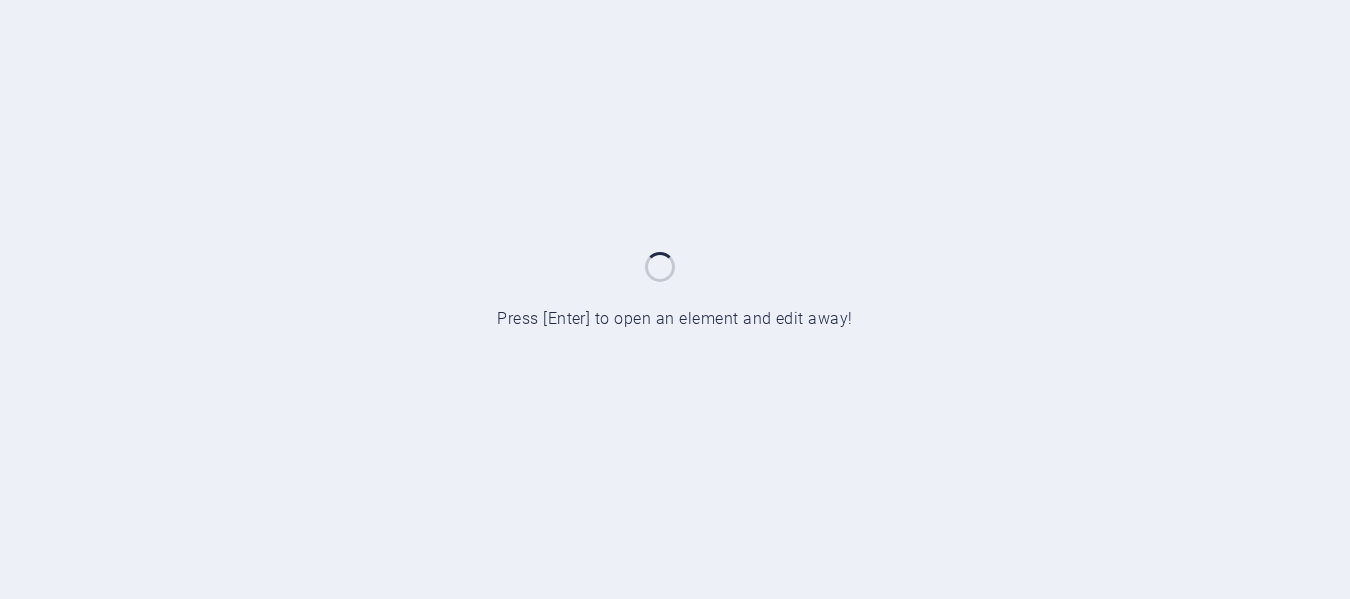 scroll, scrollTop: 0, scrollLeft: 0, axis: both 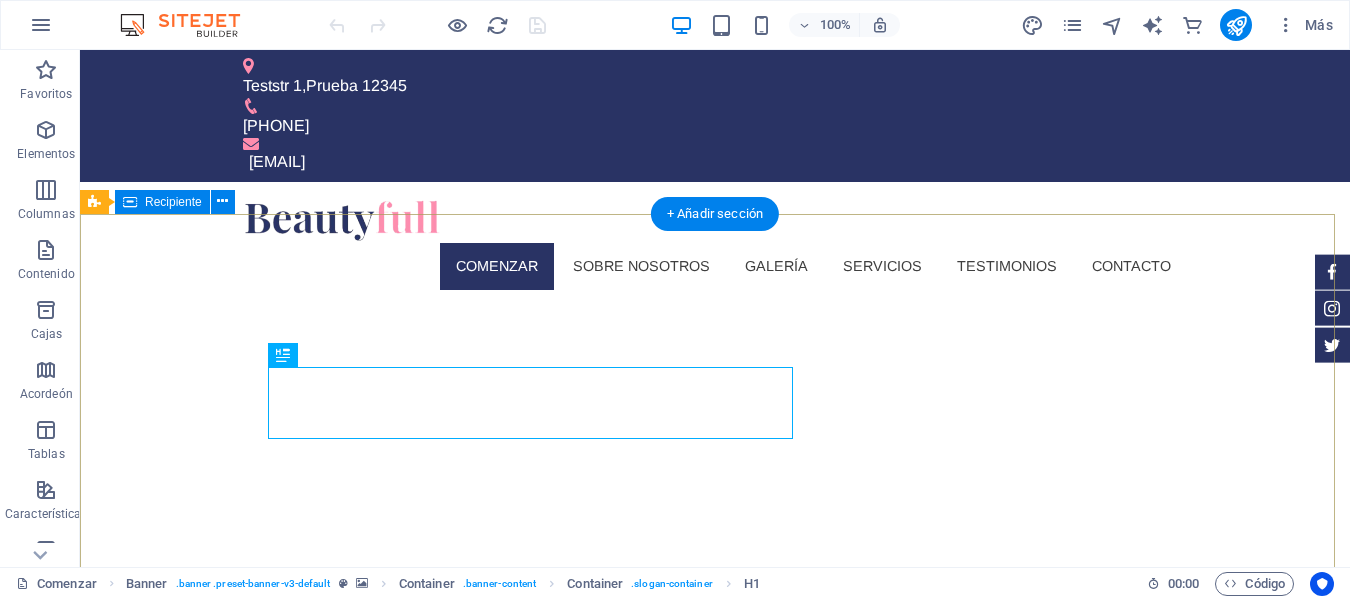 click on "madebyelsa.com.pe Sed ut perspiciatis unde omnis iste natus doloremque laudantium. Más información" at bounding box center (715, 977) 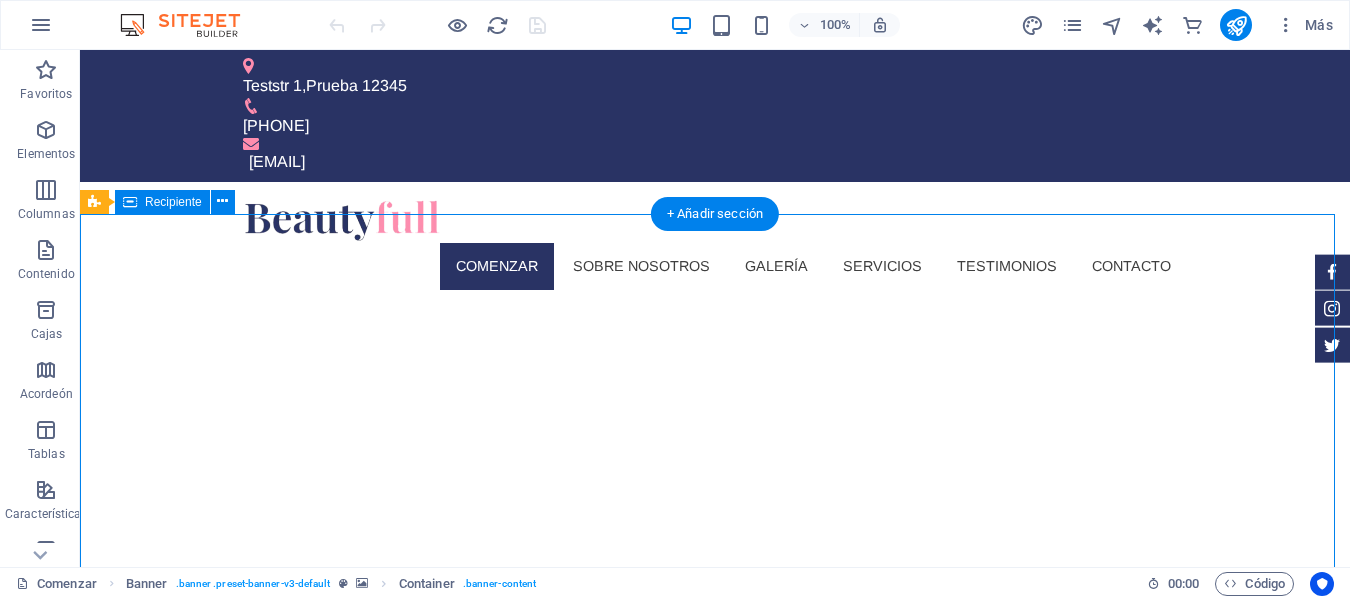 click on "madebyelsa.com.pe Sed ut perspiciatis unde omnis iste natus doloremque laudantium. Más información" at bounding box center (715, 977) 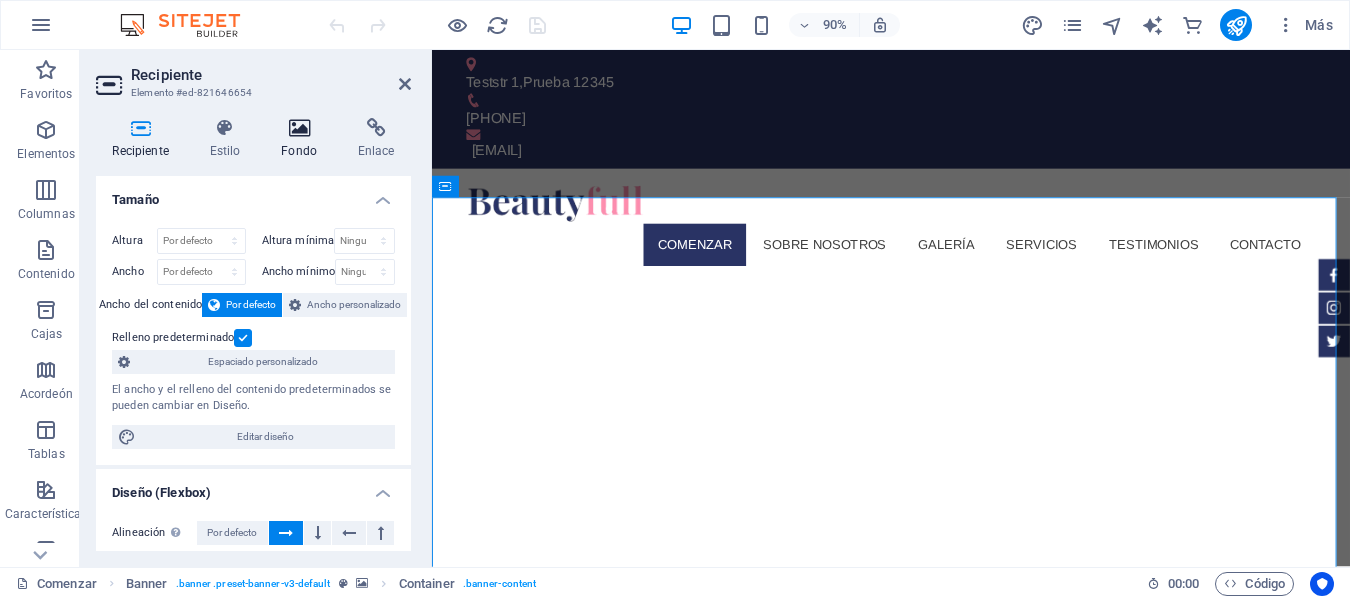 click at bounding box center [299, 128] 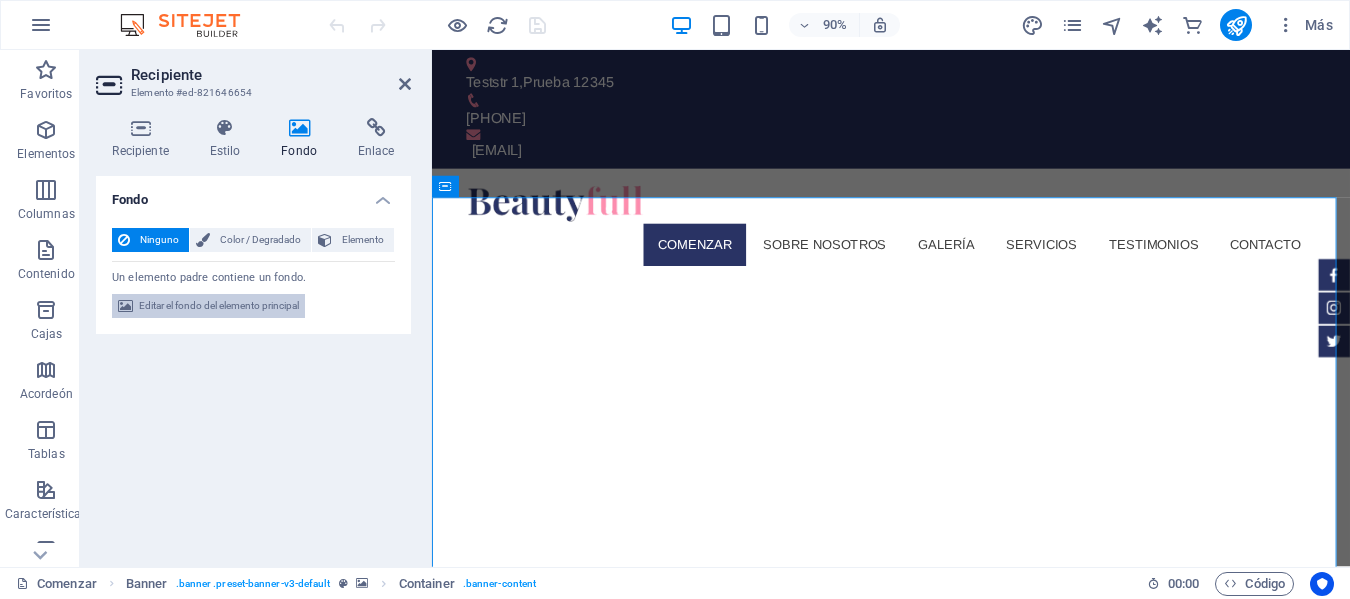 click on "Editar el fondo del elemento principal" at bounding box center (219, 305) 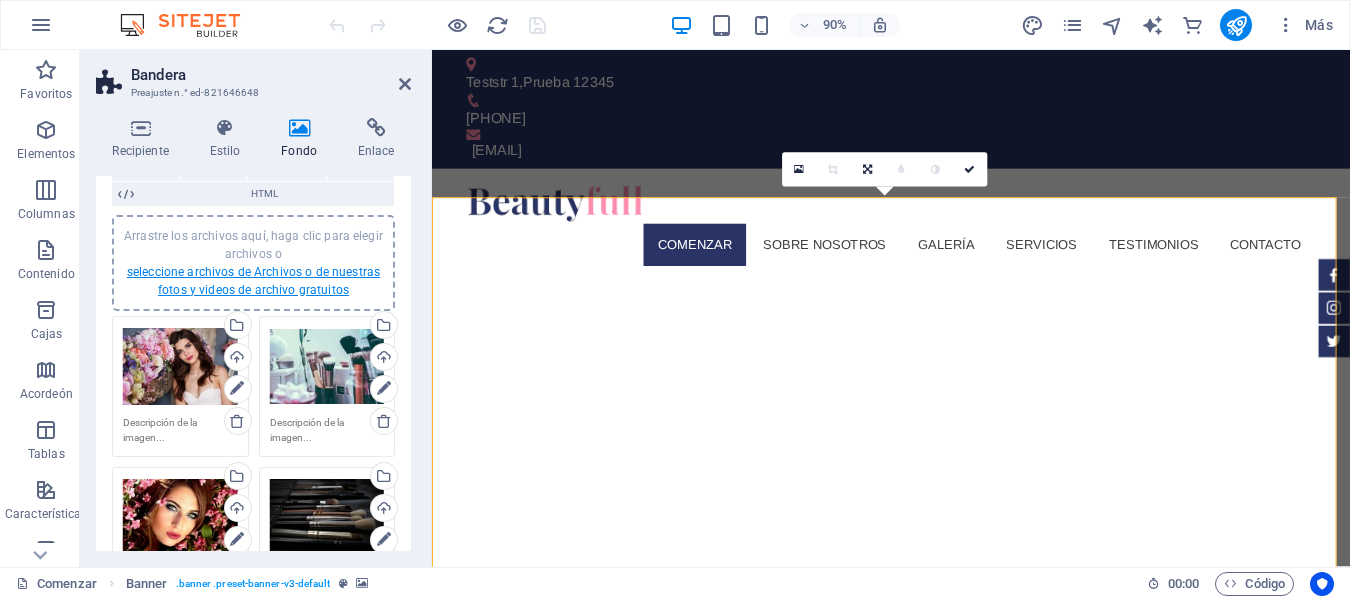 scroll, scrollTop: 200, scrollLeft: 0, axis: vertical 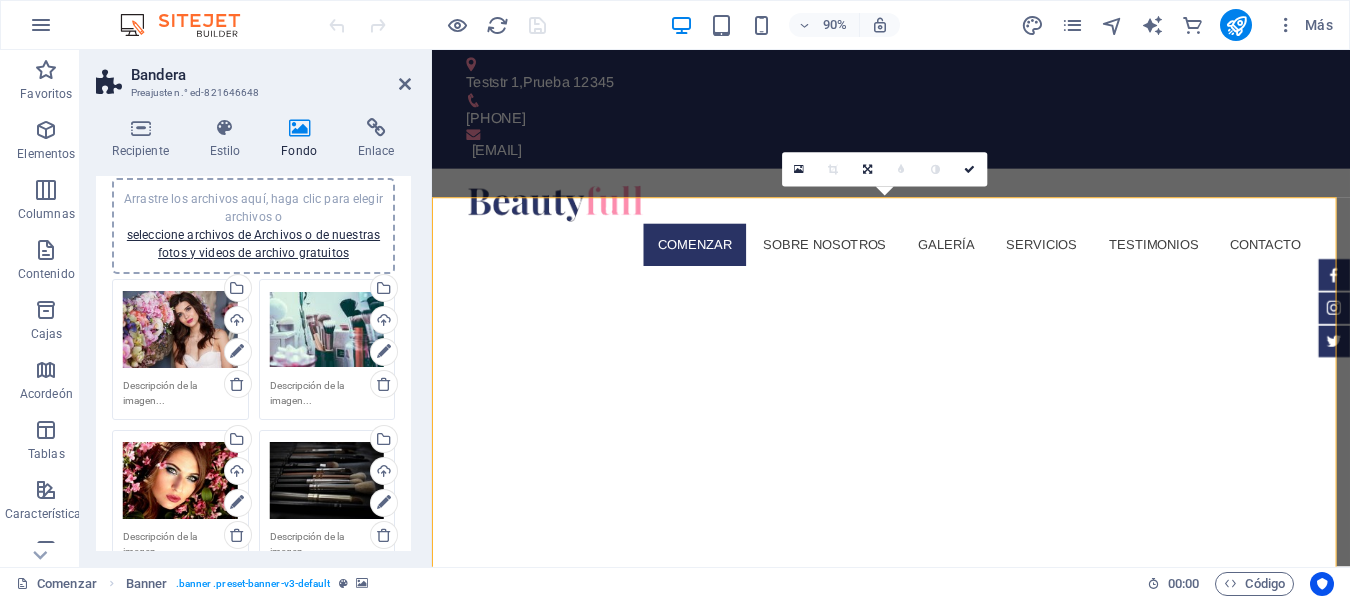 click on "Arrastre los archivos aquí, haga clic para elegir archivos o  seleccione archivos de Archivos o de nuestras fotos y videos de archivo gratuitos" at bounding box center [180, 330] 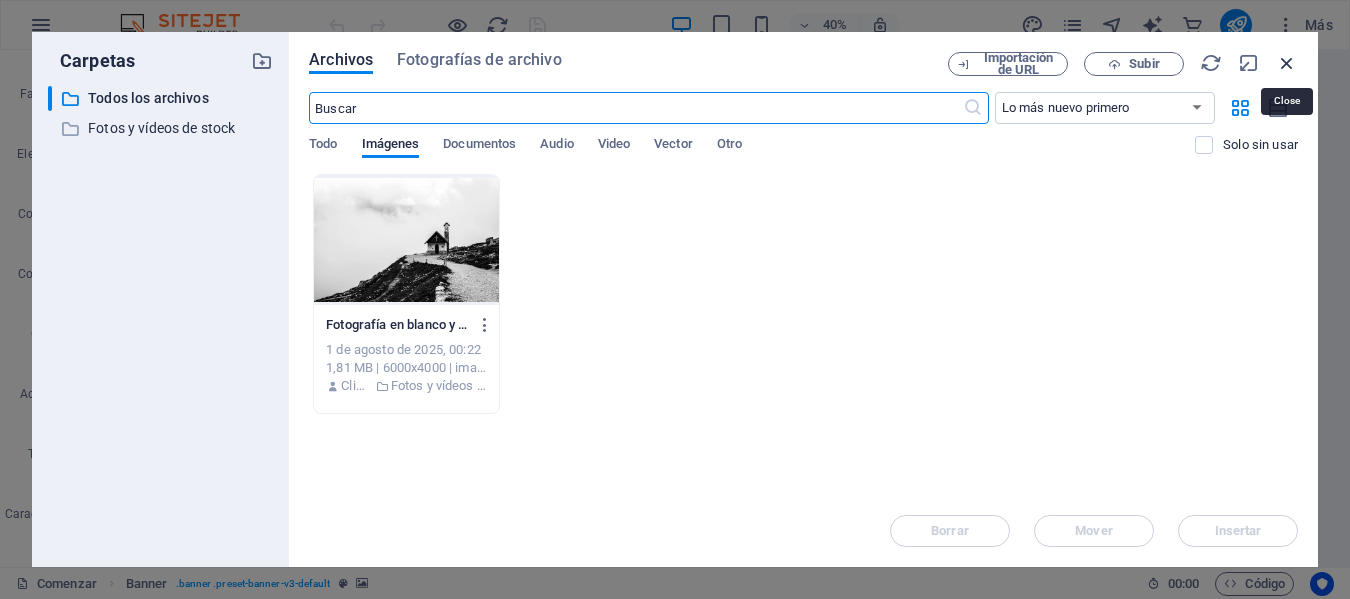 click at bounding box center [1287, 63] 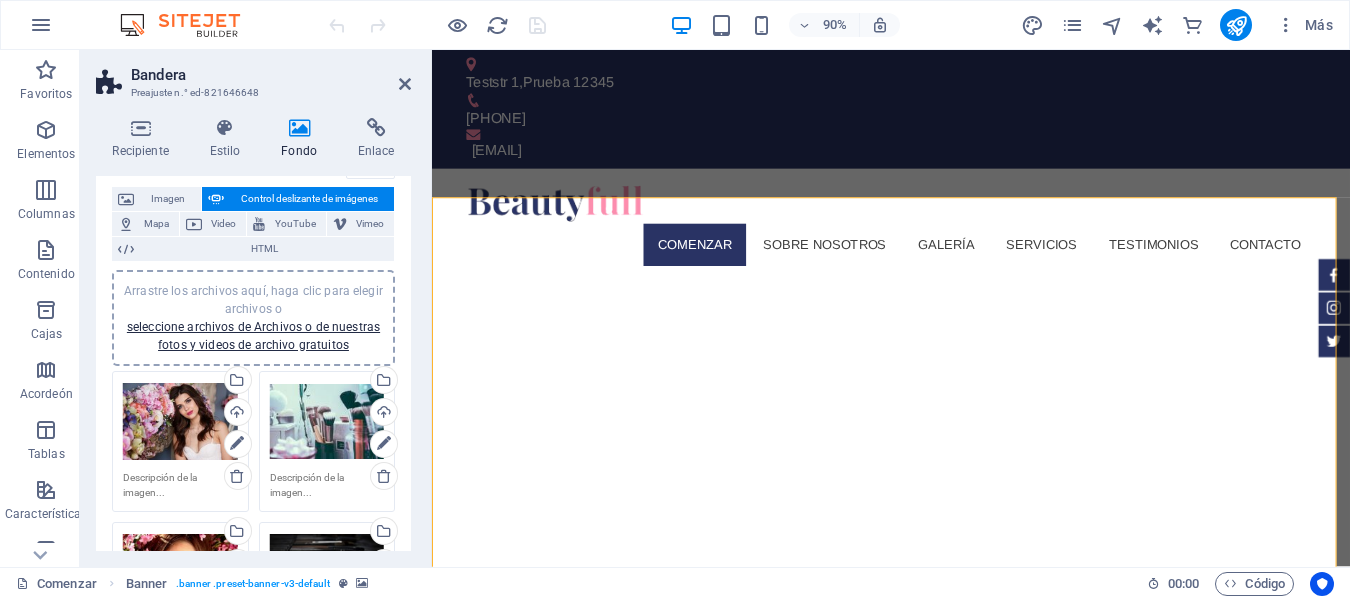 scroll, scrollTop: 0, scrollLeft: 0, axis: both 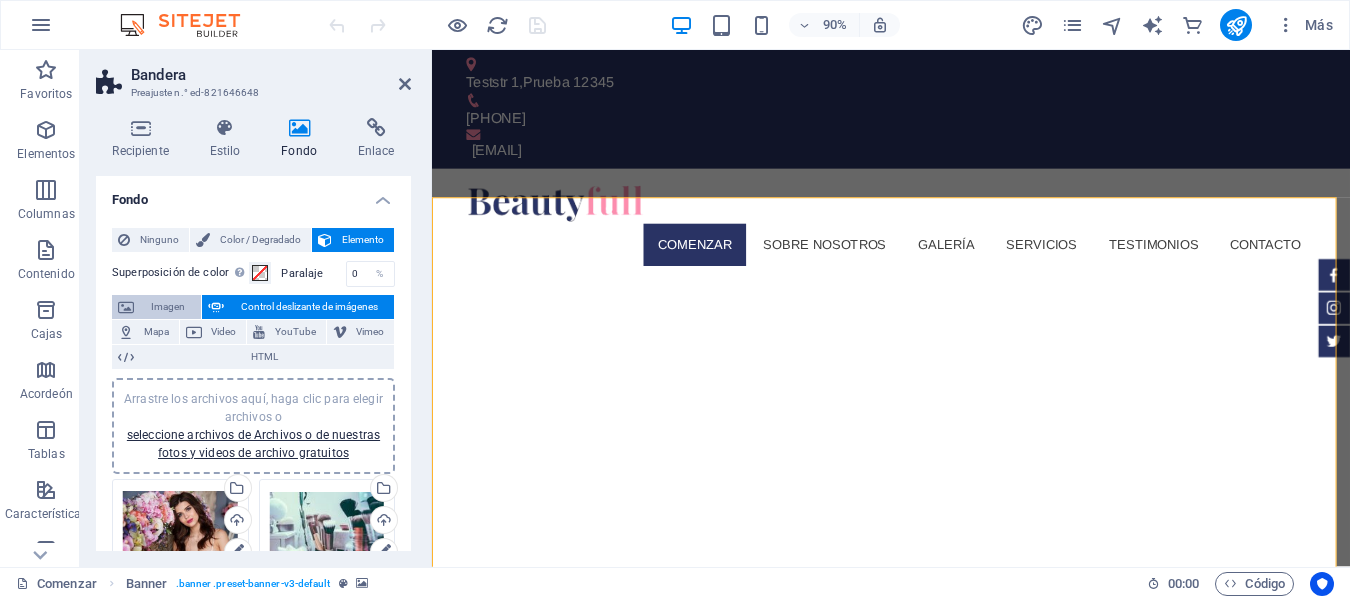 click on "Imagen" at bounding box center (168, 306) 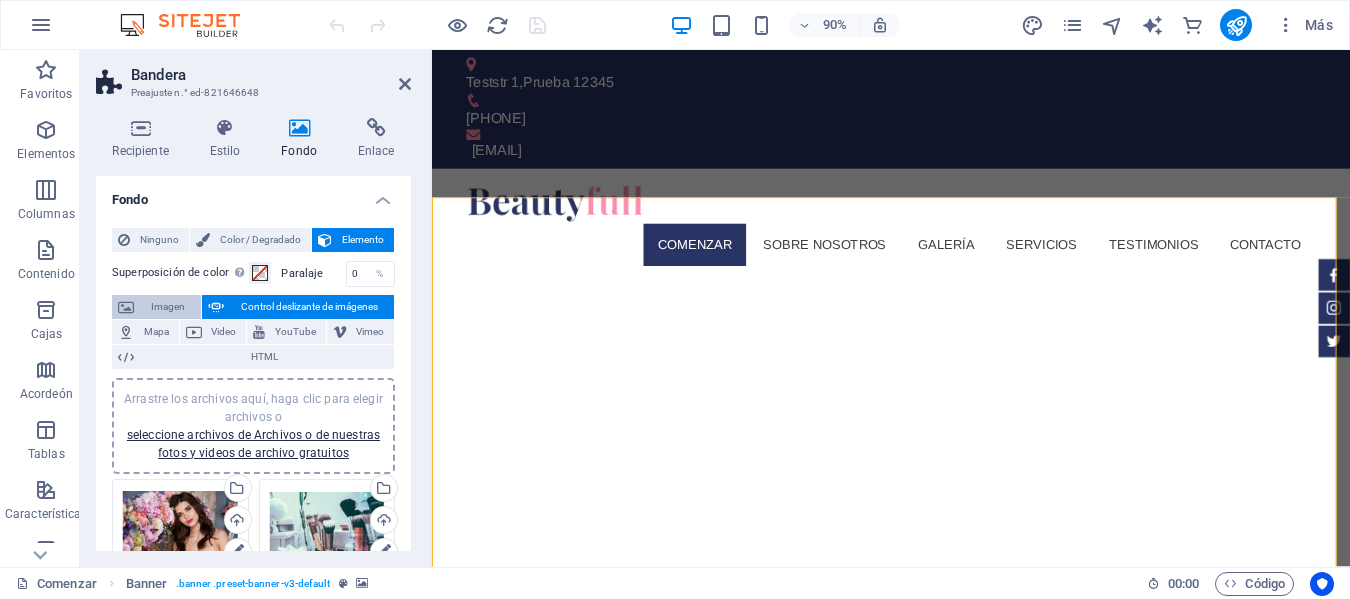 click on "Imagen" at bounding box center (168, 306) 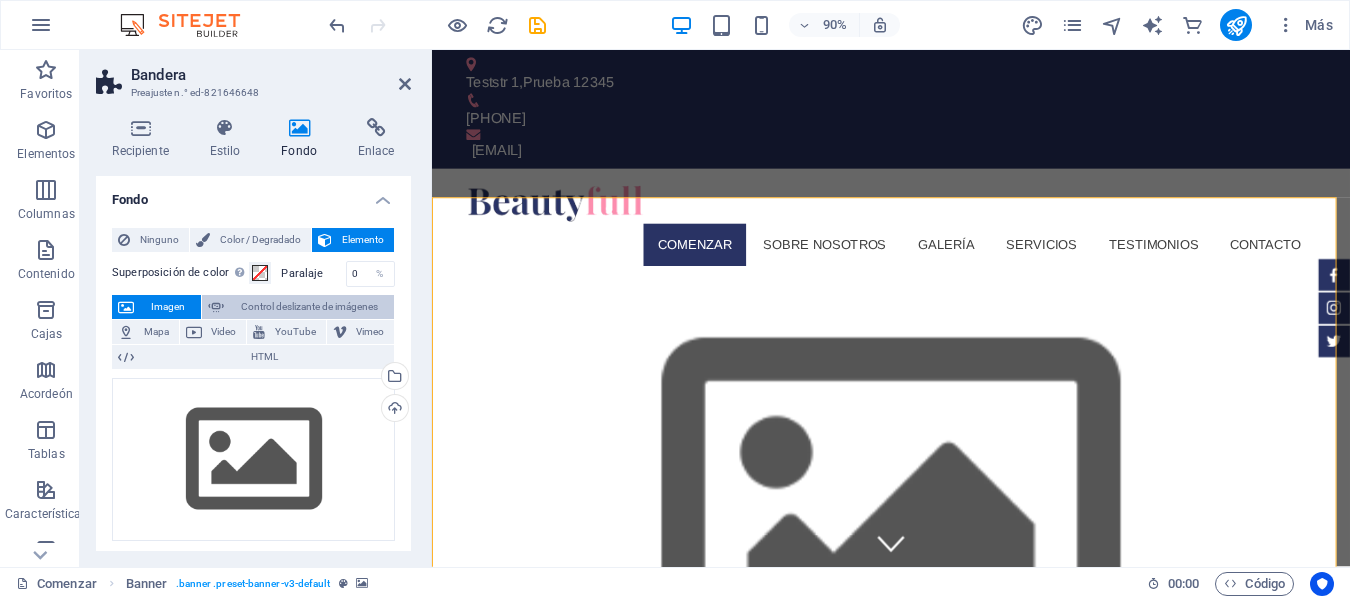 click on "Control deslizante de imágenes" at bounding box center (309, 306) 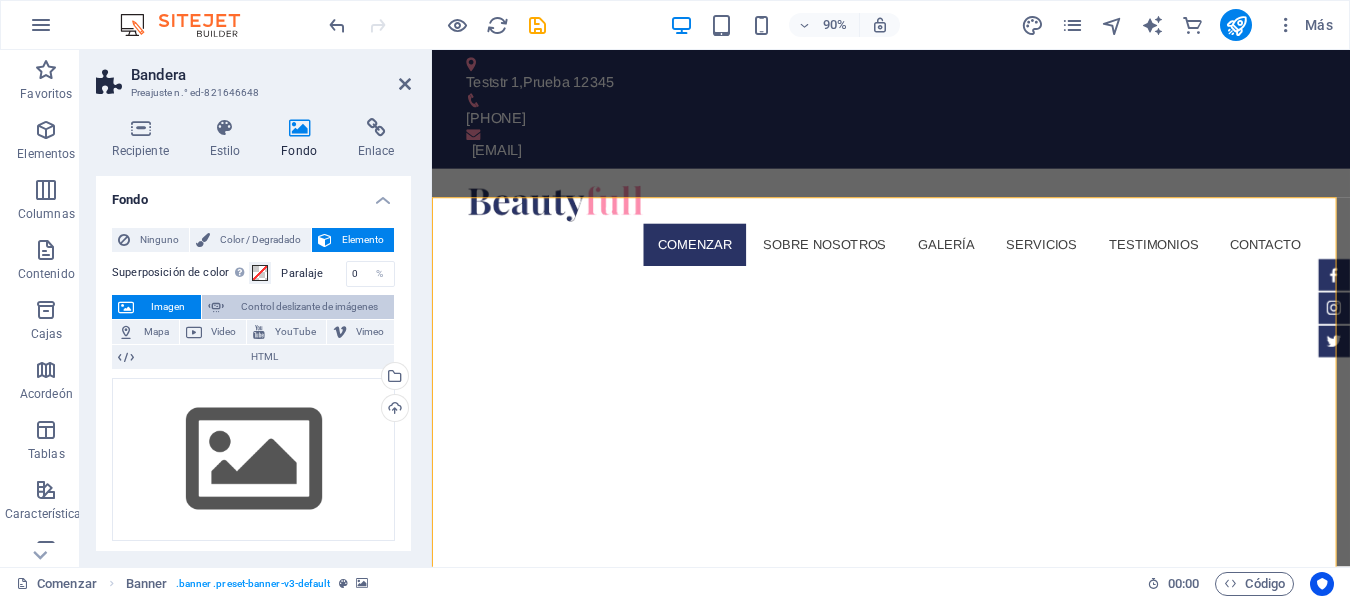 select on "ms" 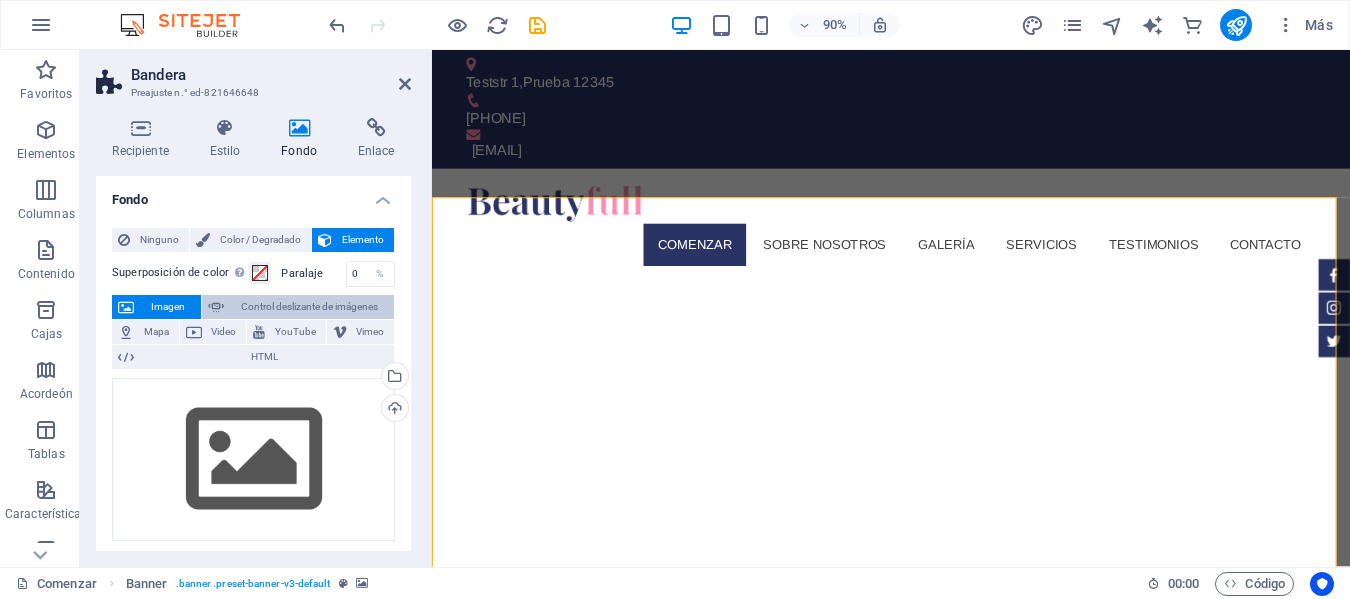 select on "s" 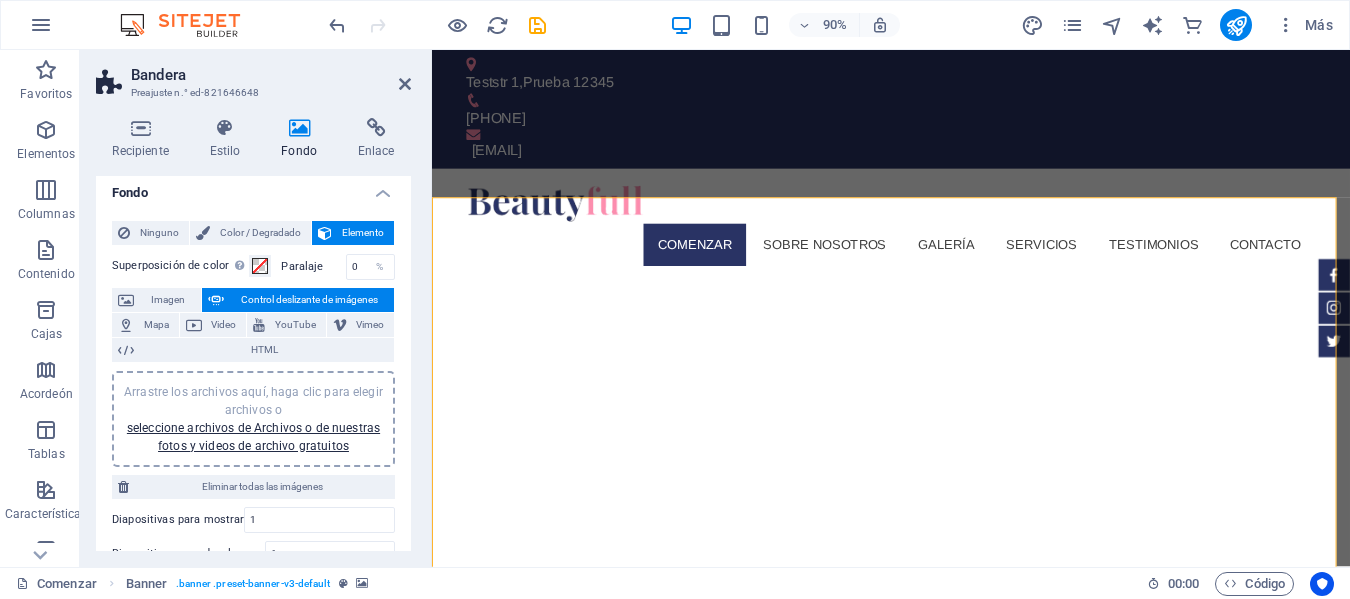 scroll, scrollTop: 0, scrollLeft: 0, axis: both 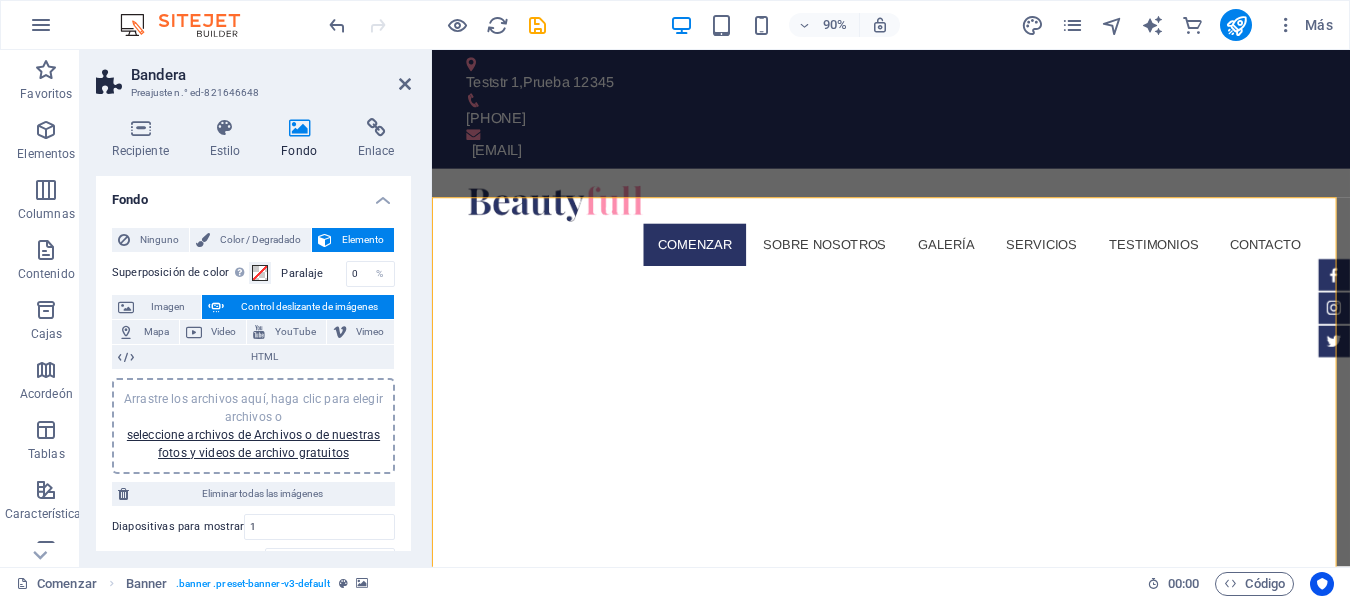 click on "Control deslizante de imágenes" at bounding box center [309, 306] 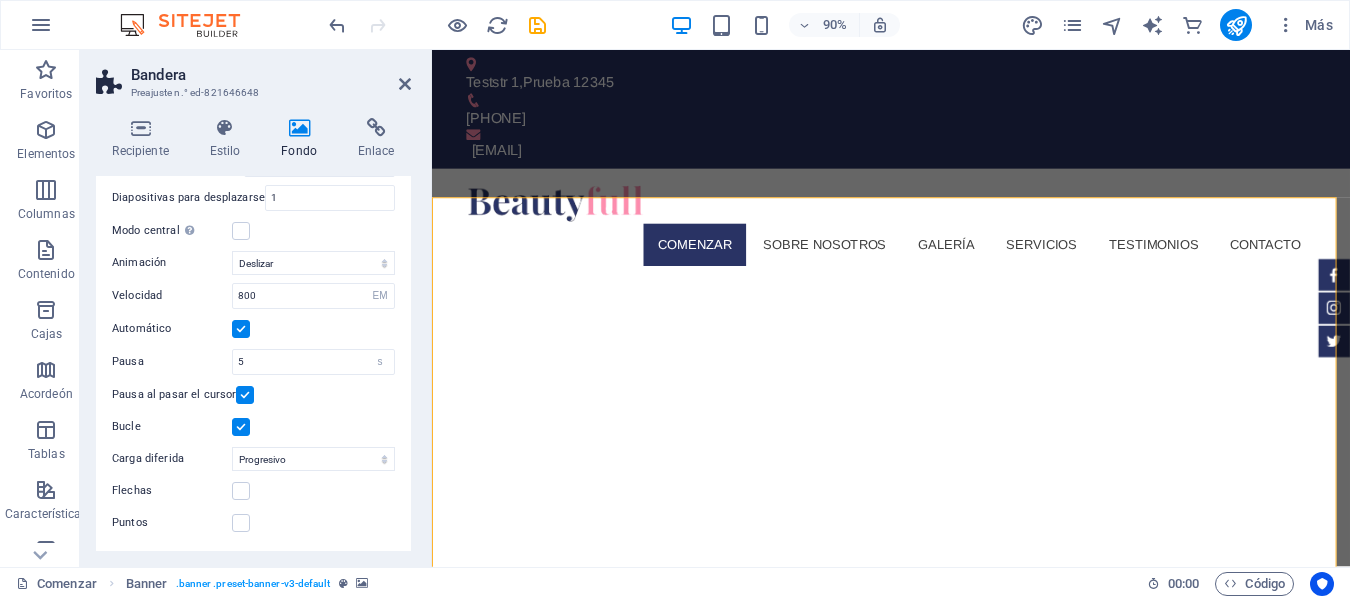 scroll, scrollTop: 0, scrollLeft: 0, axis: both 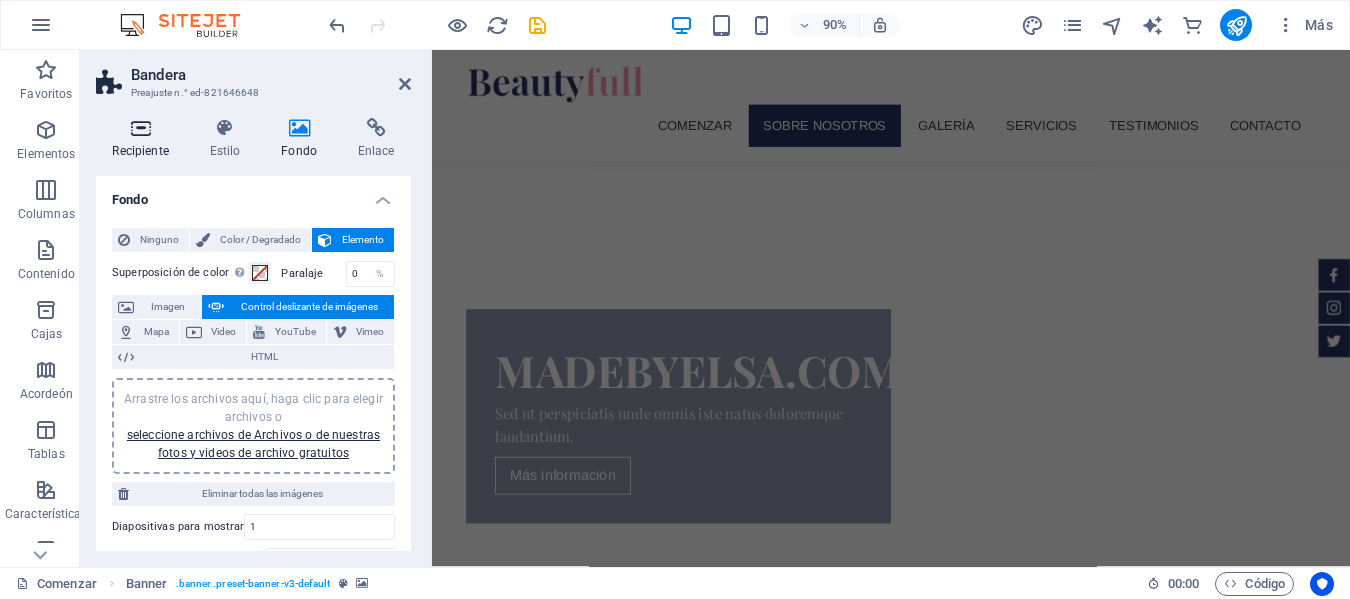 click on "Recipiente" at bounding box center (144, 139) 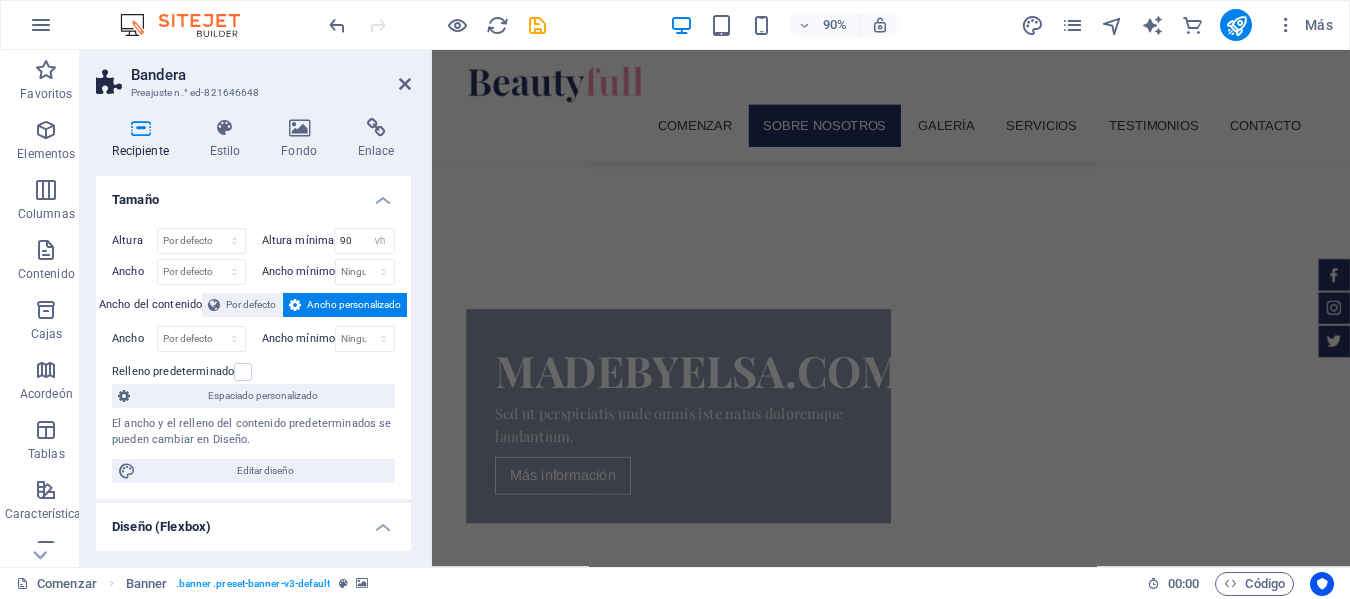 click on "Recipiente" at bounding box center [144, 139] 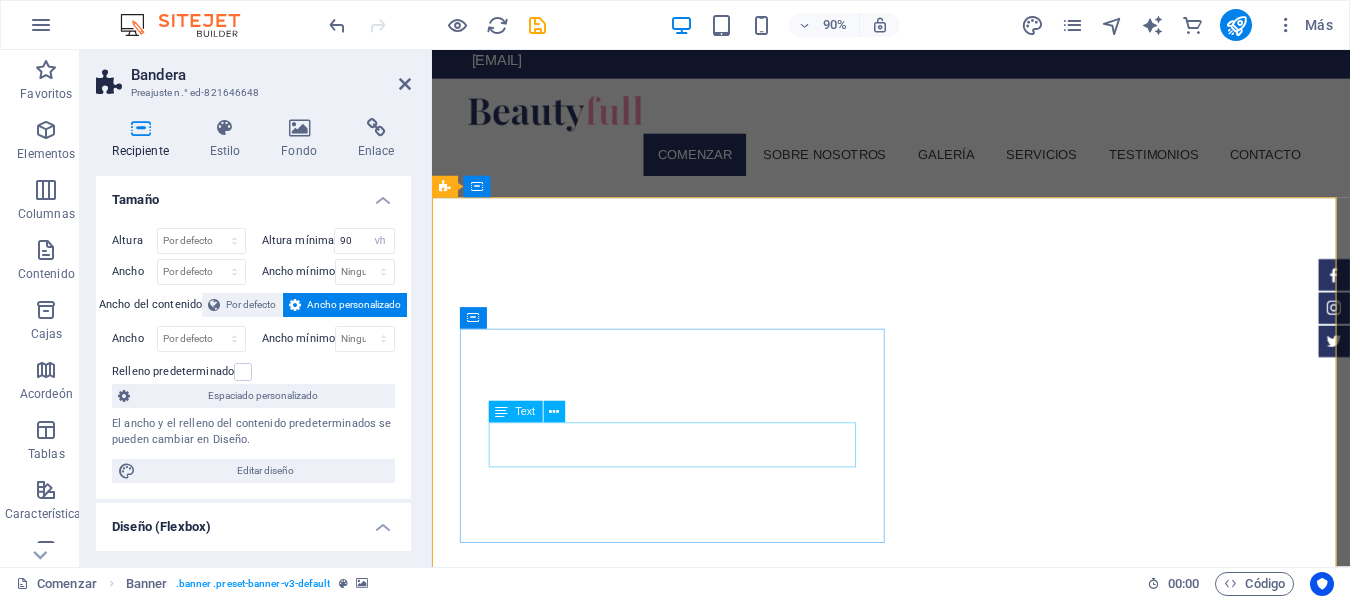 scroll, scrollTop: 0, scrollLeft: 0, axis: both 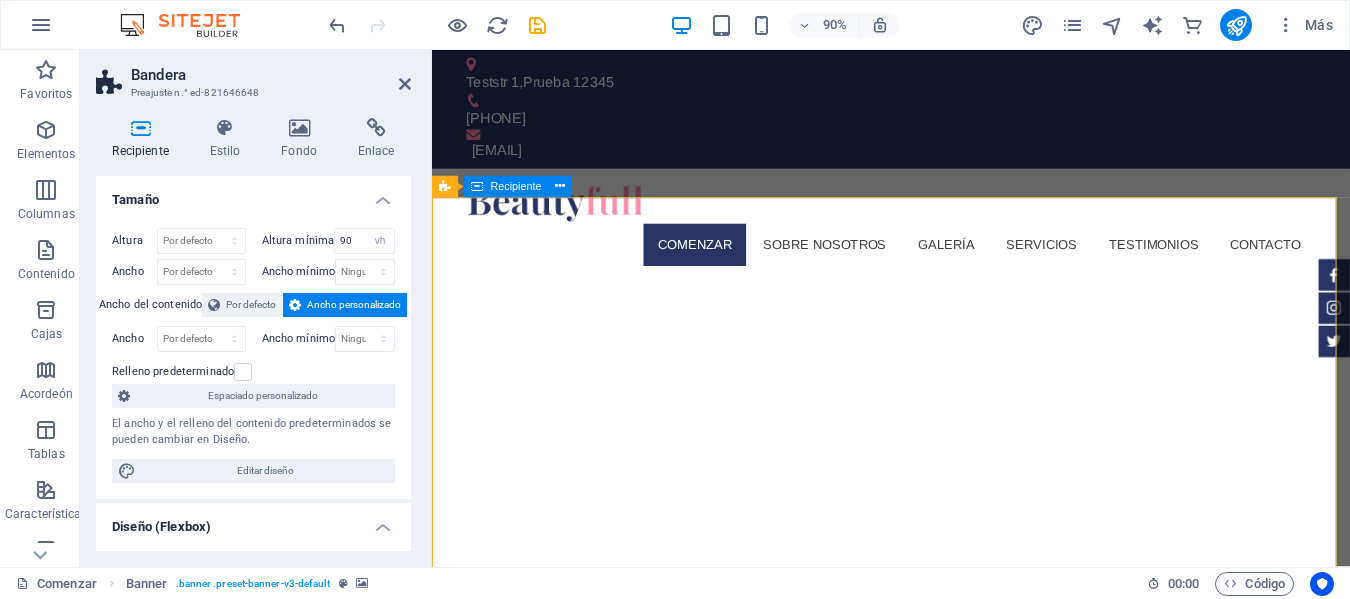 click on "madebyelsa.com.pe Sed ut perspiciatis unde omnis iste natus doloremque laudantium. Más información" at bounding box center (942, 1049) 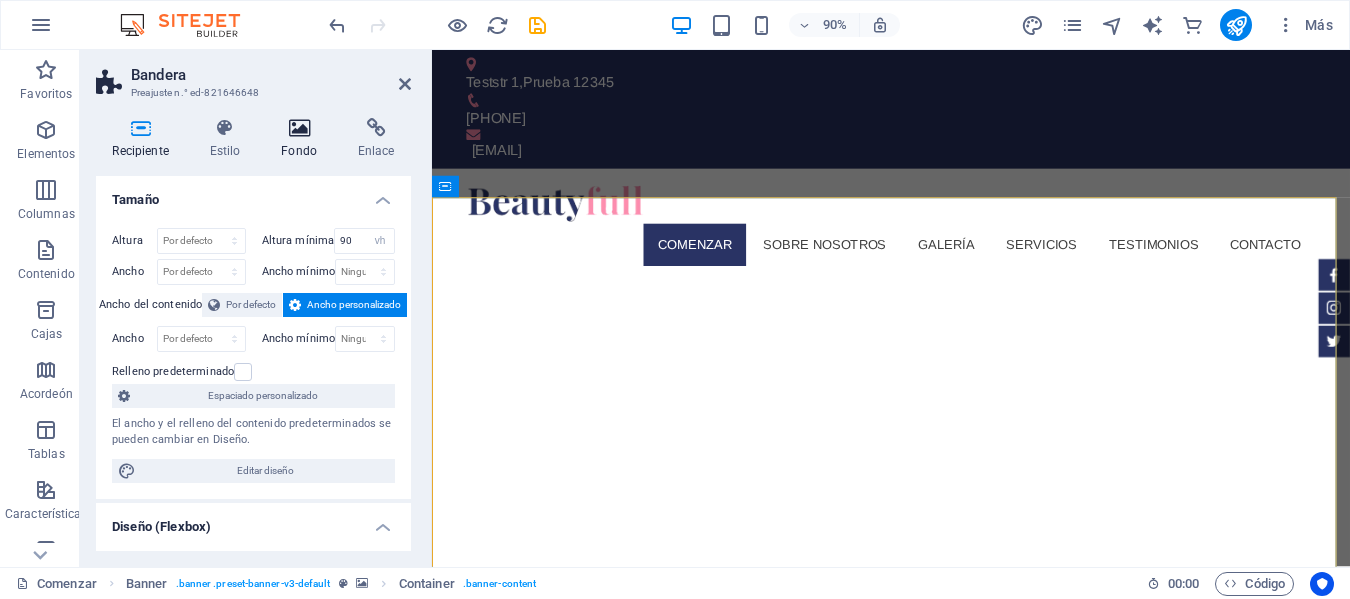 click at bounding box center (299, 128) 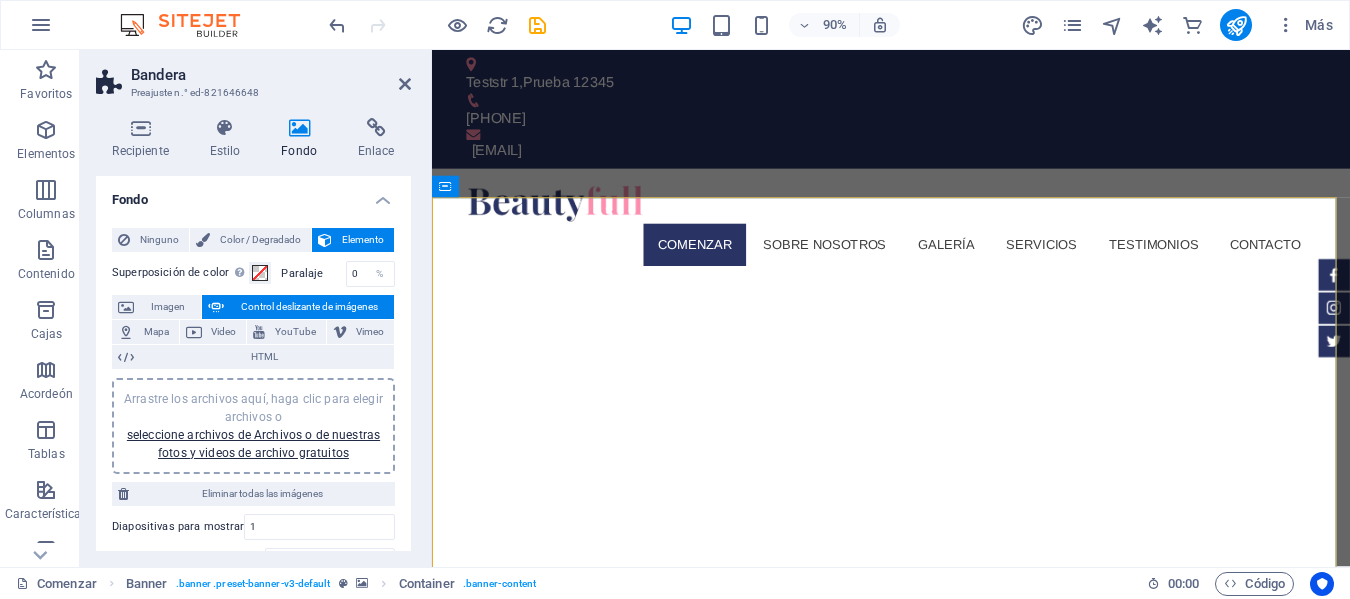 scroll, scrollTop: 100, scrollLeft: 0, axis: vertical 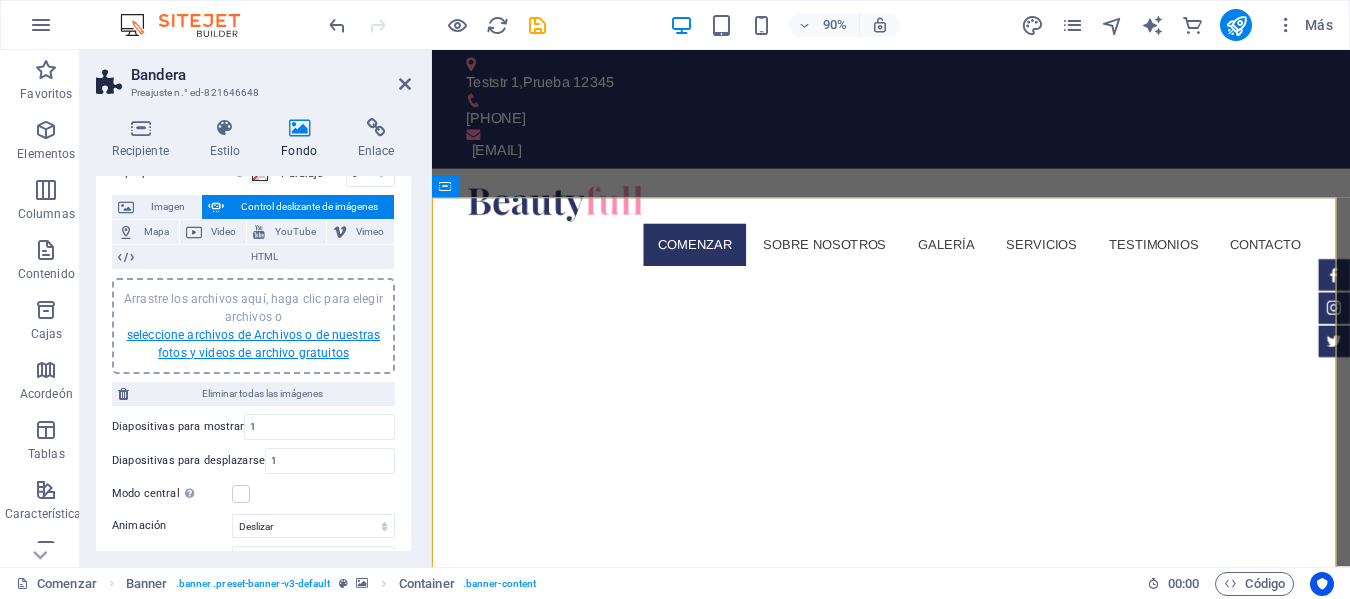 click on "seleccione archivos de Archivos o de nuestras fotos y videos de archivo gratuitos" at bounding box center [253, 344] 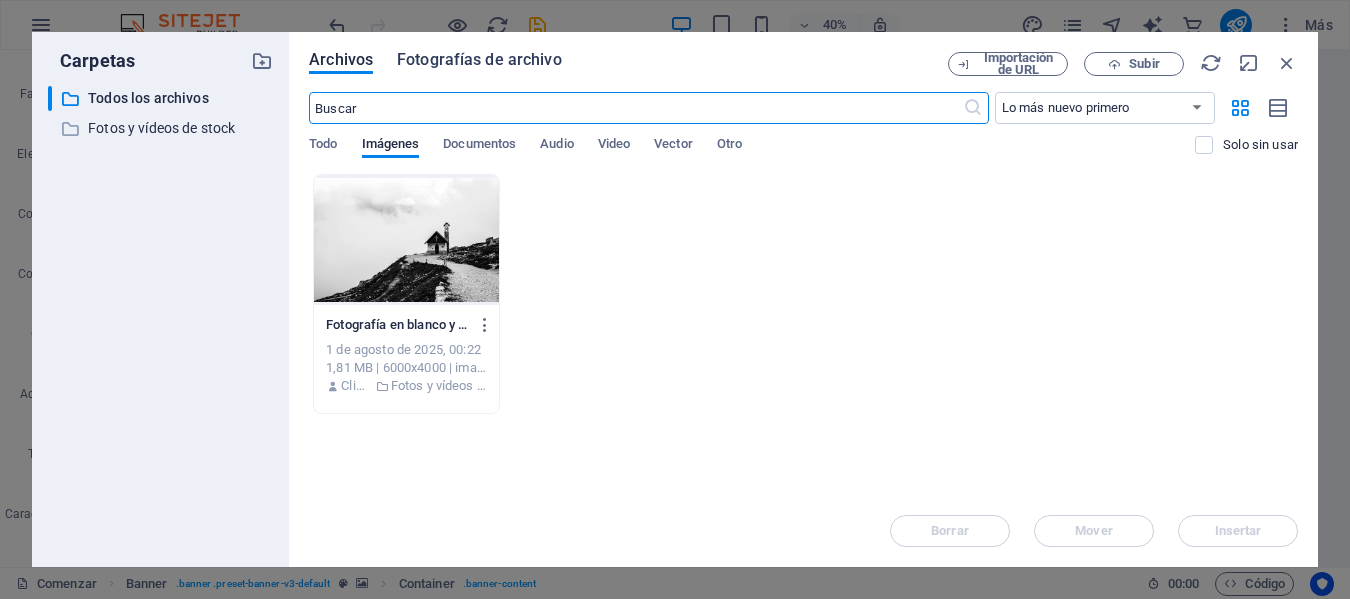 click on "Fotografías de archivo" at bounding box center (479, 59) 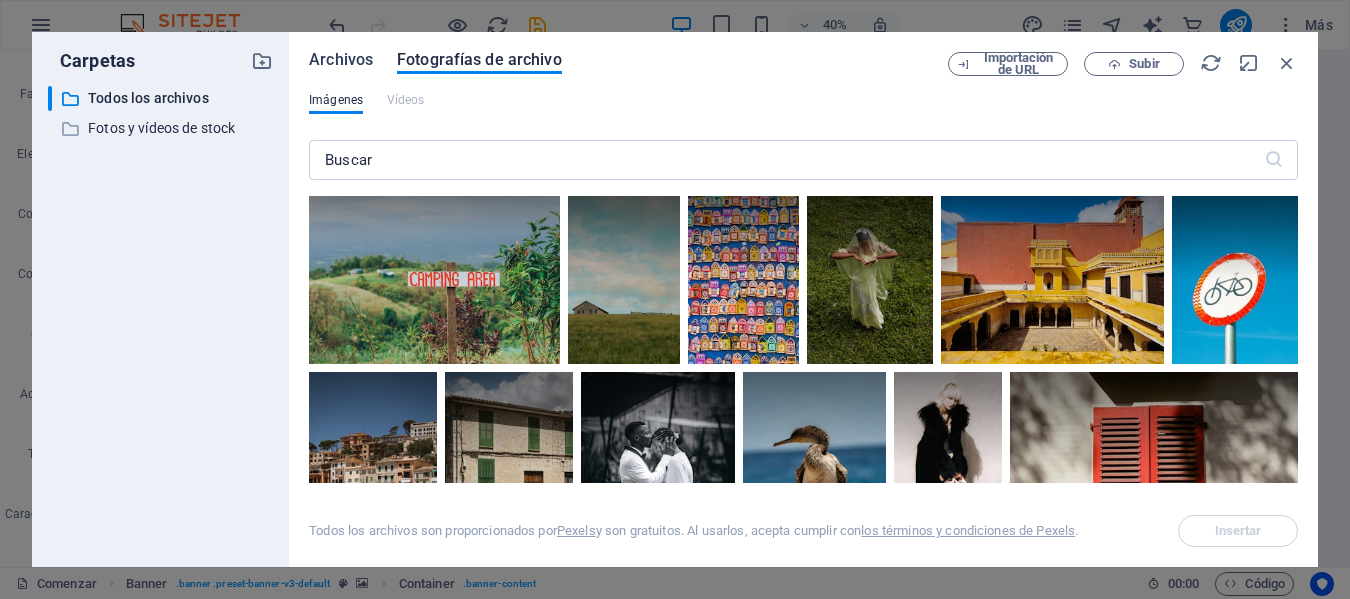 click on "Archivos" at bounding box center [341, 59] 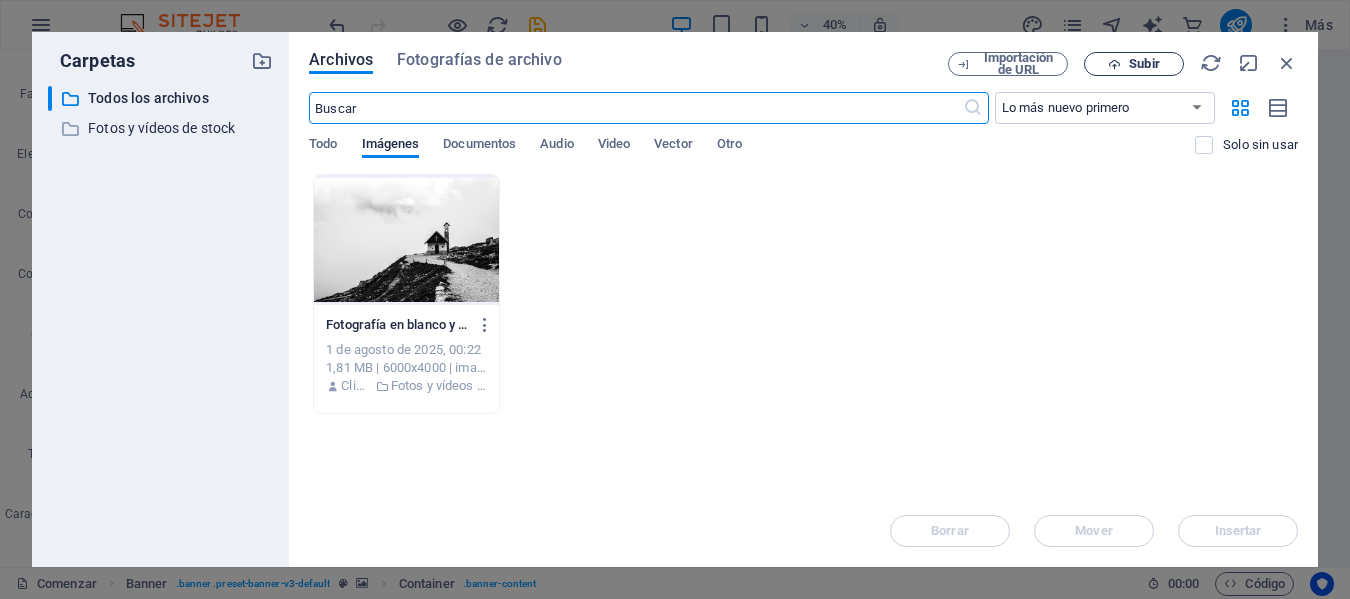 click on "Subir" at bounding box center [1134, 64] 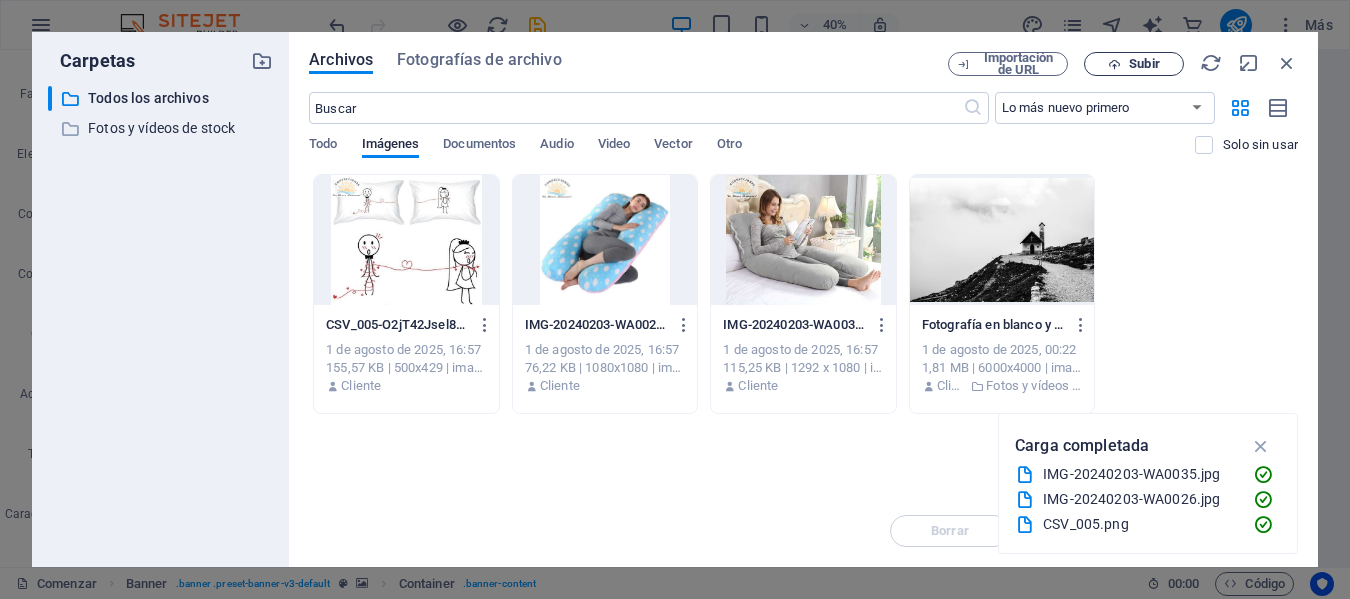 click on "Subir" at bounding box center (1144, 63) 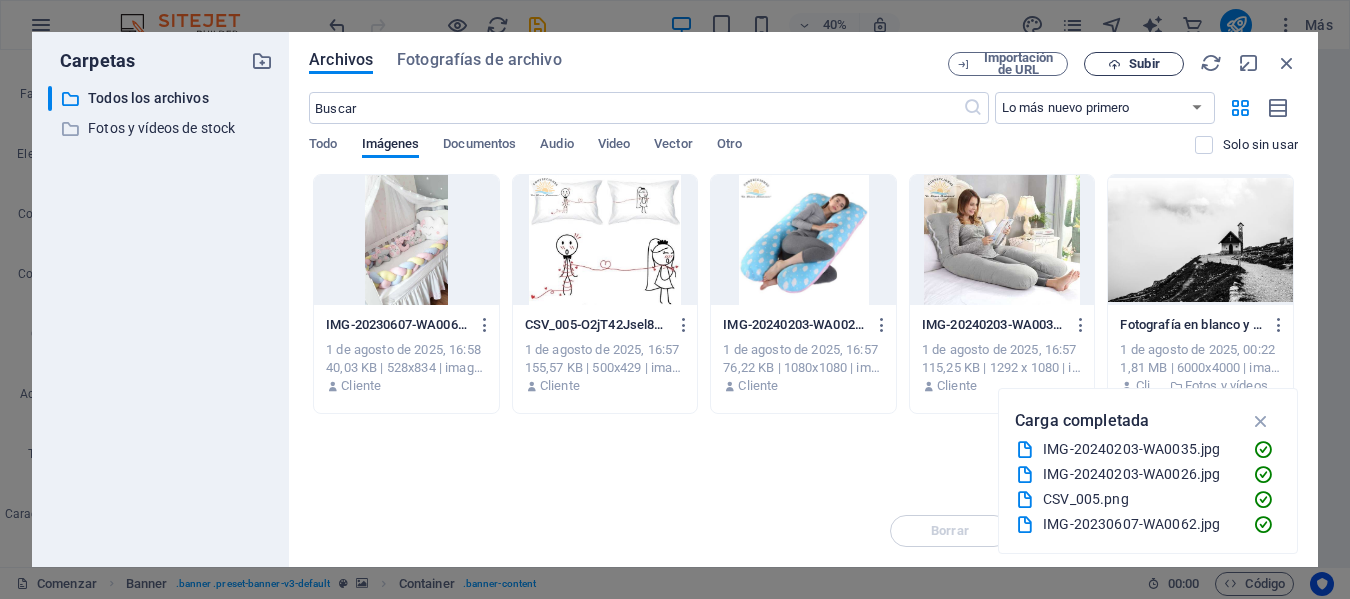click on "Subir" at bounding box center [1144, 63] 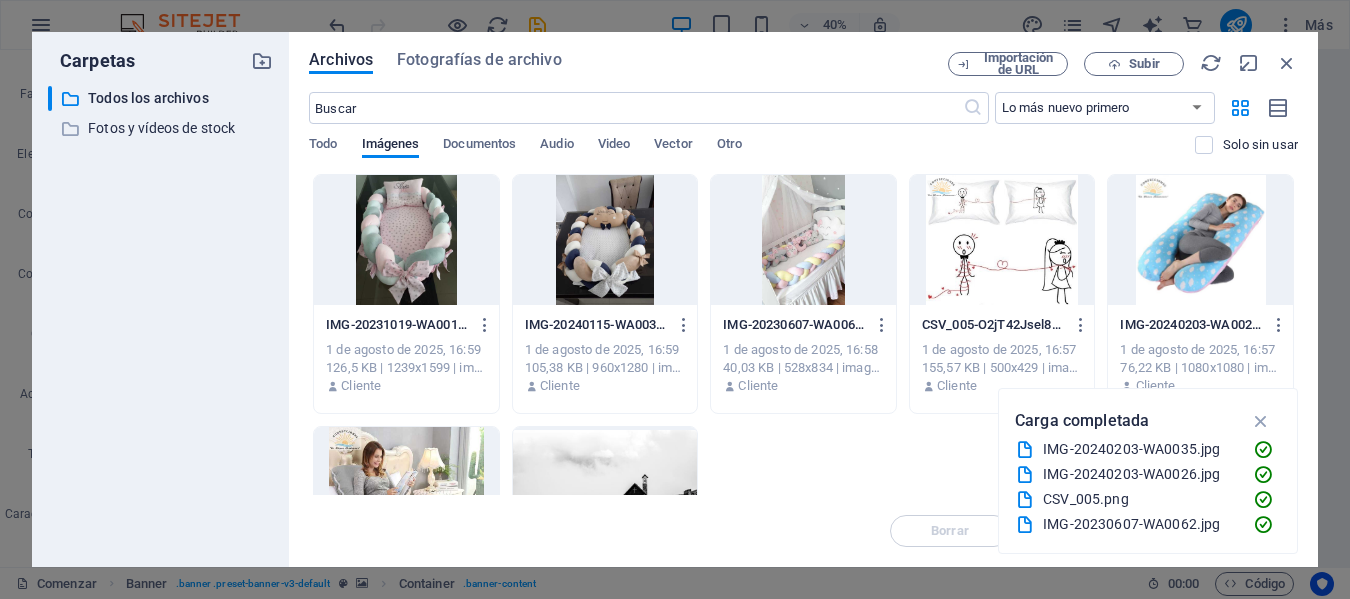 click at bounding box center (605, 240) 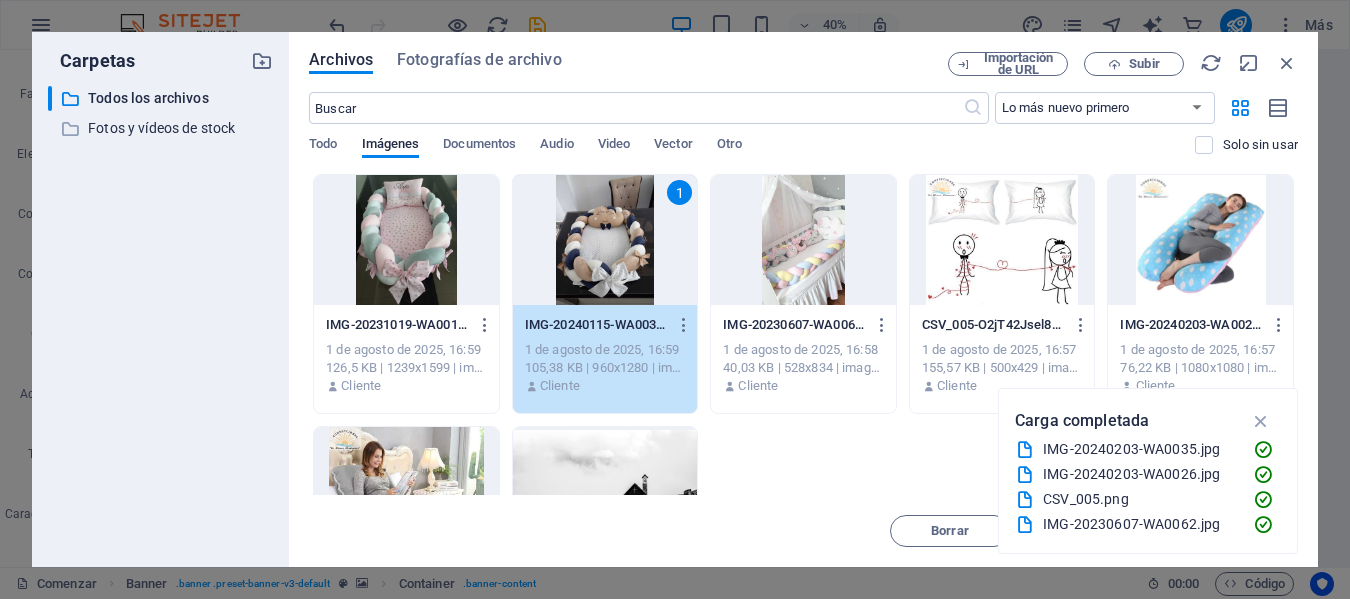 click at bounding box center [1261, 421] 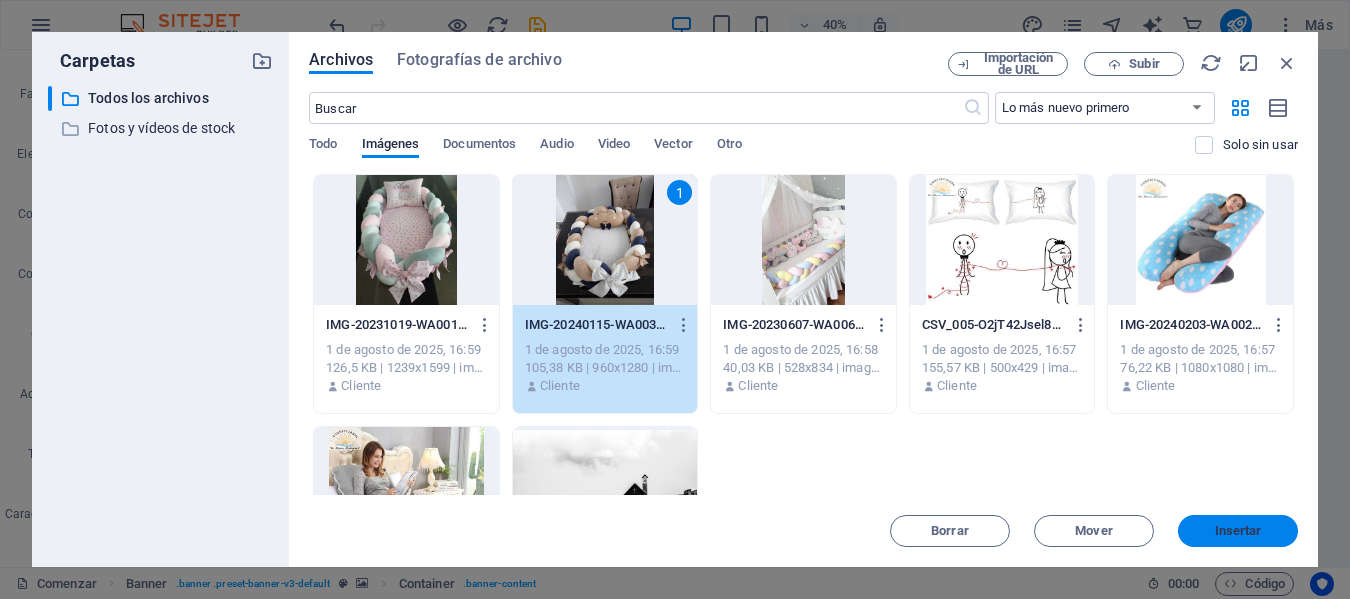 click on "Insertar" at bounding box center (1238, 530) 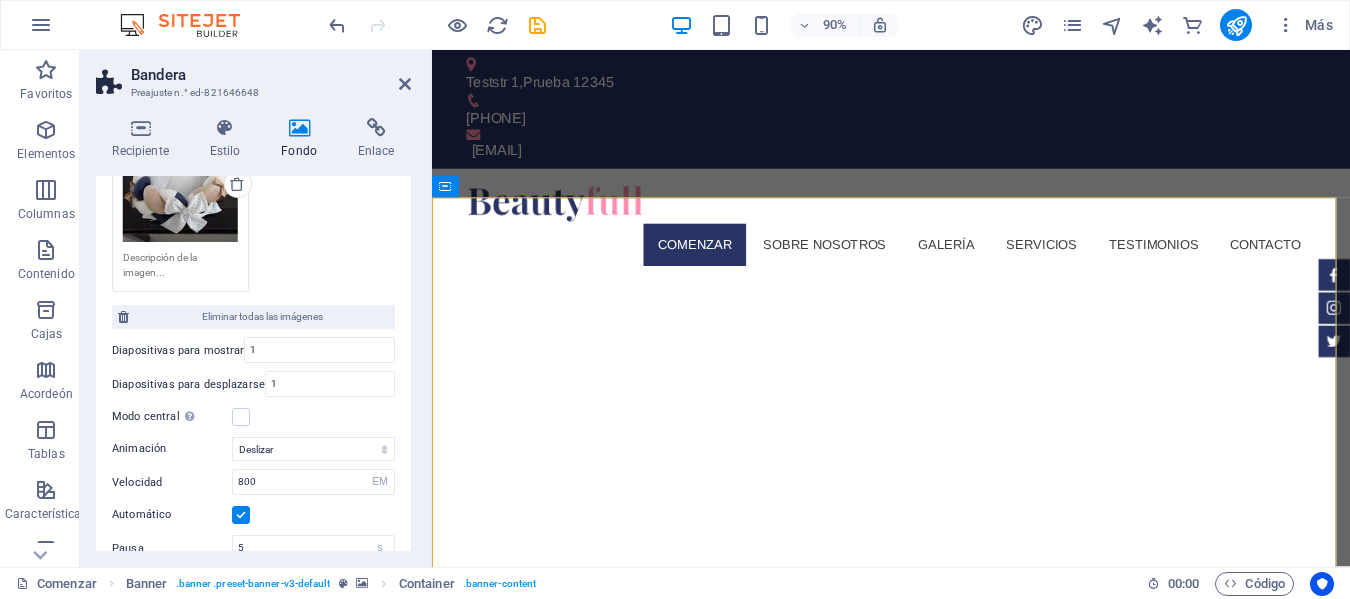 scroll, scrollTop: 100, scrollLeft: 0, axis: vertical 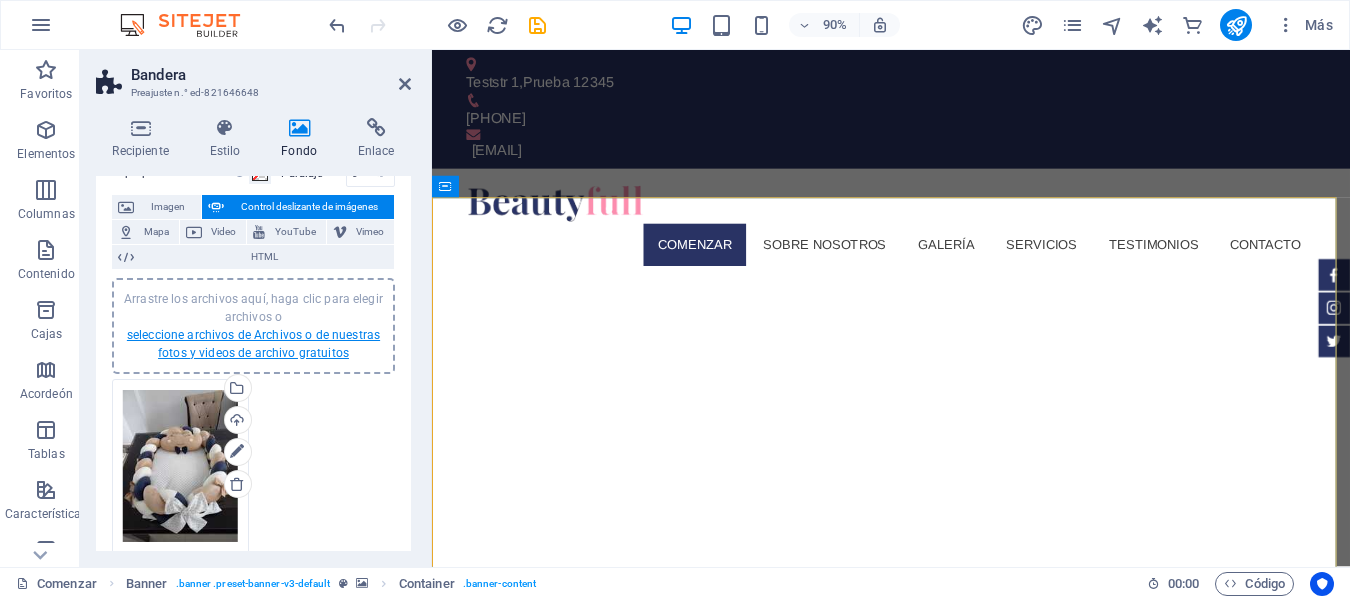 click on "seleccione archivos de Archivos o de nuestras fotos y videos de archivo gratuitos" at bounding box center (253, 344) 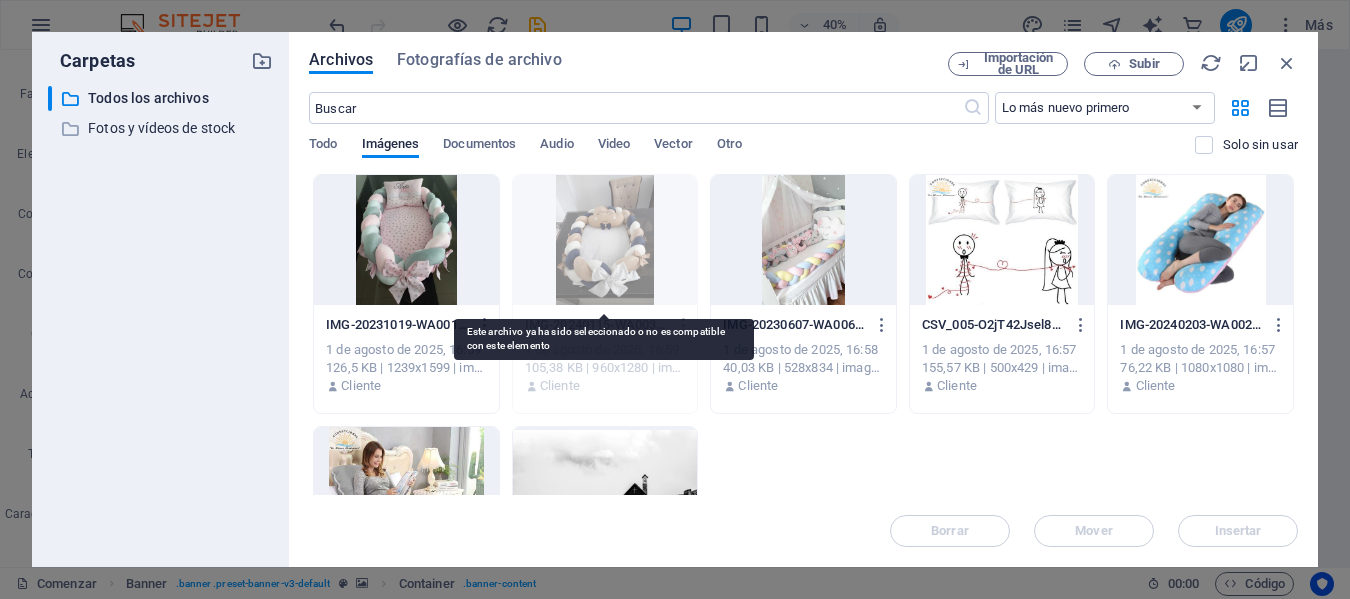 click at bounding box center (605, 240) 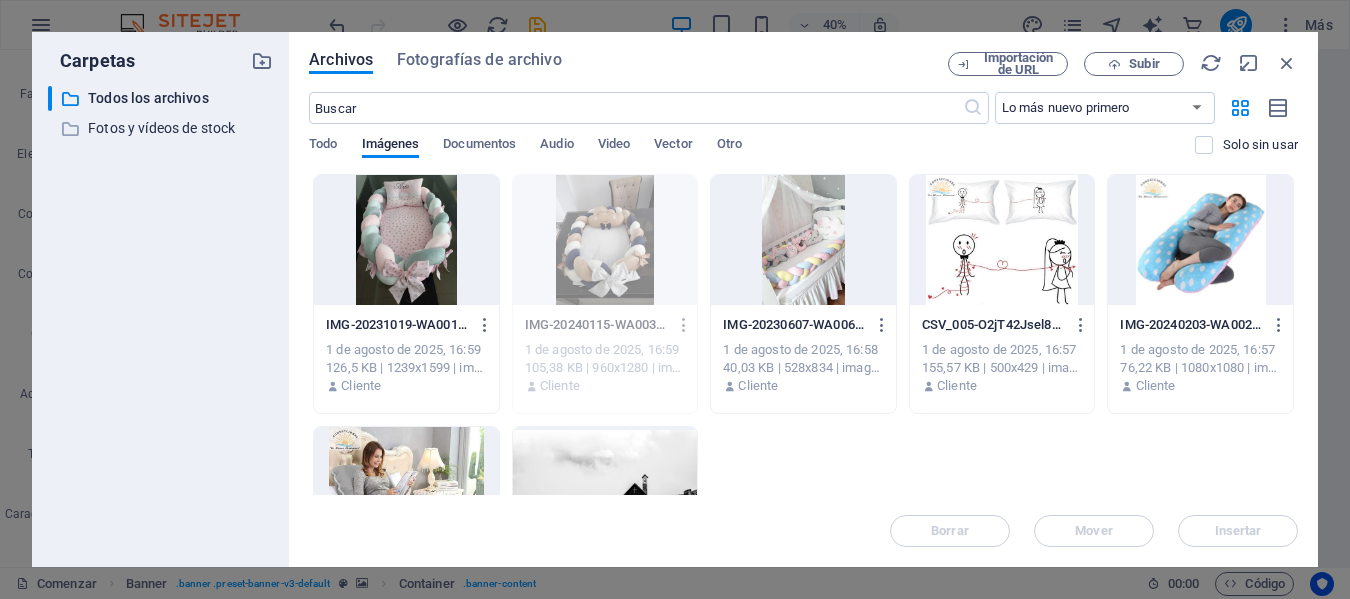 click on "IMG-20230607-WA0062-PujyYLDyuK5KdqZ34zNOPw.jpg IMG-20230607-WA0062-PujyYLDyuK5KdqZ34zNOPw.jpg 1 de agosto de 2025, 16:58 40,03 KB | 528x834 | imagen/jpeg Cliente" at bounding box center [803, 356] 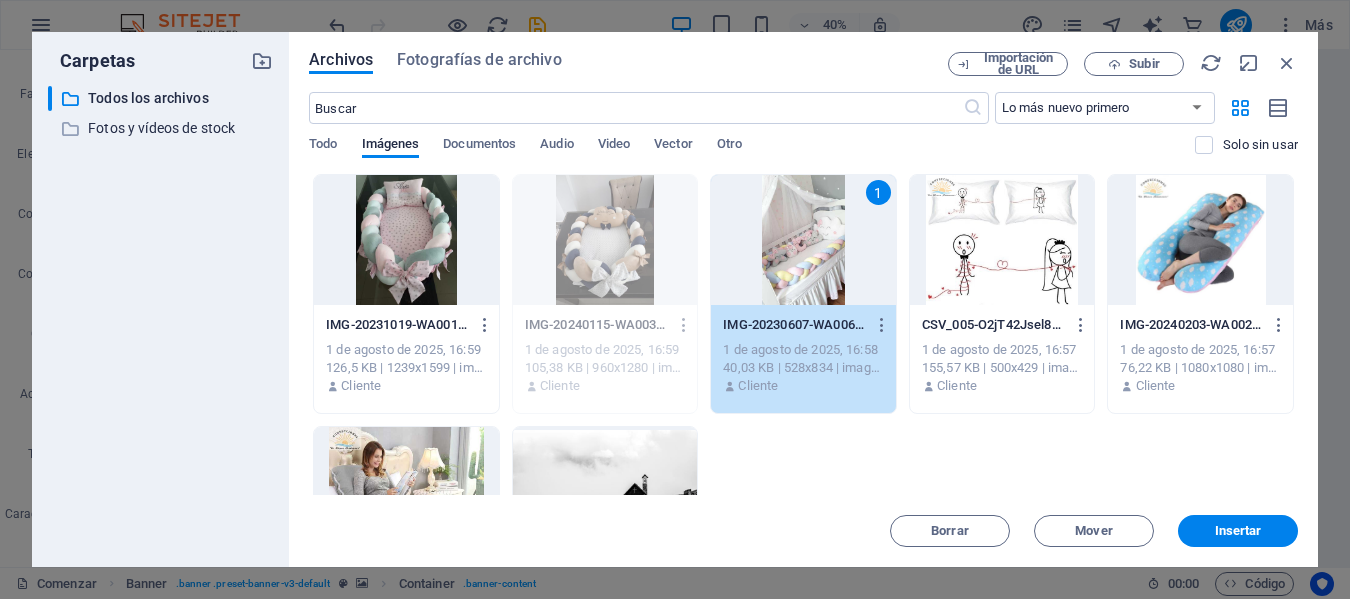 click on "Cliente" at bounding box center (605, 386) 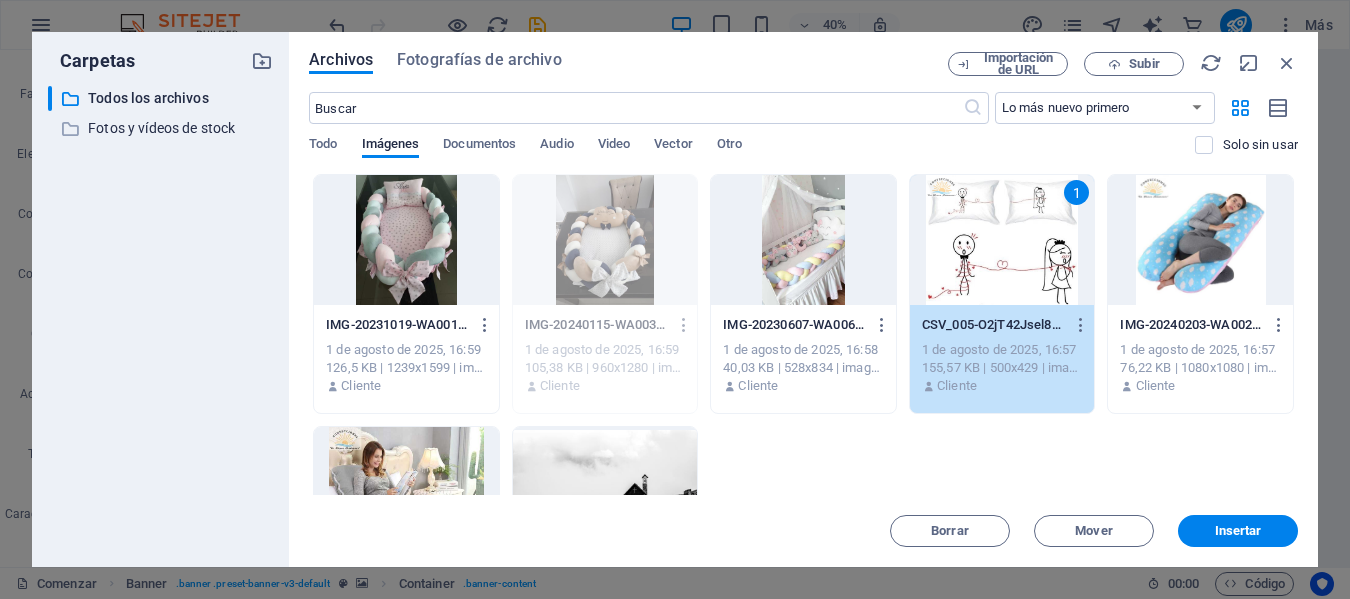 click on "1 de agosto de 2025, 16:57" at bounding box center (1197, 349) 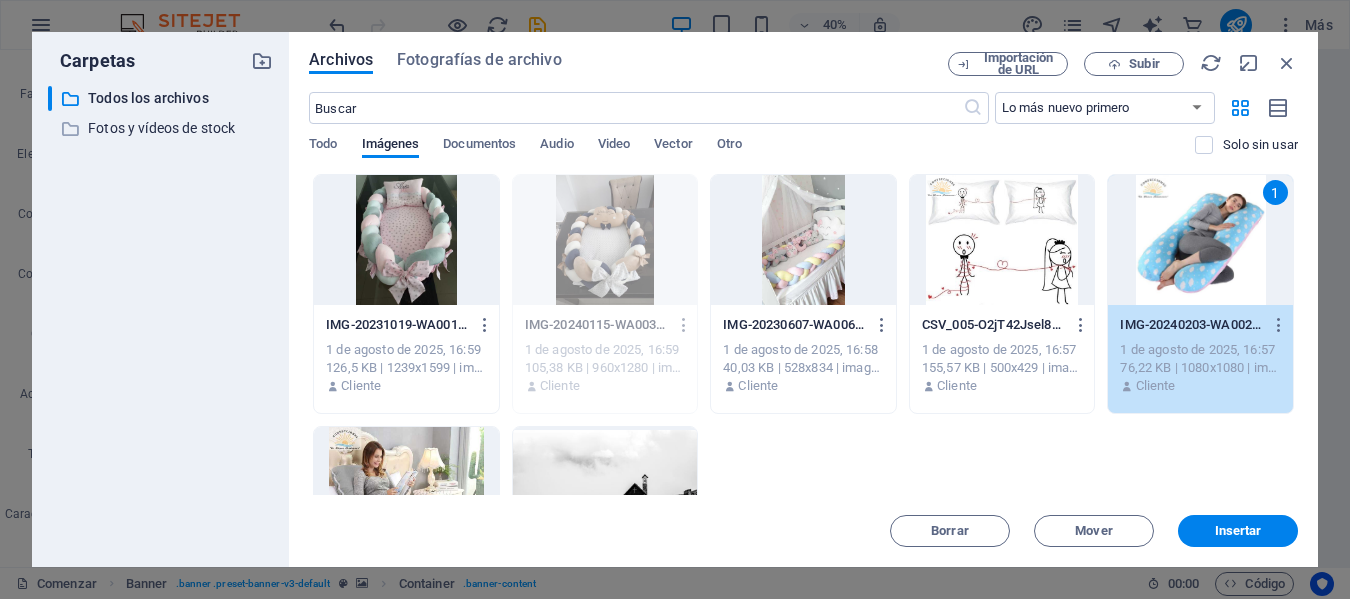 click on "Solo sin usar" at bounding box center [1246, 145] 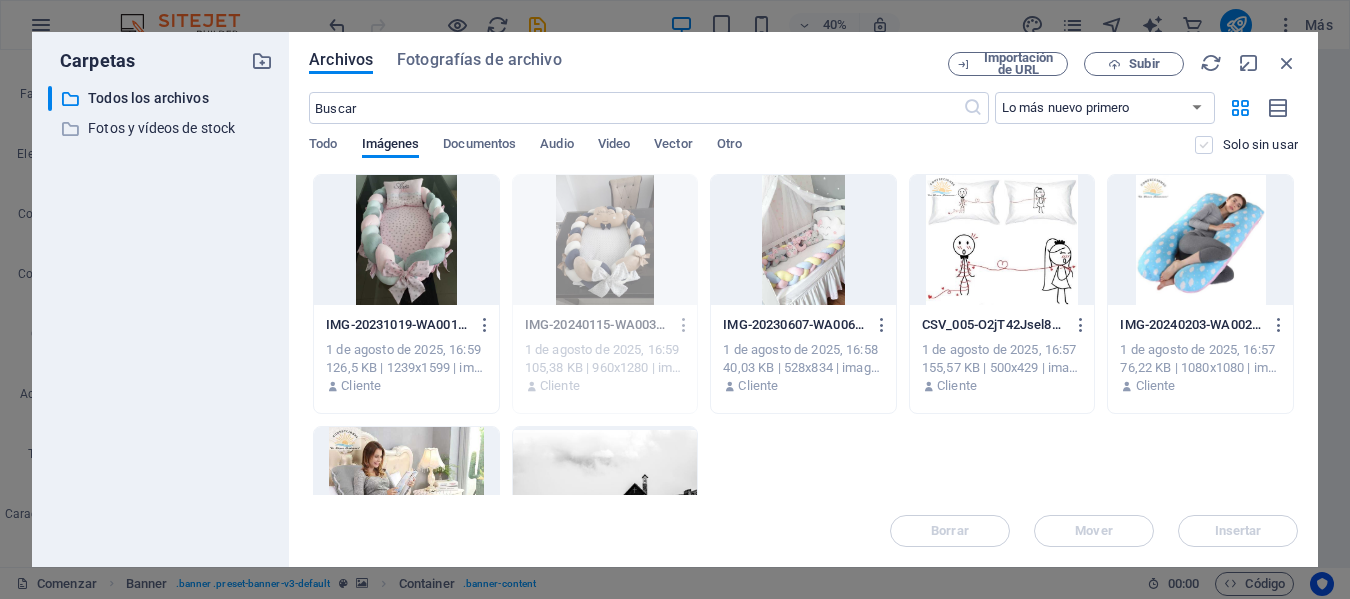 click at bounding box center (1204, 145) 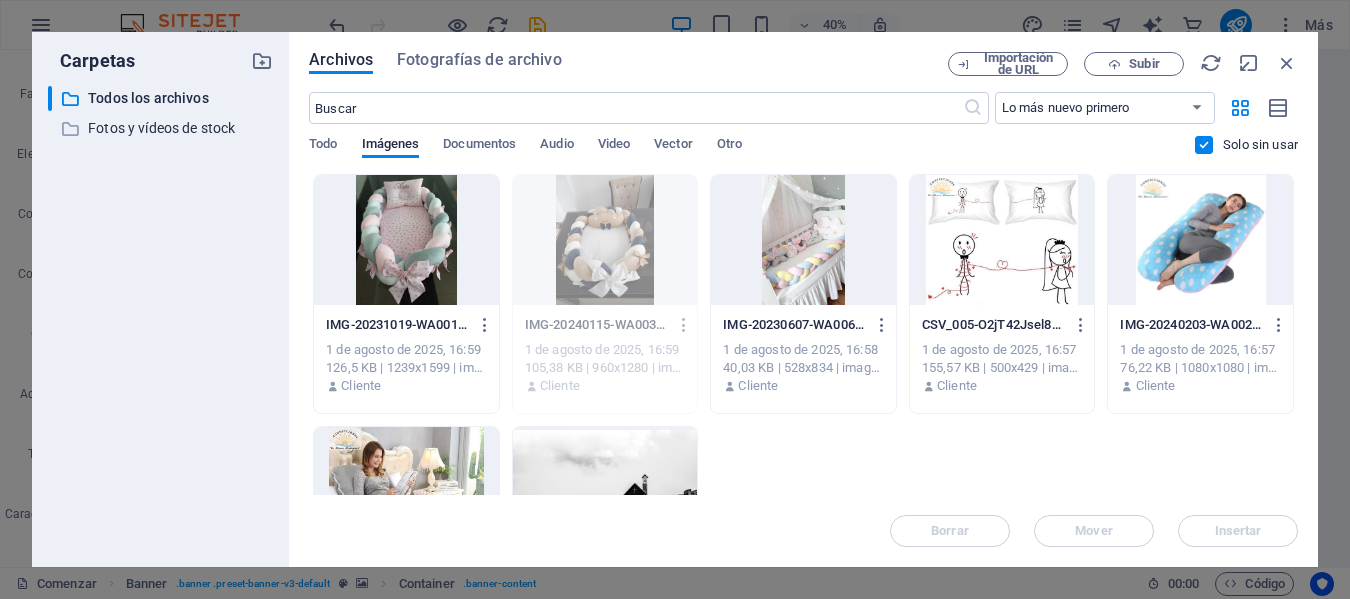 click on "1 de agosto de 2025, 16:58" at bounding box center [800, 349] 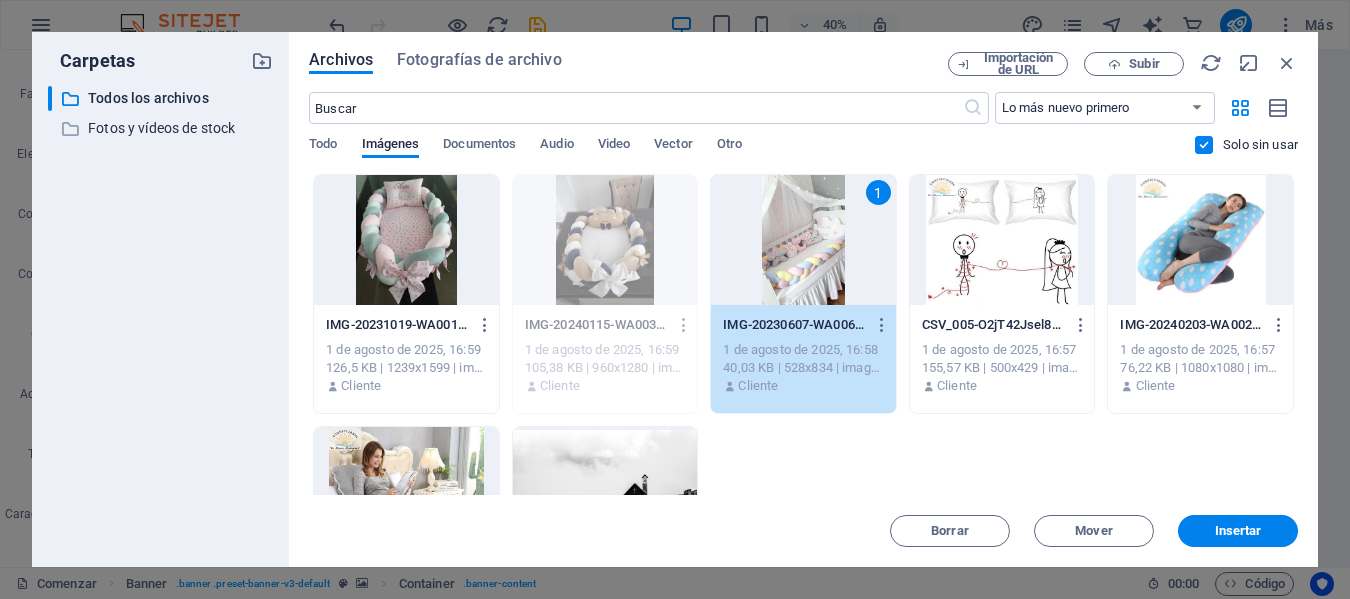 click on "1 de agosto de 2025, 16:59" at bounding box center (602, 349) 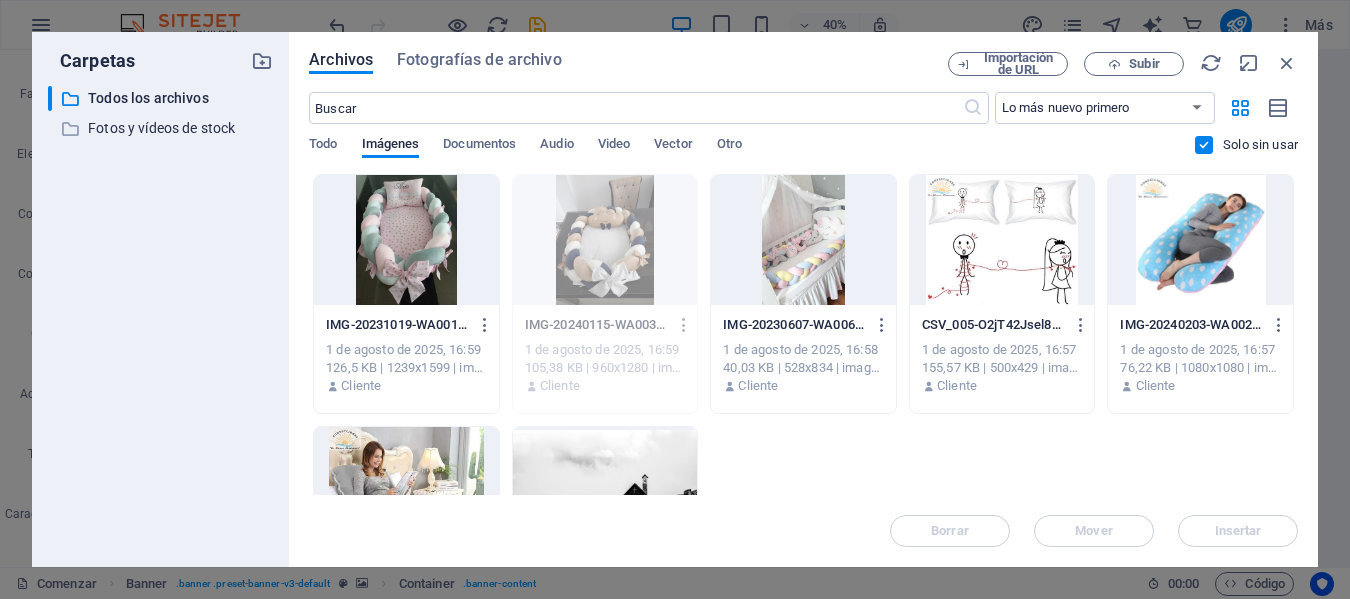 drag, startPoint x: 983, startPoint y: 478, endPoint x: 862, endPoint y: 244, distance: 263.4331 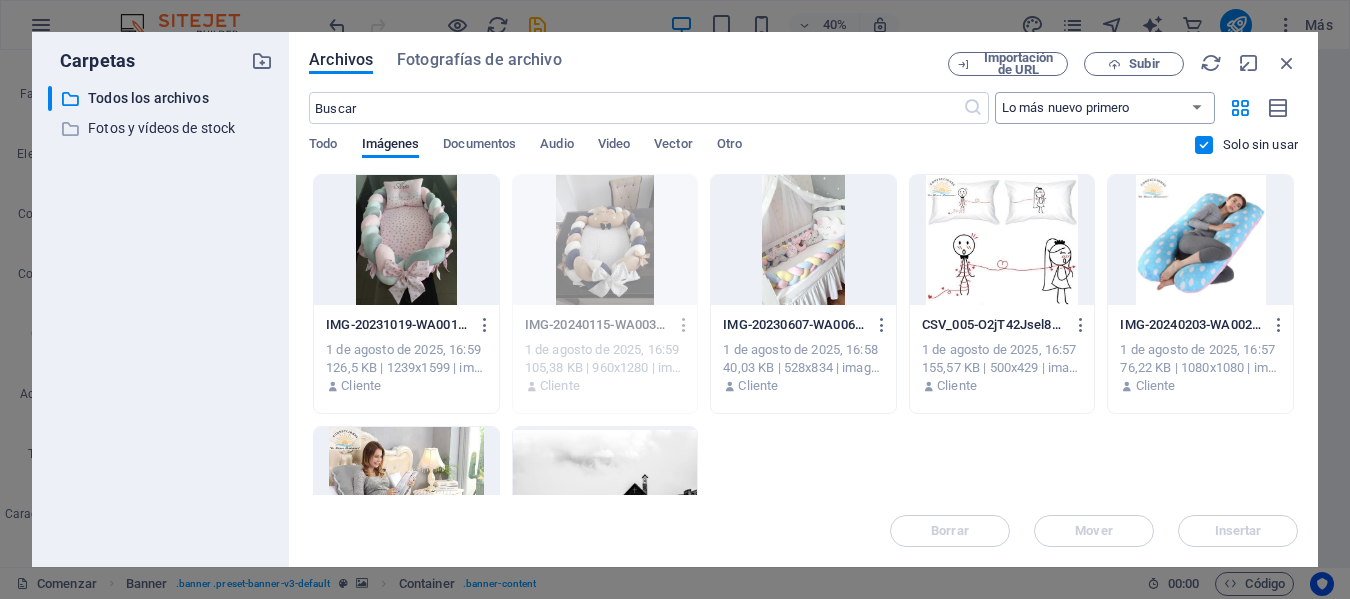 click on "Lo más nuevo primero El más antiguo primero Nombre (AZ) Nombre (ZA) Talla (0-9) Talla (9-0) Resolución (0-9) Resolución (9-0)" at bounding box center [1105, 108] 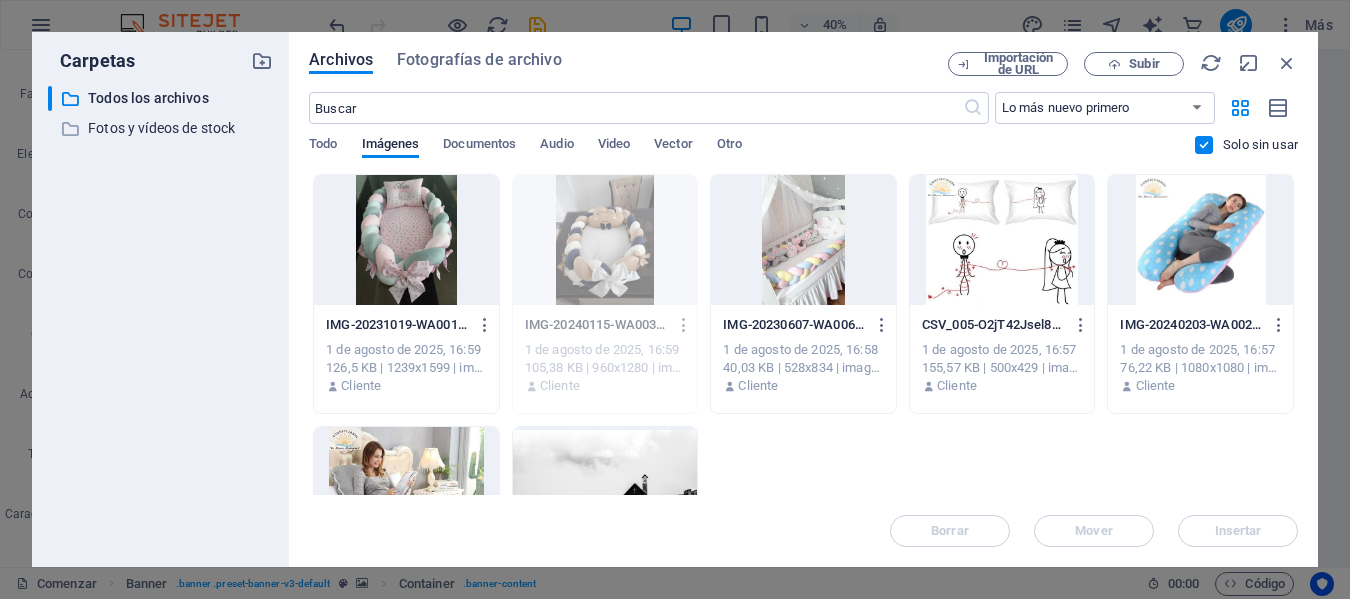click on "IMG-20231019-WA0019-nlMYOBuXg0C1kKwNjePYMg.jpg IMG-20231019-WA0019-nlMYOBuXg0C1kKwNjePYMg.jpg 1 de agosto de 2025, 16:59 126,5 KB | 1239x1599 | imagen/jpeg Cliente IMG-20240115-WA0038-2jYSTCv2lZ-5WTZkXcZEBA.jpg IMG-20240115-WA0038-2jYSTCv2lZ-5WTZkXcZEBA.jpg 1 de agosto de 2025, 16:59 105,38 KB | 960x1280 | imagen/jpeg Cliente IMG-20230607-WA0062-PujyYLDyuK5KdqZ34zNOPw.jpg IMG-20230607-WA0062-PujyYLDyuK5KdqZ34zNOPw.jpg 1 de agosto de 2025, 16:58 40,03 KB | 528x834 | imagen/jpeg Cliente CSV_005-O2jT42Jsel8txiR-n4FfbQ.png CSV_005-O2jT42Jsel8txiR-n4FfbQ.png 1 de agosto de 2025, 16:57 155,57 KB | 500x429 | imagen/png Cliente IMG-20240203-WA0026-MX5GaKt-XcYgbM77dScGLQ.jpg IMG-20240203-WA0026-MX5GaKt-XcYgbM77dScGLQ.jpg 1 de agosto de 2025, 16:57 76,22 KB | 1080x1080 | imagen/jpeg Cliente IMG-20240203-WA0035-oUfikVLHSbKf-ggxUfNA6Q.jpg IMG-20240203-WA0035-oUfikVLHSbKf-ggxUfNA6Q.jpg 1 de agosto de 2025, 16:57 115,25 KB | 1292 x 1080 | imagen/jpeg Cliente 1 de agosto de 2025, 00:22 1,81 MB | 6000x4000 | imagen/jpeg" at bounding box center [803, 420] 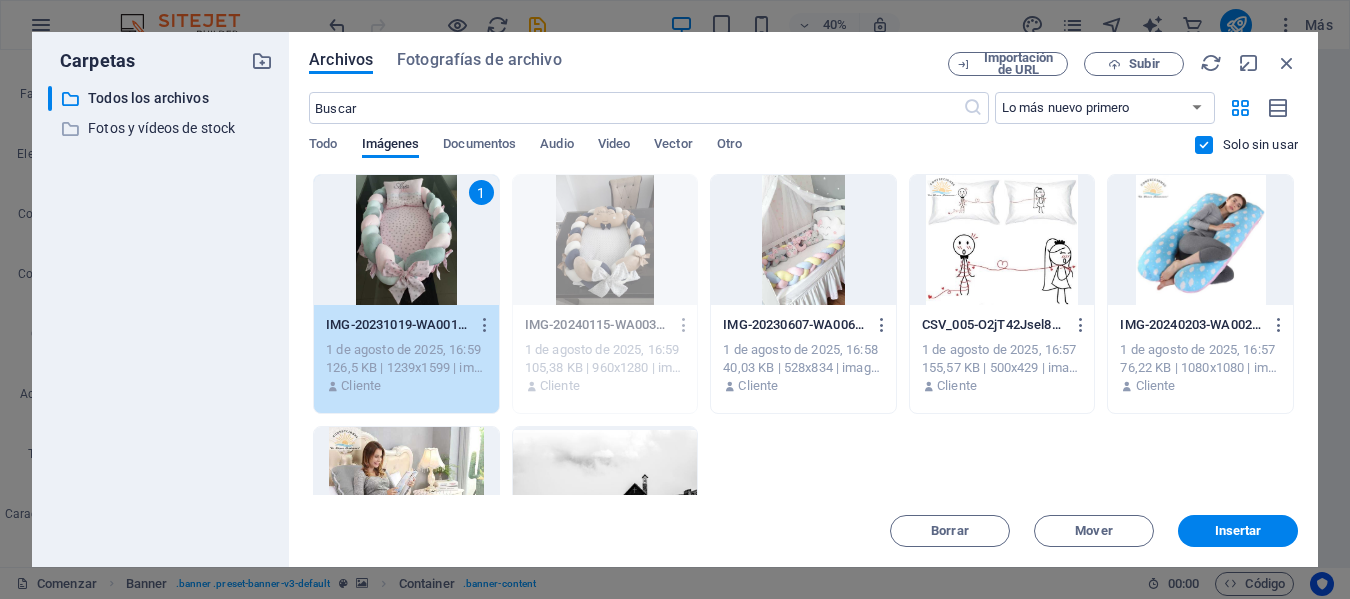 click on "40,03 KB | 528x834 | imagen/jpeg" at bounding box center [803, 368] 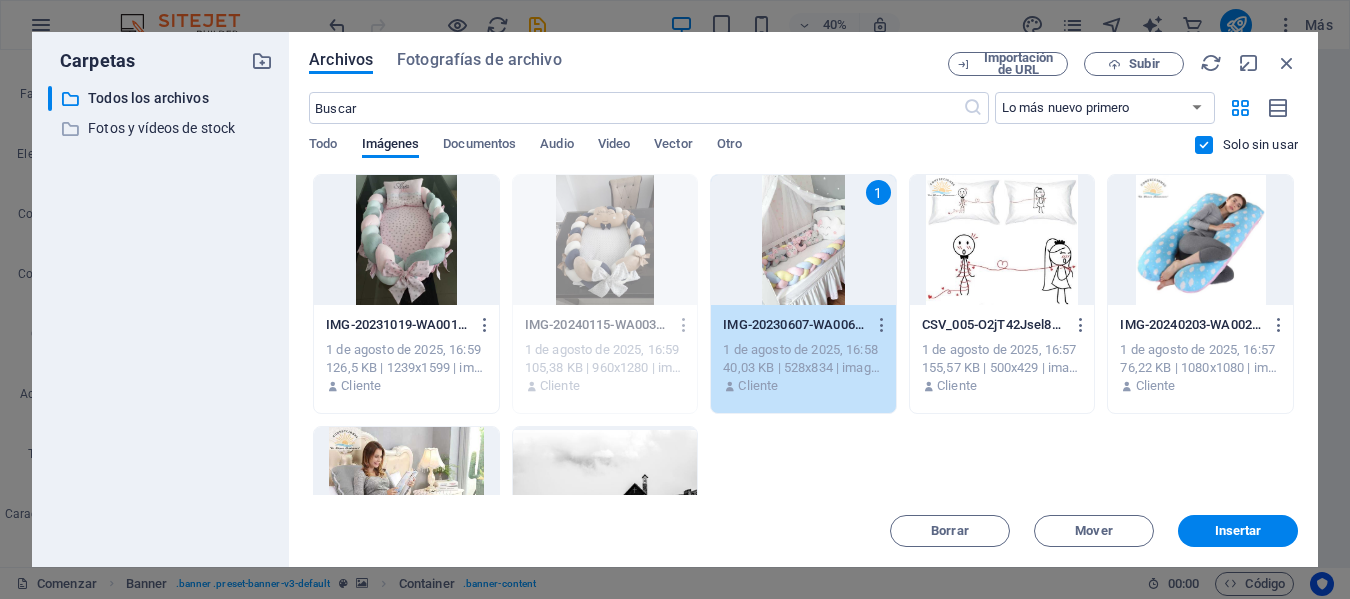 click on "1 de agosto de 2025, 16:59" at bounding box center [403, 349] 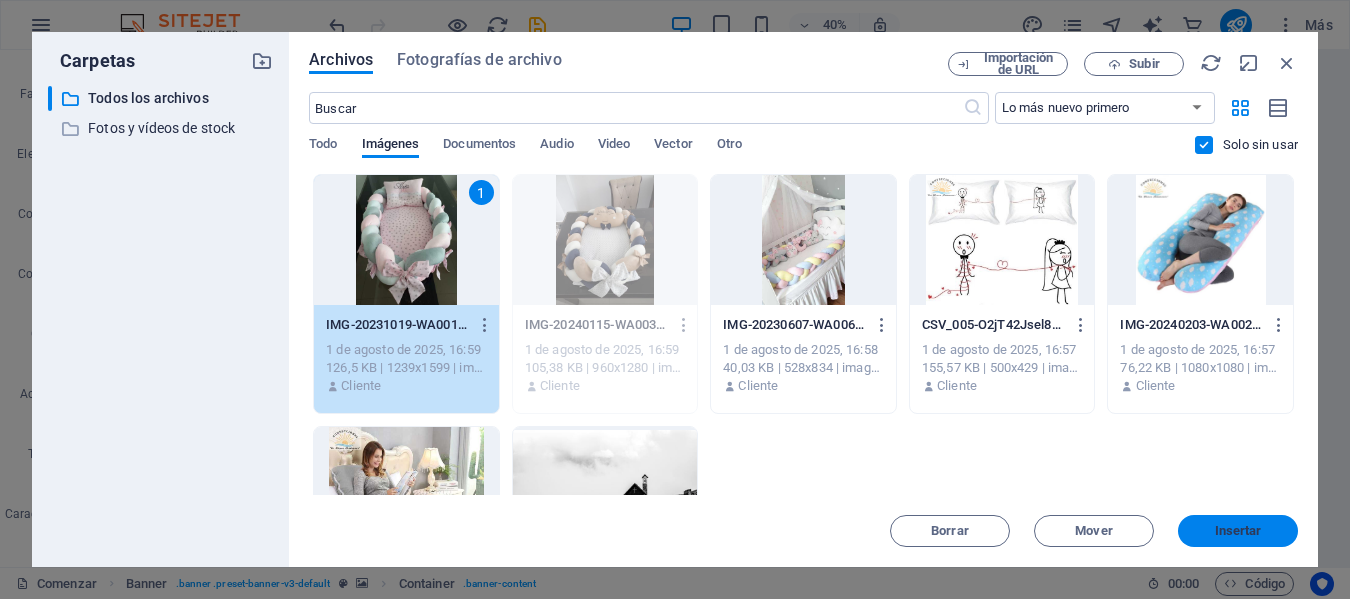 click on "Insertar" at bounding box center (1238, 530) 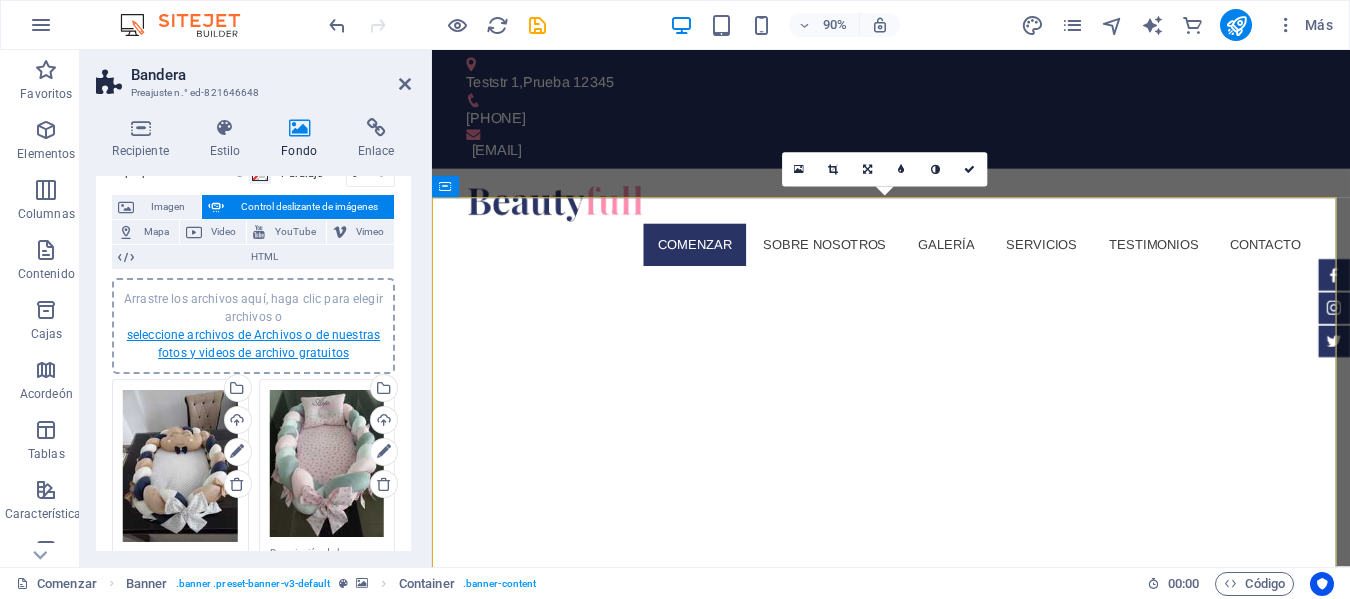 click on "seleccione archivos de Archivos o de nuestras fotos y videos de archivo gratuitos" at bounding box center [253, 344] 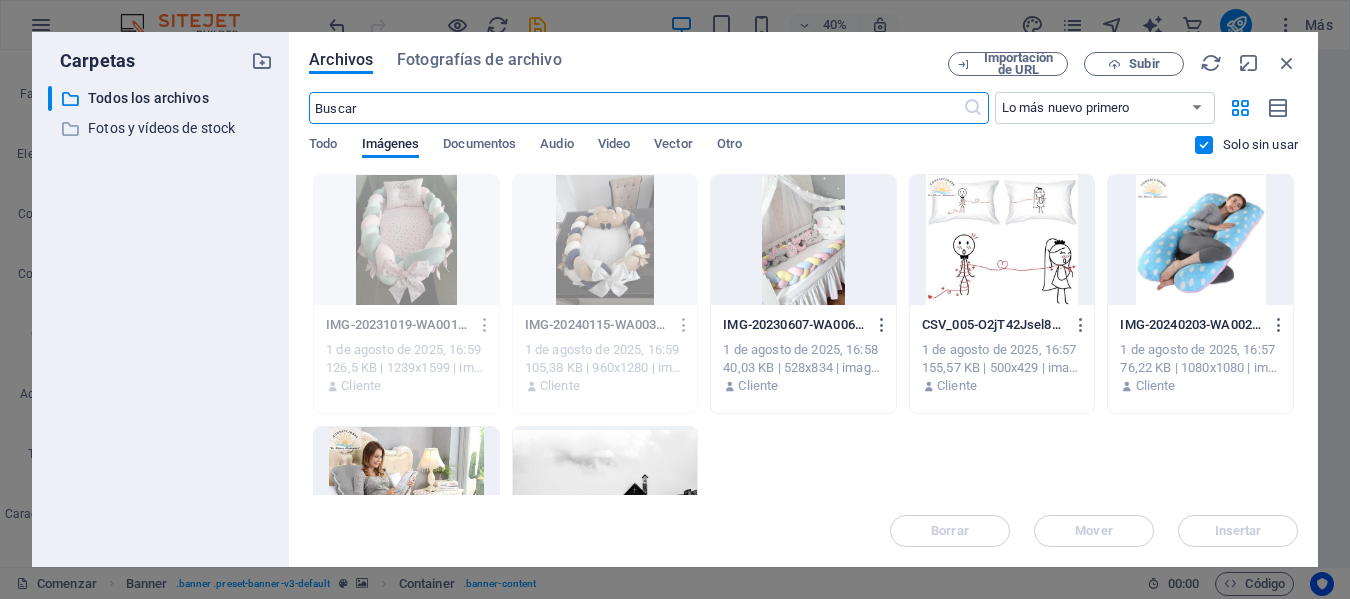click on "IMG-20230607-WA0062-PujyYLDyuK5KdqZ34zNOPw.jpg IMG-20230607-WA0062-PujyYLDyuK5KdqZ34zNOPw.jpg" at bounding box center [803, 325] 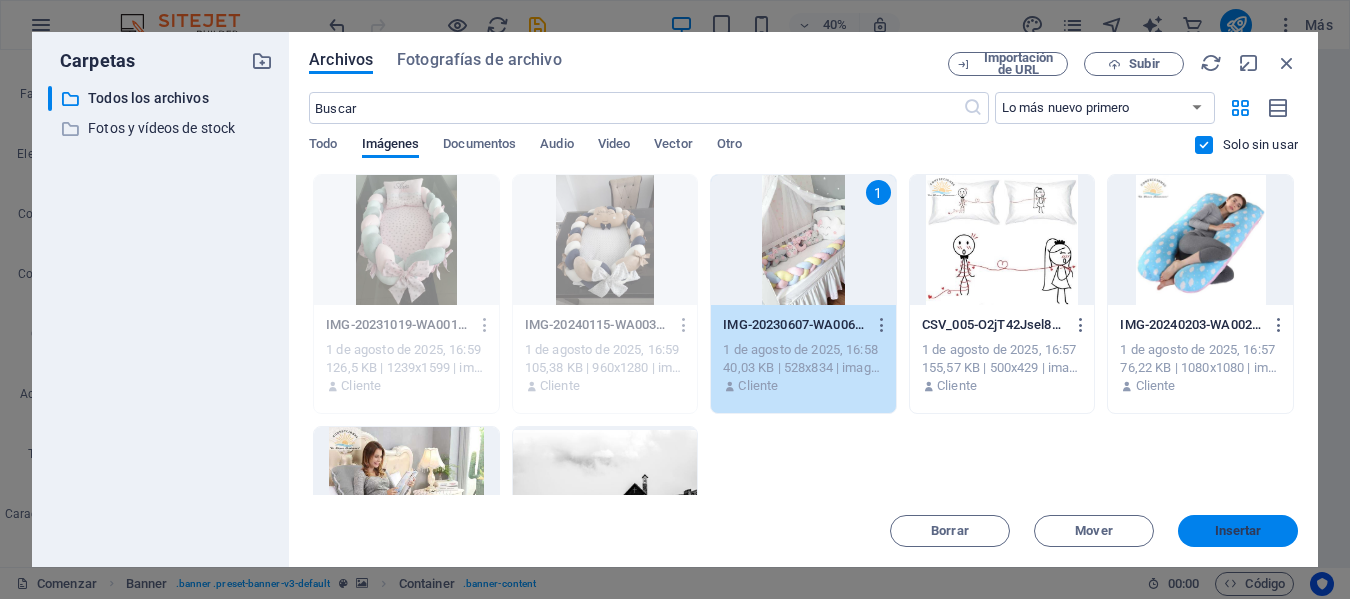 drag, startPoint x: 1248, startPoint y: 543, endPoint x: 577, endPoint y: 472, distance: 674.74585 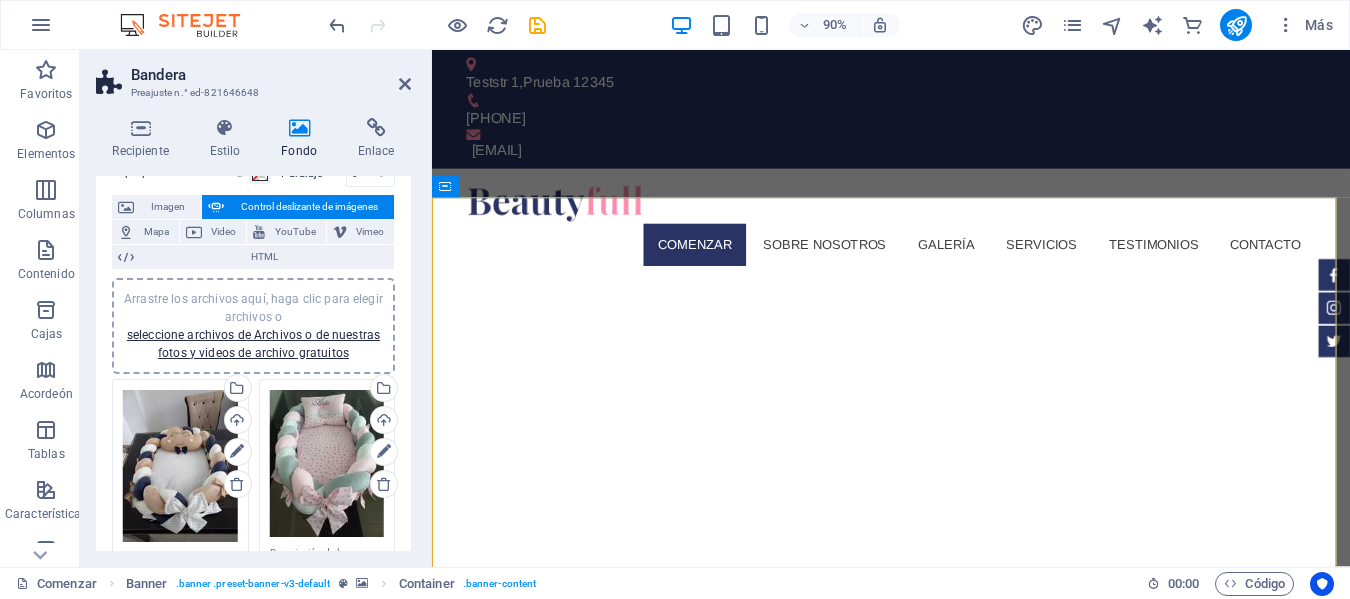 click on "seleccione archivos de Archivos o de nuestras fotos y videos de archivo gratuitos" at bounding box center (253, 344) 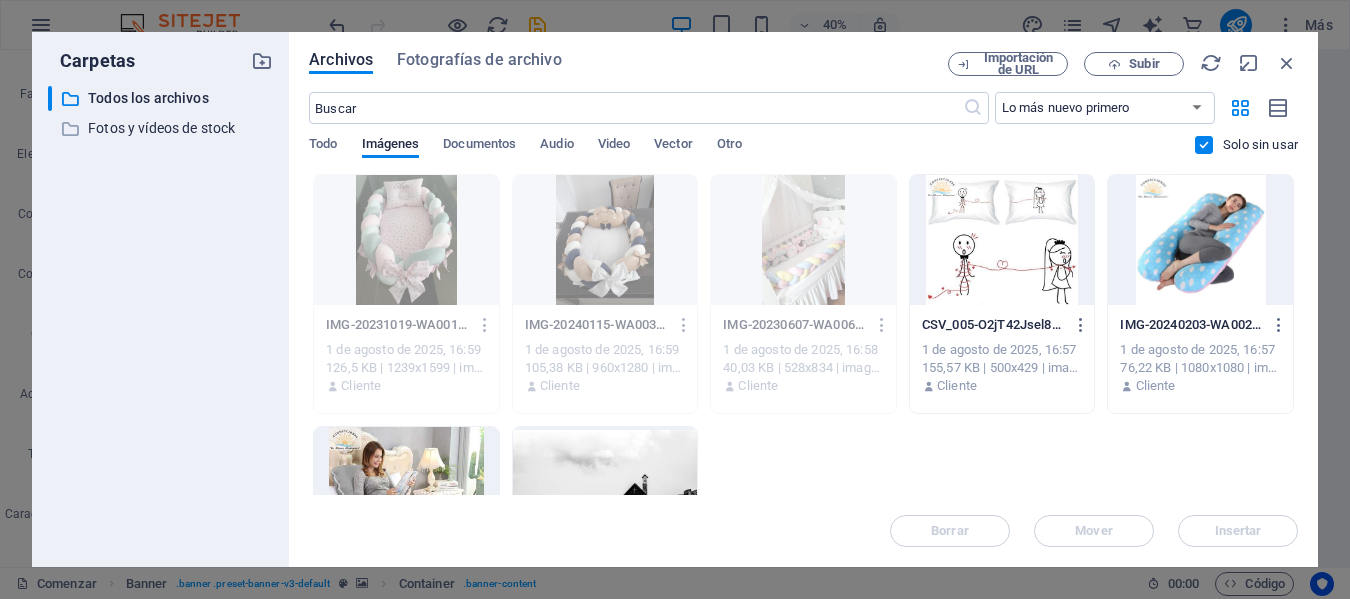 click at bounding box center [1200, 240] 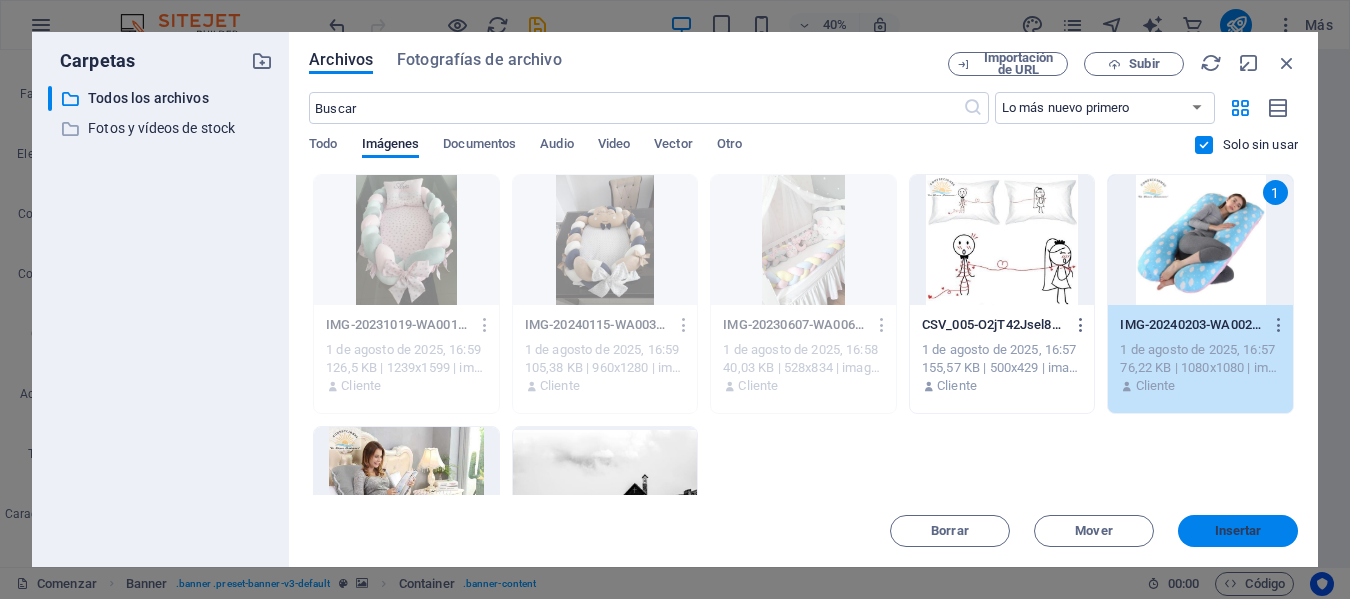 click on "Insertar" at bounding box center (1238, 530) 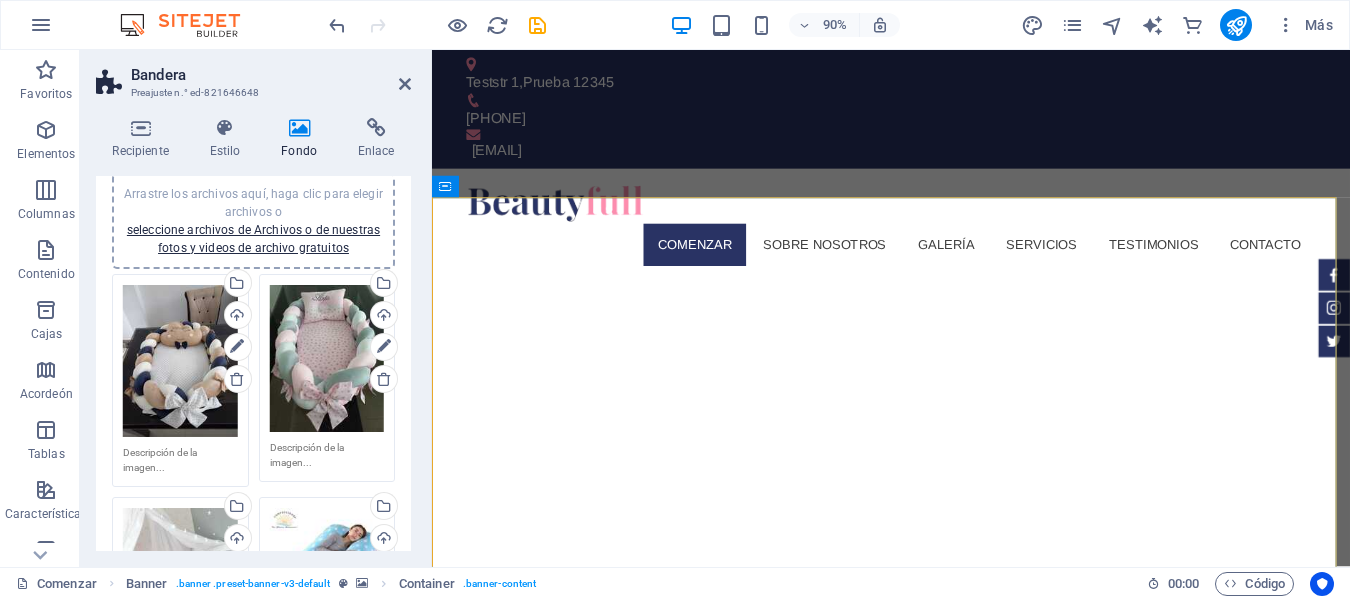 scroll, scrollTop: 200, scrollLeft: 0, axis: vertical 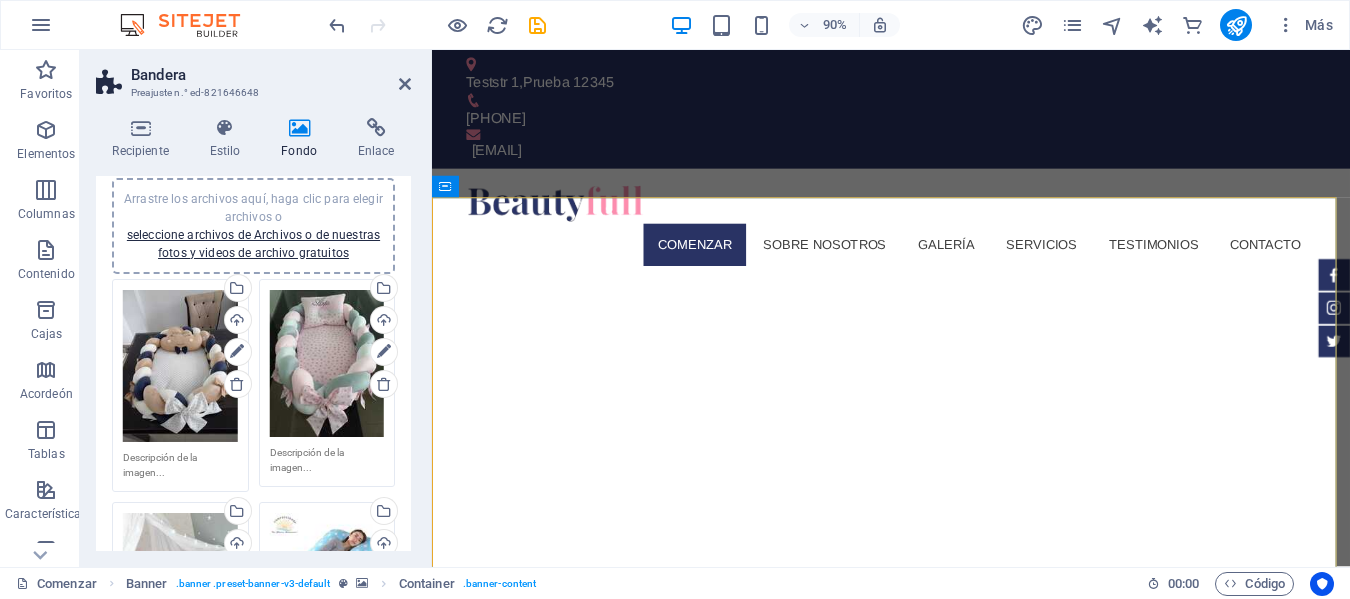 click on "Arrastre los archivos aquí, haga clic para elegir archivos o  seleccione archivos de Archivos o de nuestras fotos y videos de archivo gratuitos" at bounding box center (253, 226) 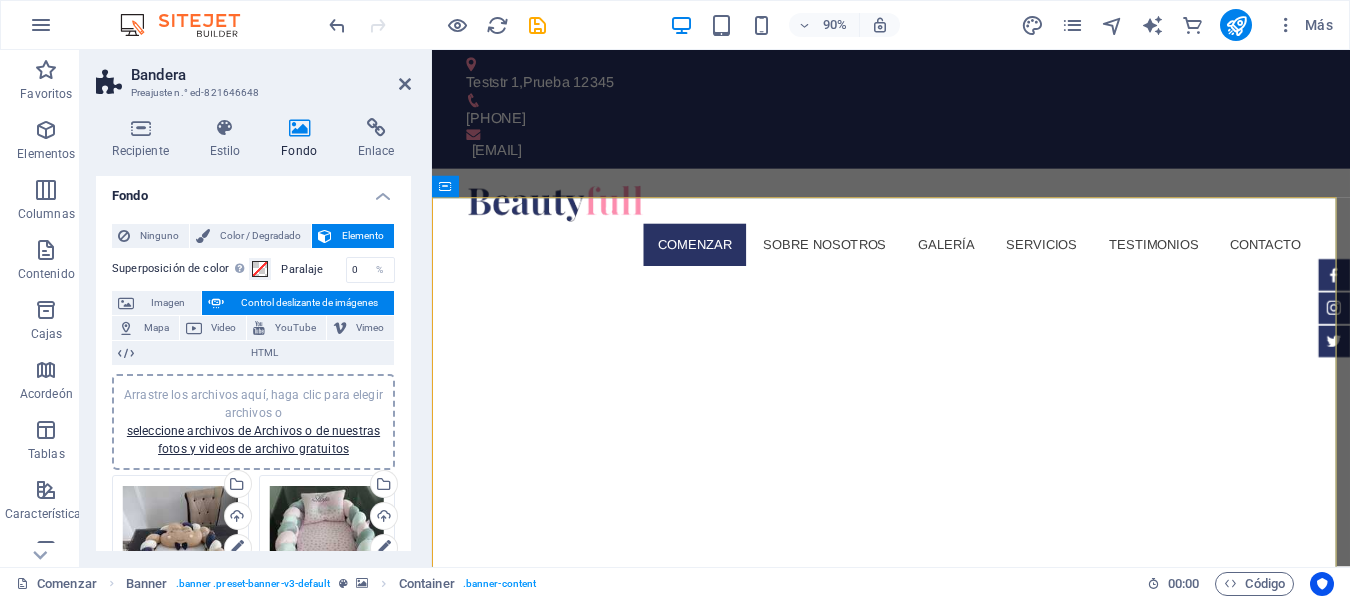 scroll, scrollTop: 0, scrollLeft: 0, axis: both 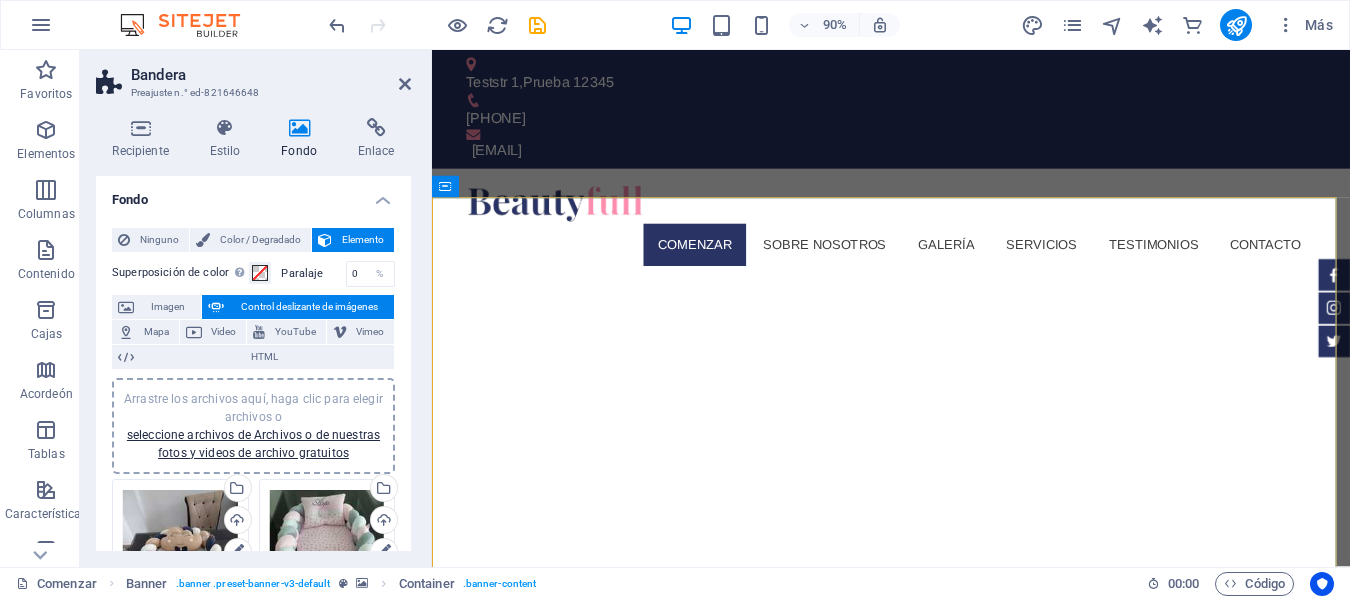 click on "Arrastre los archivos aquí, haga clic para elegir archivos o  seleccione archivos de Archivos o de nuestras fotos y videos de archivo gratuitos" at bounding box center (253, 426) 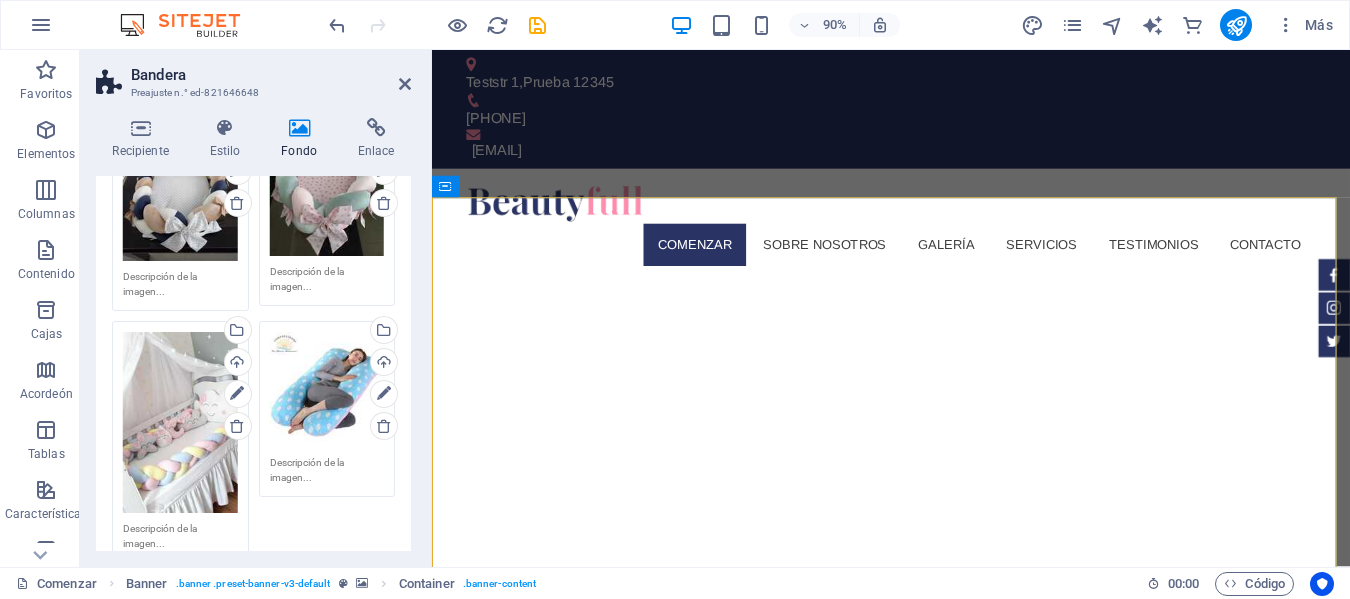 scroll, scrollTop: 400, scrollLeft: 0, axis: vertical 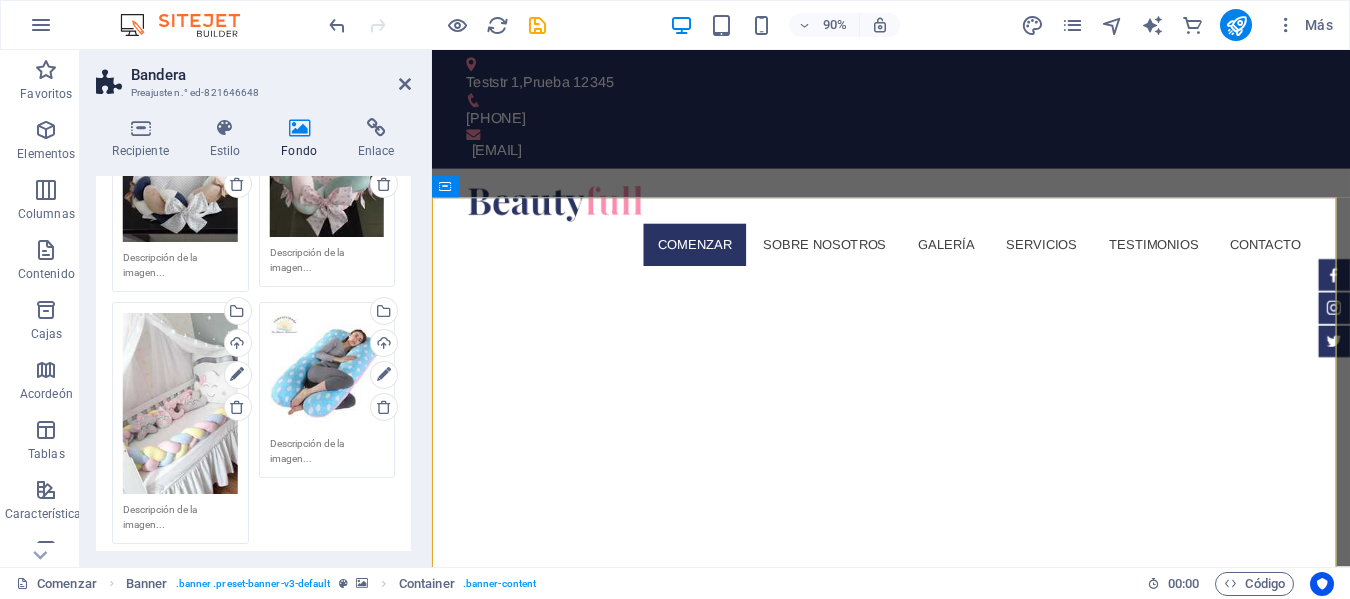 click on "Arrastre los archivos aquí, haga clic para elegir archivos o  seleccione archivos de Archivos o de nuestras fotos y videos de archivo gratuitos Seleccione archivos del administrador de archivos, fotos de archivo o cargue archivo(s) Subir Arrastre los archivos aquí, haga clic para elegir archivos o  seleccione archivos de Archivos o de nuestras fotos y videos de archivo gratuitos Seleccione archivos del administrador de archivos, fotos de archivo o cargue archivo(s) Subir Arrastre los archivos aquí, haga clic para elegir archivos o  seleccione archivos de Archivos o de nuestras fotos y videos de archivo gratuitos Seleccione archivos del administrador de archivos, fotos de archivo o cargue archivo(s) Subir Arrastre los archivos aquí, haga clic para elegir archivos o  seleccione archivos de Archivos o de nuestras fotos y videos de archivo gratuitos Seleccione archivos del administrador de archivos, fotos de archivo o cargue archivo(s) Subir" at bounding box center (253, 311) 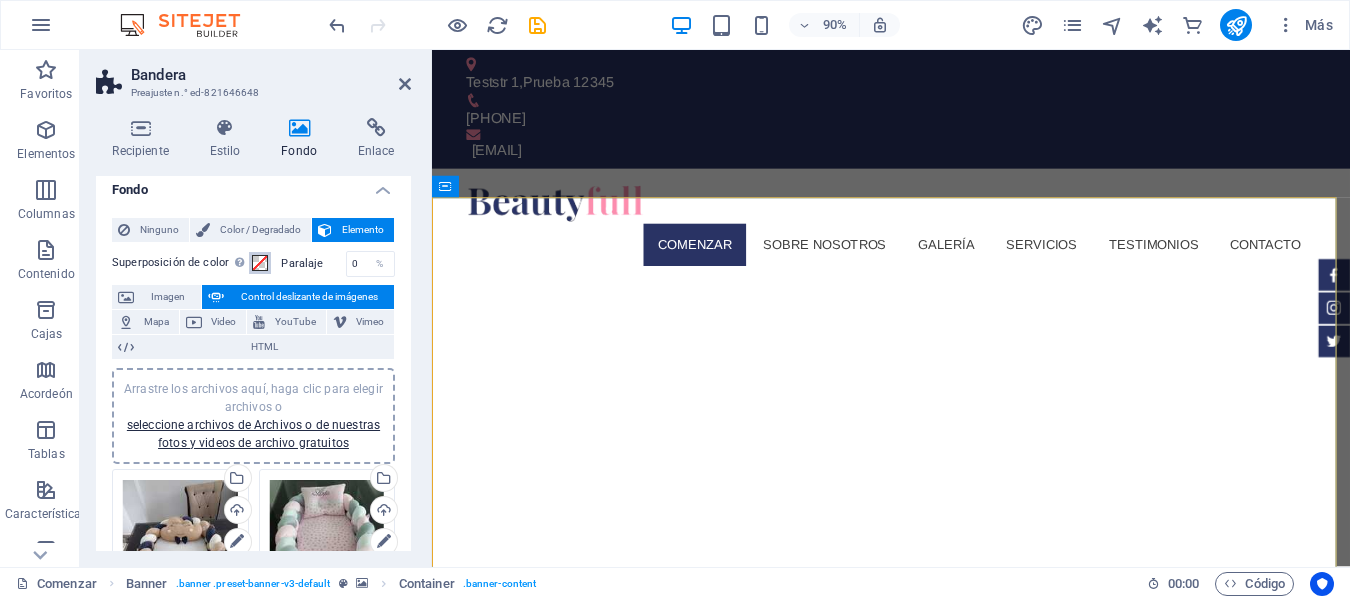 scroll, scrollTop: 0, scrollLeft: 0, axis: both 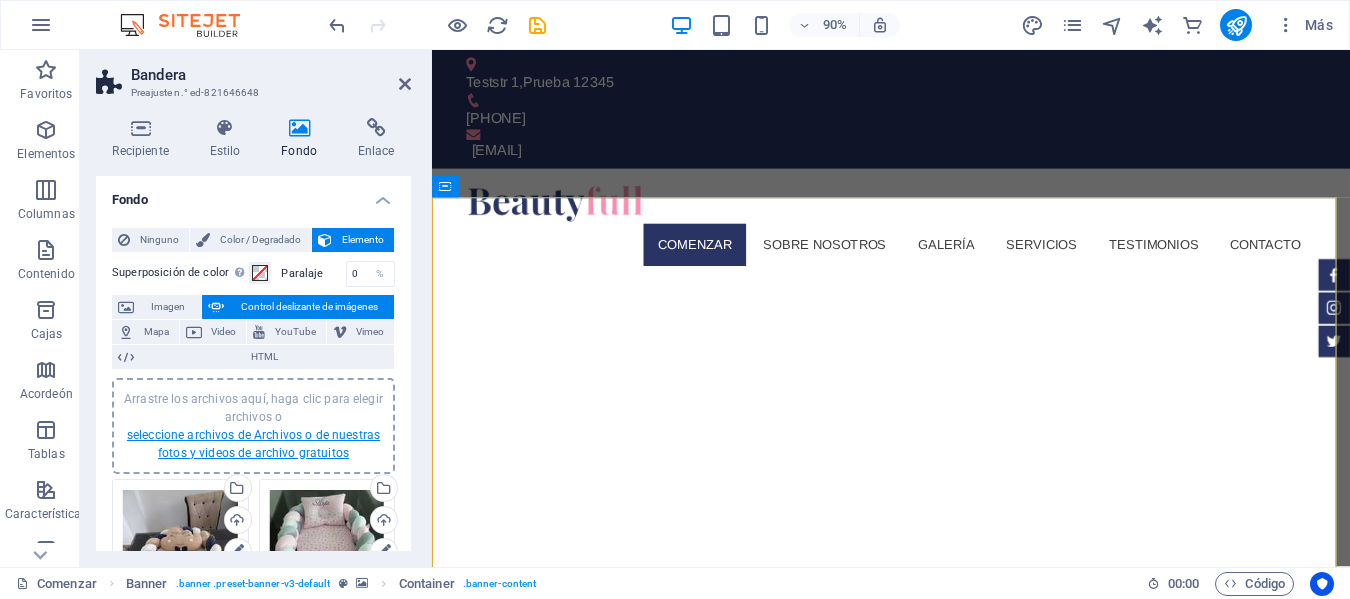 click on "seleccione archivos de Archivos o de nuestras fotos y videos de archivo gratuitos" at bounding box center (253, 444) 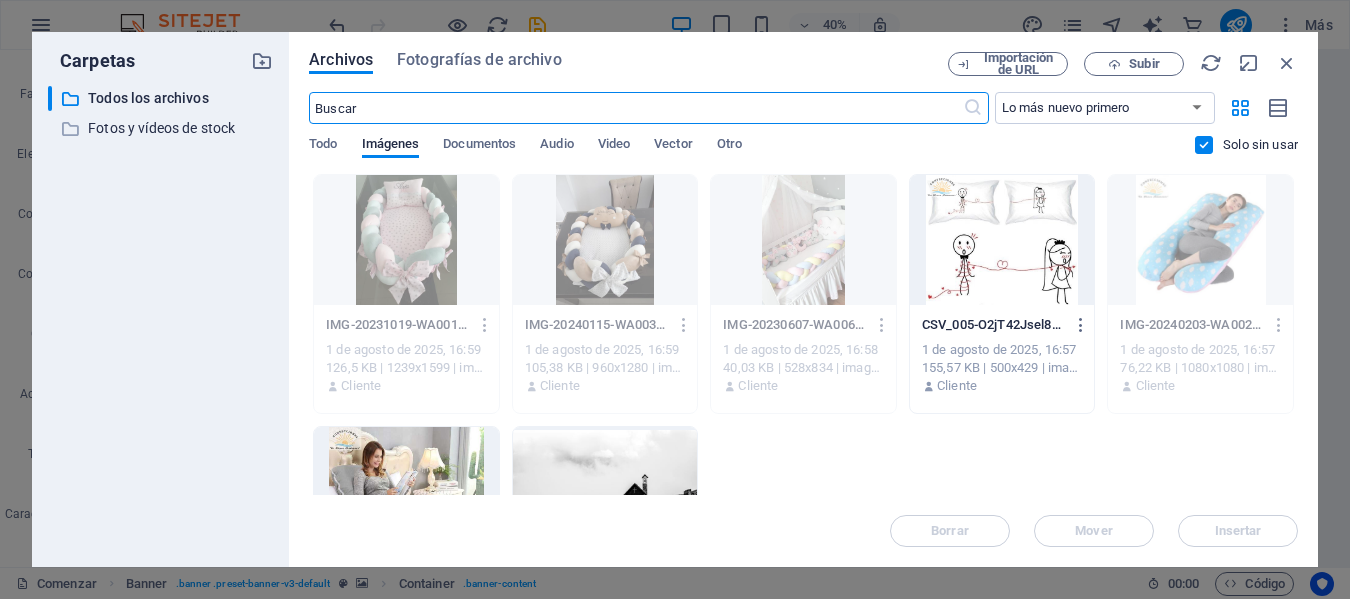 click on "CSV_005-O2jT42Jsel8txiR-n4FfbQ.png" at bounding box center [1034, 324] 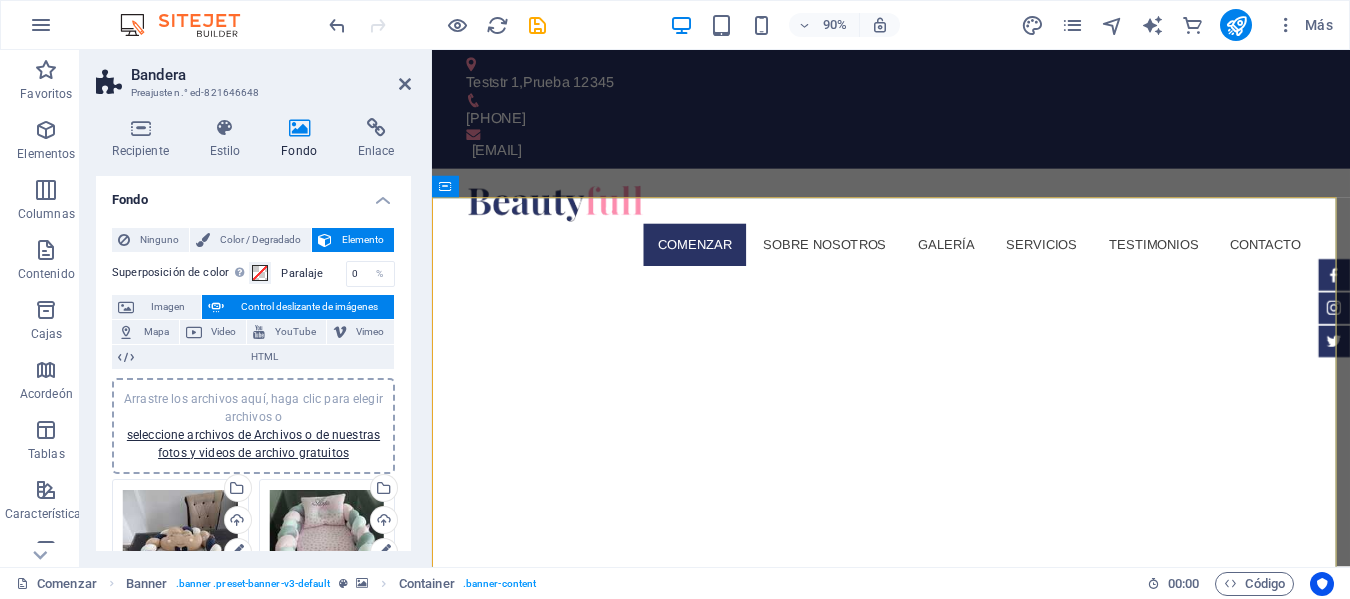 click on "Arrastre los archivos aquí, haga clic para elegir archivos o  seleccione archivos de Archivos o de nuestras fotos y videos de archivo gratuitos" at bounding box center (253, 426) 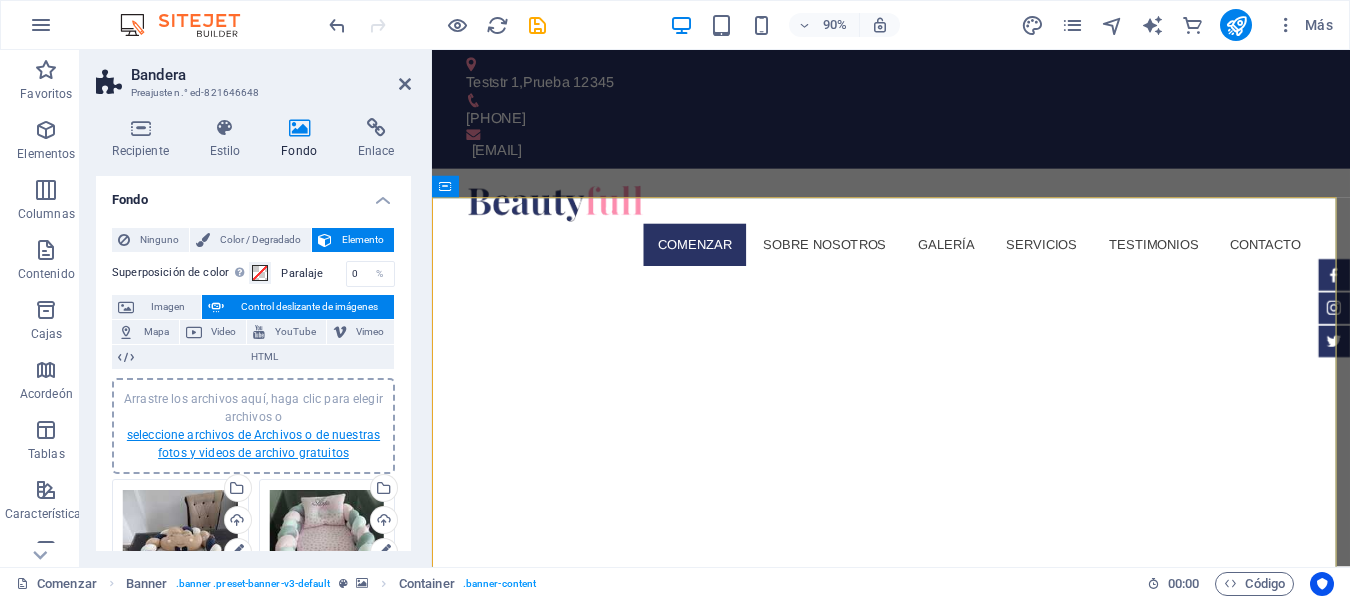 click on "seleccione archivos de Archivos o de nuestras fotos y videos de archivo gratuitos" at bounding box center [253, 444] 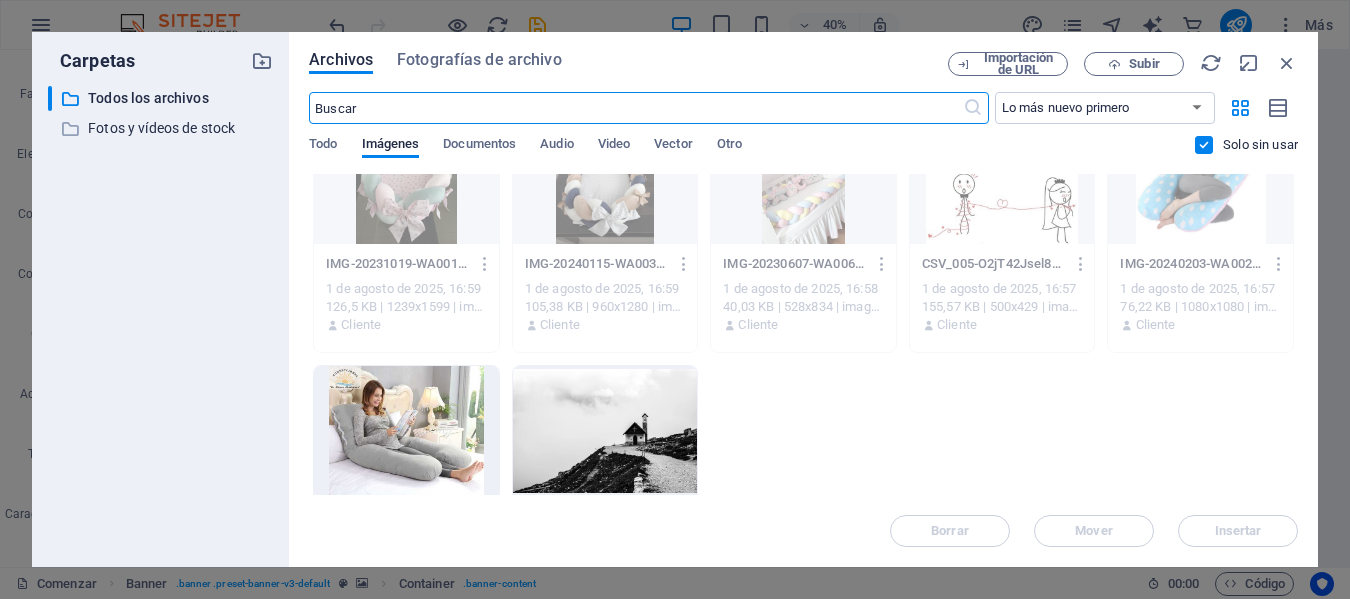 scroll, scrollTop: 100, scrollLeft: 0, axis: vertical 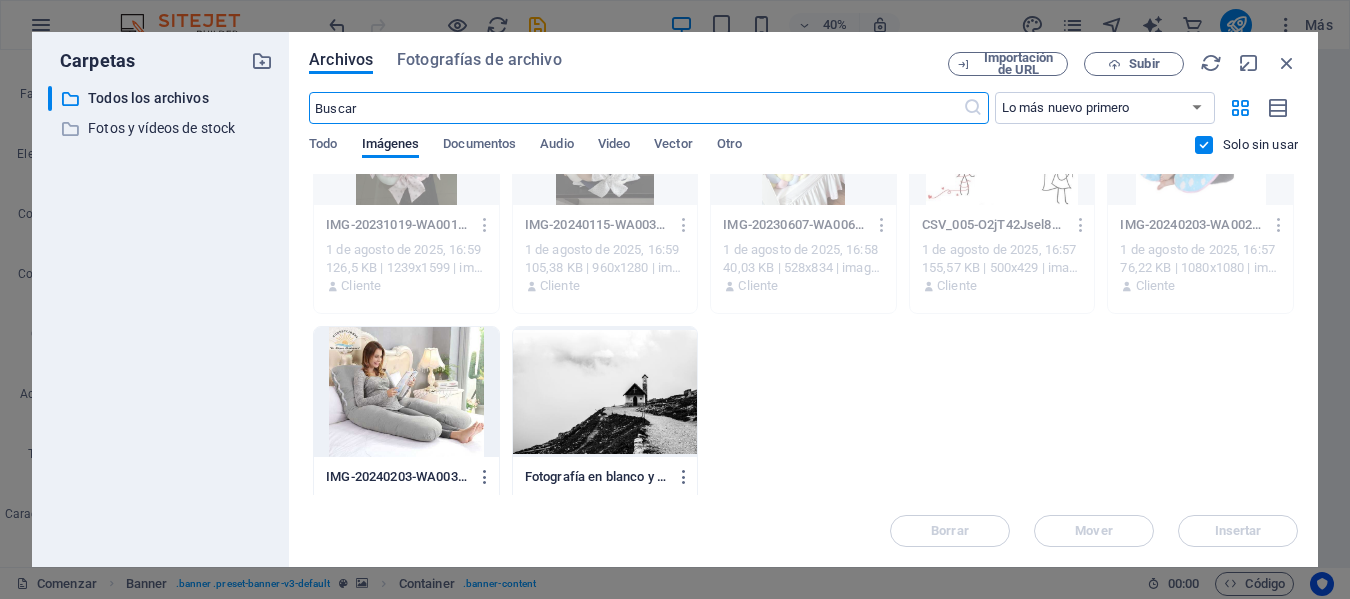 click at bounding box center [406, 392] 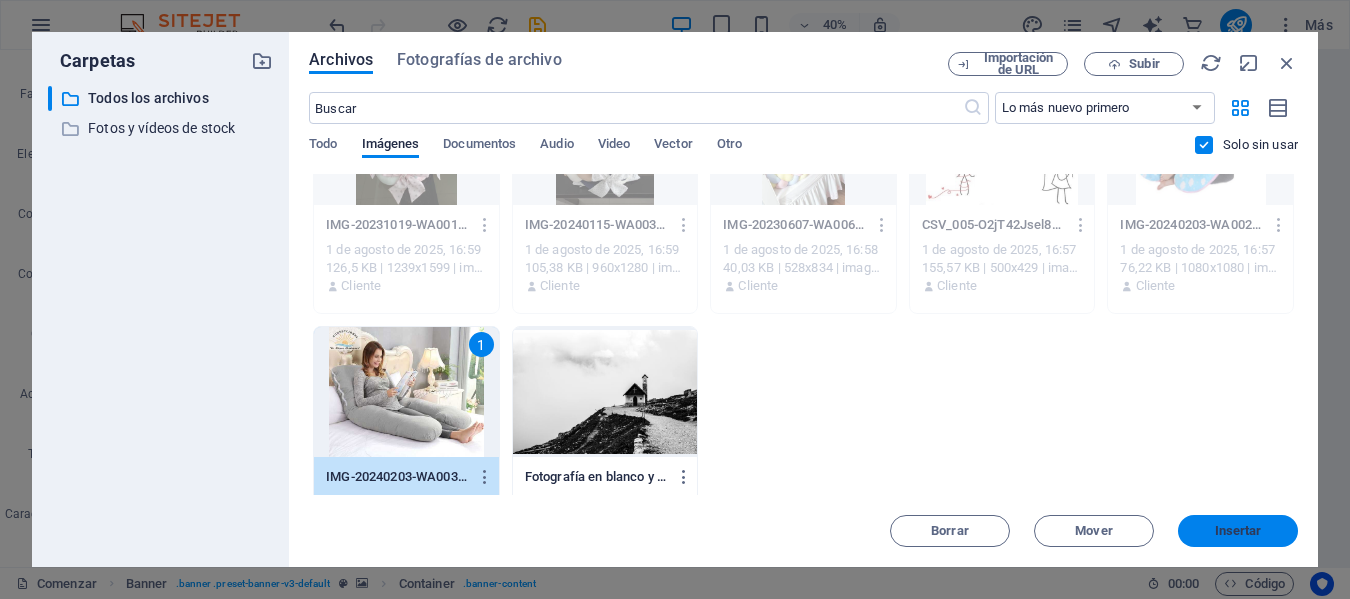 drag, startPoint x: 886, startPoint y: 539, endPoint x: 1232, endPoint y: 535, distance: 346.02313 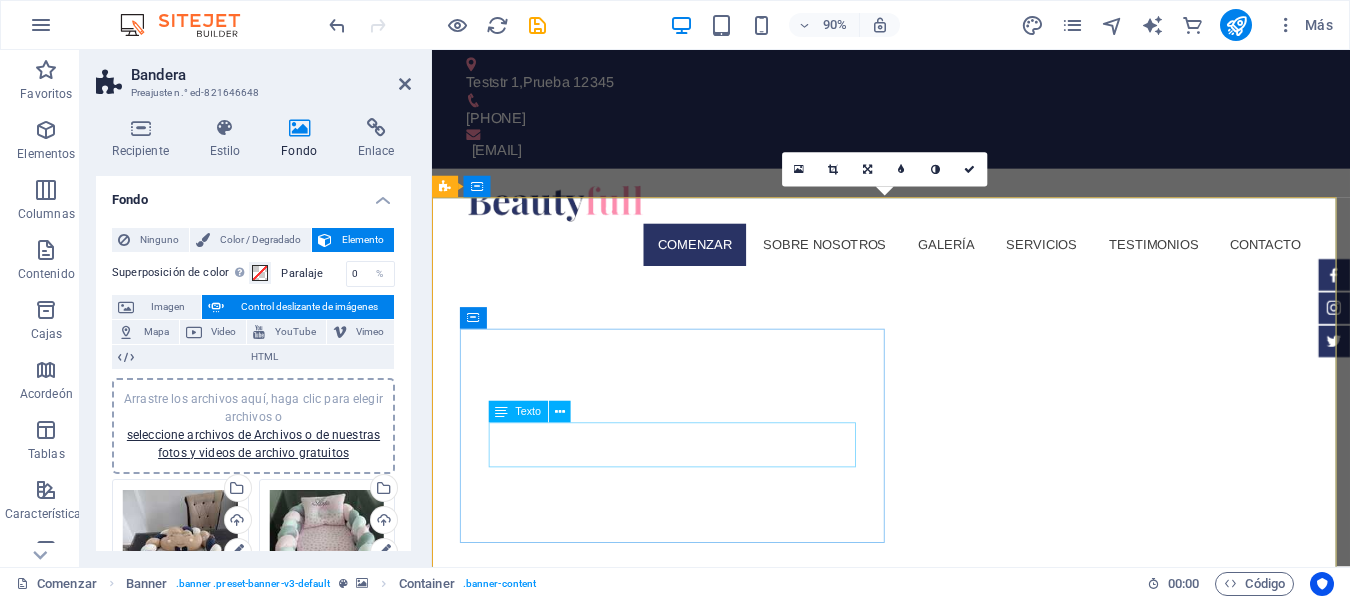 click on "Sed ut perspiciatis unde omnis iste natus doloremque laudantium." at bounding box center (706, 1047) 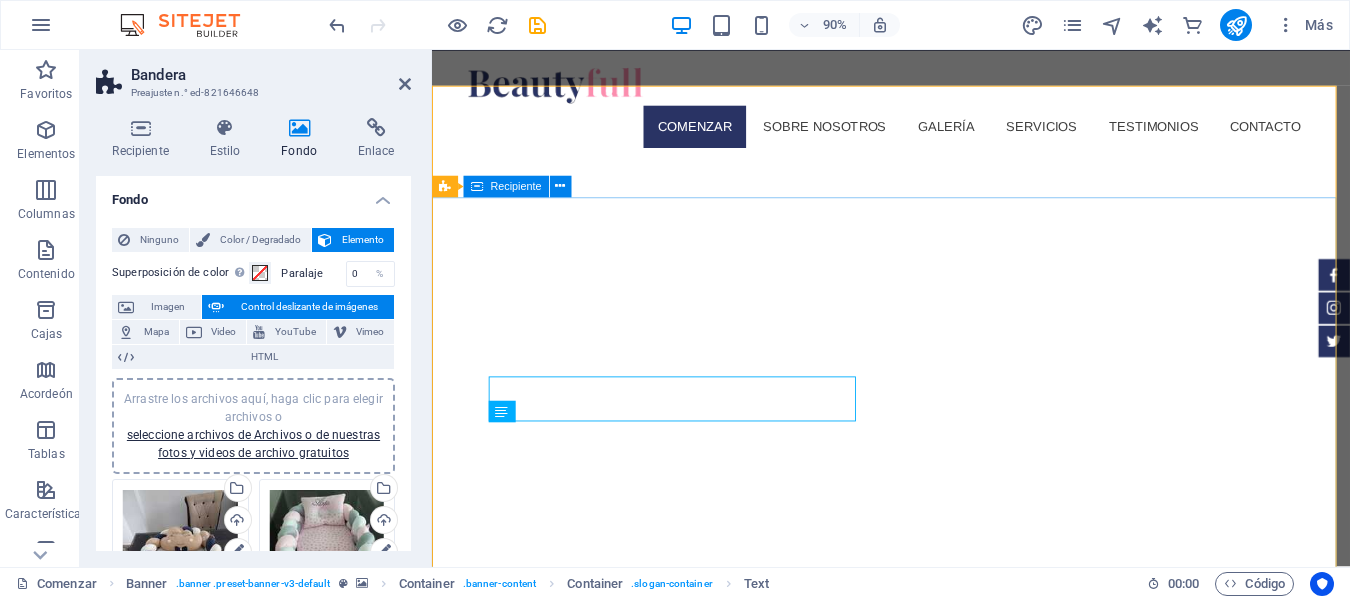scroll, scrollTop: 0, scrollLeft: 0, axis: both 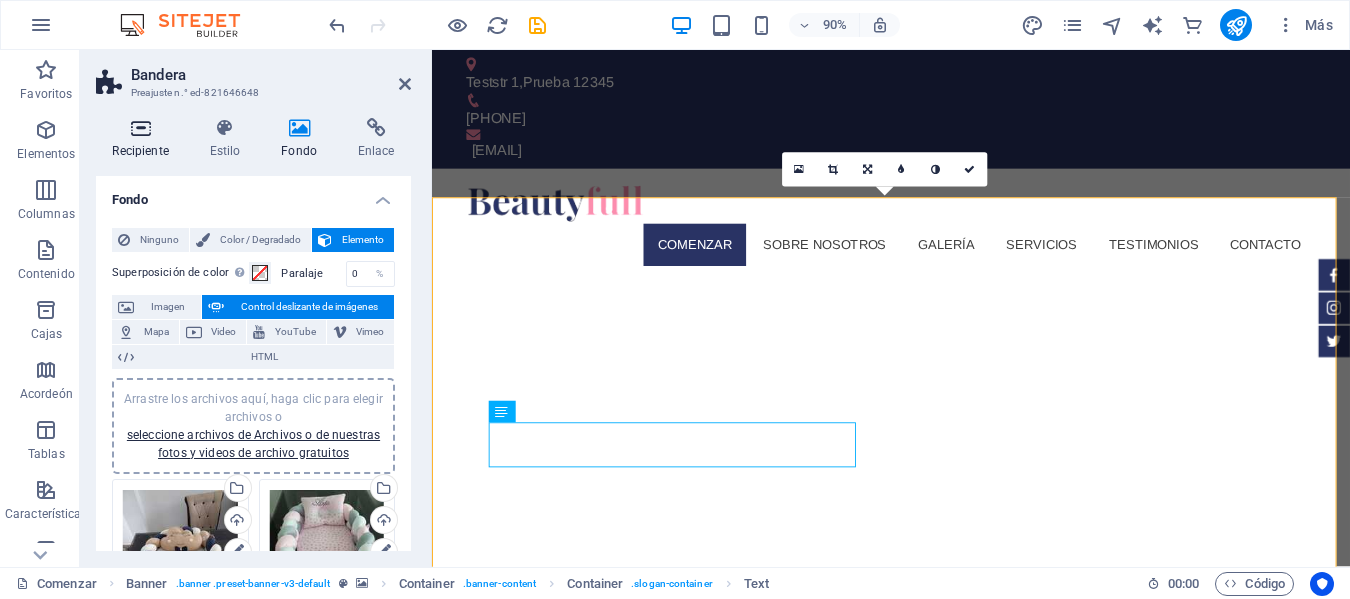 click at bounding box center [140, 128] 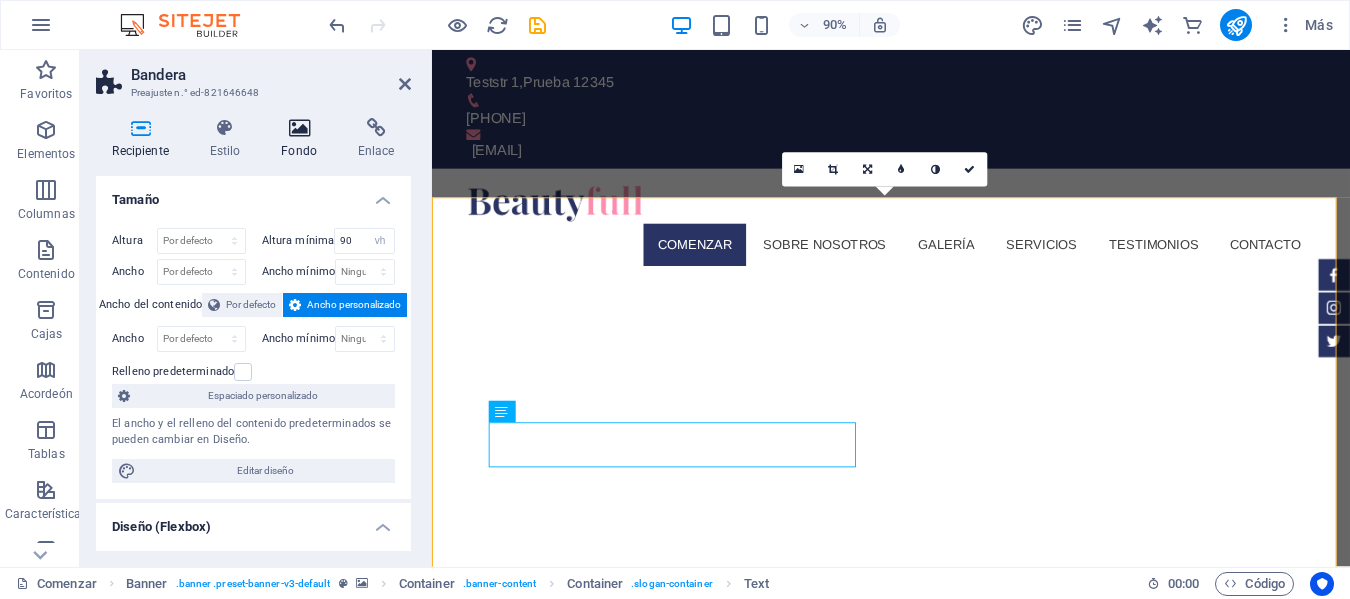 click at bounding box center [299, 128] 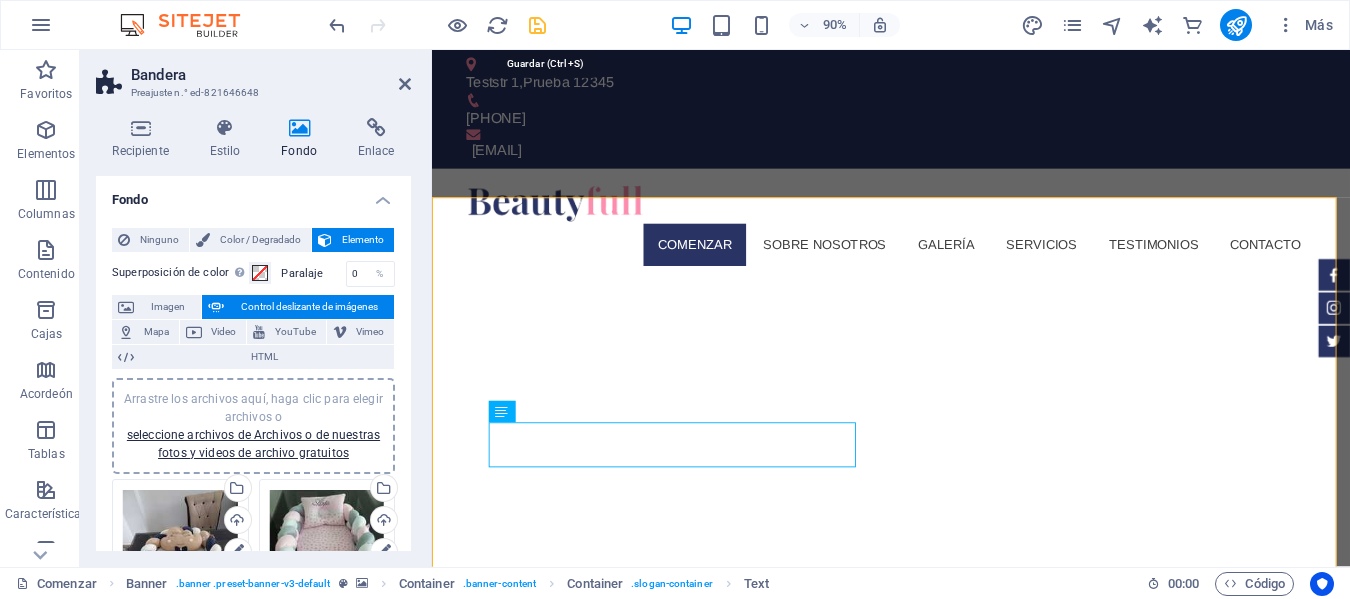 click at bounding box center (537, 25) 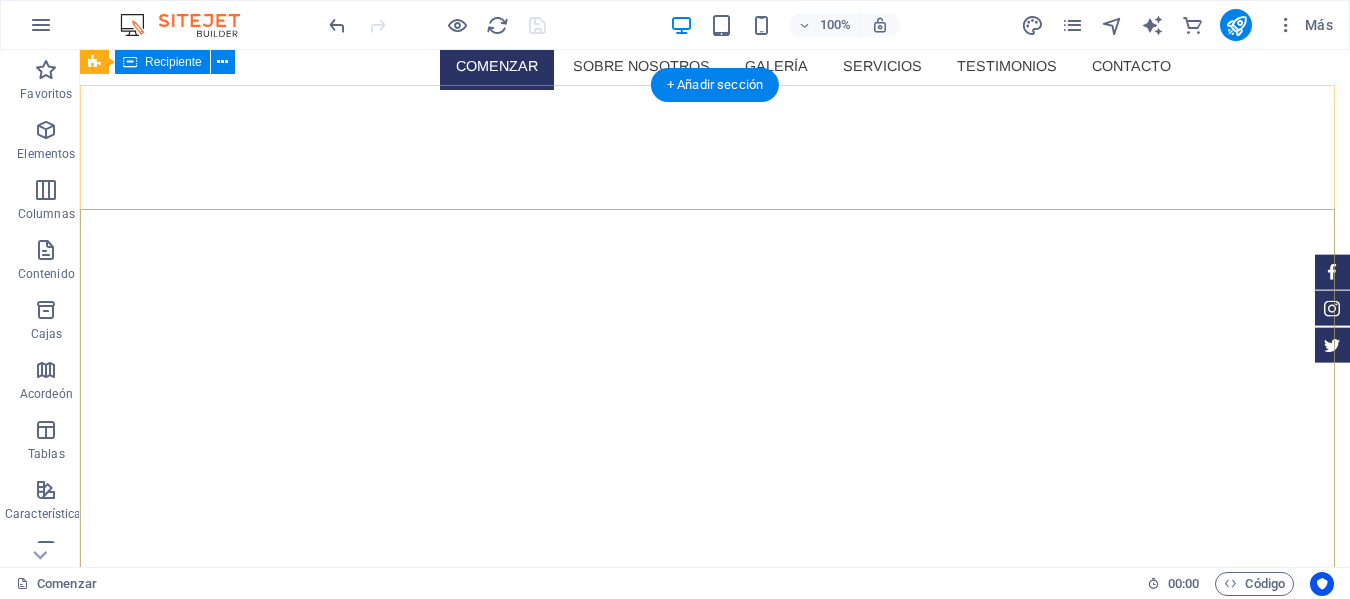scroll, scrollTop: 0, scrollLeft: 0, axis: both 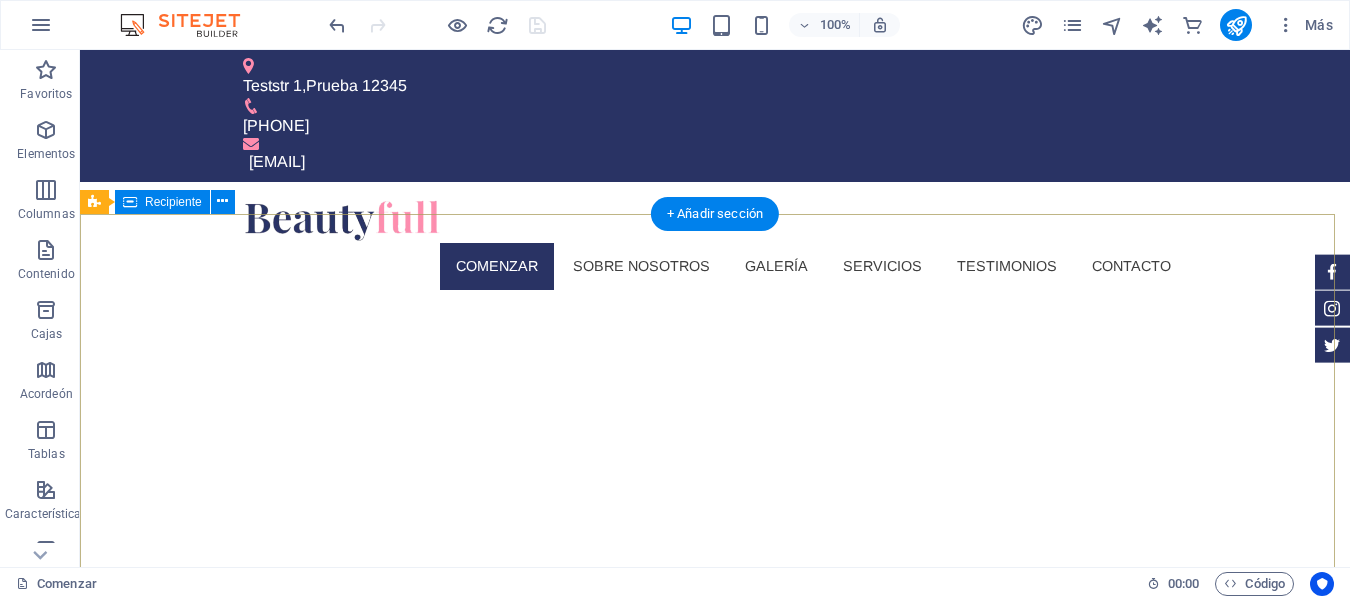 click on "madebyelsa.com.pe Sed ut perspiciatis unde omnis iste natus doloremque laudantium. Más información" at bounding box center (715, 1049) 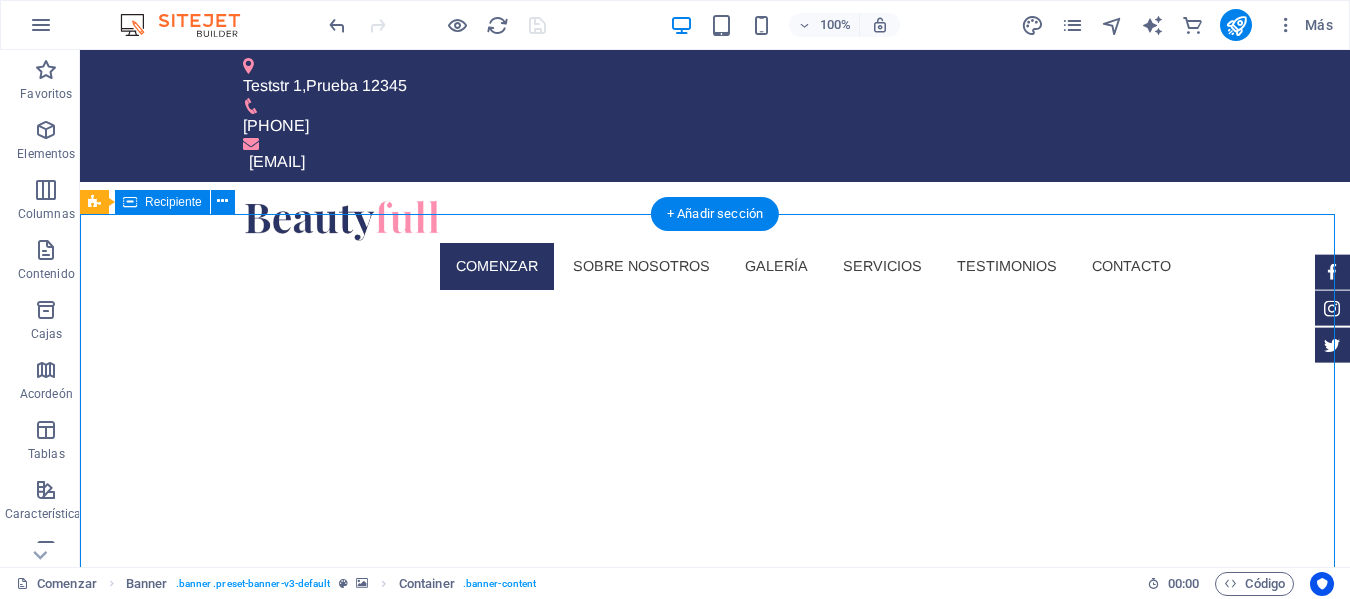 click on "madebyelsa.com.pe Sed ut perspiciatis unde omnis iste natus doloremque laudantium. Más información" at bounding box center (715, 1049) 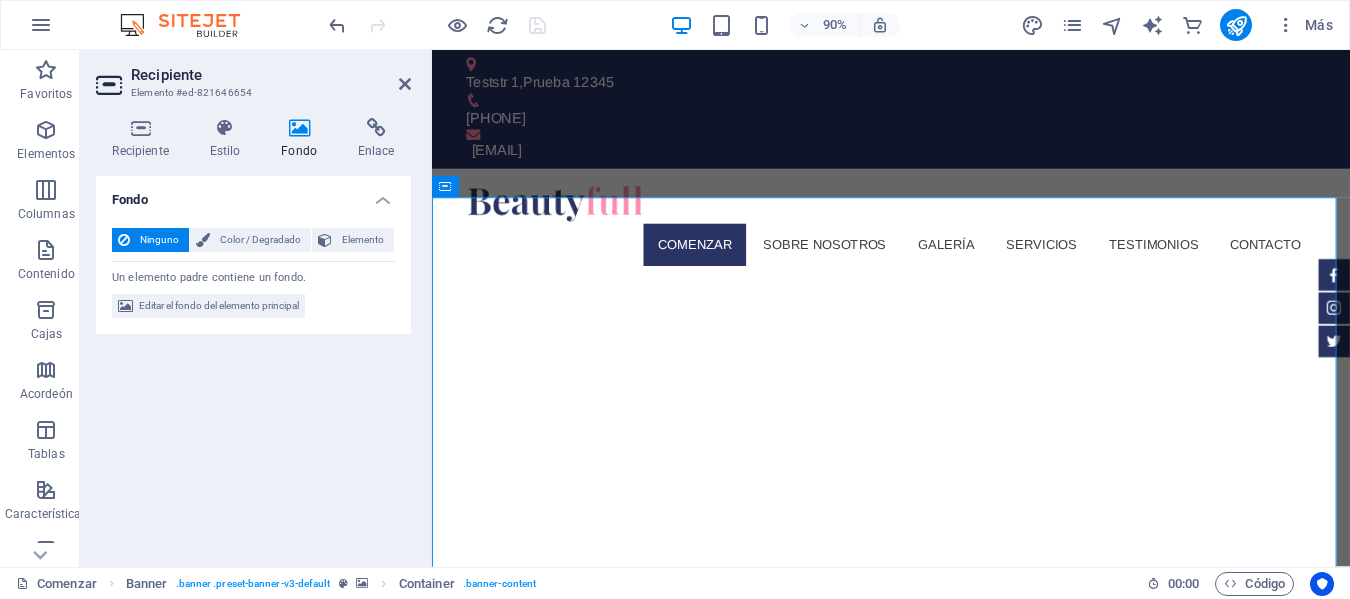 click at bounding box center [299, 128] 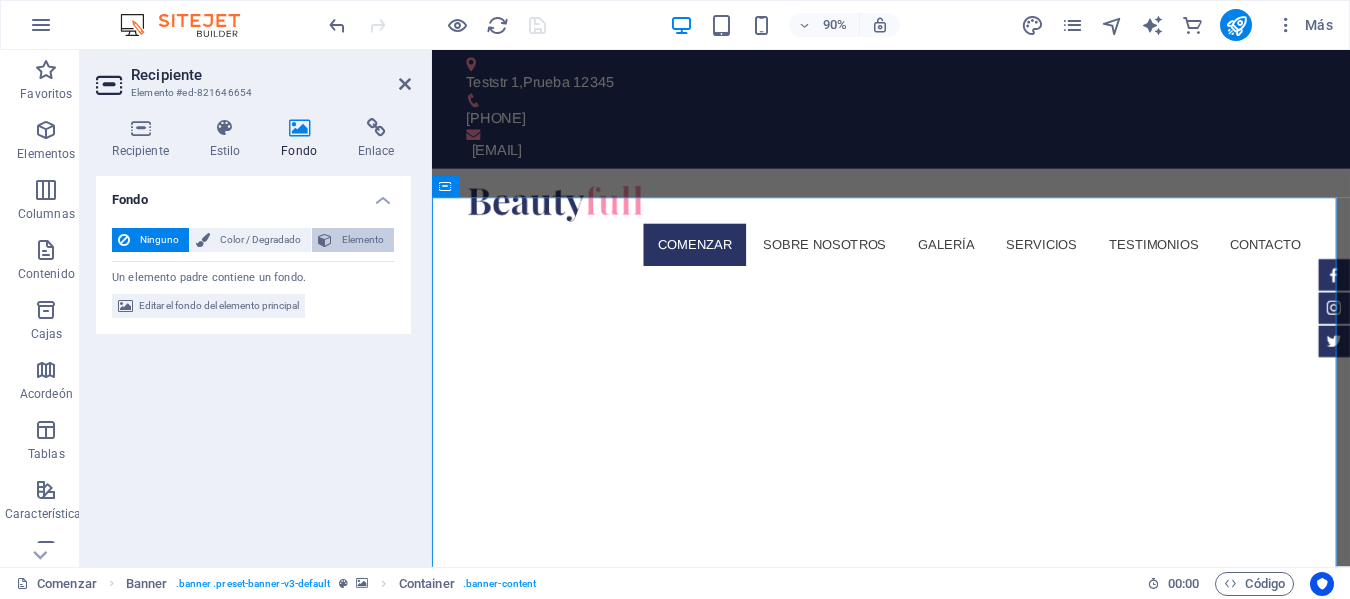 click on "Elemento" at bounding box center [363, 239] 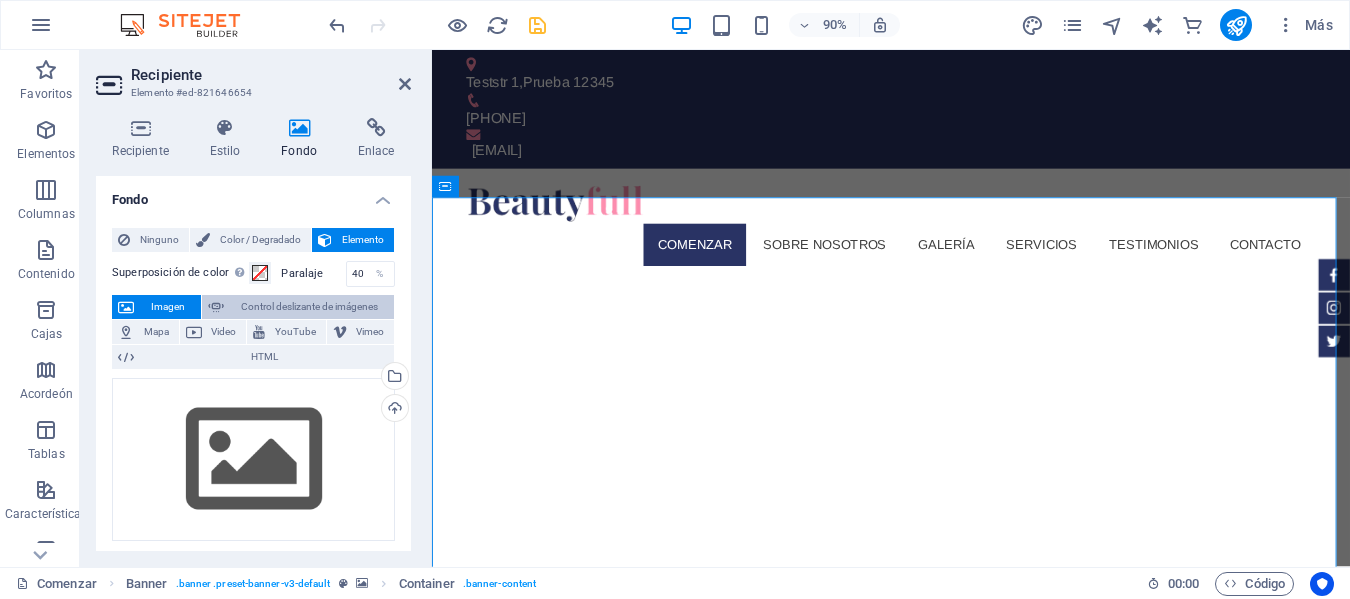 click on "Control deslizante de imágenes" at bounding box center (309, 306) 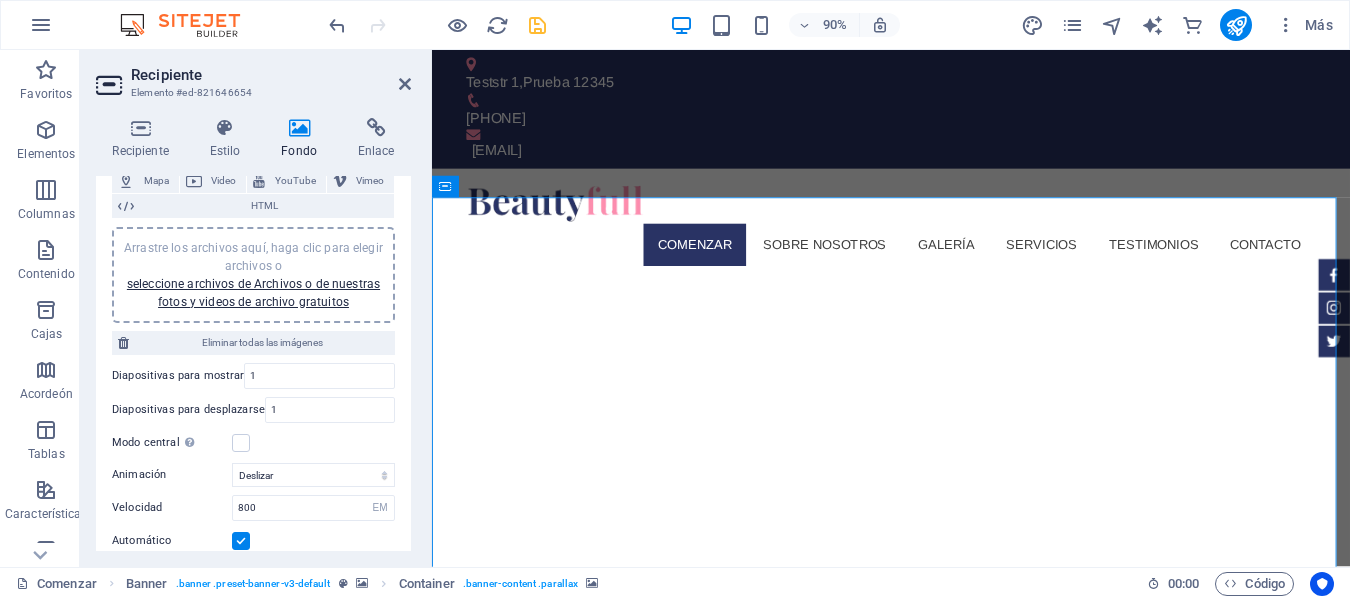 scroll, scrollTop: 0, scrollLeft: 0, axis: both 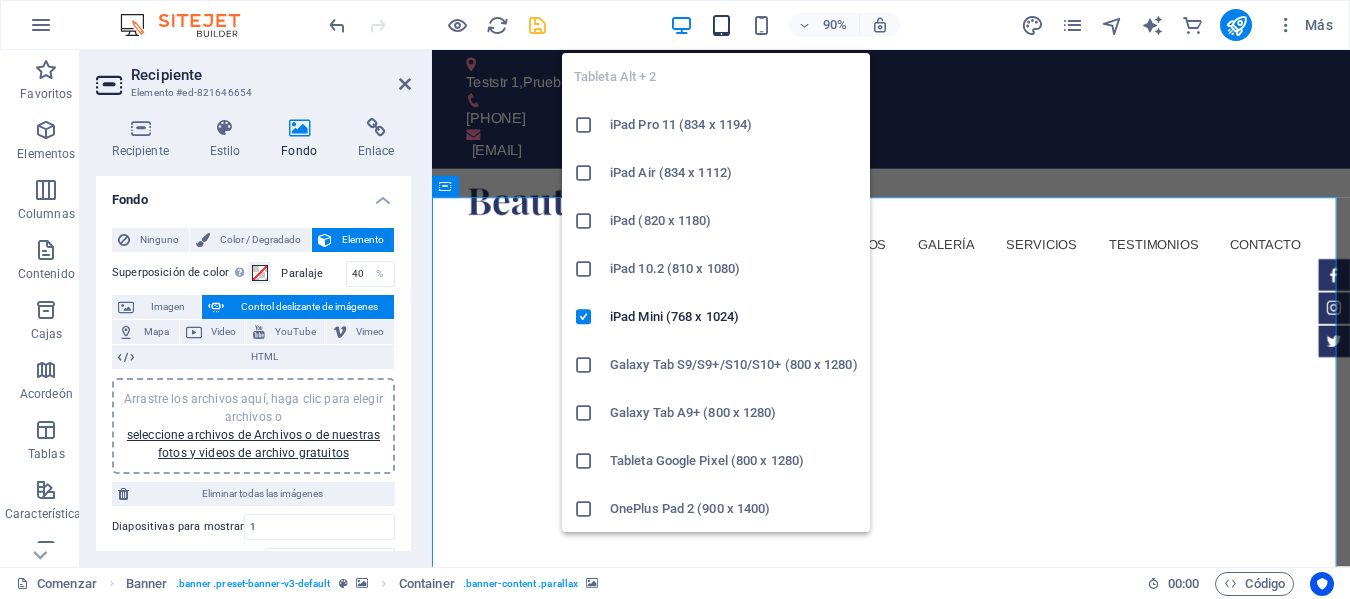 click at bounding box center (721, 25) 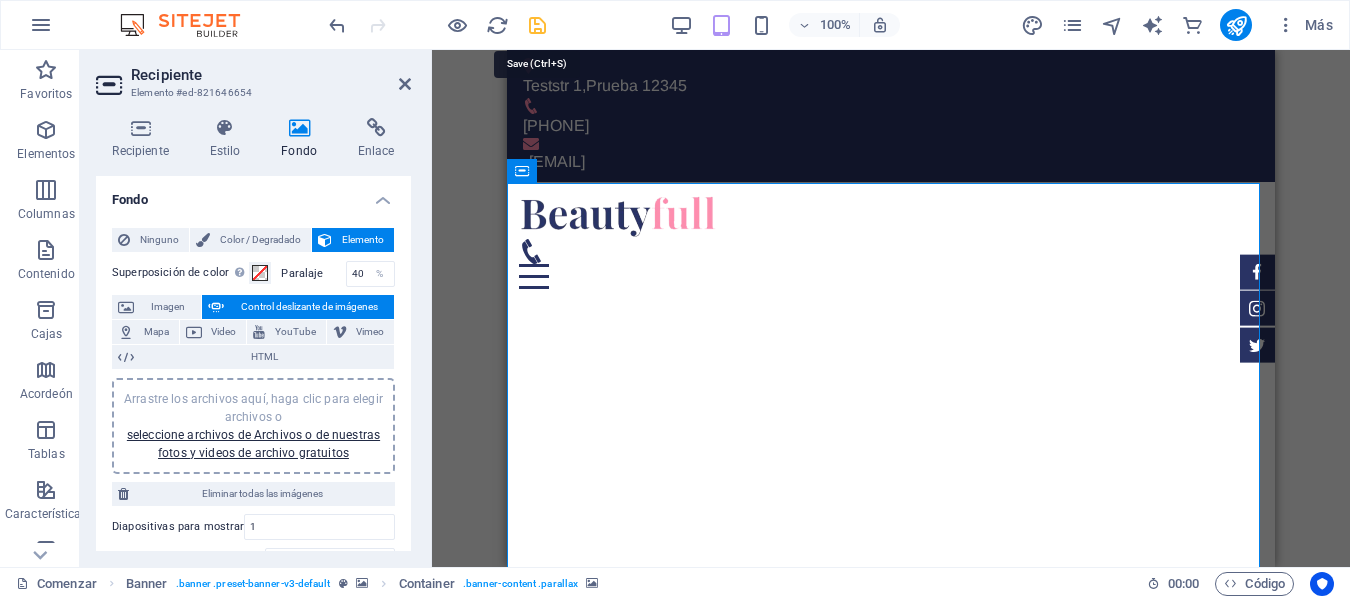 click at bounding box center (537, 25) 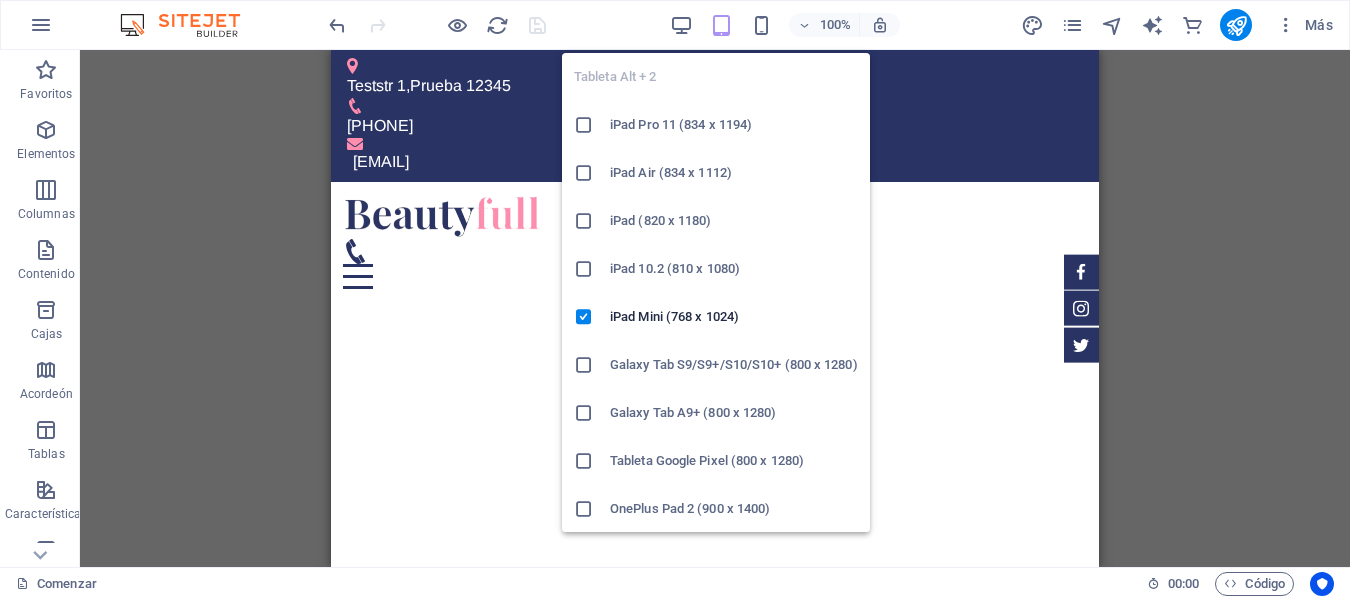 click on "Galaxy Tab S9/S9+/S10/S10+ (800 x 1280)" at bounding box center [734, 364] 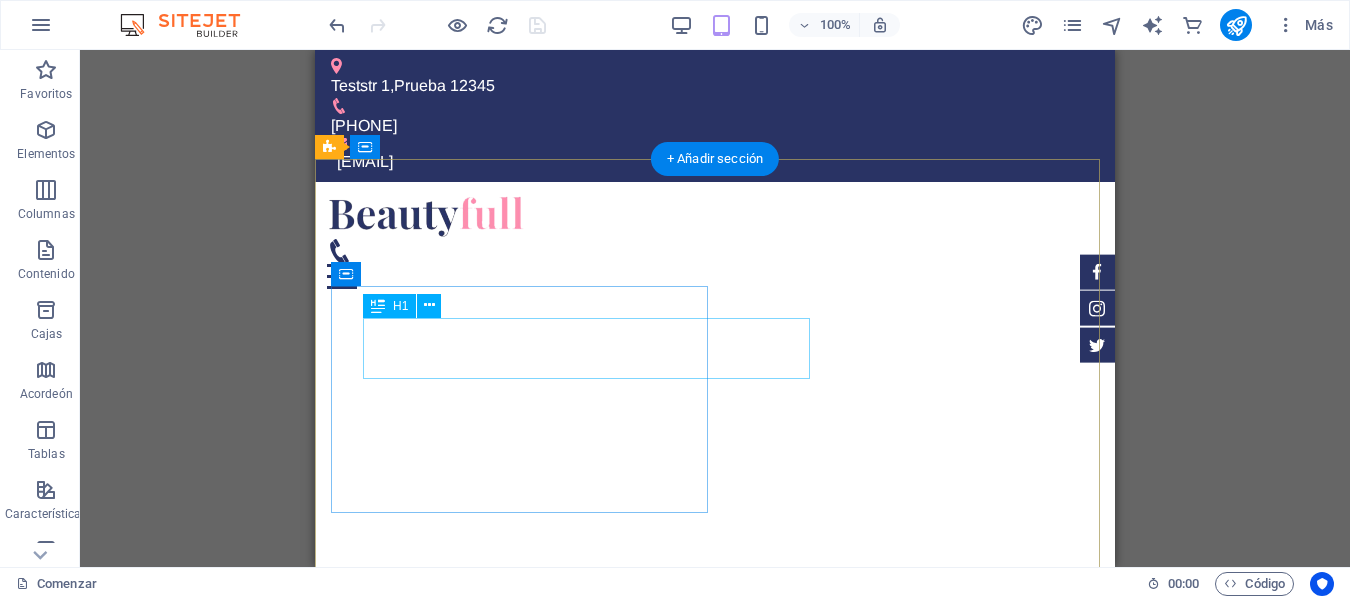 click on "madebyelsa.com.pe" at bounding box center [586, 1409] 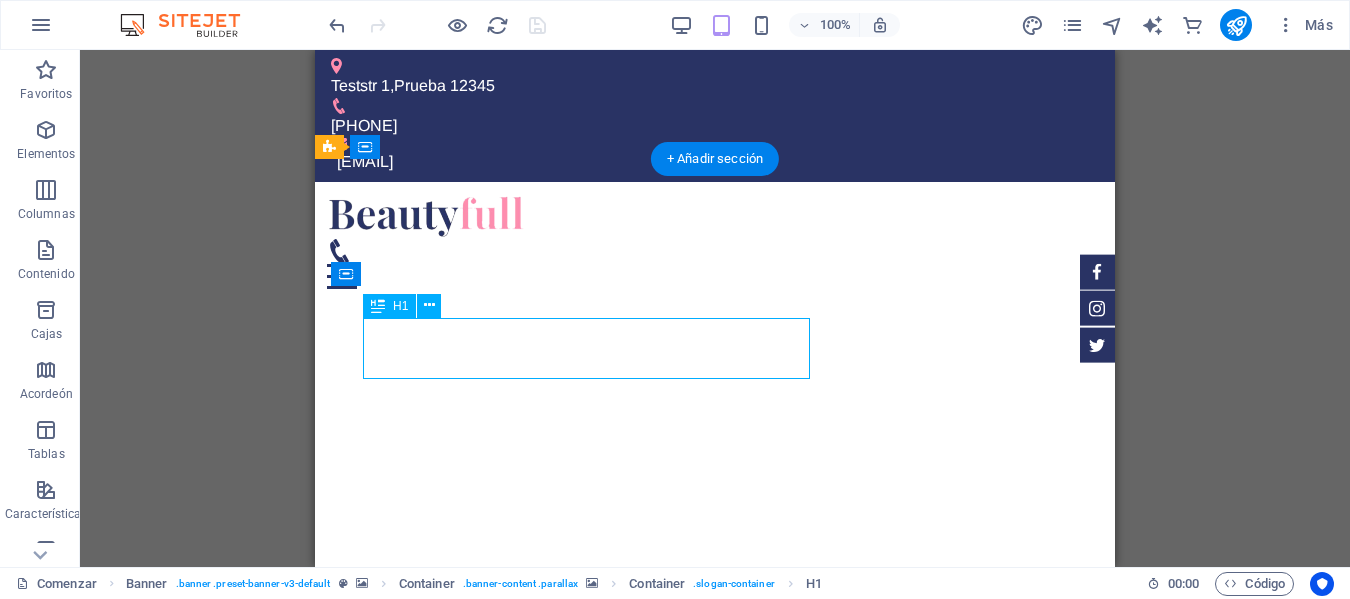 click on "madebyelsa.com.pe" at bounding box center (586, 1409) 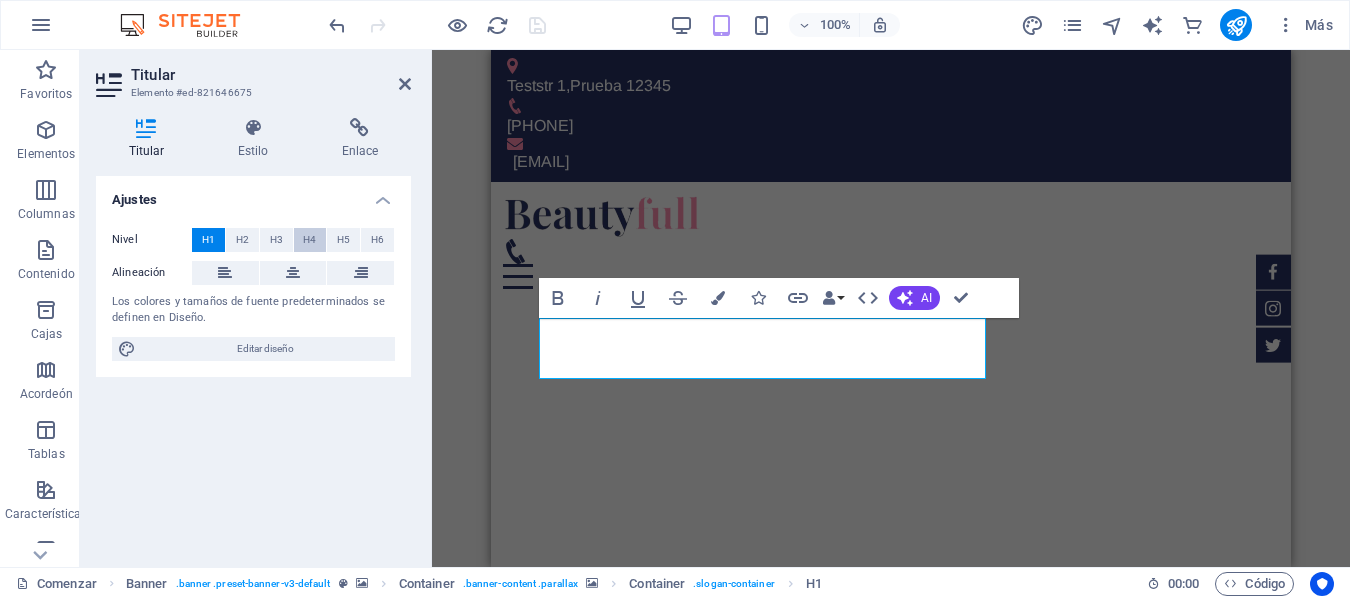 click on "H4" at bounding box center [309, 239] 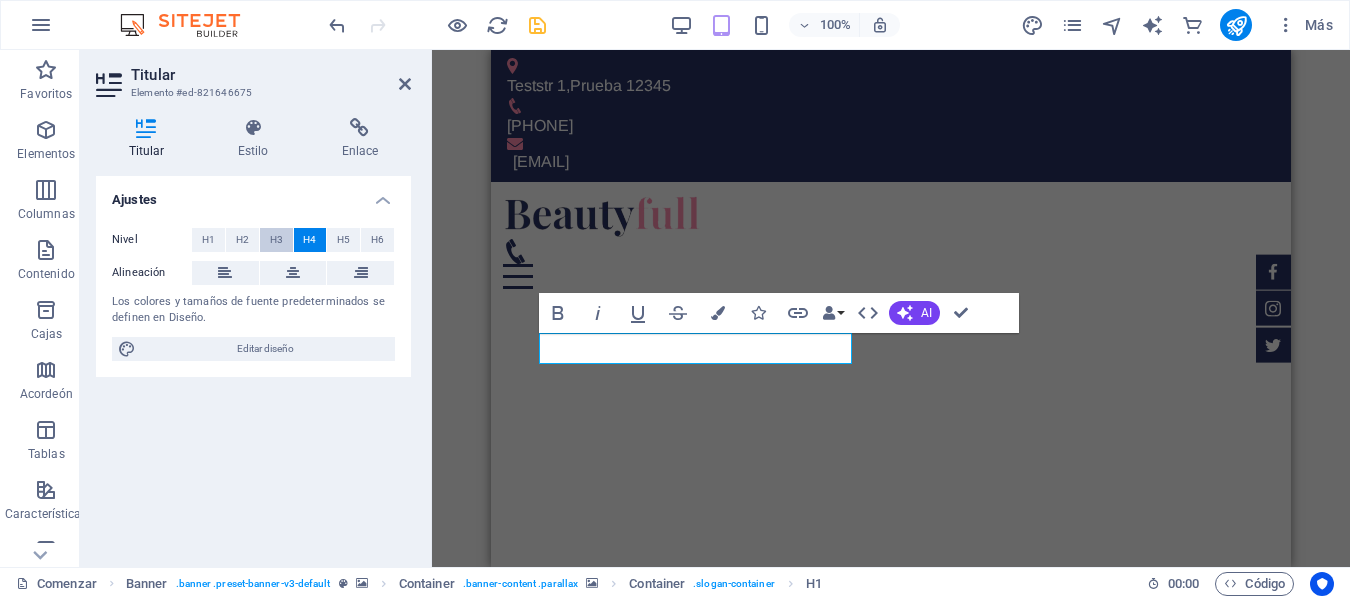 click on "H3" at bounding box center (276, 239) 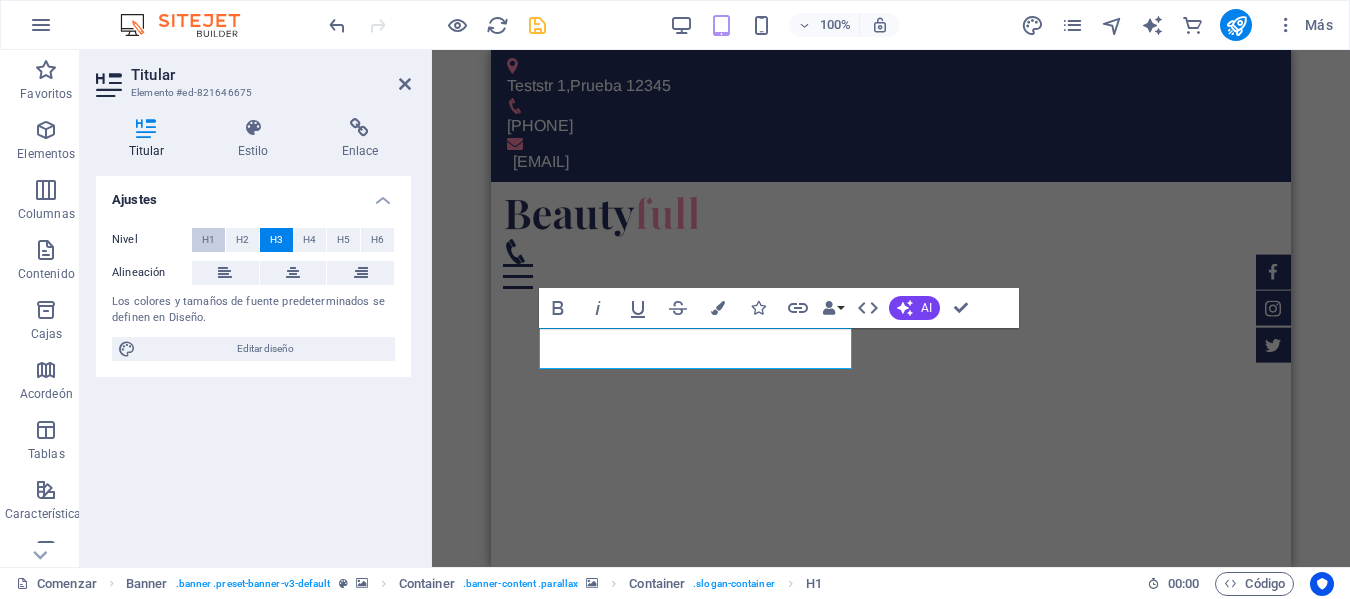 click on "H1" at bounding box center [208, 239] 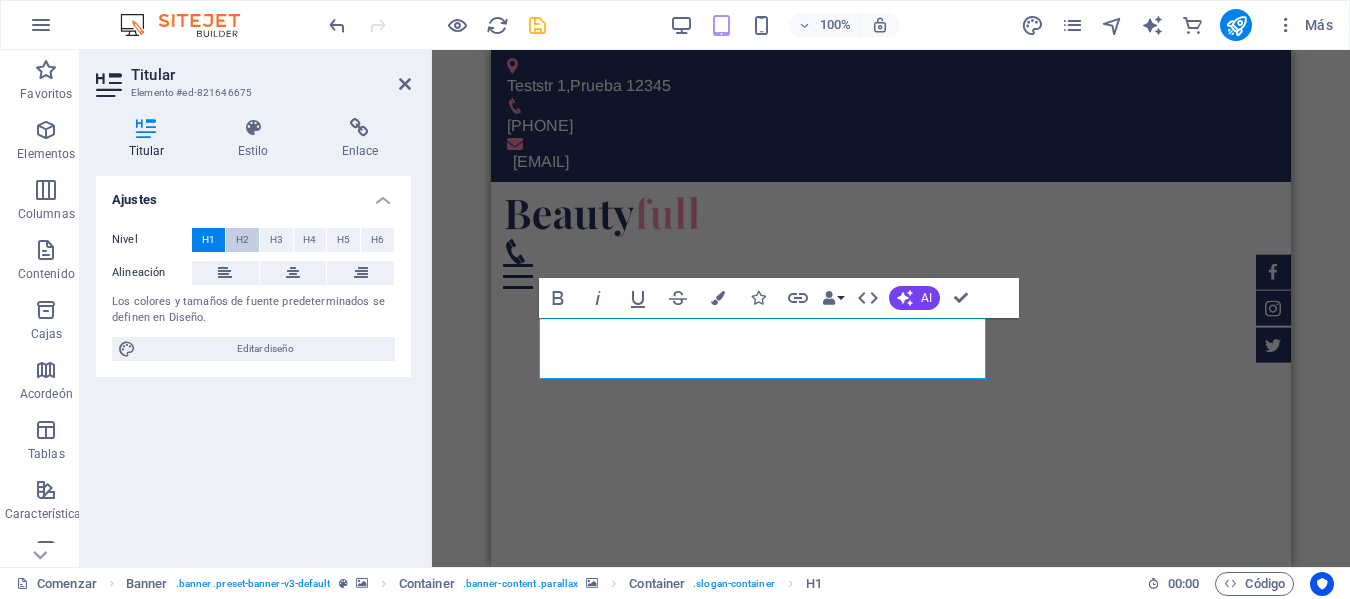 click on "H2" at bounding box center [242, 239] 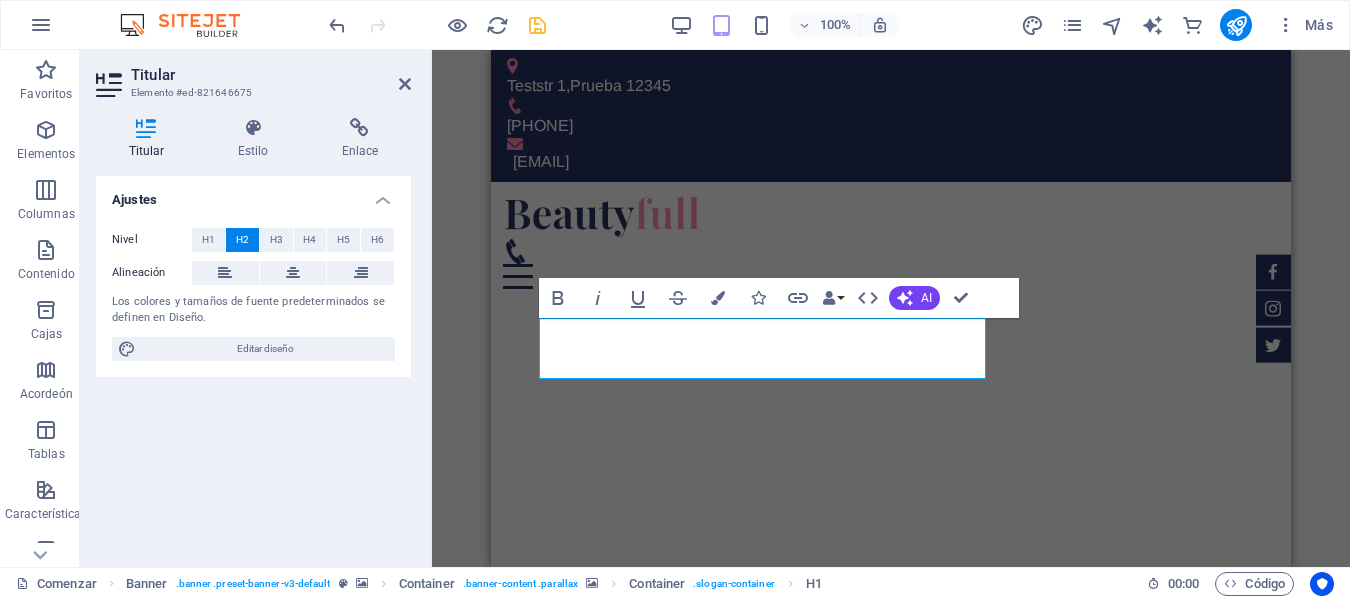 click on "H2" at bounding box center [242, 239] 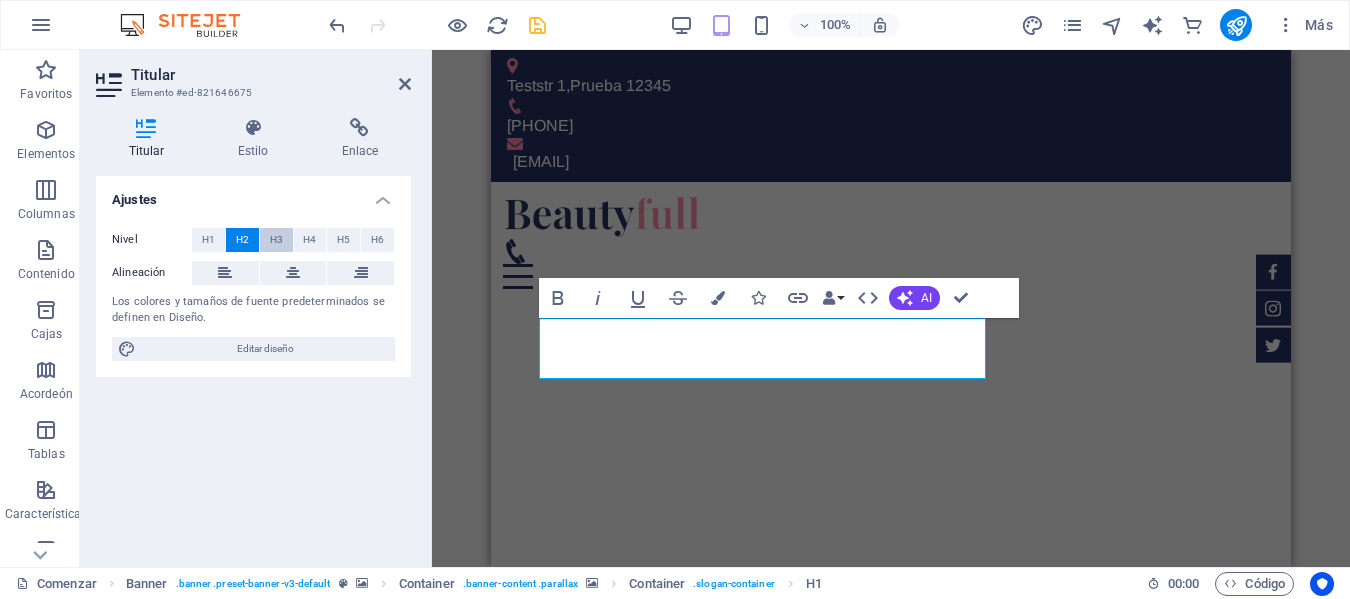 click on "H3" at bounding box center [276, 239] 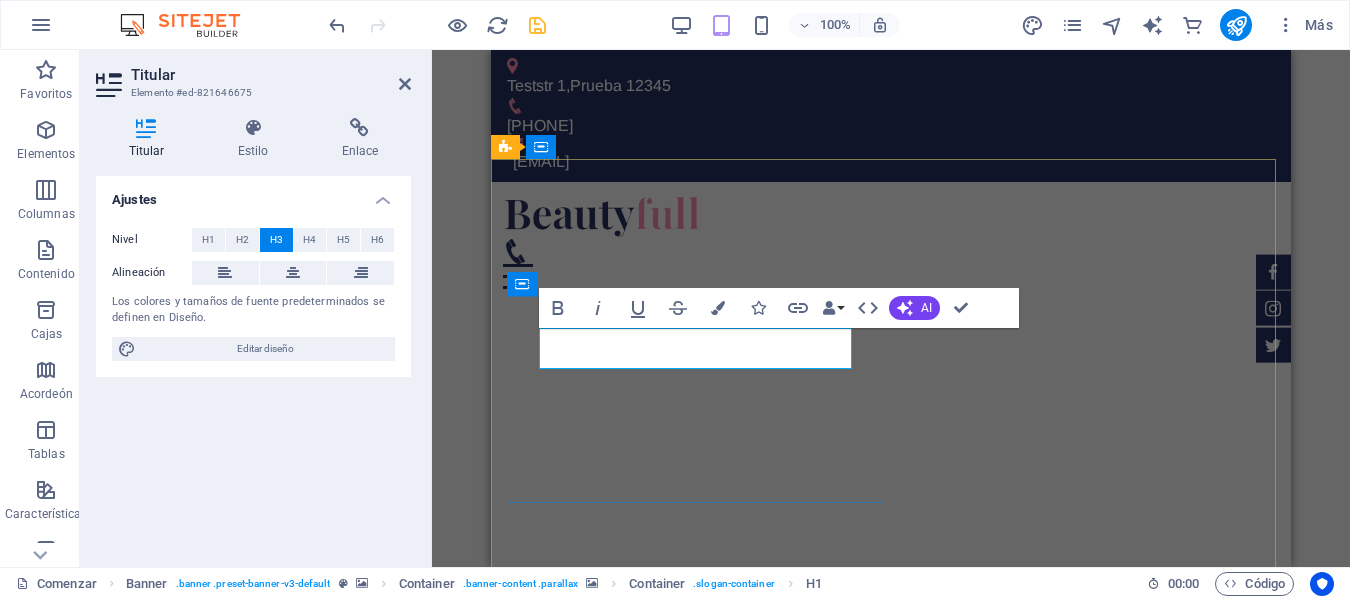 click on "madebyelsa.com.pe" at bounding box center [659, 1399] 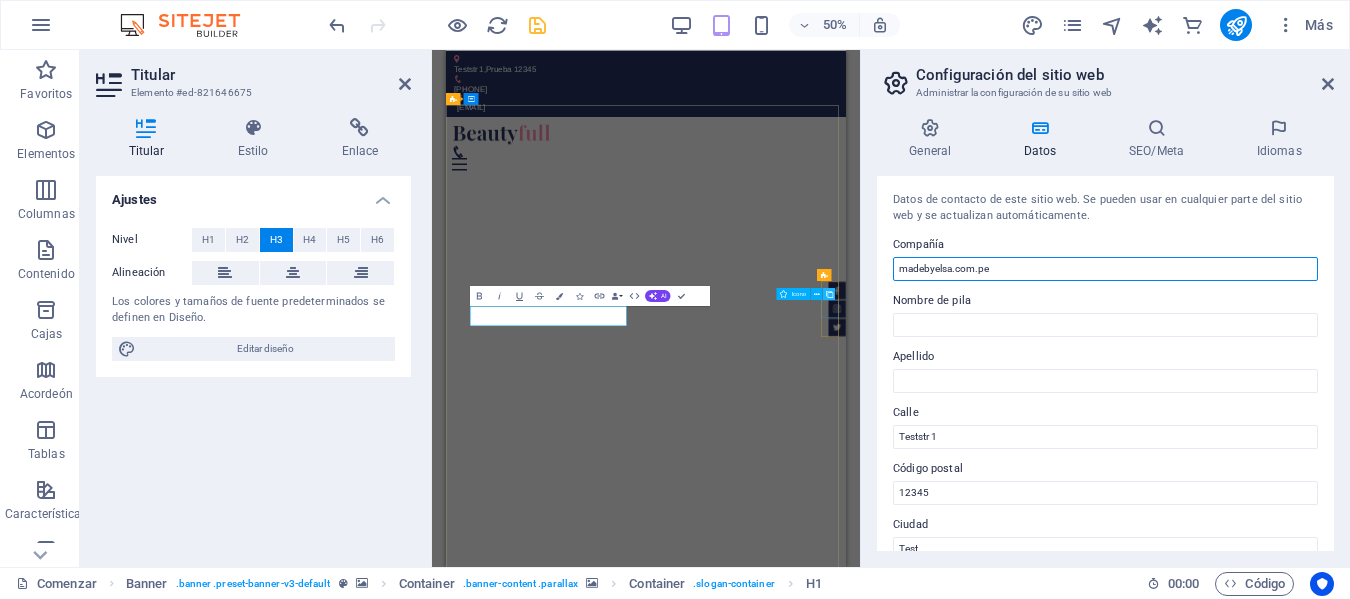 drag, startPoint x: 1004, startPoint y: 271, endPoint x: 825, endPoint y: 299, distance: 181.17671 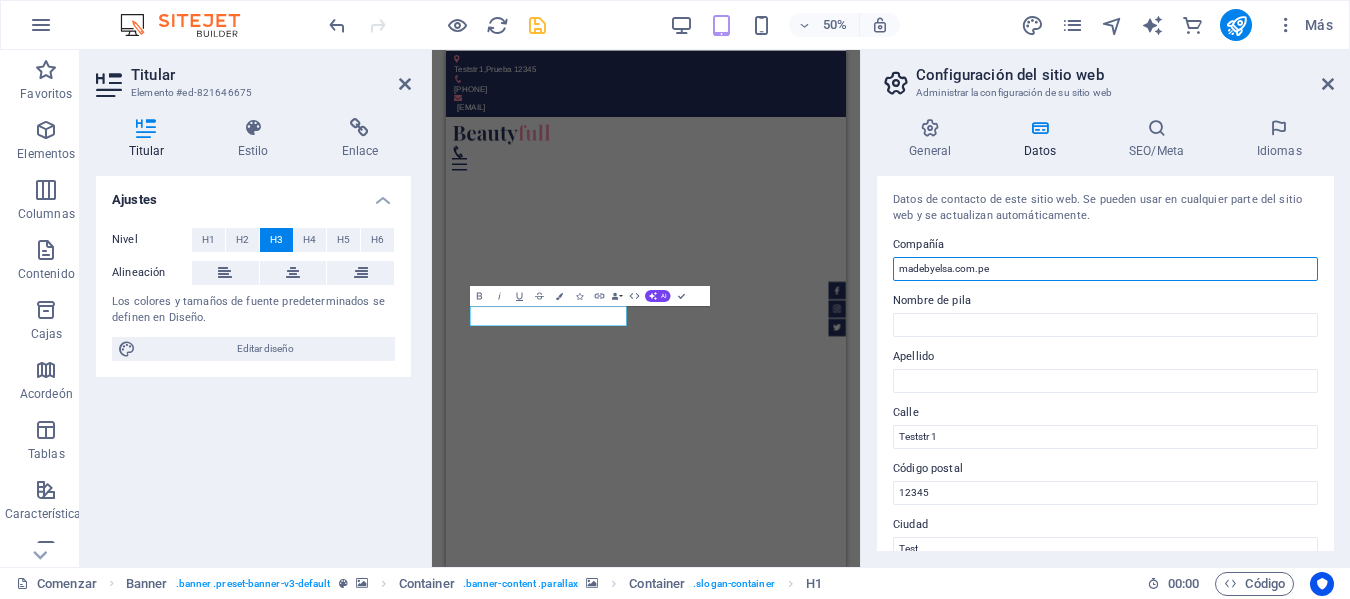 click on "madebyelsa.com.pe" at bounding box center (1105, 269) 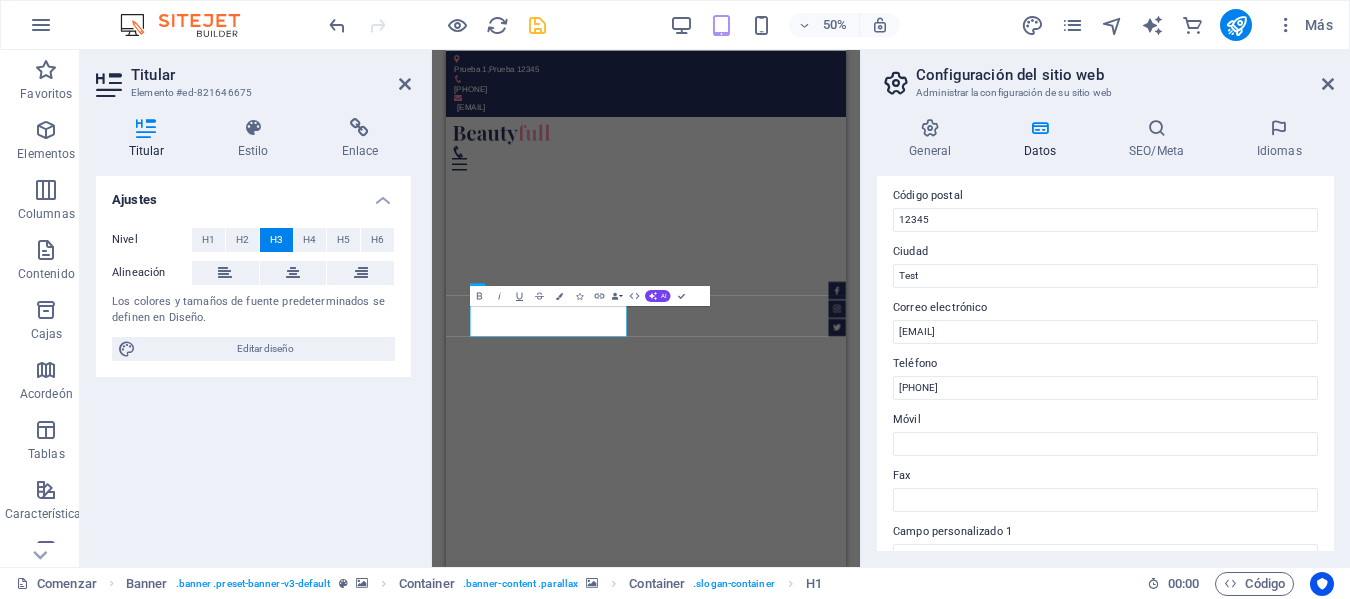 scroll, scrollTop: 300, scrollLeft: 0, axis: vertical 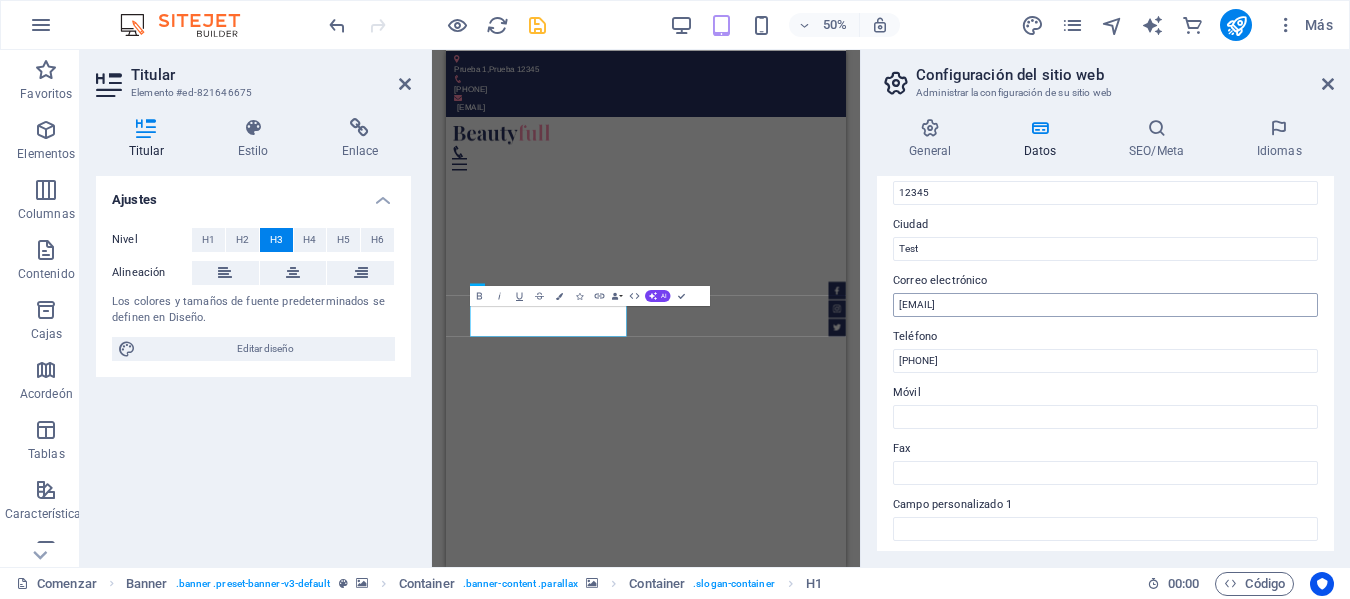 type on "Confecciones "Un Nuevo Amanecer"" 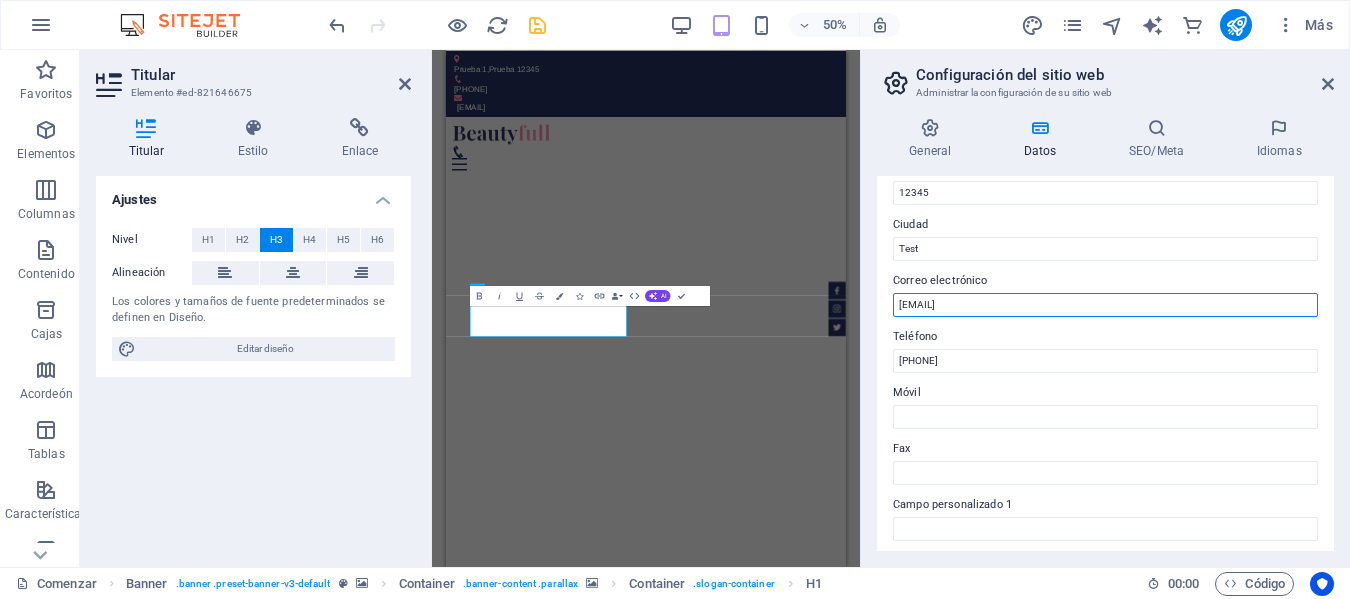 click on "609ff3460cd201c53646df7dd12a60@cpanel.local" at bounding box center (1105, 305) 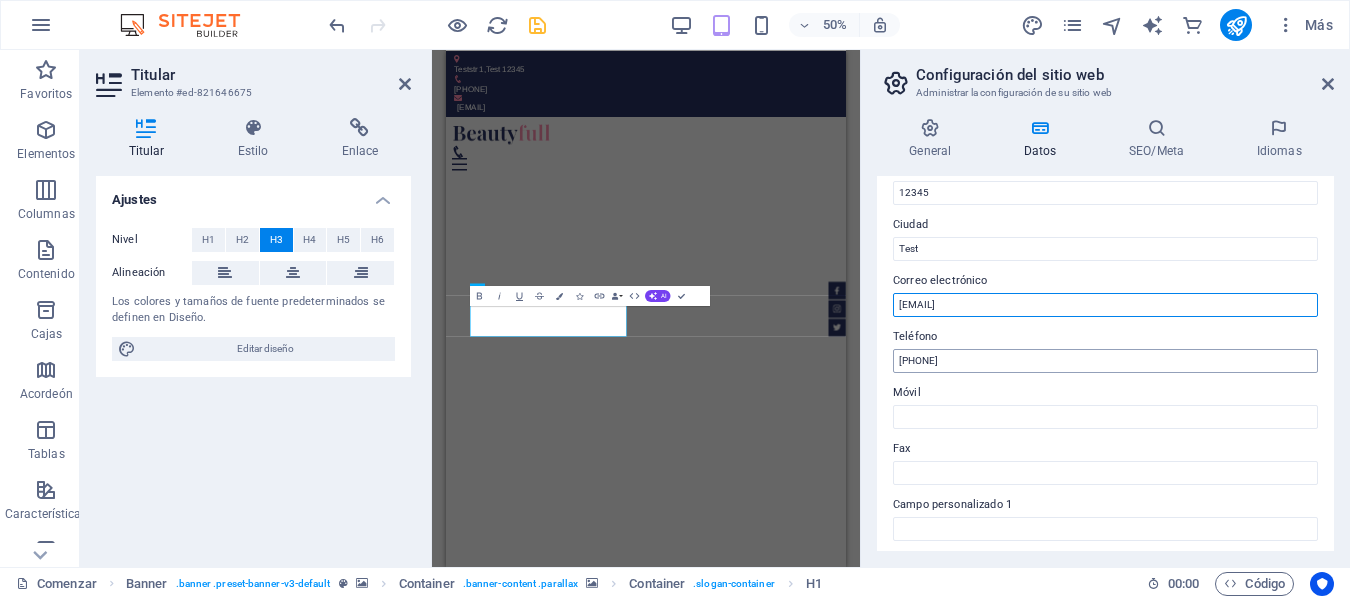 type on "[EMAIL]" 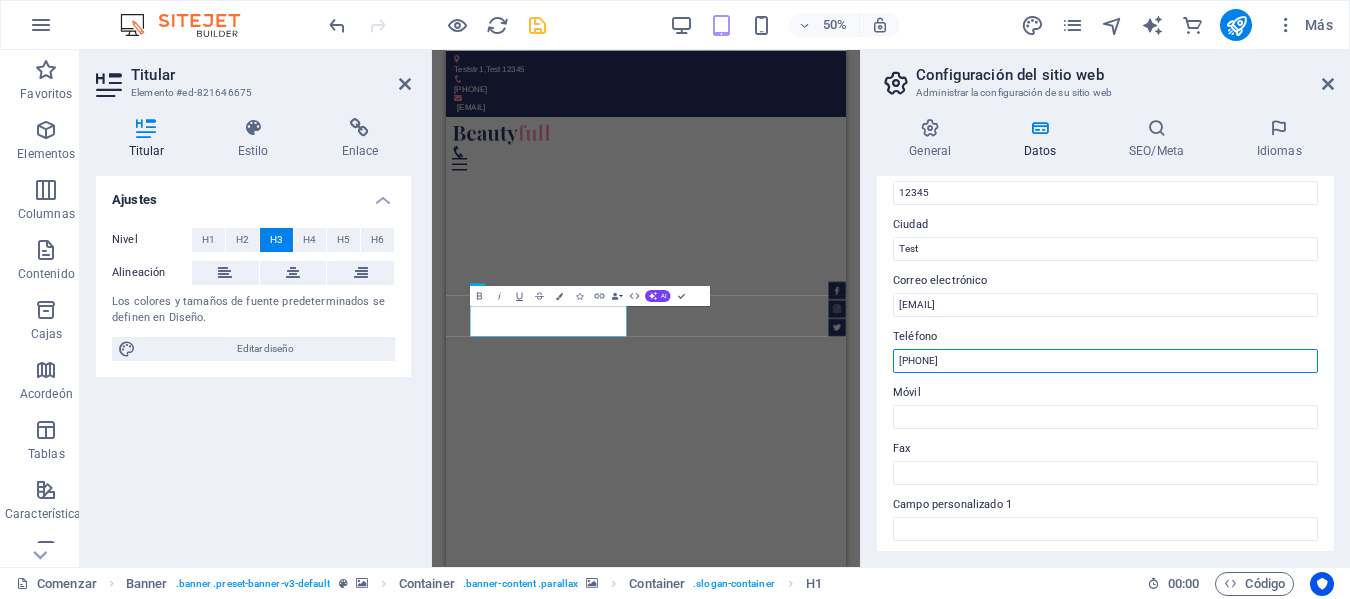 click on "+1-12345-67890" at bounding box center [1105, 361] 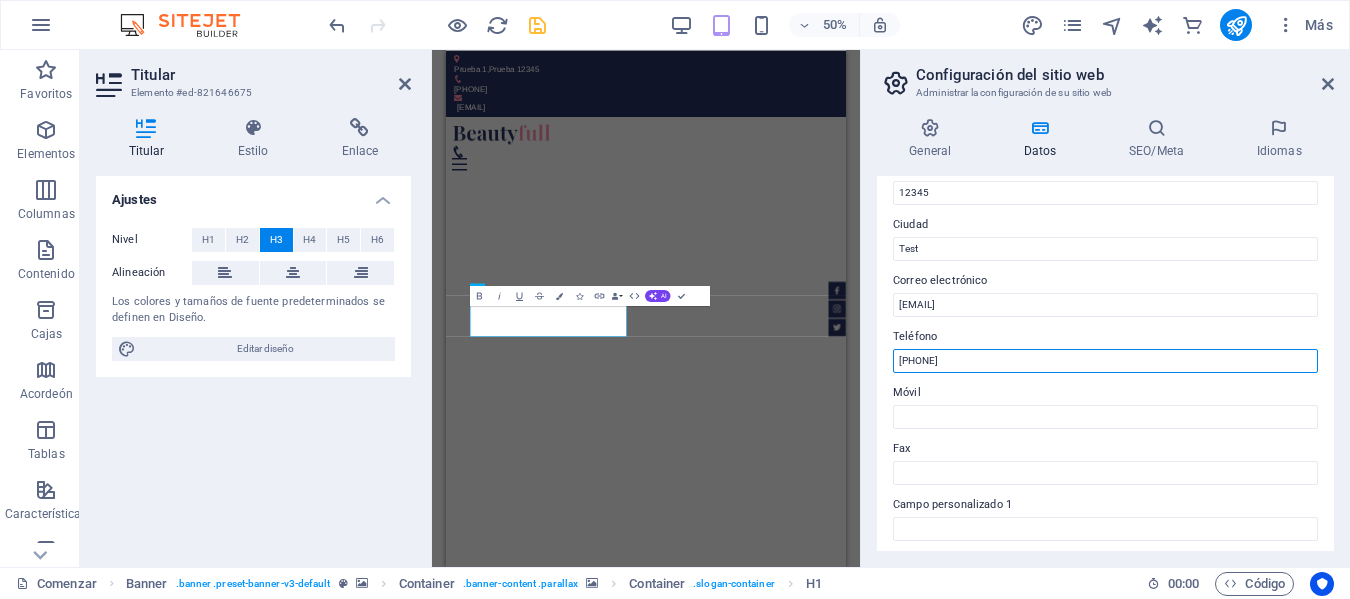 drag, startPoint x: 896, startPoint y: 360, endPoint x: 1026, endPoint y: 358, distance: 130.01538 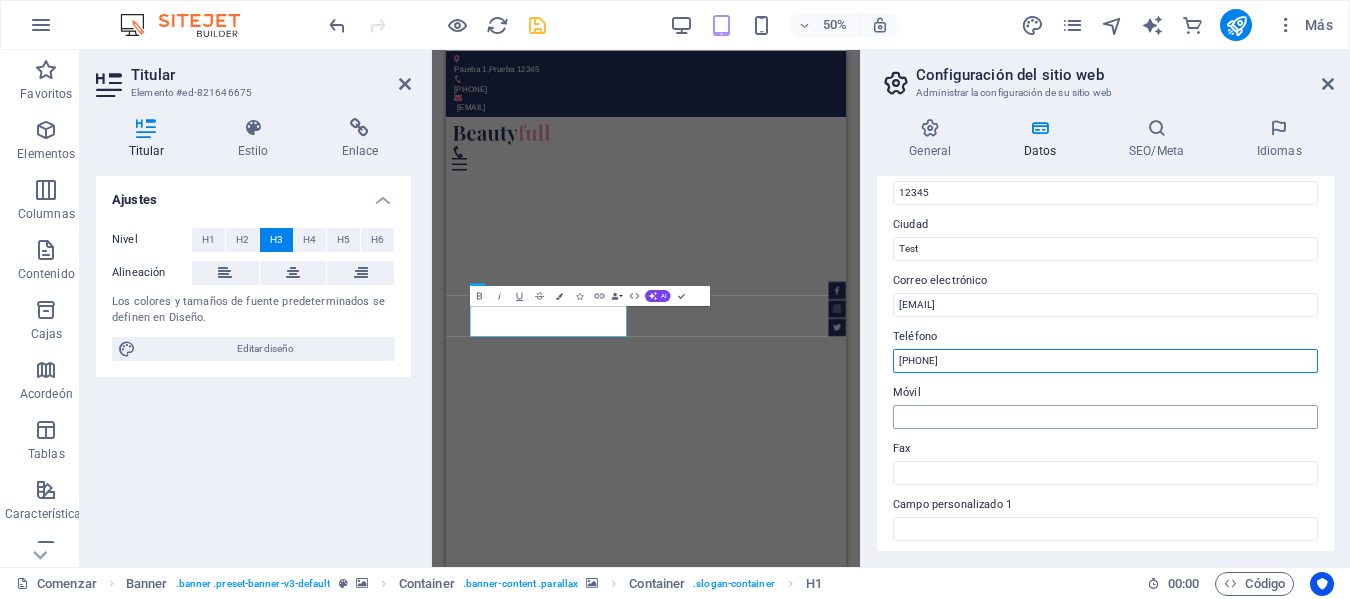 type on "+[PHONE]" 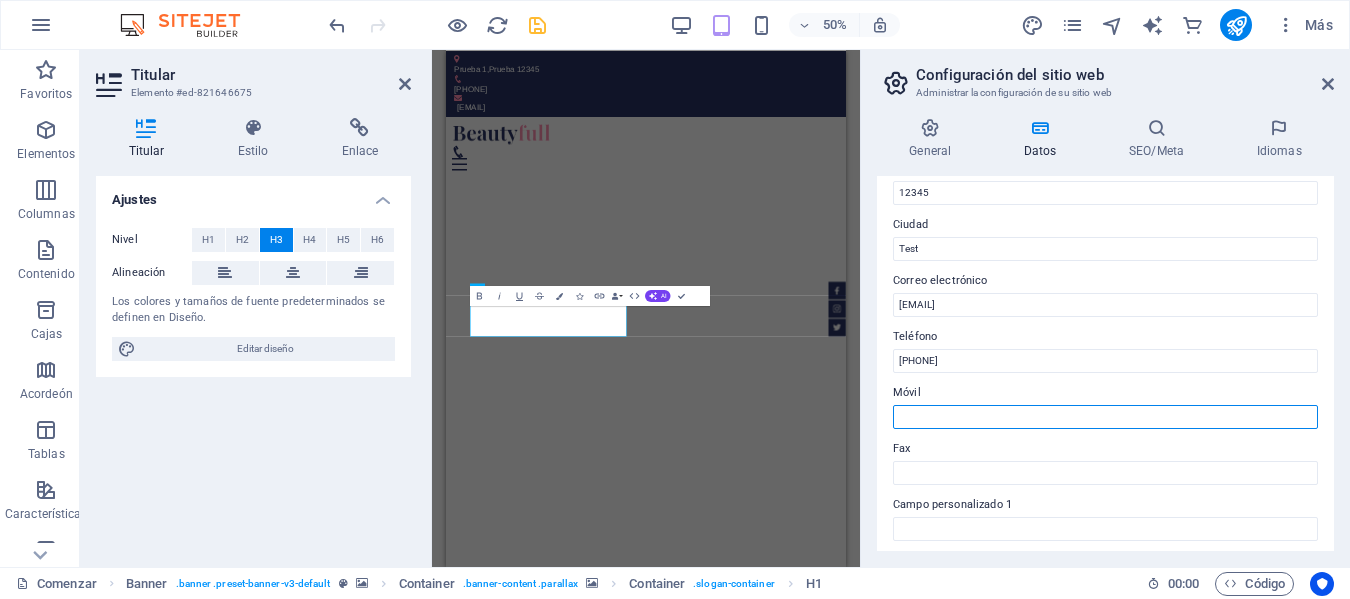 click on "Móvil" at bounding box center (1105, 417) 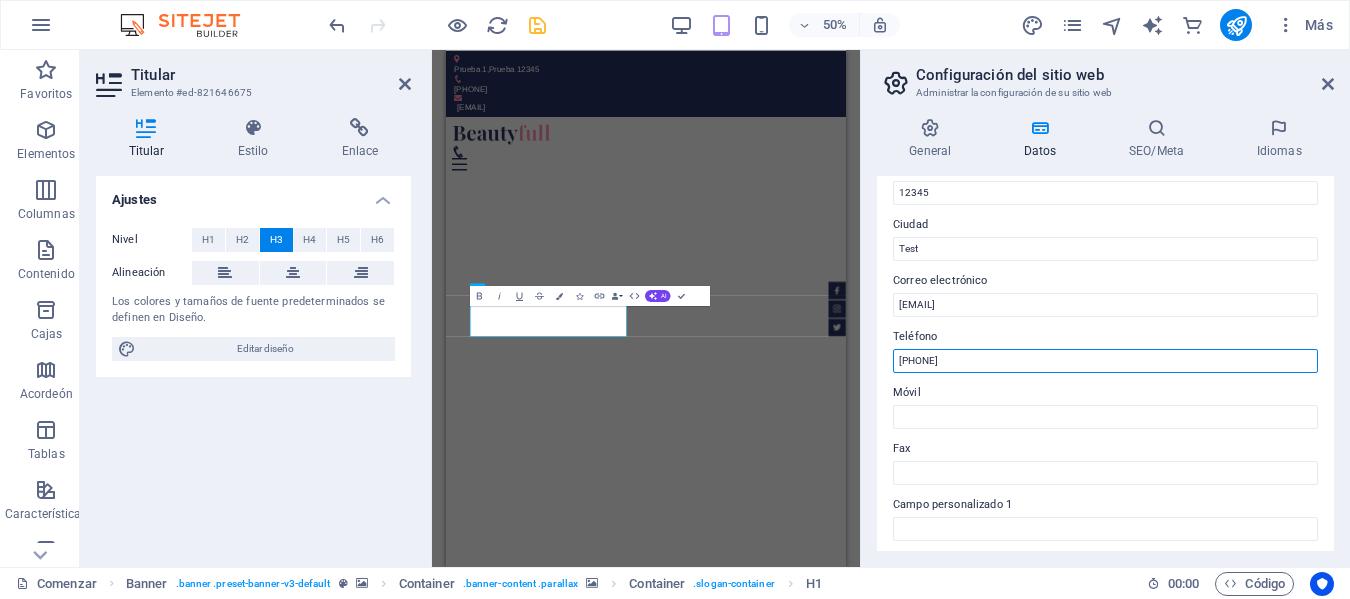 drag, startPoint x: 979, startPoint y: 358, endPoint x: 876, endPoint y: 360, distance: 103.01942 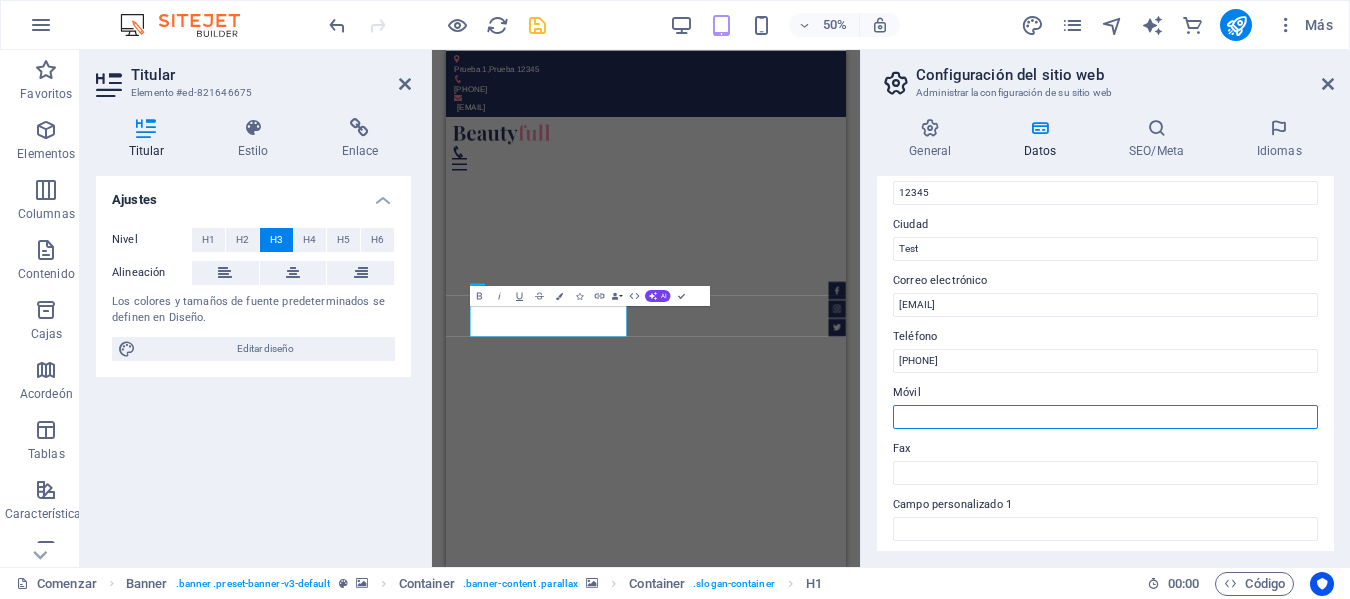 click on "Móvil" at bounding box center (1105, 417) 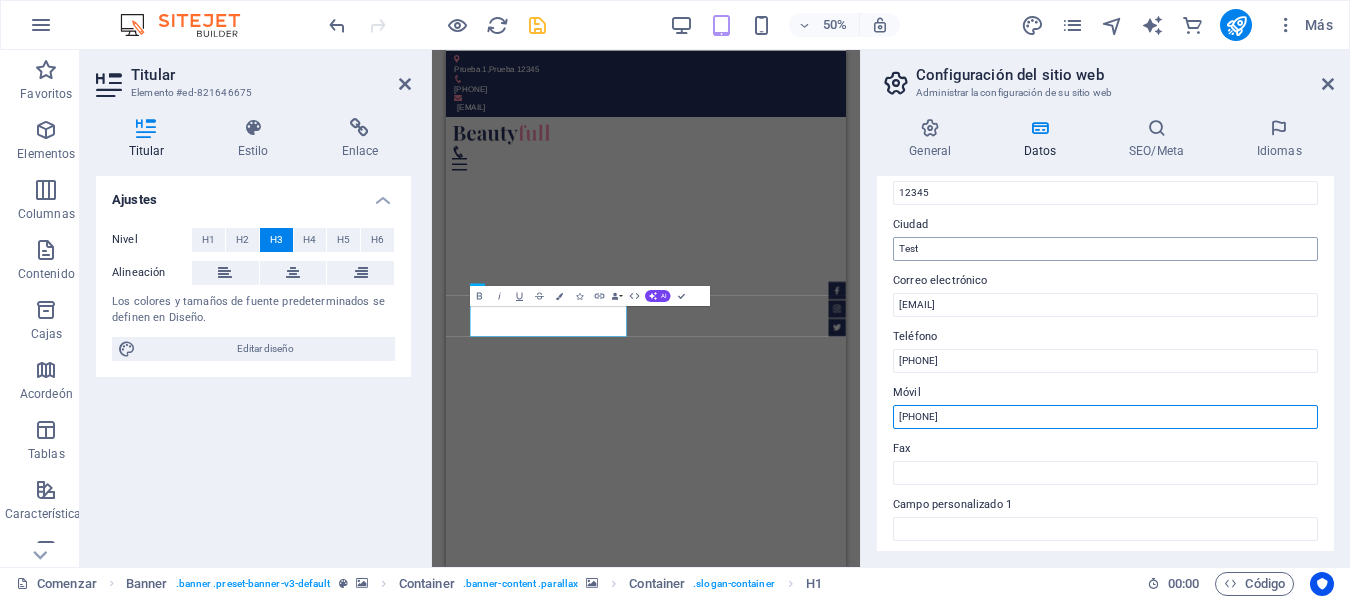 type on "+[PHONE]" 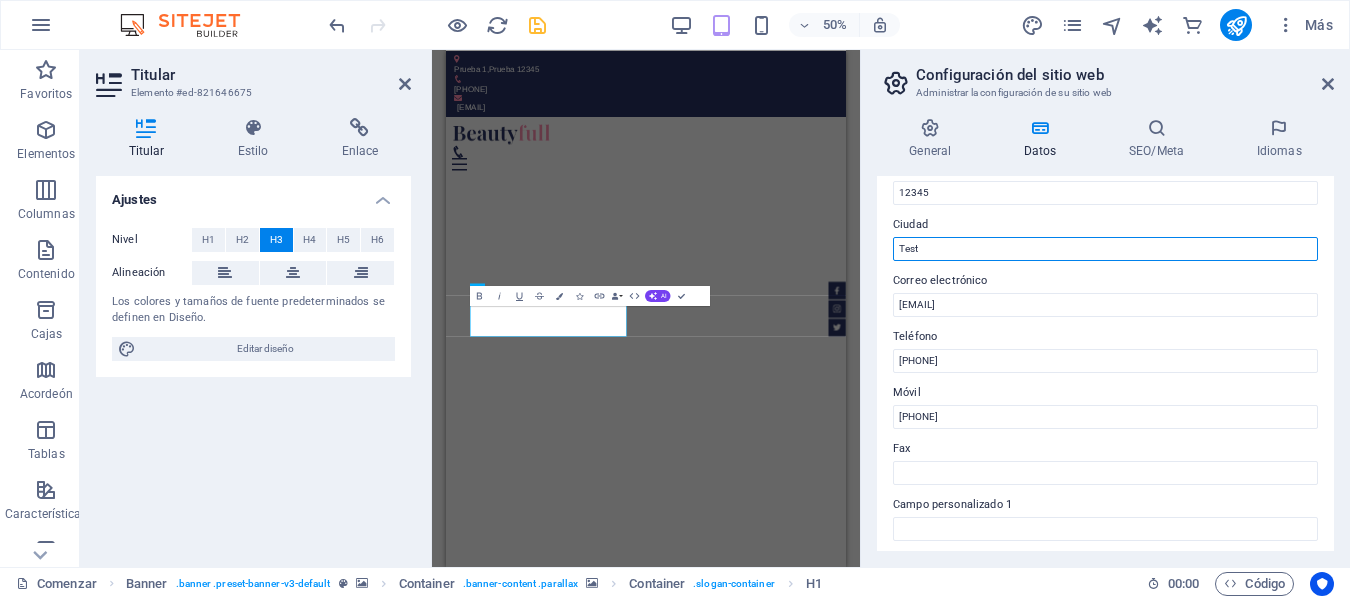 click on "Test" at bounding box center (1105, 249) 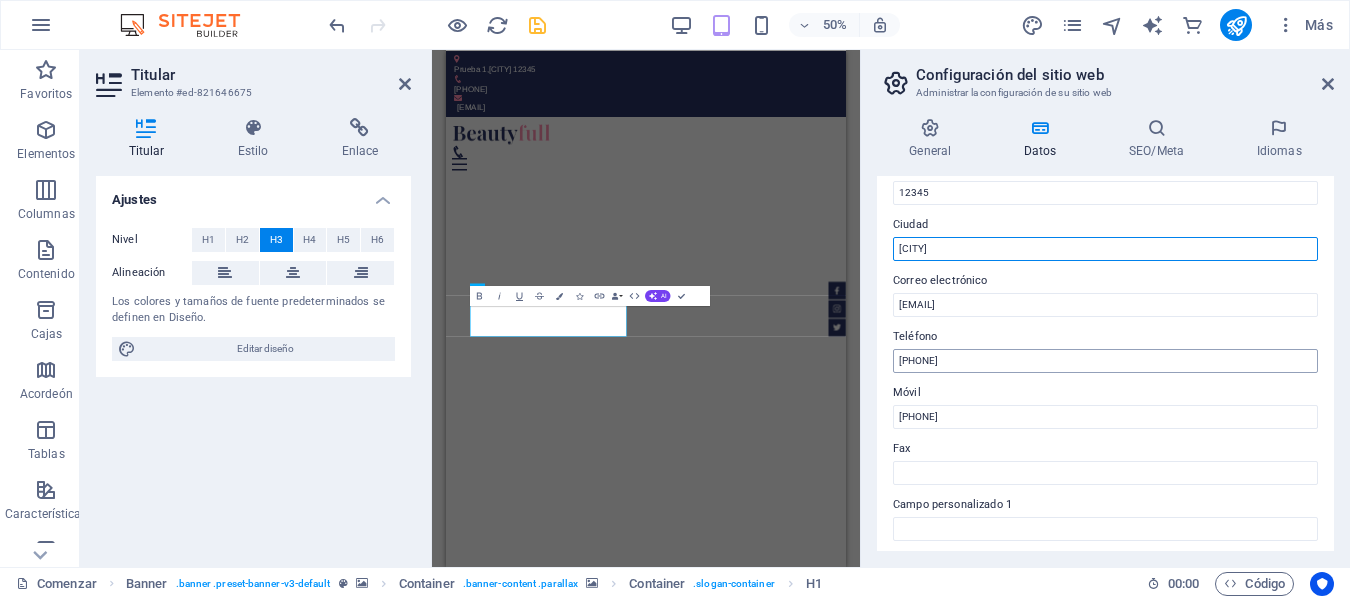 type on "[CITY]" 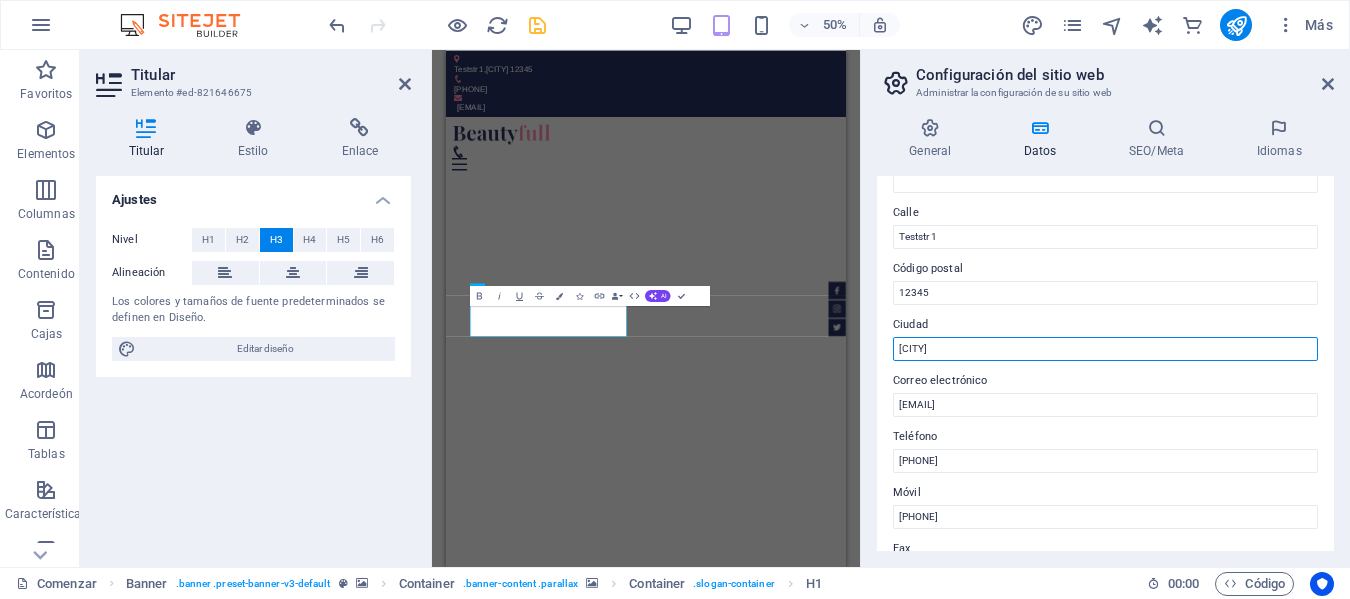 scroll, scrollTop: 100, scrollLeft: 0, axis: vertical 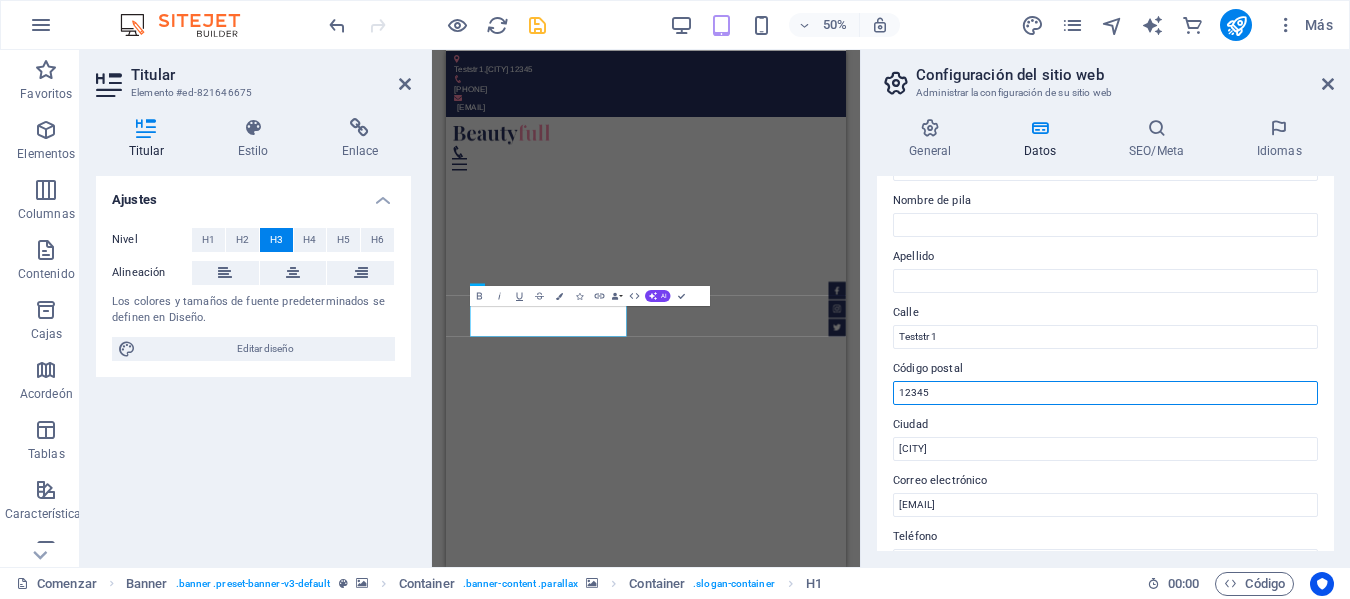 drag, startPoint x: 956, startPoint y: 392, endPoint x: 874, endPoint y: 402, distance: 82.607506 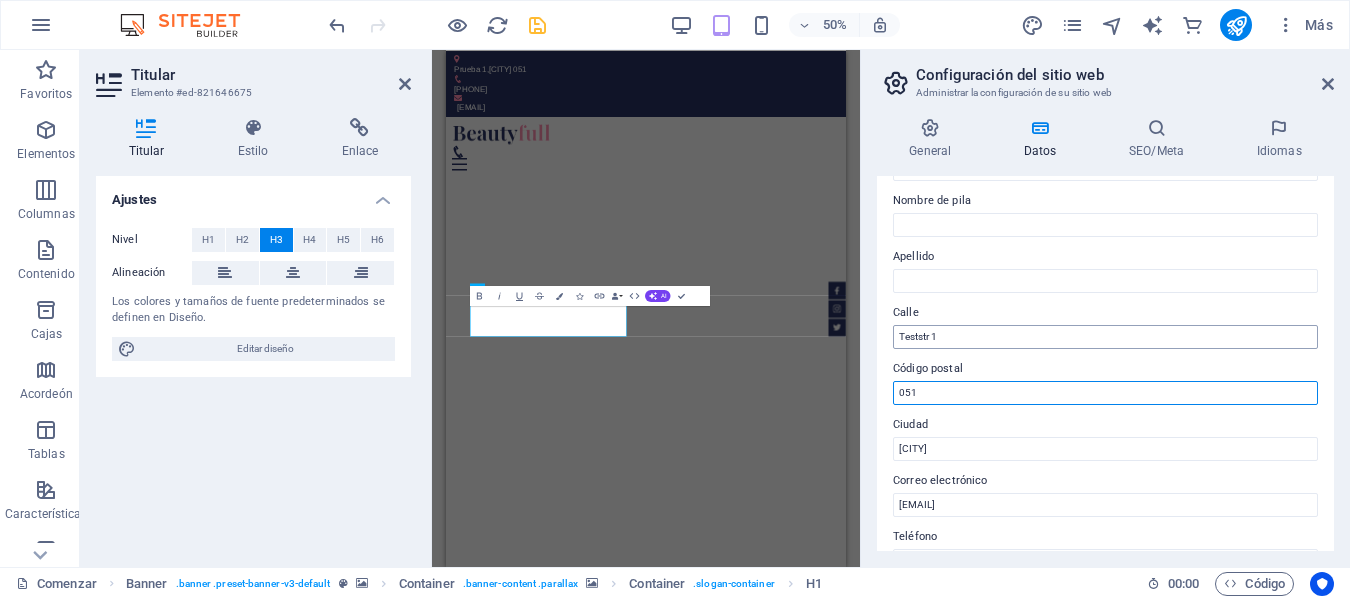 type on "051" 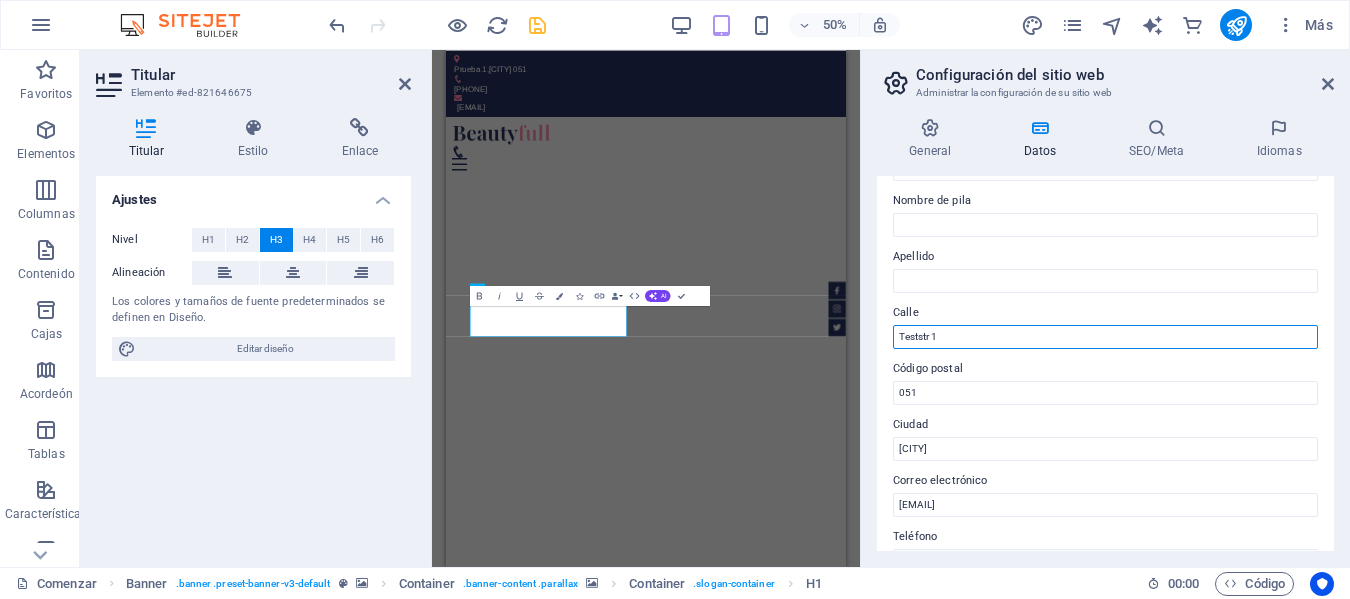 click on "Teststr 1" at bounding box center [1105, 337] 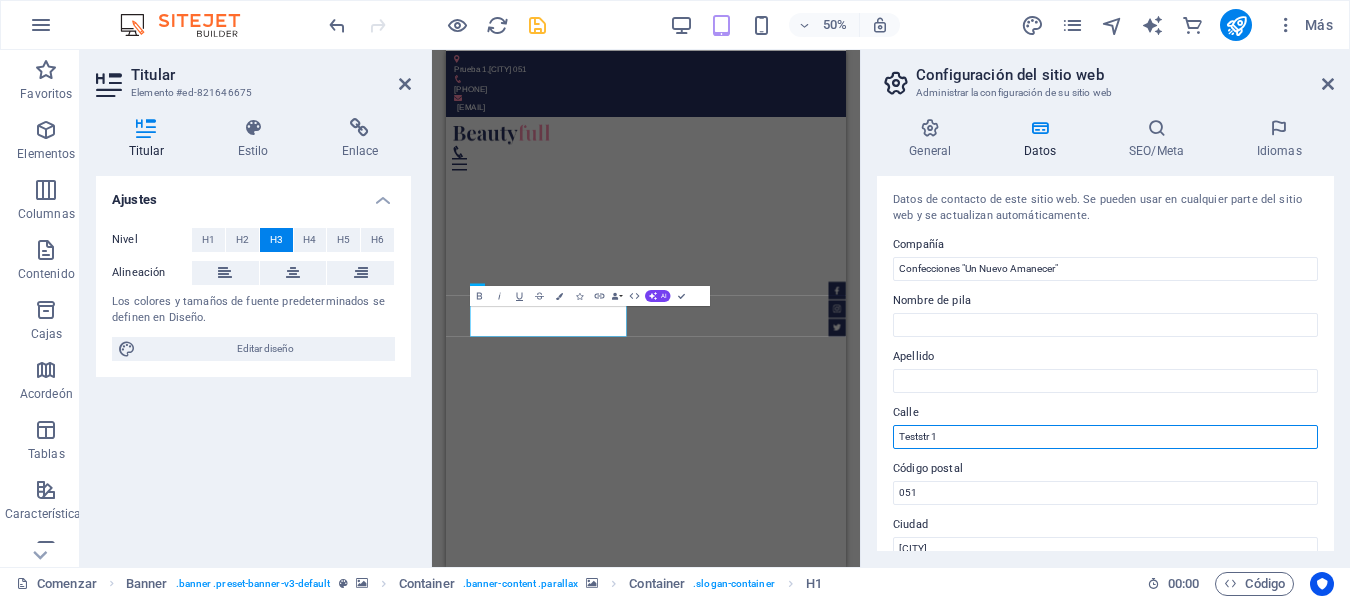 scroll, scrollTop: 100, scrollLeft: 0, axis: vertical 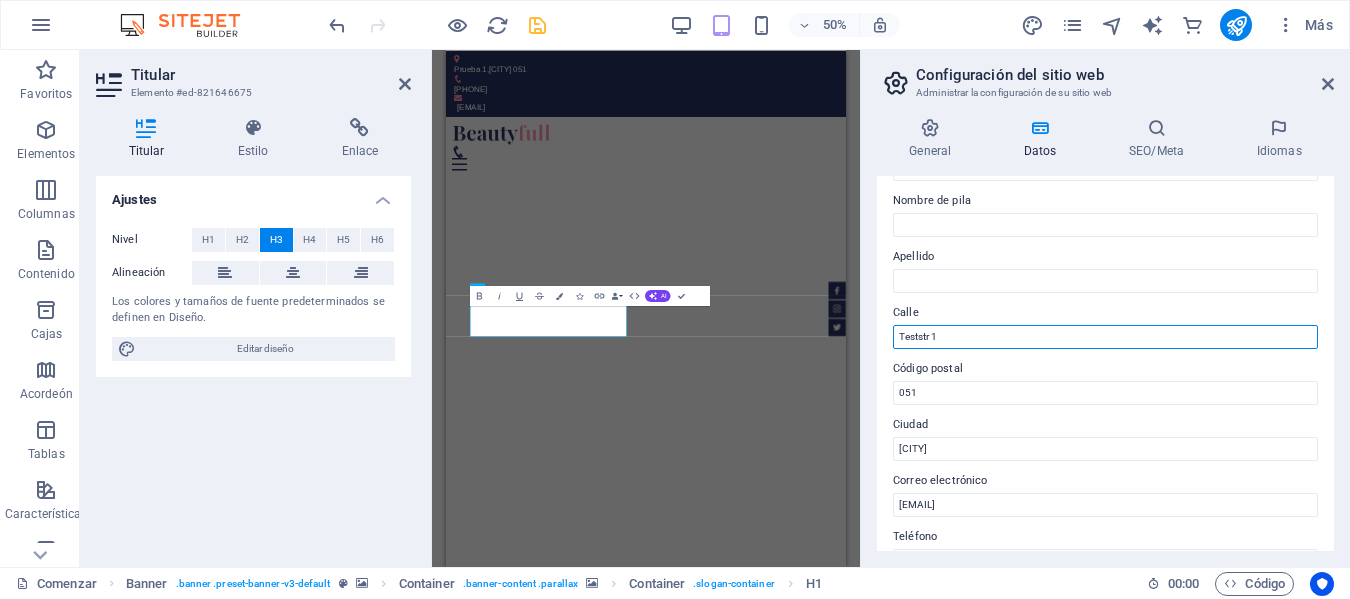 drag, startPoint x: 1395, startPoint y: 388, endPoint x: 1240, endPoint y: 616, distance: 275.6973 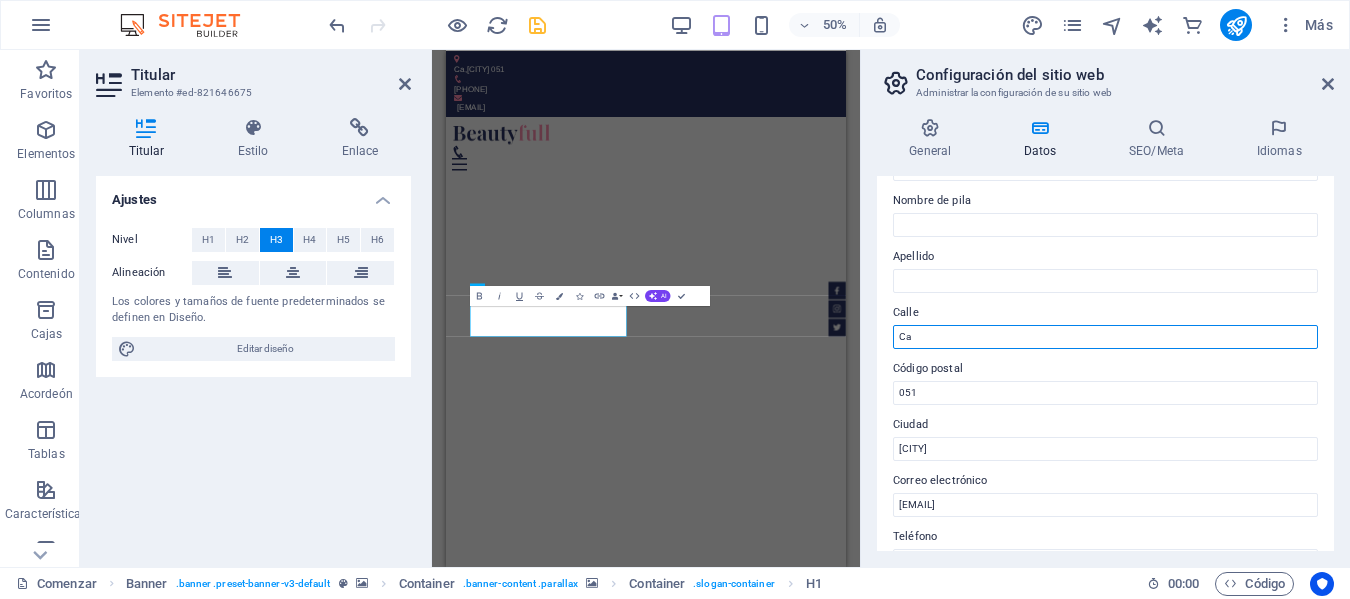 type on "C" 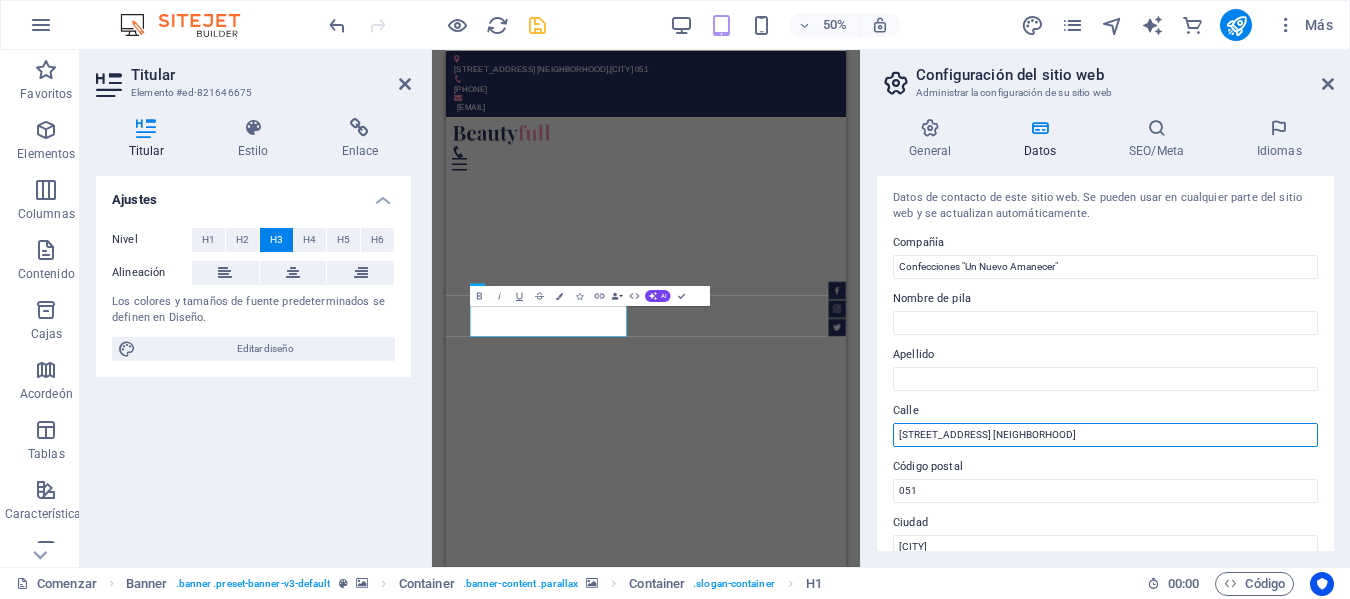 scroll, scrollTop: 0, scrollLeft: 0, axis: both 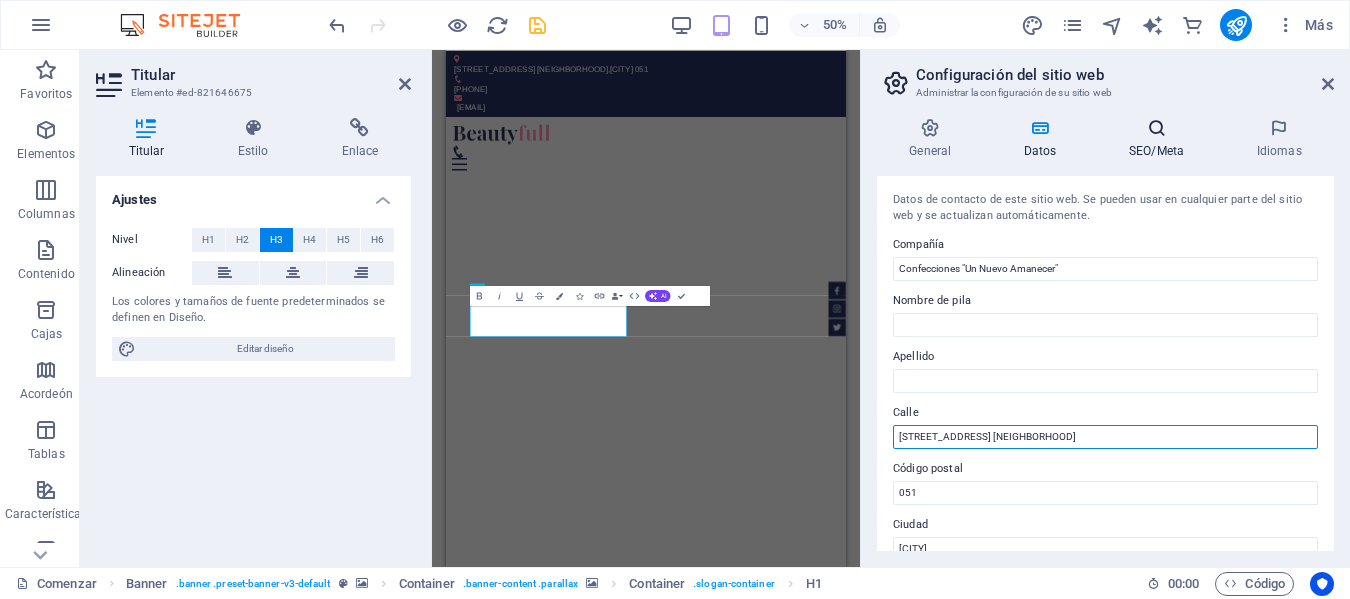 type on "Mz. [LETTER] Lote [NUMBER] Urb. [NAME]" 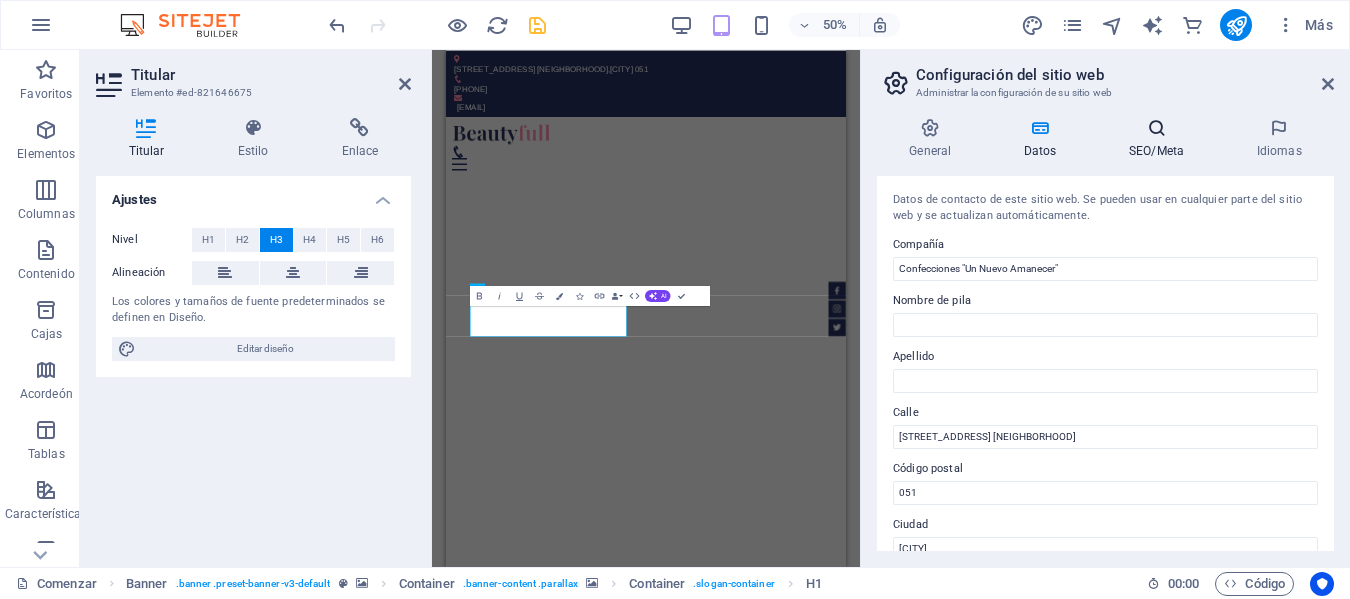 click on "SEO/Meta" at bounding box center [1161, 139] 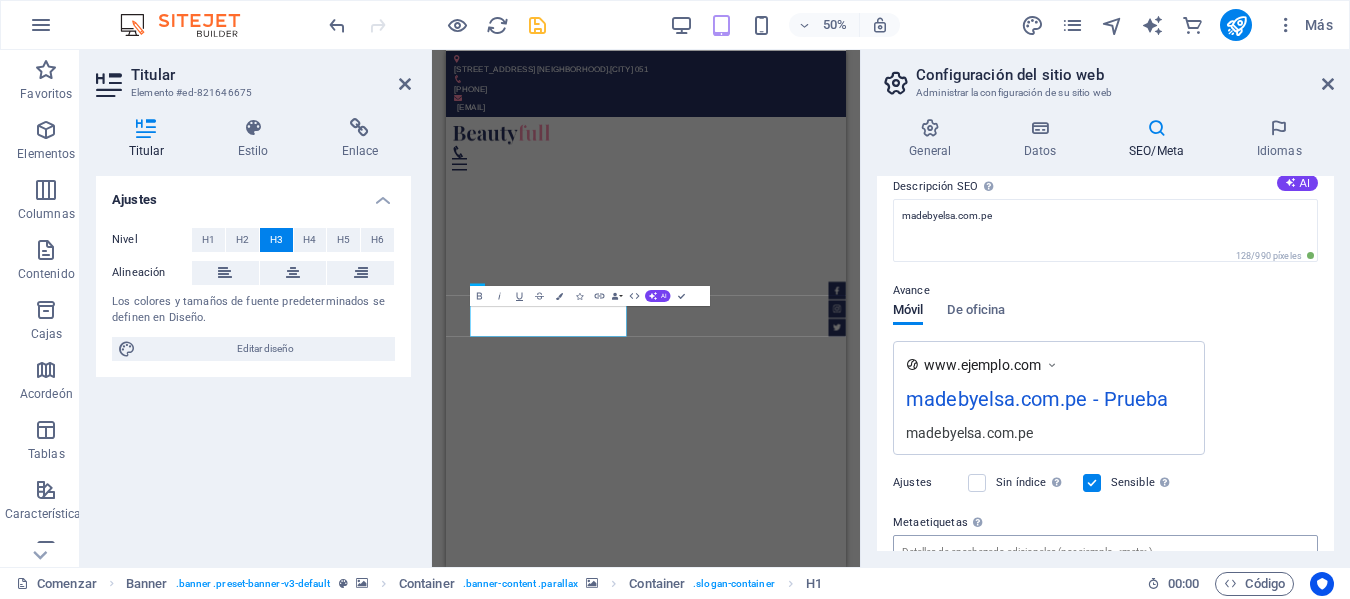 scroll, scrollTop: 0, scrollLeft: 0, axis: both 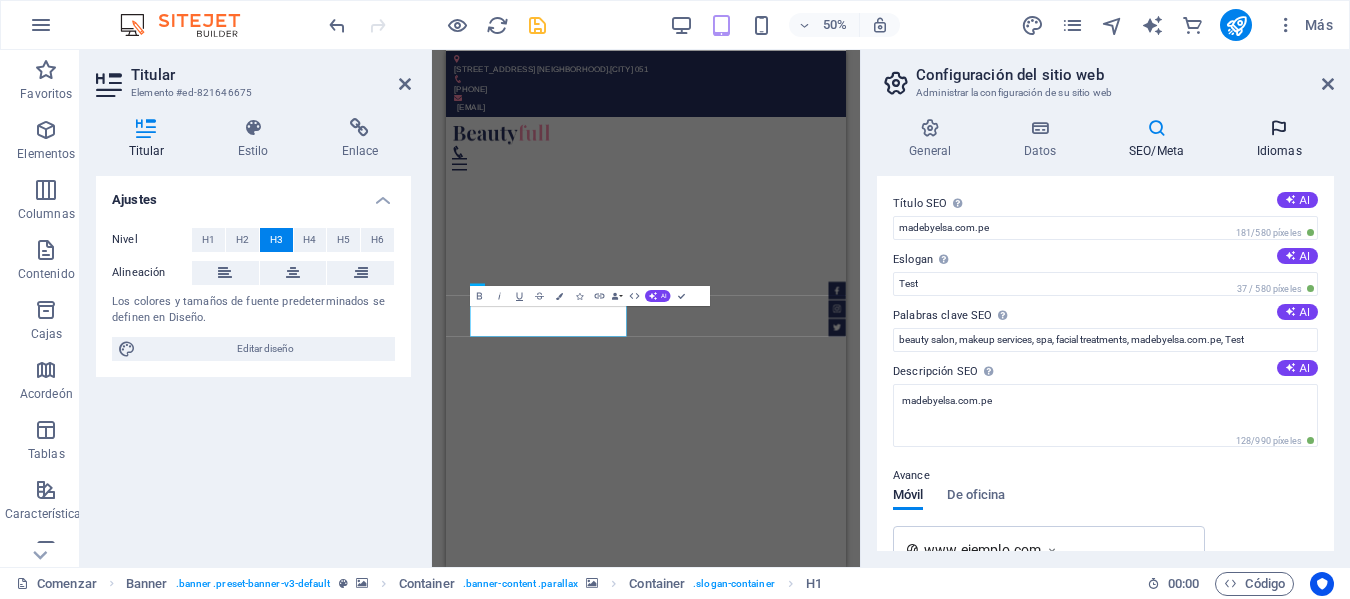 click at bounding box center (1279, 128) 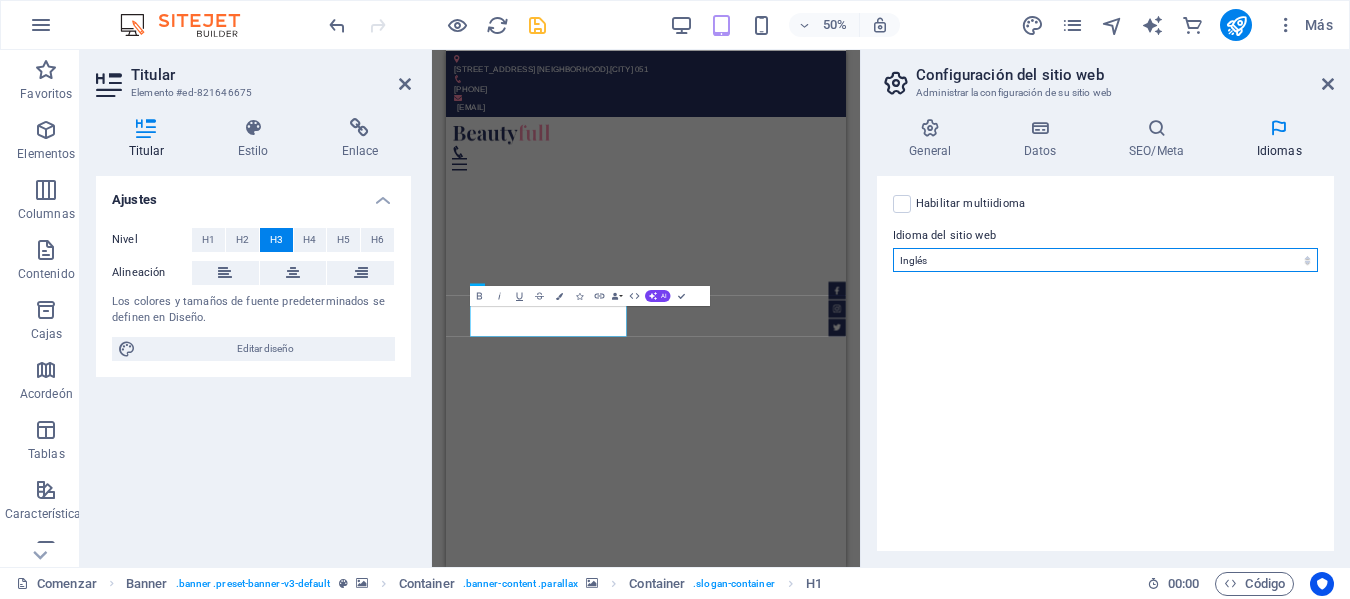 click on "Abjasio Lejos africaans Akan albanés Amárico árabe aragonés armenio Assamese Avaric Avestan Aymara azerbaiyano Bambara baskir vasco bielorruso bengalí Lenguas bihari Bislama Bokmål bosnio Bretón búlgaro birmano catalán Jemer central Chamorro Chechen Chino eslavo eclesiástico Chuvasio de Cornualles corso Cree croata checo danés Holandés Dzongkha Inglés esperanto estonio Ewe feroés Farsi (persa) Fiyiano finlandés Francés Fulah gaélico gallego Ganda georgiano Alemán Griego Groenlandés Guaraní Gujarati criollo haitiano Hausa hebreo Herero hindi Hiri Motu húngaro islandés Sí Igbo indonesio Interlingua Interlingüística Inuktitut Inupiaq irlandés italiano japonés javanés Canarés Kanuri Cachemira kazajo kikuyu Kinyarwanda Komi Congo coreano kurdo Kwanyama Kirguistán Laosiano latín letón Limburgués Lingala lituano Luba-Katanga luxemburgués macedónio madagascarí malayo Malabar Maldivas maltés de la isla de Man maorí Maratí marshaleses mongol Nauru Navajo Ndonga Nepalí noruego Twi" at bounding box center (1105, 260) 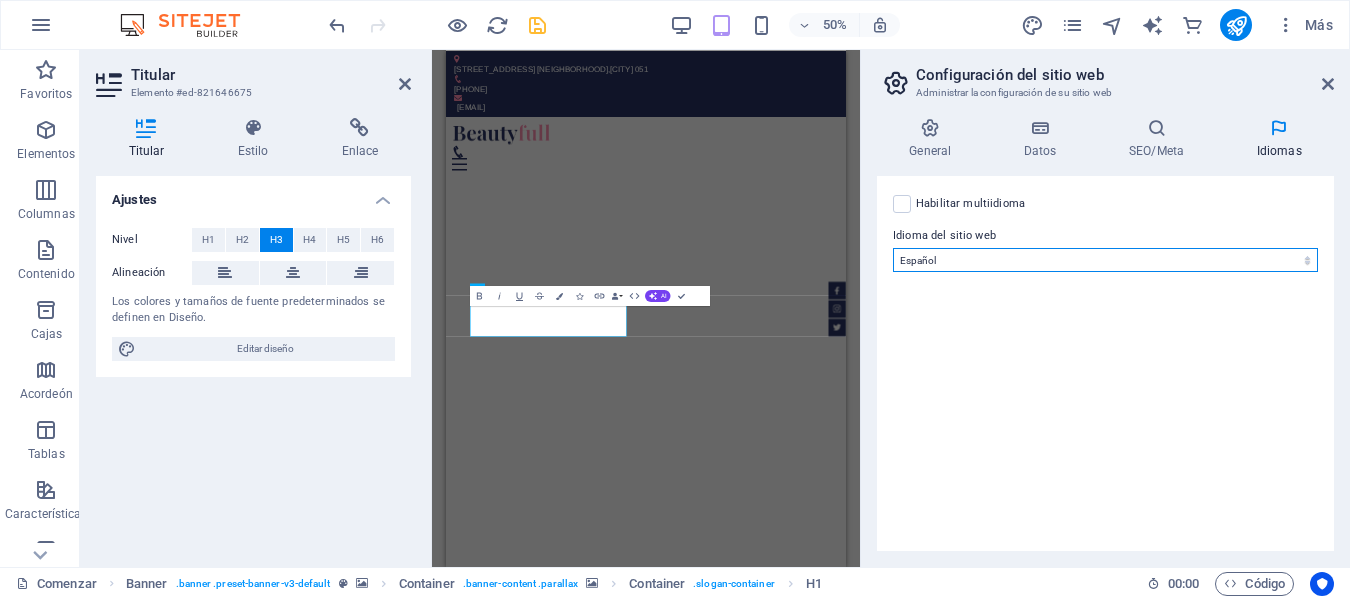click on "Abjasio Lejos africaans Akan albanés Amárico árabe aragonés armenio Assamese Avaric Avestan Aymara azerbaiyano Bambara baskir vasco bielorruso bengalí Lenguas bihari Bislama Bokmål bosnio Bretón búlgaro birmano catalán Jemer central Chamorro Chechen Chino eslavo eclesiástico Chuvasio de Cornualles corso Cree croata checo danés Holandés Dzongkha Inglés esperanto estonio Ewe feroés Farsi (persa) Fiyiano finlandés Francés Fulah gaélico gallego Ganda georgiano Alemán Griego Groenlandés Guaraní Gujarati criollo haitiano Hausa hebreo Herero hindi Hiri Motu húngaro islandés Sí Igbo indonesio Interlingua Interlingüística Inuktitut Inupiaq irlandés italiano japonés javanés Canarés Kanuri Cachemira kazajo kikuyu Kinyarwanda Komi Congo coreano kurdo Kwanyama Kirguistán Laosiano latín letón Limburgués Lingala lituano Luba-Katanga luxemburgués macedónio madagascarí malayo Malabar Maldivas maltés de la isla de Man maorí Maratí marshaleses mongol Nauru Navajo Ndonga Nepalí noruego Twi" at bounding box center (1105, 260) 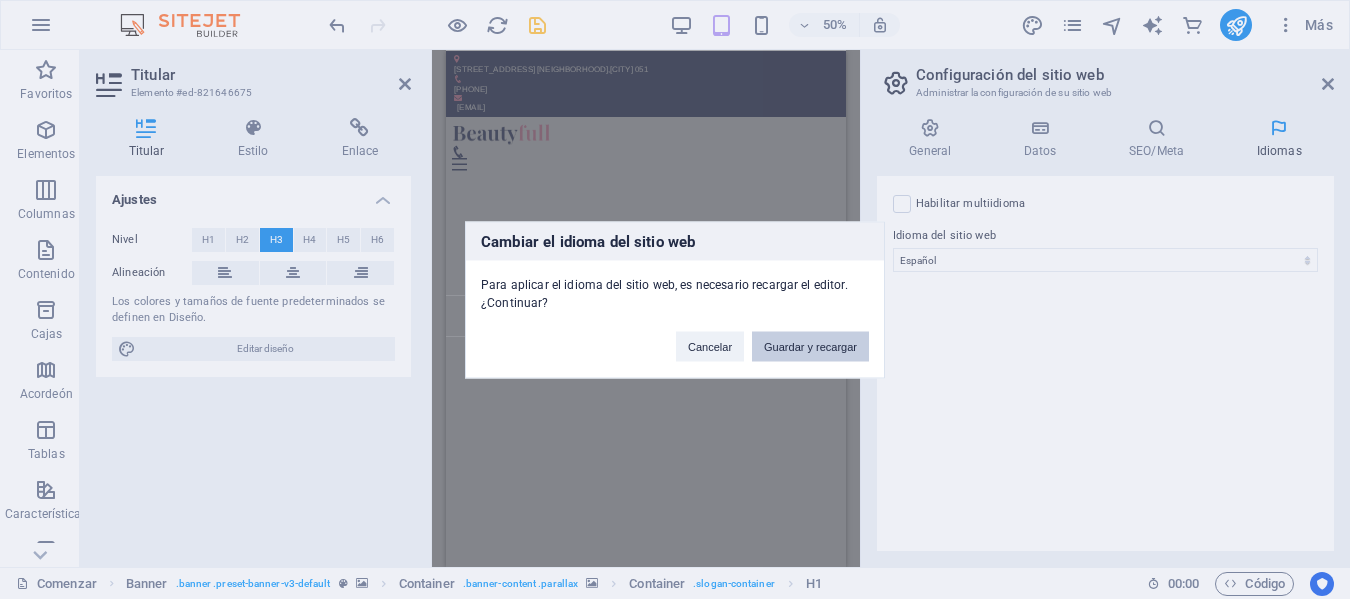 click on "Guardar y recargar" at bounding box center (810, 346) 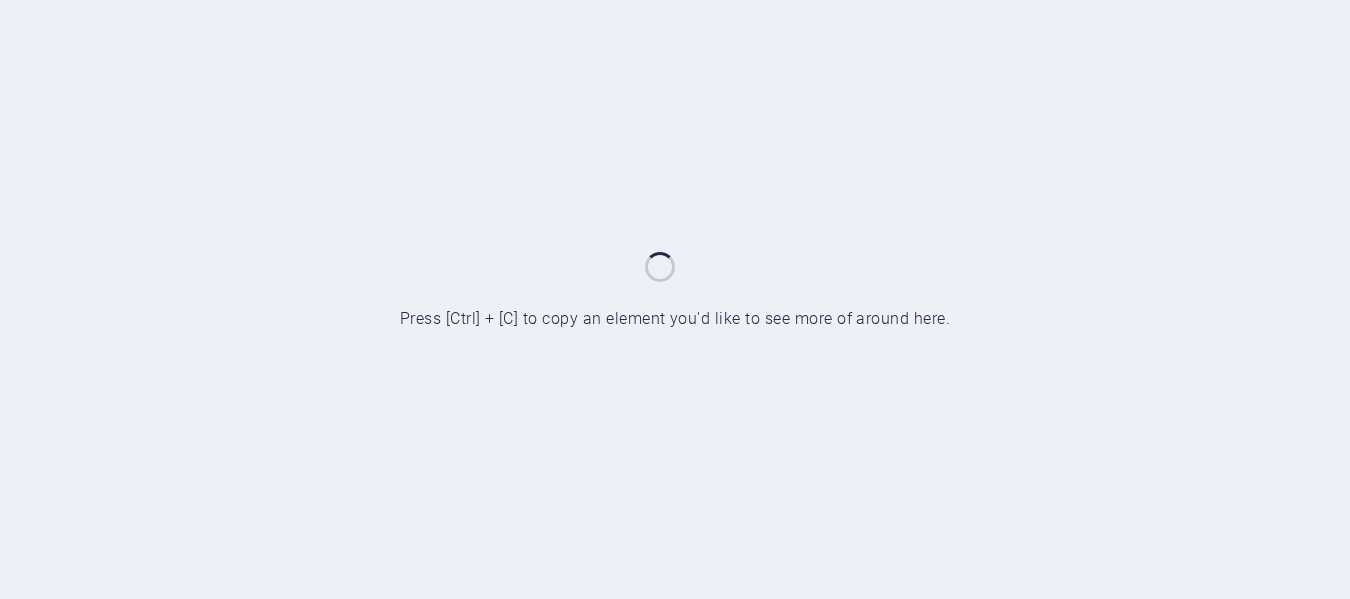 scroll, scrollTop: 0, scrollLeft: 0, axis: both 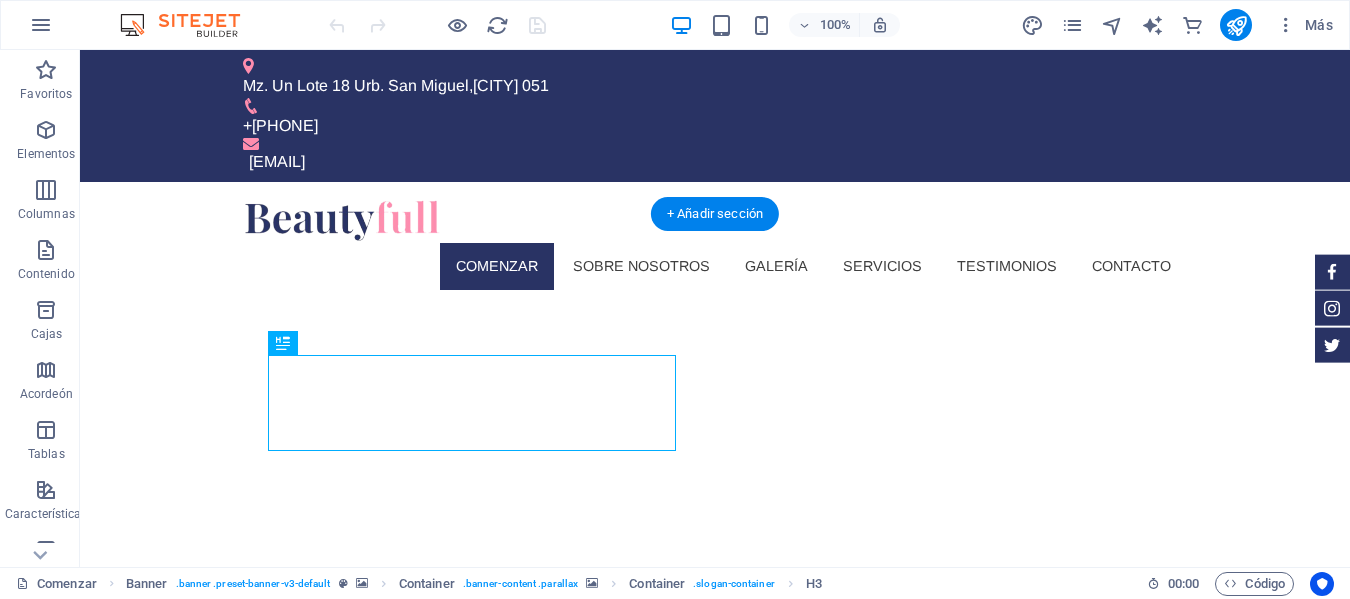 click at bounding box center (715, 948) 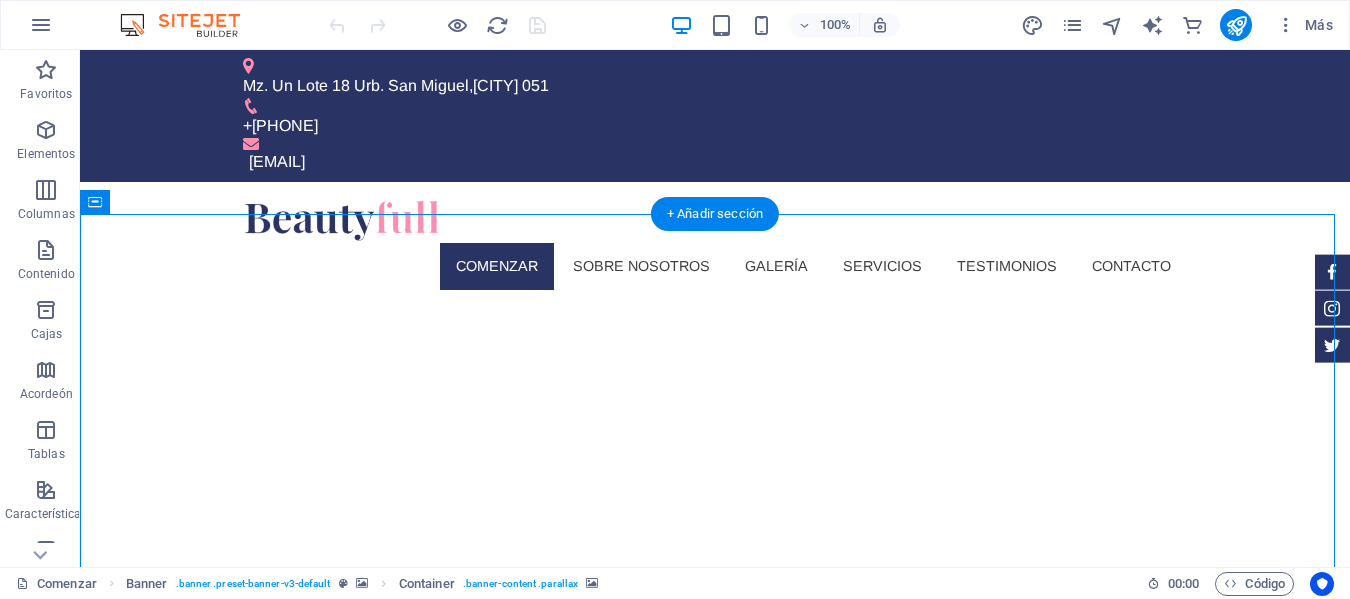 click at bounding box center [715, 948] 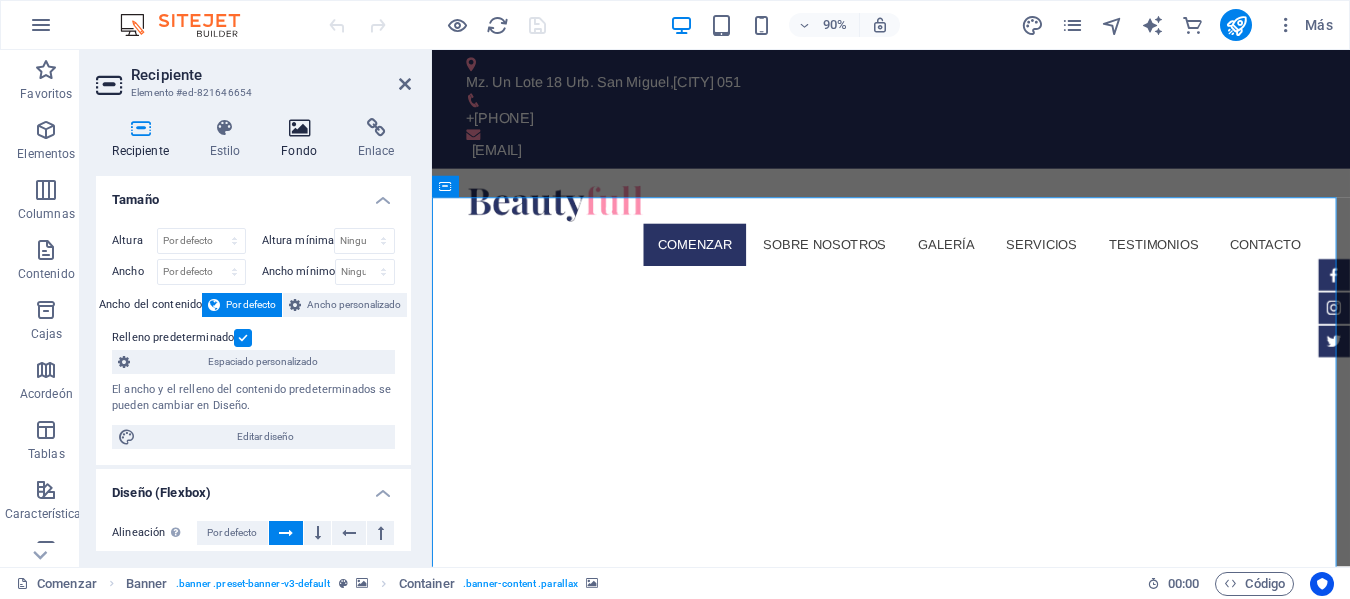 click at bounding box center [299, 128] 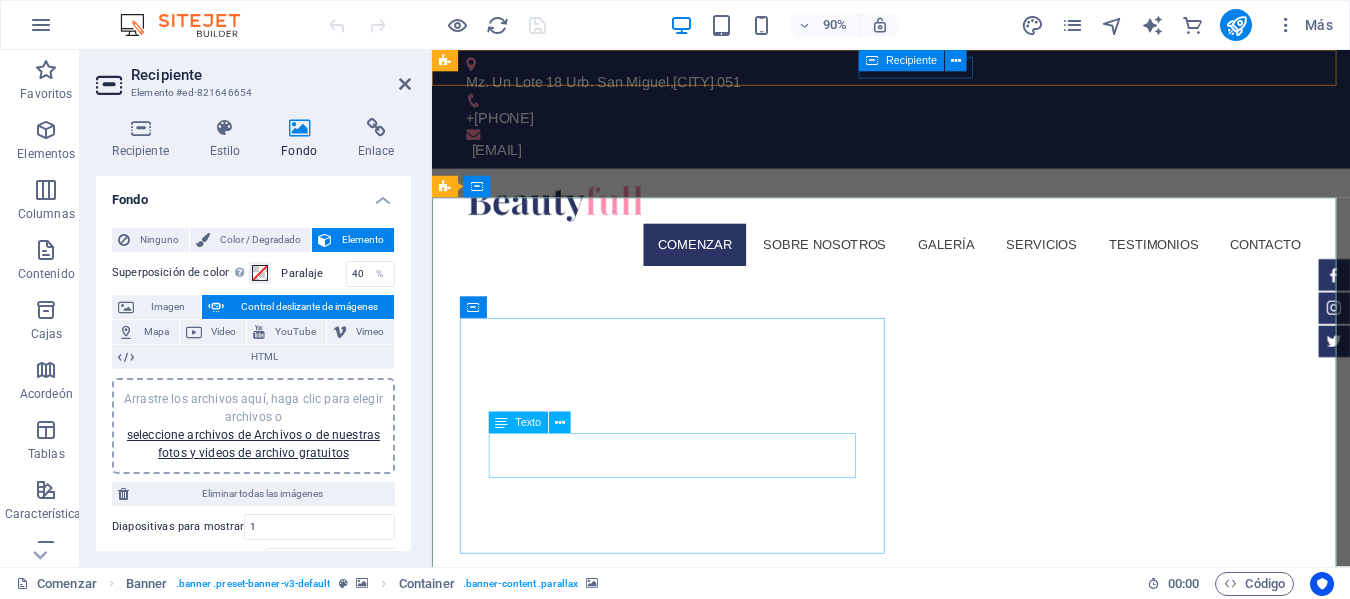 click on "Sed ut perspiciatis unde omnis iste natus doloremque laudantium." at bounding box center (706, 1611) 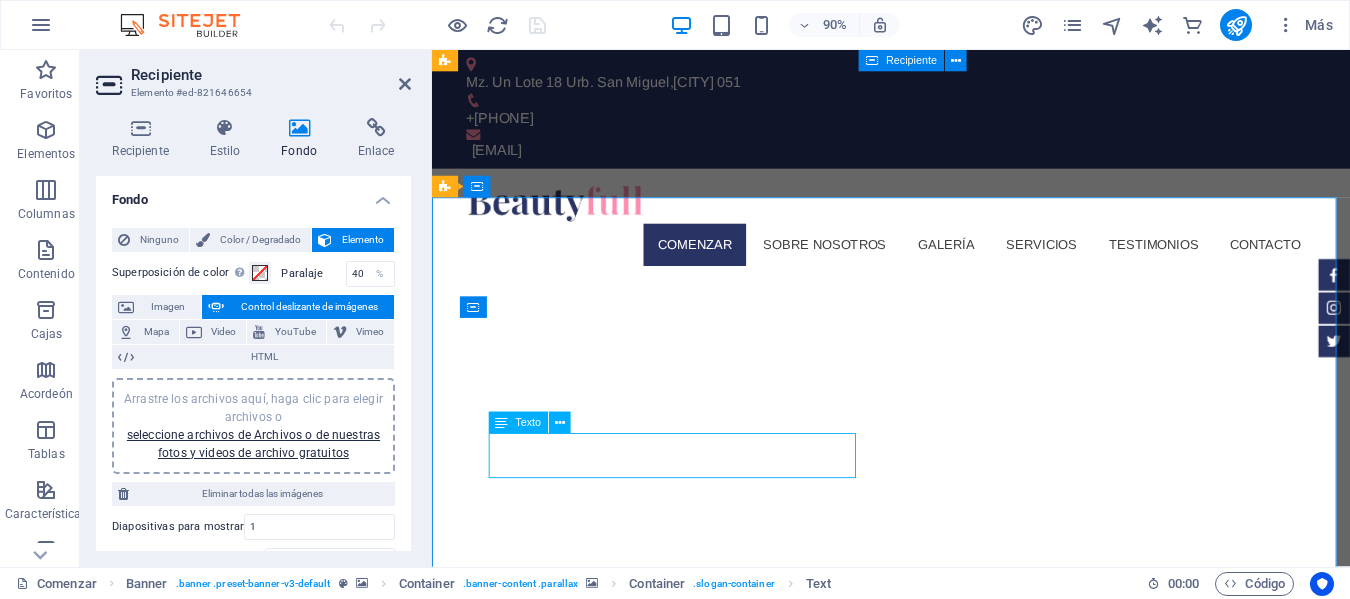 click on "Sed ut perspiciatis unde omnis iste natus doloremque laudantium." at bounding box center [706, 1611] 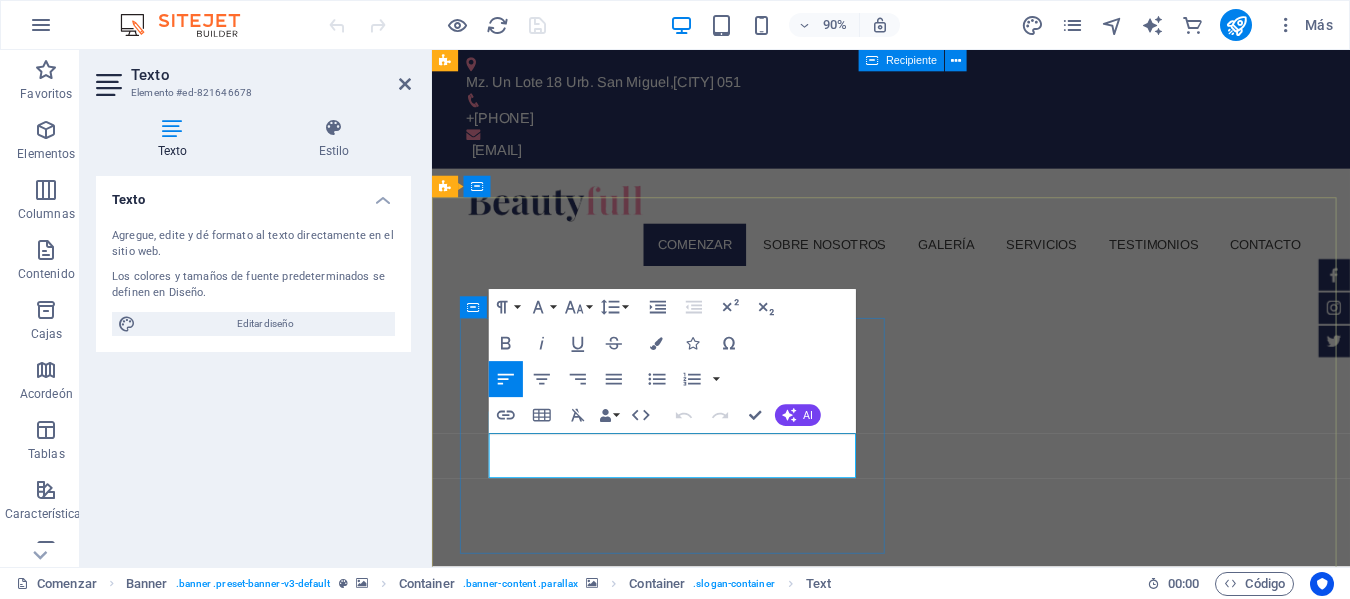 drag, startPoint x: 498, startPoint y: 488, endPoint x: 587, endPoint y: 507, distance: 91.00549 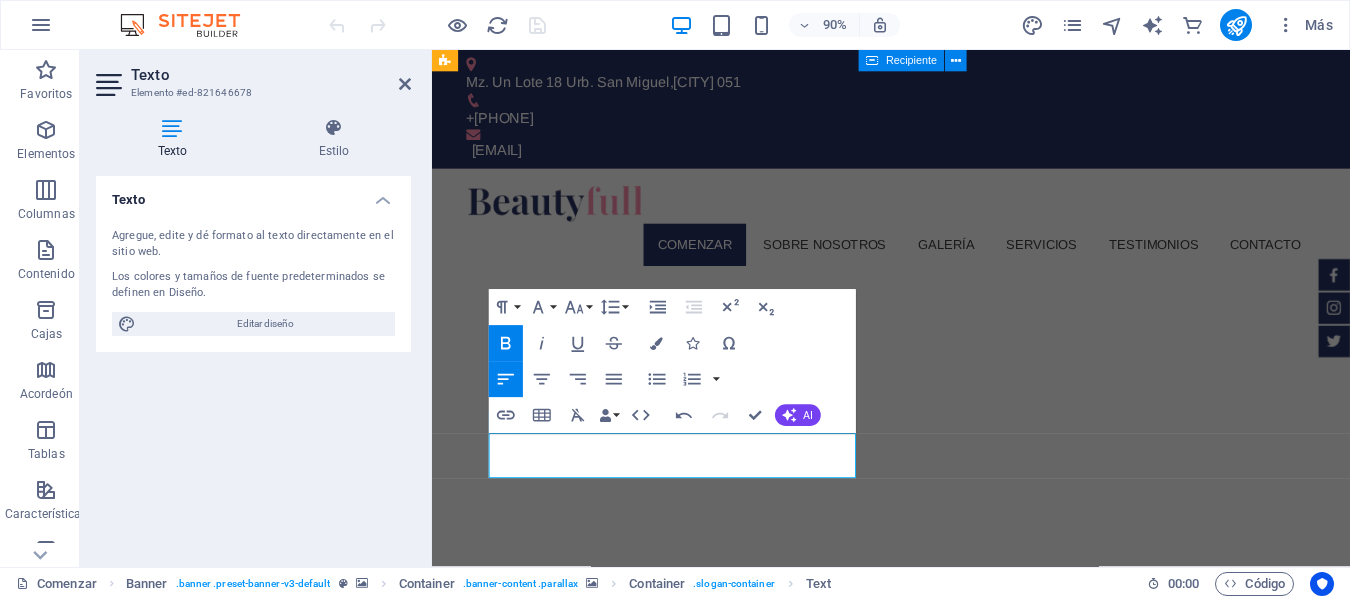 click at bounding box center (942, 1027) 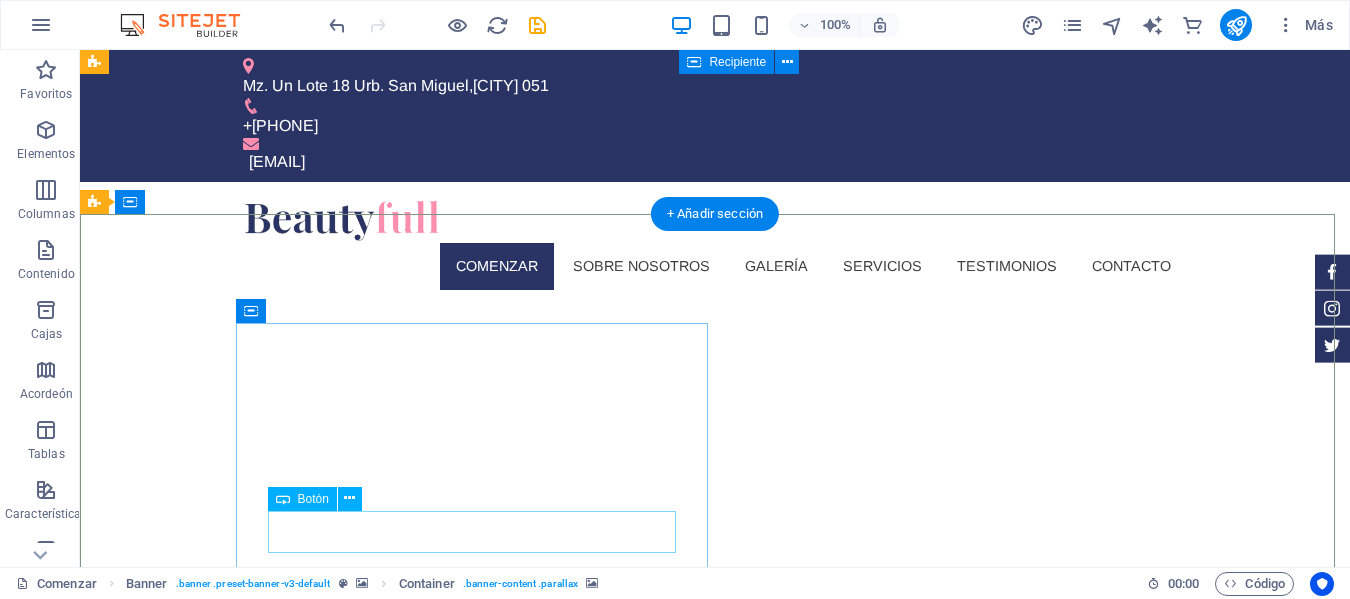 click on "Más información" at bounding box center (479, 1561) 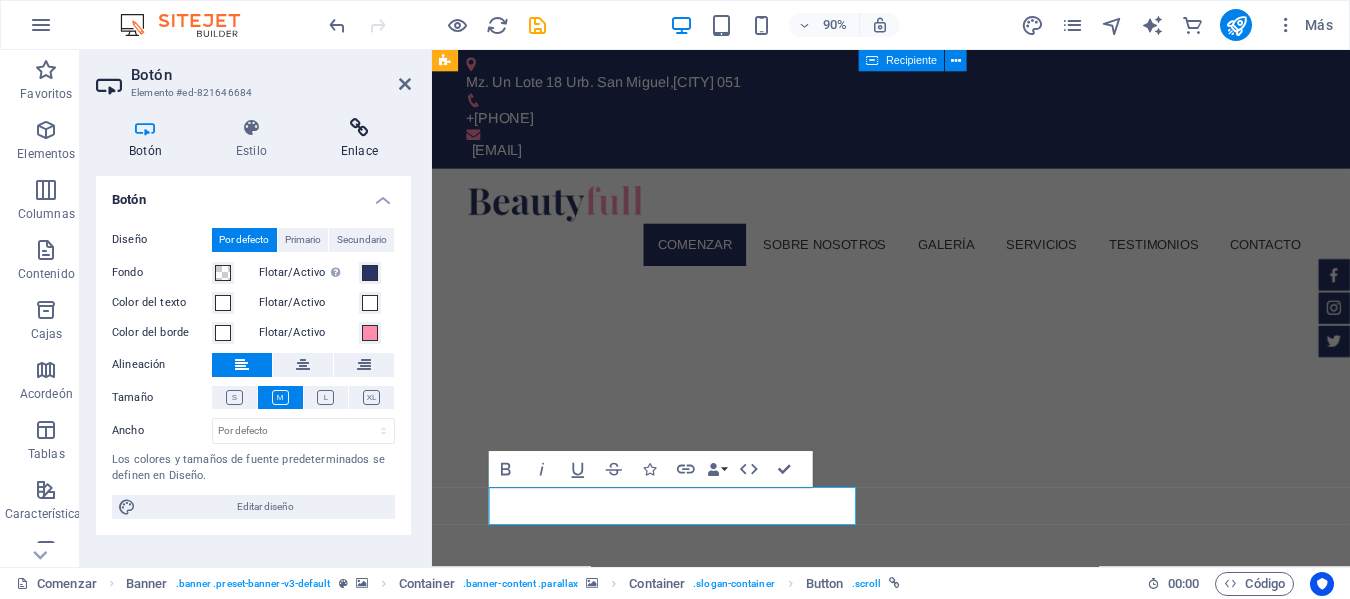click on "Enlace" at bounding box center (359, 139) 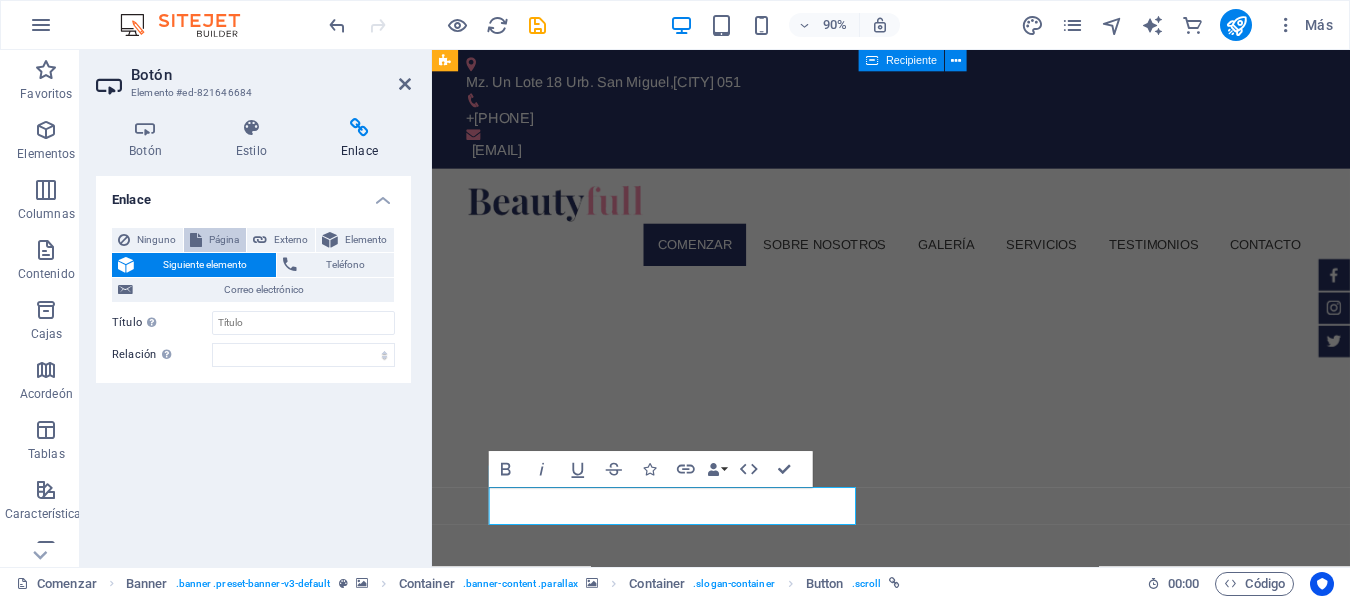 click on "Página" at bounding box center [224, 239] 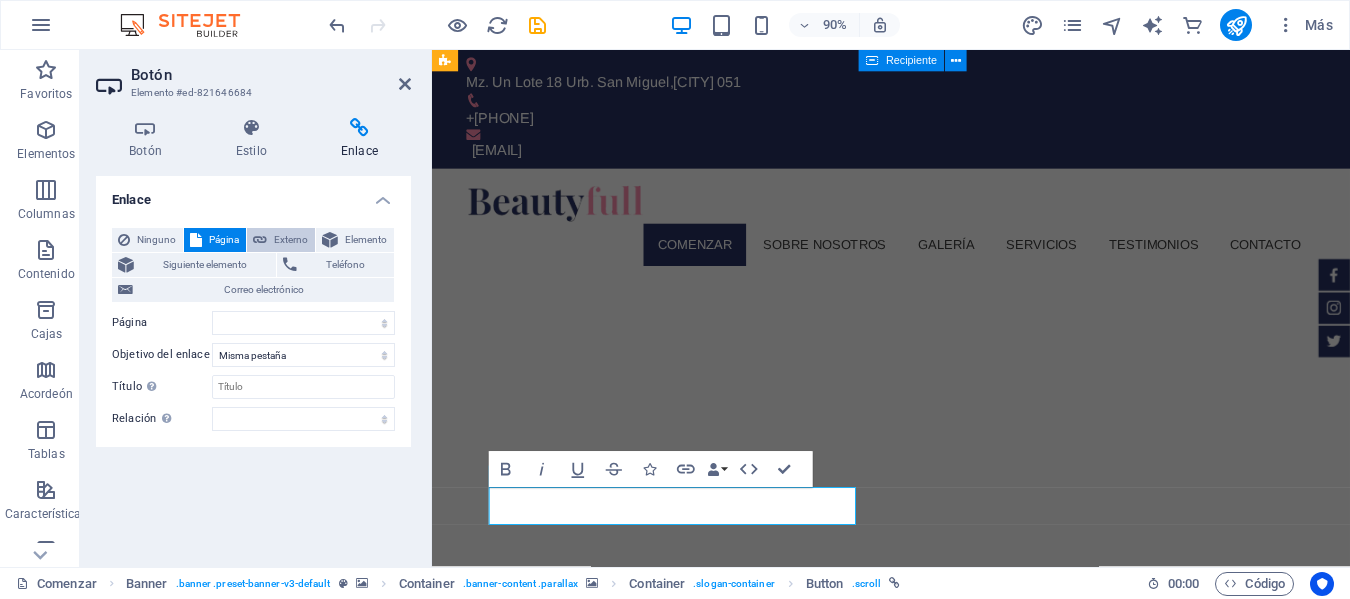 click on "Externo" at bounding box center [291, 240] 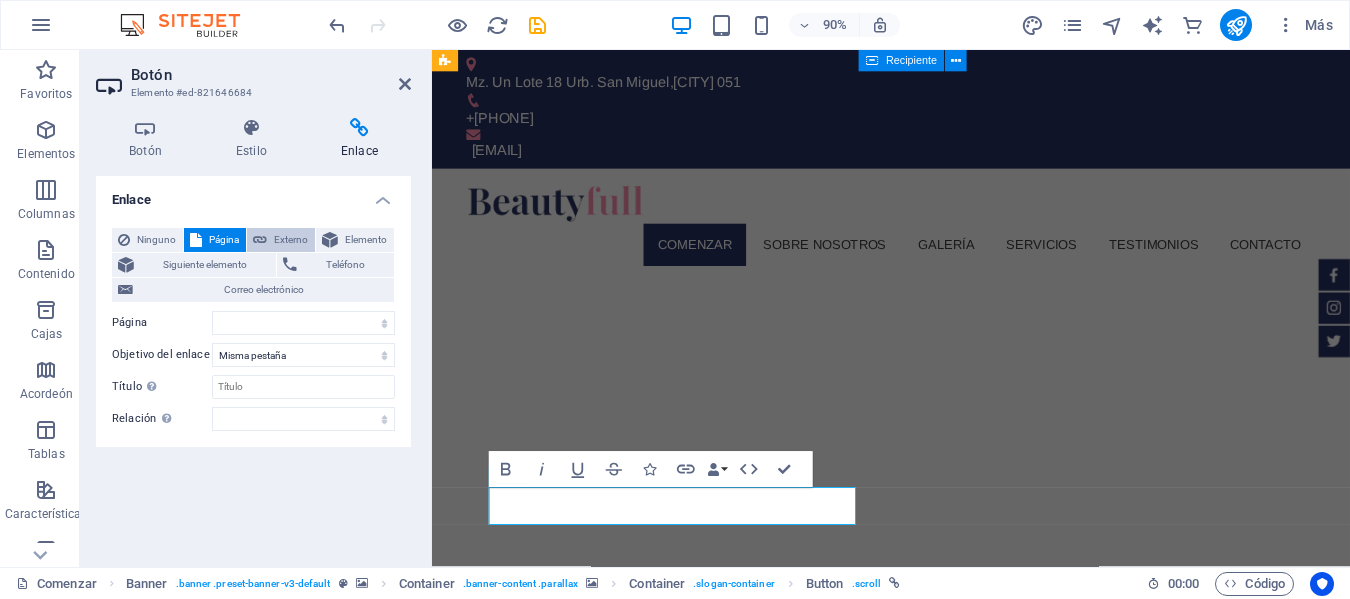 select on "blank" 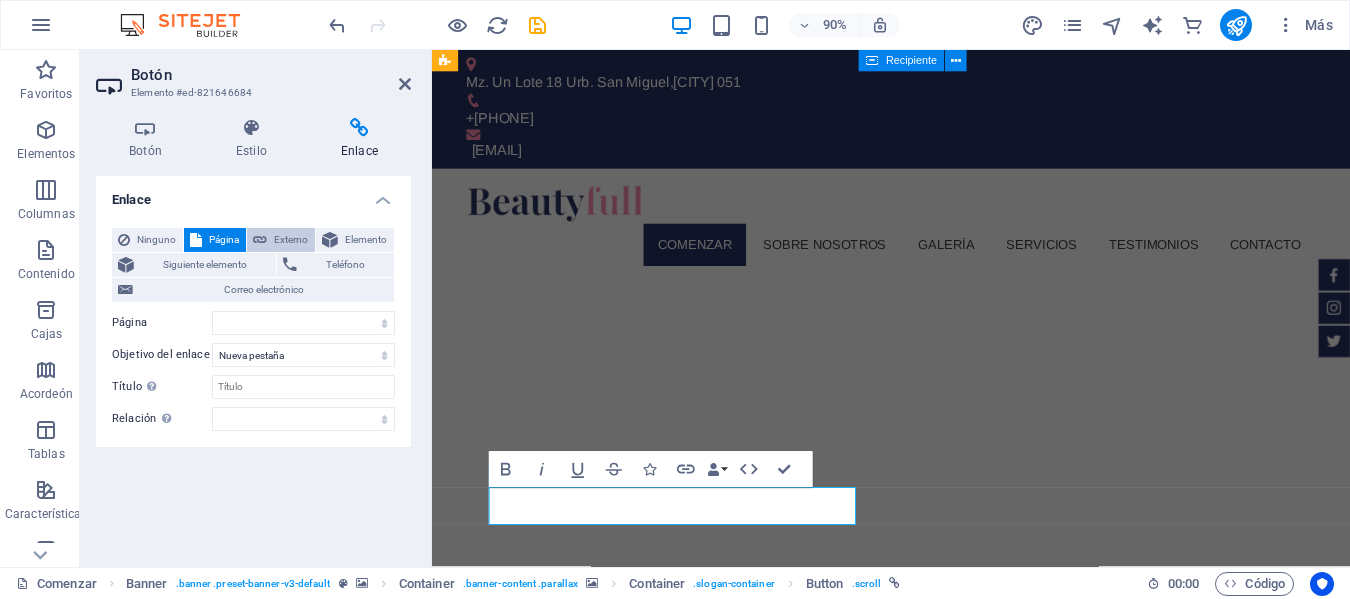 click on "Externo" at bounding box center (291, 240) 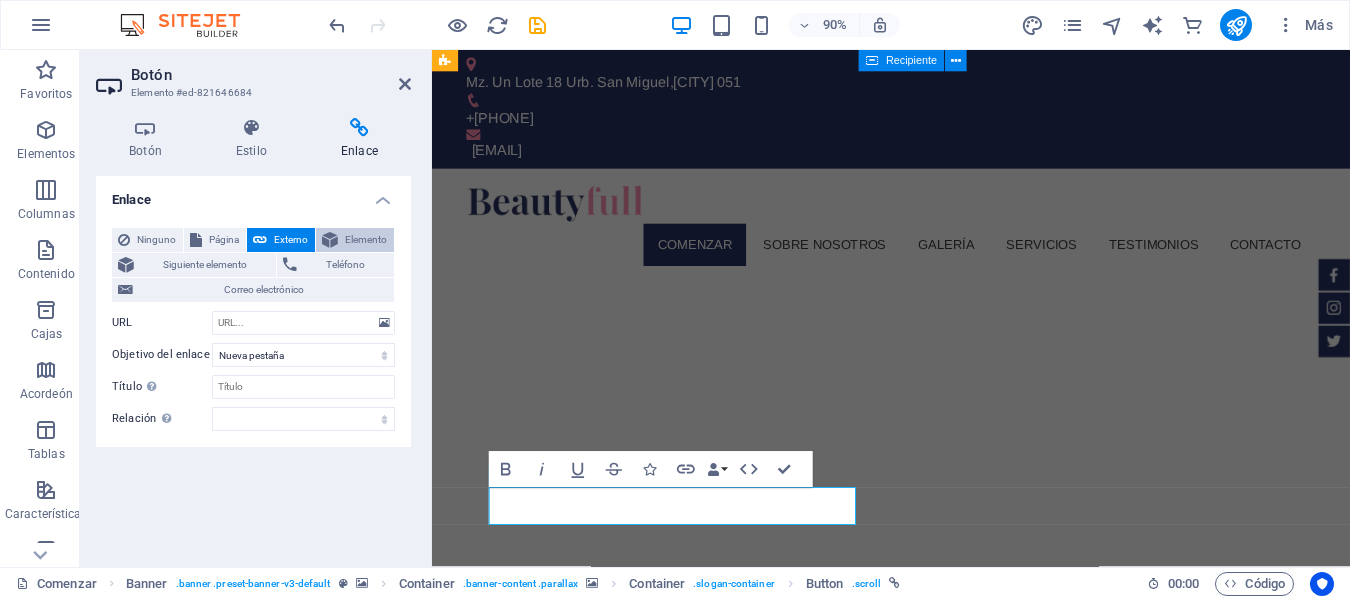 click on "Elemento" at bounding box center [366, 239] 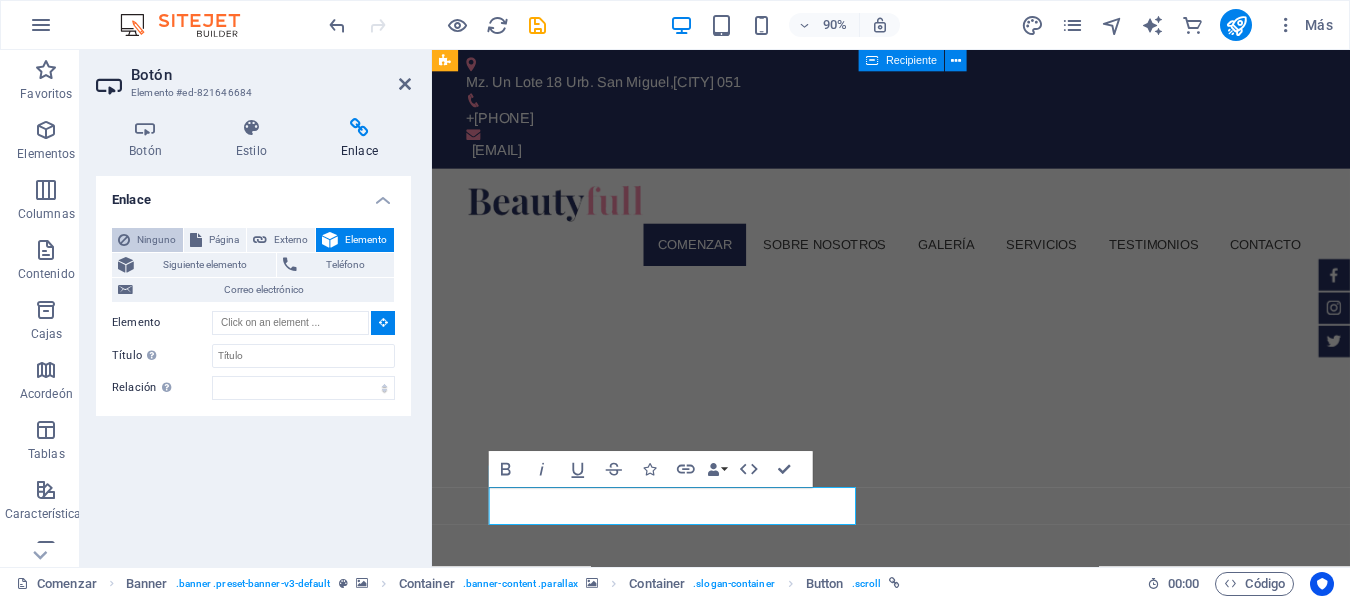 click on "Ninguno" at bounding box center [156, 239] 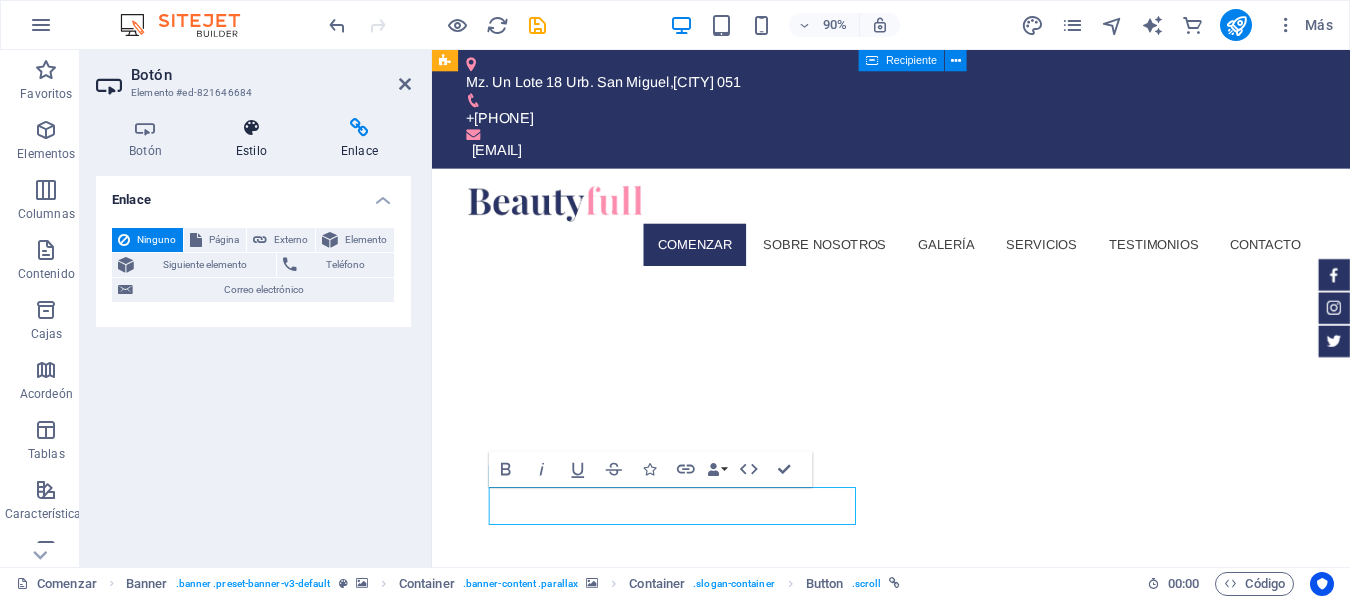 click on "Estilo" at bounding box center (255, 139) 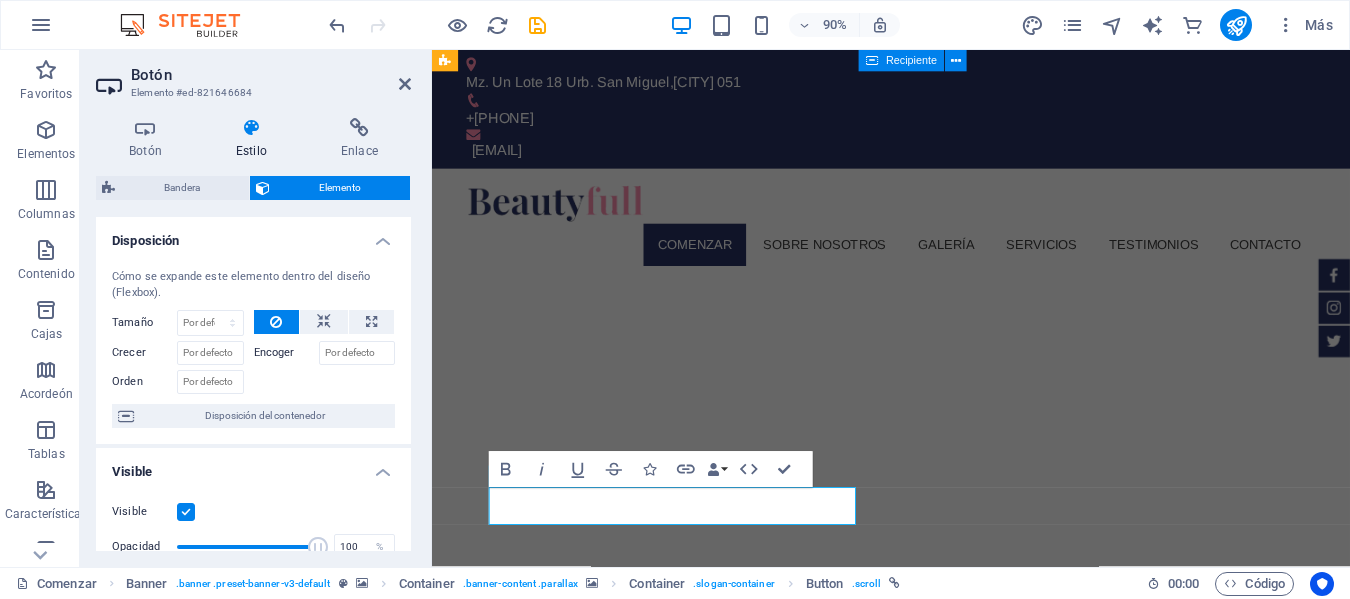 click at bounding box center (186, 512) 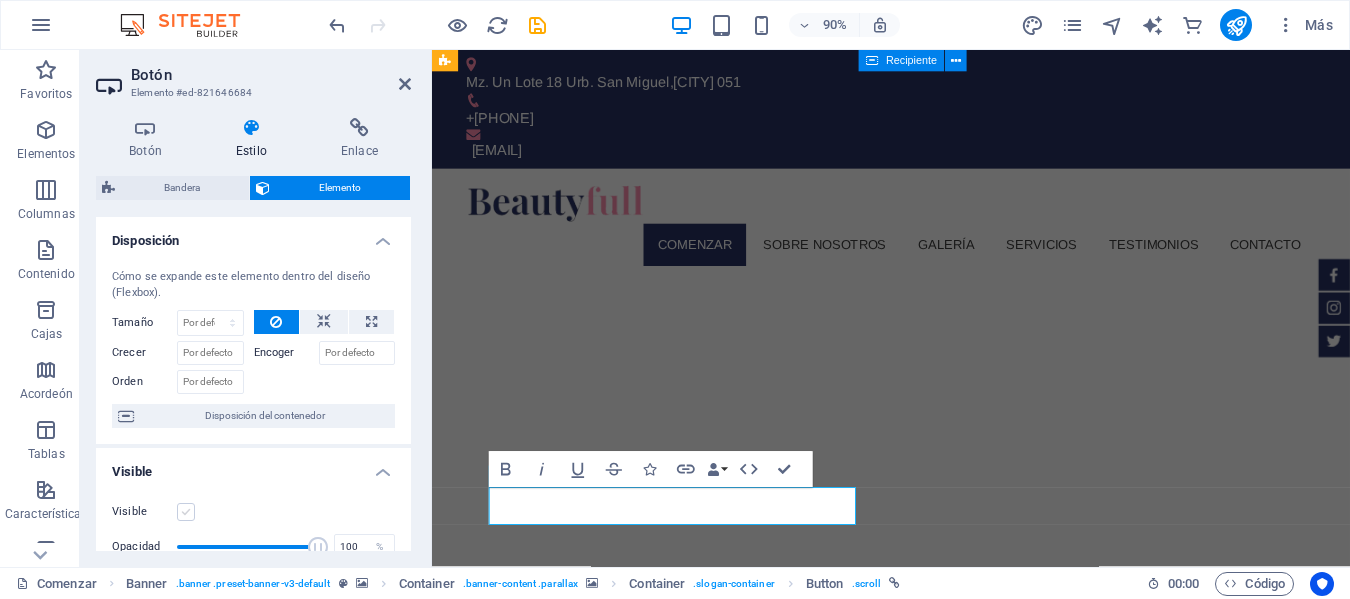 click at bounding box center (186, 512) 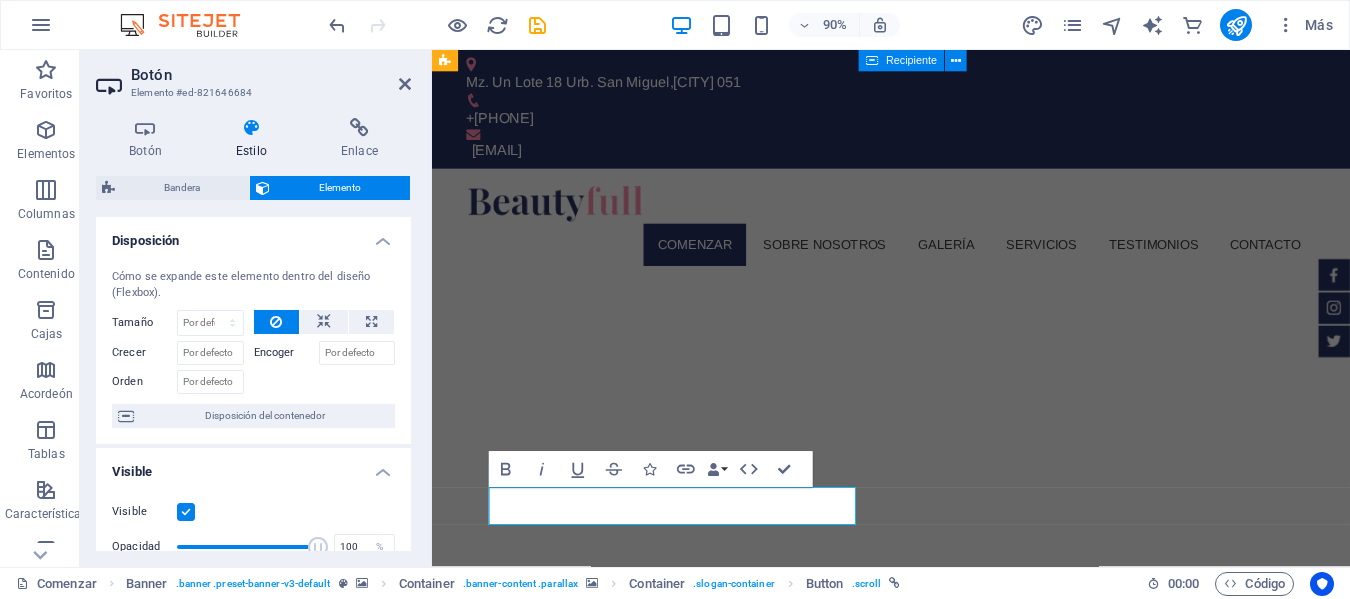 click at bounding box center (186, 512) 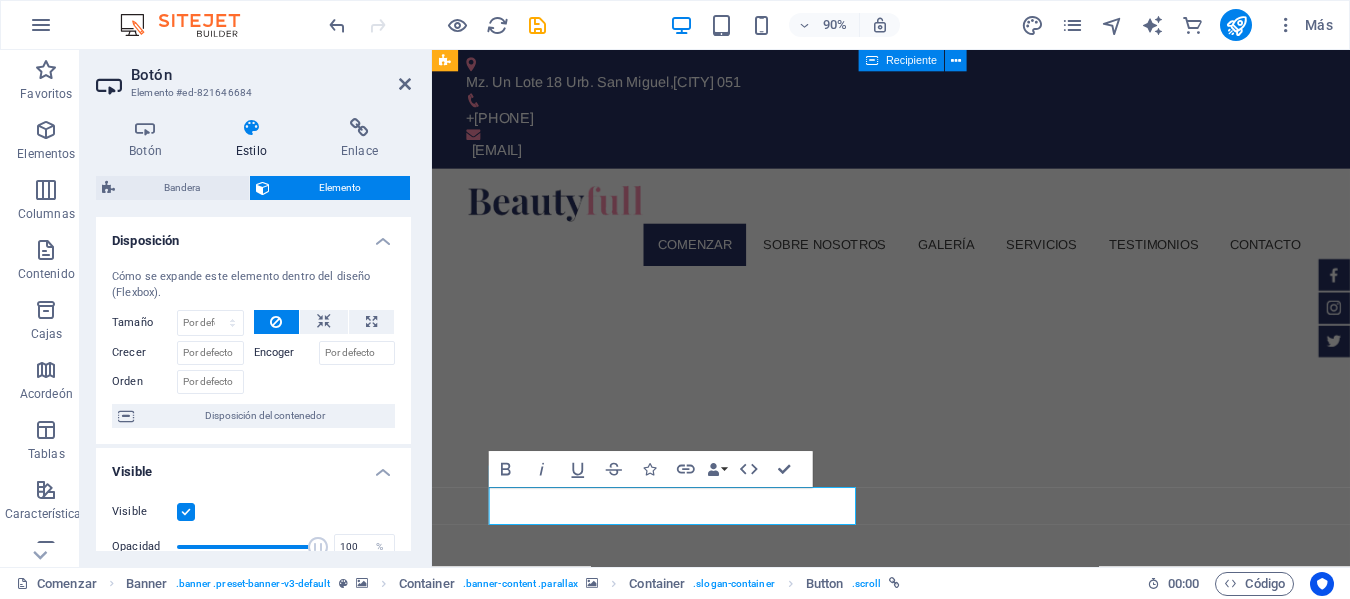 click on "Visible" at bounding box center [0, 0] 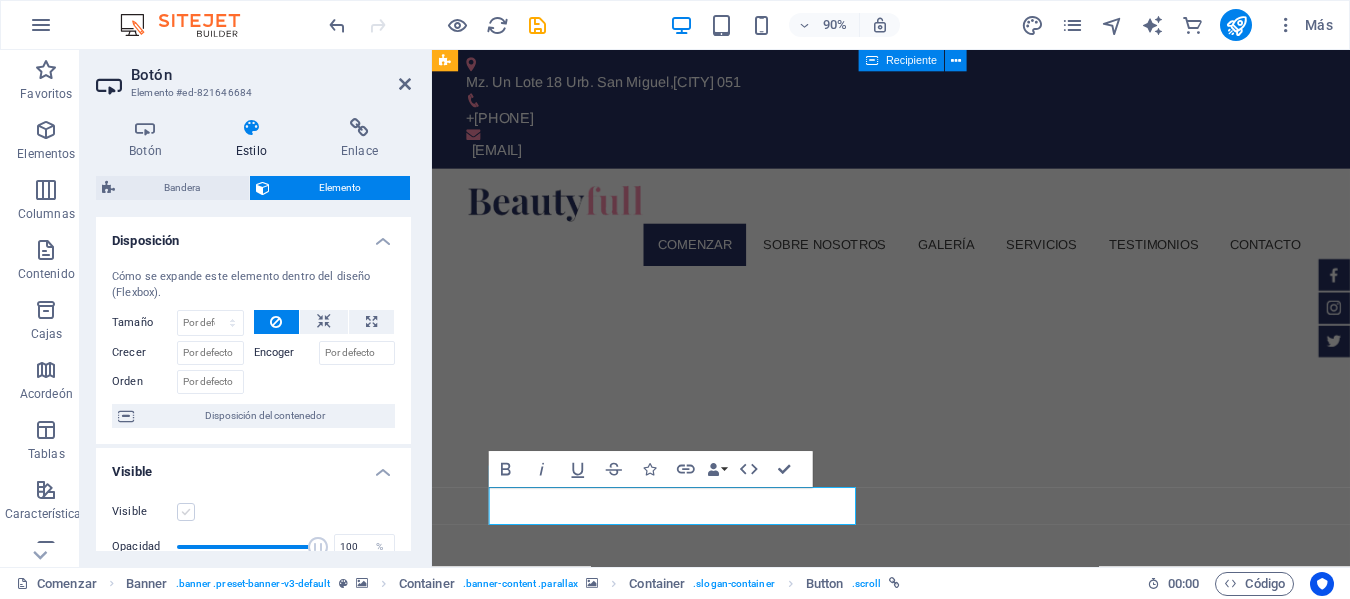 click at bounding box center [186, 512] 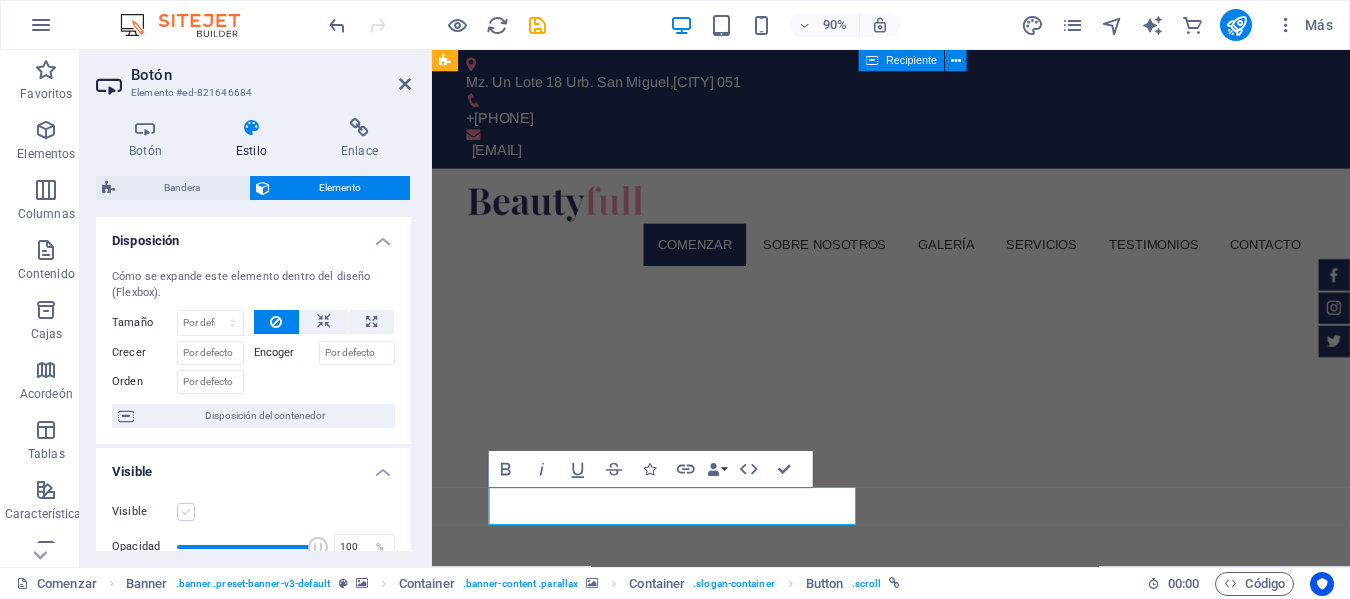 click on "Visible" at bounding box center (0, 0) 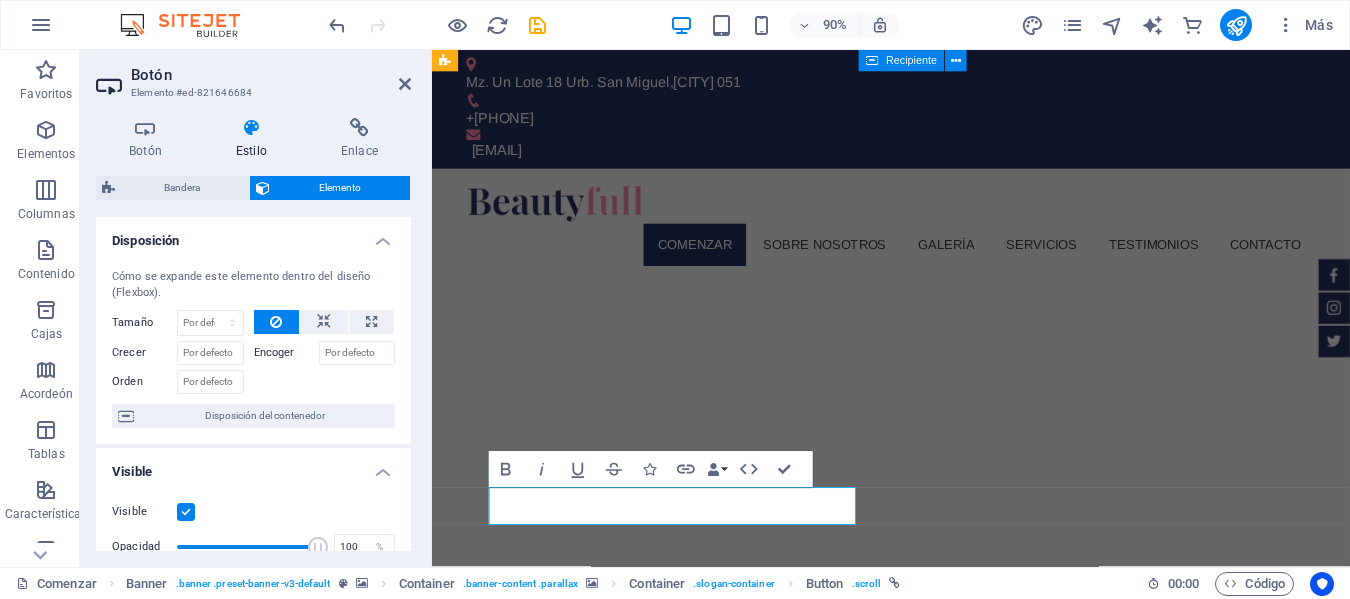 click at bounding box center [186, 512] 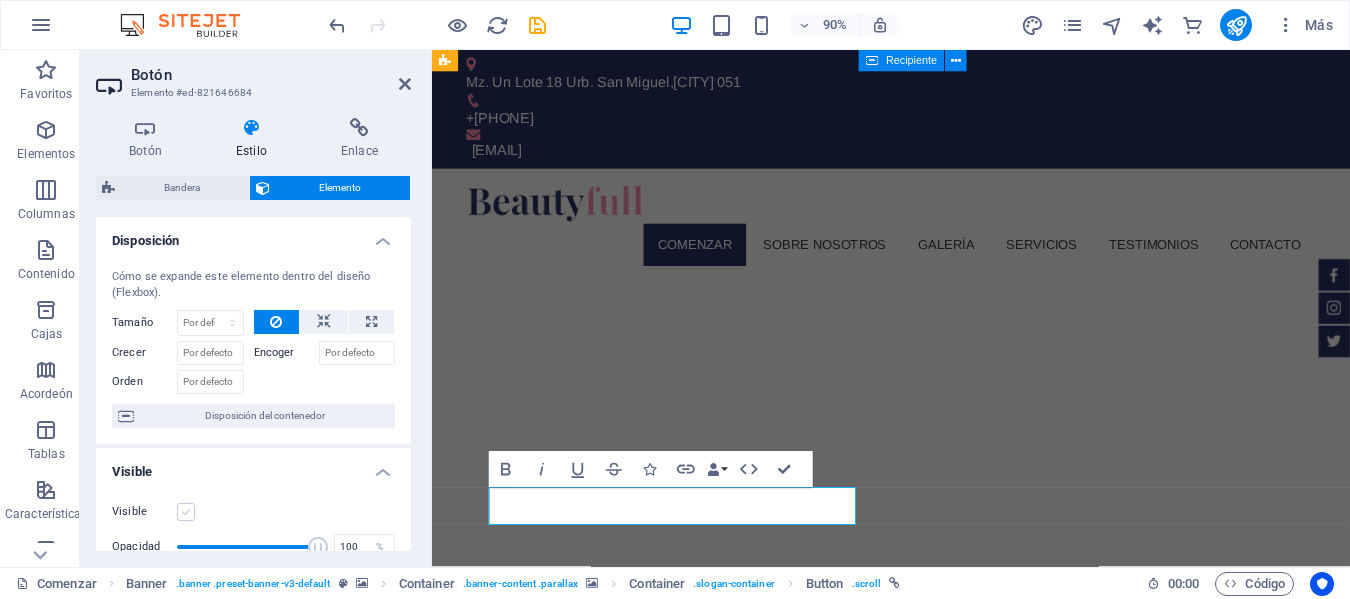 click at bounding box center (186, 512) 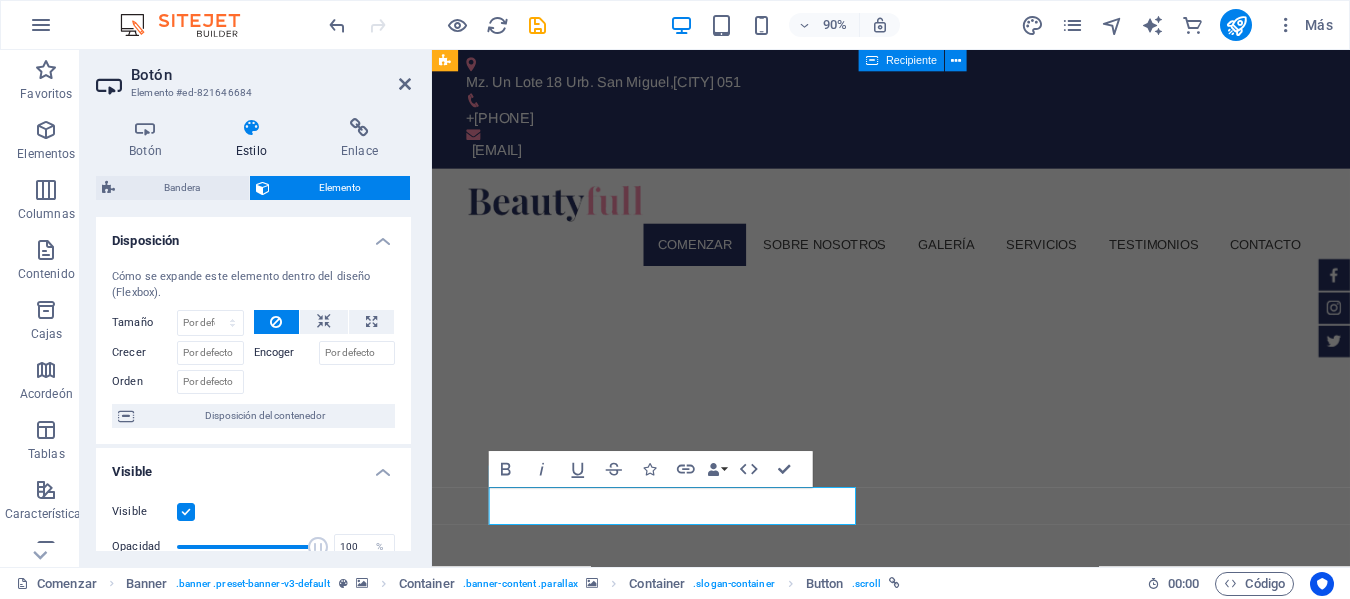 click at bounding box center [186, 512] 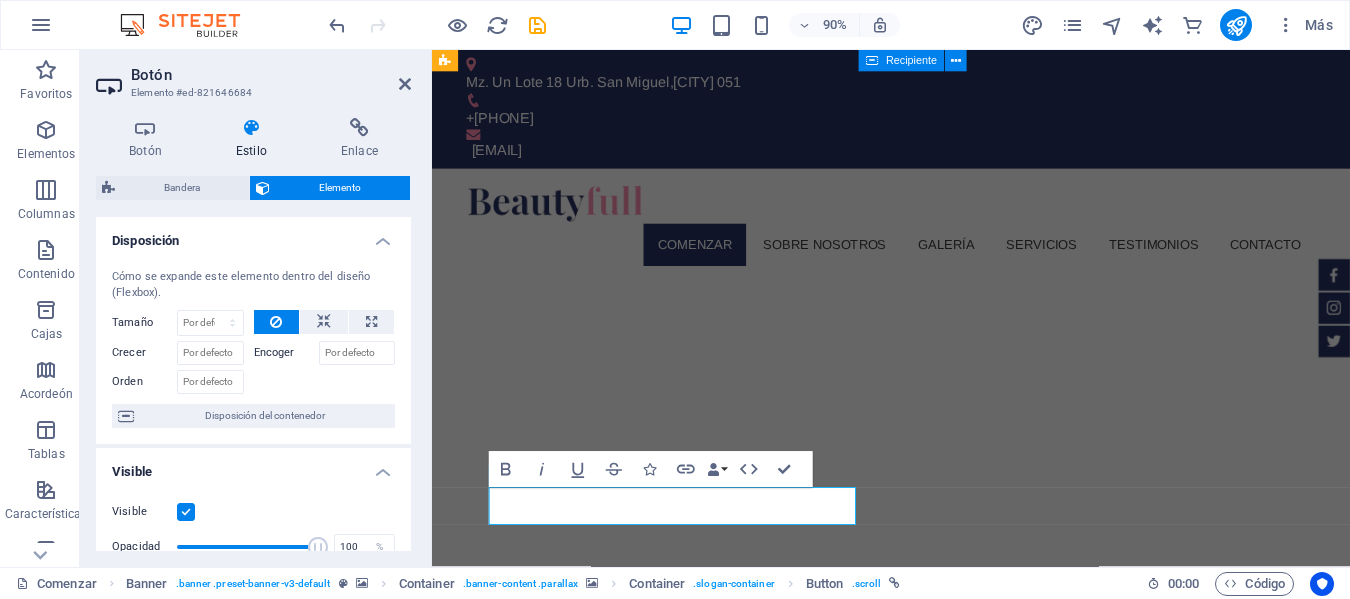 click on "Visible" at bounding box center (0, 0) 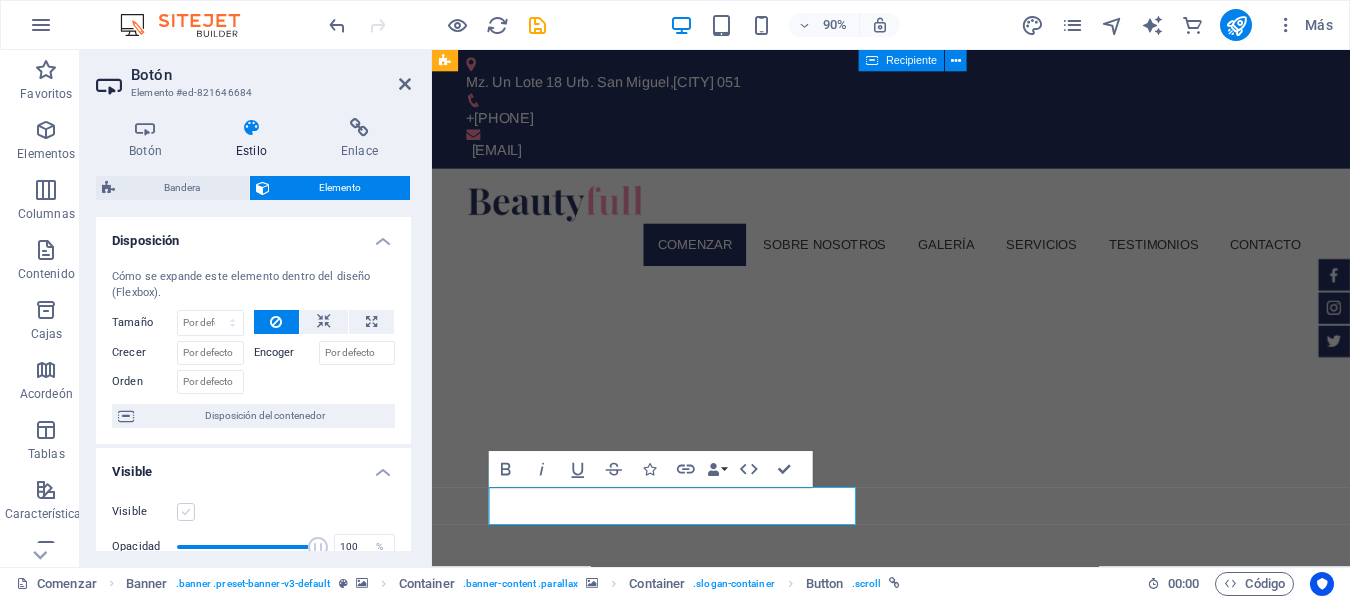 click at bounding box center [186, 512] 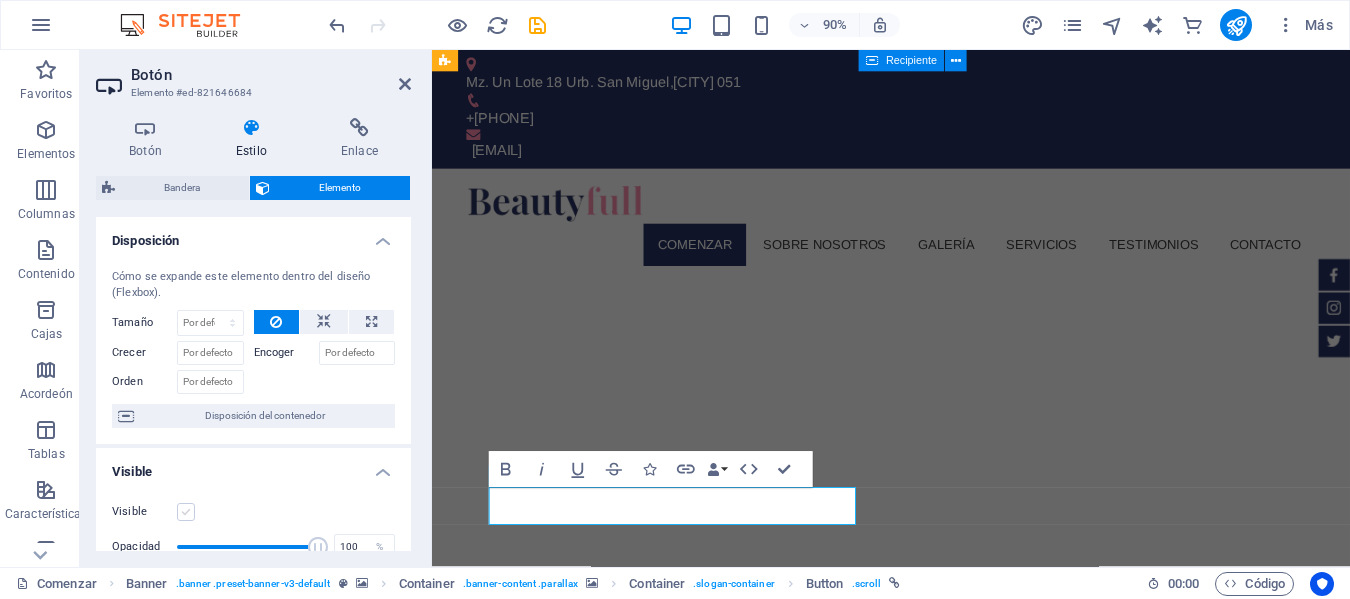 click on "Visible" at bounding box center (0, 0) 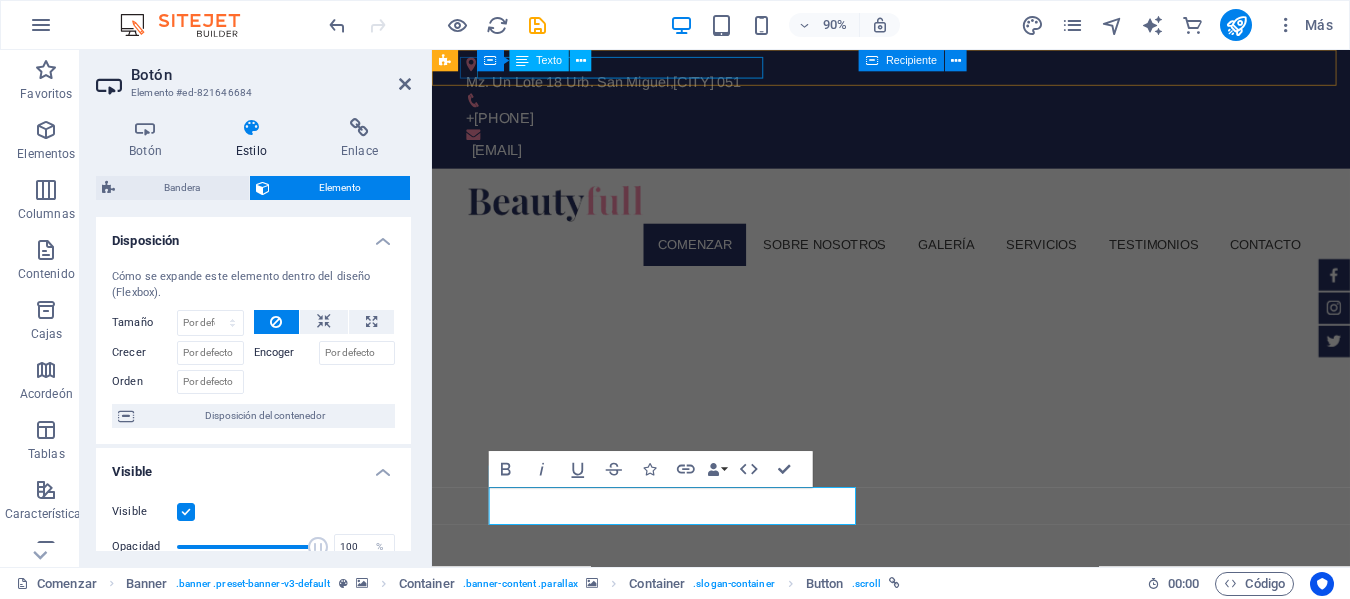 click on "Mz. [WORD] Lote [NUMBER] Urb. [NAME] , [CITY] 051" at bounding box center (934, 86) 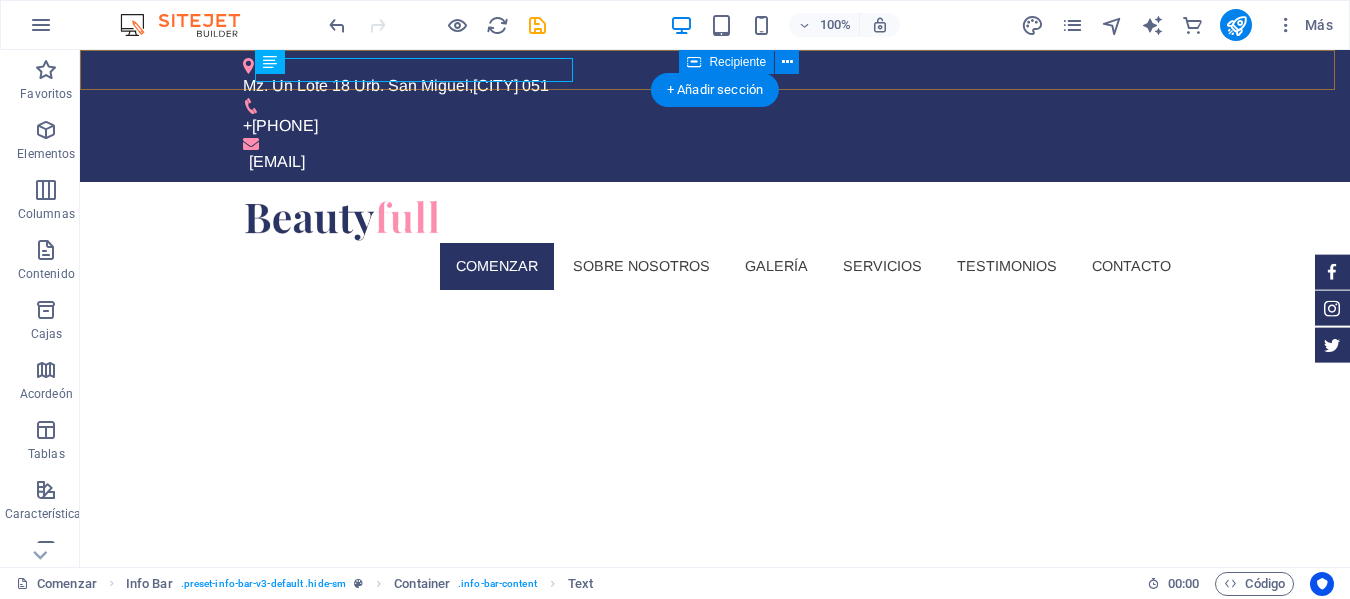 click on "Mz. [WORD] Lote [NUMBER] Urb. [NAME] , [CITY] 051 +[PHONE] [EMAIL]" at bounding box center [715, 116] 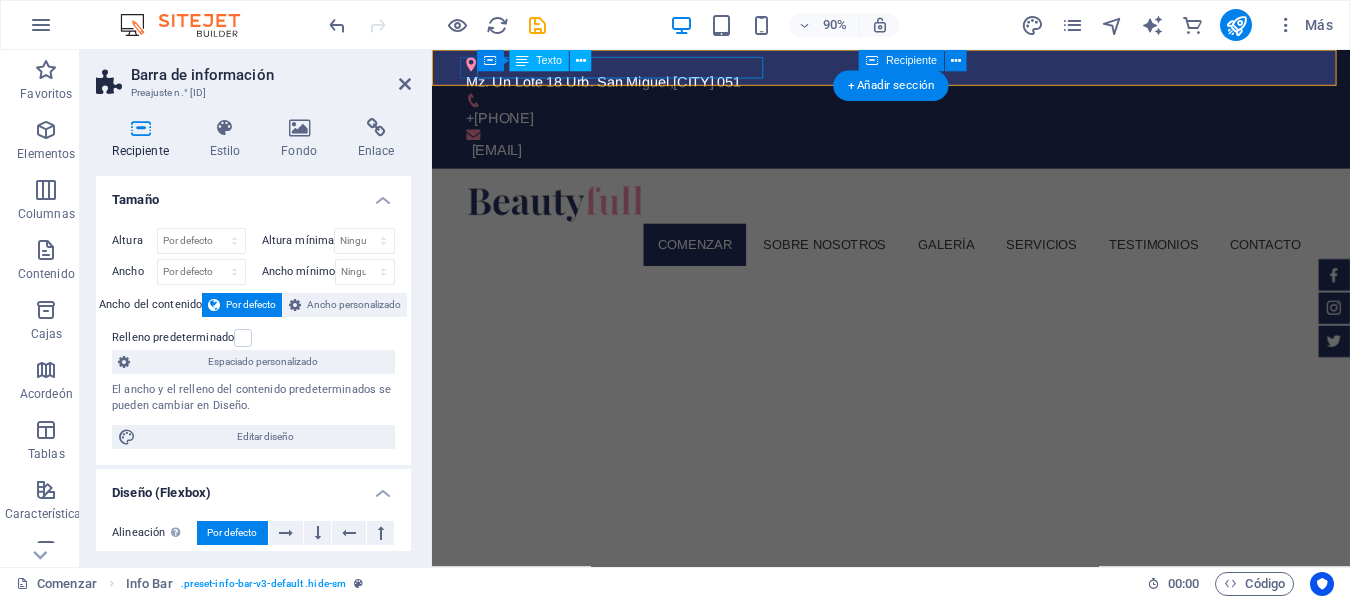 click on "Mz. [WORD] Lote [NUMBER] Urb. [NAME] , [CITY] 051" at bounding box center [934, 86] 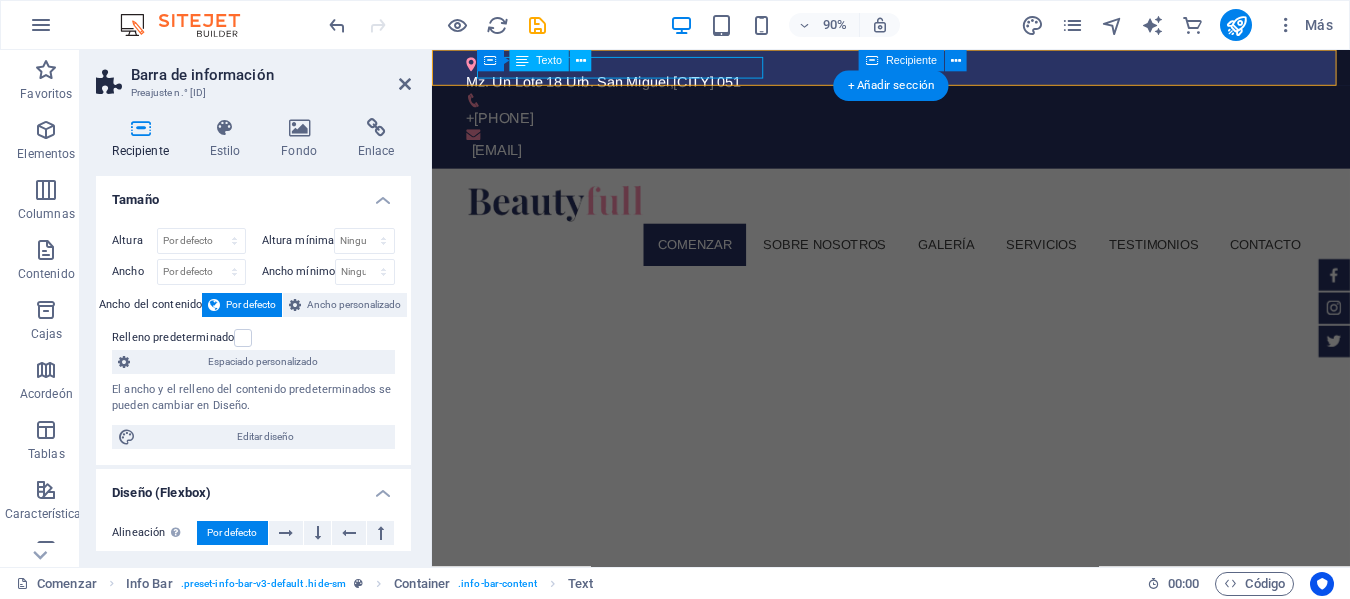 click on "Mz. [WORD] Lote [NUMBER] Urb. [NAME] , [CITY] 051" at bounding box center (934, 86) 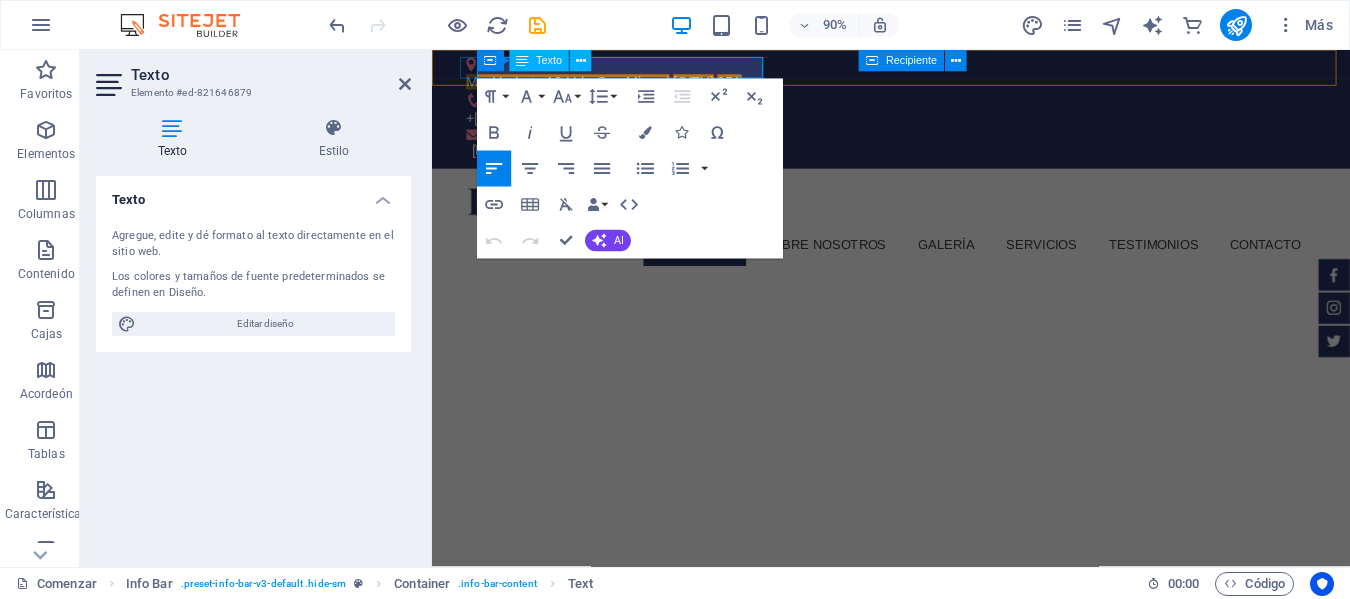 click on "Mz. Un Lote 18 Urb. San Miguel" at bounding box center [583, 85] 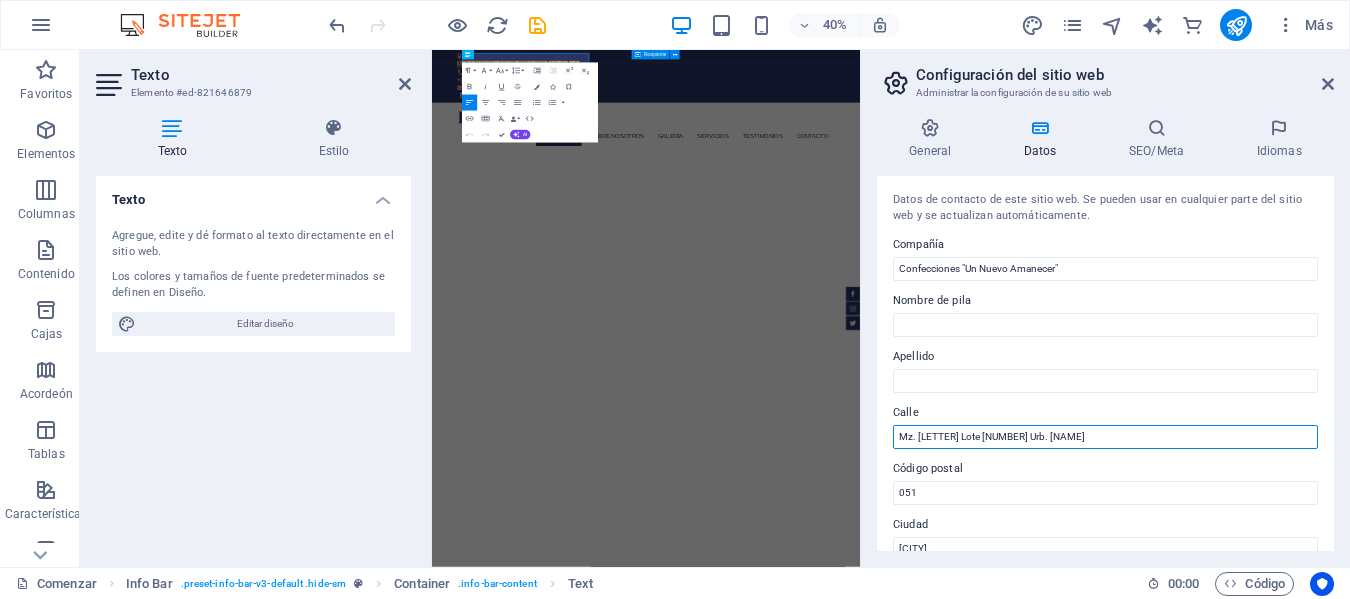 click on "Mz. [LETTER] Lote [NUMBER] Urb. [NAME]" at bounding box center (1105, 437) 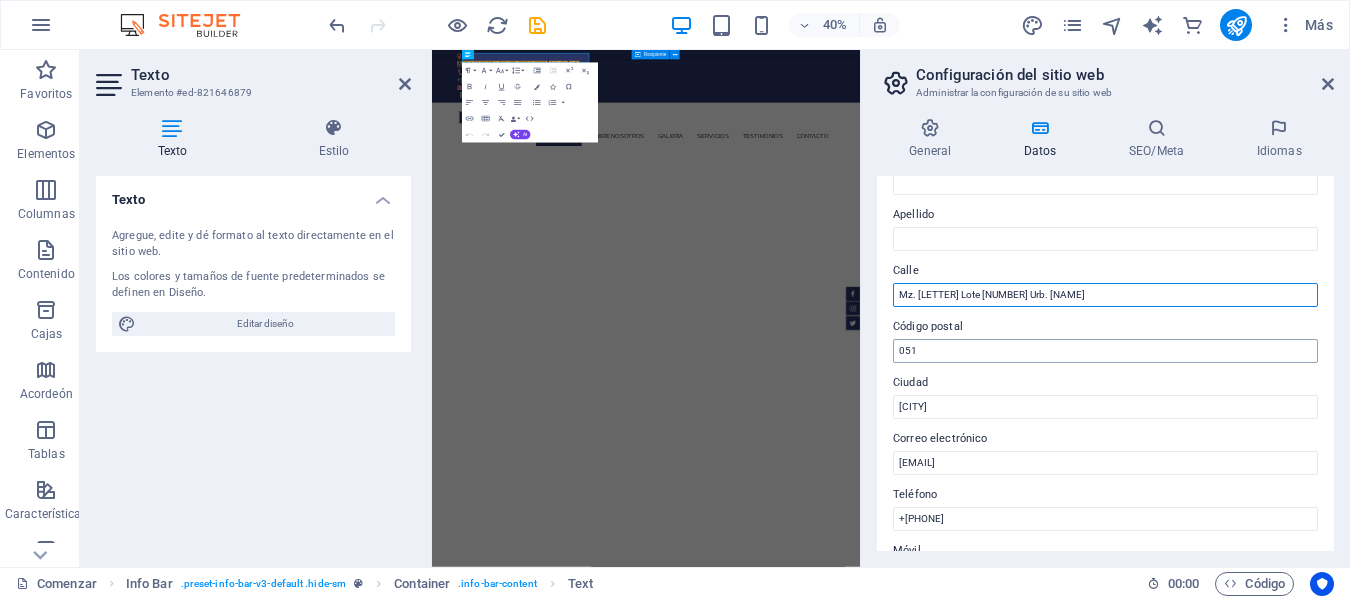 scroll, scrollTop: 200, scrollLeft: 0, axis: vertical 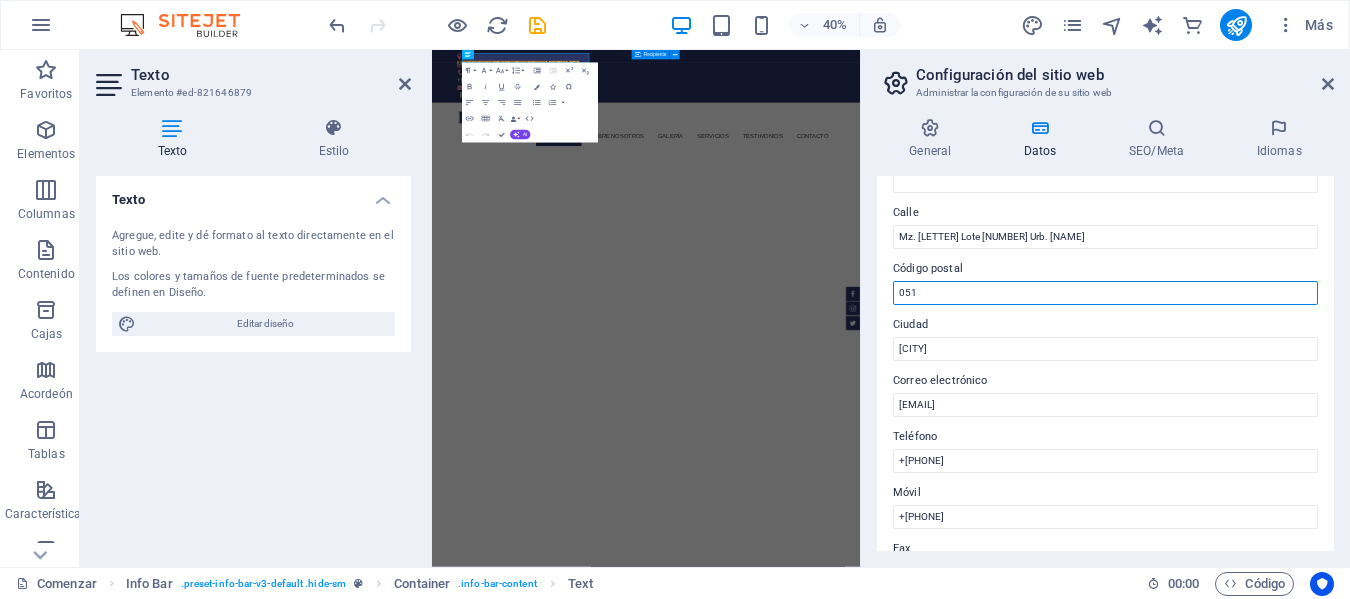 drag, startPoint x: 918, startPoint y: 286, endPoint x: 878, endPoint y: 290, distance: 40.1995 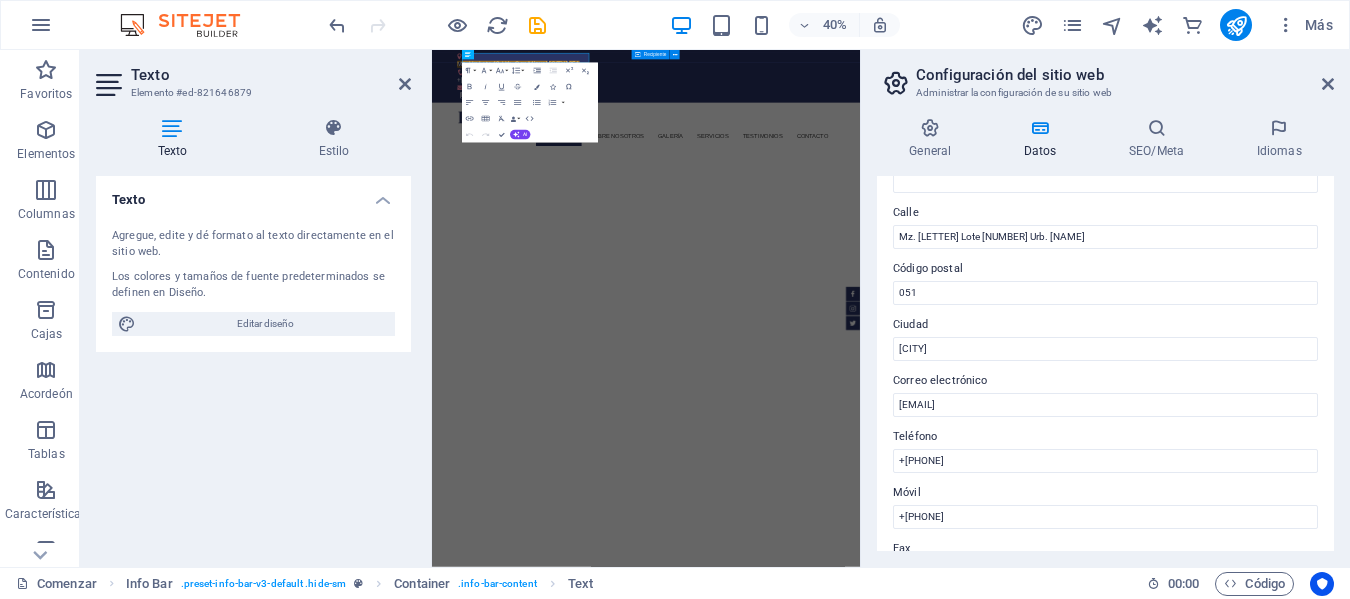 click on "Datos de contacto de este sitio web. Se pueden usar en cualquier parte del sitio web y se actualizan automáticamente. Compañía Confecciones "Un Nuevo Amanecer" Nombre de pila Apellido Calle Mz. [LETTER] Lote [NUMBER] Urb. [NAME] Código postal 051 Ciudad [CITY] Correo electrónico [EMAIL] Teléfono +[PHONE] Móvil +[PHONE] Fax Campo personalizado 1 Campo personalizado 2 Campo personalizado 3 Campo personalizado 4 Campo personalizado 5 Campo personalizado 6" at bounding box center [1105, 363] 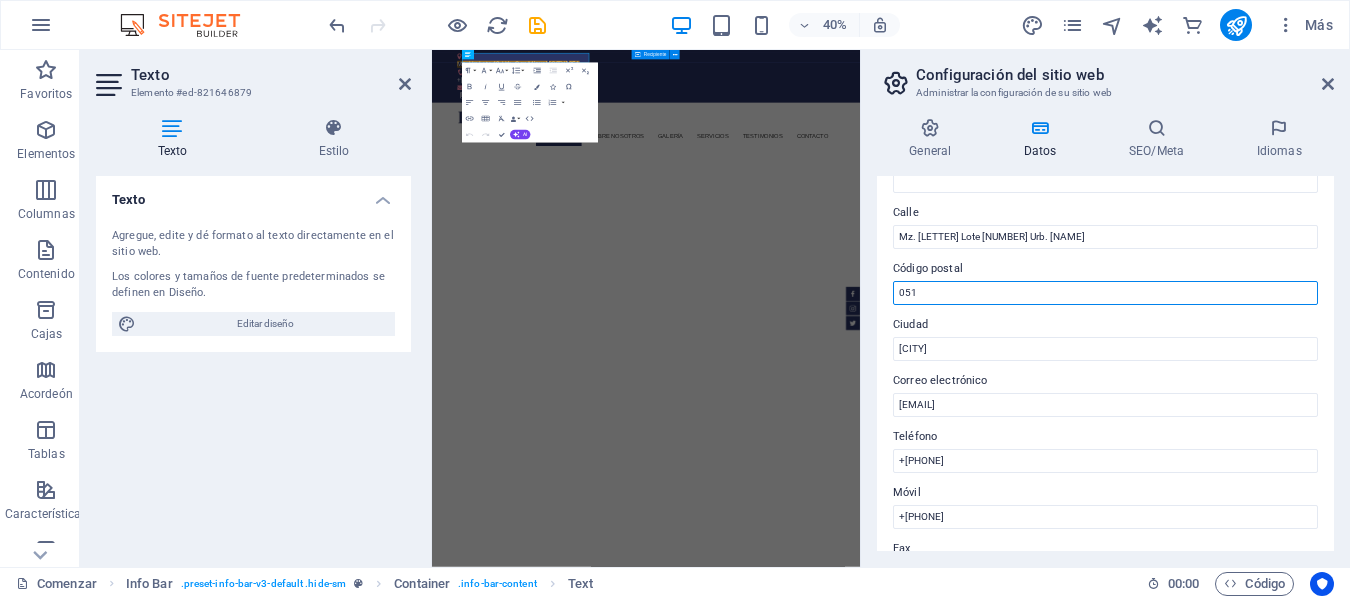 click on "051" at bounding box center (1105, 293) 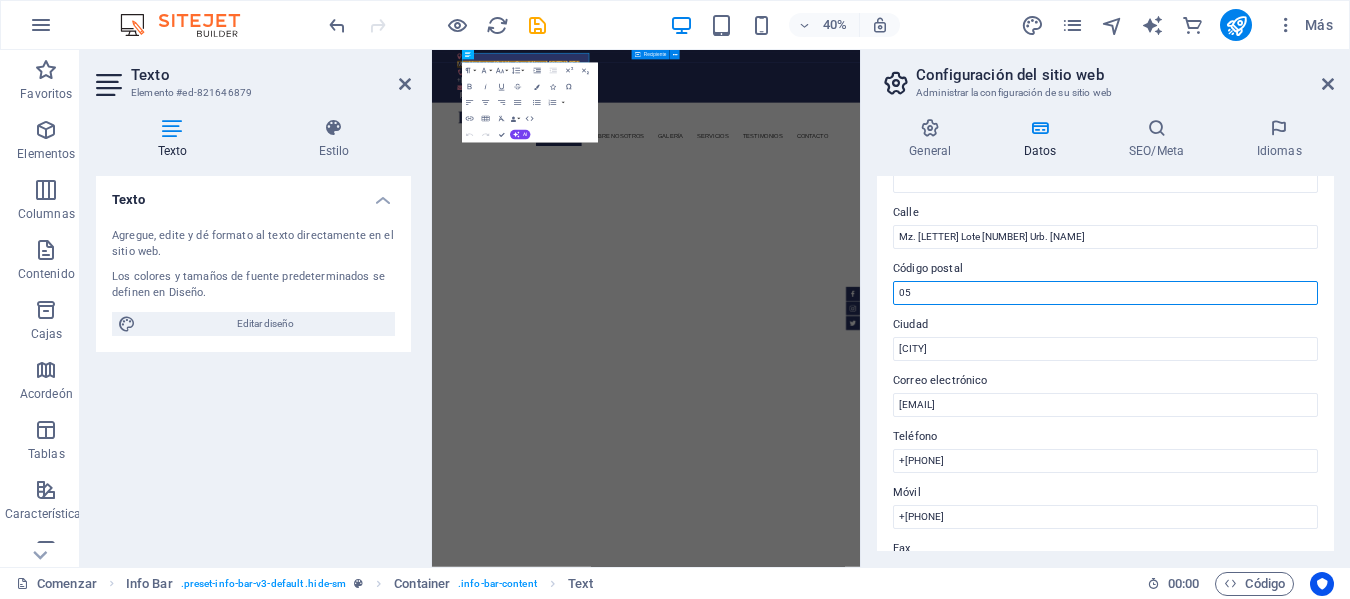 type on "0" 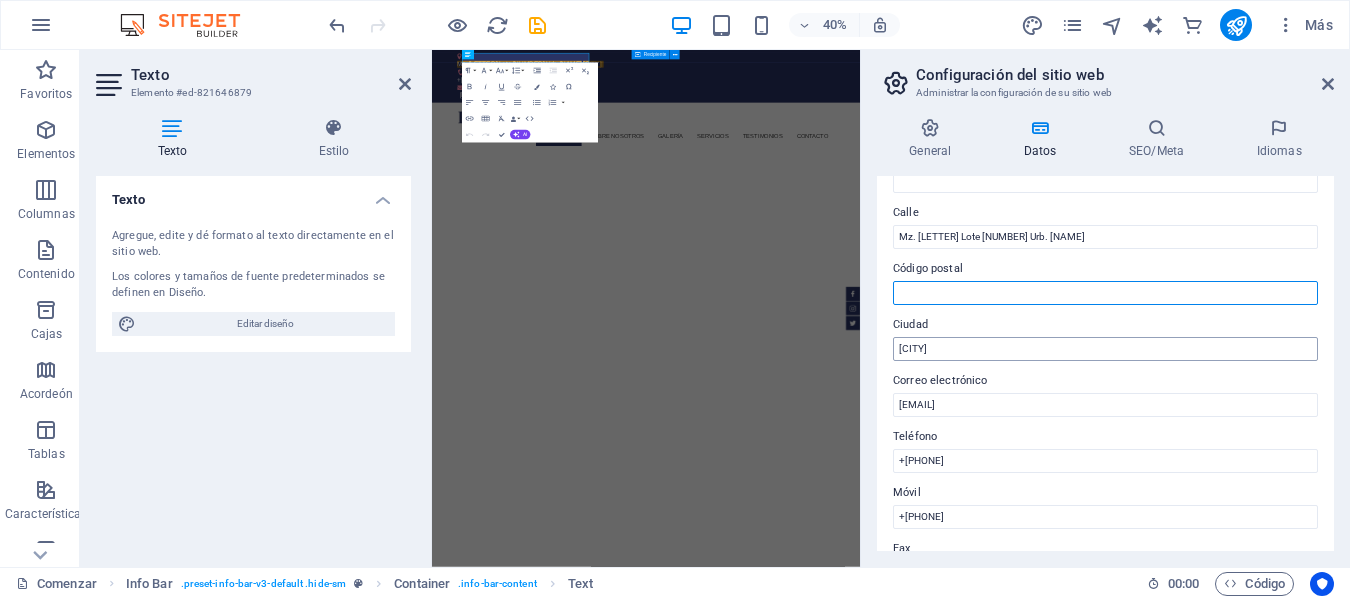 type 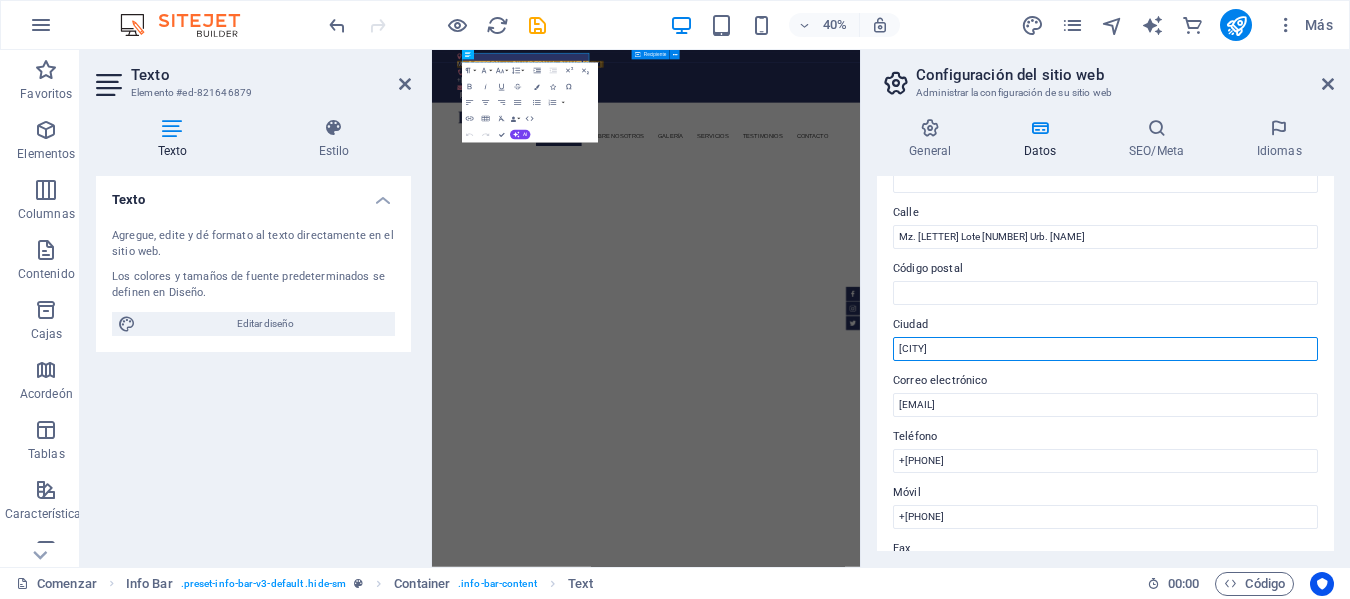 click on "[CITY]" at bounding box center [1105, 349] 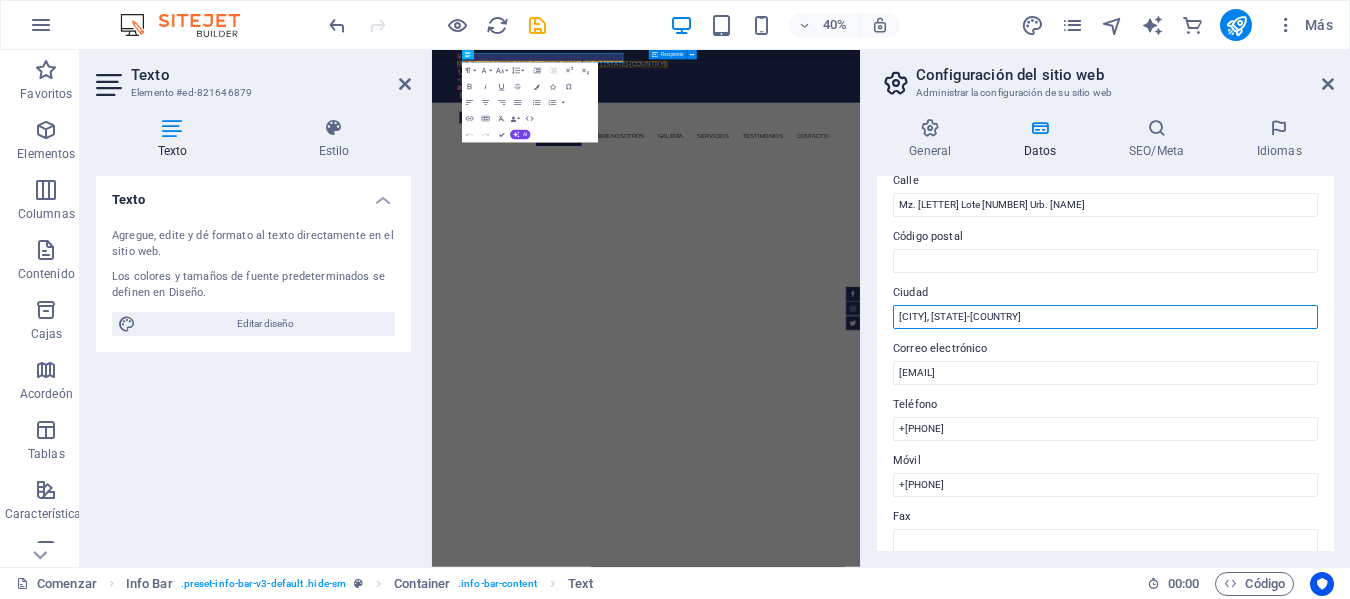 scroll, scrollTop: 200, scrollLeft: 0, axis: vertical 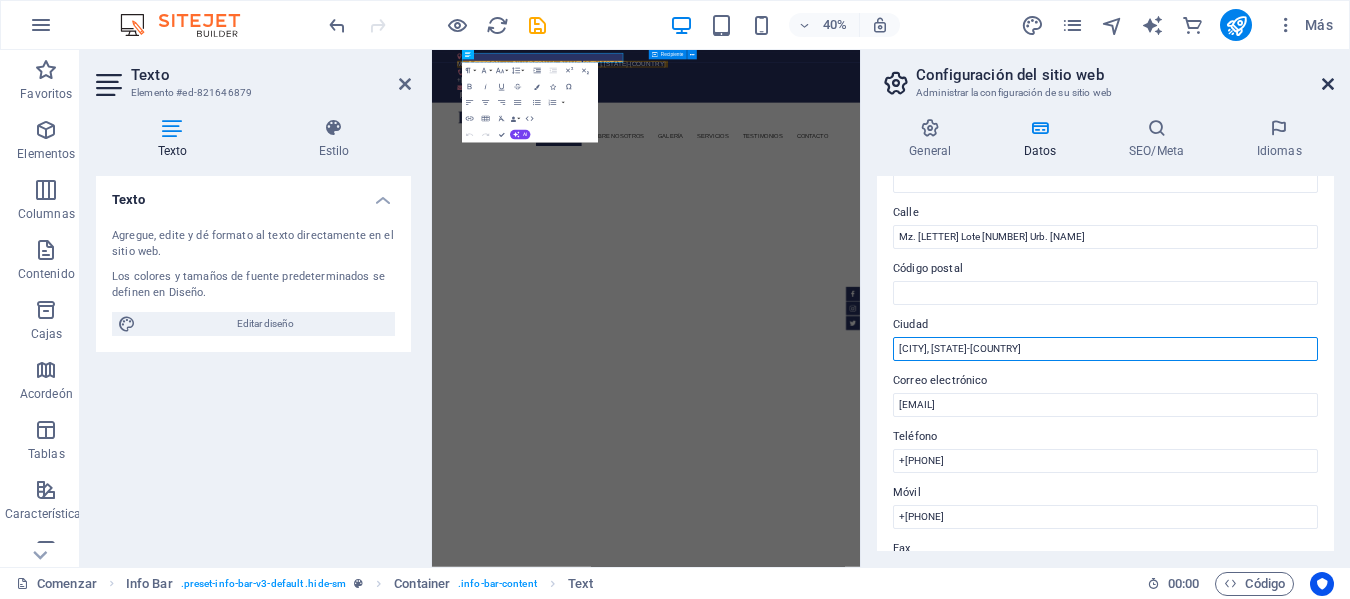 type on "[CITY], [STATE]-[COUNTRY]" 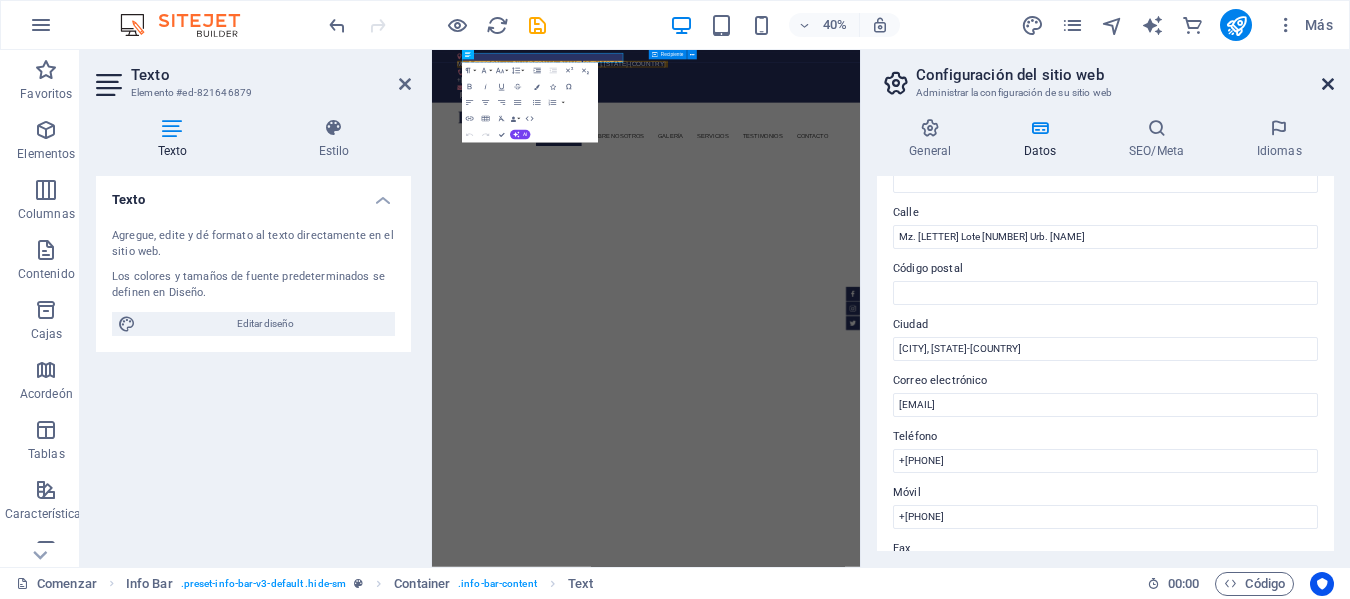click at bounding box center [1328, 84] 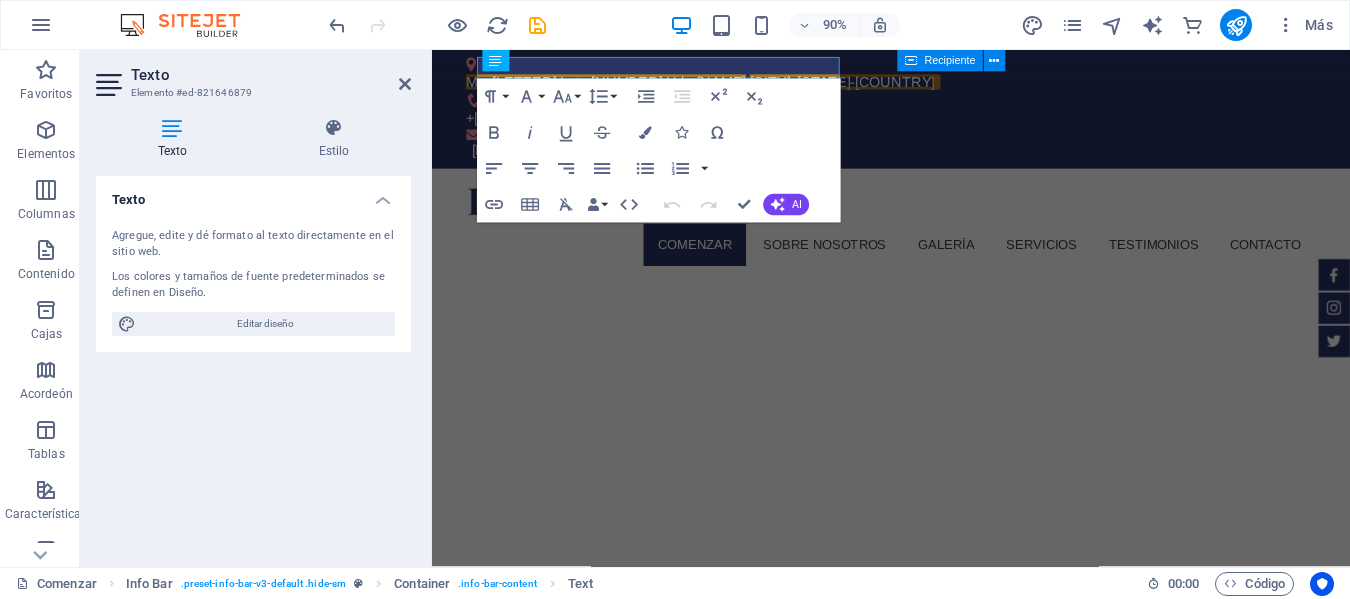 click at bounding box center (942, 2012) 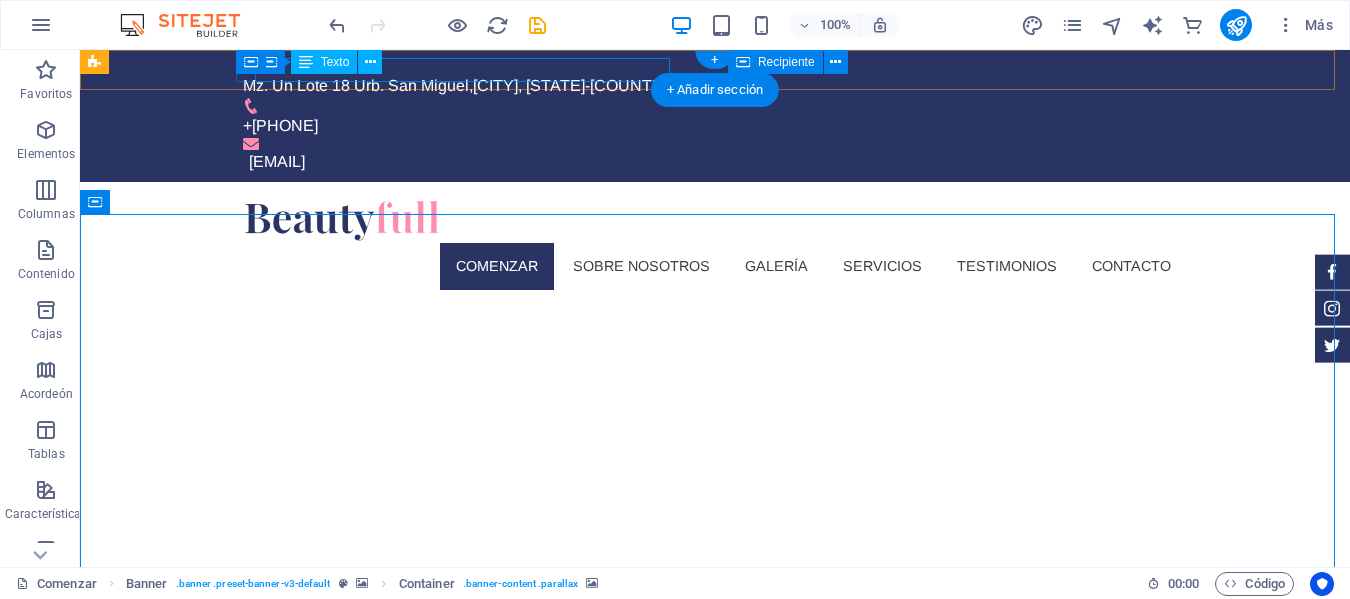 click on "Mz. [WORD] Lote [NUMBER] Urb. [NAME] , [CITY], [STATE]-[COUNTRY]" at bounding box center [707, 86] 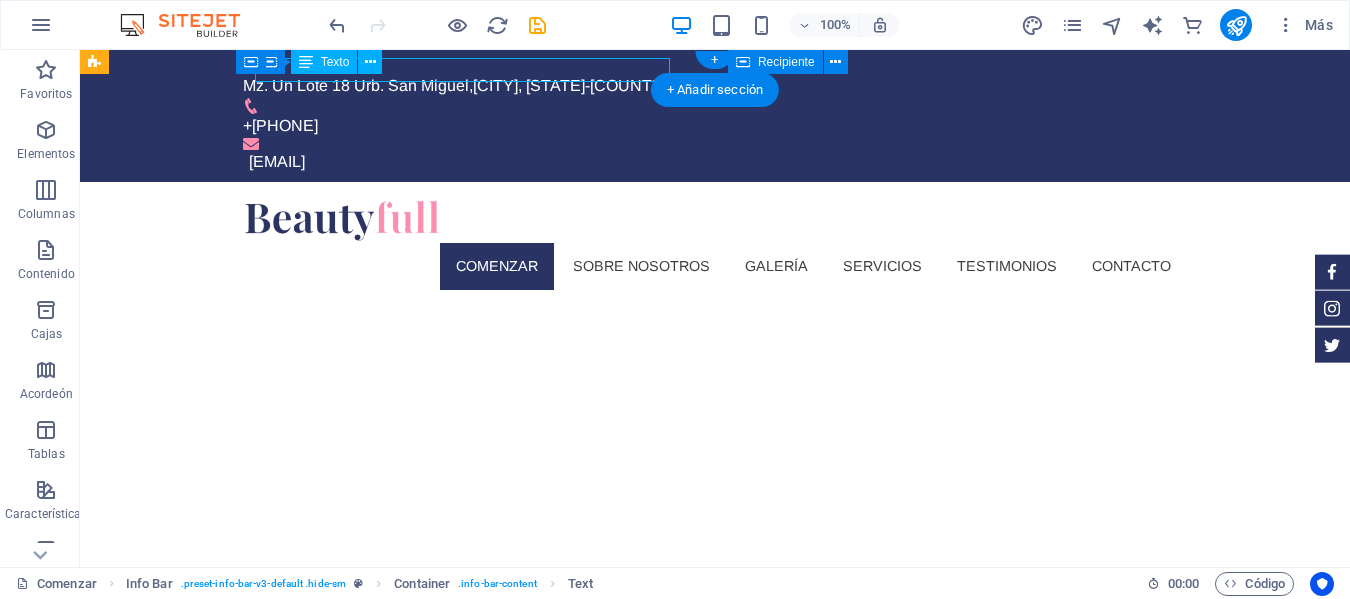 click on "Mz. [WORD] Lote [NUMBER] Urb. [NAME] , [CITY], [STATE]-[COUNTRY]" at bounding box center (707, 86) 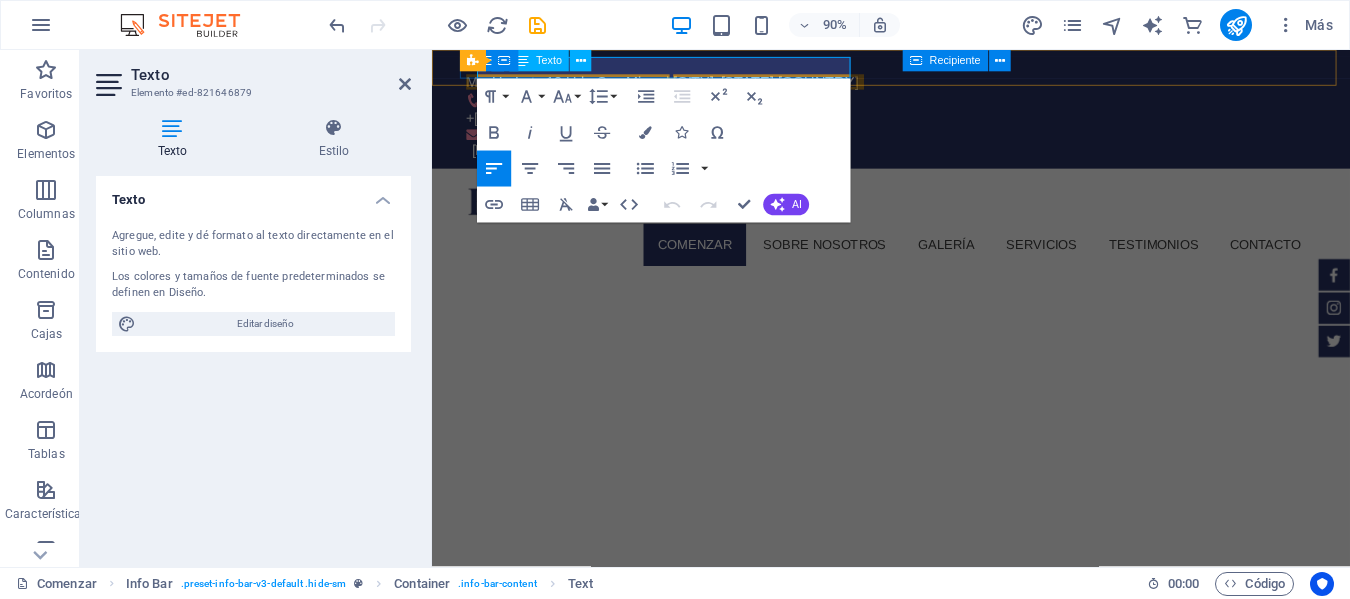 click on "," at bounding box center [698, 85] 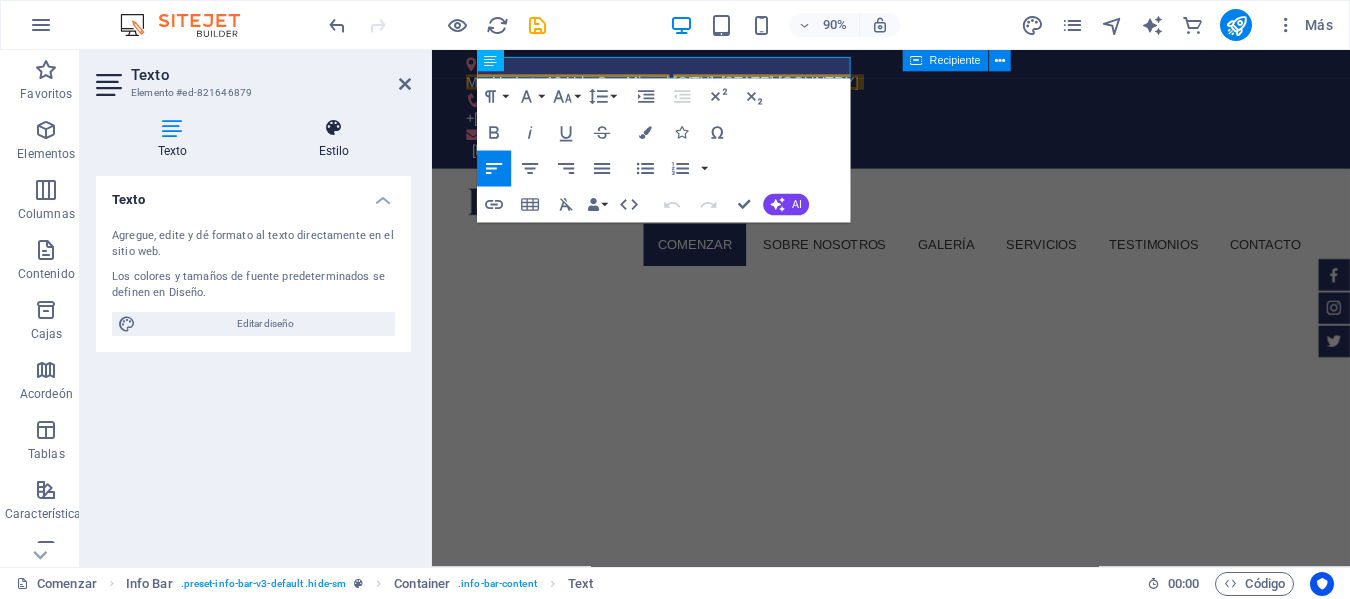 click at bounding box center (334, 128) 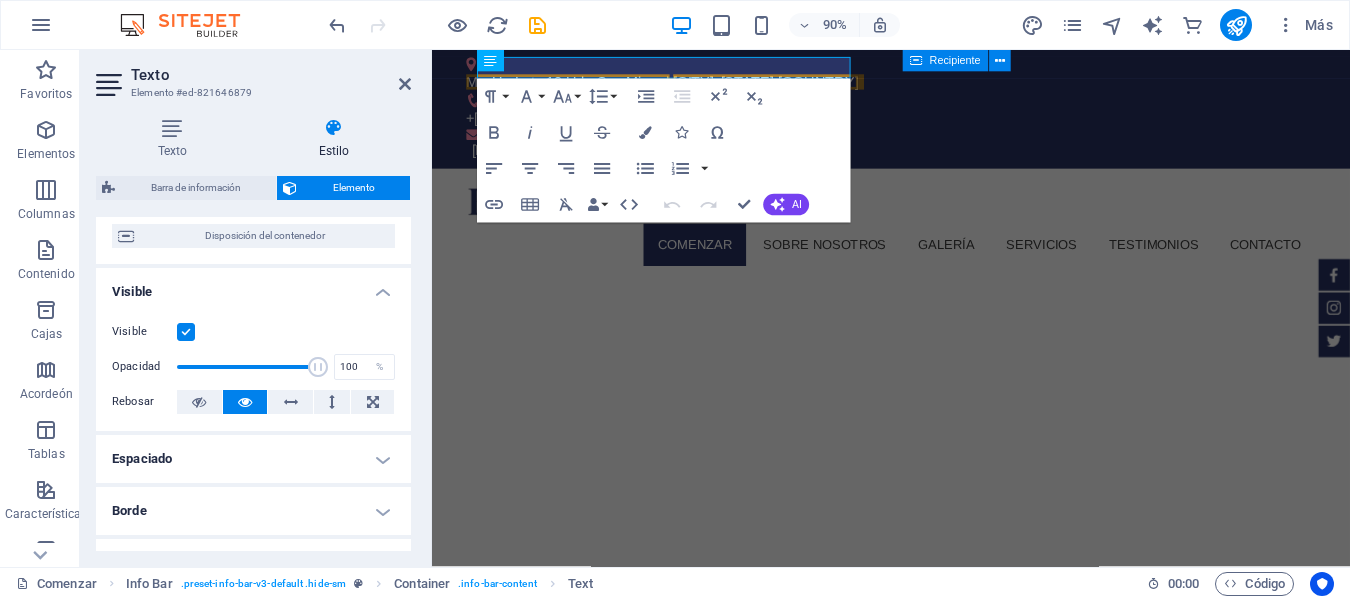 scroll, scrollTop: 100, scrollLeft: 0, axis: vertical 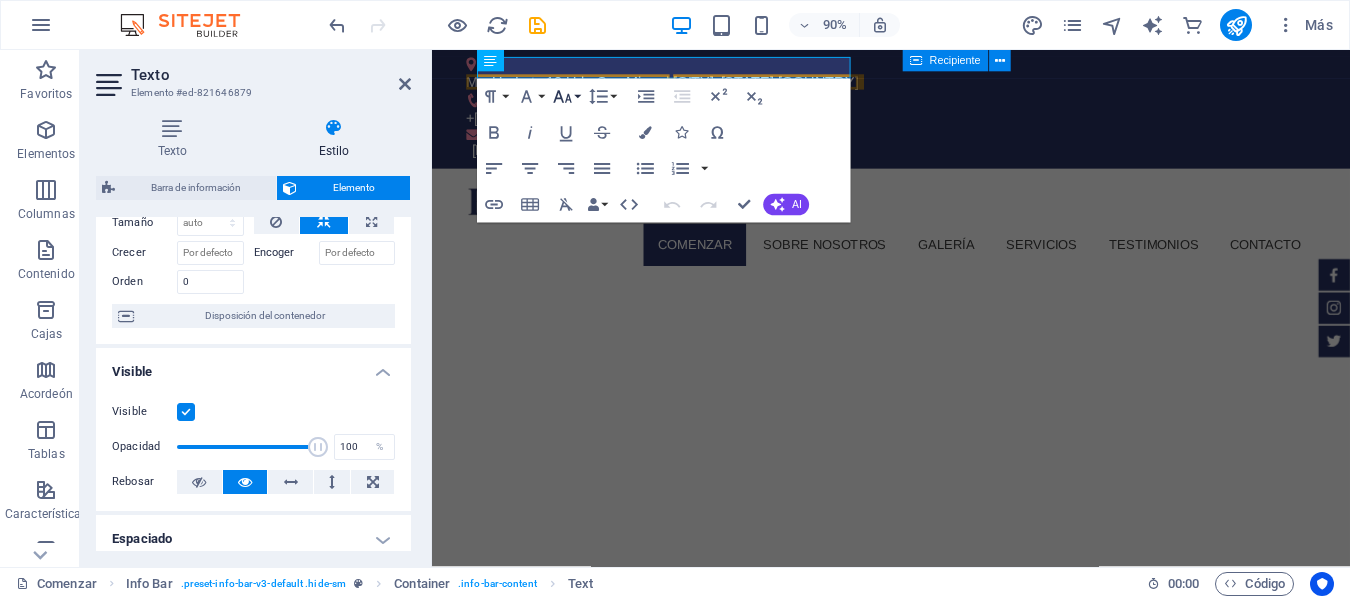 click 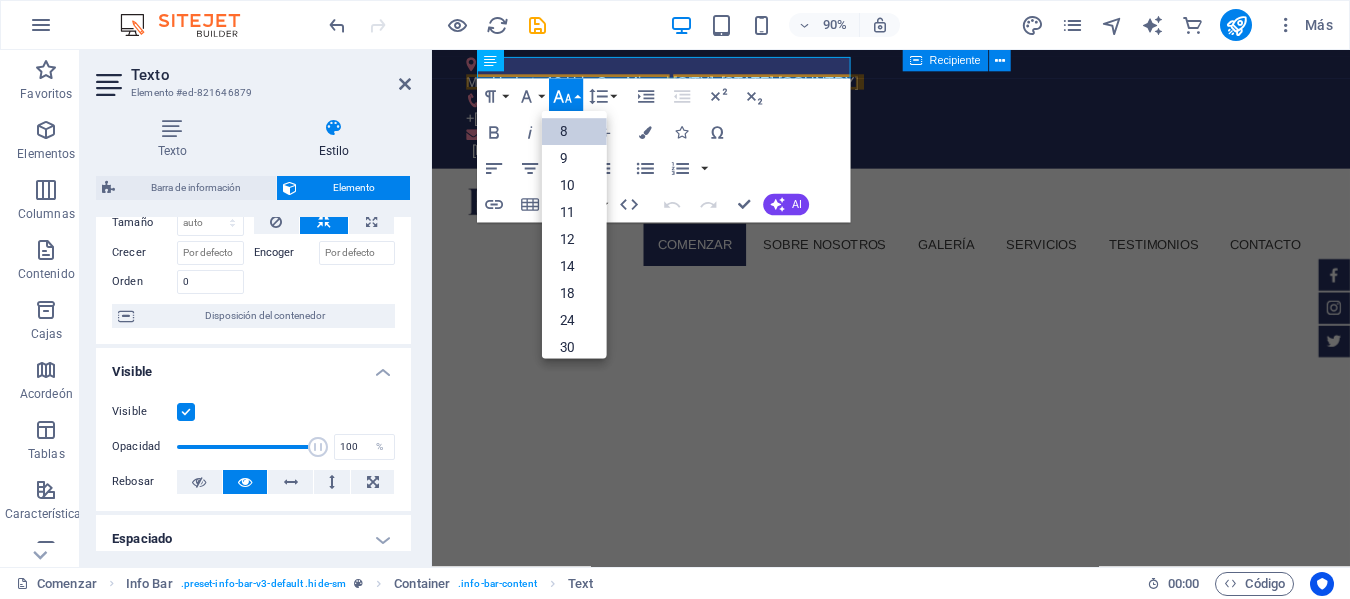 click on "8" at bounding box center (574, 131) 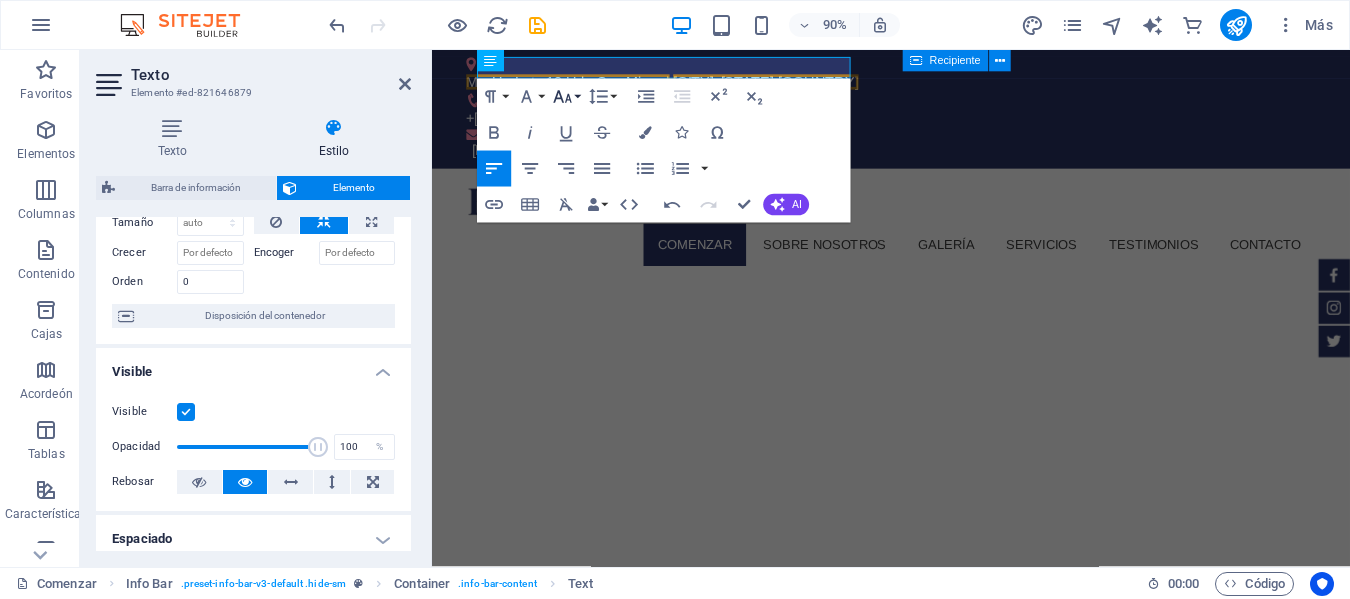 click 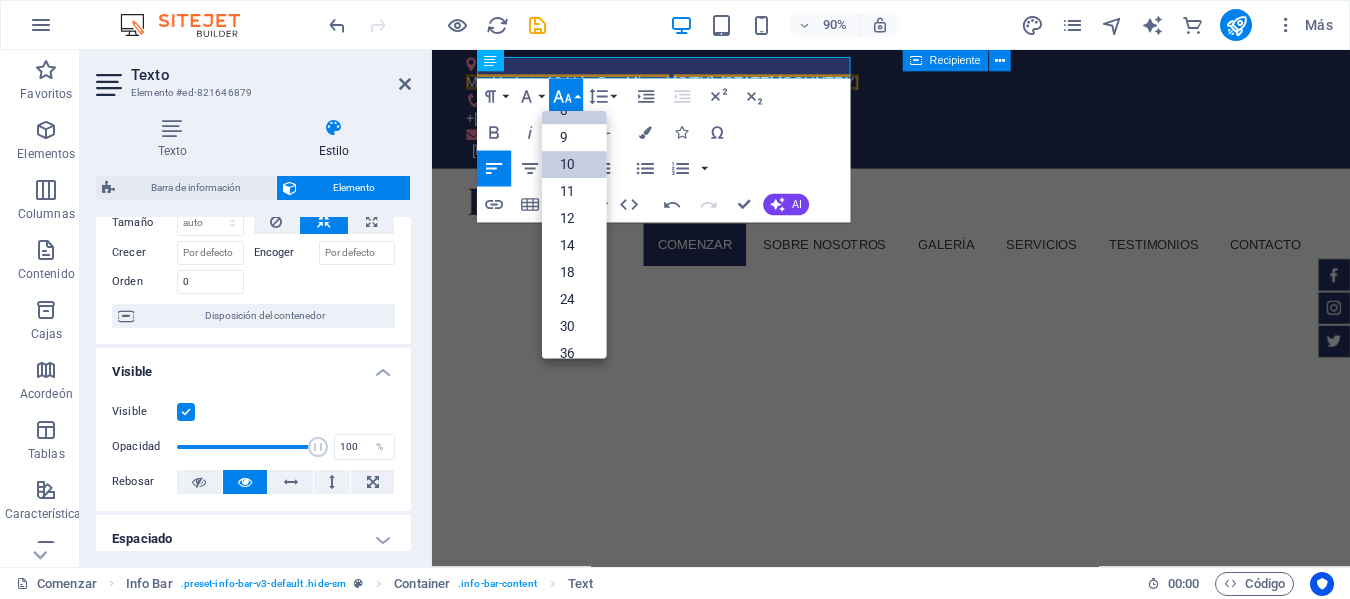 click on "10" at bounding box center (574, 165) 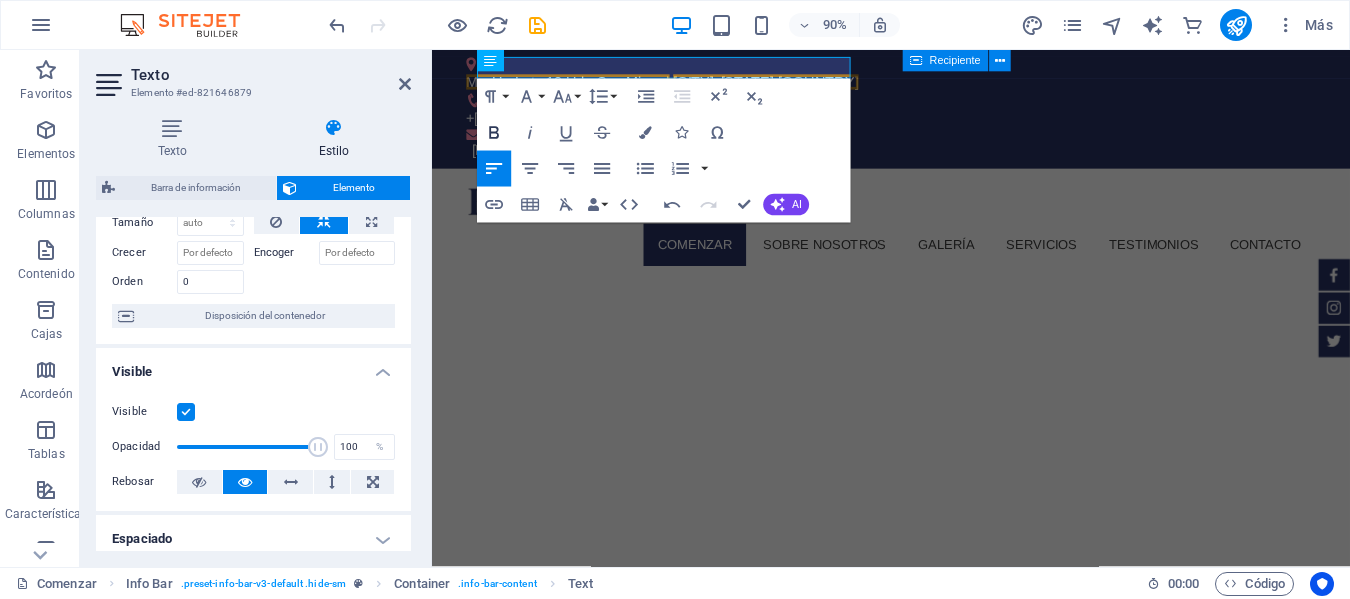 click 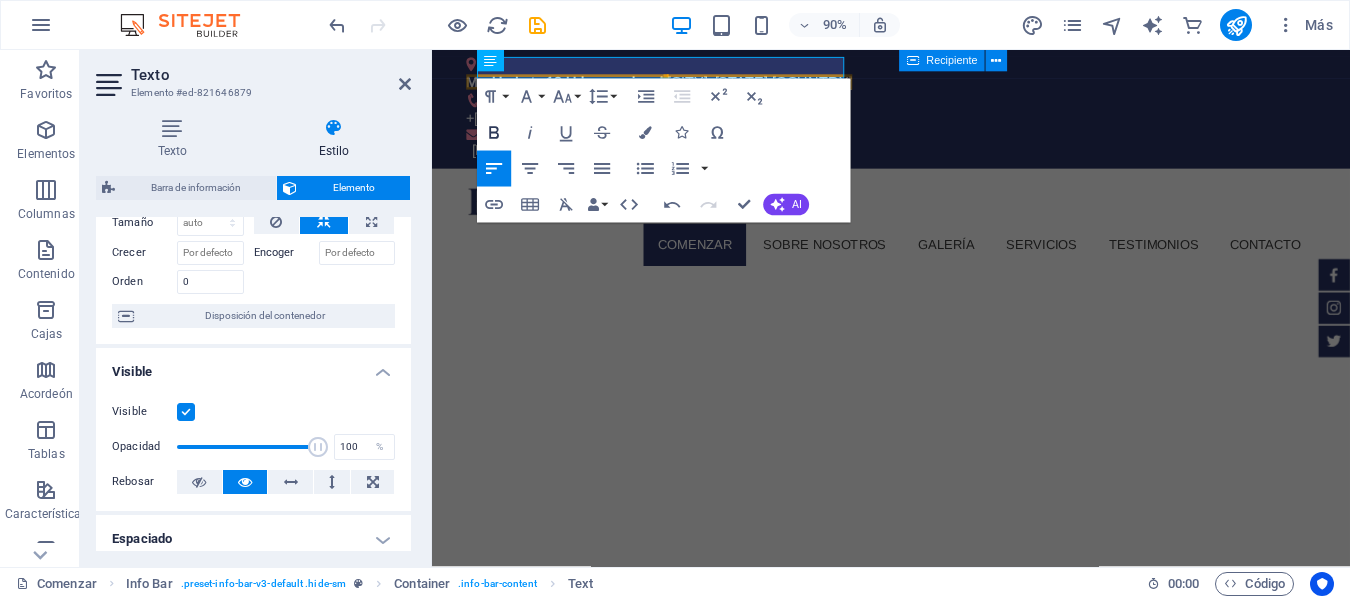 click 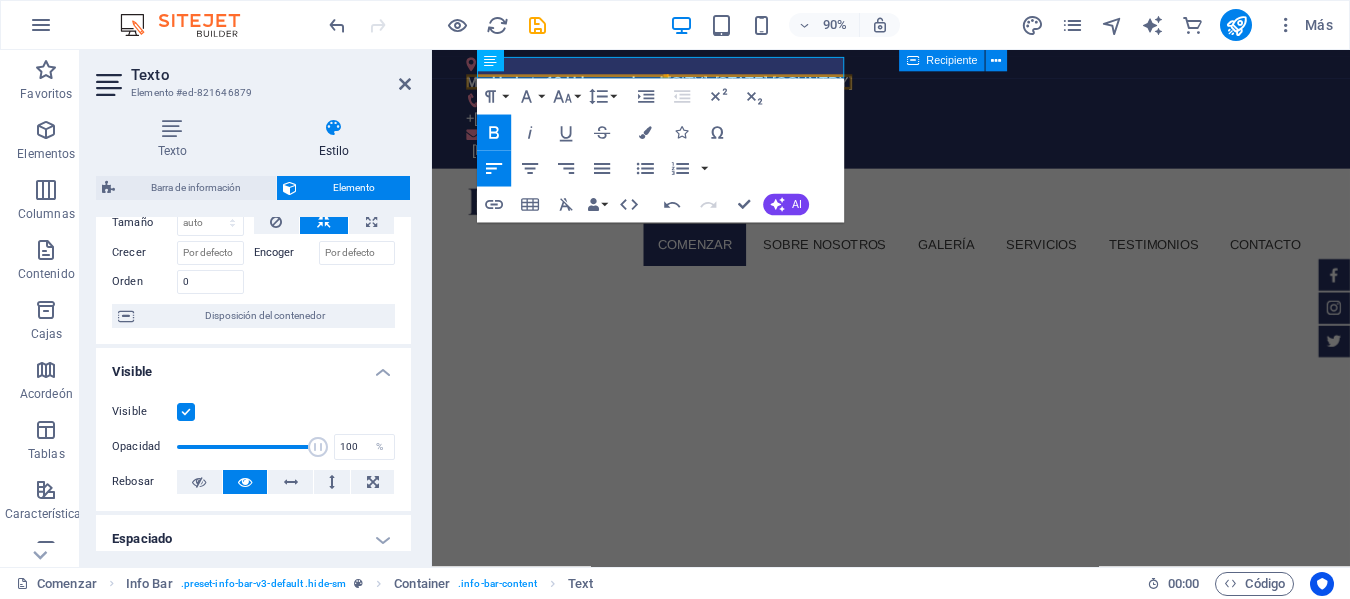 click 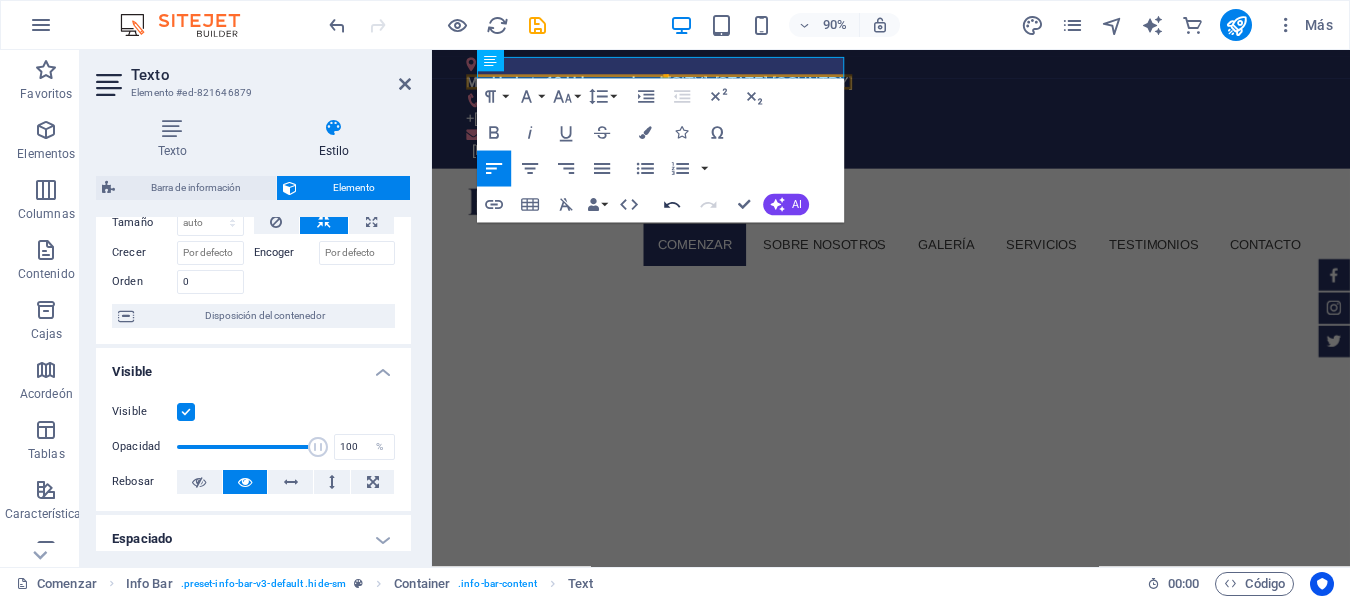 click 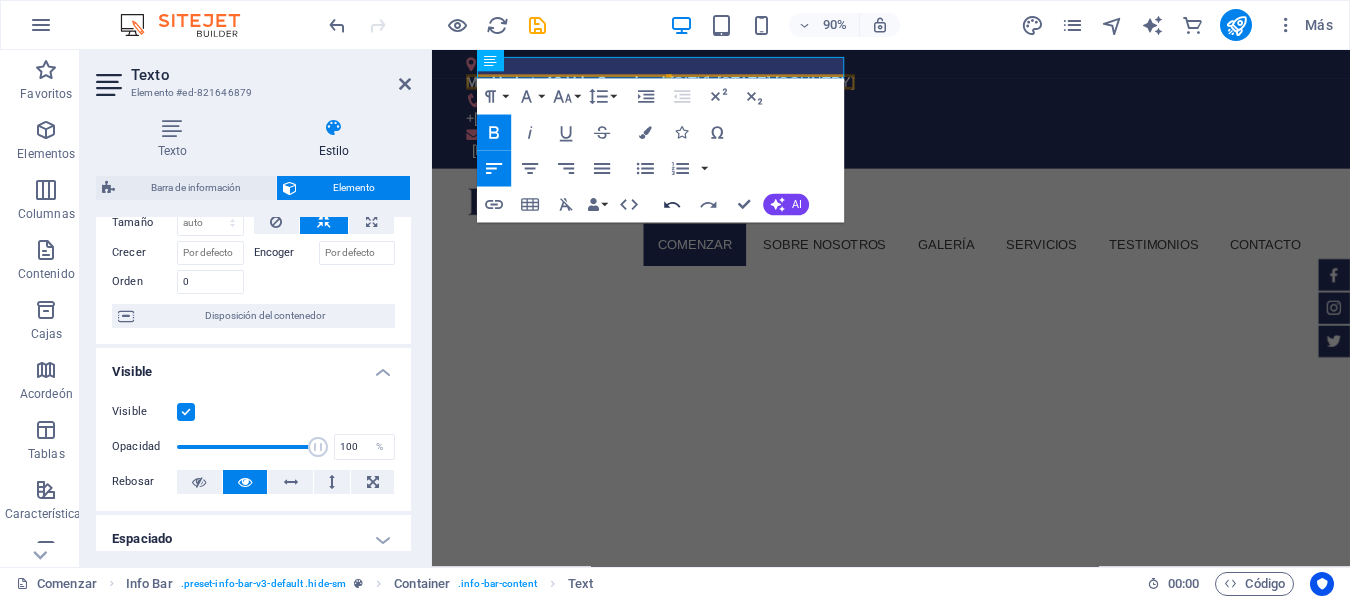 click 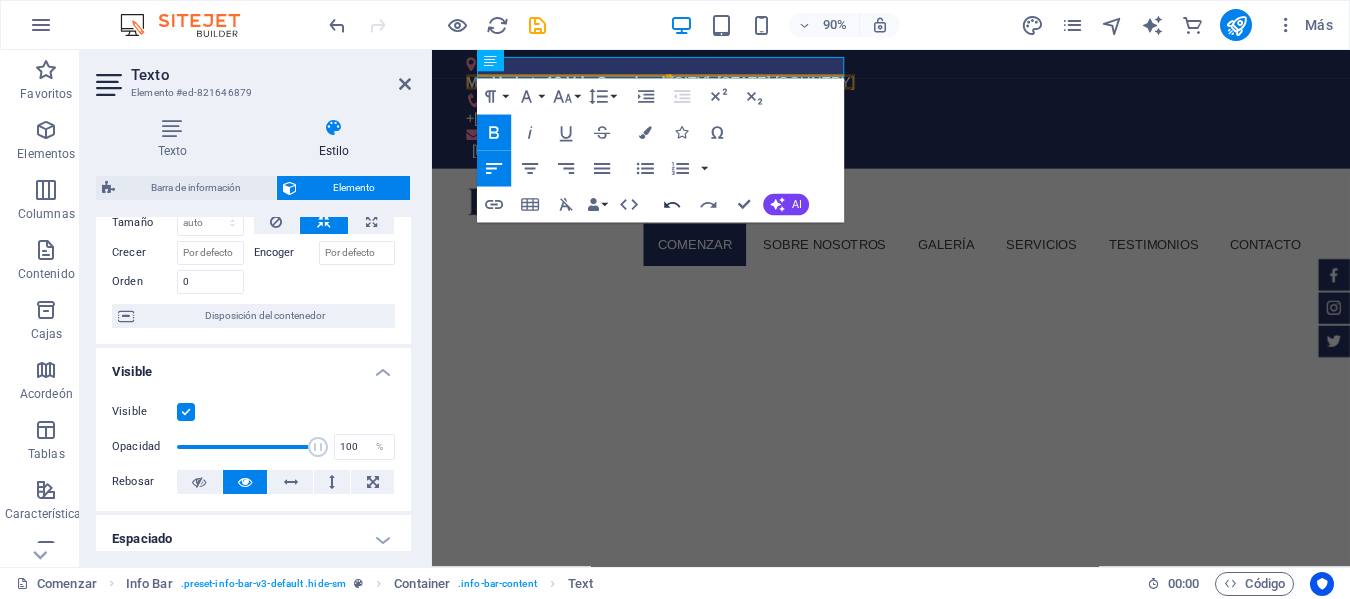 click 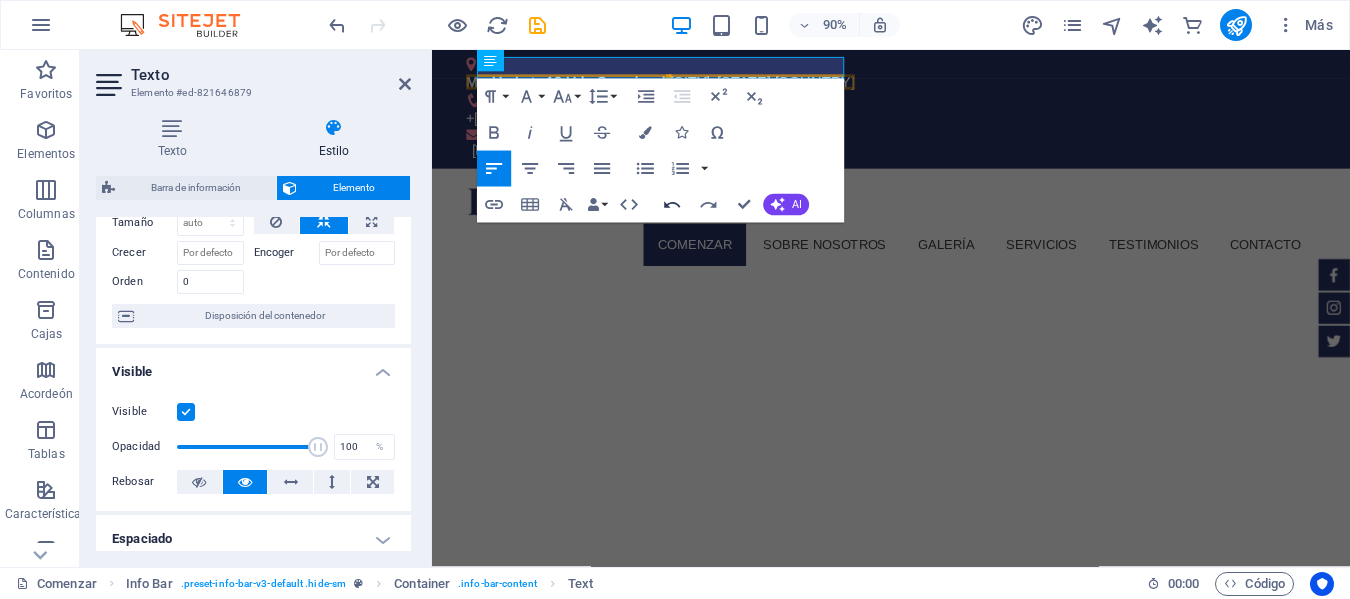 click 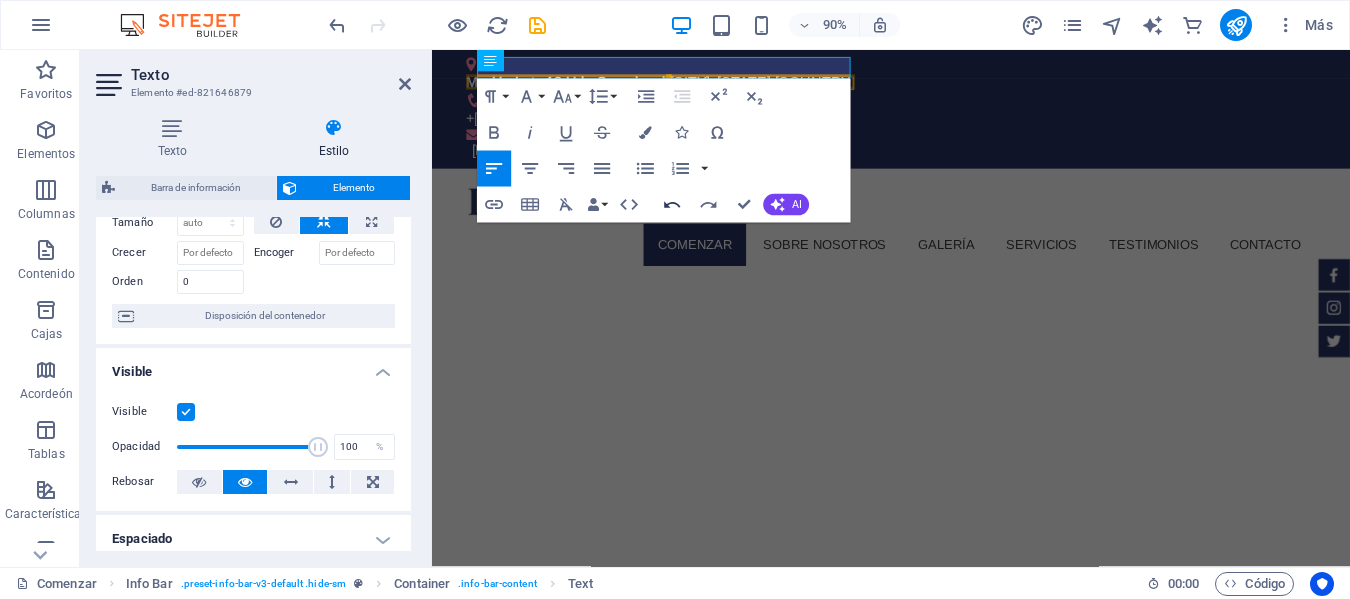 click 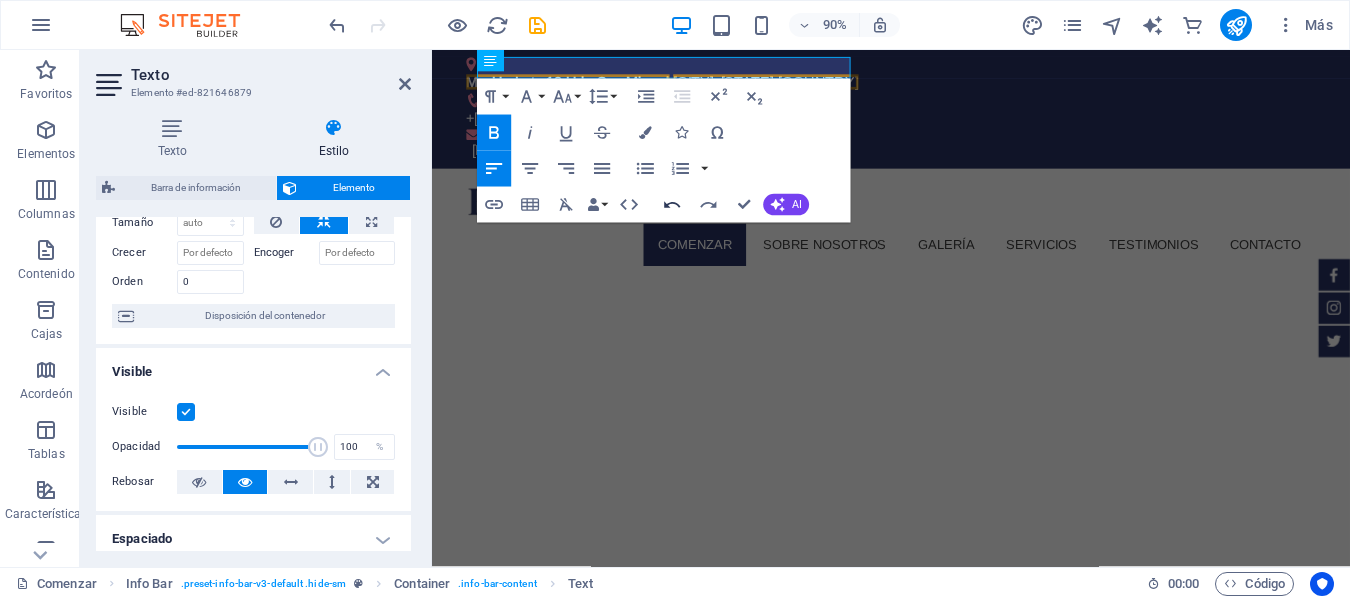 click 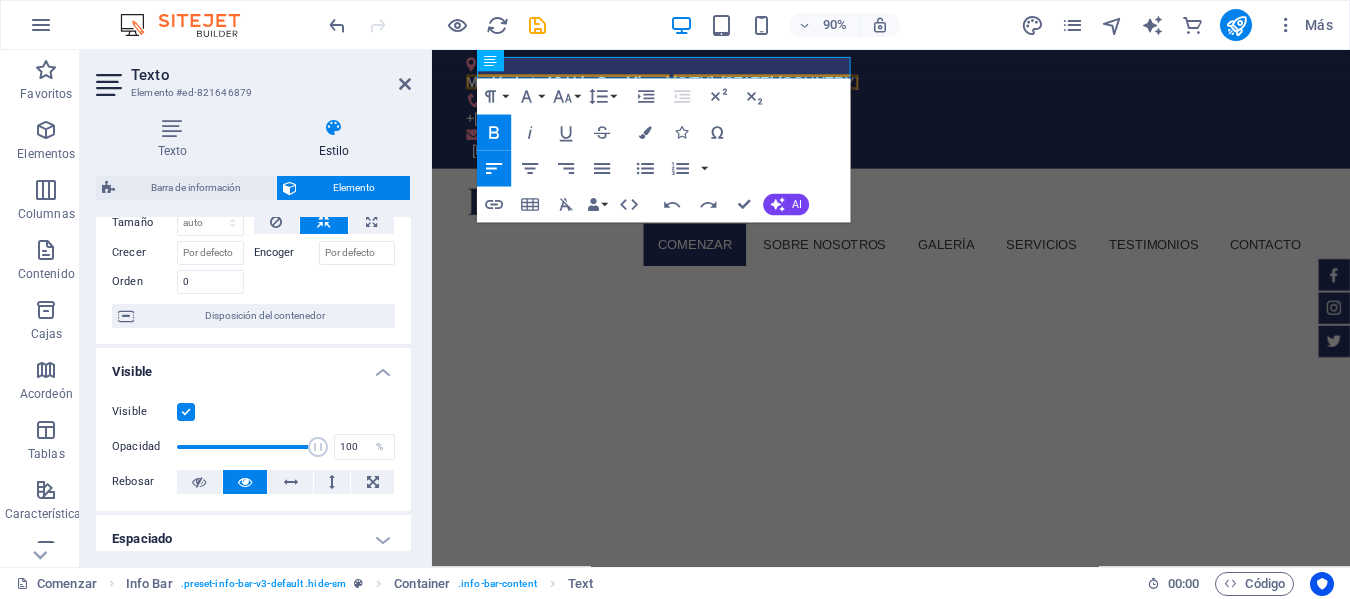 click 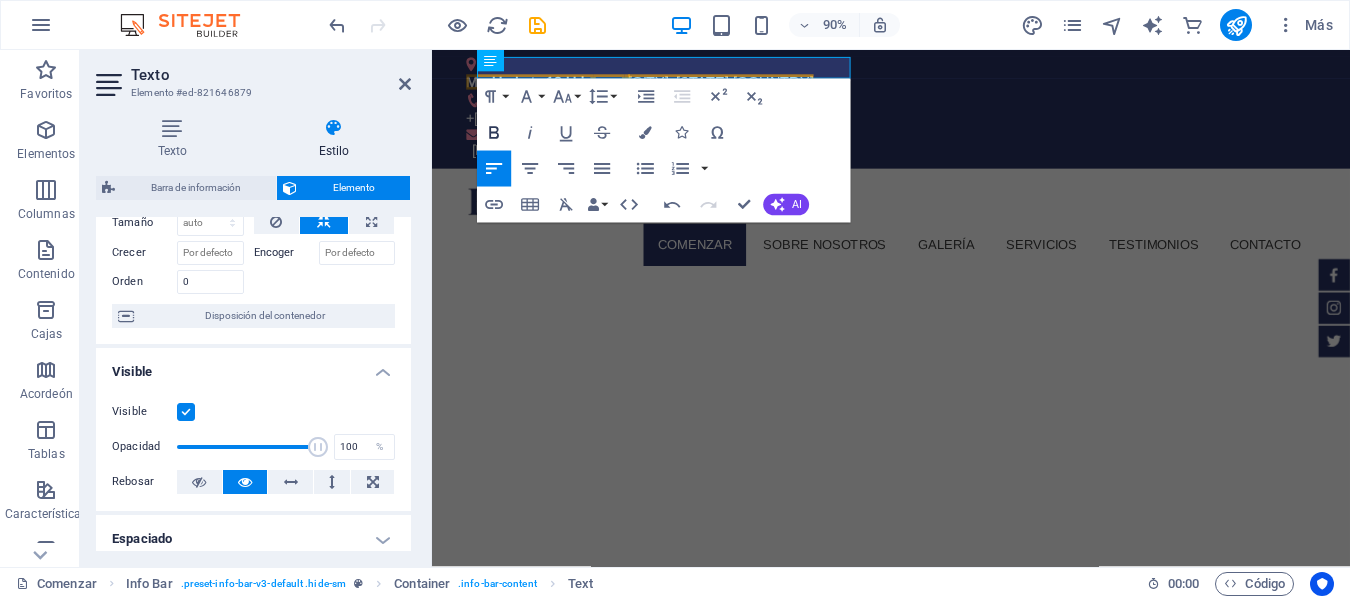 click 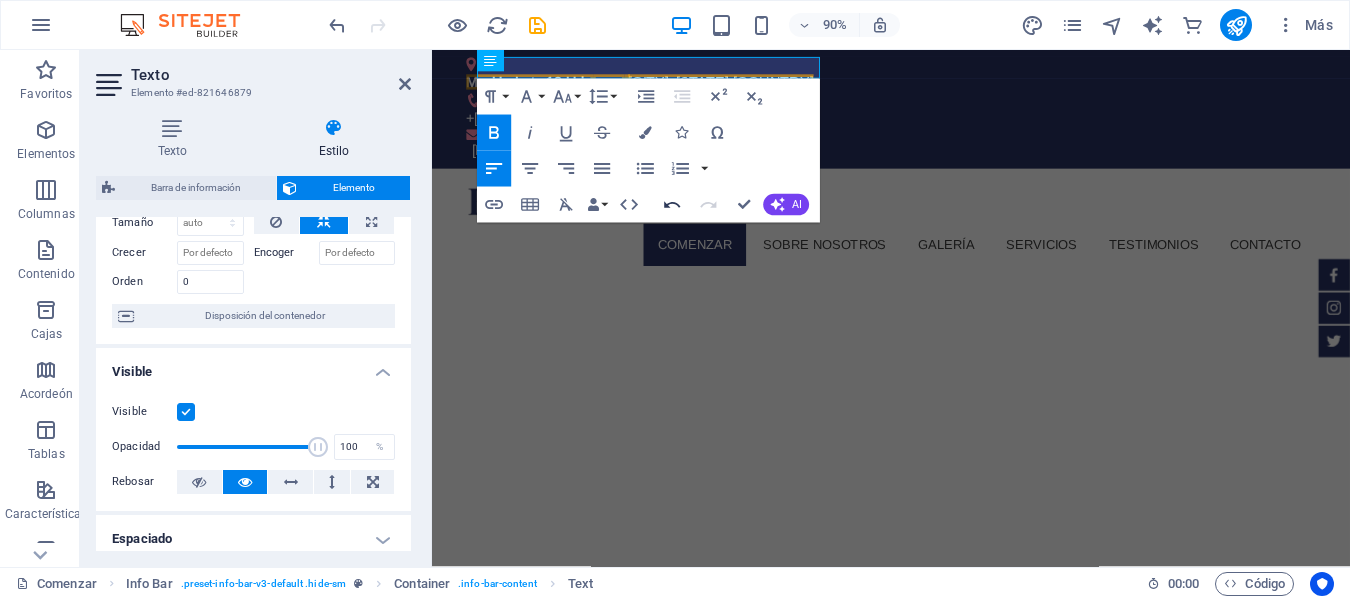 click 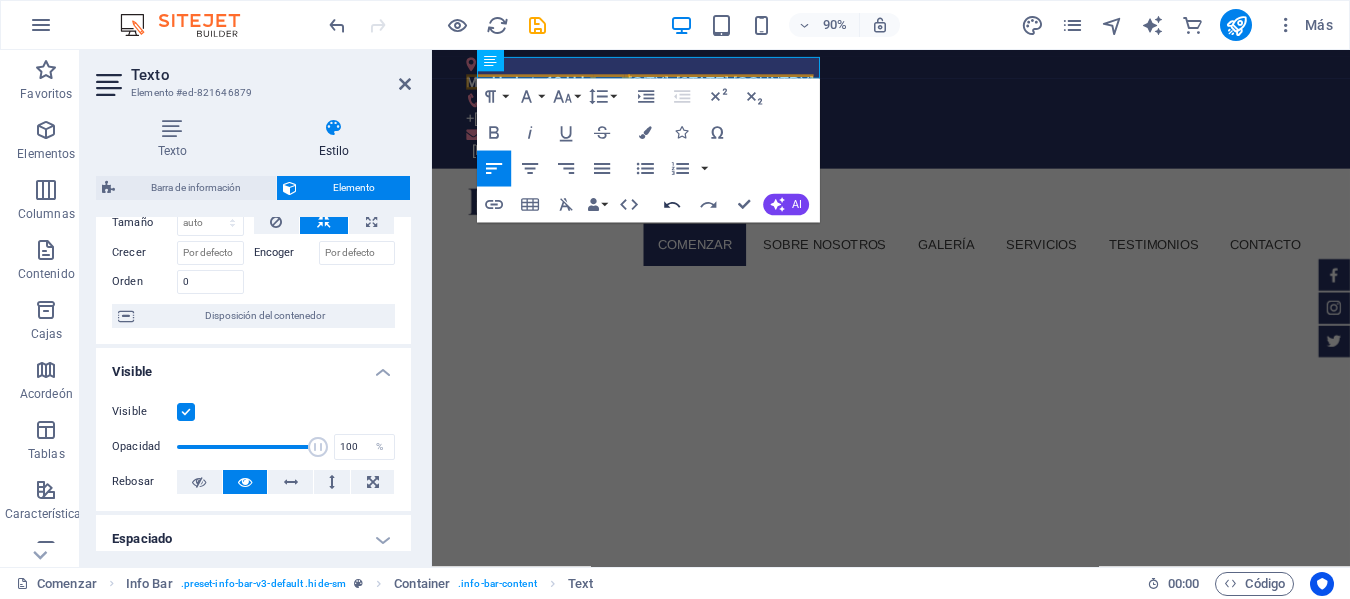 click 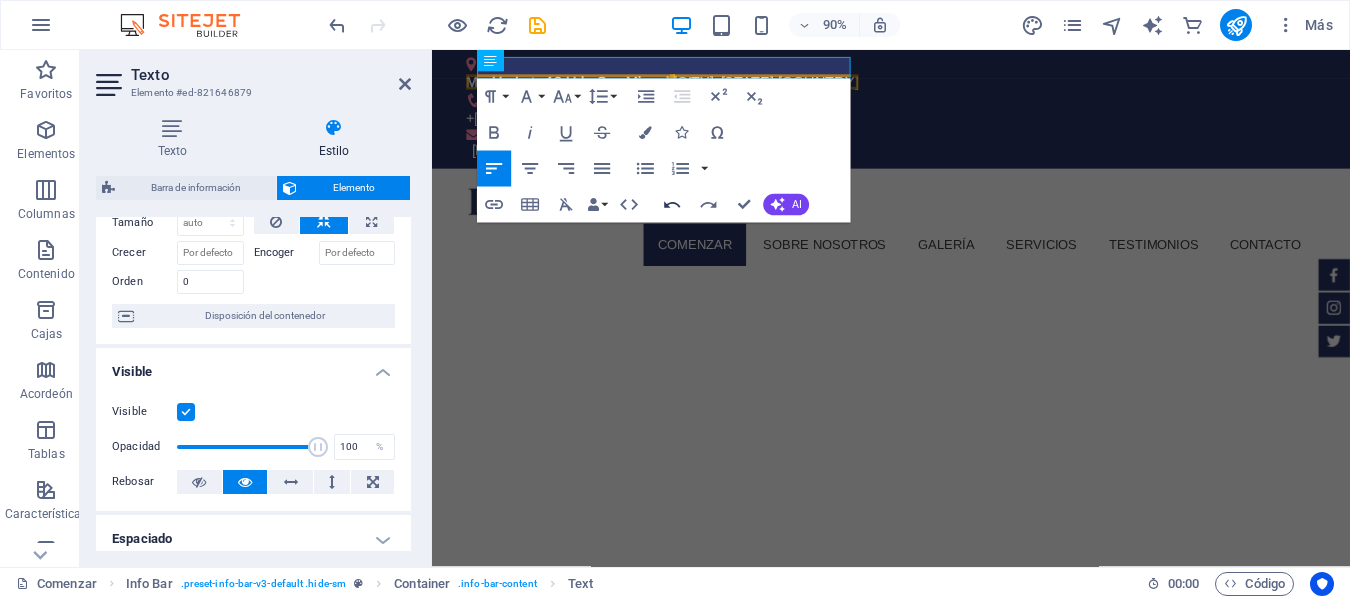 click 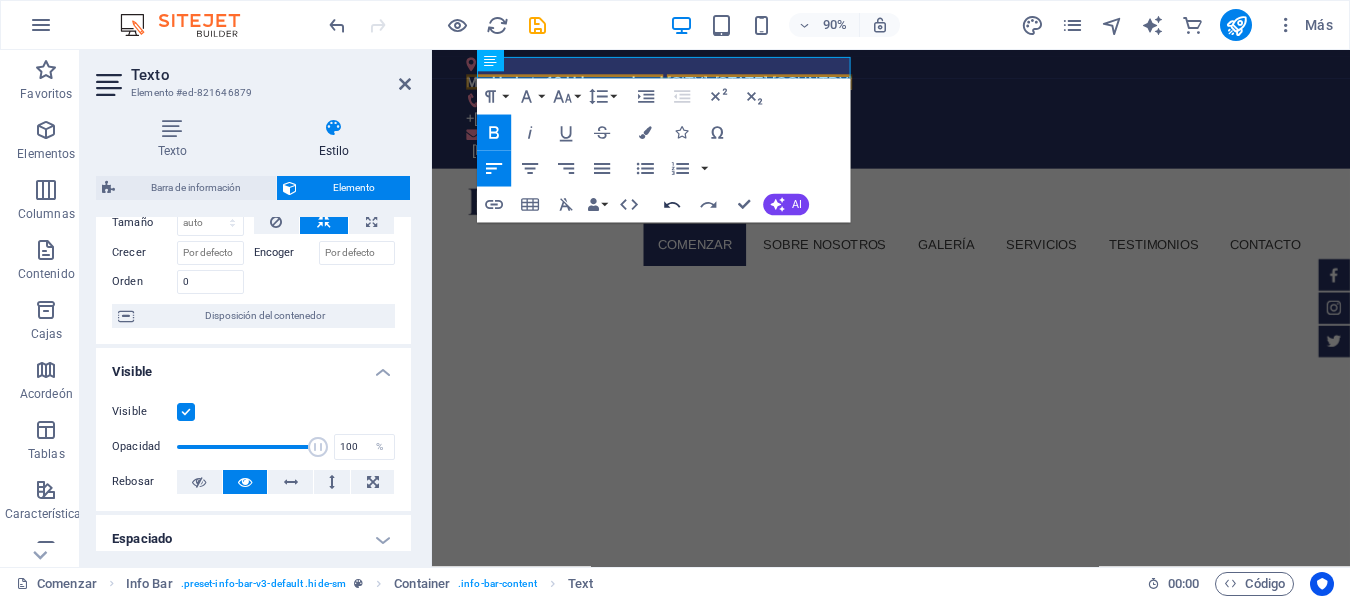 click 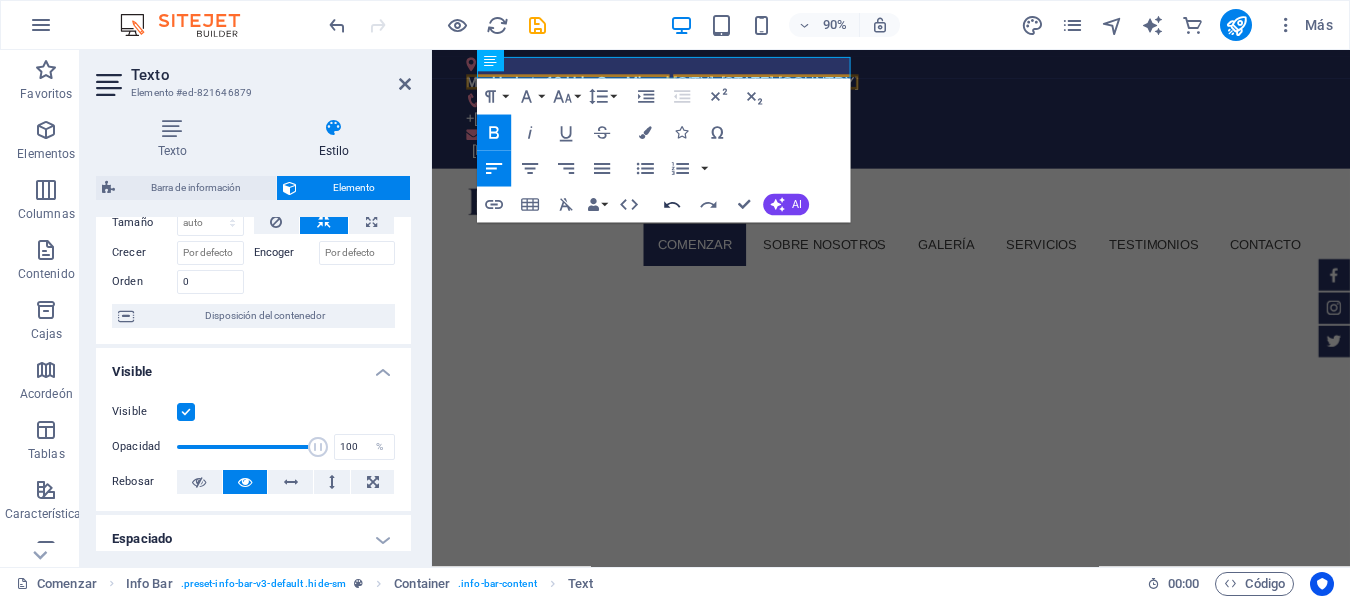 click 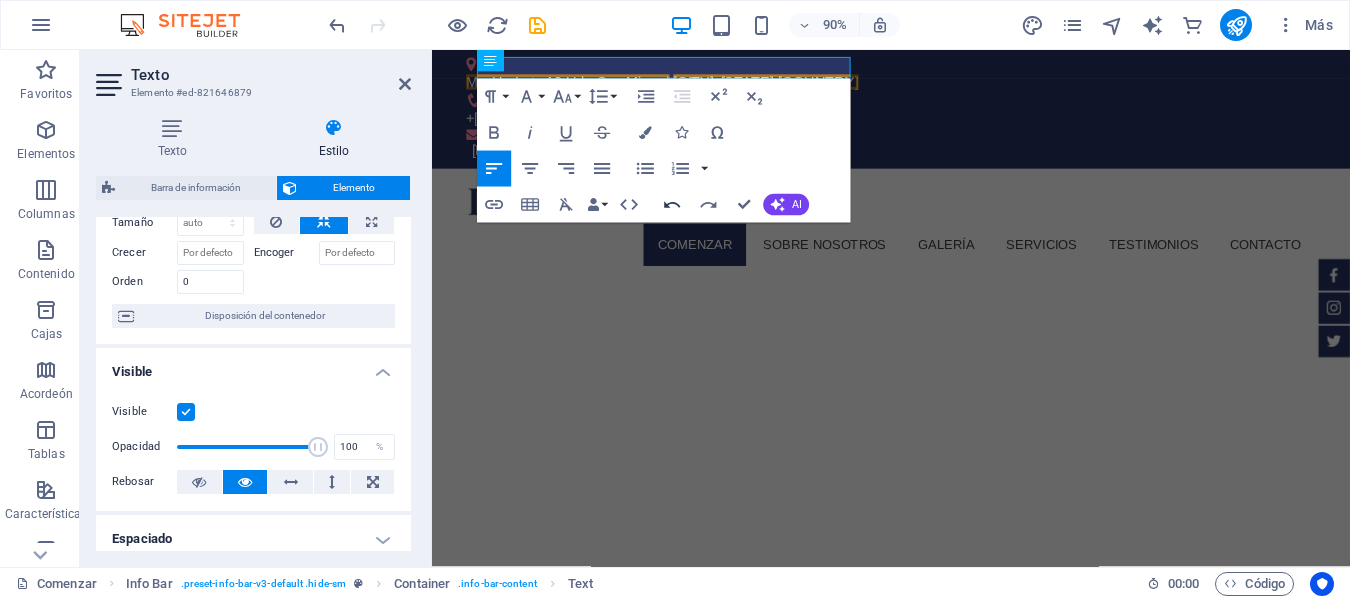 click 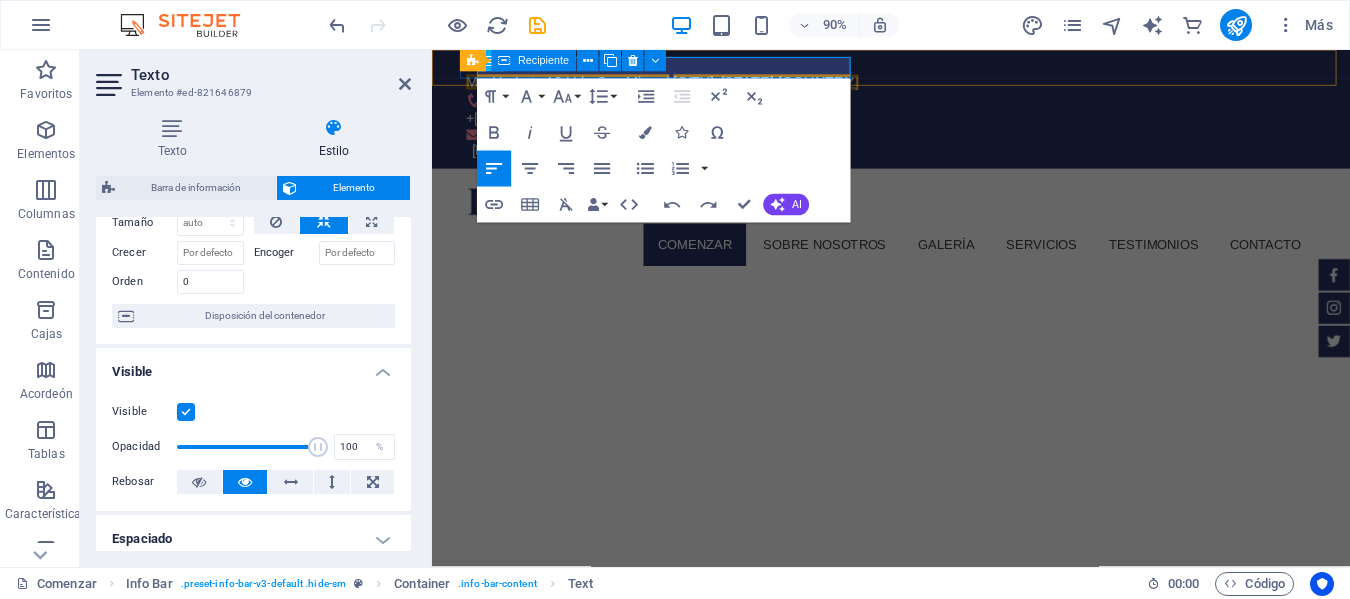 click at bounding box center (504, 61) 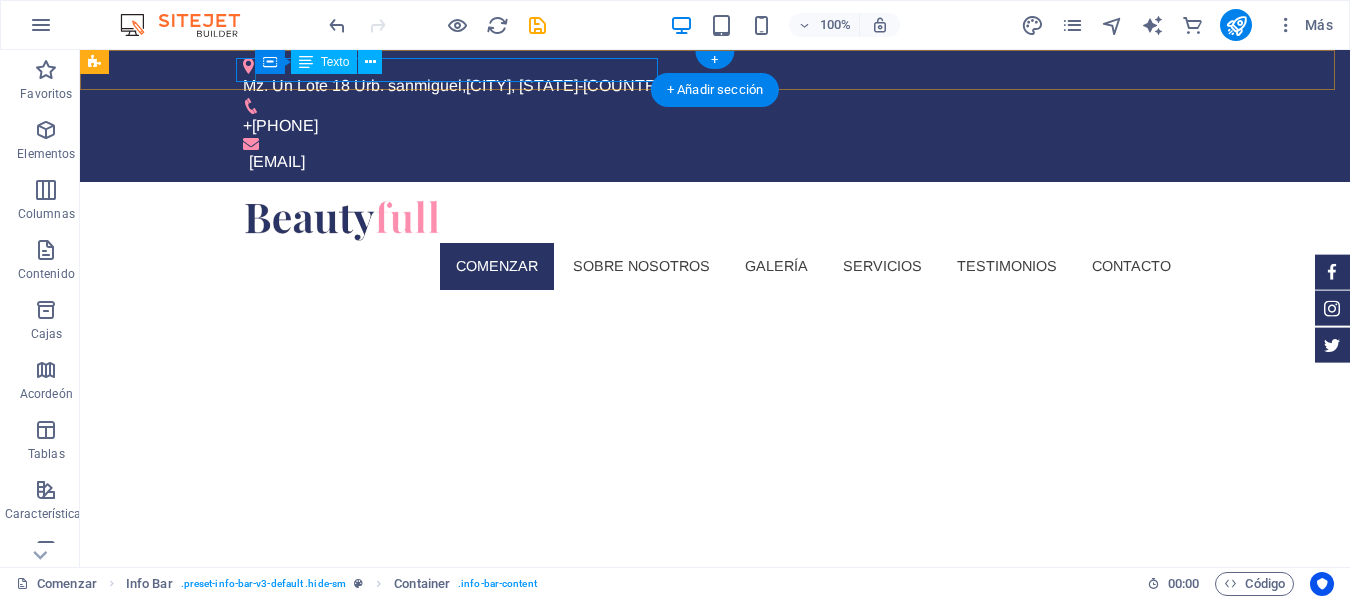 click on "Mz. Un Lote 18 Urb. sanmiguel" at bounding box center [352, 85] 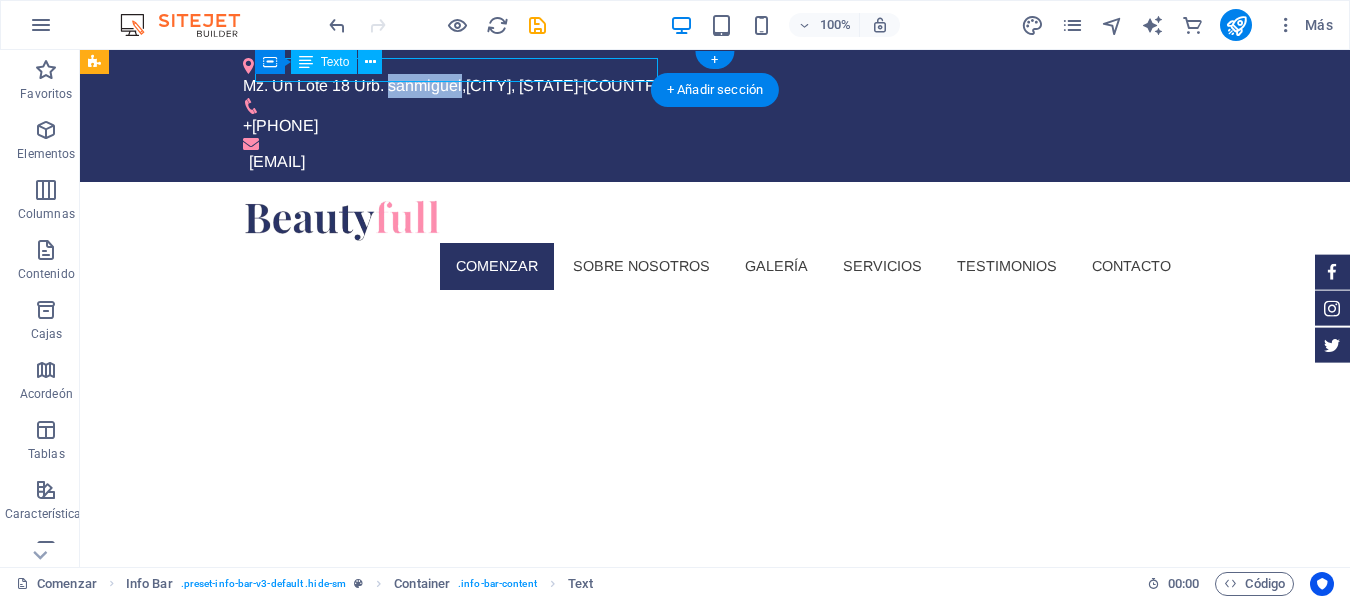 click on "Mz. Un Lote 18 Urb. sanmiguel" at bounding box center [352, 85] 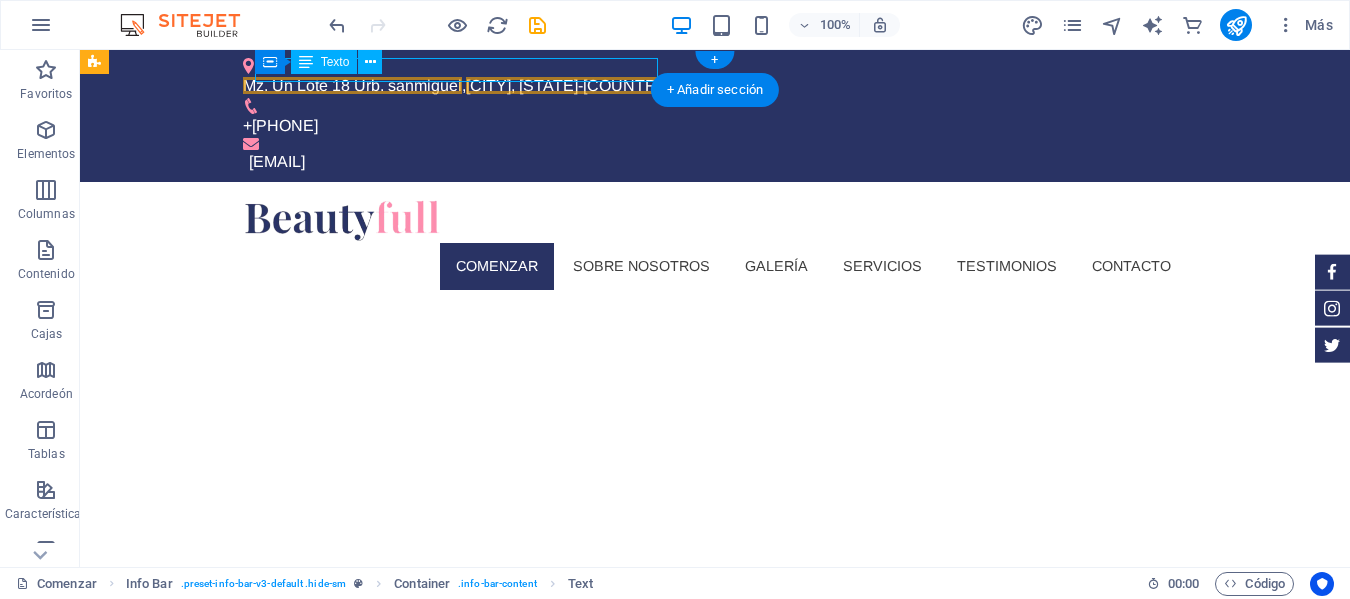 click on "Mz. [WORD] Lote [NUMBER] Urb. [NAME] , [CITY], [STATE] +[PHONE] [EMAIL]" at bounding box center (715, 116) 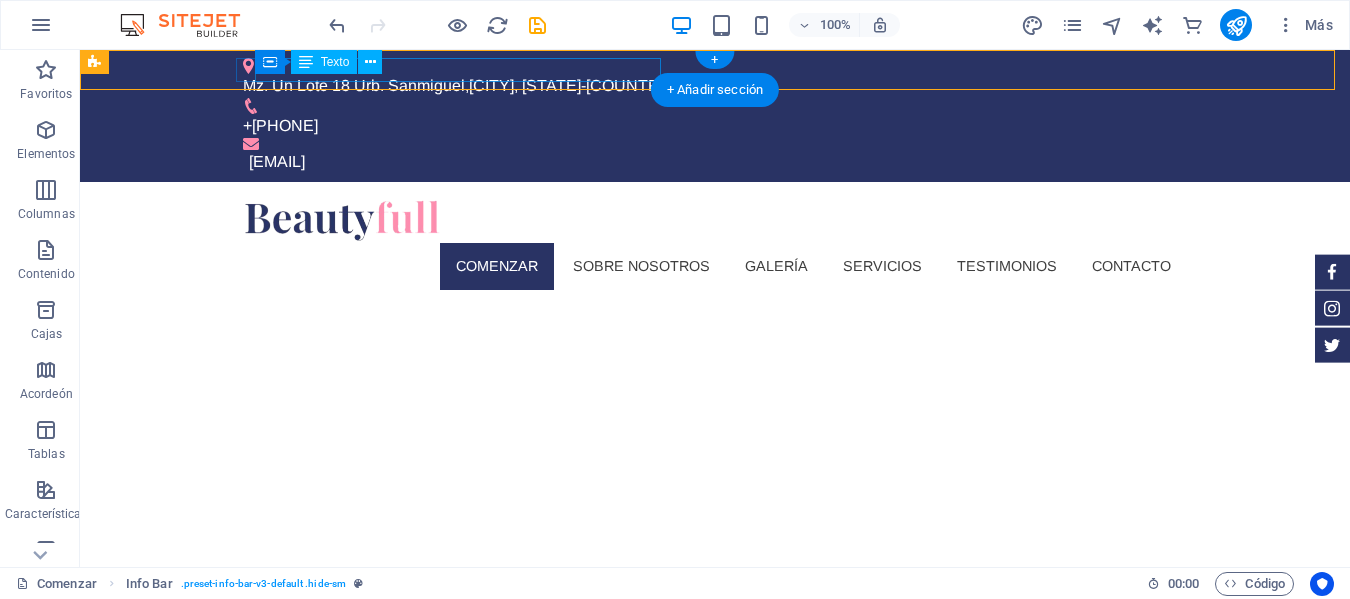 click on "Mz. Un Lote 18 Urb. Sanmiguel" at bounding box center [354, 85] 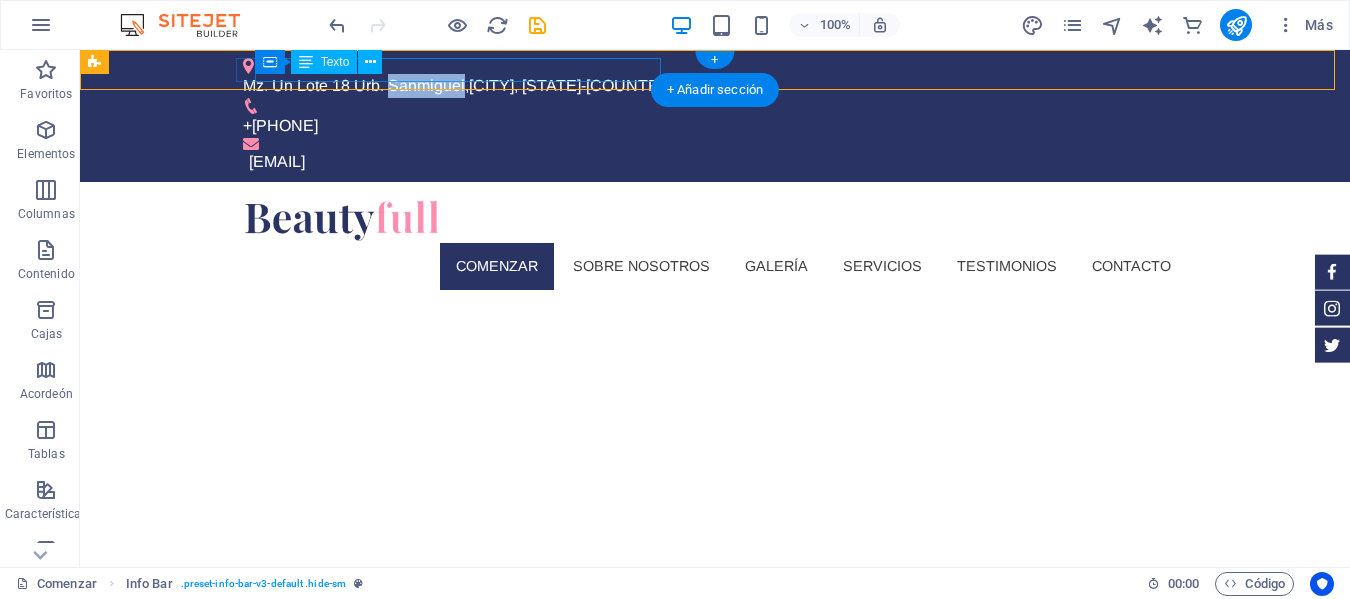 click on "Mz. Un Lote 18 Urb. Sanmiguel" at bounding box center (354, 85) 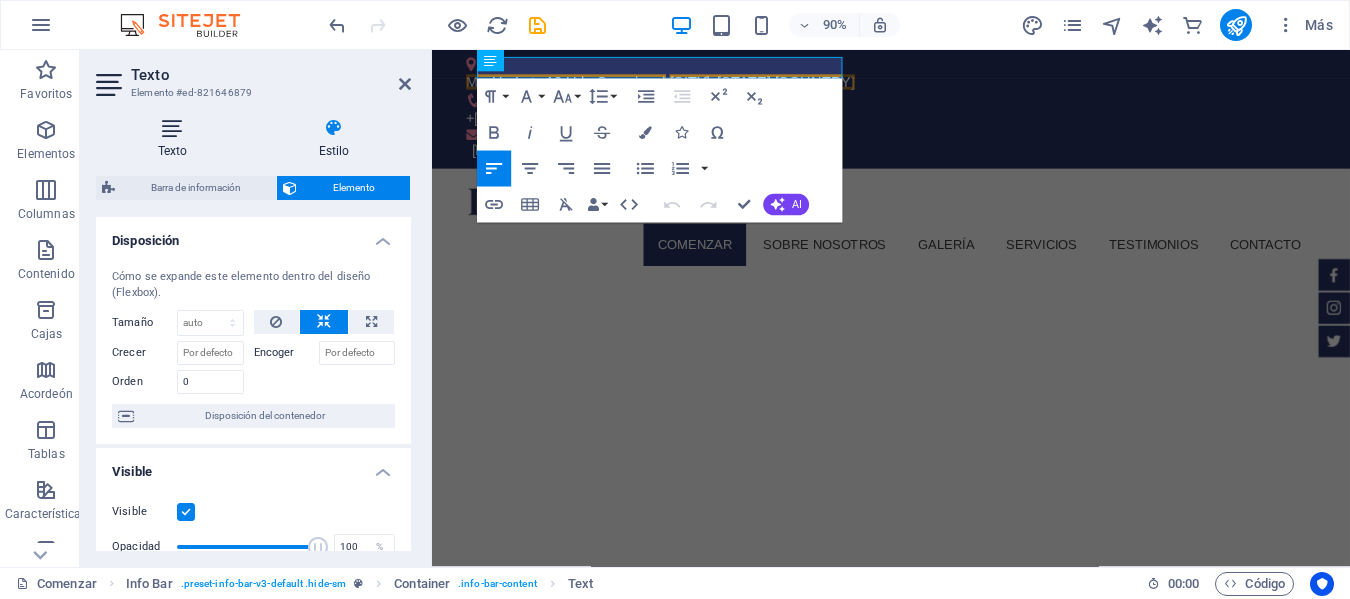 click at bounding box center [172, 128] 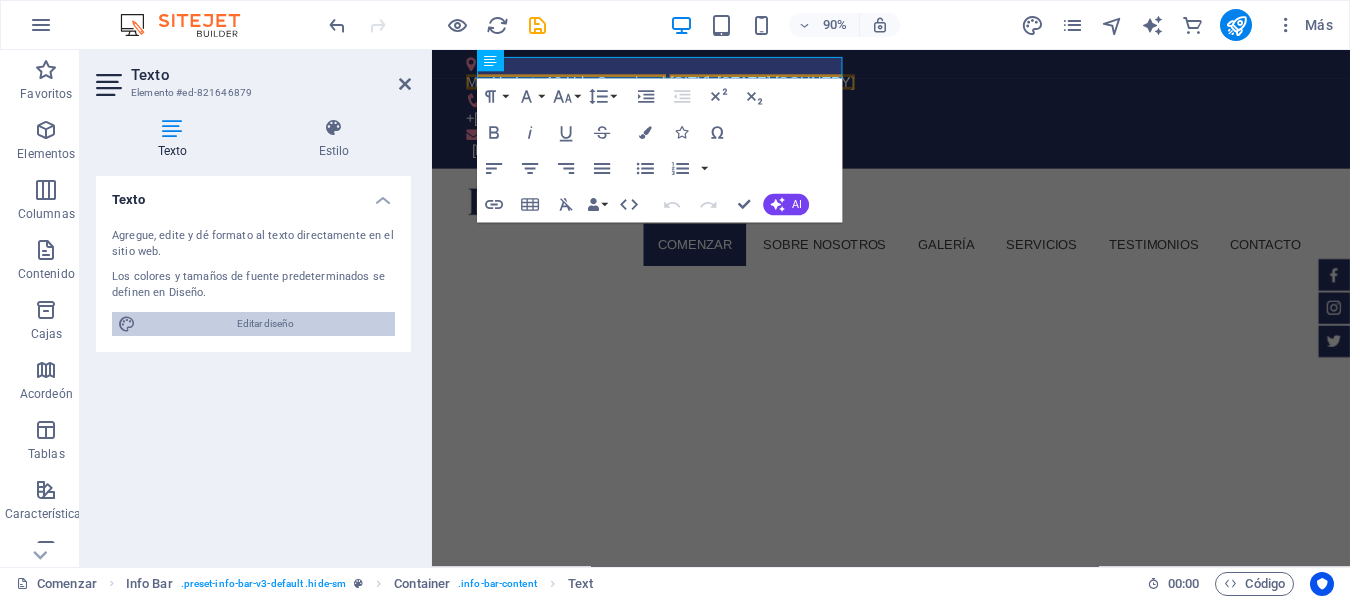 click on "Editar diseño" at bounding box center [265, 324] 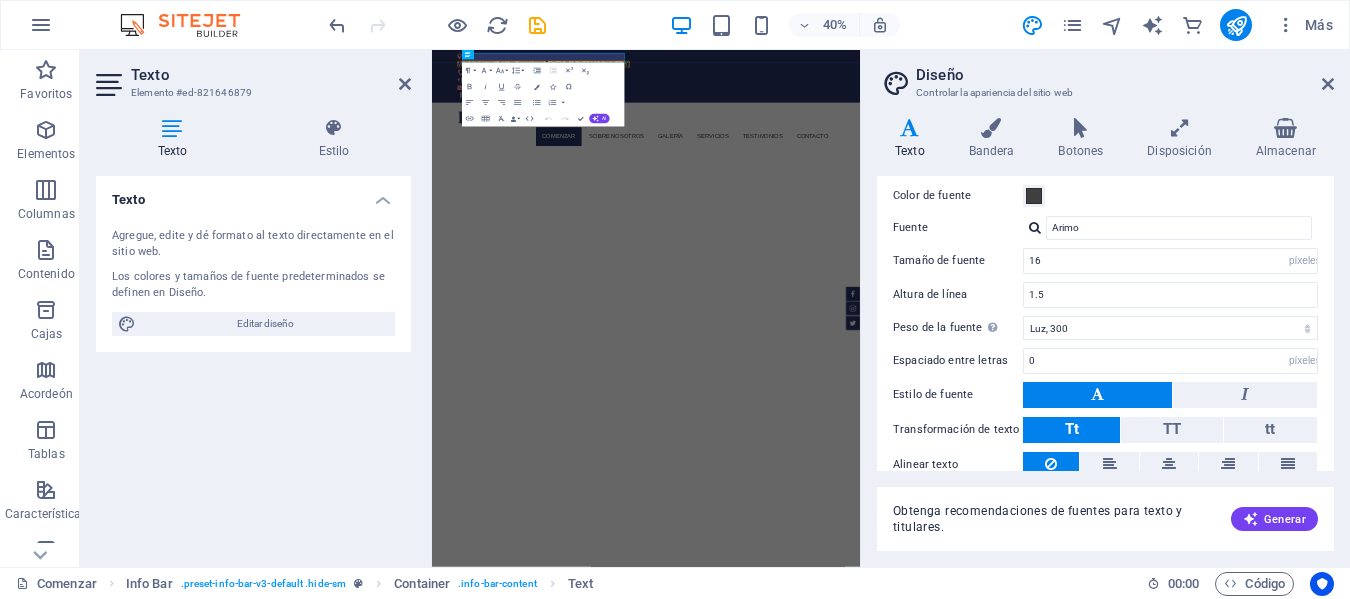 scroll, scrollTop: 0, scrollLeft: 0, axis: both 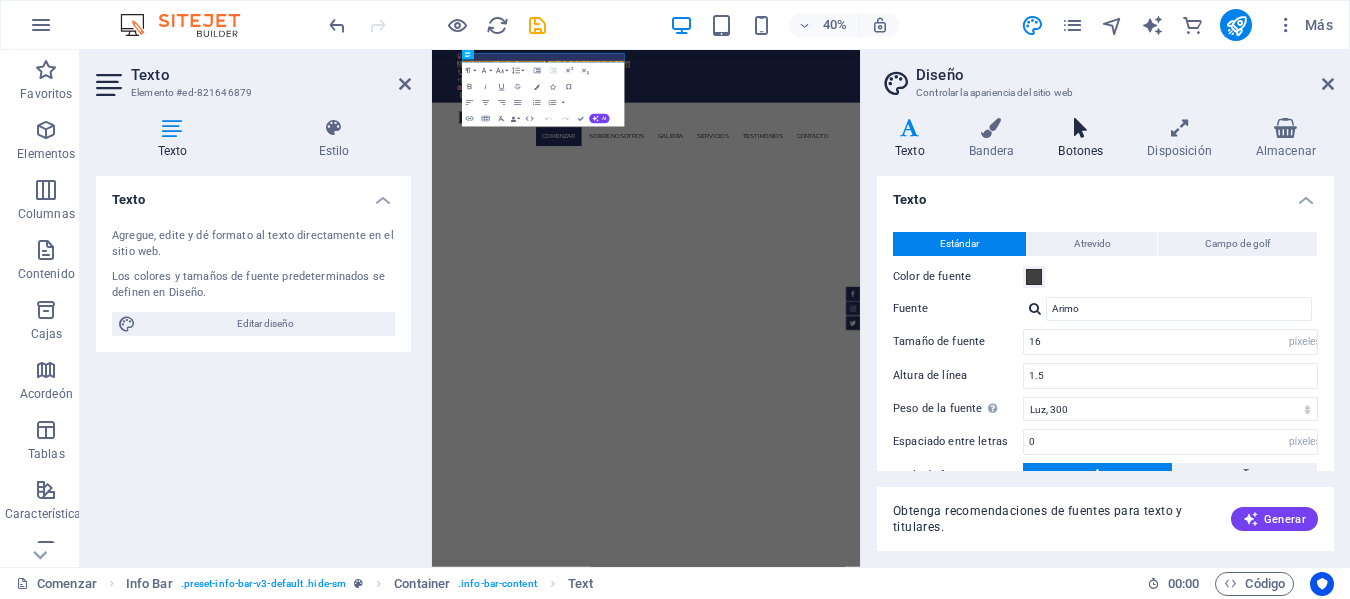 click at bounding box center [1081, 128] 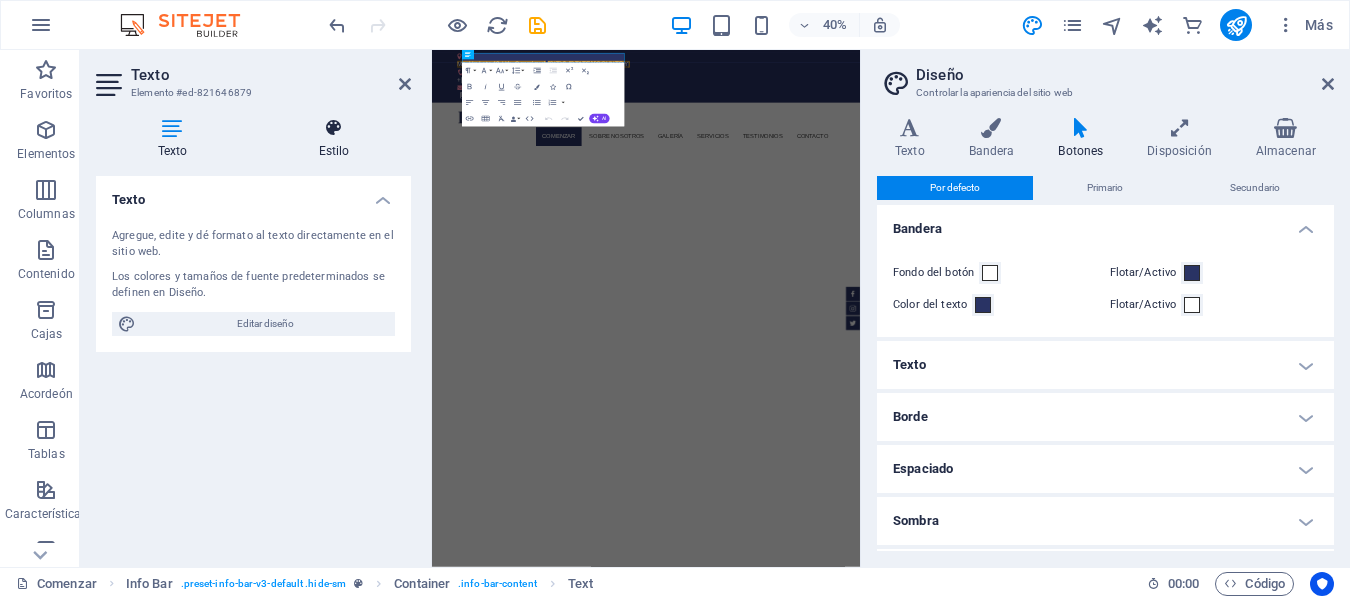 click at bounding box center [334, 128] 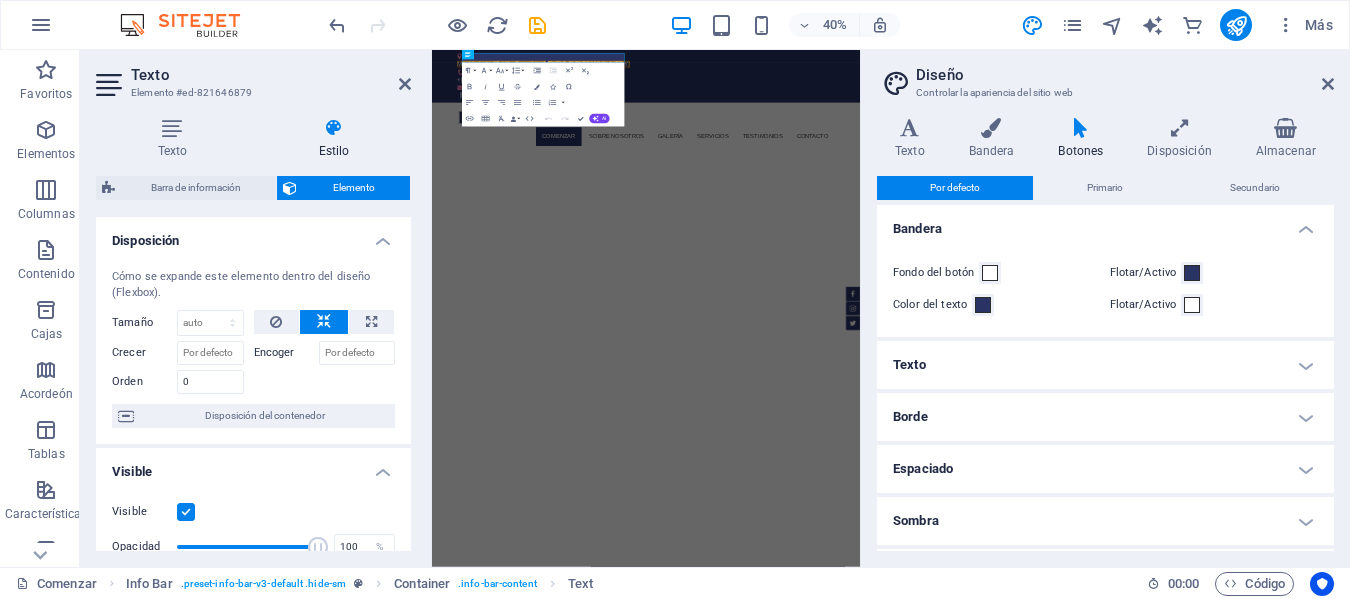 click on "Elemento" at bounding box center (353, 188) 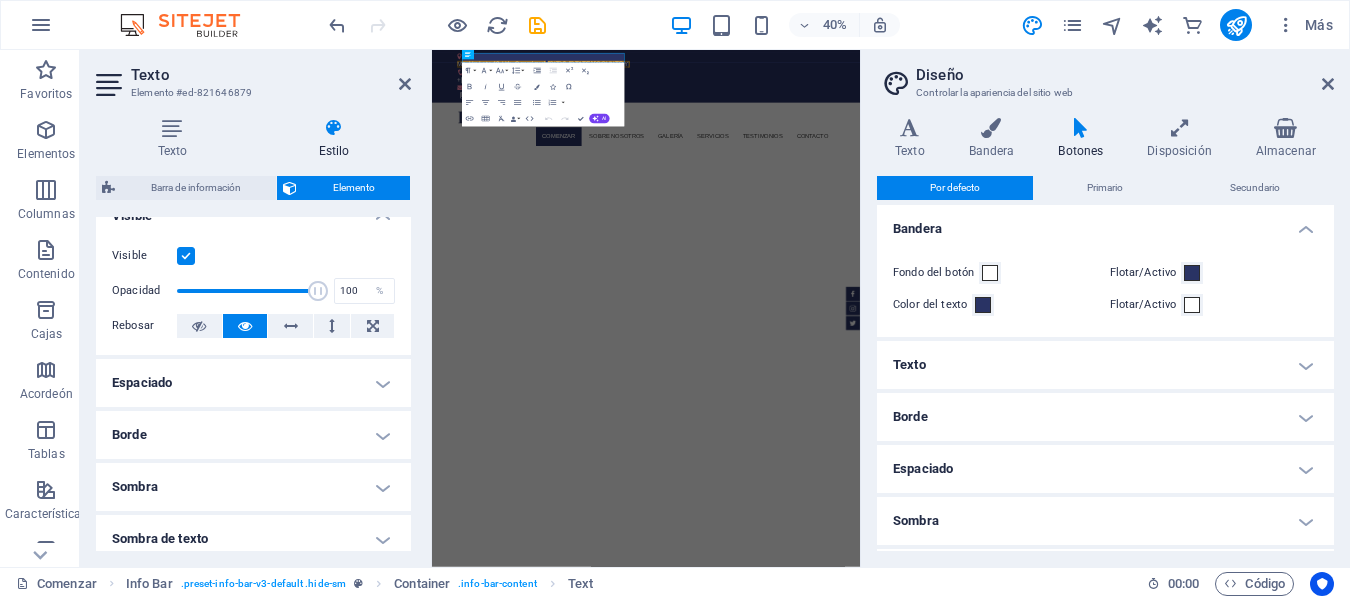 scroll, scrollTop: 228, scrollLeft: 0, axis: vertical 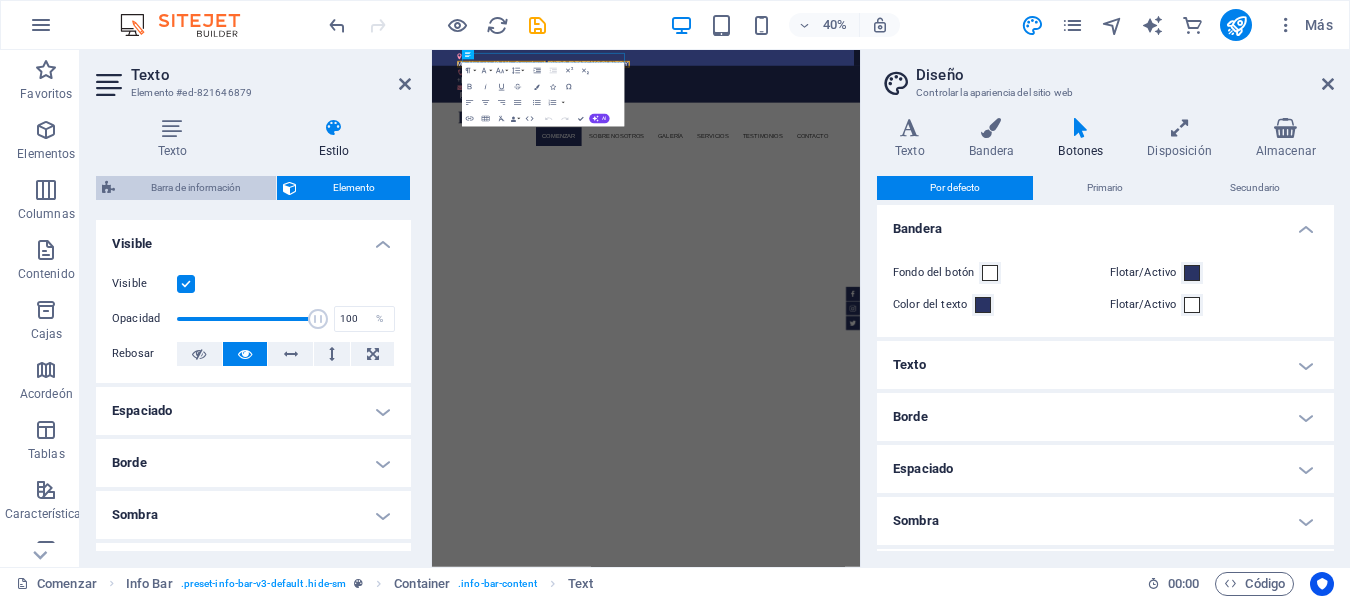 click on "Barra de información" at bounding box center [196, 187] 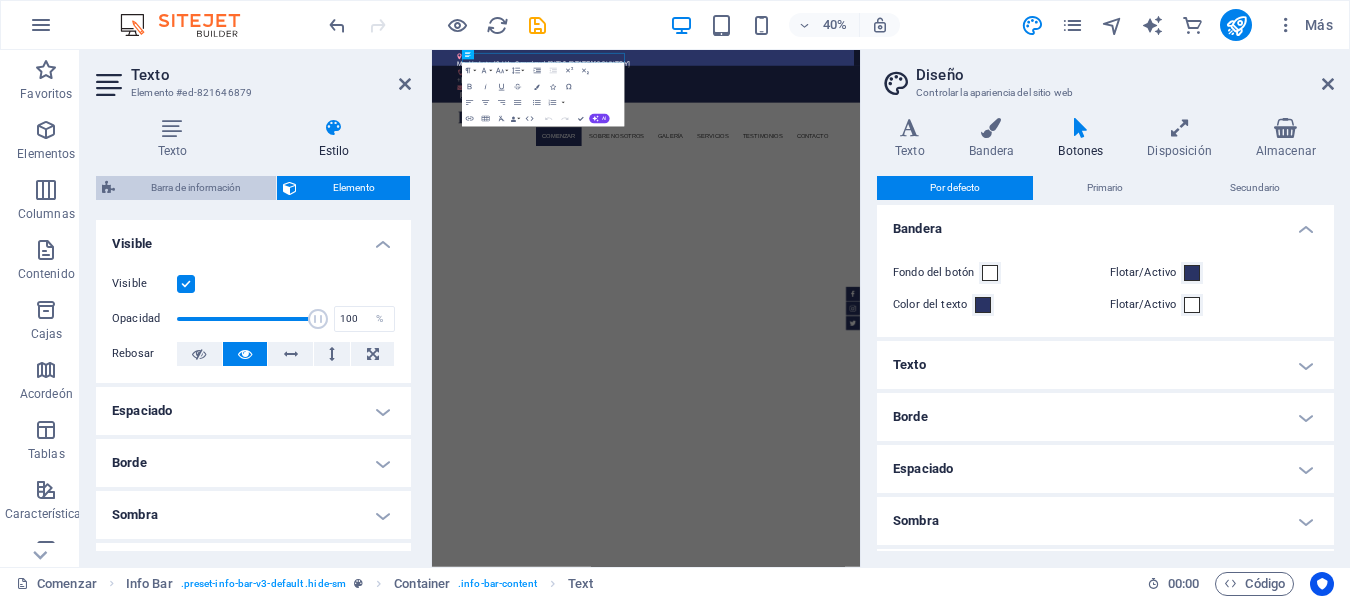 select on "rem" 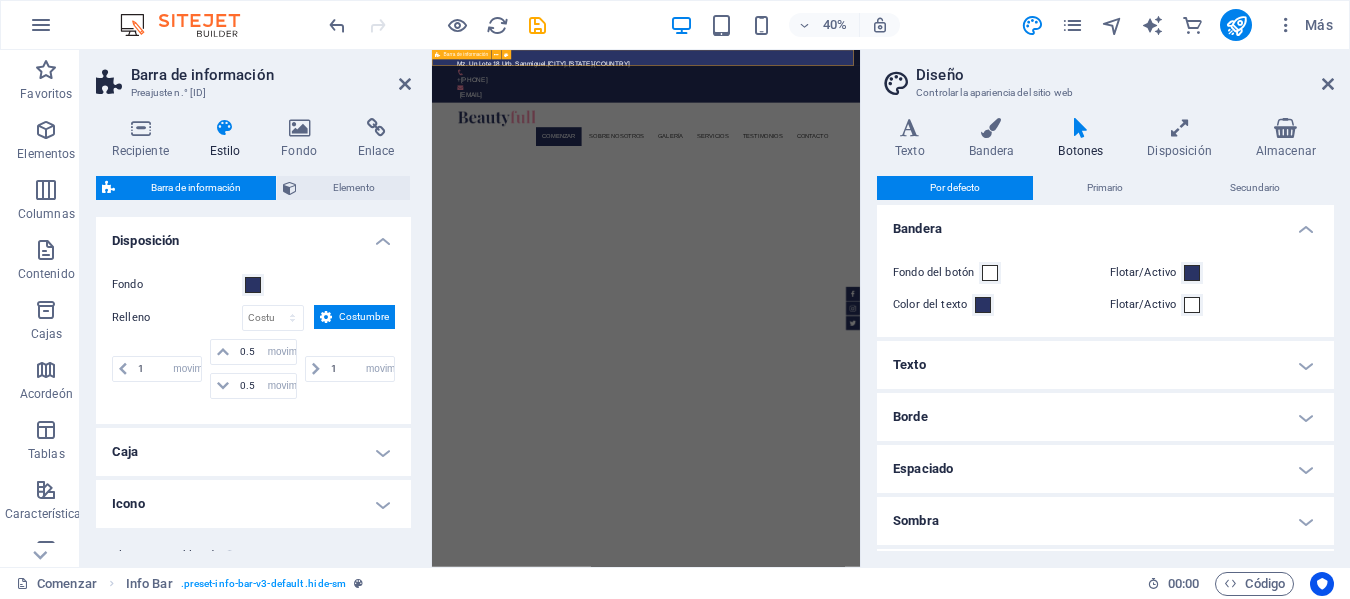 click on "Mz. Un Lote 18 Urb. Sanmiguel ,  Trujillo, La Libertad-Perú   +51944943093 jmercedesb@madebyelsa.com.pe" at bounding box center (967, 116) 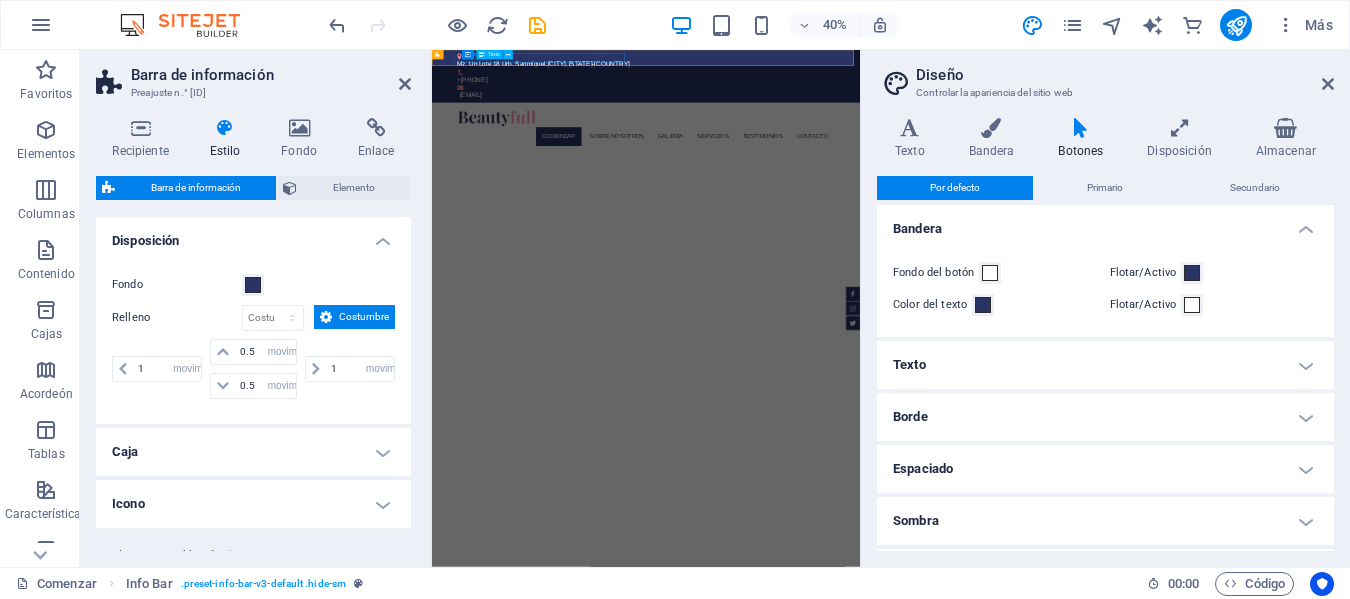 click on "Container   Texto" at bounding box center (490, 55) 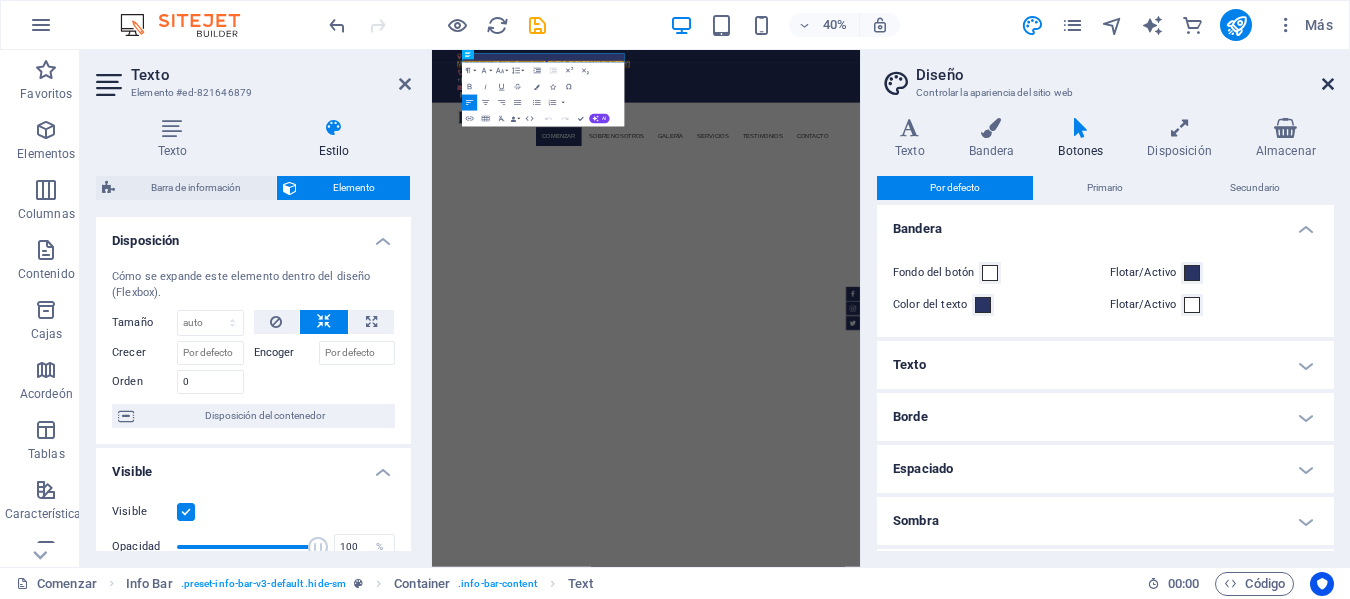 click at bounding box center [1328, 84] 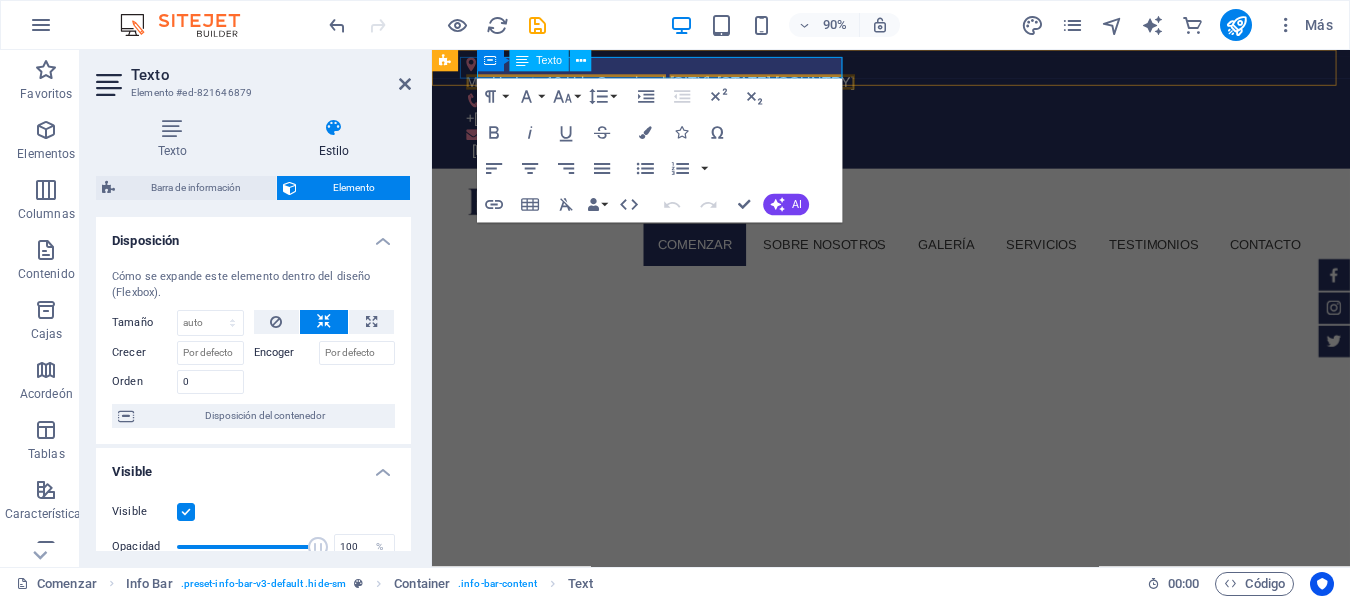 click on "Texto" at bounding box center [549, 61] 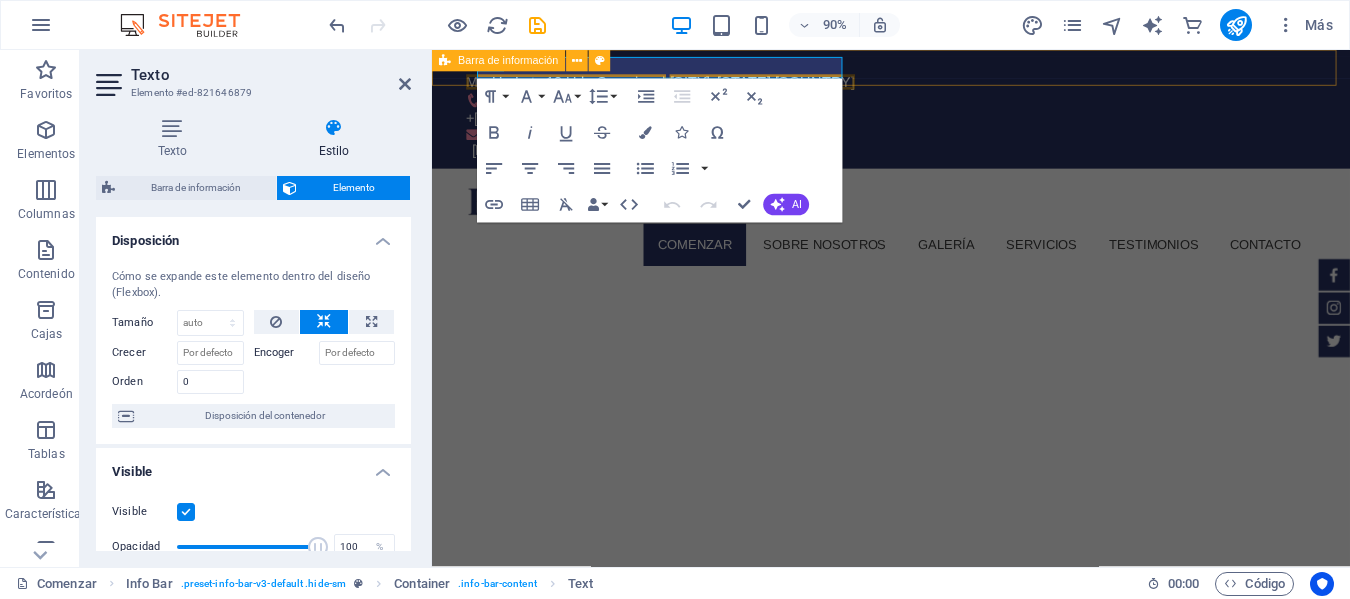 click on "Barra de información" at bounding box center (508, 61) 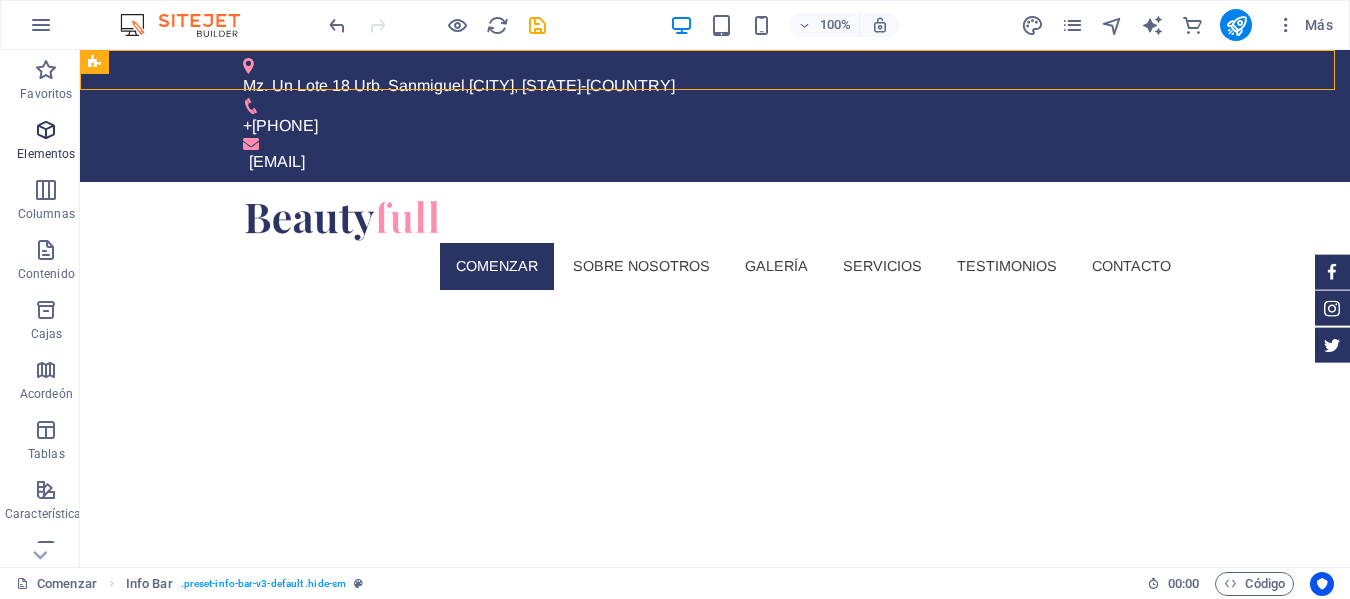 click on "Elementos" at bounding box center [46, 154] 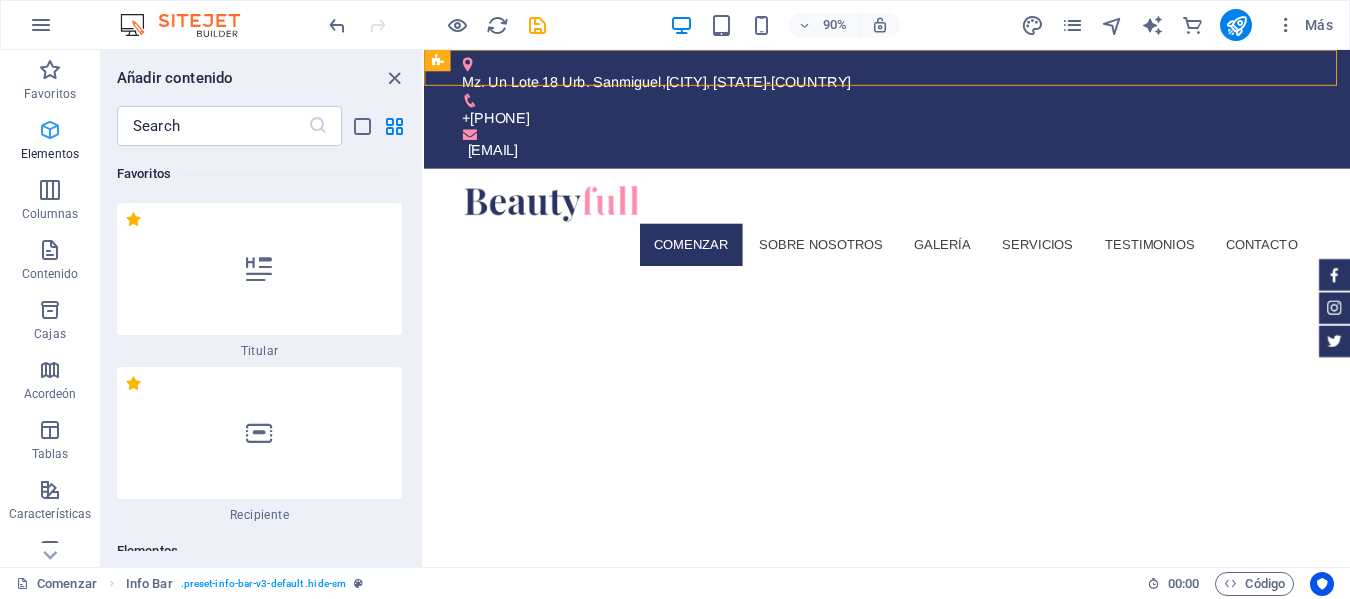 scroll, scrollTop: 377, scrollLeft: 0, axis: vertical 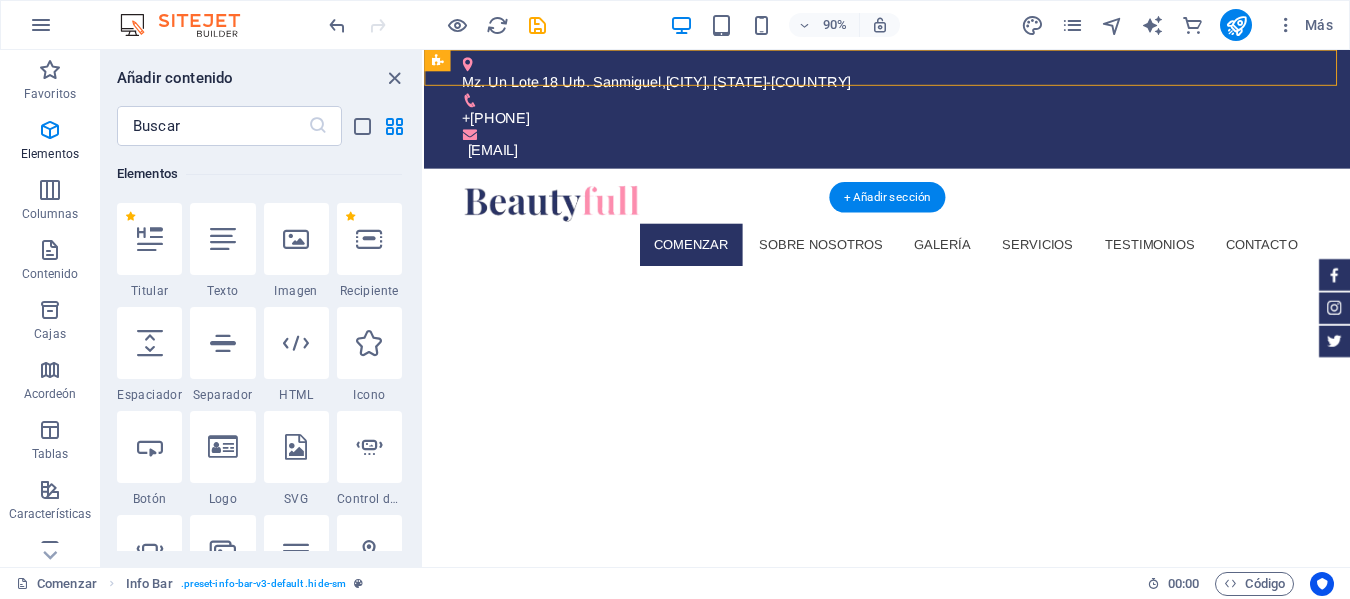 click at bounding box center [938, 948] 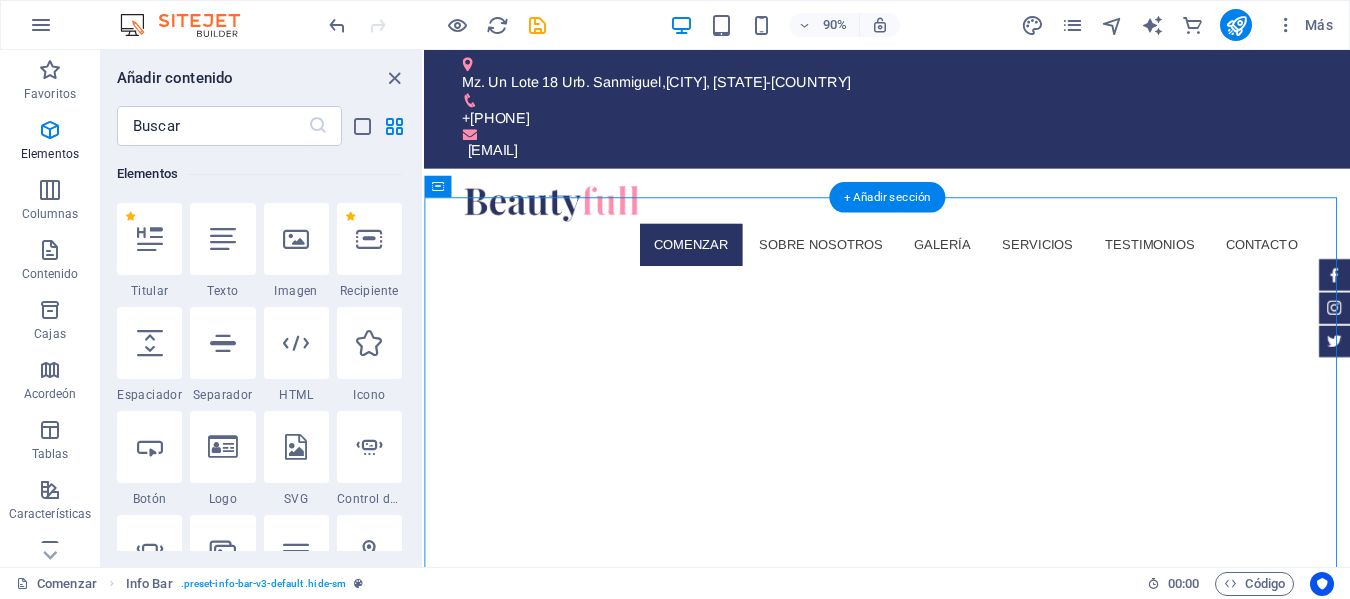 click at bounding box center [938, 948] 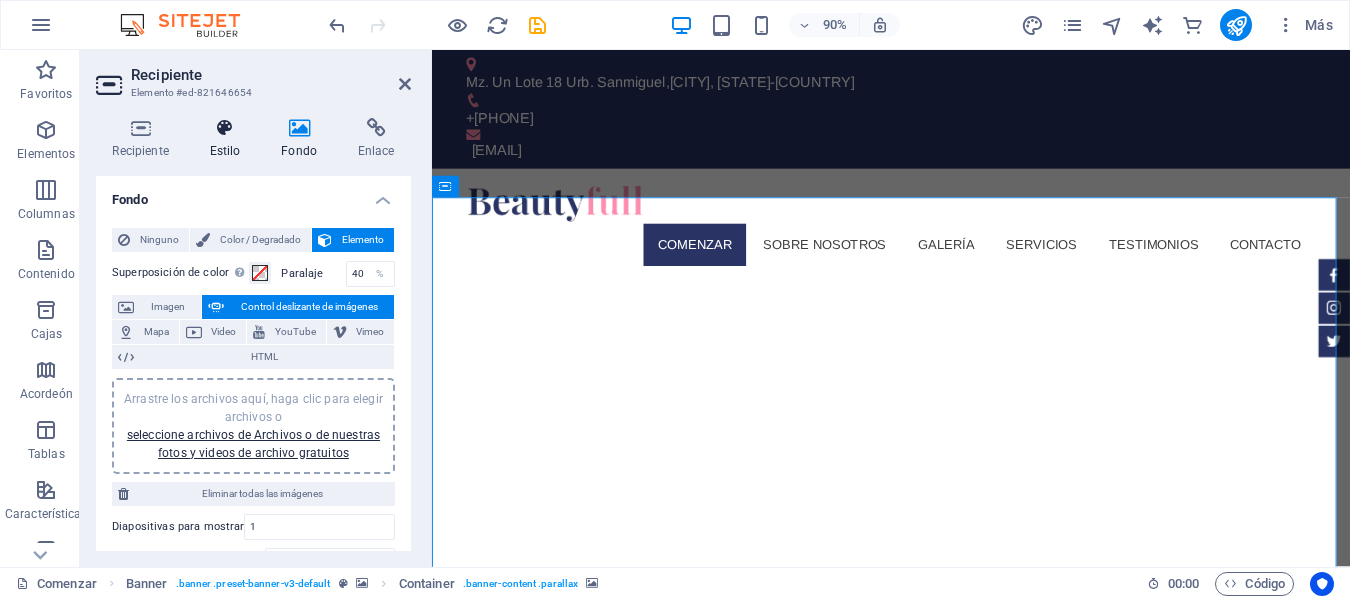 click at bounding box center [225, 128] 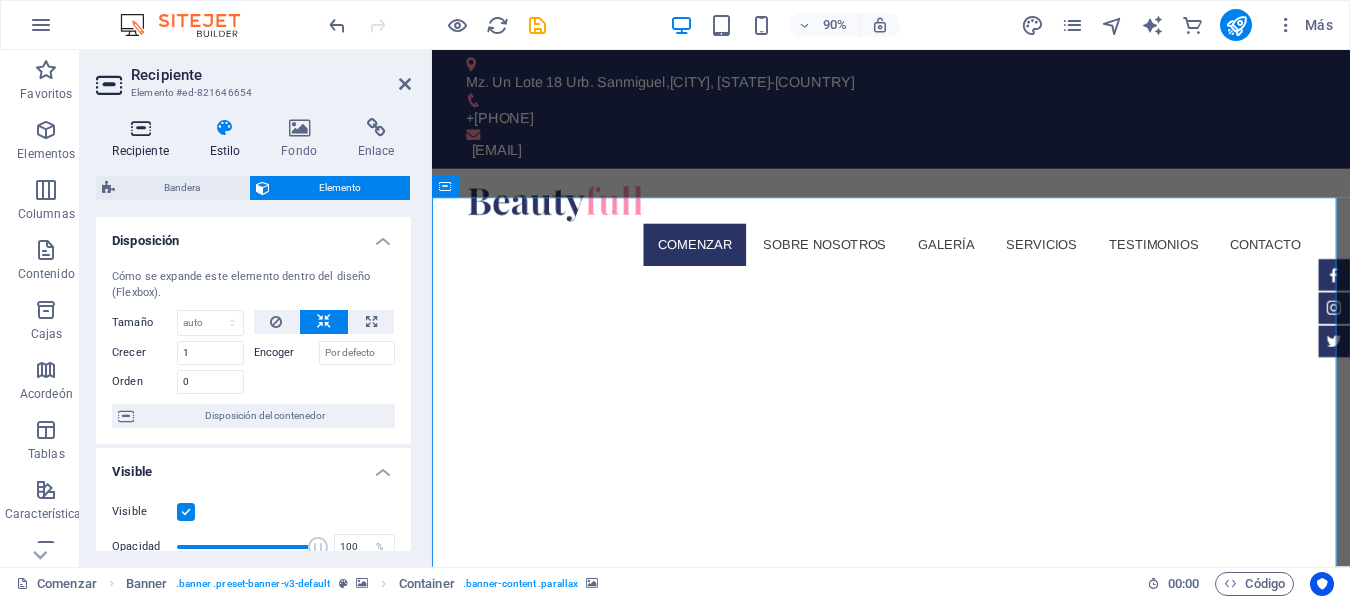click at bounding box center (140, 128) 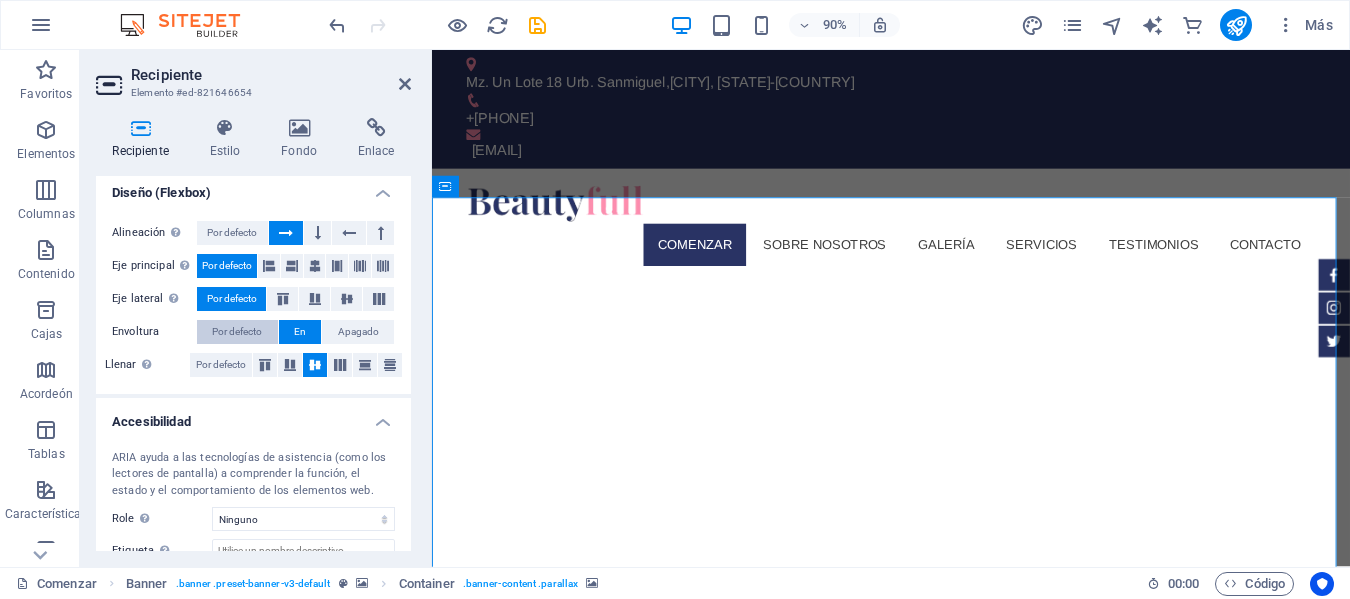 scroll, scrollTop: 0, scrollLeft: 0, axis: both 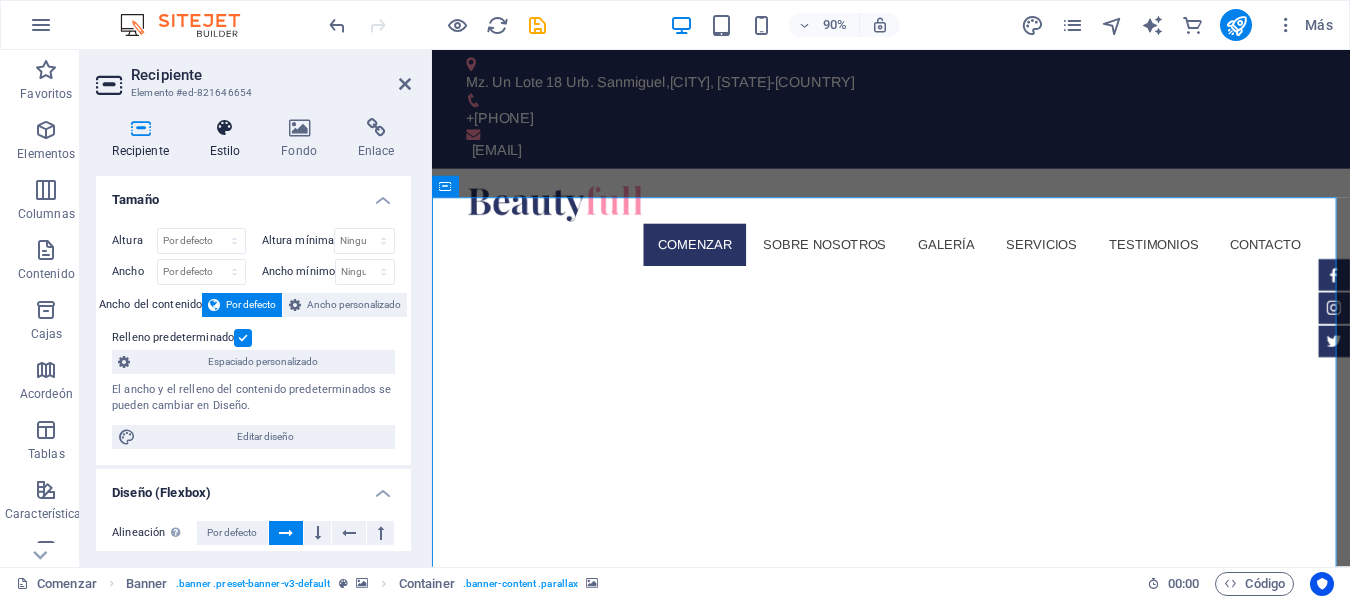 click on "Estilo" at bounding box center [229, 139] 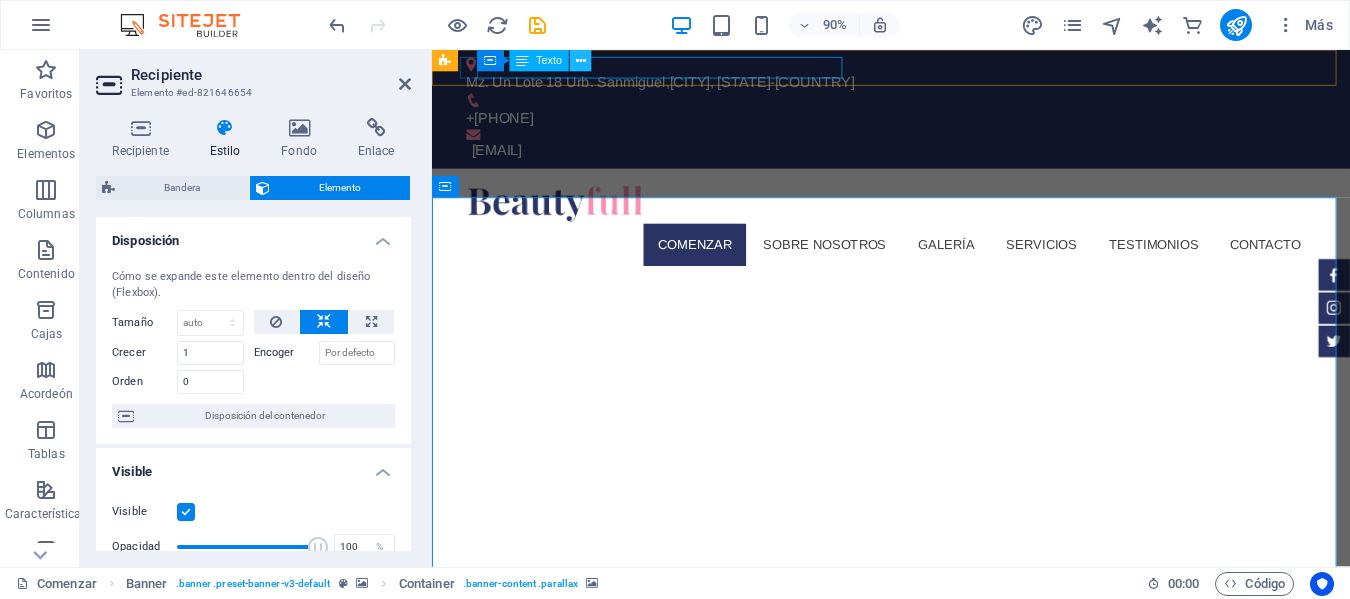 click at bounding box center (581, 60) 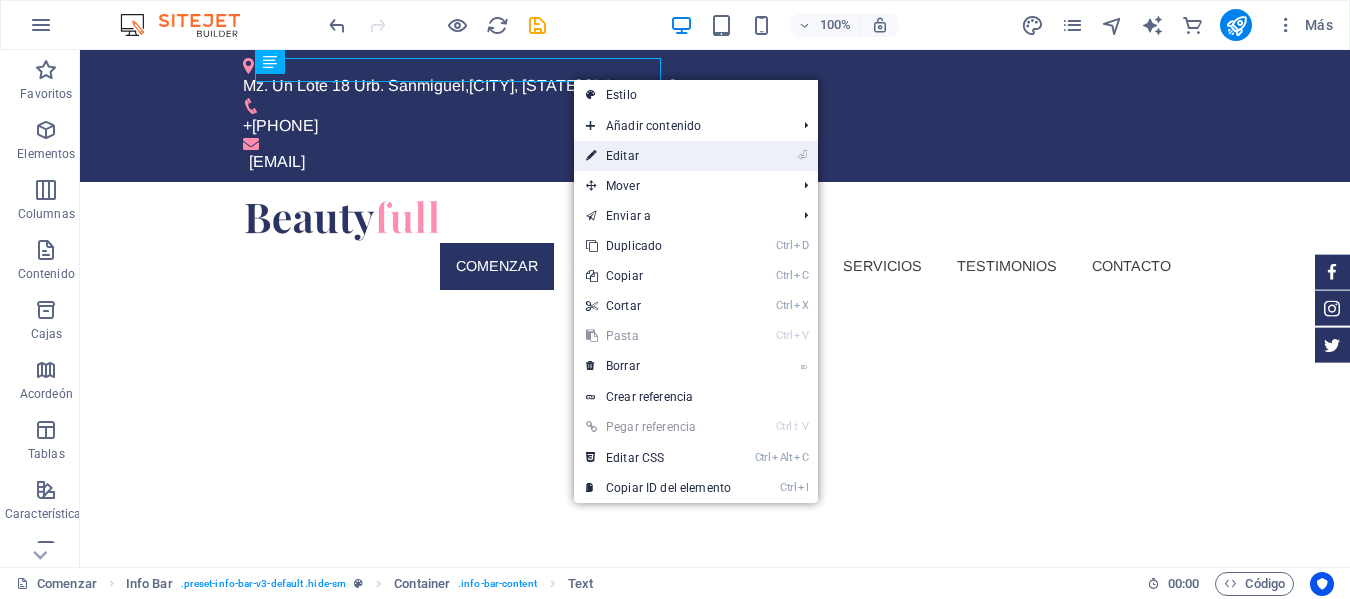 click on "⏎ Editar" at bounding box center (658, 156) 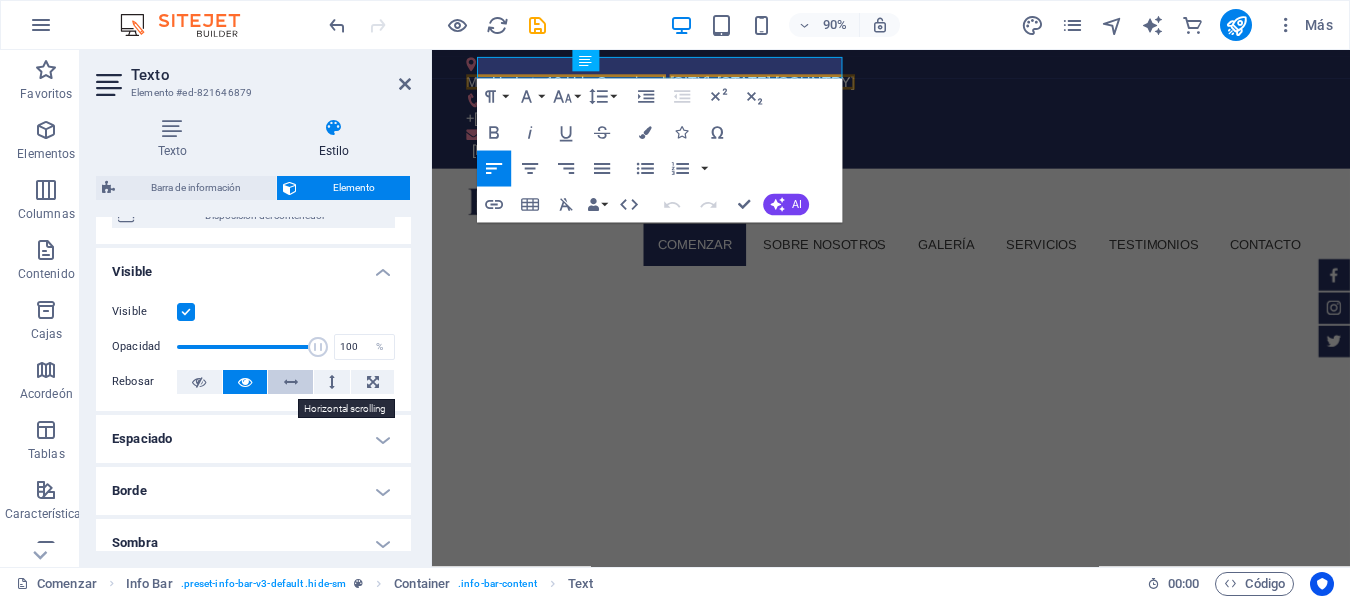 scroll, scrollTop: 0, scrollLeft: 0, axis: both 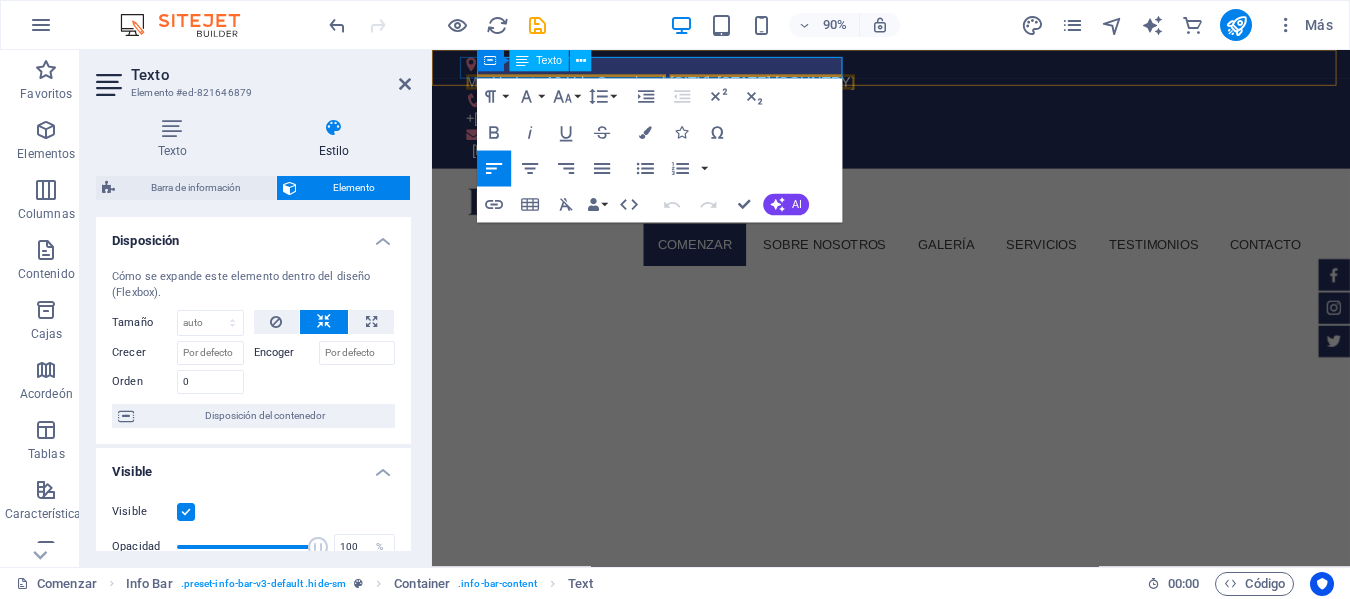 click on "Mz. Un Lote 18 Urb. Sanmiguel" at bounding box center [581, 85] 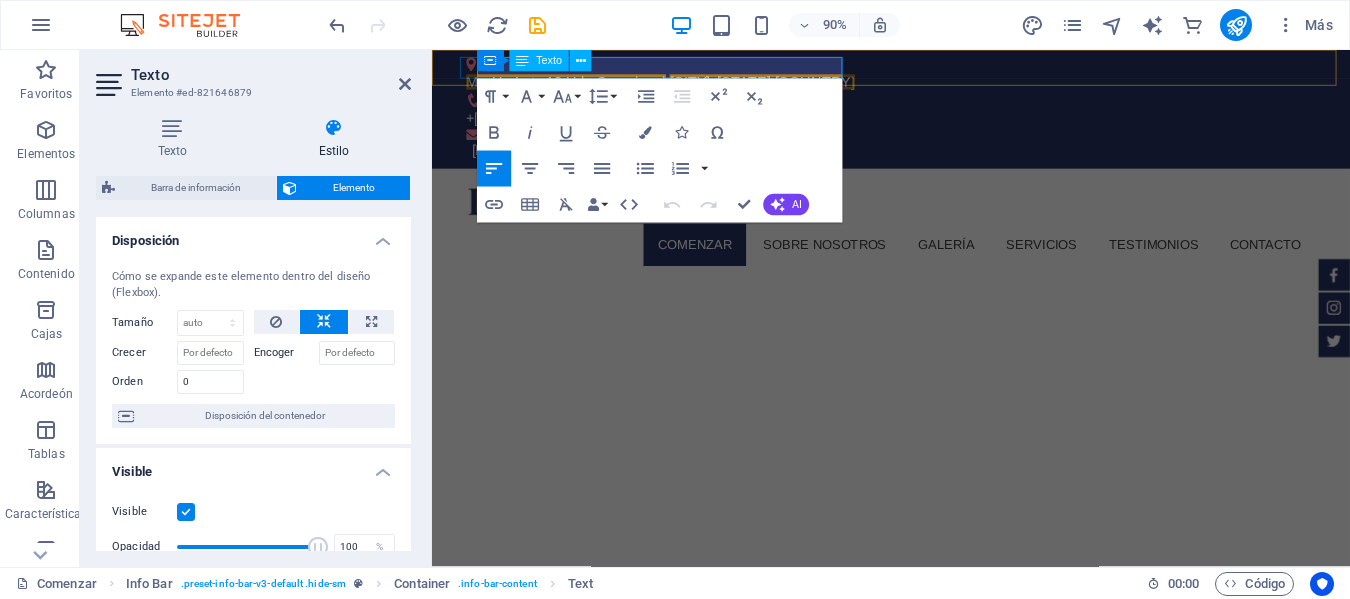 click on "Mz. Un Lote 18 Urb. Sanmiguel ,  Trujillo, La Libertad-Perú   +51944943093 jmercedesb@madebyelsa.com.pe" at bounding box center (942, 116) 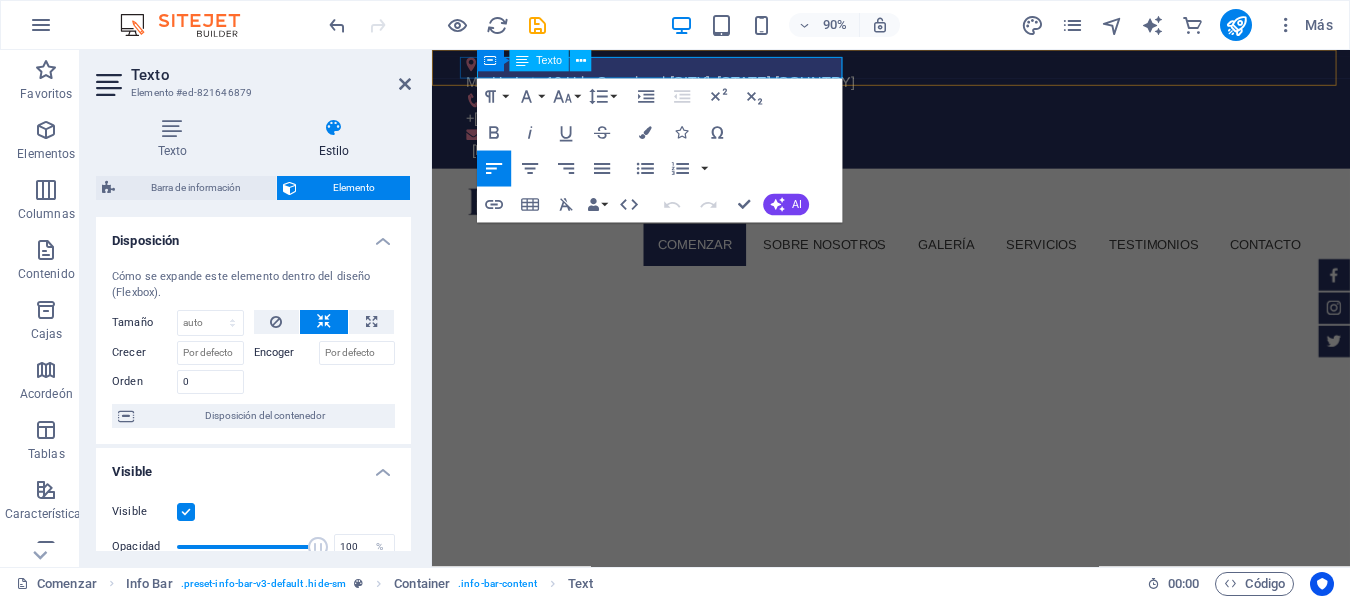 select on "rem" 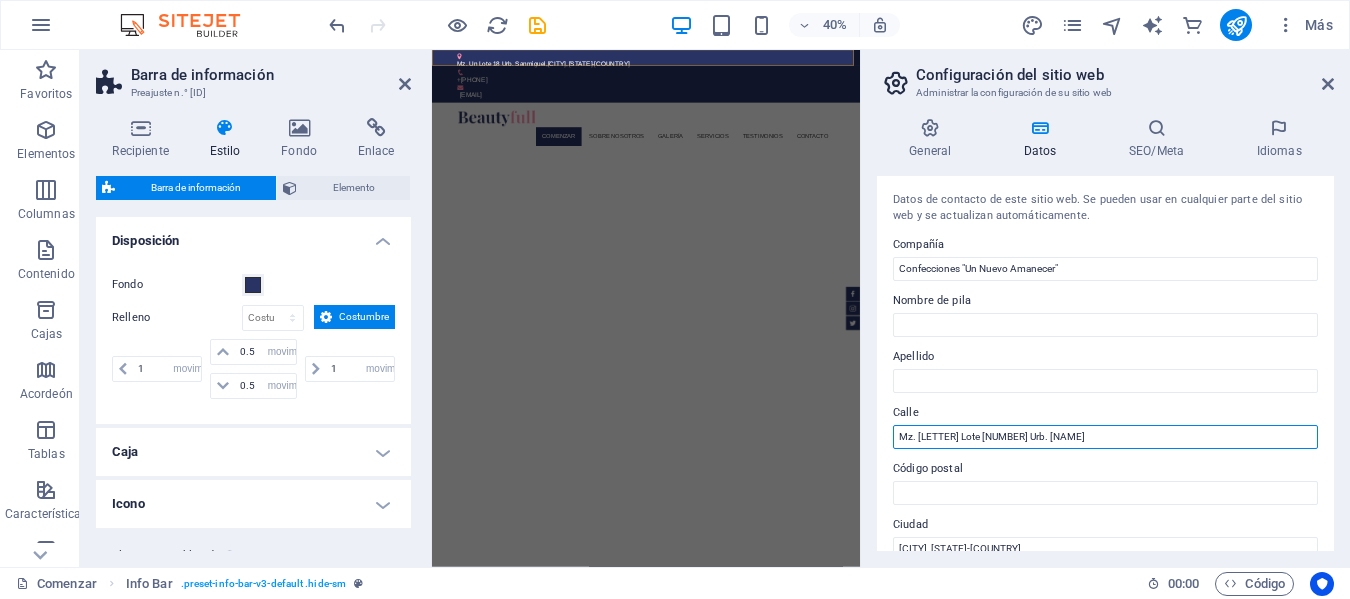 click on "Mz. A Lote 18 Urb. San Miguel" at bounding box center [1105, 437] 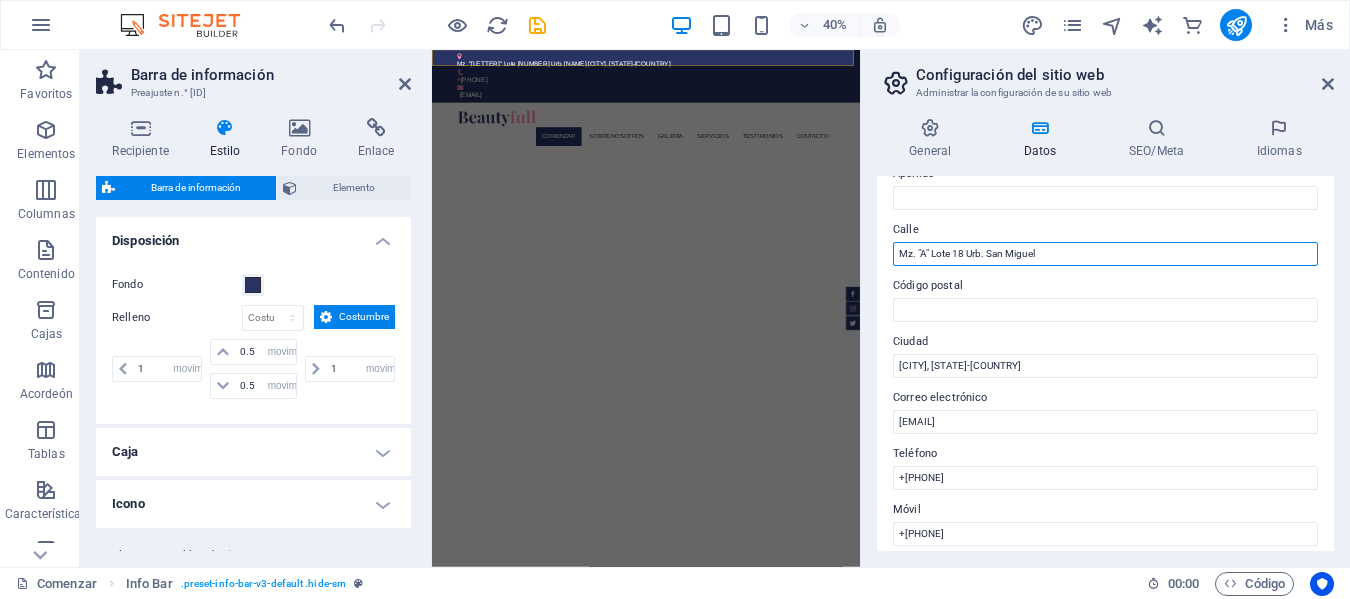 scroll, scrollTop: 200, scrollLeft: 0, axis: vertical 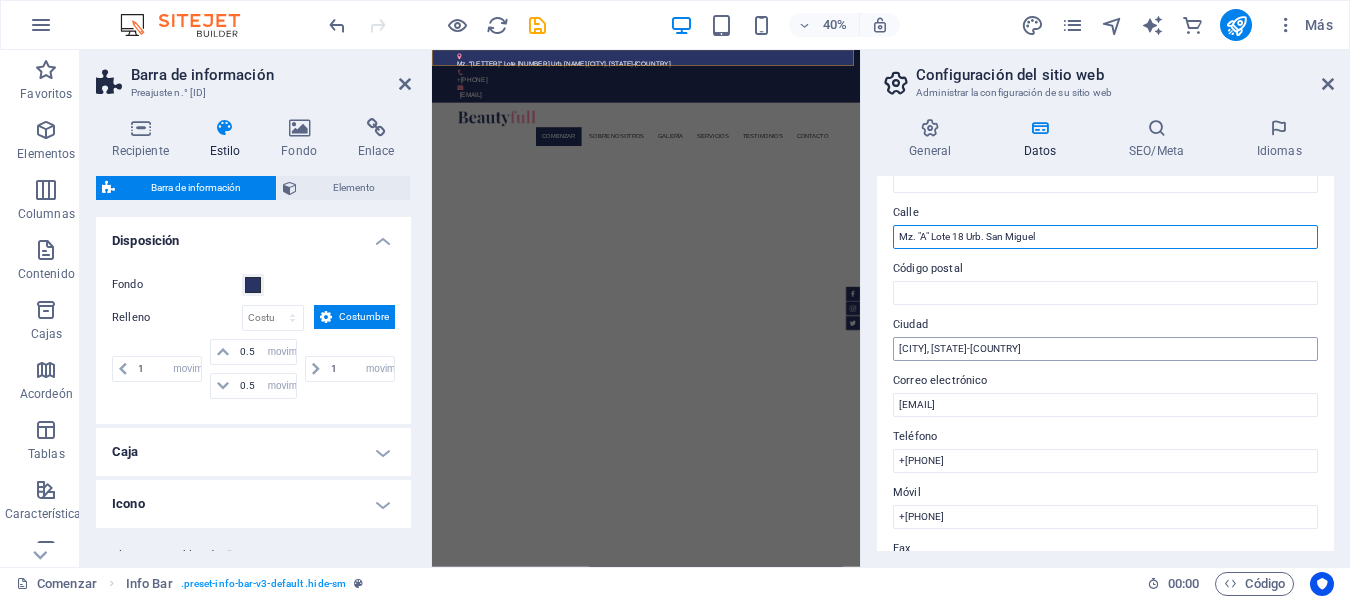 type on "Mz. "A" Lote 18 Urb. San Miguel" 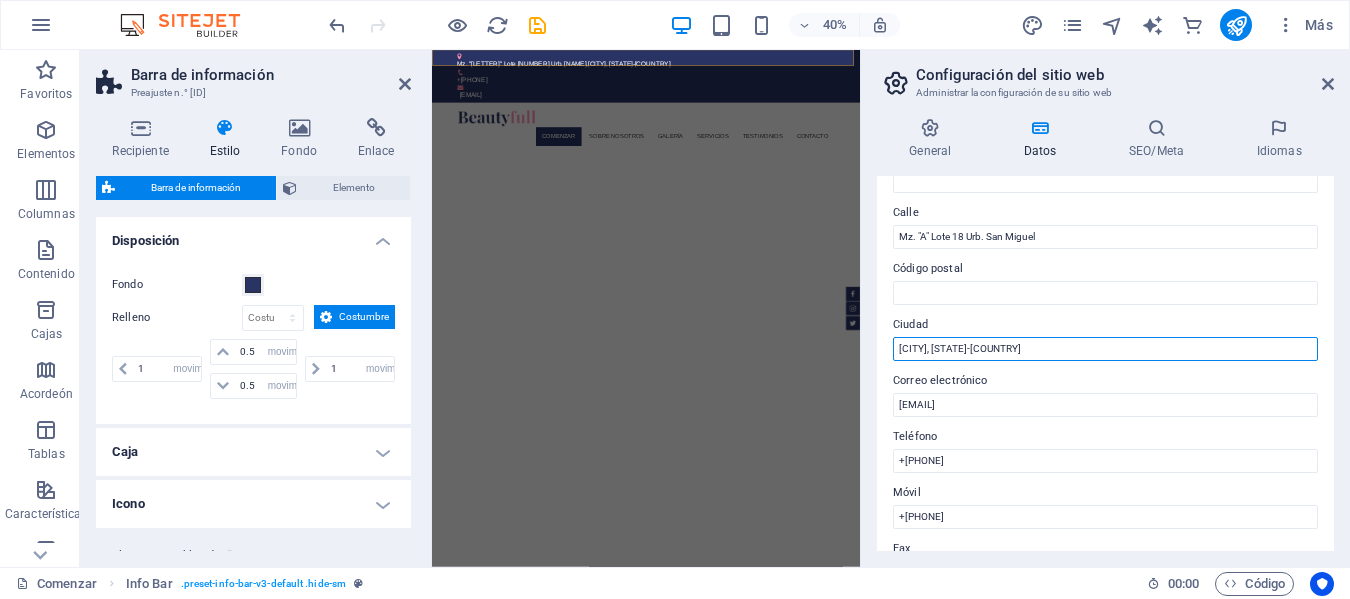 click on "Trujillo, La Libertad-Perú" at bounding box center (1105, 349) 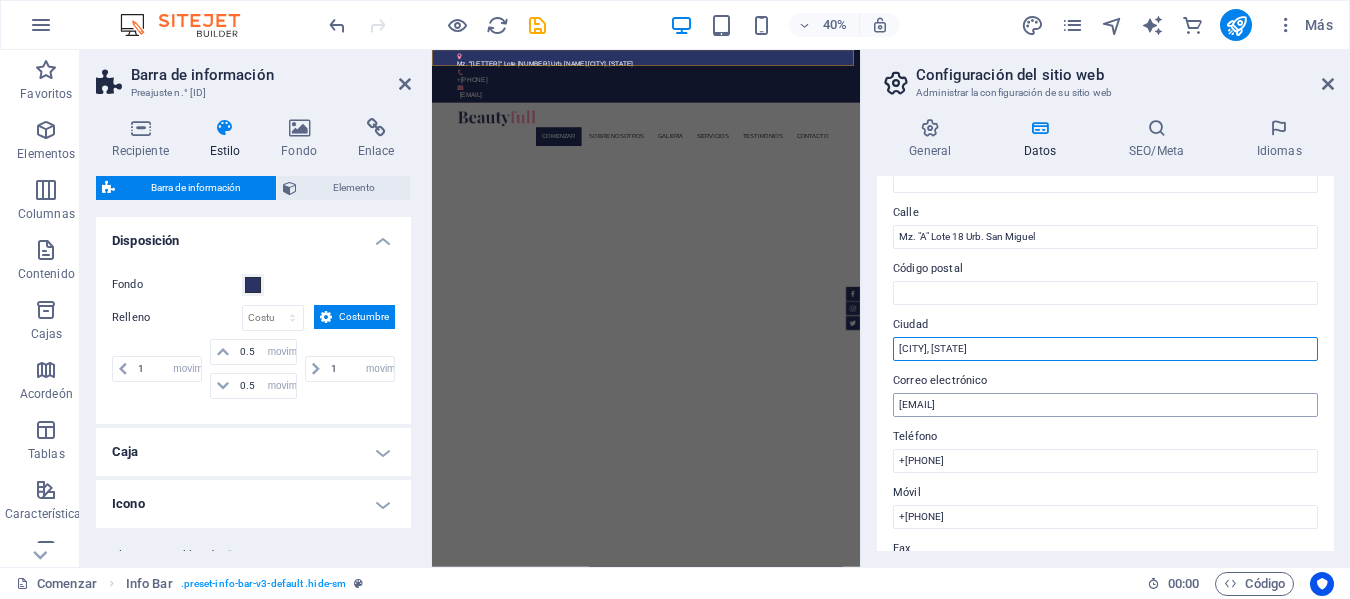 type on "[CITY], [STATE]" 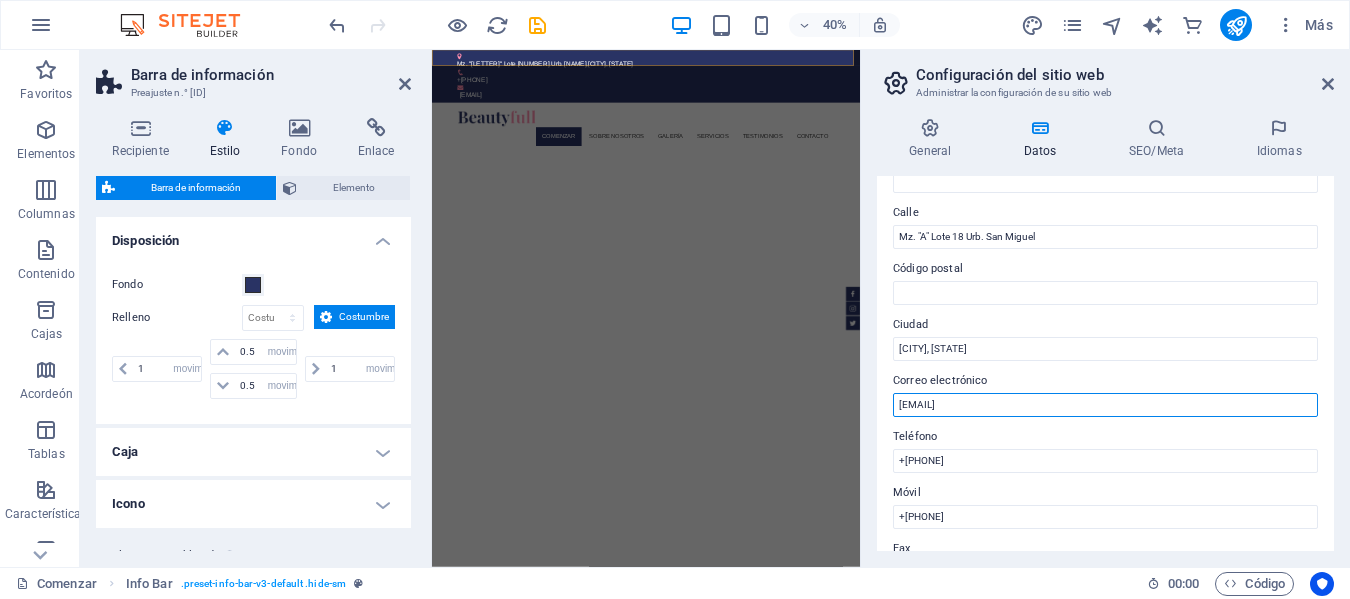 click on "[EMAIL]" at bounding box center (1105, 405) 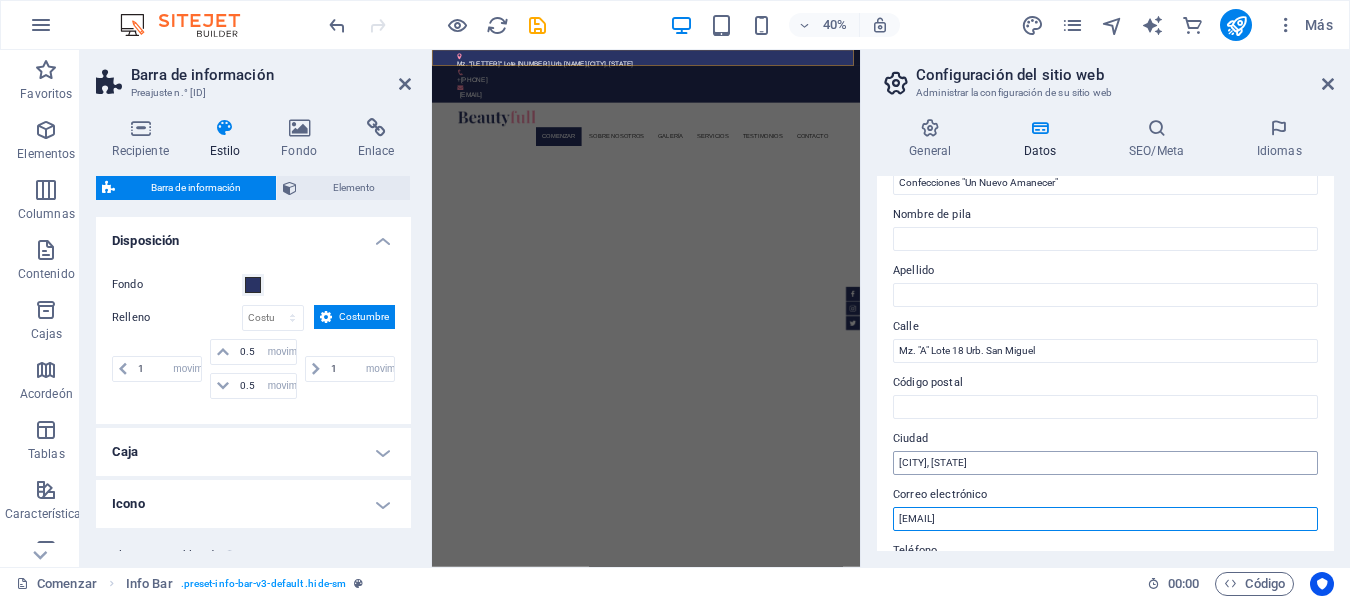scroll, scrollTop: 0, scrollLeft: 0, axis: both 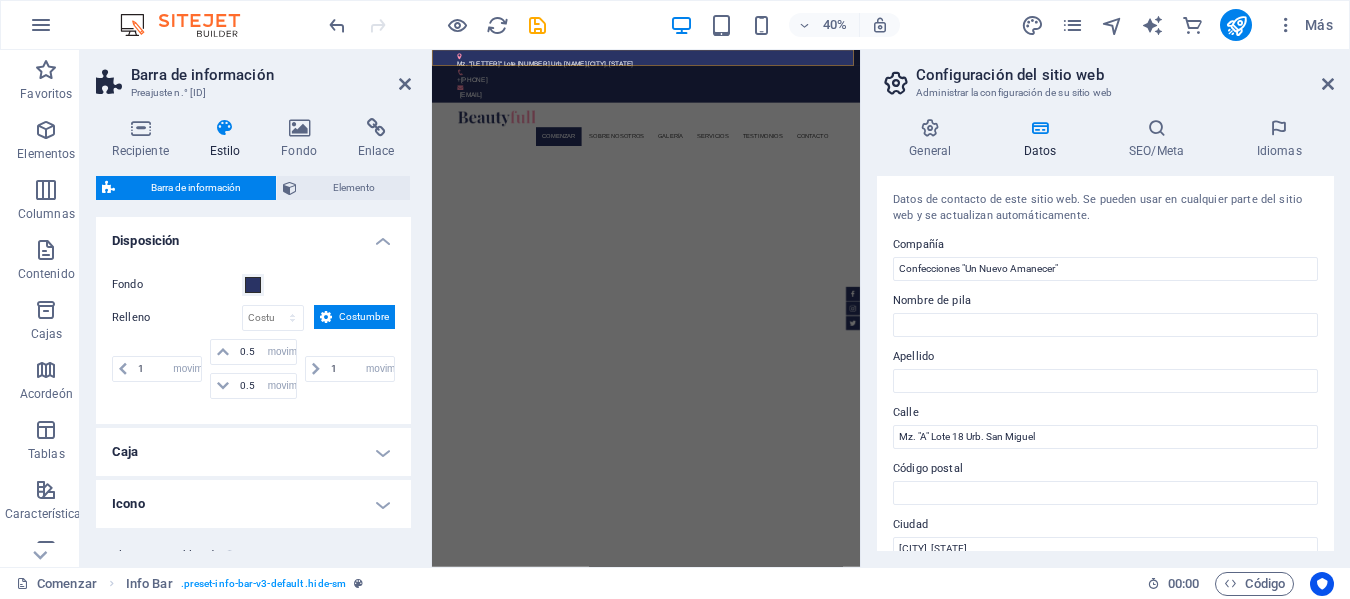 click on "Configuración del sitio web Administrar la configuración de su sitio web General Datos SEO/Meta Idiomas Nombre del sitio web madebyelsa.com.pe Logo Arrastre los archivos aquí, haga clic para elegir archivos o  seleccione archivos de Archivos o de nuestras fotos y videos de archivo gratuitos Seleccione archivos del administrador de archivos, fotos de archivo o cargue archivo(s) Subir Favicon Configura aquí el favicono de tu sitio web. Un favicono es un pequeño icono que se muestra en la pestaña del navegador junto al título de tu sitio web. Ayuda a los visitantes a identificarlo. Arrastre los archivos aquí, haga clic para elegir archivos o  seleccione archivos de Archivos o de nuestras fotos y videos de archivo gratuitos Seleccione archivos del administrador de archivos, fotos de archivo o cargue archivo(s) Subir Imagen de vista previa (Open Graph) Esta imagen se mostrará cuando se comparta el sitio web en redes sociales. Arrastre los archivos aquí, haga clic para elegir archivos o  Subir Compañía" at bounding box center (1105, 308) 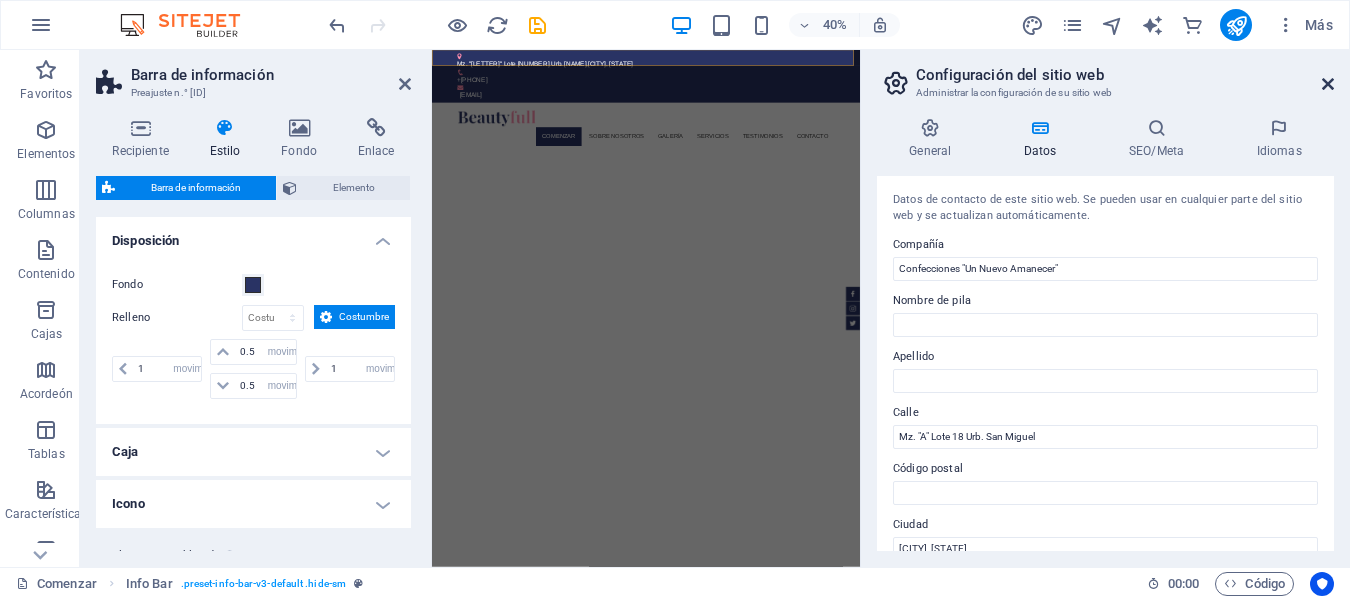 click at bounding box center (1328, 84) 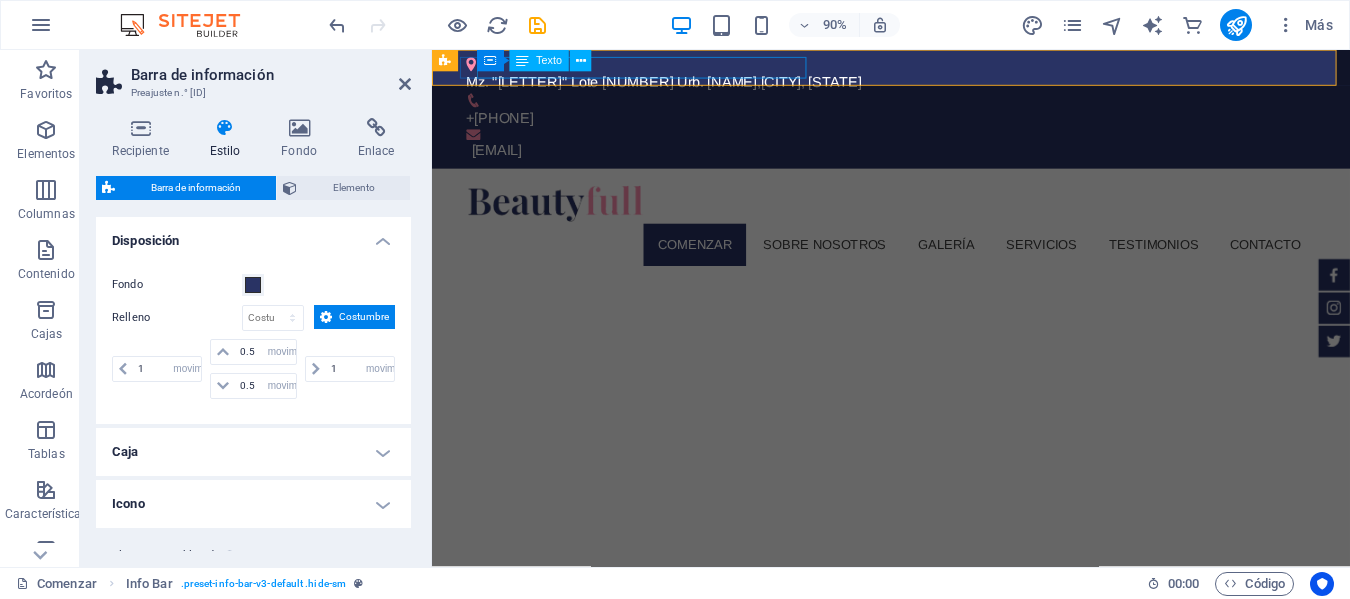 click on "Mz. "A" Lote 18 Urb. sanmiguel" at bounding box center (631, 85) 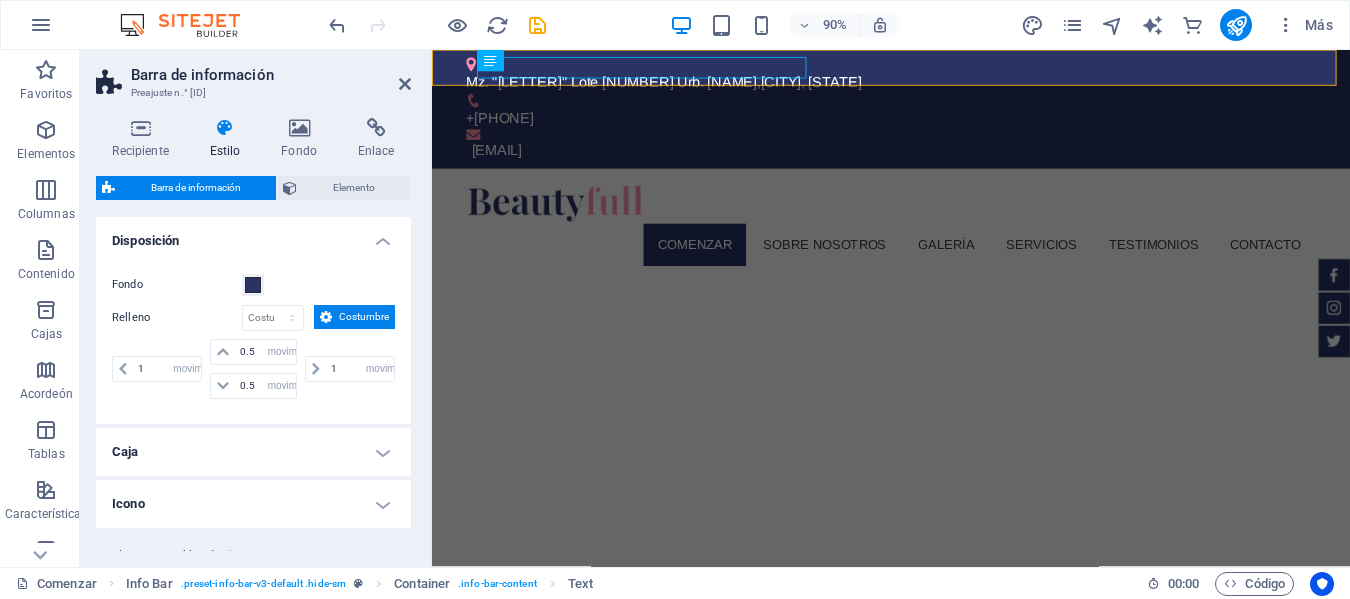 click on "Estilo" at bounding box center [229, 139] 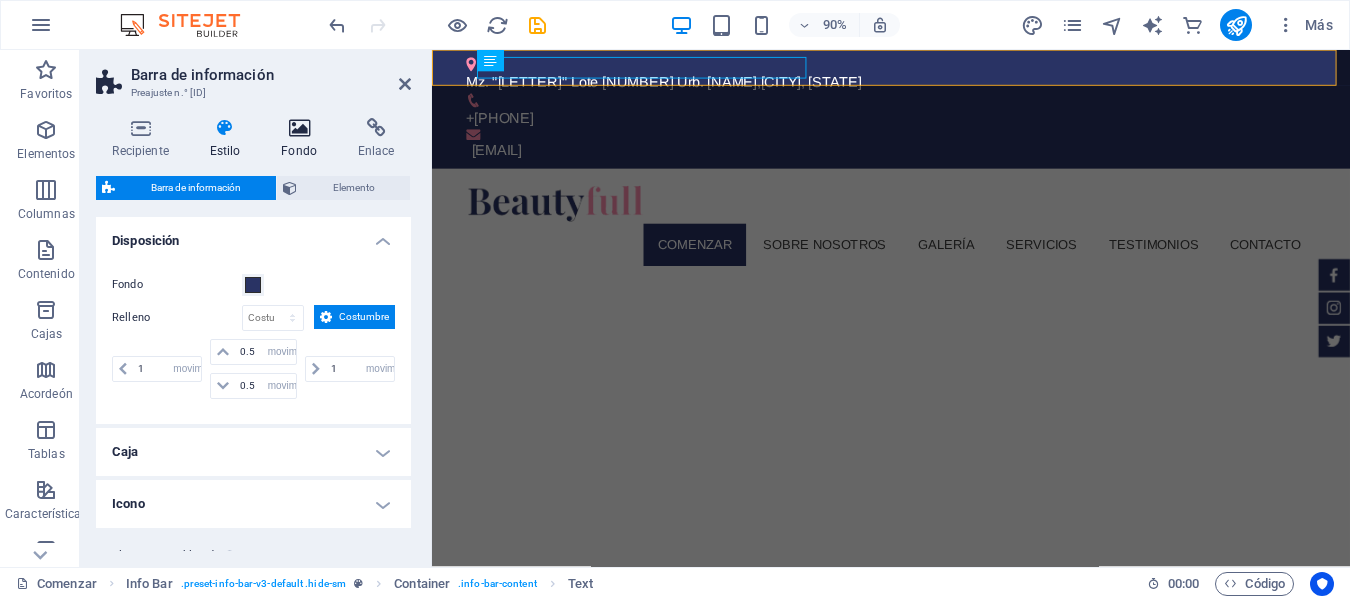 click at bounding box center (299, 128) 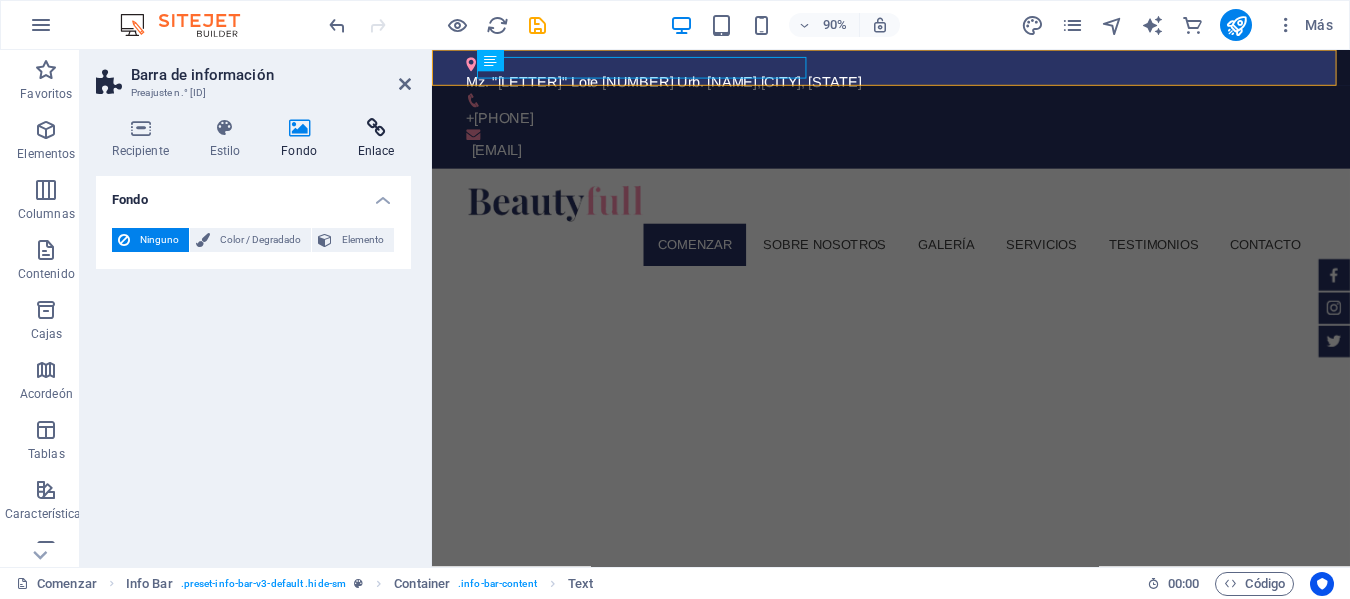 click at bounding box center [376, 128] 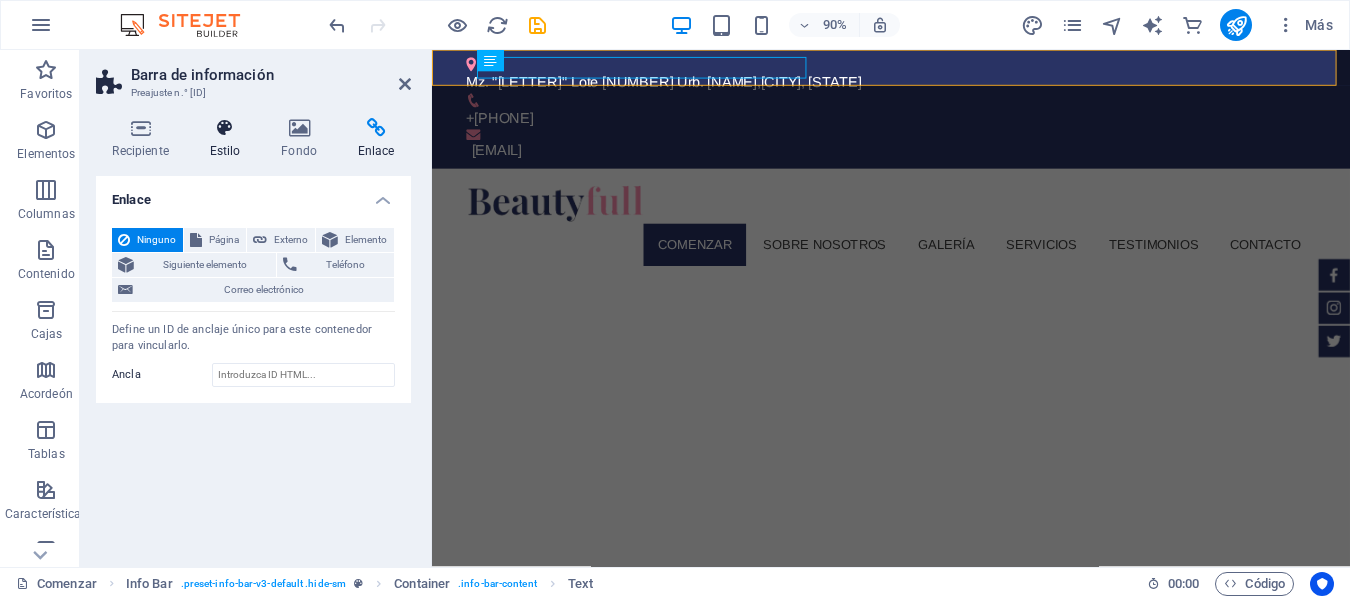 click on "Estilo" at bounding box center (225, 151) 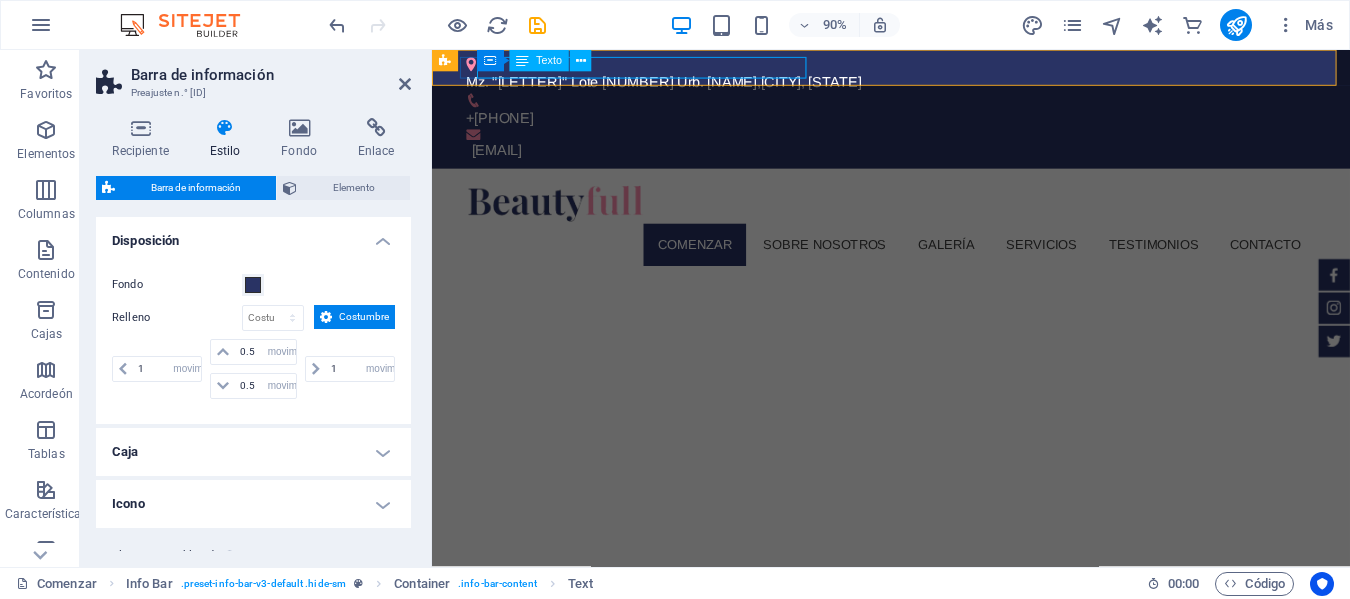click on "Mz. "A" Lote 18 Urb. sanmiguel" at bounding box center (631, 85) 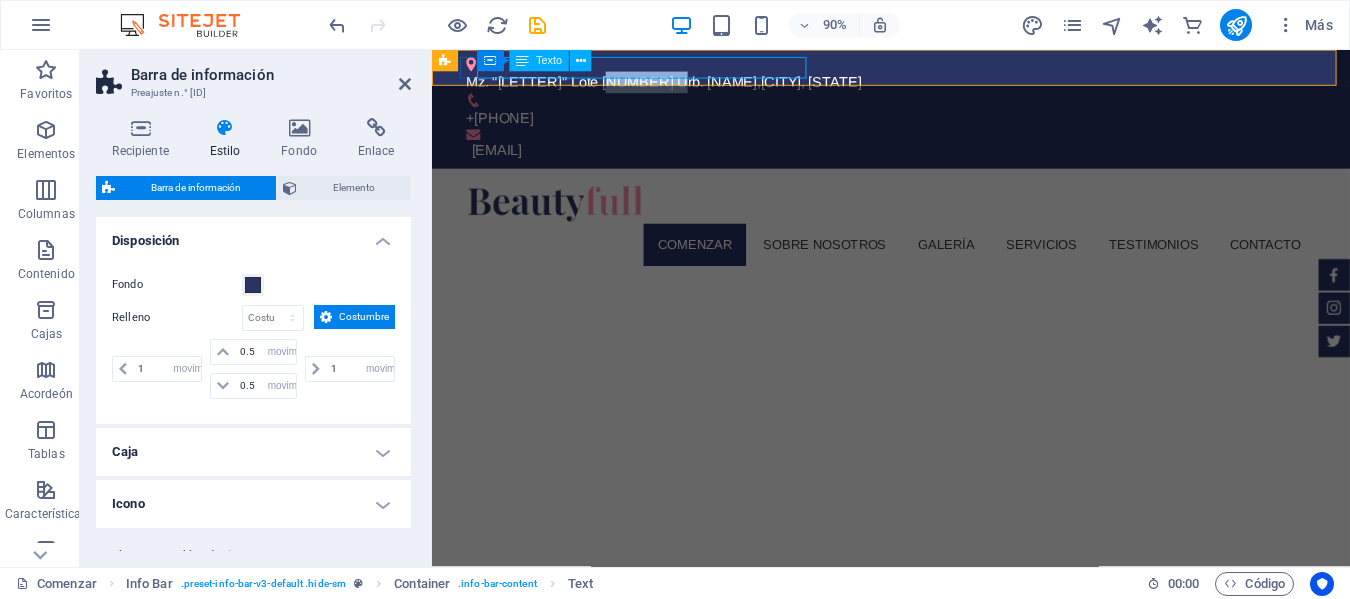 click on "Mz. "A" Lote 18 Urb. sanmiguel" at bounding box center (631, 85) 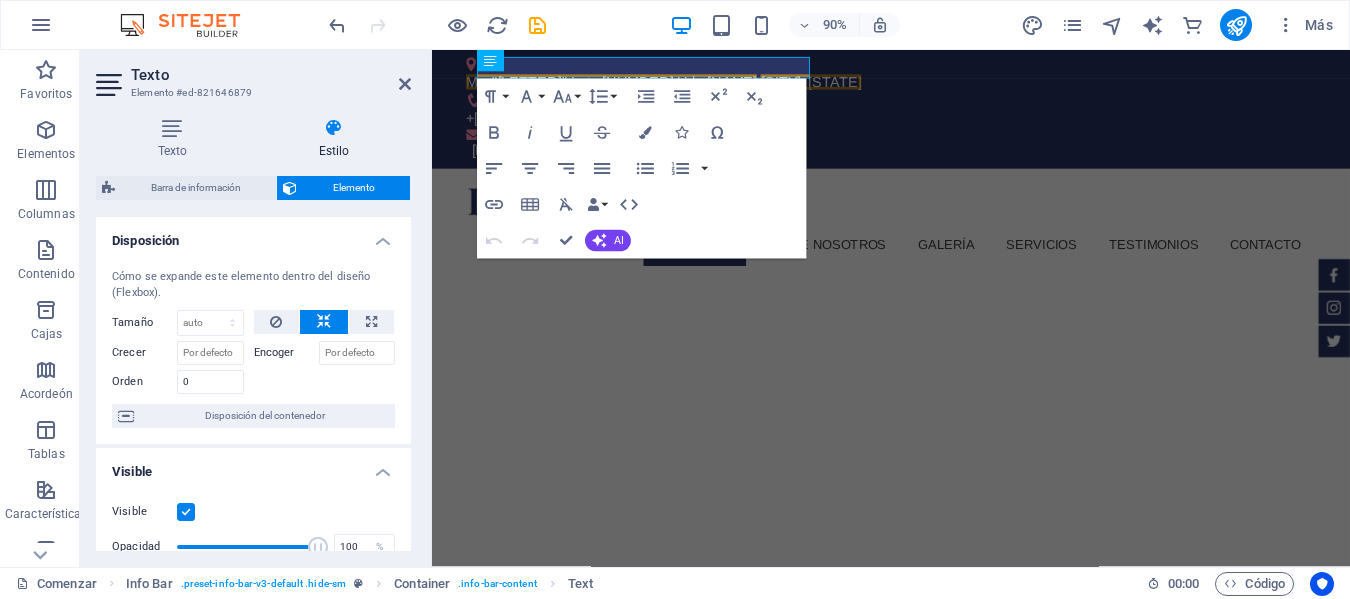 click at bounding box center [942, 1184] 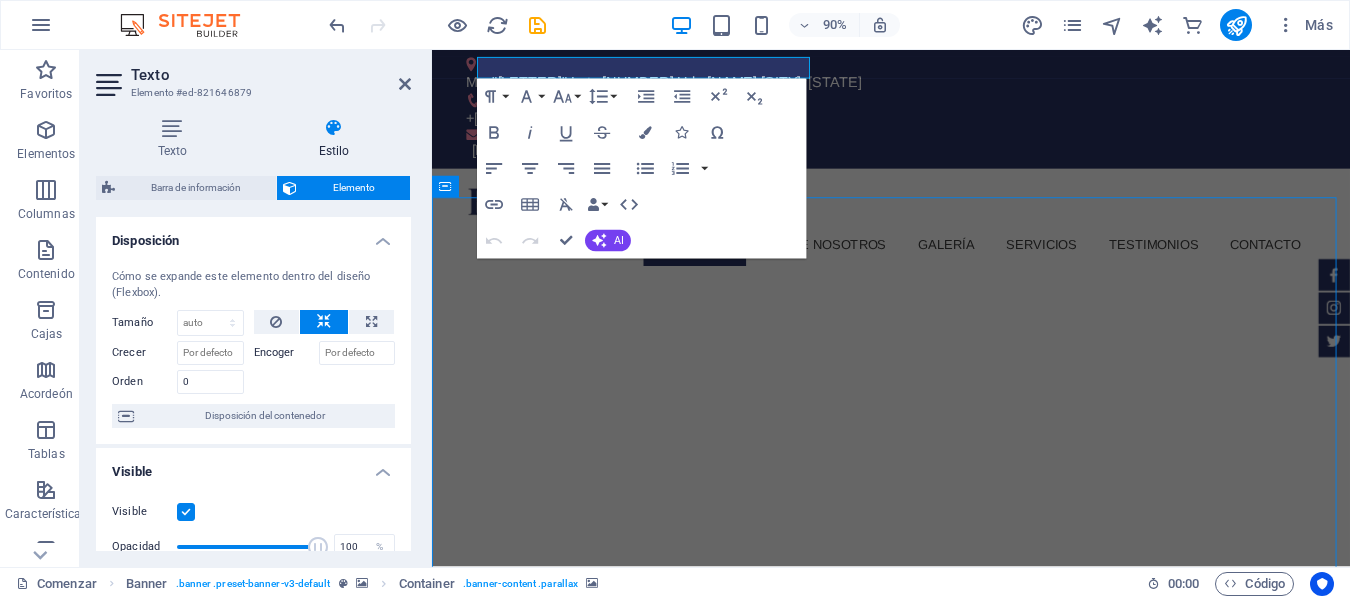 click at bounding box center (942, 948) 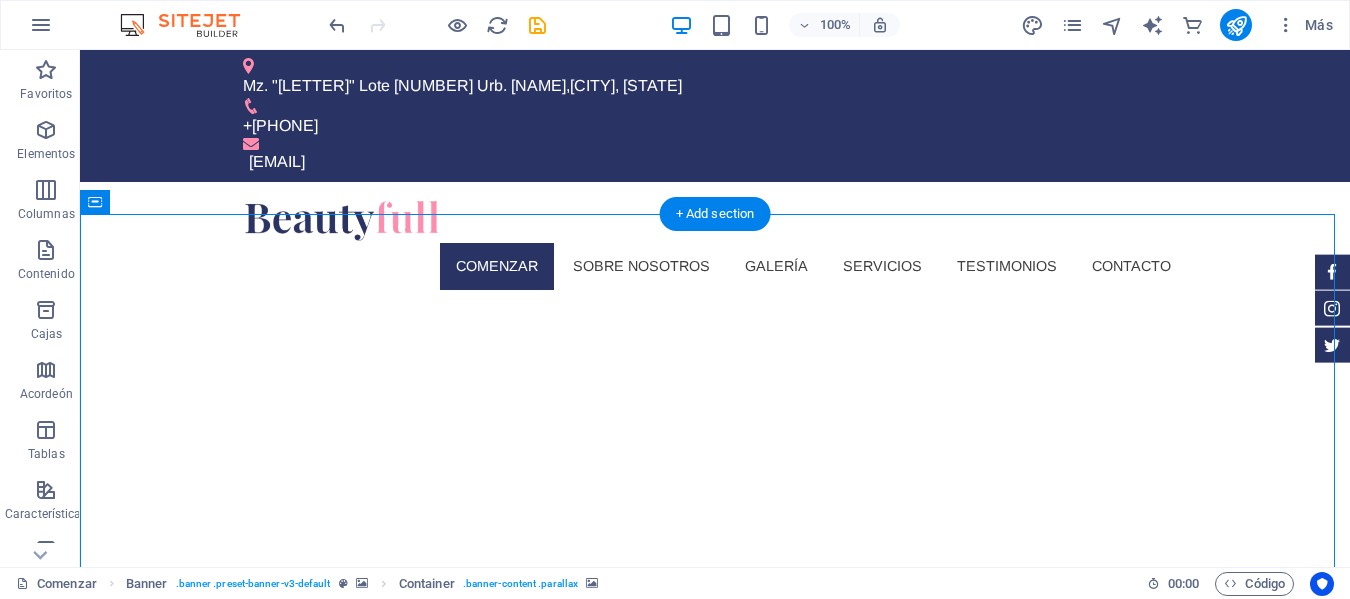 click at bounding box center [715, 948] 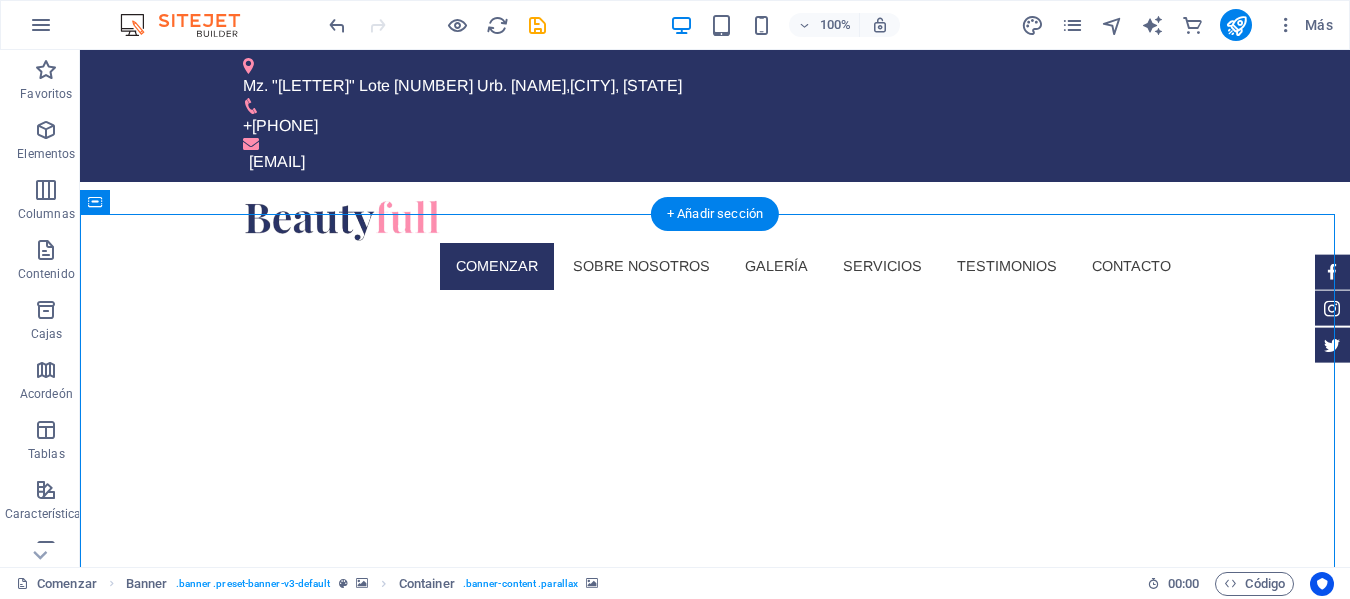 click at bounding box center [715, 948] 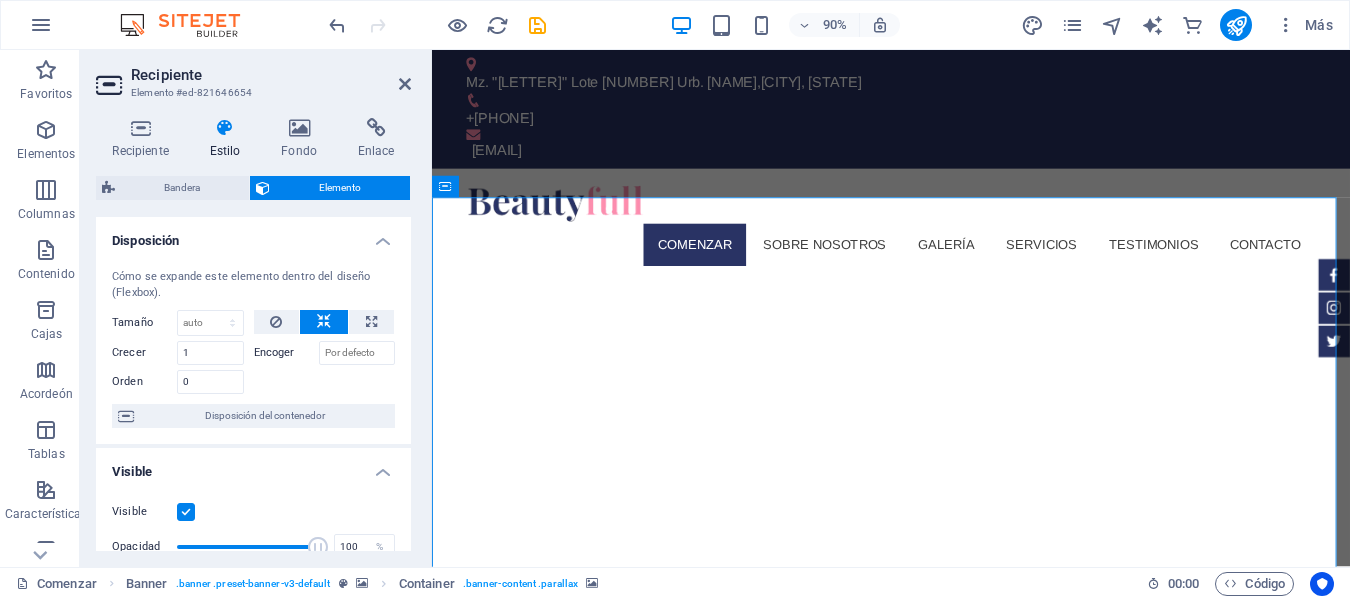 click at bounding box center [942, 1027] 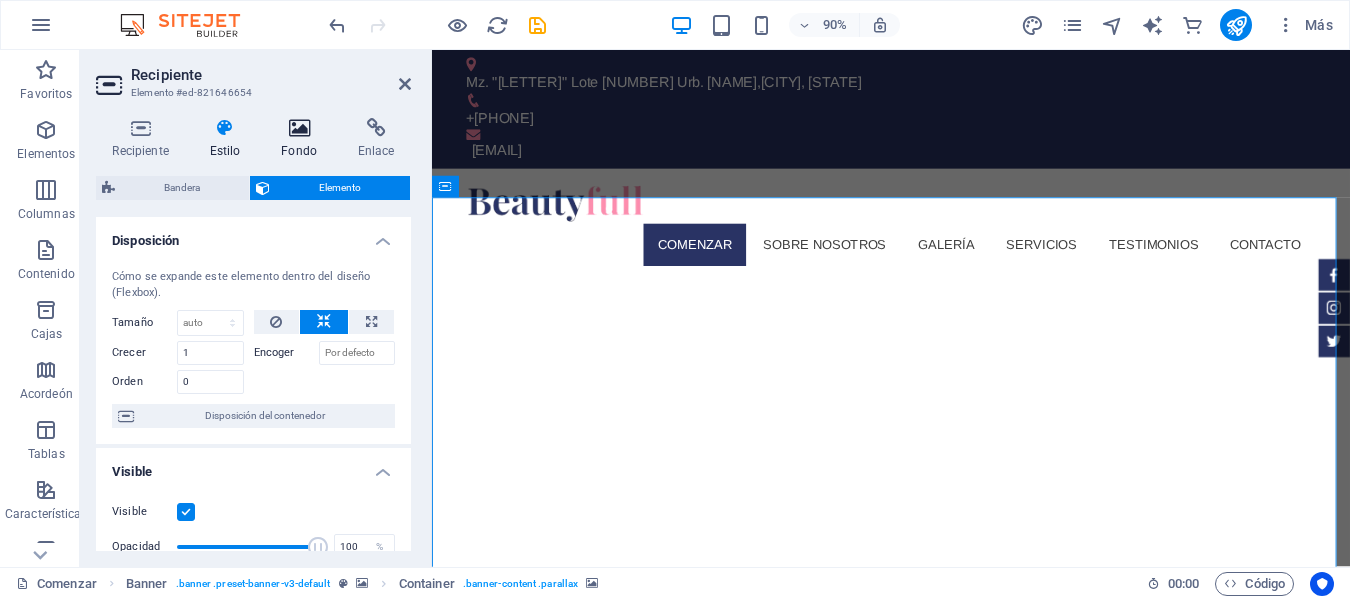 click at bounding box center [299, 128] 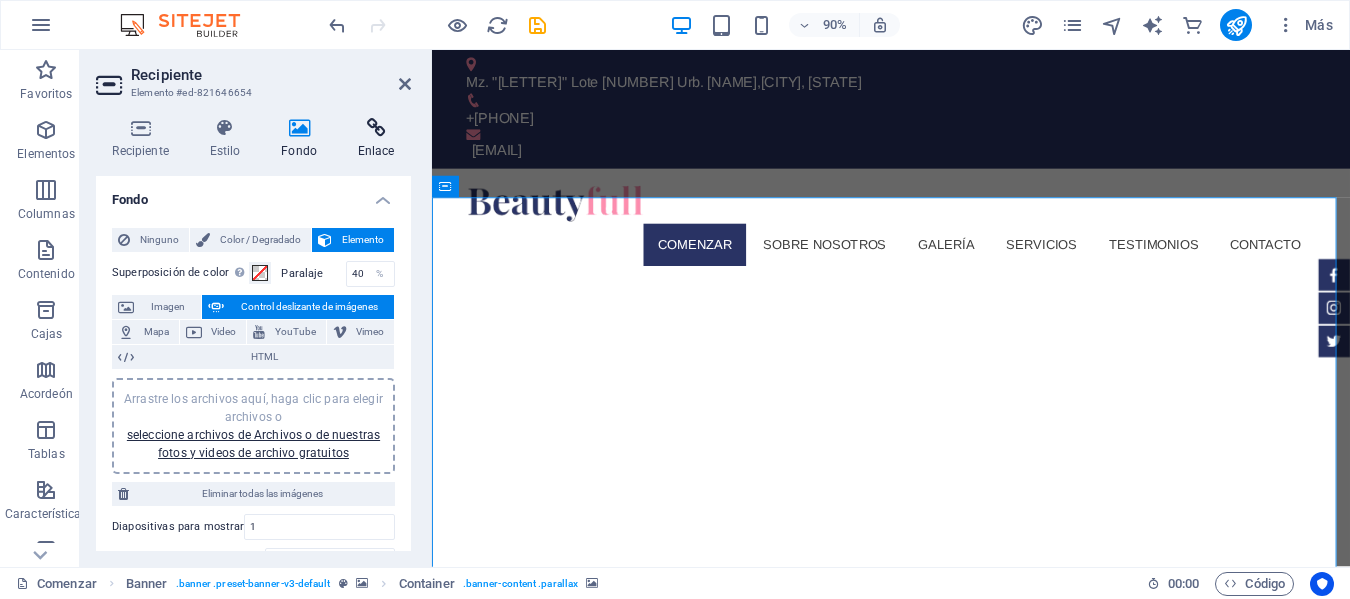 click at bounding box center [376, 128] 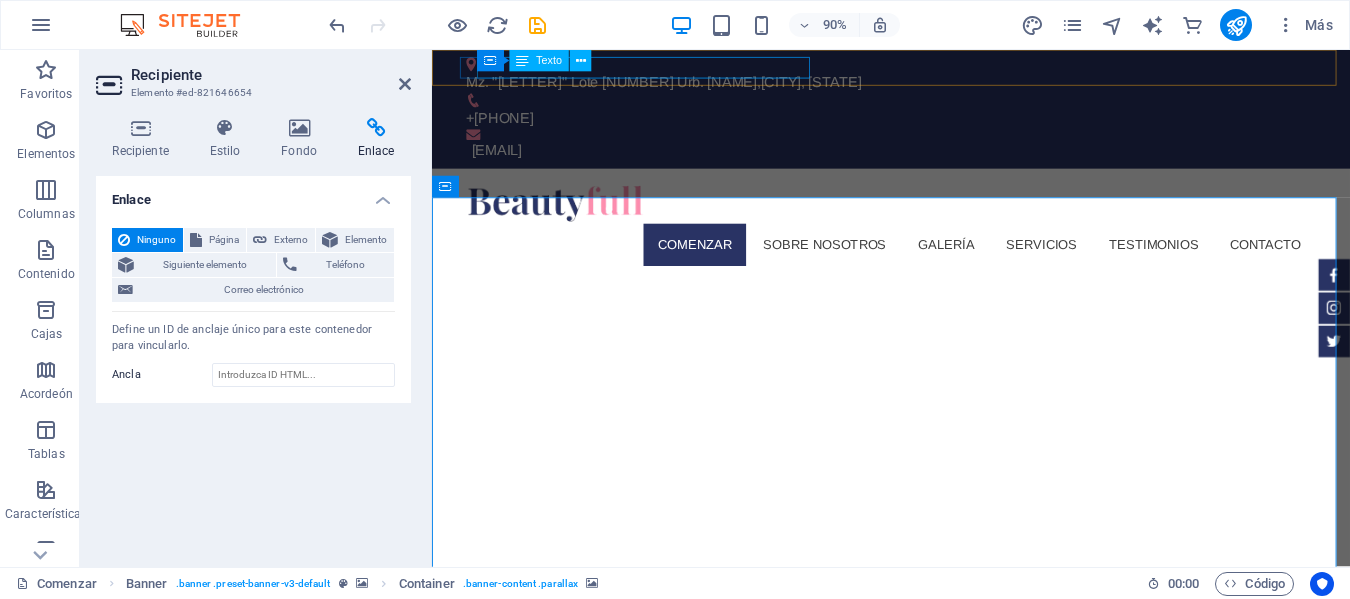 click on "Mz. "A" Lote 18 Urb. sanmiguel" at bounding box center [631, 85] 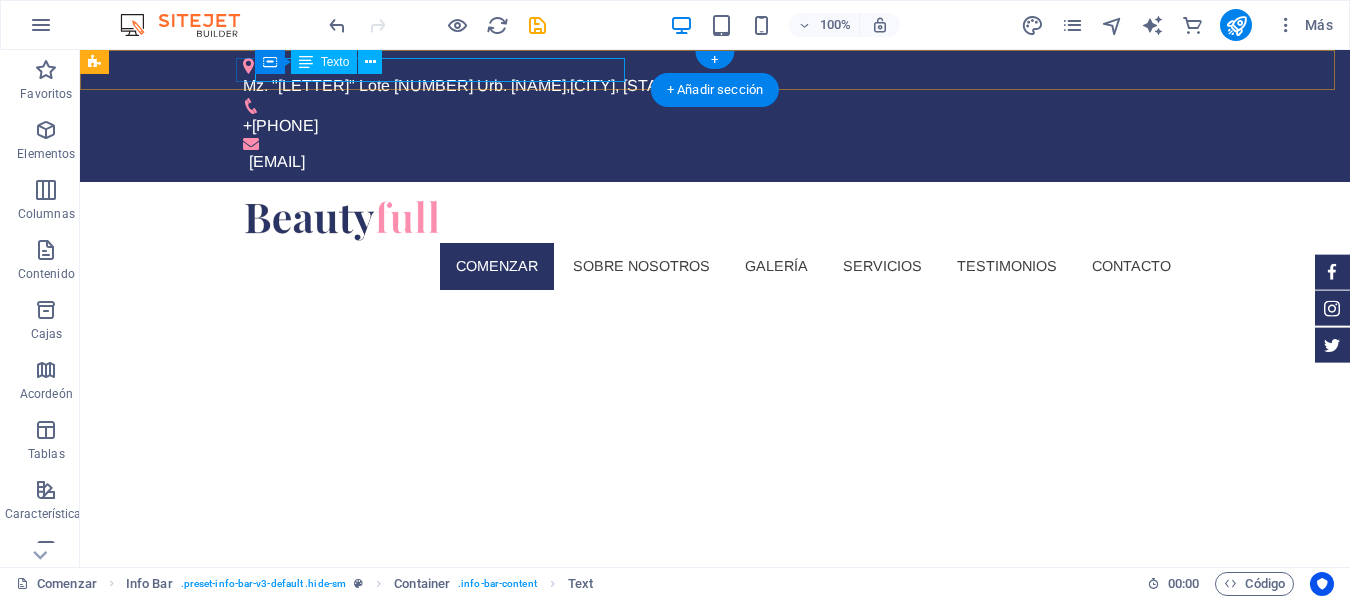 click on "[CITY], [STATE]" at bounding box center (626, 85) 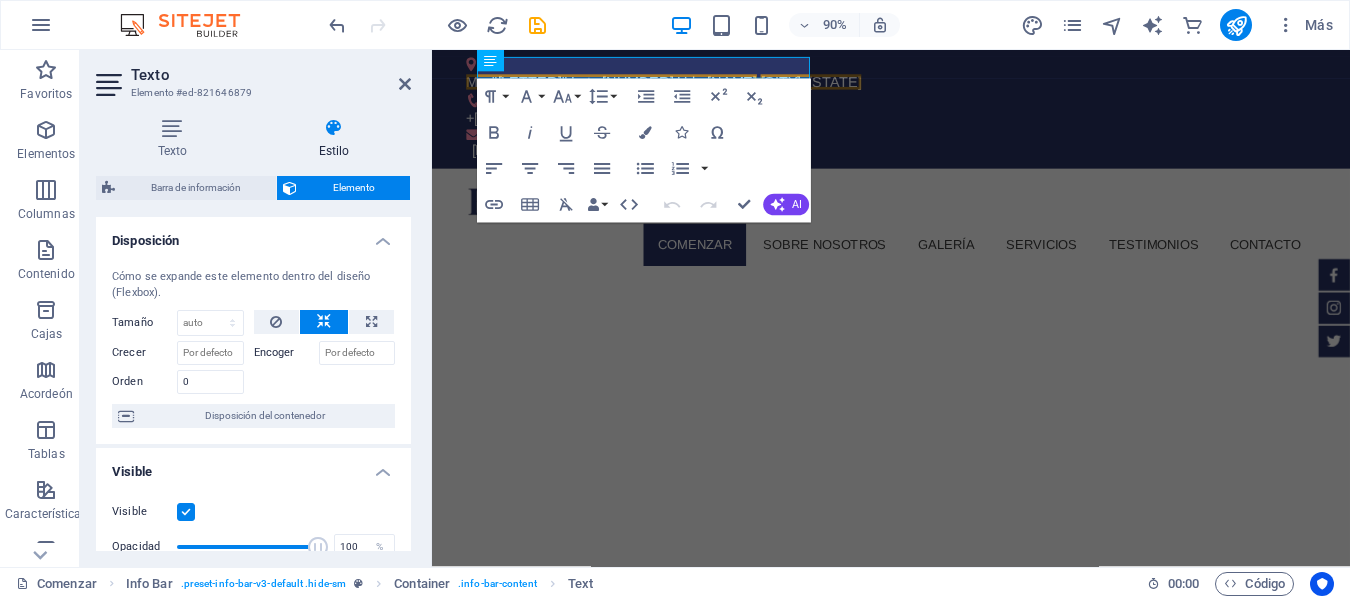 click at bounding box center [942, 948] 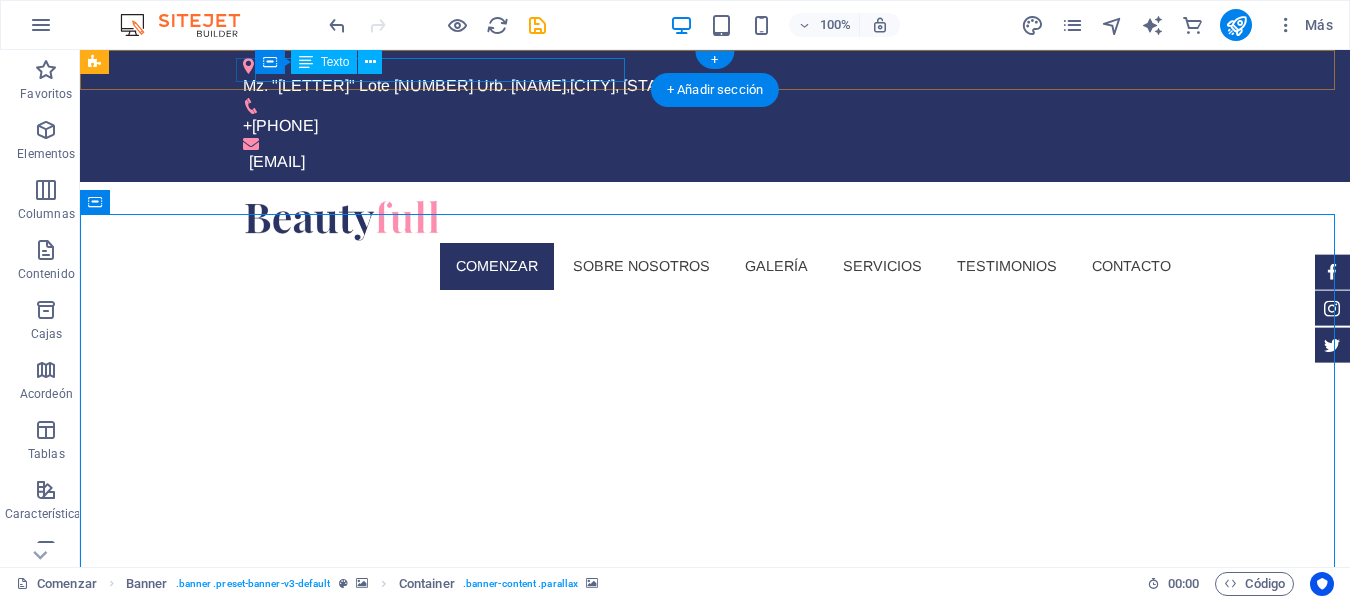 click on "Mz. "A" Lote 18 Urb. sanmiguel" at bounding box center (404, 85) 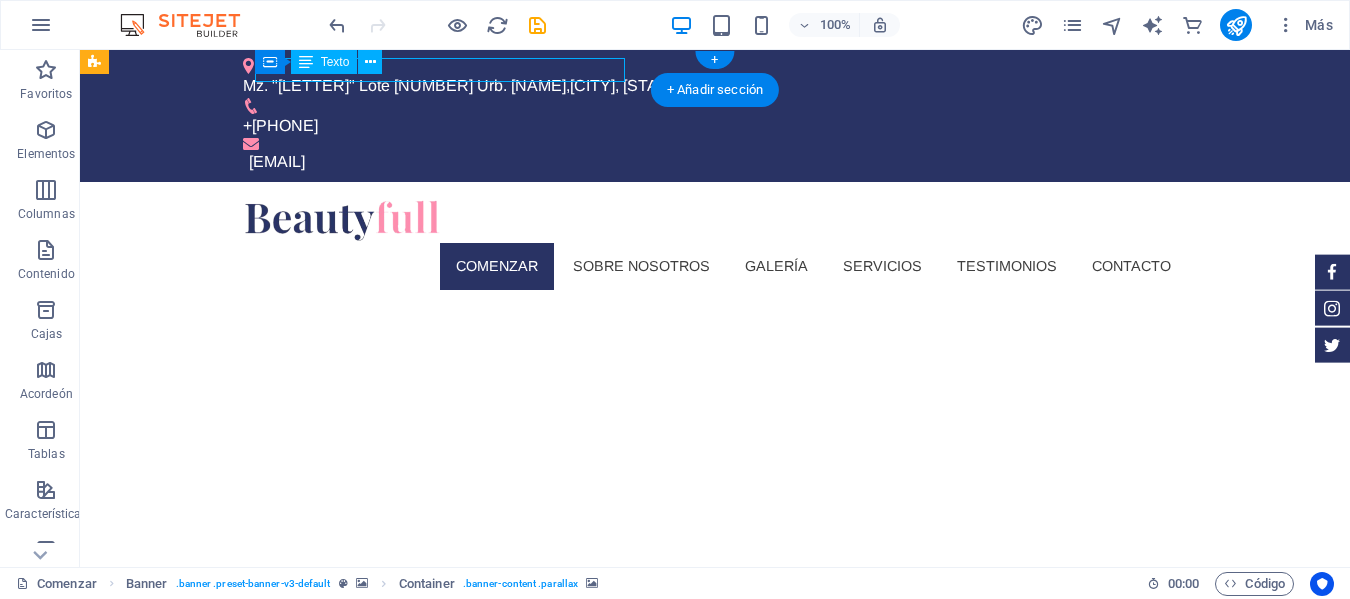 click on "Mz. "A" Lote 18 Urb. sanmiguel" at bounding box center (404, 85) 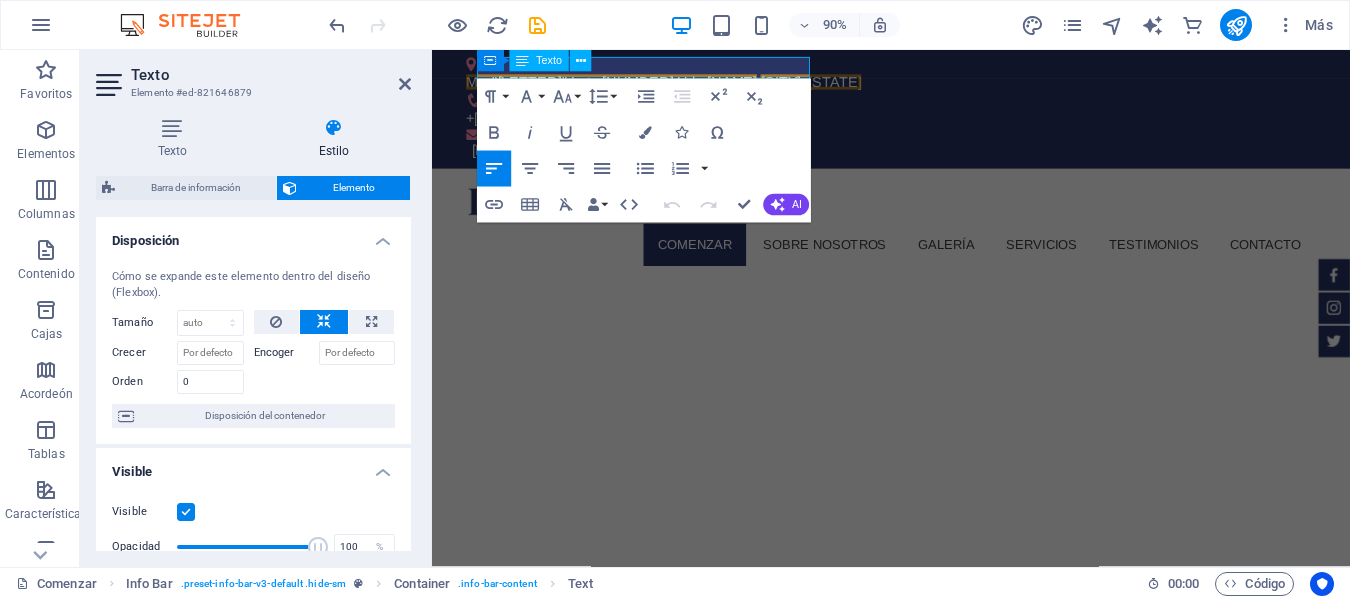 click at bounding box center (942, 948) 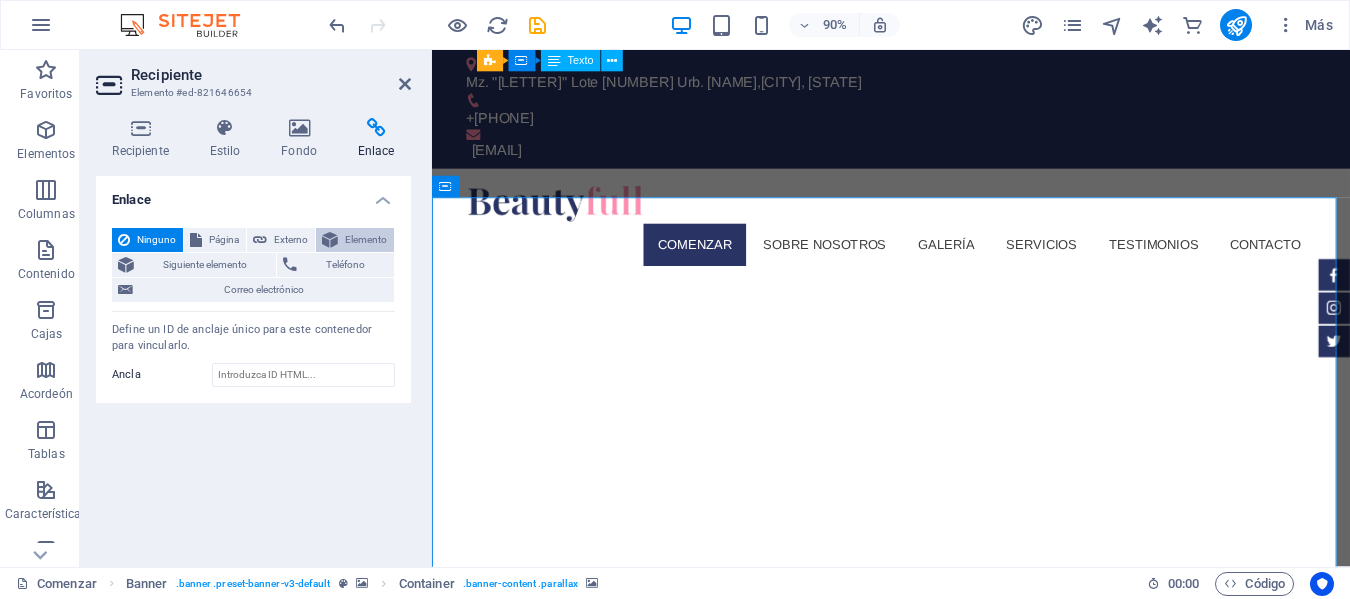 click on "Elemento" at bounding box center [366, 239] 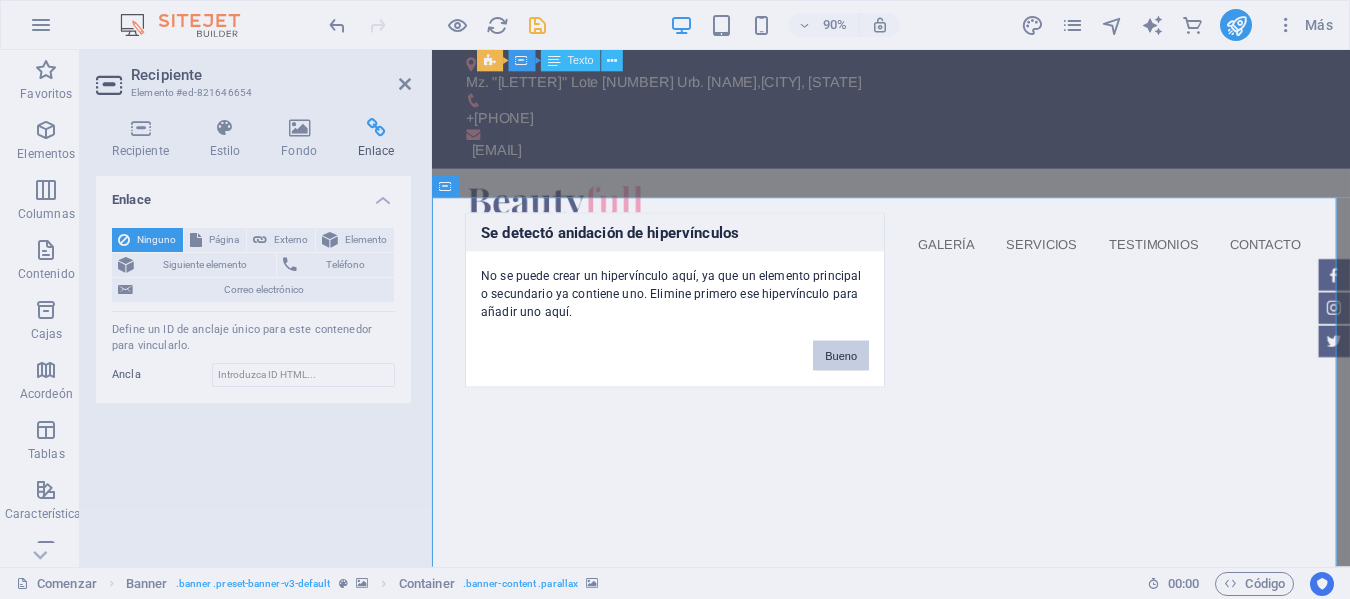 drag, startPoint x: 490, startPoint y: 351, endPoint x: 847, endPoint y: 363, distance: 357.20163 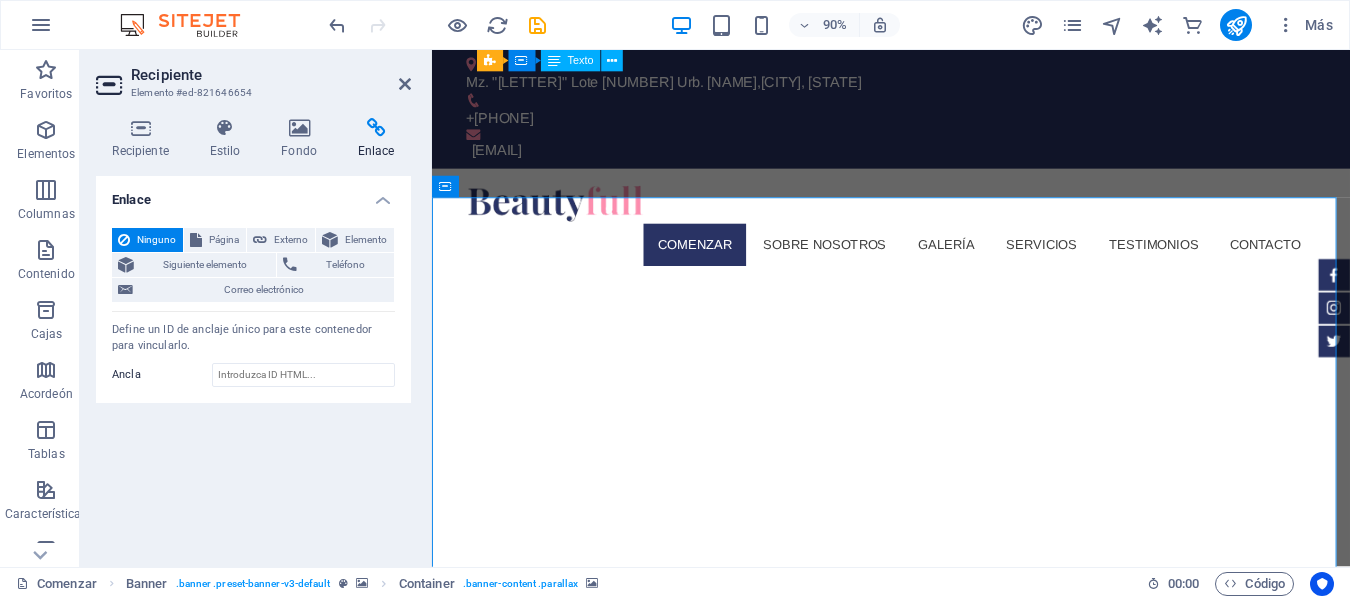 click at bounding box center [942, 1027] 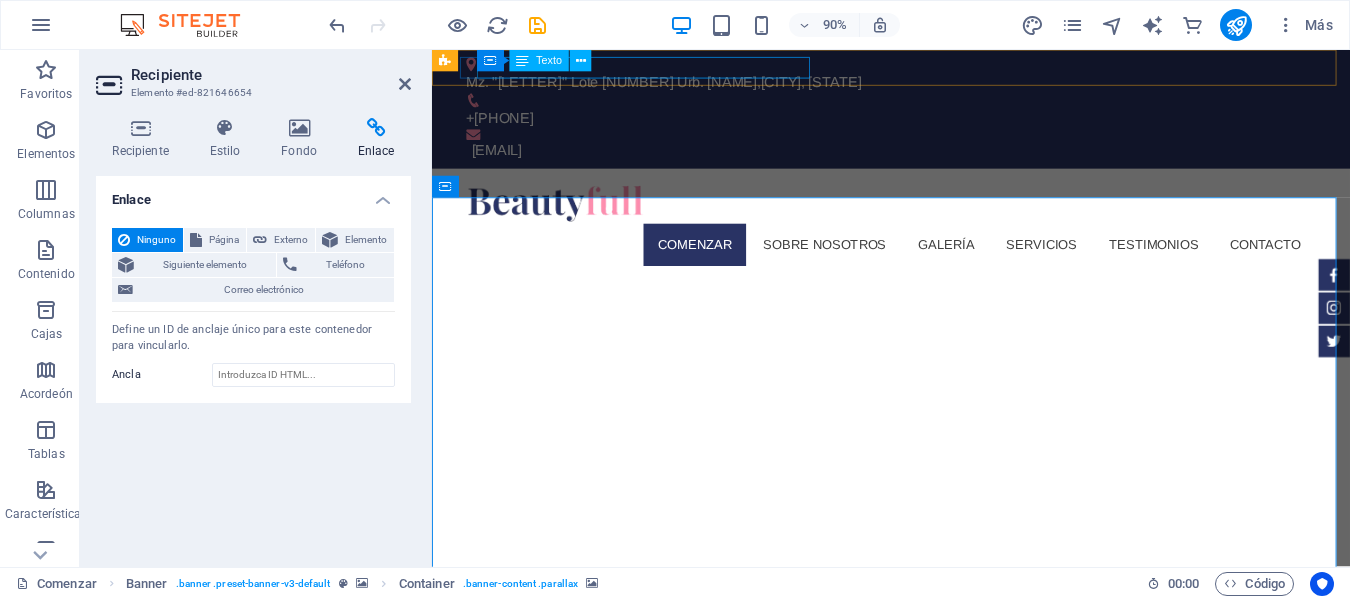 click on "Mz. "A" Lote 18 Urb. sanmiguel  ,  Trujillo, La Libertad" at bounding box center (934, 86) 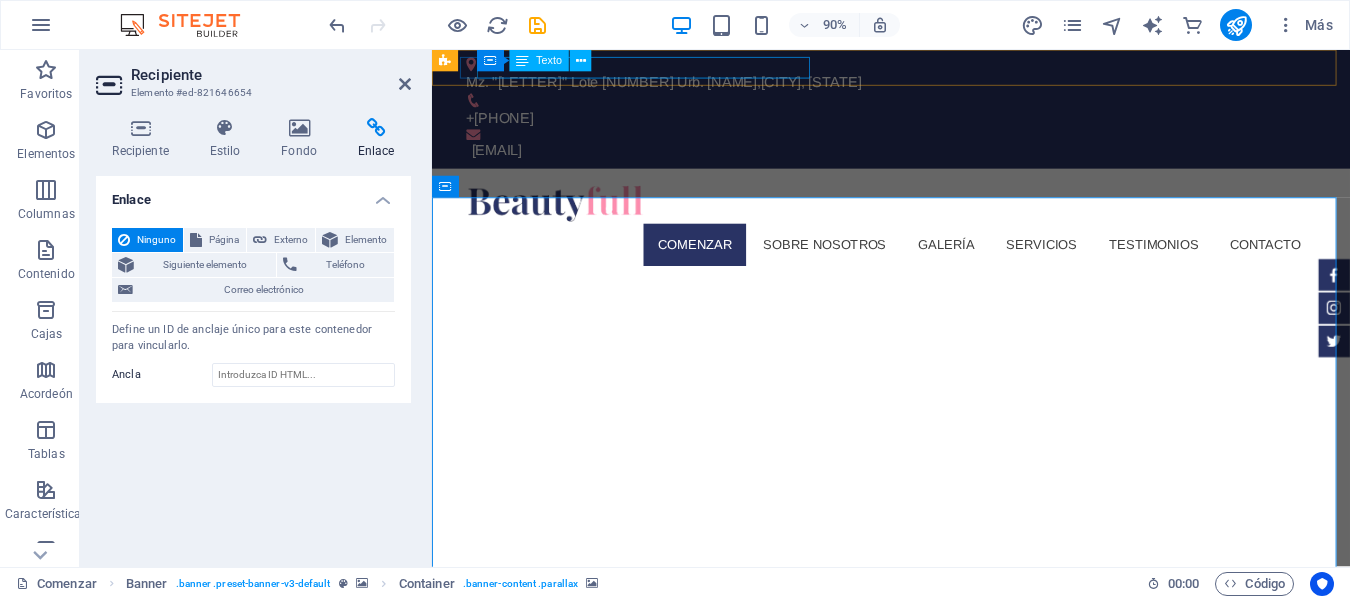 click on "Mz. "A" Lote 18 Urb. sanmiguel  ,  Trujillo, La Libertad" at bounding box center [934, 86] 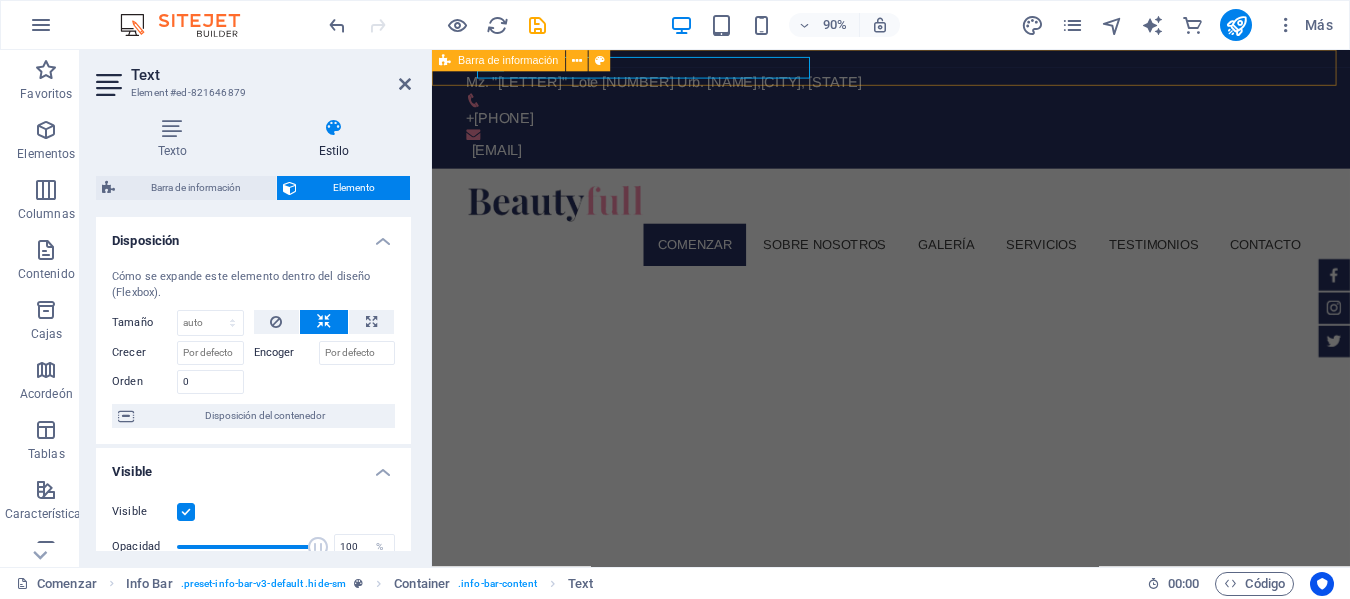 click on "Mz. "A" Lote 18 Urb. sanmiguel  ,  Trujillo, La Libertad   +51944943093 jmercedesb@madebyelsa.com.pe" at bounding box center (942, 116) 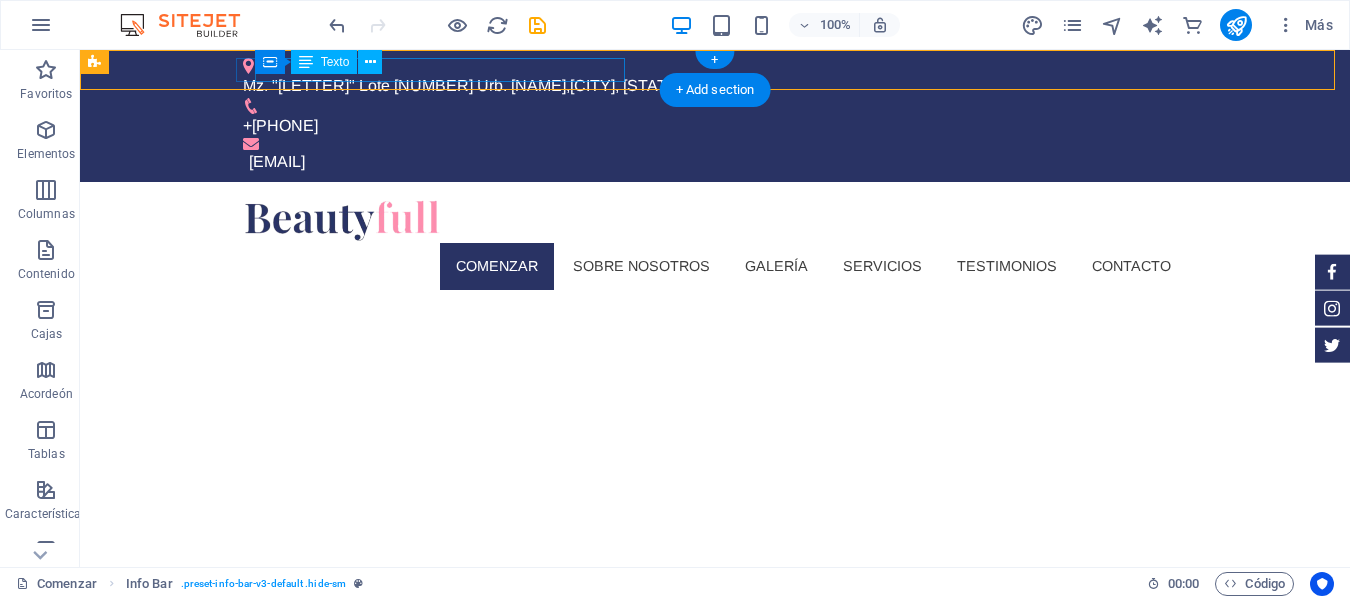 click on "[CITY], [STATE]" at bounding box center [626, 85] 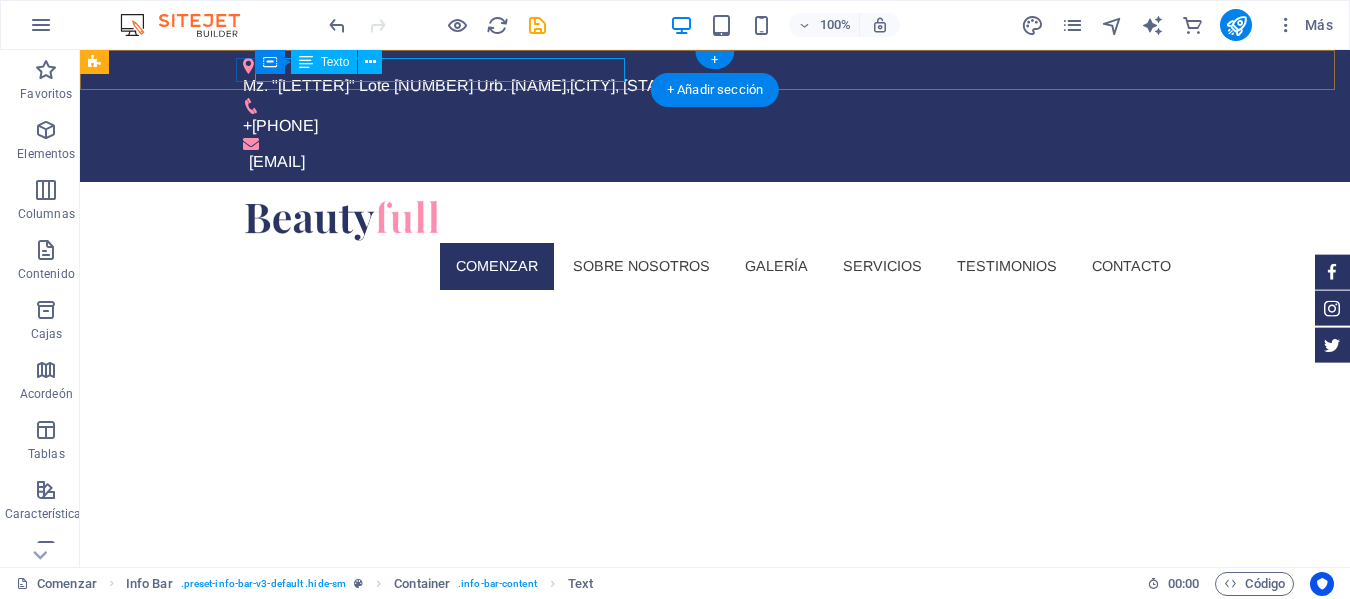 click on "Mz. "A" Lote 18 Urb. sanmiguel" at bounding box center [404, 85] 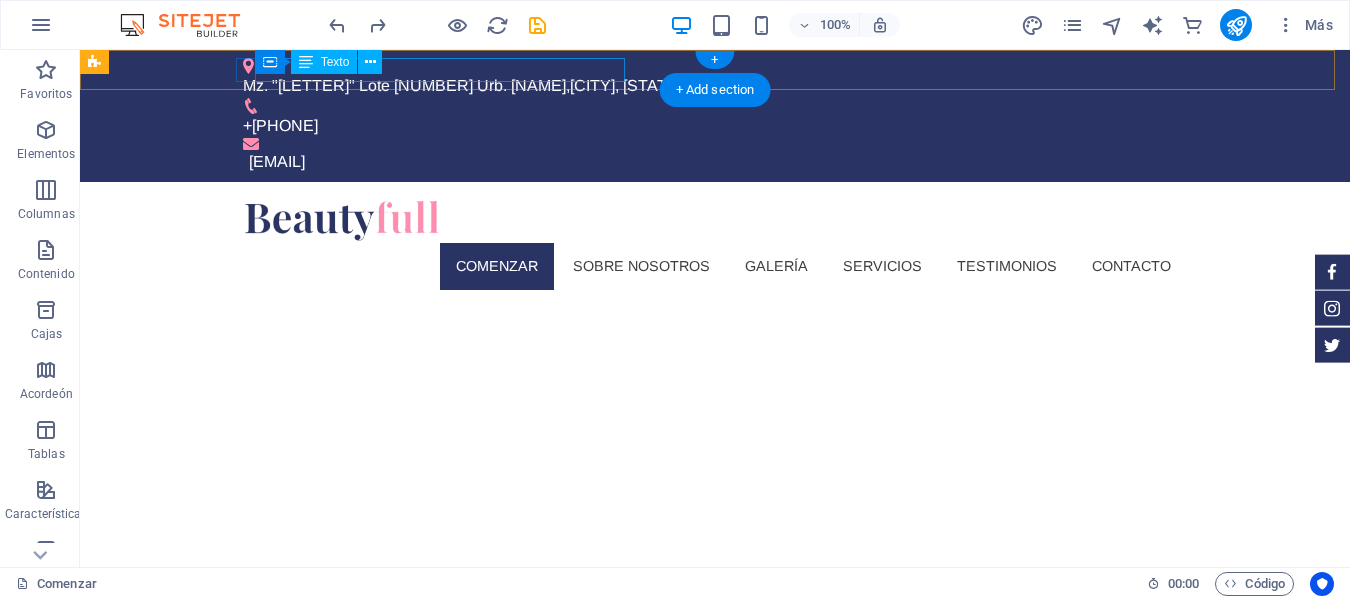 click on "[CITY], [STATE]" at bounding box center (626, 85) 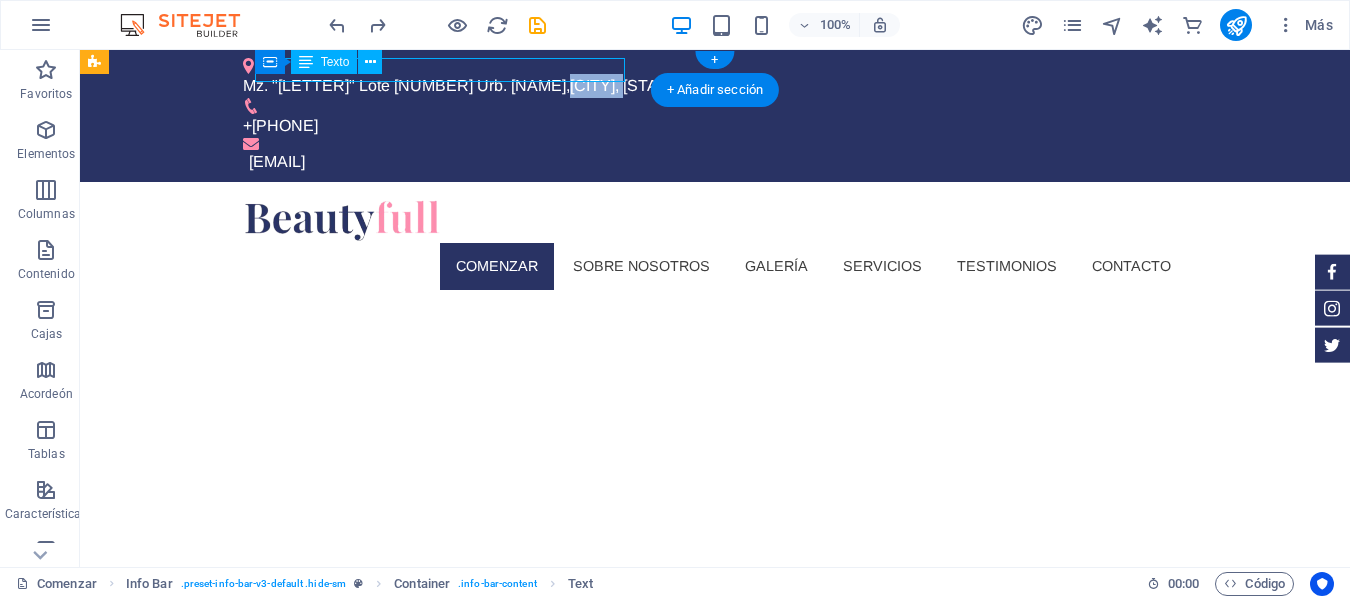 click on "[CITY], [STATE]" at bounding box center (626, 85) 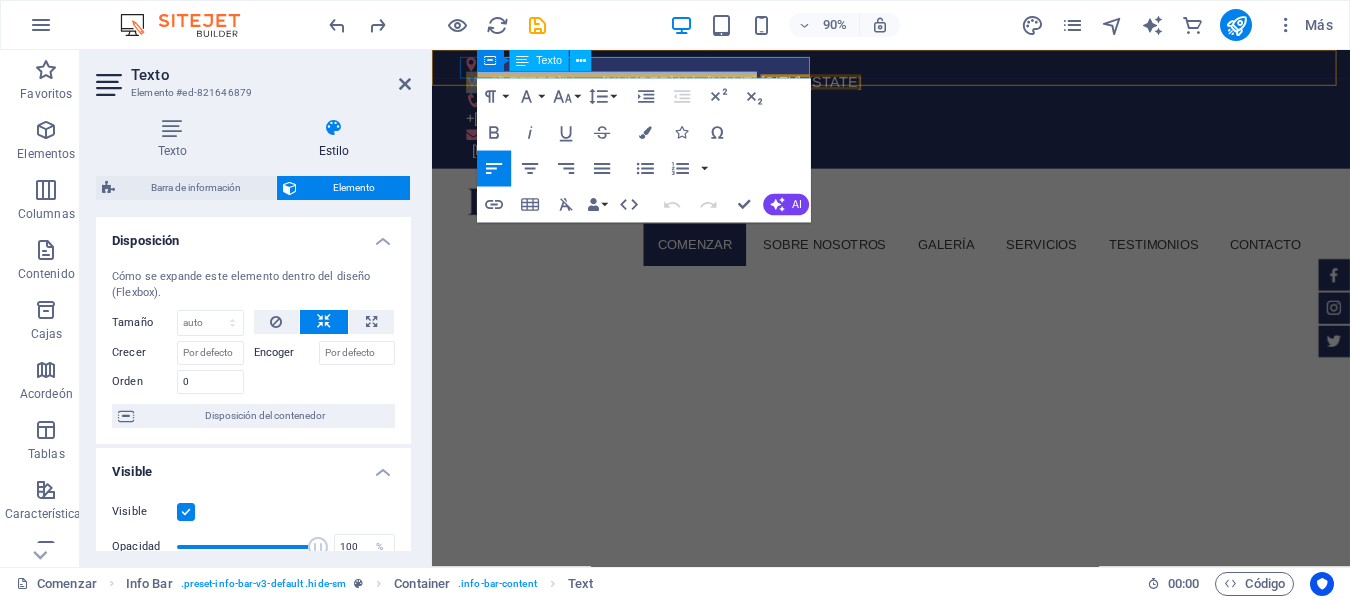 drag, startPoint x: 662, startPoint y: 58, endPoint x: 647, endPoint y: 73, distance: 21.213203 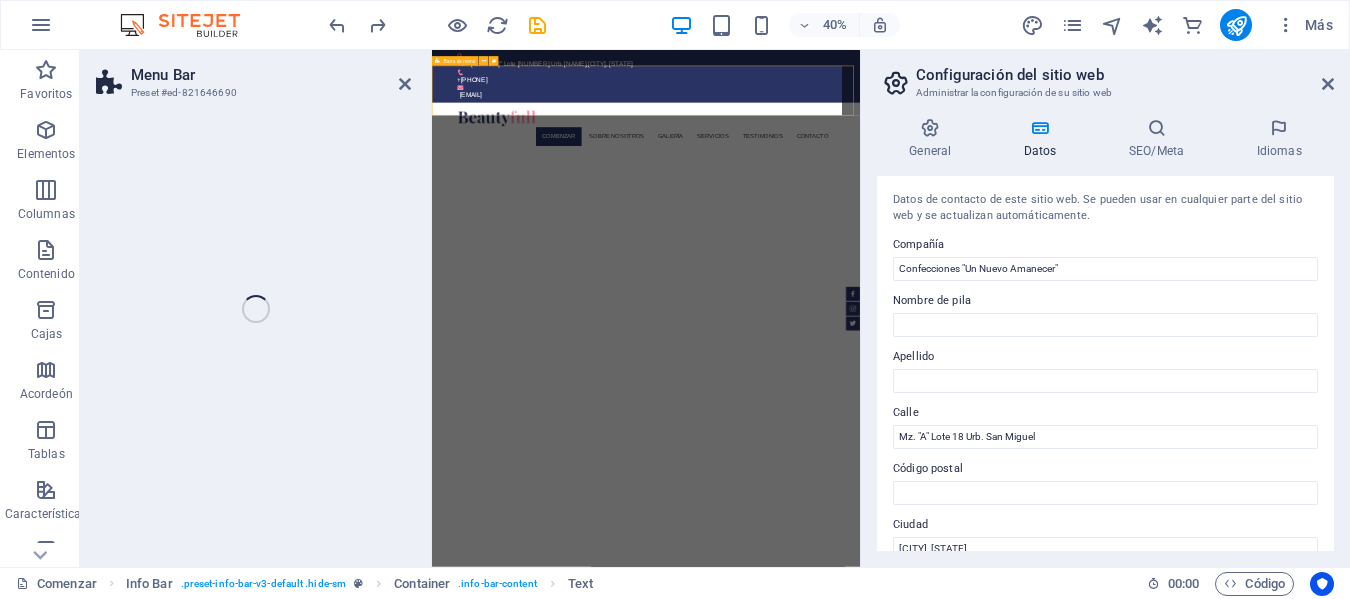 select on "header" 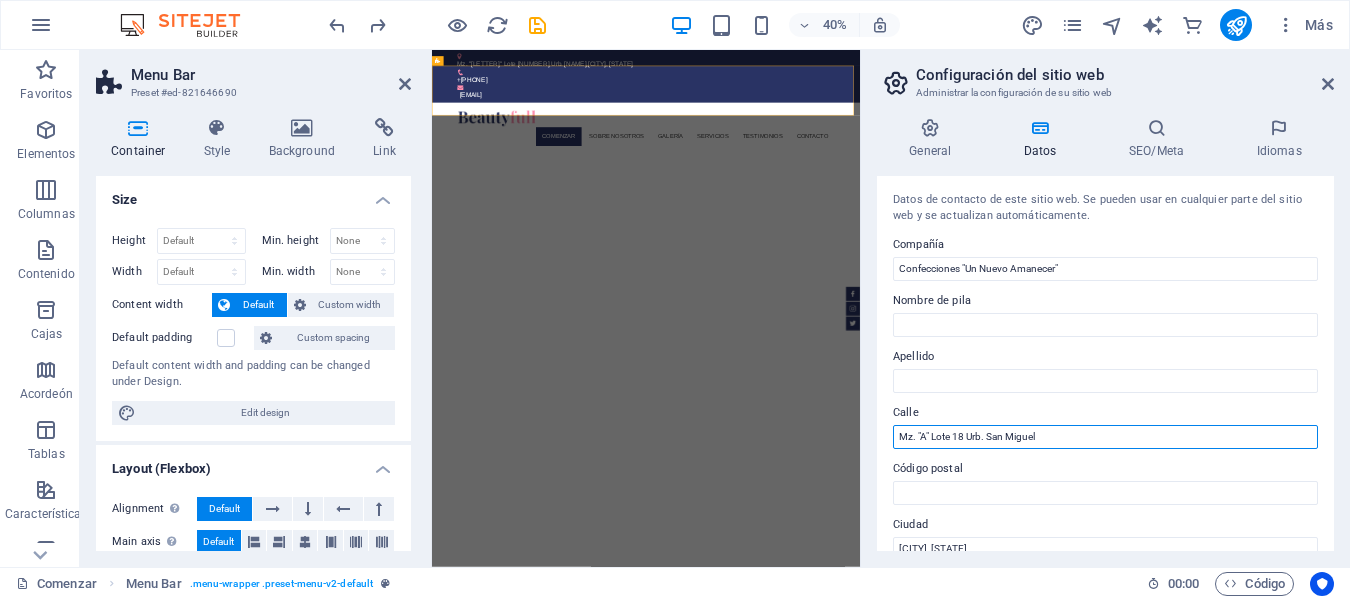 click on "Mz. "A" Lote 18 Urb. San Miguel" at bounding box center (1105, 437) 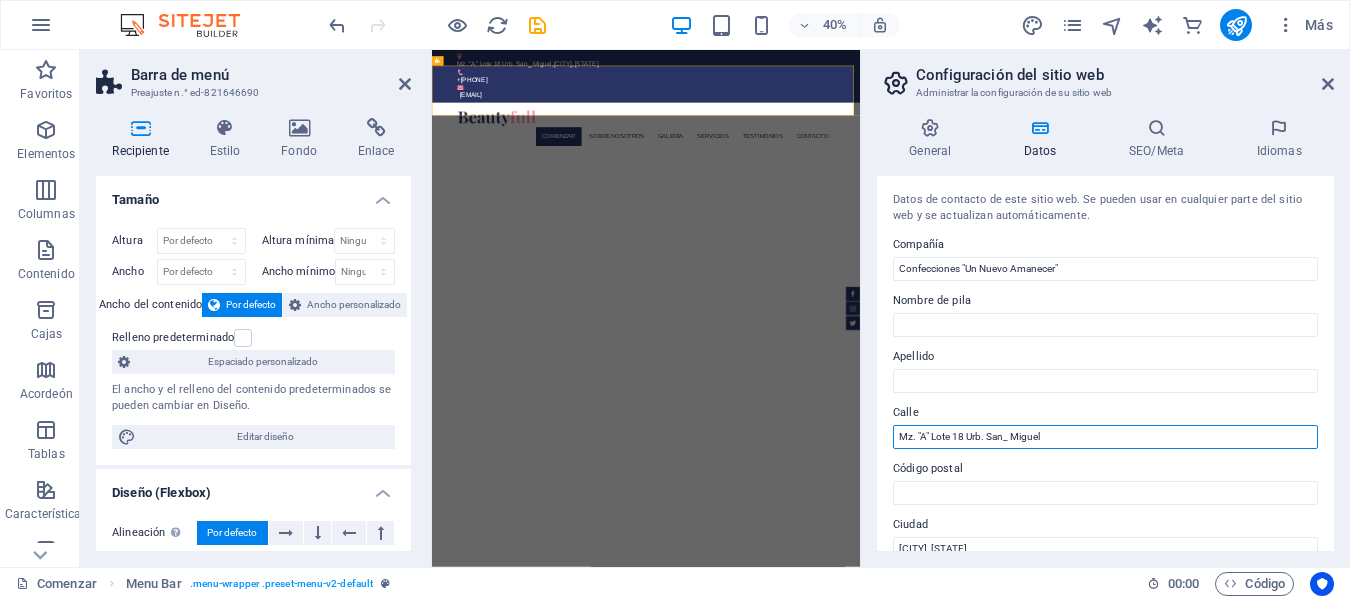 type on "Mz. "A" Lote 18 Urb. San_Miguel" 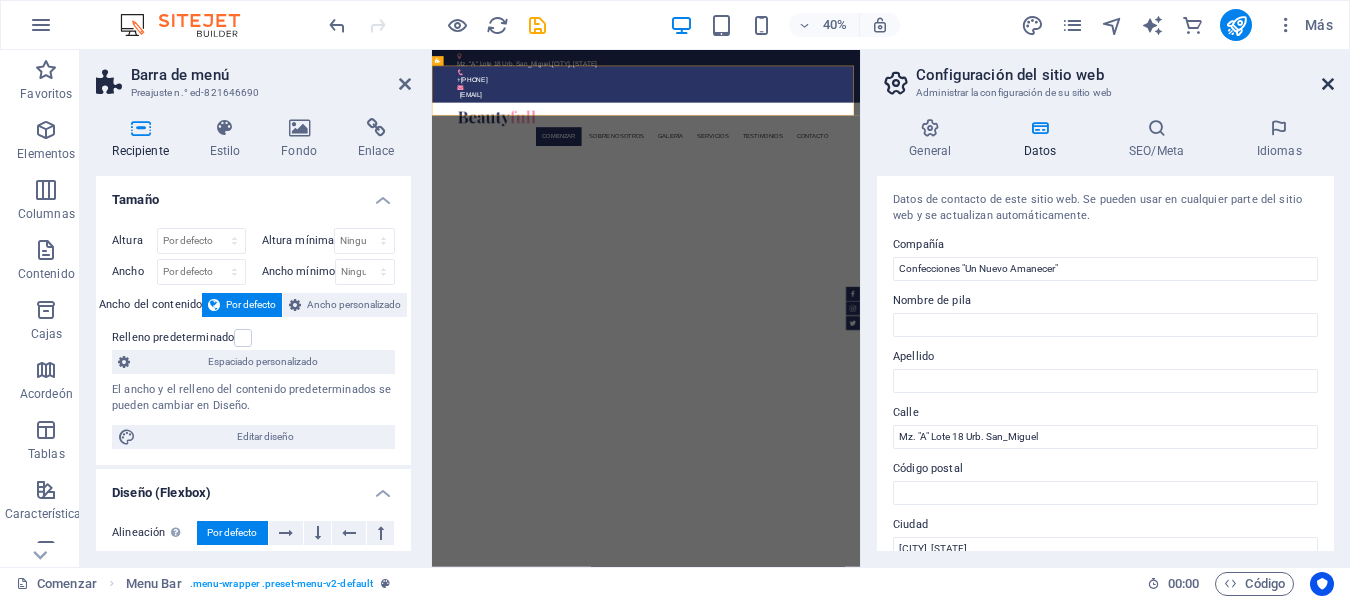 click at bounding box center [1328, 84] 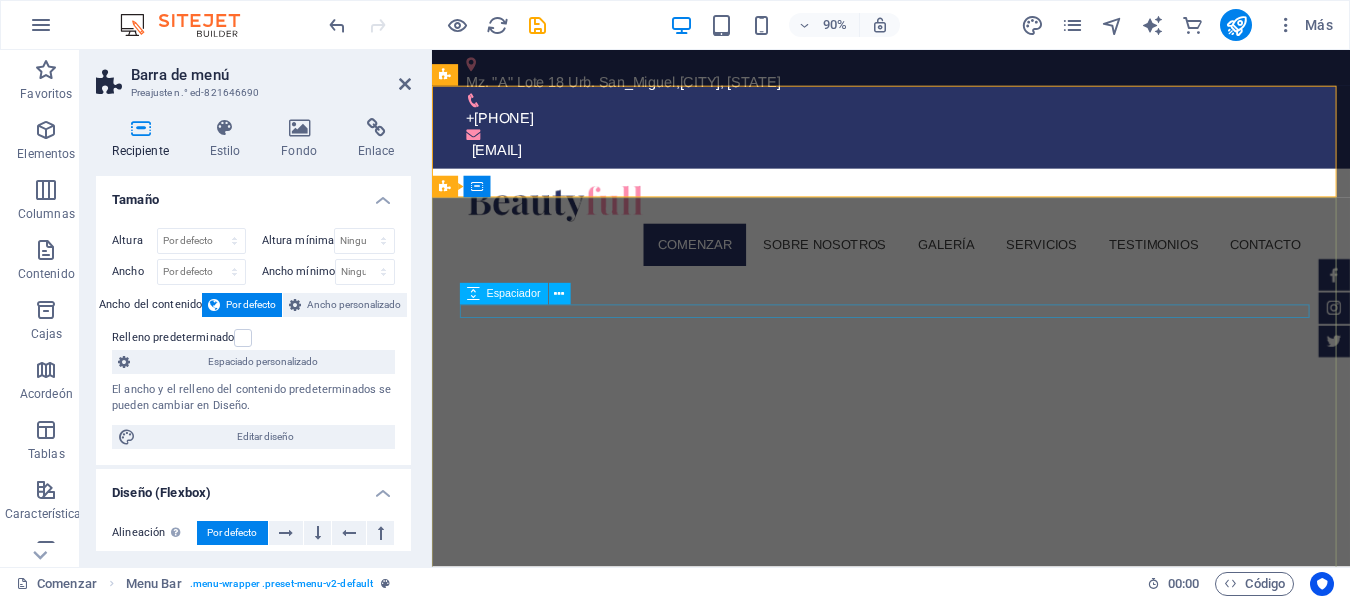 click at bounding box center (942, 2773) 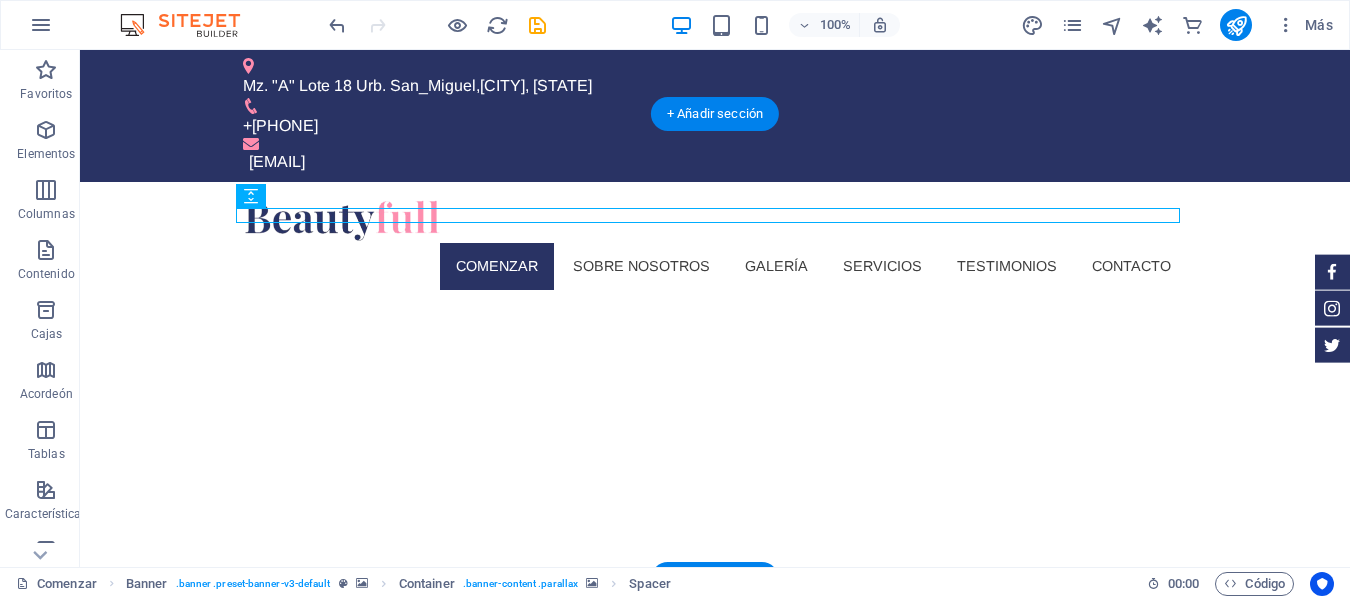 scroll, scrollTop: 100, scrollLeft: 0, axis: vertical 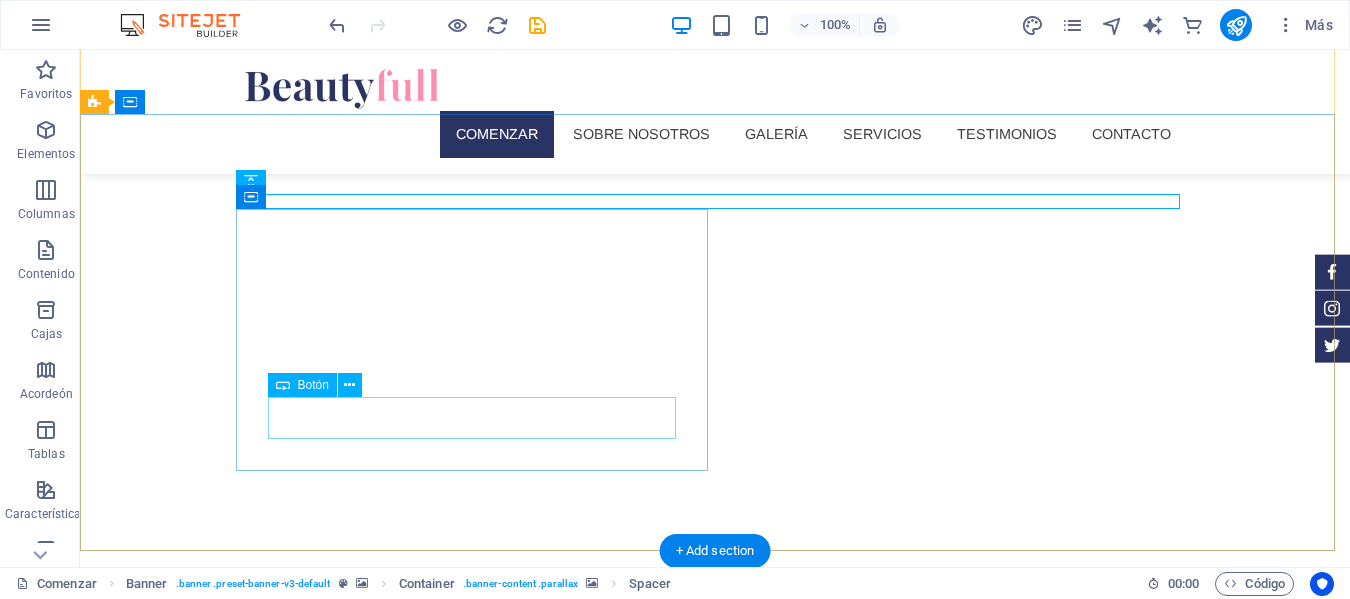 click on "Más información" at bounding box center [479, 1461] 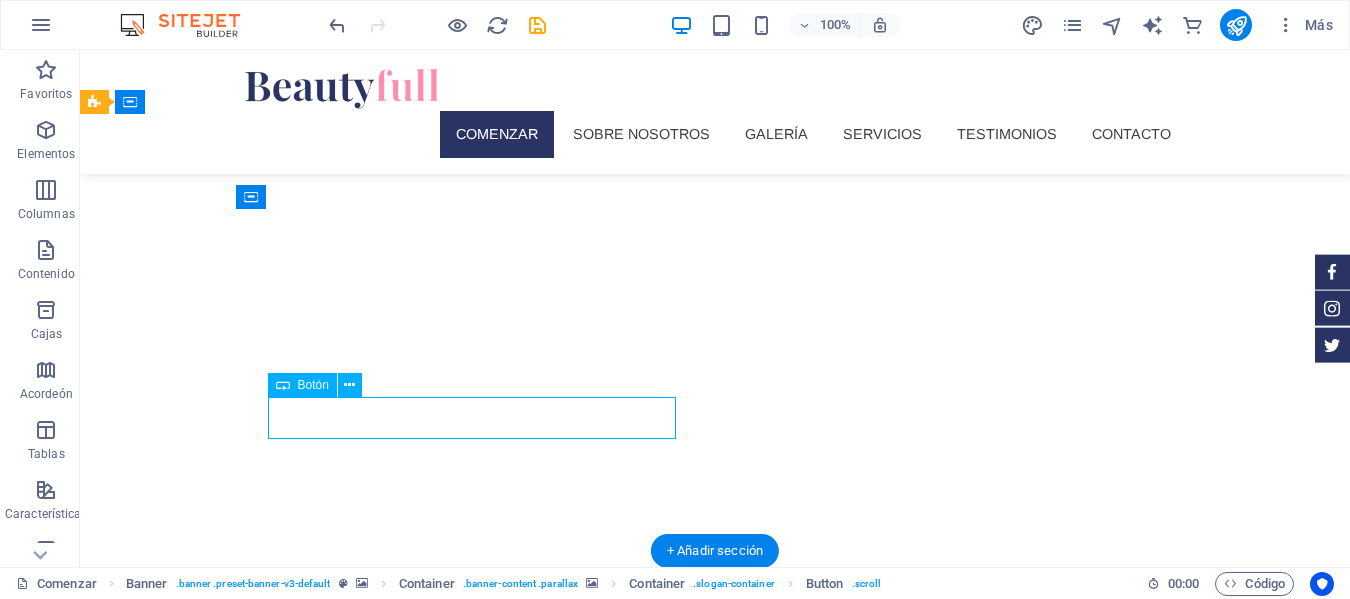 click on "Más información" at bounding box center (479, 1461) 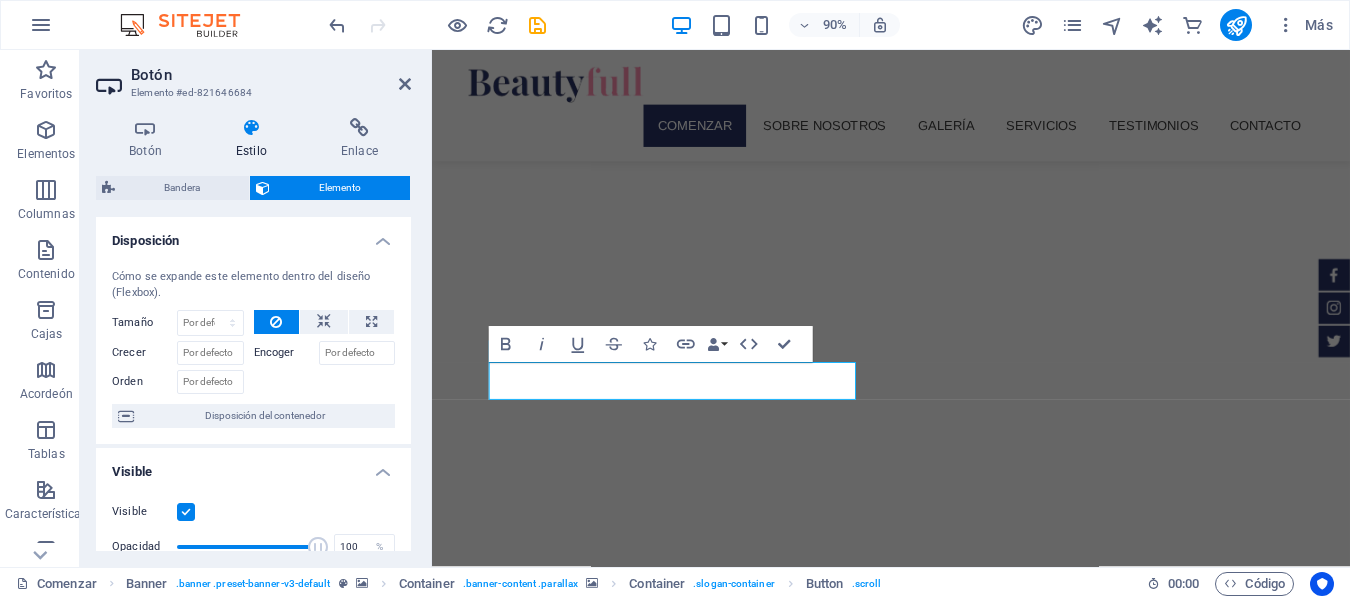 click at bounding box center [942, 889] 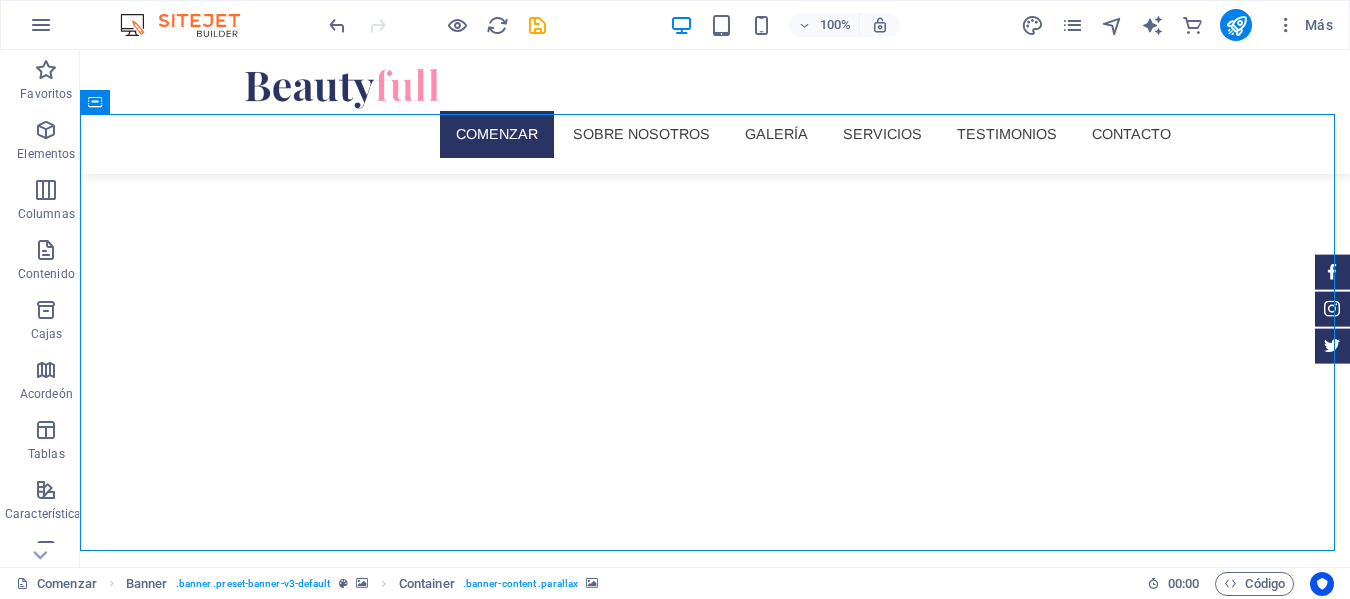 click at bounding box center (715, 975) 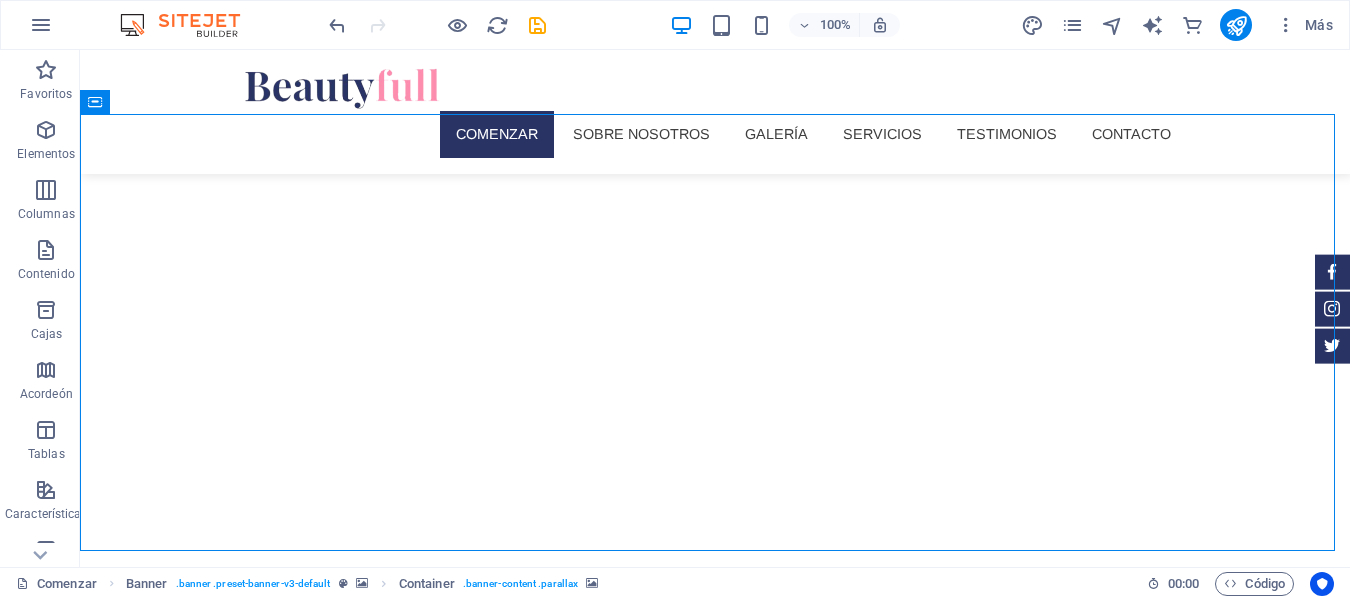 click at bounding box center [715, 975] 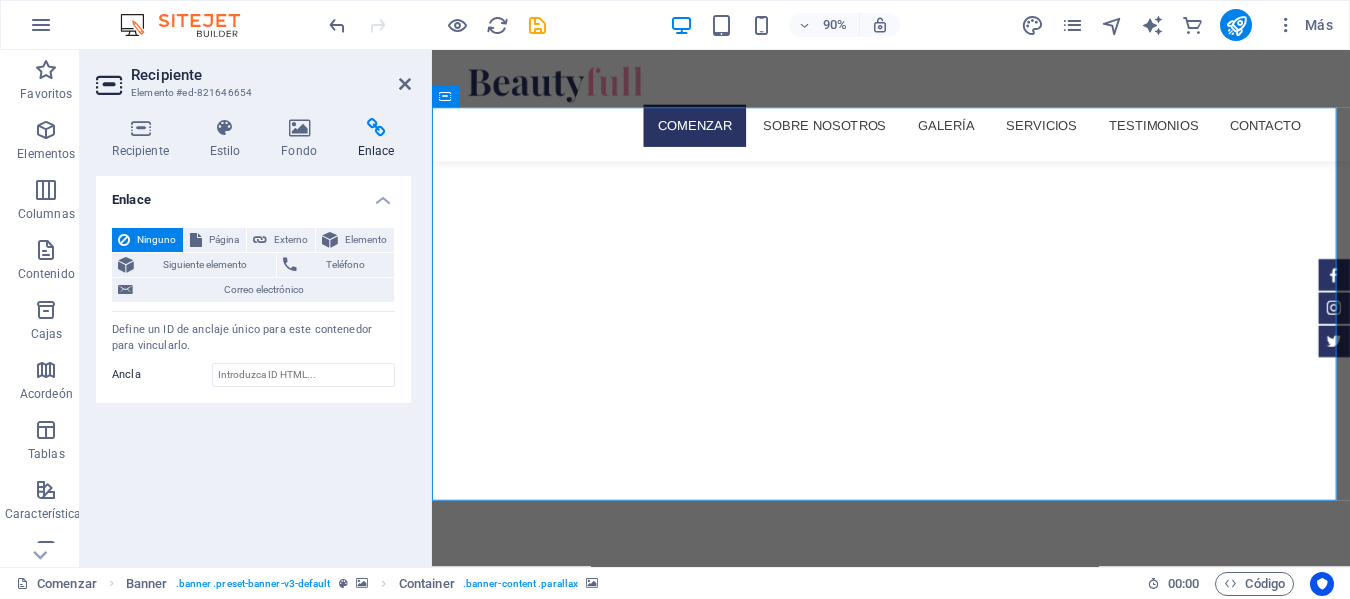 click at bounding box center [942, 987] 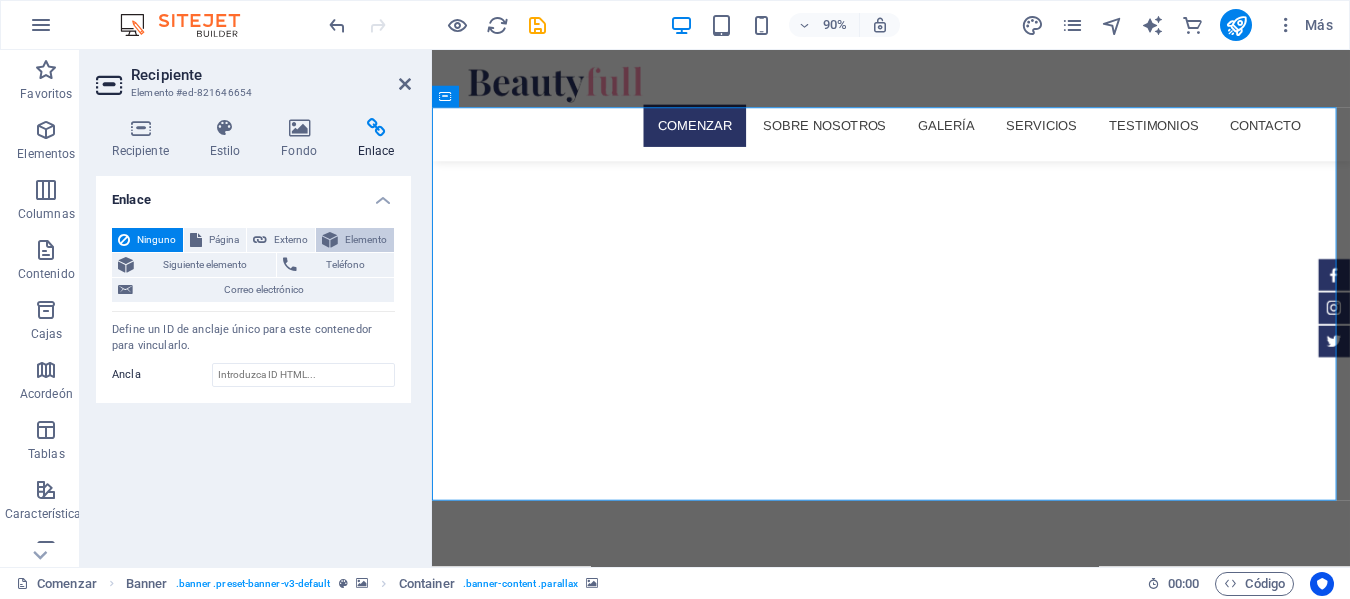 click on "Elemento" at bounding box center (366, 239) 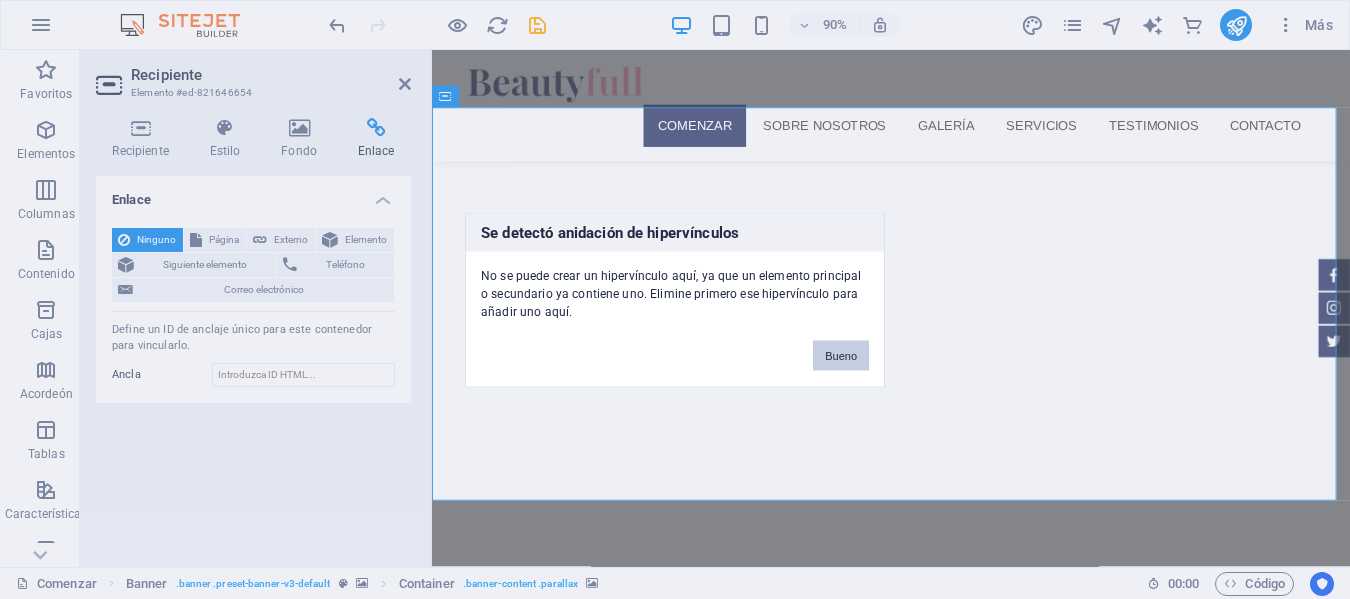 click on "Bueno" at bounding box center (841, 355) 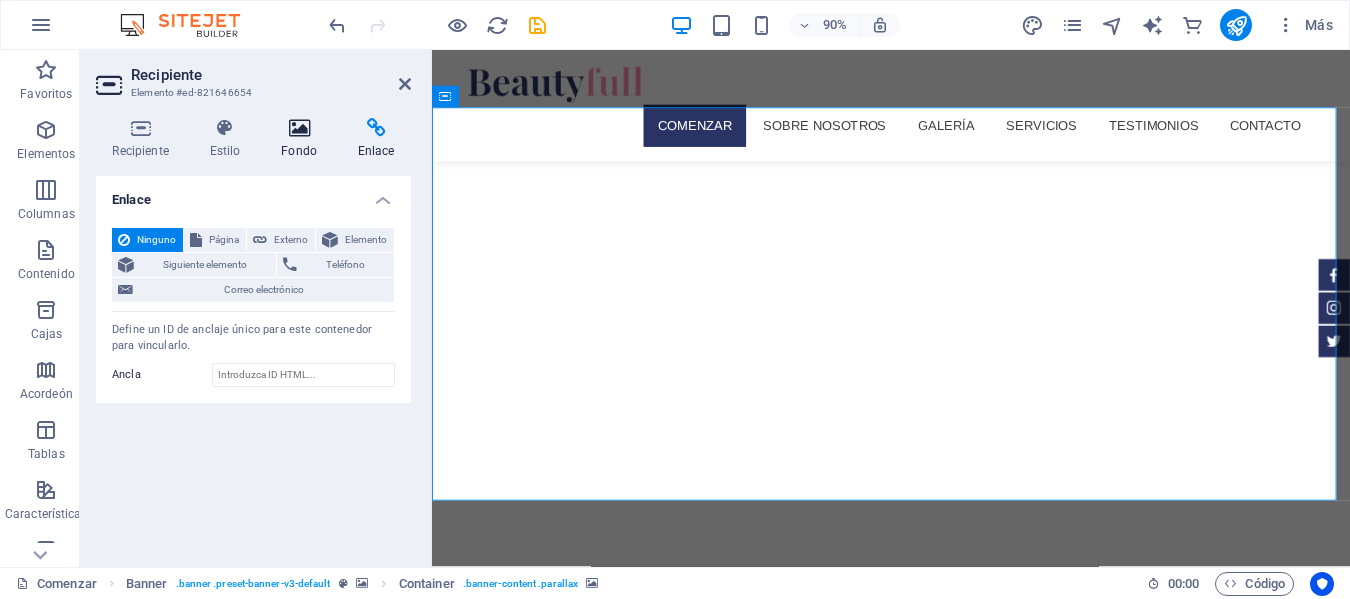 click at bounding box center (299, 128) 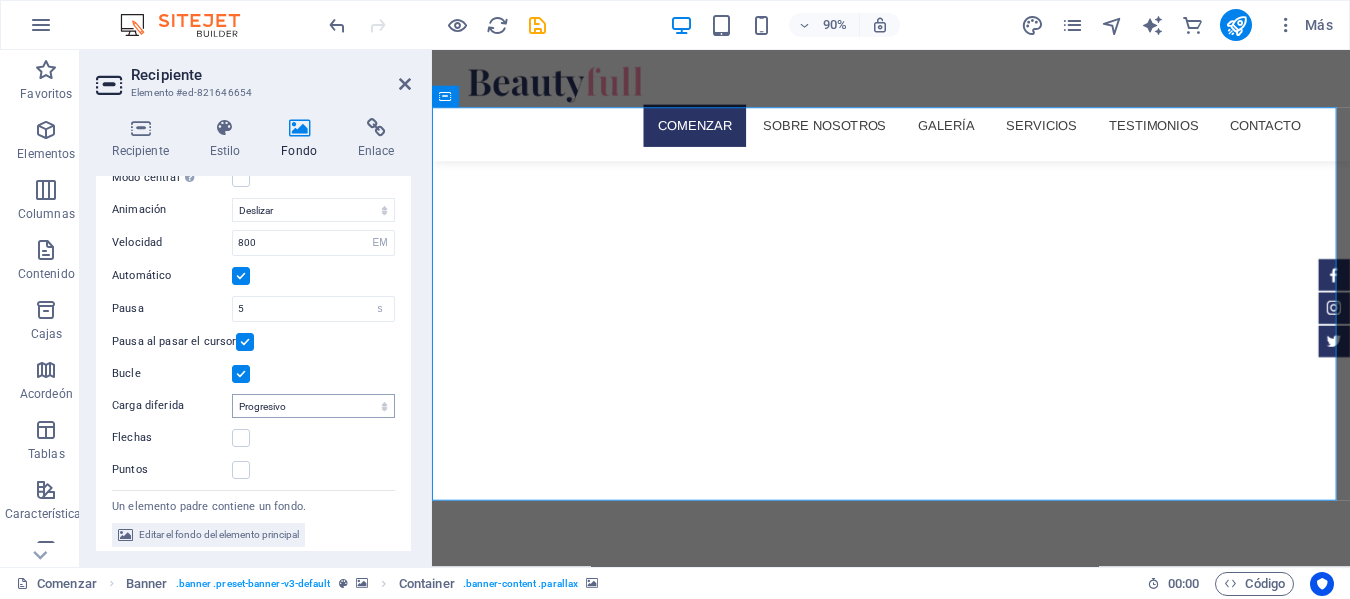 scroll, scrollTop: 428, scrollLeft: 0, axis: vertical 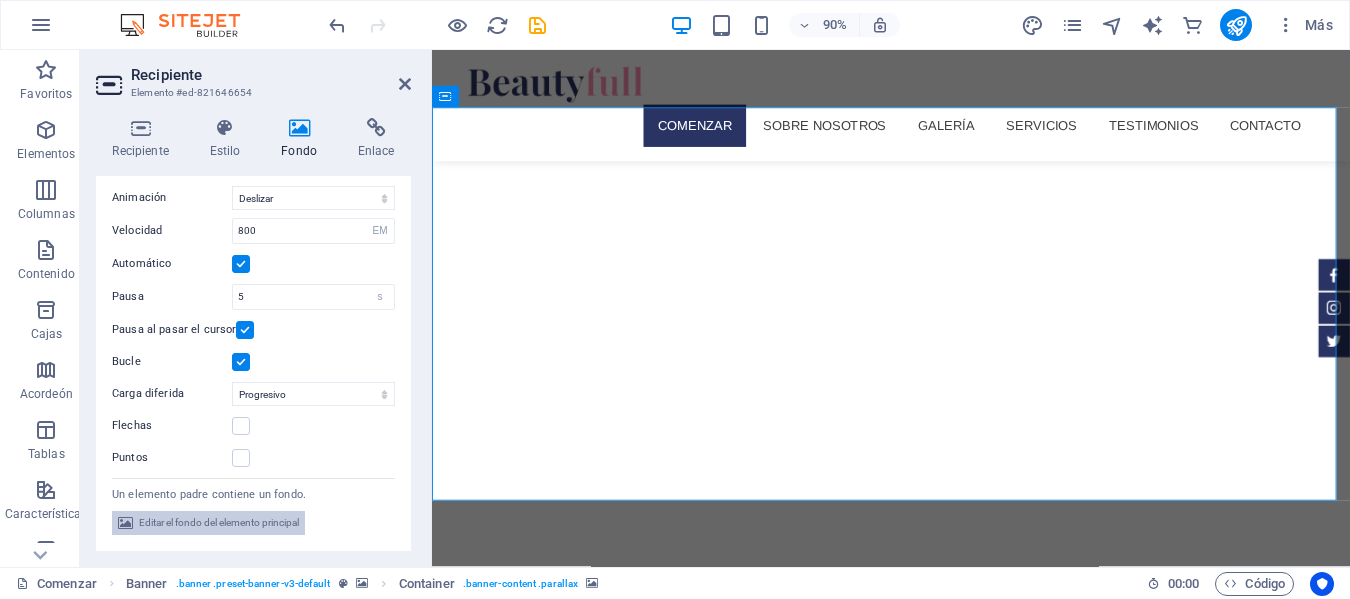 click on "Editar el fondo del elemento principal" at bounding box center (219, 523) 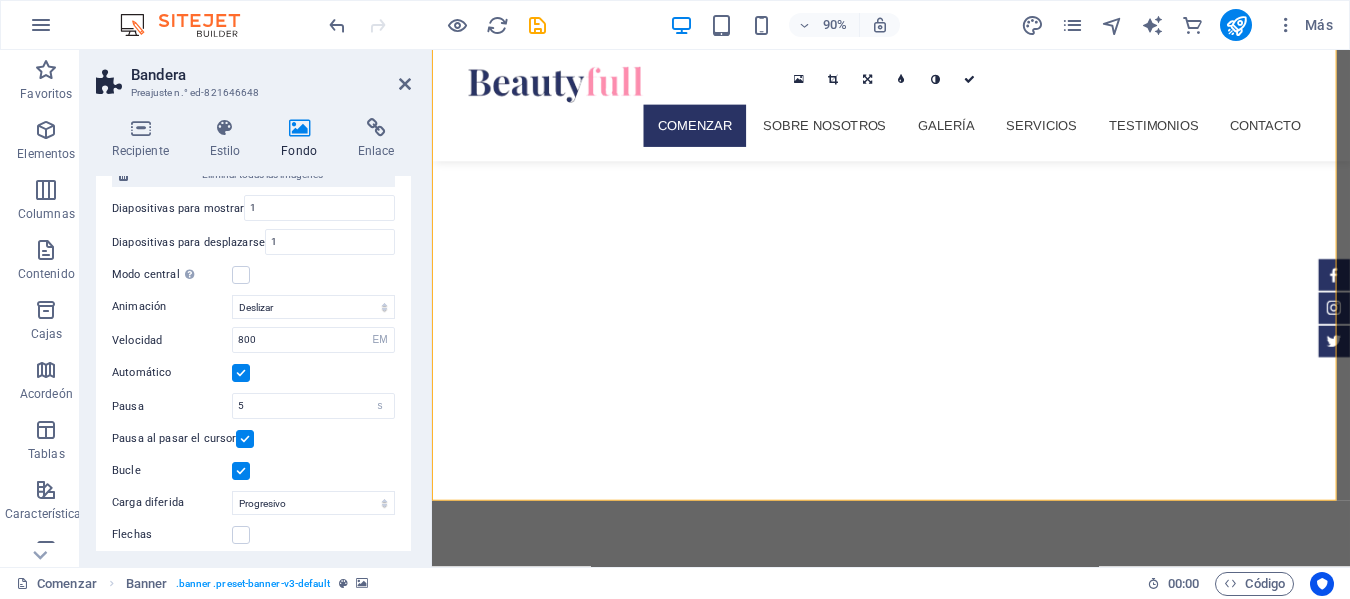 scroll, scrollTop: 1000, scrollLeft: 0, axis: vertical 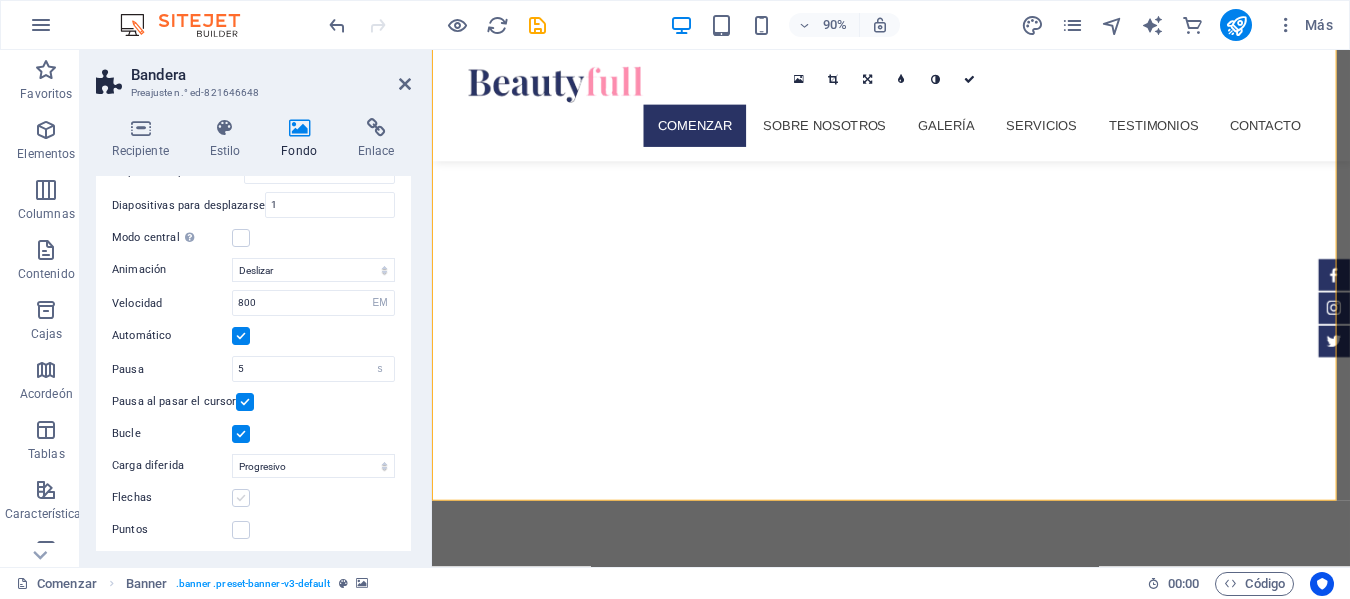 click at bounding box center (241, 498) 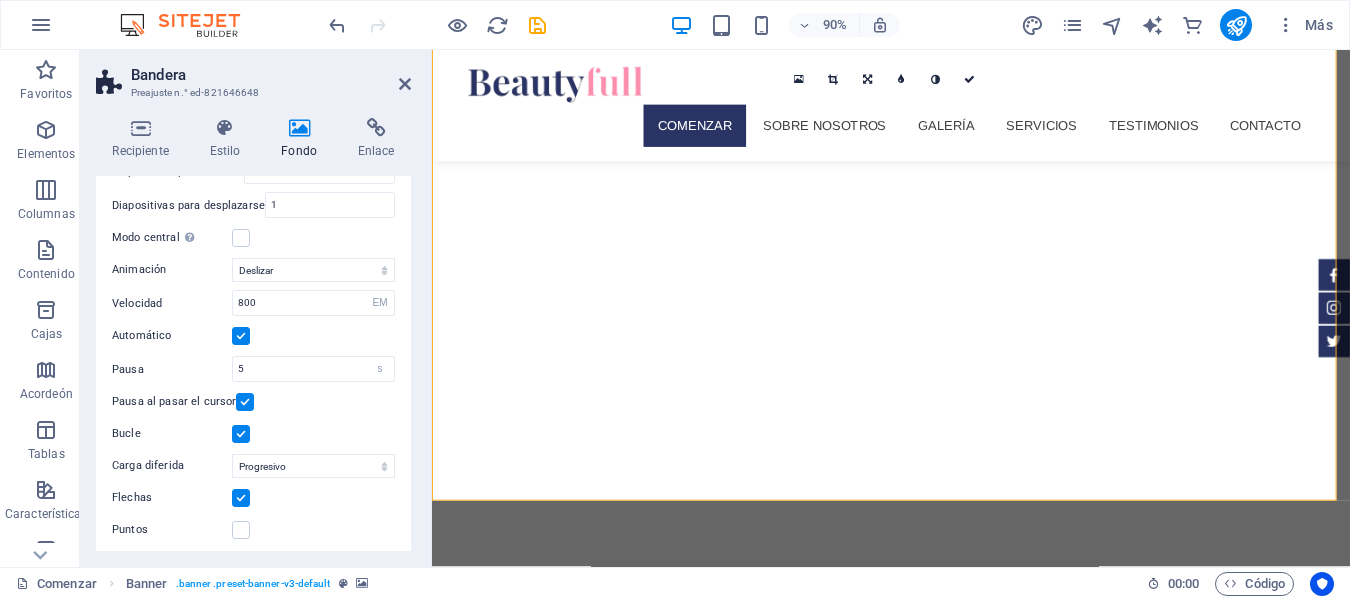 click at bounding box center (241, 498) 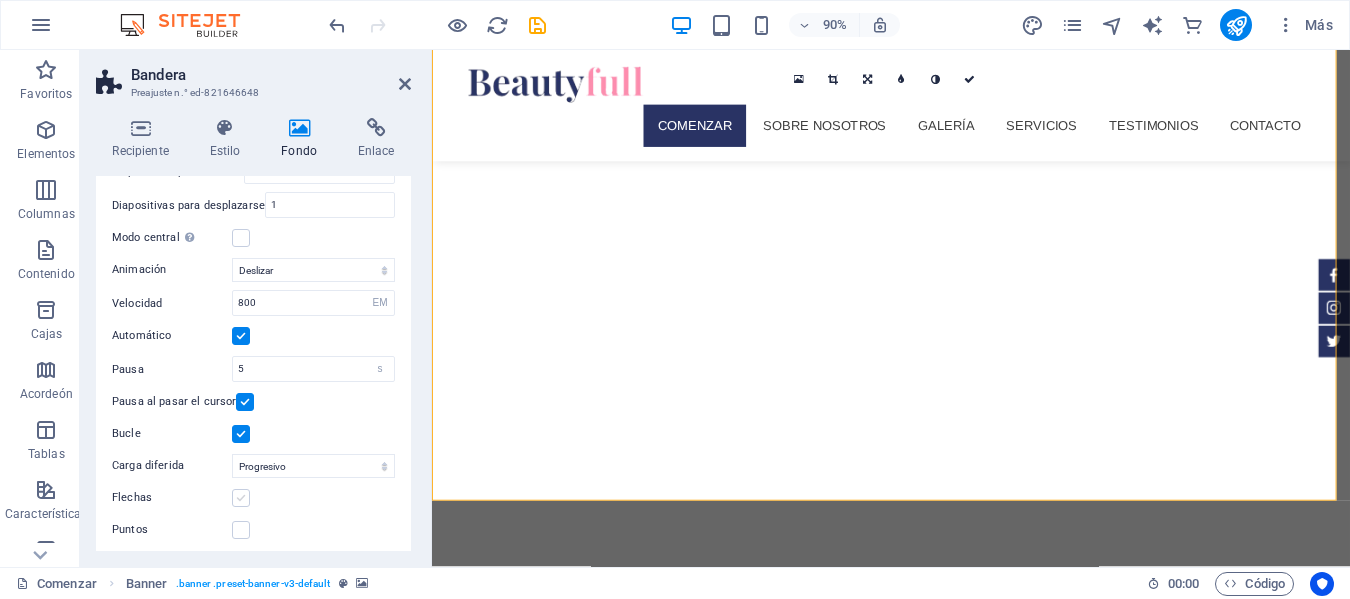 click at bounding box center [241, 498] 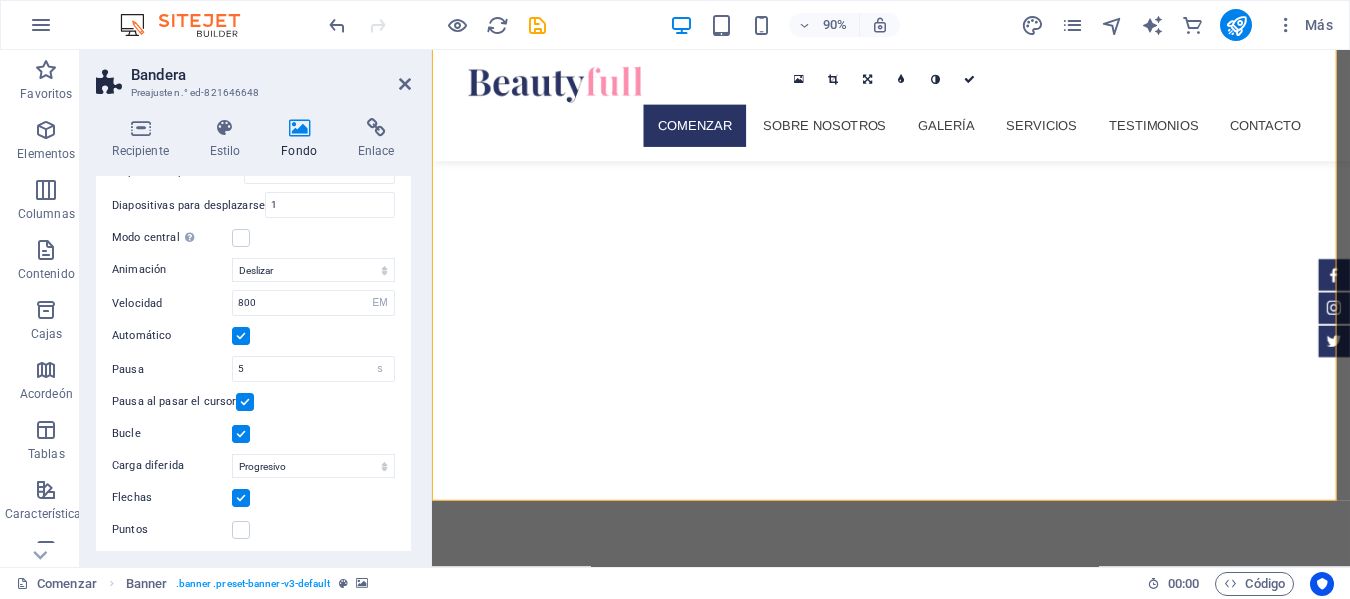 click at bounding box center [241, 498] 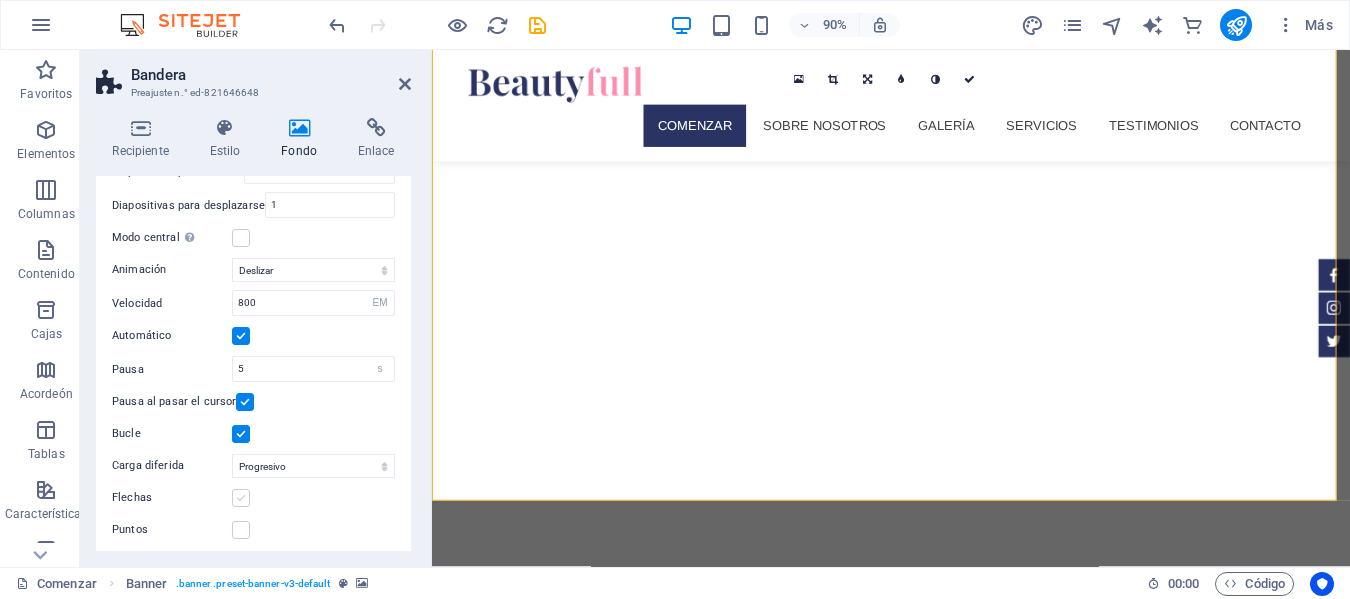 click at bounding box center [241, 498] 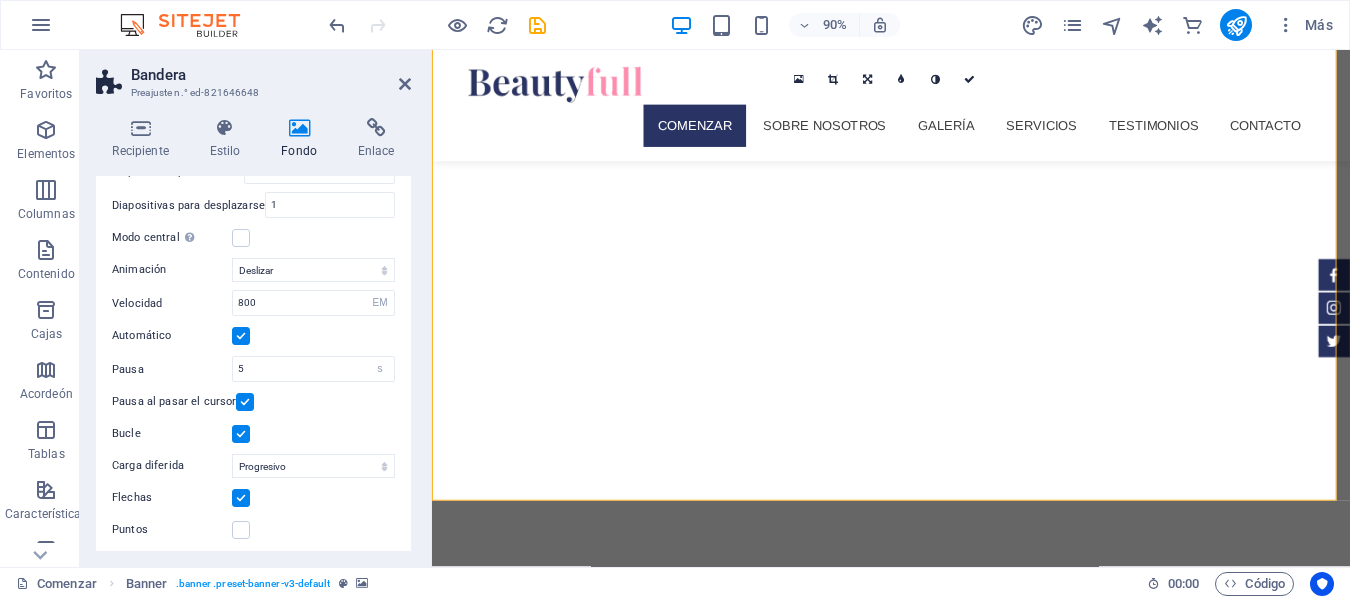 click at bounding box center (241, 498) 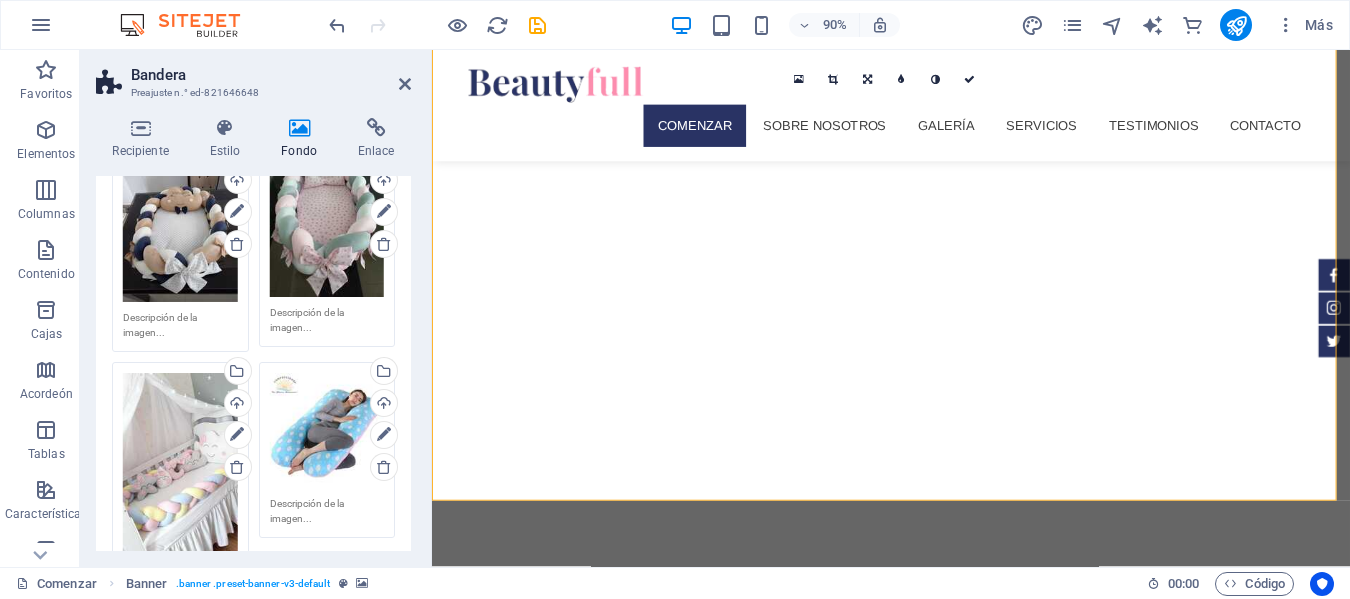 scroll, scrollTop: 300, scrollLeft: 0, axis: vertical 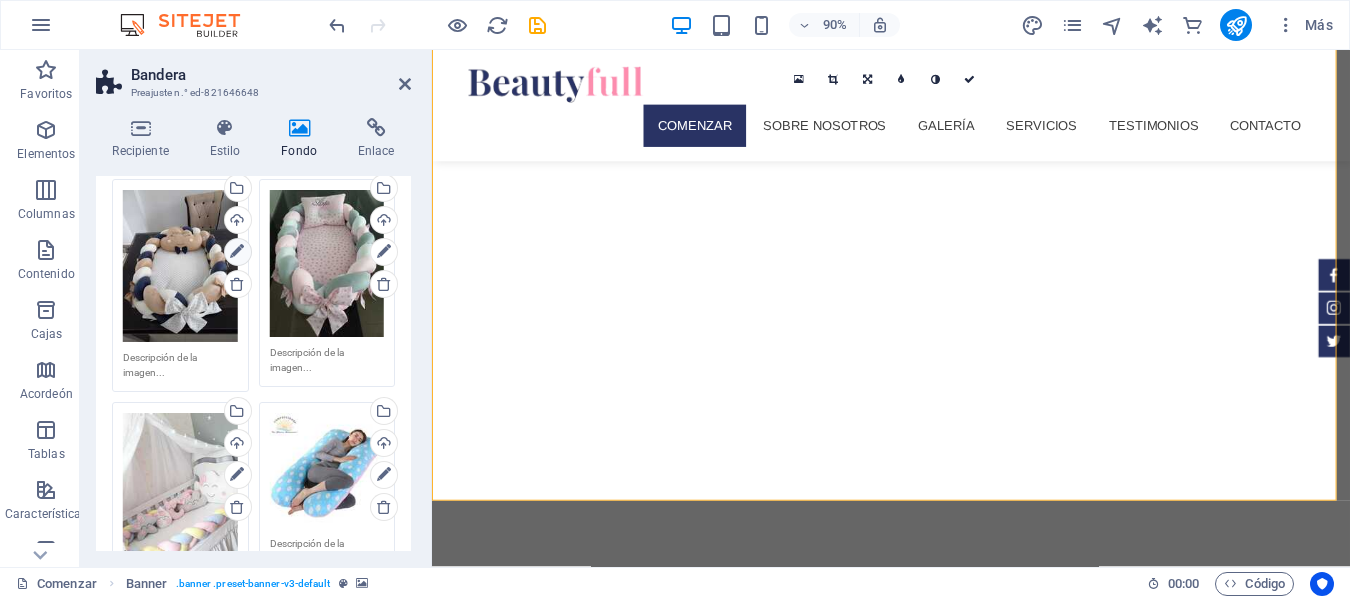 click at bounding box center [237, 252] 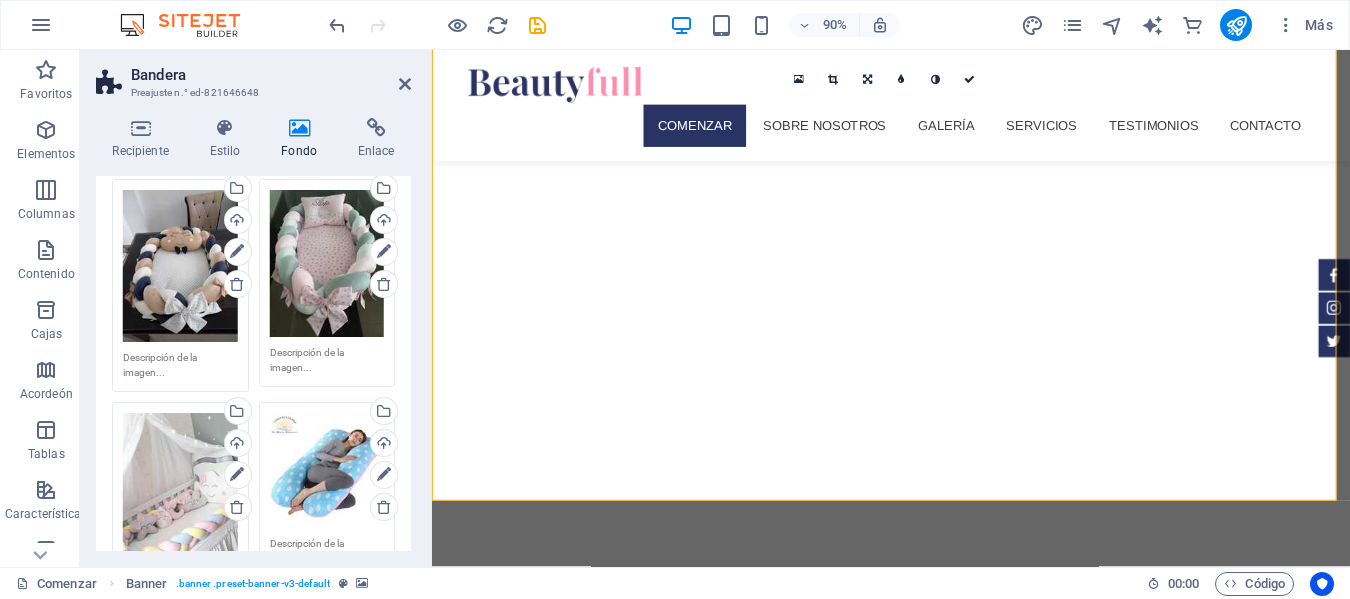 scroll, scrollTop: 100, scrollLeft: 0, axis: vertical 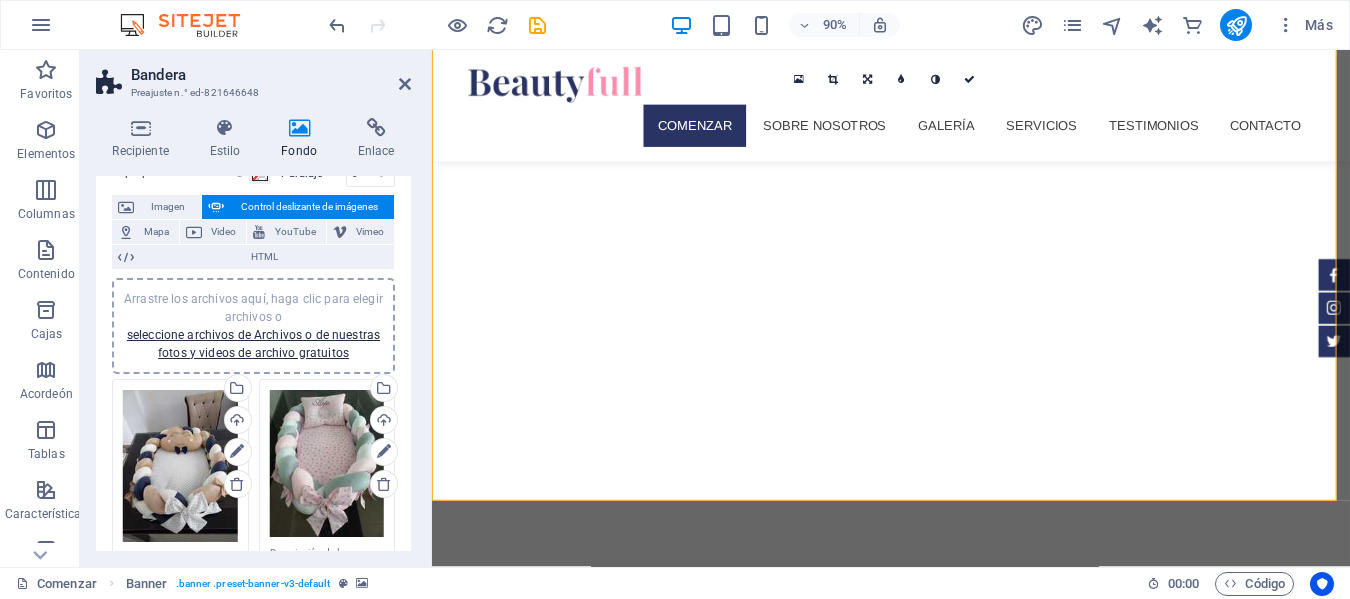 click on "Arrastre los archivos aquí, haga clic para elegir archivos o  seleccione archivos de Archivos o de nuestras fotos y videos de archivo gratuitos" at bounding box center [180, 466] 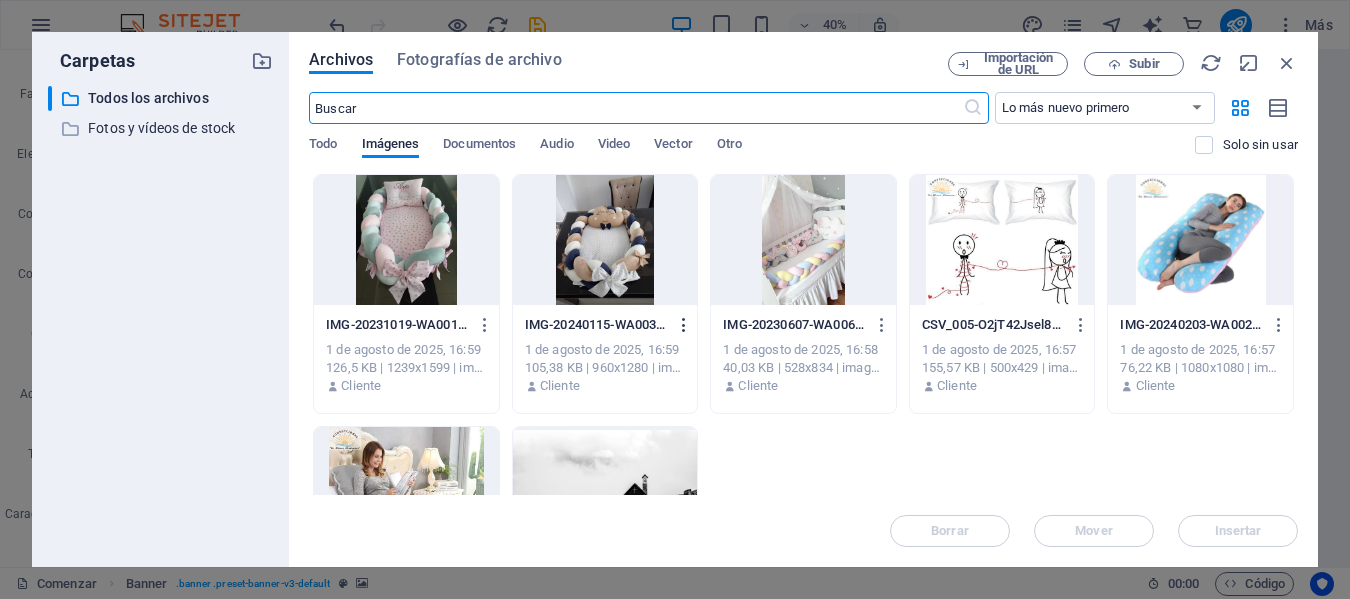 click at bounding box center [684, 325] 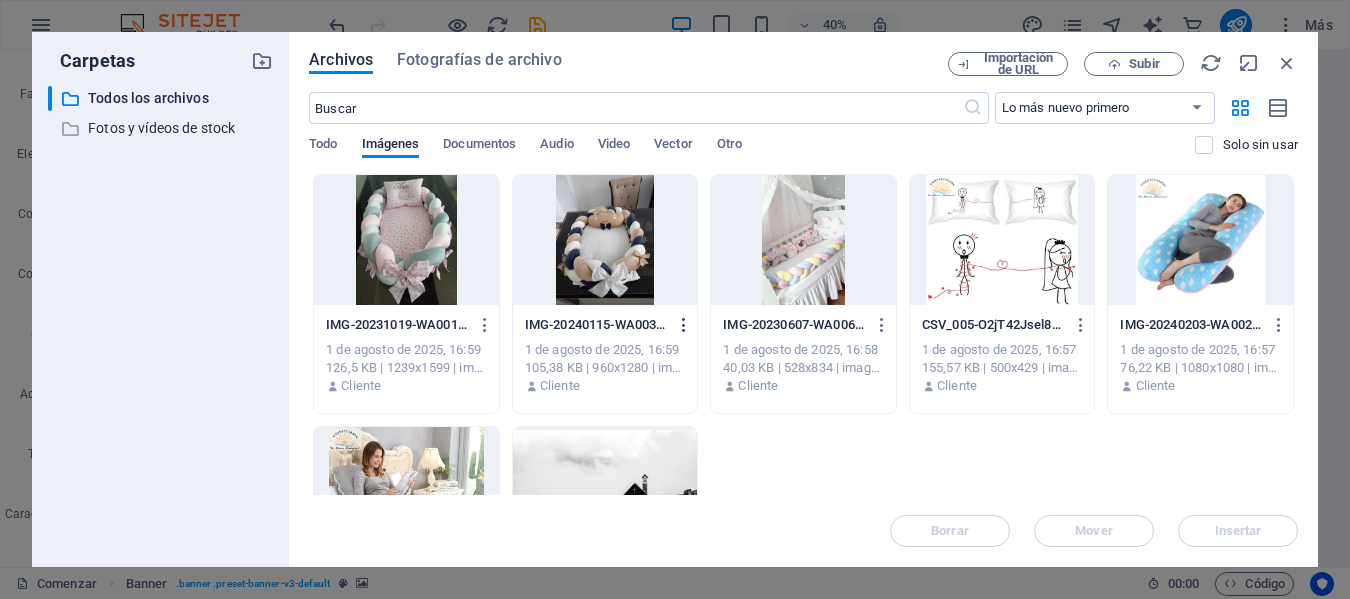 click at bounding box center [684, 325] 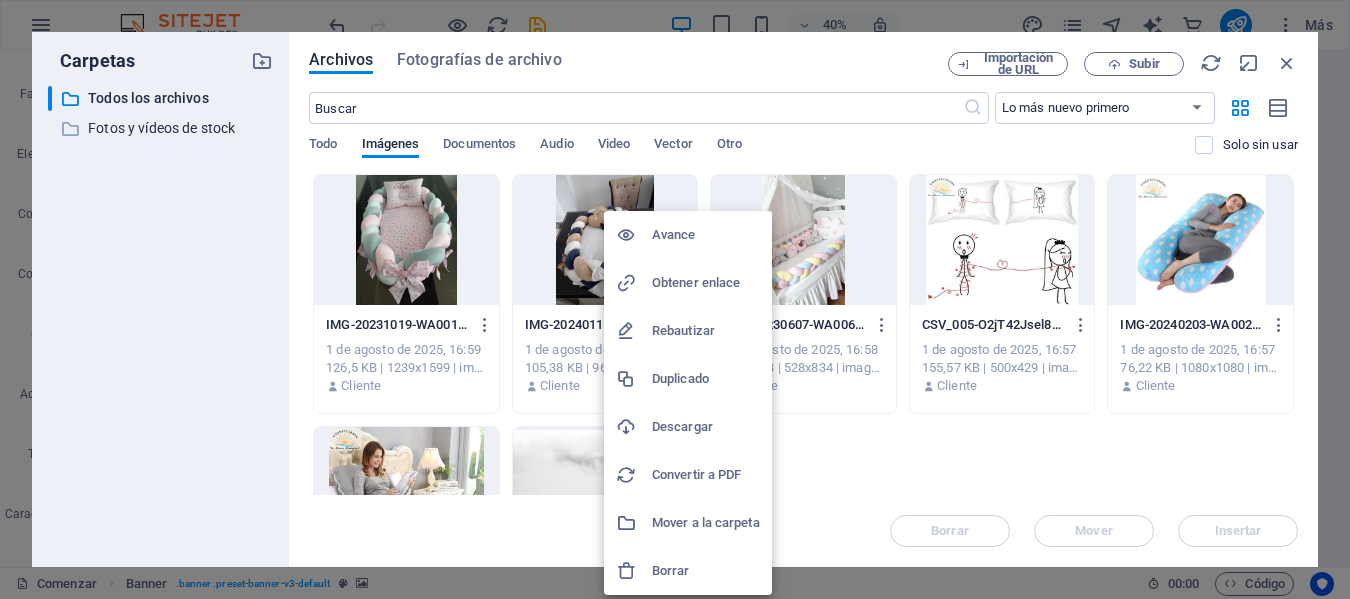 click at bounding box center (675, 299) 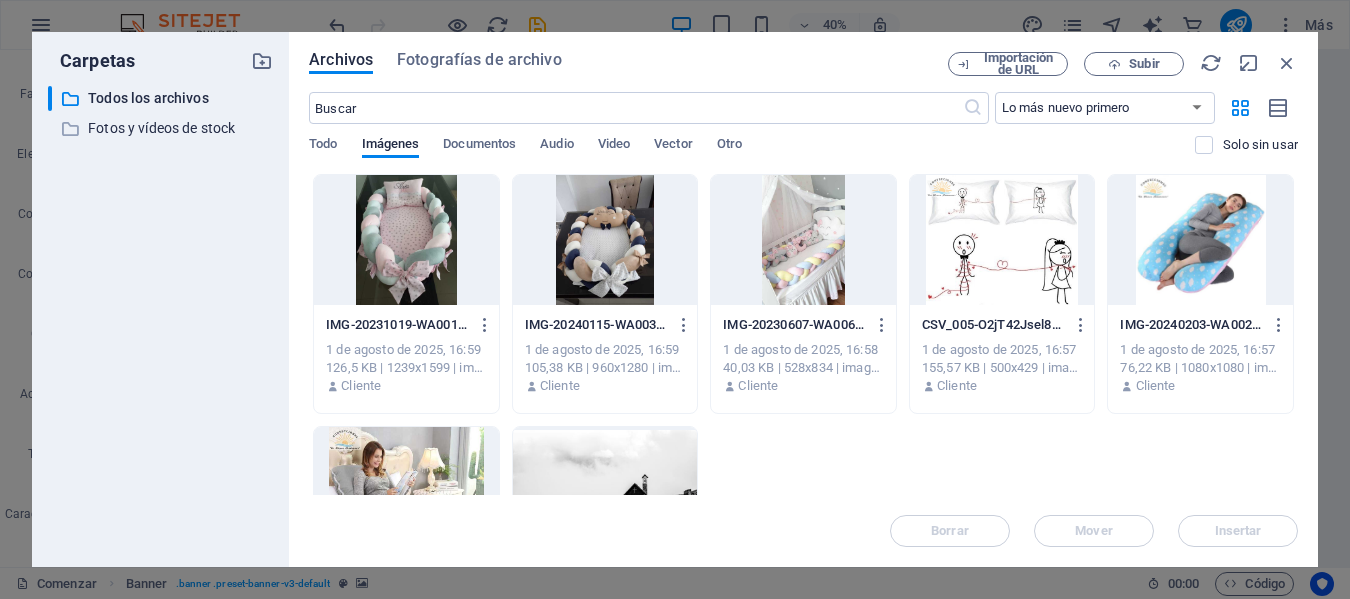 click on "Avance Obtener enlace Rebautizar Duplicado Descargar Convertir a PDF Mover a la carpeta Borrar" at bounding box center (675, 305) 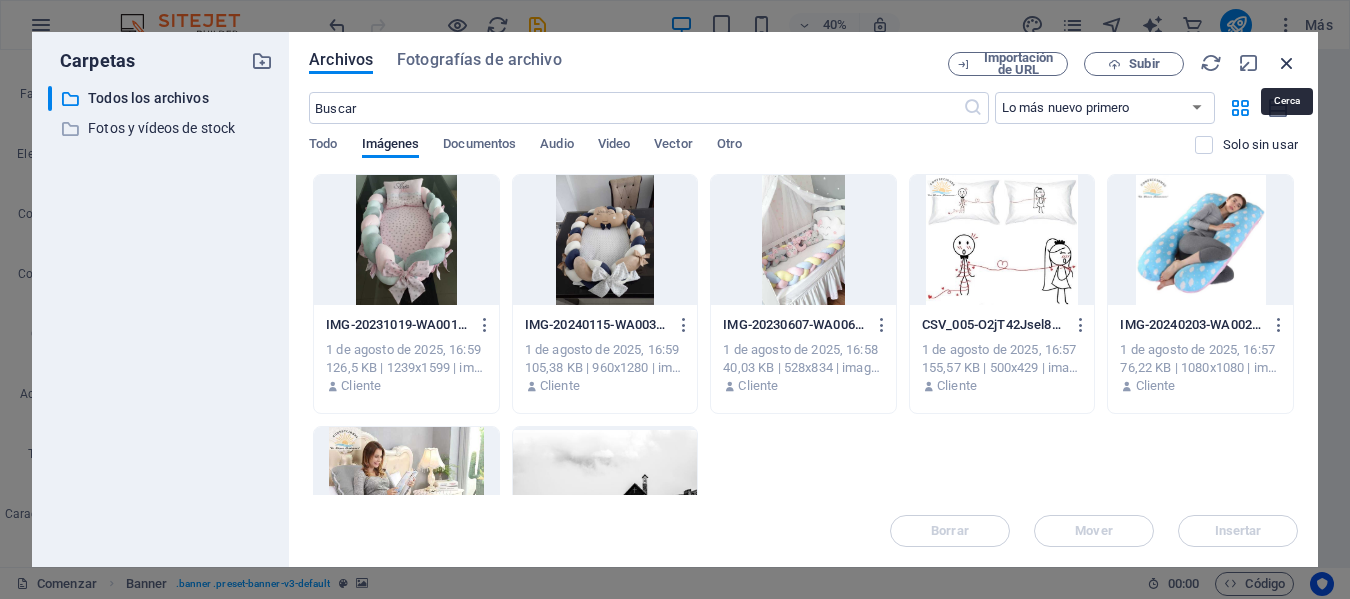 click at bounding box center (1287, 63) 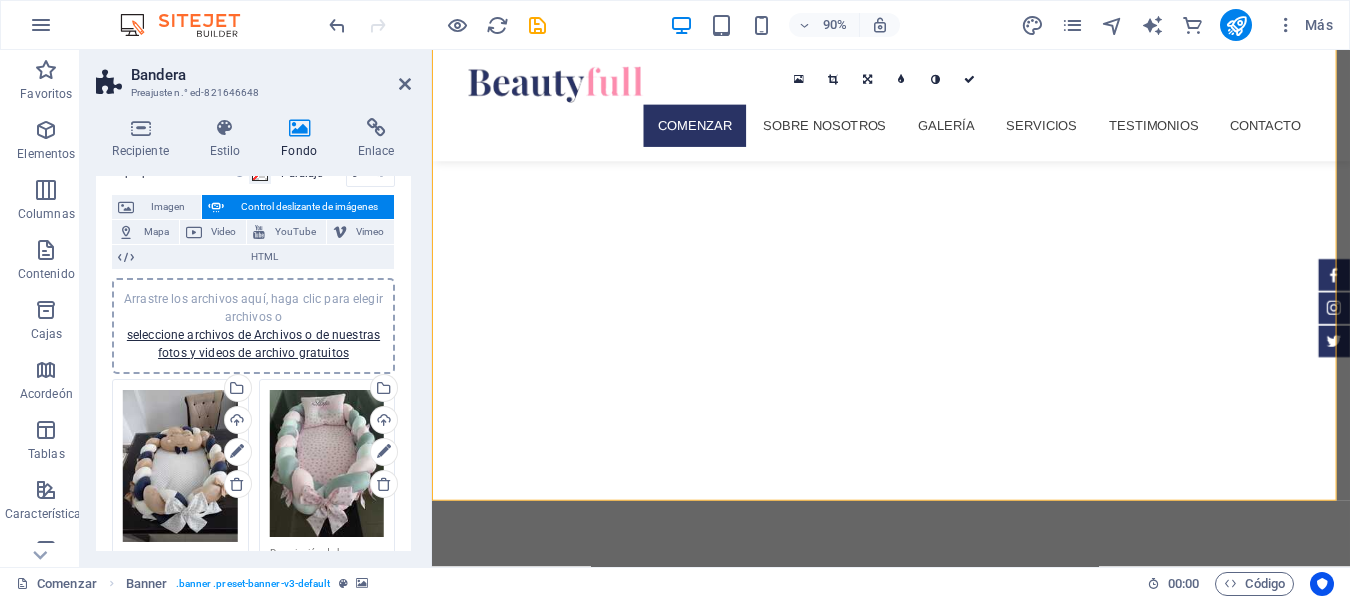 click at bounding box center [942, 987] 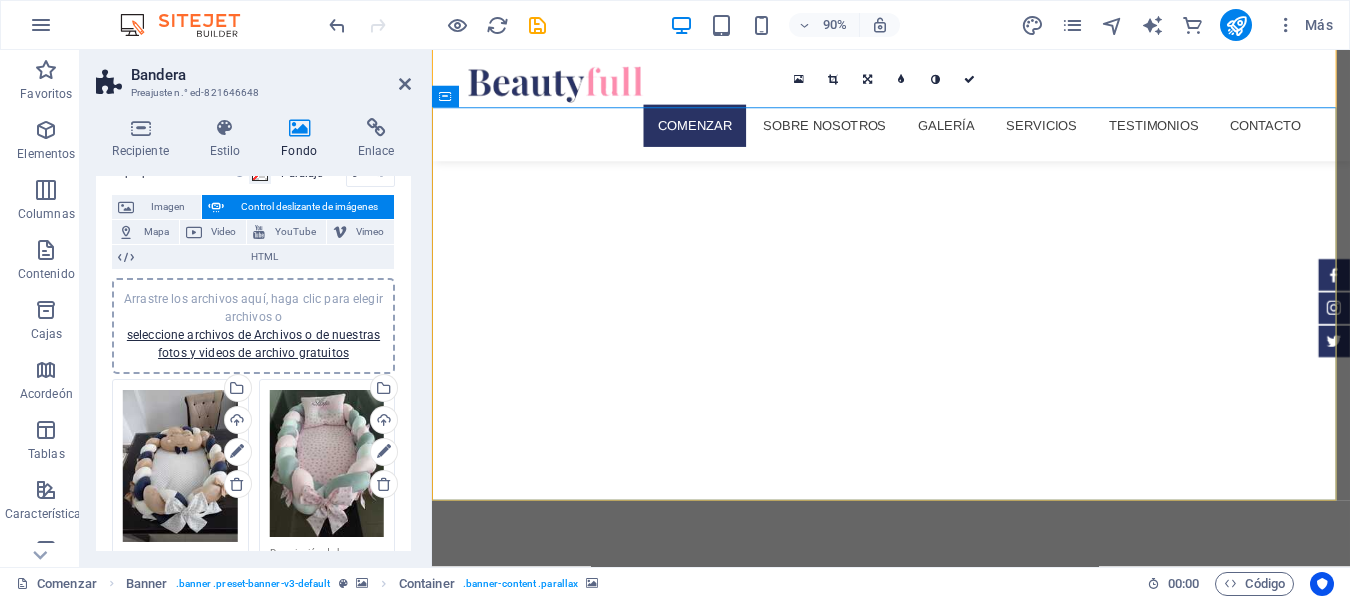 click at bounding box center [942, 987] 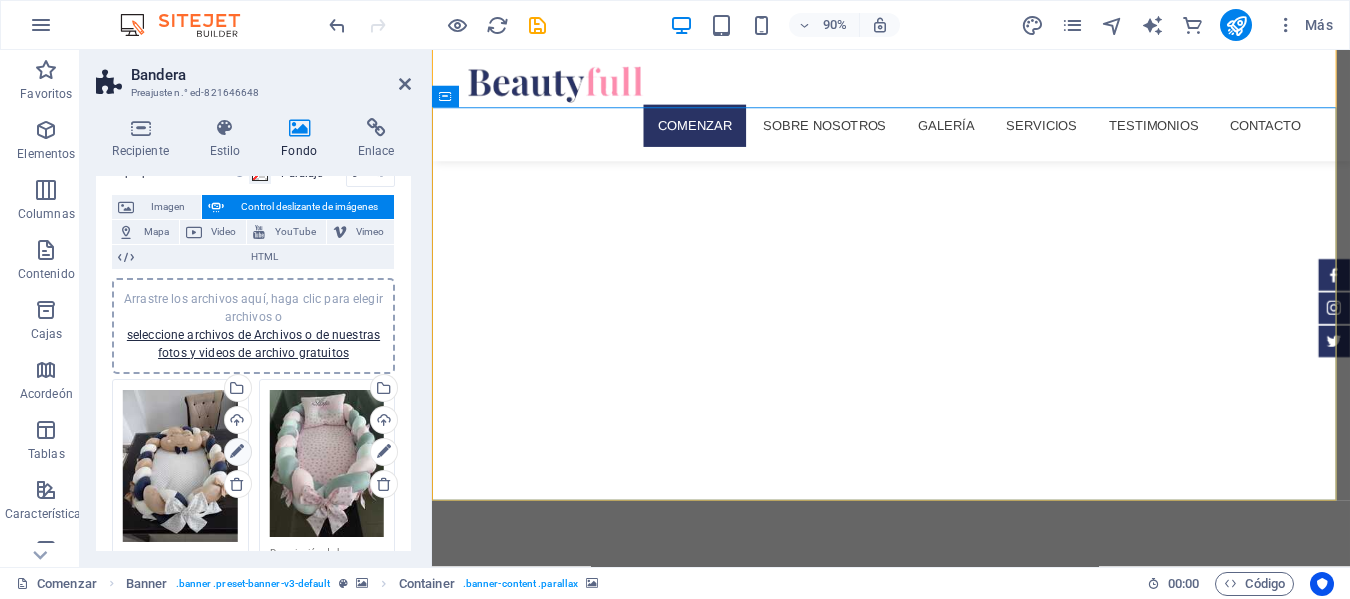click at bounding box center (237, 452) 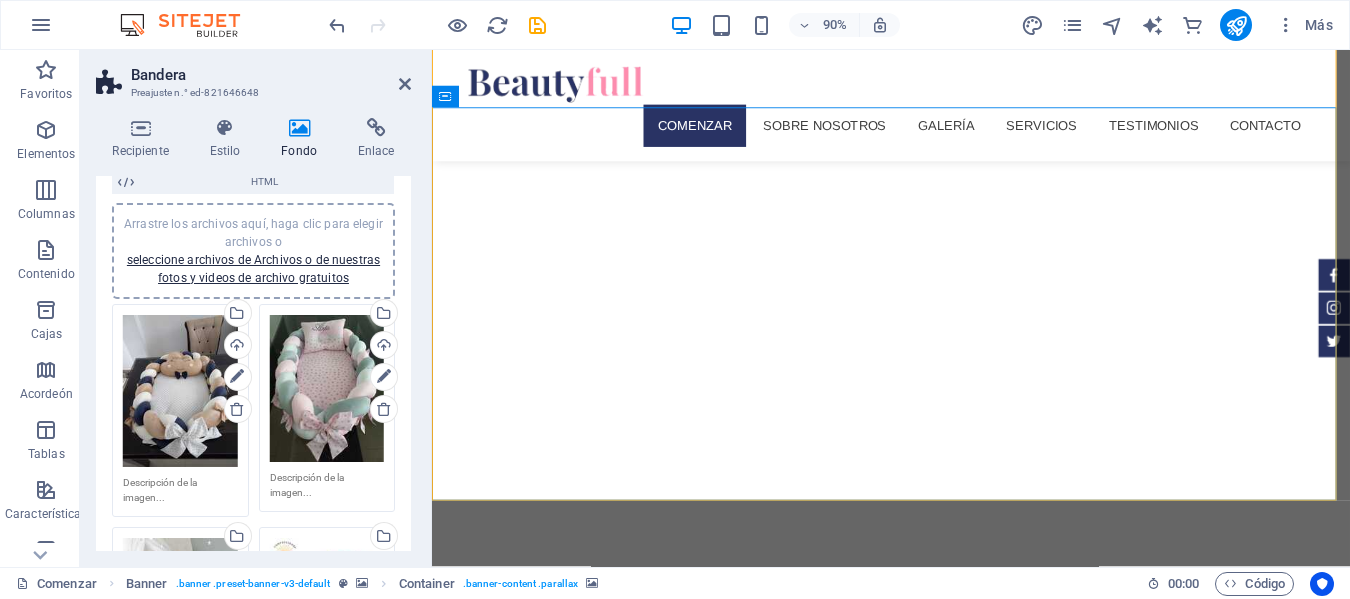 scroll, scrollTop: 200, scrollLeft: 0, axis: vertical 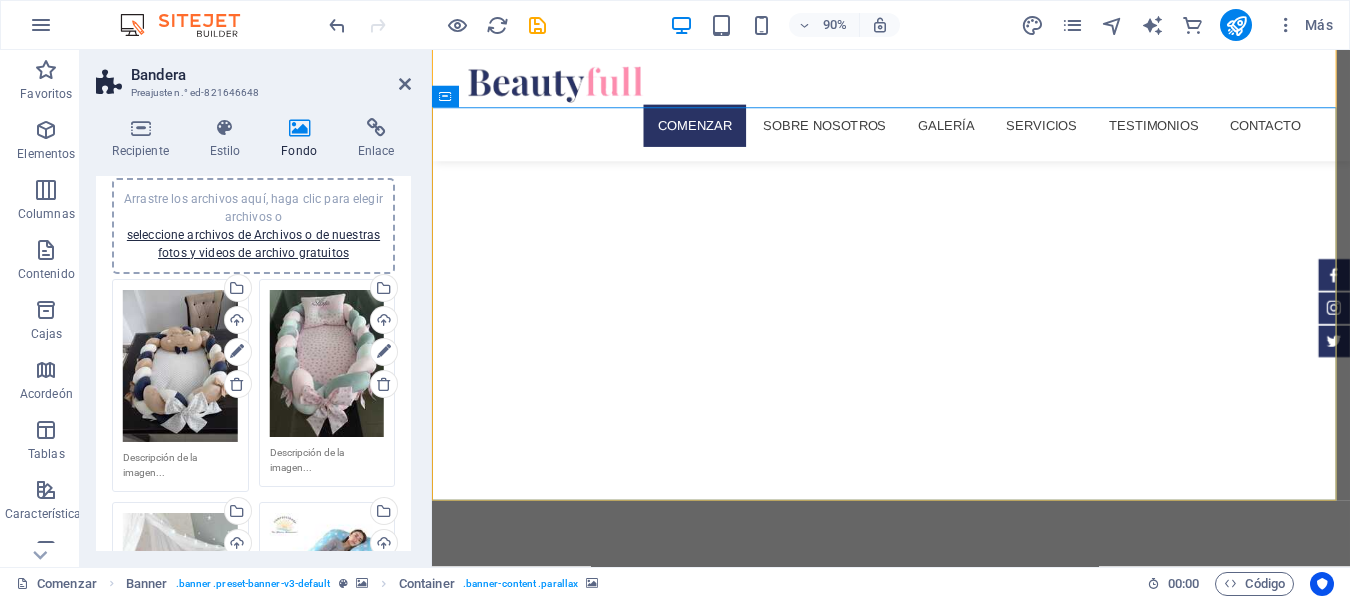 click at bounding box center (180, 465) 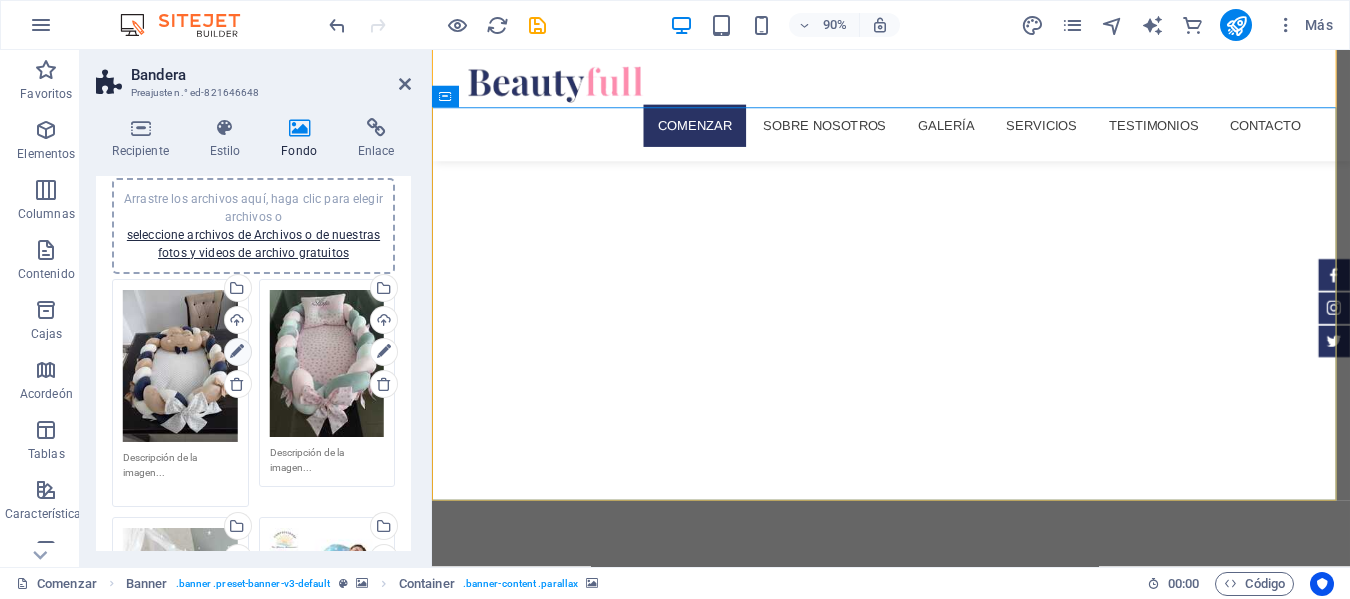 click at bounding box center [237, 352] 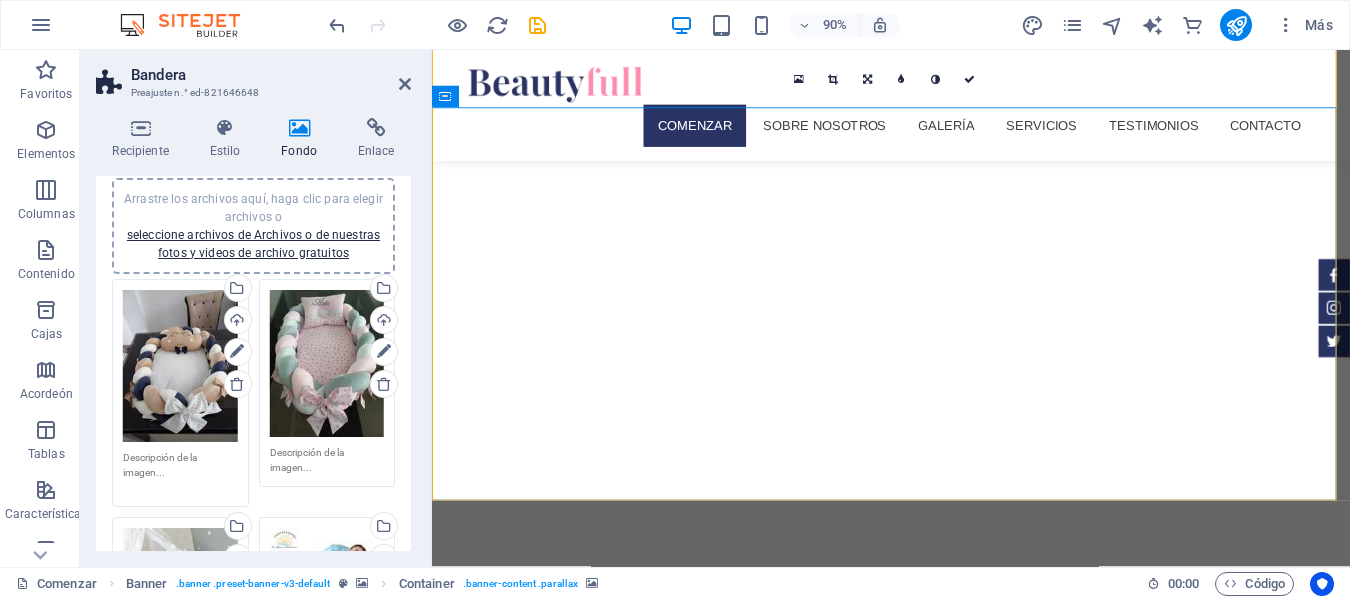 click at bounding box center (942, 987) 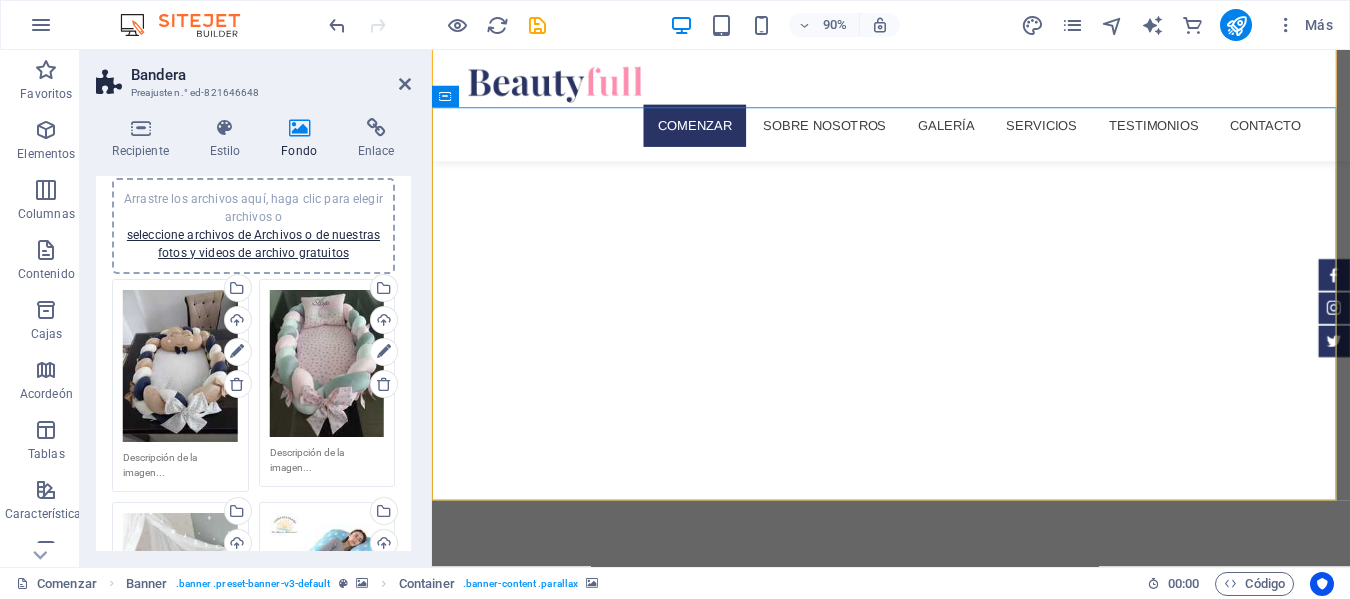 click on "Arrastre los archivos aquí, haga clic para elegir archivos o  seleccione archivos de Archivos o de nuestras fotos y videos de archivo gratuitos" at bounding box center (327, 363) 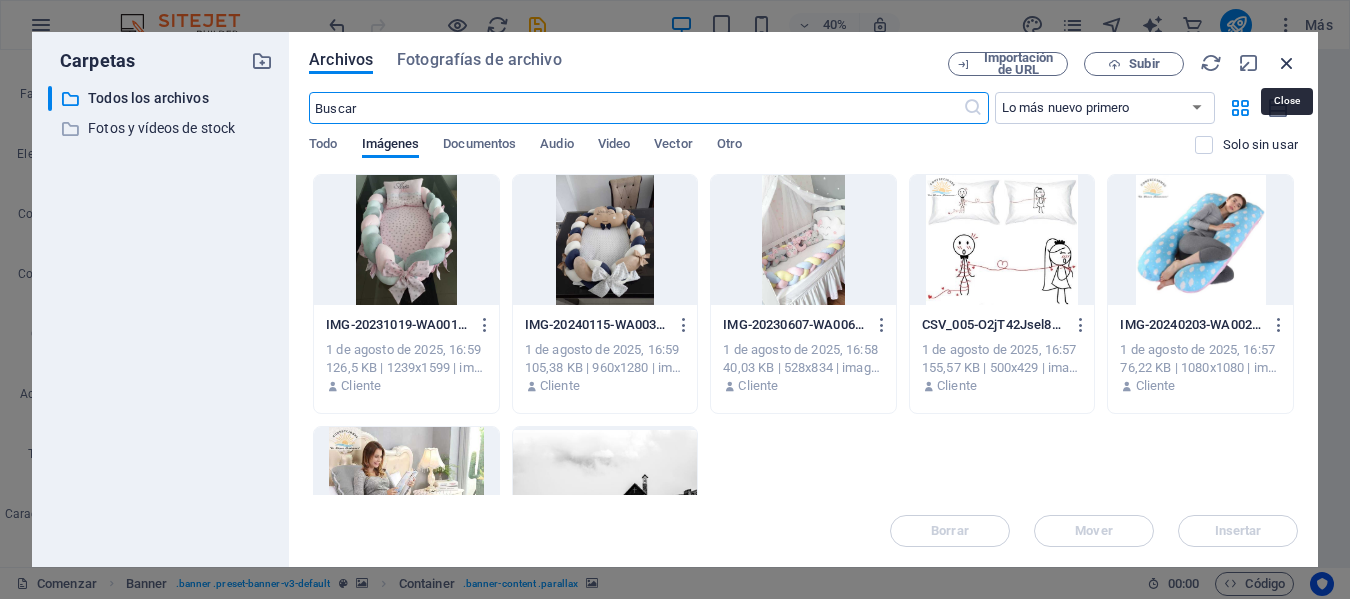 click at bounding box center [1287, 63] 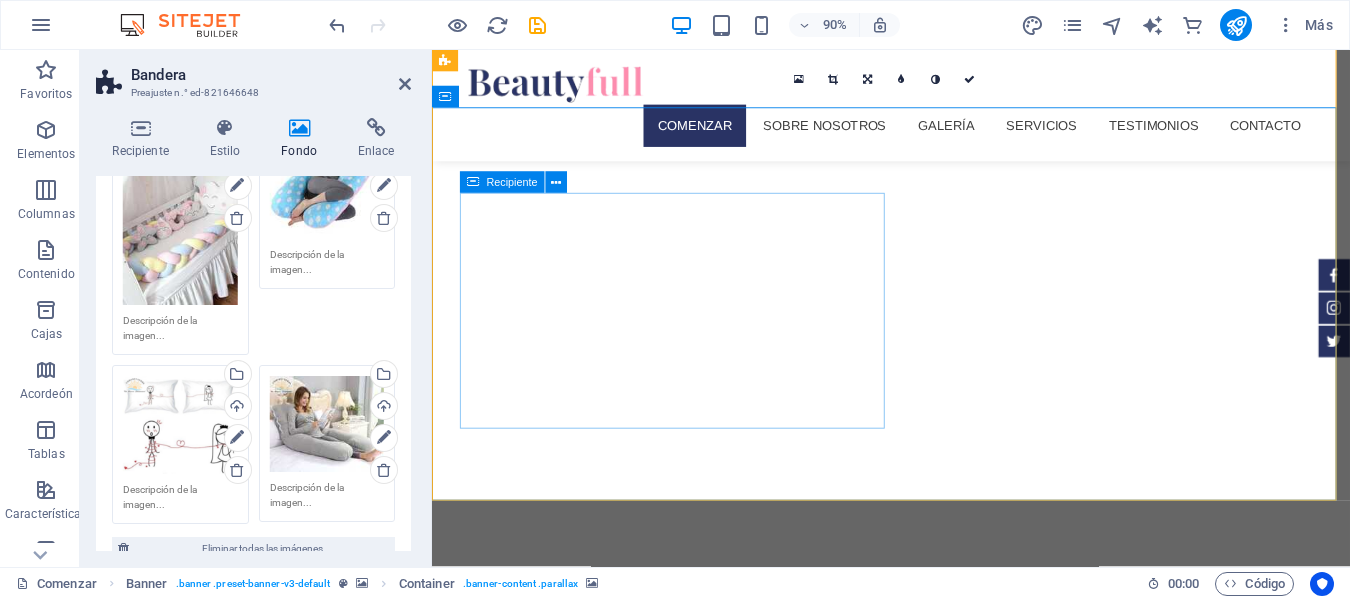 scroll, scrollTop: 600, scrollLeft: 0, axis: vertical 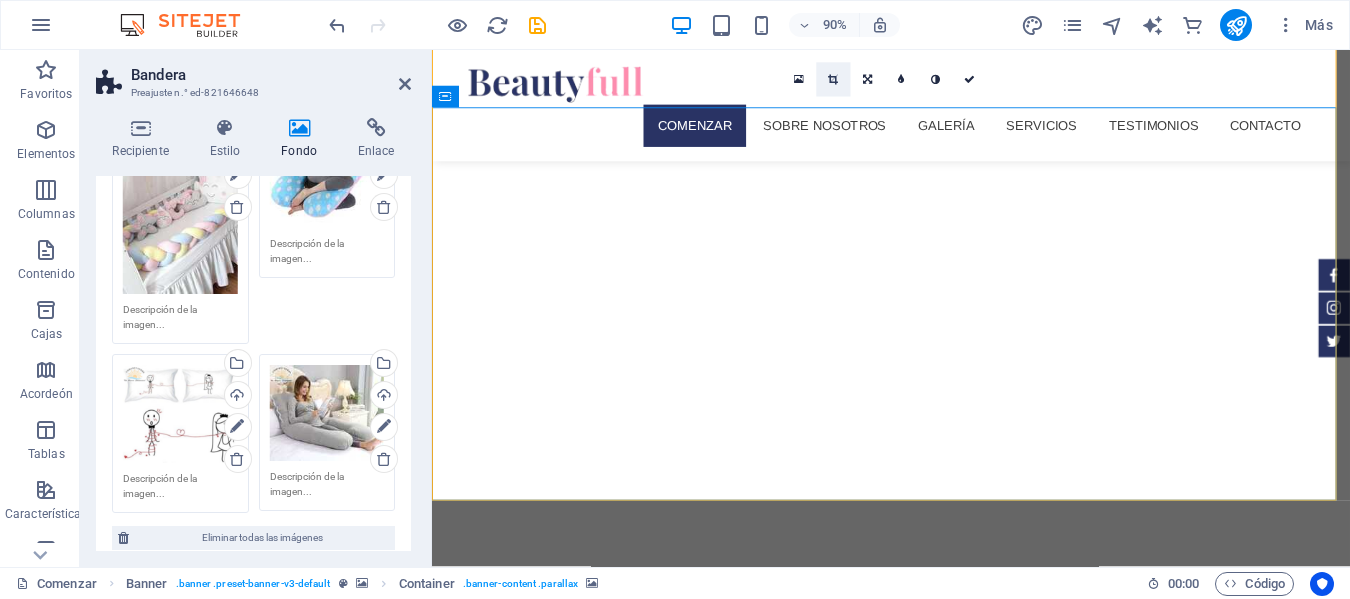 click at bounding box center [833, 79] 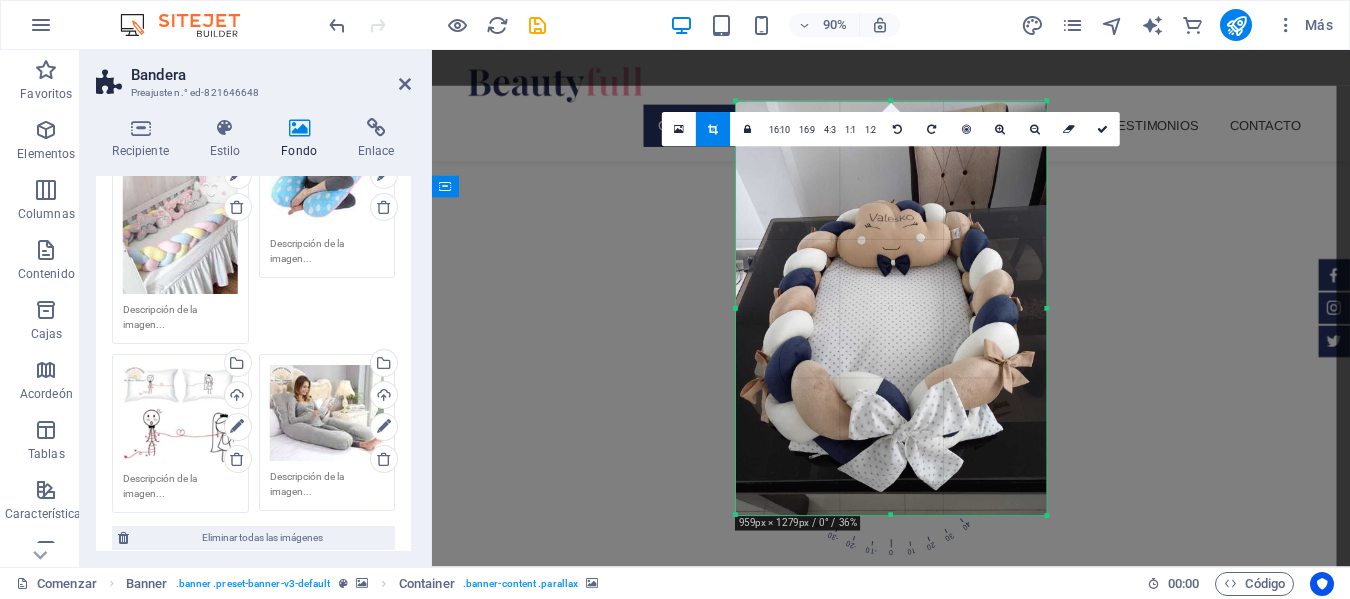 click at bounding box center (1046, 102) 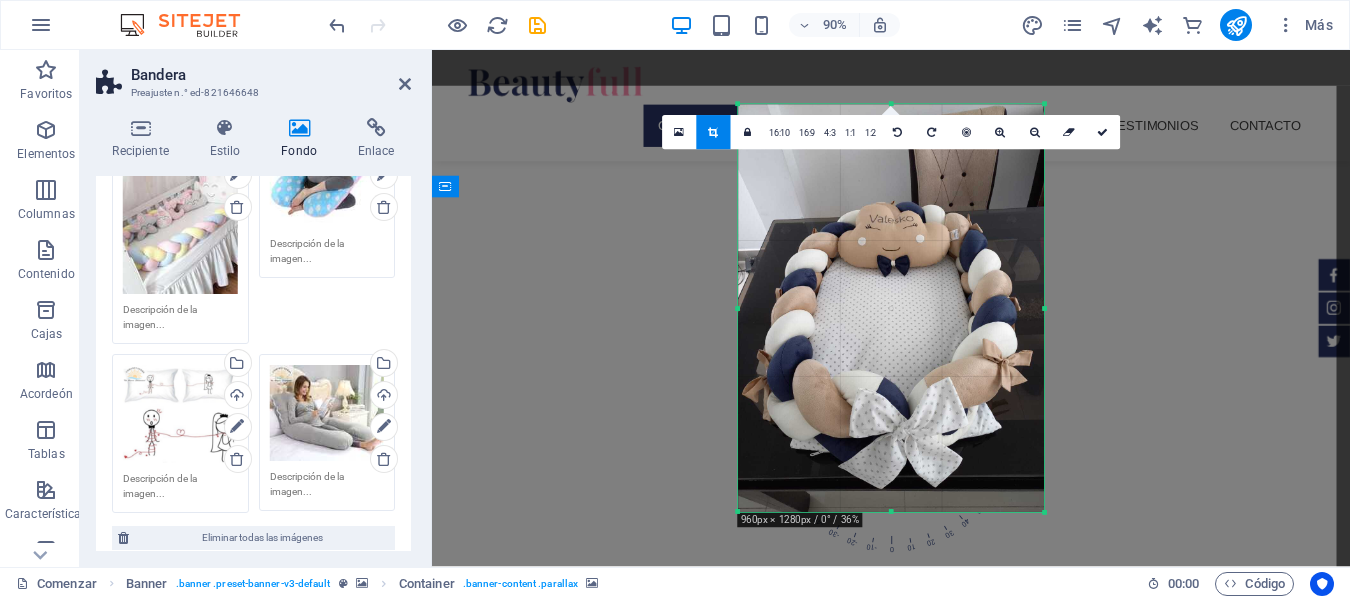 drag, startPoint x: 1044, startPoint y: 174, endPoint x: 1041, endPoint y: 224, distance: 50.08992 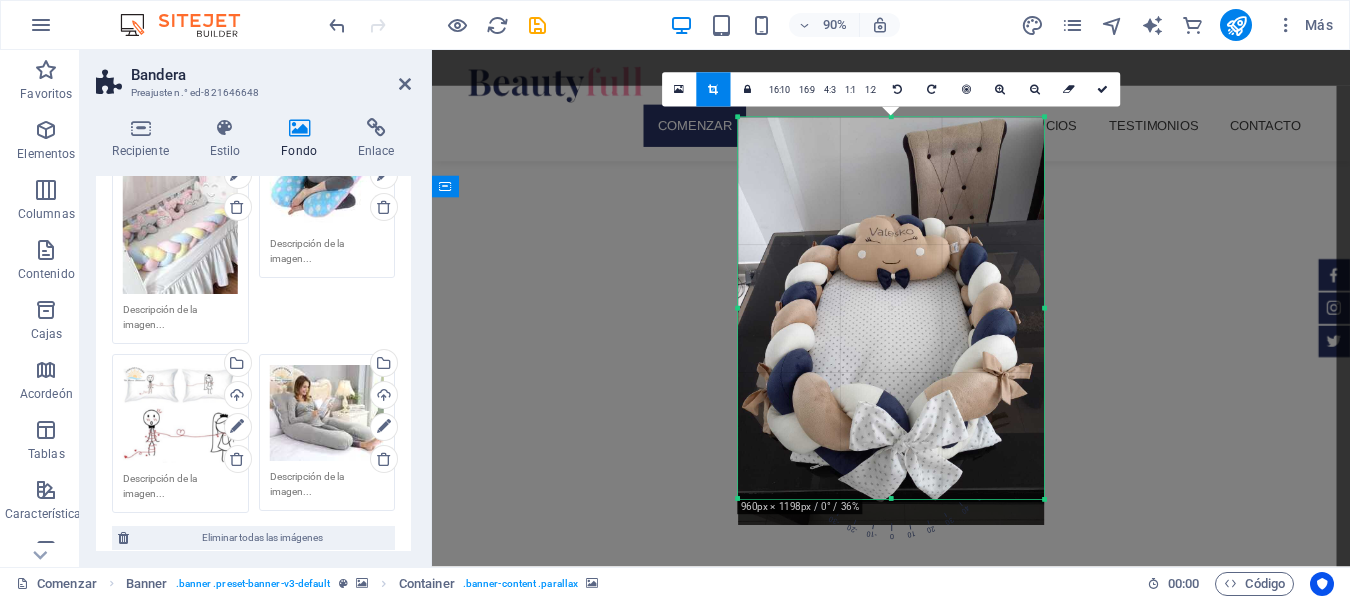 drag, startPoint x: 892, startPoint y: 514, endPoint x: 901, endPoint y: 485, distance: 30.364452 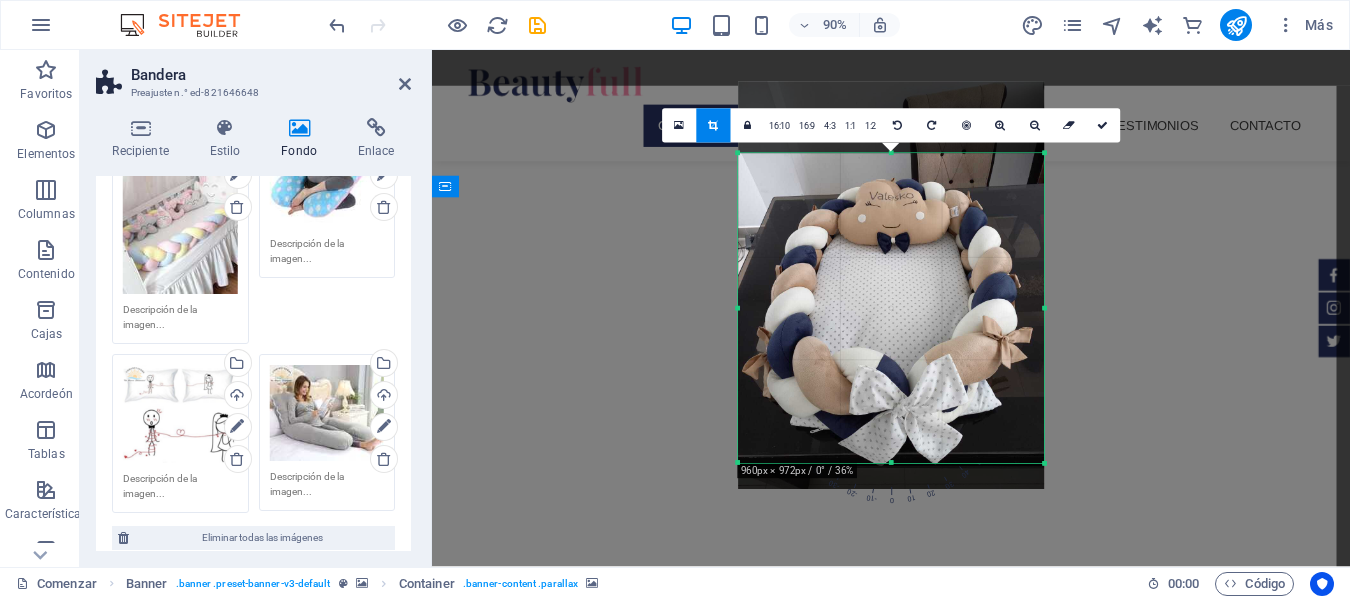 drag, startPoint x: 892, startPoint y: 120, endPoint x: 891, endPoint y: 200, distance: 80.00625 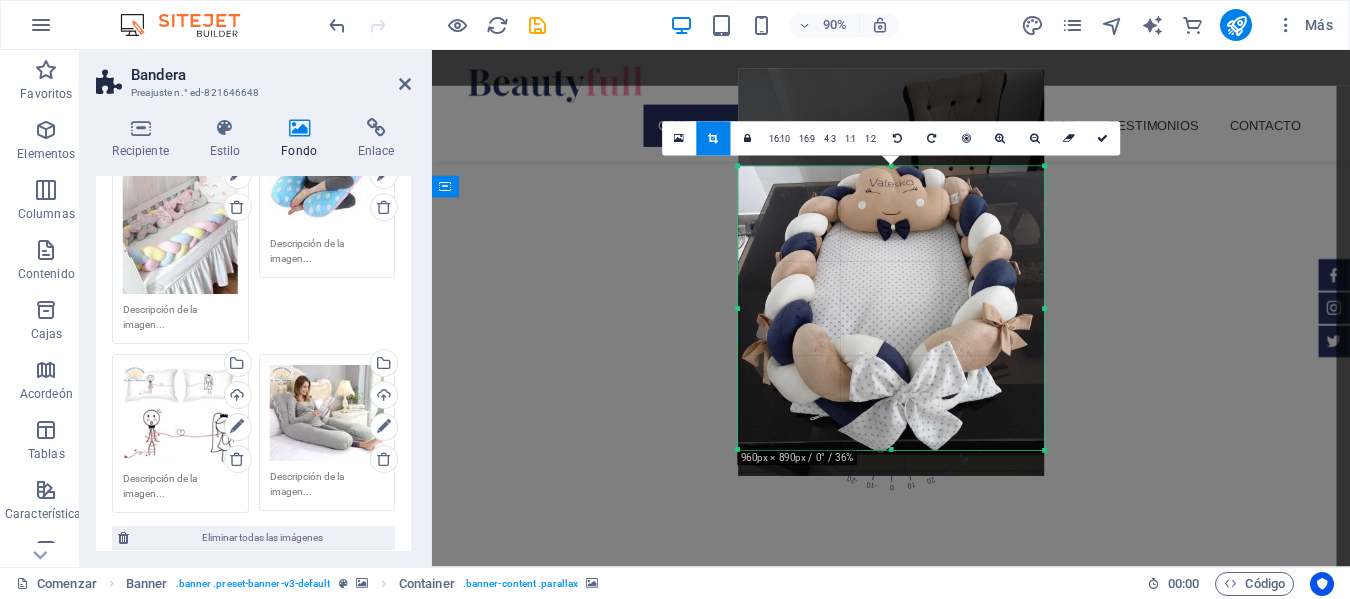 drag, startPoint x: 891, startPoint y: 153, endPoint x: 898, endPoint y: 182, distance: 29.832869 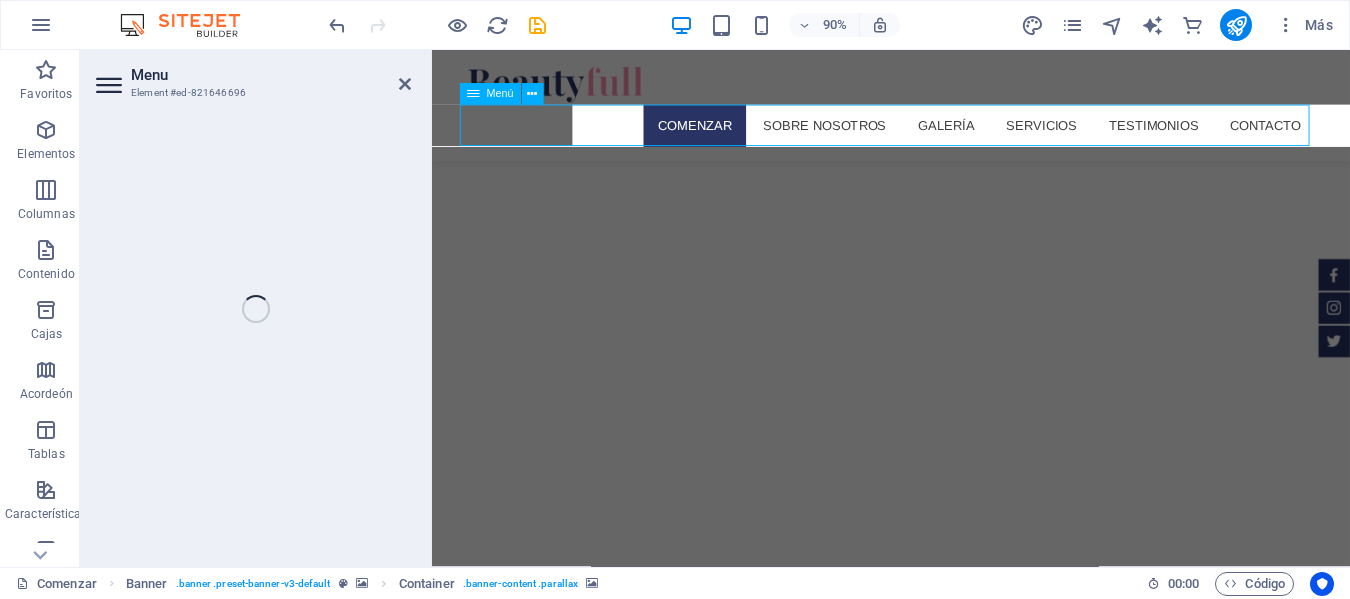 select 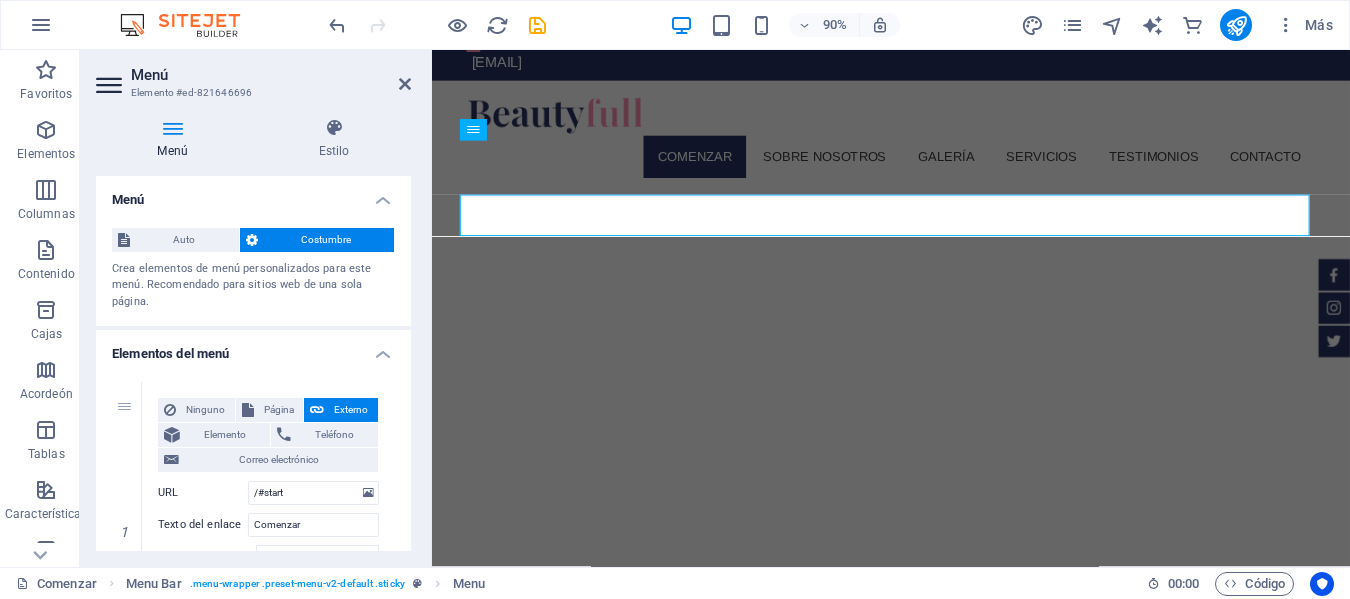 scroll, scrollTop: 0, scrollLeft: 0, axis: both 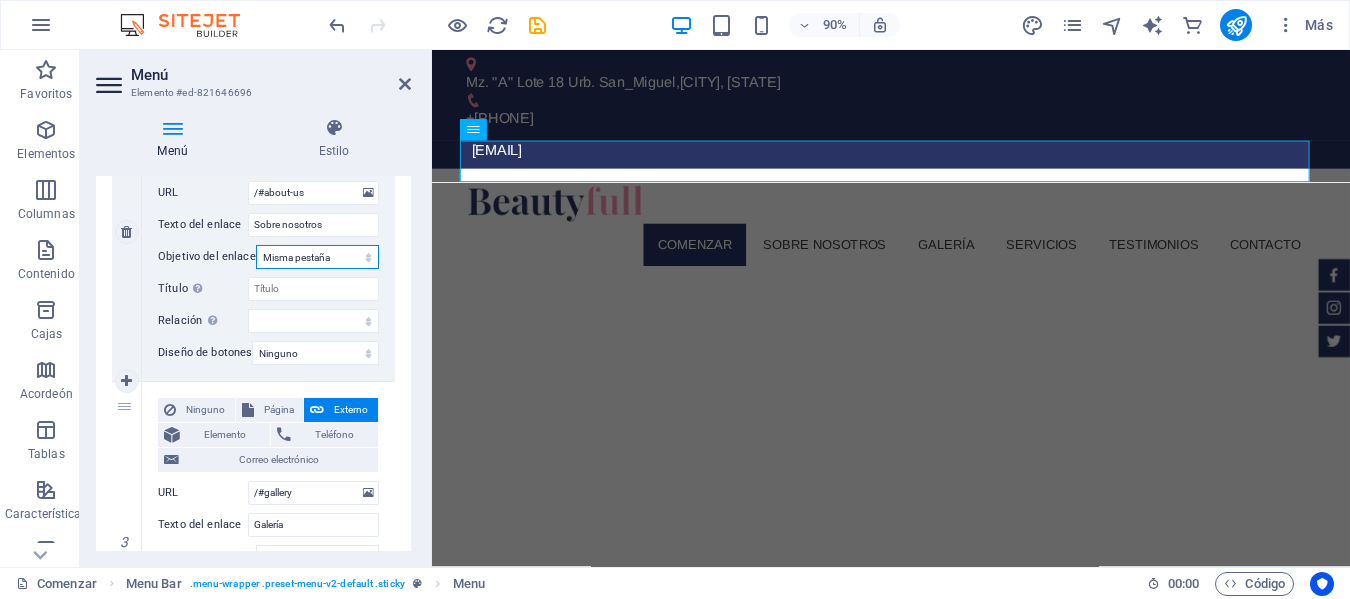 click on "Nueva pestaña Misma pestaña Cubrir" at bounding box center (317, 257) 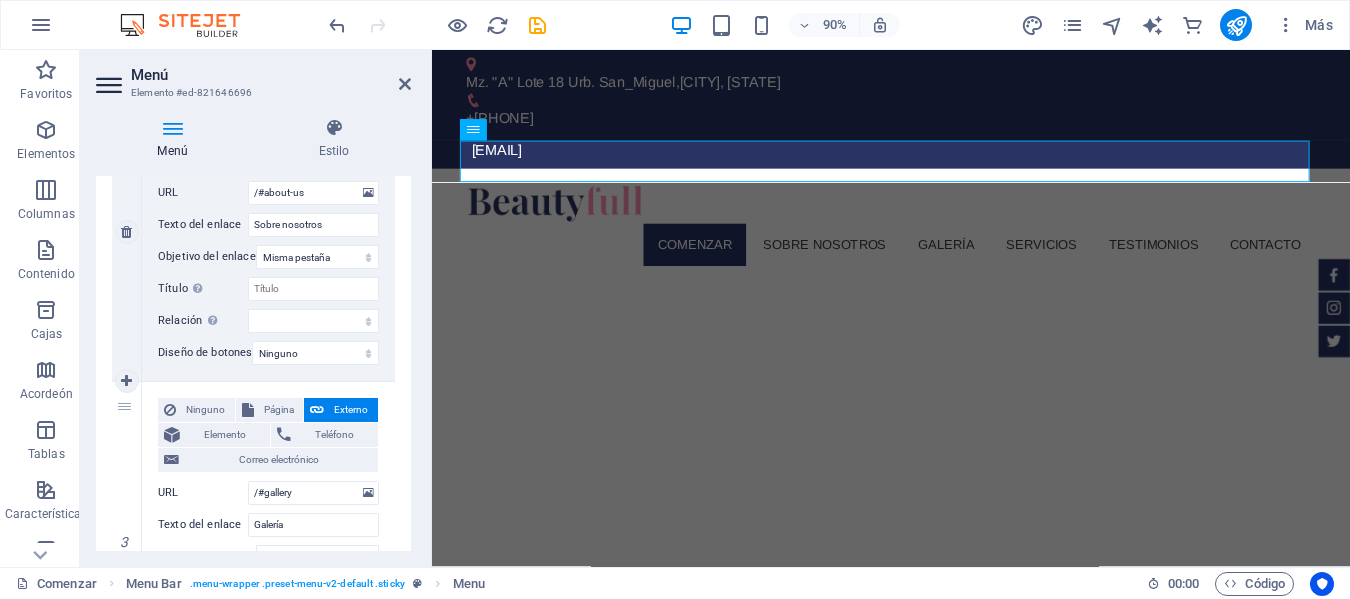 click on "Ninguno Página Externo Elemento Teléfono Correo electrónico Página Comenzar Subpágina Aviso legal Privacidad Elemento
URL /#about-us Teléfono Correo electrónico Texto del enlace Sobre nosotros Objetivo del enlace Nueva pestaña Misma pestaña Cubrir Título La descripción adicional del enlace no debe coincidir con el texto del enlace. El título suele mostrarse como información sobre herramientas al pasar el ratón sobre el elemento. Déjelo en blanco si no está seguro. Relación Establece la  relación de este enlace con el destino del enlace  . Por ejemplo, el valor "nofollow" indica a los motores de búsqueda que no sigan el enlace. Puede dejarse vacío. alternar autor marcador externo ayuda licencia próximo no seguir sin referencia noopener anterior buscar etiqueta Diseño de botones Ninguno Por defecto Primario Secundario" at bounding box center (268, 231) 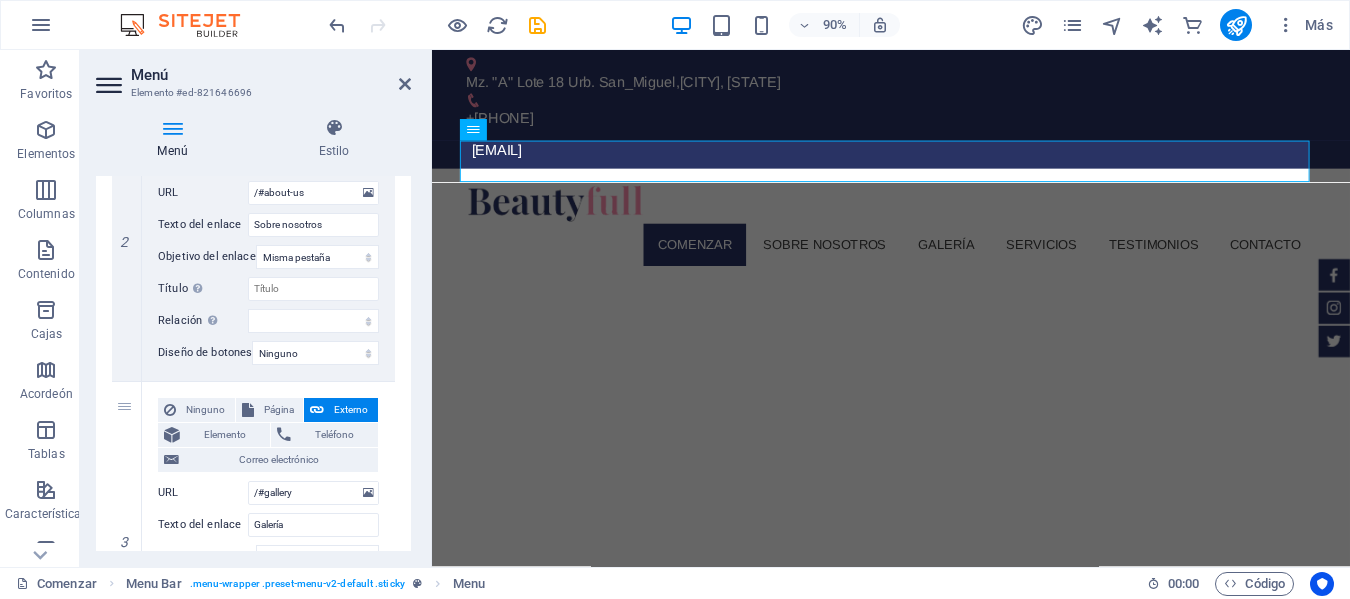 click at bounding box center (942, 1047) 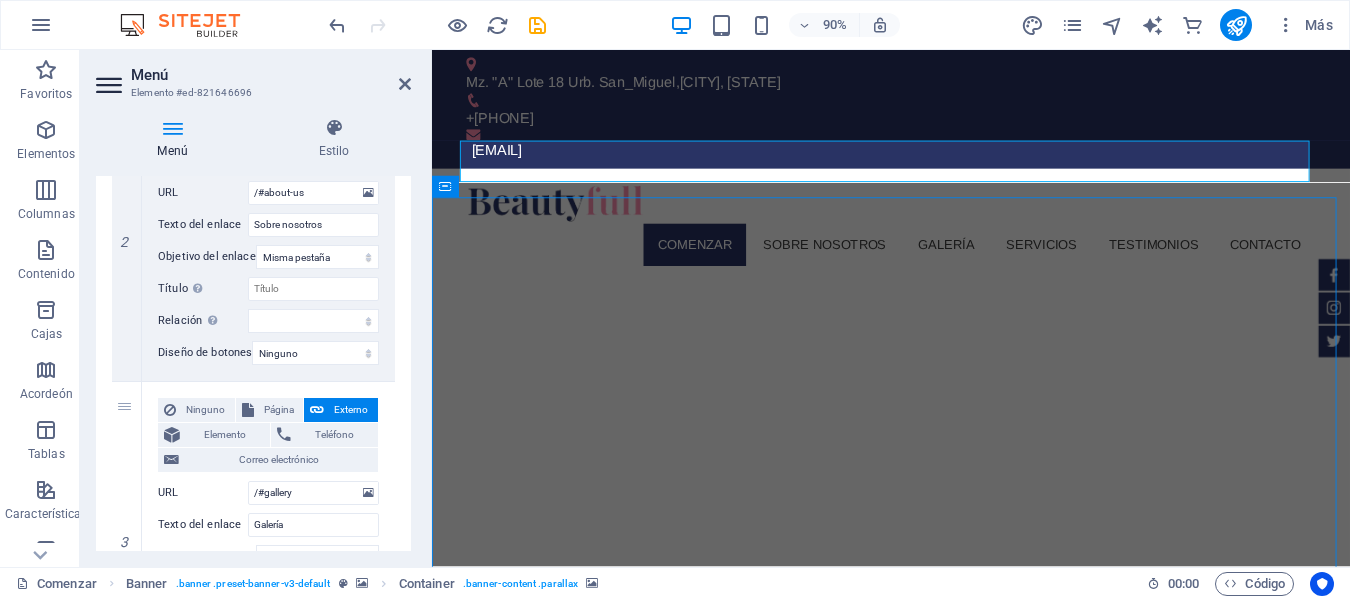 click at bounding box center (942, 1047) 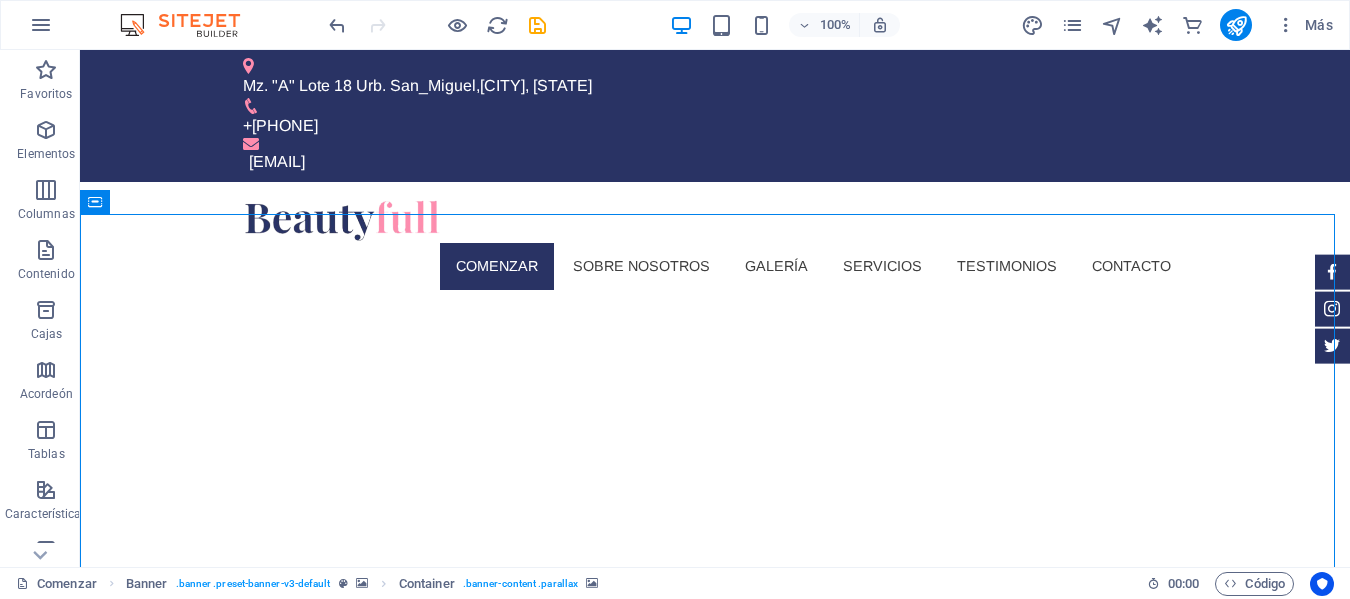 click at bounding box center (715, 1047) 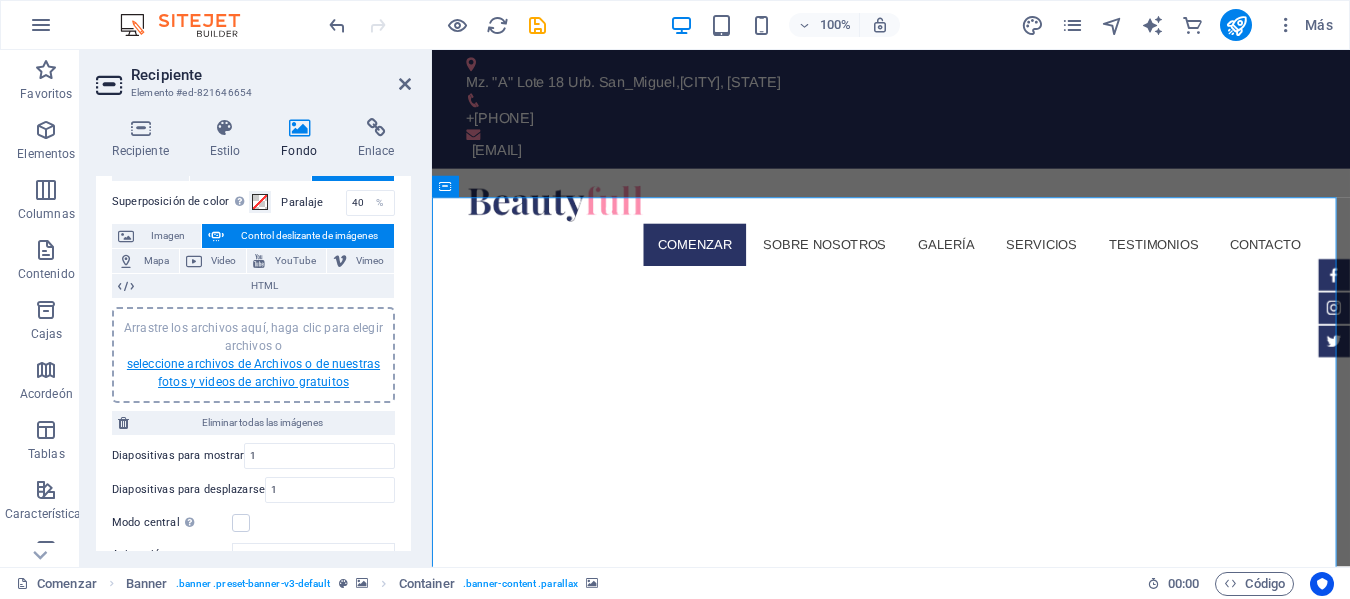 scroll, scrollTop: 100, scrollLeft: 0, axis: vertical 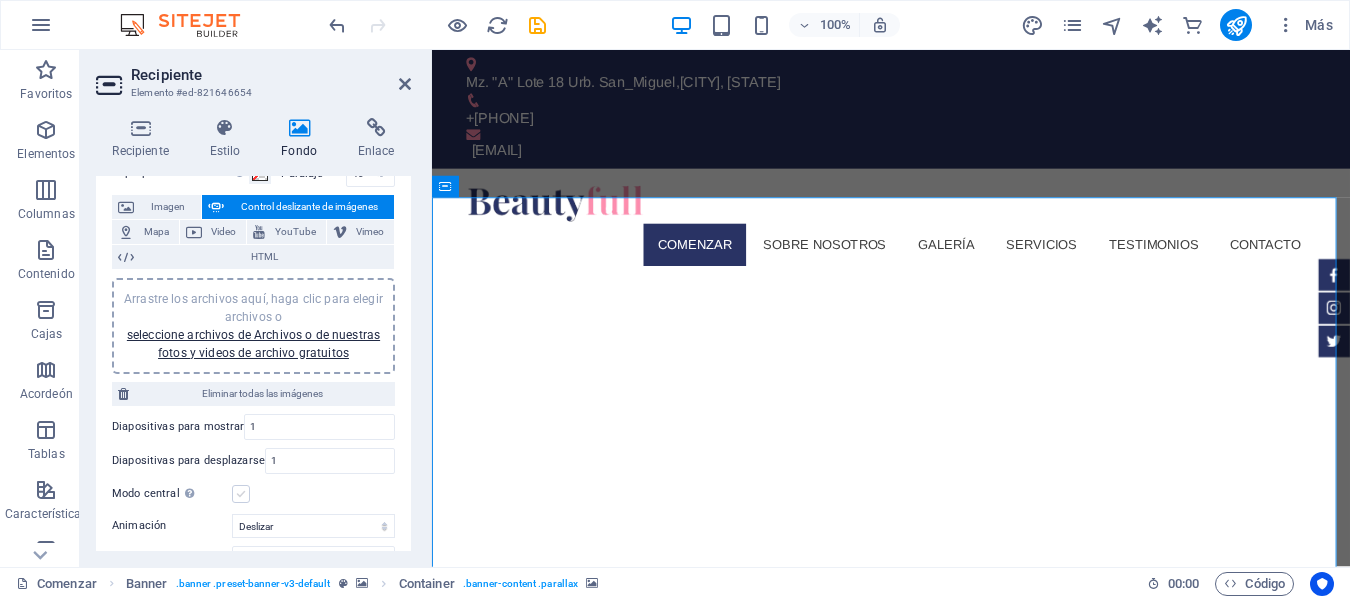 click at bounding box center (241, 494) 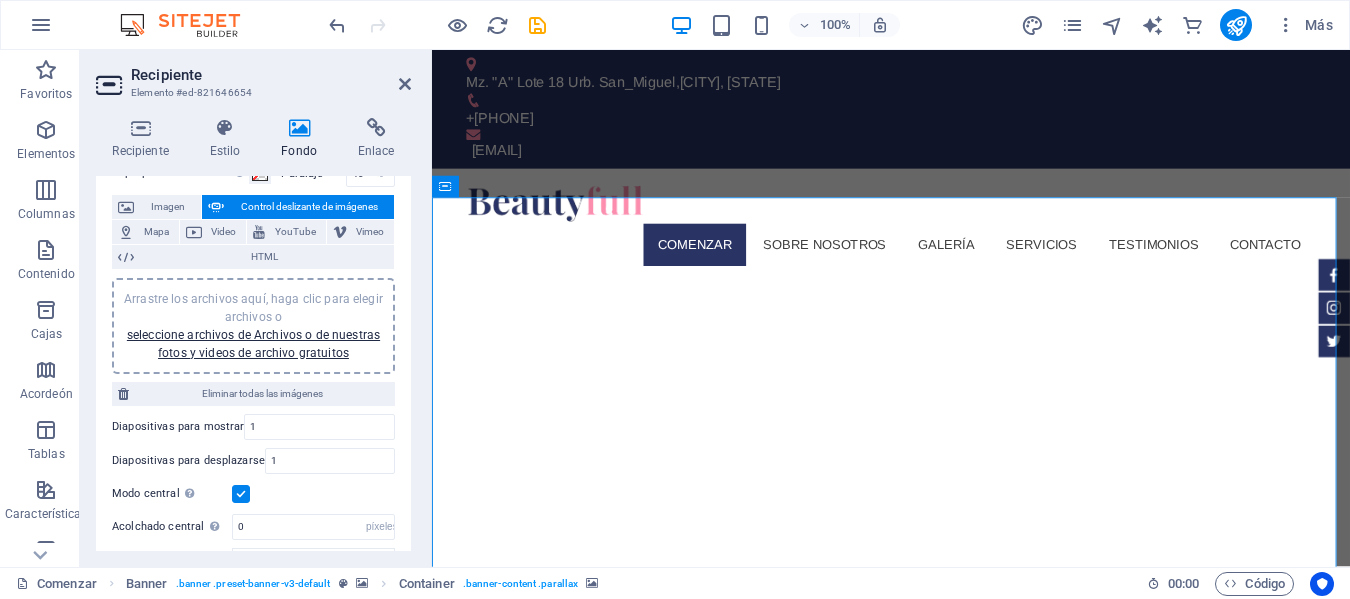 click at bounding box center [241, 494] 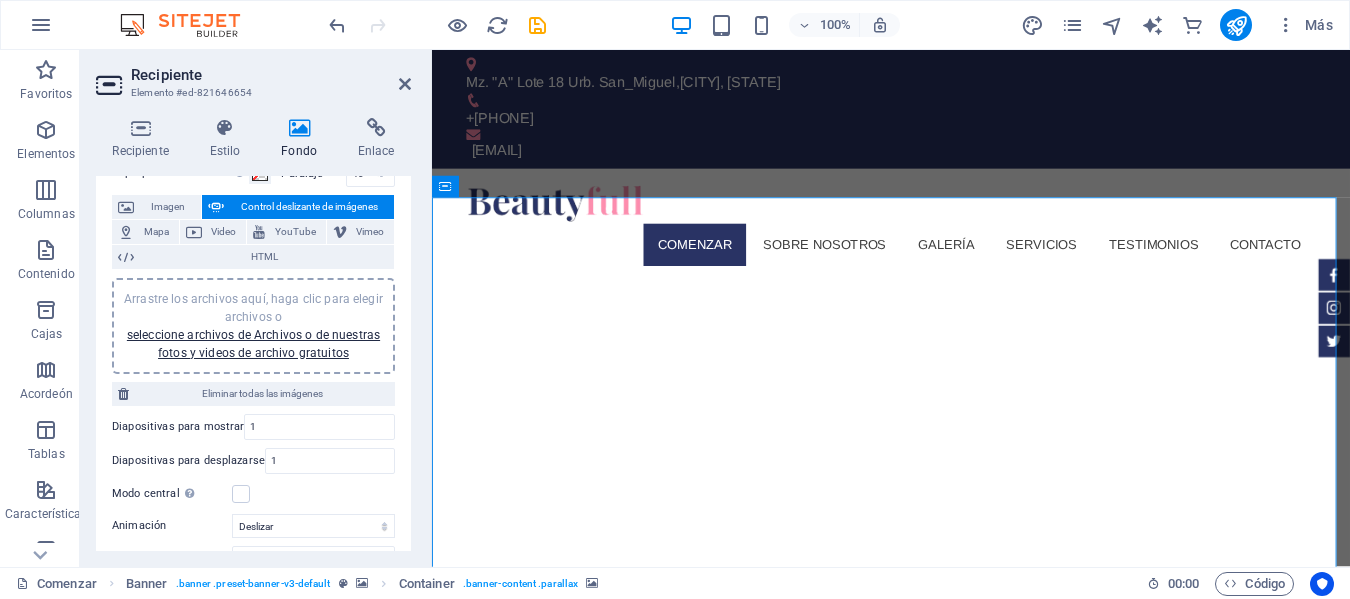 click at bounding box center [942, 1027] 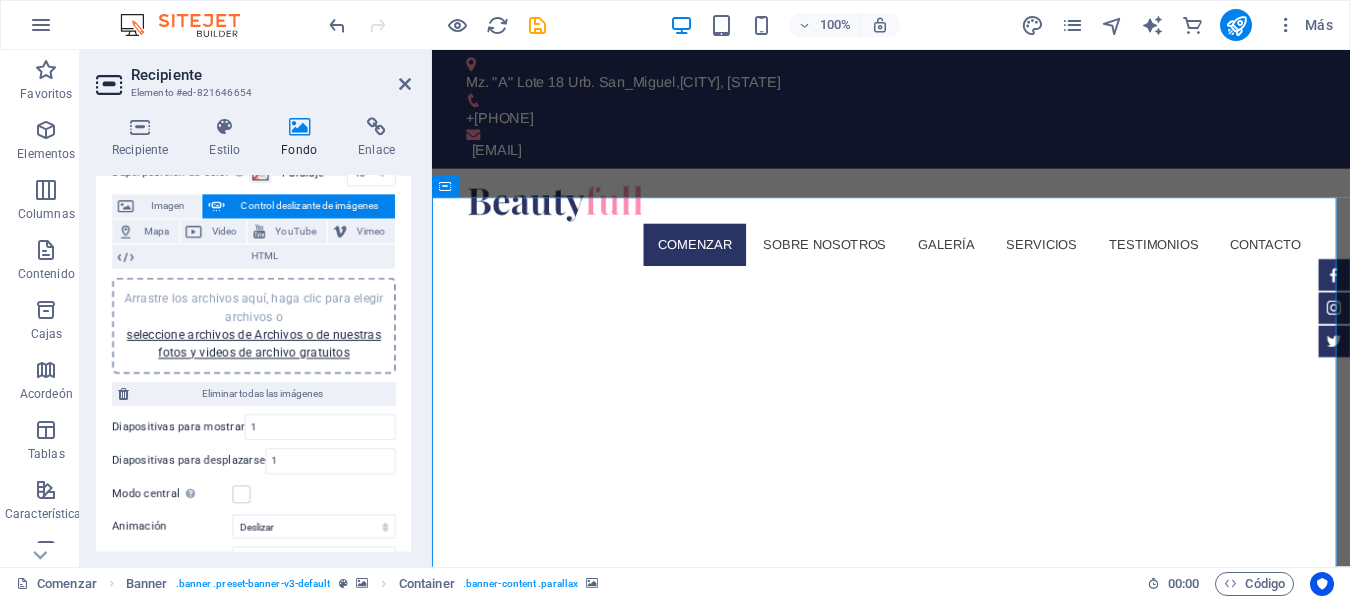 click at bounding box center (942, 1027) 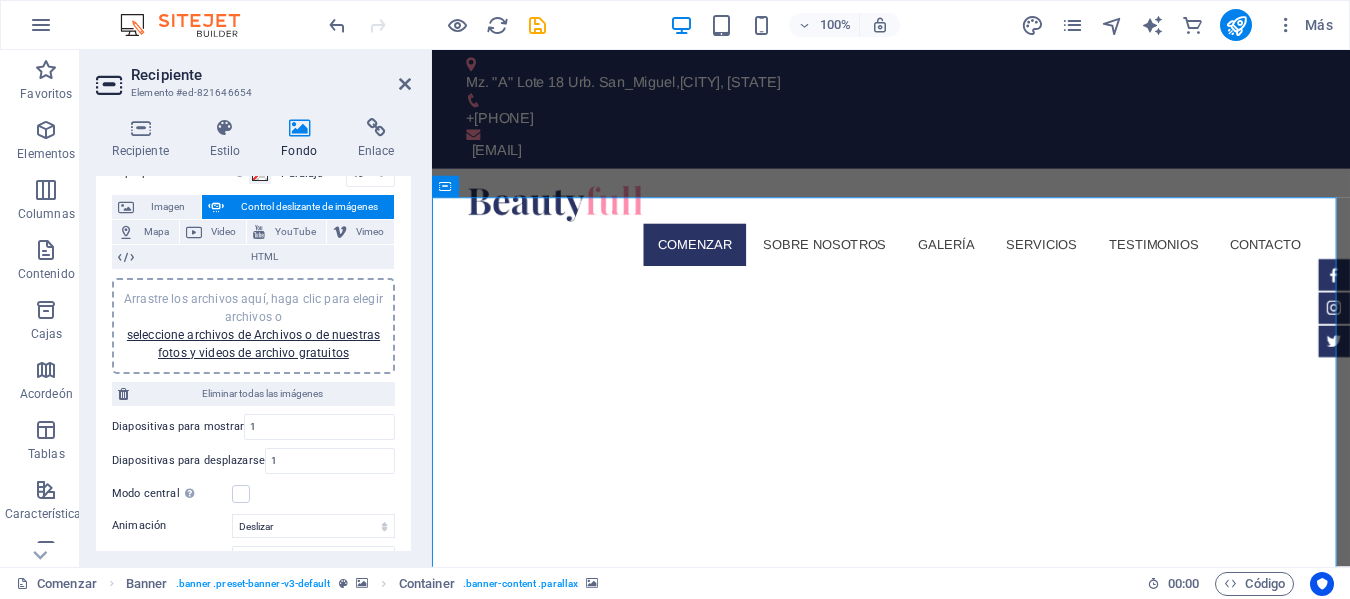 click at bounding box center (942, 1027) 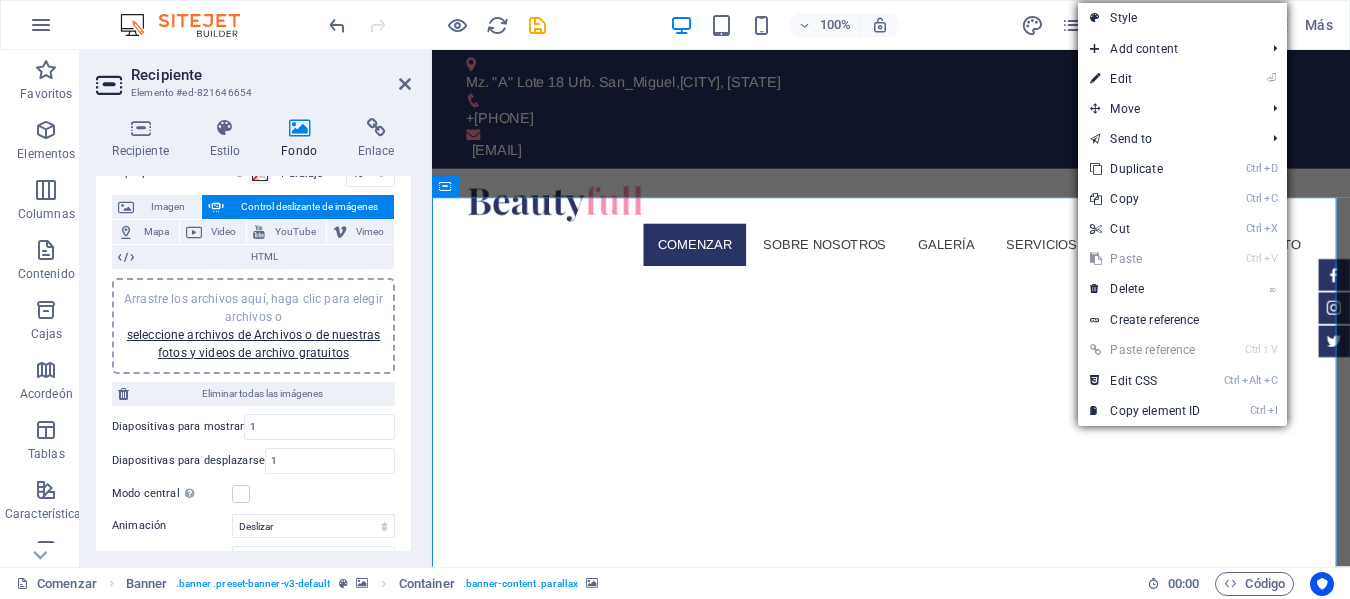 click at bounding box center (942, 1027) 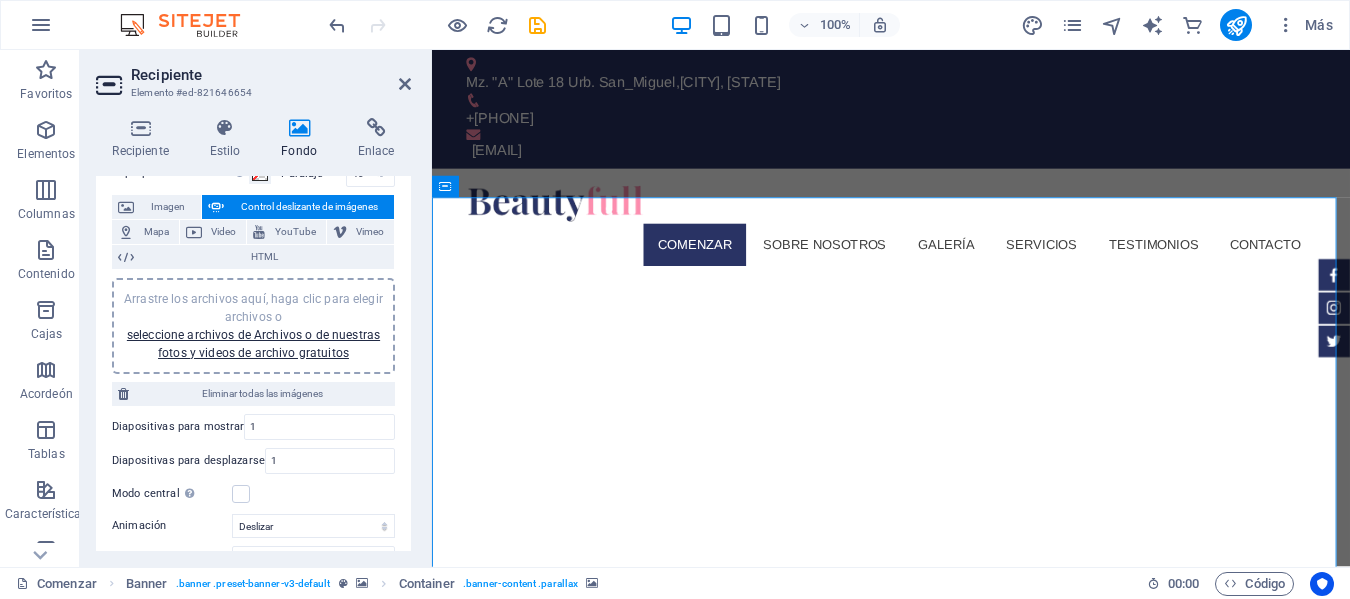 click at bounding box center [942, 1027] 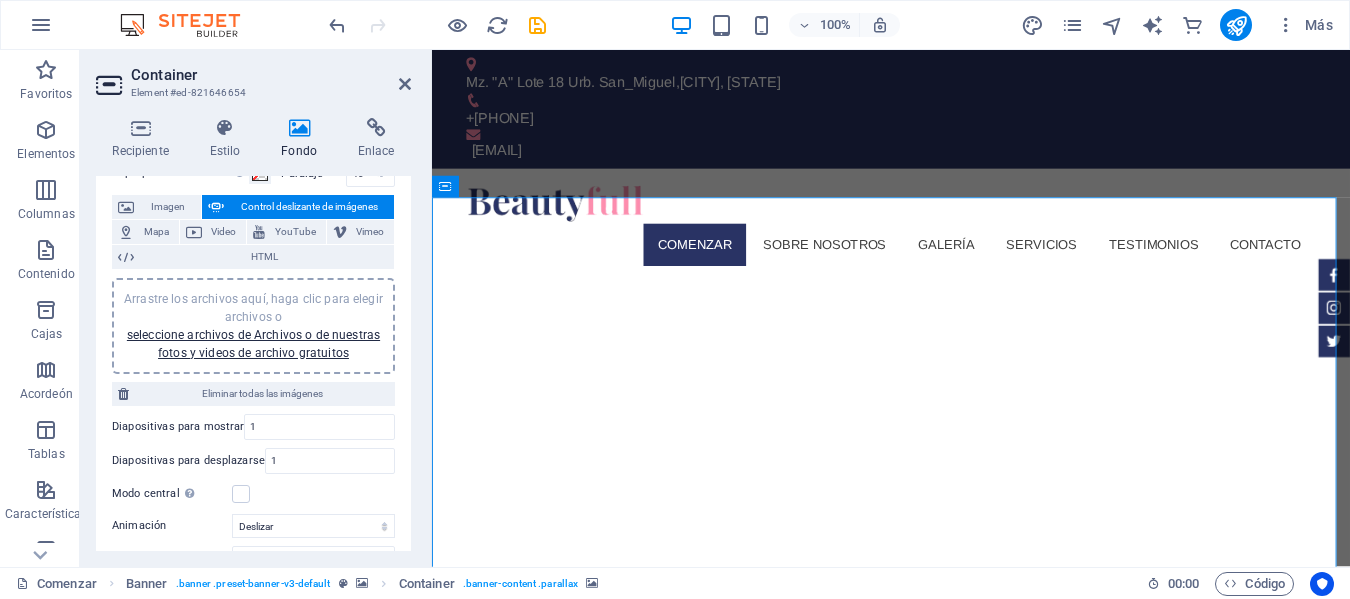 click at bounding box center (942, 1027) 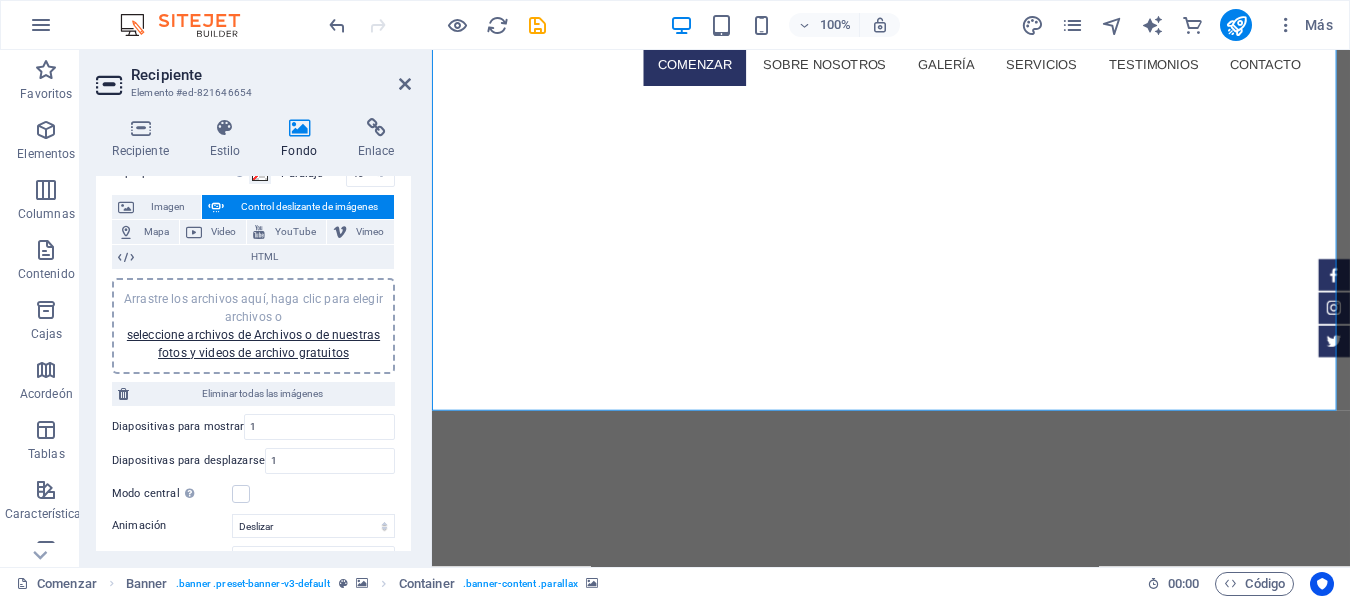 scroll, scrollTop: 0, scrollLeft: 0, axis: both 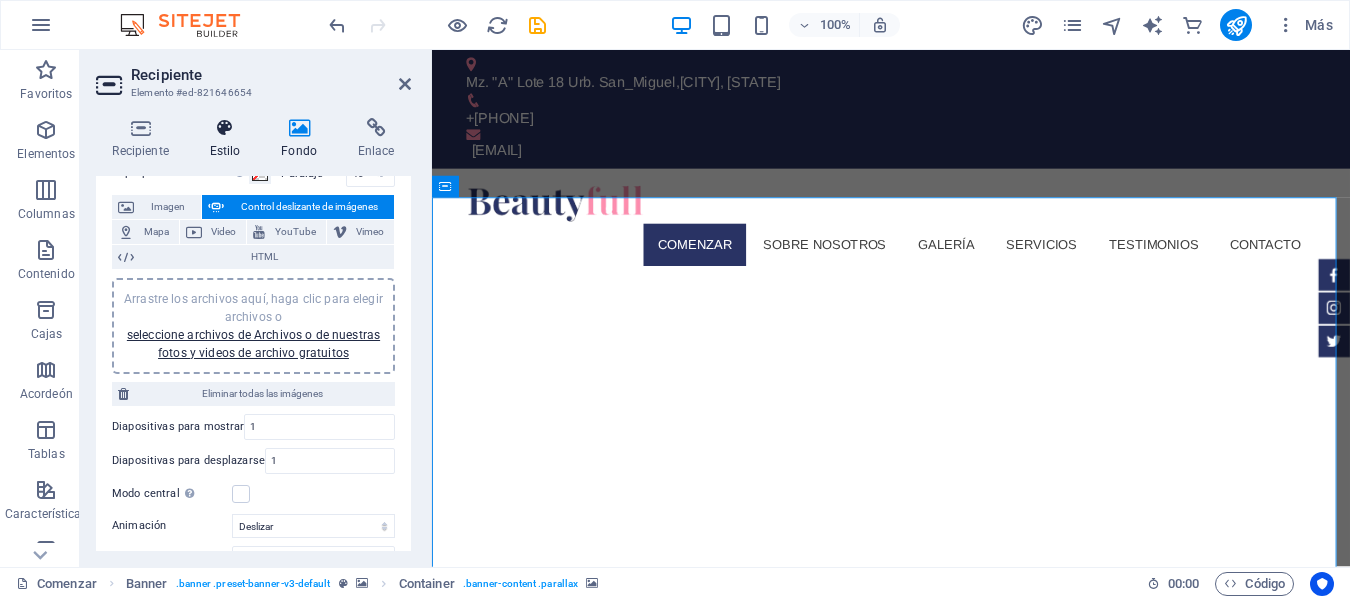 click at bounding box center (225, 128) 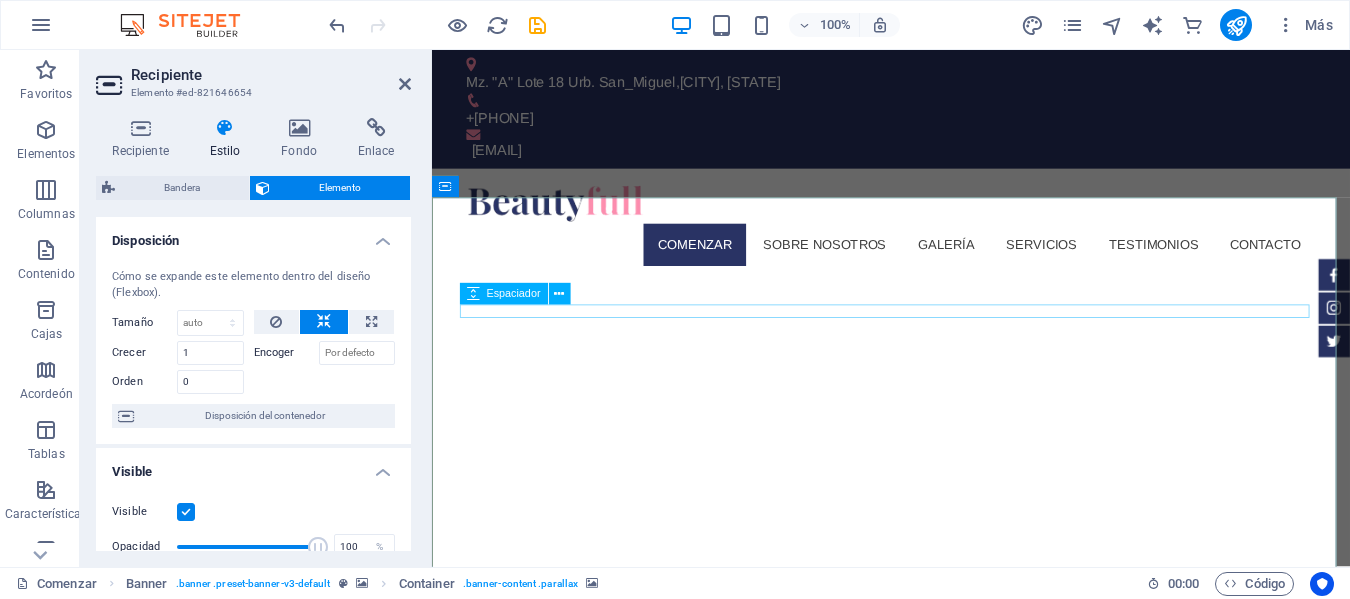 click at bounding box center [942, 1450] 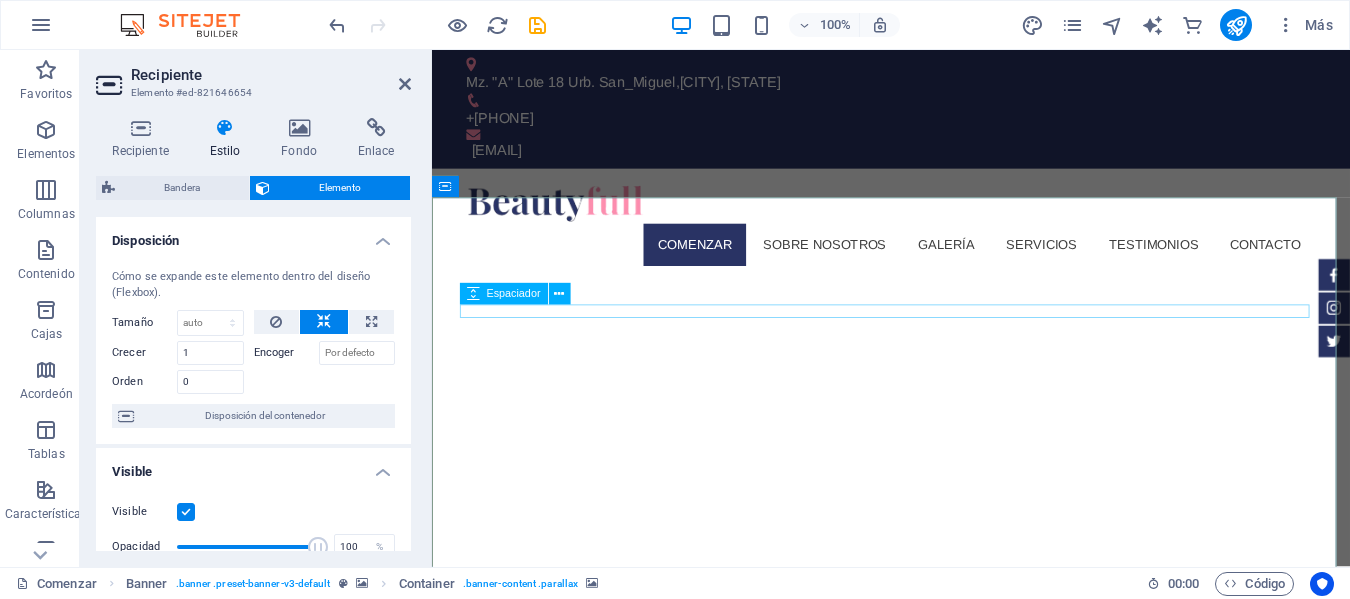 click at bounding box center [942, 1450] 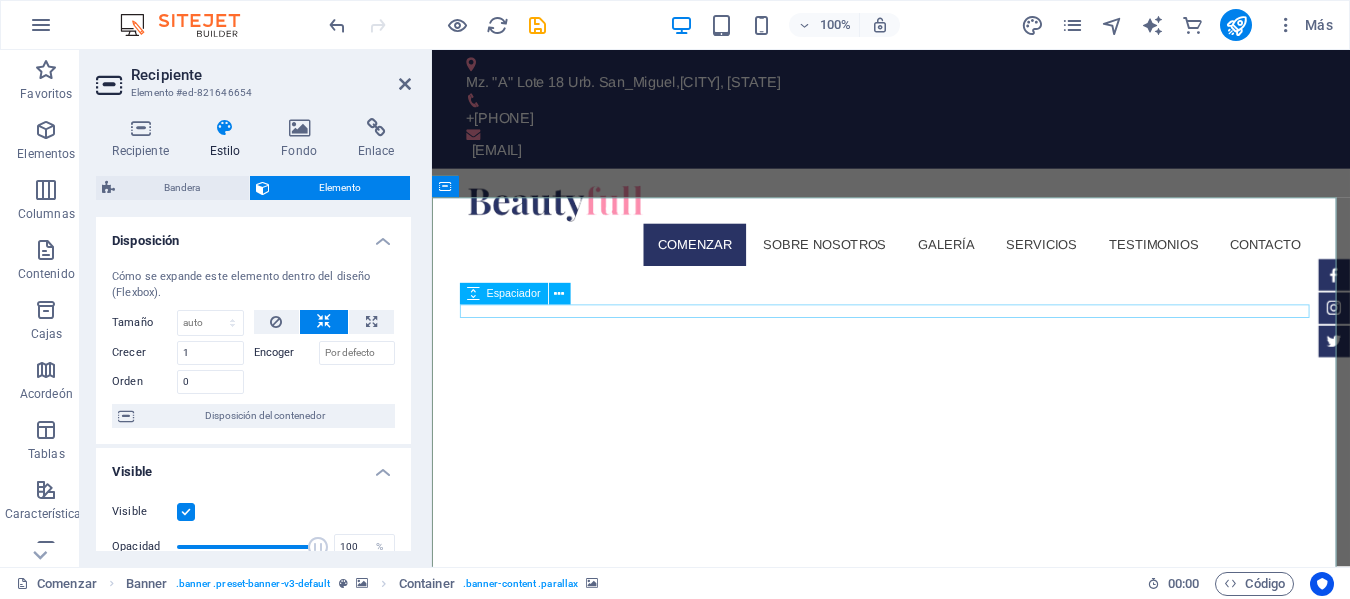 click at bounding box center [942, 1450] 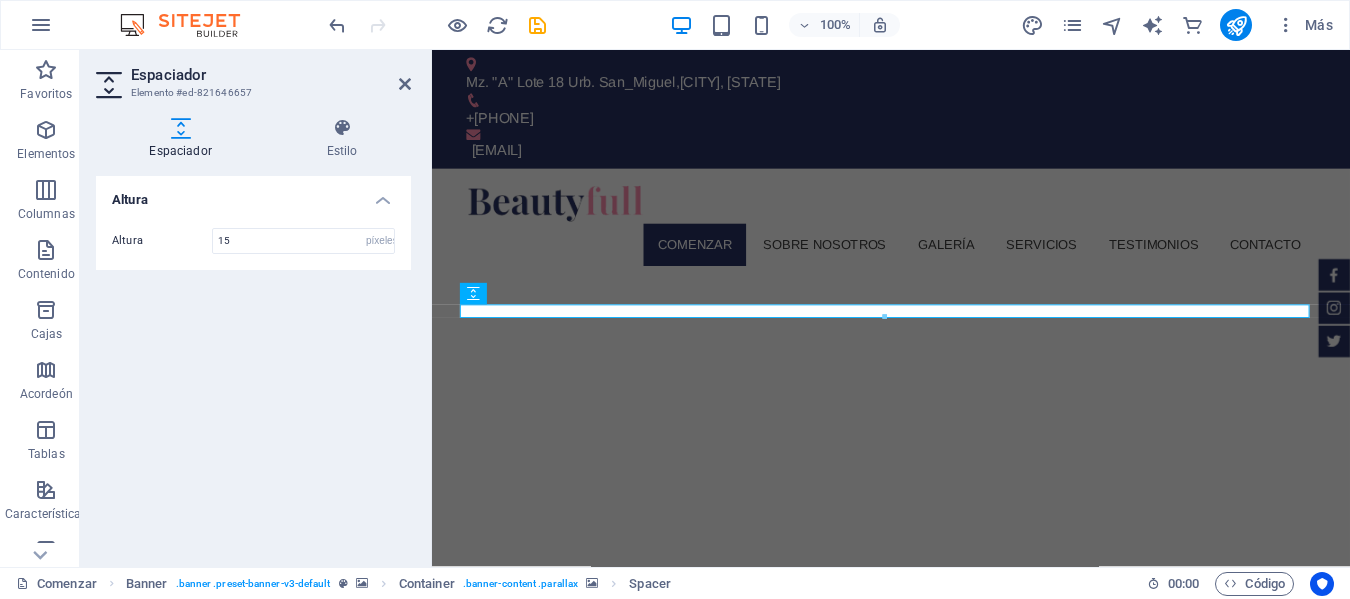 click at bounding box center (942, 1027) 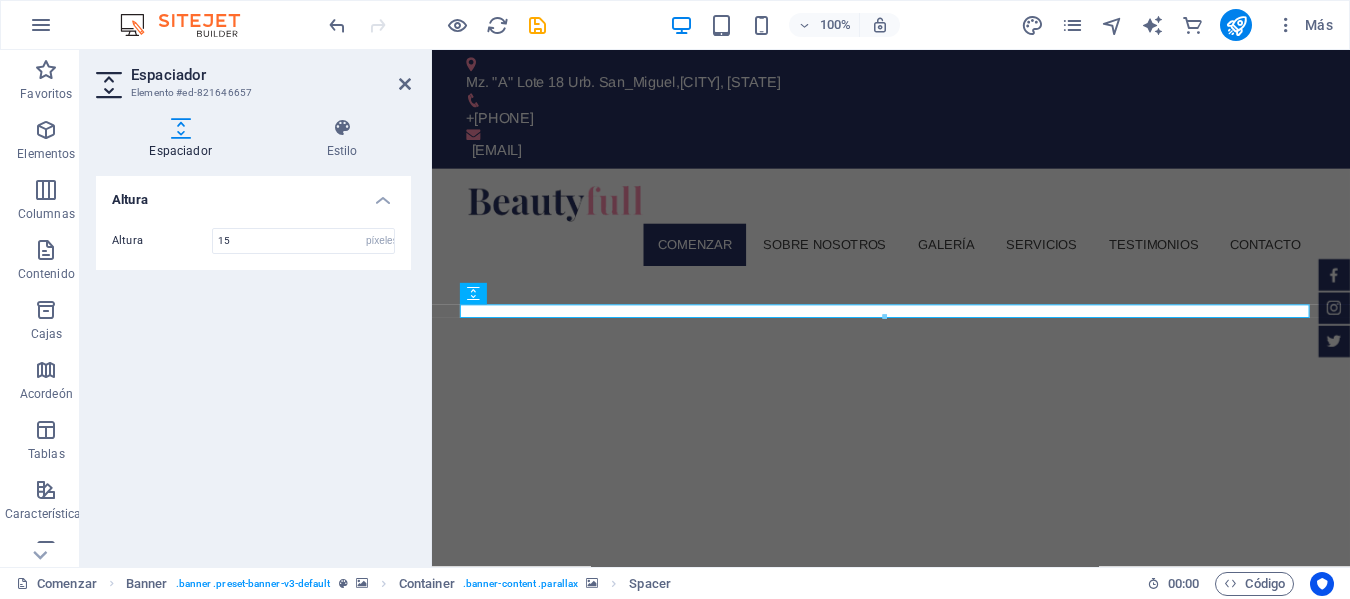 click at bounding box center (942, 1027) 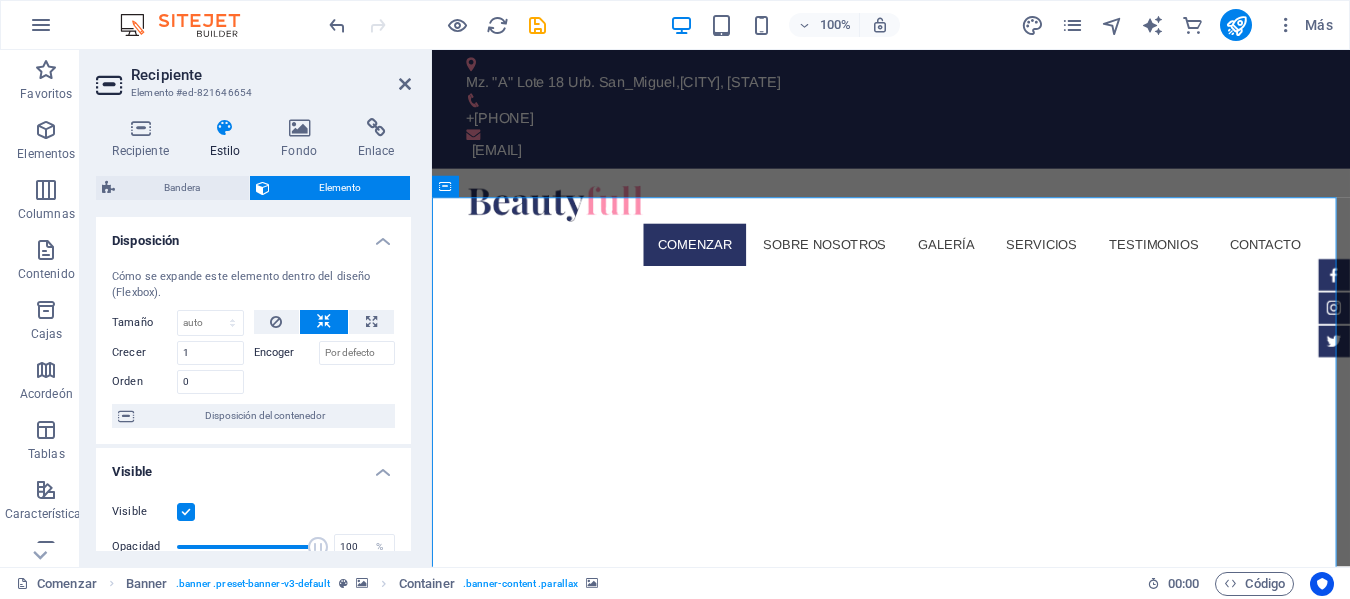 click at bounding box center (942, 1027) 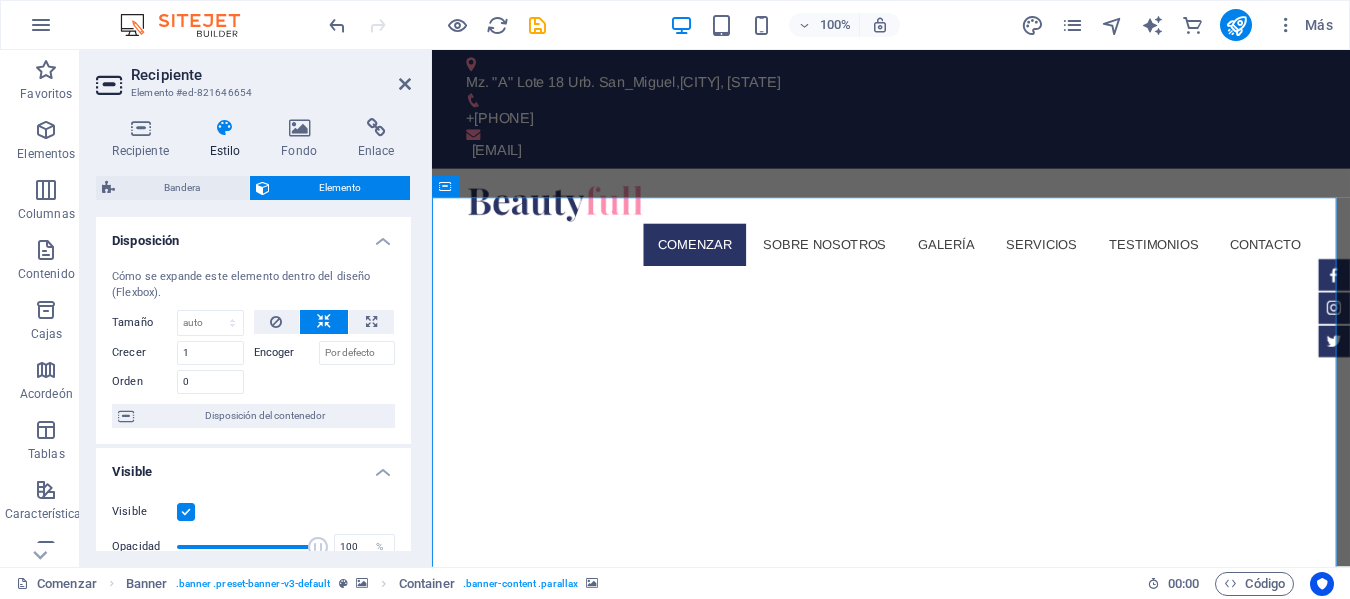 click at bounding box center (942, 1027) 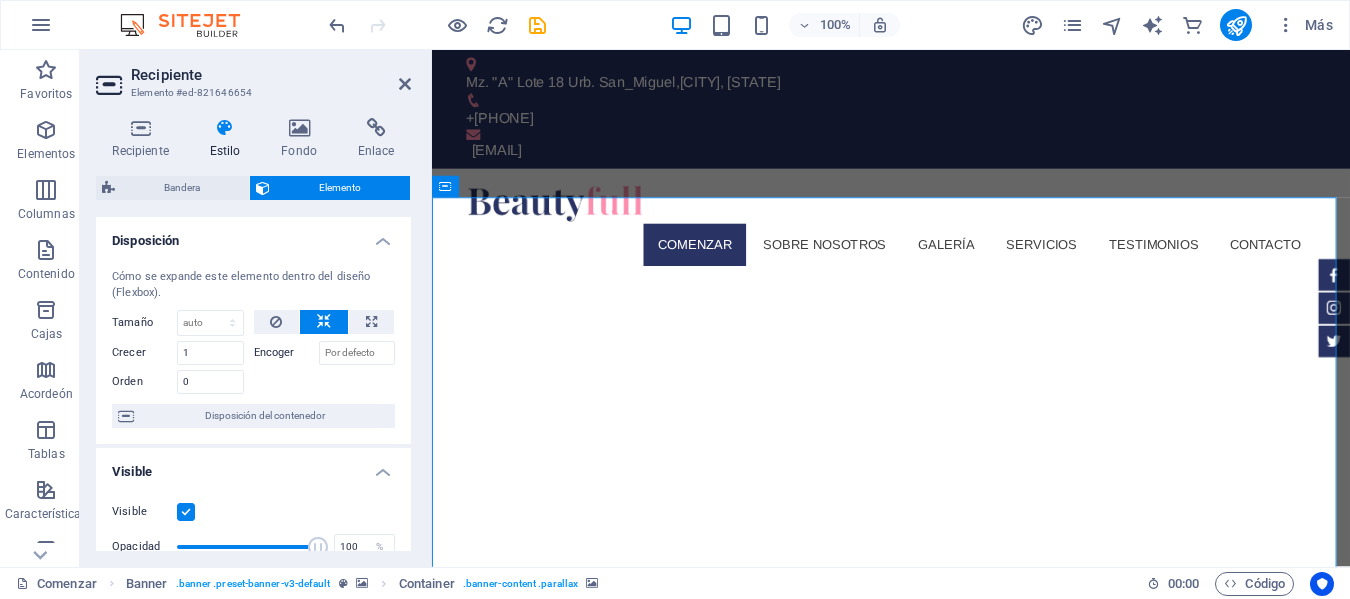 click at bounding box center [942, 1027] 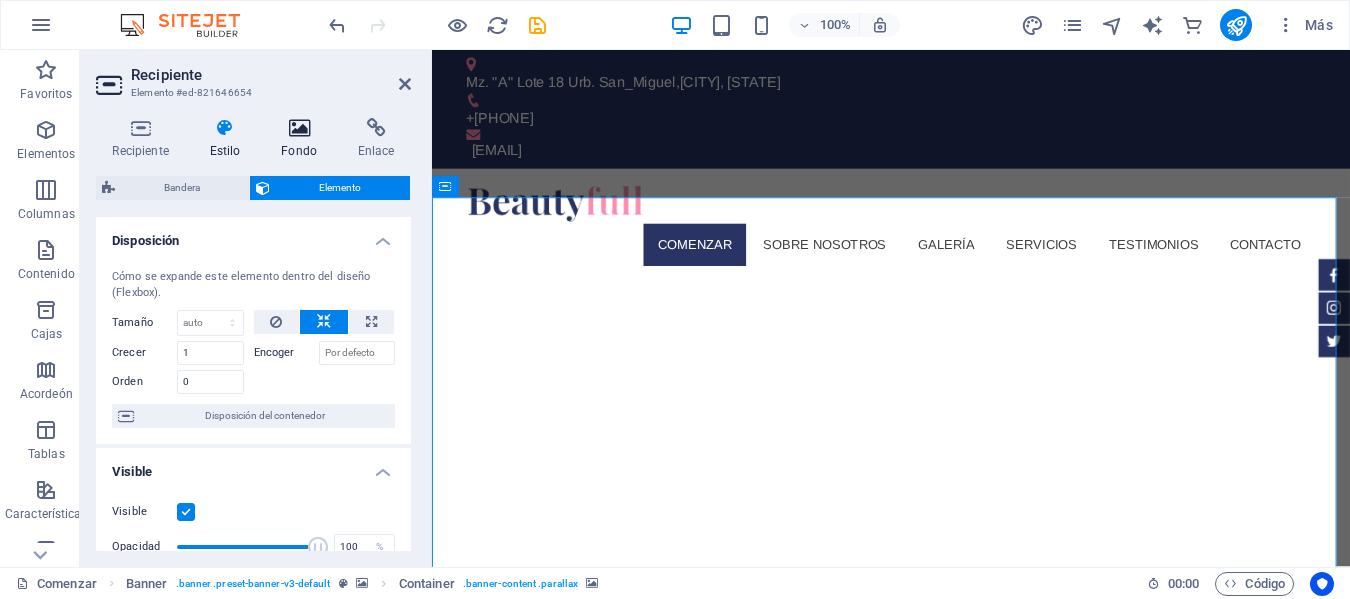 click at bounding box center [299, 128] 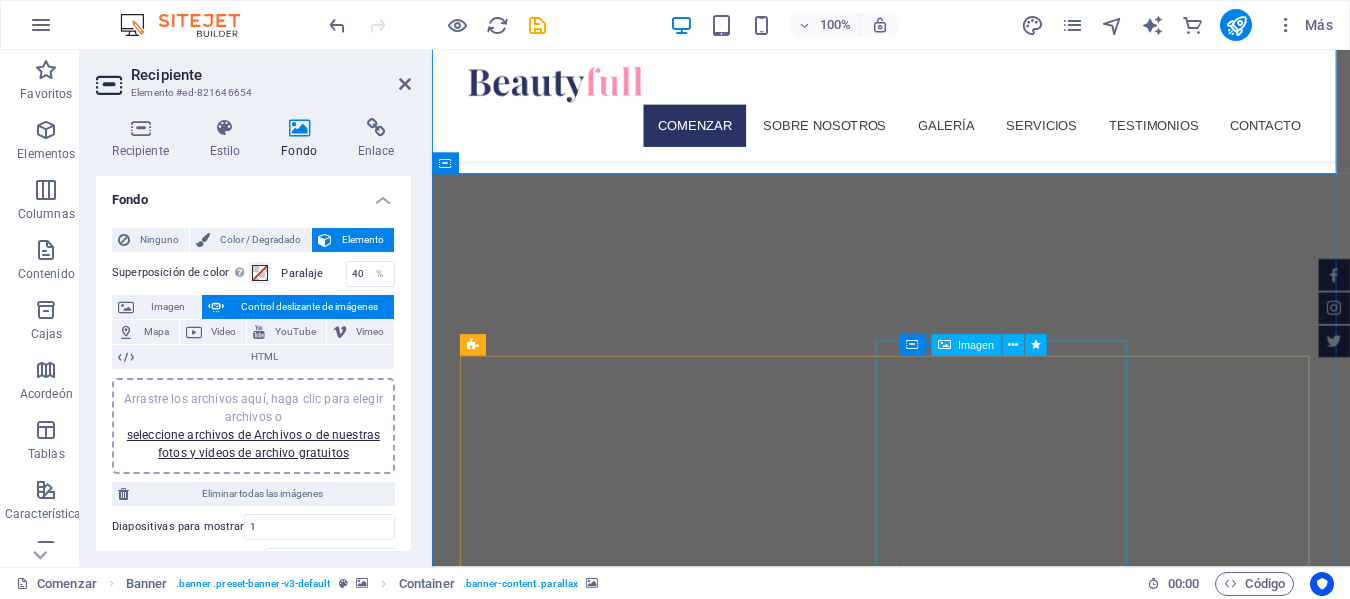 scroll, scrollTop: 400, scrollLeft: 0, axis: vertical 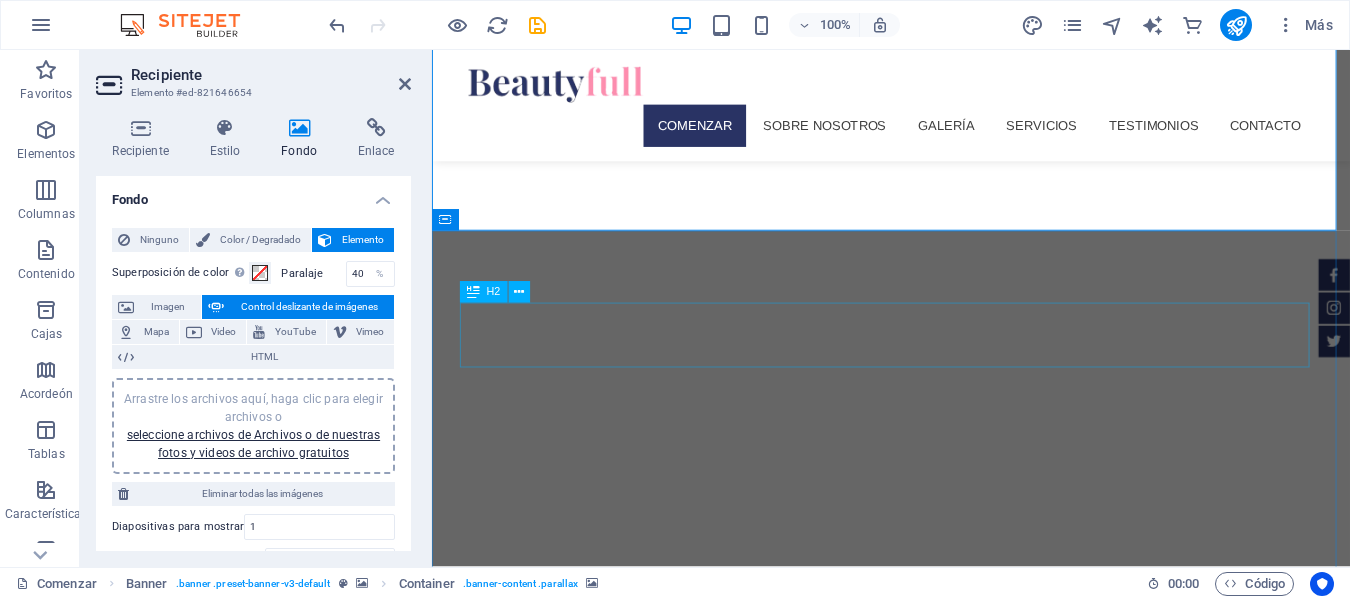 click on "Sobre  nosotros" at bounding box center (942, 1512) 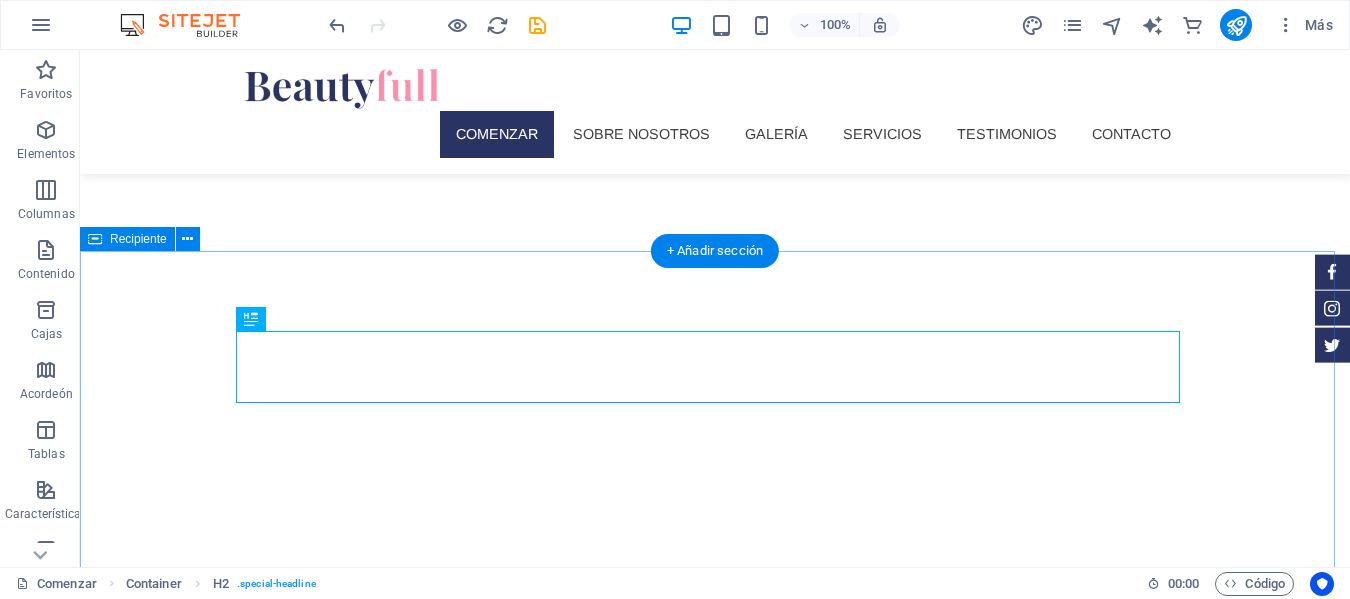 click on "Sobre  nosotros Lorem ipsum dolor sit amet Consectetur adipisicing eiusmod temporunt laboreie magna aliqua enim adite  minim veniamquis nostrud exercitation ullamco laboris nisi ut aliquip commodo consequat aute irure reprehenderit.   Servicios Contacto" at bounding box center (715, 2419) 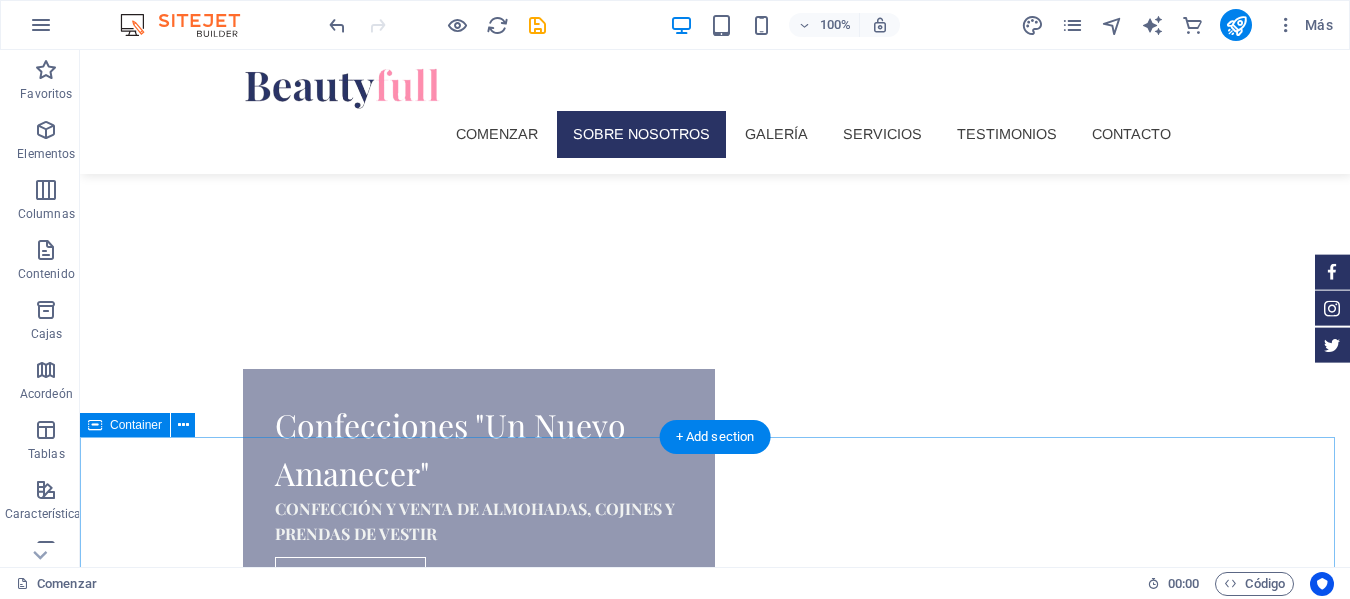 scroll, scrollTop: 800, scrollLeft: 0, axis: vertical 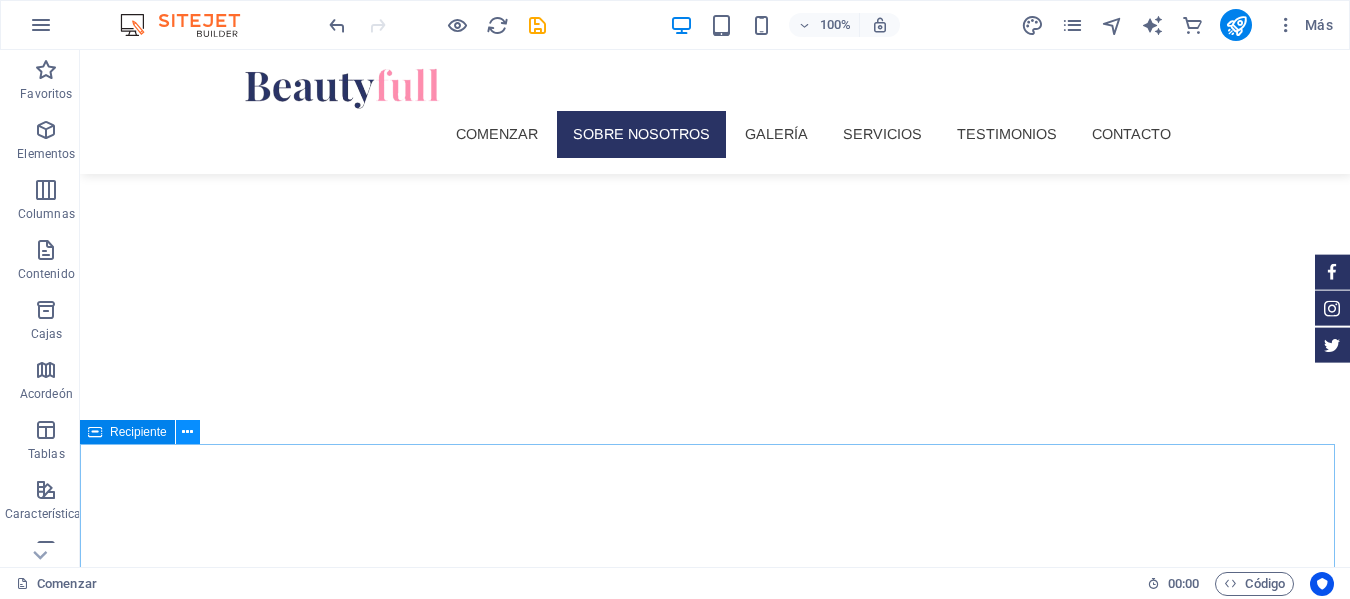 click at bounding box center (187, 432) 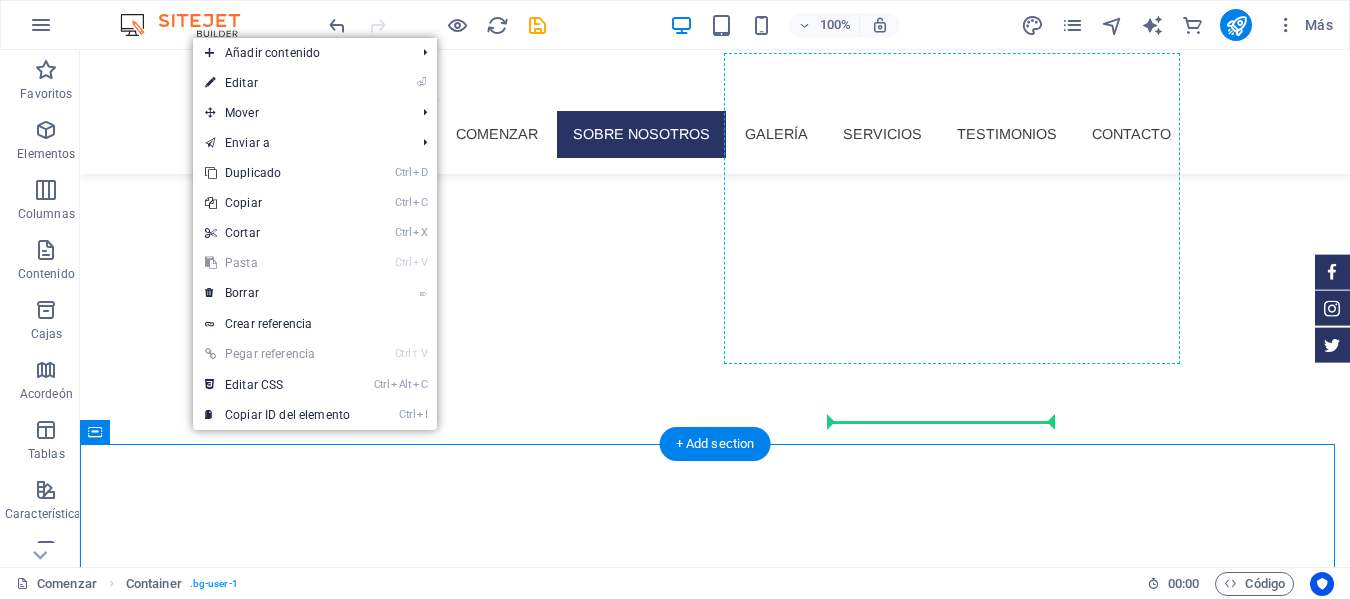 drag, startPoint x: 927, startPoint y: 502, endPoint x: 944, endPoint y: 302, distance: 200.7212 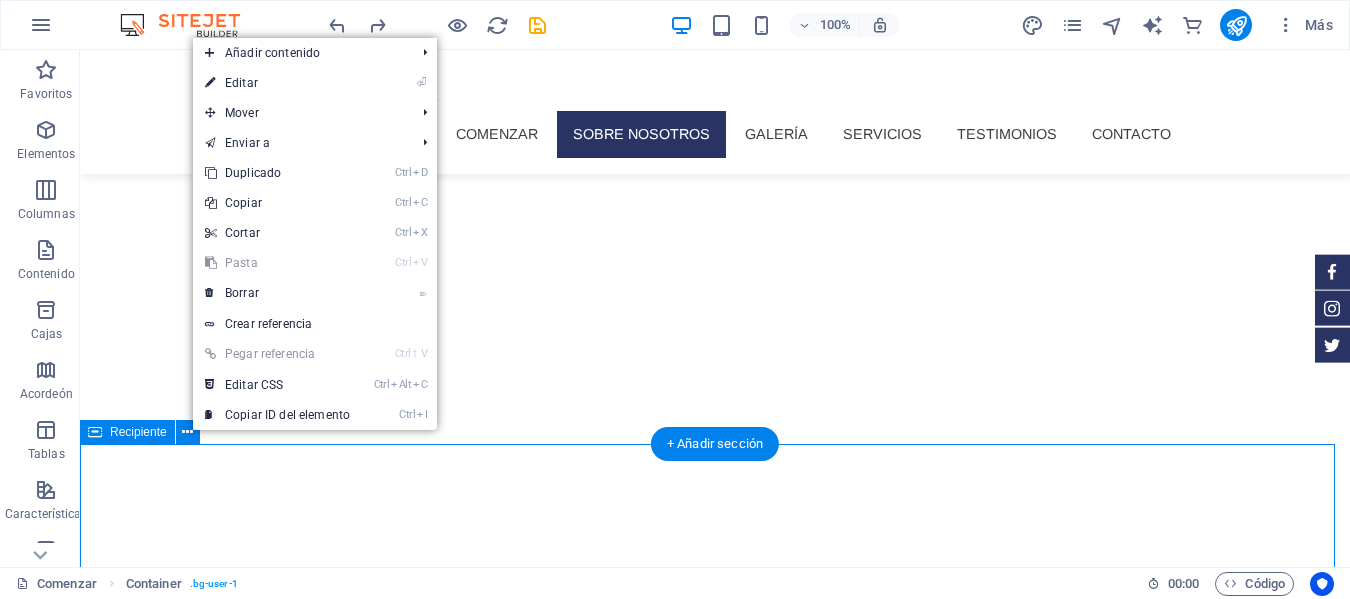 click on "nuestra  galería" at bounding box center (715, 3181) 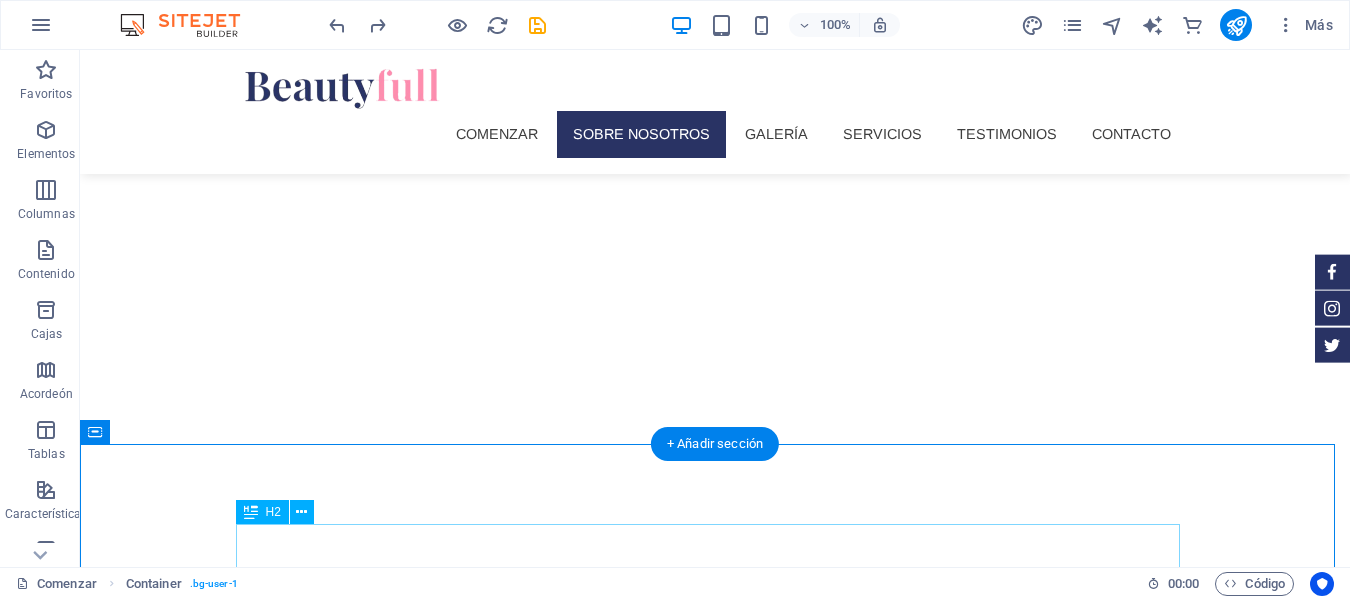 click on "nuestra  galería" at bounding box center [715, 3181] 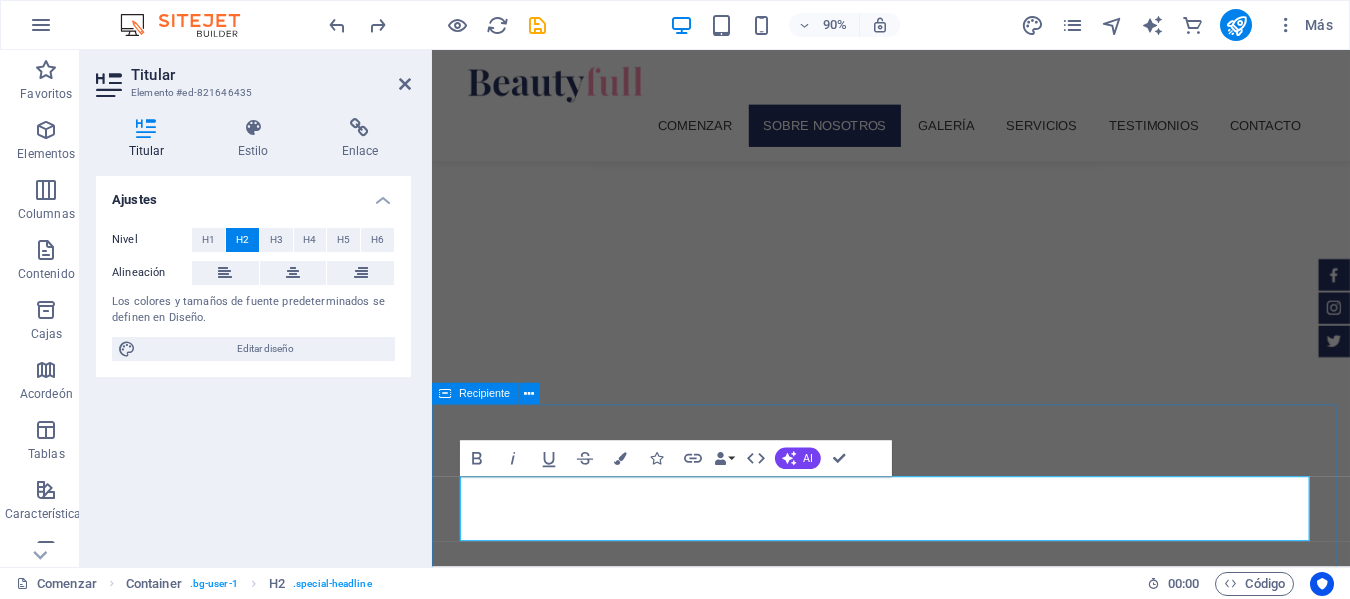 click on "nuestra  galería" at bounding box center [942, 3181] 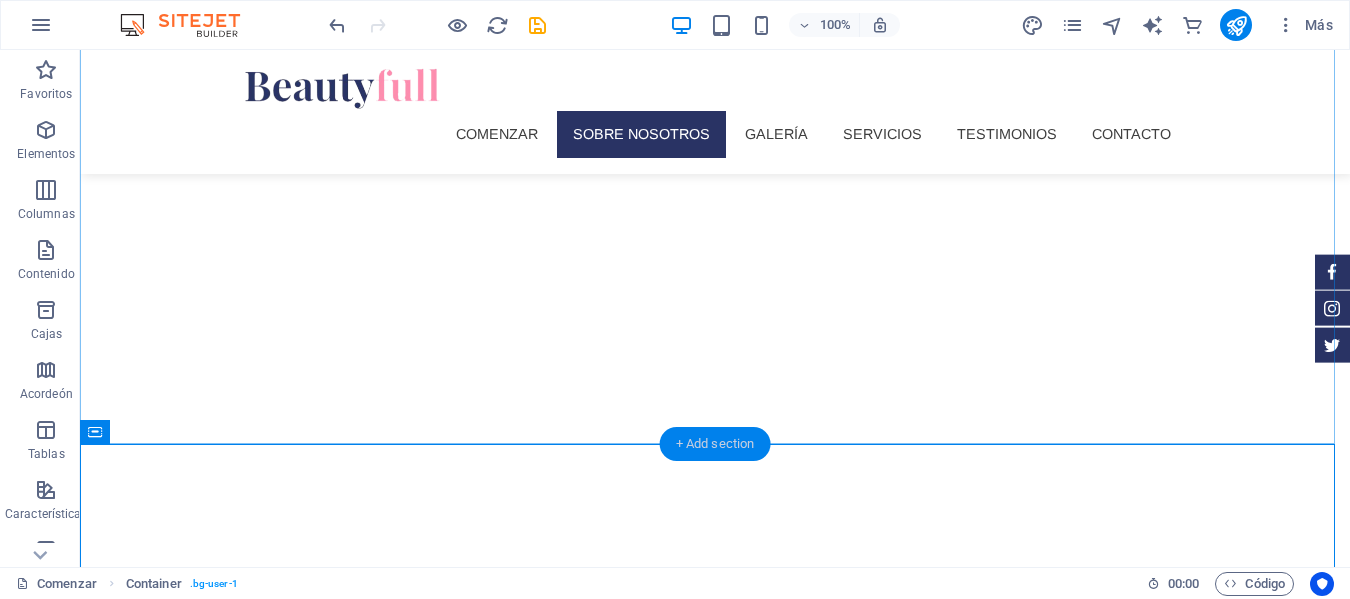click on "+ Add section" at bounding box center (715, 444) 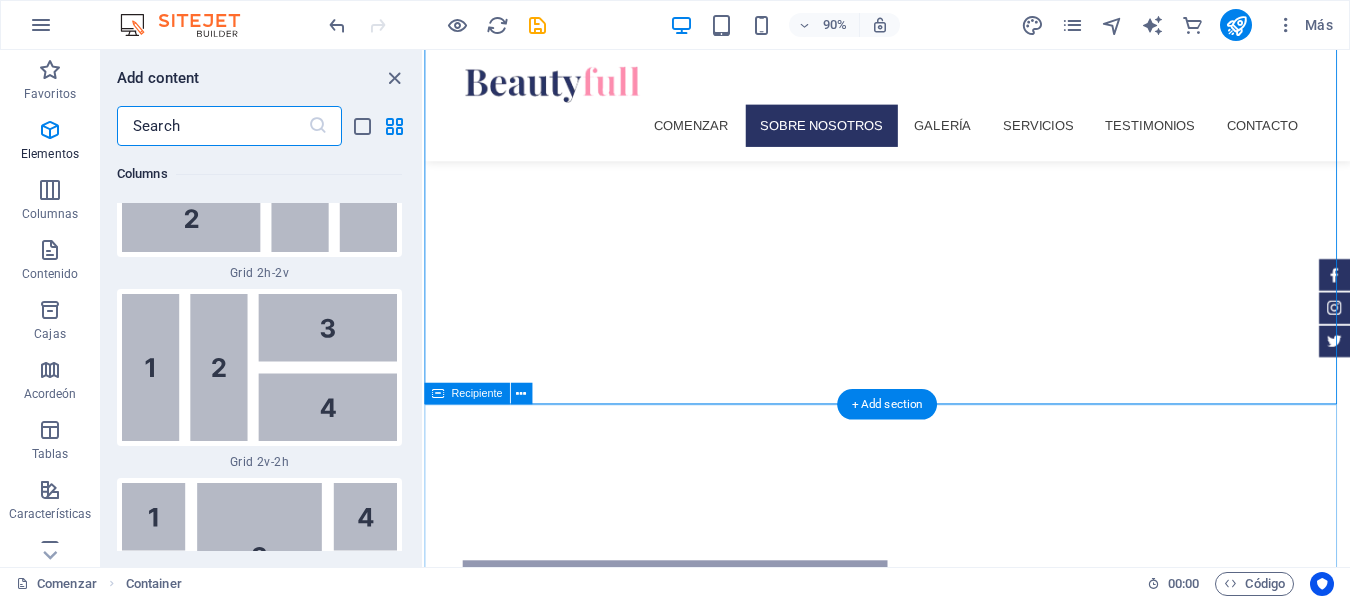 scroll, scrollTop: 6808, scrollLeft: 0, axis: vertical 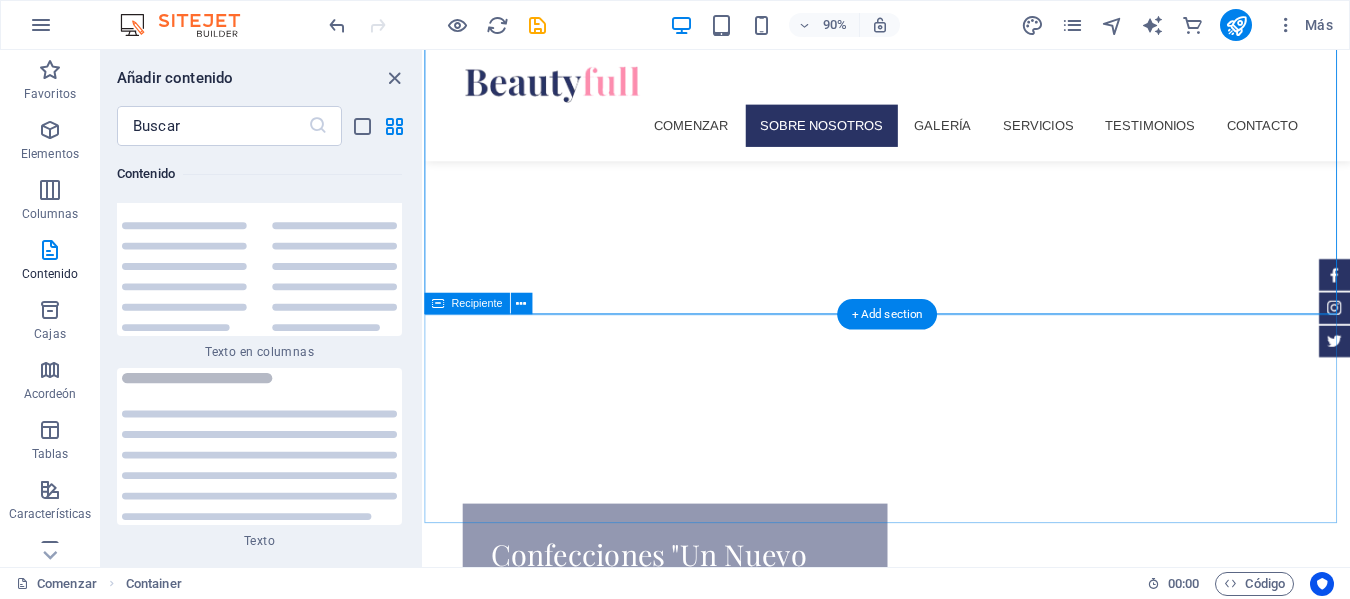 click on "nuestra  galería" at bounding box center [938, 3104] 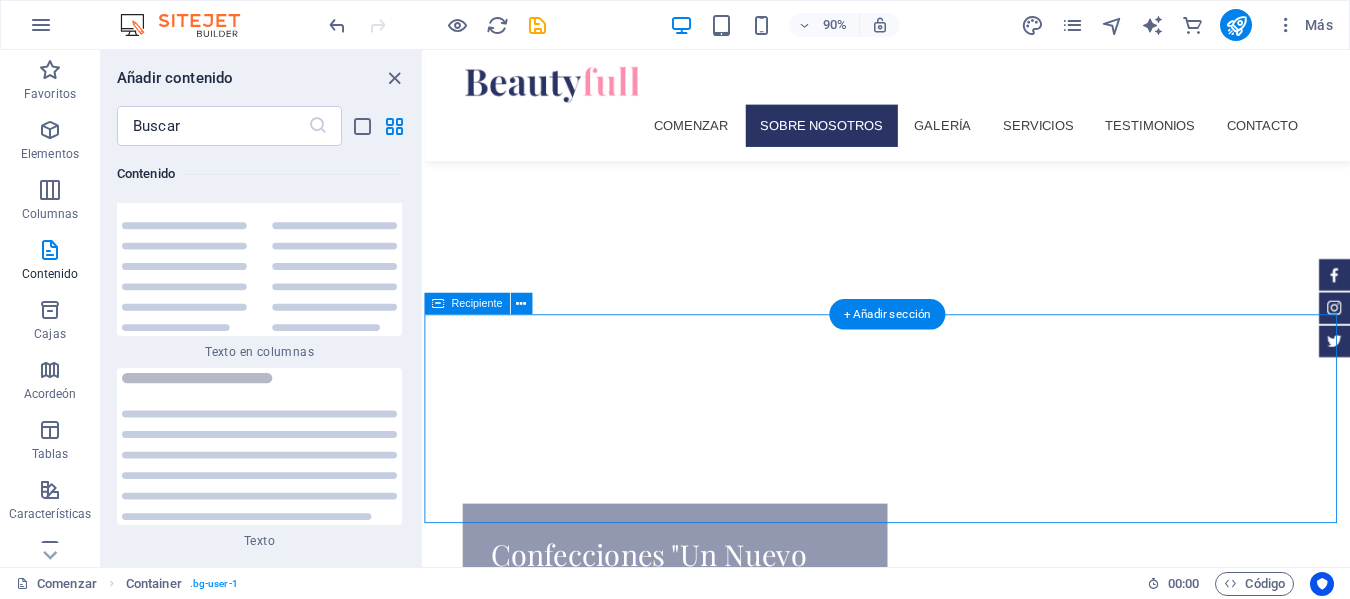 click on "nuestra  galería" at bounding box center (938, 3104) 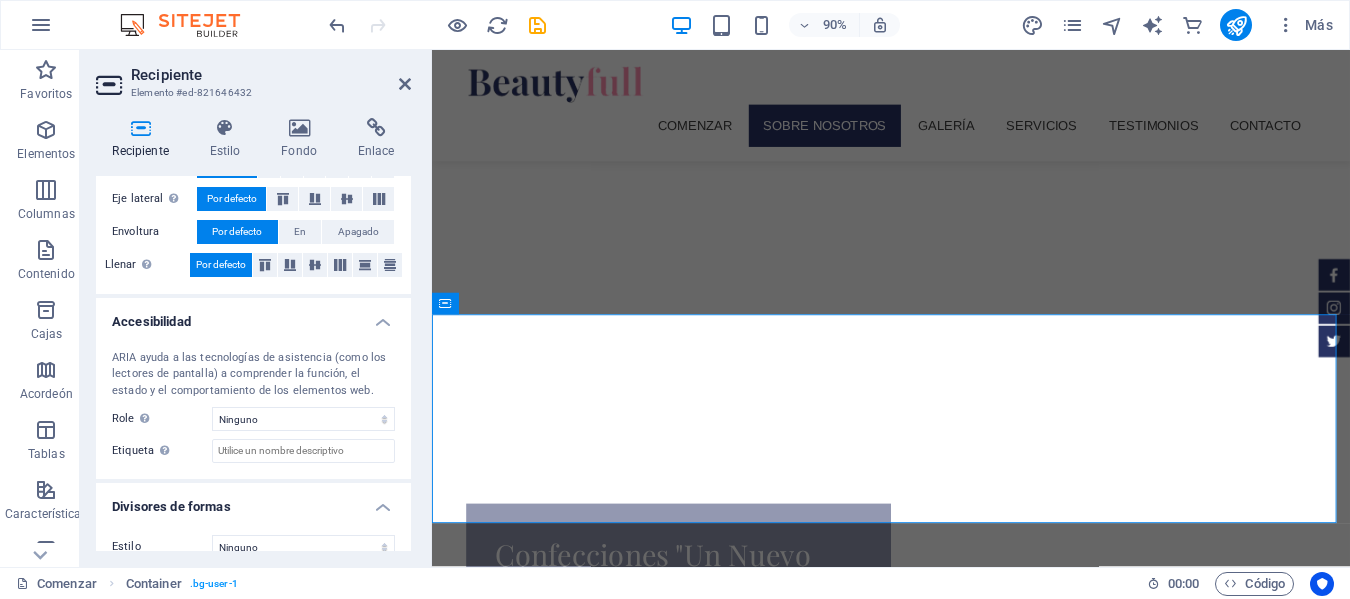 scroll, scrollTop: 424, scrollLeft: 0, axis: vertical 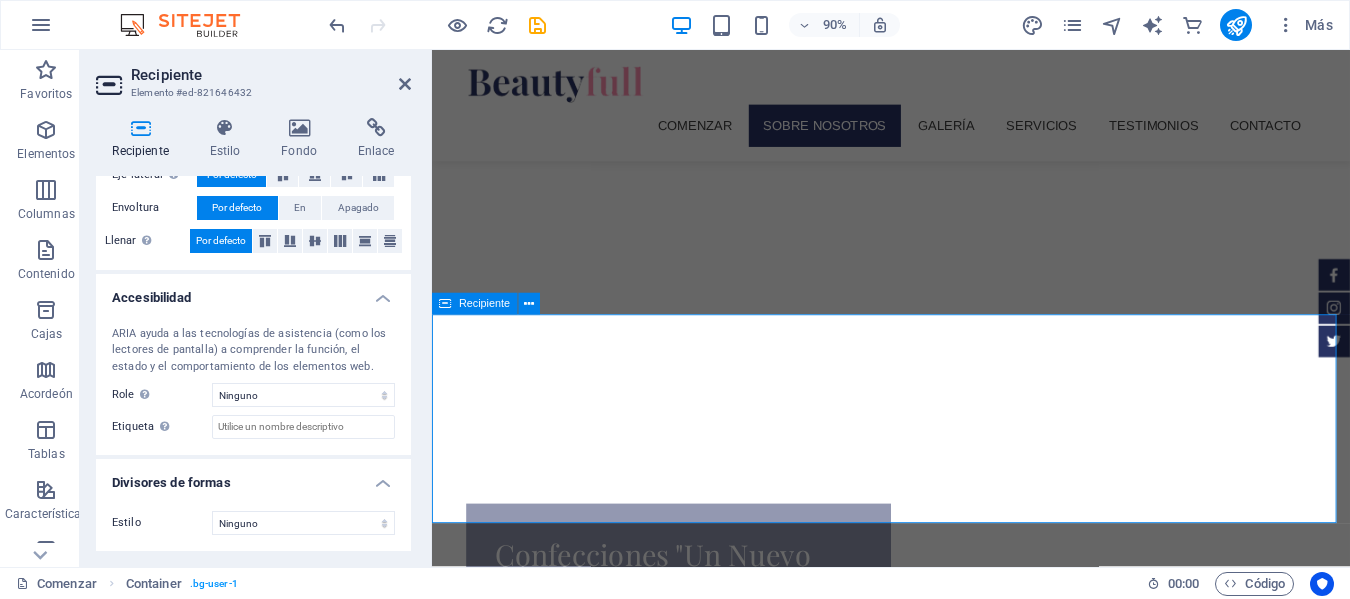 click on "nuestra  galería" at bounding box center (942, 3104) 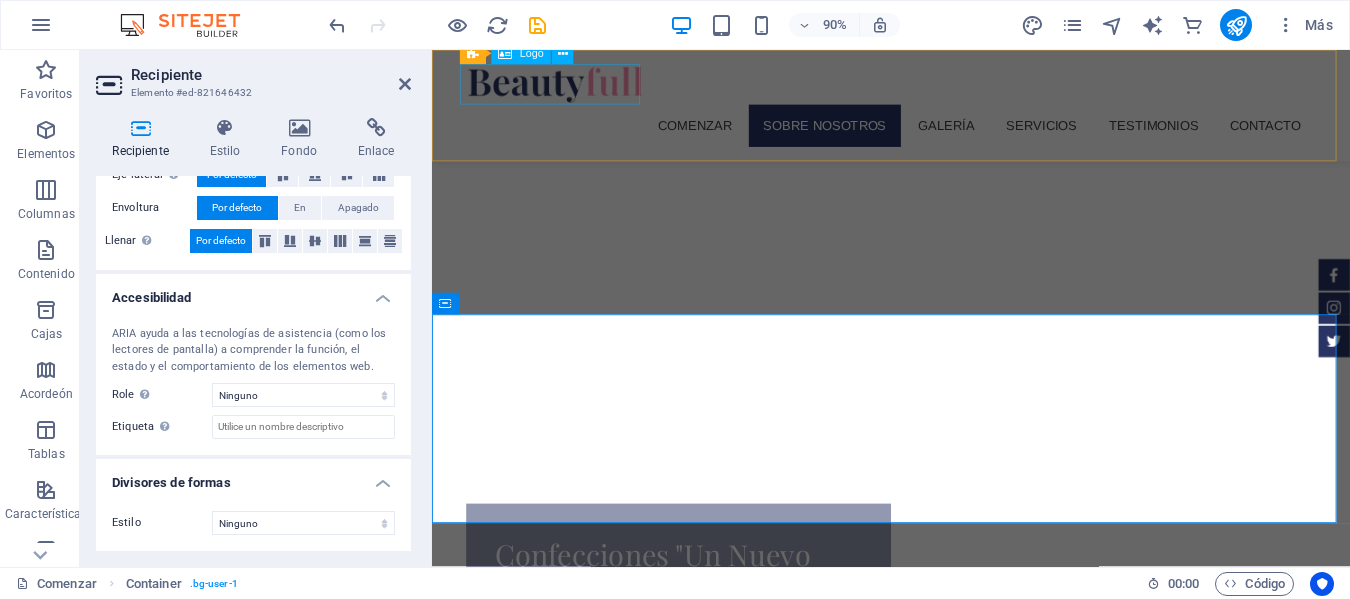 drag, startPoint x: 597, startPoint y: 345, endPoint x: 567, endPoint y: 98, distance: 248.81519 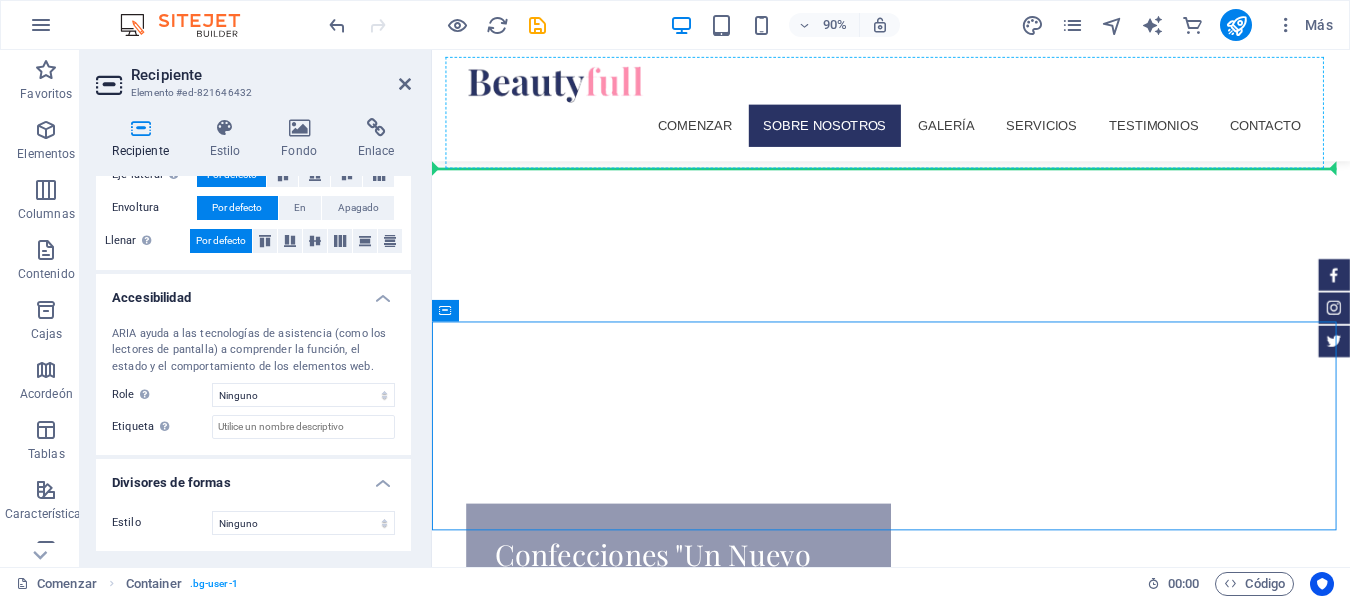 drag, startPoint x: 462, startPoint y: 349, endPoint x: 475, endPoint y: 114, distance: 235.3593 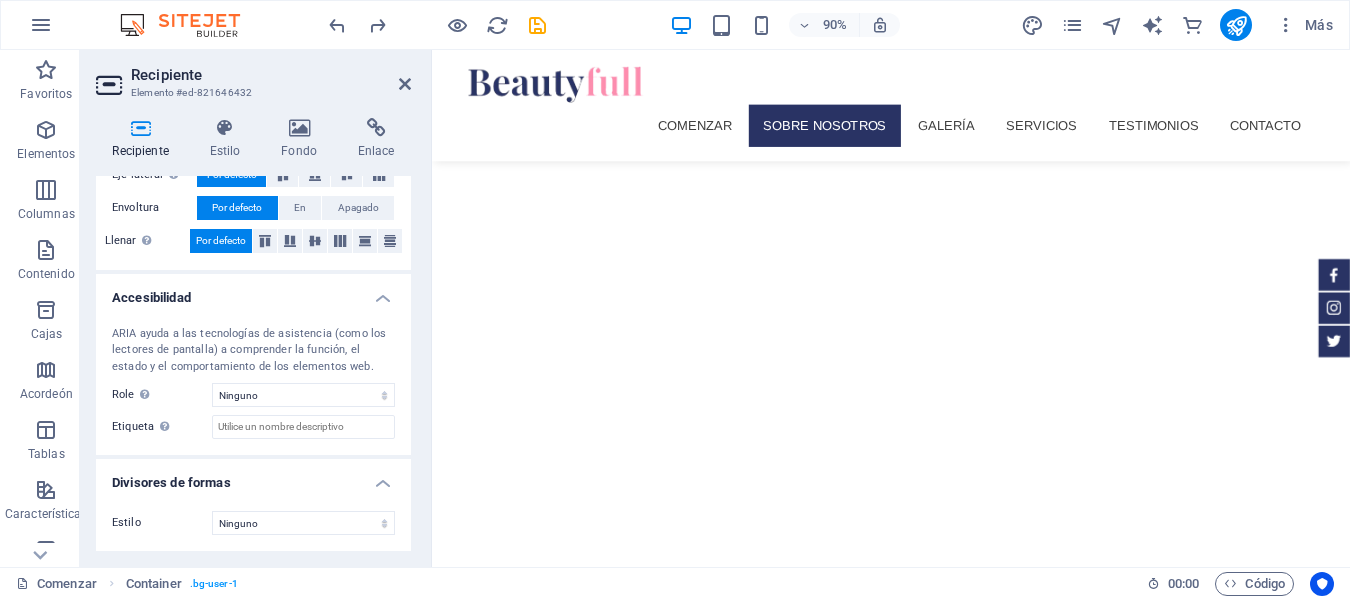 scroll, scrollTop: 523, scrollLeft: 0, axis: vertical 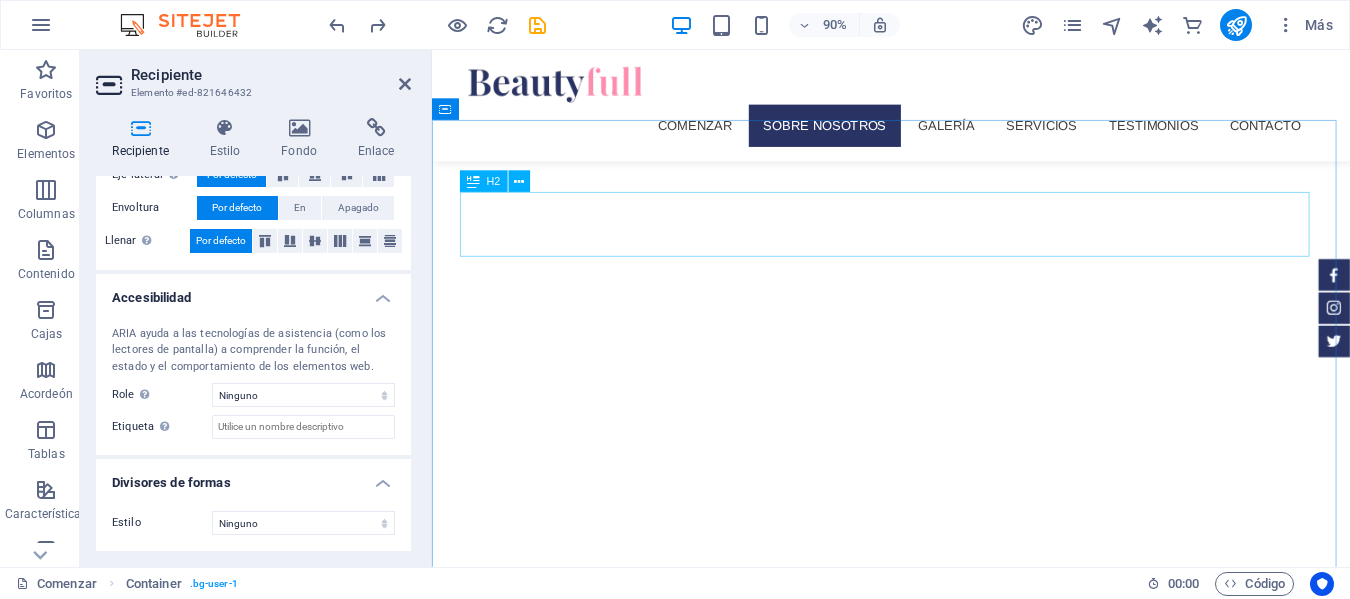 drag, startPoint x: 833, startPoint y: 253, endPoint x: 1145, endPoint y: 235, distance: 312.5188 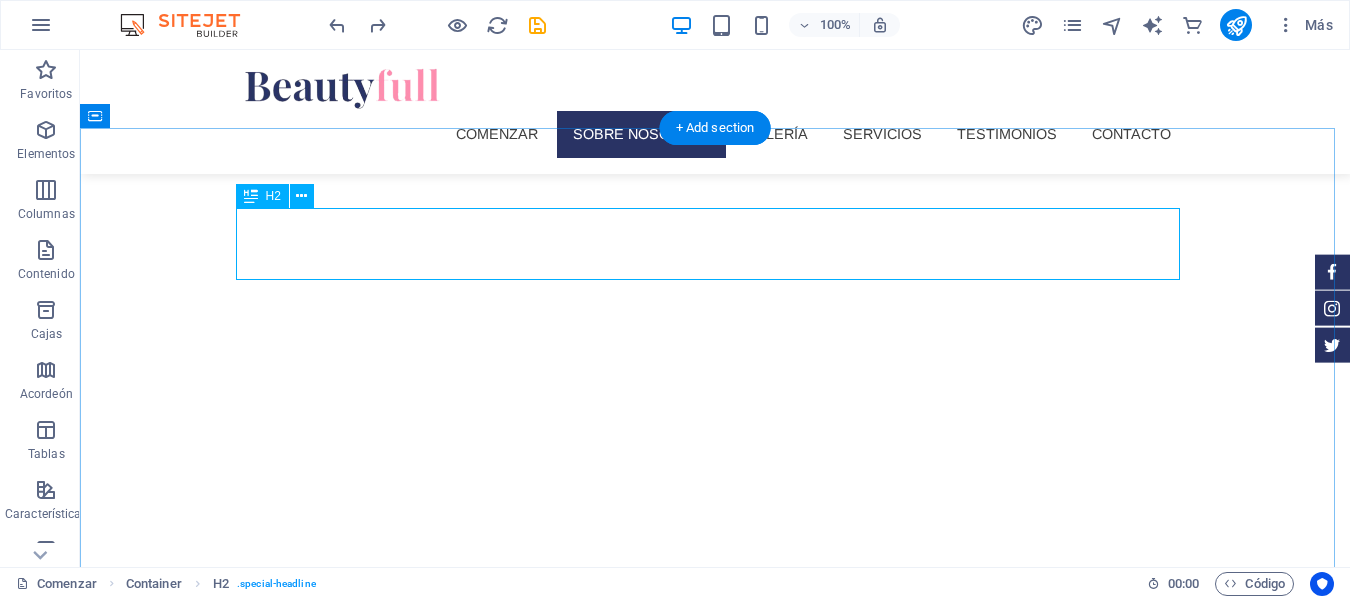 click on "Sobre  nosotros" at bounding box center [715, 1389] 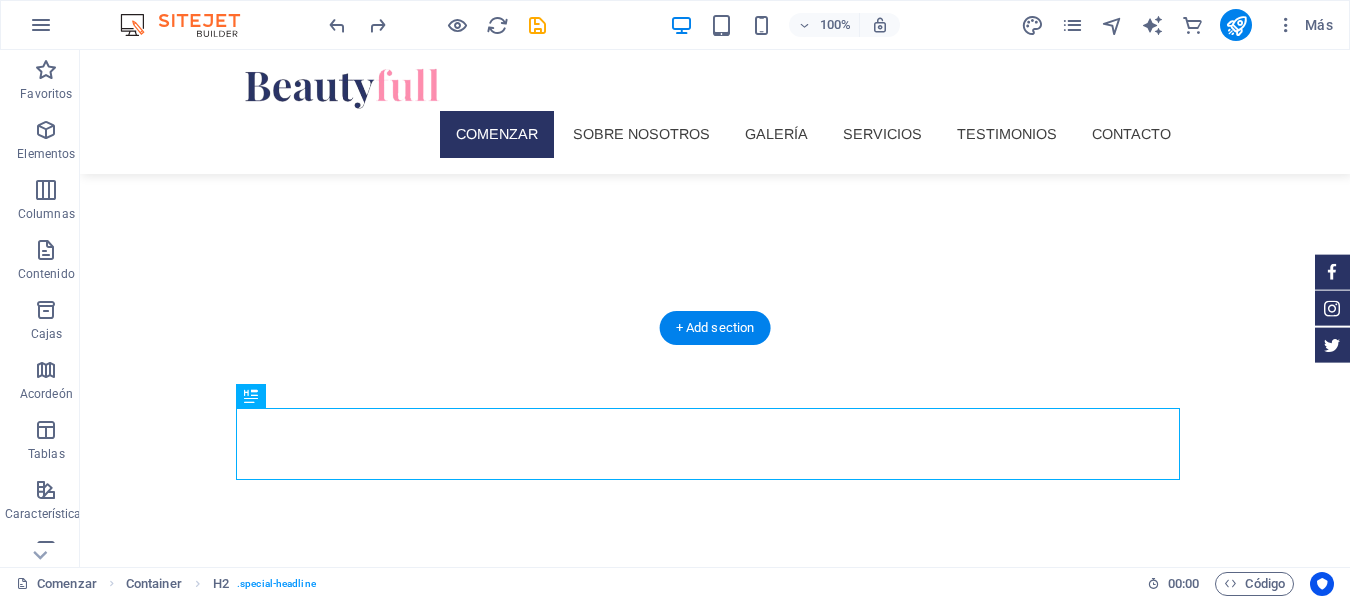 scroll, scrollTop: 323, scrollLeft: 0, axis: vertical 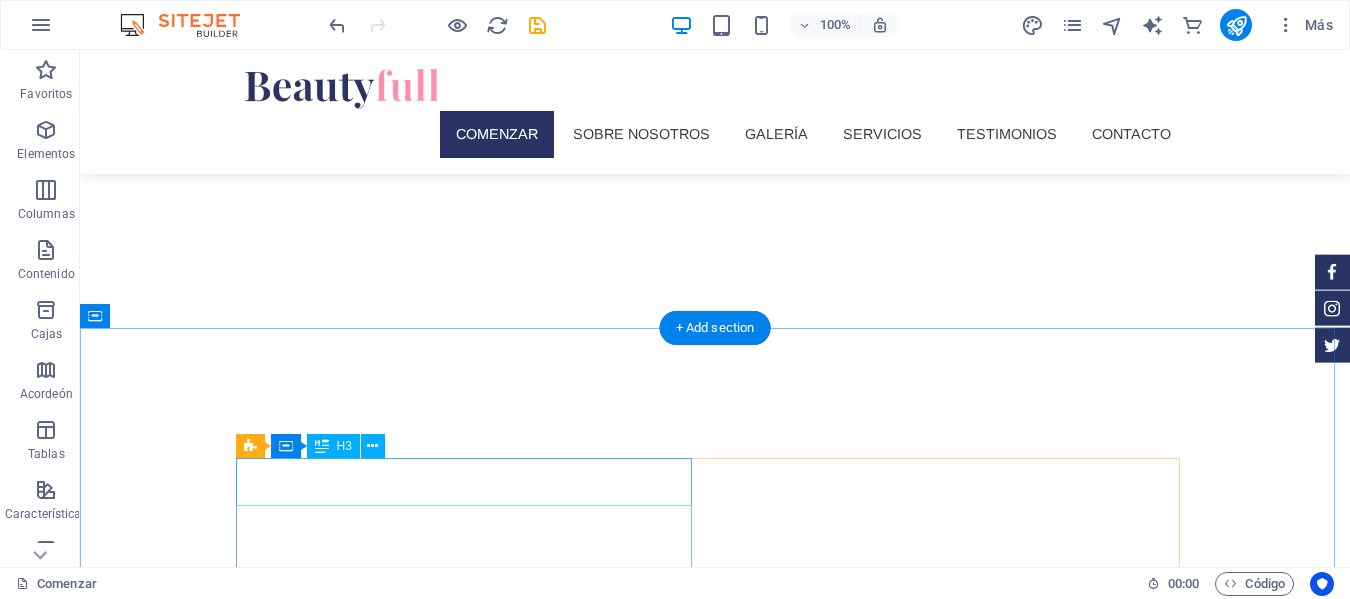 click on "Lorem ipsum dolor sit amet" at bounding box center [471, 1604] 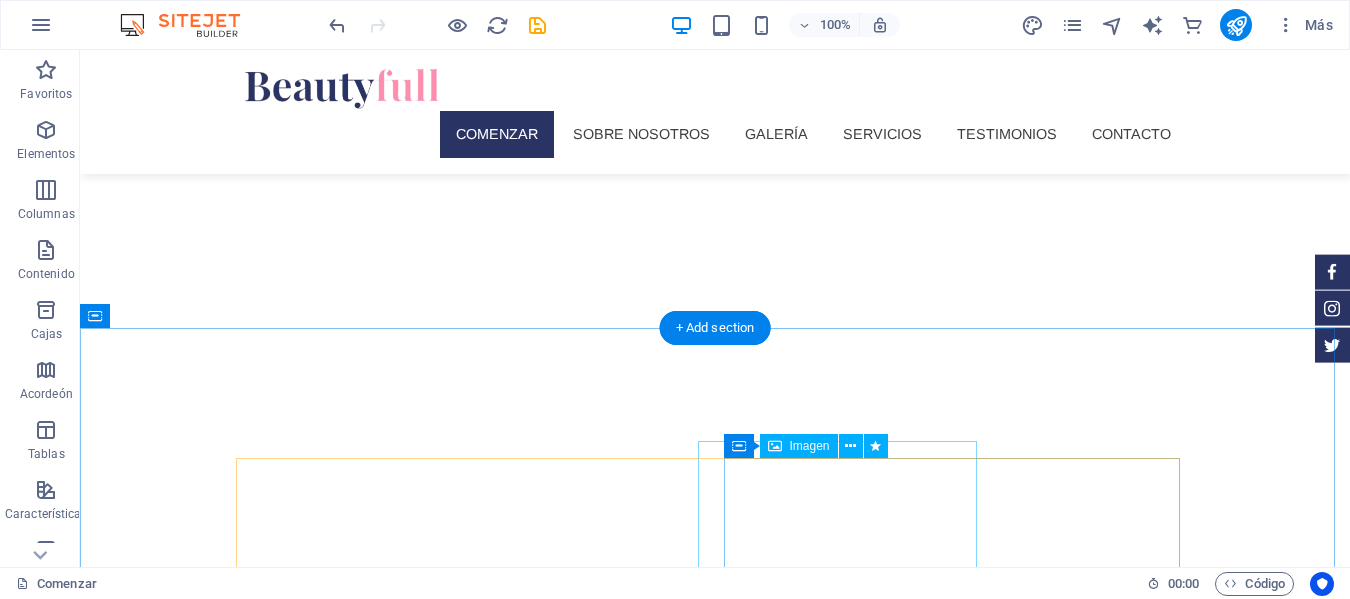 click at bounding box center (470, 2438) 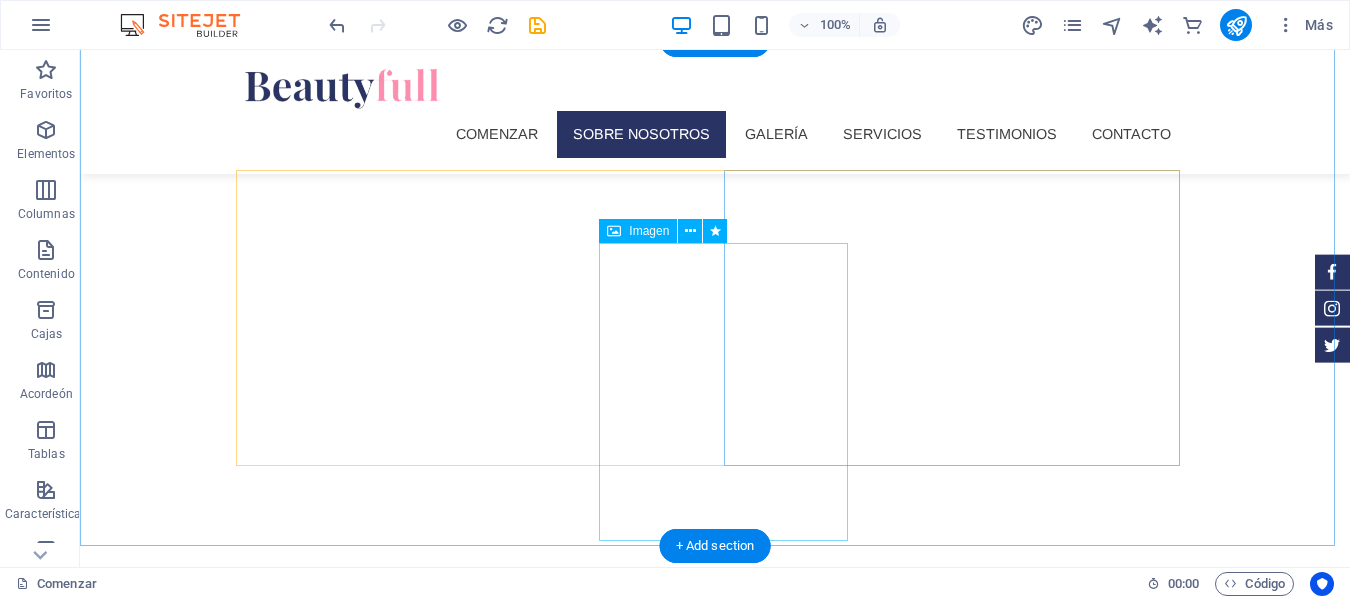 scroll, scrollTop: 623, scrollLeft: 0, axis: vertical 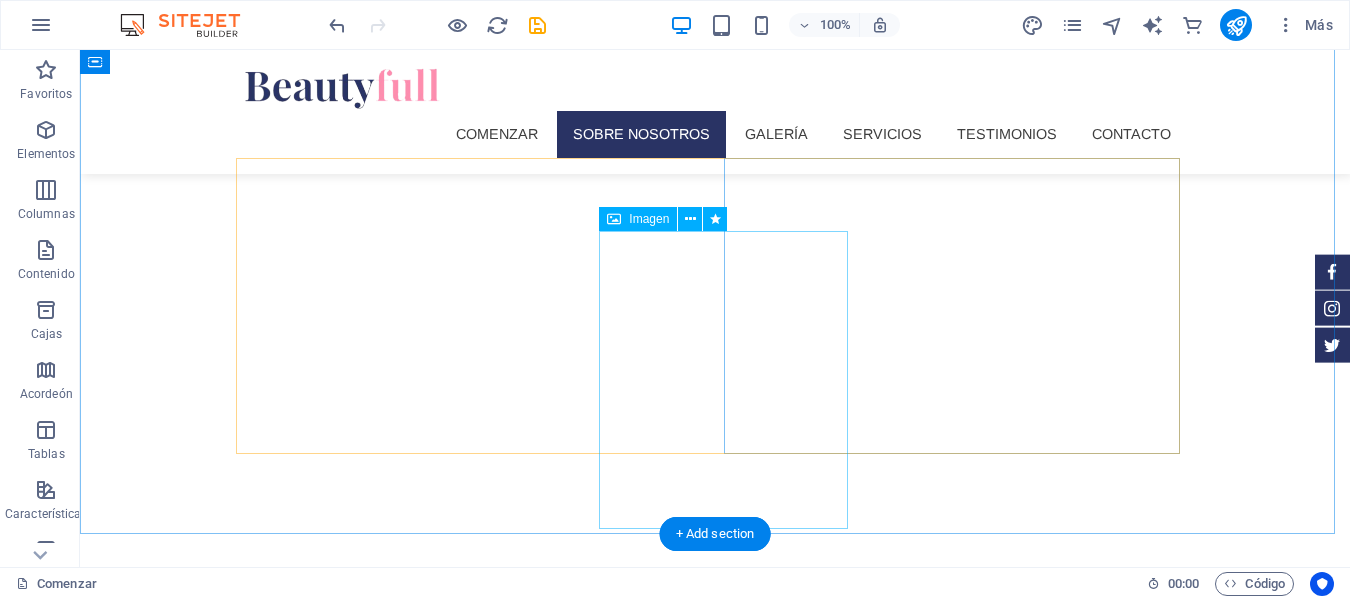 click at bounding box center [243, 2256] 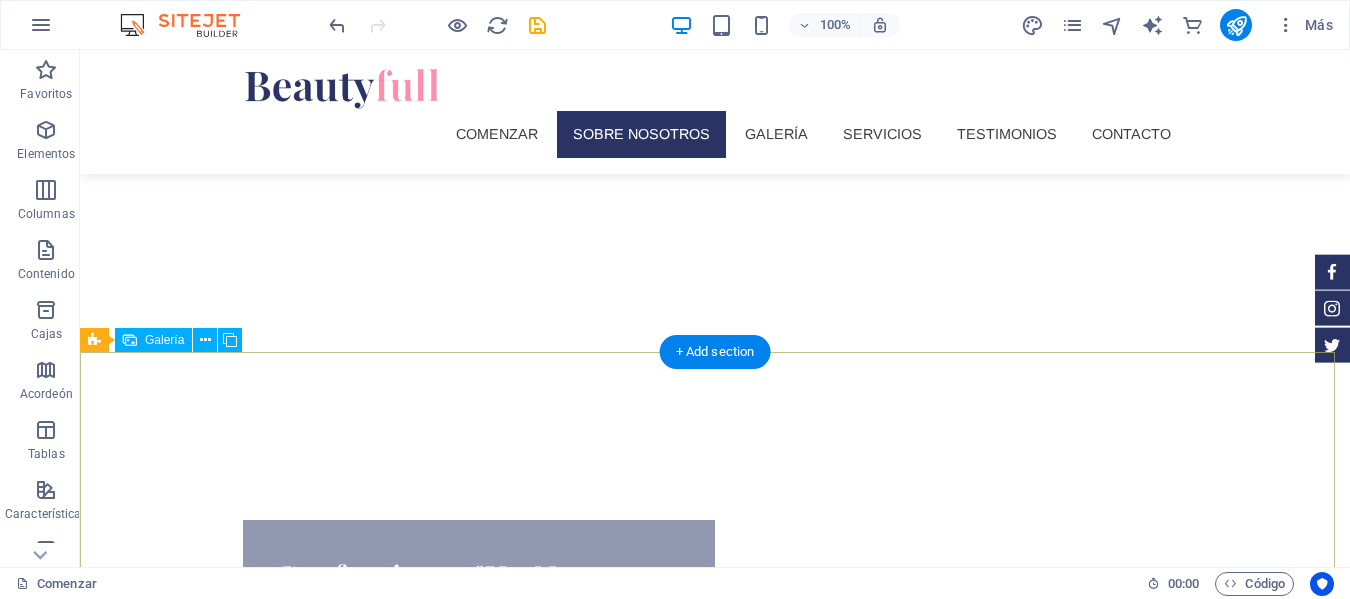 scroll, scrollTop: 611, scrollLeft: 0, axis: vertical 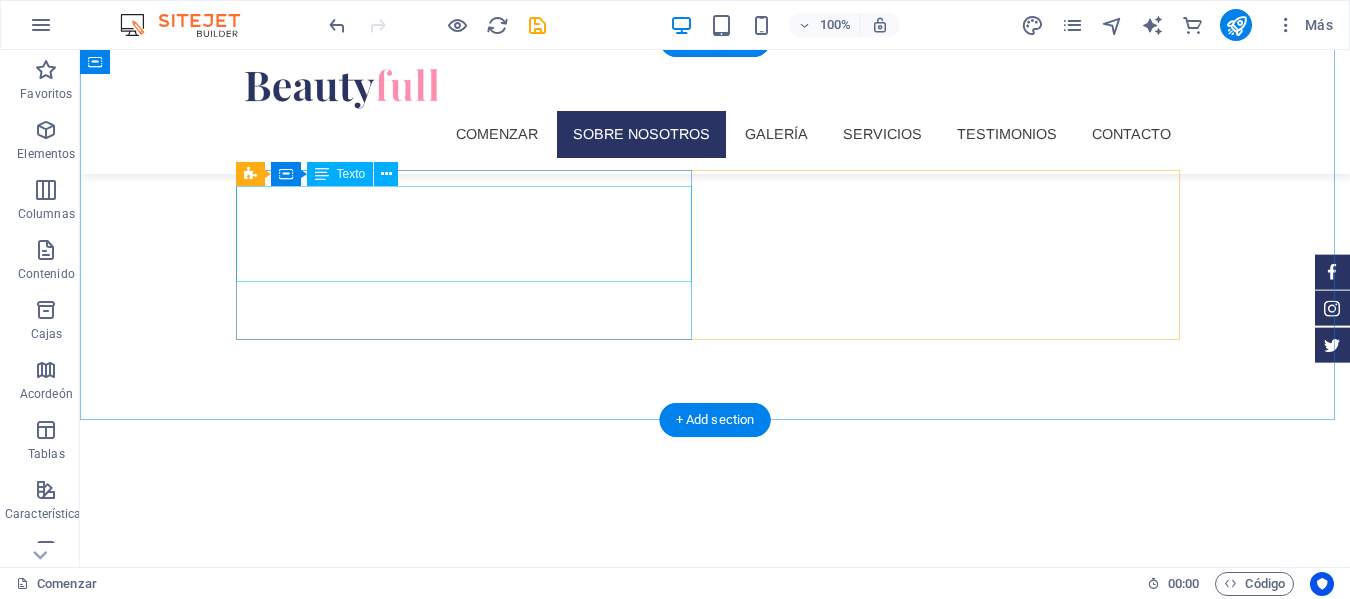 click on "Consectetur adipisicing eiusmod temporunt laboreie magna aliqua enim adite  minim veniamquis nostrud exercitation ullamco laboris nisi ut aliquip commodo consequat aute irure reprehenderit." at bounding box center [471, 1356] 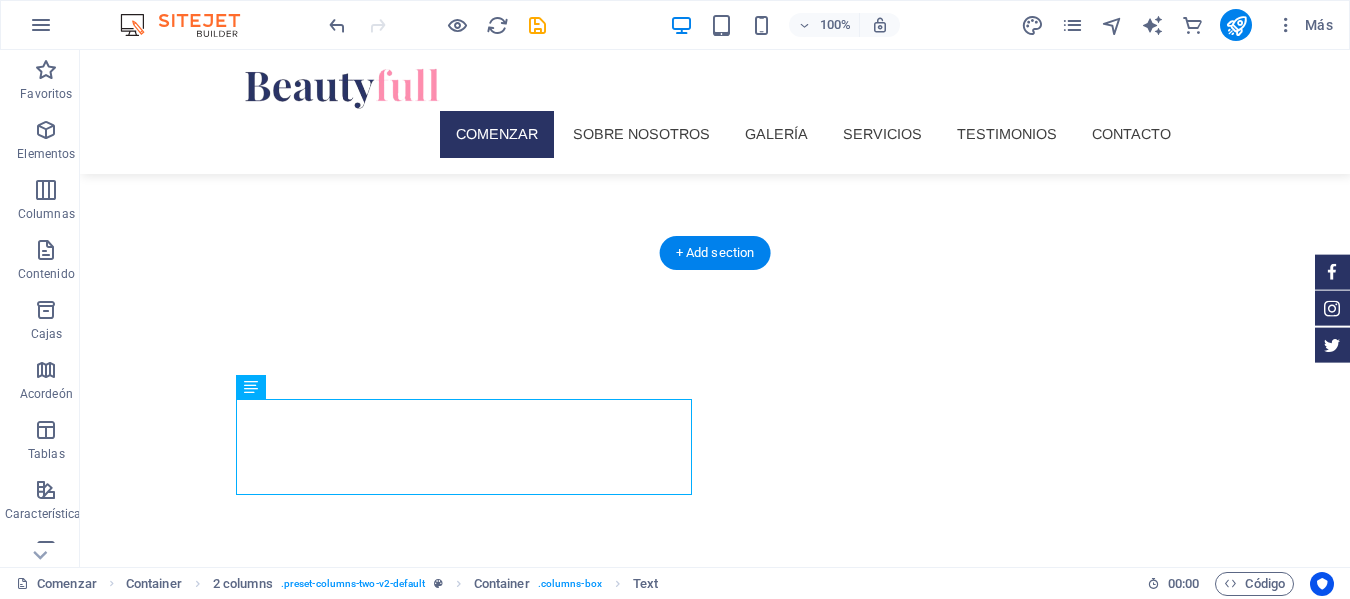 scroll, scrollTop: 311, scrollLeft: 0, axis: vertical 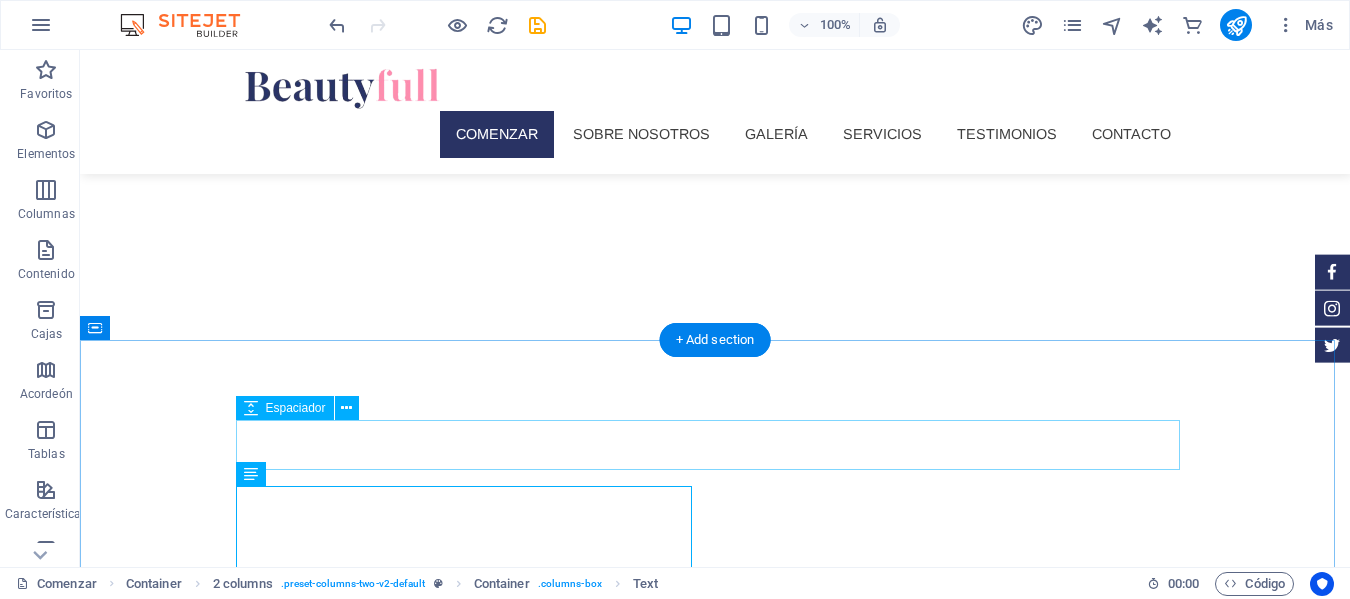 click at bounding box center [715, 1567] 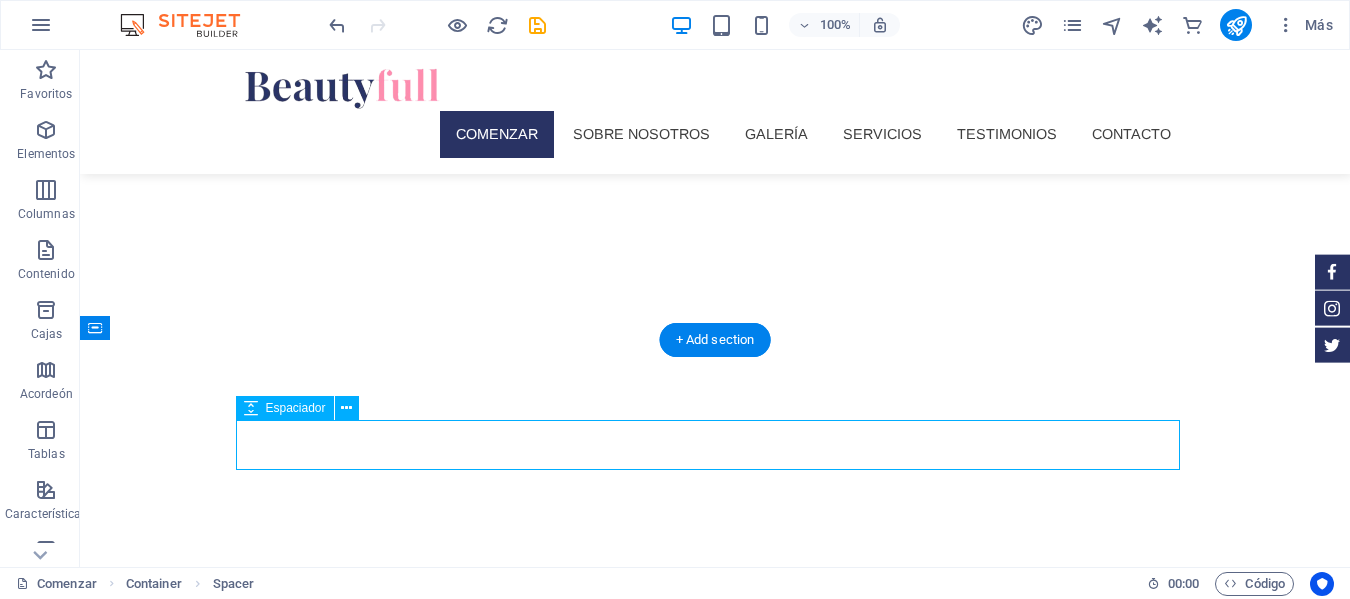 click at bounding box center [715, 1567] 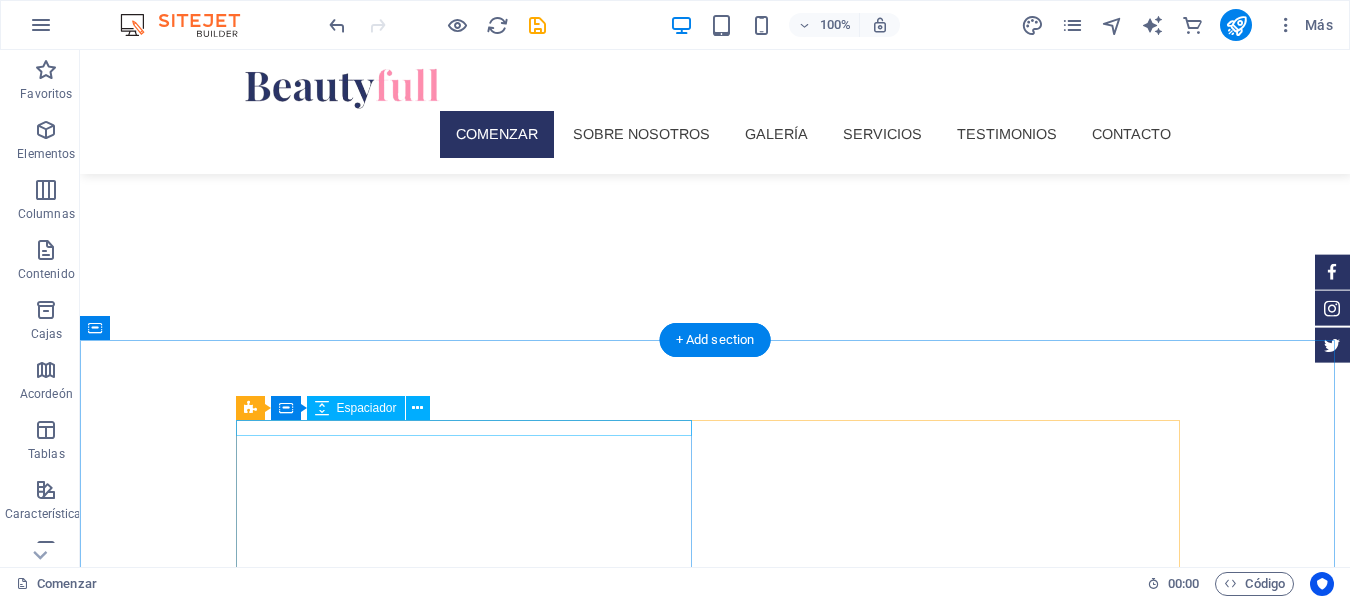 click at bounding box center [471, 1550] 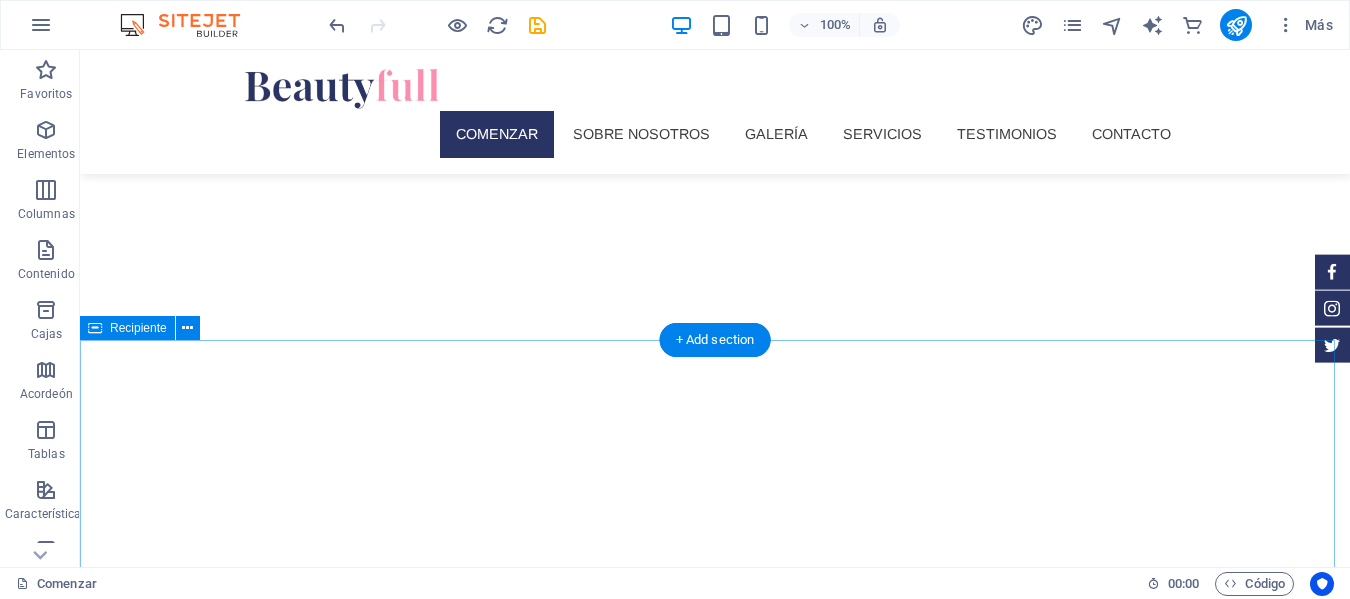 click on "Consectetur adipisicing eiusmod temporunt laboreie magna aliqua enim adite  minim veniamquis nostrud exercitation ullamco laboris nisi ut aliquip commodo consequat aute irure reprehenderit.   Servicios Contacto Suelta el contenido aquí o  Añadir elementos  Pegar portapapeles" at bounding box center [715, 1800] 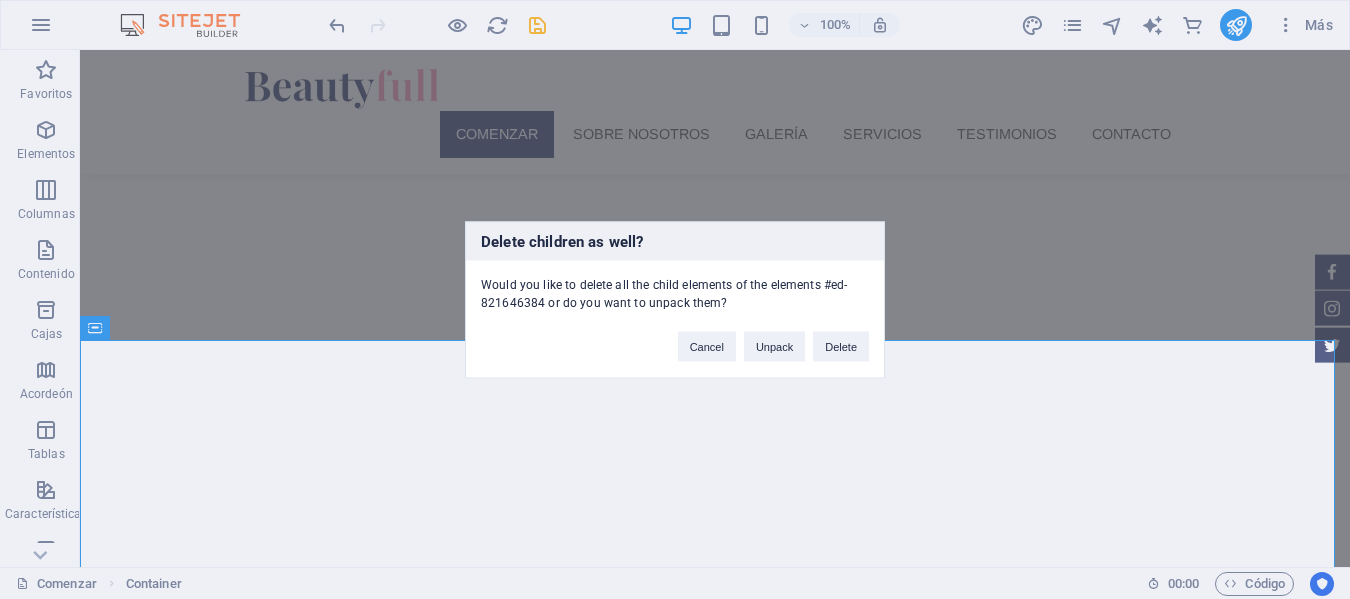 click on "Delete children as well? Would you like to delete all the child elements of the elements #ed-821646384 or do you want to unpack them? Cancel Unpack Delete" at bounding box center [675, 299] 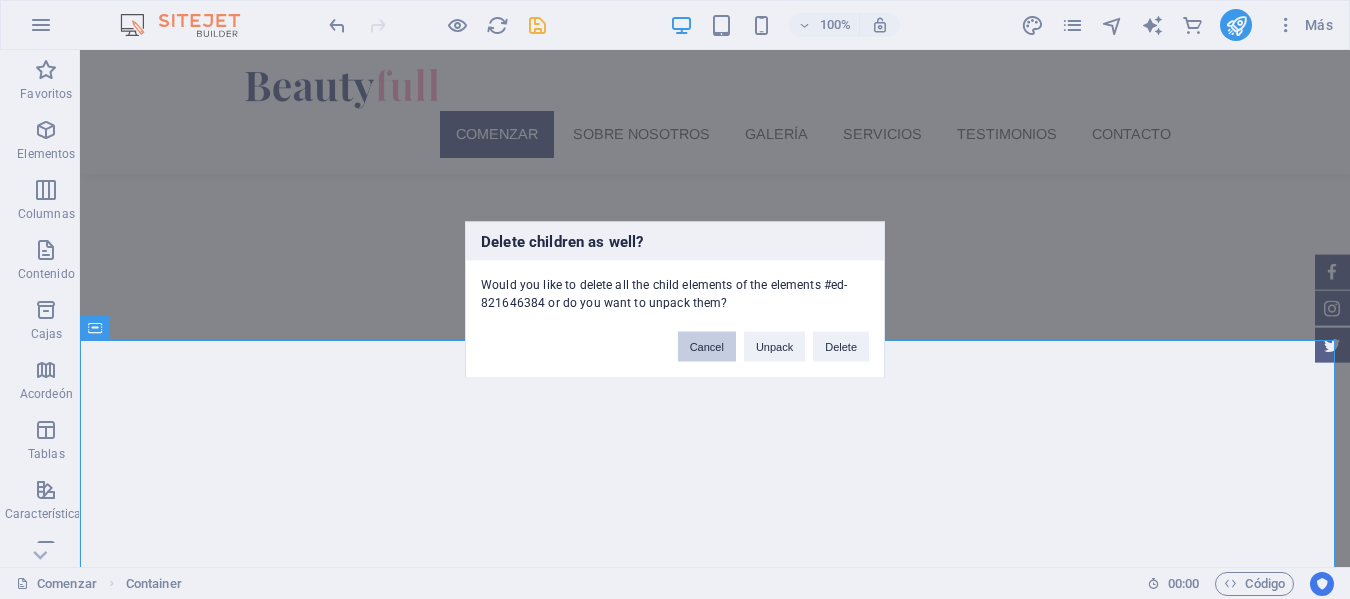 drag, startPoint x: 705, startPoint y: 351, endPoint x: 720, endPoint y: 348, distance: 15.297058 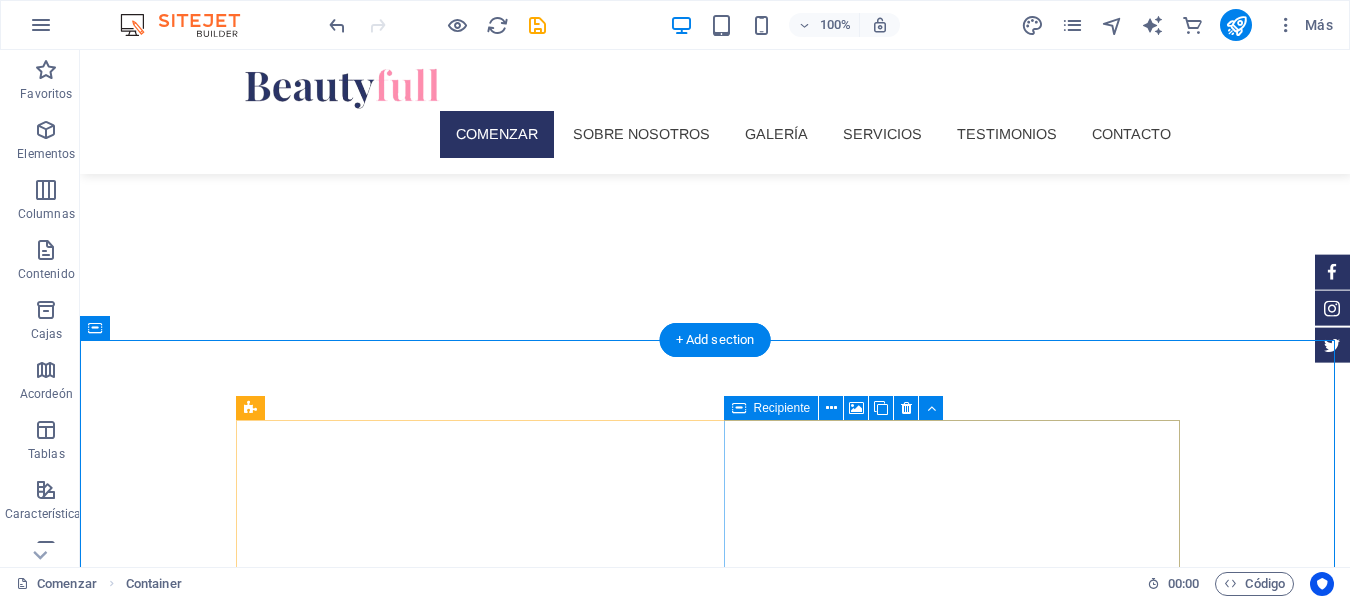 click on "Suelta el contenido aquí o  Añadir elementos  Pegar portapapeles" at bounding box center (471, 1987) 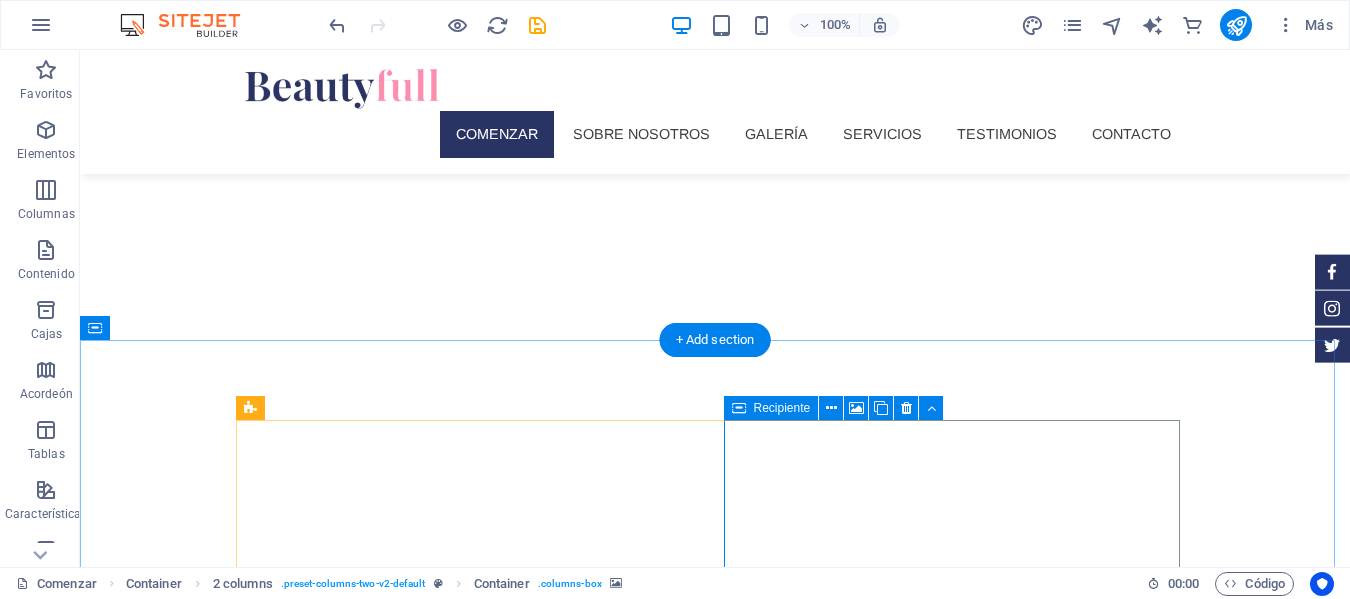 scroll, scrollTop: 511, scrollLeft: 0, axis: vertical 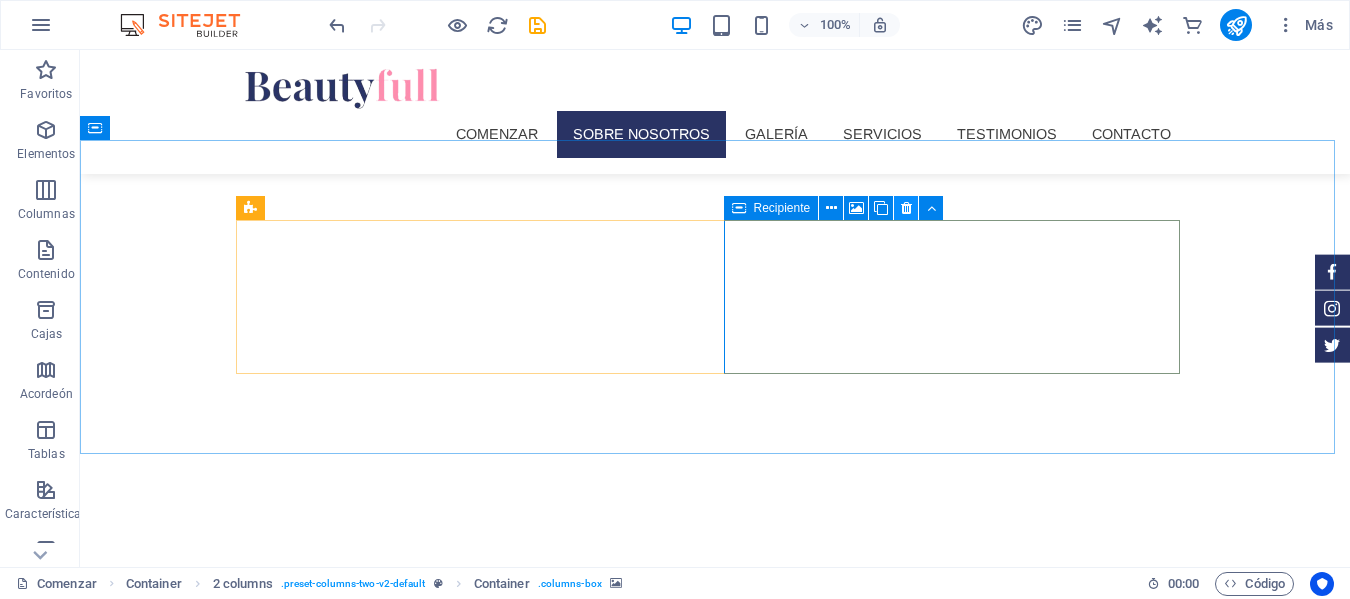 click at bounding box center (906, 208) 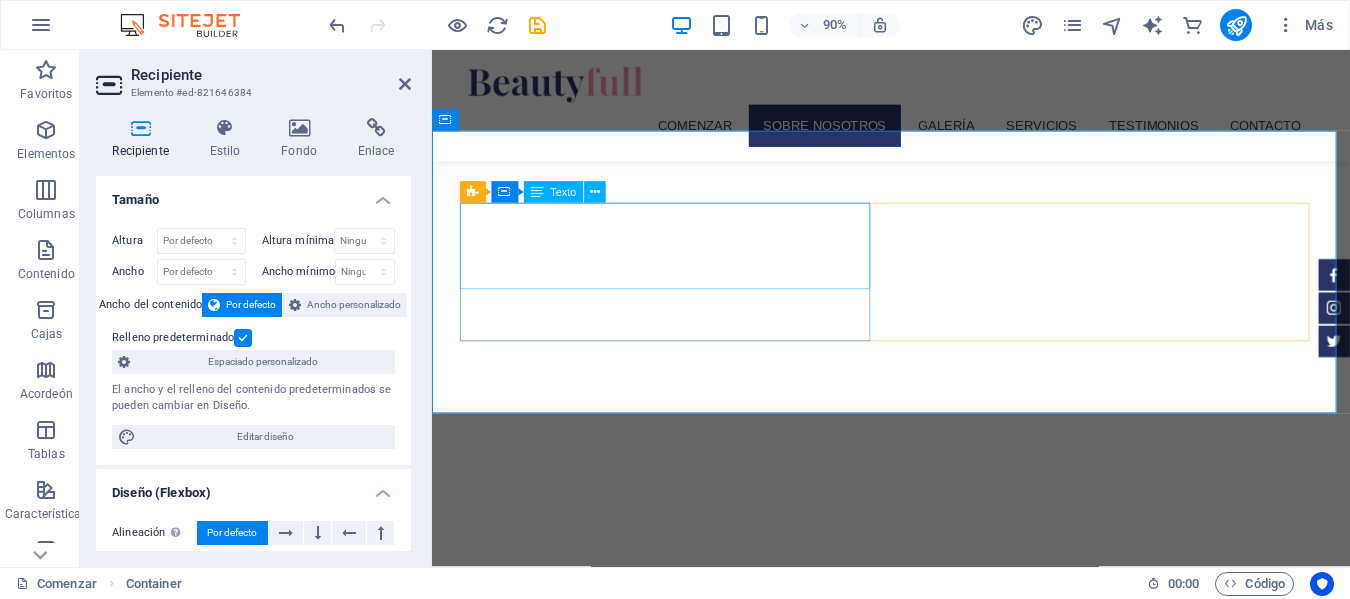 click on "Consectetur adipisicing eiusmod temporunt laboreie magna aliqua enim adite  minim veniamquis nostrud exercitation ullamco laboris nisi ut aliquip commodo consequat aute irure reprehenderit." at bounding box center (698, 1390) 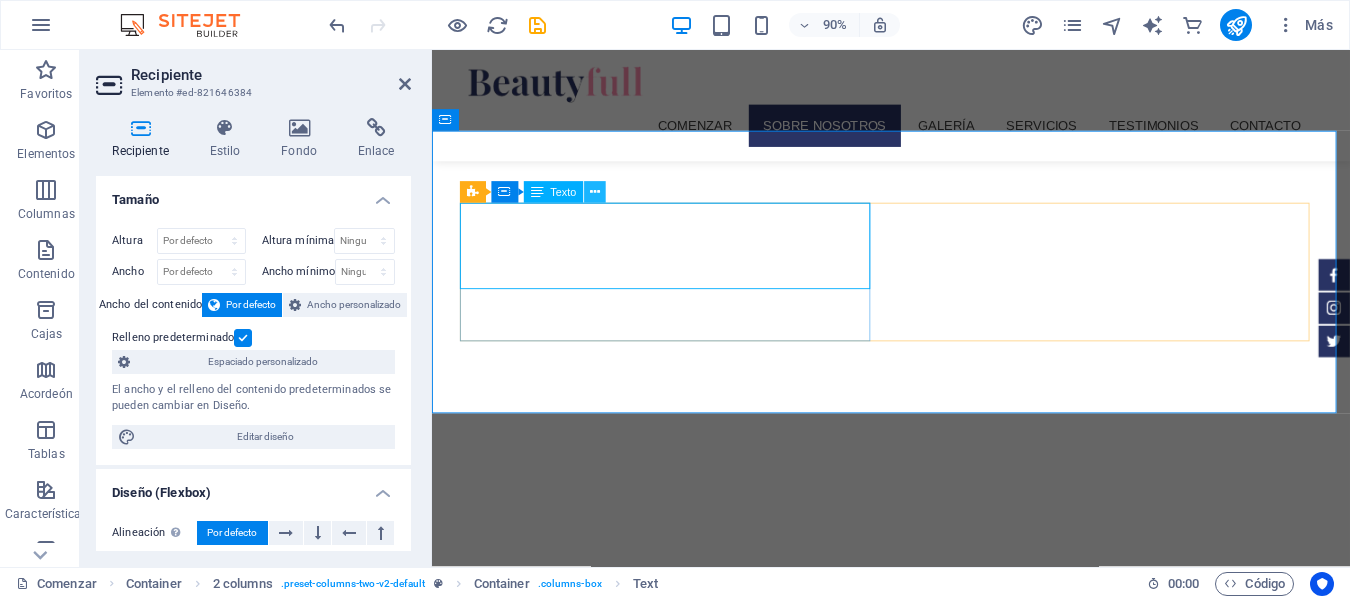 click at bounding box center [595, 192] 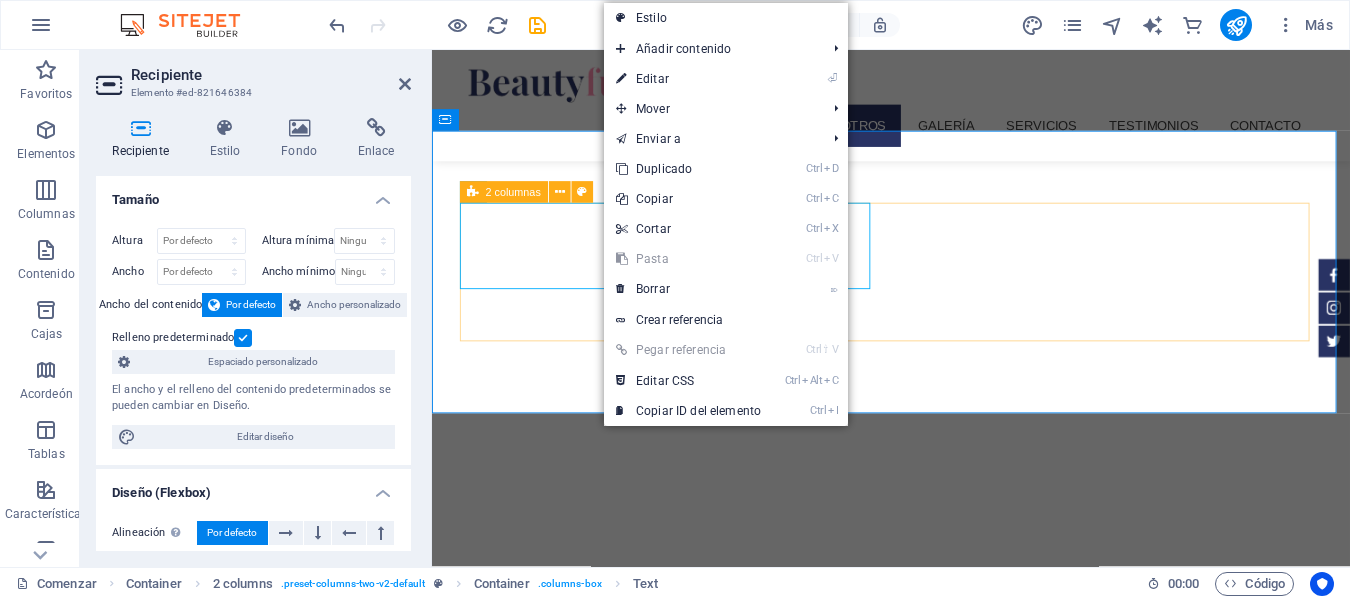 click on "Consectetur adipisicing eiusmod temporunt laboreie magna aliqua enim adite  minim veniamquis nostrud exercitation ullamco laboris nisi ut aliquip commodo consequat aute irure reprehenderit.   Servicios Contacto" at bounding box center (942, 1444) 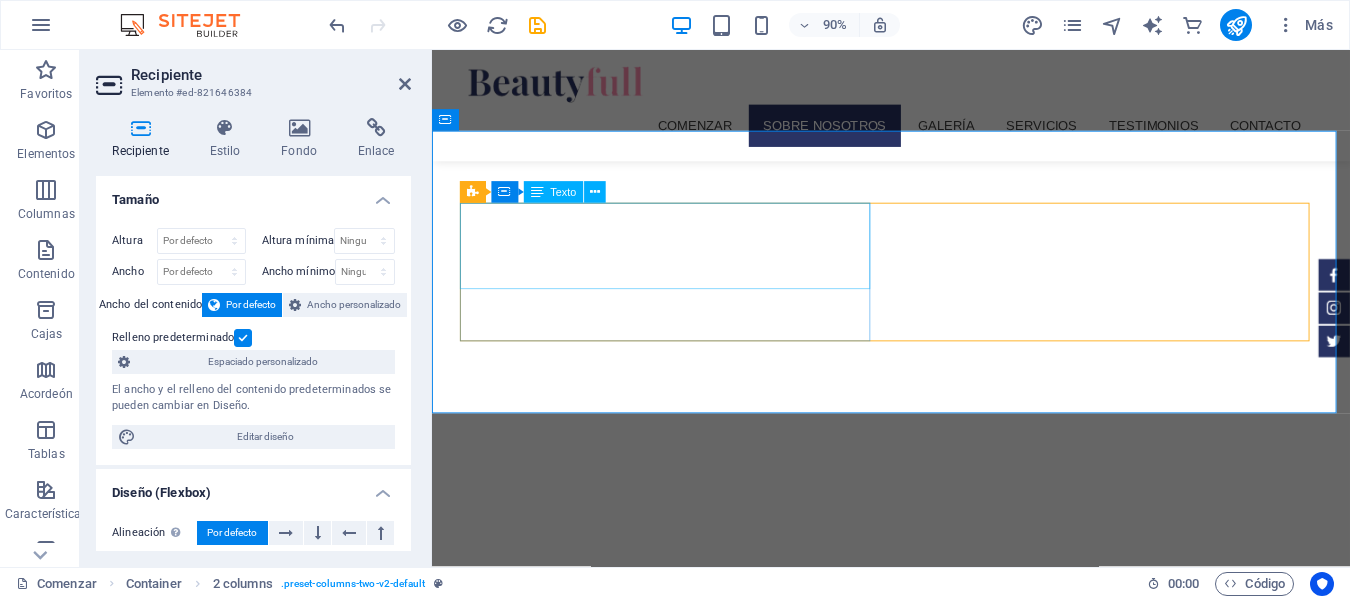 click on "Consectetur adipisicing eiusmod temporunt laboreie magna aliqua enim adite  minim veniamquis nostrud exercitation ullamco laboris nisi ut aliquip commodo consequat aute irure reprehenderit." at bounding box center (698, 1390) 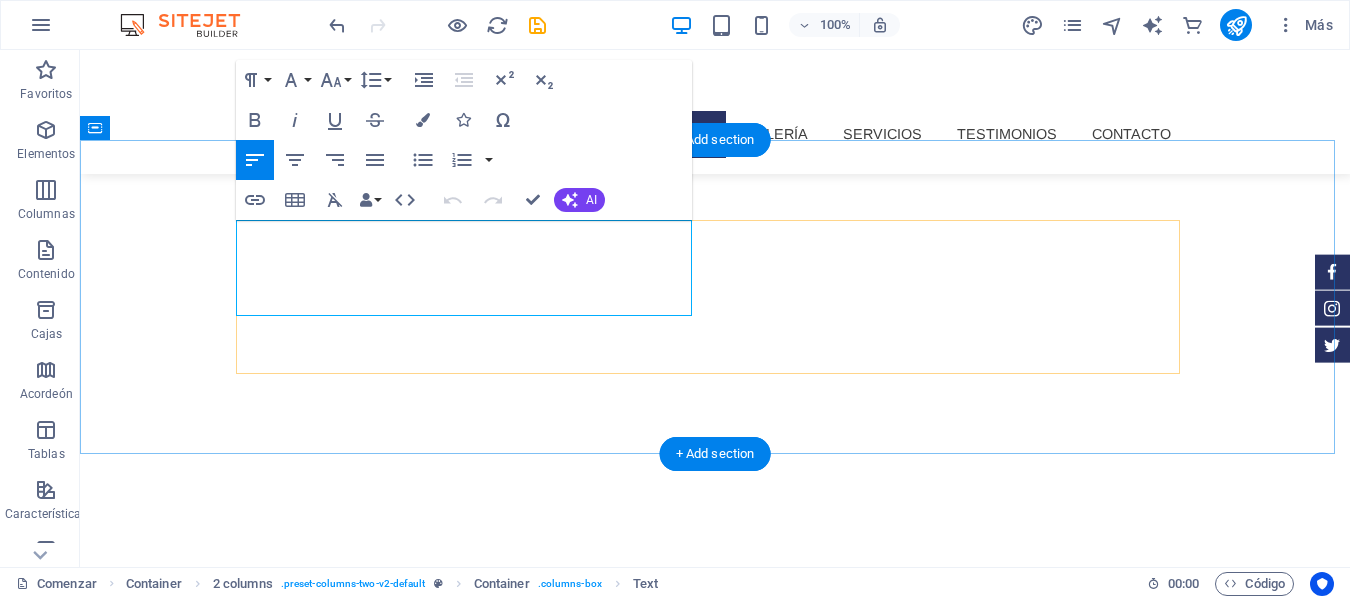 click on "Consectetur adipisicing eiusmod temporunt laboreie magna aliqua enim adite minim veniamquis nostrud exercitation ullamco laboris nisi ut aliquip commodo consequat aute irure reprehenderit.   Servicios Contacto" at bounding box center [715, 1444] 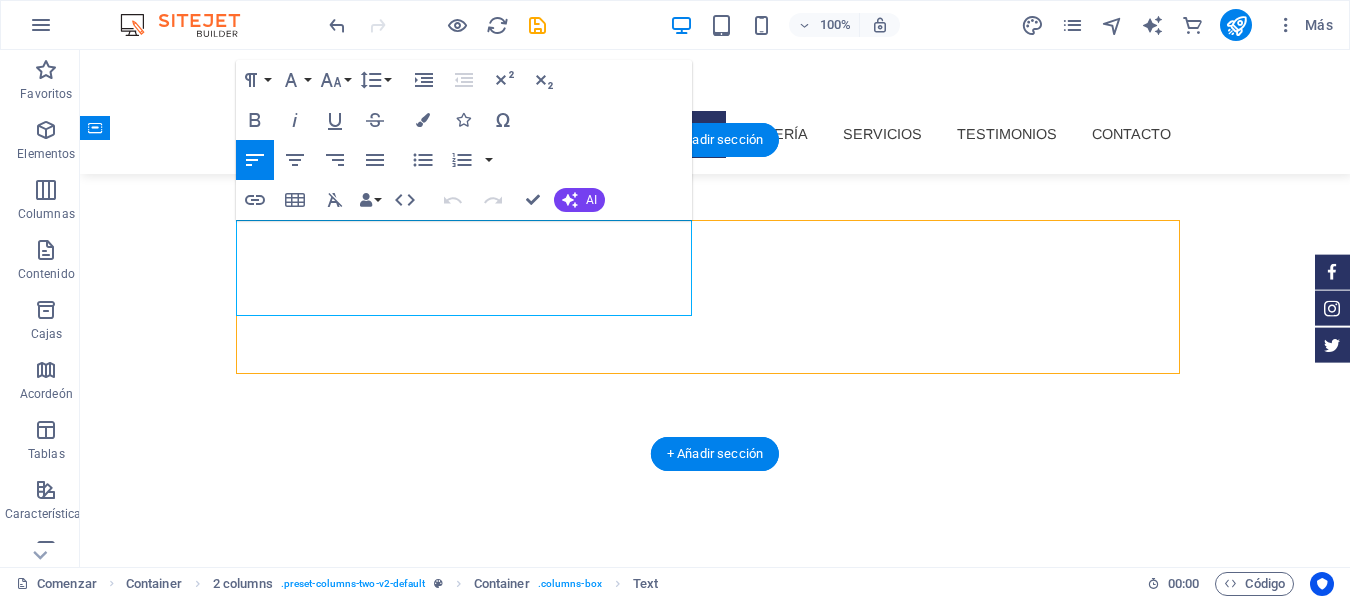 click on "Consectetur adipisicing eiusmod temporunt laboreie magna aliqua enim adite minim veniamquis nostrud exercitation ullamco laboris nisi ut aliquip commodo consequat aute irure reprehenderit.   Servicios Contacto" at bounding box center (715, 1444) 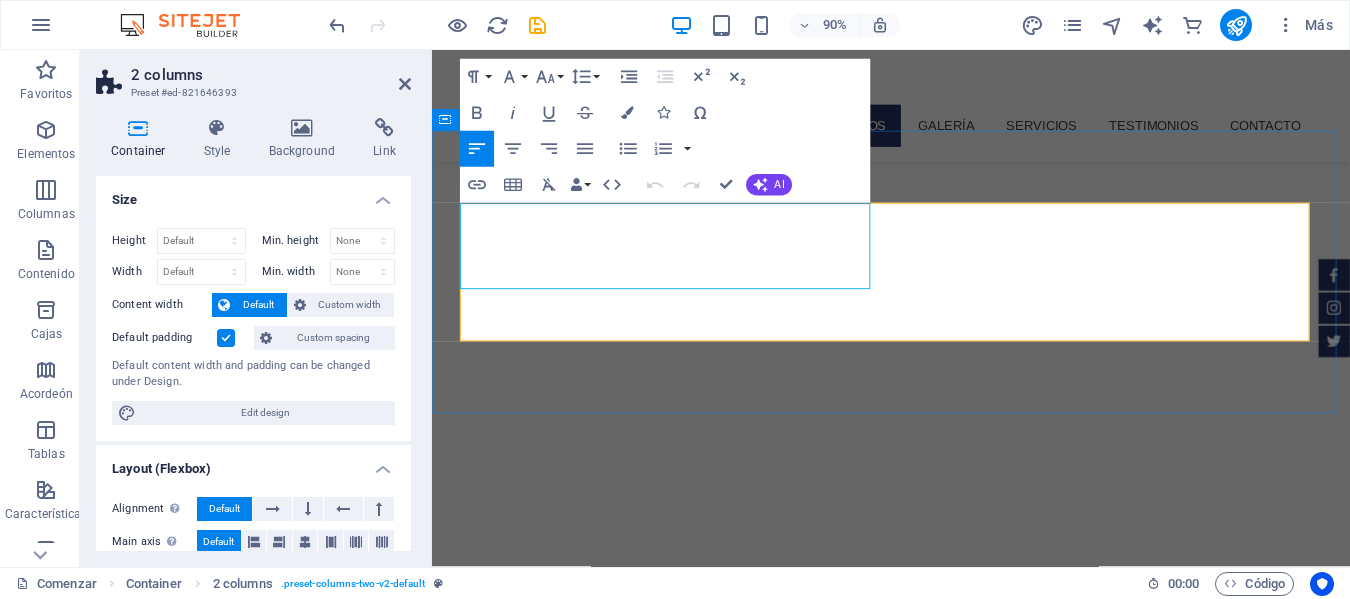 click on "onsectetur adipisicing eiusmod temporunt laboreie magna aliqua enim adite minim veniamquis nostrud exercitation ullamco laboris nisi ut aliquip commodo consequat aute irure reprehenderit." at bounding box center (698, 1413) 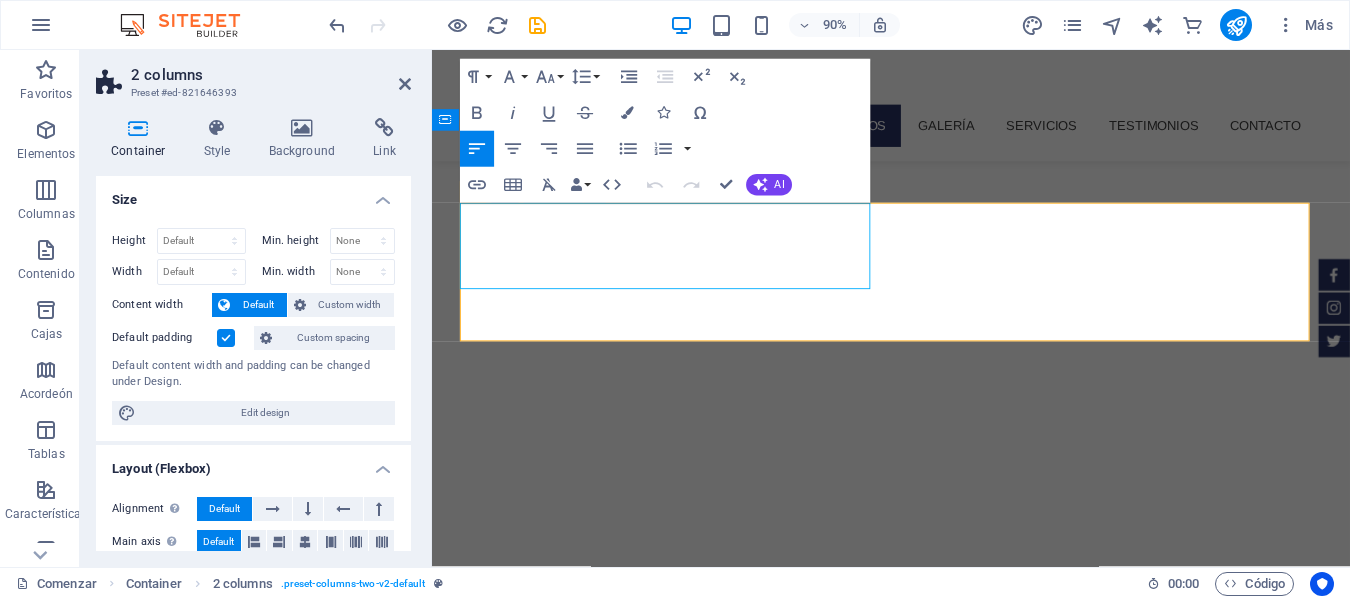 click on "onsectetur adipisicing eiusmod temporunt laboreie magna aliqua enim adite minim veniamquis nostrud exercitation ullamco laboris nisi ut aliquip commodo consequat aute irure reprehenderit." at bounding box center [698, 1413] 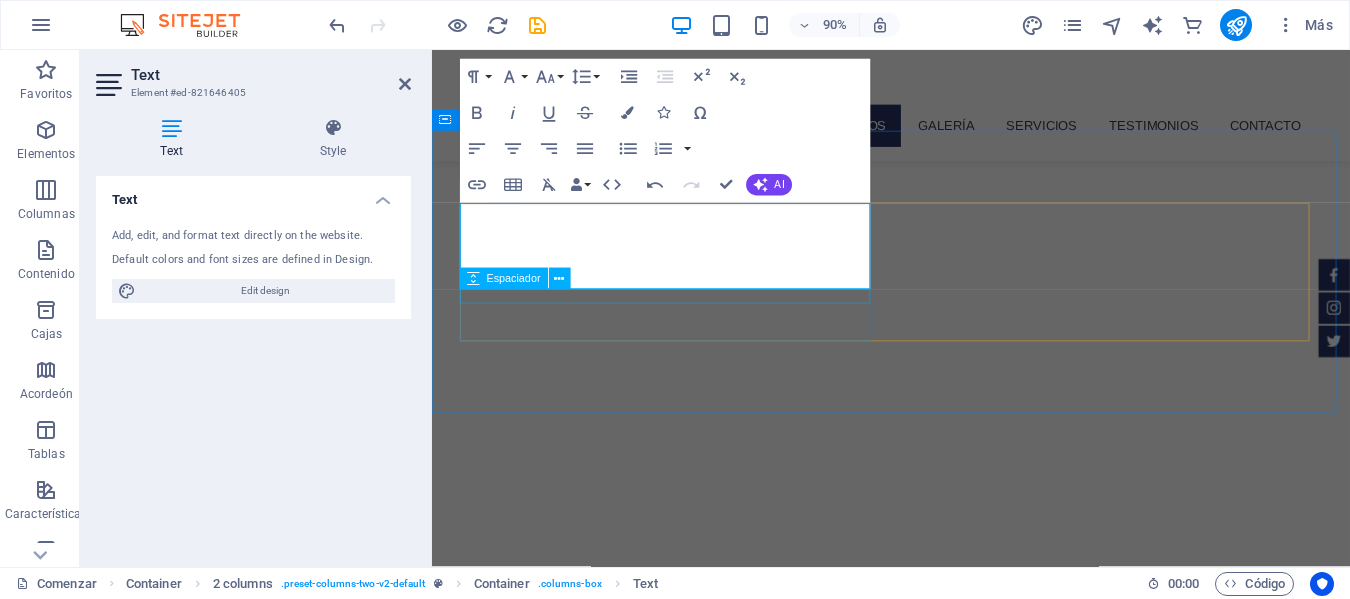 click at bounding box center [698, 1469] 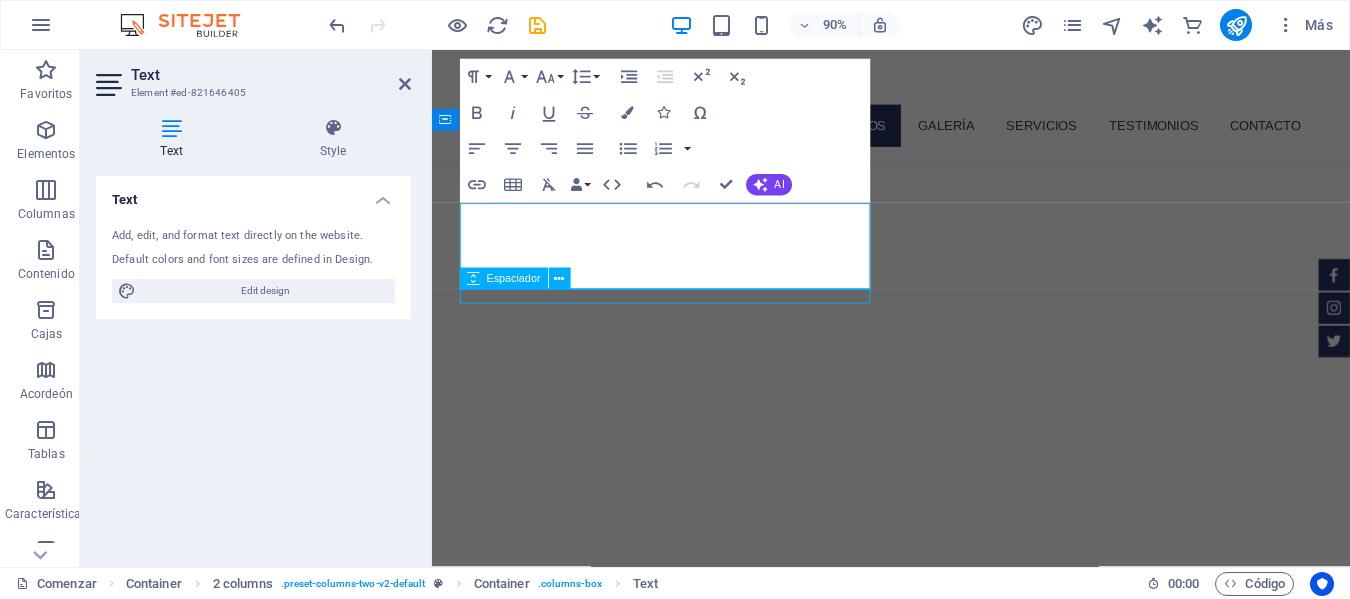 click at bounding box center (698, 1469) 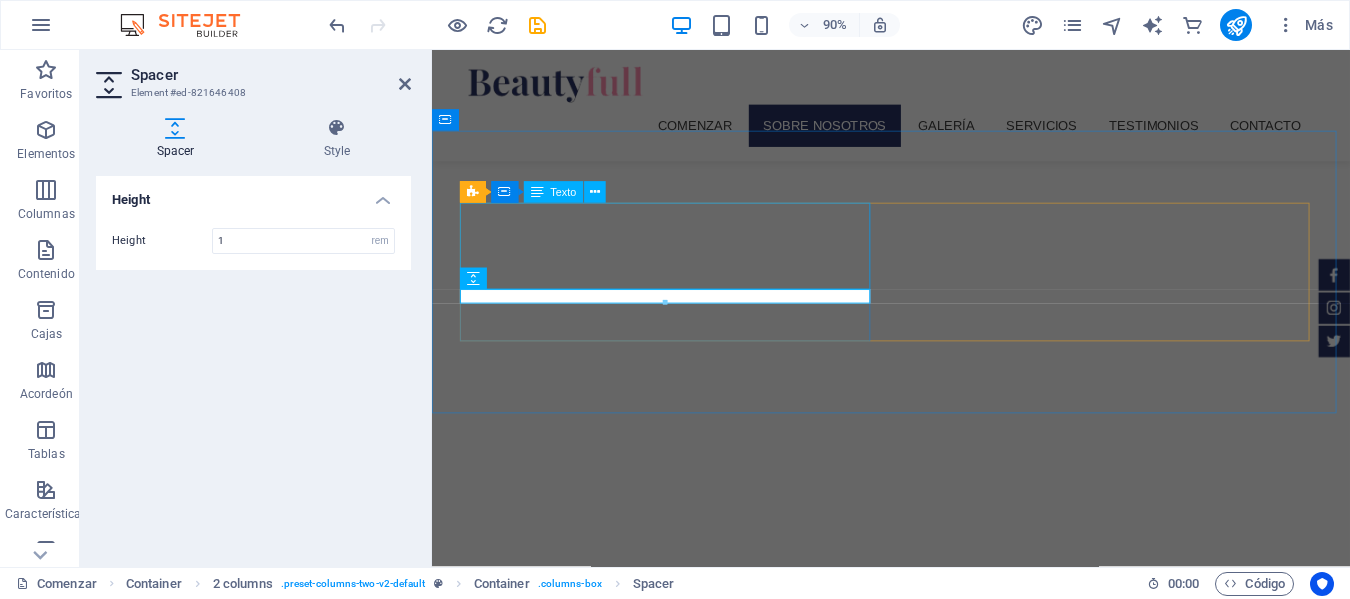 click on "onsectetur adipisicing eiusmod temporunt laboreie magna aliqua enim adite minim veniamquis nostrud exercitation ullamco laboris nisi ut aliquip commodo consequat aute irure reprehenderit." at bounding box center [698, 1390] 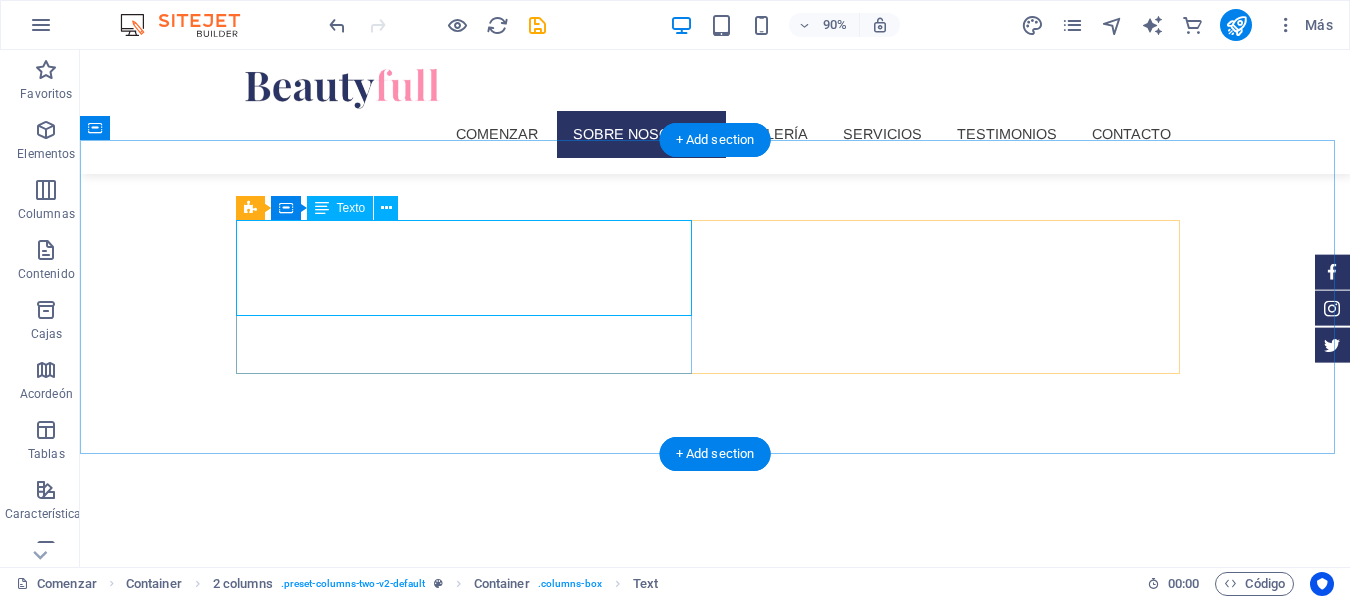 click on "onsectetur adipisicing eiusmod temporunt laboreie magna aliqua enim adite minim veniamquis nostrud exercitation ullamco laboris nisi ut aliquip commodo consequat aute irure reprehenderit." at bounding box center (471, 1390) 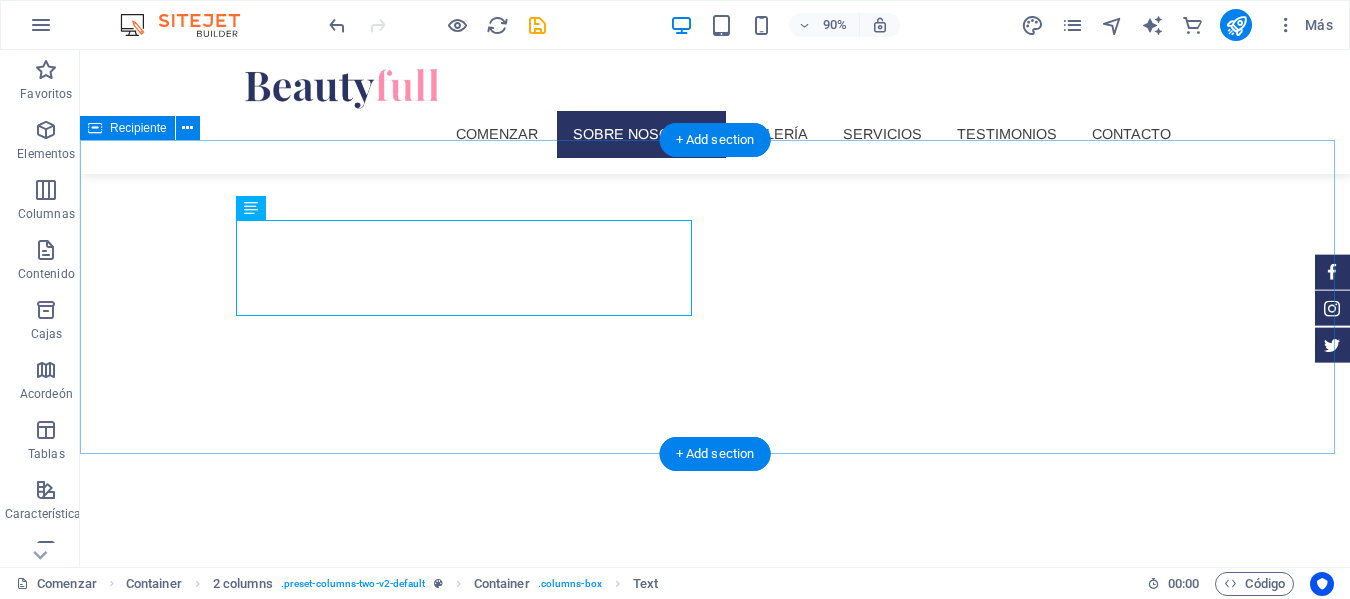 click on "onsectetur adipisicing eiusmod temporunt laboreie magna aliqua enim adite minim veniamquis nostrud exercitation ullamco laboris nisi ut aliquip commodo consequat aute irure reprehenderit.   Servicios Contacto" at bounding box center [715, 1444] 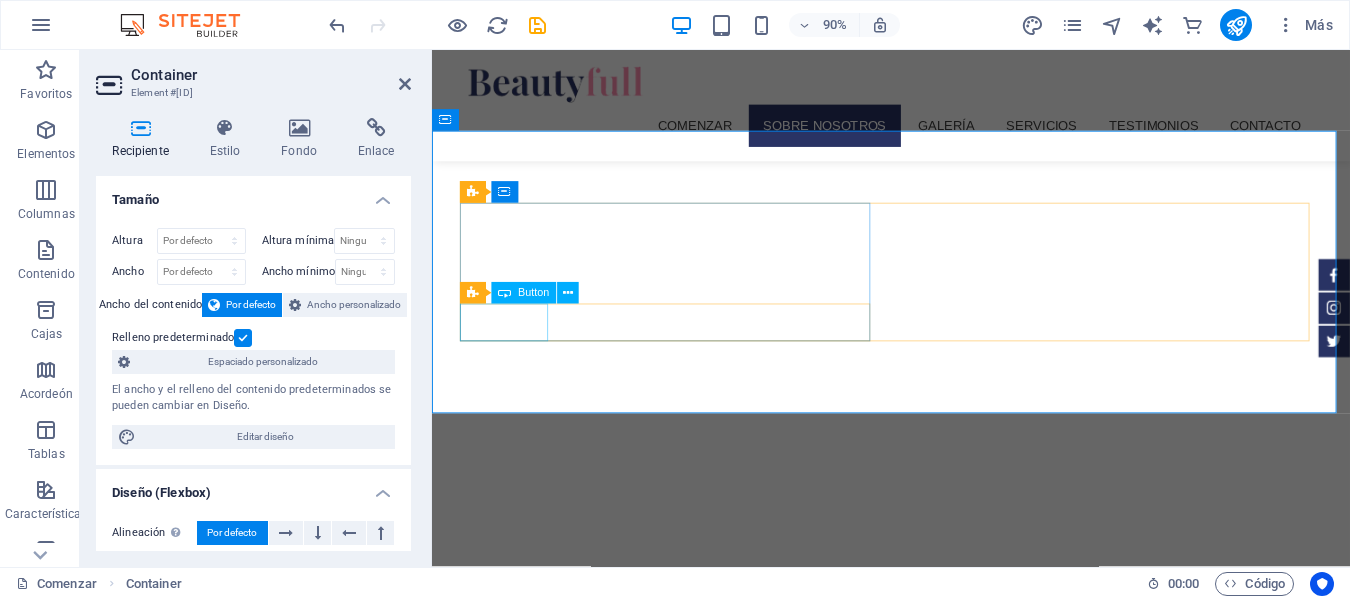 click on "Servicios" at bounding box center (698, 1475) 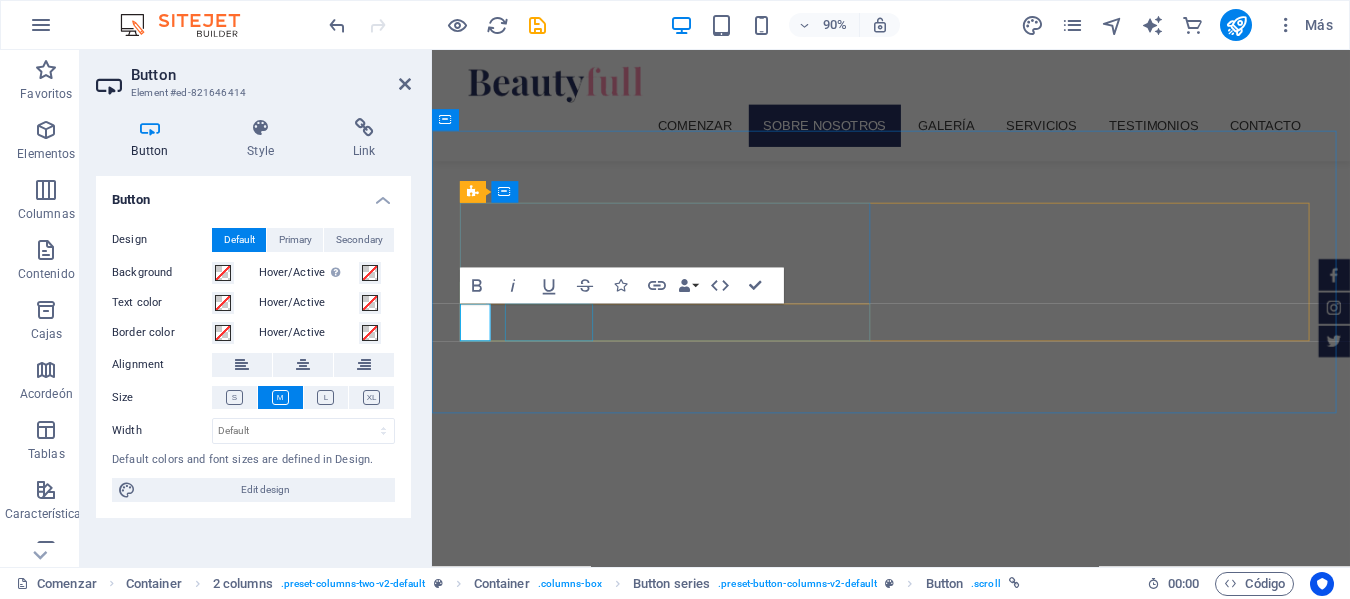 click on "Contacto" at bounding box center [698, 1548] 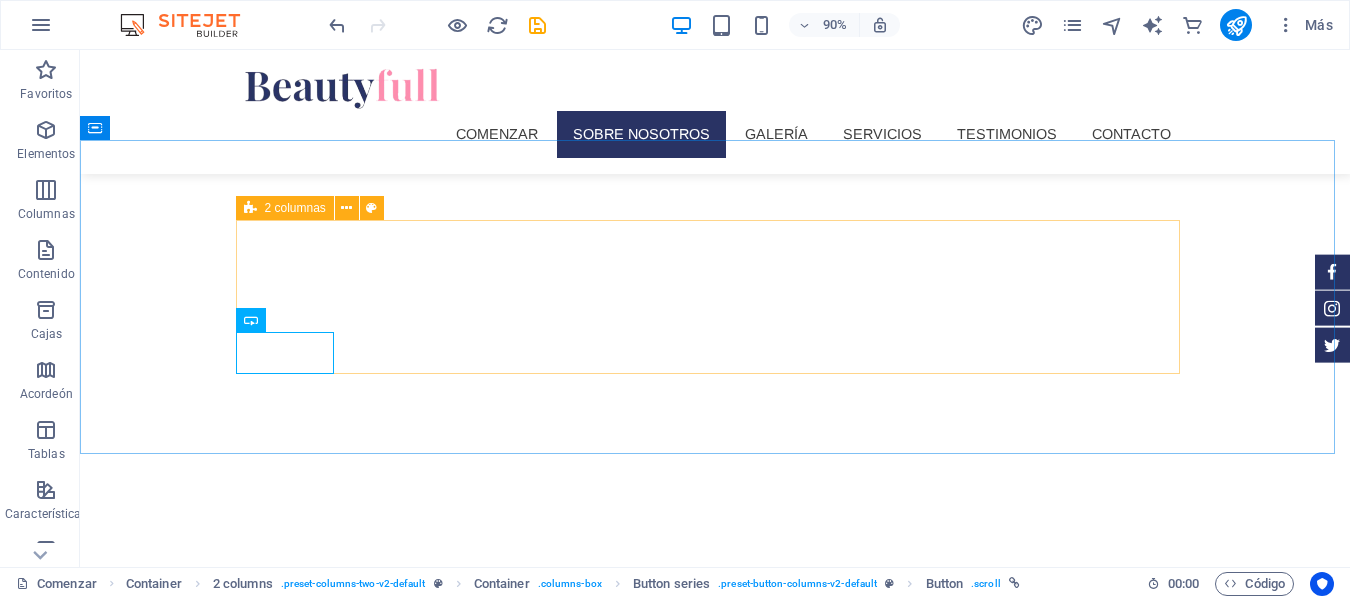 click on "2 columnas" at bounding box center (295, 208) 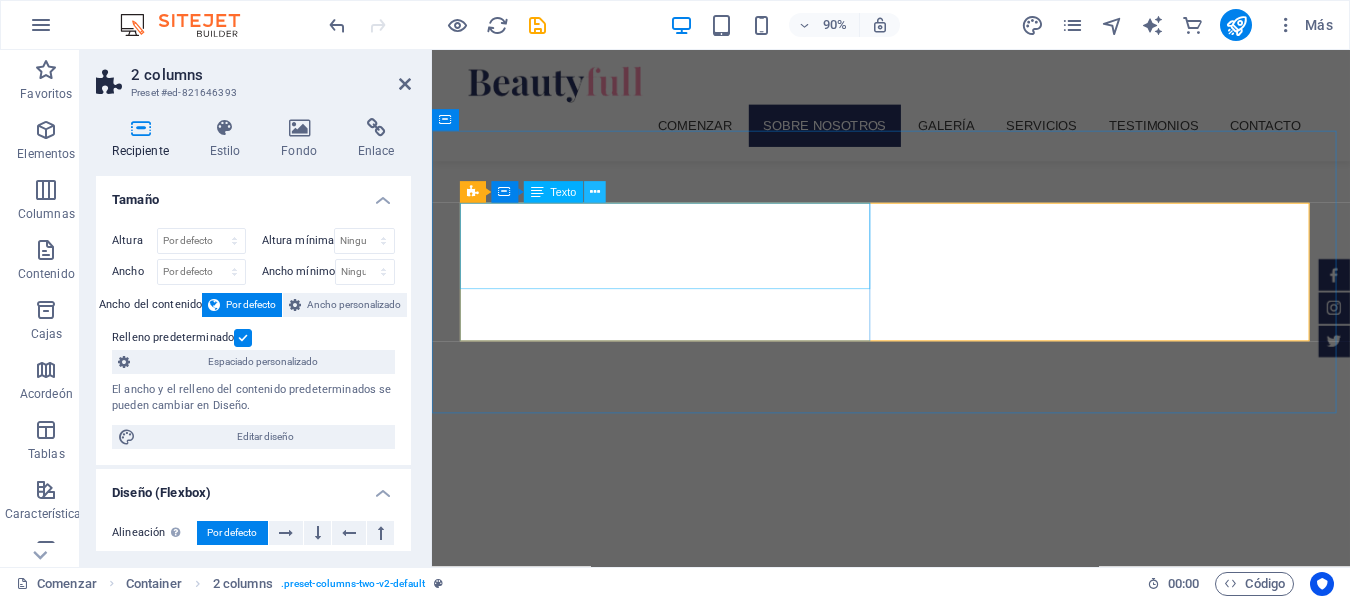 click at bounding box center [595, 192] 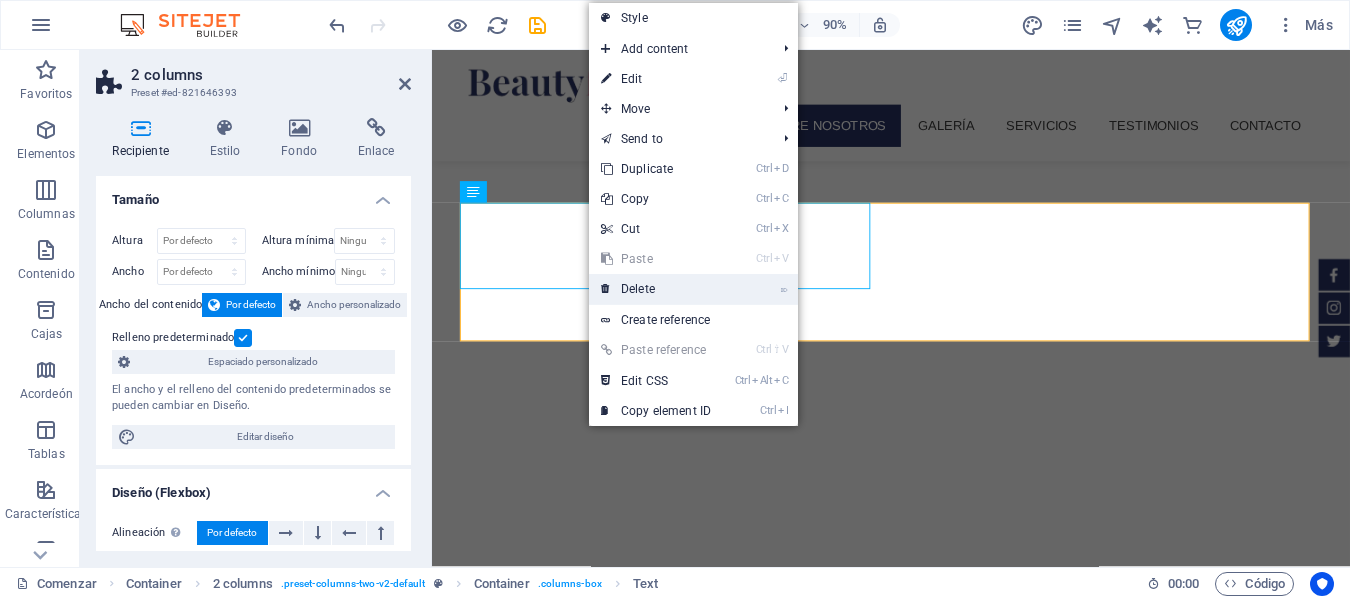 drag, startPoint x: 630, startPoint y: 291, endPoint x: 225, endPoint y: 267, distance: 405.71048 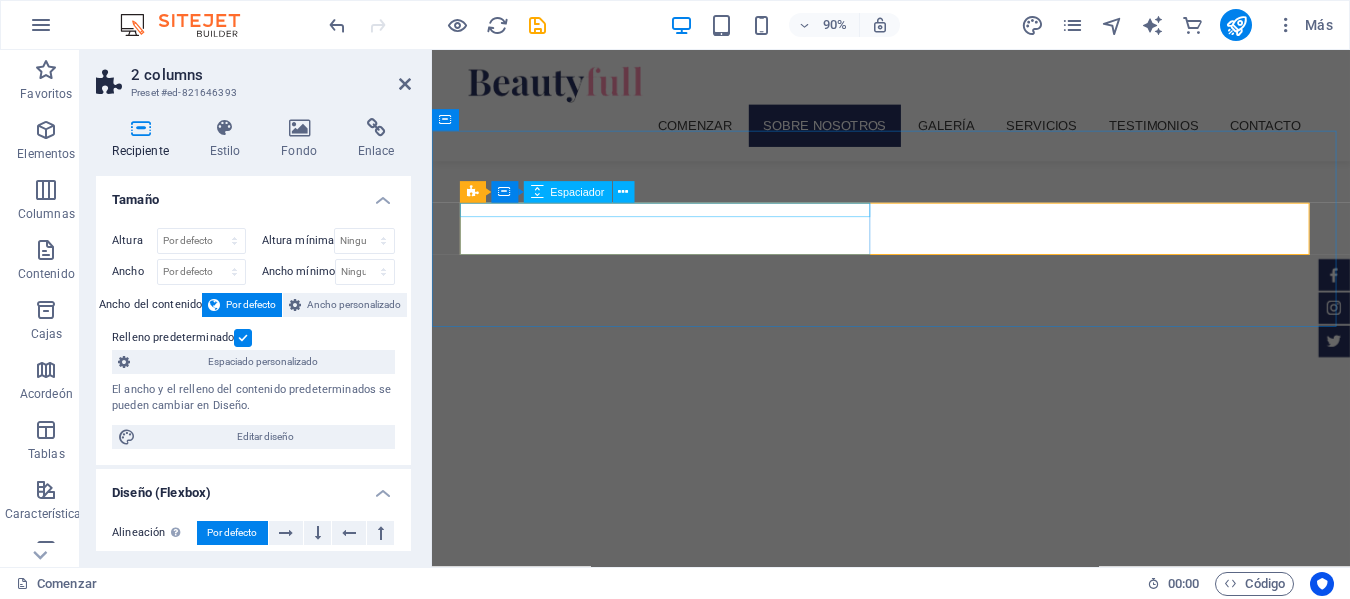 click at bounding box center (698, 1373) 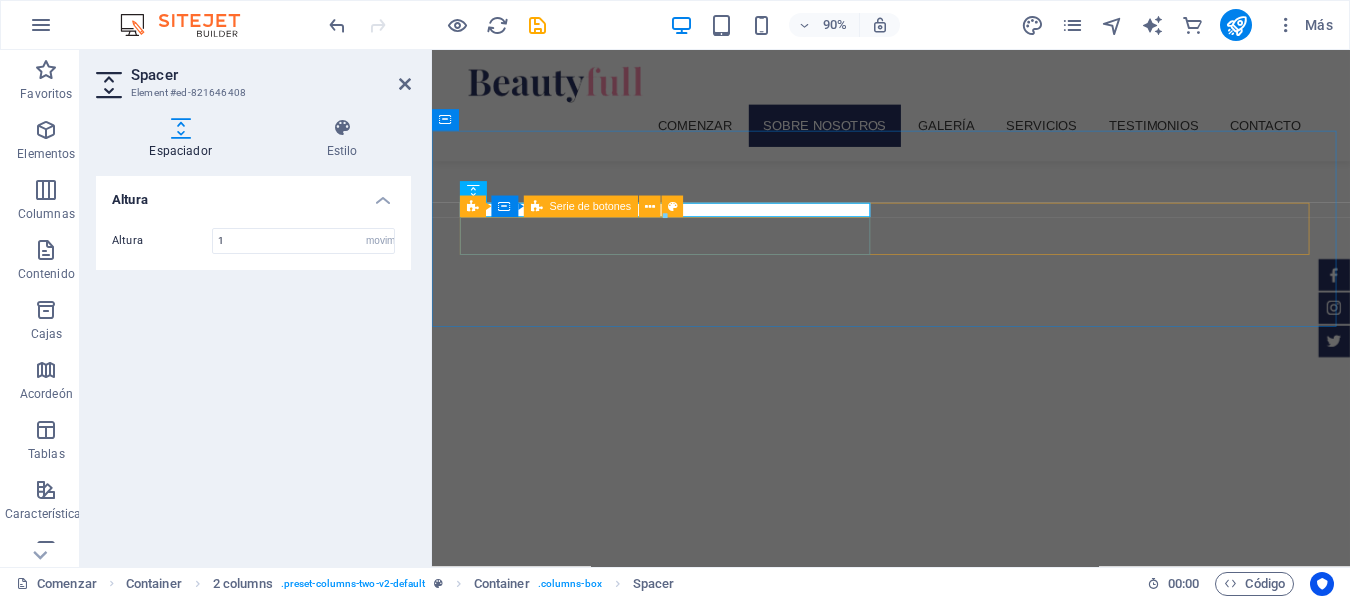 click on "Contacto" at bounding box center [698, 1402] 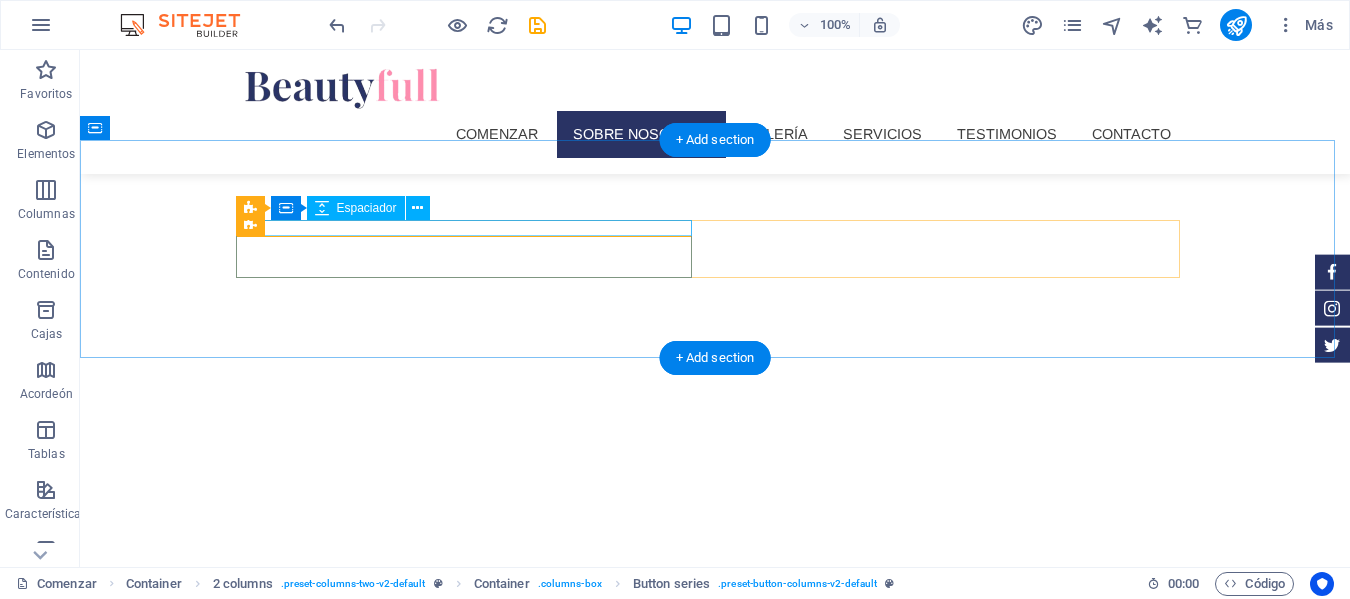 click at bounding box center [471, 1373] 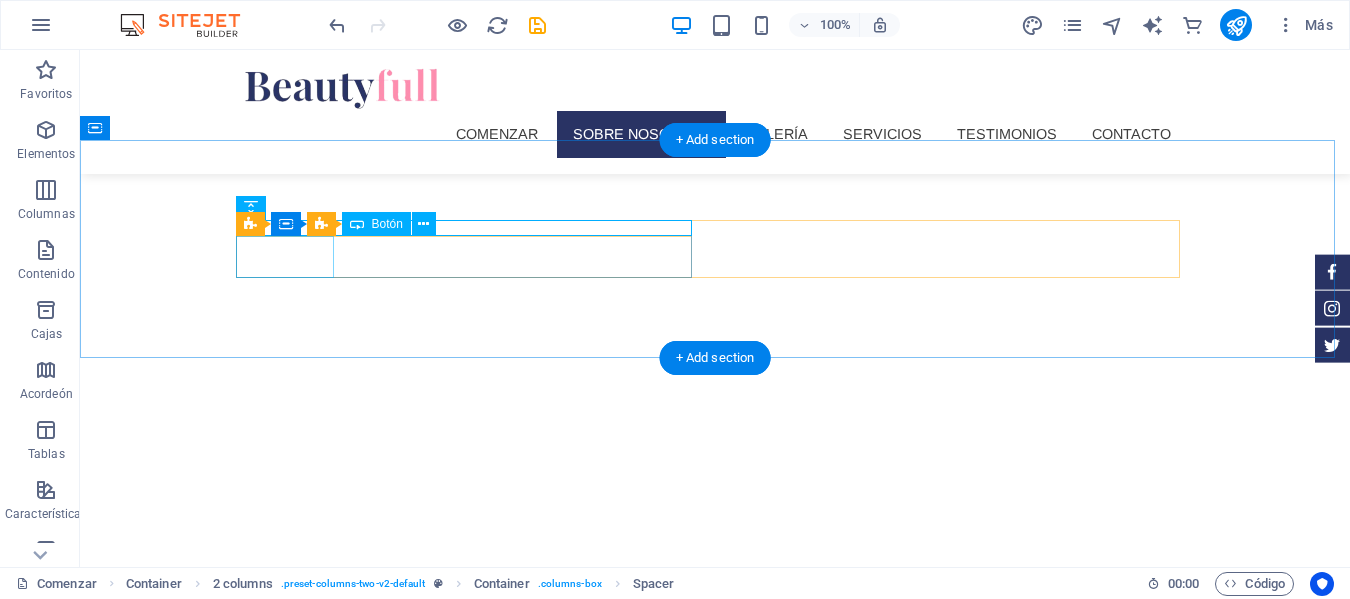 click on "Contacto" at bounding box center (471, 1402) 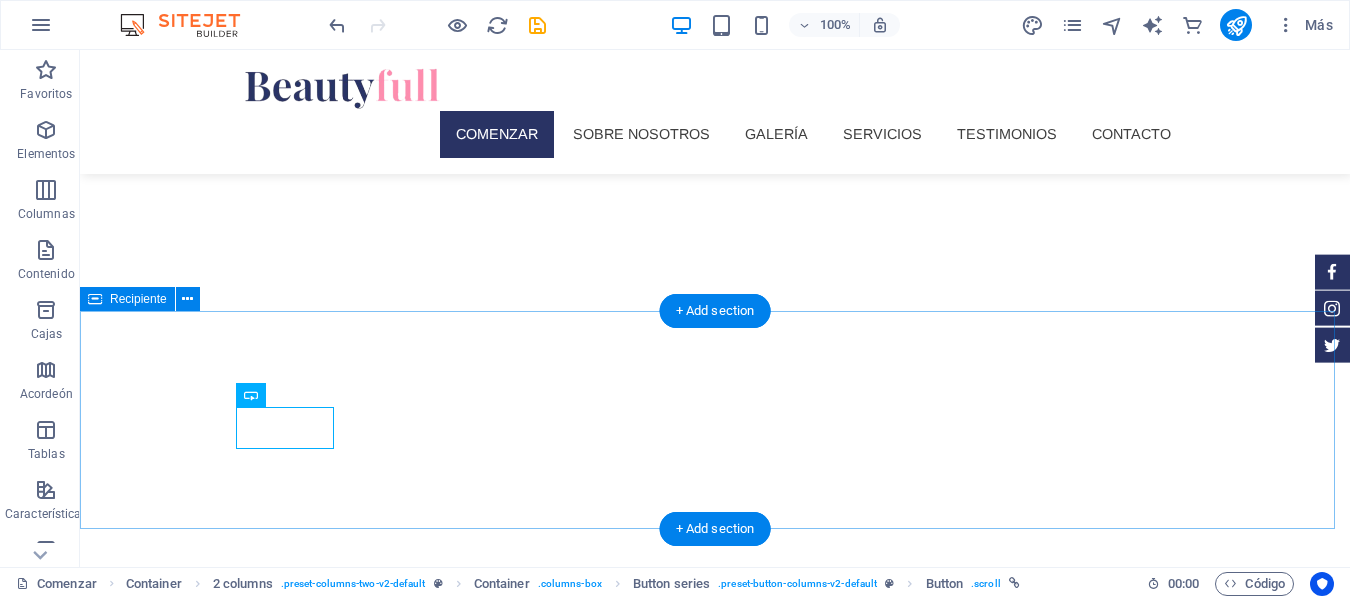 scroll, scrollTop: 311, scrollLeft: 0, axis: vertical 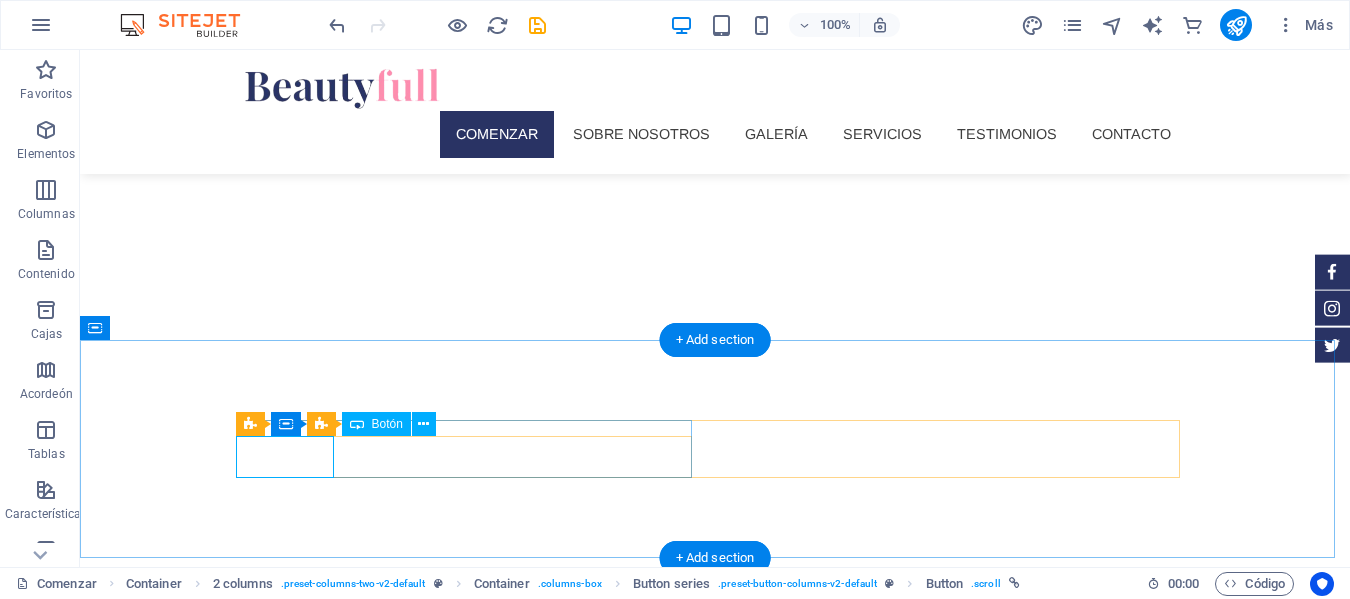 click on "Contacto" at bounding box center [471, 1579] 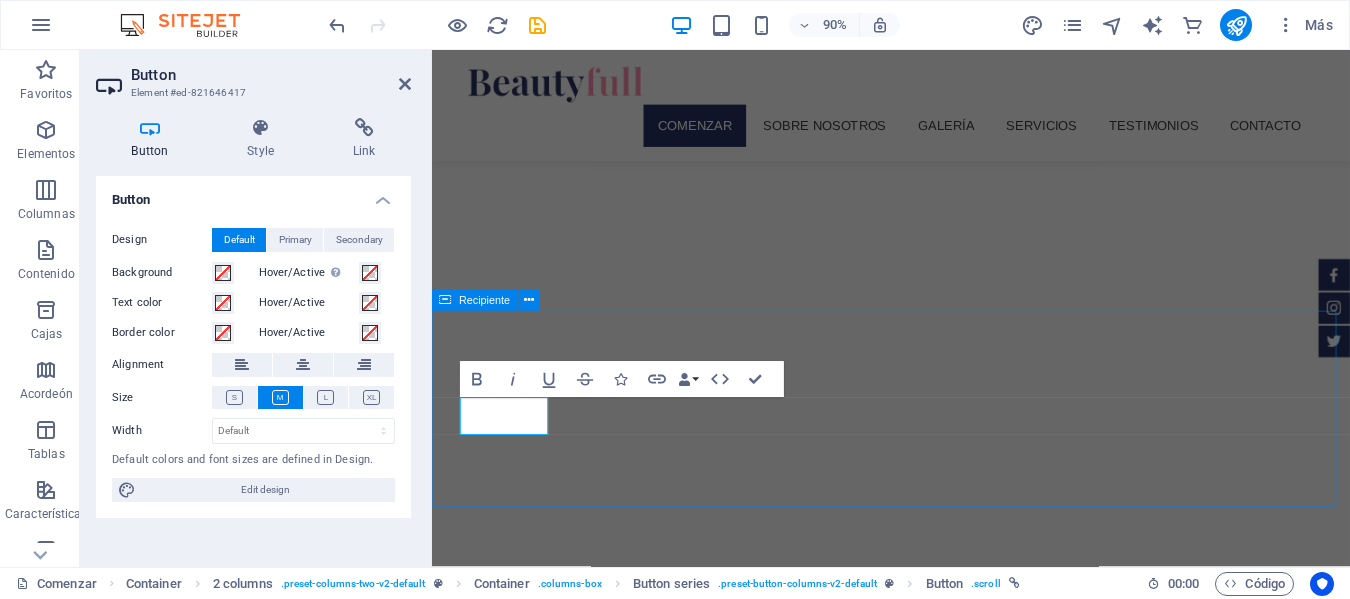 click on "Contacto" at bounding box center (942, 1571) 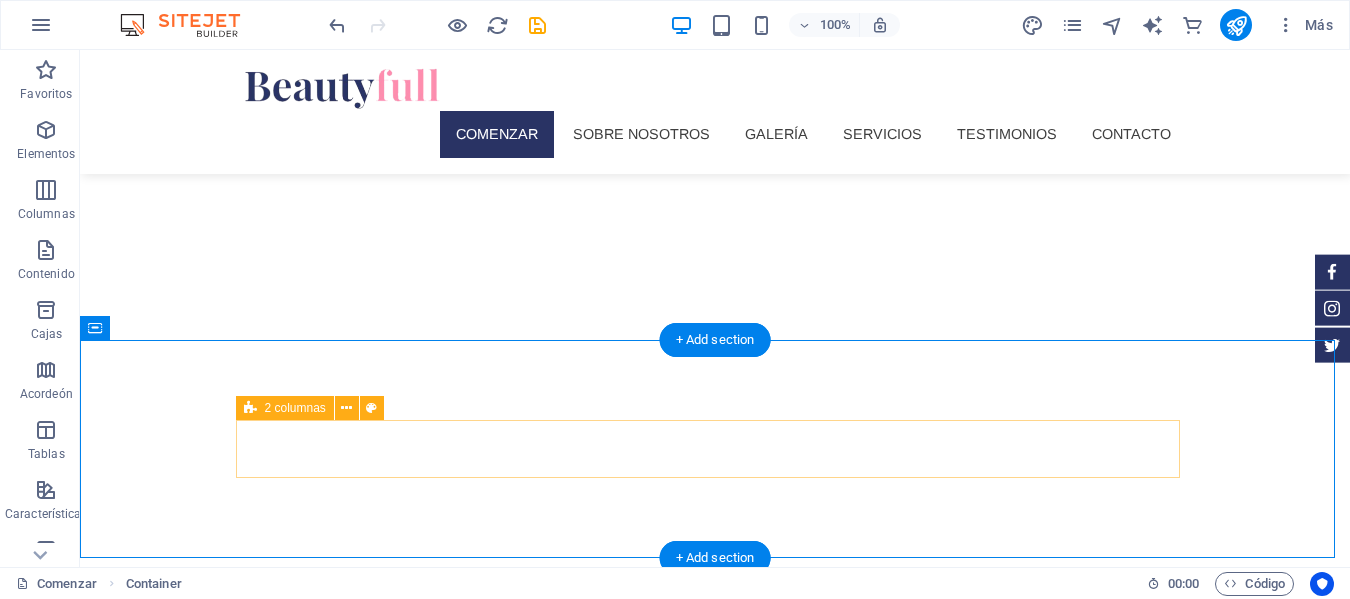 click on "Contacto" at bounding box center (715, 1571) 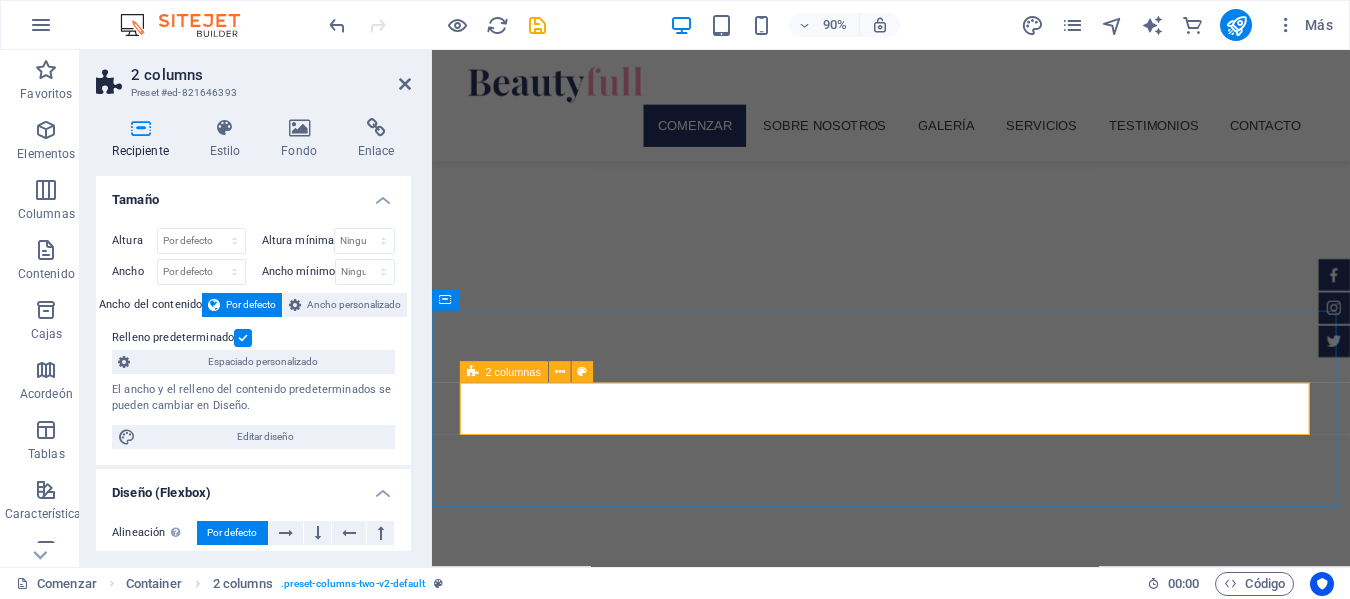 click on "Contacto" at bounding box center (942, 1571) 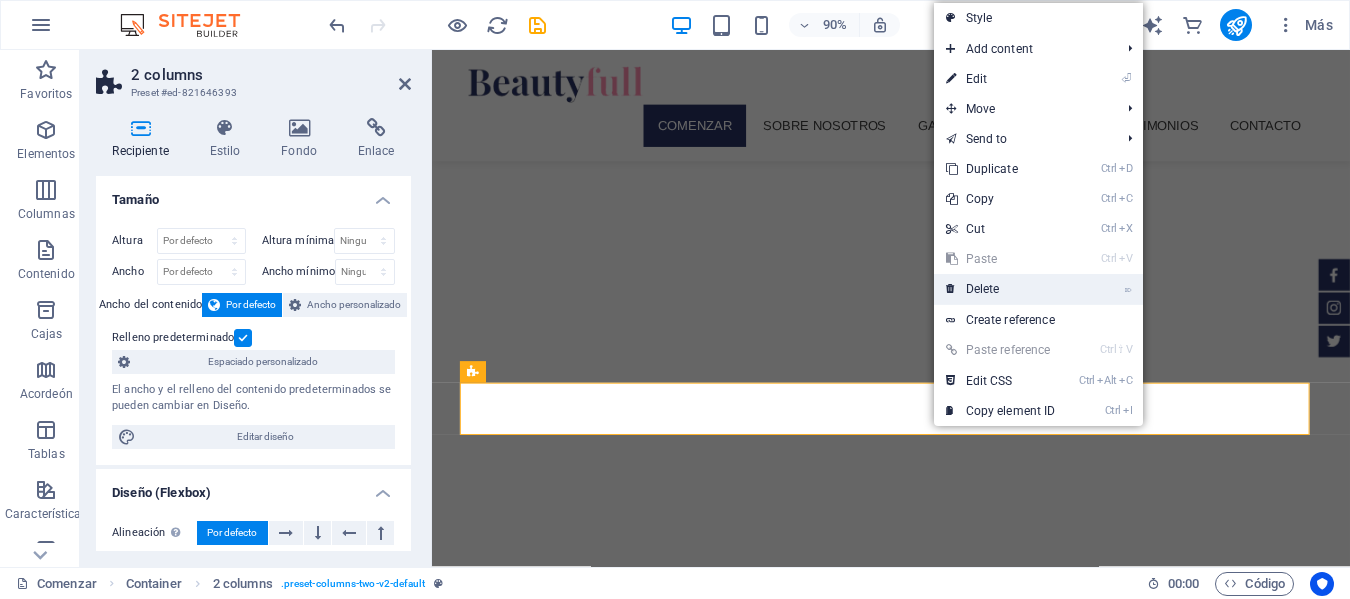 click on "⌦  Delete" at bounding box center (1001, 289) 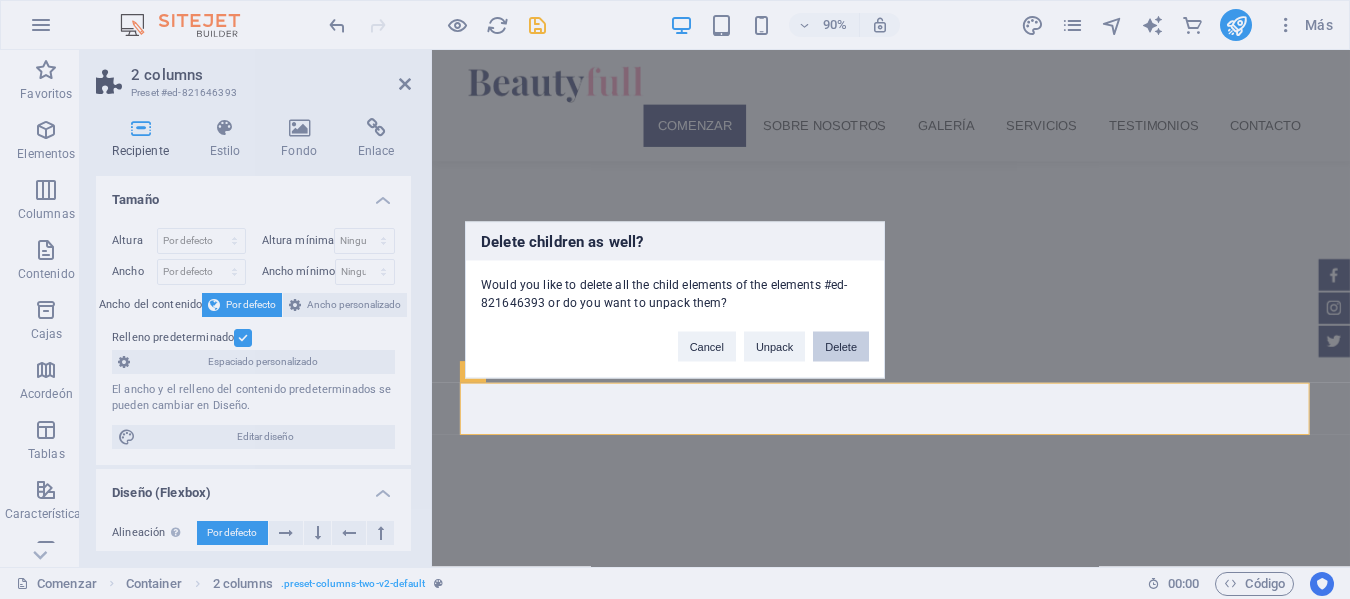 click on "Delete" at bounding box center (841, 346) 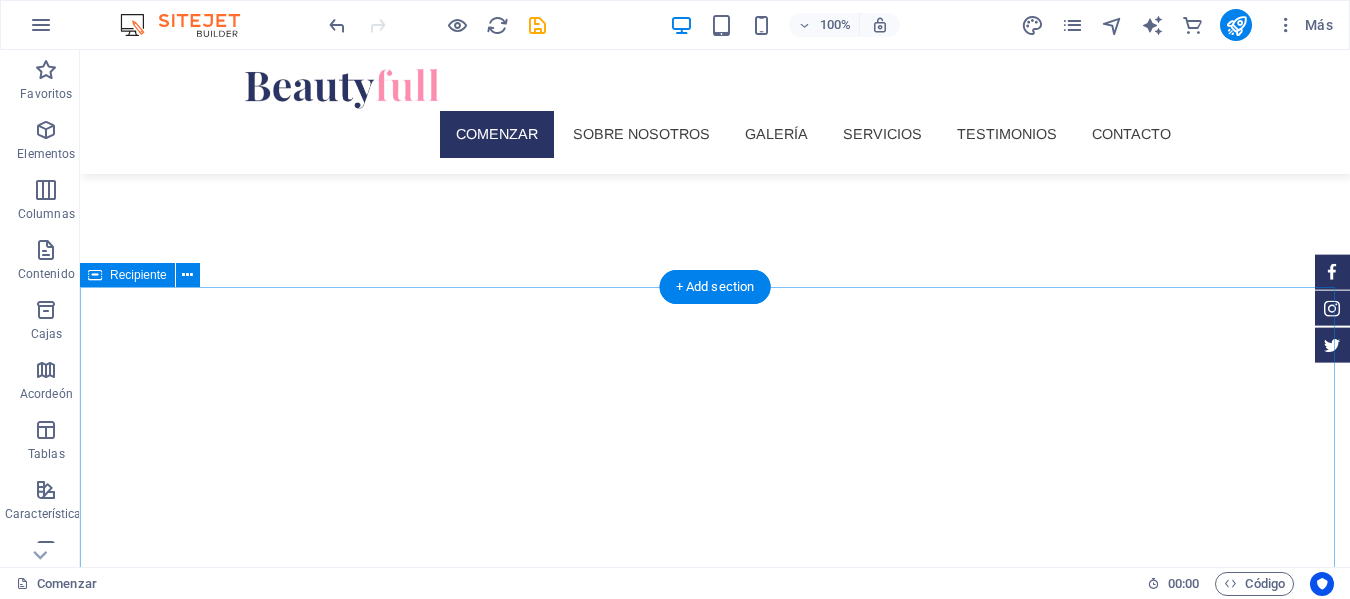 scroll, scrollTop: 311, scrollLeft: 0, axis: vertical 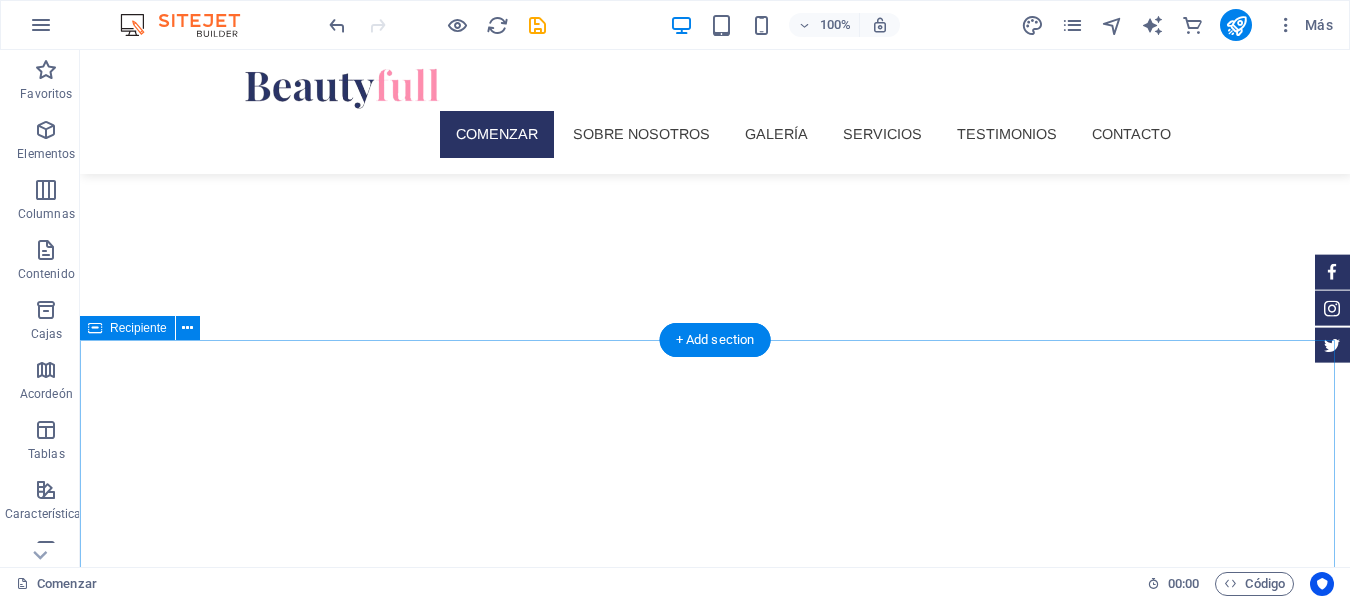 click on "Suelta el contenido aquí o  Añadir elementos  Pegar portapapeles" at bounding box center (715, 1613) 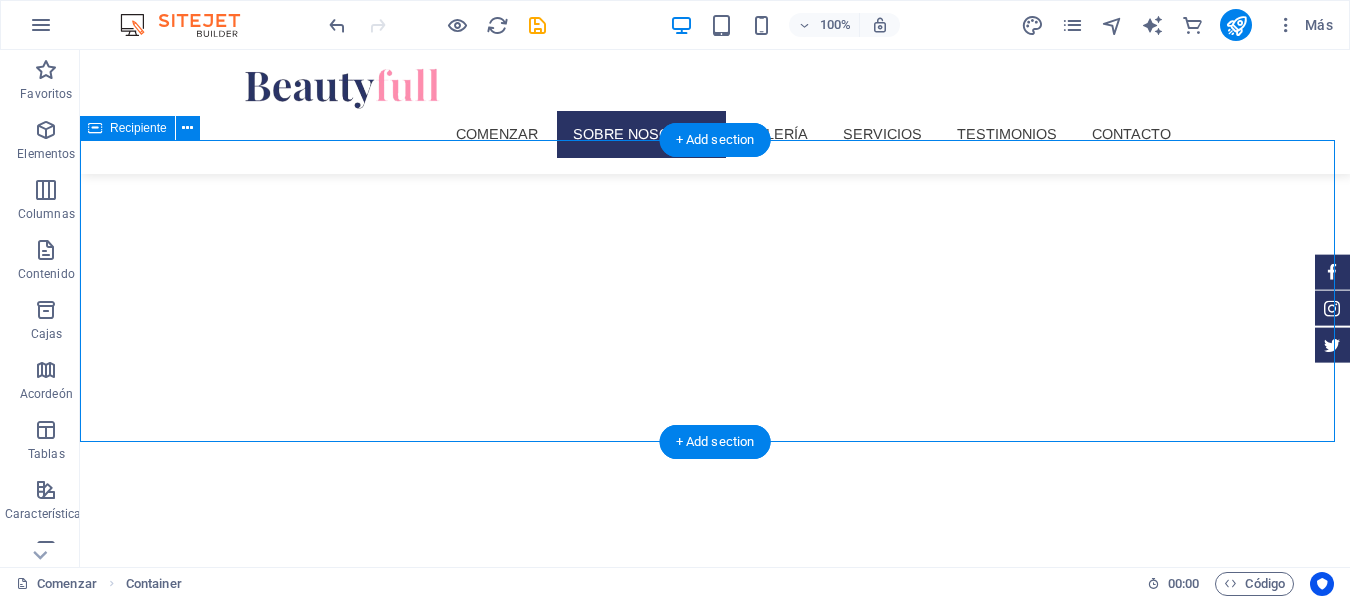 scroll, scrollTop: 511, scrollLeft: 0, axis: vertical 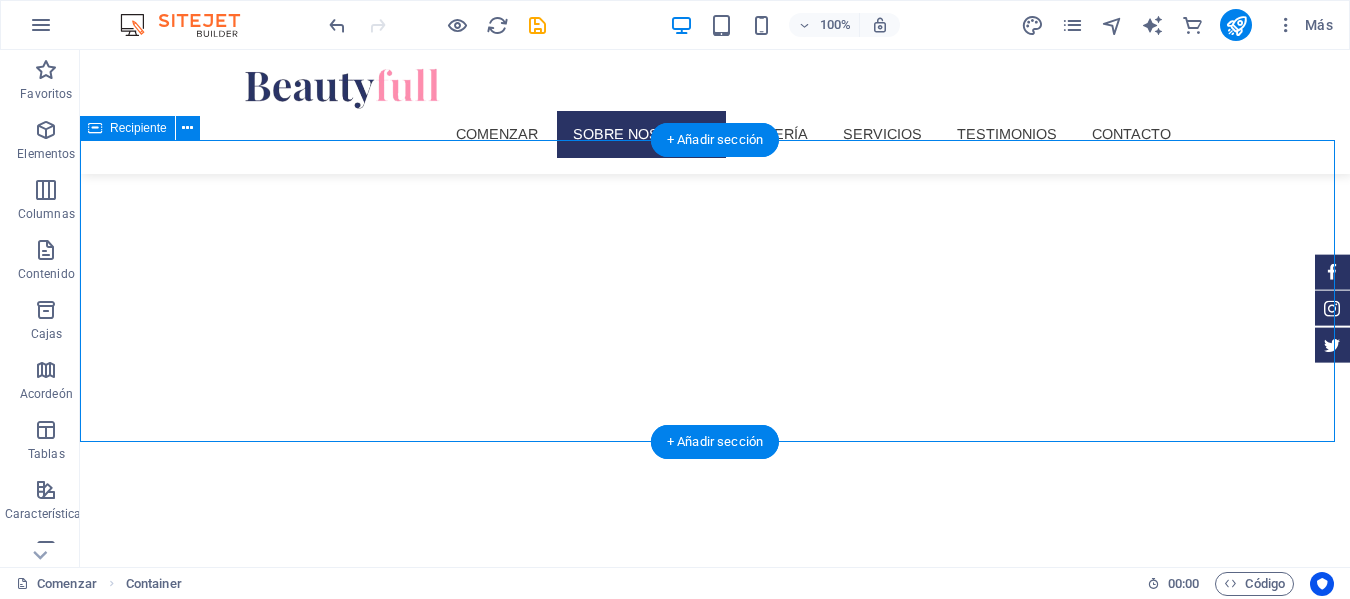 click on "Suelta el contenido aquí o  Añadir elementos  Pegar portapapeles" at bounding box center (715, 1413) 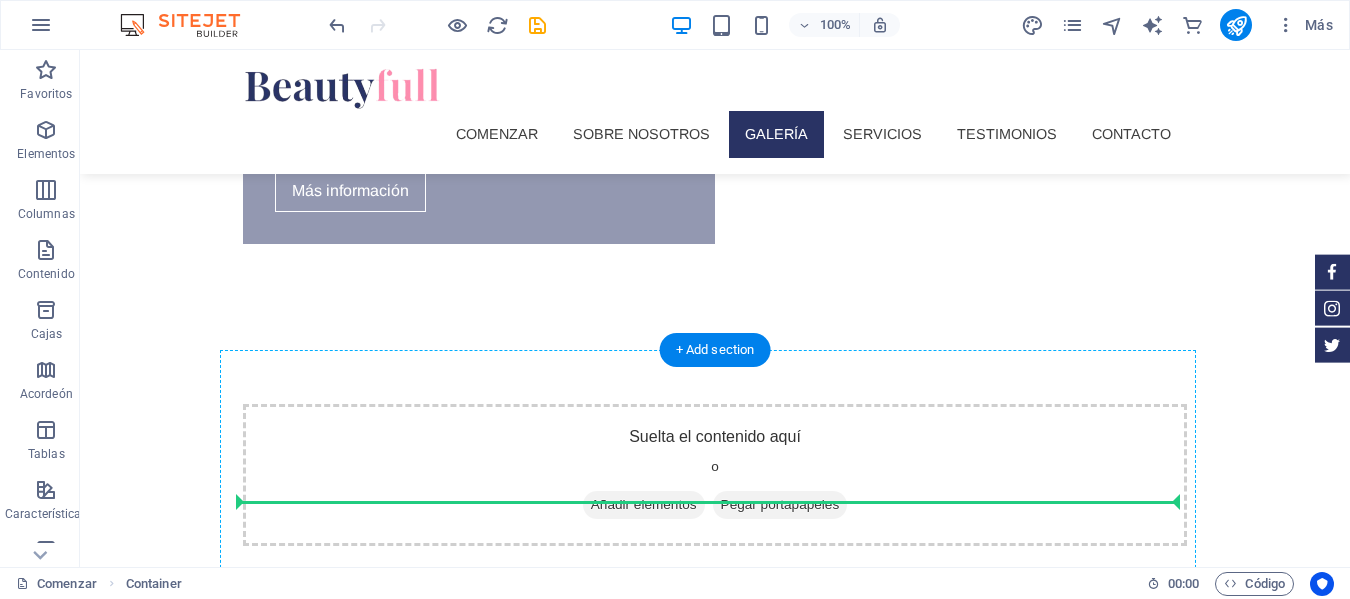 scroll, scrollTop: 1463, scrollLeft: 0, axis: vertical 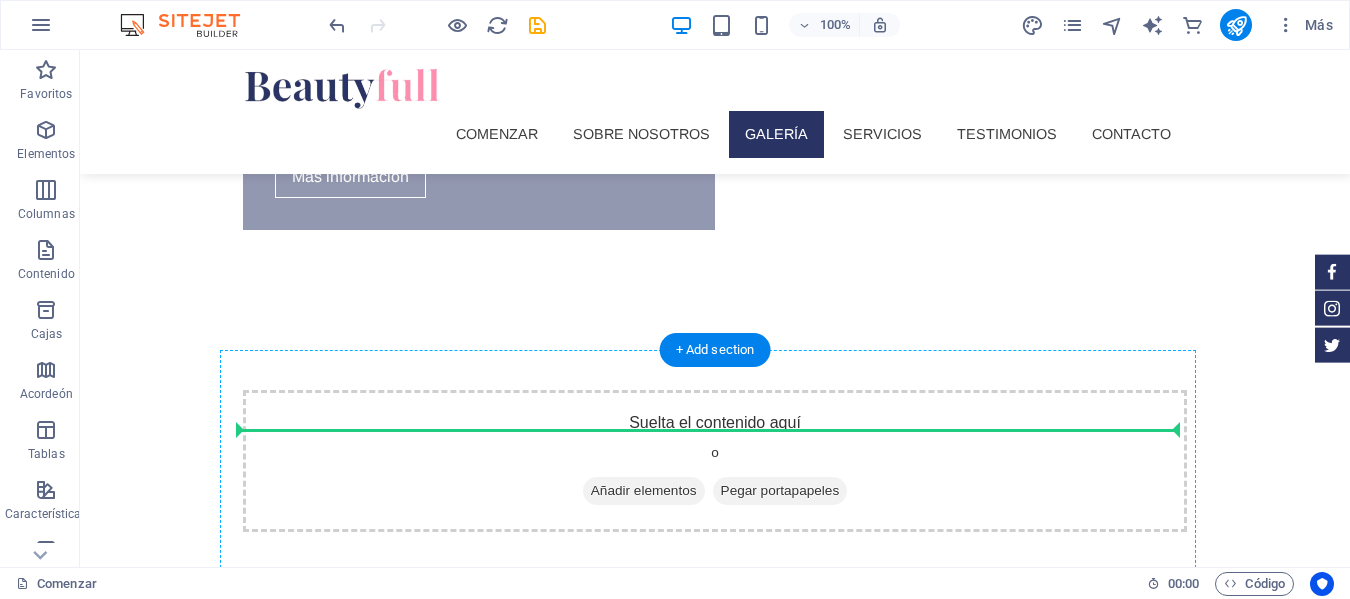 drag, startPoint x: 899, startPoint y: 246, endPoint x: 665, endPoint y: 443, distance: 305.88397 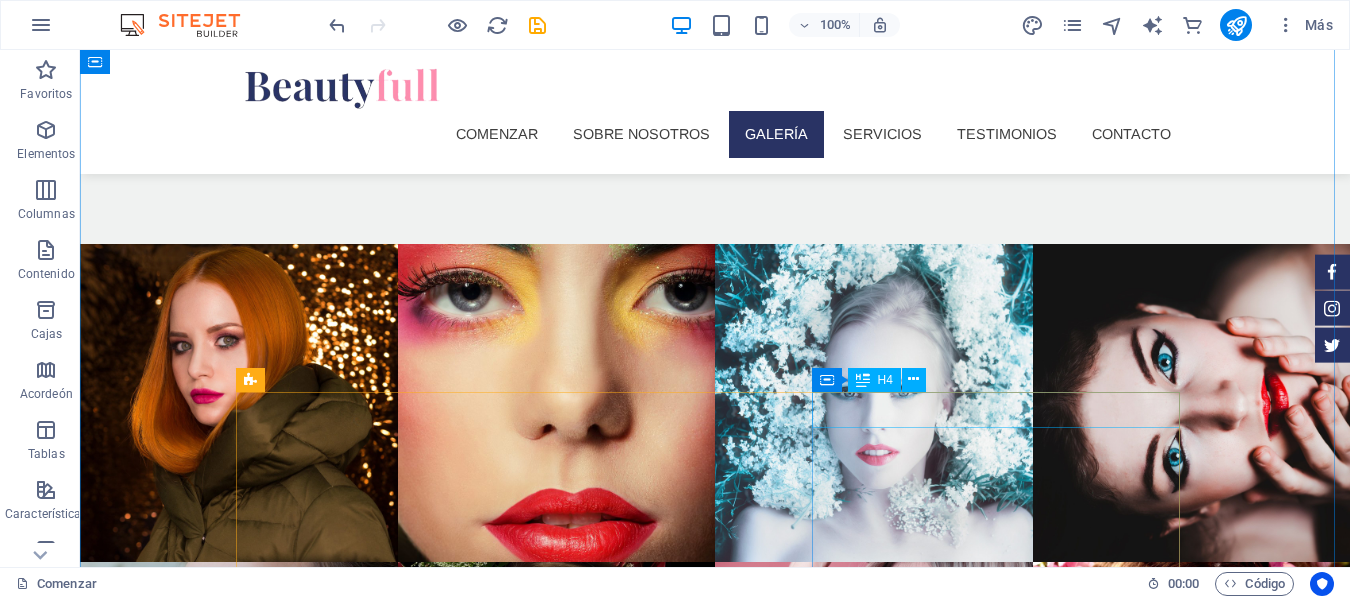 scroll, scrollTop: 1561, scrollLeft: 0, axis: vertical 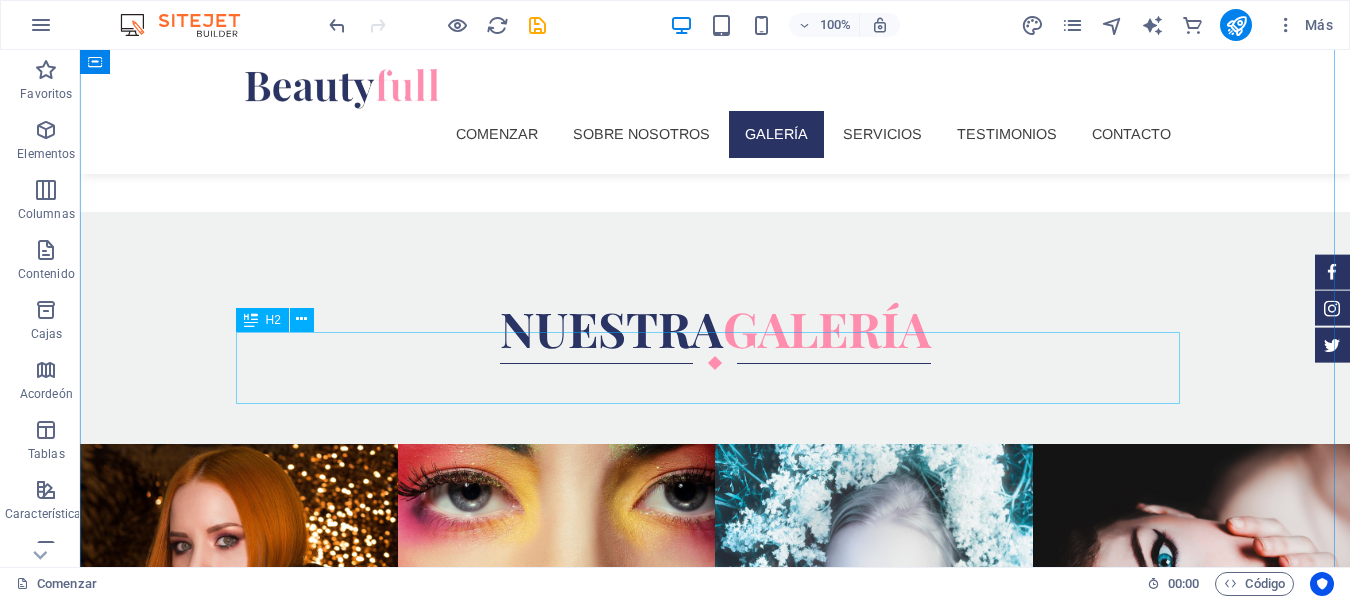 click on "Nuestros  servicios" at bounding box center (715, 1497) 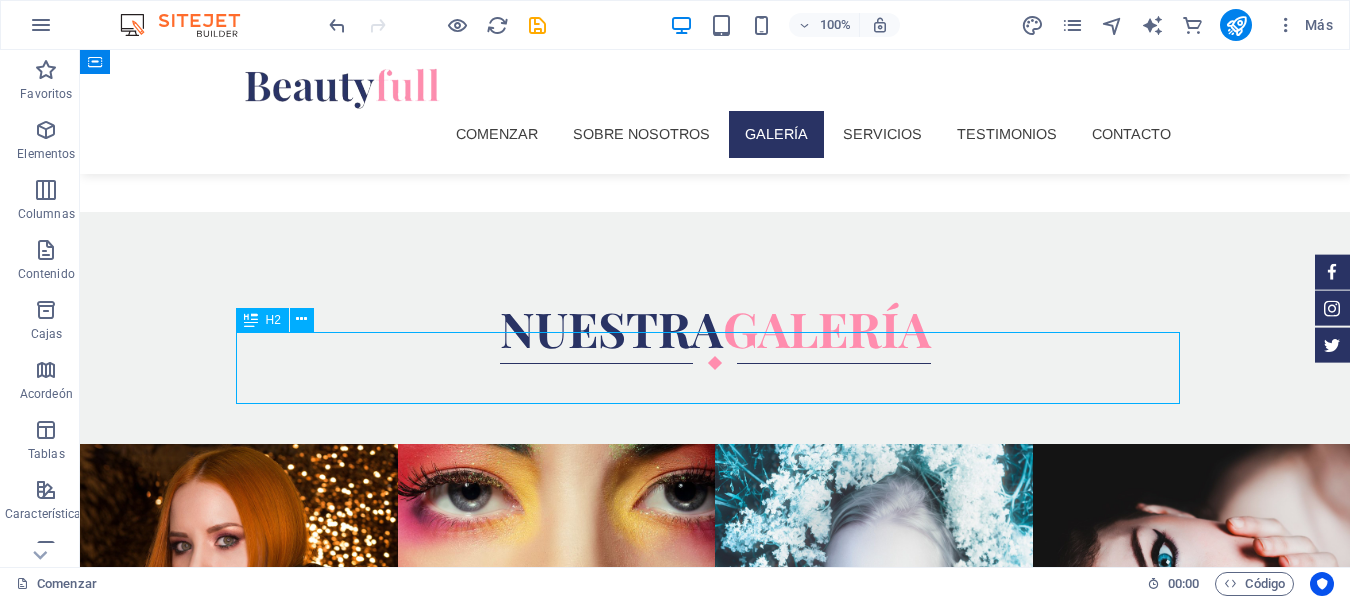 click on "Nuestros  servicios" at bounding box center [715, 1497] 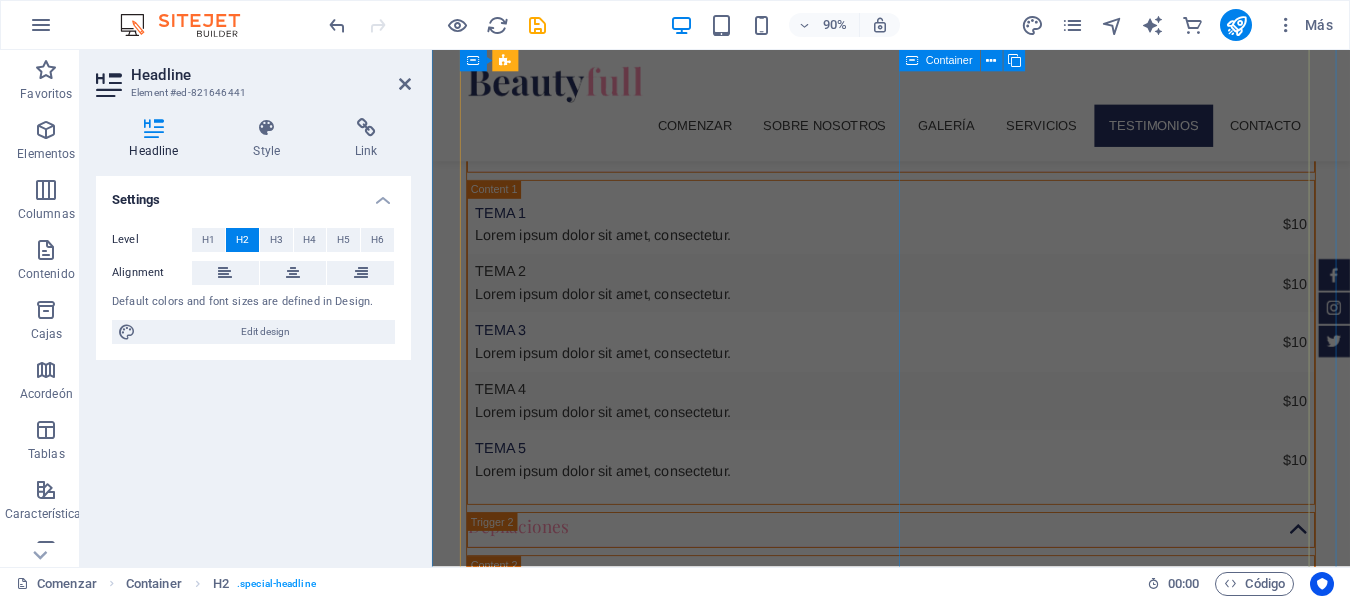 scroll, scrollTop: 5236, scrollLeft: 0, axis: vertical 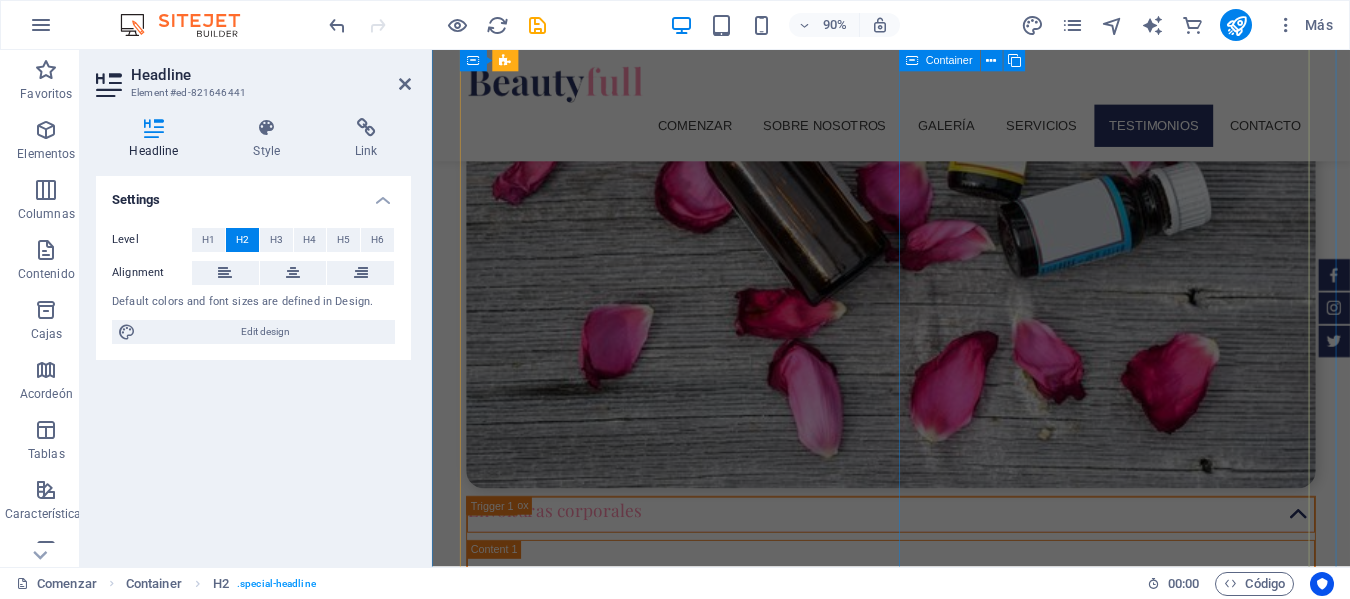 click on "Suelta el contenido aquí o  Añadir elementos  Pegar portapapeles" at bounding box center (698, 3554) 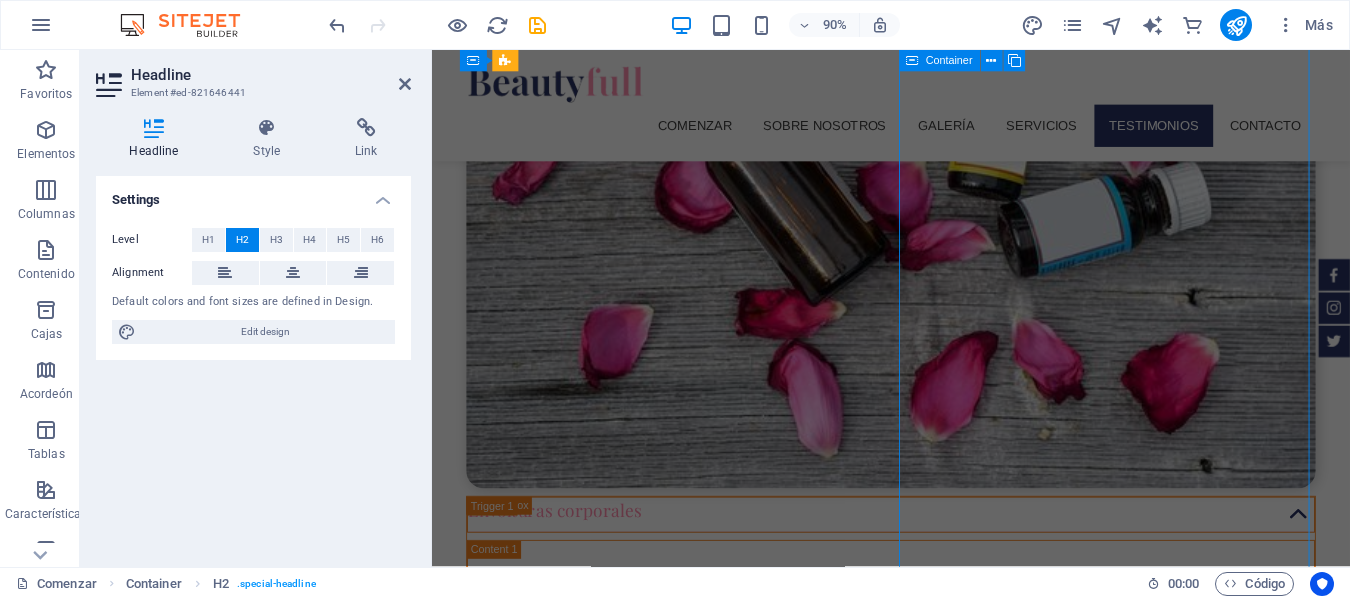 click on "Suelta el contenido aquí o  Añadir elementos  Pegar portapapeles" at bounding box center [698, 3554] 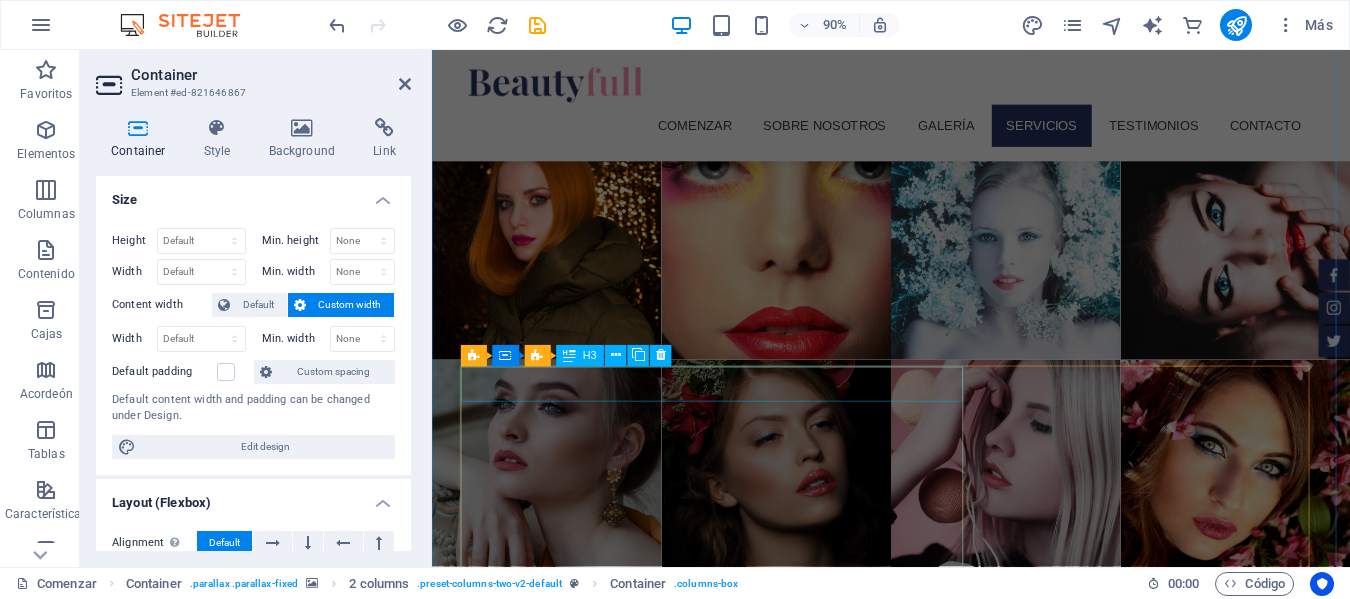 scroll, scrollTop: 1489, scrollLeft: 0, axis: vertical 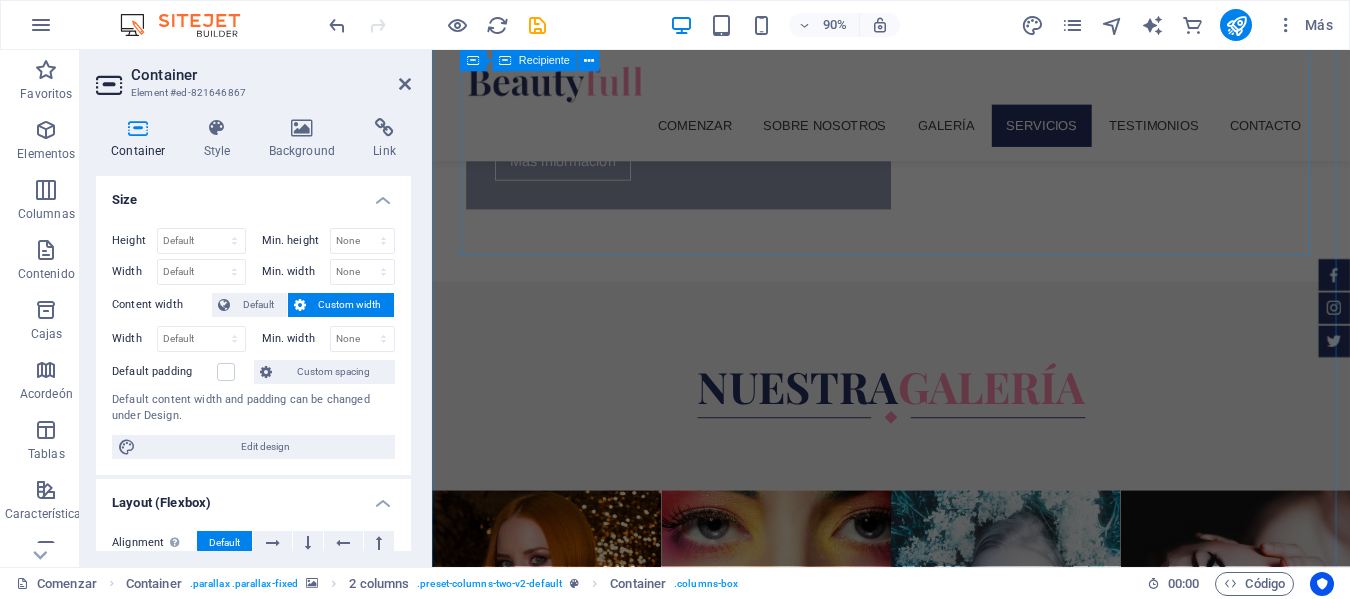 click on "Suelta el contenido aquí o  Añadir elementos  Pegar portapapeles" at bounding box center [942, 1280] 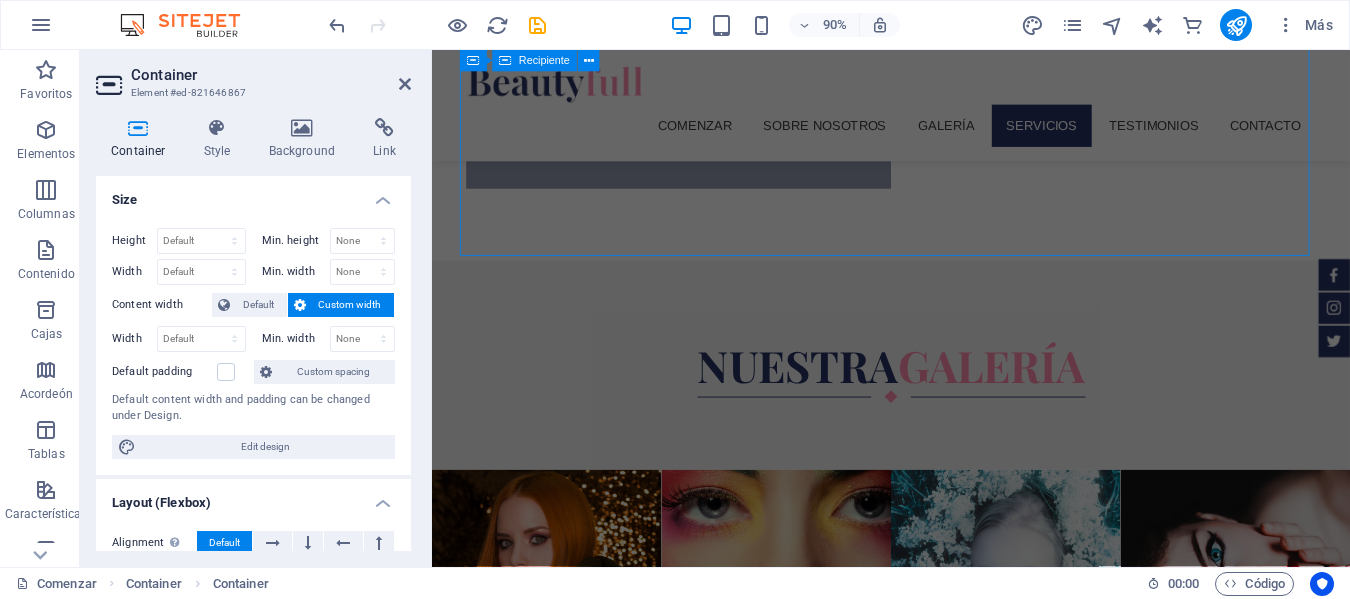scroll, scrollTop: 1614, scrollLeft: 0, axis: vertical 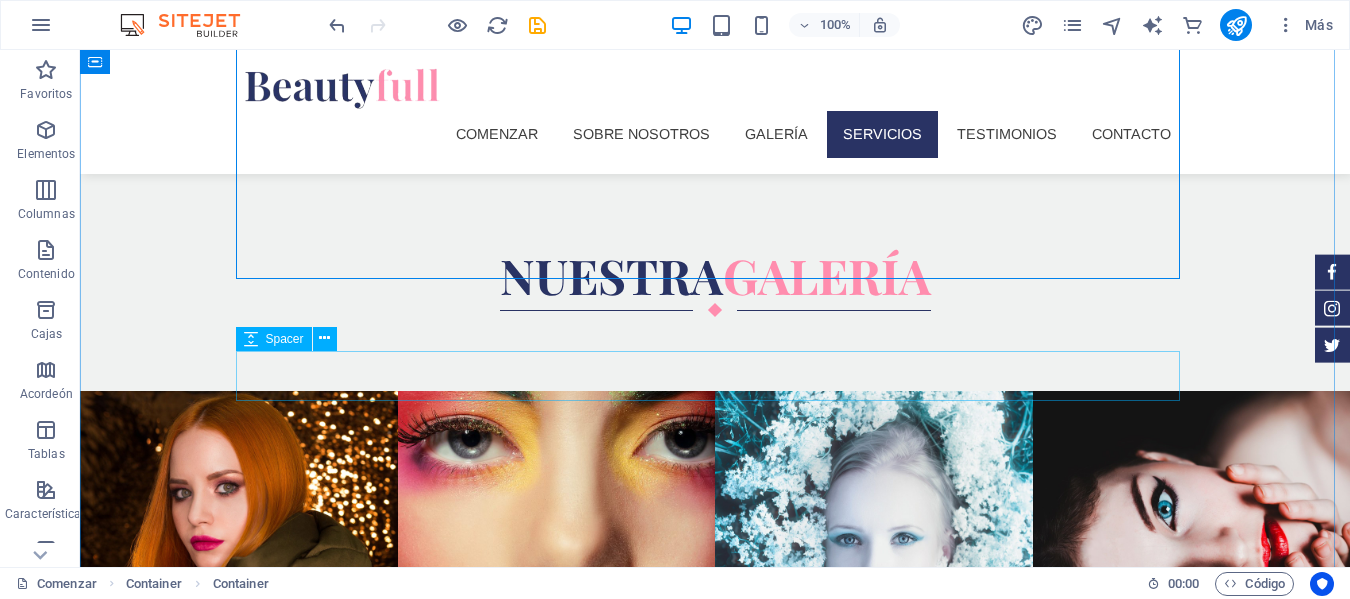 click at bounding box center [715, 1505] 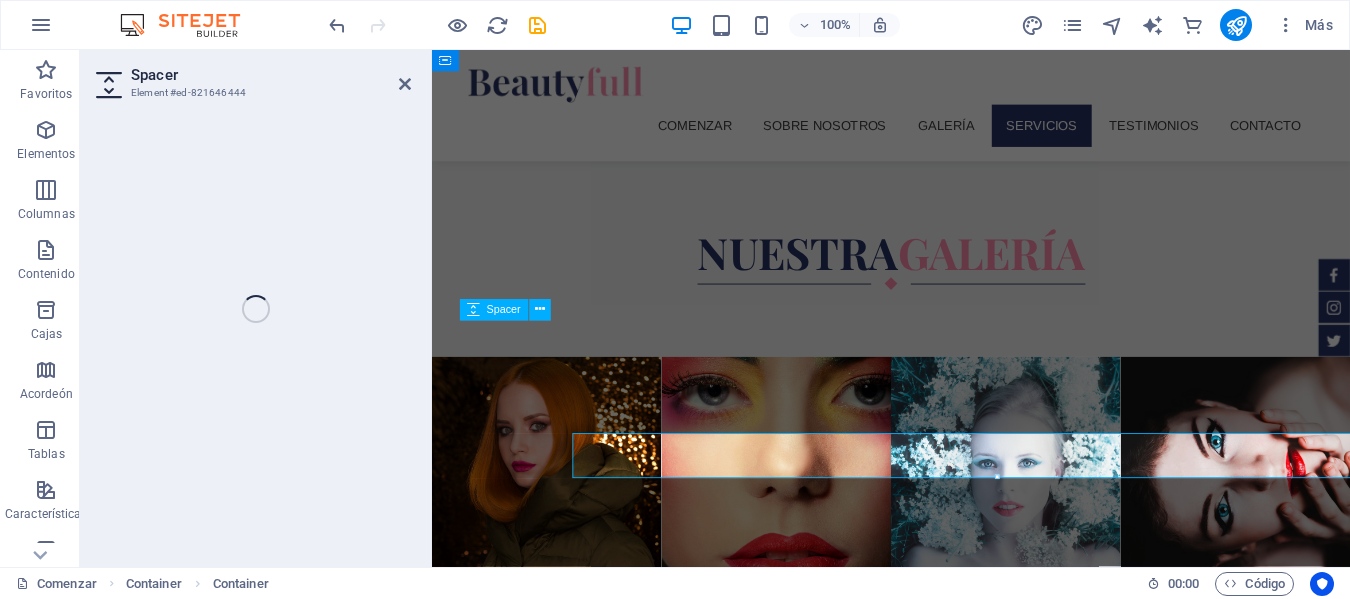 scroll, scrollTop: 1489, scrollLeft: 0, axis: vertical 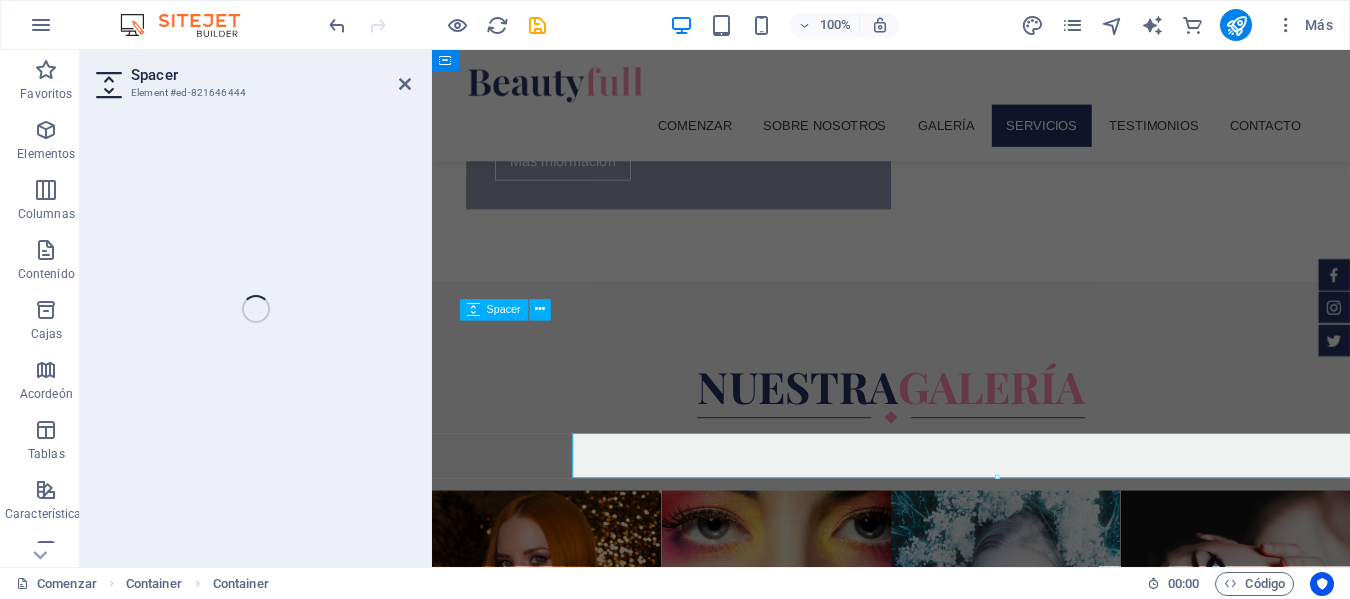 select on "px" 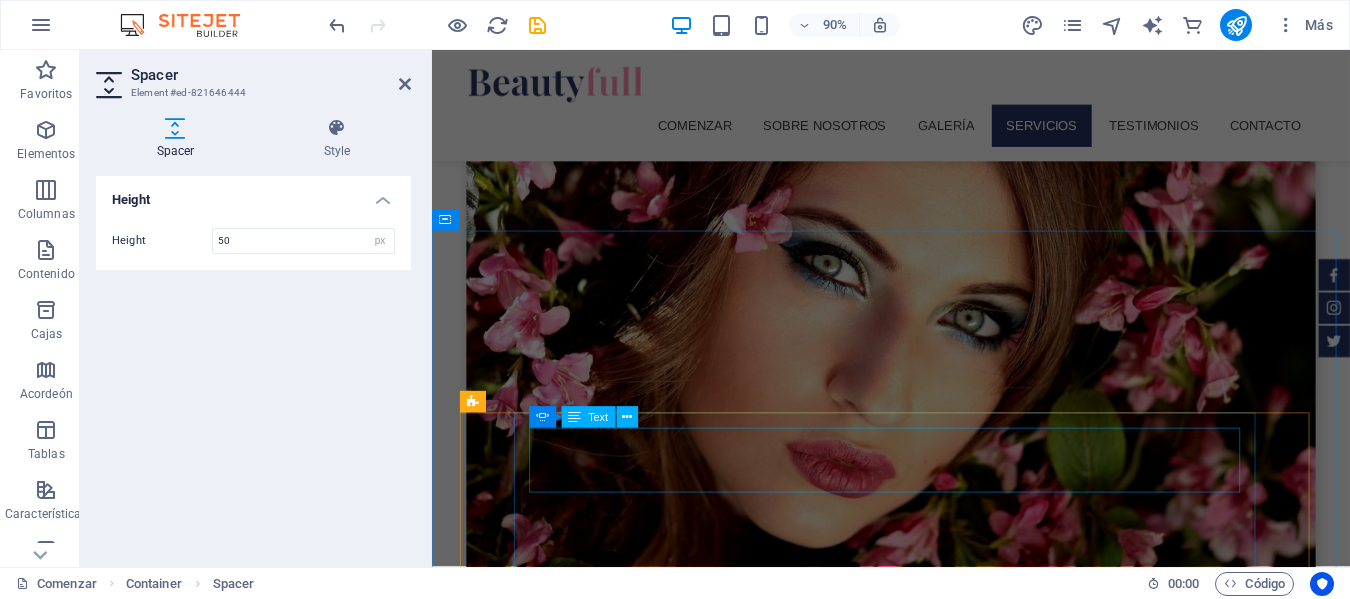 scroll, scrollTop: 4289, scrollLeft: 0, axis: vertical 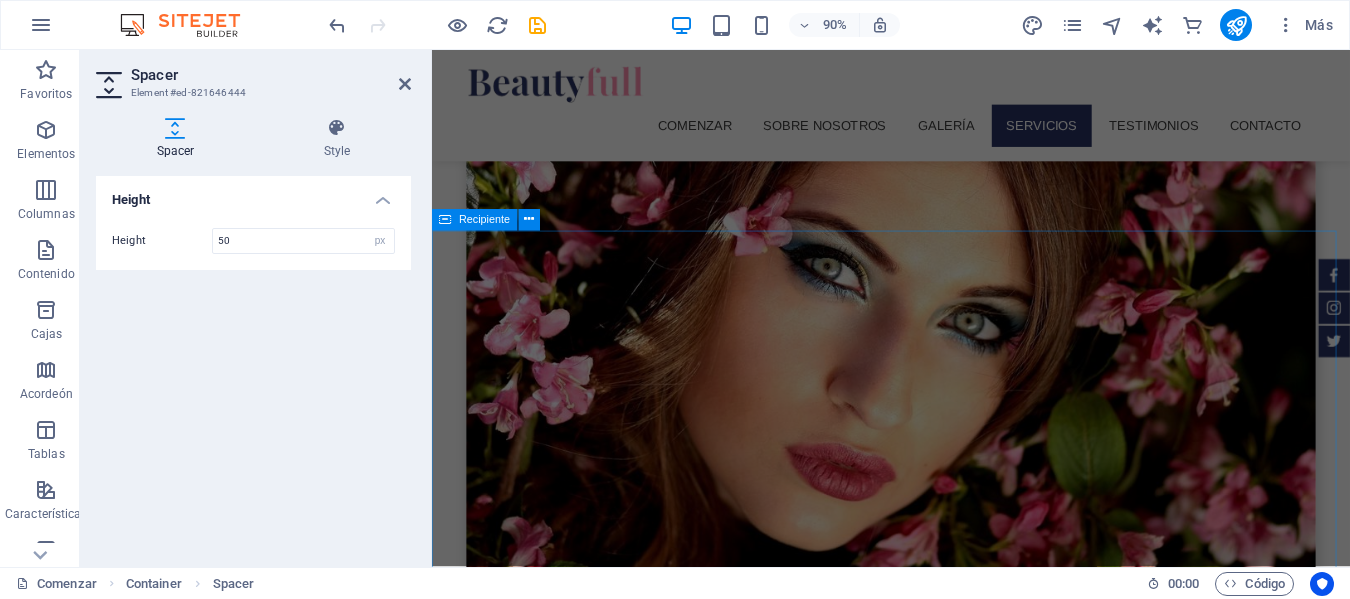 click on "Testimonios ​ Lorem Ipsum    es simplemente el texto de relleno de las imprentas y archivos de texto. Lorem Ipsum ha sido el texto de relleno estándar de las industrias desde el siglo XVI, cuando un impresor (anónimo) usó una galera de tipos y los mezcló para crear un libro de muestras tipográficas. Jane Doe Lorem Ipsum  es simplemente el texto de relleno de las imprentas y archivos de texto. Lorem Ipsum ha sido el texto de relleno estándar de las industrias desde el siglo XVI, cuando un impresor (anónimo) utilizó una galera de tipos y los mezcló para crear un libro de muestras tipográficas.   Jane Doe Lorem Ipsum  es simplemente el texto de relleno de las imprentas y archivos de texto. Lorem Ipsum ha sido el texto de relleno estándar de las industrias desde el siglo XVI, cuando un impresor (anónimo) utilizó una galera de tipos y los mezcló para crear un libro de muestras tipográficas.   Jane Doe Lorem Ipsum    Jane Doe Lorem Ipsum    Jane Doe" at bounding box center [942, 3147] 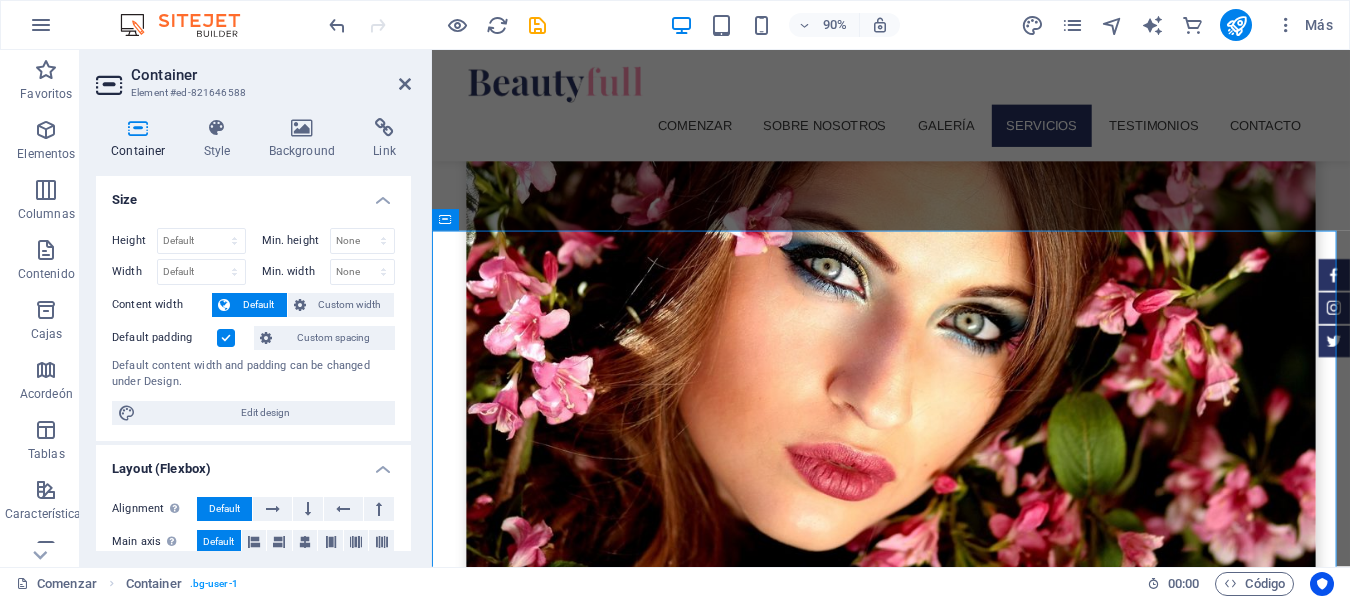 click at bounding box center [226, 338] 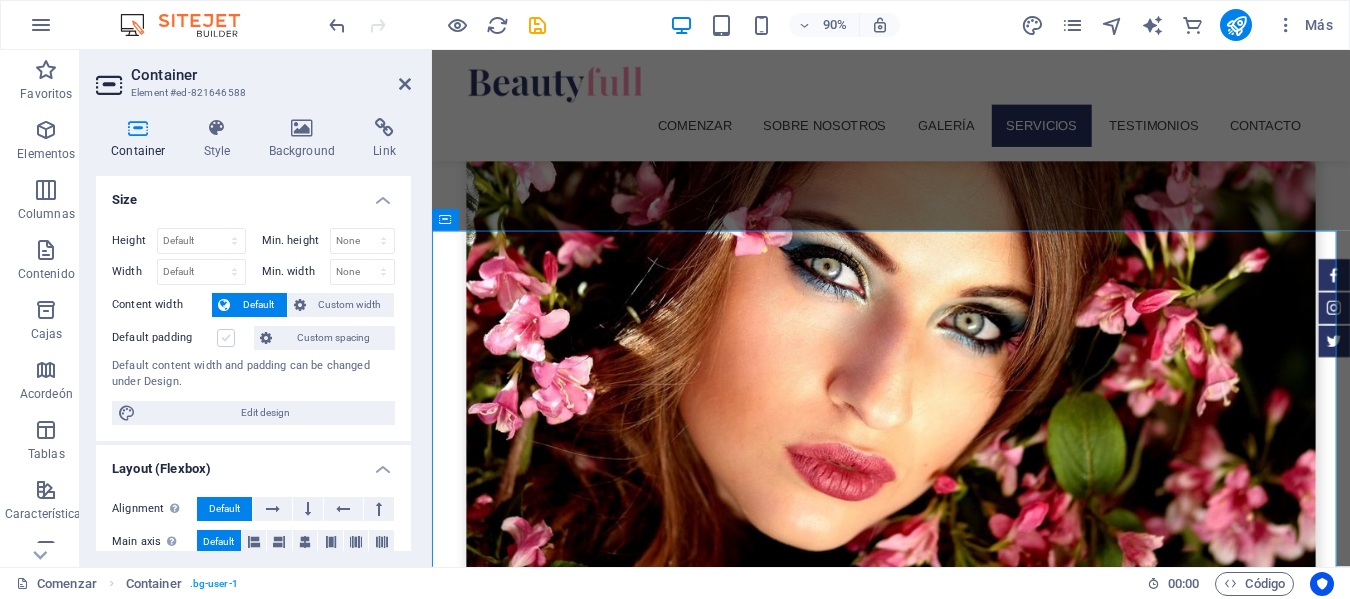 click at bounding box center (226, 338) 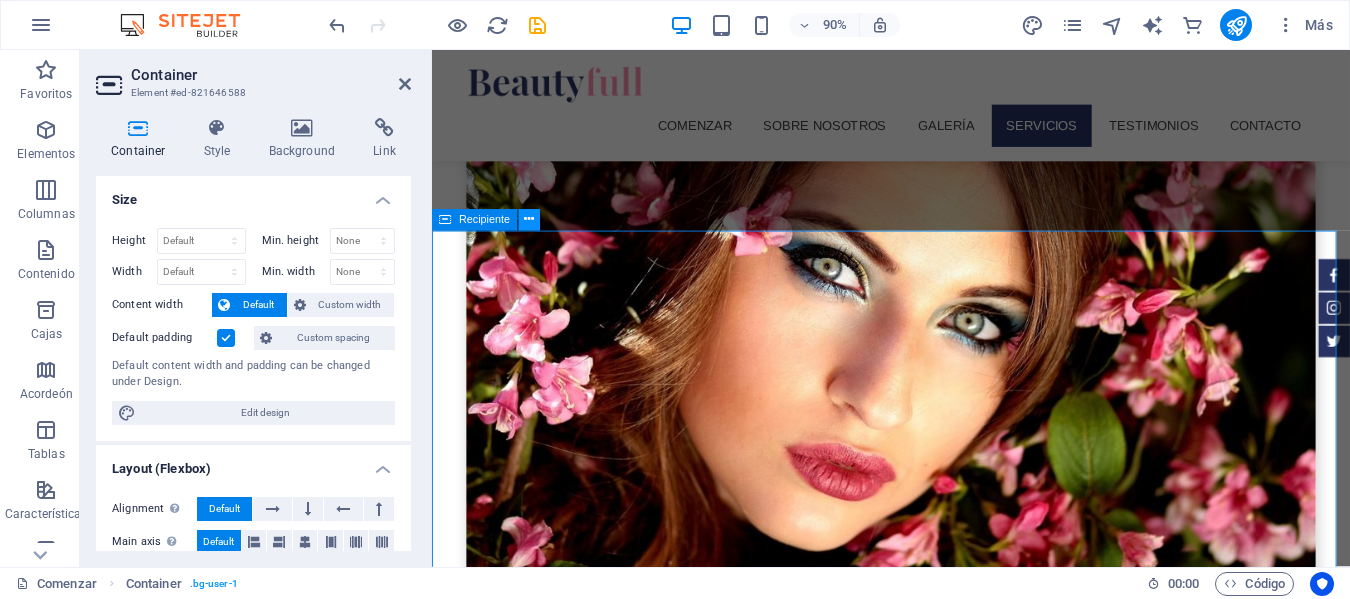 click at bounding box center (529, 220) 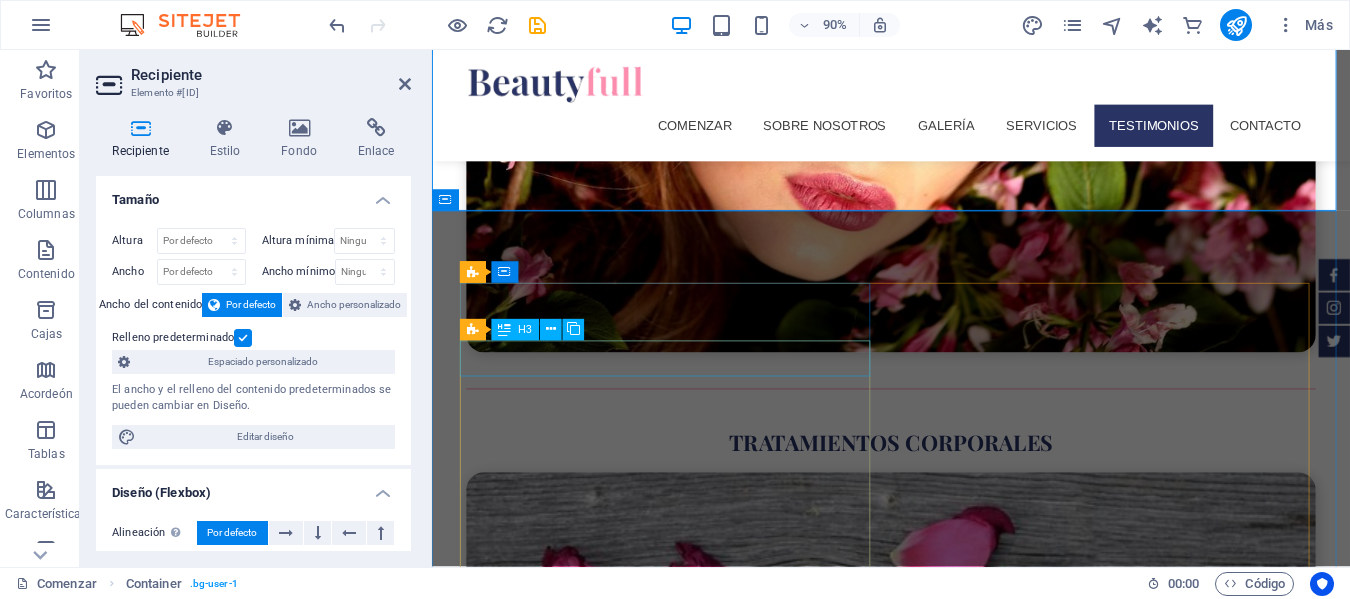 scroll, scrollTop: 4889, scrollLeft: 0, axis: vertical 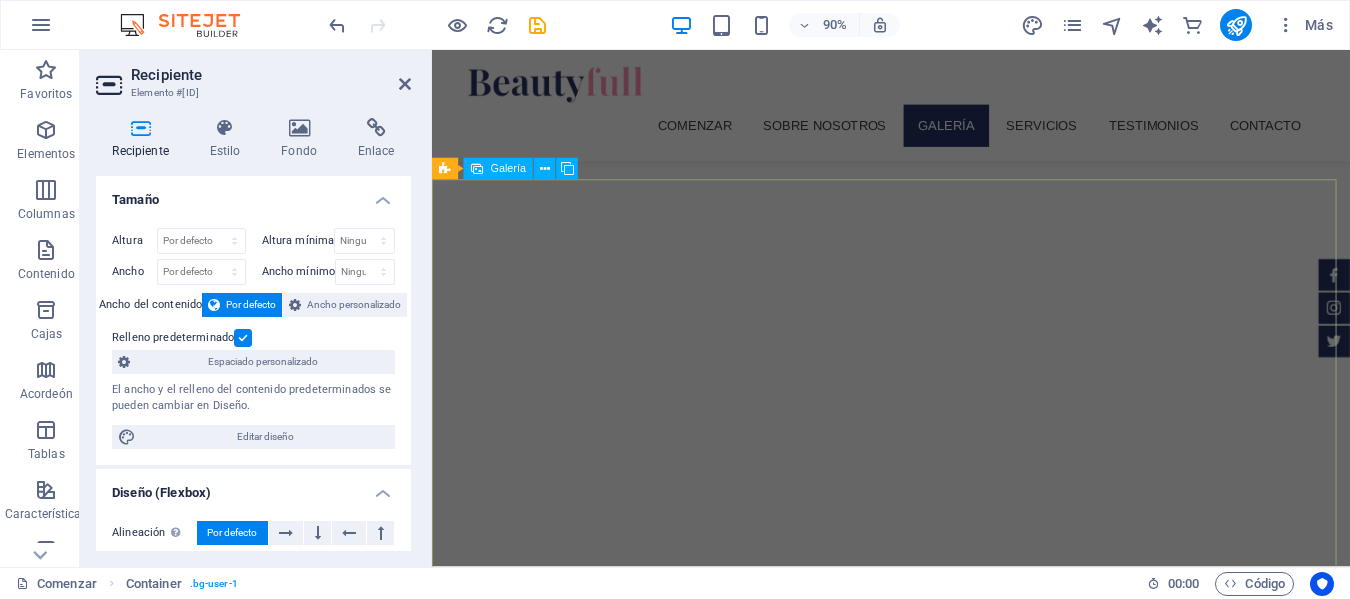 click at bounding box center [559, 1466] 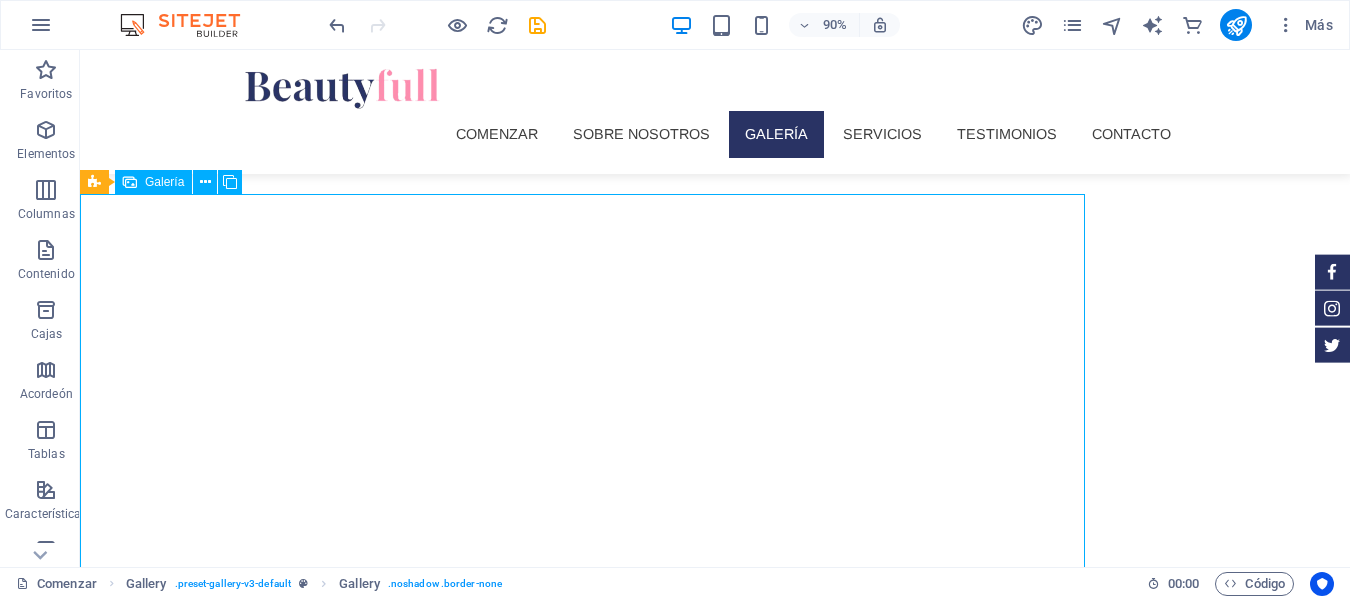 click at bounding box center (557, 1498) 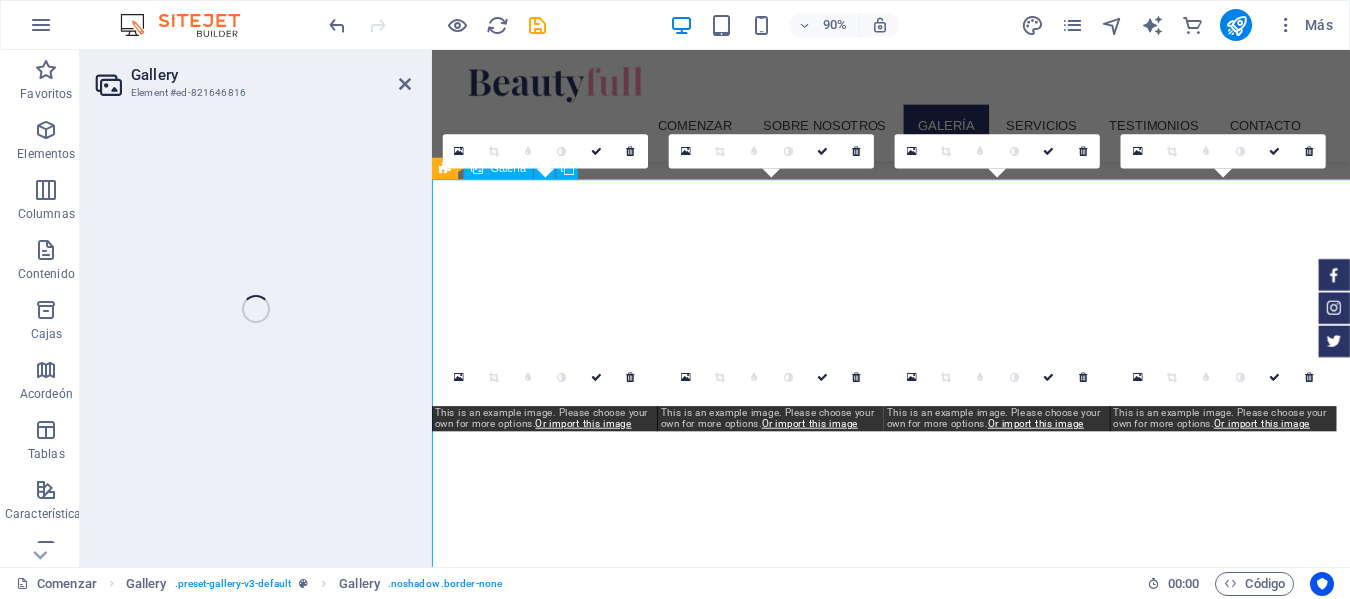 select on "4" 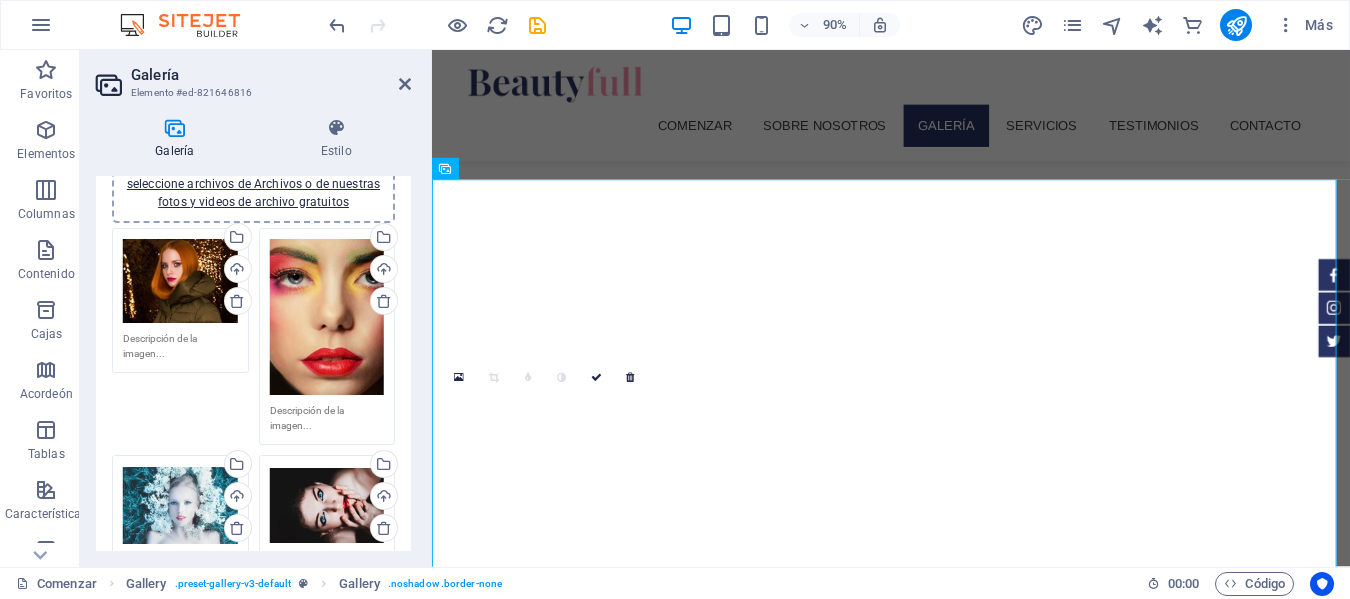 scroll, scrollTop: 0, scrollLeft: 0, axis: both 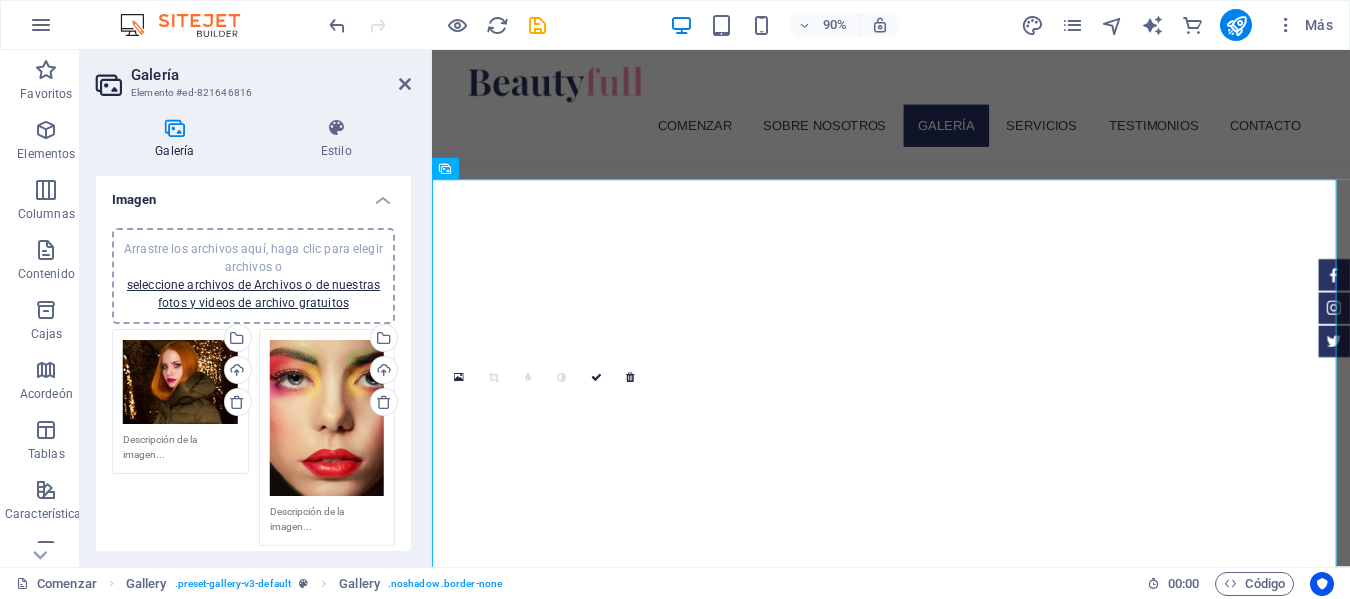 click on "Arrastre los archivos aquí, haga clic para elegir archivos o  seleccione archivos de Archivos o de nuestras fotos y videos de archivo gratuitos" at bounding box center (180, 382) 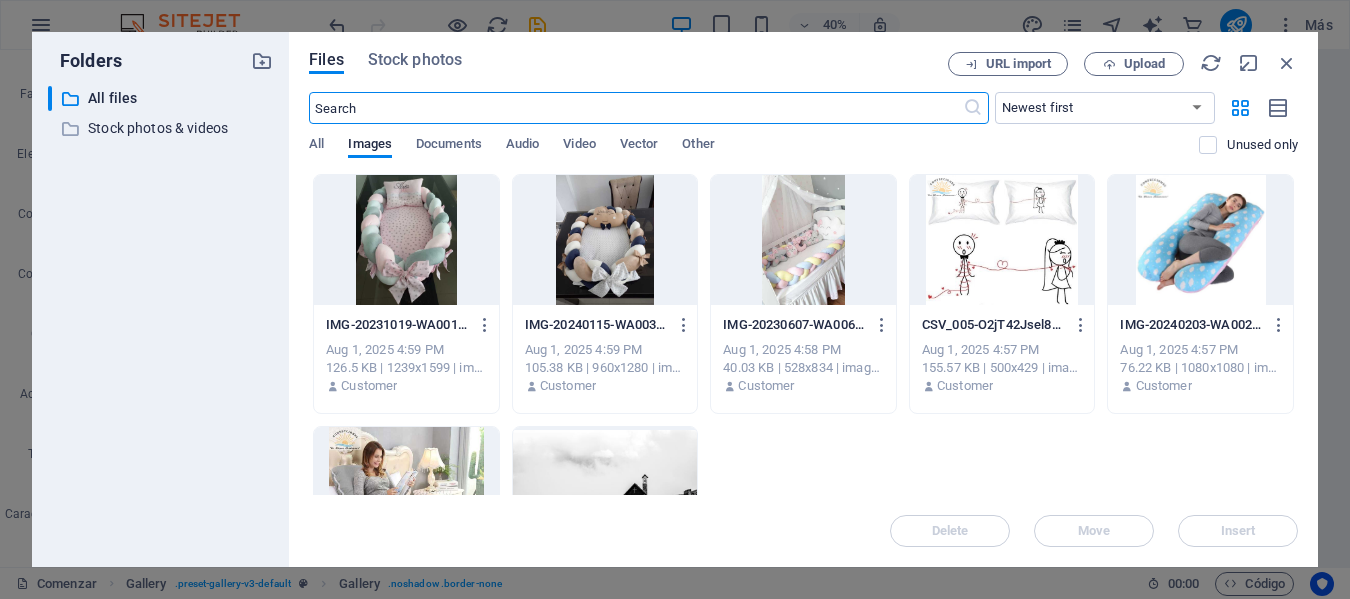 scroll, scrollTop: 1292, scrollLeft: 0, axis: vertical 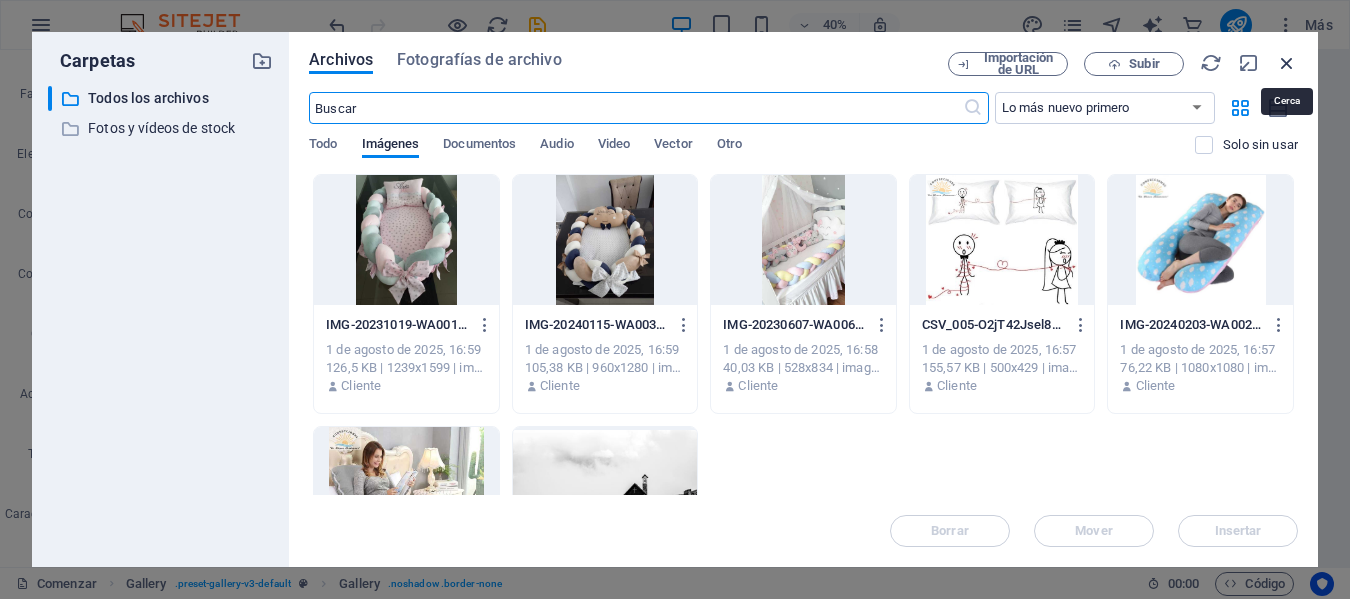 click at bounding box center [1287, 63] 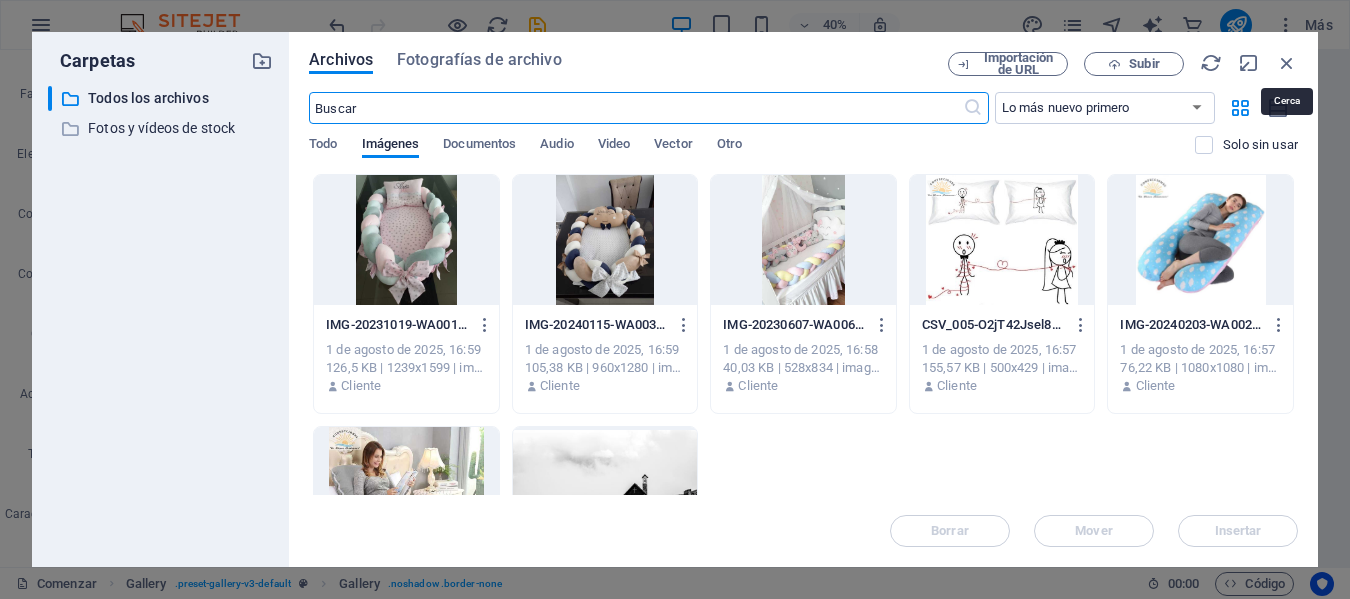 select on "header" 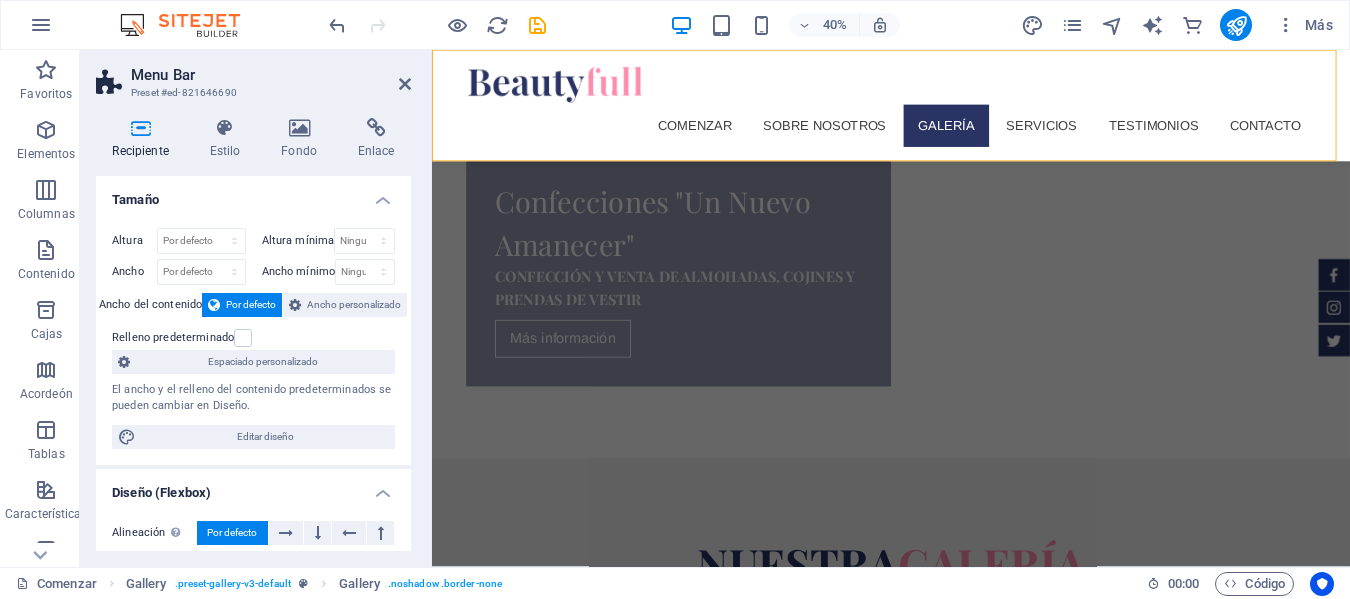 scroll, scrollTop: 689, scrollLeft: 0, axis: vertical 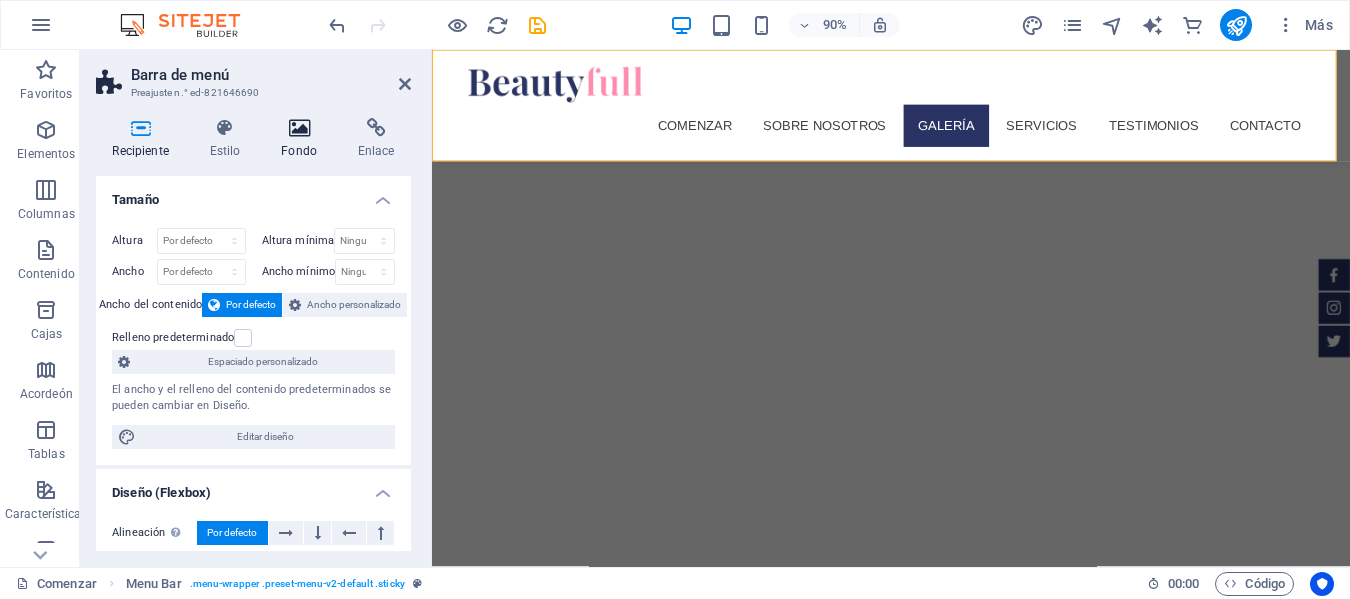 click at bounding box center (299, 128) 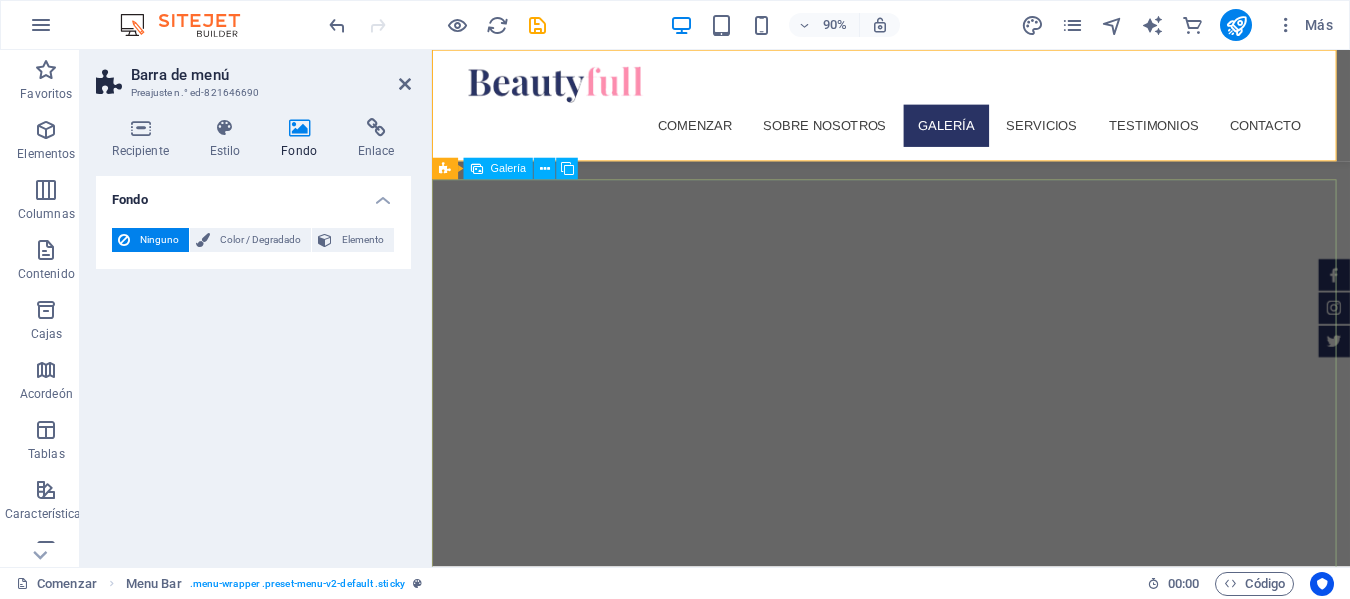 click at bounding box center [559, 1466] 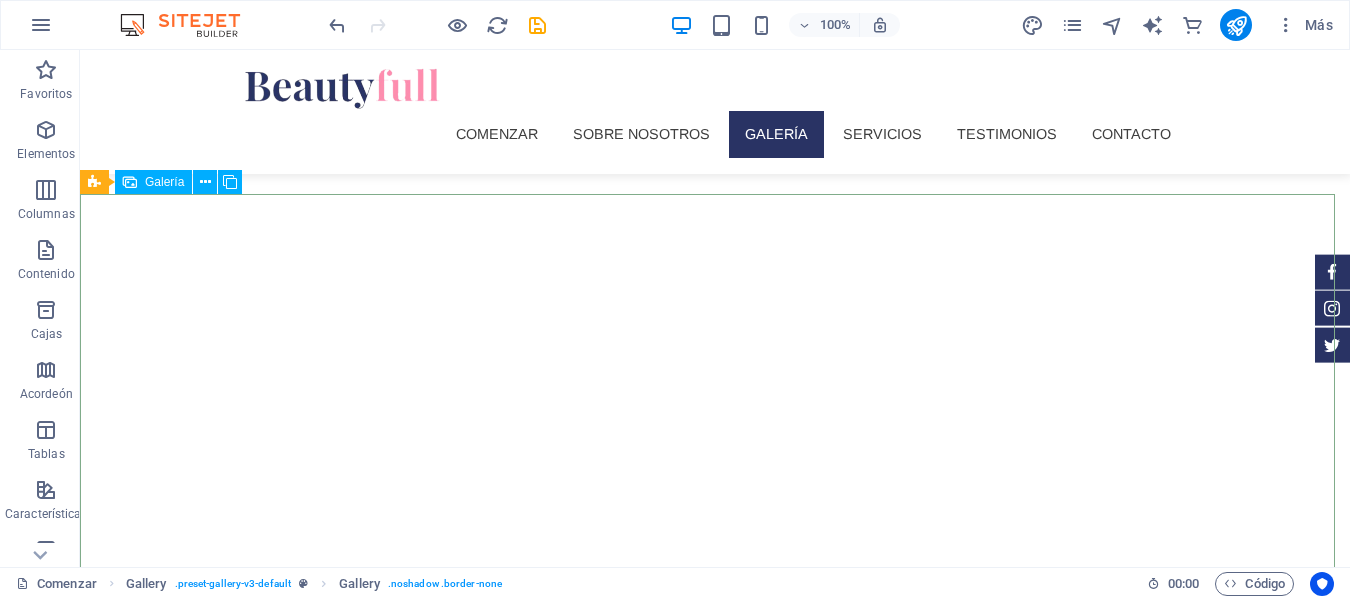 click on "Galería" at bounding box center [164, 182] 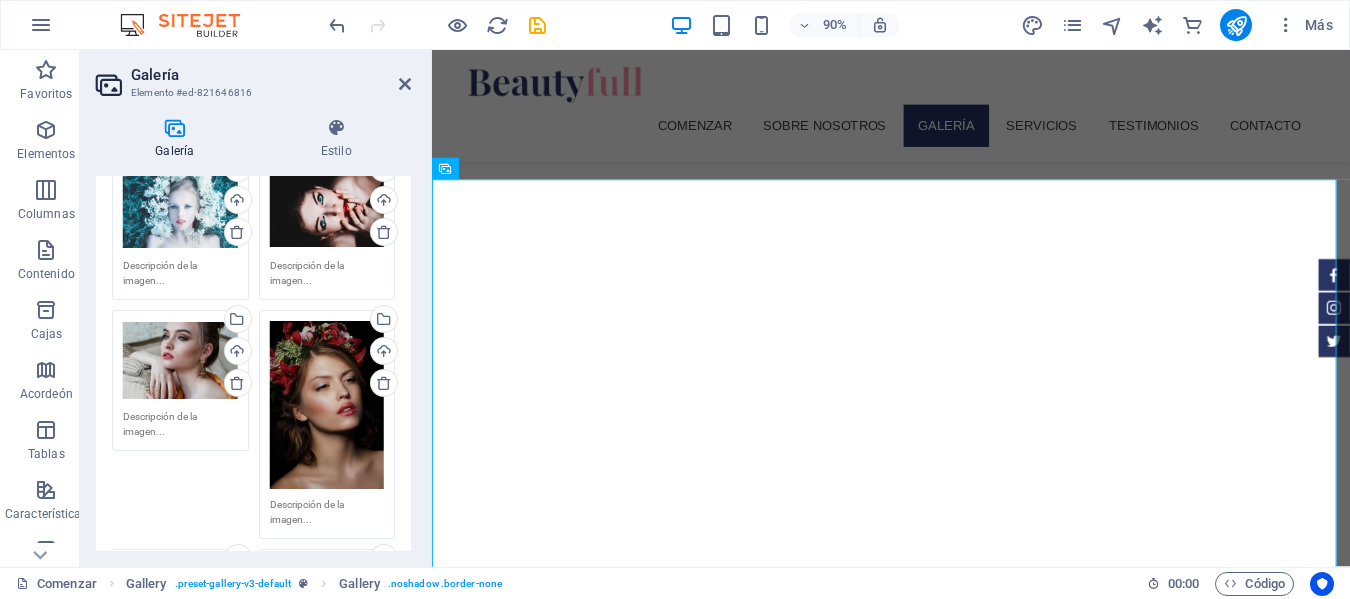 scroll, scrollTop: 400, scrollLeft: 0, axis: vertical 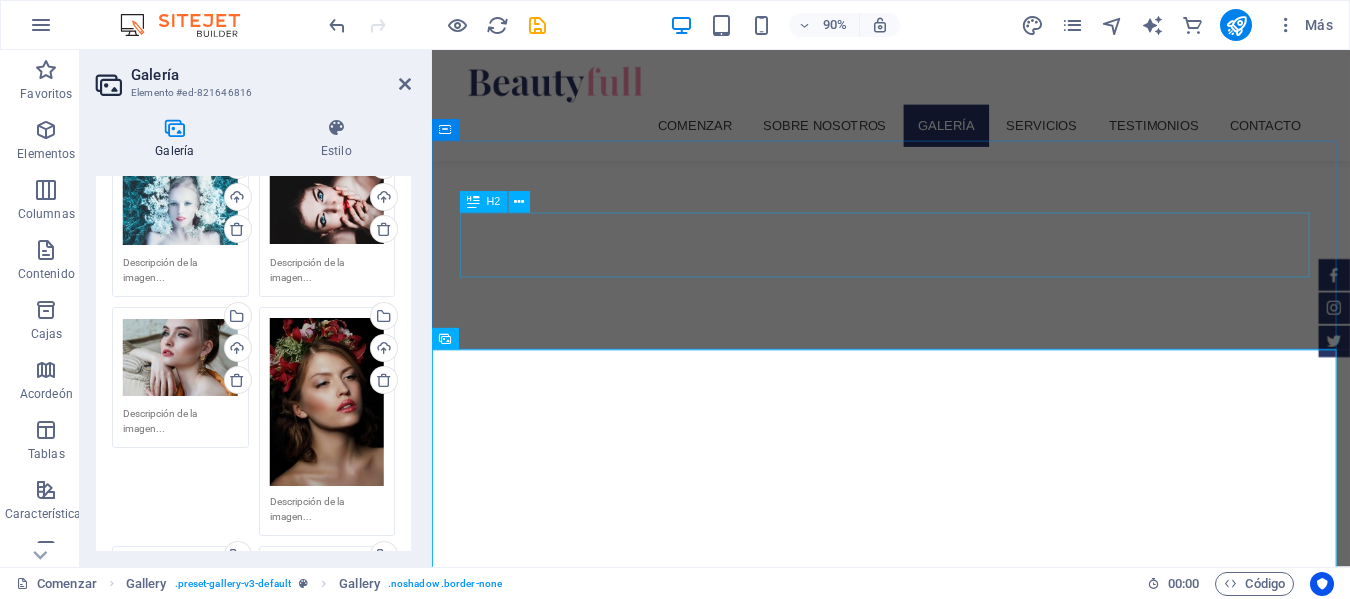 click on "nuestra  galería" at bounding box center (942, 1416) 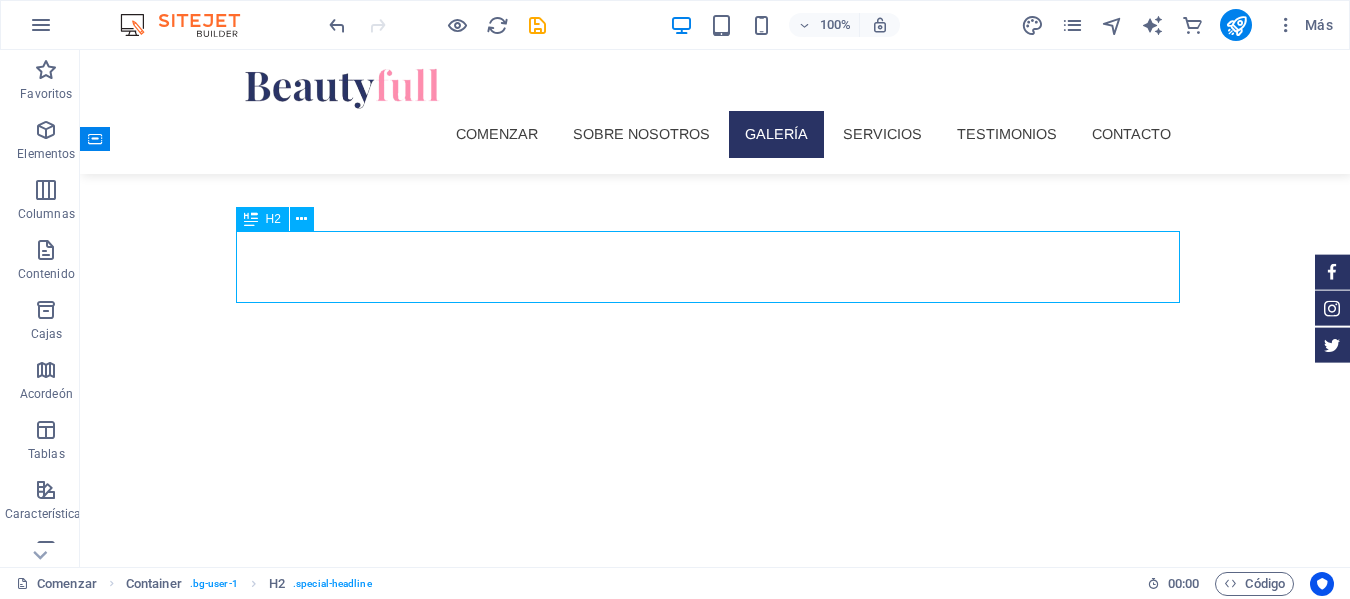 click on "nuestra  galería" at bounding box center [715, 1416] 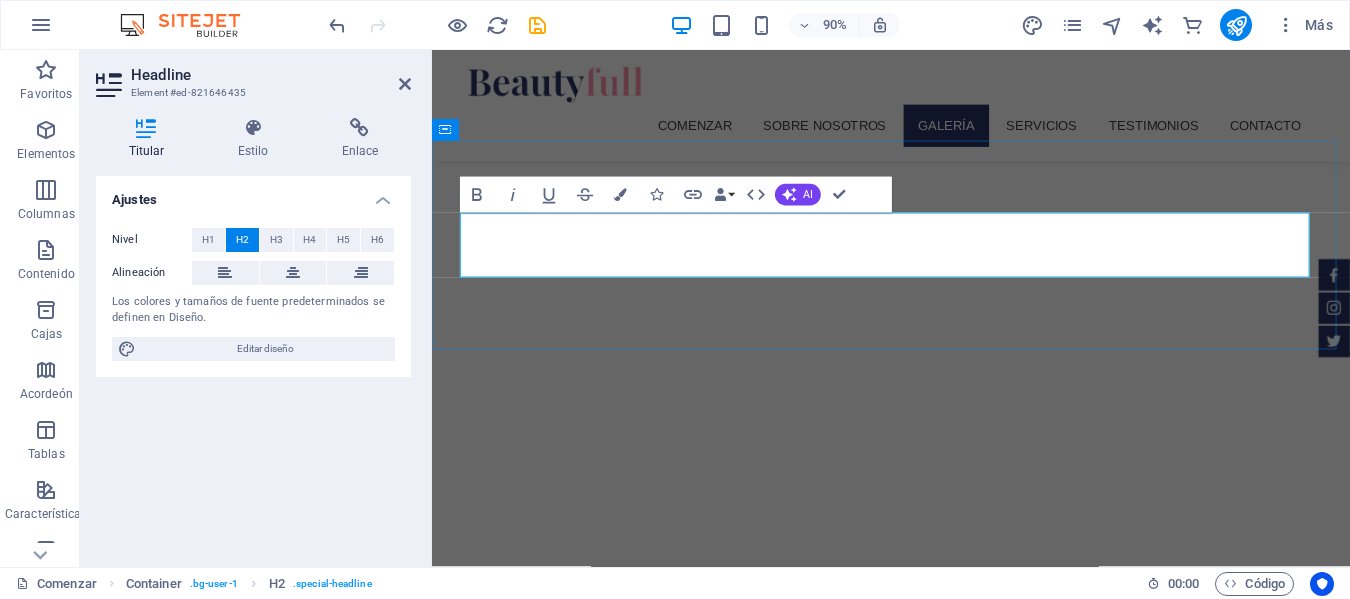 click on "nuestra  galería" at bounding box center [942, 1416] 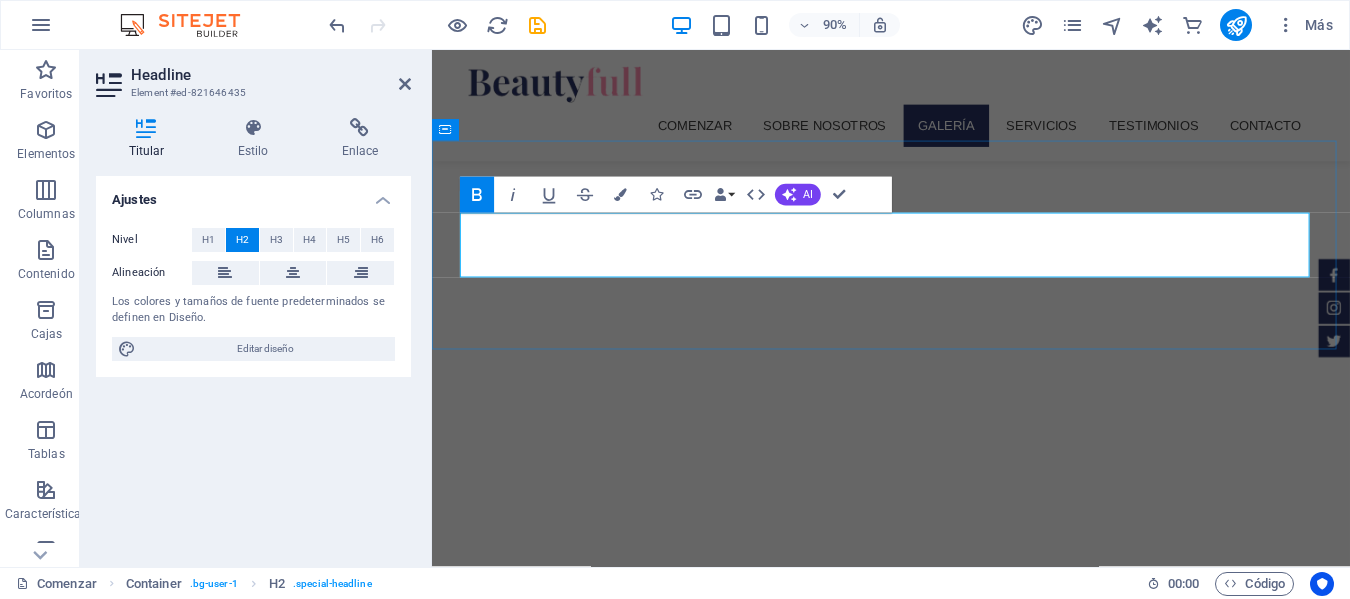 type 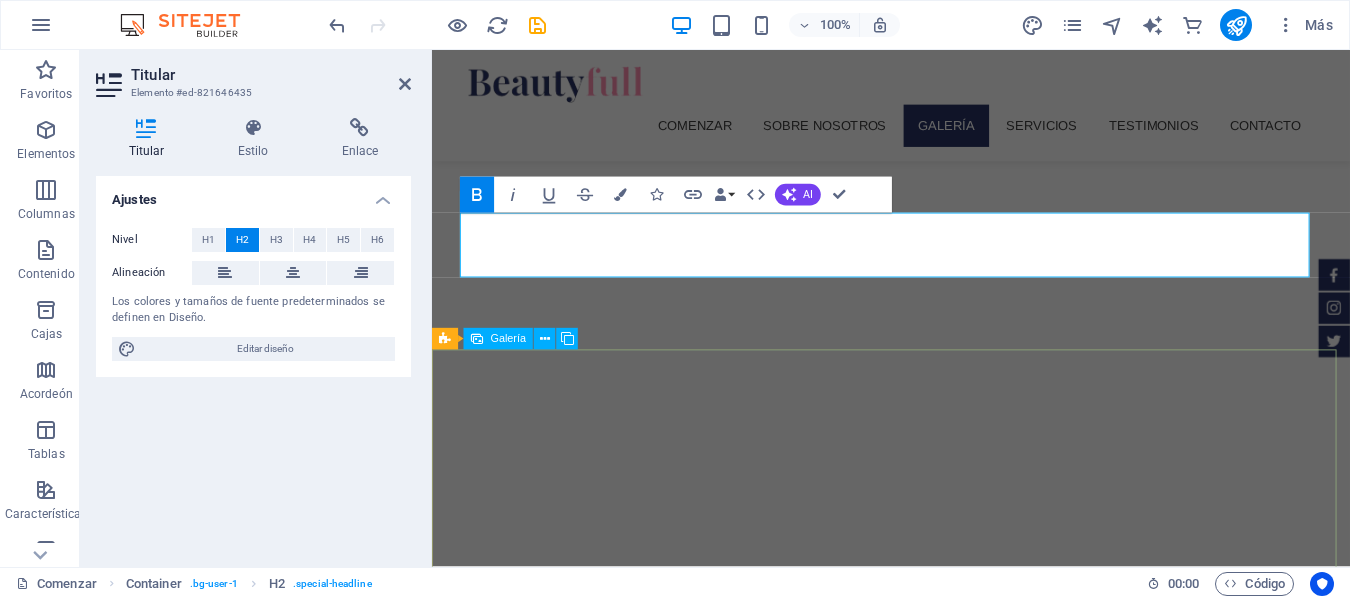 click at bounding box center [559, 1655] 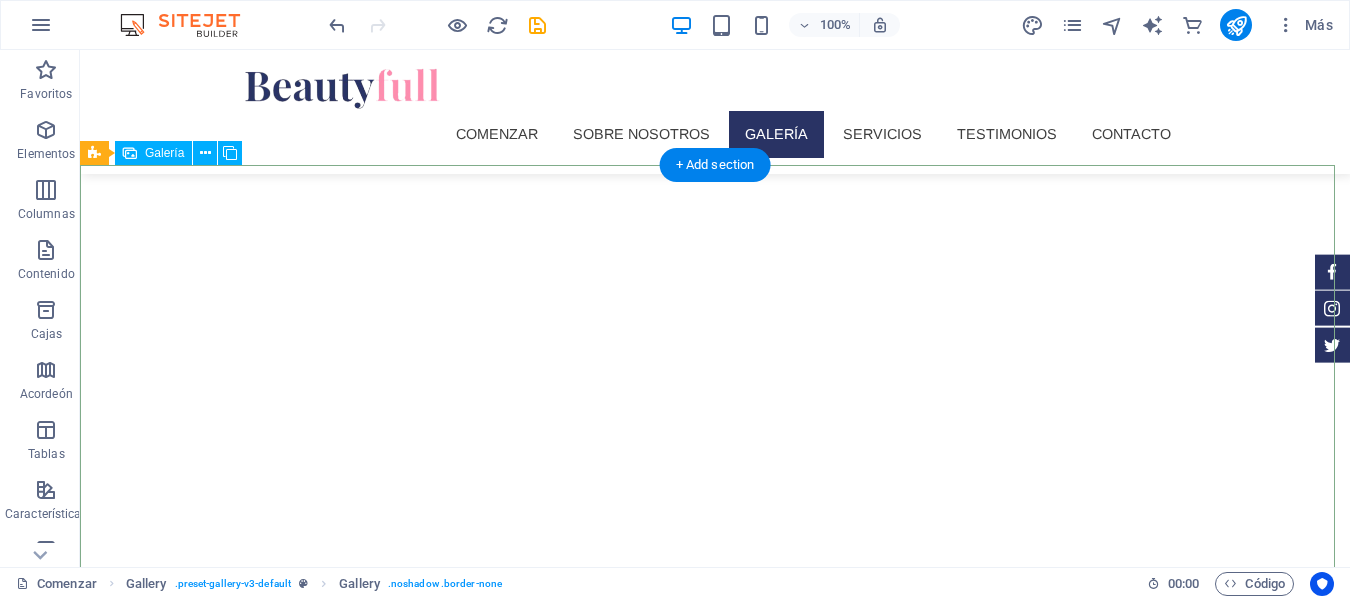 scroll, scrollTop: 800, scrollLeft: 0, axis: vertical 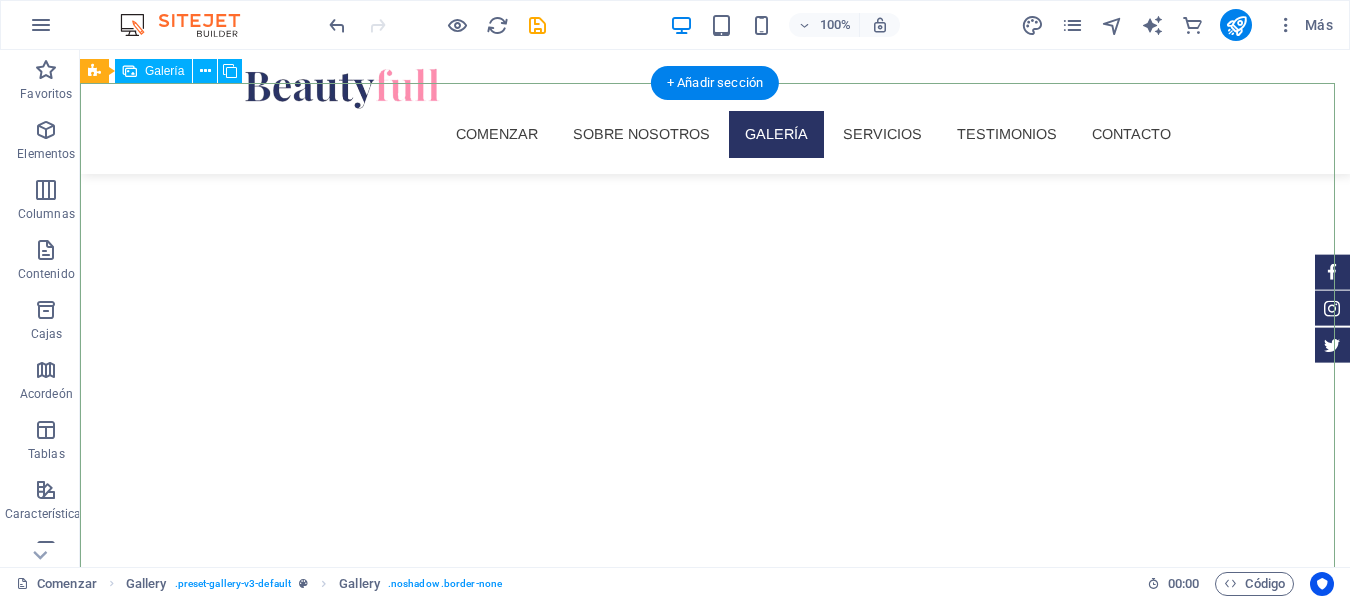 click at bounding box center (239, 1364) 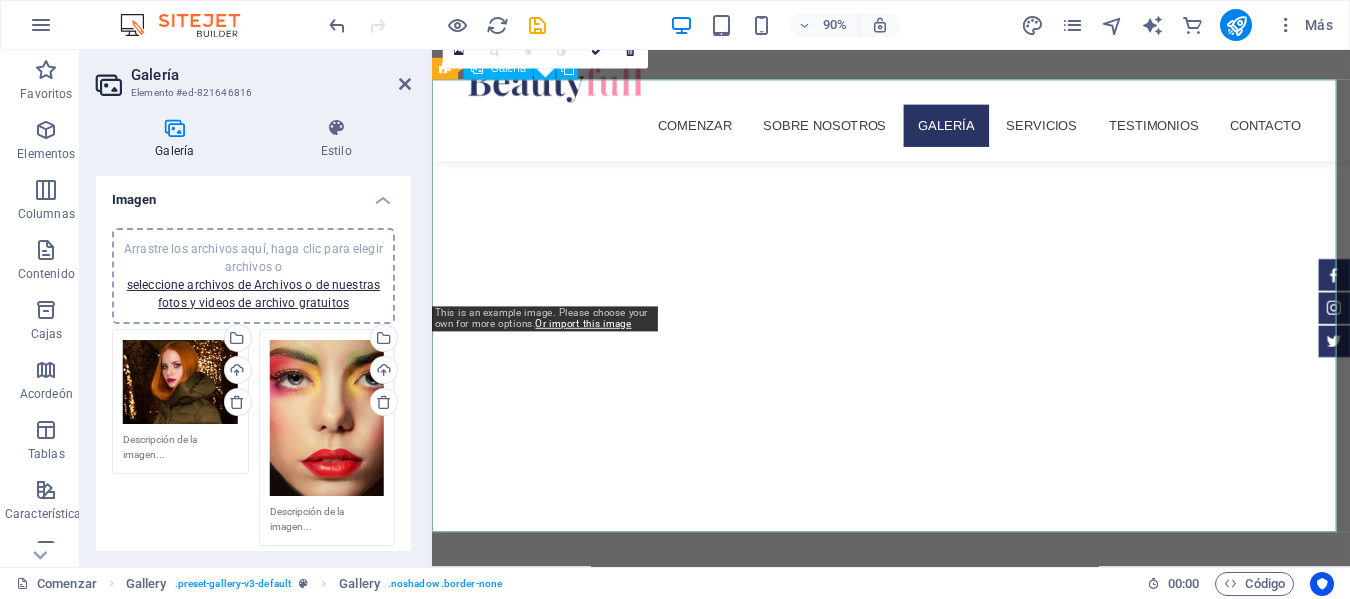 click at bounding box center (559, 1332) 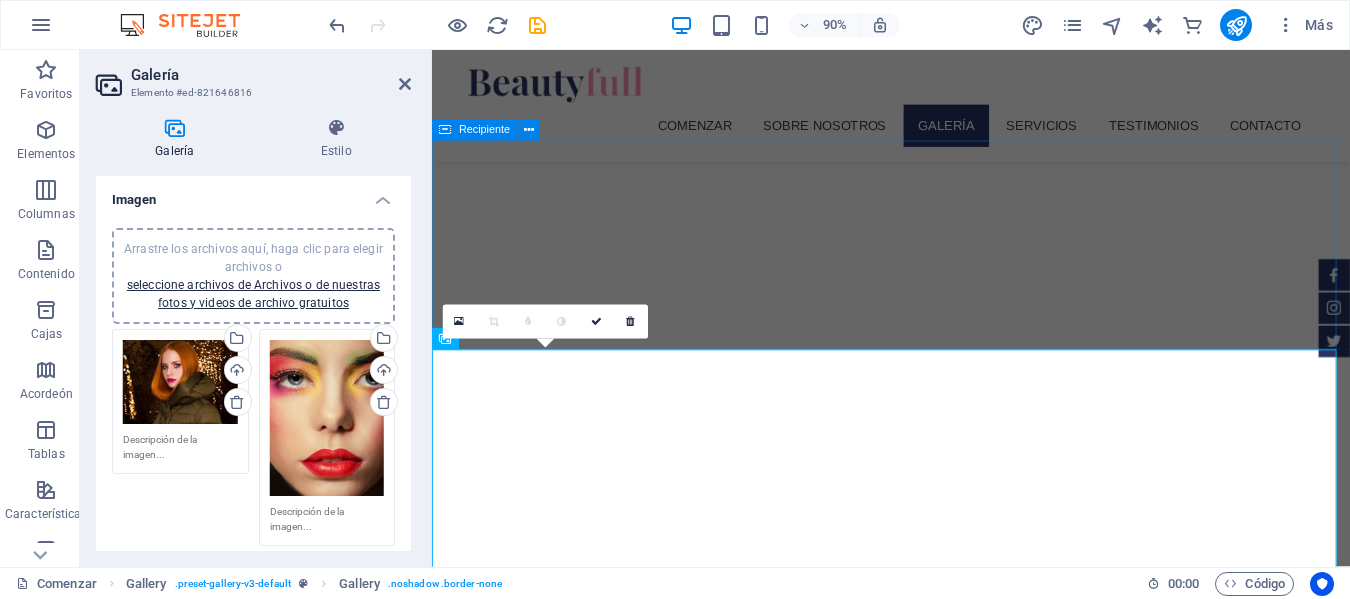 scroll, scrollTop: 500, scrollLeft: 0, axis: vertical 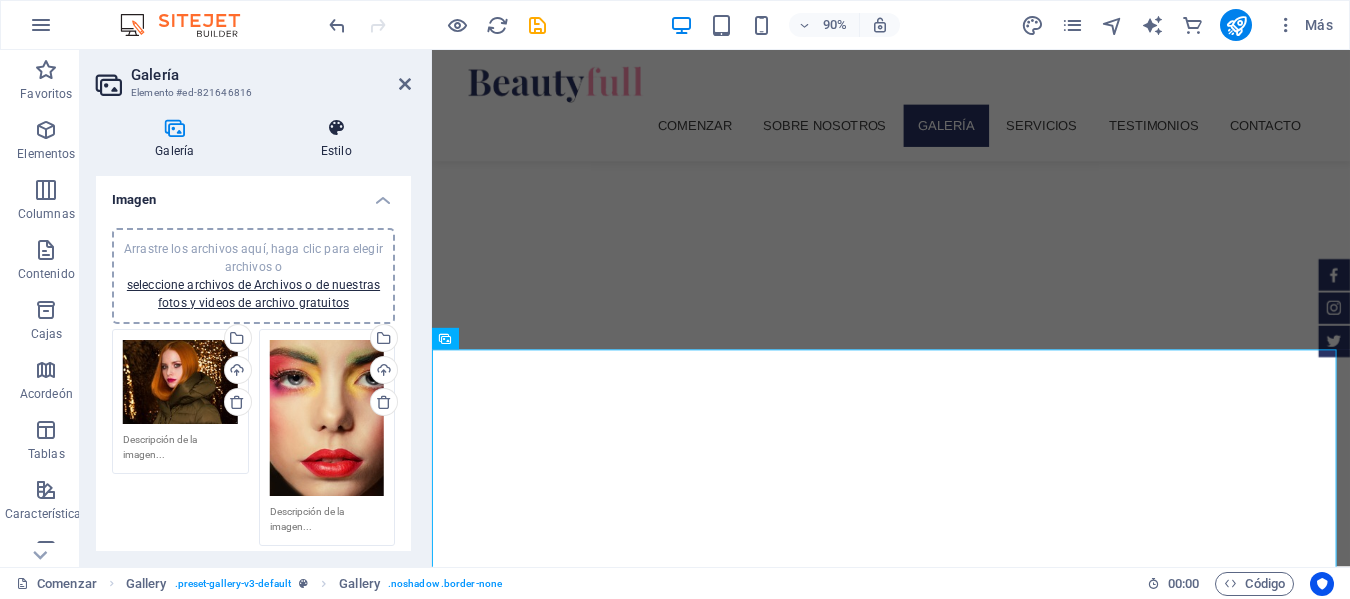 click at bounding box center [336, 128] 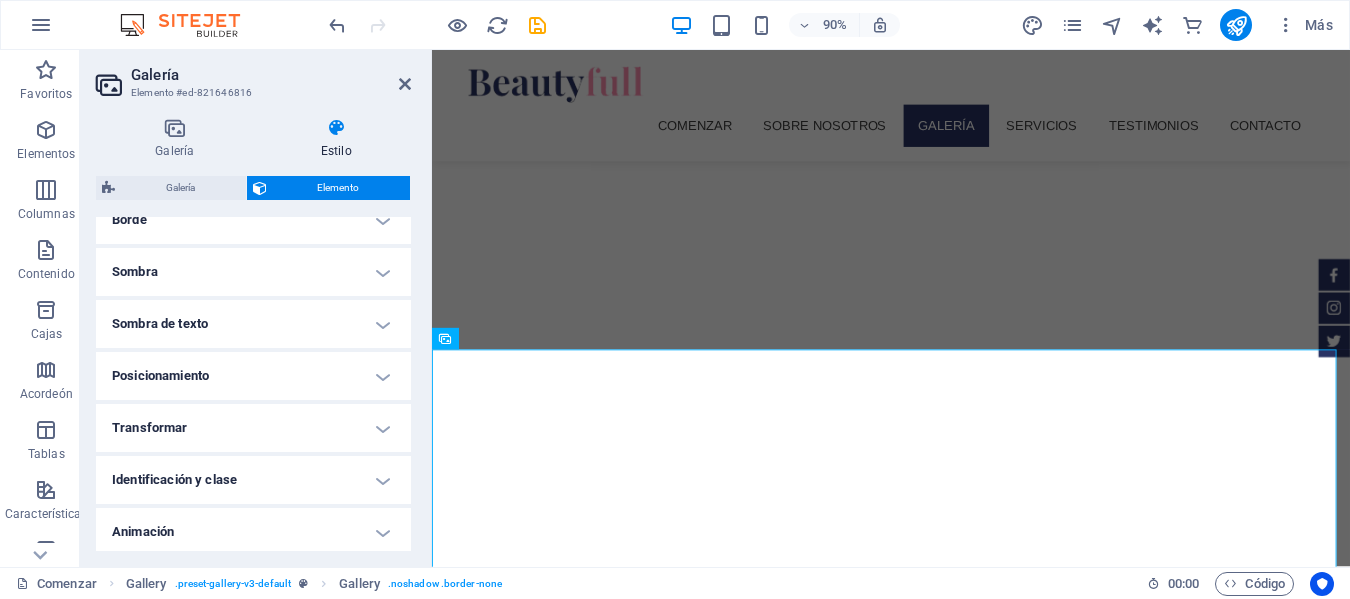 scroll, scrollTop: 500, scrollLeft: 0, axis: vertical 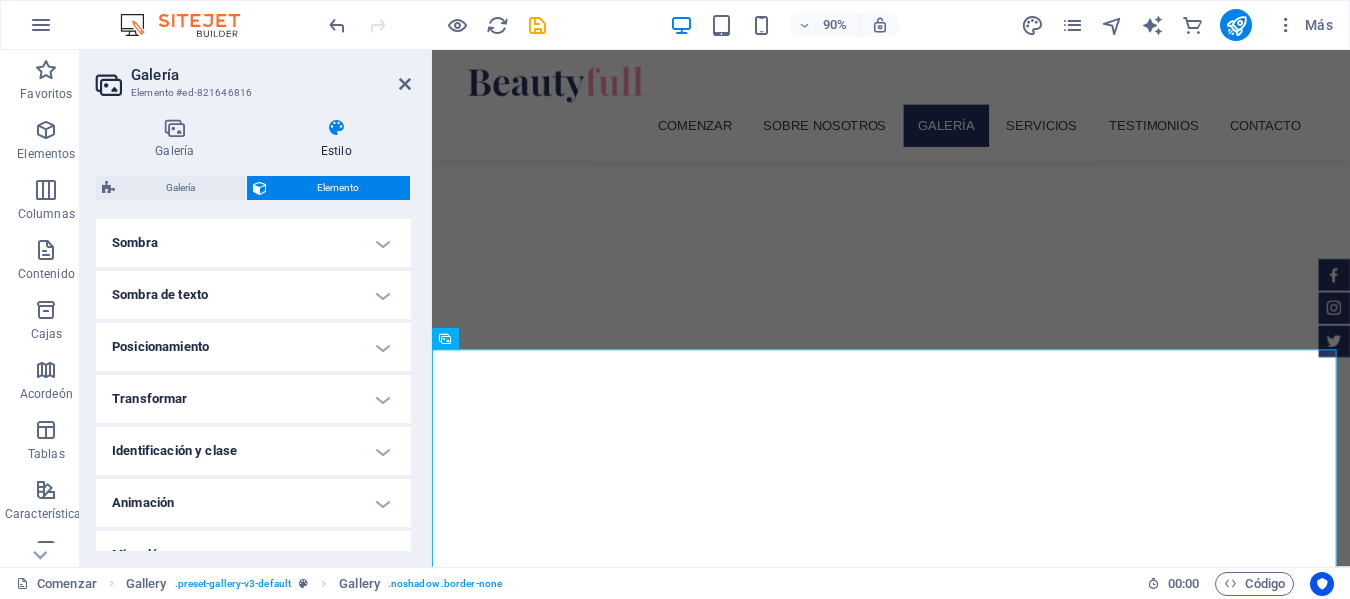 click on "Posicionamiento" at bounding box center [253, 347] 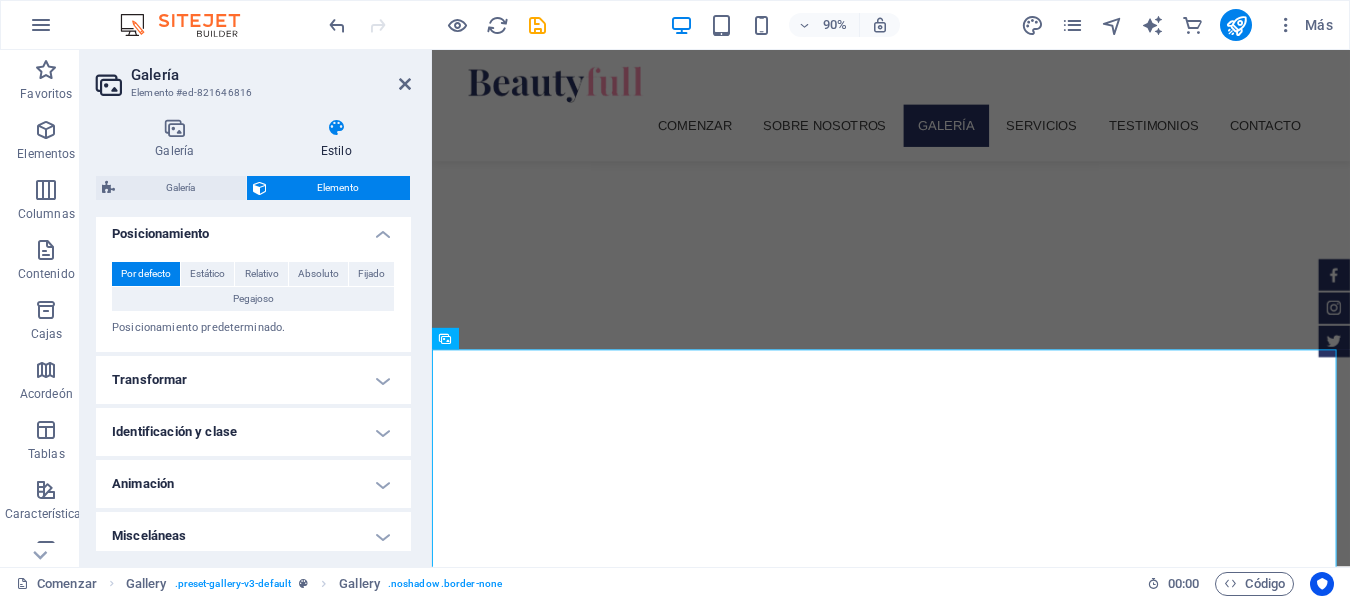 scroll, scrollTop: 622, scrollLeft: 0, axis: vertical 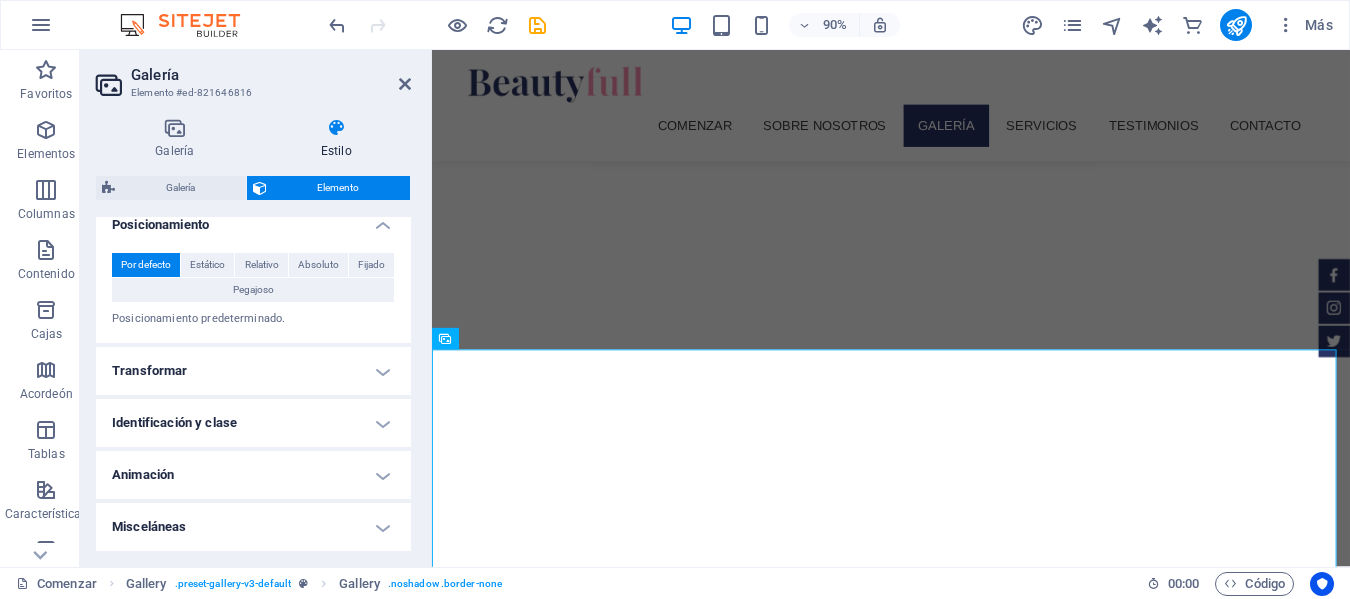 click on "Animación" at bounding box center (253, 475) 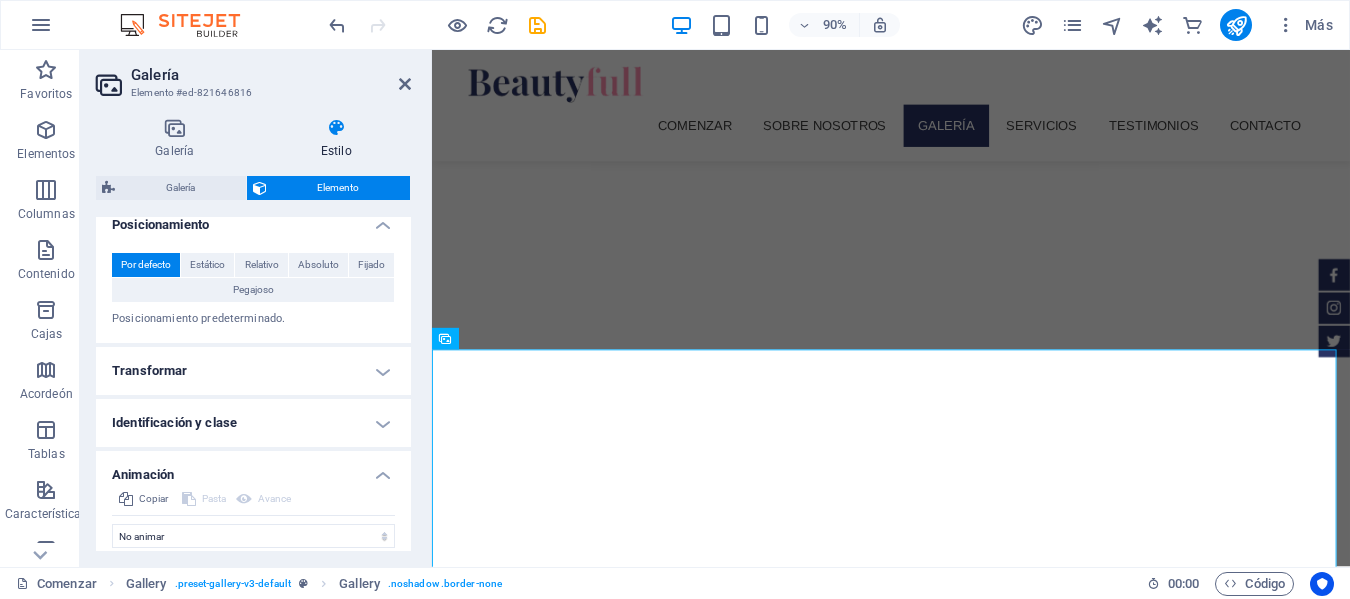 scroll, scrollTop: 687, scrollLeft: 0, axis: vertical 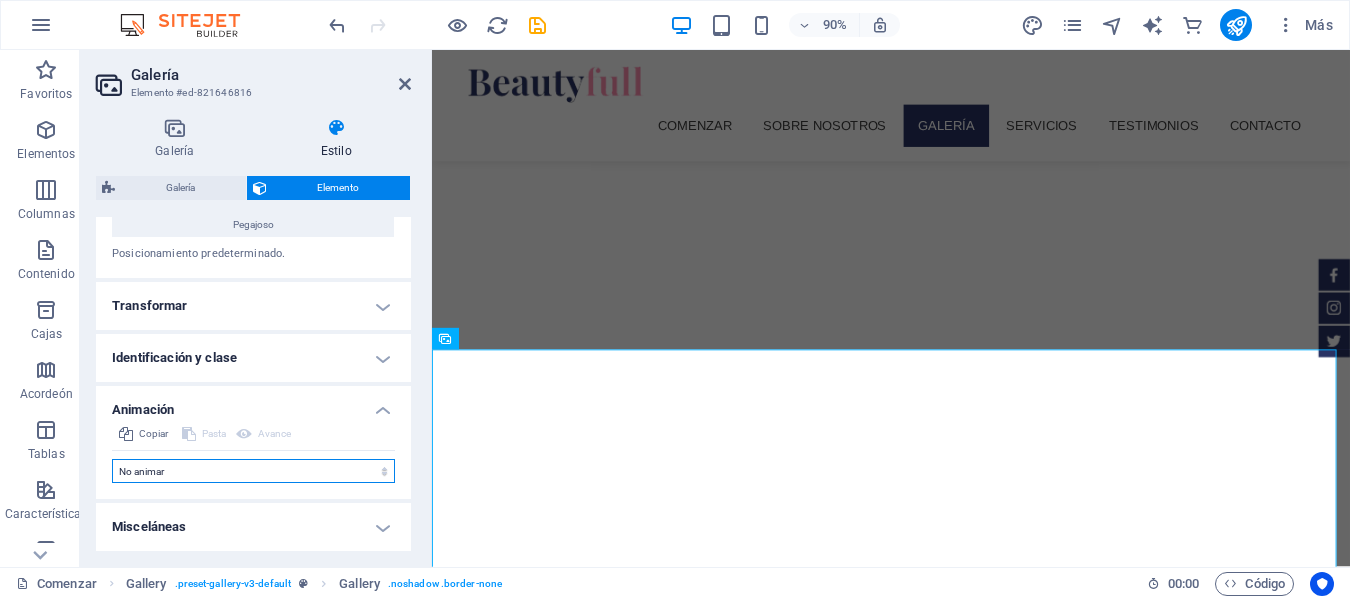 click on "No animar Mostrar / Ocultar Deslizarse hacia arriba/abajo Acercar/alejar Deslice de izquierda a derecha Deslice de derecha a izquierda Deslice de arriba a abajo Deslice de abajo a arriba Legumbres Parpadear Abrir como superposición" at bounding box center (253, 471) 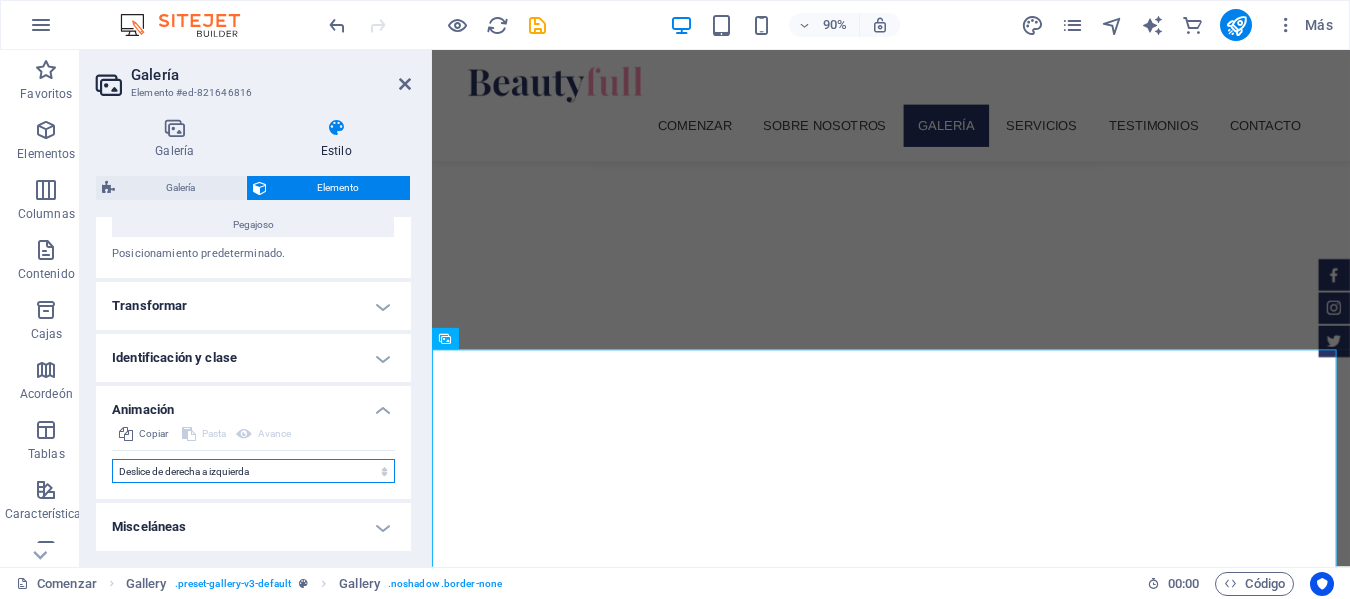 click on "No animar Mostrar / Ocultar Deslizarse hacia arriba/abajo Acercar/alejar Deslice de izquierda a derecha Deslice de derecha a izquierda Deslice de arriba a abajo Deslice de abajo a arriba Legumbres Parpadear Abrir como superposición" at bounding box center [253, 471] 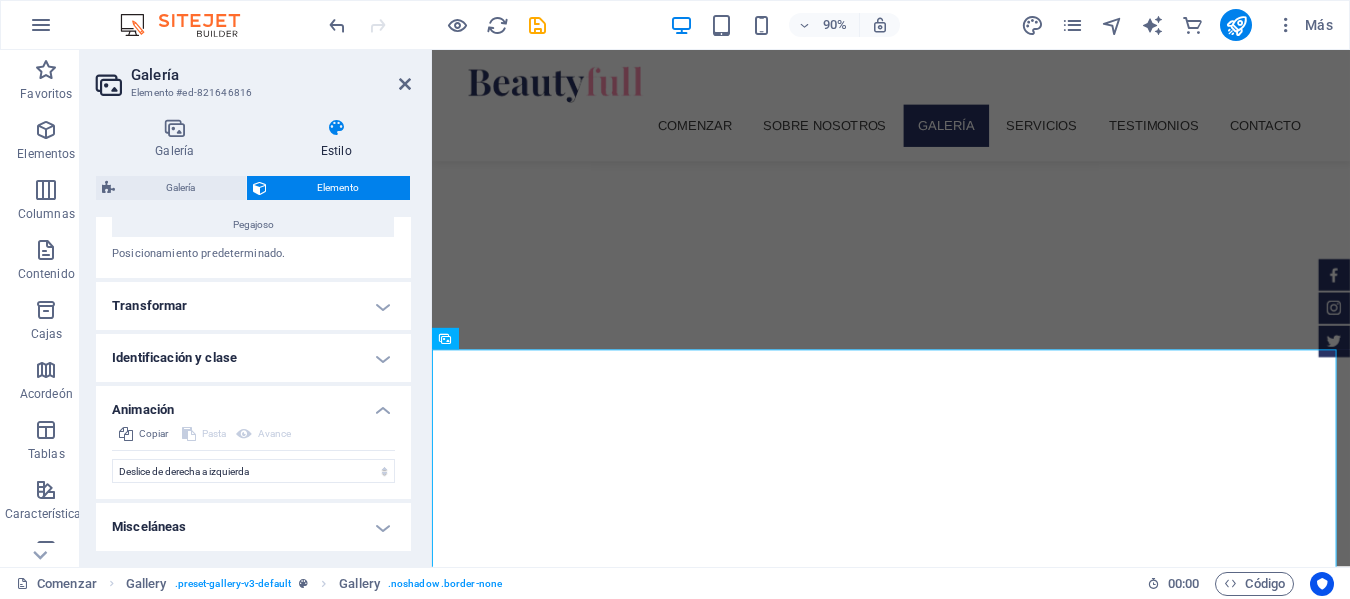 click on "Transformar" at bounding box center [253, 306] 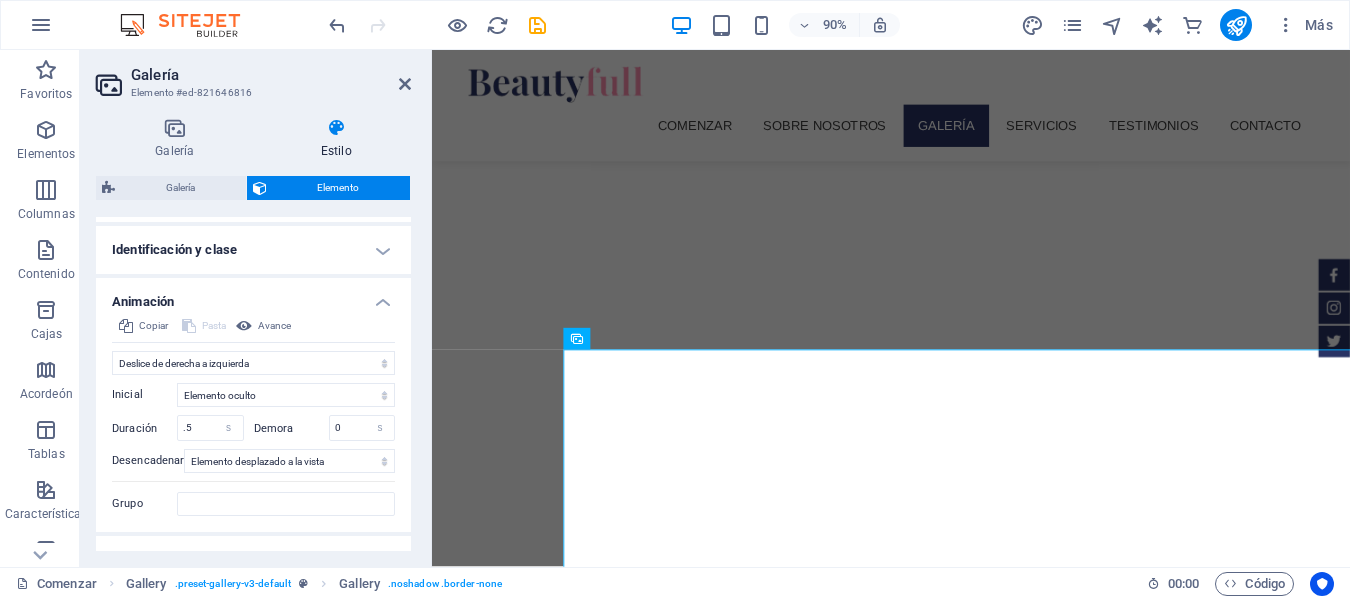 scroll, scrollTop: 968, scrollLeft: 0, axis: vertical 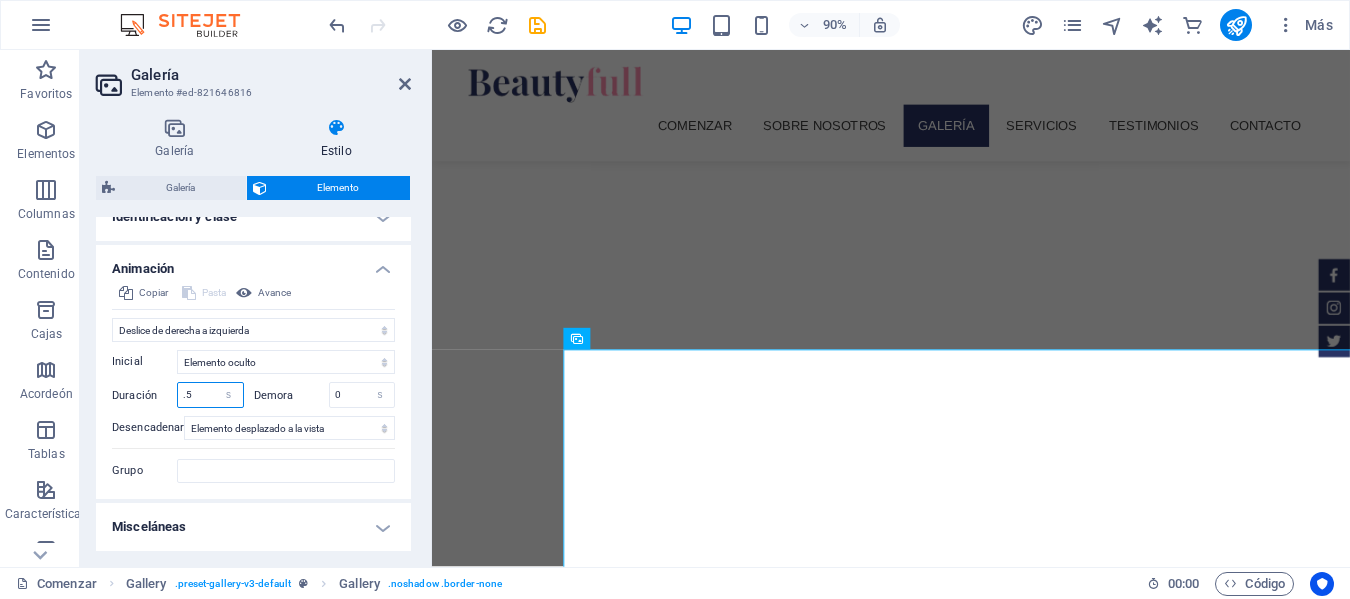click on ".5" at bounding box center [210, 395] 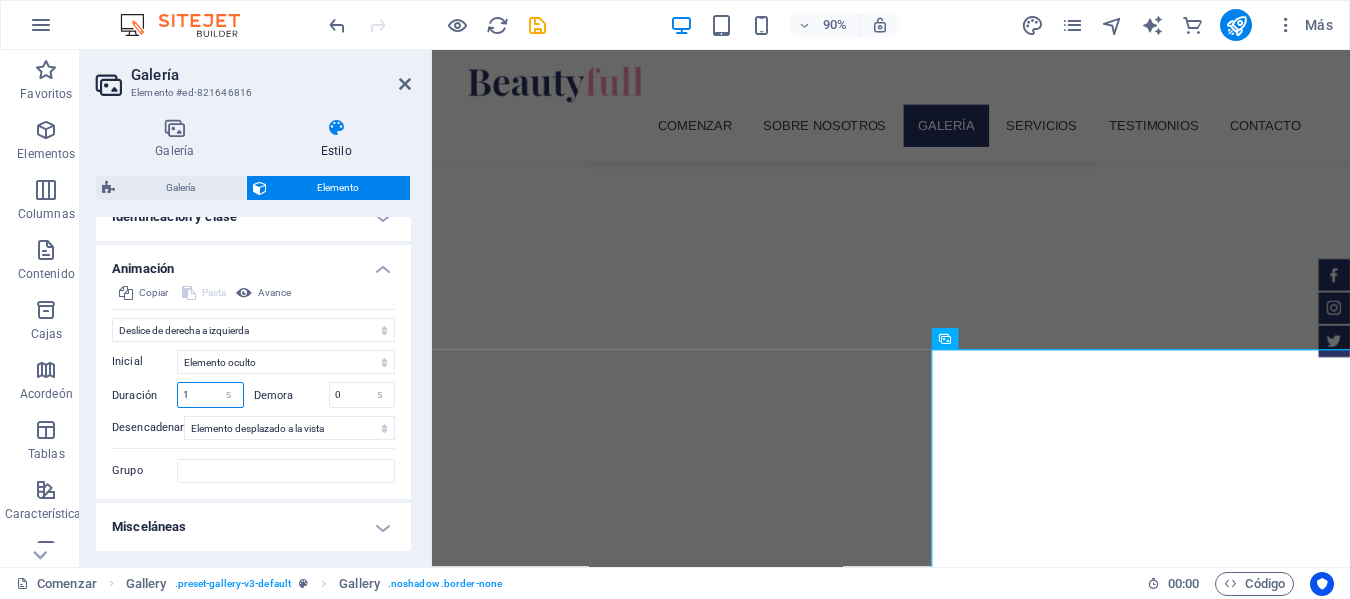drag, startPoint x: 199, startPoint y: 396, endPoint x: 174, endPoint y: 396, distance: 25 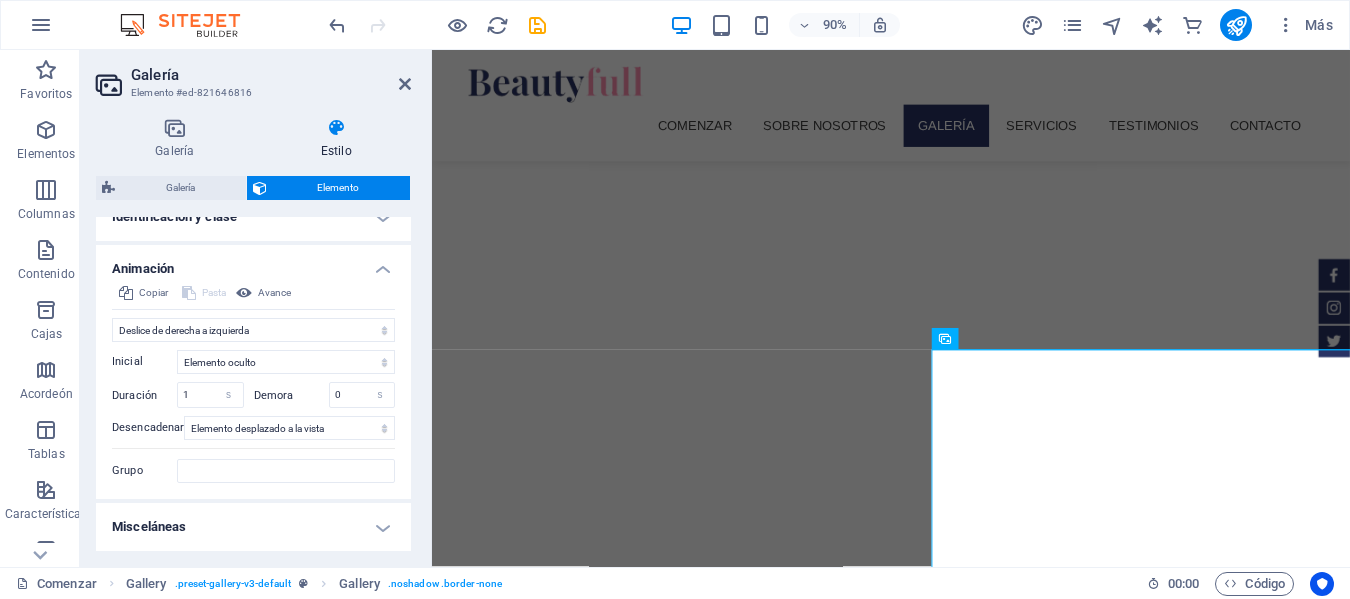 click on "Duración" at bounding box center (144, 395) 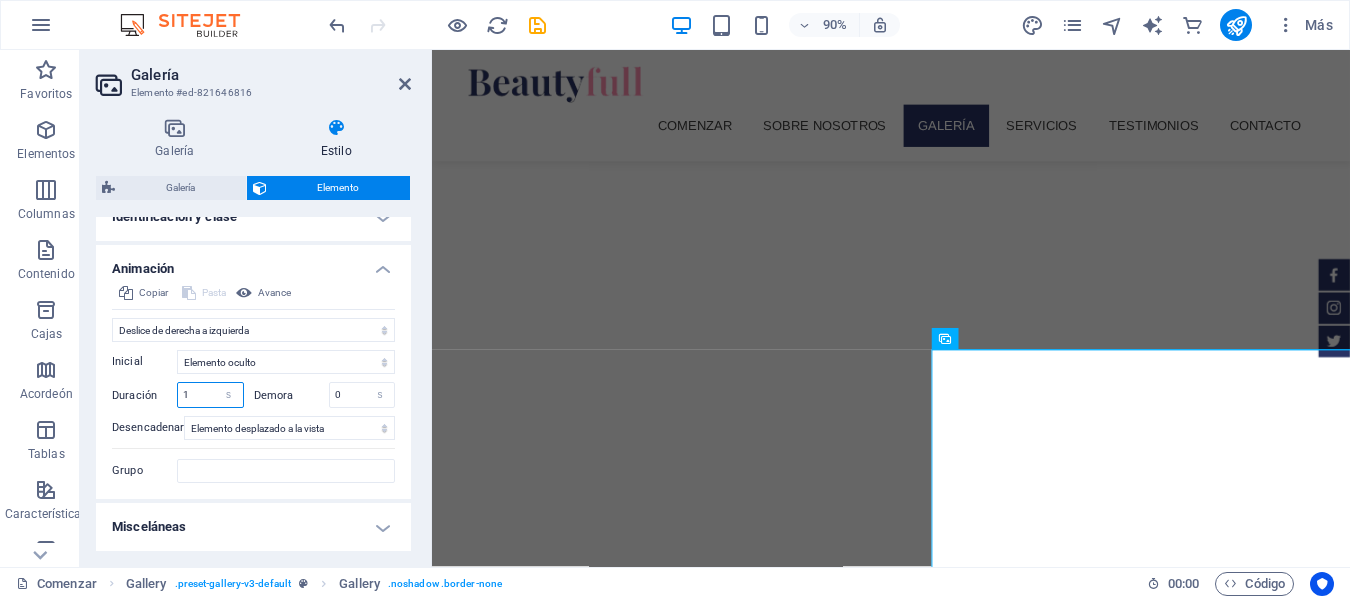 click on "1" at bounding box center (210, 395) 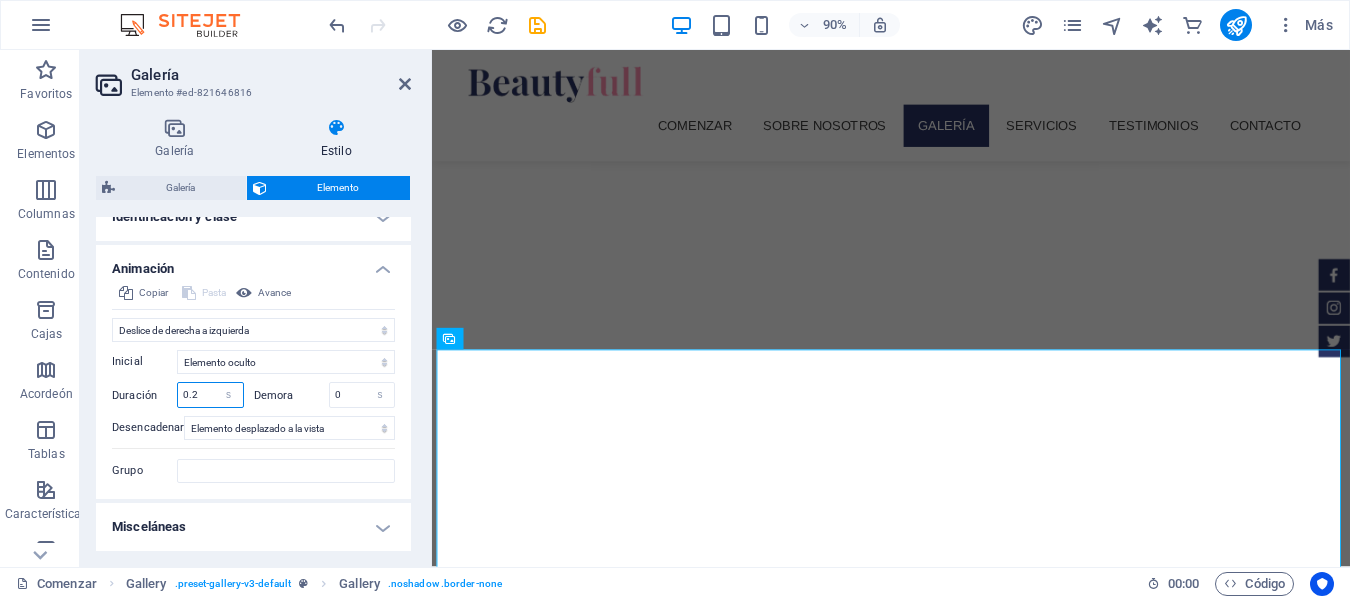 type on "0.2" 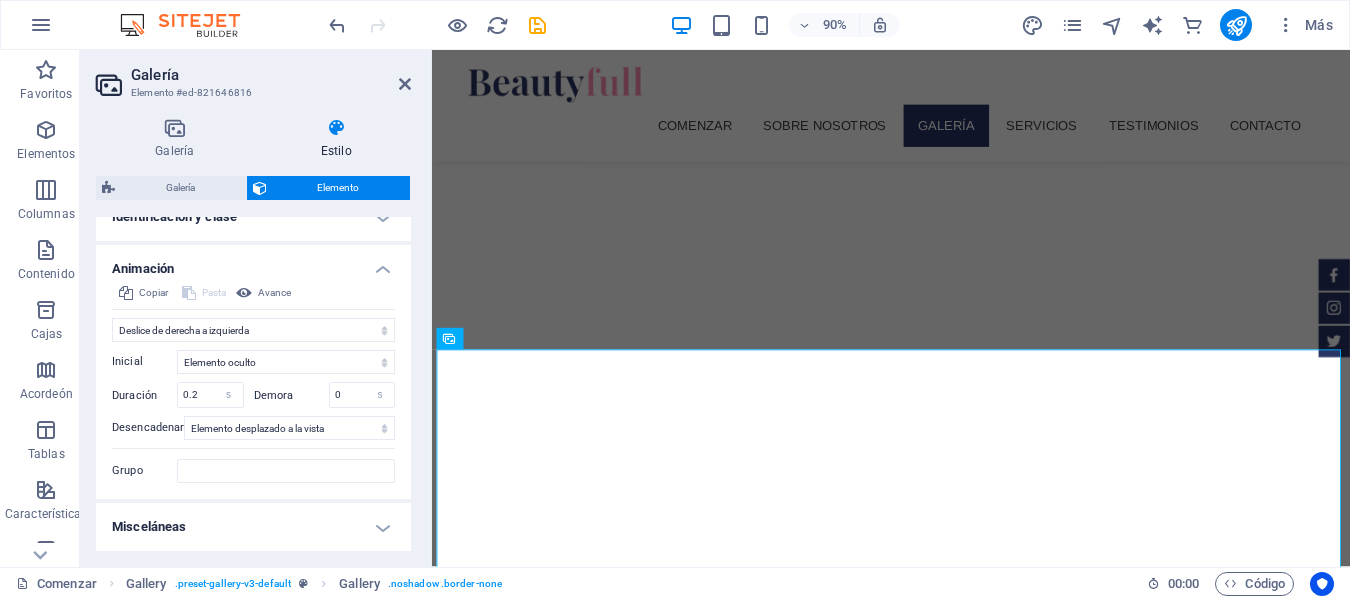 click on "Copiar Pasta Avance No animar Mostrar / Ocultar Deslizarse hacia arriba/abajo Acercar/alejar Deslice de izquierda a derecha Deslice de derecha a izquierda Deslice de arriba a abajo Deslice de abajo a arriba Legumbres Parpadear Abrir como superposición Inicial Elemento oculto Elemento mostrado Duración 0.2 s EM Demora 0 s EM Ancho auto píxeles % Desencadenar Sin disparador automático Al cargar la página Elemento desplazado a la vista Cerca Esta etiqueta aparece al pasar el cursor sobre el botón de cerrar, indicando su función. Grupo Espectáculo No alteres este elemento Ocultar este elemento Mostrar este elemento Esconder No alteres este elemento Ocultar este elemento Mostrar este elemento" at bounding box center (253, 390) 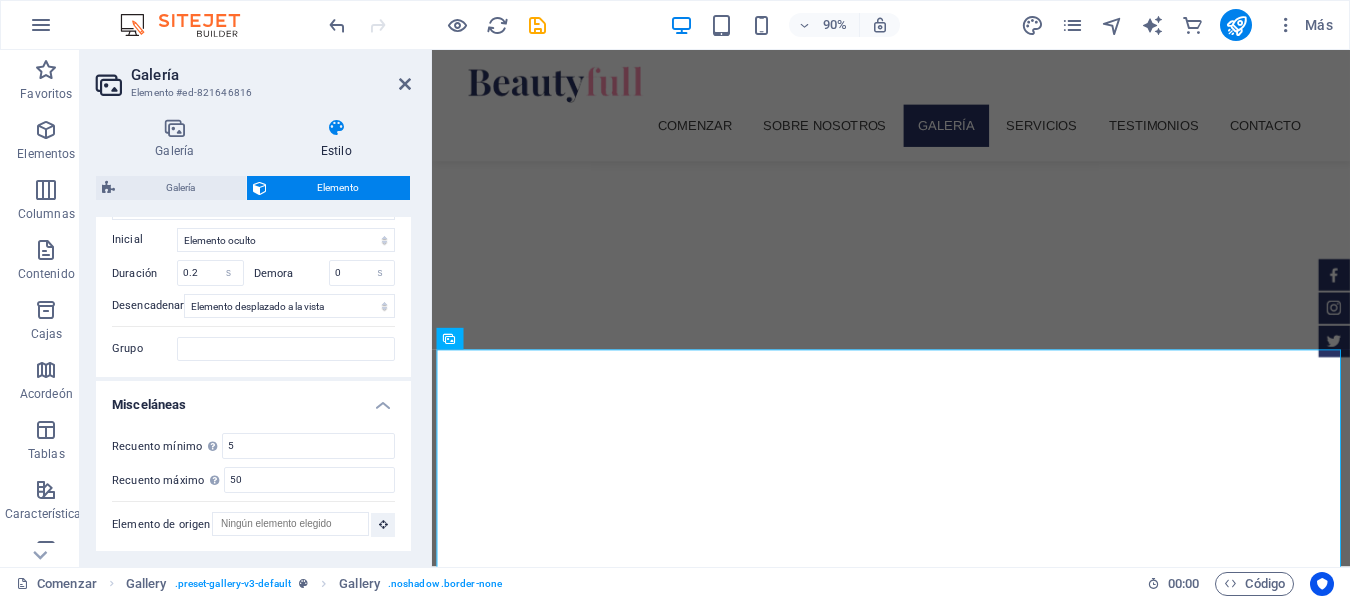 scroll, scrollTop: 1092, scrollLeft: 0, axis: vertical 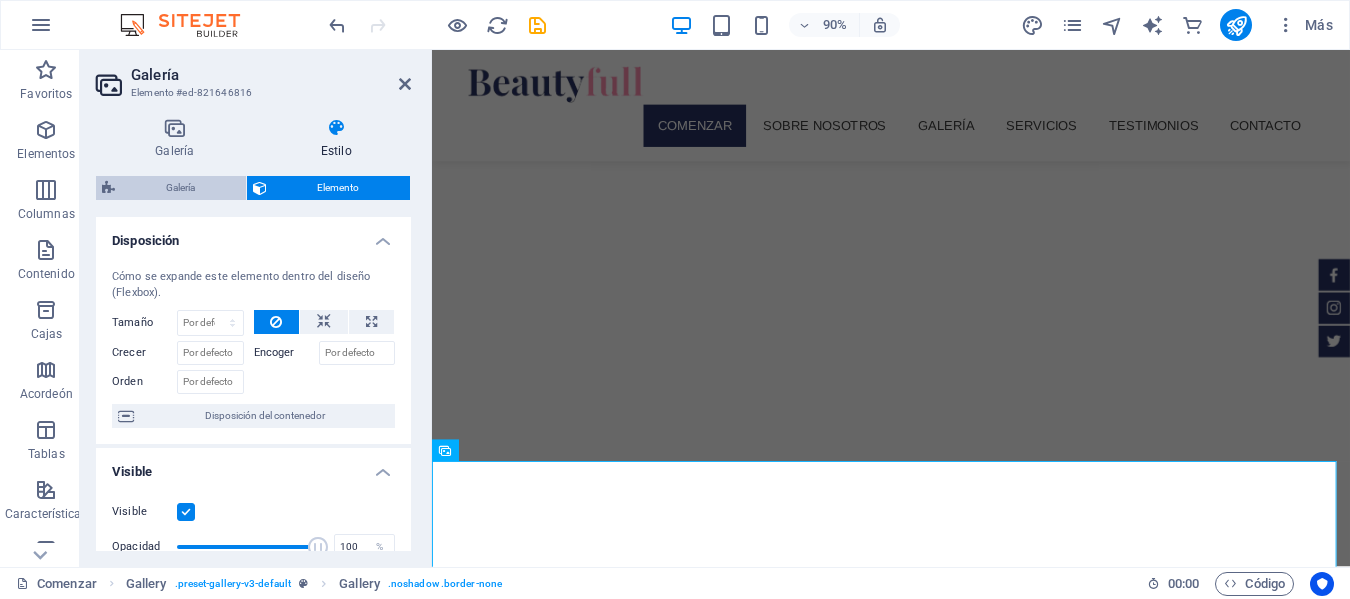click on "Galería" at bounding box center (180, 187) 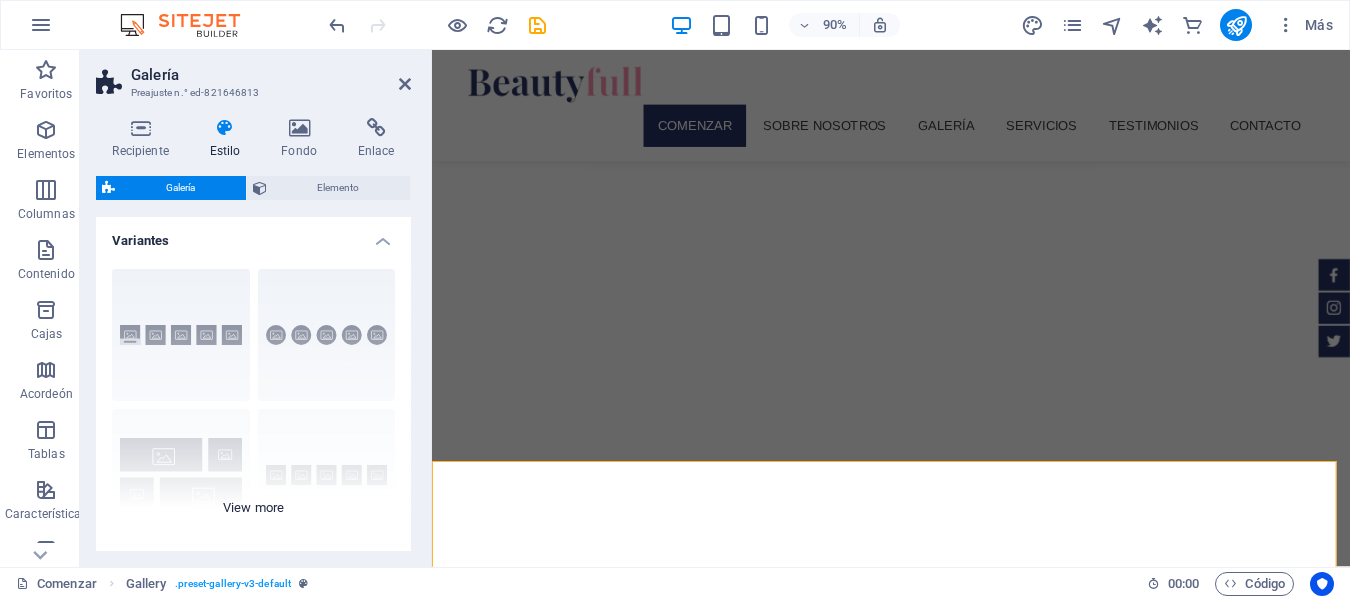 click on "Subtítulos Círculo Collage Por defecto Red Cuadrícula desplazada" at bounding box center [253, 403] 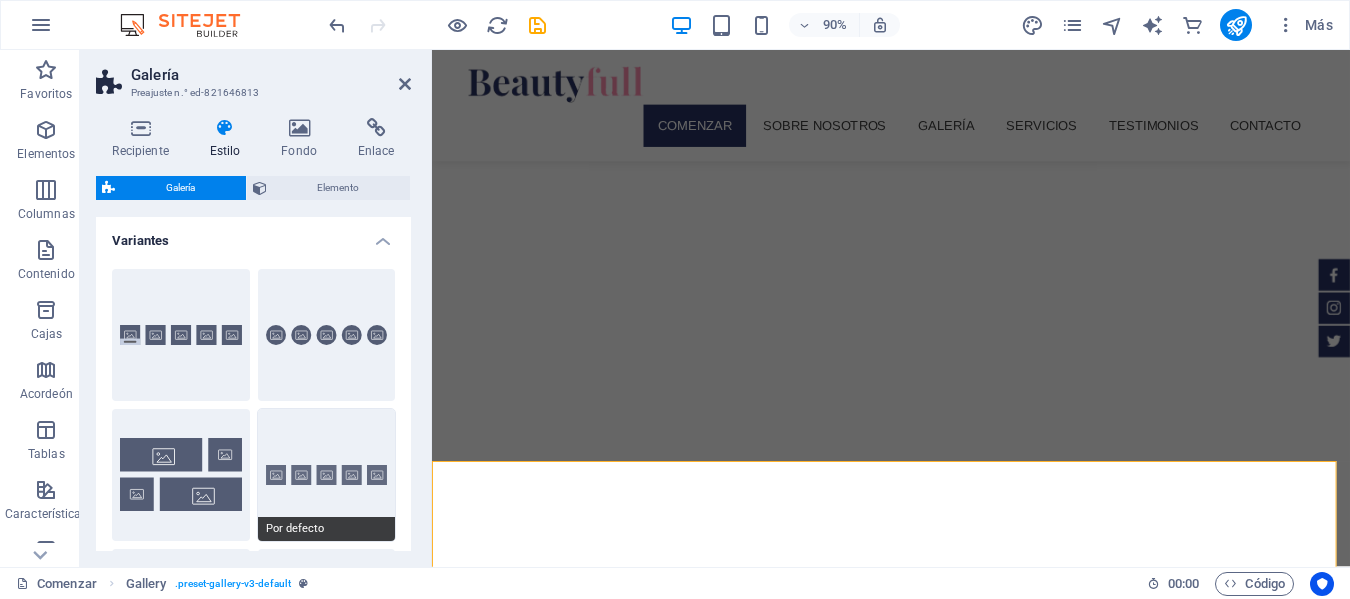 click on "Por defecto" at bounding box center (327, 475) 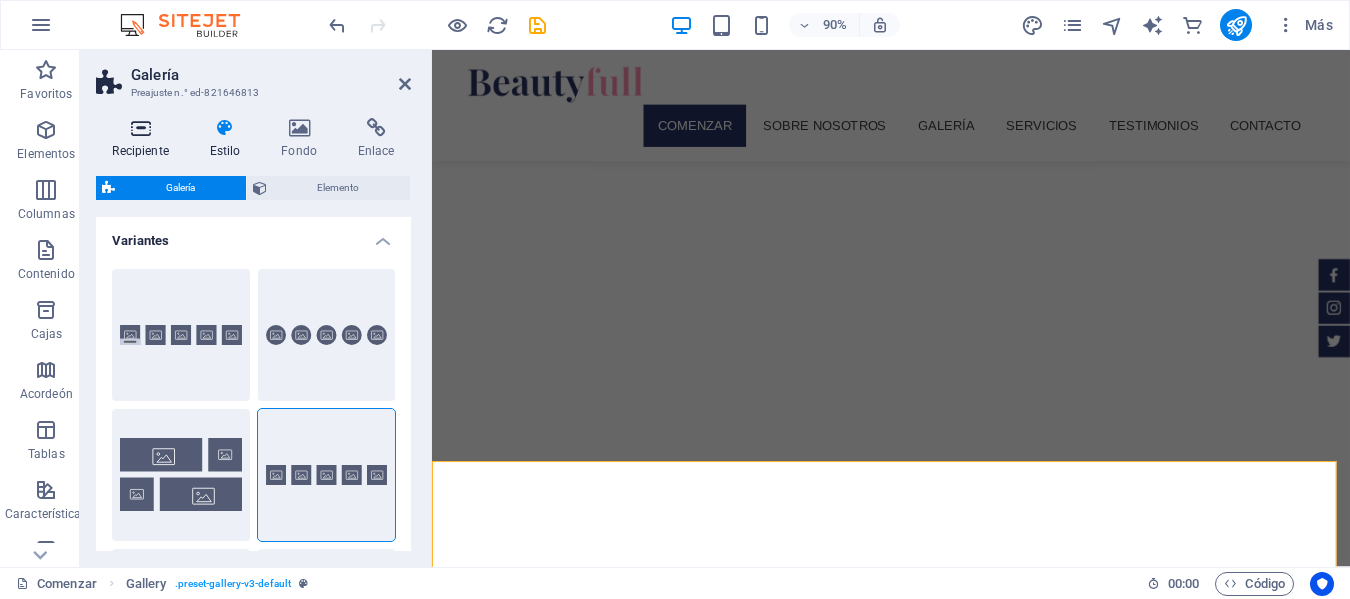click at bounding box center (140, 128) 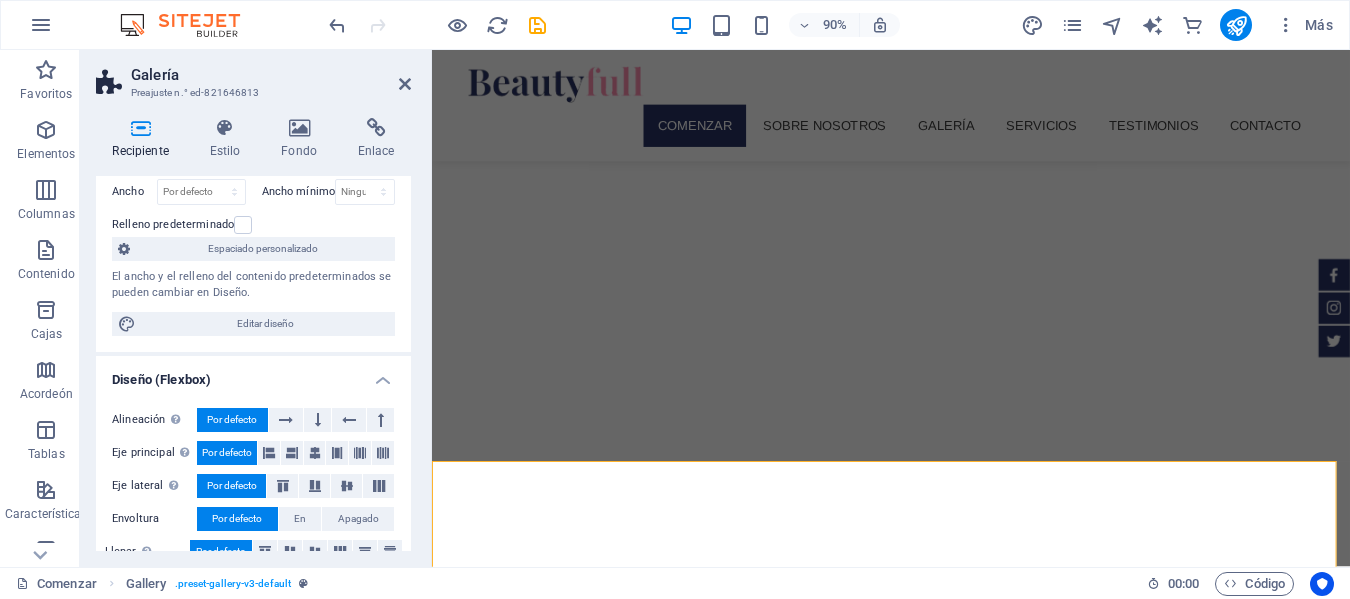 scroll, scrollTop: 100, scrollLeft: 0, axis: vertical 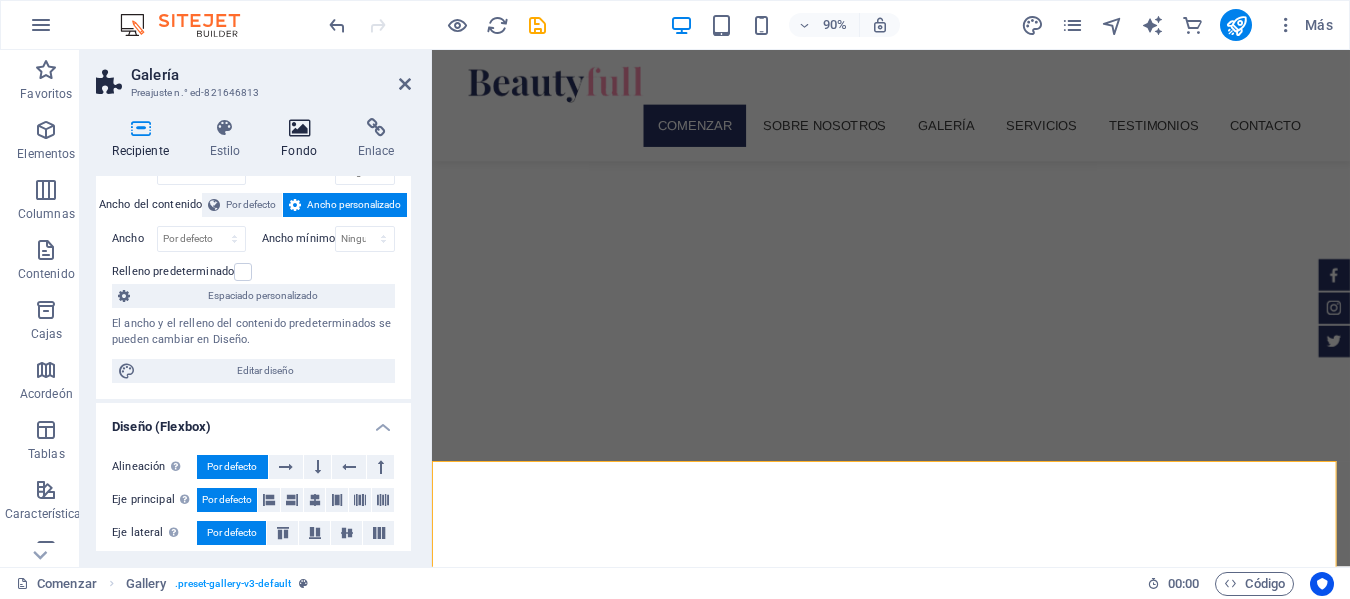 click at bounding box center (299, 128) 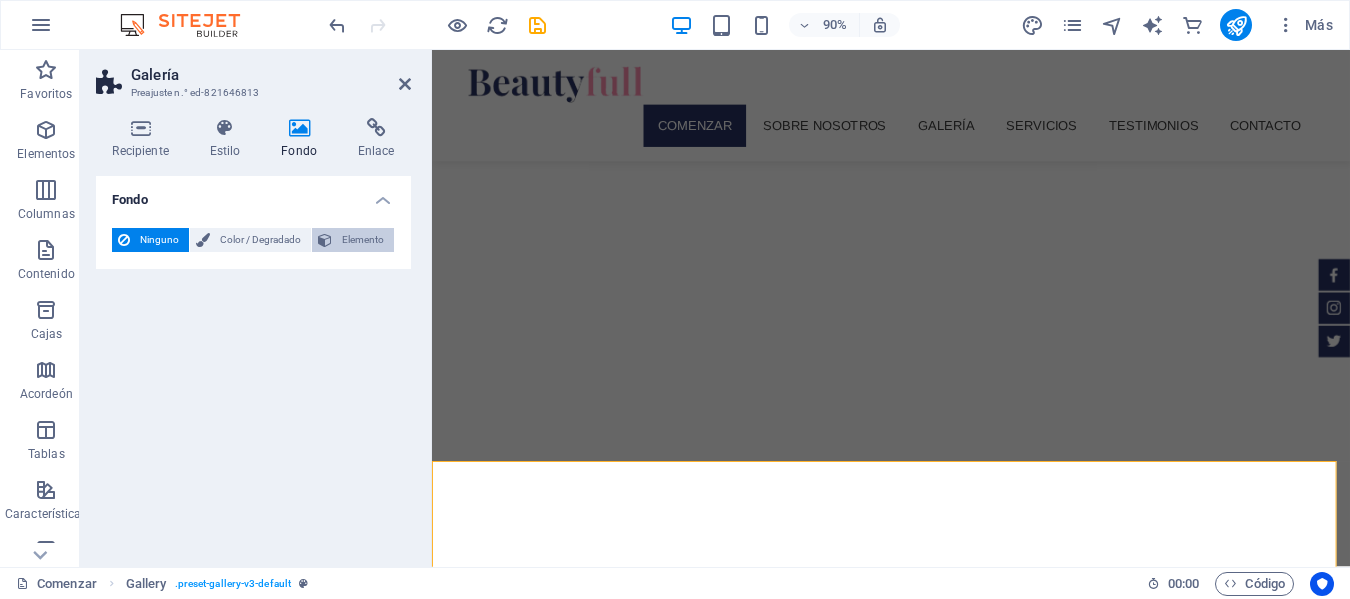 click on "Elemento" at bounding box center (363, 239) 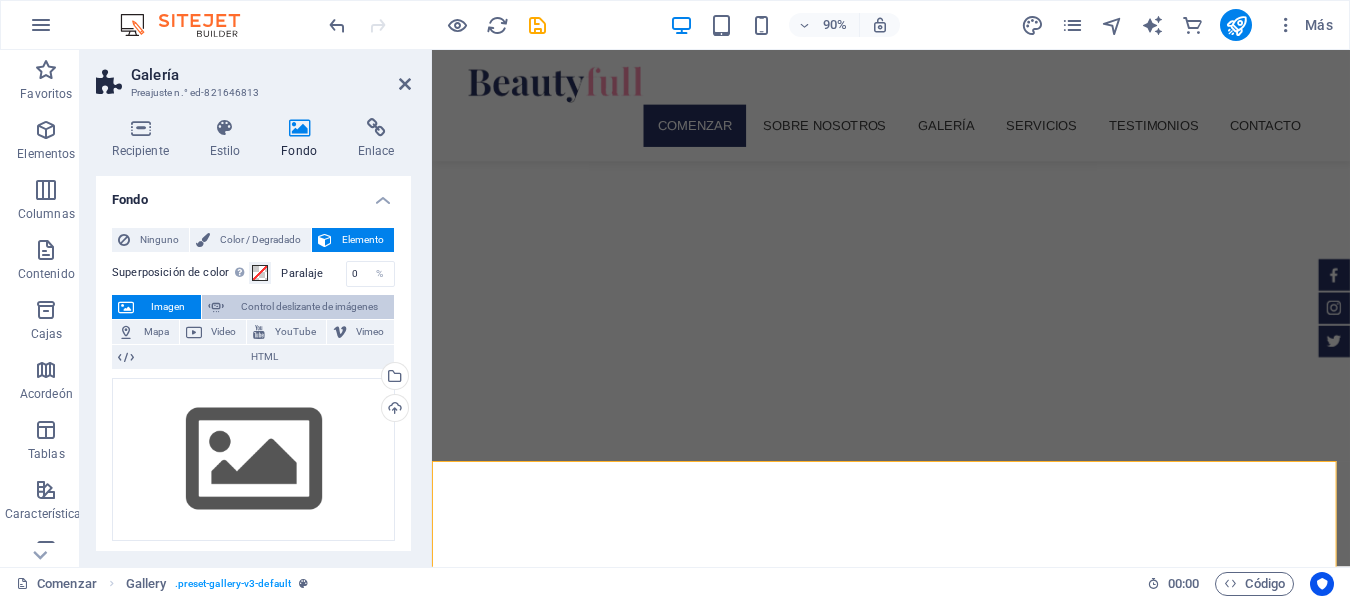 click on "Control deslizante de imágenes" at bounding box center [309, 306] 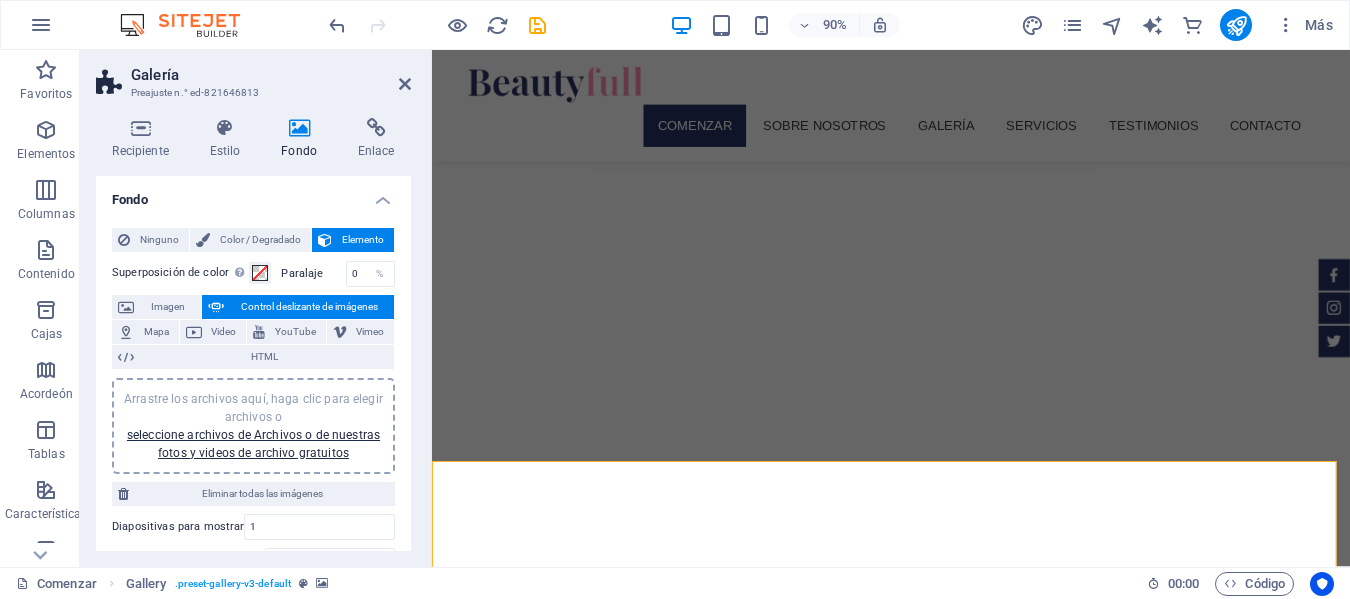 scroll, scrollTop: 200, scrollLeft: 0, axis: vertical 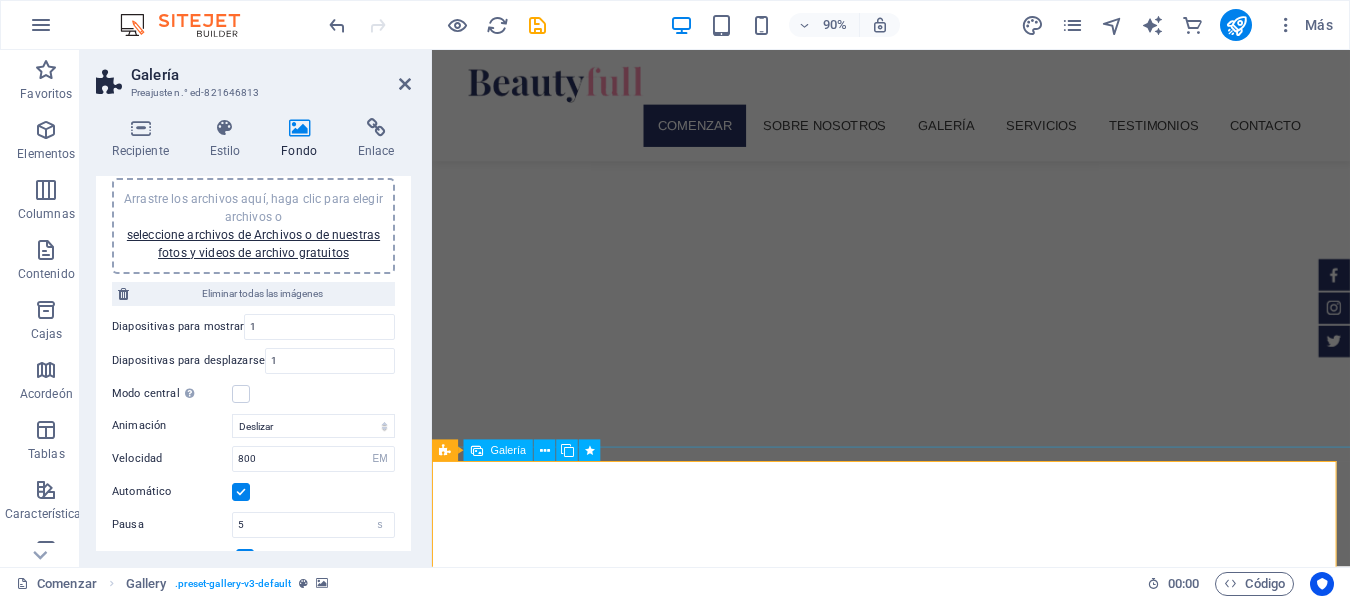 click at bounding box center (731, 2124) 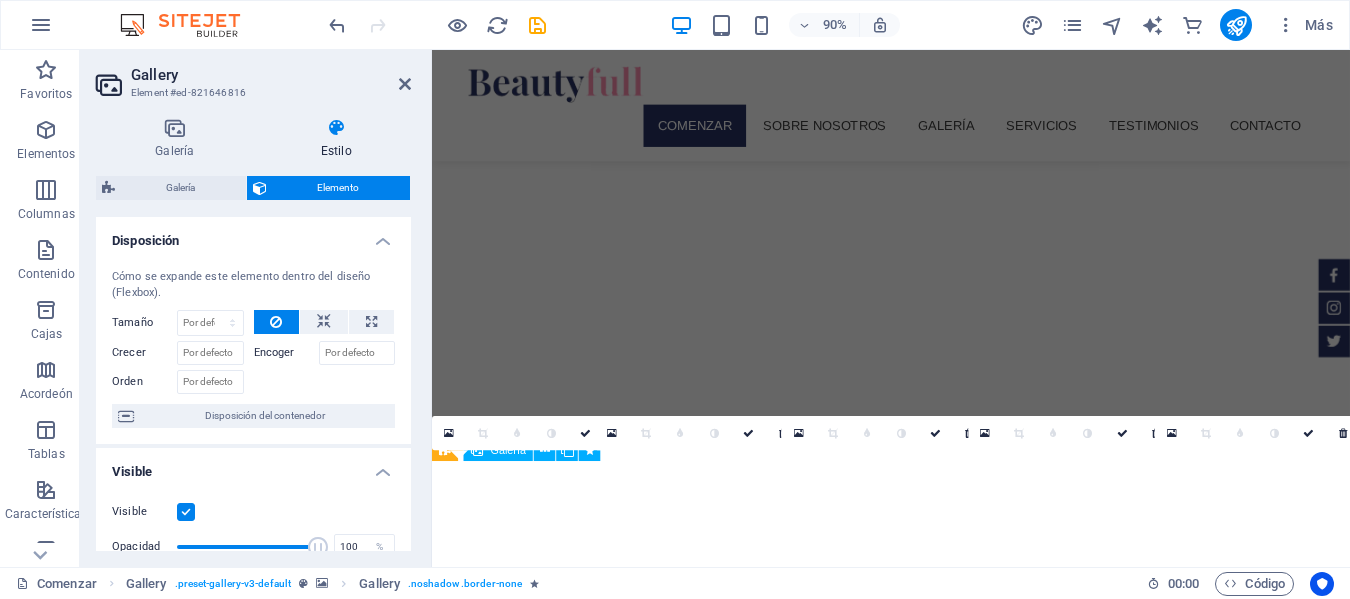 click at bounding box center (731, 2124) 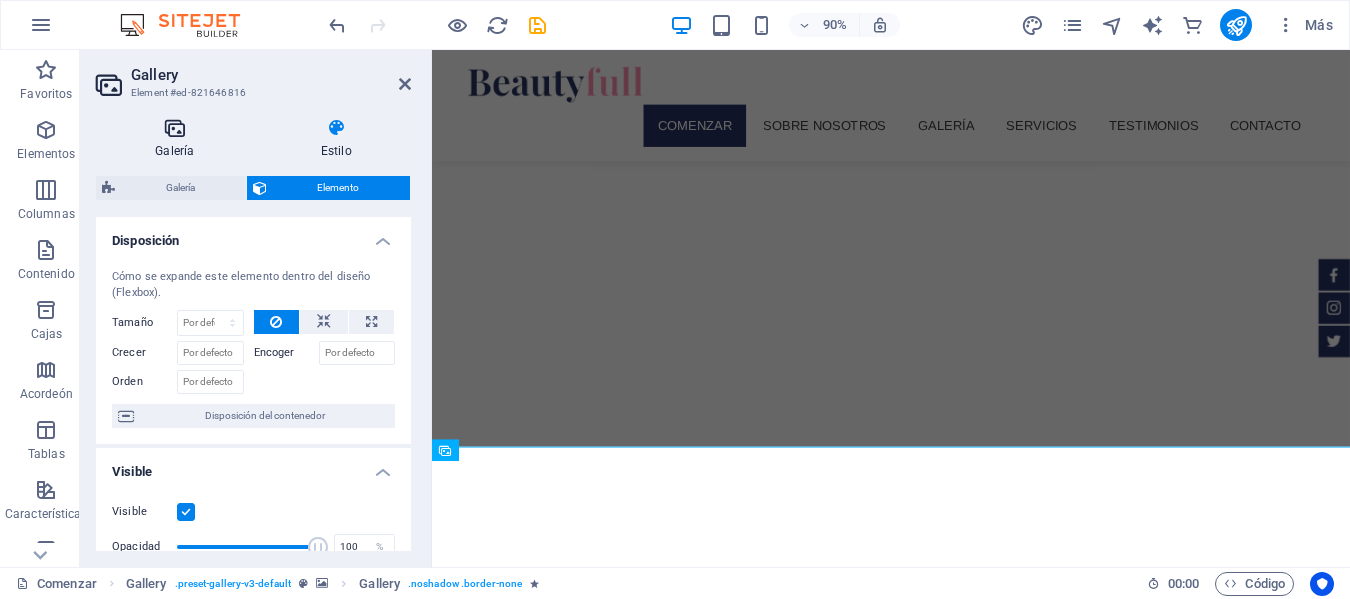 click on "Galería" at bounding box center (174, 151) 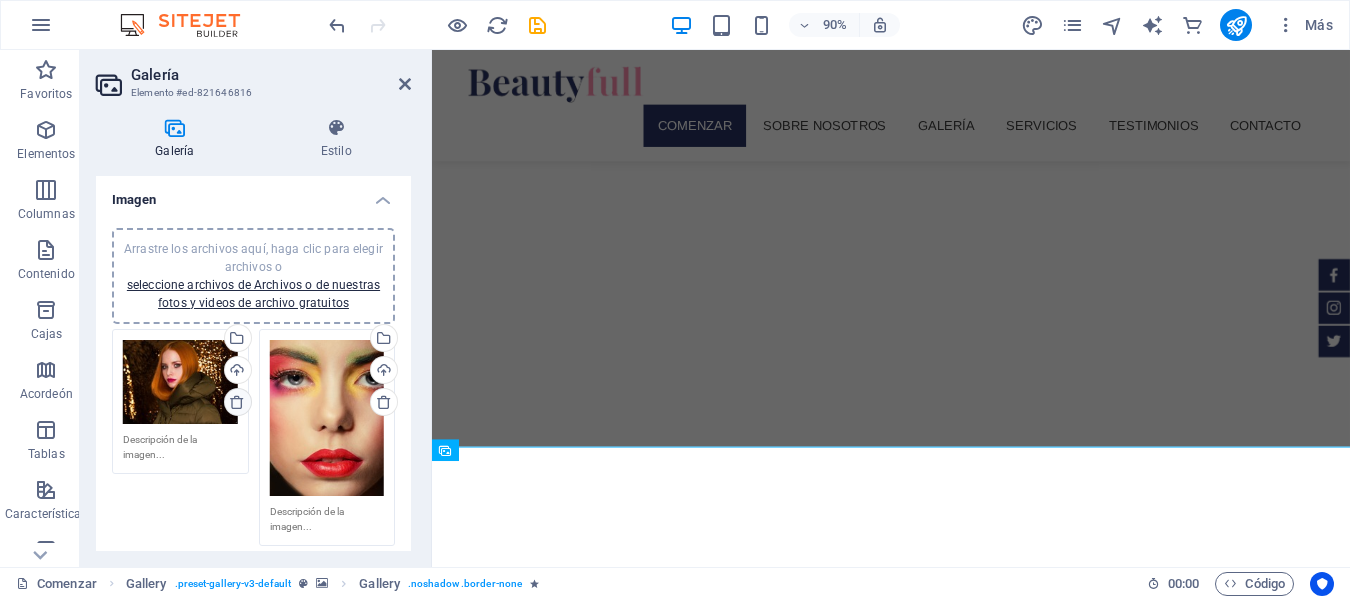 click at bounding box center [237, 402] 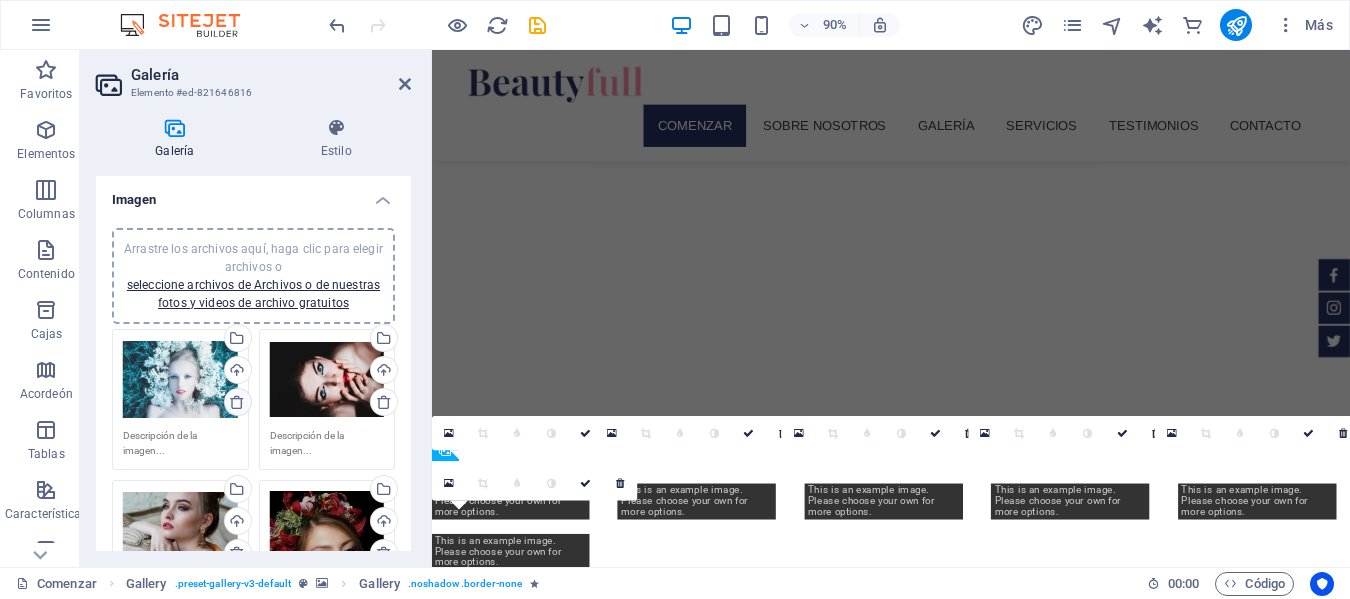 click at bounding box center [237, 402] 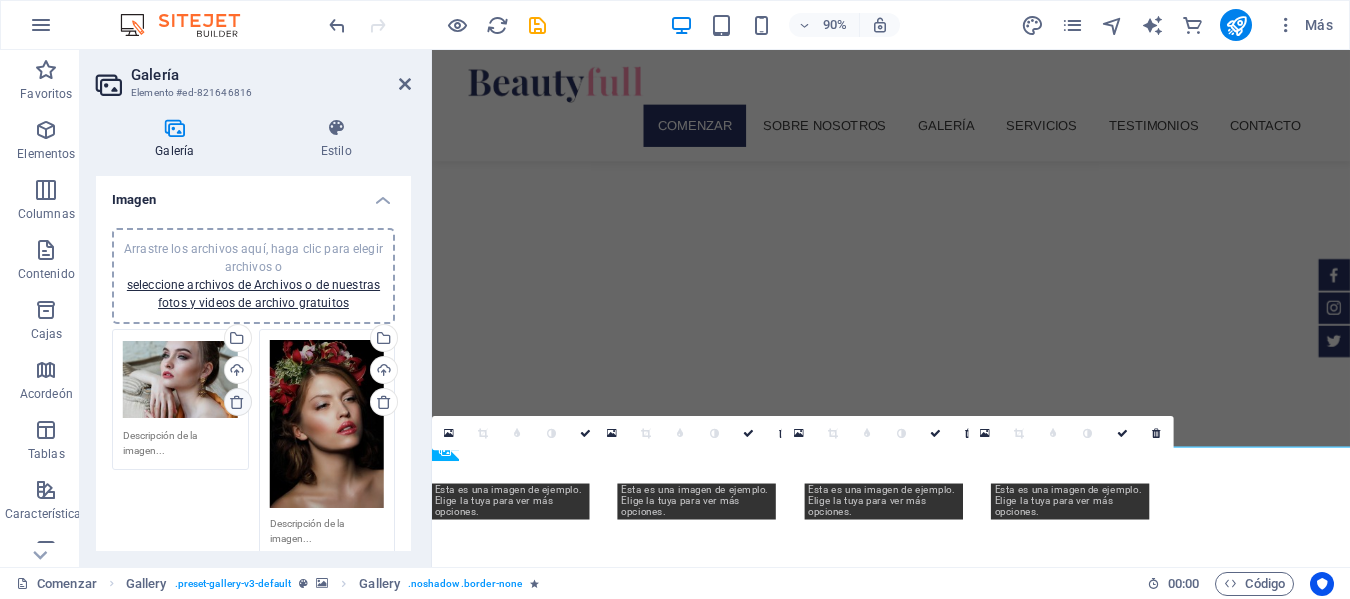 click at bounding box center (237, 402) 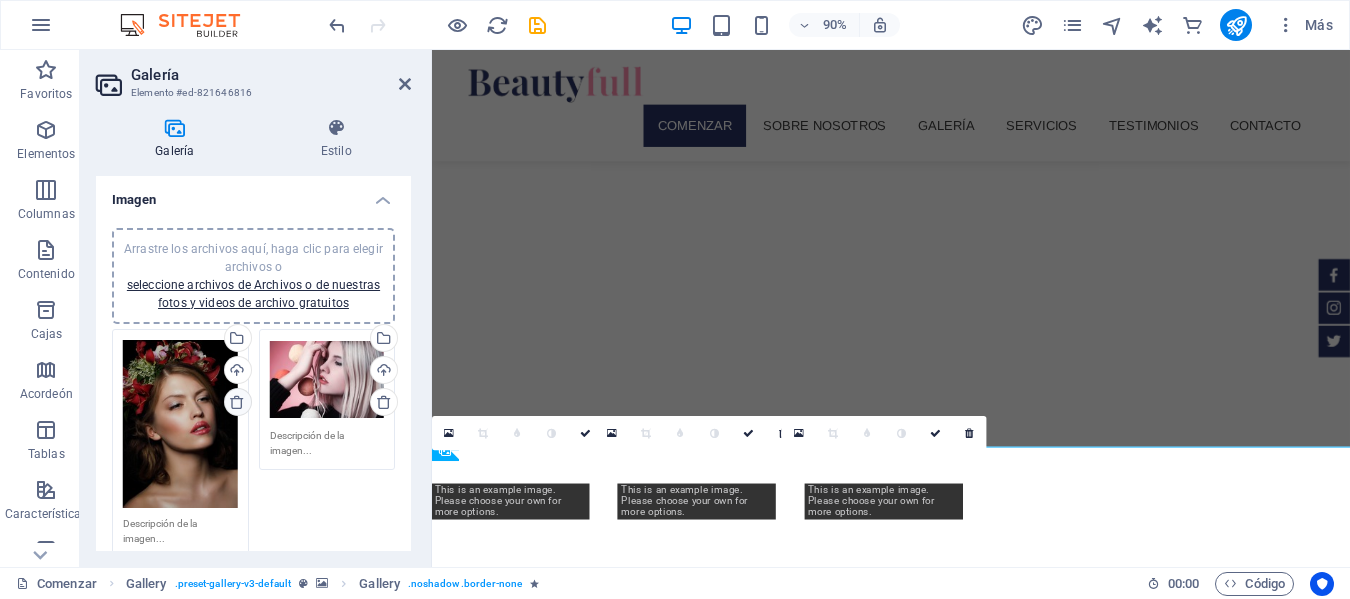 click at bounding box center [237, 402] 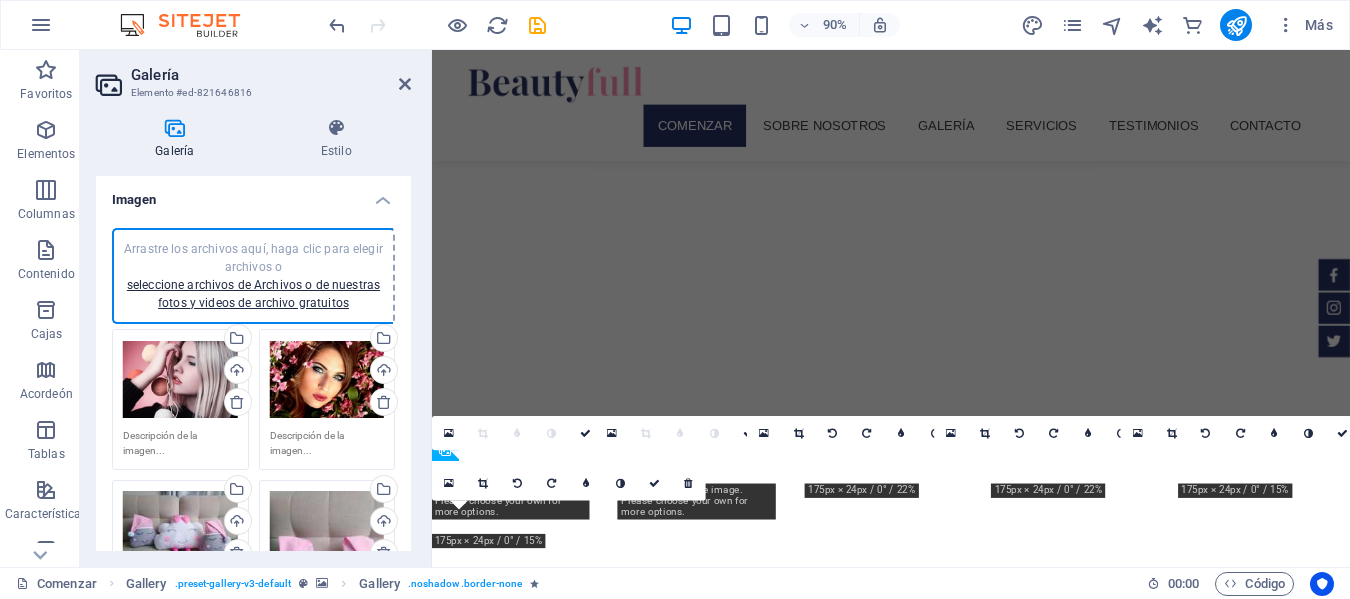 scroll, scrollTop: 100, scrollLeft: 0, axis: vertical 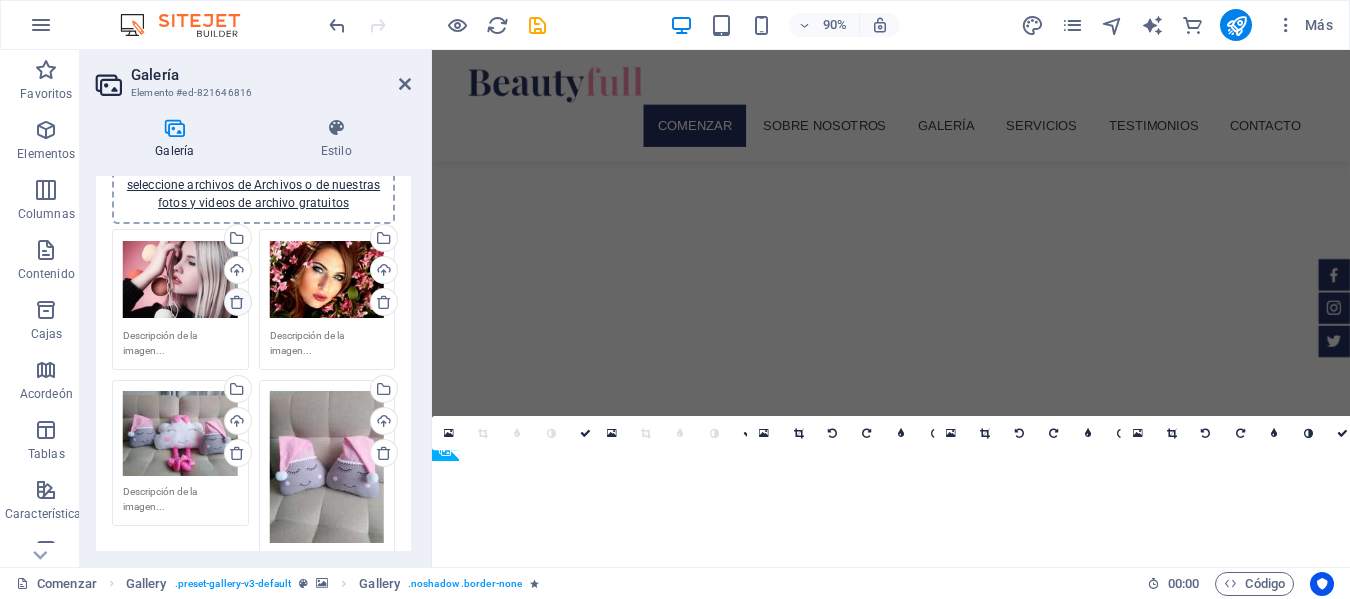 click at bounding box center (237, 302) 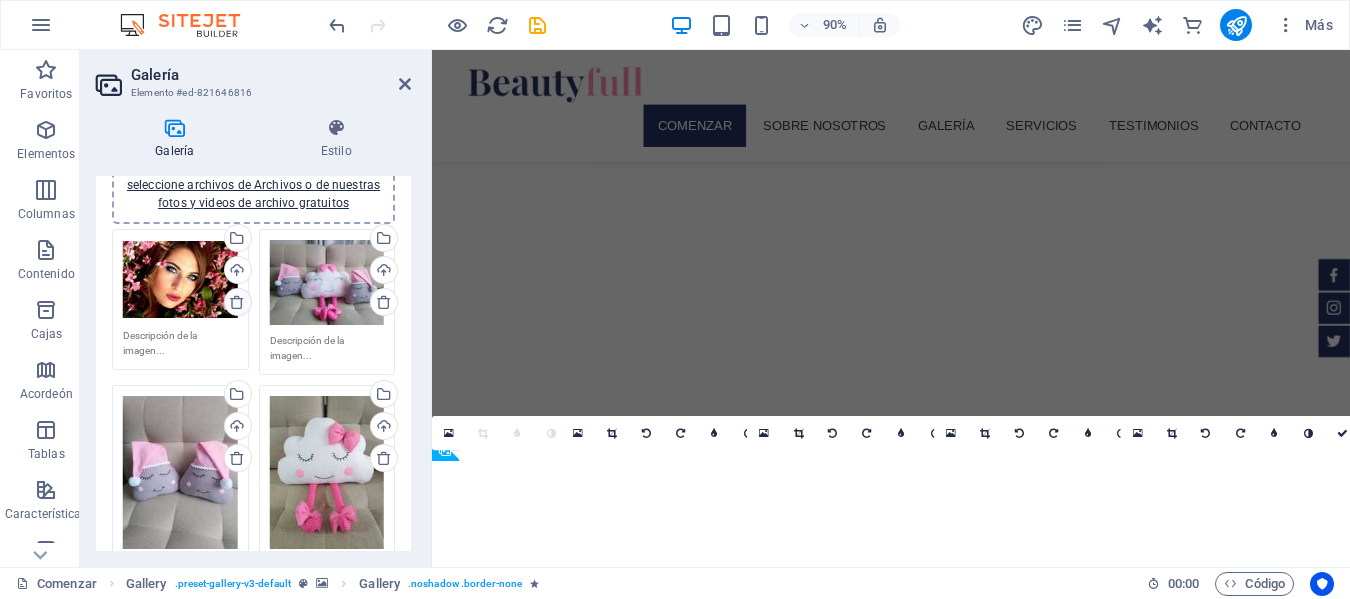 click at bounding box center (237, 302) 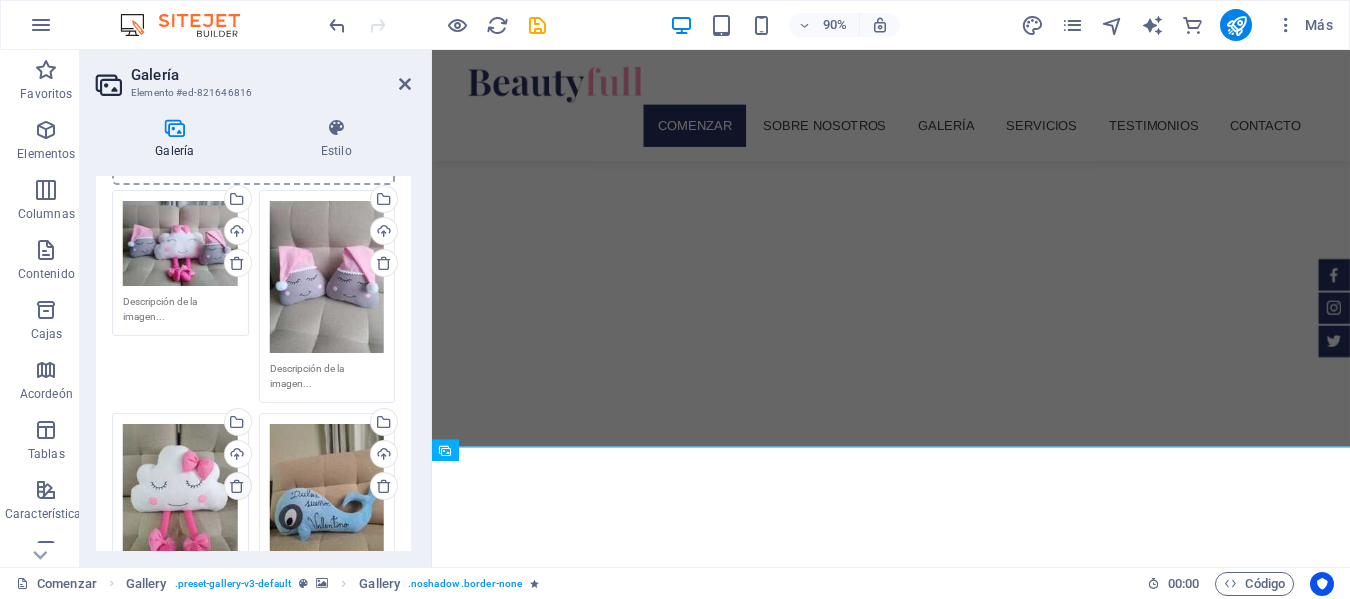 scroll, scrollTop: 100, scrollLeft: 0, axis: vertical 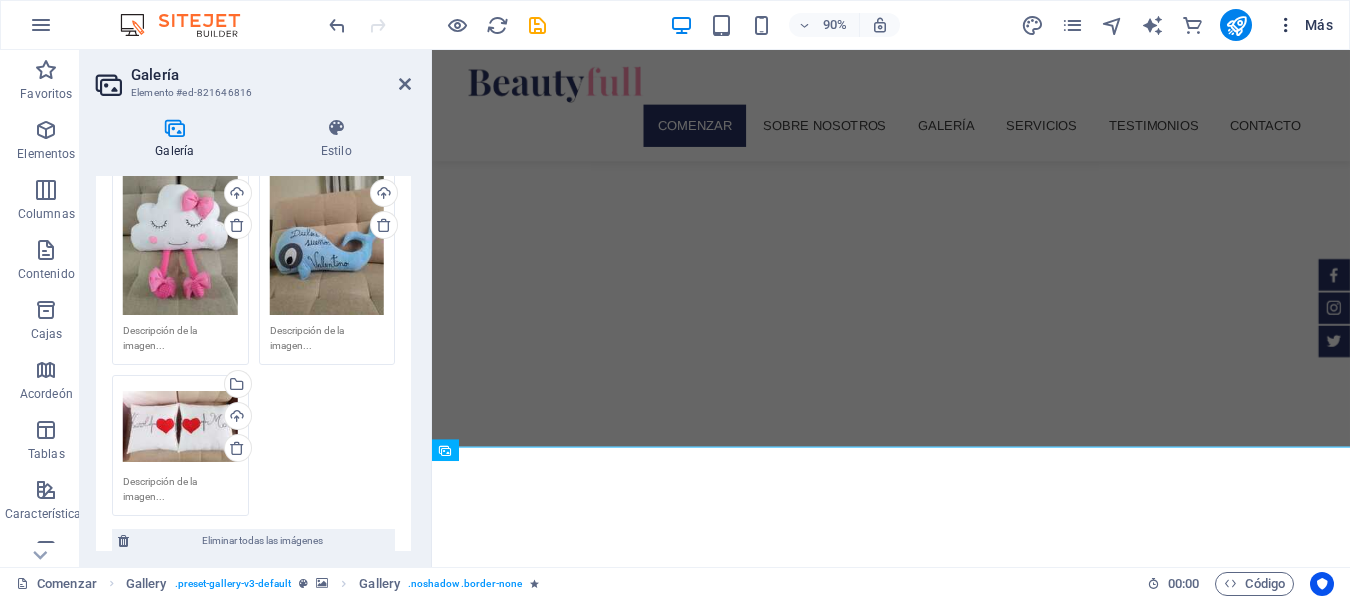 click at bounding box center [1286, 25] 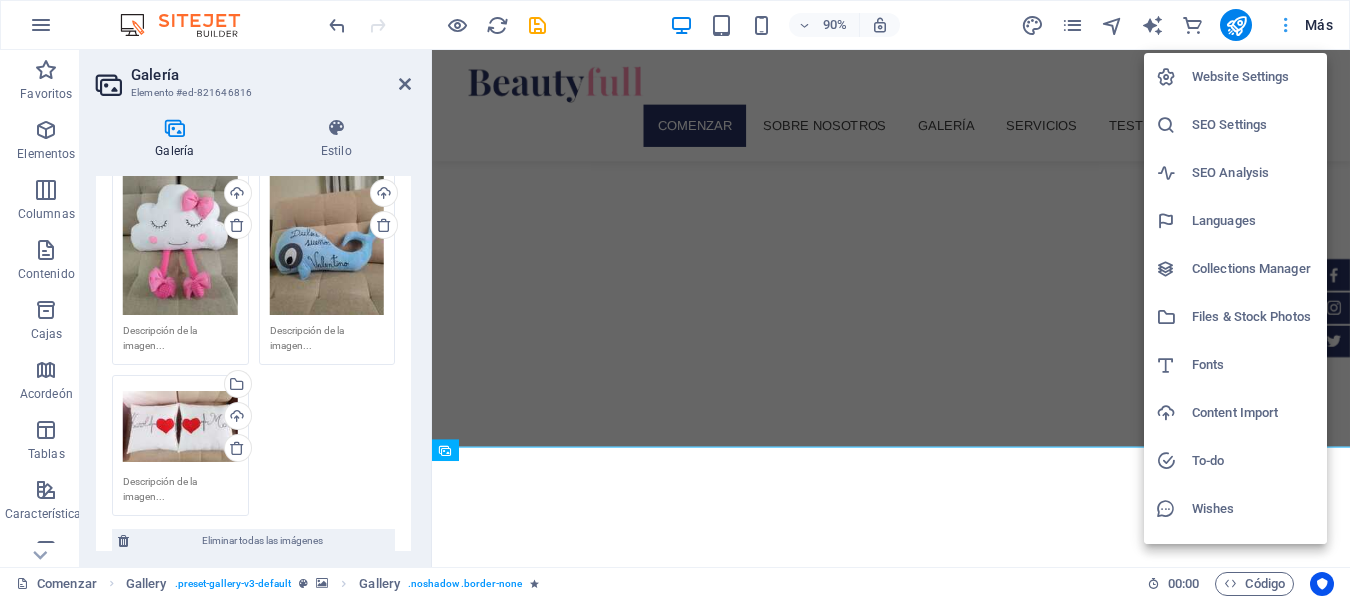 click at bounding box center (675, 299) 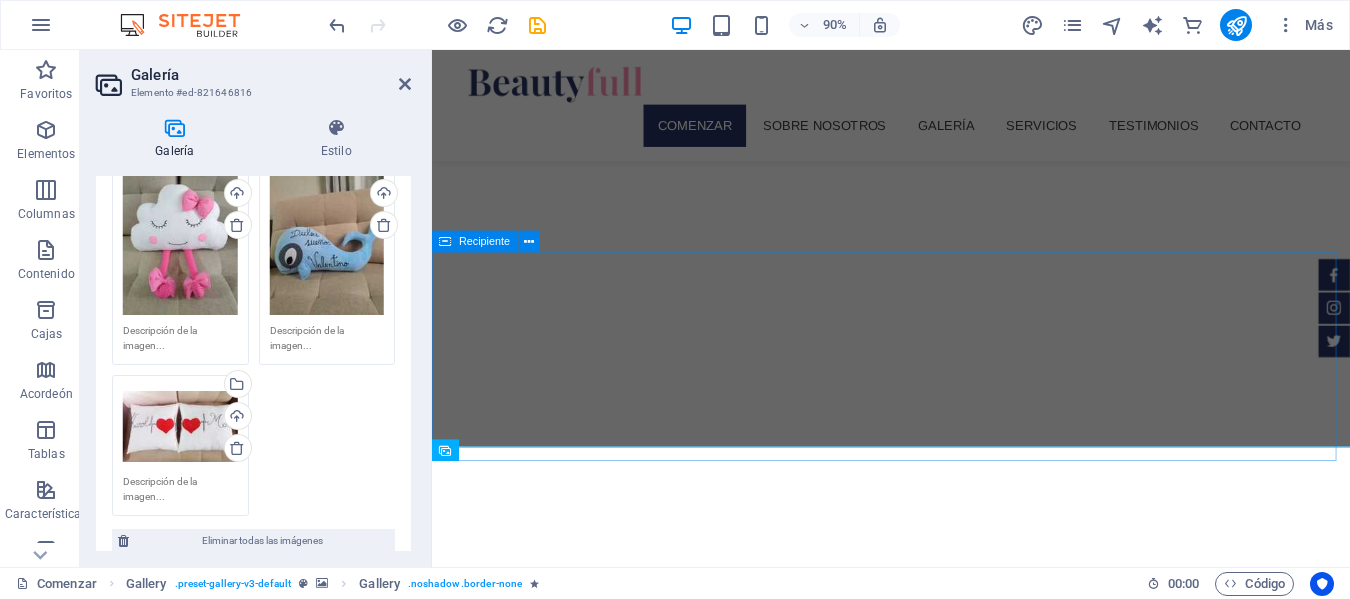click on "nuestra  galería de almohadas" at bounding box center [942, 1536] 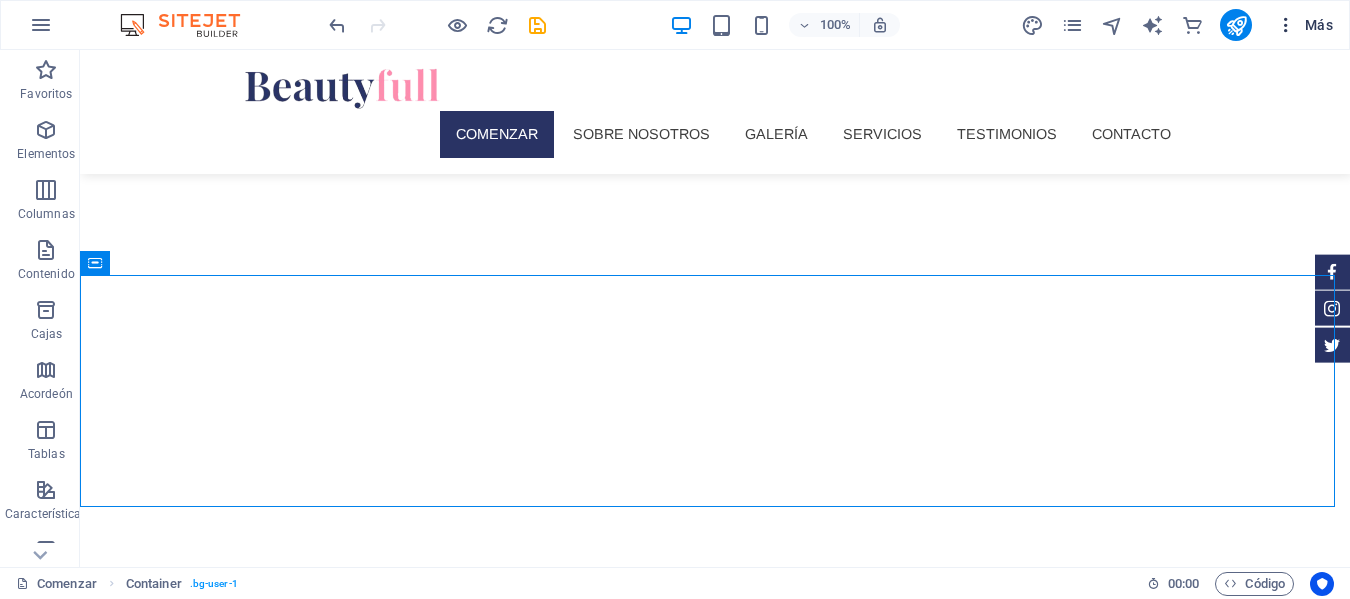 click at bounding box center [1286, 25] 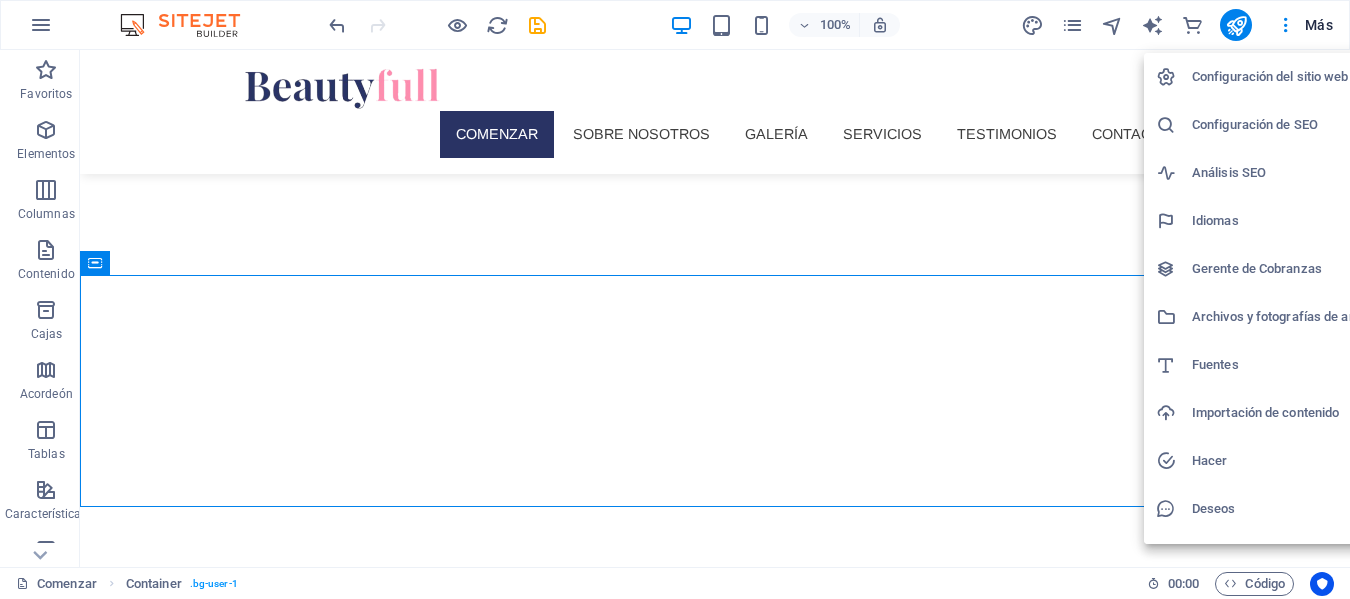click at bounding box center [675, 299] 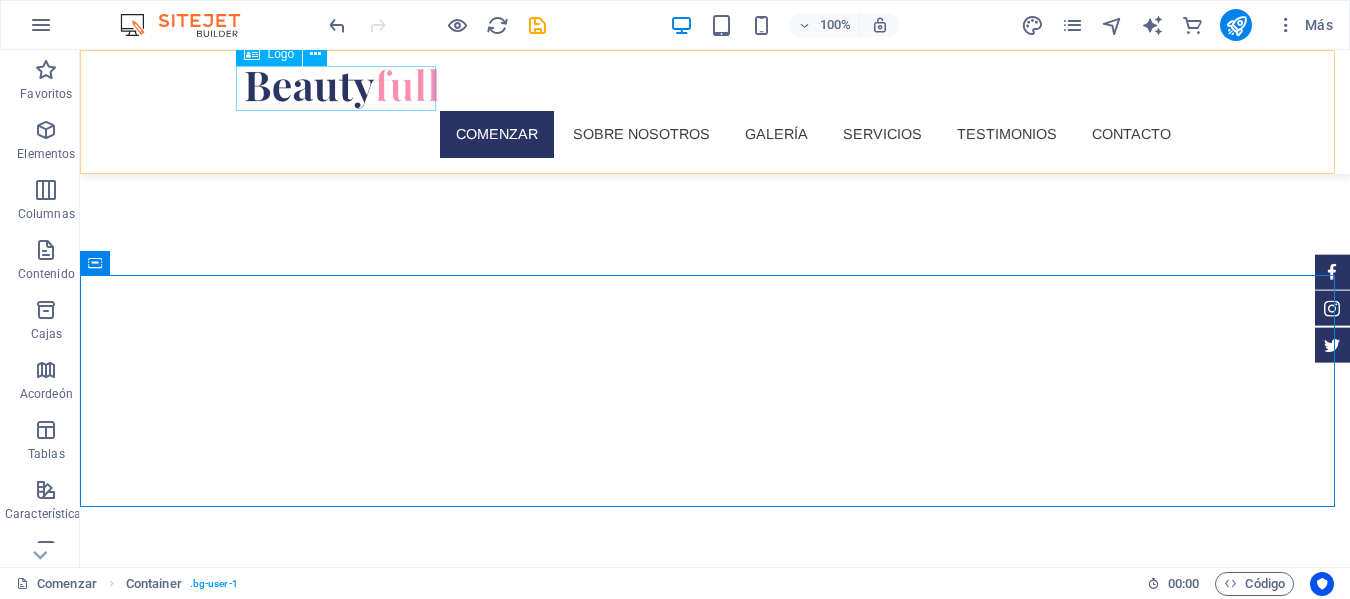 click at bounding box center [715, 88] 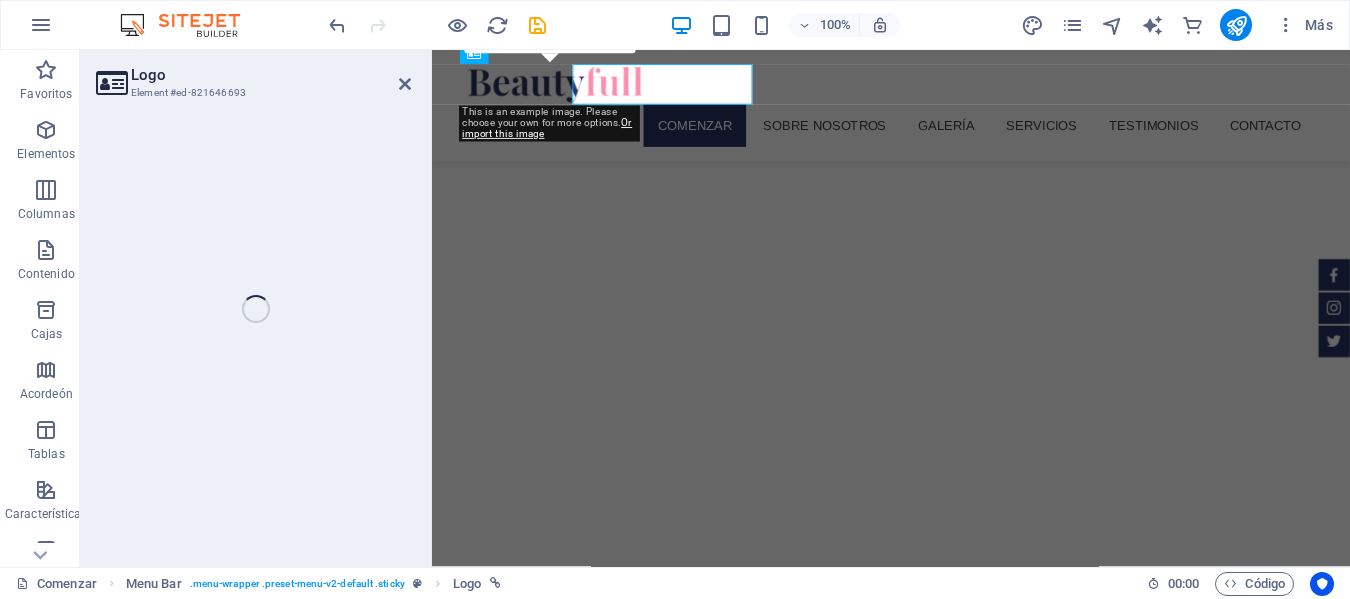 select on "px" 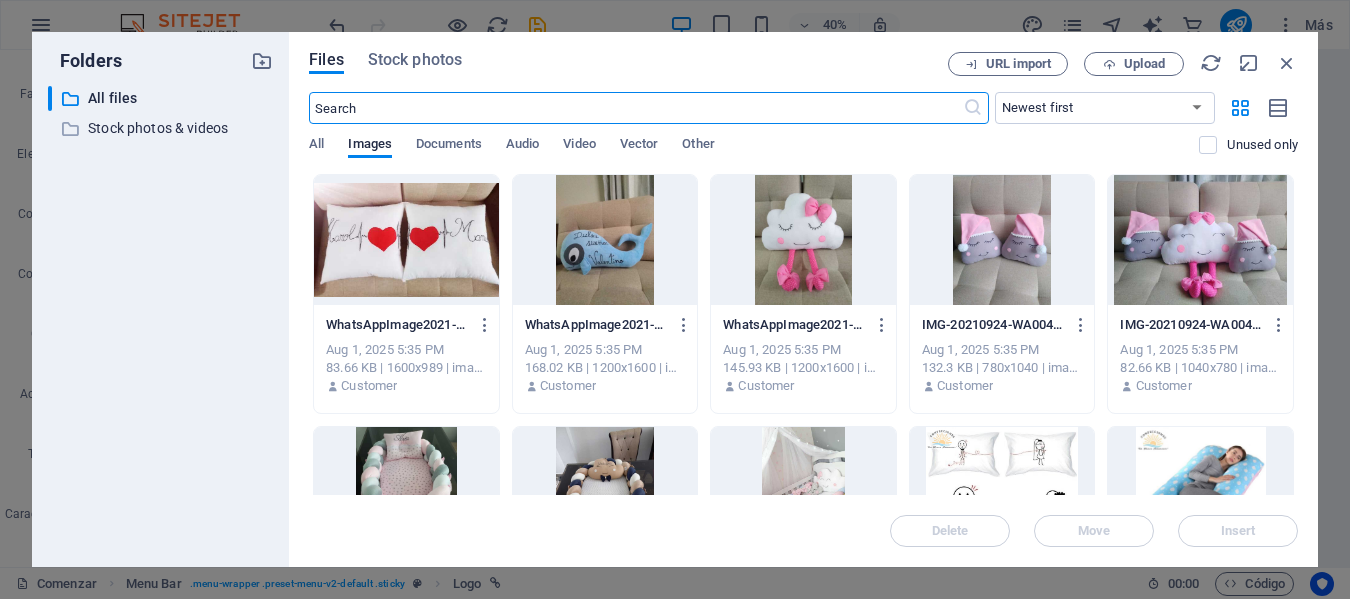select on "px" 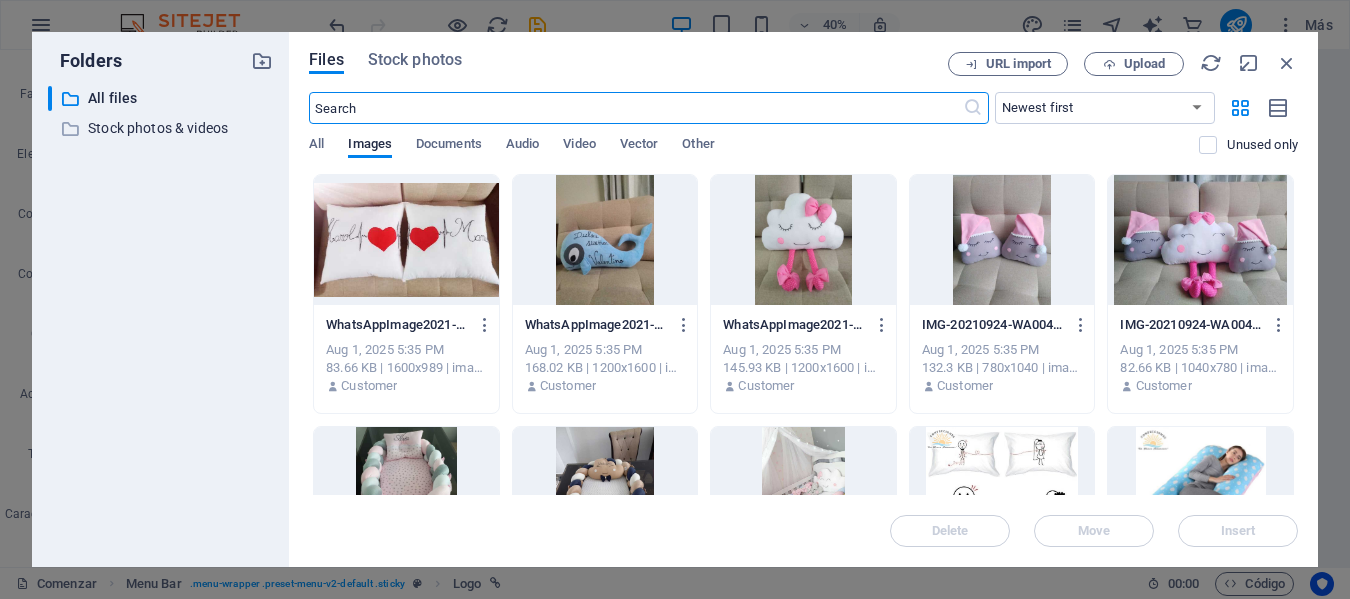 scroll, scrollTop: 0, scrollLeft: 0, axis: both 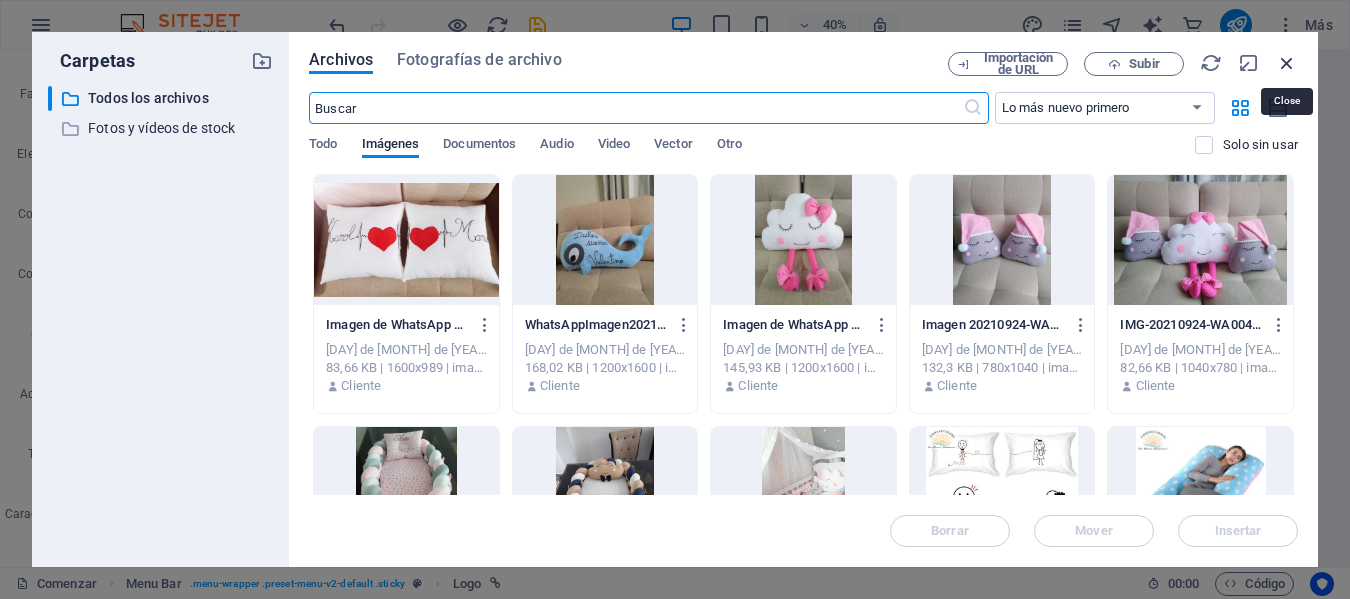 click at bounding box center [1287, 63] 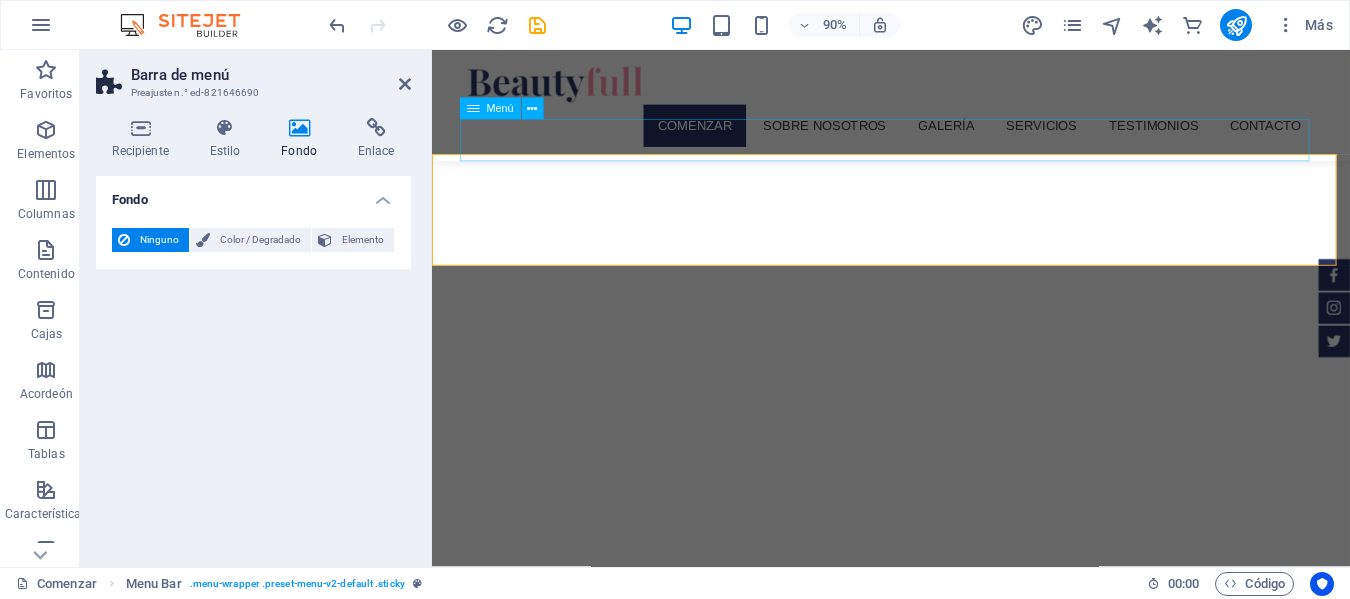 scroll, scrollTop: 0, scrollLeft: 0, axis: both 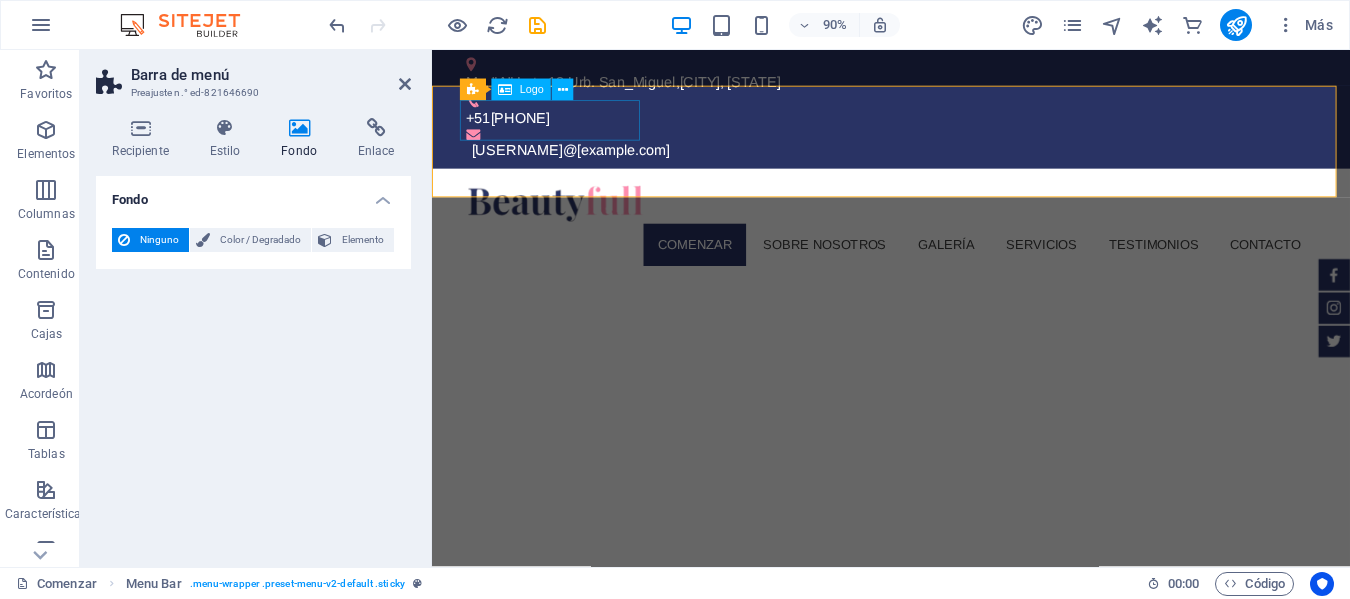 click at bounding box center (942, 220) 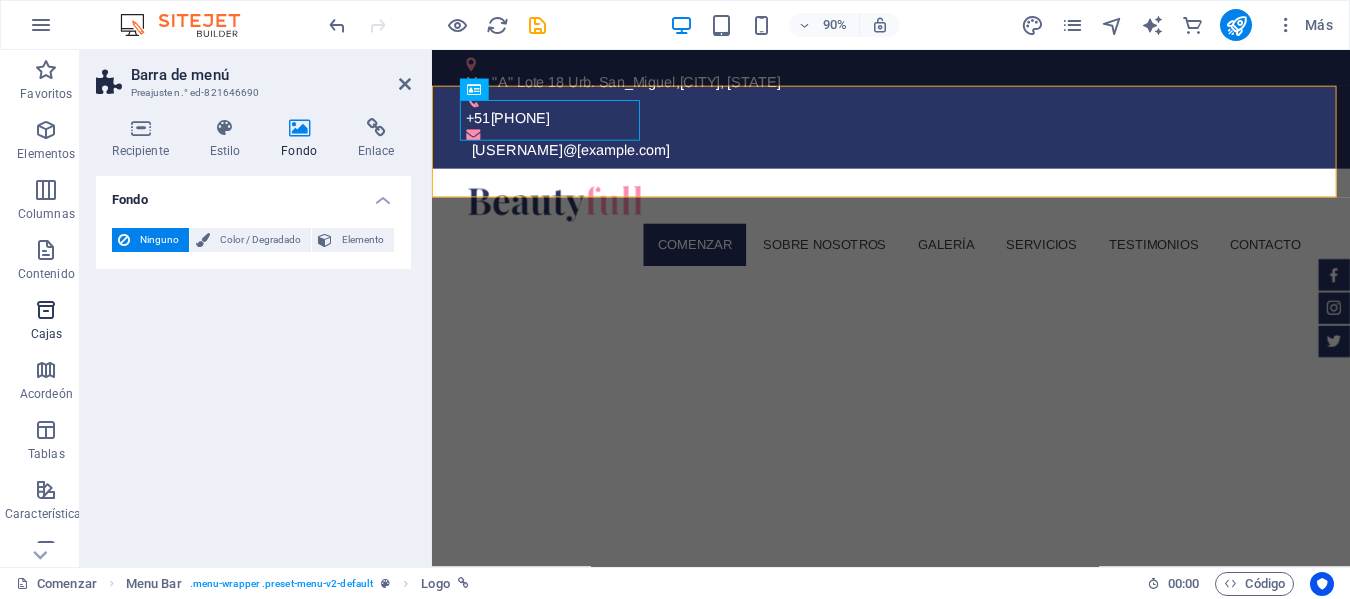 click on "Cajas" at bounding box center [46, 322] 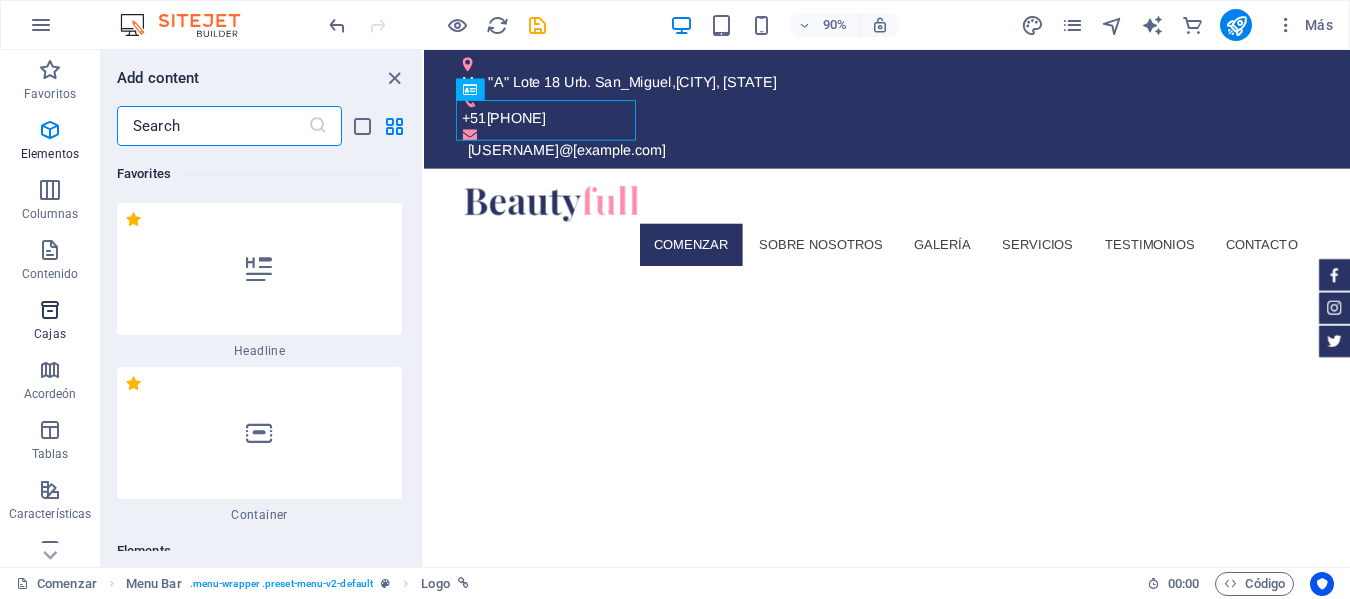 scroll, scrollTop: 10850, scrollLeft: 0, axis: vertical 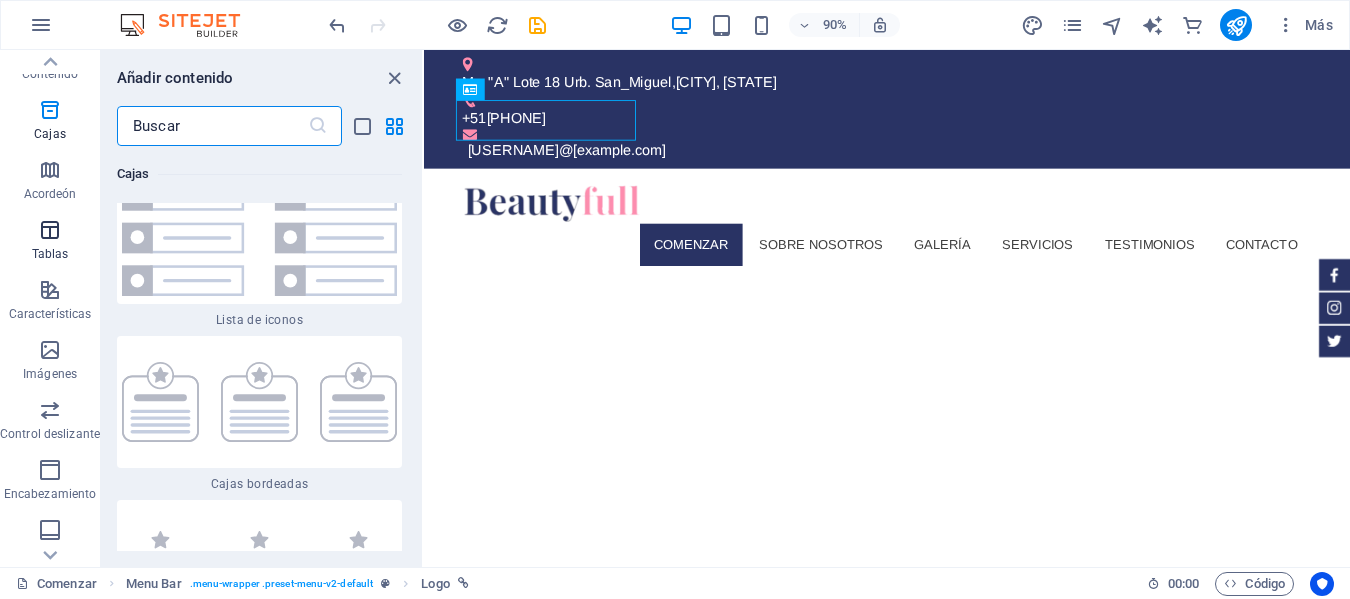 click on "Tablas" at bounding box center (50, 242) 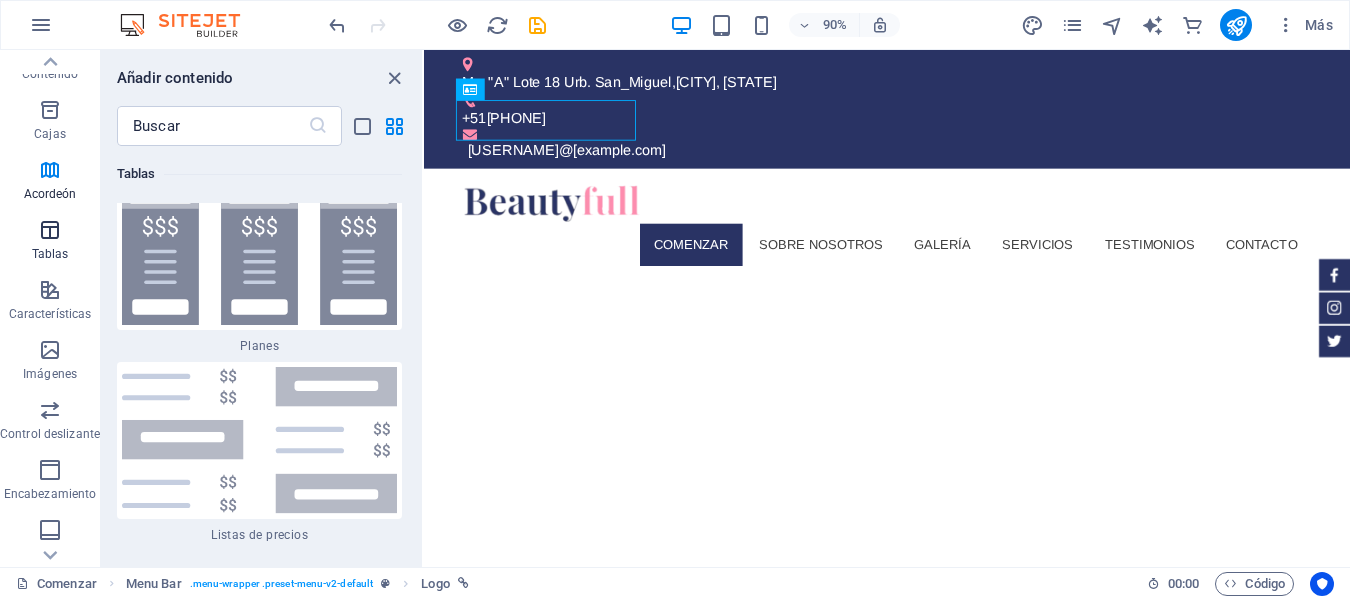 scroll, scrollTop: 13576, scrollLeft: 0, axis: vertical 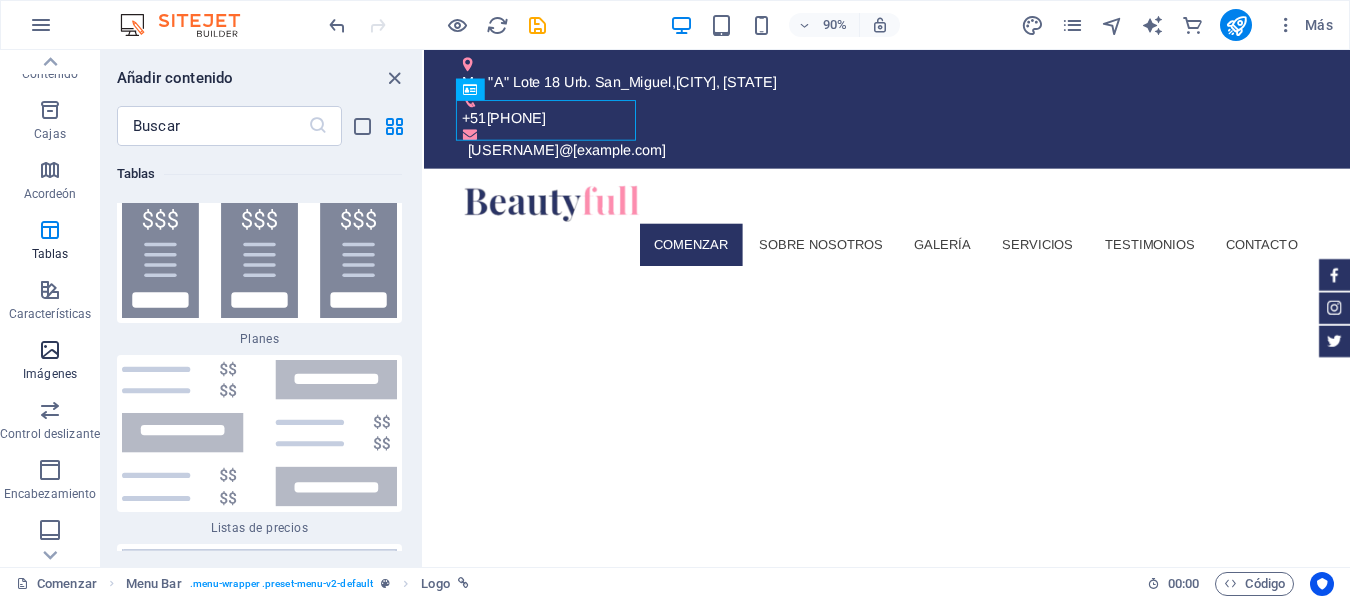 click on "Imágenes" at bounding box center [50, 362] 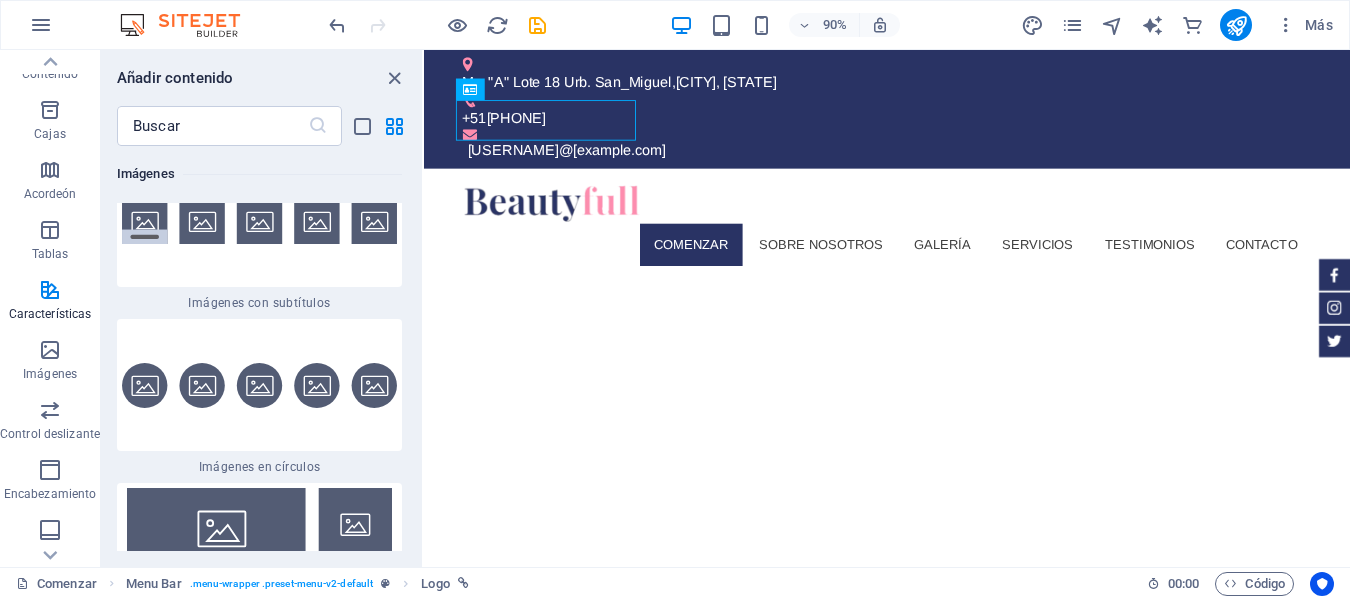 scroll, scrollTop: 20037, scrollLeft: 0, axis: vertical 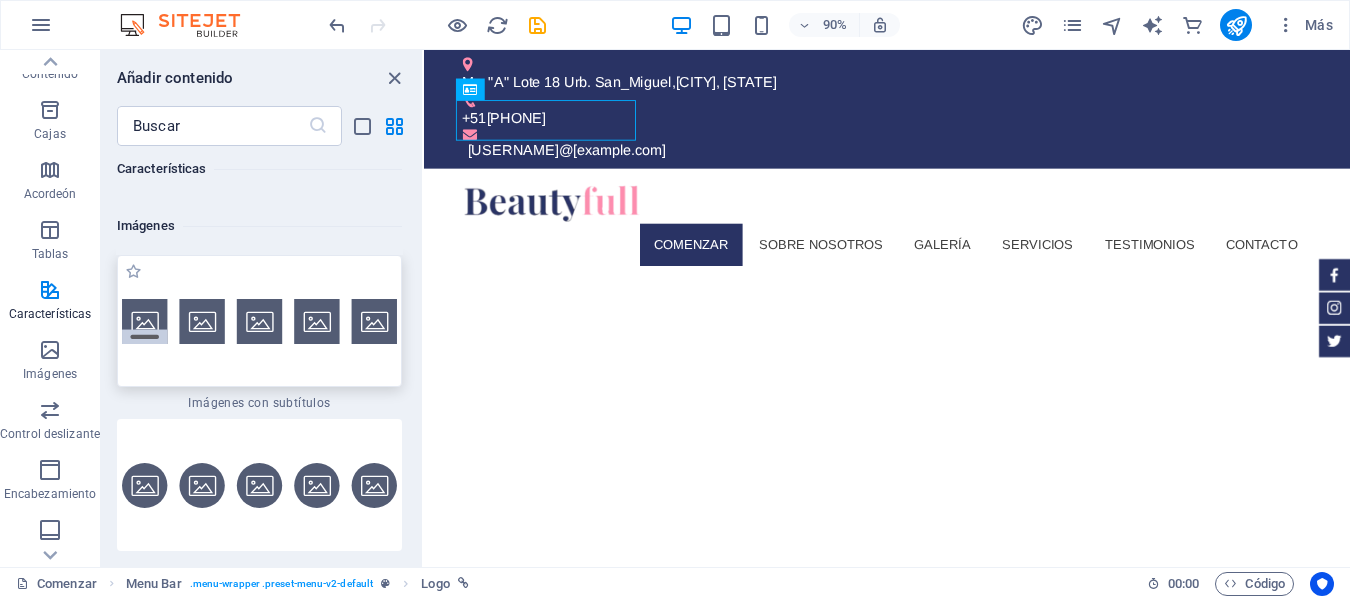 click at bounding box center (259, 321) 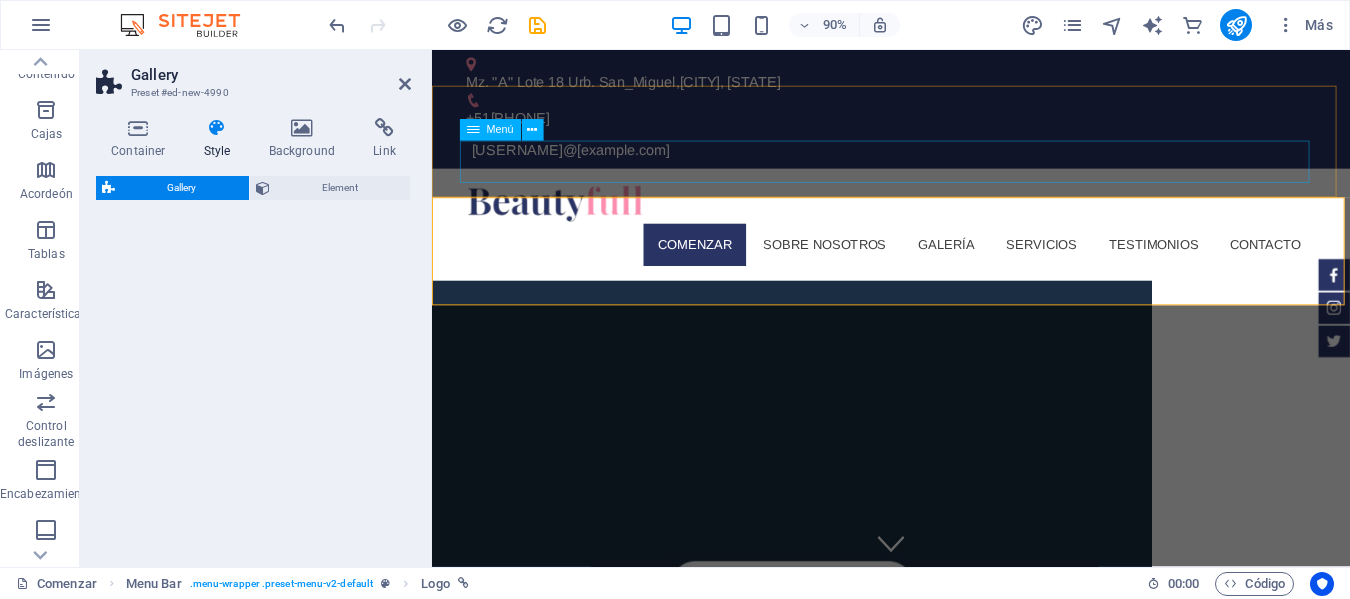 select on "rem" 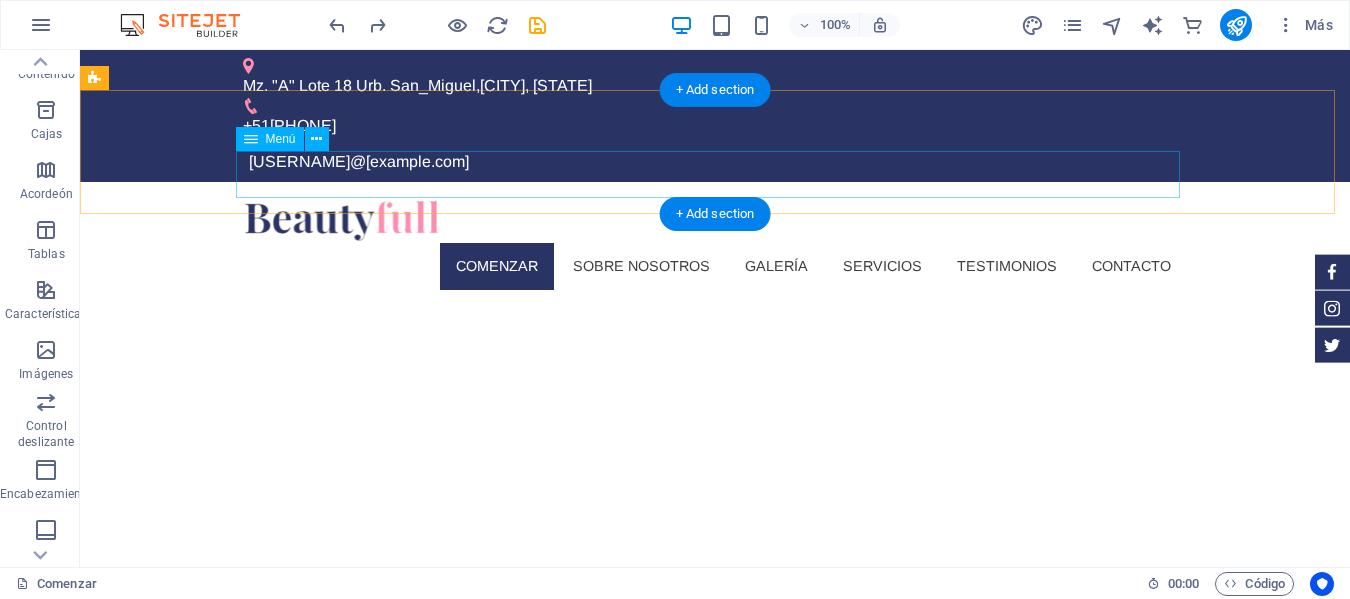 click on "Comenzar Sobre nosotros Galería Servicios Testimonios Contacto" at bounding box center (715, 266) 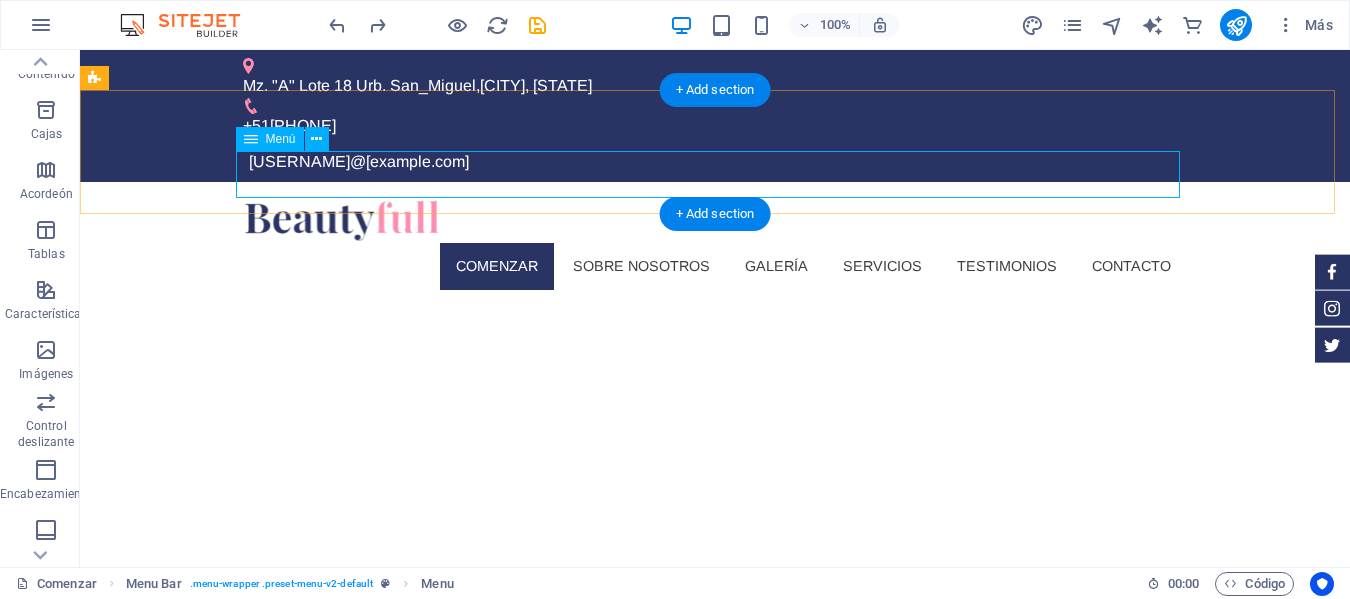 click on "Comenzar Sobre nosotros Galería Servicios Testimonios Contacto" at bounding box center [715, 266] 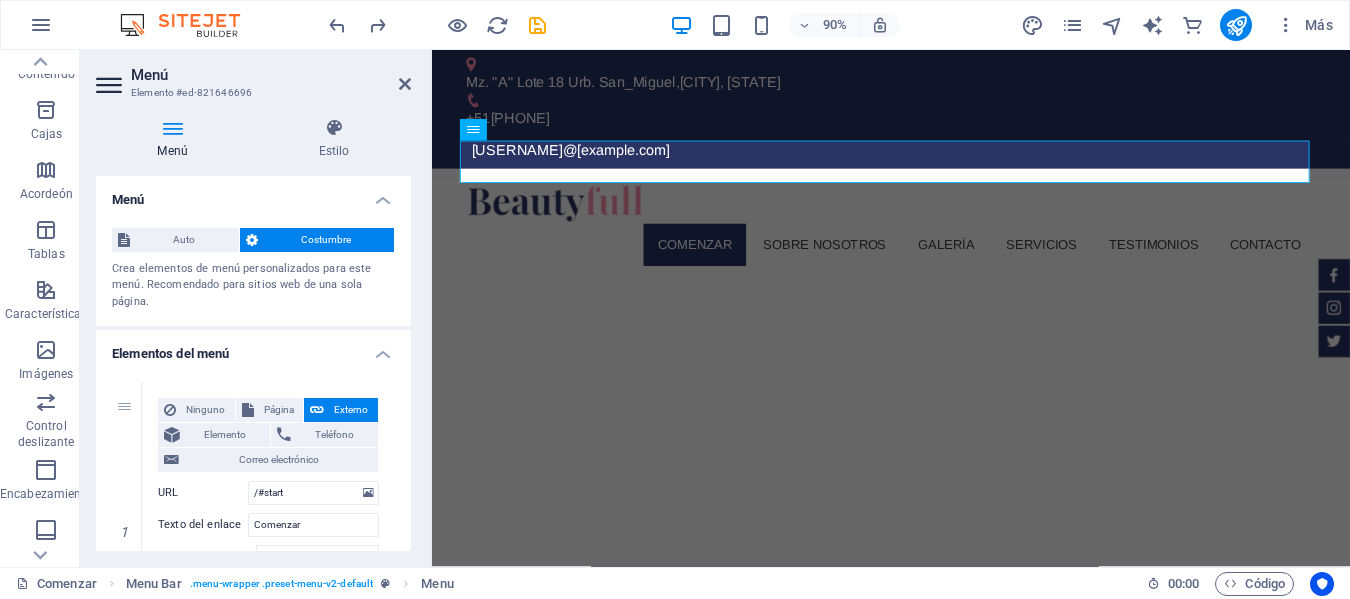 click on "Costumbre" at bounding box center [326, 239] 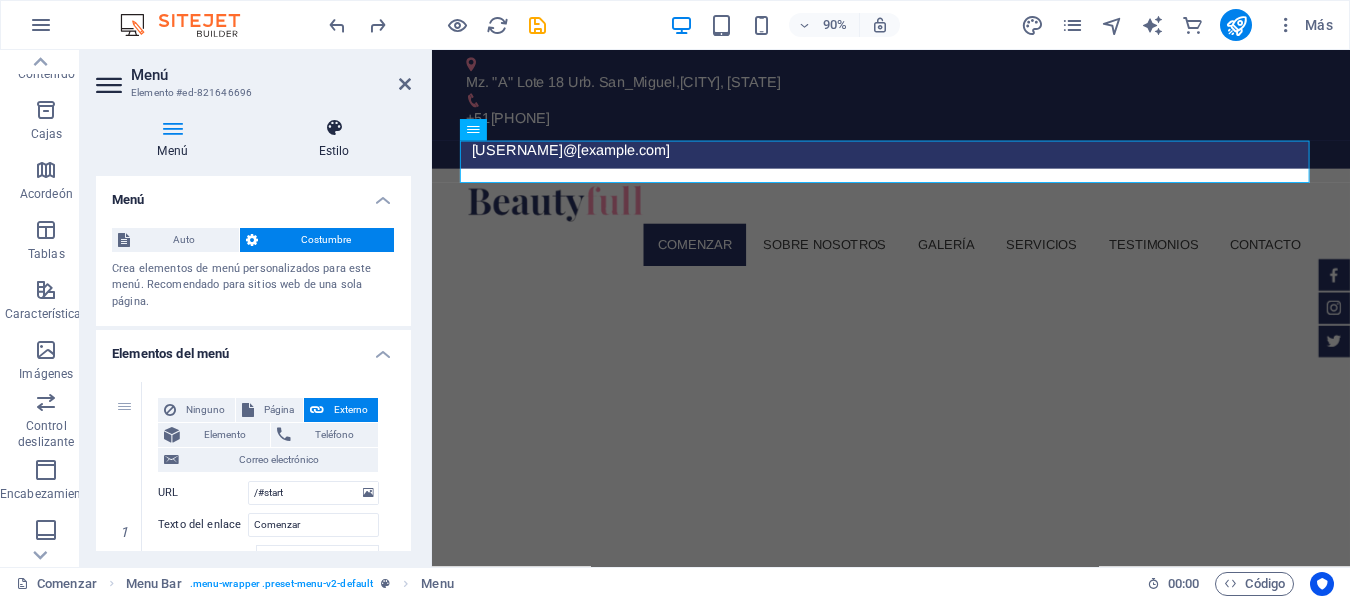 click on "Estilo" at bounding box center [334, 139] 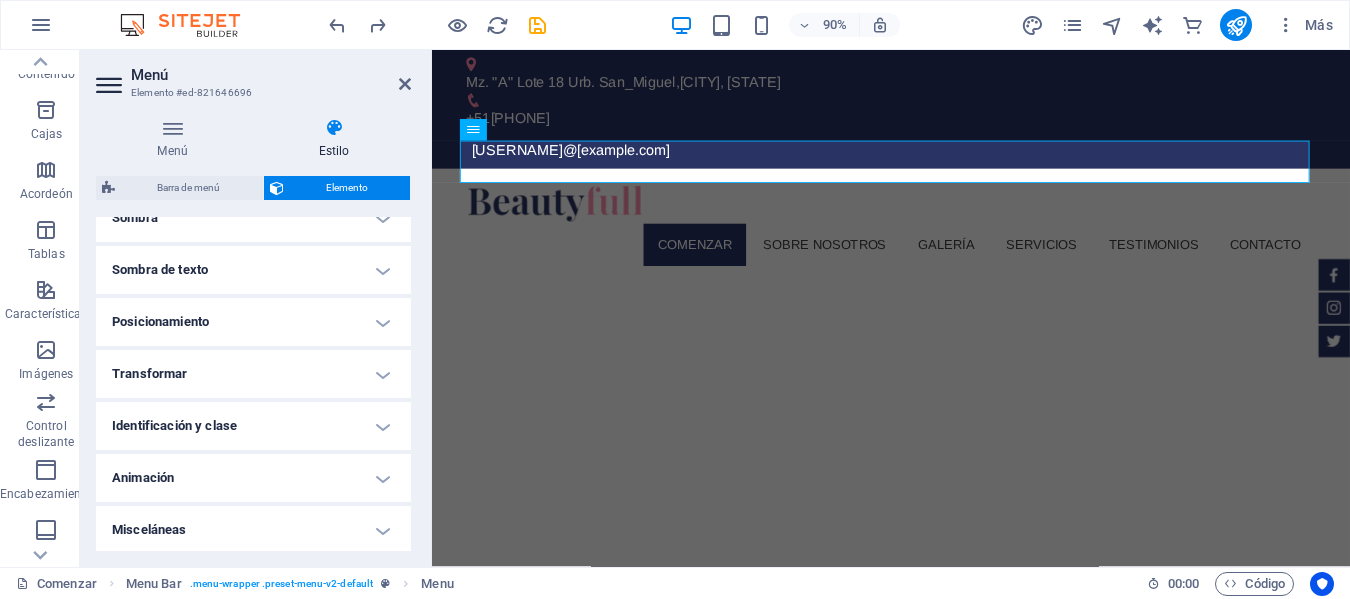 scroll, scrollTop: 528, scrollLeft: 0, axis: vertical 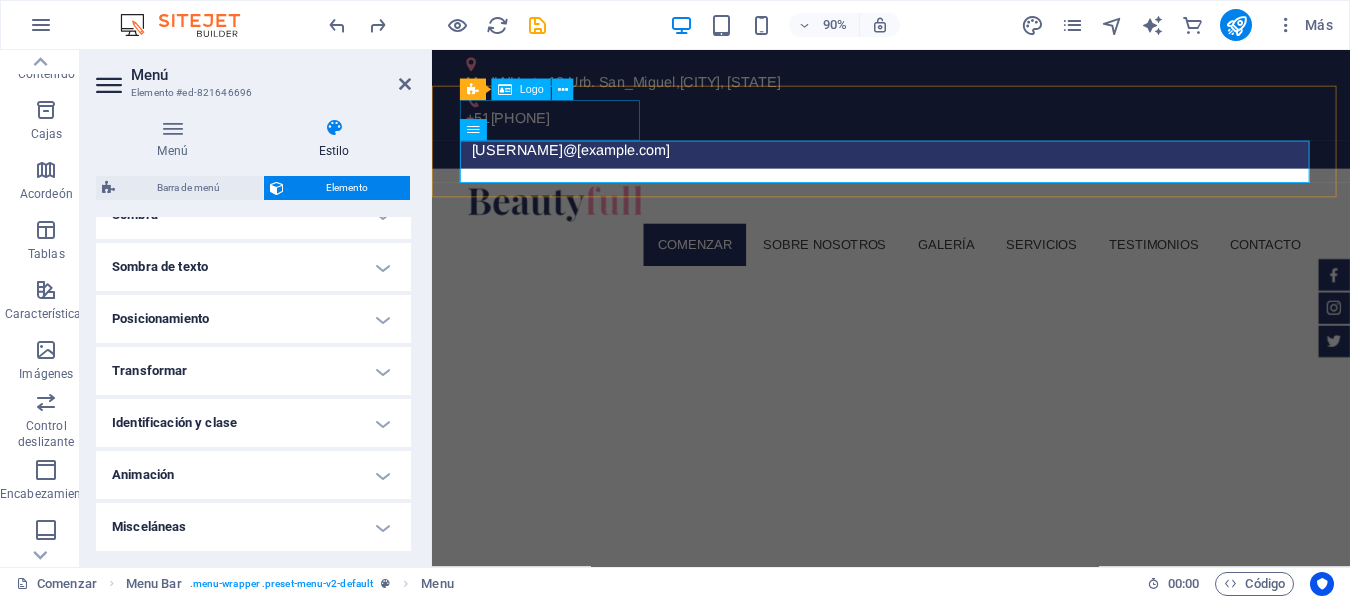 click at bounding box center (942, 220) 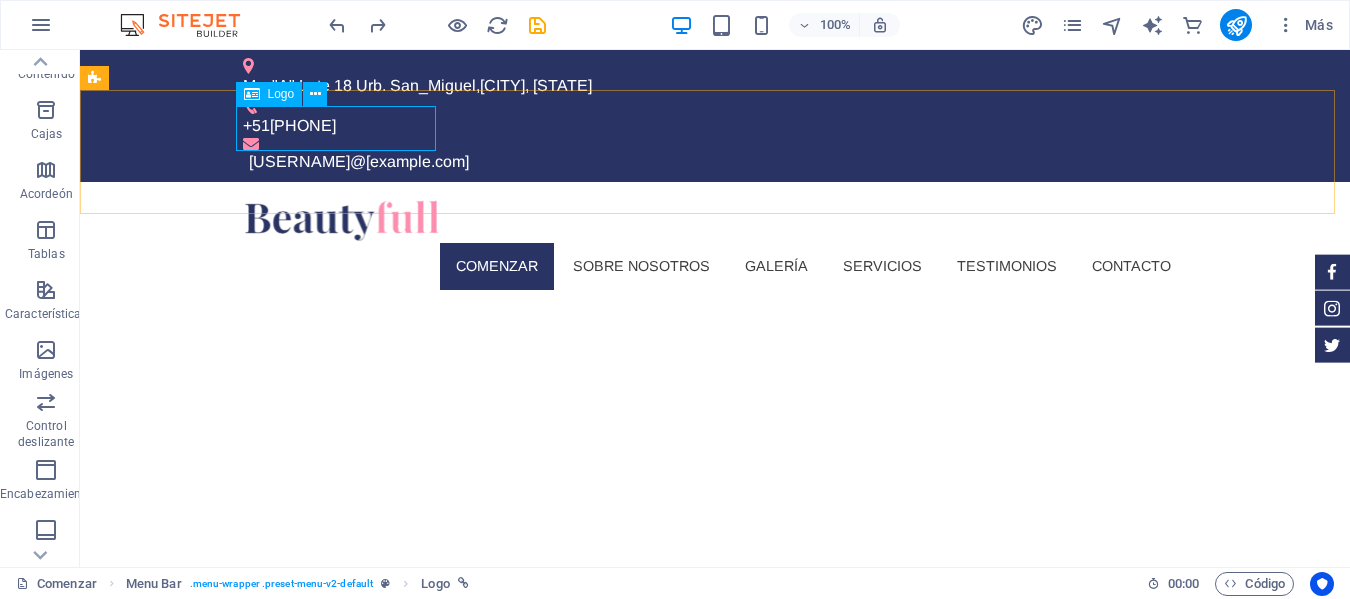 click at bounding box center [252, 94] 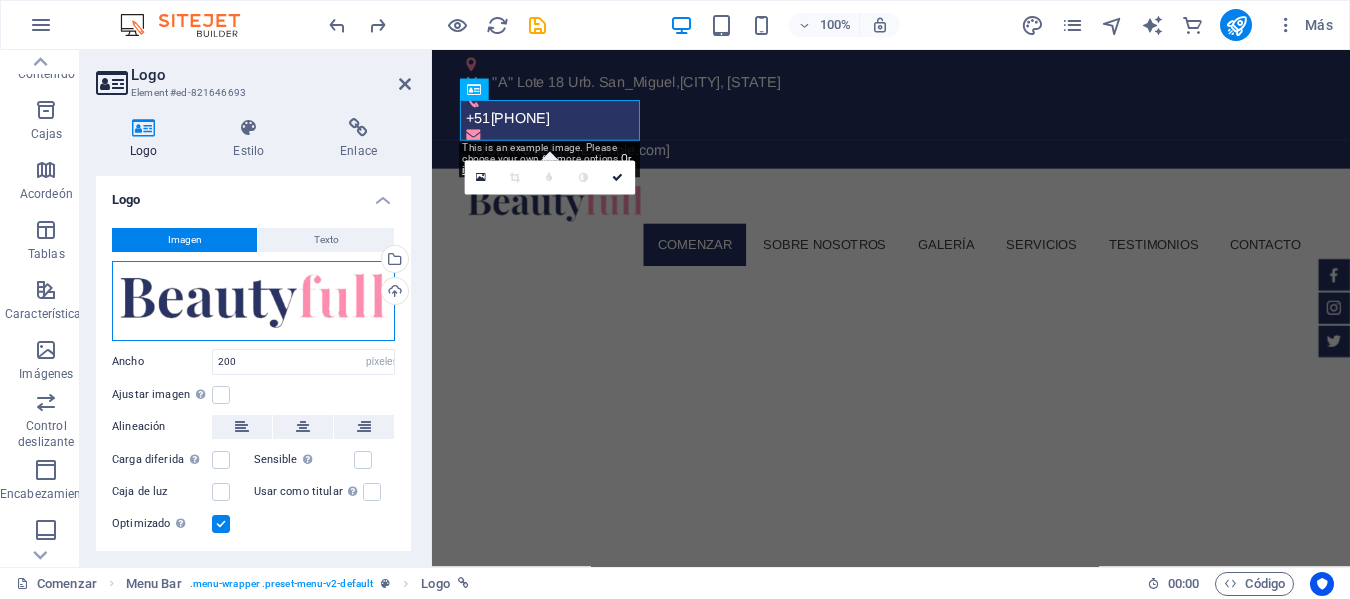 click on "Arrastre los archivos aquí, haga clic para elegir archivos o  seleccione archivos de Archivos o de nuestras fotos y videos de archivo gratuitos" at bounding box center [253, 301] 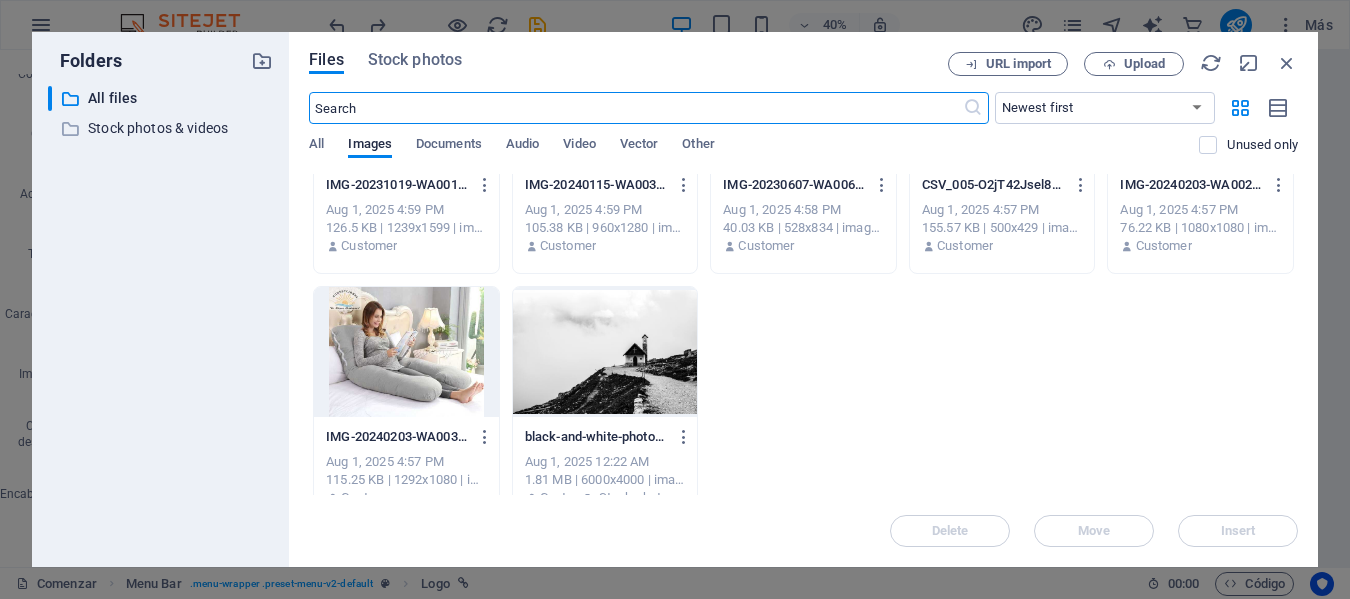 scroll, scrollTop: 400, scrollLeft: 0, axis: vertical 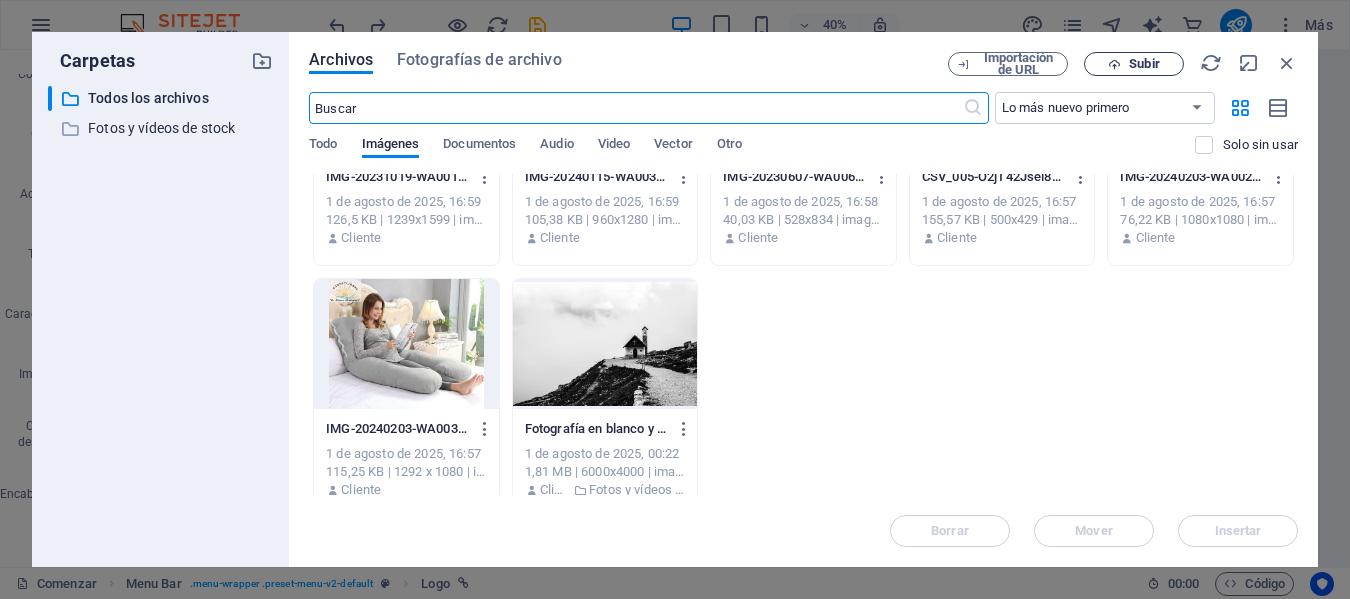 click on "Subir" at bounding box center [1144, 63] 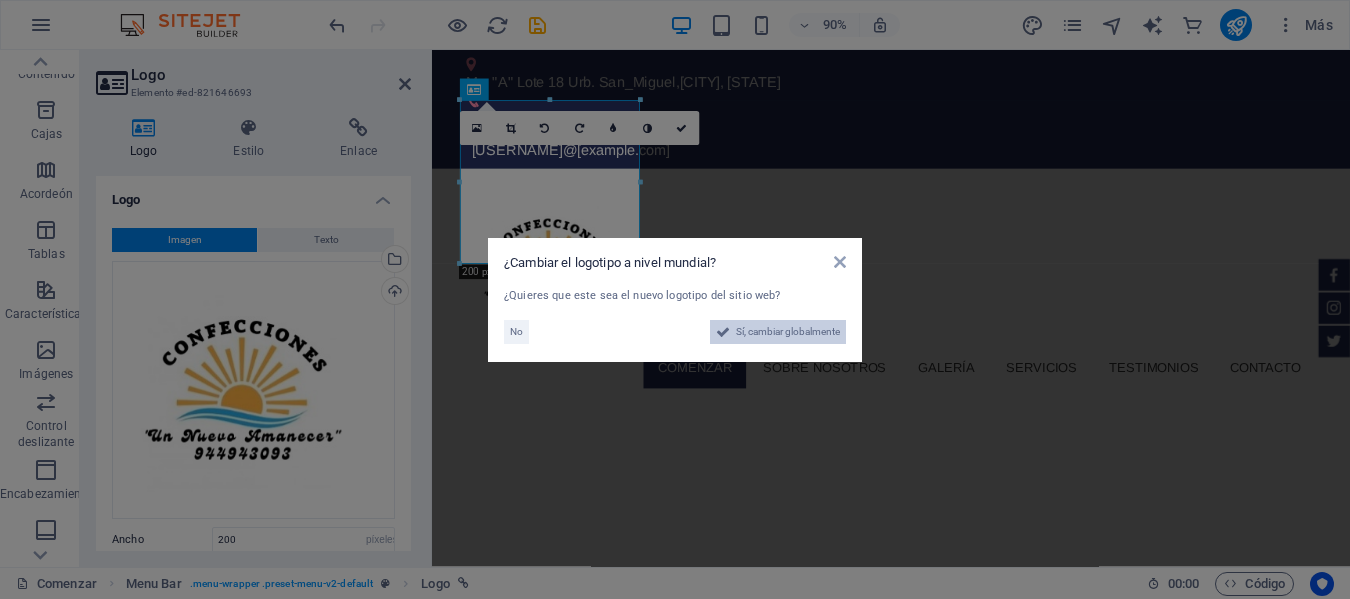 click on "Sí, cambiar globalmente" at bounding box center [788, 332] 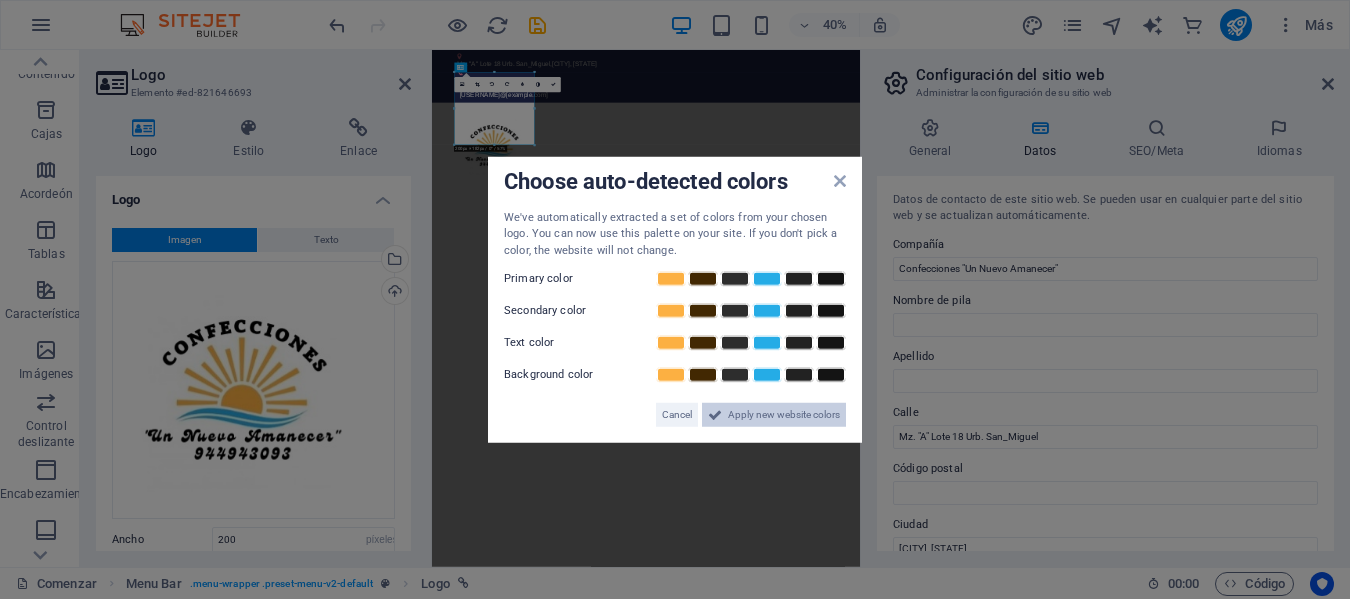 click on "Apply new website colors" at bounding box center (784, 415) 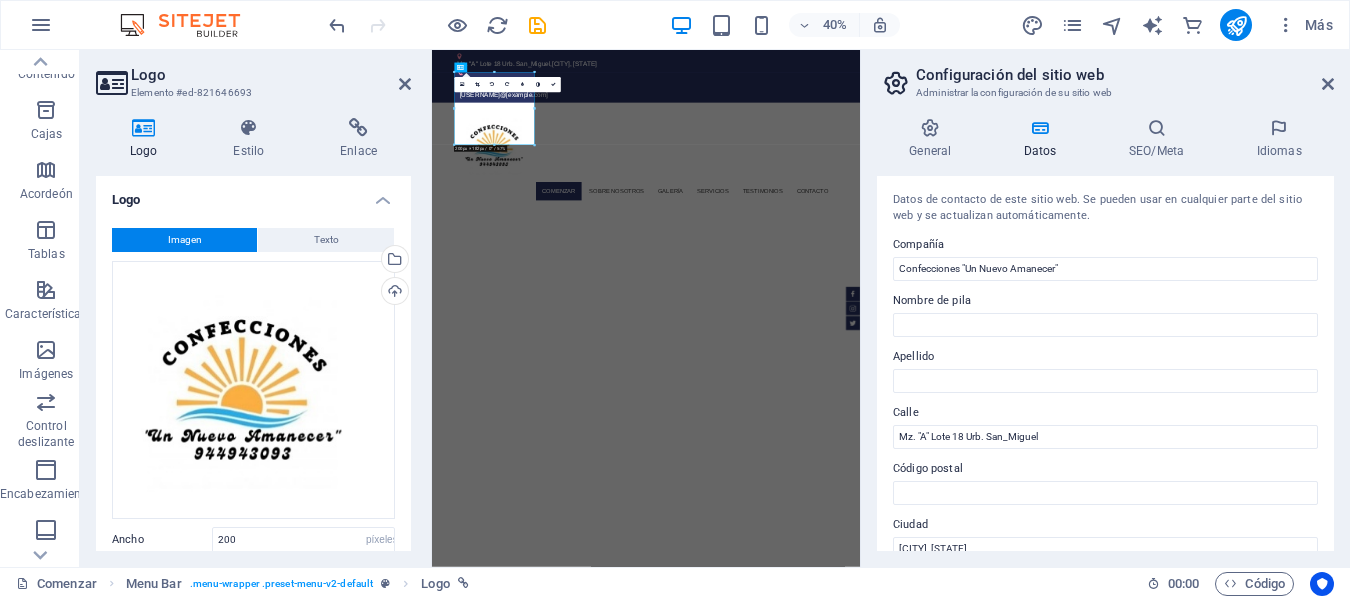 click on "Configuración del sitio web Administrar la configuración de su sitio web General Datos SEO/Meta Idiomas Nombre del sitio web madebyelsa.com.pe Logo Arrastre los archivos aquí, haga clic para elegir archivos o  seleccione archivos de Archivos o de nuestras fotos y videos de archivo gratuitos Seleccione archivos del administrador de archivos, fotos de archivo o cargue archivo(s) Subir Favicon Configura aquí el favicono de tu sitio web. Un favicono es un pequeño icono que se muestra en la pestaña del navegador junto al título de tu sitio web. Ayuda a los visitantes a identificarlo. Arrastre los archivos aquí, haga clic para elegir archivos o  seleccione archivos de Archivos o de nuestras fotos y videos de archivo gratuitos Seleccione archivos del administrador de archivos, fotos de archivo o cargue archivo(s) Subir Imagen de vista previa (Open Graph) Esta imagen se mostrará cuando se comparta el sitio web en redes sociales. Arrastre los archivos aquí, haga clic para elegir archivos o  Subir Compañía" at bounding box center (1105, 308) 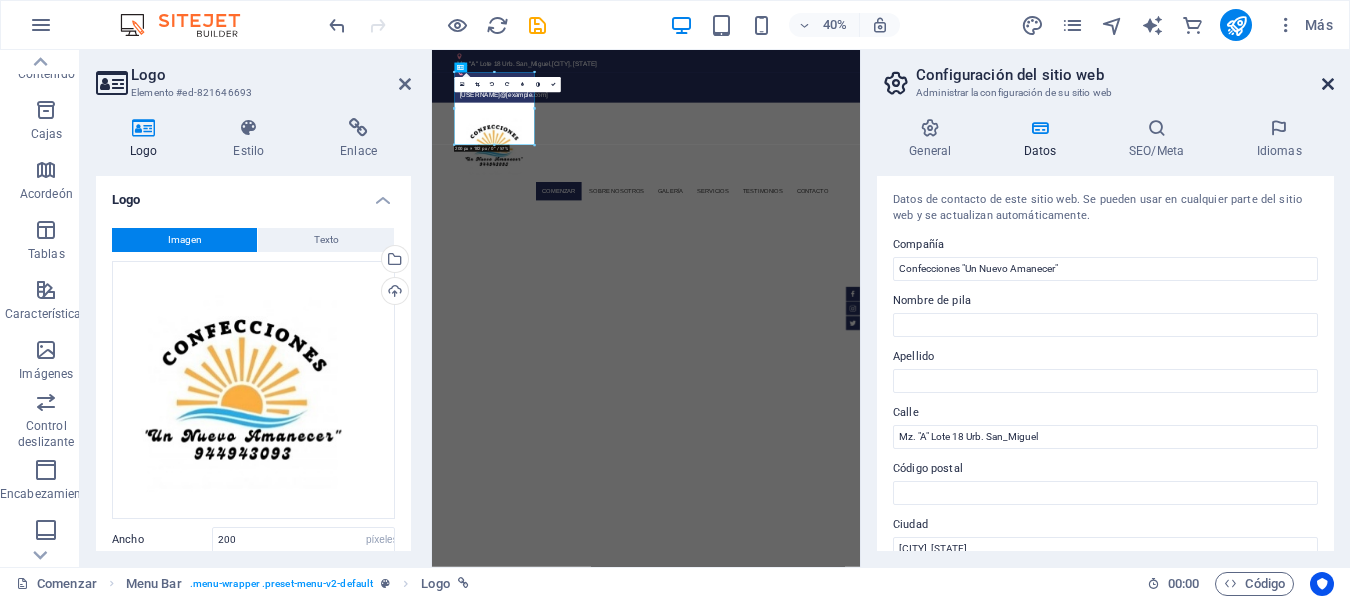 click at bounding box center [1328, 84] 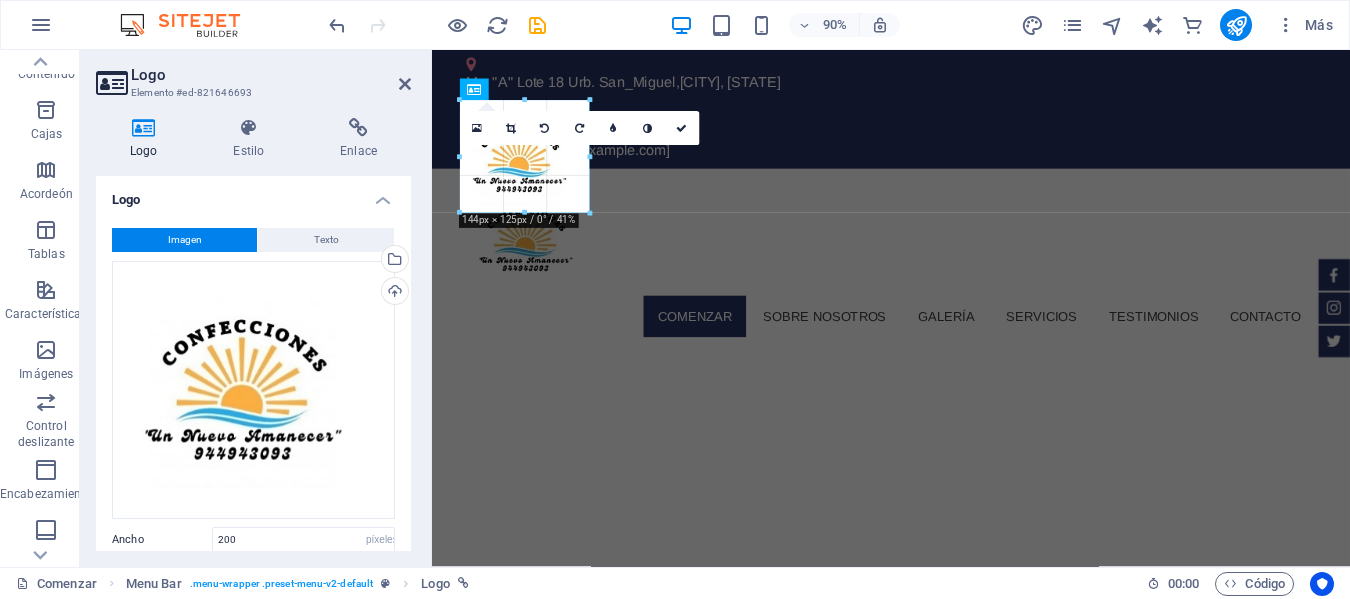 drag, startPoint x: 636, startPoint y: 102, endPoint x: 568, endPoint y: 159, distance: 88.72993 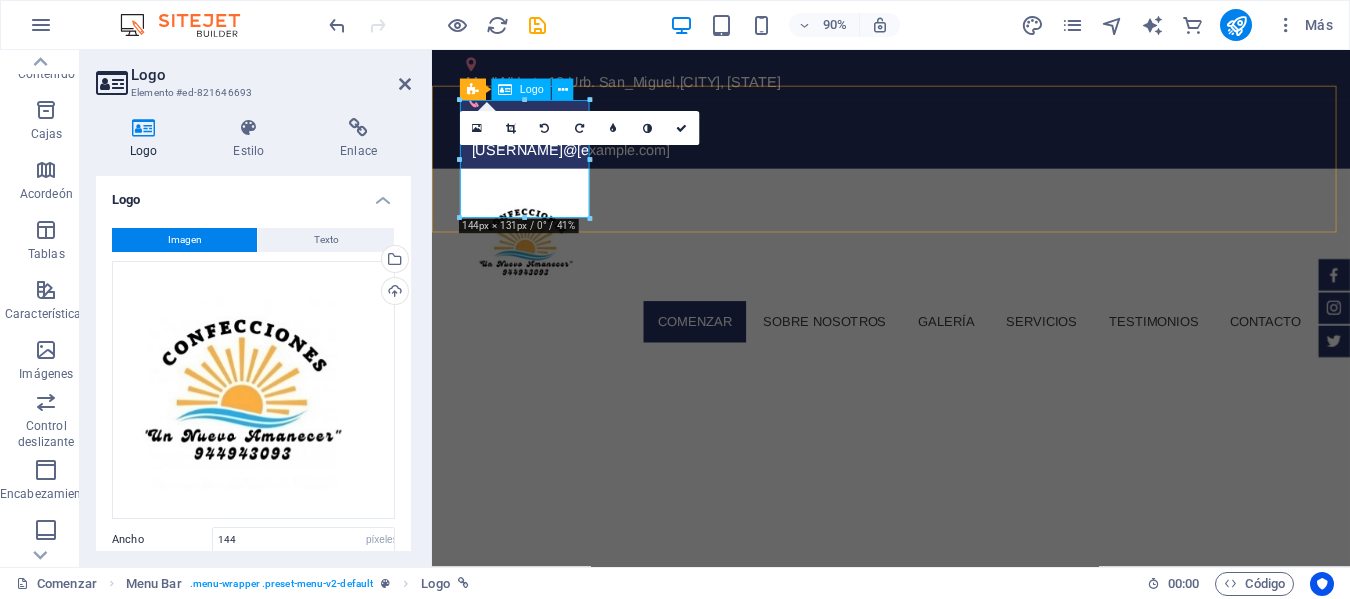 drag, startPoint x: 546, startPoint y: 189, endPoint x: 567, endPoint y: 189, distance: 21 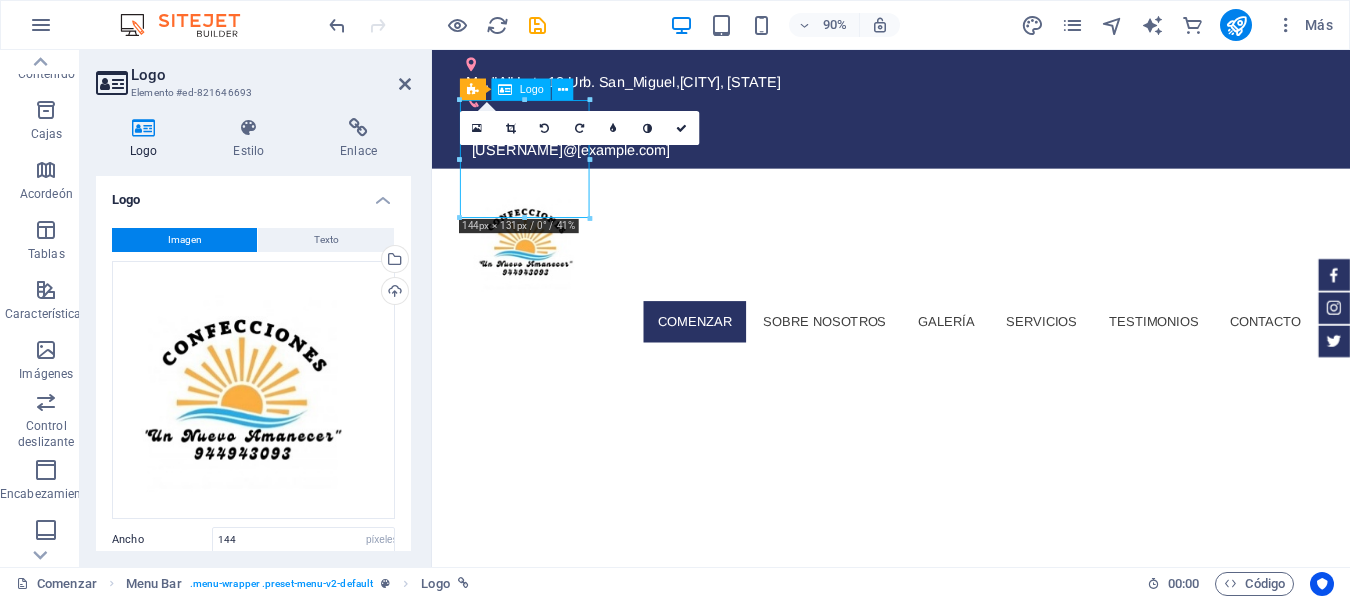 drag, startPoint x: 567, startPoint y: 189, endPoint x: 582, endPoint y: 191, distance: 15.132746 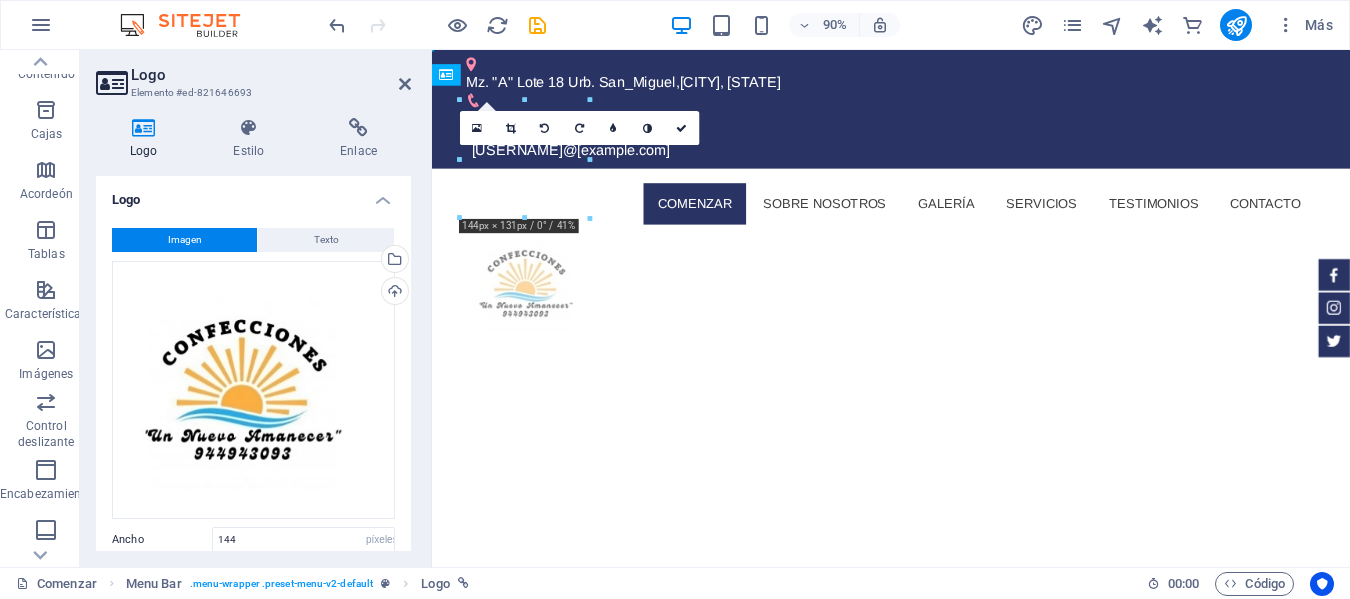 drag, startPoint x: 608, startPoint y: 181, endPoint x: 619, endPoint y: 181, distance: 11 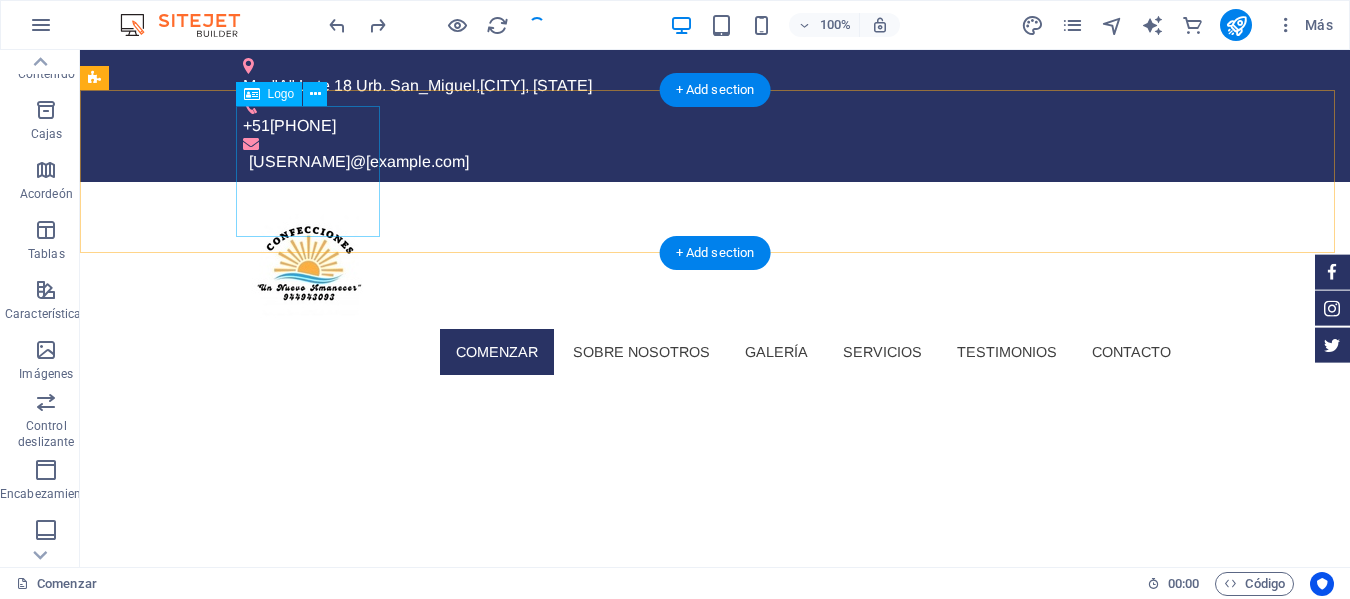 click at bounding box center [715, 263] 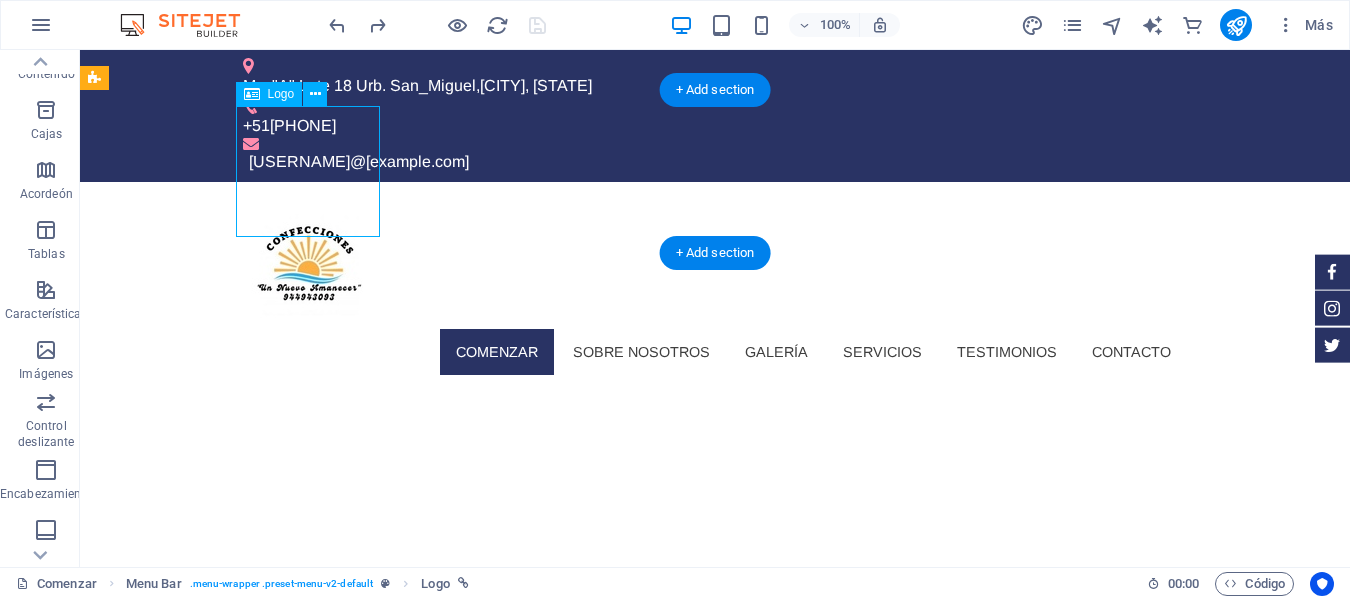 click at bounding box center (715, 263) 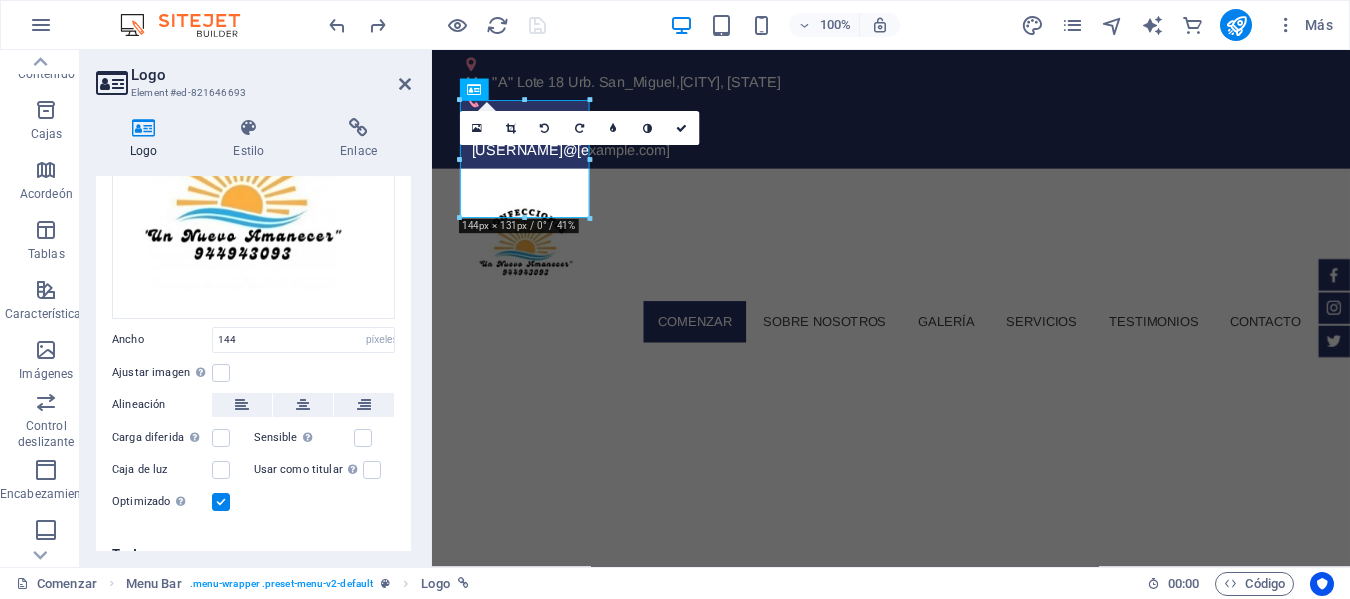 scroll, scrollTop: 223, scrollLeft: 0, axis: vertical 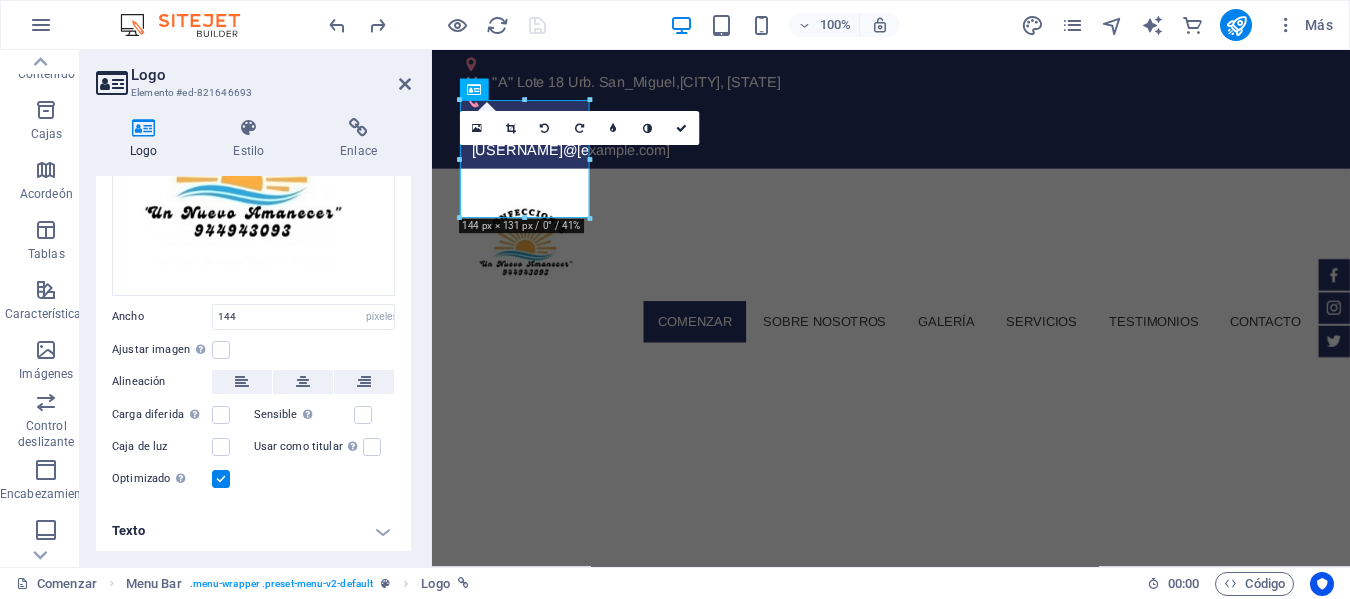 click on "Ajustar imagen Ajustar automáticamente la imagen a un ancho y alto fijos" at bounding box center [253, 350] 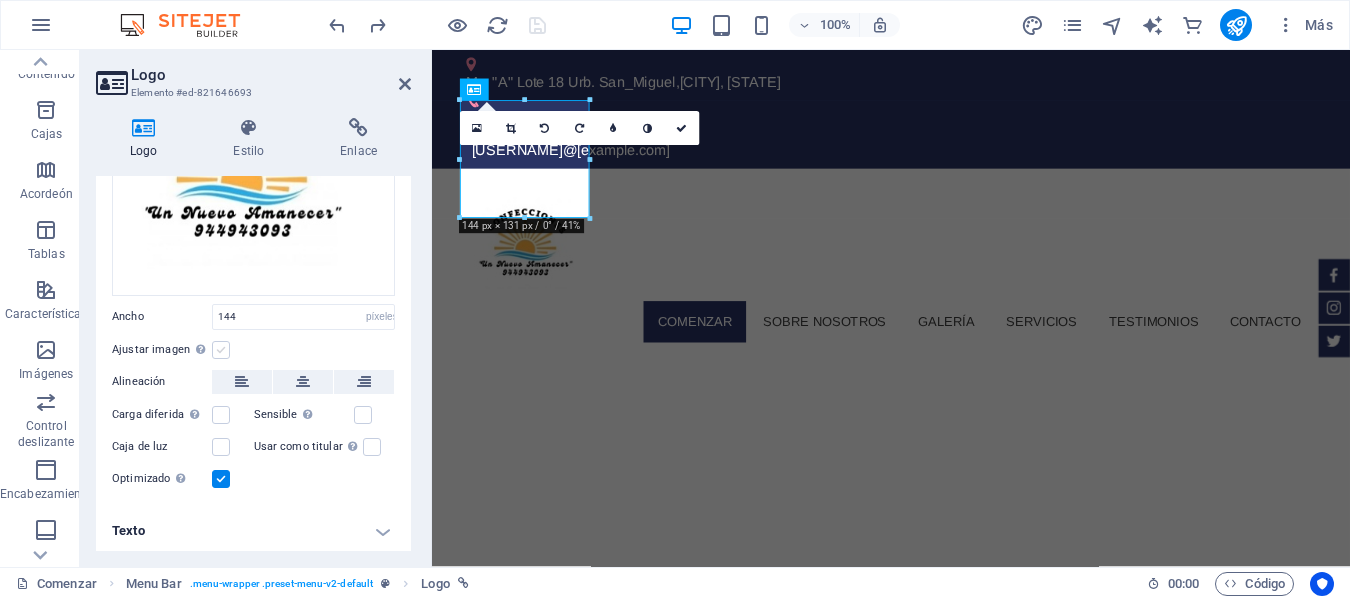 click at bounding box center (221, 350) 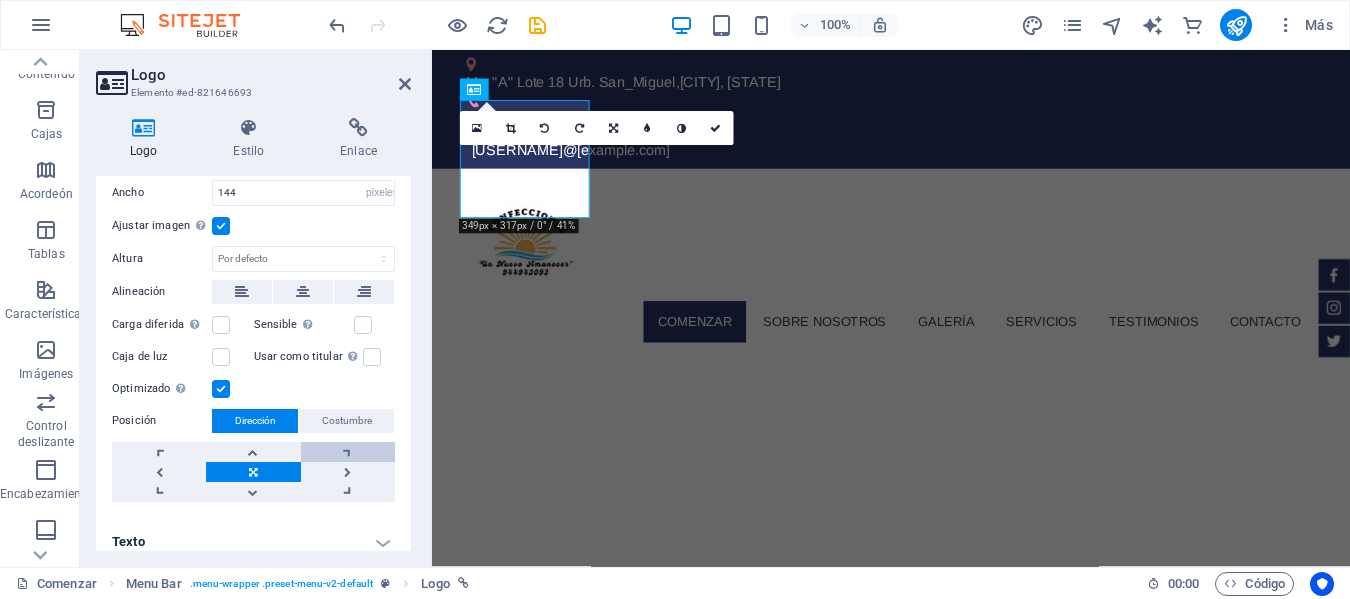 scroll, scrollTop: 358, scrollLeft: 0, axis: vertical 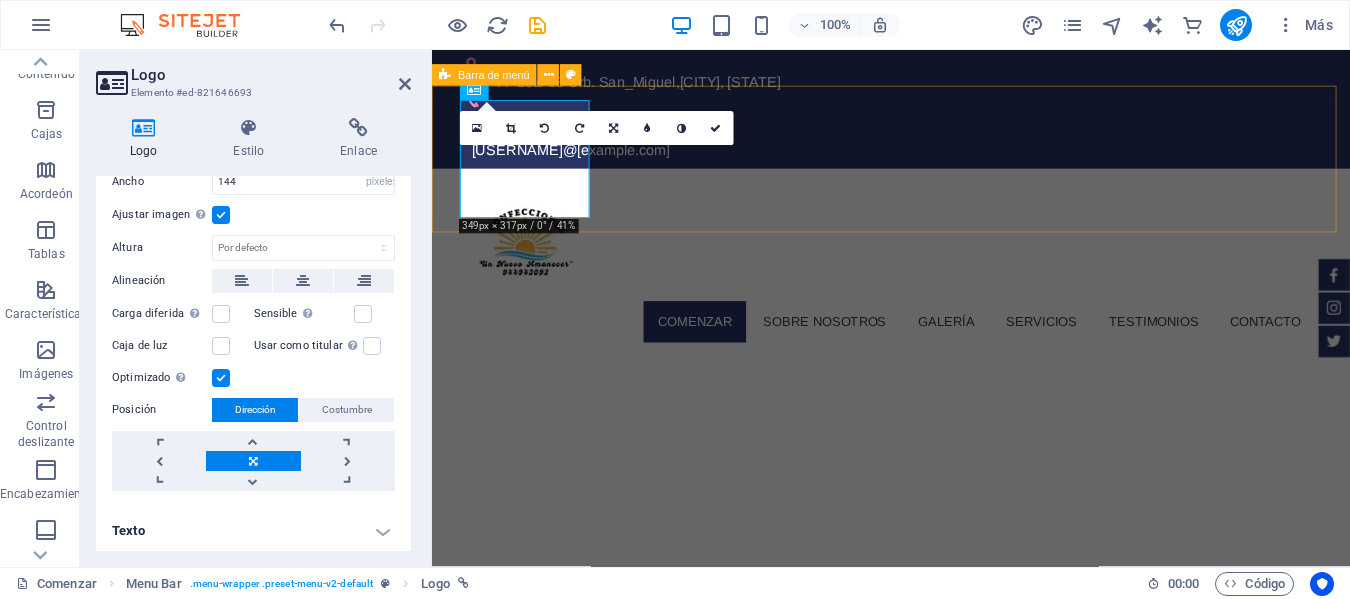 click on "Comenzar Sobre nosotros Galería Servicios Testimonios Contacto" at bounding box center (942, 286) 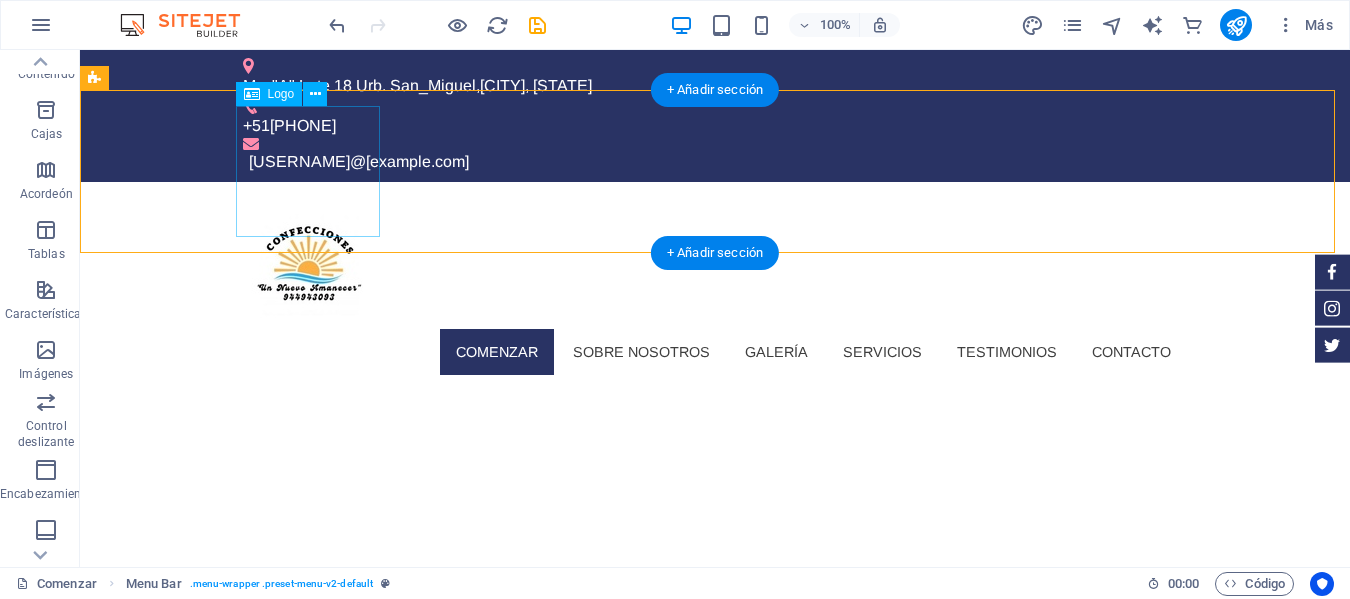 click at bounding box center [715, 263] 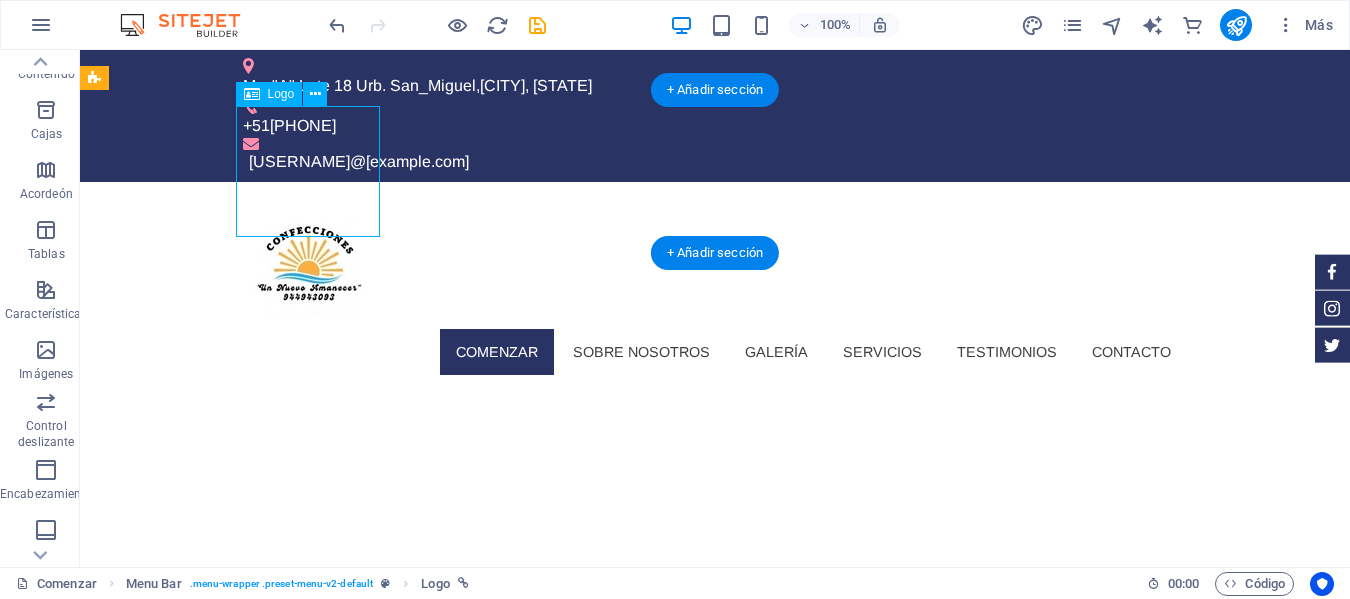 click at bounding box center [715, 263] 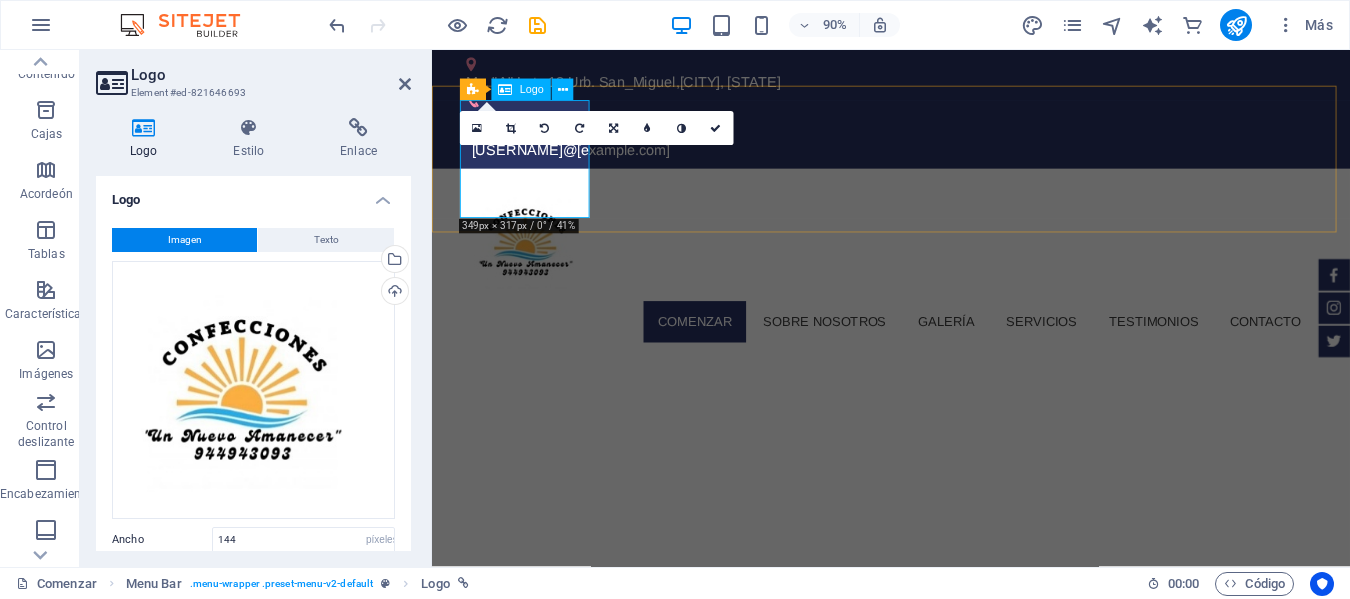 click at bounding box center (942, 263) 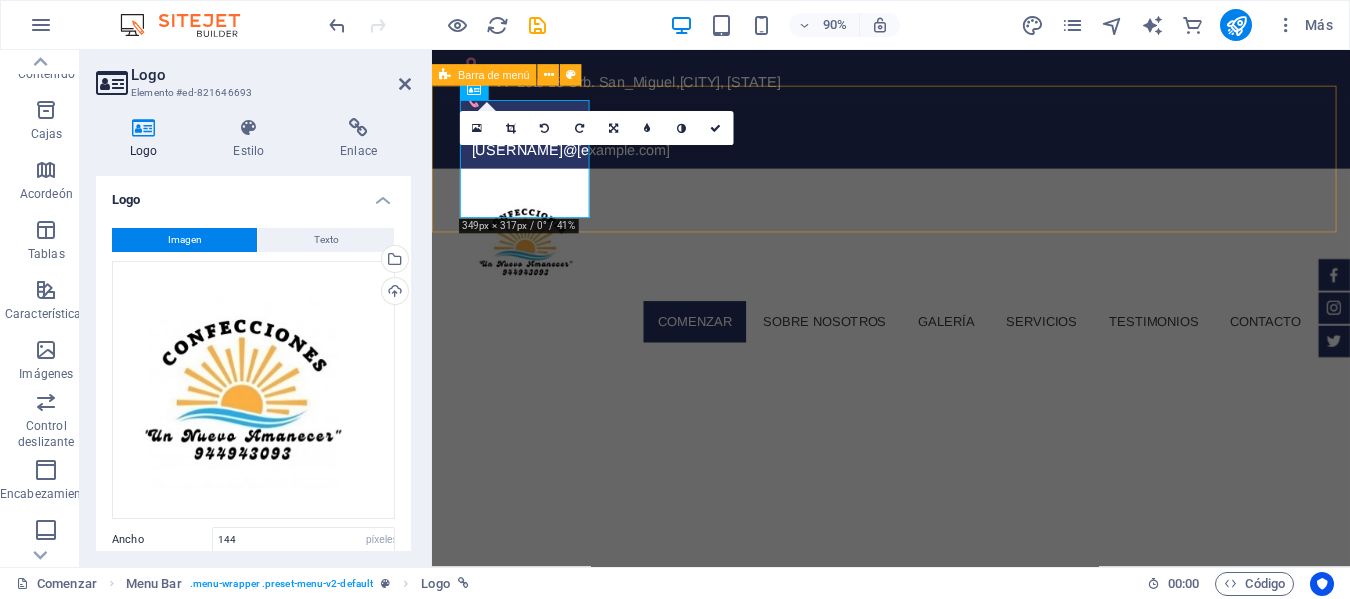 click at bounding box center (942, 263) 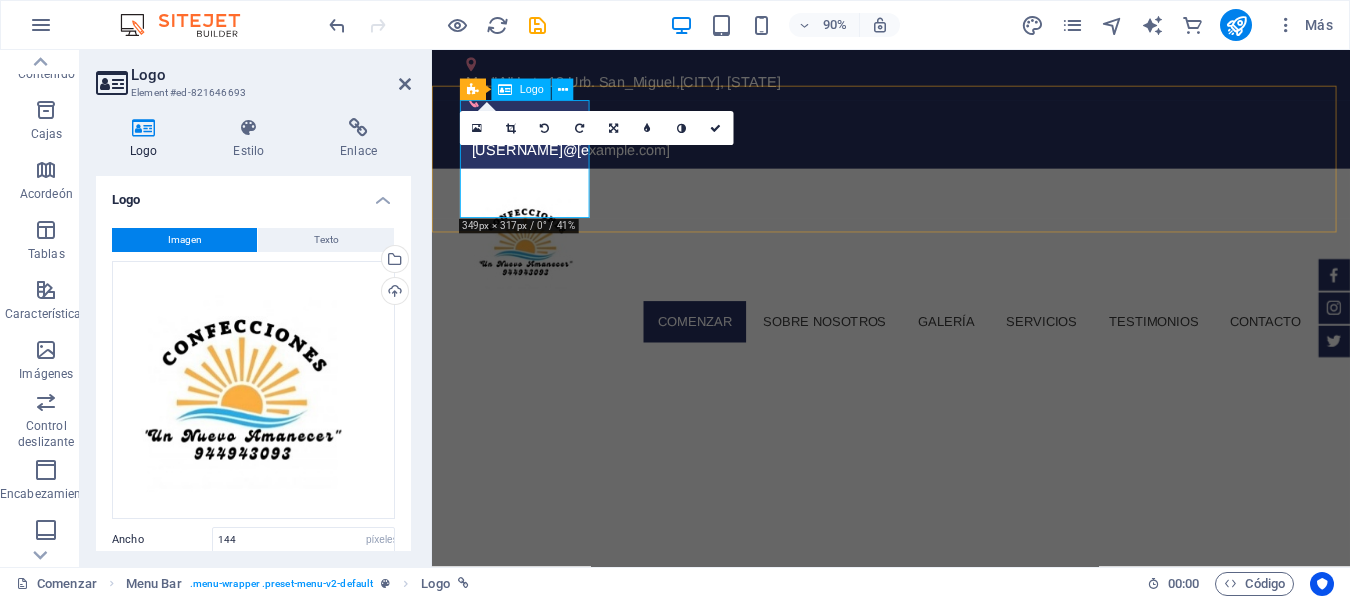 click at bounding box center (942, 263) 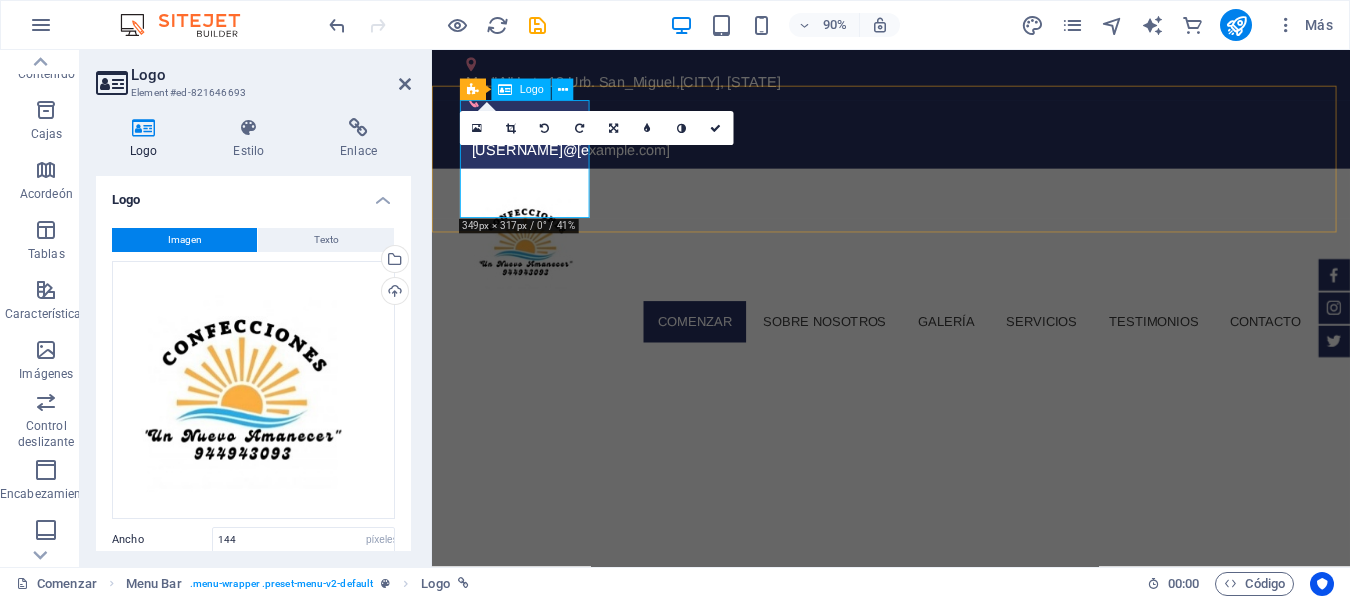 click at bounding box center (942, 263) 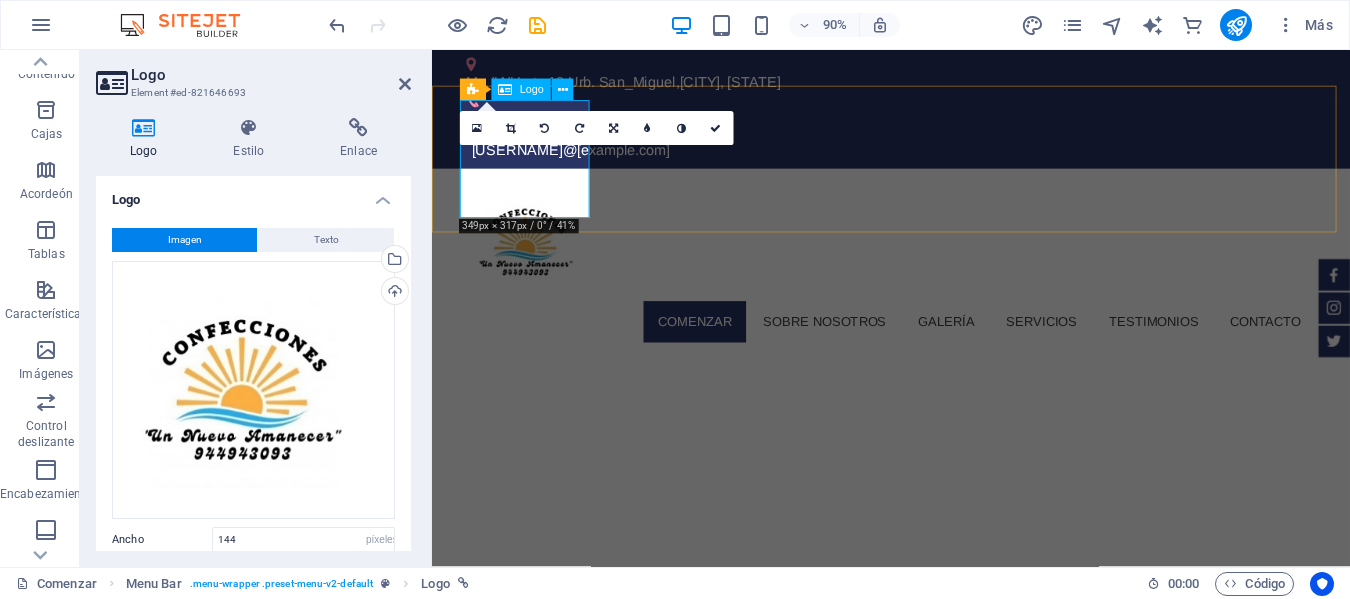click at bounding box center [942, 263] 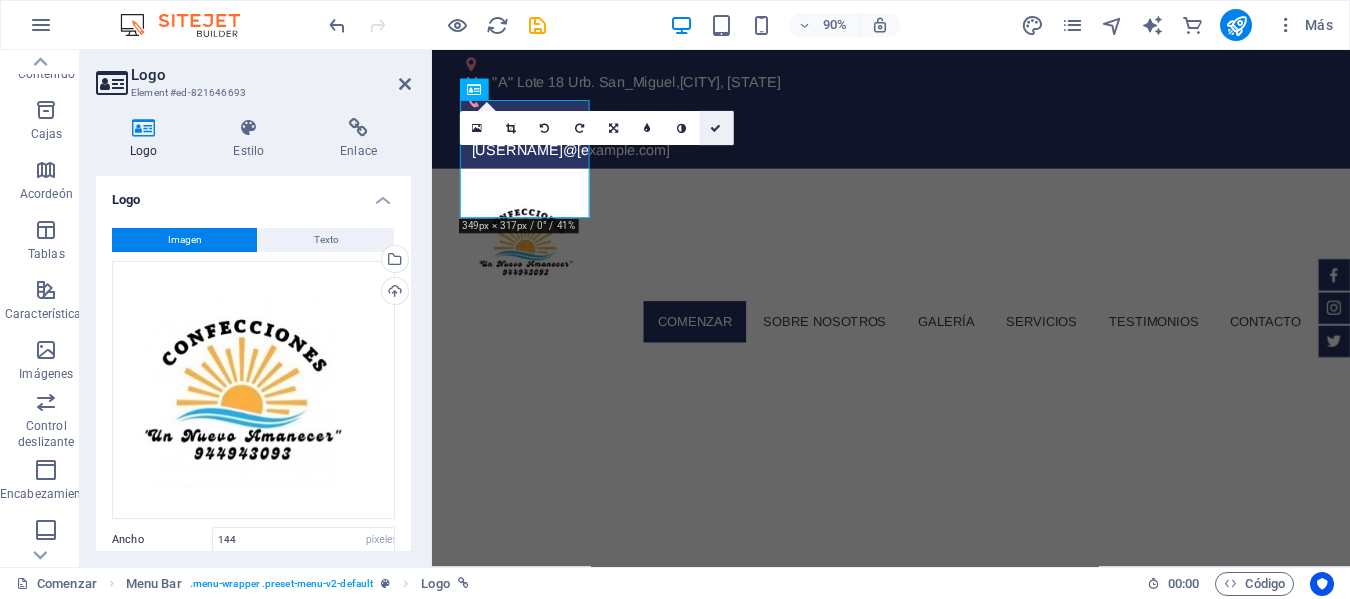 click at bounding box center [715, 128] 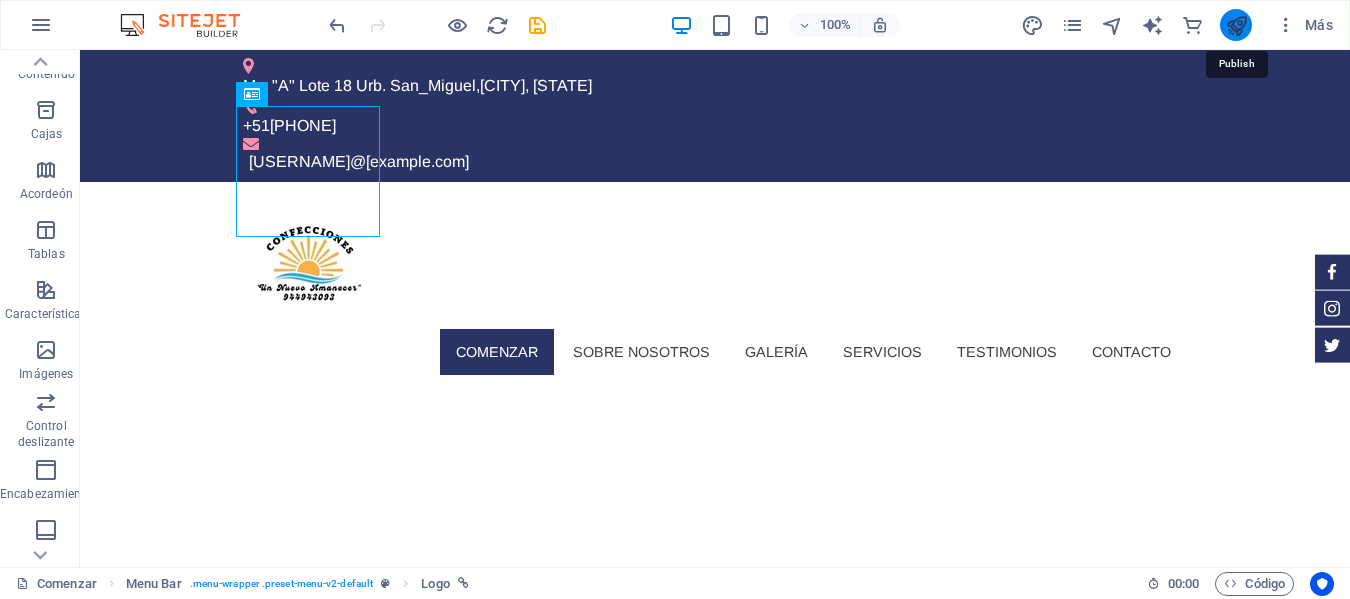 click at bounding box center [1236, 25] 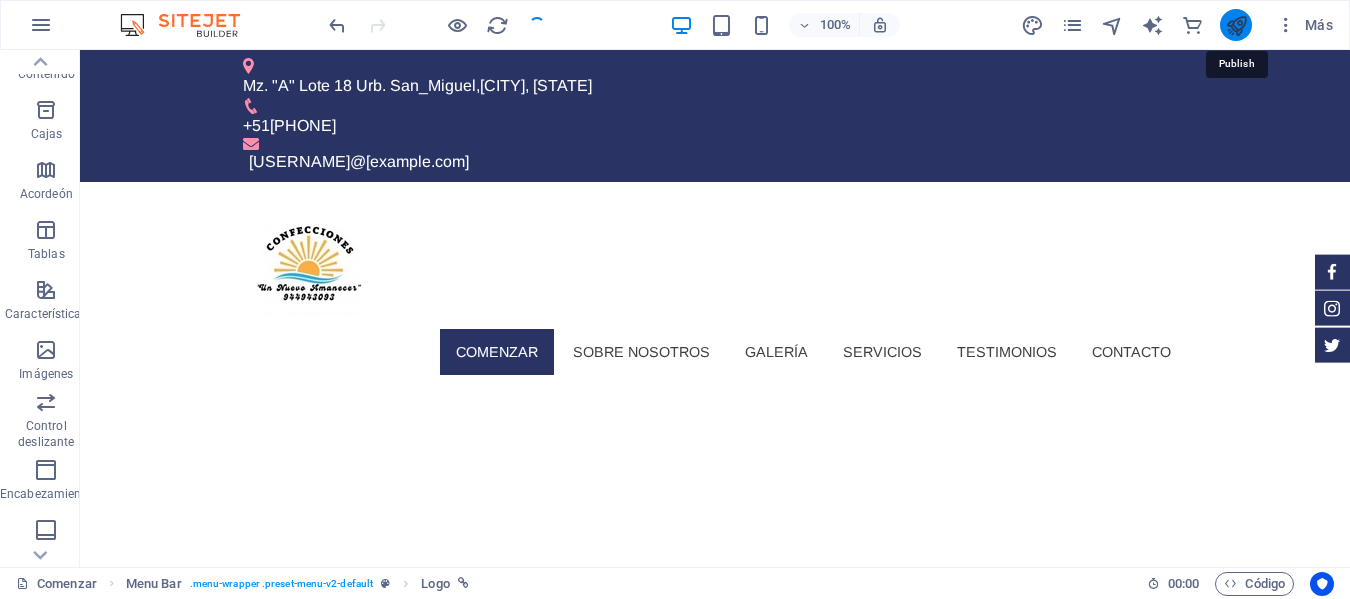 click at bounding box center [1236, 25] 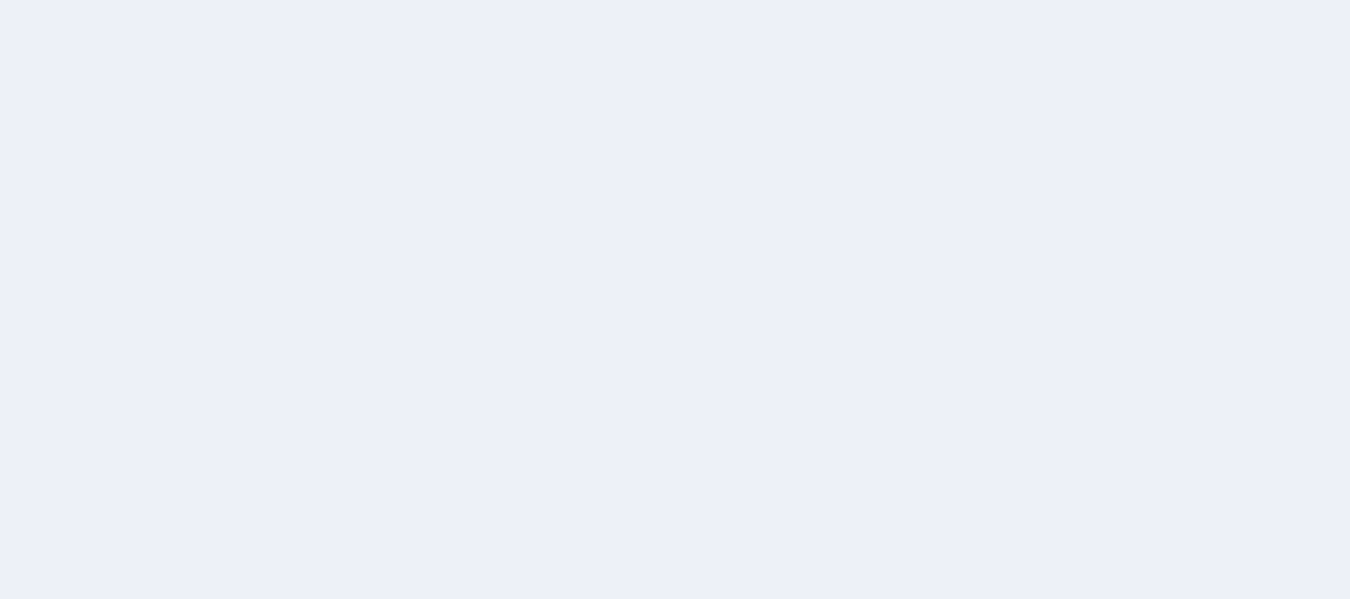 scroll, scrollTop: 0, scrollLeft: 0, axis: both 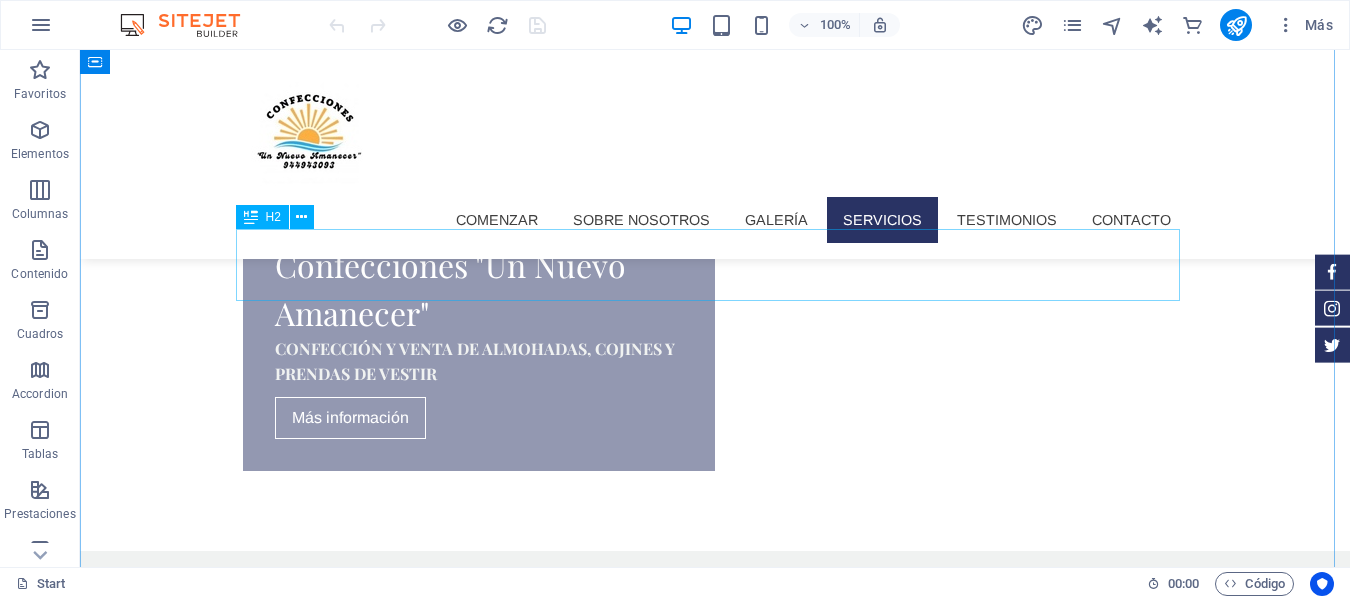 click on "Nuestros  servicios" at bounding box center [715, 1654] 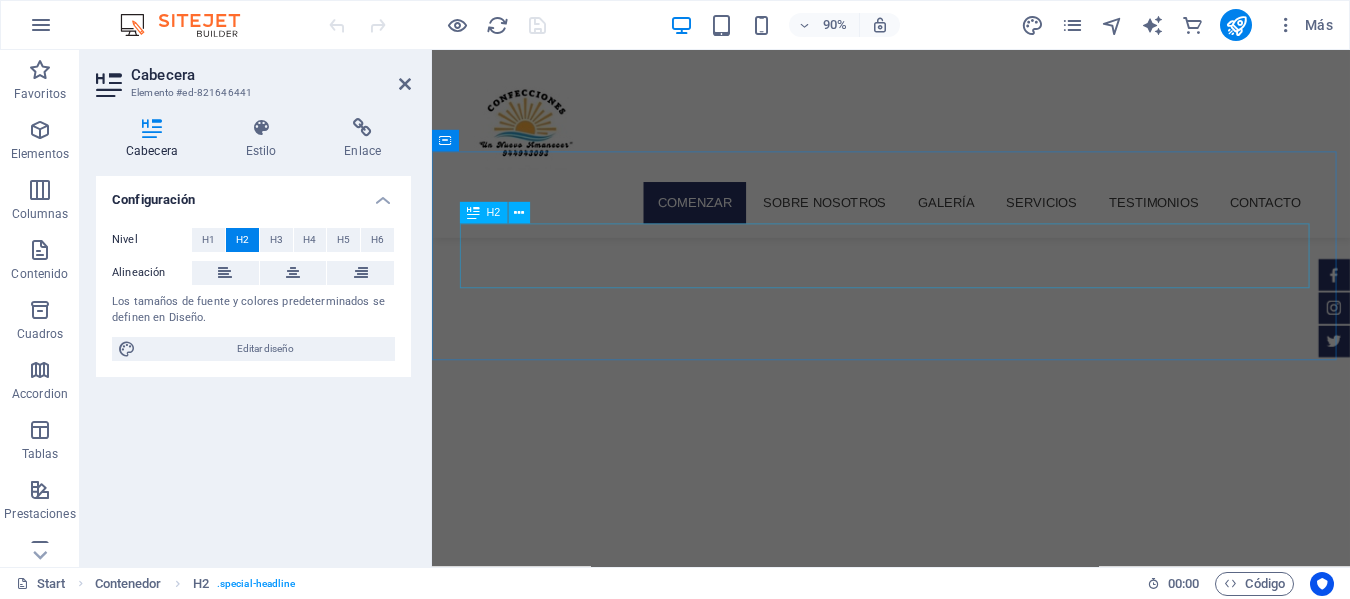 scroll, scrollTop: 350, scrollLeft: 0, axis: vertical 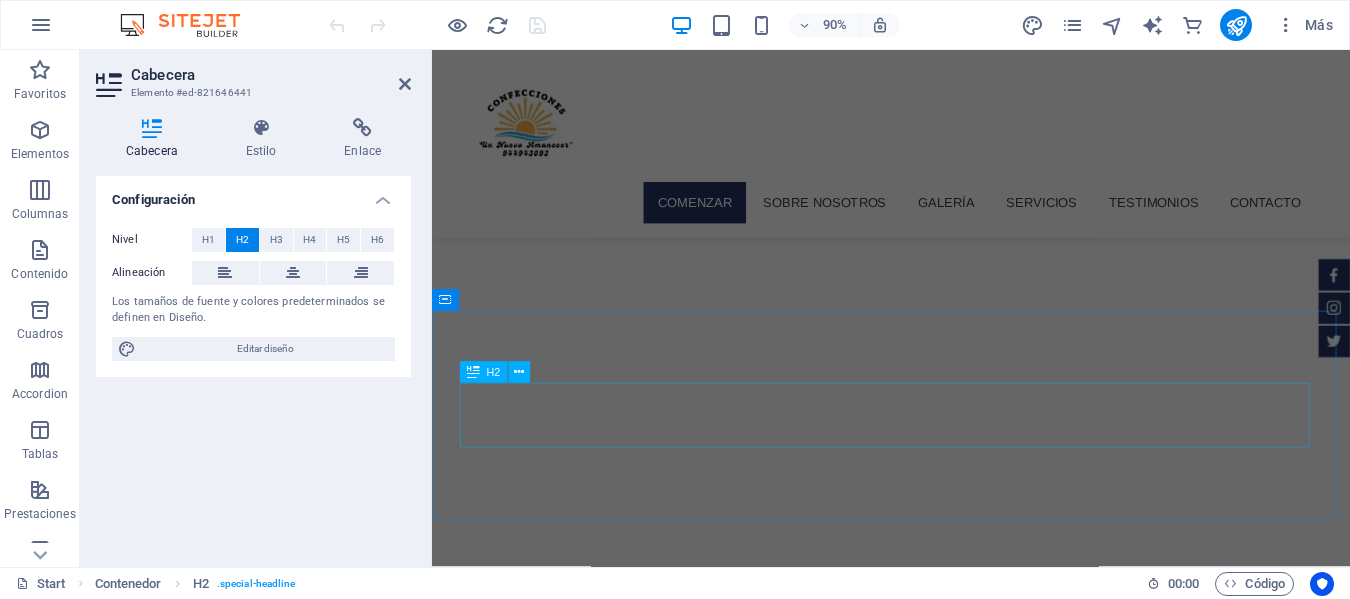 click on "nuestra  galería de almohadas" at bounding box center (942, 1640) 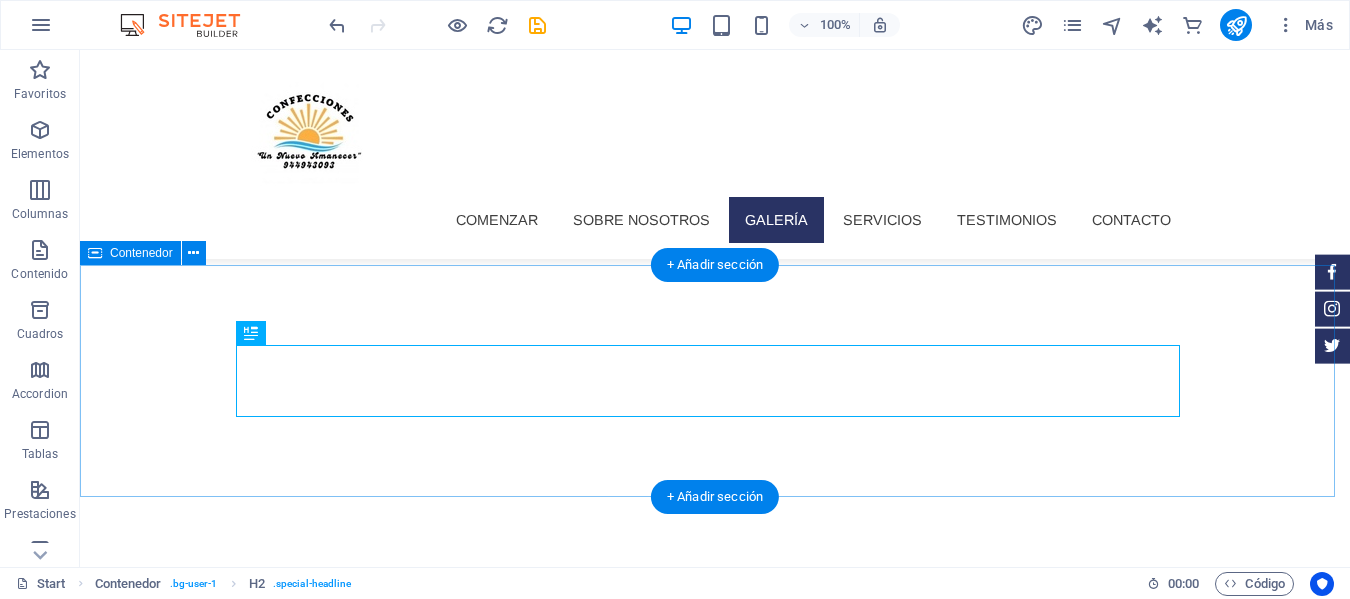 scroll, scrollTop: 497, scrollLeft: 0, axis: vertical 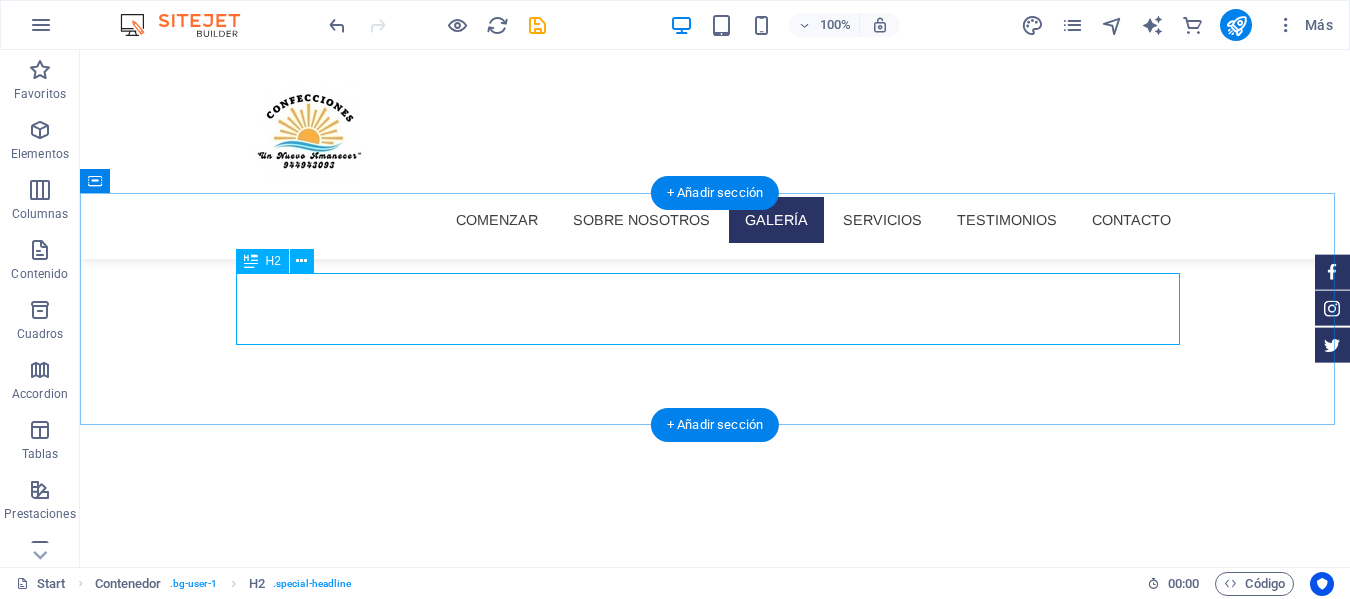 click on "nuestra  galería de almohadas" at bounding box center (715, 1470) 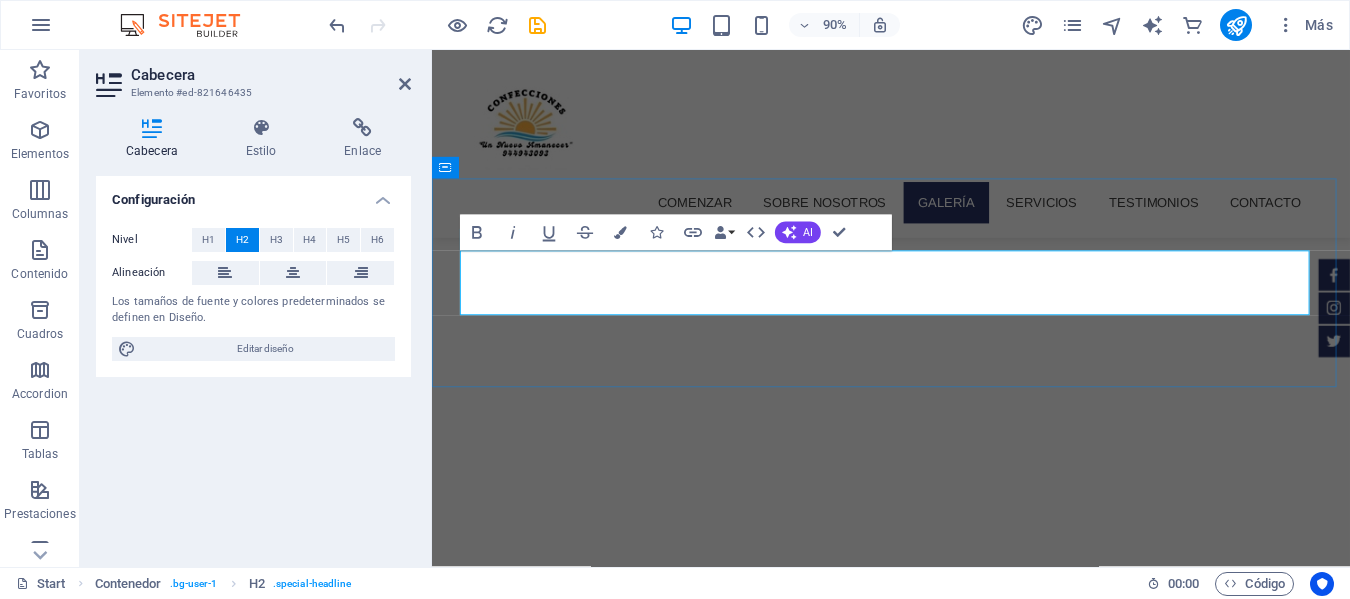 click on "galería de almohadas" at bounding box center (1053, 1470) 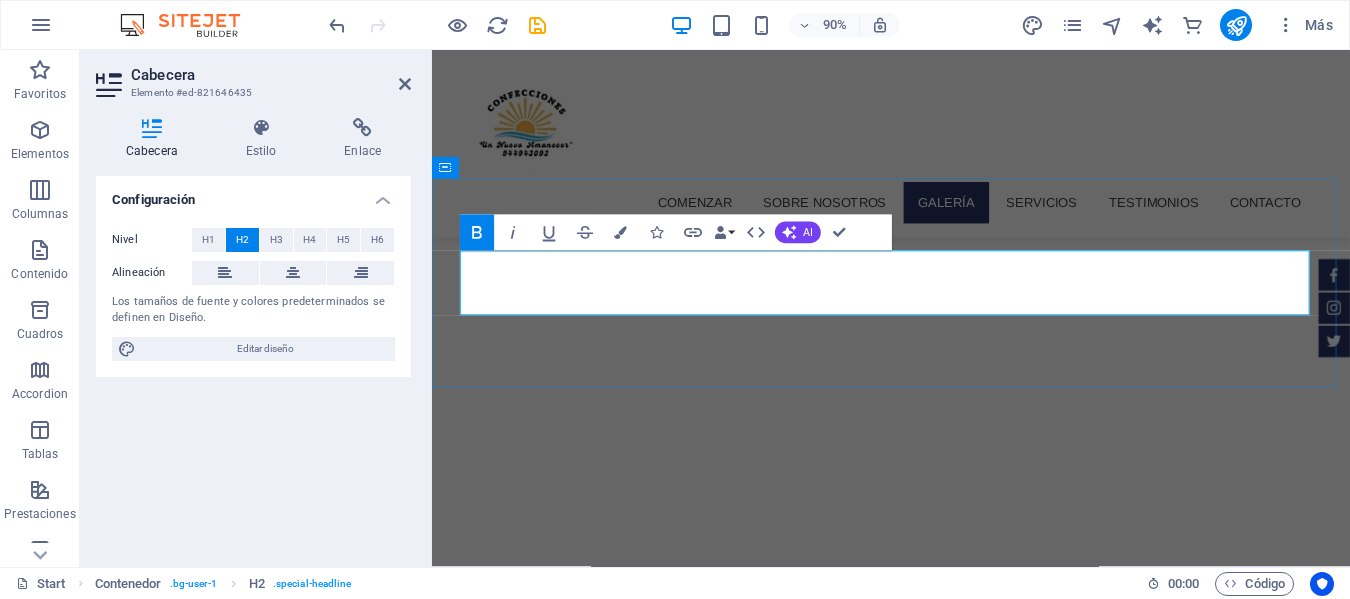 click on "galería de almohadas" at bounding box center [1053, 1470] 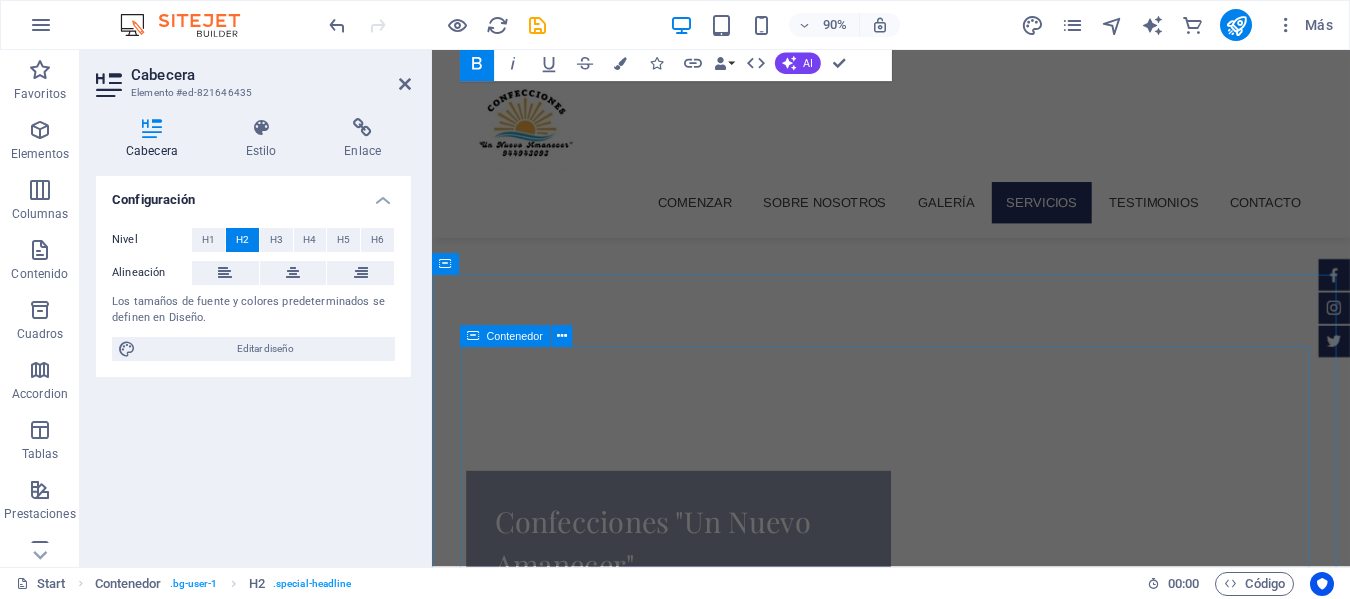 scroll, scrollTop: 1097, scrollLeft: 0, axis: vertical 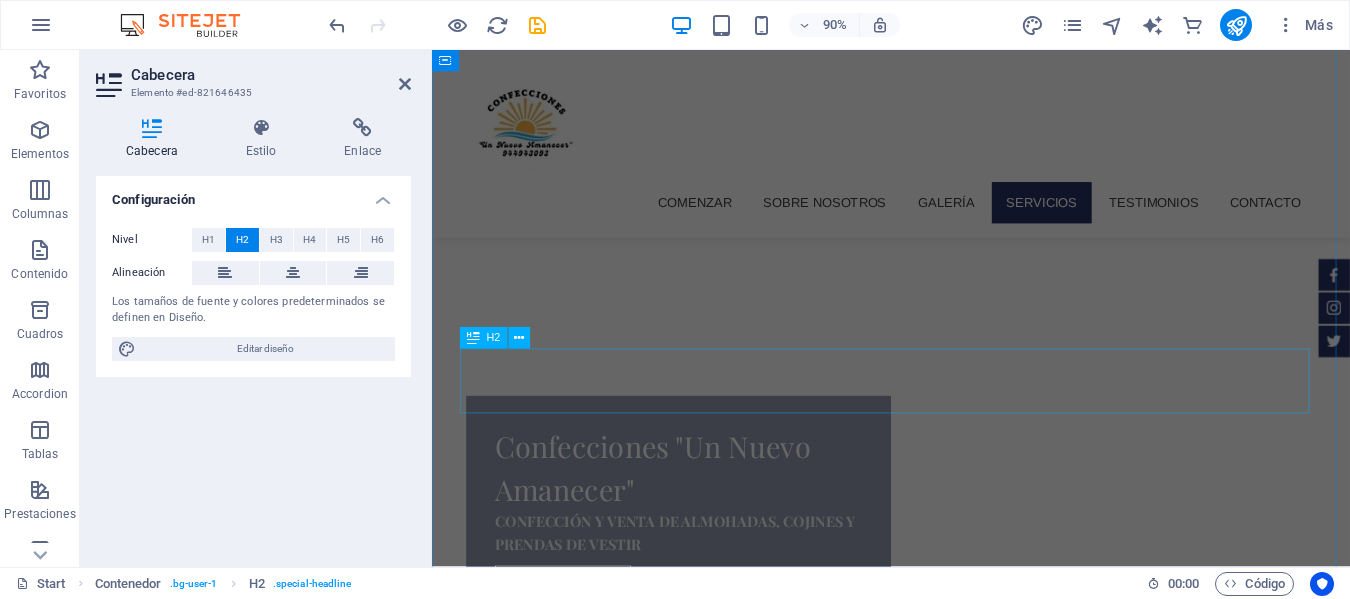 click on "Nuestros  servicios" at bounding box center [942, 1780] 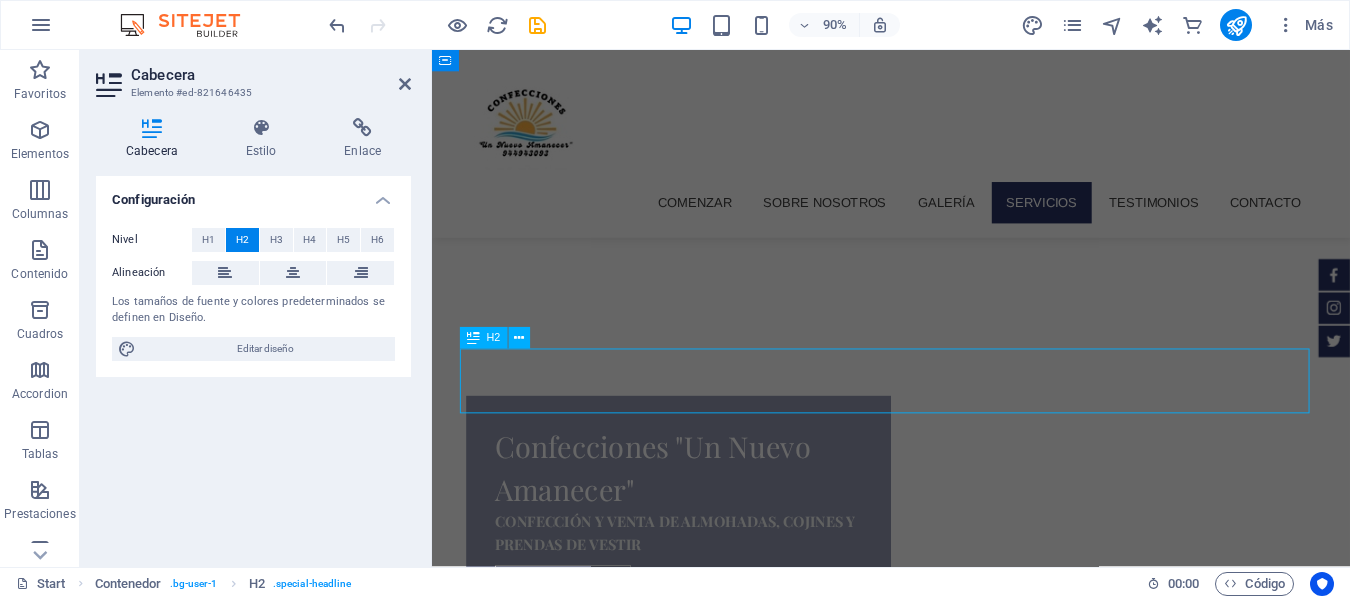 click on "Nuestros  servicios" at bounding box center (942, 1780) 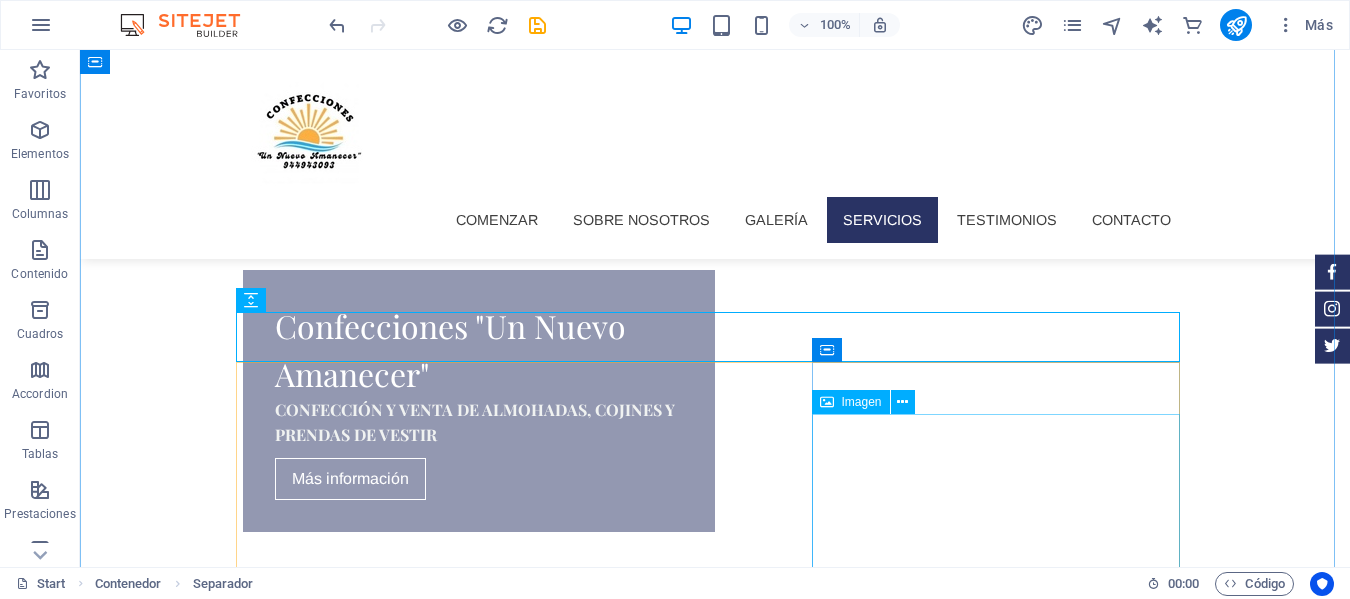 scroll, scrollTop: 1289, scrollLeft: 0, axis: vertical 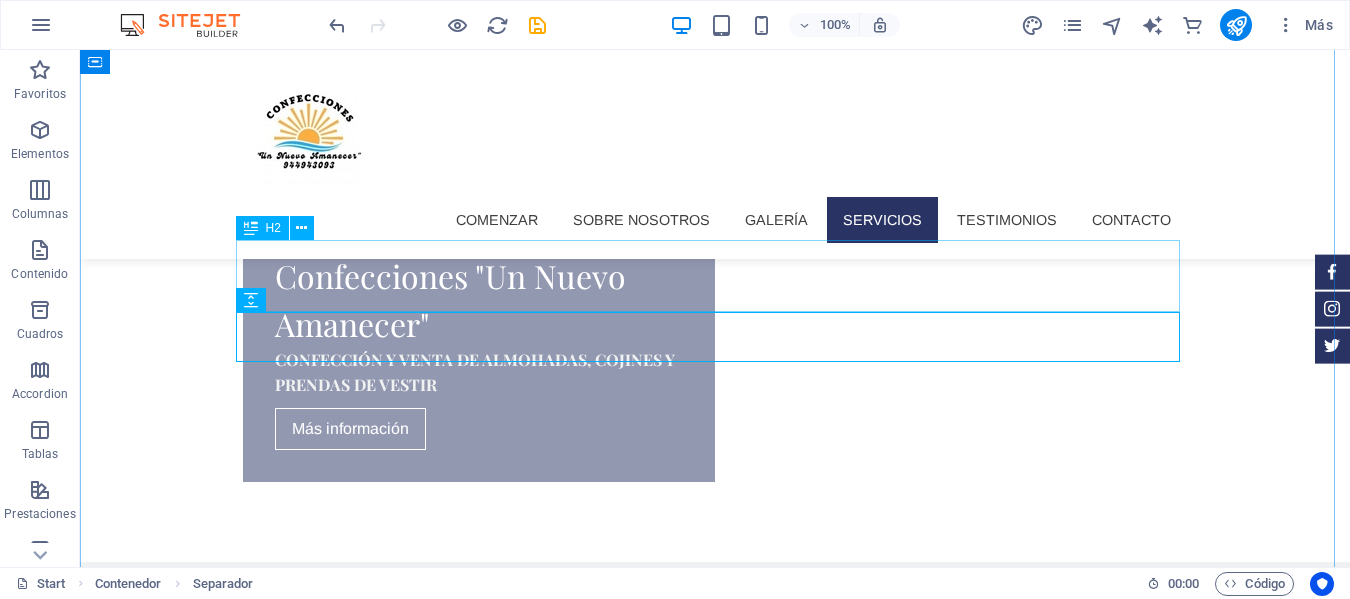 click on "Nuestros  servicios" at bounding box center (715, 1665) 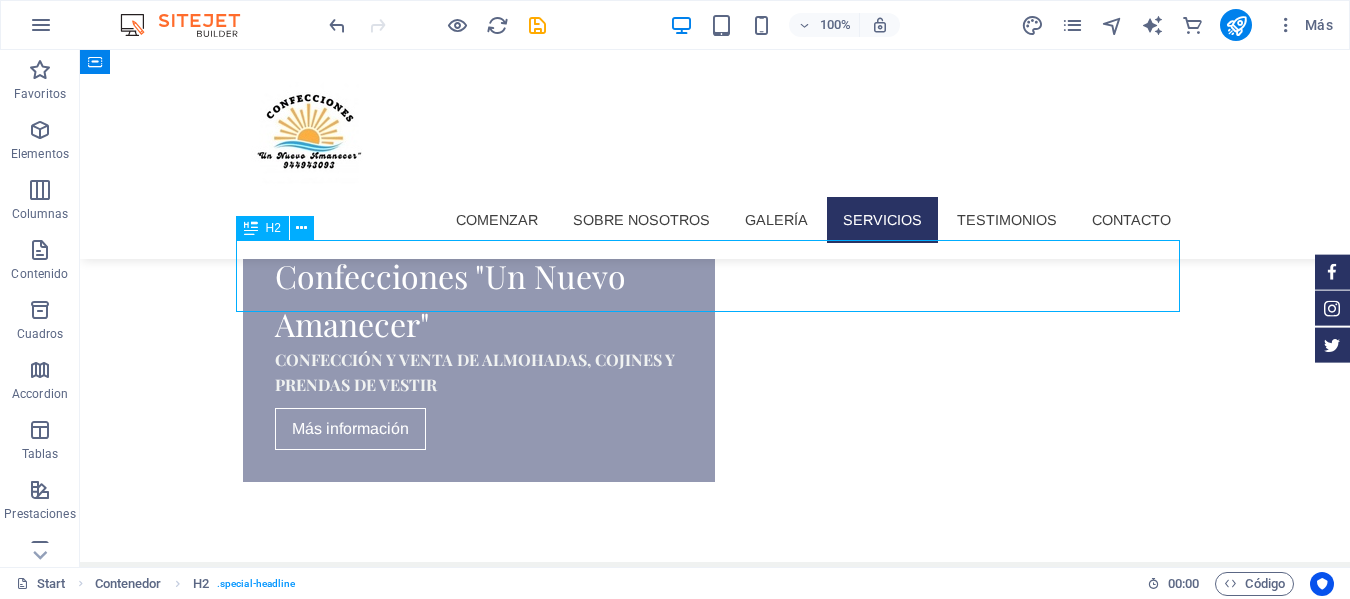 click on "Nuestros  servicios" at bounding box center (715, 1665) 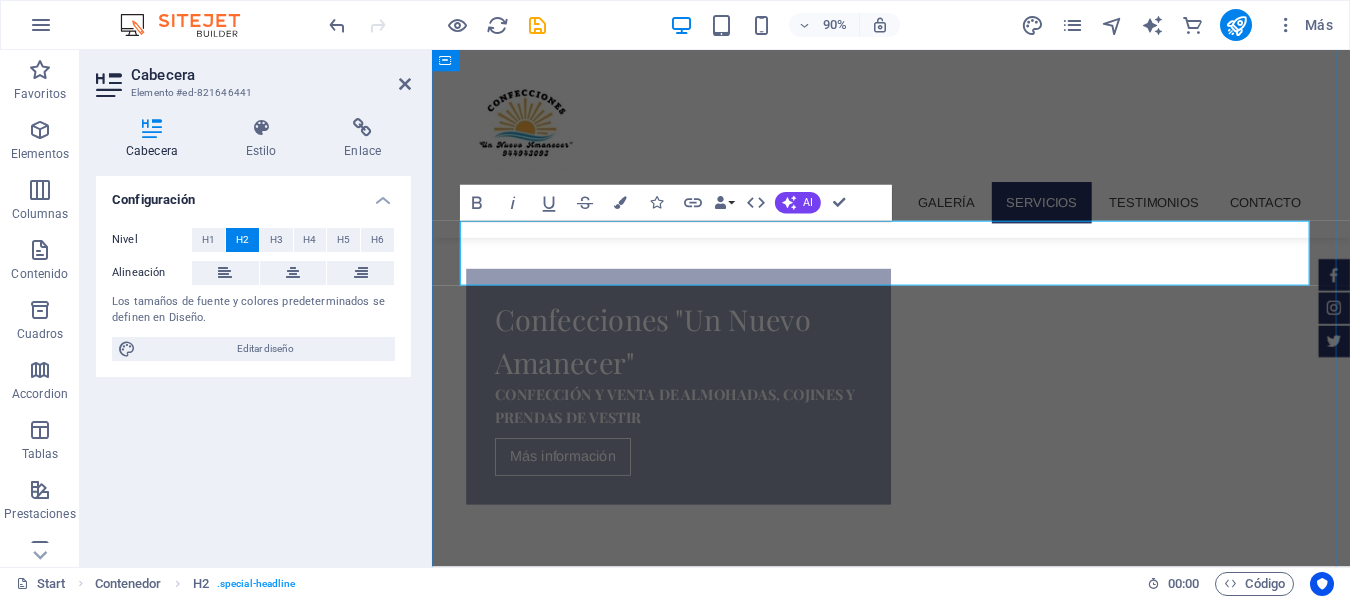 click on "servicios" at bounding box center [1071, 1638] 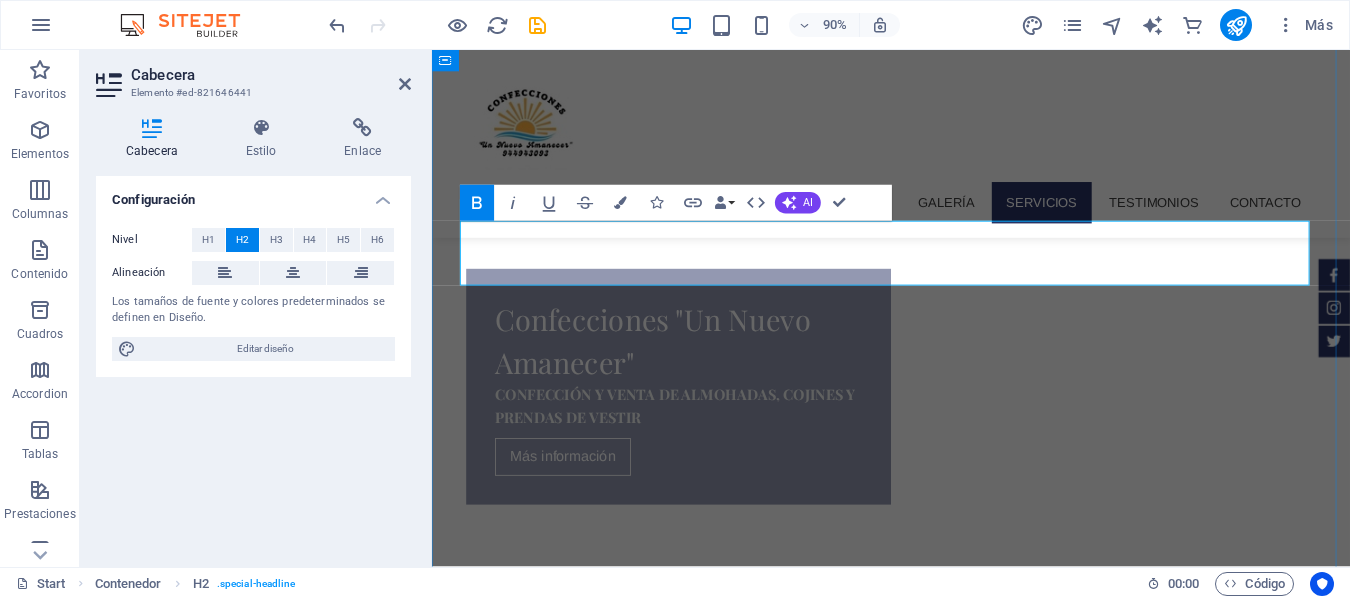 click on "servicios" at bounding box center [1071, 1638] 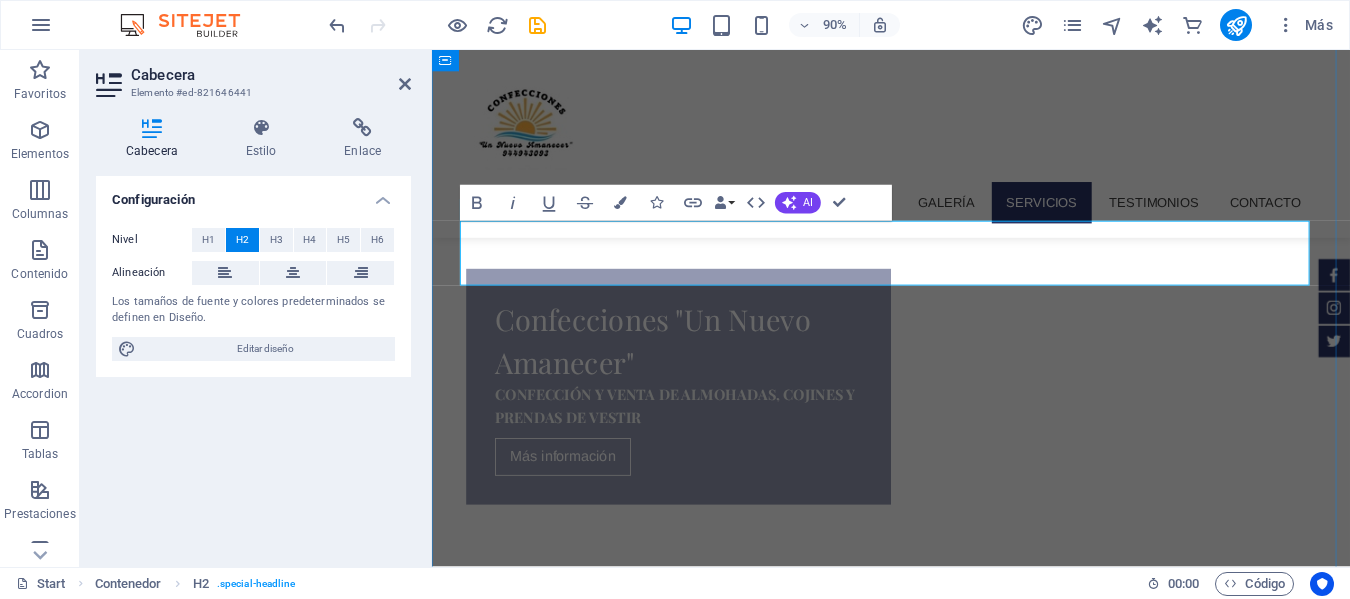 drag, startPoint x: 944, startPoint y: 281, endPoint x: 1183, endPoint y: 276, distance: 239.05229 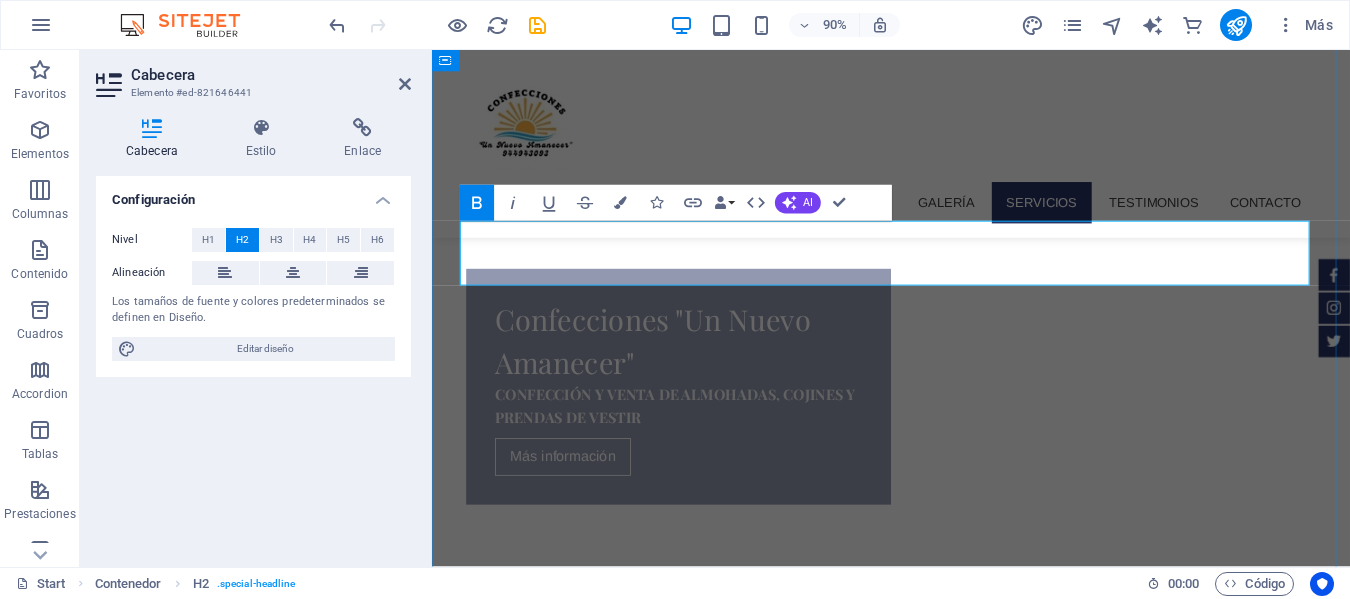 drag, startPoint x: 1190, startPoint y: 276, endPoint x: 1202, endPoint y: 275, distance: 12.0415945 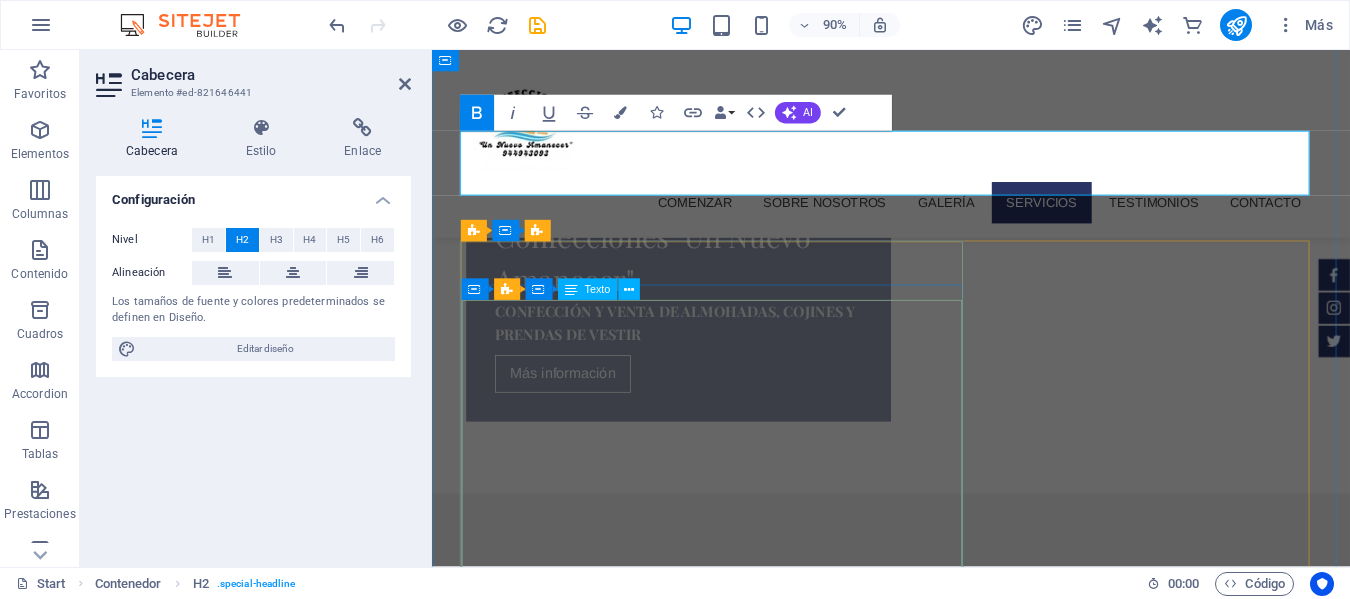 scroll, scrollTop: 1339, scrollLeft: 0, axis: vertical 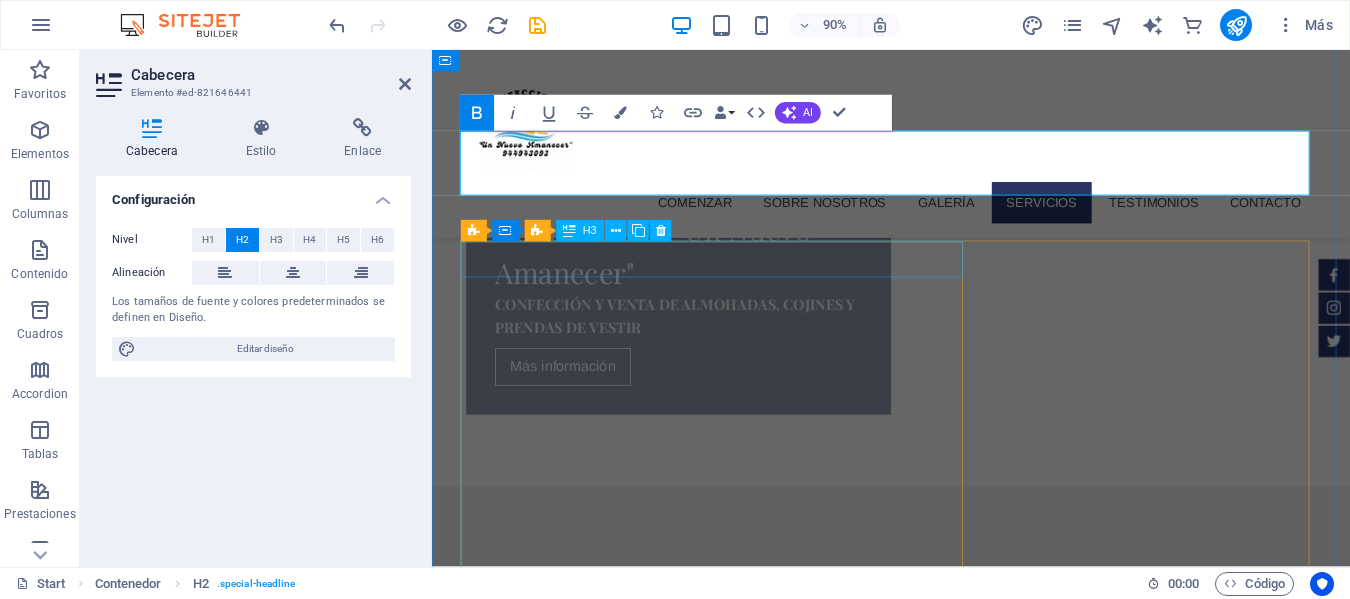 click on "Tratamientos faciales" at bounding box center [942, 1645] 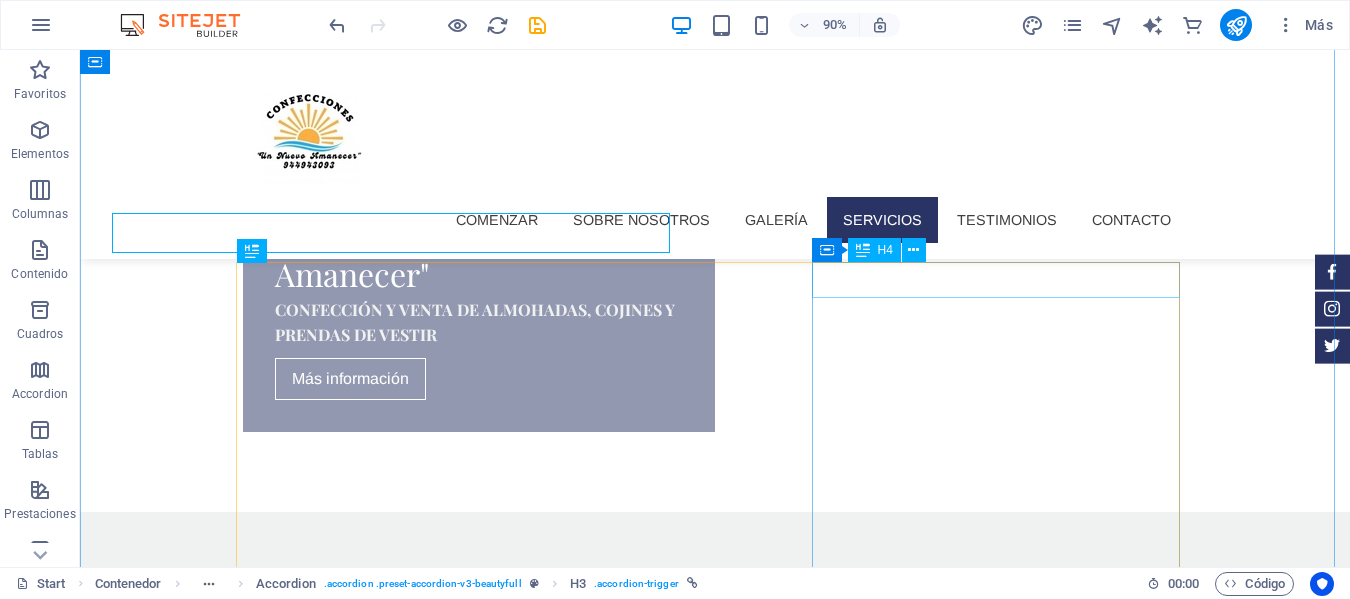 scroll, scrollTop: 1389, scrollLeft: 0, axis: vertical 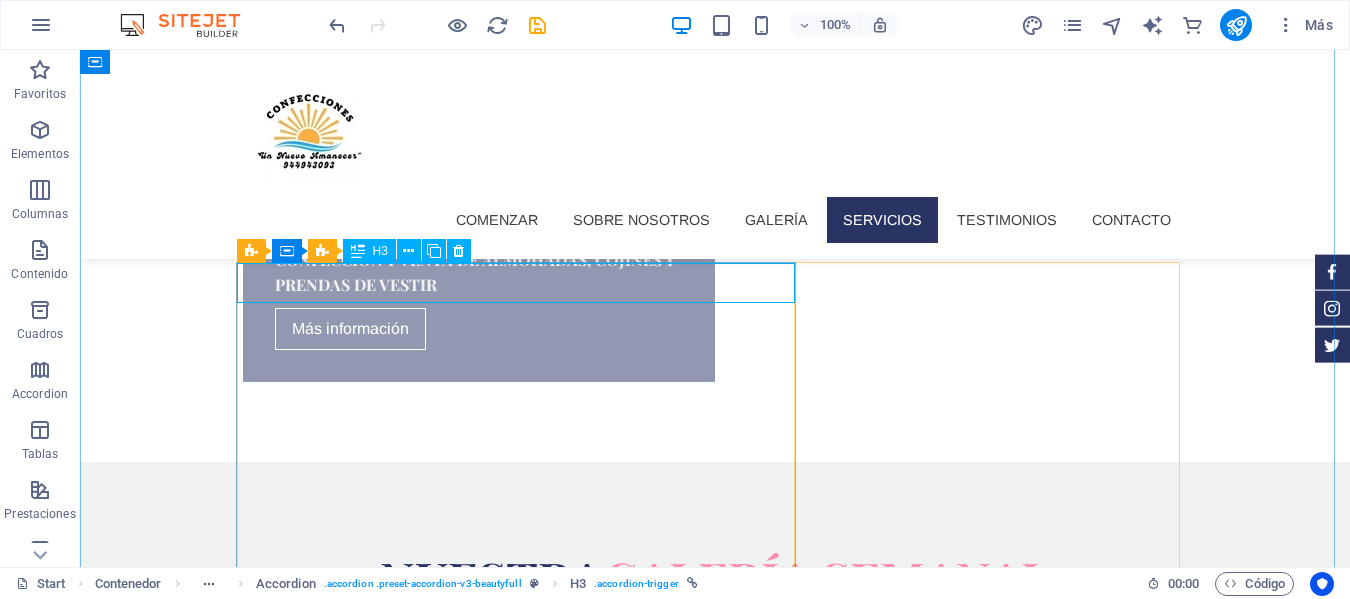 click on "Tratamientos faciales" at bounding box center [715, 1672] 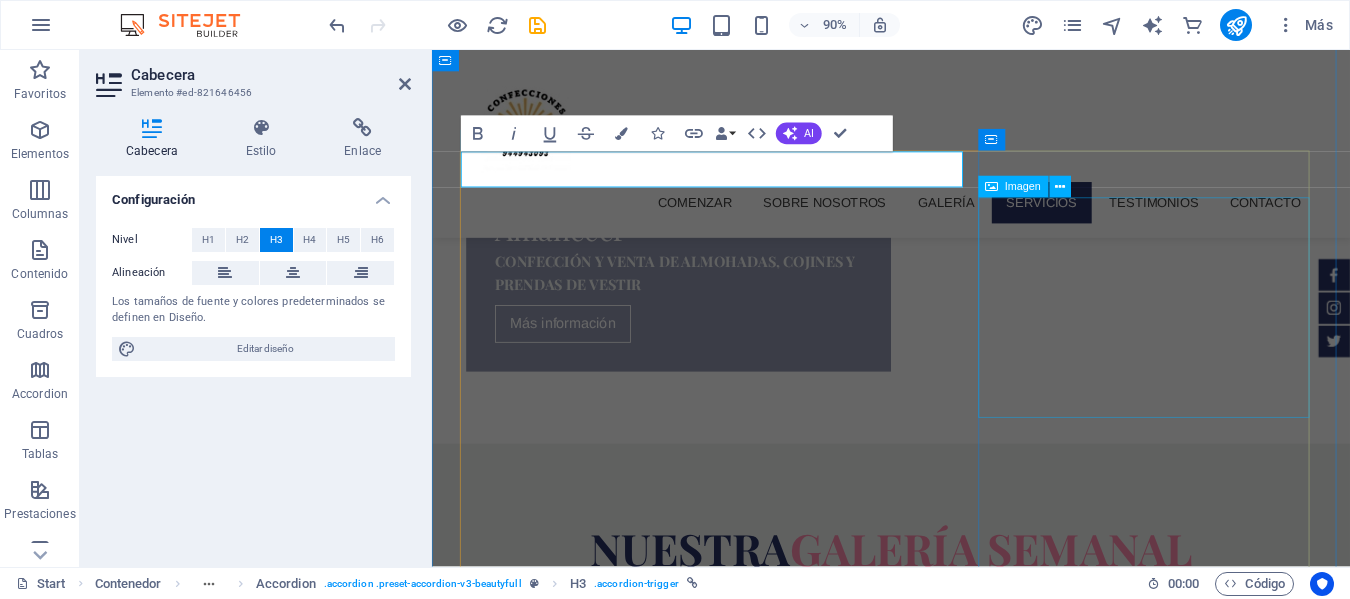 scroll, scrollTop: 1339, scrollLeft: 0, axis: vertical 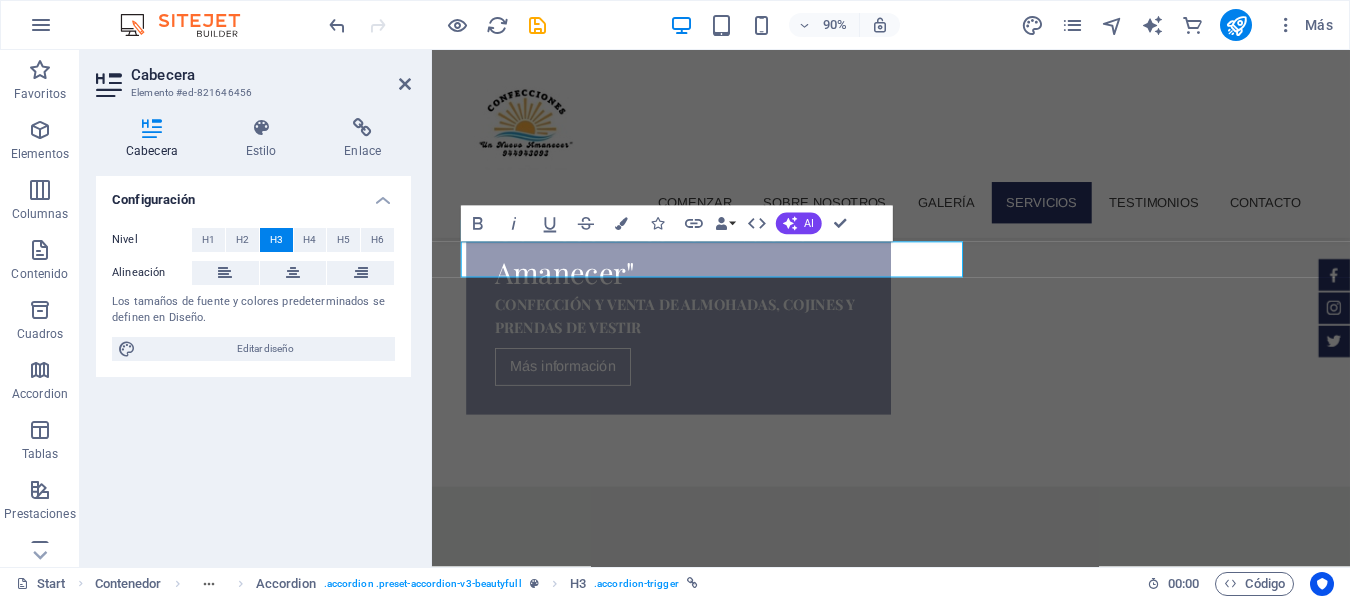 click on "90% Más" at bounding box center [833, 25] 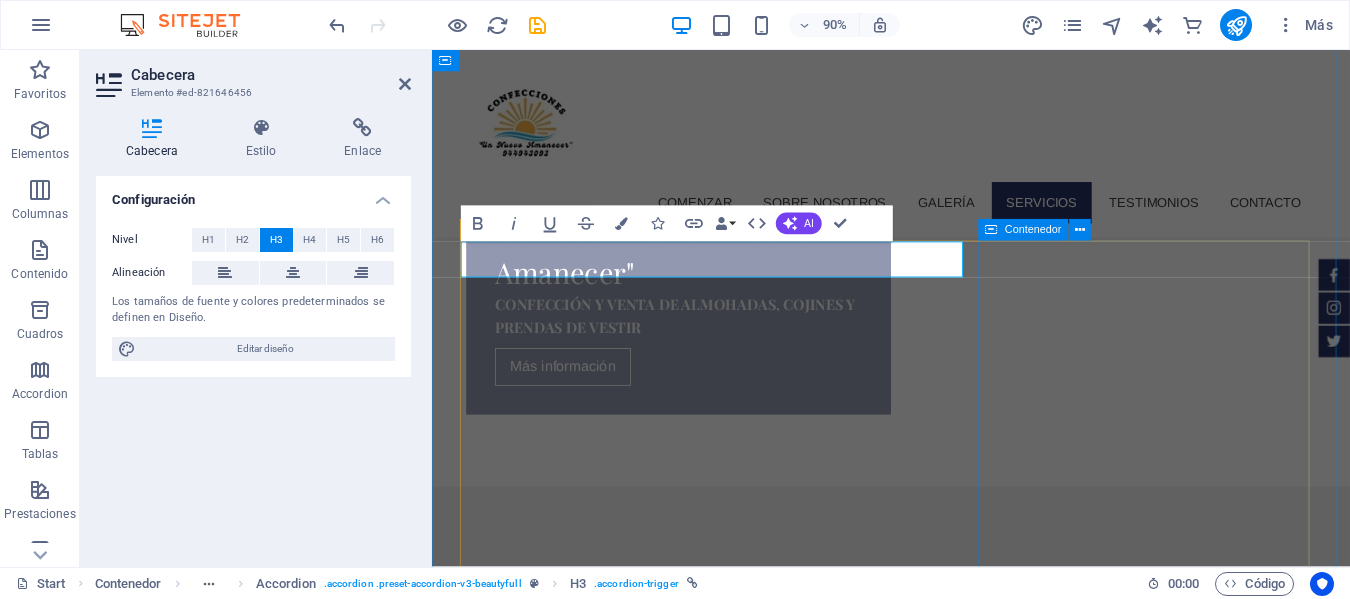 click on "PRODUCTOS COSMÉTICOS" at bounding box center [942, 3217] 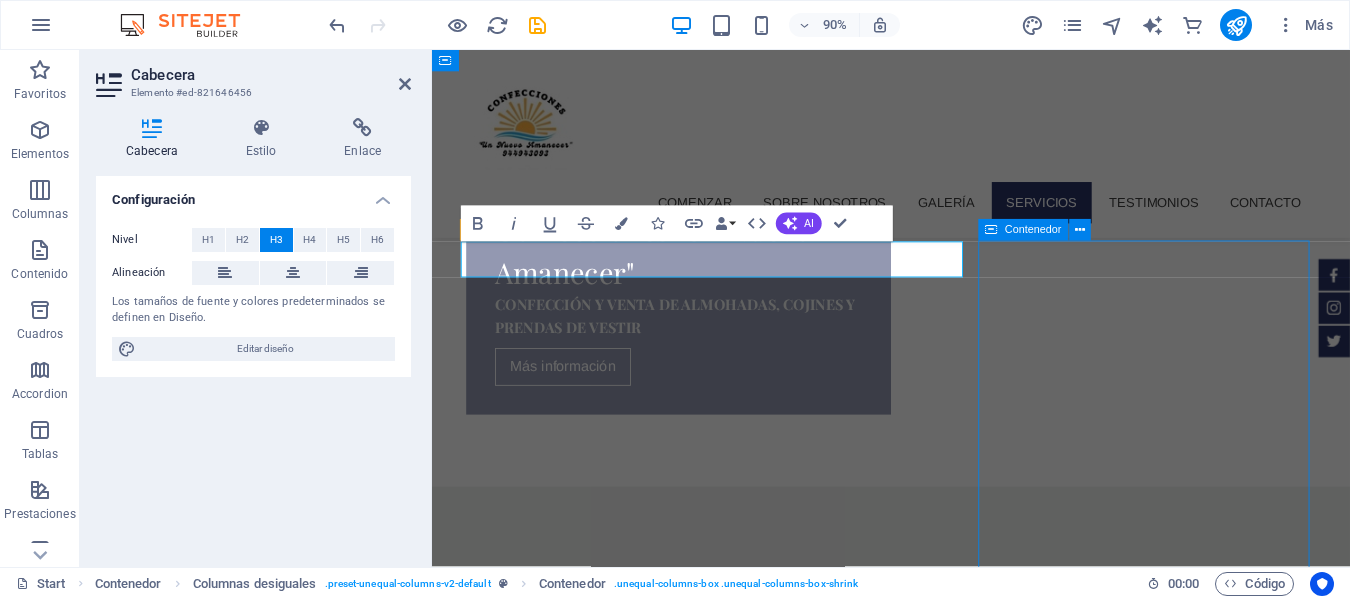 click on "PRODUCTOS COSMÉTICOS" at bounding box center (942, 3217) 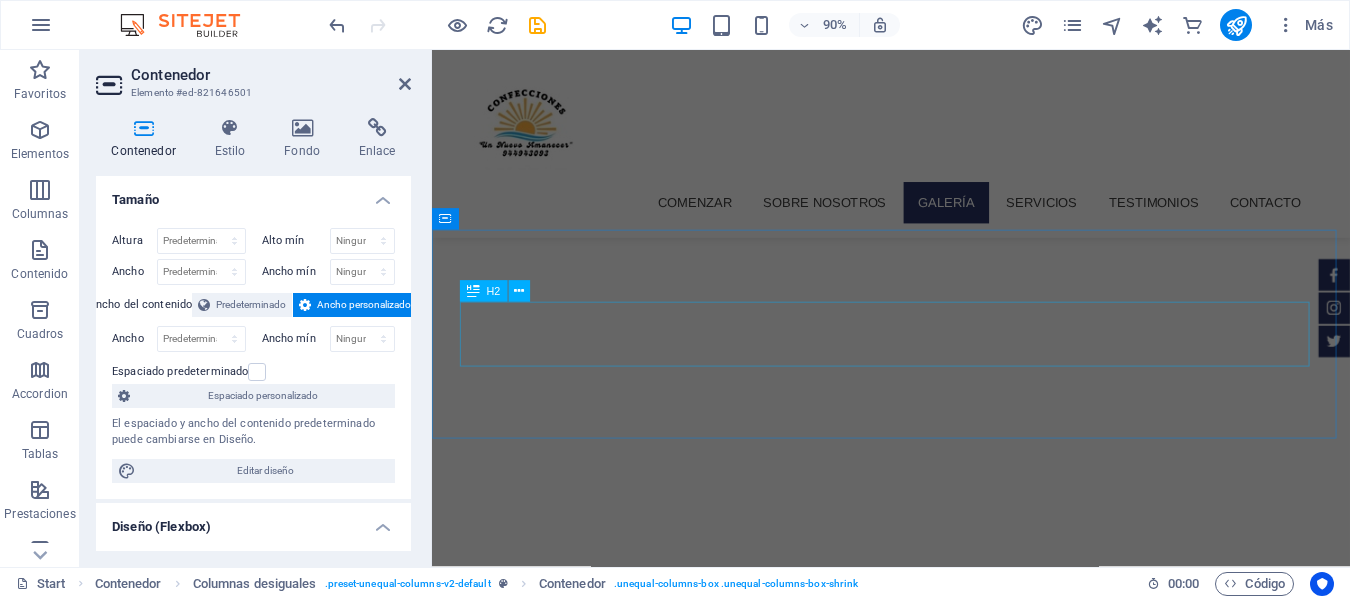 scroll, scrollTop: 439, scrollLeft: 0, axis: vertical 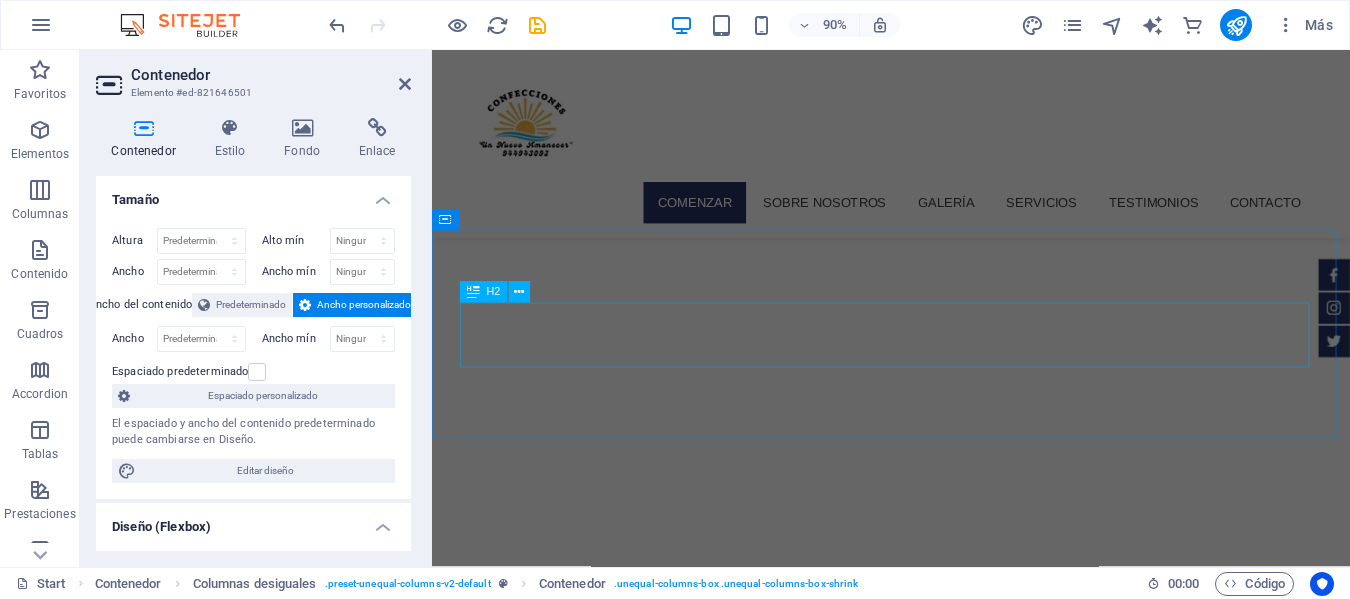 click on "nuestra  galería semanal" at bounding box center [942, 1551] 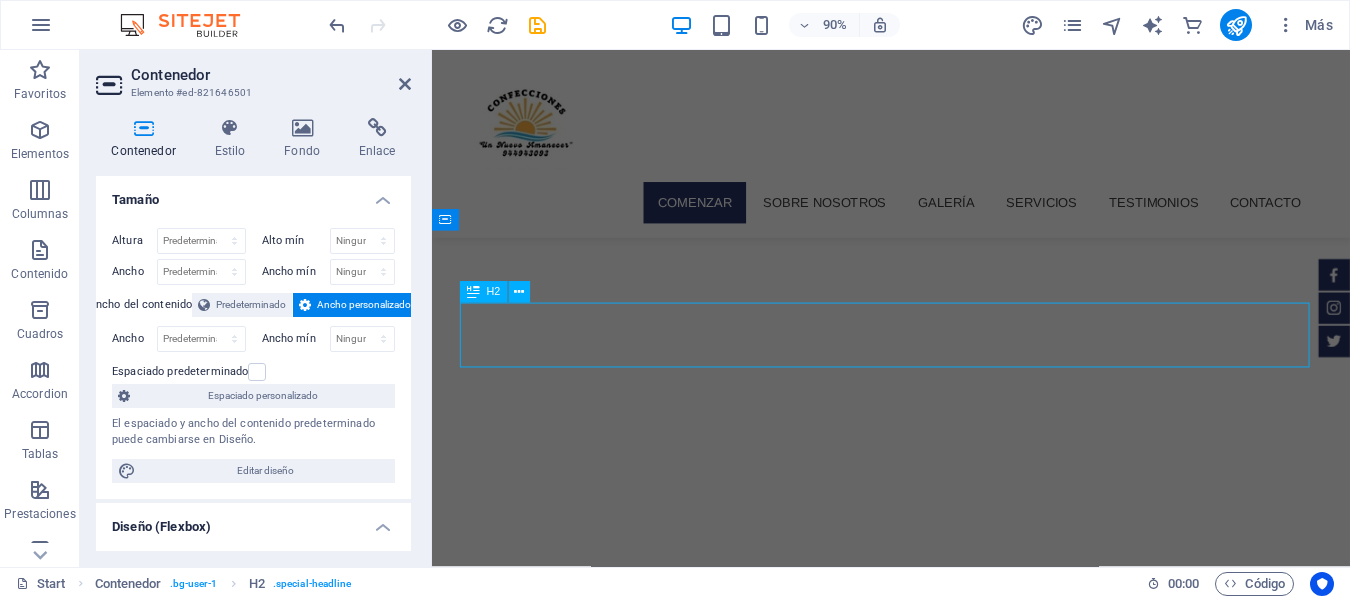 click on "nuestra  galería semanal" at bounding box center [942, 1551] 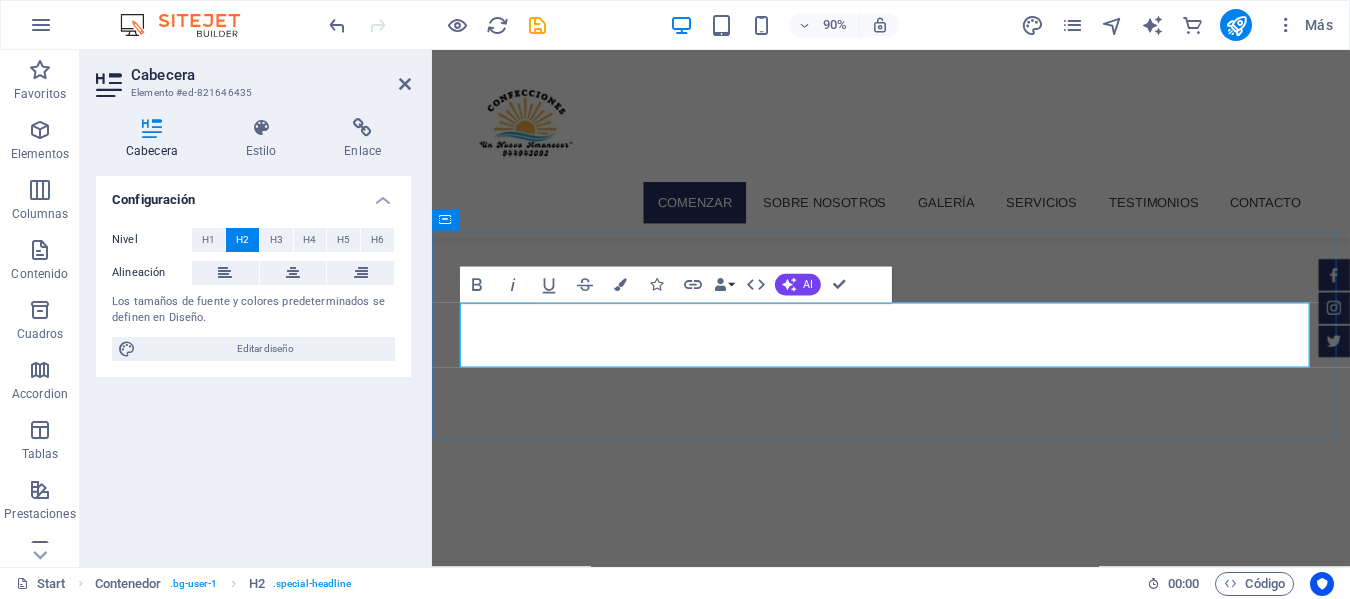 click on "galería semanal" at bounding box center (1053, 1551) 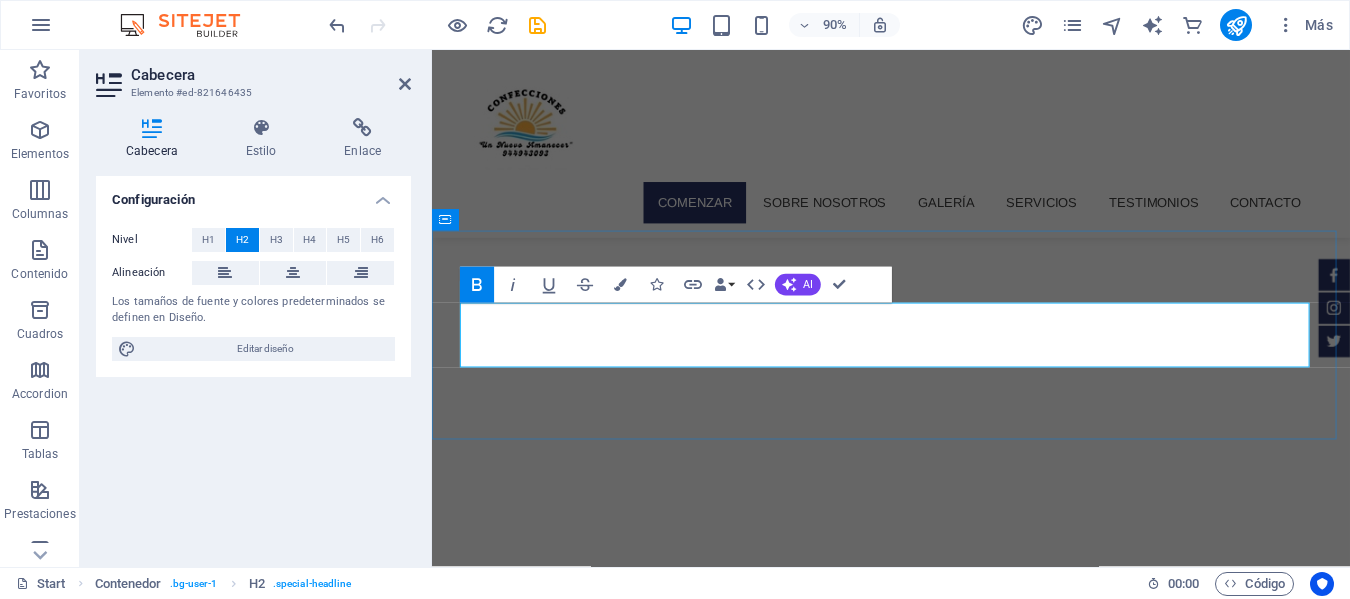 drag, startPoint x: 1057, startPoint y: 375, endPoint x: 1269, endPoint y: 367, distance: 212.1509 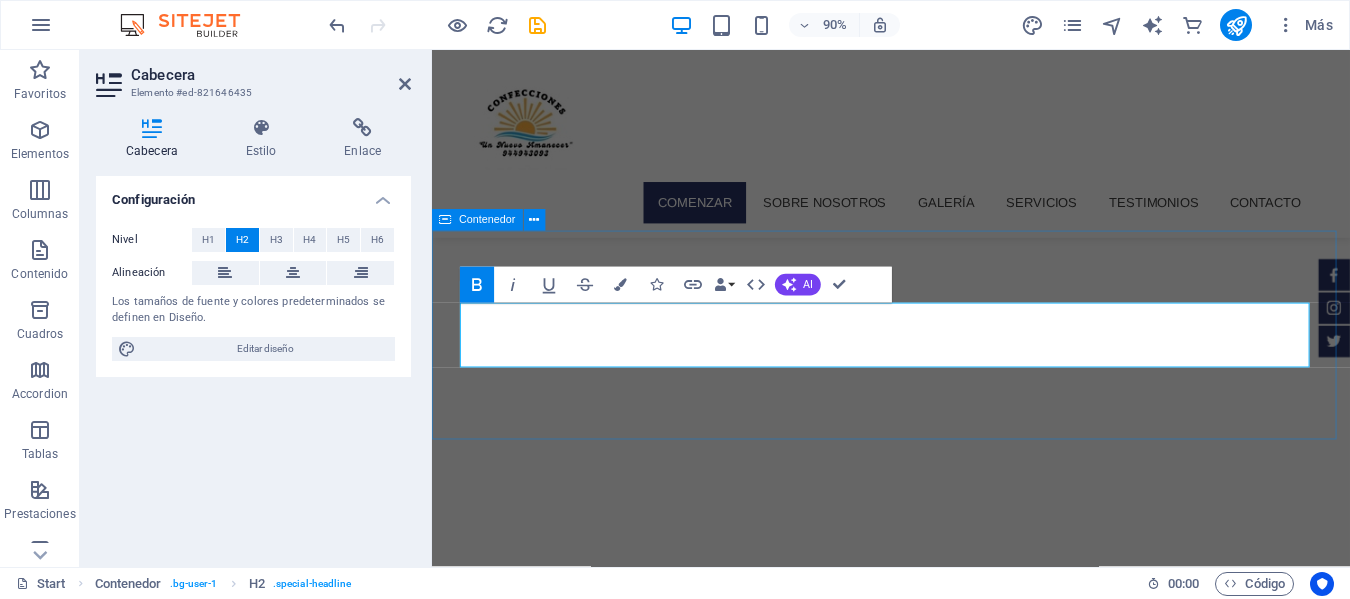 click on "nuestra  galería Almohadas" at bounding box center [942, 1551] 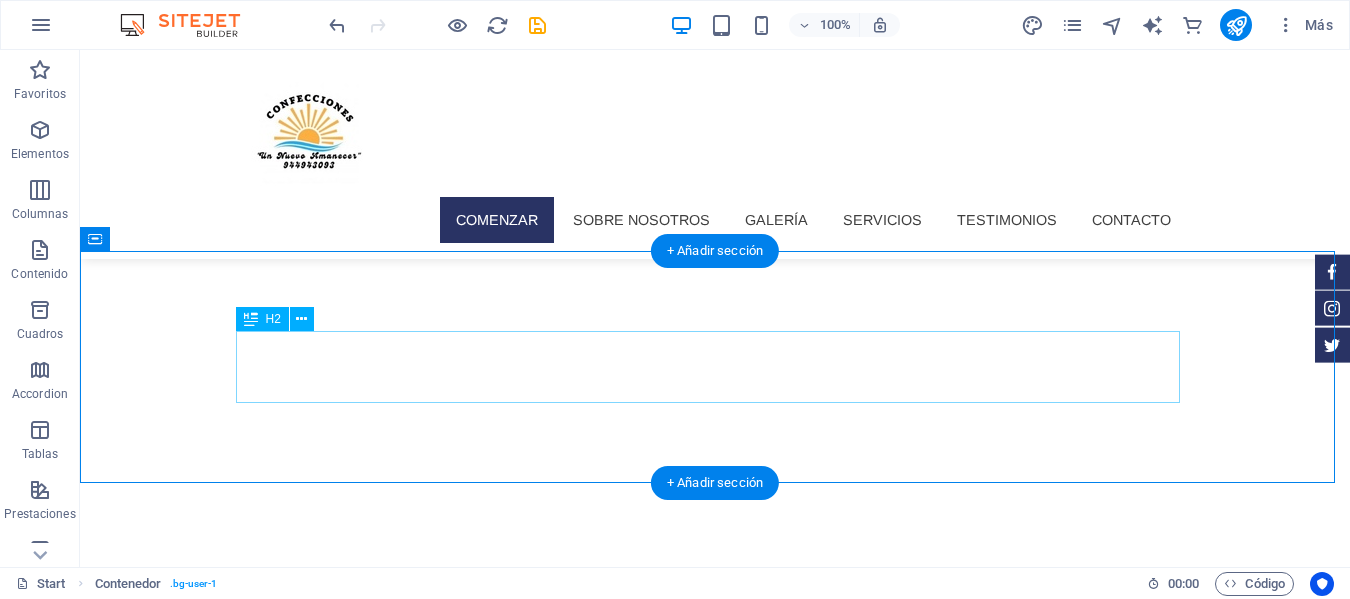 click on "nuestra  galería Almohadas" at bounding box center [715, 1528] 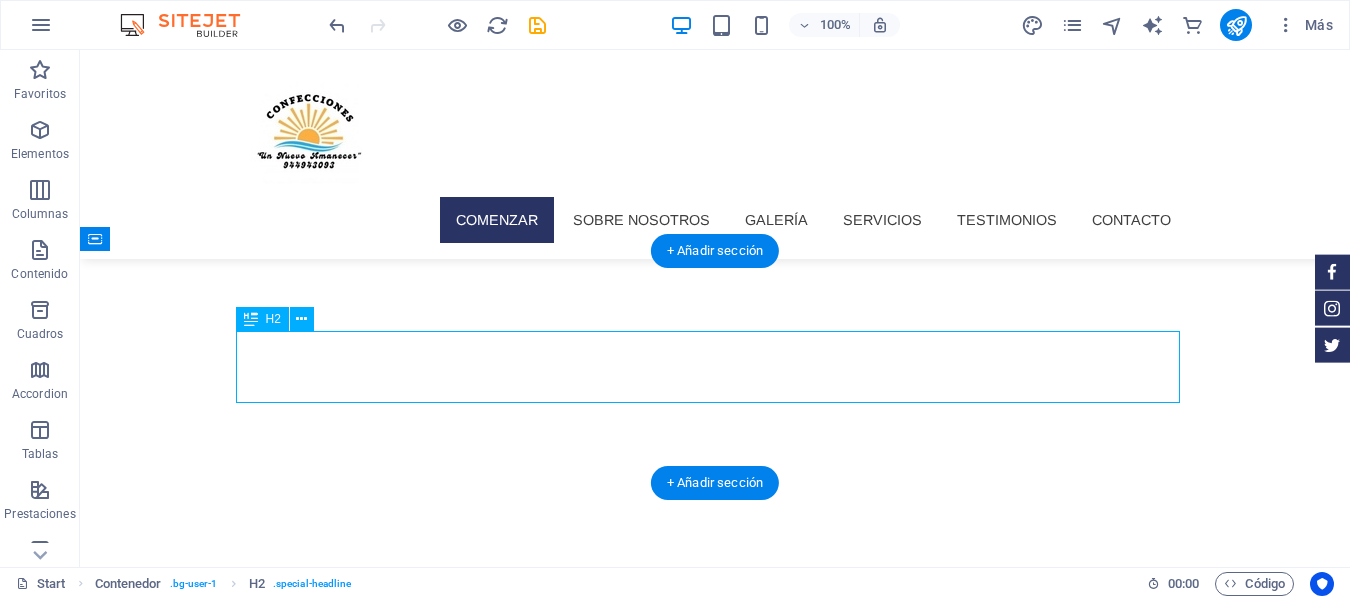 click on "nuestra  galería Almohadas" at bounding box center (715, 1528) 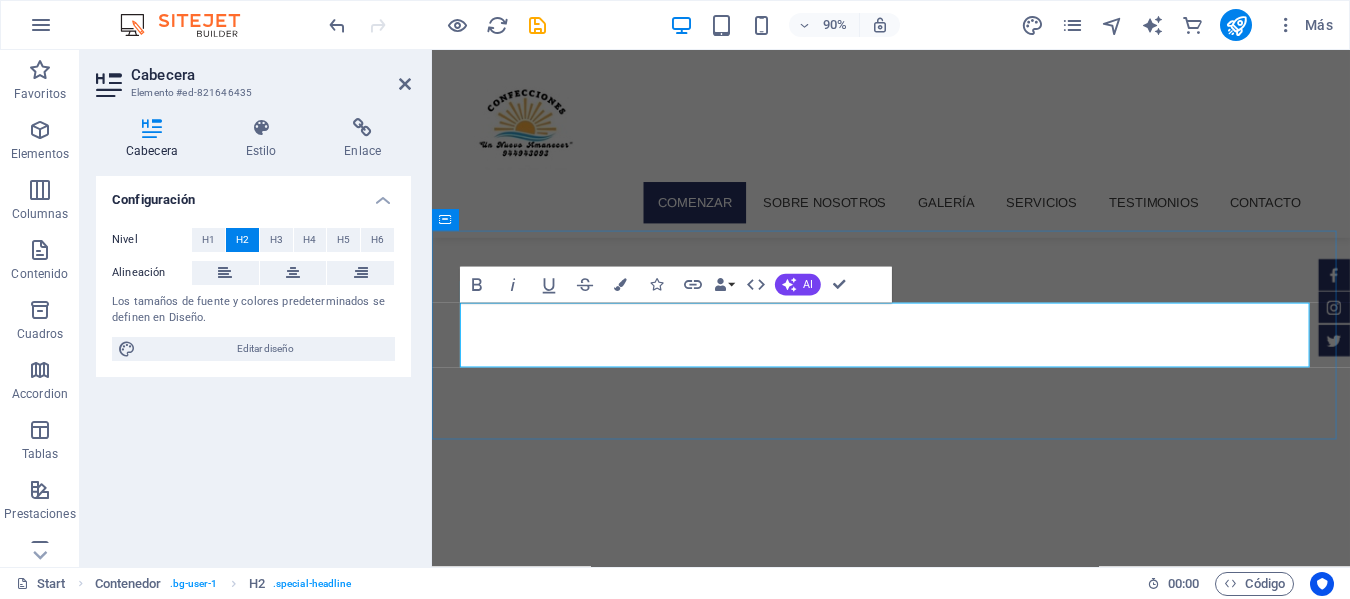 click on "nuestra  galería Almohadas" at bounding box center [942, 1528] 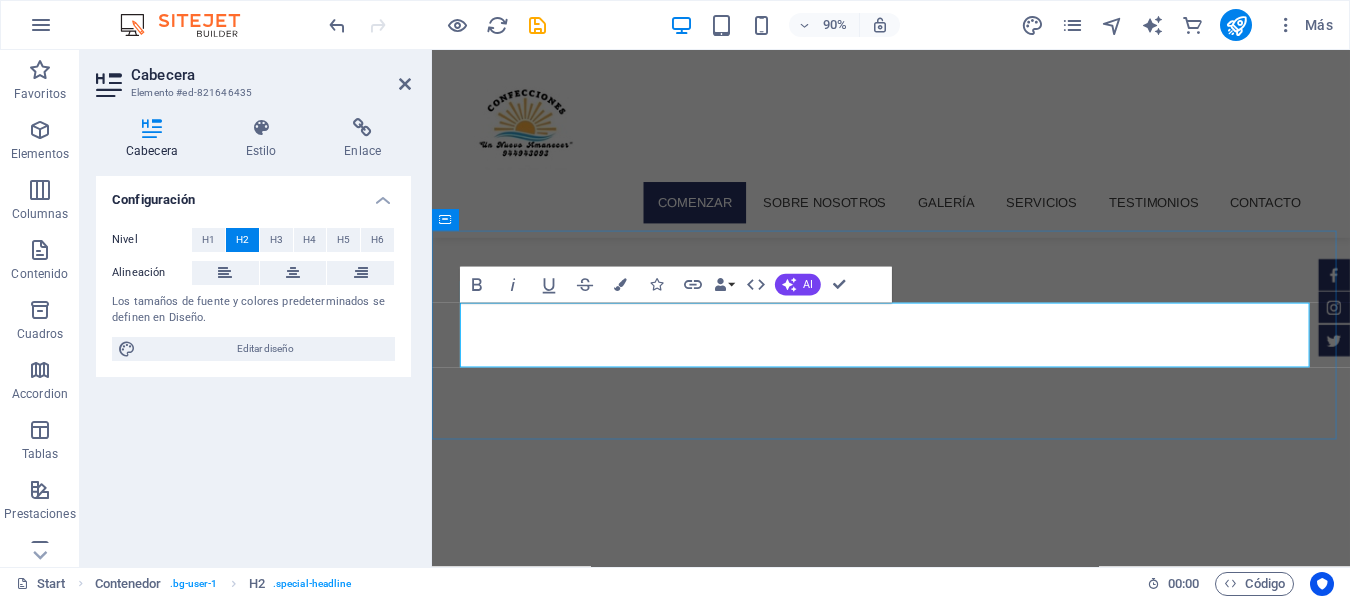 drag, startPoint x: 963, startPoint y: 368, endPoint x: 1443, endPoint y: 407, distance: 481.58176 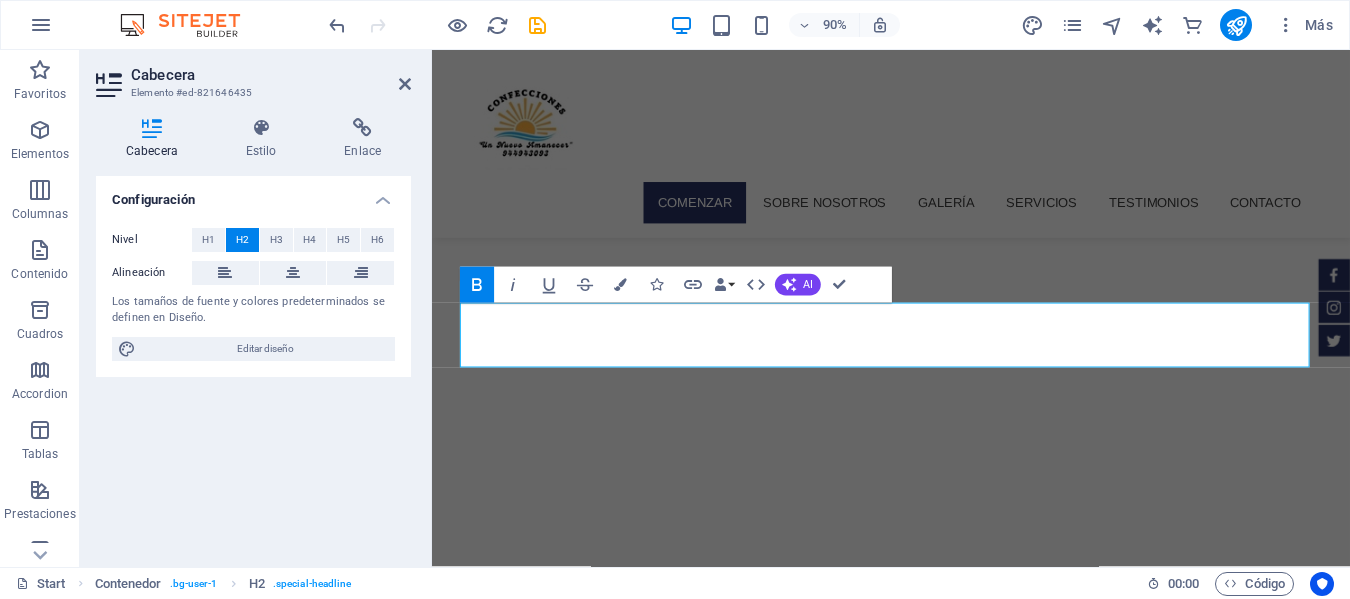 click on "Skip to main content
Mz. "A" Lote 18 Urb. San_Miguel  ,  Trujillo, La Libertad   +51944943093 jmercedesb@madebyelsa.com.pe Comenzar Sobre nosotros Galería Servicios Testimonios Contacto Confecciones "Un Nuevo Amanecer" CONFECCIÓN Y VENTA DE ALMOHADAS, COJINES Y PRENDAS DE VESTIR Más información nuestra  galería Almohadas Suelta el contenido aquí o  Añadir elementos  Pegar portapapeles Nuestros  productos Tratamientos faciales Tema 1  Lorem ipsum dolor sit amet, consectetur. $10 Tema 2  Lorem ipsum dolor sit amet, consectetur. $10 Tema 3  Lorem ipsum dolor sit amet, consectetur. $10 Tema 4  Lorem ipsum dolor sit amet, consectetur. $10 Tema 5  Lorem ipsum dolor sit amet, consectetur. $10 Microdermoabrasión Tema 1  Lorem ipsum dolor sit amet, consectetur. $10 Tema 2  Lorem ipsum dolor sit amet, consectetur. $10 Tema 3  Lorem ipsum dolor sit amet, consectetur. $10 Tema 4  Lorem ipsum dolor sit amet, consectetur. $10 Tema 5  Lorem ipsum dolor sit amet, consectetur. $10 Tratamientos para el acné Tema 1" at bounding box center [942, 4954] 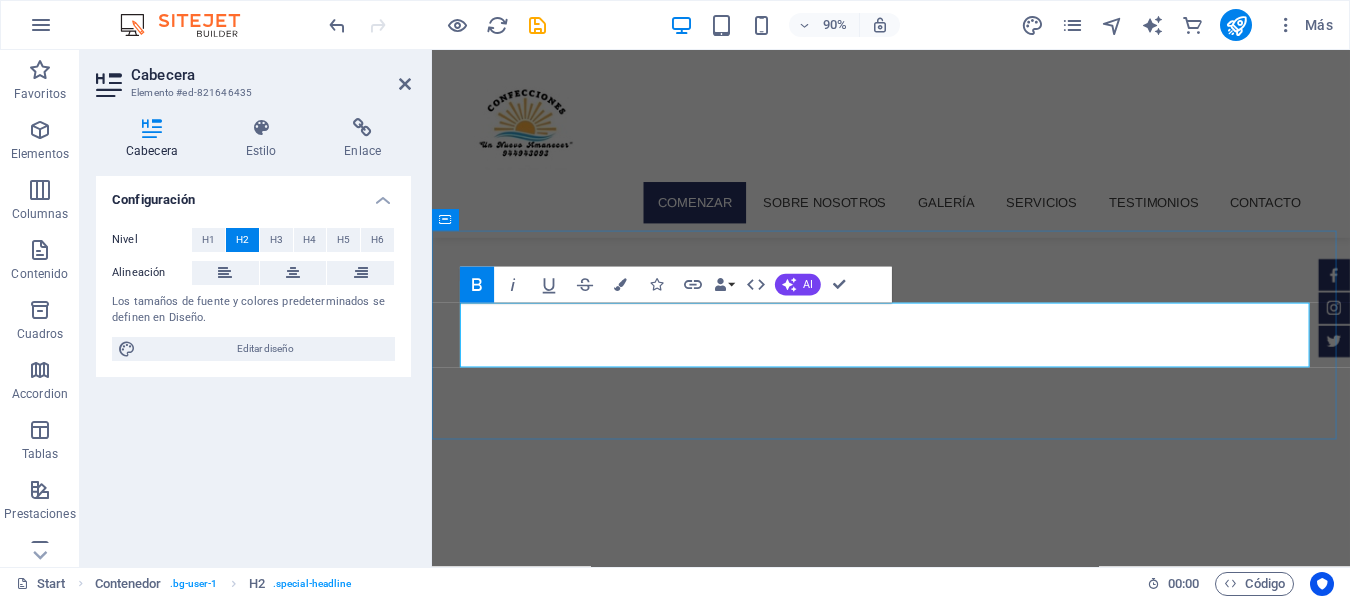drag, startPoint x: 559, startPoint y: 376, endPoint x: 1327, endPoint y: 374, distance: 768.0026 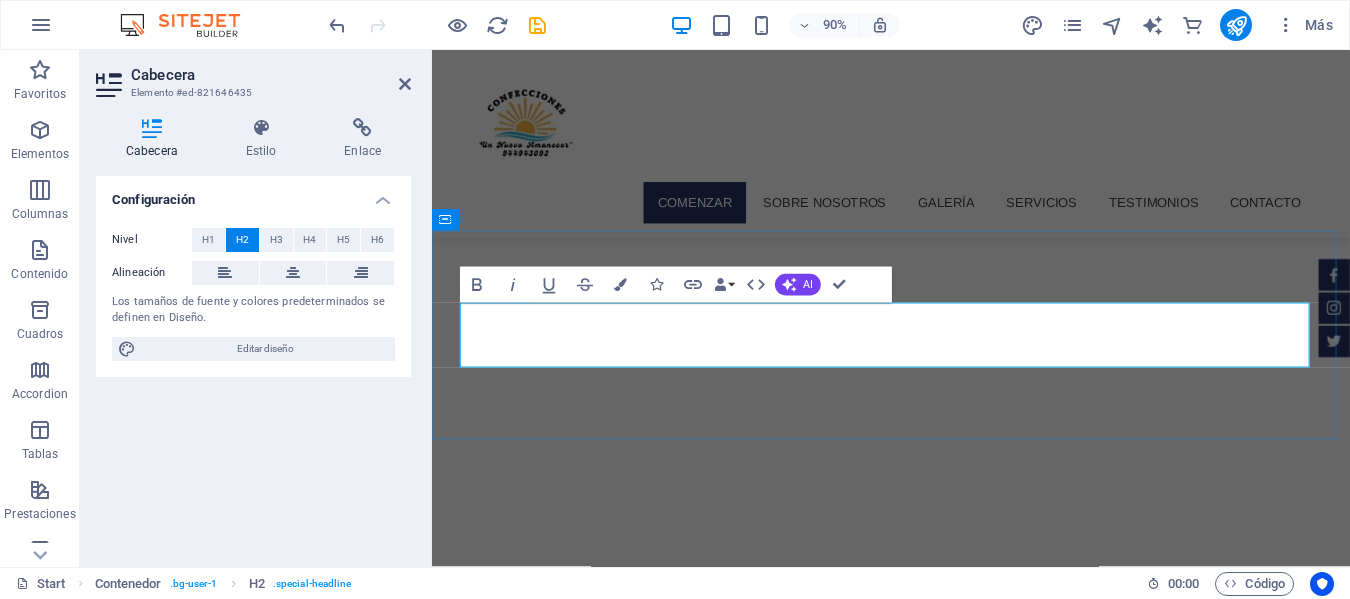 copy on "nuestra  galería Almohadas" 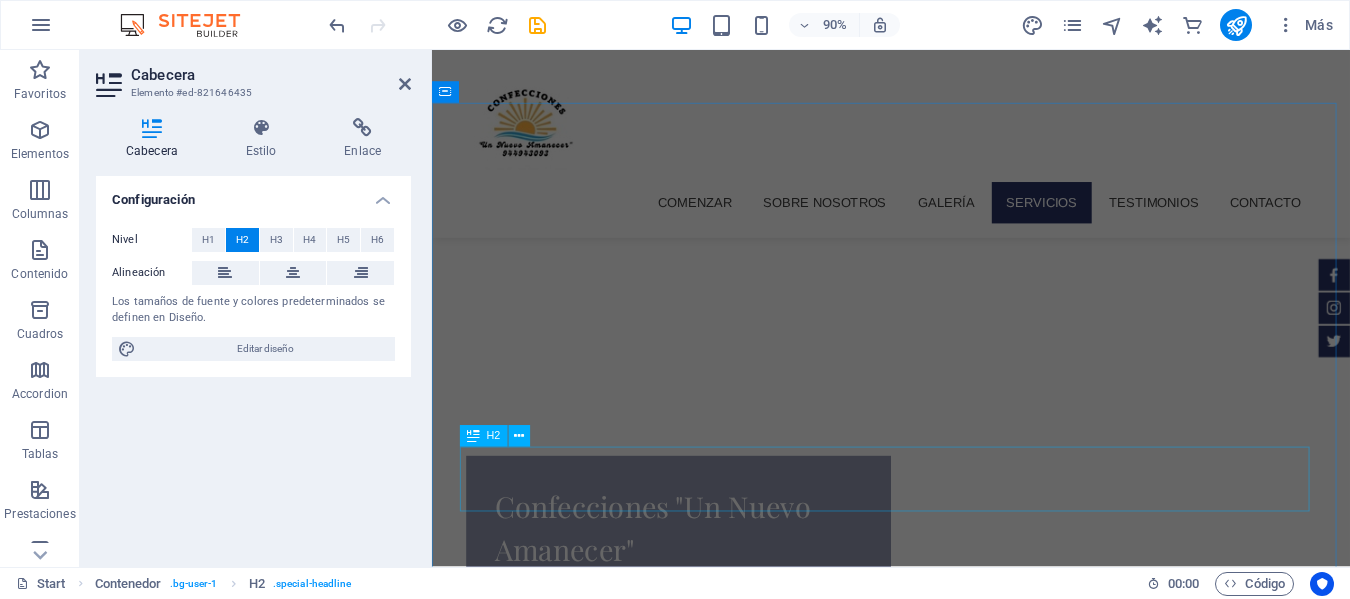 scroll, scrollTop: 1039, scrollLeft: 0, axis: vertical 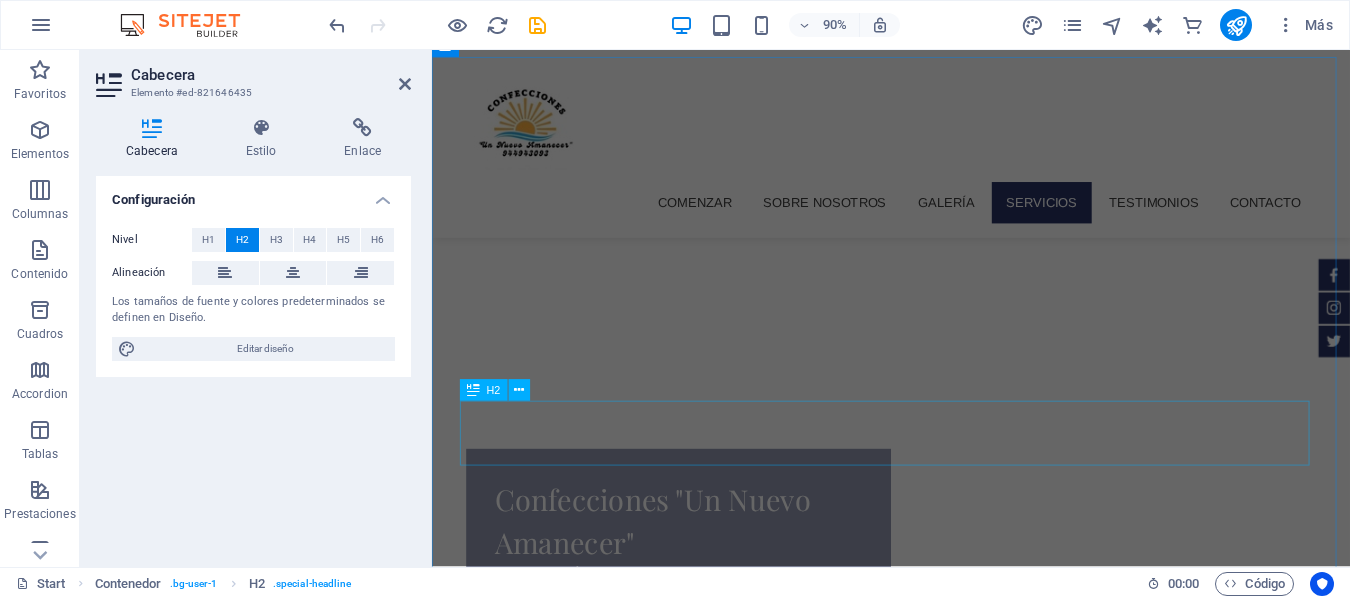 click on "Nuestros  productos" at bounding box center [942, 1838] 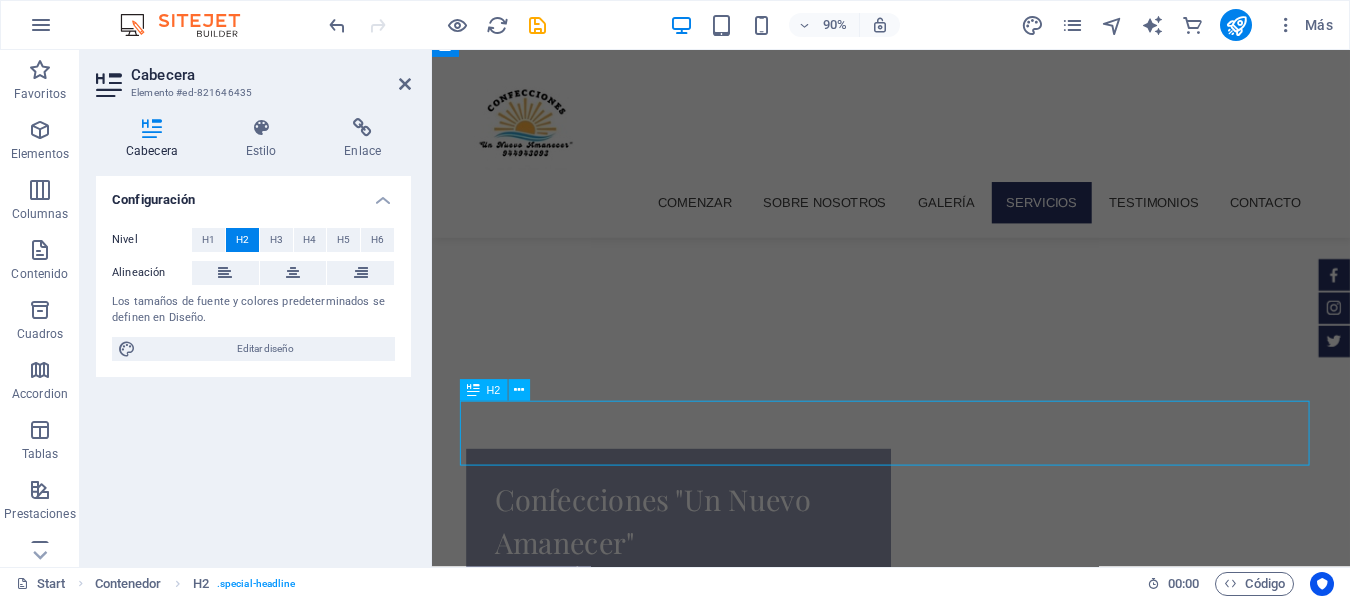 click on "Nuestros  productos" at bounding box center [942, 1838] 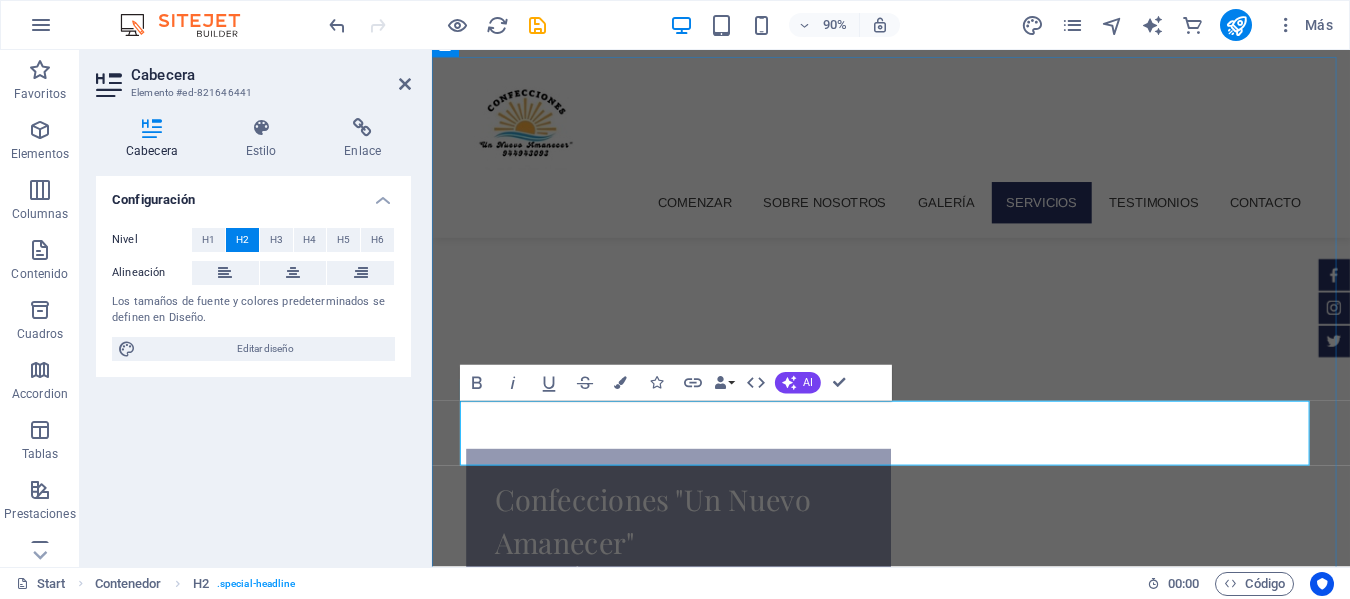 click on "nuestra galería Almohadas" at bounding box center (942, 1838) 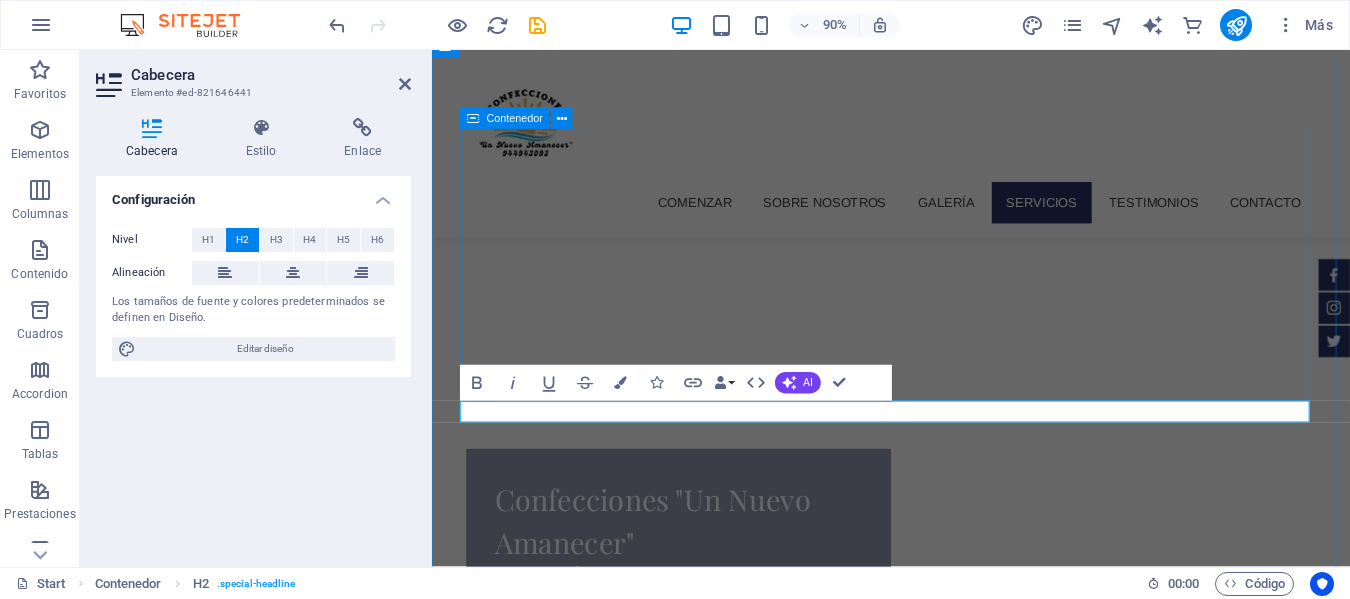click on "Suelta el contenido aquí o  Añadir elementos  Pegar portapapeles" at bounding box center (942, 1651) 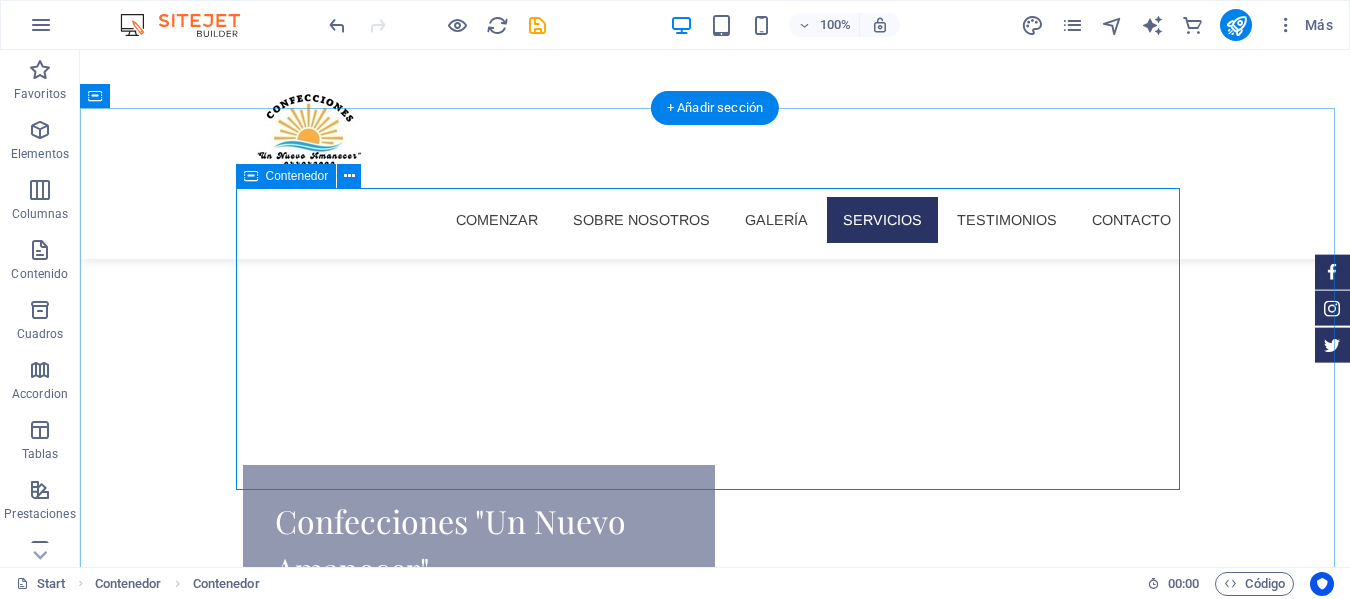 scroll, scrollTop: 1039, scrollLeft: 0, axis: vertical 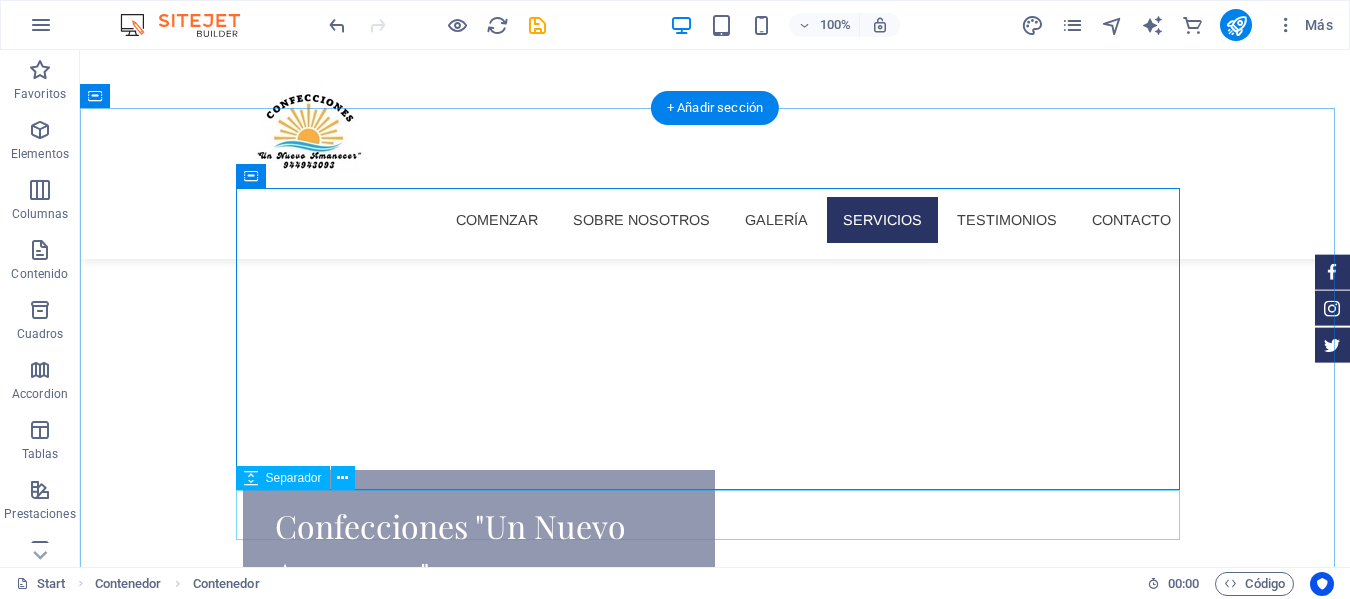 click at bounding box center (715, 1904) 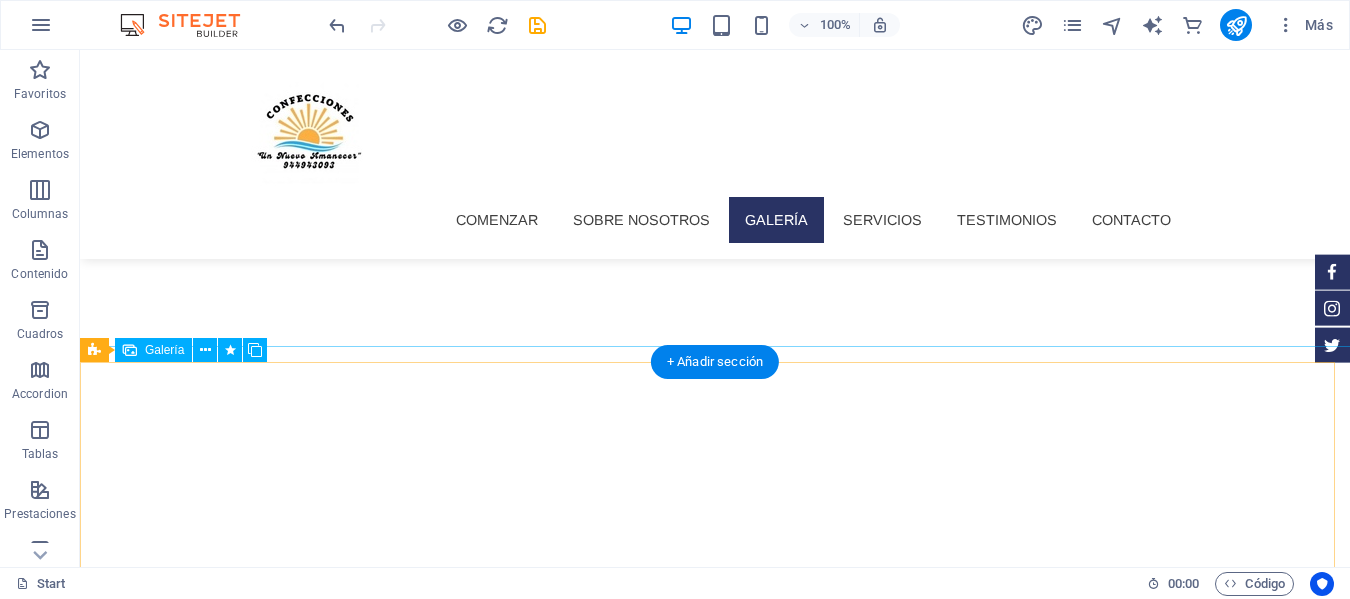 scroll, scrollTop: 539, scrollLeft: 0, axis: vertical 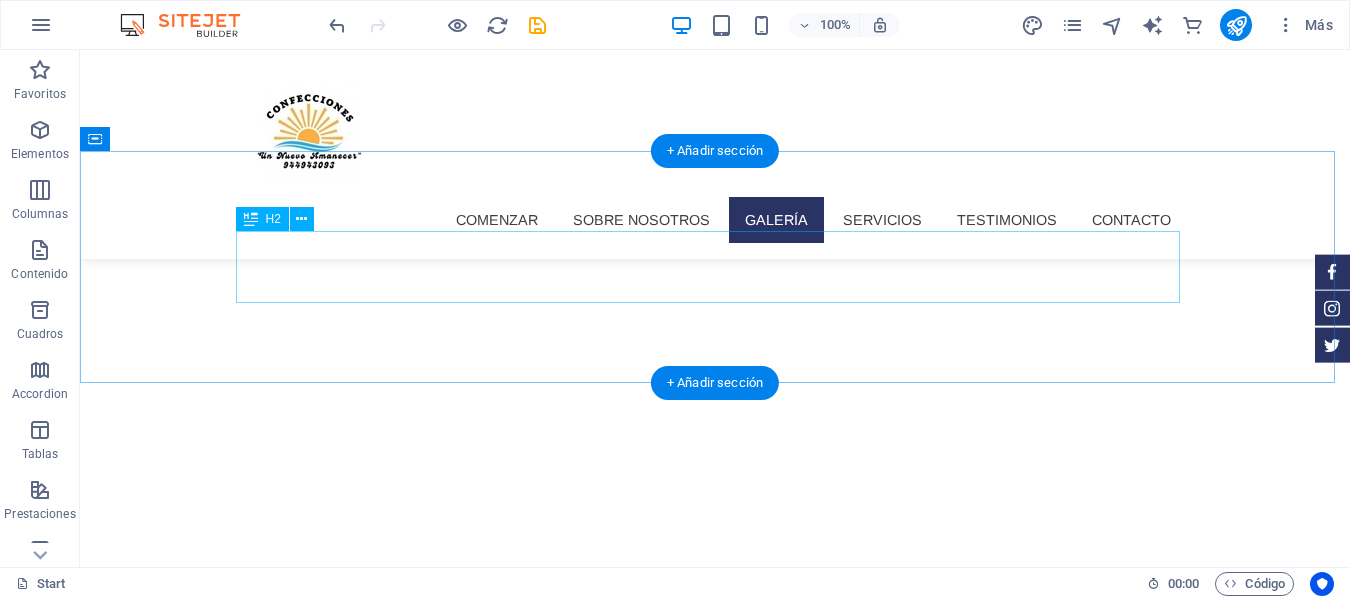 click on "nuestra  galería Almohadas" at bounding box center [715, 1428] 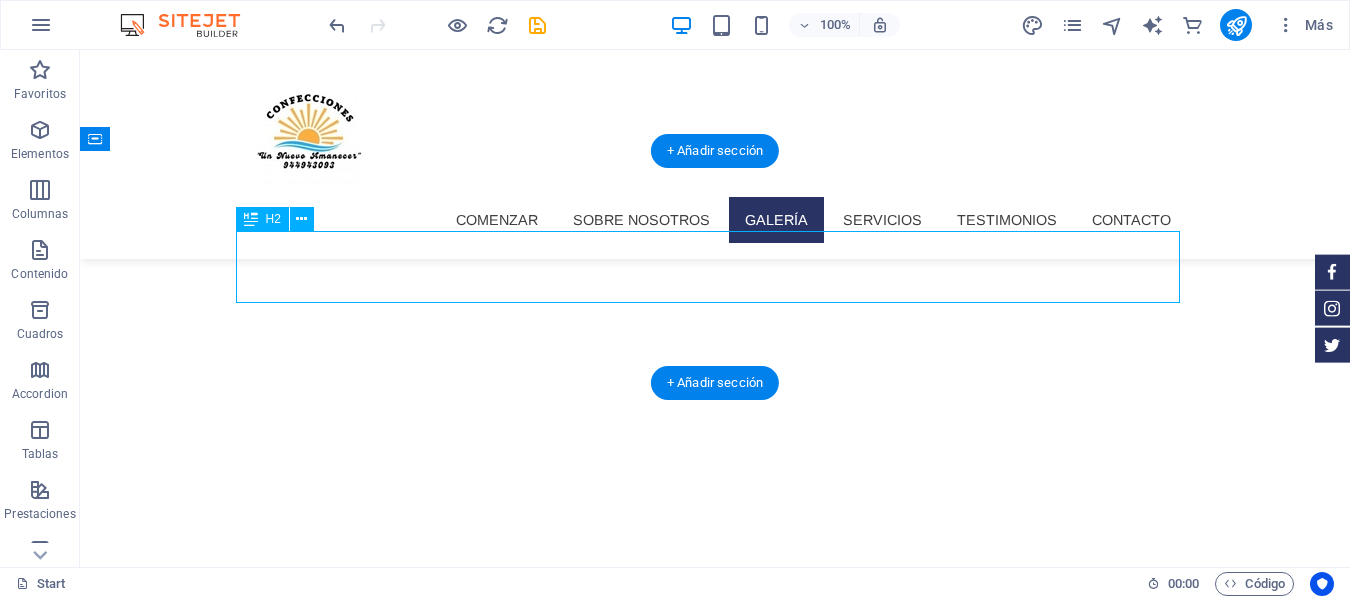 click on "nuestra  galería Almohadas" at bounding box center [715, 1428] 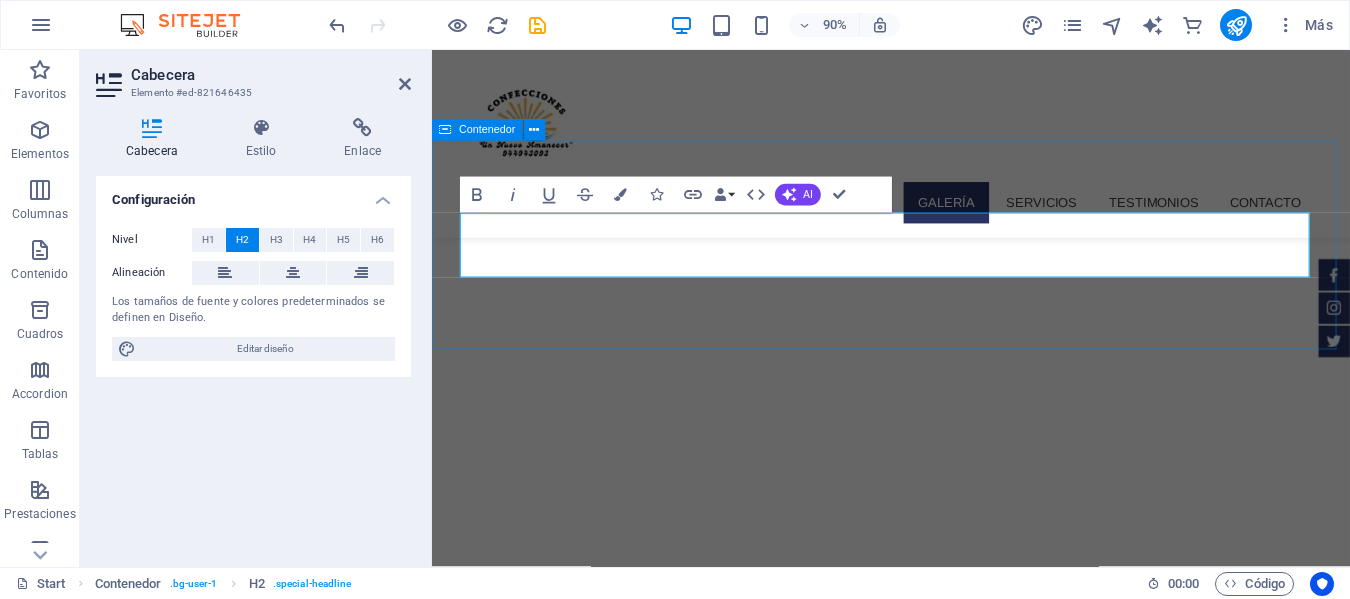 click on "nuestra  galería Almohadas" at bounding box center [942, 1428] 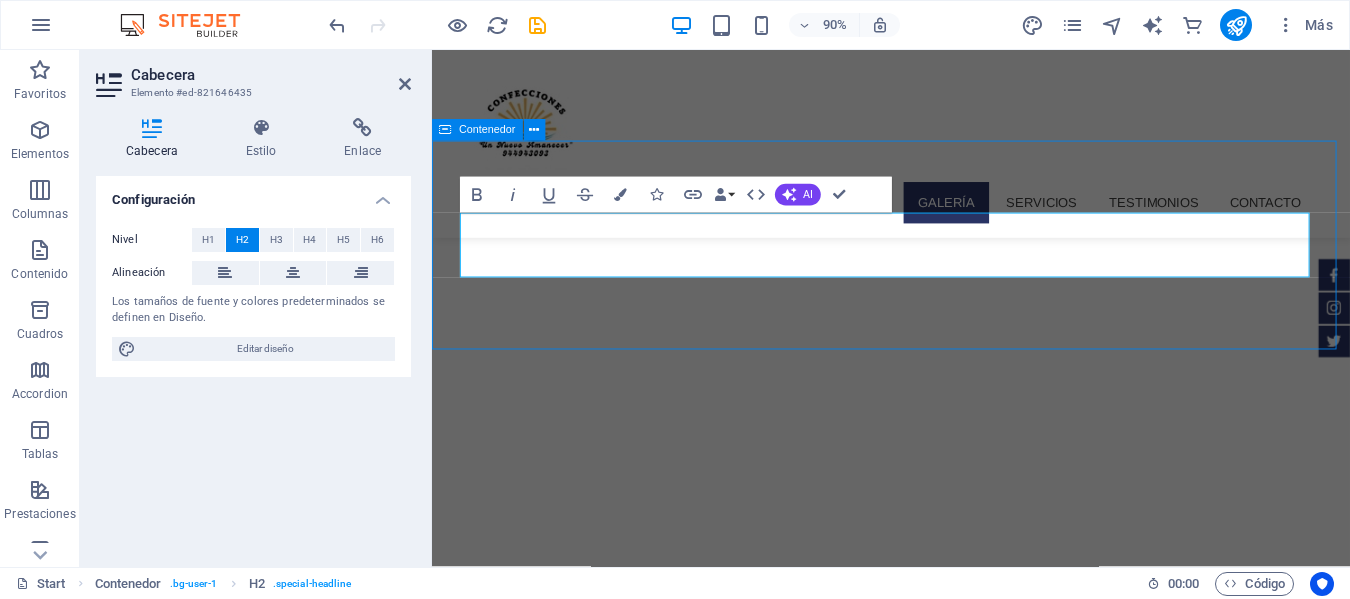 click on "nuestra  galería Almohadas" at bounding box center (942, 1428) 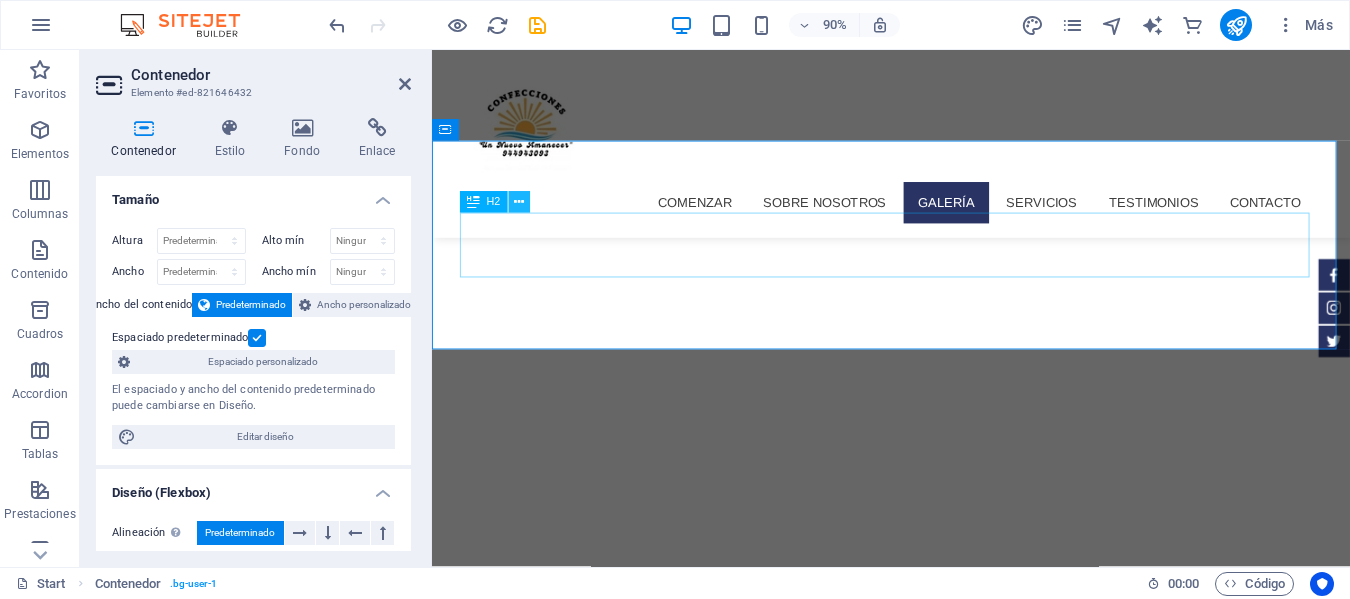 click at bounding box center [519, 202] 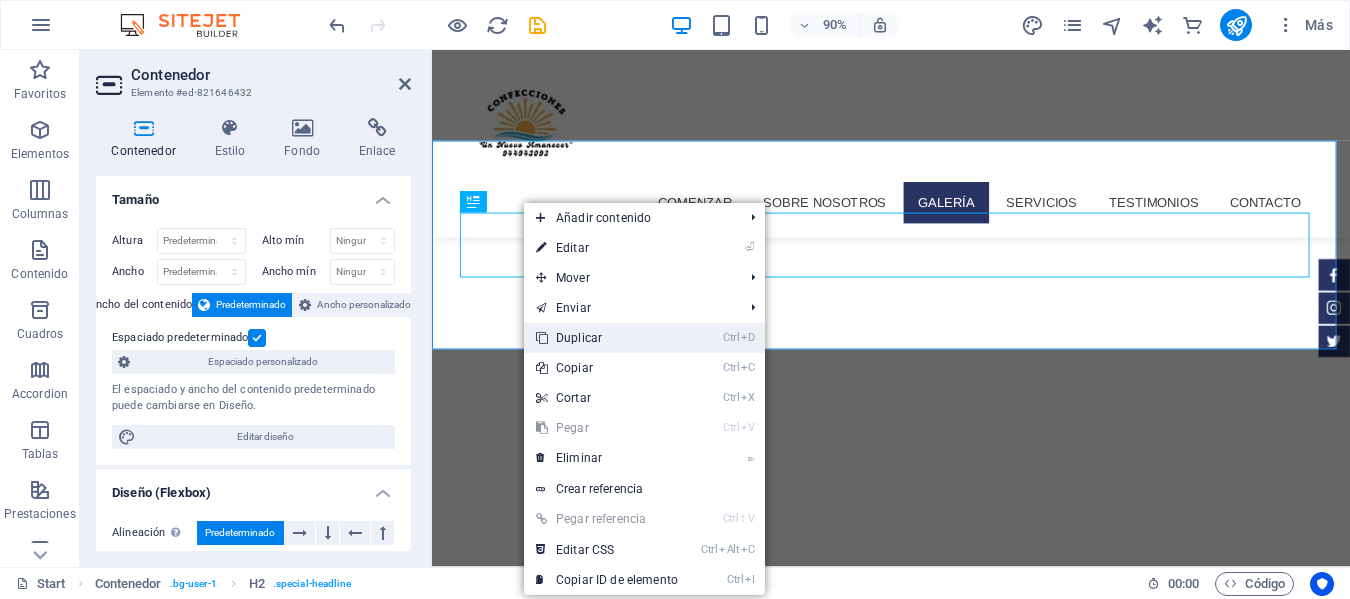 click on "Ctrl D  Duplicar" at bounding box center (607, 338) 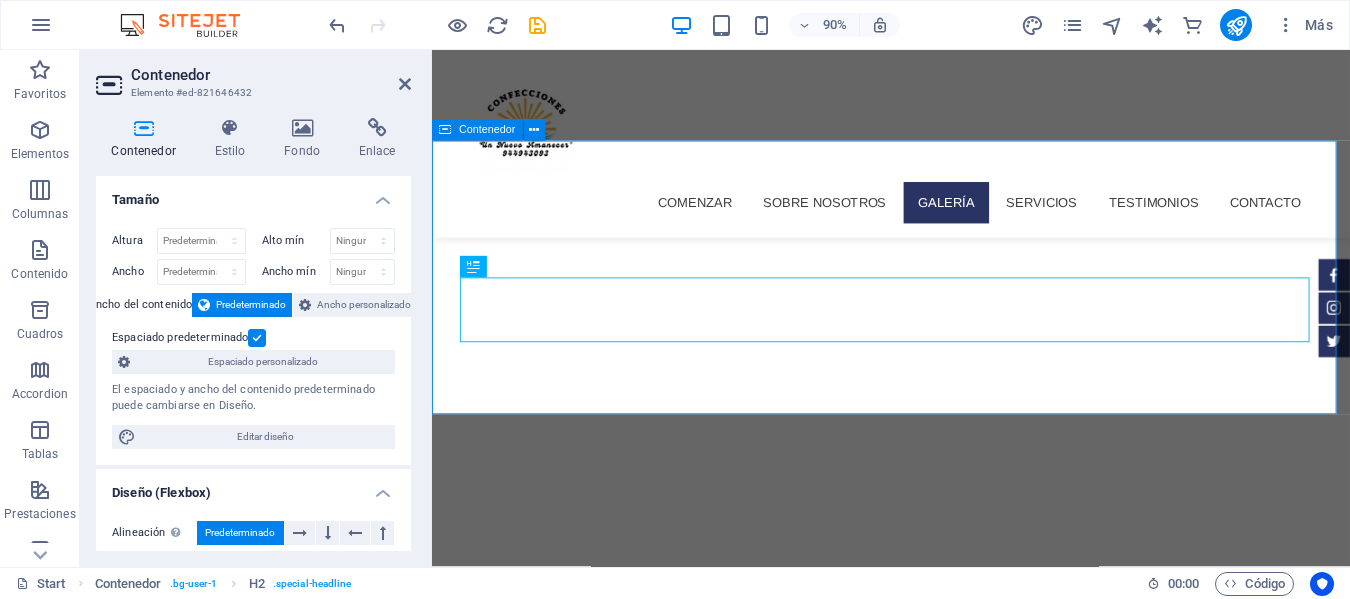 click on "nuestra  galería Almohadas nuestra  galería Almohadas" at bounding box center (942, 1487) 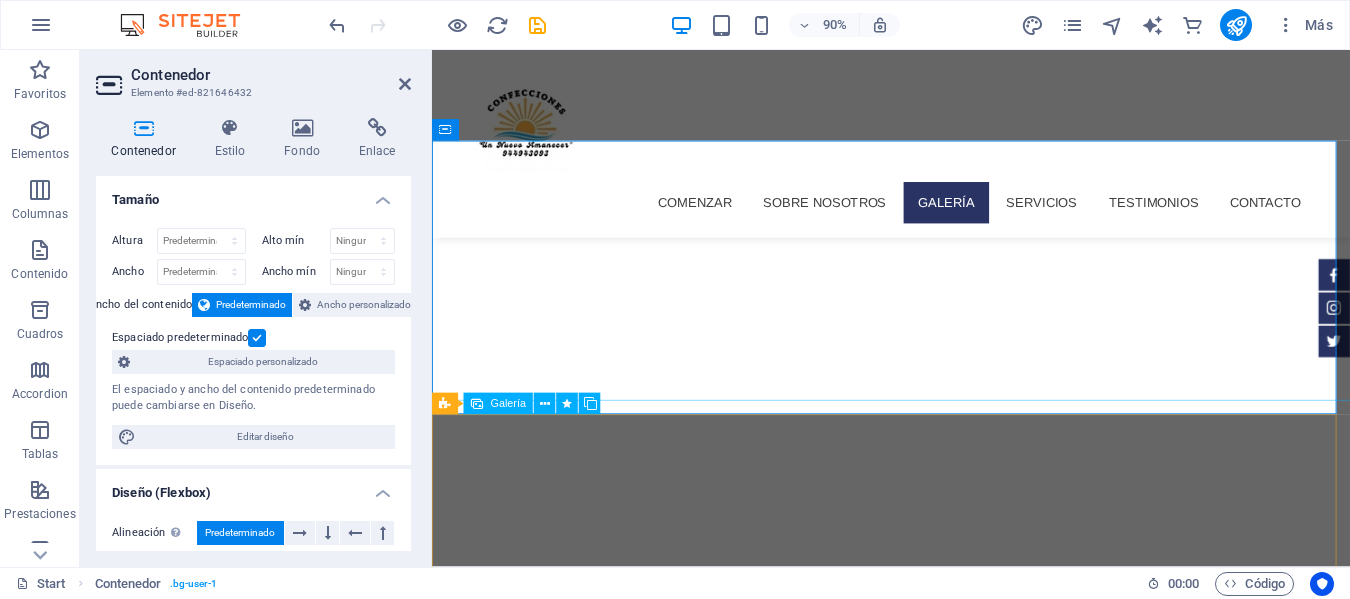 click at bounding box center (731, 1903) 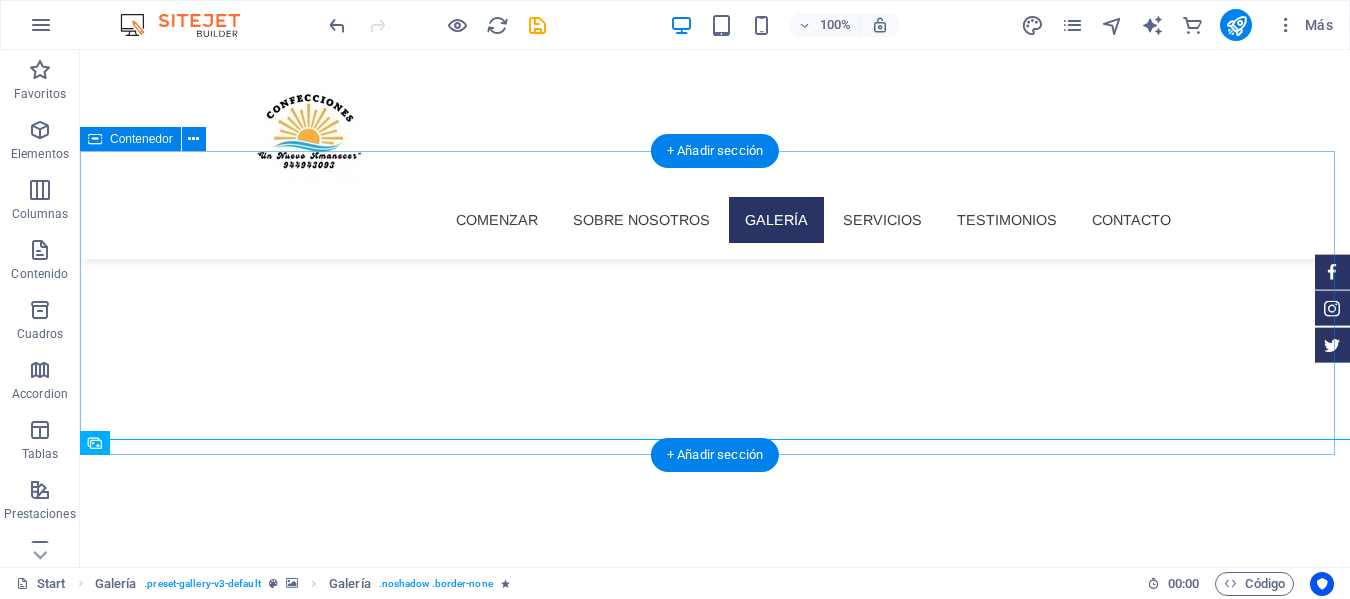 click on "nuestra  galería Almohadas nuestra  galería Almohadas" at bounding box center (715, 1487) 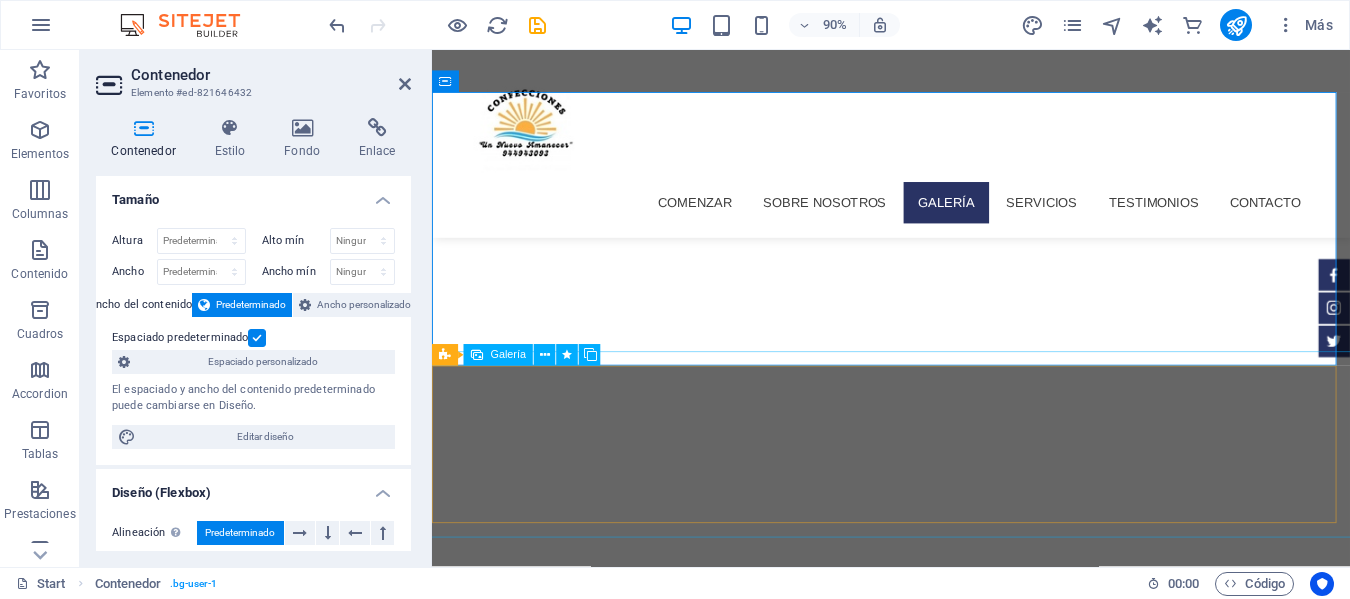 scroll, scrollTop: 439, scrollLeft: 0, axis: vertical 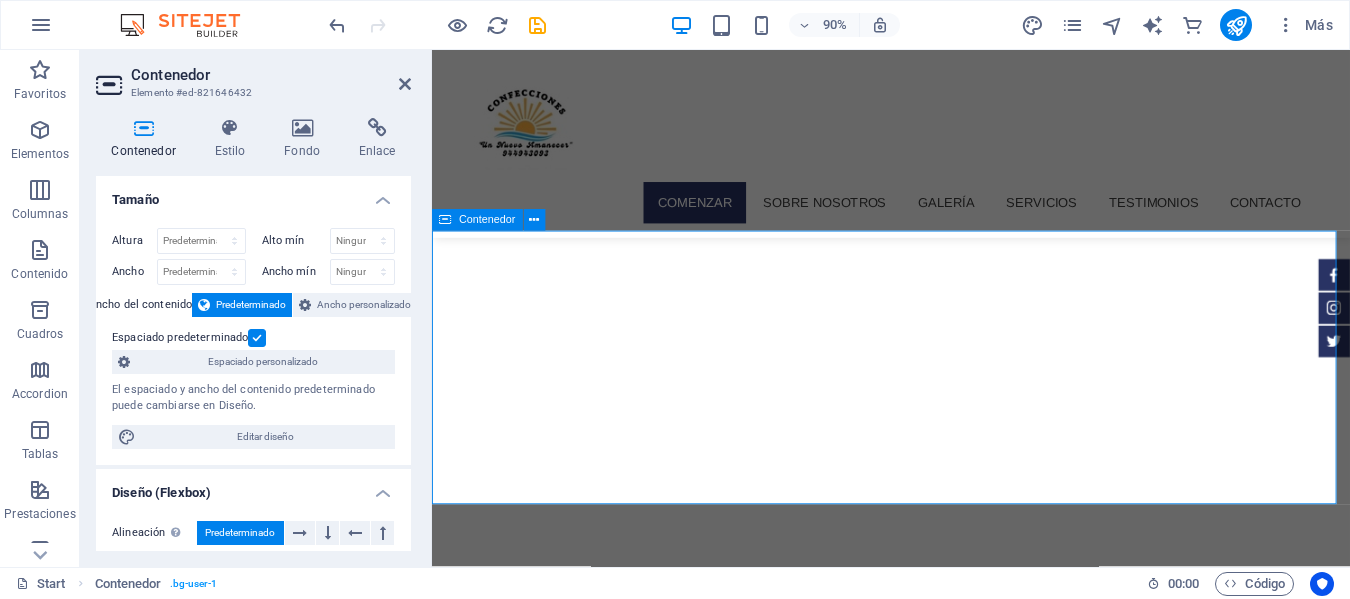 click on "nuestra  galería Almohadas nuestra  galería Almohadas" at bounding box center [942, 1587] 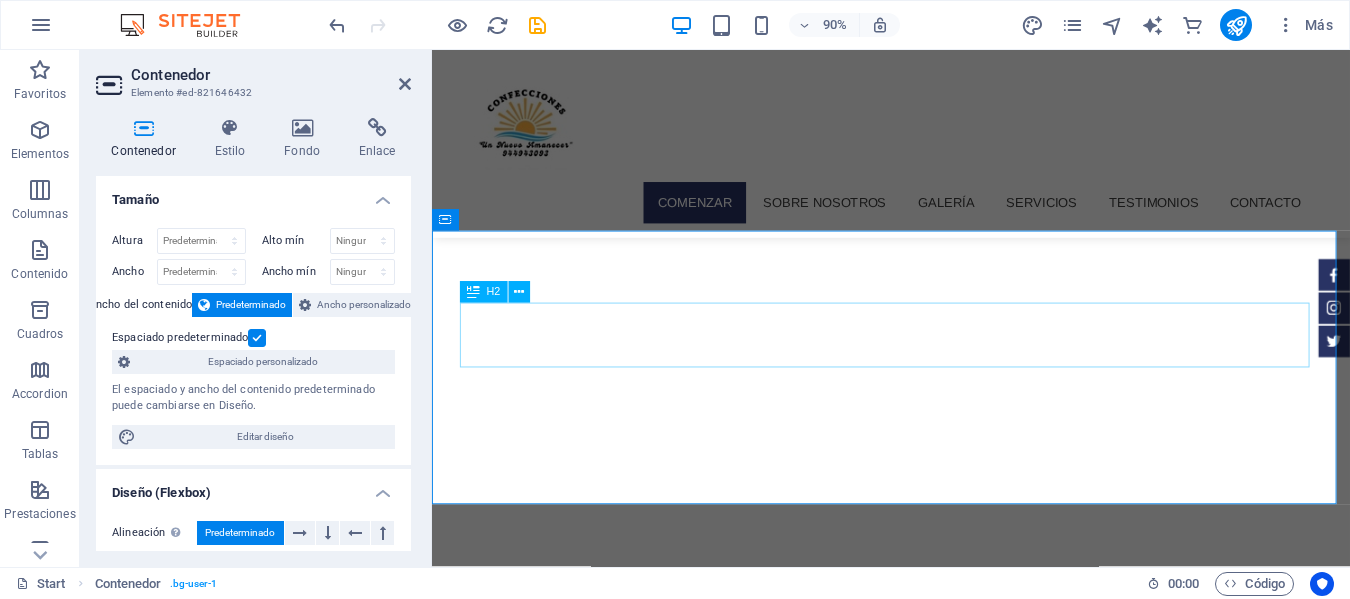 click on "nuestra  galería Almohadas" at bounding box center (942, 1551) 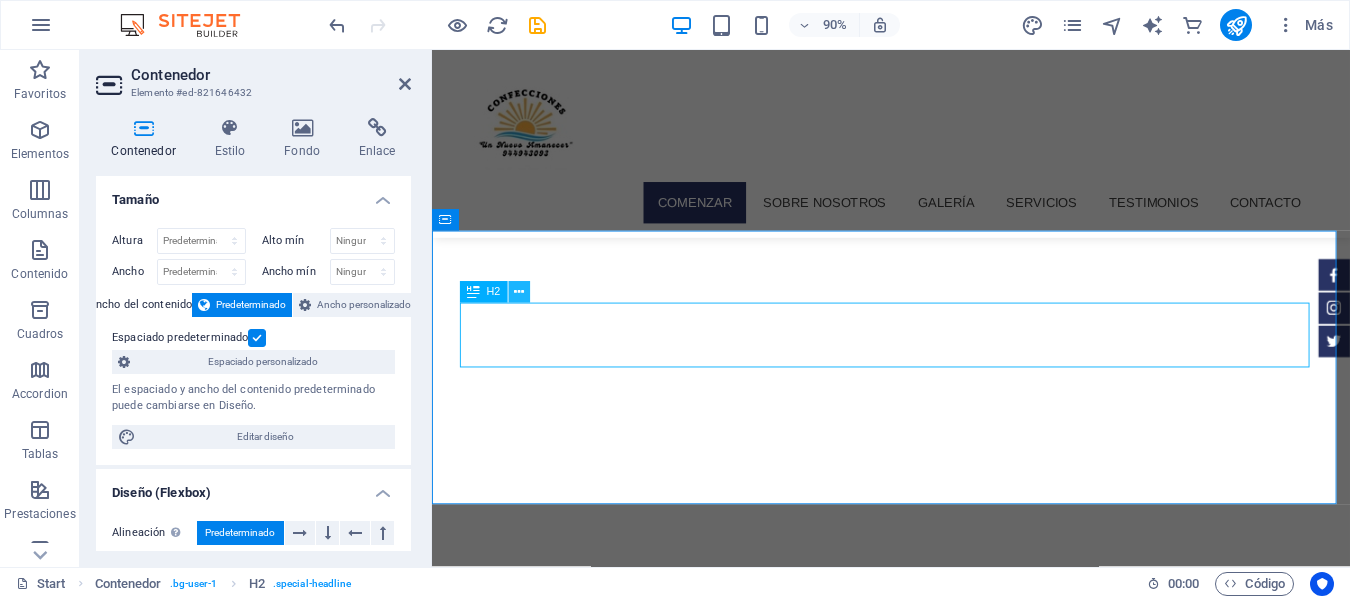 click at bounding box center [519, 292] 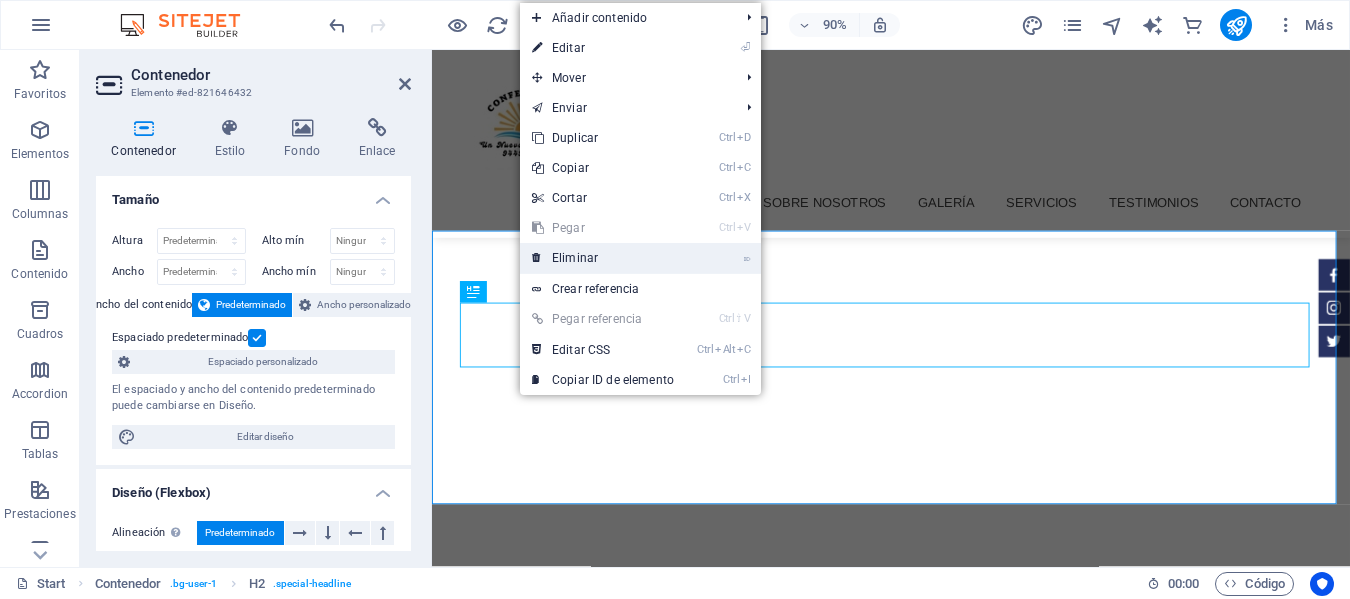 click on "⌦  Eliminar" at bounding box center [603, 258] 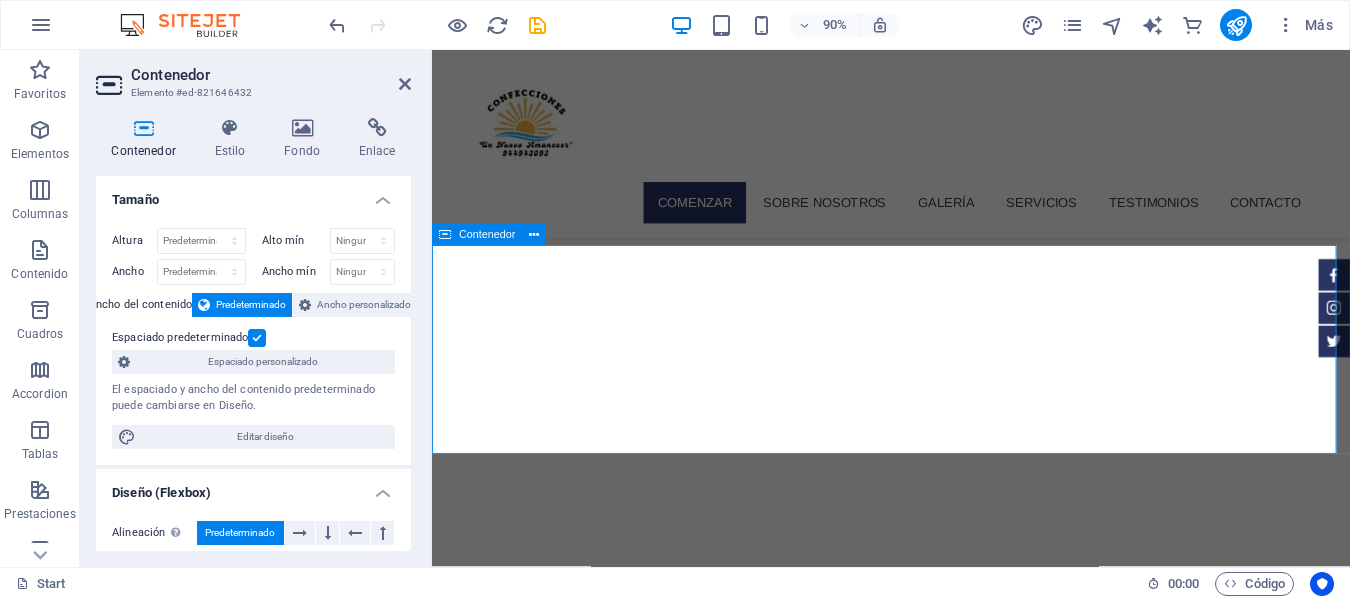 scroll, scrollTop: 239, scrollLeft: 0, axis: vertical 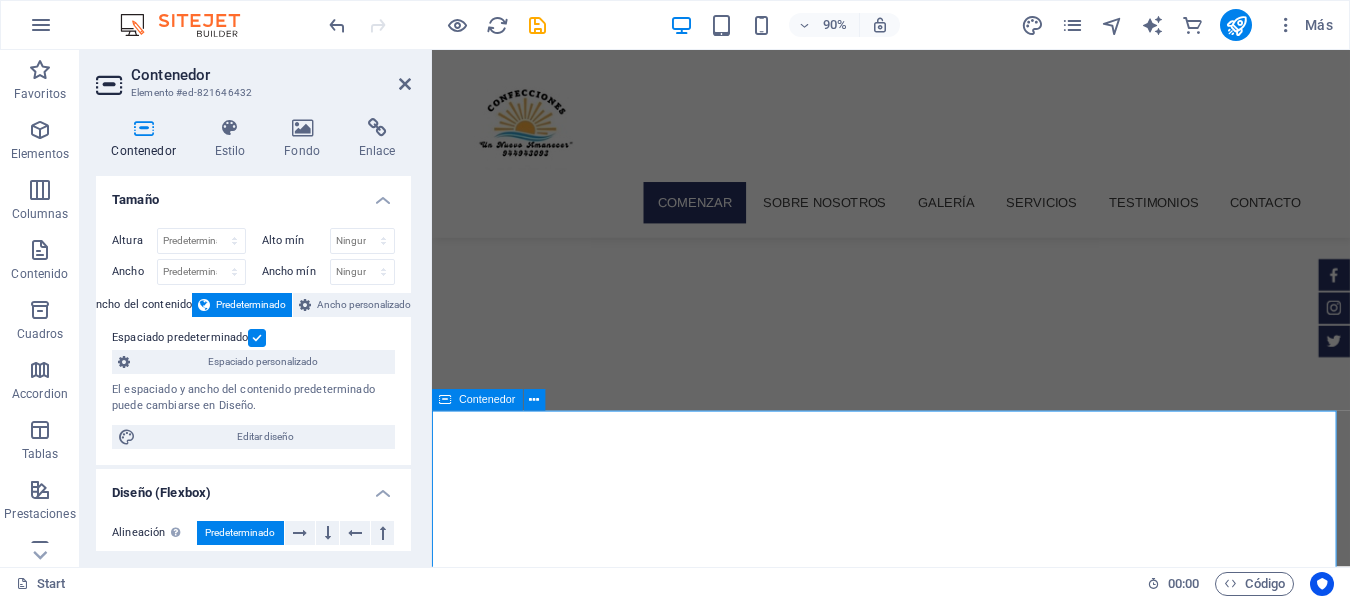 click on "nuestra  galería Almohadas" at bounding box center (942, 1751) 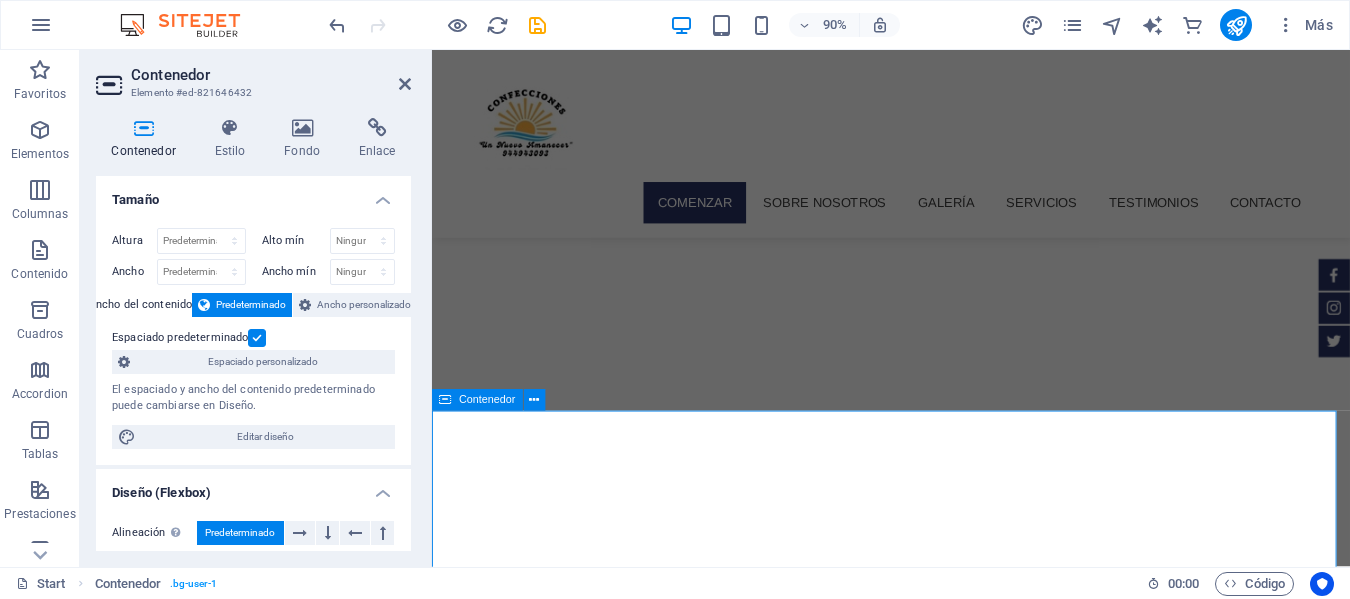 click on "nuestra  galería Almohadas" at bounding box center [942, 1751] 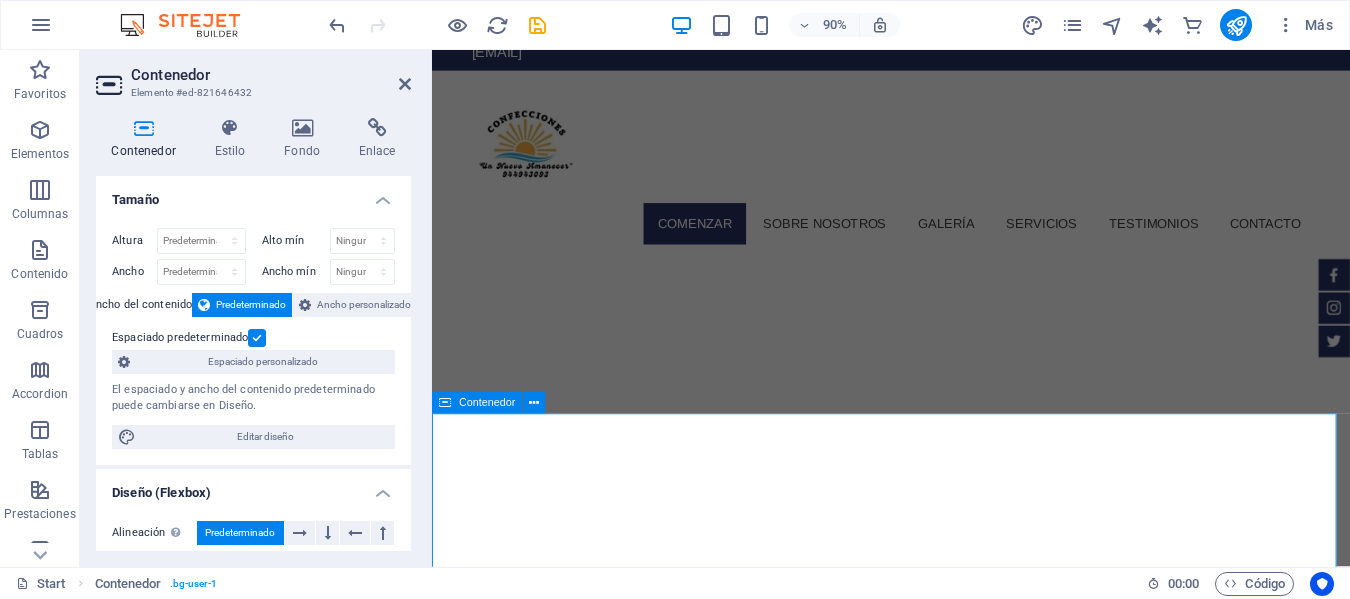scroll, scrollTop: 0, scrollLeft: 0, axis: both 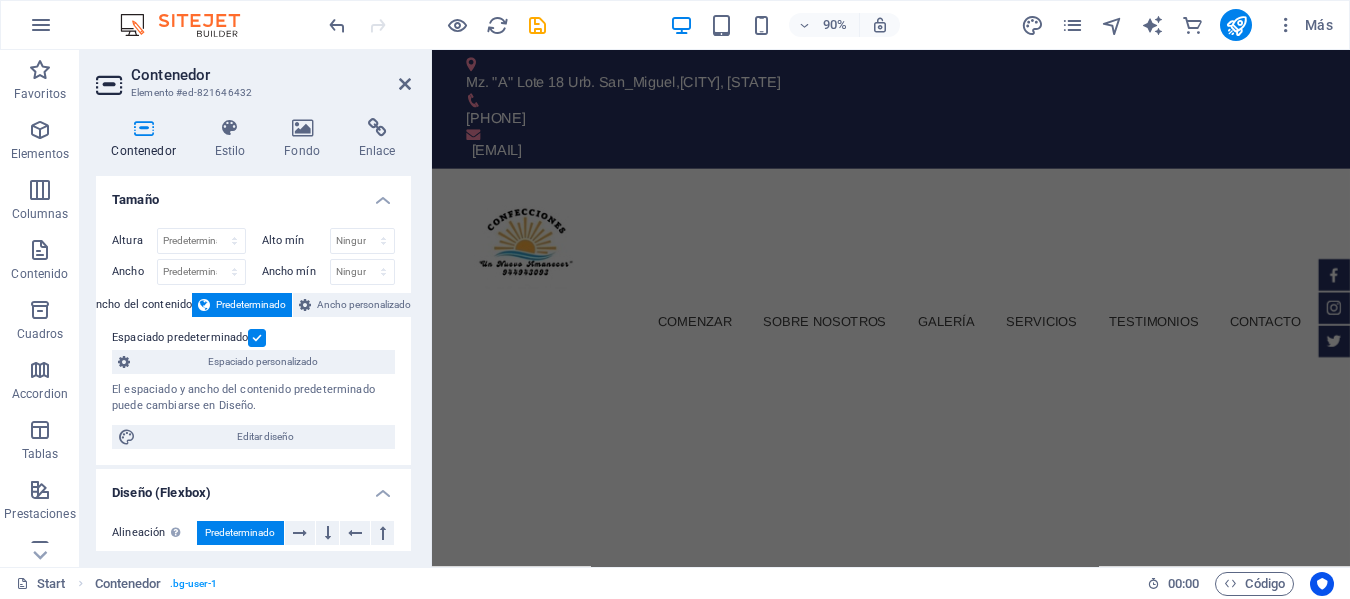 click at bounding box center [942, 1156] 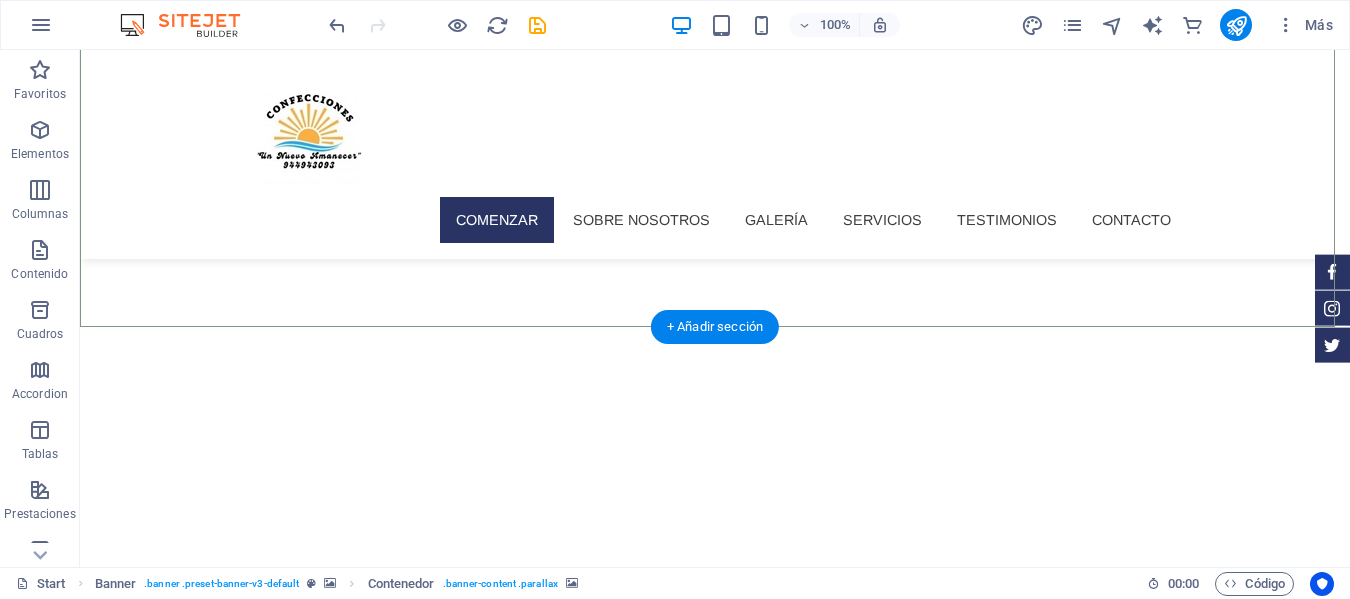 scroll, scrollTop: 400, scrollLeft: 0, axis: vertical 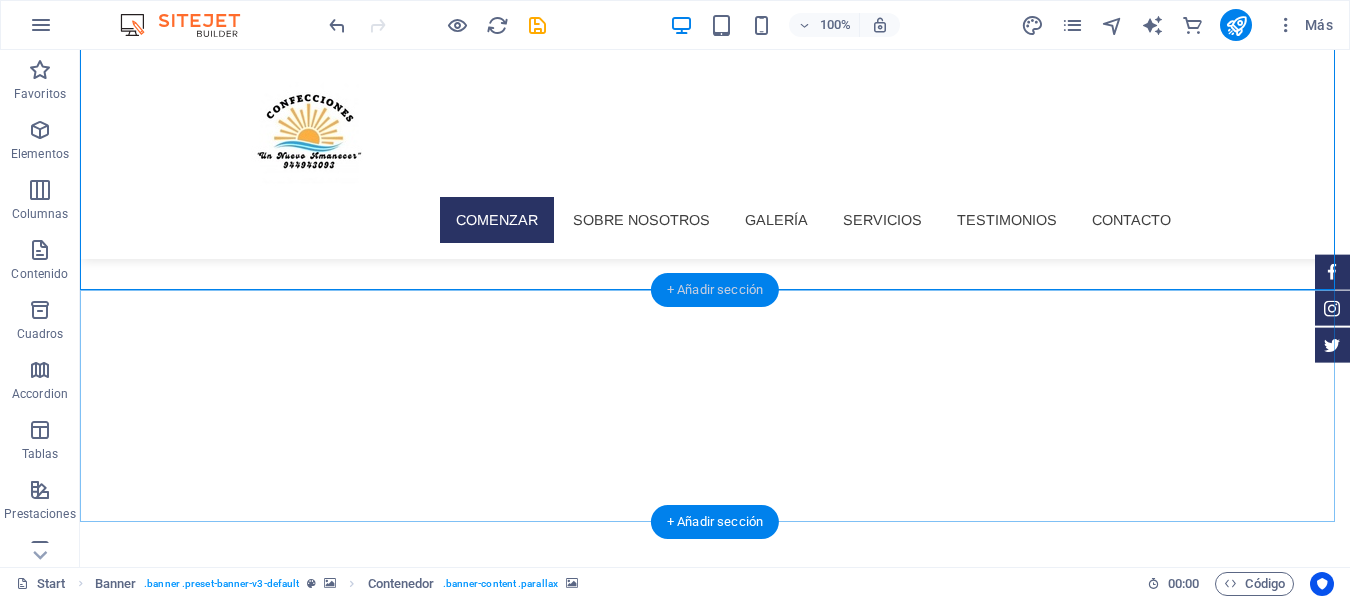 click on "+ Añadir sección" at bounding box center [715, 290] 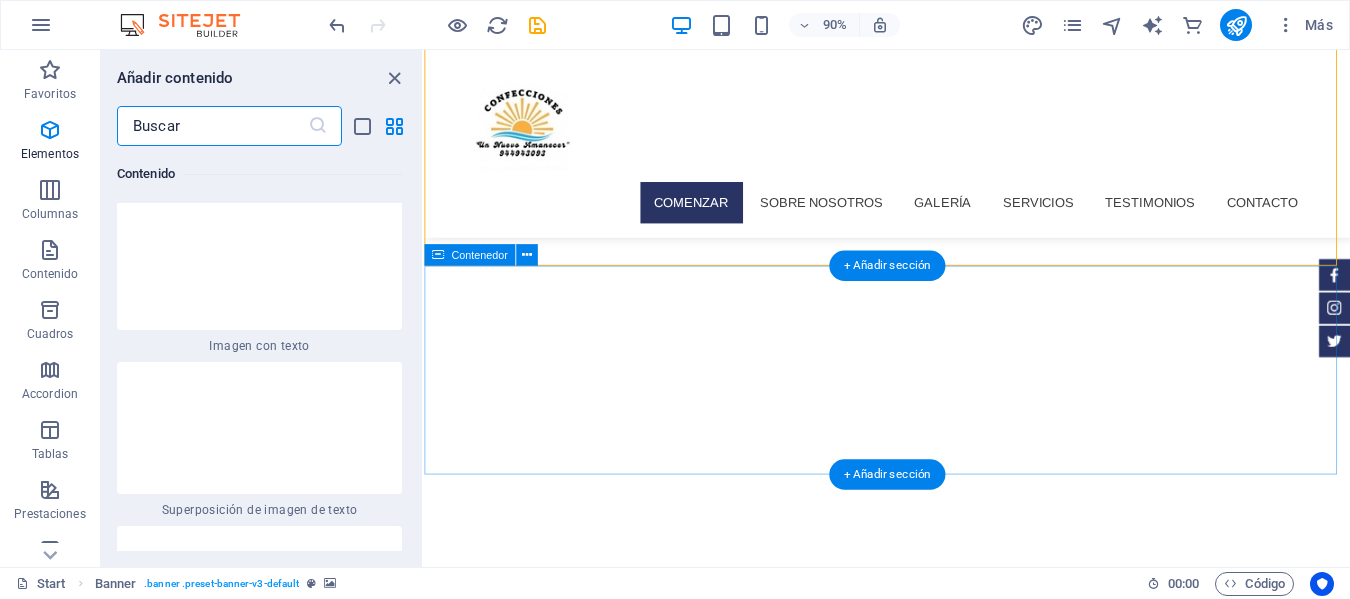 scroll, scrollTop: 6808, scrollLeft: 0, axis: vertical 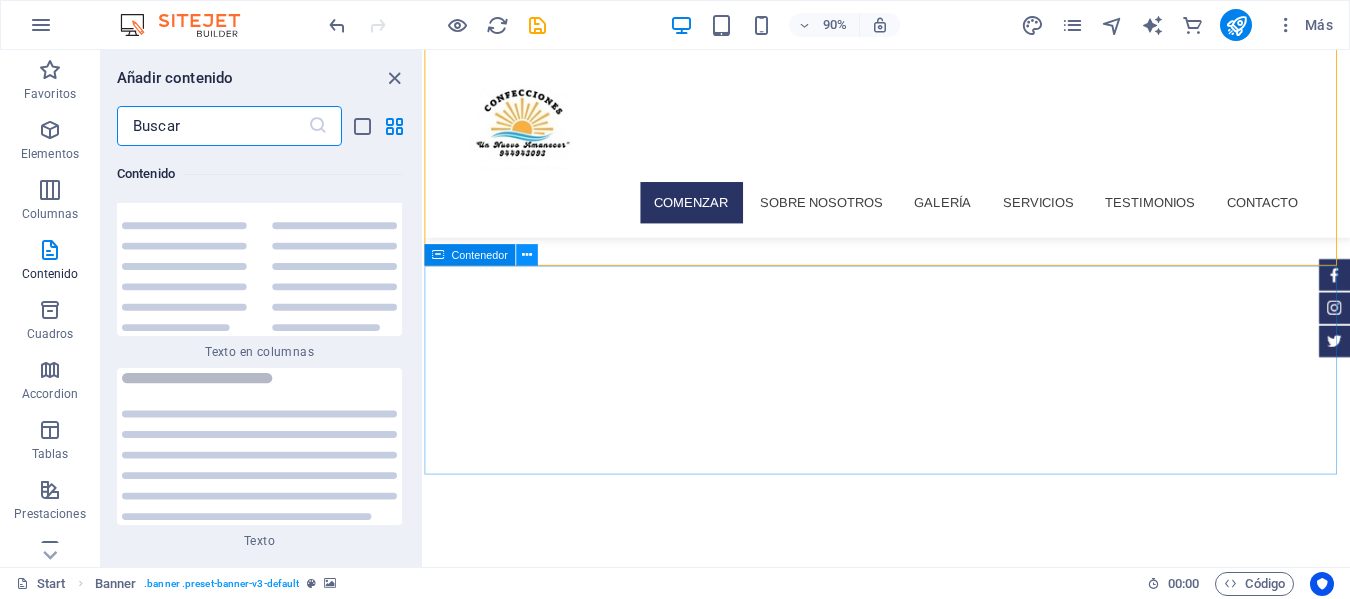 click at bounding box center [526, 255] 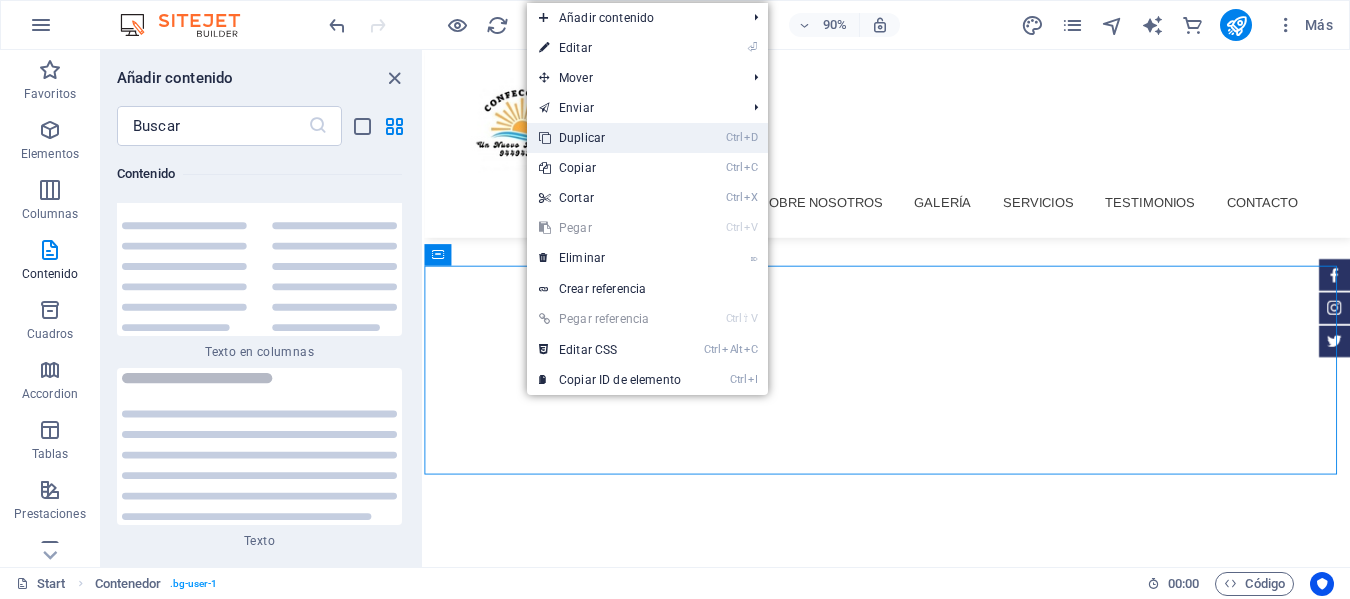 click on "Ctrl D  Duplicar" at bounding box center [610, 138] 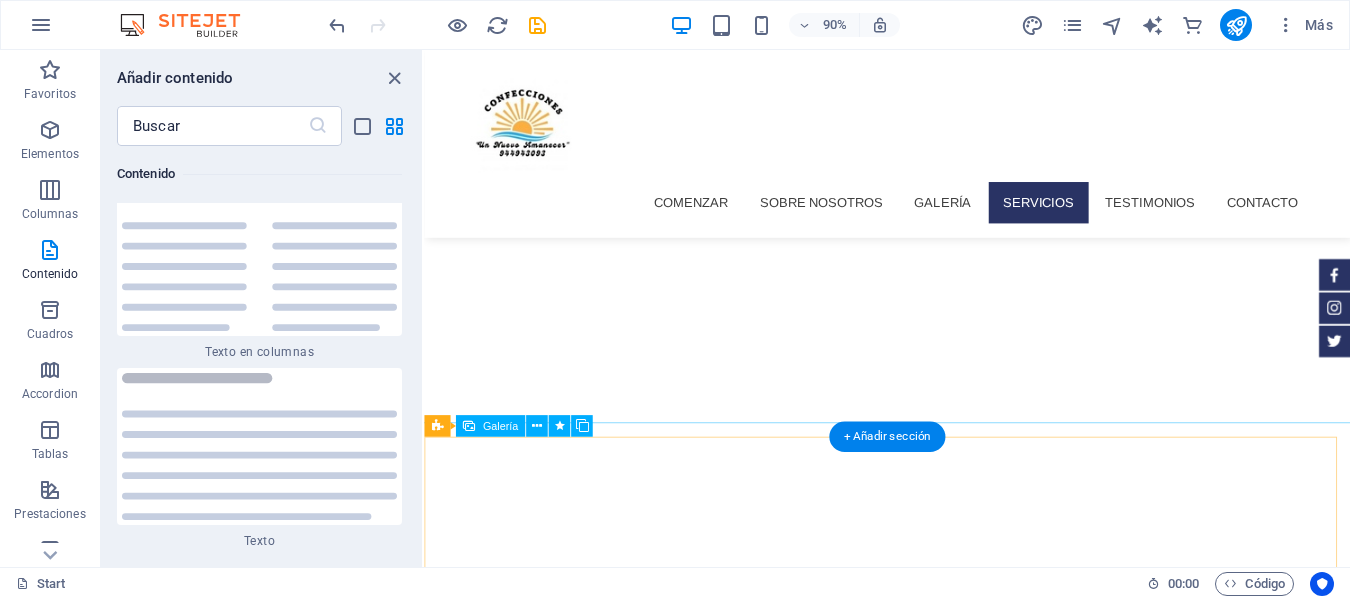 scroll, scrollTop: 500, scrollLeft: 0, axis: vertical 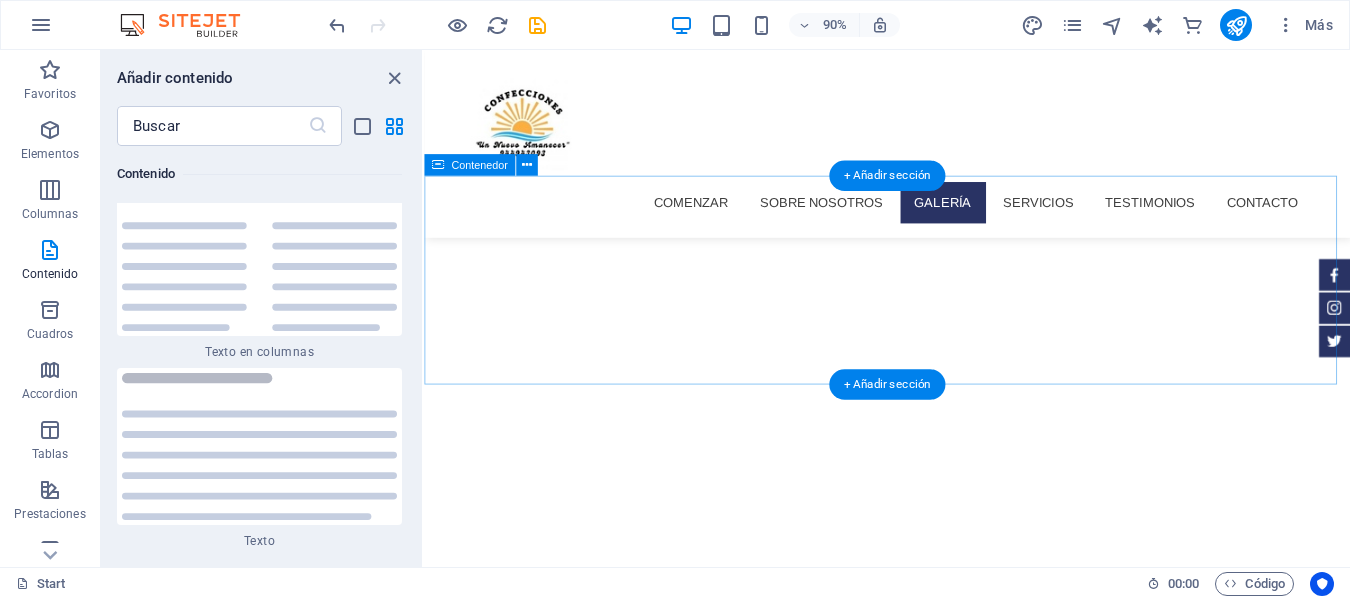 click on "nuestra  galería Almohadas" at bounding box center [938, 1490] 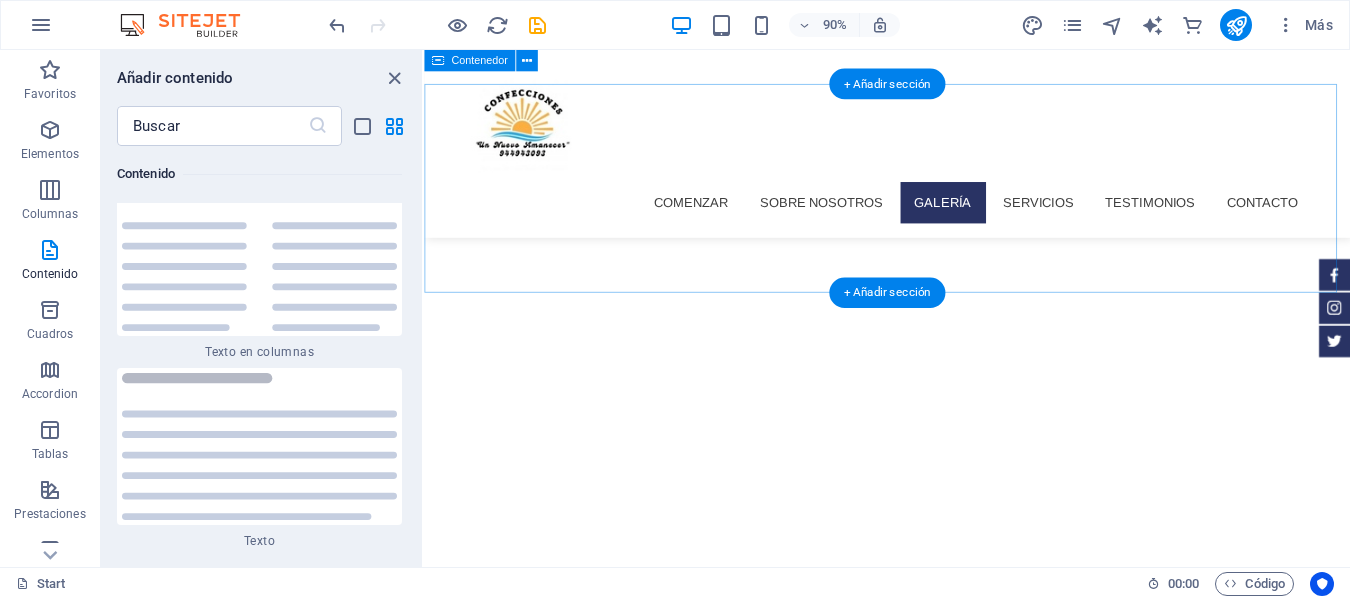 scroll, scrollTop: 600, scrollLeft: 0, axis: vertical 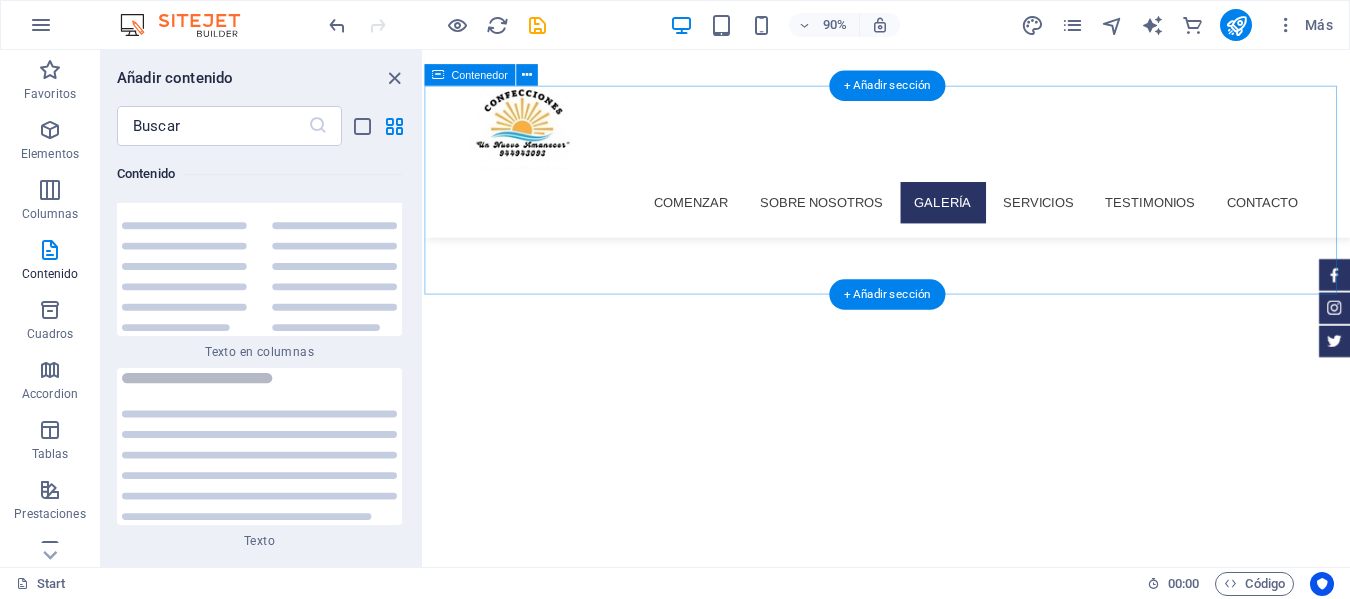click on "nuestra  galería Almohadas" at bounding box center [938, 1390] 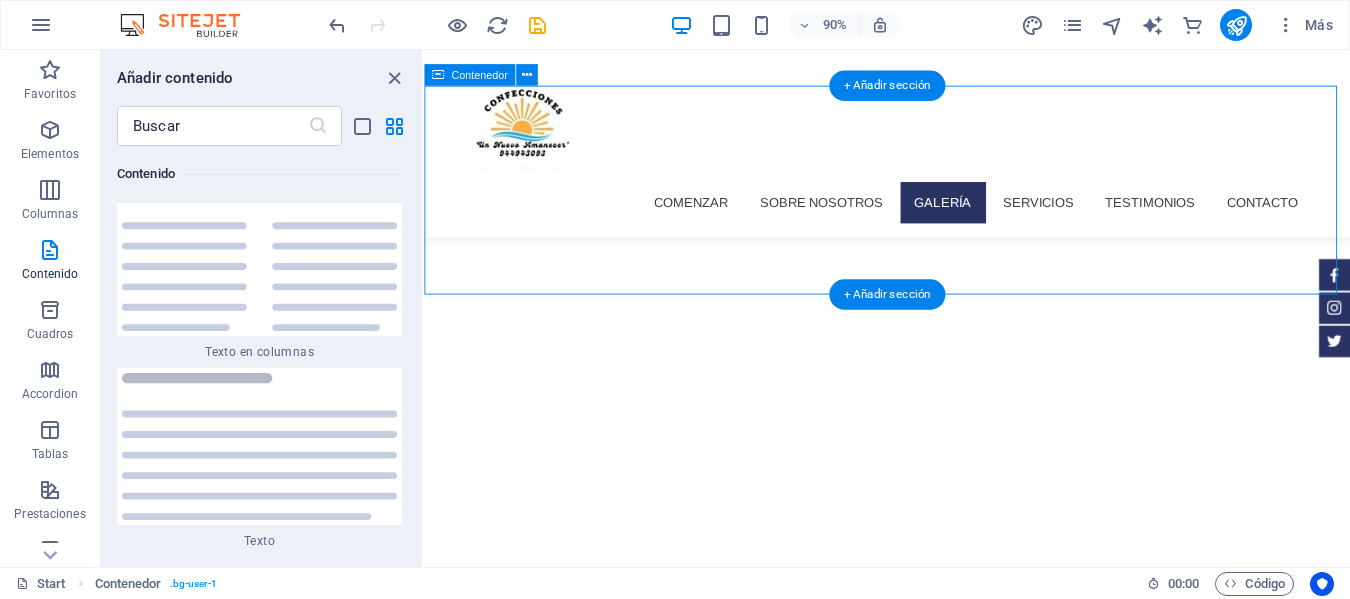 click on "nuestra  galería Almohadas" at bounding box center (938, 1390) 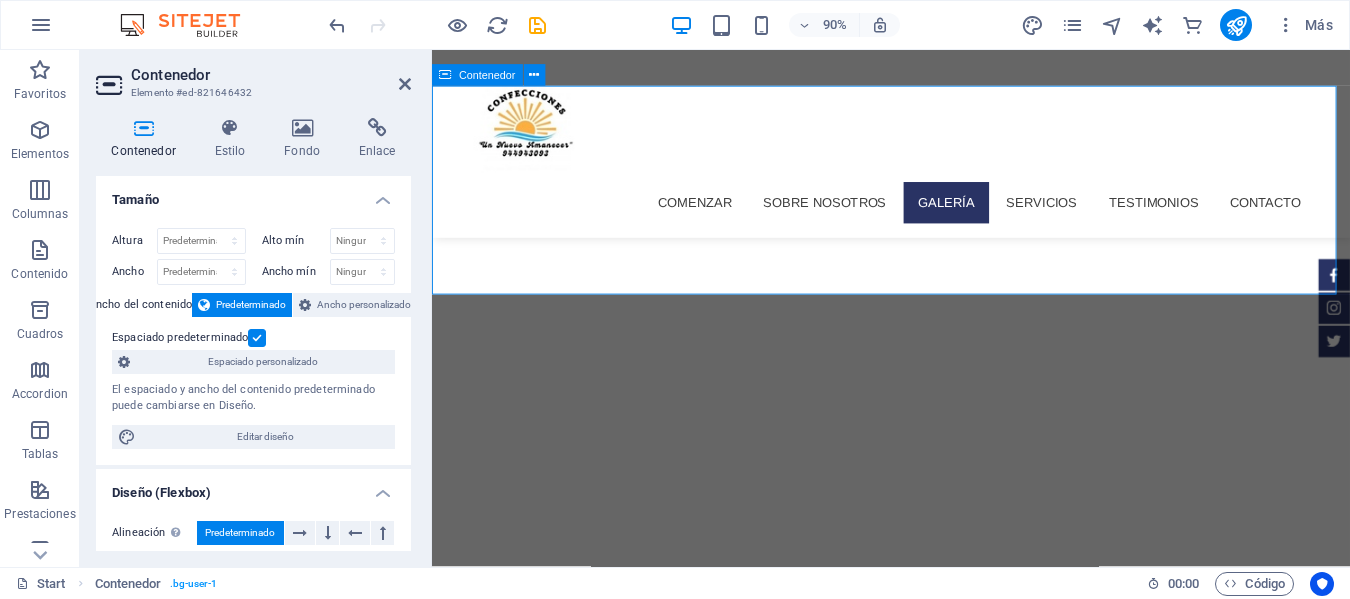 click on "nuestra  galería Almohadas" at bounding box center [942, 1390] 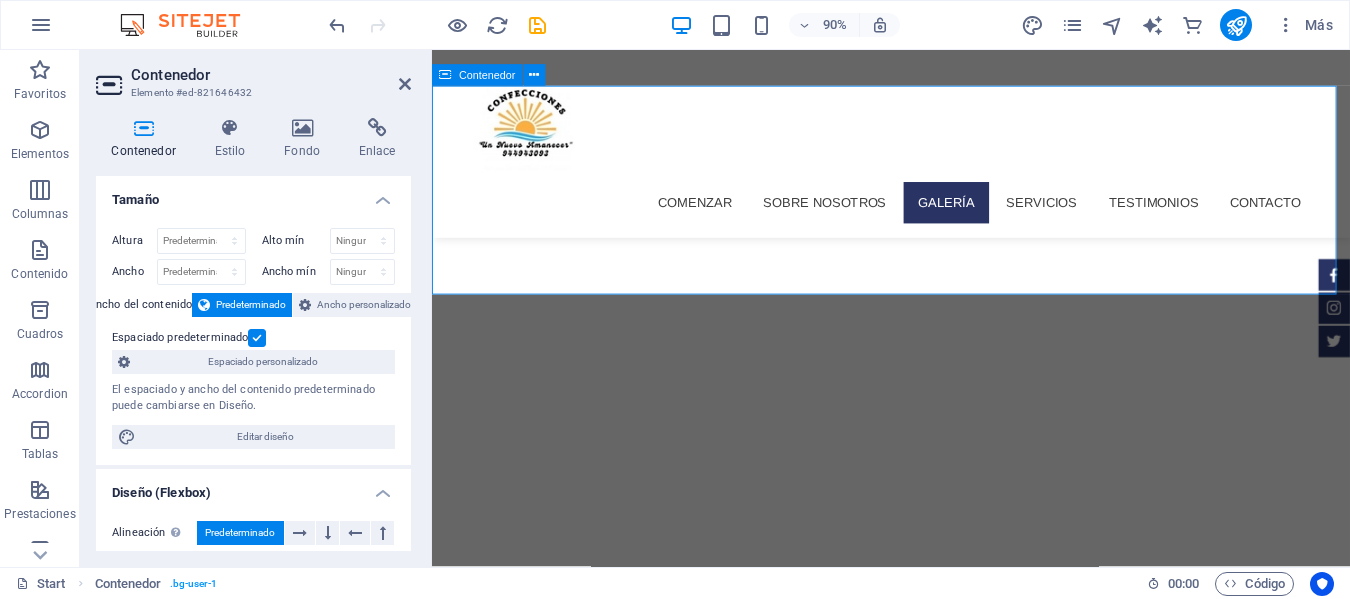 click on "nuestra  galería Almohadas" at bounding box center (942, 1390) 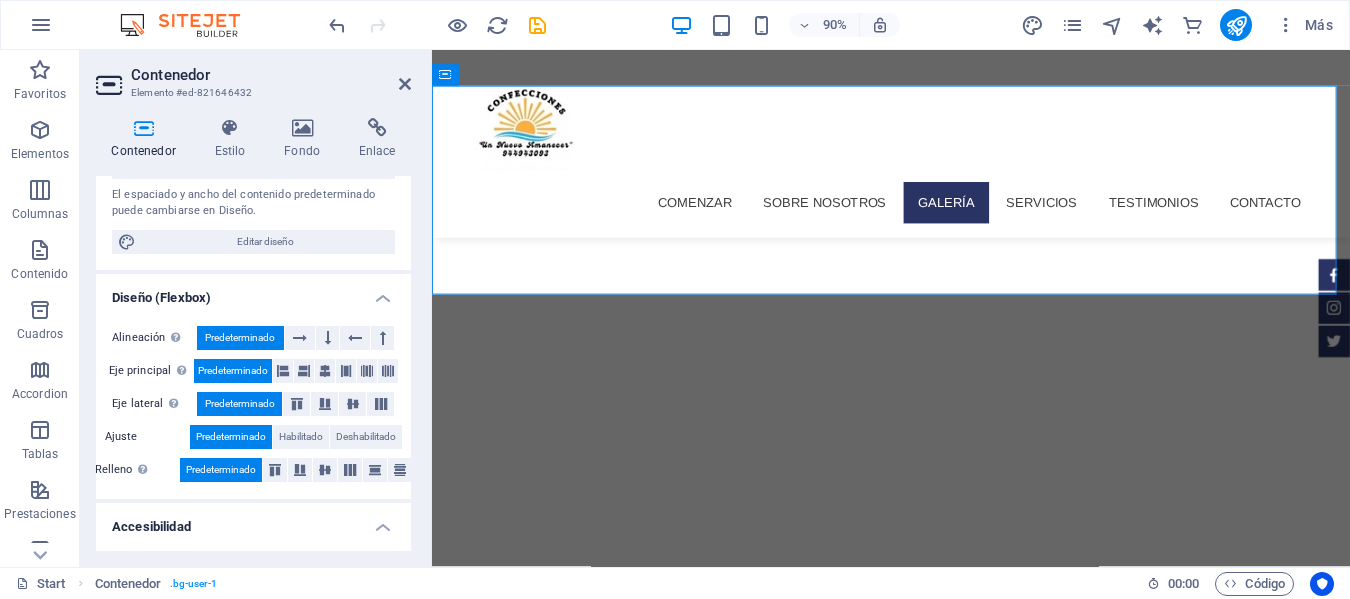 scroll, scrollTop: 300, scrollLeft: 0, axis: vertical 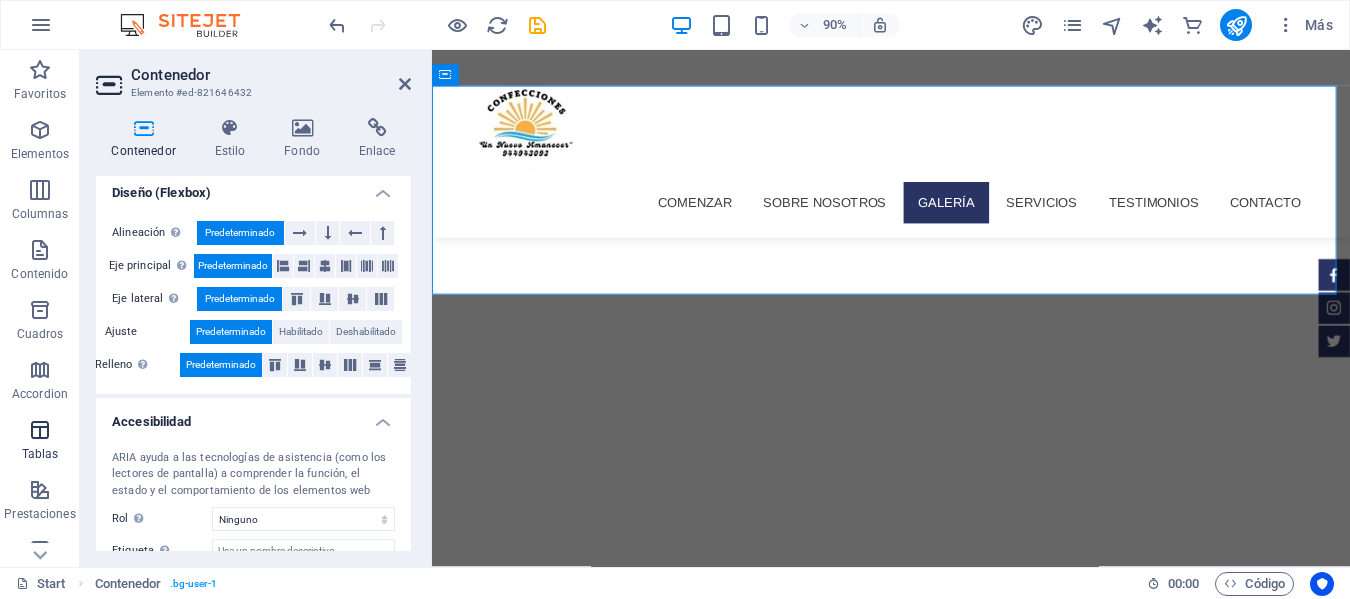 click at bounding box center (40, 430) 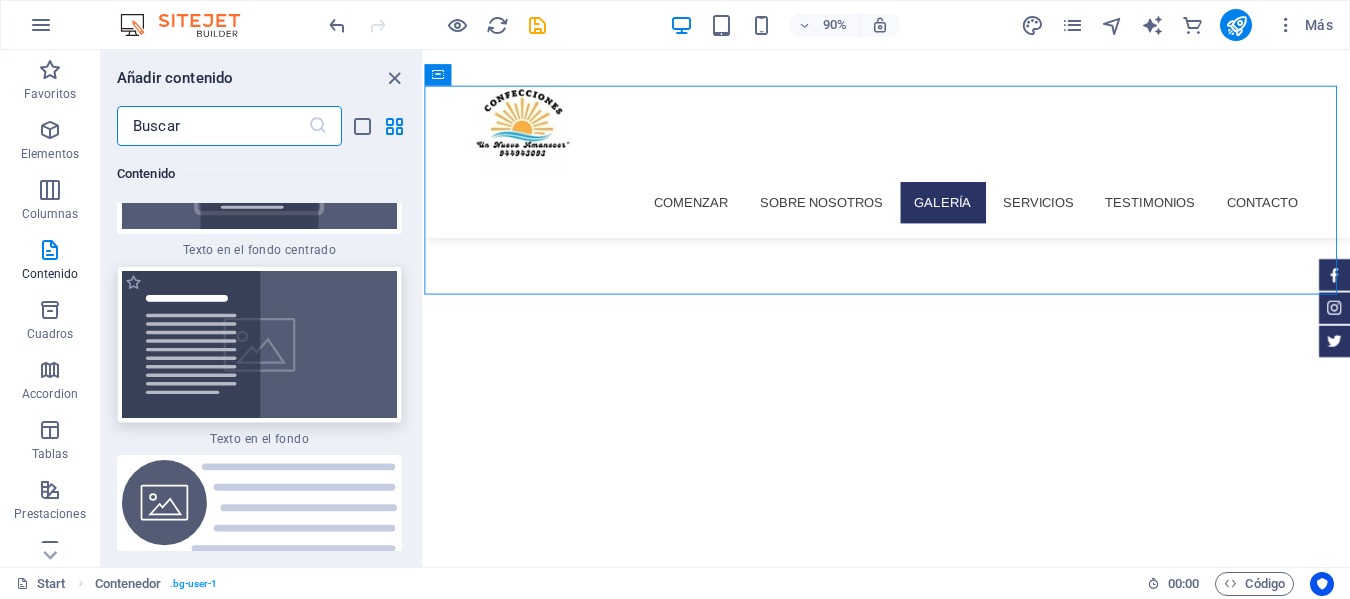 scroll, scrollTop: 7876, scrollLeft: 0, axis: vertical 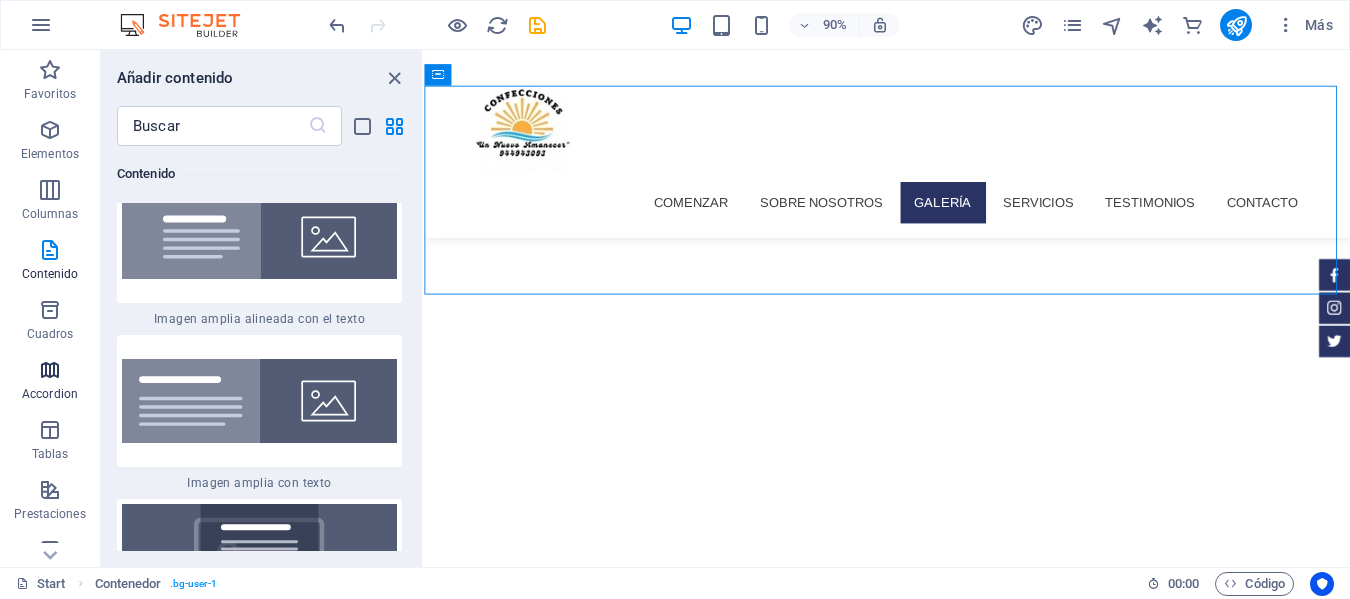 click at bounding box center (50, 370) 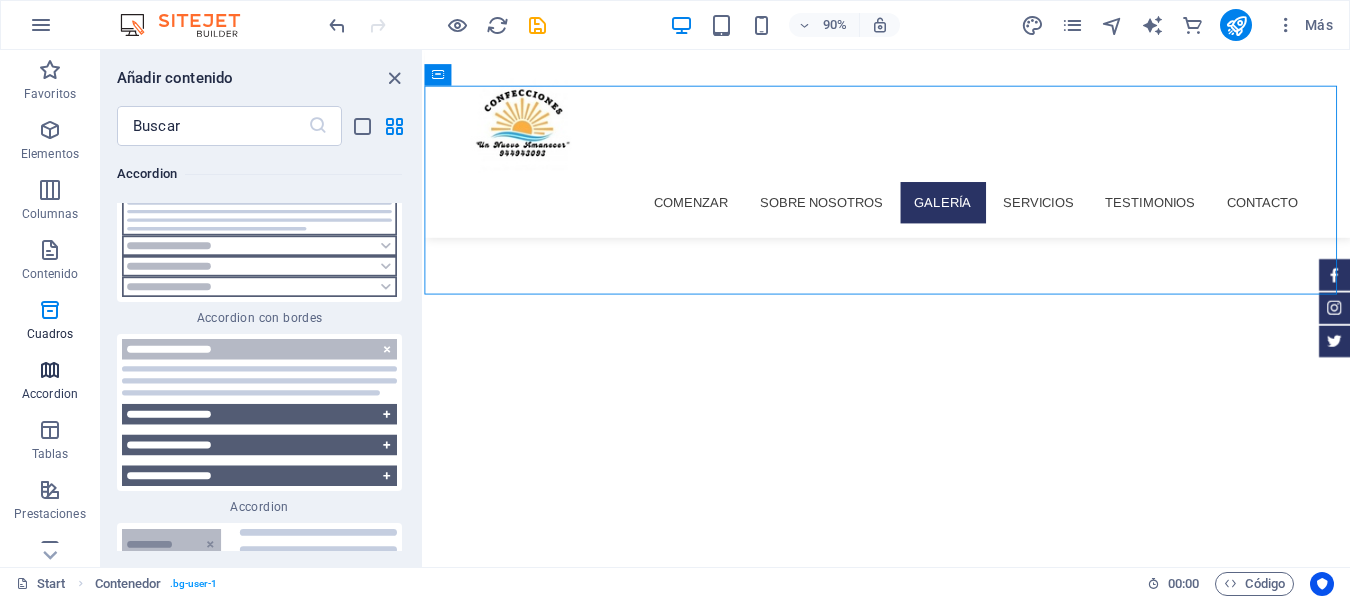 scroll, scrollTop: 12464, scrollLeft: 0, axis: vertical 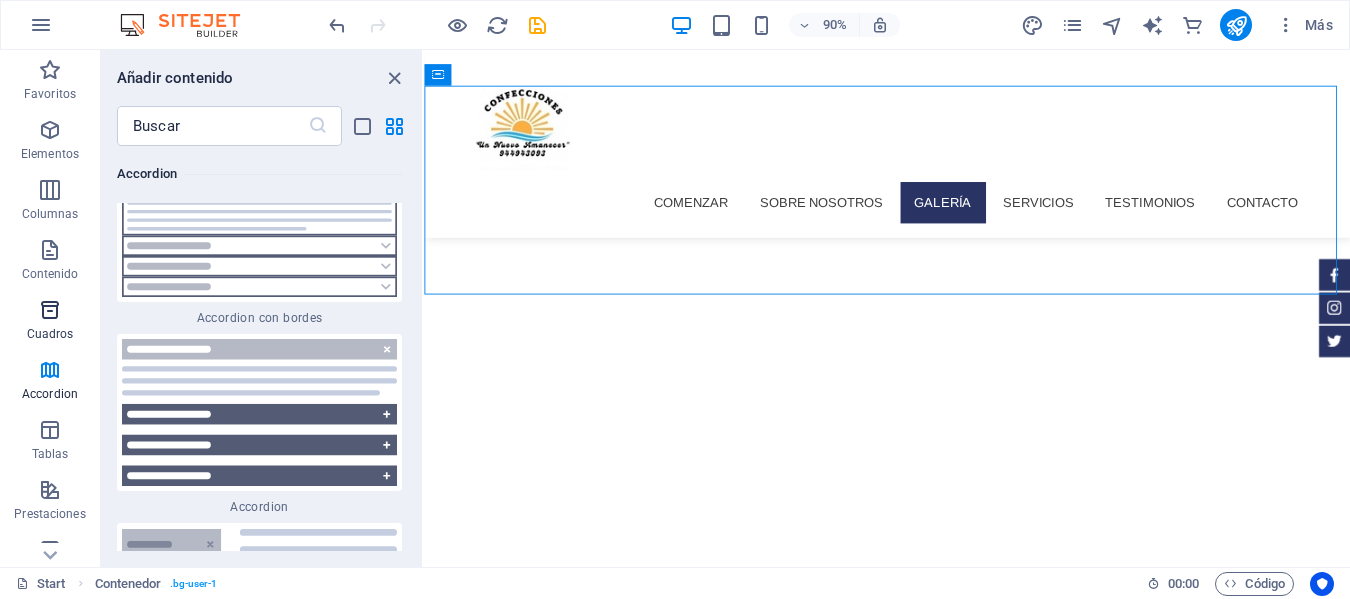 click on "Cuadros" at bounding box center (50, 334) 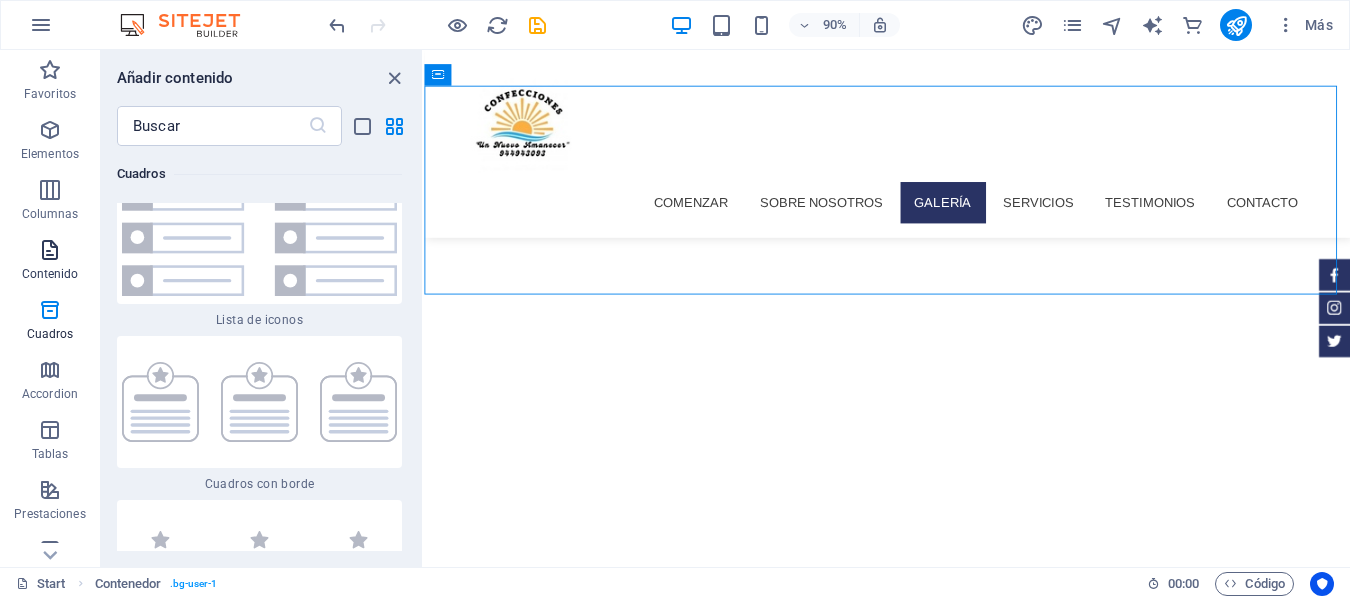 click on "Contenido" at bounding box center [50, 274] 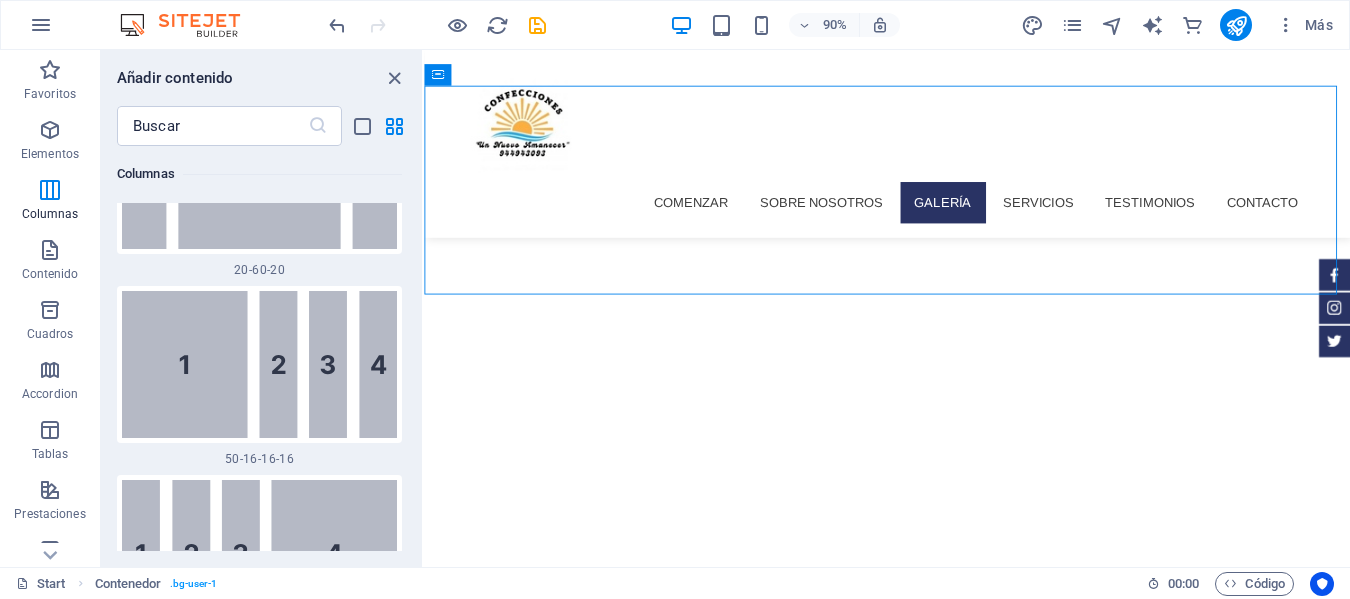 scroll, scrollTop: 3808, scrollLeft: 0, axis: vertical 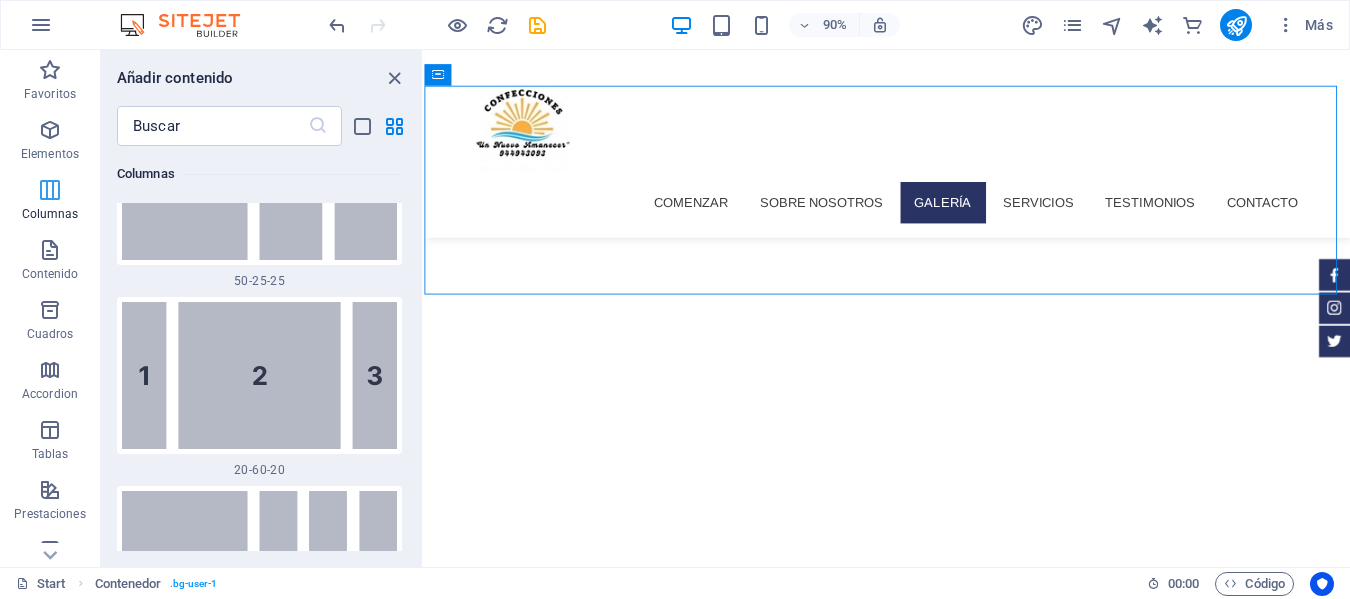 click on "Columnas" at bounding box center [50, 202] 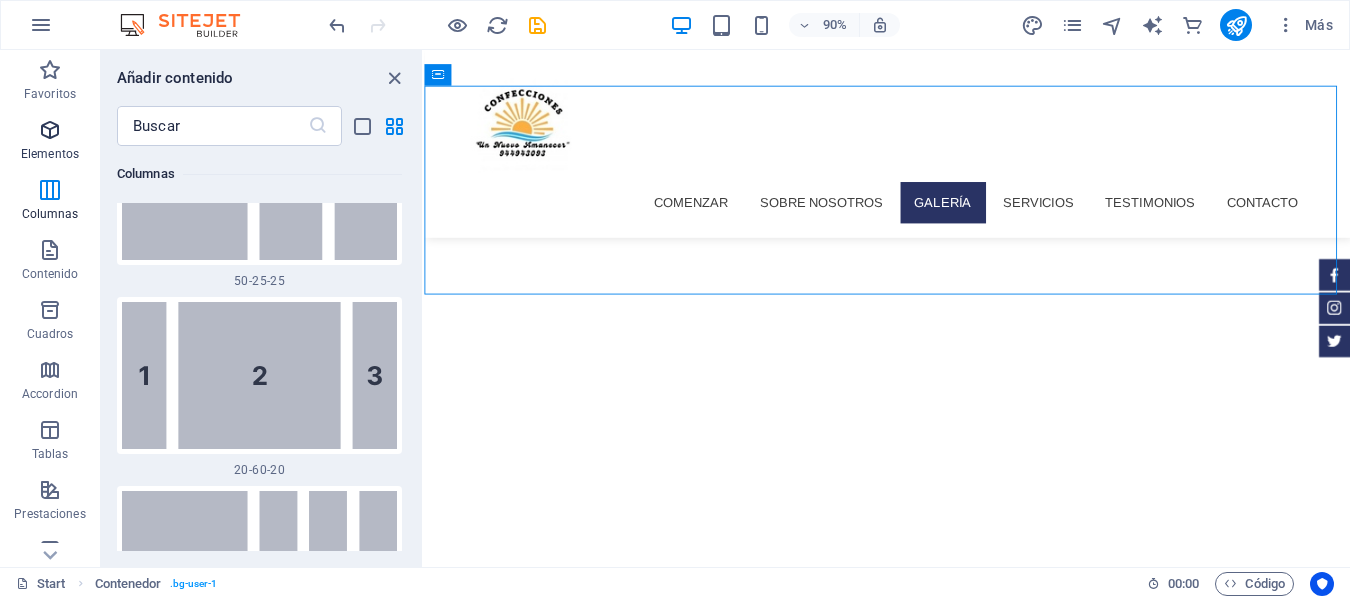 click at bounding box center [50, 130] 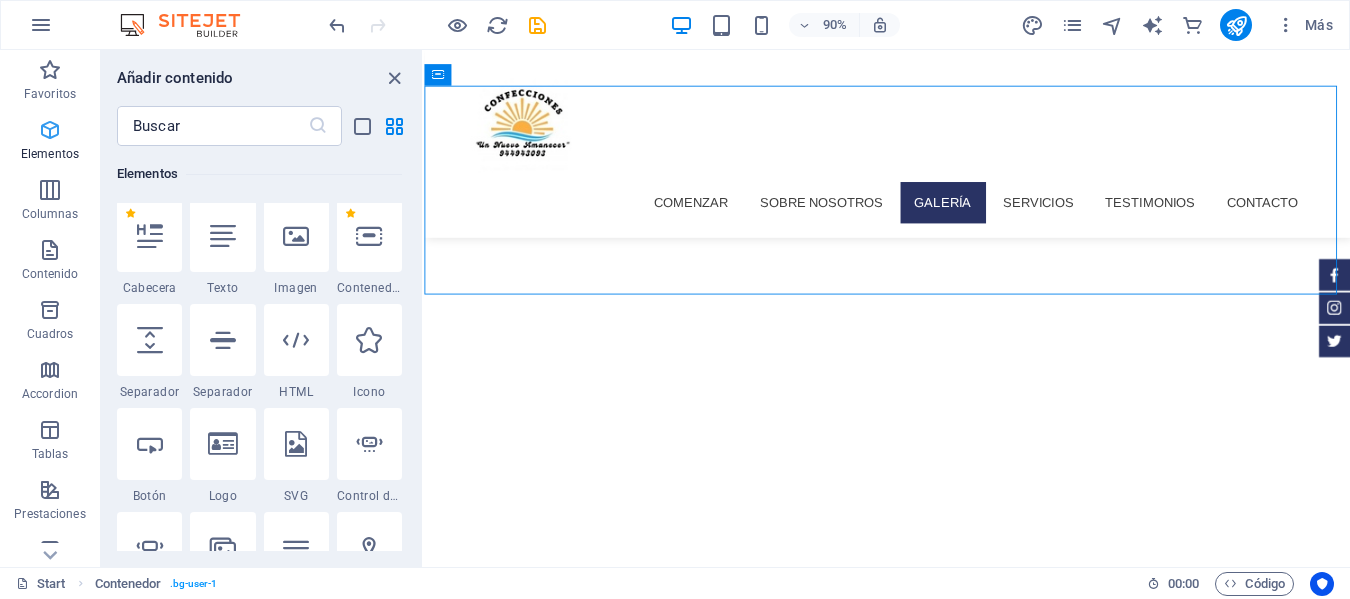 scroll, scrollTop: 377, scrollLeft: 0, axis: vertical 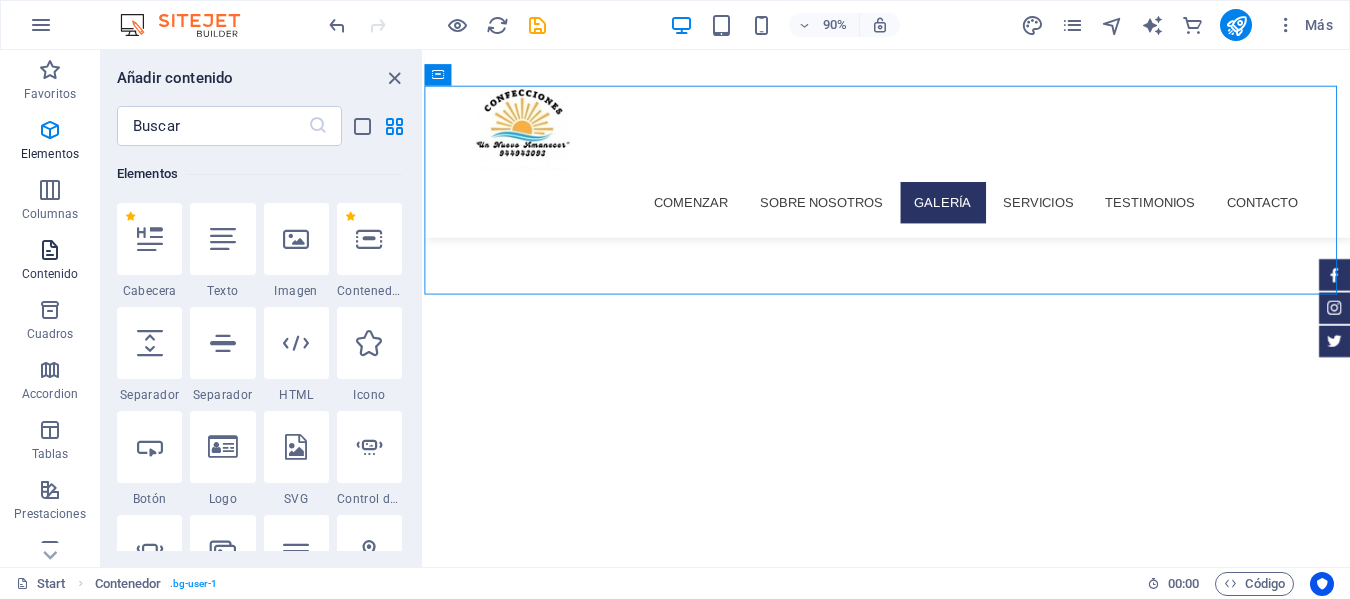 click at bounding box center [50, 250] 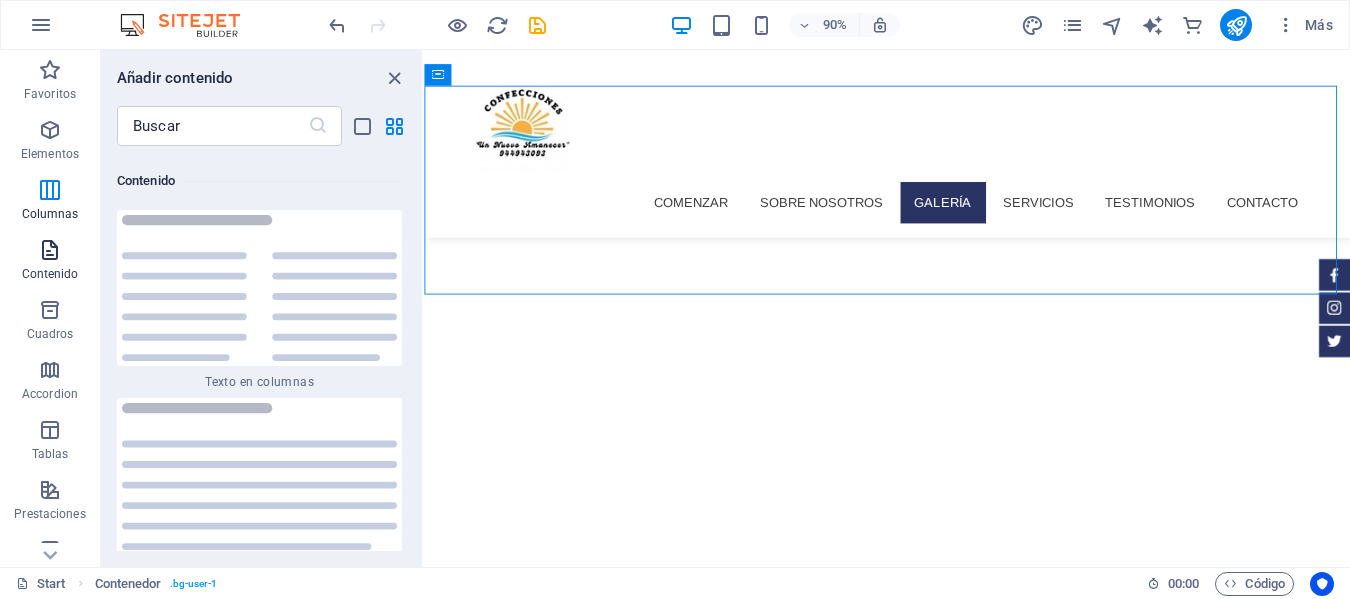 scroll, scrollTop: 6808, scrollLeft: 0, axis: vertical 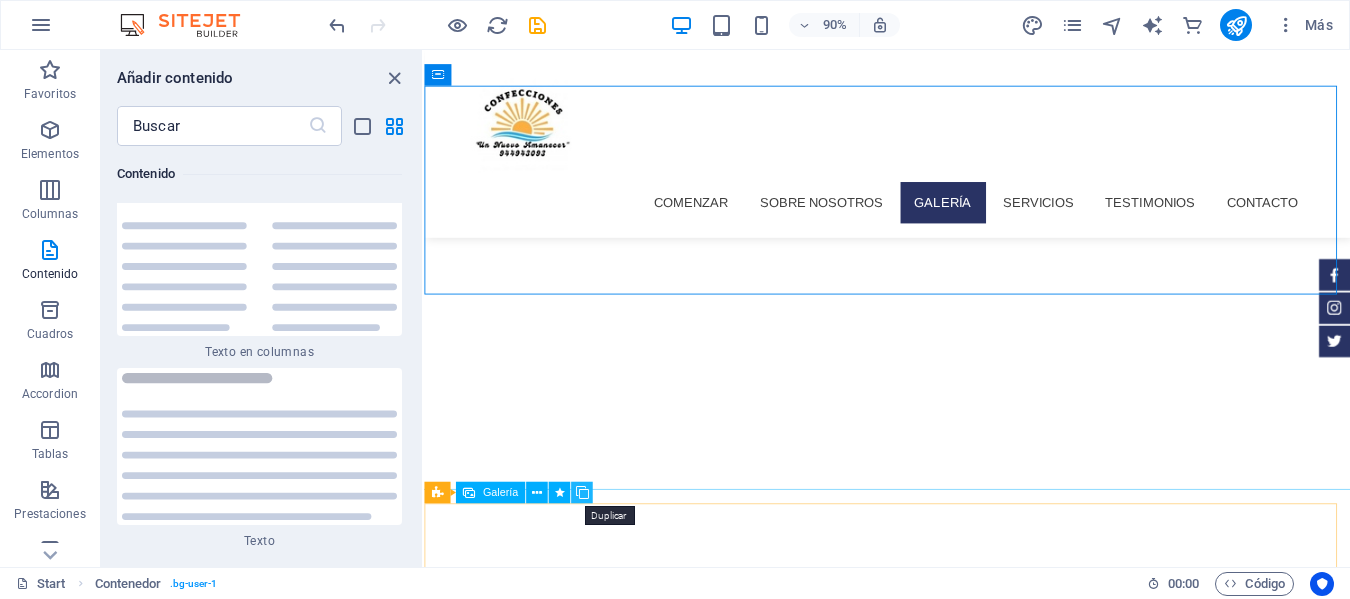 click at bounding box center [582, 492] 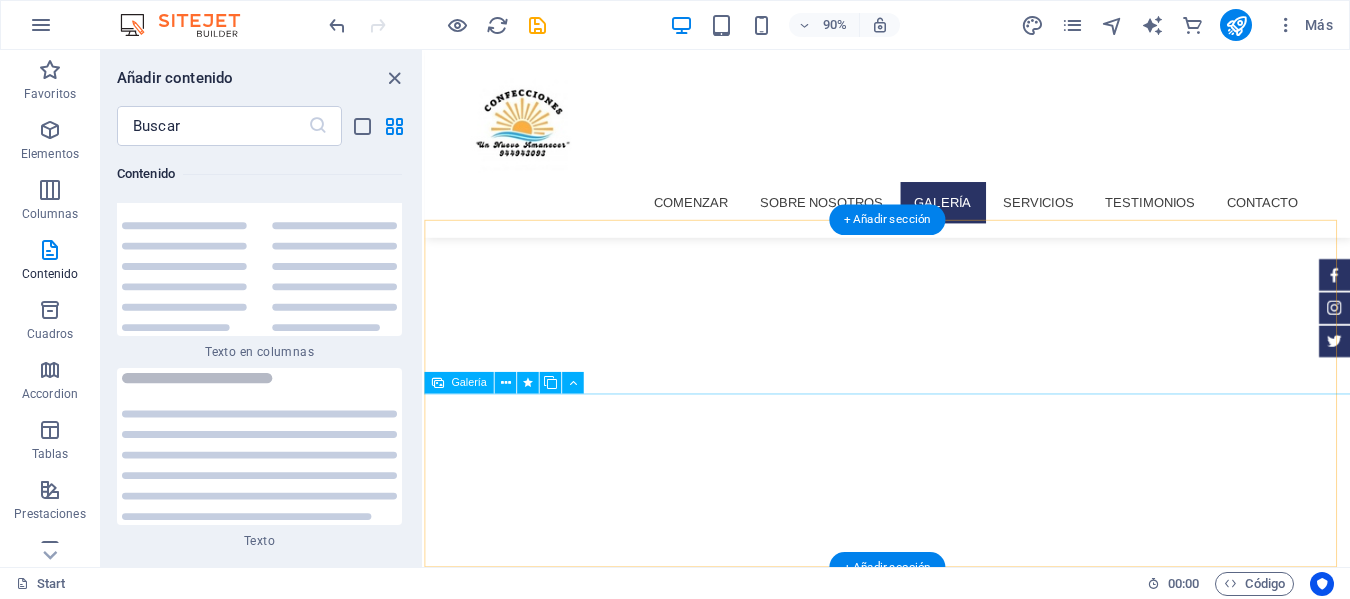 scroll, scrollTop: 814, scrollLeft: 0, axis: vertical 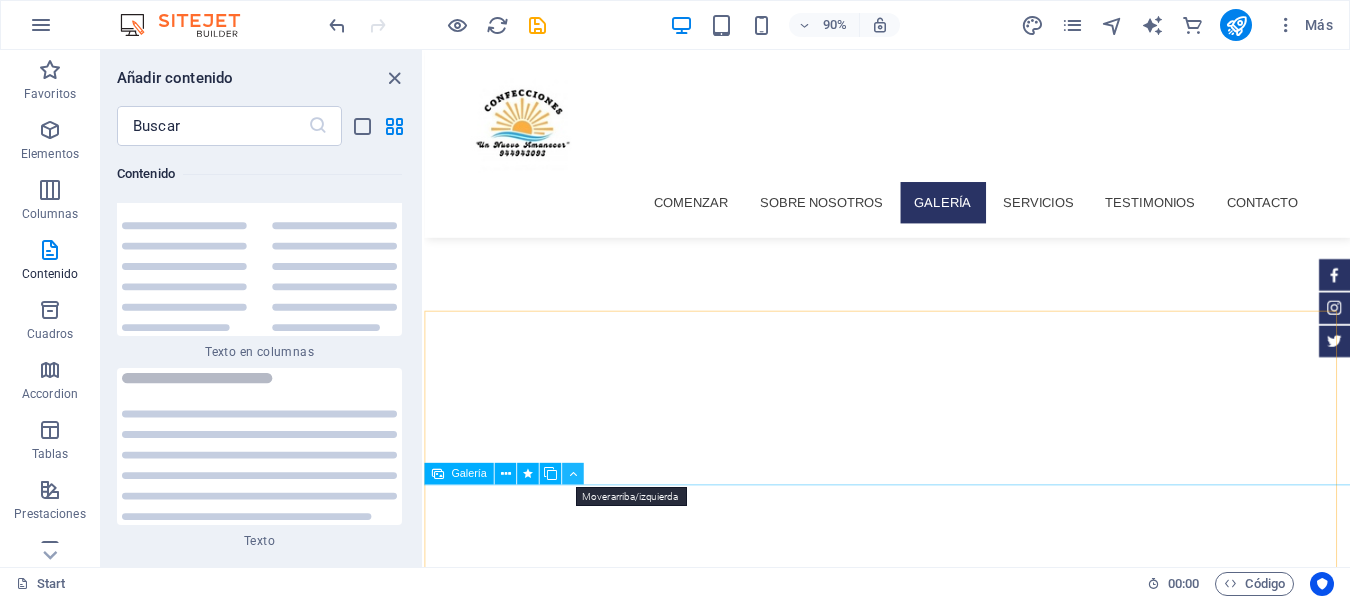 click at bounding box center [573, 474] 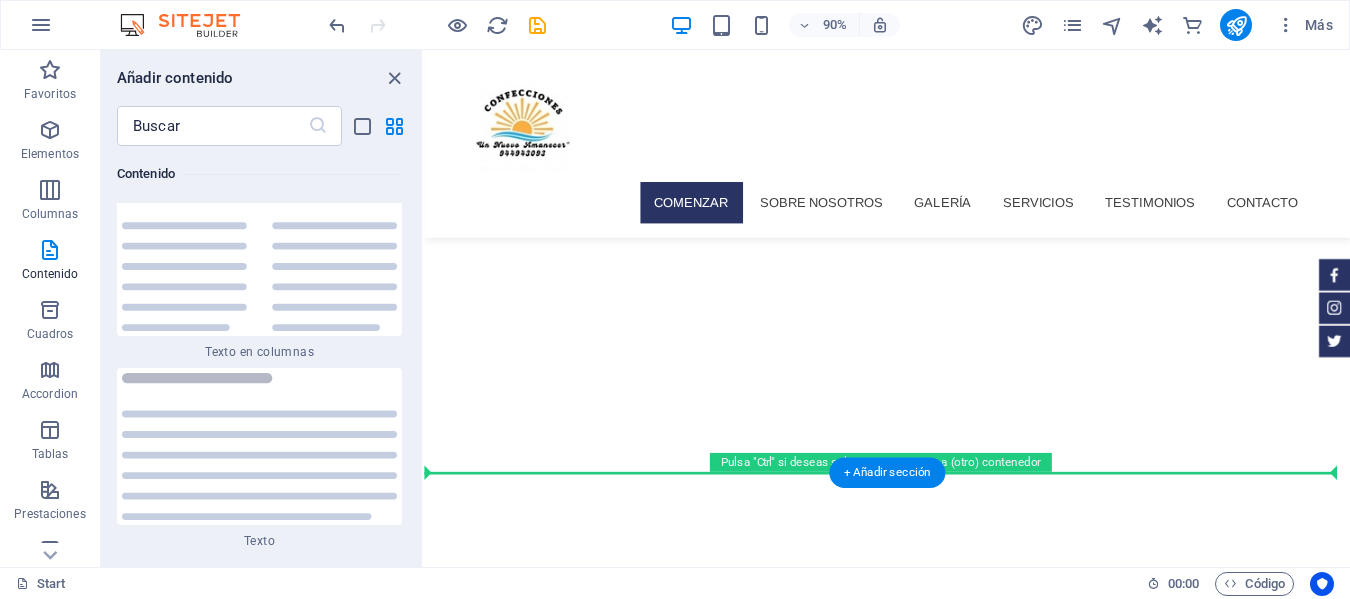 scroll, scrollTop: 441, scrollLeft: 0, axis: vertical 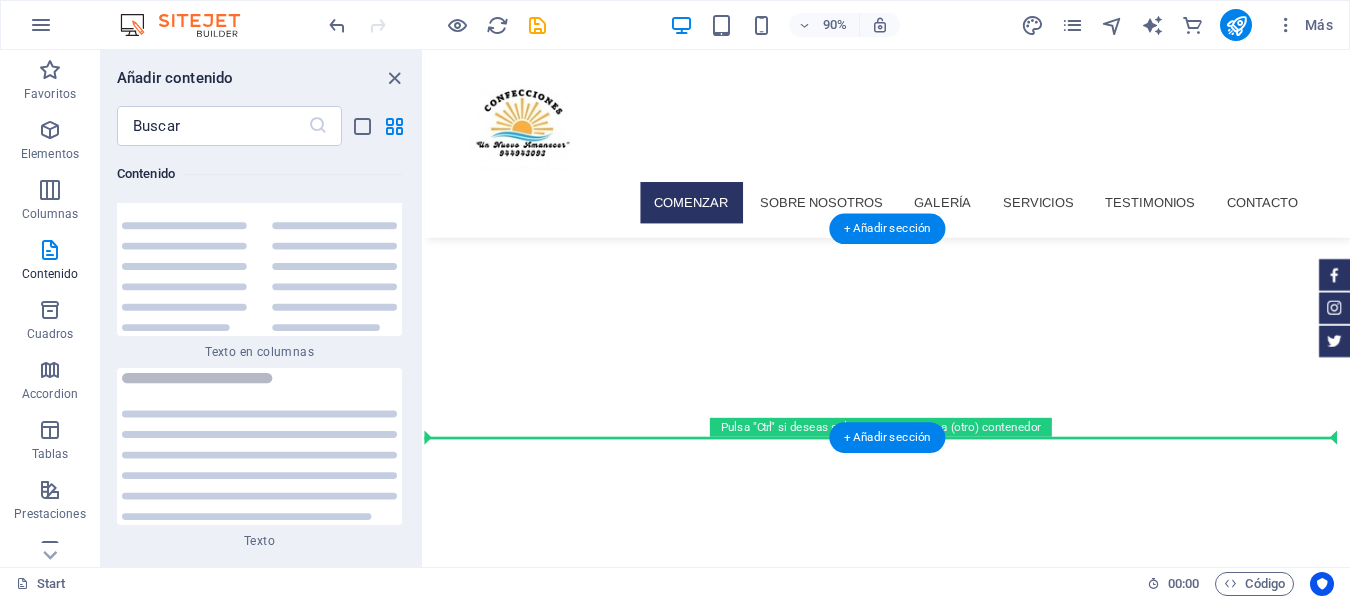 drag, startPoint x: 869, startPoint y: 528, endPoint x: 529, endPoint y: 454, distance: 347.95978 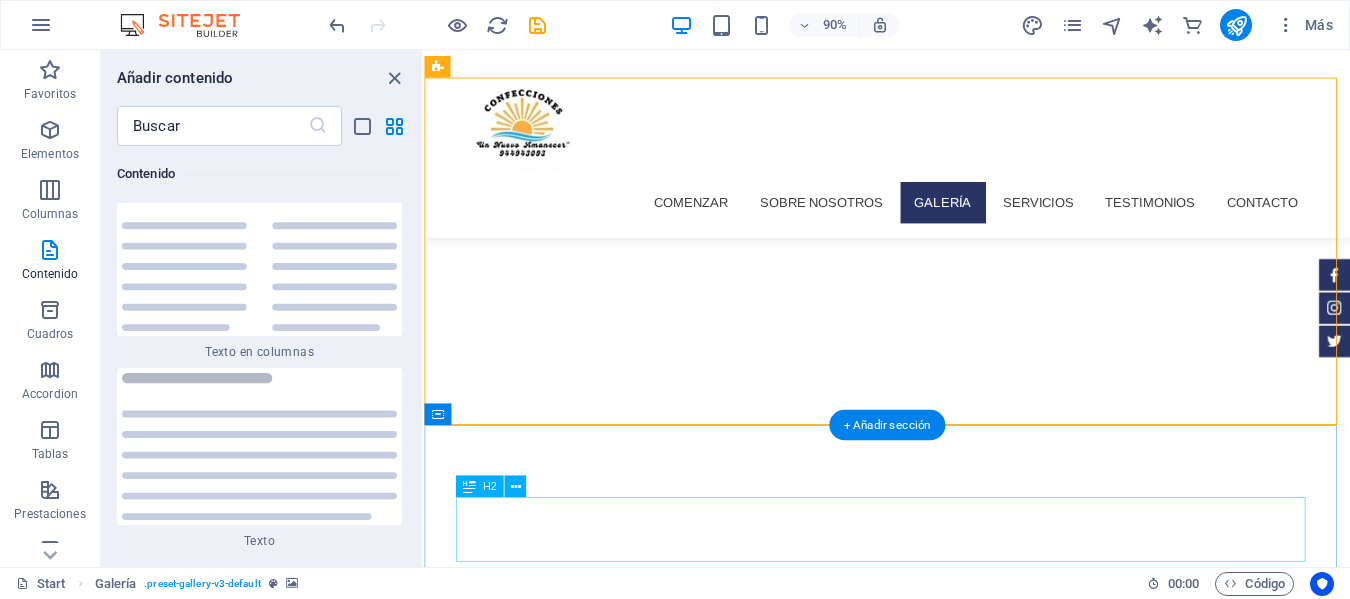 scroll, scrollTop: 841, scrollLeft: 0, axis: vertical 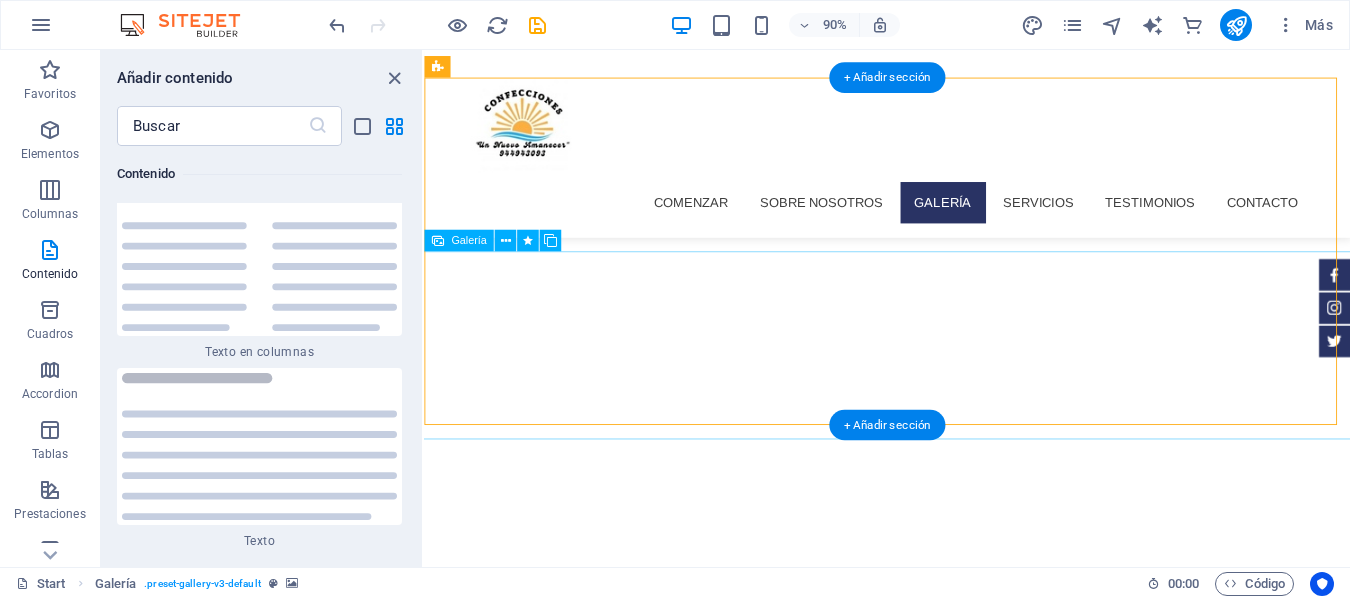 click at bounding box center (514, 1953) 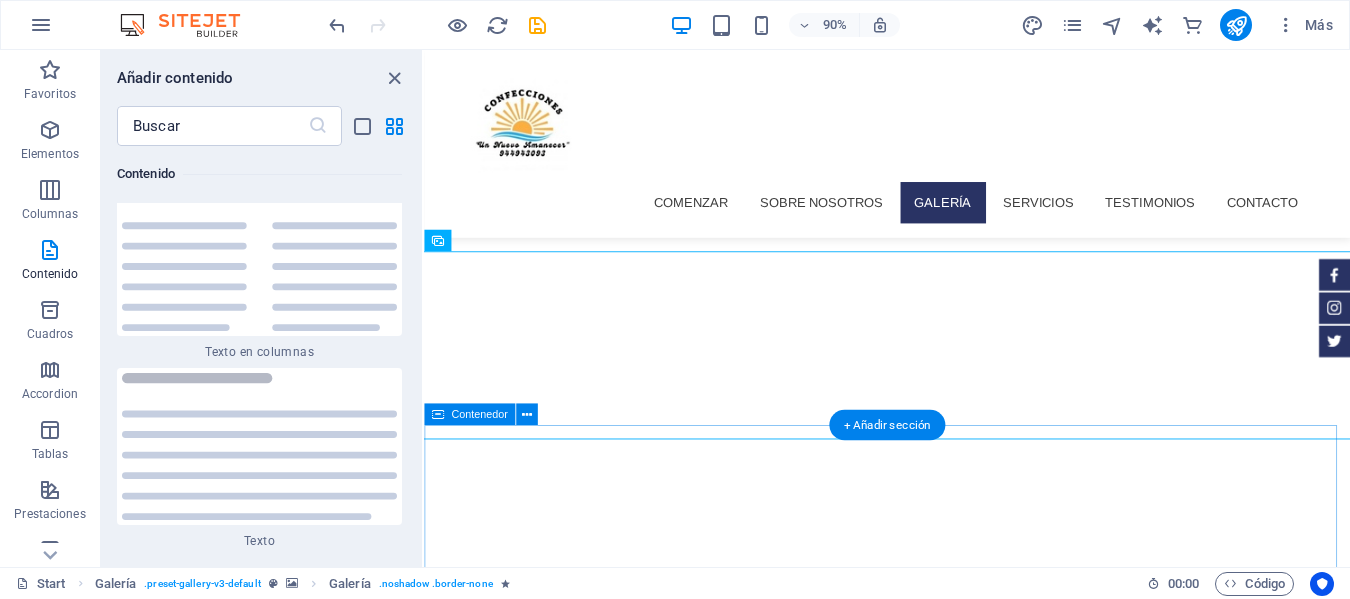 drag, startPoint x: 889, startPoint y: 294, endPoint x: 497, endPoint y: 529, distance: 457.04376 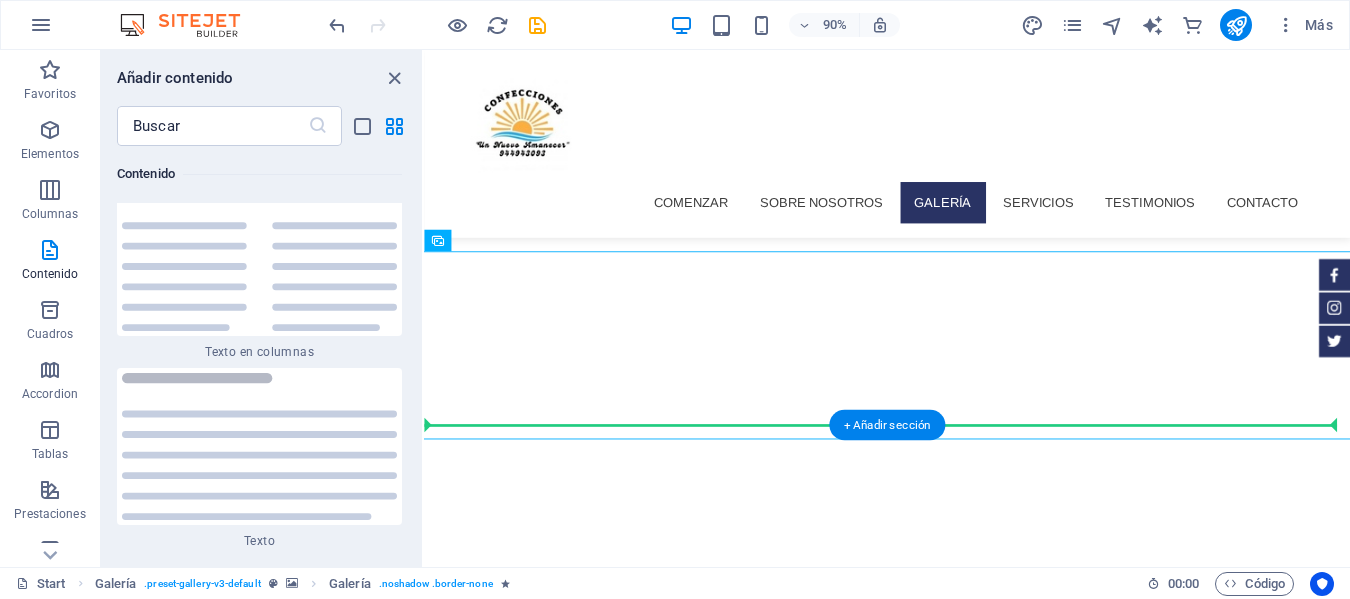 drag, startPoint x: 885, startPoint y: 291, endPoint x: 473, endPoint y: 438, distance: 437.43915 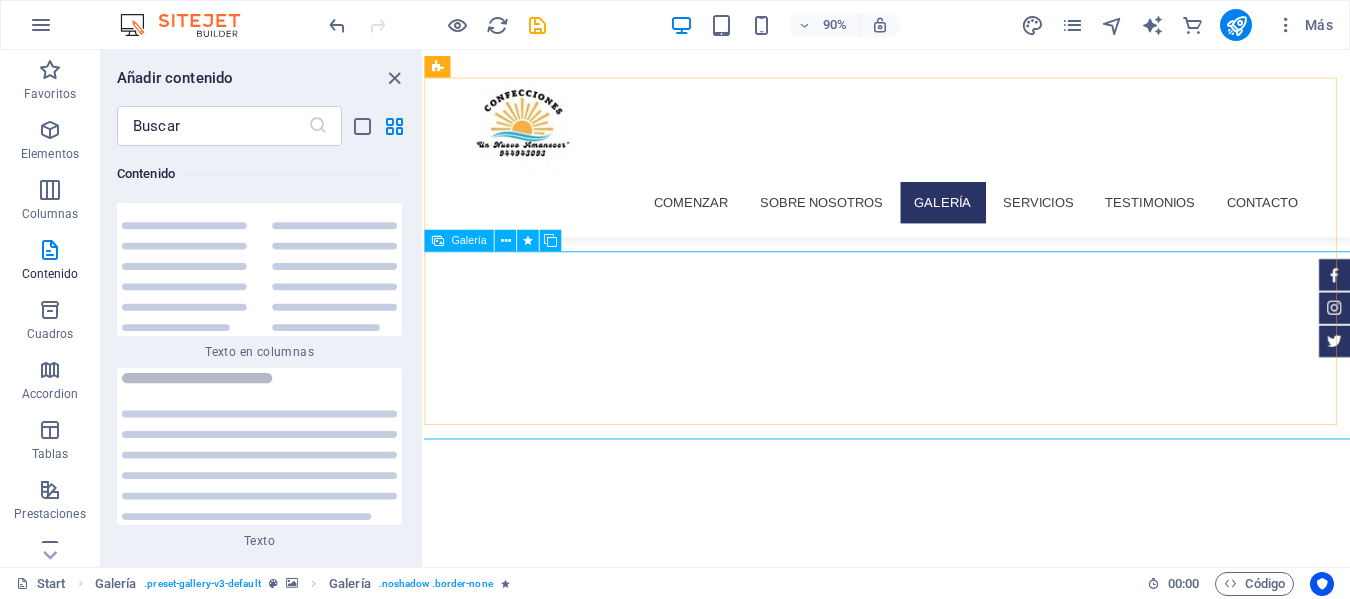 click on "Galería" at bounding box center (468, 241) 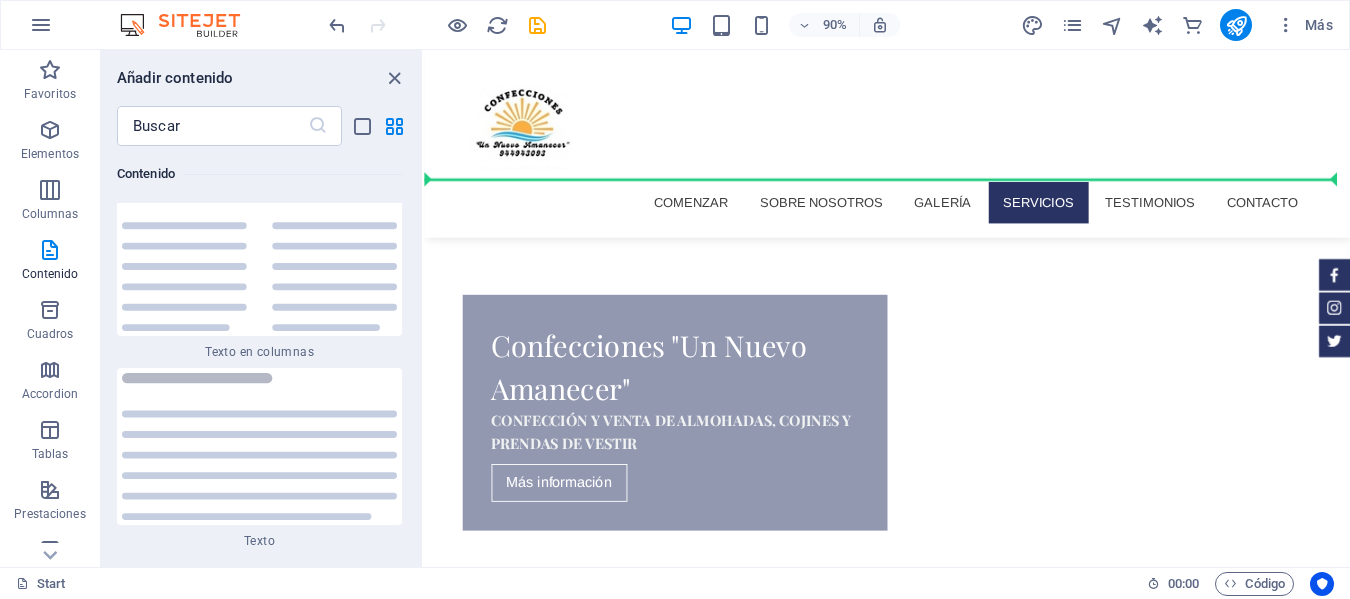 scroll, scrollTop: 1126, scrollLeft: 0, axis: vertical 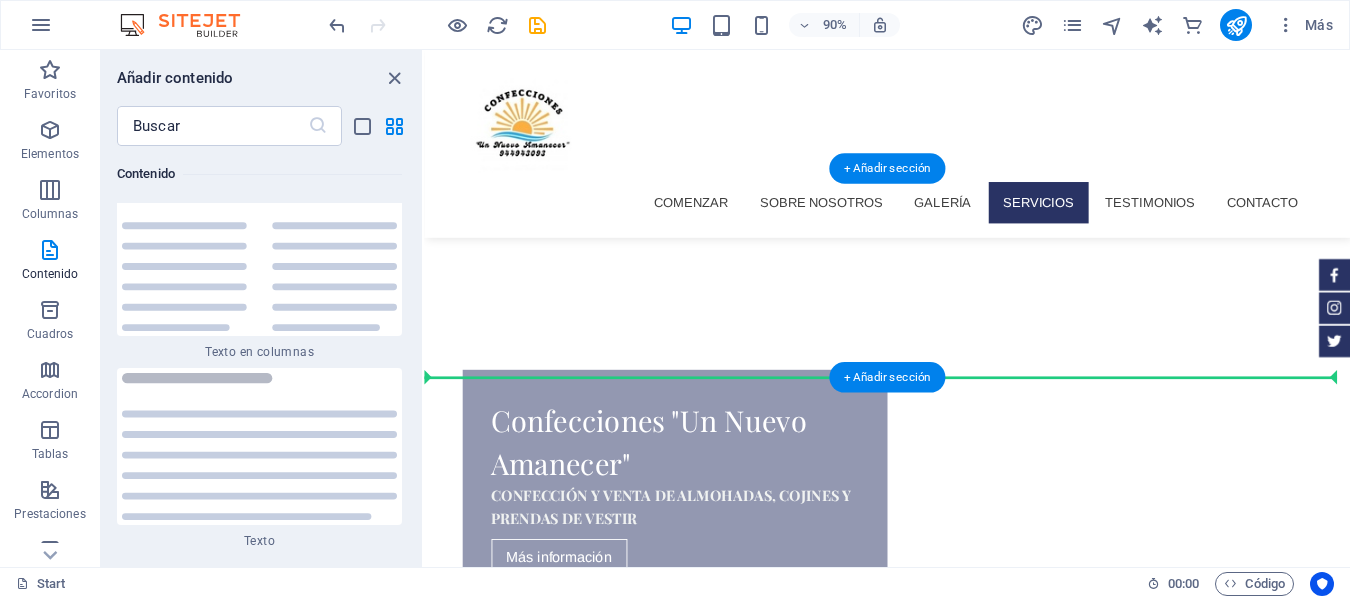 drag, startPoint x: 636, startPoint y: 281, endPoint x: 680, endPoint y: 363, distance: 93.05912 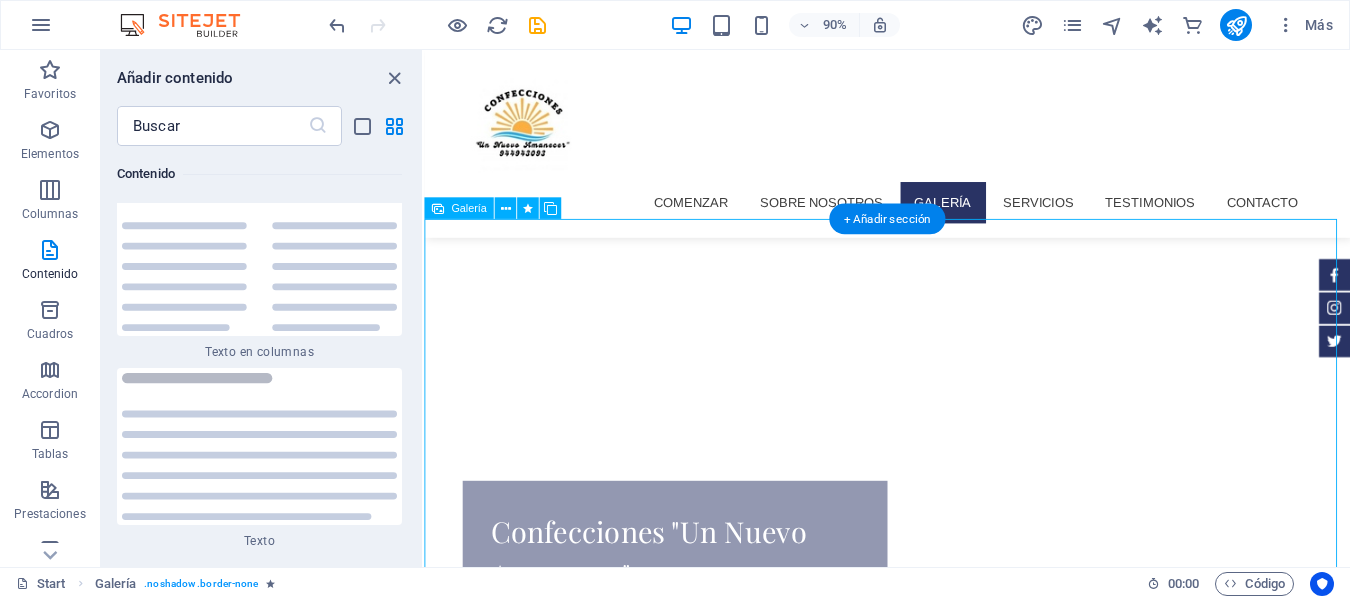 scroll, scrollTop: 826, scrollLeft: 0, axis: vertical 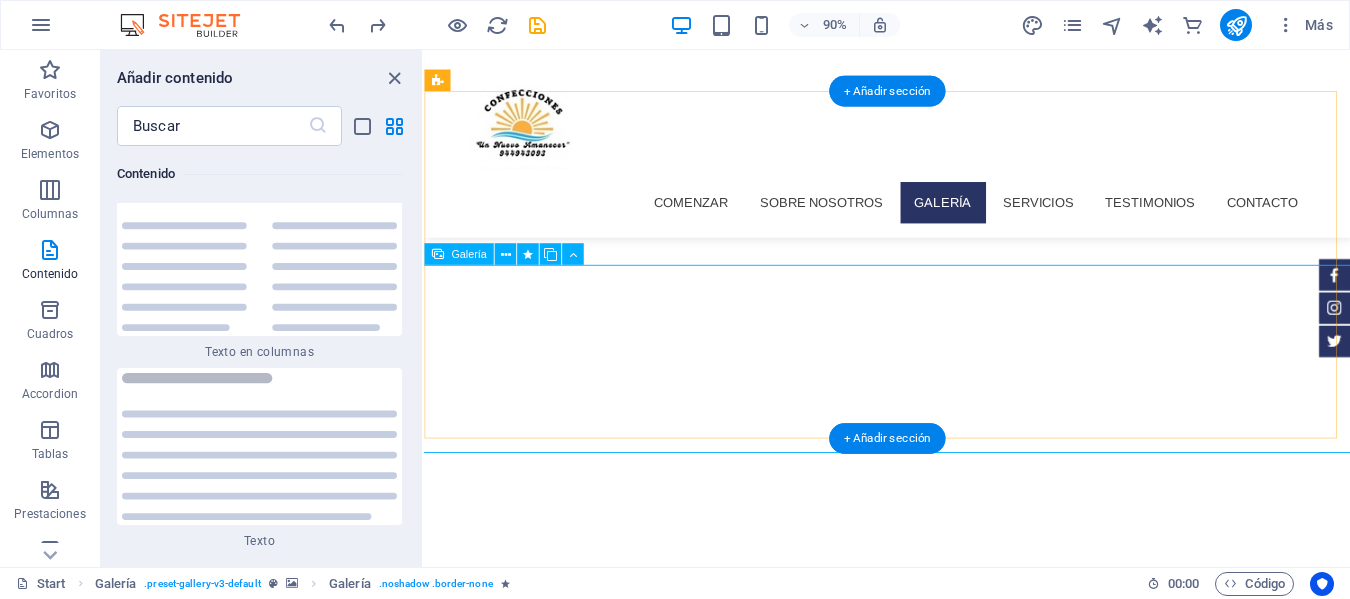 click at bounding box center (938, 1968) 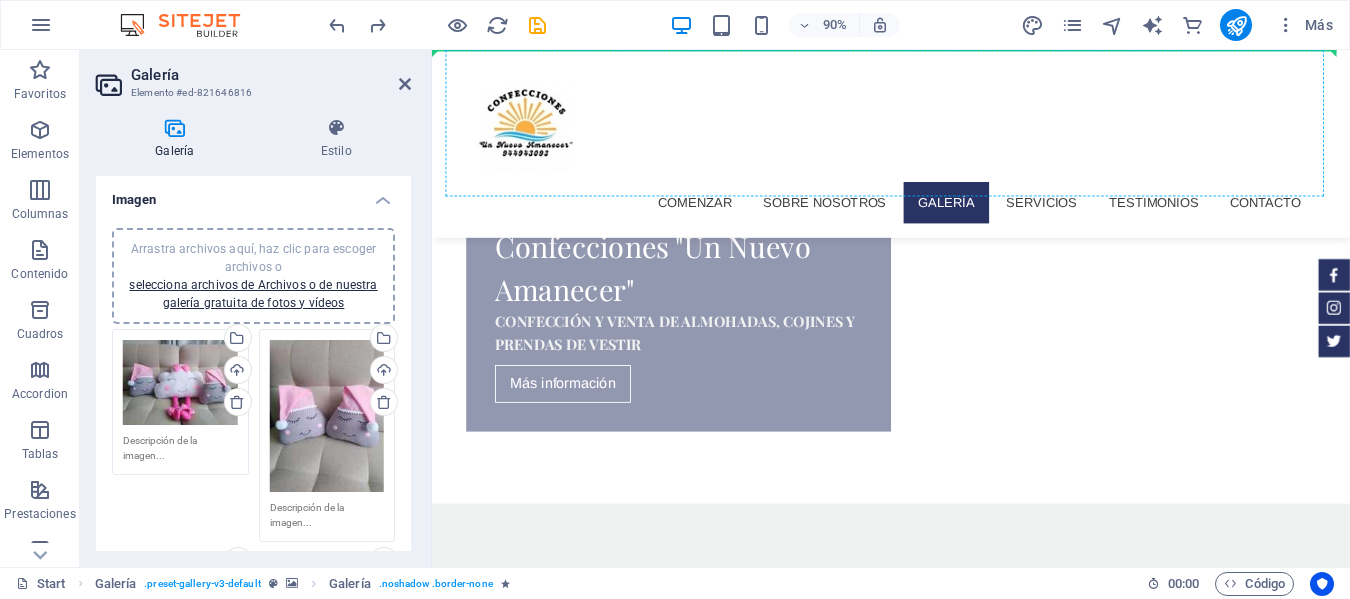 scroll, scrollTop: 1232, scrollLeft: 0, axis: vertical 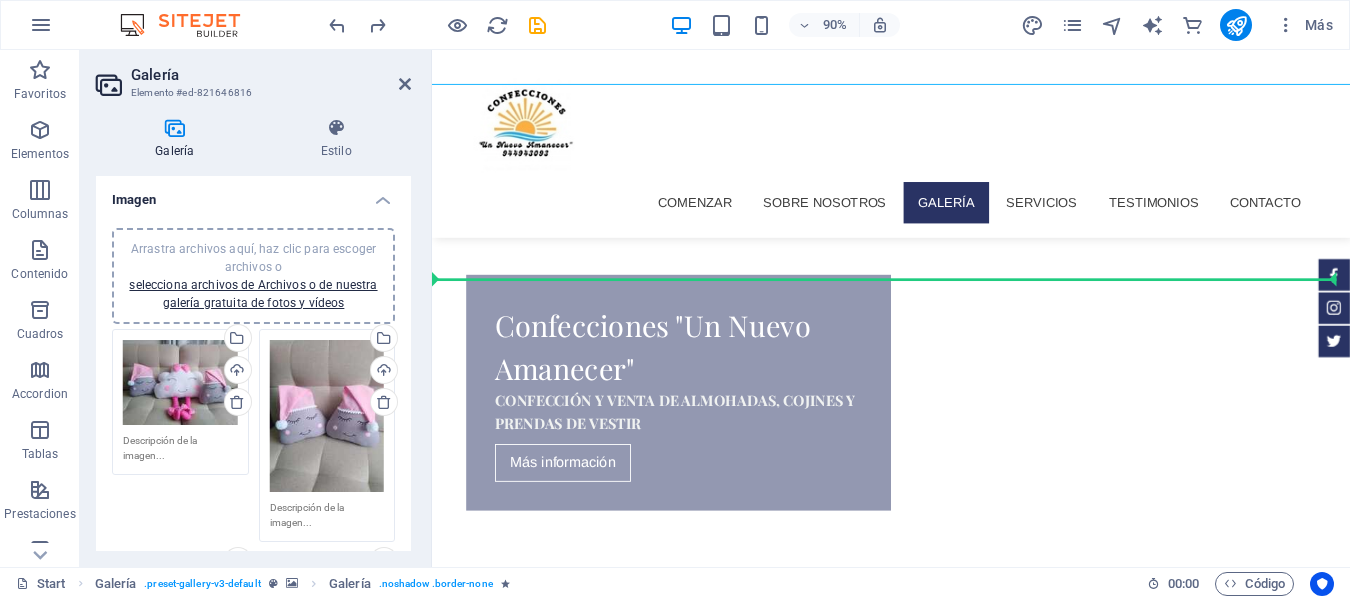 drag, startPoint x: 832, startPoint y: 316, endPoint x: 963, endPoint y: 266, distance: 140.21768 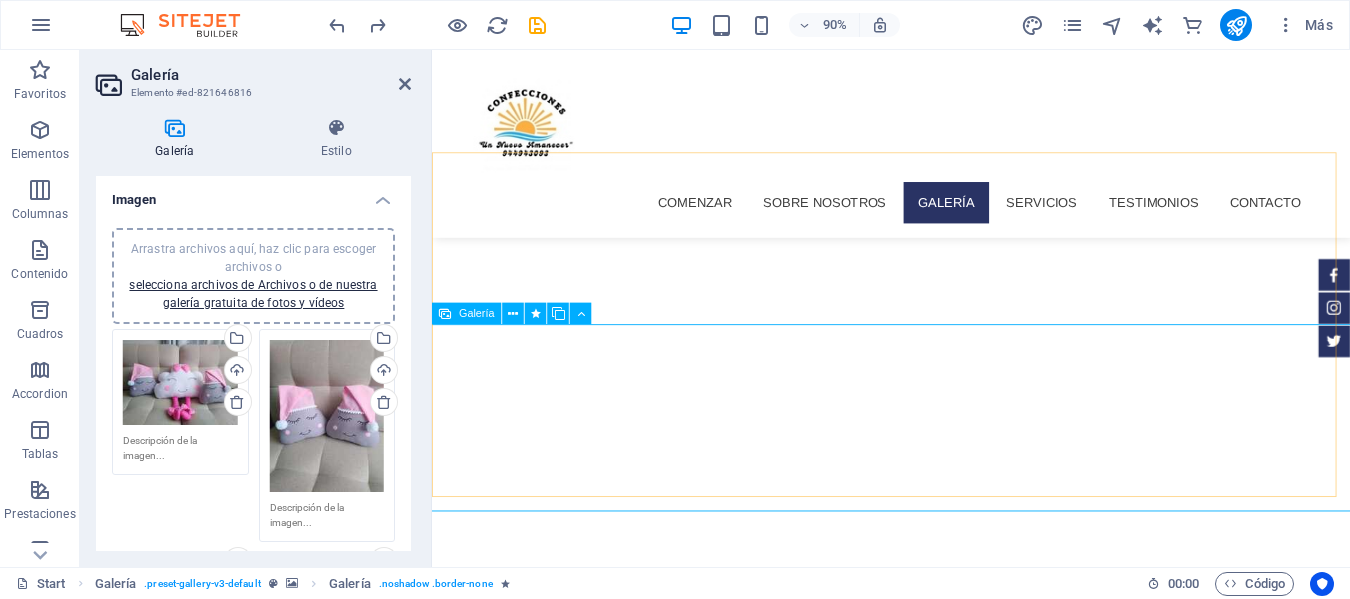 scroll, scrollTop: 932, scrollLeft: 0, axis: vertical 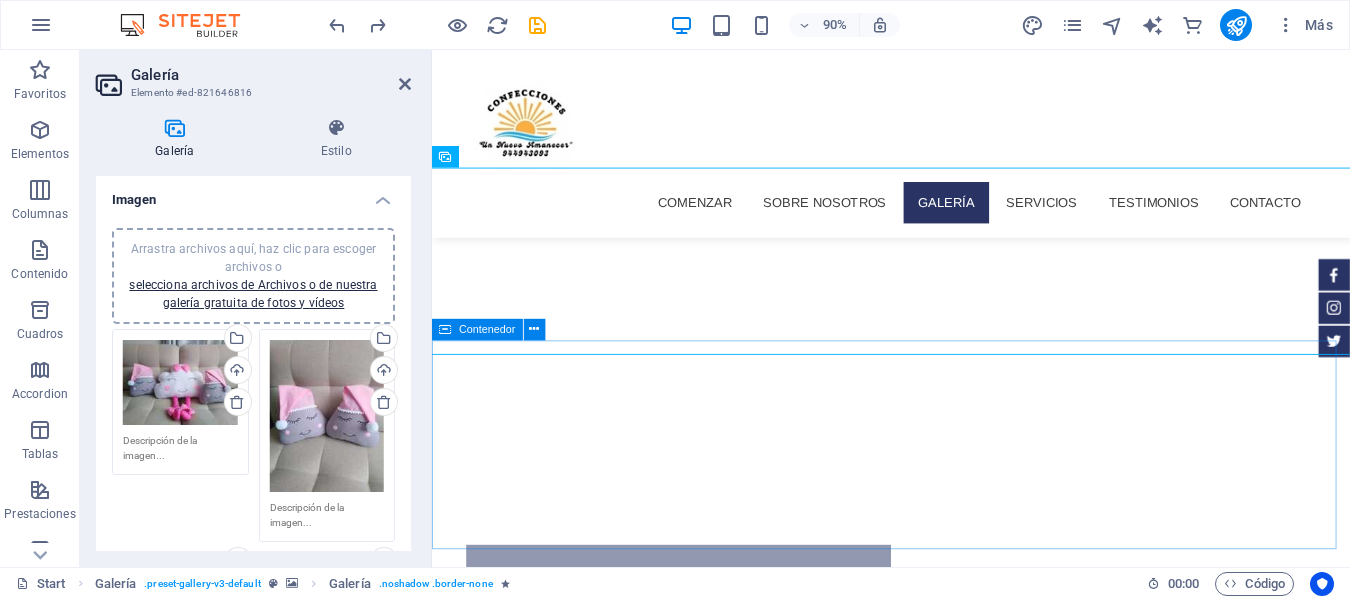 click on "nuestra  galería Almohadas" at bounding box center [942, 2062] 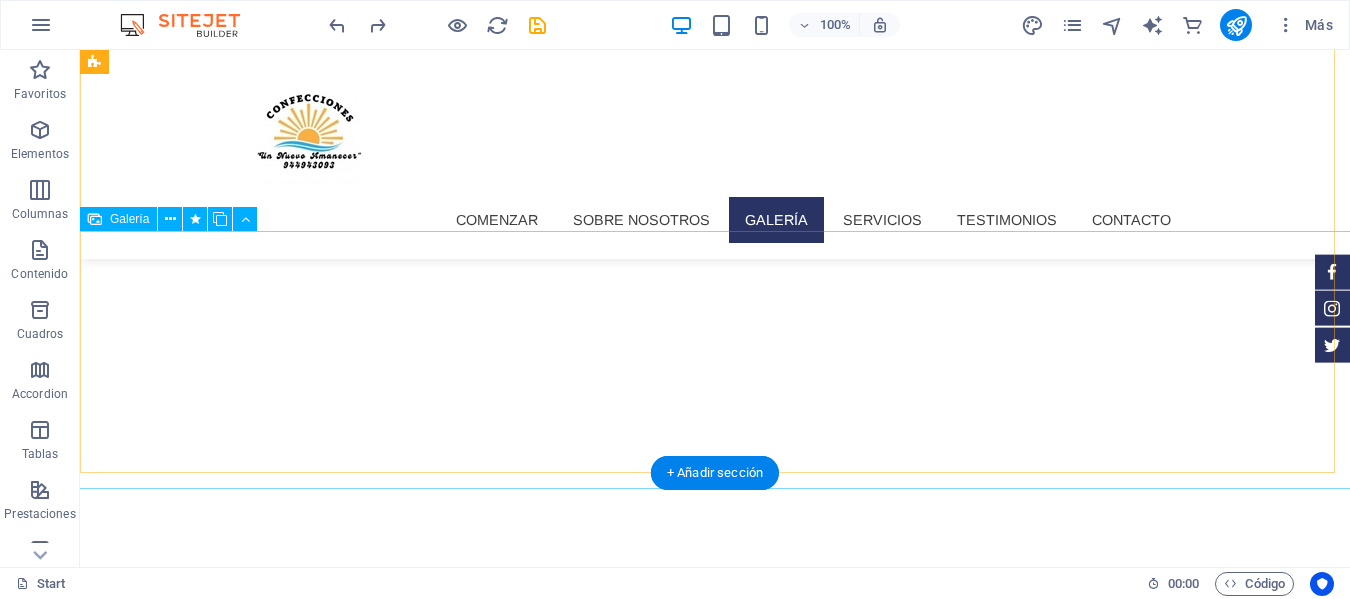 scroll, scrollTop: 832, scrollLeft: 0, axis: vertical 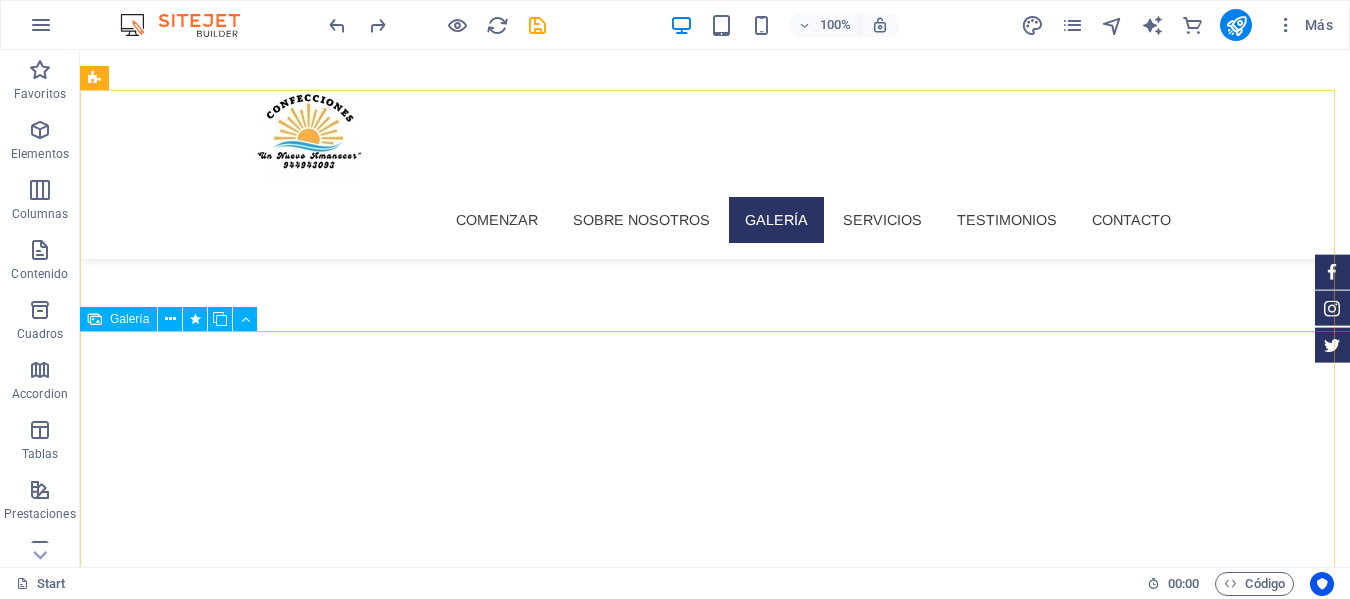 drag, startPoint x: 108, startPoint y: 322, endPoint x: 43, endPoint y: 289, distance: 72.89719 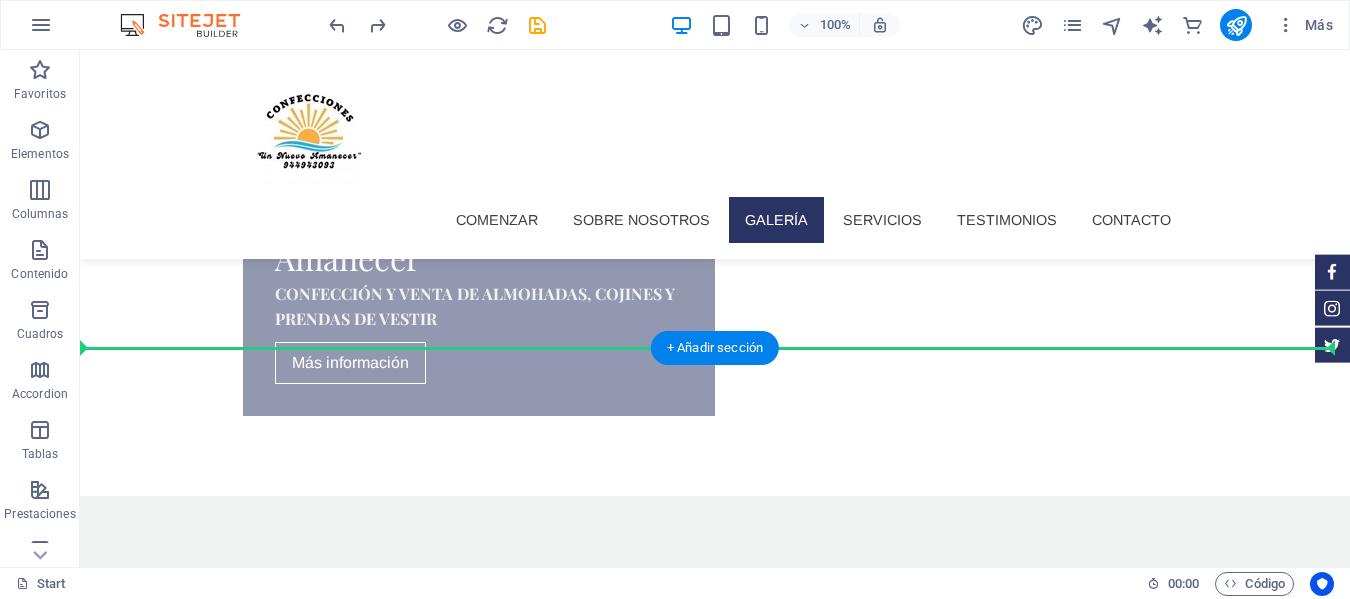 scroll, scrollTop: 1366, scrollLeft: 0, axis: vertical 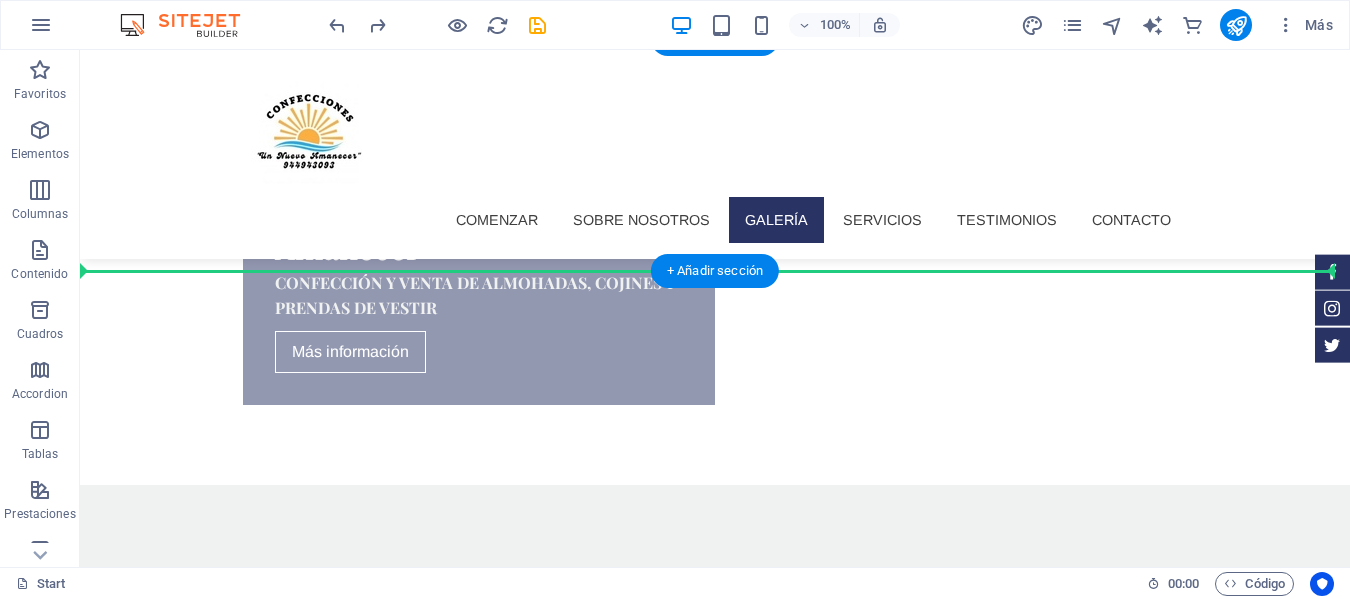 drag, startPoint x: 123, startPoint y: 339, endPoint x: 337, endPoint y: 254, distance: 230.2629 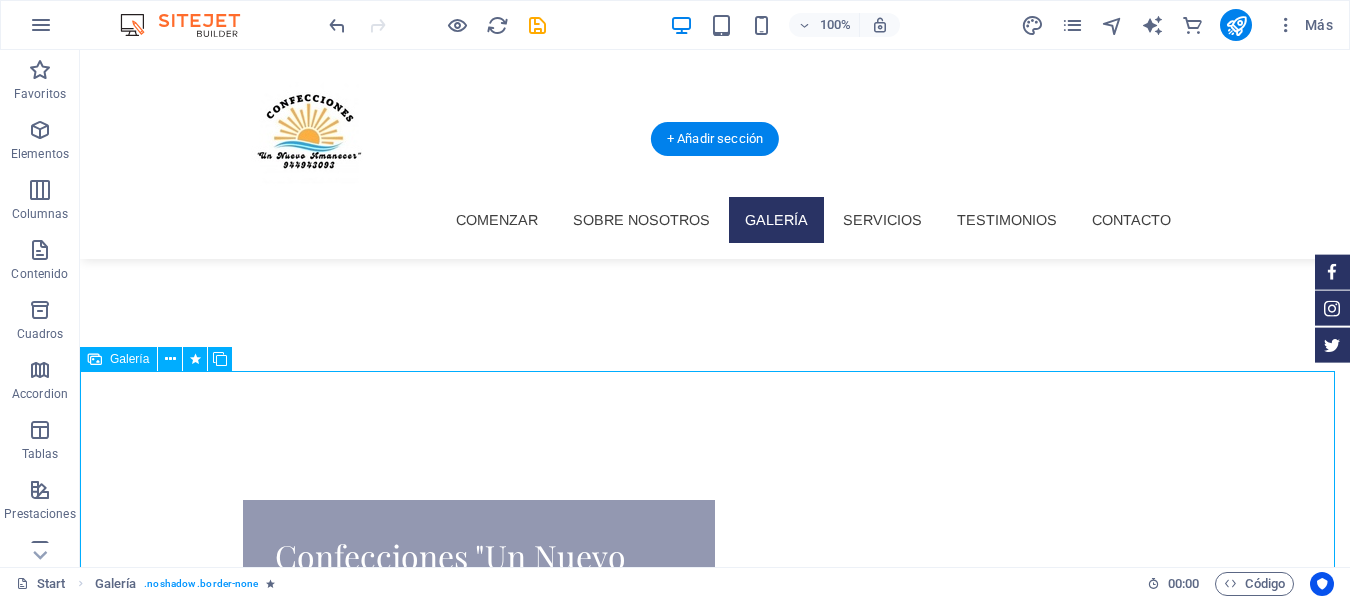 scroll, scrollTop: 1008, scrollLeft: 0, axis: vertical 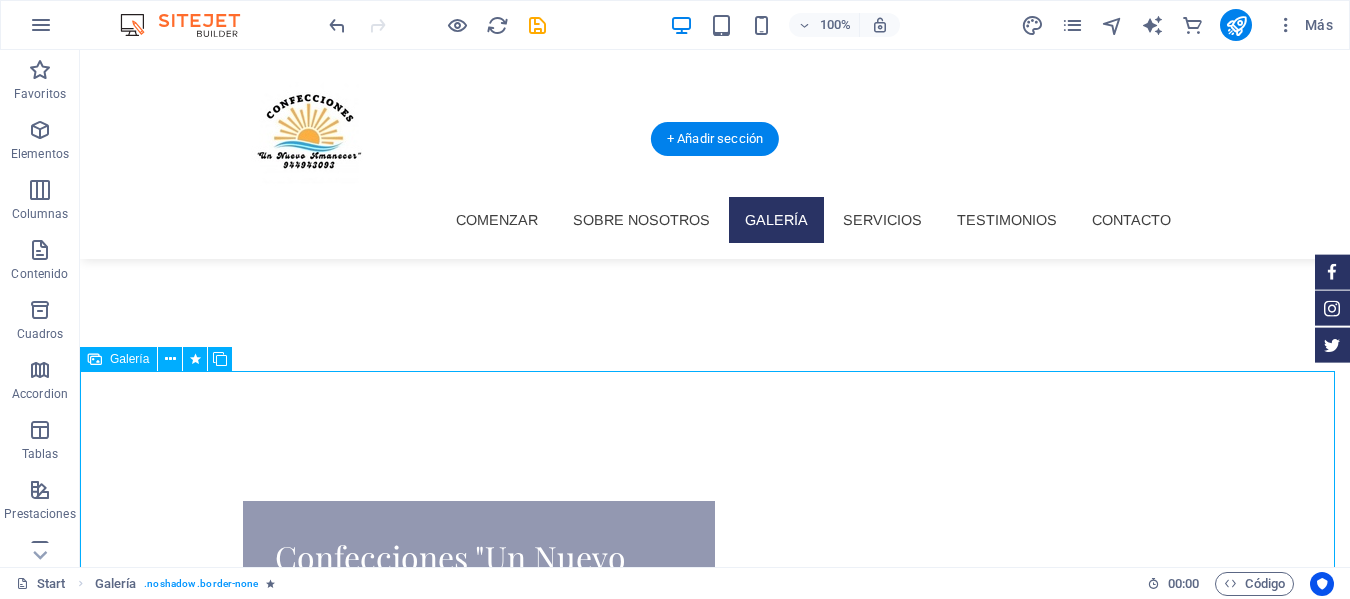 click at bounding box center [480, 2160] 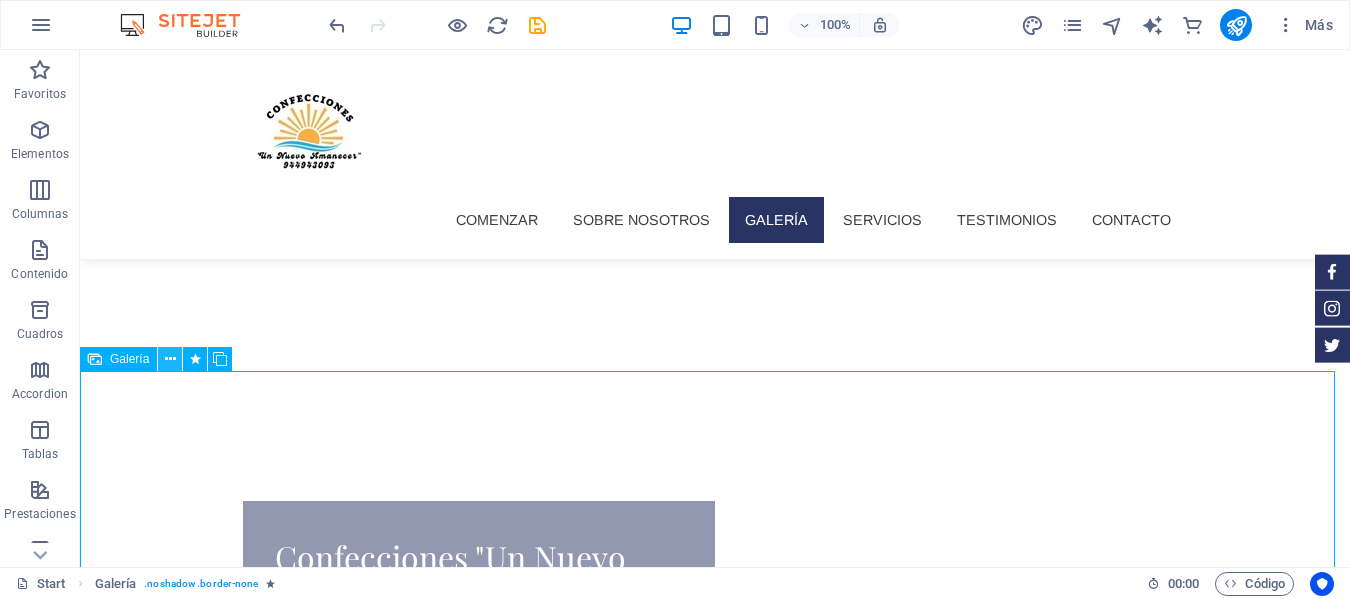 click at bounding box center [170, 359] 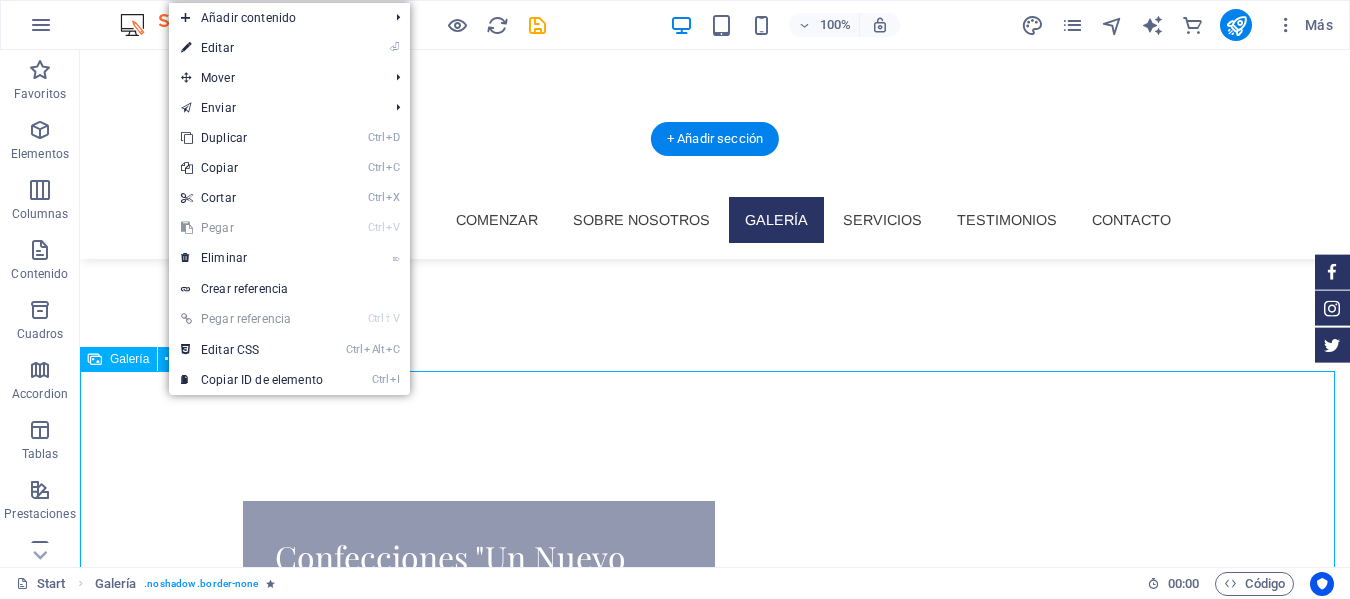 click at bounding box center (480, 2160) 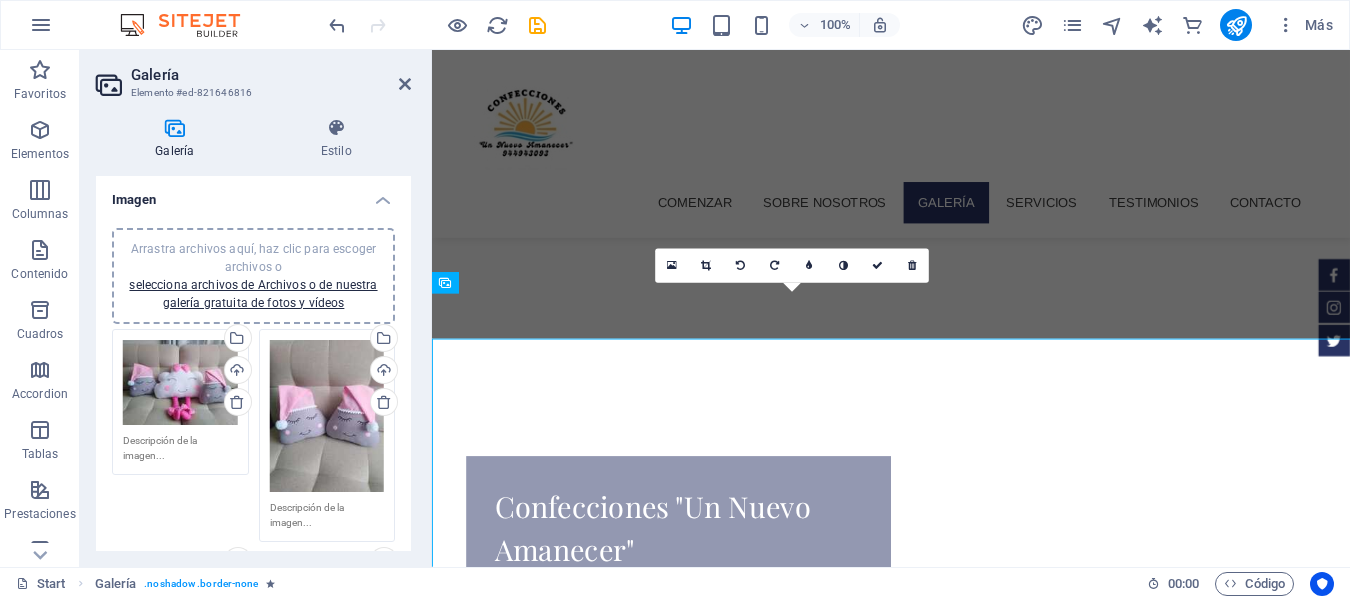 click on "Arrastra archivos aquí, haz clic para escoger archivos o  selecciona archivos de Archivos o de nuestra galería gratuita de fotos y vídeos" at bounding box center (327, 416) 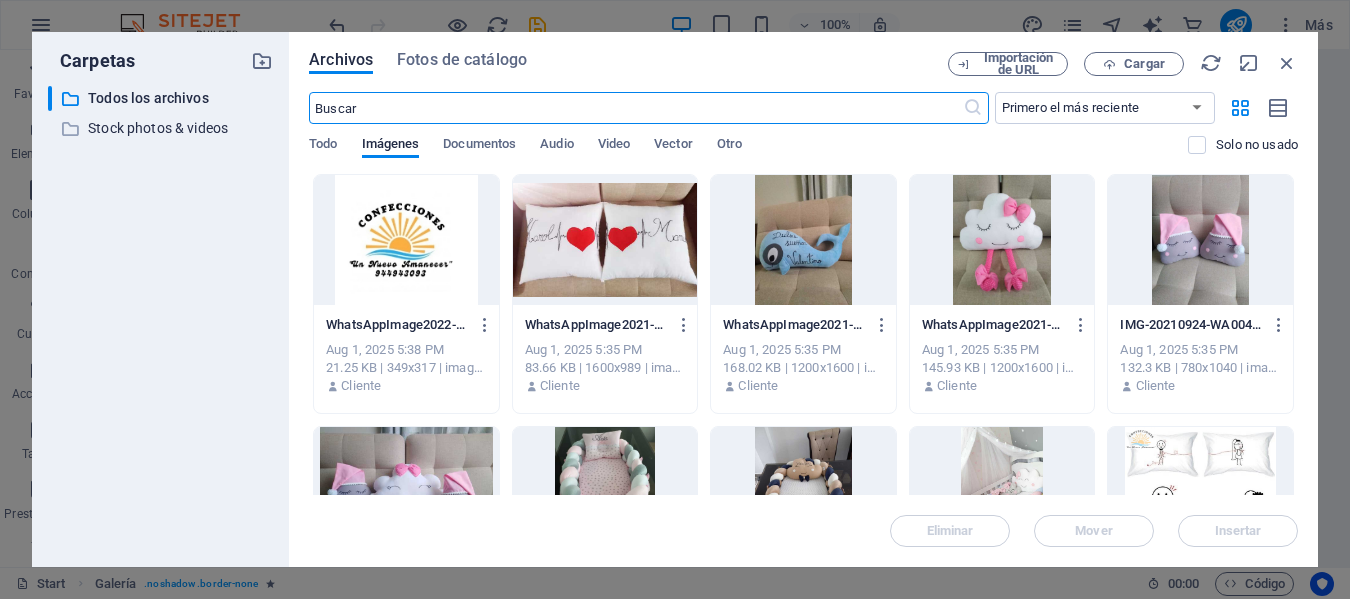 scroll, scrollTop: 1572, scrollLeft: 0, axis: vertical 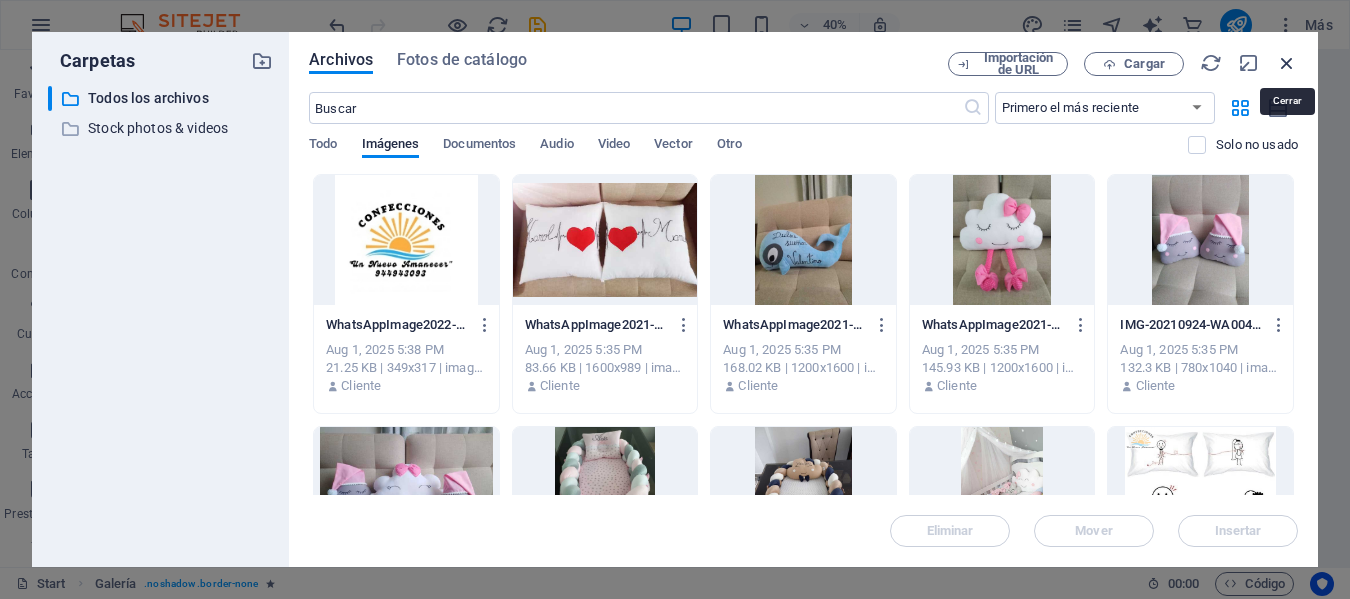 click at bounding box center (1287, 63) 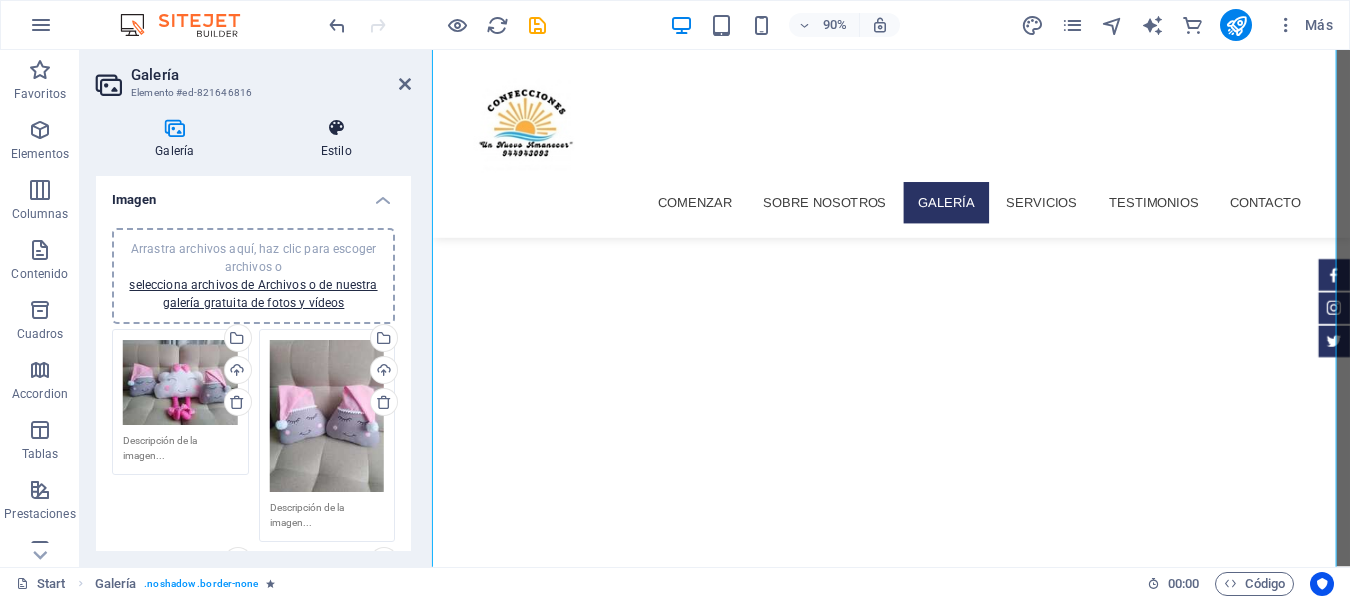 click at bounding box center [336, 128] 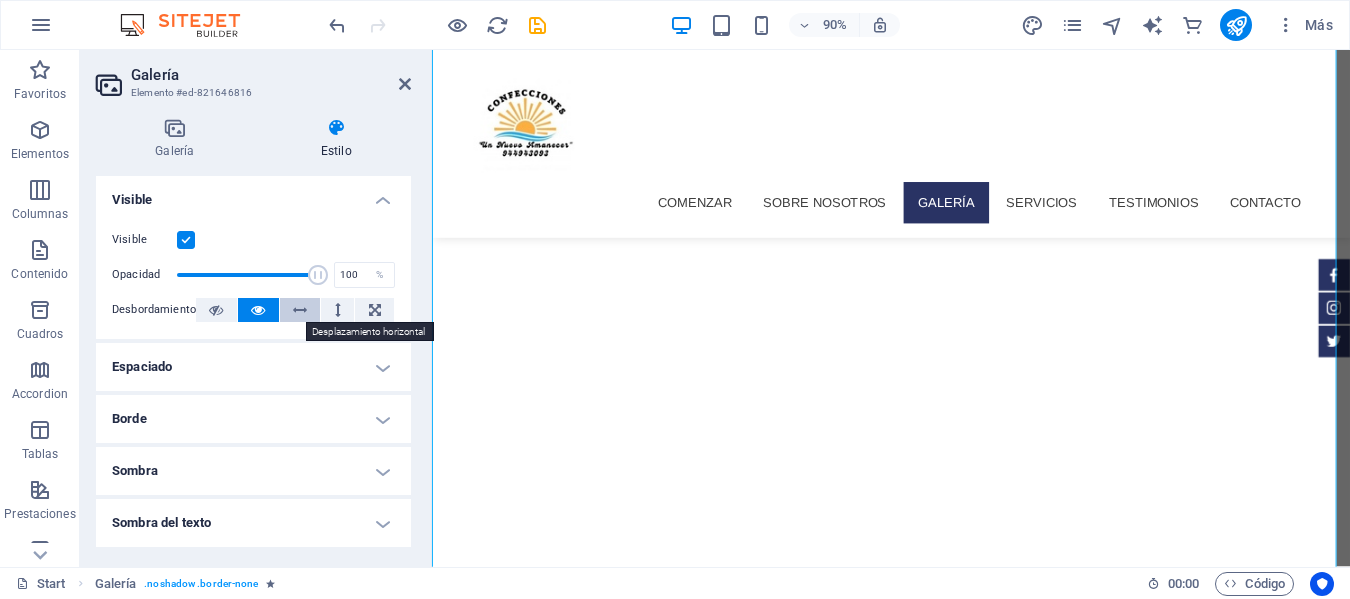 click at bounding box center [300, 310] 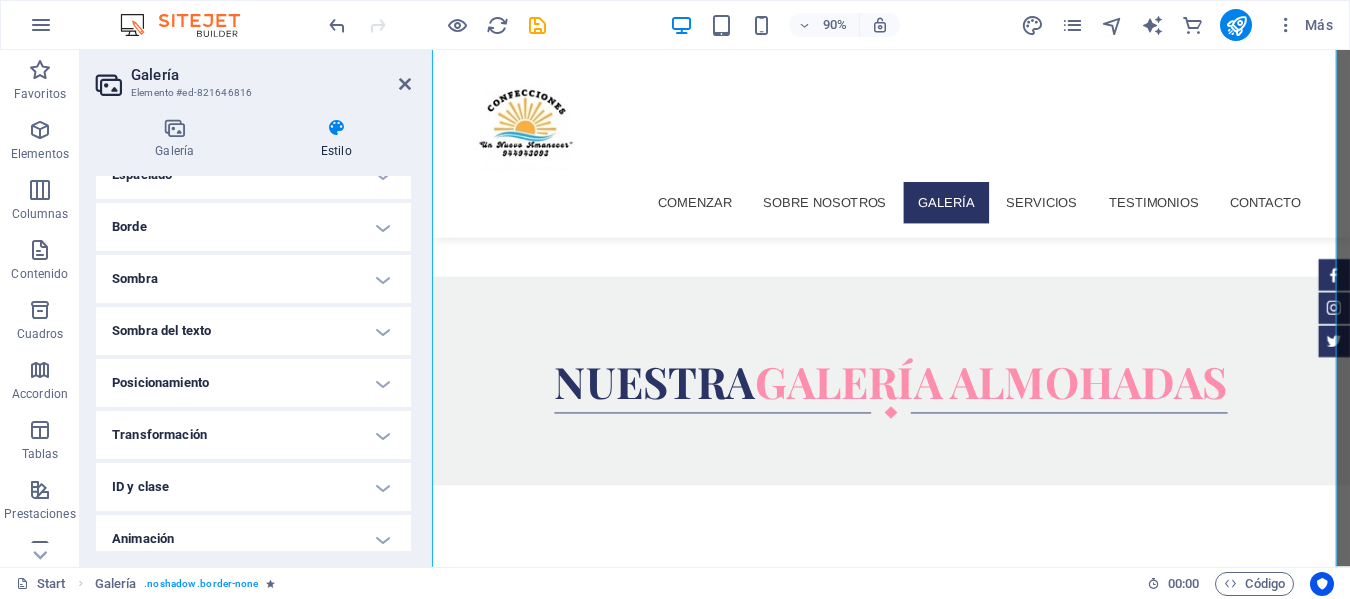 scroll, scrollTop: 200, scrollLeft: 0, axis: vertical 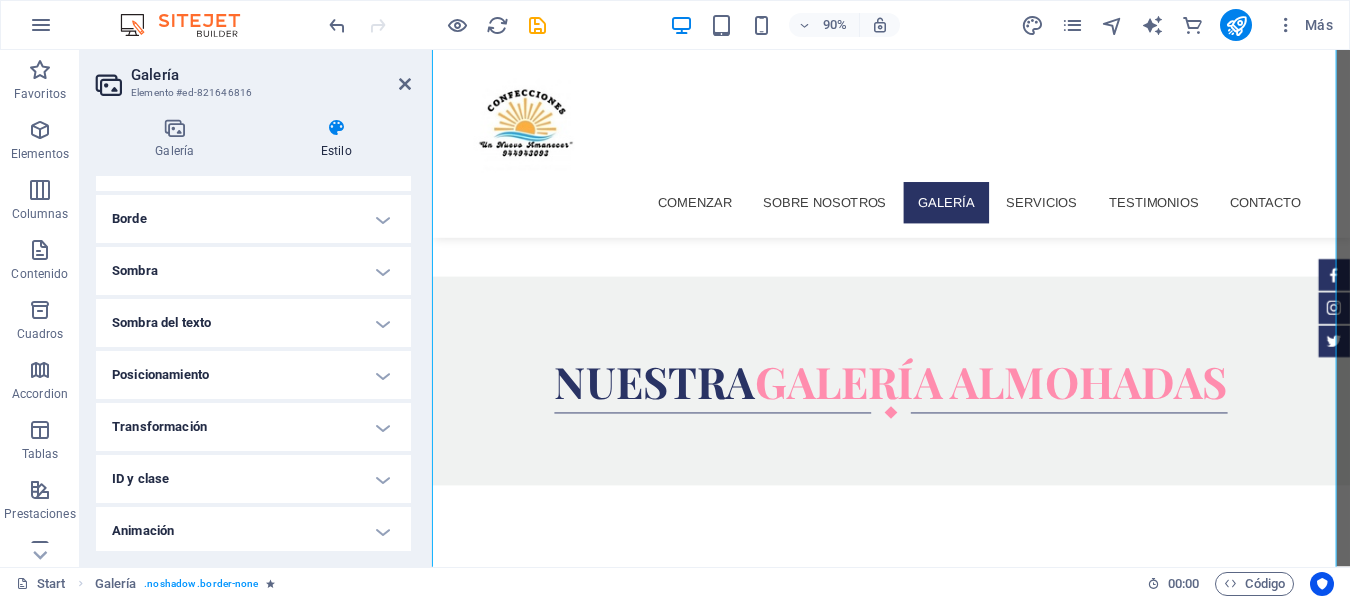 click on "Posicionamiento" at bounding box center (253, 375) 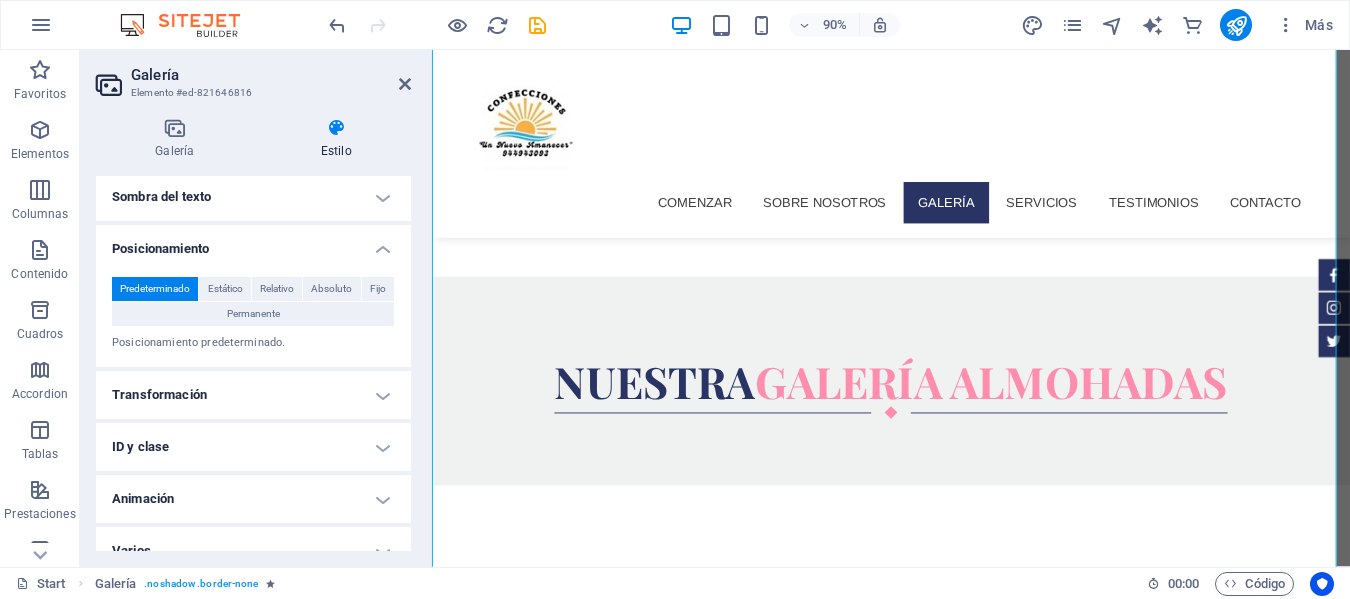 scroll, scrollTop: 350, scrollLeft: 0, axis: vertical 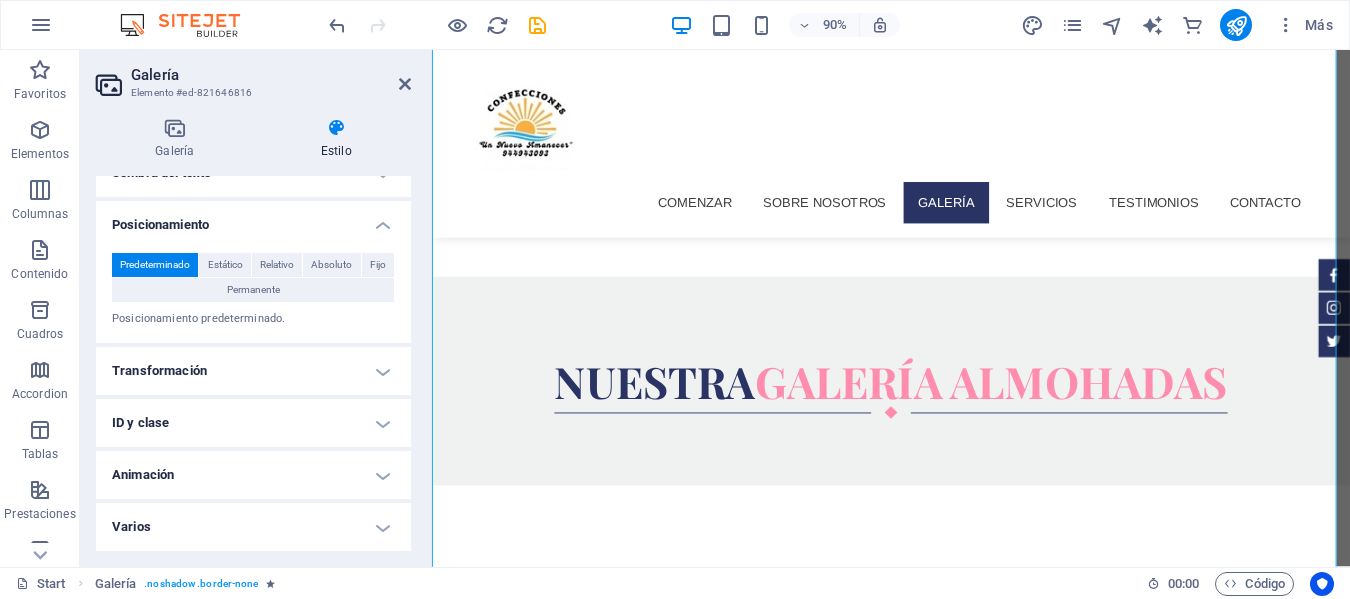 click on "Animación" at bounding box center [253, 475] 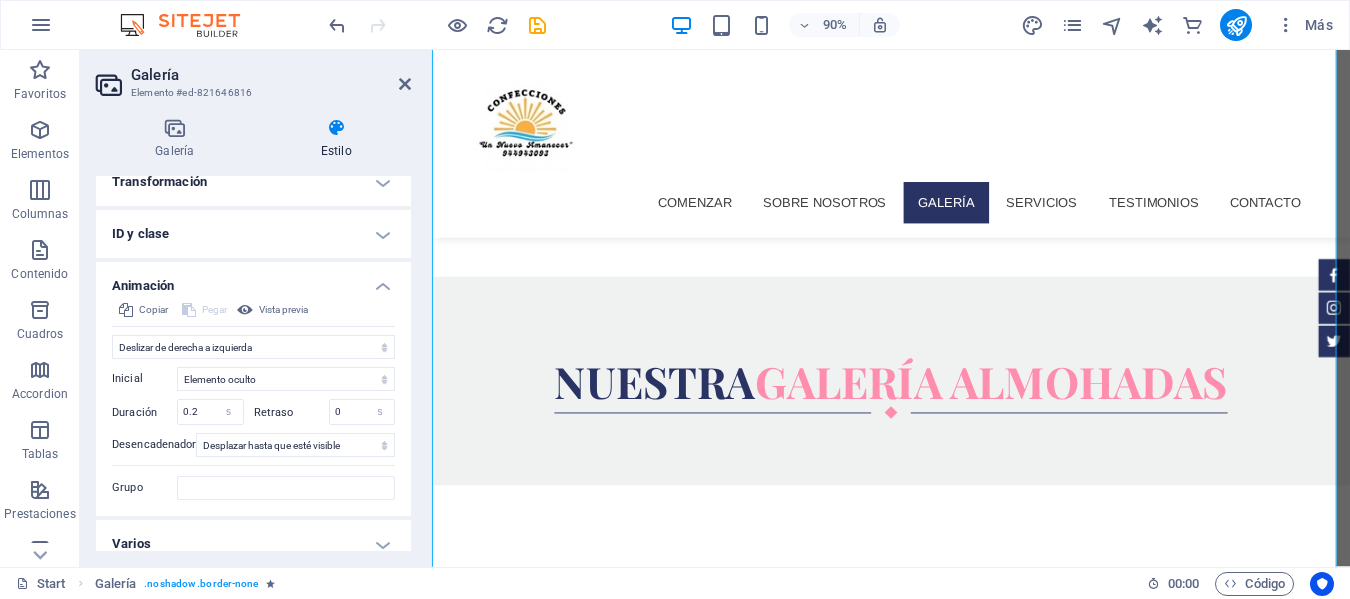 scroll, scrollTop: 550, scrollLeft: 0, axis: vertical 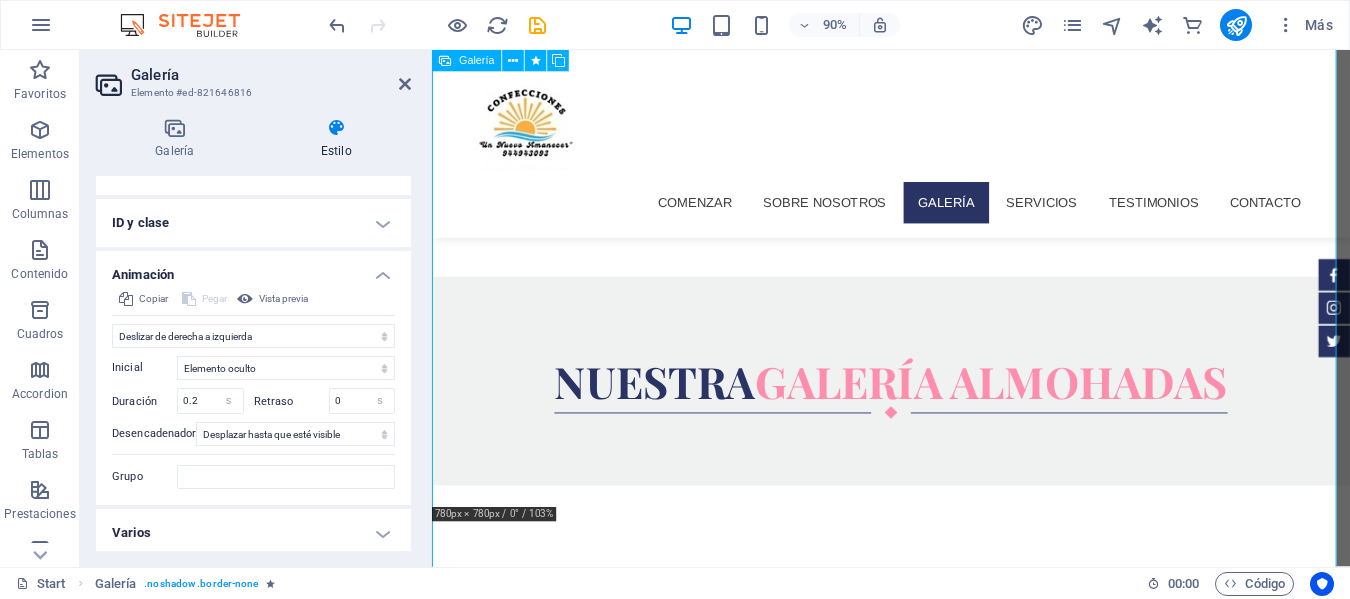 click at bounding box center [832, 1519] 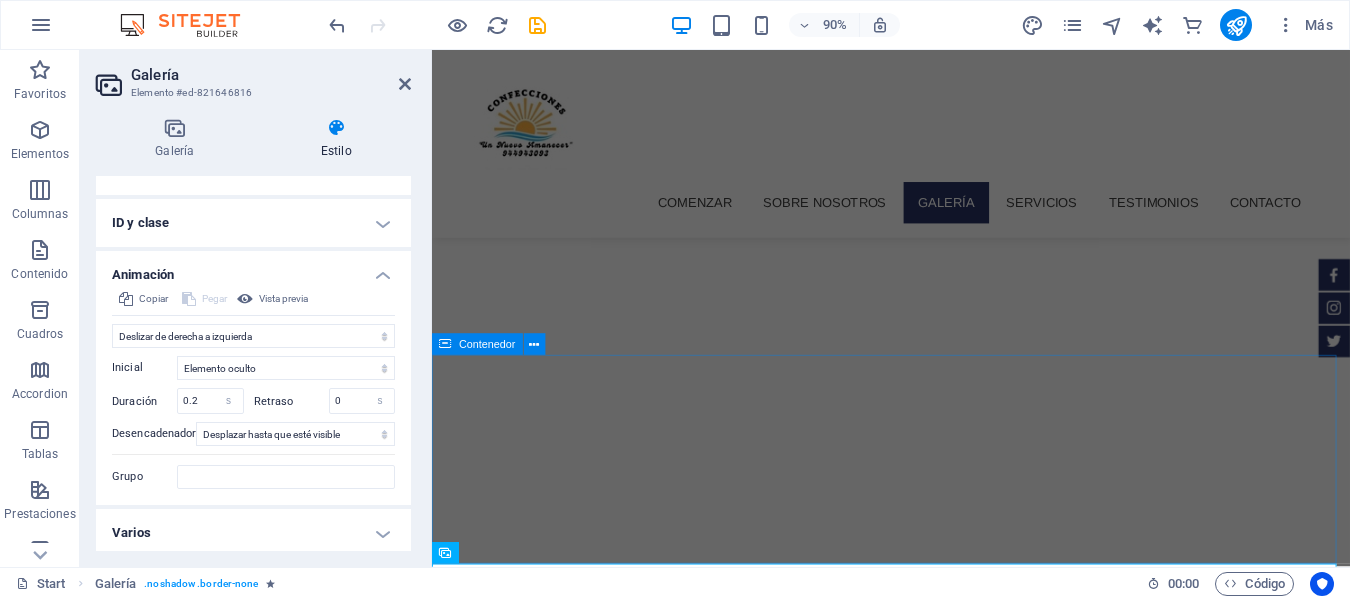 scroll, scrollTop: 872, scrollLeft: 0, axis: vertical 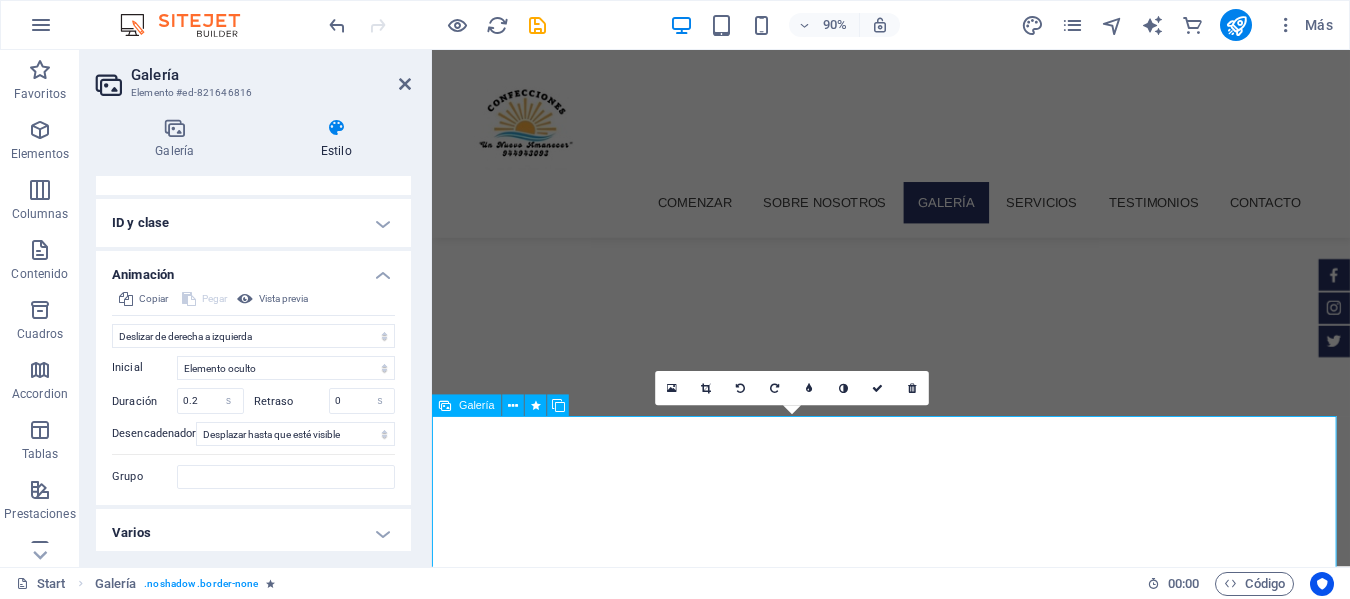 click at bounding box center (445, 406) 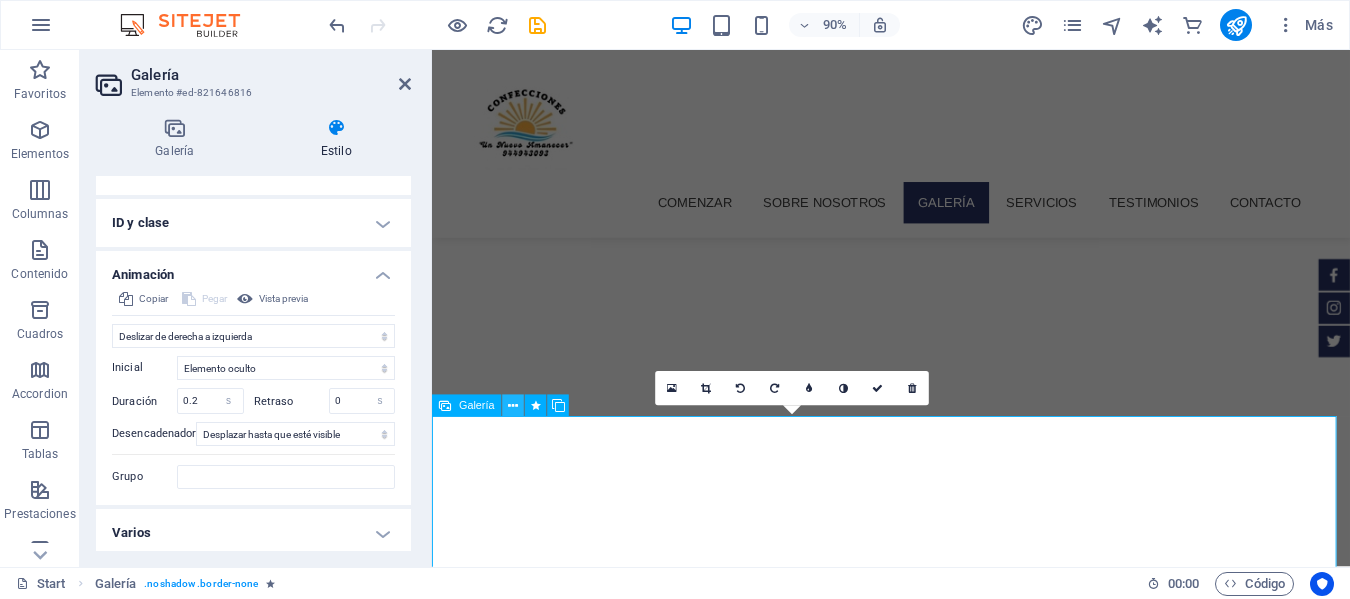 click at bounding box center [513, 405] 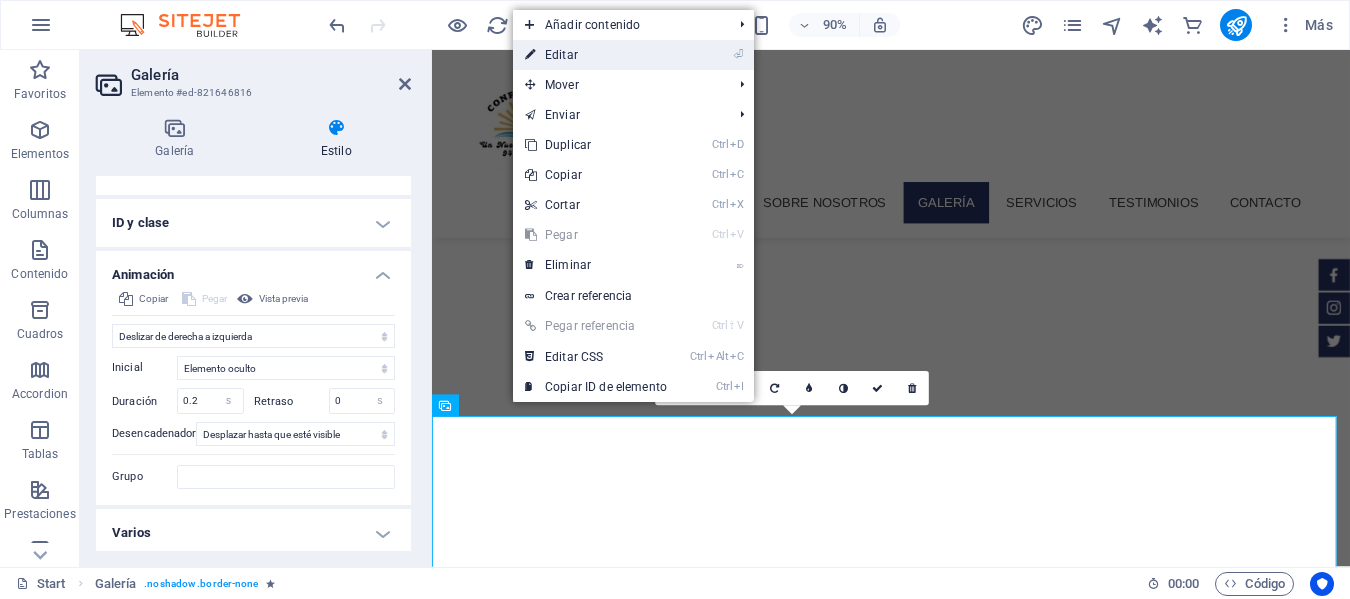 click on "⏎  Editar" at bounding box center [633, 55] 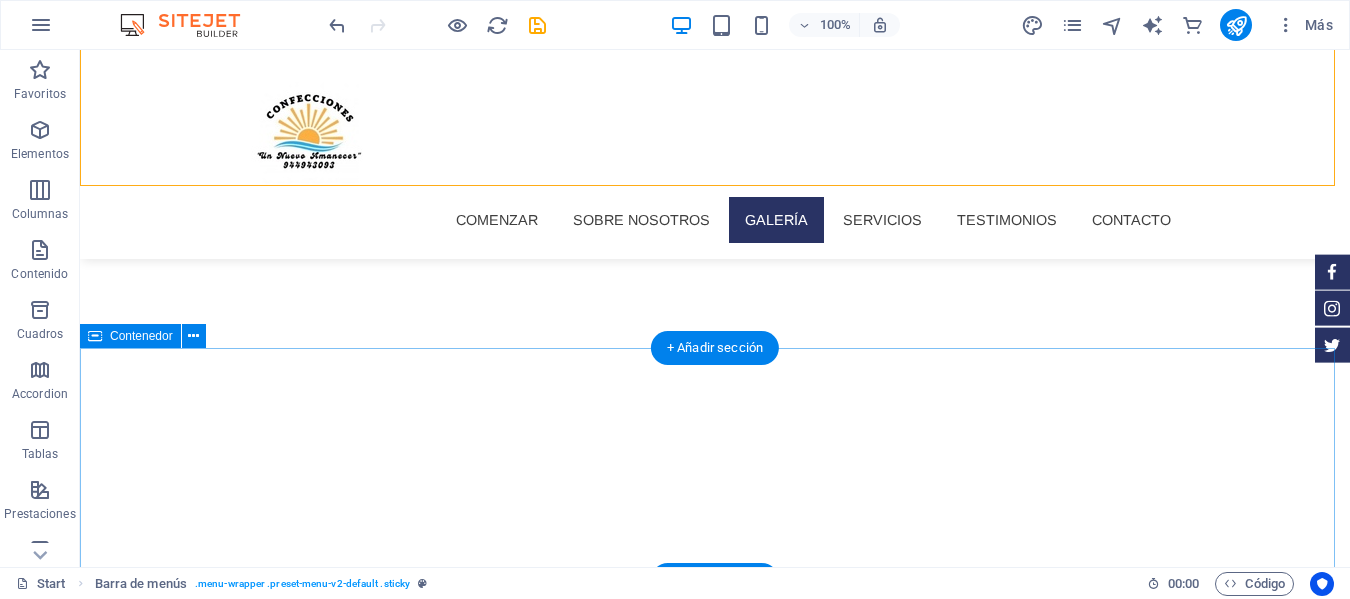 scroll, scrollTop: 972, scrollLeft: 0, axis: vertical 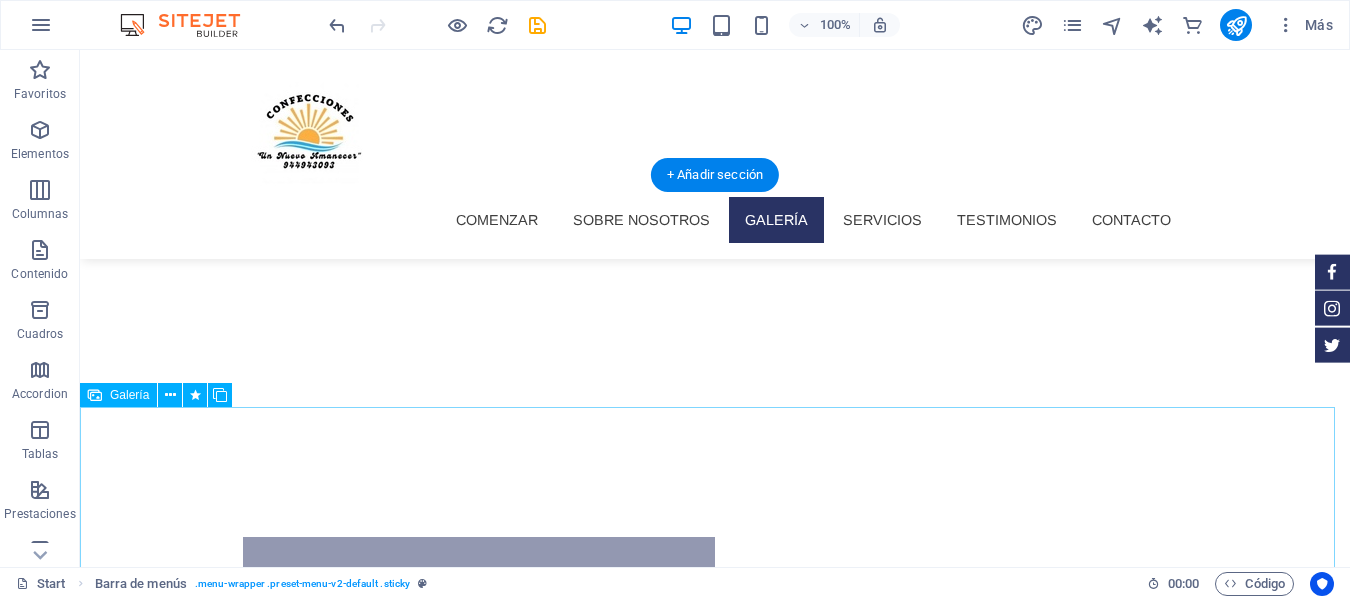 click at bounding box center [480, 2196] 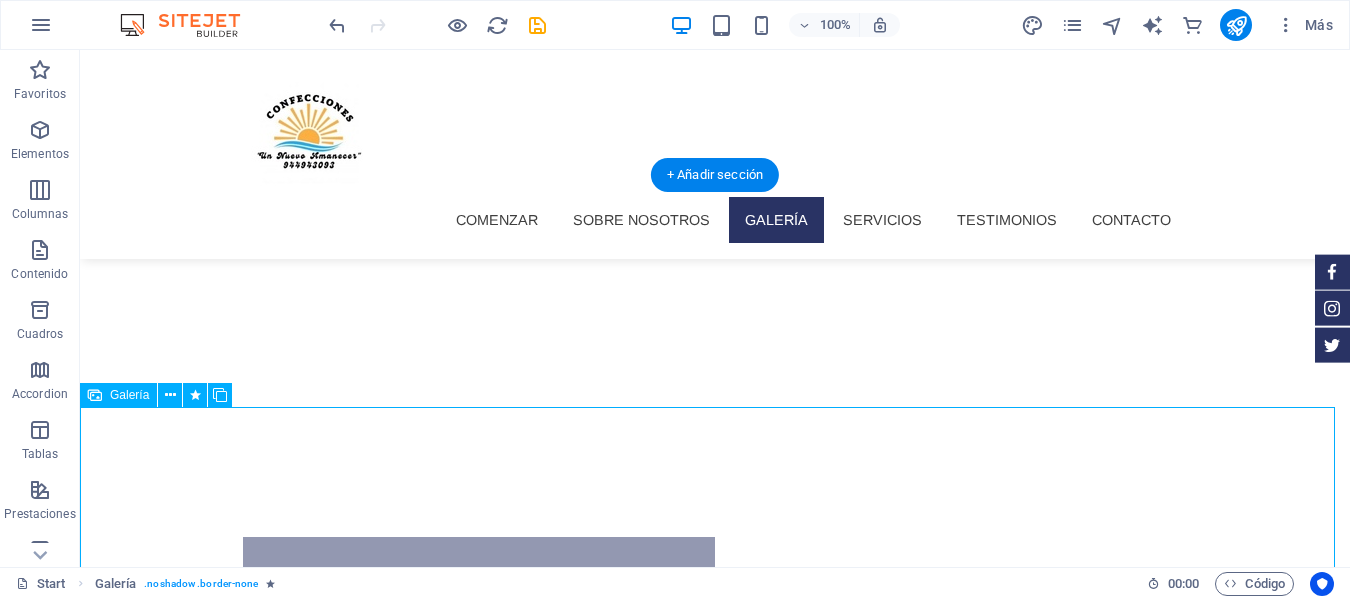 click at bounding box center [480, 2196] 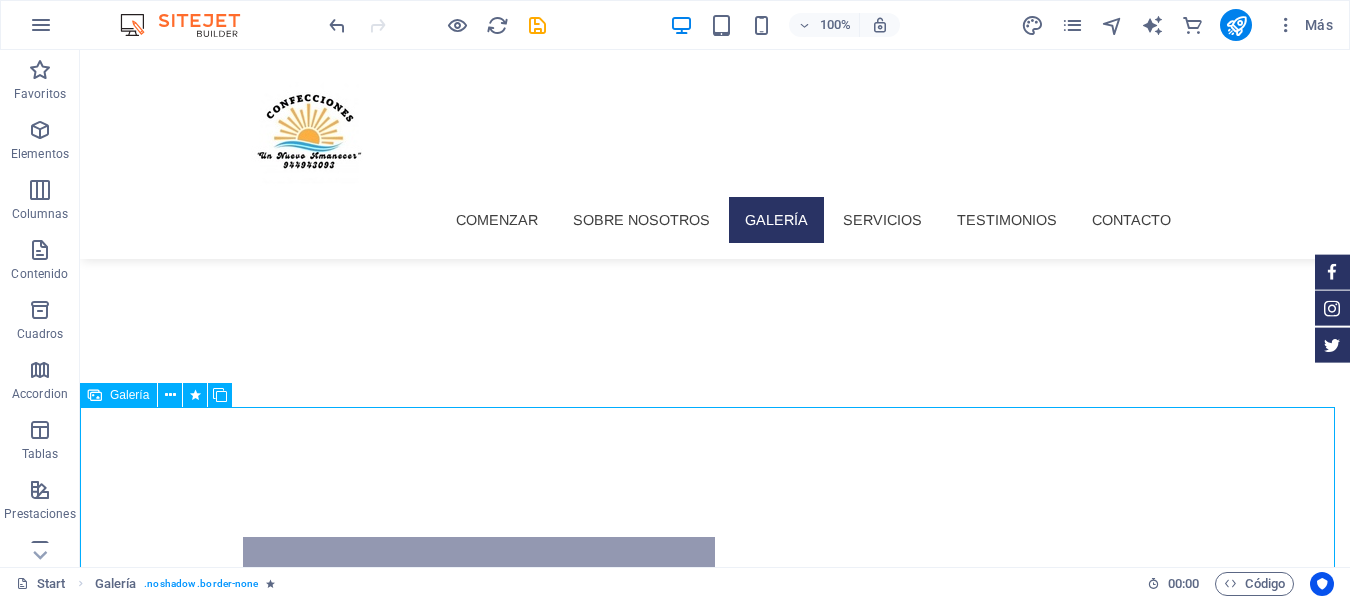 click on "Galería" at bounding box center [129, 395] 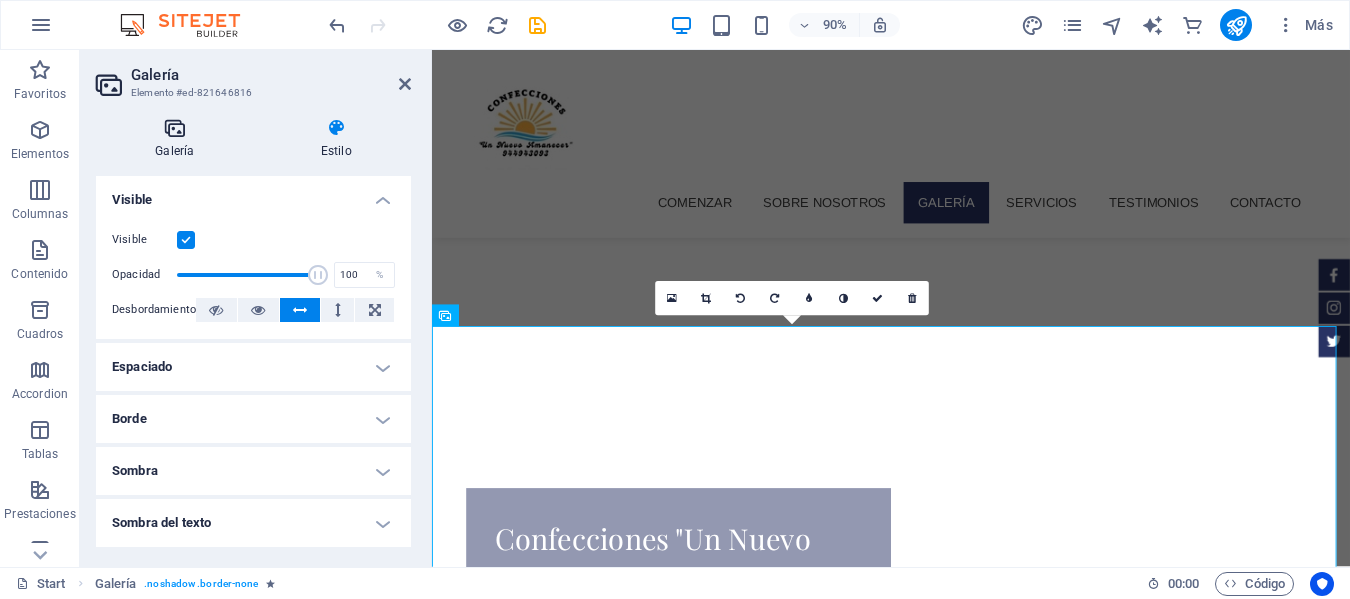 click on "Galería" at bounding box center [179, 139] 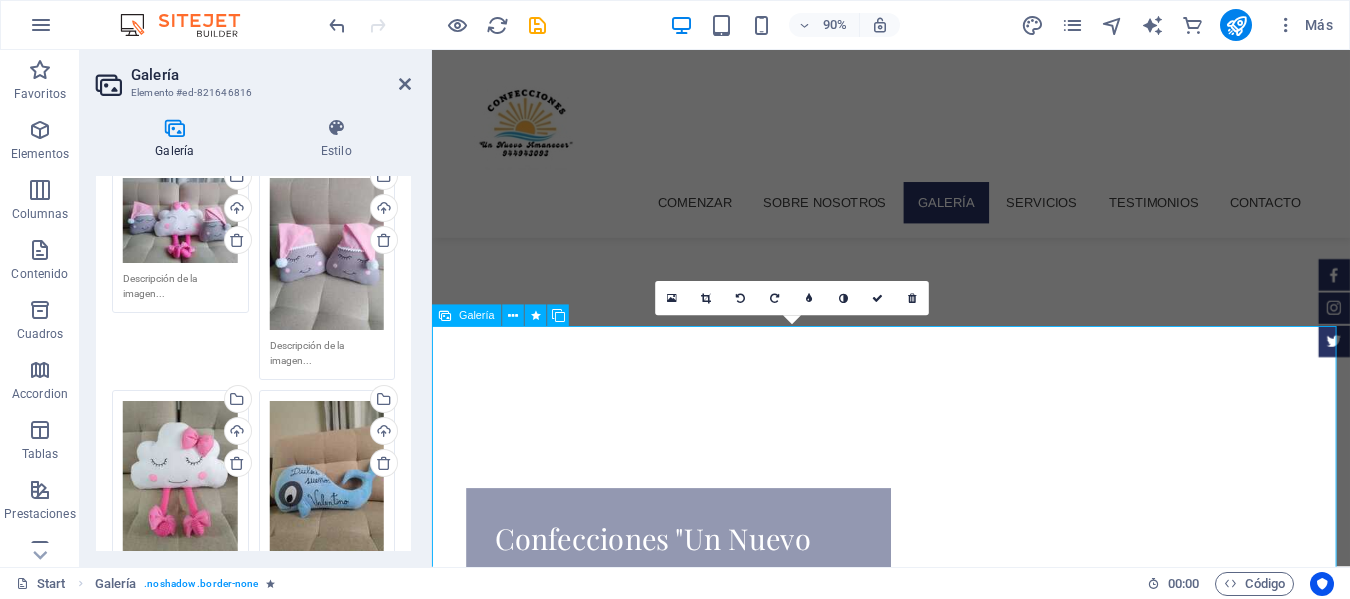 scroll, scrollTop: 7, scrollLeft: 0, axis: vertical 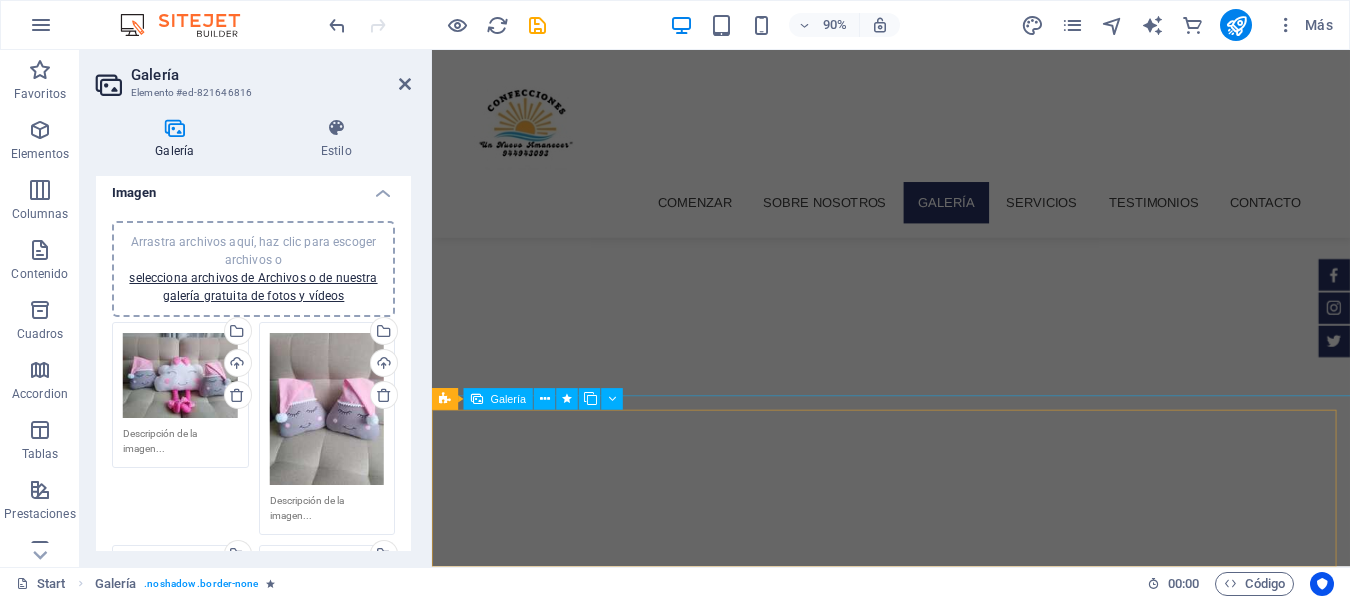 click at bounding box center [731, 1898] 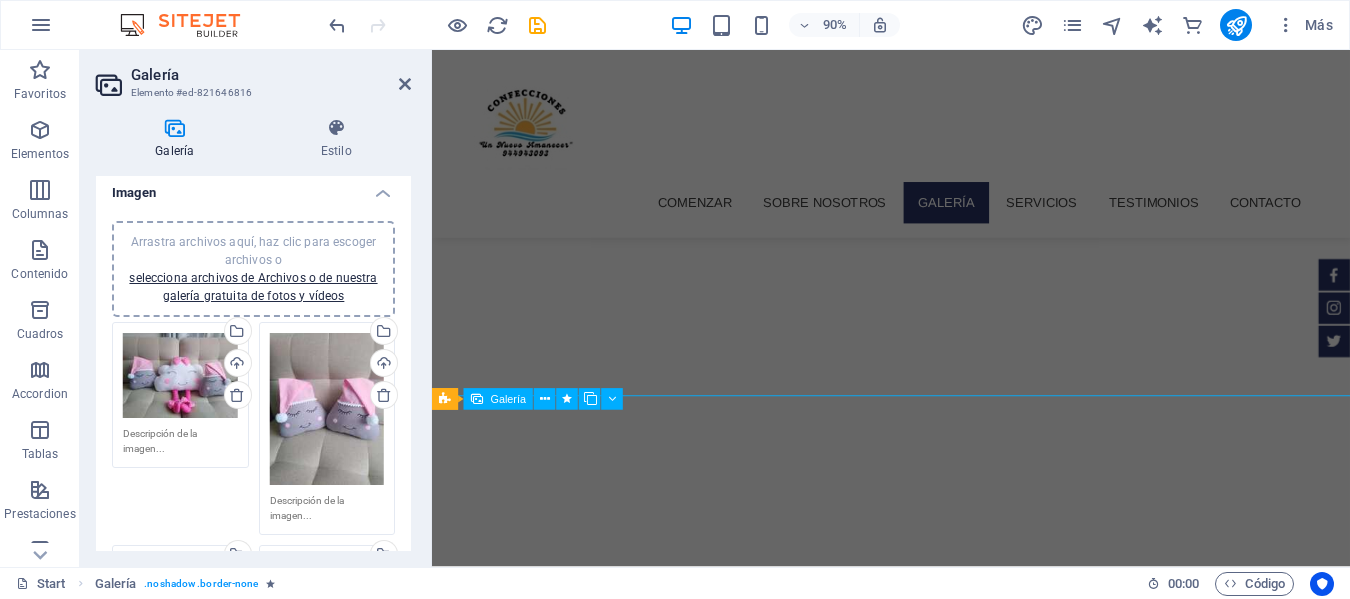 click at bounding box center (731, 1898) 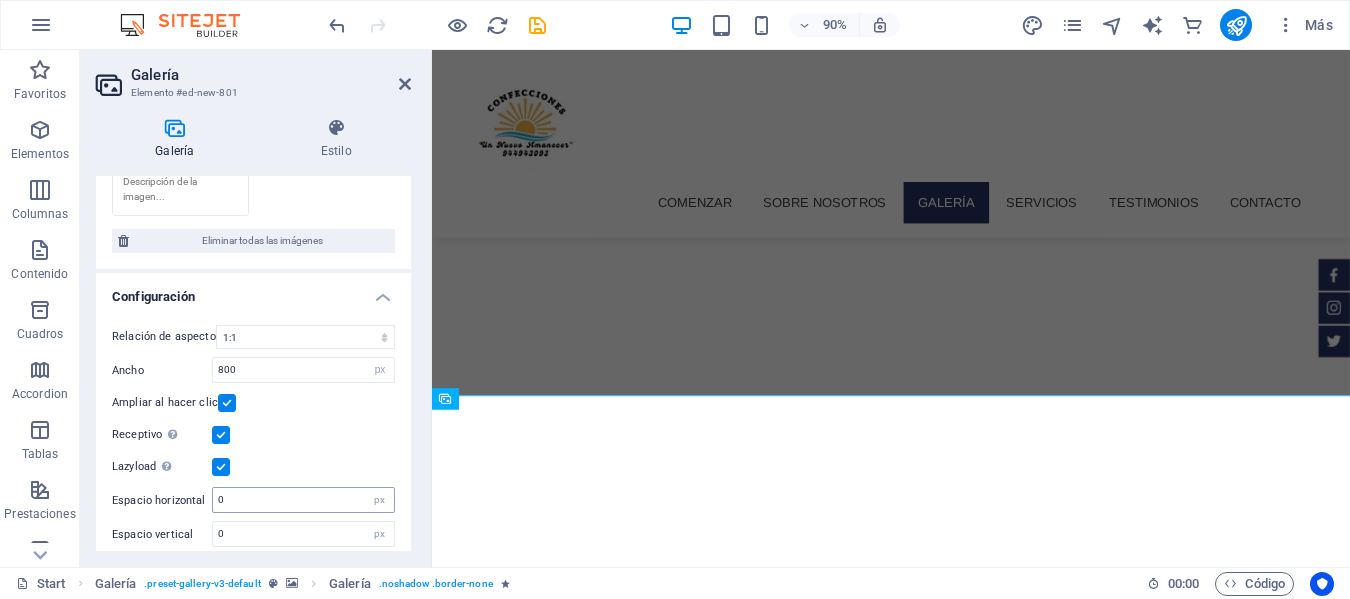 scroll, scrollTop: 707, scrollLeft: 0, axis: vertical 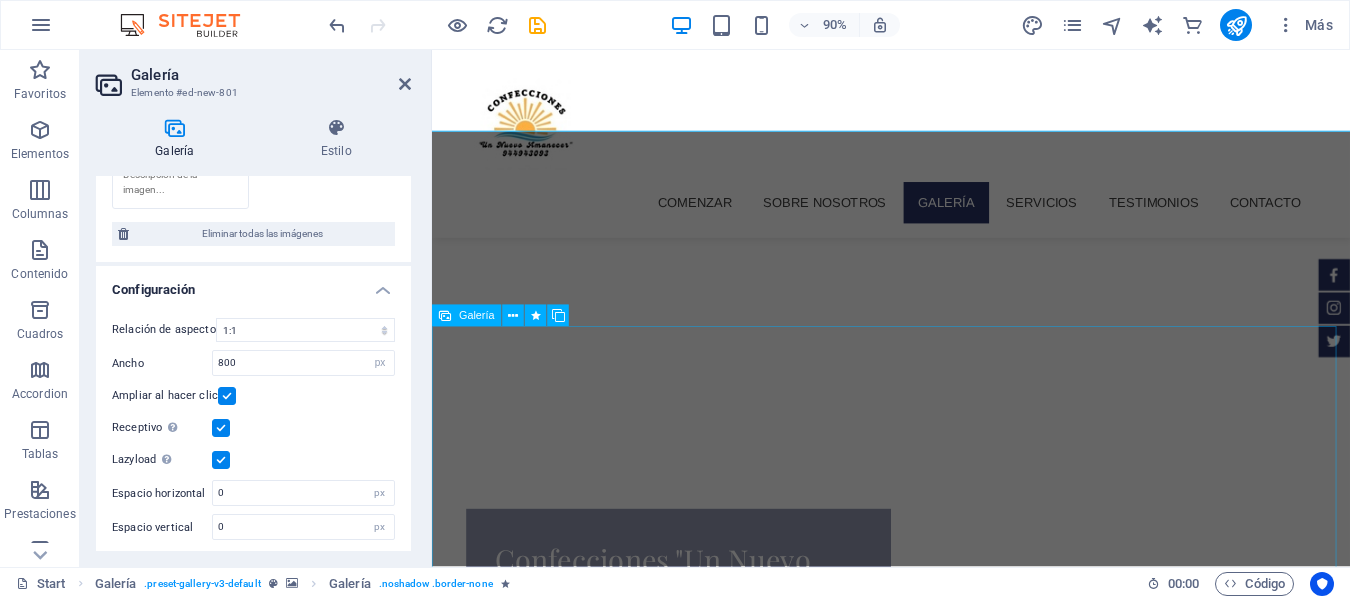 click at bounding box center [832, 2119] 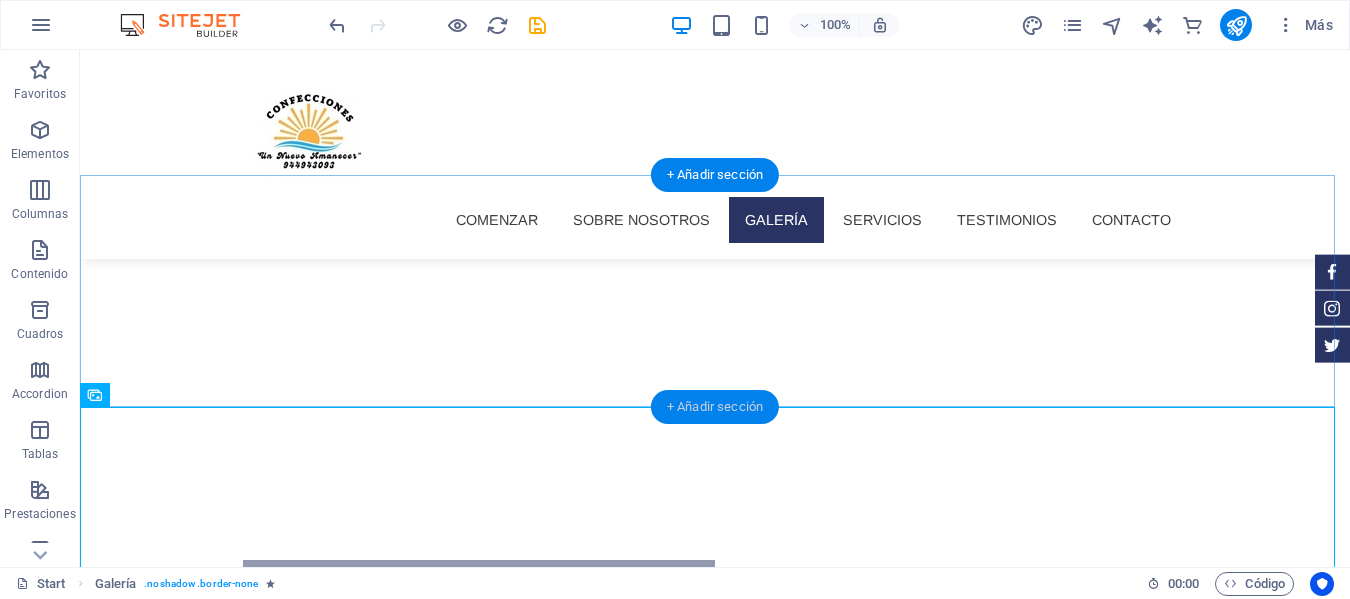 click on "+ Añadir sección" at bounding box center (715, 407) 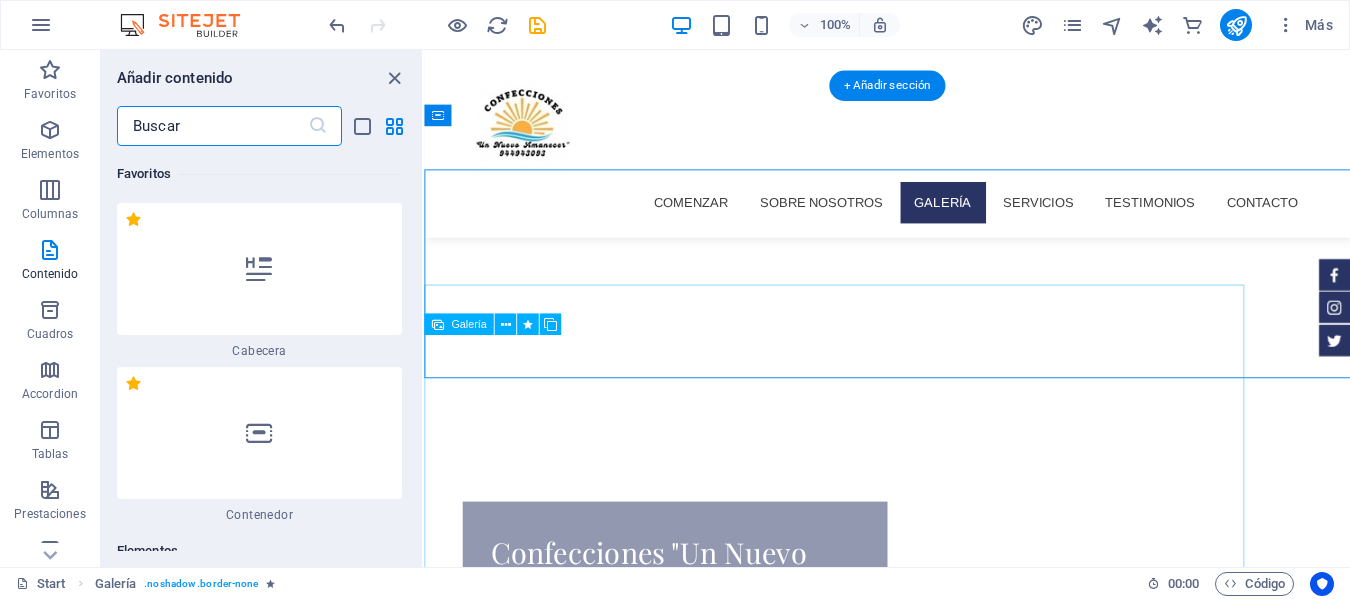scroll, scrollTop: 964, scrollLeft: 0, axis: vertical 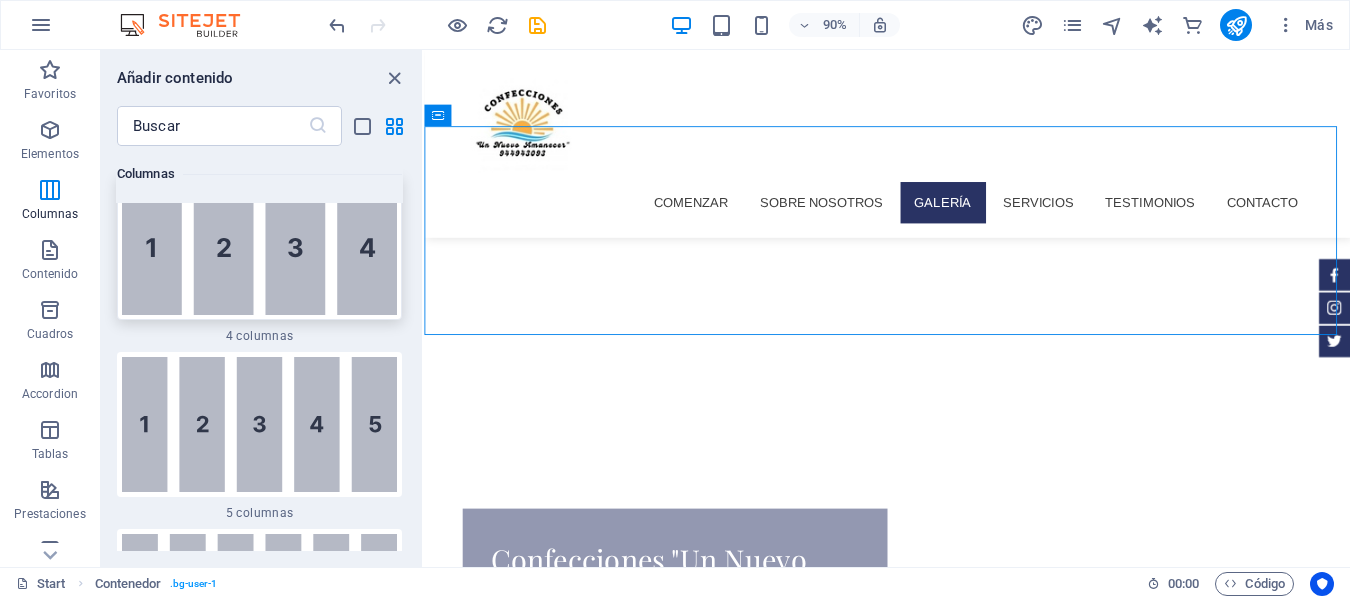 click at bounding box center (259, 247) 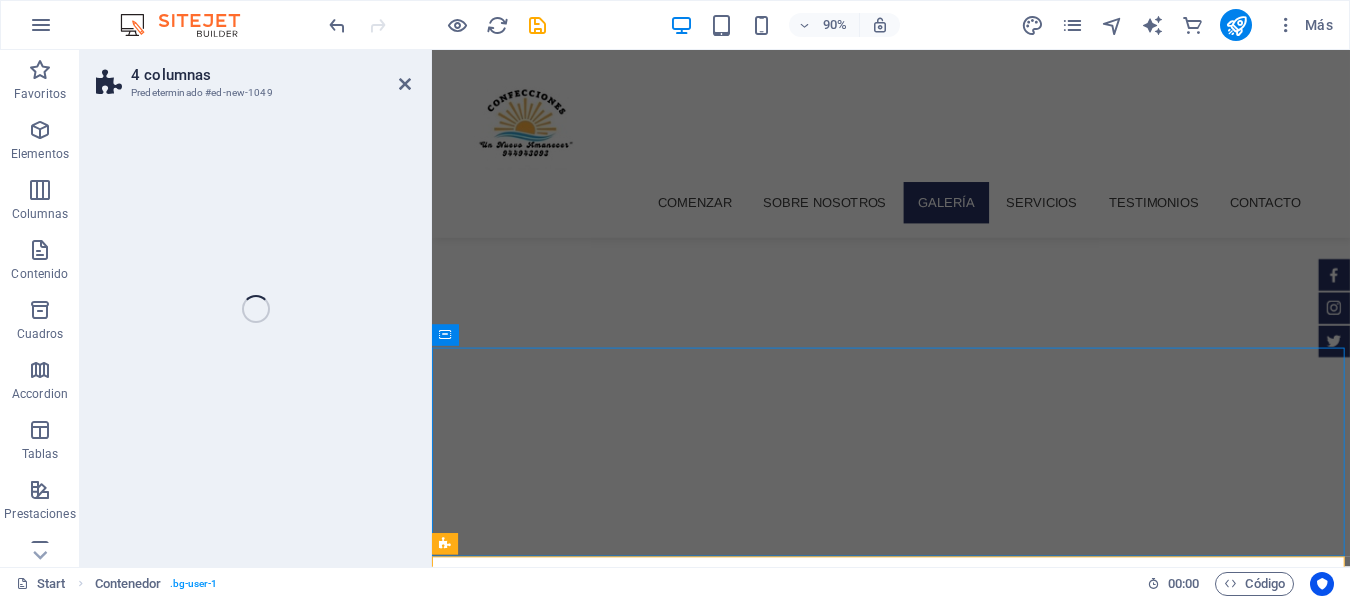 click on "4 columnas Predeterminado #ed-new-1049
Arrastra aquí para reemplazar el contenido existente. Si quieres crear un elemento nuevo, pulsa “Ctrl”.
H3   Banner   Contenedor   Contenedor   Barra de menús   Separador   Contenedor   Galería   Galería   Contenedor   Contenedor   Marcador   H2   Separador   Contenedor   H4   Columnas desiguales   Contenedor   Separador   Imagen   Tabla de precios   Contenedor   Texto   Columnas desiguales   Contenedor   Columnas desiguales   Contenedor   Accordion   Contenedor   Contenedor   Tabla de precios   Contenedor   Tabla de precios   Contenedor   Contenedor   Accordion   H3   Iconos de redes sociales   Icono   Iconos de redes sociales   H2   Separador   Separador   Separador   Contenedor   Accordion   H3   Columnas desiguales   Contenedor   Contenedor   Accordion   Contenedor   Contenedor   Tabla de precios   Contenedor   Texto   Contenedor   Tabla de precios   Tabla de precios   Contenedor   Menú   H2   Botón   Icono   Contenedor   H2   Galería" at bounding box center [715, 308] 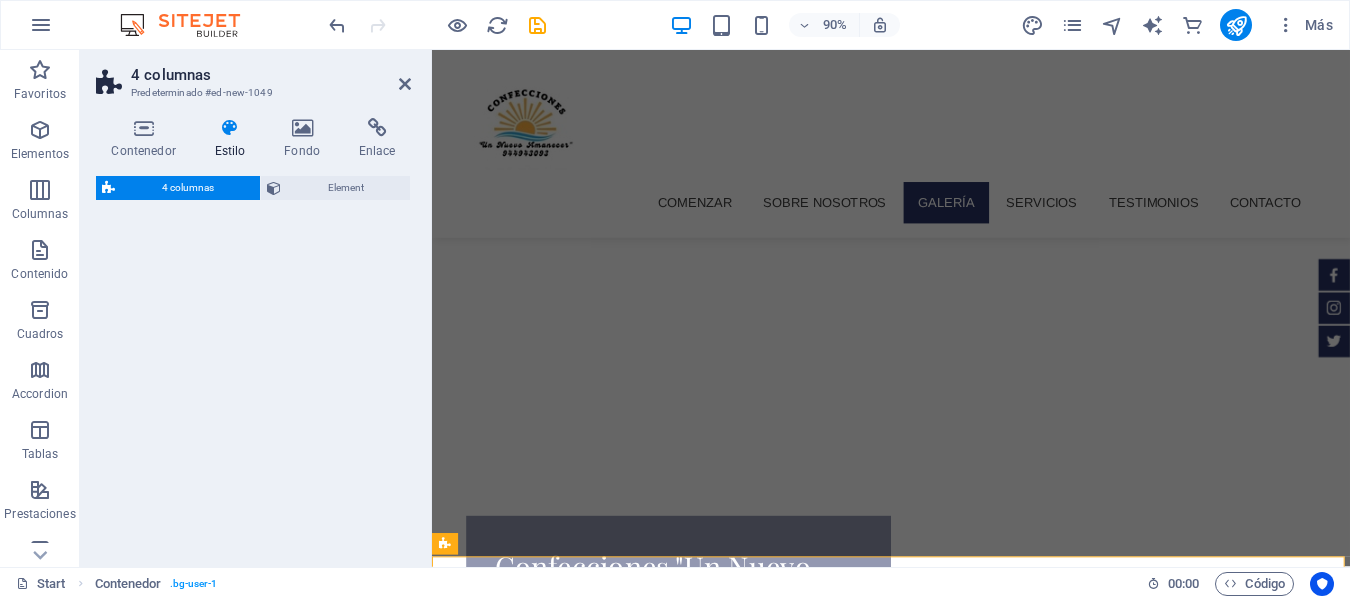 select on "rem" 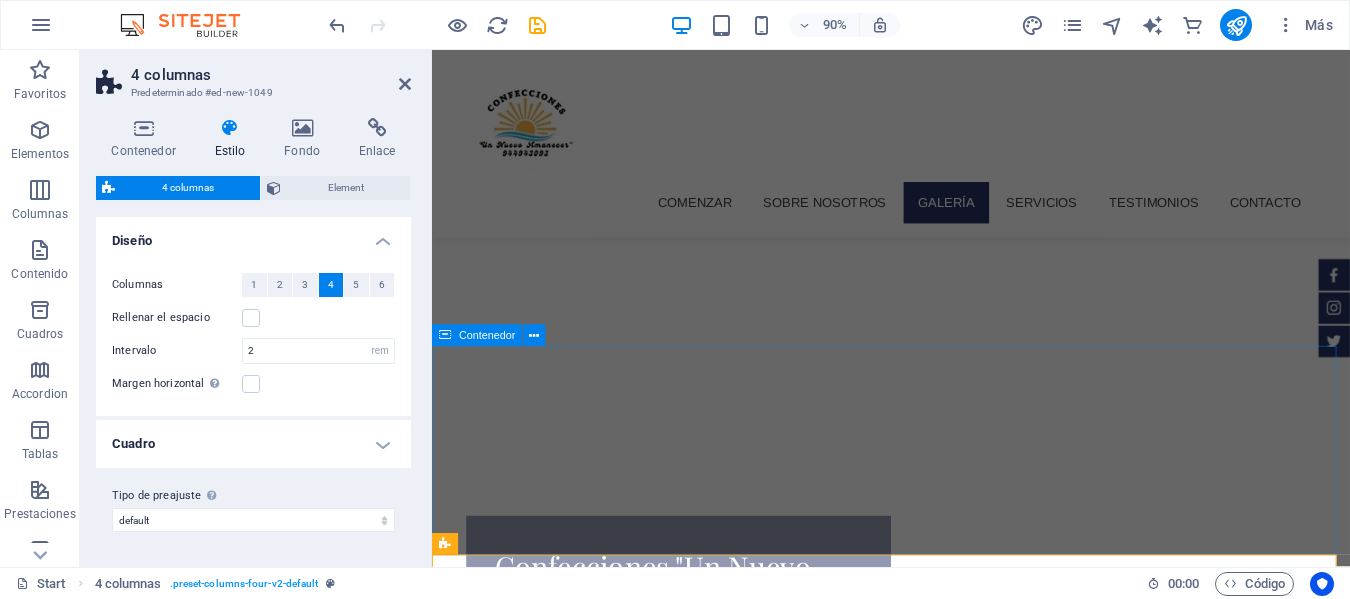 scroll, scrollTop: 718, scrollLeft: 0, axis: vertical 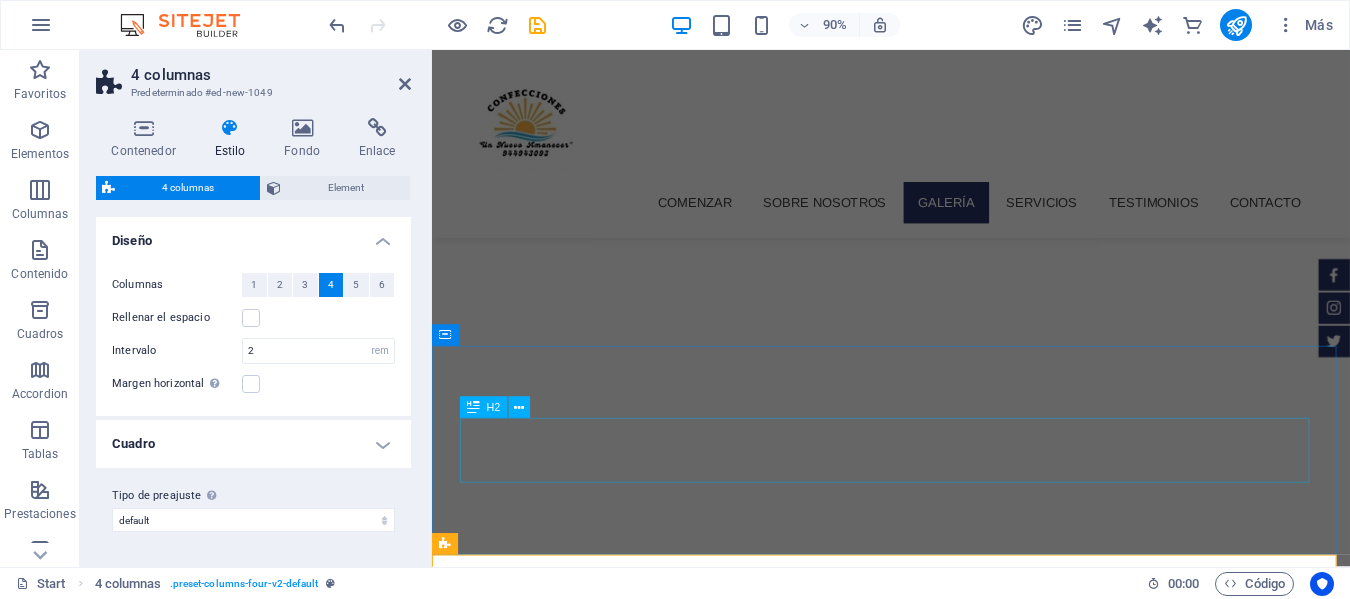 click on "nuestra  galería Almohadas" at bounding box center [942, 1857] 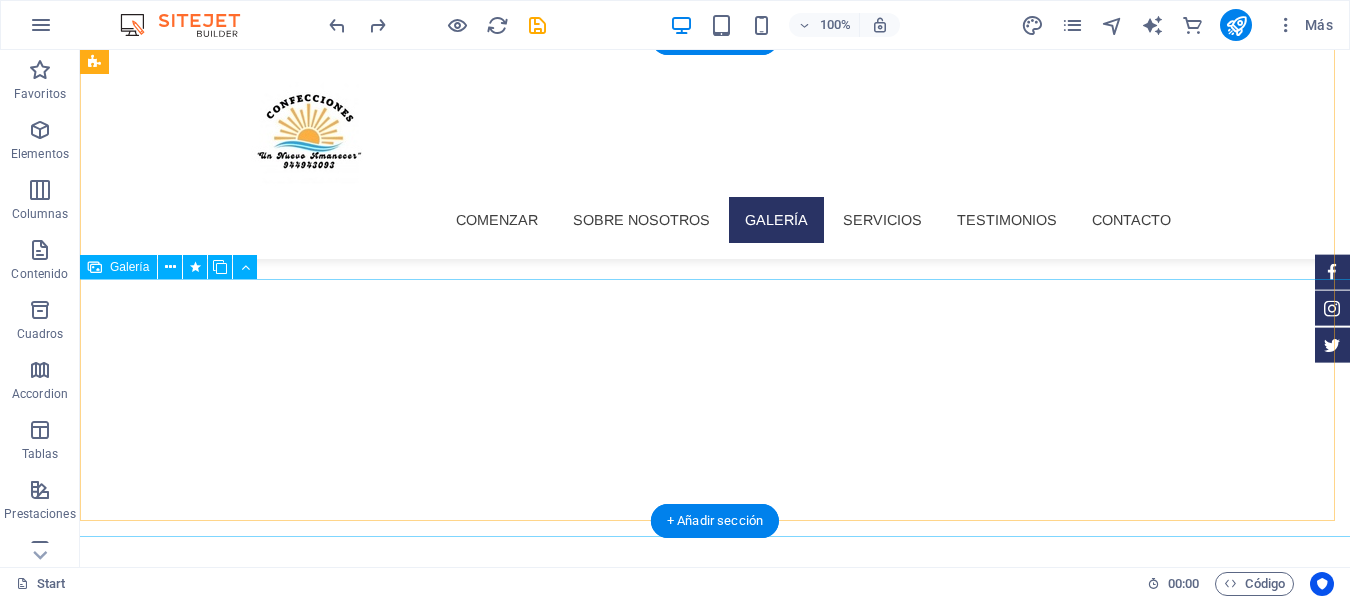 scroll, scrollTop: 700, scrollLeft: 0, axis: vertical 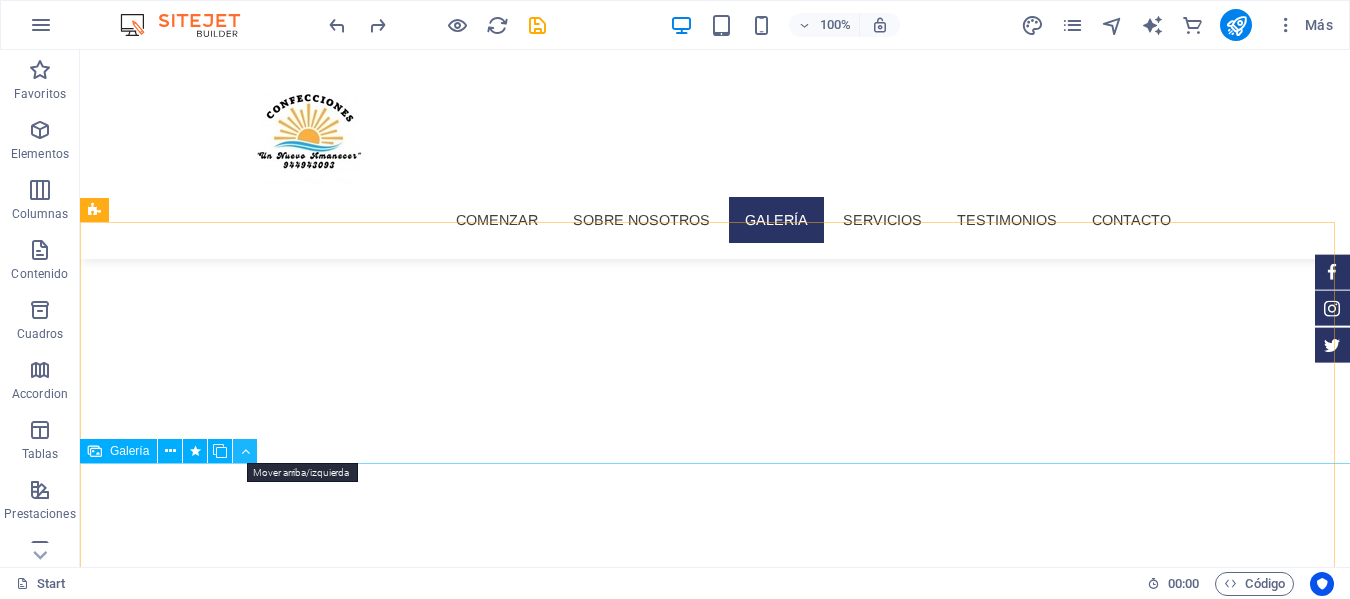 click at bounding box center (245, 451) 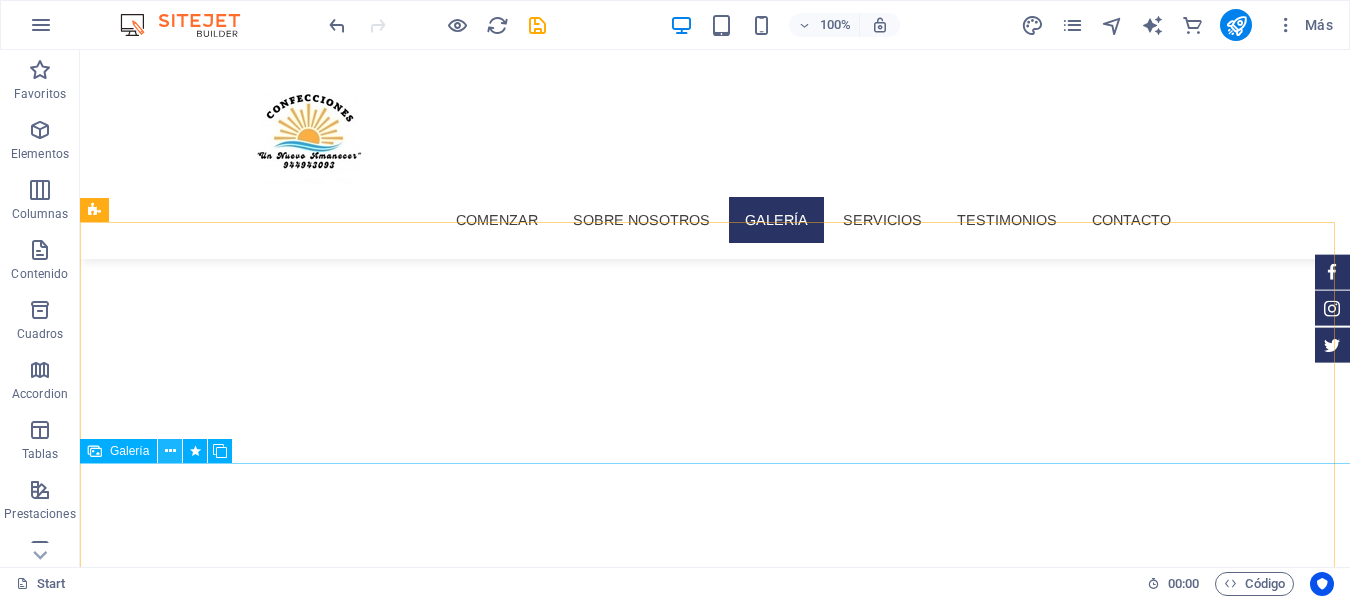 click at bounding box center (170, 451) 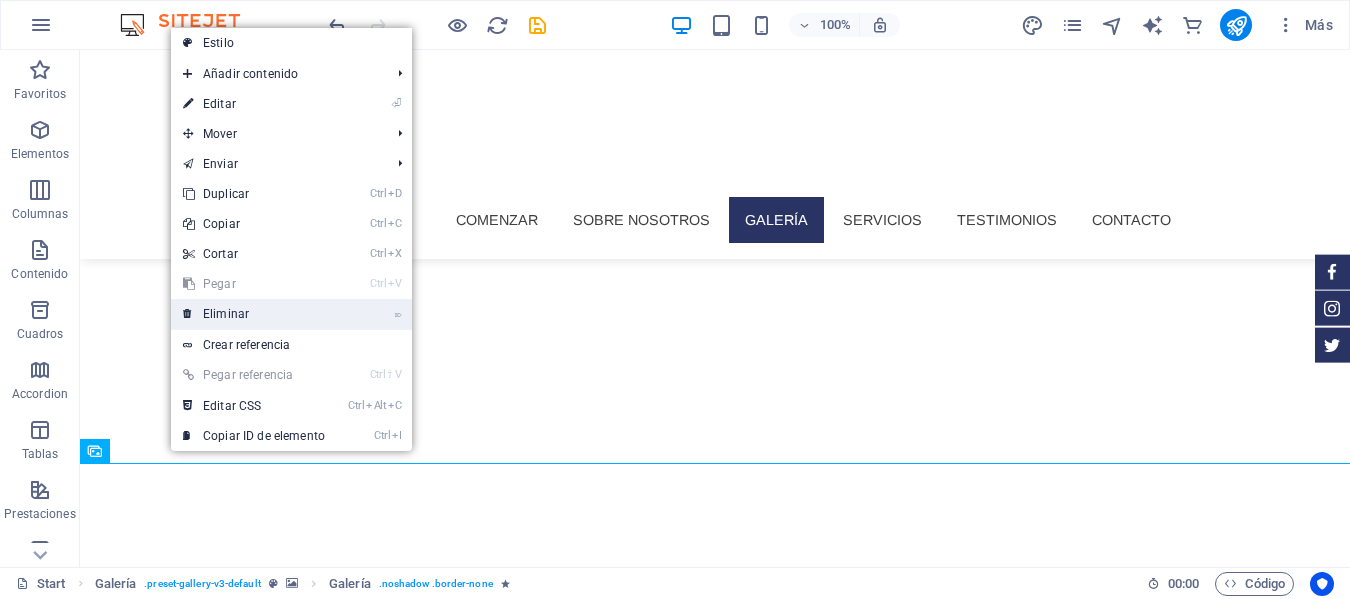click on "⌦  Eliminar" at bounding box center [254, 314] 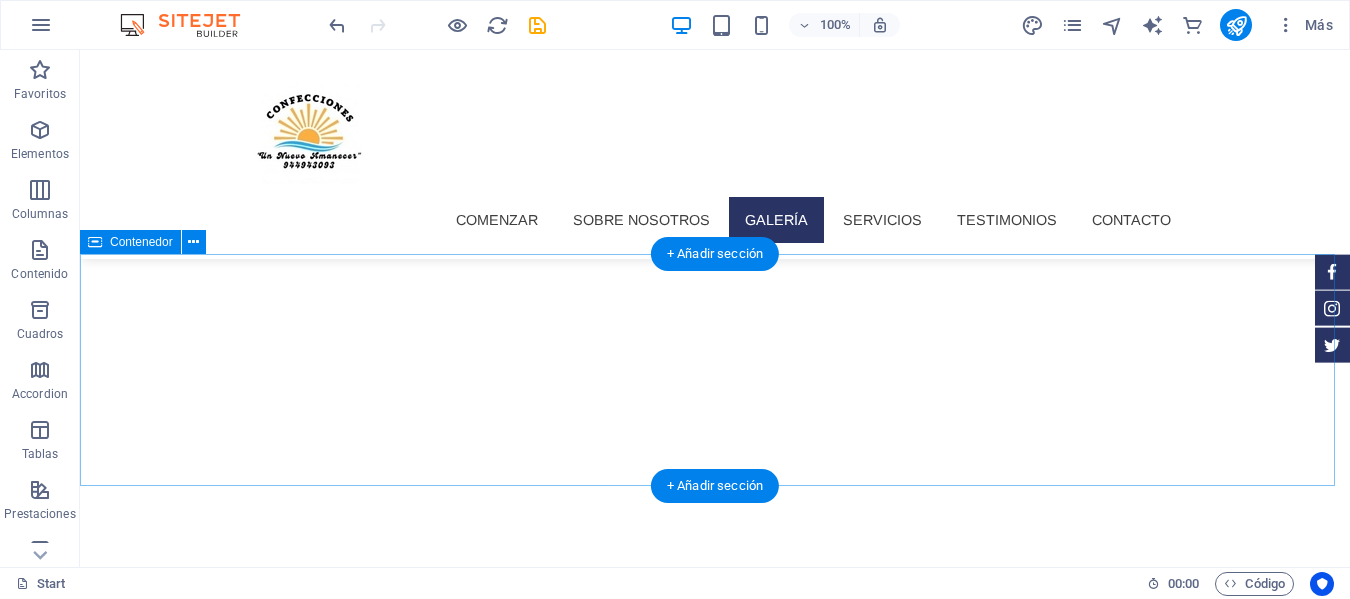 scroll, scrollTop: 1000, scrollLeft: 0, axis: vertical 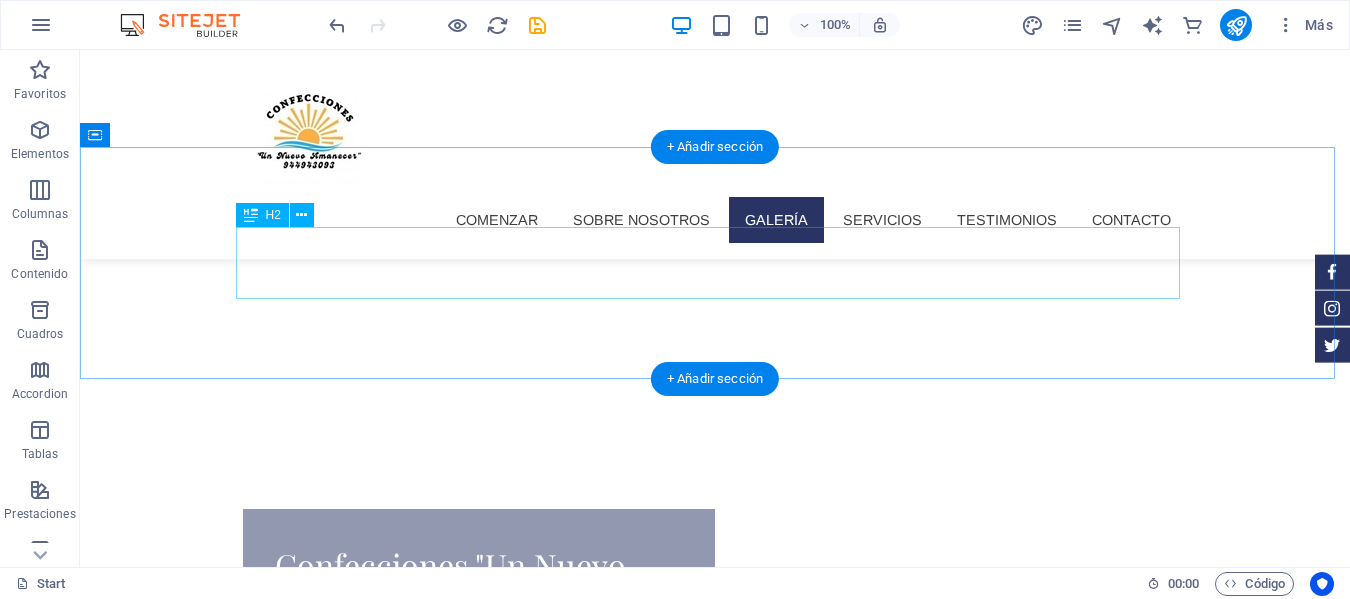 click on "nuestra  galería Almohadas" at bounding box center [715, 1652] 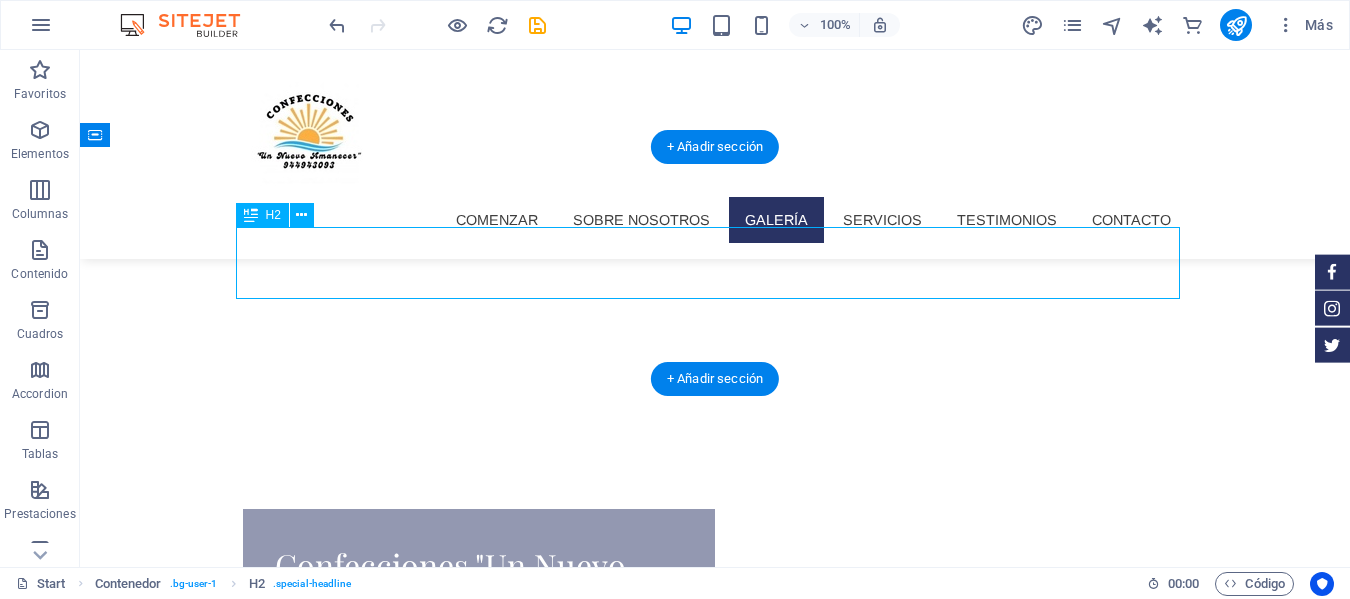 click on "nuestra  galería Almohadas" at bounding box center [715, 1652] 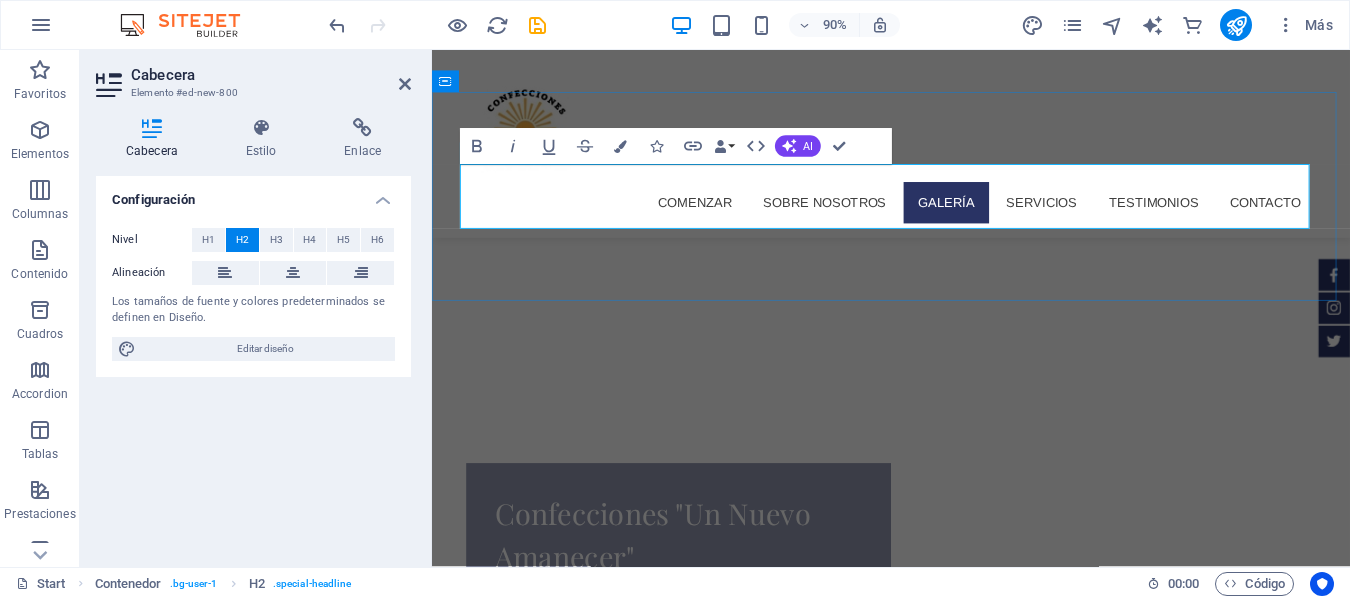 click on "galería Almohadas" at bounding box center [1053, 1602] 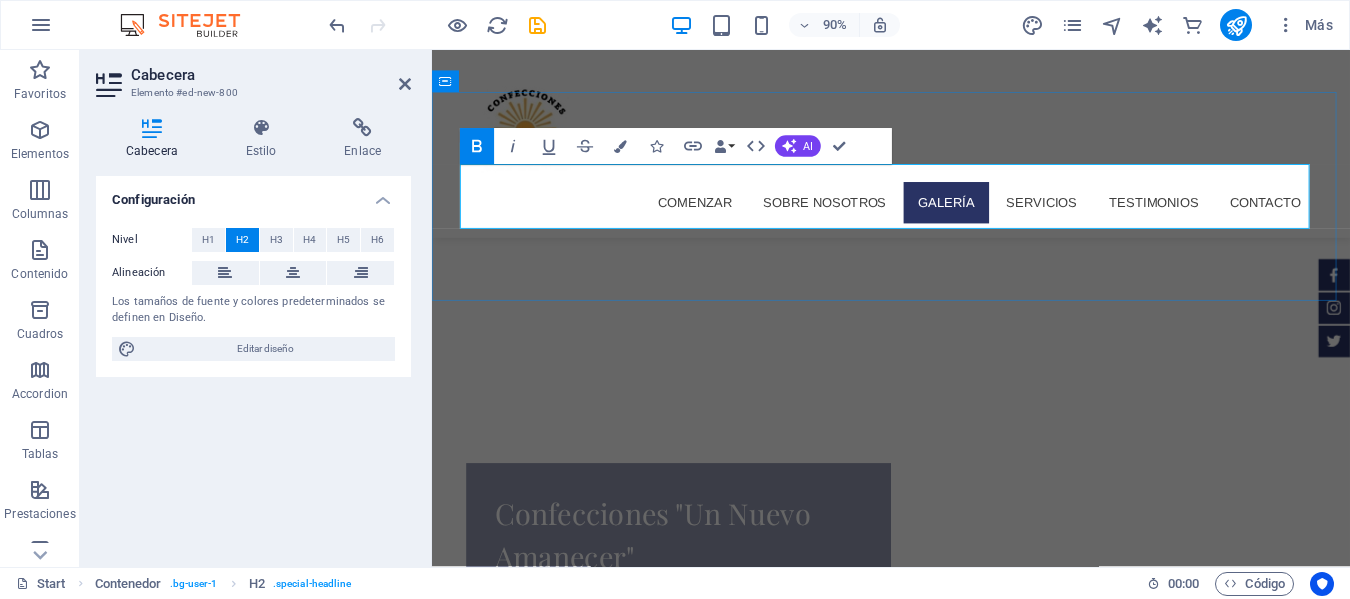 click on "galería Almohadas" at bounding box center (1053, 1602) 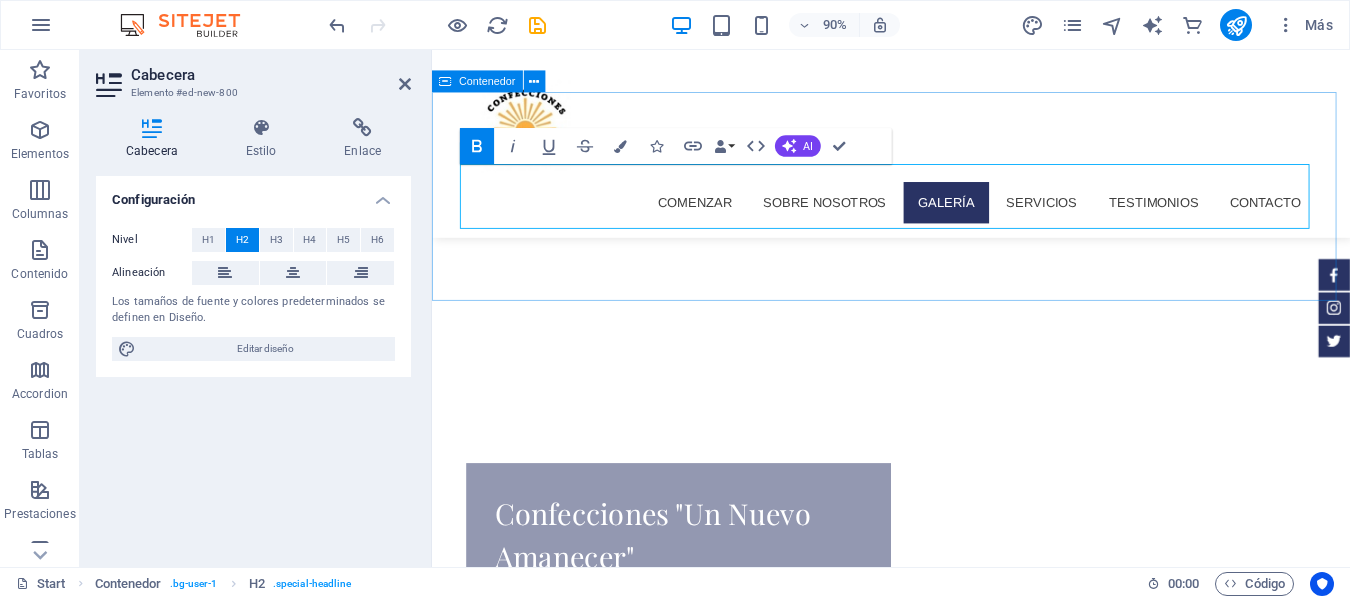 type 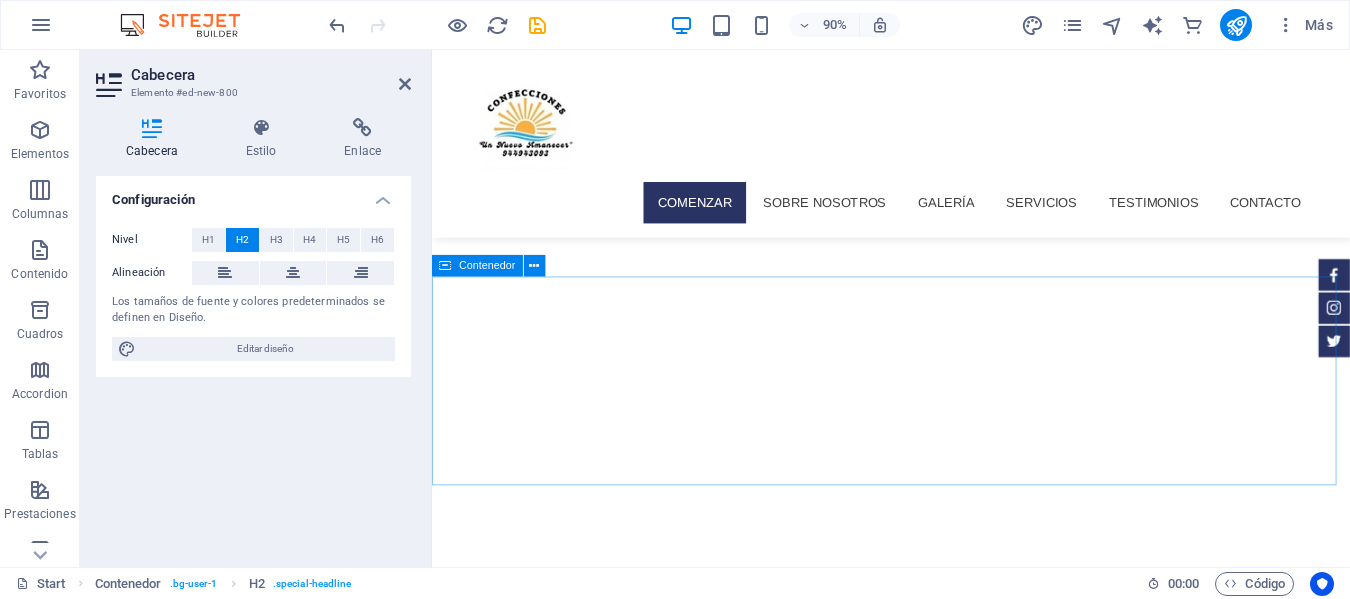 scroll, scrollTop: 300, scrollLeft: 0, axis: vertical 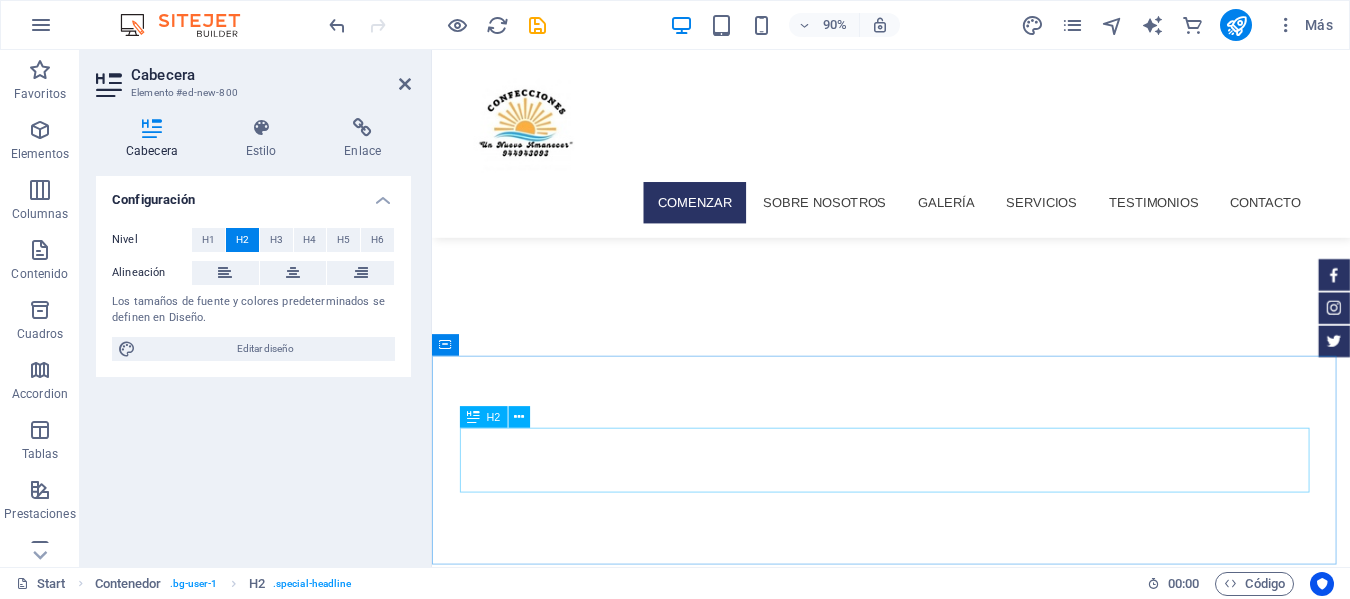 click on "nuestra  galería Almohadas" at bounding box center [942, 1690] 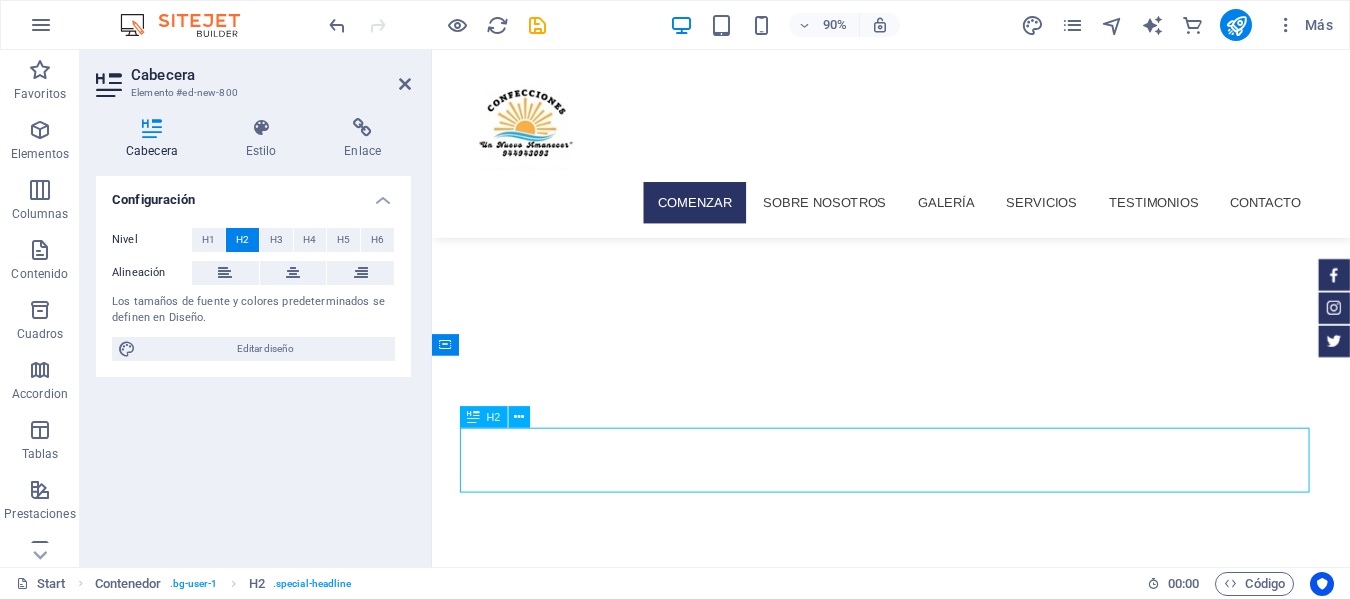 click on "nuestra  galería Almohadas" at bounding box center (942, 1690) 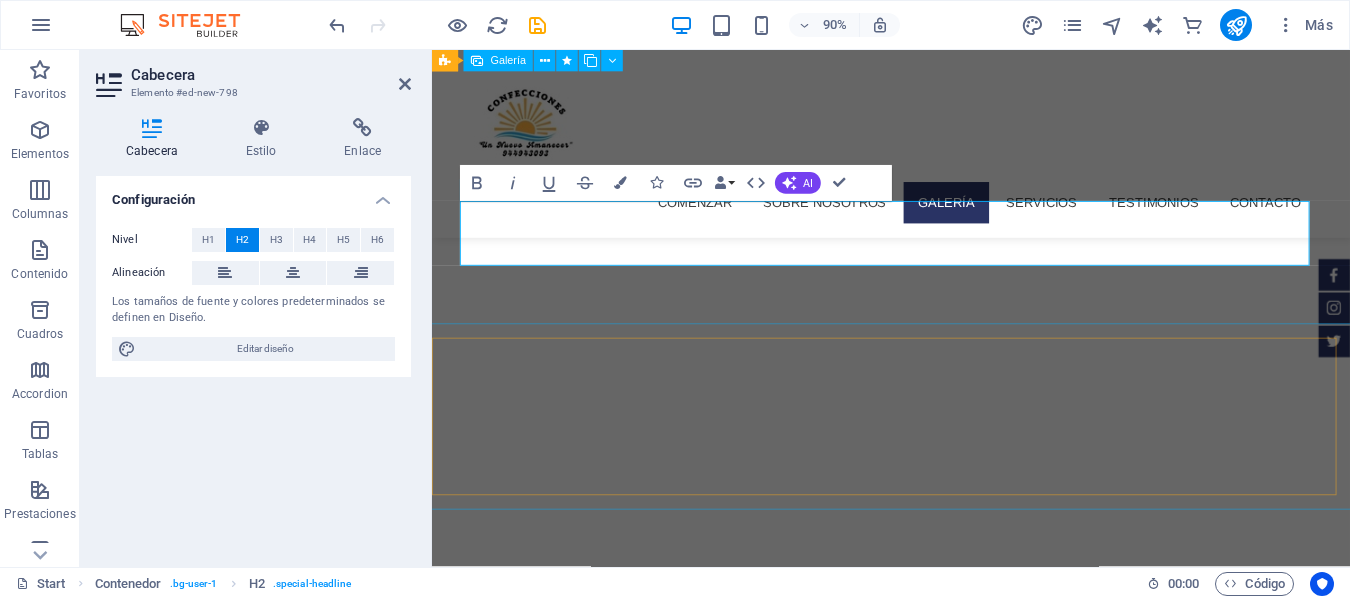scroll, scrollTop: 469, scrollLeft: 0, axis: vertical 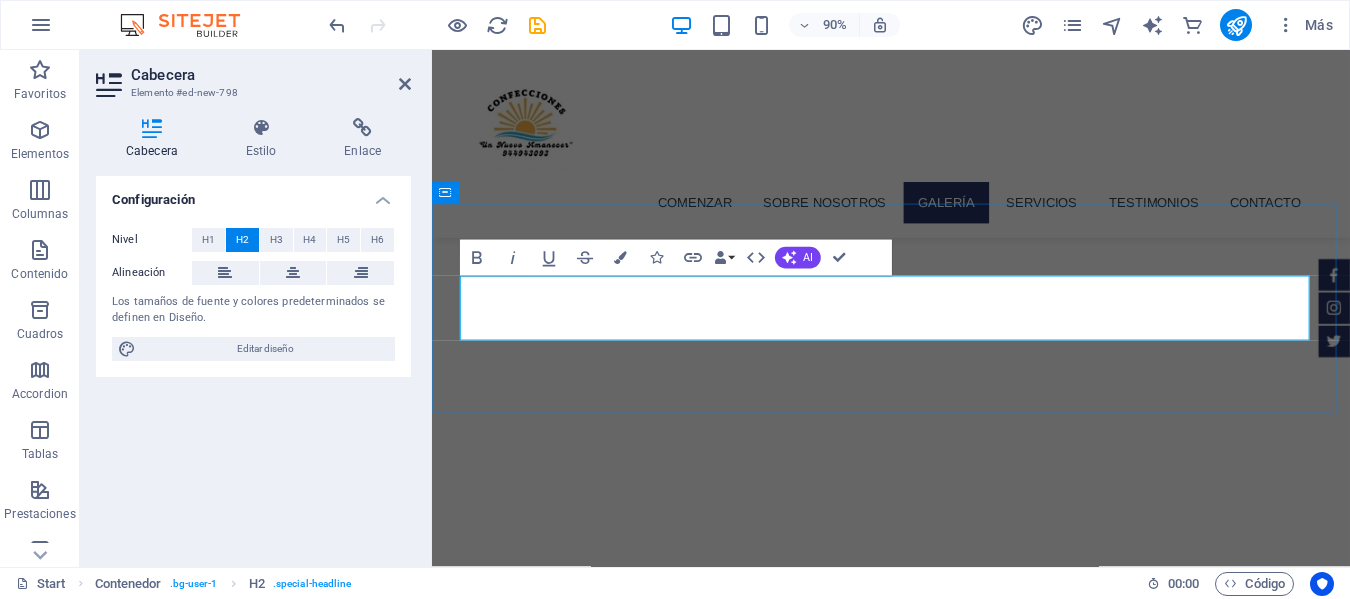 click on "galería Almohadas" at bounding box center (1053, 1521) 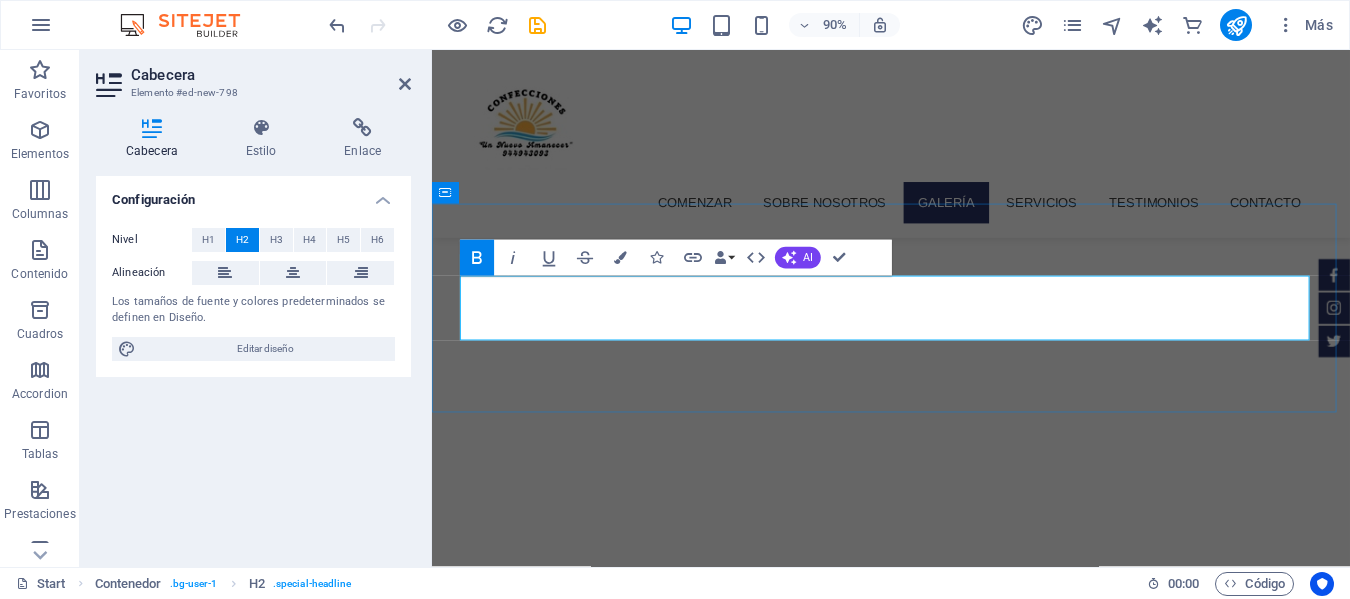 click on "galería Almohadas" at bounding box center [1053, 1521] 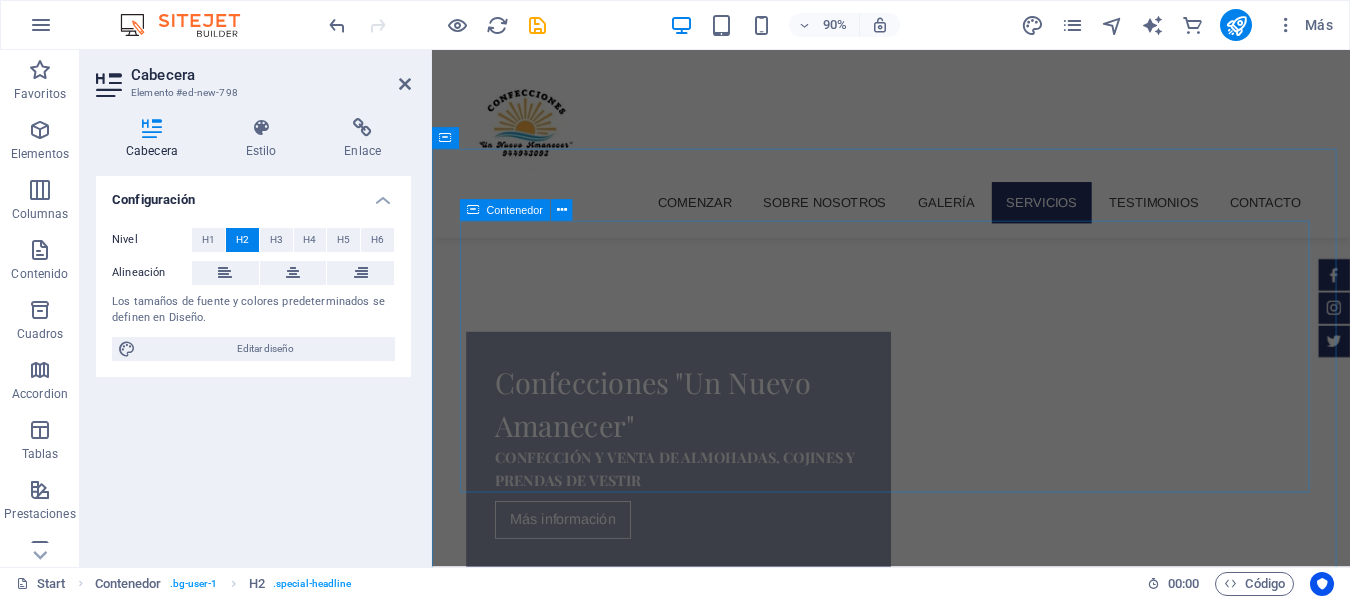 scroll, scrollTop: 969, scrollLeft: 0, axis: vertical 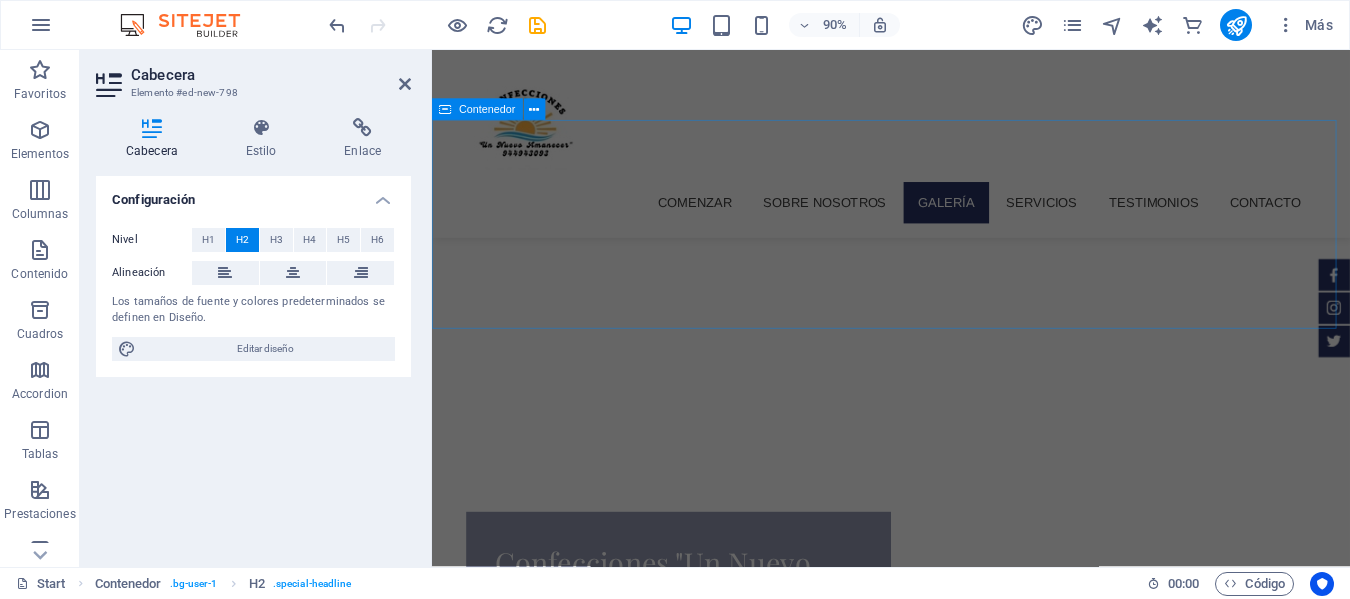 click on "nuestra  galería "nido cunas"" at bounding box center (942, 1606) 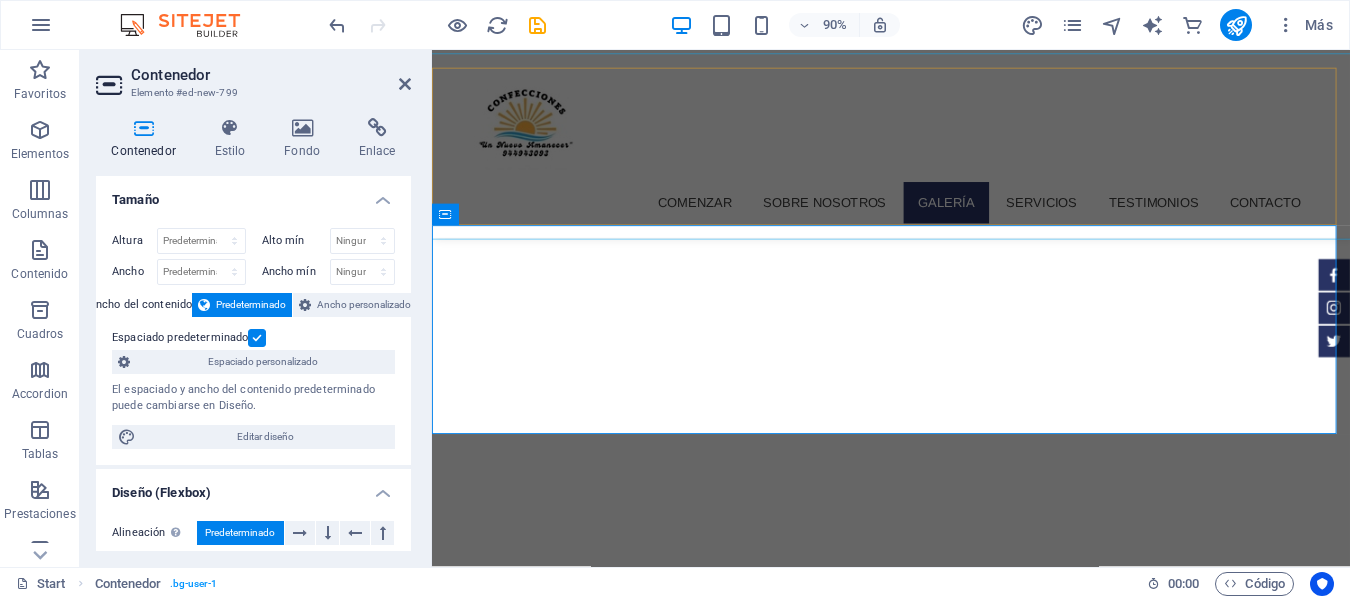 scroll, scrollTop: 576, scrollLeft: 0, axis: vertical 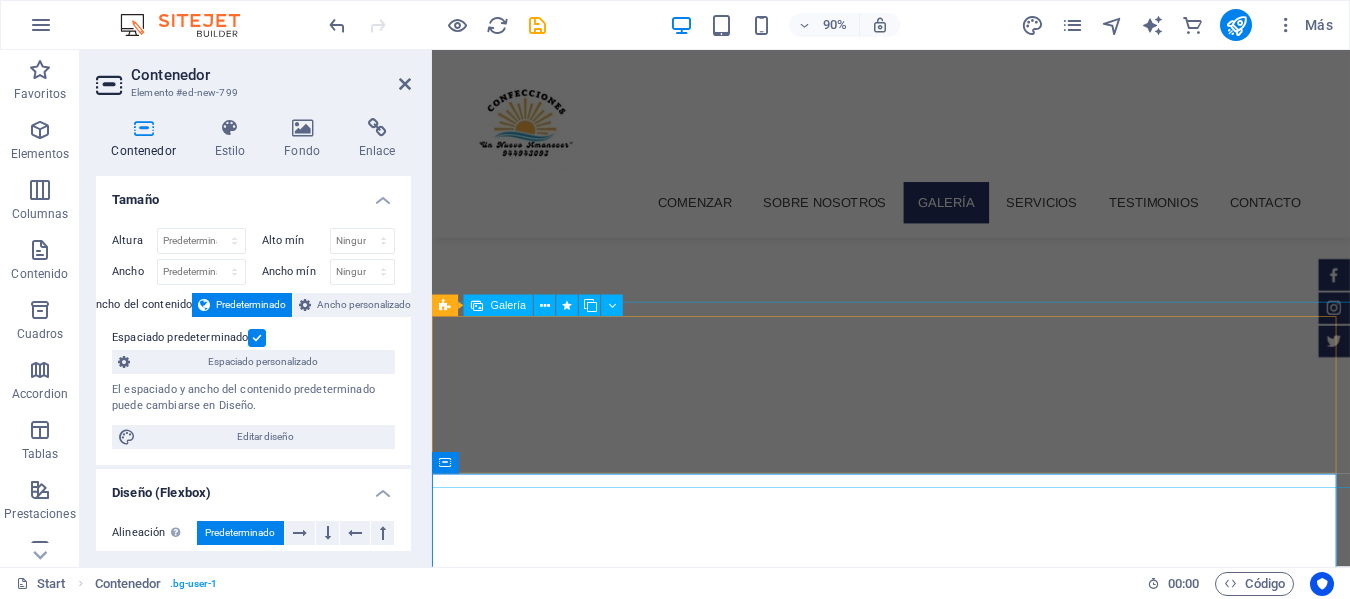 click at bounding box center [521, 1794] 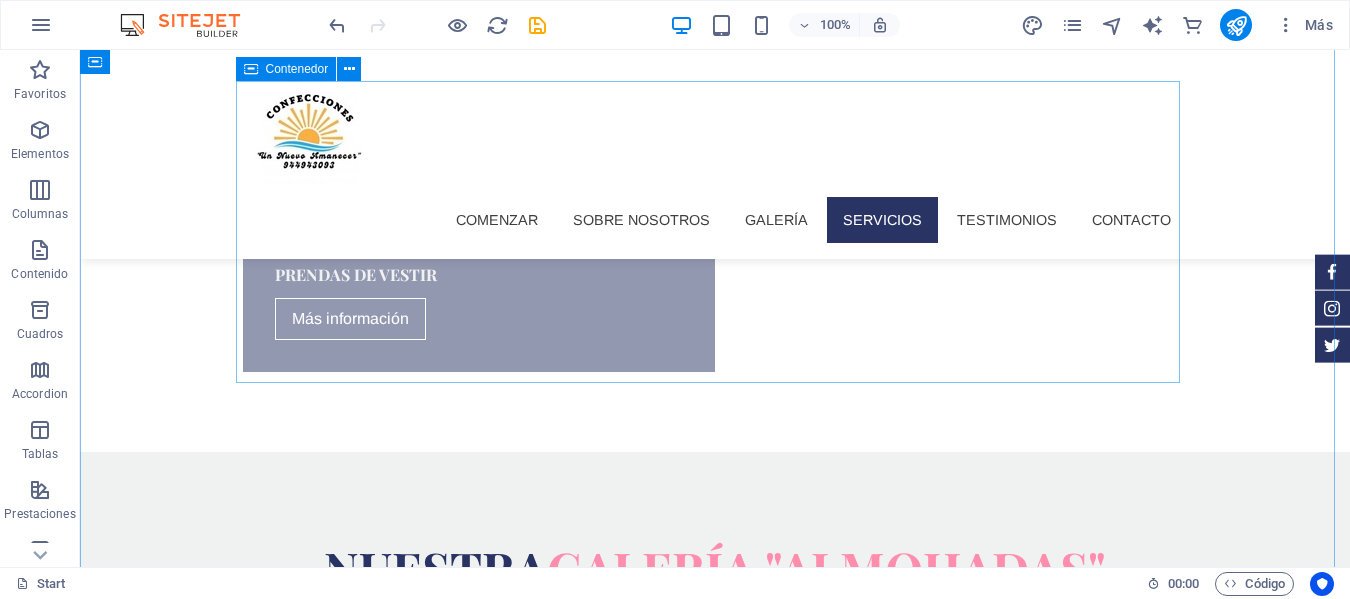 scroll, scrollTop: 1376, scrollLeft: 0, axis: vertical 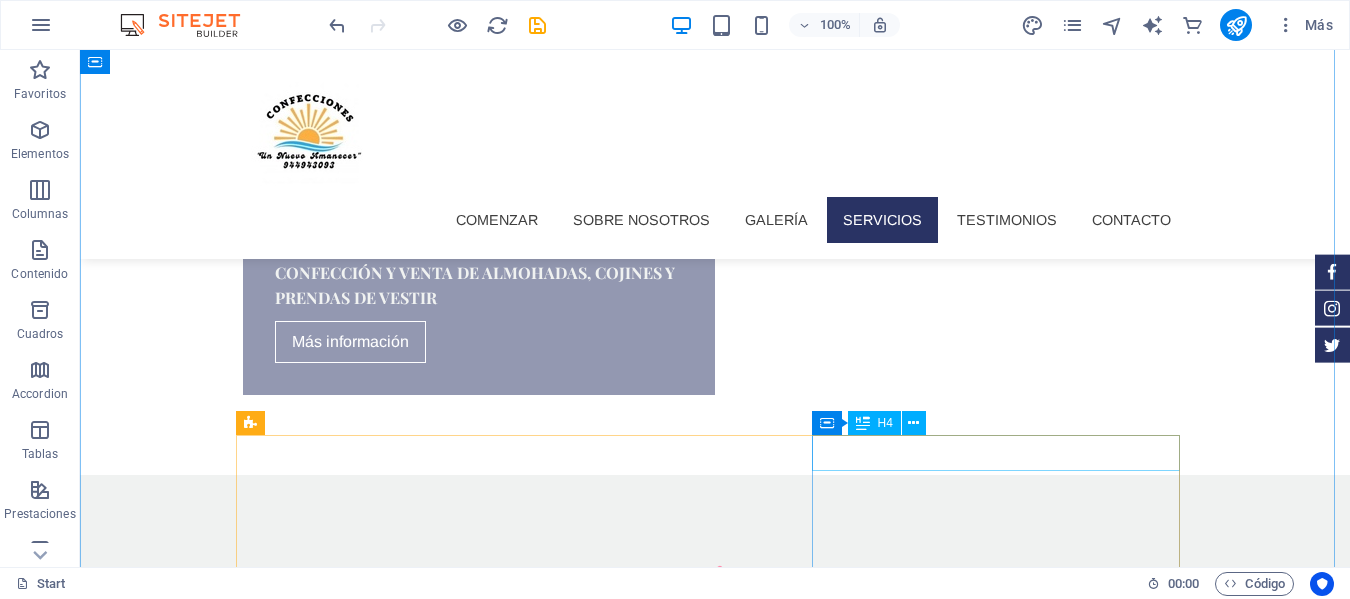 click on "PRODUCTOS COSMÉTICOS" at bounding box center (715, 3095) 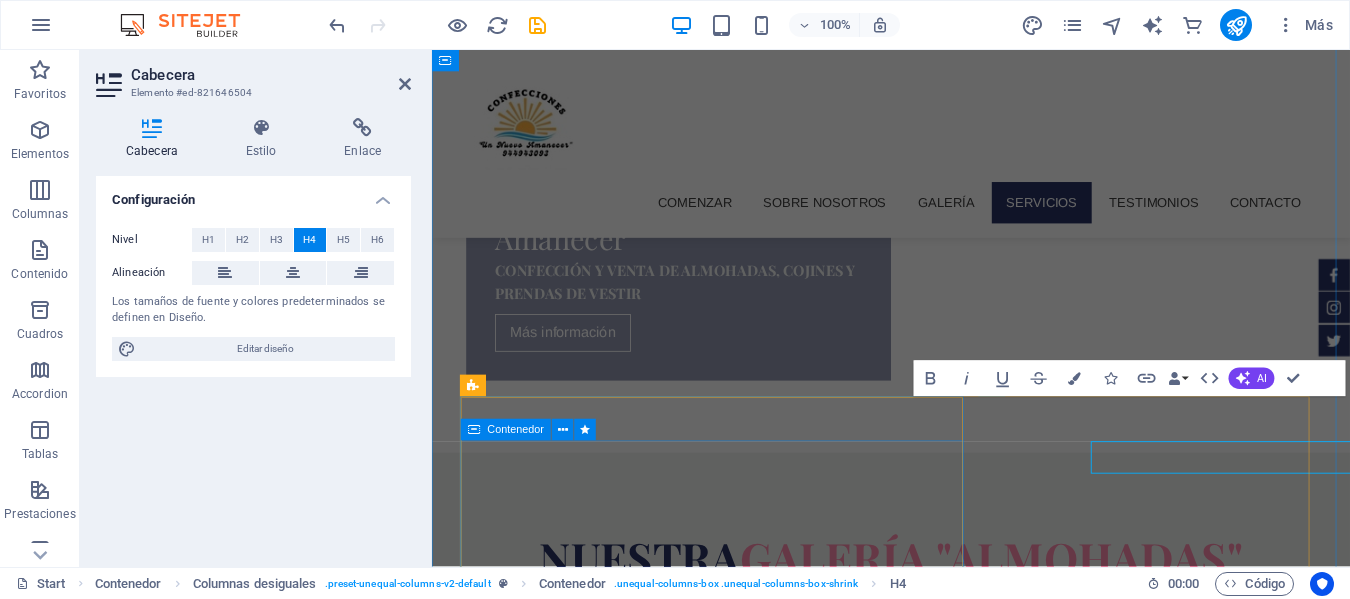 scroll, scrollTop: 1326, scrollLeft: 0, axis: vertical 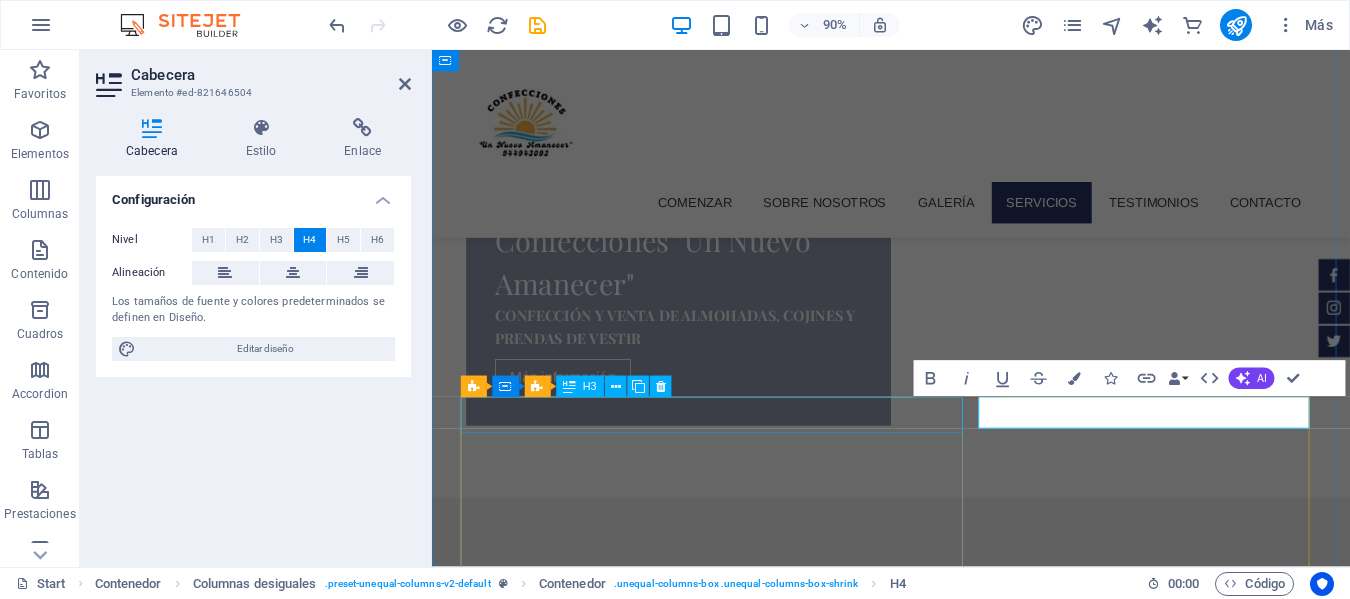 click on "Tratamientos faciales" at bounding box center (942, 1818) 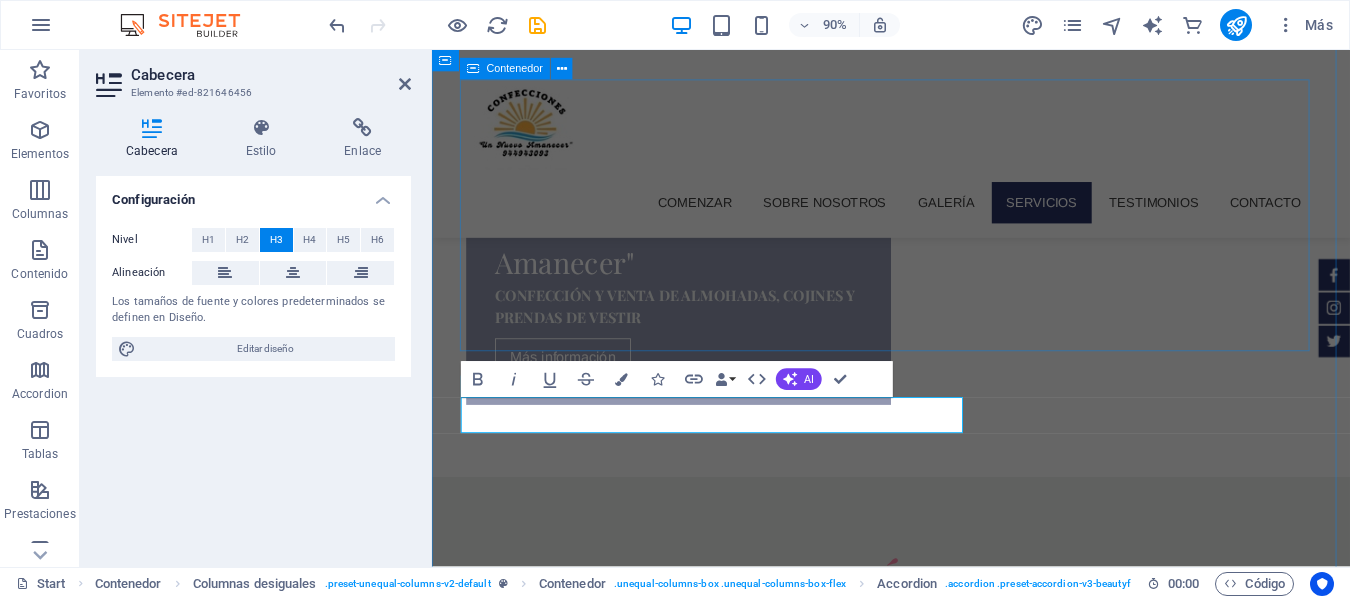 click on "Suelta el contenido aquí o  Añadir elementos  Pegar portapapeles" at bounding box center [942, 1623] 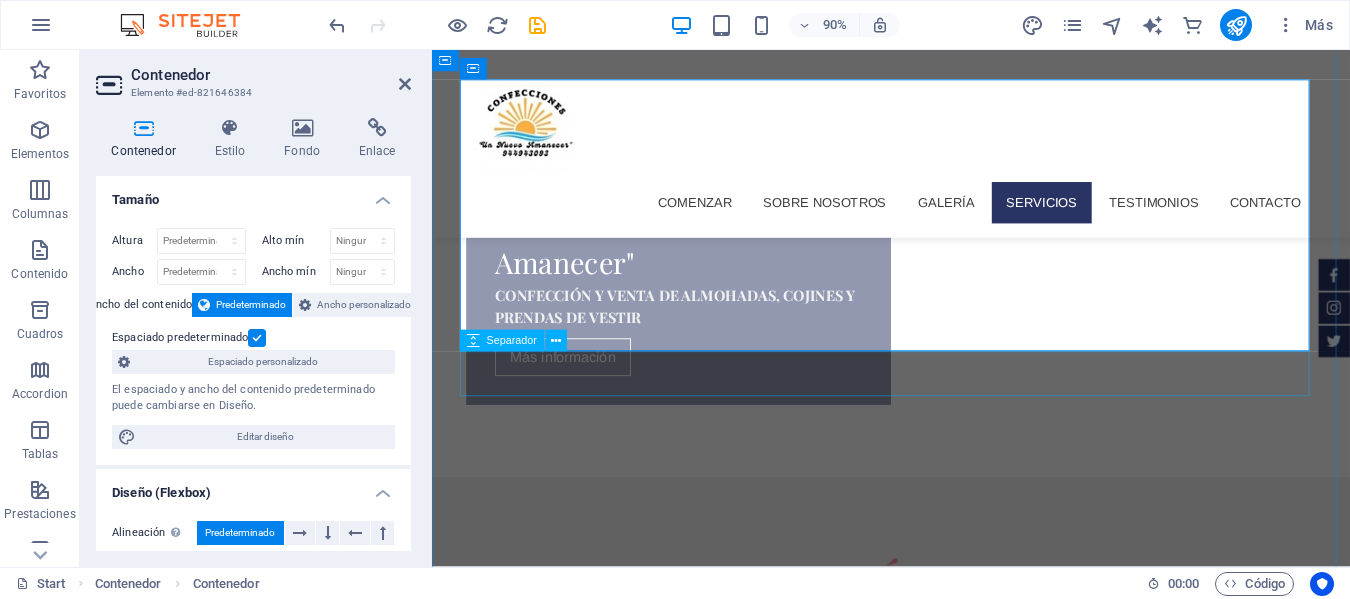 click at bounding box center [942, 1799] 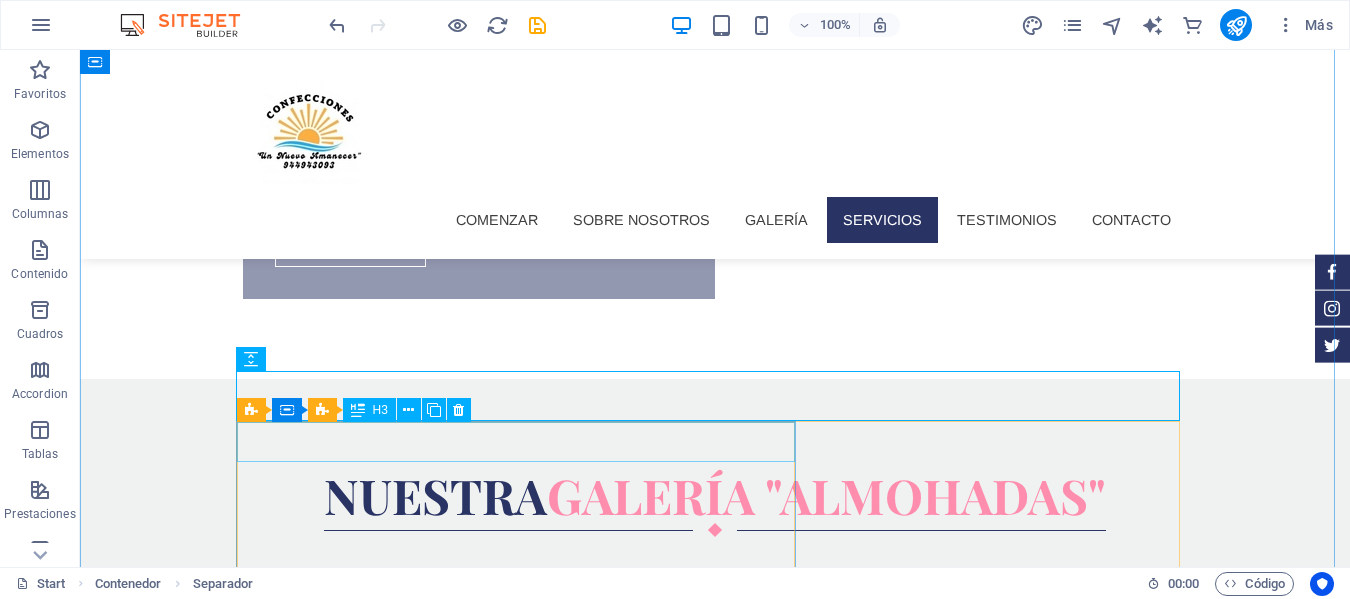 scroll, scrollTop: 1476, scrollLeft: 0, axis: vertical 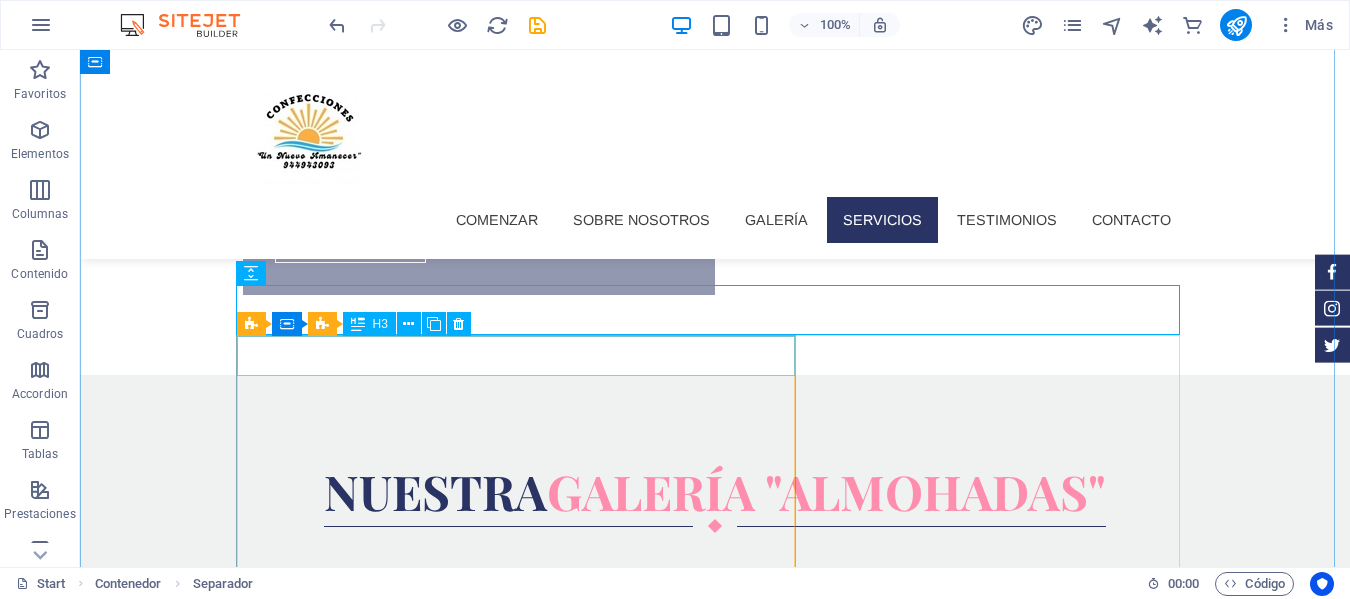 click on "Tratamientos faciales" at bounding box center [715, 1745] 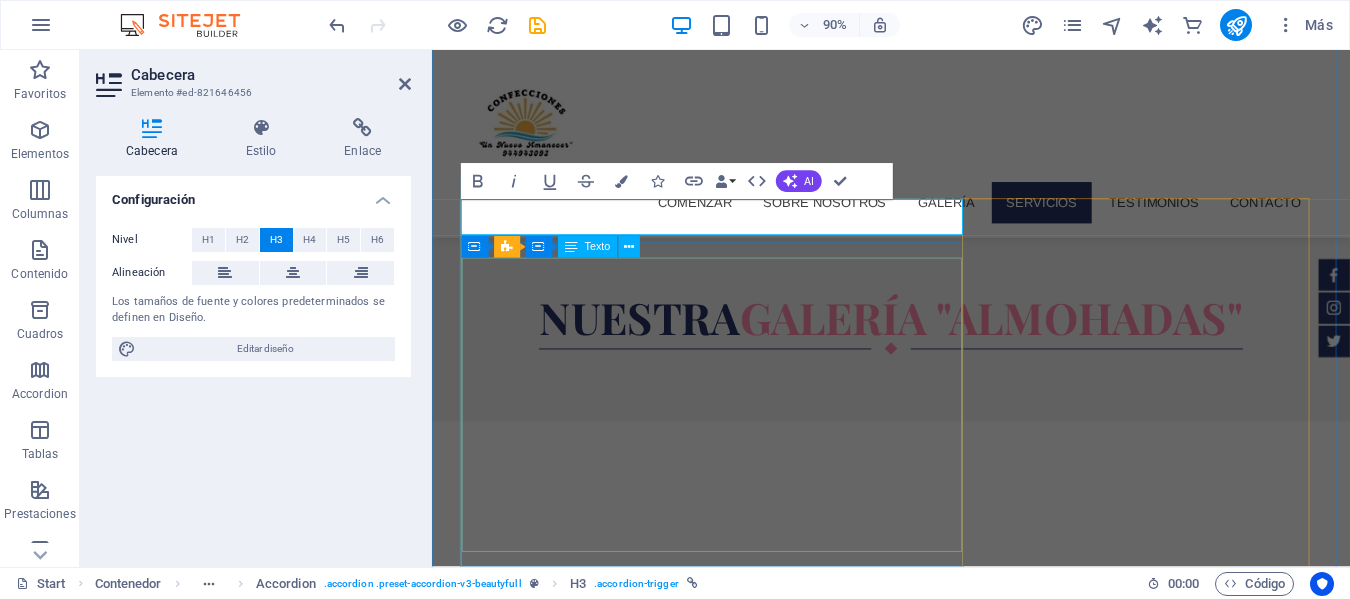 scroll, scrollTop: 1526, scrollLeft: 0, axis: vertical 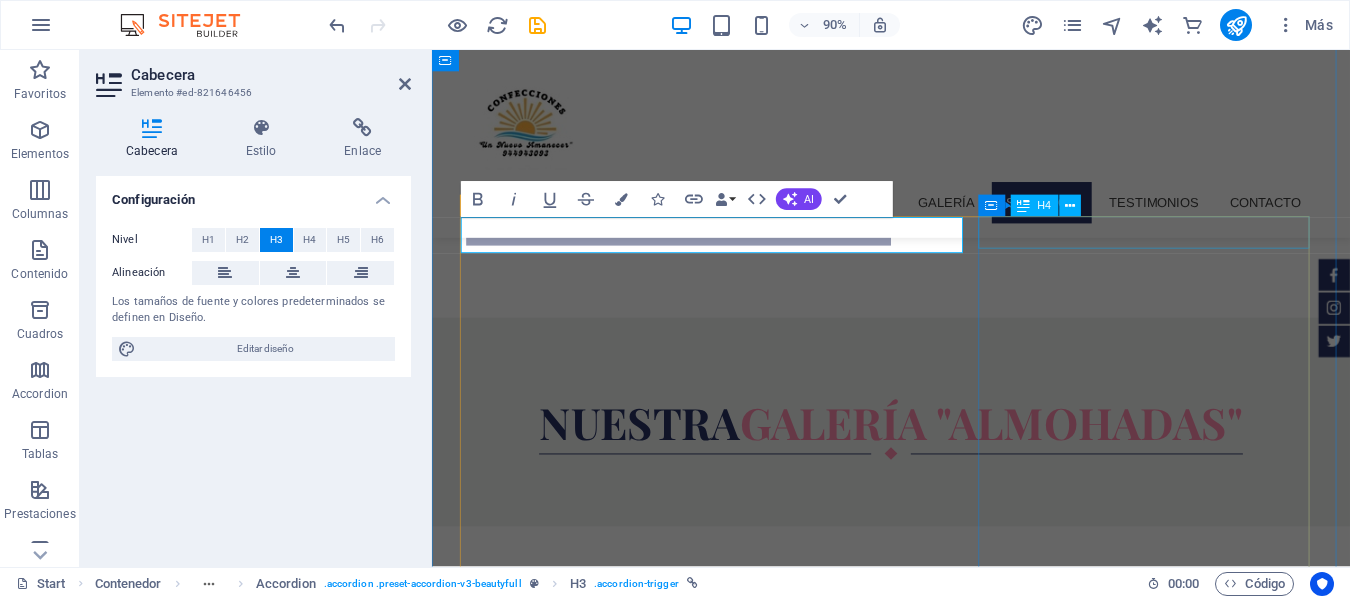 click on "PRODUCTOS COSMÉTICOS" at bounding box center (942, 2868) 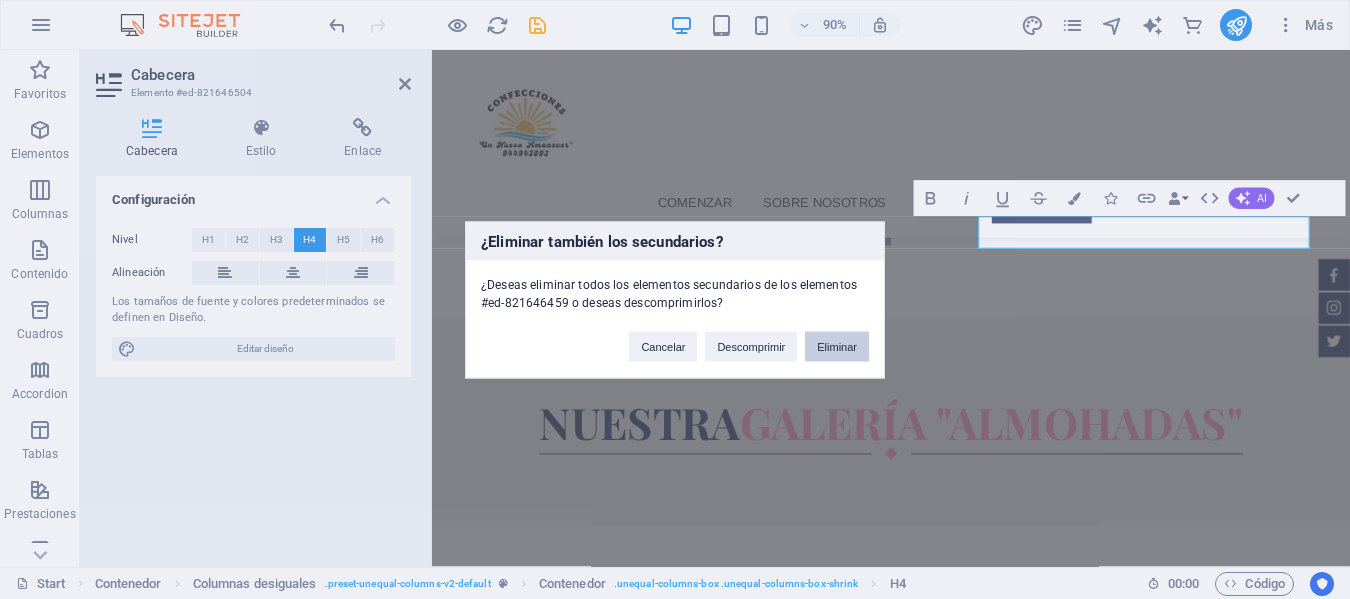type 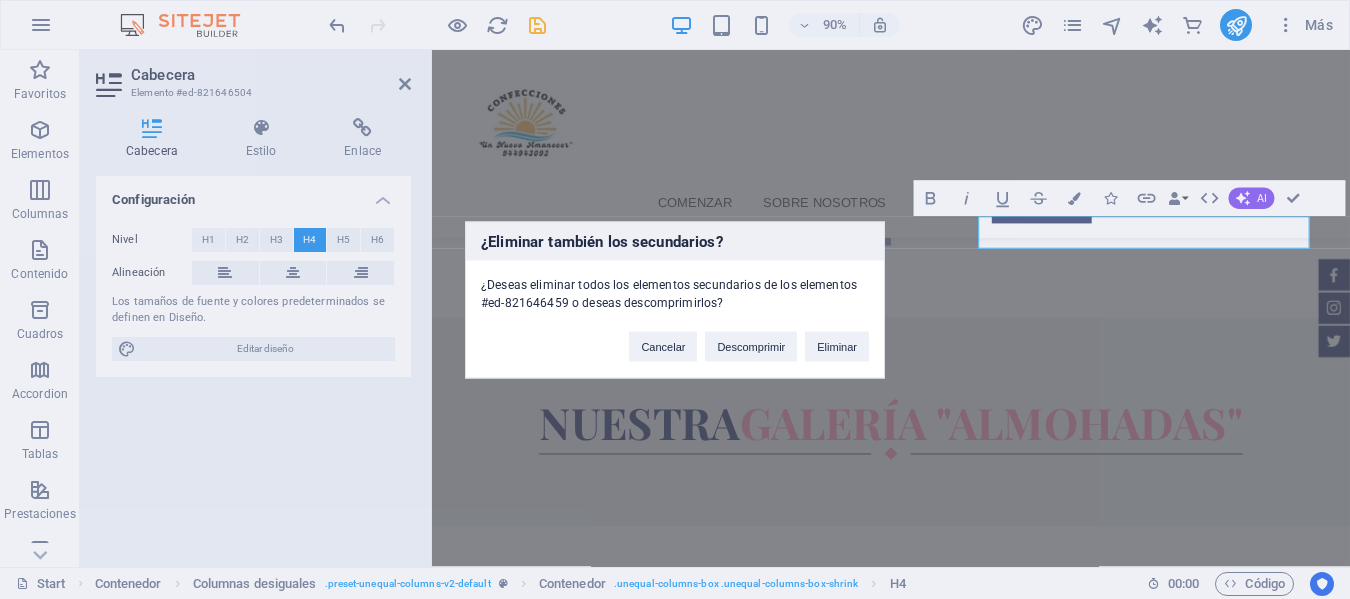 drag, startPoint x: 1078, startPoint y: 344, endPoint x: 1038, endPoint y: 344, distance: 40 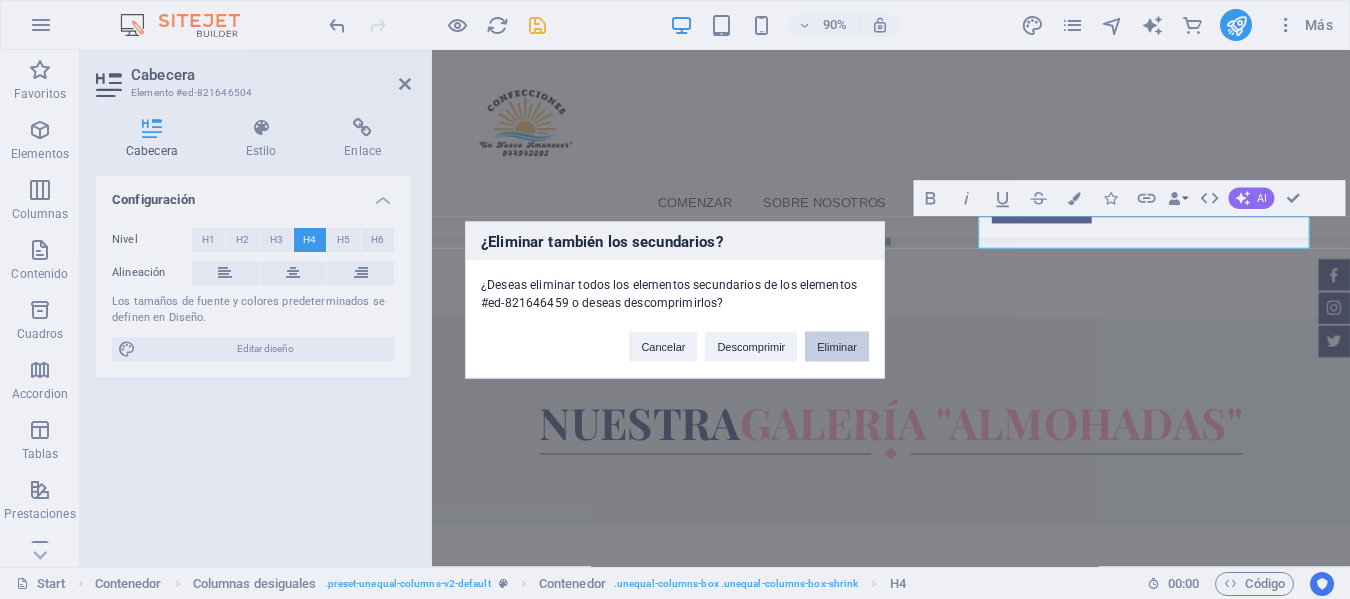 click on "Eliminar" at bounding box center (837, 346) 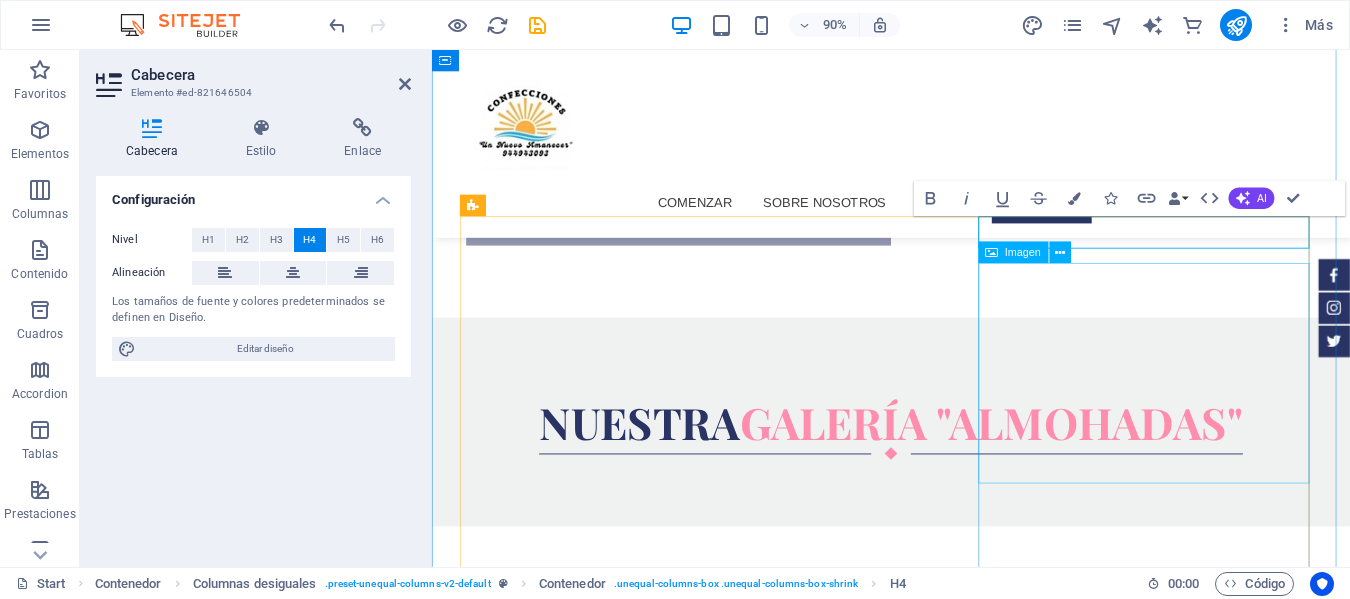 click at bounding box center [942, 2799] 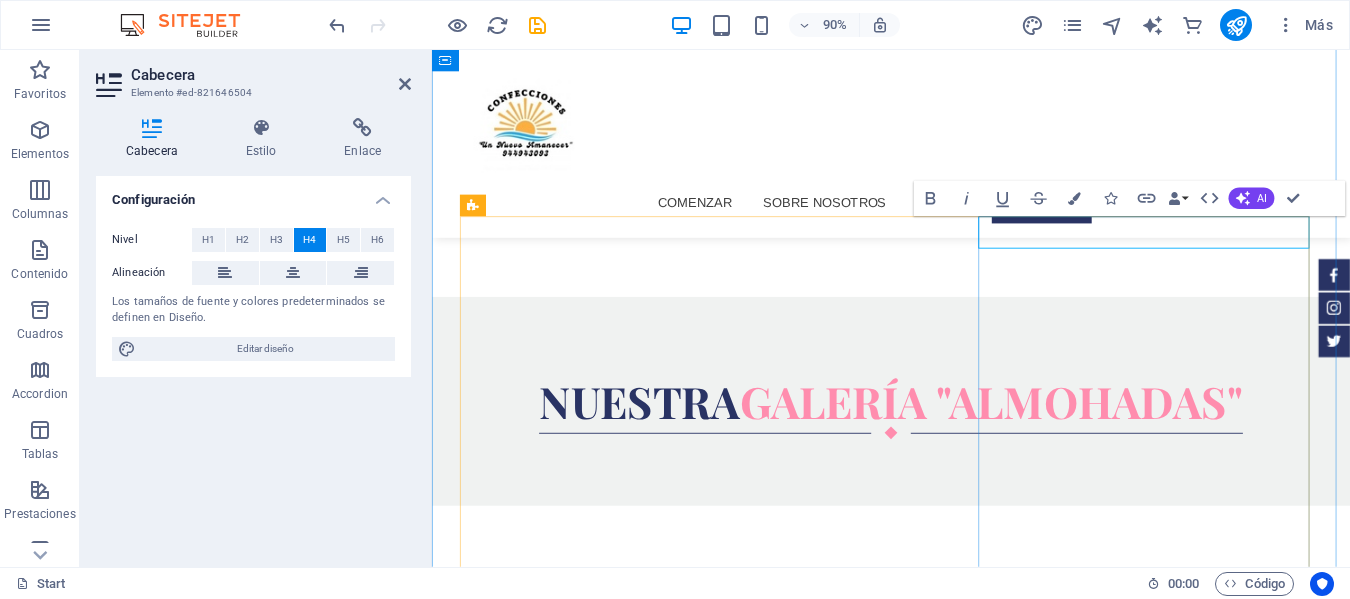 scroll, scrollTop: 1576, scrollLeft: 0, axis: vertical 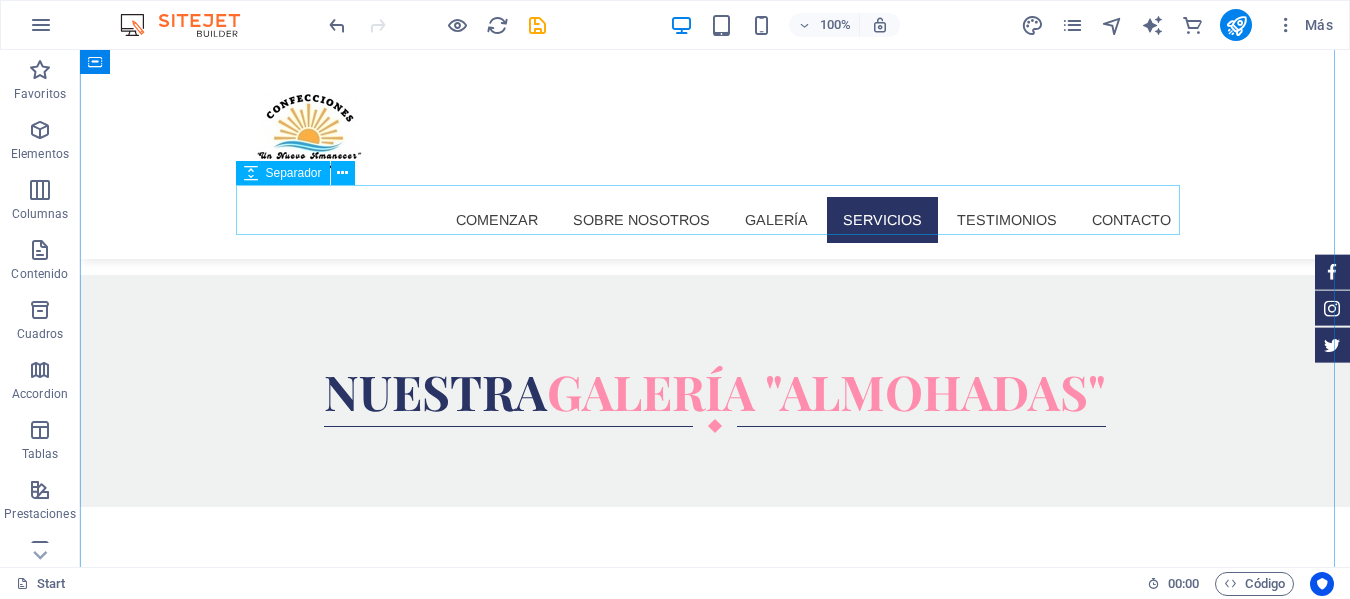 click on "PRODUCTOS COSMÉTICOS" at bounding box center [715, 2478] 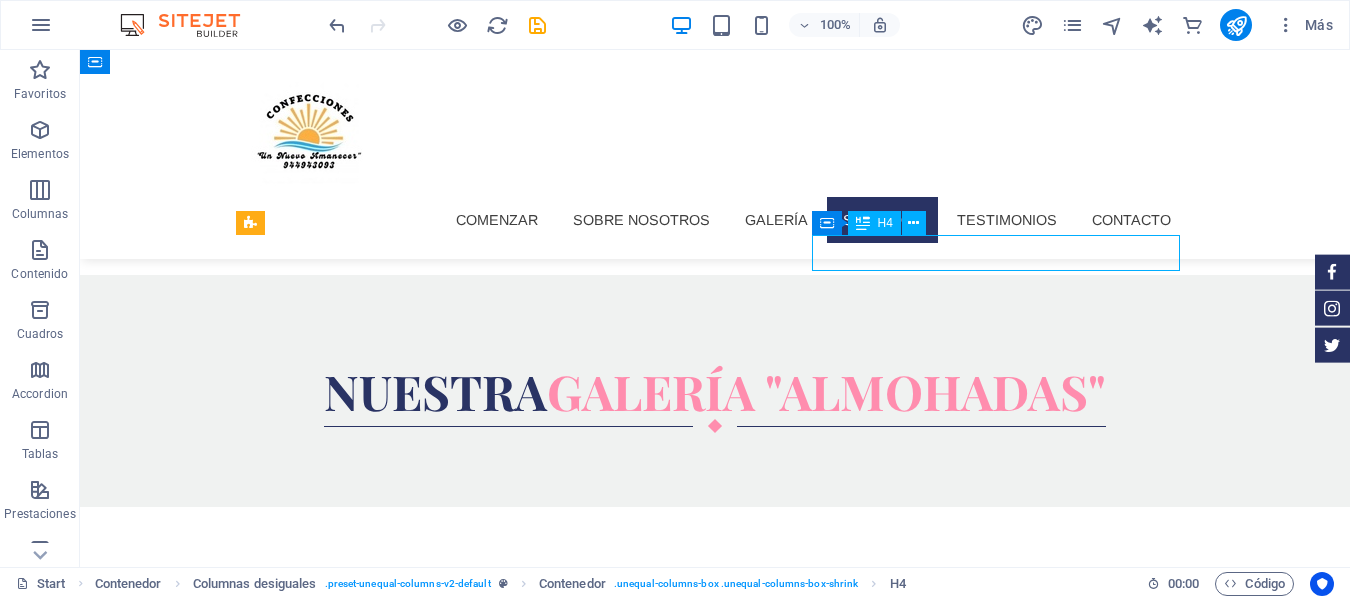 click on "PRODUCTOS COSMÉTICOS" at bounding box center (715, 2478) 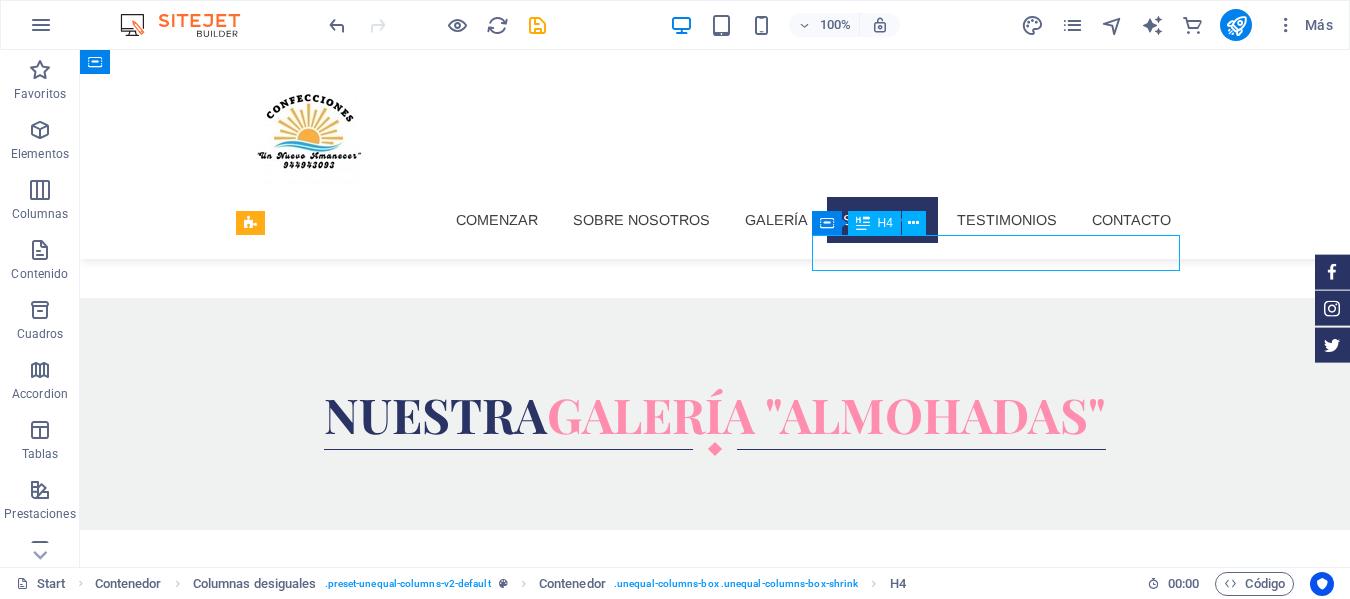 scroll, scrollTop: 1526, scrollLeft: 0, axis: vertical 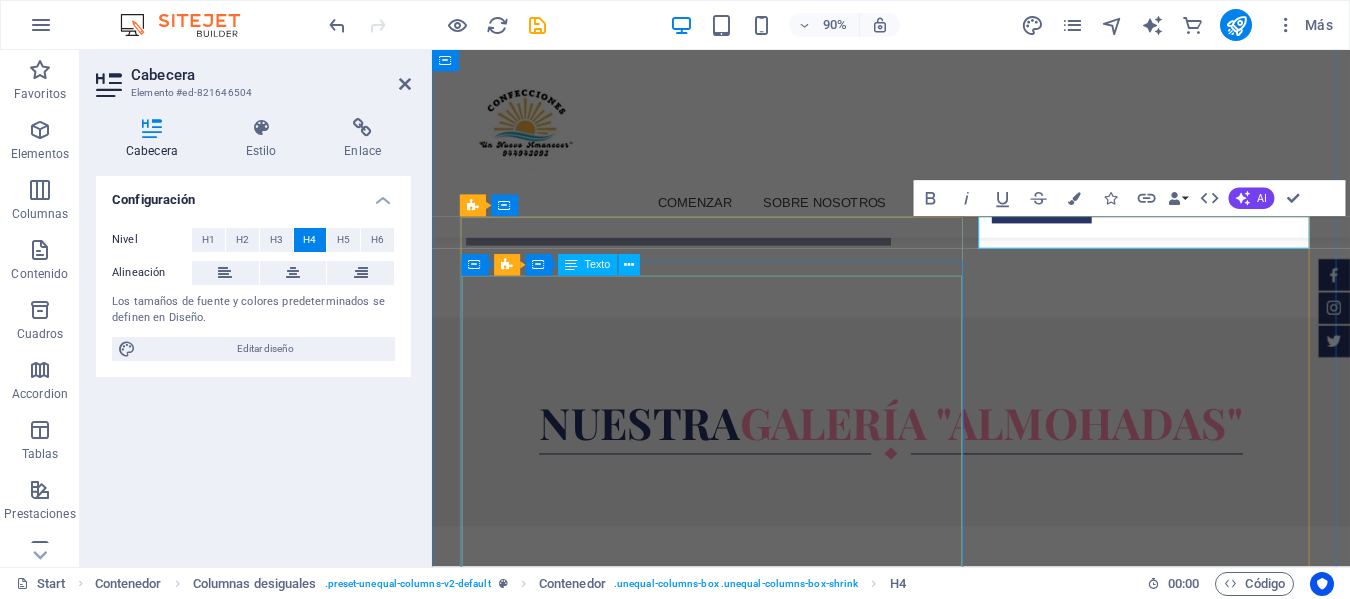 click on "Tema 1  Lorem ipsum dolor sit amet, consectetur. $10 Tema 2  Lorem ipsum dolor sit amet, consectetur. $10 Tema 3  Lorem ipsum dolor sit amet, consectetur. $10 Tema 4  Lorem ipsum dolor sit amet, consectetur. $10 Tema 5  Lorem ipsum dolor sit amet, consectetur. $10" at bounding box center [942, 1826] 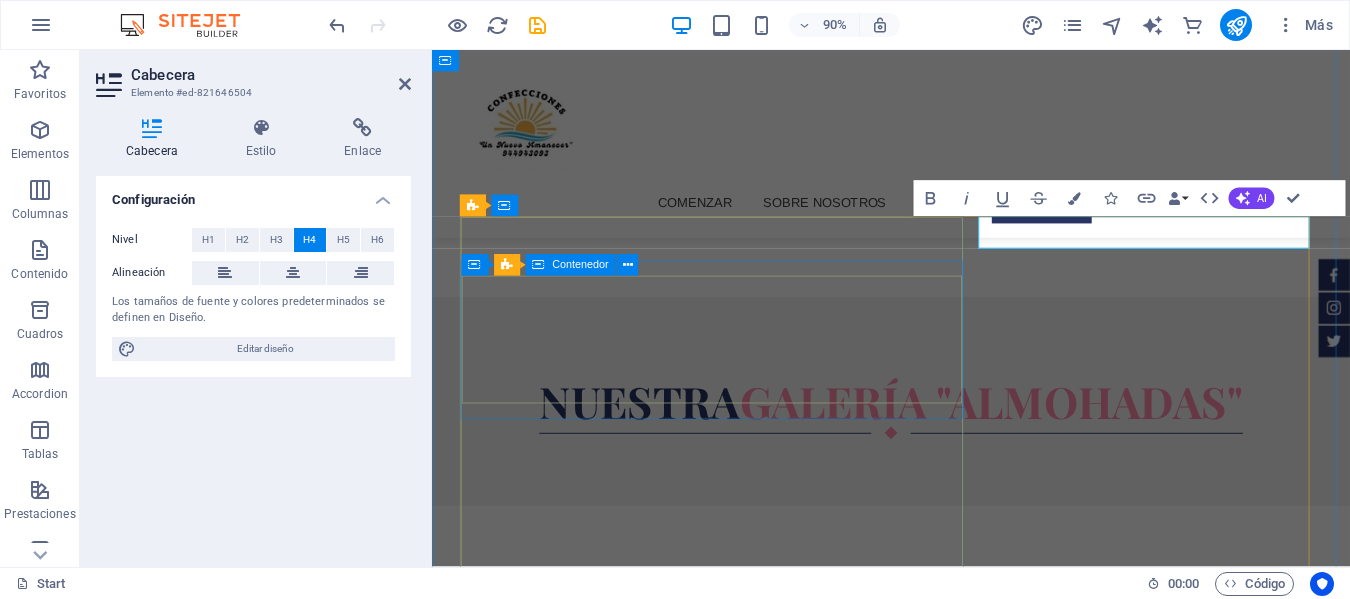 scroll, scrollTop: 1576, scrollLeft: 0, axis: vertical 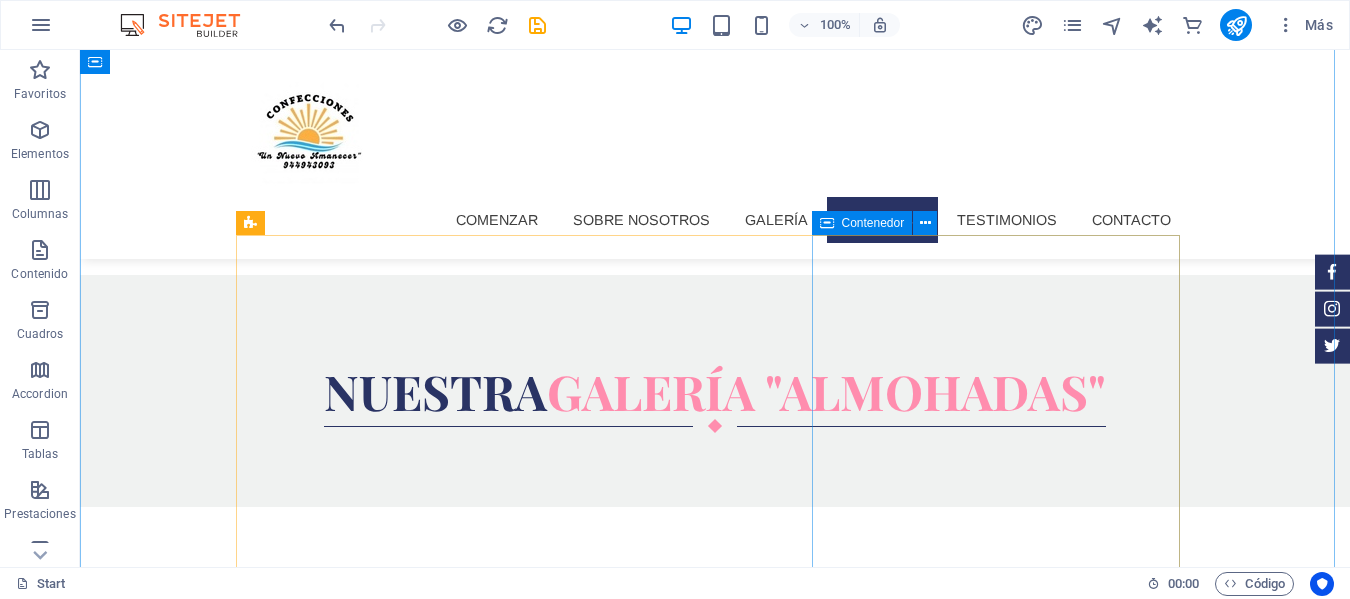 click at bounding box center (715, 2283) 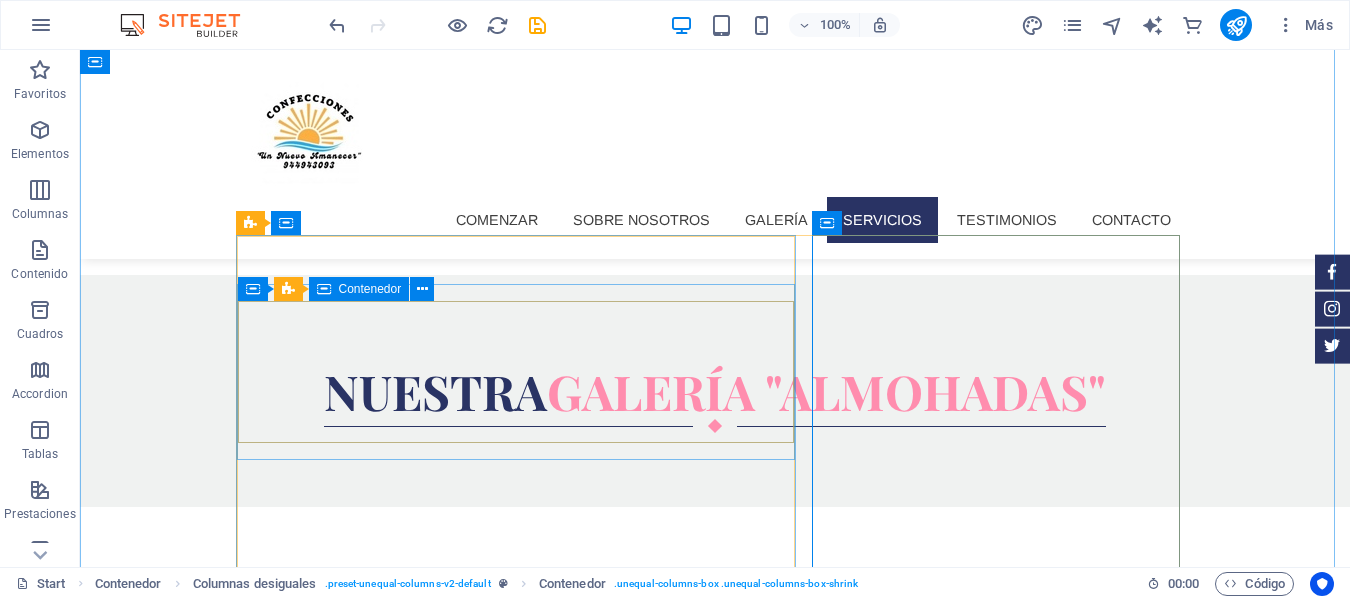 click on "Suelta el contenido aquí o  Añadir elementos  Pegar portapapeles" at bounding box center [715, 1761] 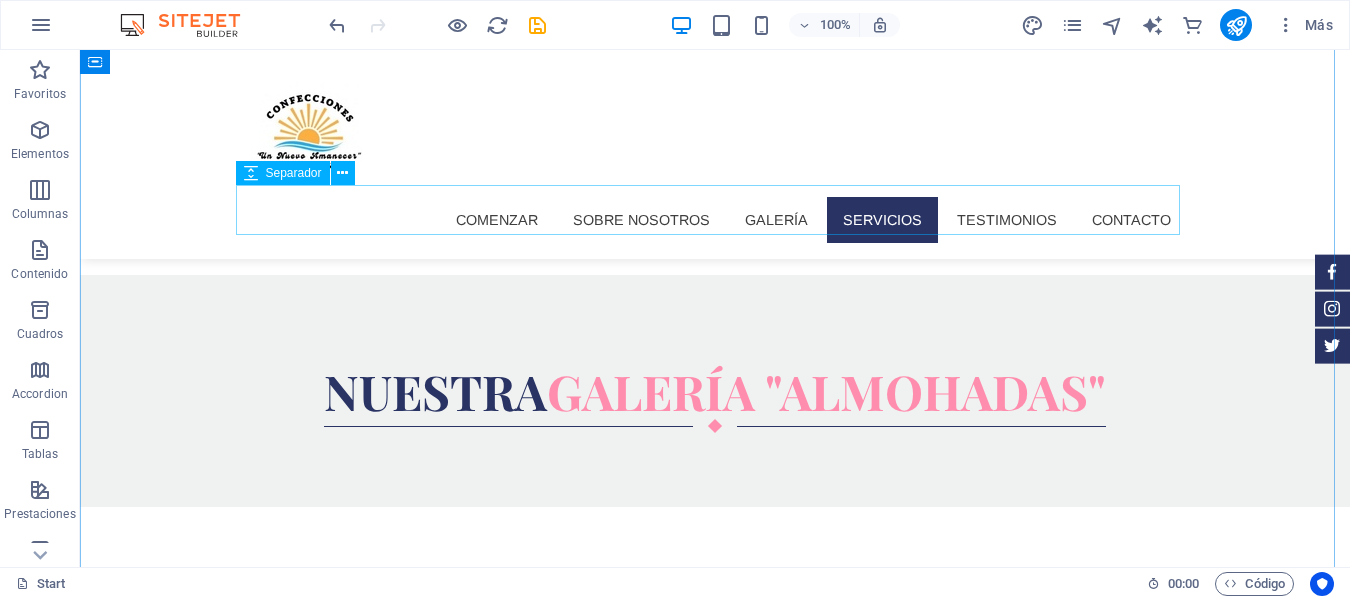click at bounding box center (715, 1599) 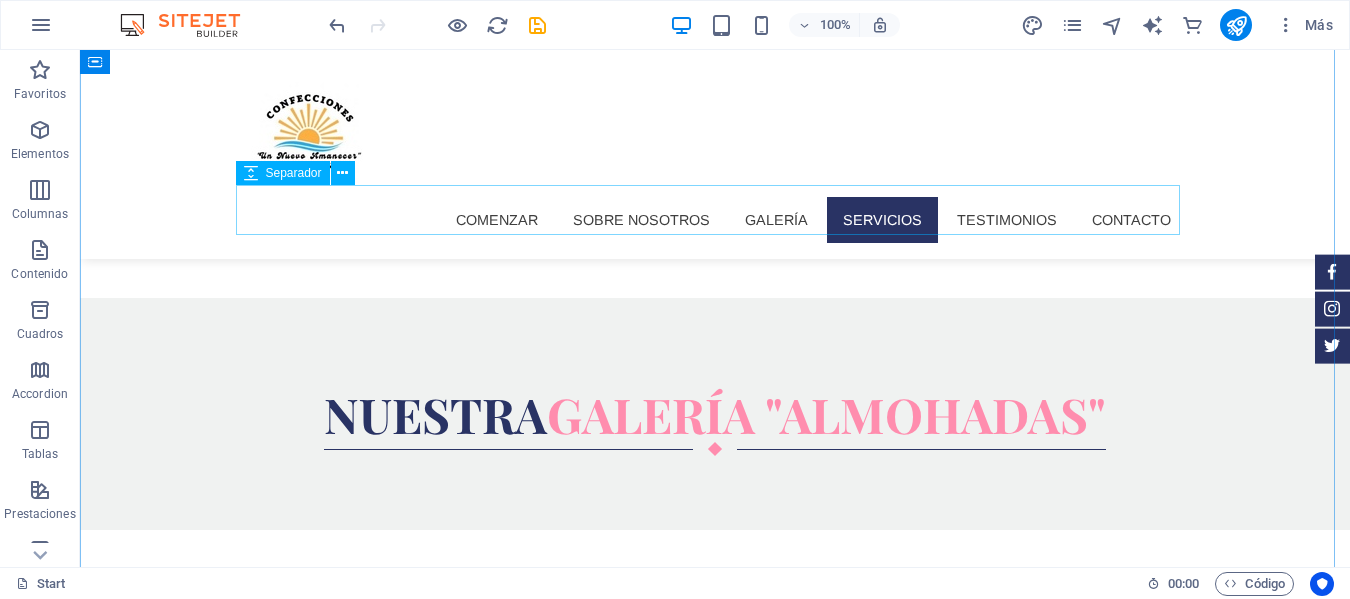 select on "px" 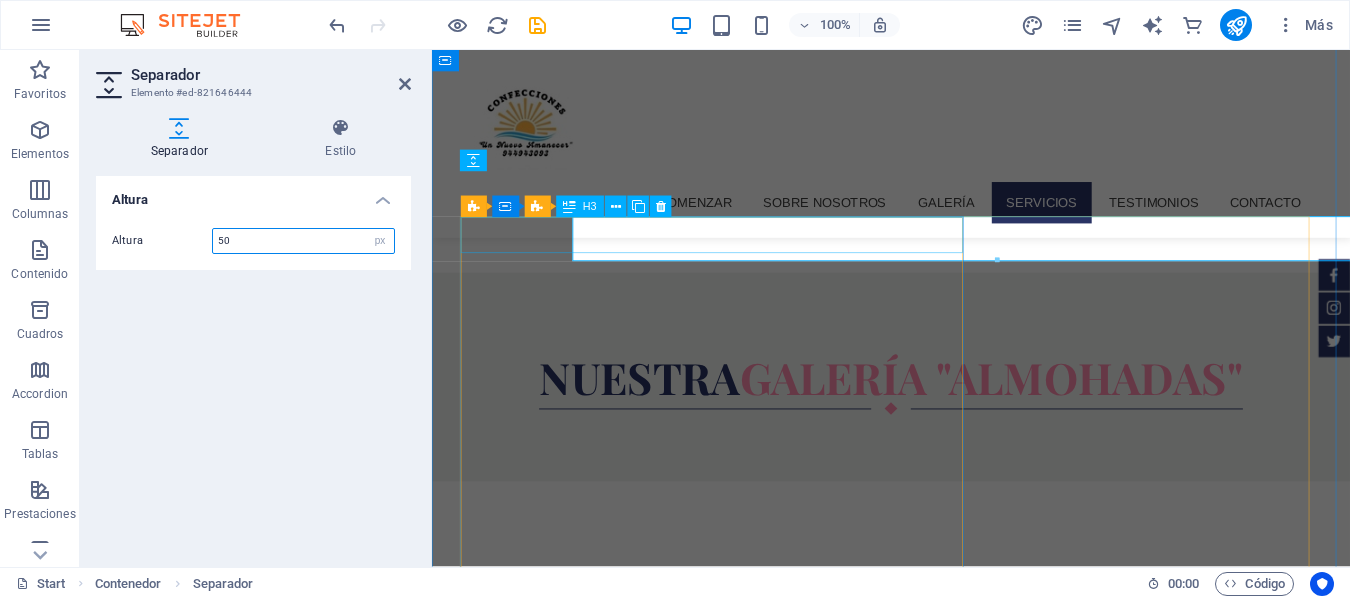 scroll, scrollTop: 1526, scrollLeft: 0, axis: vertical 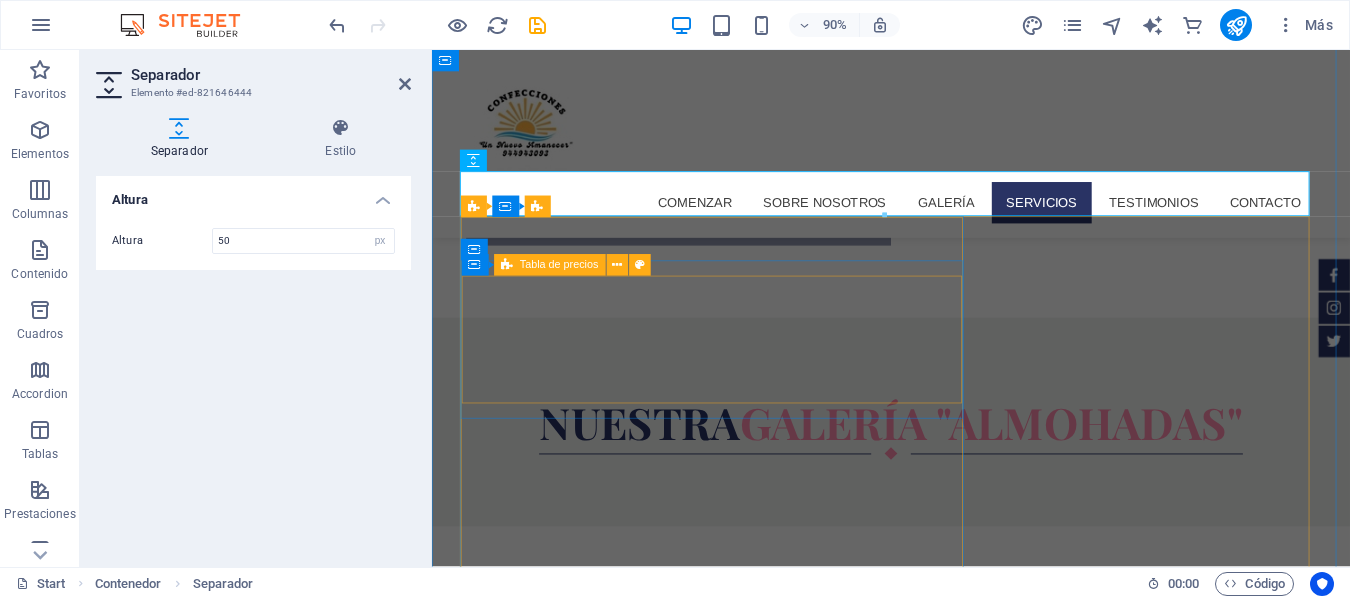 click on "Suelta el contenido aquí o  Añadir elementos  Pegar portapapeles" at bounding box center (942, 1734) 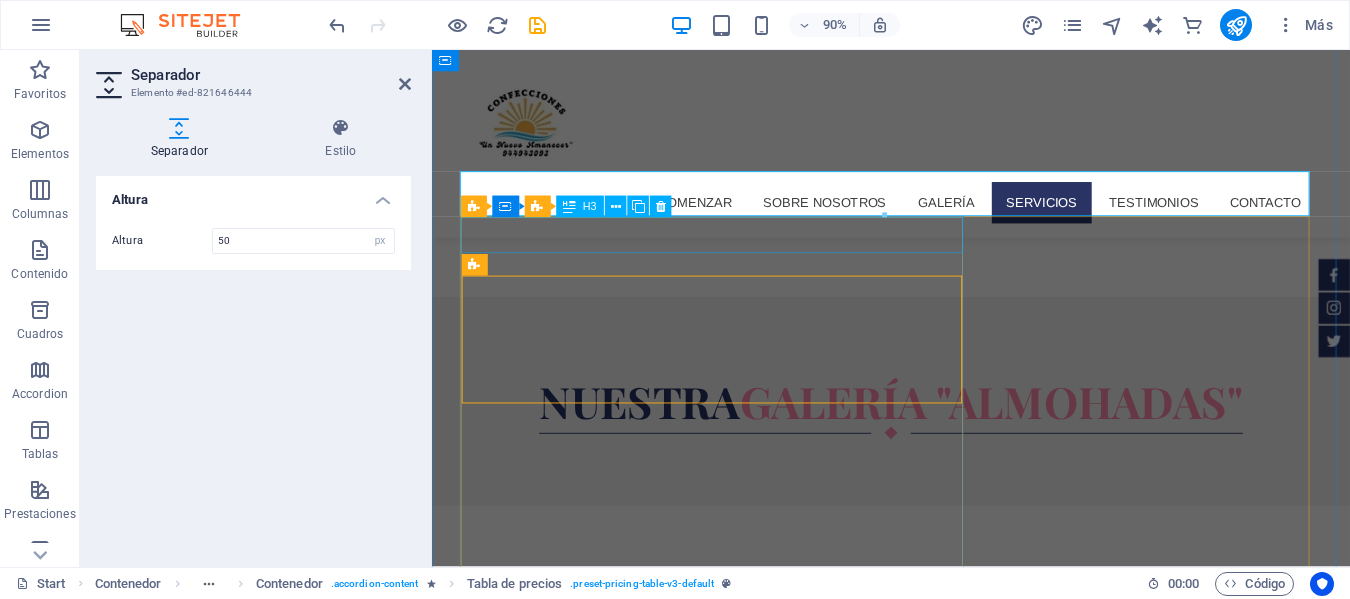 scroll, scrollTop: 1576, scrollLeft: 0, axis: vertical 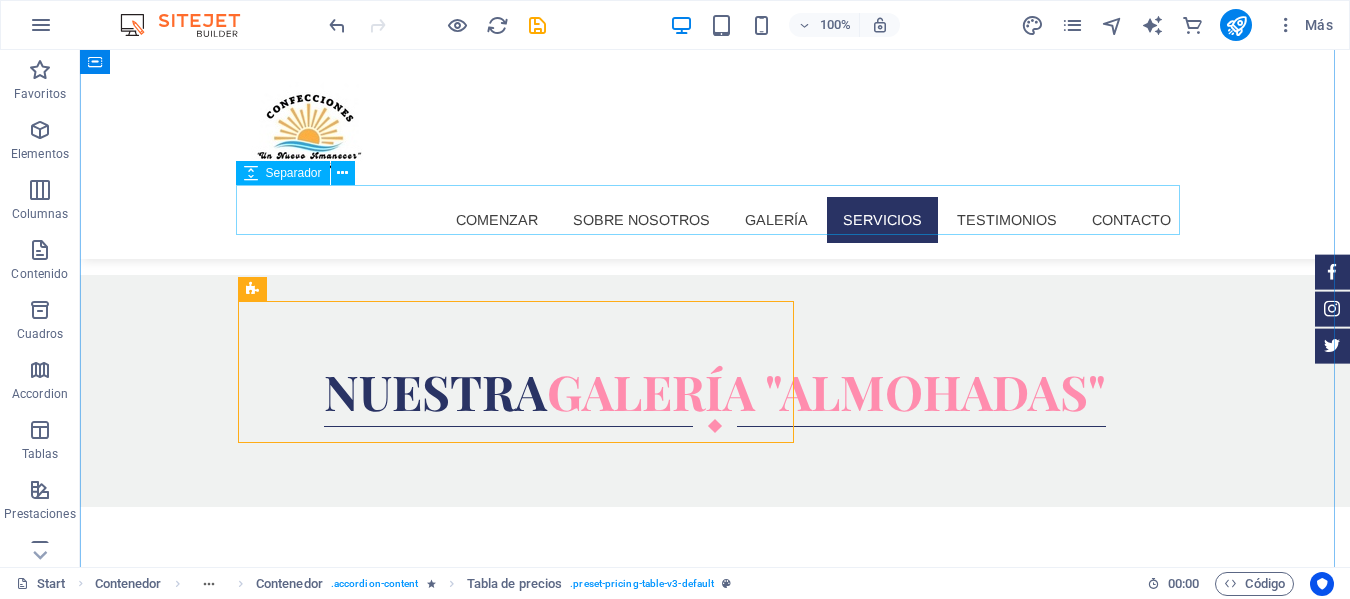 click at bounding box center (715, 1599) 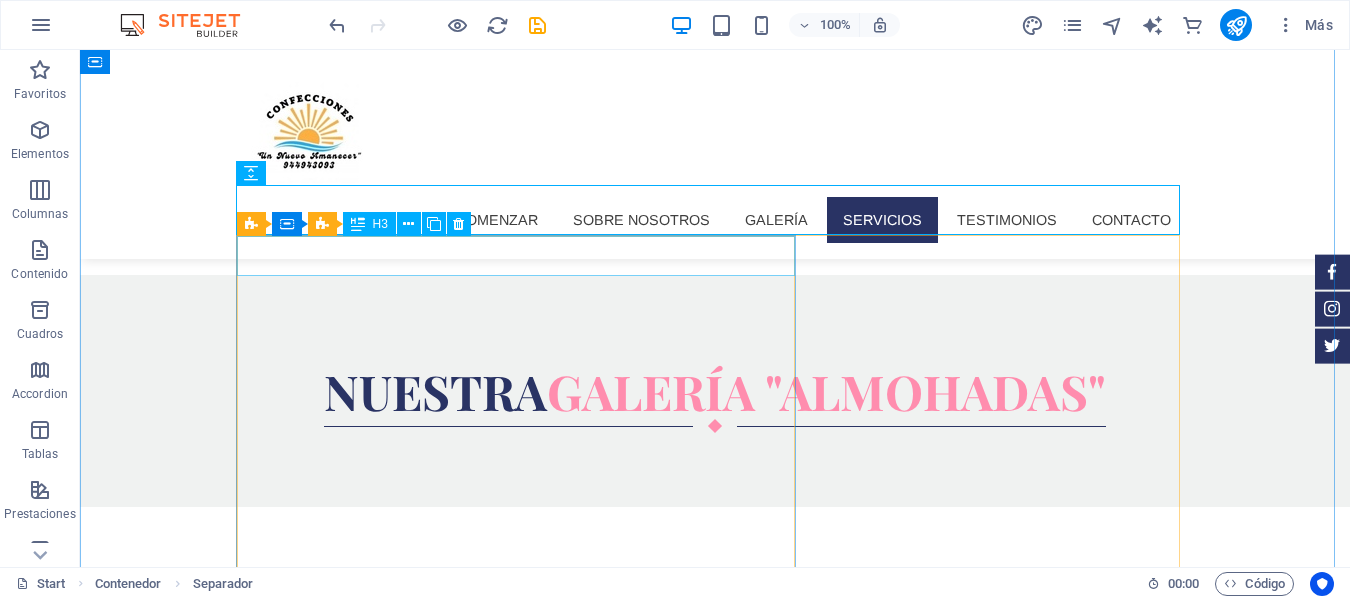 click on "Microdermoabrasión" at bounding box center (715, 1645) 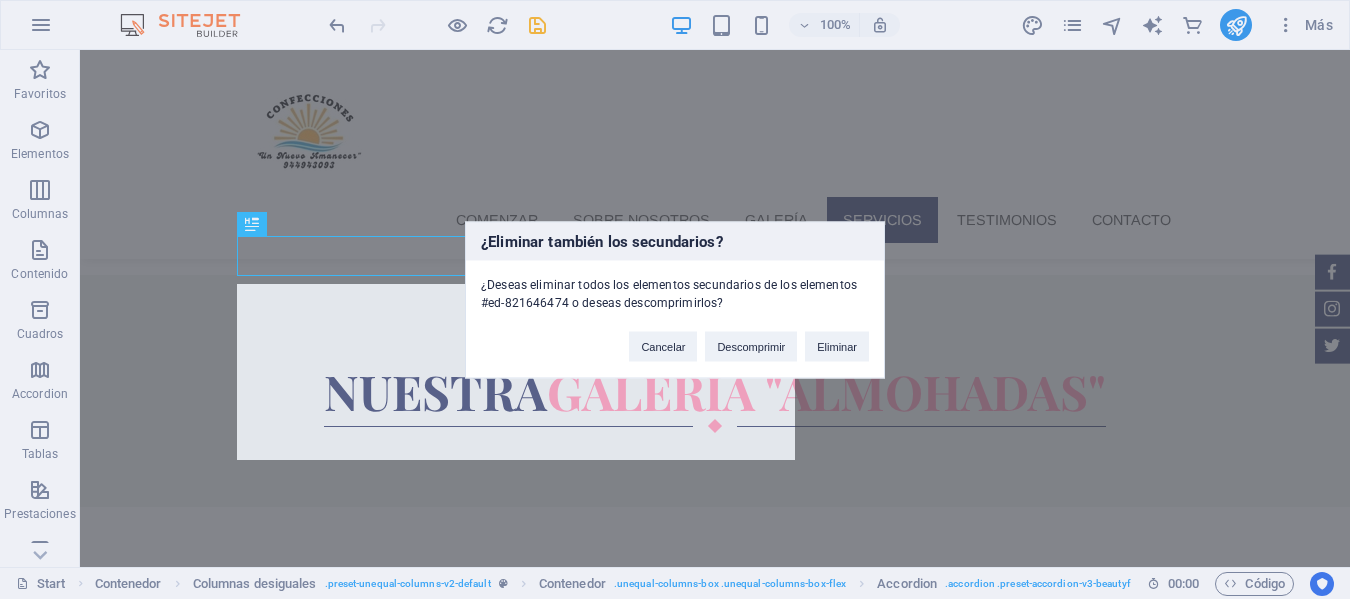 type 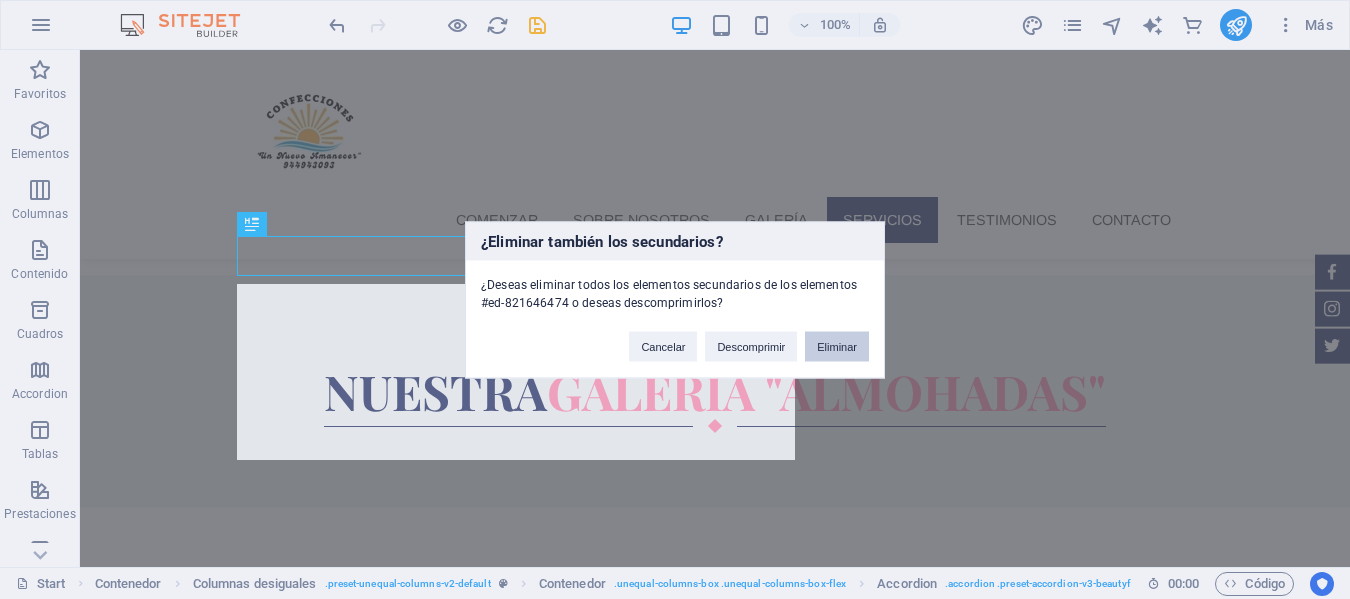 click on "Eliminar" at bounding box center (837, 346) 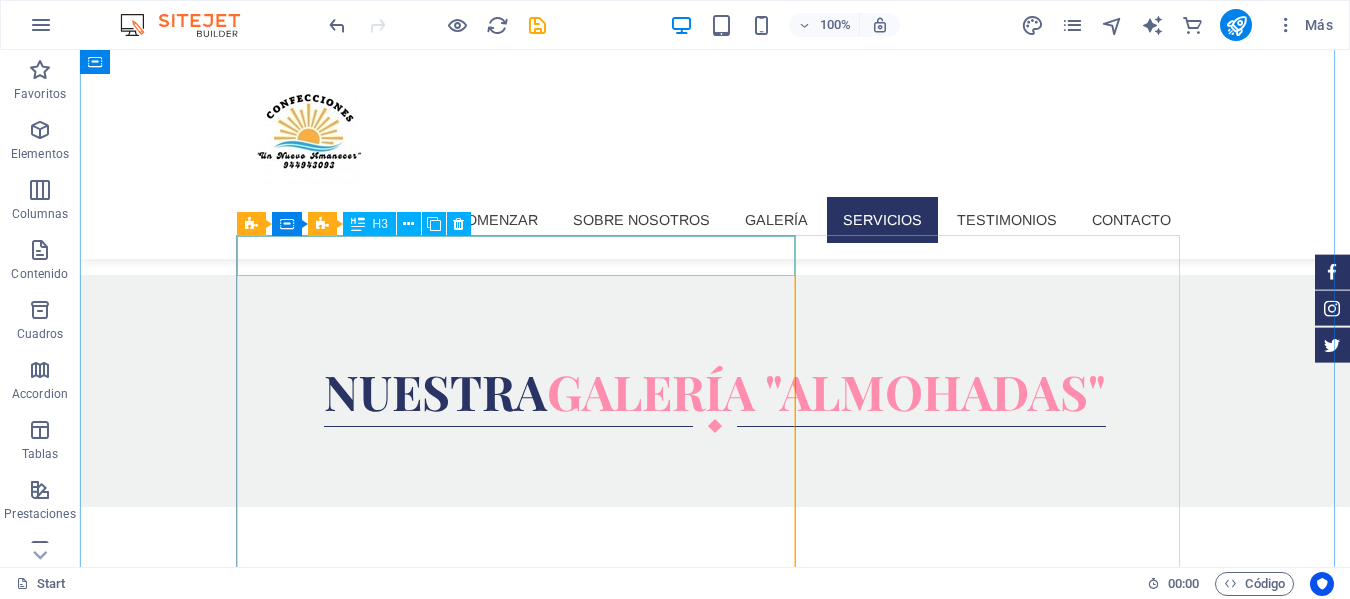 click on "Tratamientos para el acné" at bounding box center (715, 1645) 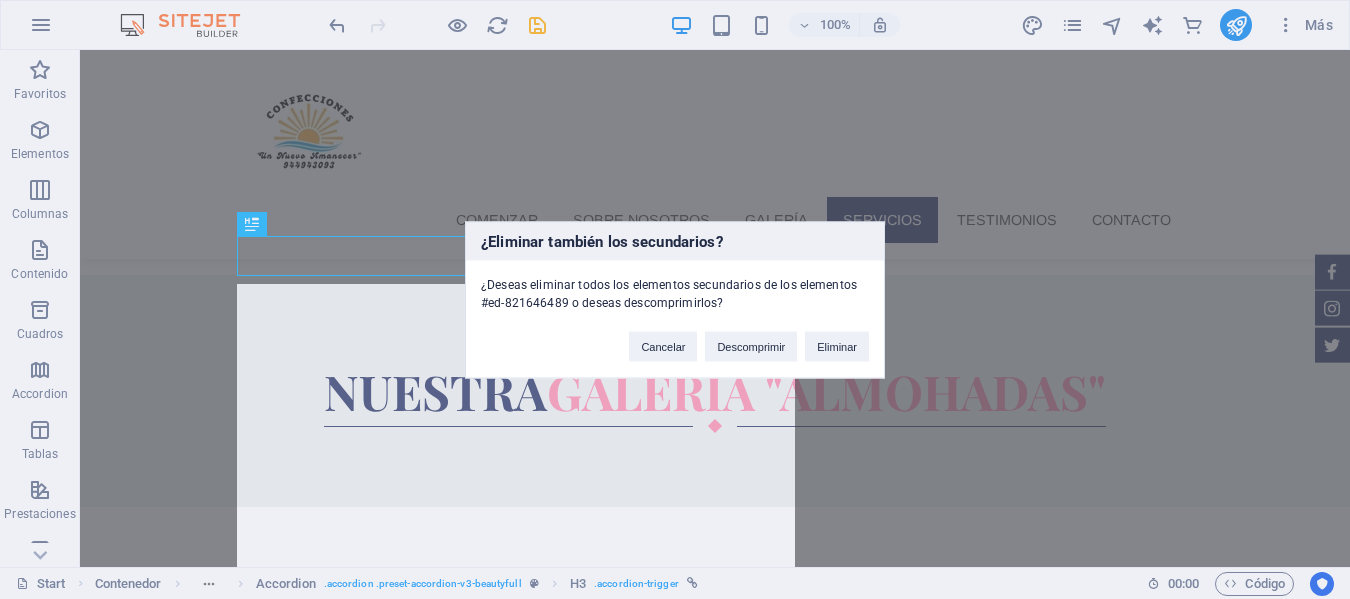 type 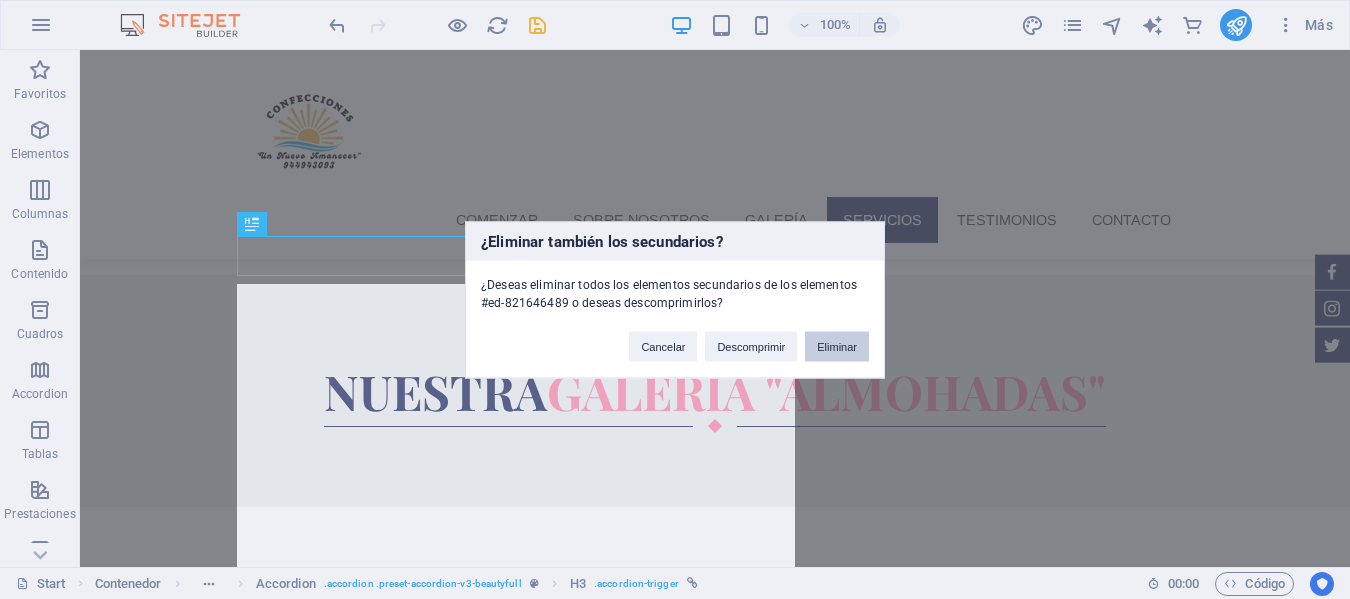 click on "Eliminar" at bounding box center (837, 346) 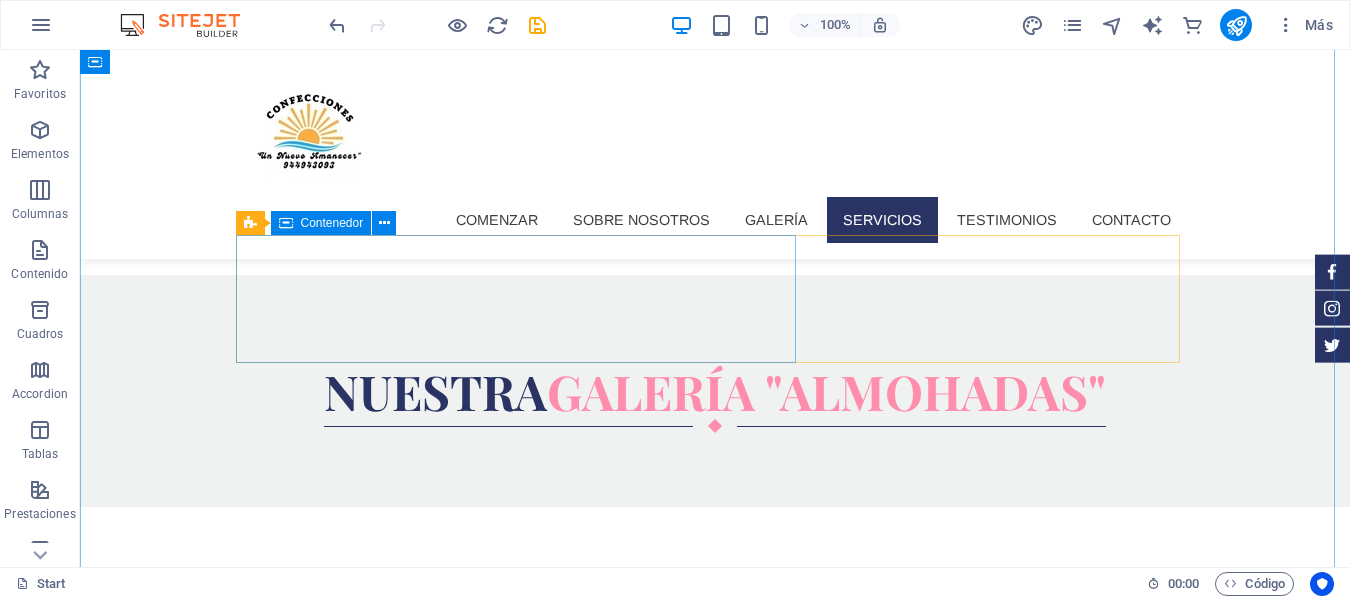 click on "Suelta el contenido aquí o  Añadir elementos  Pegar portapapeles" at bounding box center [715, 1688] 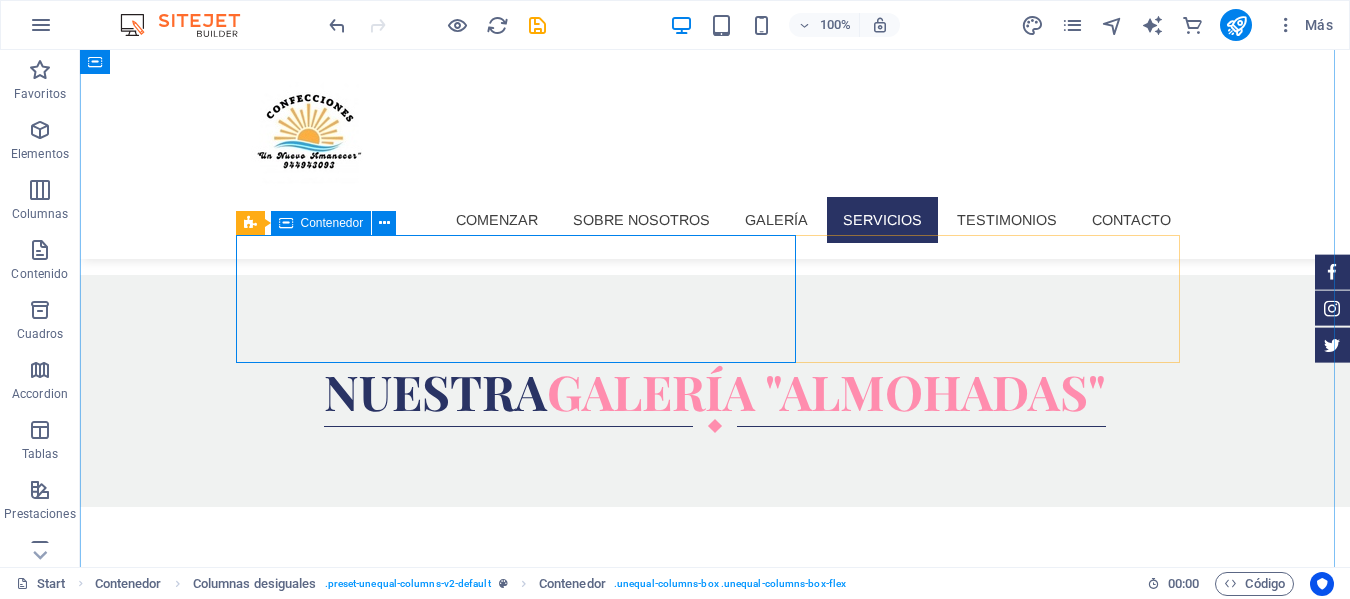 click on "Suelta el contenido aquí o  Añadir elementos  Pegar portapapeles" at bounding box center [715, 1688] 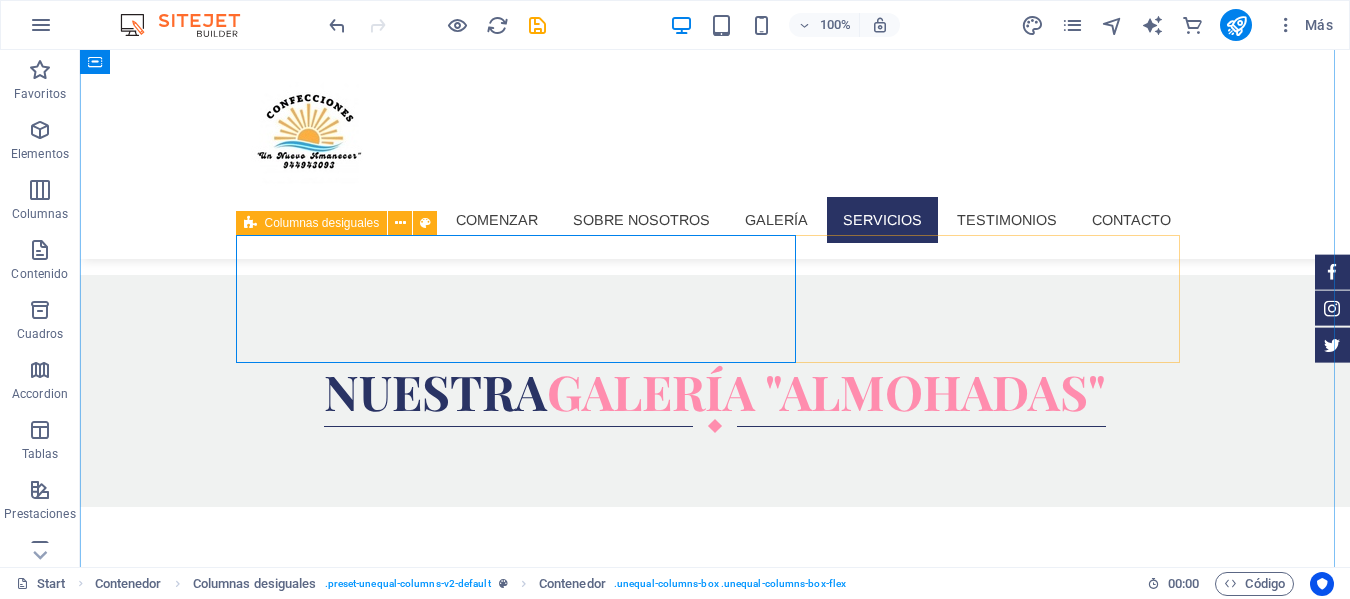 scroll, scrollTop: 1276, scrollLeft: 0, axis: vertical 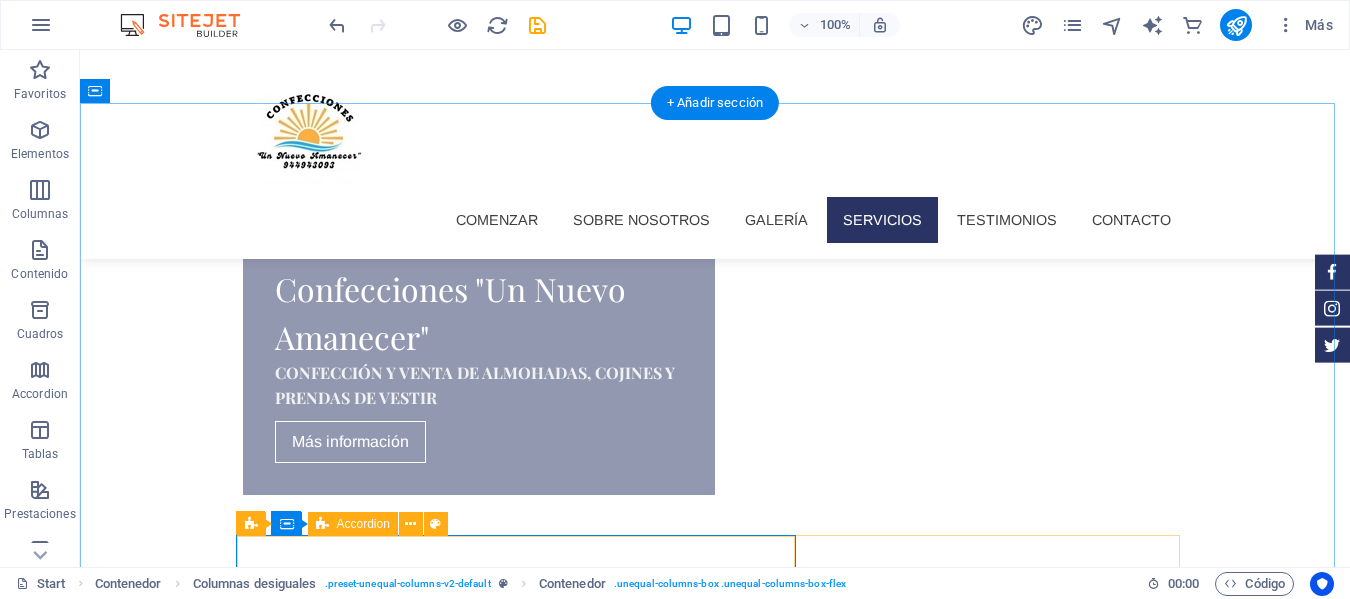 click on "Suelta el contenido aquí o  Añadir elementos  Pegar portapapeles" at bounding box center [707, 1988] 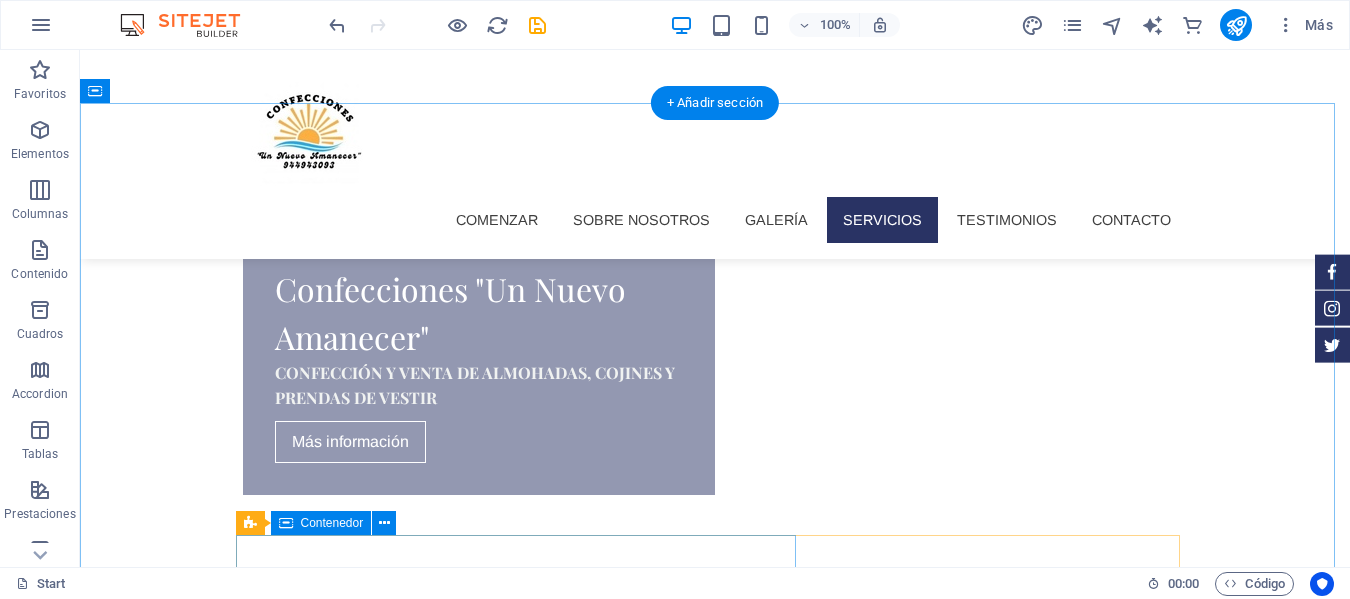 click on "Suelta el contenido aquí o  Añadir elementos  Pegar portapapeles" at bounding box center (715, 1996) 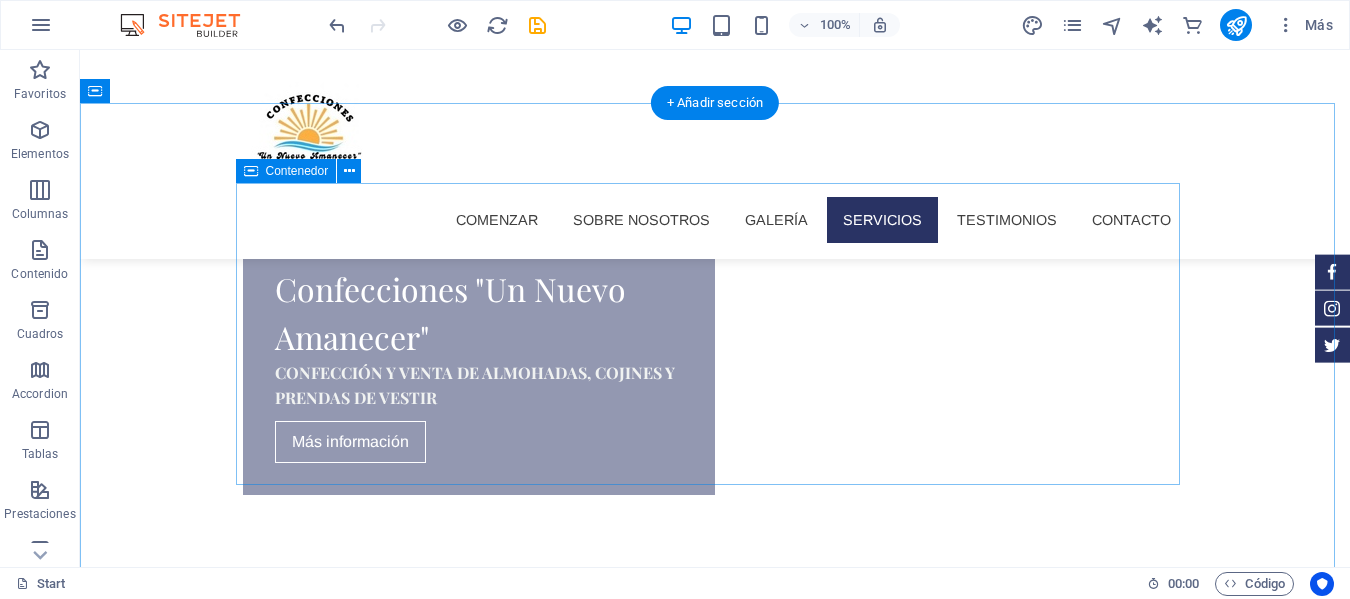 scroll, scrollTop: 1476, scrollLeft: 0, axis: vertical 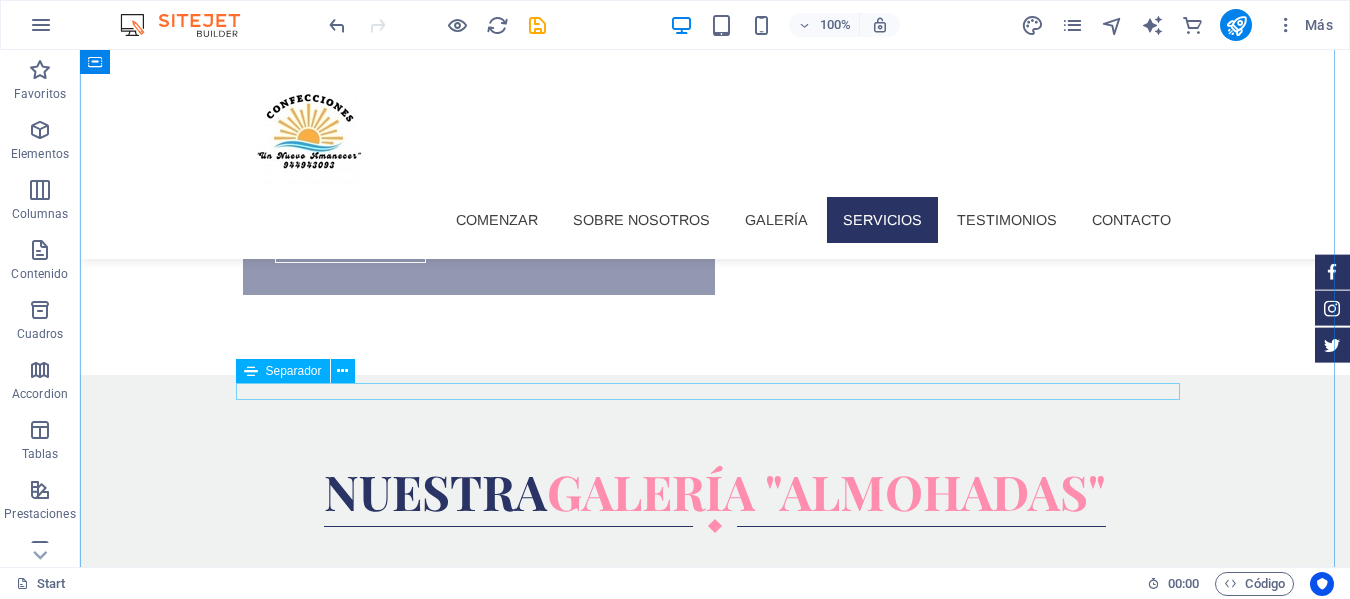click at bounding box center [715, 1780] 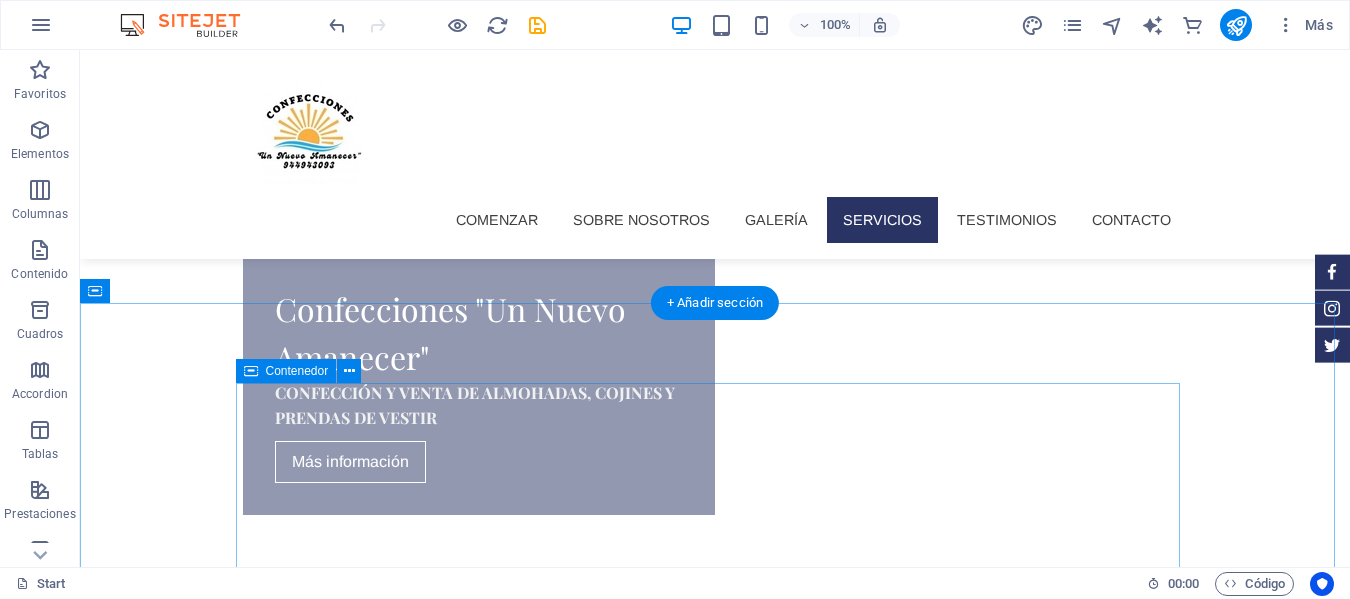 scroll, scrollTop: 1476, scrollLeft: 0, axis: vertical 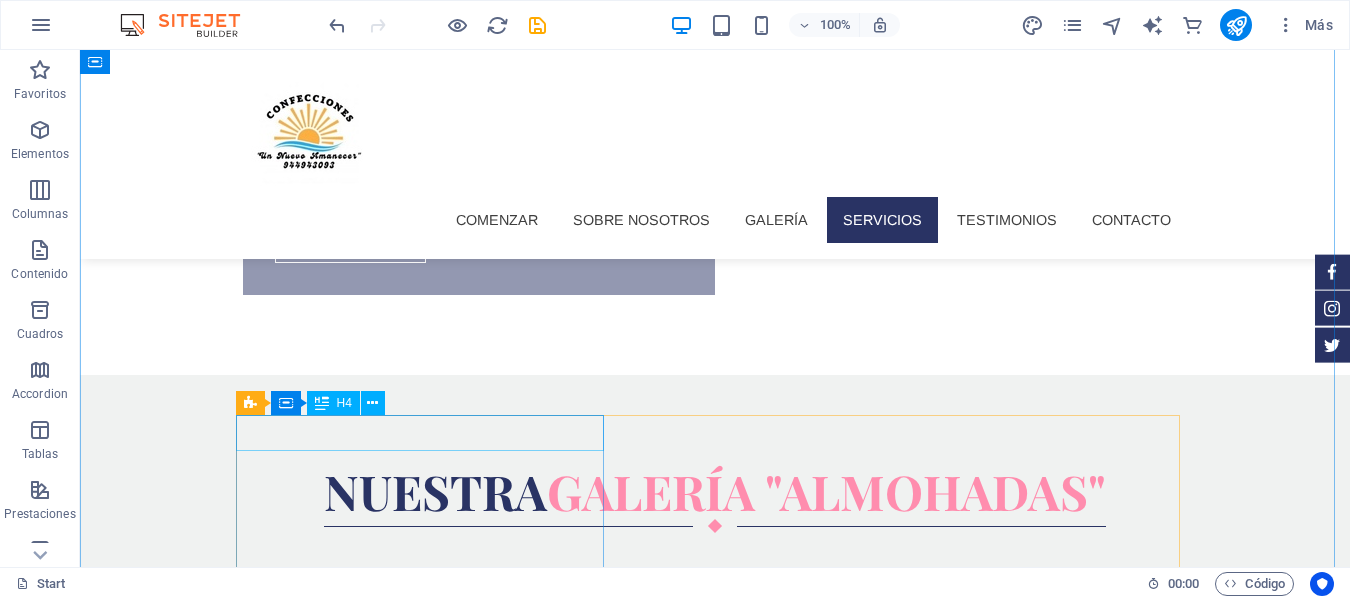 click on "TRATAMIENTOS CORPORALES" at bounding box center [715, 1822] 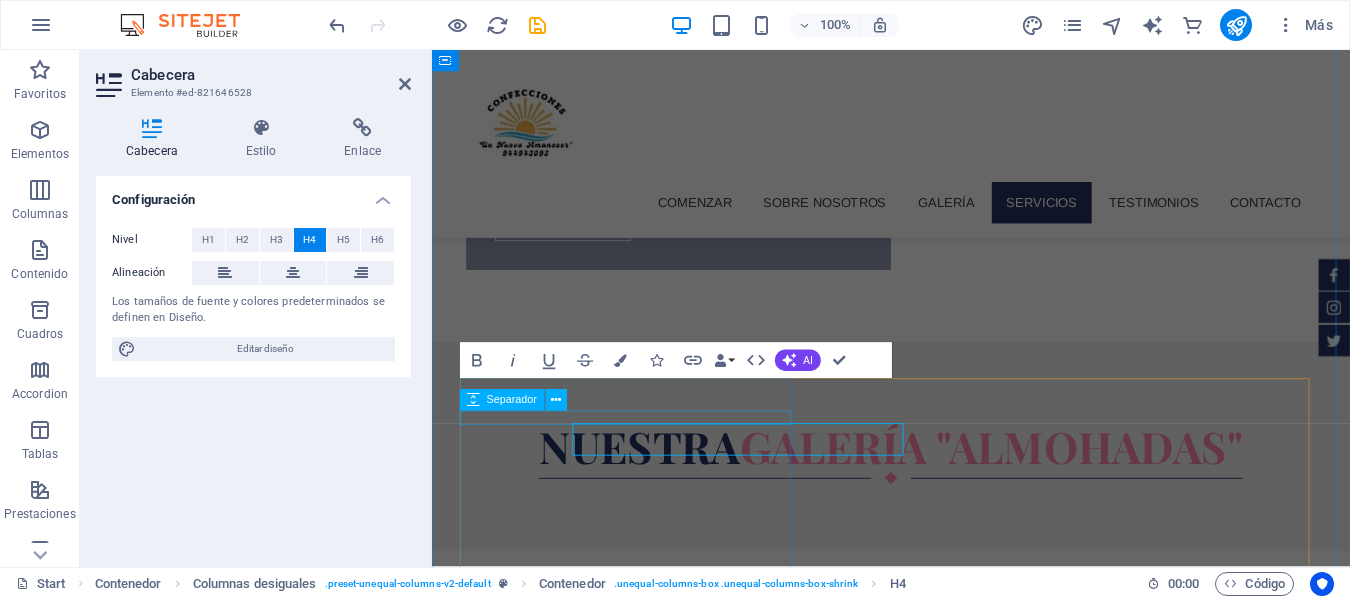 scroll, scrollTop: 1426, scrollLeft: 0, axis: vertical 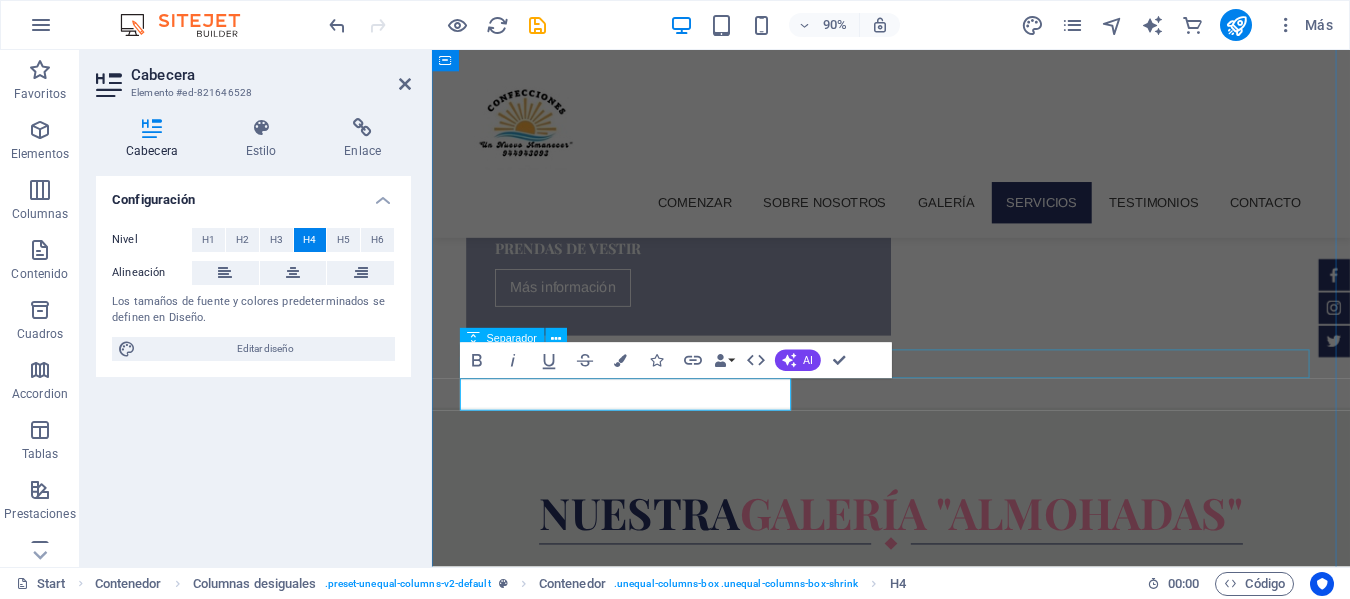 click at bounding box center (942, 1761) 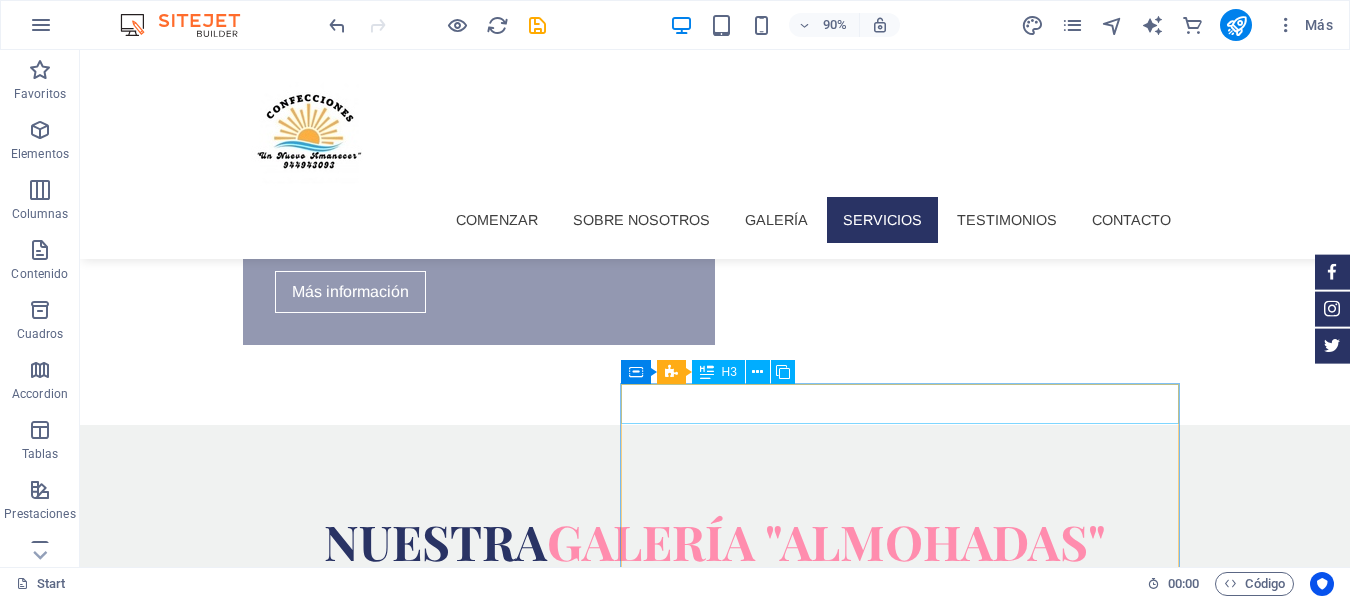 scroll, scrollTop: 1476, scrollLeft: 0, axis: vertical 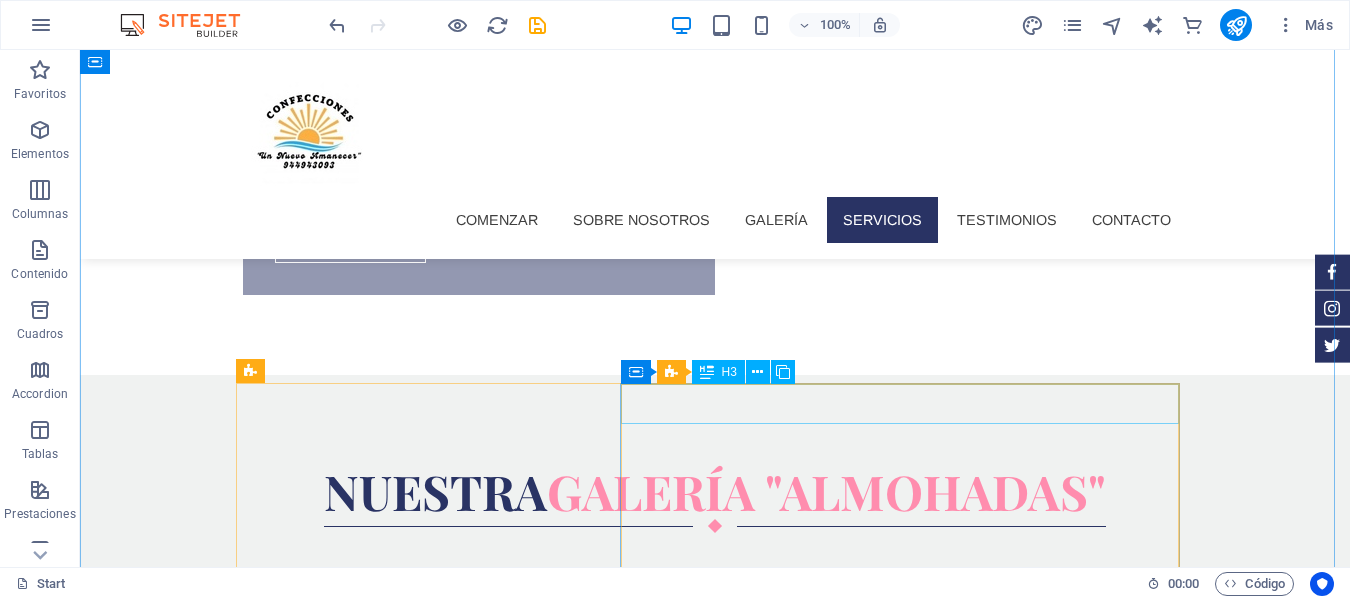 click on "Envolturas corporales" at bounding box center [715, 2483] 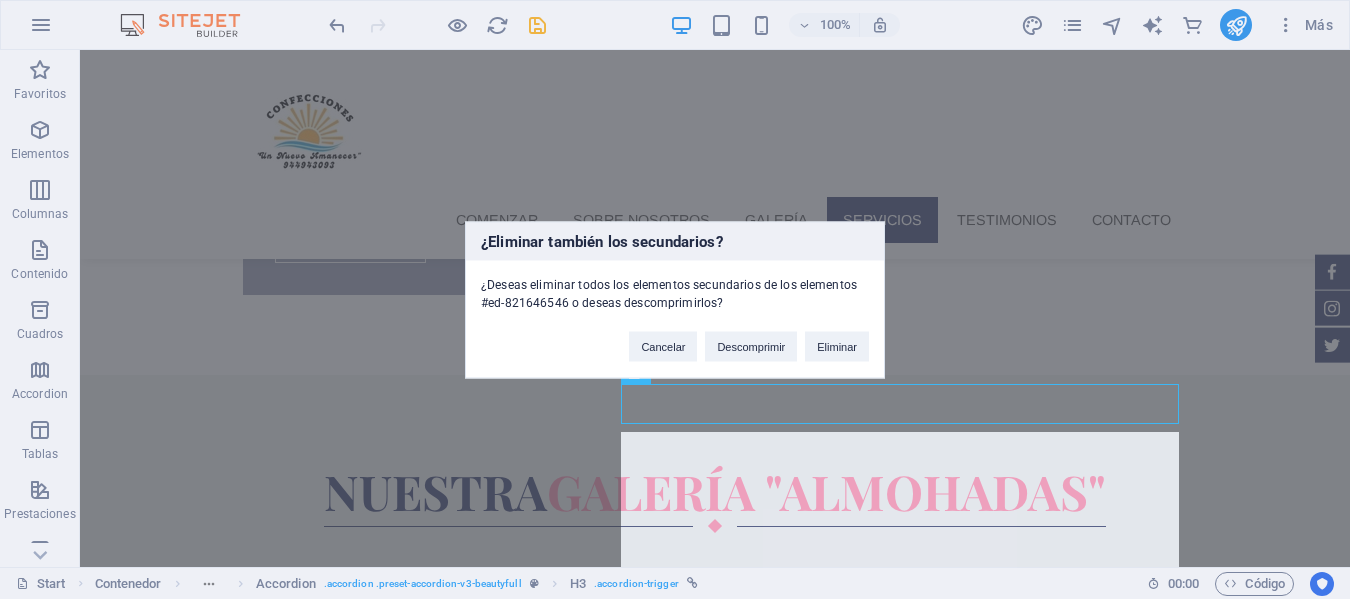 type 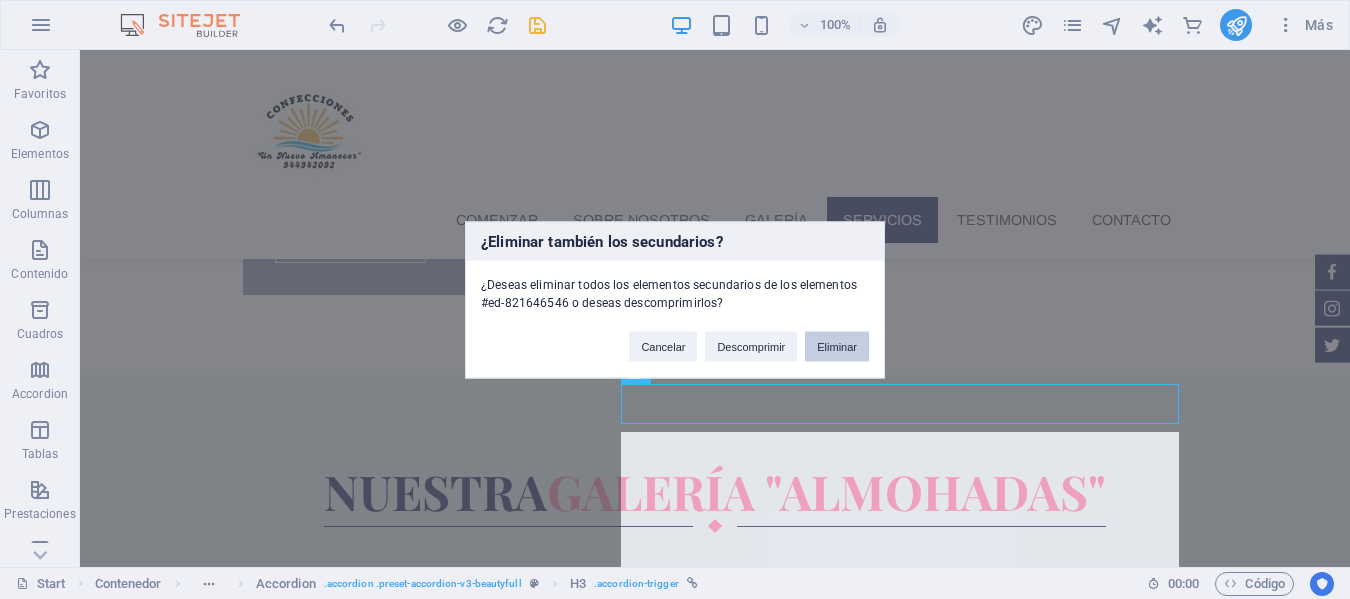 click on "Eliminar" at bounding box center [837, 346] 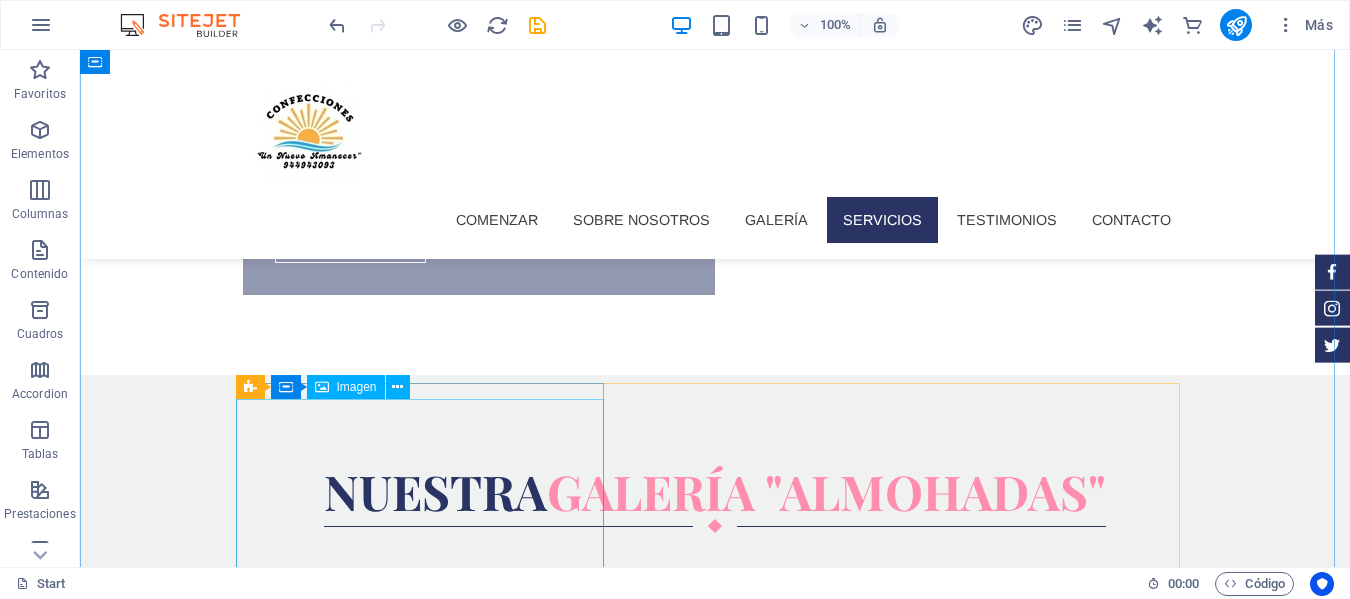 click at bounding box center (715, 2120) 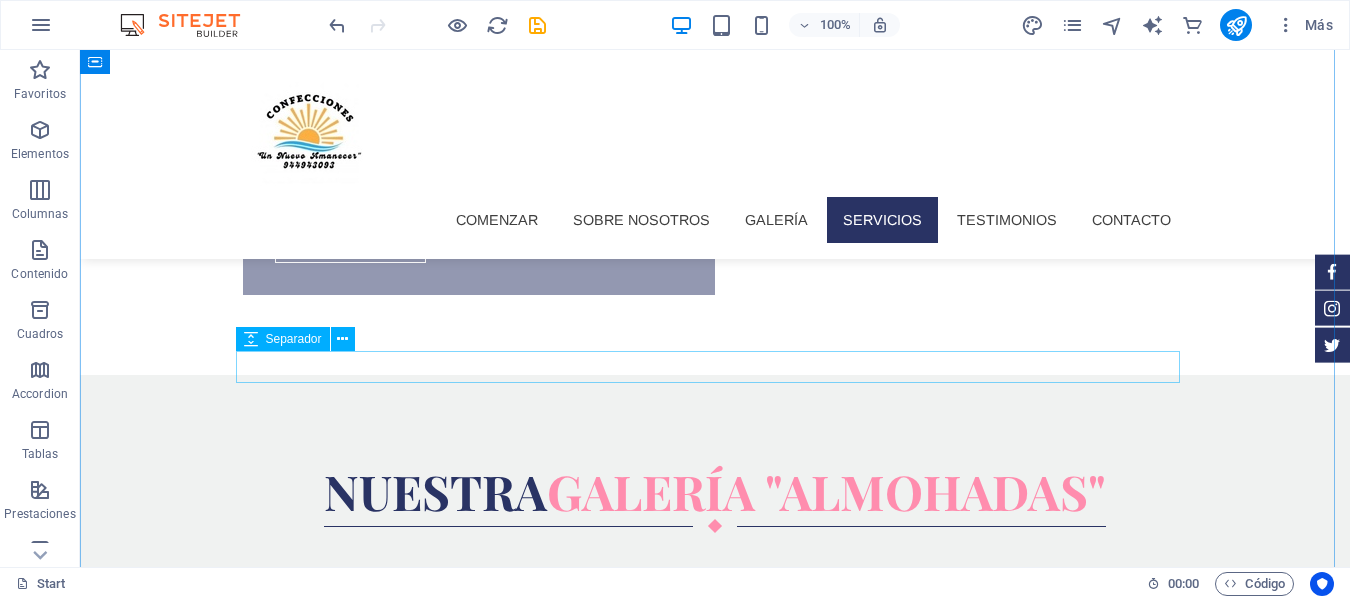 click at bounding box center [715, 1756] 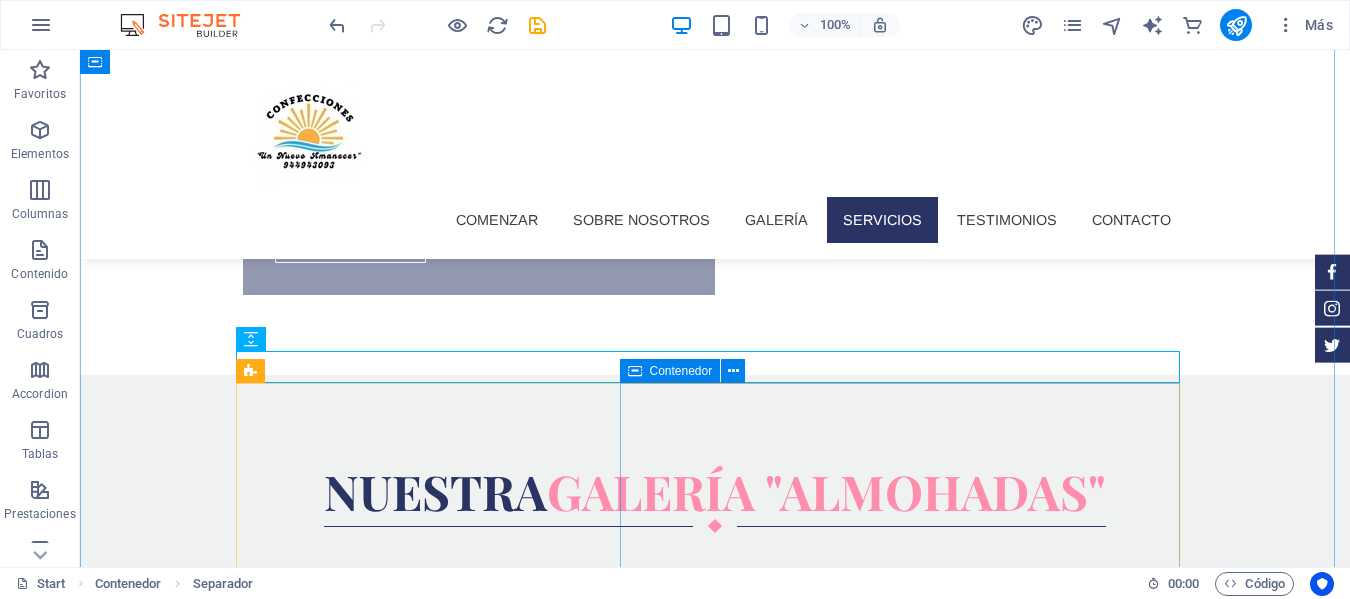 click on "Depilaciones Tema 1  Lorem ipsum dolor sit amet, consectetur. $10 Tema 2  Lorem ipsum dolor sit amet, consectetur. $10 Tema 3  Lorem ipsum dolor sit amet, consectetur. $10 Tema 4  Lorem ipsum dolor sit amet, consectetur. $10 Tema 5  Lorem ipsum dolor sit amet, consectetur. $10 Láser Lipo Tema 1  Lorem ipsum dolor sit amet, consectetur. $10 Tema 2  Lorem ipsum dolor sit amet, consectetur. $10 Tema 3  Lorem ipsum dolor sit amet, consectetur. $10 Tema 4  Lorem ipsum dolor sit amet, consectetur. $10 Tema 5  Lorem ipsum dolor sit amet, consectetur. $10" at bounding box center (715, 2210) 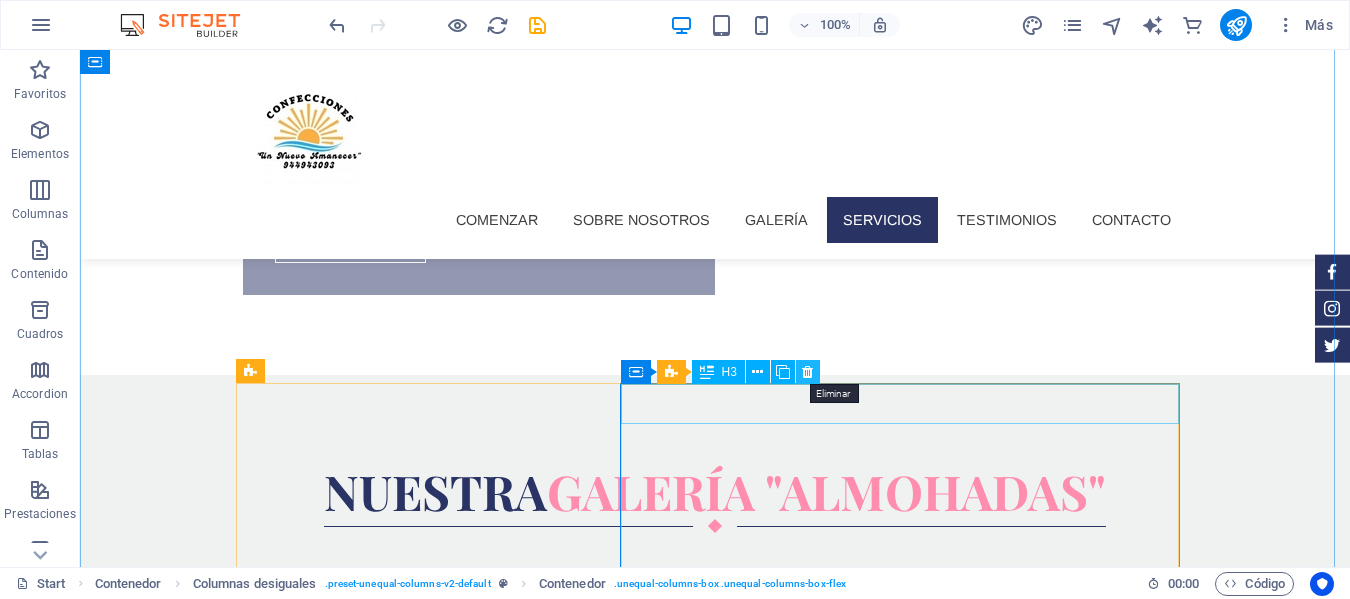 click at bounding box center [807, 372] 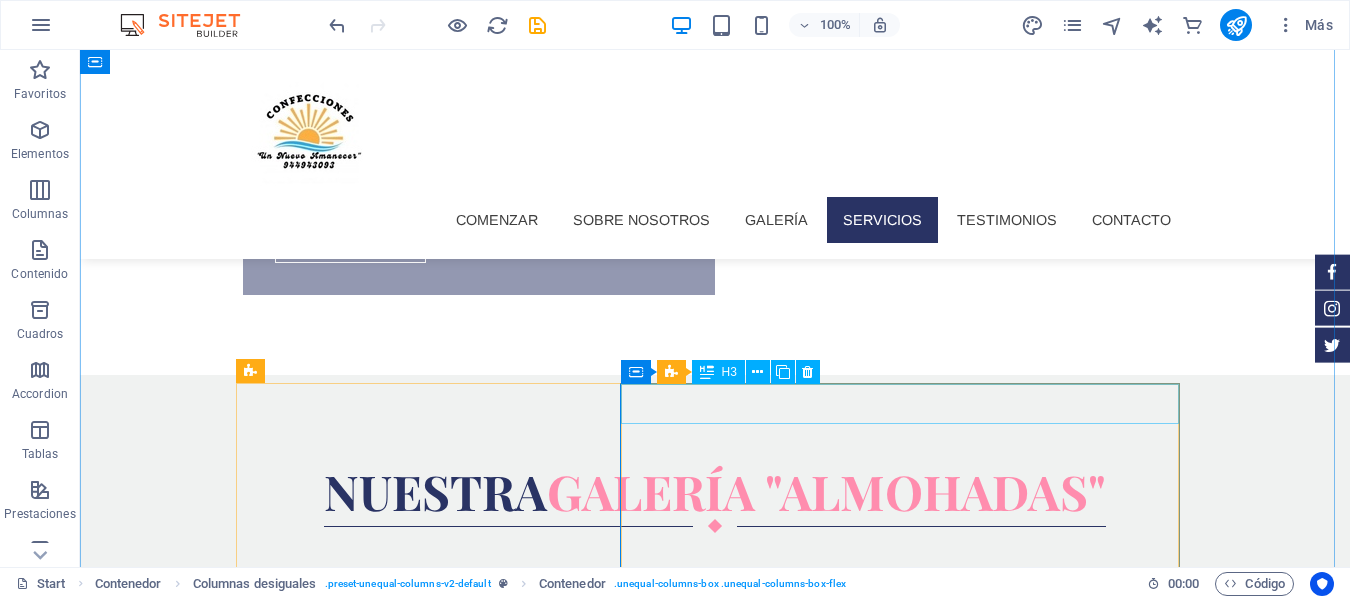 click on "Contenedor   Accordion   H3" at bounding box center (727, 372) 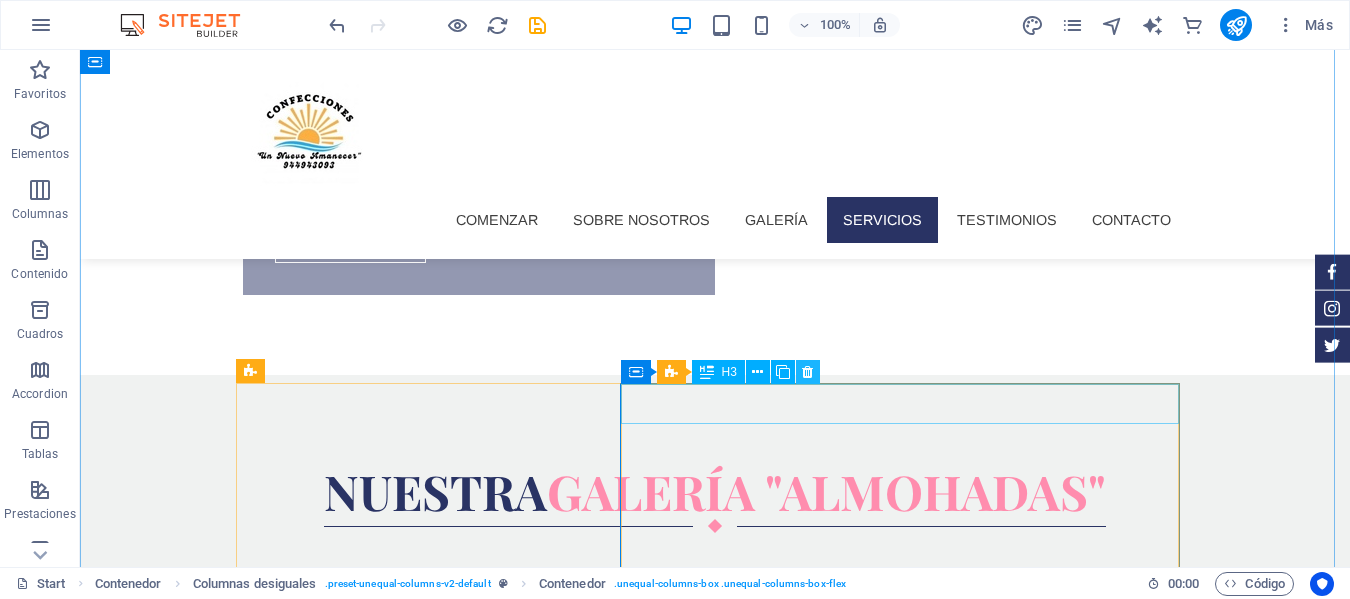 click at bounding box center (807, 372) 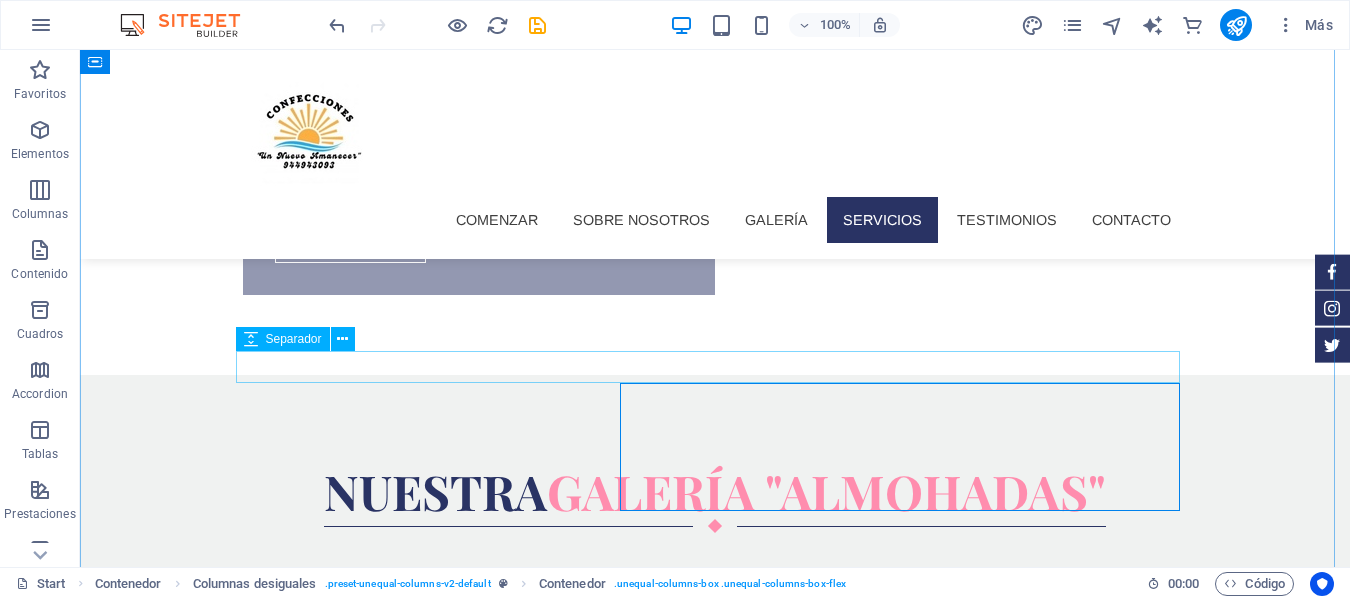 click at bounding box center [715, 1756] 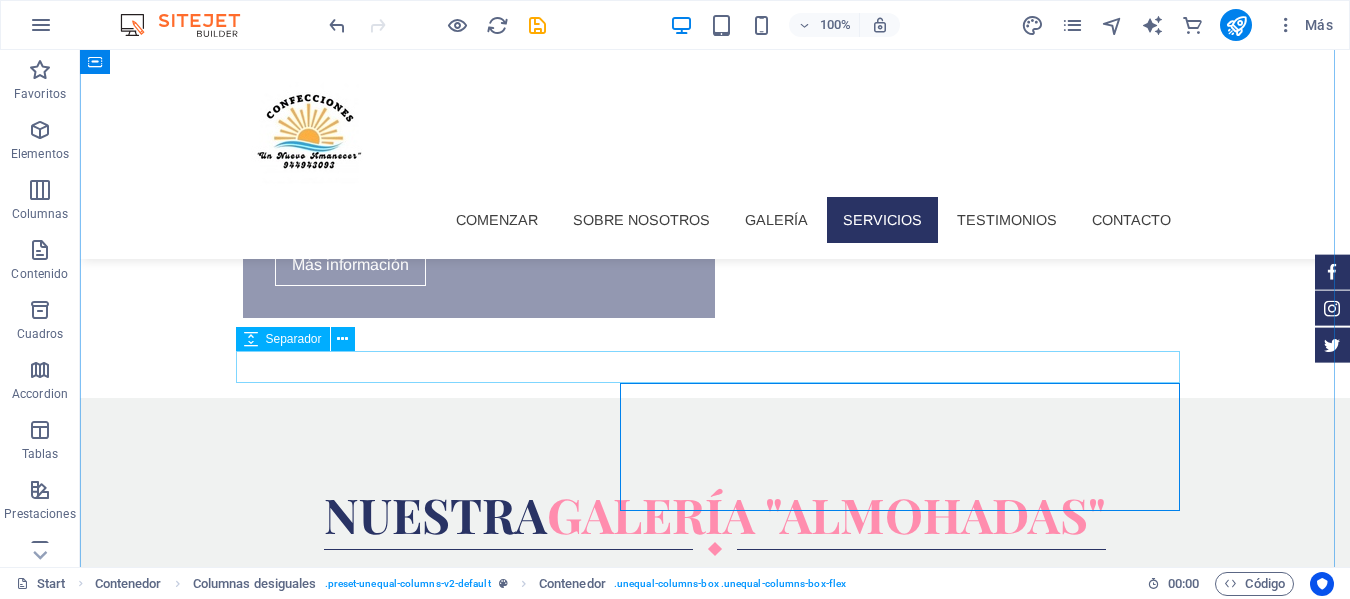 select on "rem" 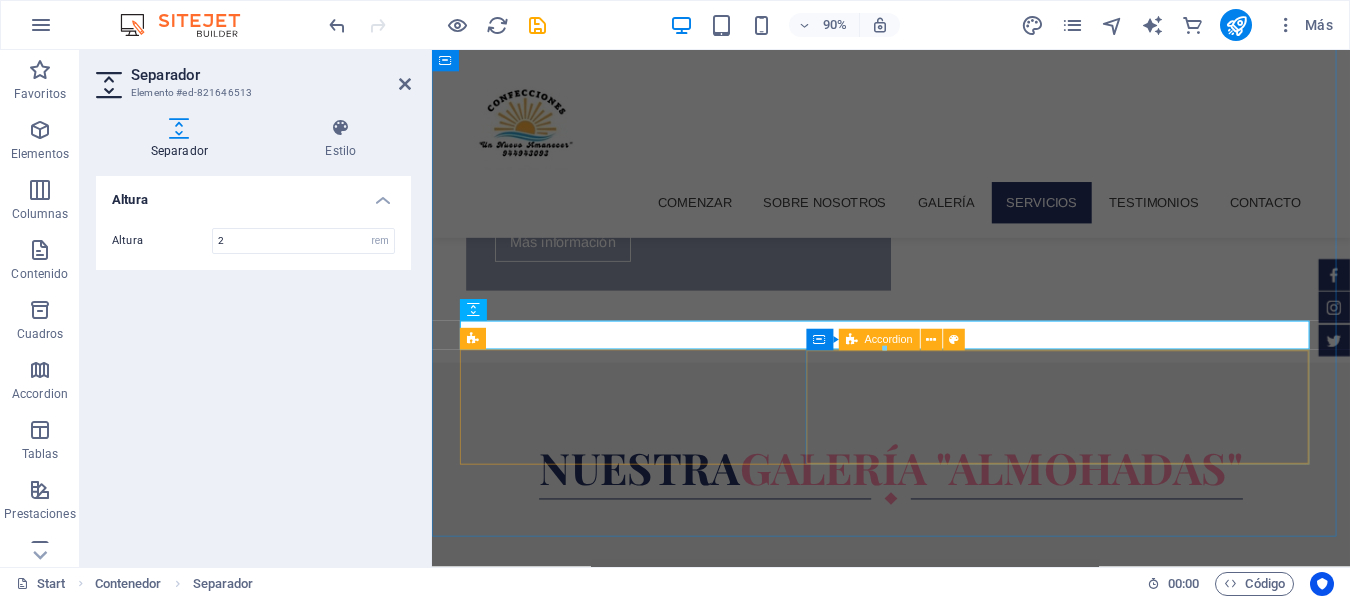 scroll, scrollTop: 1426, scrollLeft: 0, axis: vertical 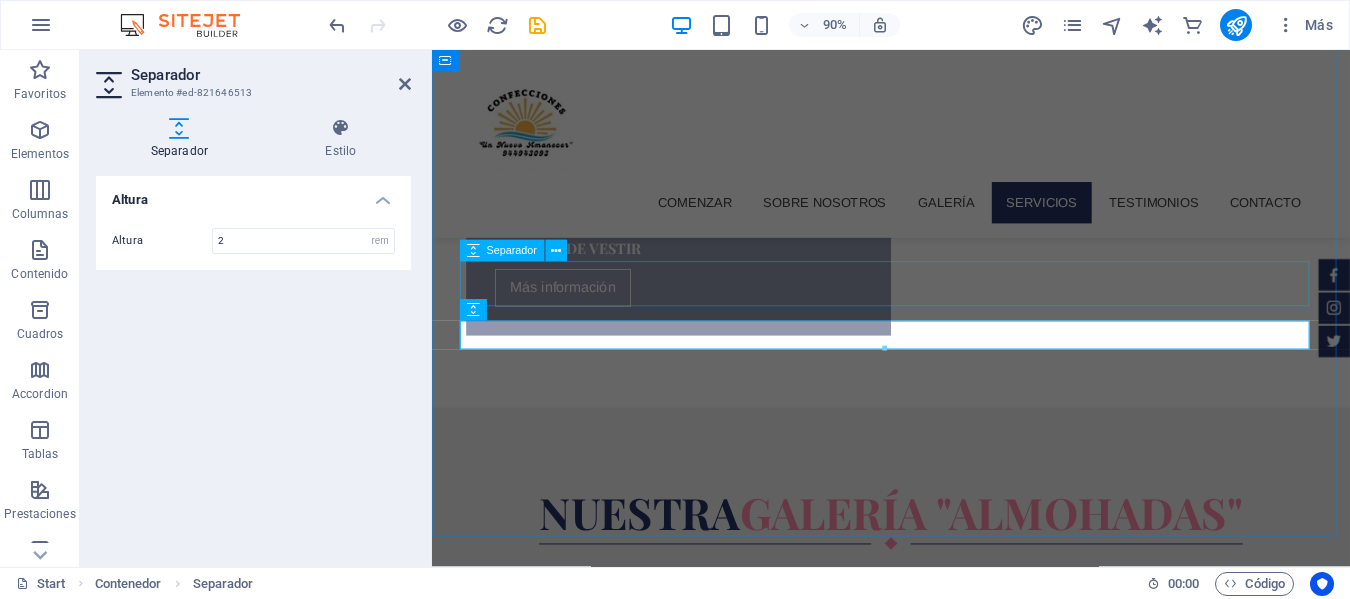 click at bounding box center [942, 1672] 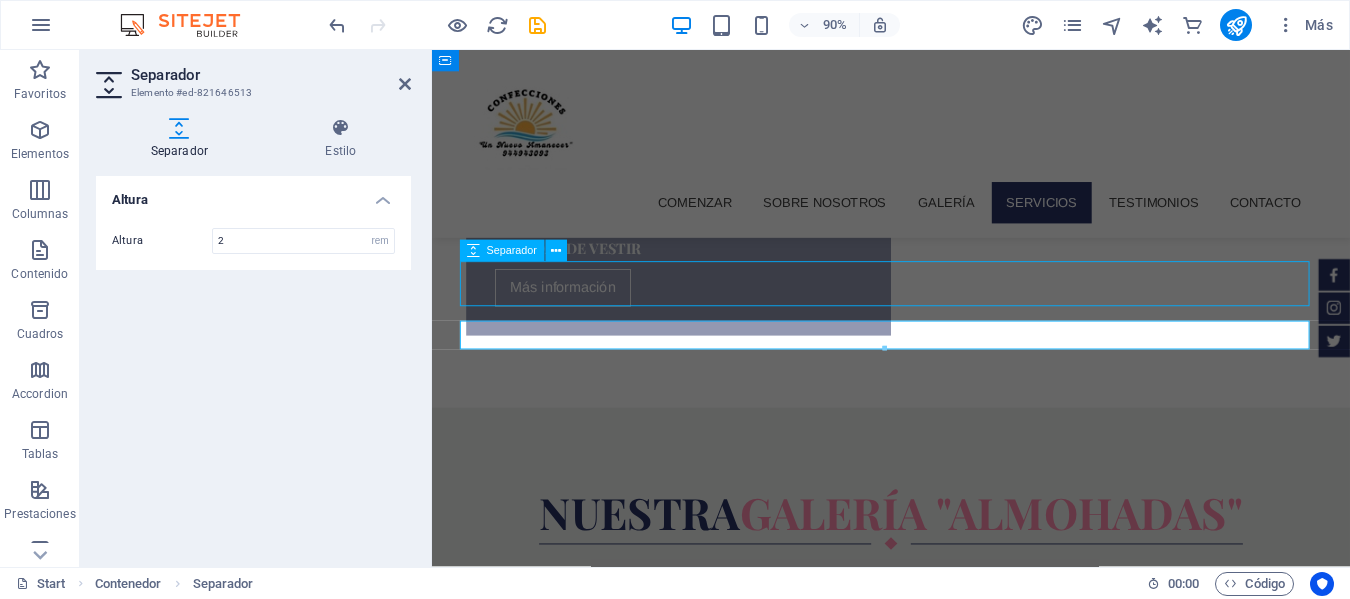scroll, scrollTop: 1476, scrollLeft: 0, axis: vertical 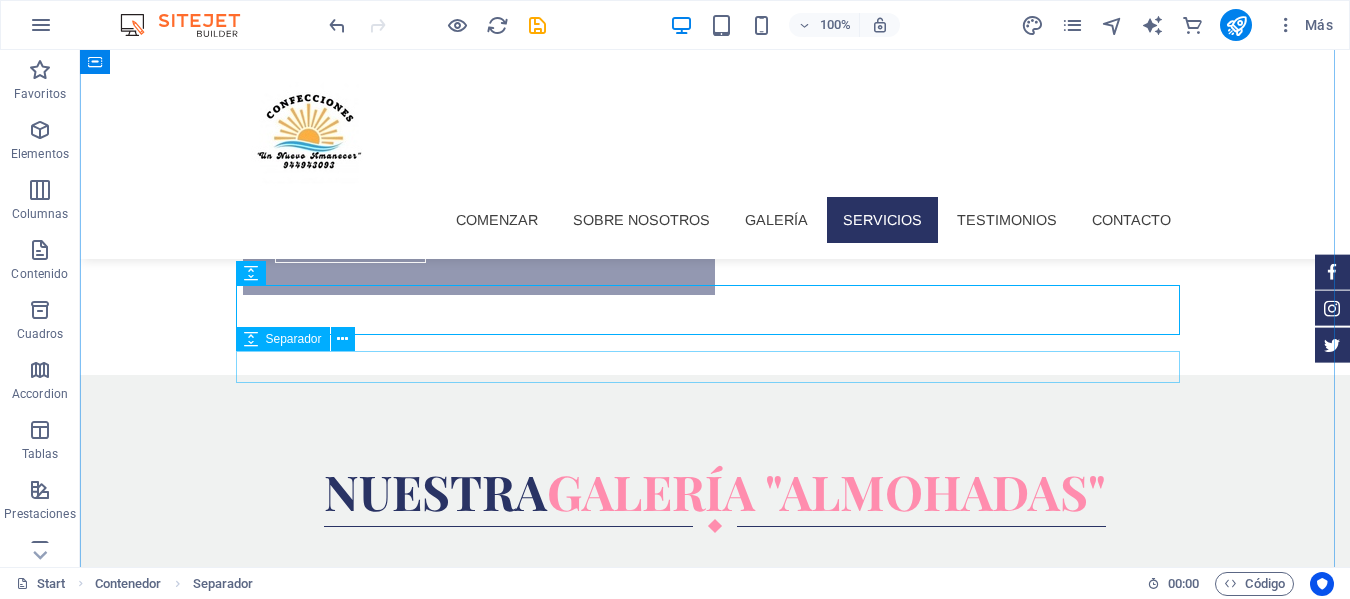 click at bounding box center [715, 1756] 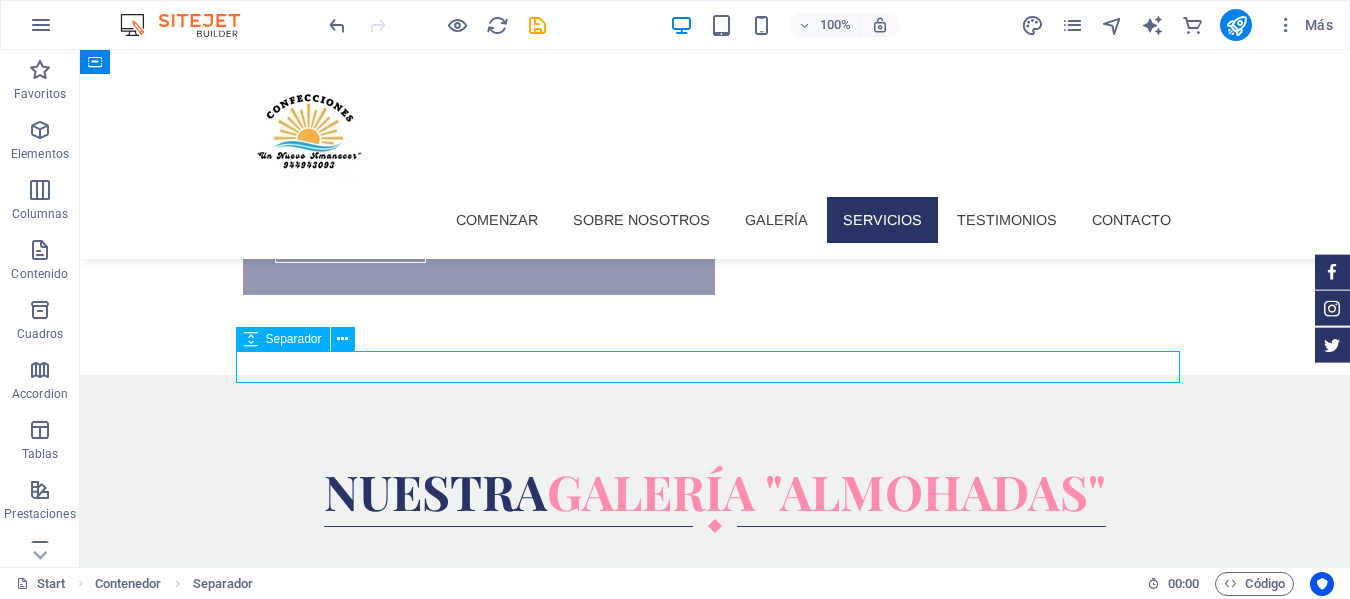click at bounding box center (715, 1756) 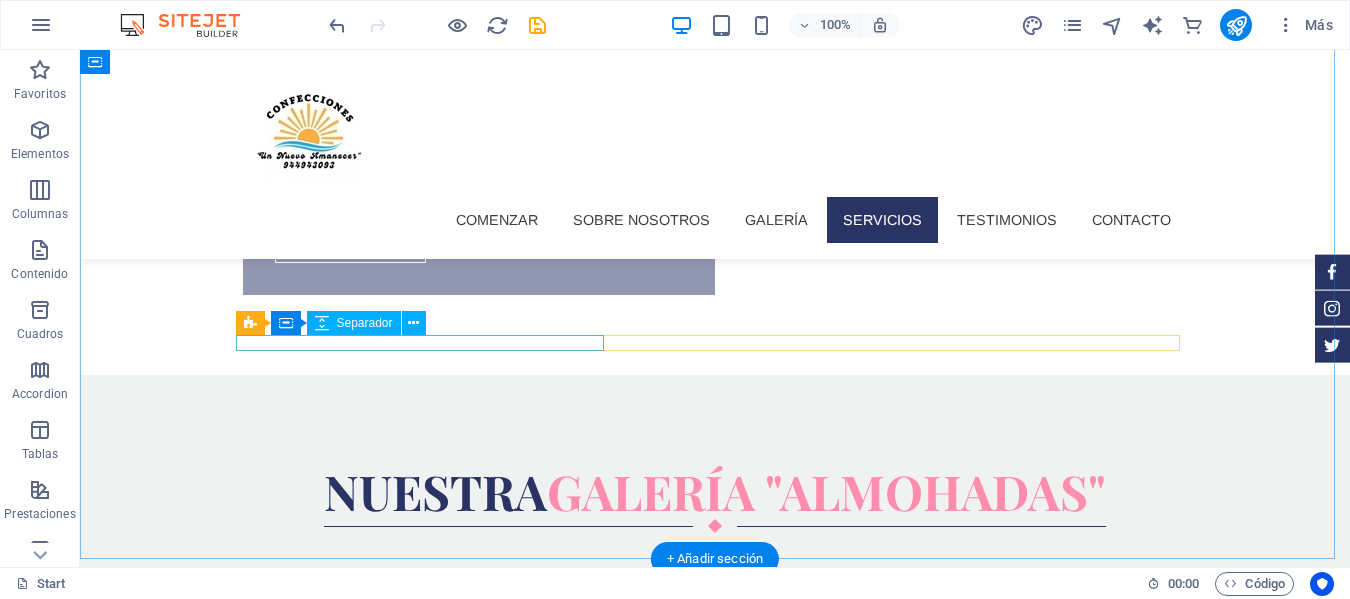 click at bounding box center (715, 1732) 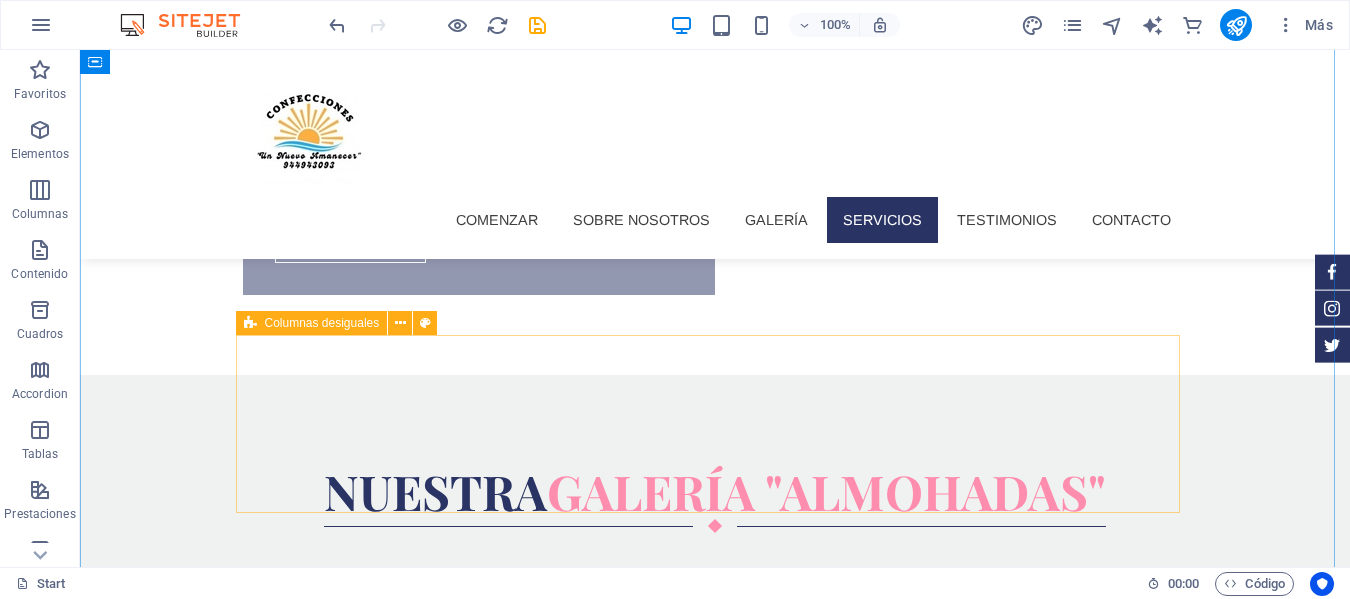 click on "Suelta el contenido aquí o  Añadir elementos  Pegar portapapeles" at bounding box center (715, 1795) 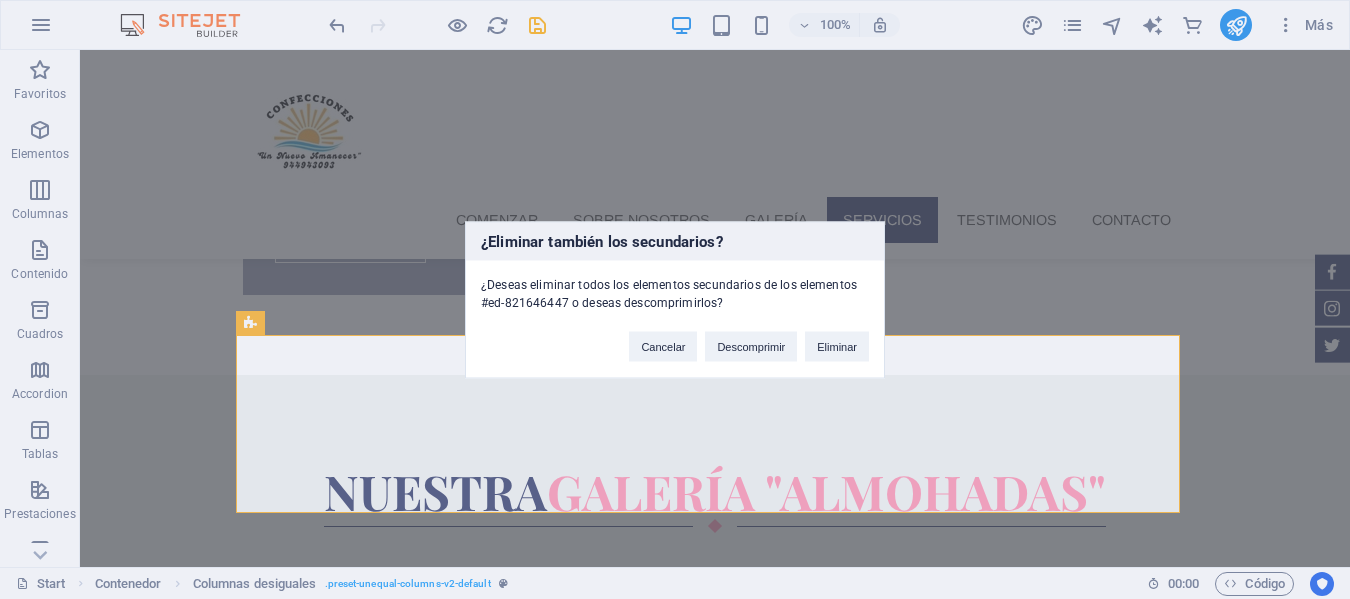 type 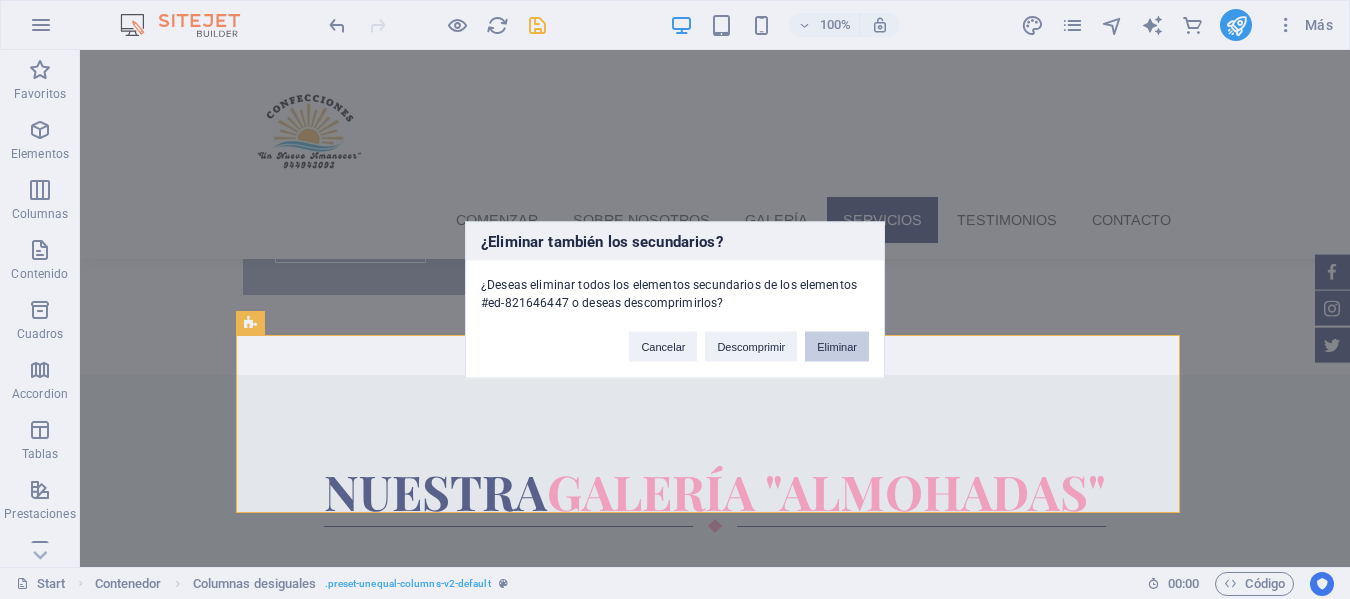 drag, startPoint x: 840, startPoint y: 345, endPoint x: 759, endPoint y: 295, distance: 95.189285 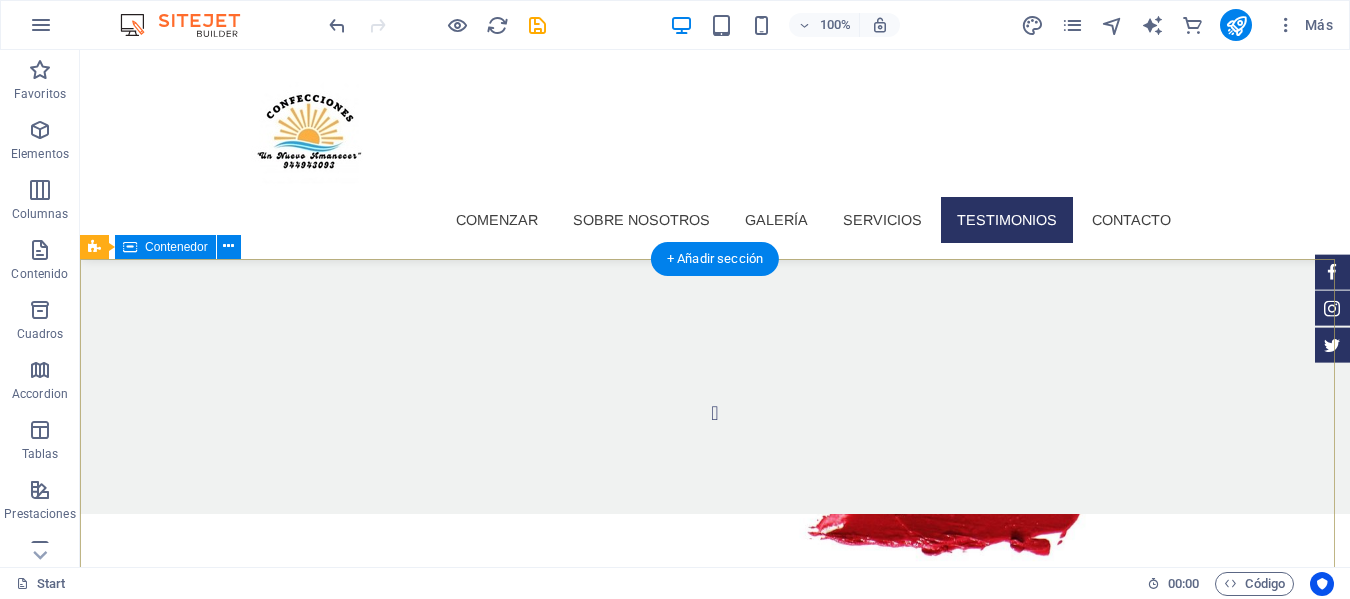 scroll, scrollTop: 3276, scrollLeft: 0, axis: vertical 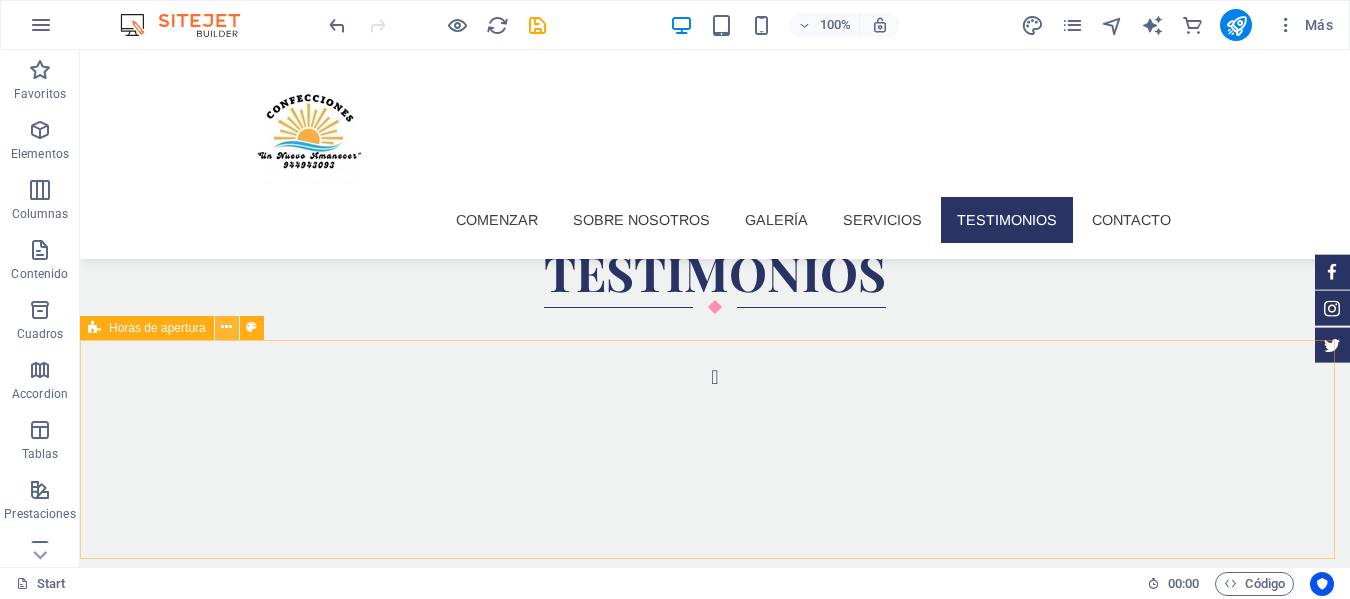 click at bounding box center [226, 327] 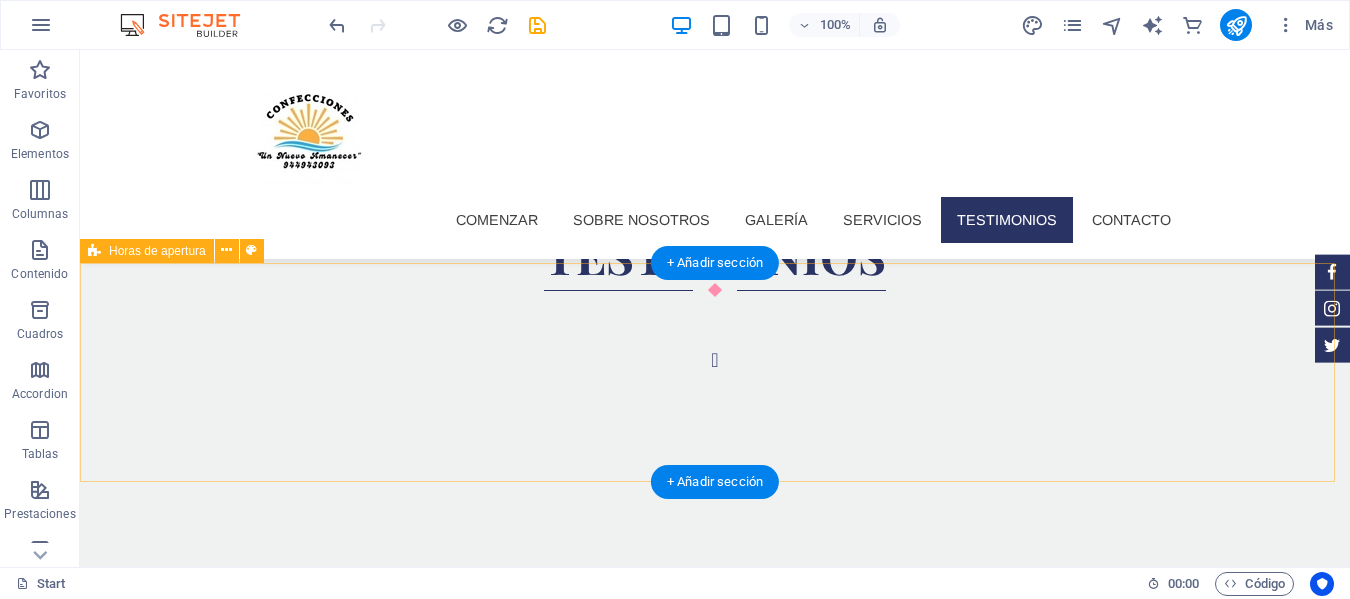 scroll, scrollTop: 3176, scrollLeft: 0, axis: vertical 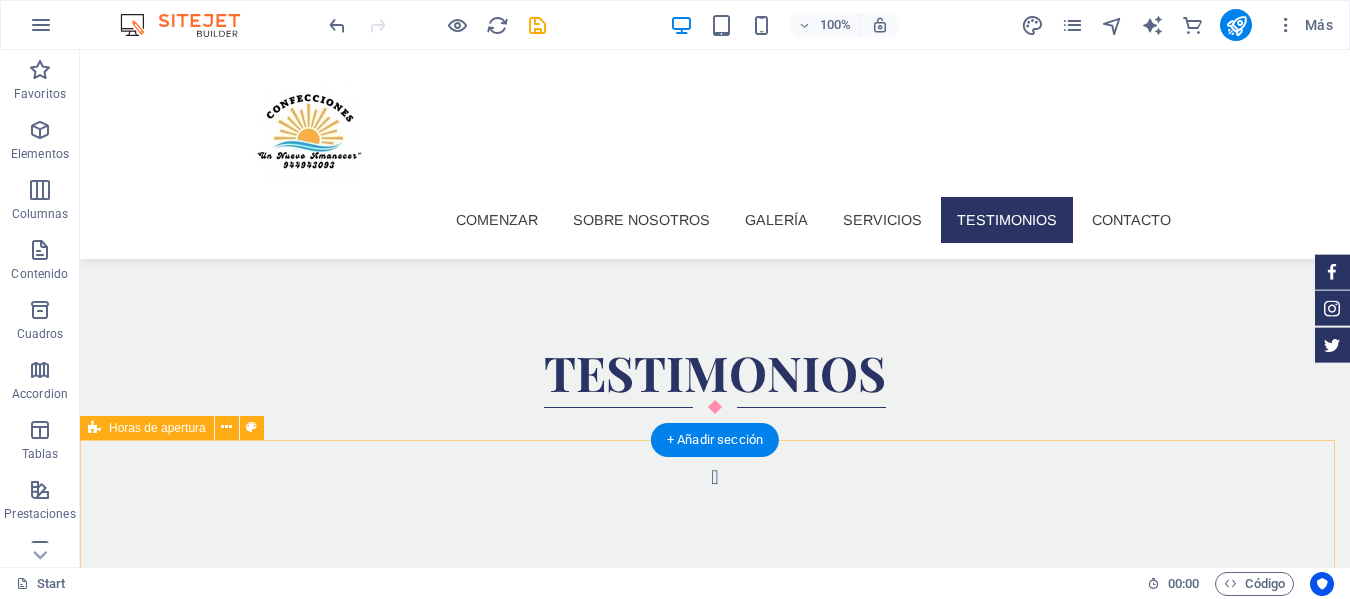 click on "Lunes cerrado Martes 09:00 - 18:30 Miércoles 09:00 - 18:30 Jueves 09:00 - 18:30 Viernes 09:00 - 18:30 Sábado 09:00 - 18:30 Domingo 09:00 - 18:30" at bounding box center [715, 2378] 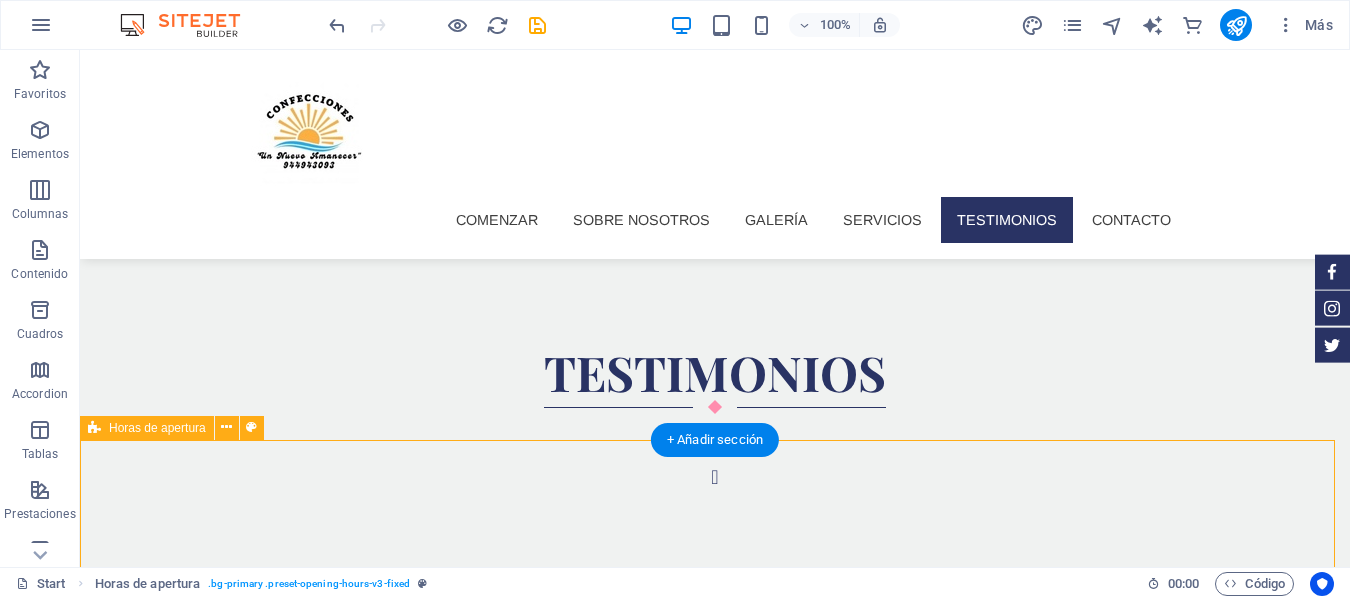 click on "Lunes cerrado Martes 09:00 - 18:30 Miércoles 09:00 - 18:30 Jueves 09:00 - 18:30 Viernes 09:00 - 18:30 Sábado 09:00 - 18:30 Domingo 09:00 - 18:30" at bounding box center [715, 2378] 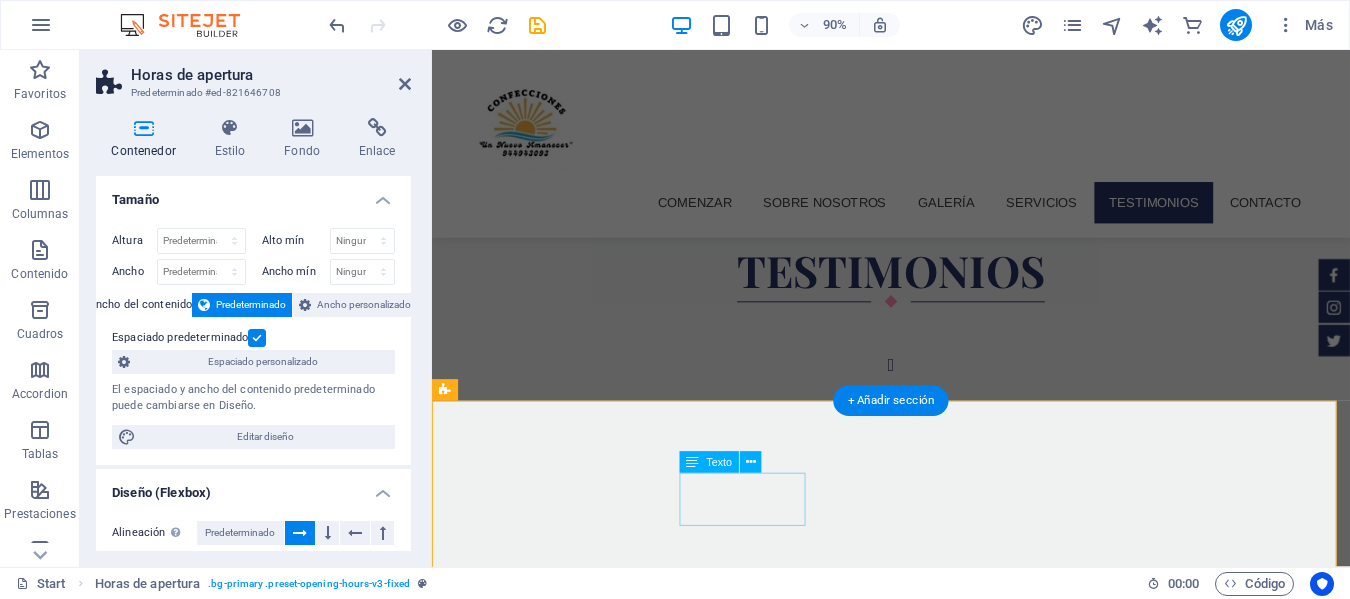 scroll, scrollTop: 3126, scrollLeft: 0, axis: vertical 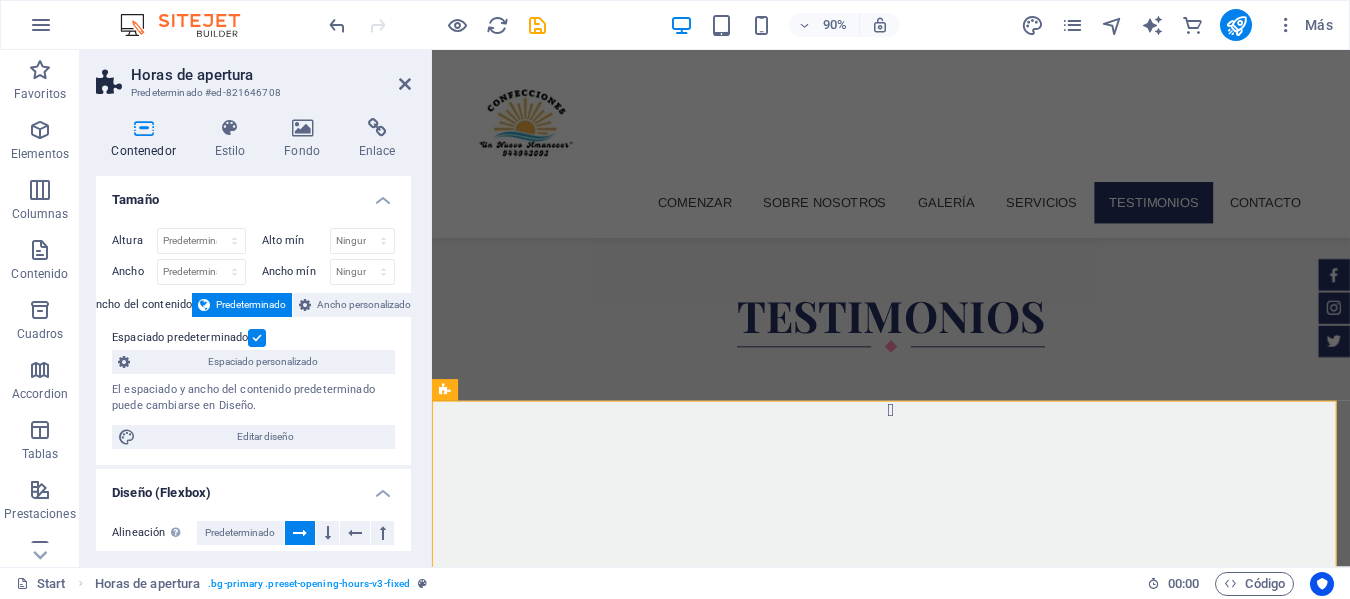 click at bounding box center (942, 1174) 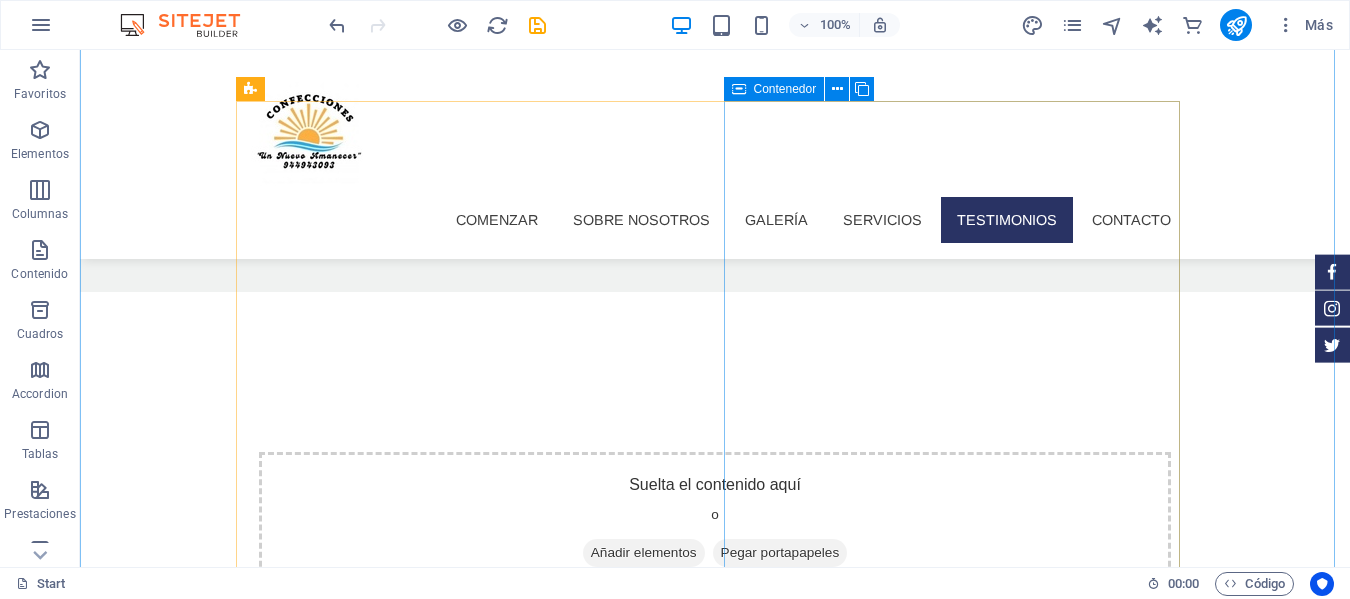 scroll, scrollTop: 2576, scrollLeft: 0, axis: vertical 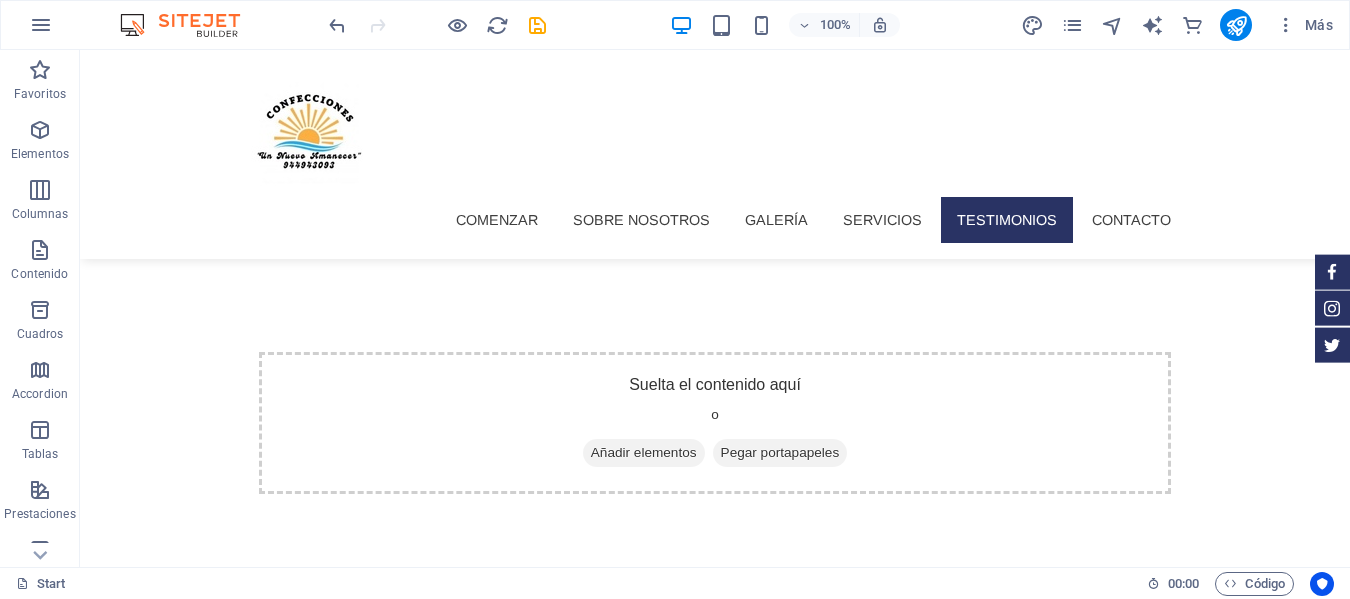 click at bounding box center (715, 1772) 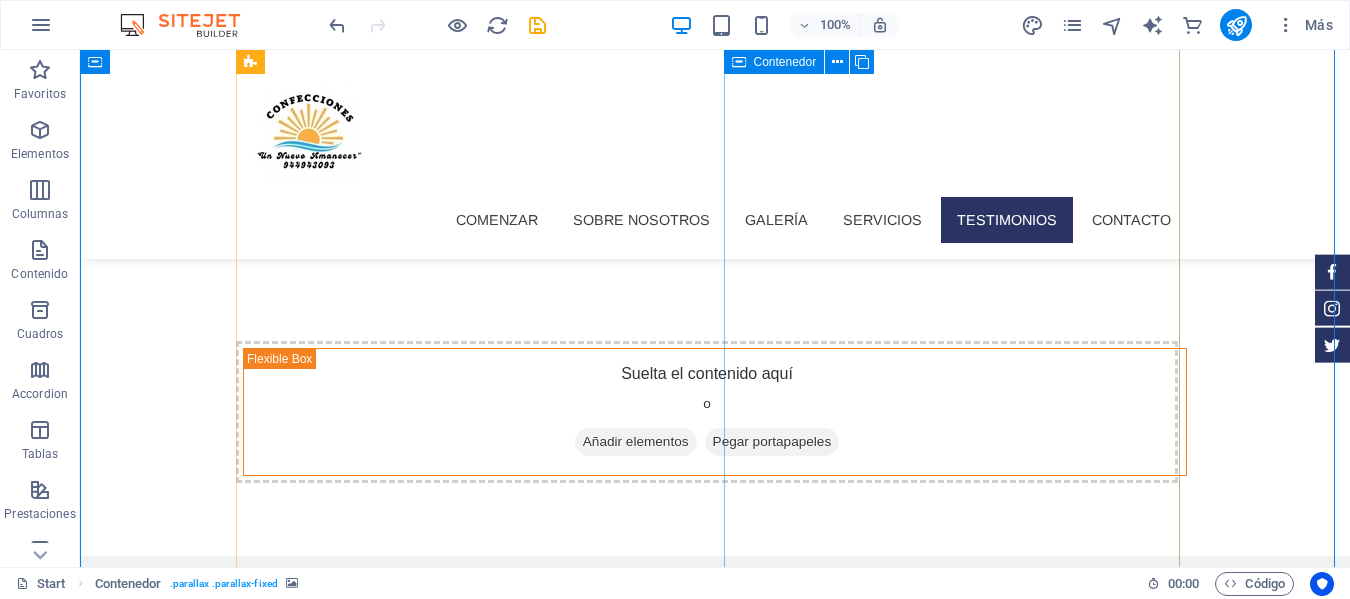 scroll, scrollTop: 2676, scrollLeft: 0, axis: vertical 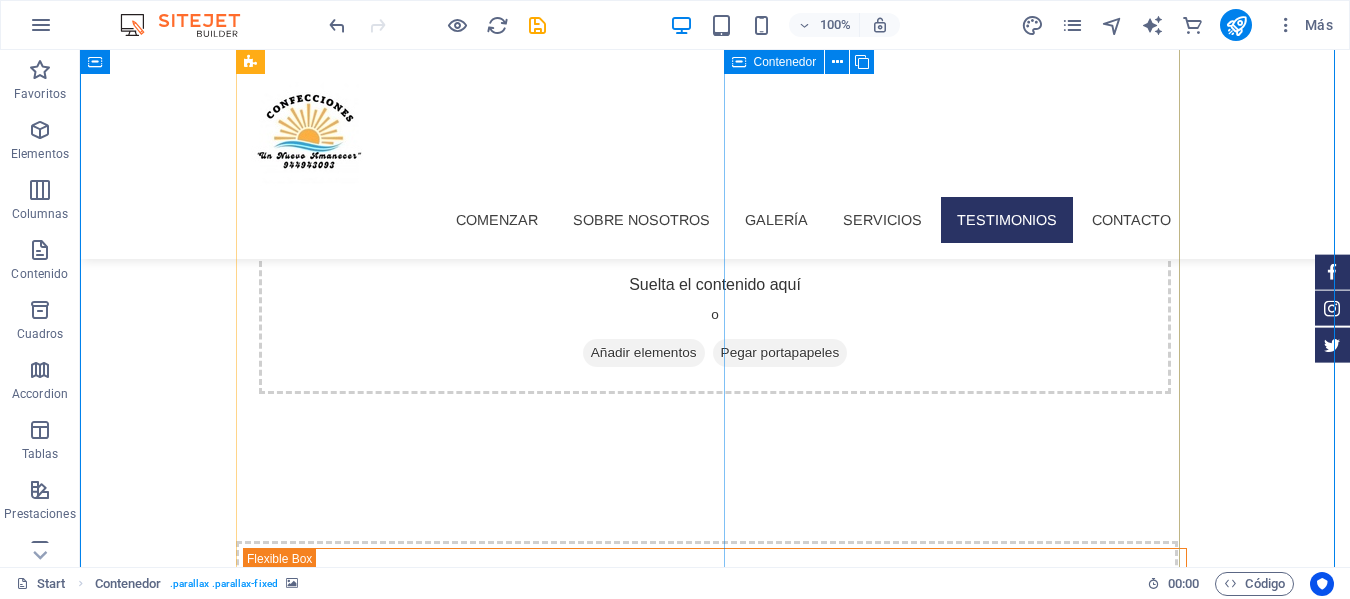 click on "Suelta el contenido aquí o  Añadir elementos  Pegar portapapeles" at bounding box center (471, 2440) 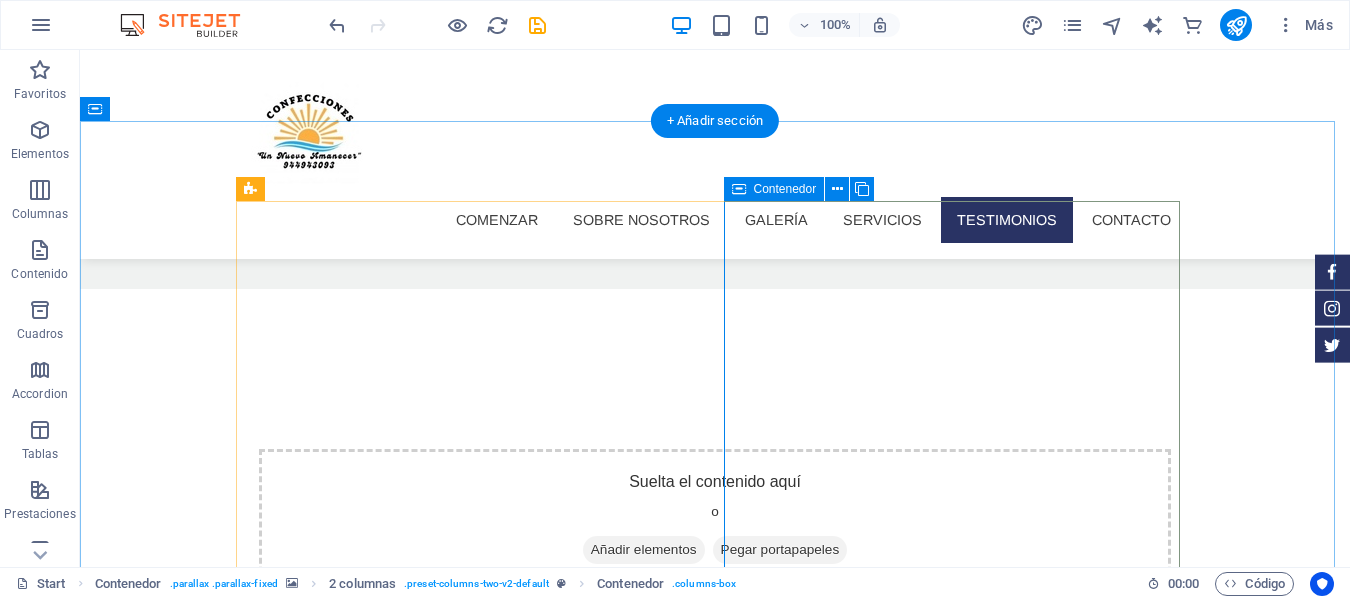 scroll, scrollTop: 2476, scrollLeft: 0, axis: vertical 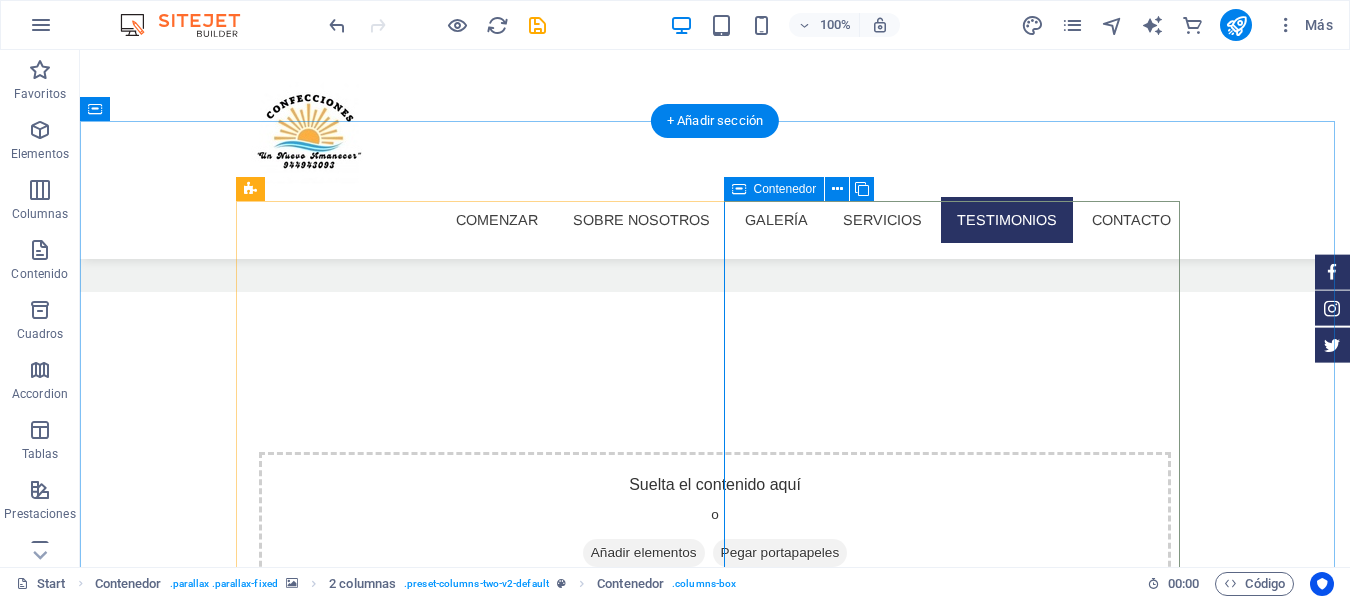 click on "Suelta el contenido aquí o  Añadir elementos  Pegar portapapeles" at bounding box center [471, 2640] 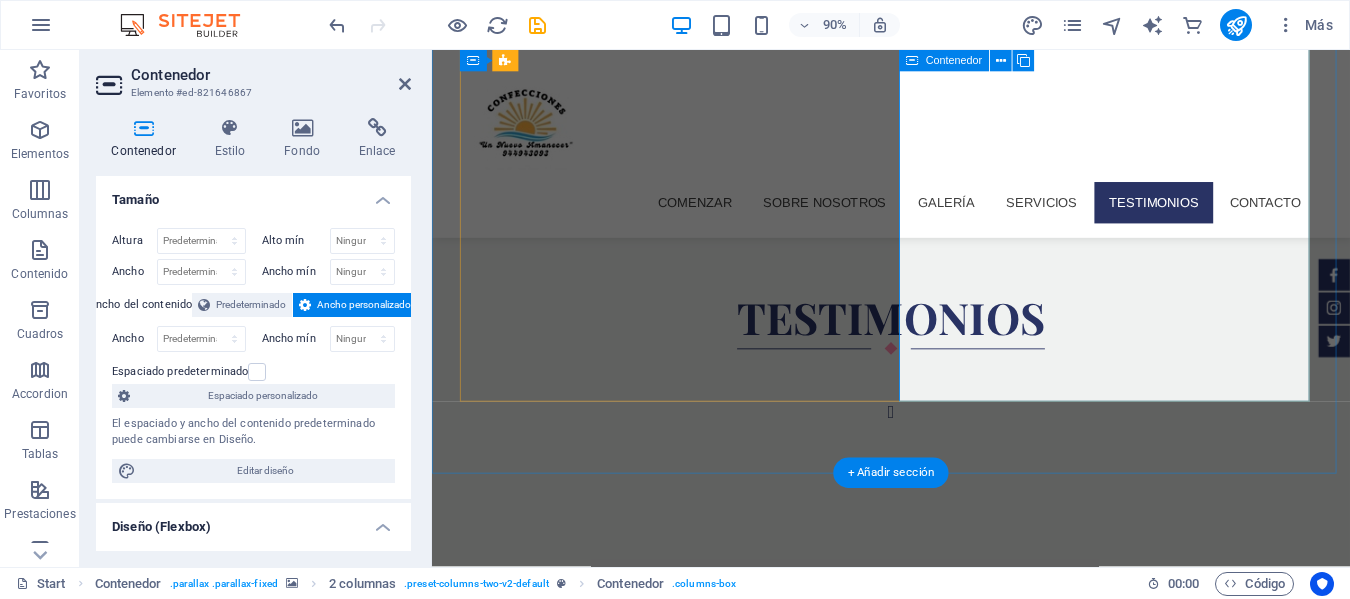 scroll, scrollTop: 3126, scrollLeft: 0, axis: vertical 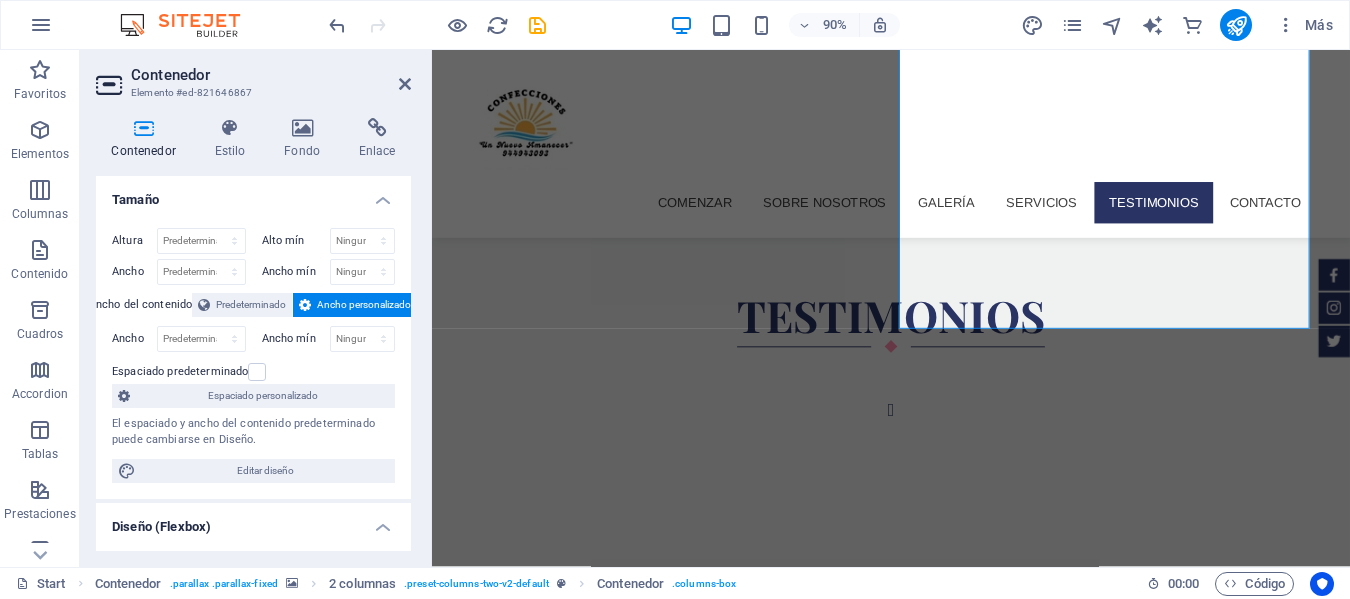 click at bounding box center [942, 1174] 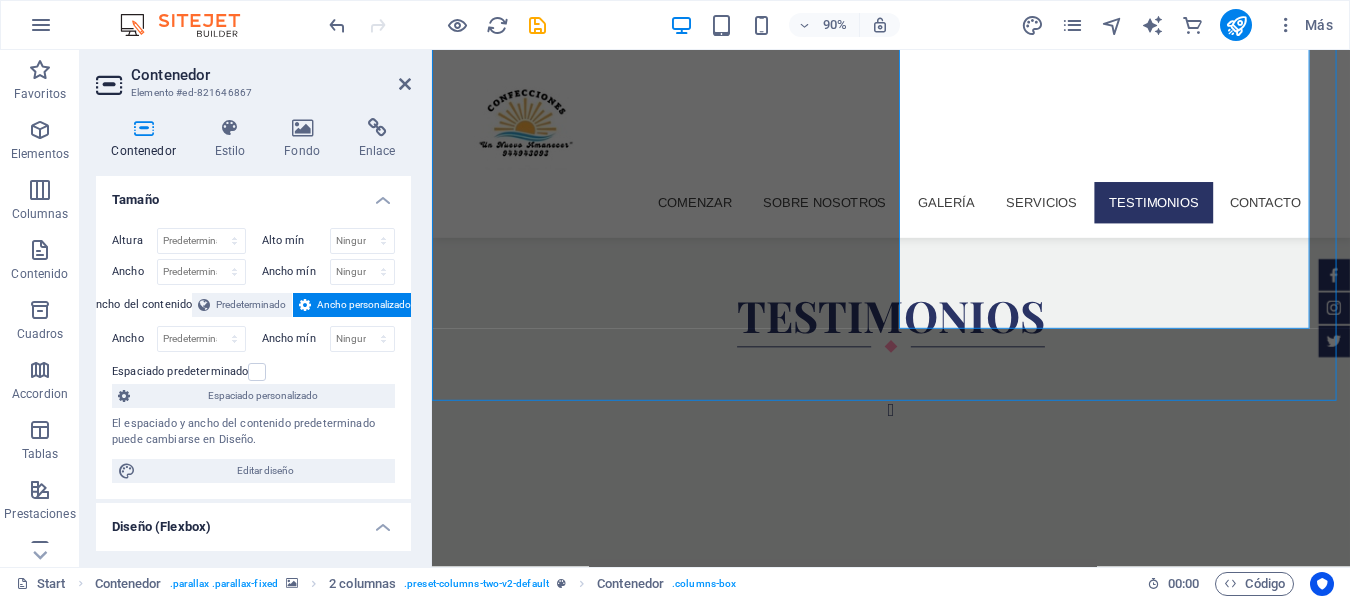 click at bounding box center (942, 1174) 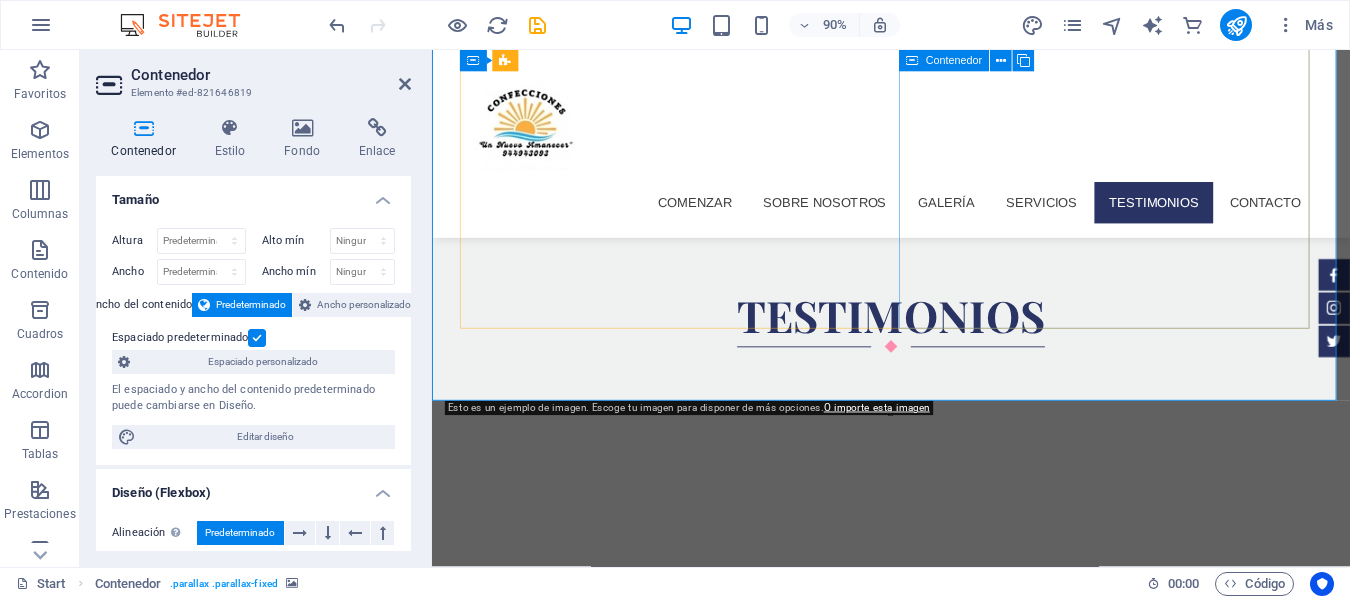 click on "Suelta el contenido aquí o  Añadir elementos  Pegar portapapeles" at bounding box center (698, 1913) 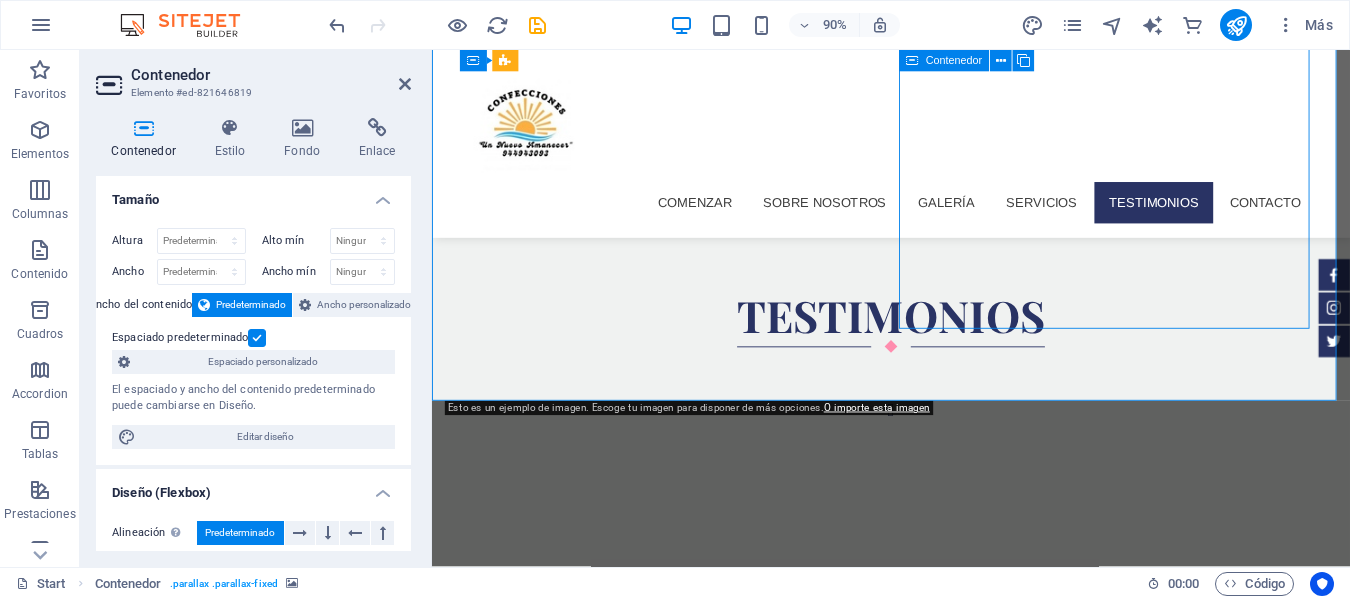 click on "Suelta el contenido aquí o  Añadir elementos  Pegar portapapeles" at bounding box center (698, 1913) 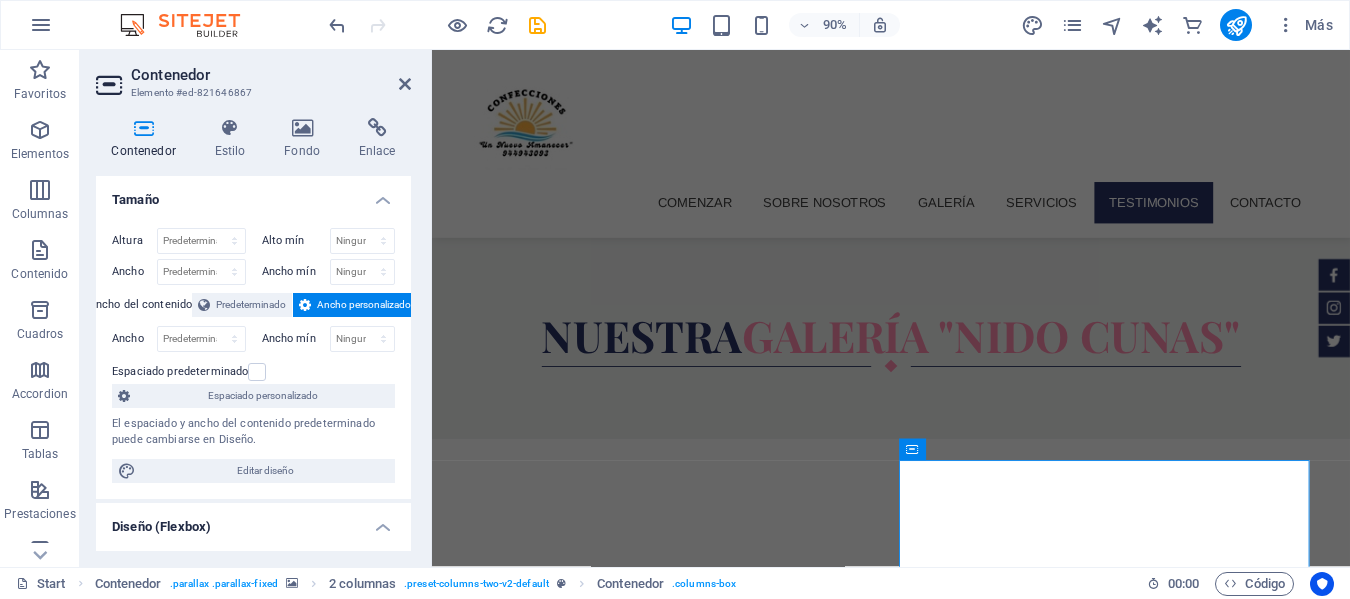 scroll, scrollTop: 2326, scrollLeft: 0, axis: vertical 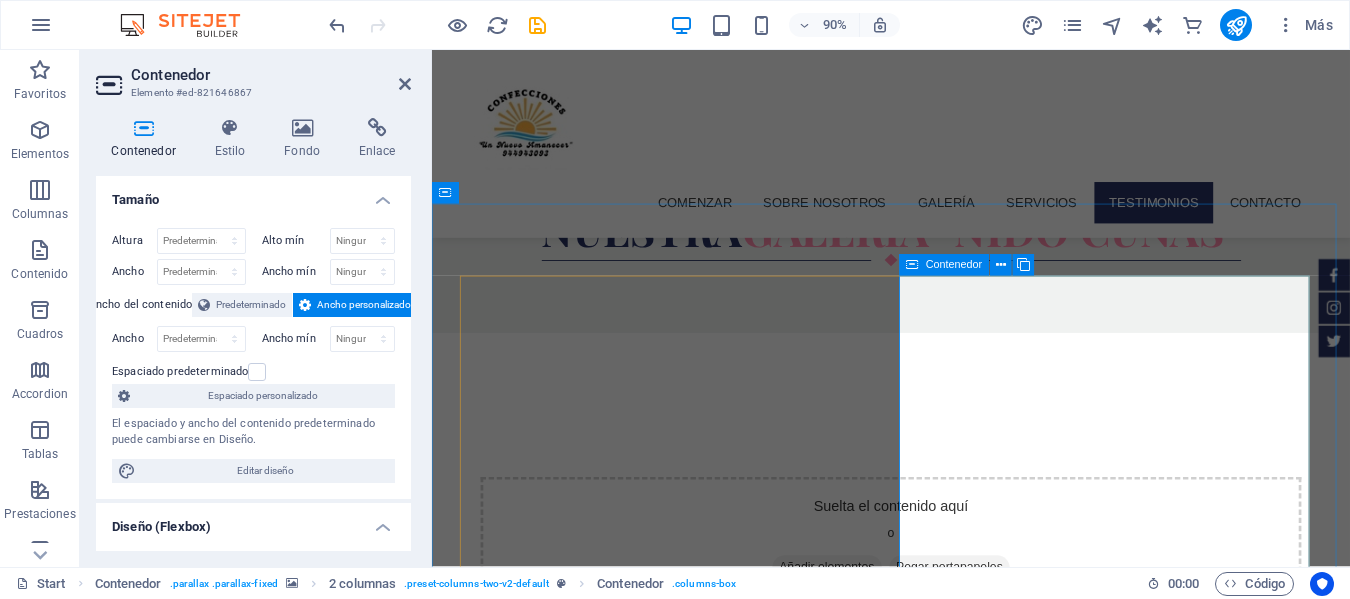 click on "Suelta el contenido aquí o  Añadir elementos  Pegar portapapeles" at bounding box center [698, 2713] 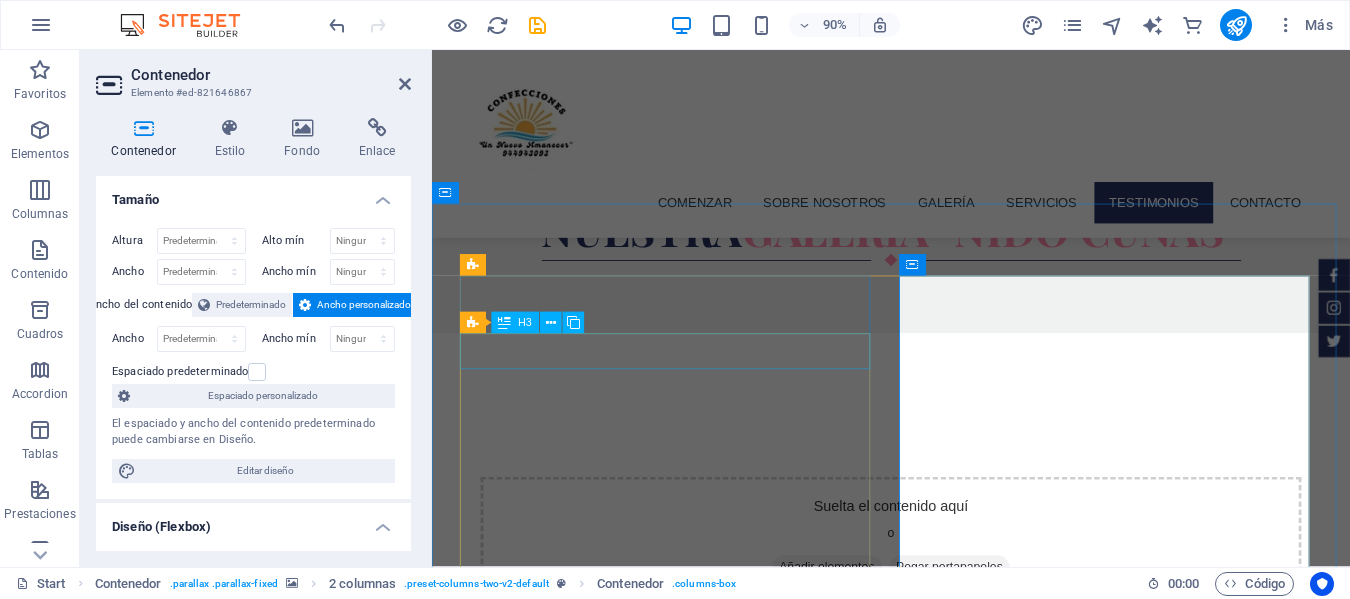 click on "Lorem ipsum dolor sit amet?" at bounding box center (698, 1851) 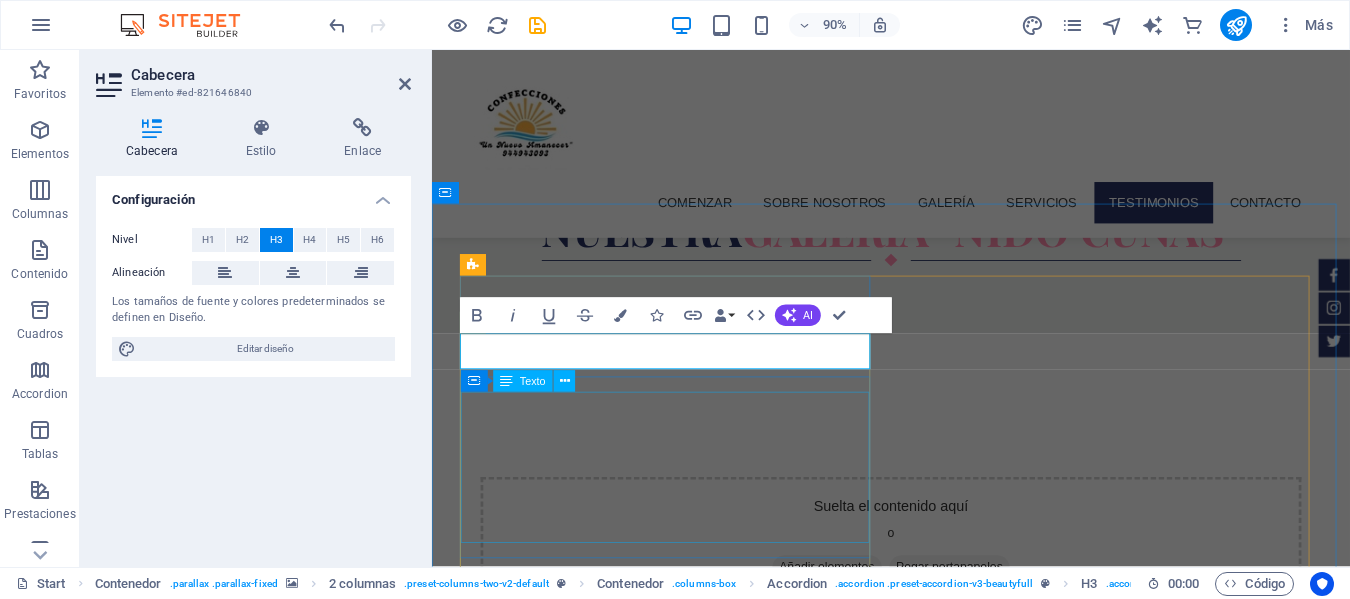 click on "Lorem ipsum dolor sit amet, consectetur adipisicing elit. Maiores ipsum repellat minus nihil. Labore, delectus, nam dignissimos ea repudiandae minima voluptatum magni pariatur possimus quia accusamus harum facilis corporis animi nisi. Enim, pariatur, impedit quia repellat harum ipsam laboriosam voluptas dicta illum nisi obcaecati reprehenderit quis placeat recusandae tenetur aperiam." at bounding box center (698, 1980) 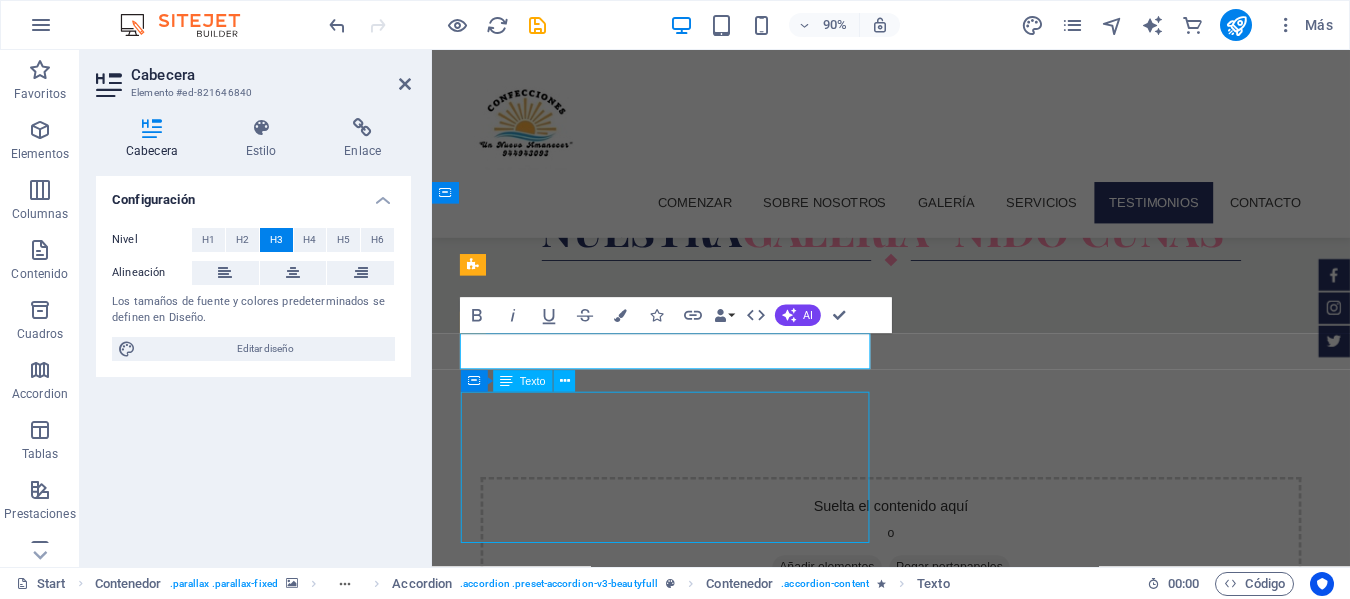 click on "Lorem ipsum dolor sit amet, consectetur adipisicing elit. Maiores ipsum repellat minus nihil. Labore, delectus, nam dignissimos ea repudiandae minima voluptatum magni pariatur possimus quia accusamus harum facilis corporis animi nisi. Enim, pariatur, impedit quia repellat harum ipsam laboriosam voluptas dicta illum nisi obcaecati reprehenderit quis placeat recusandae tenetur aperiam." at bounding box center (698, 1980) 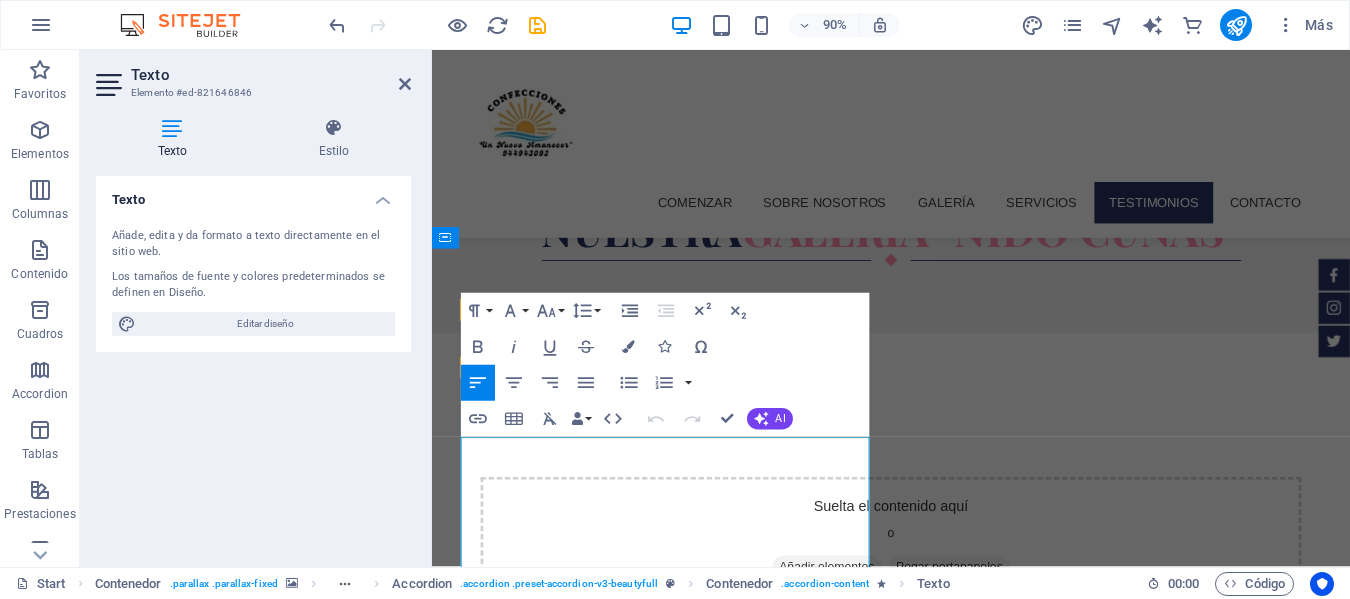 scroll, scrollTop: 2276, scrollLeft: 0, axis: vertical 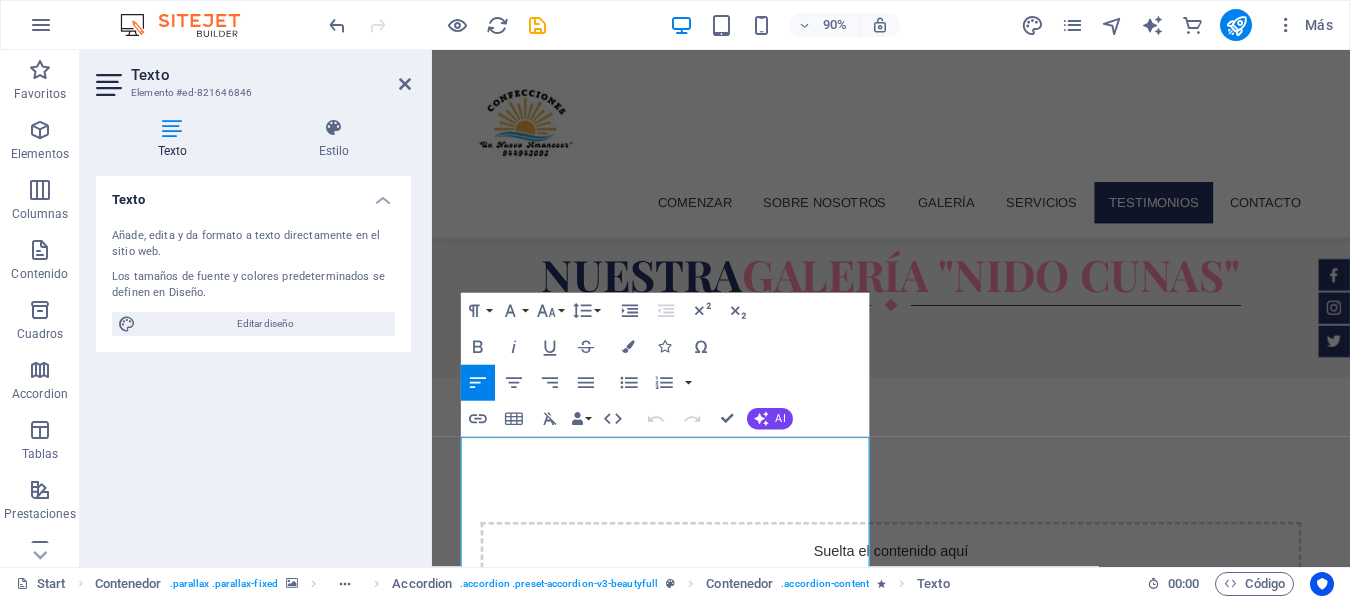 click at bounding box center [942, 2024] 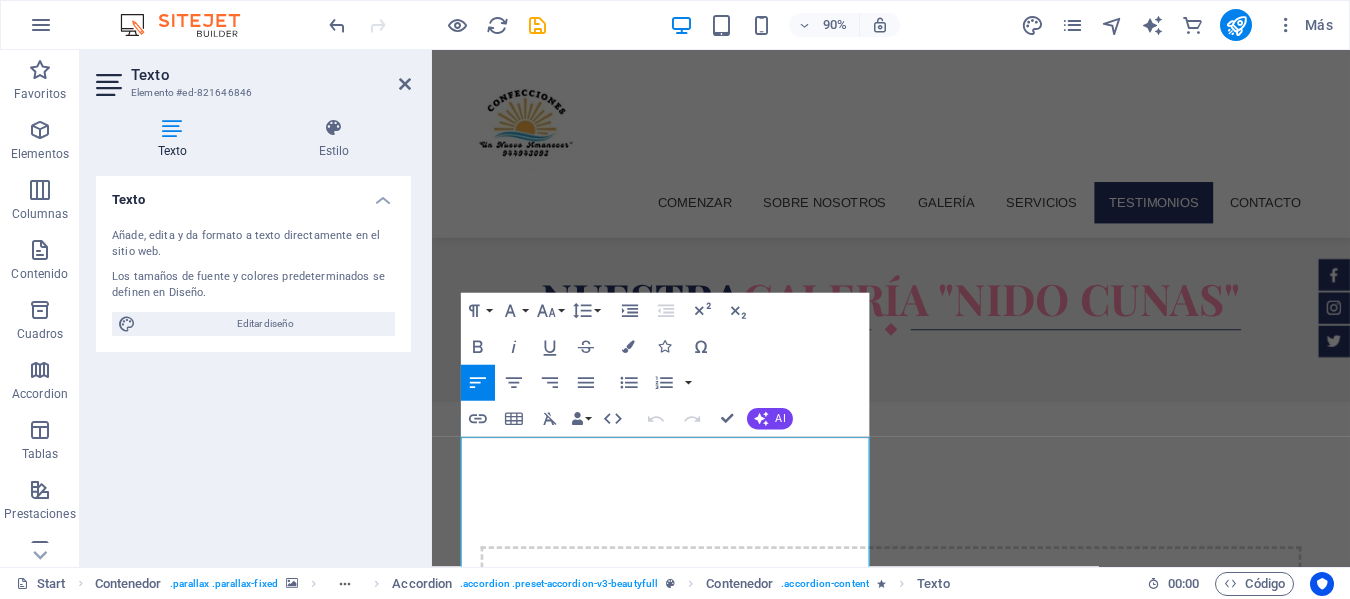 click at bounding box center (942, 2051) 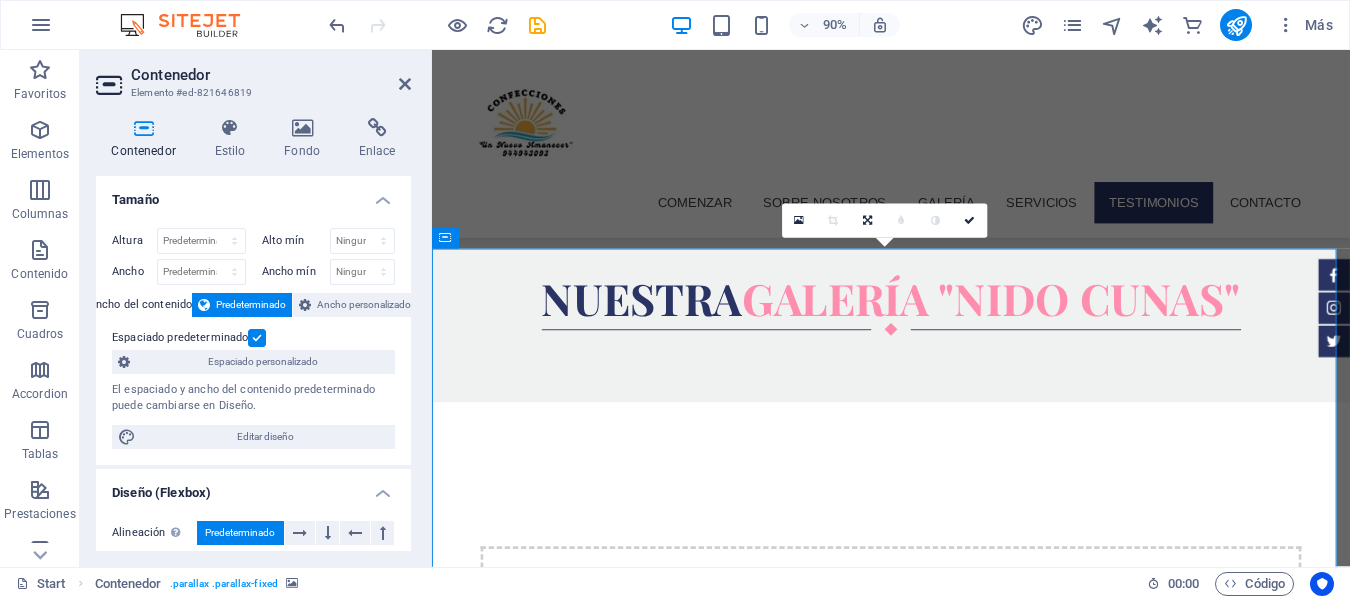 click at bounding box center (942, 2051) 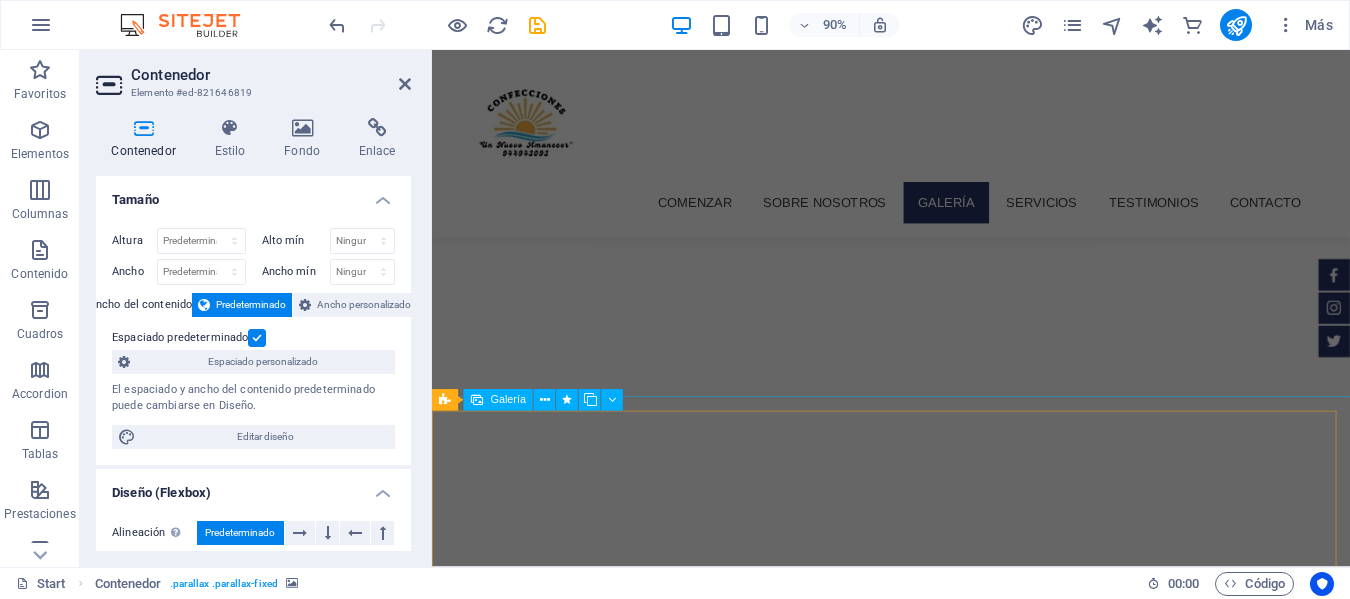 scroll, scrollTop: 776, scrollLeft: 0, axis: vertical 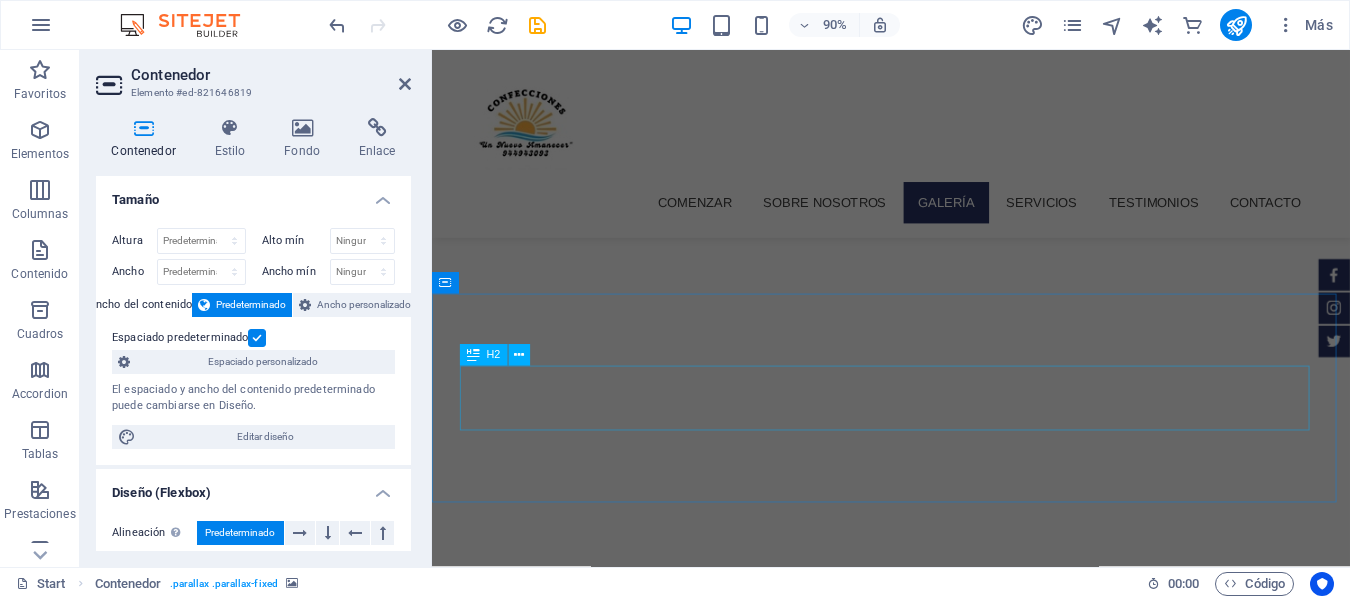 click on "nuestra  galería "nido cunas"" at bounding box center [942, 1799] 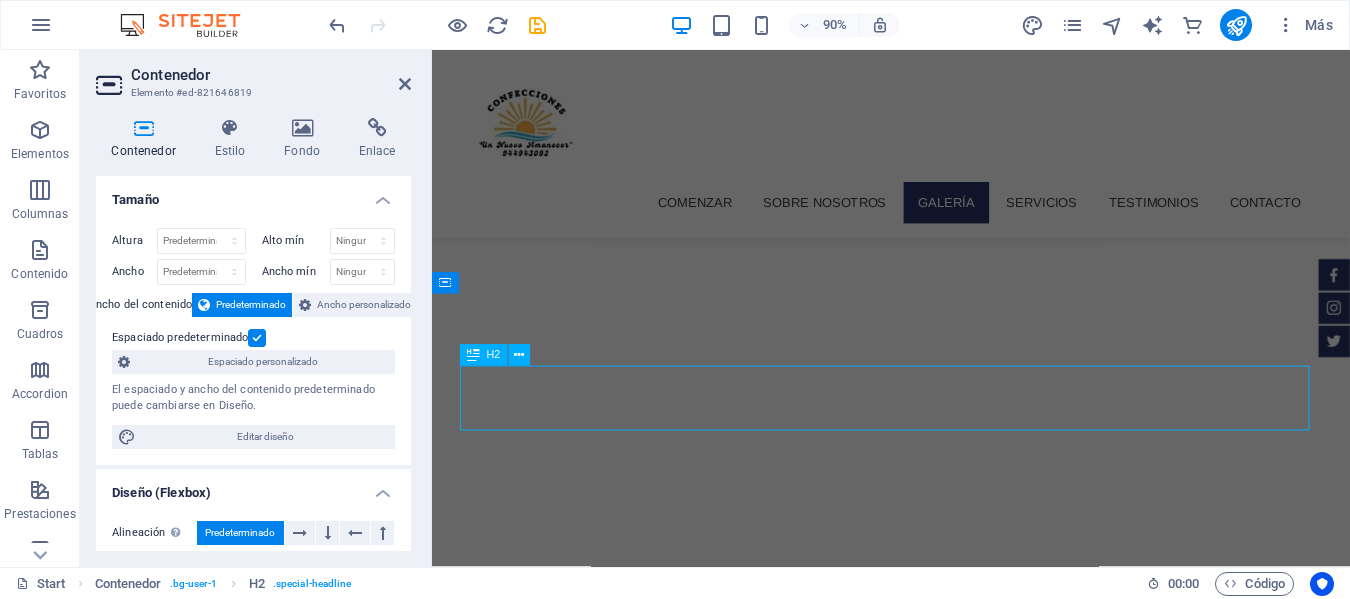 click on "nuestra  galería "nido cunas"" at bounding box center (942, 1799) 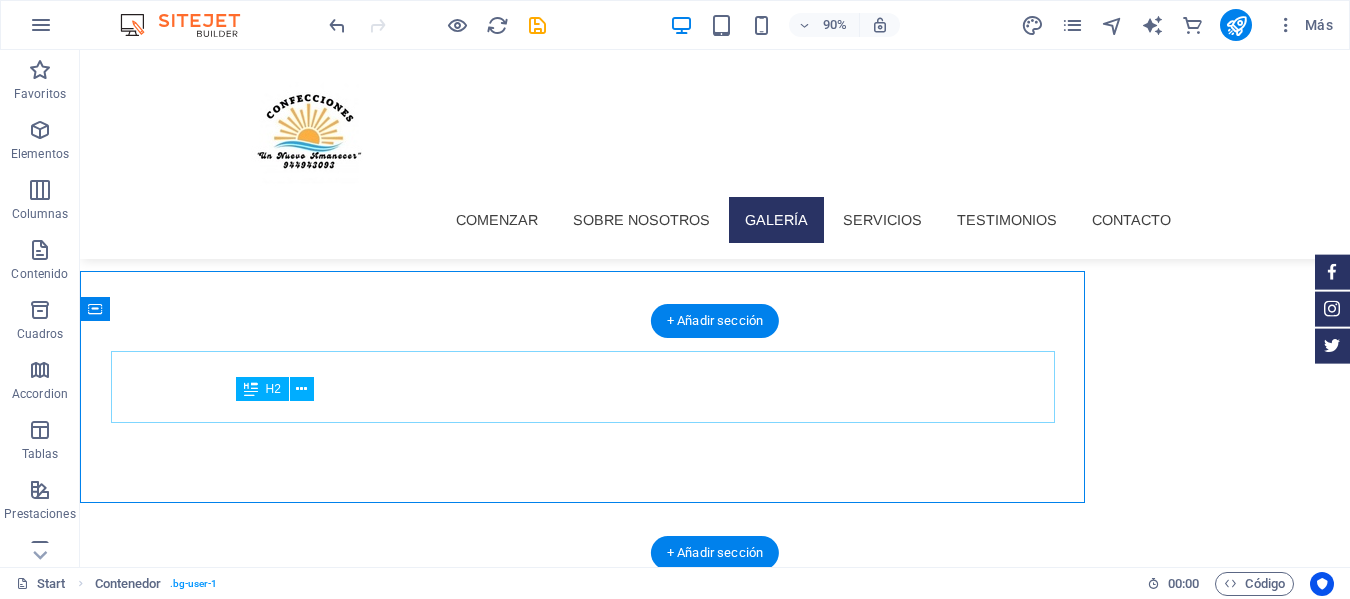 scroll, scrollTop: 826, scrollLeft: 0, axis: vertical 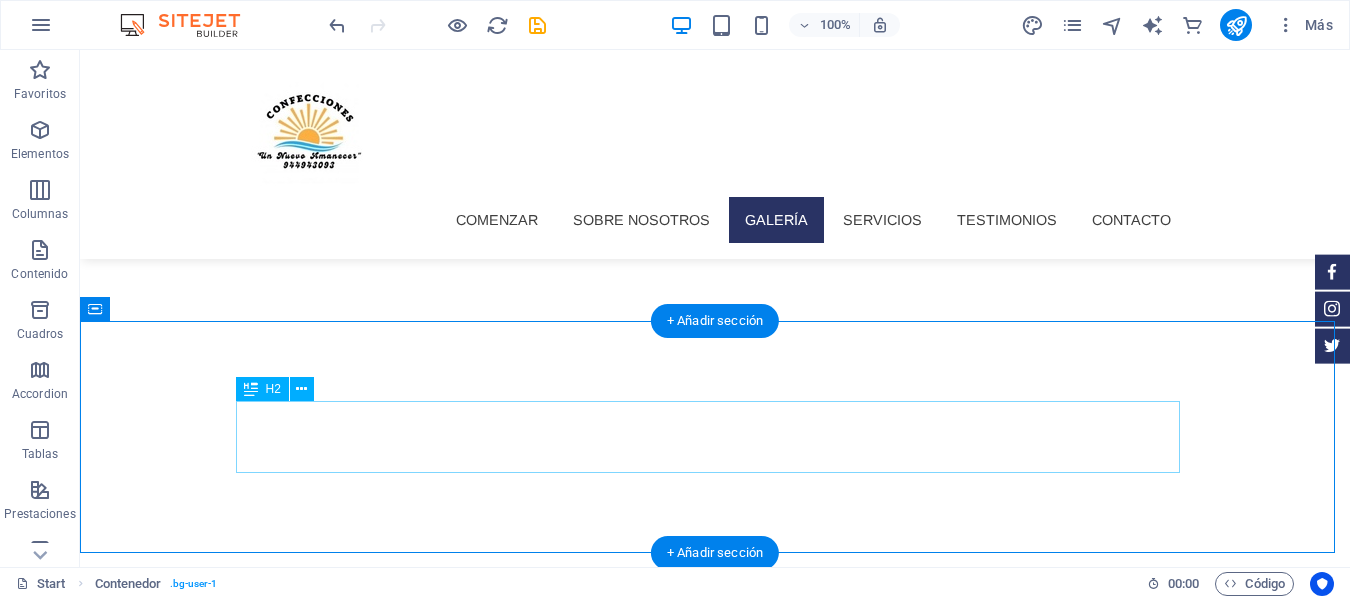 click on "nuestra  galería "nido cunas"" at bounding box center (715, 1826) 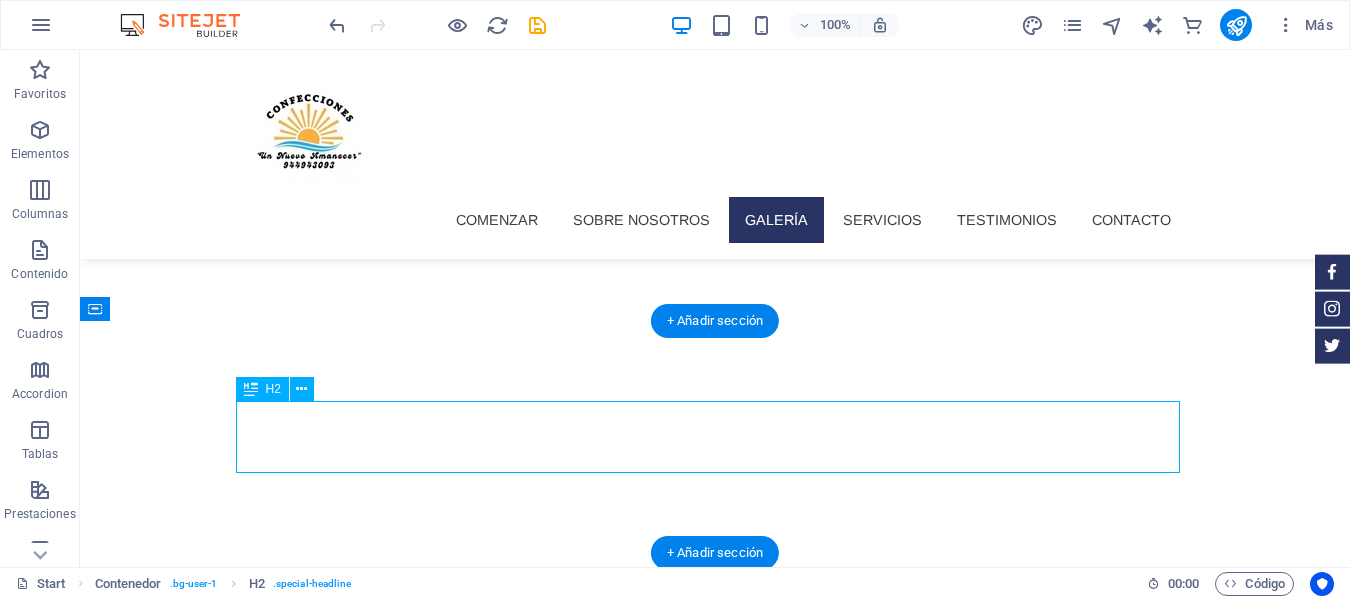 click on "nuestra  galería "nido cunas"" at bounding box center [715, 1826] 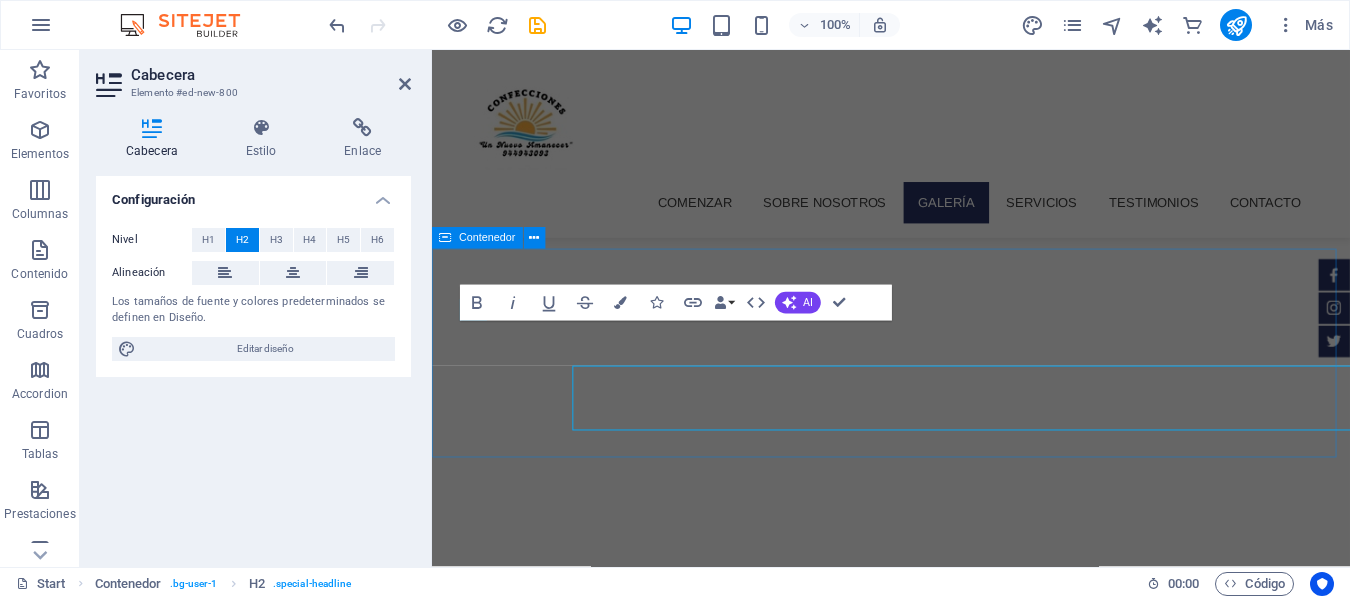 click on "nuestra  galería "nido cunas"" at bounding box center (942, 1776) 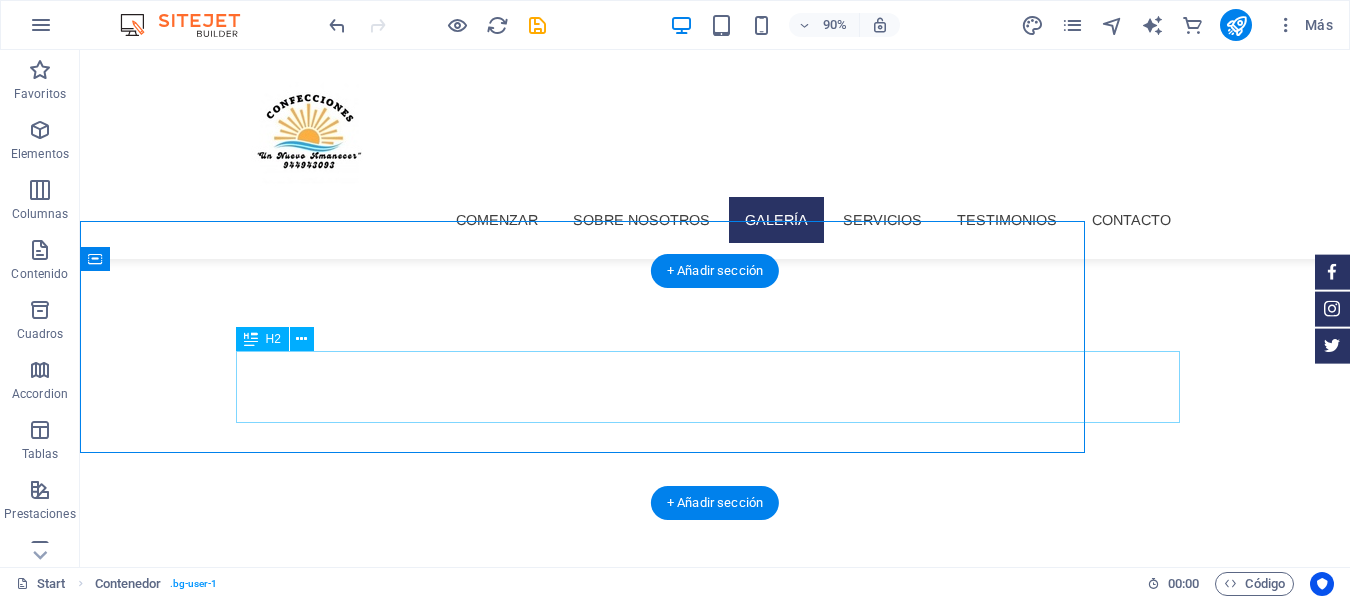 scroll, scrollTop: 876, scrollLeft: 0, axis: vertical 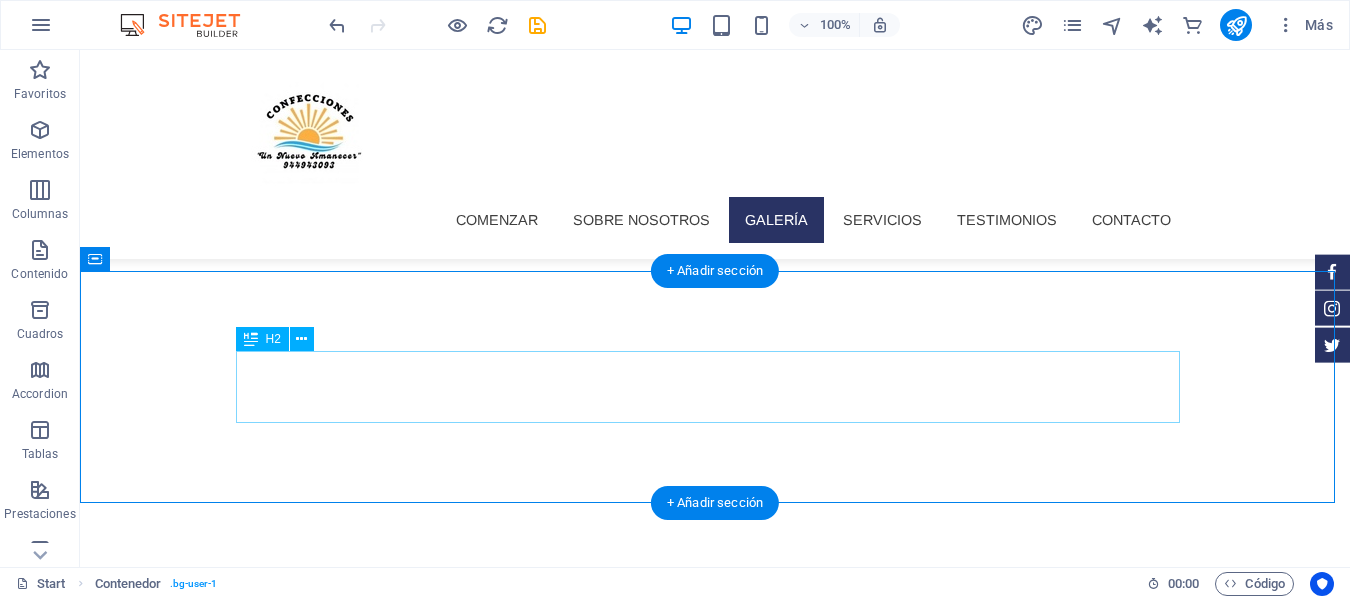 click on "nuestra  galería "nido cunas"" at bounding box center (715, 1776) 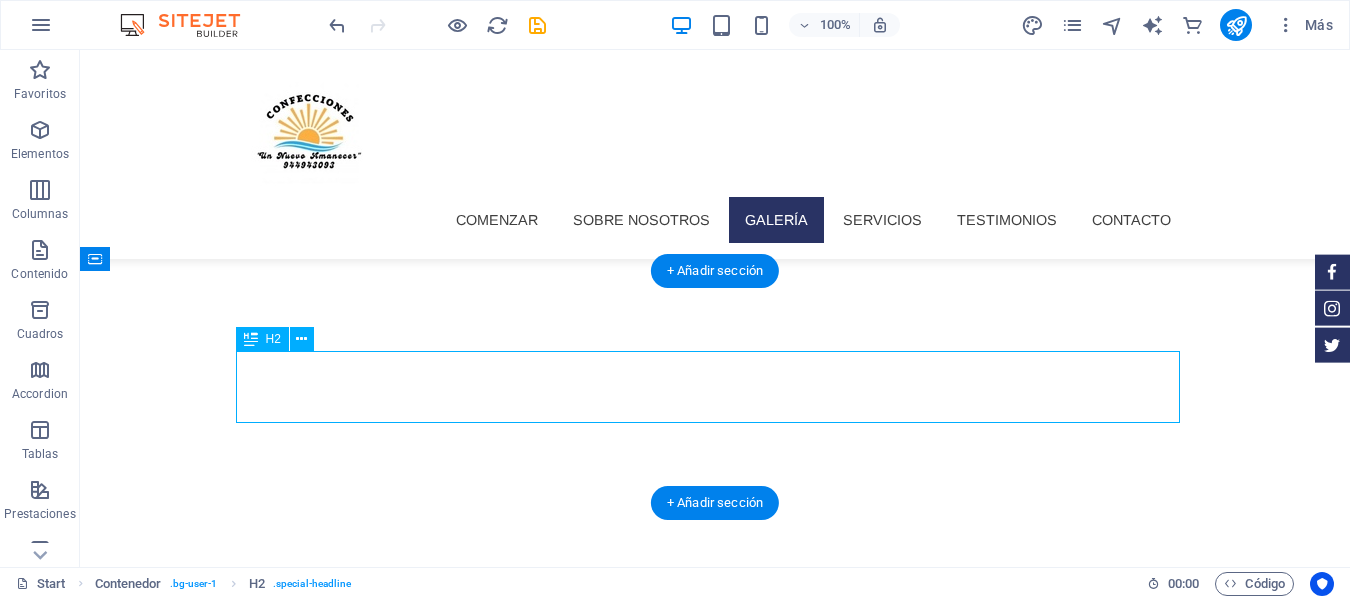 click on "nuestra  galería "nido cunas"" at bounding box center (715, 1776) 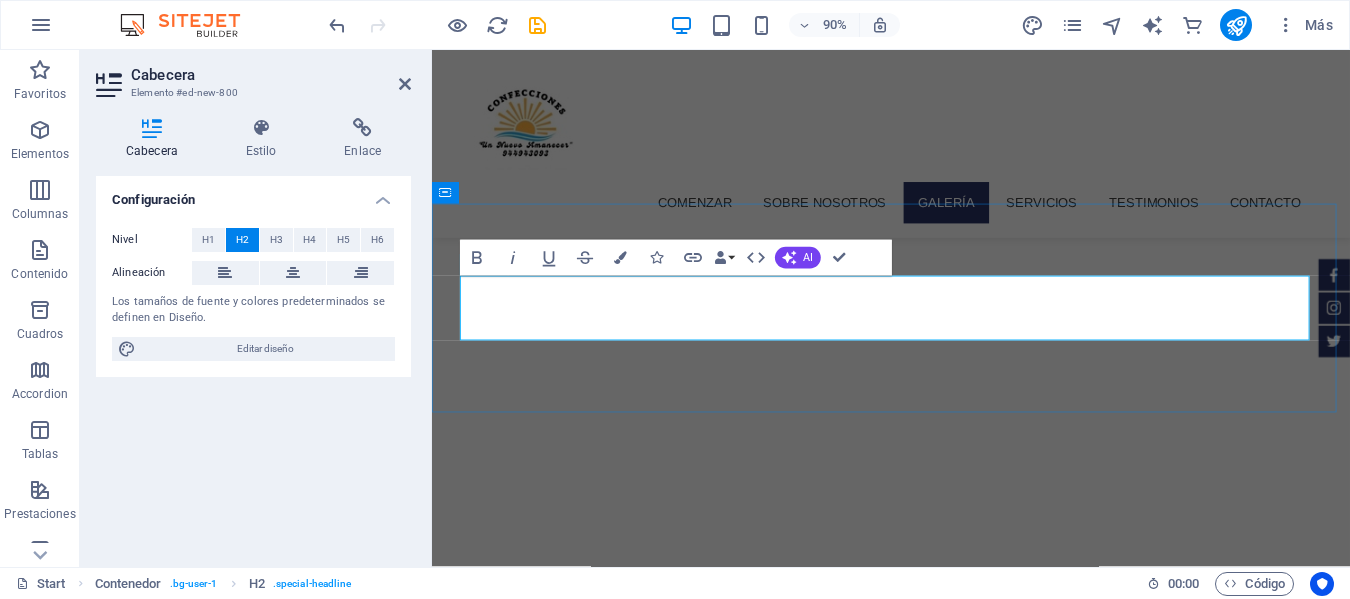 click on "galería "nido cunas"" at bounding box center [1054, 1726] 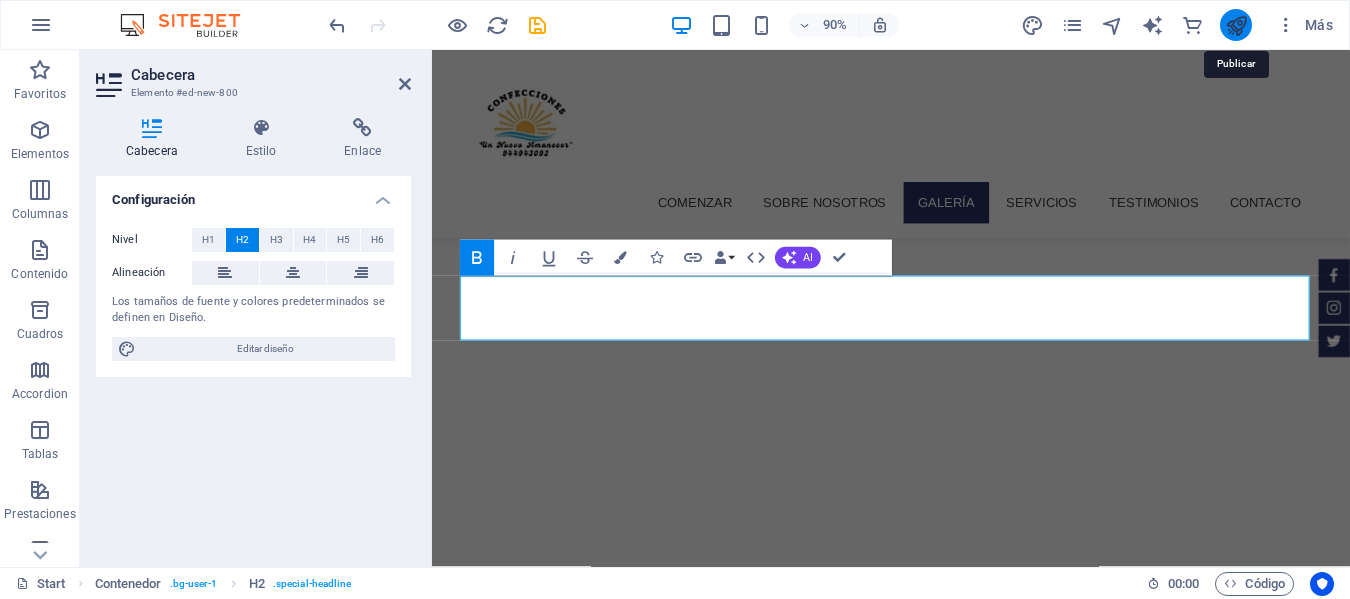 click at bounding box center (1236, 25) 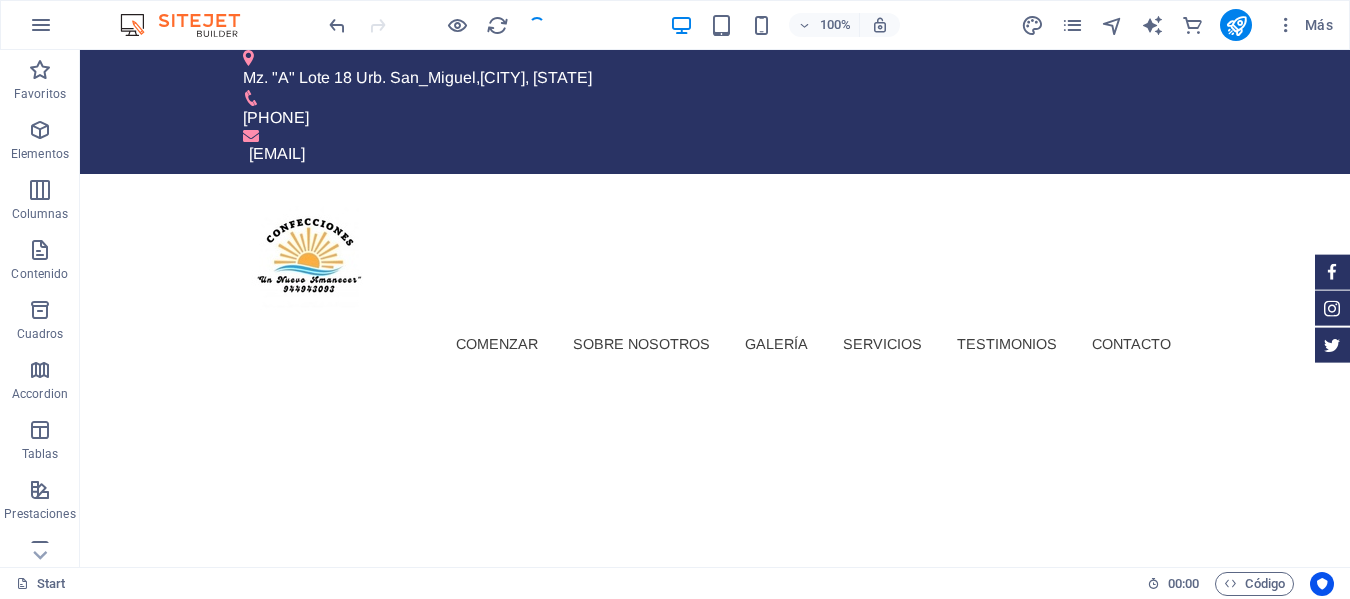 scroll, scrollTop: 0, scrollLeft: 0, axis: both 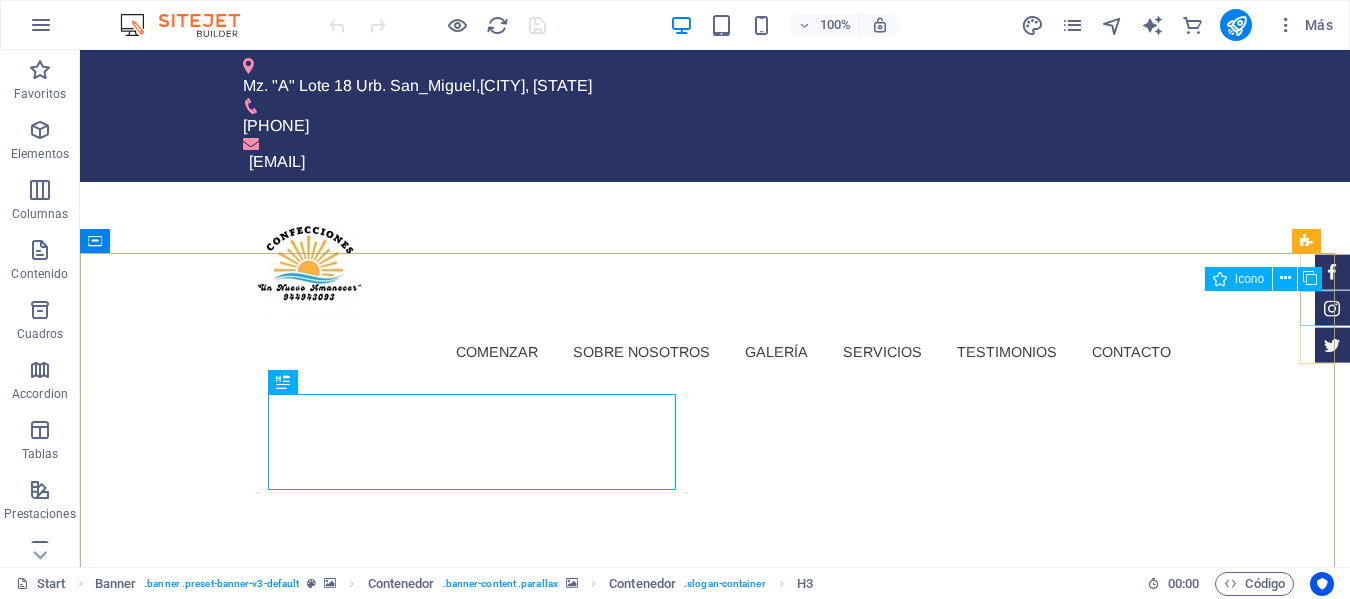 click on "Icono" at bounding box center [1270, 279] 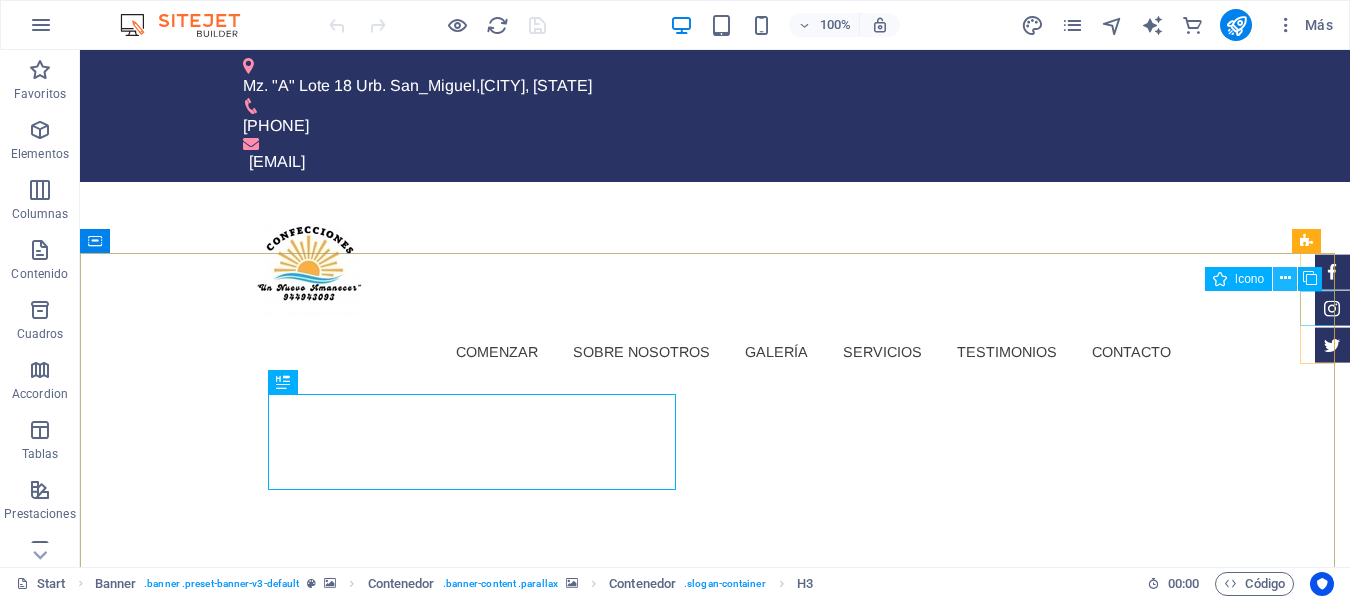 click at bounding box center [1285, 278] 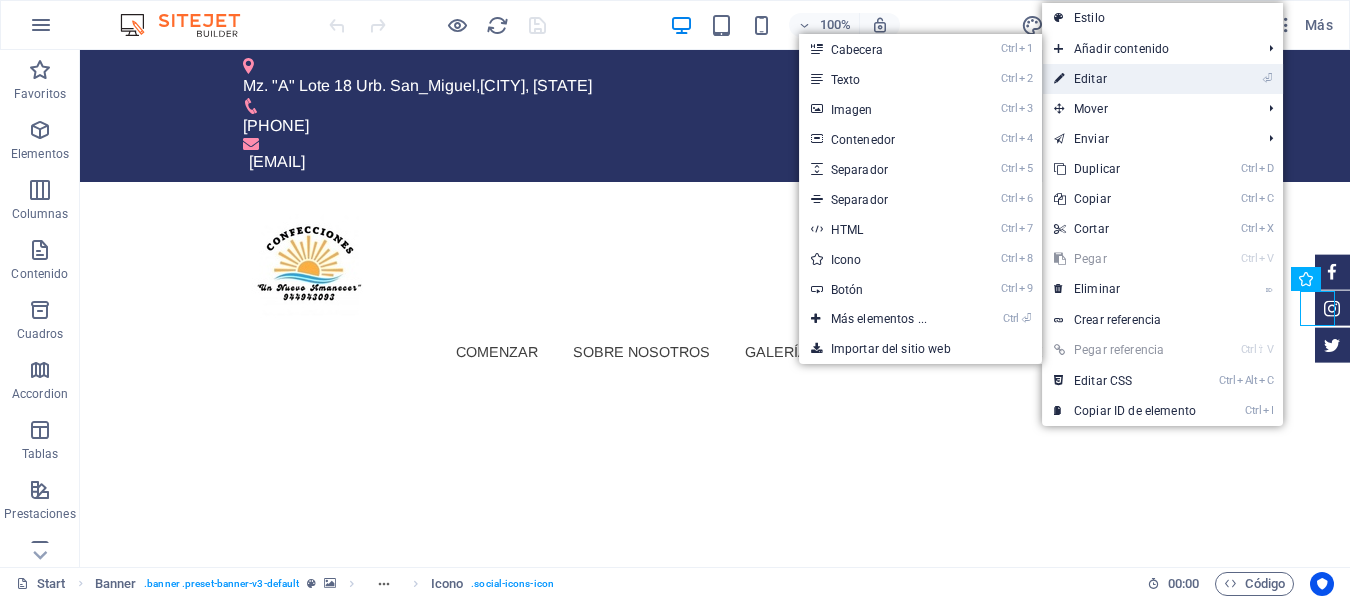 click on "⏎  Editar" at bounding box center [1125, 79] 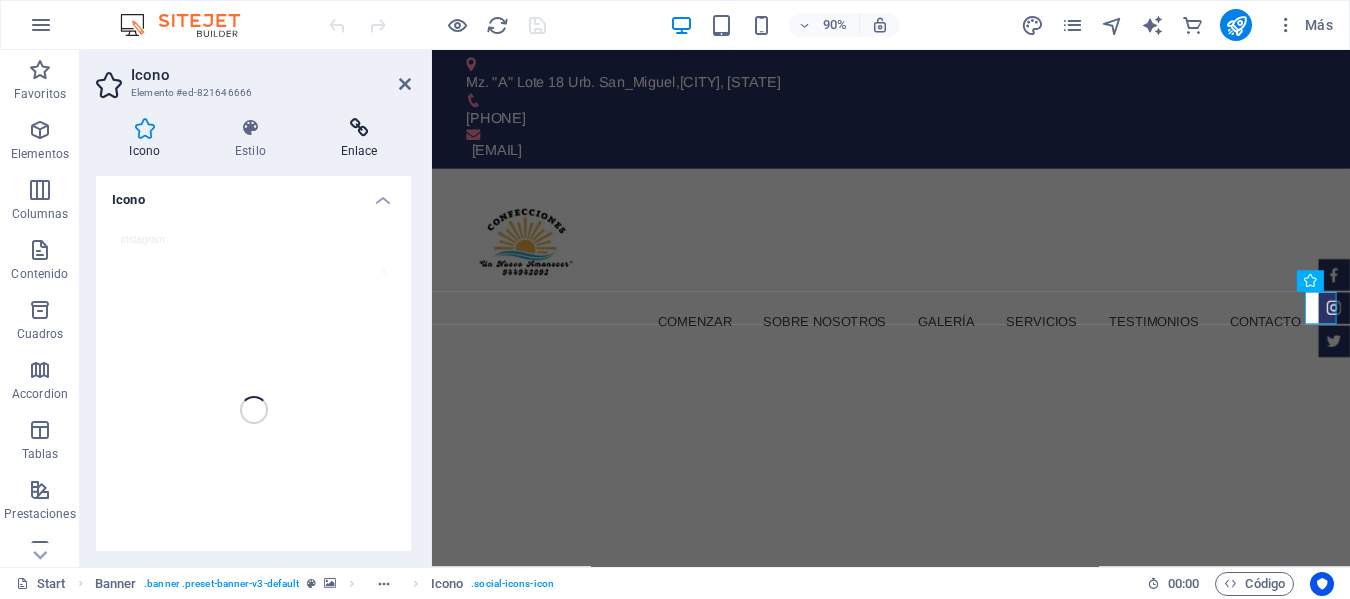 click on "Enlace" at bounding box center (359, 139) 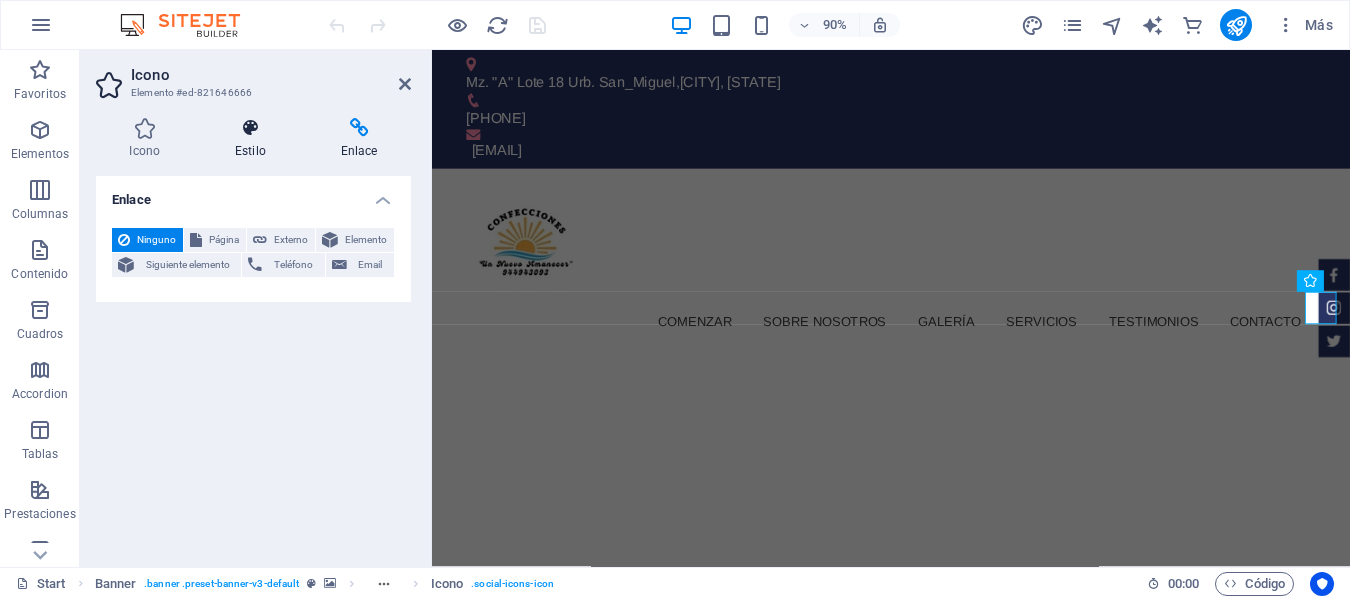 click on "Estilo" at bounding box center [255, 139] 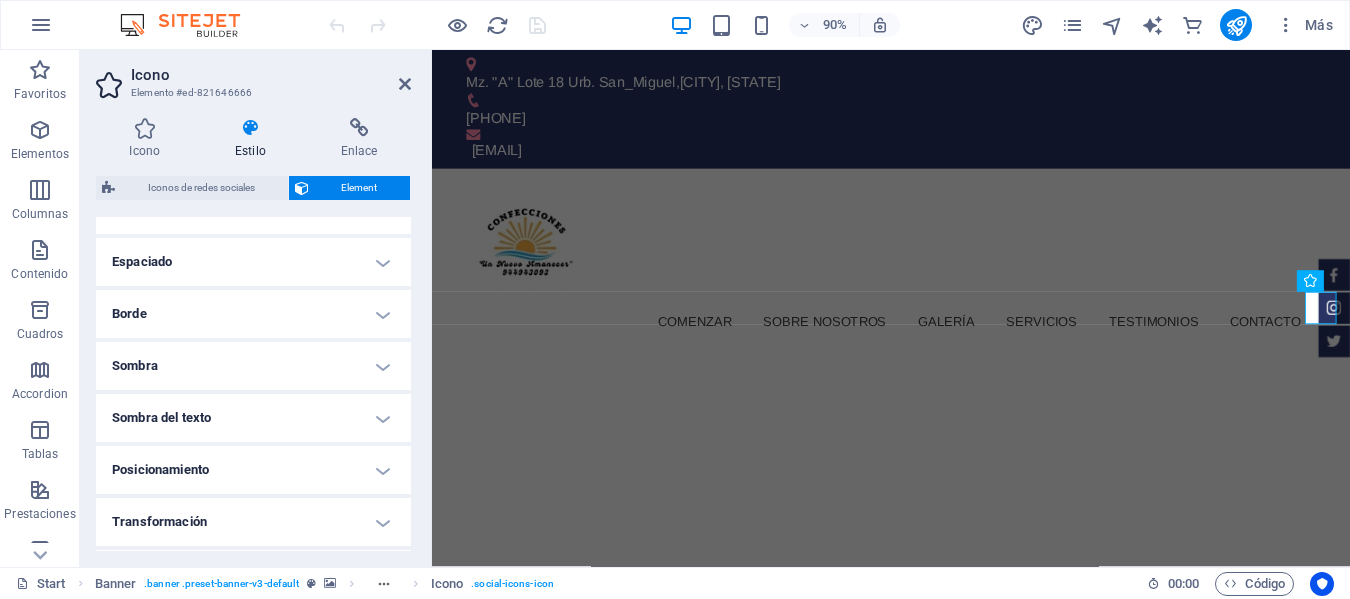 scroll, scrollTop: 400, scrollLeft: 0, axis: vertical 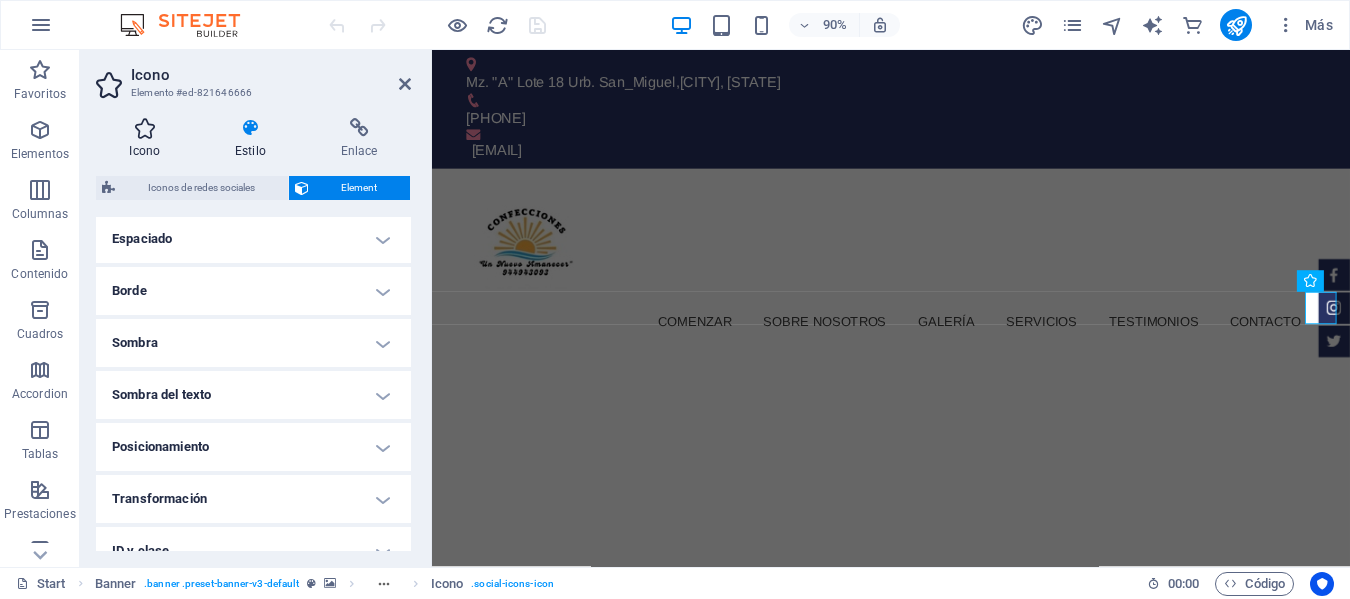 click on "Icono" at bounding box center (149, 139) 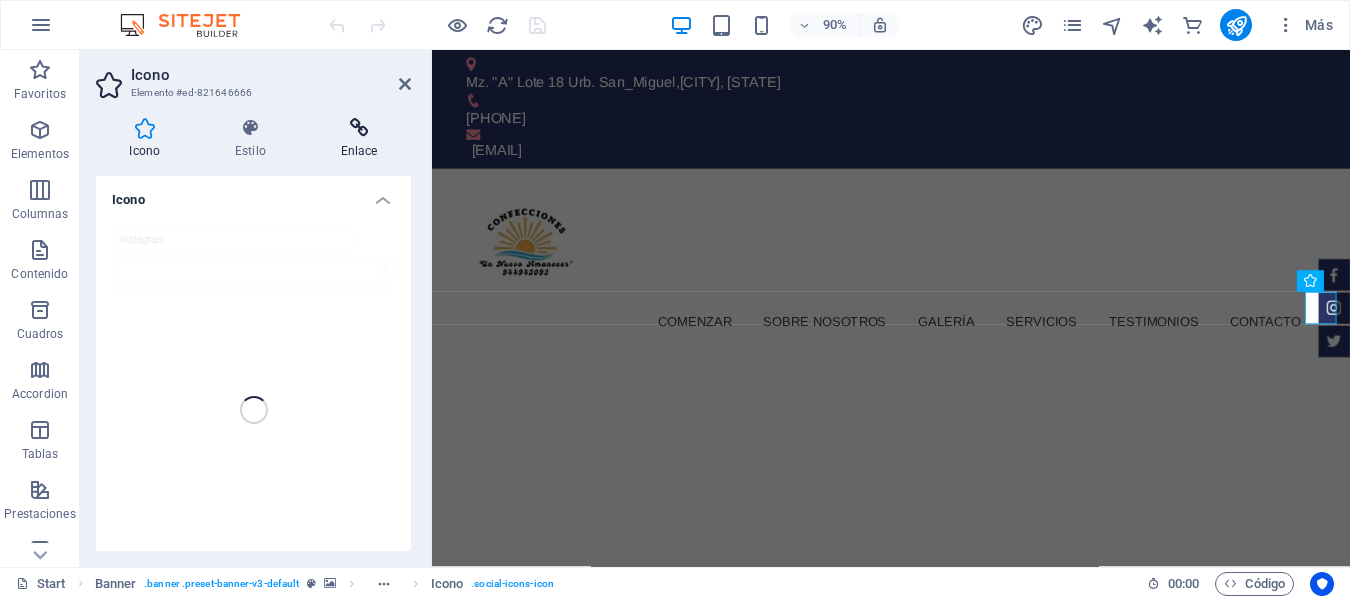 click on "Enlace" at bounding box center [359, 139] 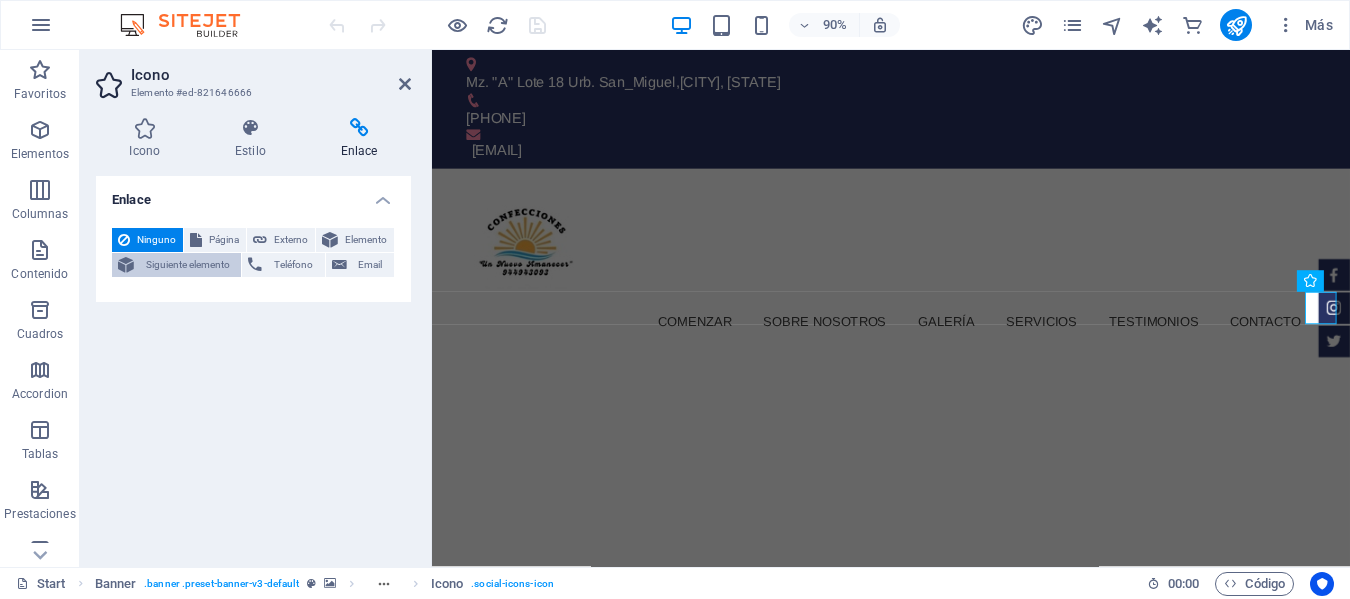 click on "Siguiente elemento" at bounding box center [187, 265] 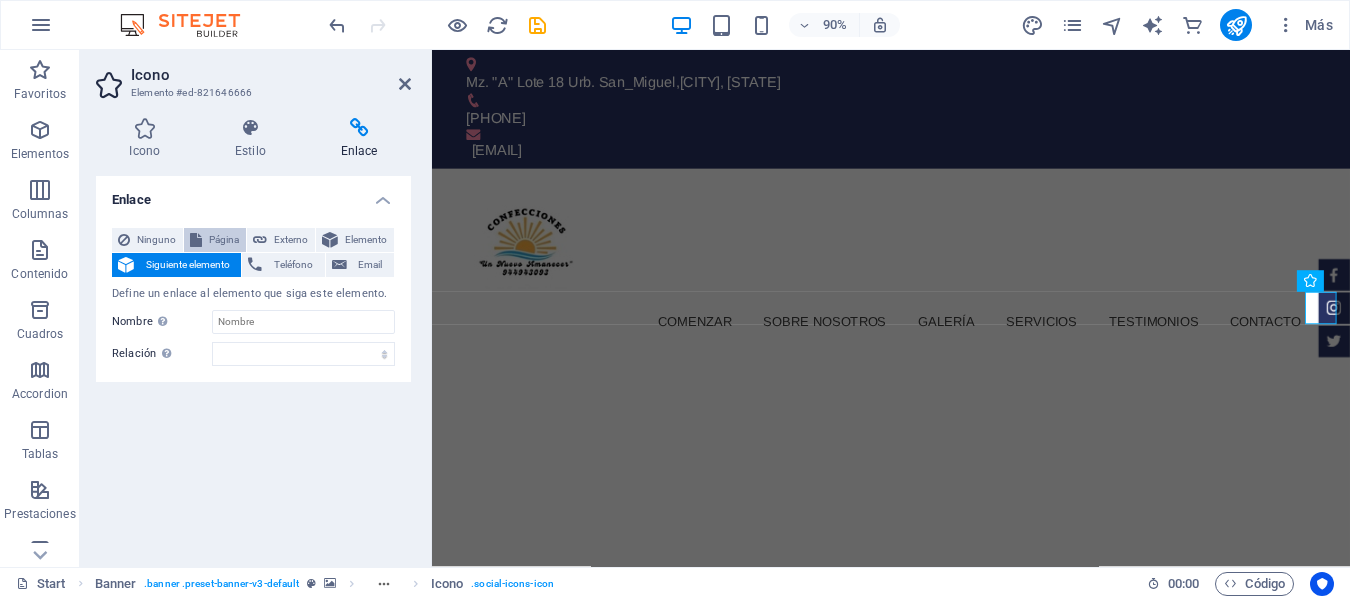 click on "Página" at bounding box center (224, 240) 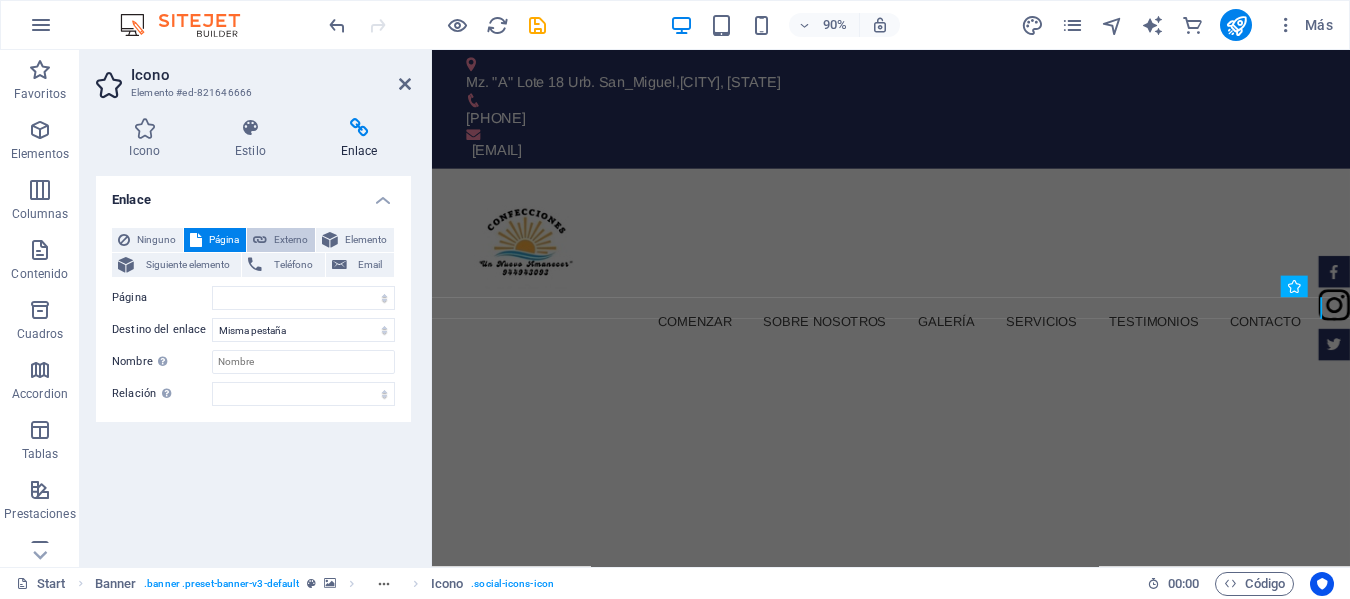 click on "Externo" at bounding box center (291, 240) 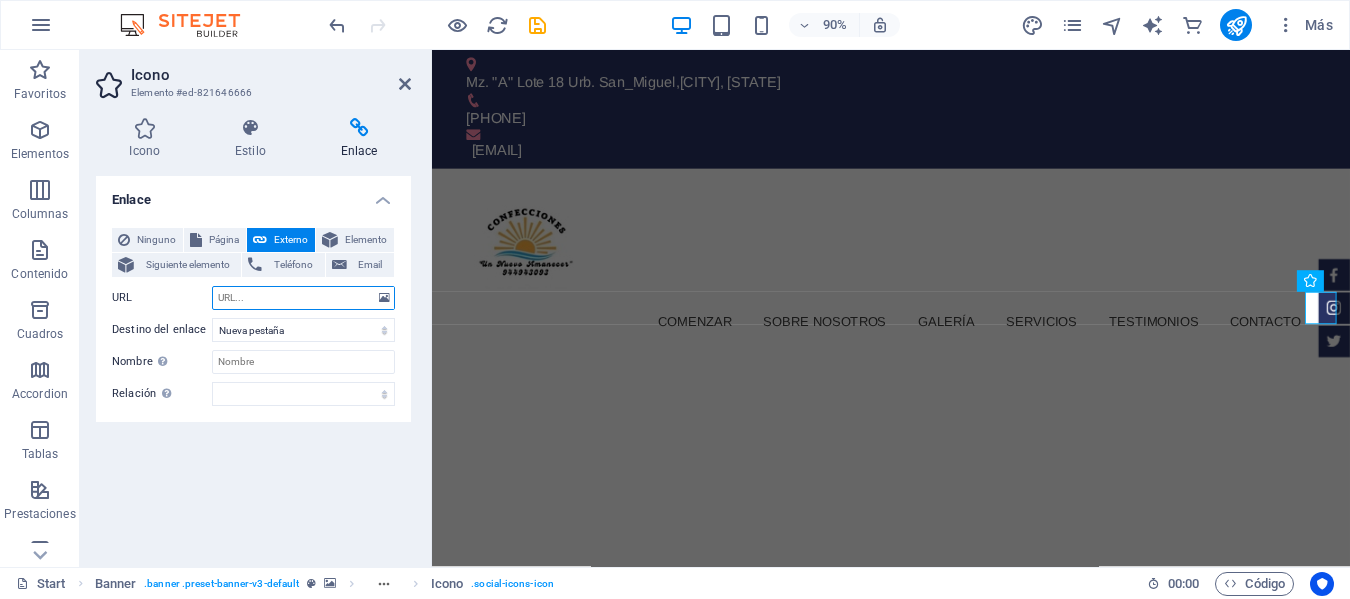 click on "URL" at bounding box center [303, 298] 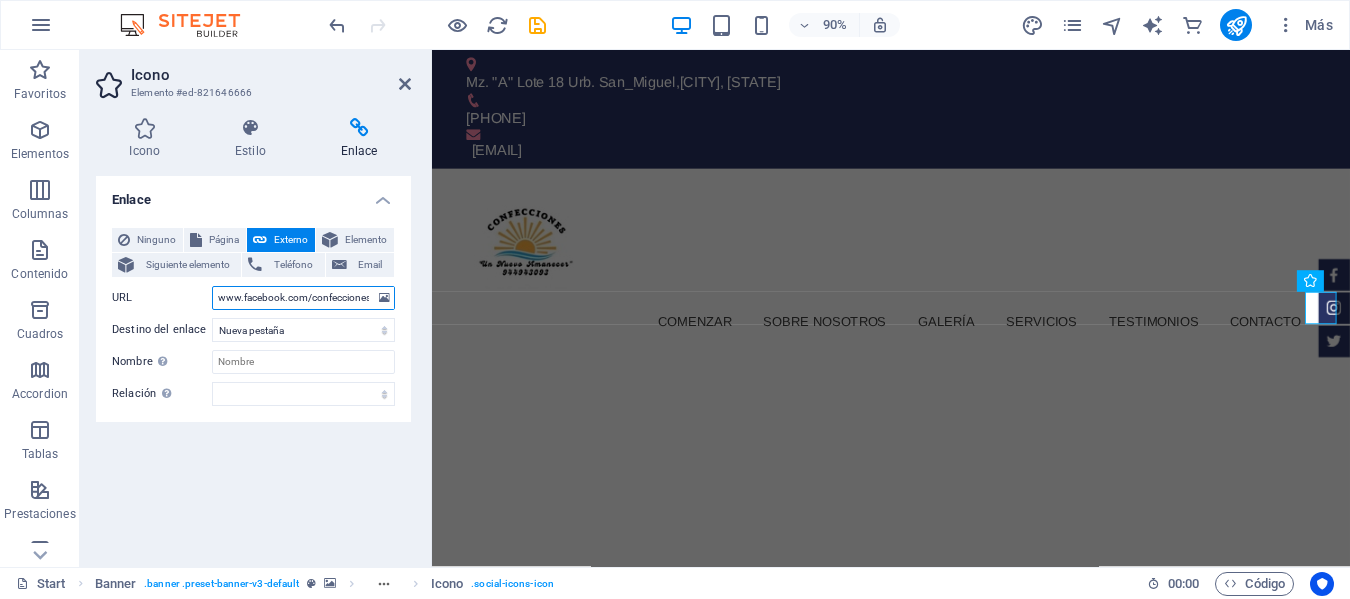 scroll, scrollTop: 0, scrollLeft: 171, axis: horizontal 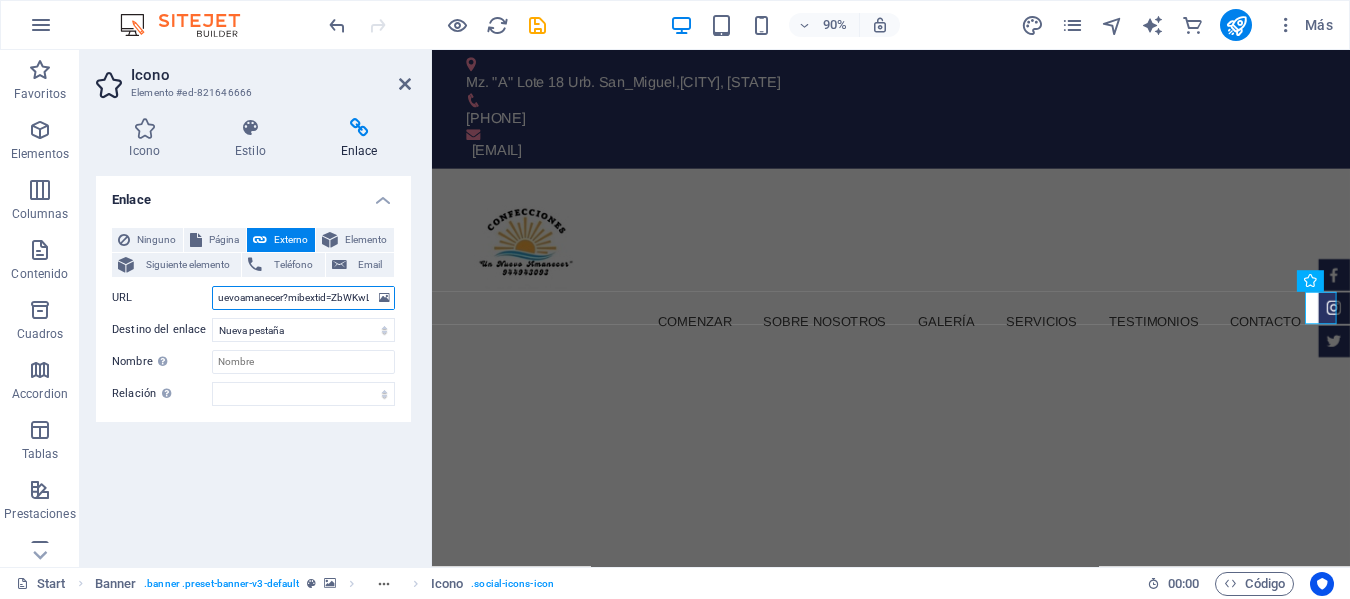 type on "www.facebook.com/confeccionesunnuevoamanecer?mibextid=ZbWKwL" 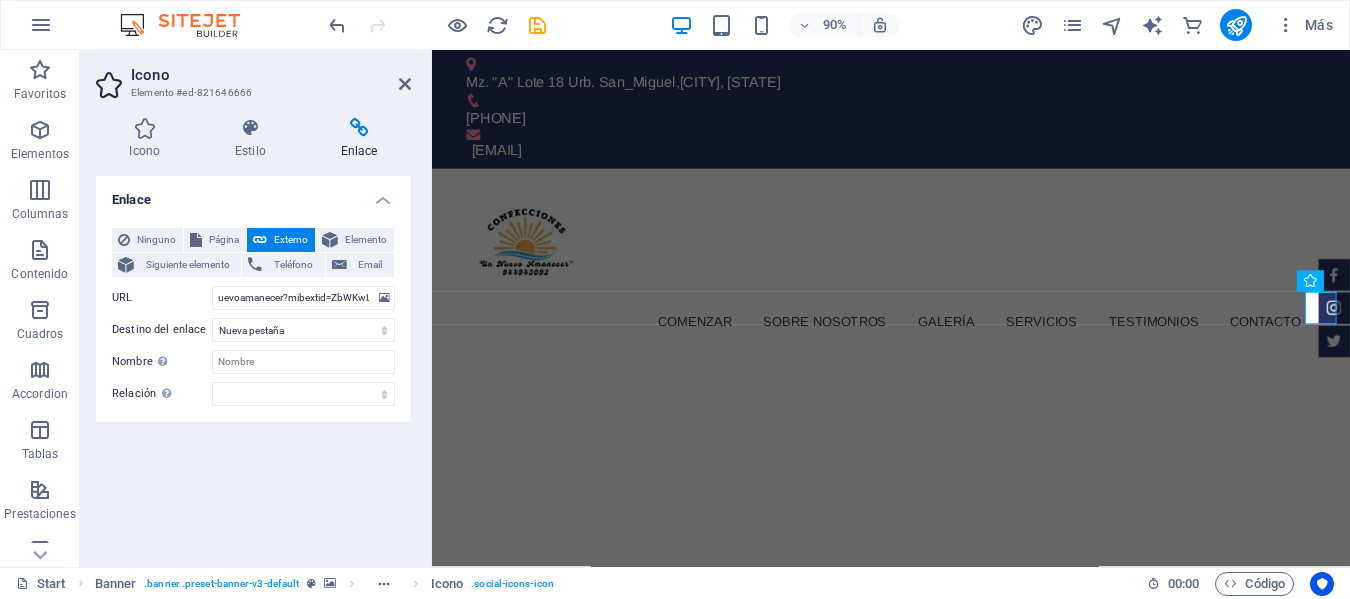 scroll, scrollTop: 0, scrollLeft: 0, axis: both 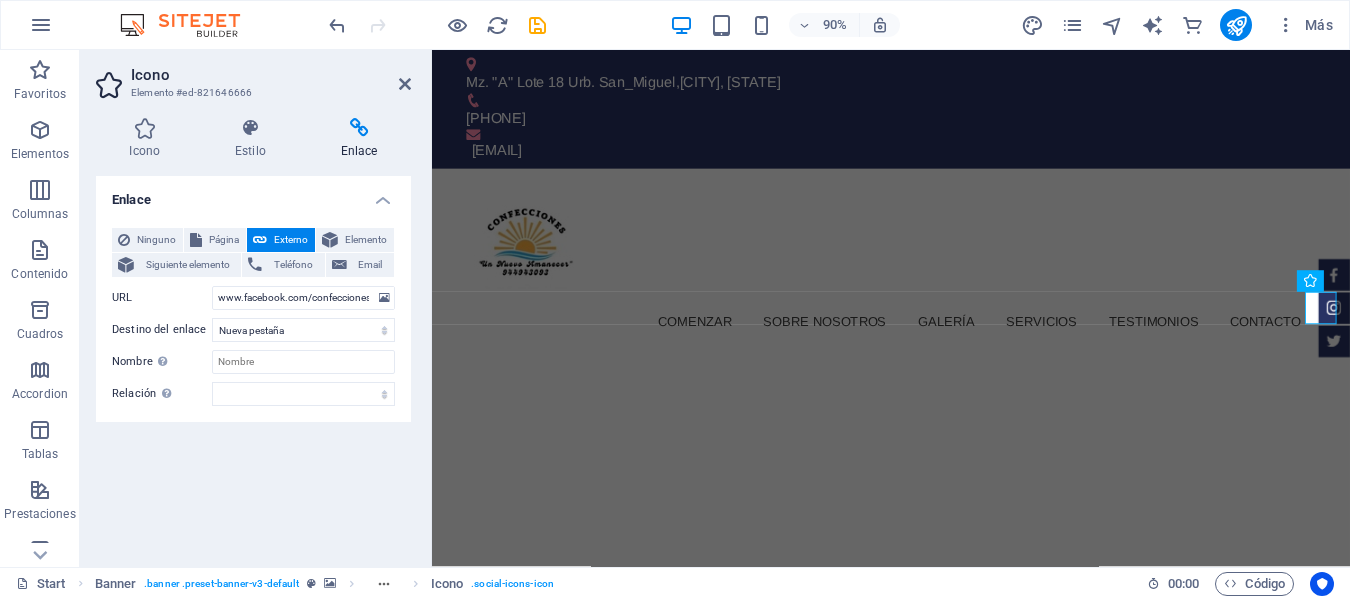 click on "Enlace Ninguno Página Externo Elemento Siguiente elemento Teléfono Email Página Start Subpage Legal Notice Privacy Elemento
URL www.facebook.com/confeccionesunnuevoamanecer?mibextid=ZbWKwL Teléfono Email Destino del enlace Nueva pestaña Misma pestaña Superposición Nombre Una descripción adicional del enlace no debería ser igual al texto del enlace. El título suele mostrarse como un texto de información cuando se mueve el ratón por encima del elemento. Déjalo en blanco en caso de dudas. Relación Define la  relación de este enlace con el destino del enlace . Por ejemplo, el valor "nofollow" indica a los buscadores que no sigan al enlace. Puede dejarse vacío. alternativo autor marcador externo ayuda licencia siguiente nofollow noreferrer noopener ant buscar etiqueta" at bounding box center [253, 363] 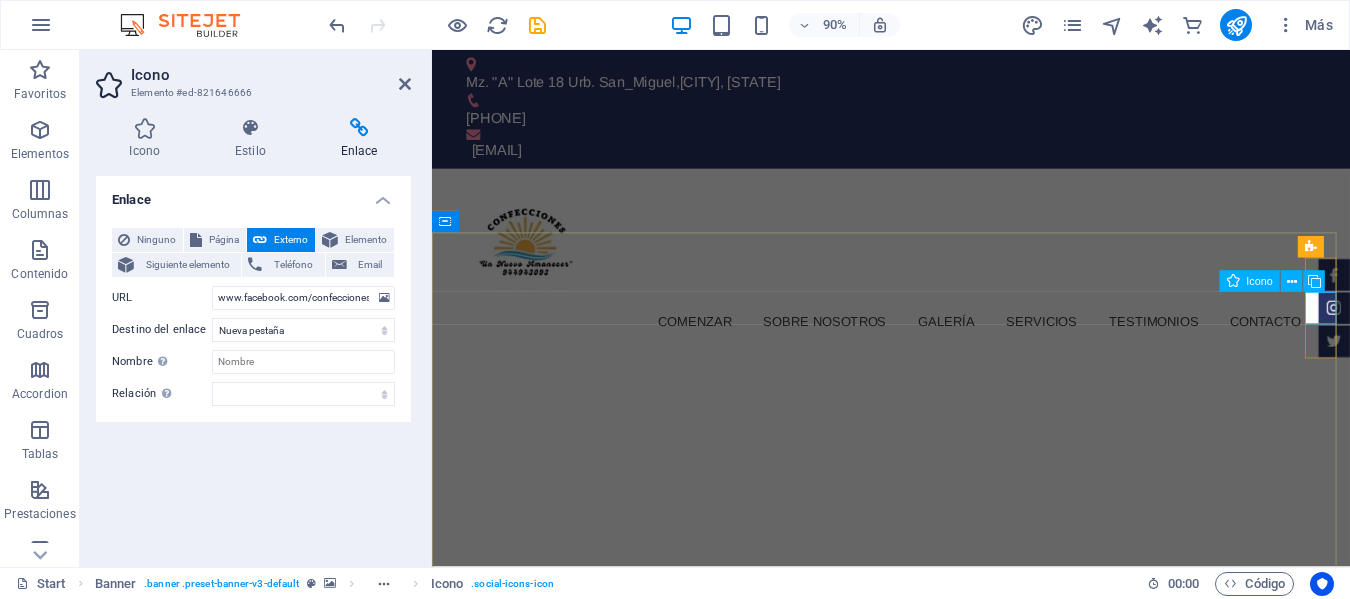 click at bounding box center (1434, 336) 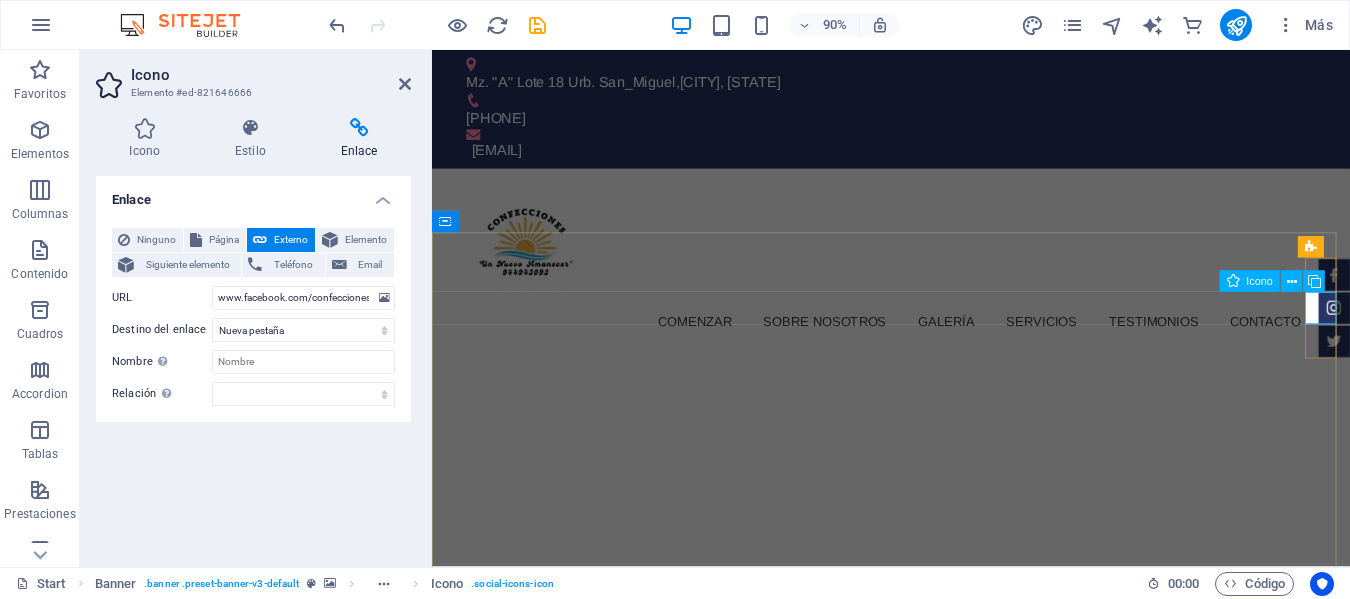 click at bounding box center (1434, 336) 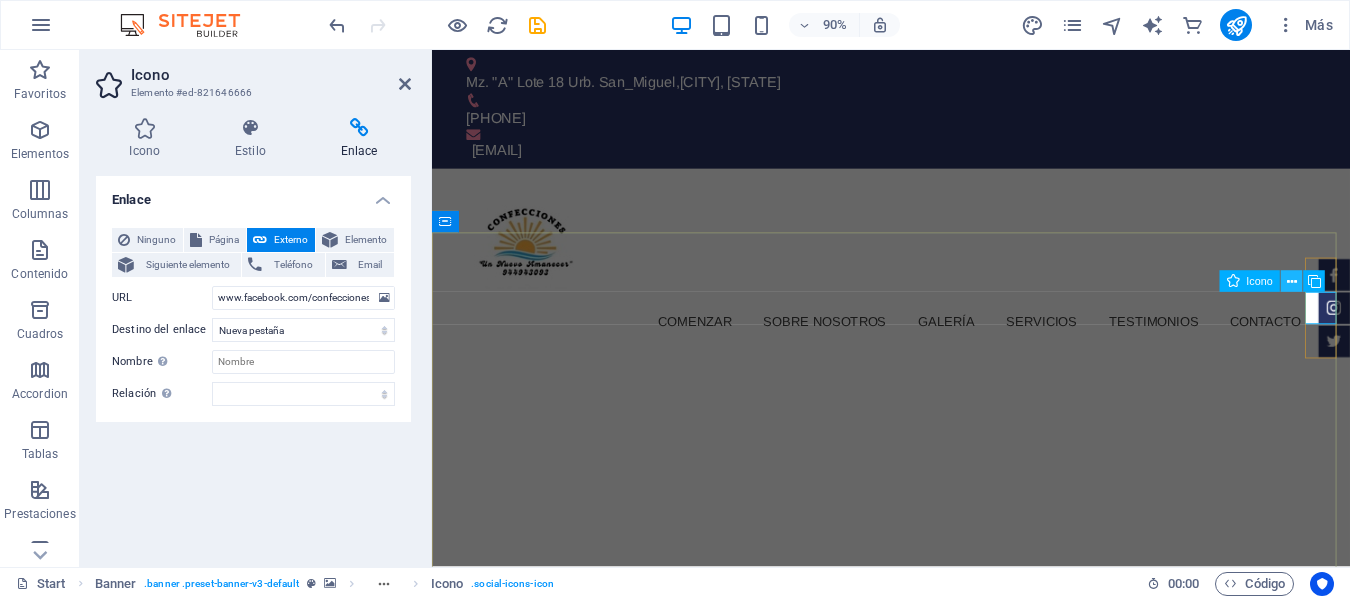 click at bounding box center (1292, 281) 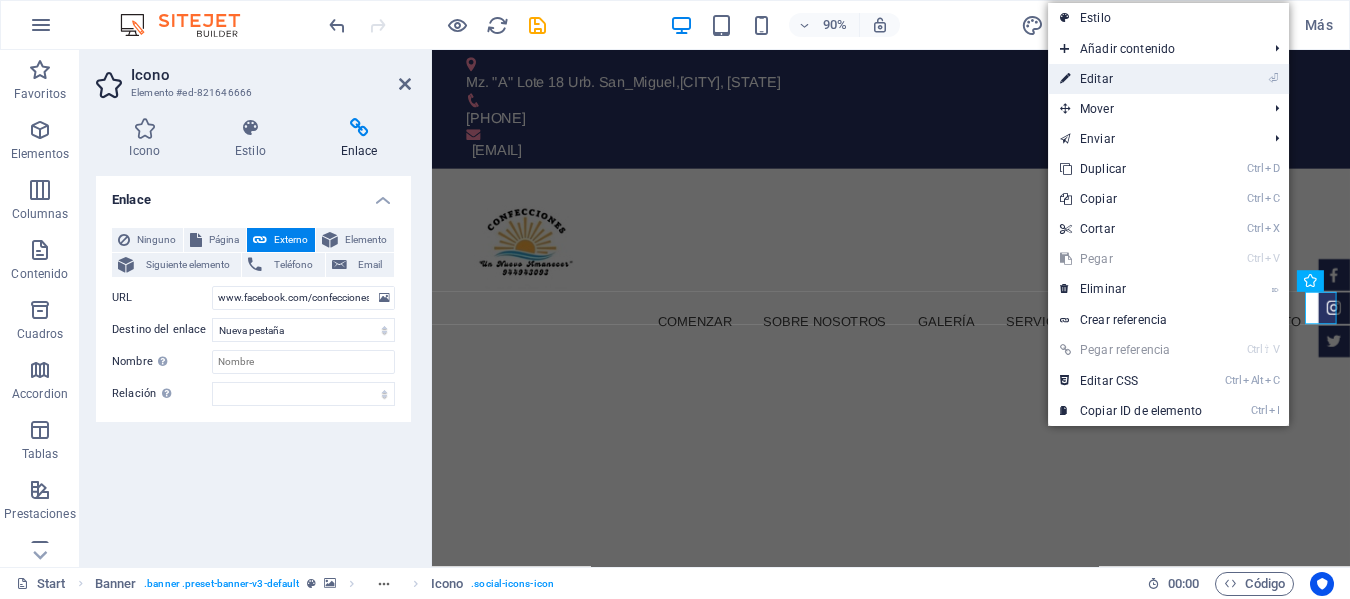click on "⏎  Editar" at bounding box center (1131, 79) 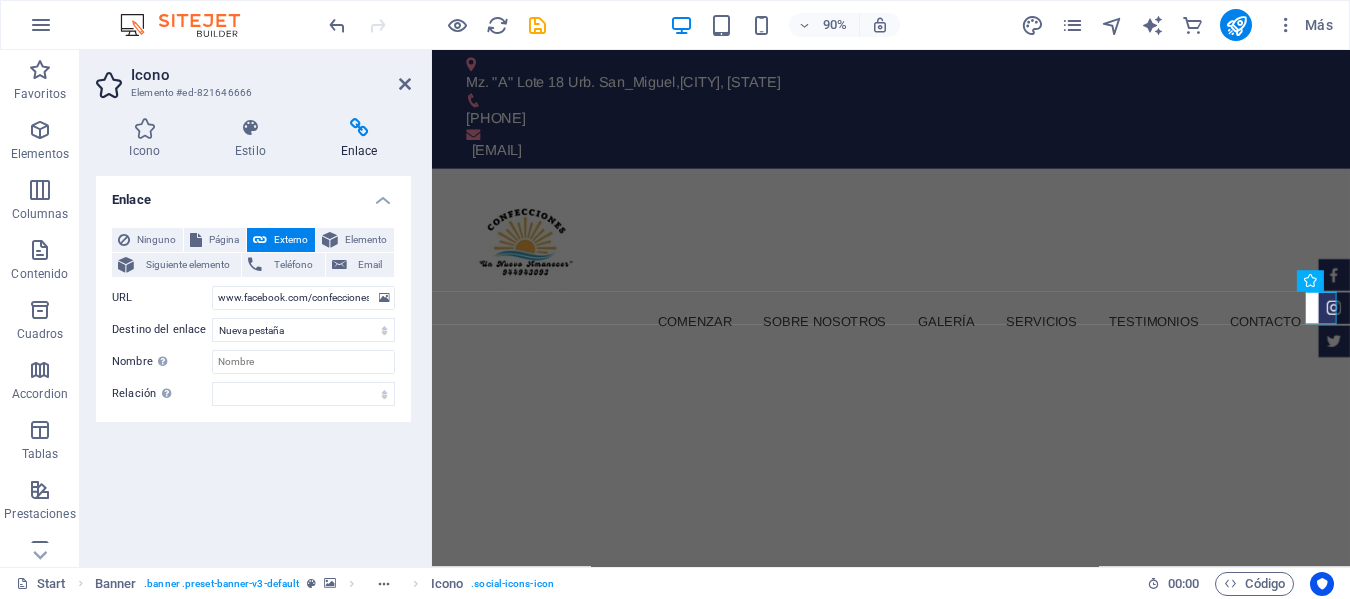 click at bounding box center [942, 1097] 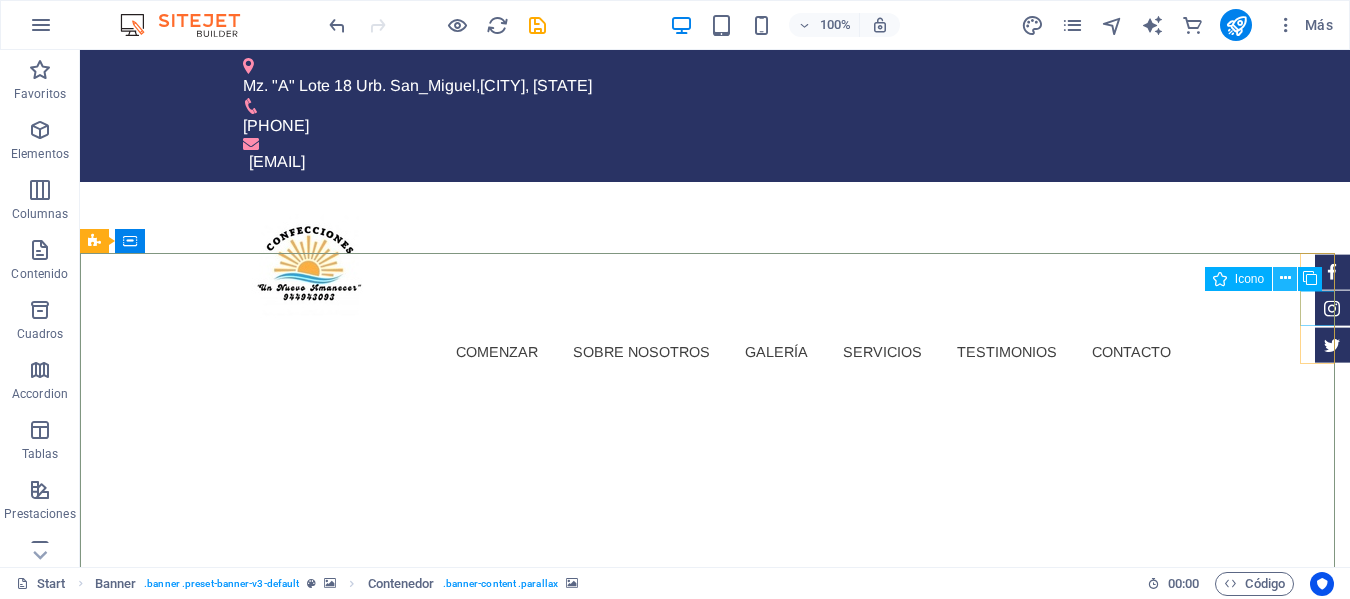 click at bounding box center (1285, 278) 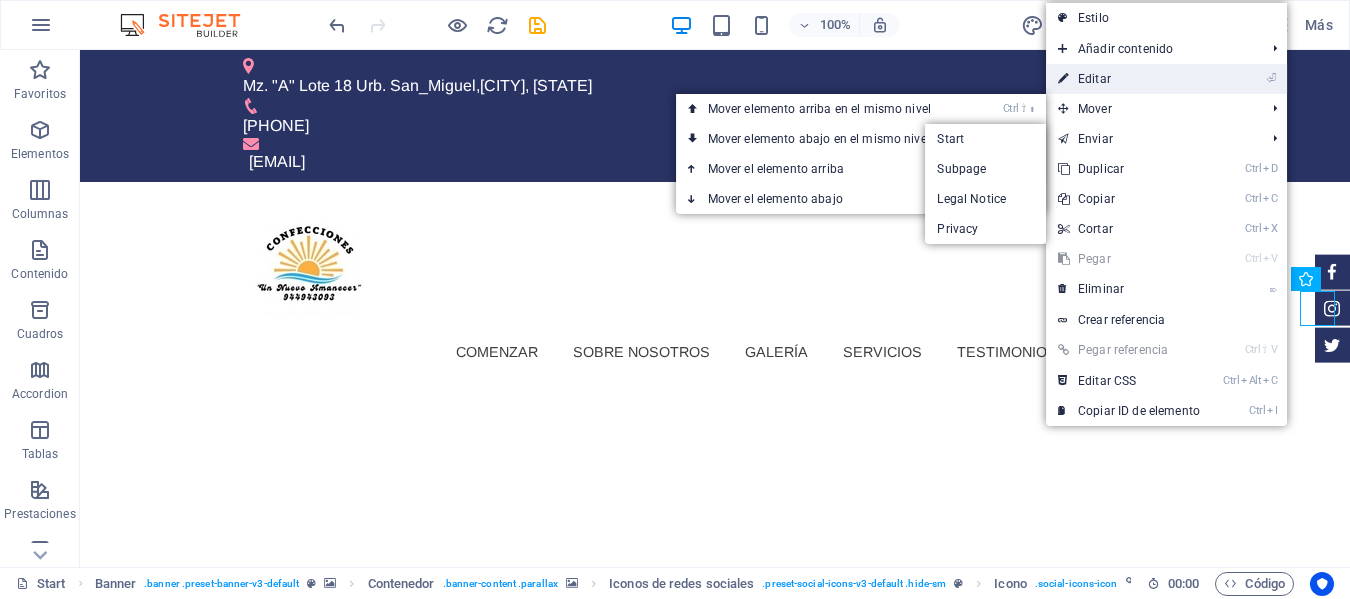 click on "⏎  Editar" at bounding box center [1129, 79] 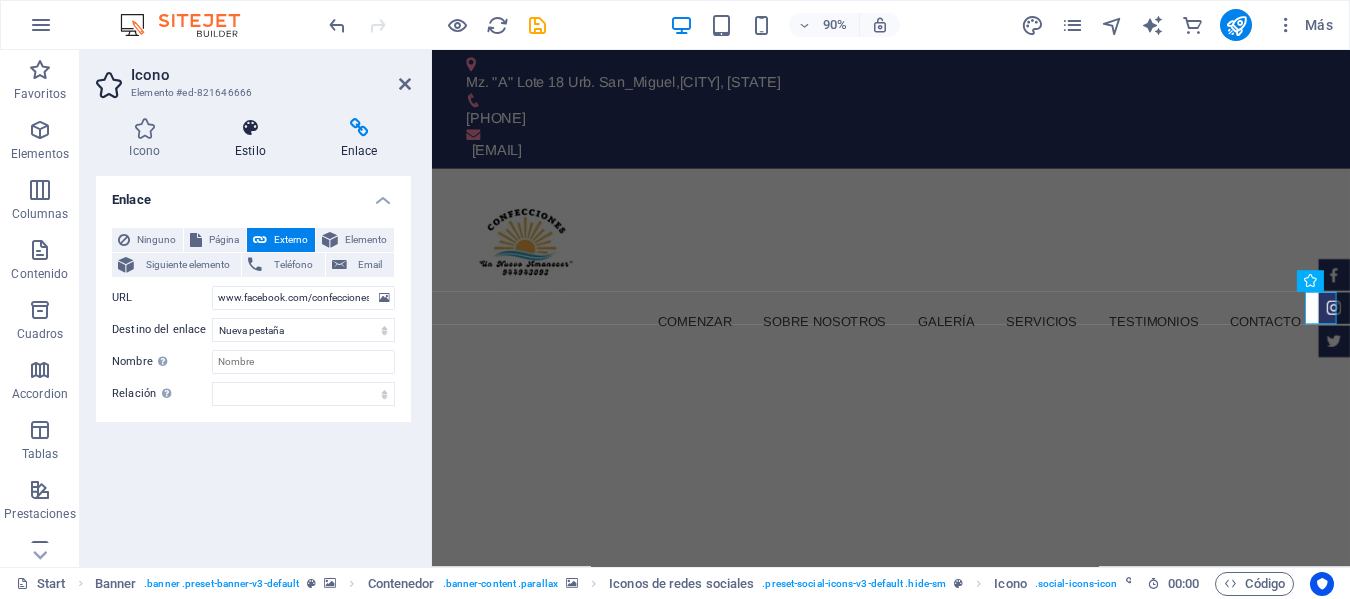 click on "Estilo" at bounding box center [255, 139] 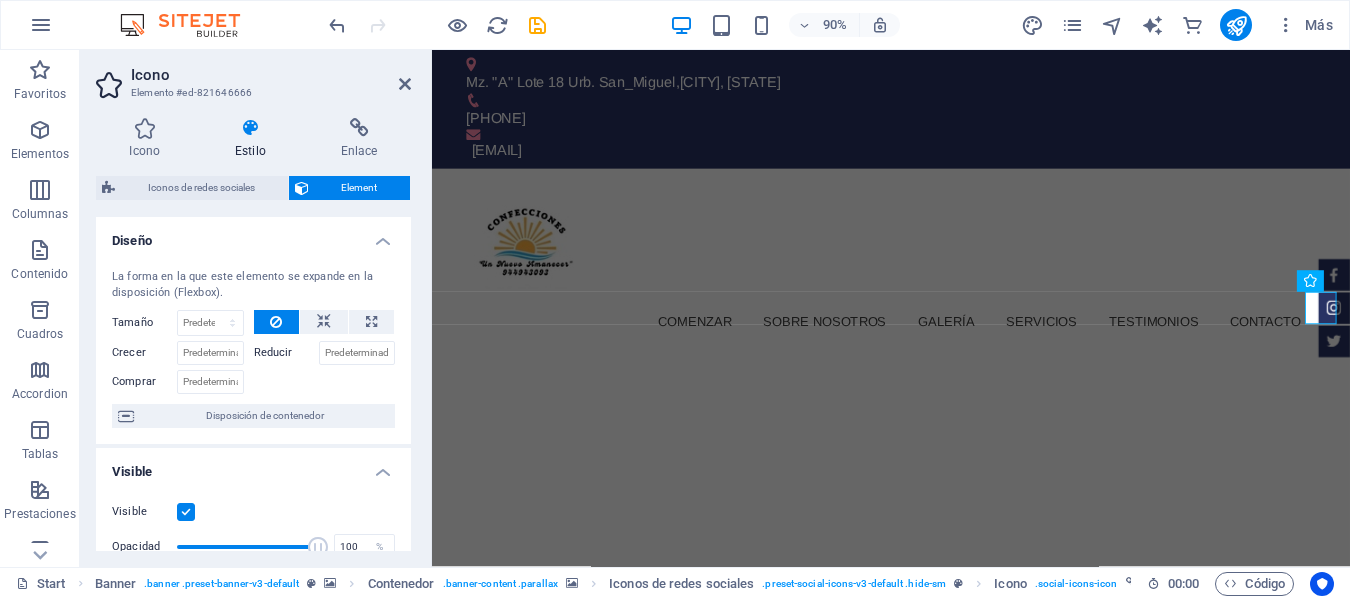 click at bounding box center [942, 1097] 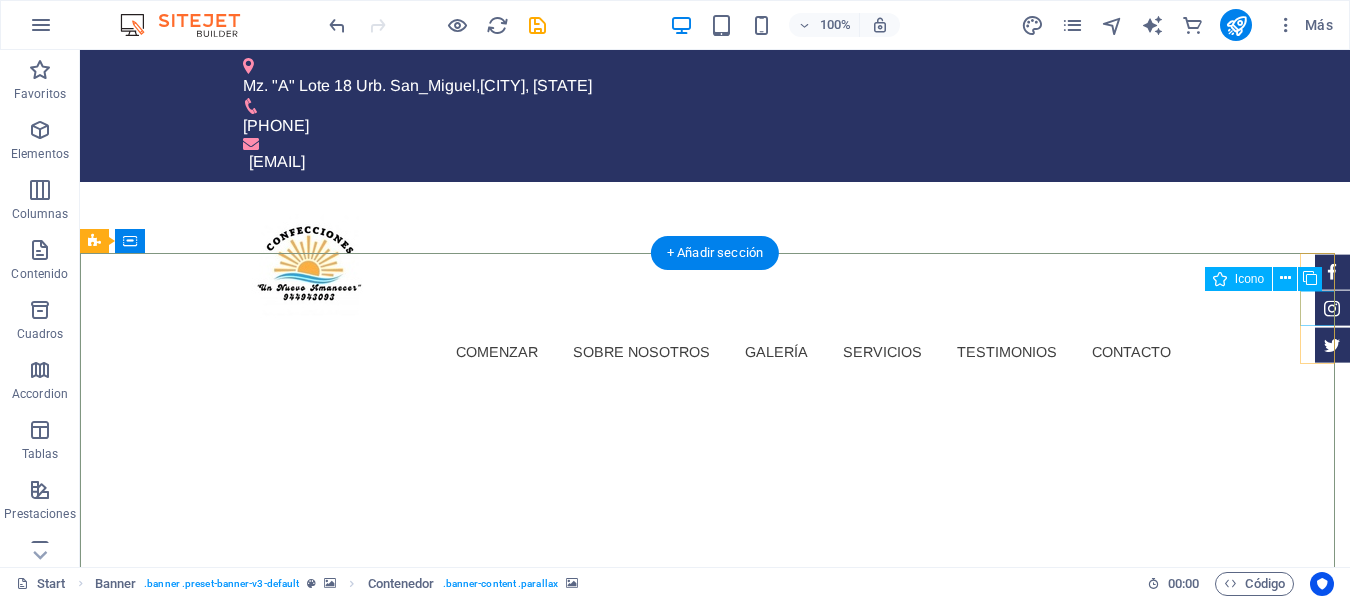 click at bounding box center (1332, 308) 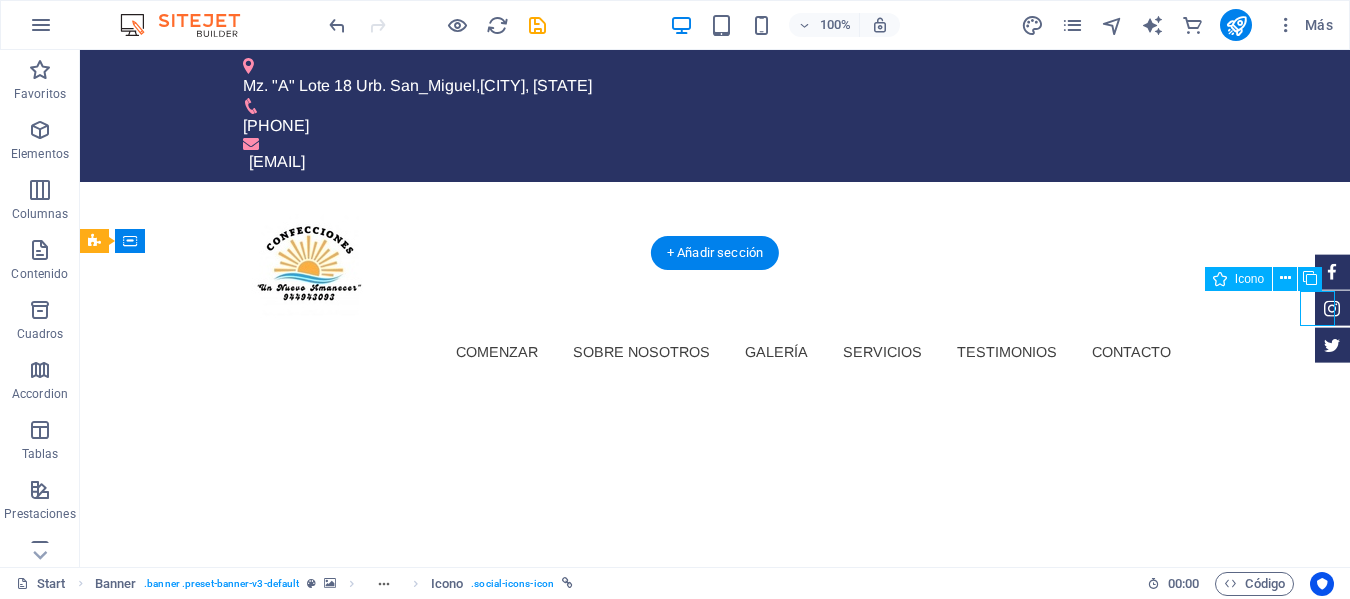 click at bounding box center (1332, 308) 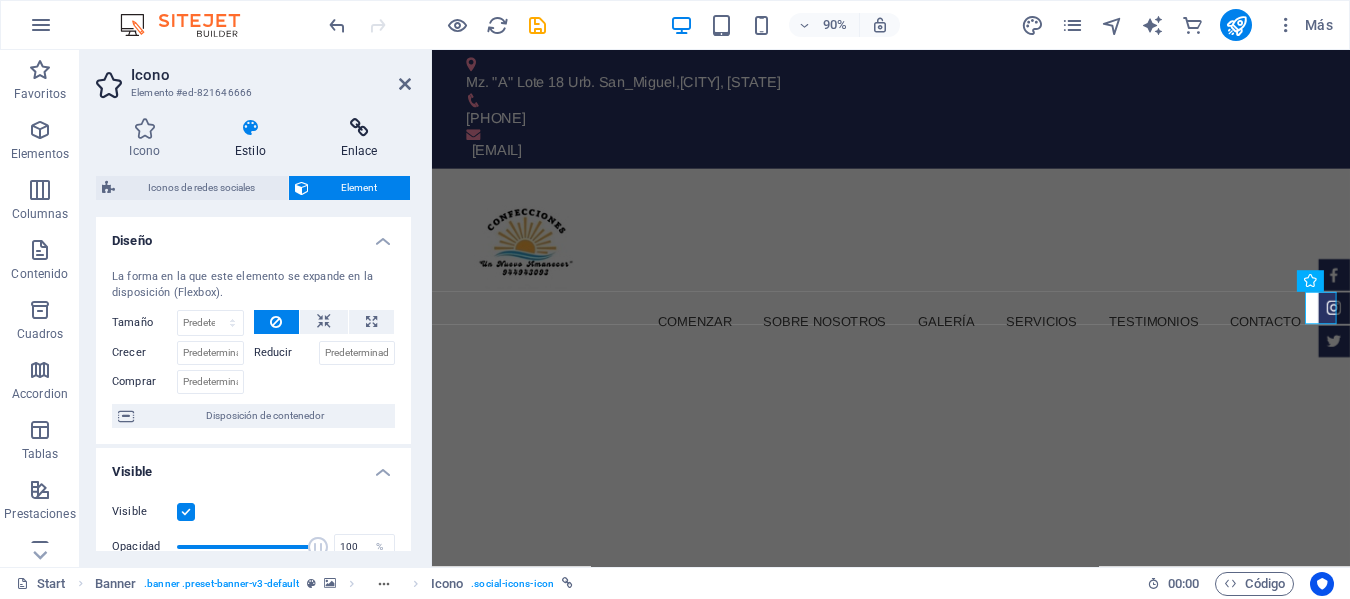 click at bounding box center (359, 128) 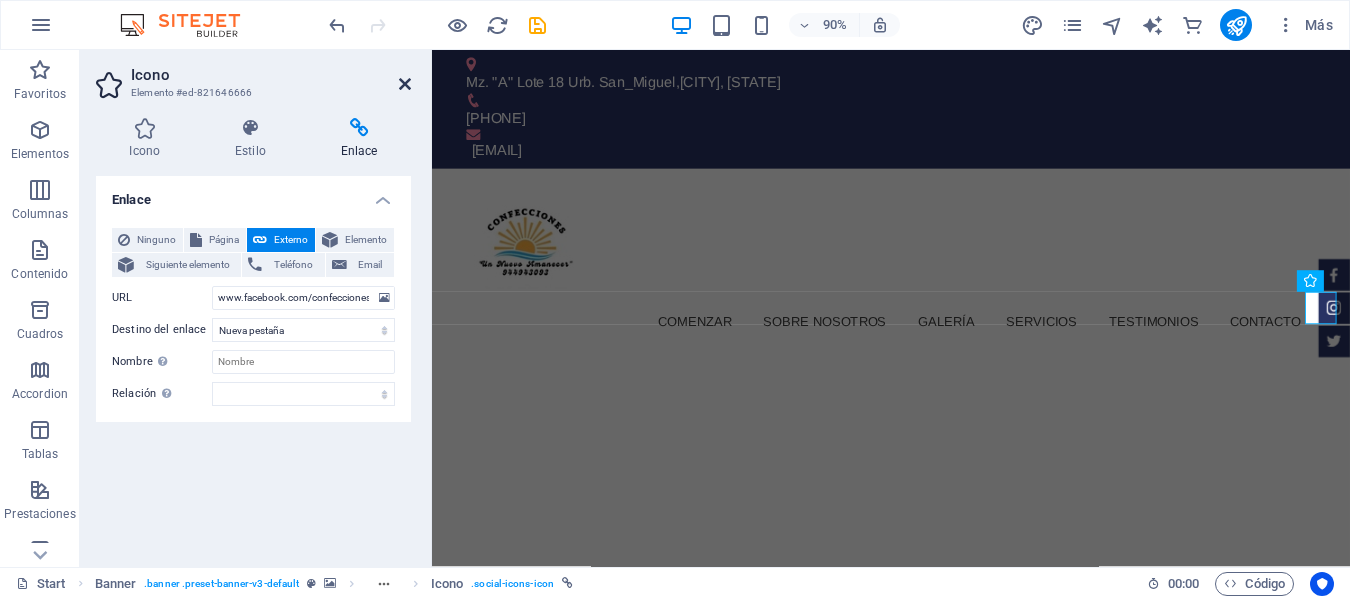 click at bounding box center (405, 84) 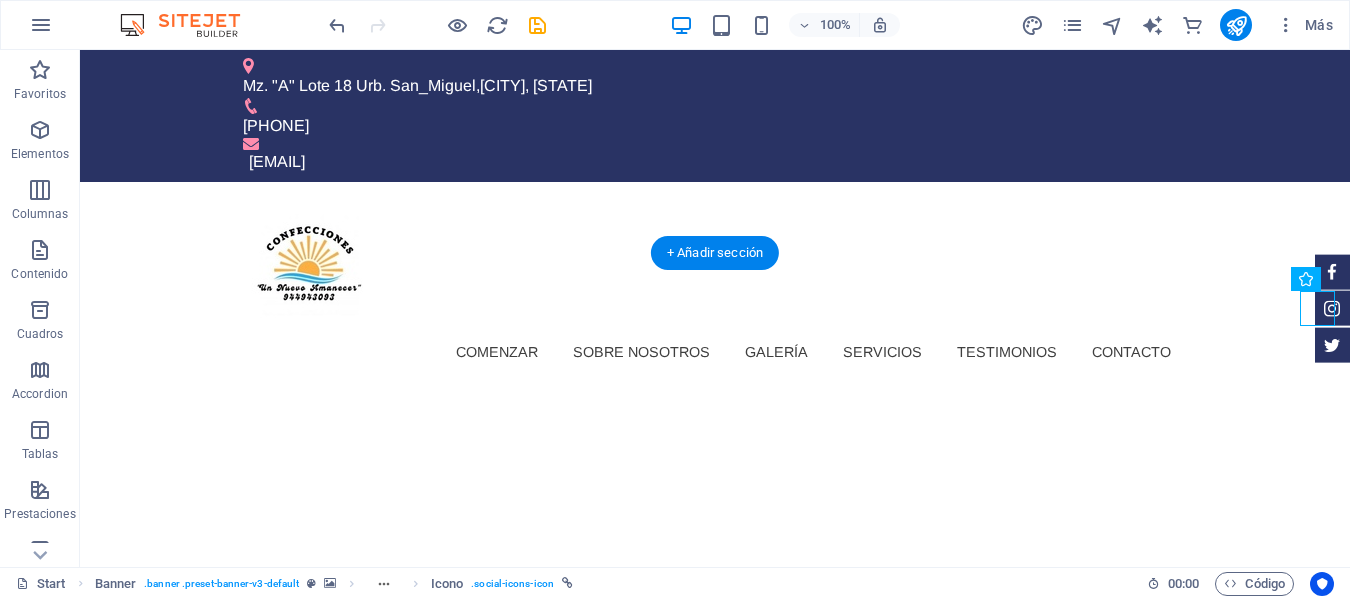click at bounding box center [715, 1097] 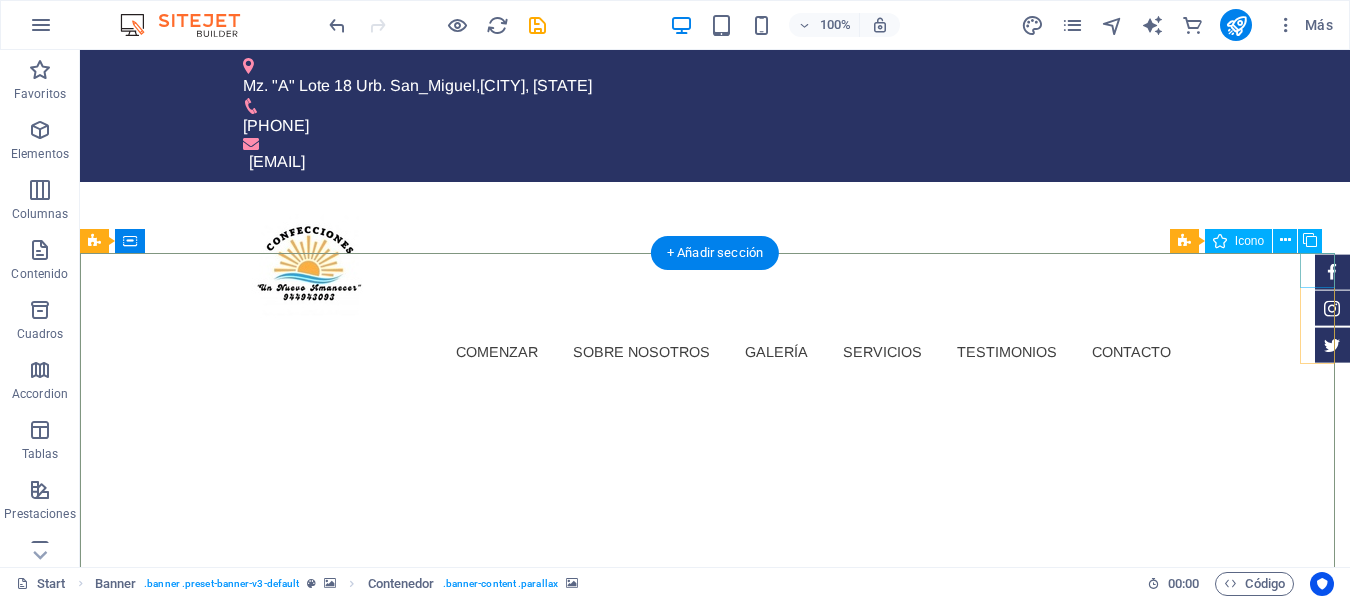click at bounding box center [1332, 271] 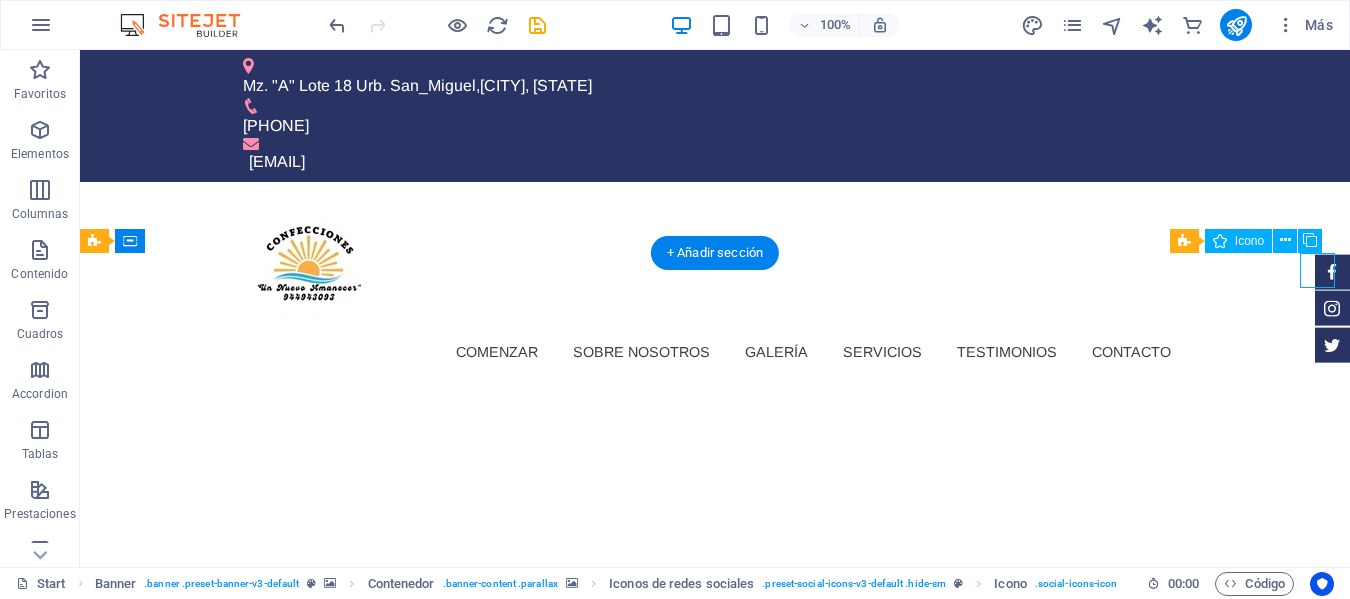 click at bounding box center [1332, 271] 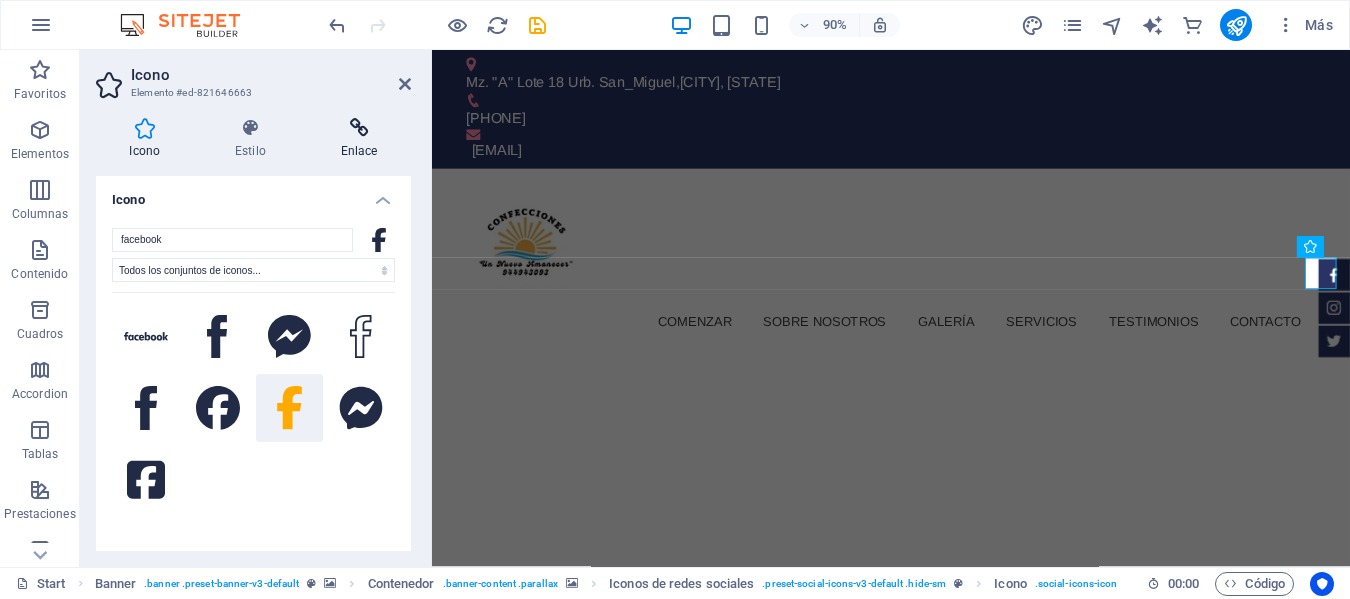 click at bounding box center (359, 128) 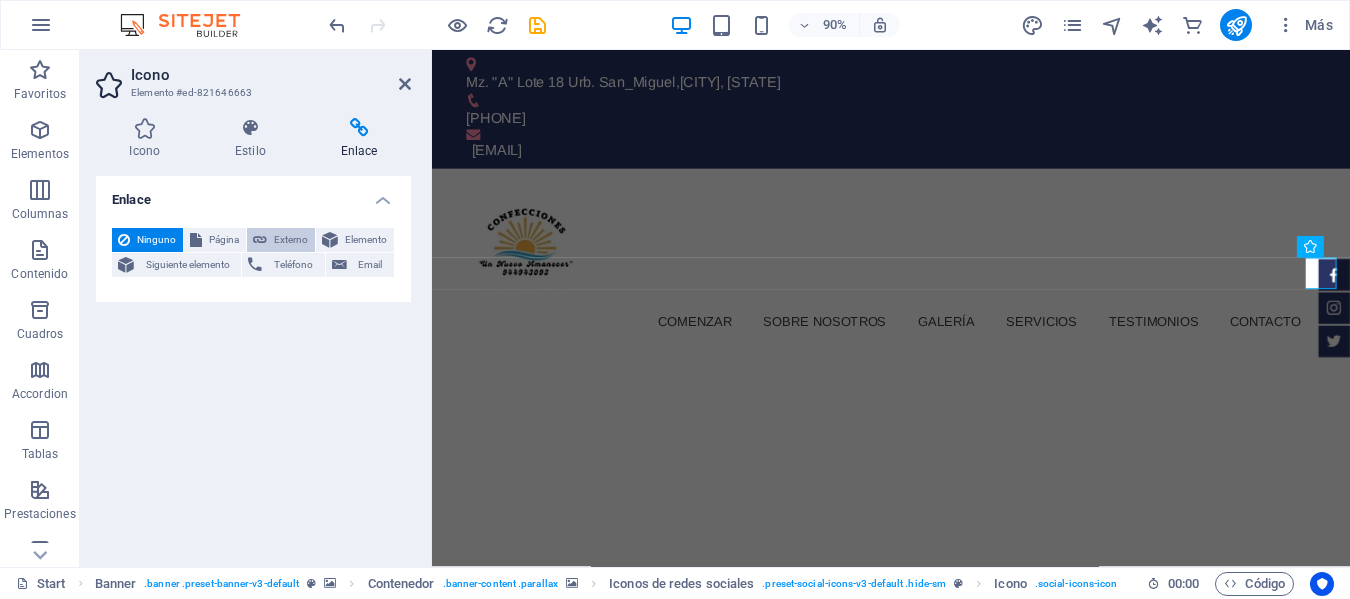 click on "Externo" at bounding box center (291, 240) 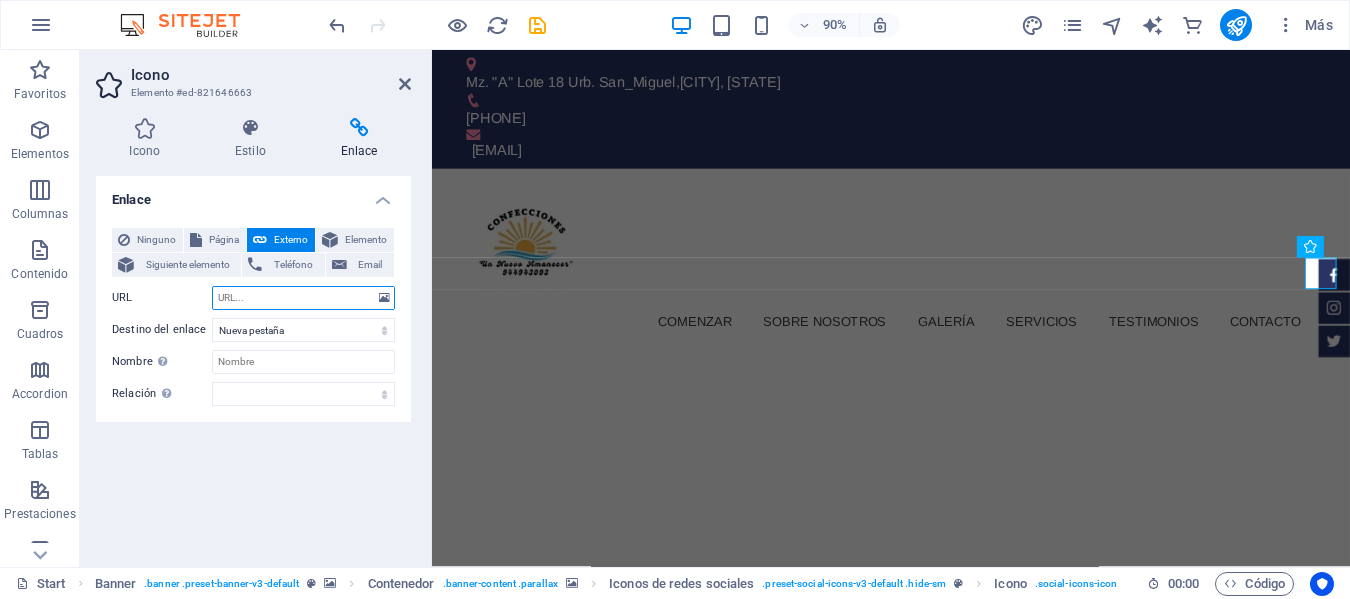 click on "URL" at bounding box center (303, 298) 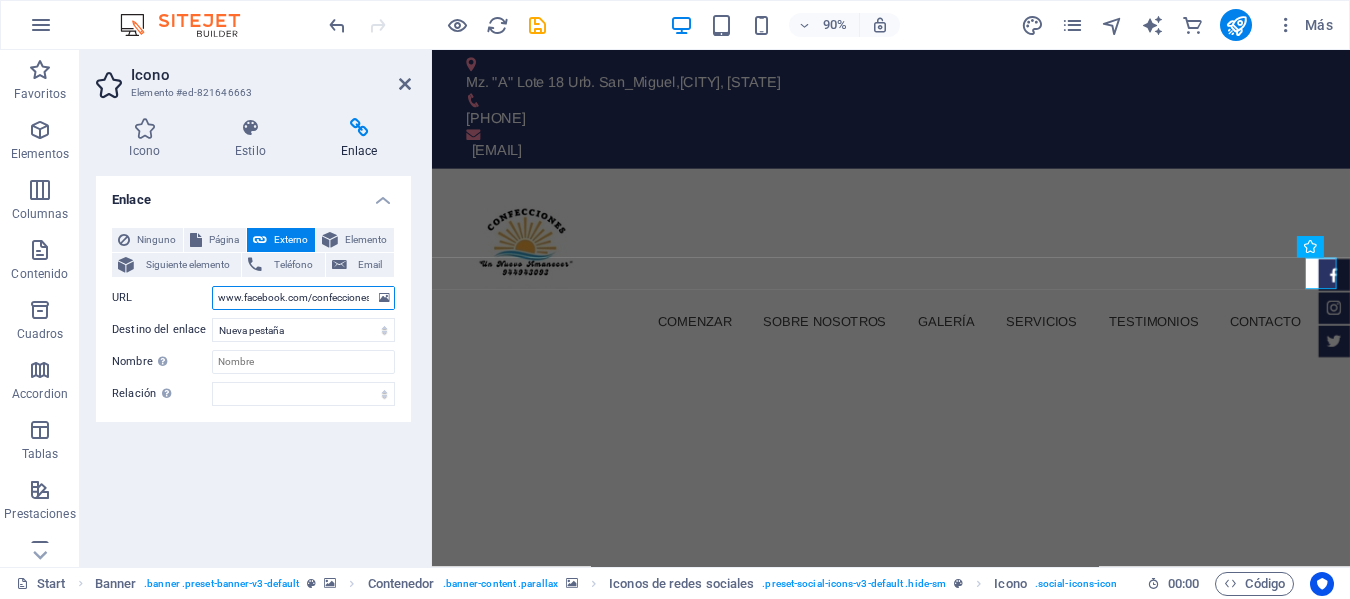 scroll, scrollTop: 0, scrollLeft: 171, axis: horizontal 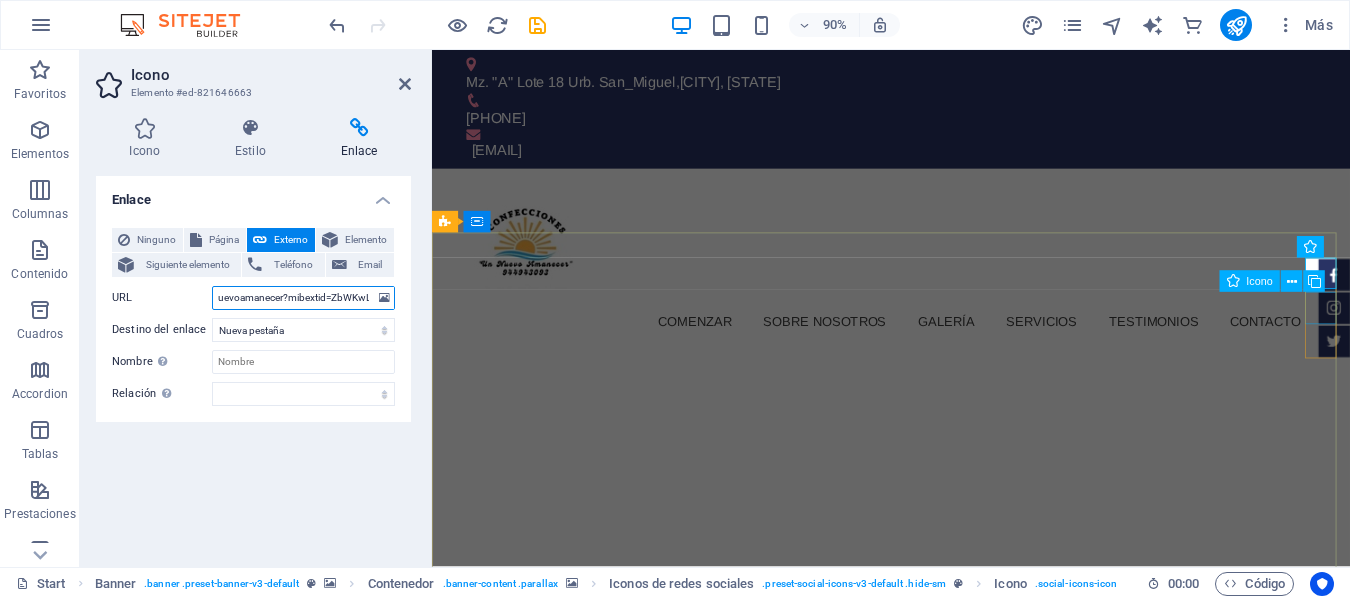 type on "www.facebook.com/confeccionesunnuevoamanecer?mibextid=ZbWKwL" 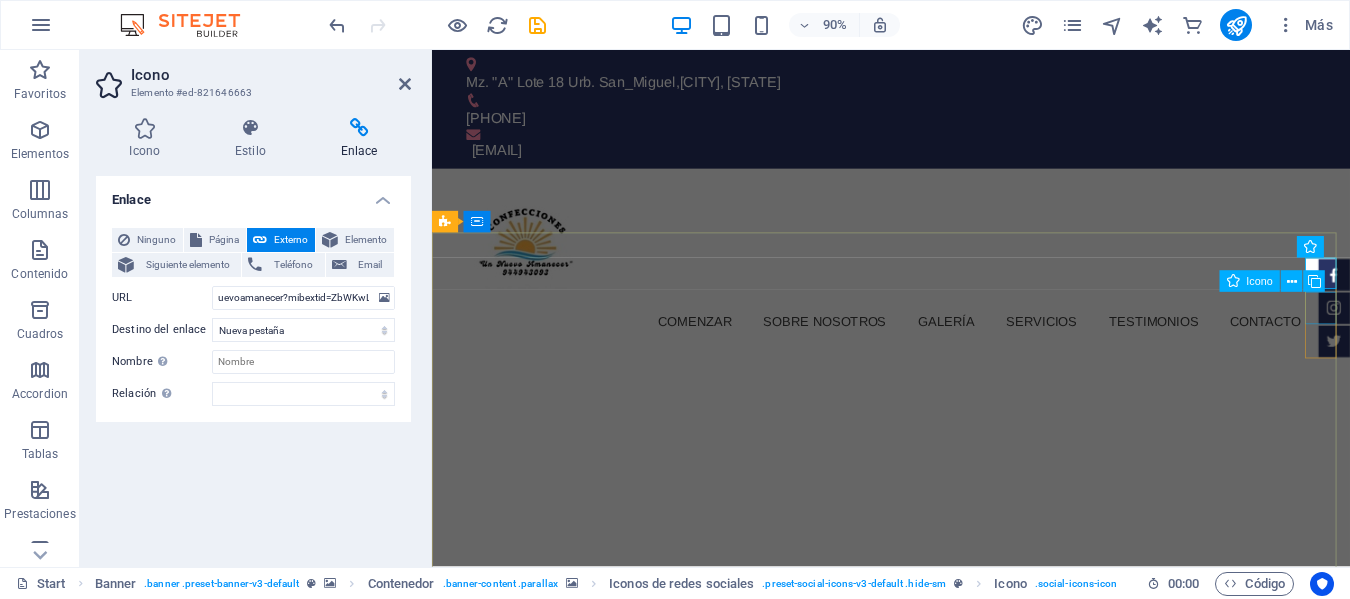 click at bounding box center [1434, 336] 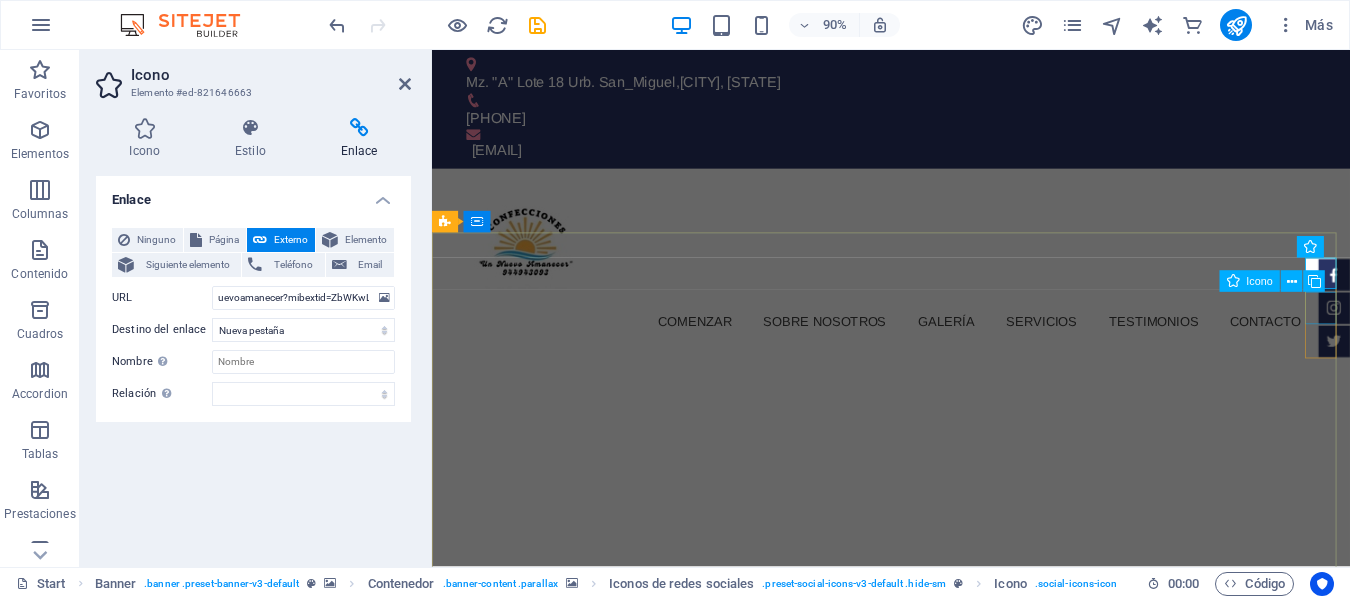 scroll, scrollTop: 0, scrollLeft: 0, axis: both 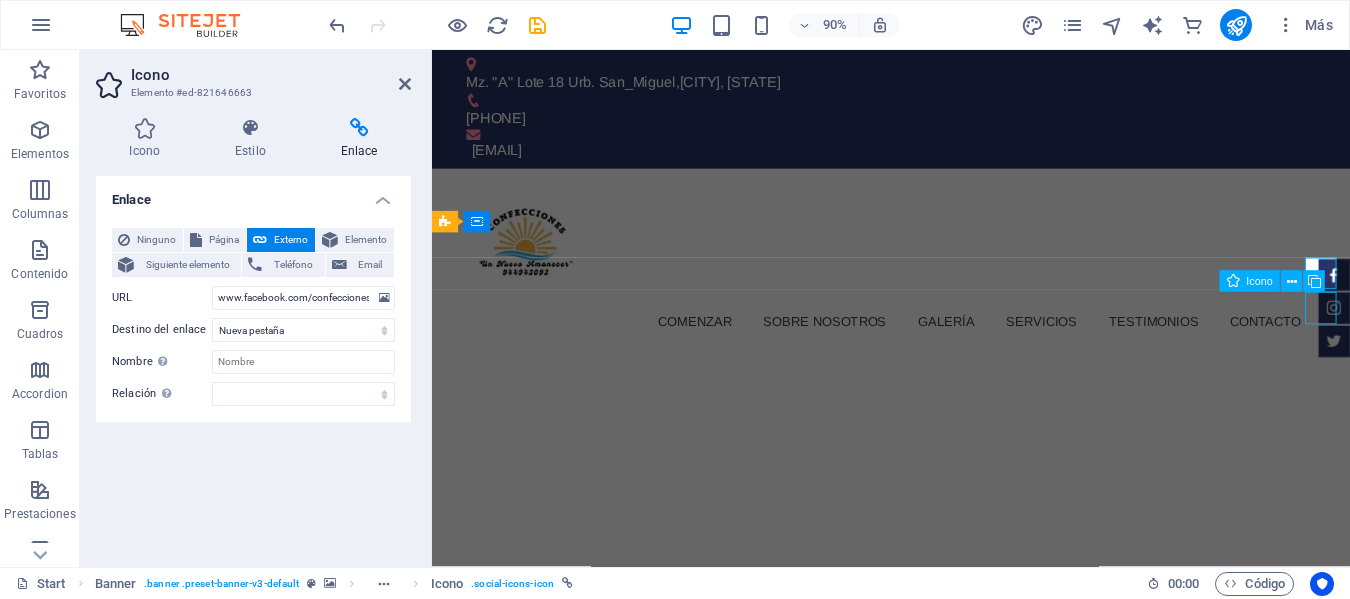 click at bounding box center [1434, 336] 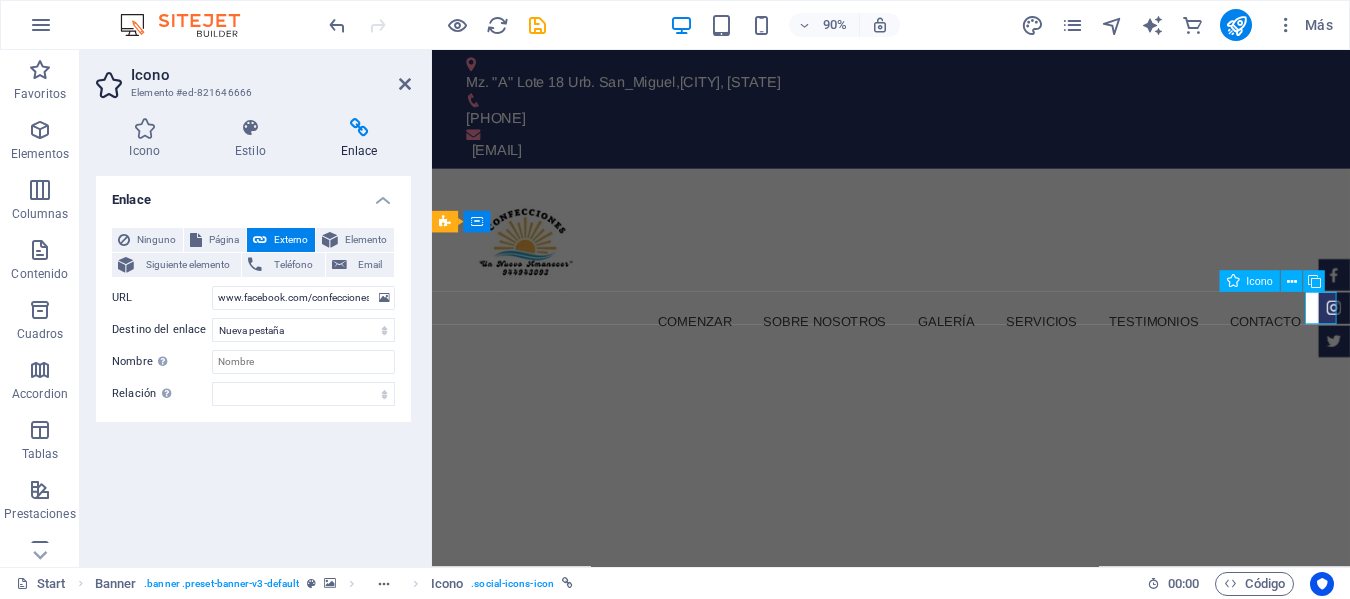 click at bounding box center (1434, 336) 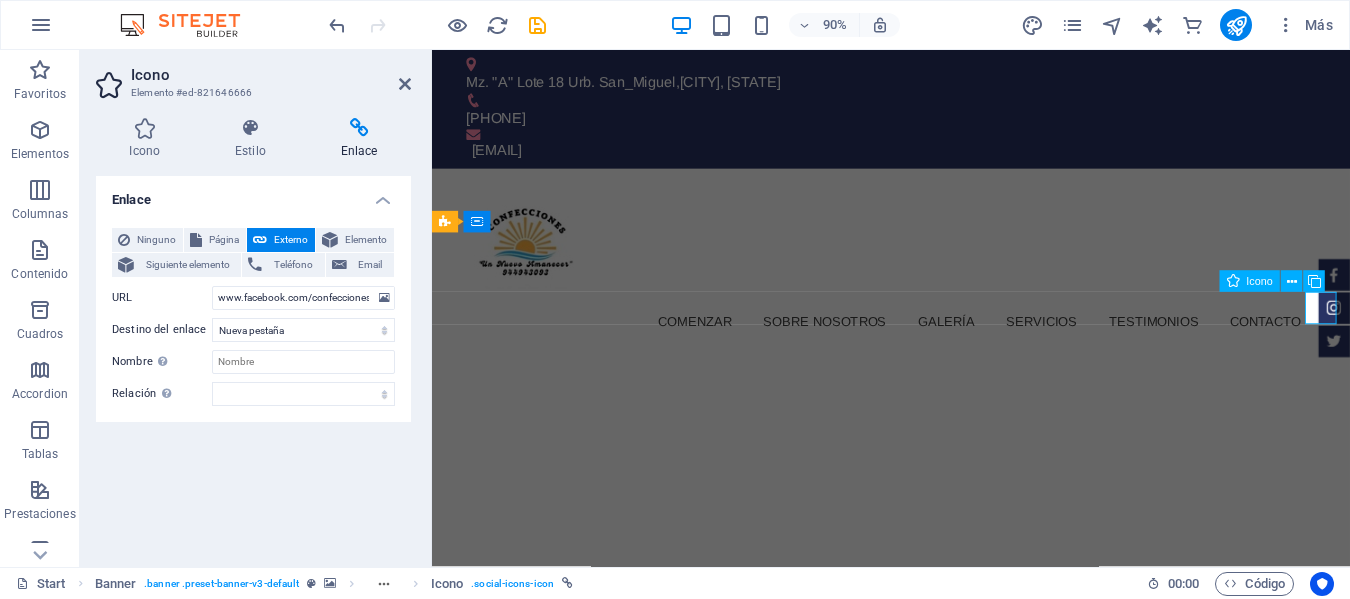 click at bounding box center [1434, 336] 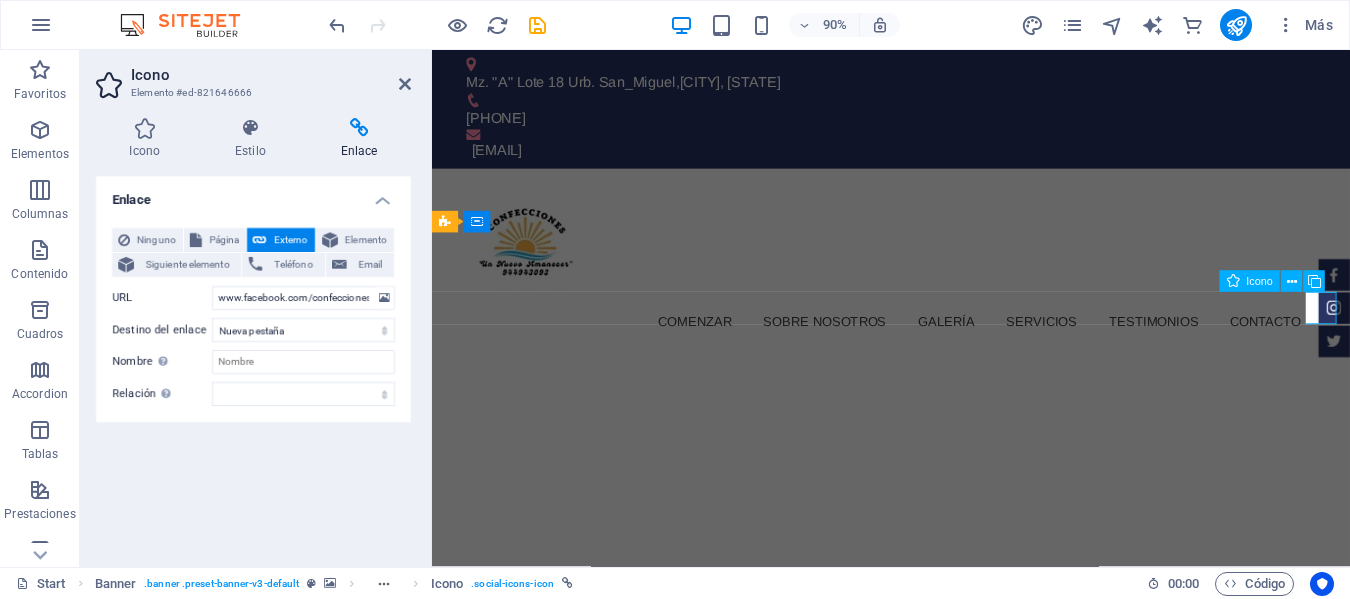 click at bounding box center [1434, 336] 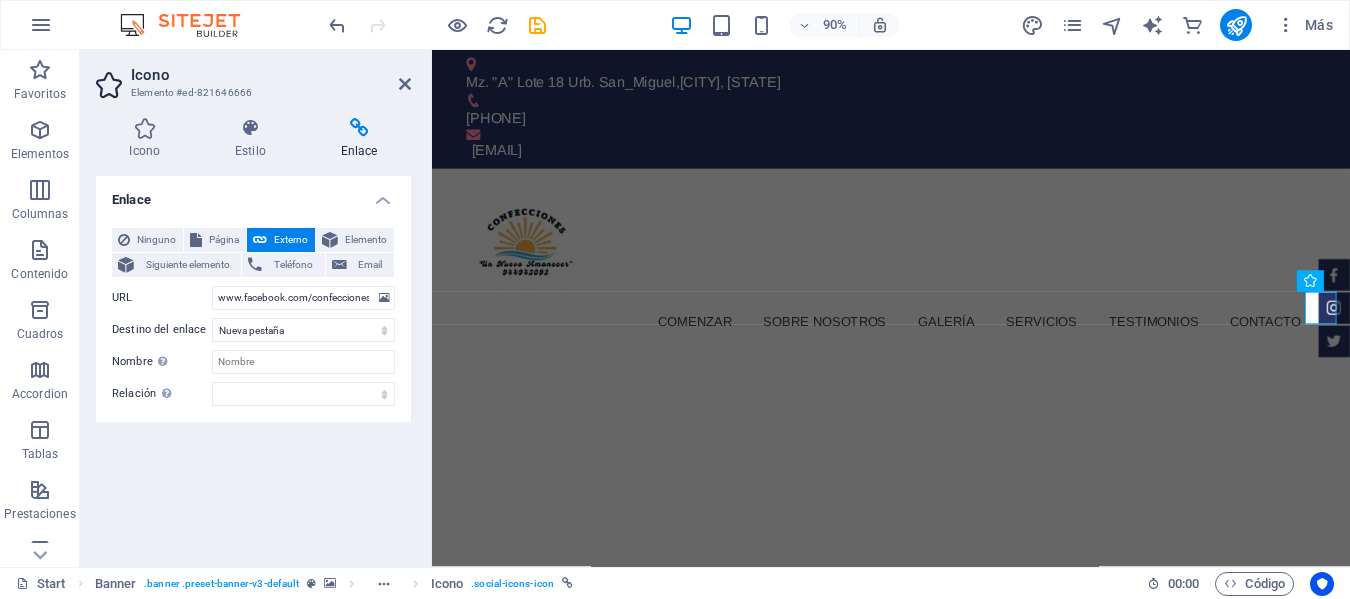 click at bounding box center [942, 1097] 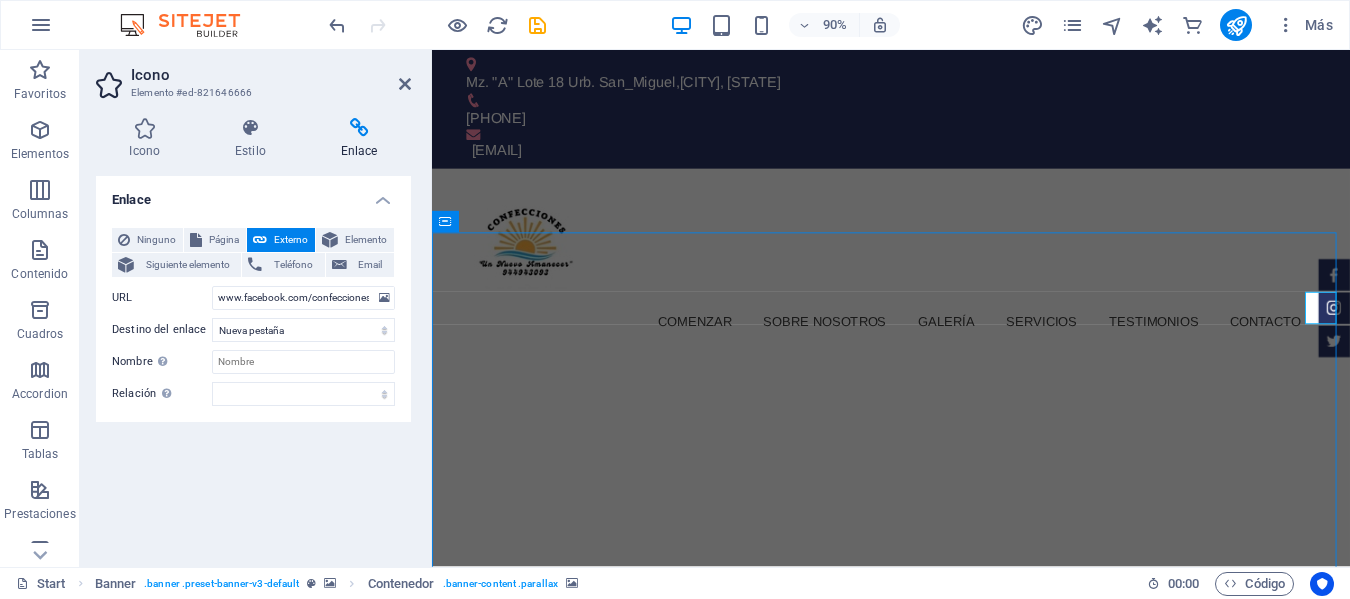 click at bounding box center (942, 1097) 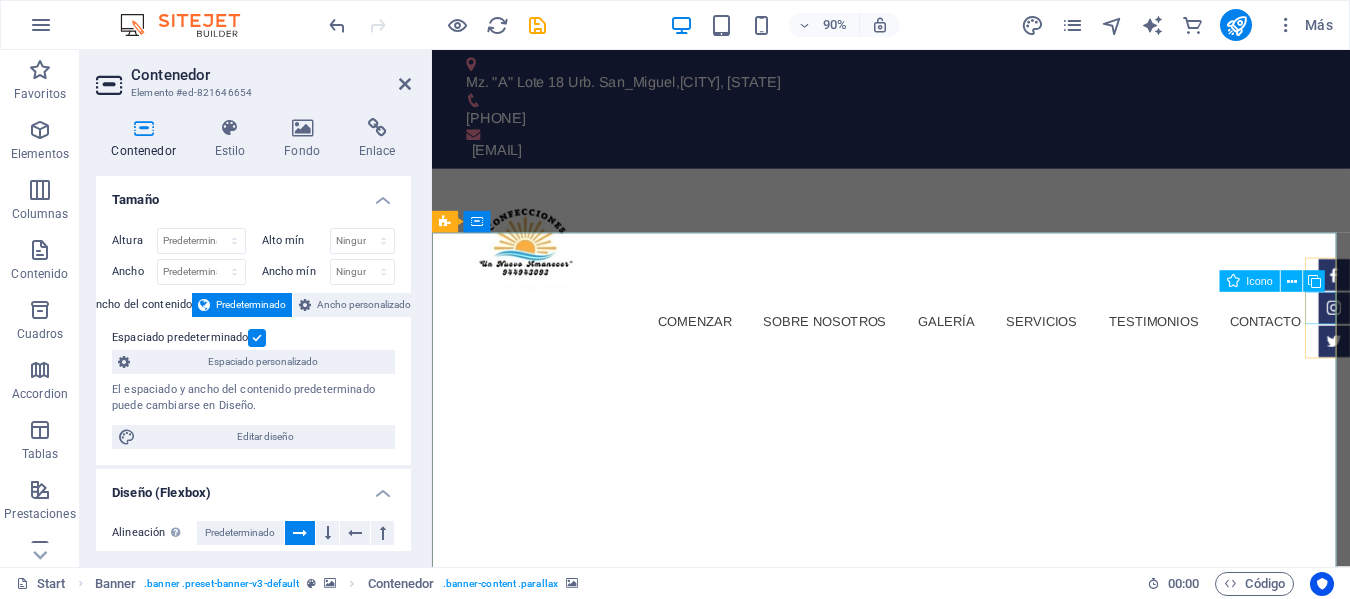 click at bounding box center [1434, 336] 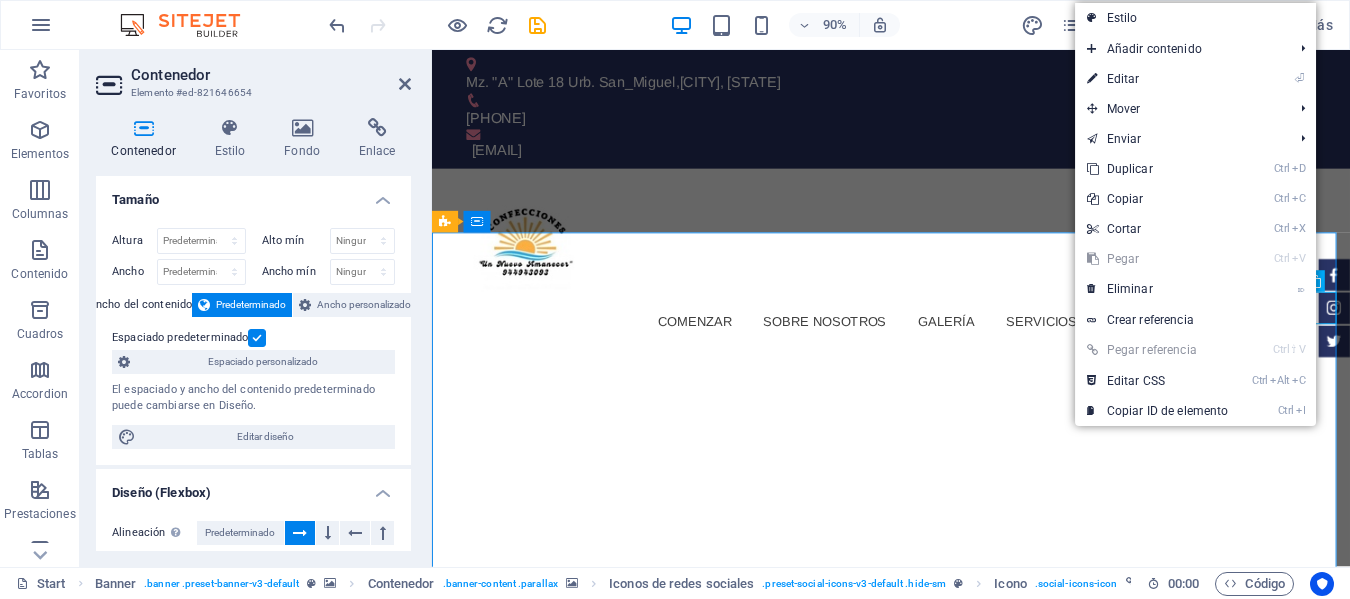 click at bounding box center [1434, 336] 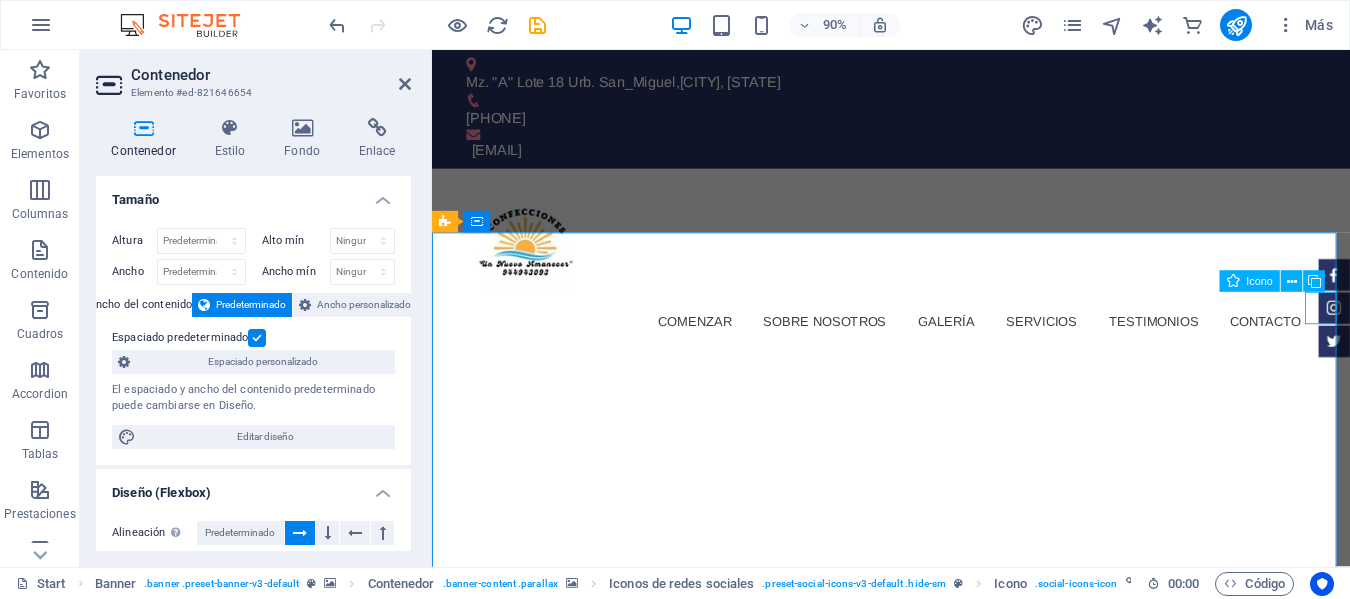 click at bounding box center [1434, 336] 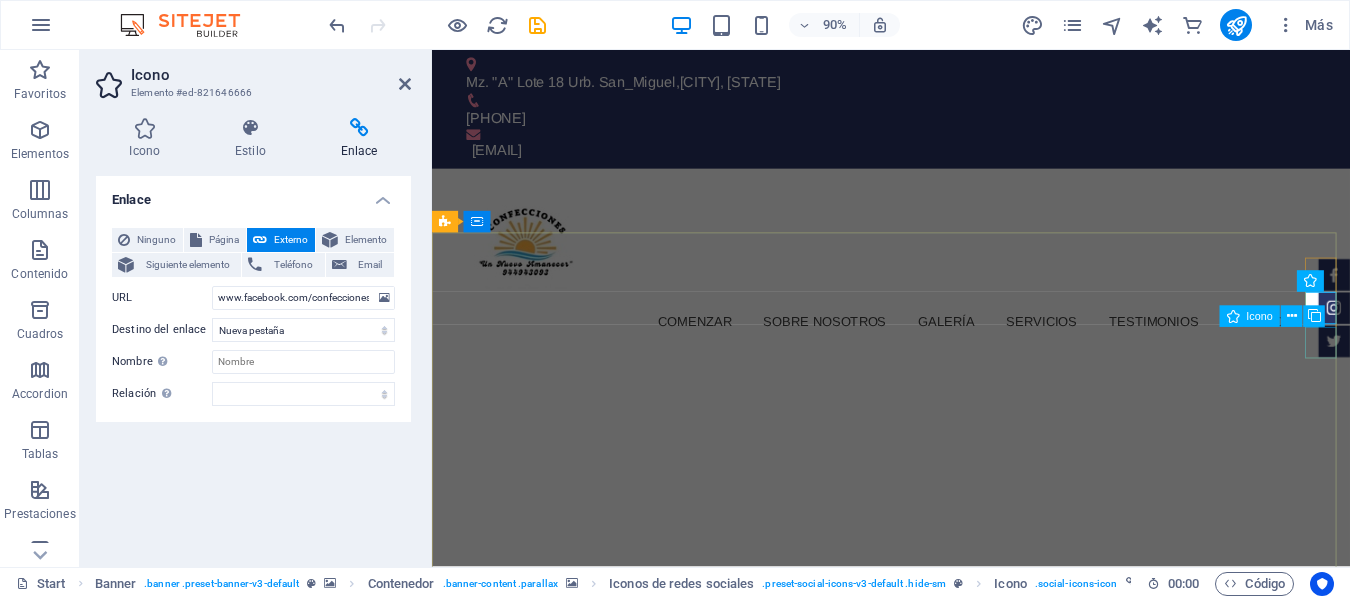 click at bounding box center [1434, 373] 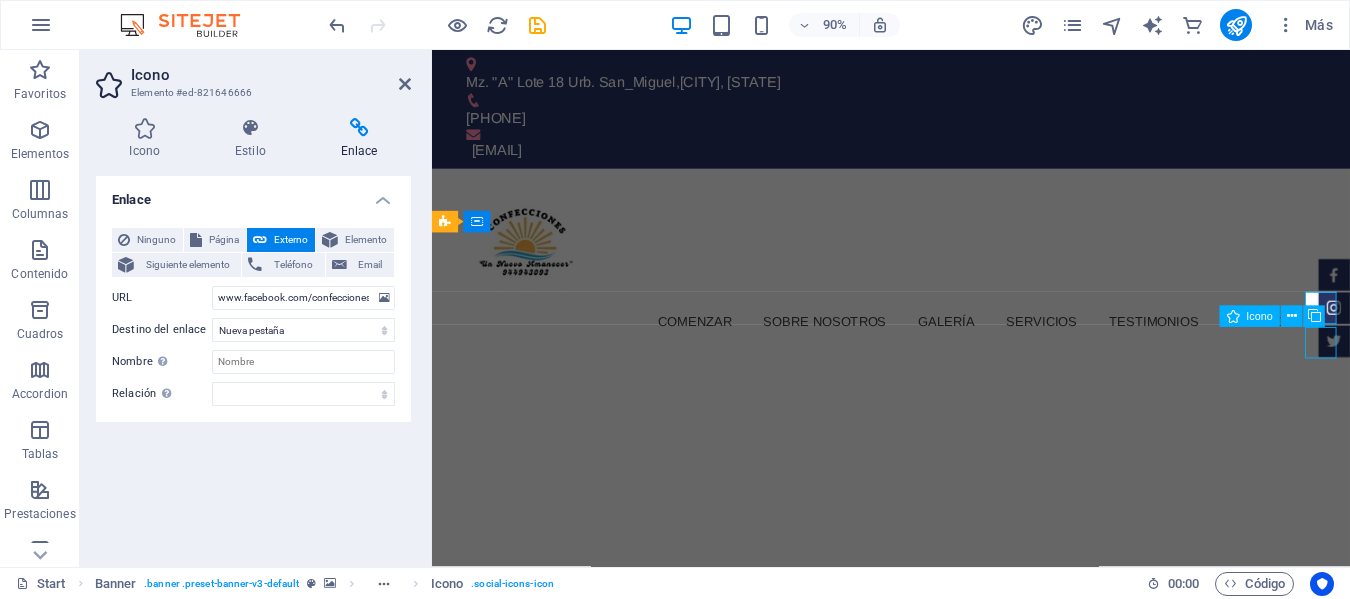 click at bounding box center [1434, 373] 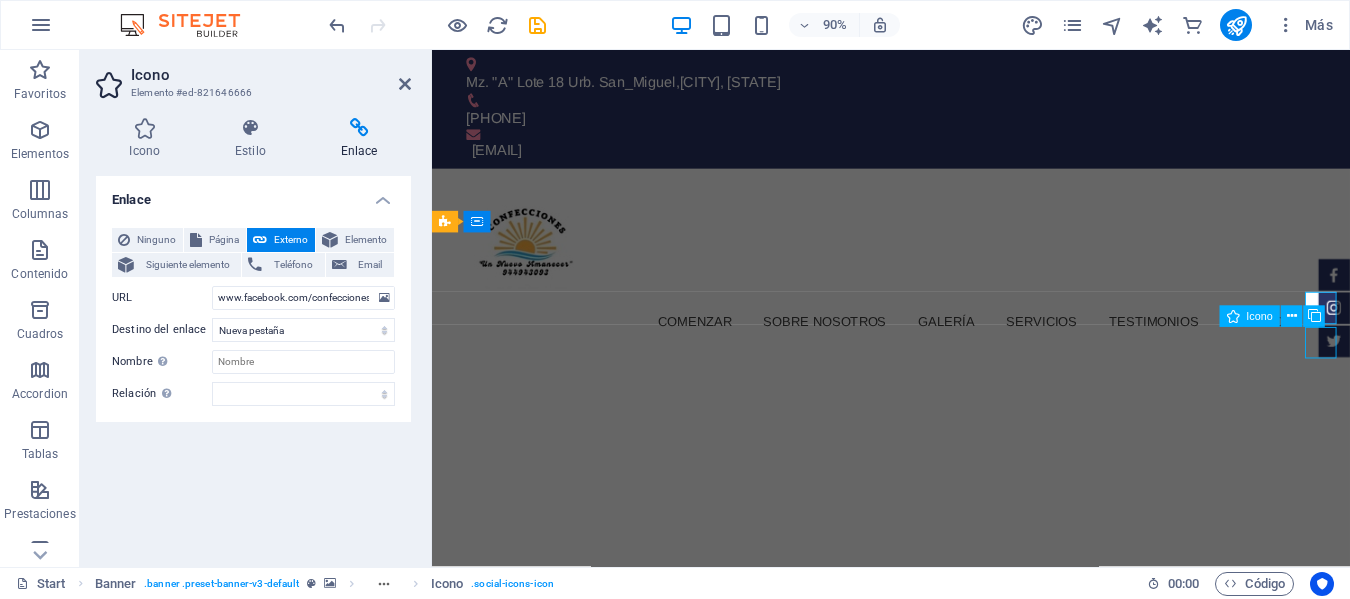 select on "xMidYMid" 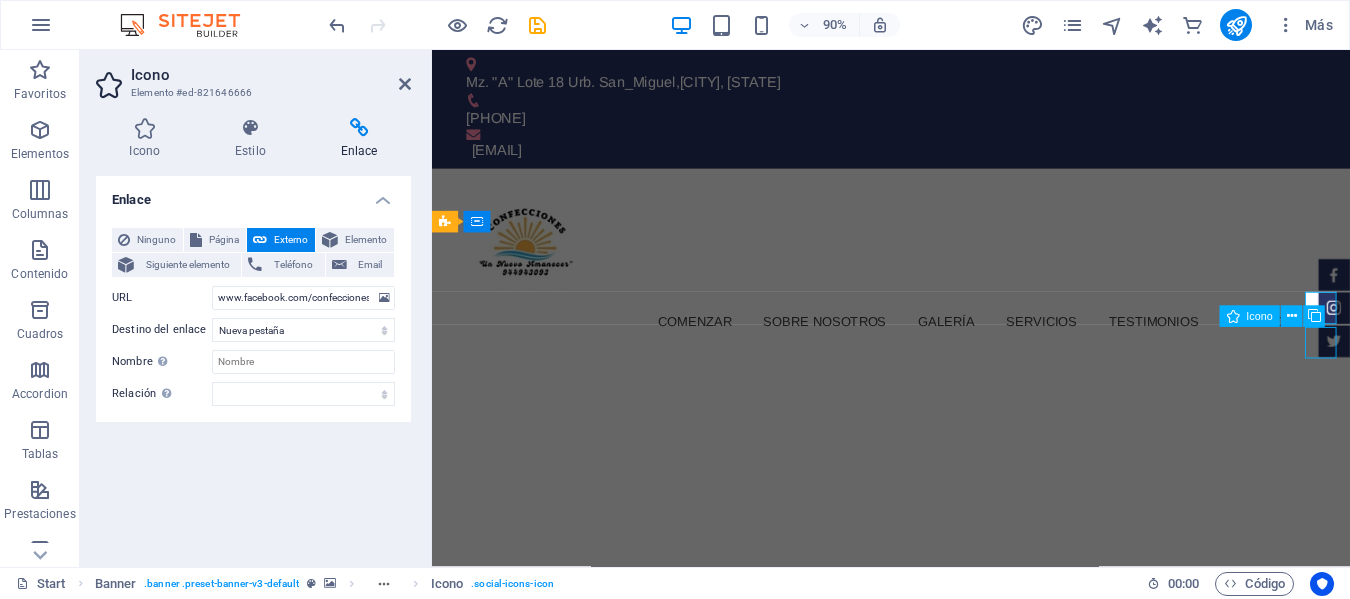 select on "px" 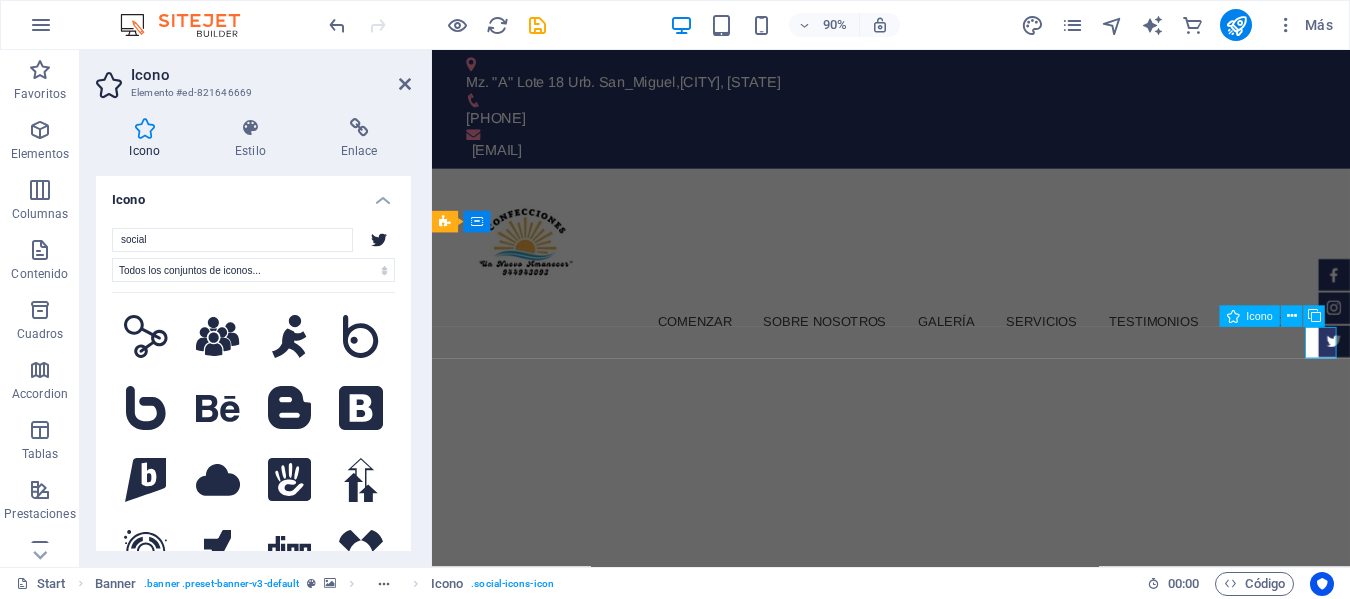 click at bounding box center [1434, 373] 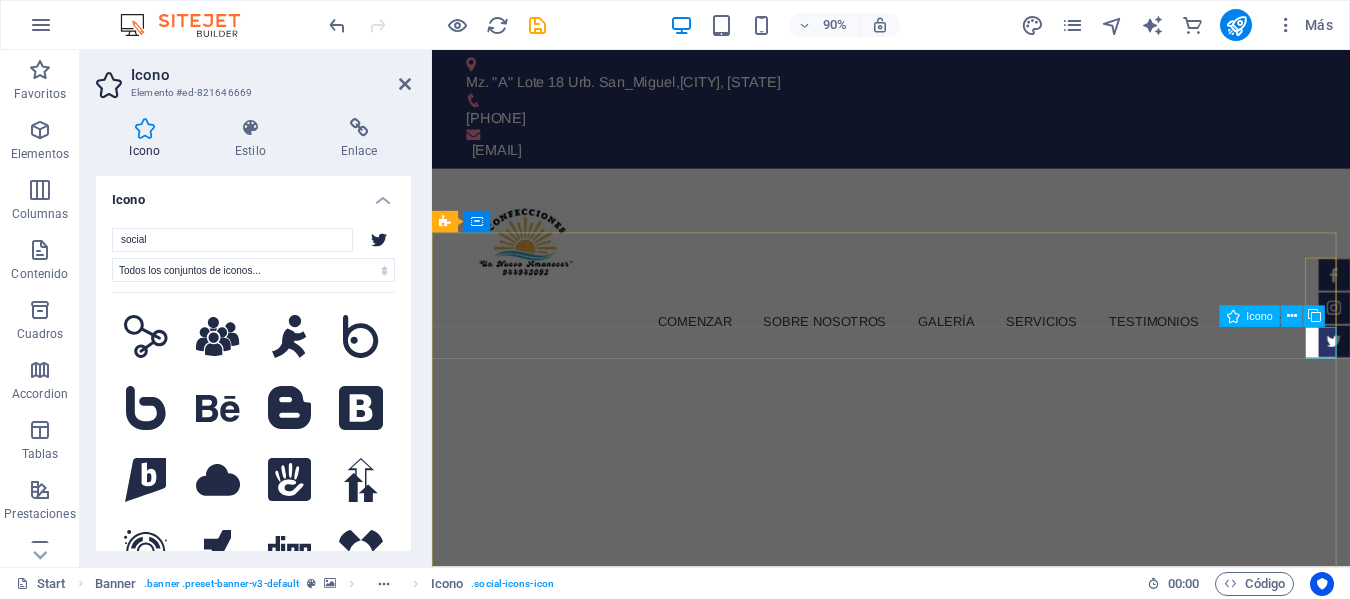 click on "Icono" at bounding box center [1277, 316] 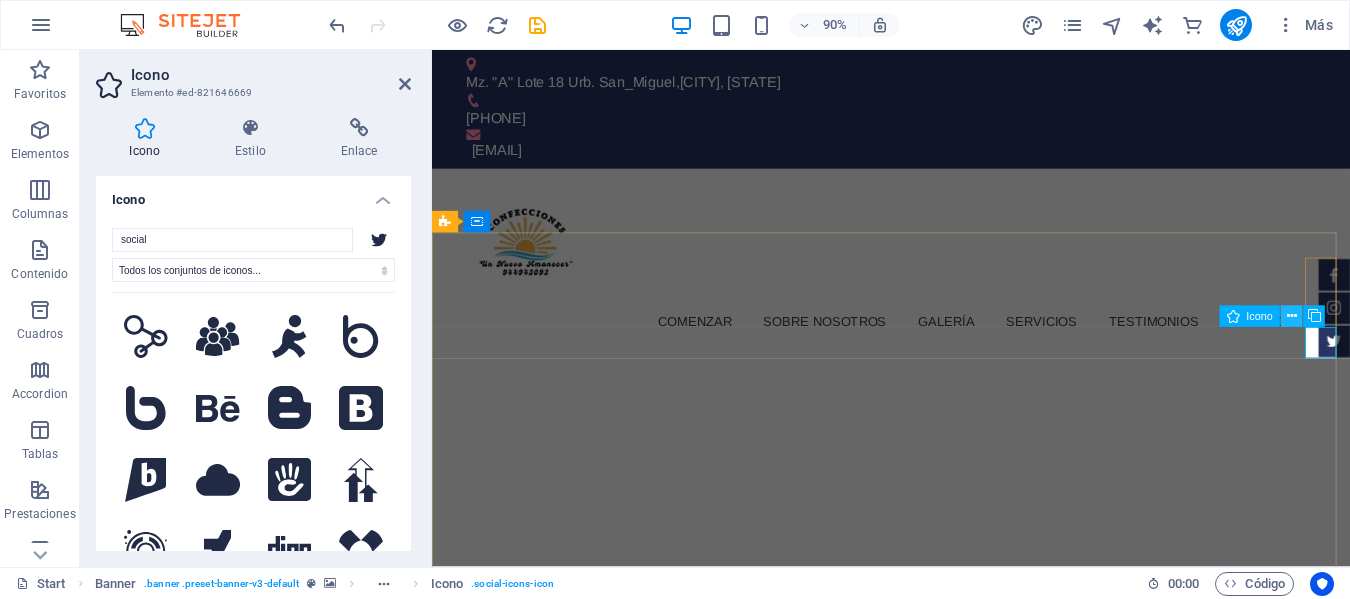 click at bounding box center [1292, 316] 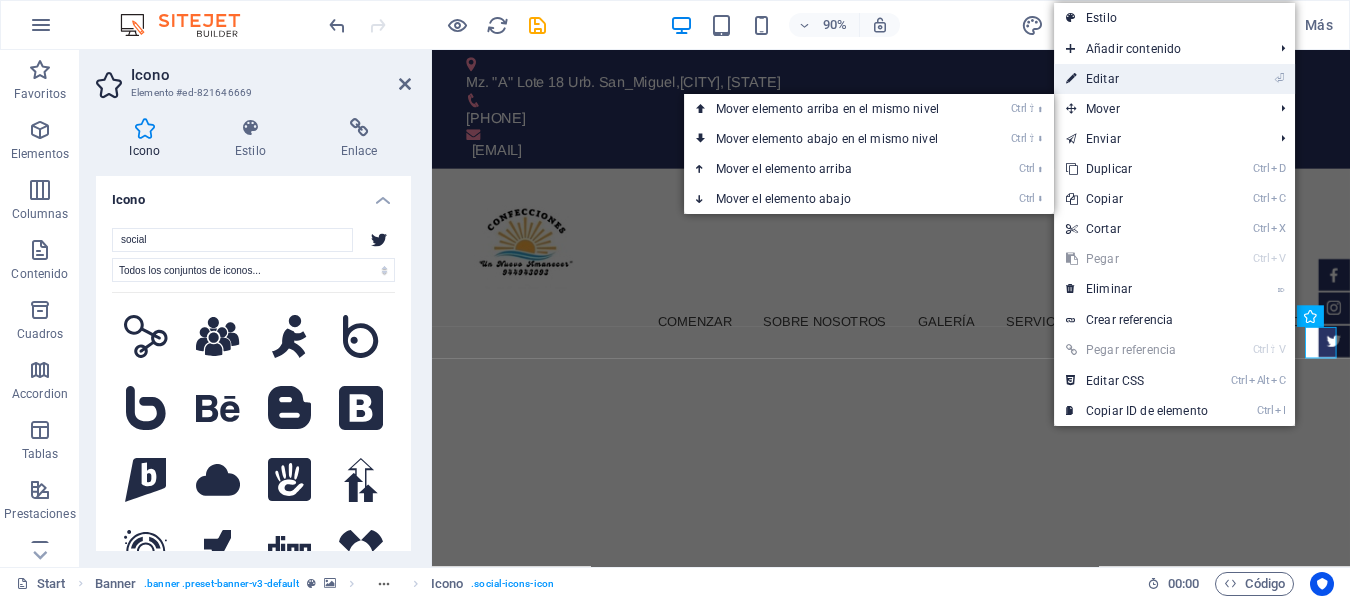 click on "⏎  Editar" at bounding box center (1137, 79) 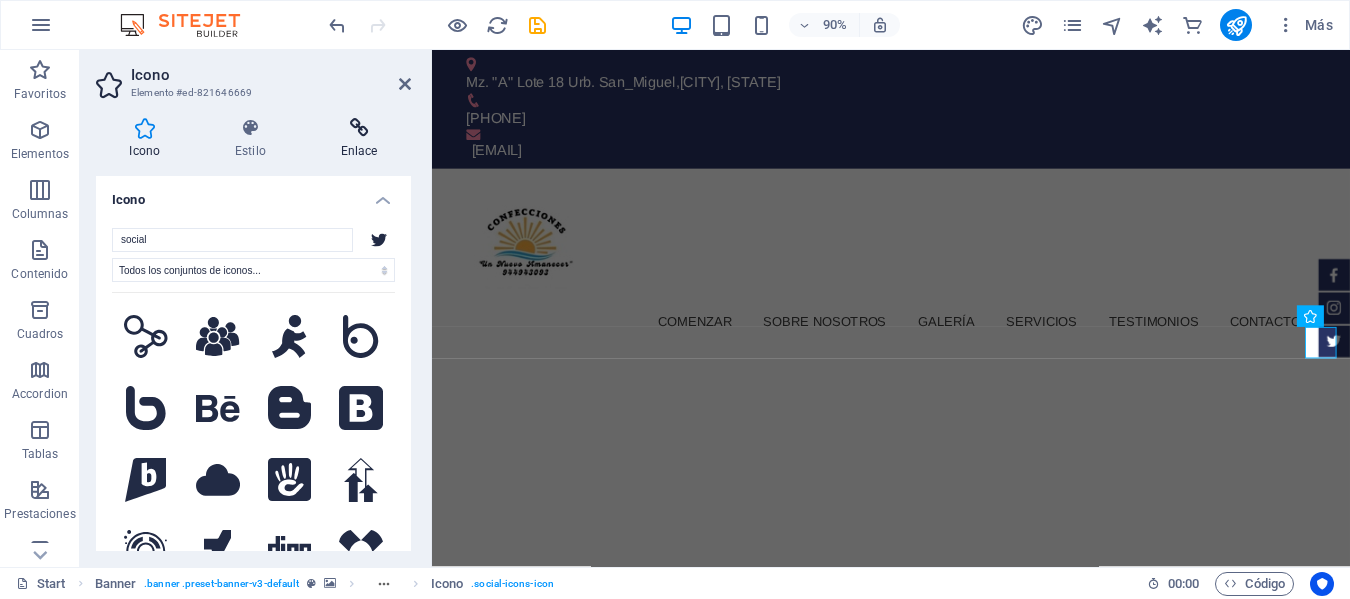 click at bounding box center (359, 128) 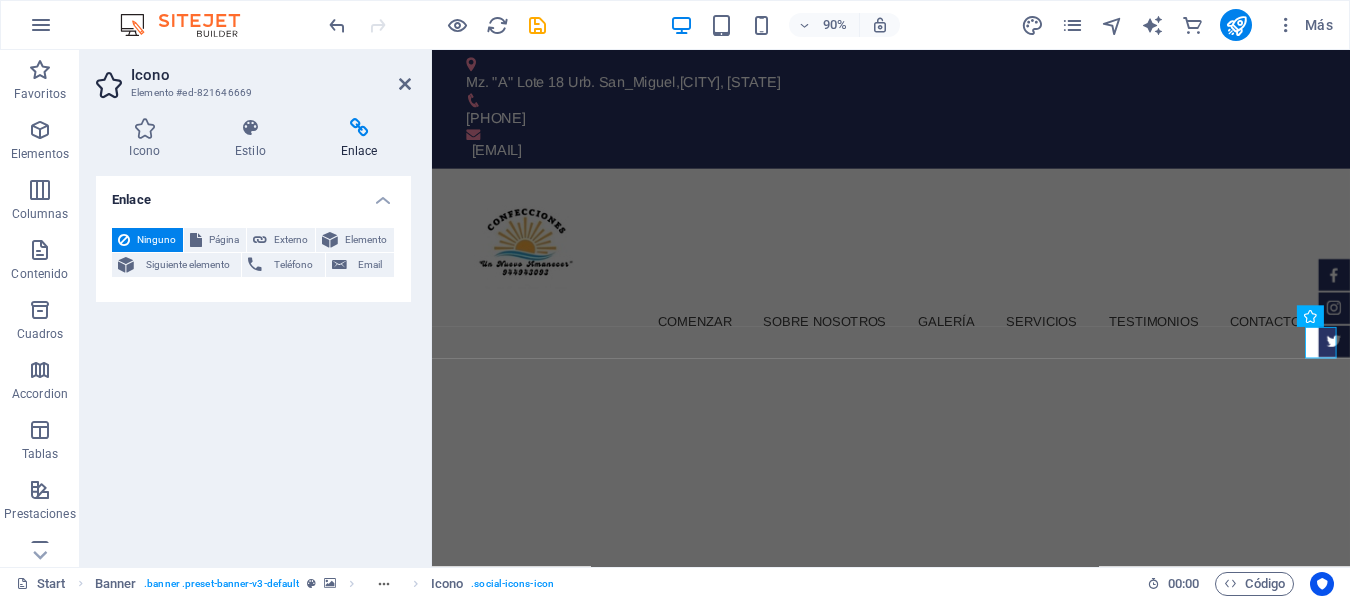 click at bounding box center [942, 1097] 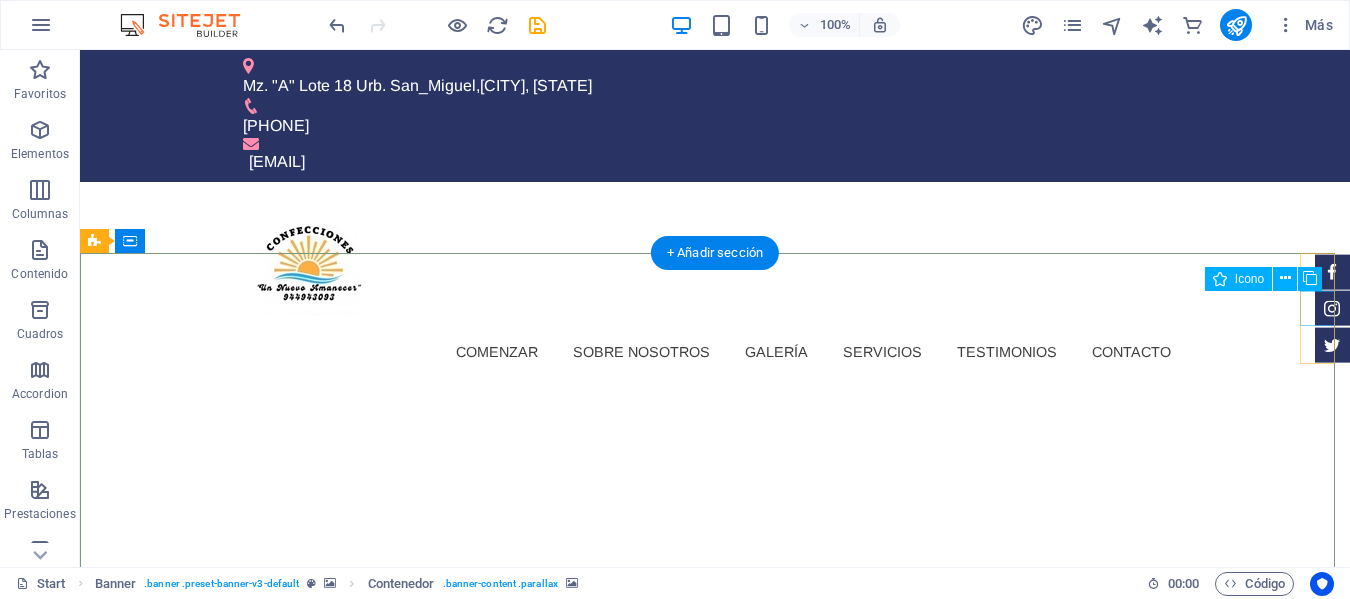 click at bounding box center (1332, 308) 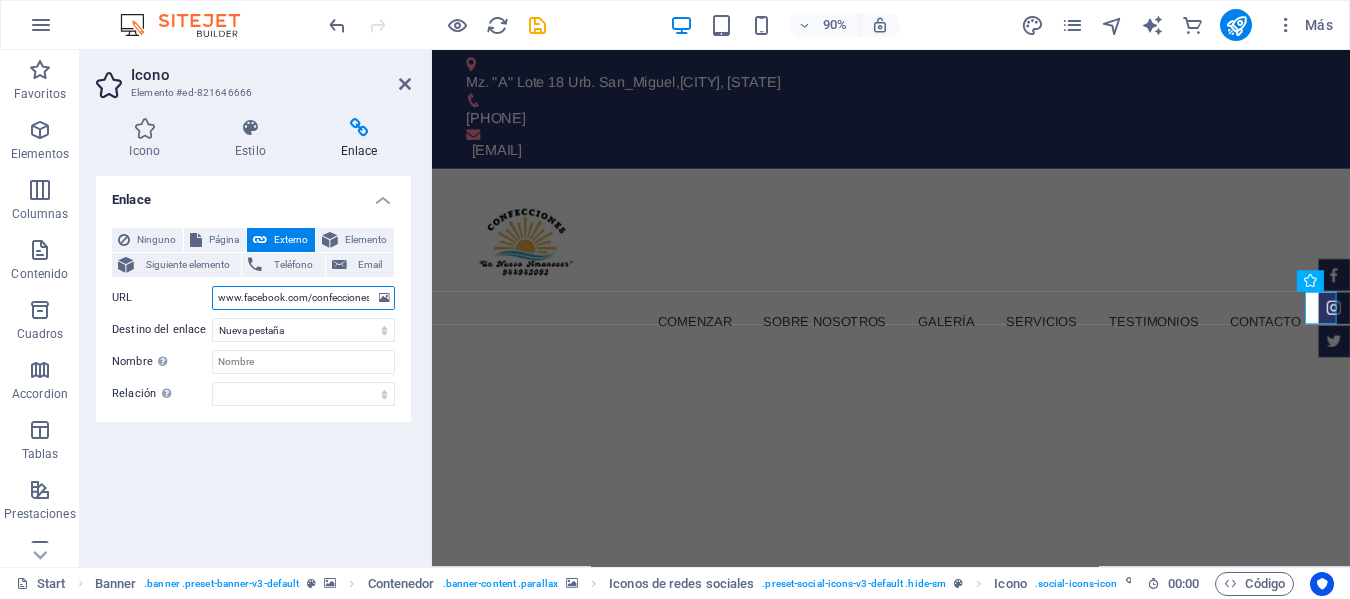 click on "www.facebook.com/confeccionesunnuevoamanecer?mibextid=ZbWKwL" at bounding box center (303, 298) 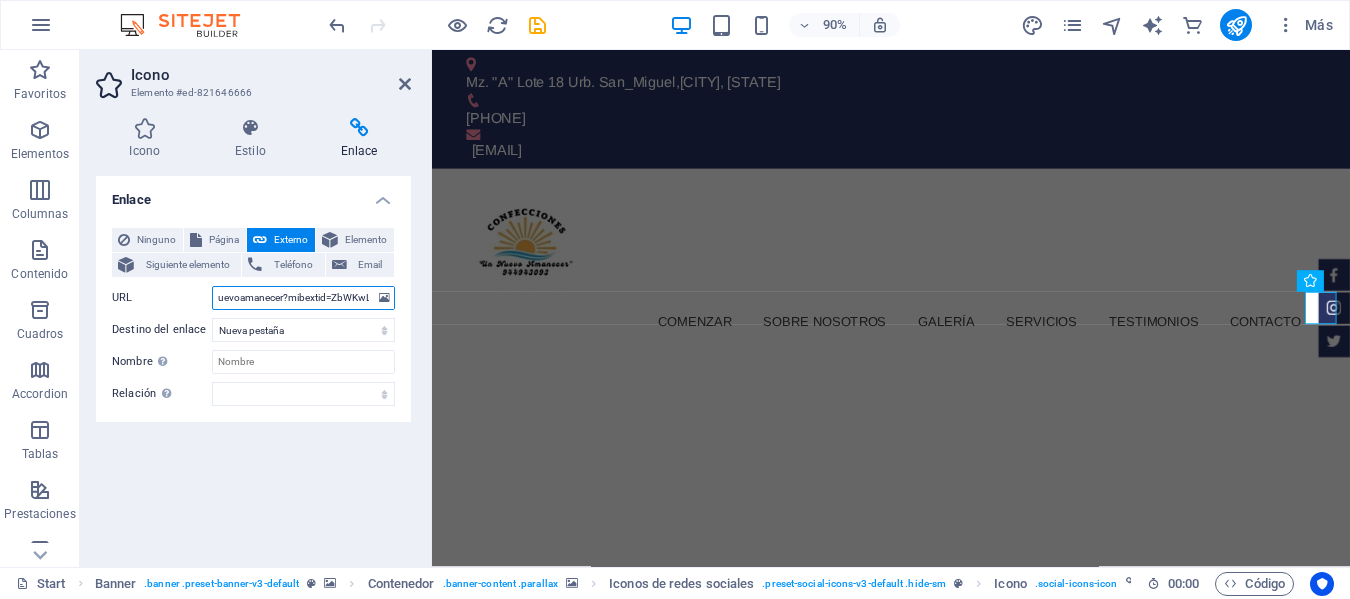 paste on "instagram.com/madebyelsaconfecciones?igsh=Y3Y2YWJiY2F5emZu" 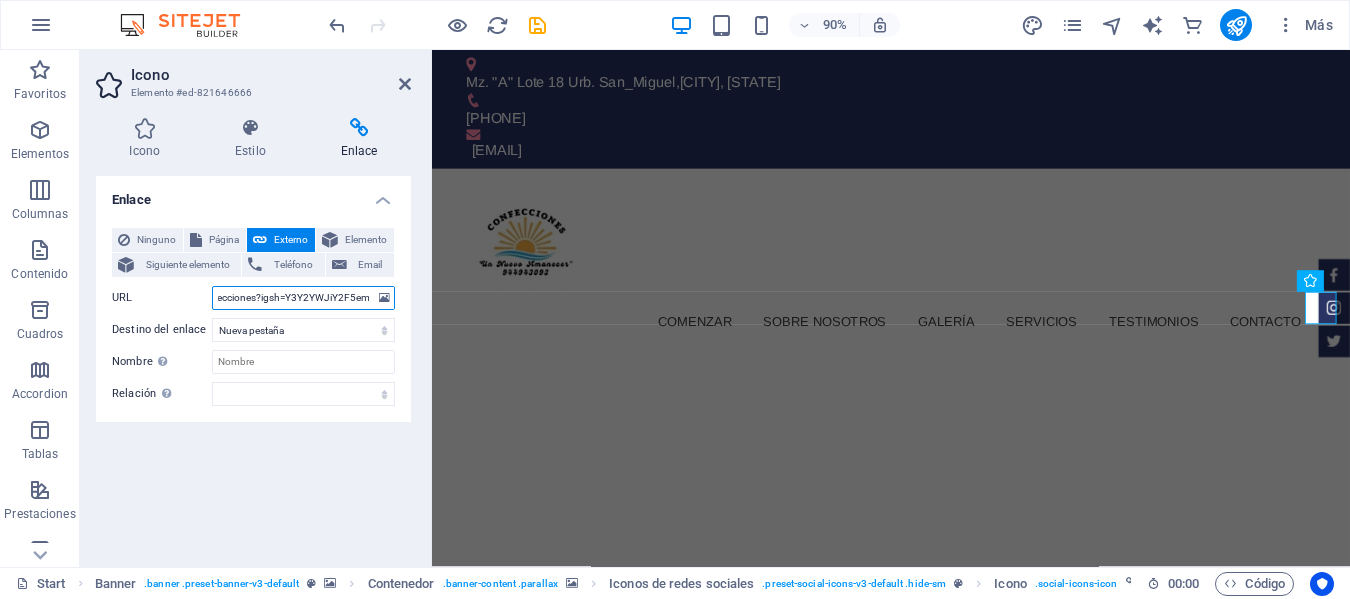 scroll, scrollTop: 0, scrollLeft: 181, axis: horizontal 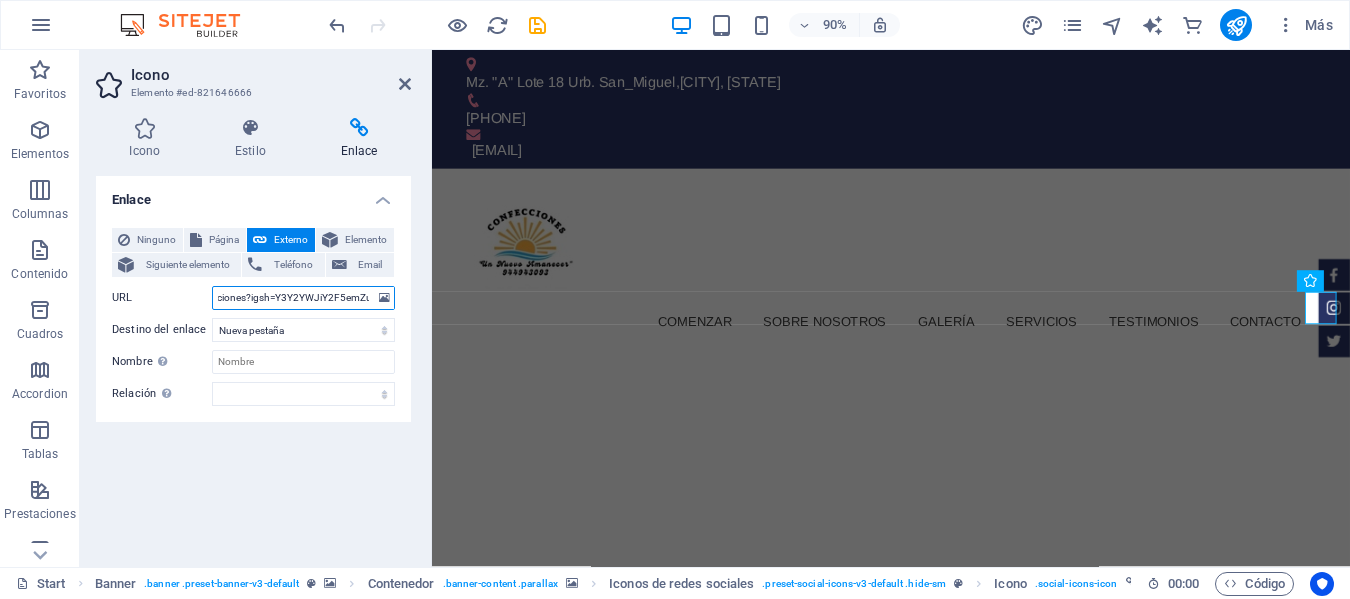type on "www.instagram.com/madebyelsaconfecciones?igsh=Y3Y2YWJiY2F5emZu" 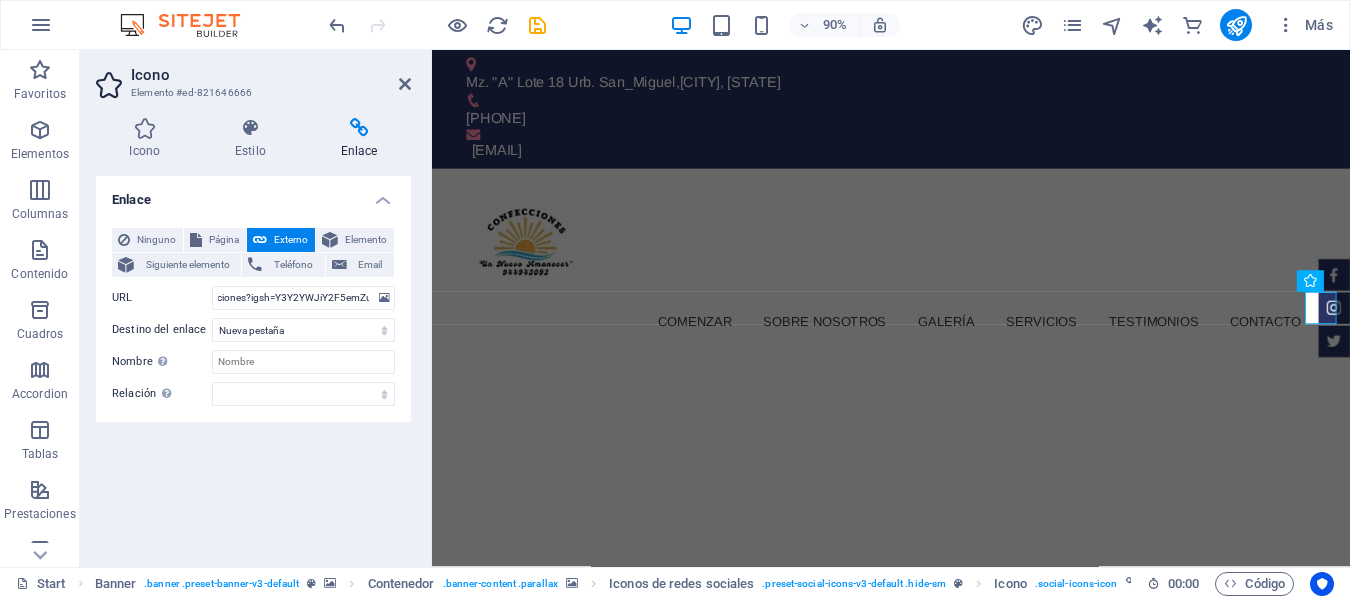 click at bounding box center [942, 1097] 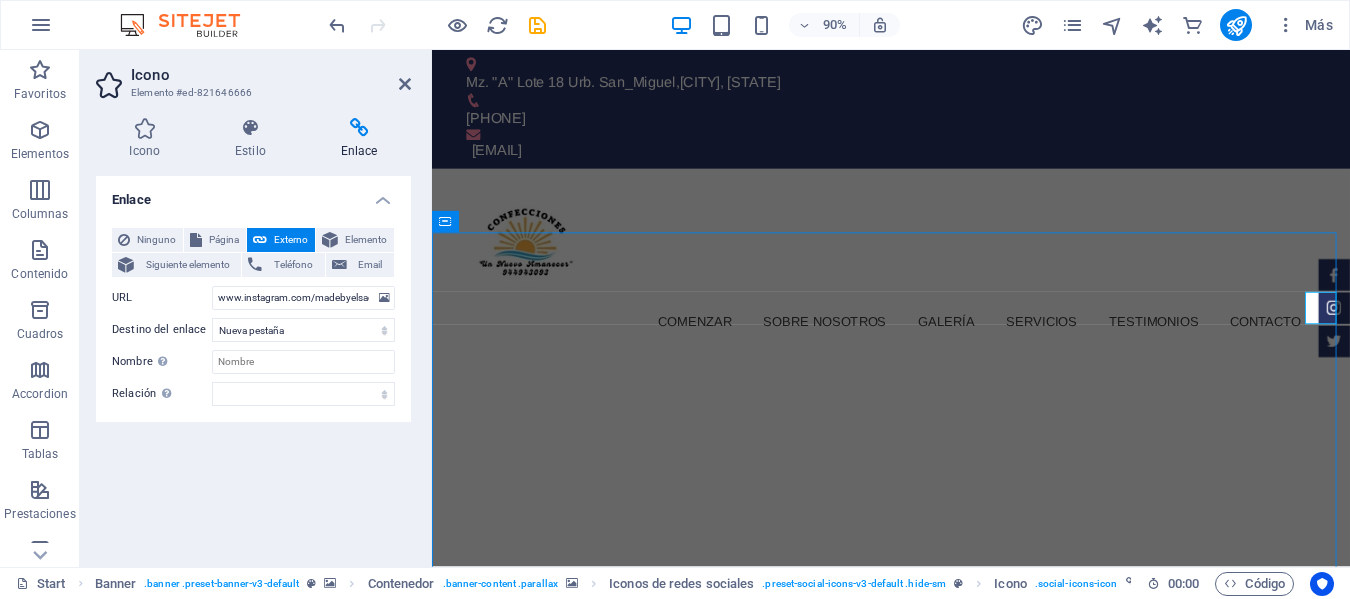 click at bounding box center [942, 1097] 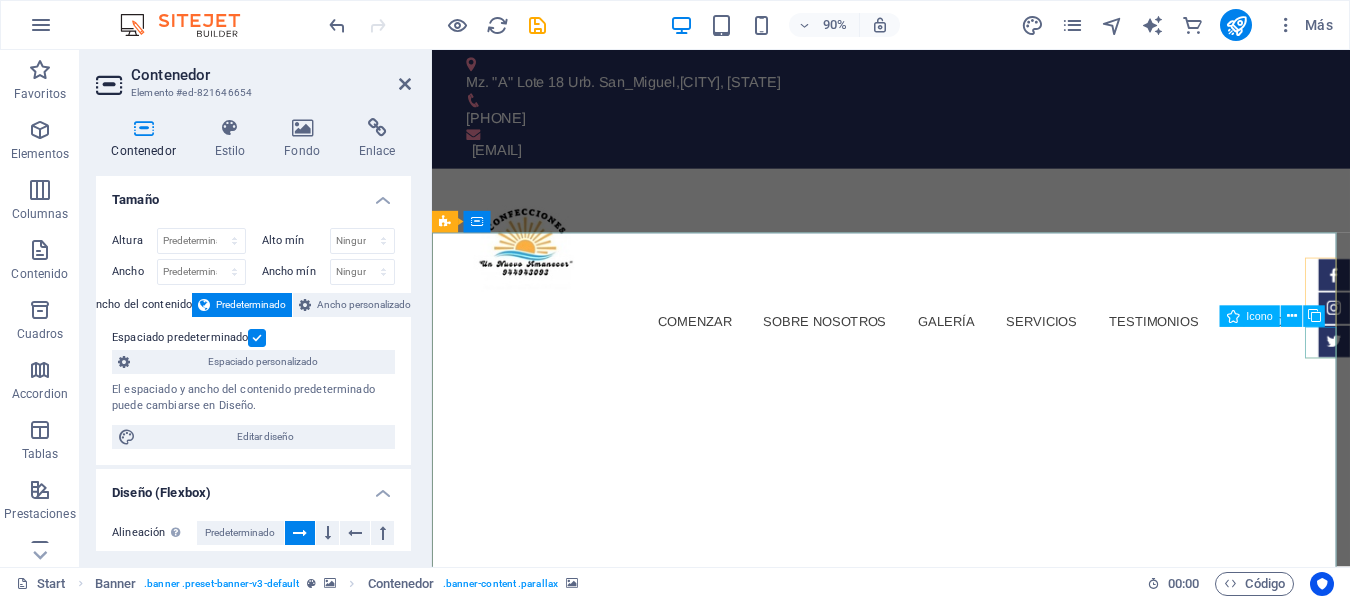 click at bounding box center [1434, 373] 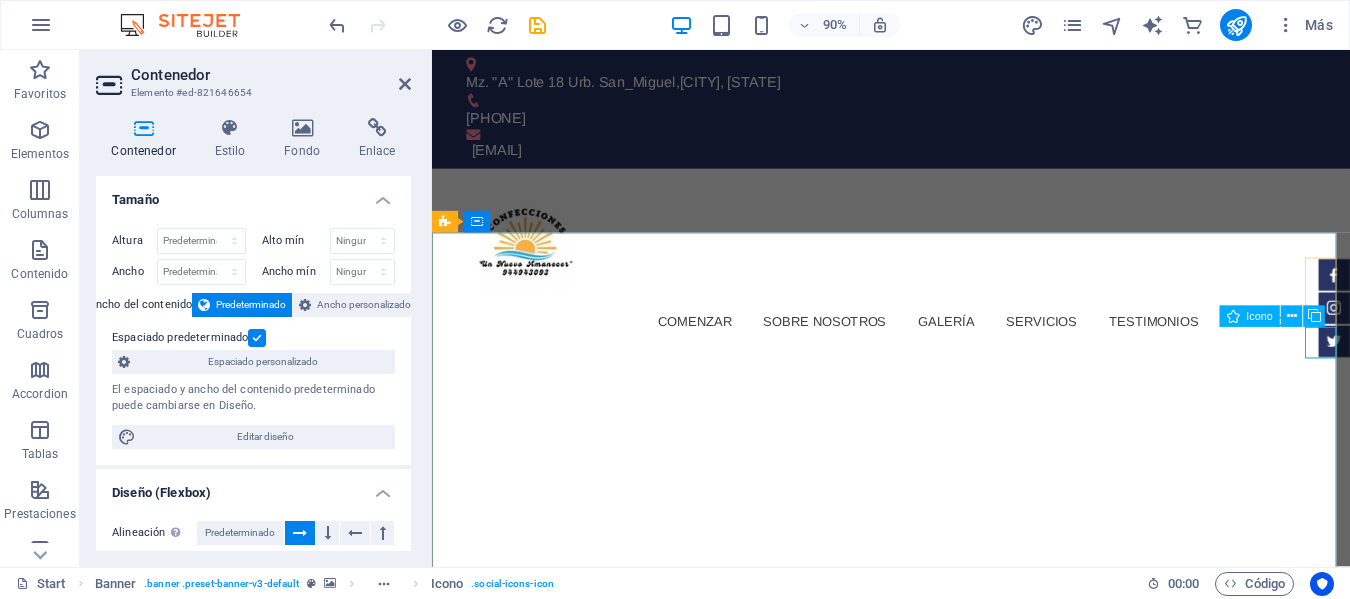 click at bounding box center [1434, 373] 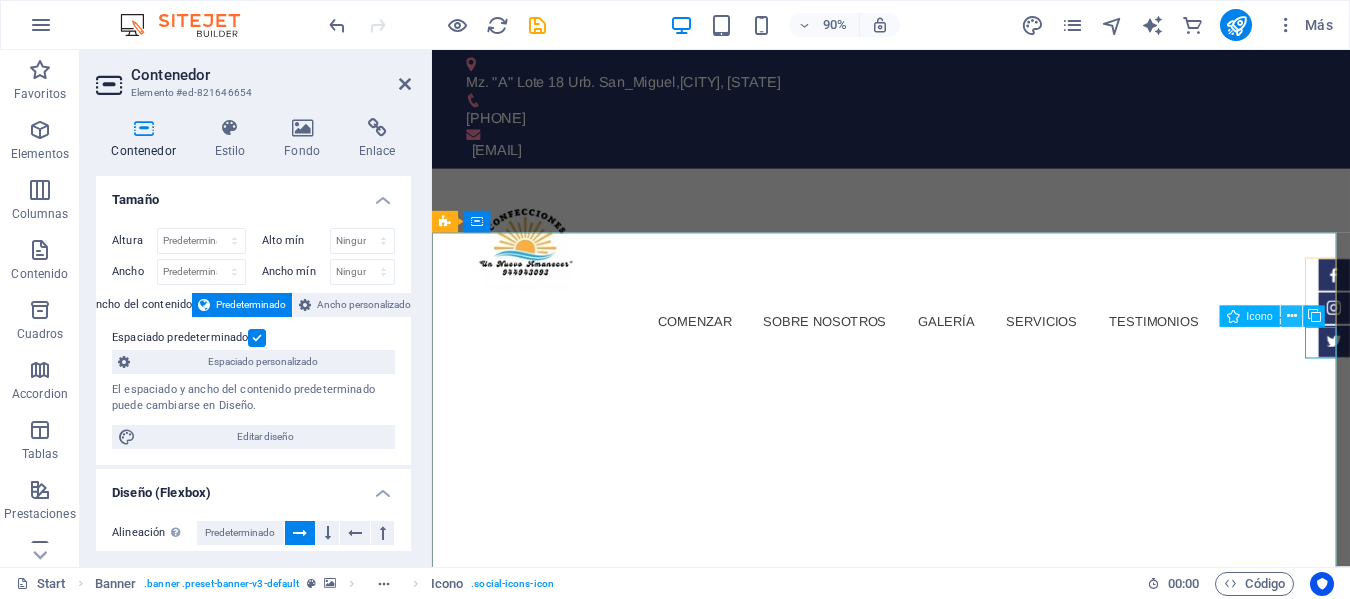 click at bounding box center (1292, 316) 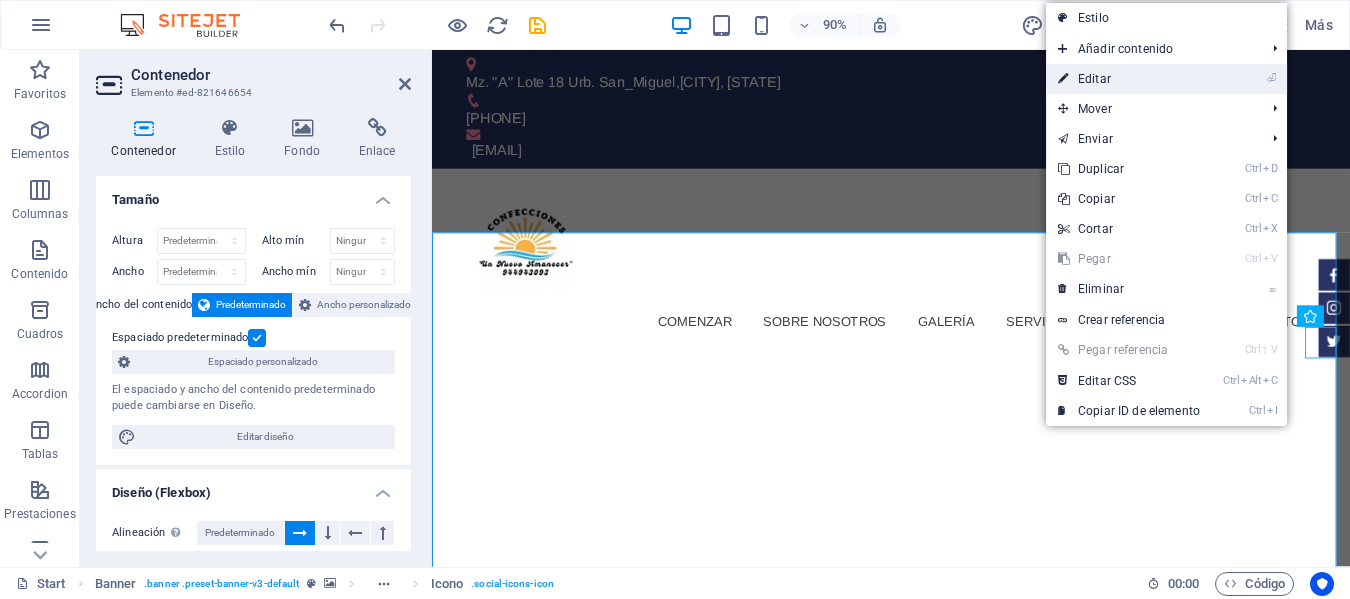 click on "⏎  Editar" at bounding box center (1129, 79) 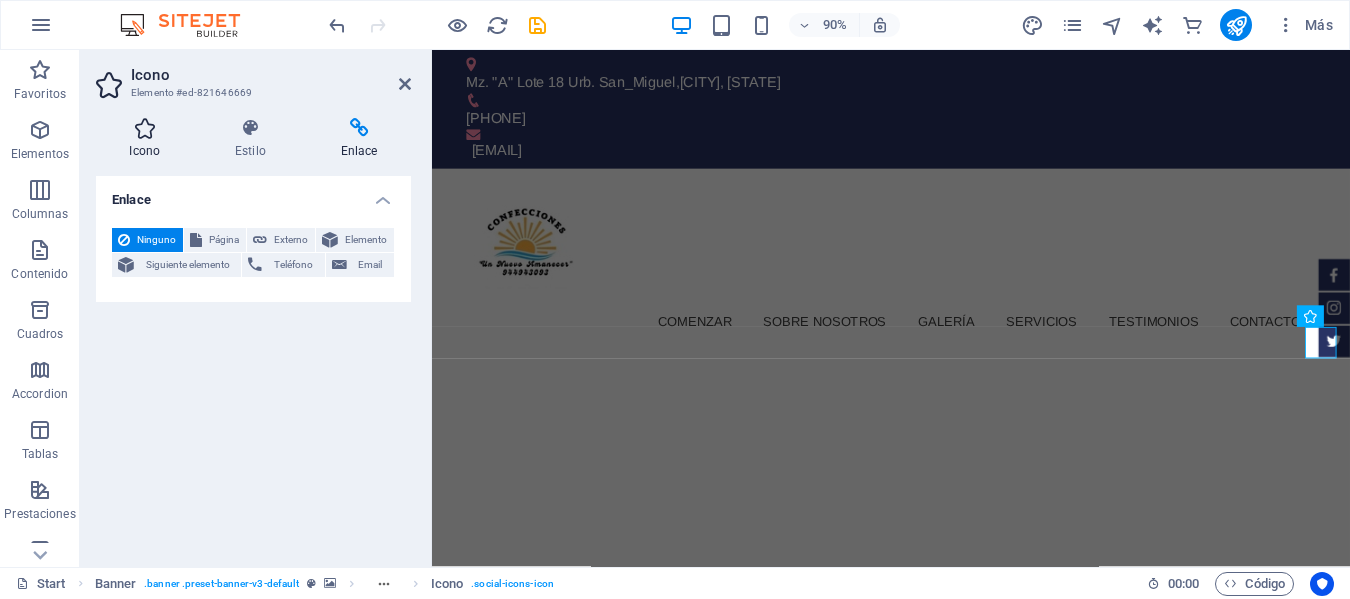 click on "Icono" at bounding box center [149, 139] 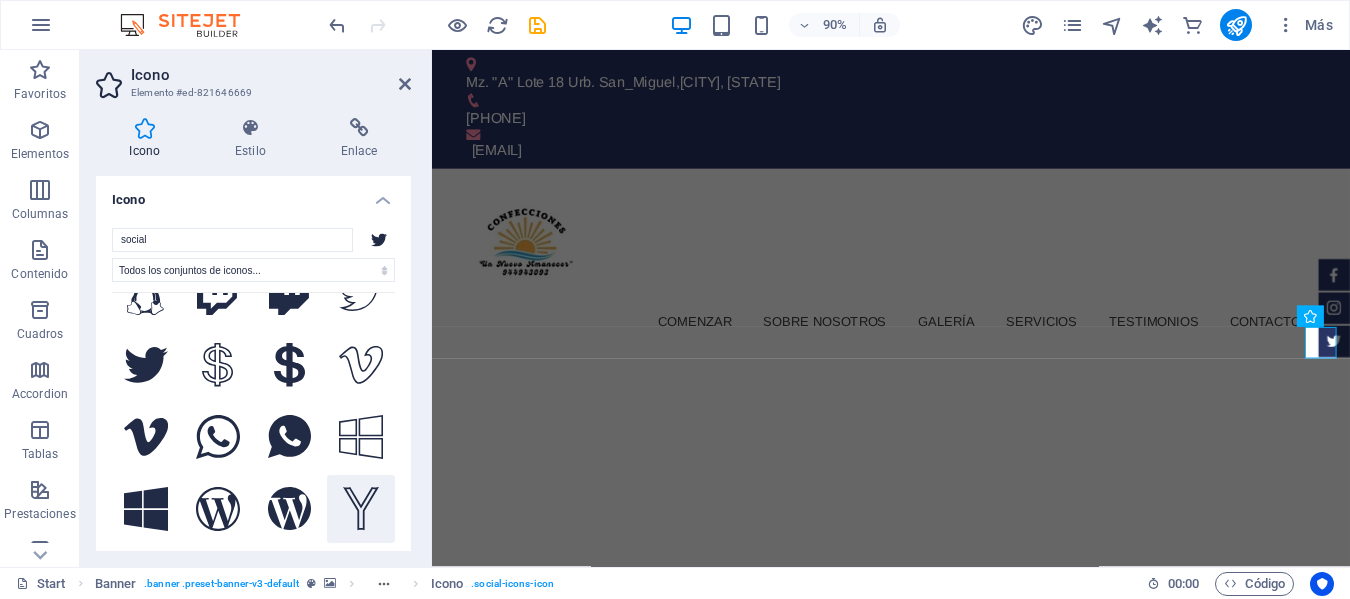 scroll, scrollTop: 3204, scrollLeft: 0, axis: vertical 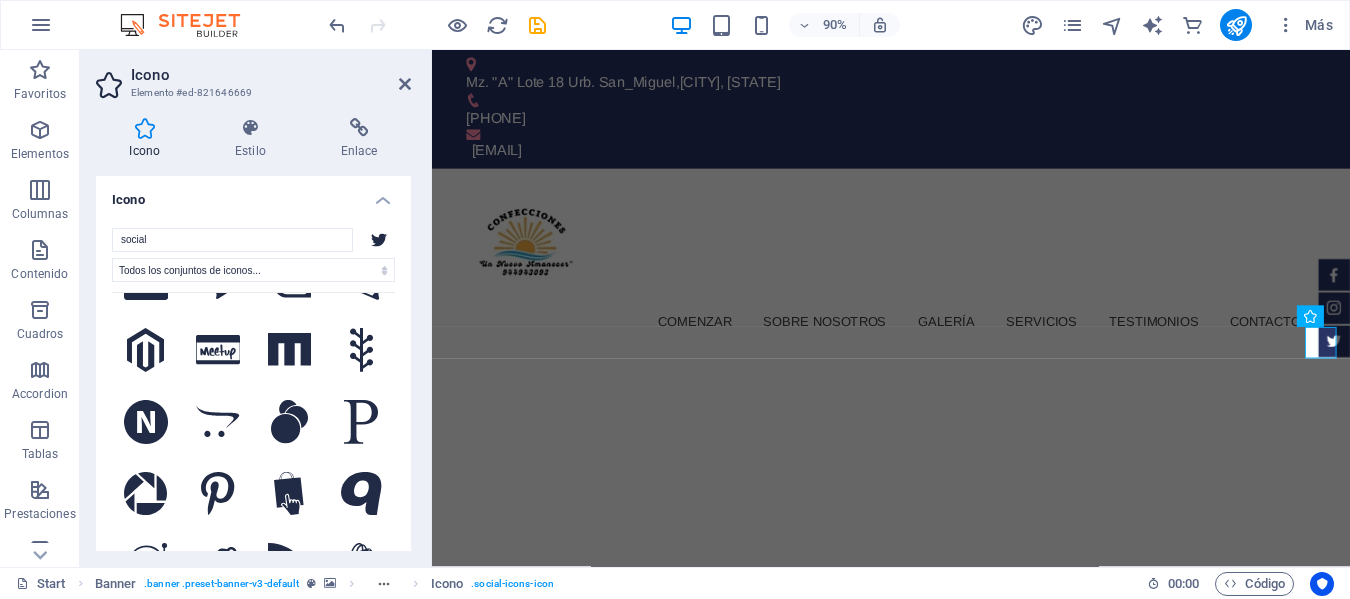 click on "social Todos los conjuntos de iconos... IcoFont Ionicons FontAwesome Brands FontAwesome Duotone FontAwesome Solid FontAwesome Regular FontAwesome Light FontAwesome Thin FontAwesome Sharp Solid FontAwesome Sharp Regular FontAwesome Sharp Light FontAwesome Sharp Thin" at bounding box center [253, 410] 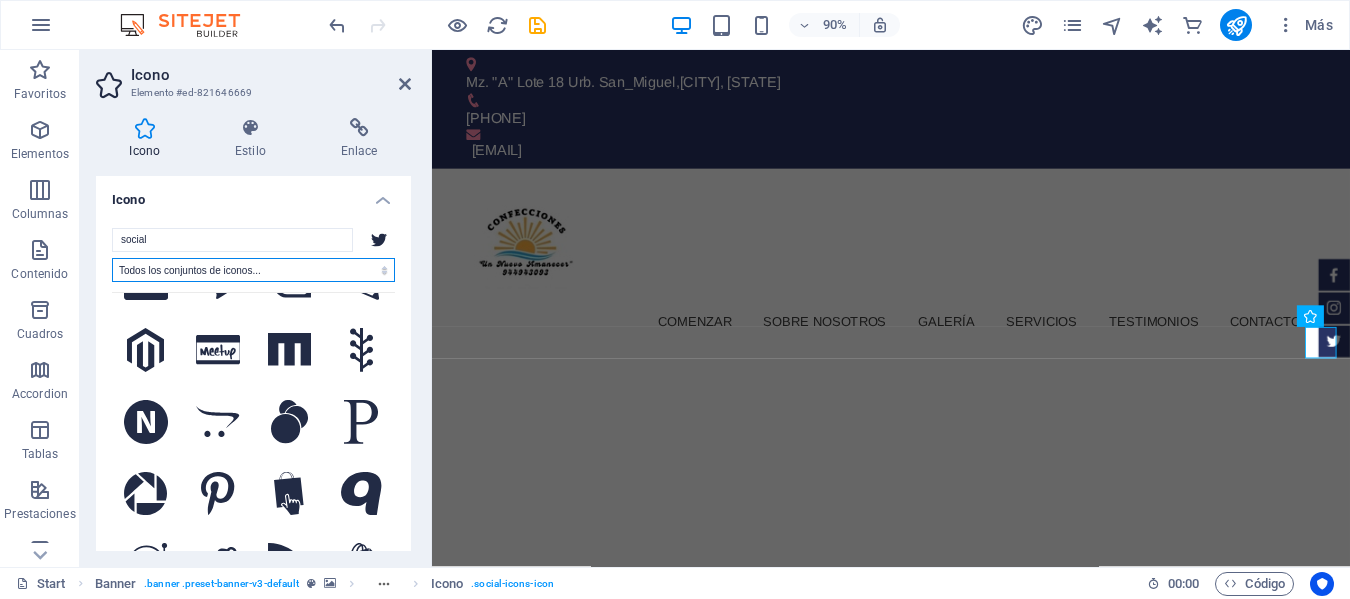 click on "Todos los conjuntos de iconos... IcoFont Ionicons FontAwesome Brands FontAwesome Duotone FontAwesome Solid FontAwesome Regular FontAwesome Light FontAwesome Thin FontAwesome Sharp Solid FontAwesome Sharp Regular FontAwesome Sharp Light FontAwesome Sharp Thin" at bounding box center [253, 270] 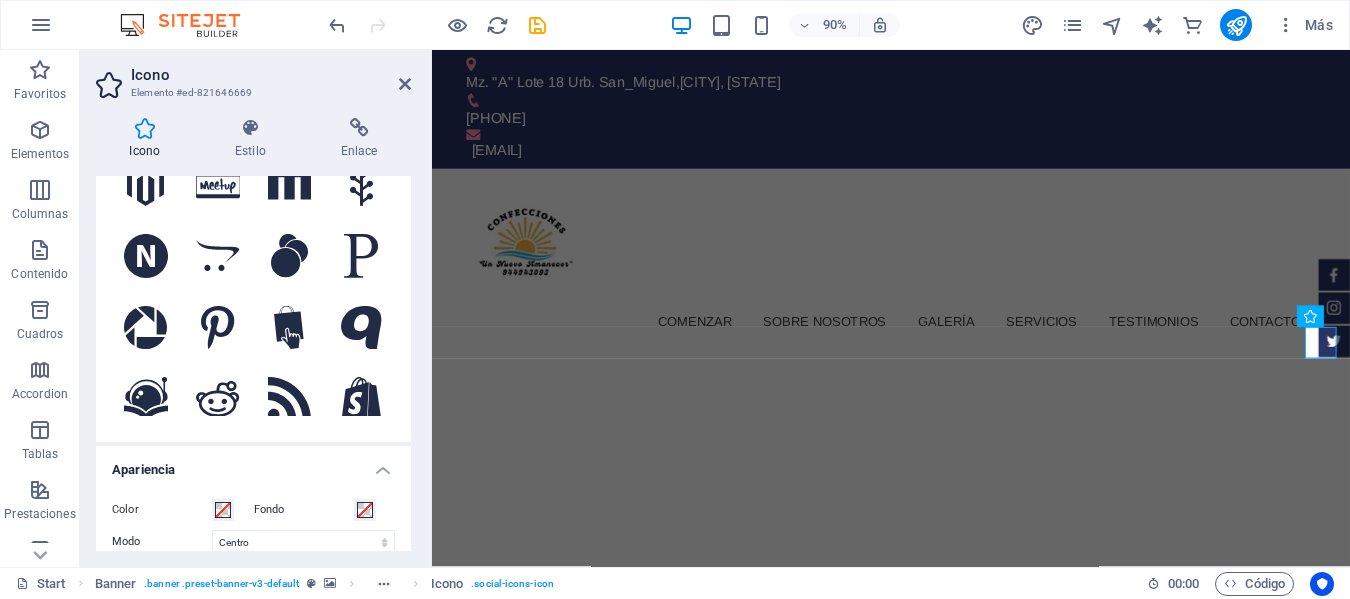 scroll, scrollTop: 100, scrollLeft: 0, axis: vertical 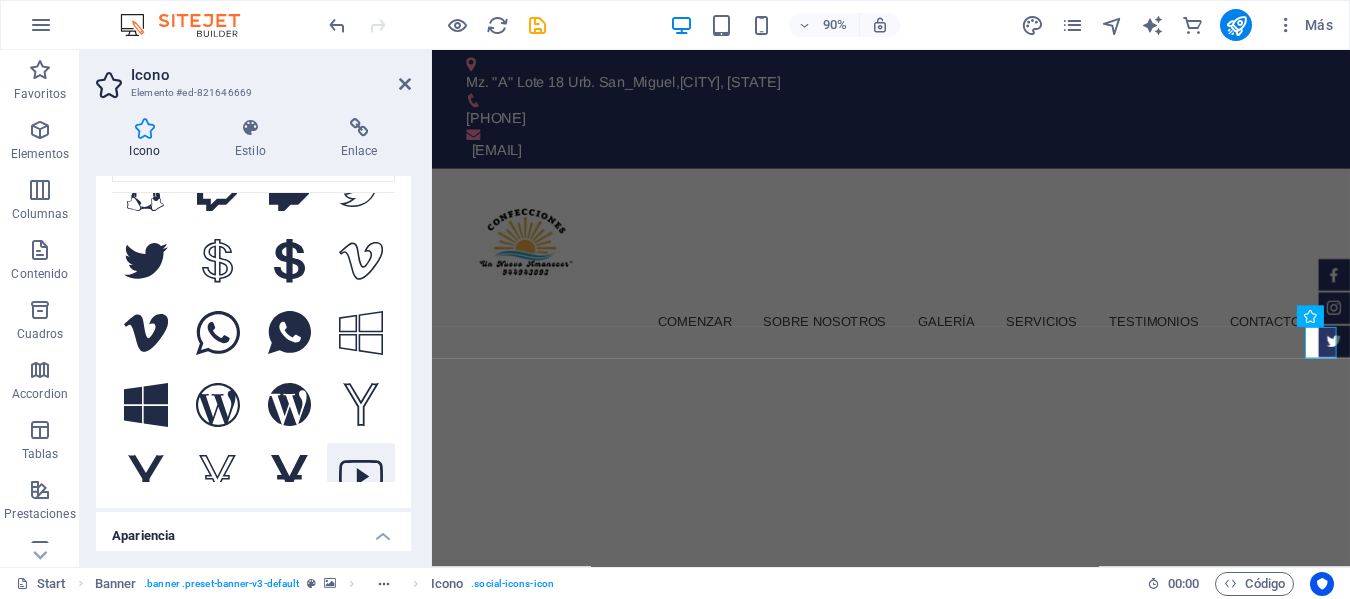 click 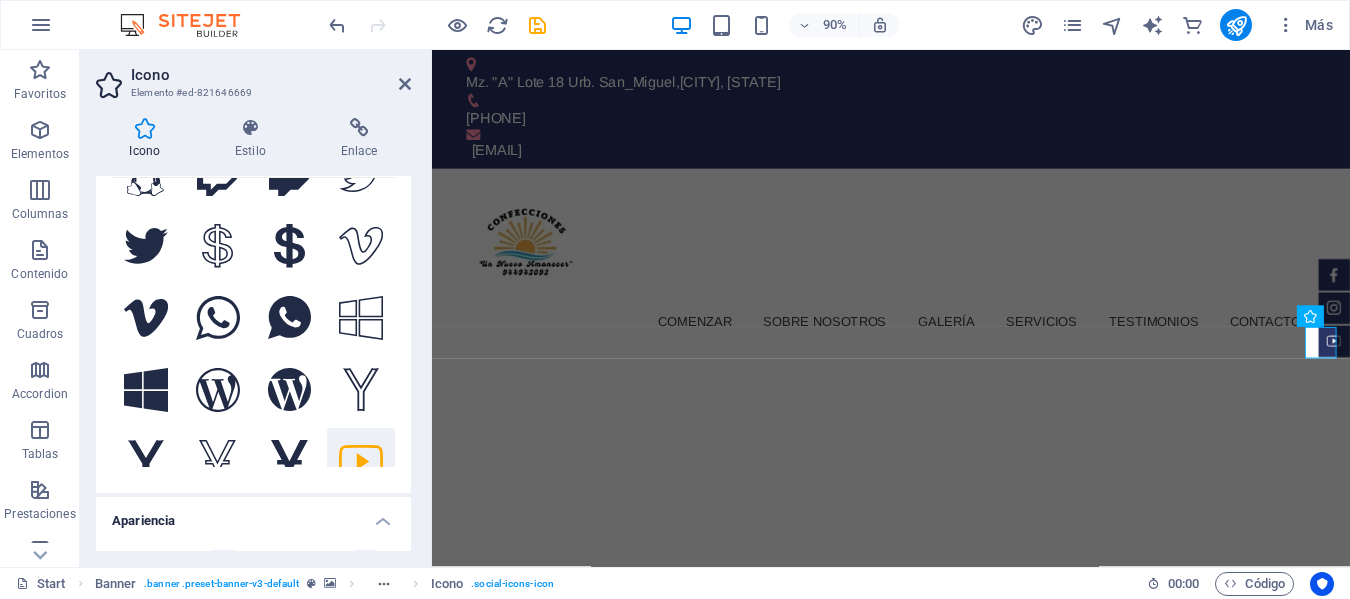 scroll, scrollTop: 0, scrollLeft: 0, axis: both 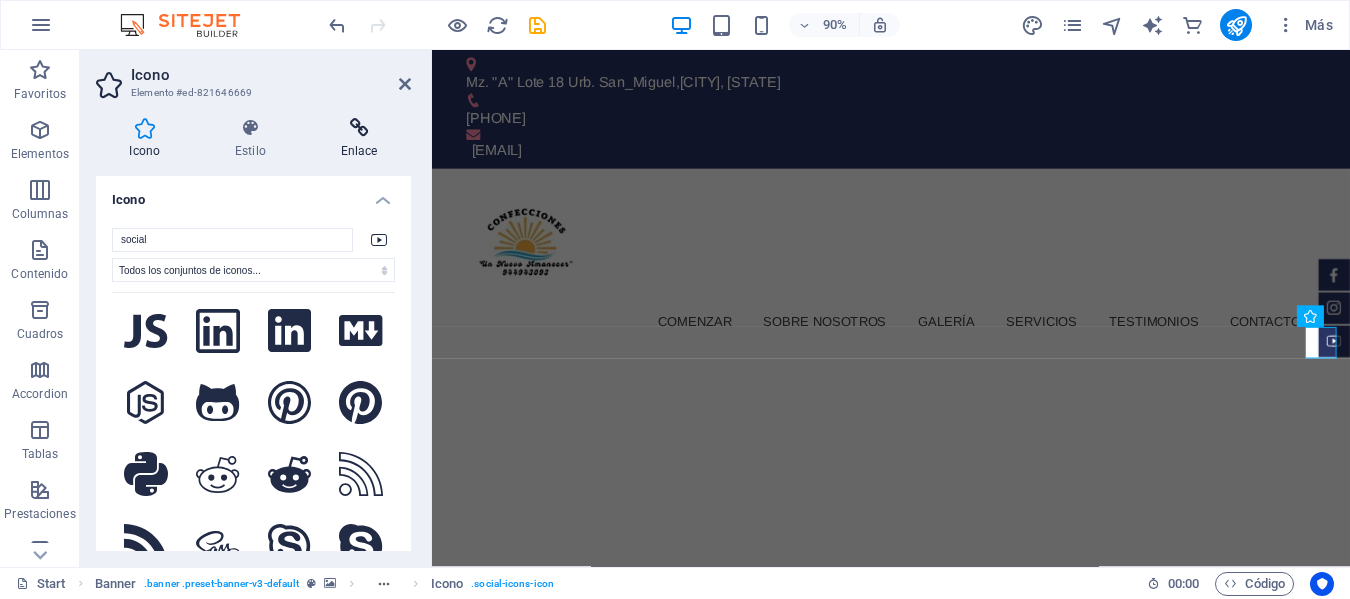 click at bounding box center (359, 128) 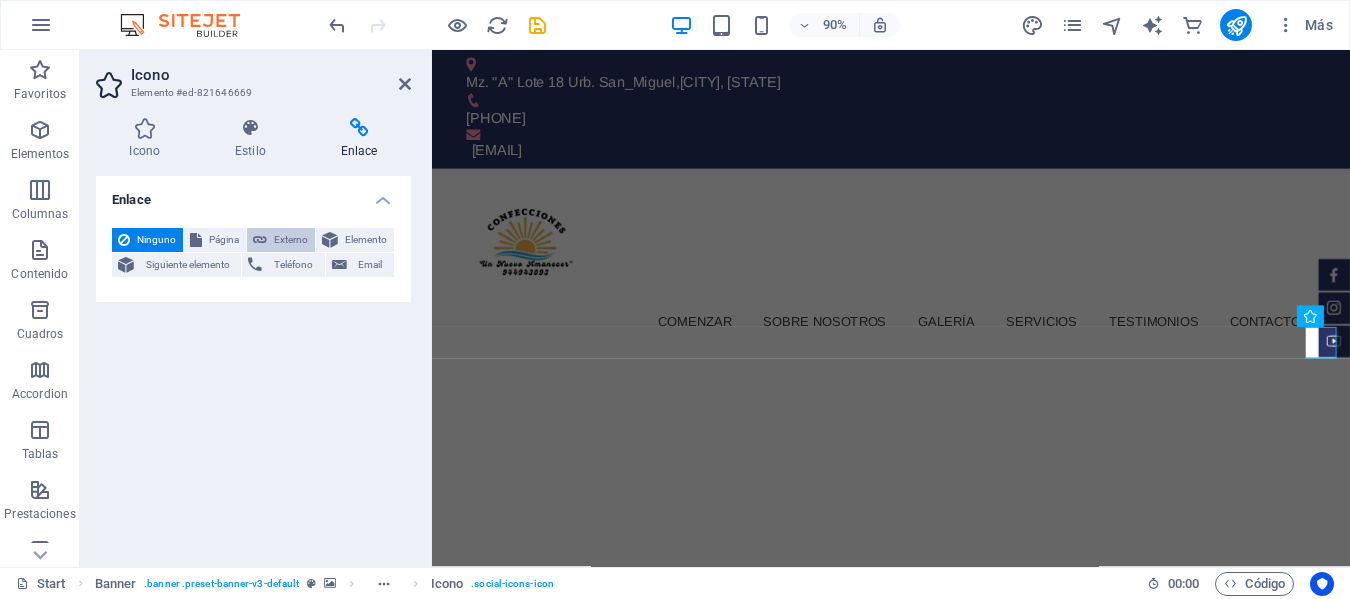 click on "Externo" at bounding box center [291, 240] 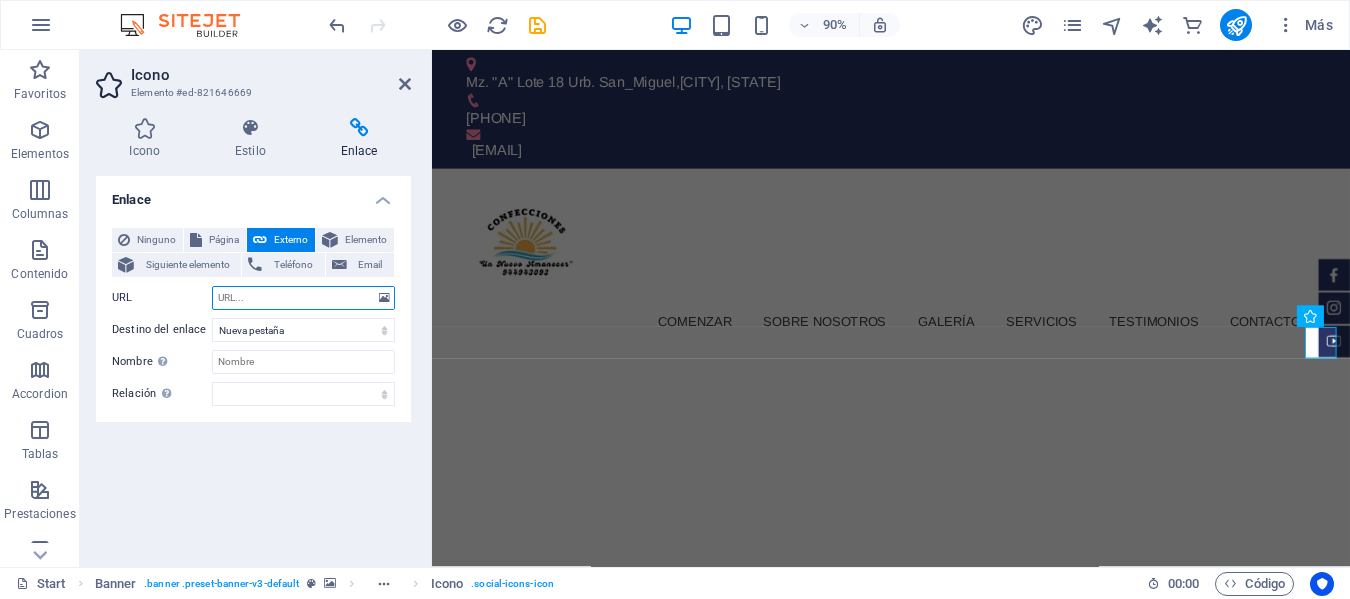 click on "URL" at bounding box center [303, 298] 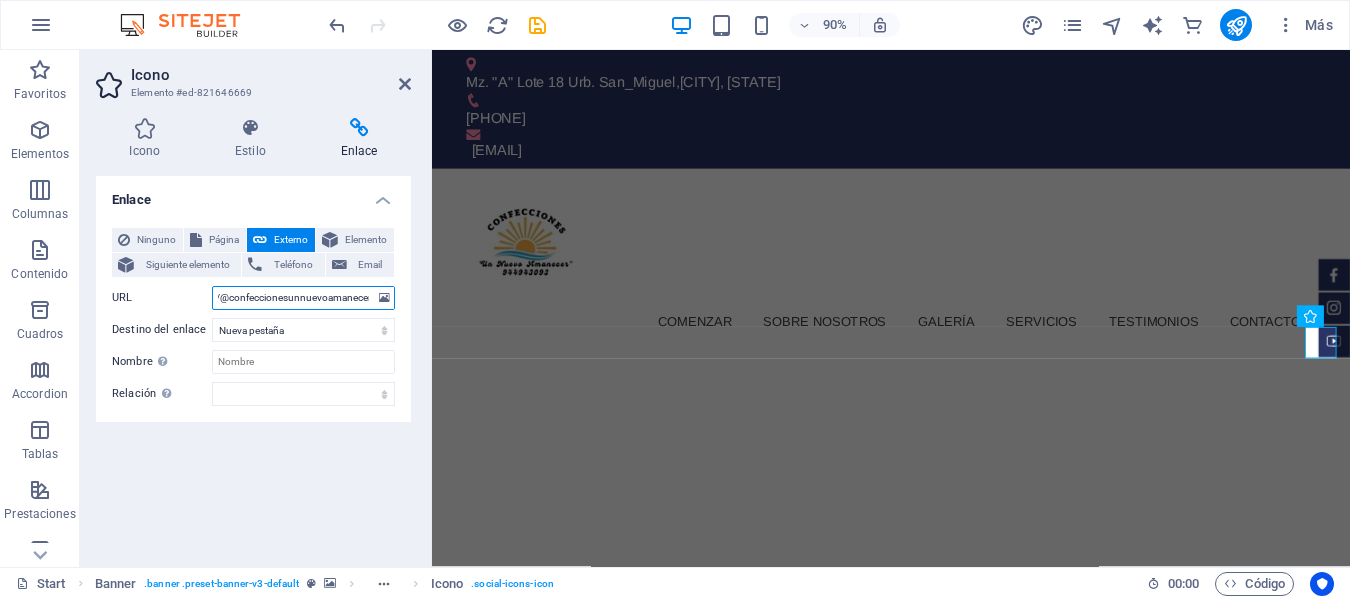 scroll, scrollTop: 0, scrollLeft: 0, axis: both 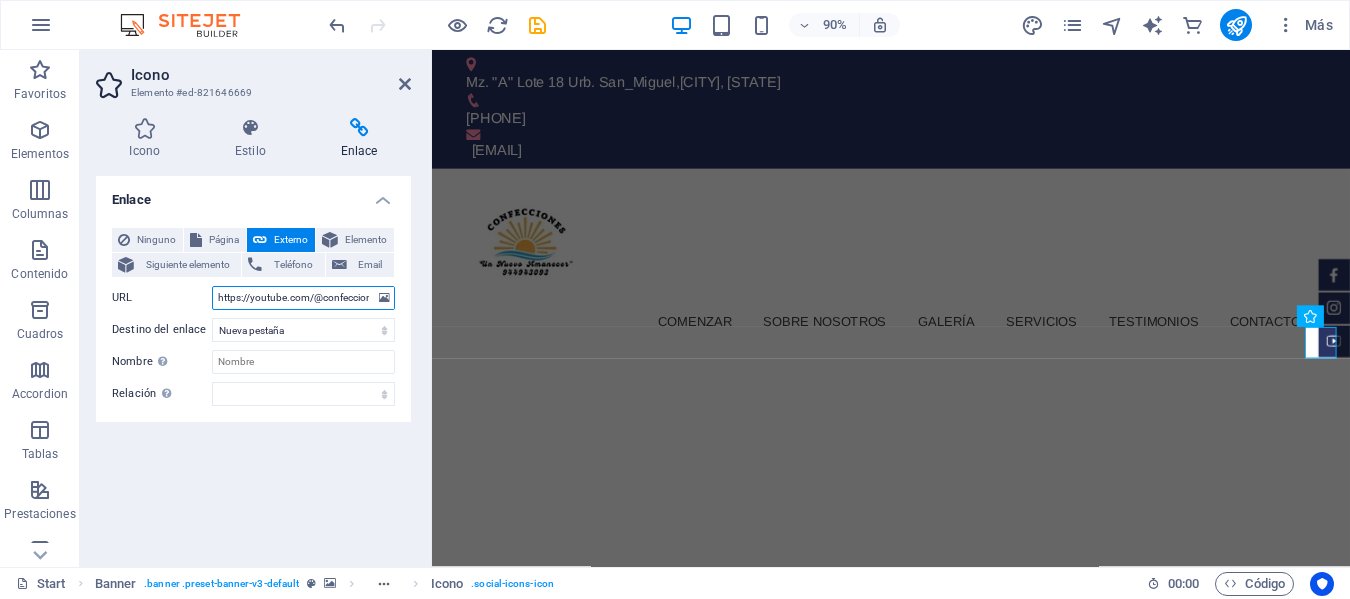 type on "https://youtube.com/@confeccionesunnuevoamanecer" 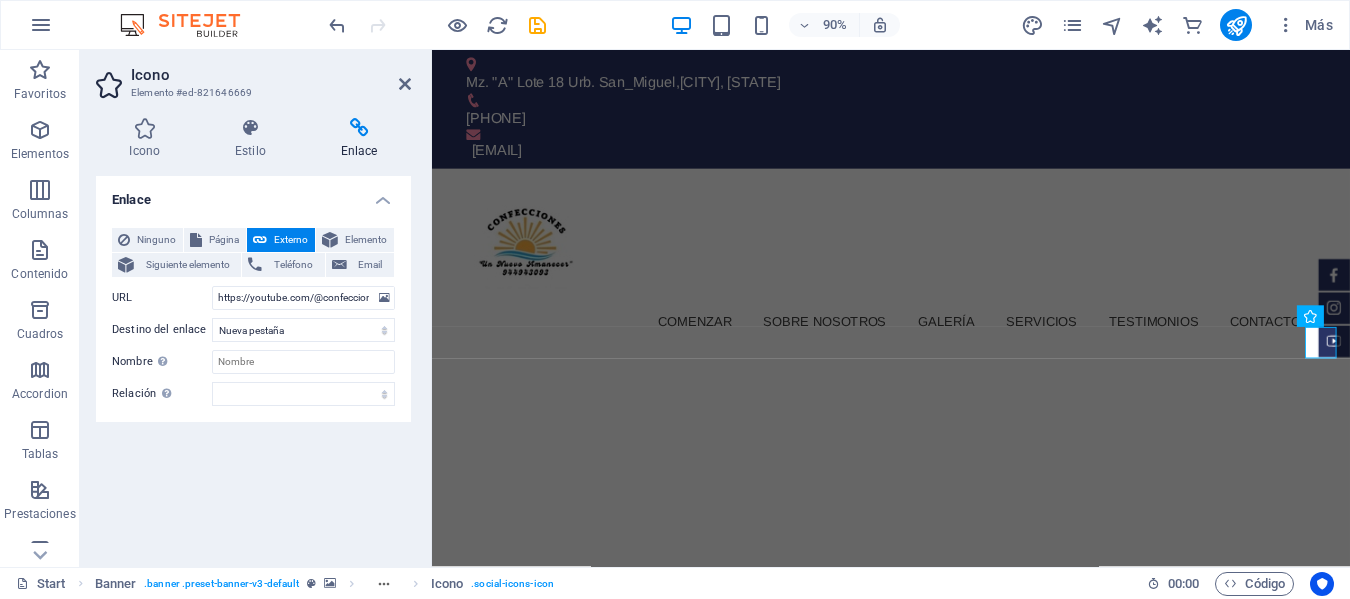 click at bounding box center (942, 1097) 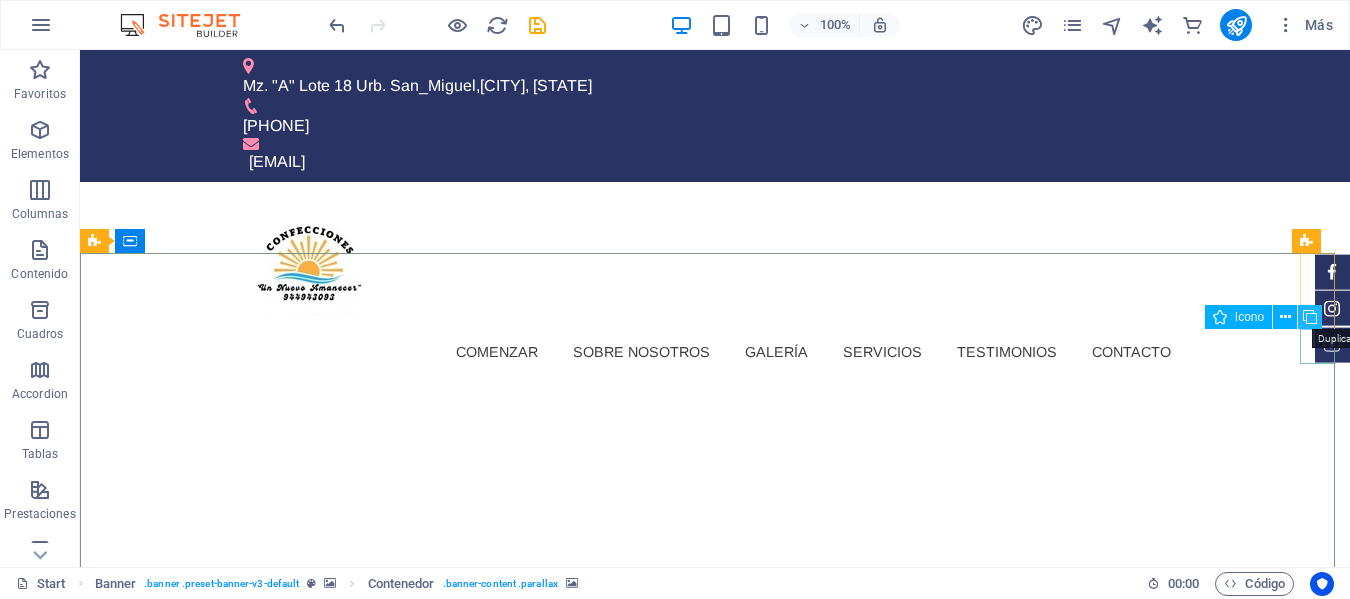 click at bounding box center (1310, 317) 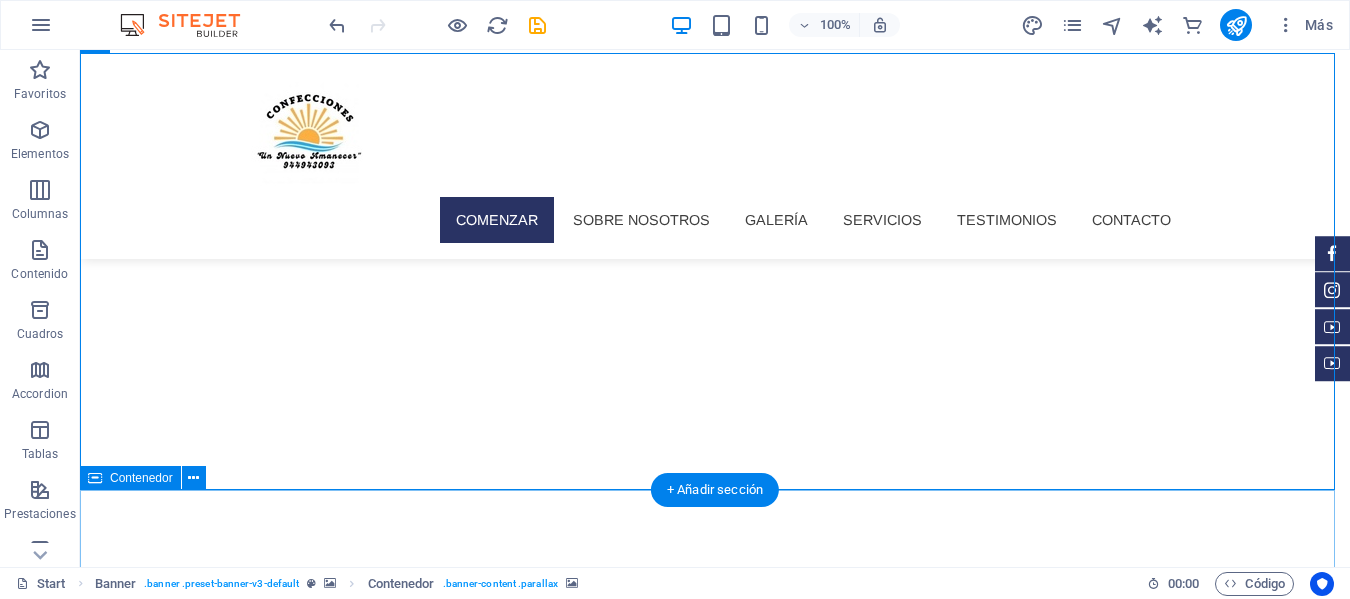 scroll, scrollTop: 200, scrollLeft: 0, axis: vertical 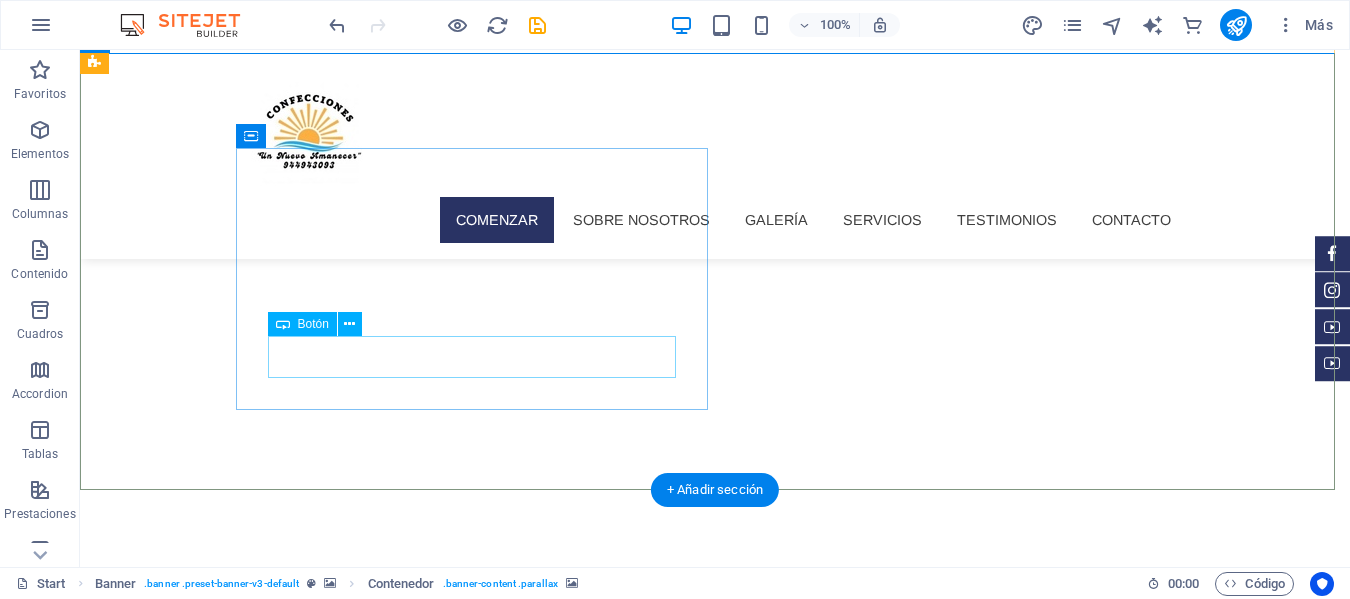 click on "Más información" at bounding box center [479, 1400] 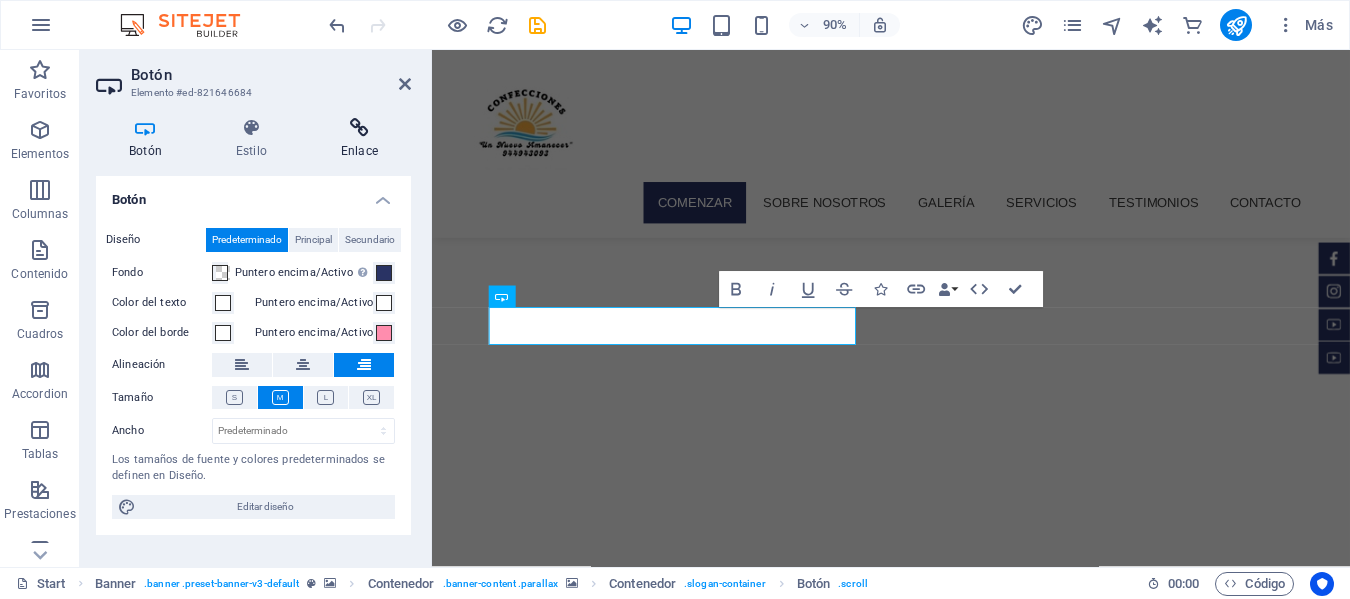 click at bounding box center (359, 128) 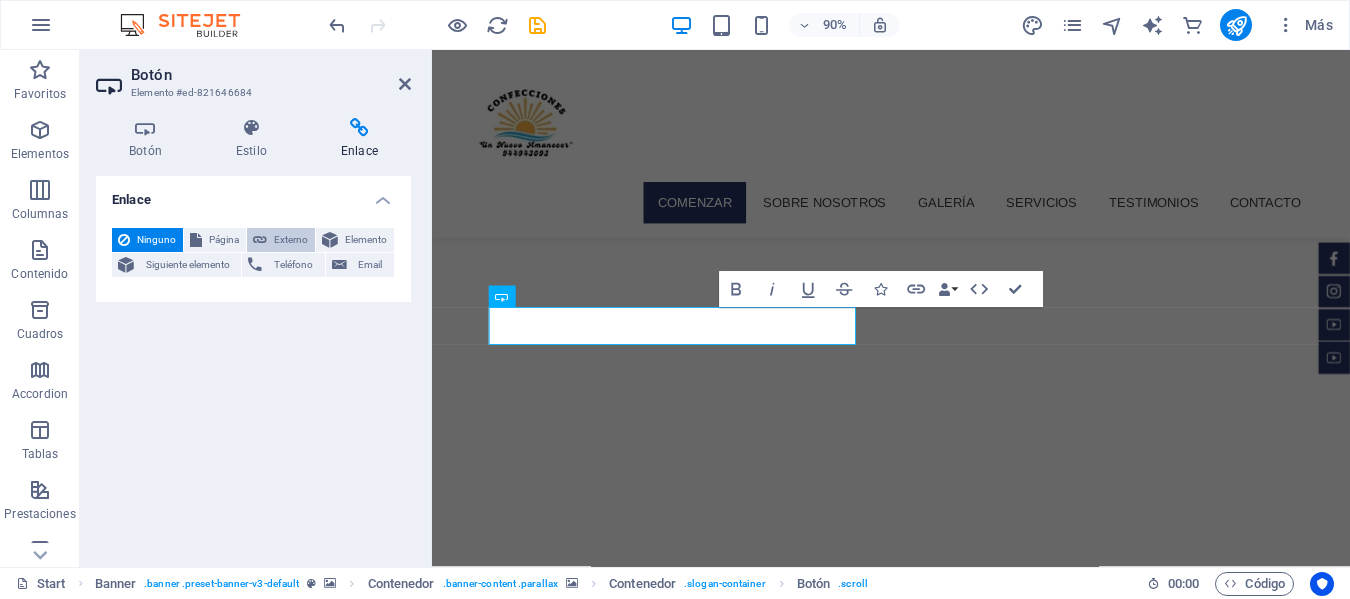 click on "Externo" at bounding box center [291, 240] 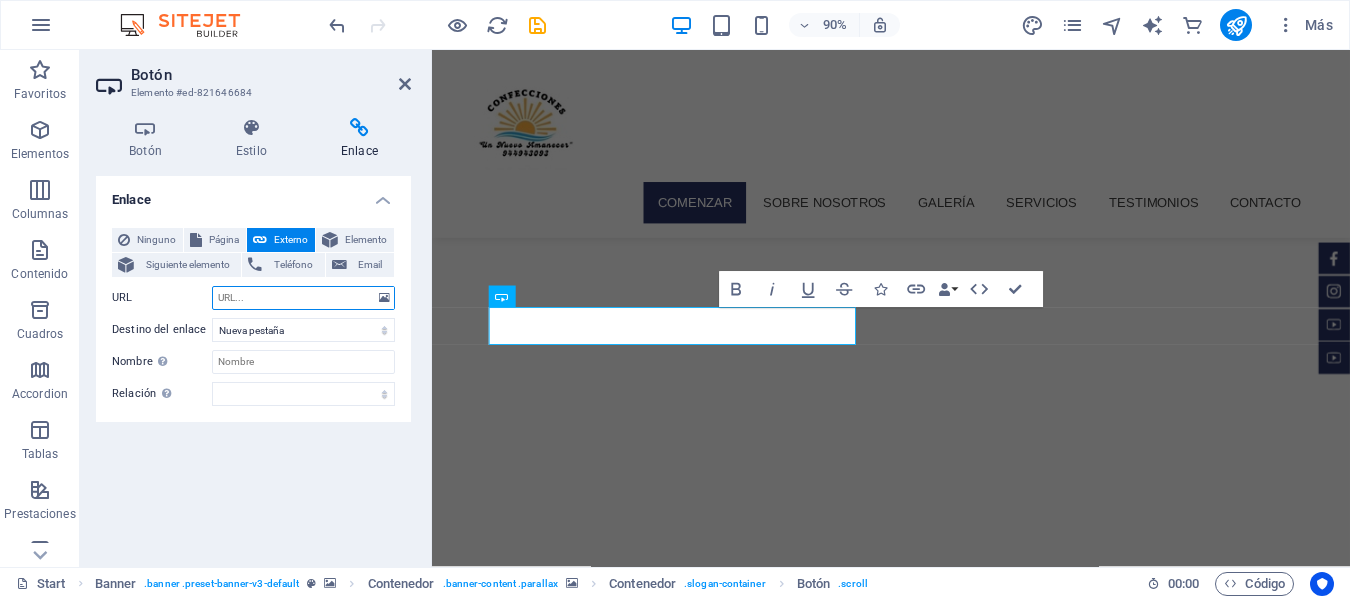 click on "URL" at bounding box center (303, 298) 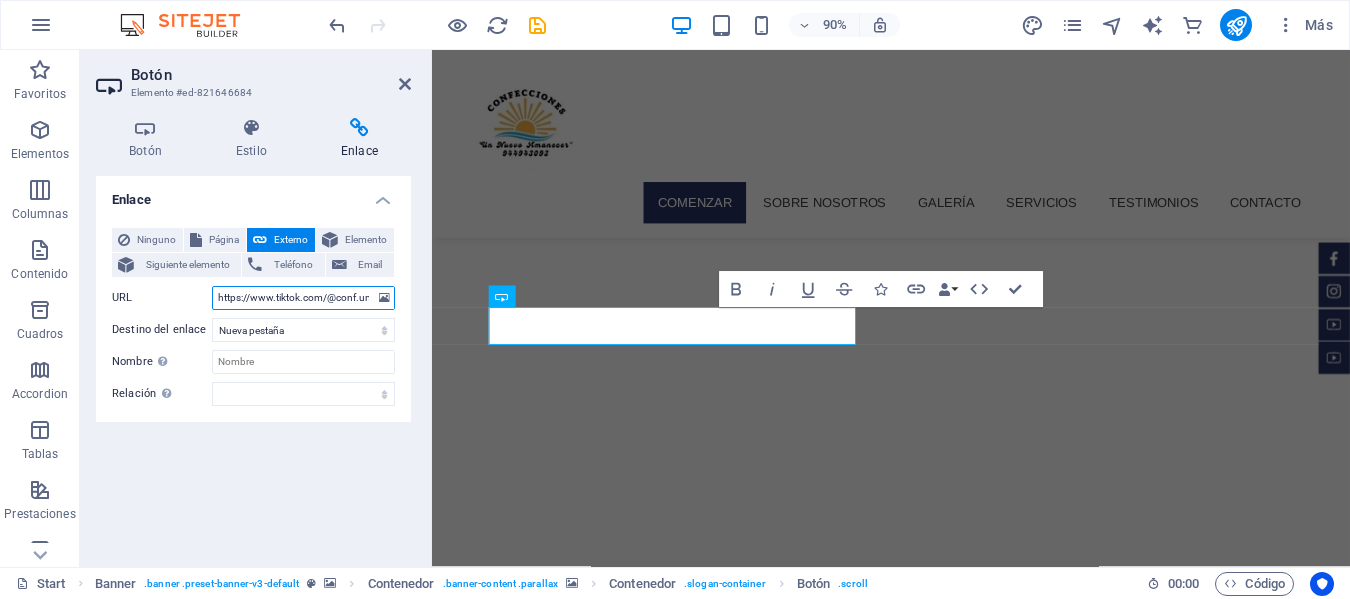 scroll, scrollTop: 0, scrollLeft: 180, axis: horizontal 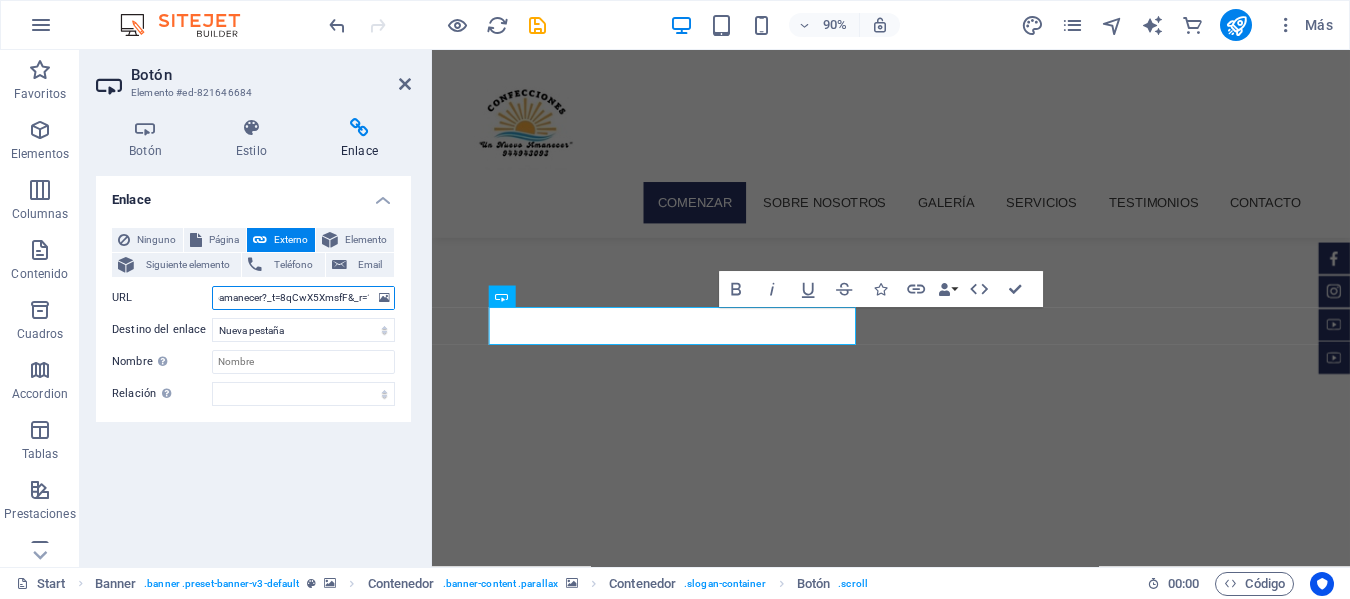type on "https://www.tiktok.com/@conf.unnuevoamanecer?_t=8qCwX5XmsfF&_r=1" 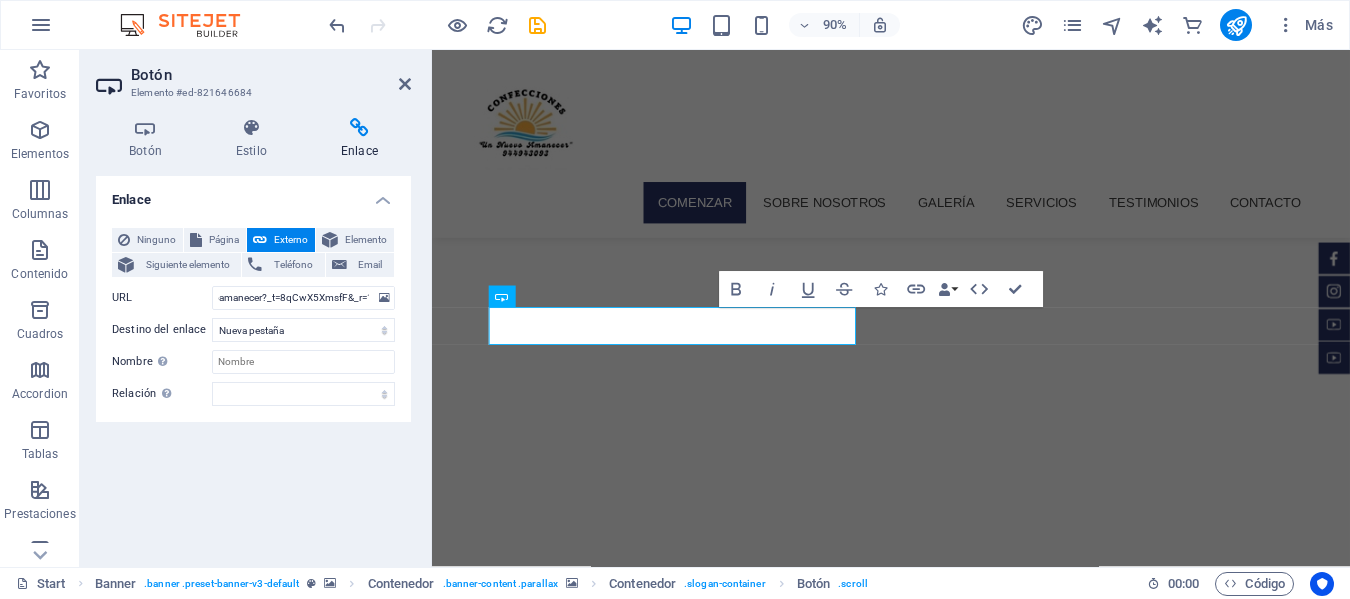 click at bounding box center [942, 990] 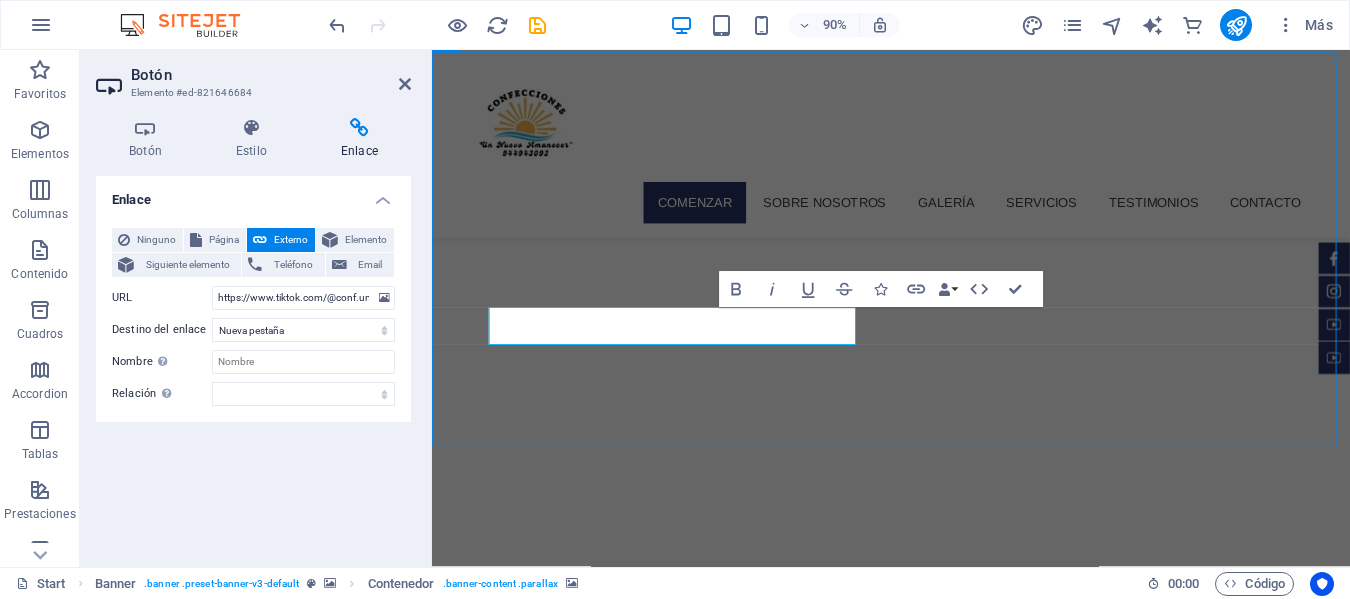 click at bounding box center (942, 990) 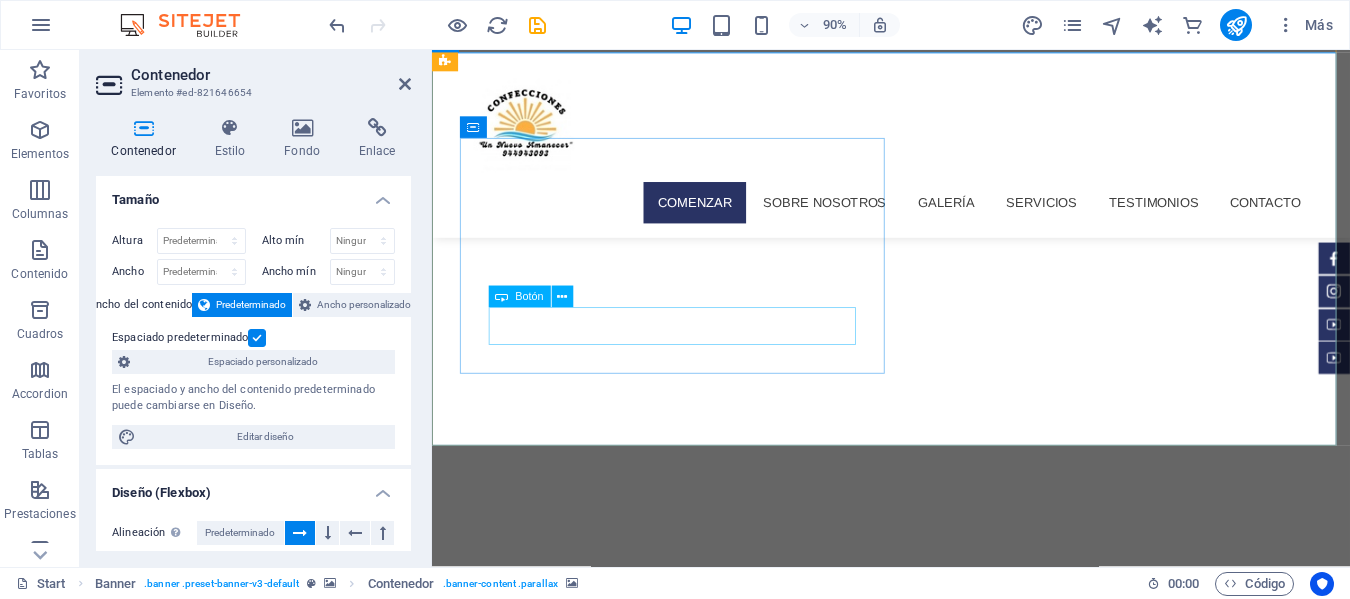 click on "Más información" at bounding box center (706, 1541) 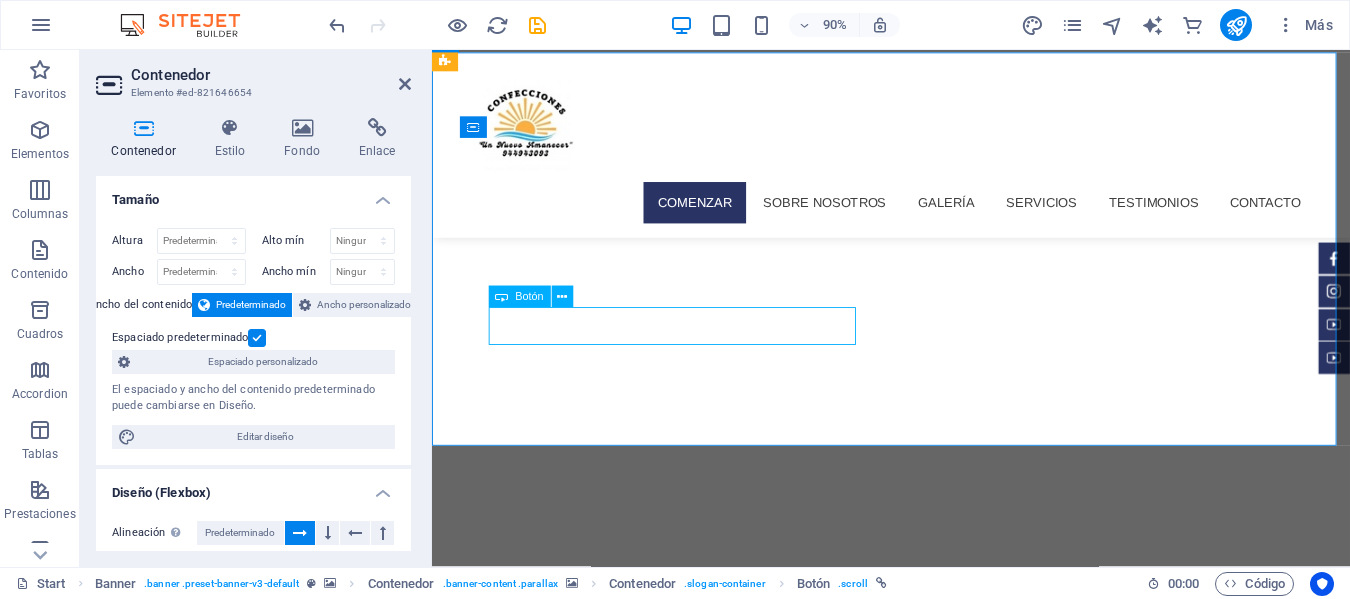 click on "Más información" at bounding box center (706, 1541) 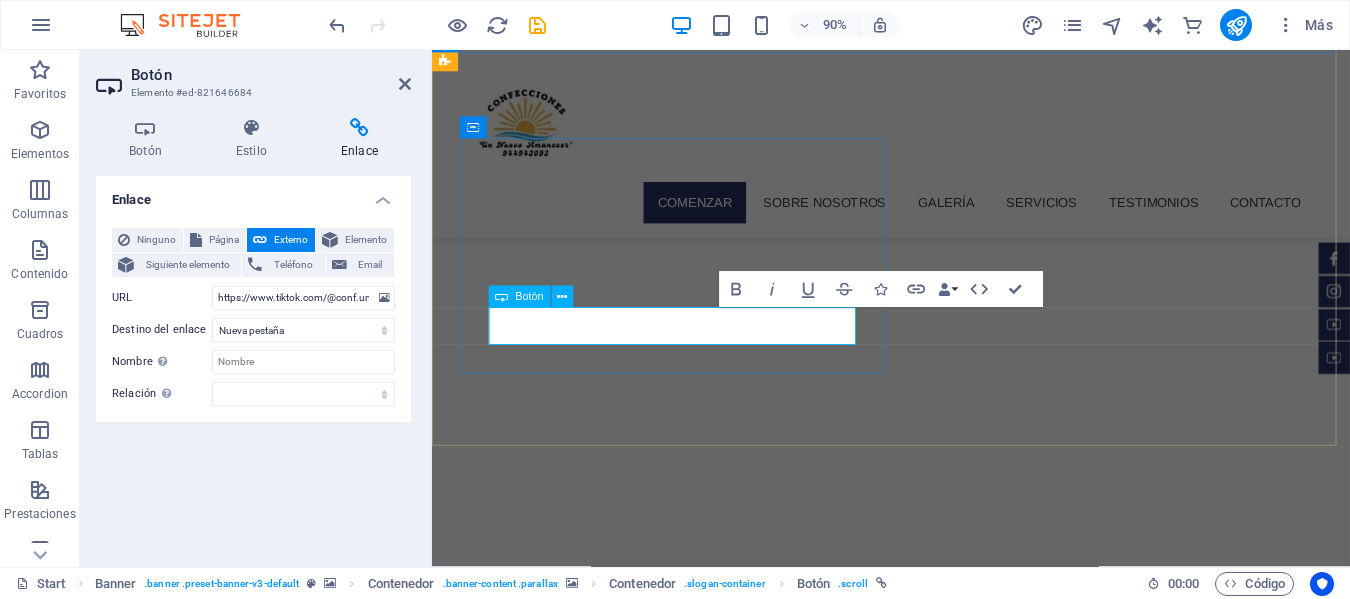 click on "Más información" at bounding box center (706, 1541) 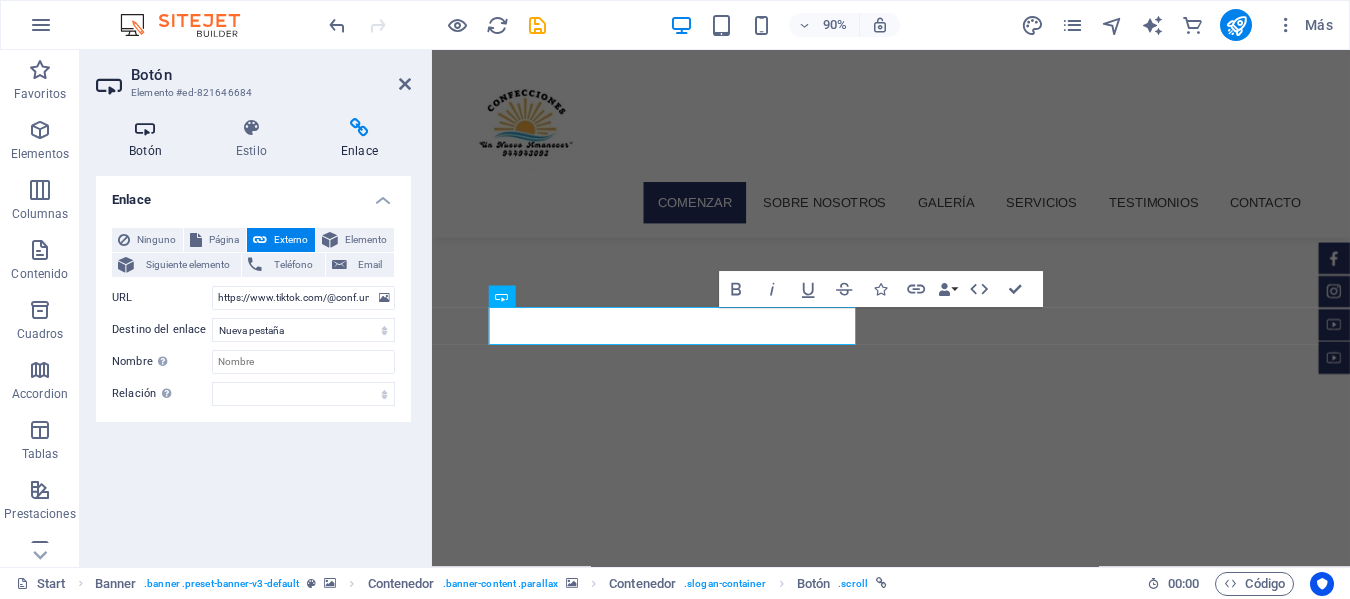click at bounding box center (145, 128) 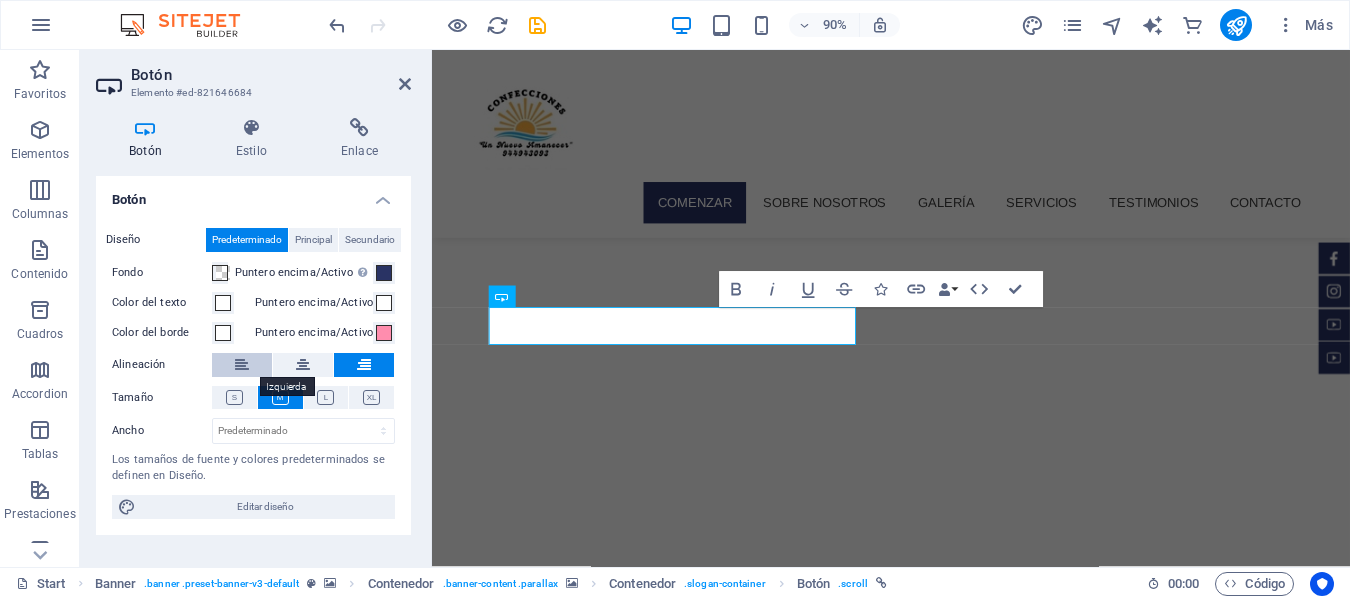 click at bounding box center (242, 365) 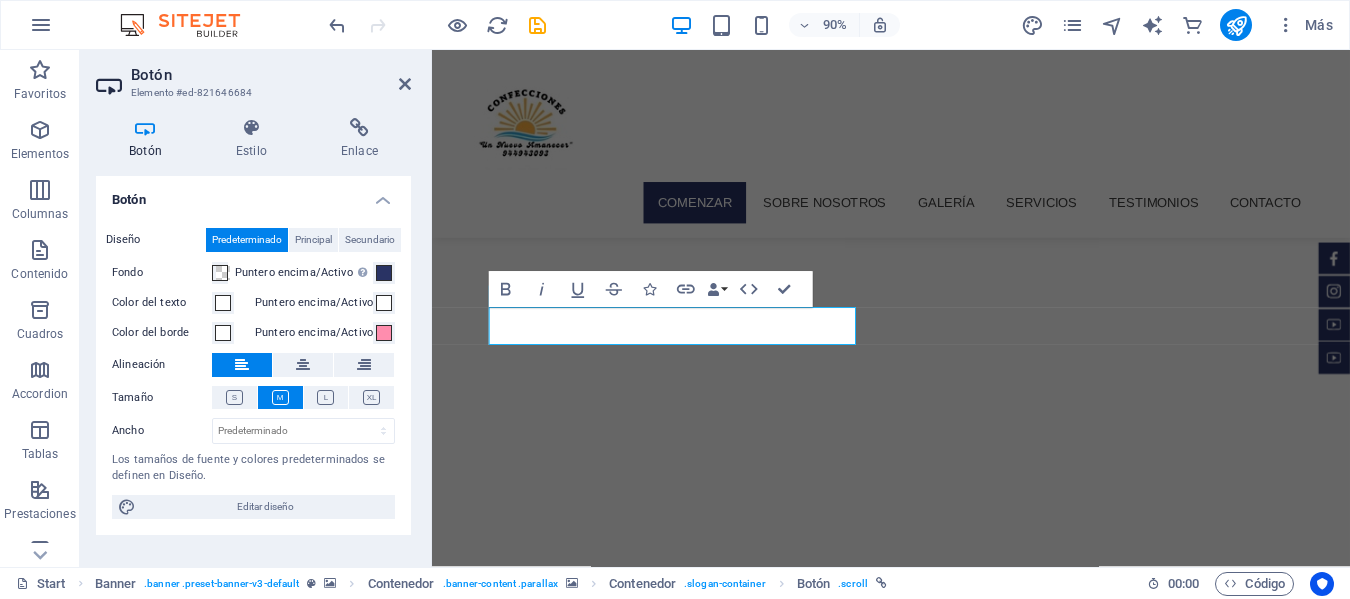 click at bounding box center (942, 990) 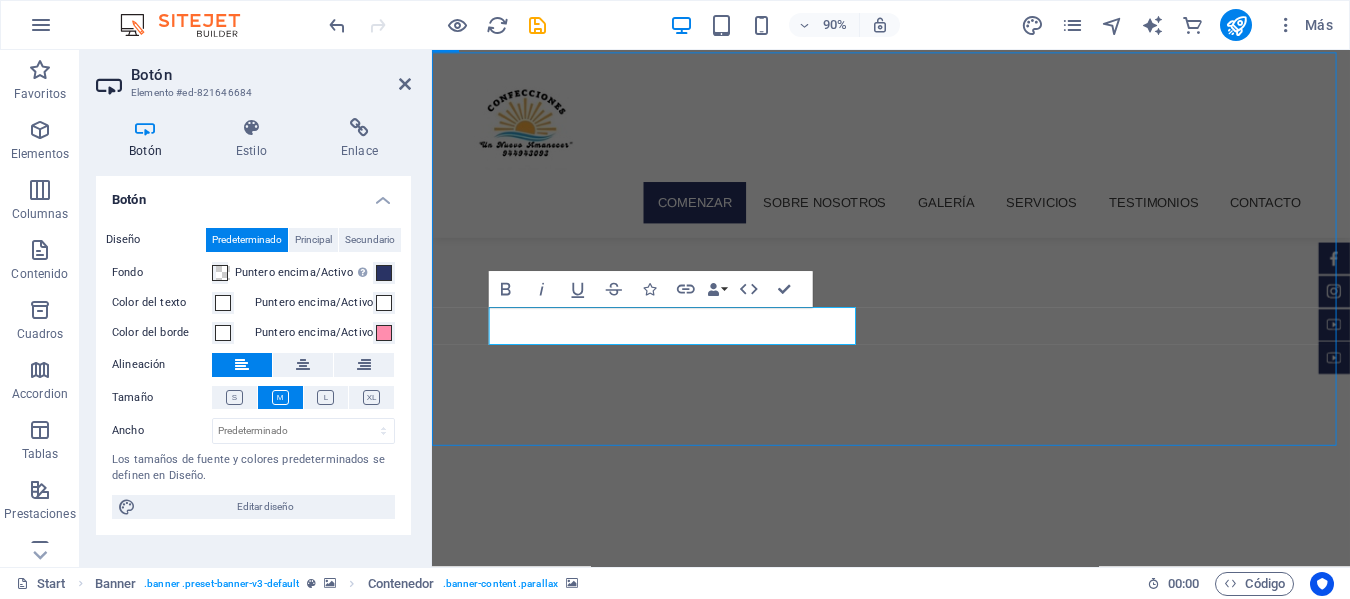 click at bounding box center (942, 990) 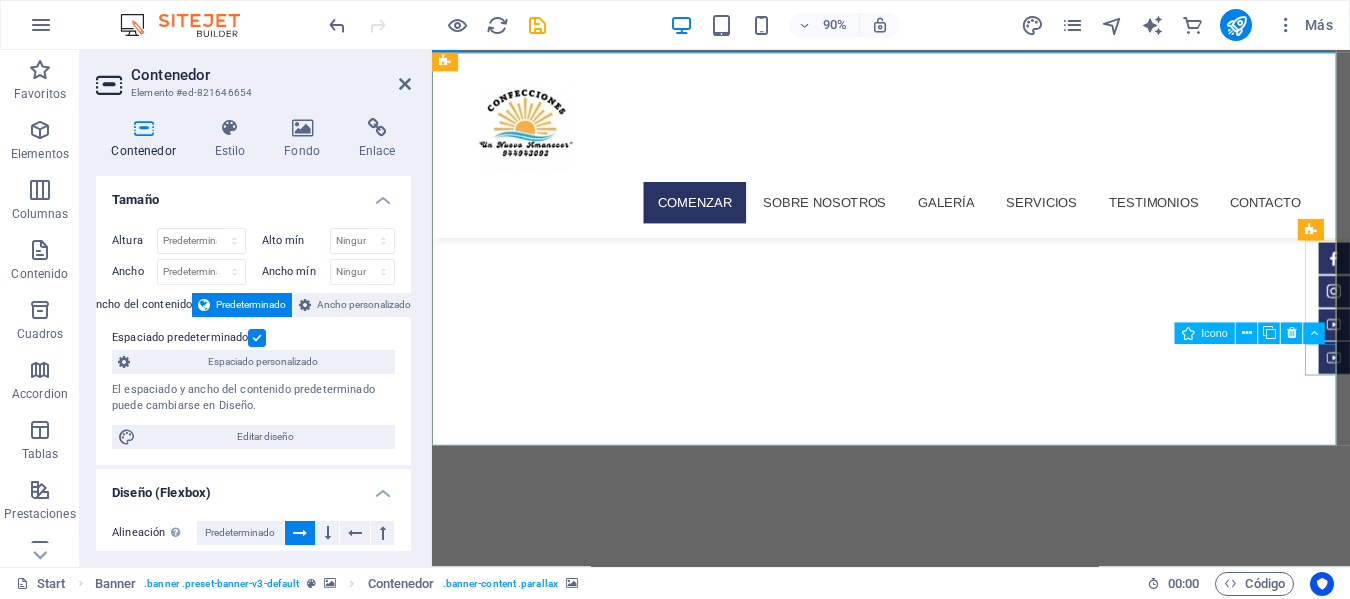 click at bounding box center (1434, 392) 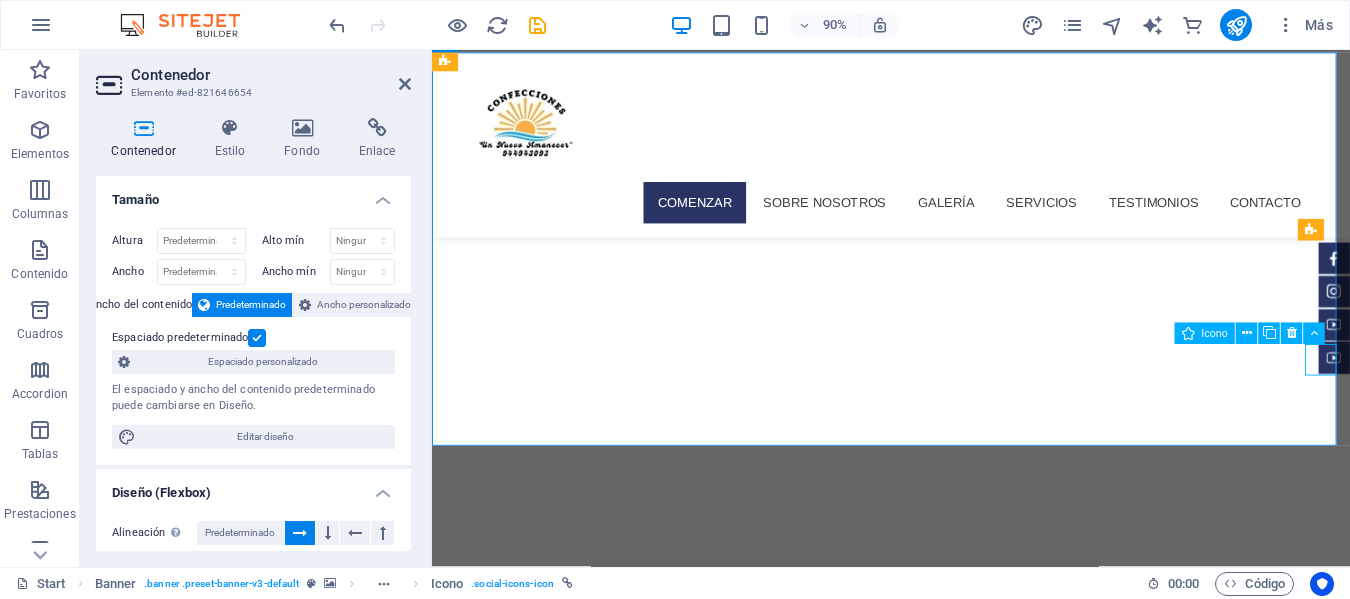 click at bounding box center (1434, 392) 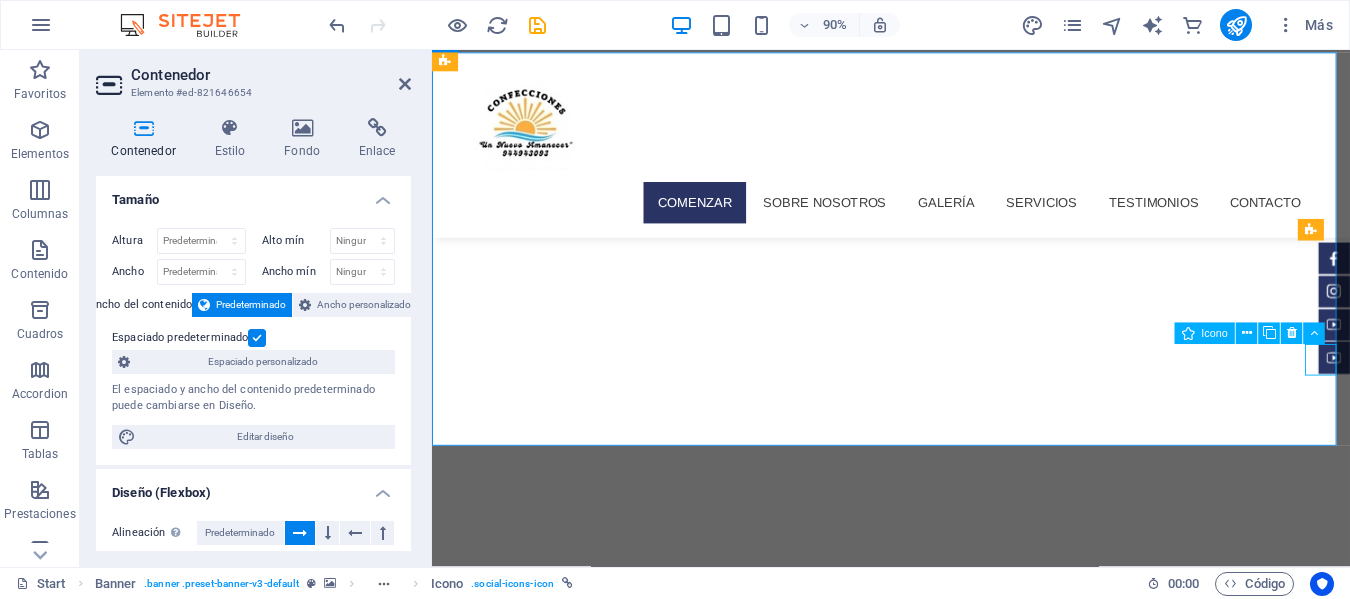 select on "px" 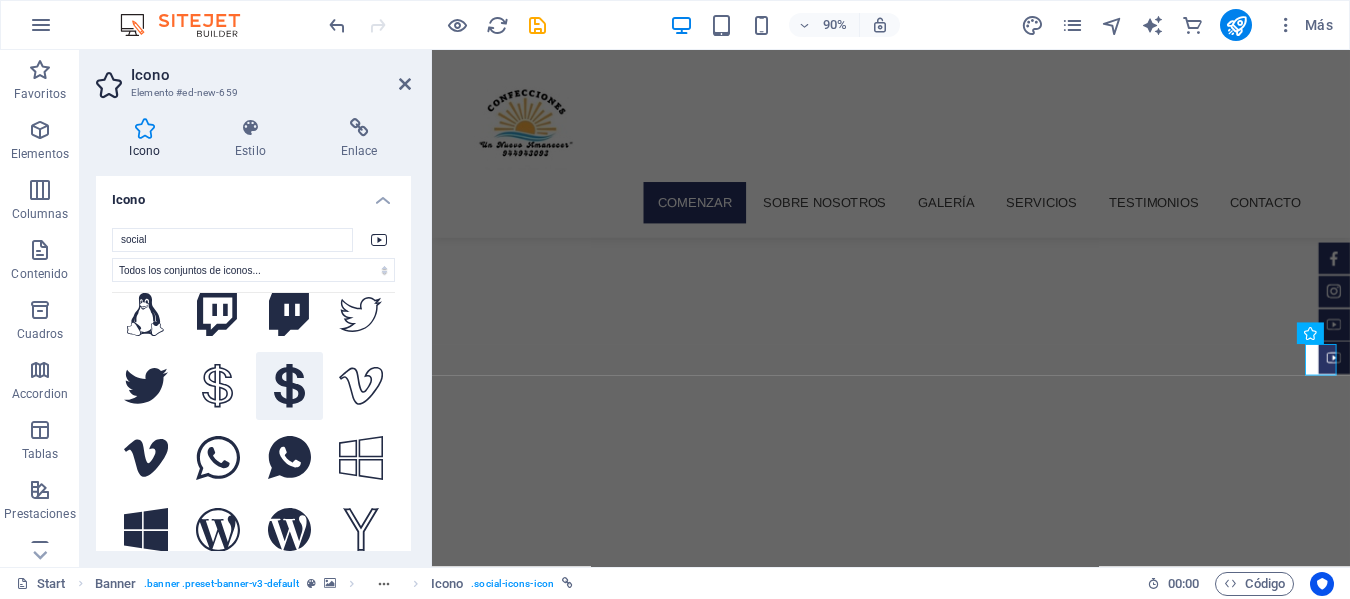 scroll, scrollTop: 3200, scrollLeft: 0, axis: vertical 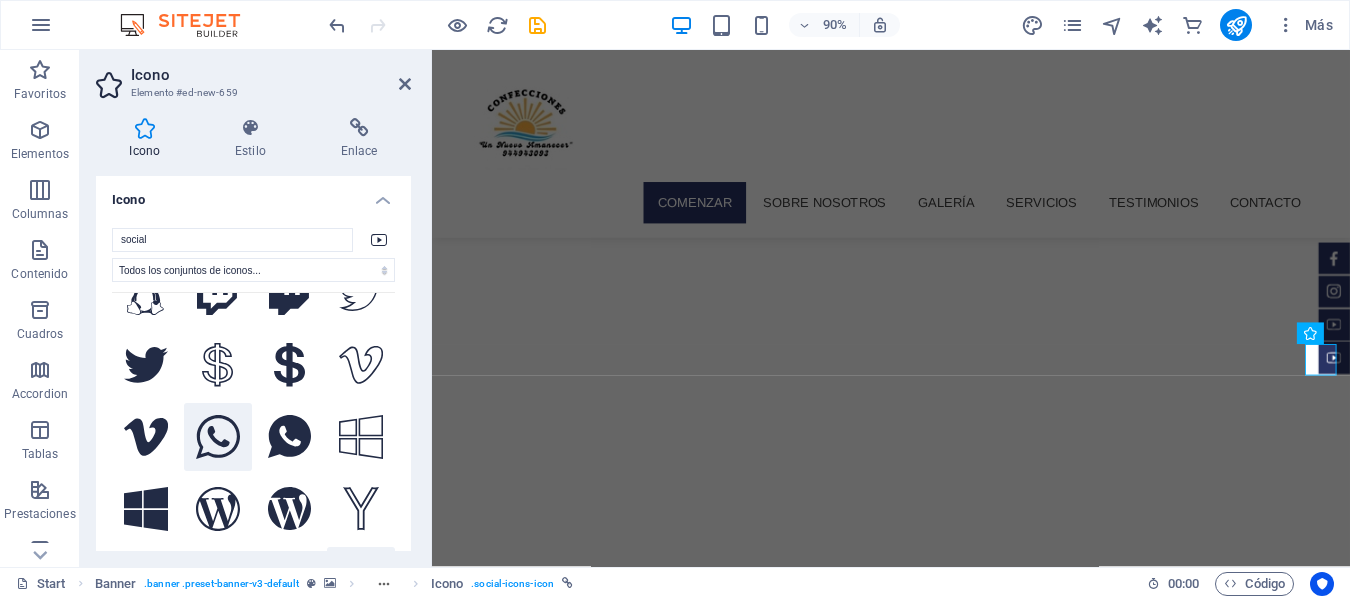 click 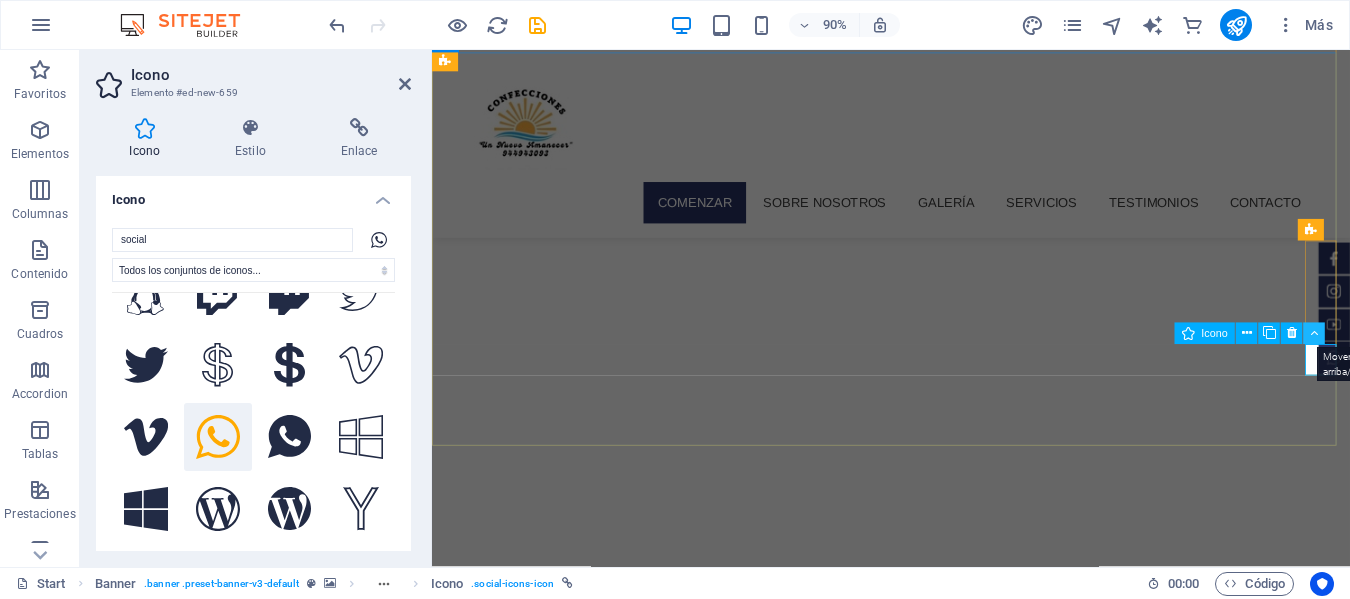 click at bounding box center (1314, 333) 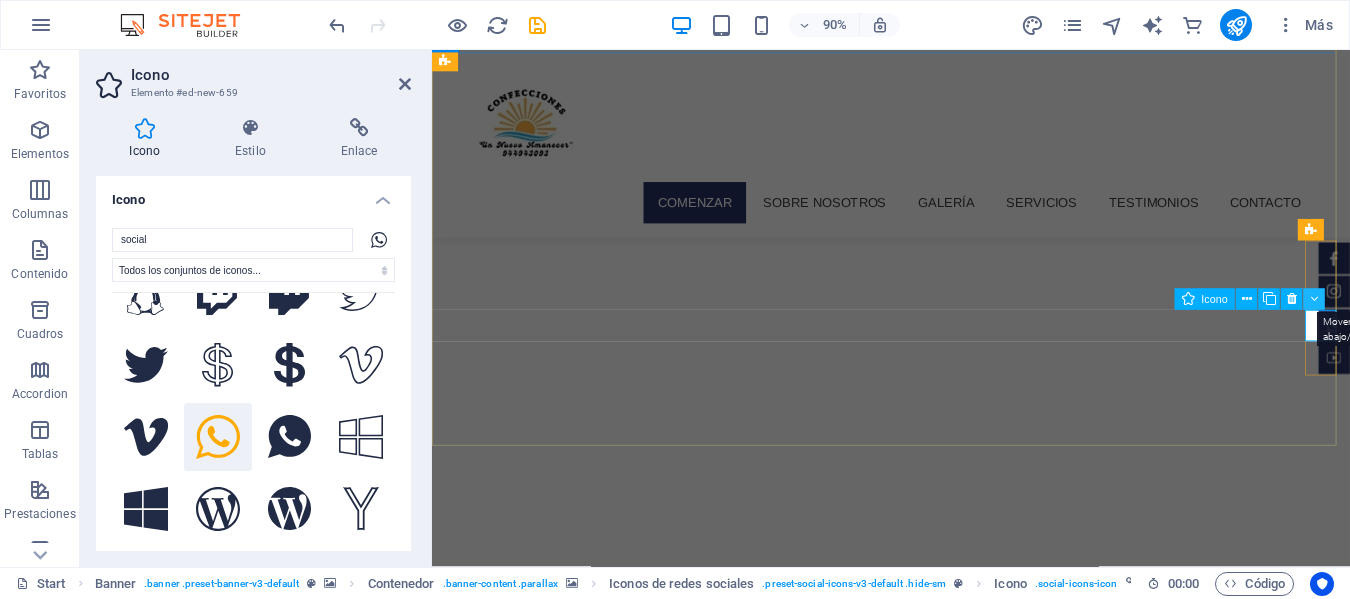 click at bounding box center [1314, 298] 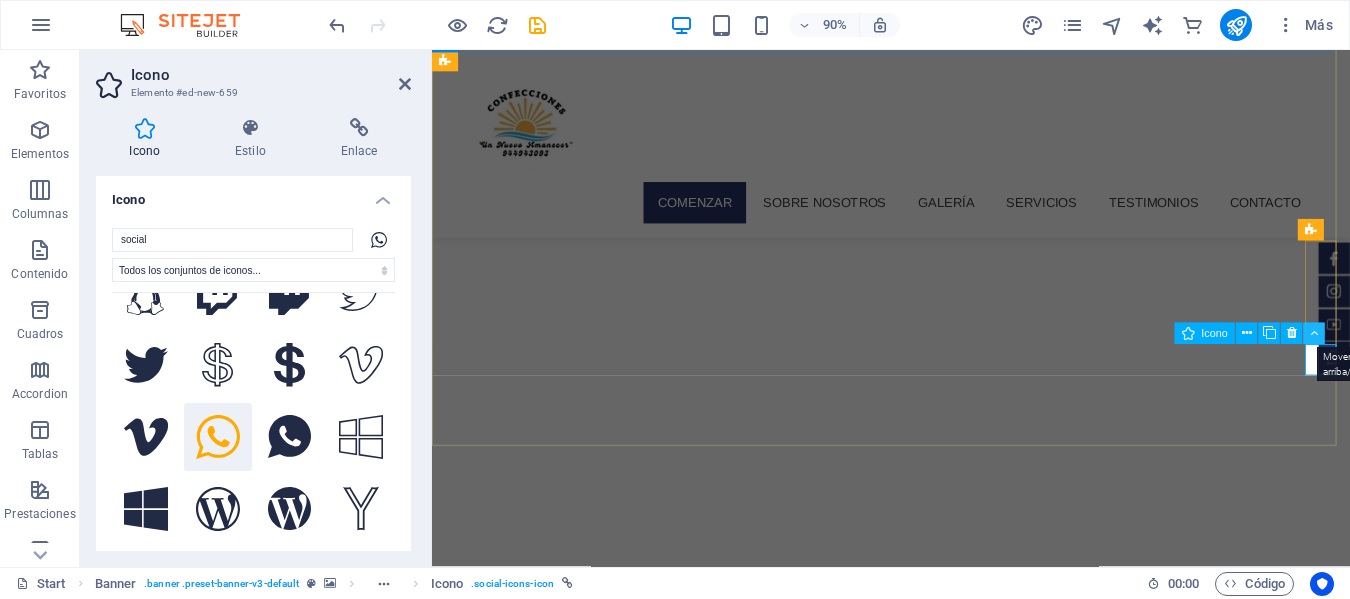 click at bounding box center (1314, 333) 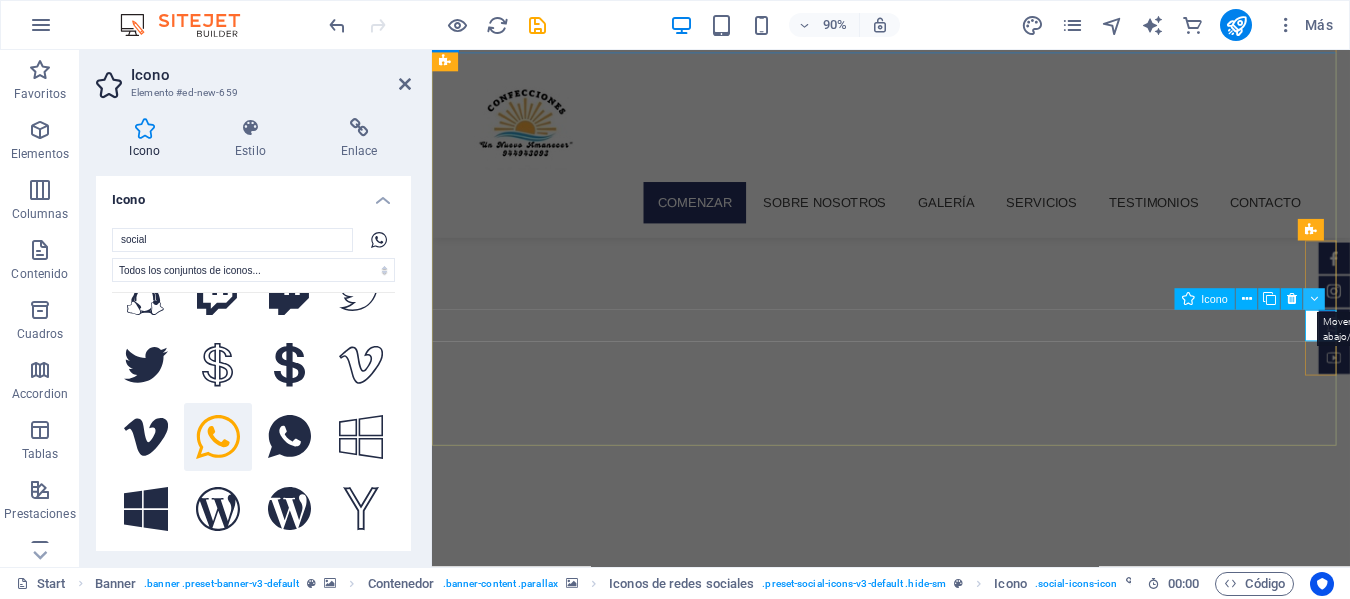 click at bounding box center (1314, 298) 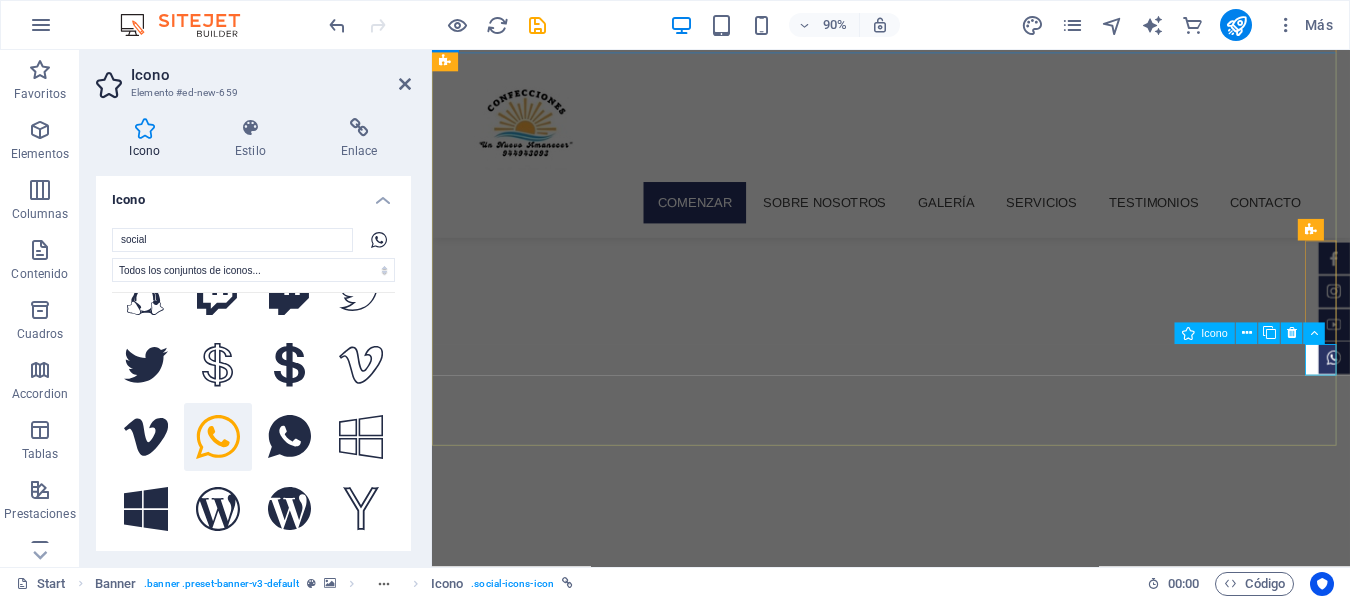 click at bounding box center (1434, 392) 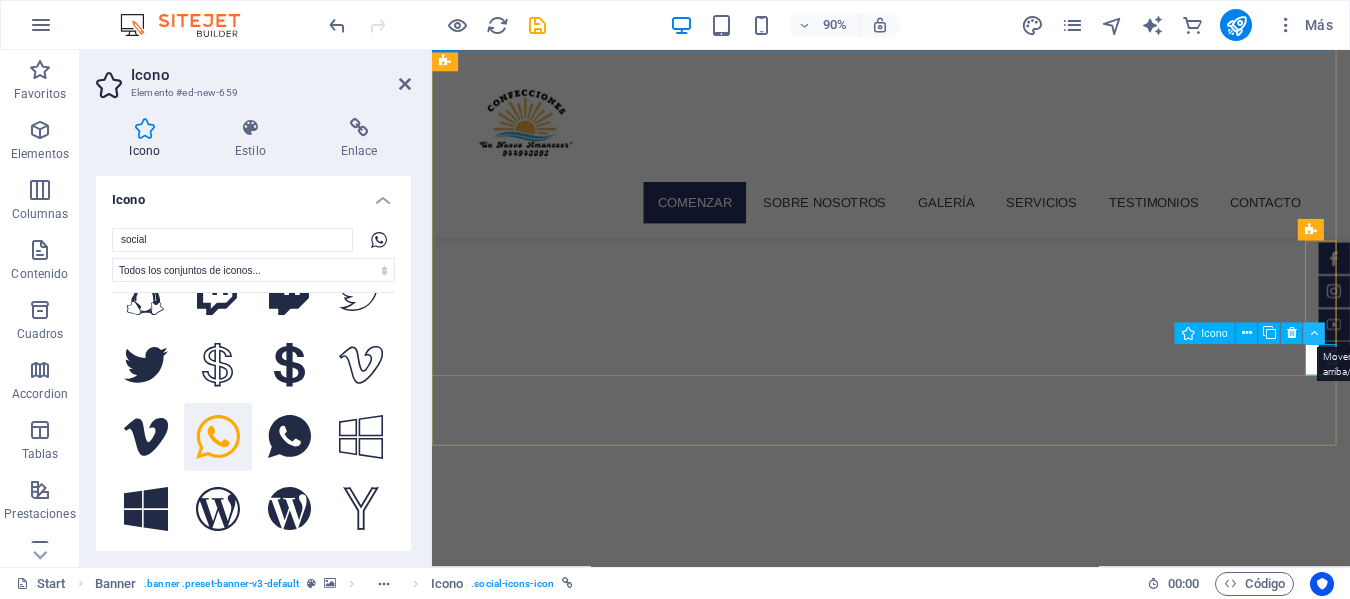 click at bounding box center [1314, 333] 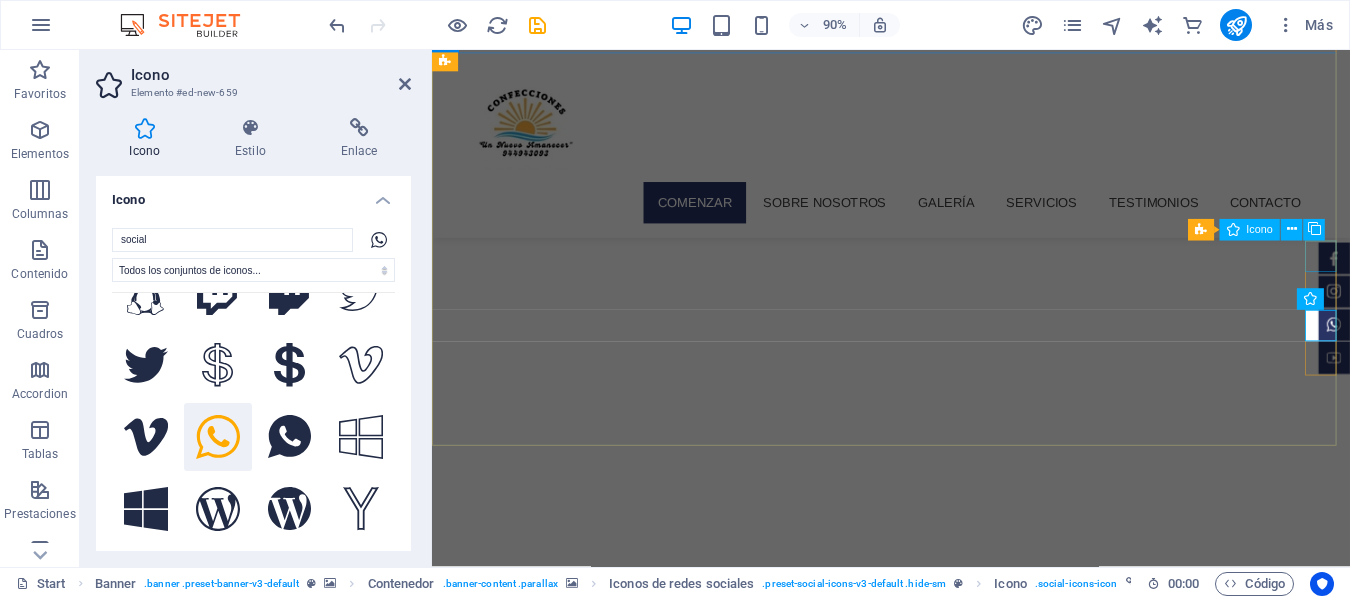 click at bounding box center [1434, 281] 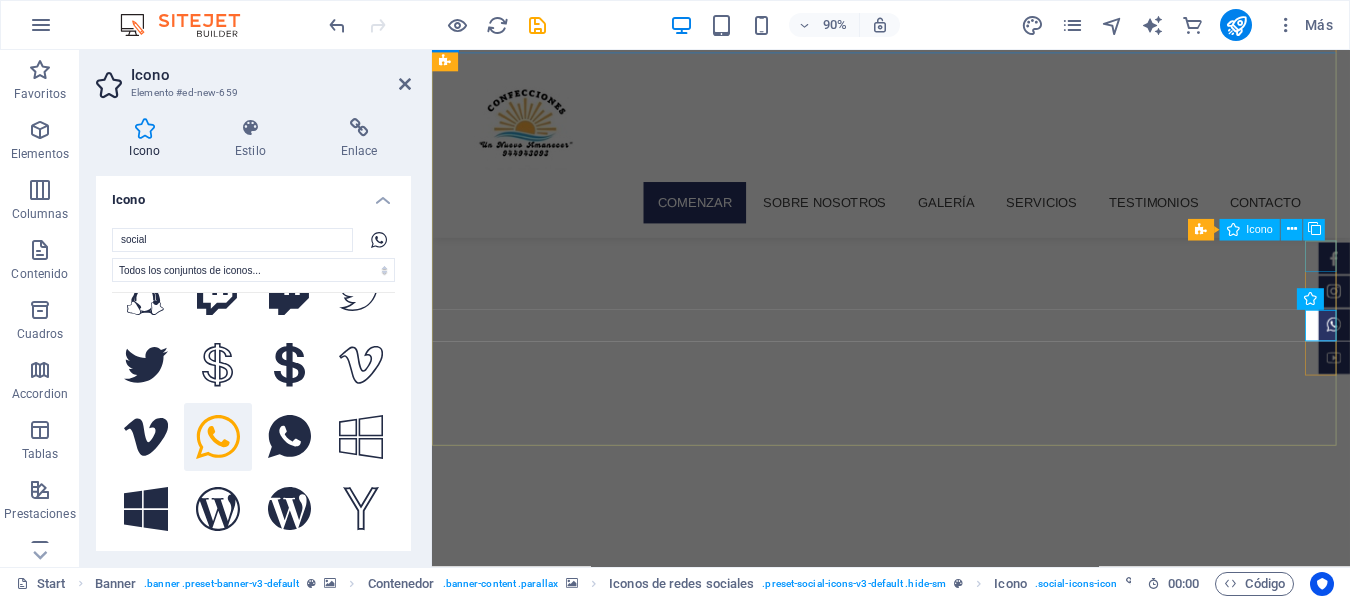 click at bounding box center [1434, 281] 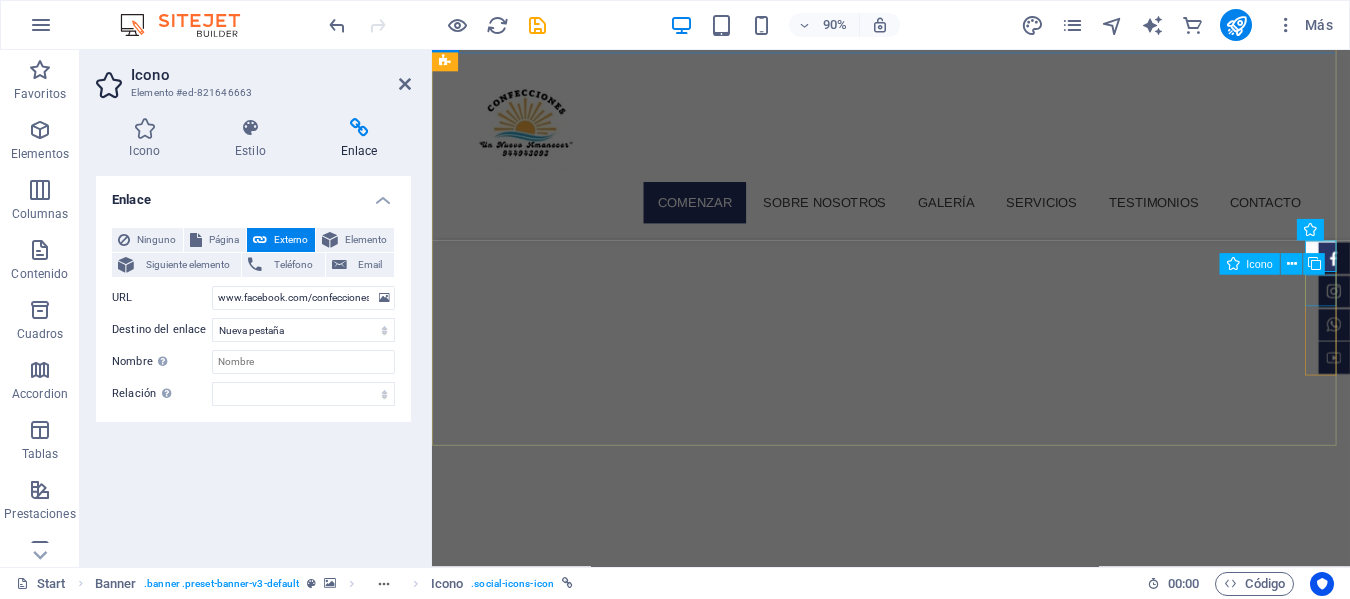 click at bounding box center [1434, 318] 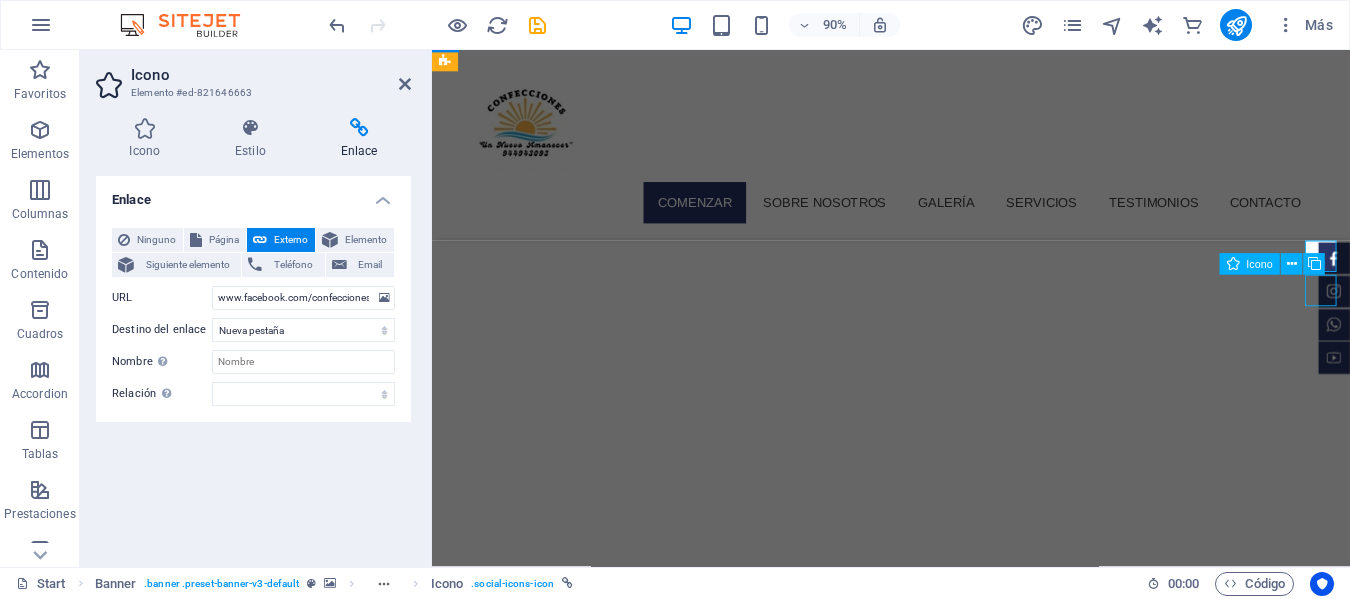 click at bounding box center (1434, 318) 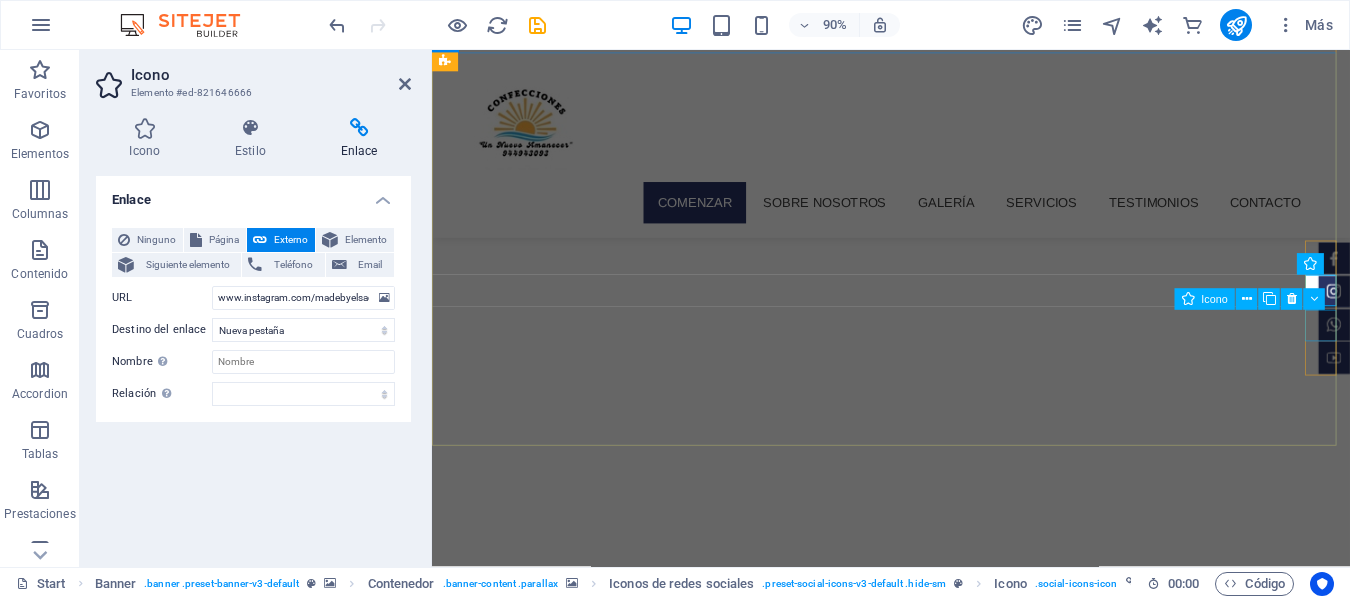 click at bounding box center [1434, 355] 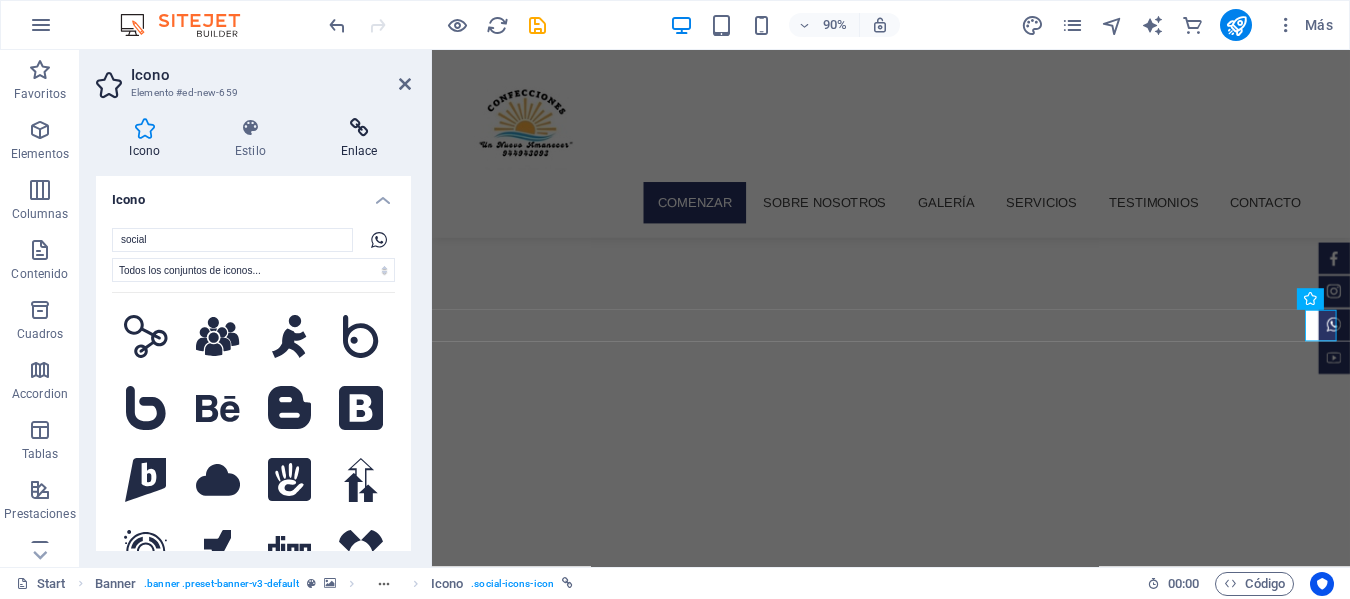 click on "Enlace" at bounding box center [359, 139] 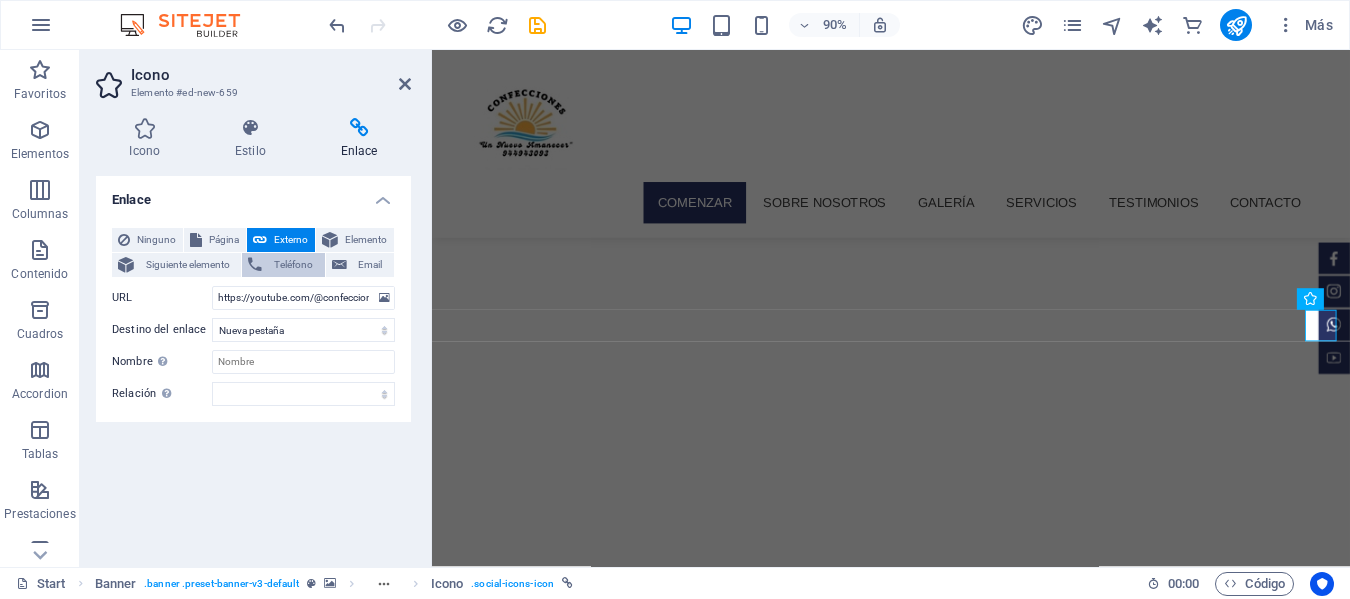click on "Teléfono" at bounding box center (293, 265) 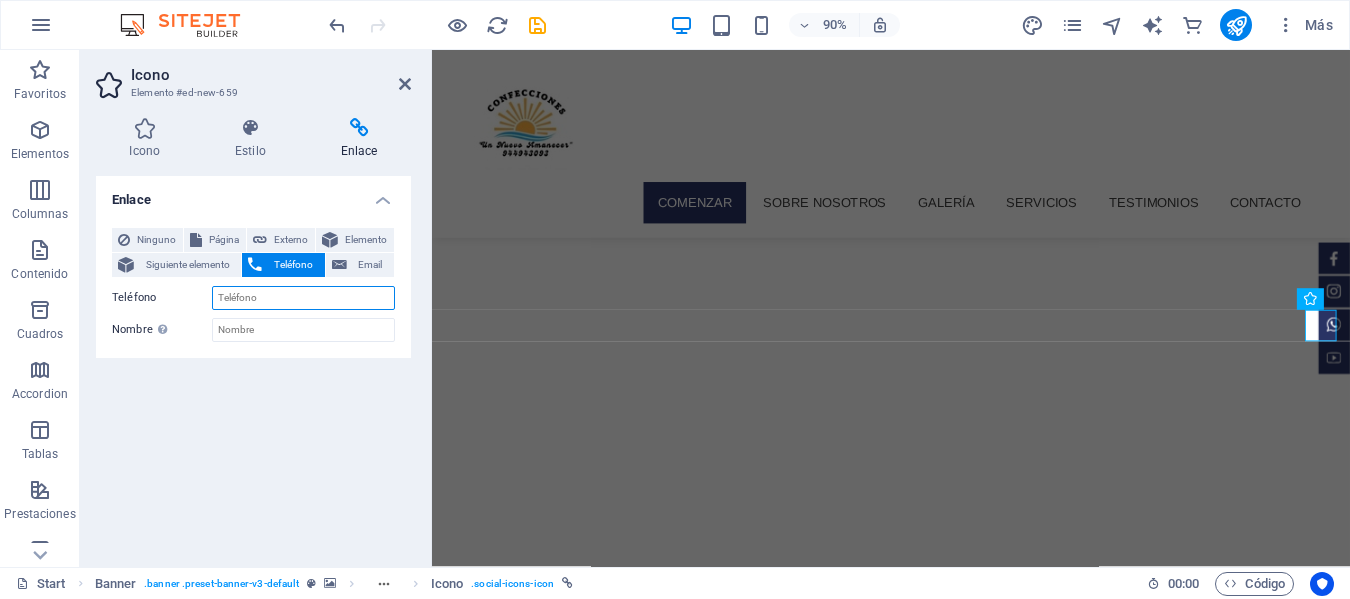 drag, startPoint x: 257, startPoint y: 298, endPoint x: 275, endPoint y: 296, distance: 18.110771 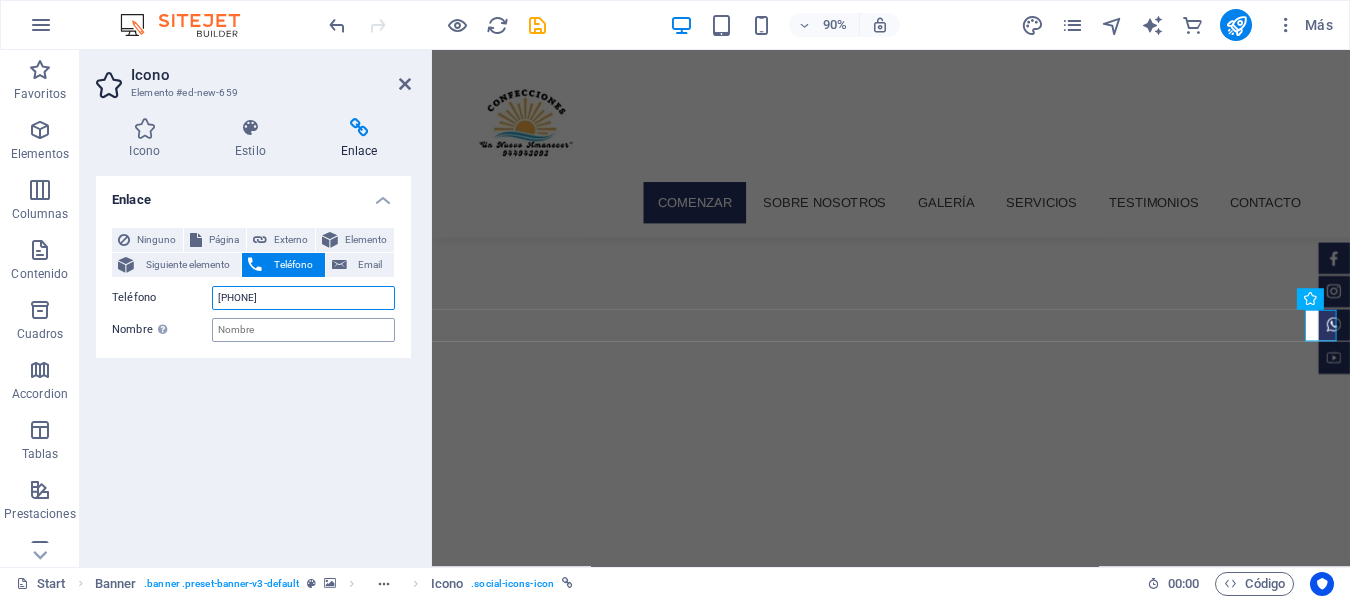 type on "94494303" 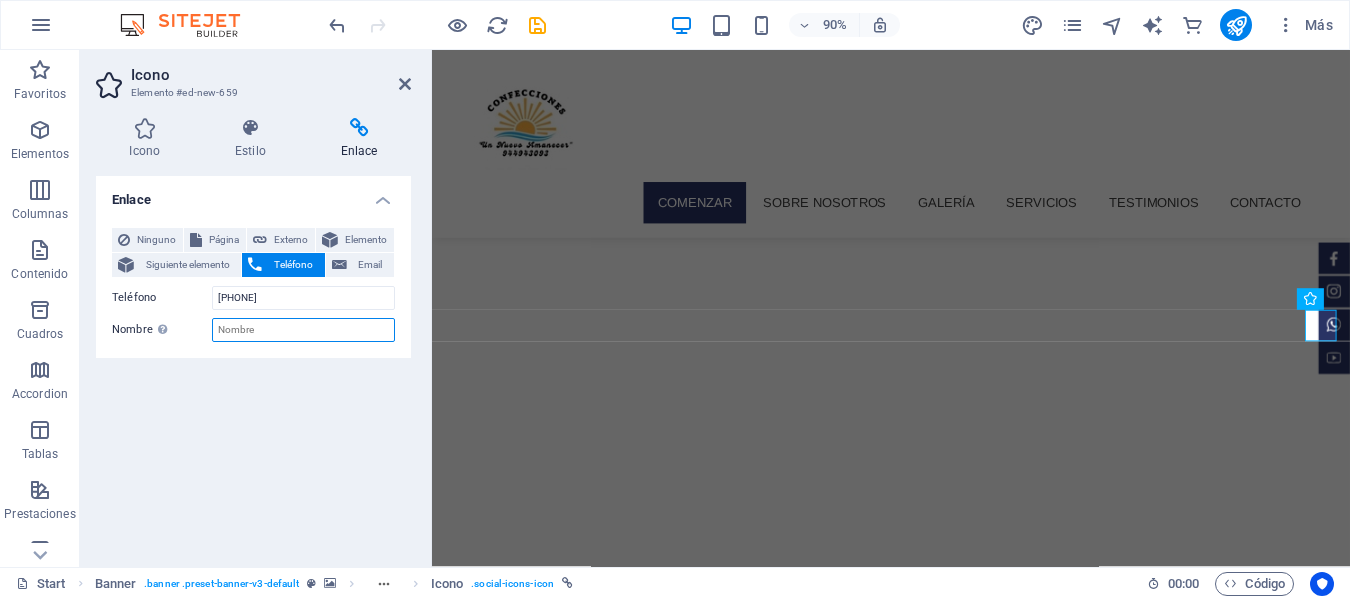 click on "Nombre Una descripción adicional del enlace no debería ser igual al texto del enlace. El título suele mostrarse como un texto de información cuando se mueve el ratón por encima del elemento. Déjalo en blanco en caso de dudas." at bounding box center [303, 330] 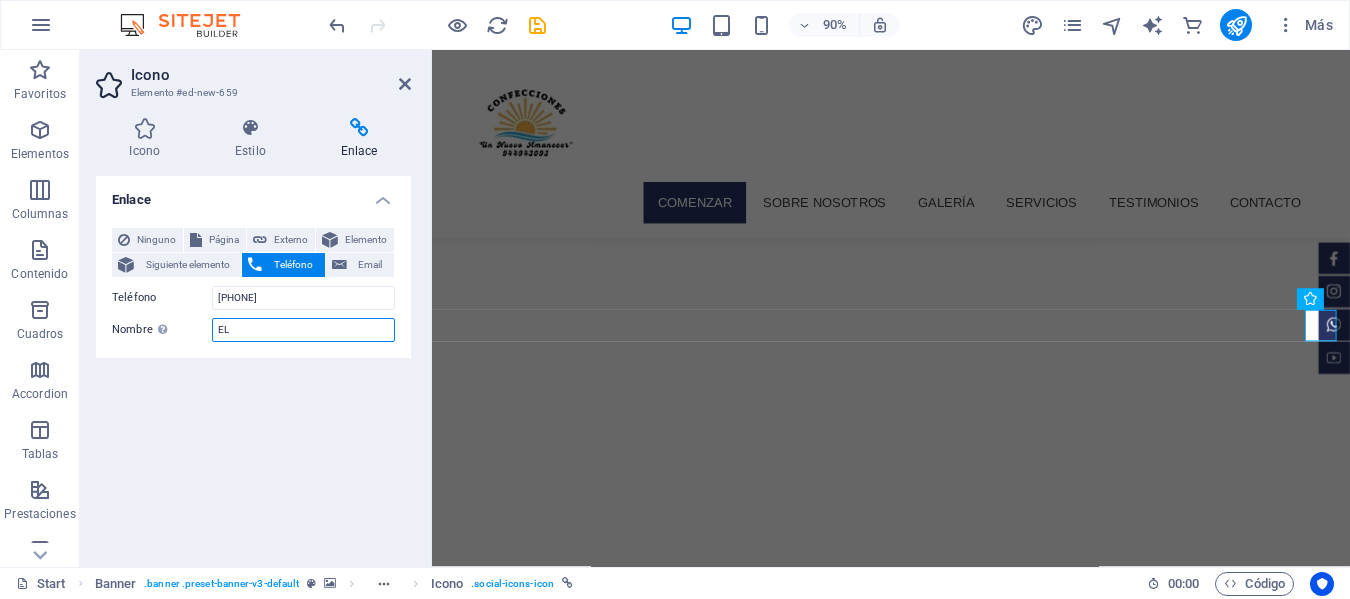type on "E" 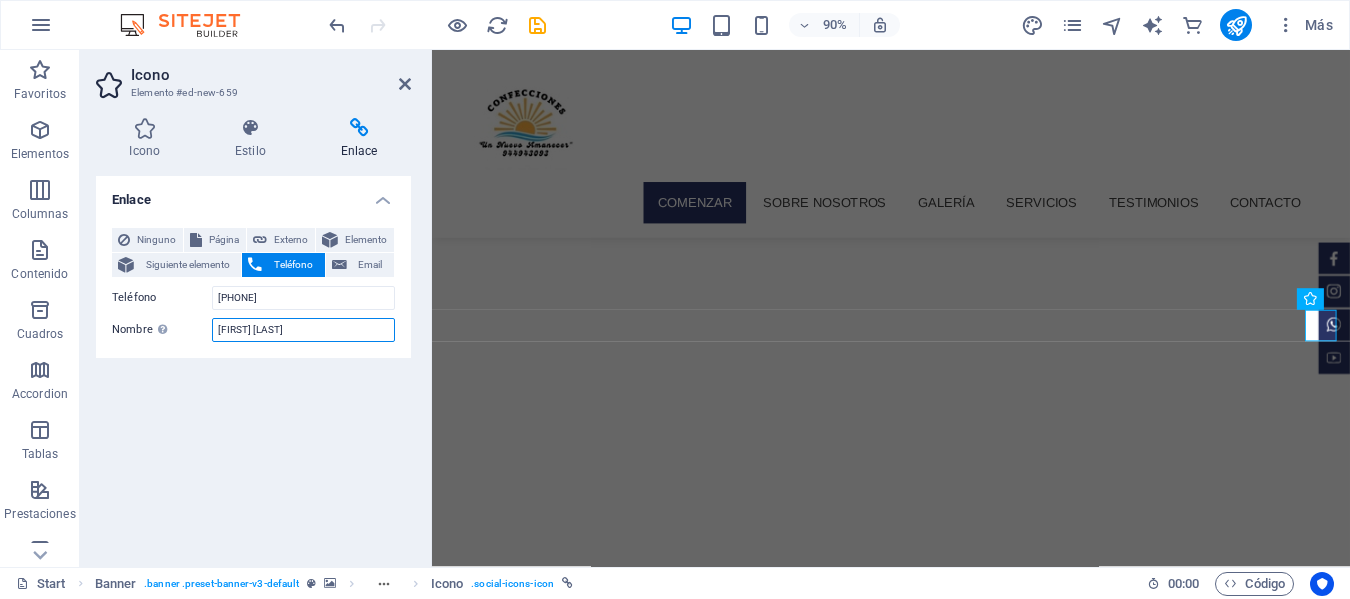 type on "Helsa Grandez" 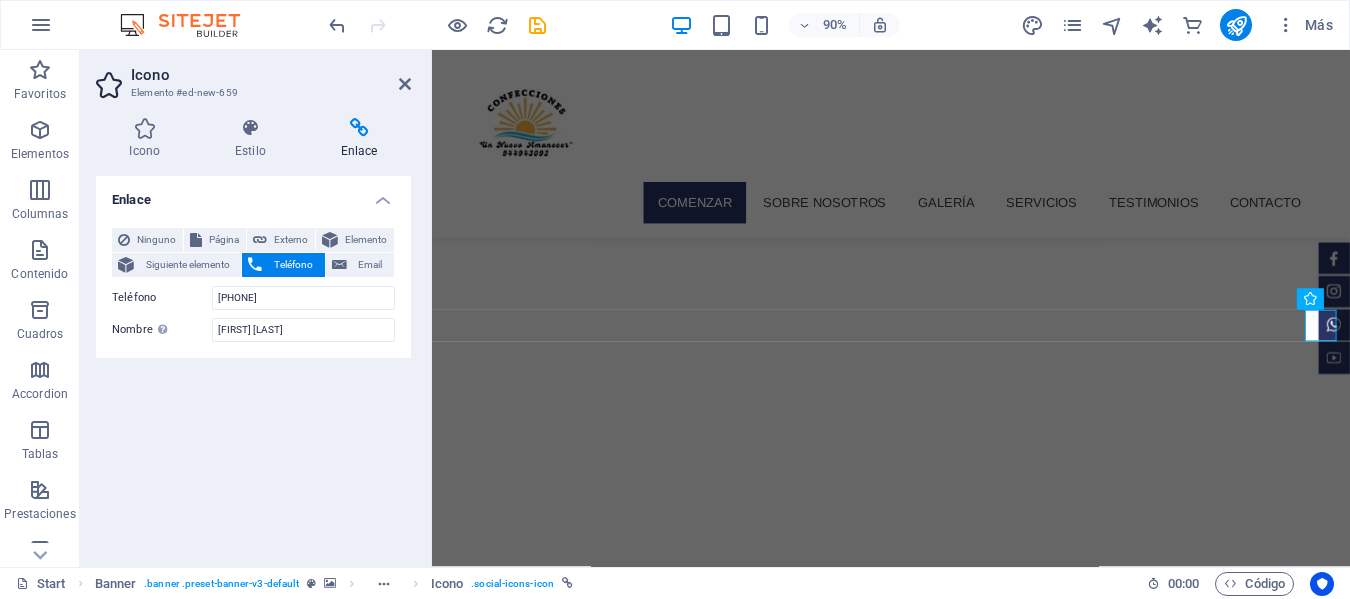 click at bounding box center (942, 990) 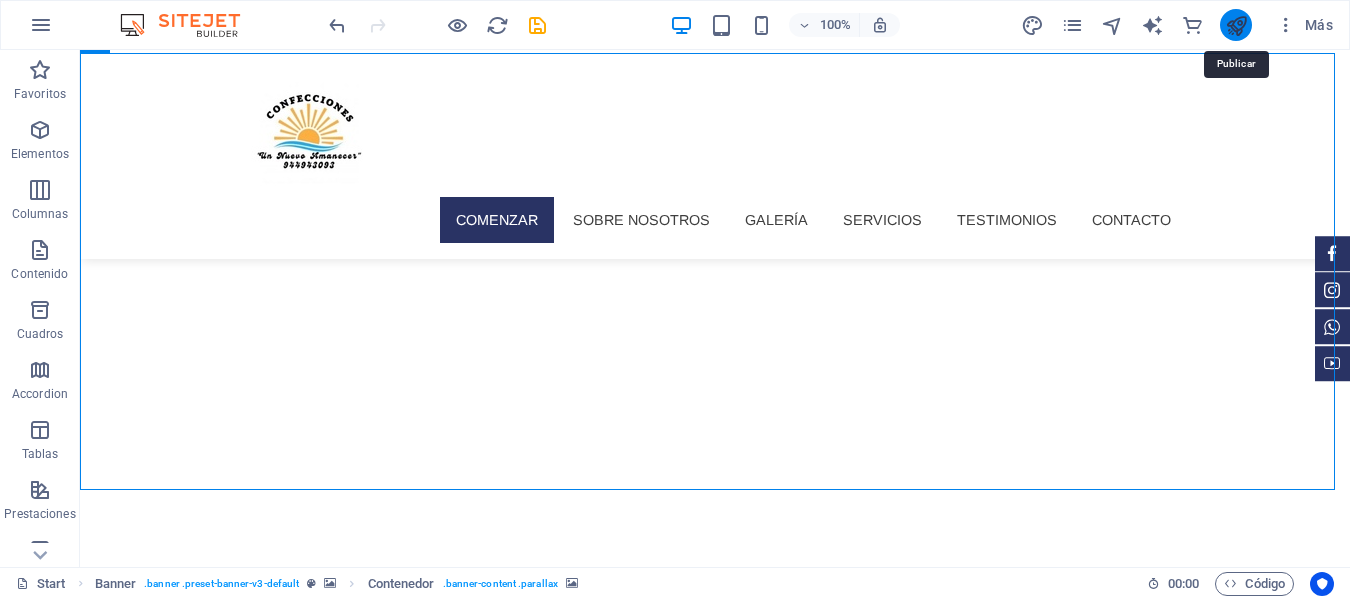 click at bounding box center [1236, 25] 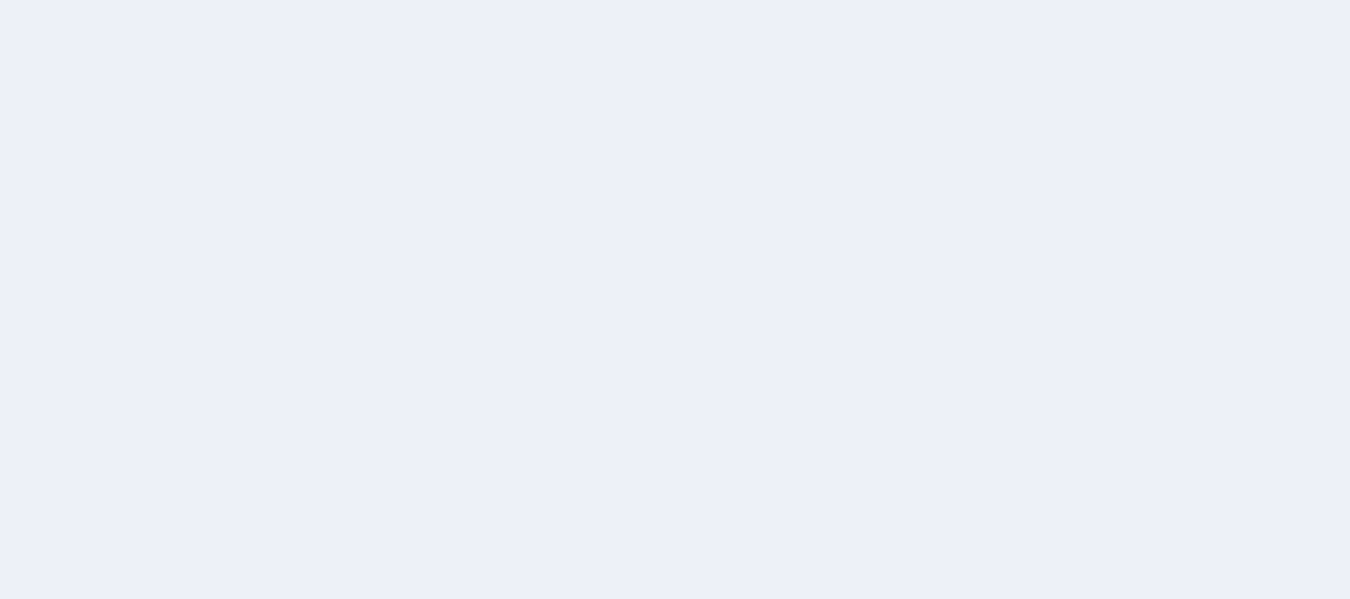scroll, scrollTop: 0, scrollLeft: 0, axis: both 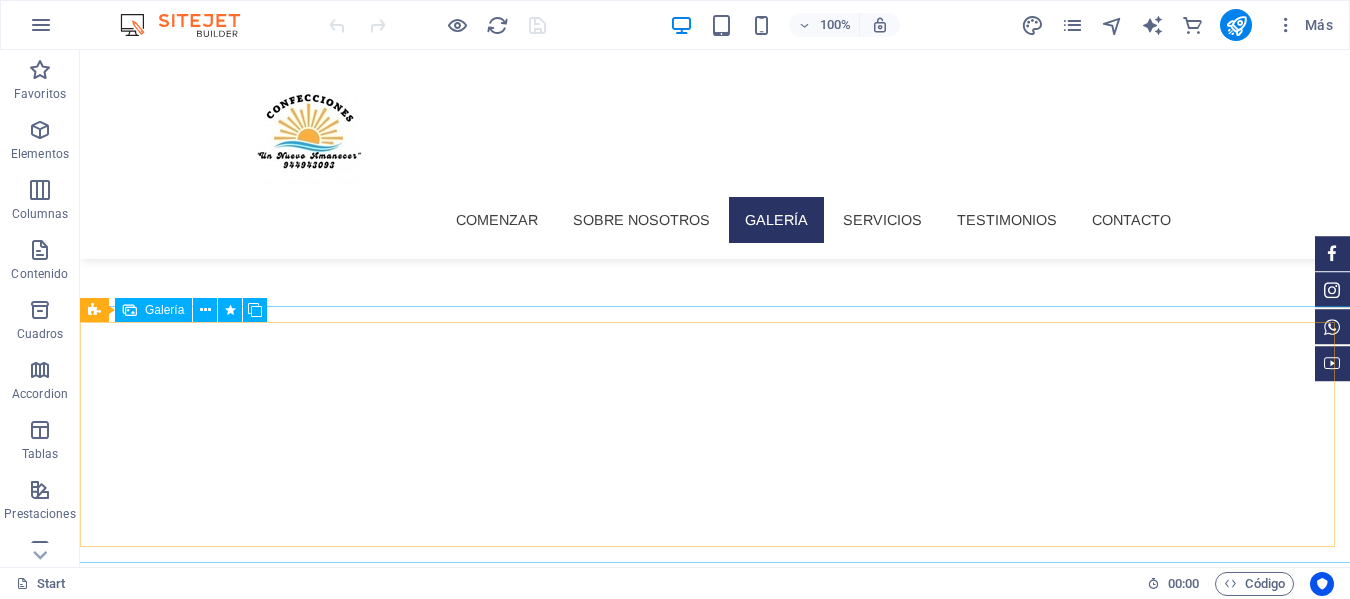 click on "Galería" at bounding box center (164, 310) 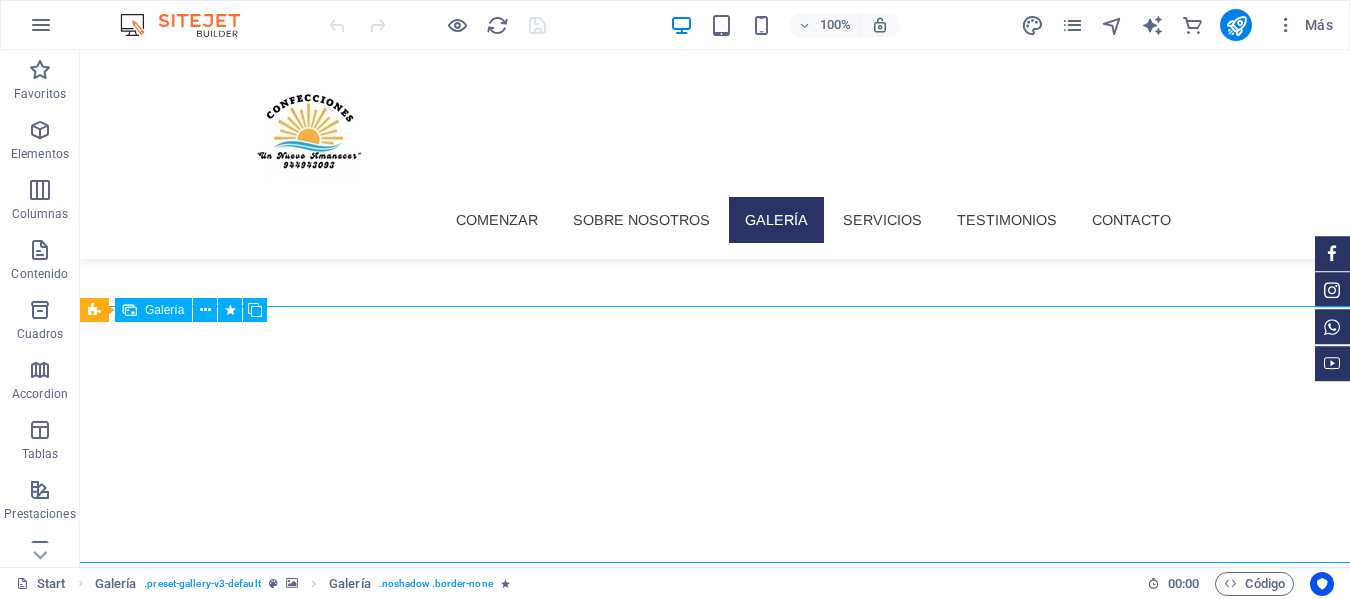click on "Galería" at bounding box center (164, 310) 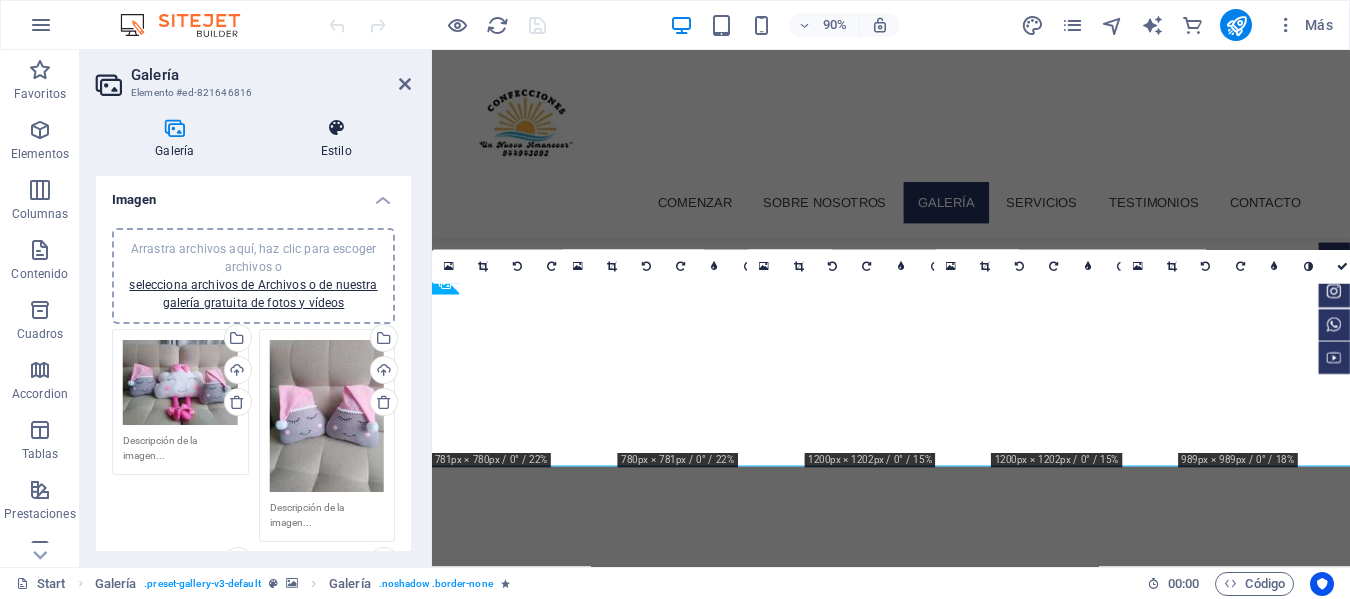 click on "Estilo" at bounding box center [336, 139] 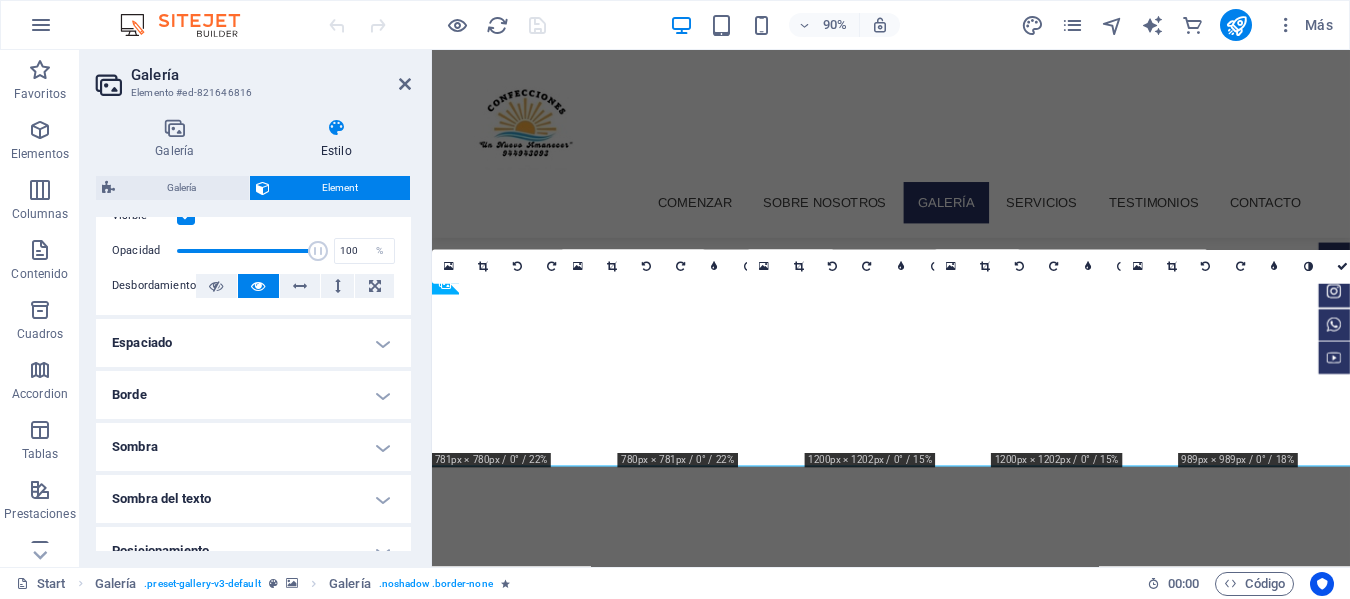 scroll, scrollTop: 300, scrollLeft: 0, axis: vertical 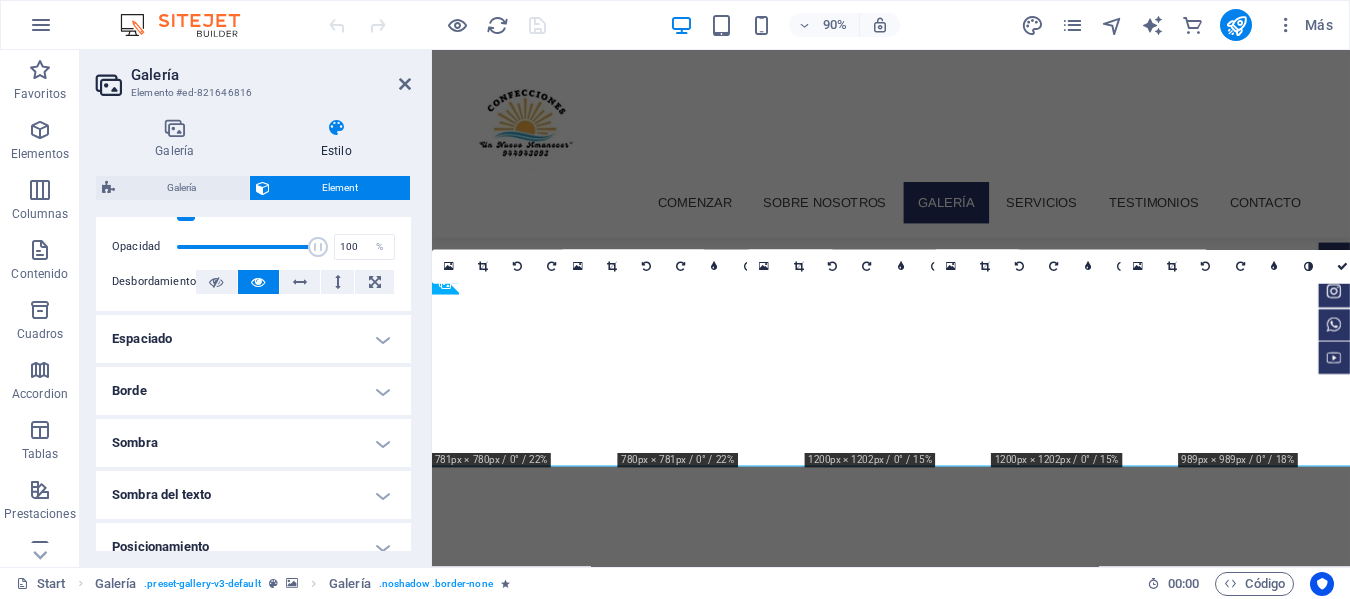 click on "Posicionamiento" at bounding box center (253, 547) 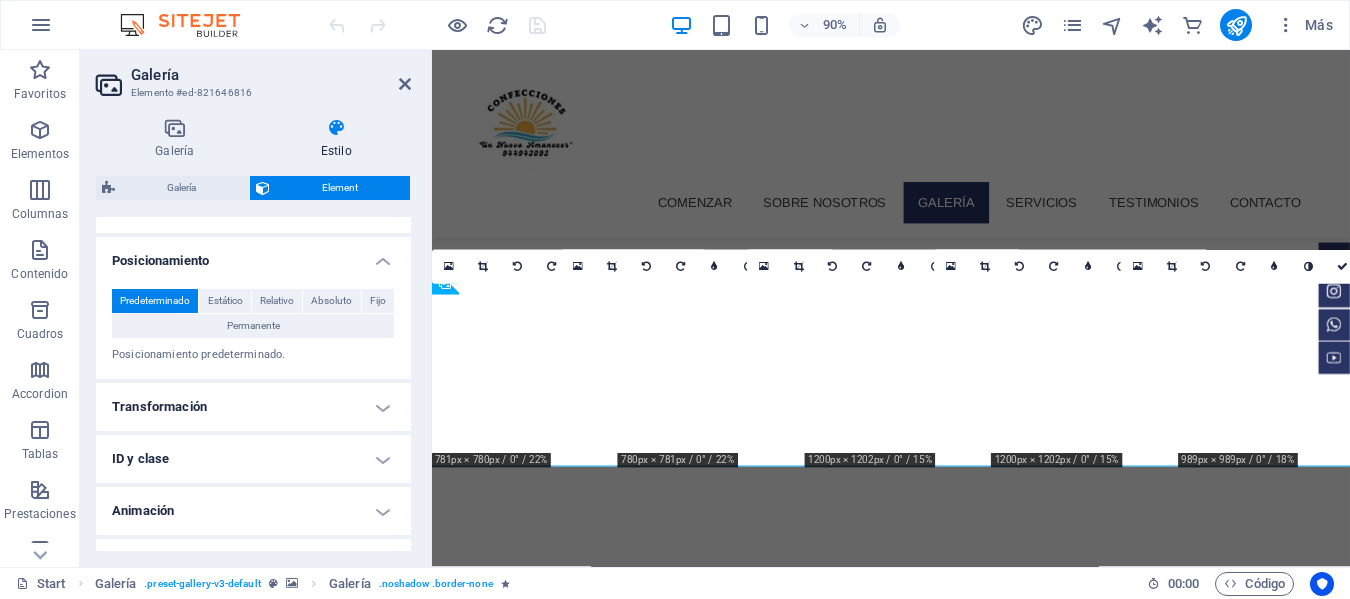 scroll, scrollTop: 600, scrollLeft: 0, axis: vertical 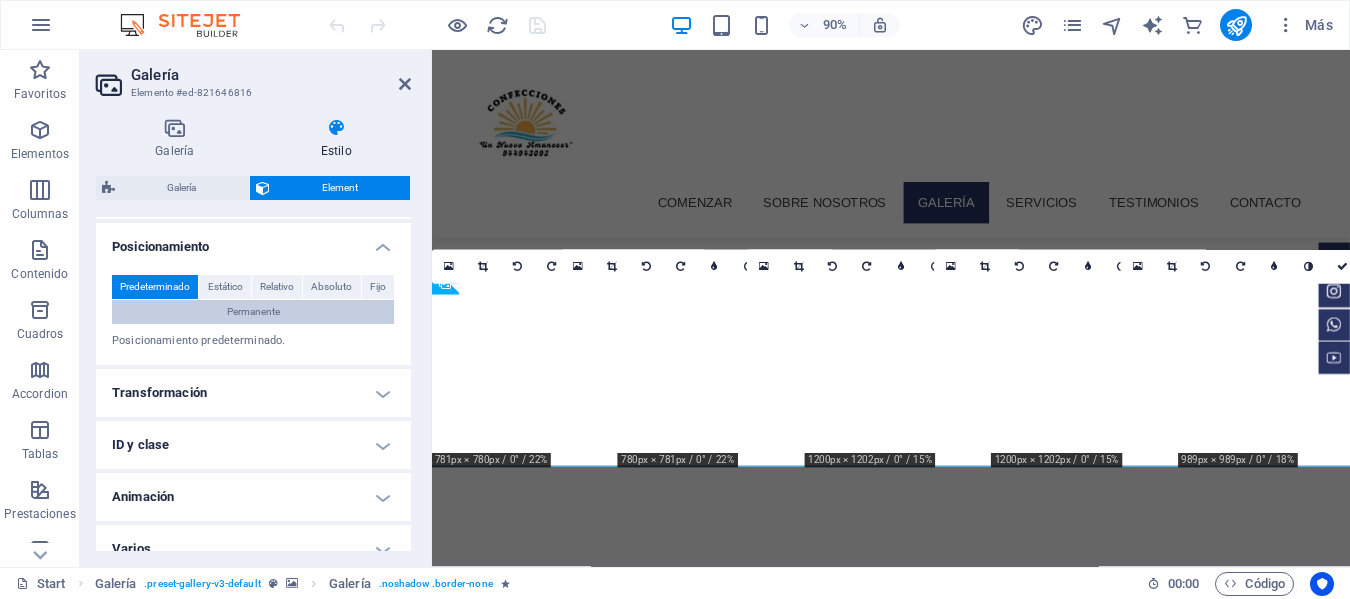 click on "Permanente" at bounding box center [253, 312] 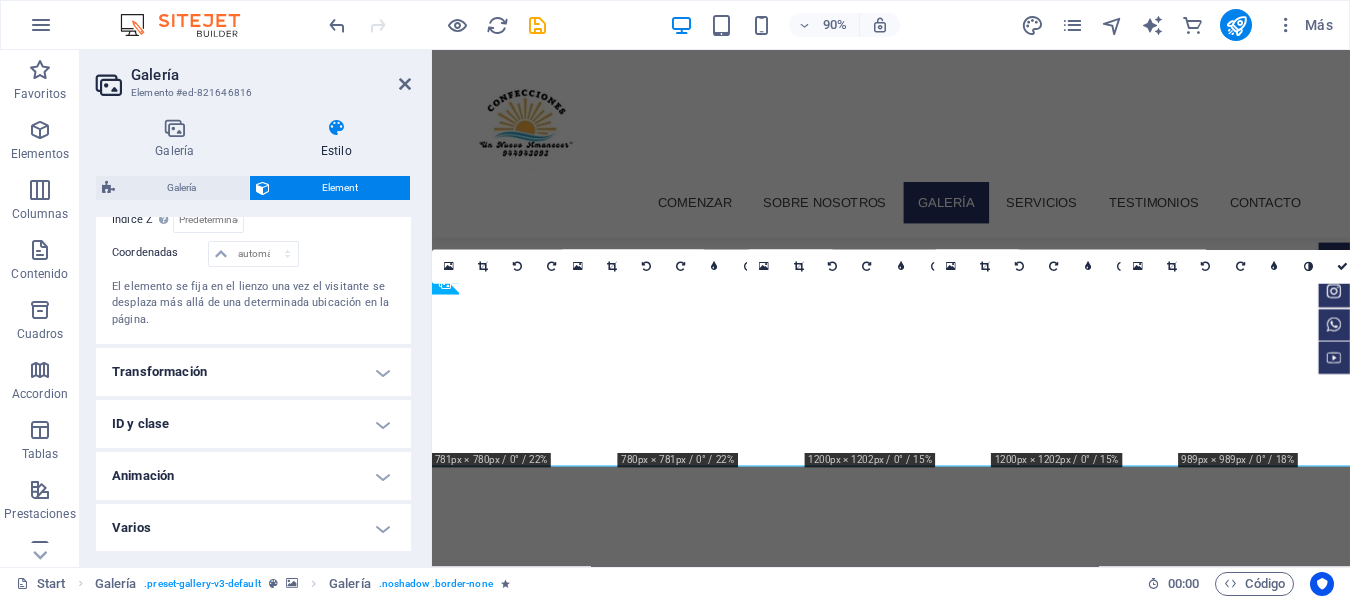 scroll, scrollTop: 727, scrollLeft: 0, axis: vertical 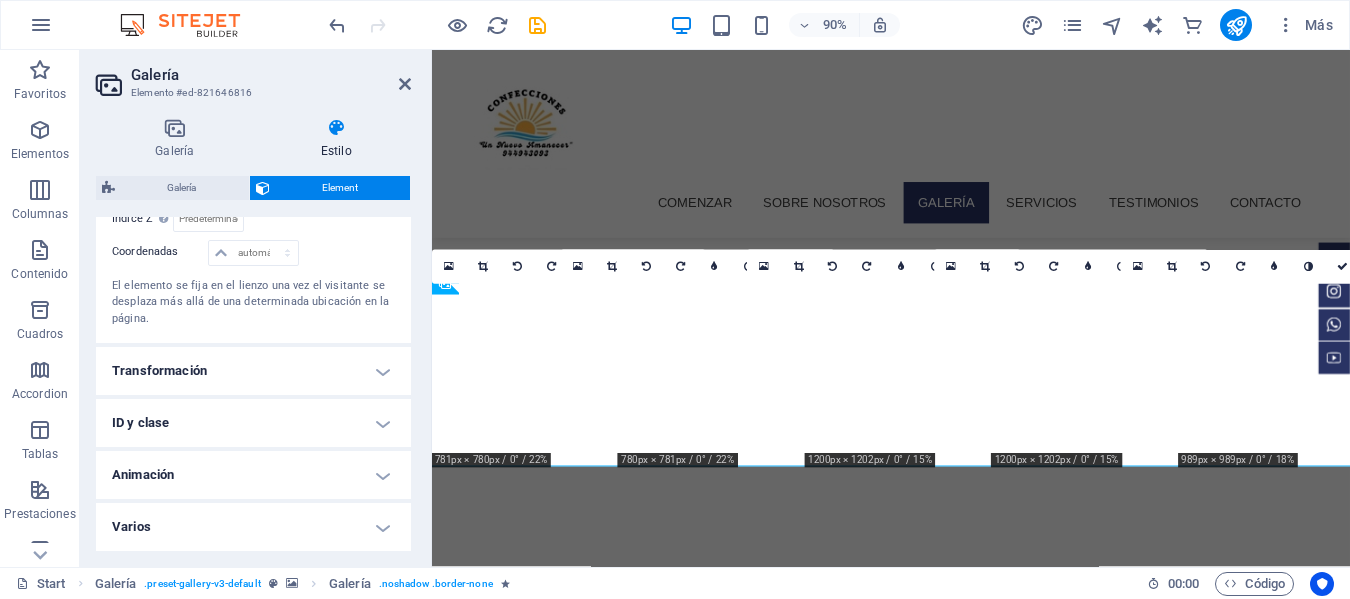 click on "Animación" at bounding box center (253, 475) 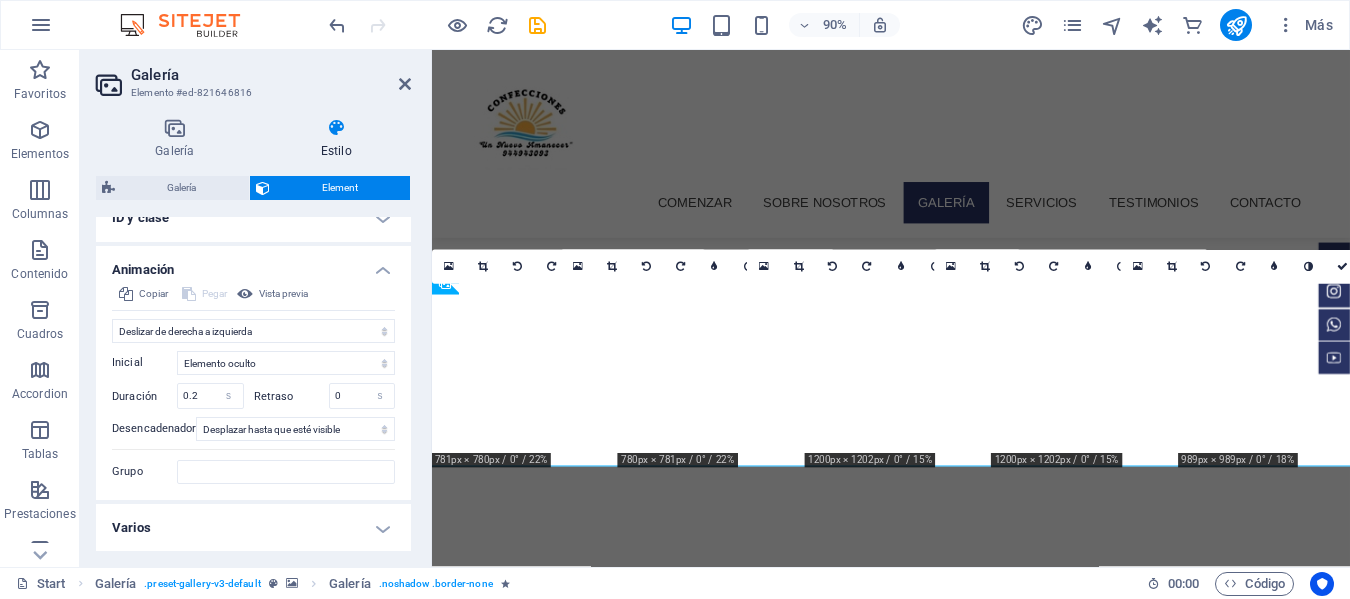 scroll, scrollTop: 933, scrollLeft: 0, axis: vertical 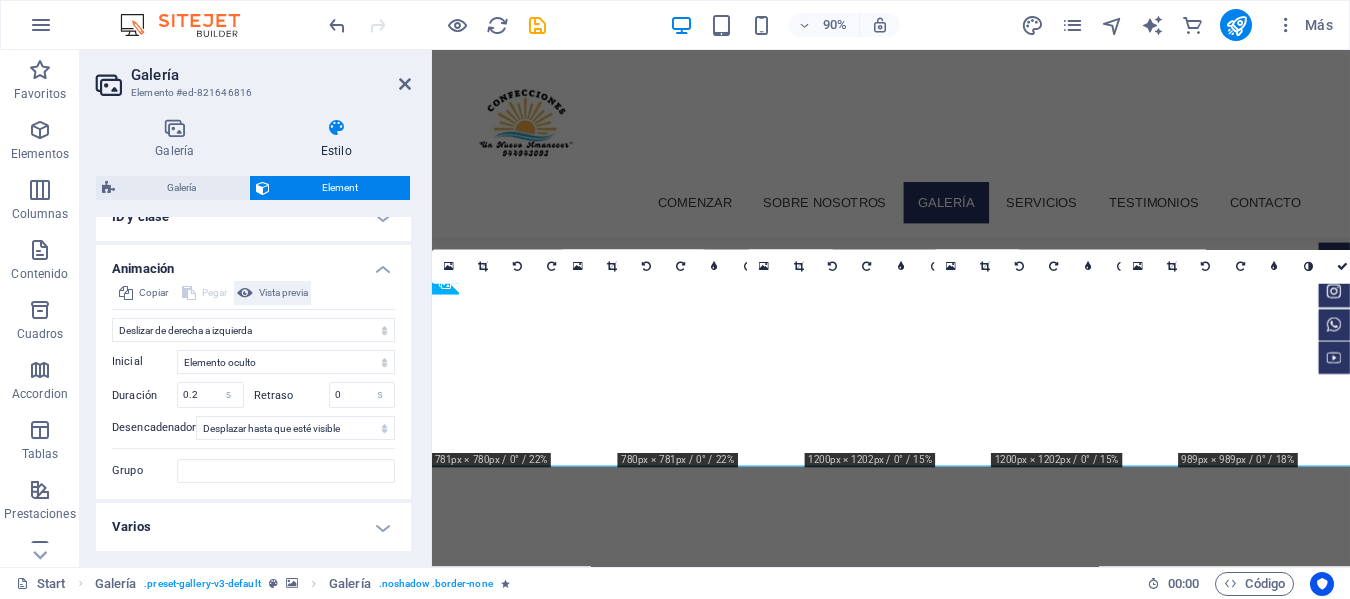 click on "Vista previa" at bounding box center (283, 293) 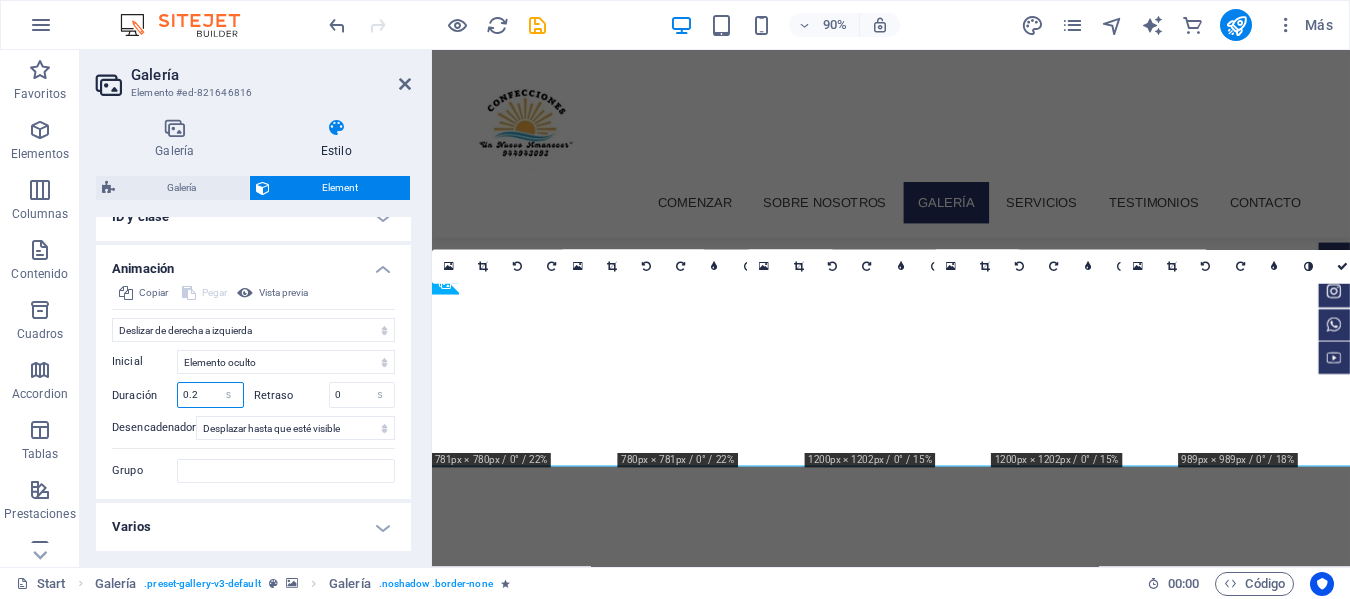 drag, startPoint x: 197, startPoint y: 397, endPoint x: 175, endPoint y: 400, distance: 22.203604 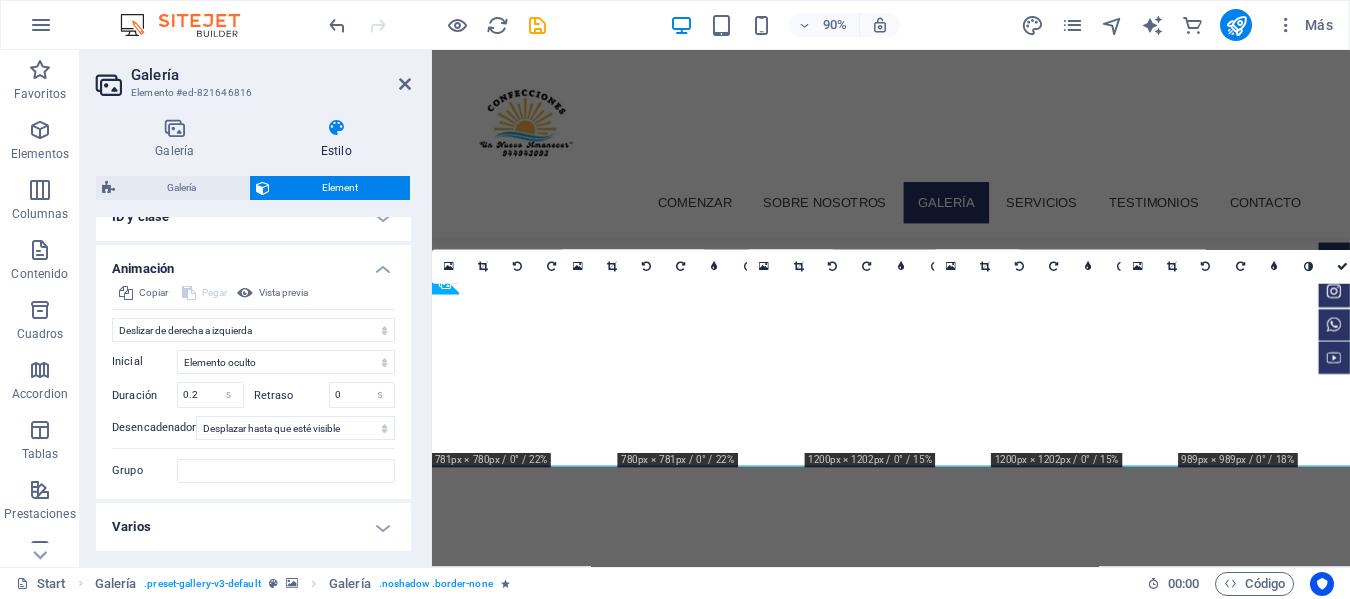 click on "Duración" at bounding box center [144, 395] 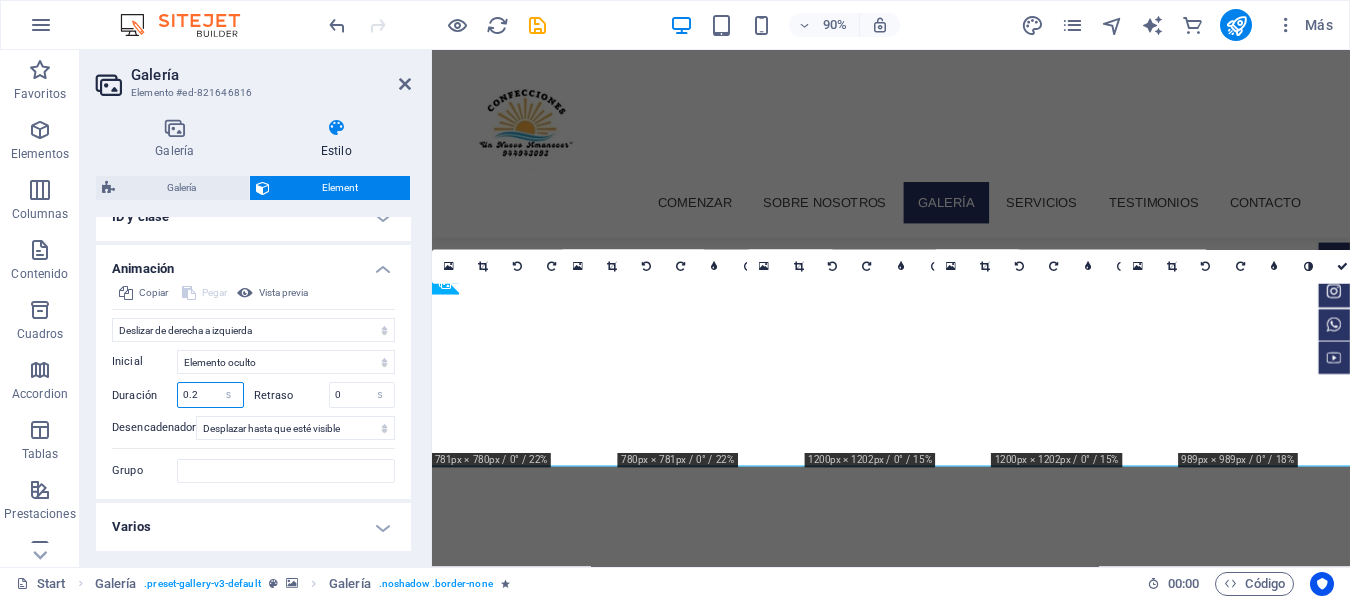 click on "0.2" at bounding box center (210, 395) 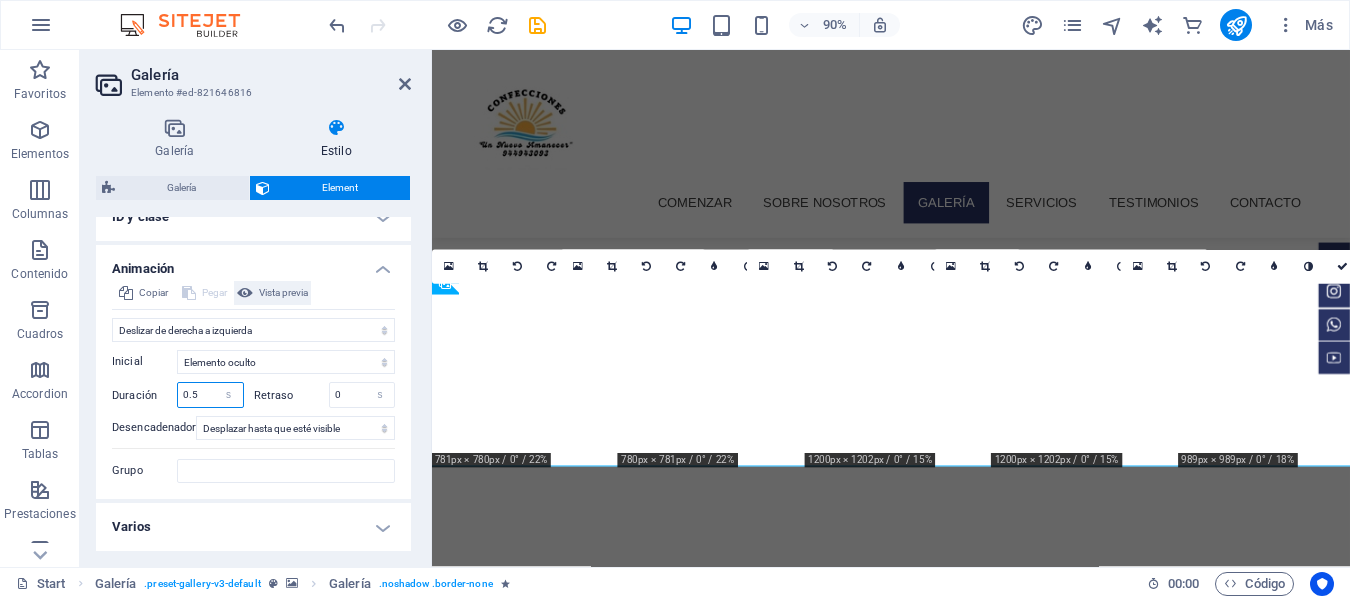 type on "0.5" 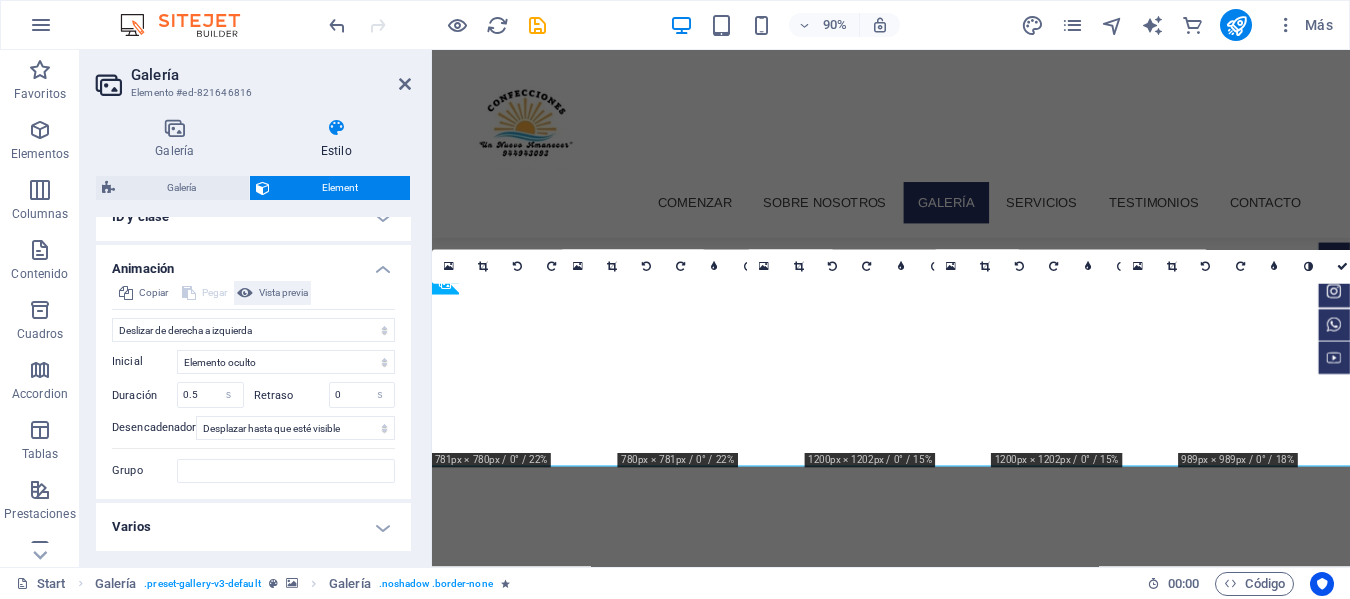 click on "Vista previa" at bounding box center [283, 293] 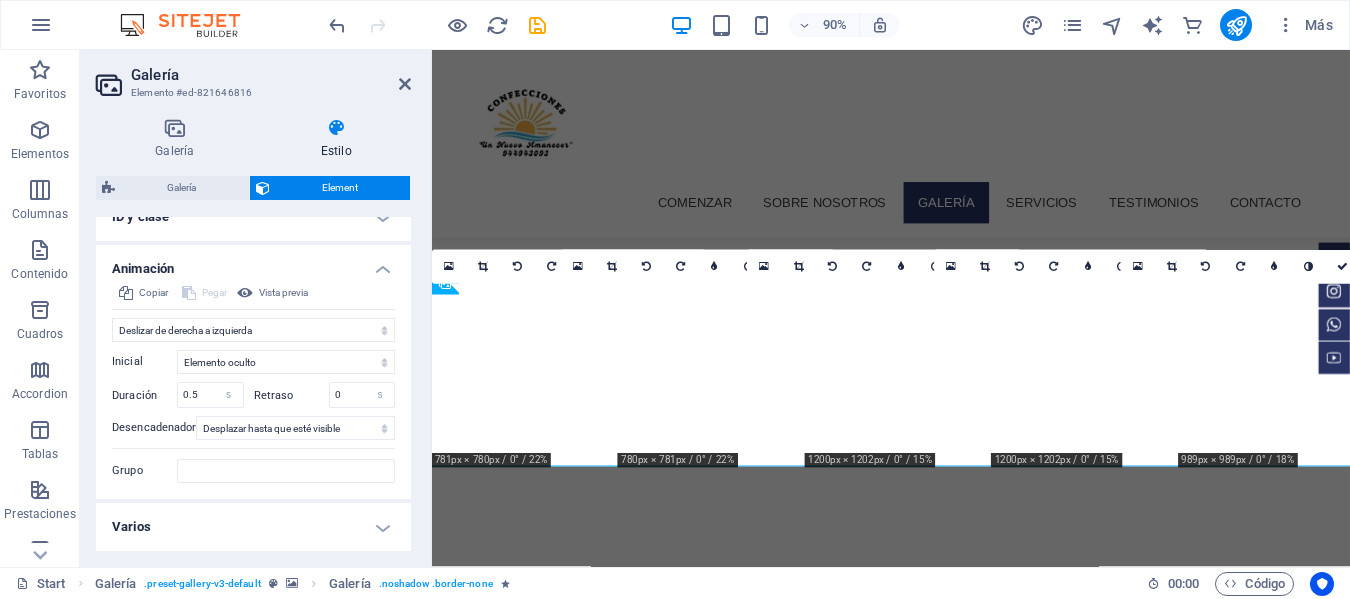 click on "Varios" at bounding box center (253, 527) 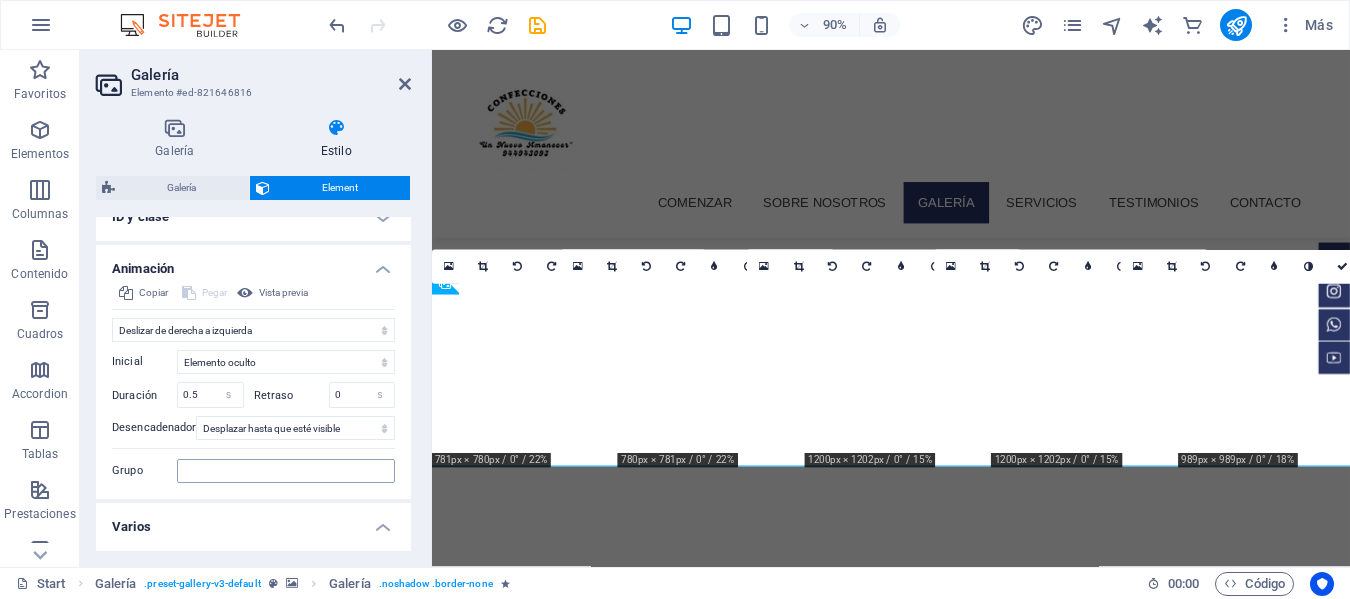 scroll, scrollTop: 1057, scrollLeft: 0, axis: vertical 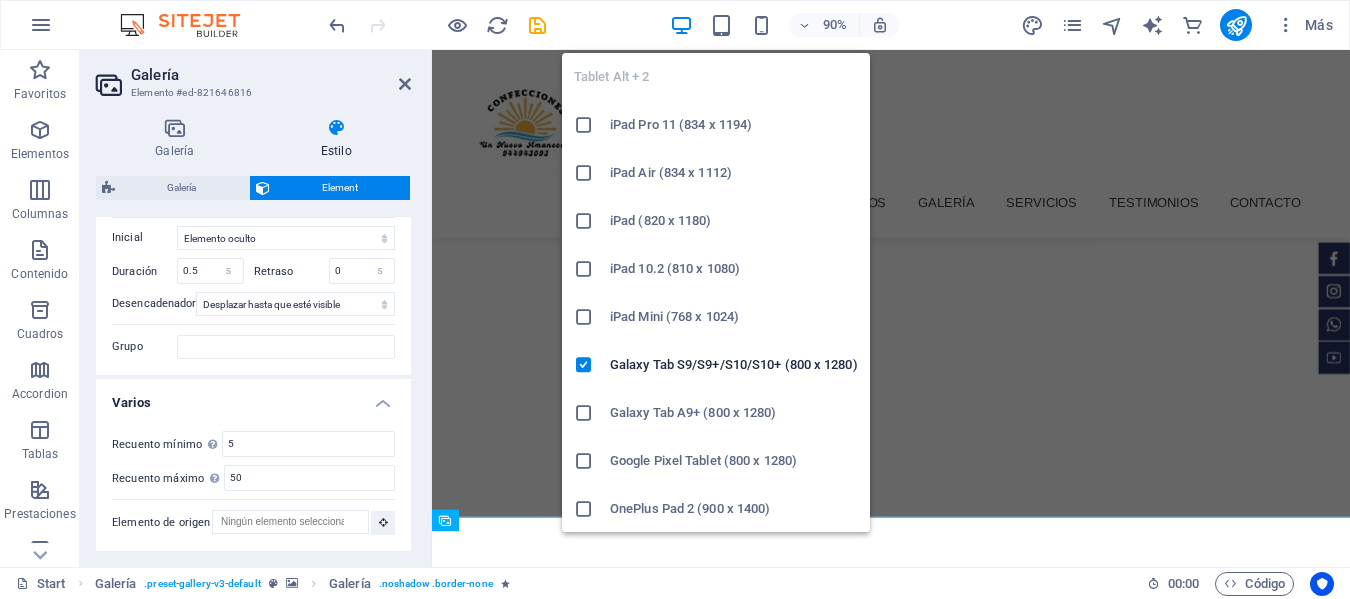 click at bounding box center (584, 413) 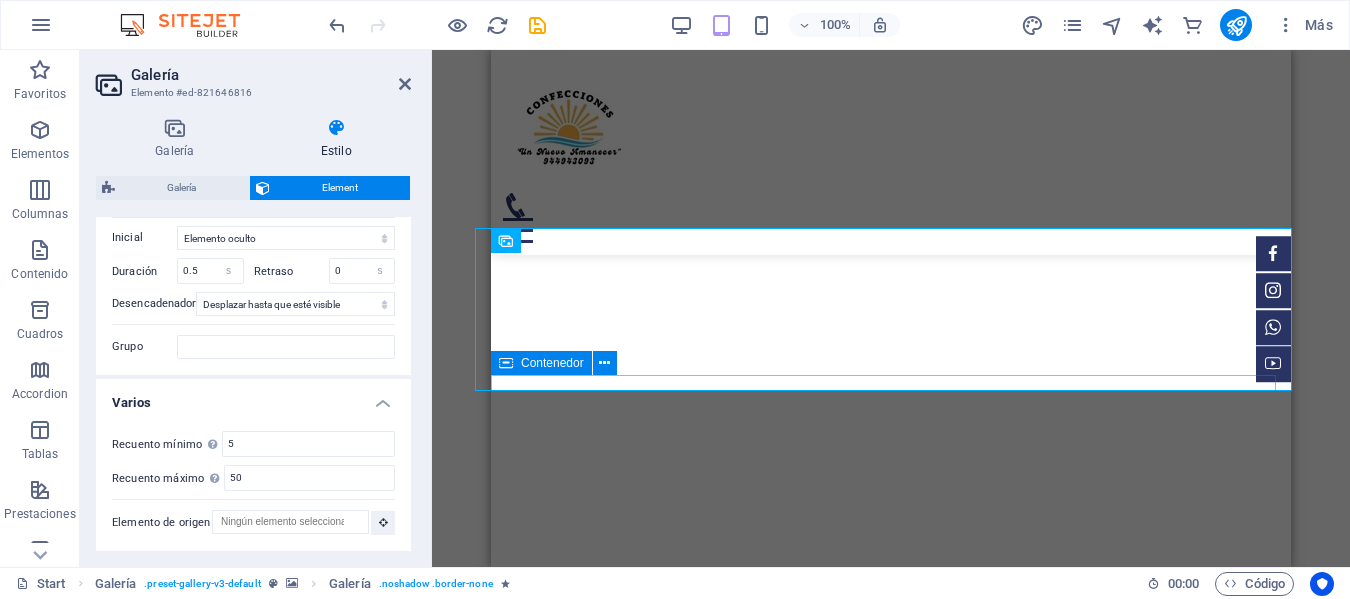 scroll, scrollTop: 669, scrollLeft: 0, axis: vertical 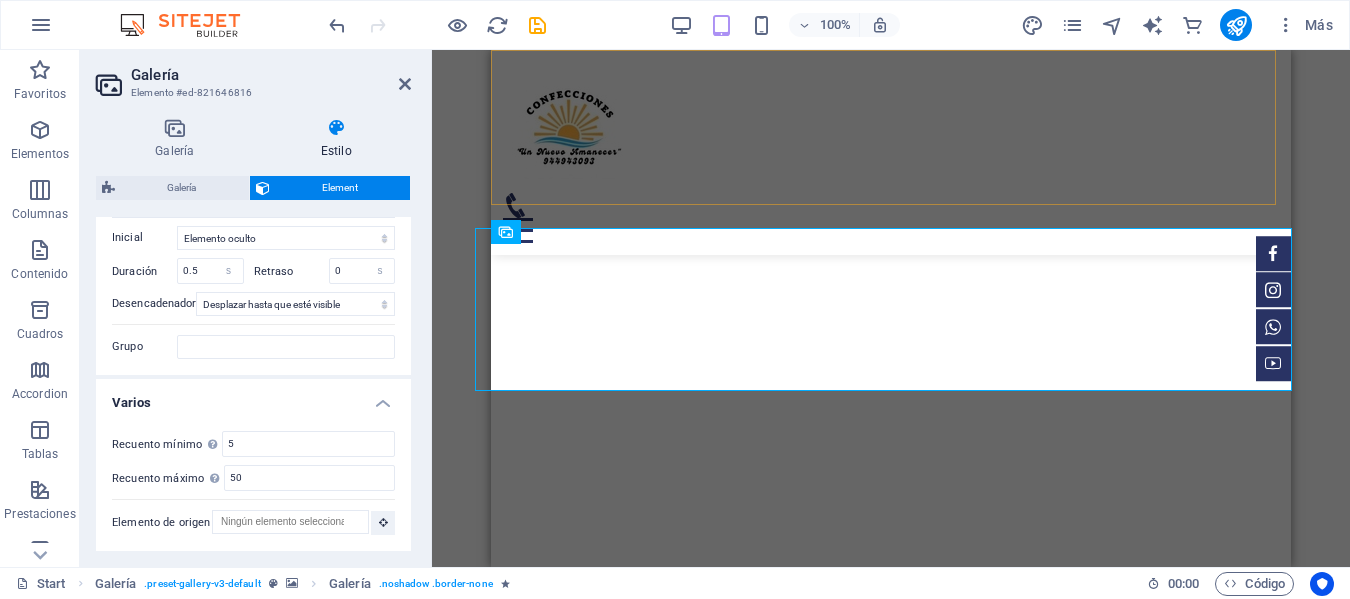 click on "Comenzar Sobre nosotros Galería Servicios Testimonios Contacto" at bounding box center (891, 152) 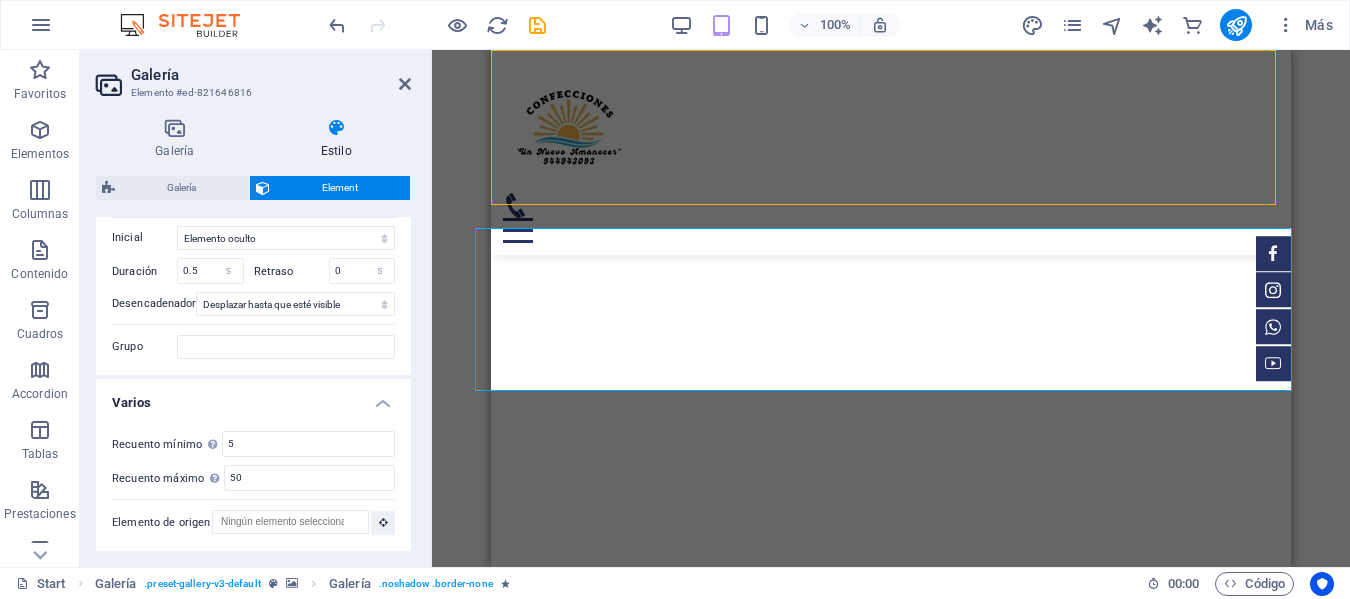 click on "Comenzar Sobre nosotros Galería Servicios Testimonios Contacto" at bounding box center (891, 152) 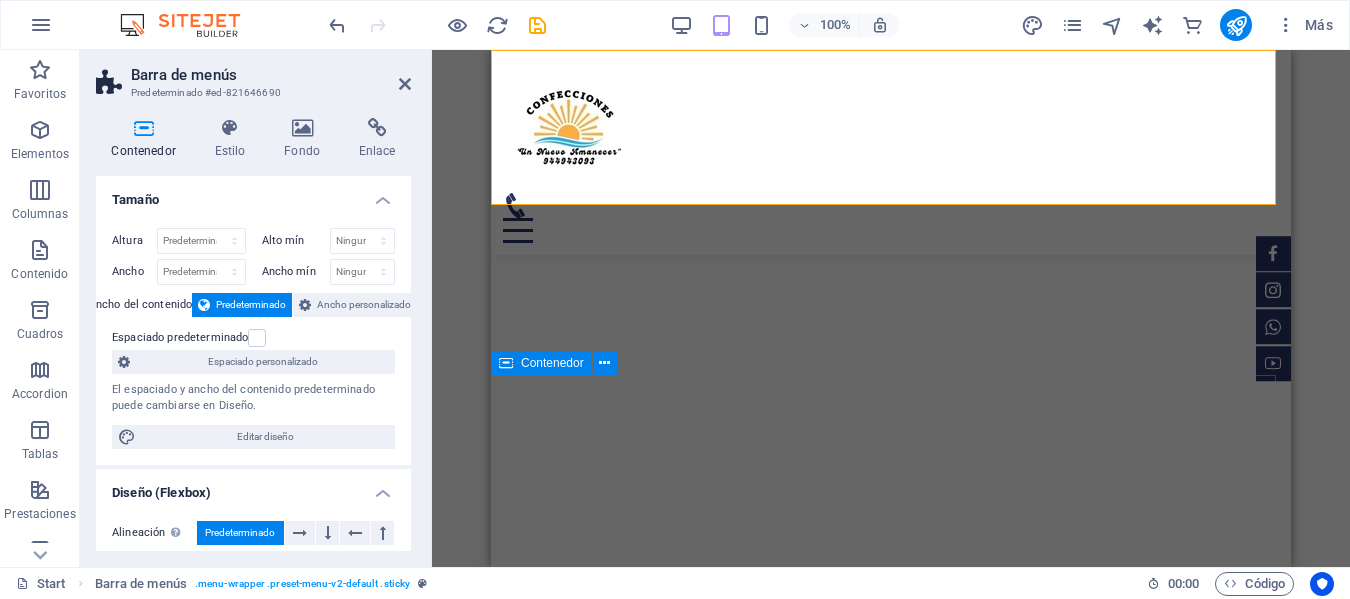 click on "nuestra  galería "nido cuna"" at bounding box center (891, 1726) 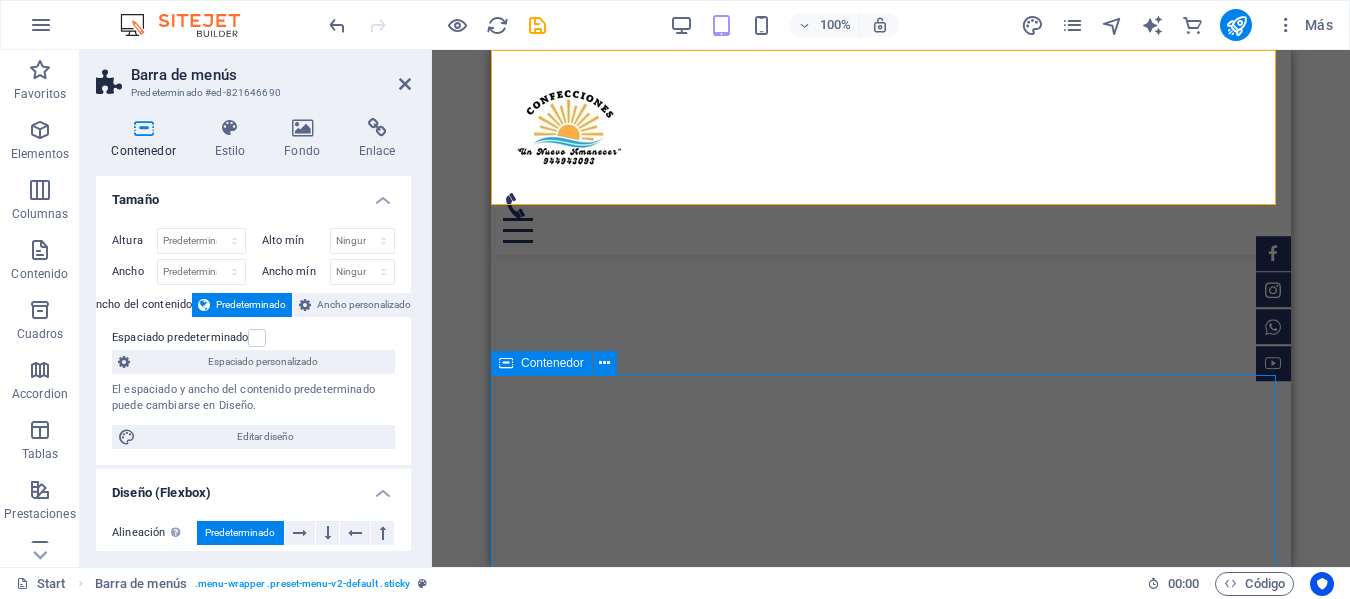 click on "nuestra  galería "nido cuna"" at bounding box center [891, 1726] 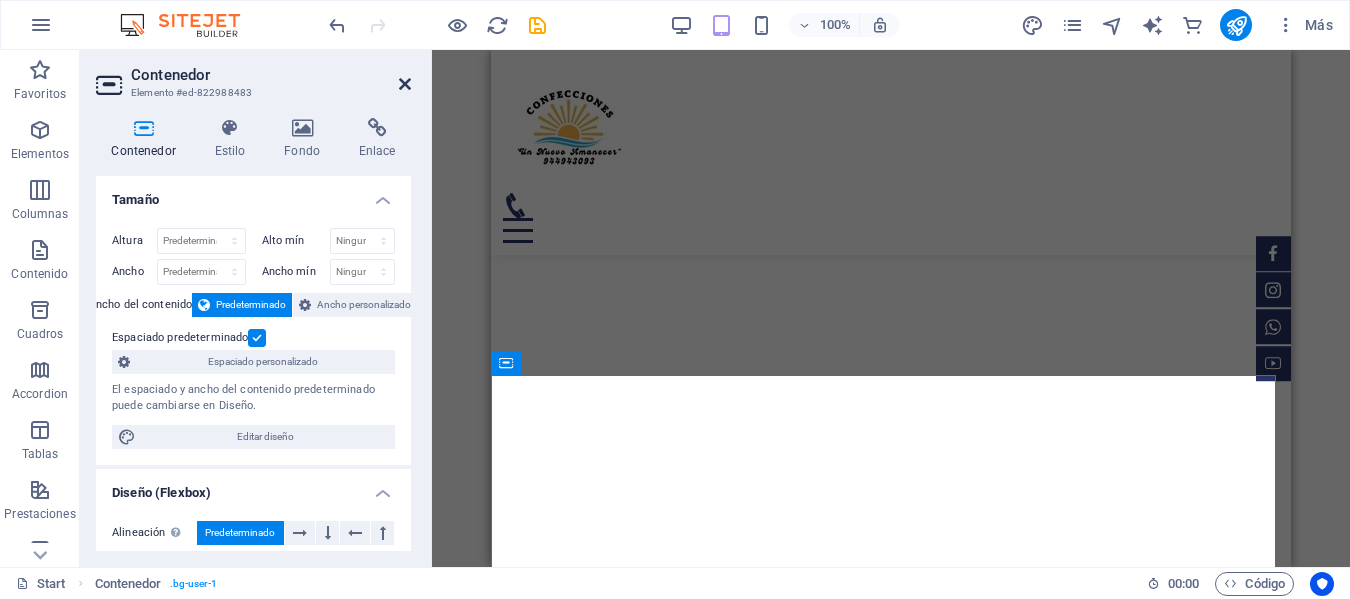 click at bounding box center (405, 84) 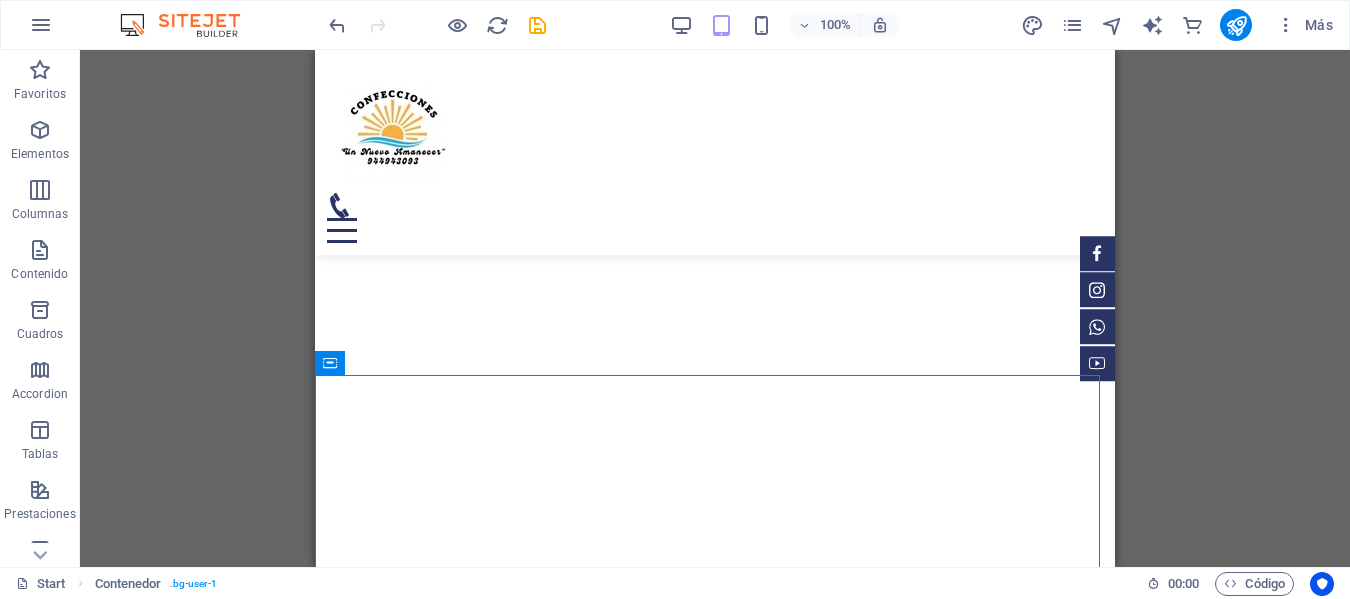 click on "Arrastra aquí para reemplazar el contenido existente. Si quieres crear un elemento nuevo, pulsa “Ctrl”.
H3   Banner   Contenedor   Contenedor   Contenedor   H2   Galería   Galería   Galería   Barra de menús   Menú   Contenedor   Contenedor   H2   Logo" at bounding box center [715, 308] 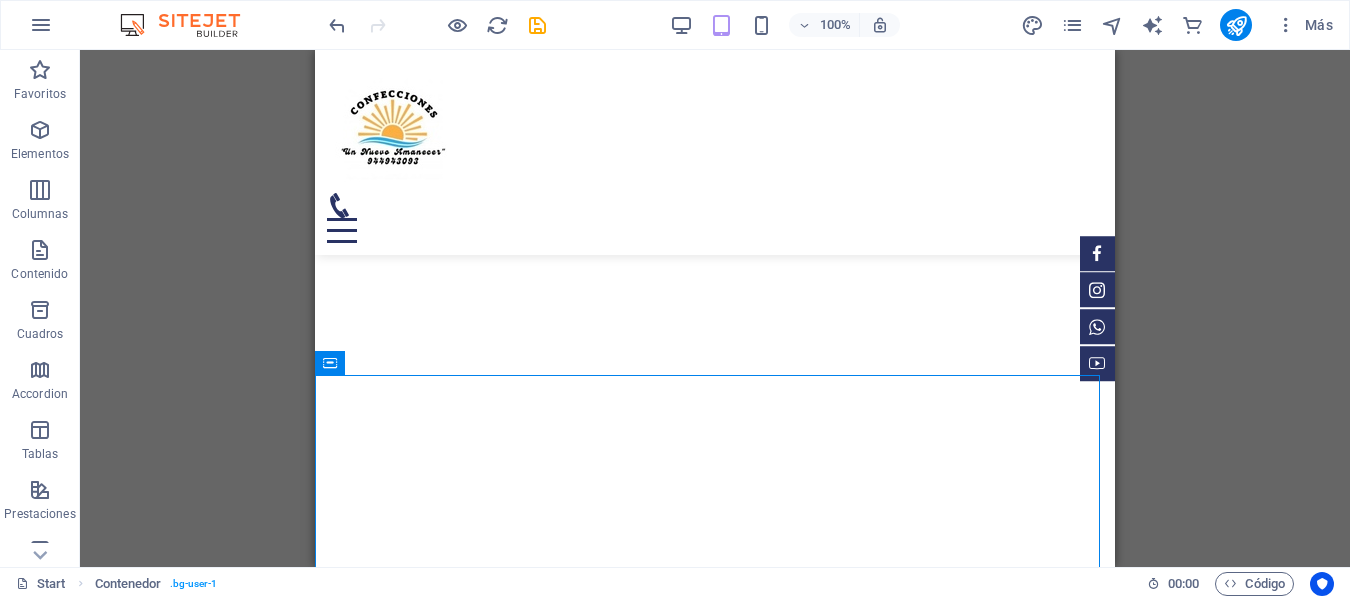 click on "Arrastra aquí para reemplazar el contenido existente. Si quieres crear un elemento nuevo, pulsa “Ctrl”.
H3   Banner   Contenedor   Contenedor   Contenedor   H2   Galería   Galería   Galería   Barra de menús   Menú   Contenedor   Contenedor   H2   Logo" at bounding box center [715, 308] 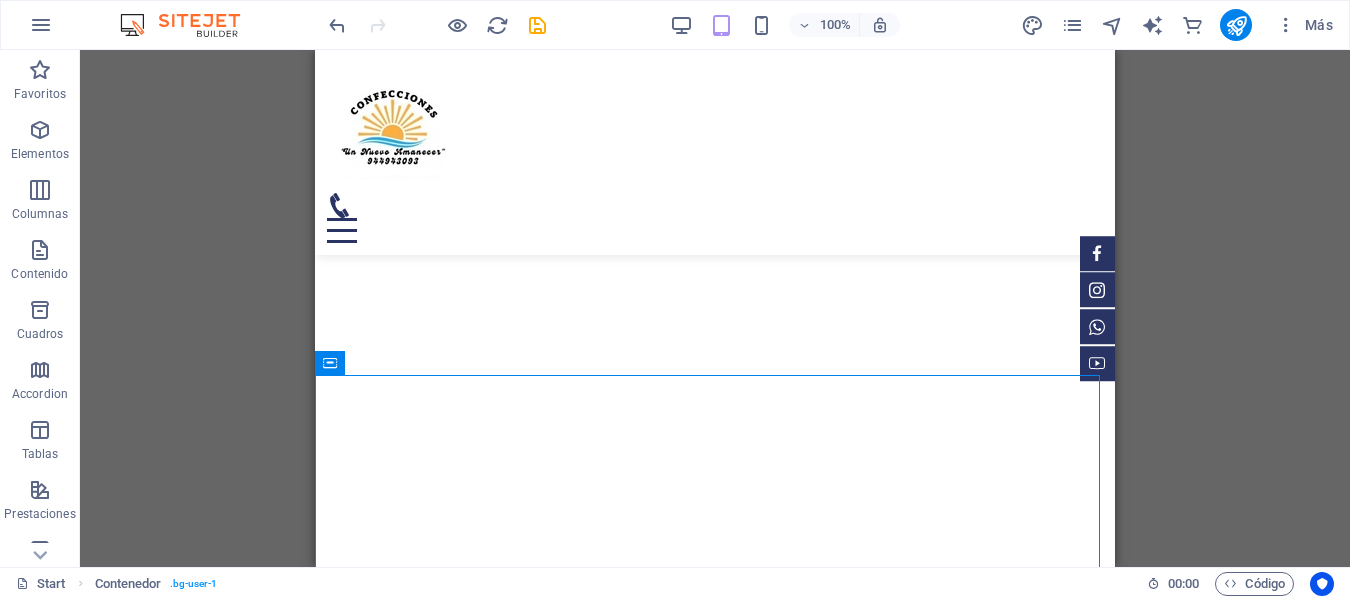 click on "Arrastra aquí para reemplazar el contenido existente. Si quieres crear un elemento nuevo, pulsa “Ctrl”.
H3   Banner   Contenedor   Contenedor   Contenedor   H2   Galería   Galería   Galería   Barra de menús   Menú   Contenedor   Contenedor   H2   Logo" at bounding box center [715, 308] 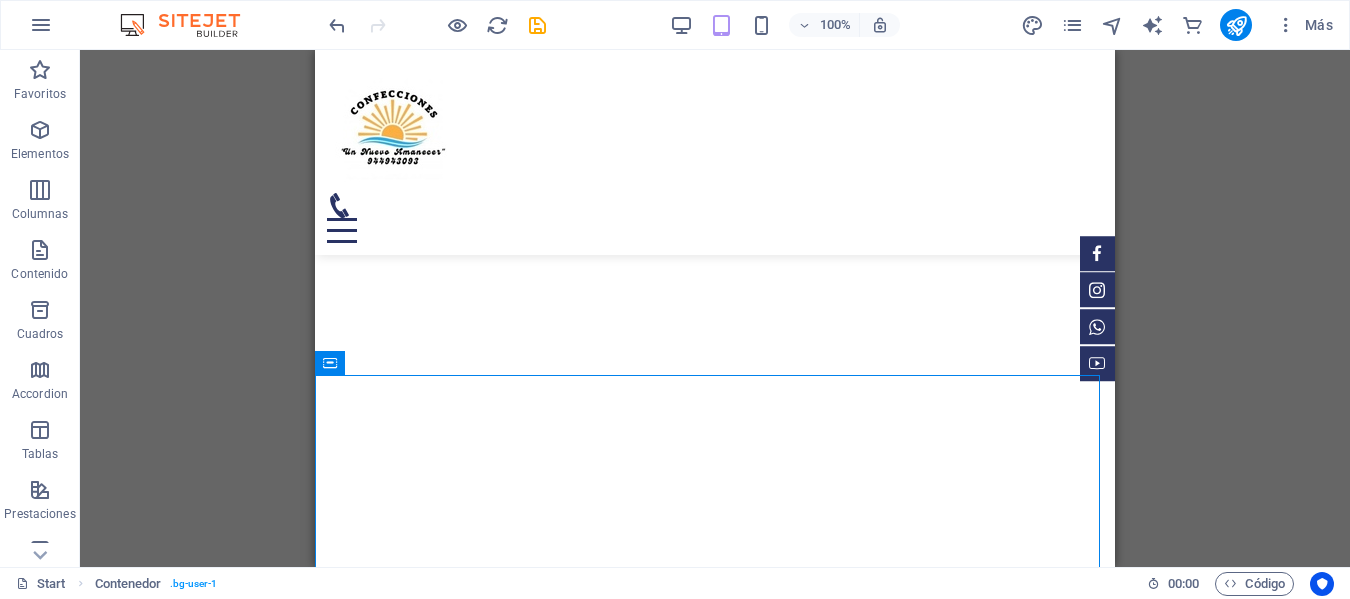 click on "Arrastra aquí para reemplazar el contenido existente. Si quieres crear un elemento nuevo, pulsa “Ctrl”.
H3   Banner   Contenedor   Contenedor   Contenedor   H2   Galería   Galería   Galería   Barra de menús   Menú   Contenedor   Contenedor   H2   Logo" at bounding box center [715, 308] 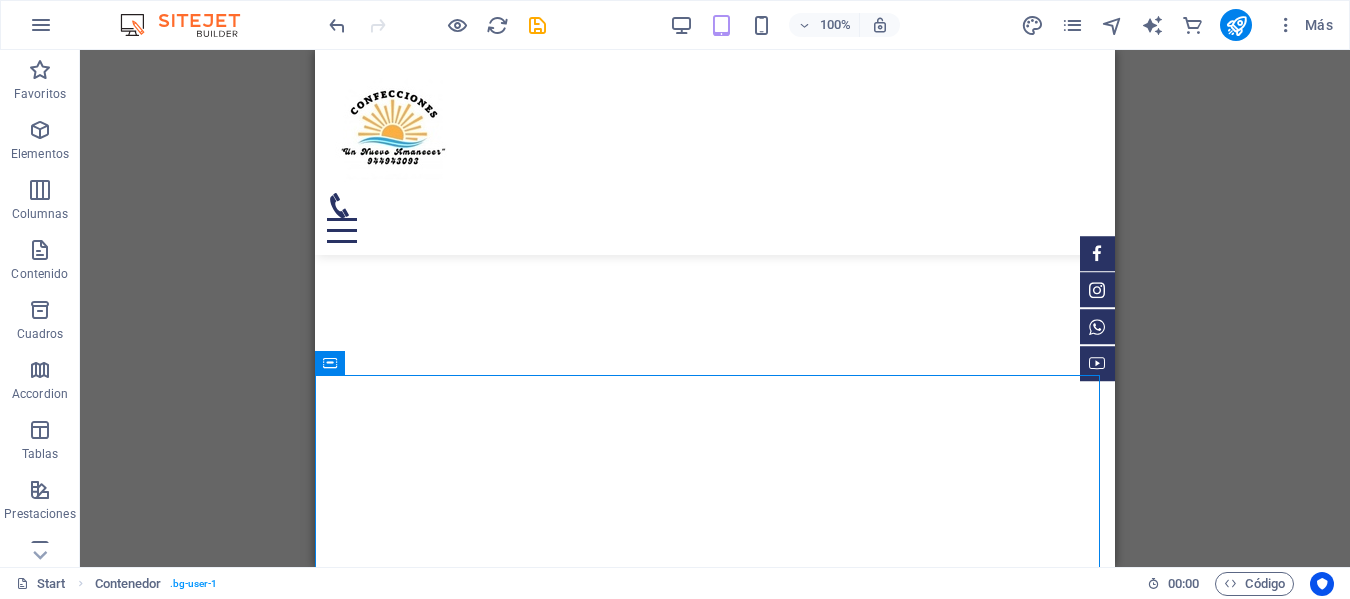 click on "Arrastra aquí para reemplazar el contenido existente. Si quieres crear un elemento nuevo, pulsa “Ctrl”.
H3   Banner   Contenedor   Contenedor   Contenedor   H2   Galería   Galería   Galería   Barra de menús   Menú   Contenedor   Contenedor   H2   Logo" at bounding box center [715, 308] 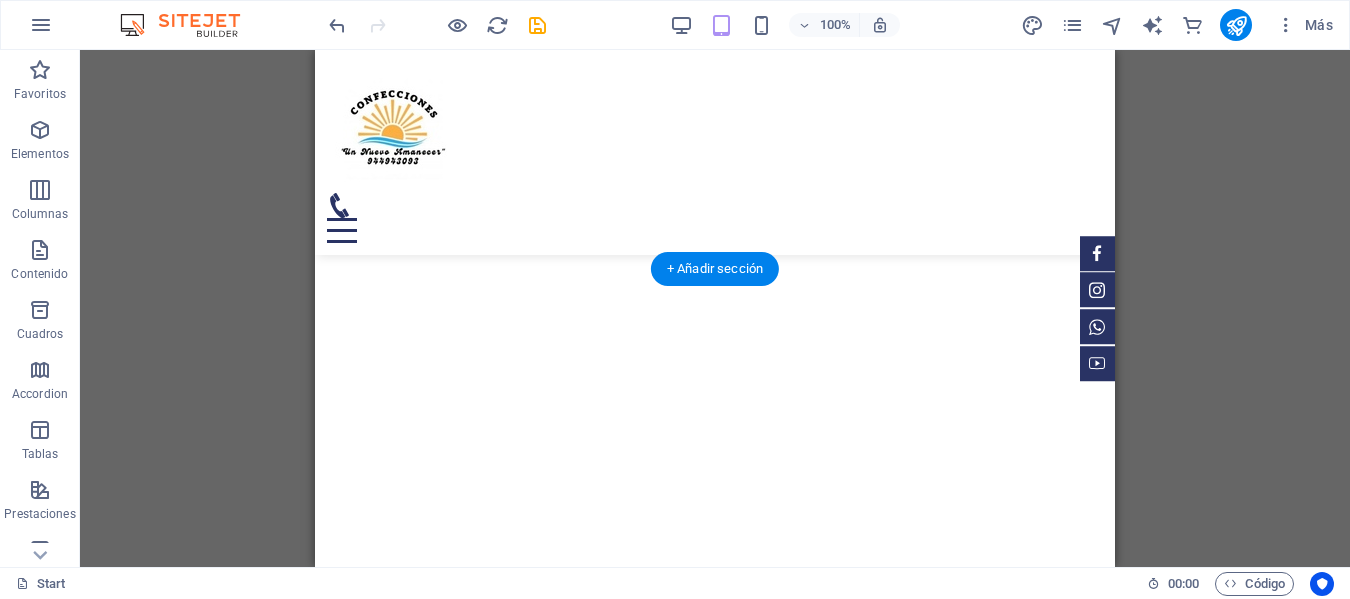 scroll, scrollTop: 0, scrollLeft: 0, axis: both 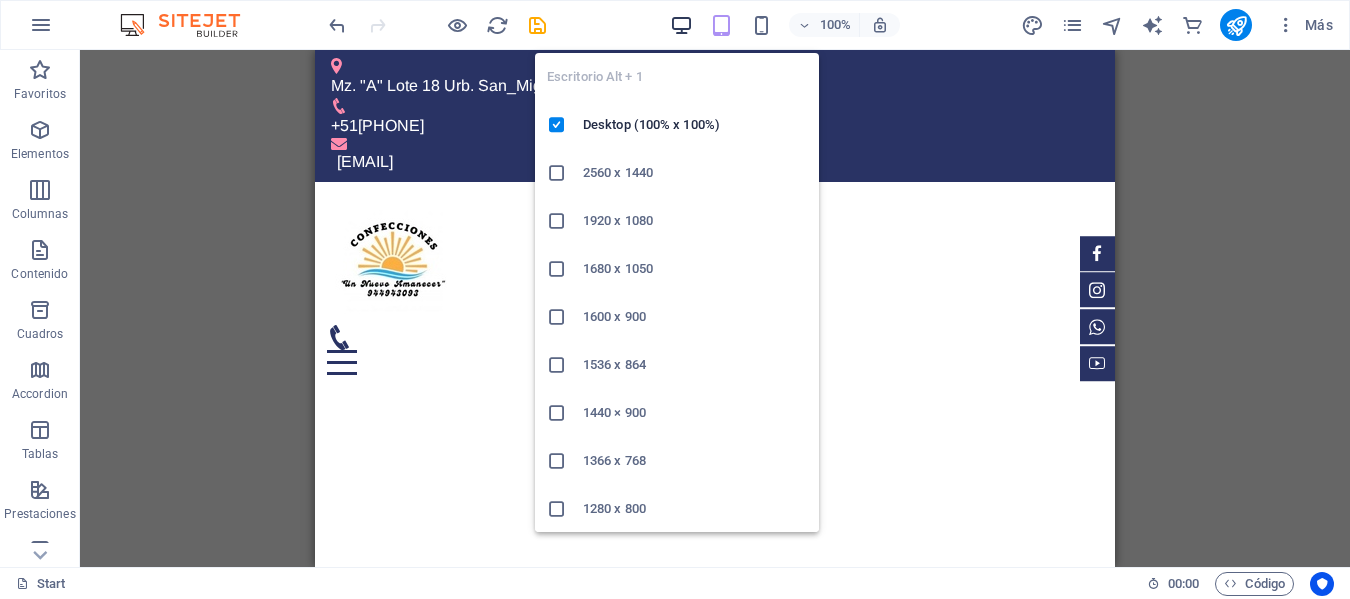 click at bounding box center (681, 25) 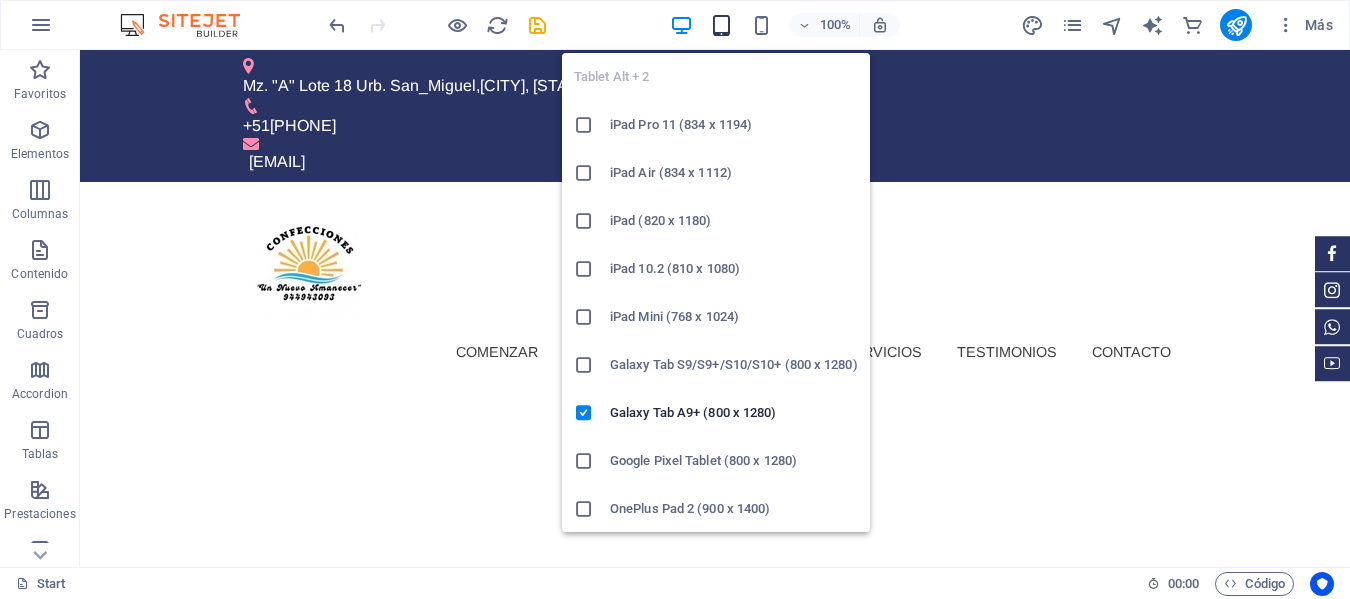 click at bounding box center [721, 25] 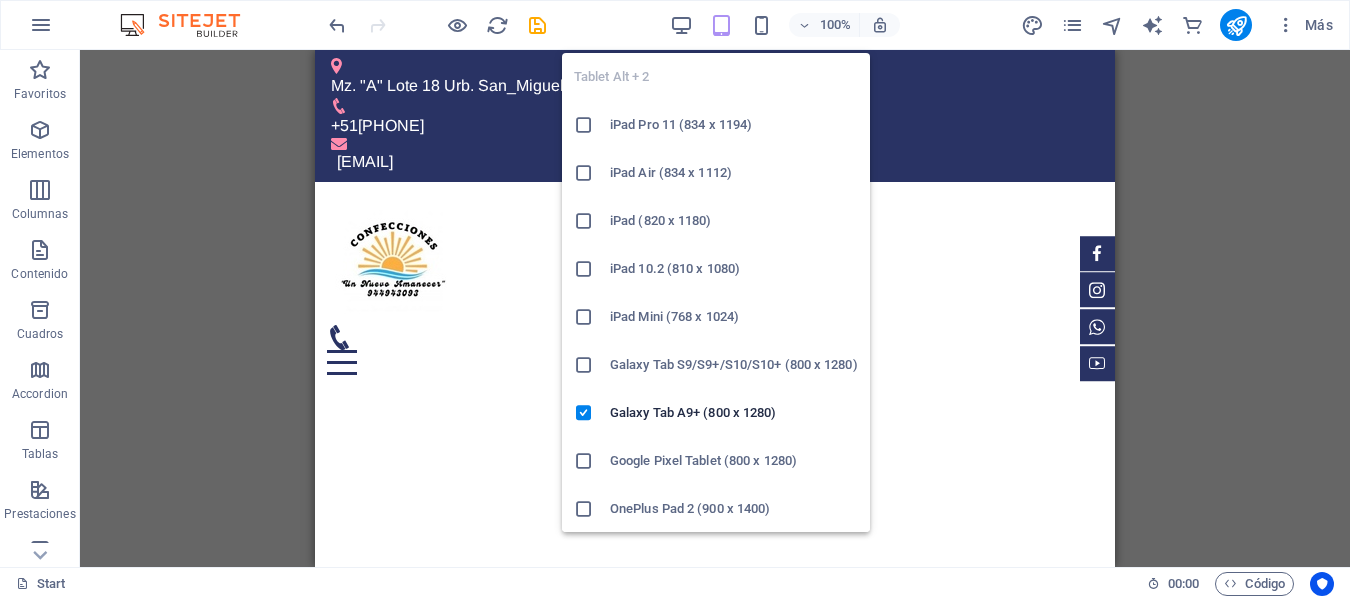 click at bounding box center (584, 365) 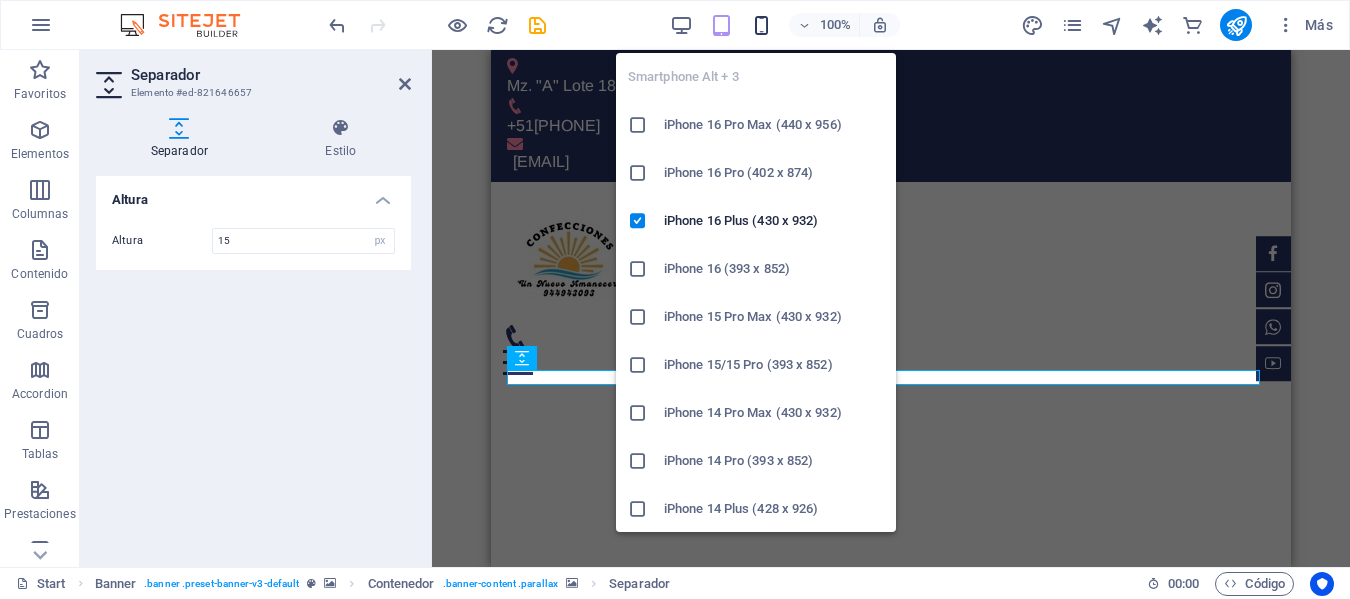 click at bounding box center (761, 25) 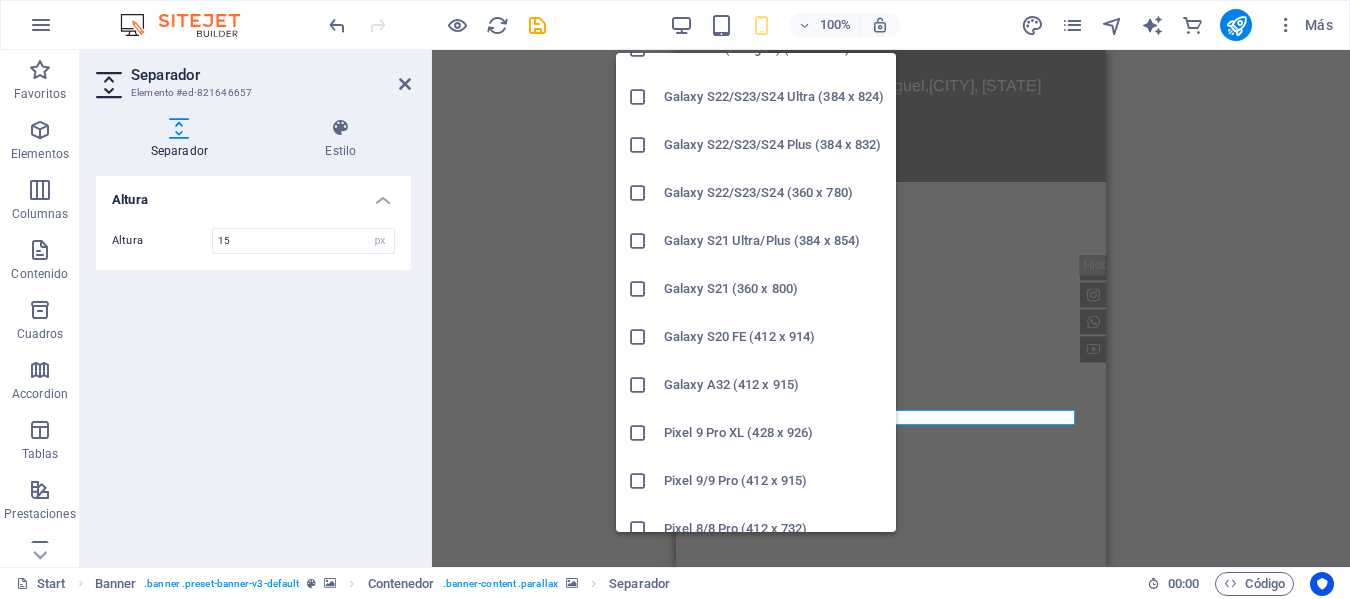 scroll, scrollTop: 600, scrollLeft: 0, axis: vertical 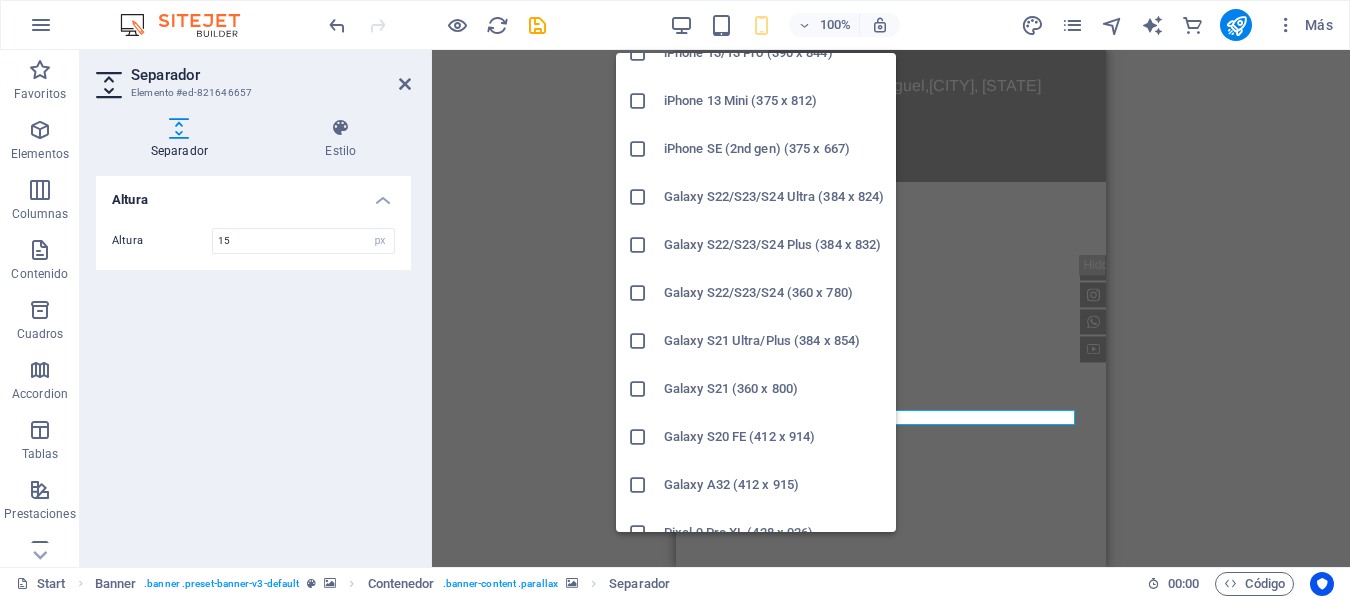 click at bounding box center [638, 197] 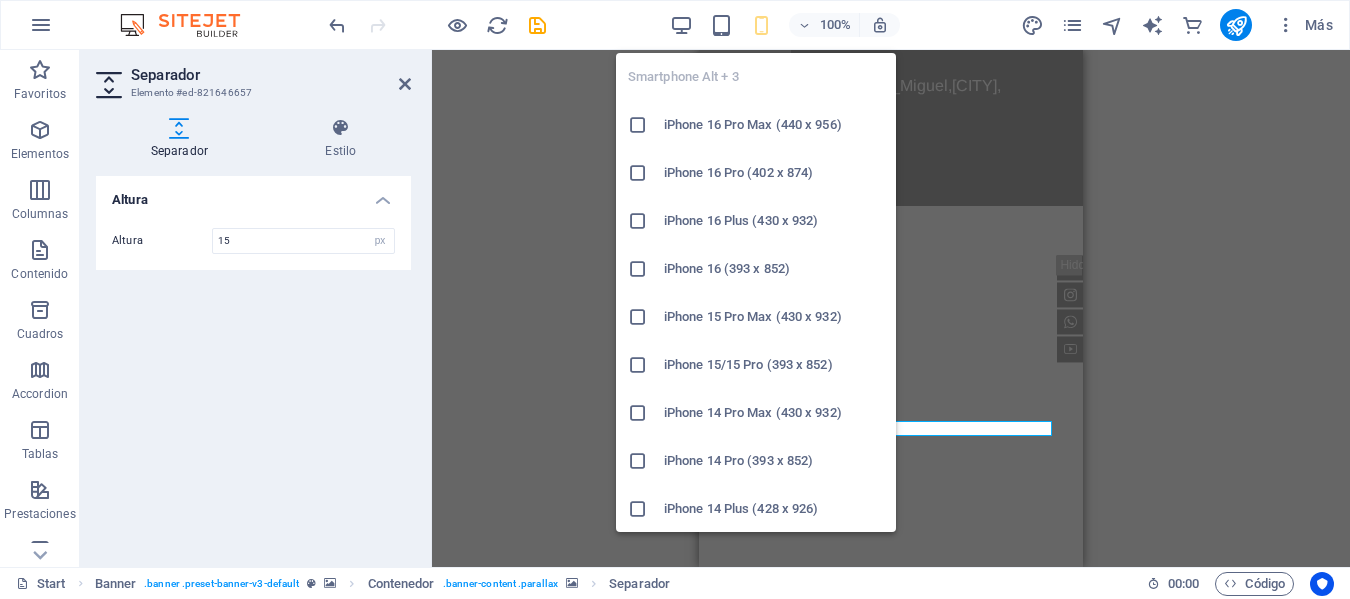 click at bounding box center (761, 25) 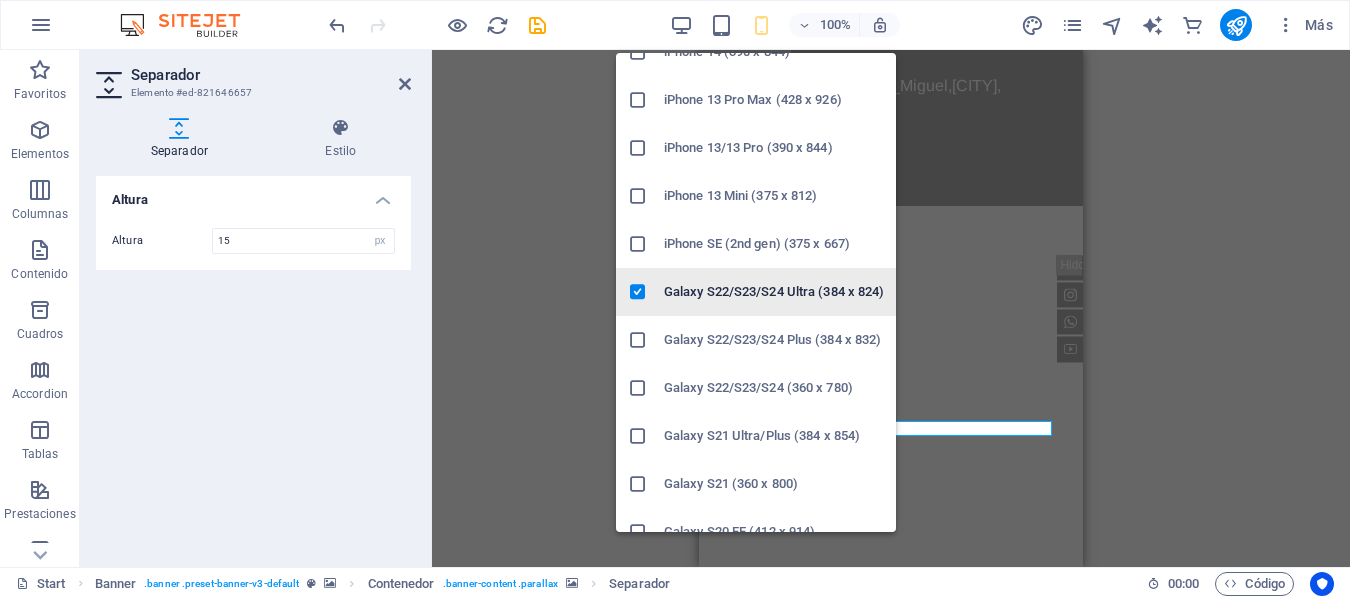 scroll, scrollTop: 700, scrollLeft: 0, axis: vertical 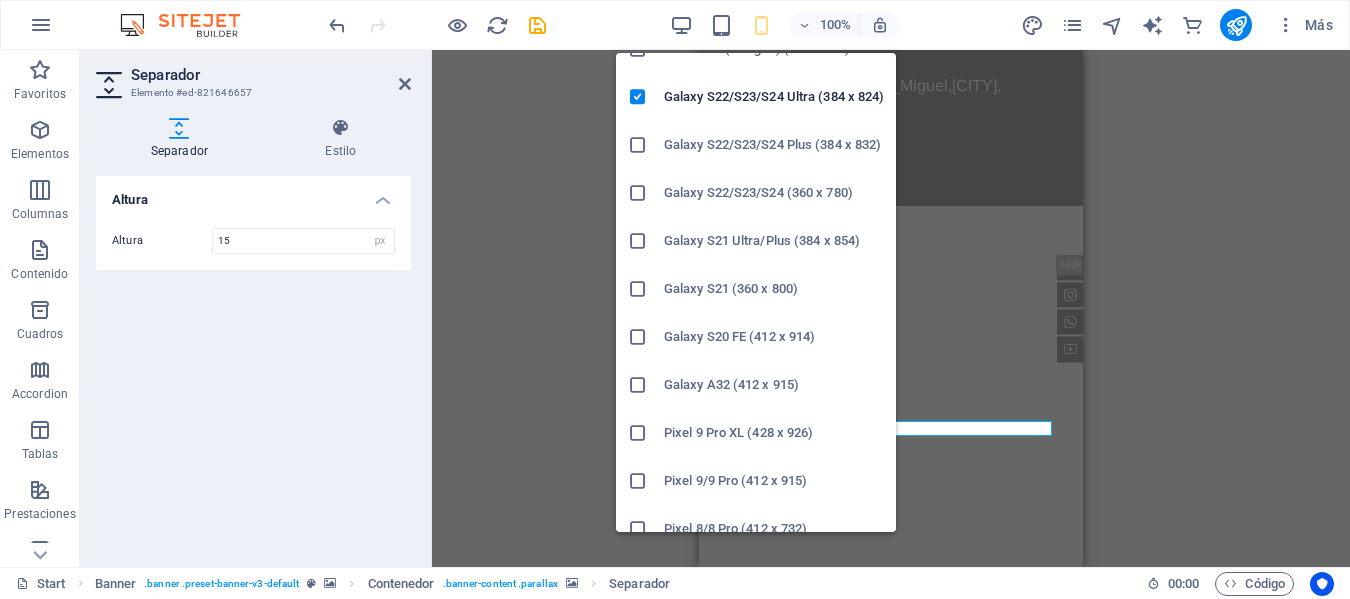 click at bounding box center [638, 145] 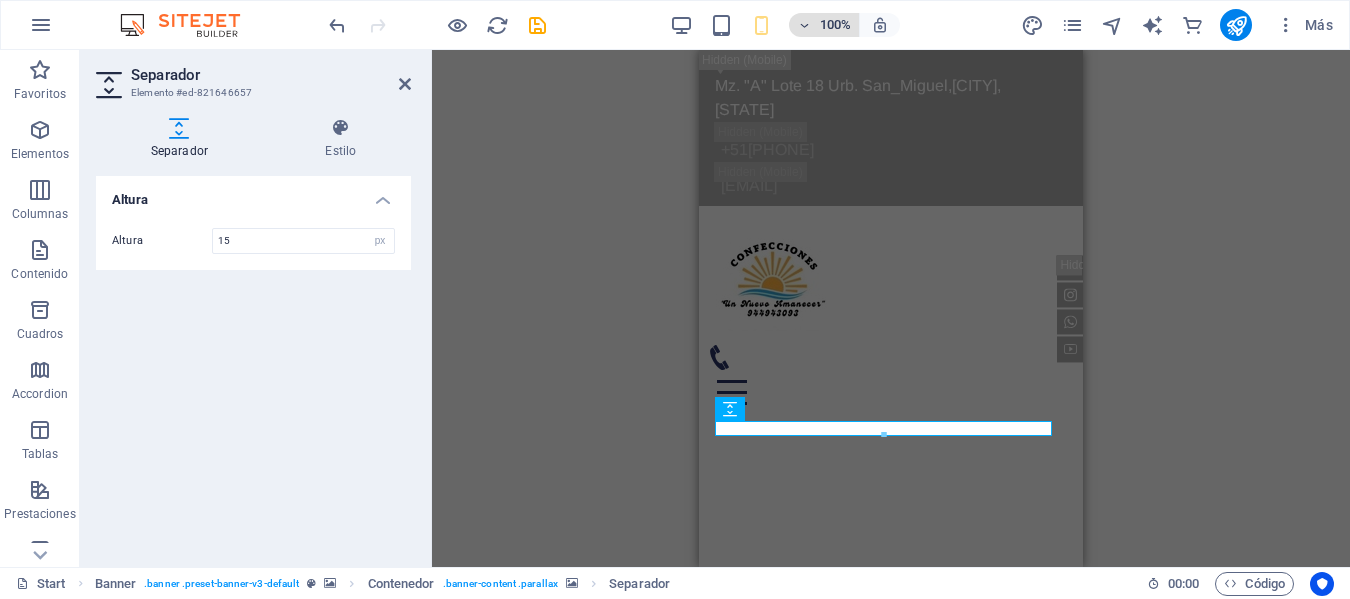 click on "100%" at bounding box center [835, 25] 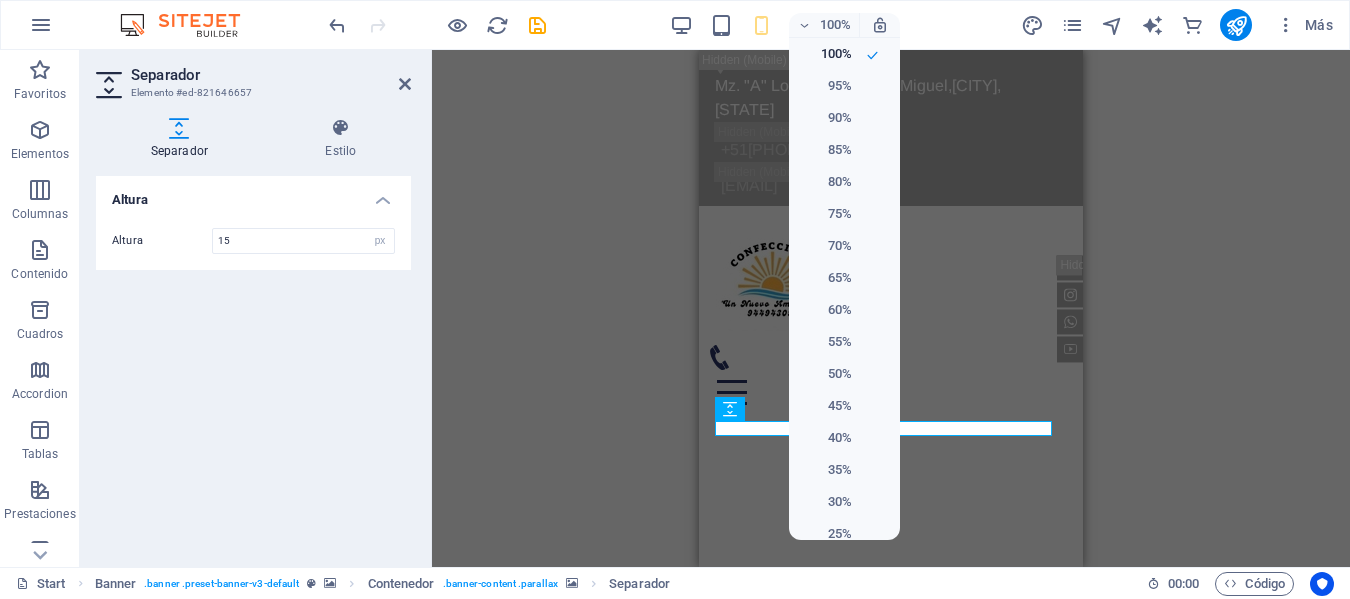 click at bounding box center (675, 299) 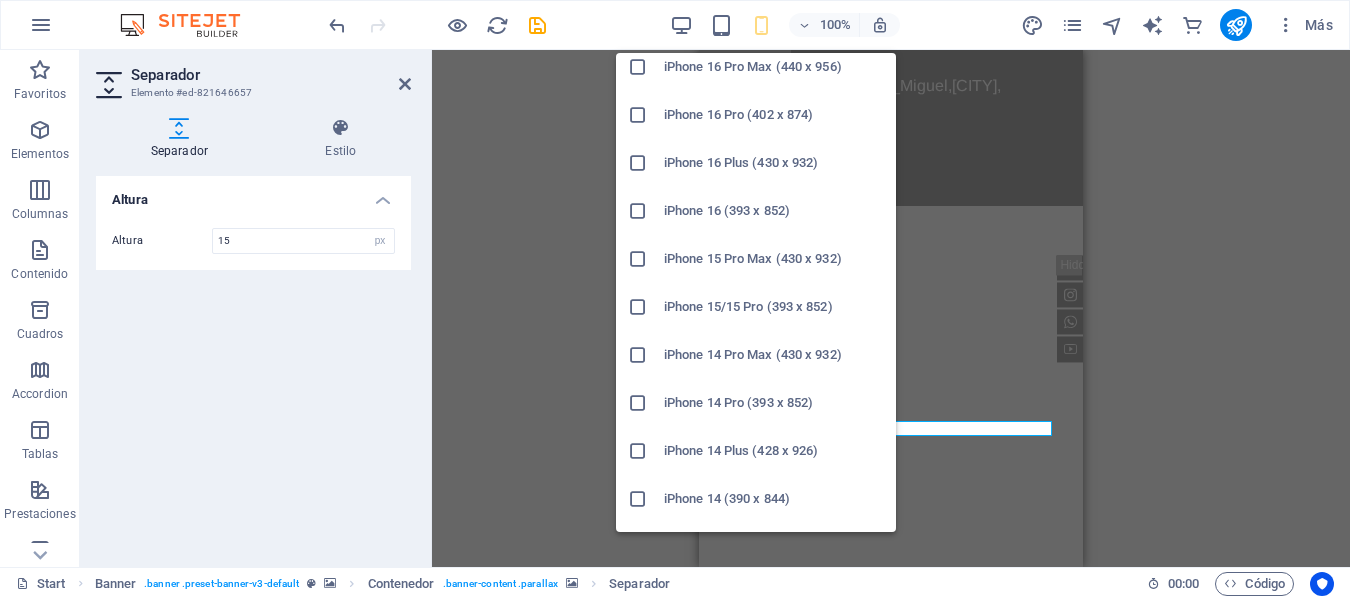 scroll, scrollTop: 0, scrollLeft: 0, axis: both 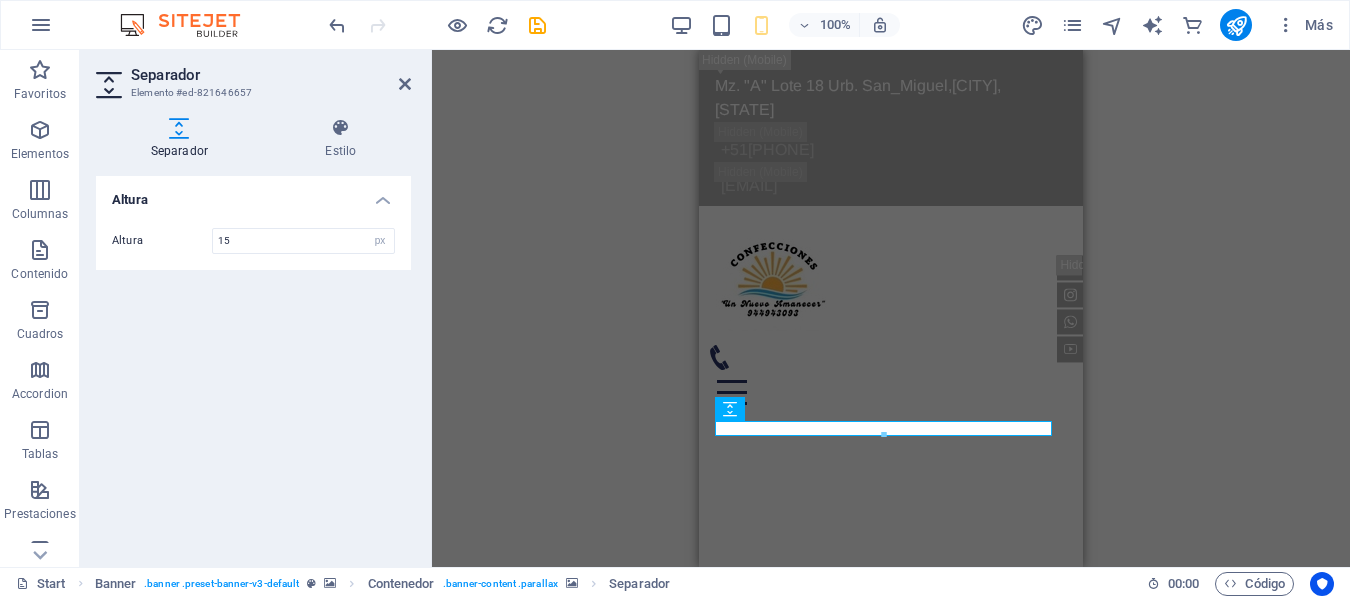 click on "H3   Banner   Banner   Contenedor   Contenedor   Contenedor   H2   Galería   Galería   Galería   Barra de menús   Menú   Contenedor   Contenedor   H2   Logo   Contenedor   Contenedor   Separador   Marcador   Columnas desiguales   Contenedor   Contenedor   Accordion   Separador   Barra de información   Contenedor   Texto   Contenedor" at bounding box center (891, 308) 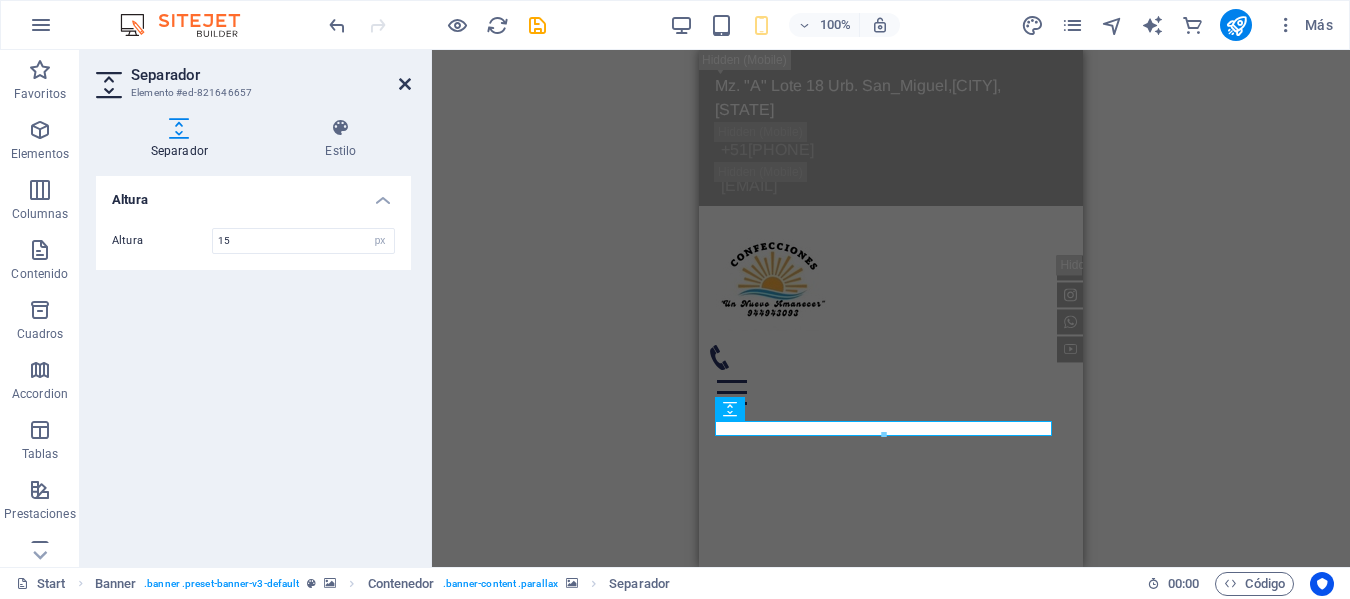 click at bounding box center (405, 84) 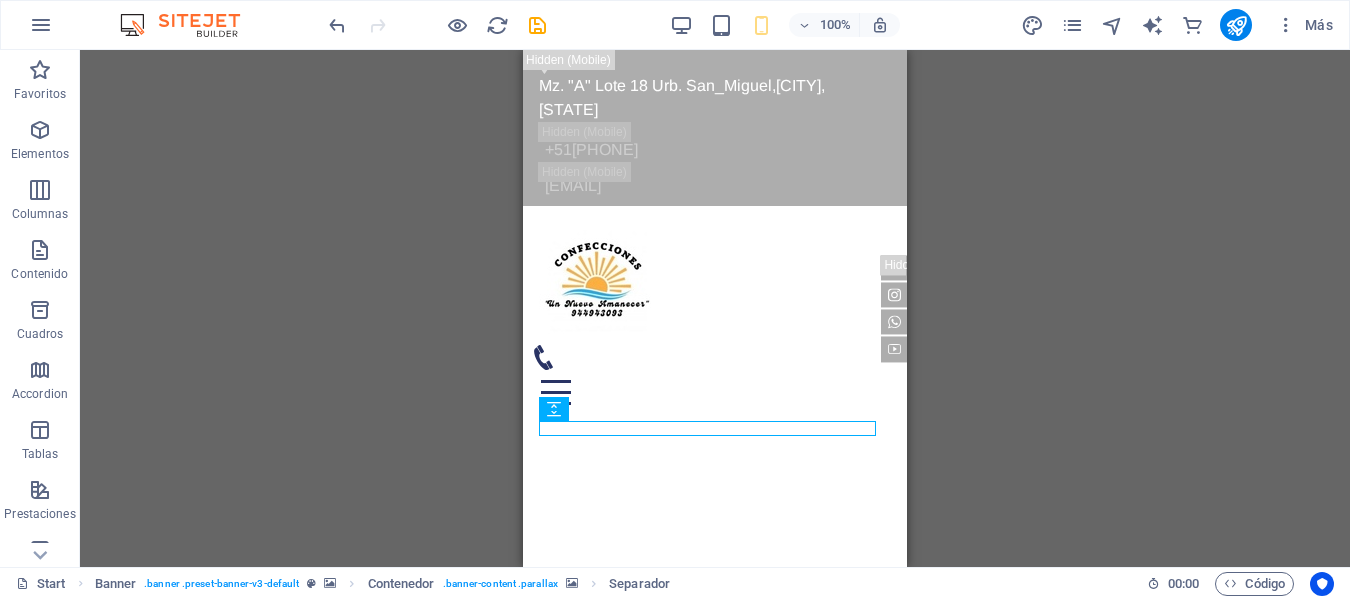 click on "H3   Banner   Banner   Contenedor   Contenedor   Contenedor   H2   Galería   Galería   Galería   Barra de menús   Menú   Contenedor   Contenedor   H2   Barra de menús   Logo   Contenedor   Contenedor   Separador   Marcador   Columnas desiguales   Contenedor   Contenedor   Accordion   Separador   Barra de información   Contenedor   Texto   Contenedor   HTML" at bounding box center (715, 308) 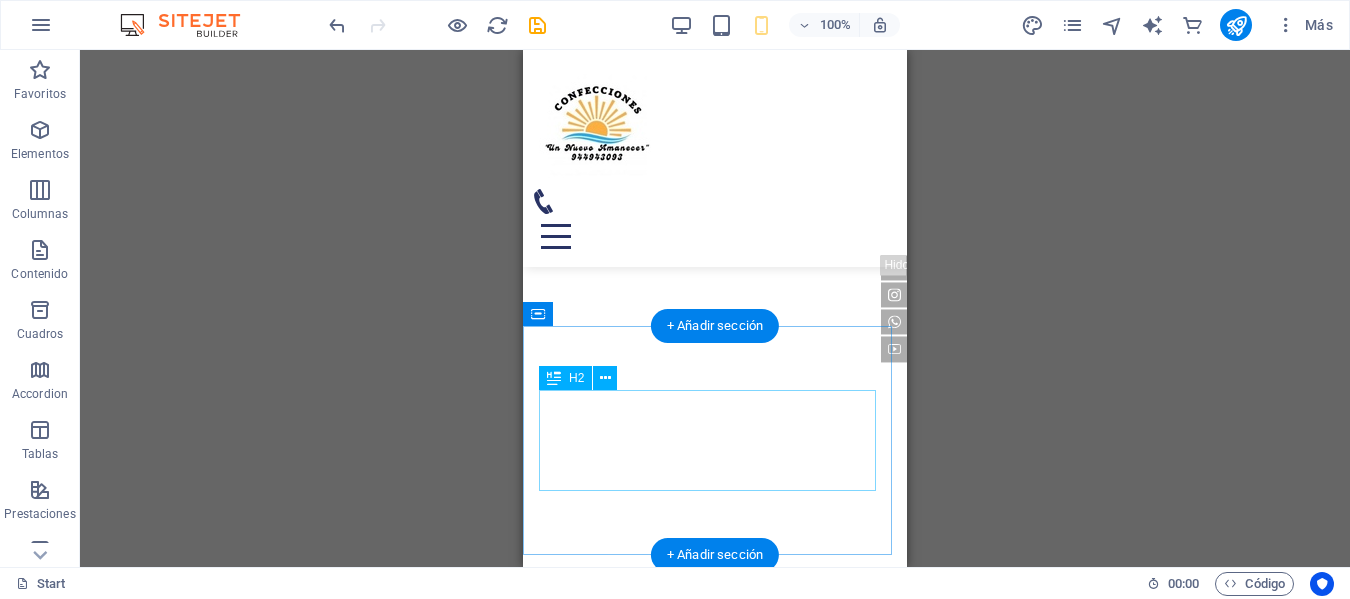 scroll, scrollTop: 0, scrollLeft: 0, axis: both 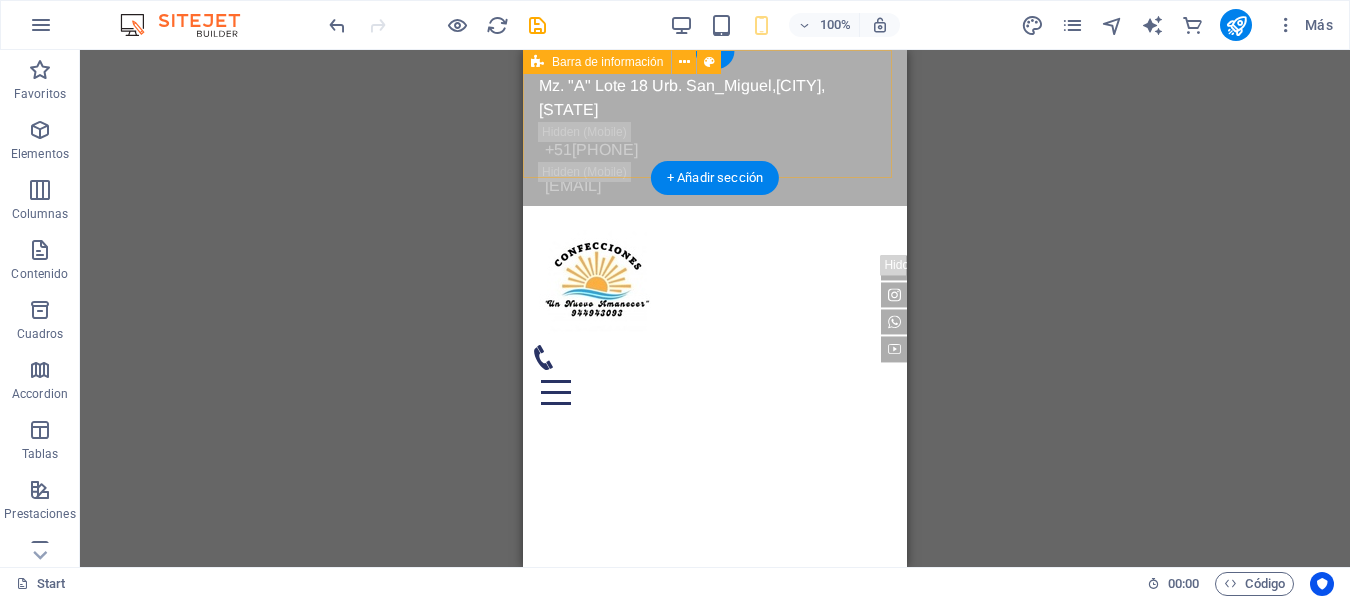 click on "Mz. "A" Lote 18 Urb. San_Miguel  ,  [CITY], [STATE]   +51[PHONE] jmercedesb@example.com" at bounding box center [715, 128] 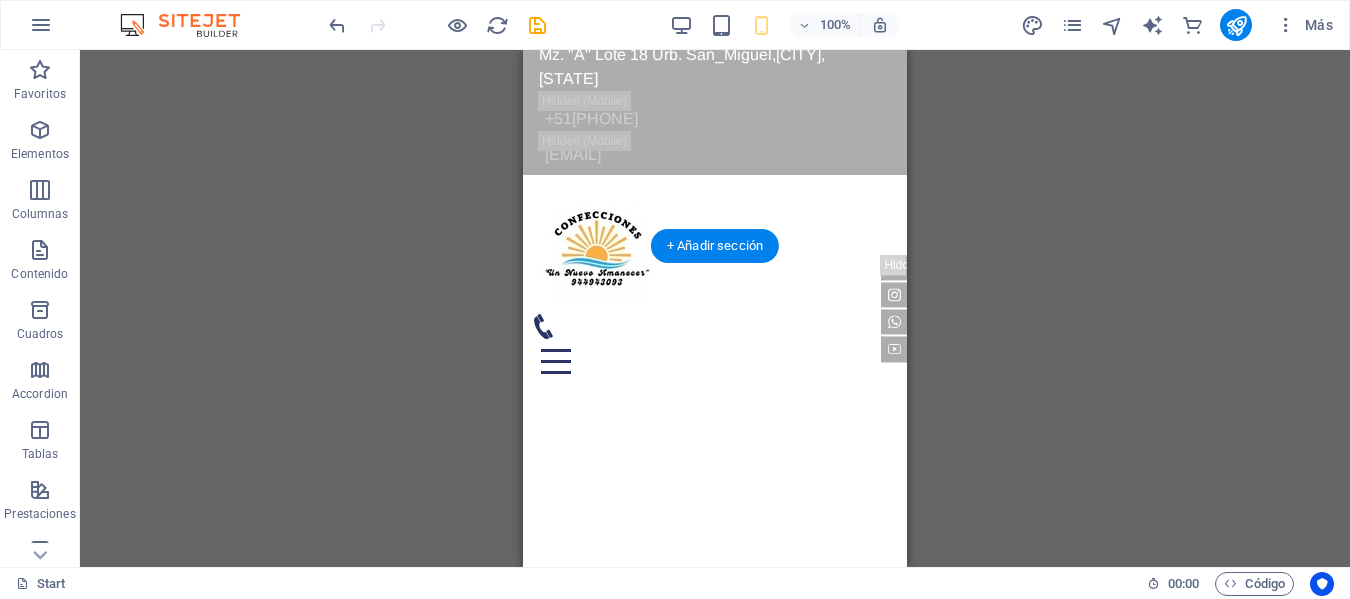 scroll, scrollTop: 0, scrollLeft: 0, axis: both 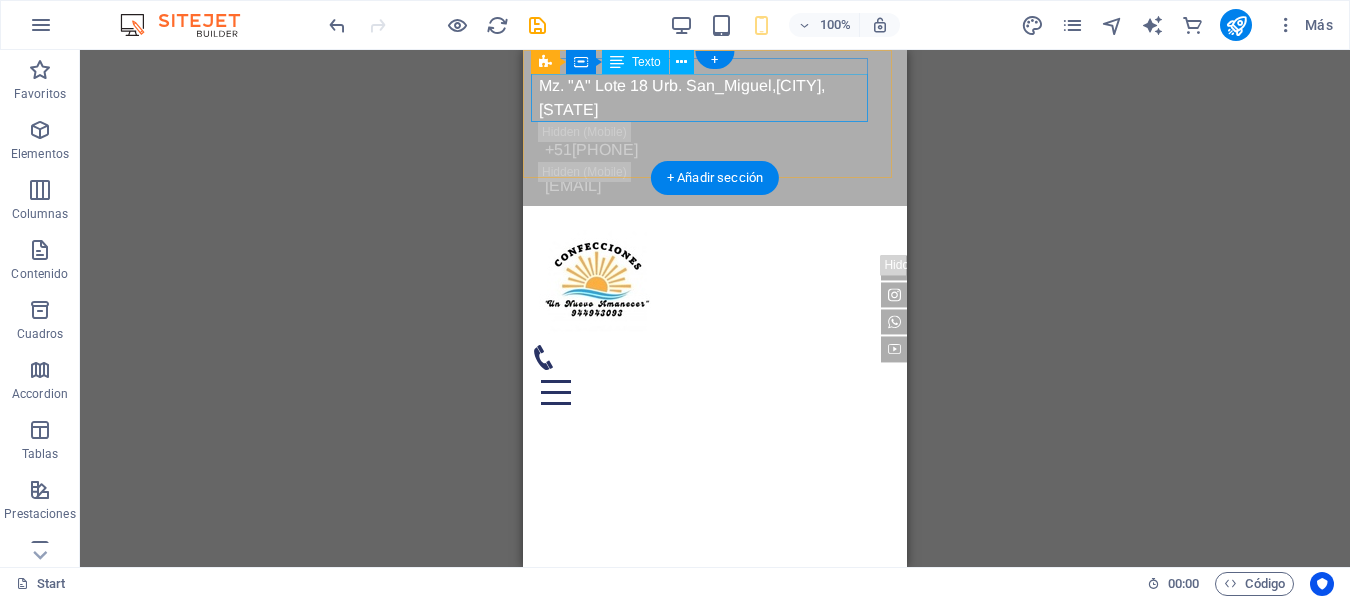 click on "Mz. "A" Lote 18 Urb. San_Miguel  ,  Trujillo, La Libertad" at bounding box center [707, 98] 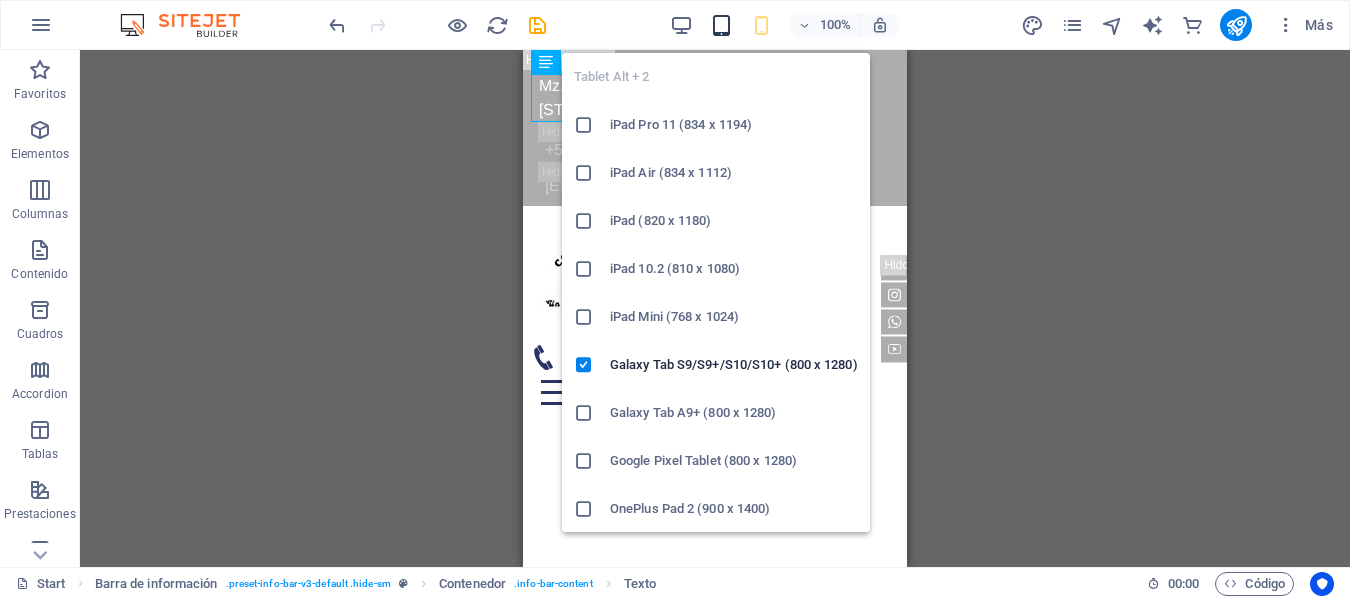 click at bounding box center (721, 25) 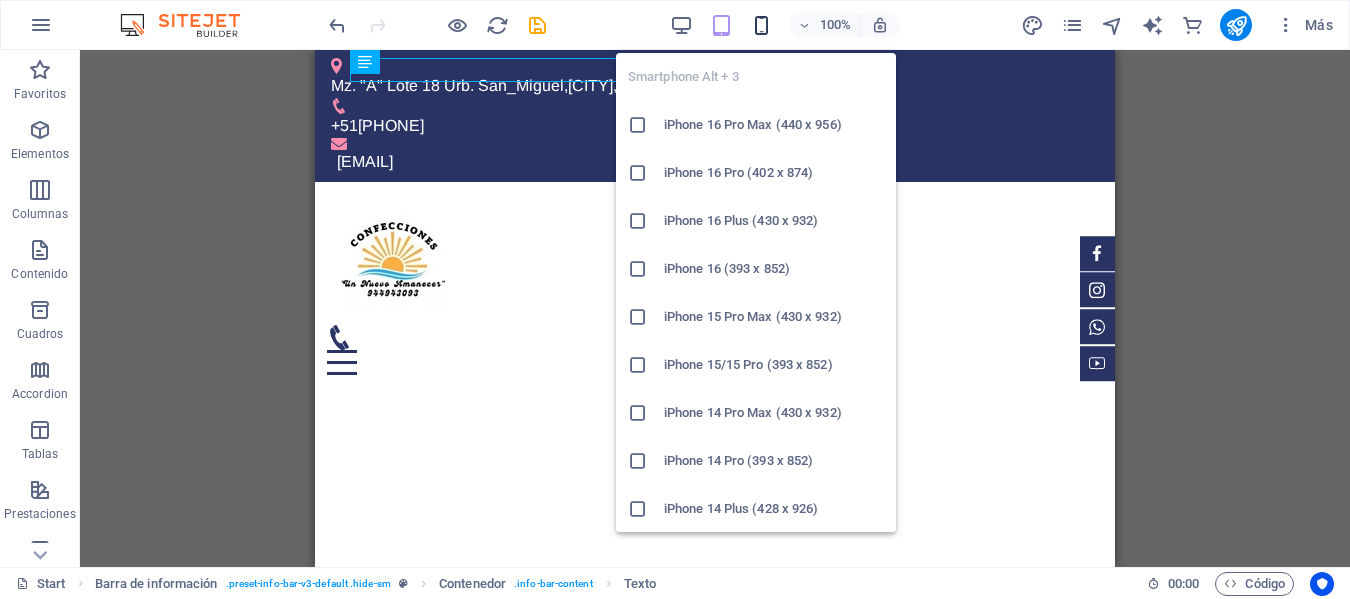 click at bounding box center (761, 25) 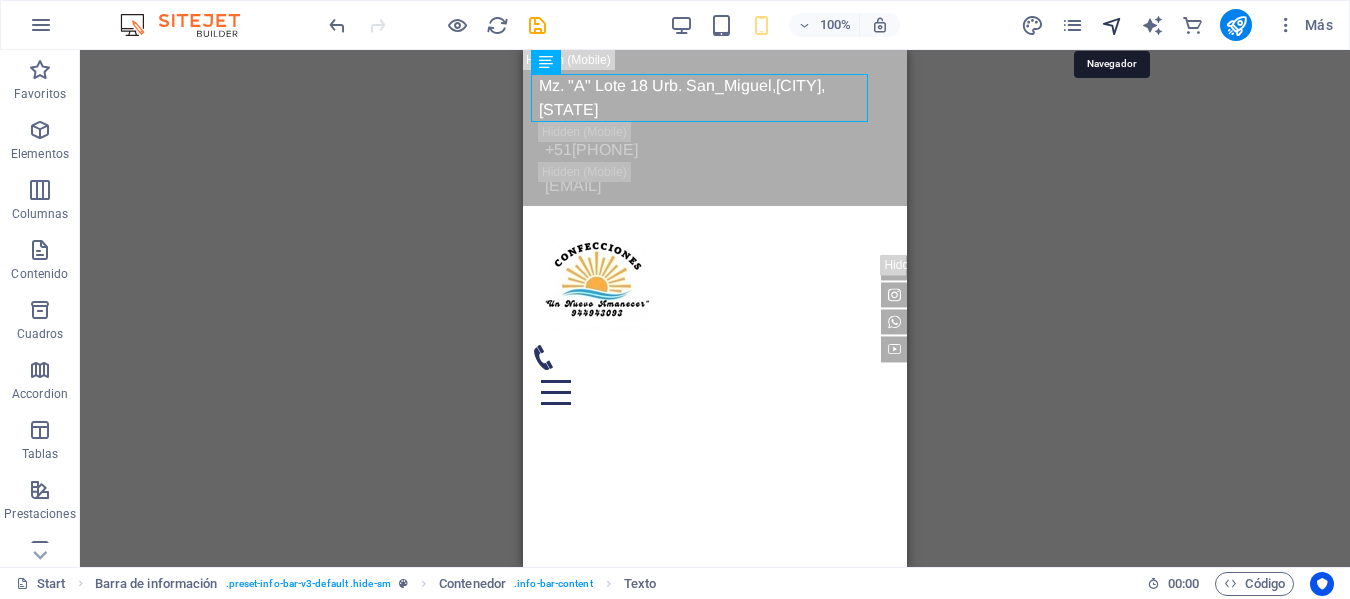 click at bounding box center [1112, 25] 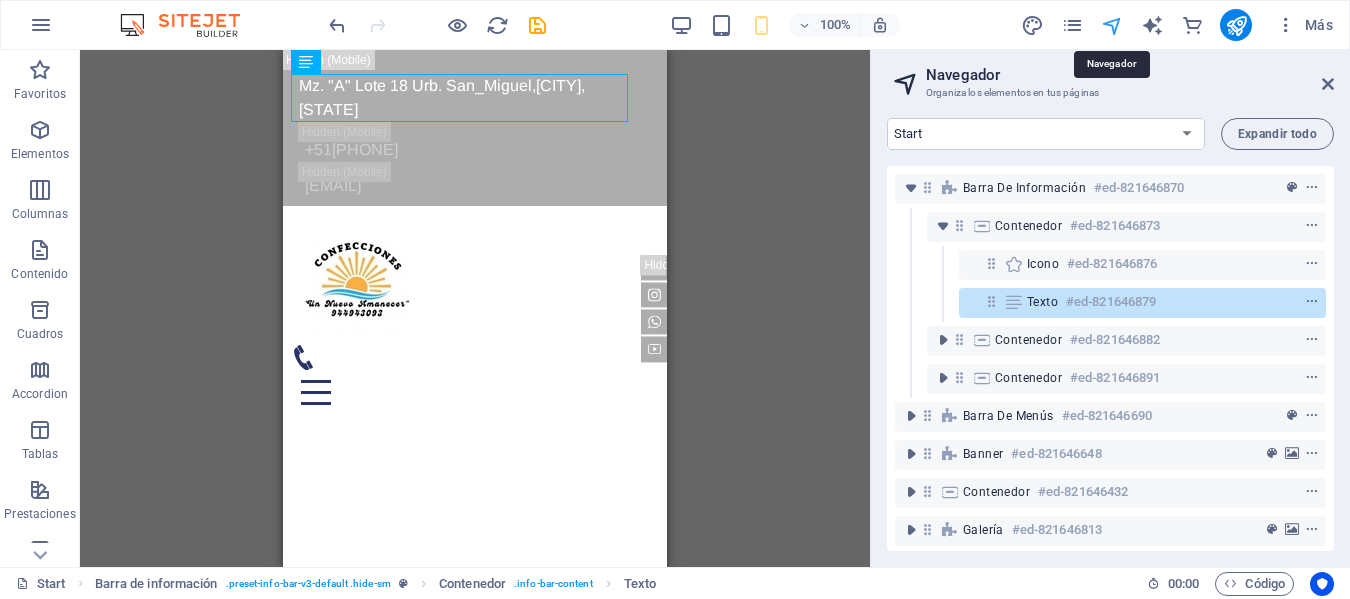 click at bounding box center [1112, 25] 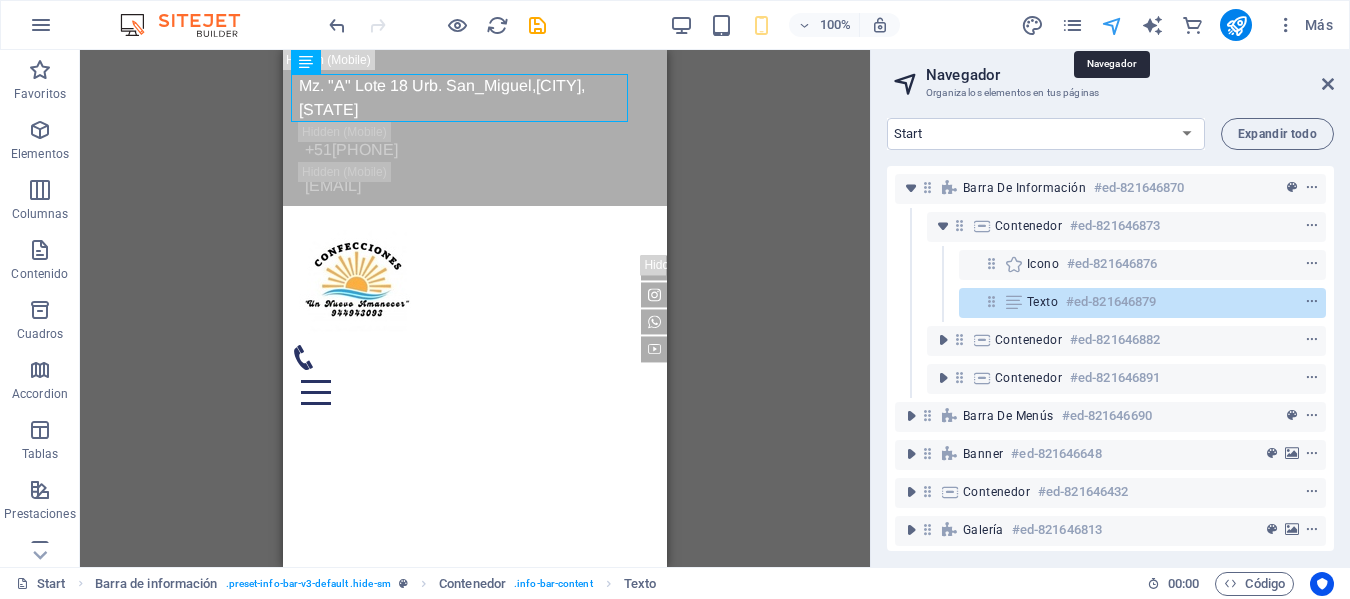click at bounding box center (1112, 25) 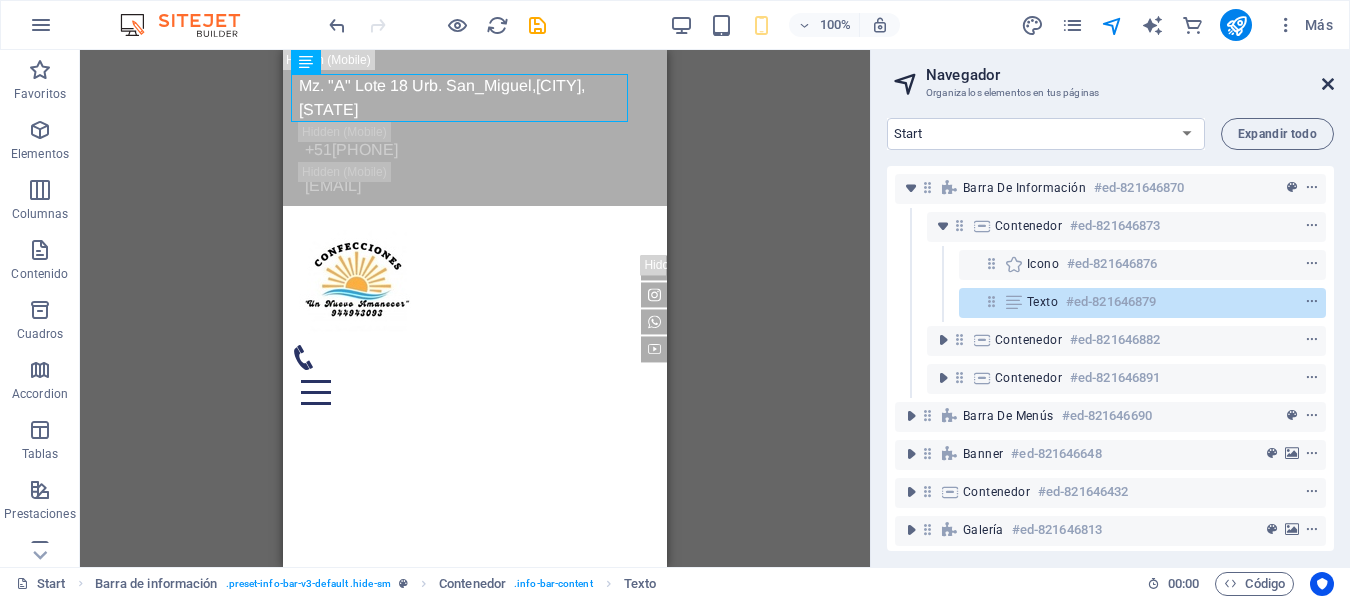 click at bounding box center (1328, 84) 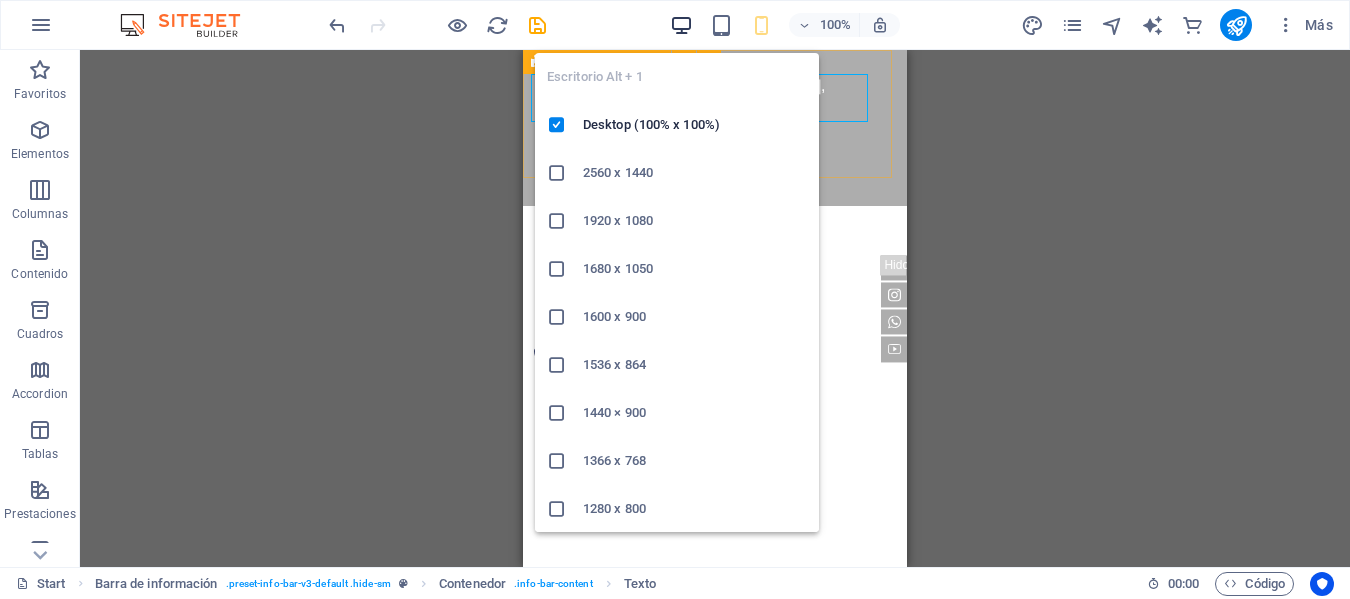 click at bounding box center (681, 25) 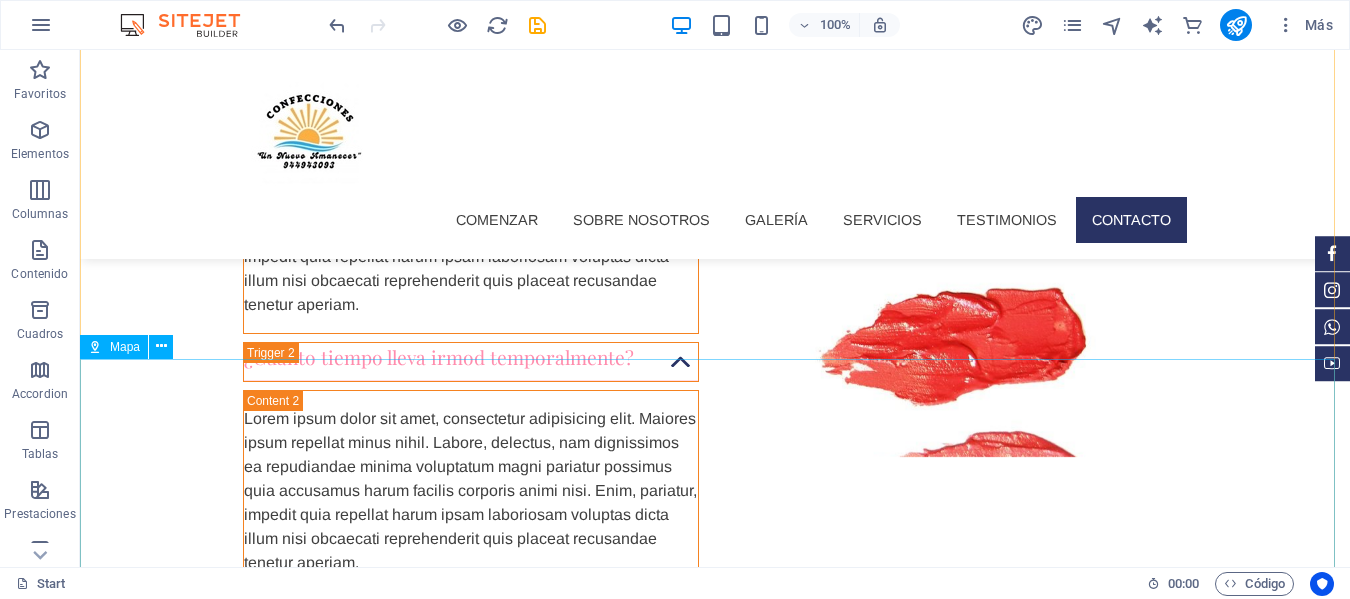 scroll, scrollTop: 4168, scrollLeft: 0, axis: vertical 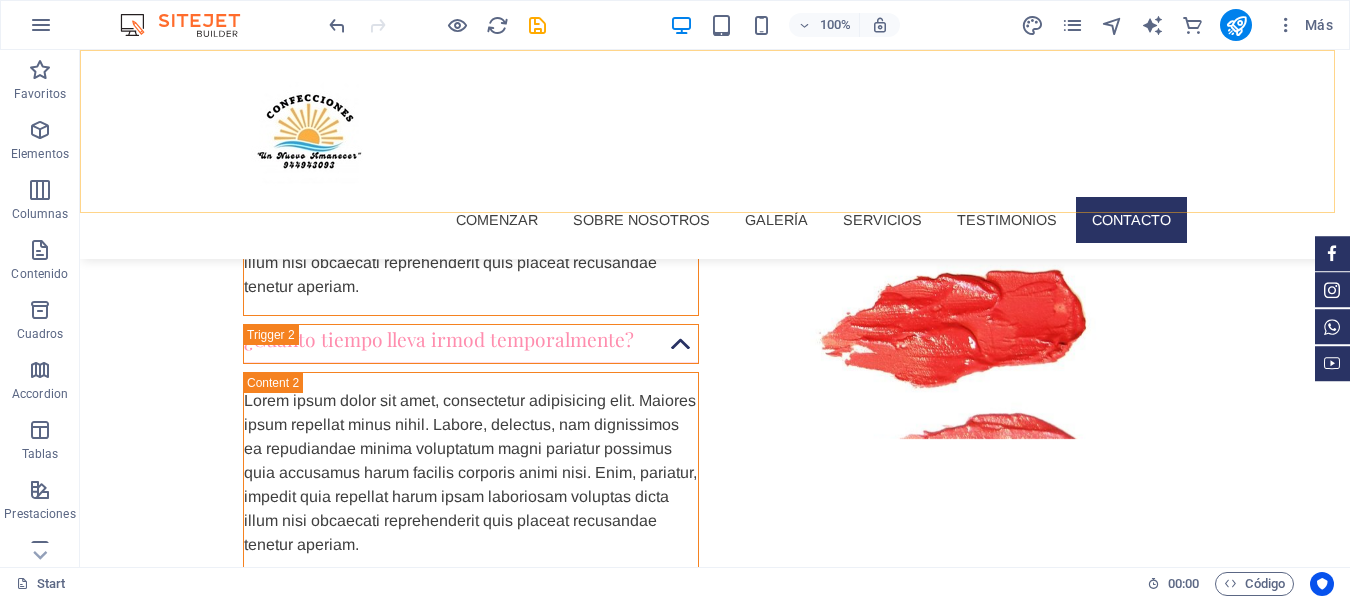 click on "Comenzar Sobre nosotros Galería Servicios Testimonios Contacto" at bounding box center (715, 154) 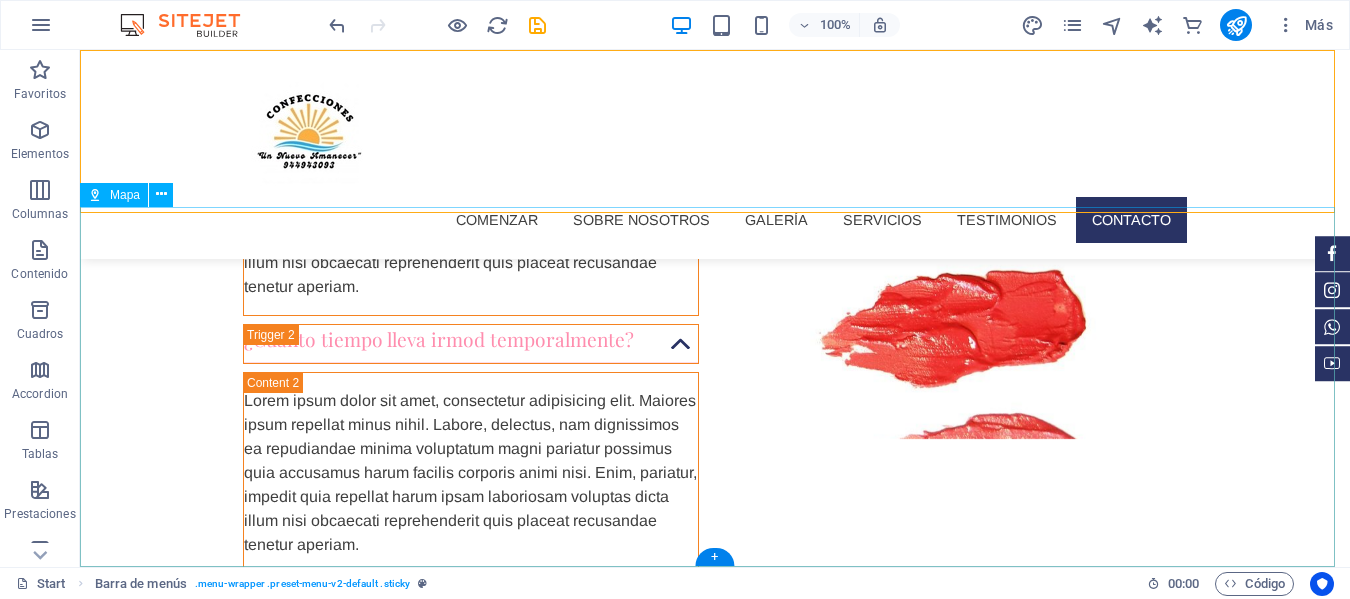 click at bounding box center (715, 2766) 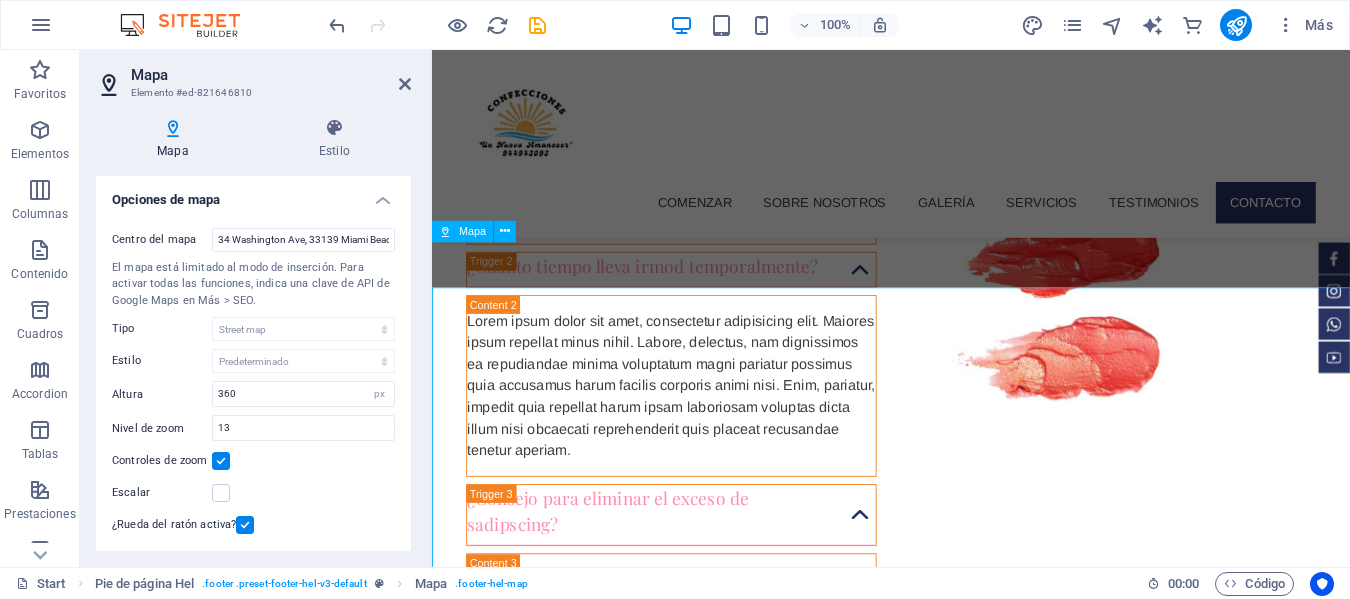 click at bounding box center [942, 2716] 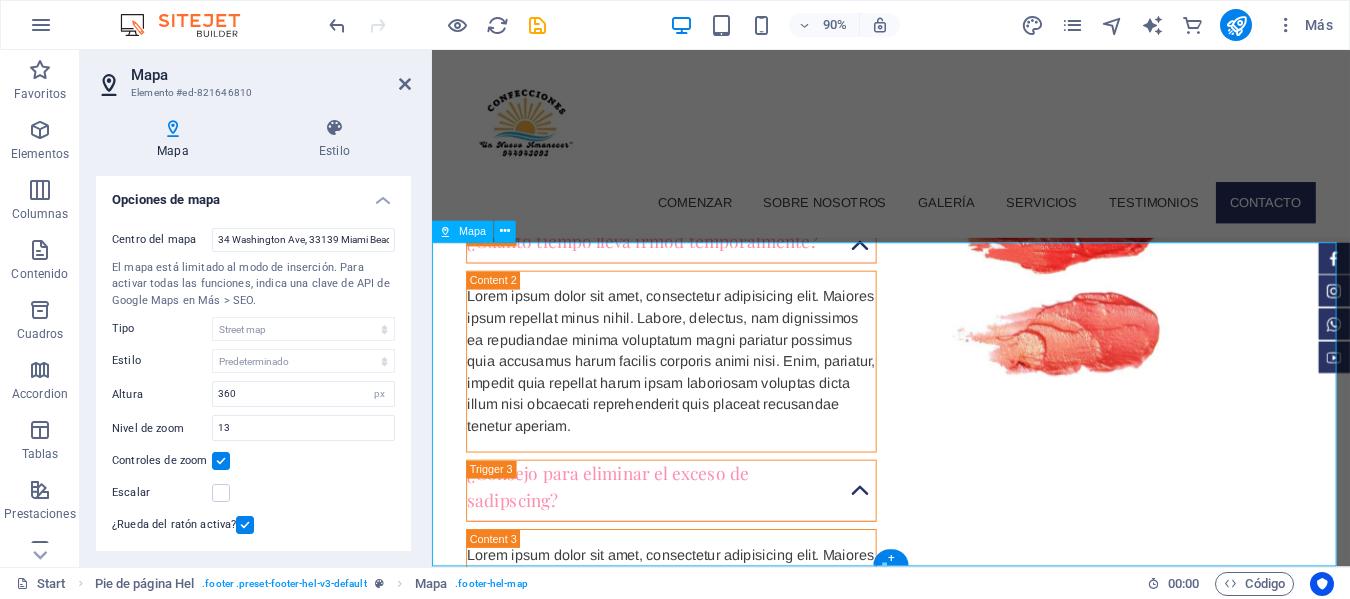 scroll, scrollTop: 4061, scrollLeft: 0, axis: vertical 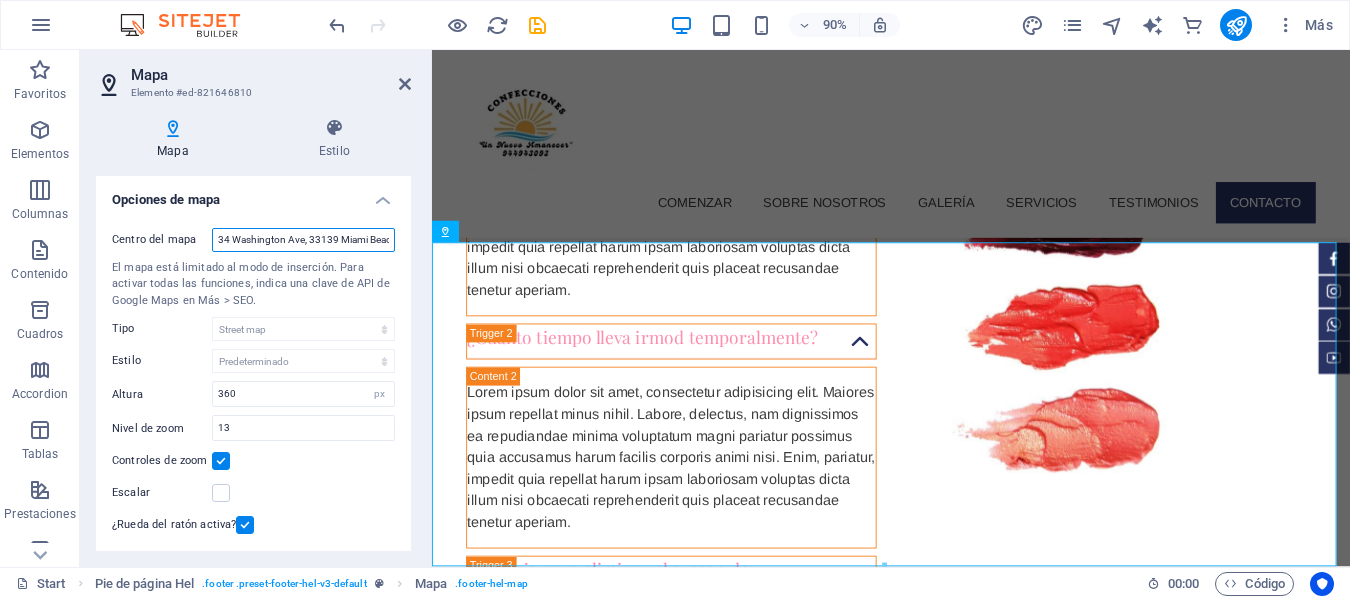 click on "34 Washington Ave, 33139 Miami Beach, FL" at bounding box center (303, 240) 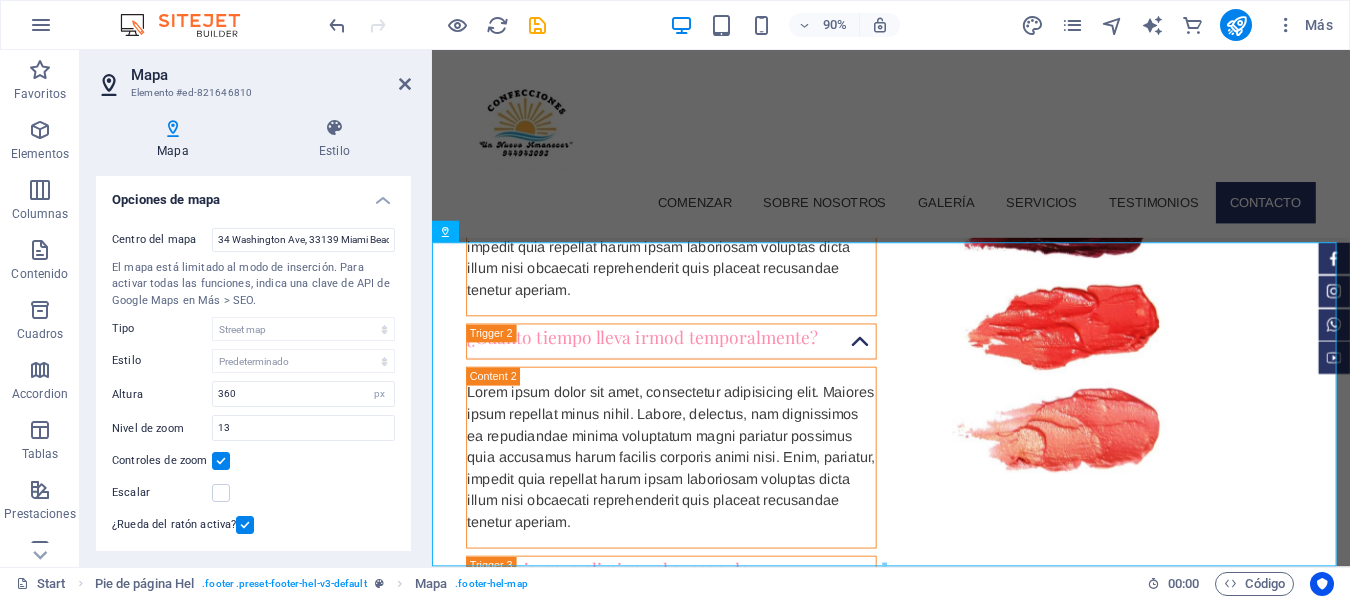 click at bounding box center (173, 128) 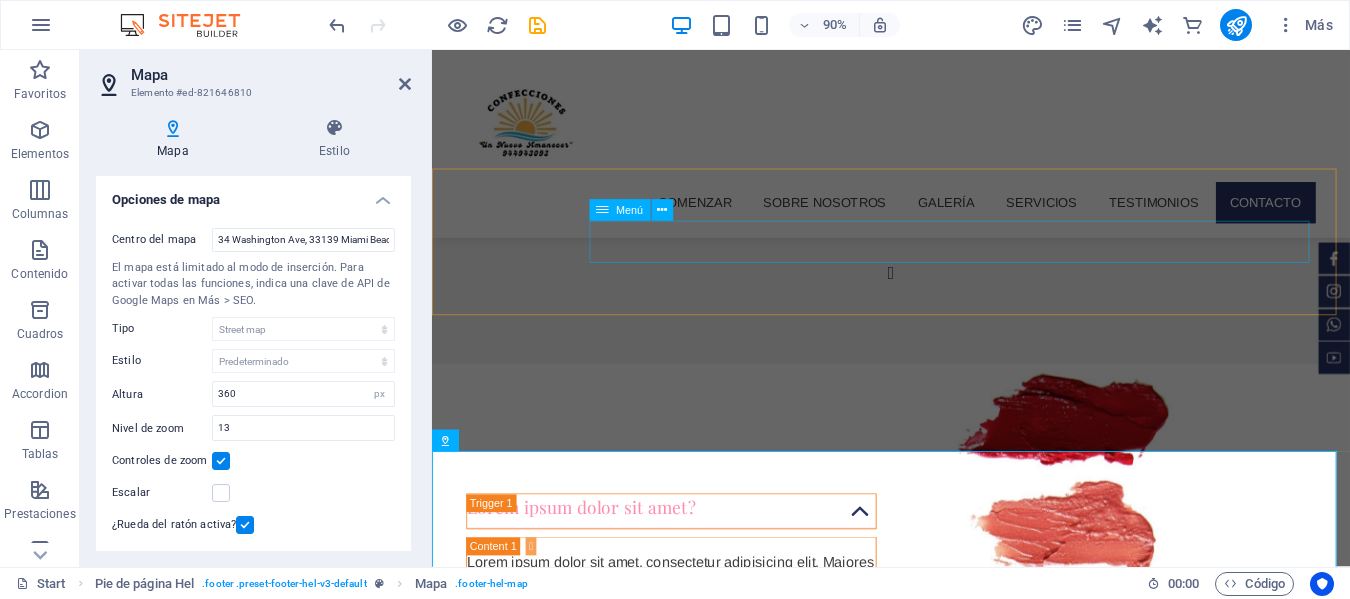 scroll, scrollTop: 3561, scrollLeft: 0, axis: vertical 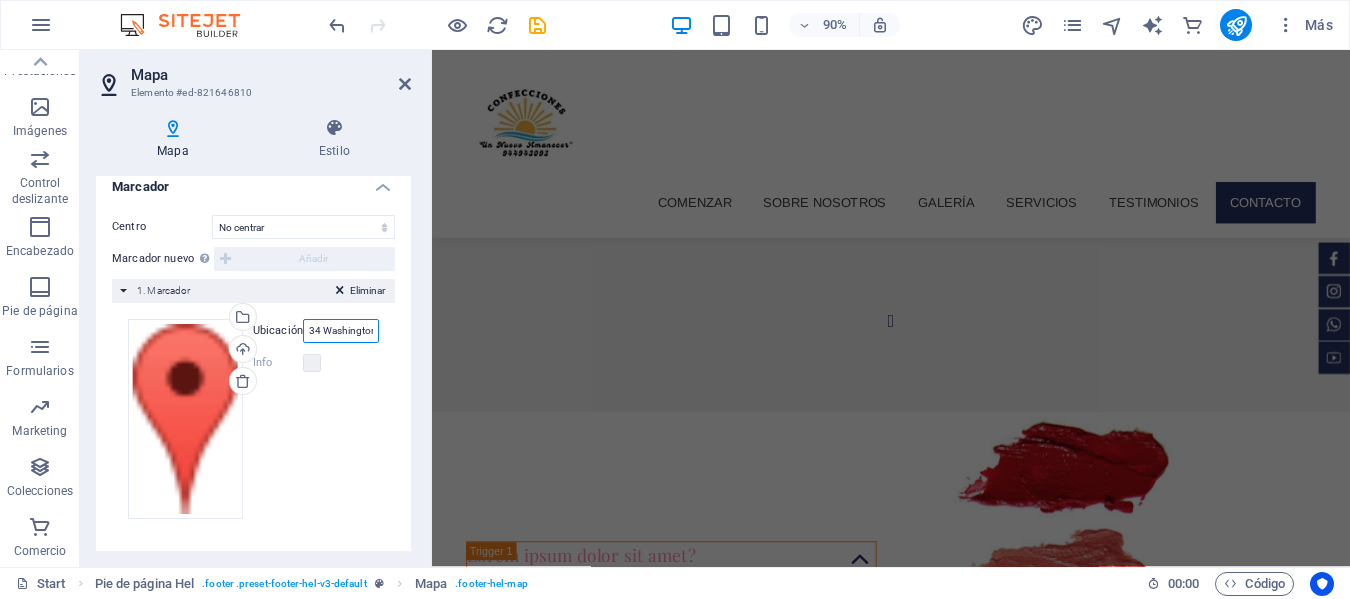 click on "34 Washington Ave, 33139 Miami Beach, FL" at bounding box center (341, 331) 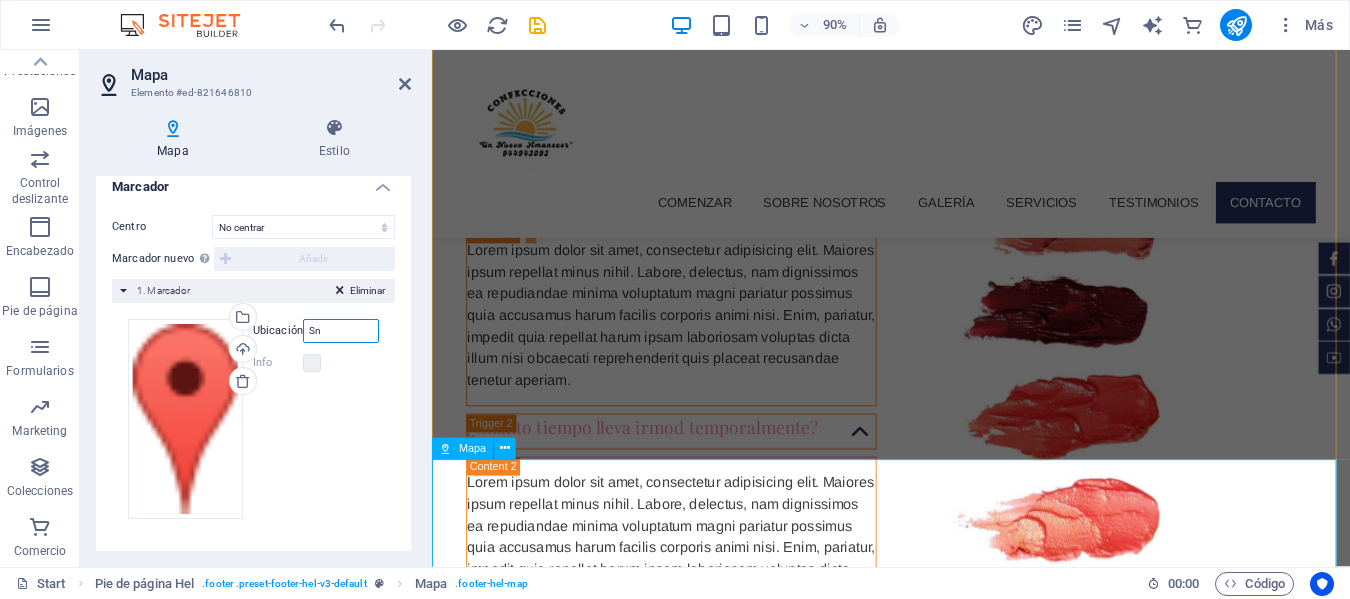 scroll, scrollTop: 4061, scrollLeft: 0, axis: vertical 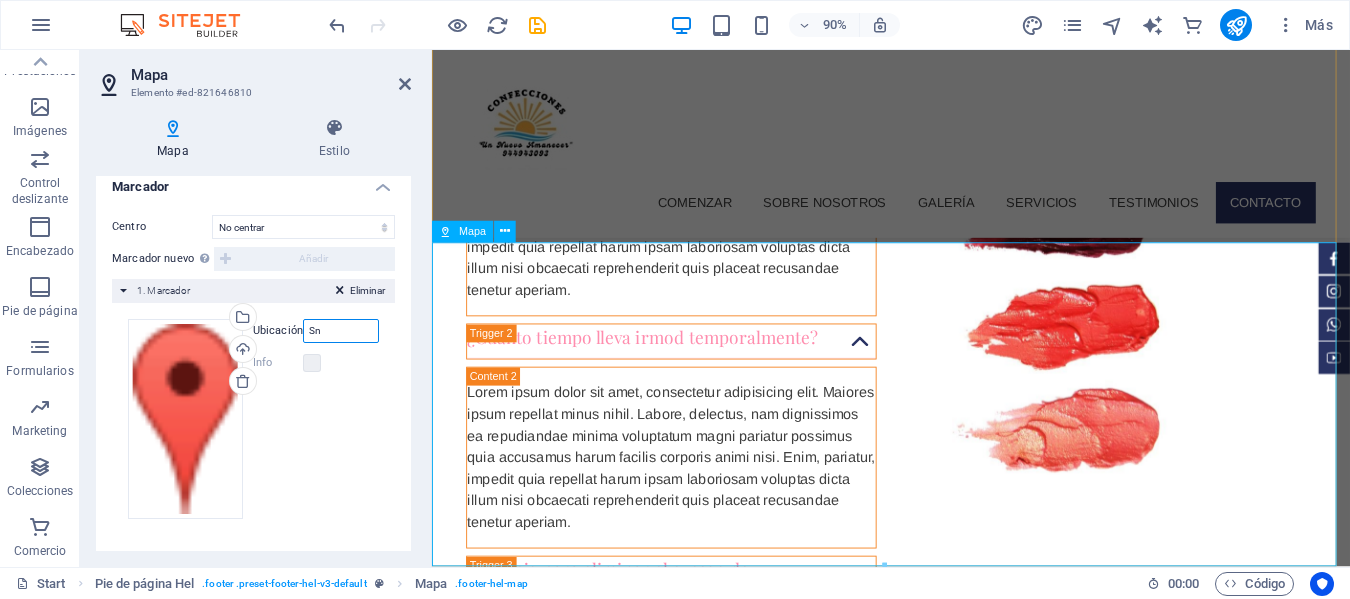 type on "S" 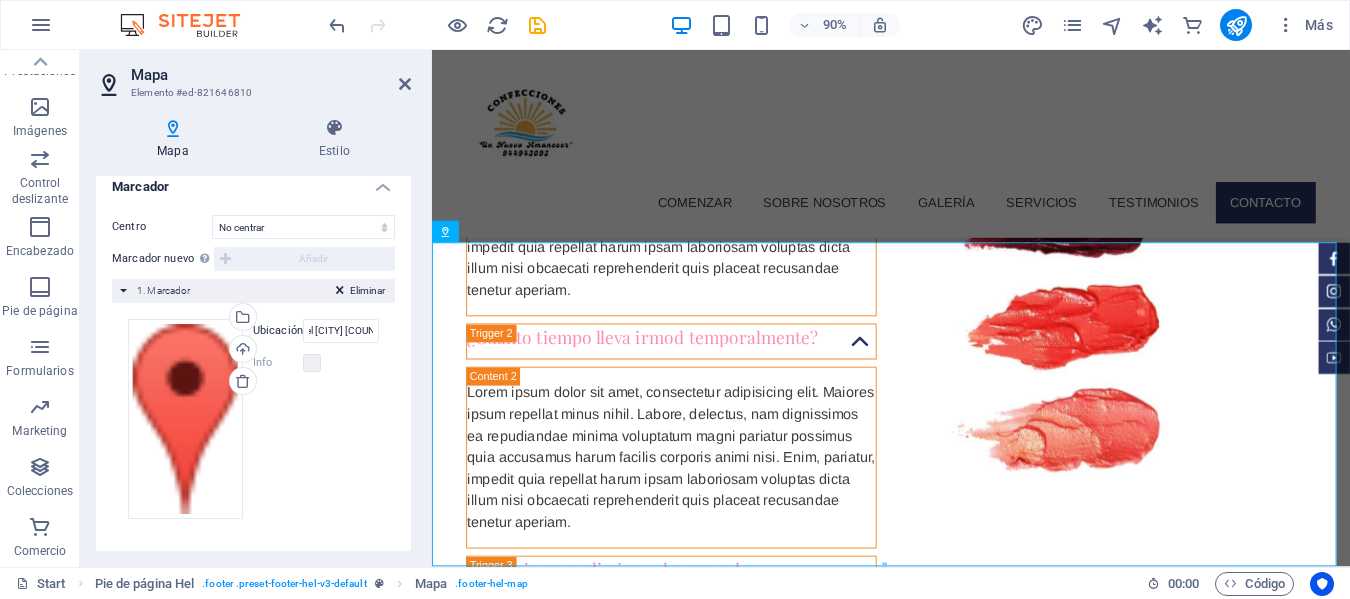 scroll, scrollTop: 0, scrollLeft: 0, axis: both 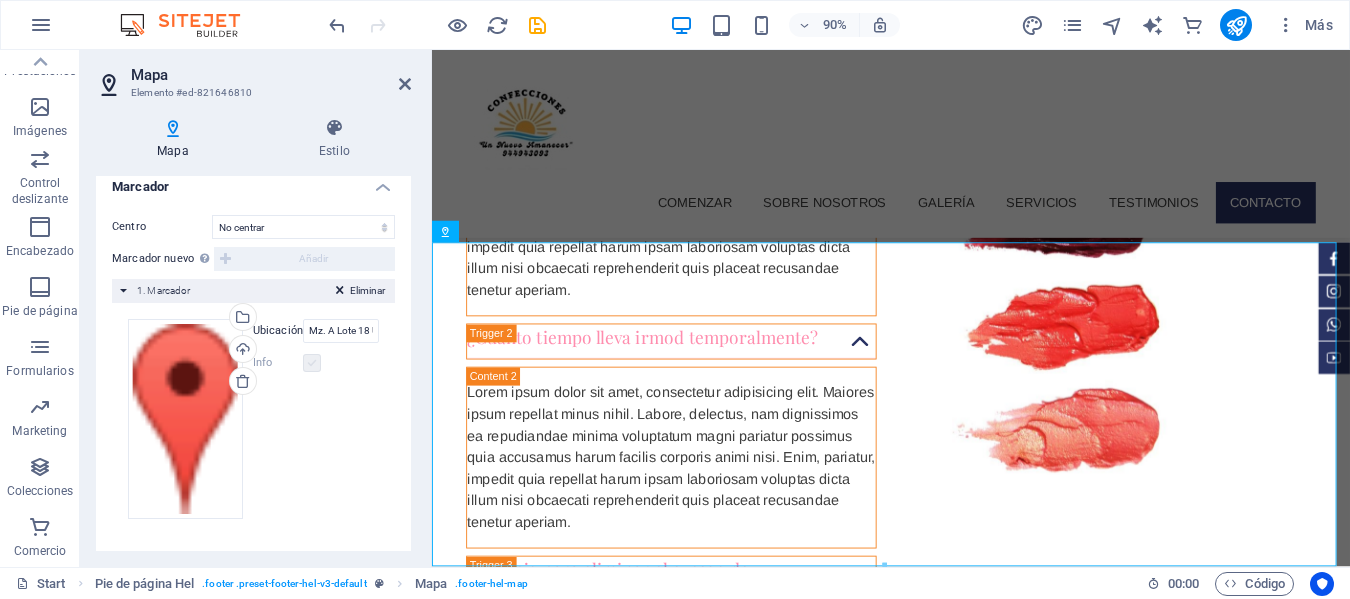 click at bounding box center [312, 363] 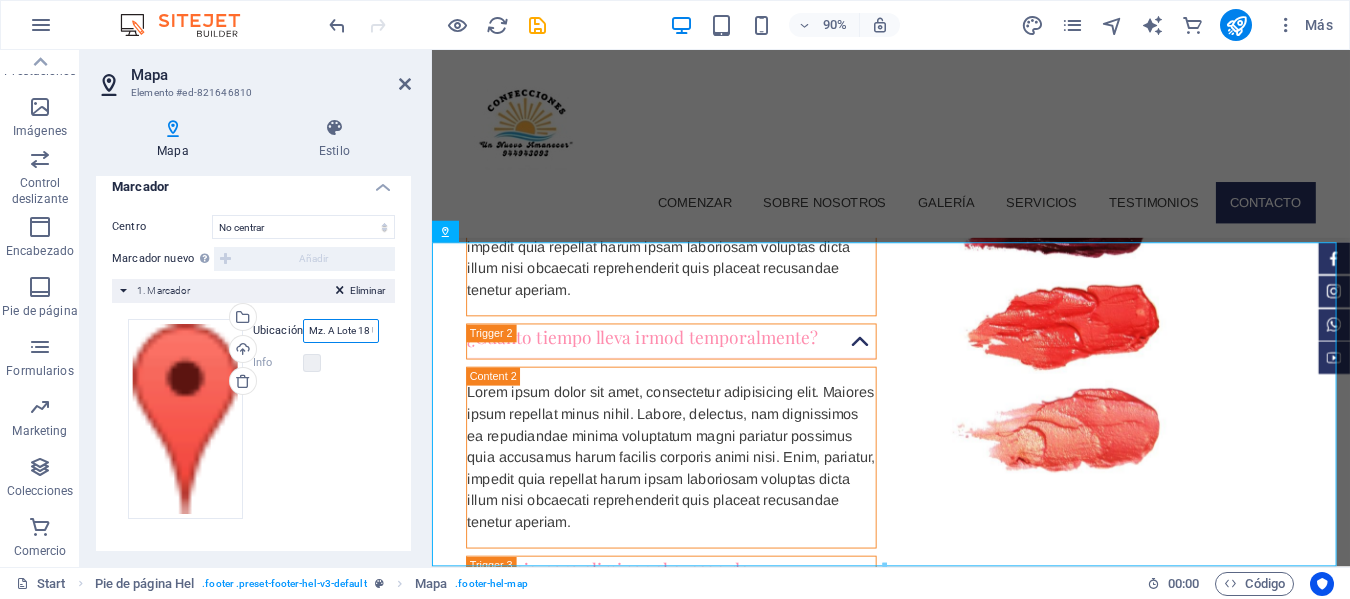 click on "Mz. A Lote 18 Urb. San Miguel Trujillo Perú" at bounding box center (341, 331) 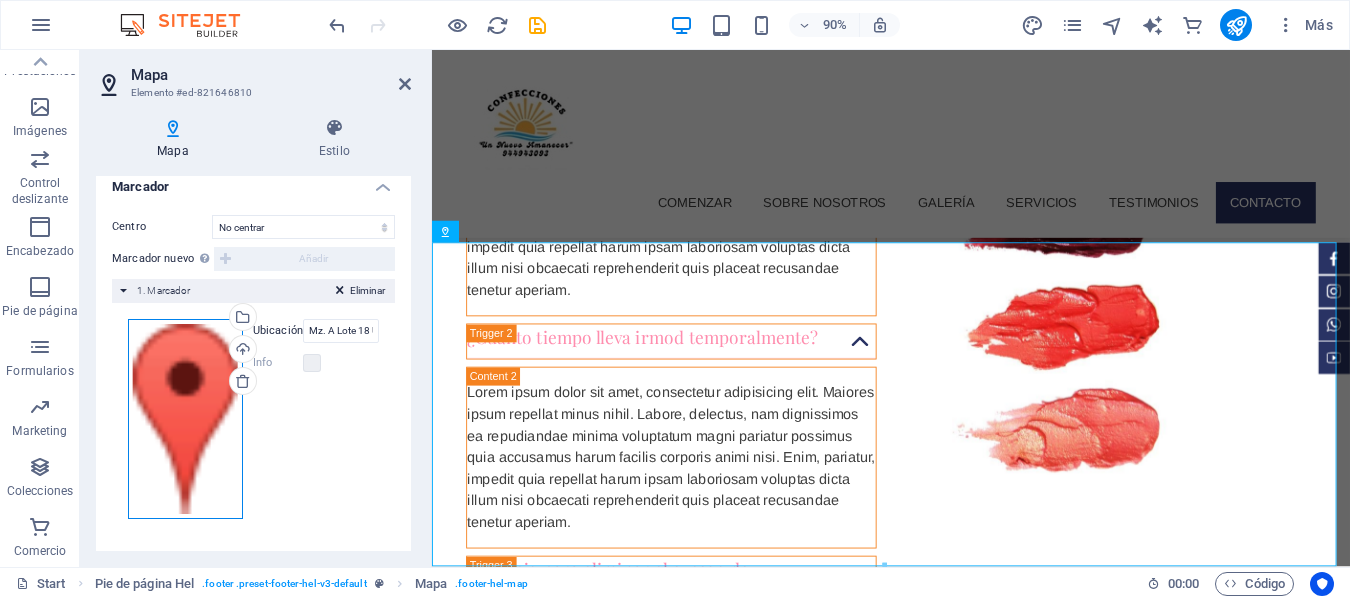 click on "Arrastra archivos aquí, haz clic para escoger archivos o  selecciona archivos de Archivos o de nuestra galería gratuita de fotos y vídeos" at bounding box center [185, 419] 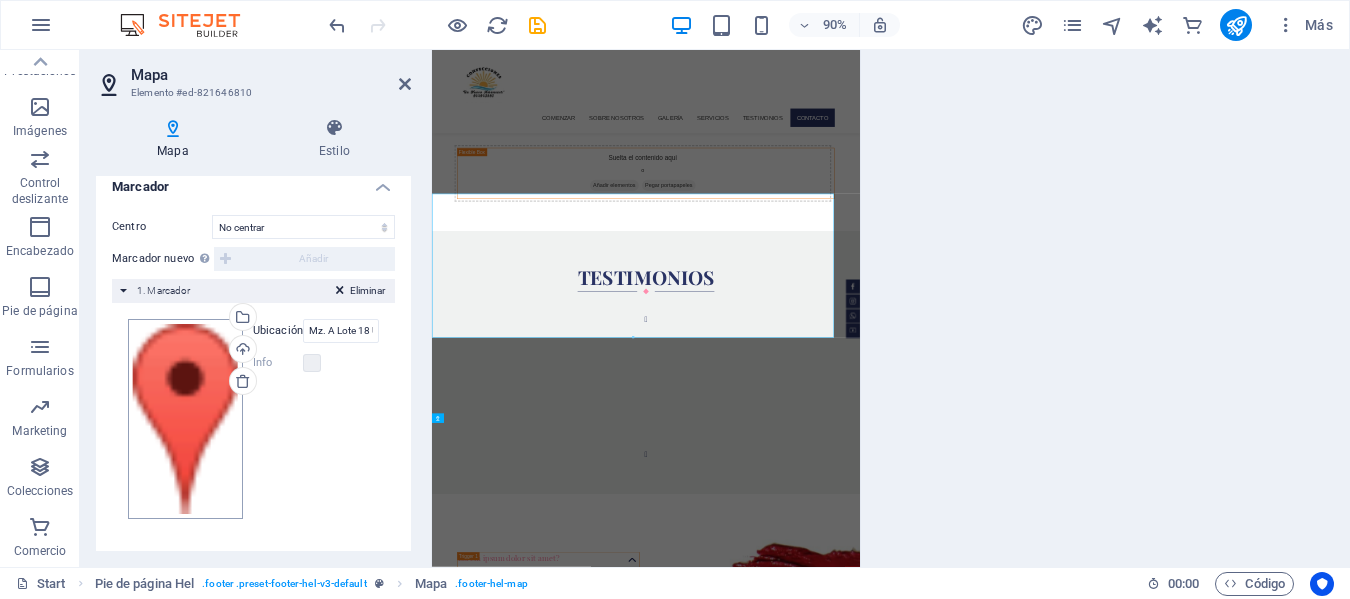 scroll, scrollTop: 3915, scrollLeft: 0, axis: vertical 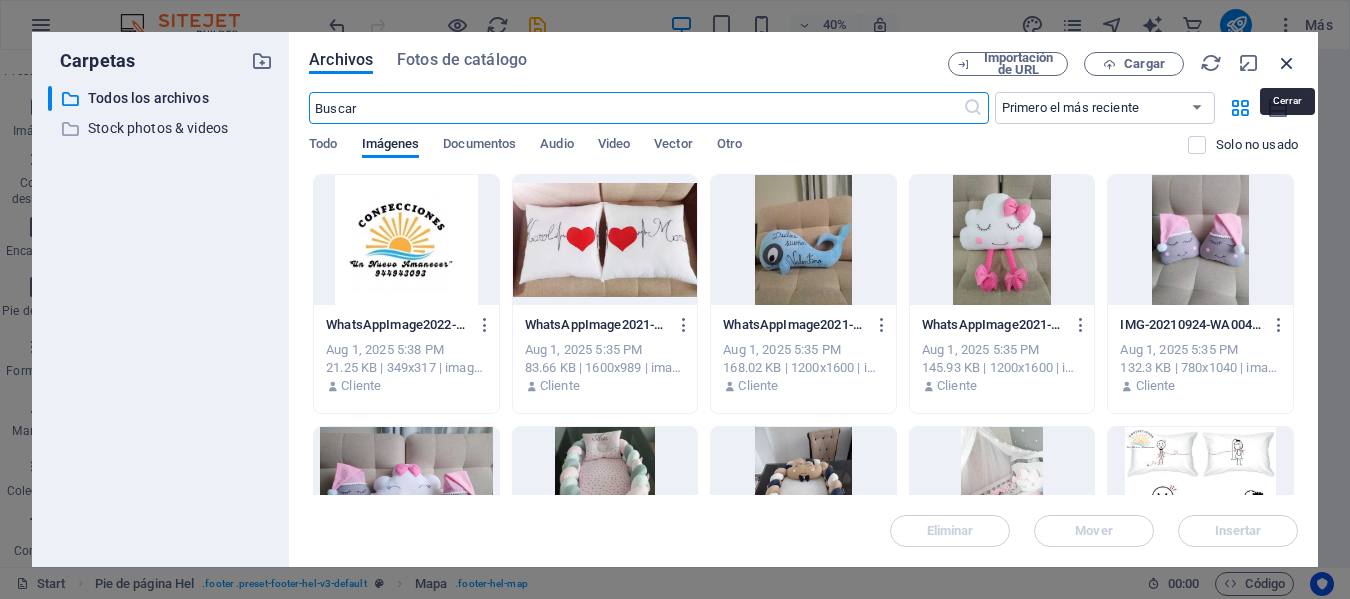 click at bounding box center (1287, 63) 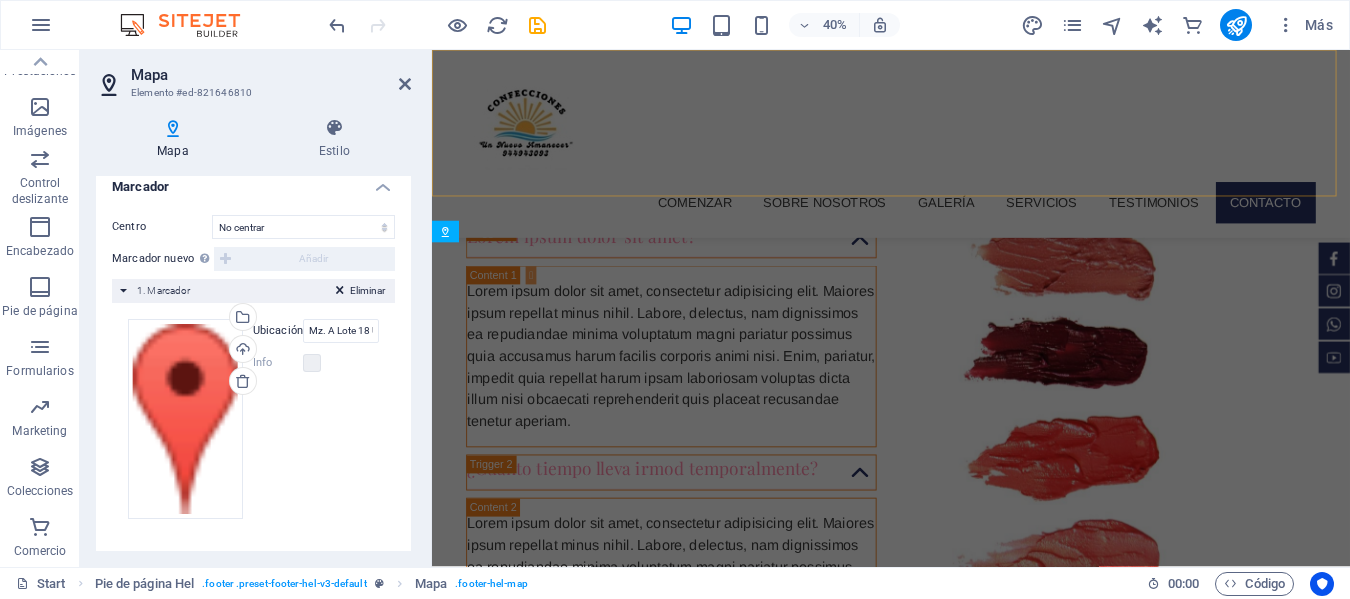 scroll, scrollTop: 4061, scrollLeft: 0, axis: vertical 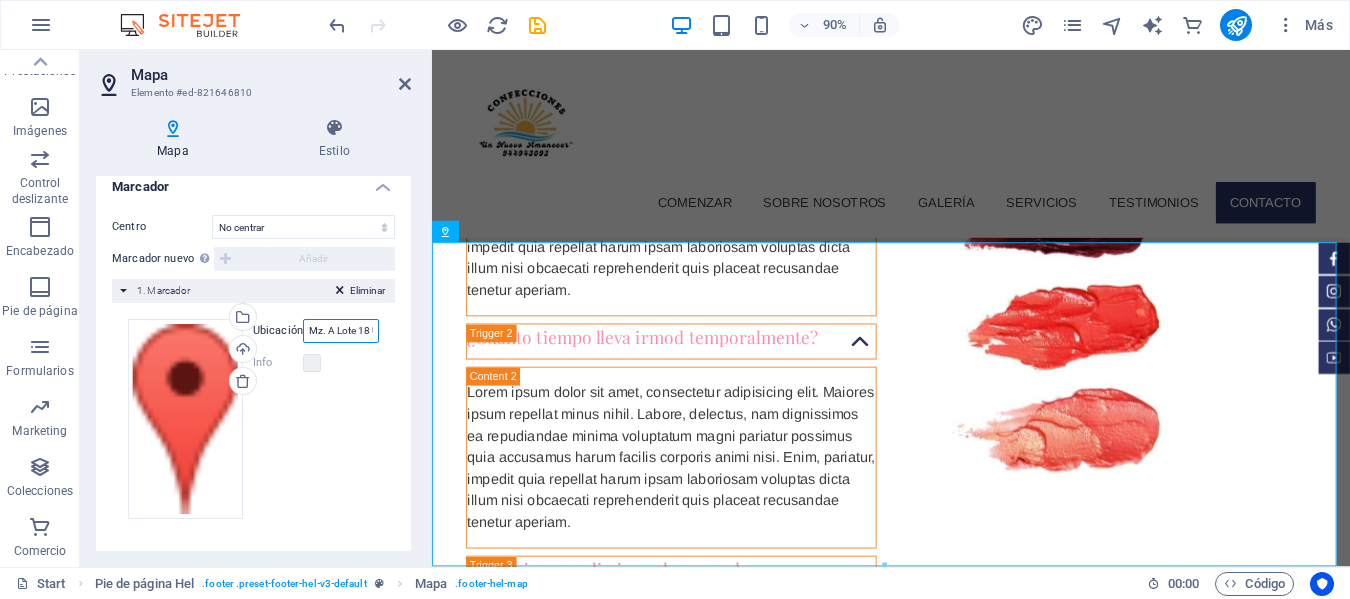 click on "Mz. A Lote 18 Urb. San Miguel Trujillo Perú" at bounding box center (341, 331) 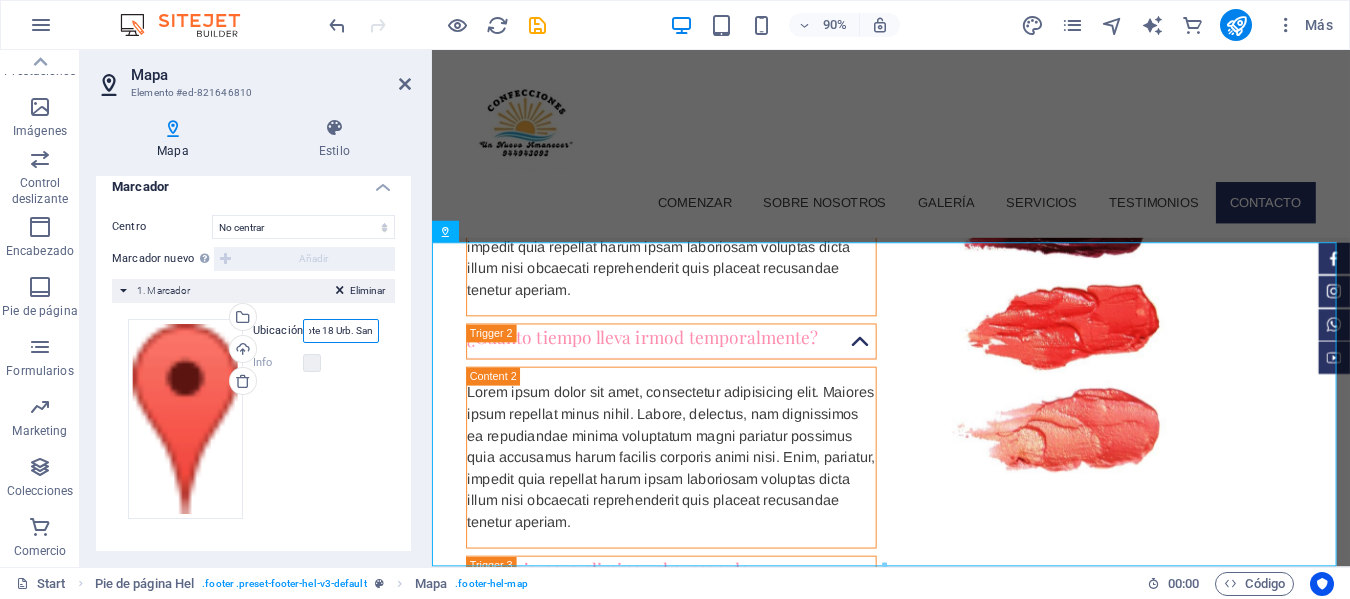 scroll, scrollTop: 0, scrollLeft: 0, axis: both 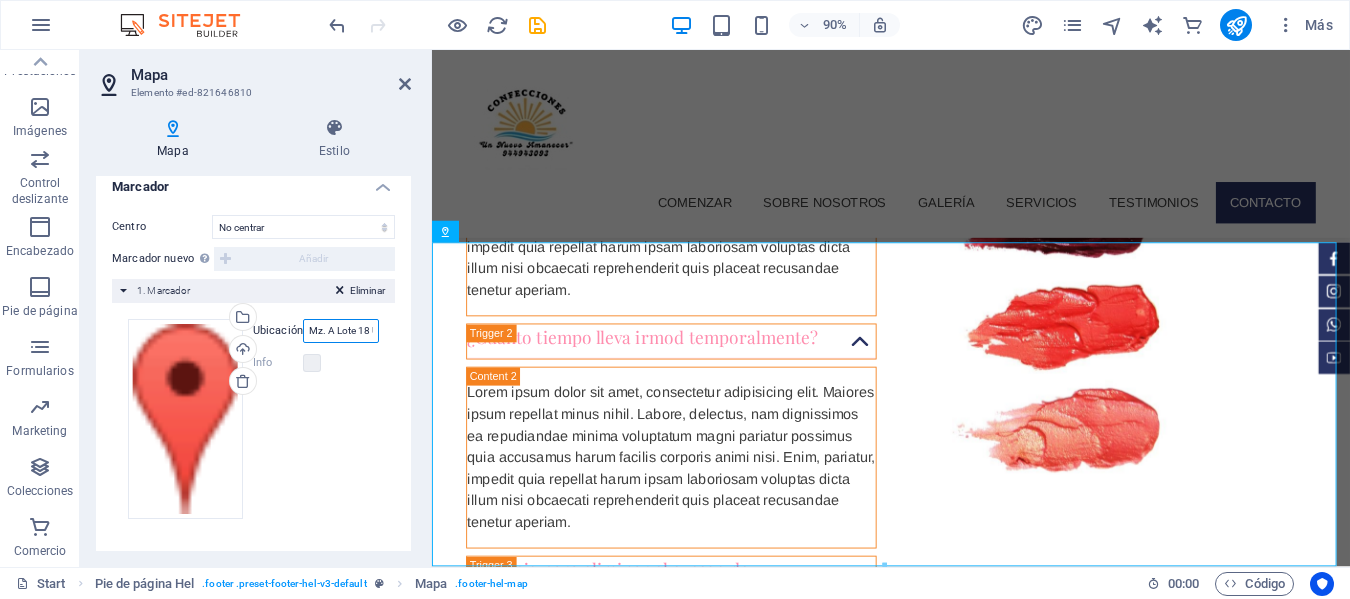 drag, startPoint x: 369, startPoint y: 328, endPoint x: 278, endPoint y: 331, distance: 91.04944 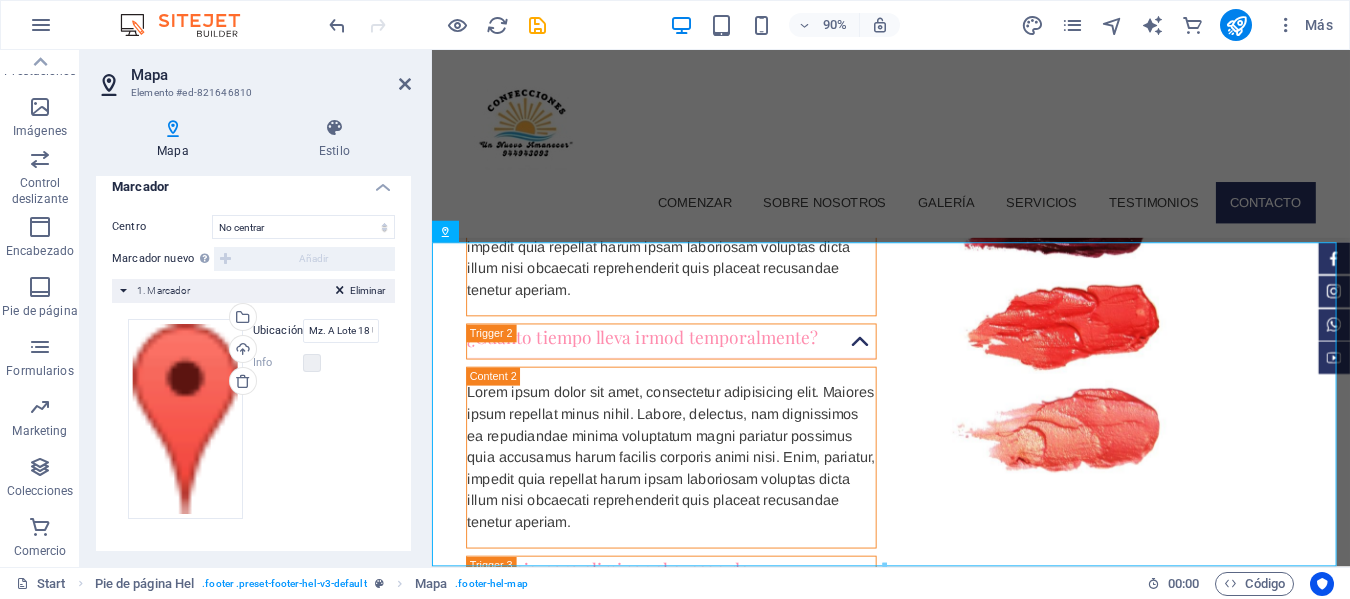 click on "Ubicación" at bounding box center [278, 331] 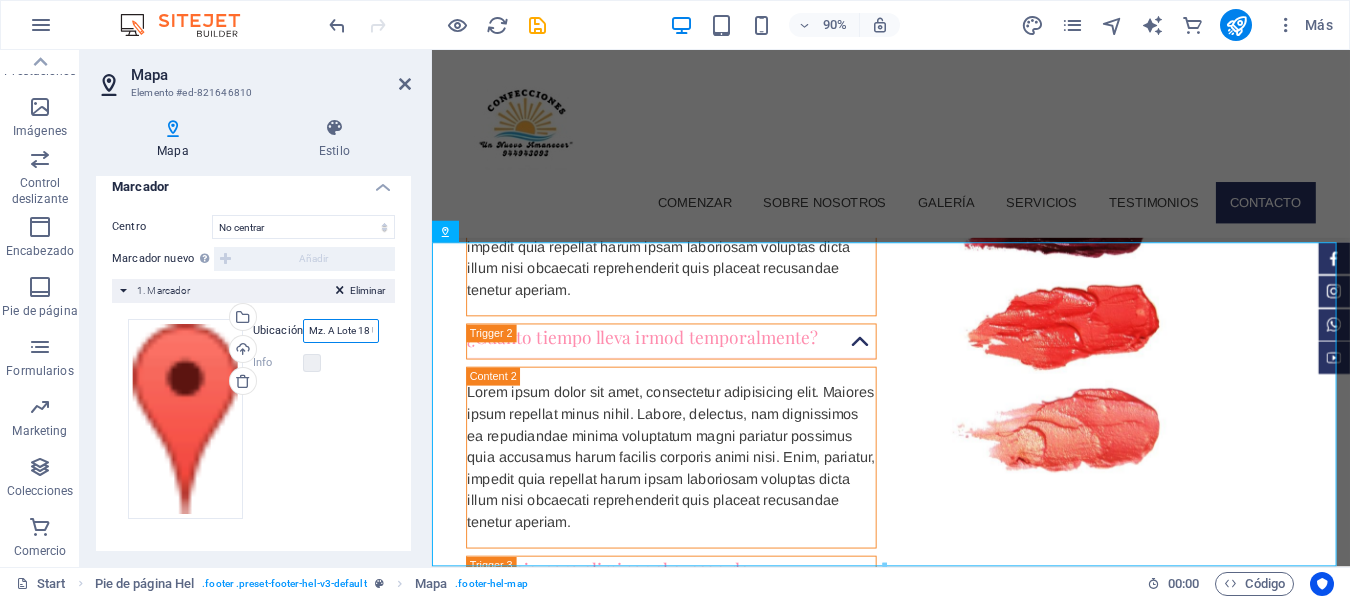 click on "Mz. A Lote 18 Urb. San Miguel Trujillo Perú" at bounding box center (341, 331) 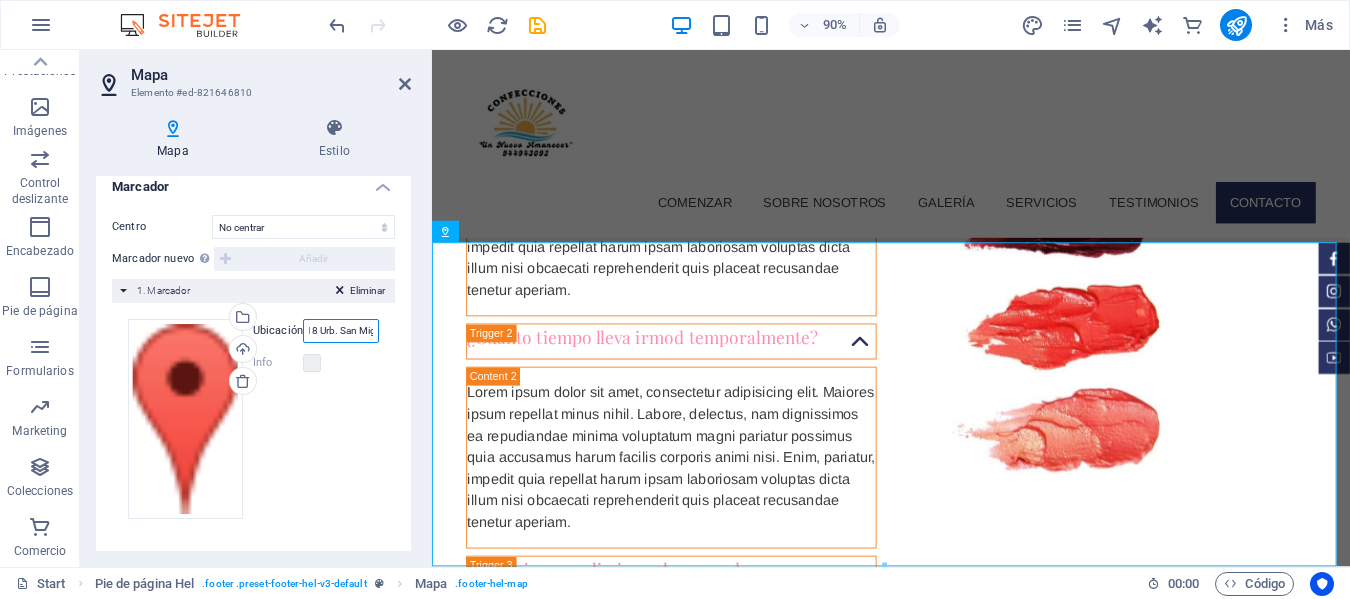 scroll, scrollTop: 0, scrollLeft: 129, axis: horizontal 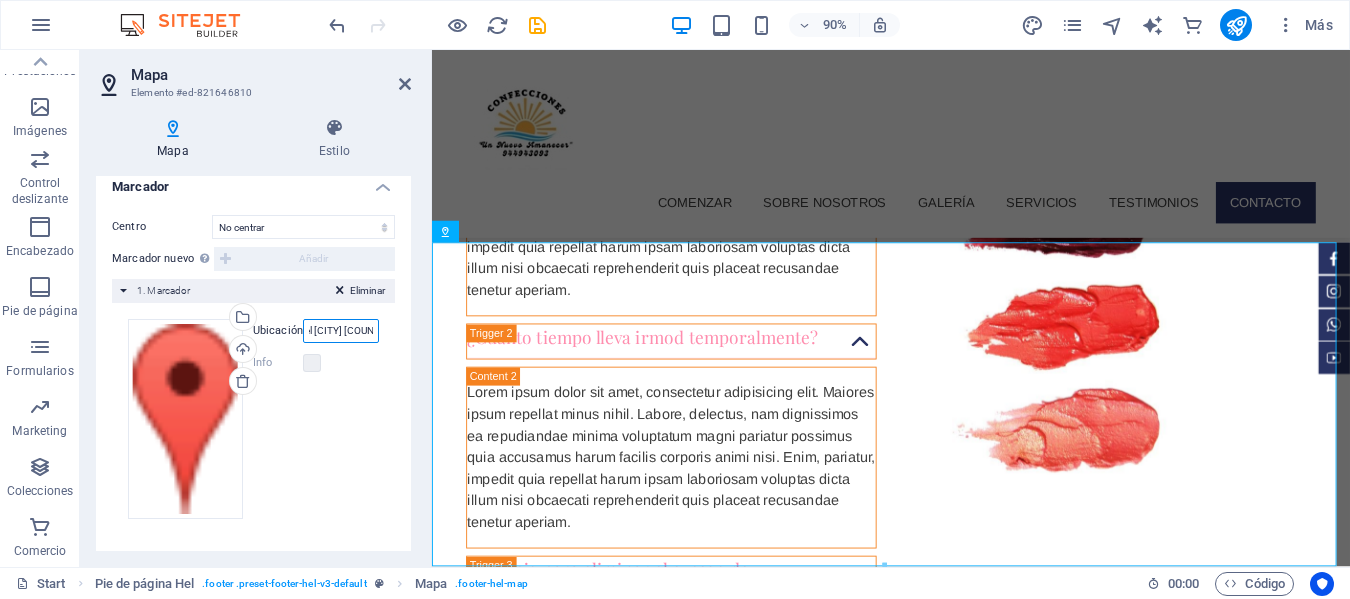 drag, startPoint x: 372, startPoint y: 324, endPoint x: 356, endPoint y: 326, distance: 16.124516 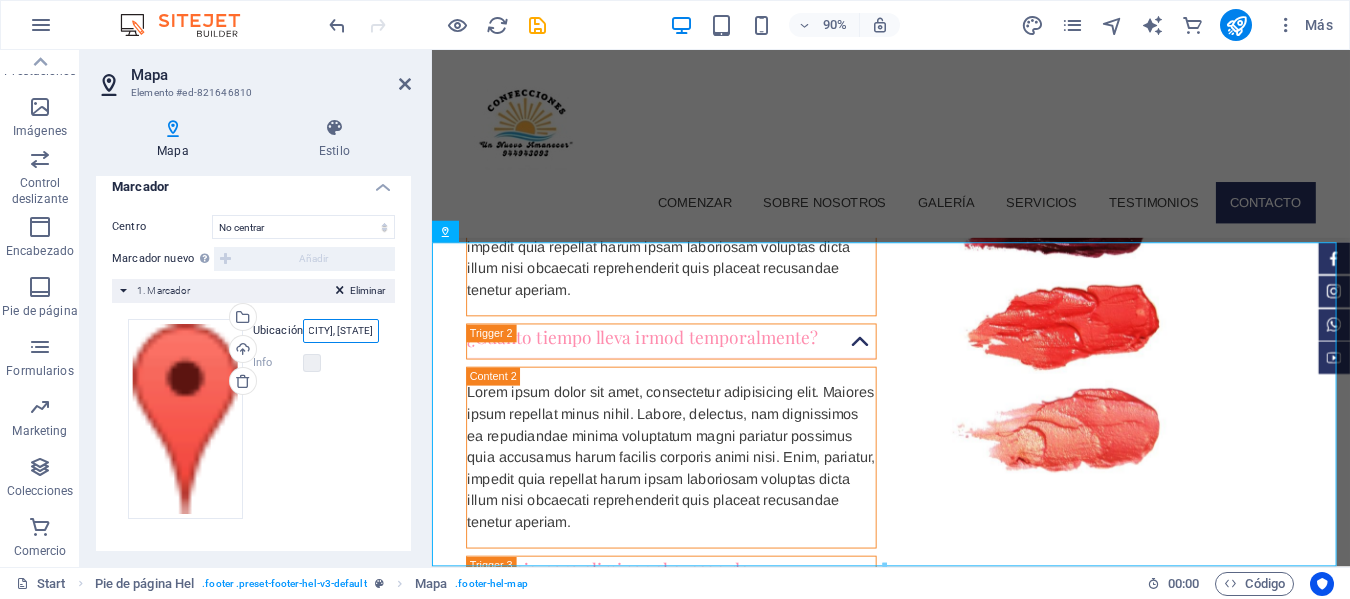 scroll, scrollTop: 0, scrollLeft: 158, axis: horizontal 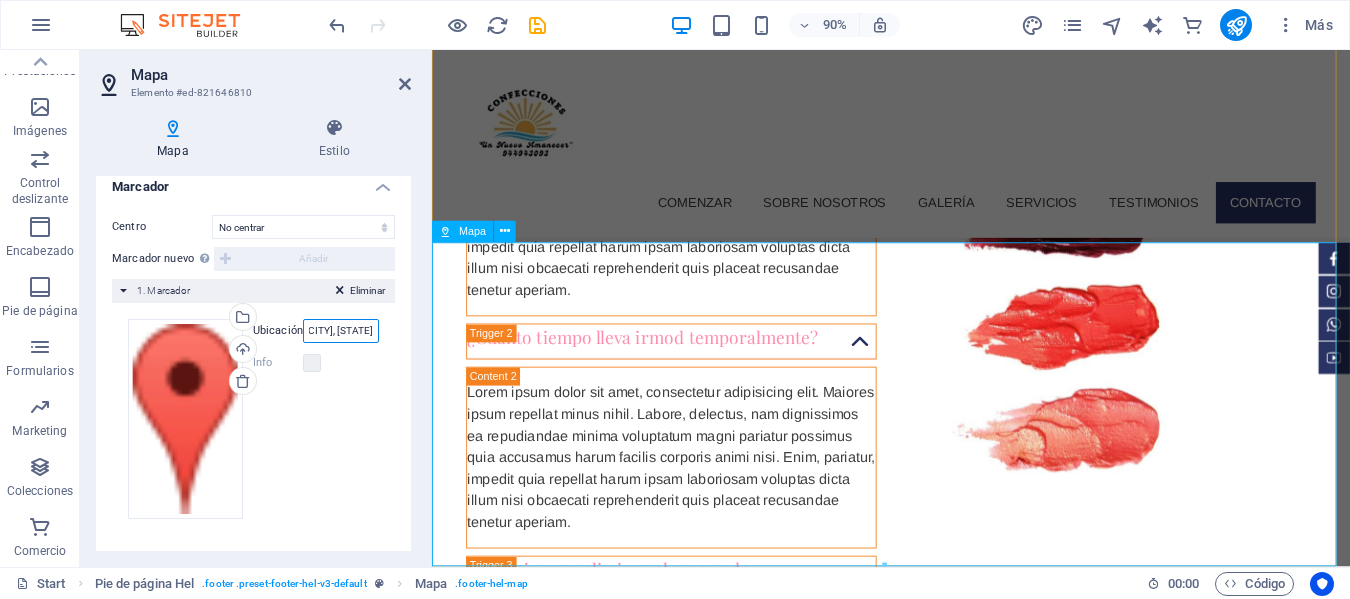 type on "Mz. A Lote 18 Urb. San Miguel Trujillo La Libertad" 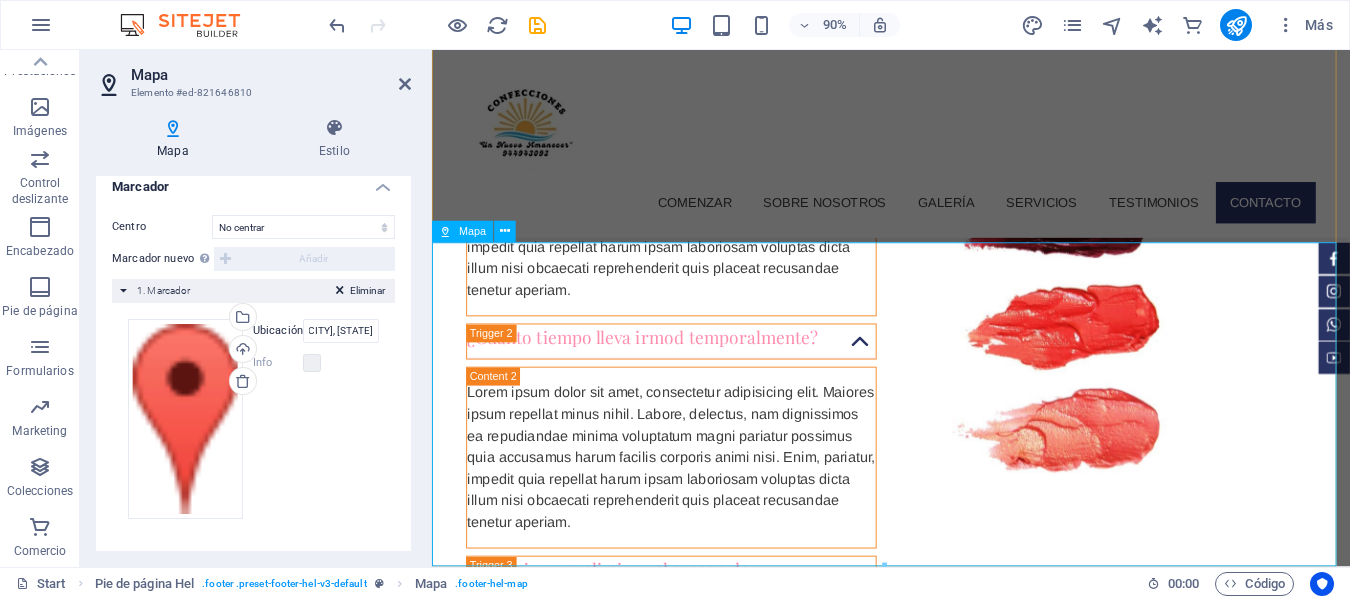 scroll, scrollTop: 0, scrollLeft: 0, axis: both 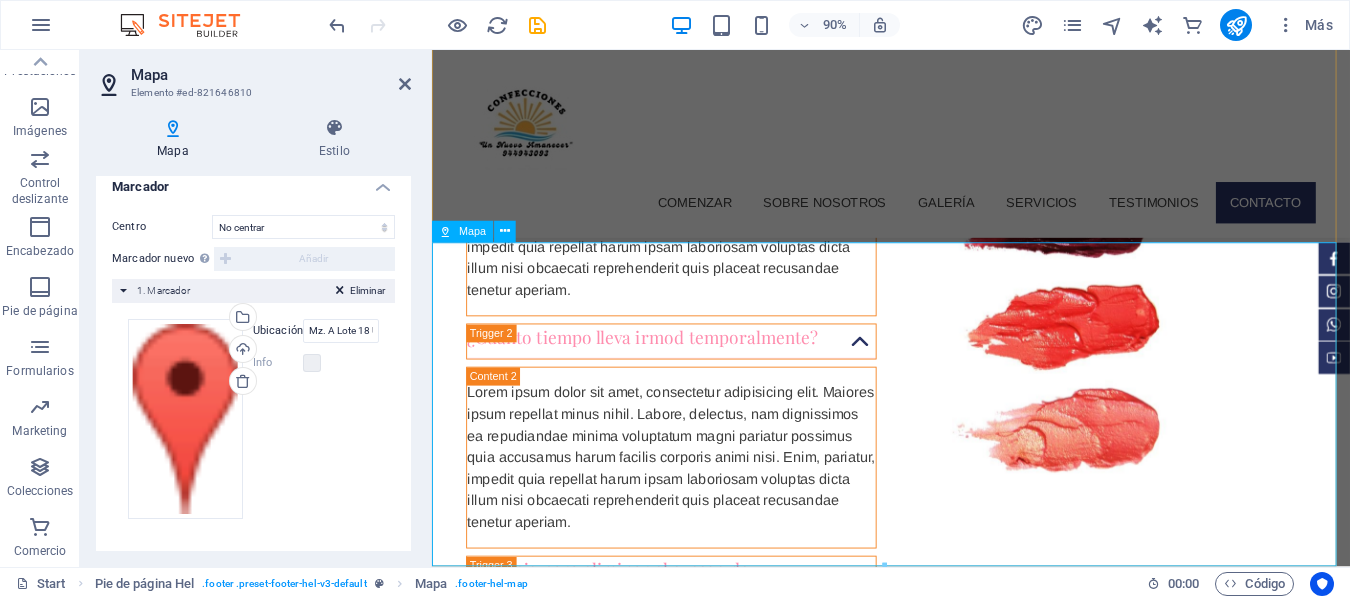 click at bounding box center (942, 2796) 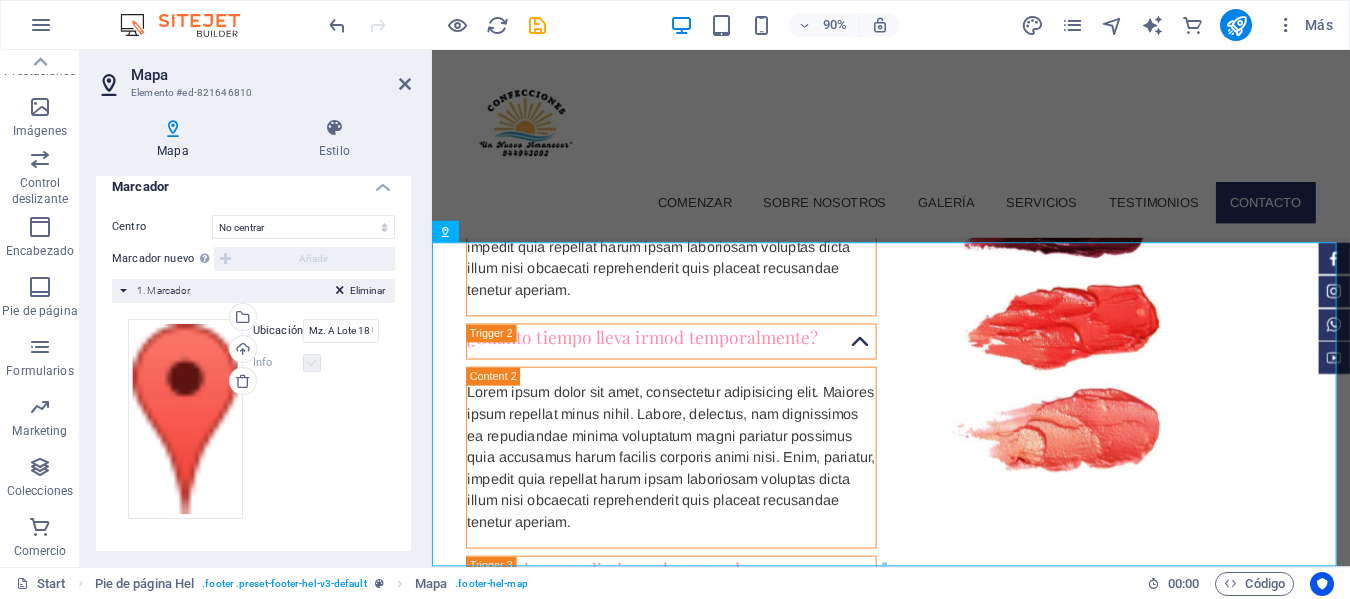 click at bounding box center [312, 363] 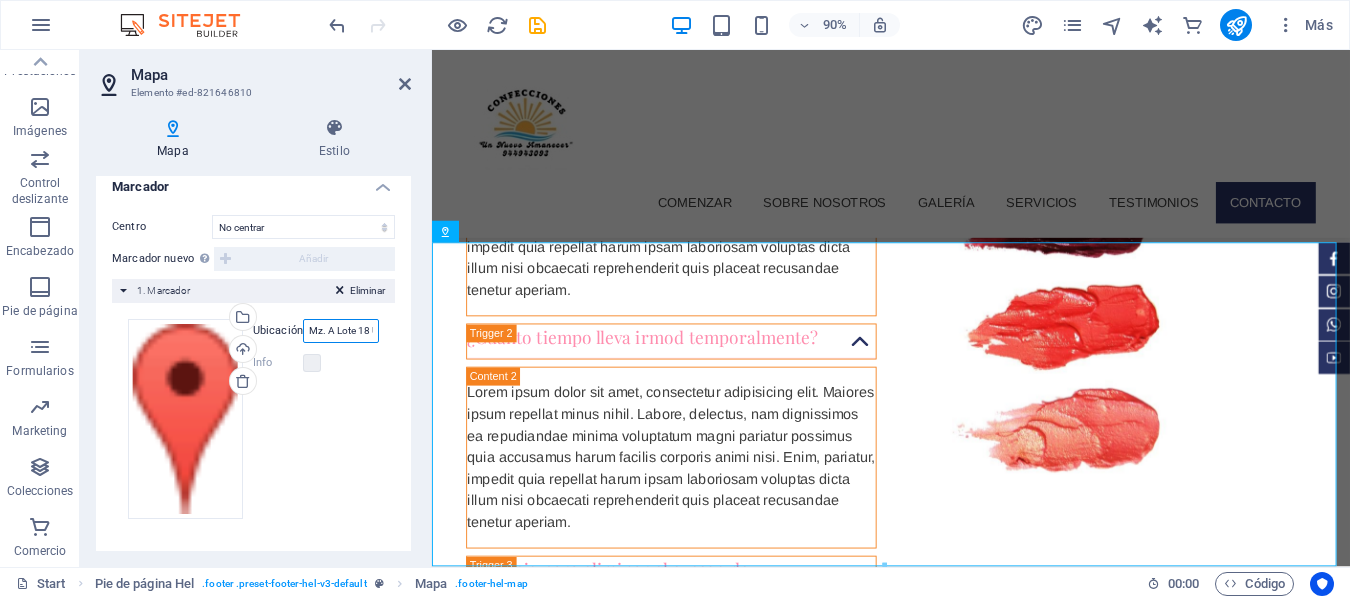 click on "Mz. A Lote 18 Urb. San Miguel Trujillo La Libertad" at bounding box center [341, 331] 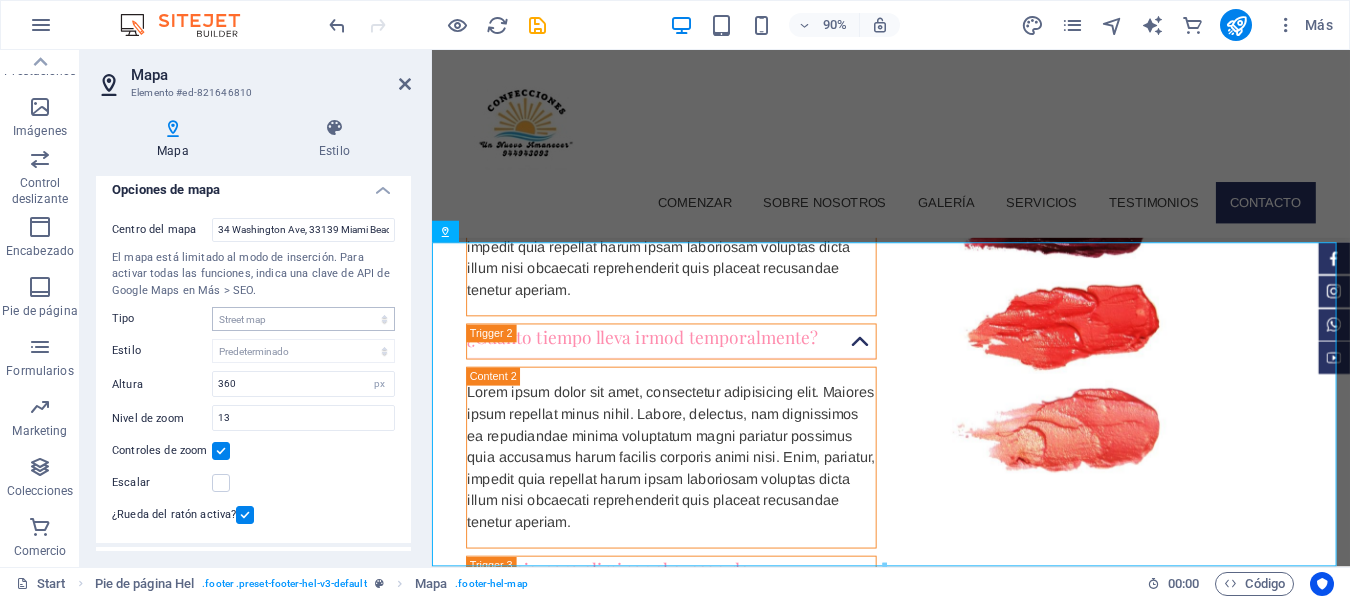 scroll, scrollTop: 0, scrollLeft: 0, axis: both 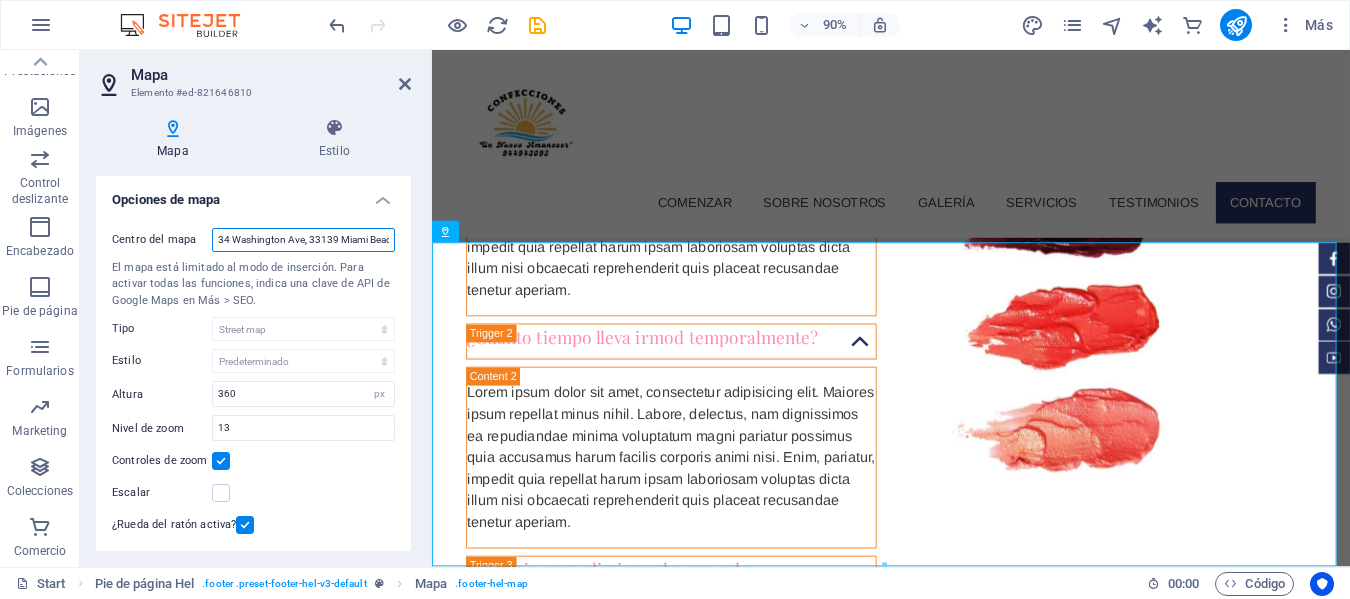 click on "34 Washington Ave, 33139 Miami Beach, FL" at bounding box center (303, 240) 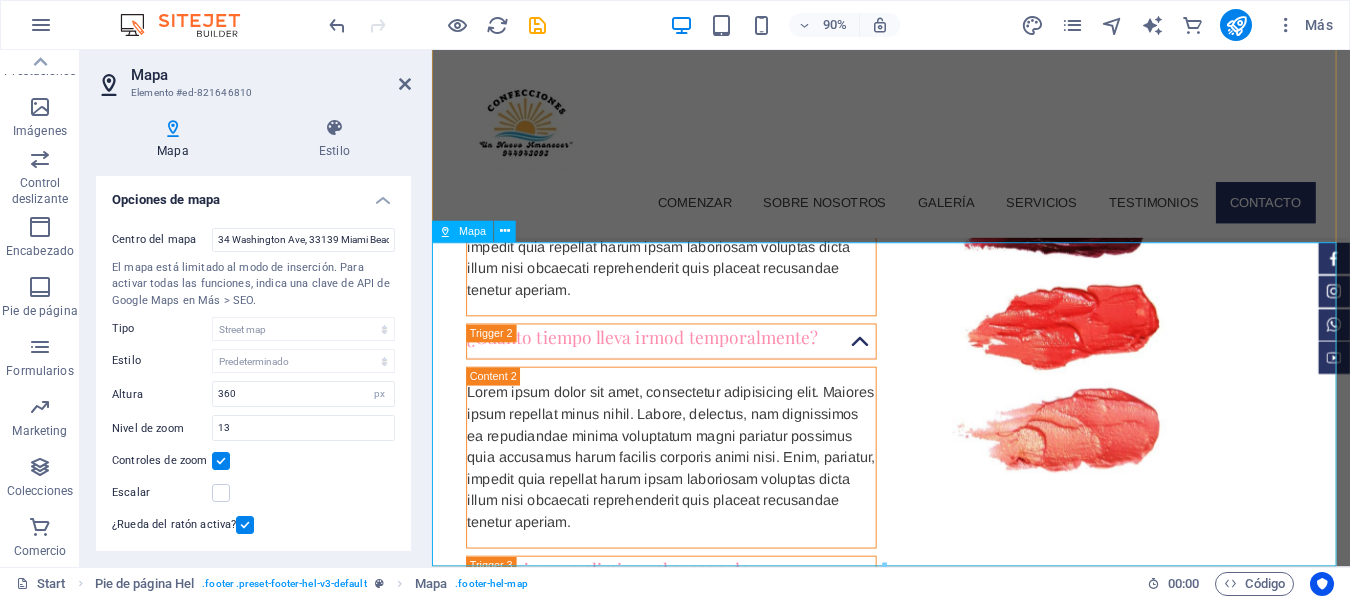 drag, startPoint x: 454, startPoint y: 315, endPoint x: 542, endPoint y: 315, distance: 88 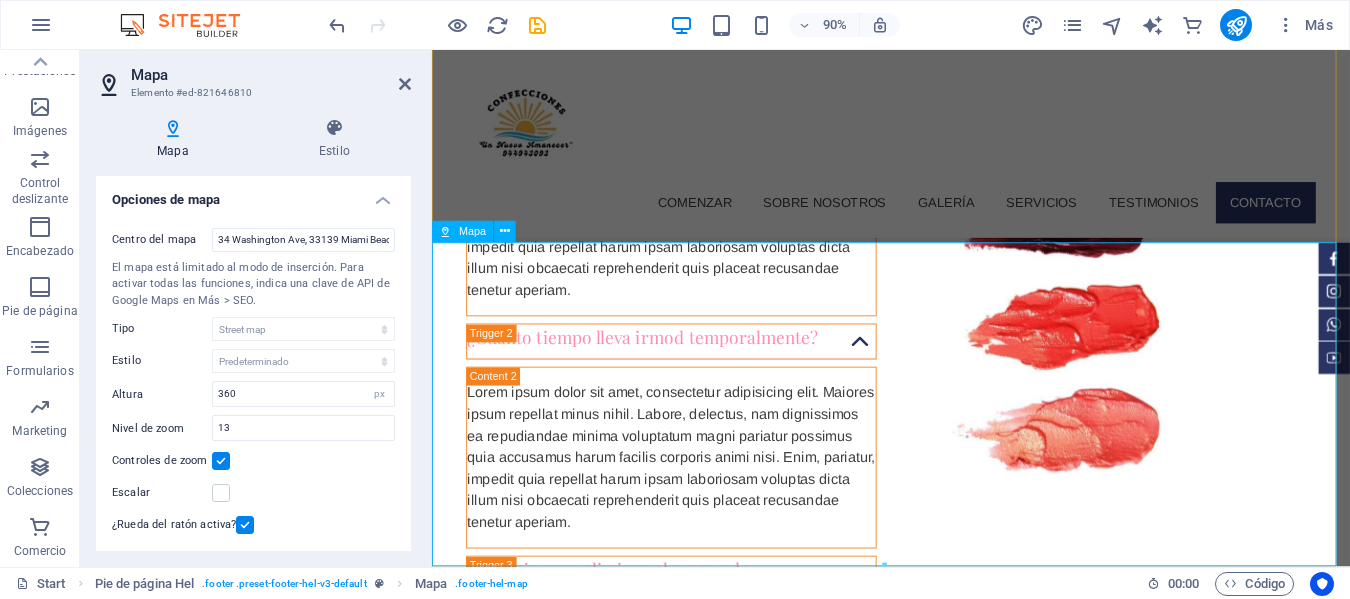 click at bounding box center (942, 2796) 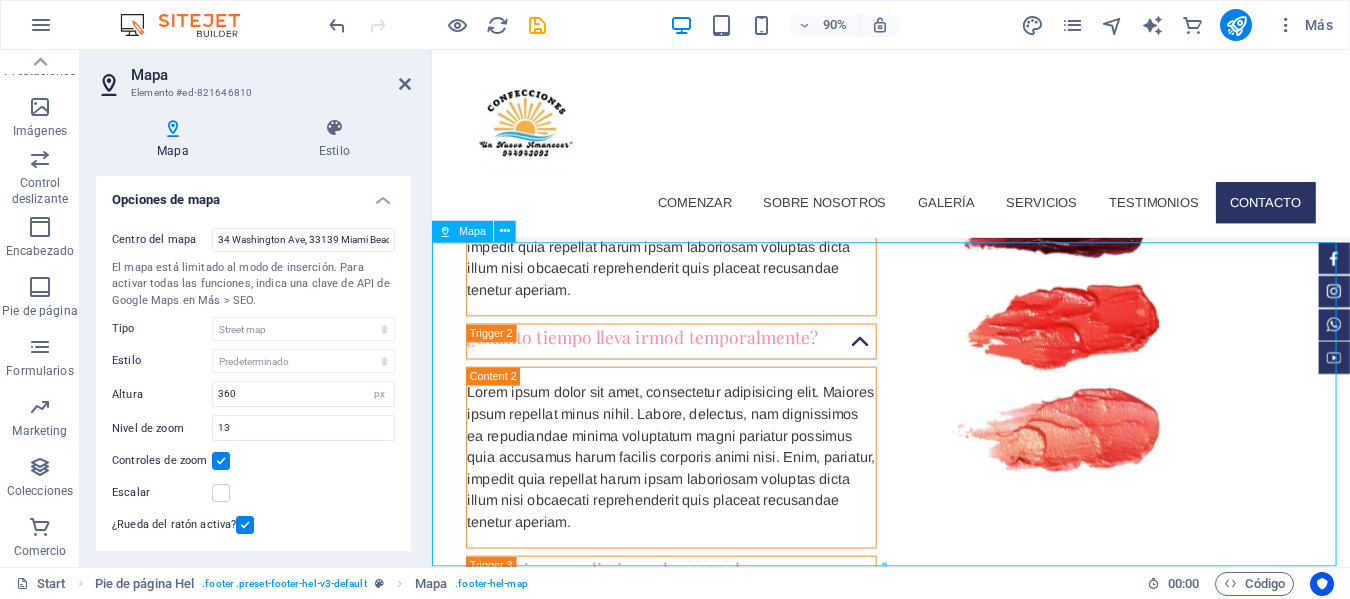 drag, startPoint x: 542, startPoint y: 315, endPoint x: 636, endPoint y: 317, distance: 94.02127 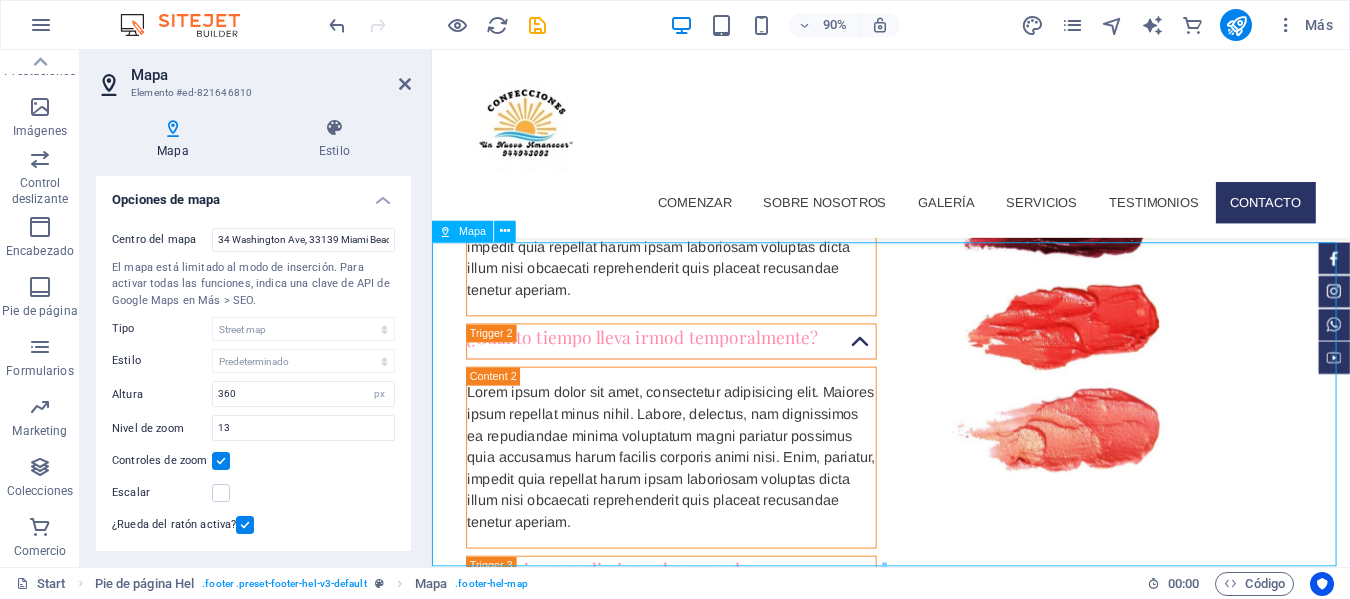 click at bounding box center (942, 2796) 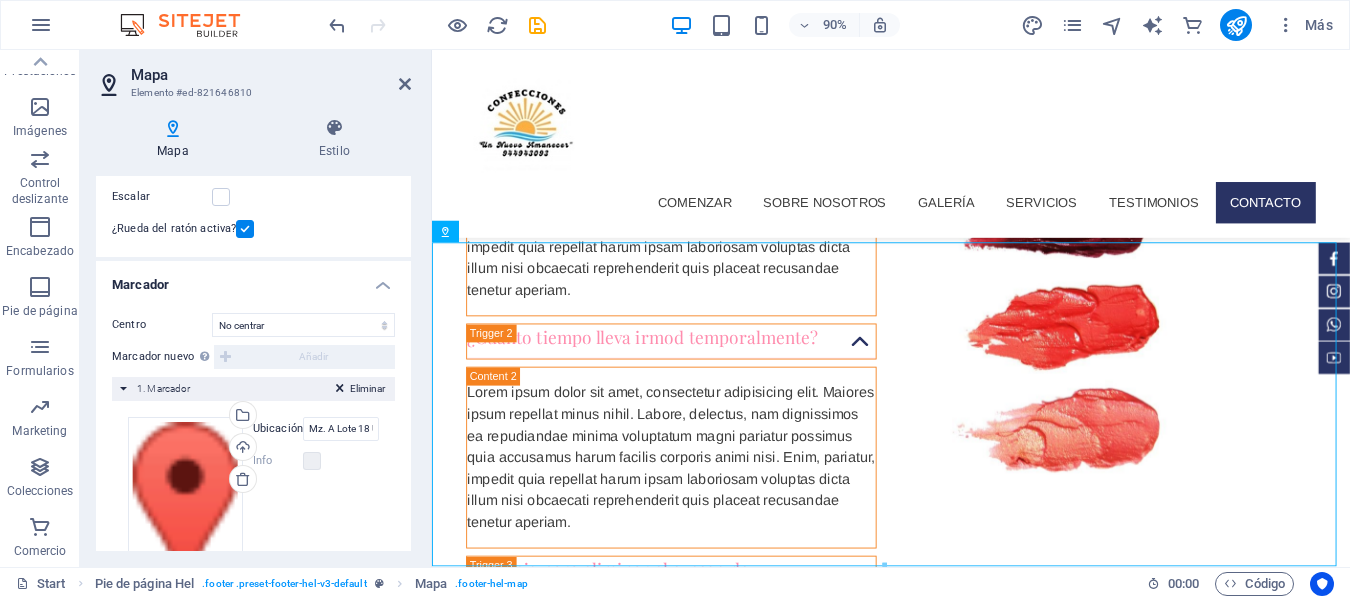scroll, scrollTop: 300, scrollLeft: 0, axis: vertical 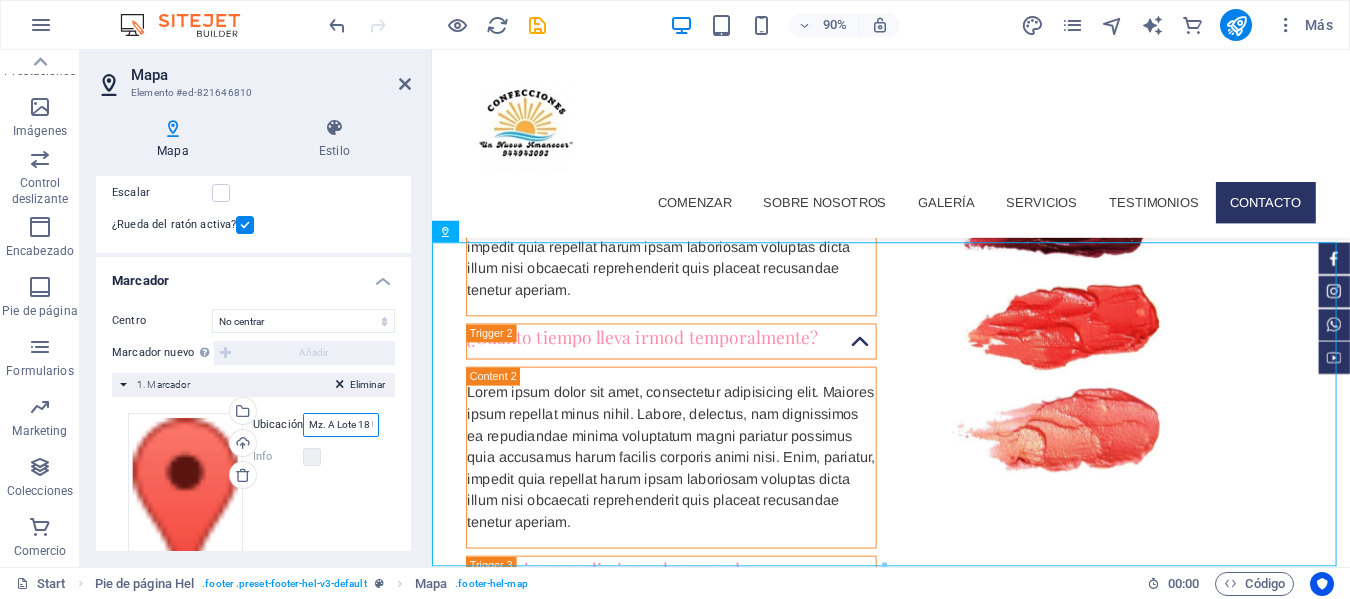 click on "Mz. A Lote 18 Urb. San Miguel Trujillo La Libertad" at bounding box center [341, 425] 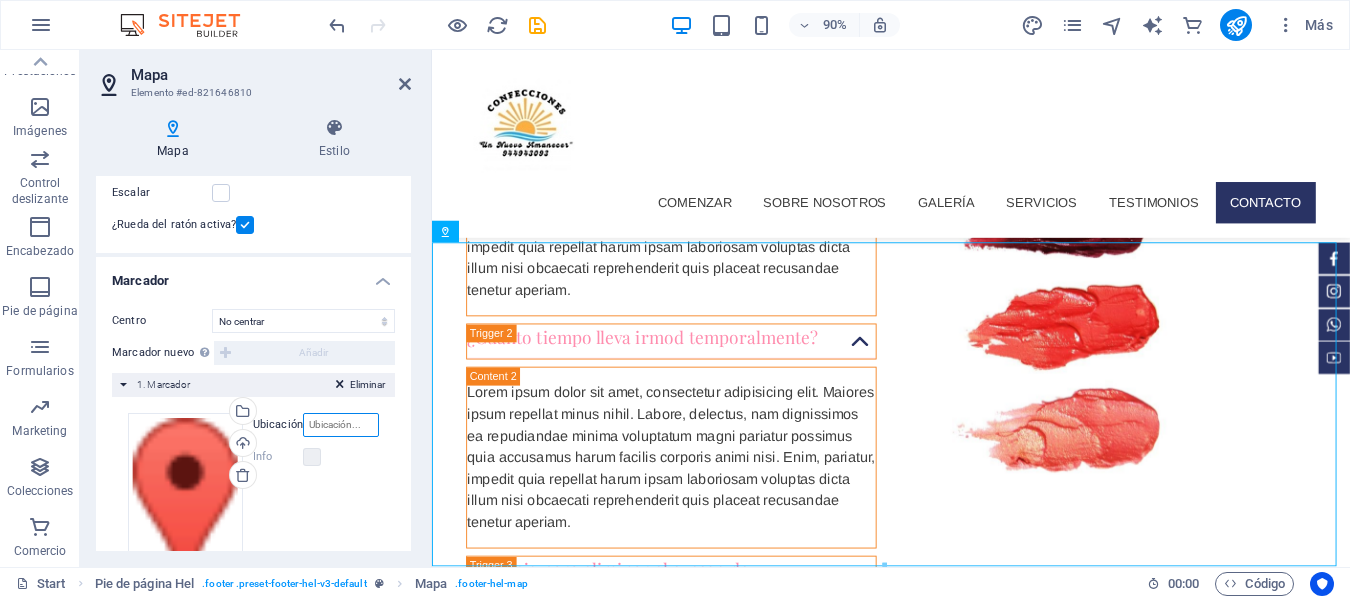 scroll, scrollTop: 0, scrollLeft: 0, axis: both 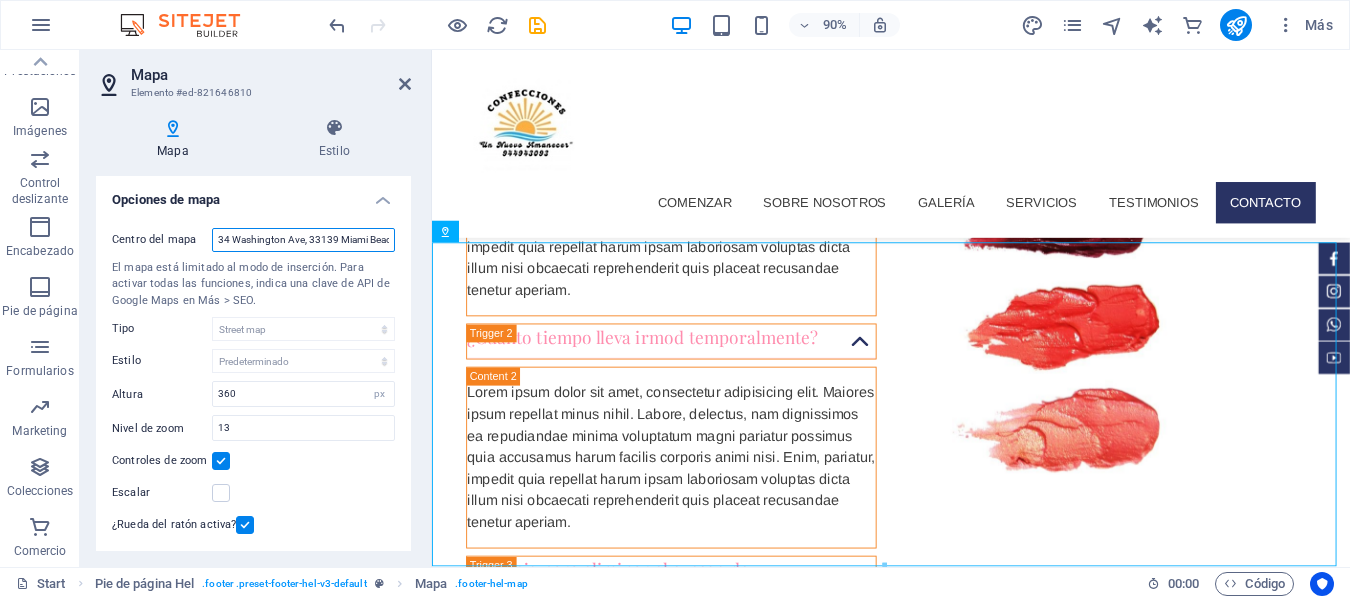 click on "34 Washington Ave, 33139 Miami Beach, FL" at bounding box center (303, 240) 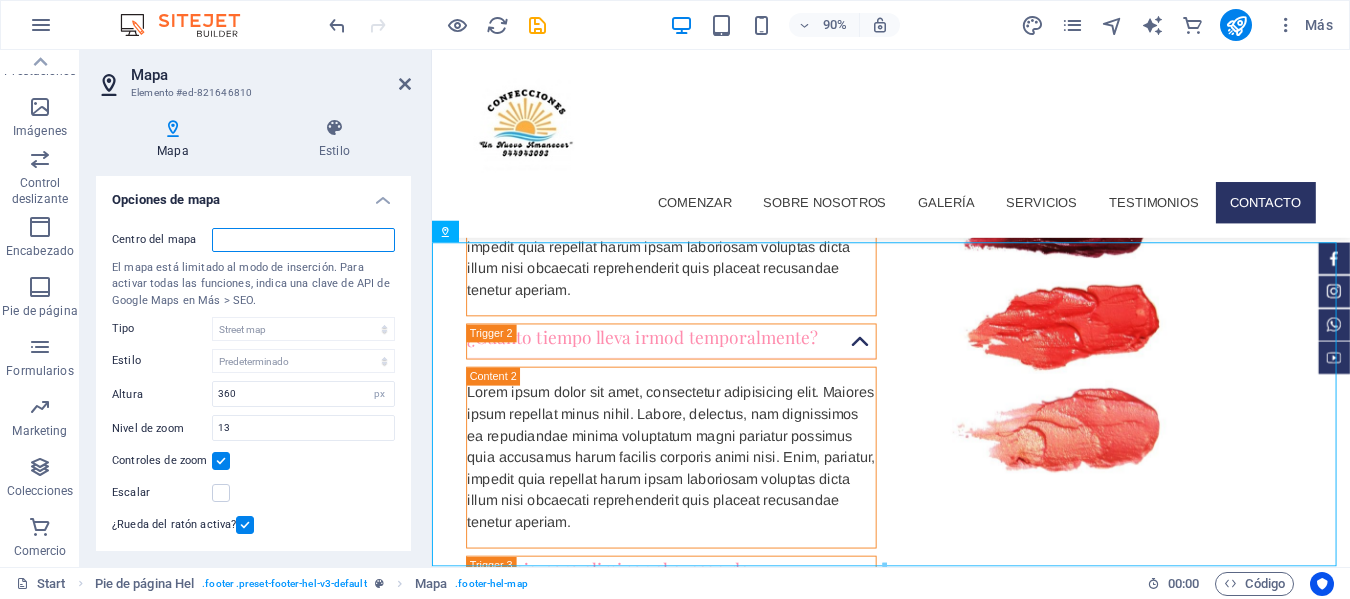 scroll, scrollTop: 0, scrollLeft: 0, axis: both 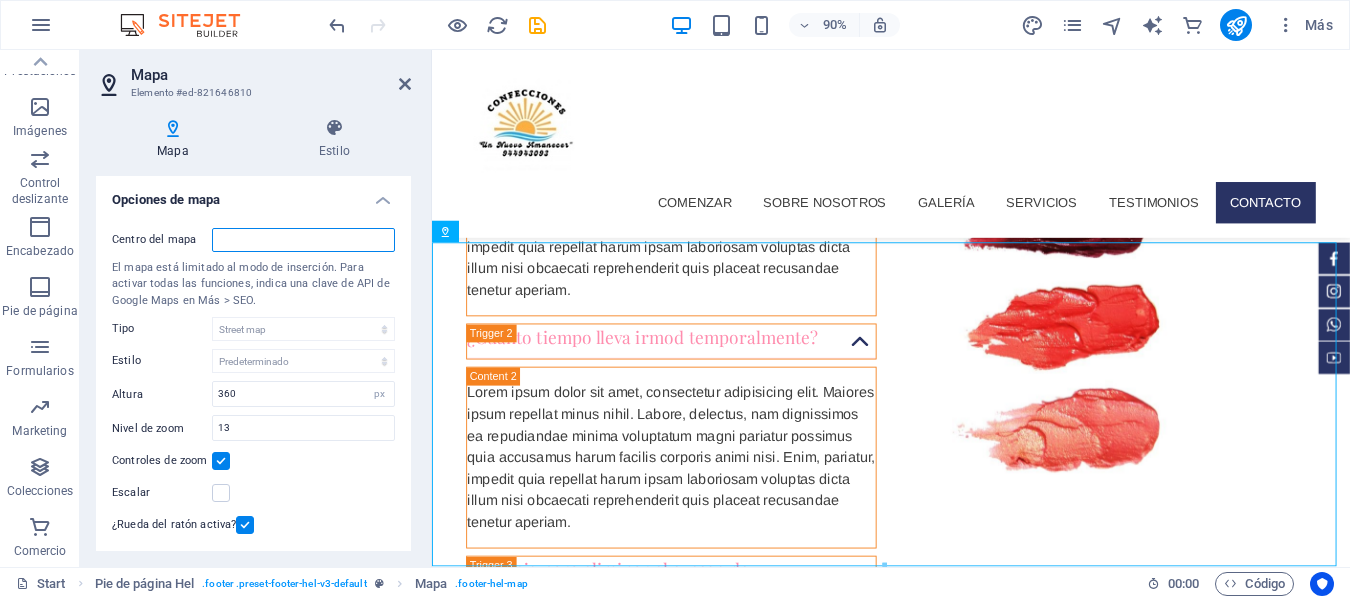 paste on "Mz. A Lote 18 Urb. San Miguel Trujillo La Libertad" 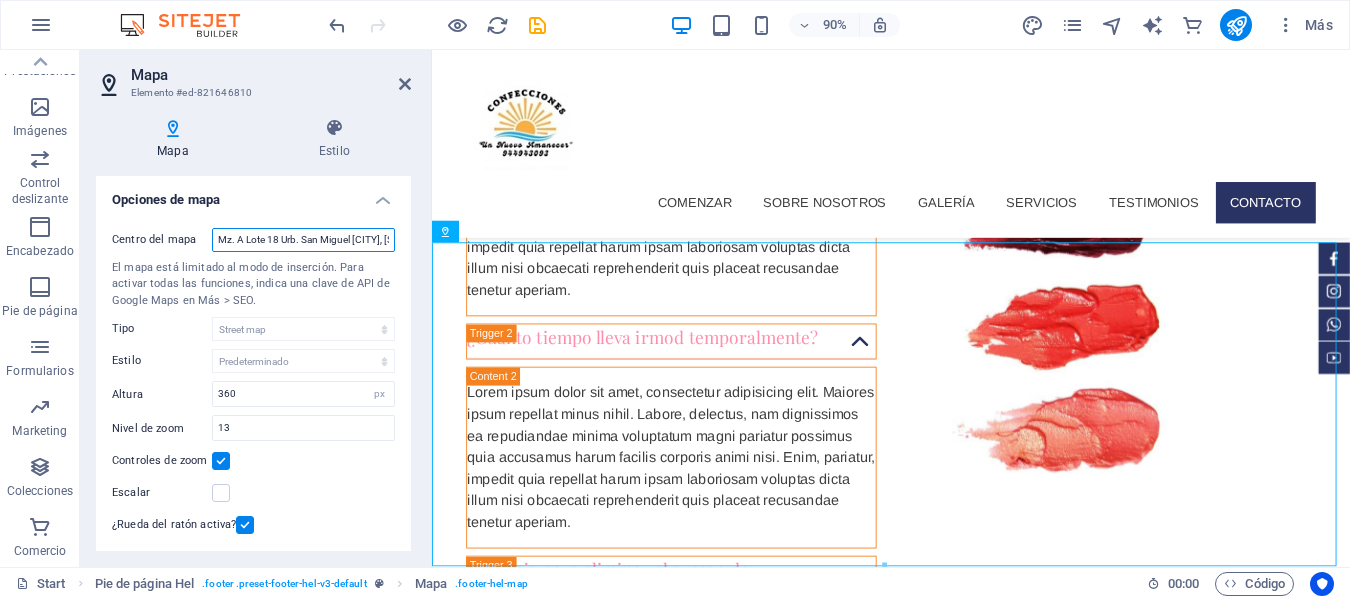 scroll, scrollTop: 0, scrollLeft: 51, axis: horizontal 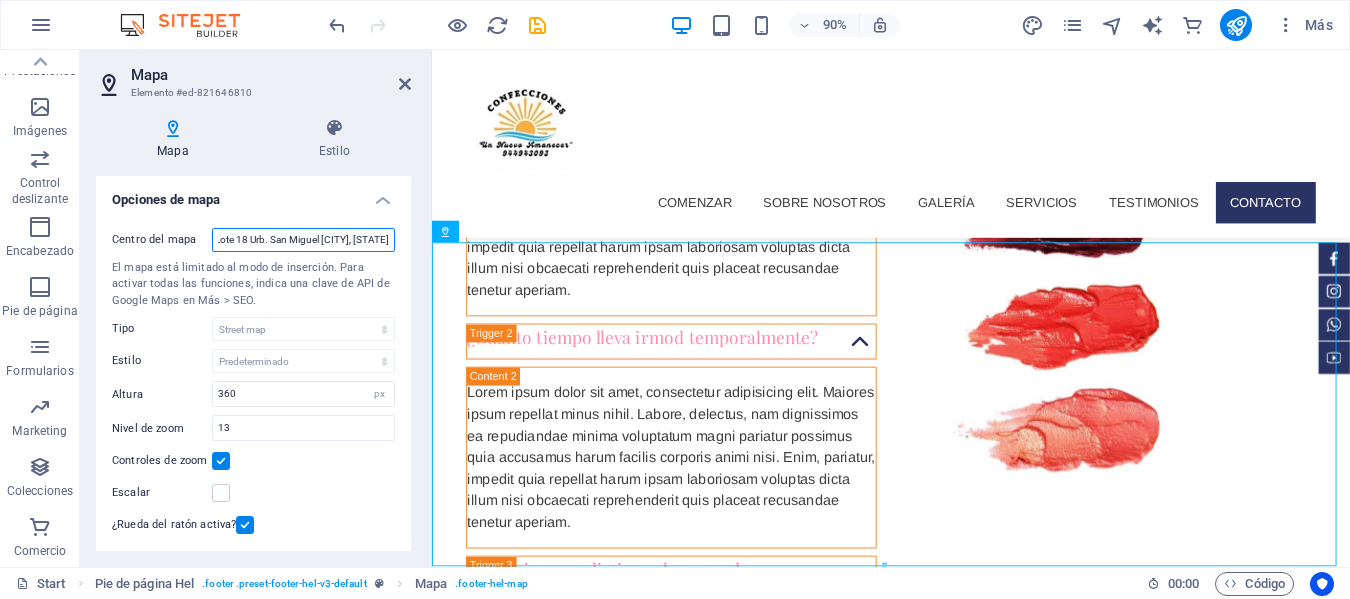 click on "Mz. A Lote 18 Urb. San Miguel Trujillo La Libertad" at bounding box center (303, 240) 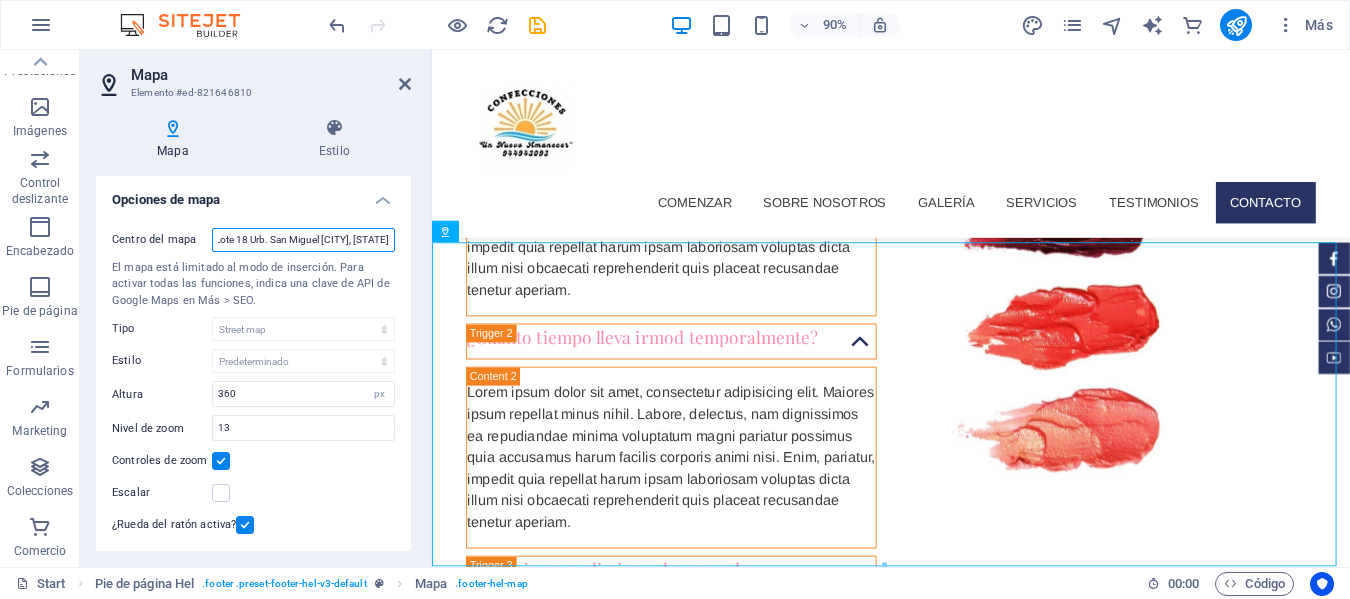 click on "Mz. A Lote 18 Urb. San Miguel Trujillo La Libertad" at bounding box center [303, 240] 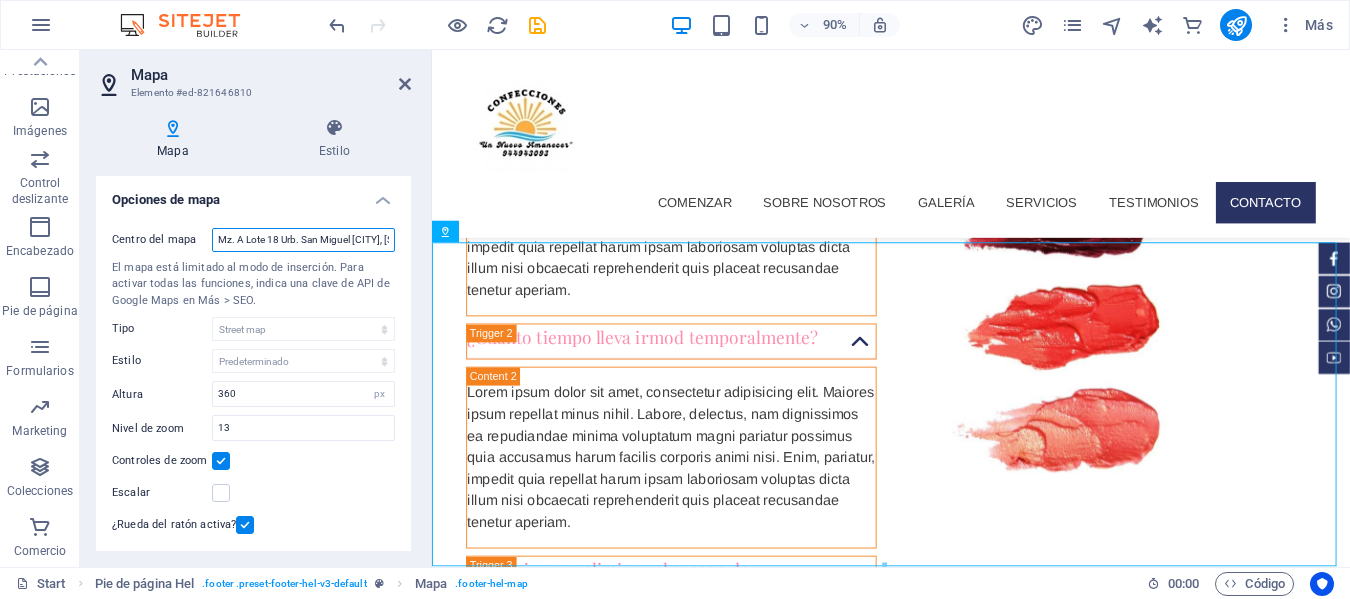 drag, startPoint x: 228, startPoint y: 240, endPoint x: 128, endPoint y: 249, distance: 100.40418 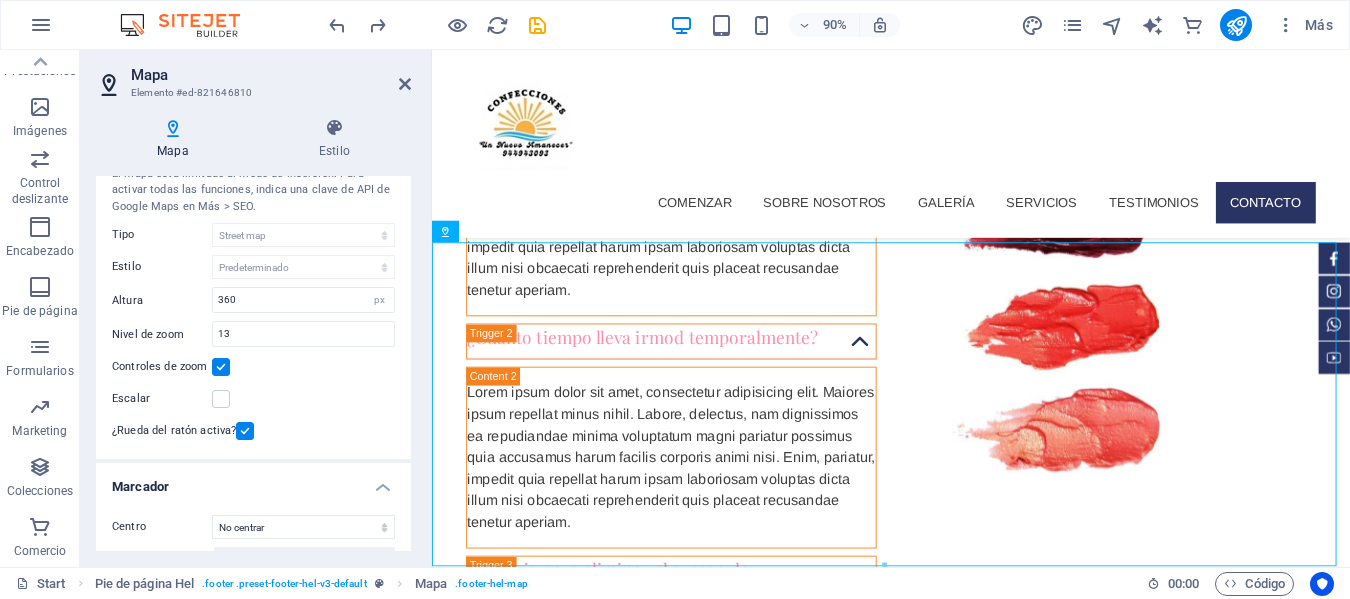 scroll, scrollTop: 0, scrollLeft: 0, axis: both 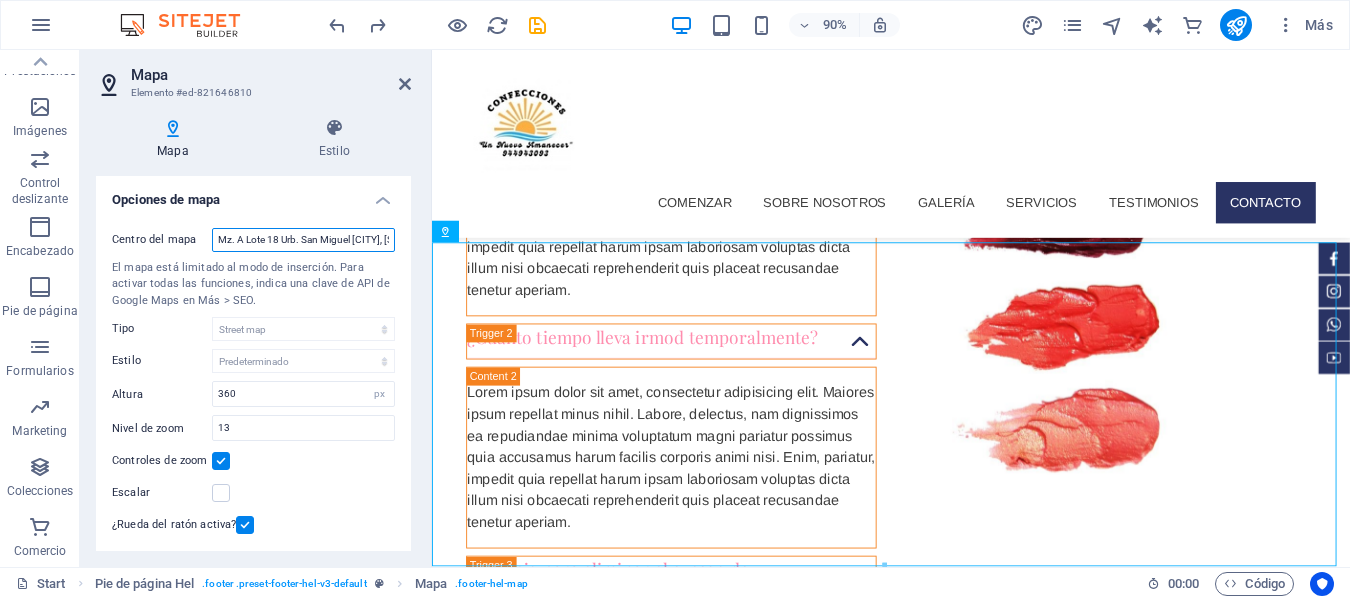 type on "Mz. A Lote 18 Urb. San Miguel Trujillo La Libertad" 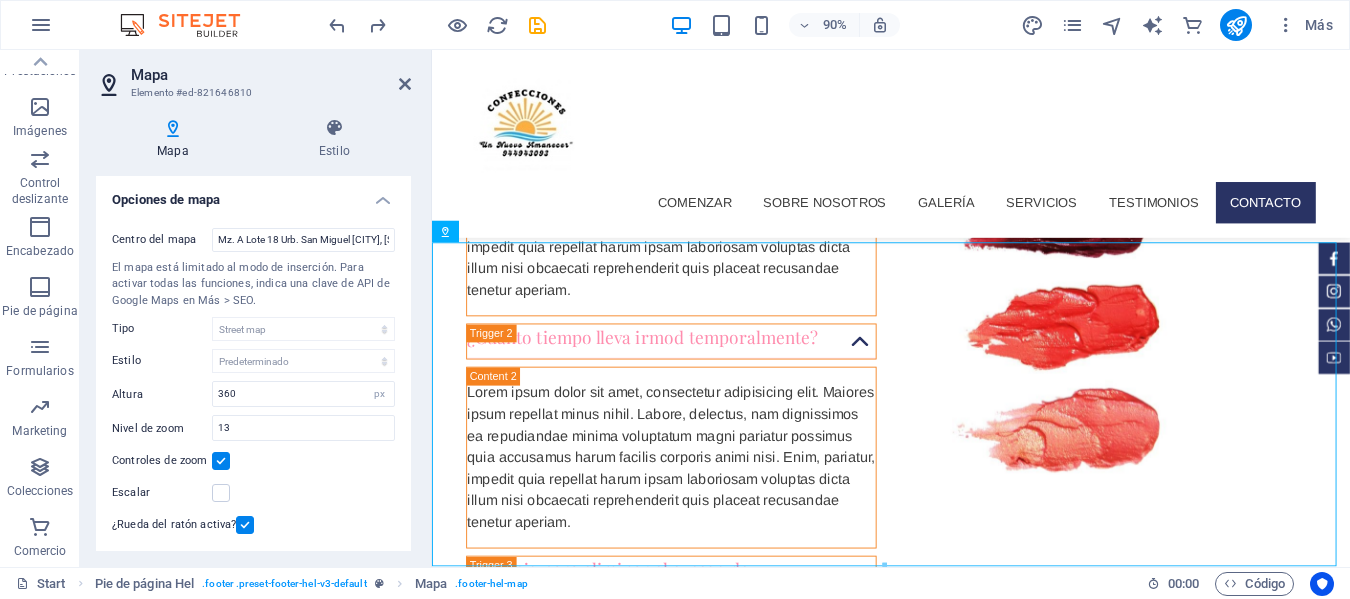 click on "El mapa está limitado al modo de inserción. Para activar todas las funciones, indica una clave de API de Google Maps en Más > SEO." at bounding box center (253, 285) 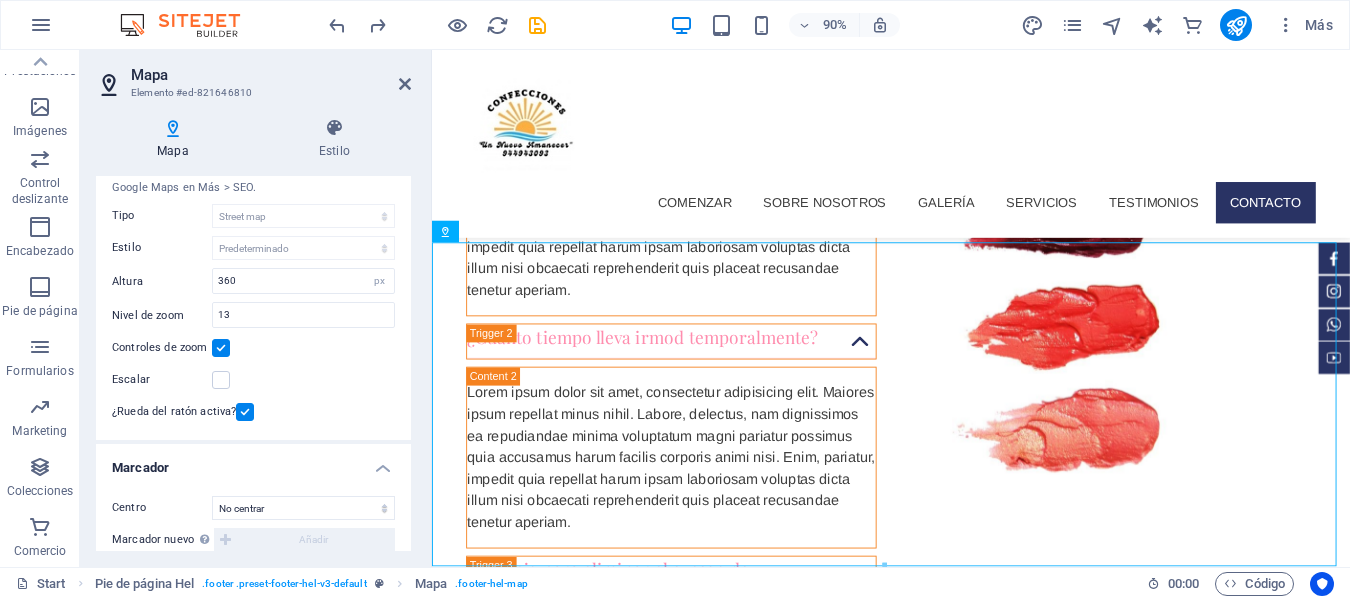 scroll, scrollTop: 394, scrollLeft: 0, axis: vertical 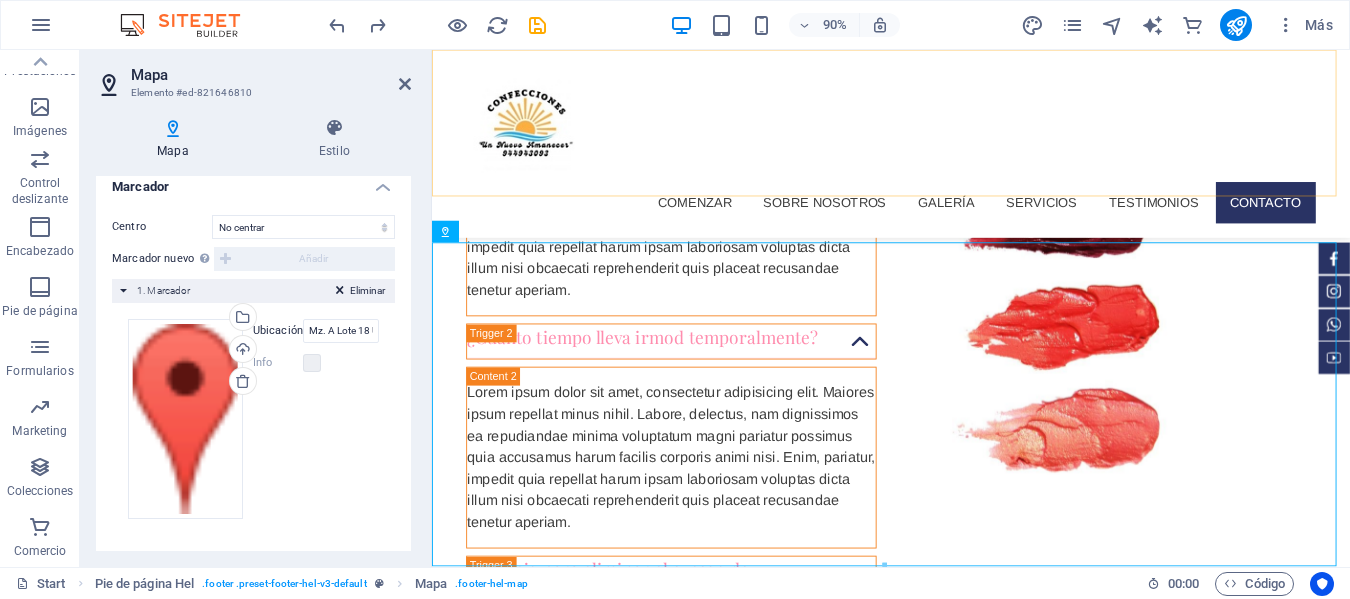 click on "Comenzar Sobre nosotros Galería Servicios Testimonios Contacto" at bounding box center (942, 154) 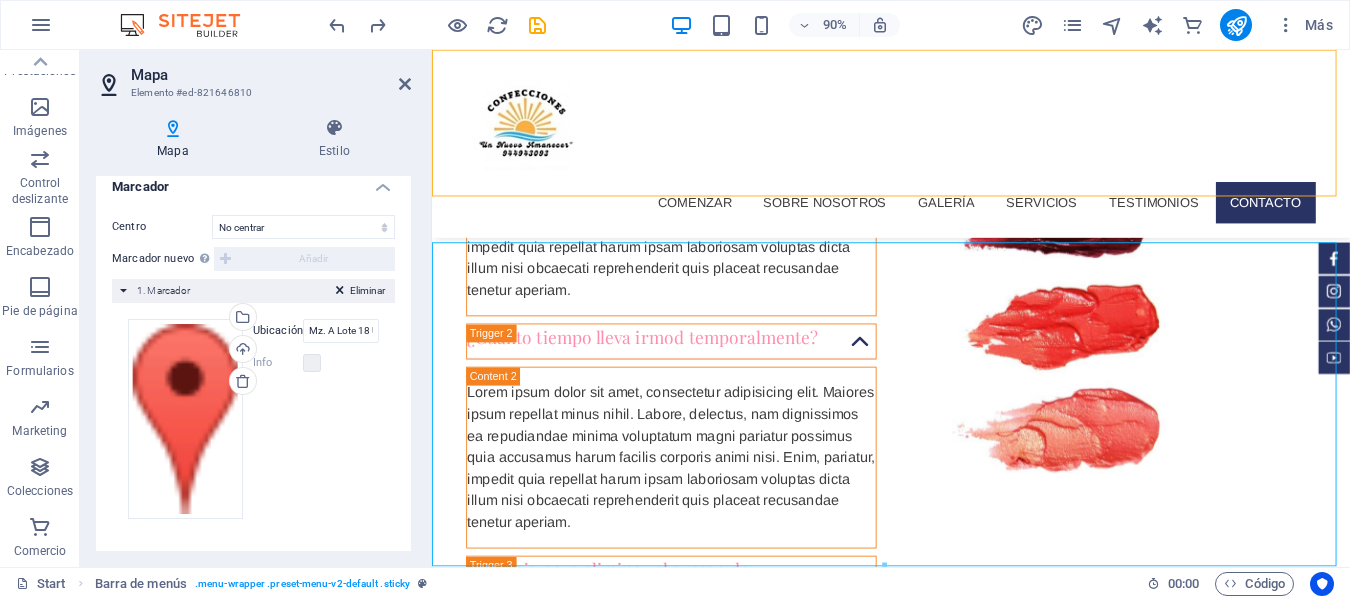 click on "Comenzar Sobre nosotros Galería Servicios Testimonios Contacto" at bounding box center (942, 154) 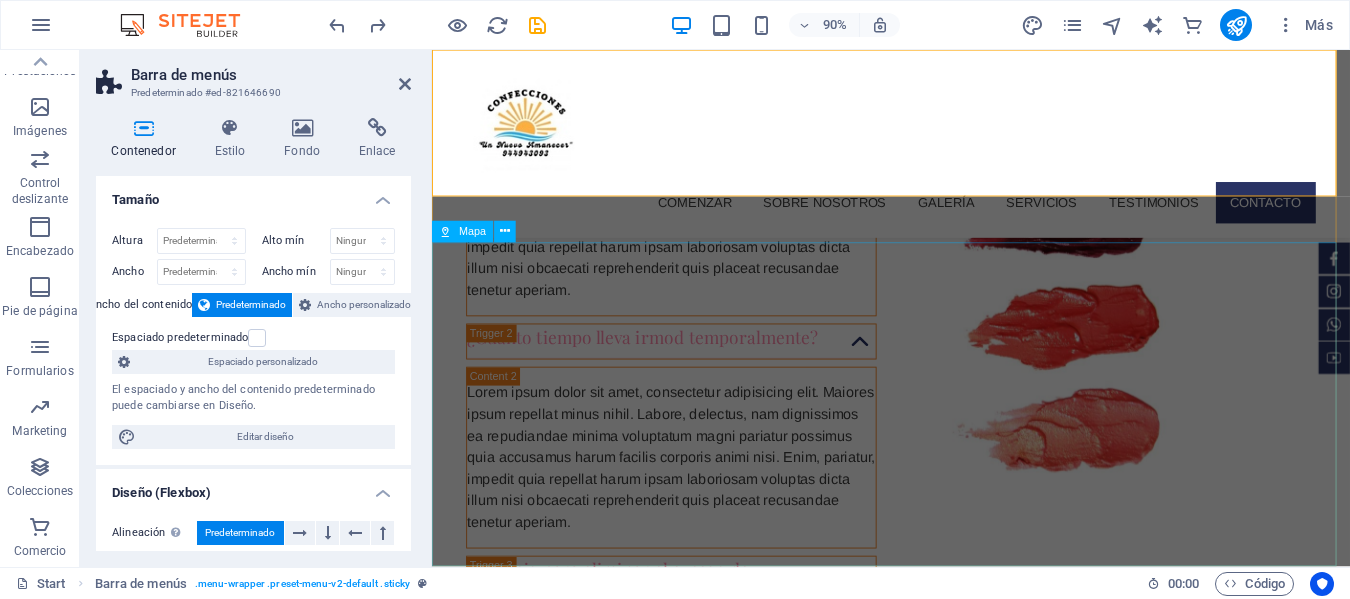 scroll, scrollTop: 3761, scrollLeft: 0, axis: vertical 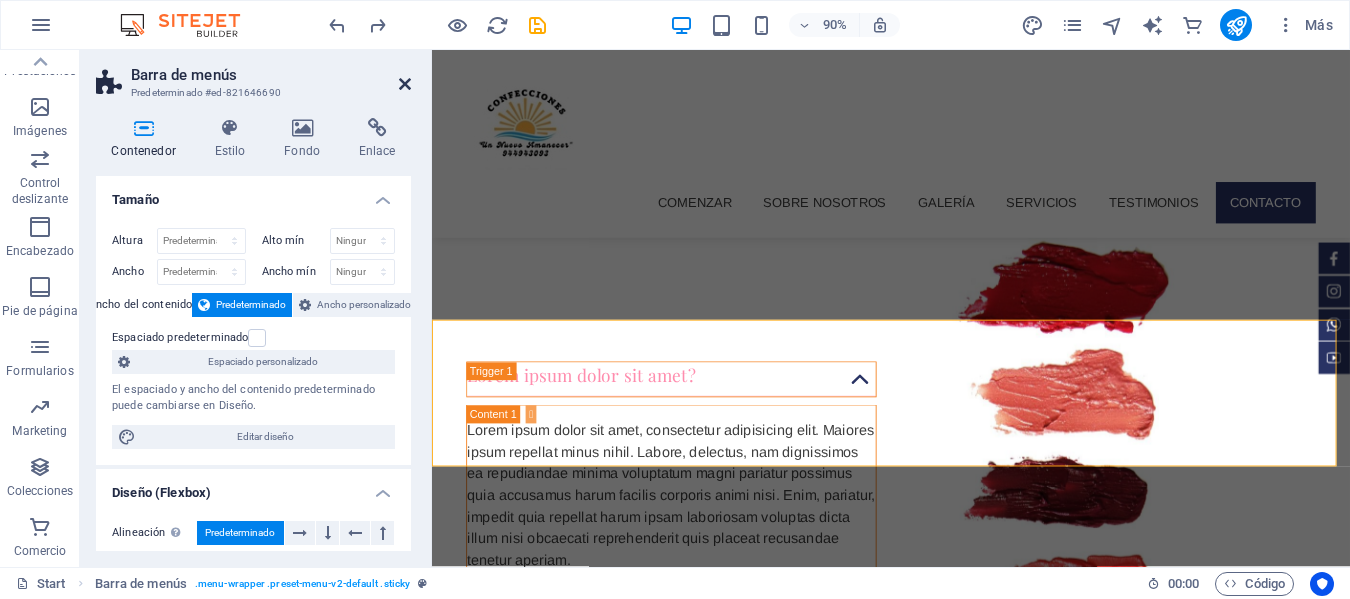 click at bounding box center [405, 84] 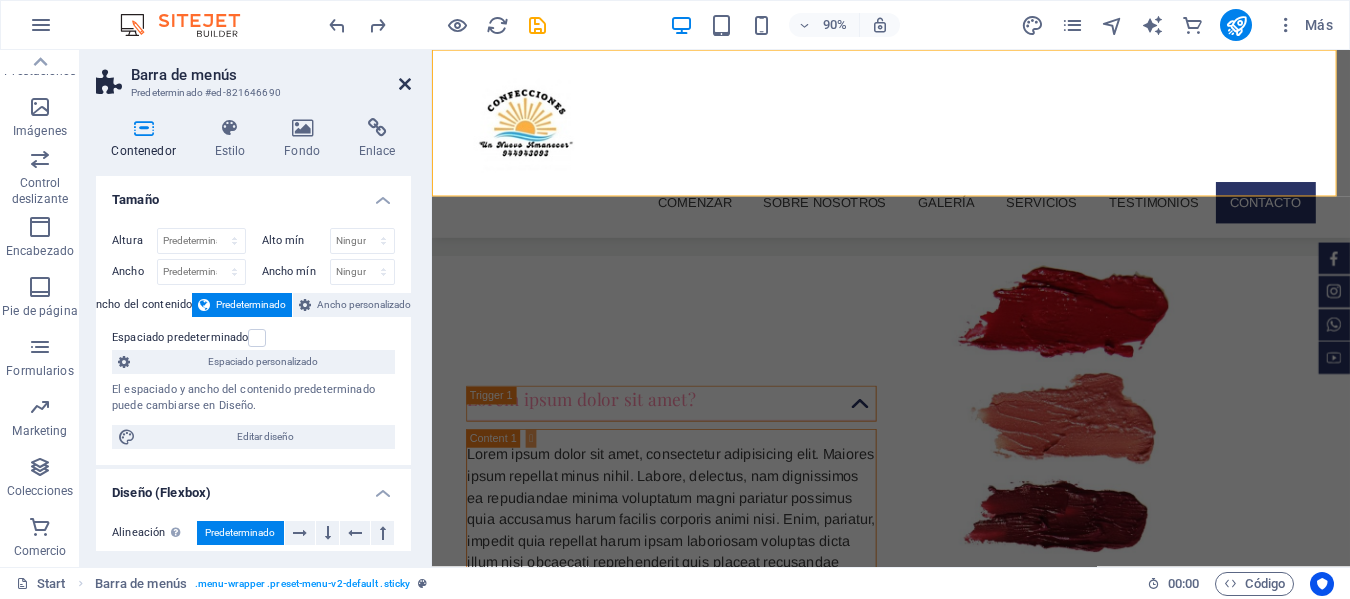 click at bounding box center (405, 84) 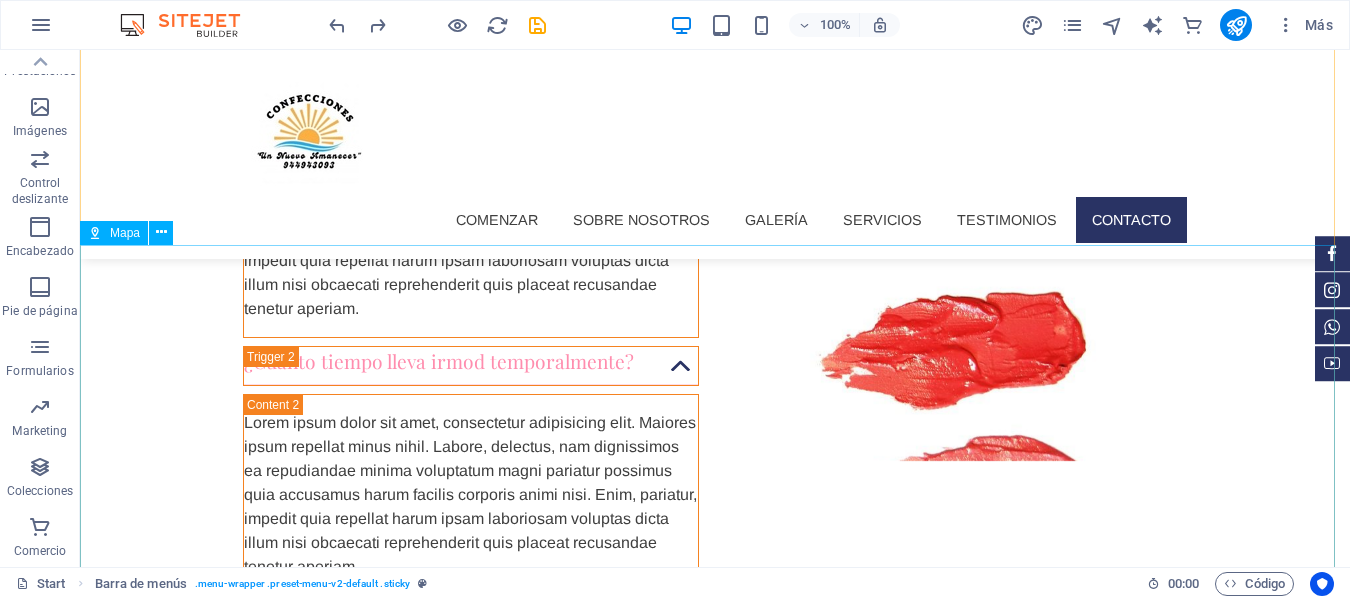 scroll, scrollTop: 4168, scrollLeft: 0, axis: vertical 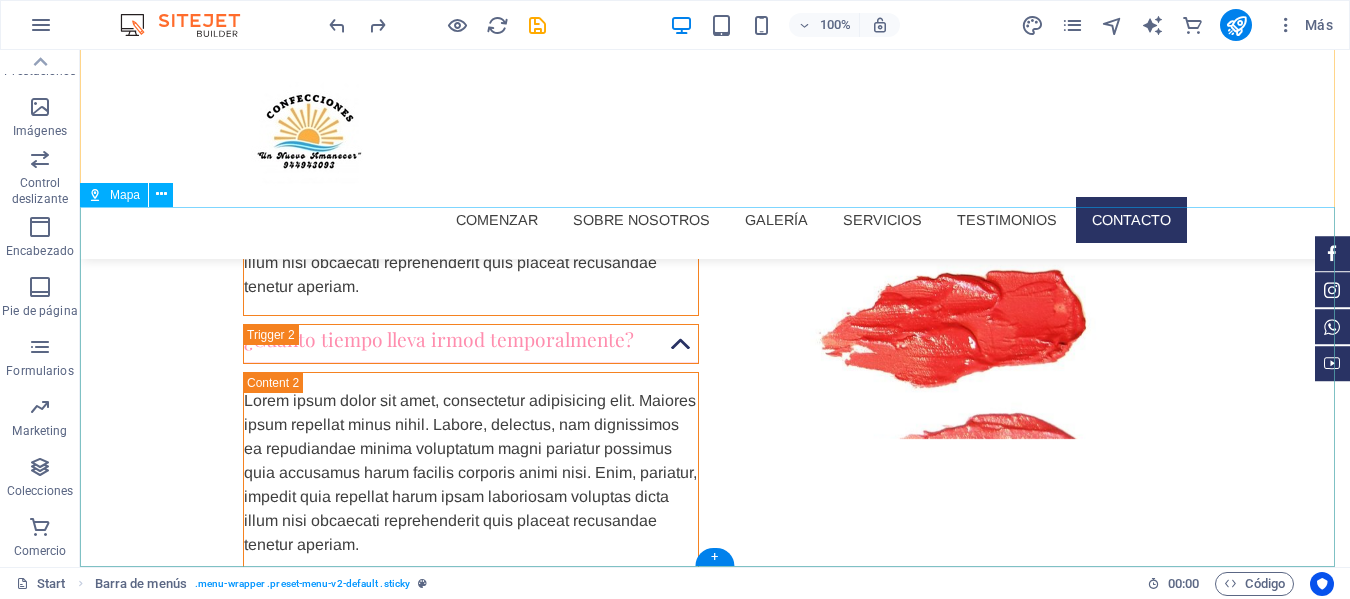 click at bounding box center [715, 2766] 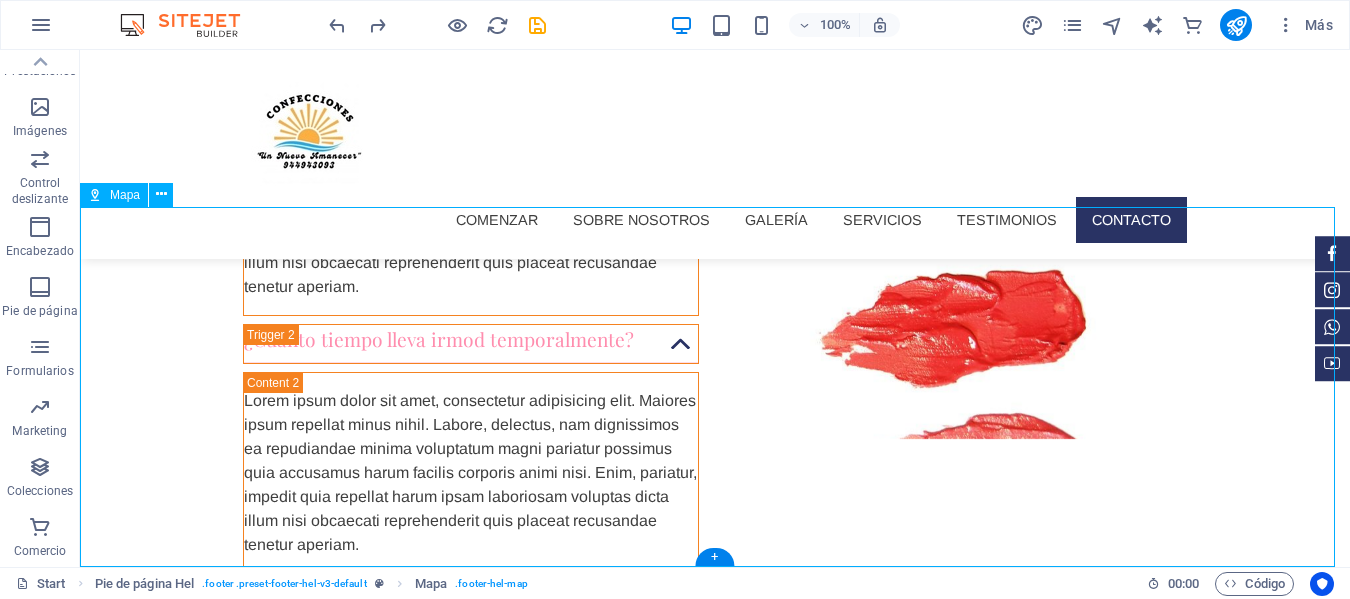 click at bounding box center (715, 2766) 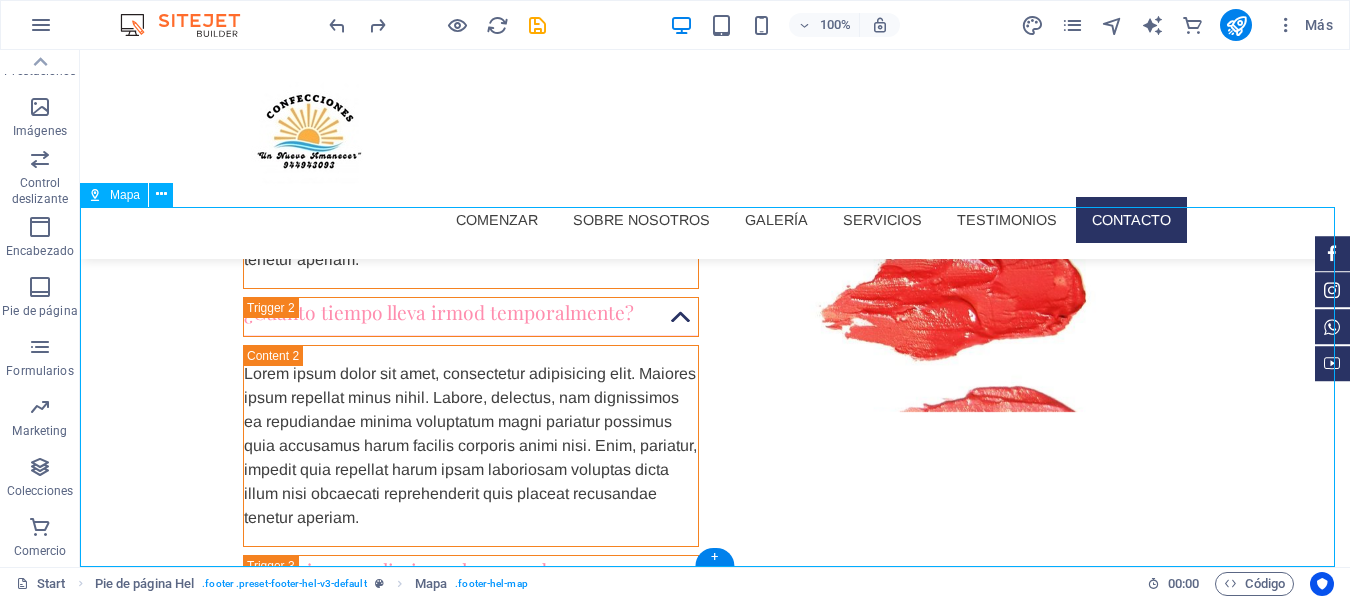 scroll, scrollTop: 4061, scrollLeft: 0, axis: vertical 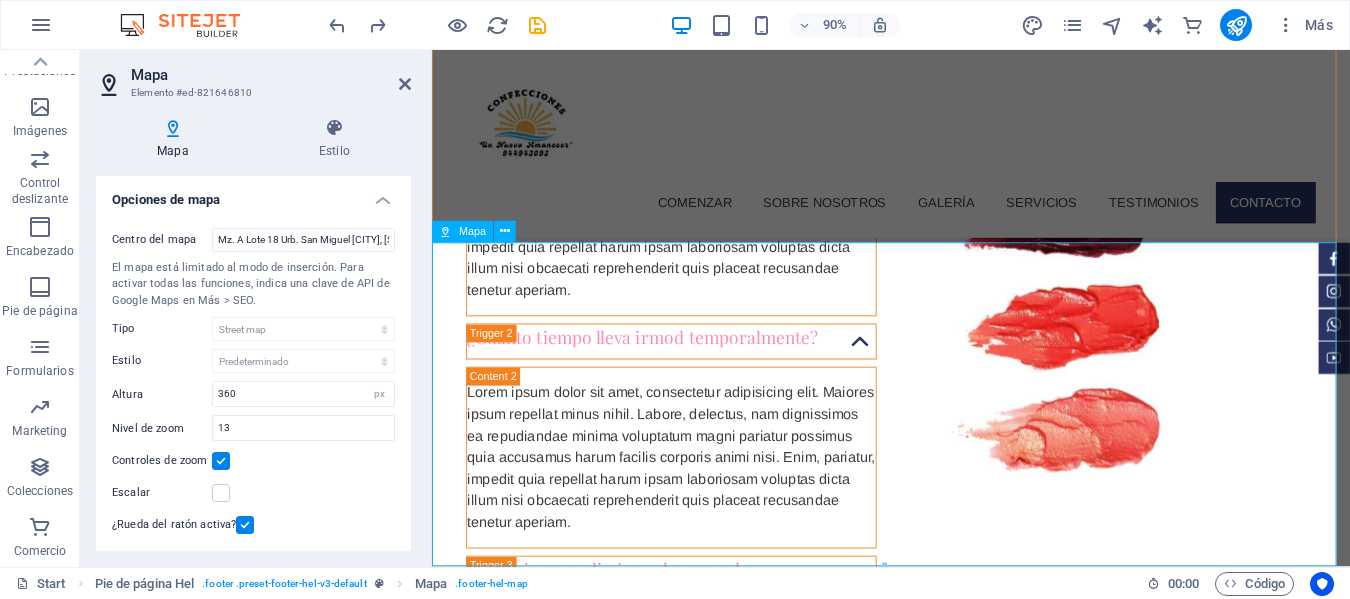 click at bounding box center [942, 2796] 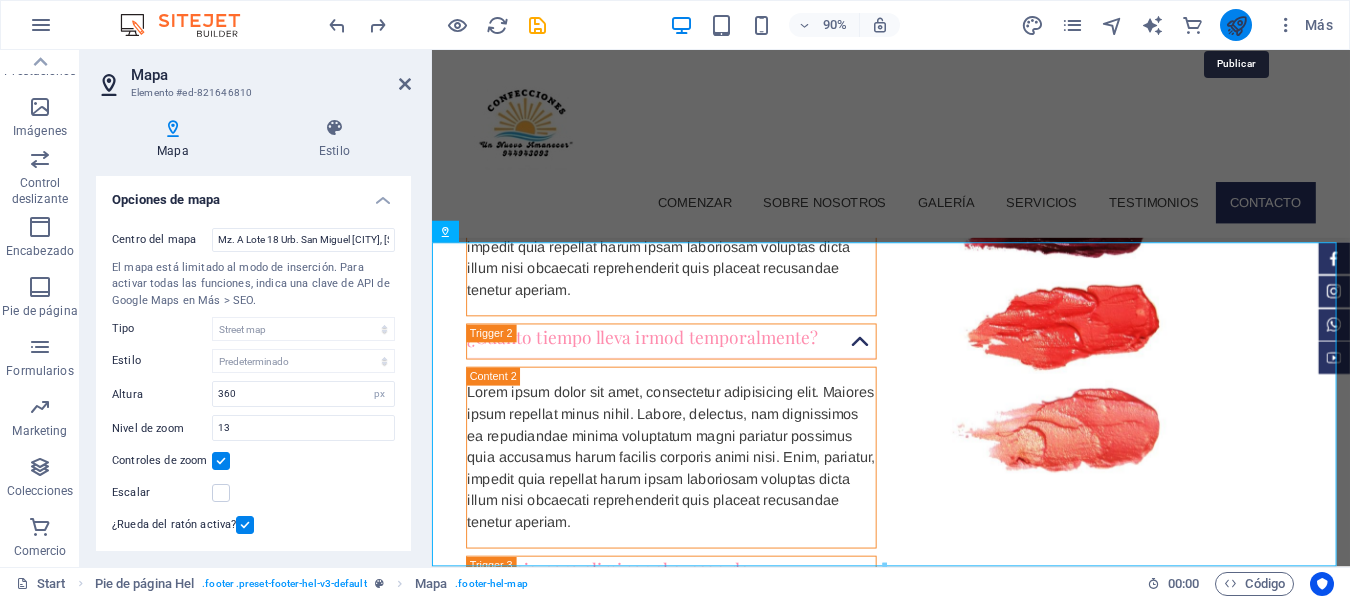 click at bounding box center [1236, 25] 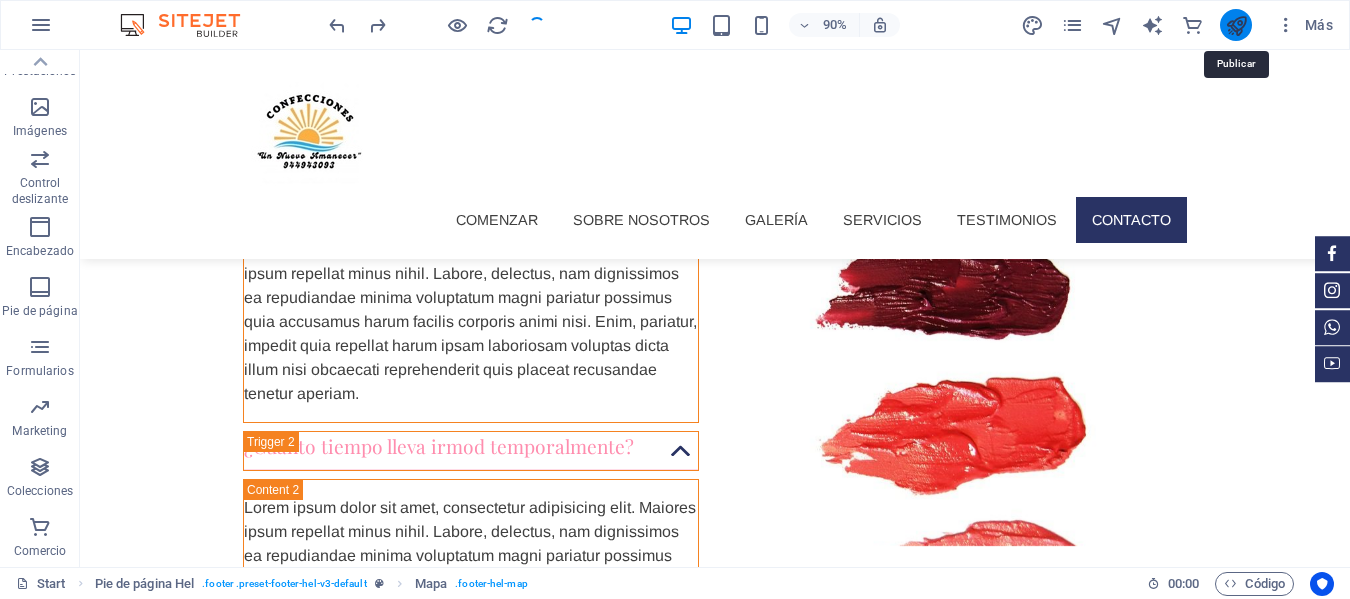 scroll, scrollTop: 4168, scrollLeft: 0, axis: vertical 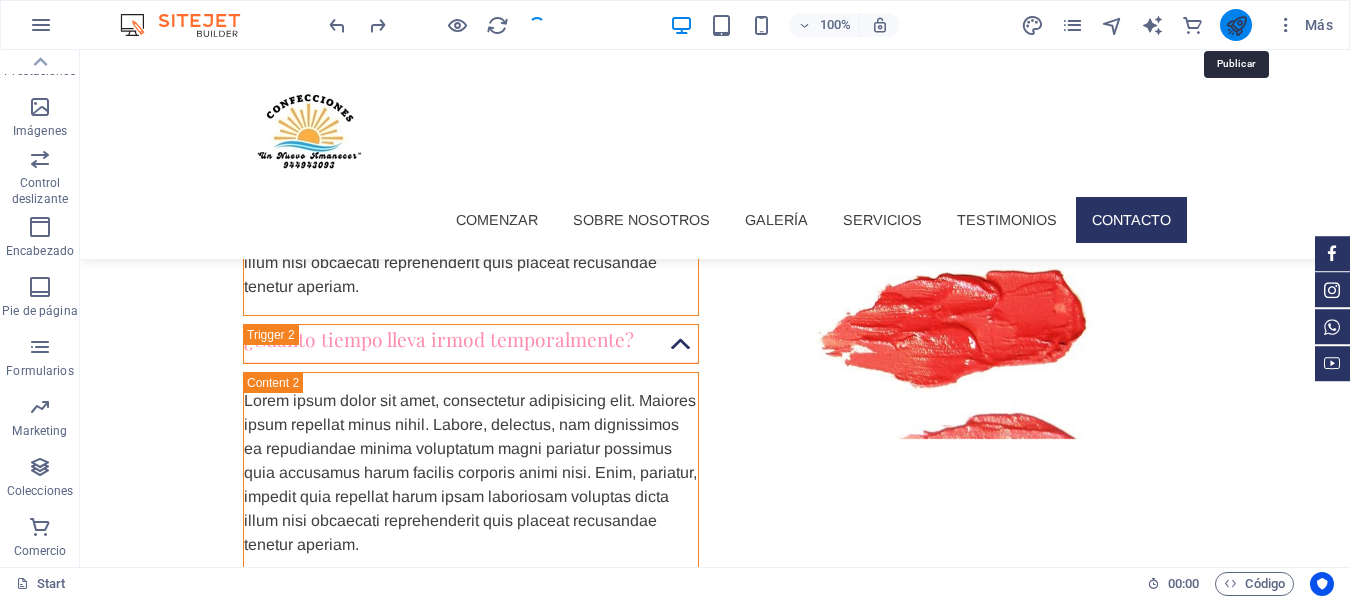 click at bounding box center (1236, 25) 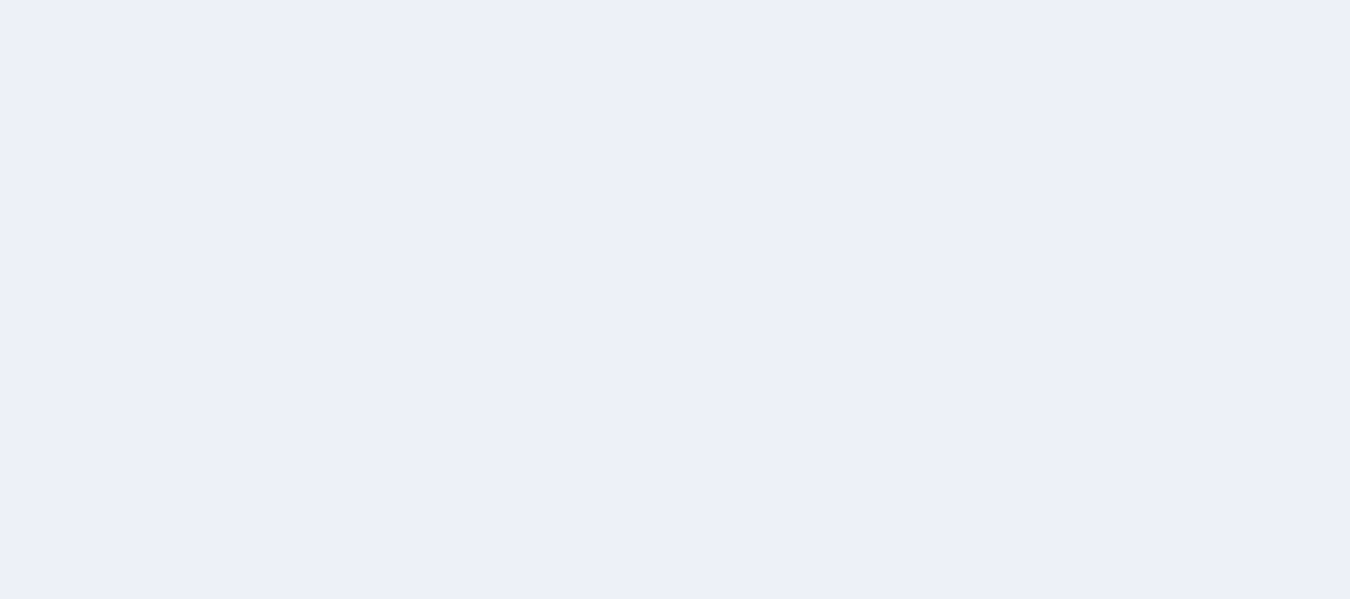 scroll, scrollTop: 0, scrollLeft: 0, axis: both 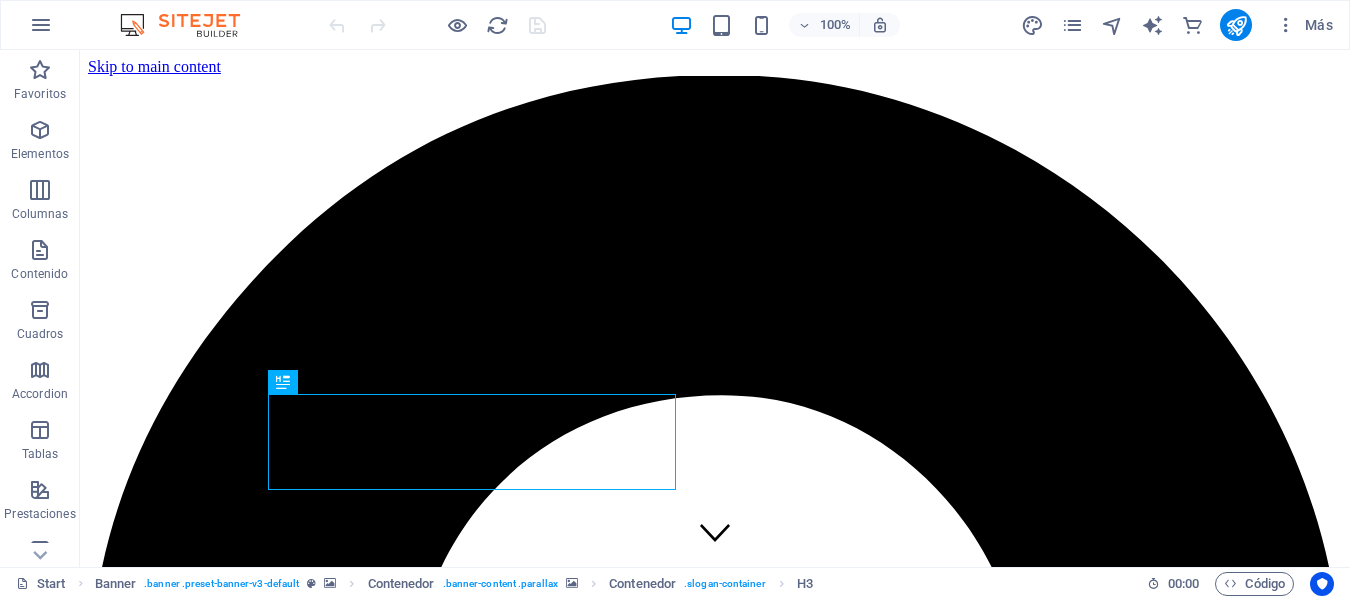 click on "Más" at bounding box center (1304, 25) 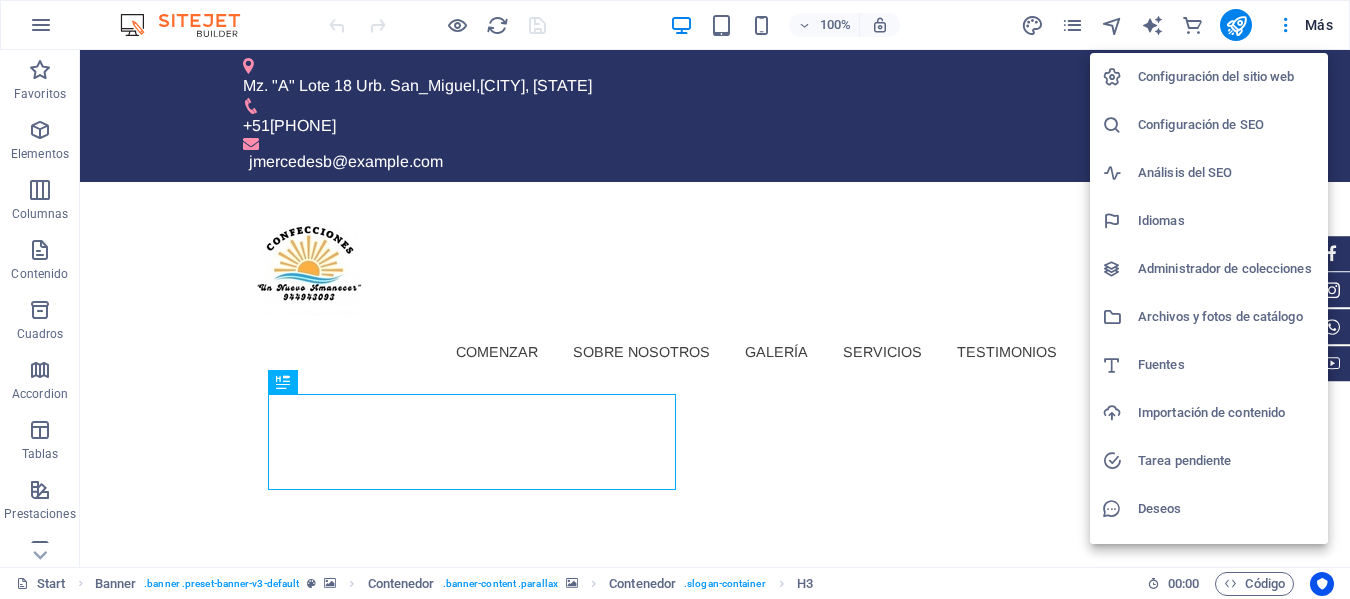 click on "Configuración de SEO" at bounding box center [1227, 125] 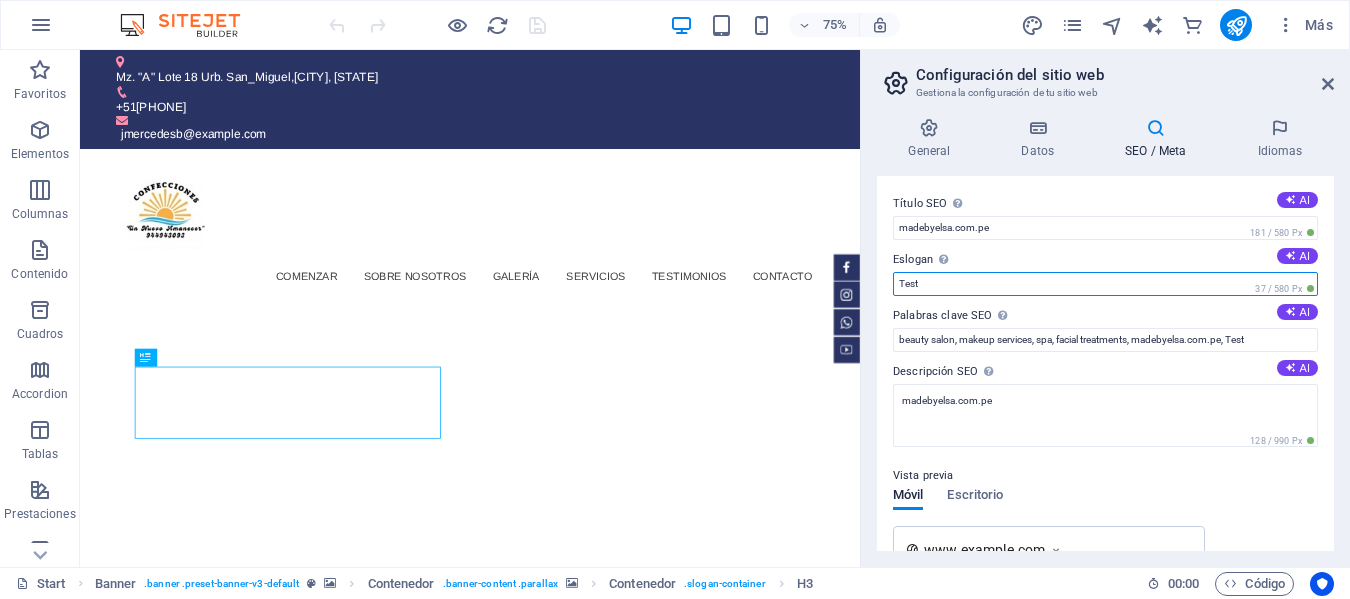 click on "Test" at bounding box center [1105, 284] 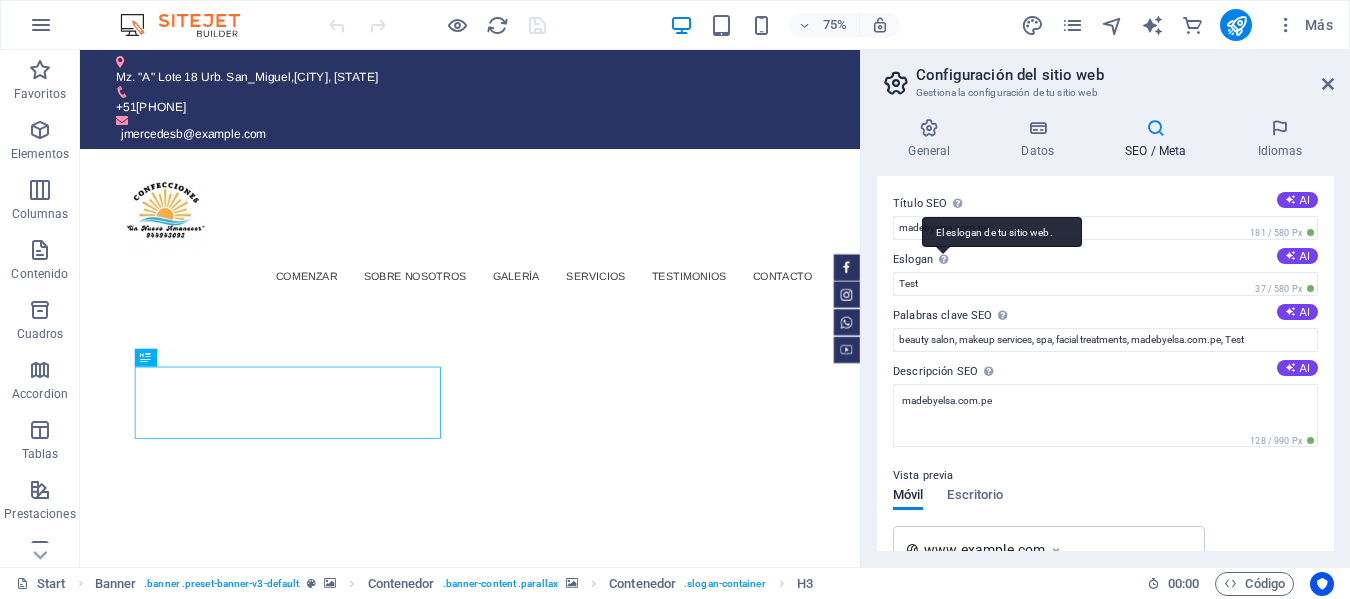 click on "El eslogan de tu sitio web." at bounding box center [1002, 232] 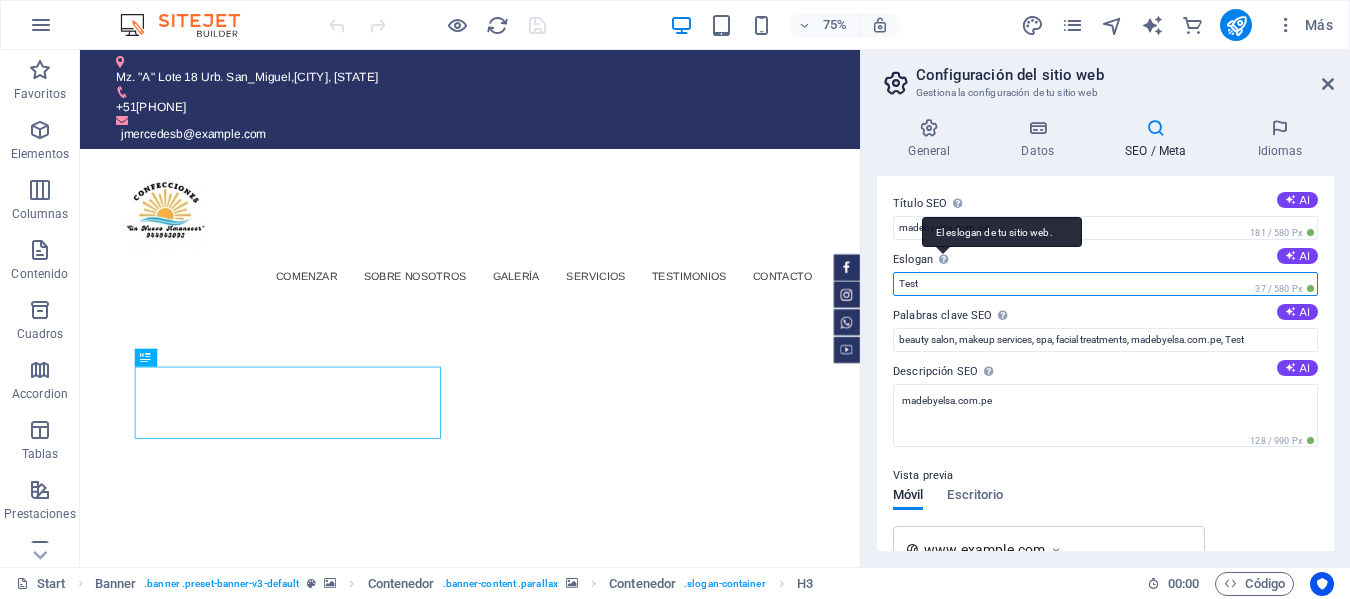 click on "Test" at bounding box center (1105, 284) 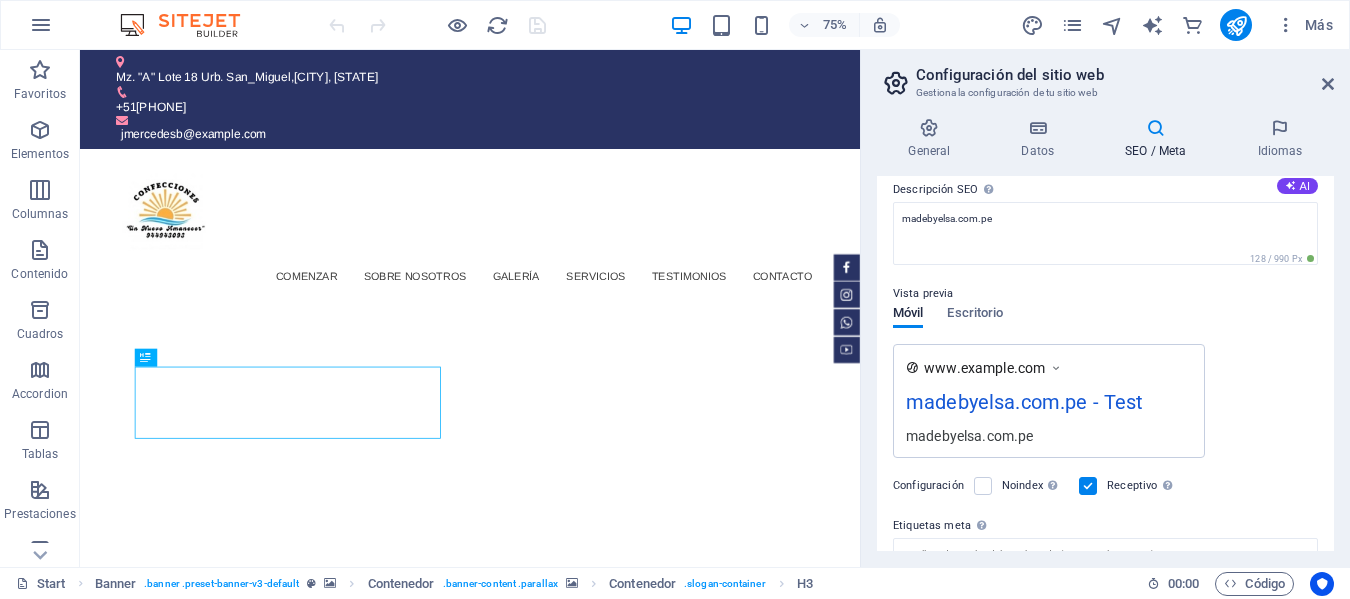 scroll, scrollTop: 200, scrollLeft: 0, axis: vertical 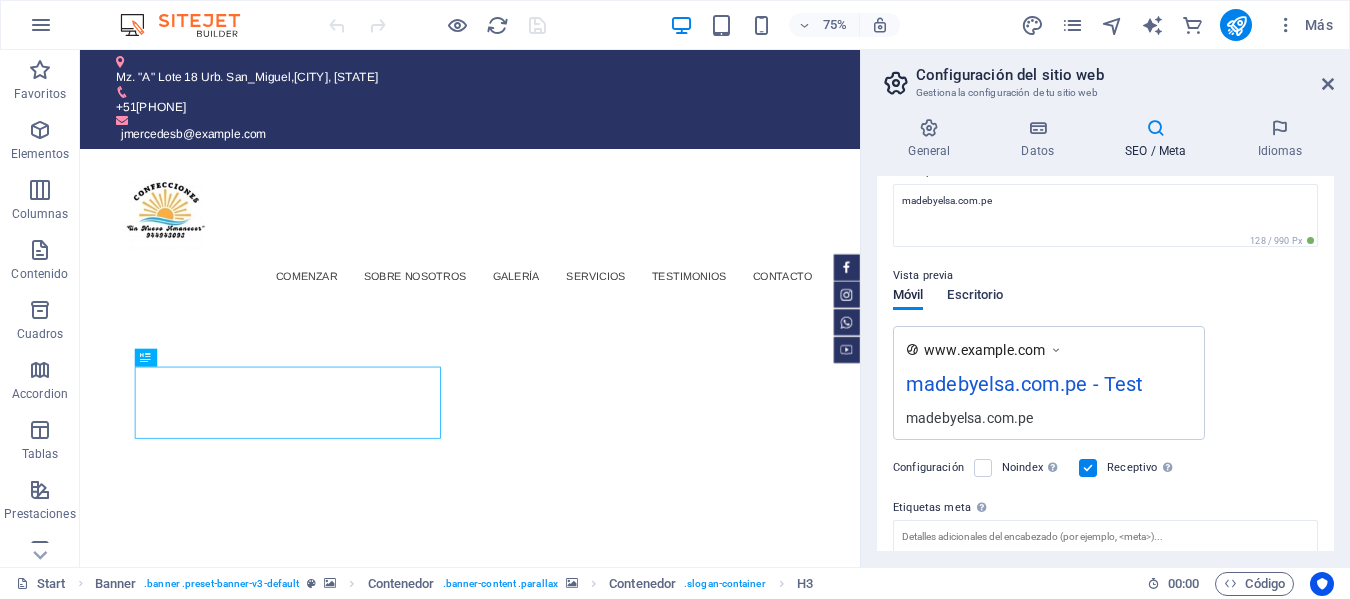 click on "Escritorio" at bounding box center [975, 297] 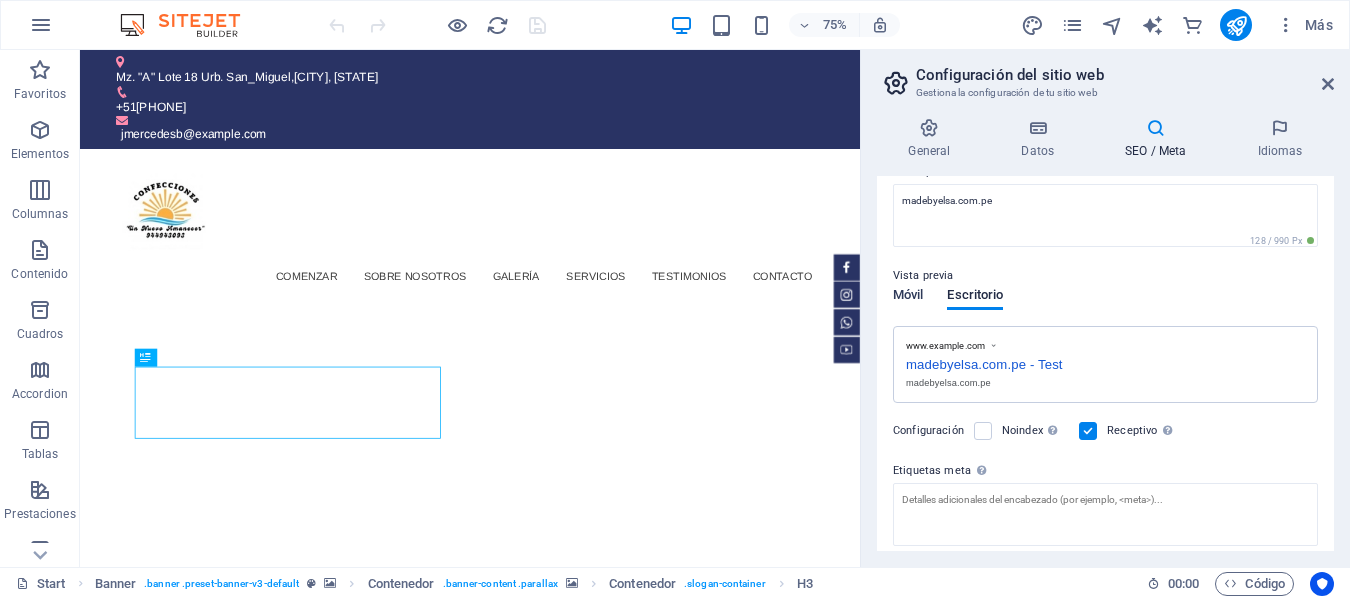 click on "Móvil" at bounding box center (908, 297) 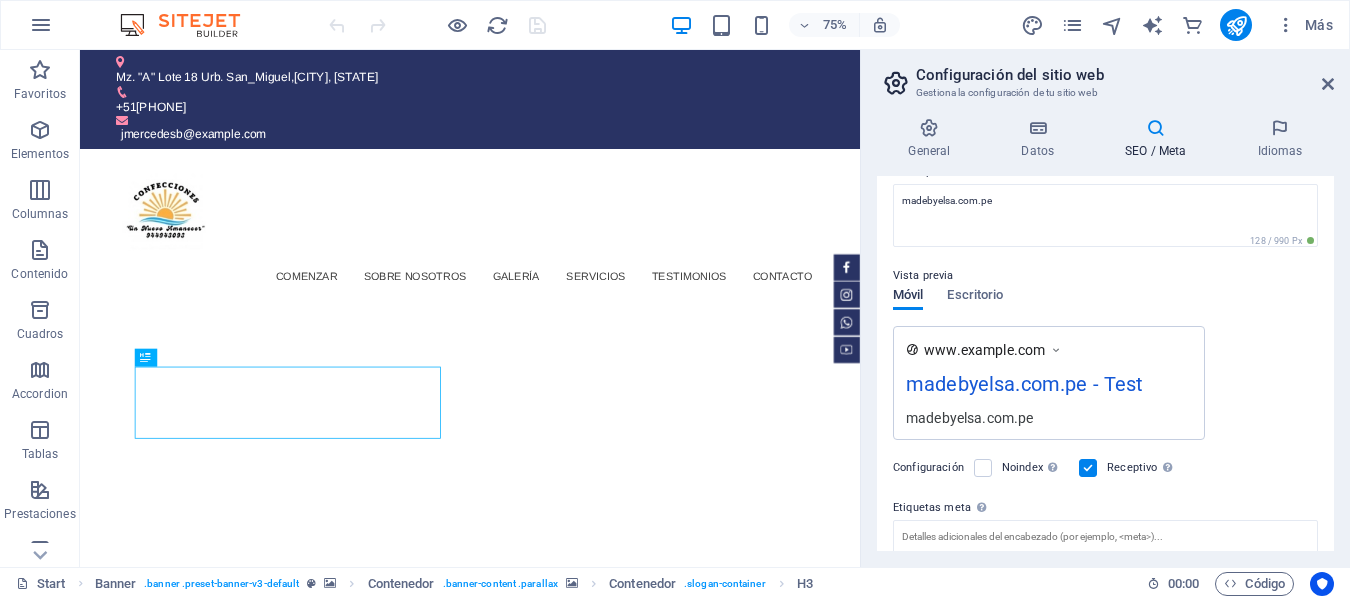 click on "Móvil" at bounding box center (908, 297) 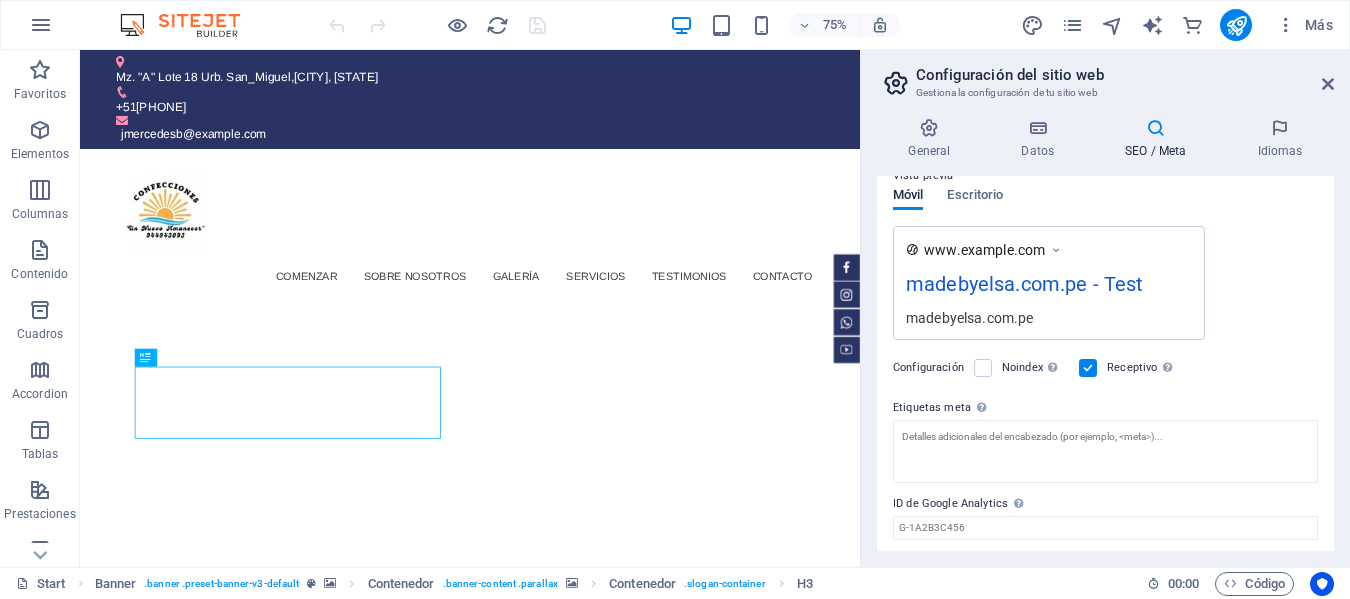 scroll, scrollTop: 361, scrollLeft: 0, axis: vertical 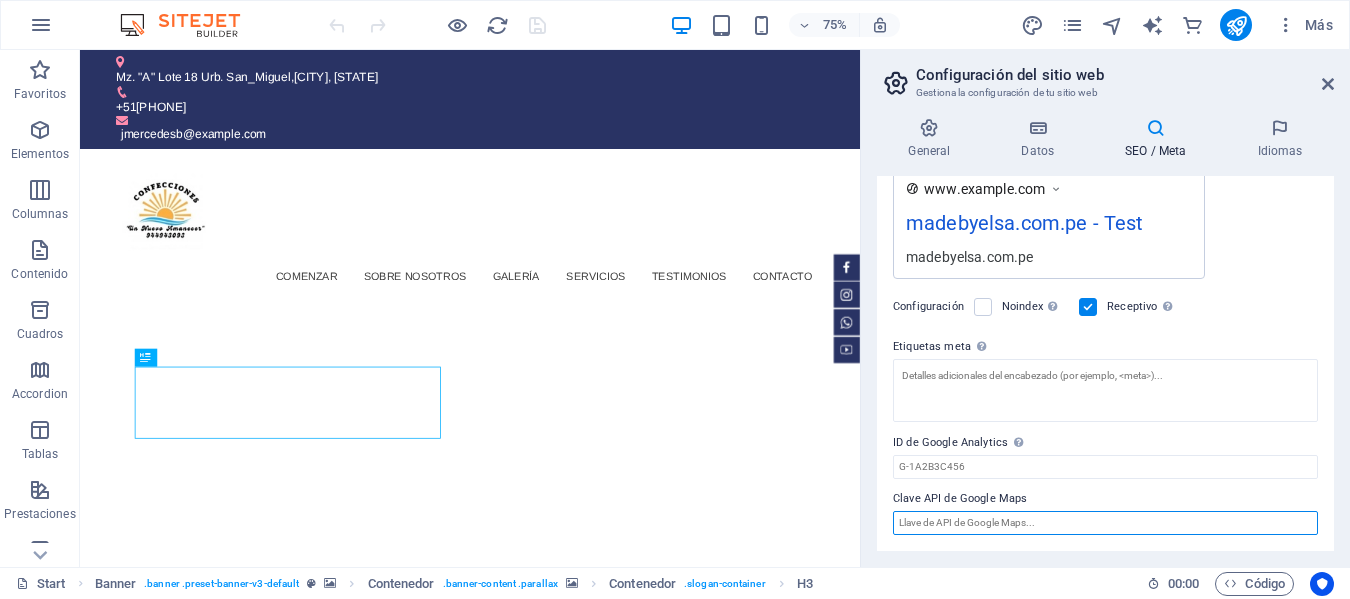 click on "Clave API de Google Maps" at bounding box center (1105, 523) 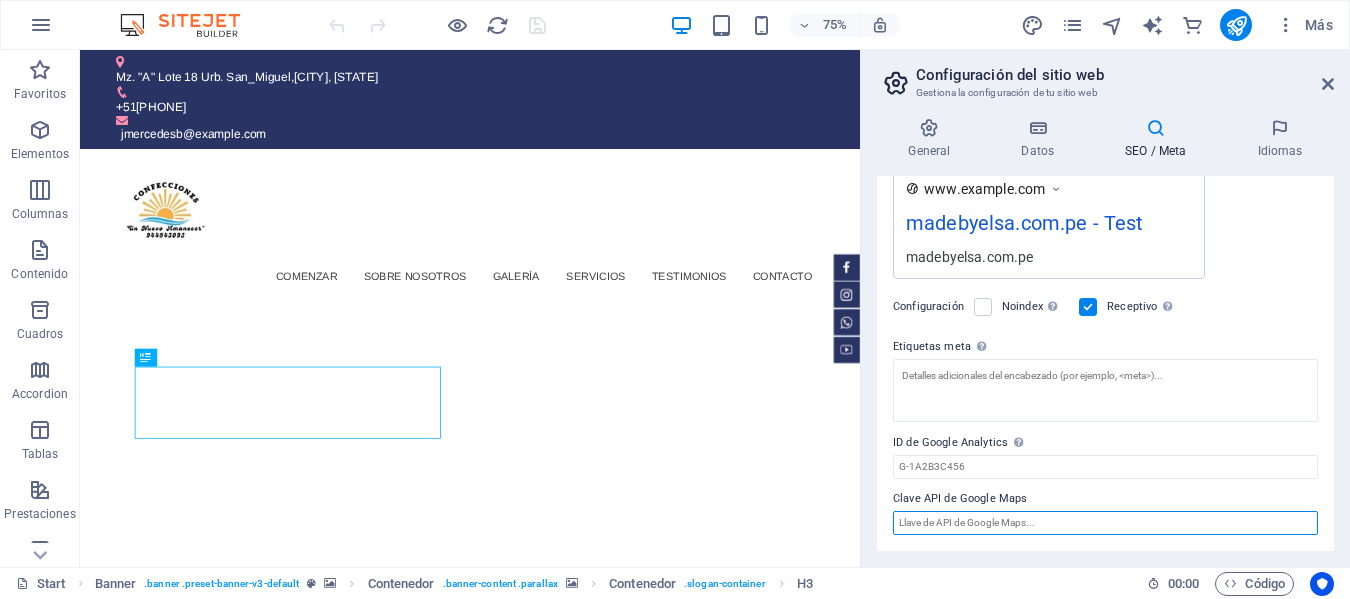 click on "Clave API de Google Maps" at bounding box center [1105, 523] 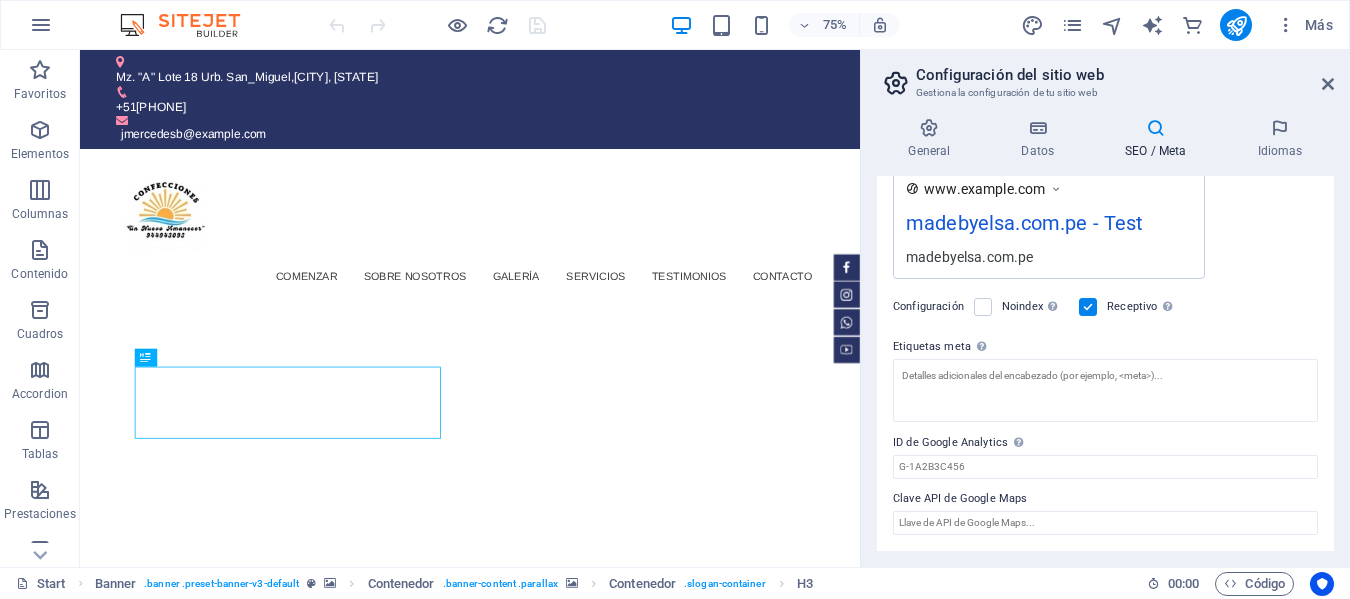 click on "Clave API de Google Maps" at bounding box center (1105, 499) 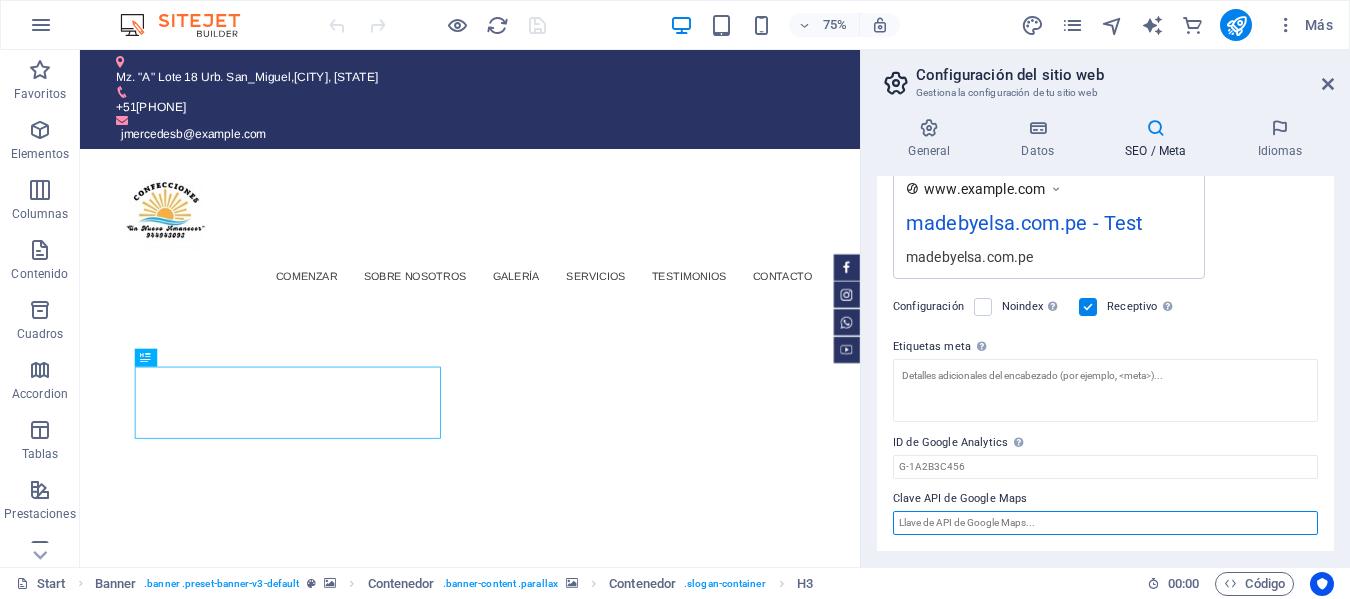 click on "Clave API de Google Maps" at bounding box center (1105, 523) 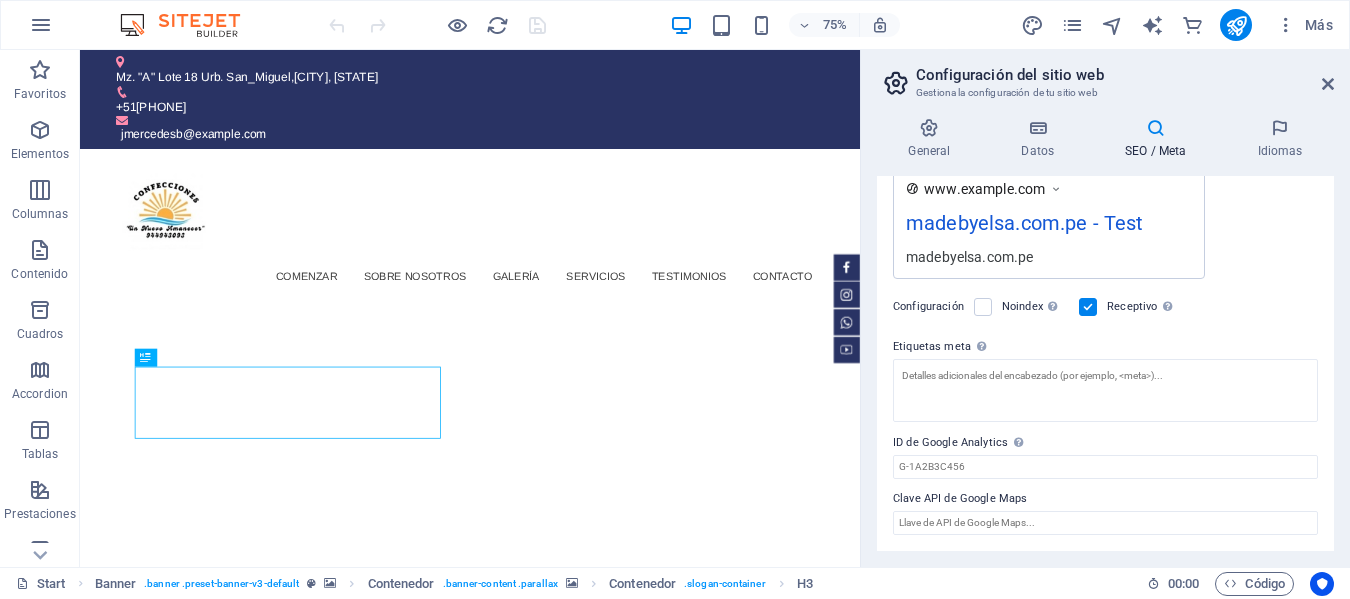 click on "Clave API de Google Maps" at bounding box center (1105, 499) 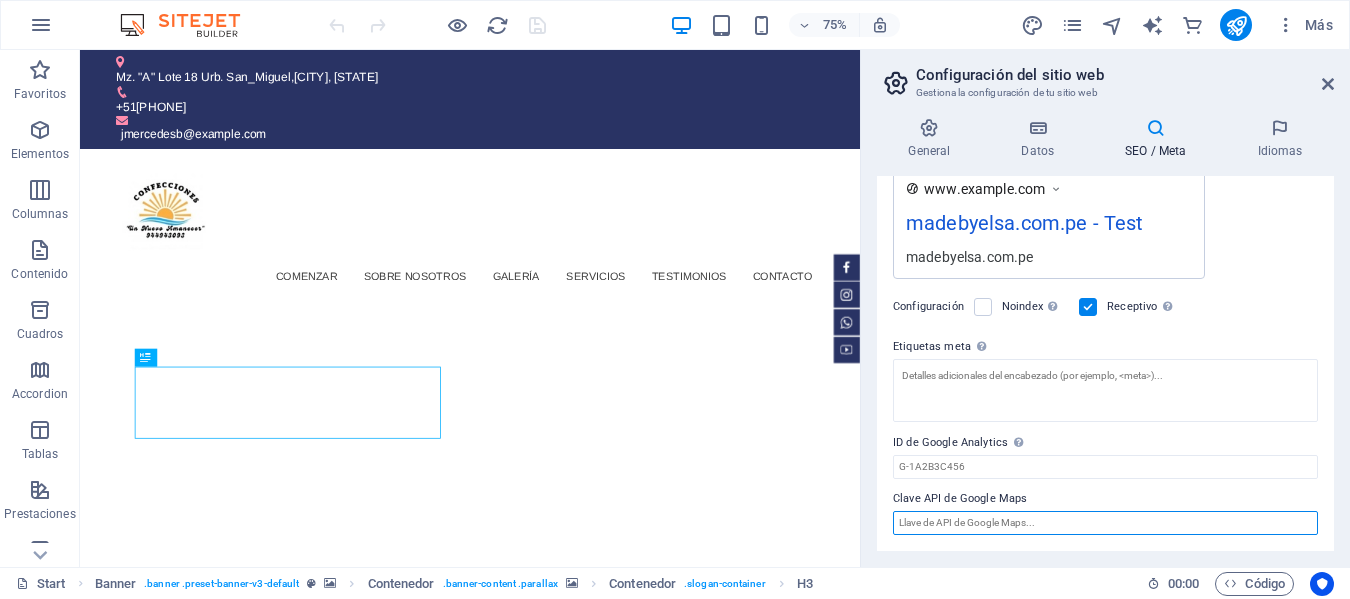 click on "Clave API de Google Maps" at bounding box center (1105, 523) 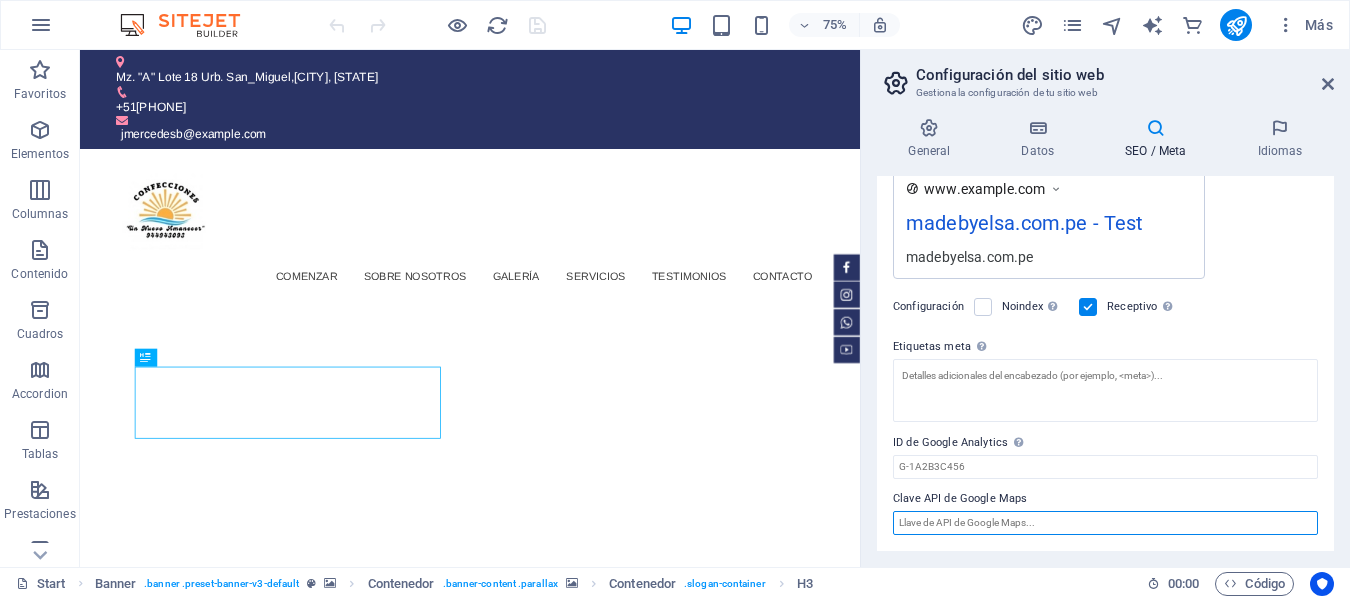 click on "Clave API de Google Maps" at bounding box center (1105, 523) 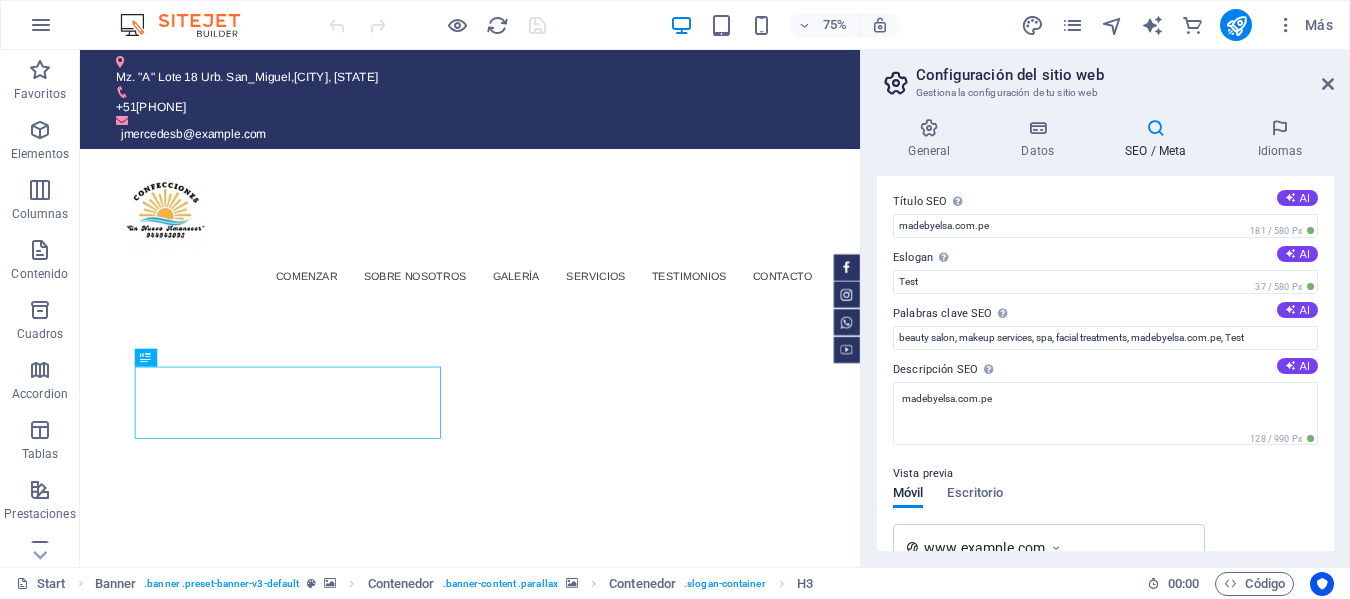 scroll, scrollTop: 0, scrollLeft: 0, axis: both 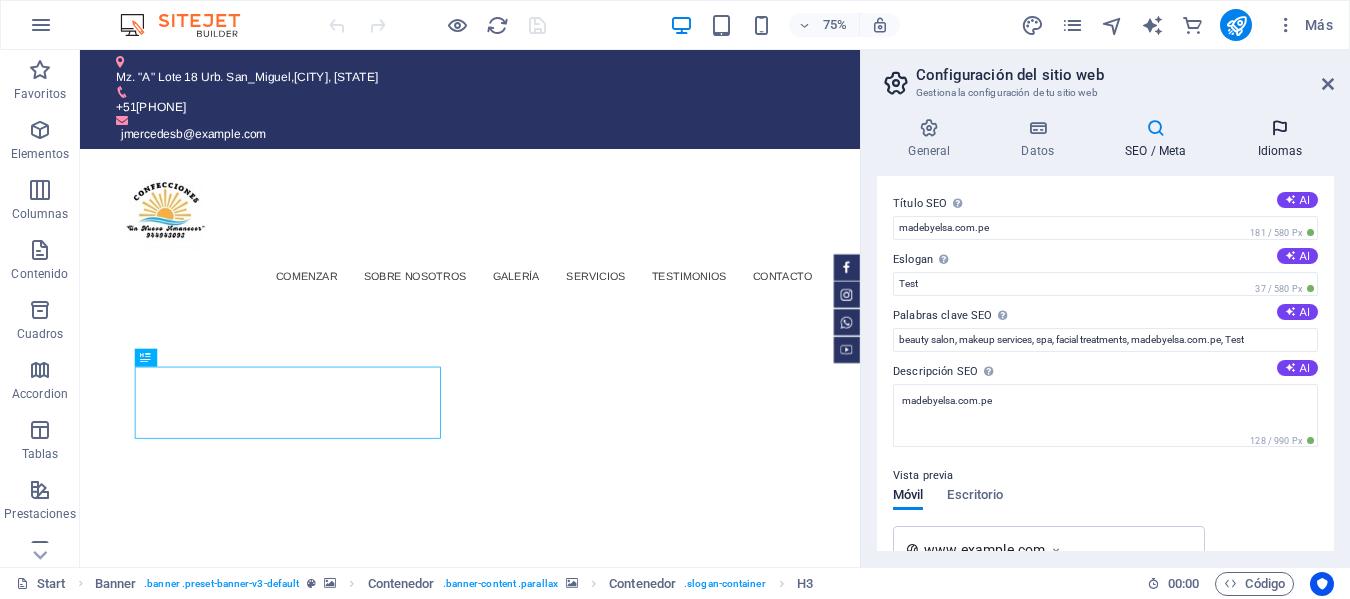 click at bounding box center [1280, 128] 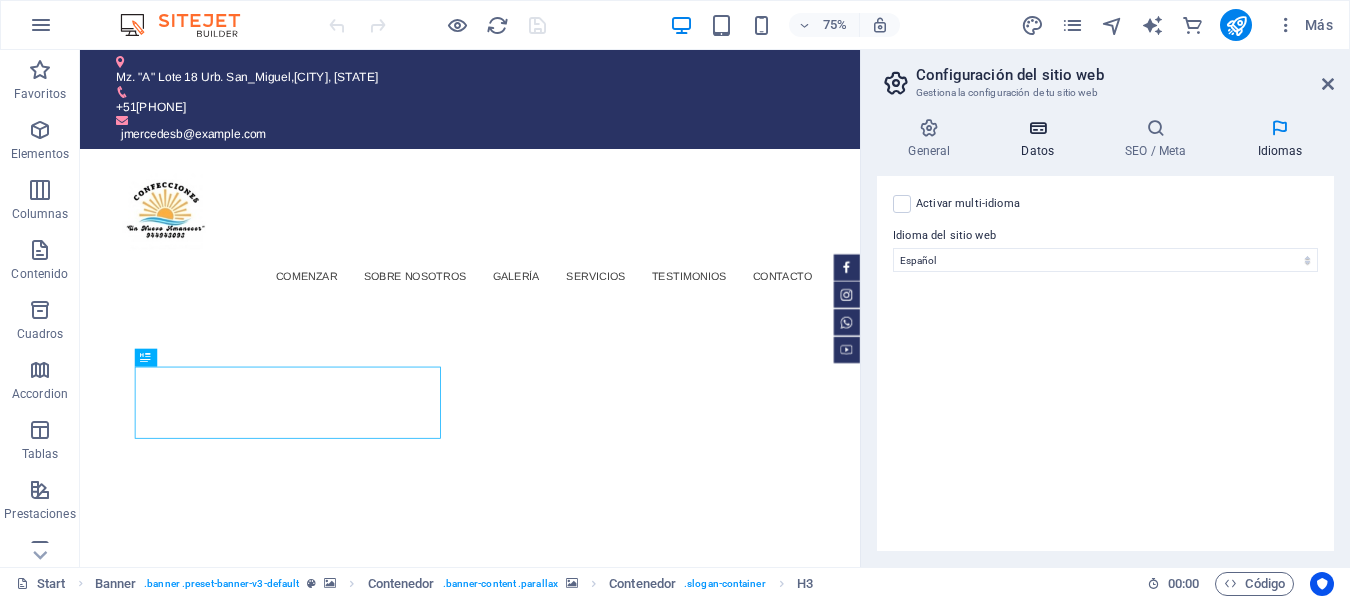 click at bounding box center (1038, 128) 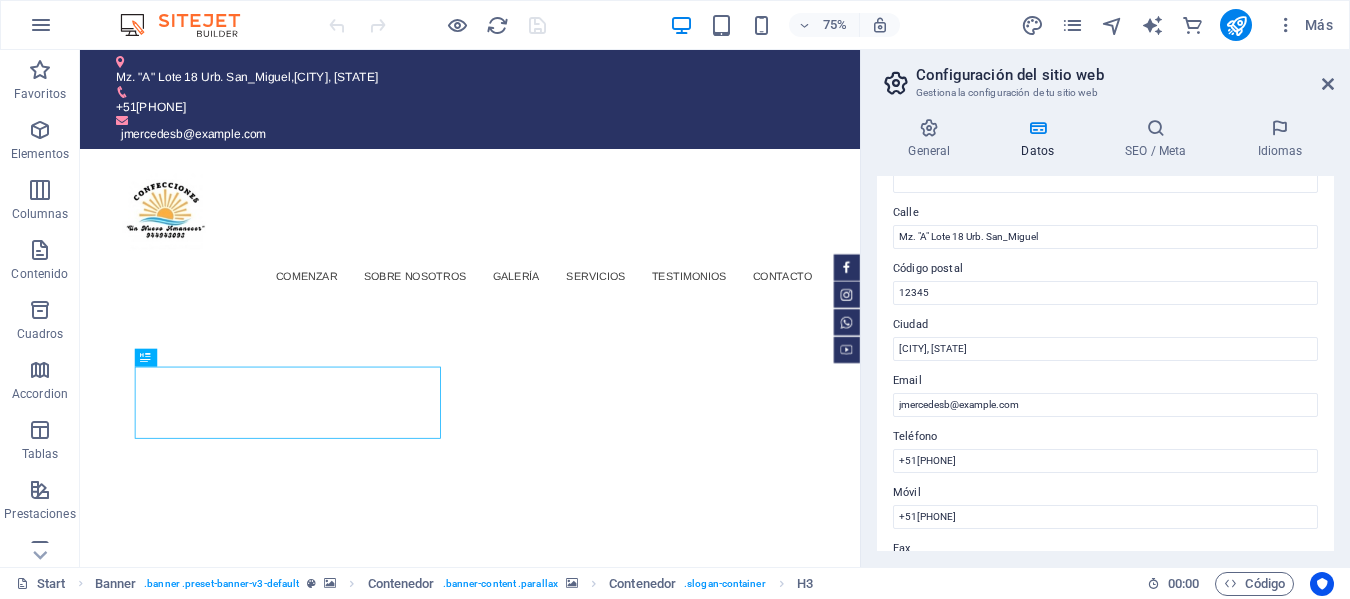 scroll, scrollTop: 100, scrollLeft: 0, axis: vertical 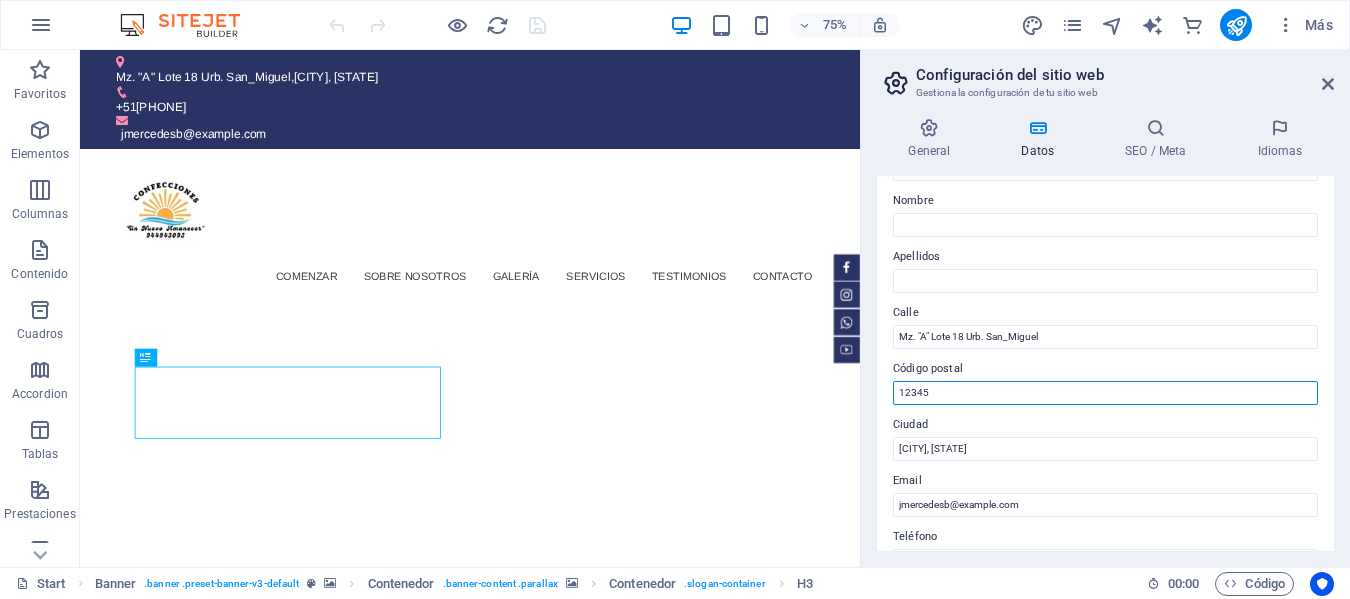 drag, startPoint x: 946, startPoint y: 393, endPoint x: 874, endPoint y: 393, distance: 72 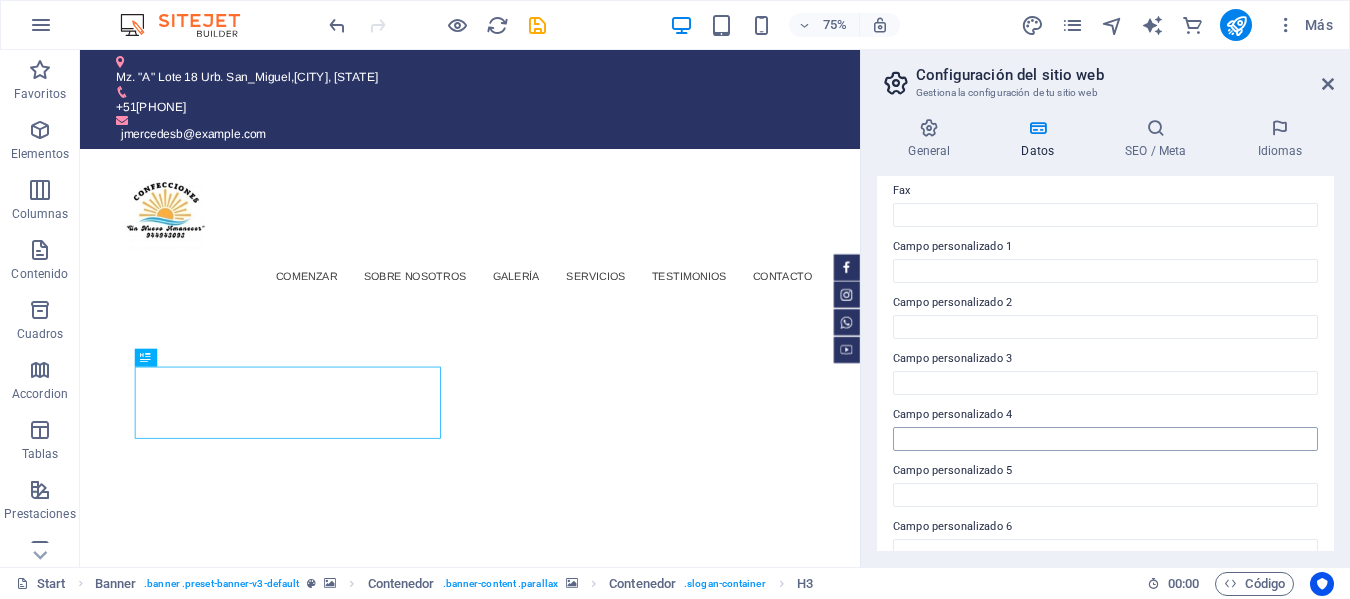 scroll, scrollTop: 586, scrollLeft: 0, axis: vertical 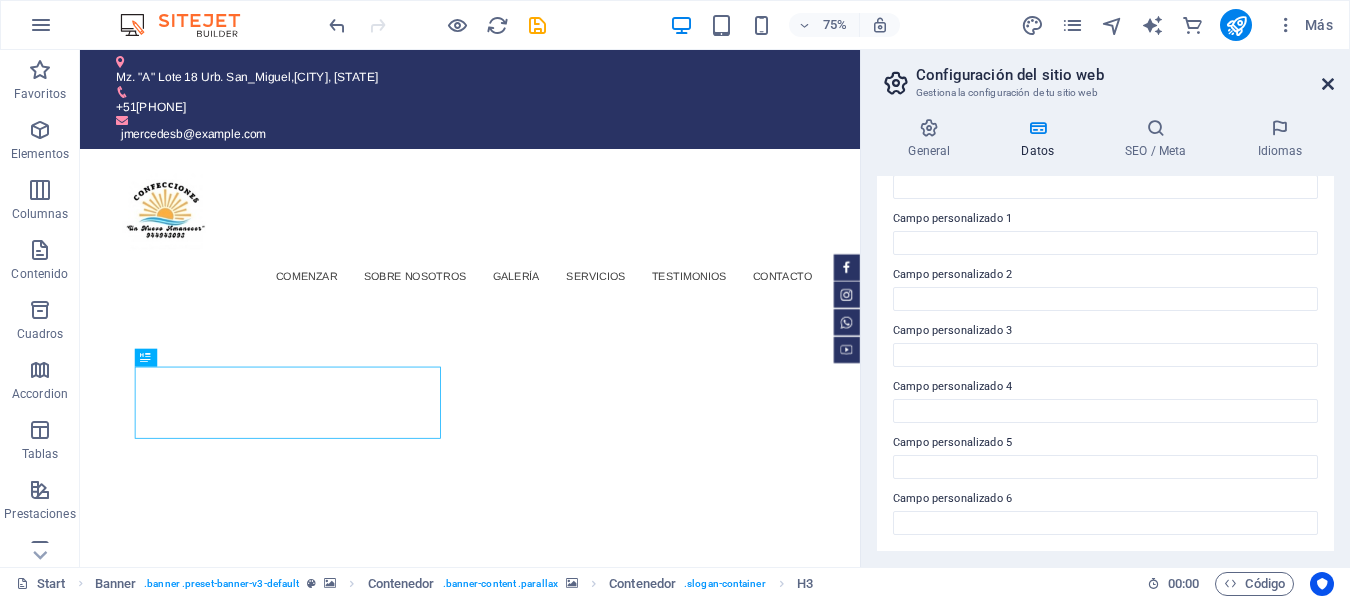 type 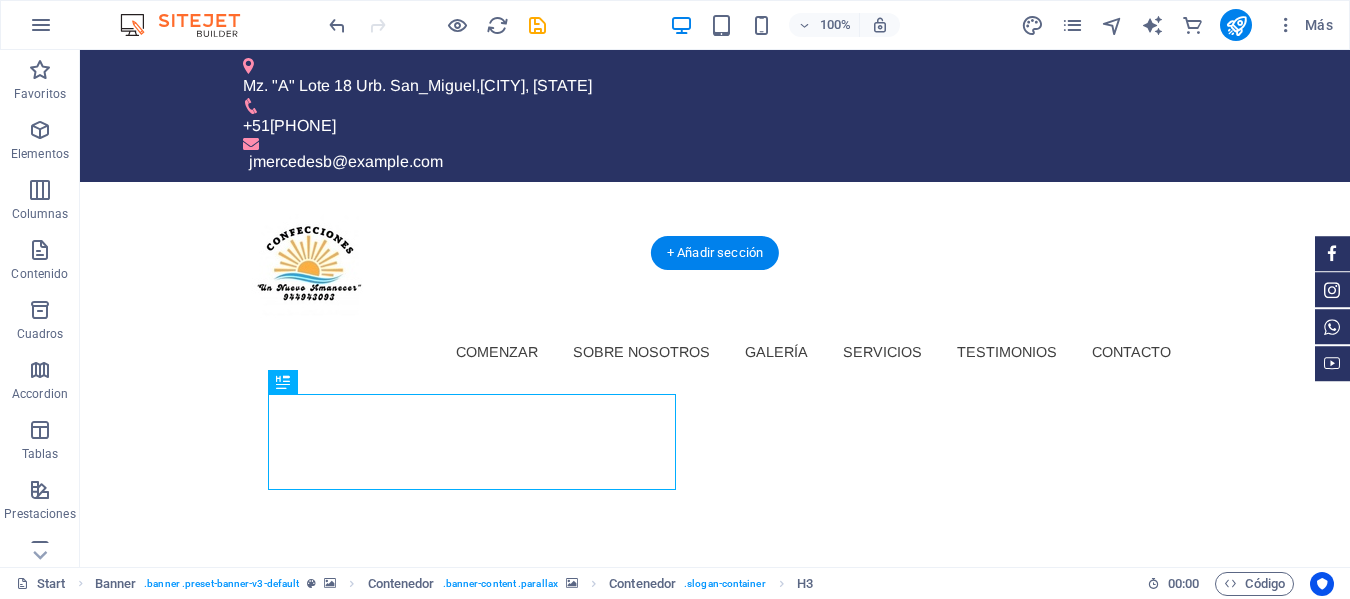 click at bounding box center (715, 1018) 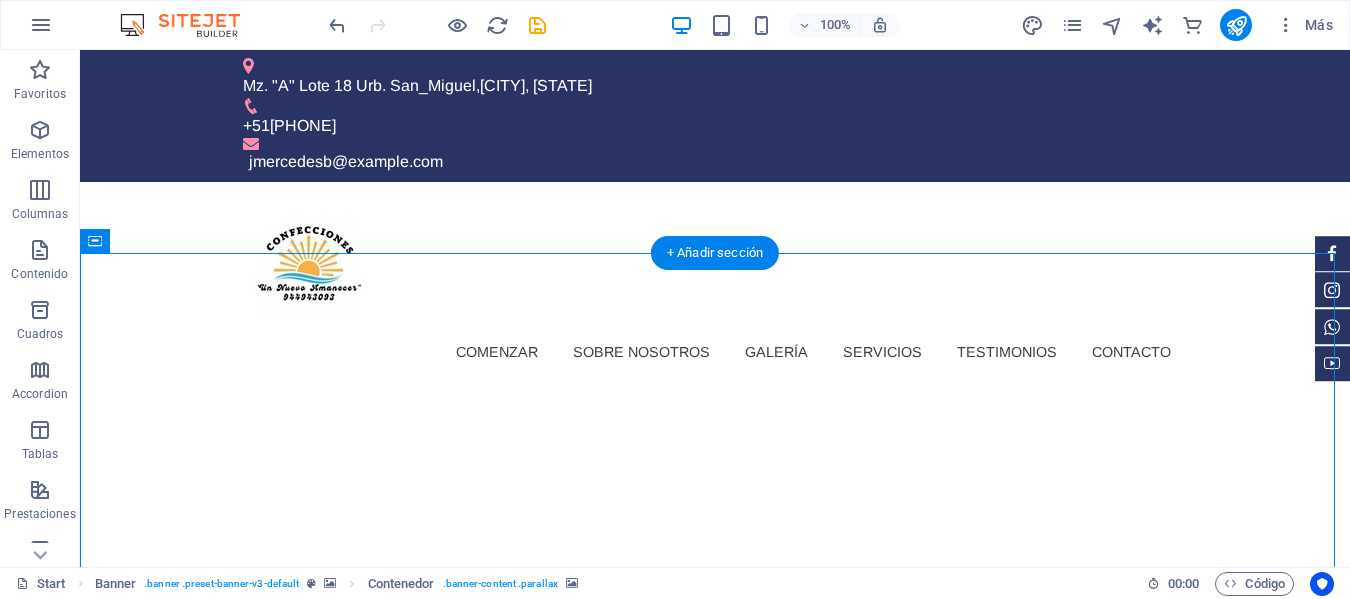 click at bounding box center [715, 1018] 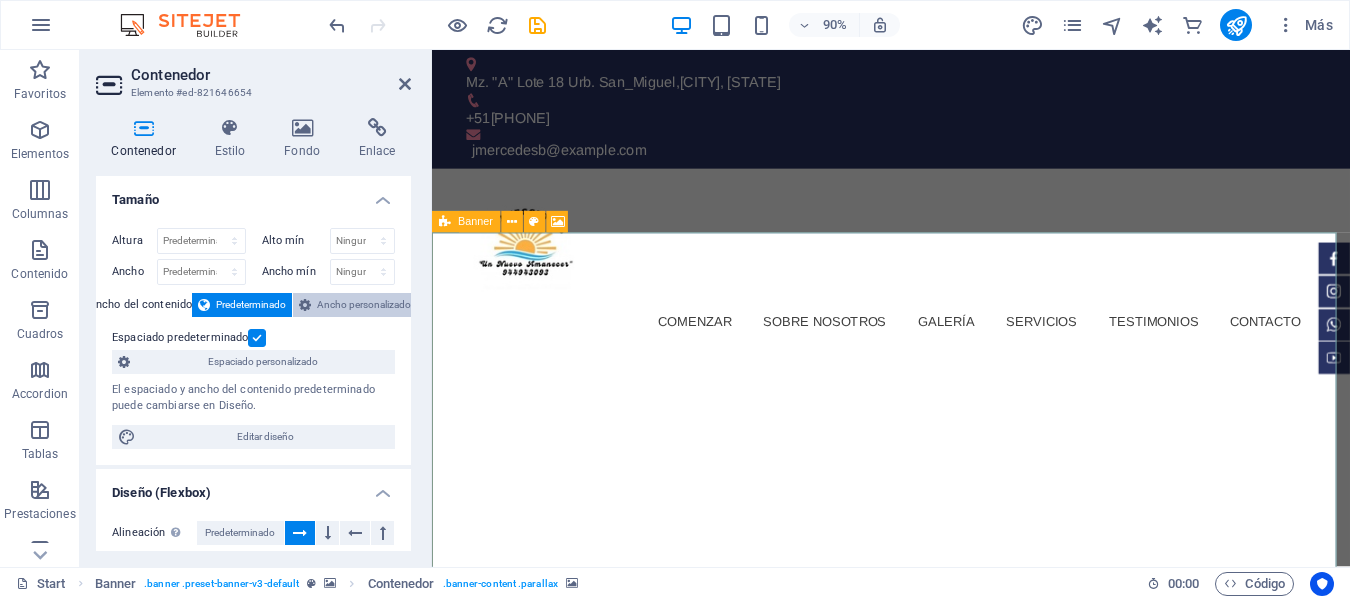 click on "Ancho personalizado" at bounding box center (364, 305) 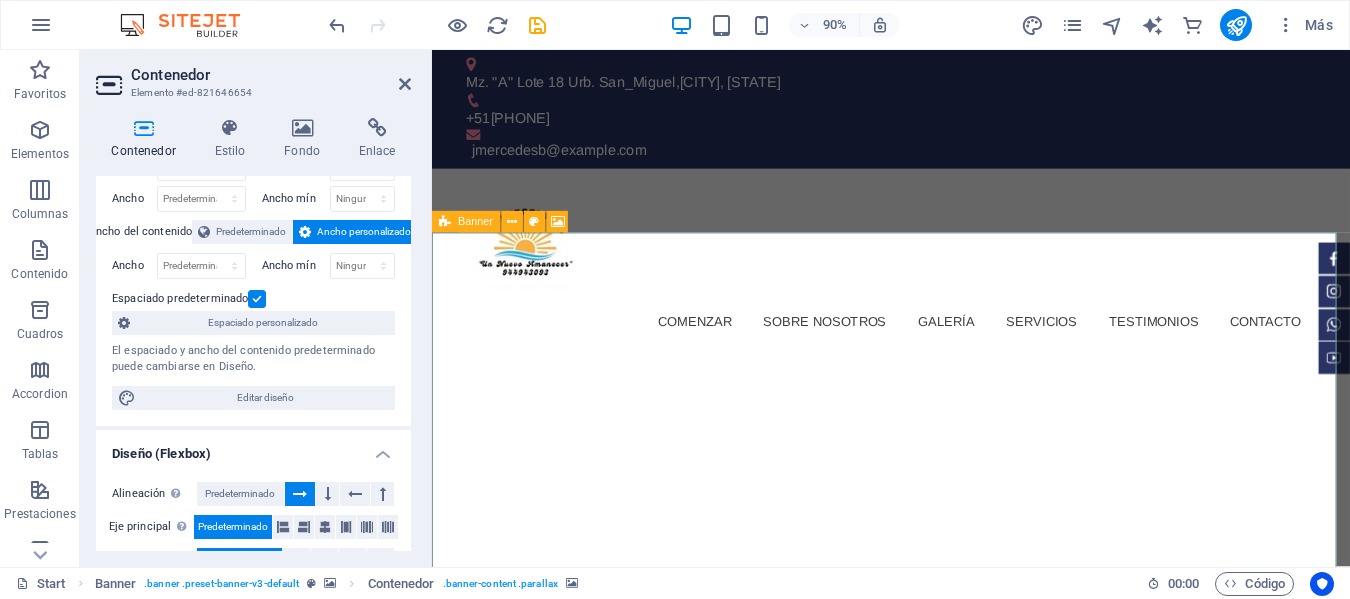 scroll, scrollTop: 100, scrollLeft: 0, axis: vertical 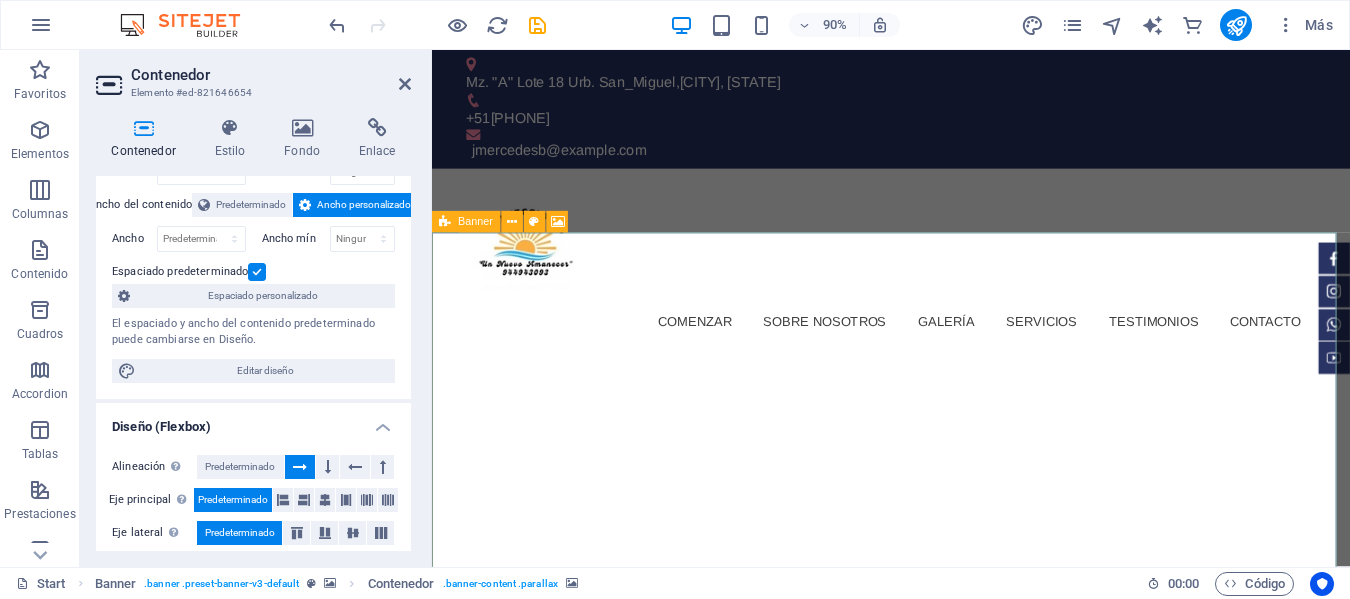 click at bounding box center [257, 272] 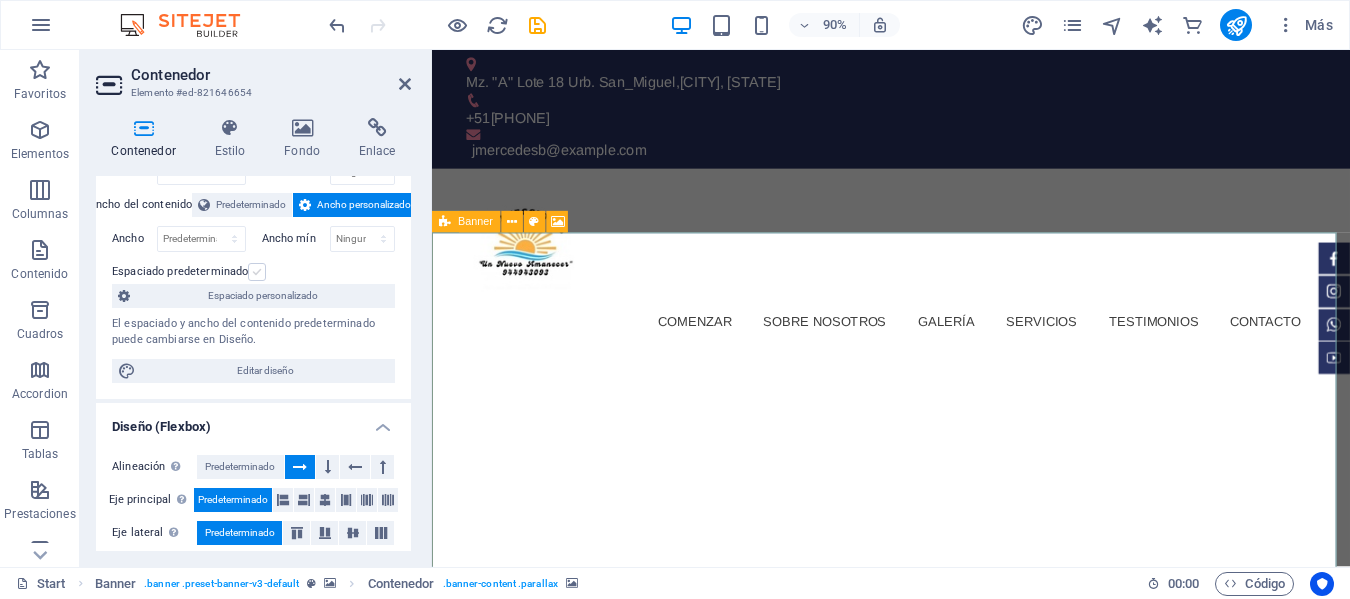 click at bounding box center [257, 272] 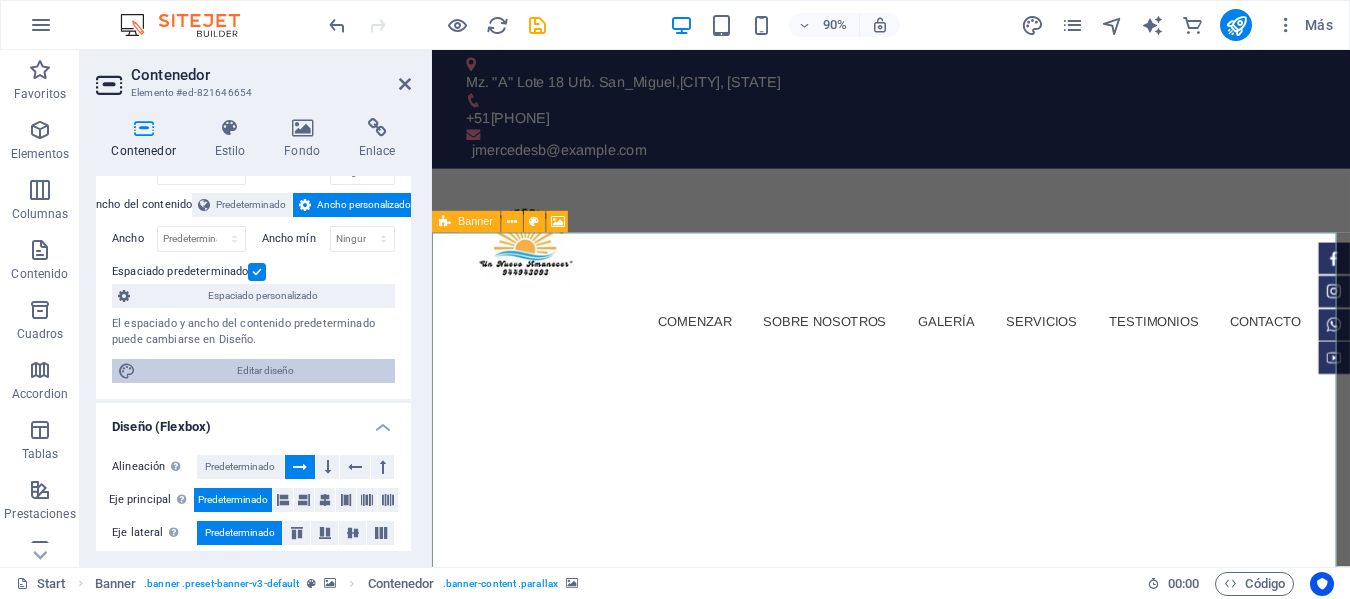 click on "Editar diseño" at bounding box center (265, 371) 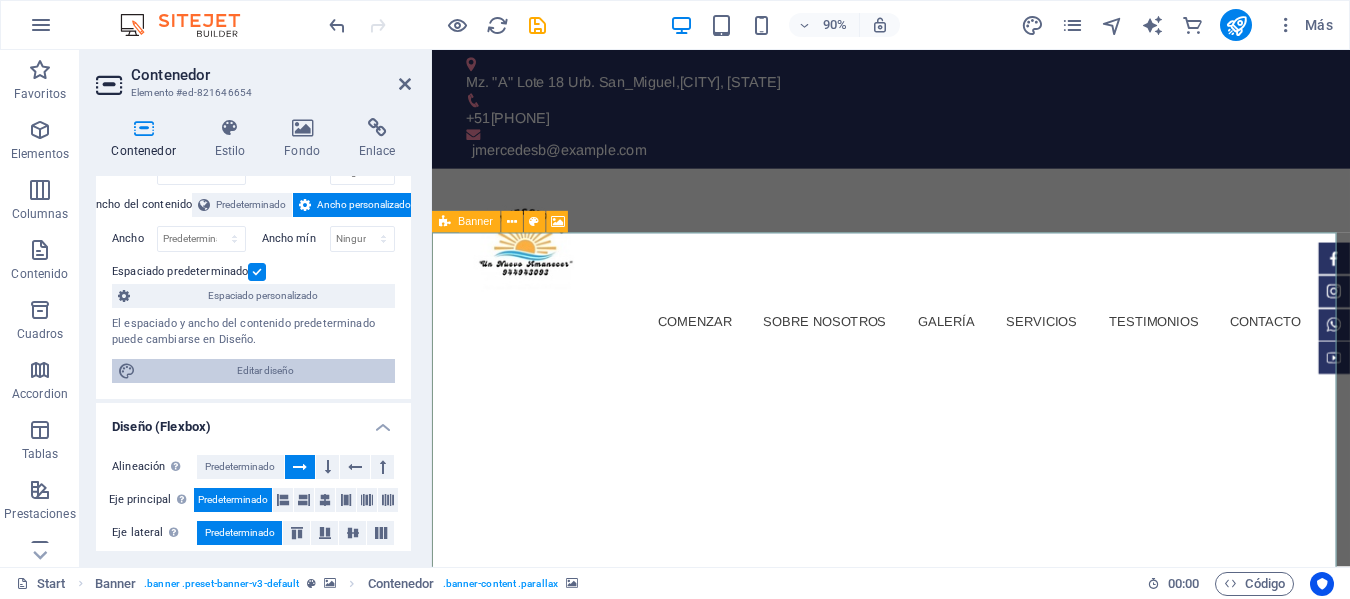 select on "rem" 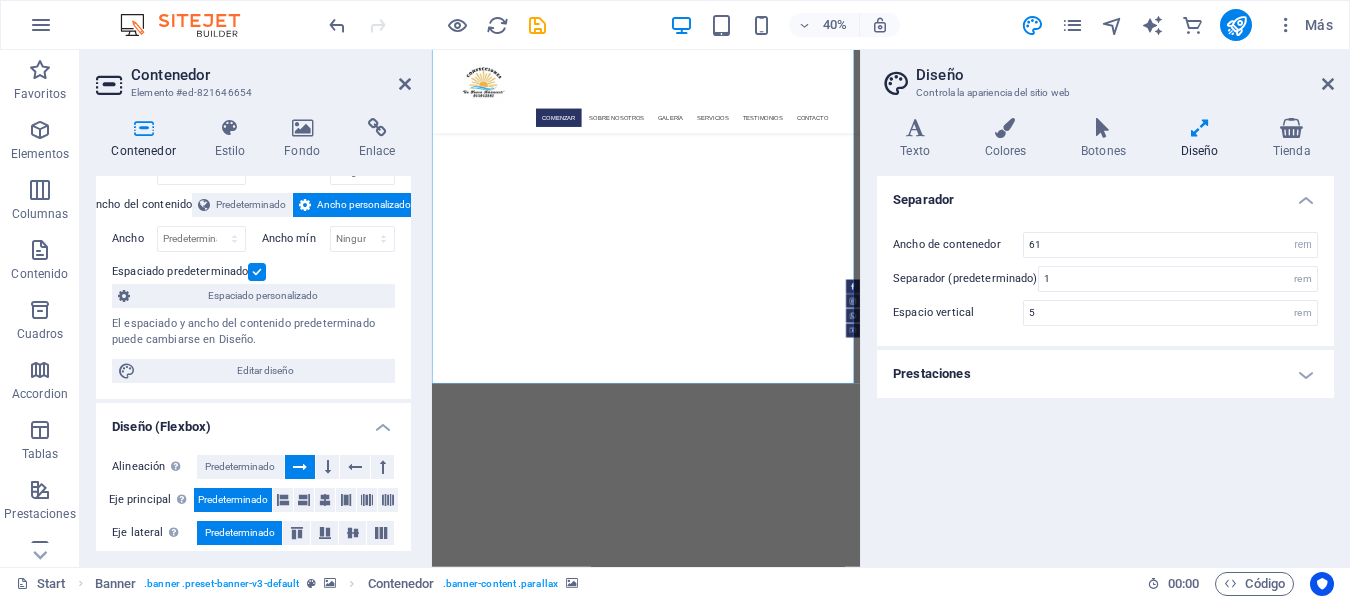 scroll, scrollTop: 0, scrollLeft: 0, axis: both 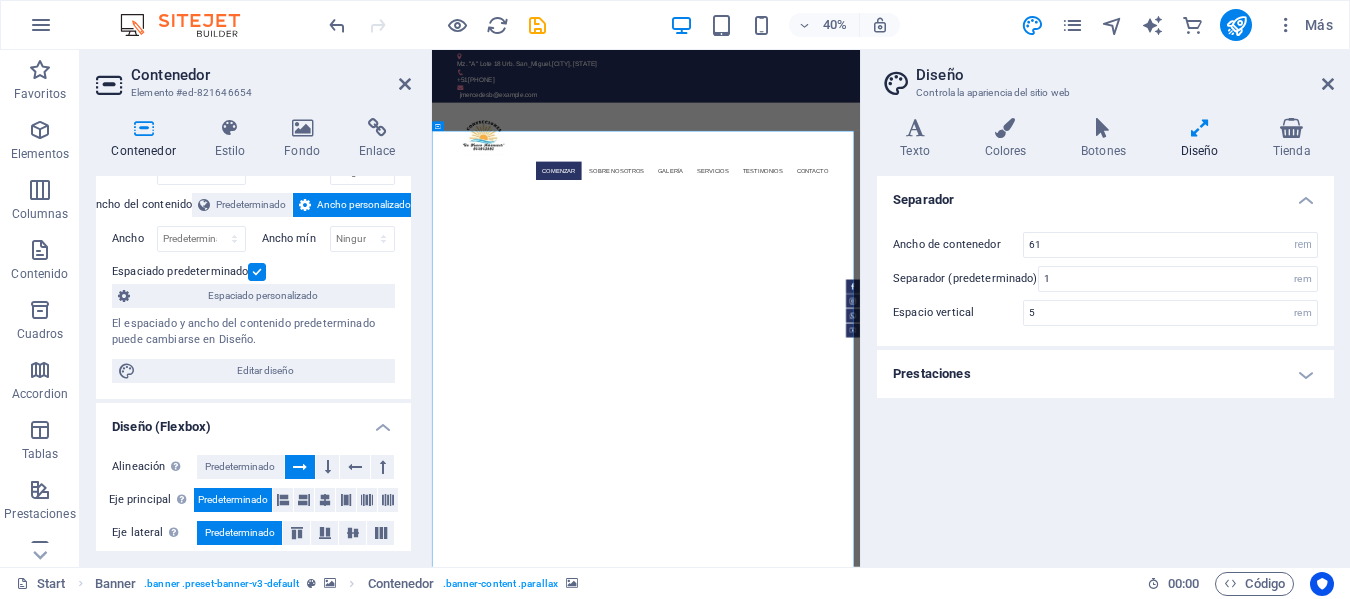 click at bounding box center (967, 2082) 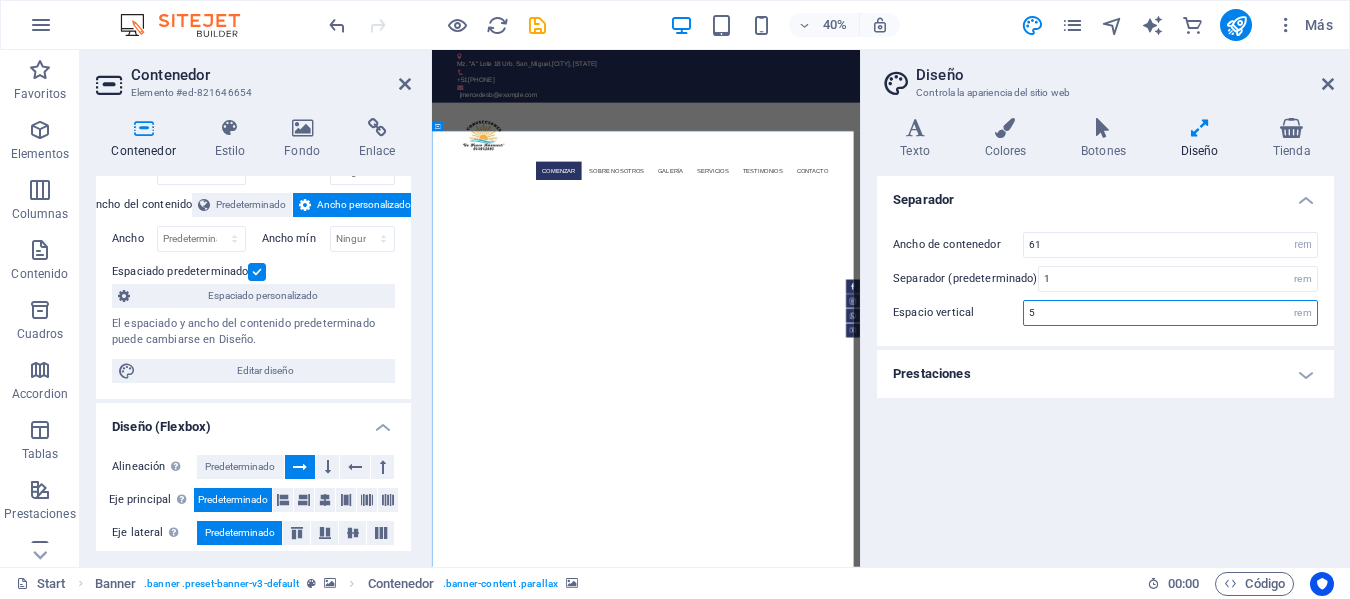 click on "5" at bounding box center (1170, 313) 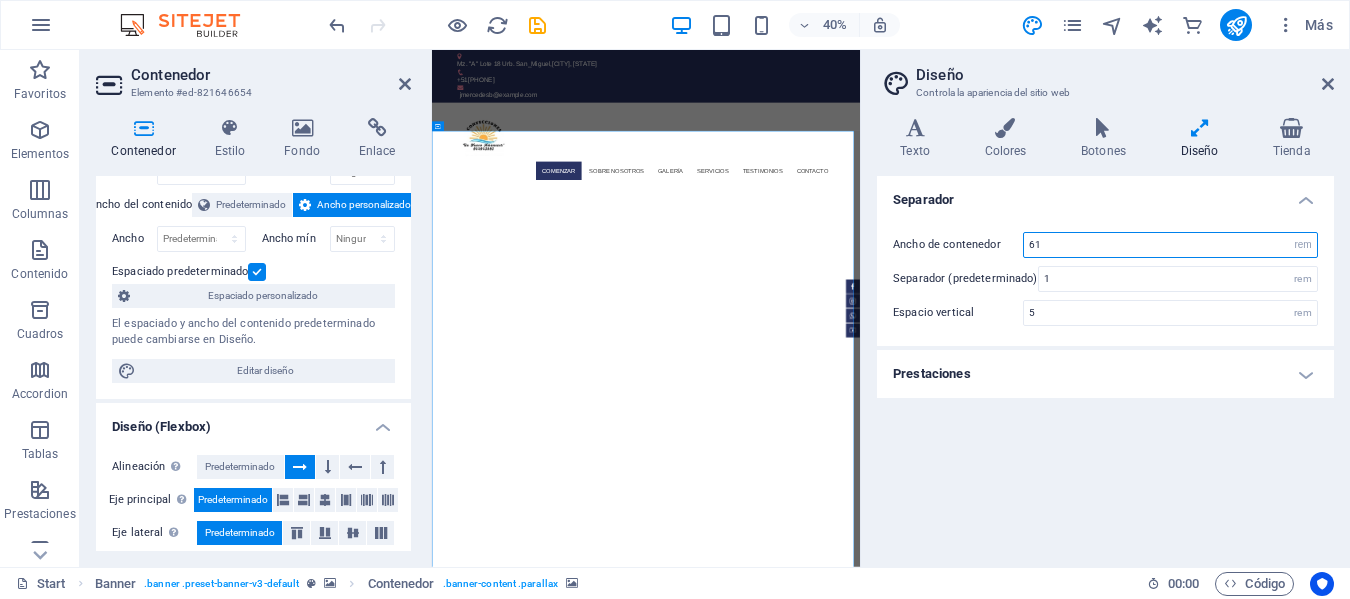 click on "61" at bounding box center [1170, 245] 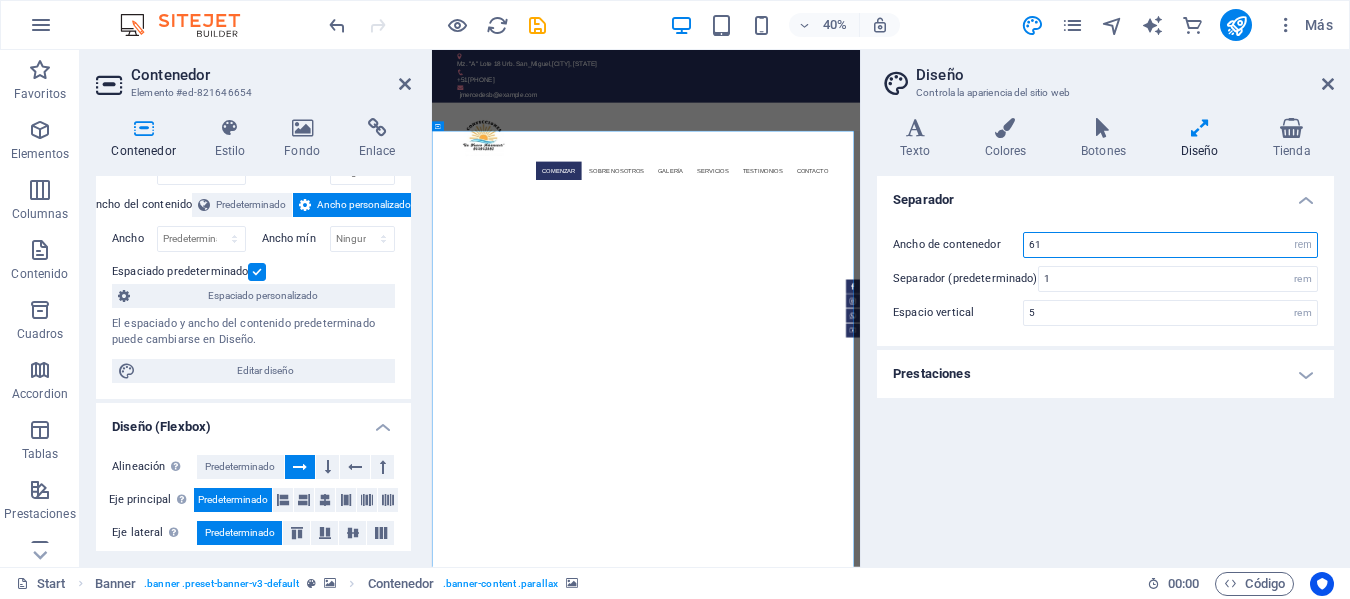 click on "61" at bounding box center [1170, 245] 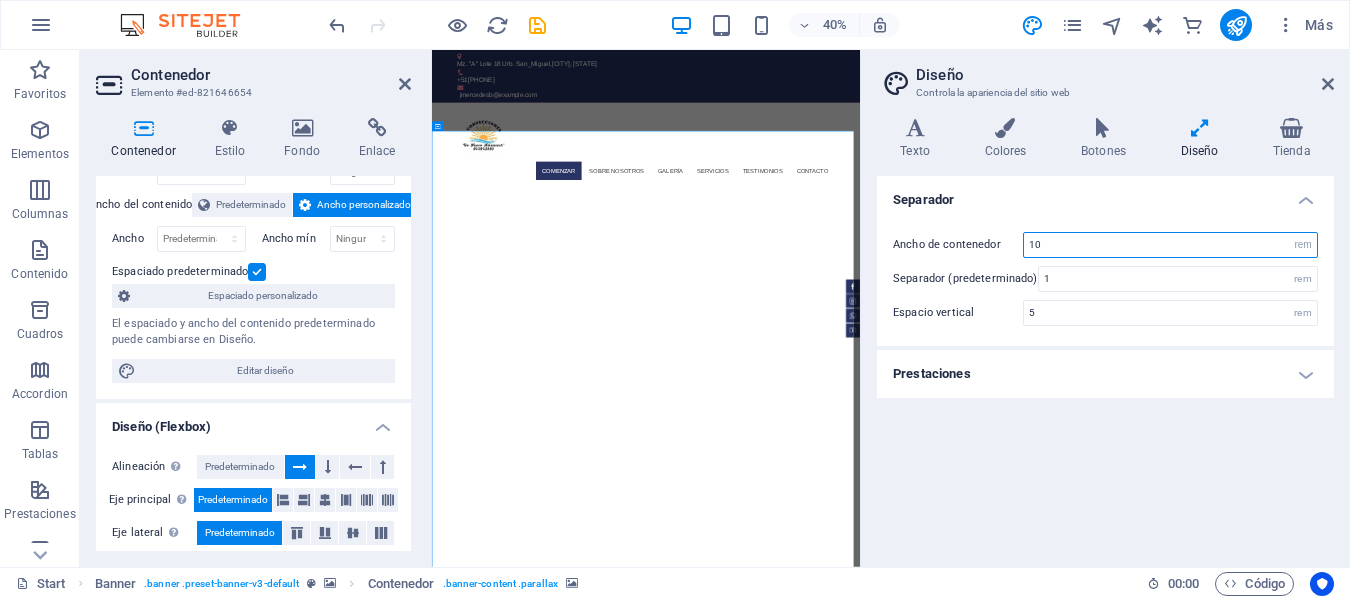 type on "10" 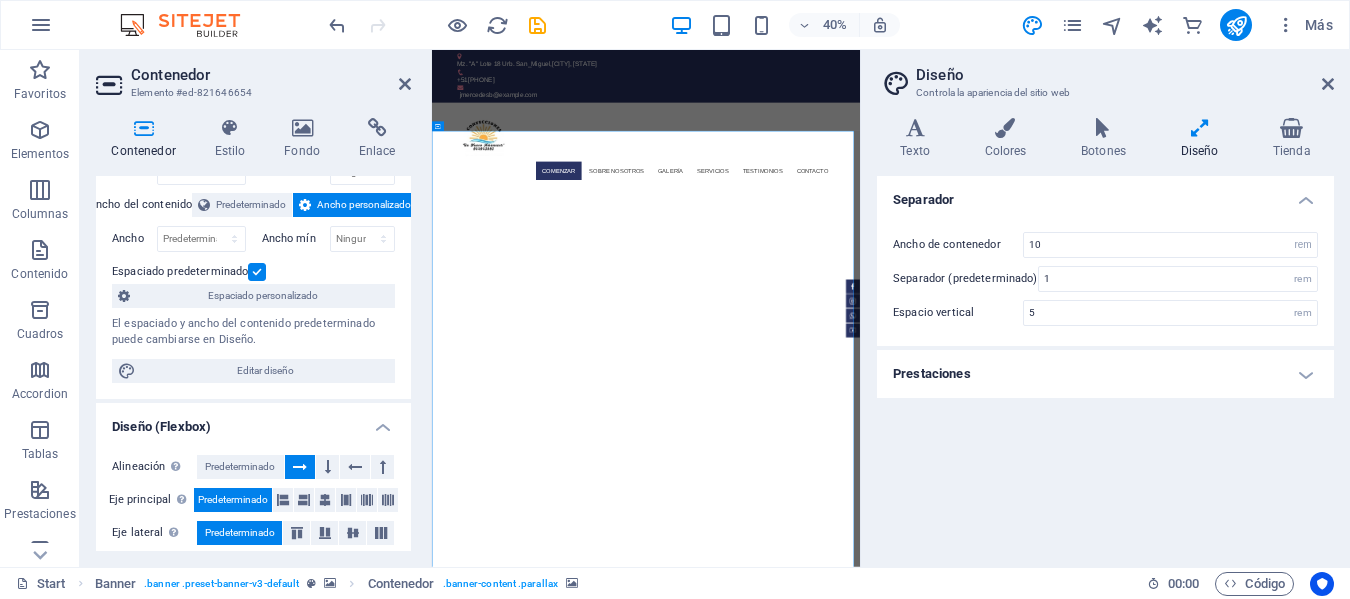 click on "Separador Ancho de contenedor 10 rem px Separador (predeterminado) 1 rem Espacio vertical 5 rem Prestaciones Duración de la transición 0.3 s Función de la transición Lentitud Entrada lenta Salida lenta Entrada/salida lenta Lineal" at bounding box center (1105, 363) 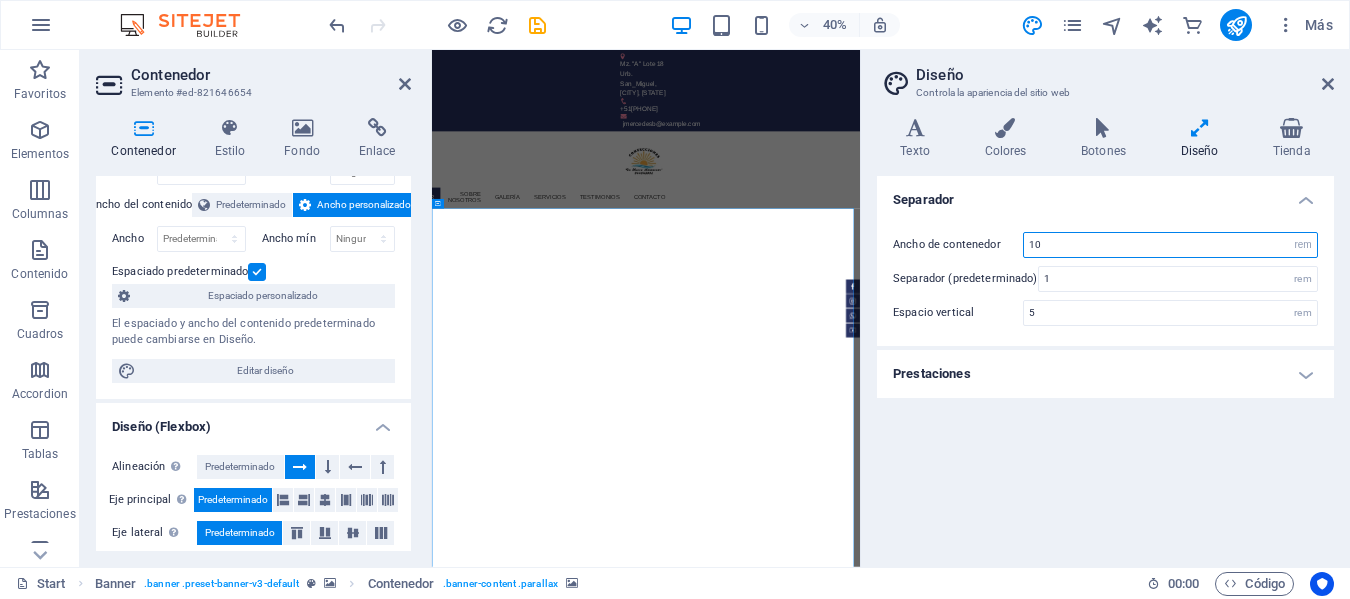 click on "10" at bounding box center (1170, 245) 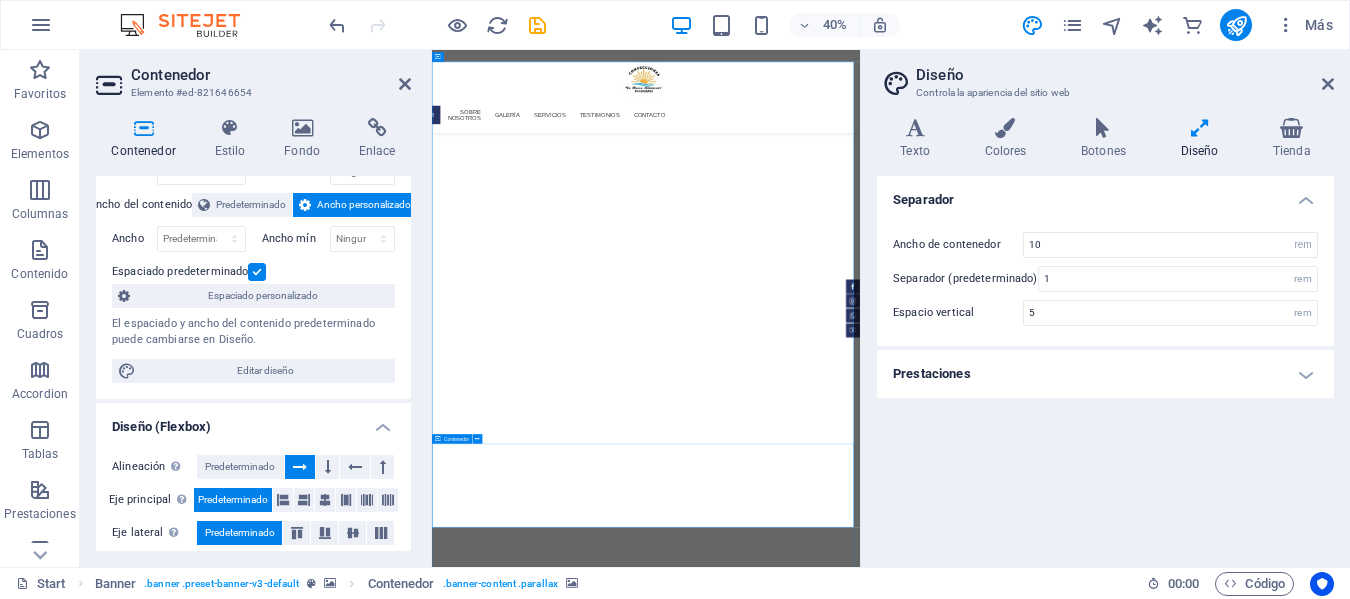 scroll, scrollTop: 400, scrollLeft: 0, axis: vertical 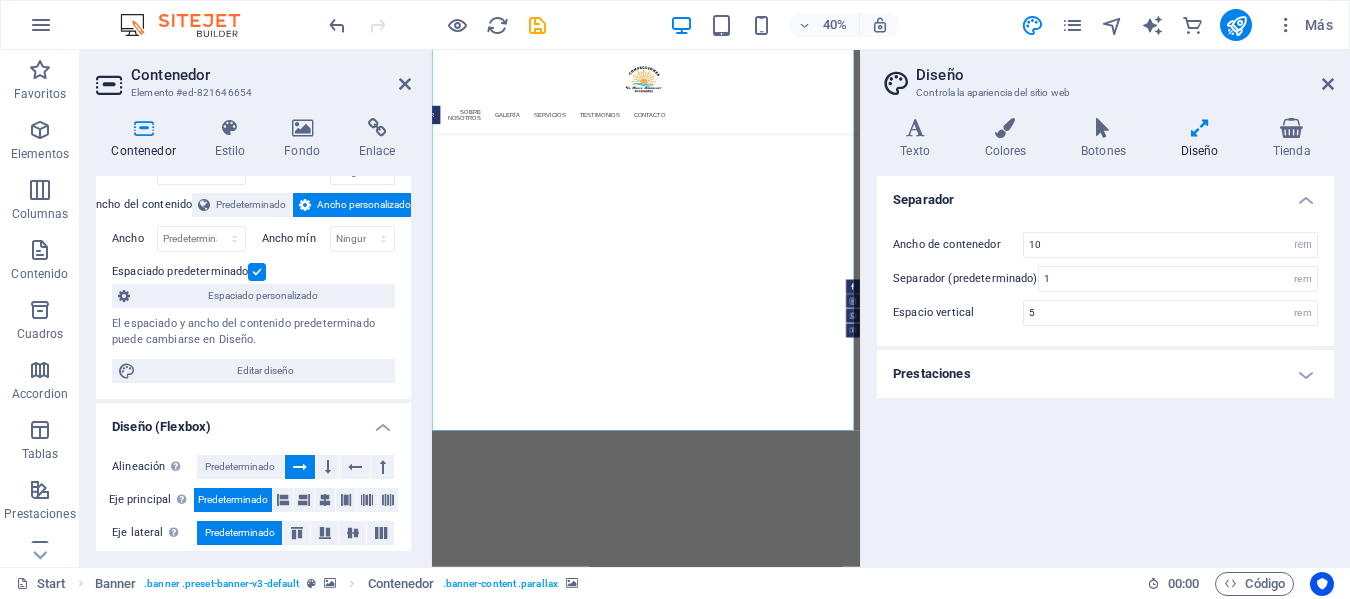 click on "Prestaciones" at bounding box center [1105, 374] 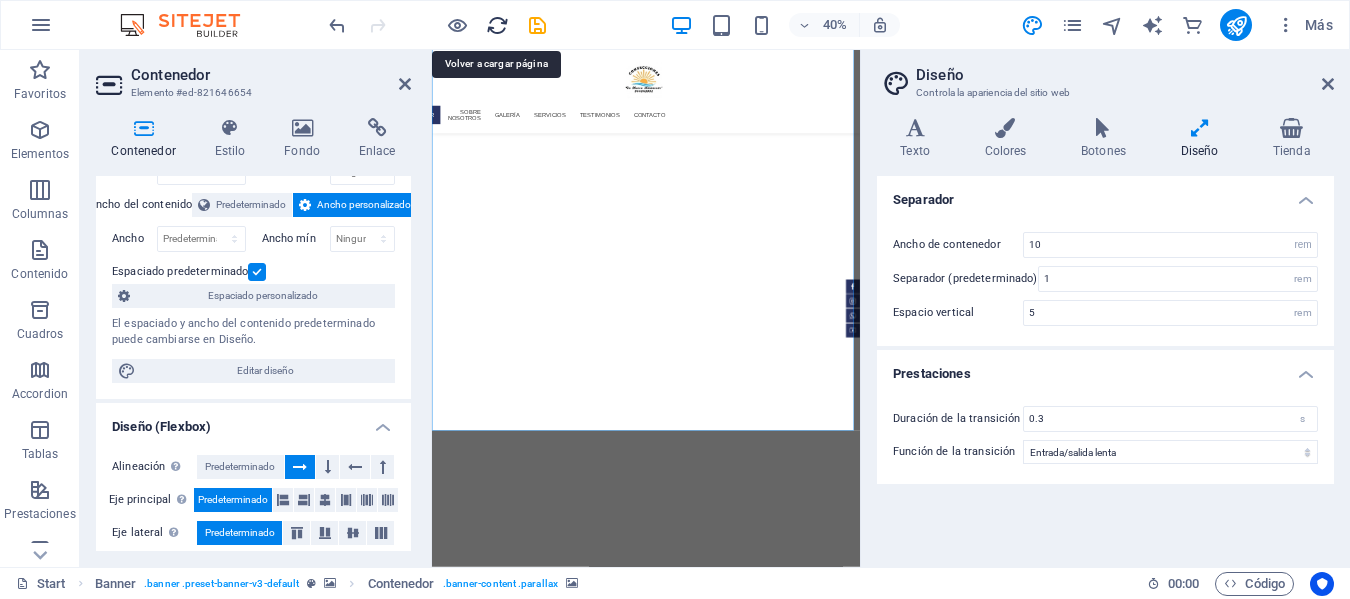 click at bounding box center [497, 25] 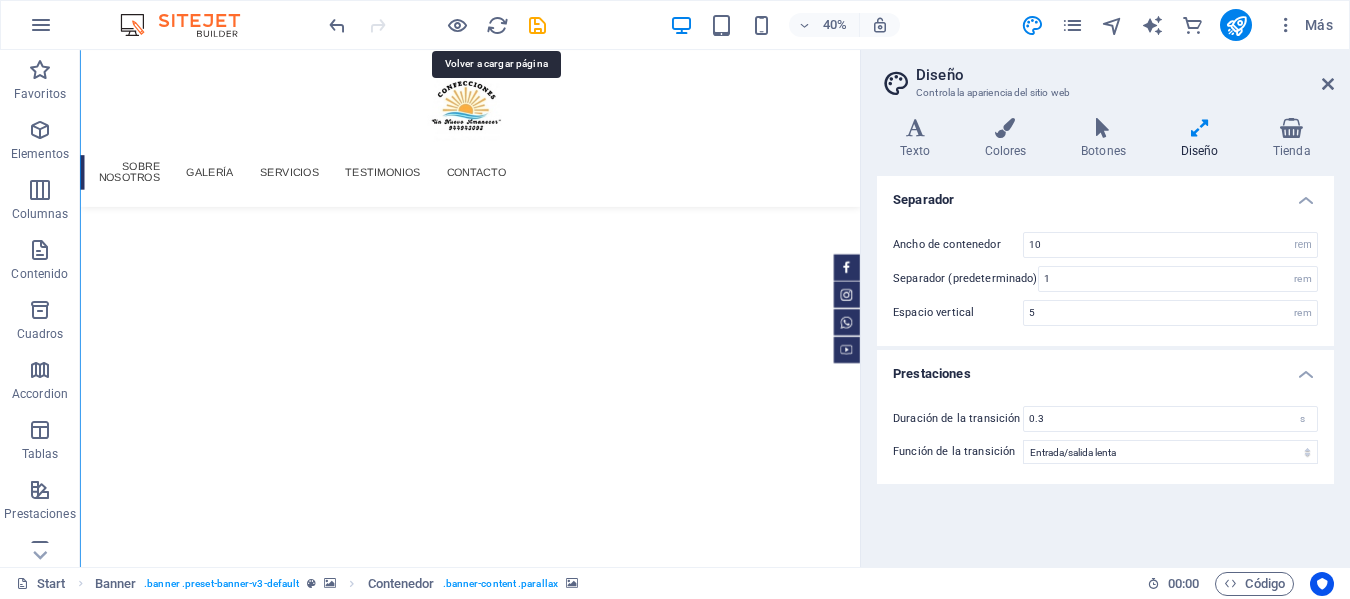 click on "Comenzar Sobre nosotros Galería Servicios Testimonios Contacto" at bounding box center (600, 154) 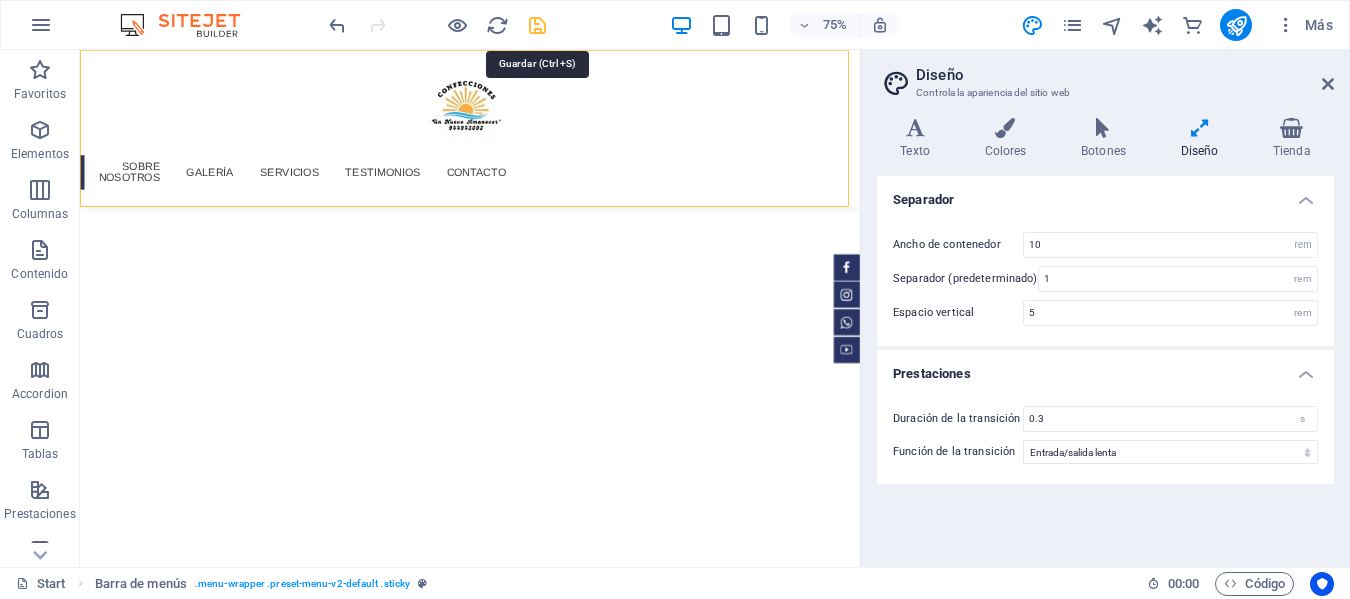 click at bounding box center [537, 25] 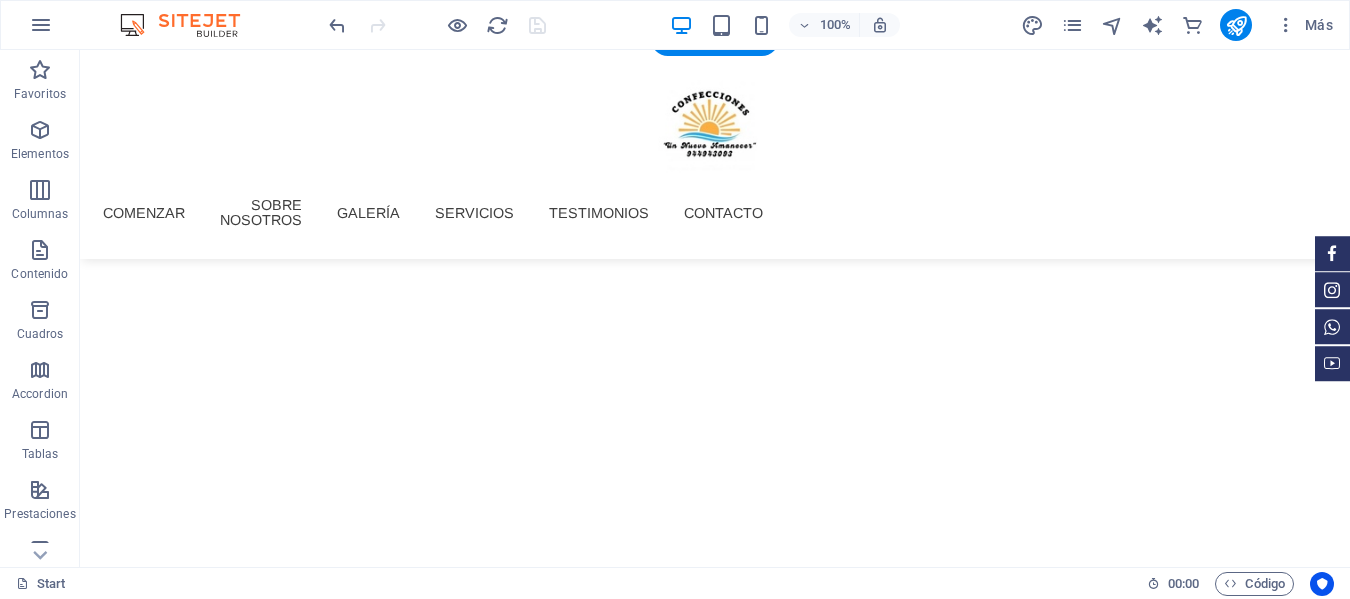 scroll, scrollTop: 100, scrollLeft: 0, axis: vertical 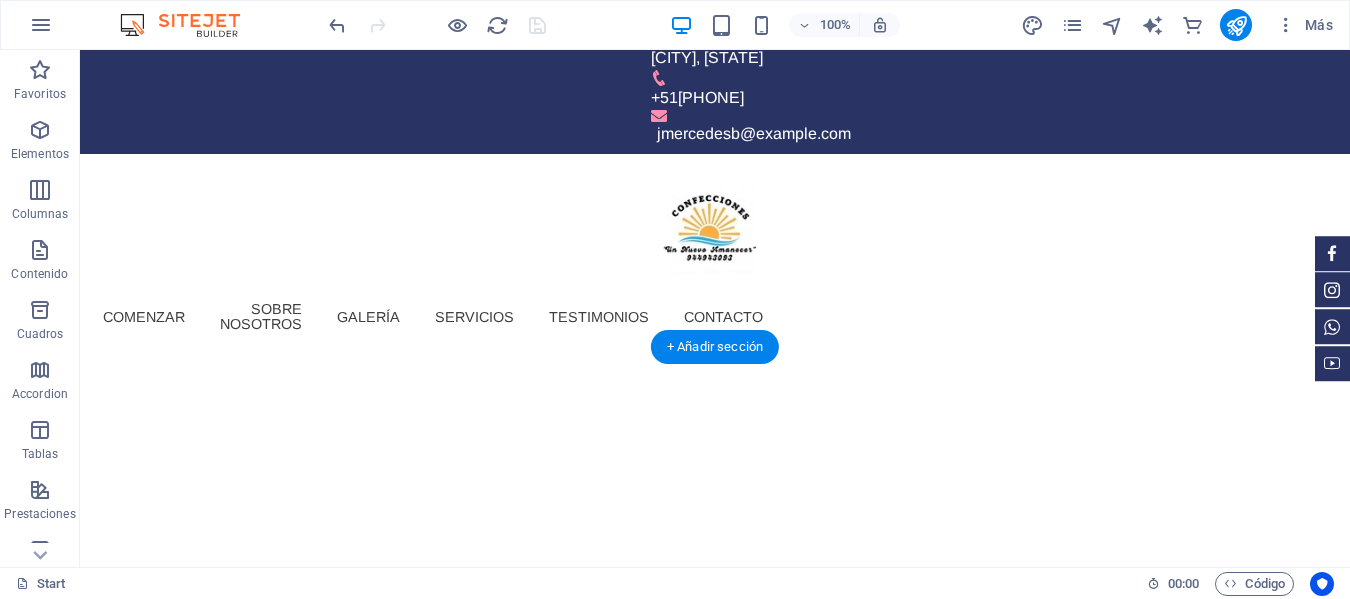 click at bounding box center [715, 1030] 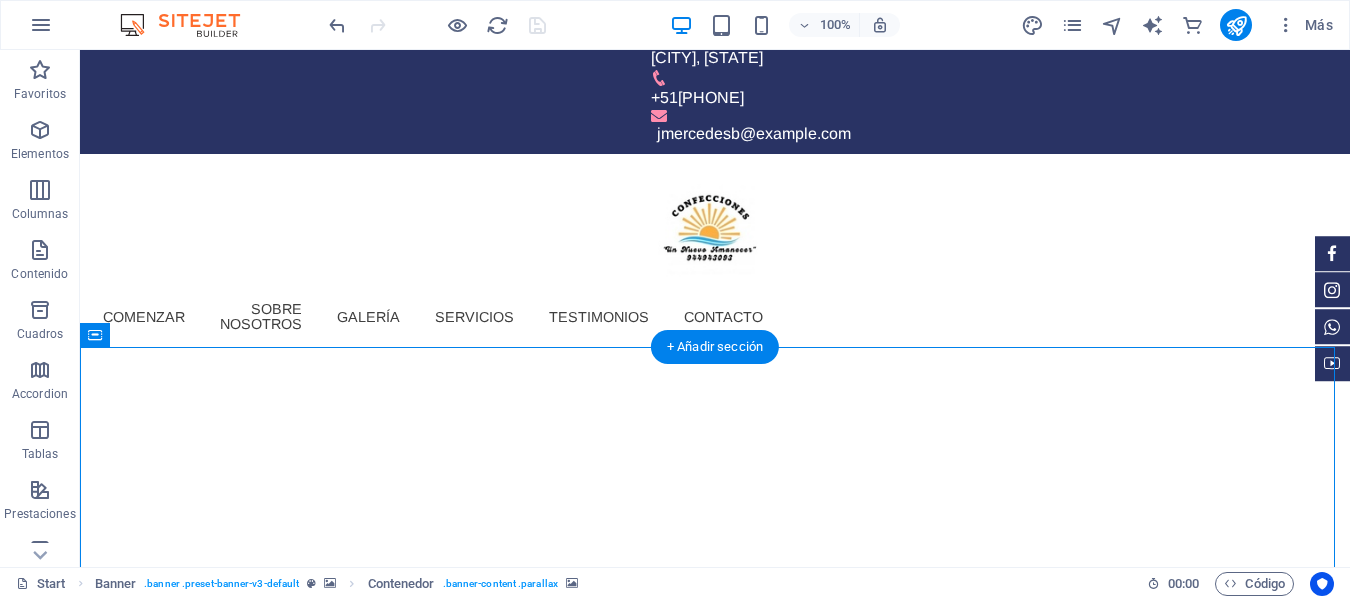 click at bounding box center [715, 1030] 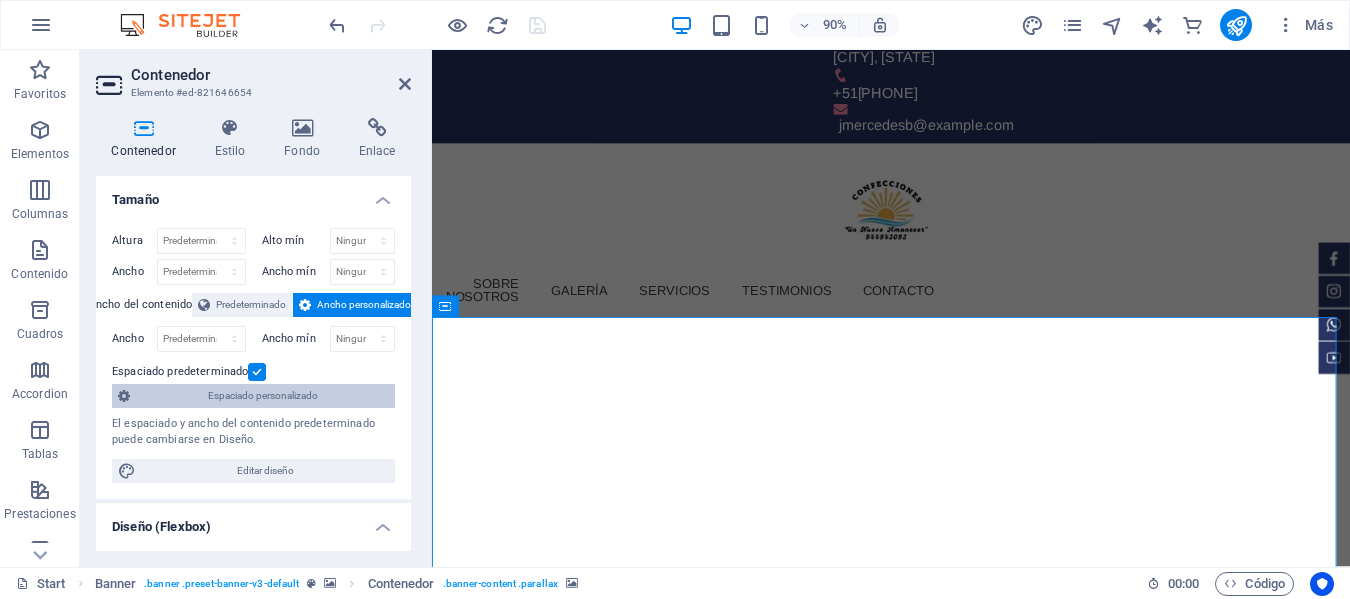 click on "Espaciado personalizado" at bounding box center (262, 396) 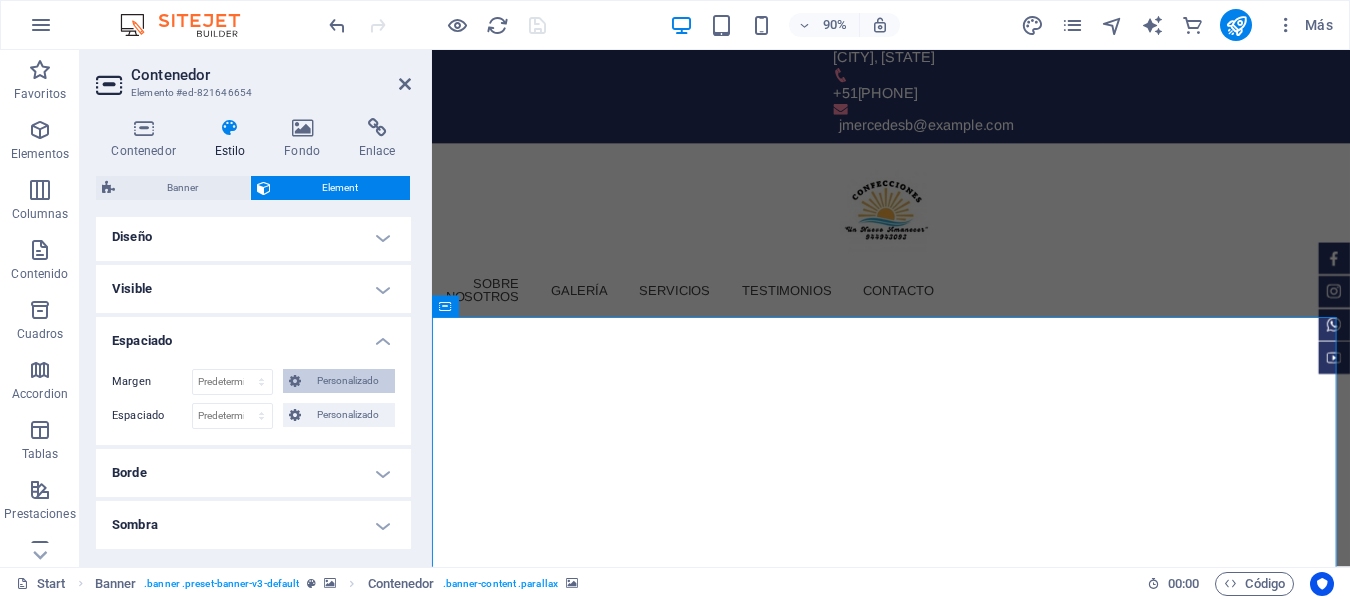 scroll, scrollTop: 0, scrollLeft: 0, axis: both 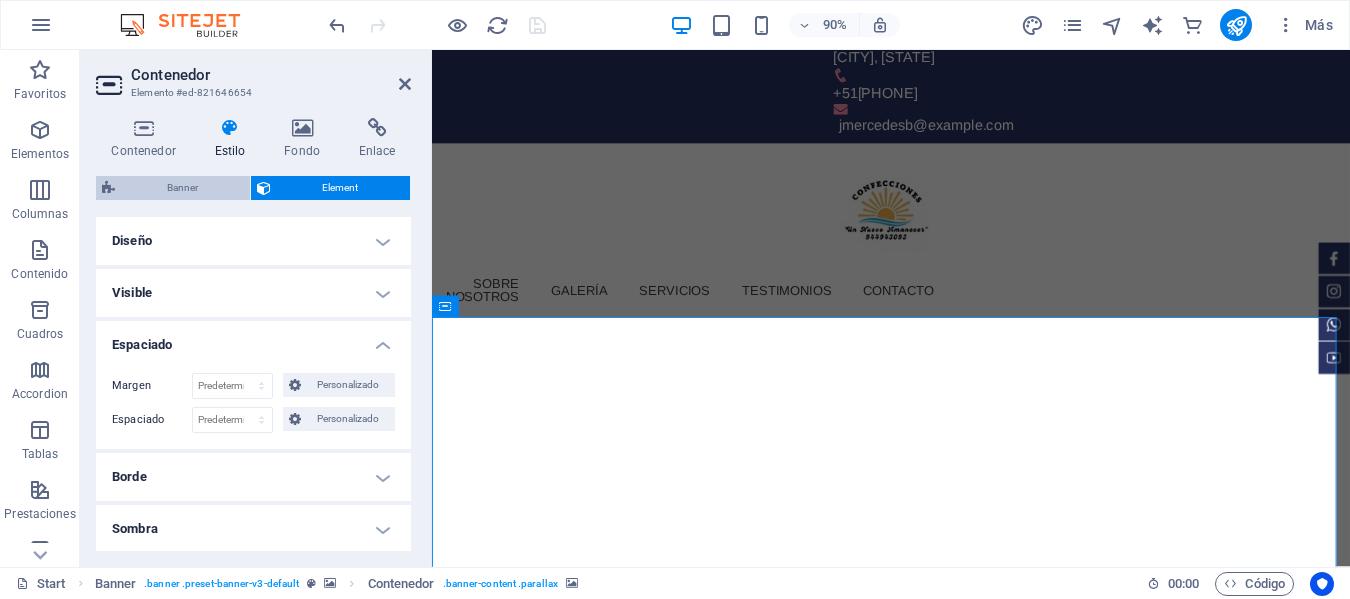 click on "Banner" at bounding box center (182, 188) 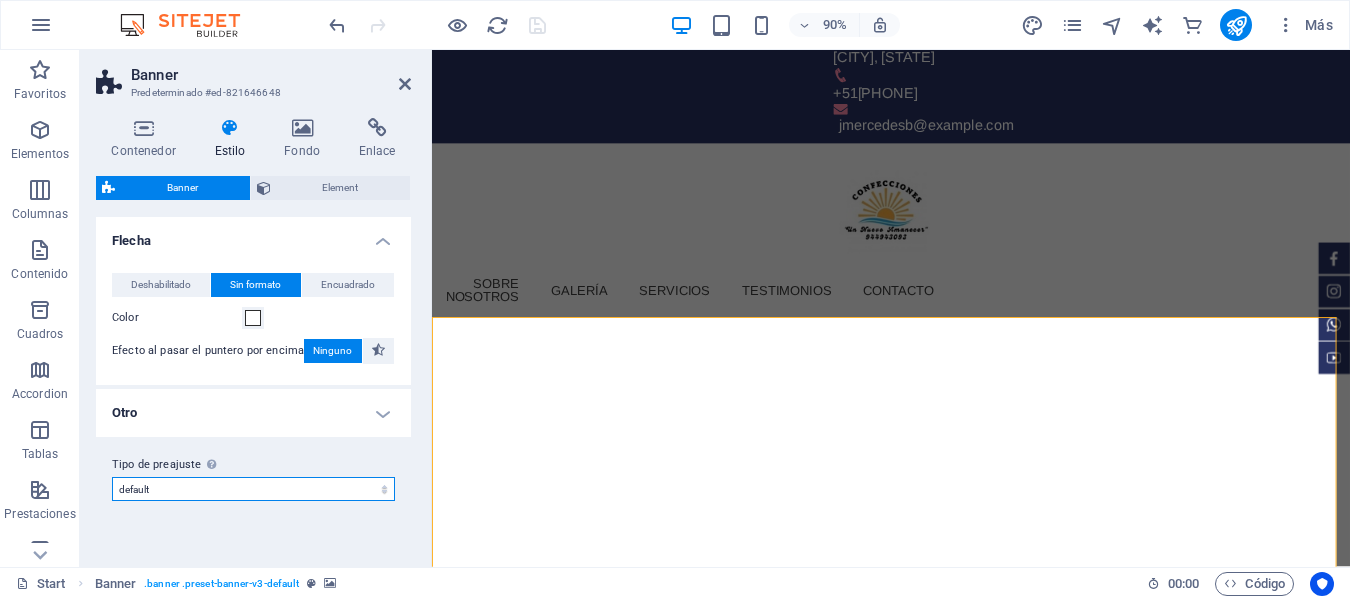 click on "default Añadir tipo de preajuste" at bounding box center [253, 489] 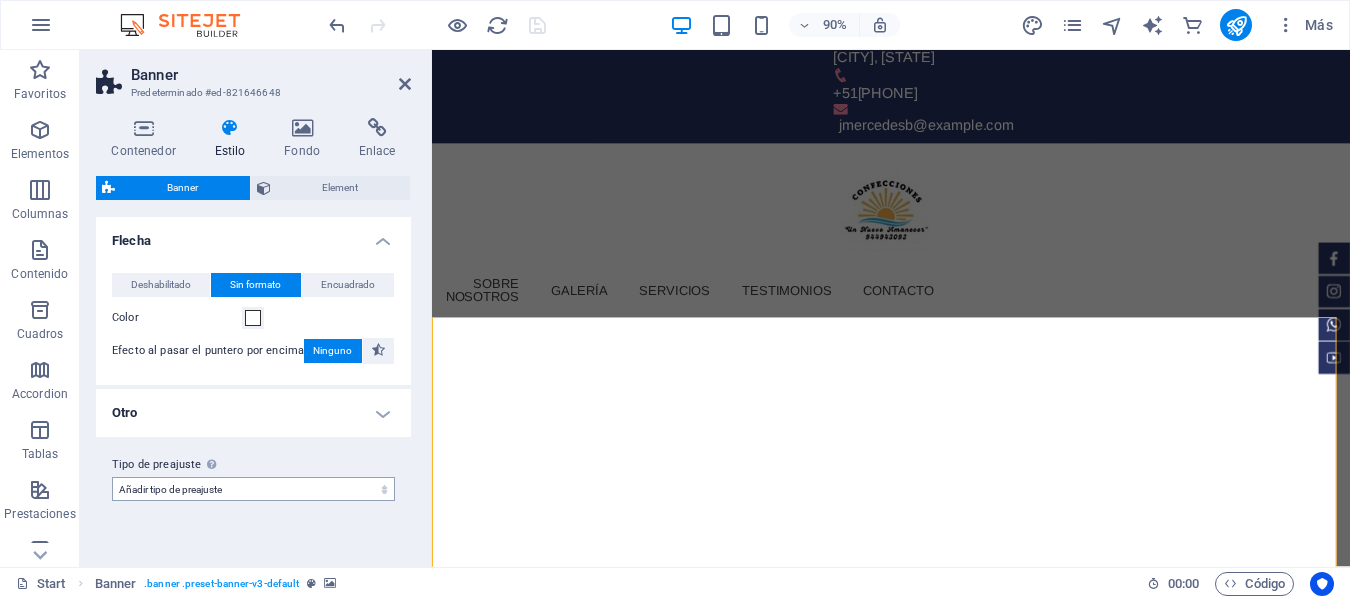 click on "default Añadir tipo de preajuste" at bounding box center [253, 489] 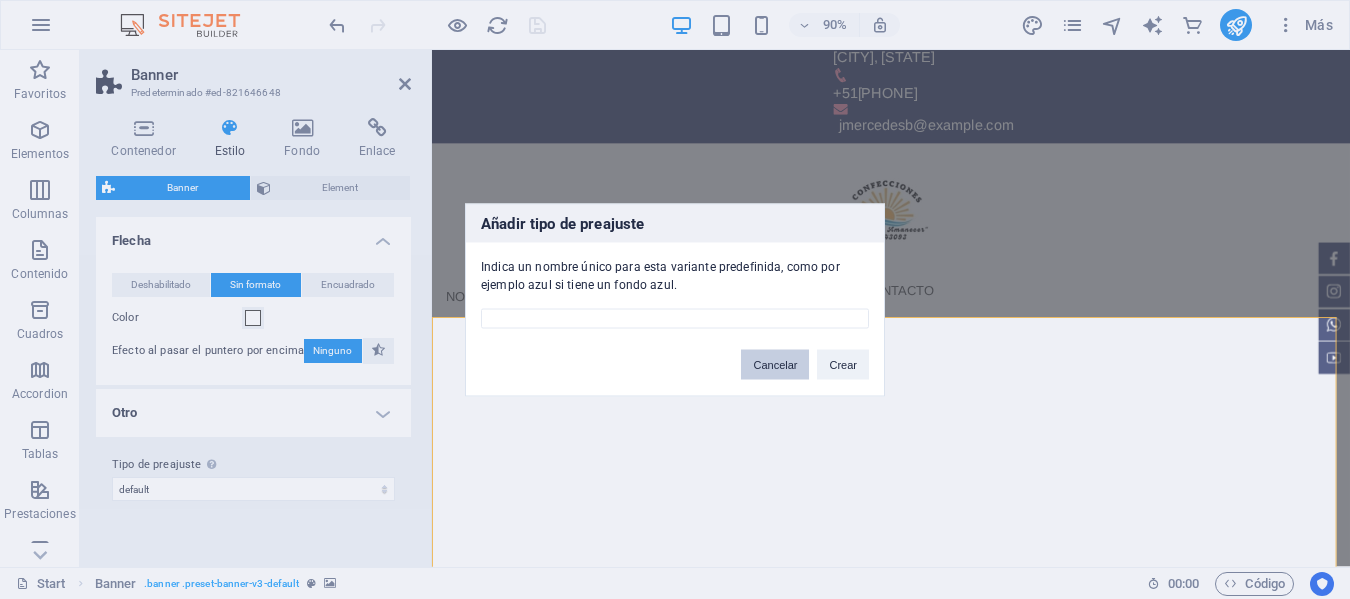 click on "Cancelar" at bounding box center [775, 364] 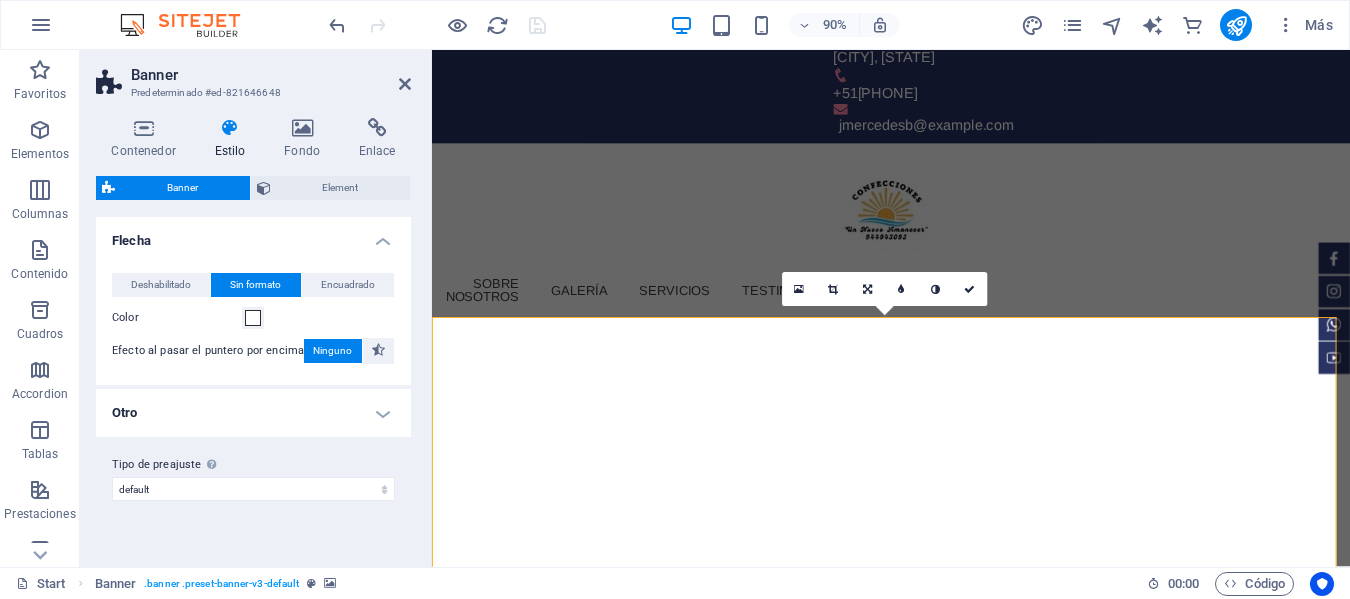 click at bounding box center (942, 1031) 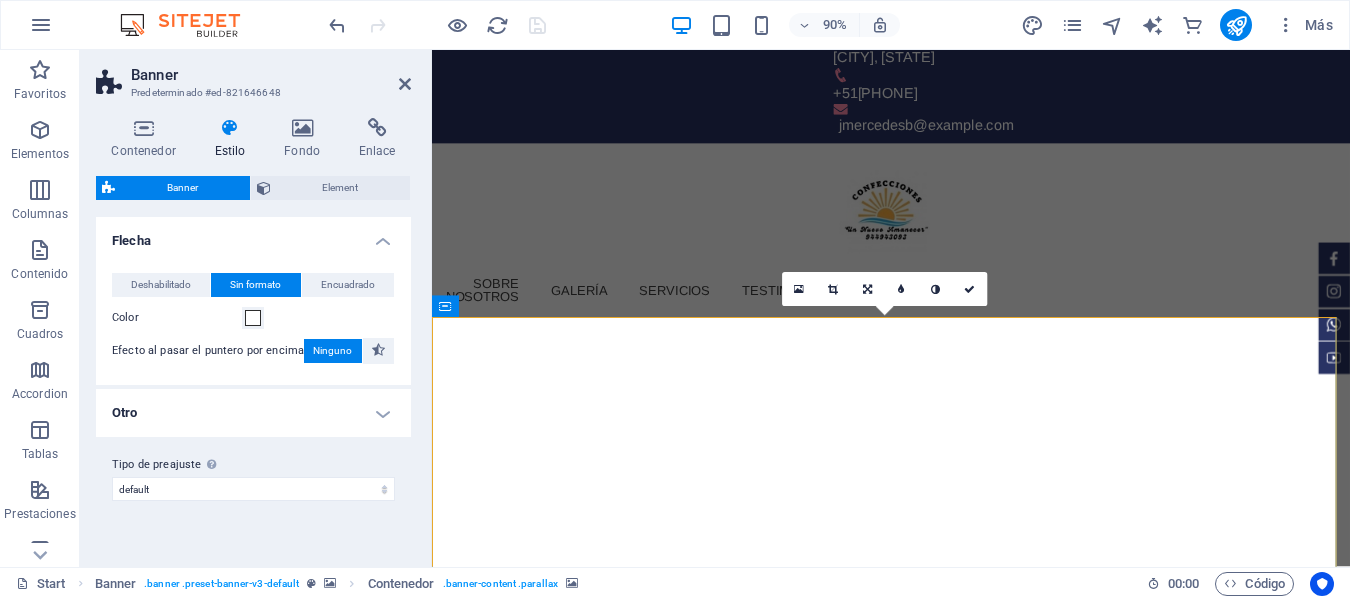 click at bounding box center (942, 1031) 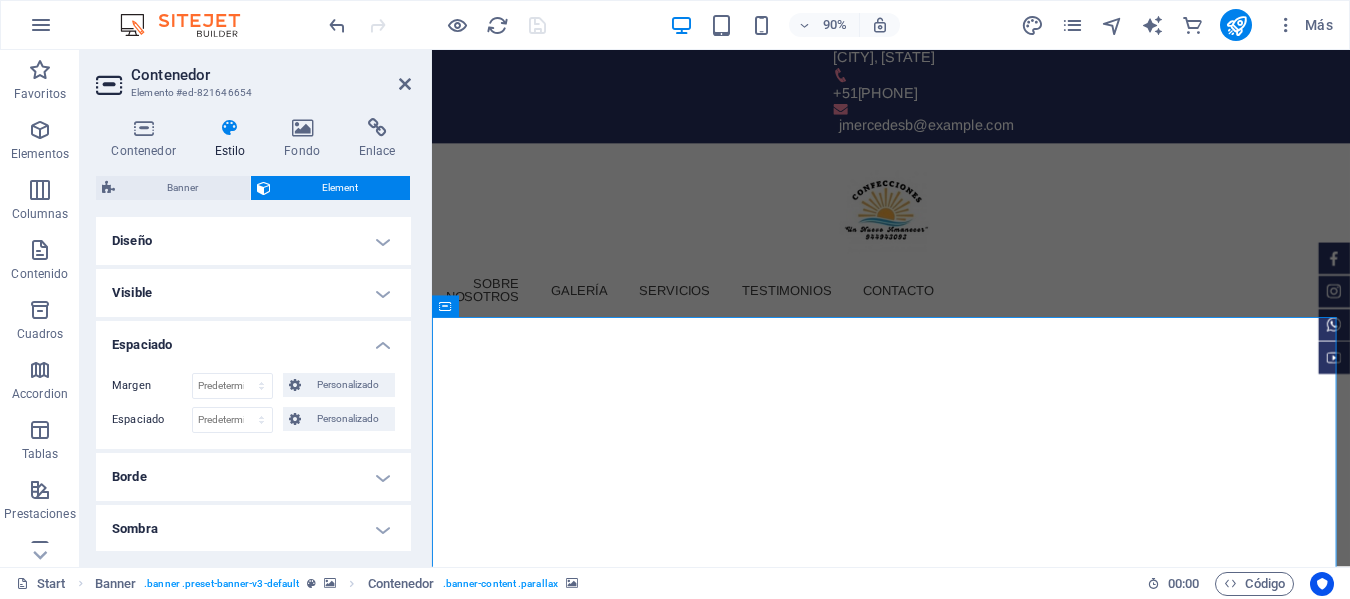 click at bounding box center (942, 1031) 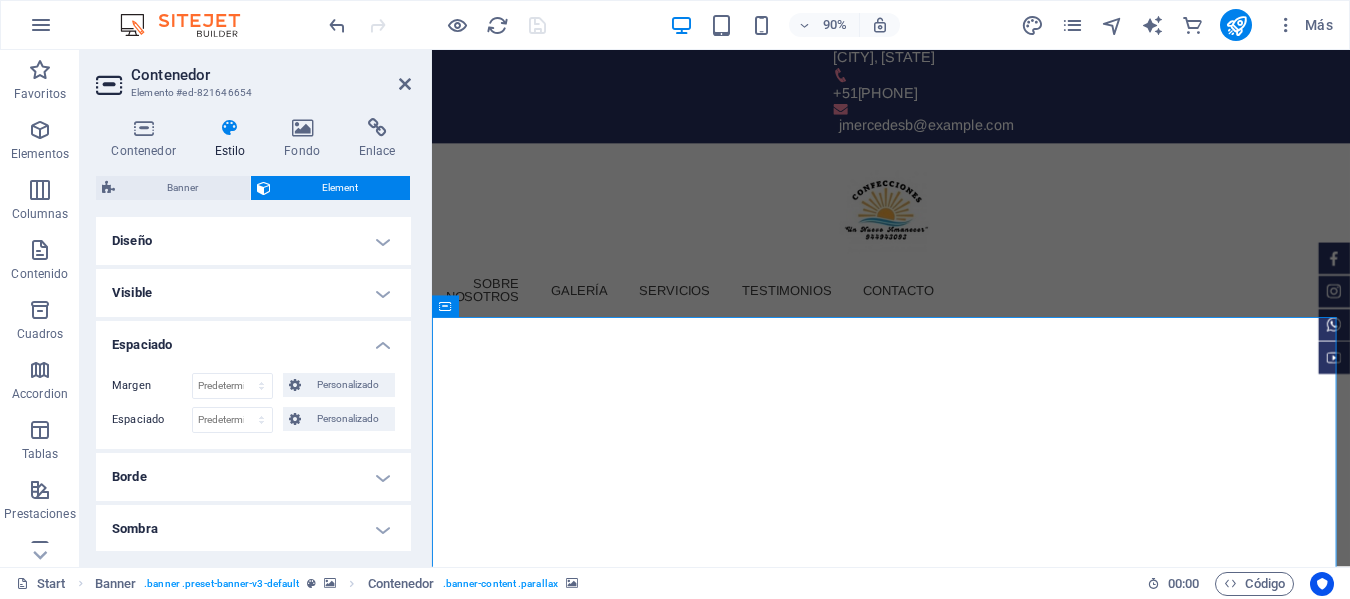 click at bounding box center (942, 1031) 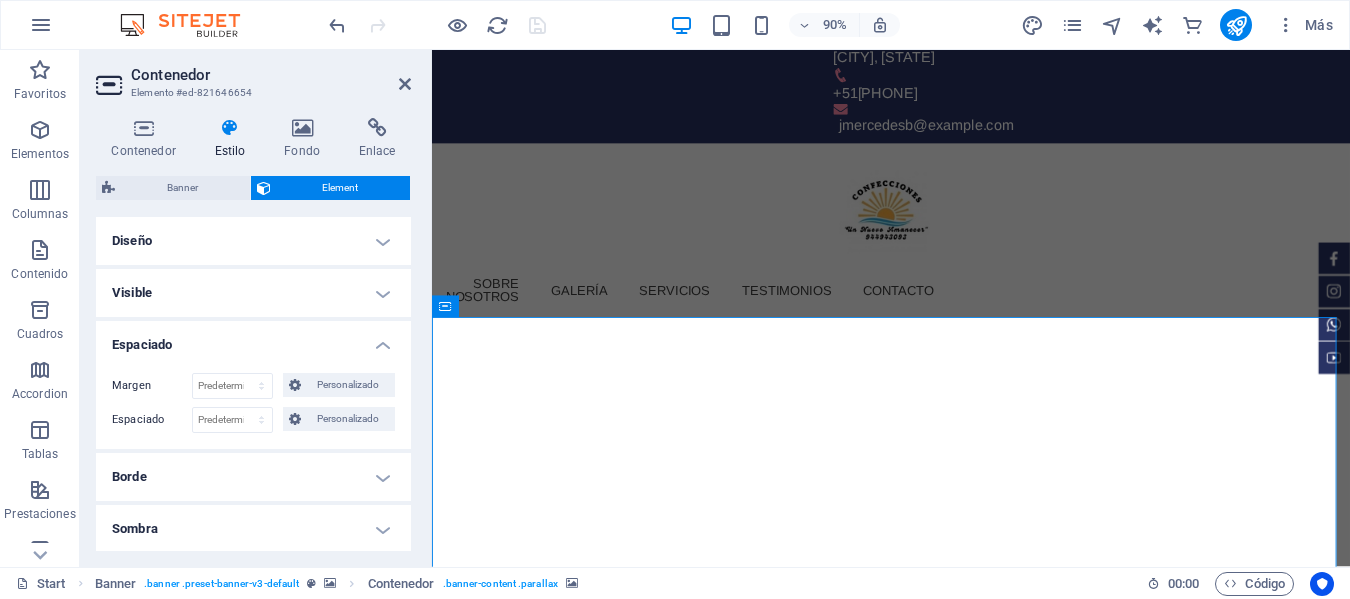 click at bounding box center (942, 1031) 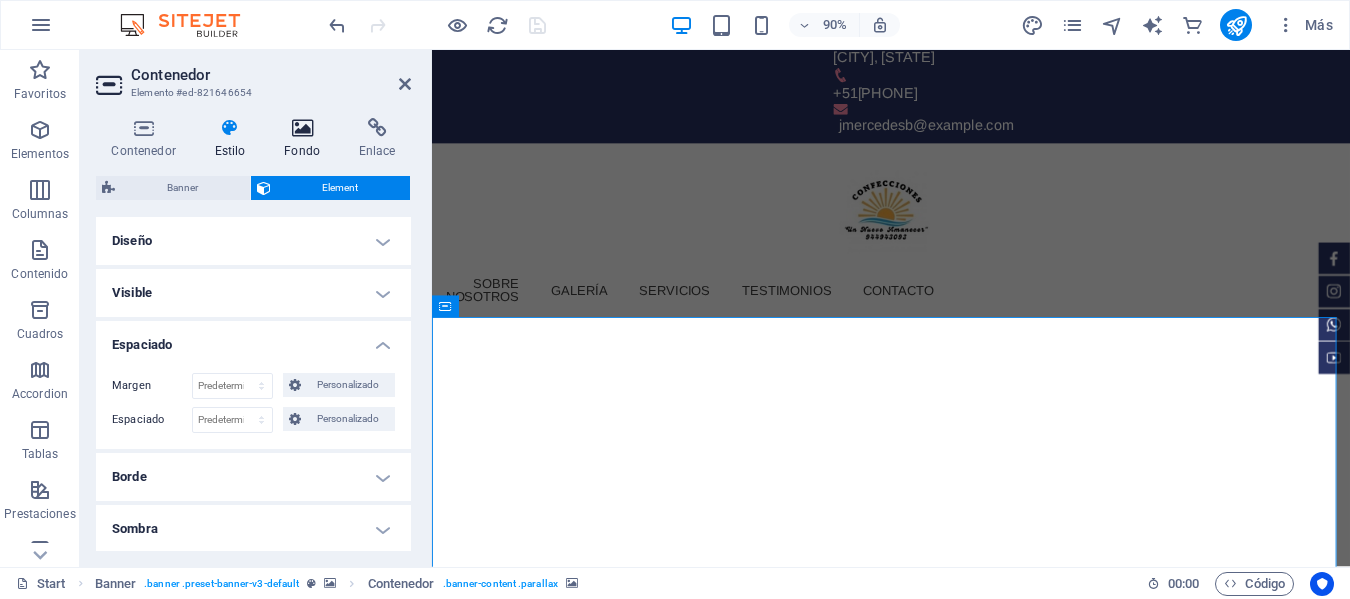 click at bounding box center (302, 128) 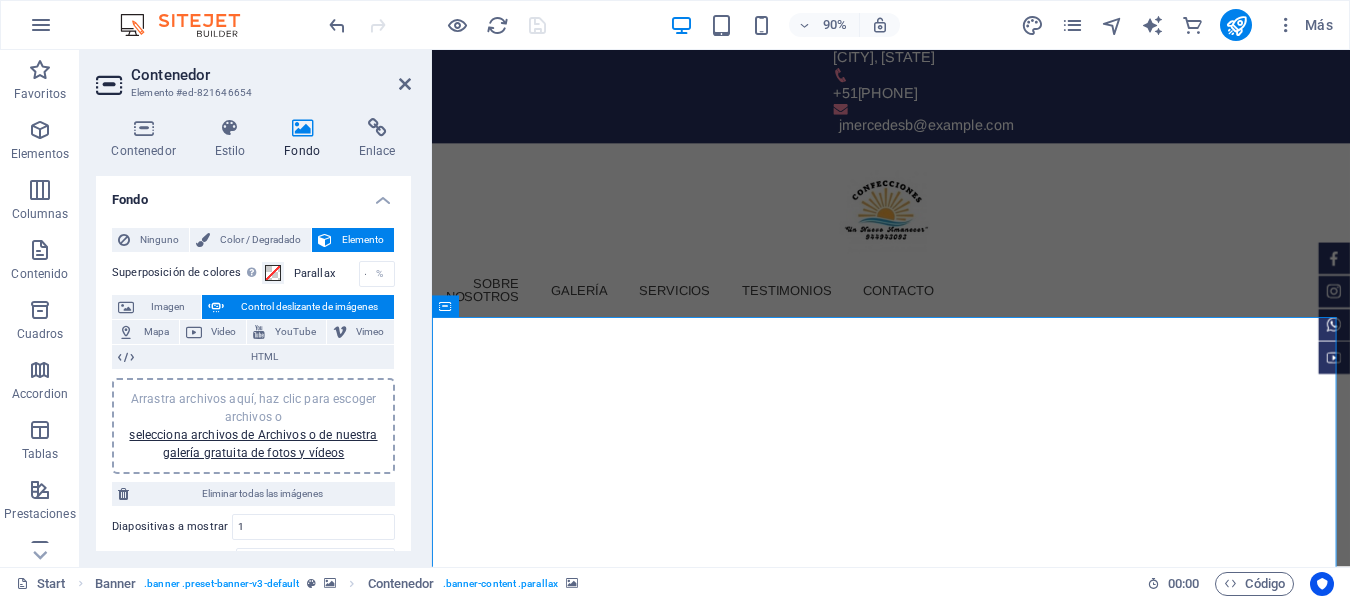 click at bounding box center [302, 128] 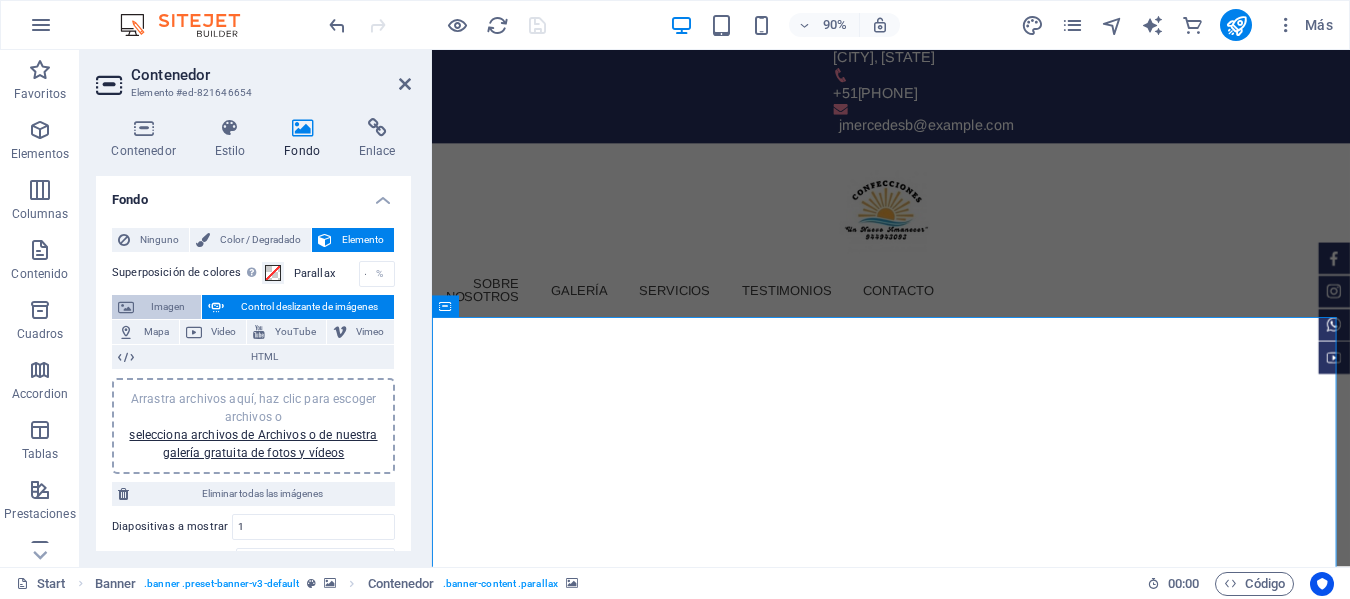click on "Imagen" at bounding box center (167, 307) 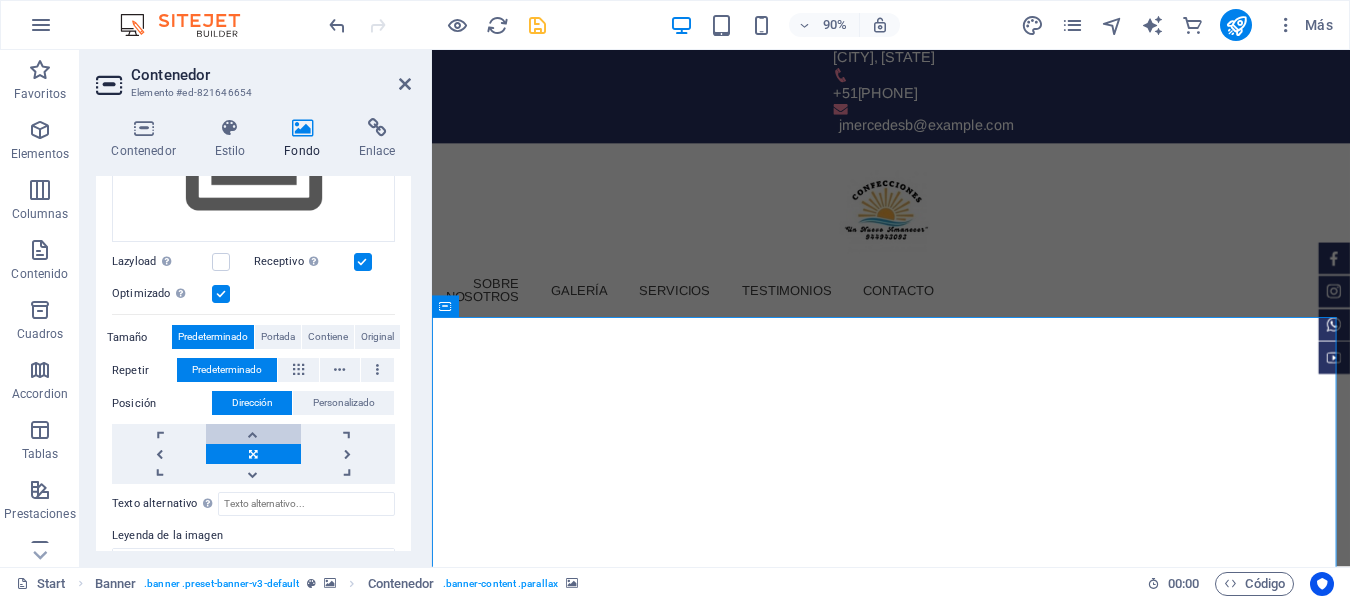 scroll, scrollTop: 300, scrollLeft: 0, axis: vertical 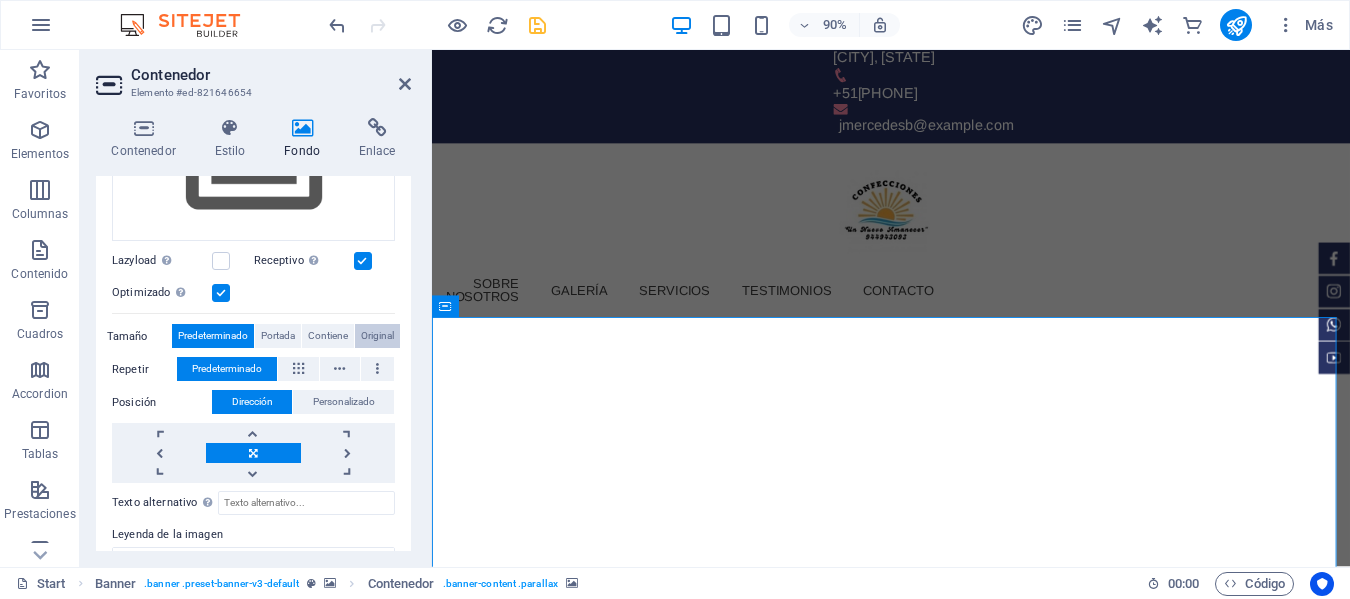 click on "Original" at bounding box center [377, 336] 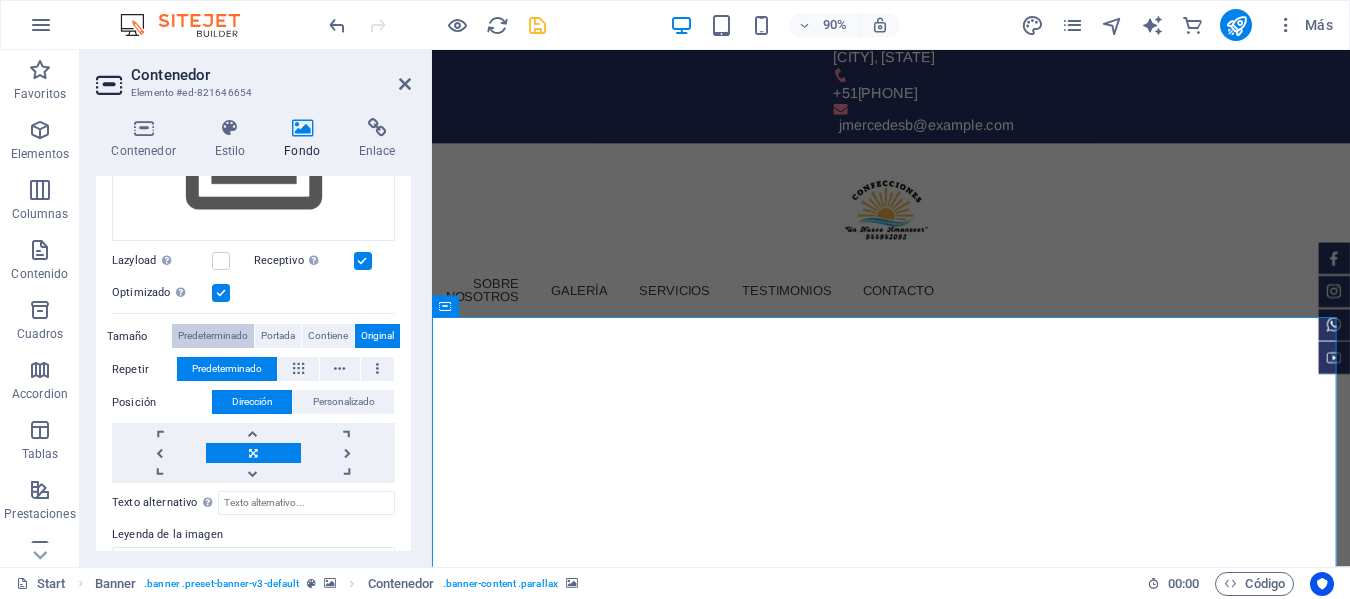 click on "Predeterminado" at bounding box center (213, 336) 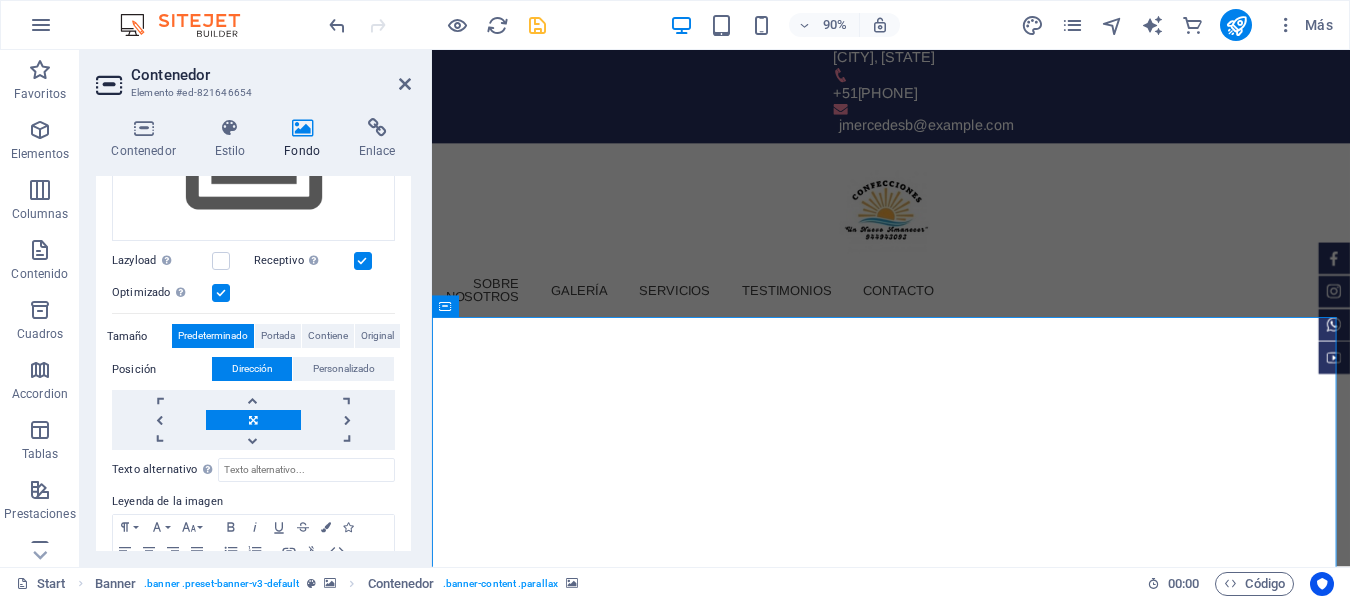 click on "Tamaño" at bounding box center (139, 337) 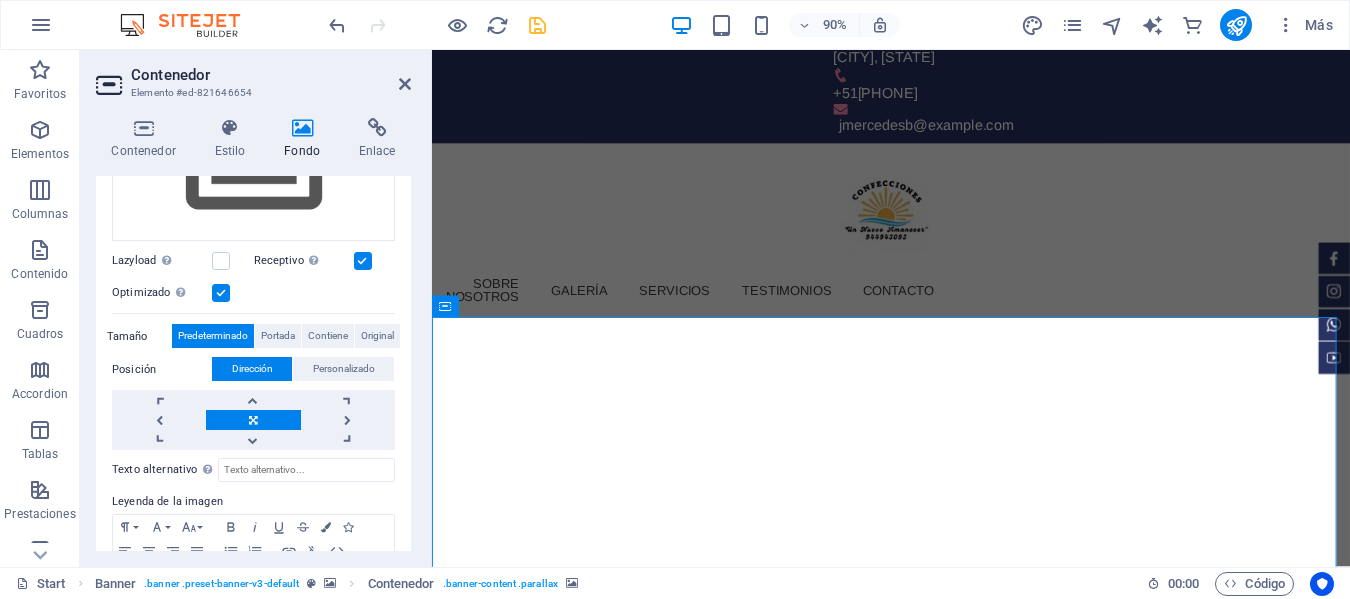 click on "Fondo" at bounding box center [306, 139] 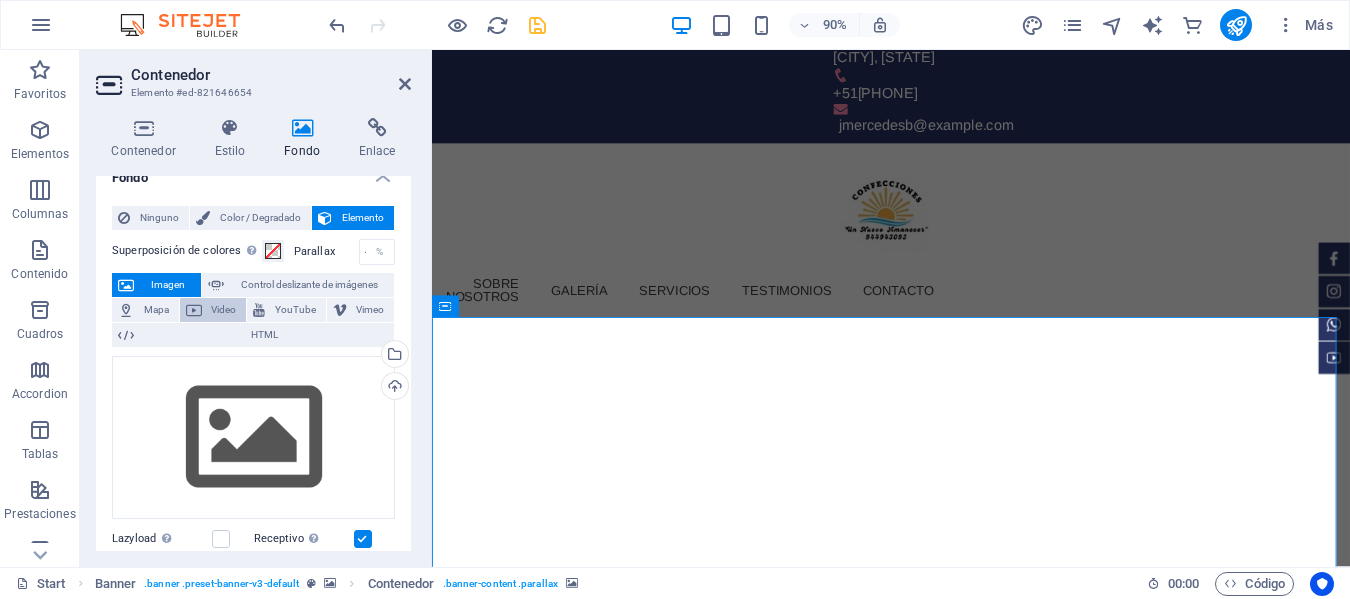 scroll, scrollTop: 0, scrollLeft: 0, axis: both 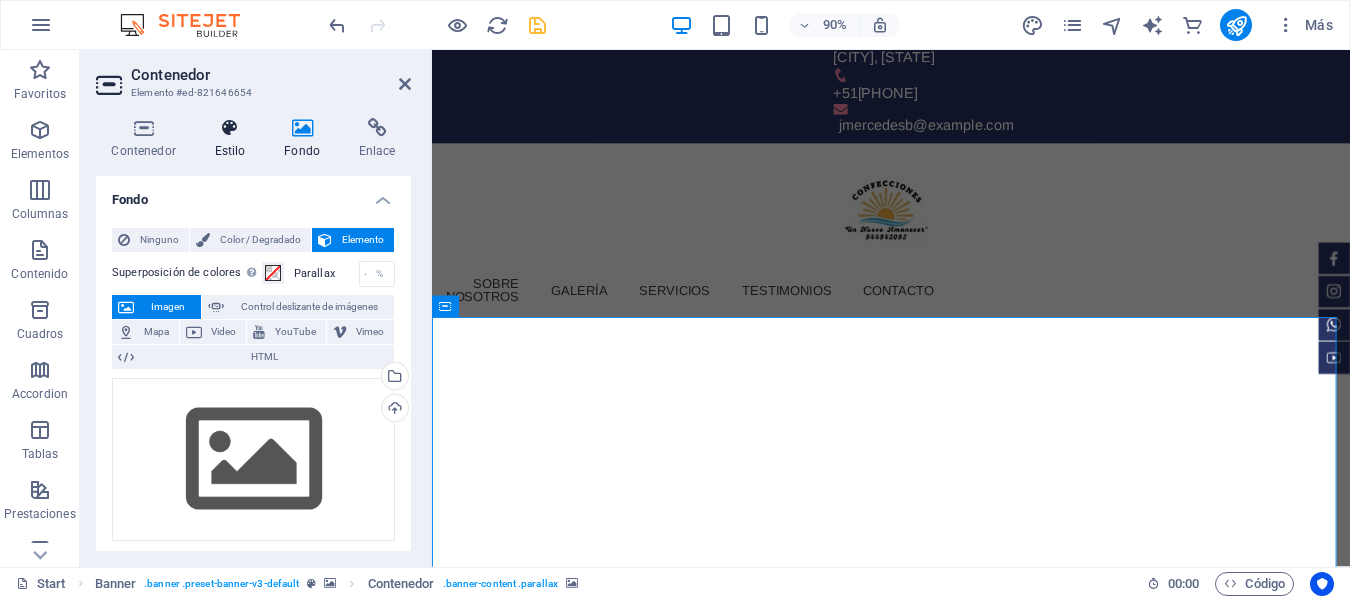 click at bounding box center [230, 128] 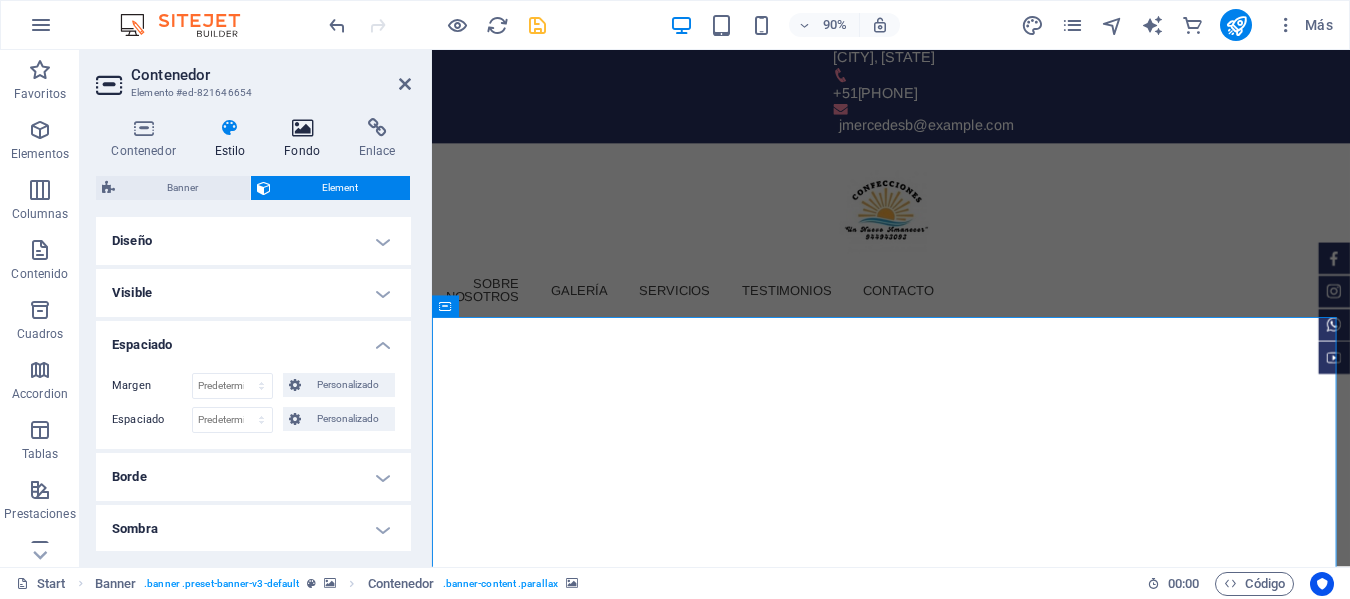 click at bounding box center (302, 128) 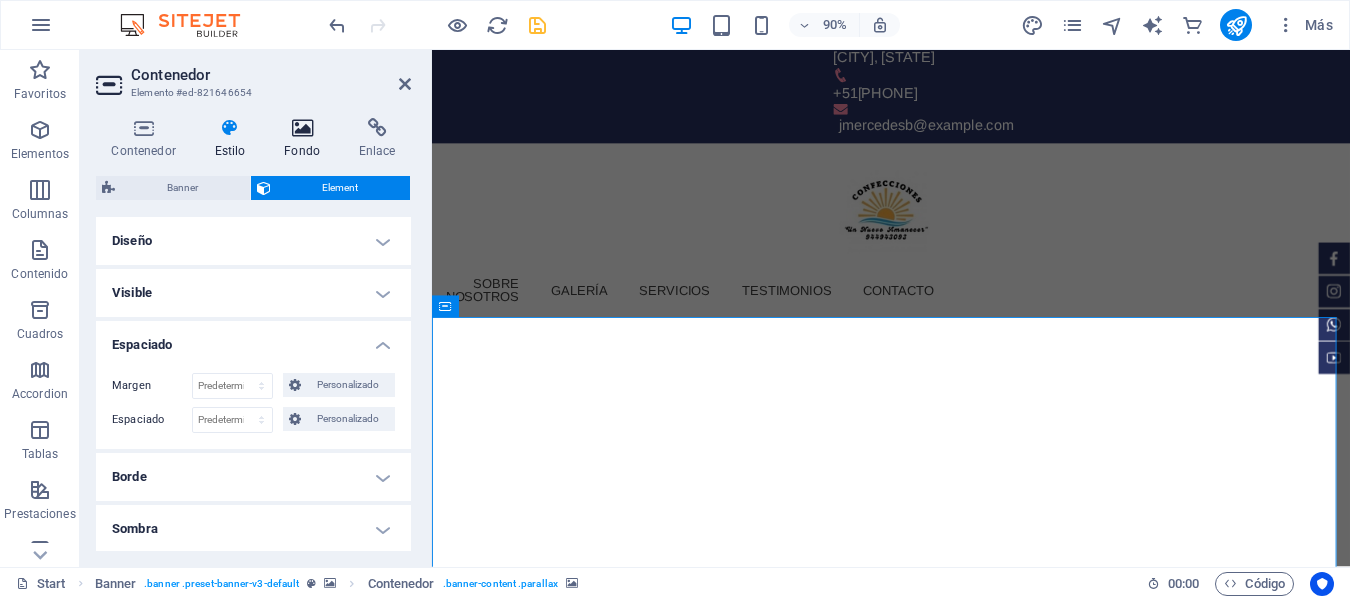 click at bounding box center (302, 128) 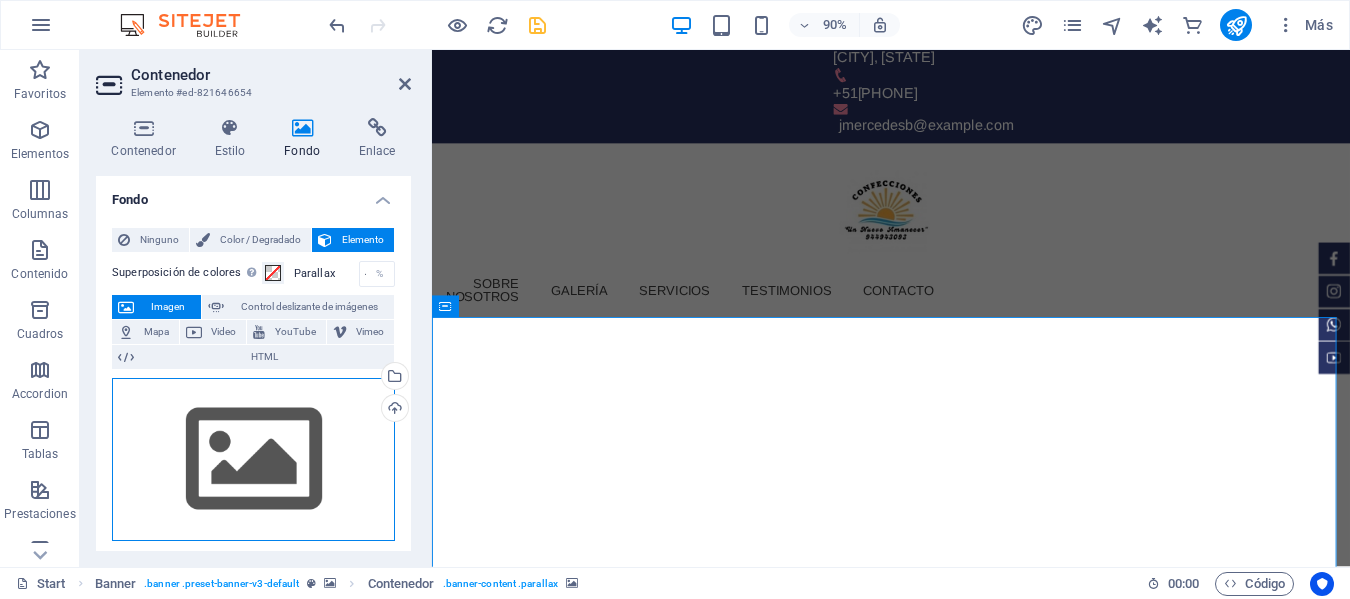 click on "Arrastra archivos aquí, haz clic para escoger archivos o  selecciona archivos de Archivos o de nuestra galería gratuita de fotos y vídeos" at bounding box center [253, 460] 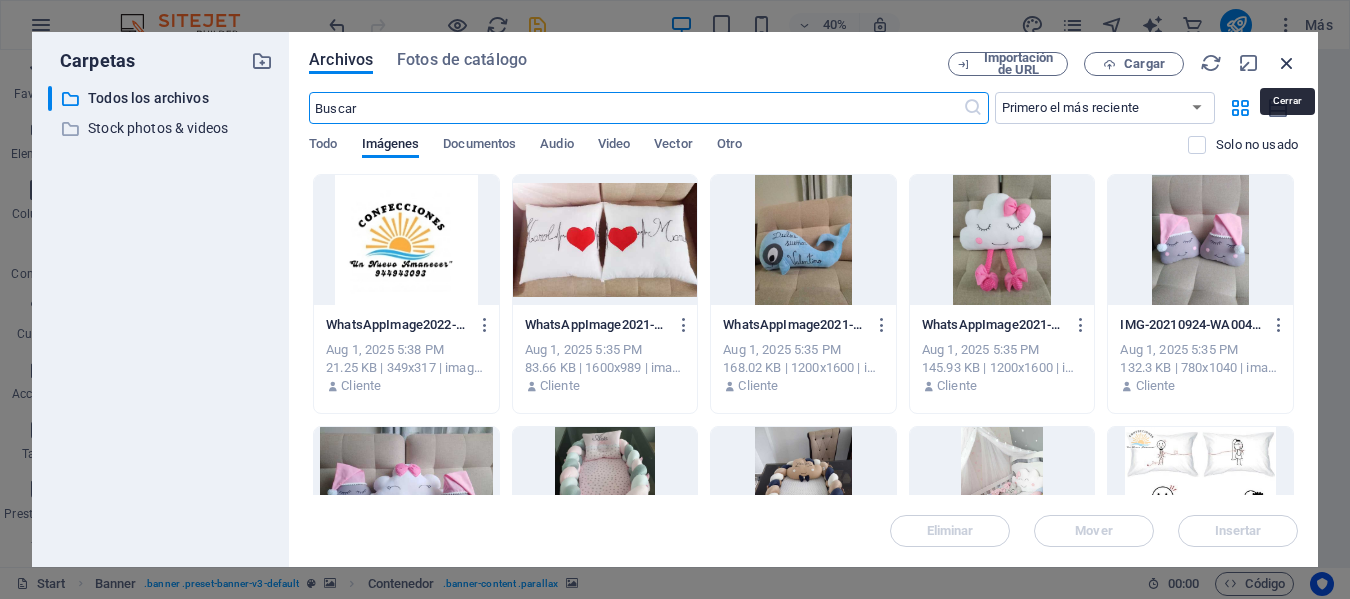 click at bounding box center (1287, 63) 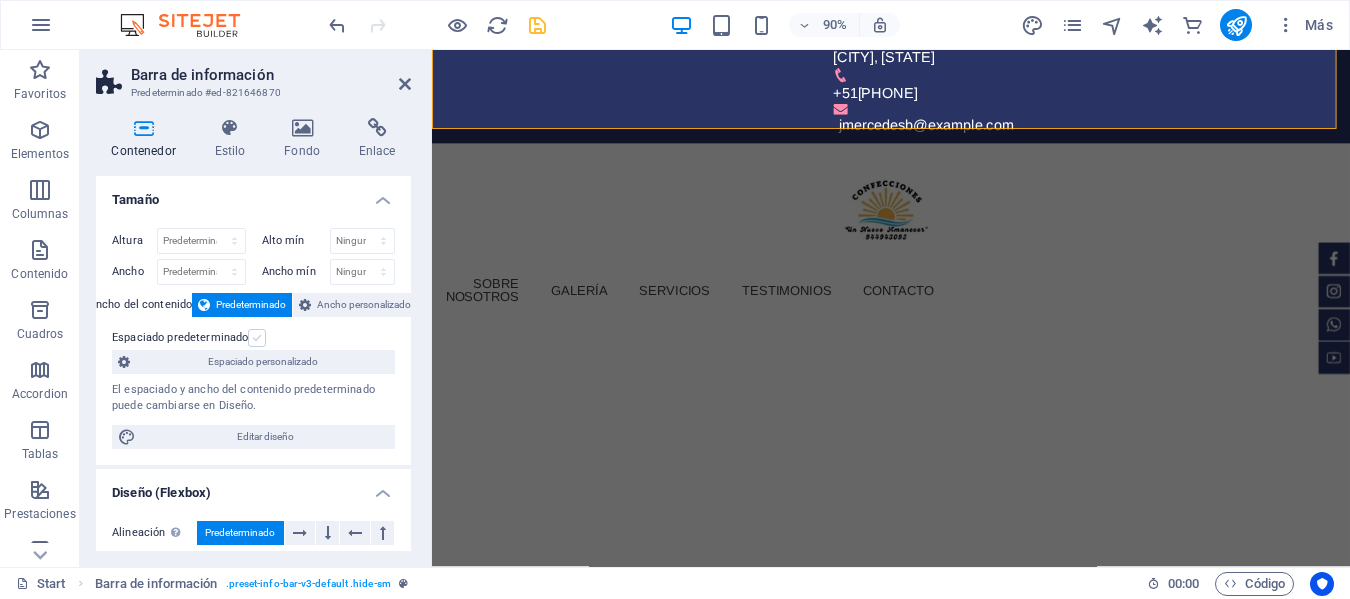 click at bounding box center [257, 338] 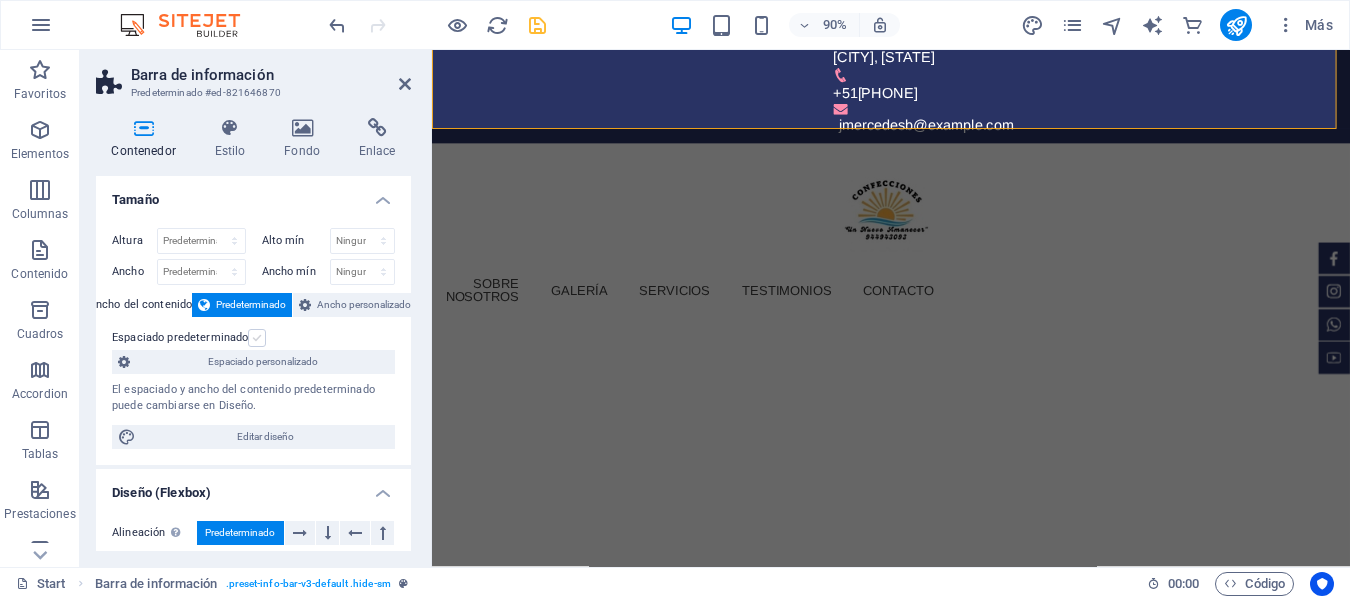 click on "Espaciado predeterminado" at bounding box center [0, 0] 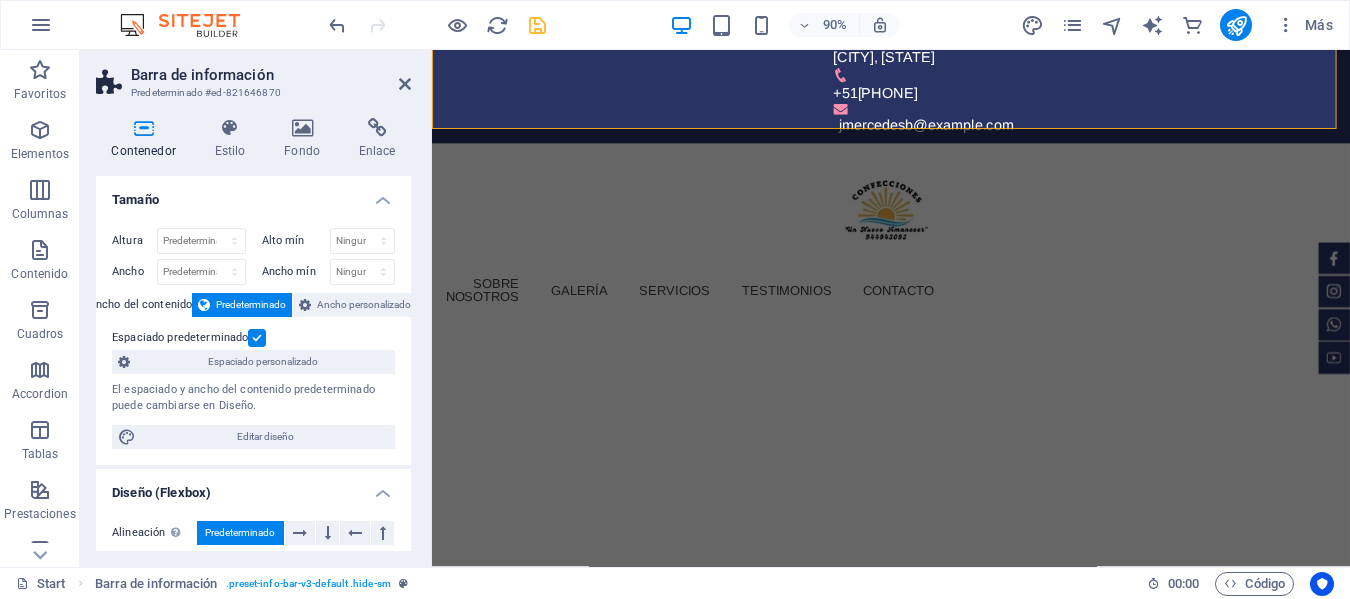click at bounding box center (257, 338) 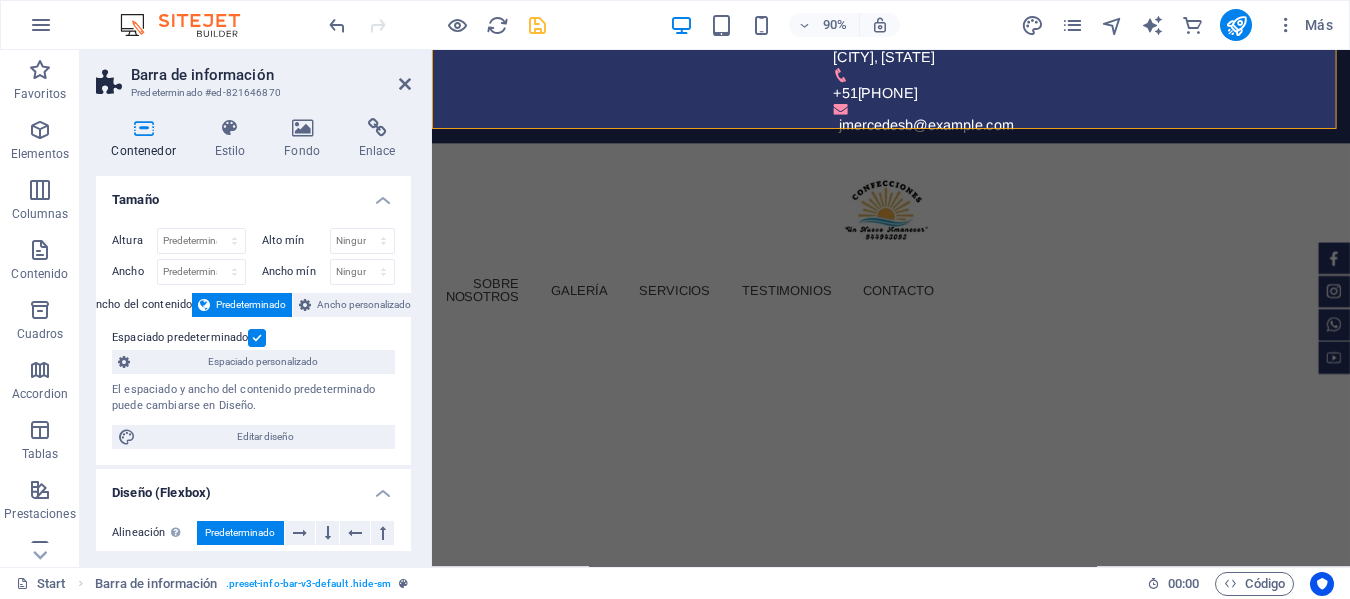 click on "Espaciado predeterminado" at bounding box center [0, 0] 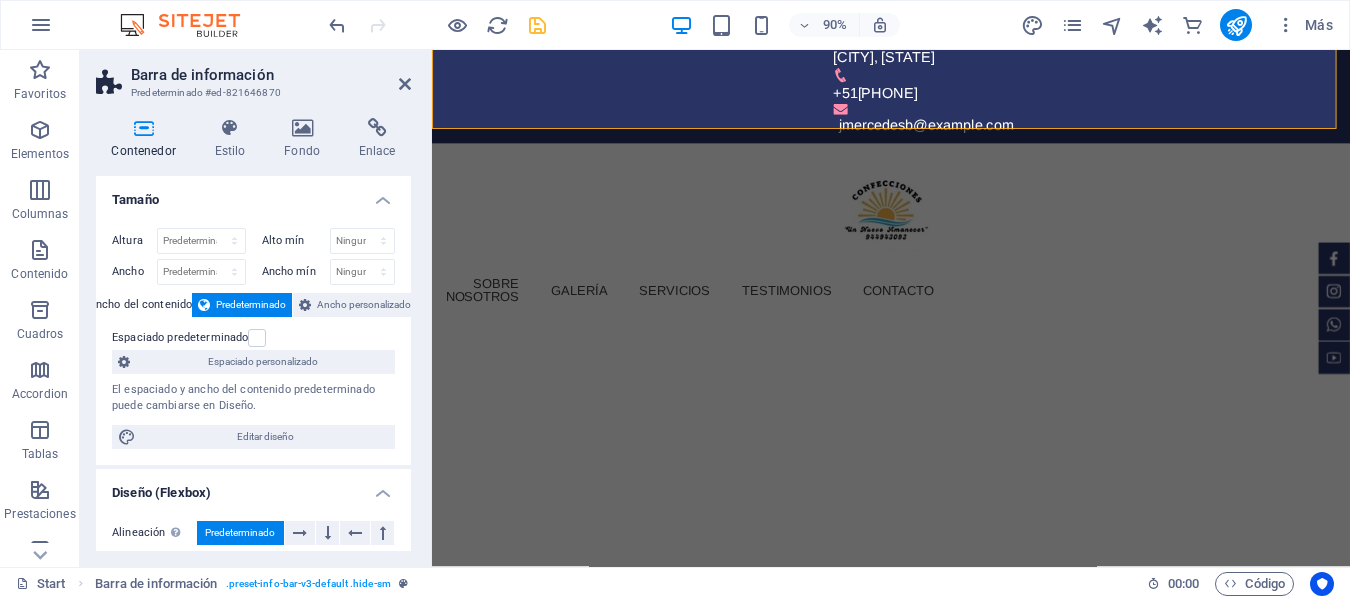 click at bounding box center (942, 1031) 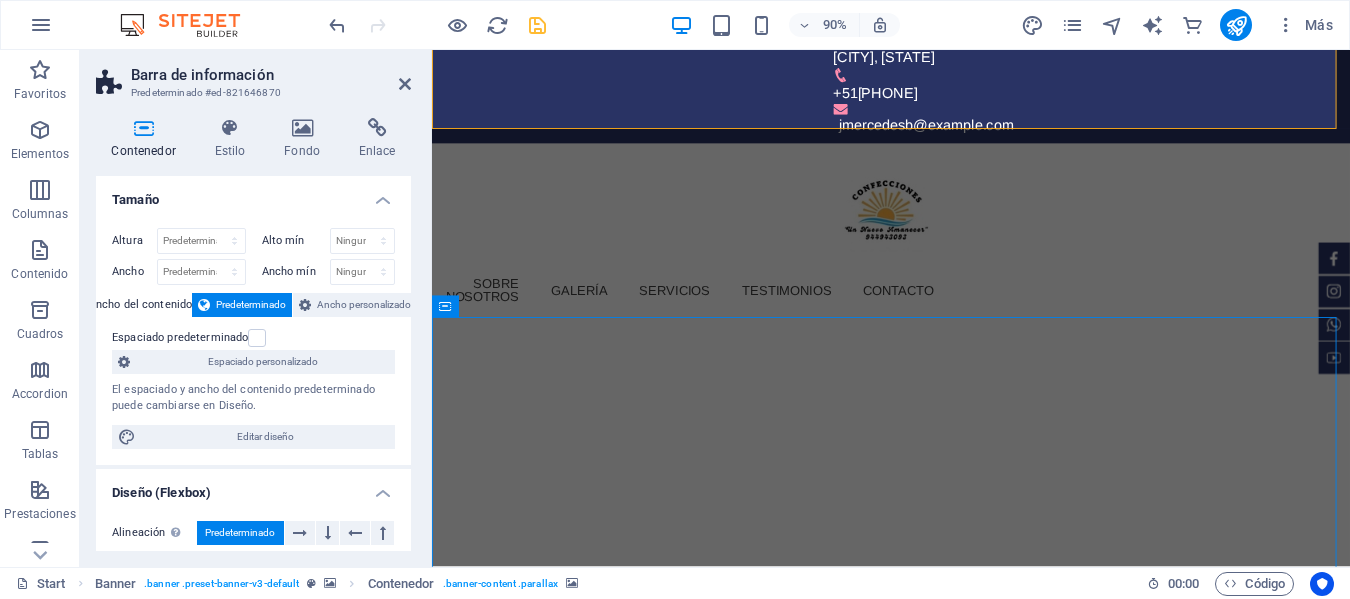click at bounding box center (942, 1031) 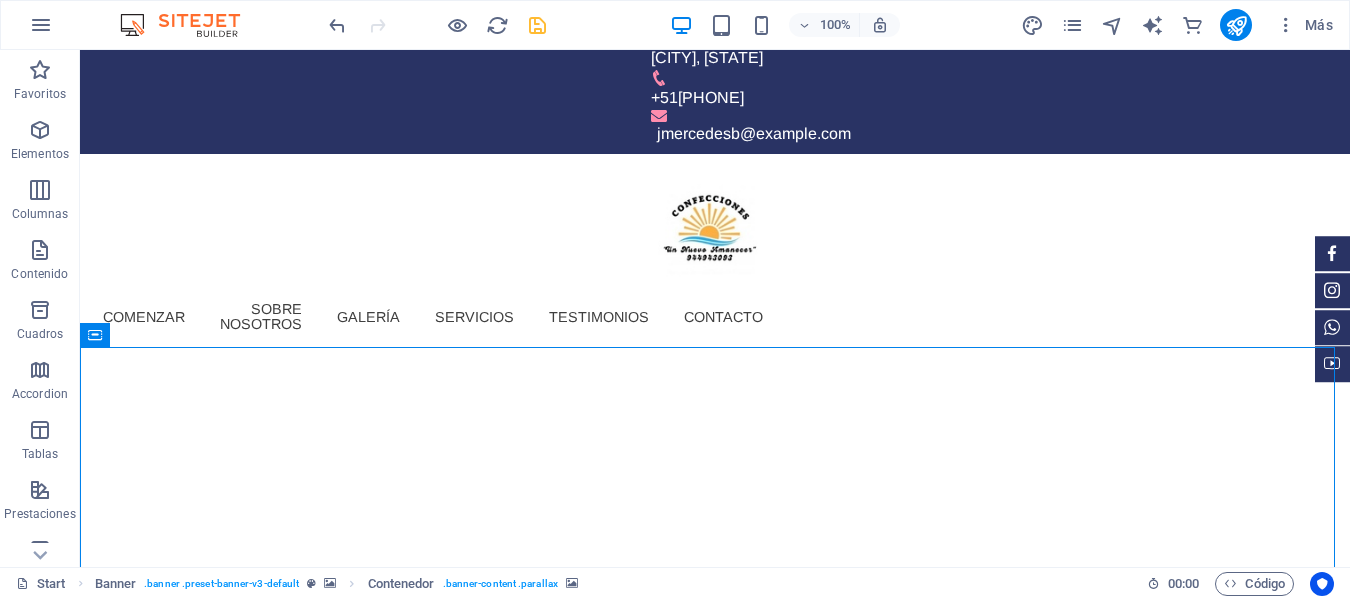 click at bounding box center [715, 1031] 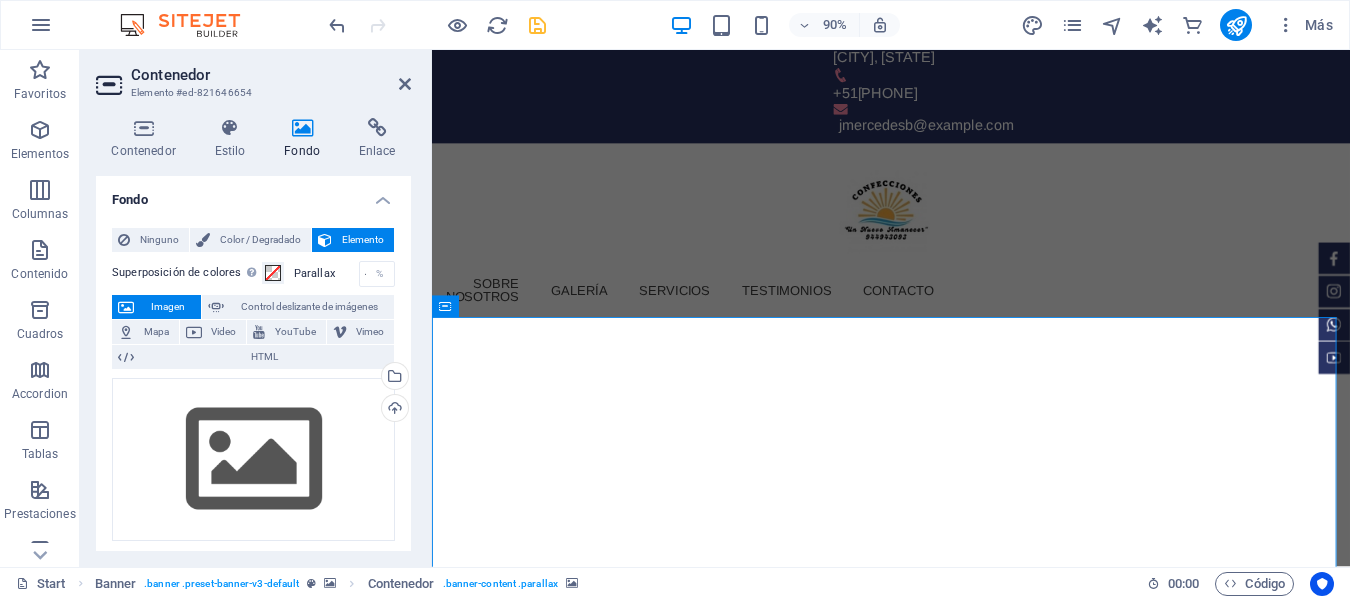 click at bounding box center (942, 1031) 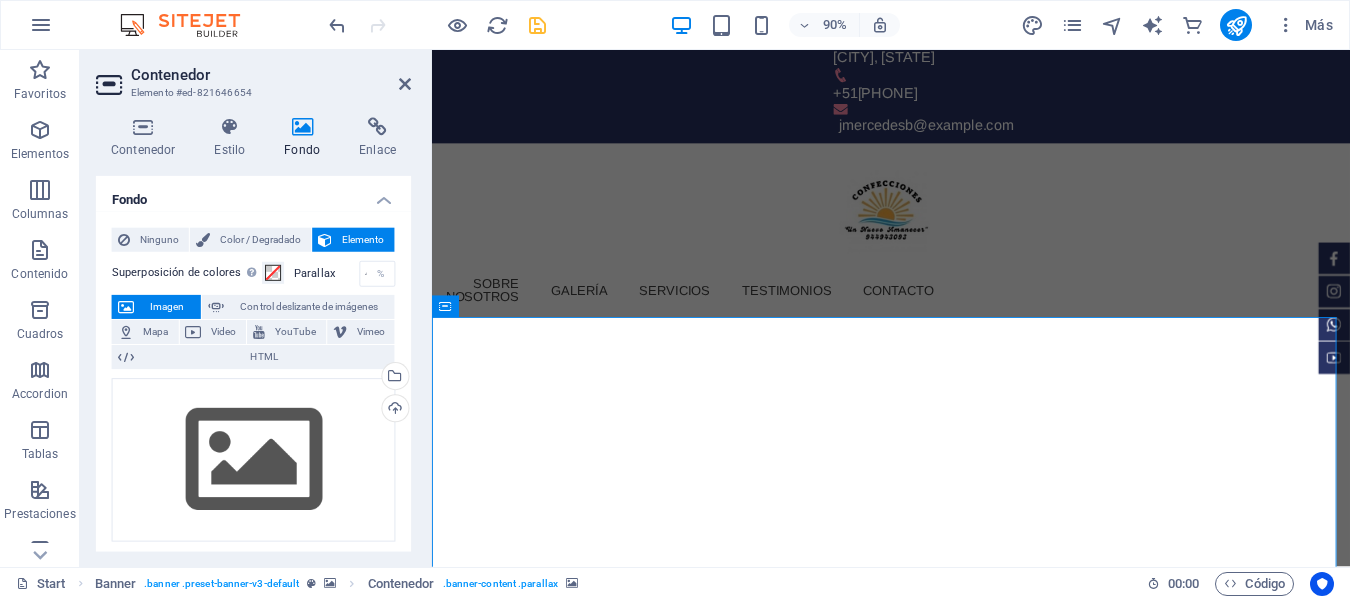 click at bounding box center (942, 1031) 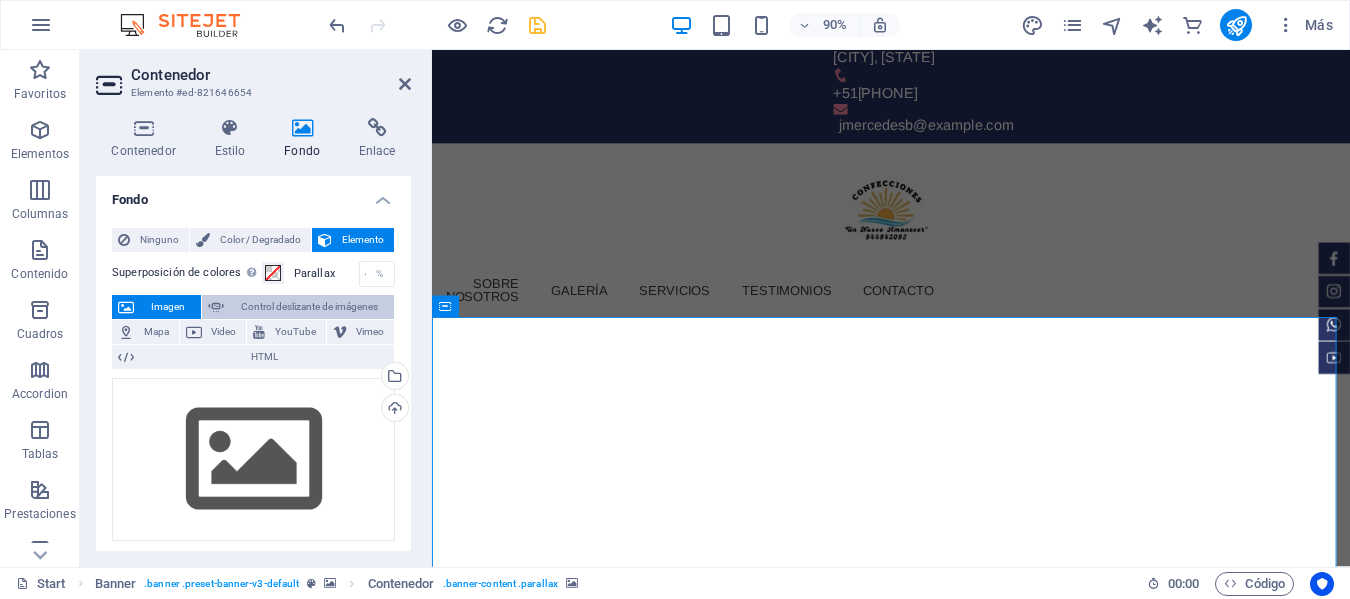 click on "Control deslizante de imágenes" at bounding box center (309, 307) 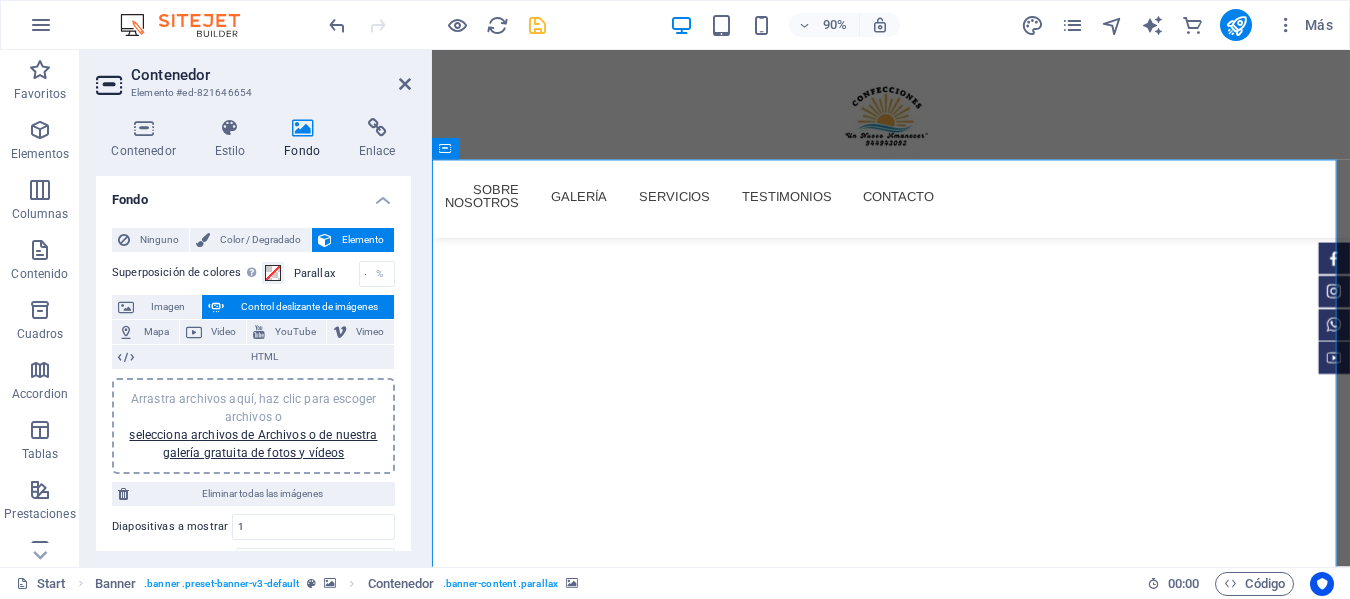 scroll, scrollTop: 300, scrollLeft: 0, axis: vertical 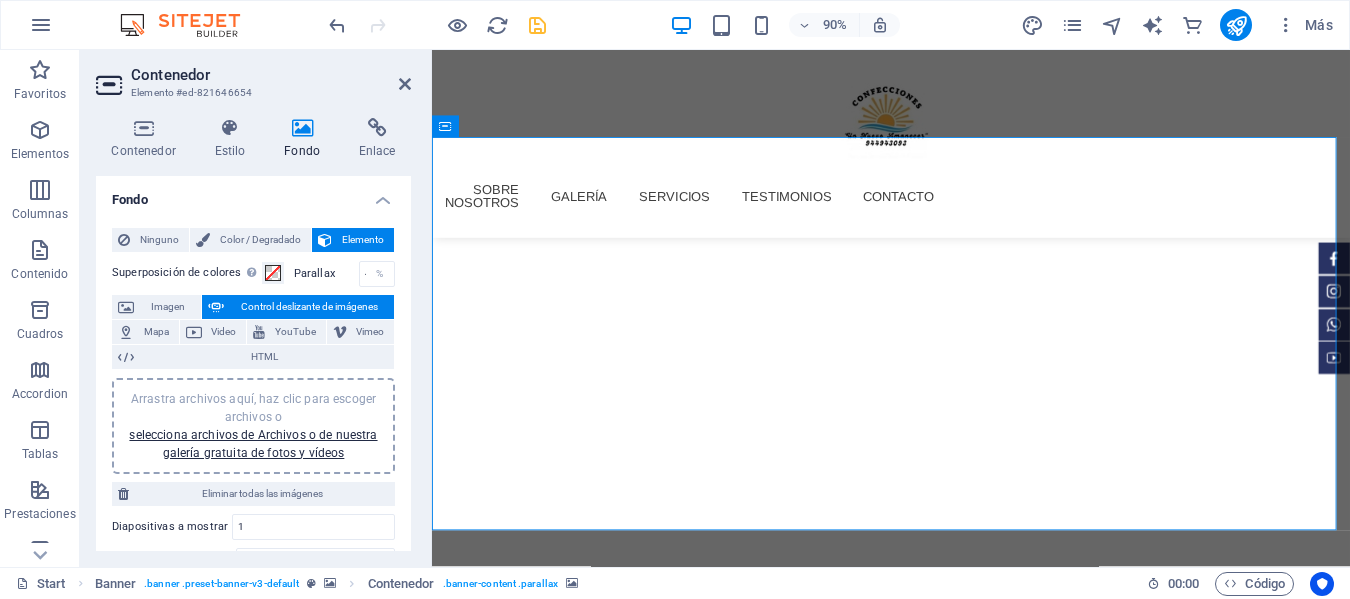 click at bounding box center (942, 911) 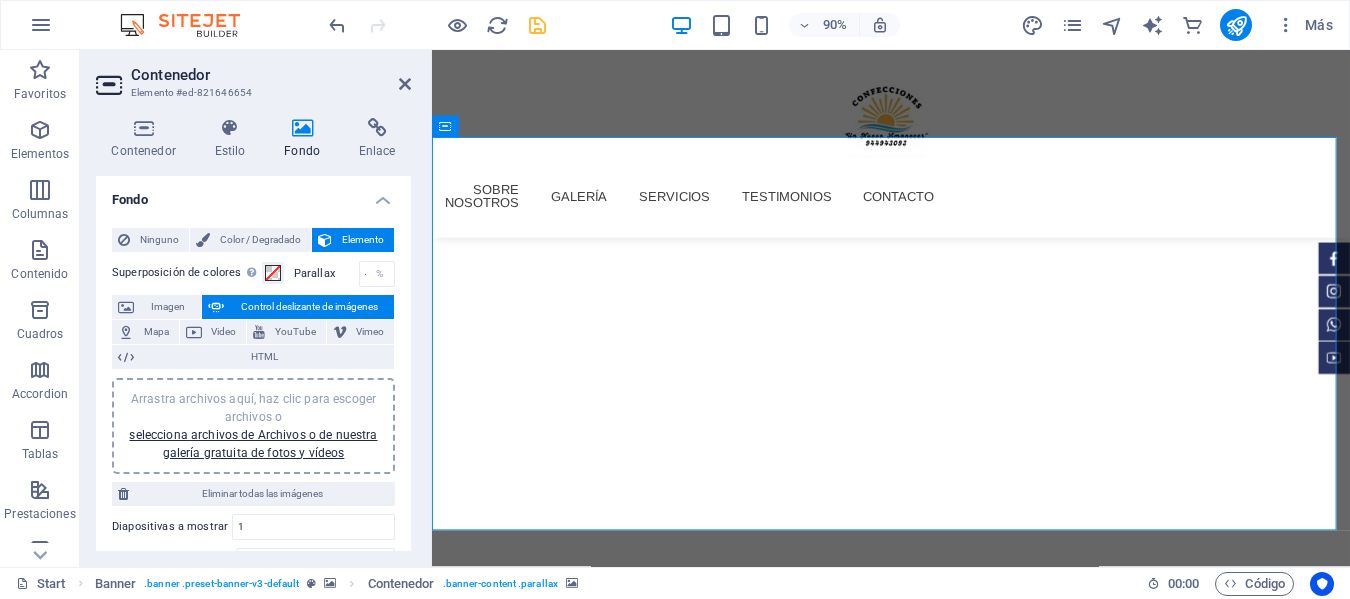 click at bounding box center [942, 911] 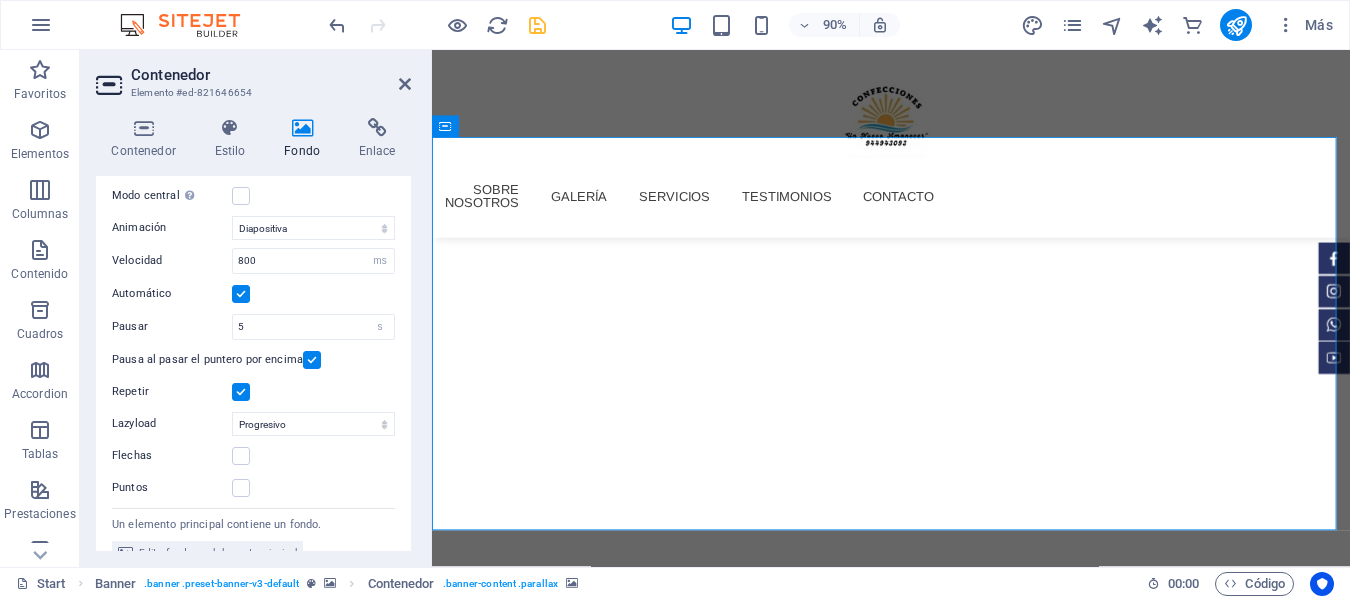 scroll, scrollTop: 400, scrollLeft: 0, axis: vertical 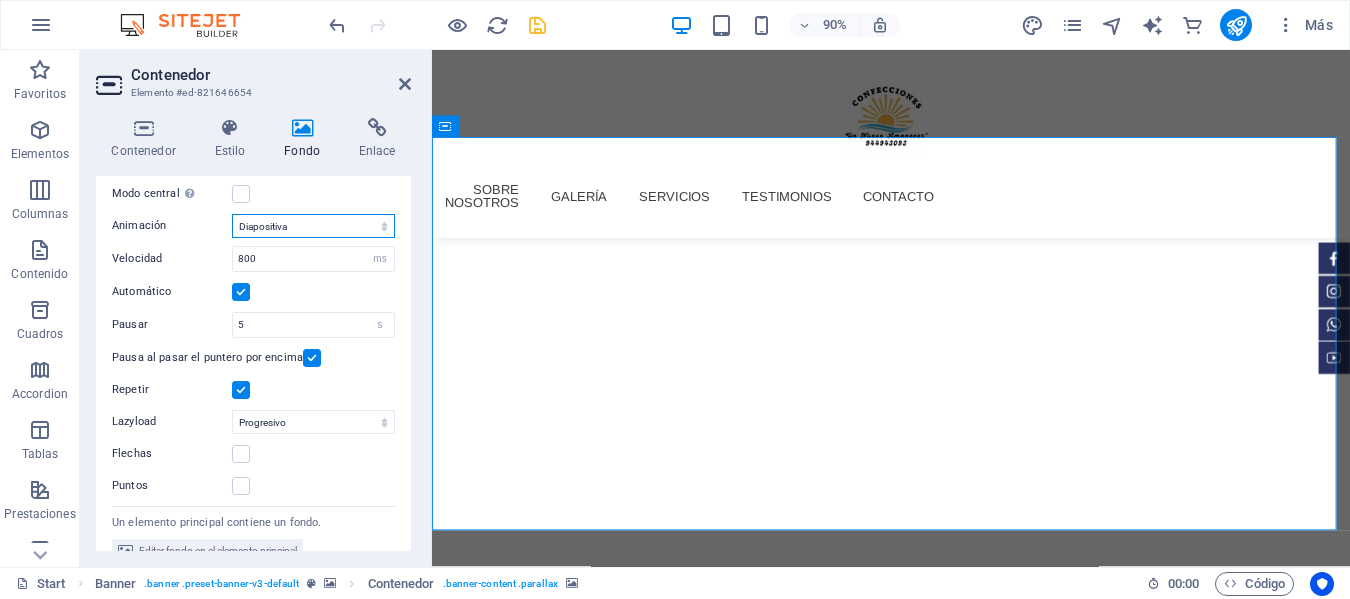 click on "Diapositiva Difuminar" at bounding box center [313, 226] 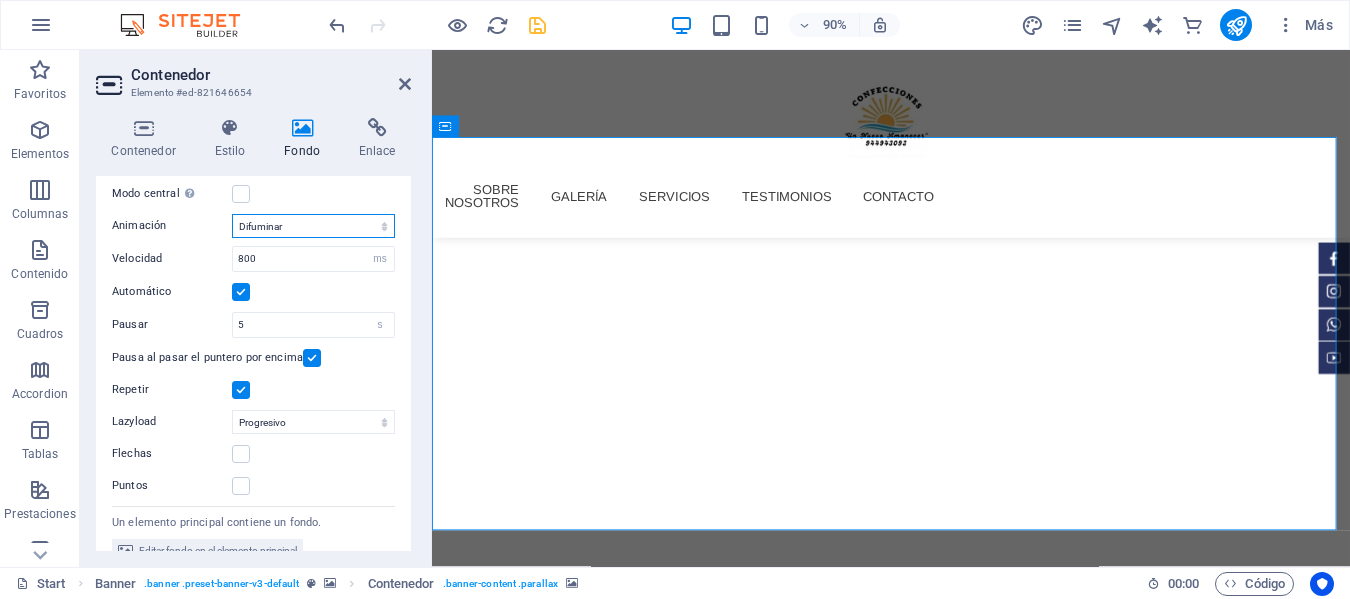 click on "Diapositiva Difuminar" at bounding box center [313, 226] 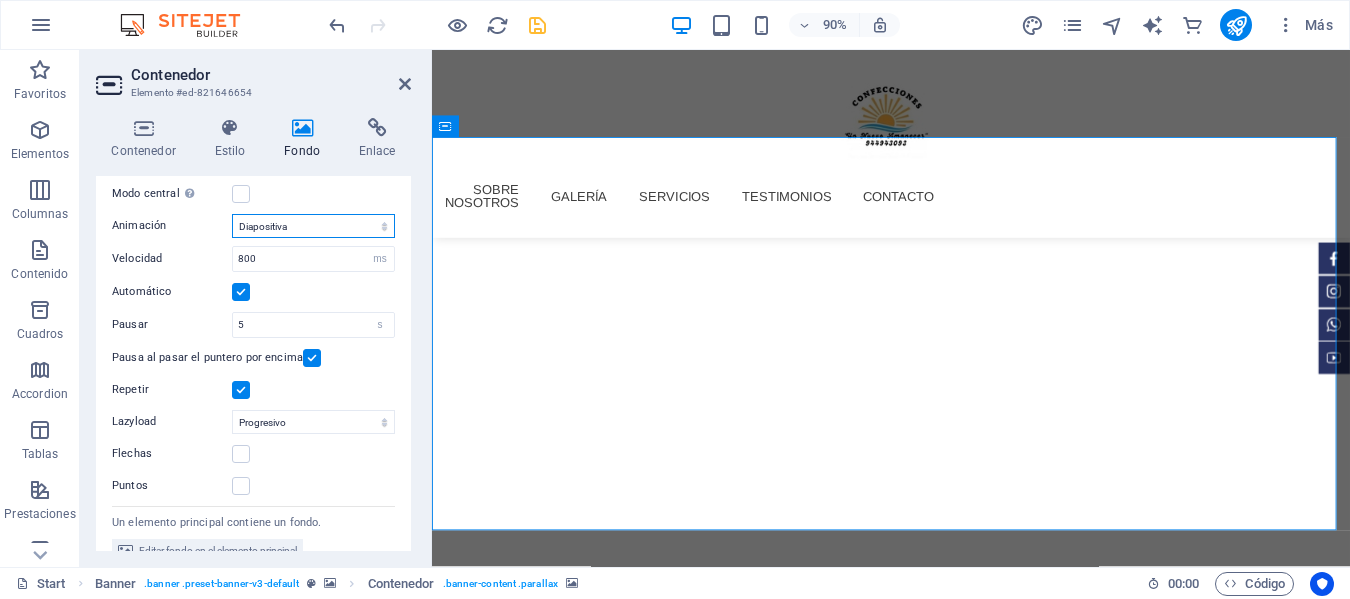 click on "Diapositiva Difuminar" at bounding box center [313, 226] 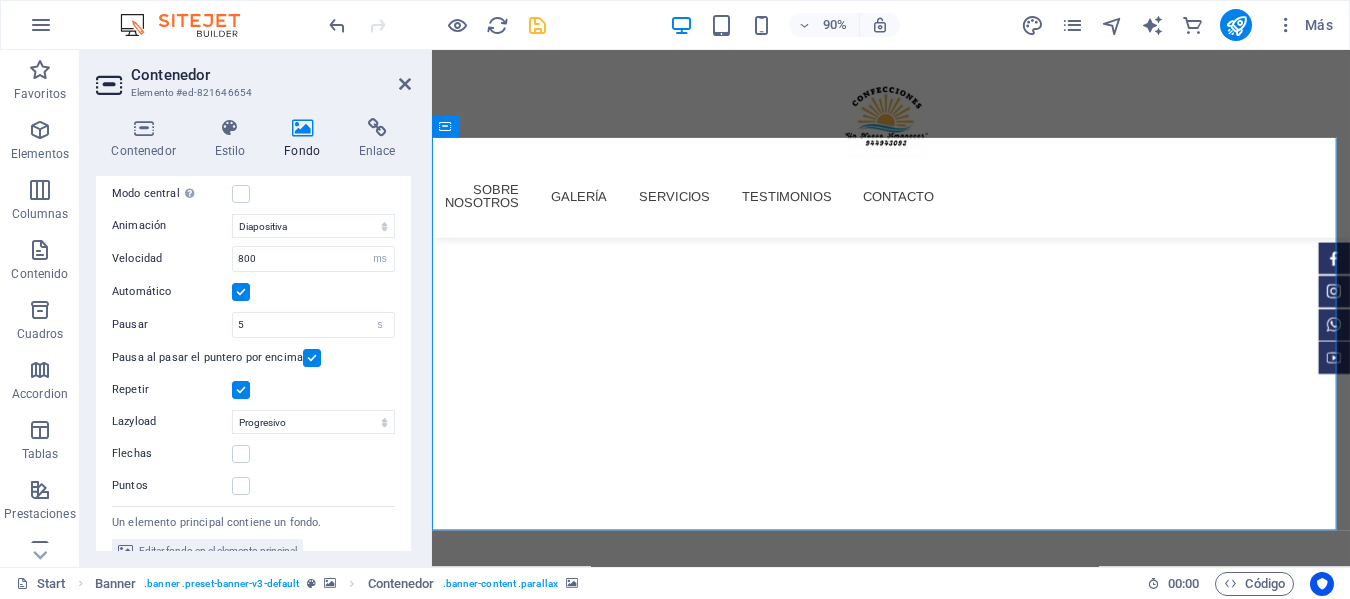 click on "Automático" at bounding box center (253, 292) 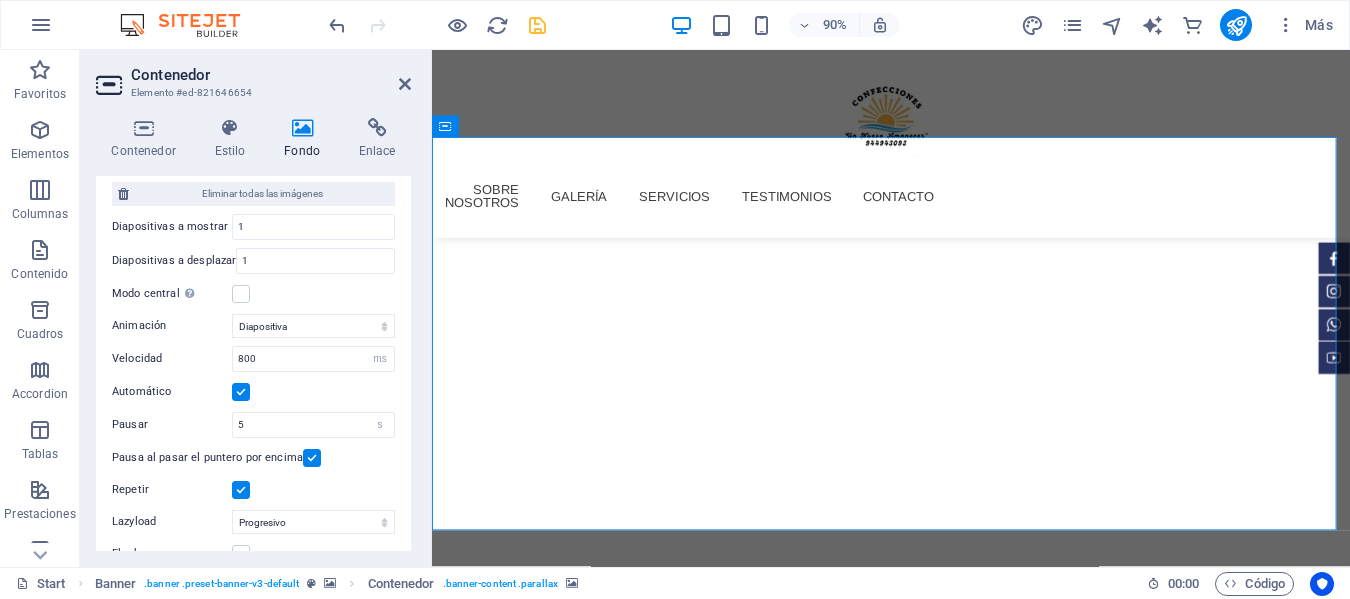 scroll, scrollTop: 400, scrollLeft: 0, axis: vertical 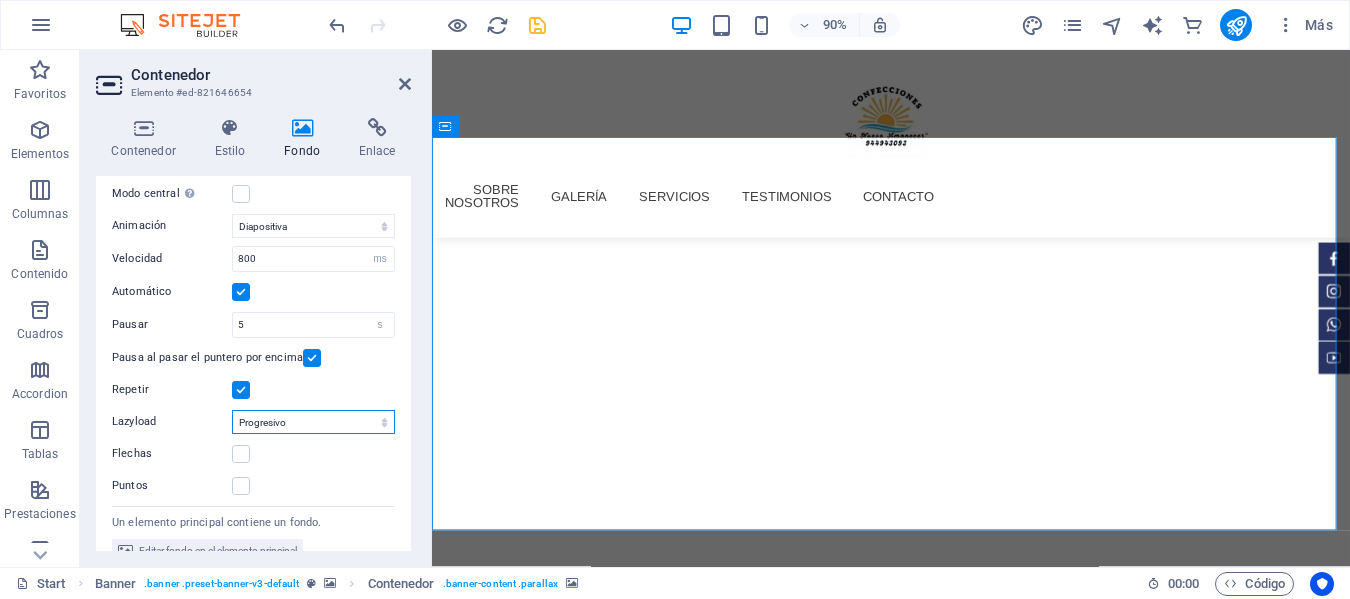 click on "Deshabilitado Bajo demanda Progresivo" at bounding box center (313, 422) 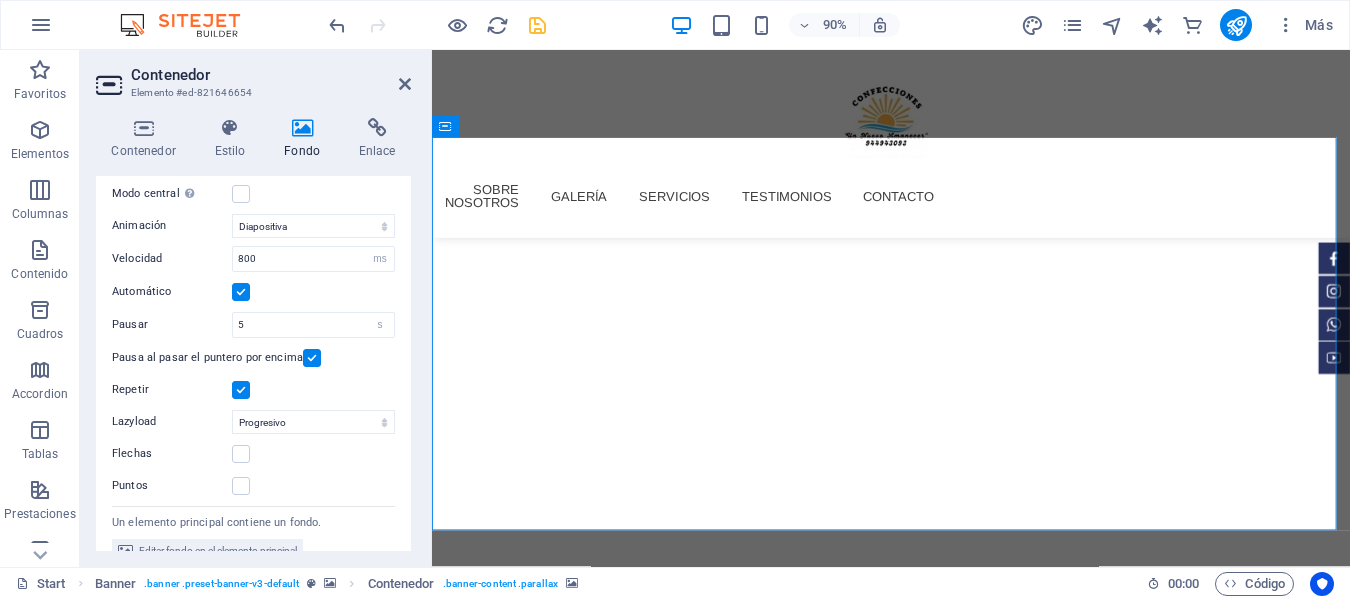 click on "Repetir" at bounding box center [253, 390] 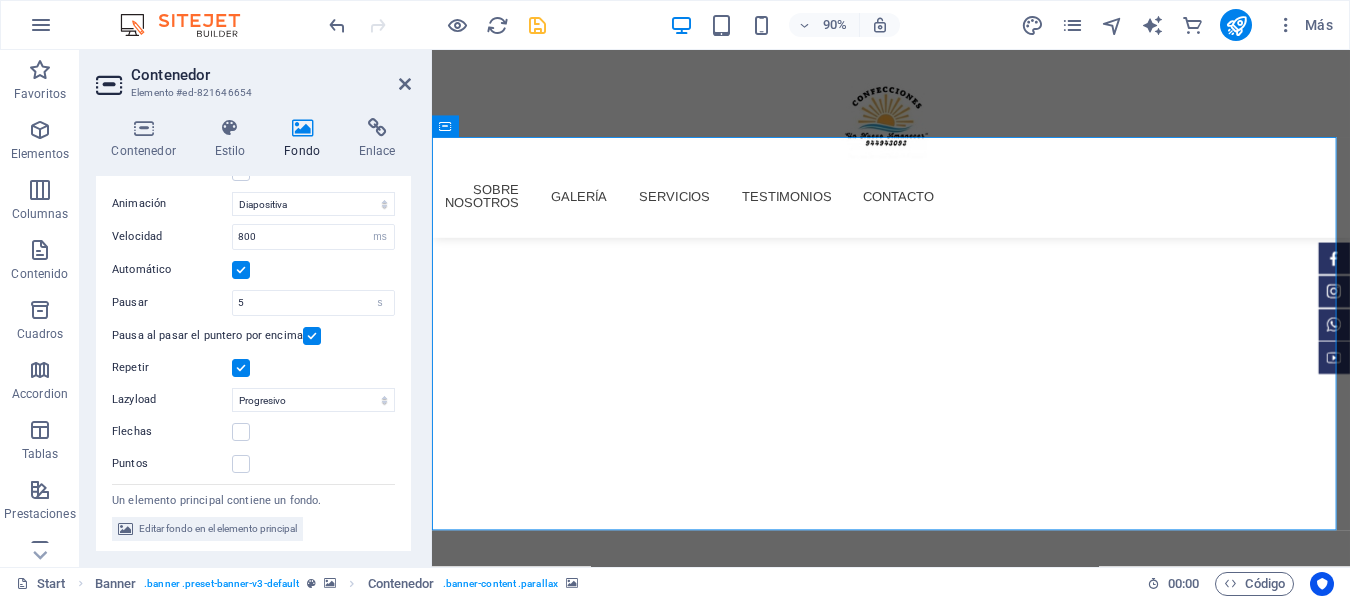 scroll, scrollTop: 428, scrollLeft: 0, axis: vertical 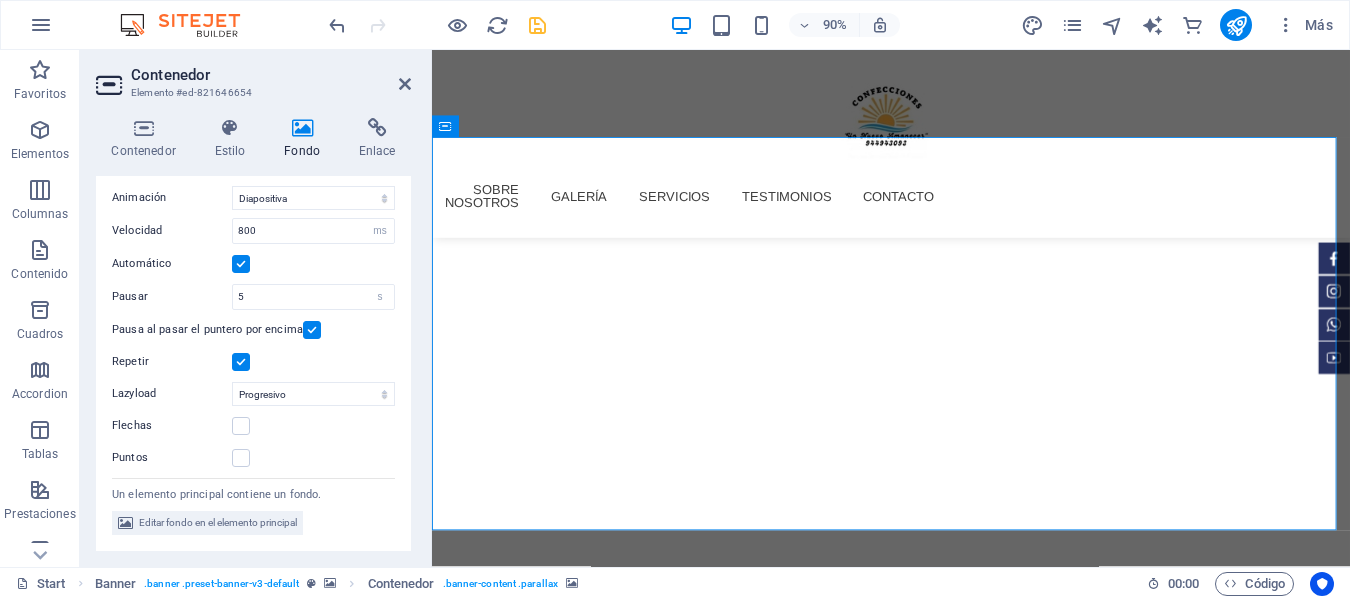 click on "Flechas" at bounding box center (253, 426) 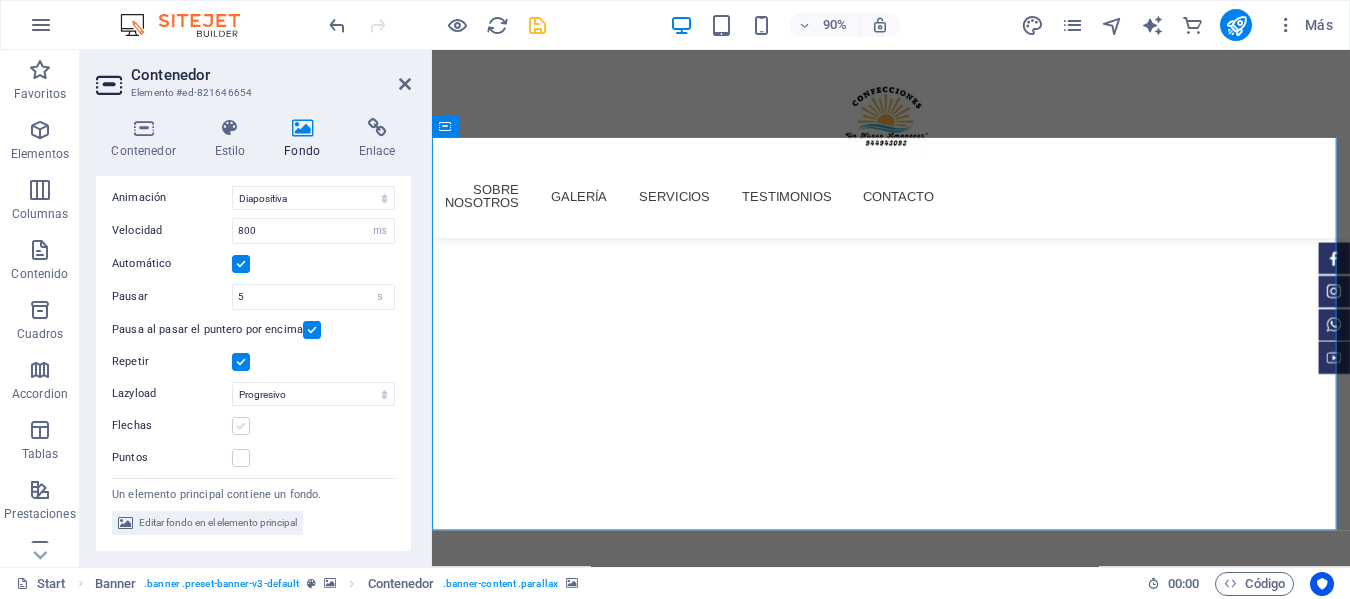 click at bounding box center (241, 426) 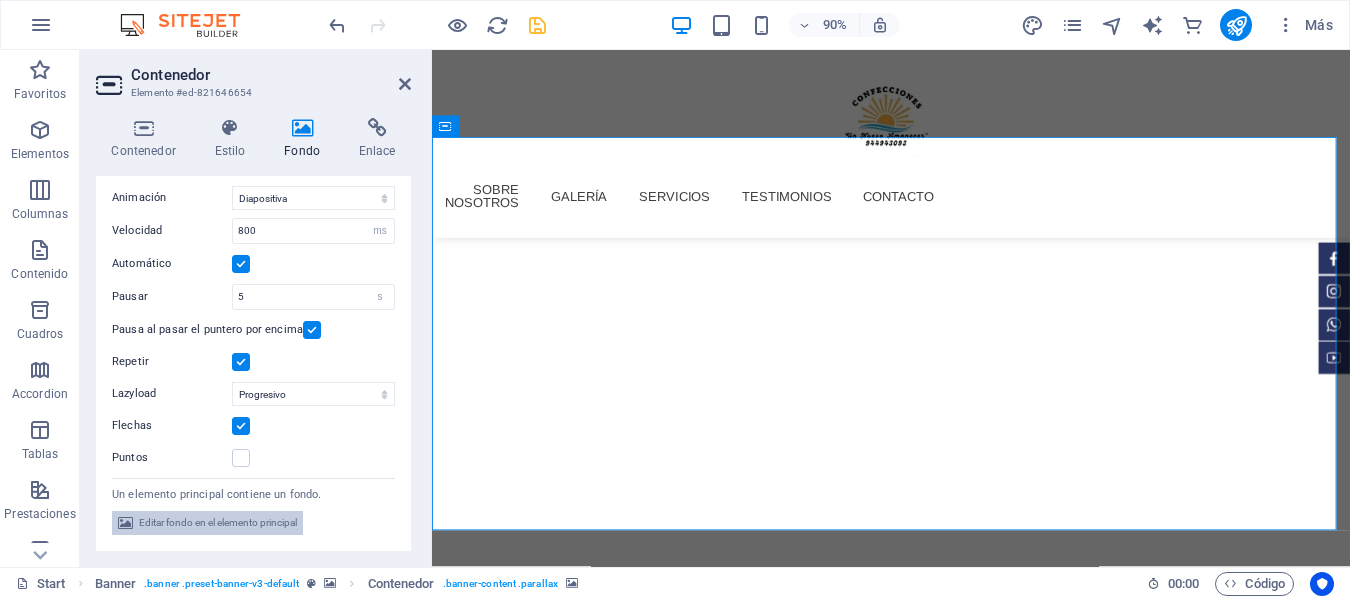 click on "Editar fondo en el elemento principal" at bounding box center (218, 523) 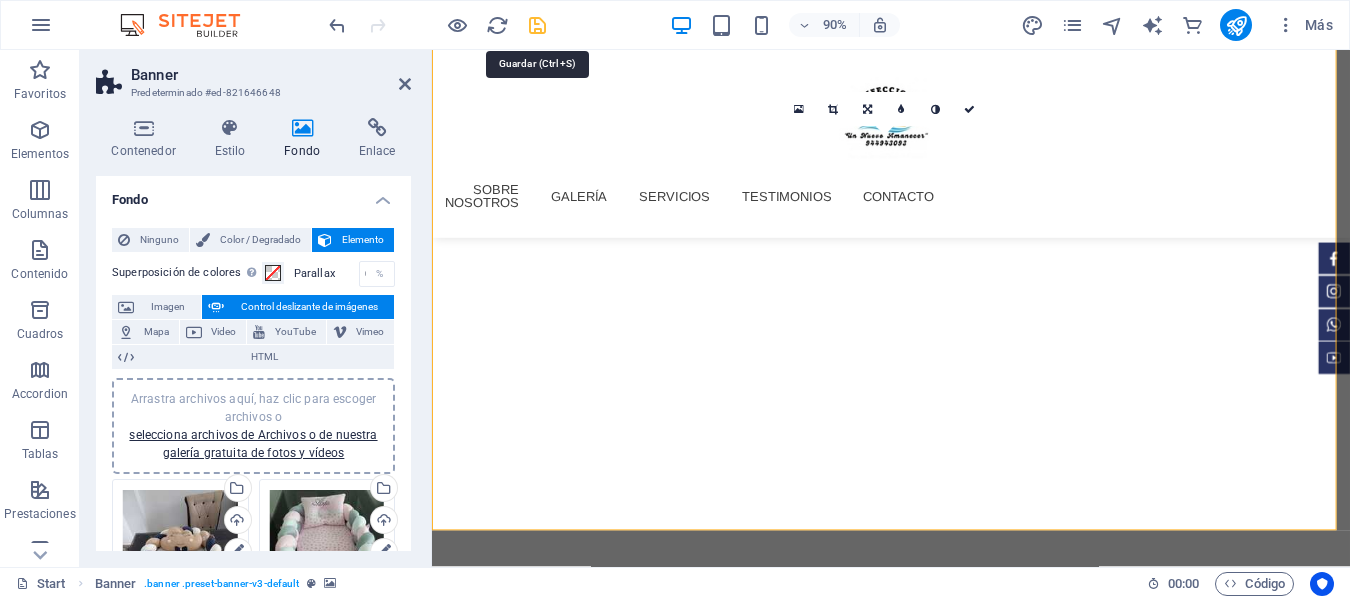 click at bounding box center [537, 25] 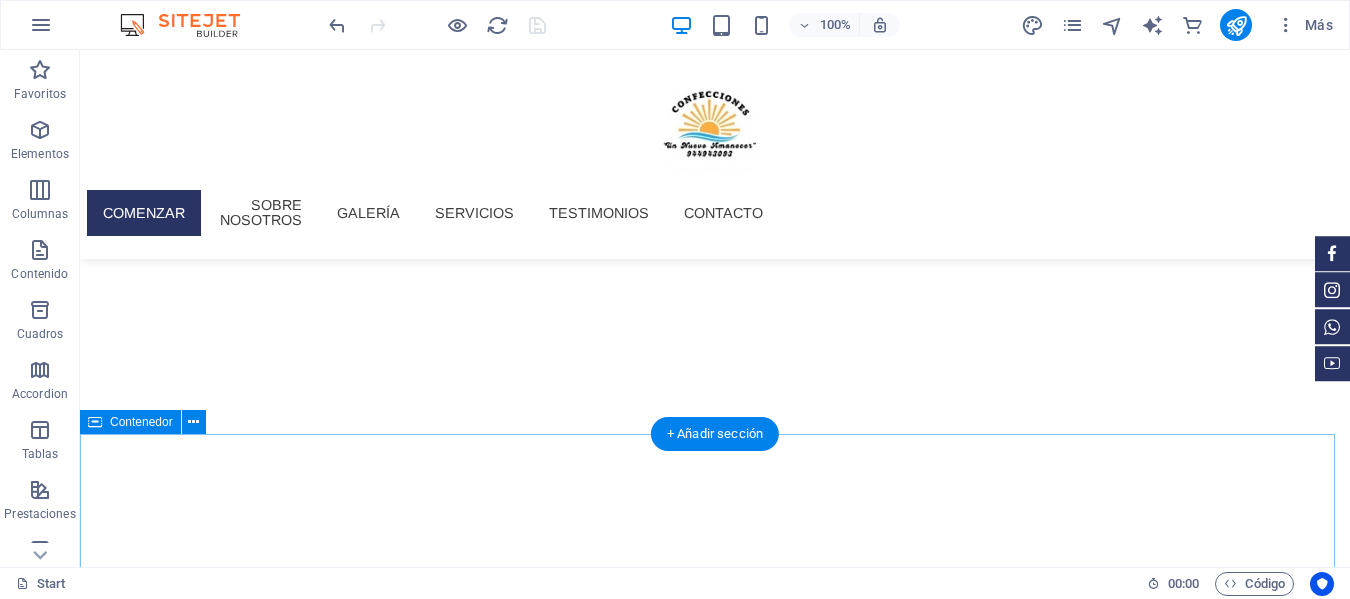 scroll, scrollTop: 100, scrollLeft: 0, axis: vertical 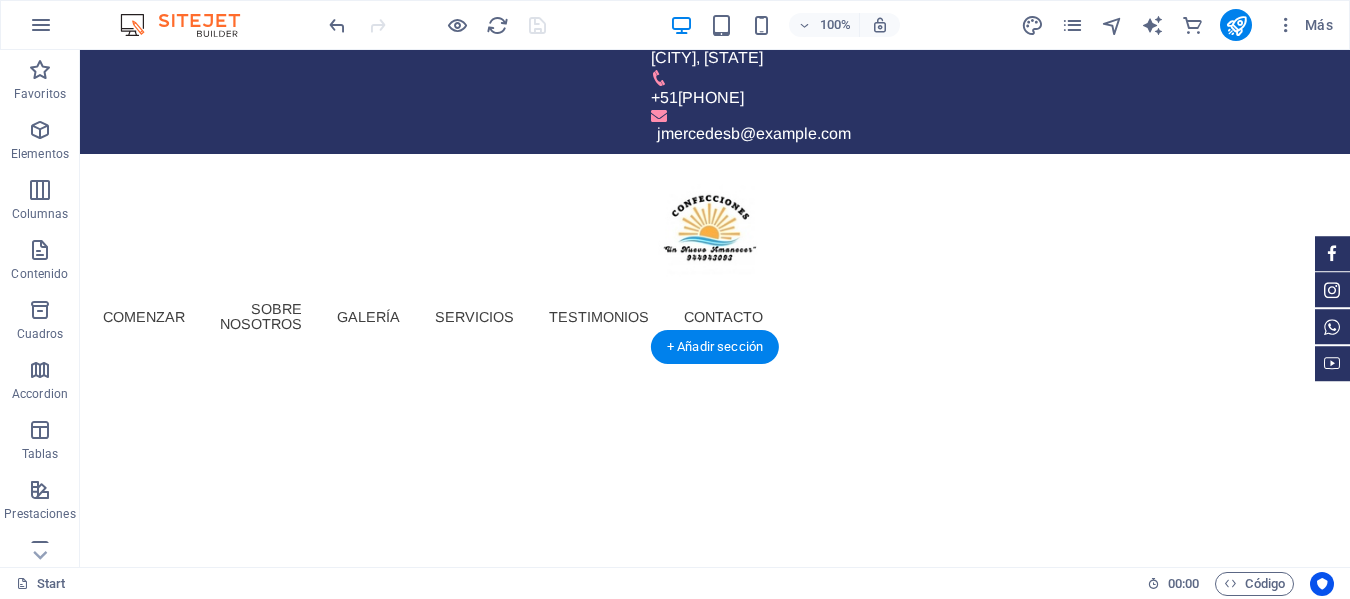 click at bounding box center [715, 1030] 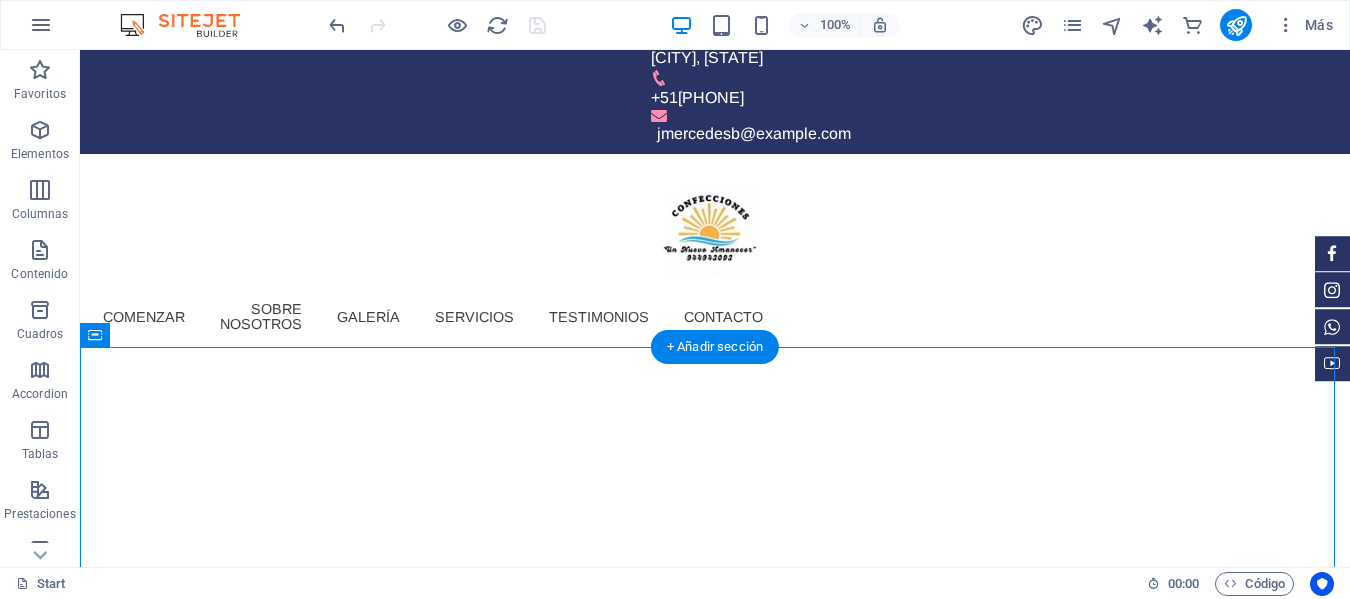 click at bounding box center [715, 1030] 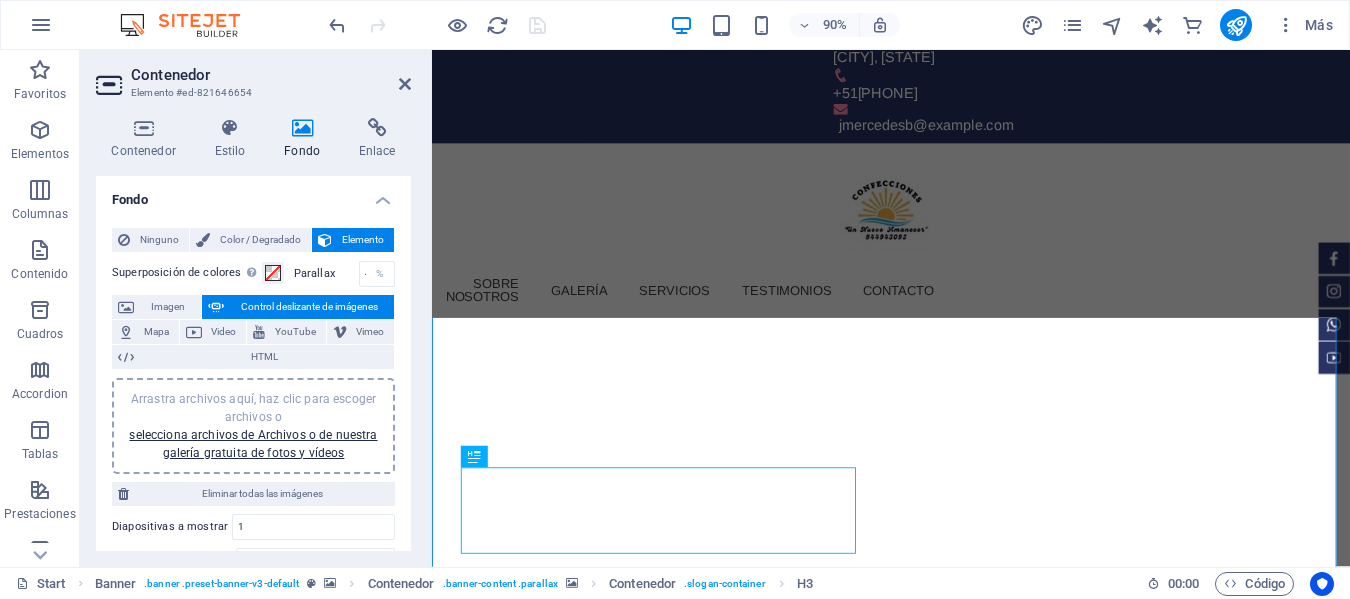 click at bounding box center [942, 1031] 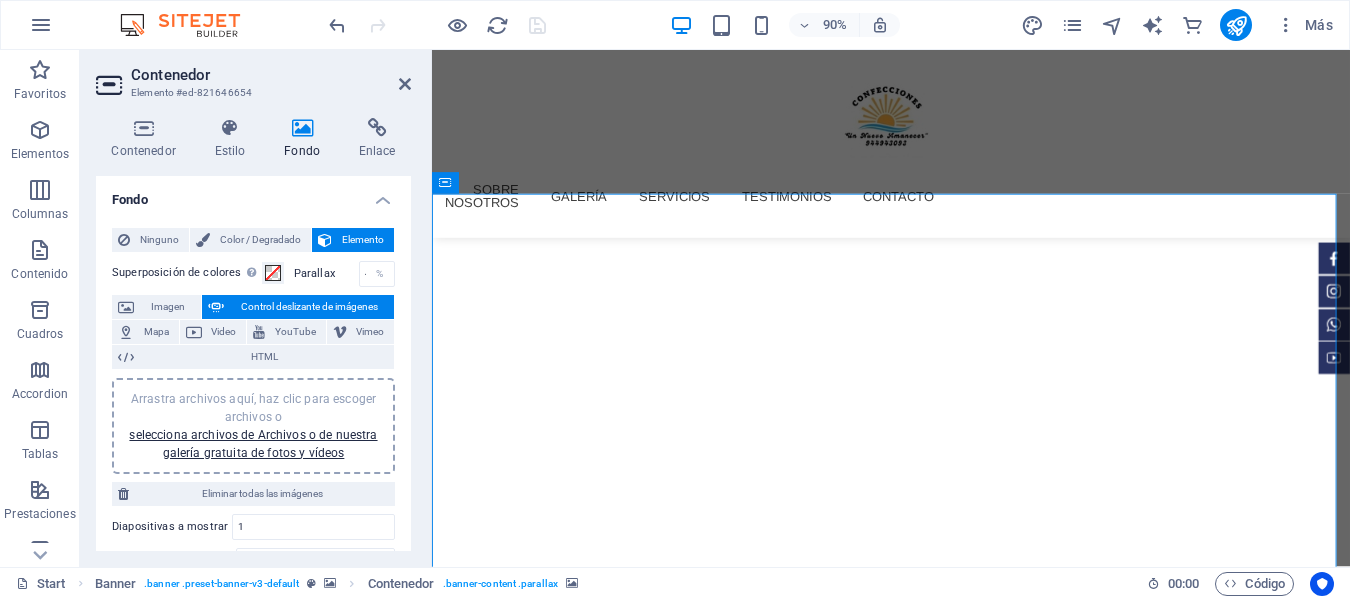 scroll, scrollTop: 300, scrollLeft: 0, axis: vertical 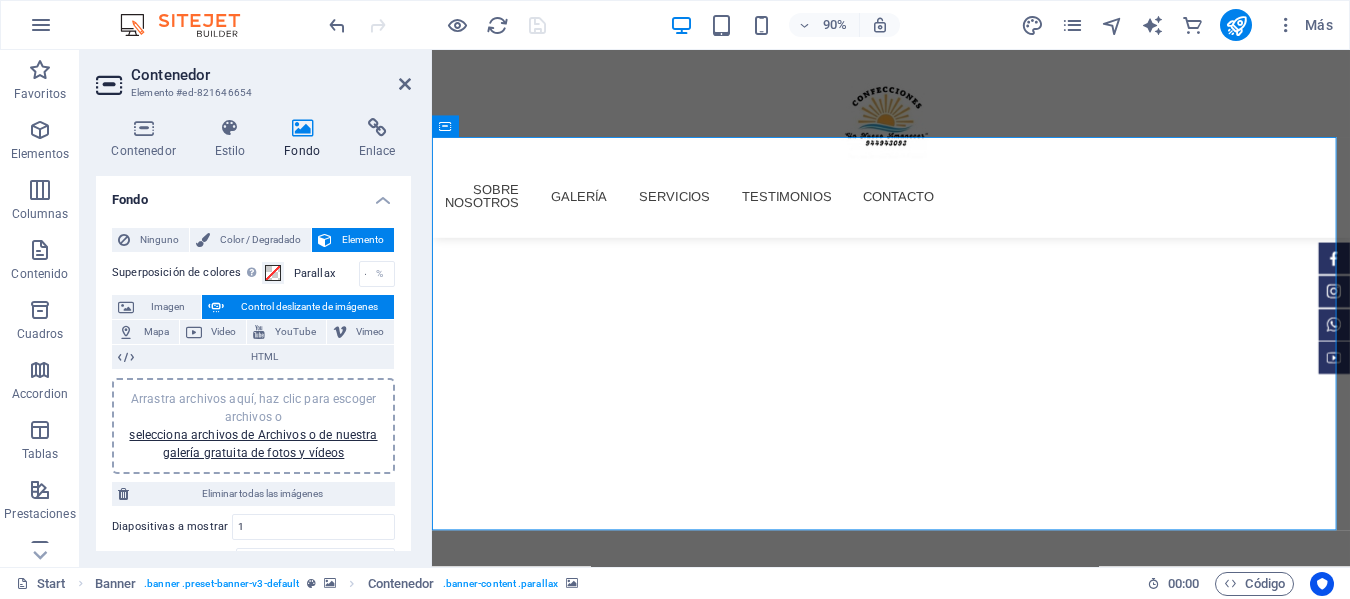 click at bounding box center [942, 911] 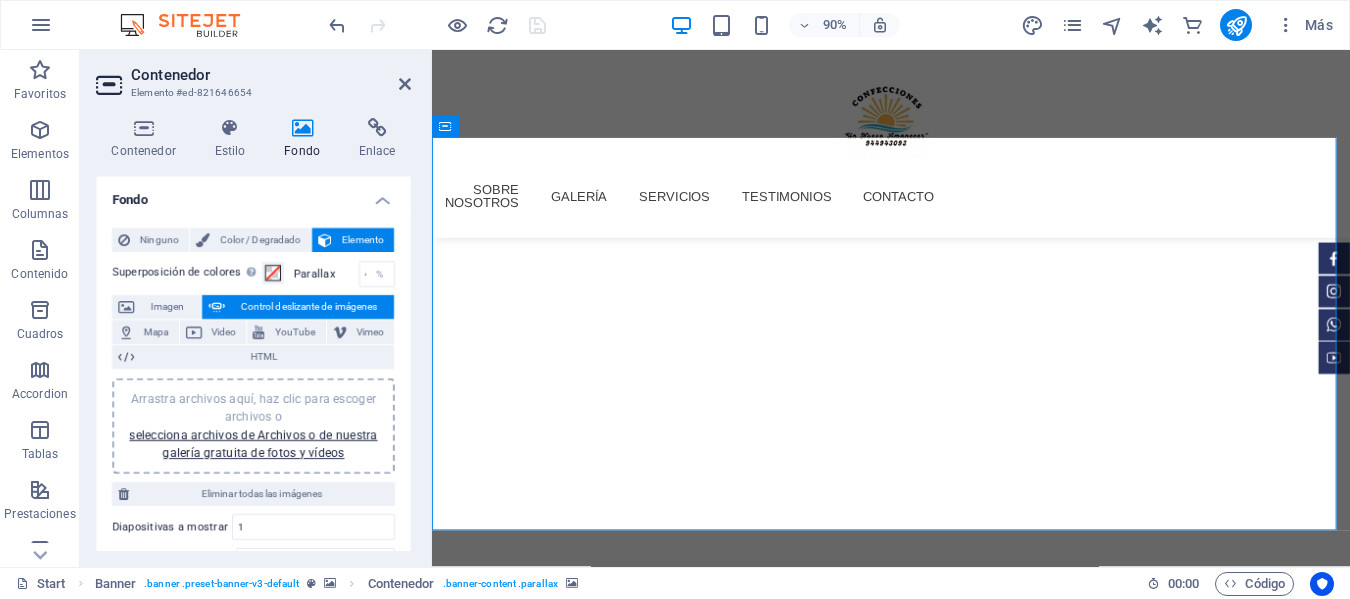 click at bounding box center [942, 911] 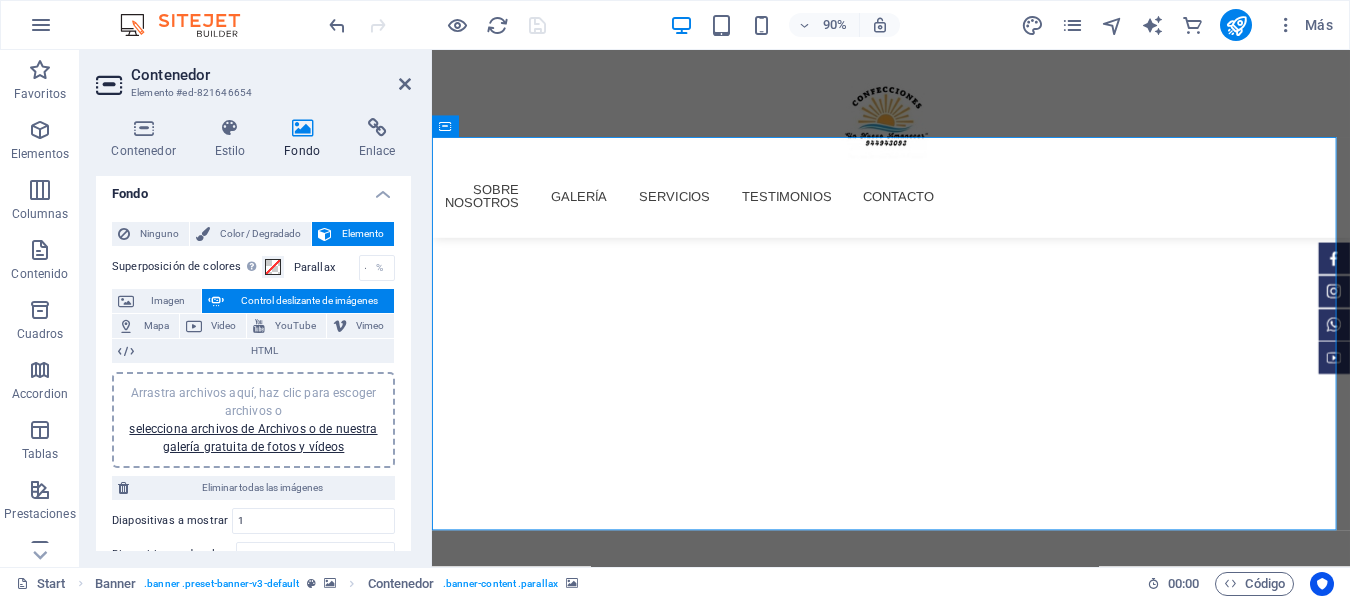 scroll, scrollTop: 0, scrollLeft: 0, axis: both 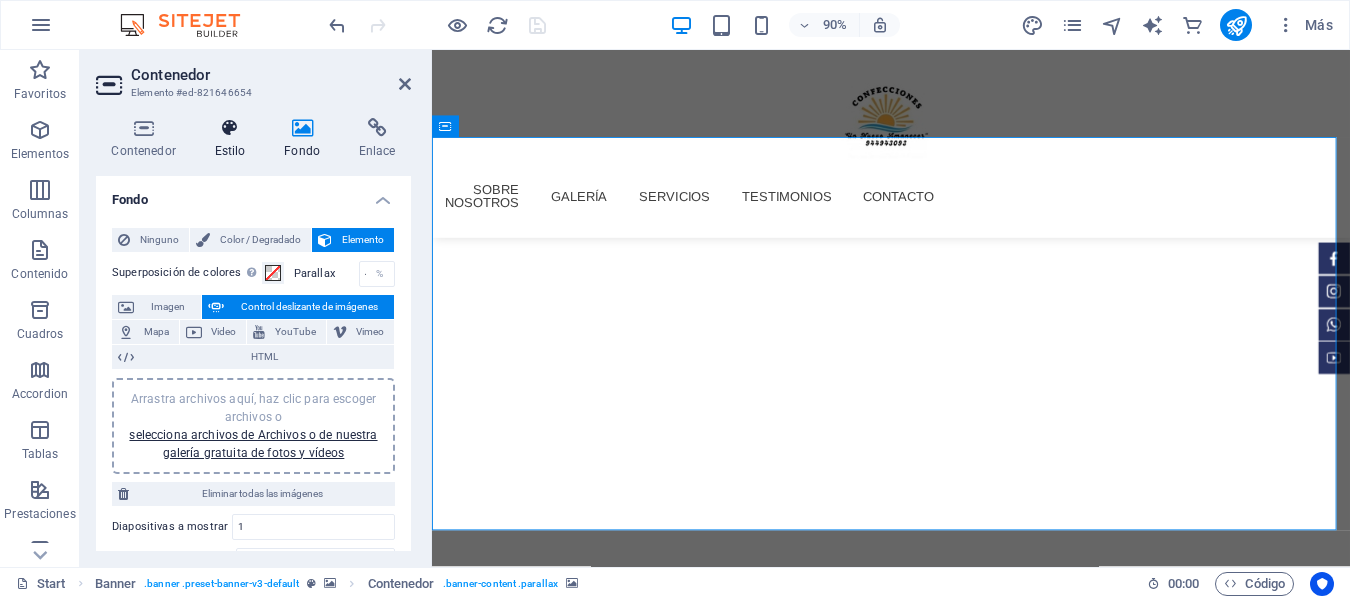 click at bounding box center (230, 128) 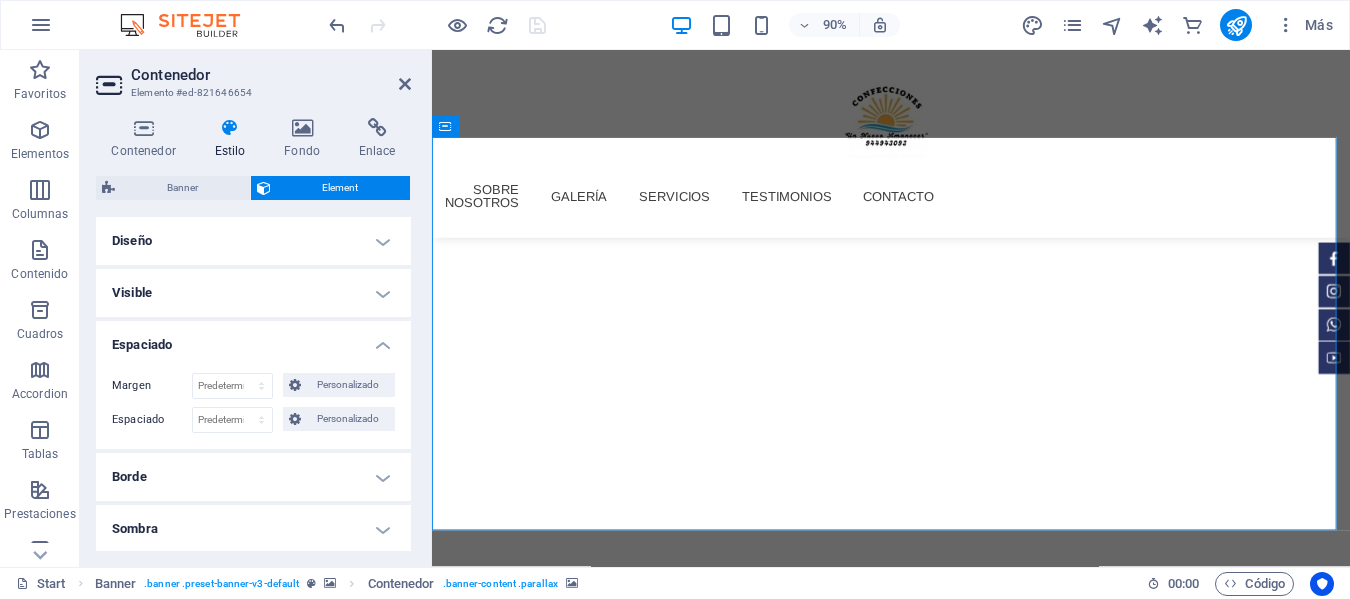 click on "Diseño" at bounding box center (253, 241) 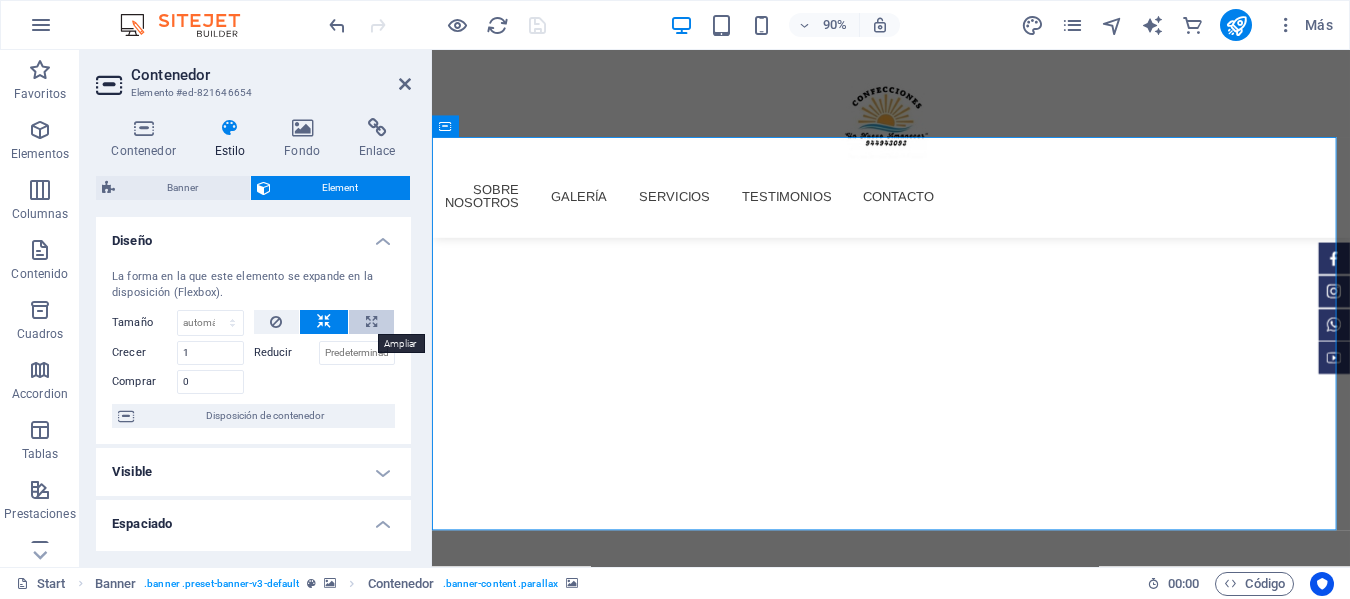 click at bounding box center [371, 322] 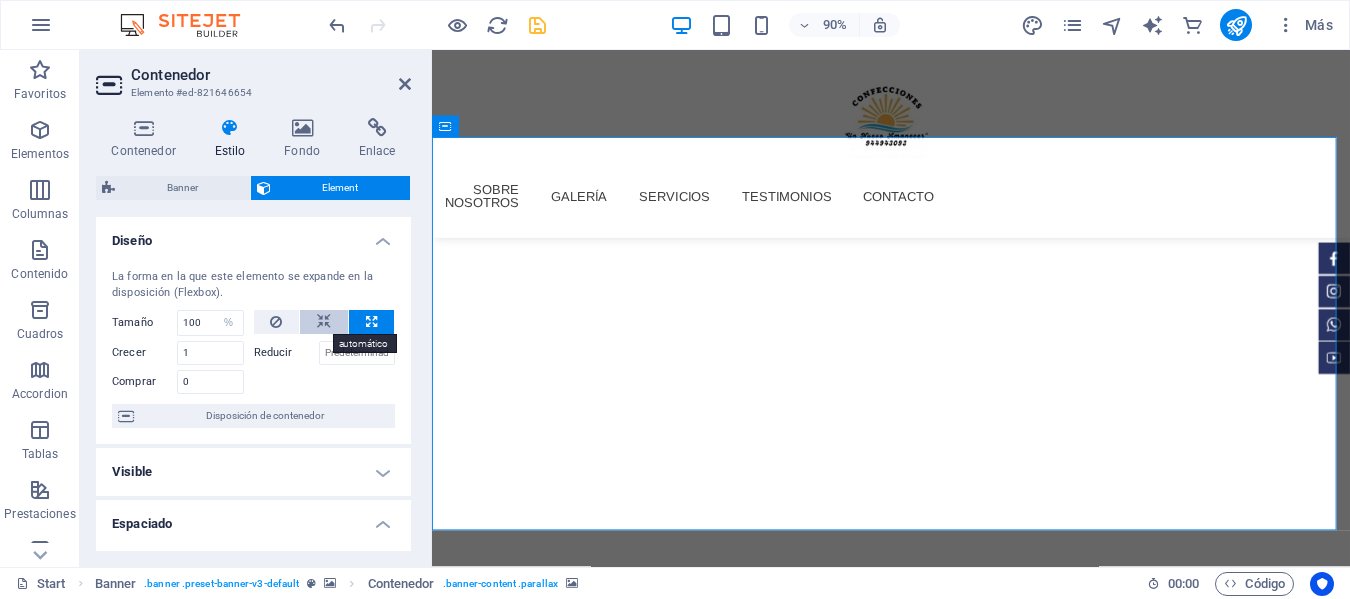 click at bounding box center (324, 322) 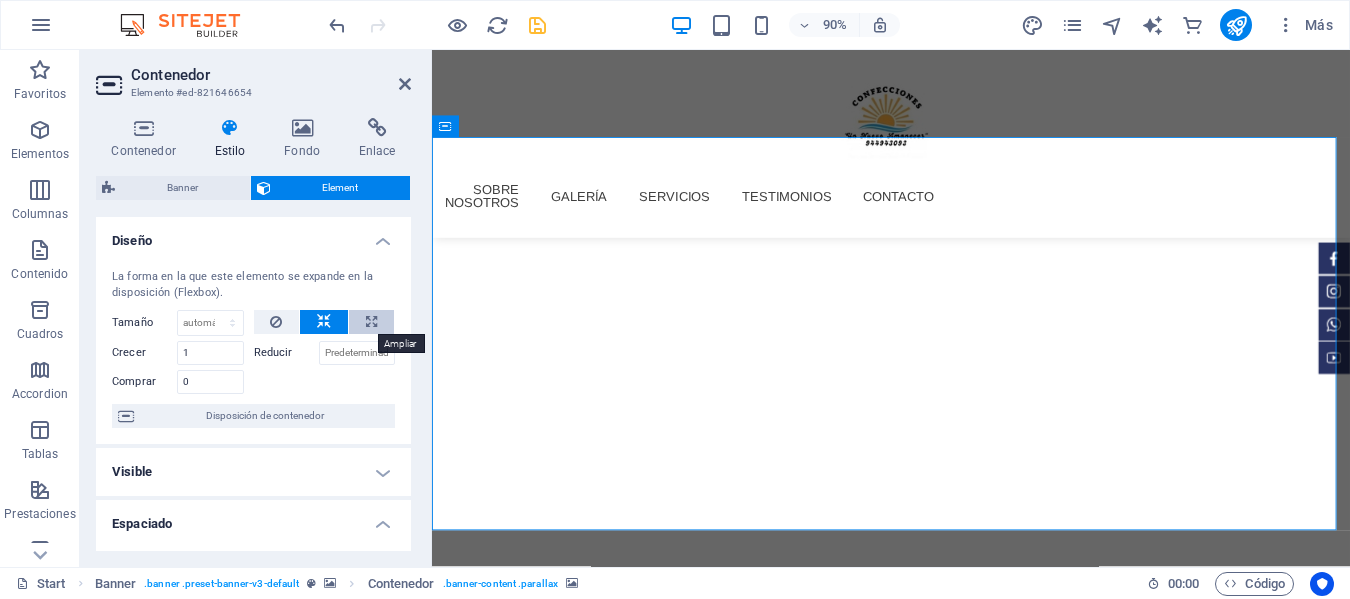 click at bounding box center (371, 322) 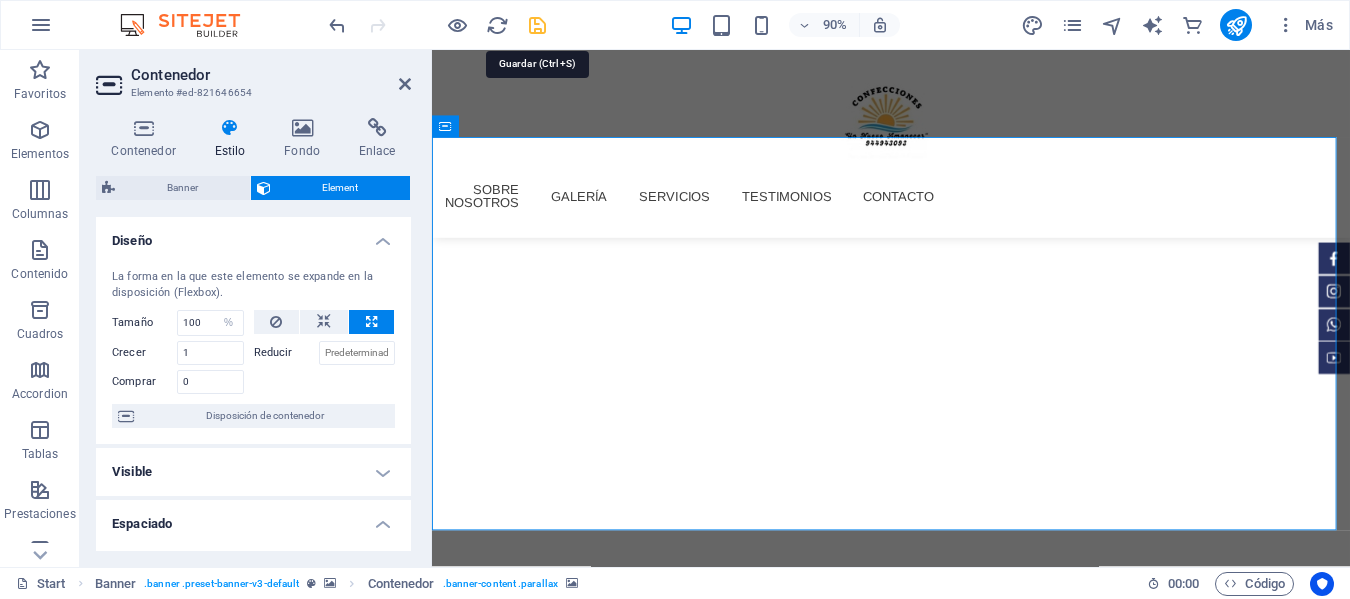 click at bounding box center (537, 25) 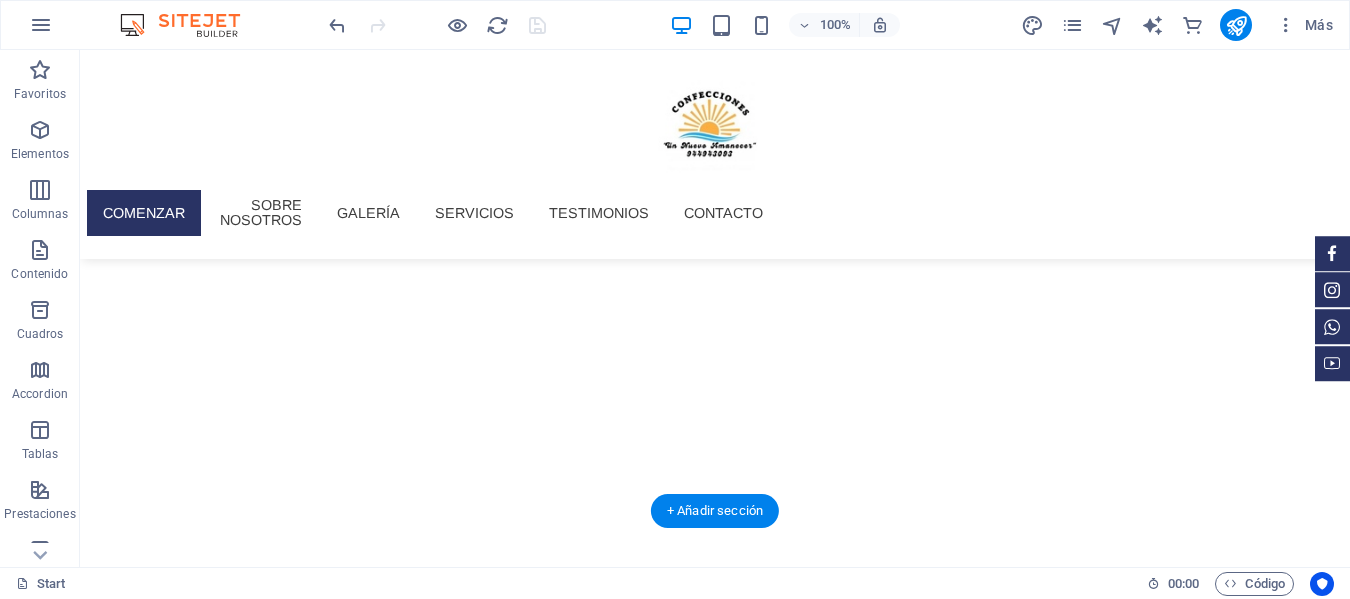scroll, scrollTop: 200, scrollLeft: 0, axis: vertical 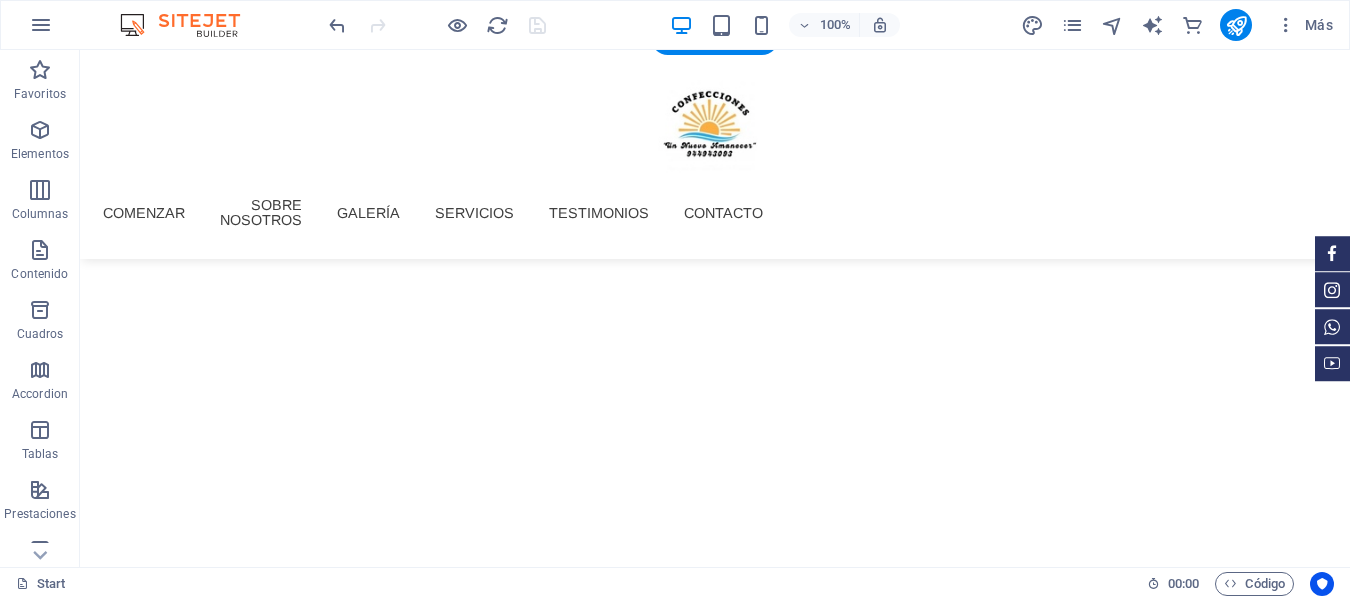 click at bounding box center (715, 970) 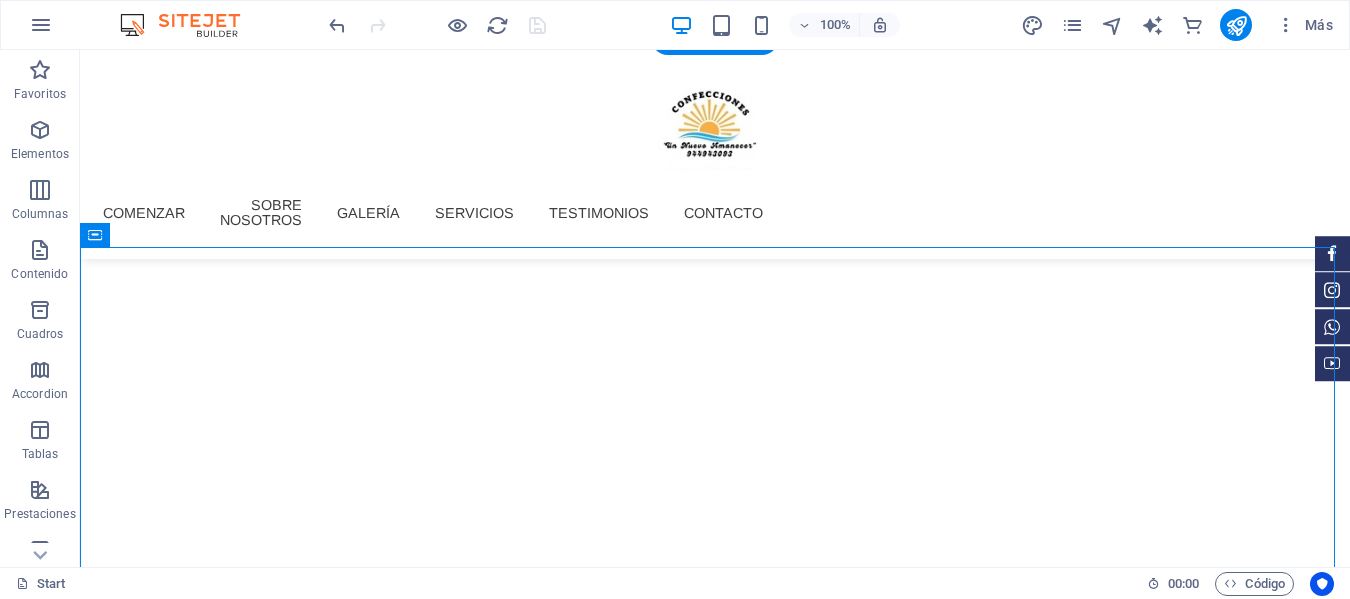click at bounding box center [715, 970] 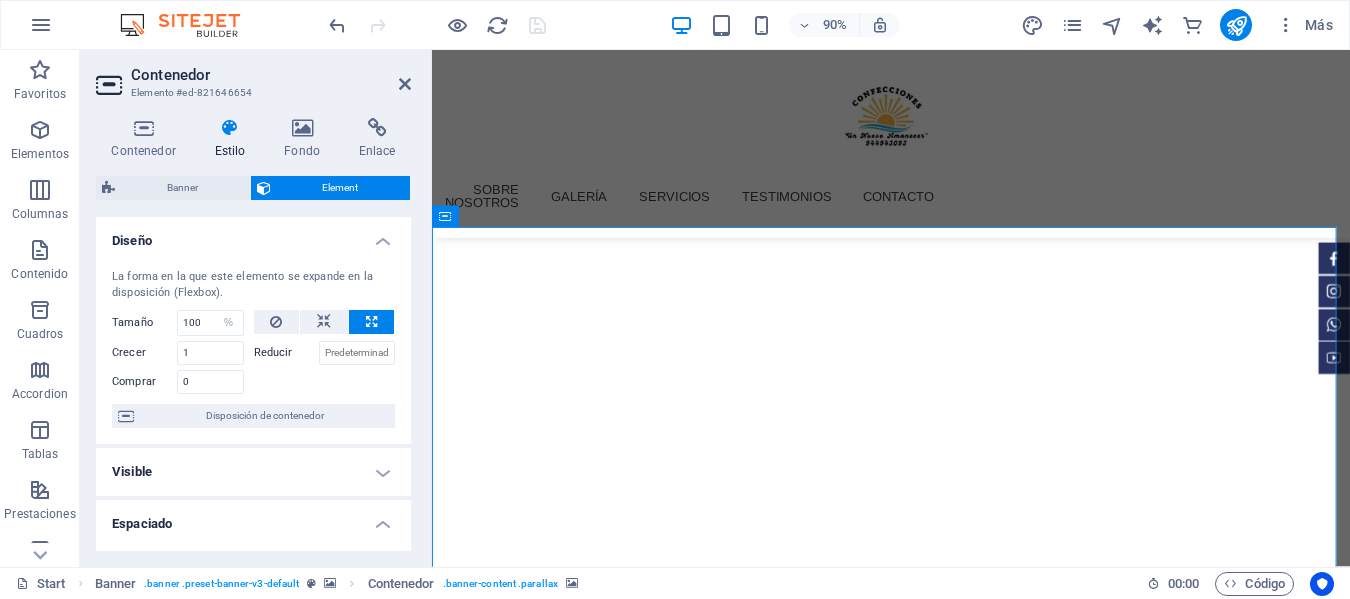 click on "Reducir" at bounding box center (286, 353) 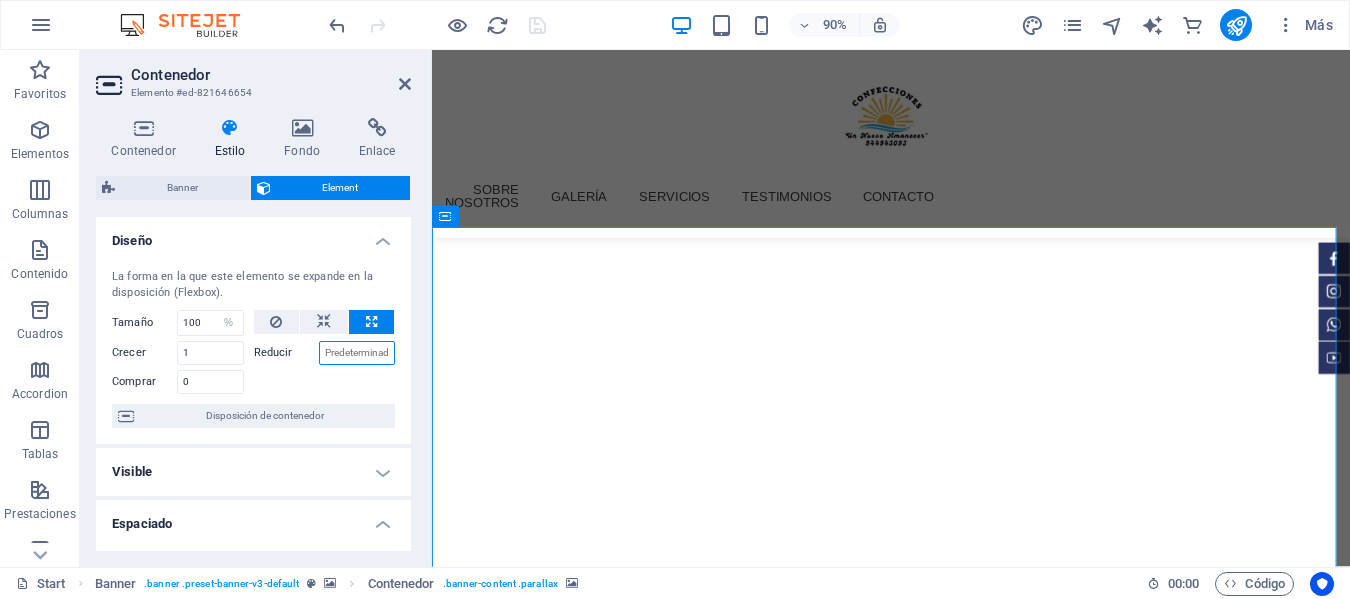 click on "Reducir" at bounding box center (357, 353) 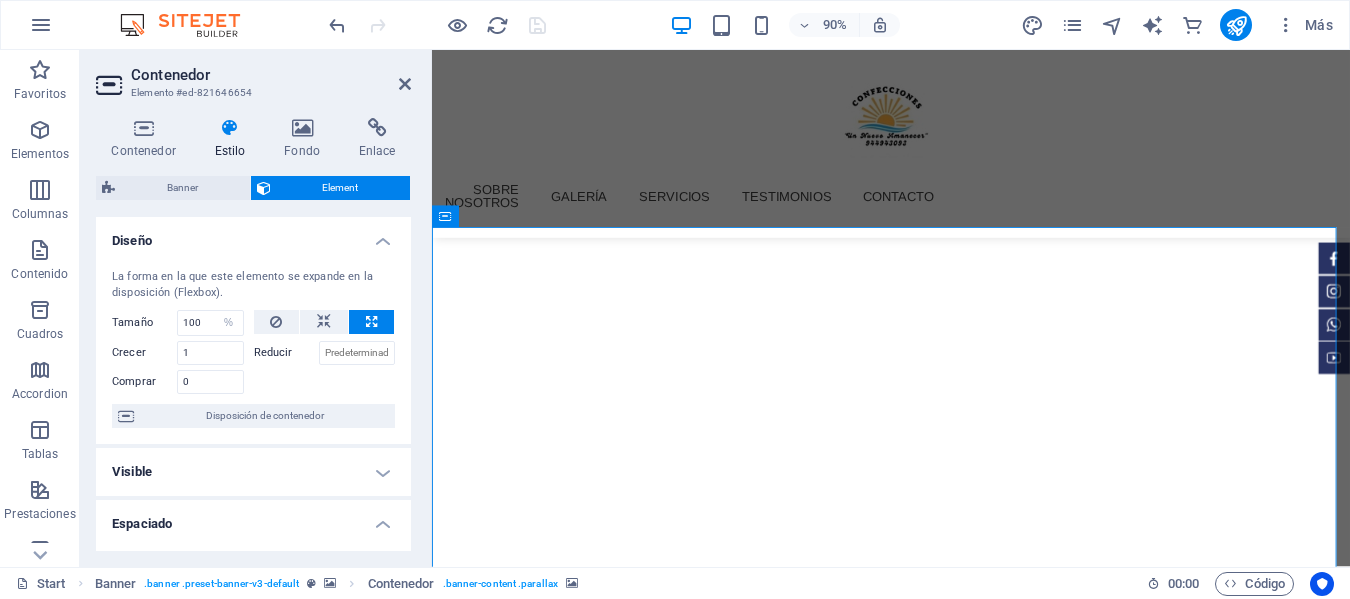 click on "Reducir" at bounding box center (286, 353) 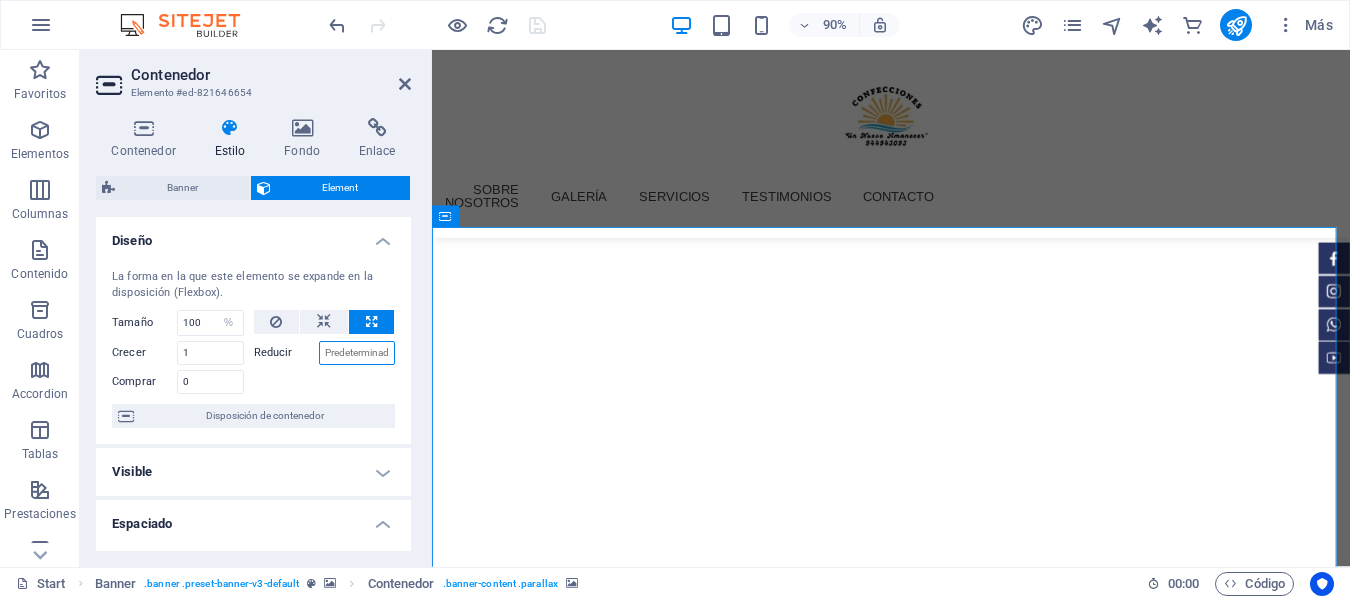 click on "Reducir" at bounding box center (357, 353) 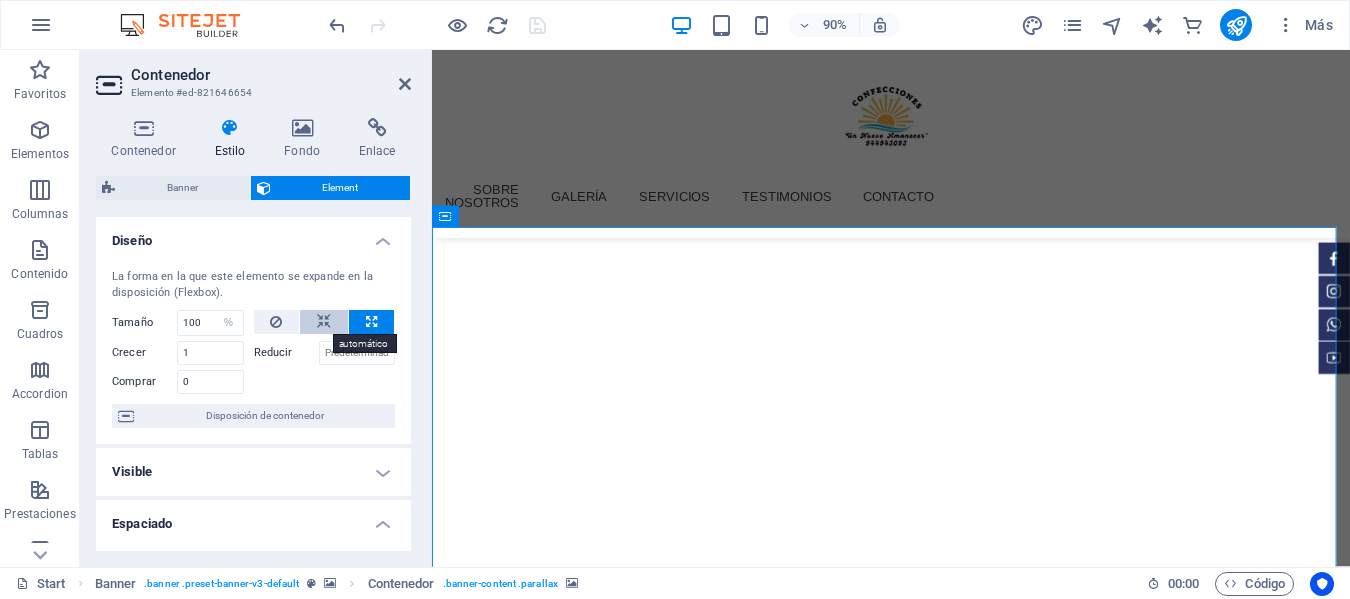 click at bounding box center (324, 322) 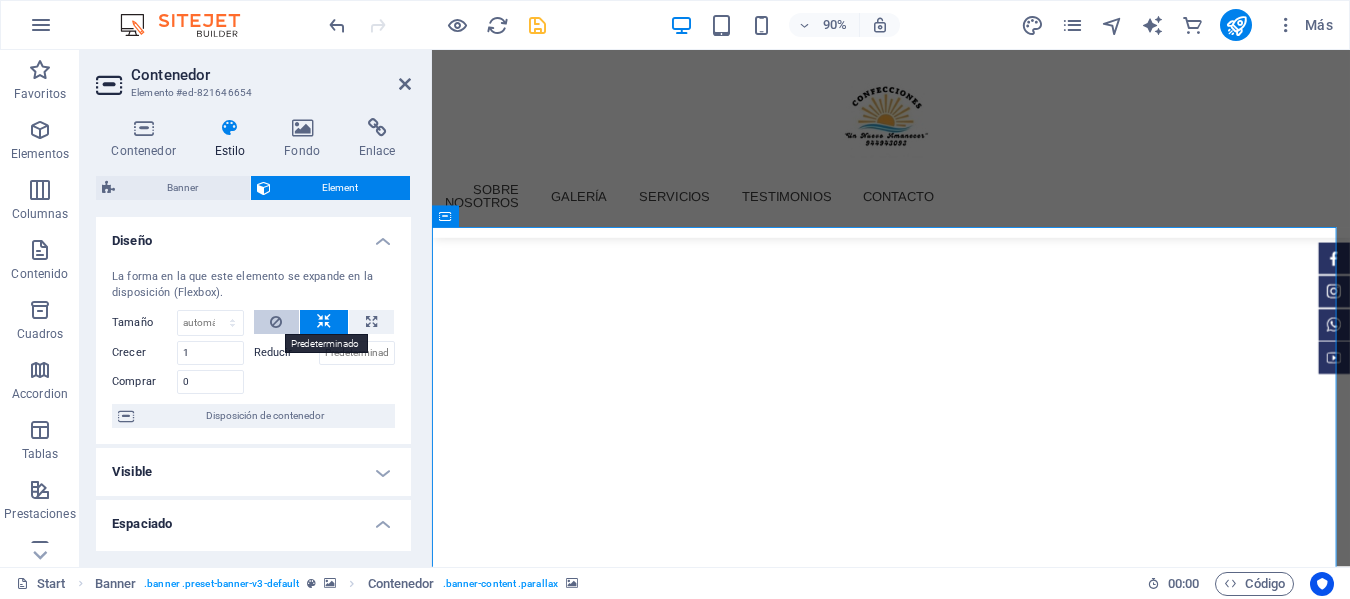click at bounding box center [276, 322] 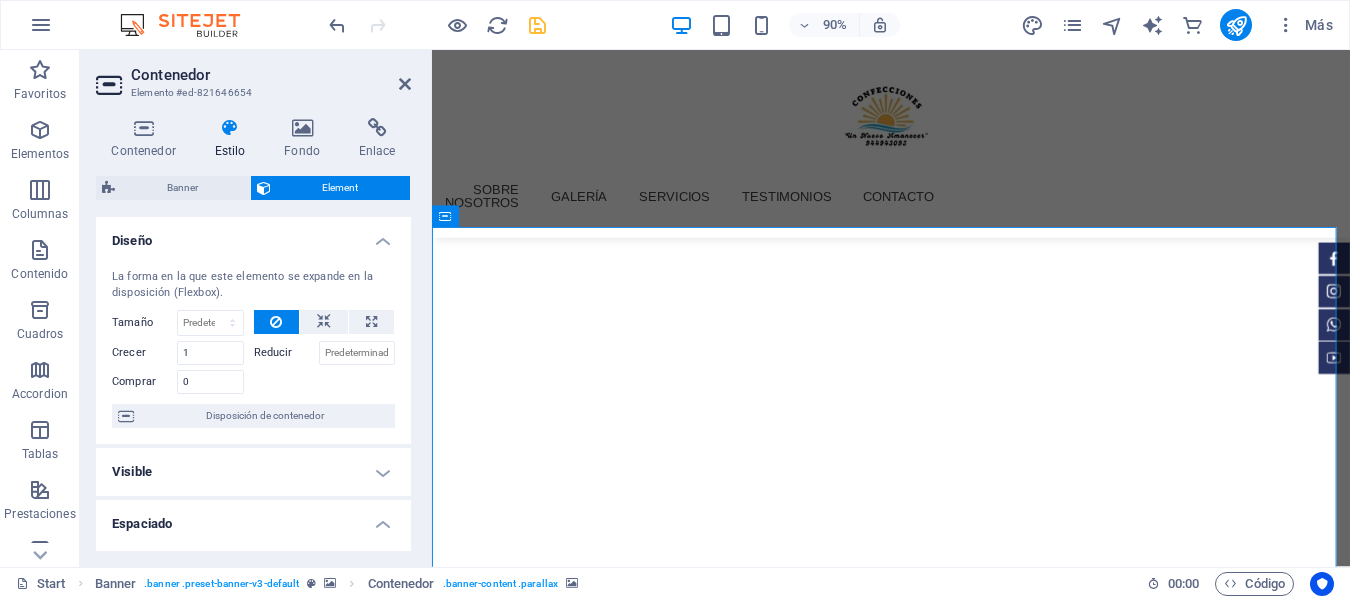 click on "Reducir" at bounding box center (286, 353) 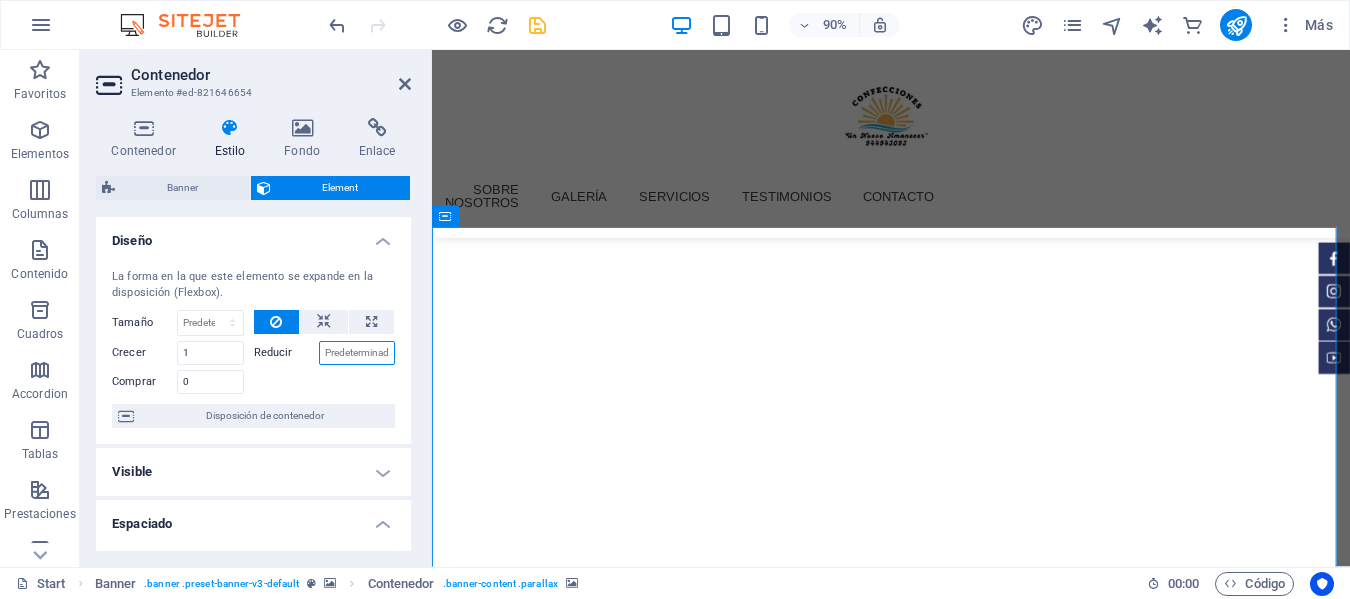 click on "Reducir" at bounding box center (357, 353) 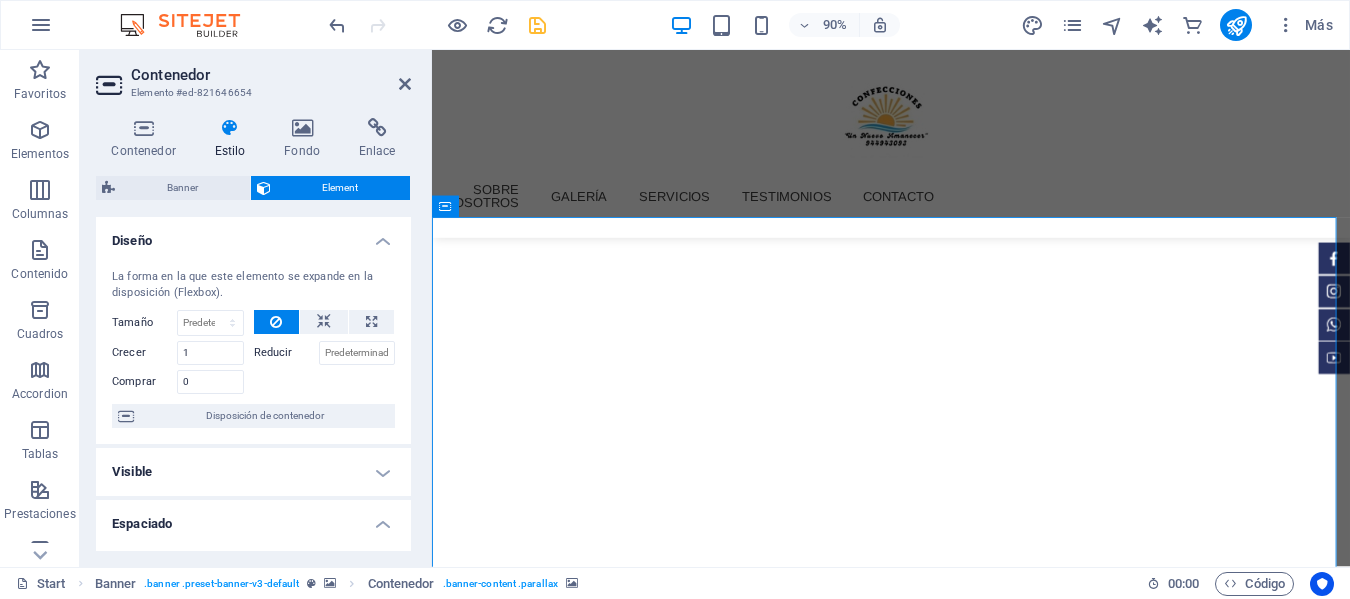 scroll, scrollTop: 200, scrollLeft: 0, axis: vertical 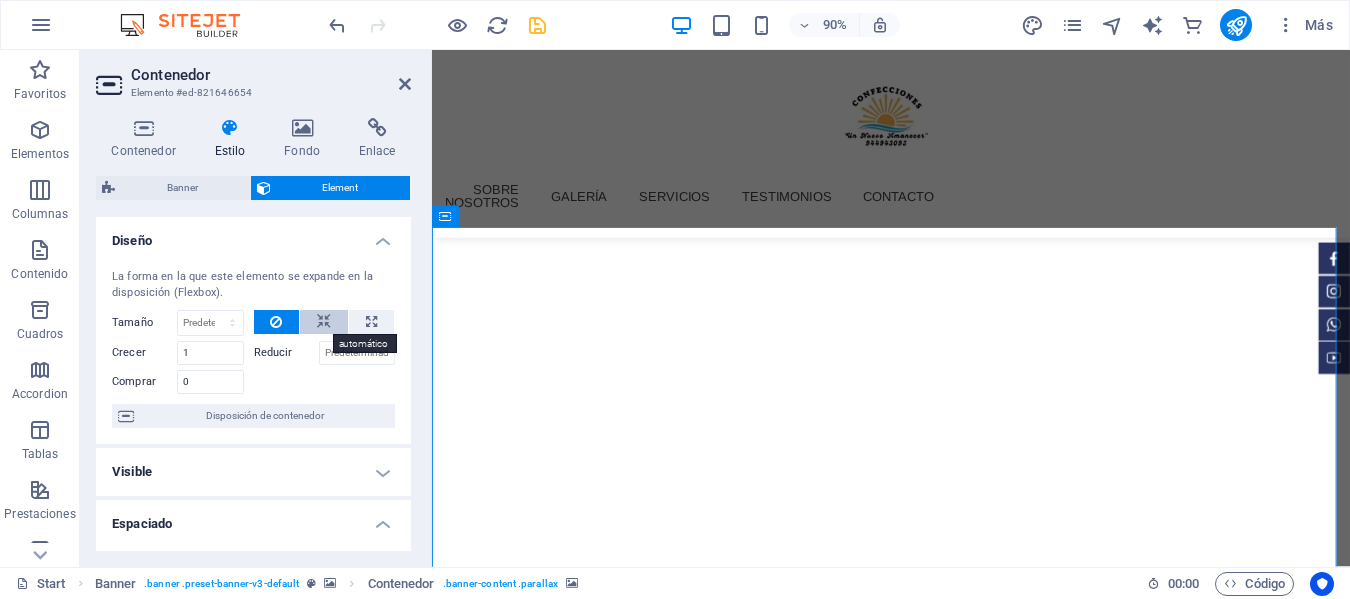 click at bounding box center [324, 322] 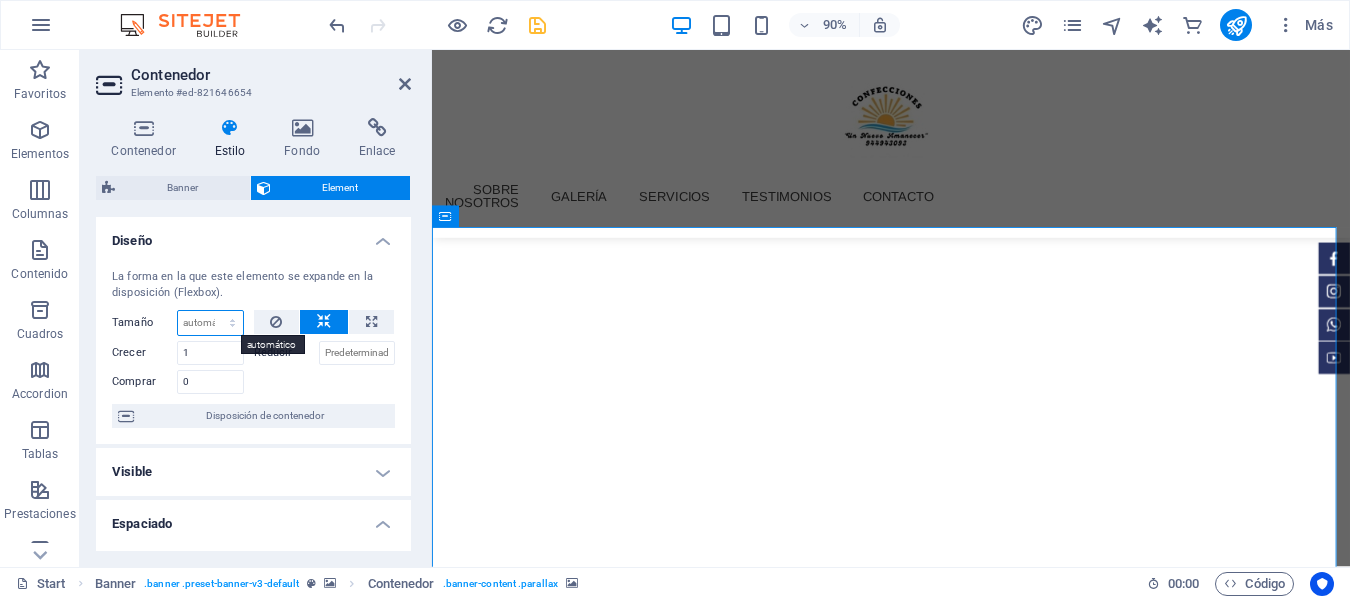 click on "Predeterminado automático px % 1/1 1/2 1/3 1/4 1/5 1/6 1/7 1/8 1/9 1/10" at bounding box center [210, 323] 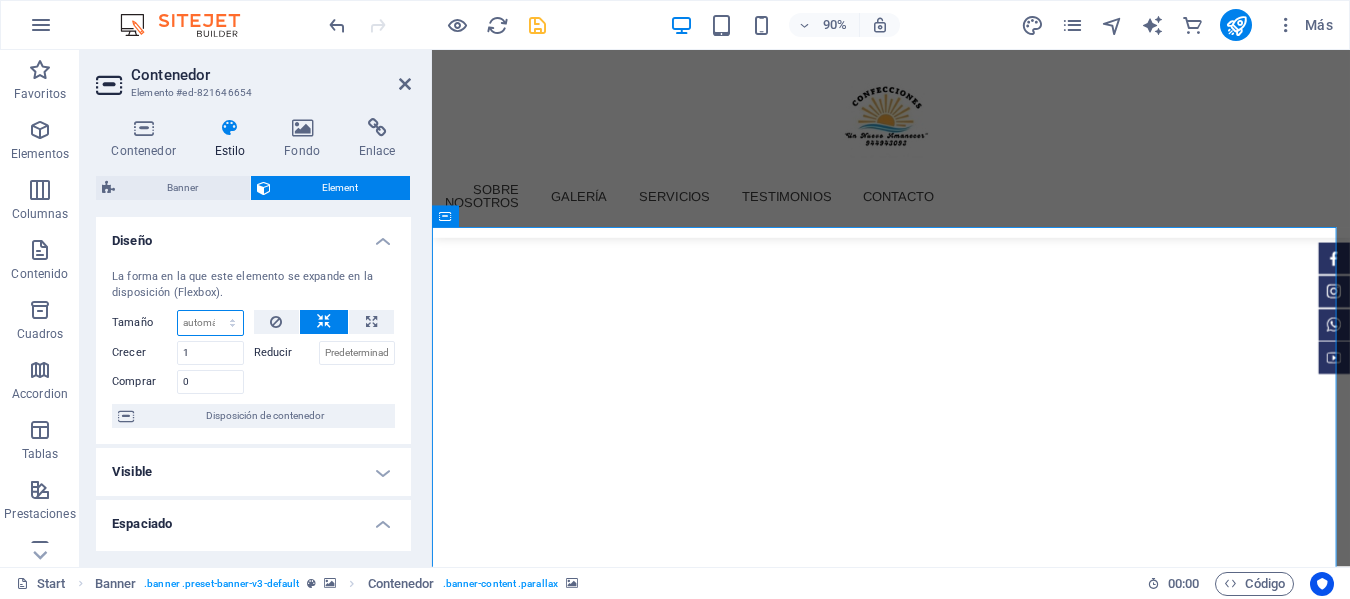 click on "Predeterminado automático px % 1/1 1/2 1/3 1/4 1/5 1/6 1/7 1/8 1/9 1/10" at bounding box center [210, 323] 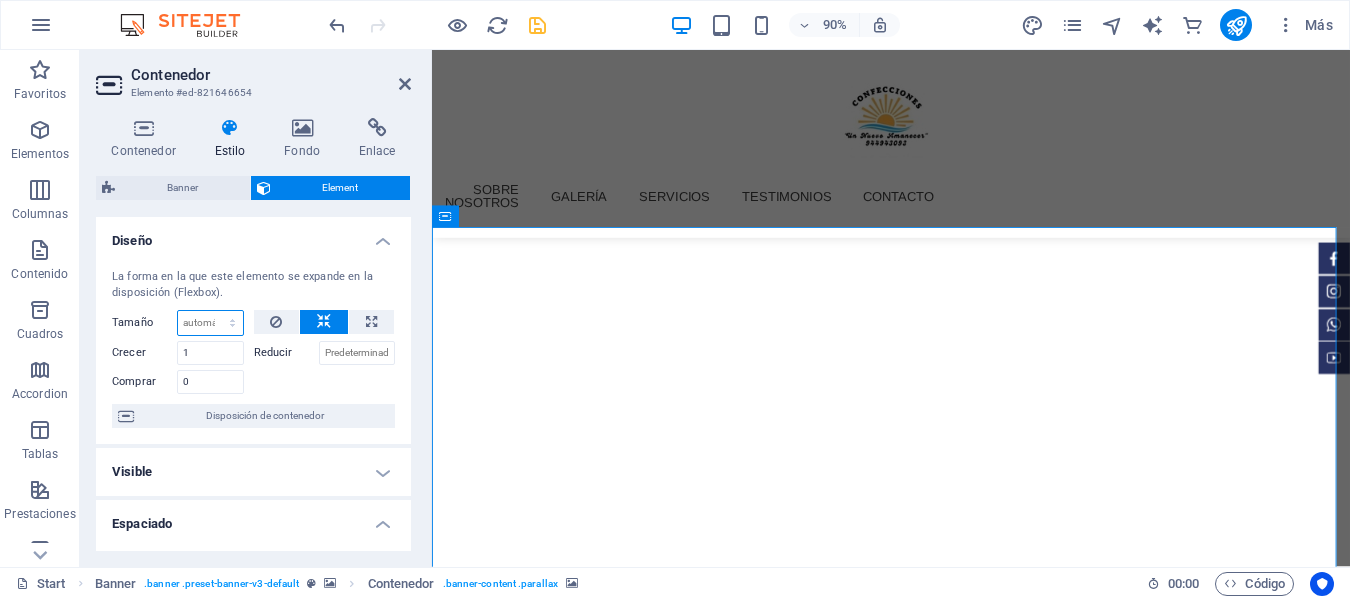 select on "1/1" 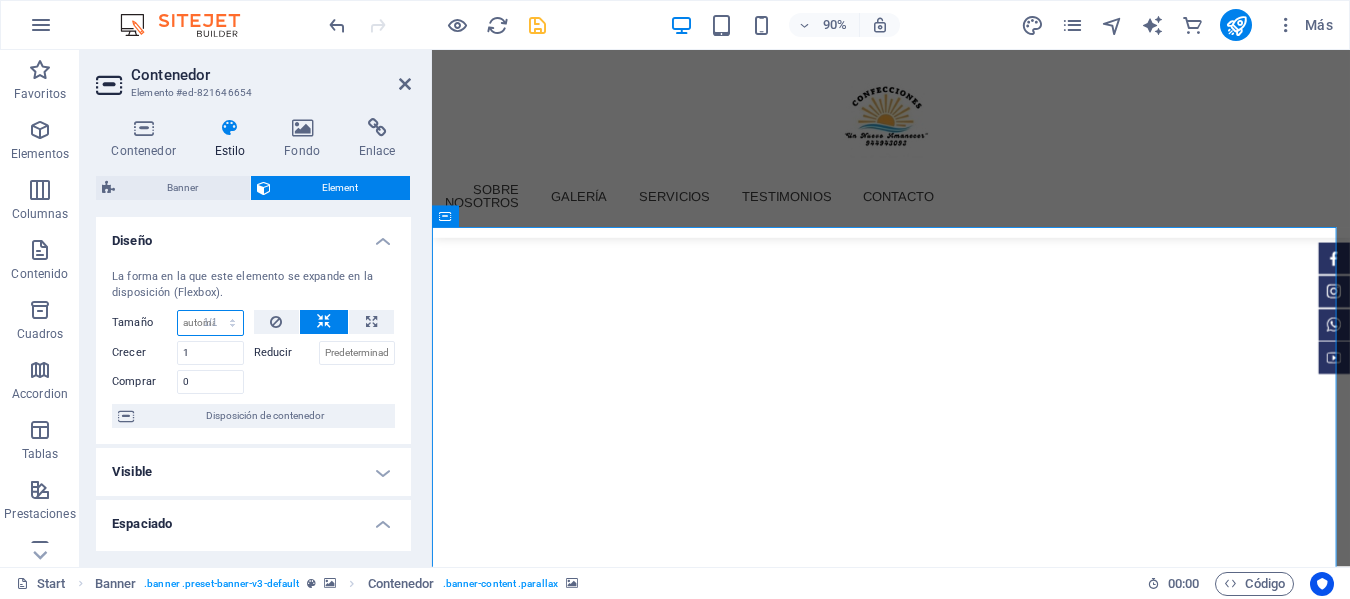 click on "Predeterminado automático px % 1/1 1/2 1/3 1/4 1/5 1/6 1/7 1/8 1/9 1/10" at bounding box center (210, 323) 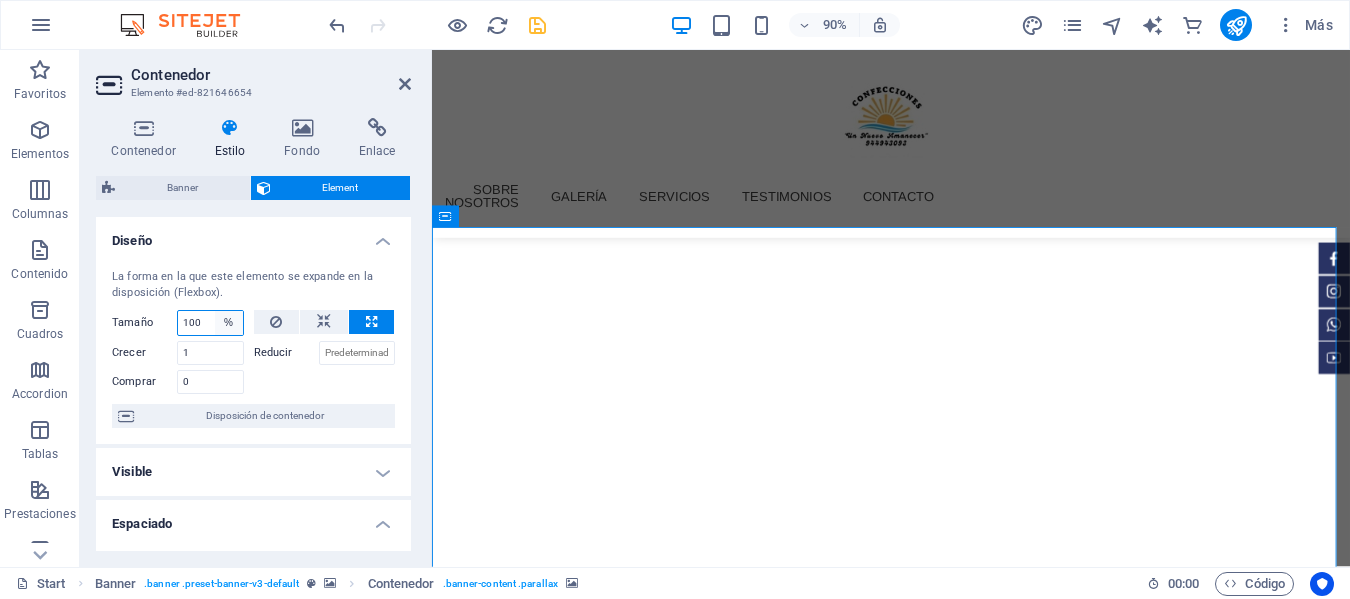 click on "Predeterminado automático px % 1/1 1/2 1/3 1/4 1/5 1/6 1/7 1/8 1/9 1/10" at bounding box center (229, 323) 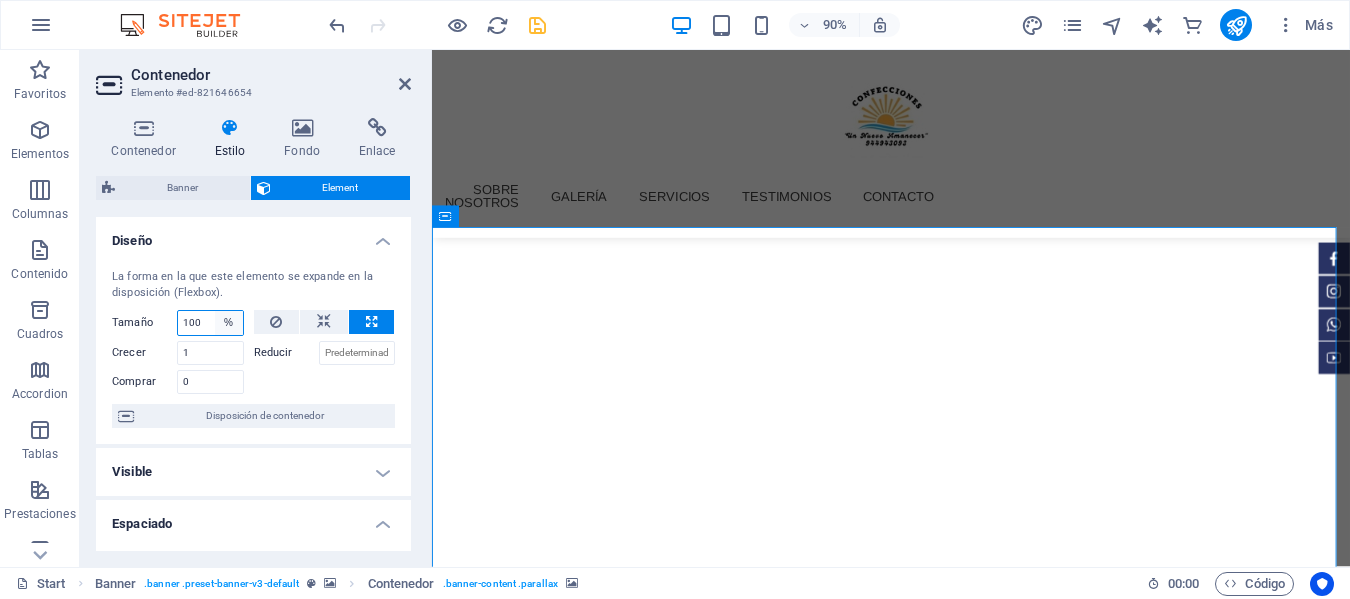 select on "1/6" 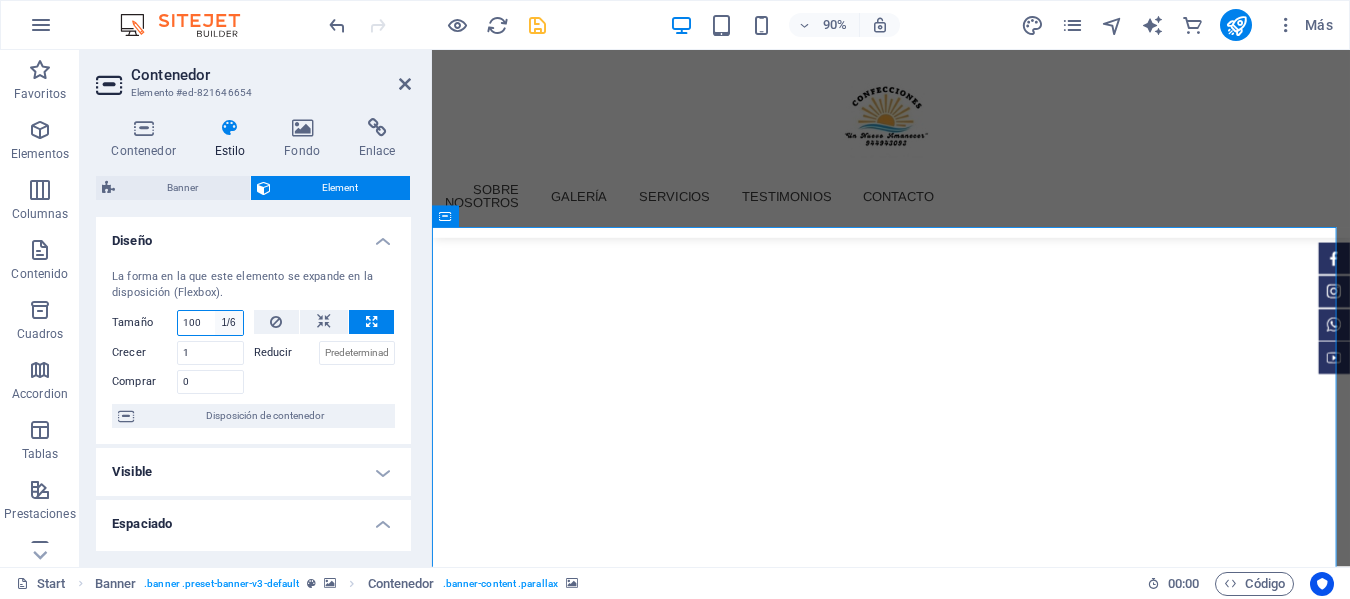 click on "Predeterminado automático px % 1/1 1/2 1/3 1/4 1/5 1/6 1/7 1/8 1/9 1/10" at bounding box center [229, 323] 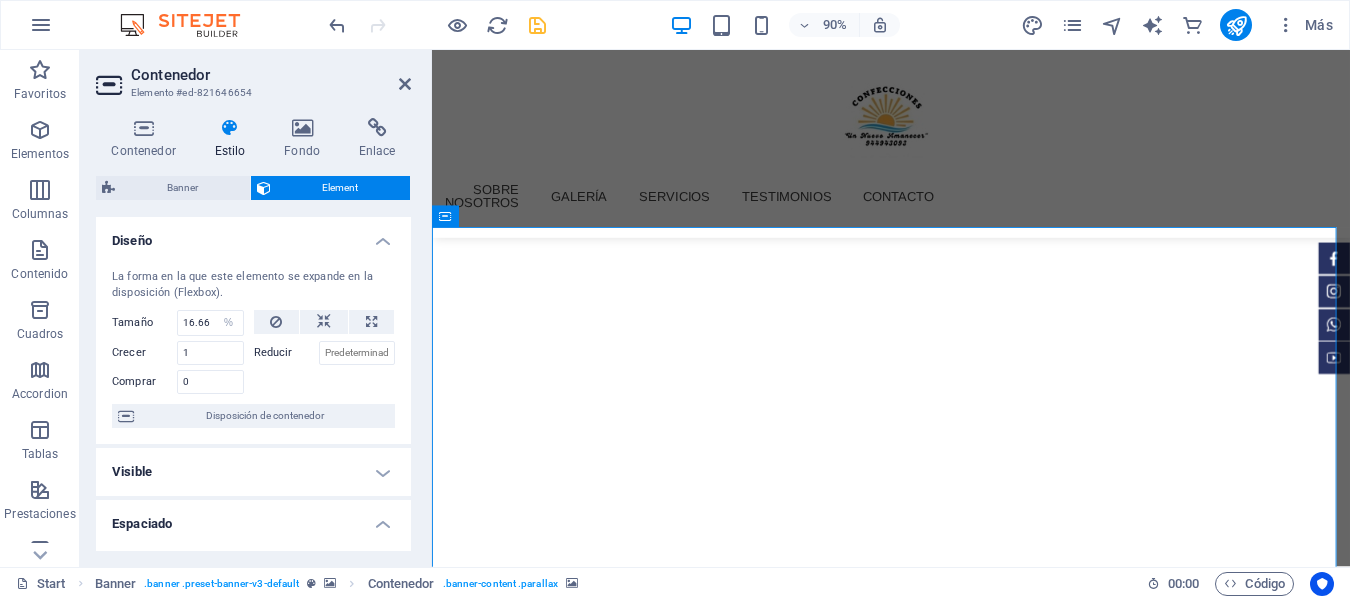 click at bounding box center [325, 379] 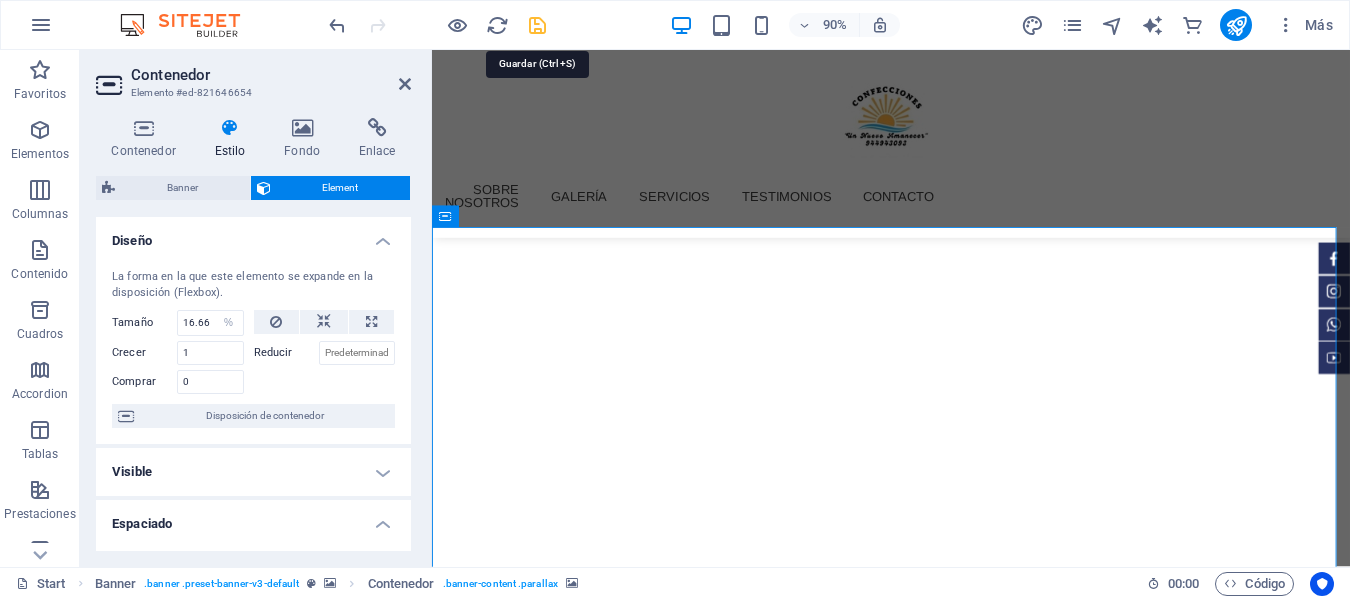 click at bounding box center (537, 25) 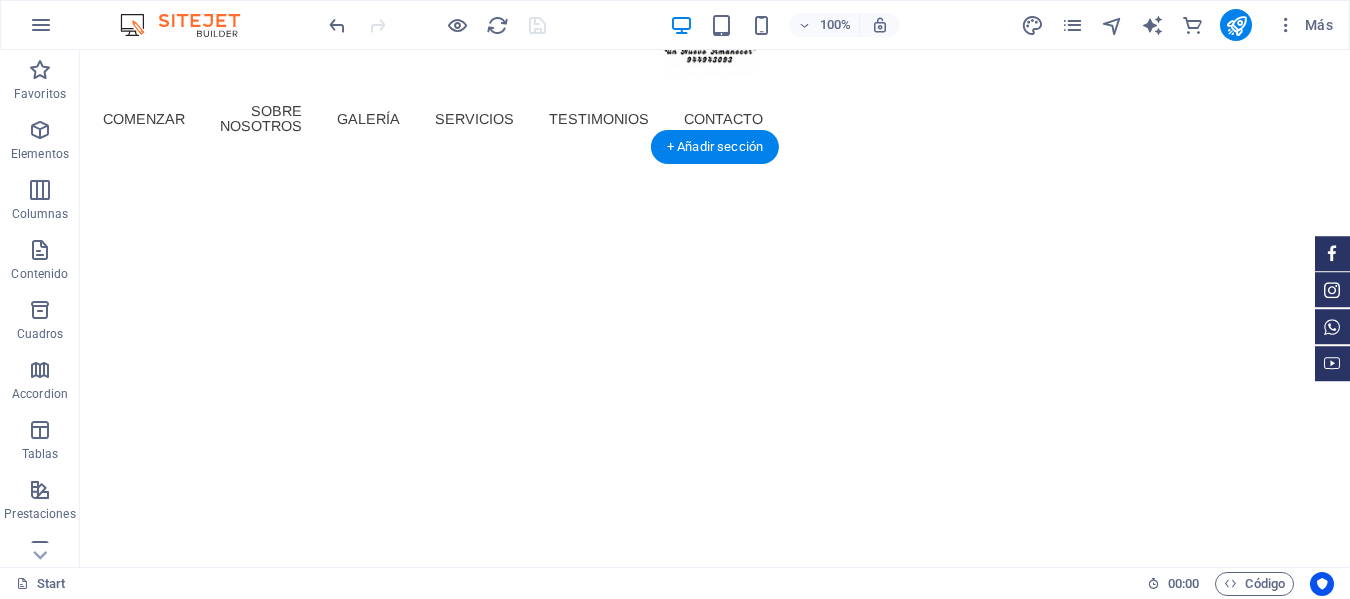 scroll, scrollTop: 300, scrollLeft: 0, axis: vertical 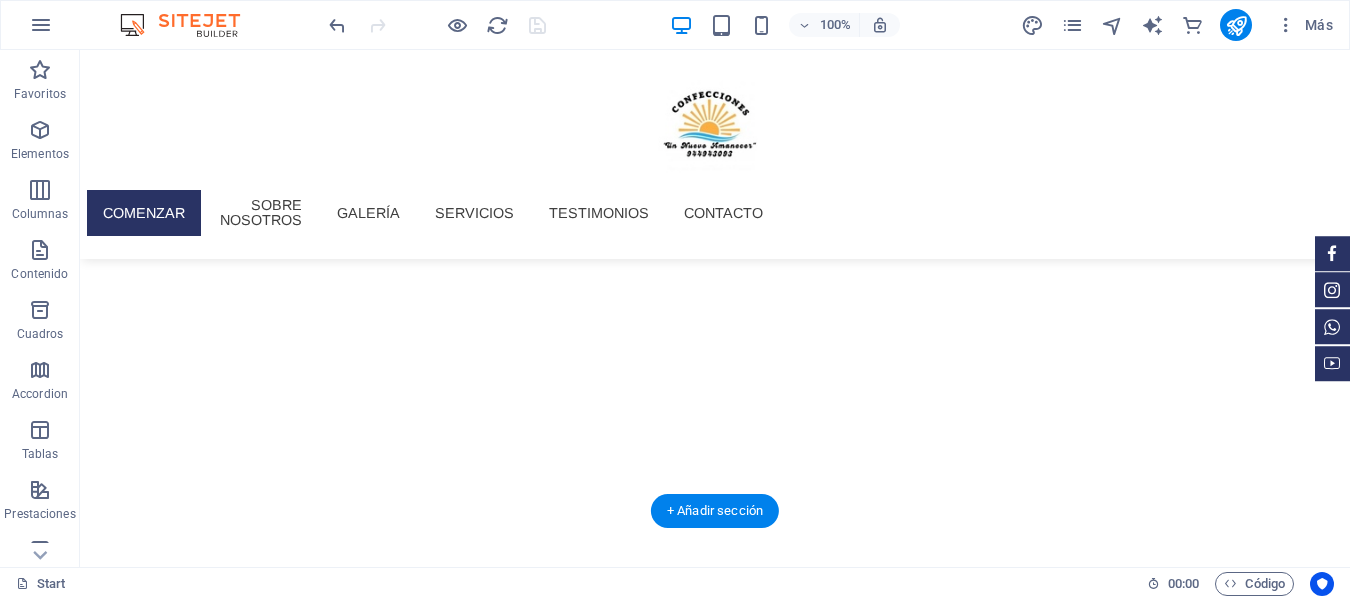 click at bounding box center [715, 832] 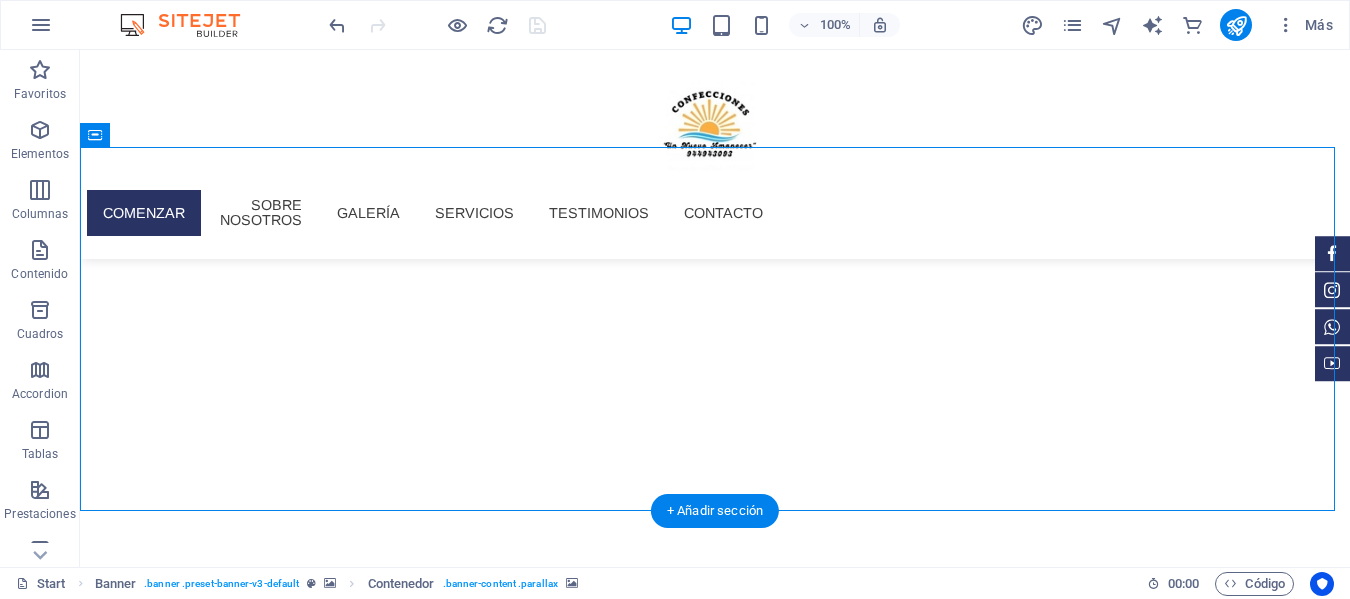 click at bounding box center [715, 832] 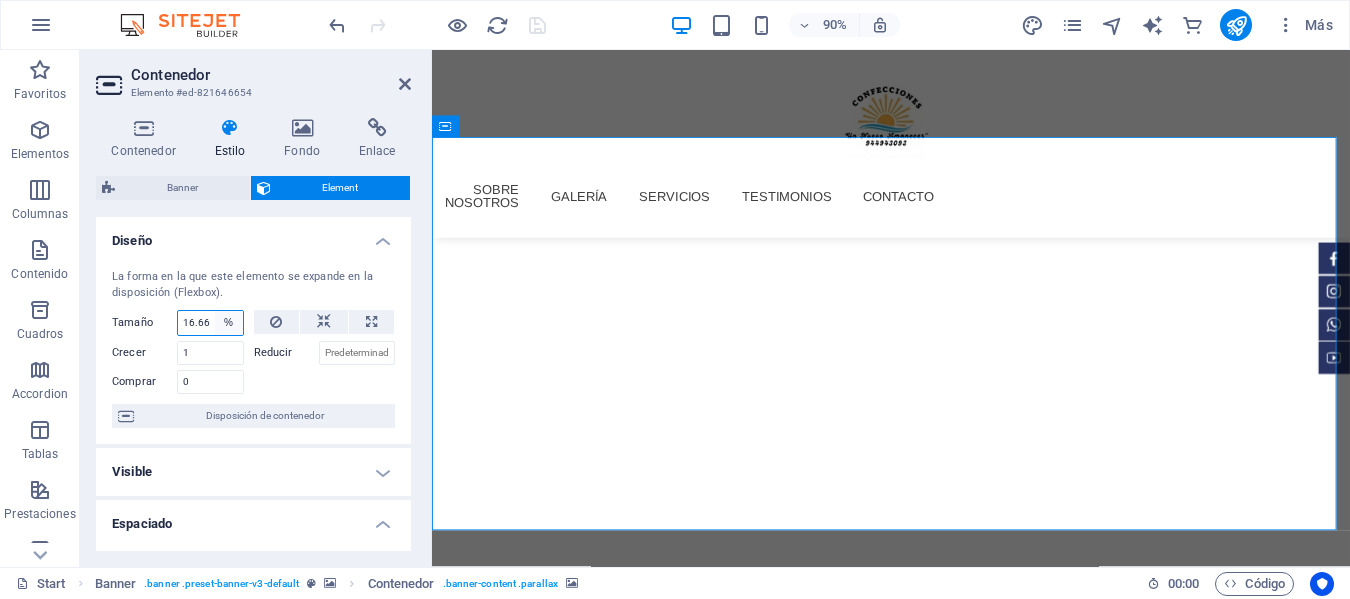 click on "Predeterminado automático px % 1/1 1/2 1/3 1/4 1/5 1/6 1/7 1/8 1/9 1/10" at bounding box center (229, 323) 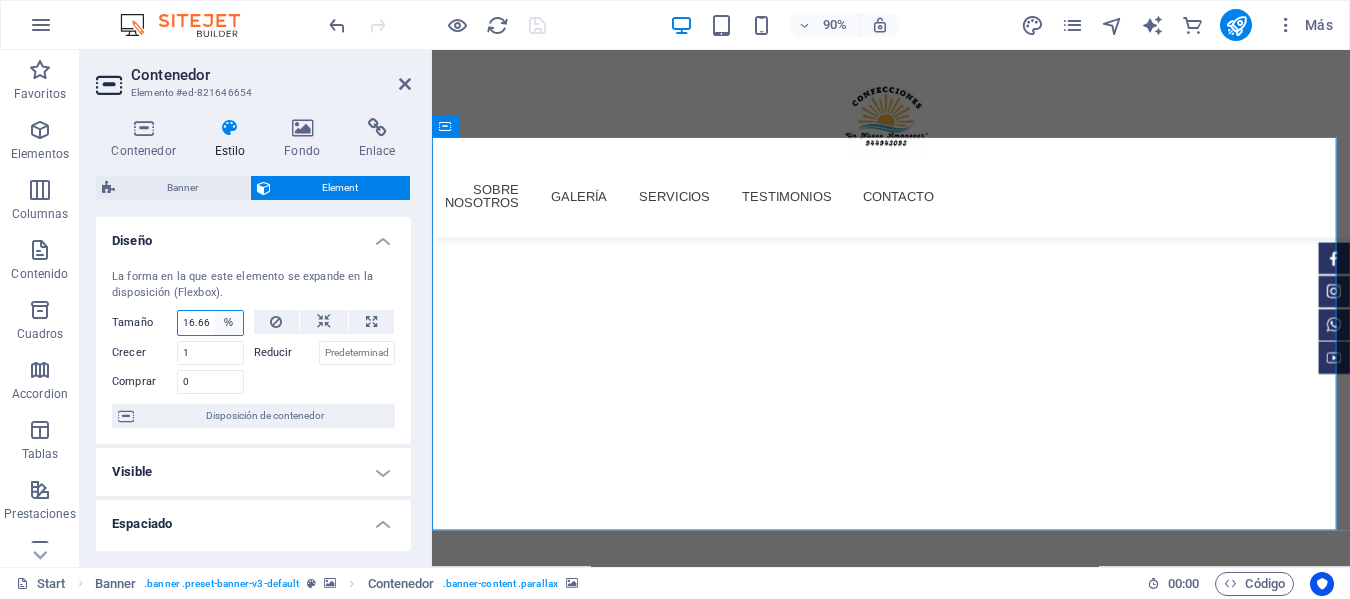 select on "jh4jpk744l8" 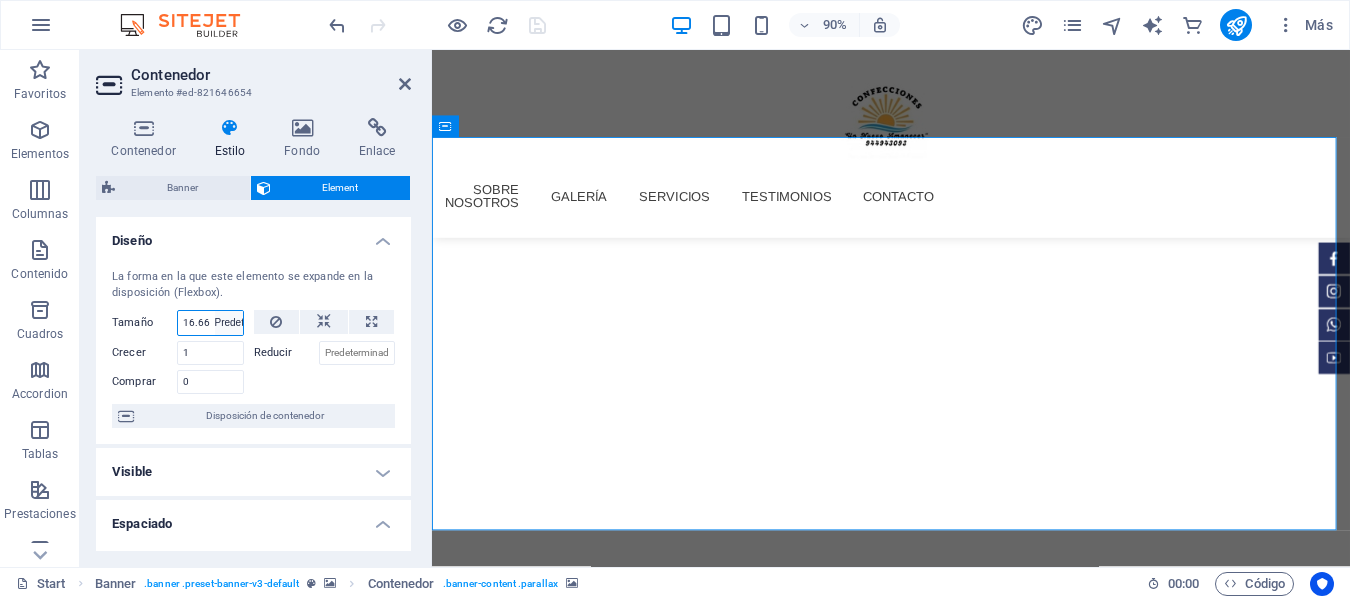 click on "Predeterminado automático px % 1/1 1/2 1/3 1/4 1/5 1/6 1/7 1/8 1/9 1/10" at bounding box center (229, 323) 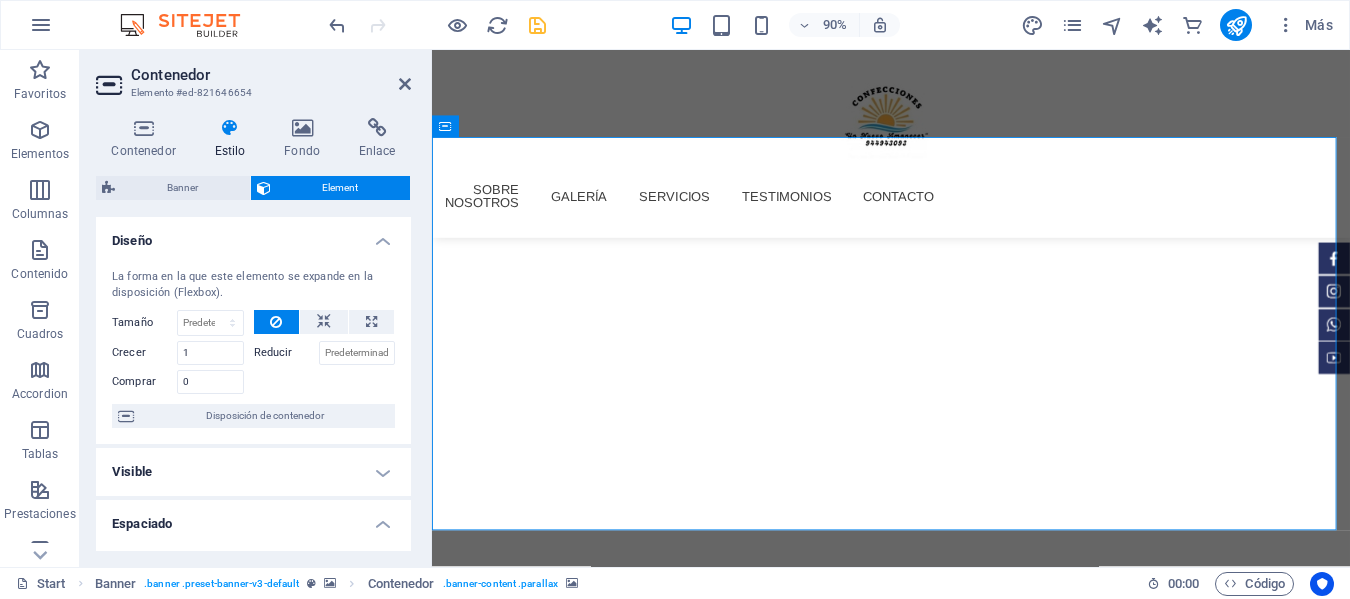 click on "Reducir" at bounding box center (286, 353) 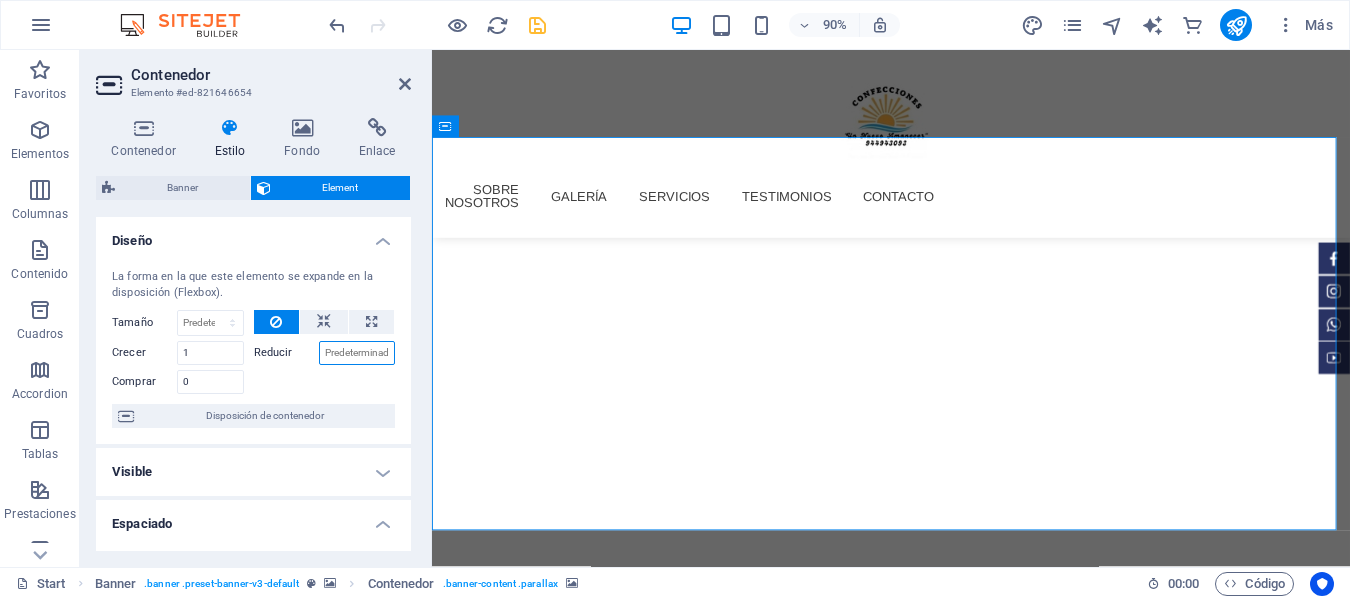 click on "Reducir" at bounding box center (357, 353) 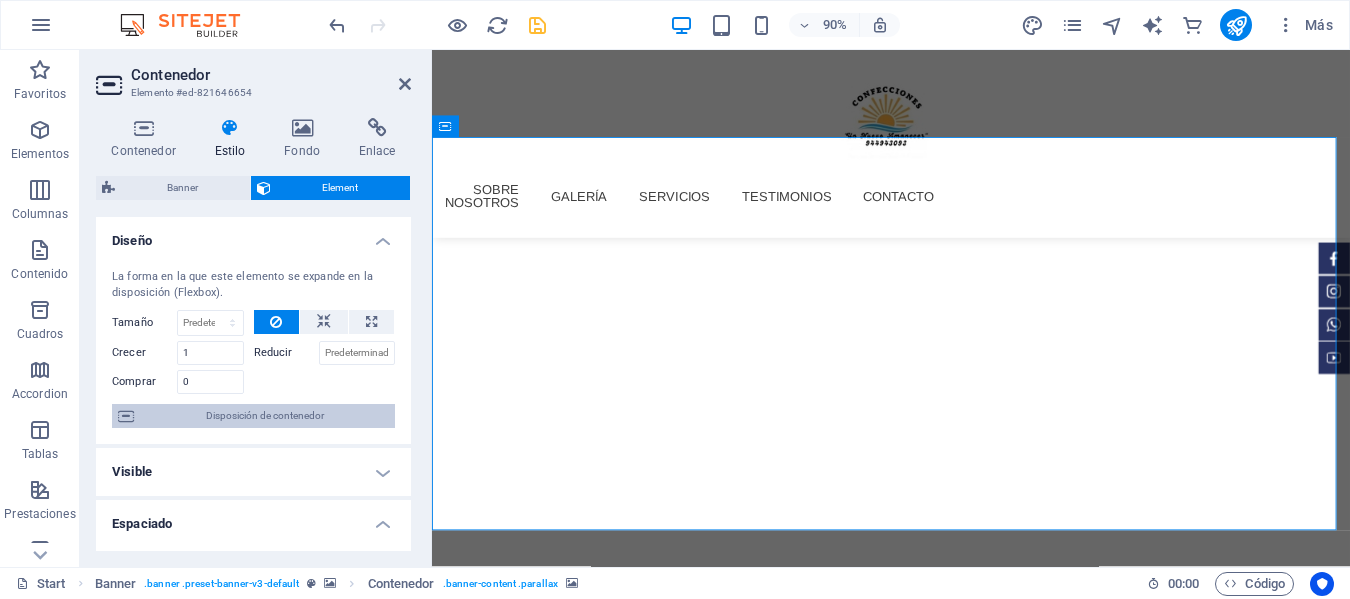 click on "Disposición de contenedor" at bounding box center (264, 416) 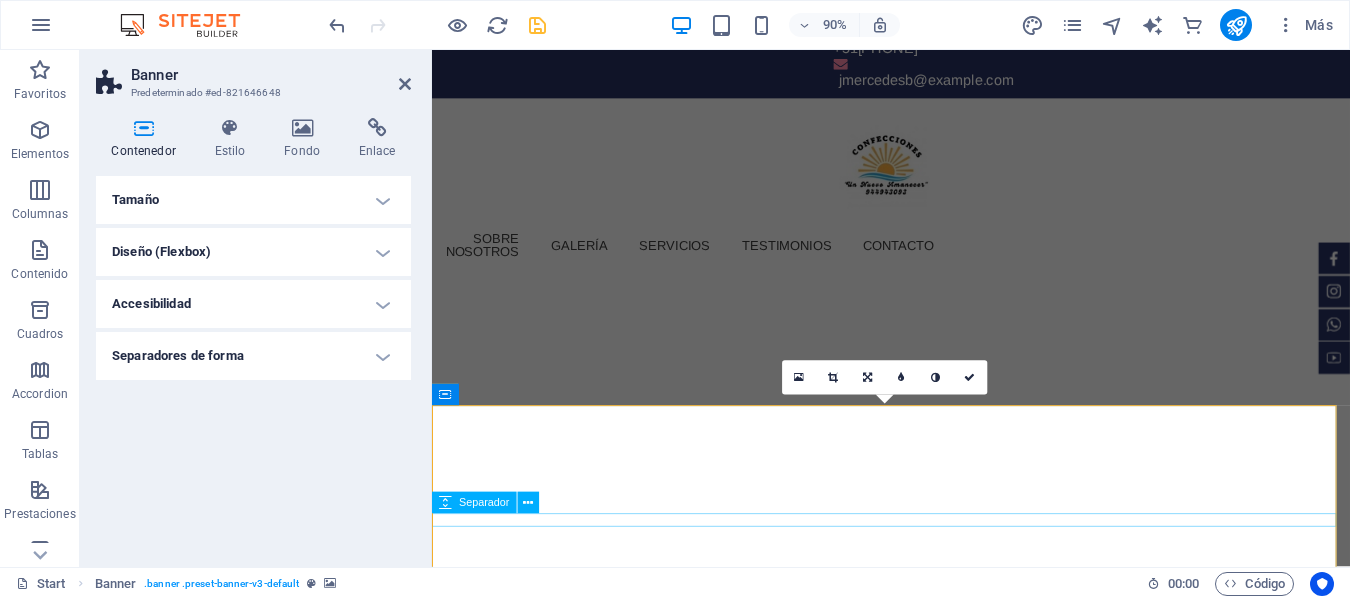 scroll, scrollTop: 200, scrollLeft: 0, axis: vertical 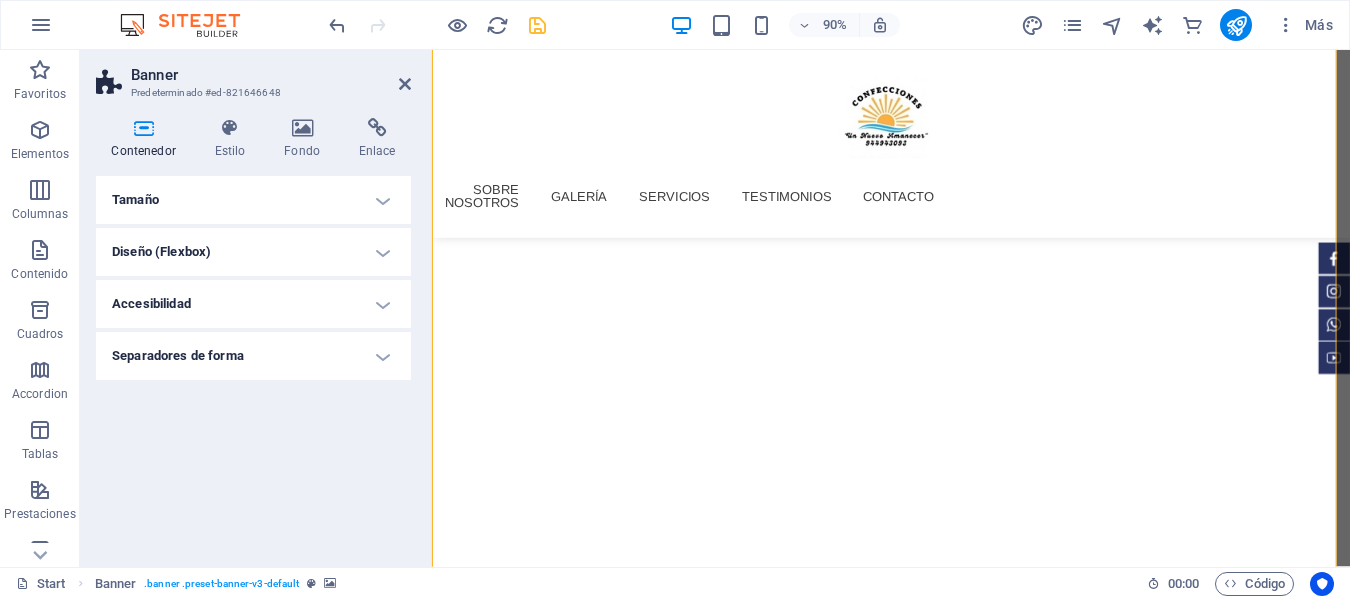 click on "Tamaño" at bounding box center (253, 200) 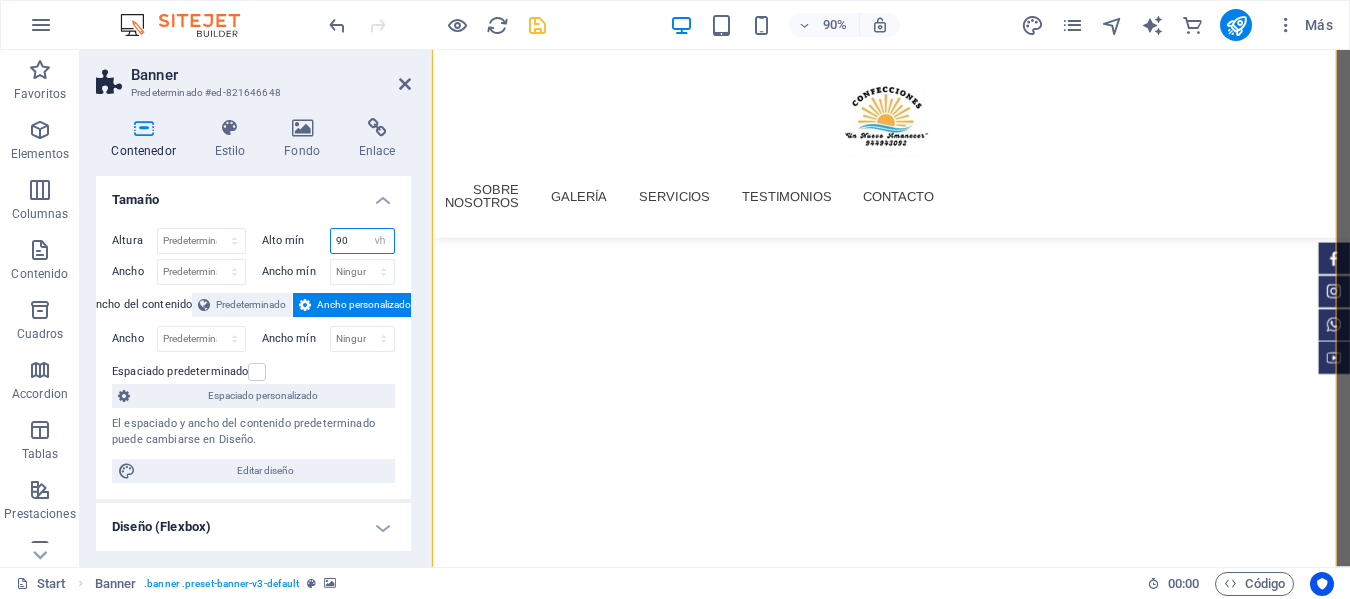 click on "90" at bounding box center [363, 241] 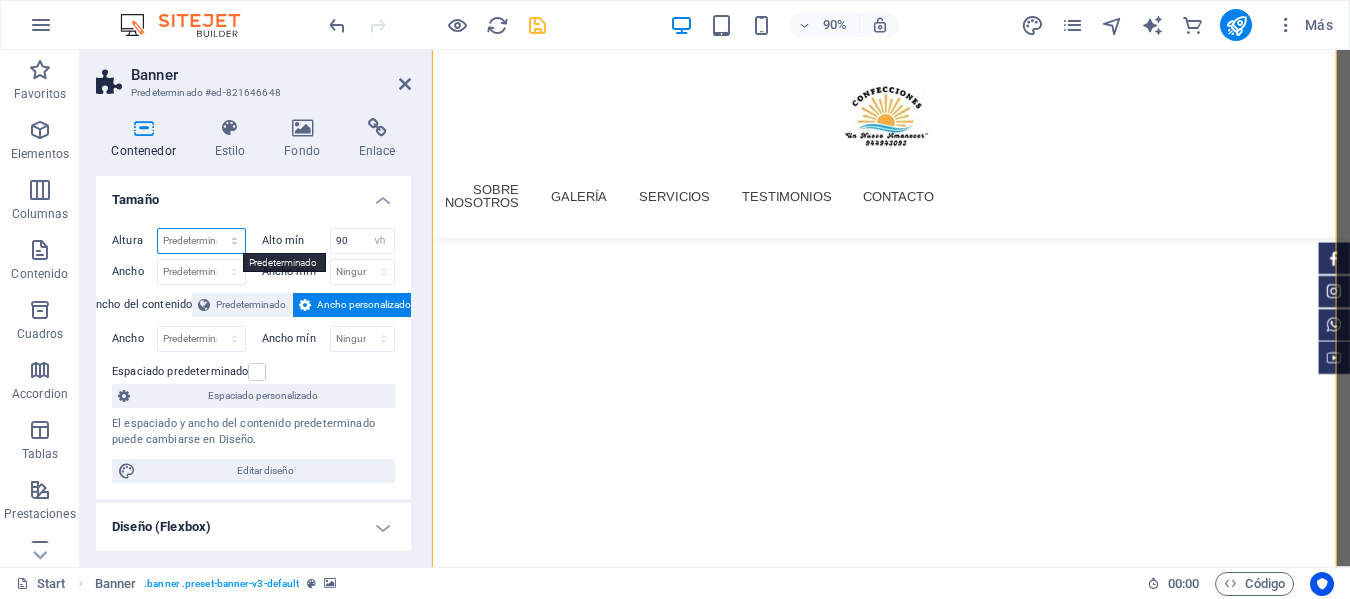 click on "Predeterminado px rem % vh vw" at bounding box center [201, 241] 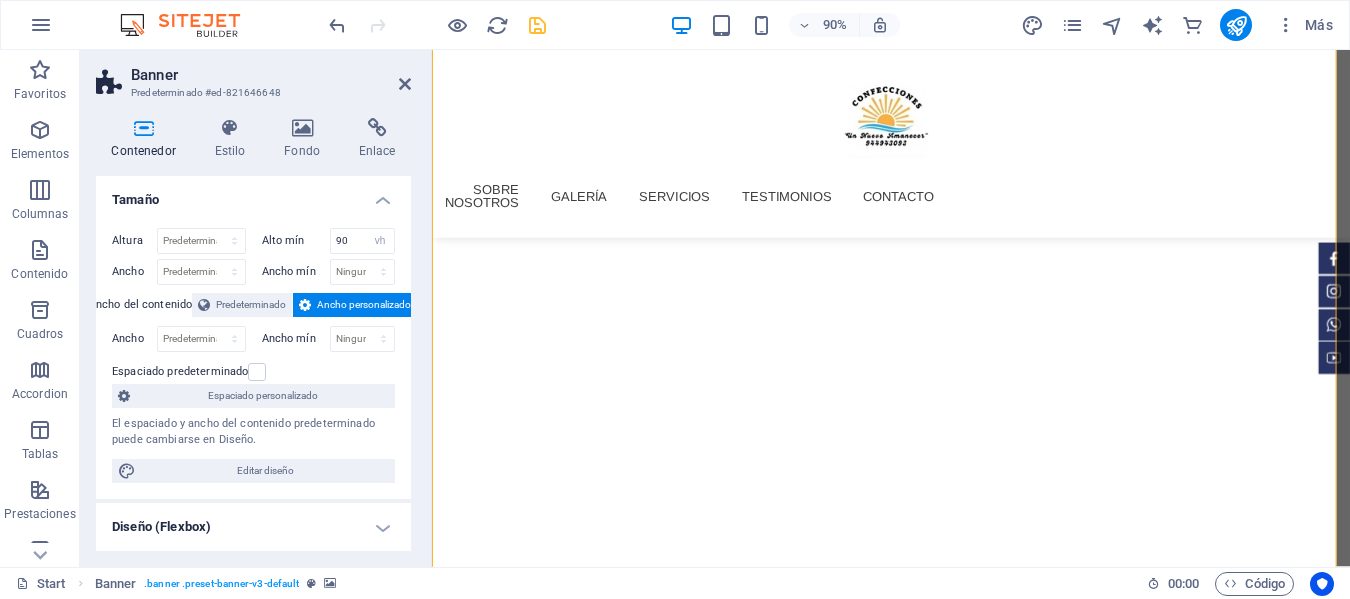 click on "Tamaño" at bounding box center (253, 194) 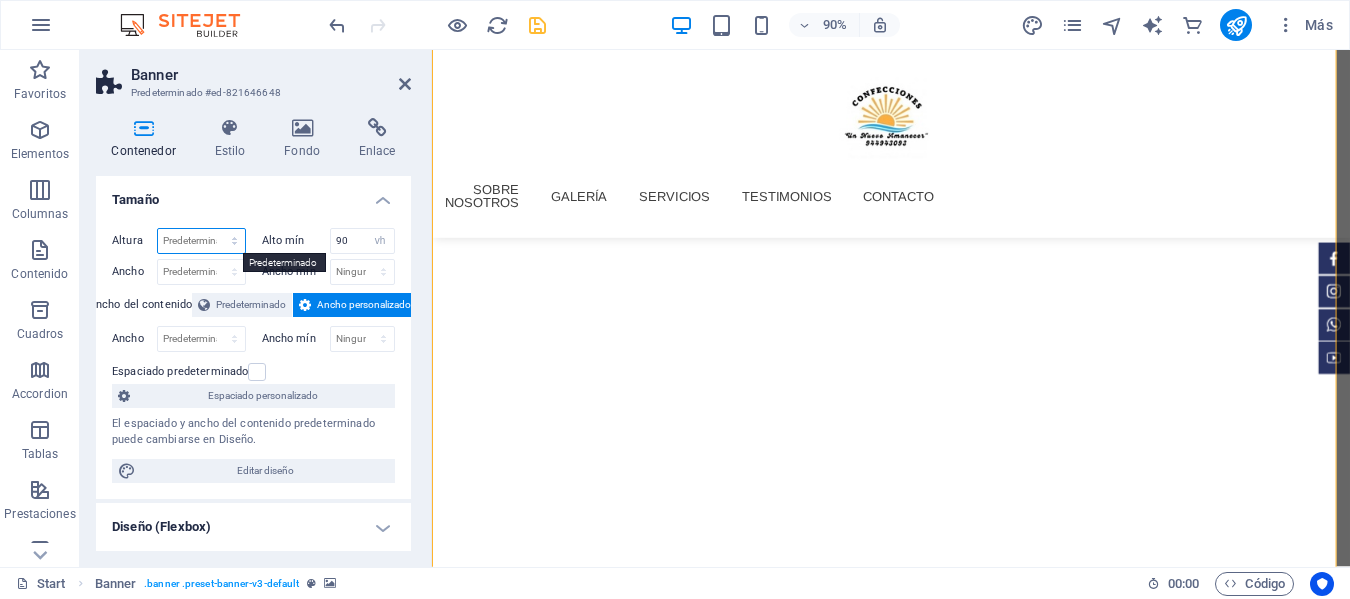 click on "Predeterminado px rem % vh vw" at bounding box center (201, 241) 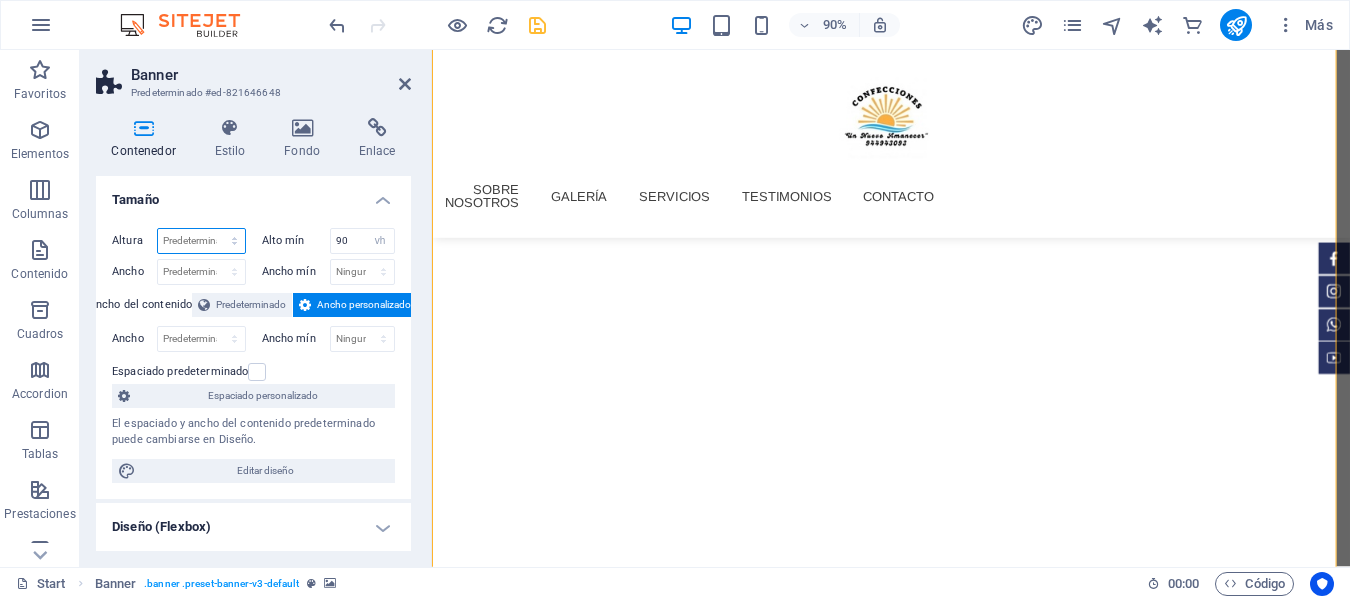 select on "%" 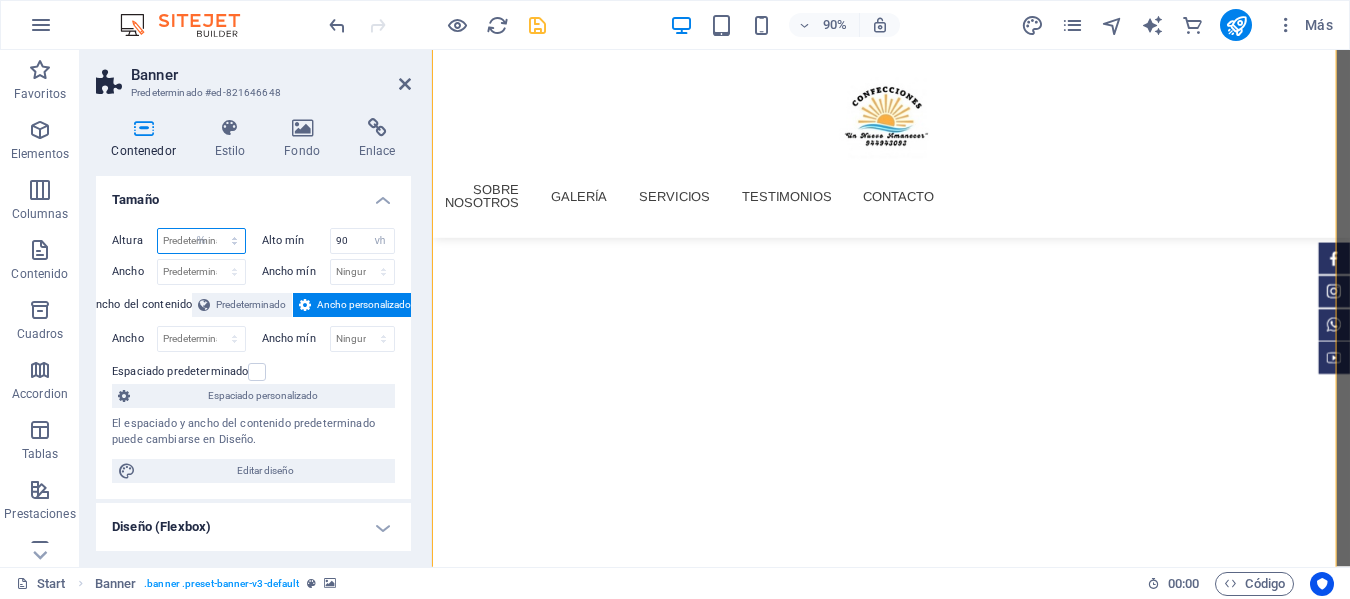 click on "Predeterminado px rem % vh vw" at bounding box center [201, 241] 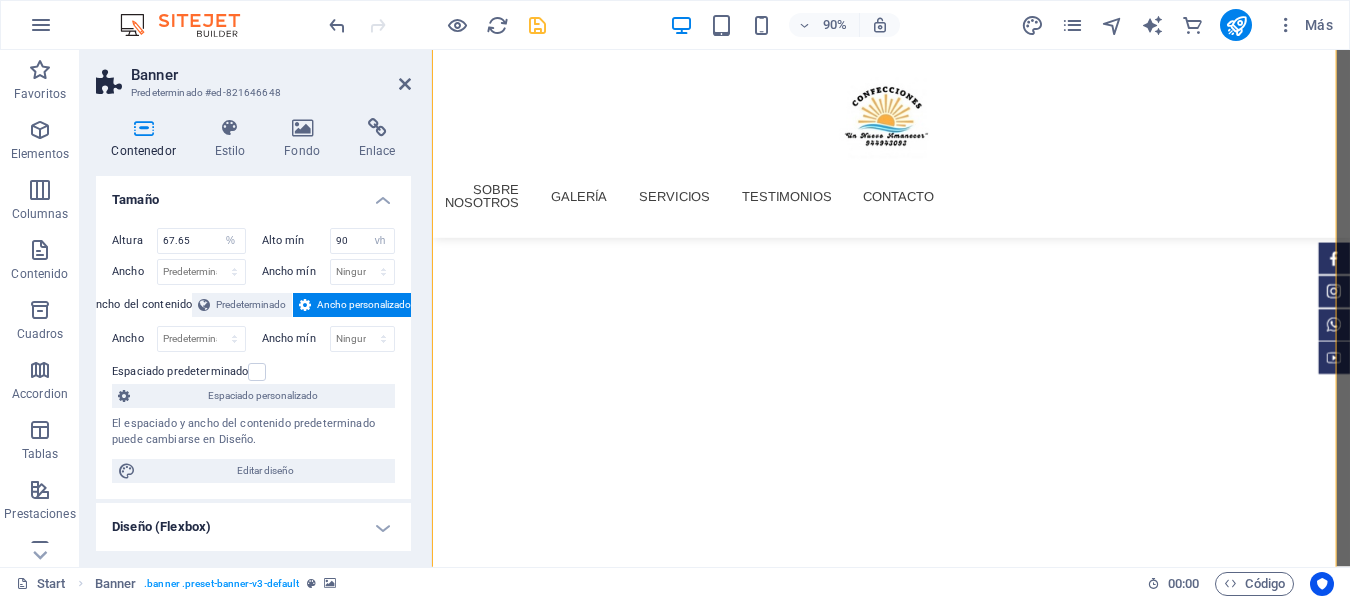 click on "Altura 67.65 Predeterminado px rem % vh vw Alto mín 90 Ninguno px rem % vh vw Ancho Predeterminado px rem % em vh vw Ancho mín Ninguno px rem % vh vw Ancho del contenido Predeterminado Ancho personalizado Ancho Predeterminado px rem % em vh vw Ancho mín Ninguno px rem % vh vw Espaciado predeterminado Espaciado personalizado El espaciado y ancho del contenido predeterminado puede cambiarse en Diseño. Editar diseño" at bounding box center (253, 355) 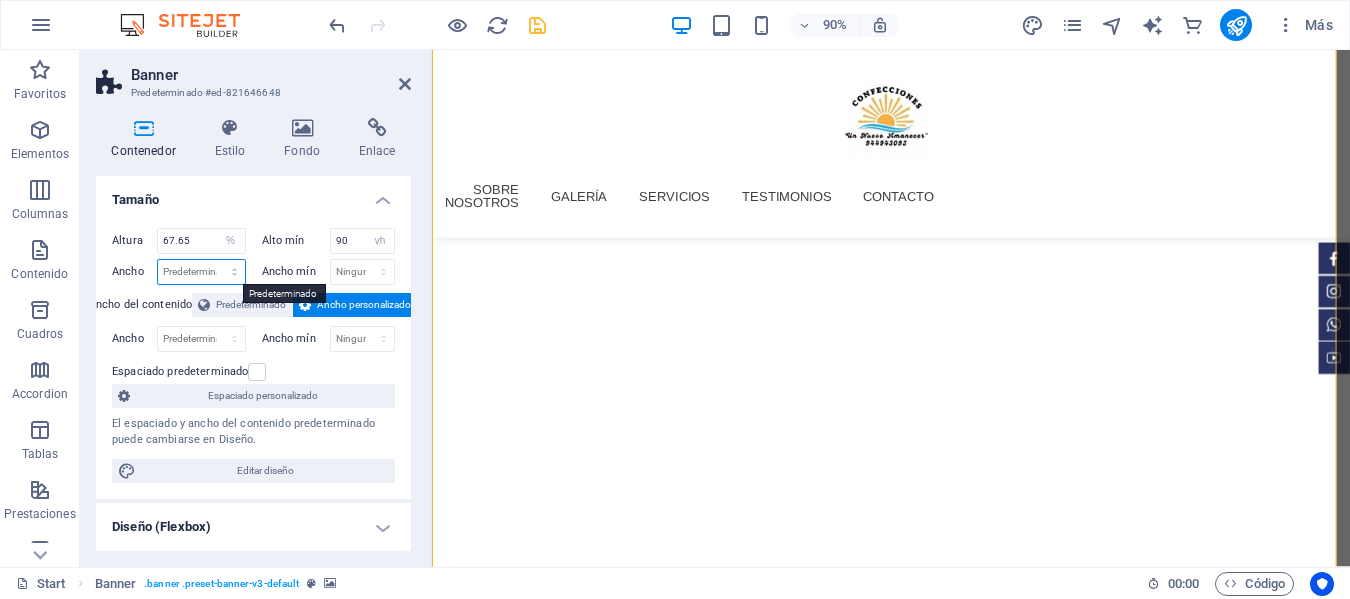 click on "Predeterminado px rem % em vh vw" at bounding box center [201, 272] 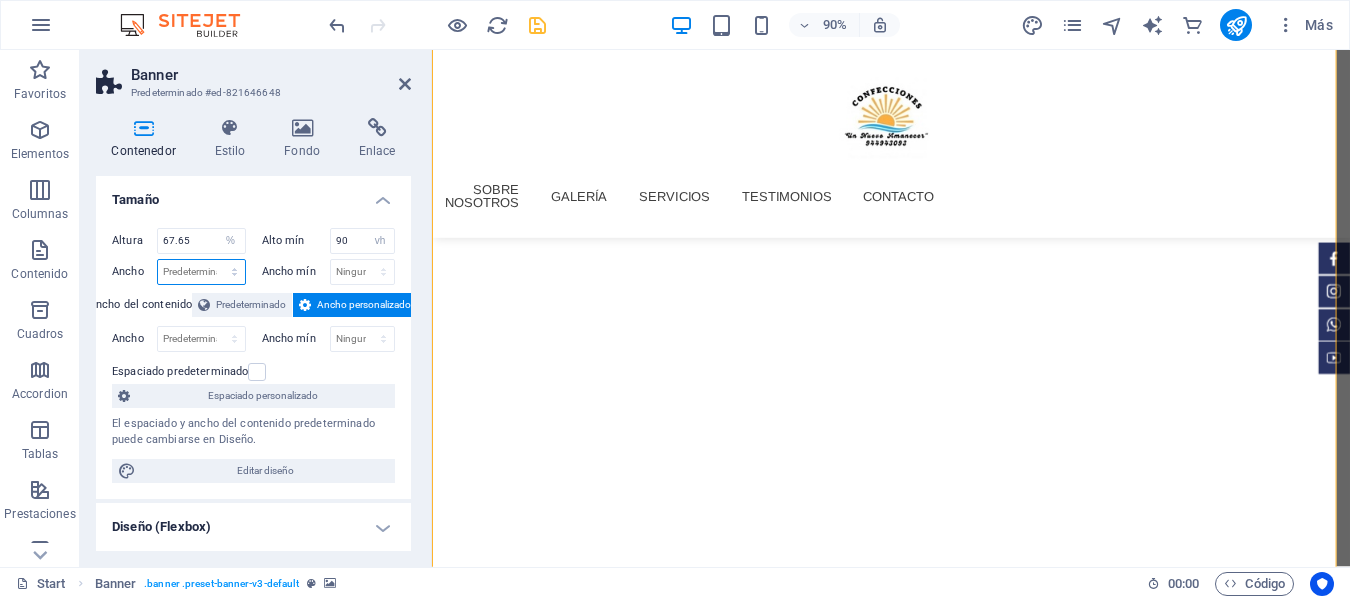 select on "%" 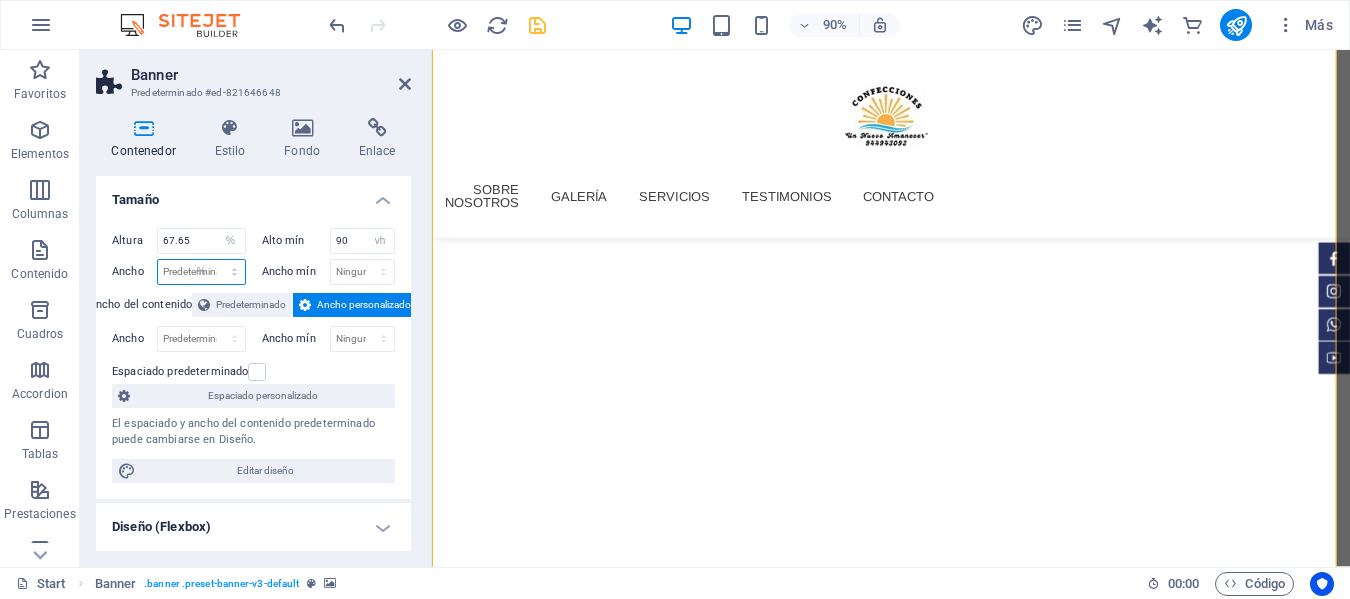 click on "Predeterminado px rem % em vh vw" at bounding box center [201, 272] 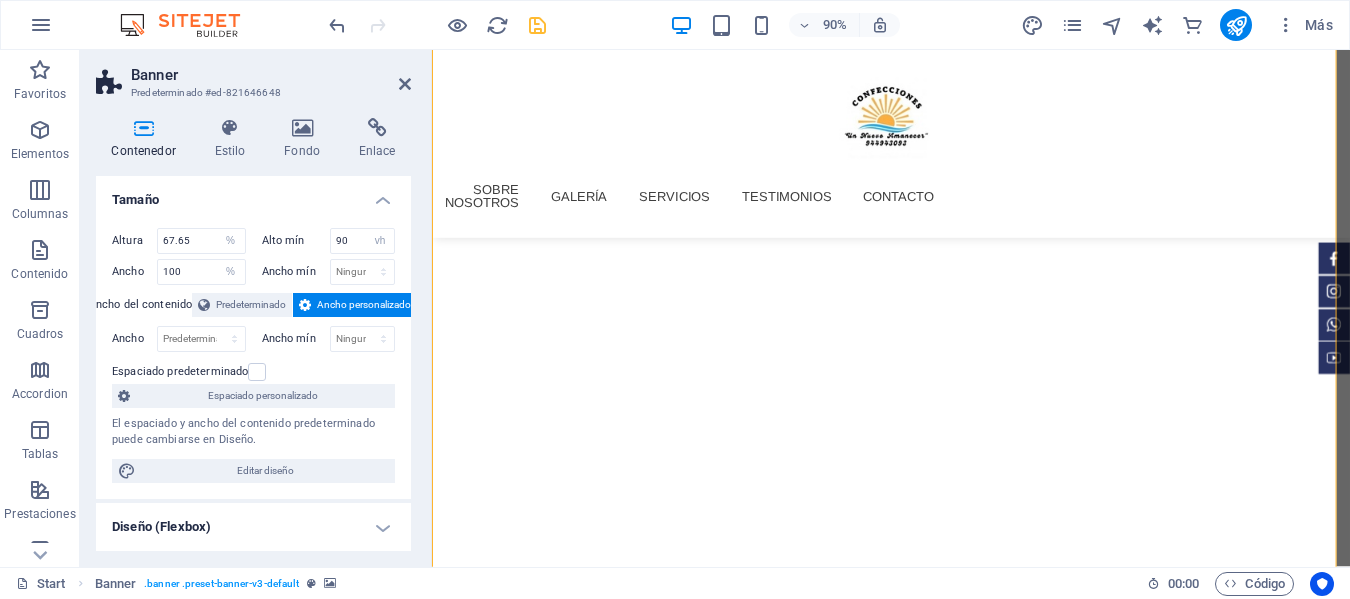 click on "Tamaño" at bounding box center (253, 194) 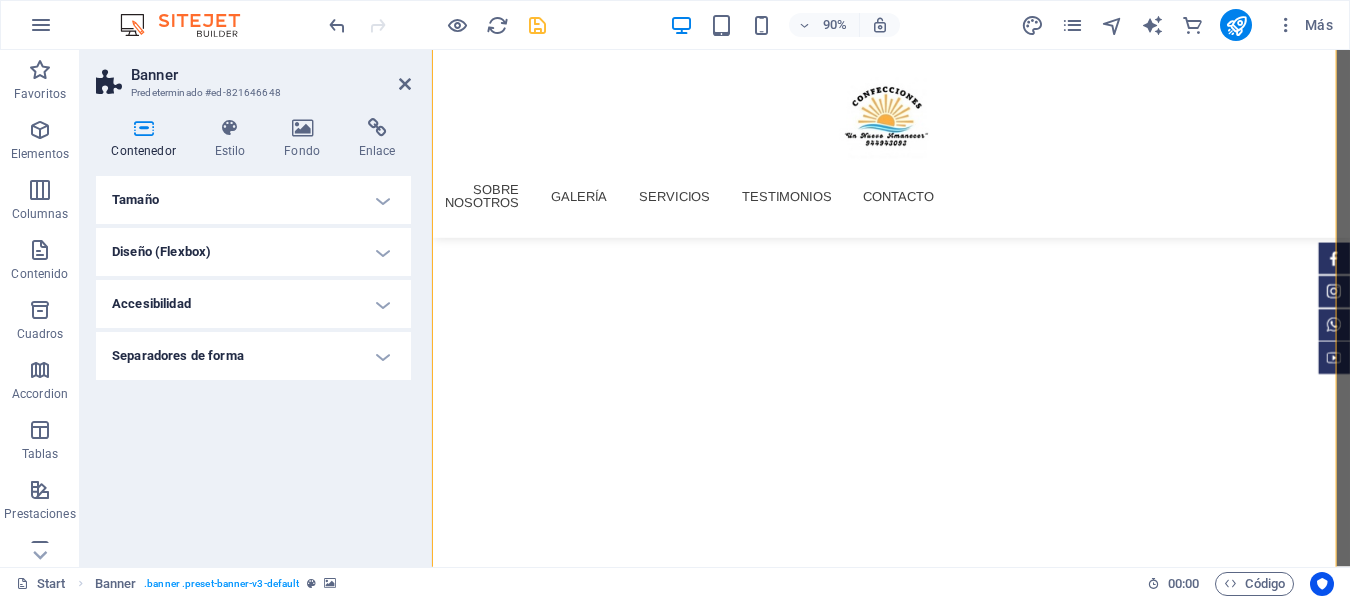 click on "Tamaño" at bounding box center [253, 200] 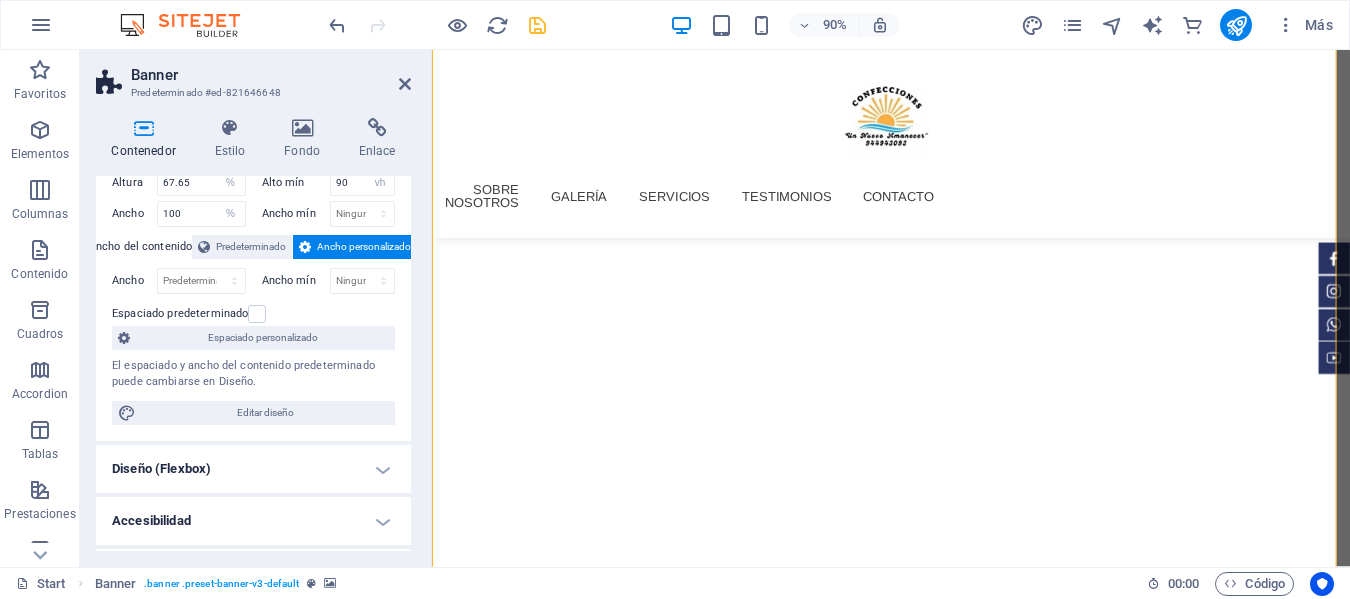 scroll, scrollTop: 104, scrollLeft: 0, axis: vertical 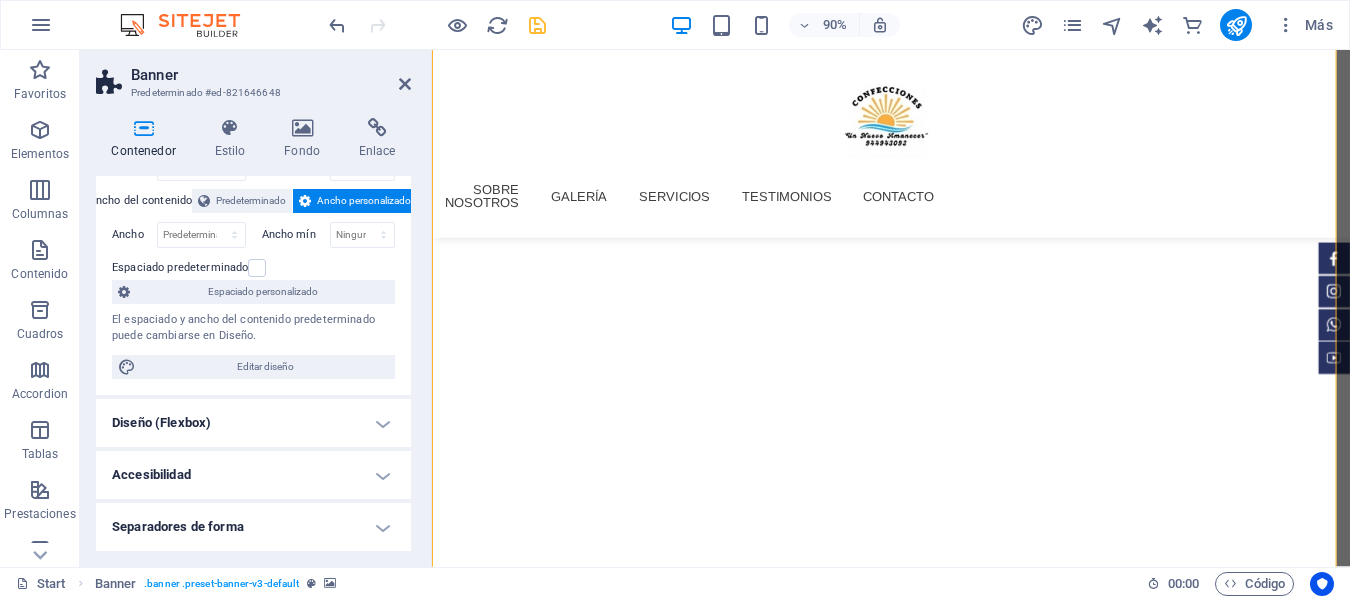 click on "Diseño (Flexbox)" at bounding box center (253, 423) 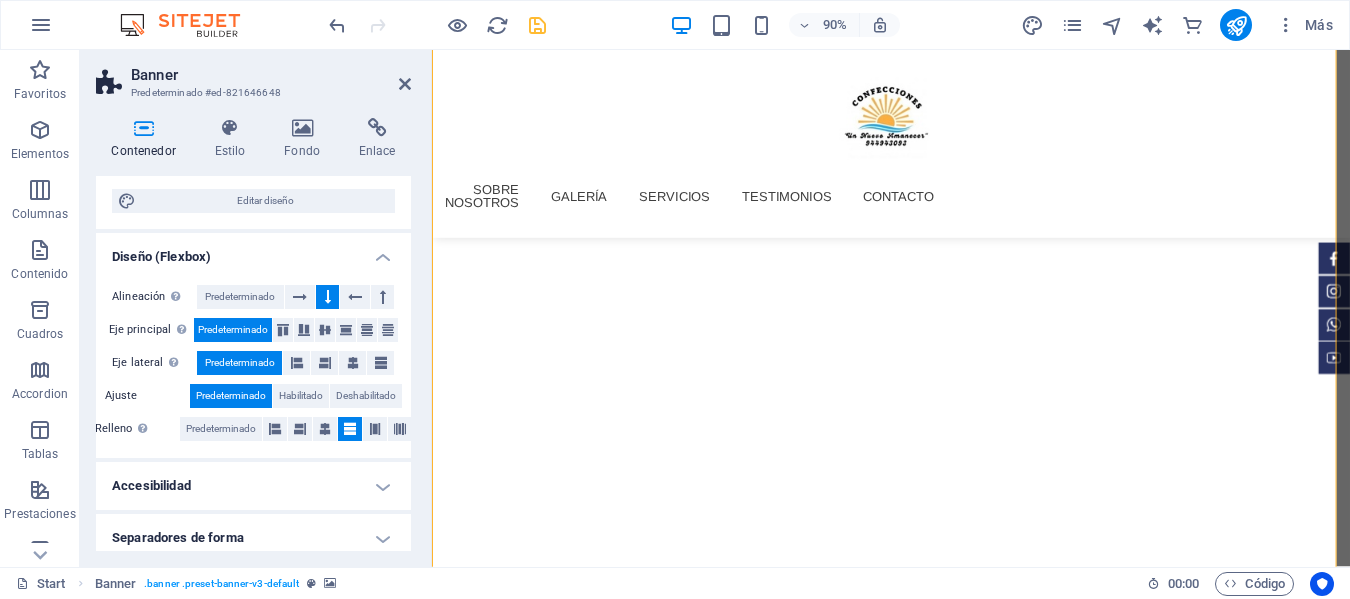 scroll, scrollTop: 281, scrollLeft: 0, axis: vertical 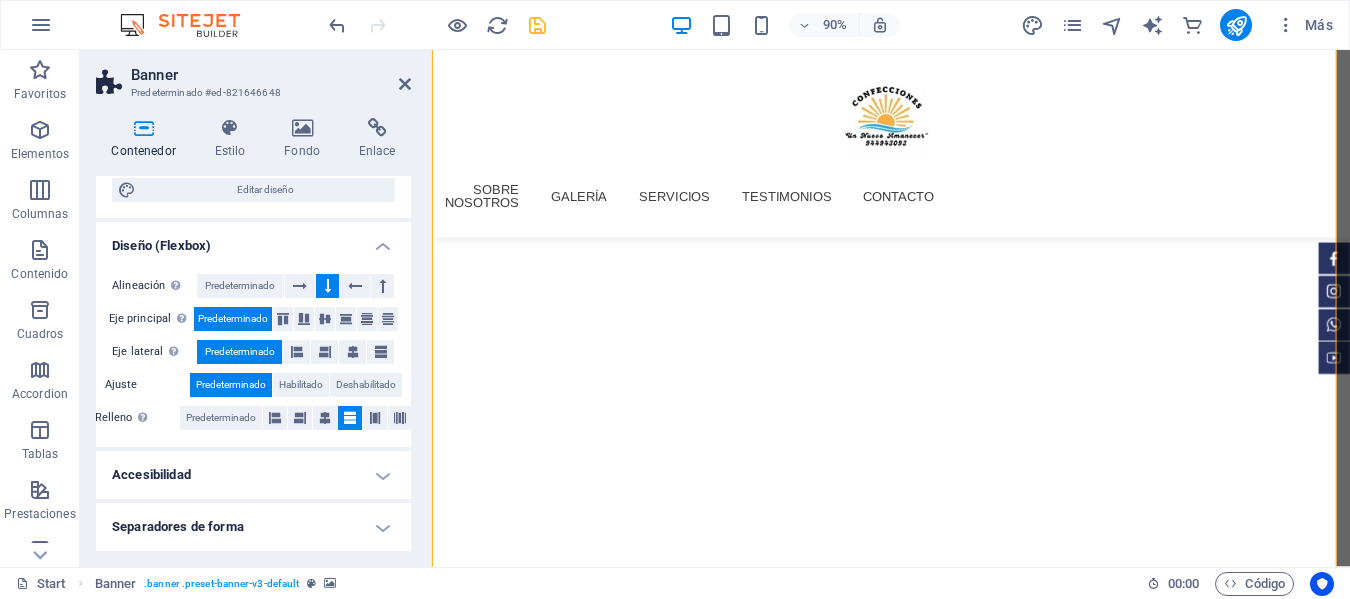 click on "Separadores de forma" at bounding box center [253, 527] 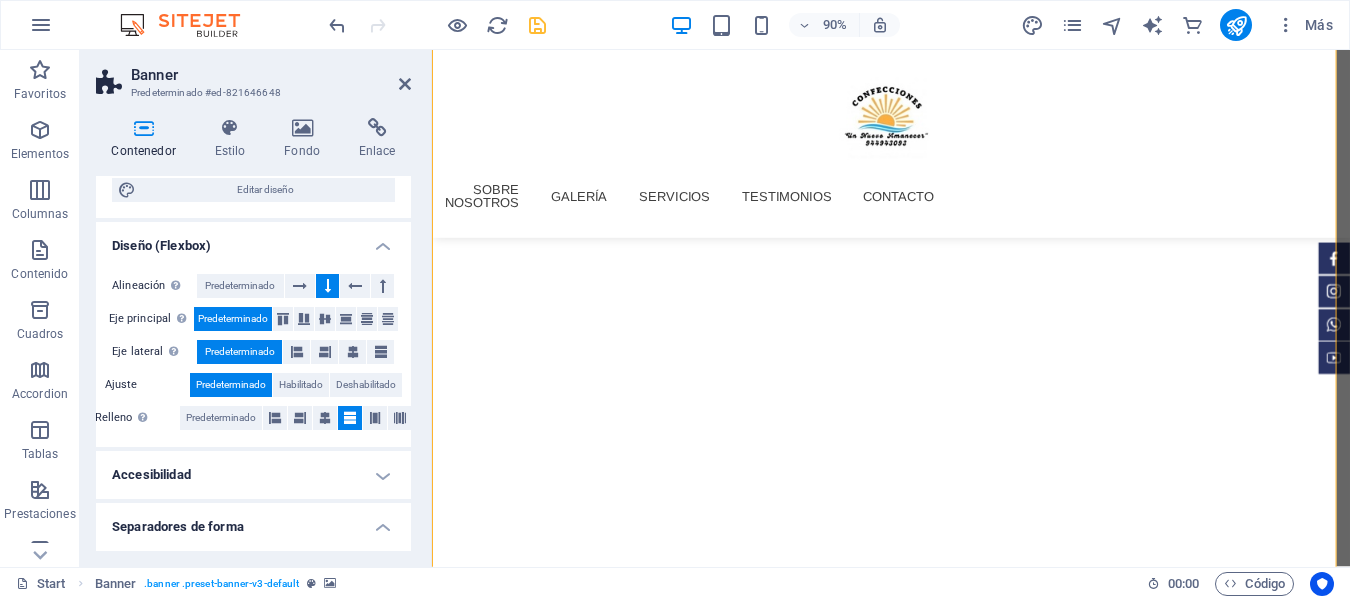 scroll, scrollTop: 325, scrollLeft: 0, axis: vertical 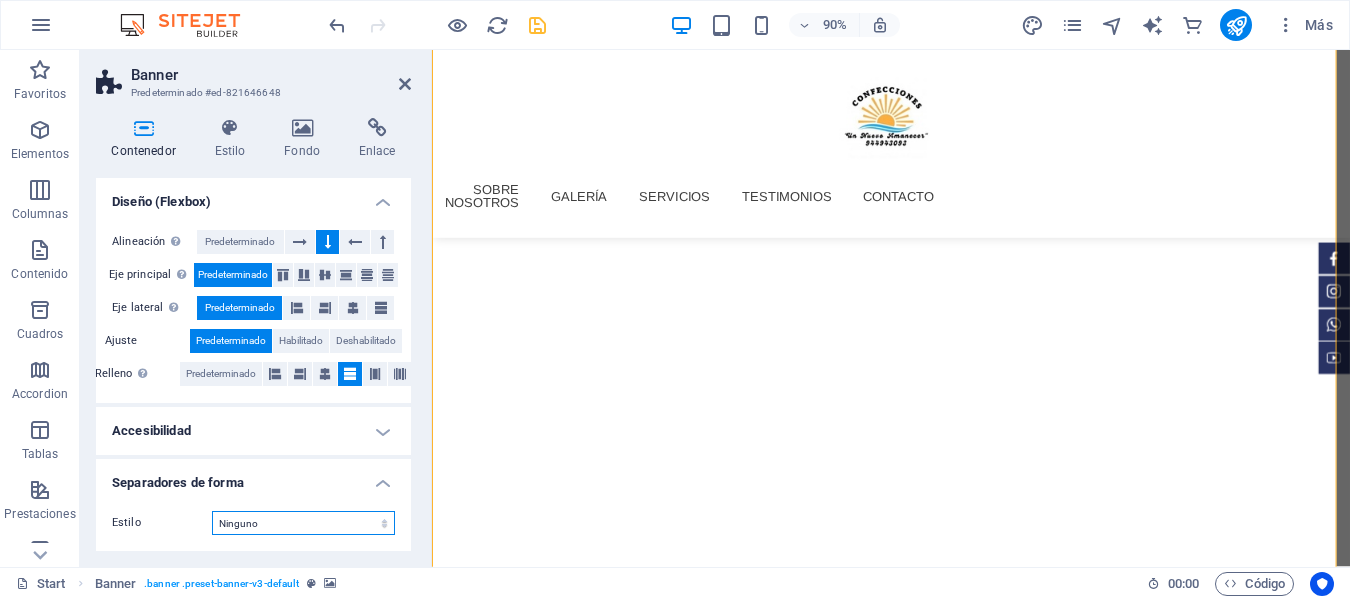 click on "Ninguno Triángulo Cuadrado Diagonal Polígono 1 Polígono 2 Zigzag Múltiples zigzags Olas Múltiples olas Medio círculo Círculo Sombra de círculo Bloques Hexágonos Nubes Múltiples nubes Ventilador Pirámides Libro Gota de pintura Fuego Papel desmenuzado Flecha" at bounding box center (303, 523) 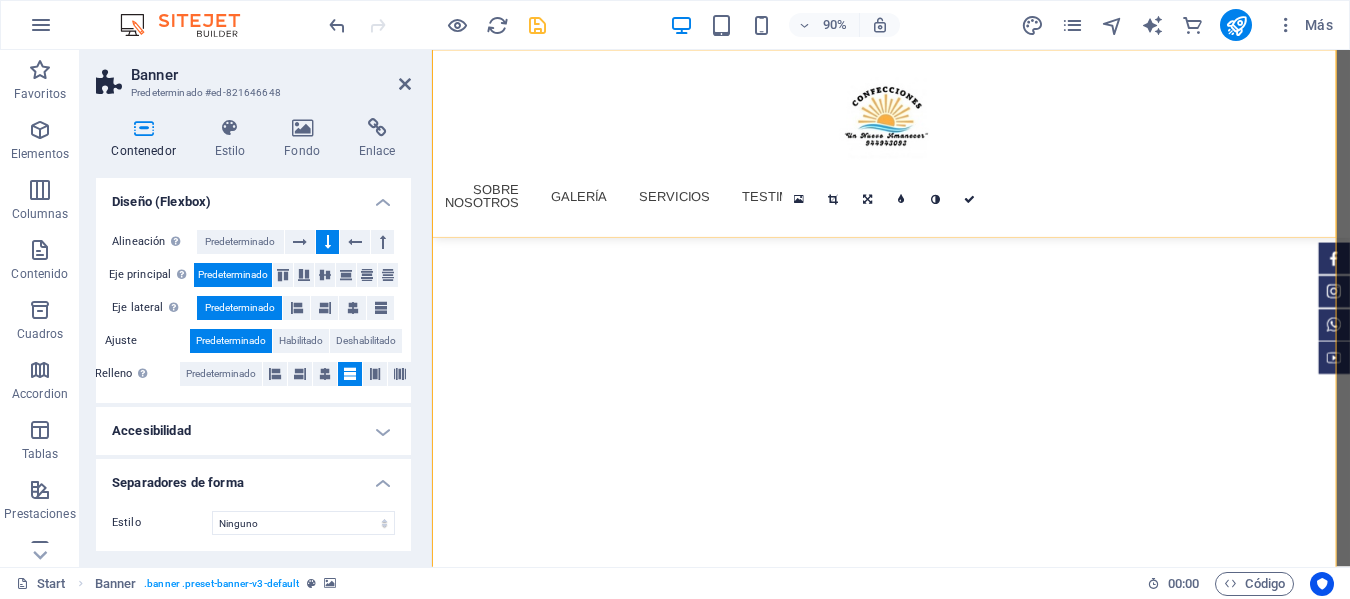 click on "Comenzar Sobre nosotros Galería Servicios Testimonios Contacto" at bounding box center [942, 154] 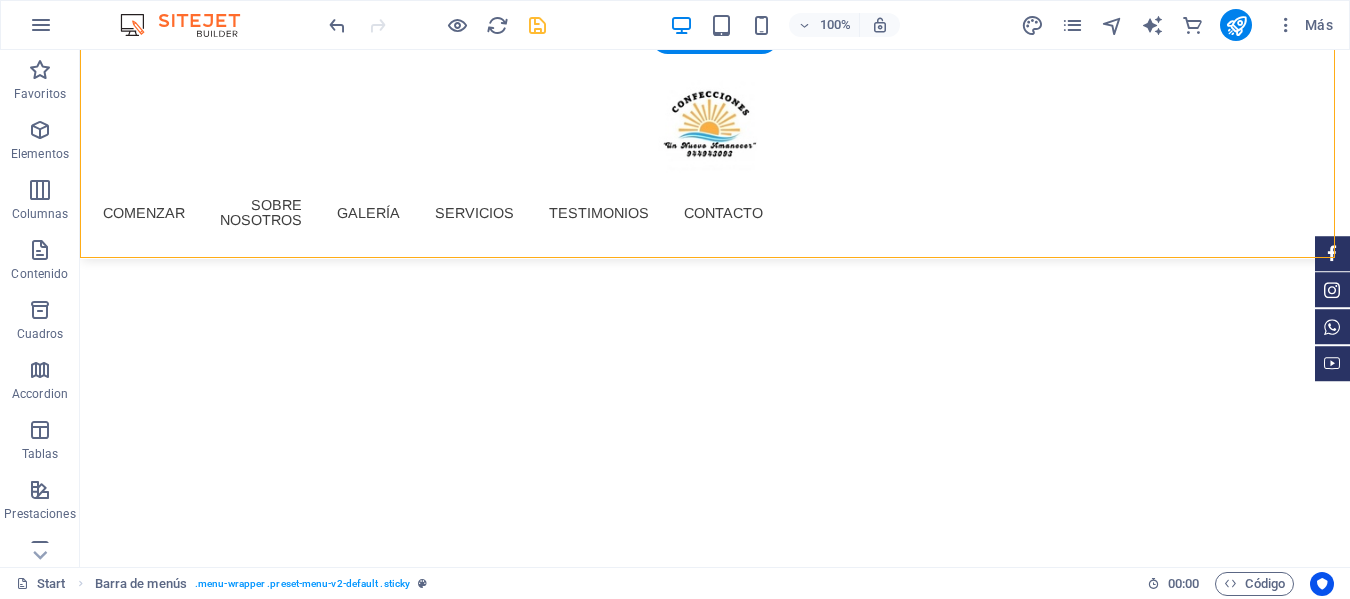 scroll, scrollTop: 300, scrollLeft: 0, axis: vertical 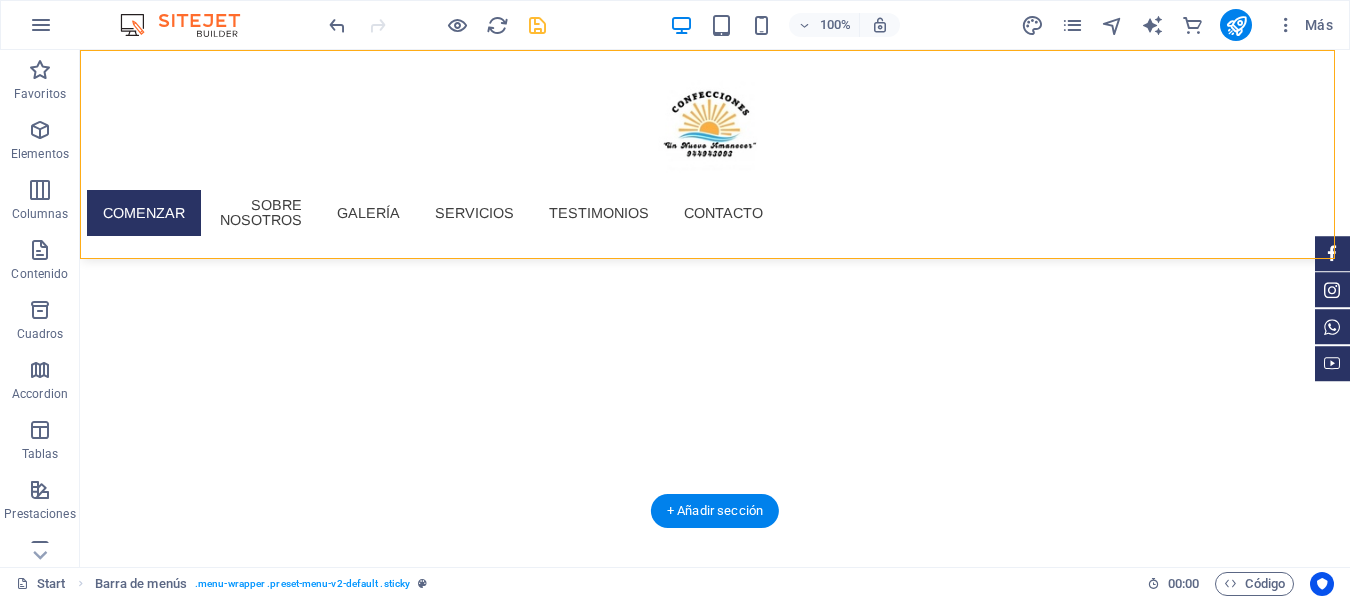 click at bounding box center [715, 910] 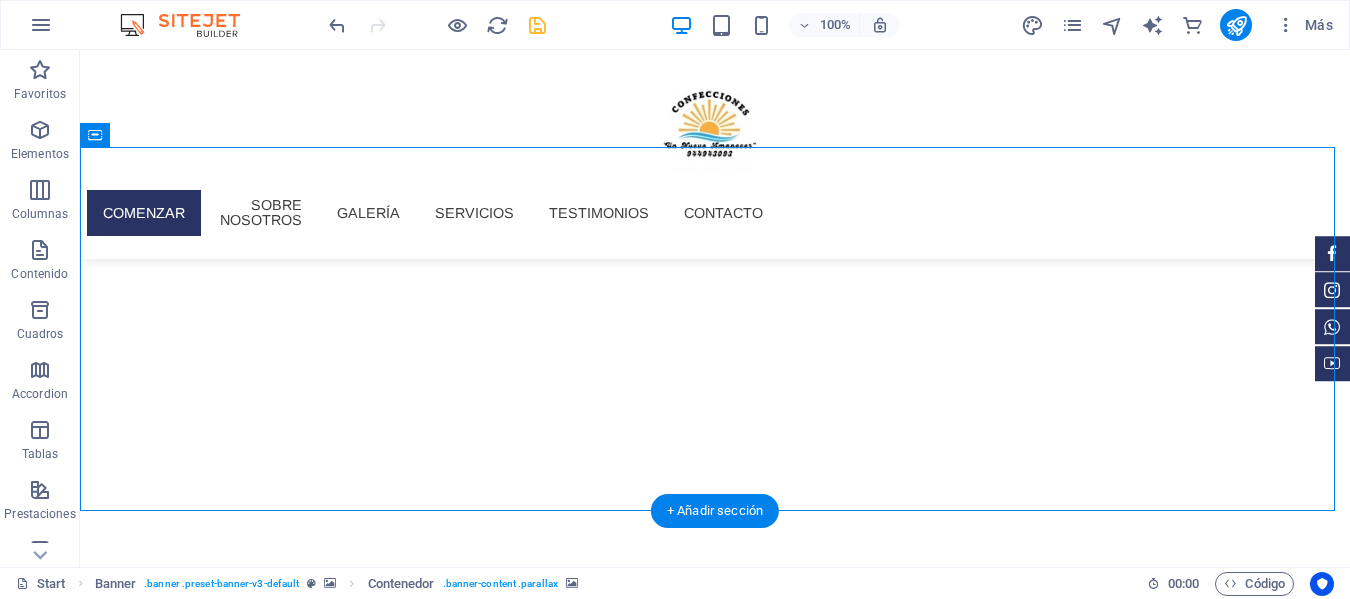 click at bounding box center [715, 910] 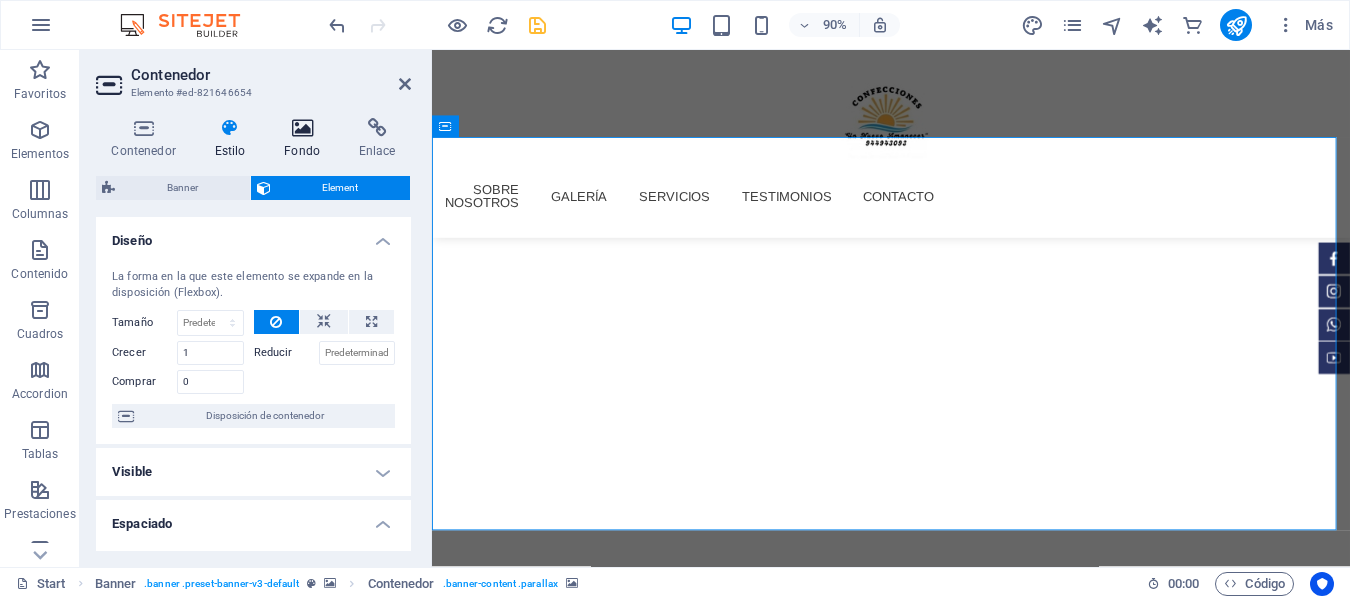 click at bounding box center (302, 128) 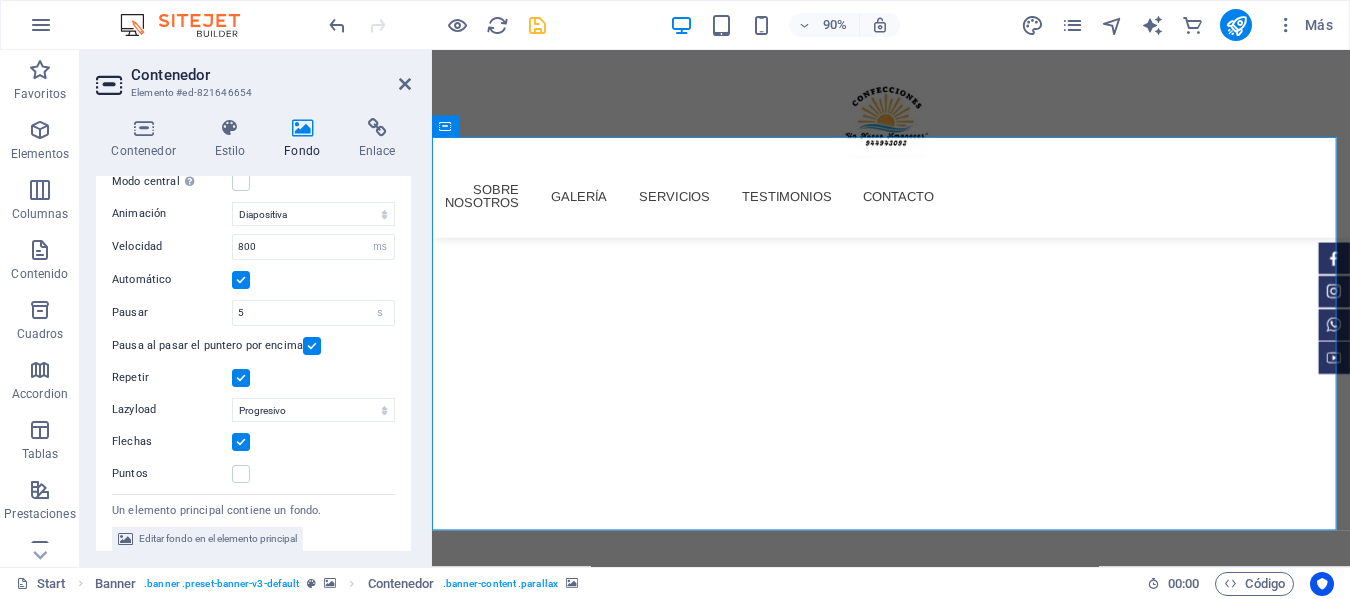 scroll, scrollTop: 428, scrollLeft: 0, axis: vertical 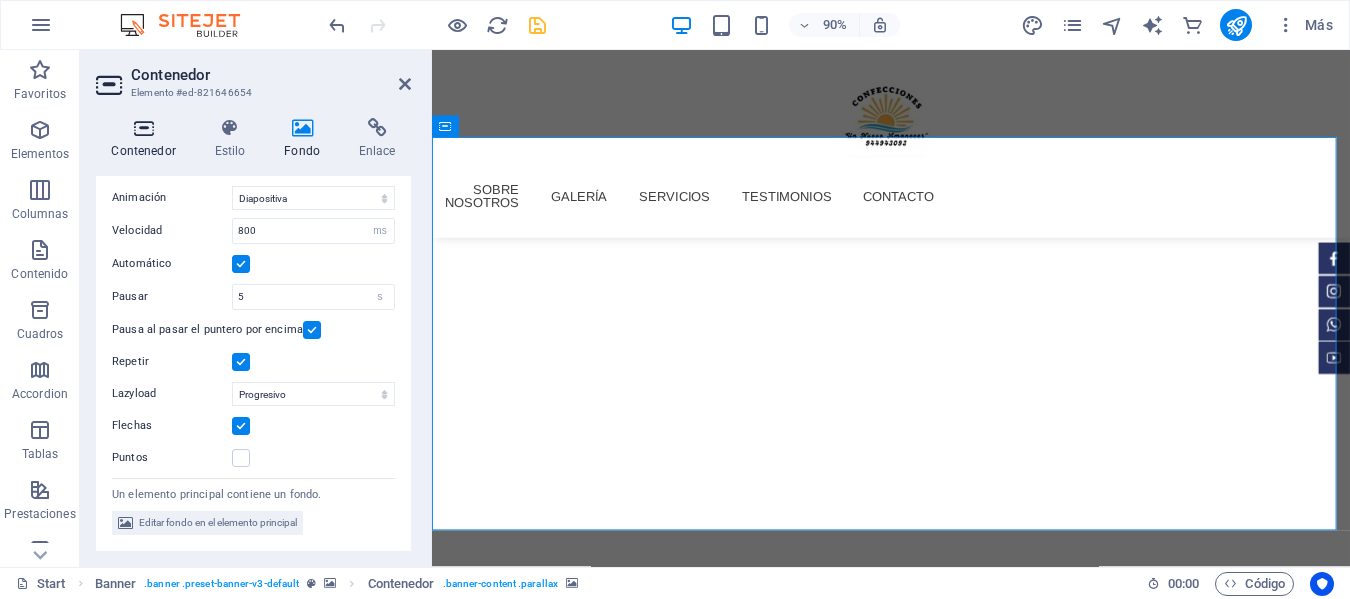 click on "Contenedor" at bounding box center (147, 139) 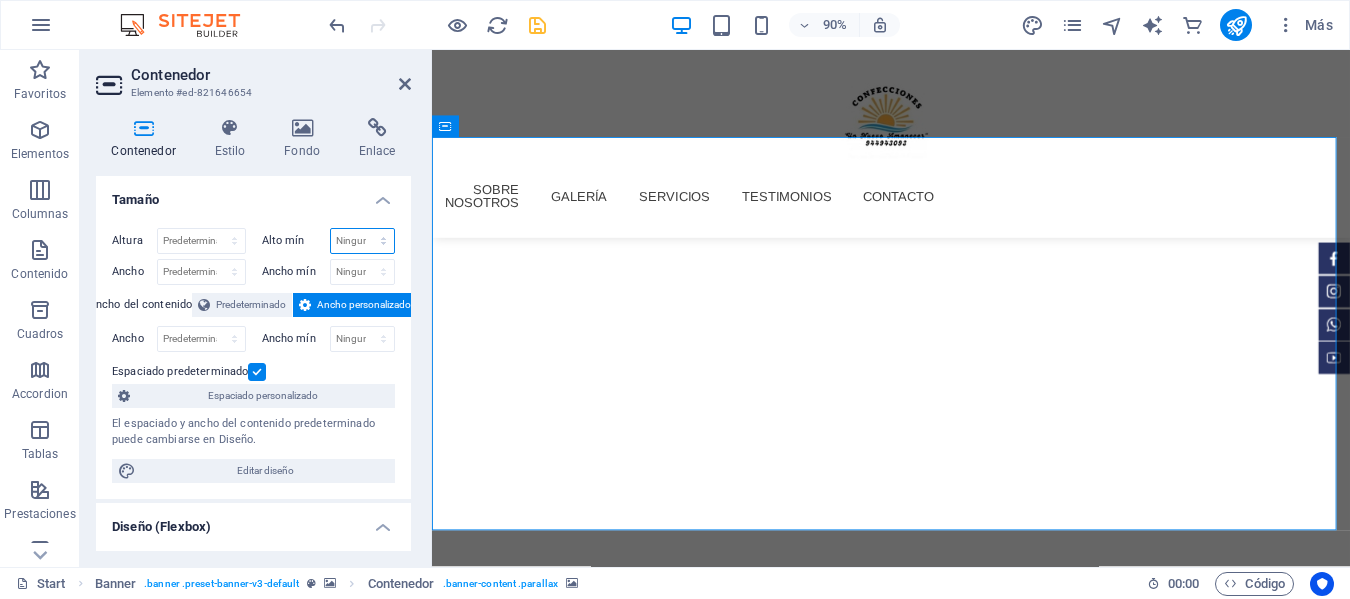 click on "Ninguno px rem % vh vw" at bounding box center (363, 241) 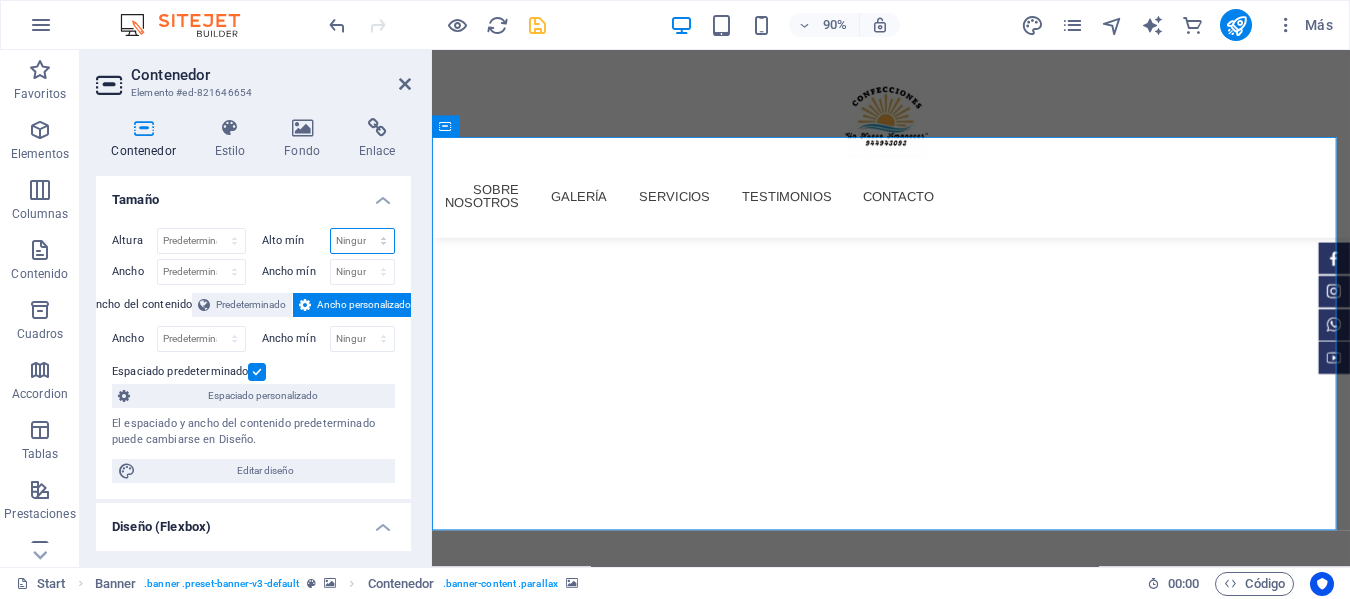 select on "%" 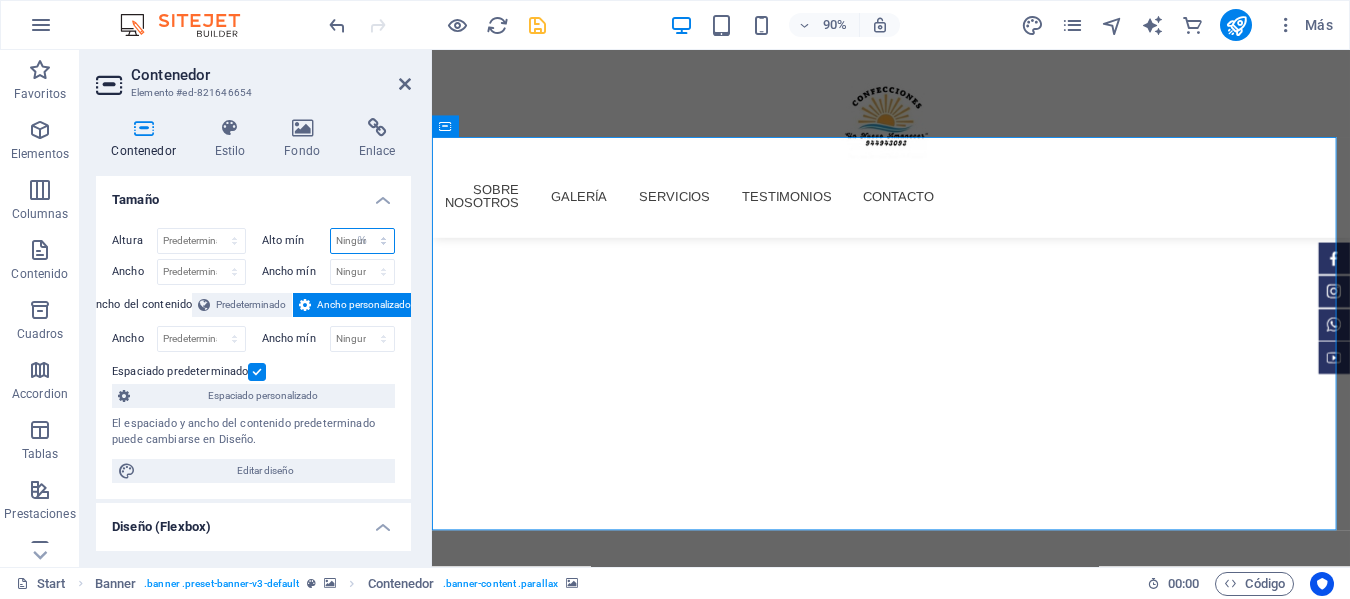click on "Ninguno px rem % vh vw" at bounding box center [363, 241] 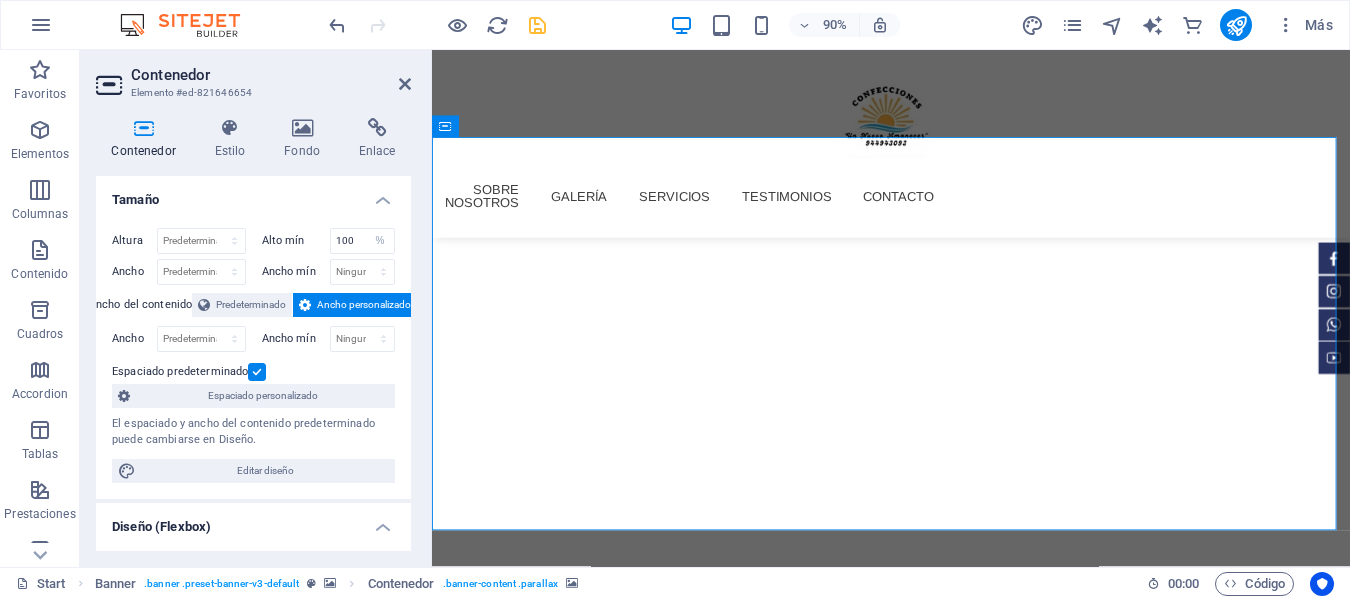 click on "Ancho personalizado" at bounding box center (364, 305) 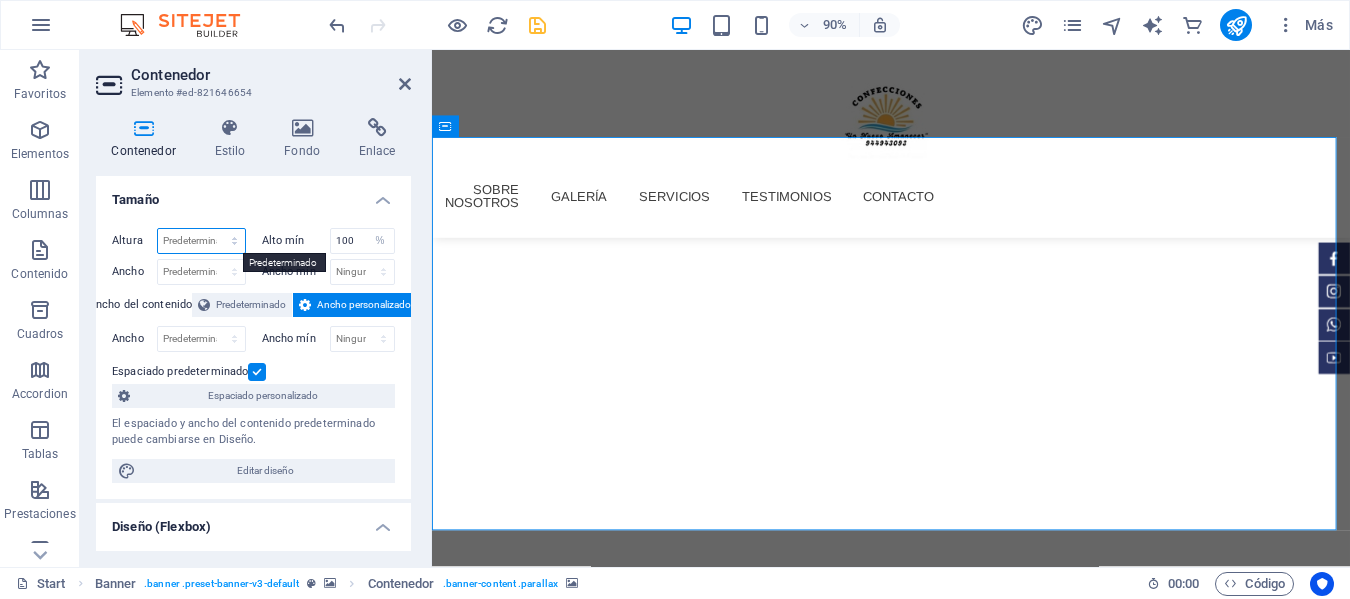 click on "Predeterminado px rem % vh vw" at bounding box center [201, 241] 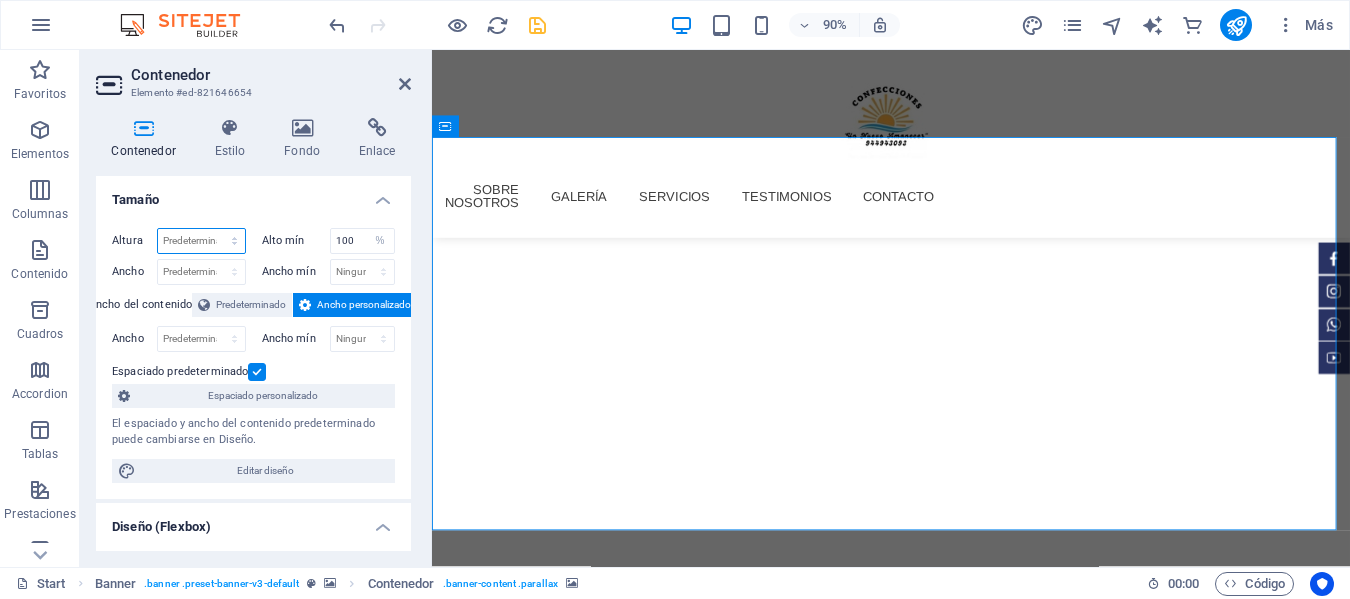 click on "Predeterminado px rem % vh vw" at bounding box center [201, 241] 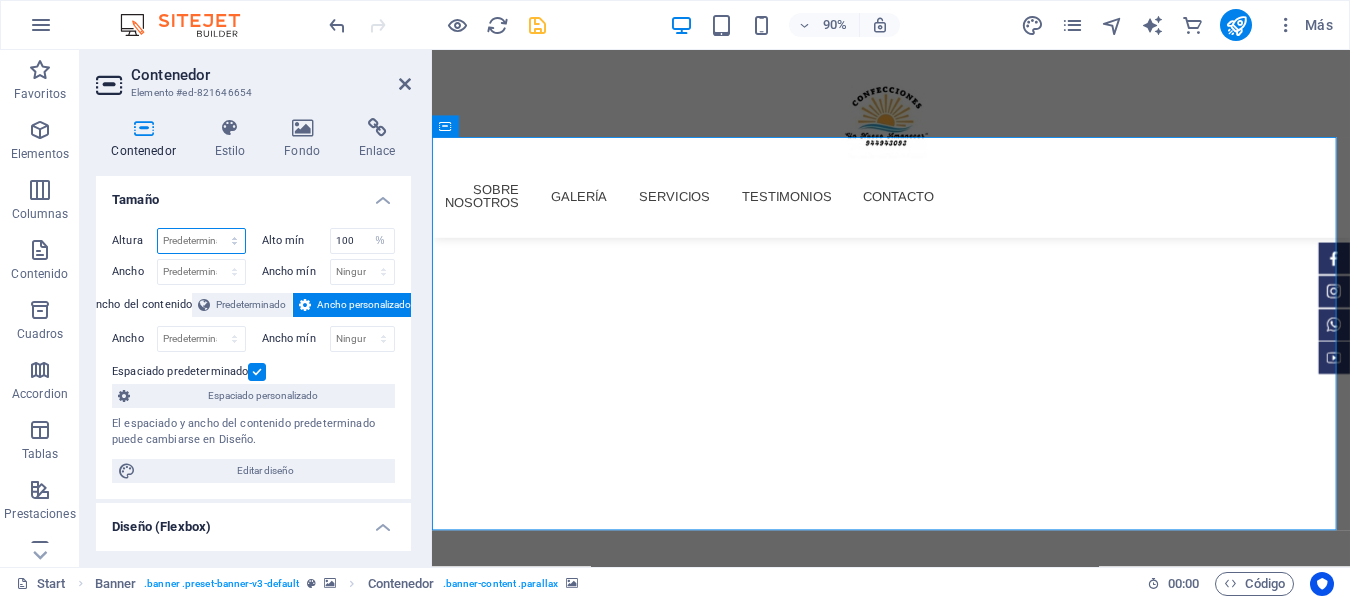 click on "Predeterminado px rem % vh vw" at bounding box center (201, 241) 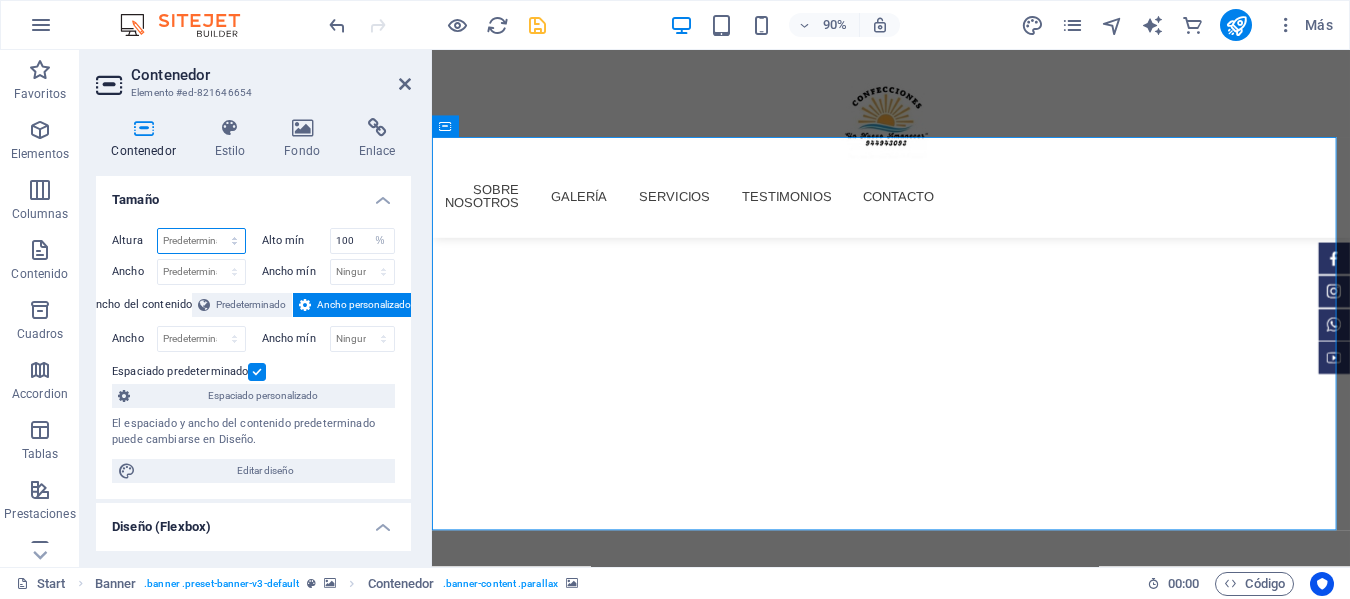click on "Predeterminado px rem % vh vw" at bounding box center (201, 241) 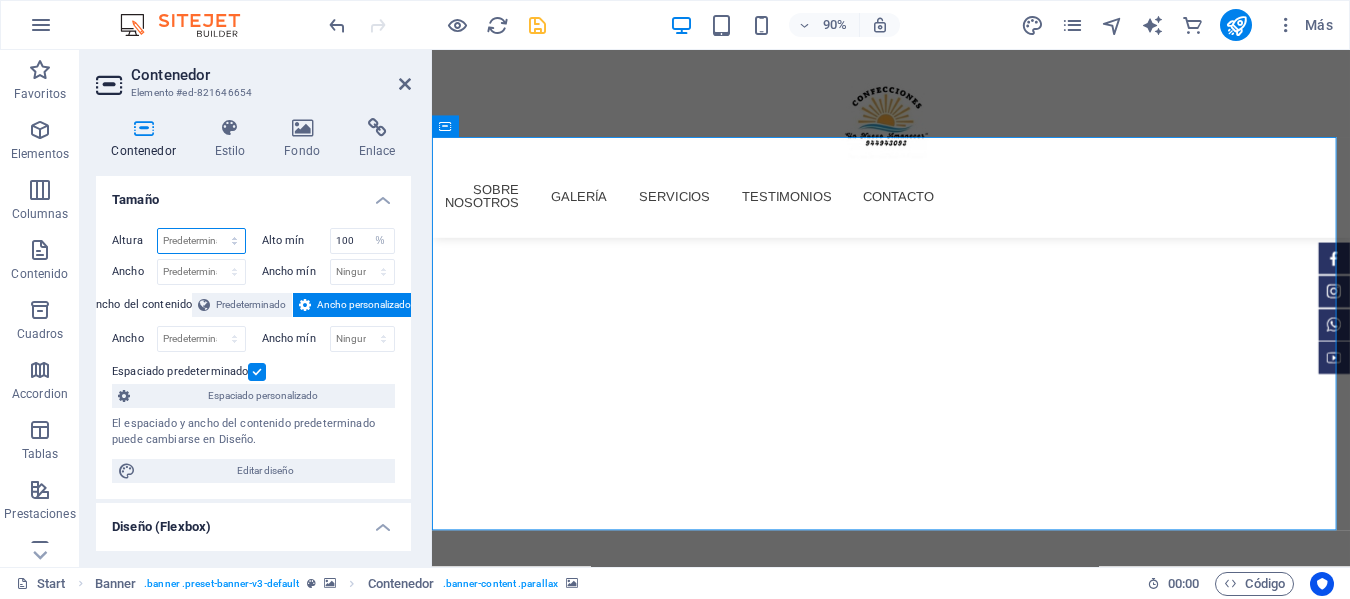 select on "px" 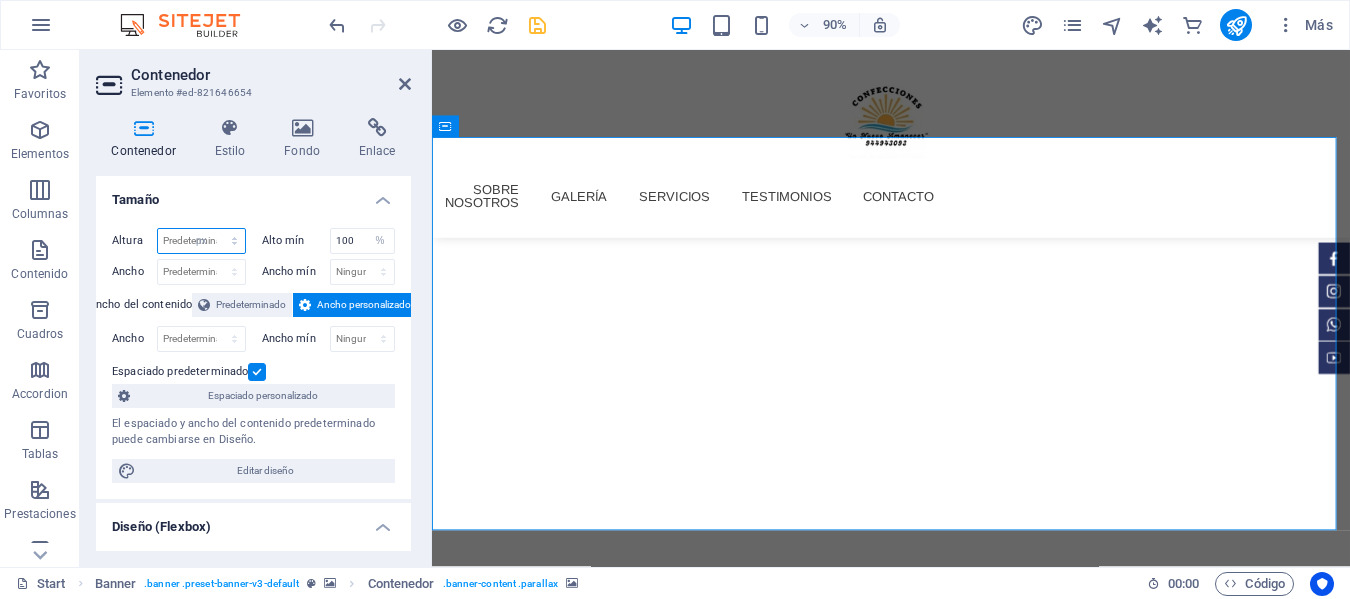 click on "Predeterminado px rem % vh vw" at bounding box center [201, 241] 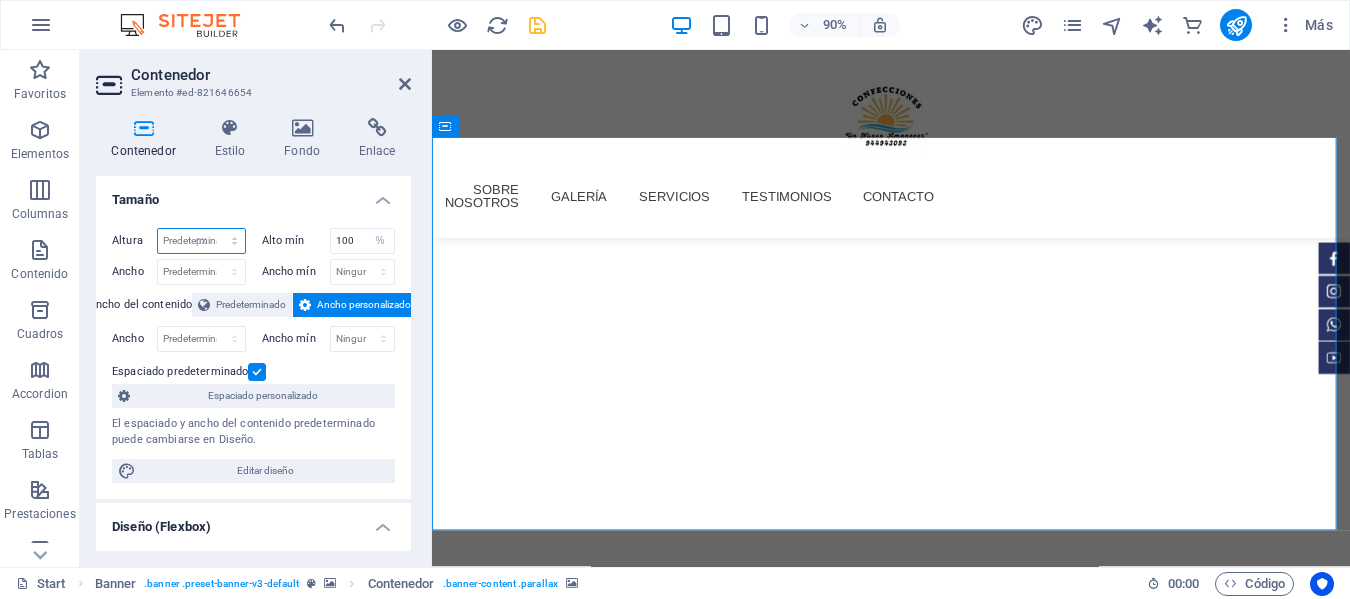 type on "437" 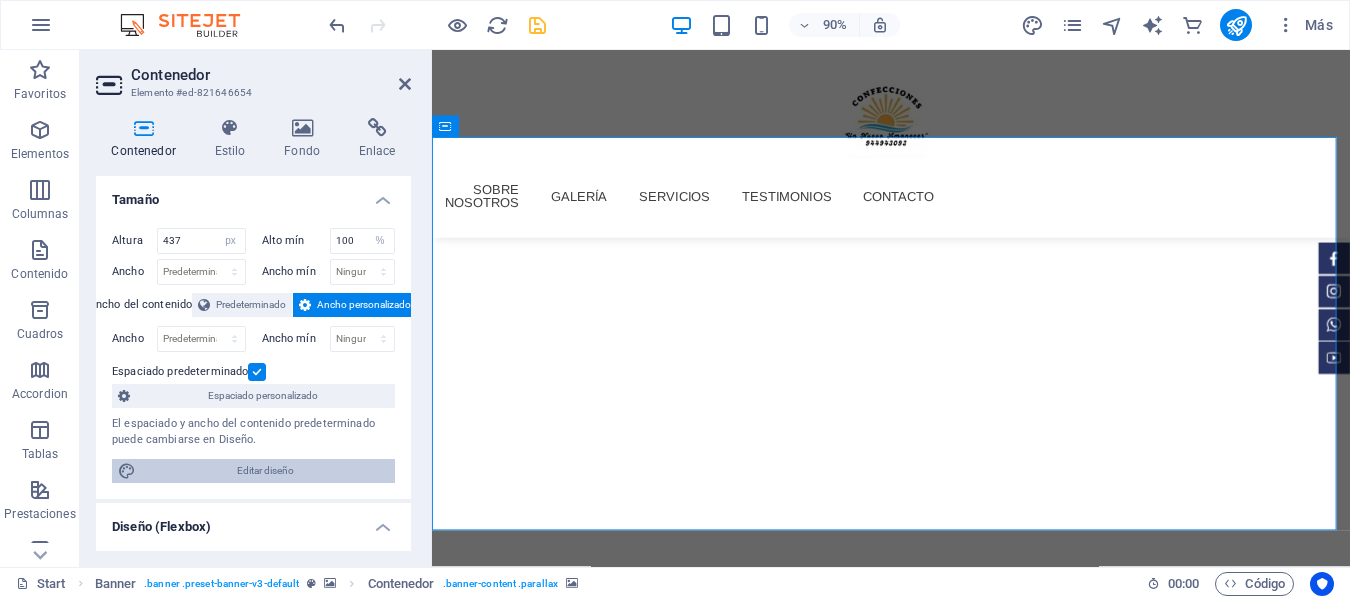 click on "Editar diseño" at bounding box center [265, 471] 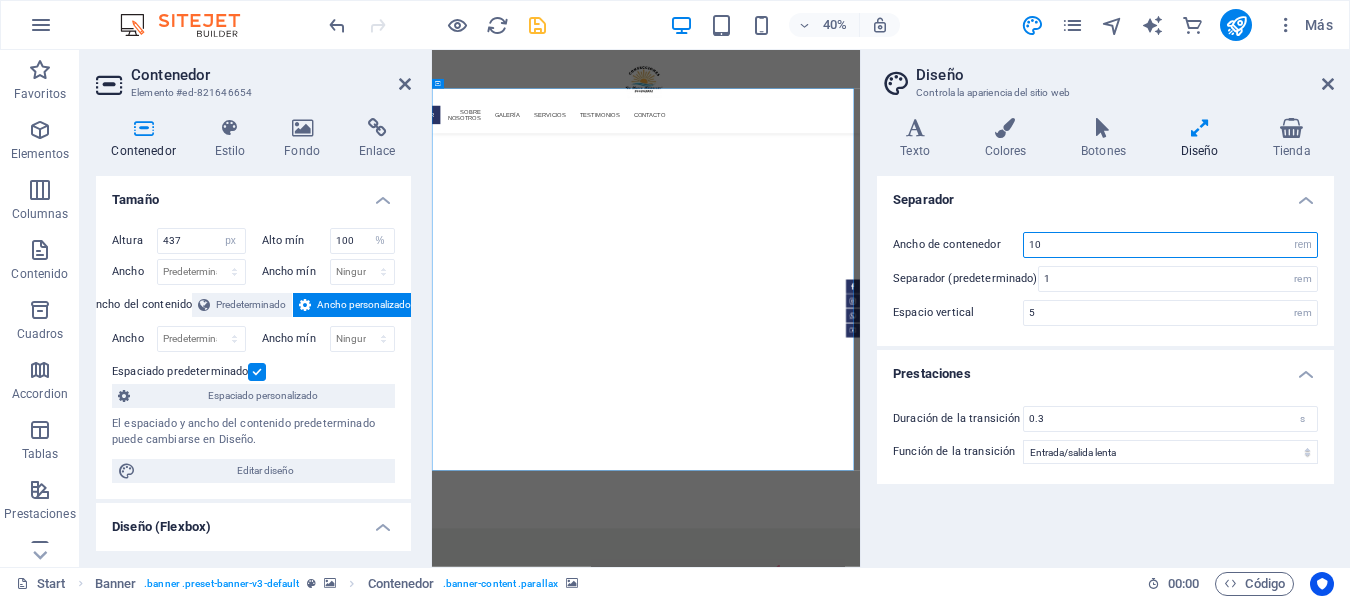 click on "10" at bounding box center (1170, 245) 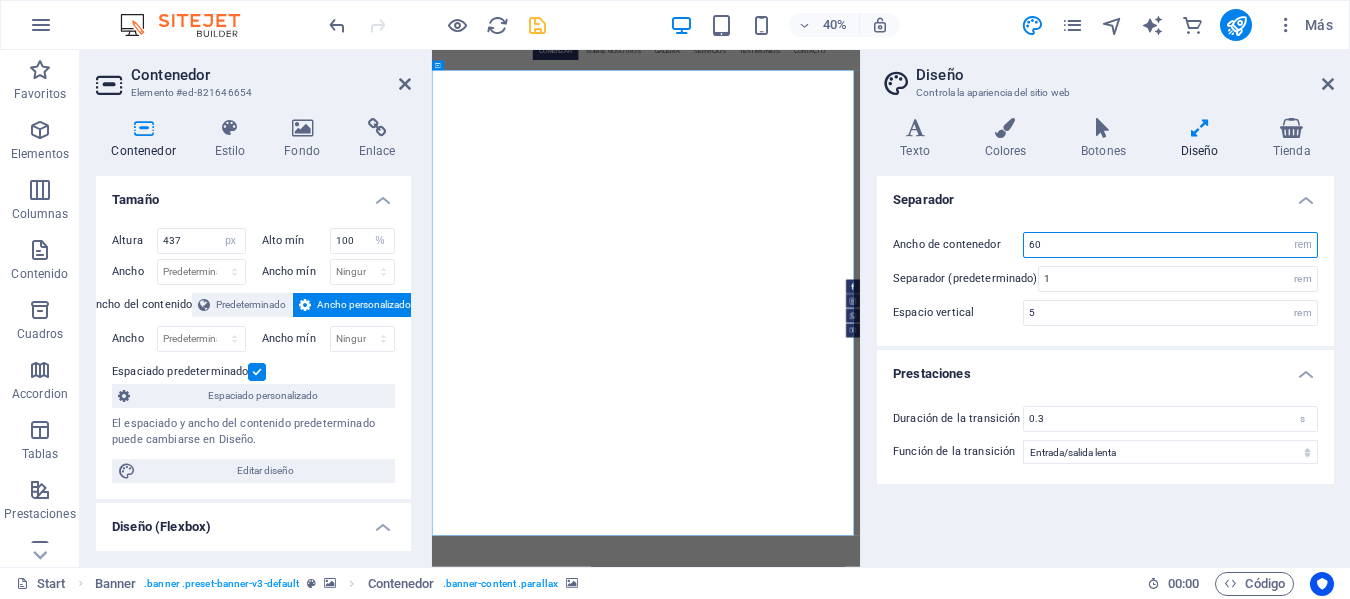 scroll, scrollTop: 152, scrollLeft: 0, axis: vertical 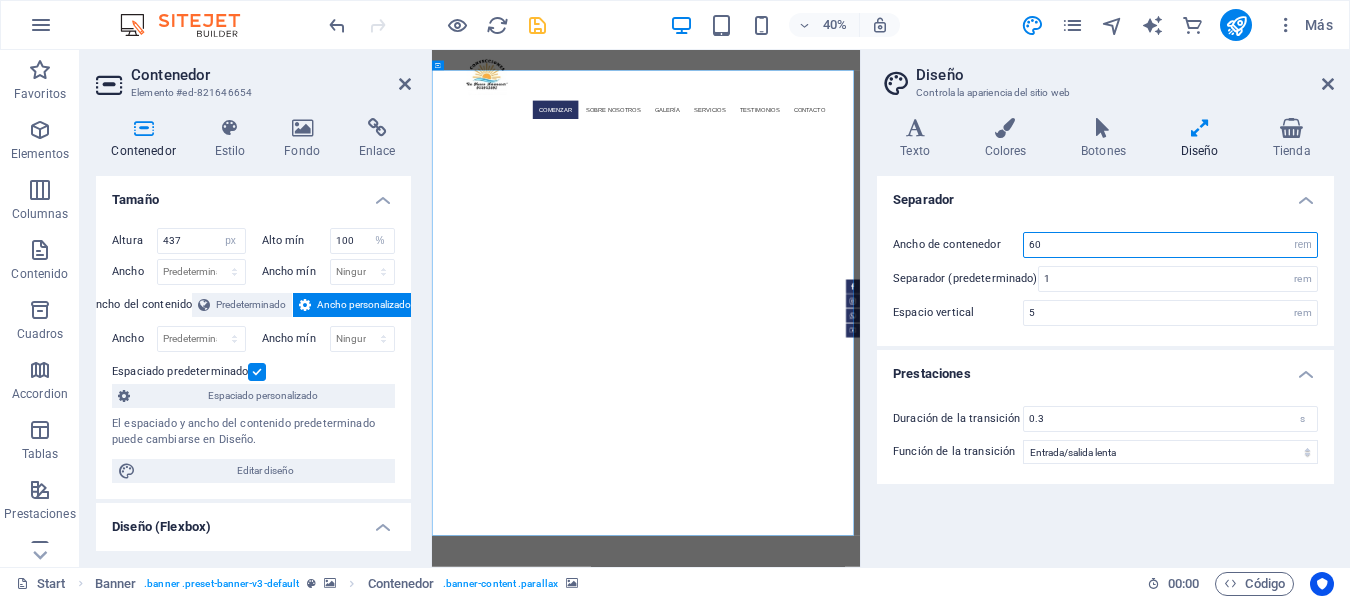 type on "60" 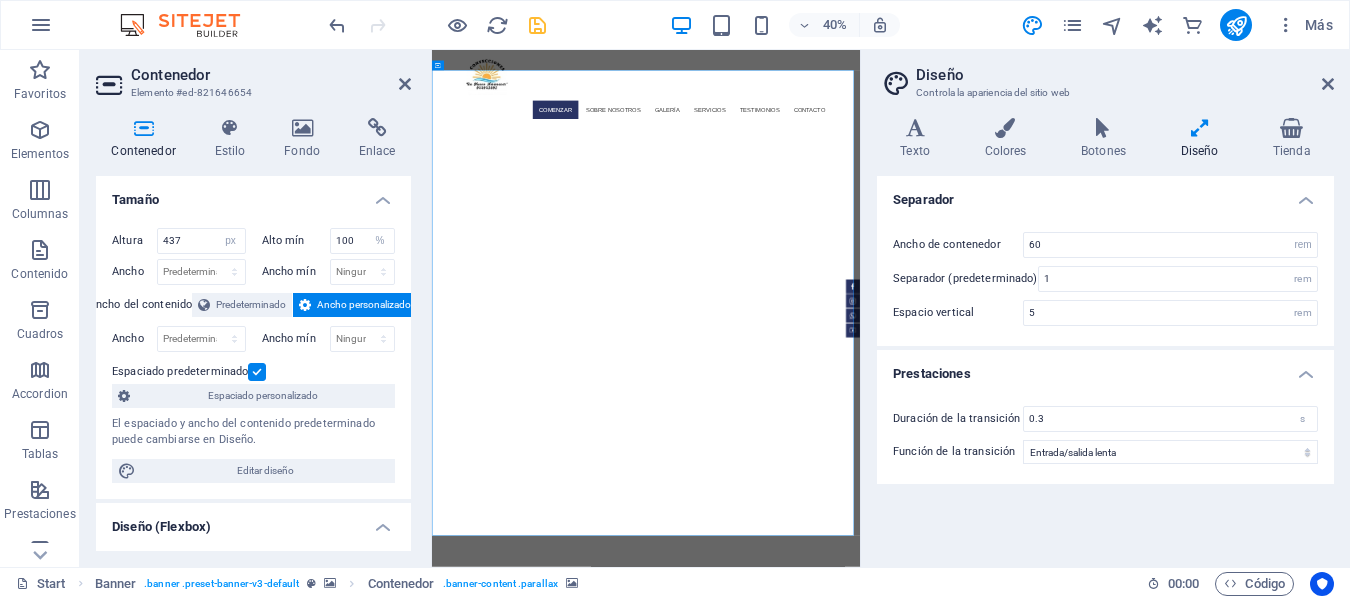 click at bounding box center [967, 1910] 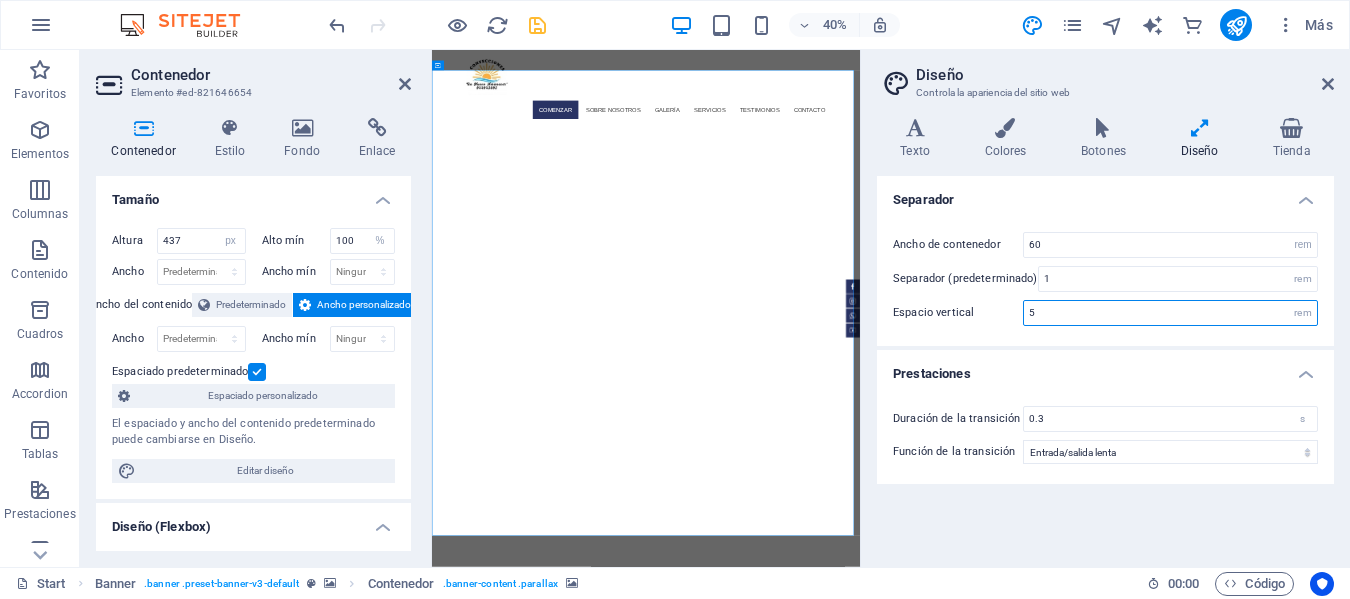 click on "5" at bounding box center [1170, 313] 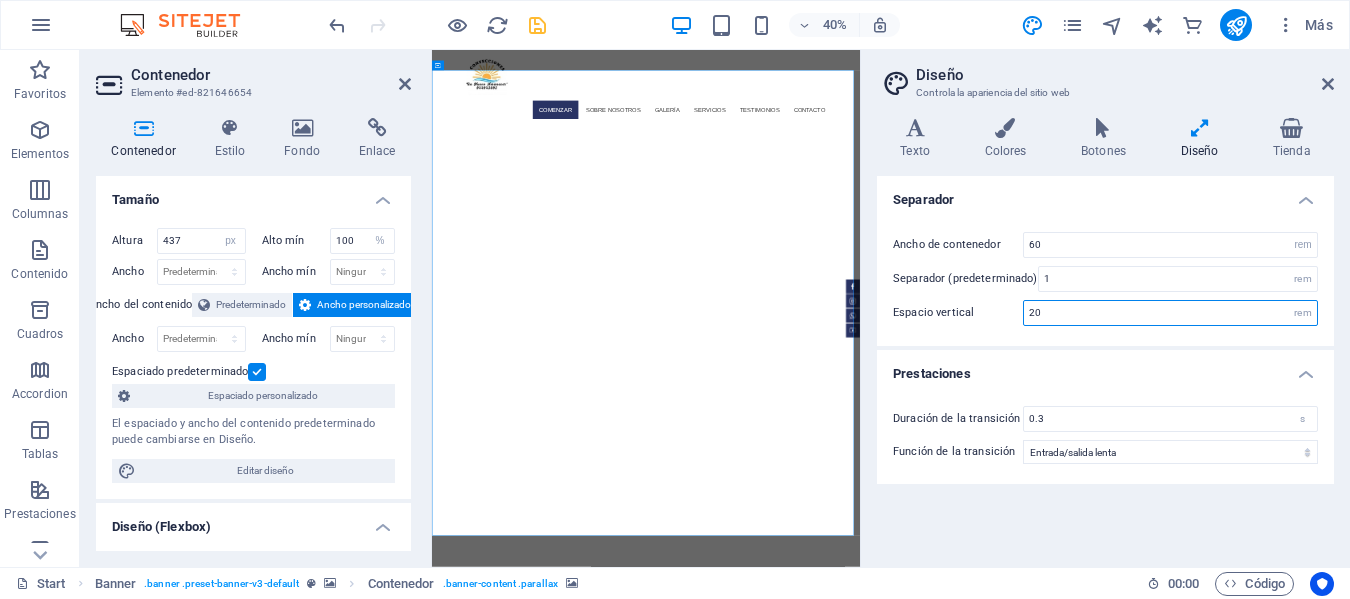 type on "20" 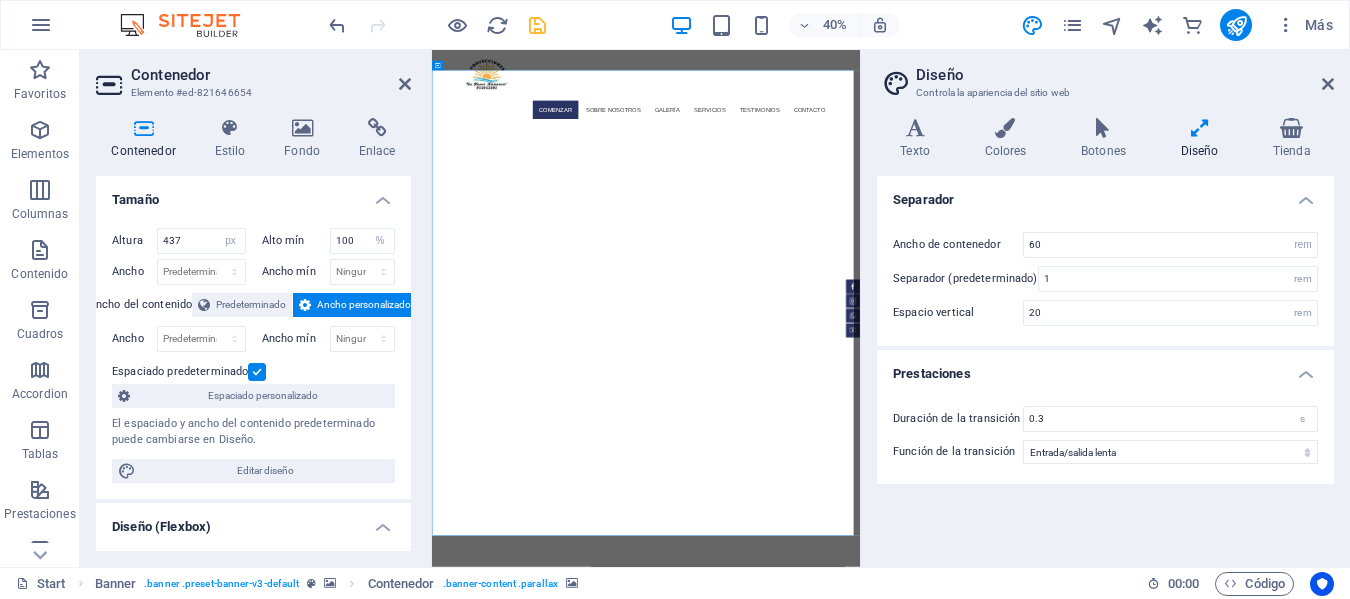 click on "Prestaciones" at bounding box center [1105, 368] 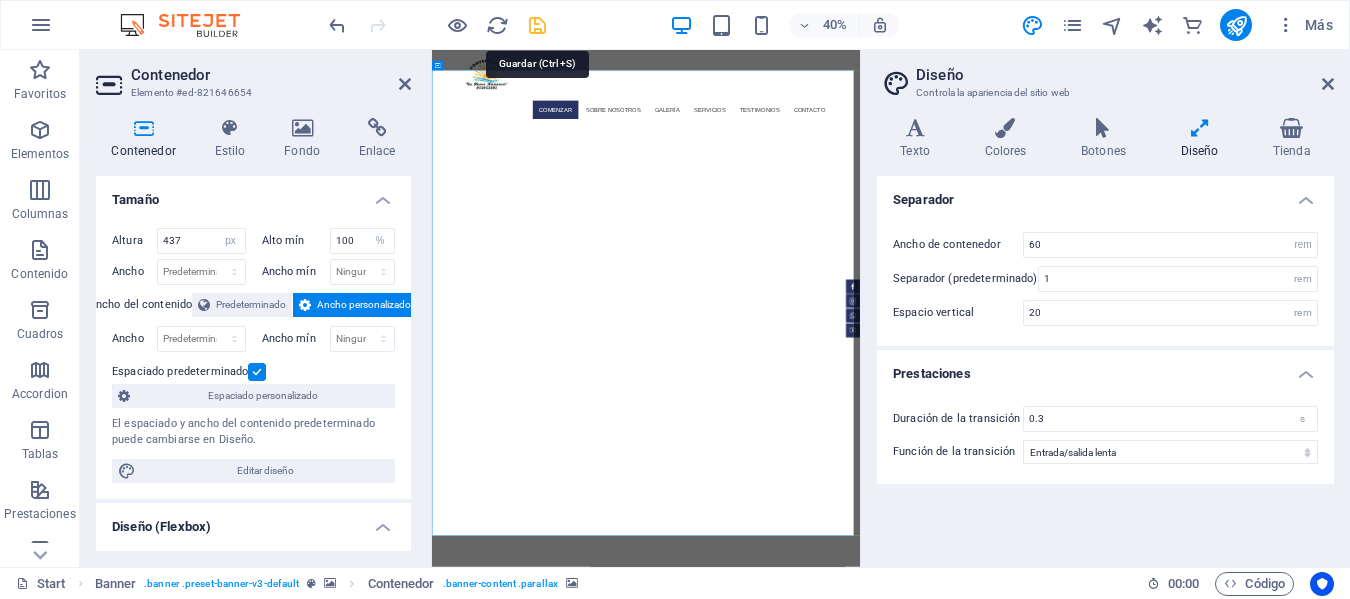 click at bounding box center [537, 25] 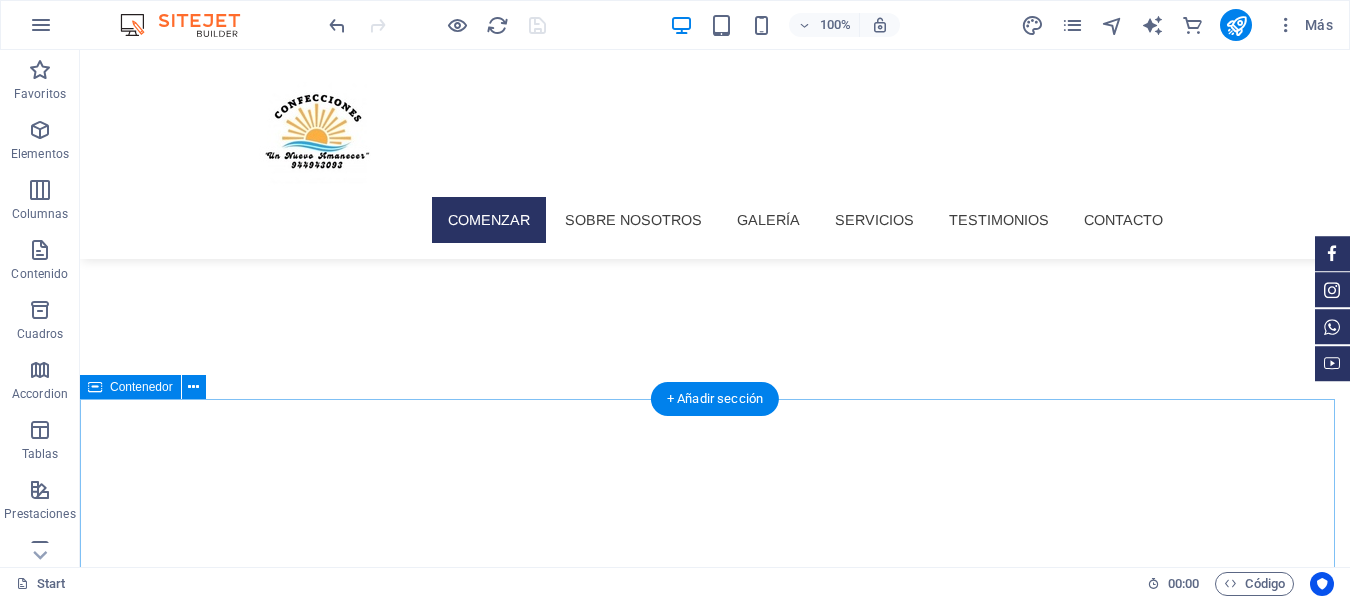 scroll, scrollTop: 700, scrollLeft: 0, axis: vertical 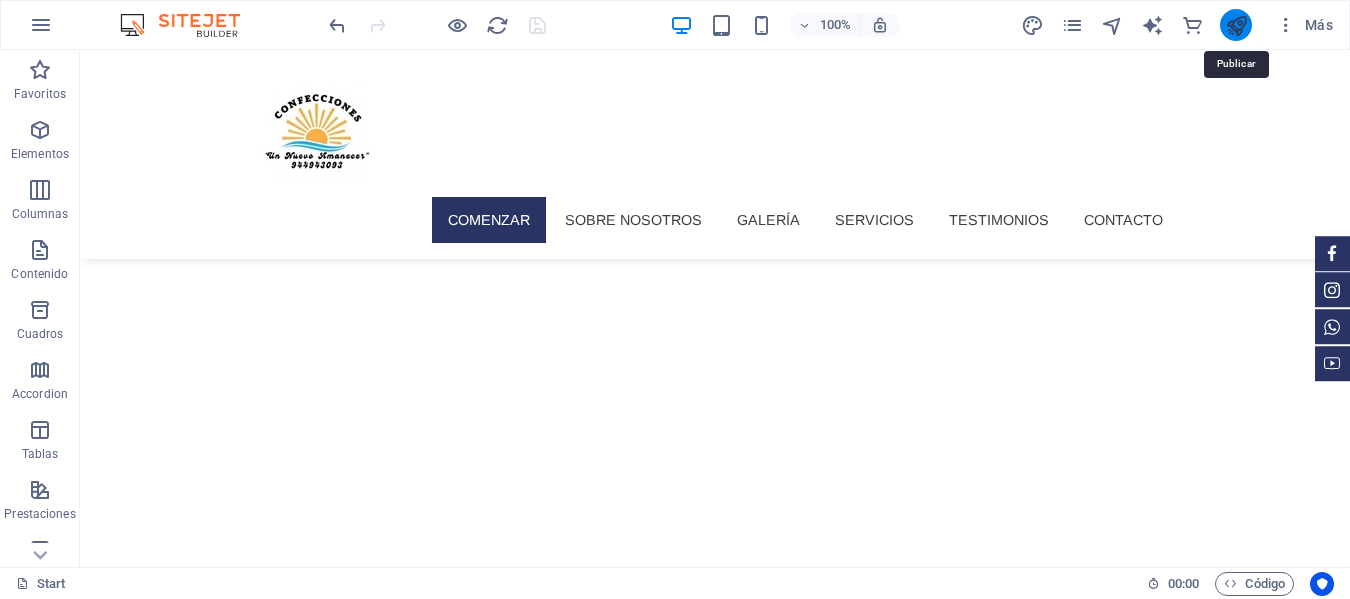 click at bounding box center (1236, 25) 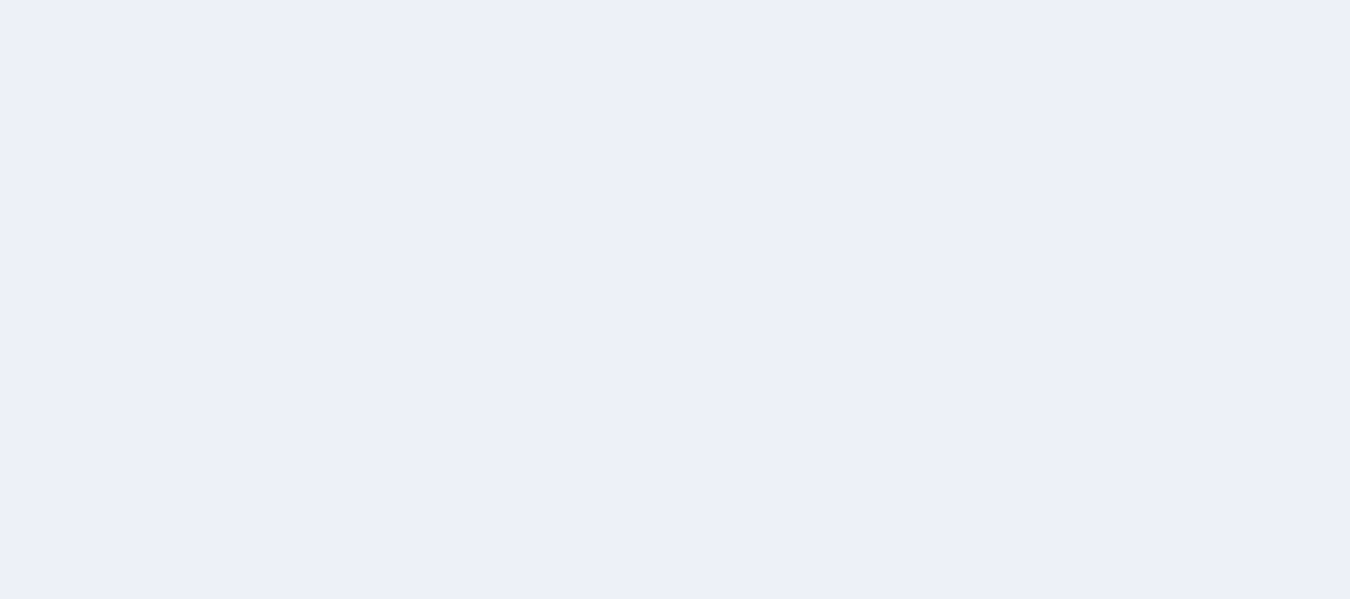 scroll, scrollTop: 0, scrollLeft: 0, axis: both 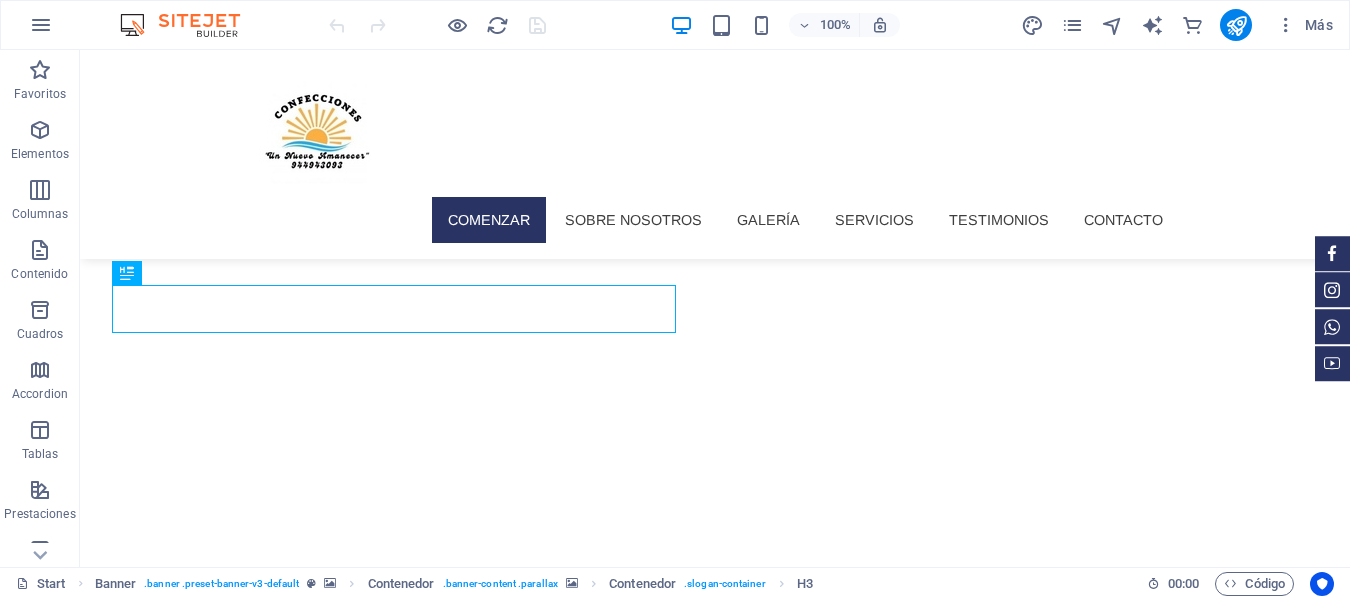 click at bounding box center [715, 1427] 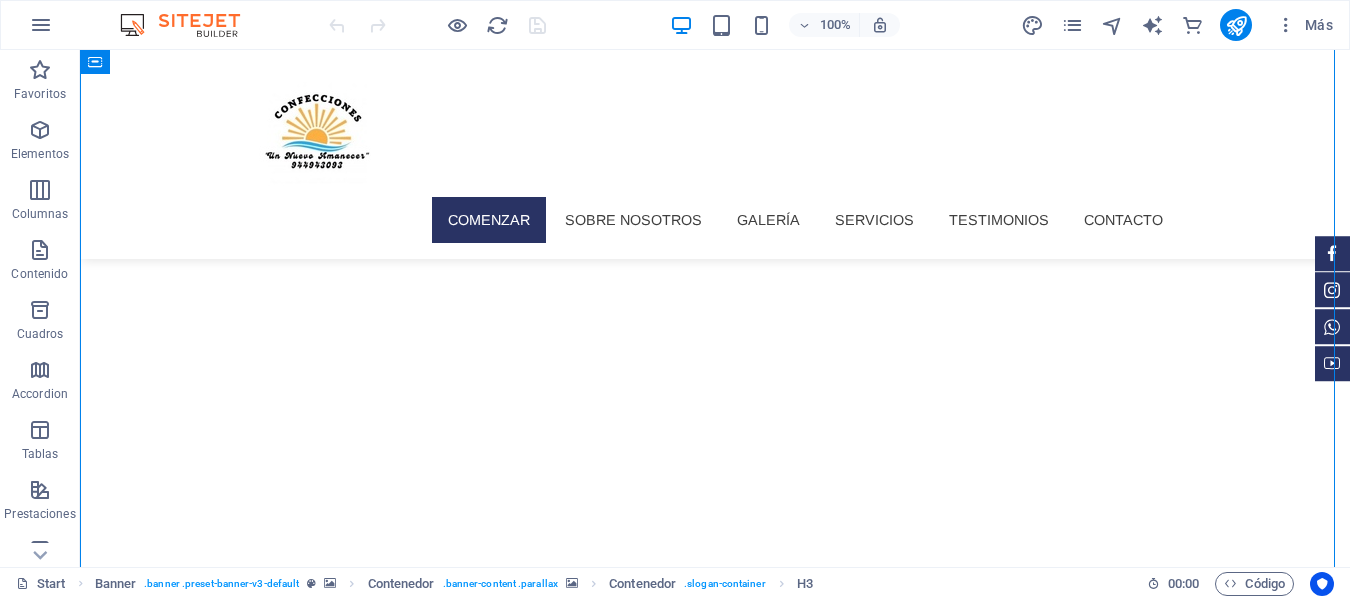 click at bounding box center (715, 1427) 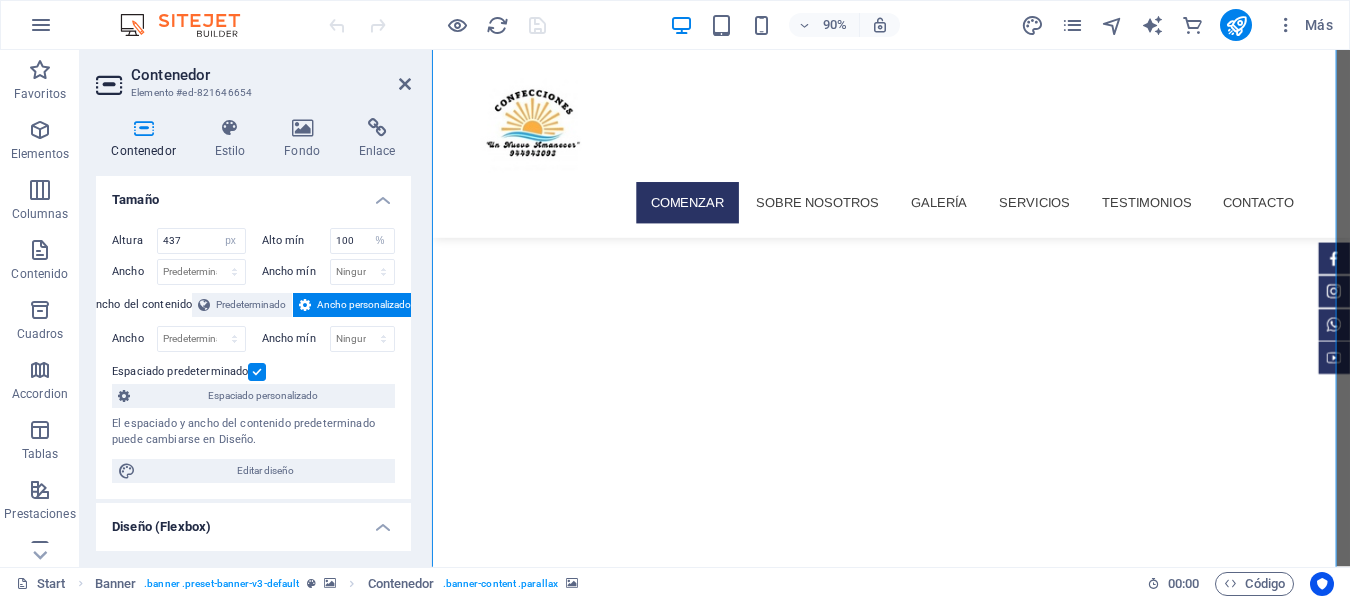 click at bounding box center (942, 1533) 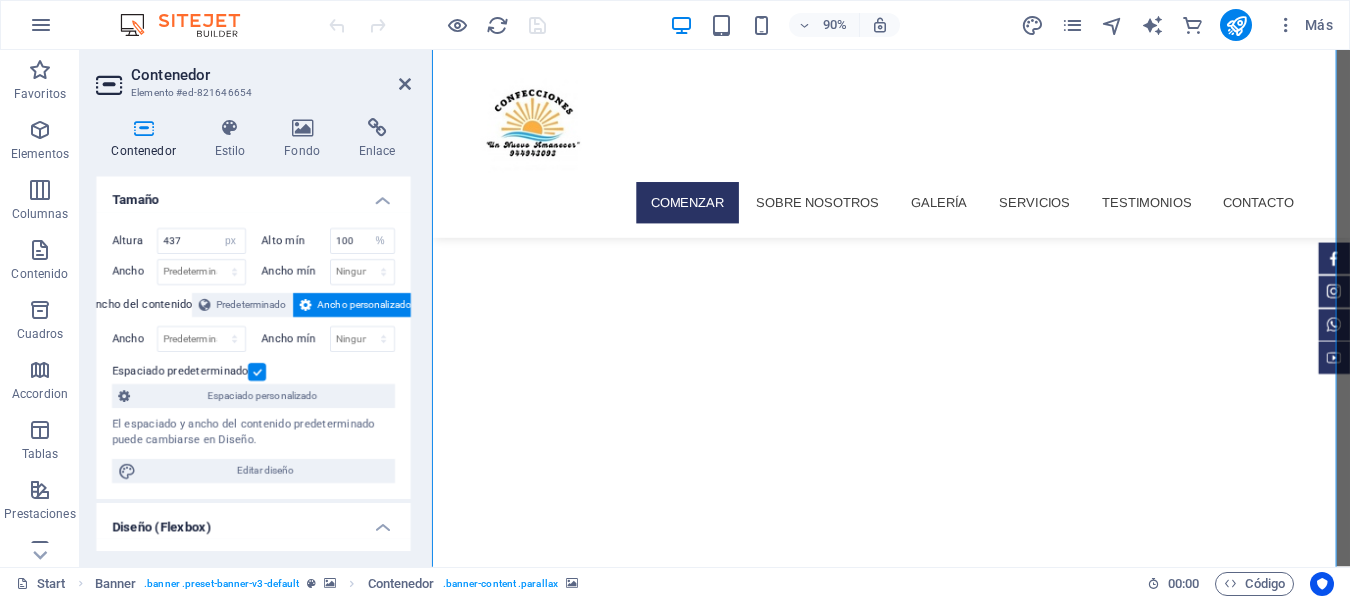 click at bounding box center [942, 1533] 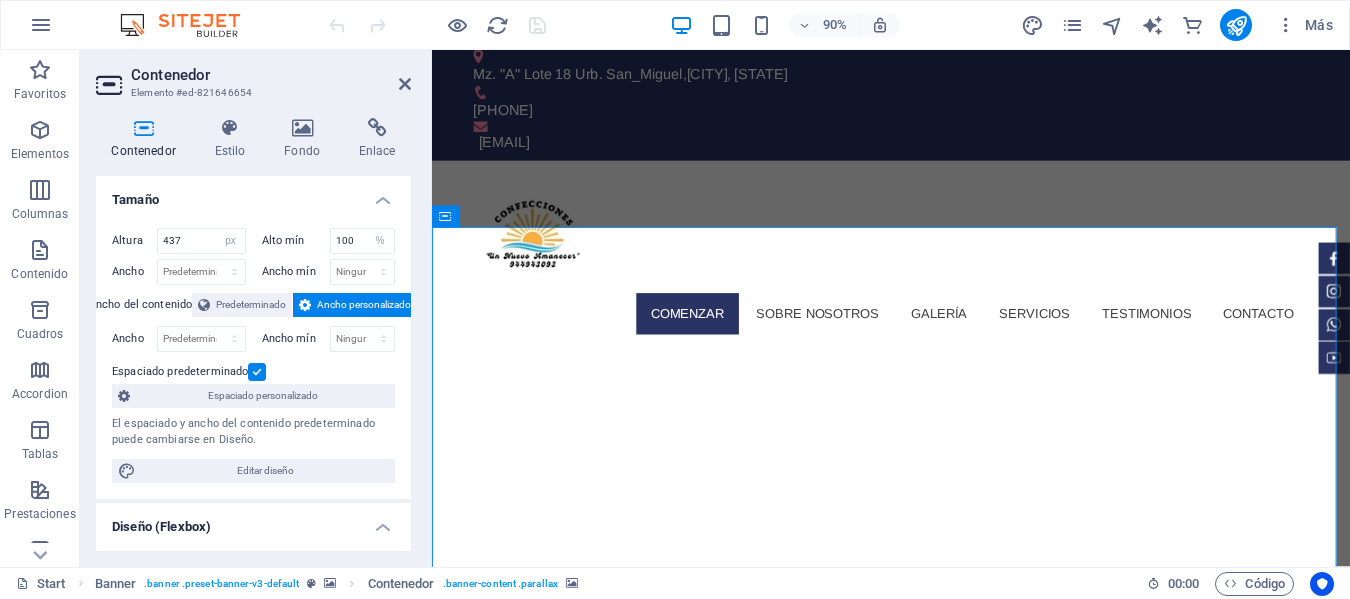 scroll, scrollTop: 0, scrollLeft: 0, axis: both 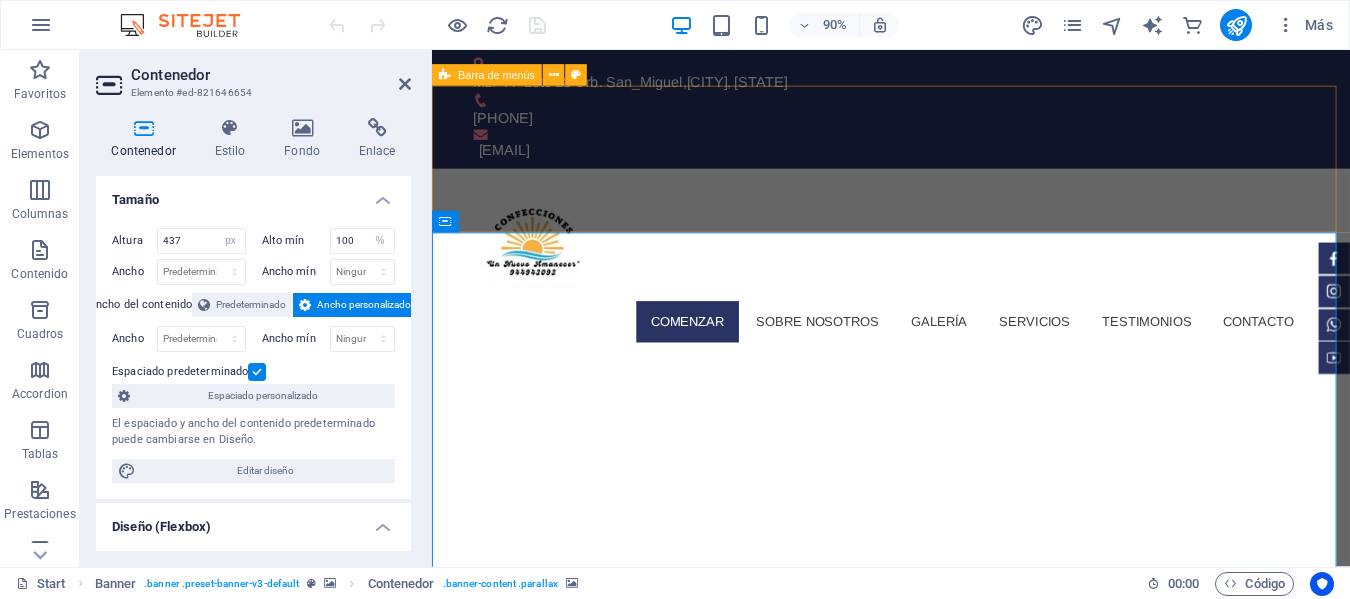 click on "Comenzar Sobre nosotros Galería Servicios Testimonios Contacto" at bounding box center (942, 286) 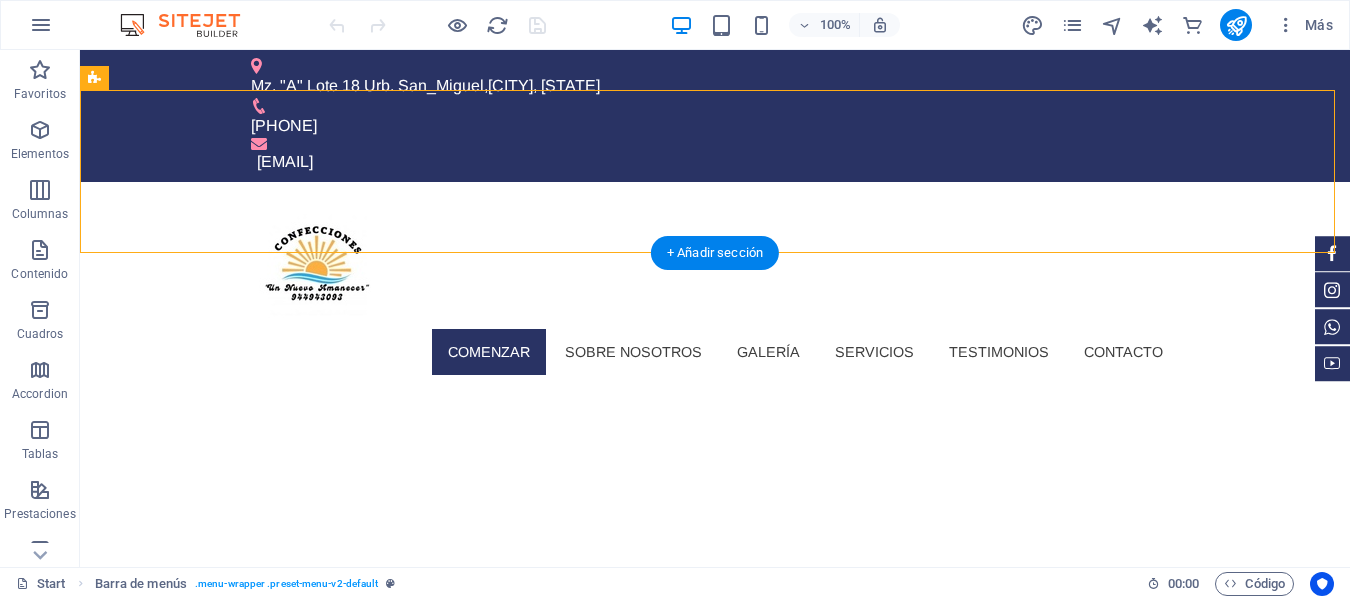 click at bounding box center [715, 1511] 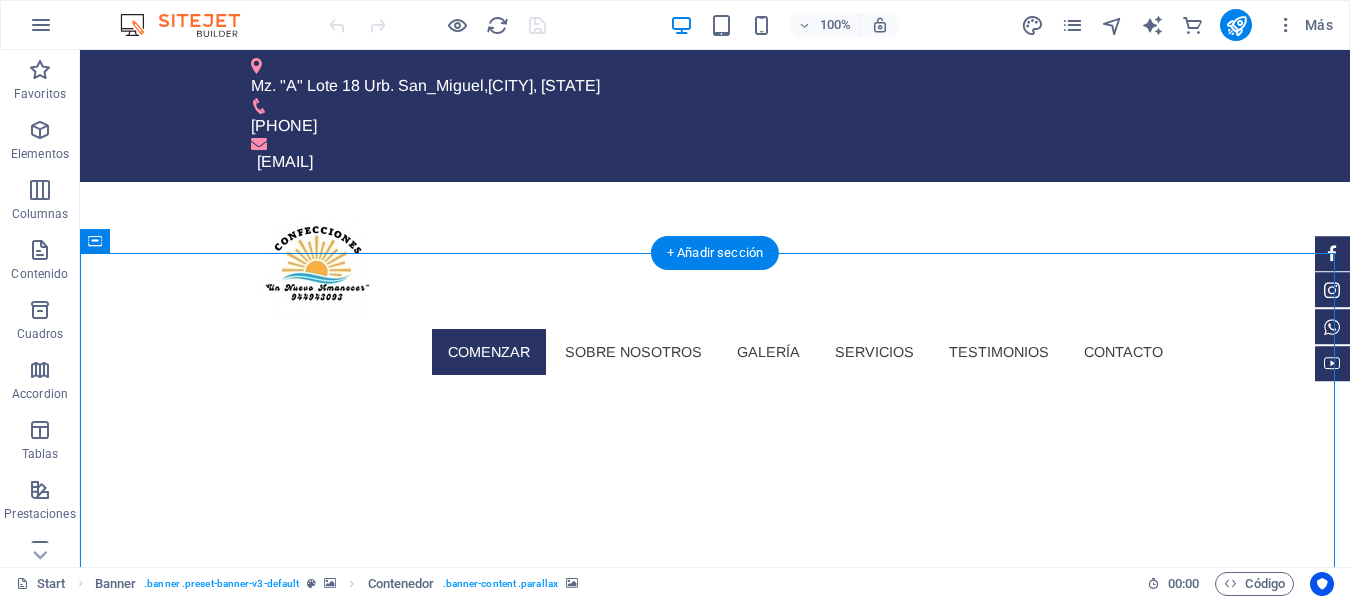 click at bounding box center [715, 1511] 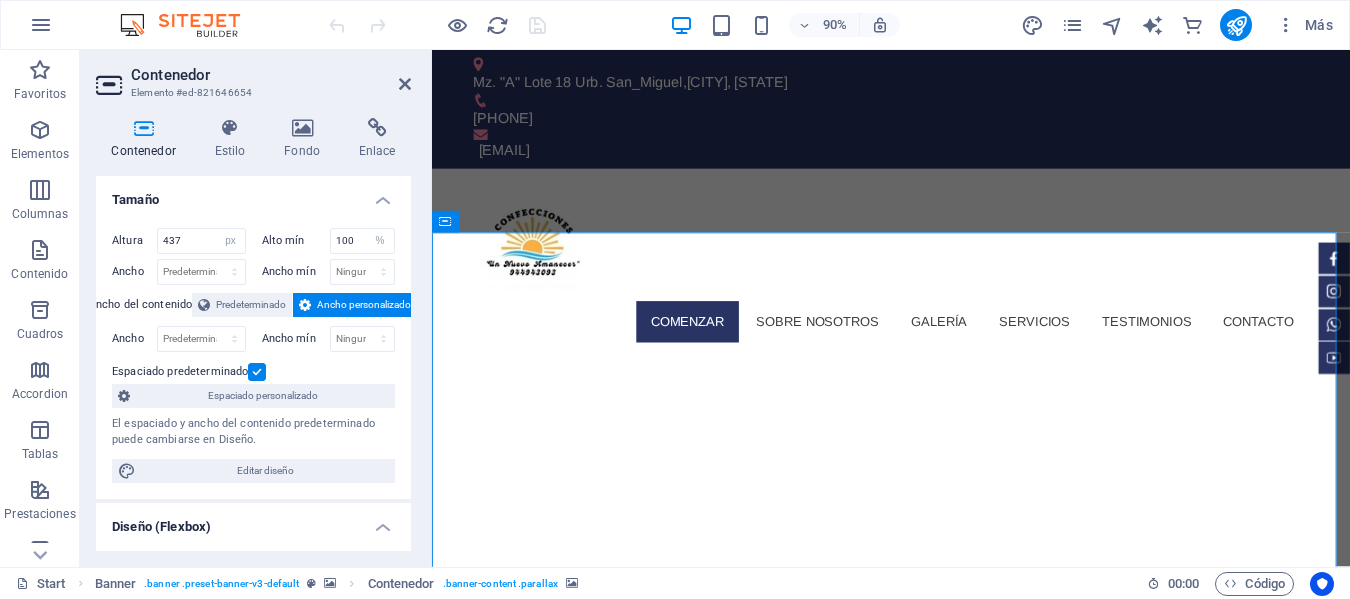 click at bounding box center (257, 372) 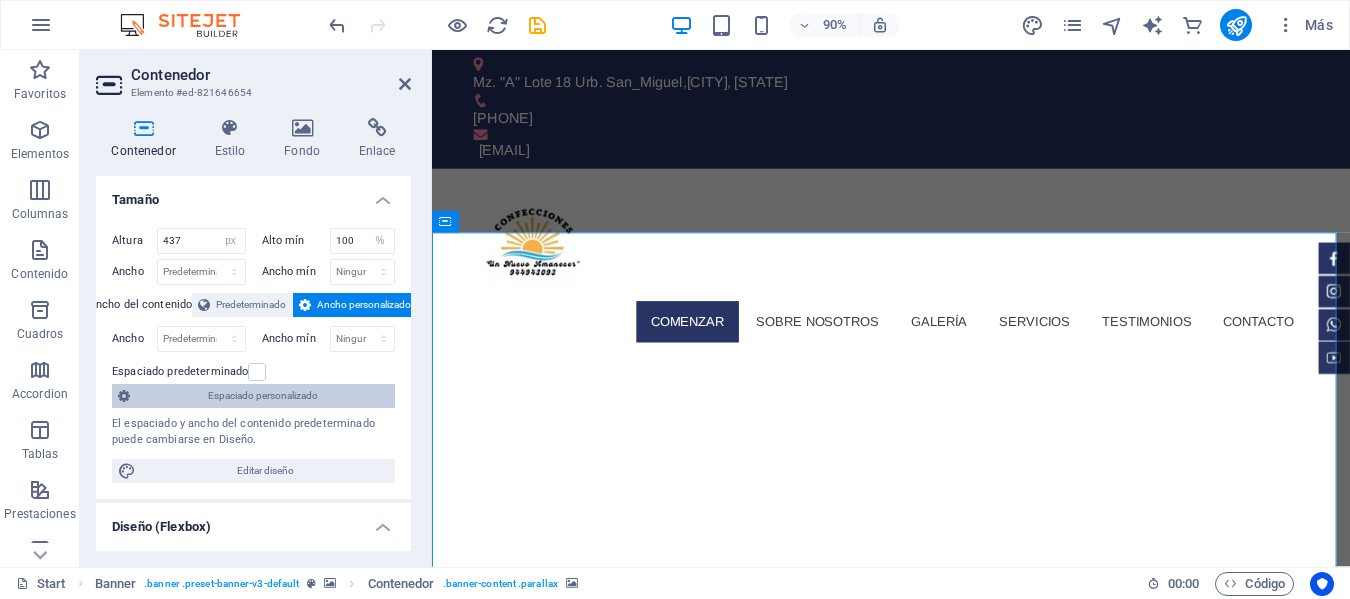 click on "Espaciado personalizado" at bounding box center (262, 396) 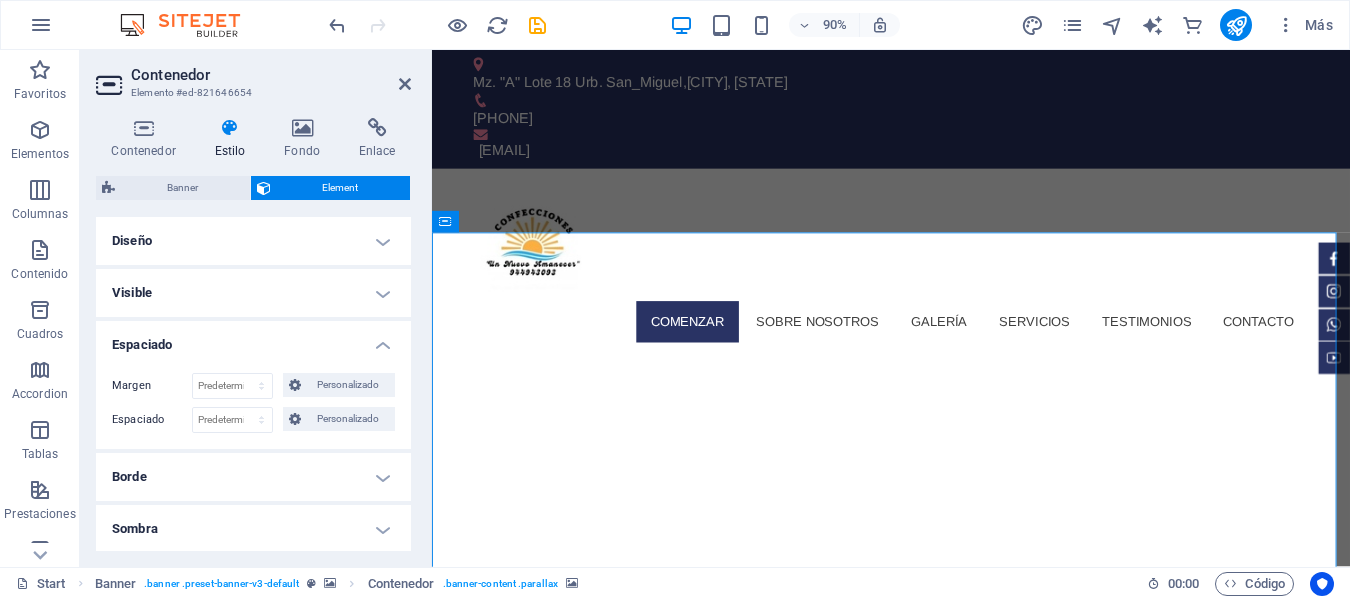click on "Diseño" at bounding box center (253, 241) 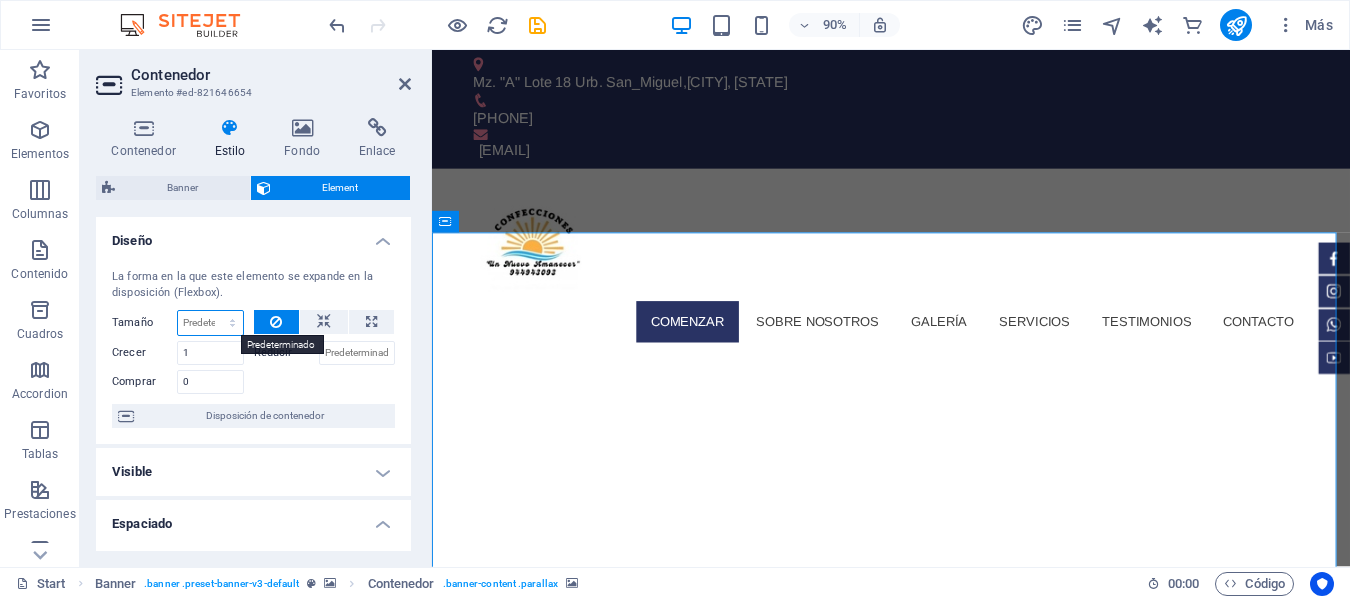click on "Predeterminado automático px % 1/1 1/2 1/3 1/4 1/5 1/6 1/7 1/8 1/9 1/10" at bounding box center [210, 323] 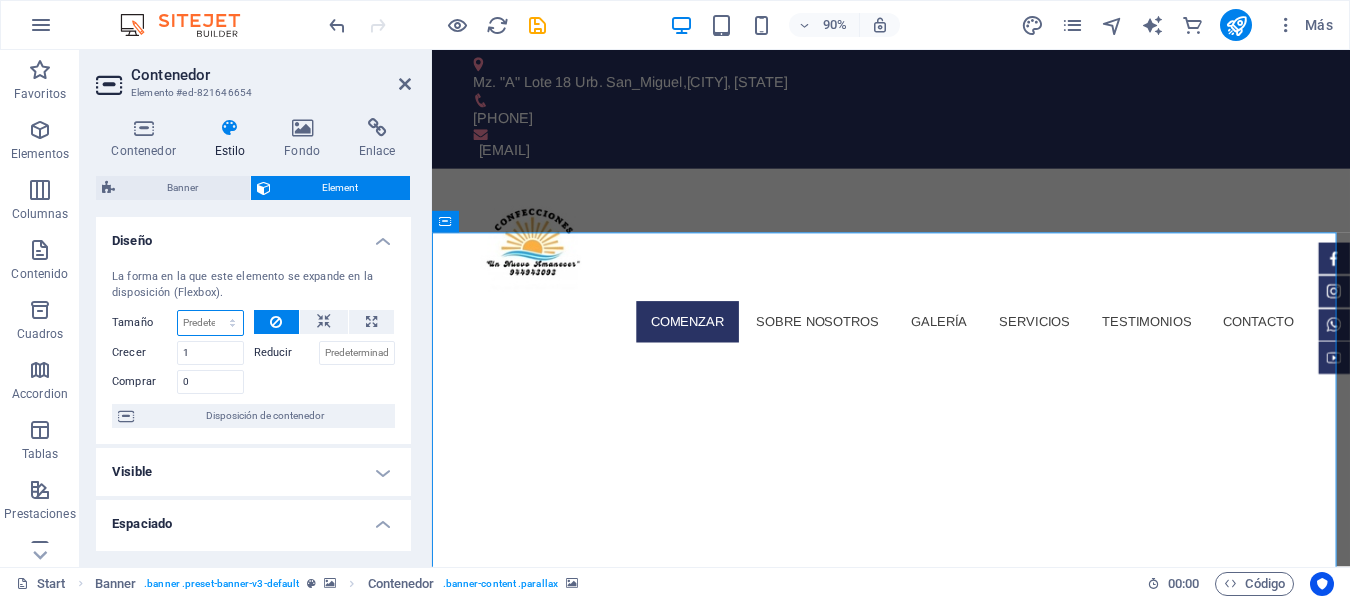 select on "1/10" 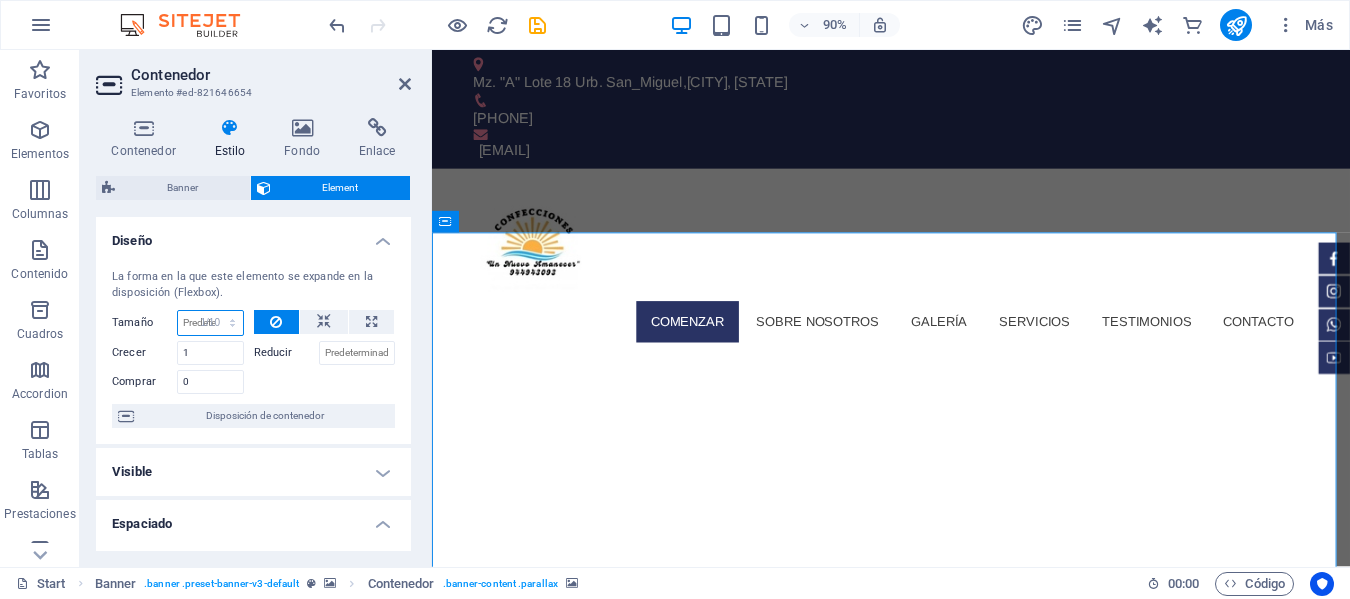 click on "Predeterminado automático px % 1/1 1/2 1/3 1/4 1/5 1/6 1/7 1/8 1/9 1/10" at bounding box center [210, 323] 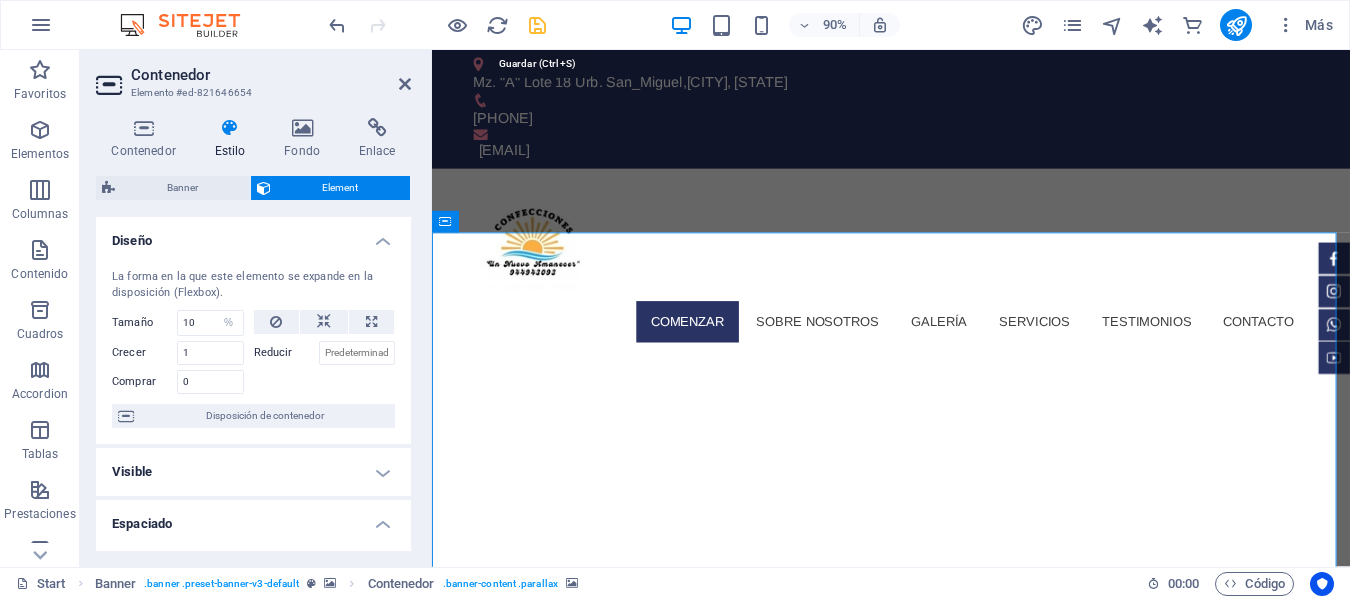 click at bounding box center (537, 25) 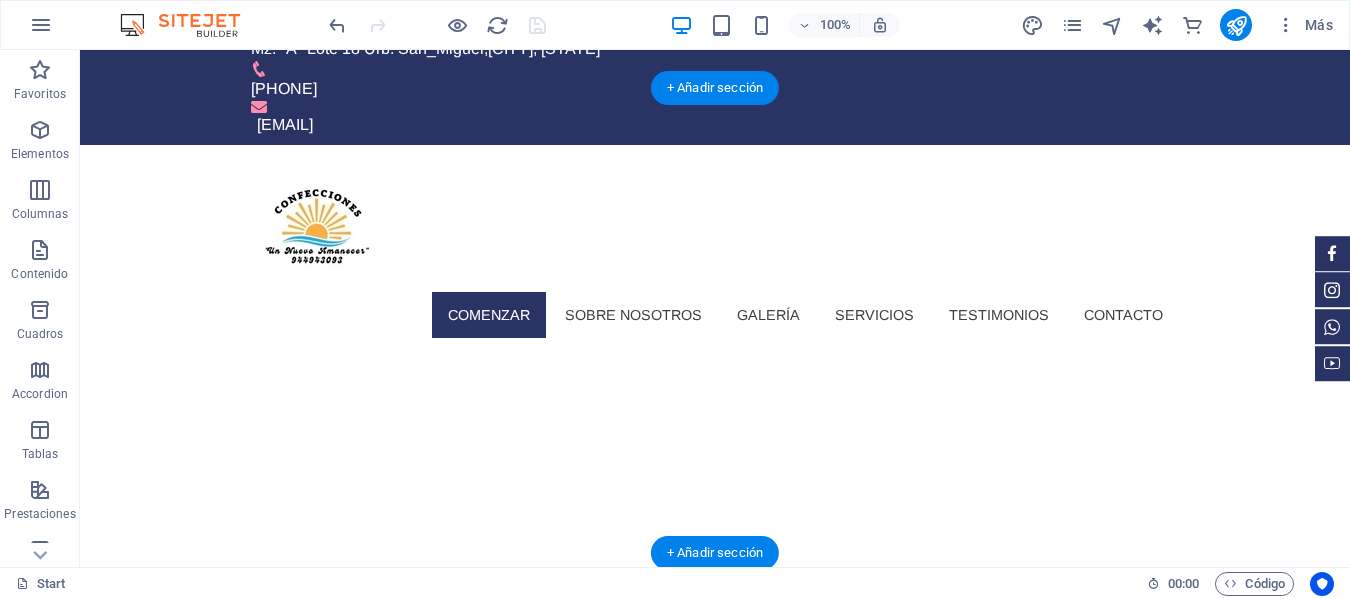 scroll, scrollTop: 0, scrollLeft: 0, axis: both 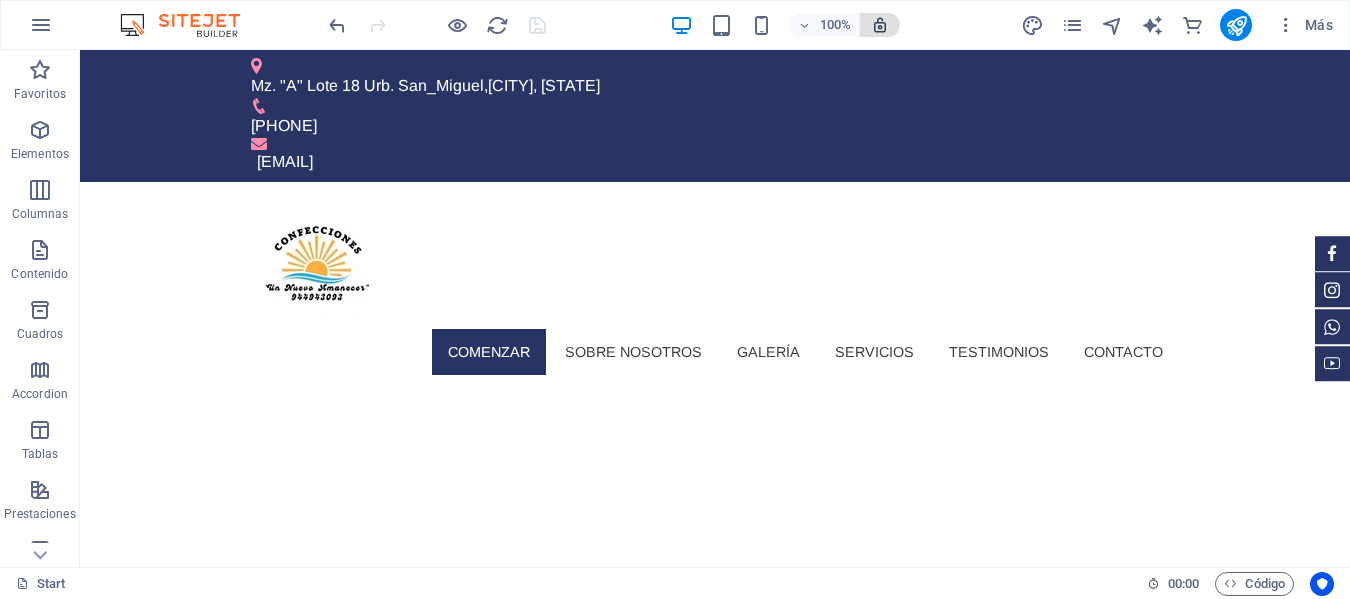 click at bounding box center [880, 25] 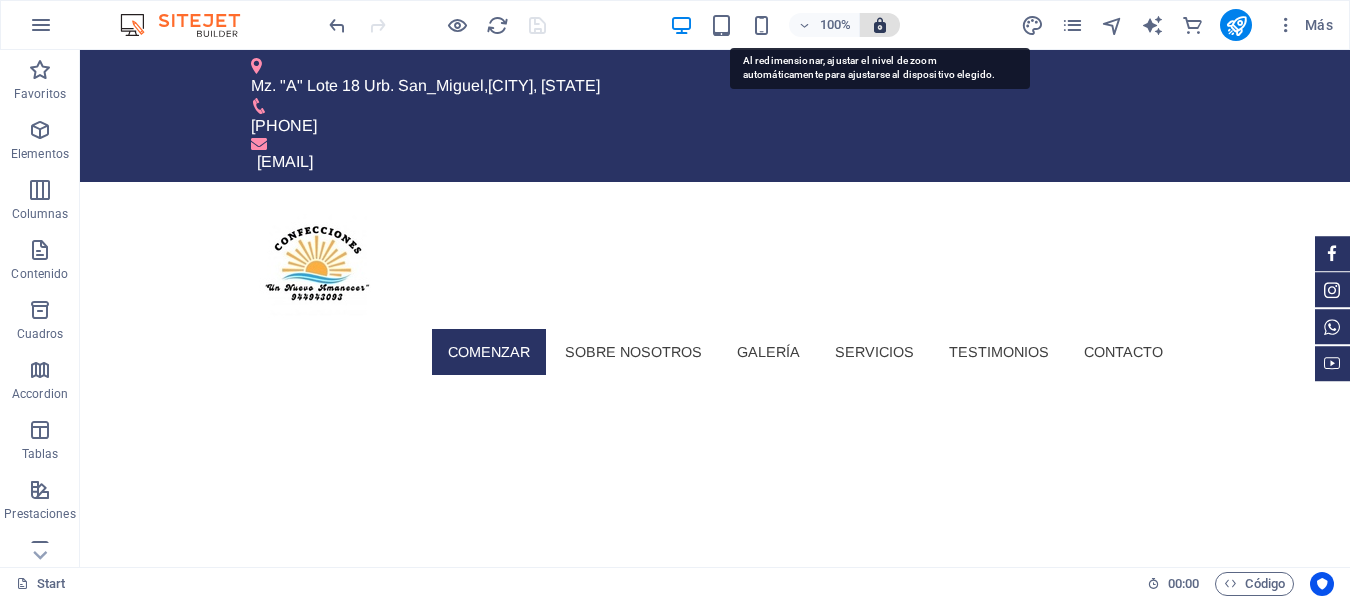 click at bounding box center [880, 25] 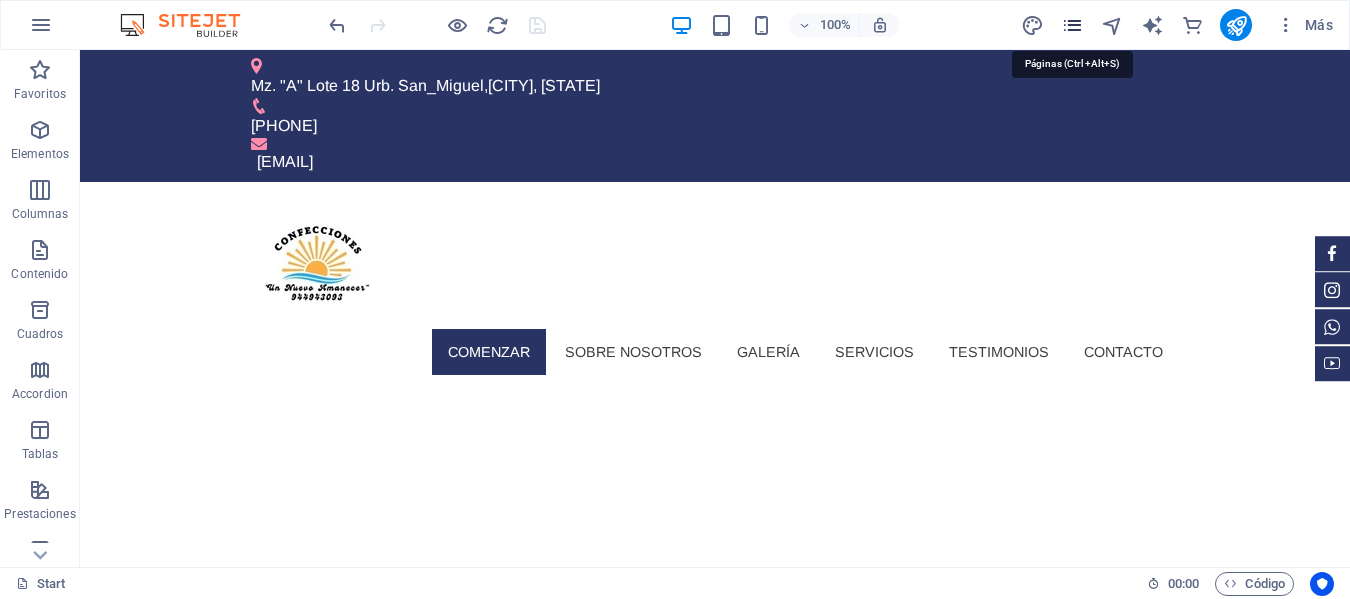 click at bounding box center [1072, 25] 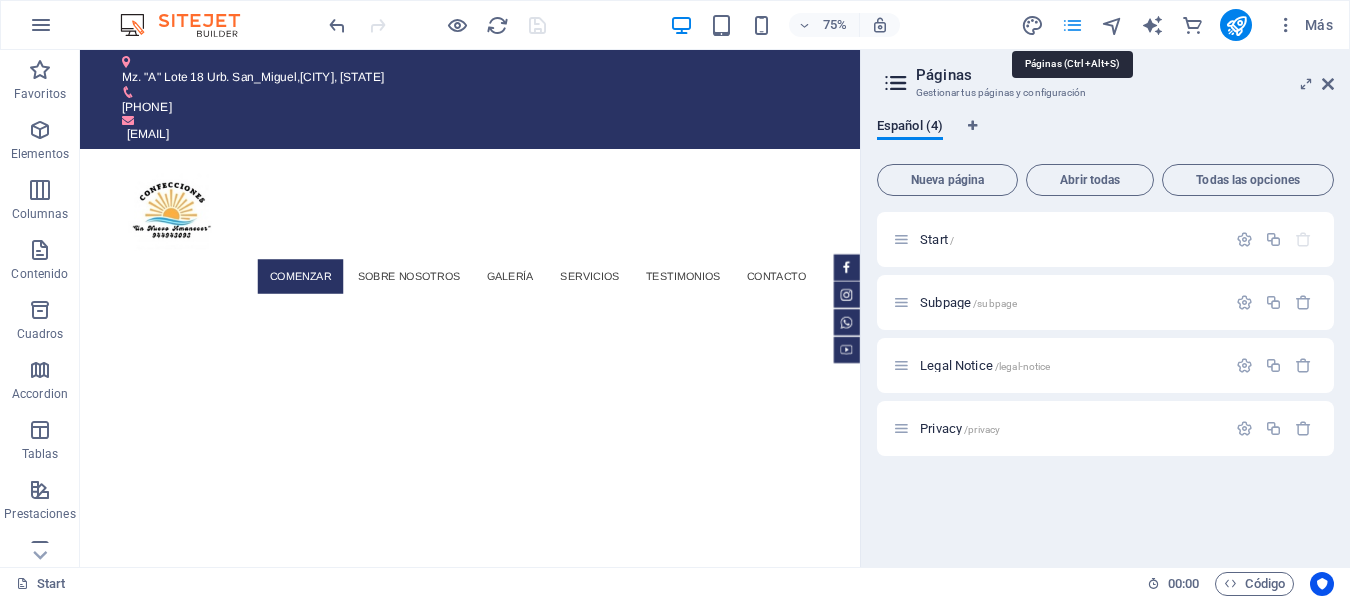click at bounding box center (1072, 25) 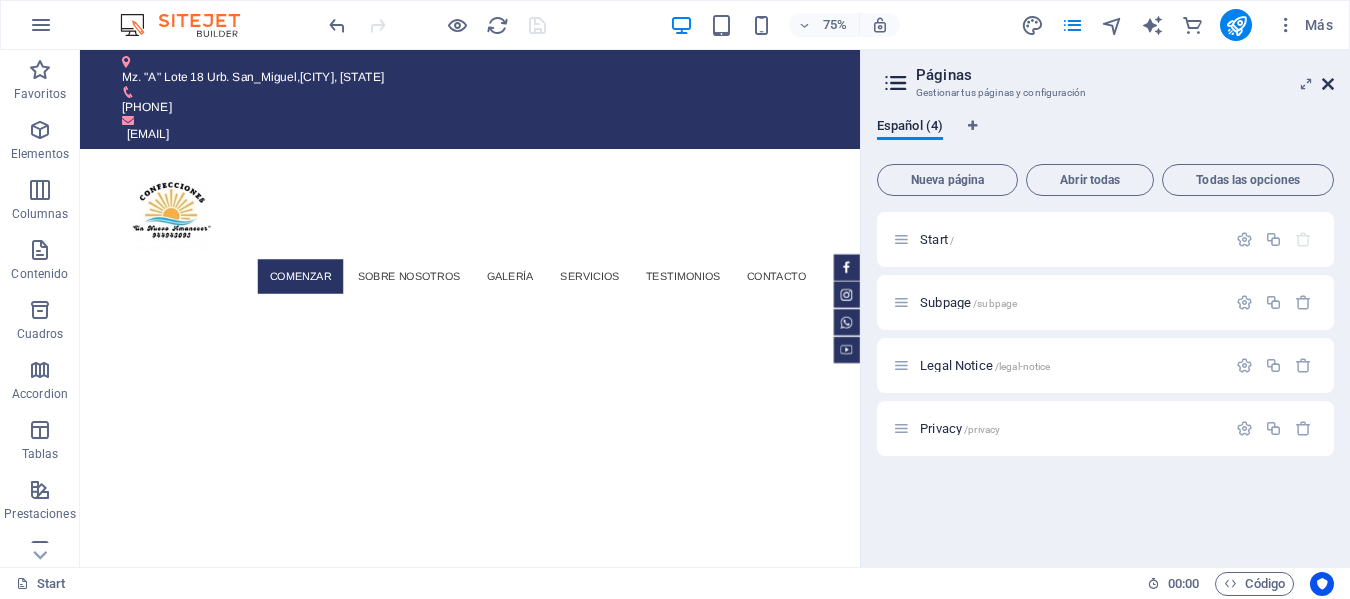 click at bounding box center (1328, 84) 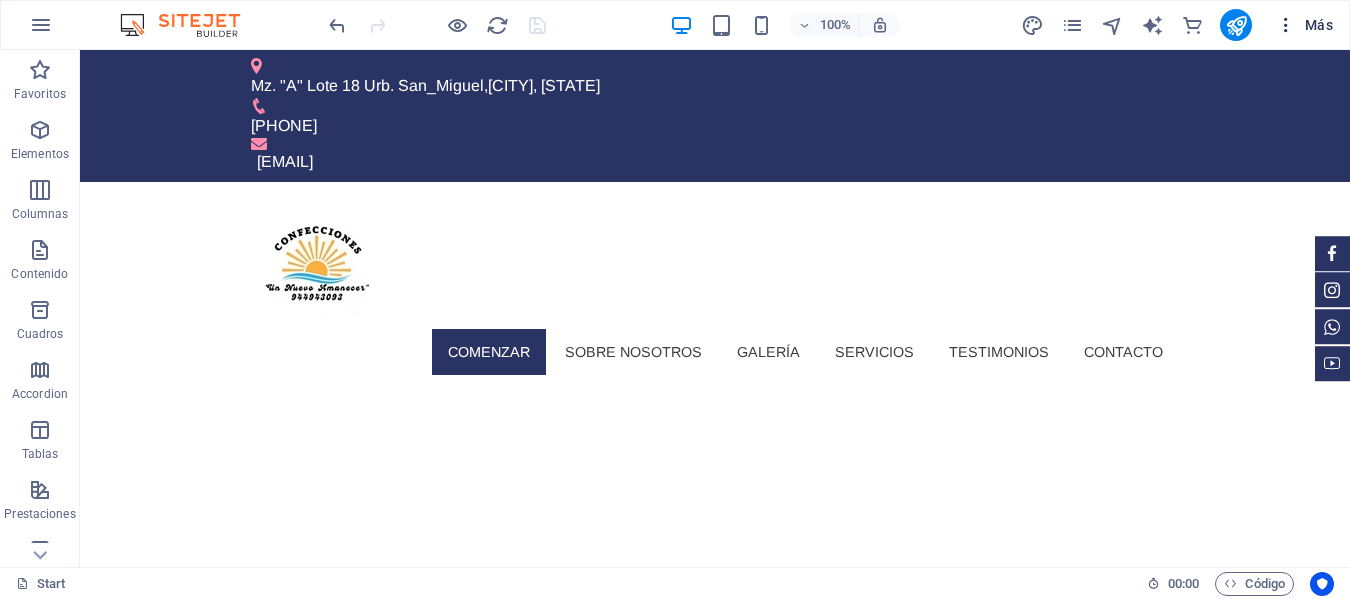 click on "Más" at bounding box center [1304, 25] 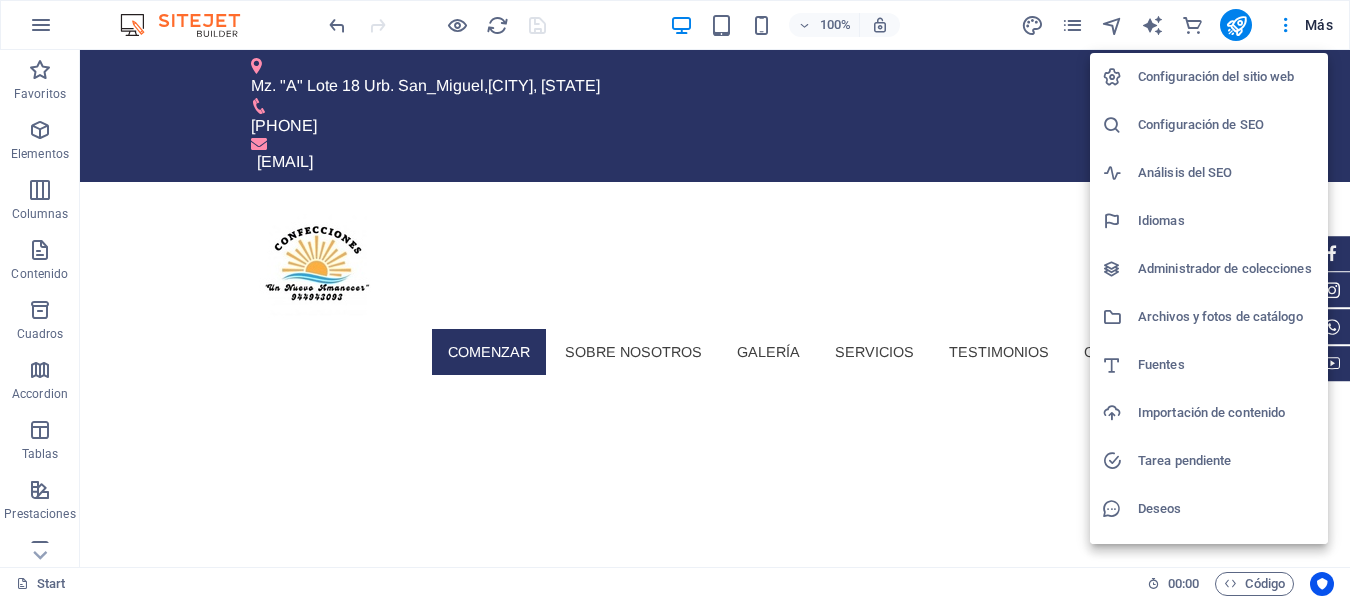 click at bounding box center (675, 299) 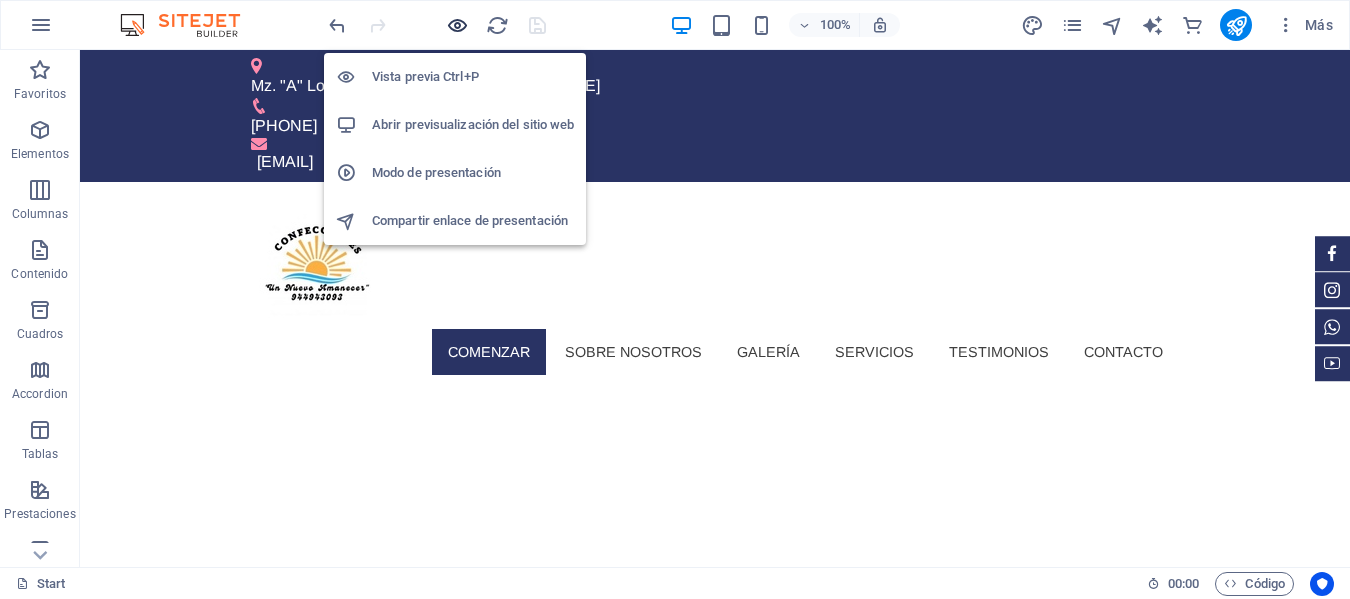 click at bounding box center (457, 25) 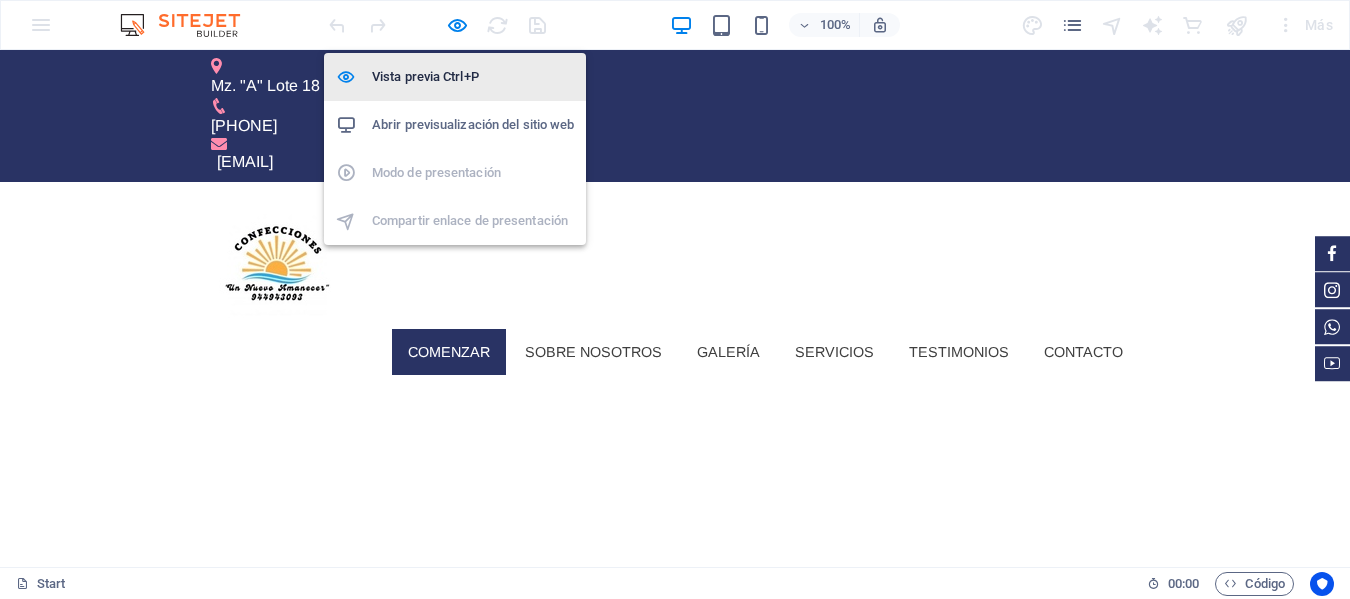 click on "Vista previa Ctrl+P" at bounding box center (473, 77) 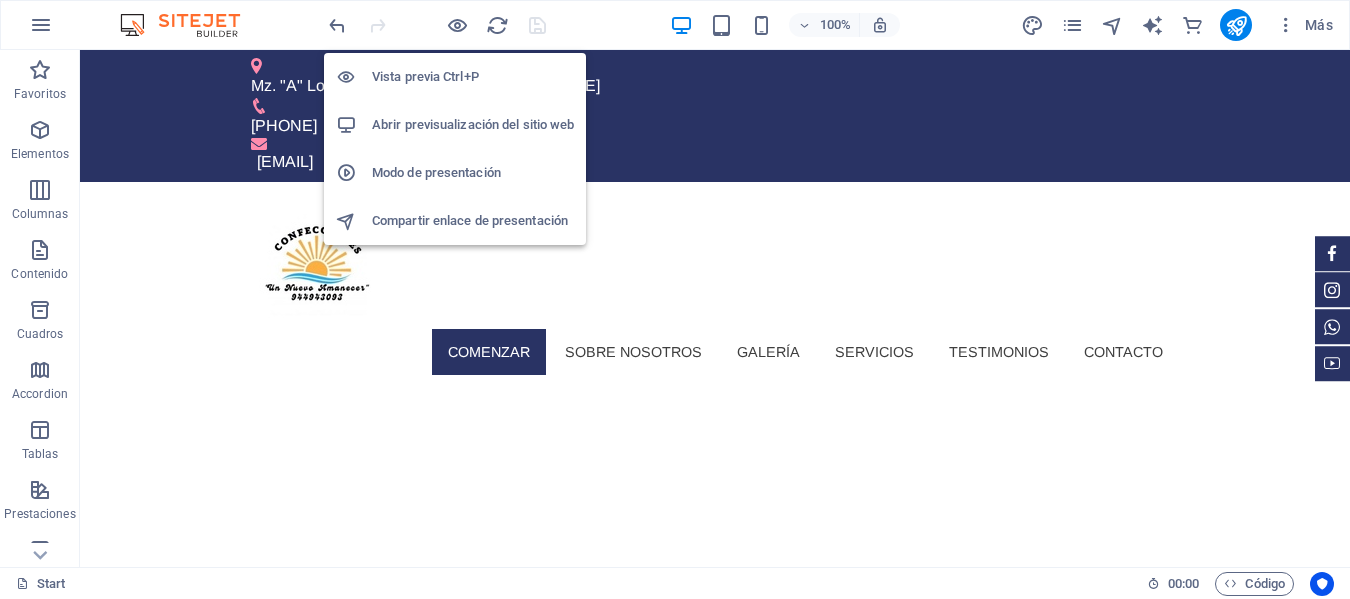 click on "Abrir previsualización del sitio web" at bounding box center (473, 125) 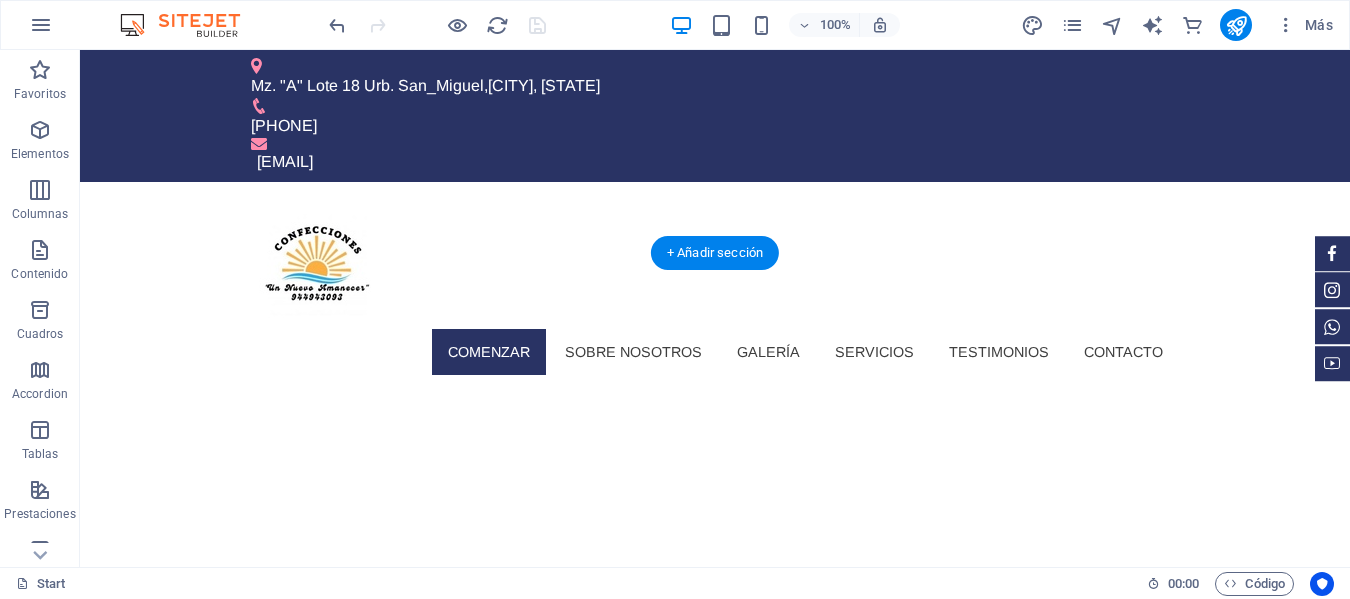 click at bounding box center [715, 1018] 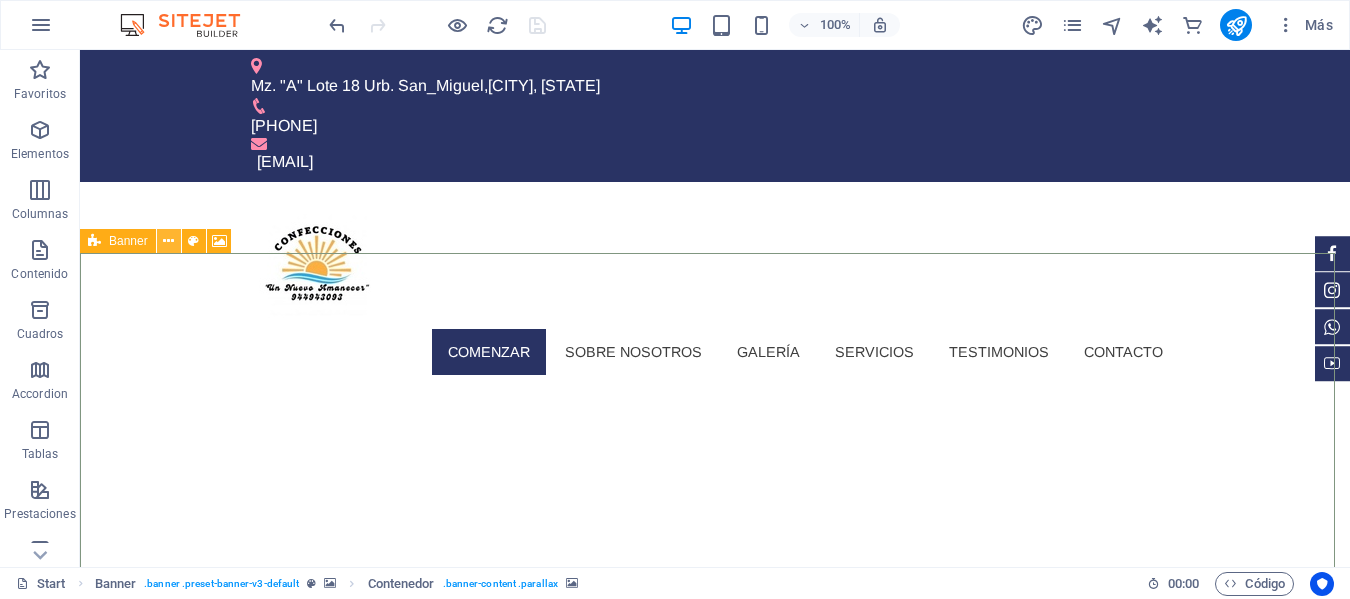 click at bounding box center [168, 241] 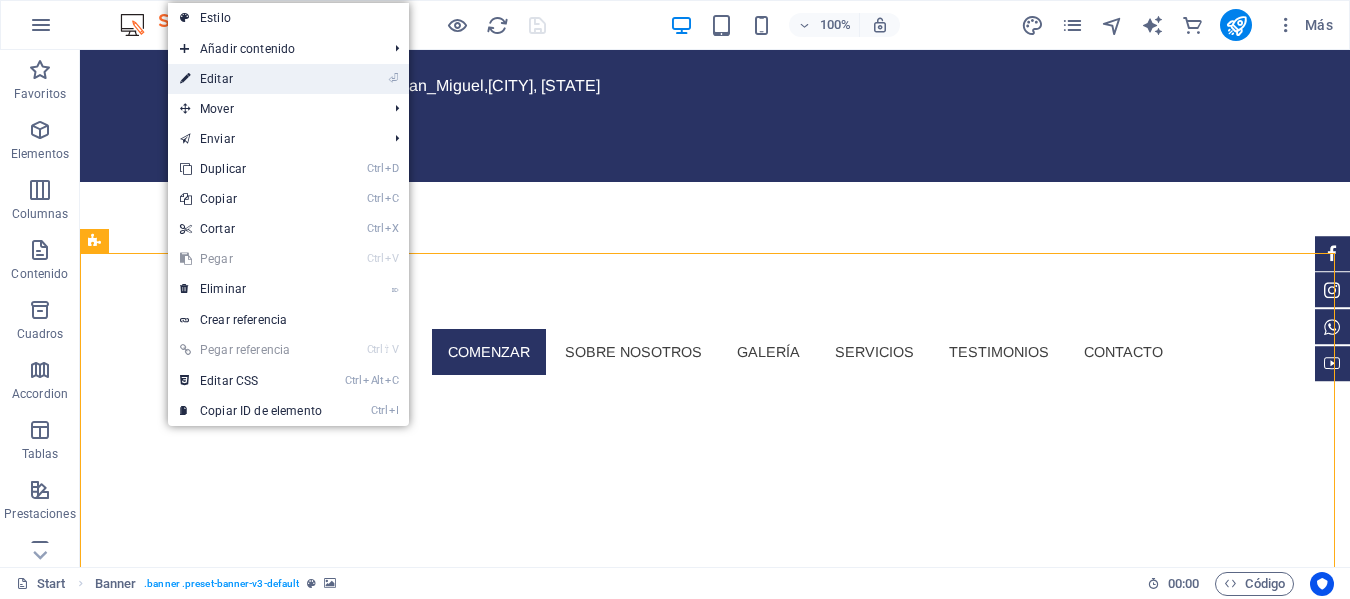 drag, startPoint x: 222, startPoint y: 81, endPoint x: 127, endPoint y: 86, distance: 95.131485 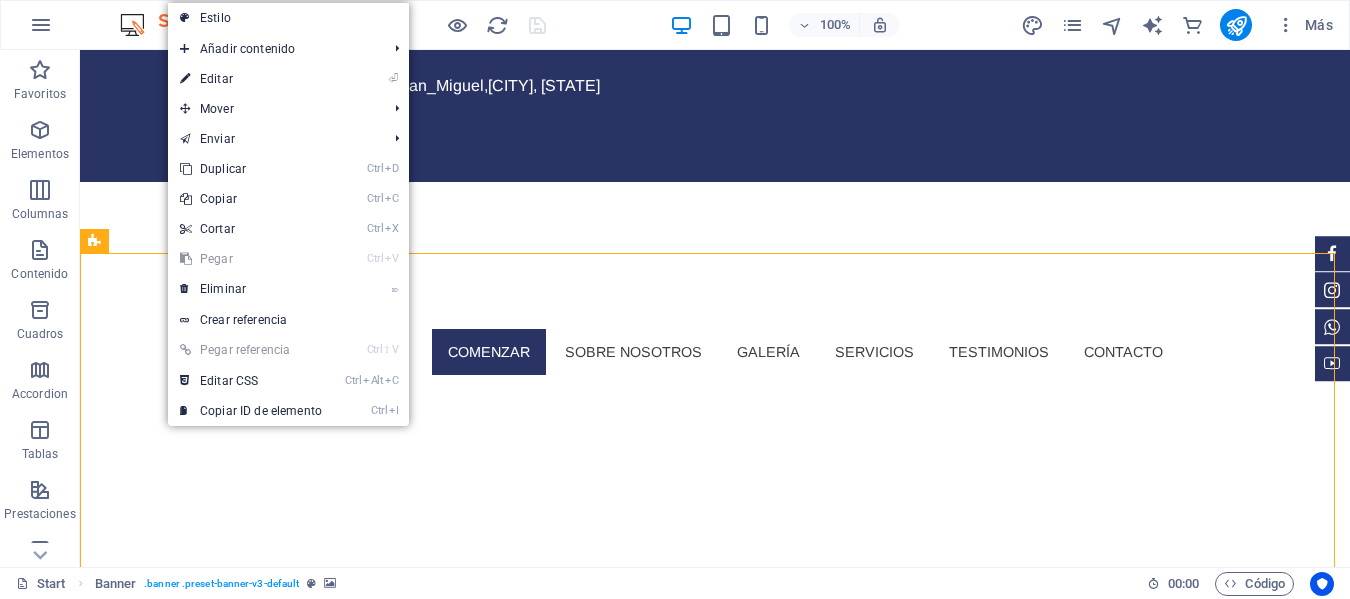 select on "%" 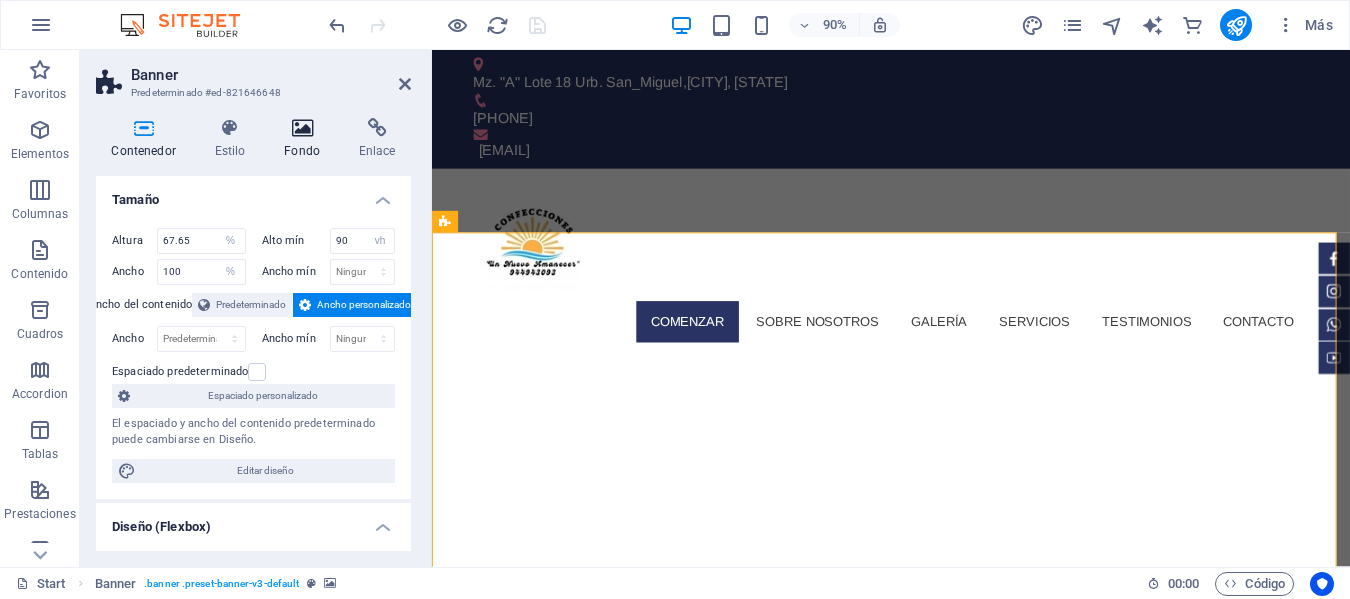 click at bounding box center [302, 128] 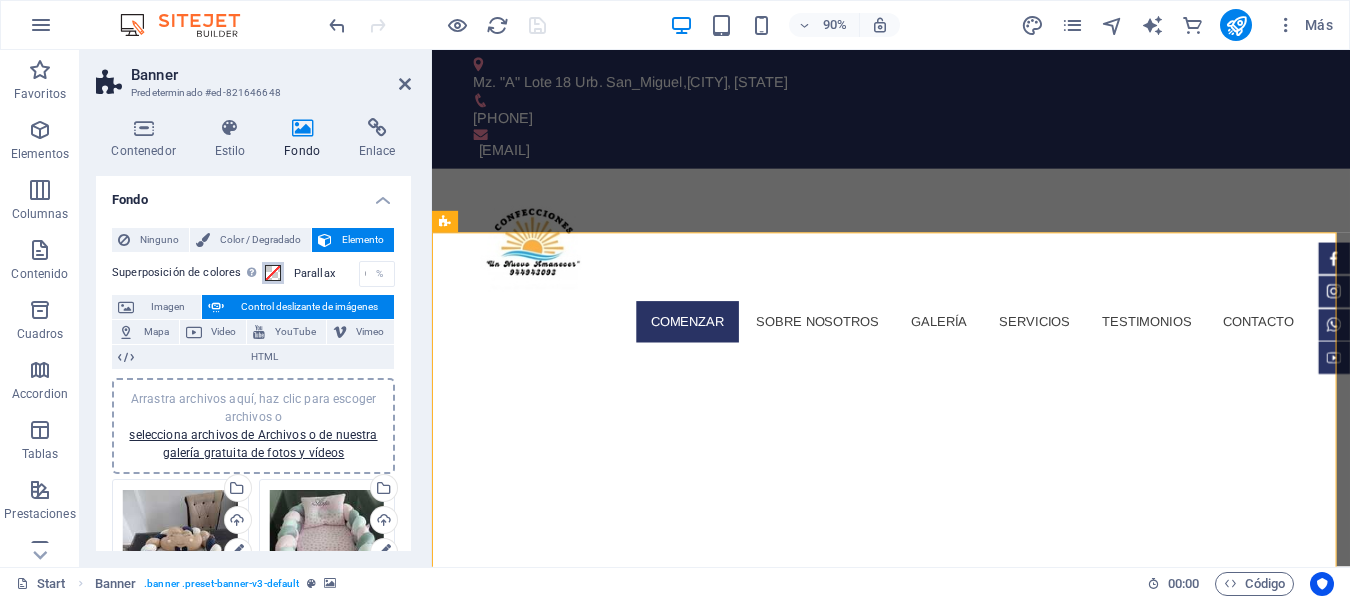 click at bounding box center (273, 273) 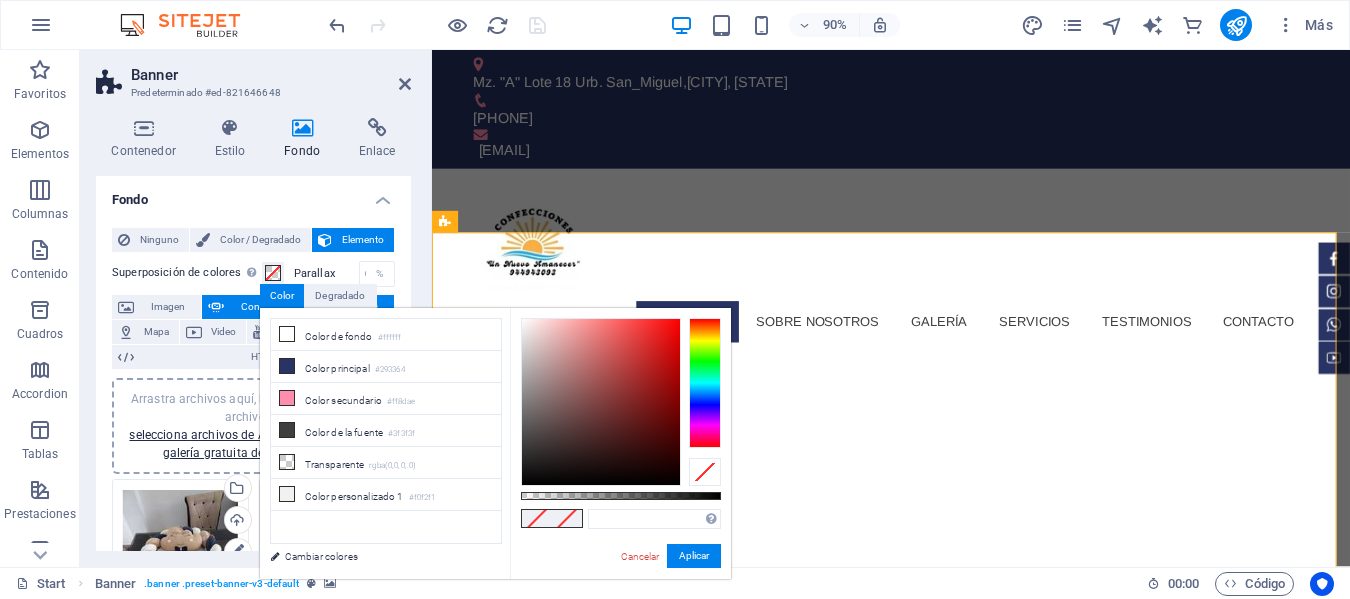 click on "Control deslizante de imágenes" at bounding box center (309, 307) 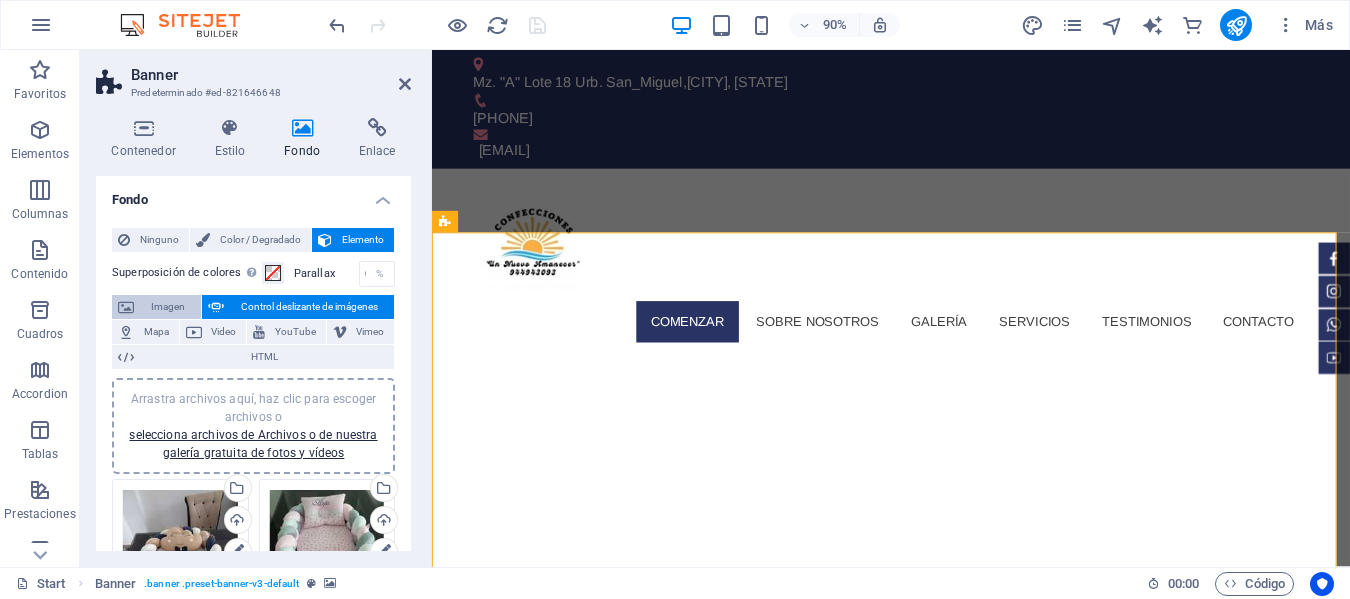 click on "Imagen" at bounding box center (167, 307) 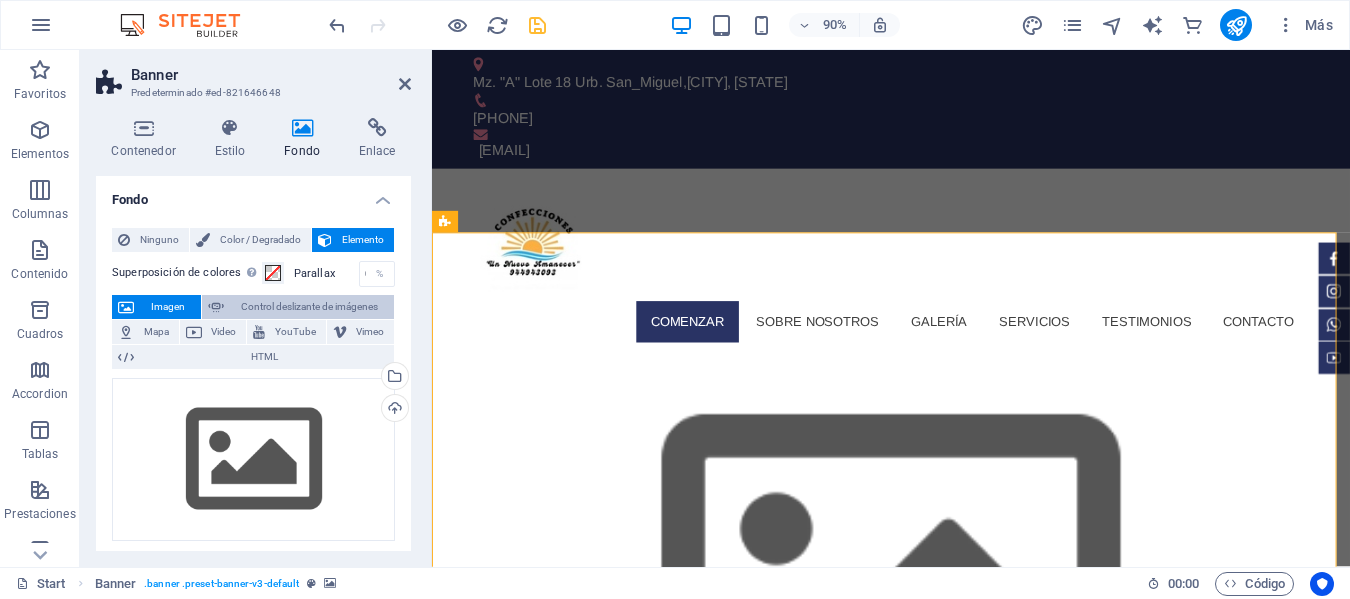 click on "Control deslizante de imágenes" at bounding box center [309, 307] 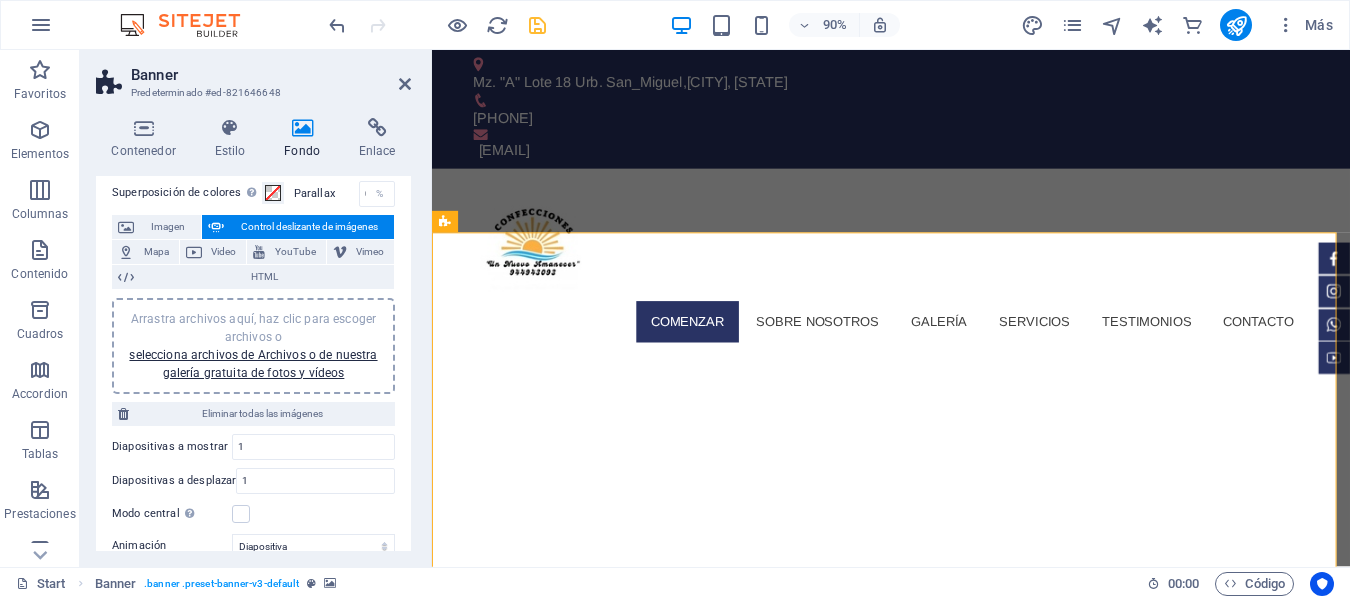 scroll, scrollTop: 100, scrollLeft: 0, axis: vertical 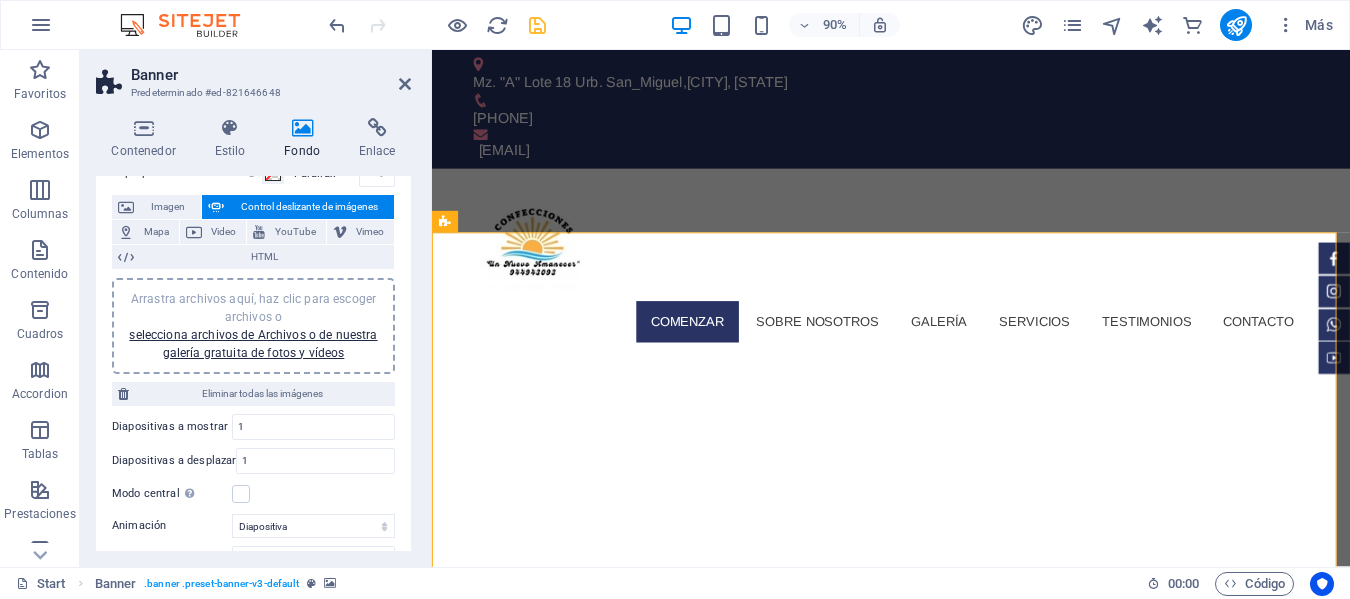 click at bounding box center (942, 1097) 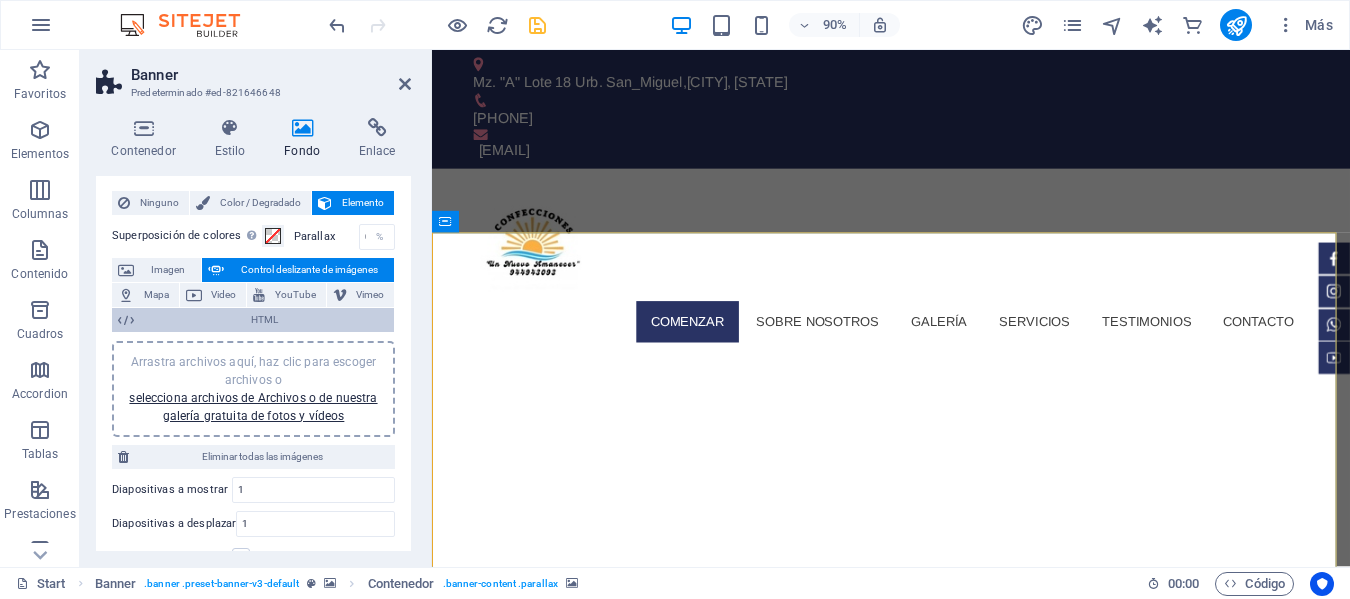 scroll, scrollTop: 0, scrollLeft: 0, axis: both 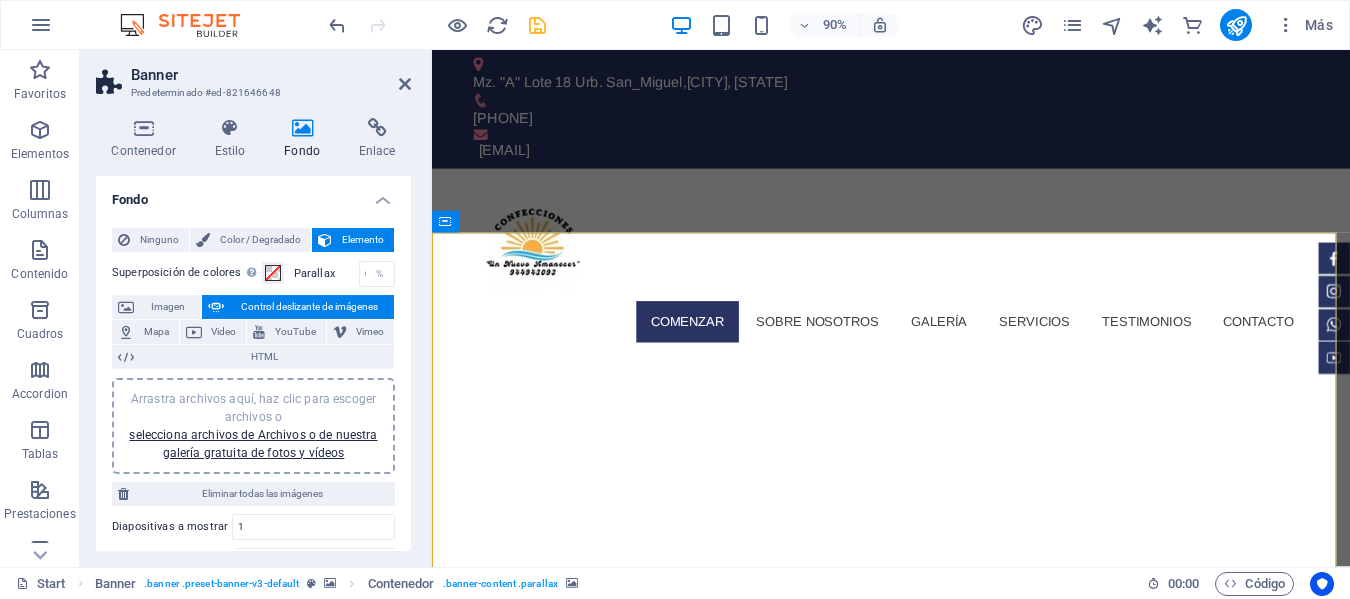 click on "Control deslizante de imágenes" at bounding box center (309, 307) 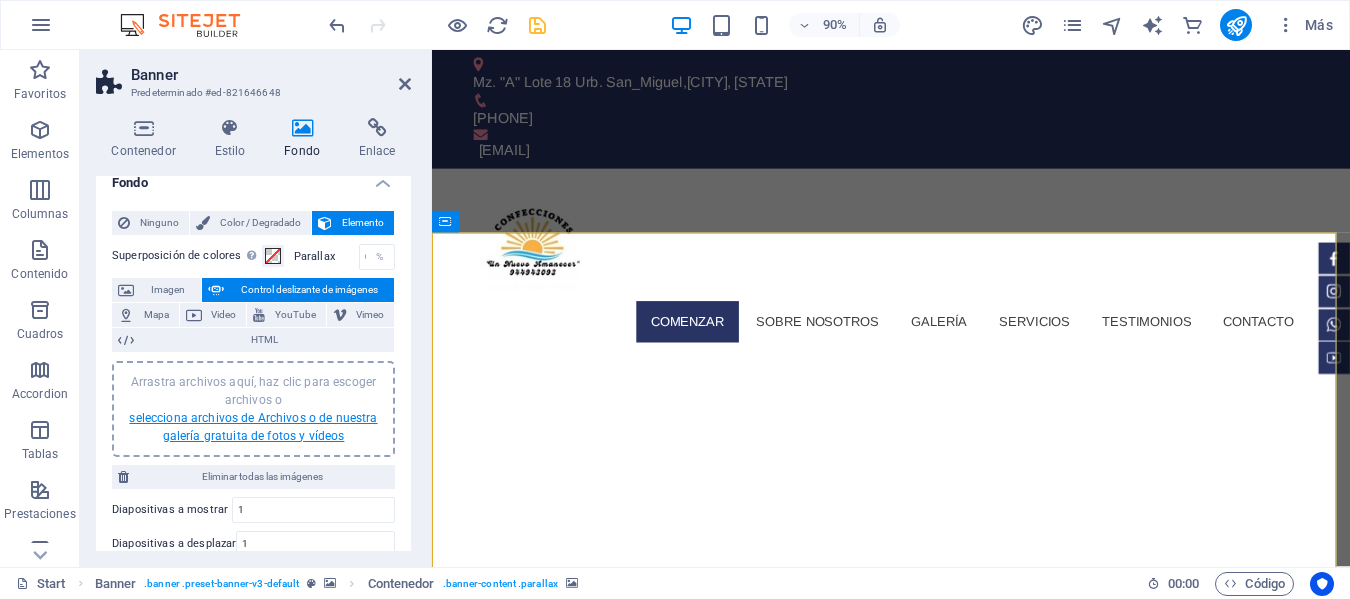scroll, scrollTop: 0, scrollLeft: 0, axis: both 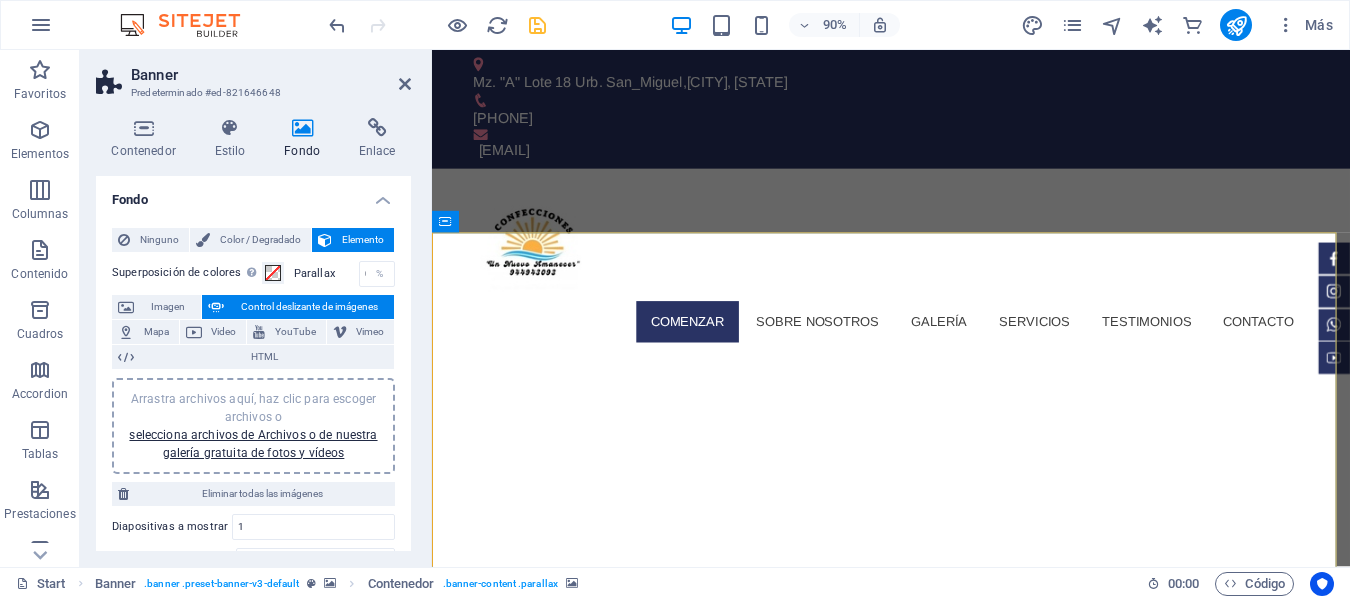 click on "Fondo" at bounding box center [306, 139] 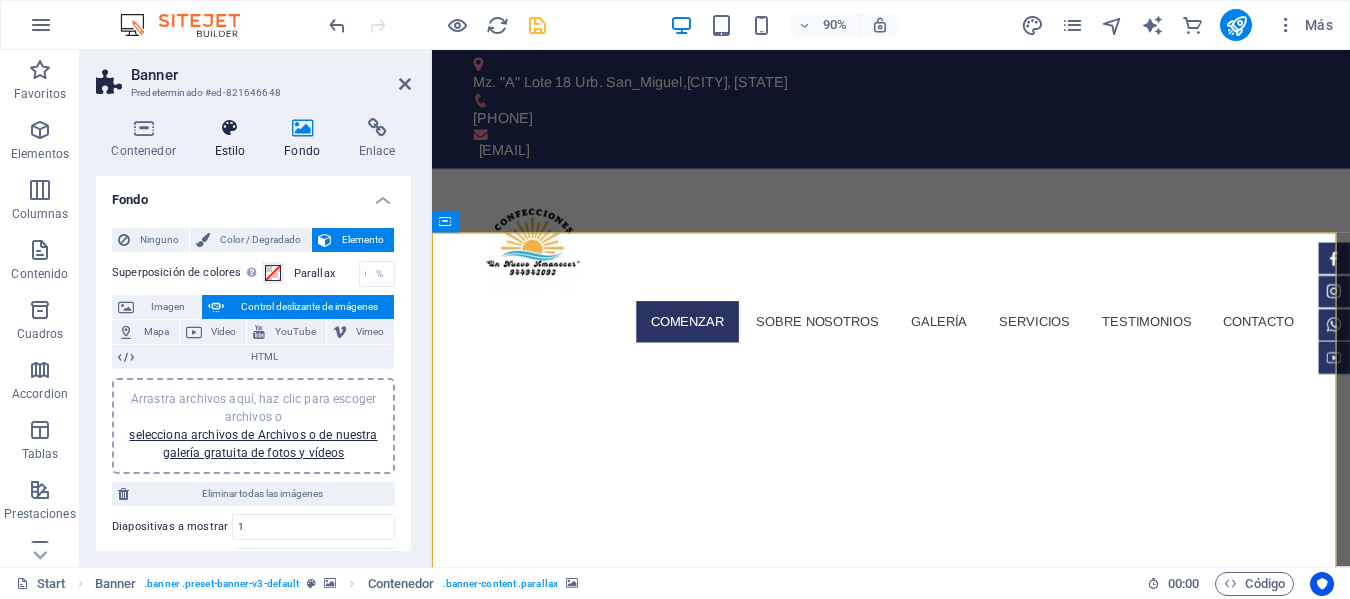 click at bounding box center (230, 128) 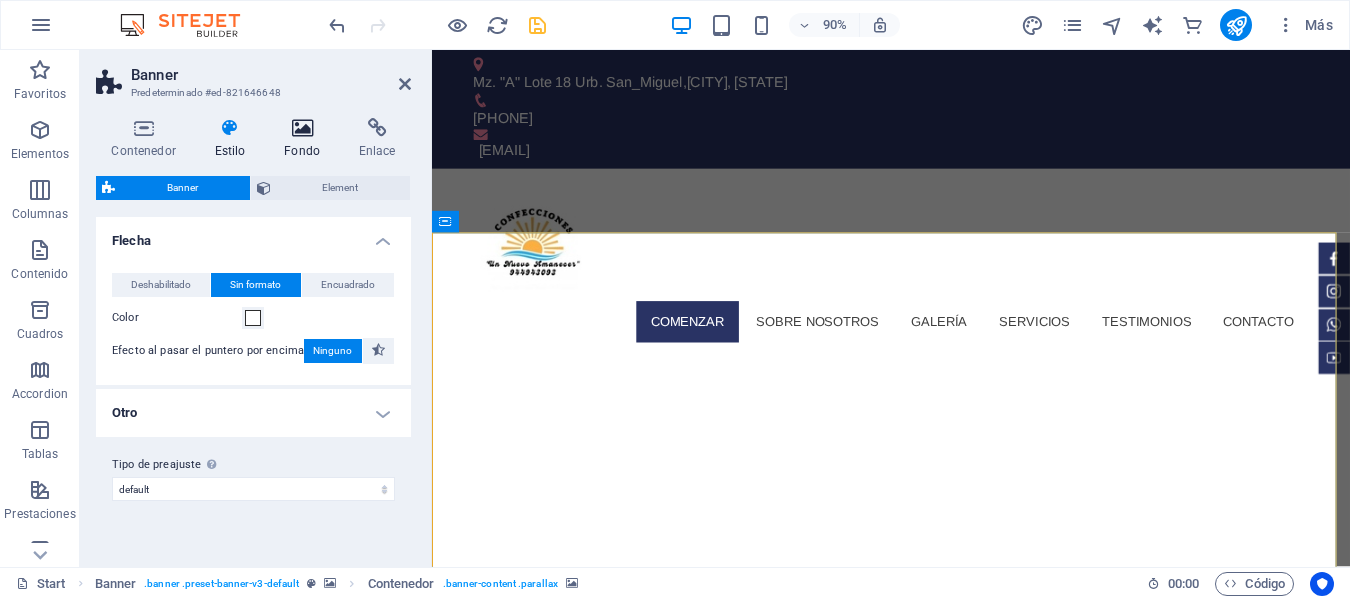 click at bounding box center (302, 128) 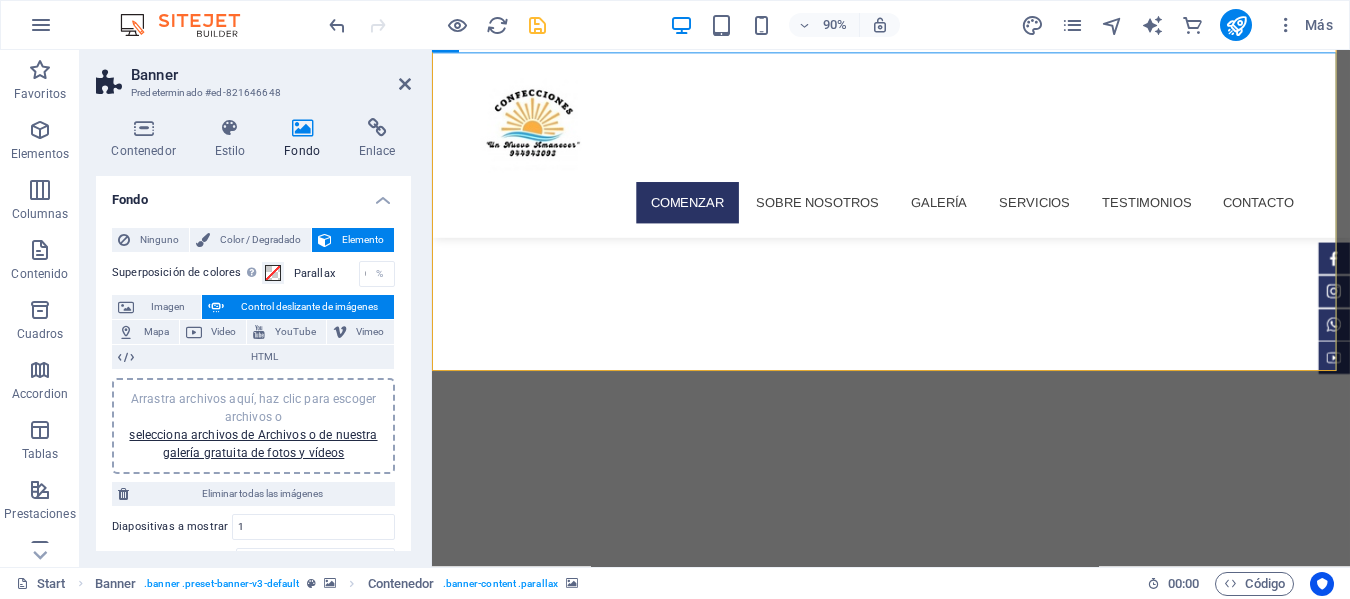 scroll, scrollTop: 0, scrollLeft: 0, axis: both 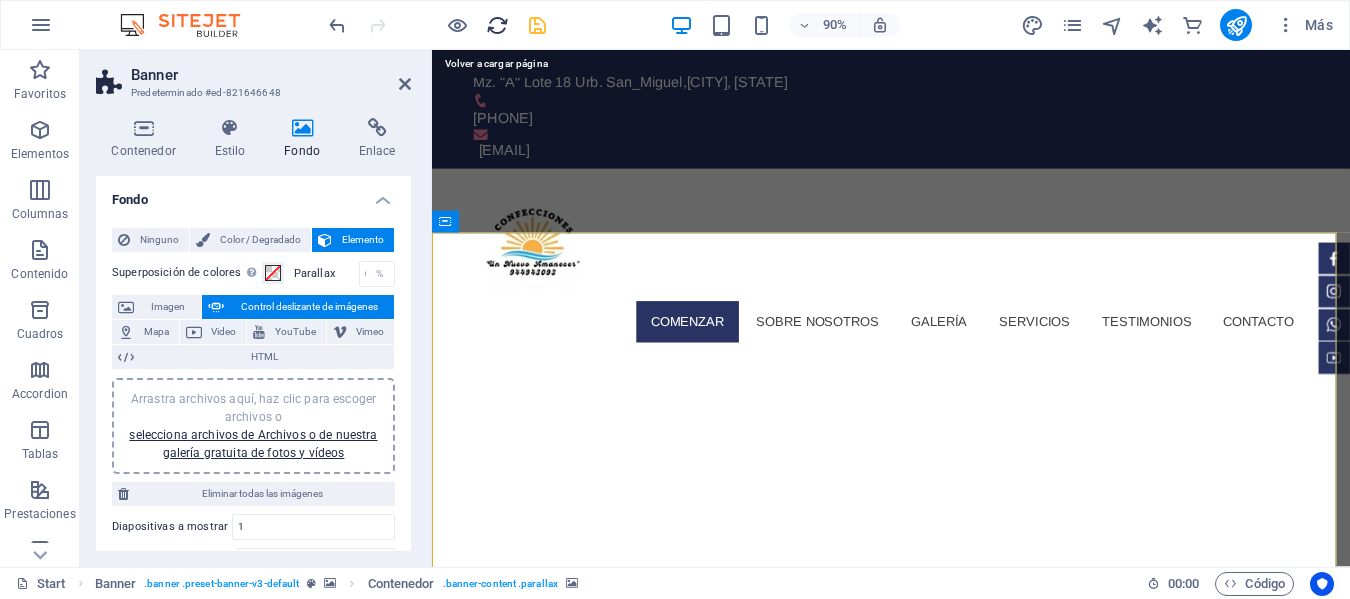 click at bounding box center [497, 25] 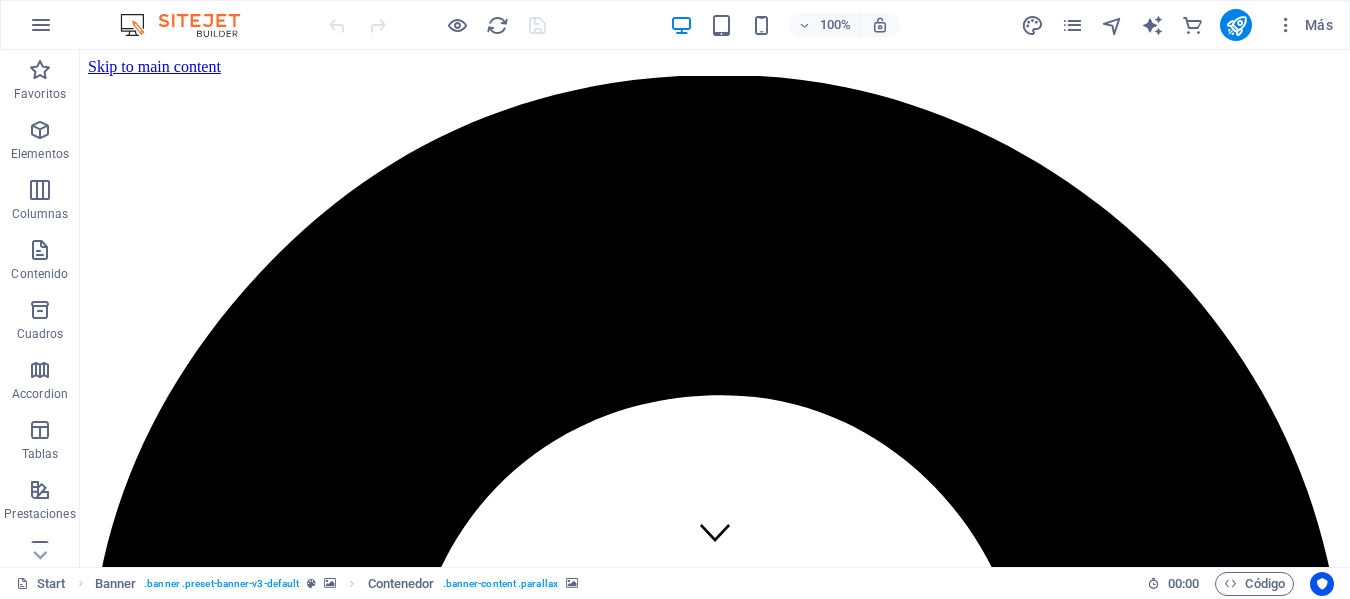 scroll, scrollTop: 0, scrollLeft: 0, axis: both 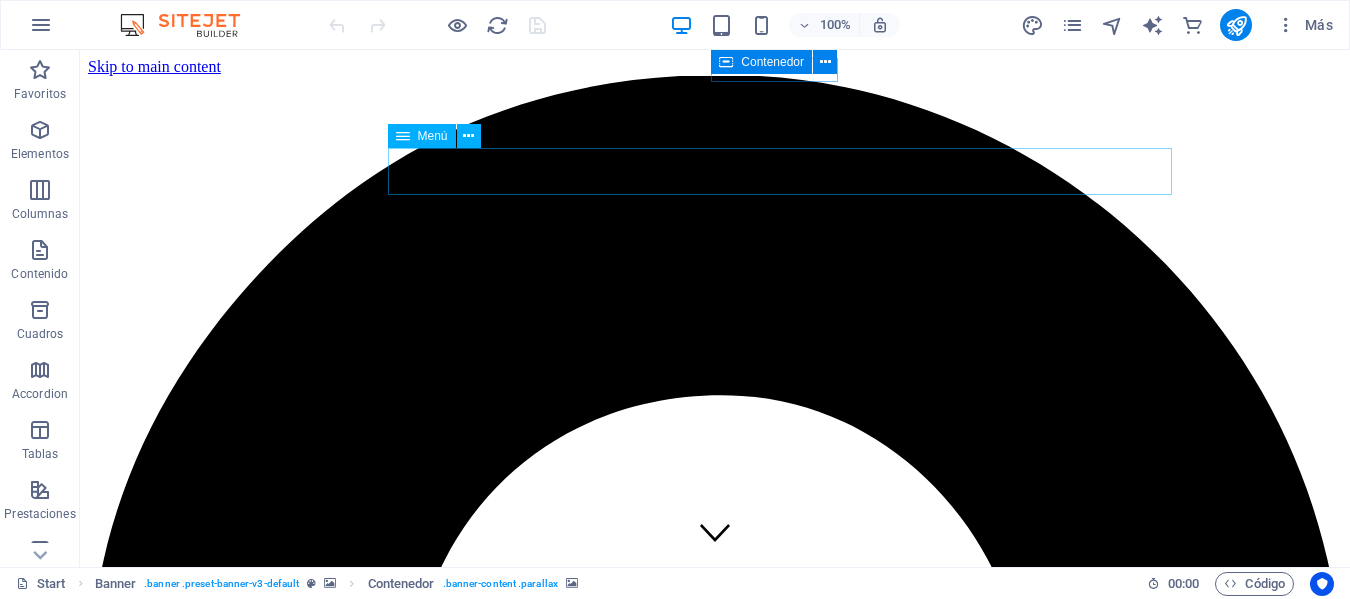 drag, startPoint x: 451, startPoint y: 20, endPoint x: 511, endPoint y: 21, distance: 60.00833 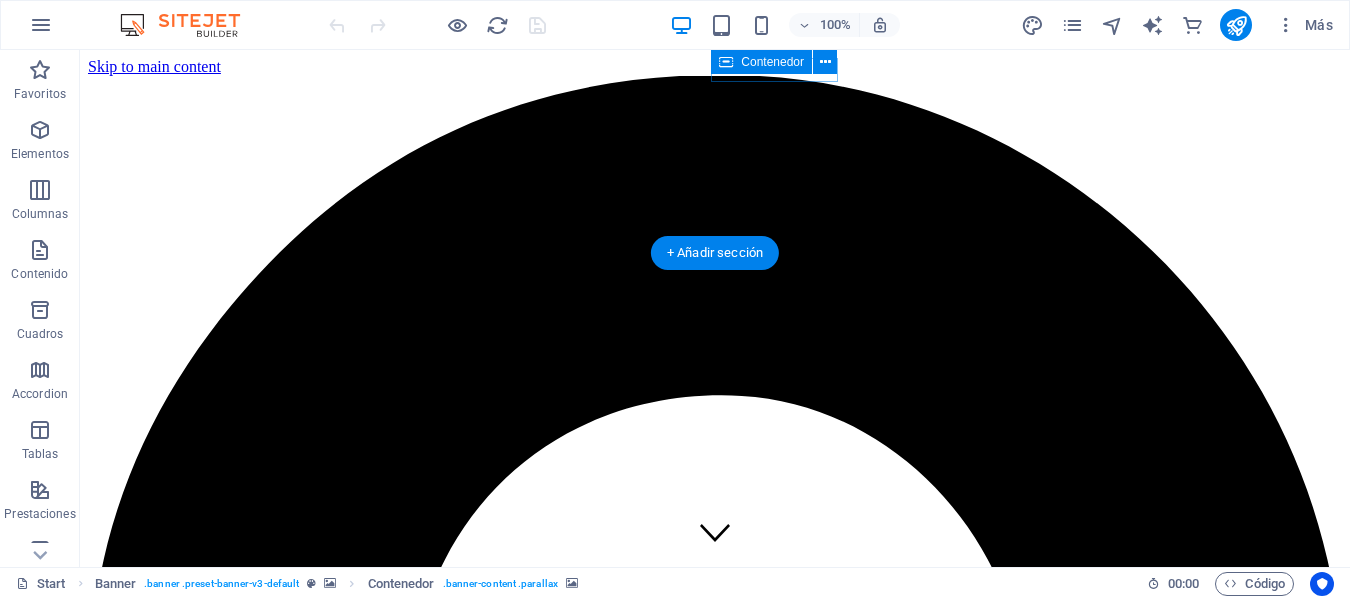 click at bounding box center [715, 7013] 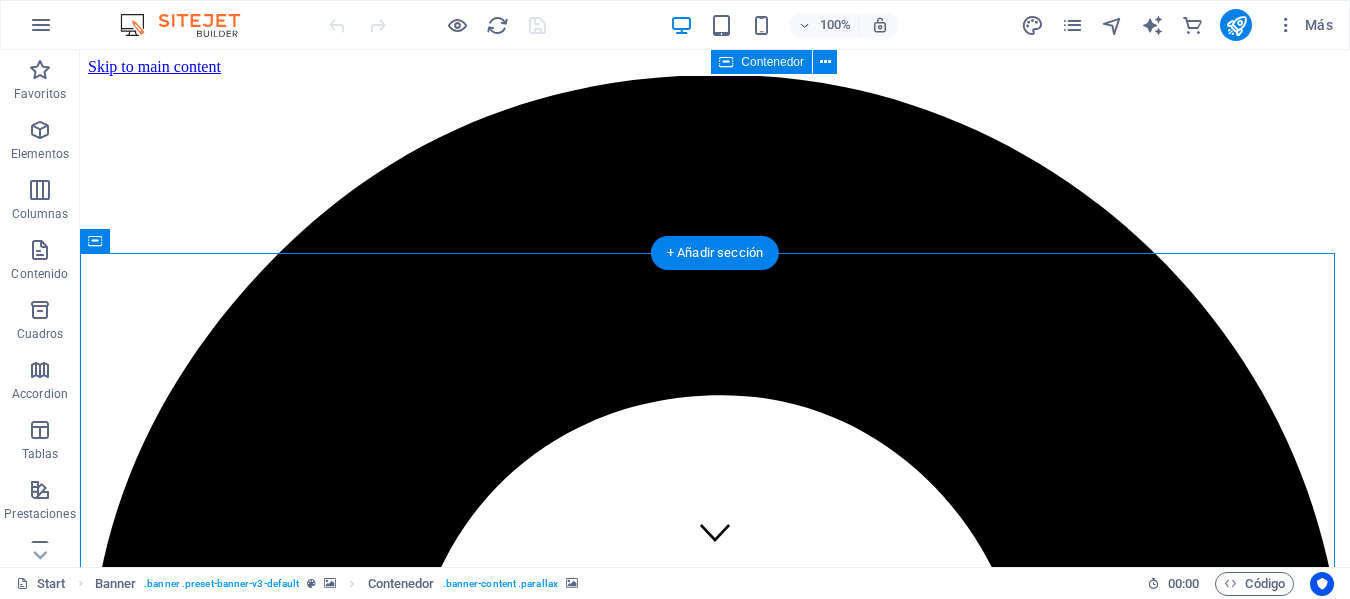 click at bounding box center [715, 7013] 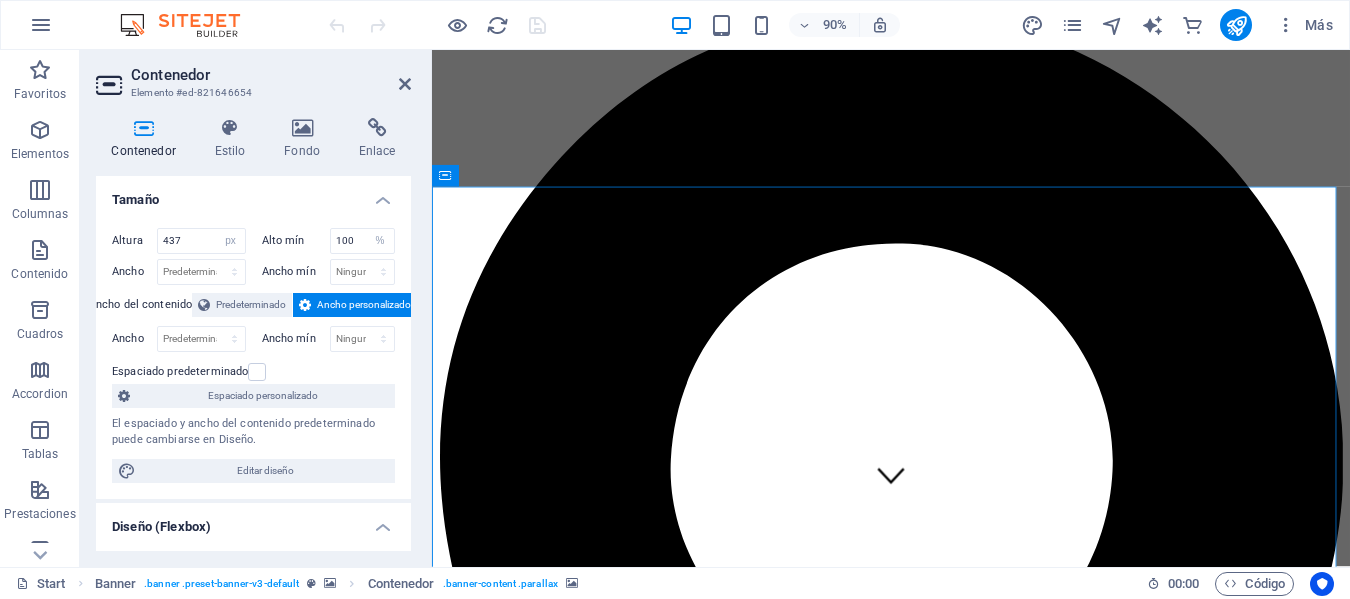 scroll, scrollTop: 200, scrollLeft: 0, axis: vertical 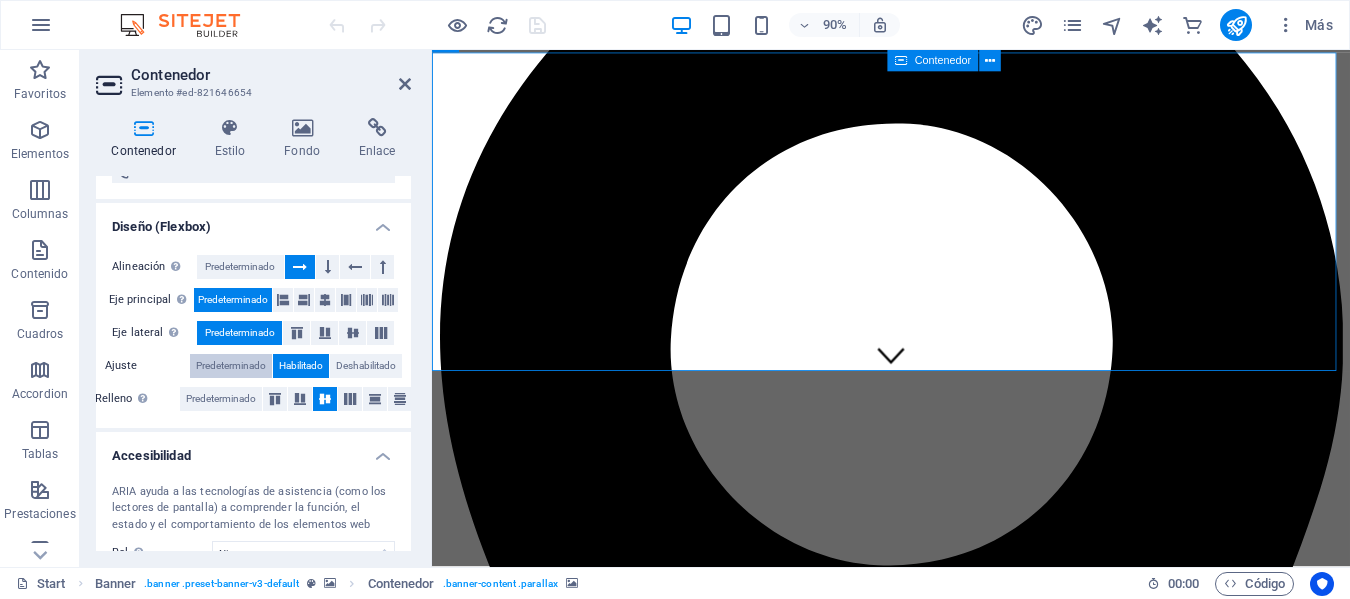 click on "Predeterminado" at bounding box center (231, 366) 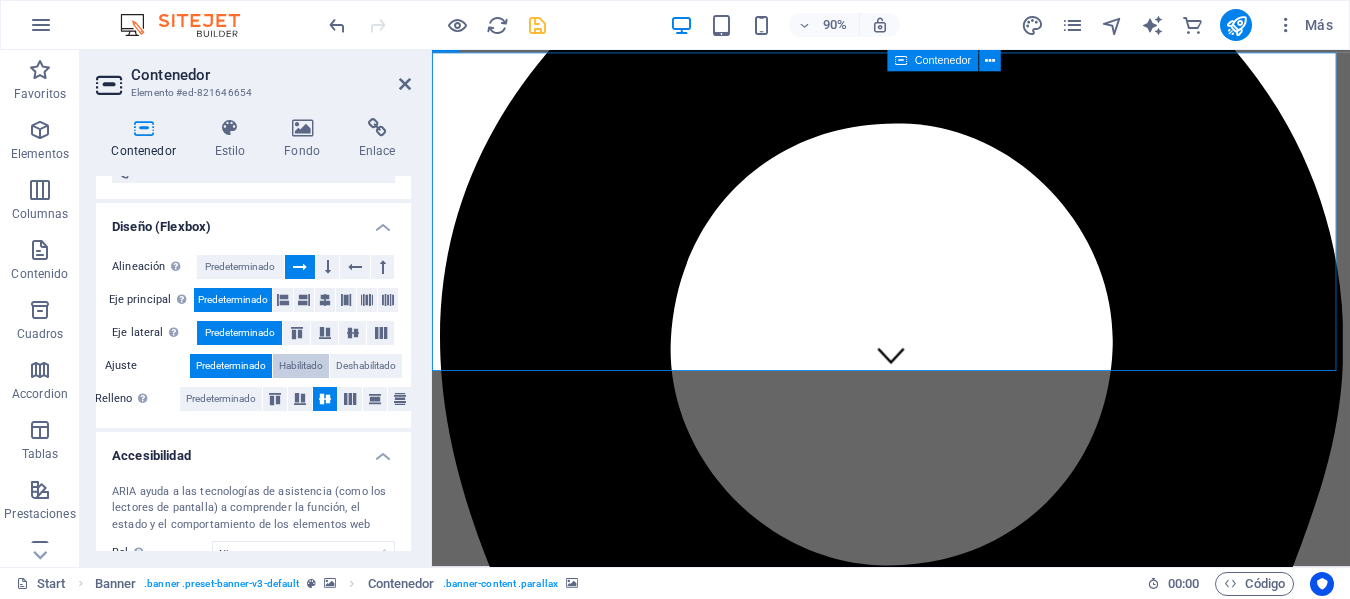 click on "Habilitado" at bounding box center (301, 366) 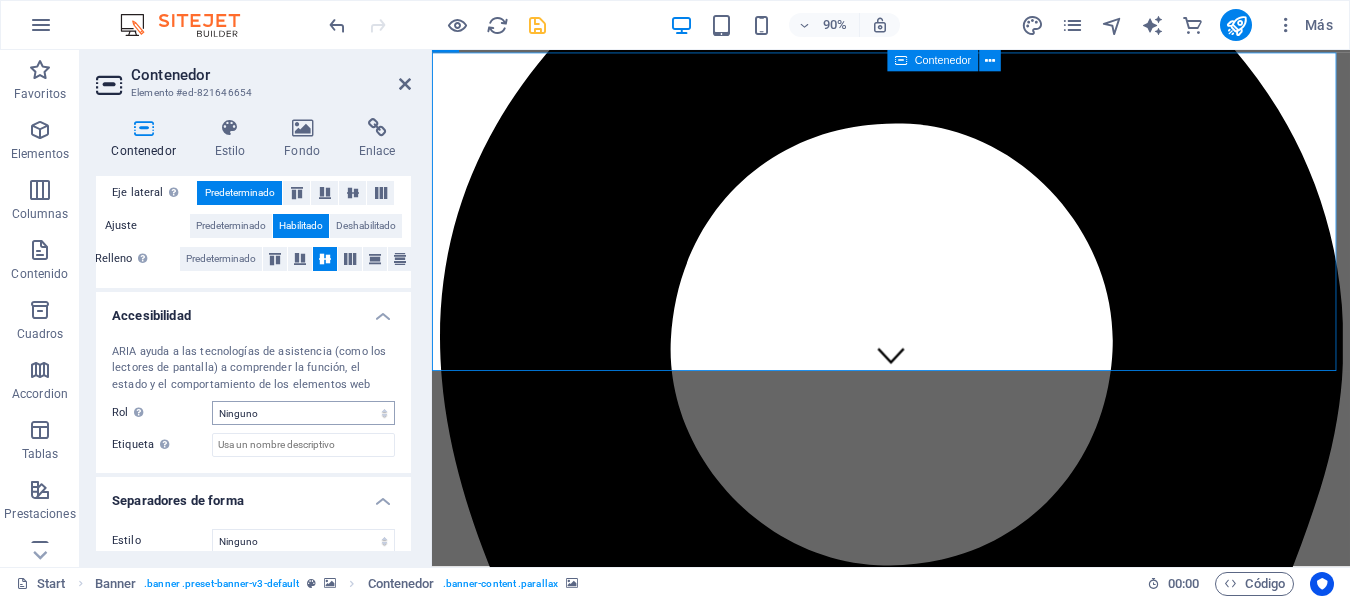 scroll, scrollTop: 458, scrollLeft: 0, axis: vertical 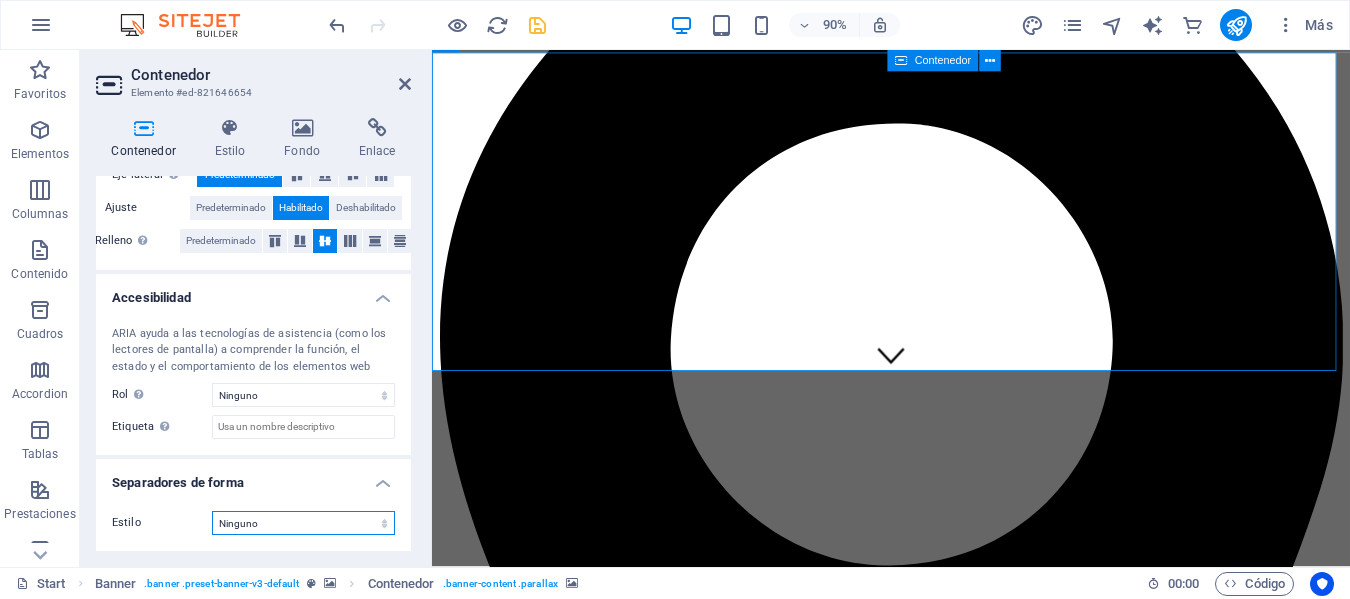 click on "Ninguno Triángulo Cuadrado Diagonal Polígono 1 Polígono 2 Zigzag Múltiples zigzags Olas Múltiples olas Medio círculo Círculo Sombra de círculo Bloques Hexágonos Nubes Múltiples nubes Ventilador Pirámides Libro Gota de pintura Fuego Papel desmenuzado Flecha" at bounding box center (303, 523) 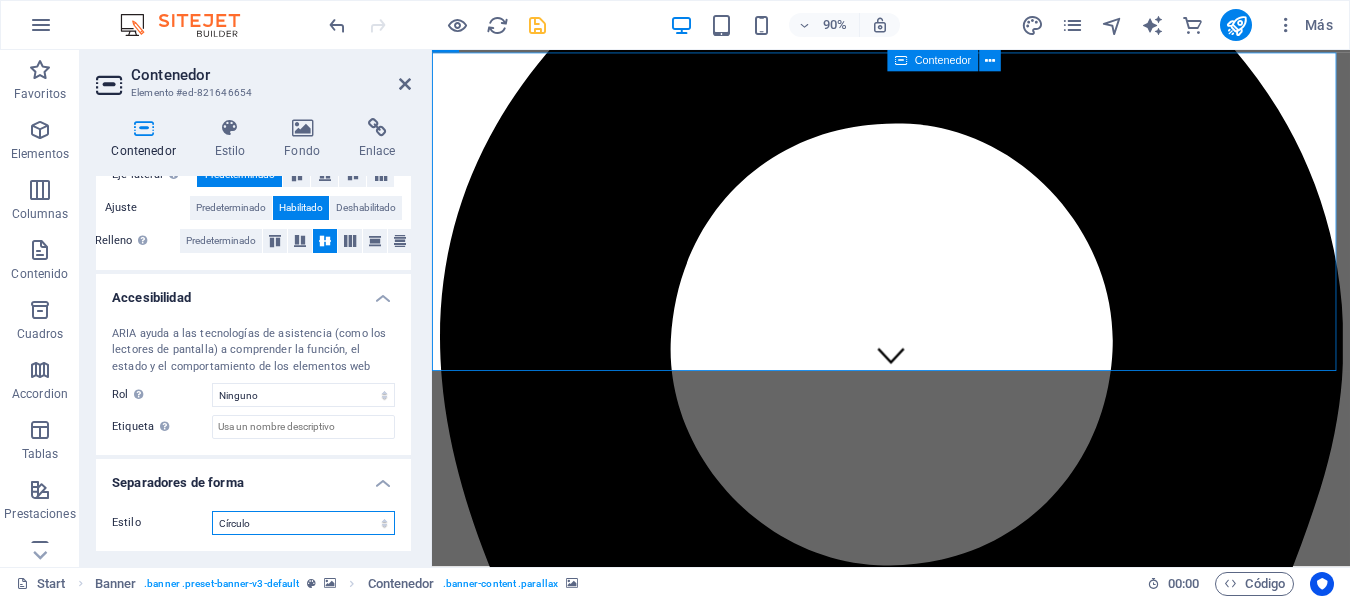 click on "Ninguno Triángulo Cuadrado Diagonal Polígono 1 Polígono 2 Zigzag Múltiples zigzags Olas Múltiples olas Medio círculo Círculo Sombra de círculo Bloques Hexágonos Nubes Múltiples nubes Ventilador Pirámides Libro Gota de pintura Fuego Papel desmenuzado Flecha" at bounding box center (303, 523) 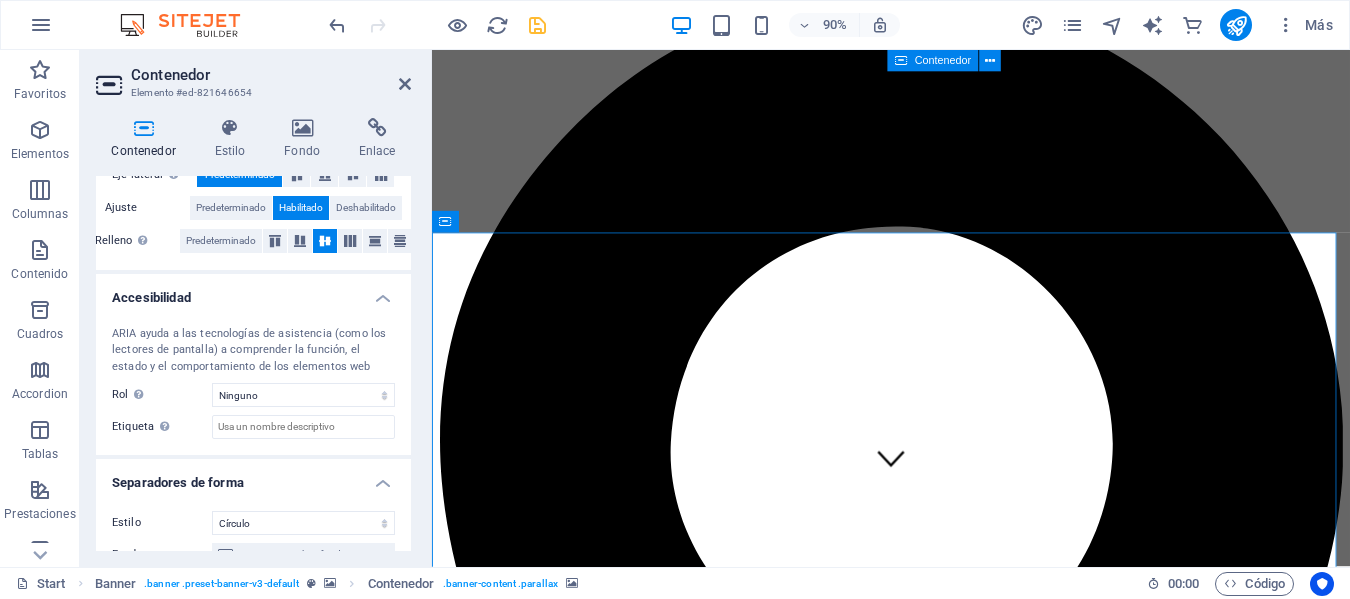 scroll, scrollTop: 200, scrollLeft: 0, axis: vertical 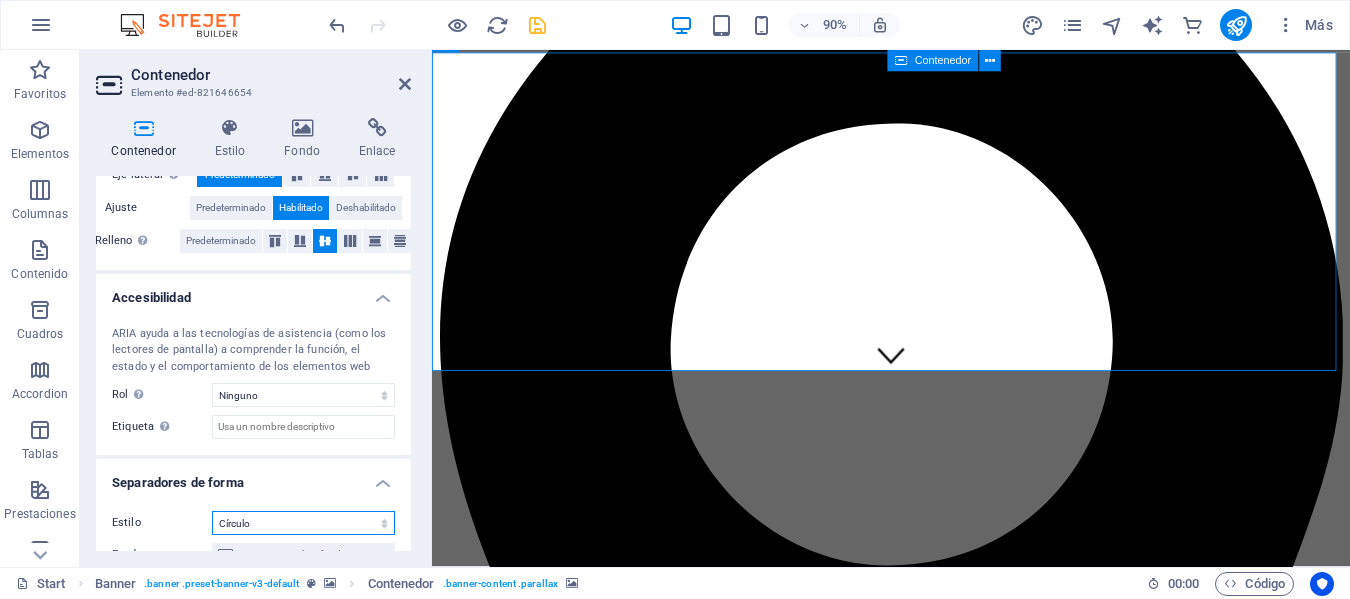 click on "Ninguno Triángulo Cuadrado Diagonal Polígono 1 Polígono 2 Zigzag Múltiples zigzags Olas Múltiples olas Medio círculo Círculo Sombra de círculo Bloques Hexágonos Nubes Múltiples nubes Ventilador Pirámides Libro Gota de pintura Fuego Papel desmenuzado Flecha" at bounding box center (303, 523) 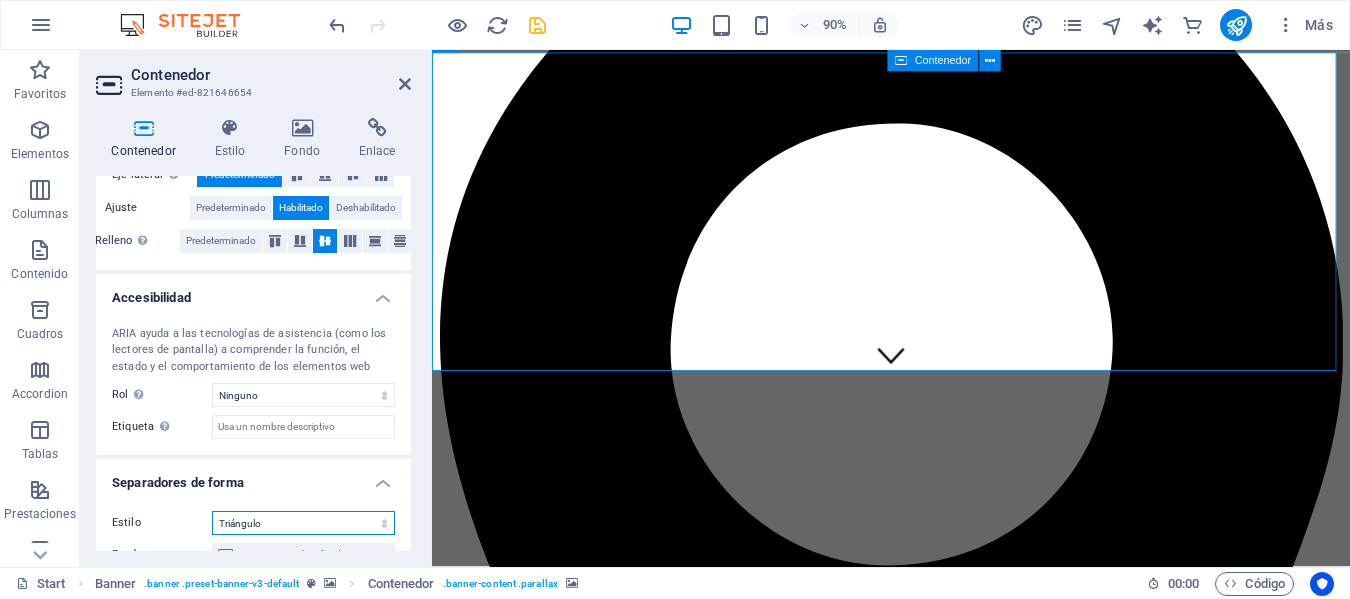 click on "Ninguno Triángulo Cuadrado Diagonal Polígono 1 Polígono 2 Zigzag Múltiples zigzags Olas Múltiples olas Medio círculo Círculo Sombra de círculo Bloques Hexágonos Nubes Múltiples nubes Ventilador Pirámides Libro Gota de pintura Fuego Papel desmenuzado Flecha" at bounding box center [303, 523] 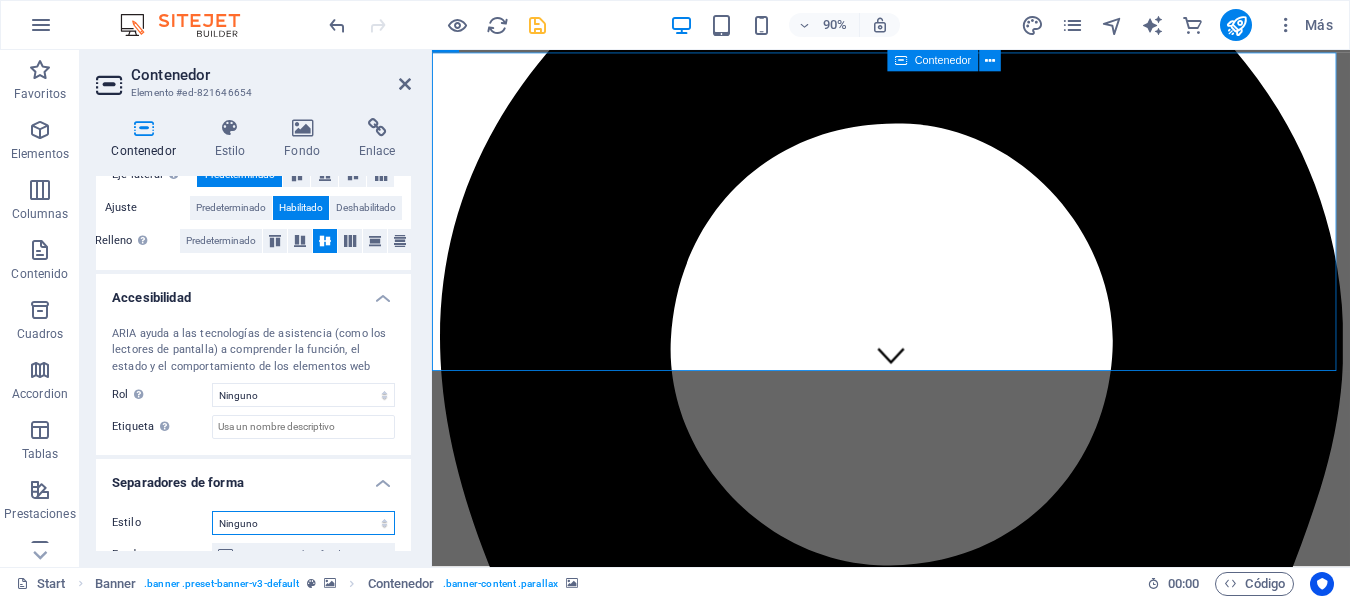click on "Ninguno Triángulo Cuadrado Diagonal Polígono 1 Polígono 2 Zigzag Múltiples zigzags Olas Múltiples olas Medio círculo Círculo Sombra de círculo Bloques Hexágonos Nubes Múltiples nubes Ventilador Pirámides Libro Gota de pintura Fuego Papel desmenuzado Flecha" at bounding box center [303, 523] 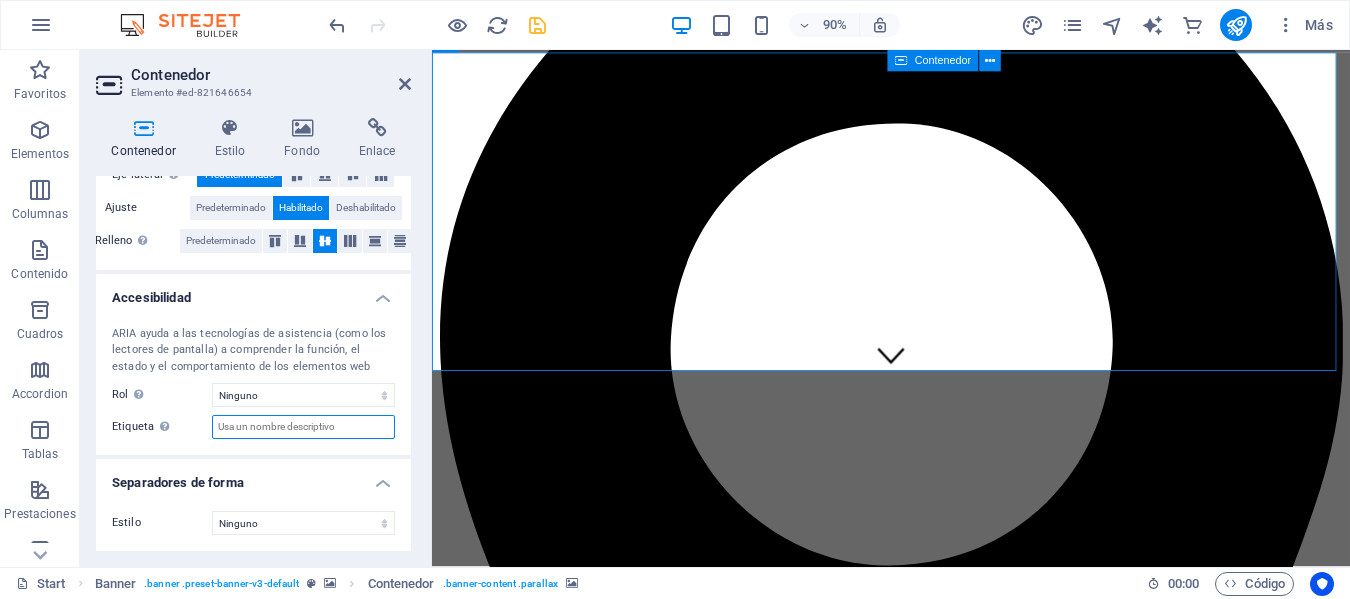 click on "Etiqueta Usa la  etiqueta ARIA  para proporcionar un nombre claro y descriptivo a los elementos que no se explican por sí solos." at bounding box center [303, 427] 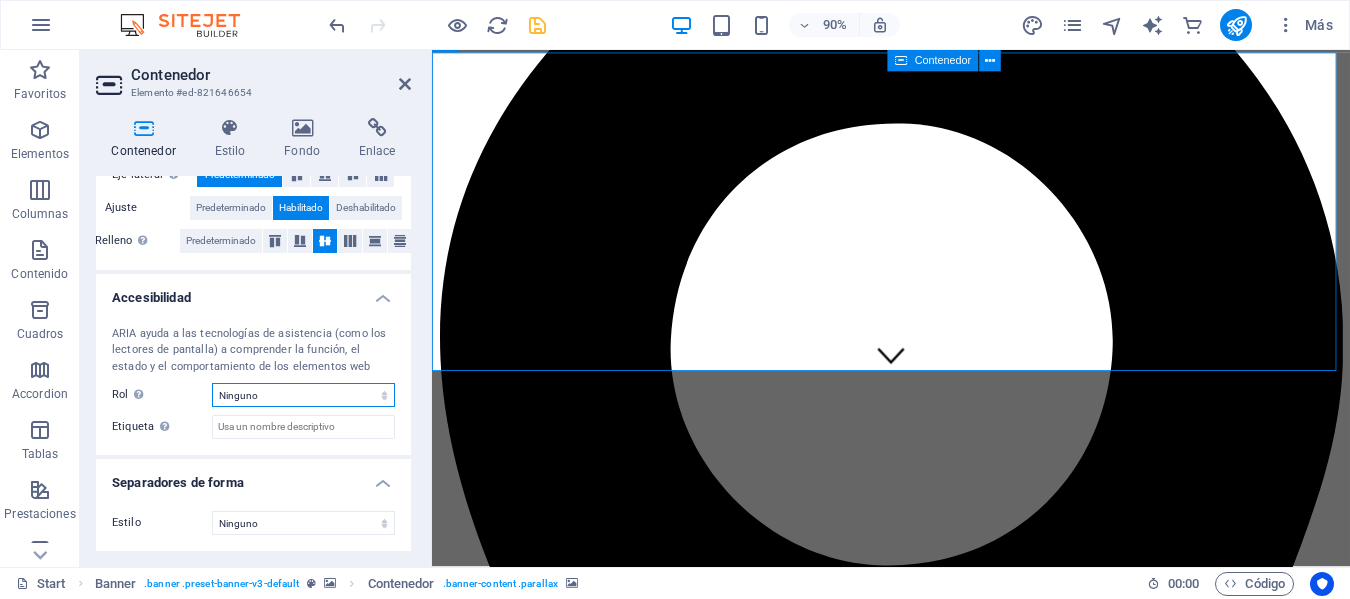 click on "Ninguno Alert Article Banner Comment Complementary Dialog Encabezado Marquee Pie de página Presentation Region Section Separator Status Timer" at bounding box center [303, 395] 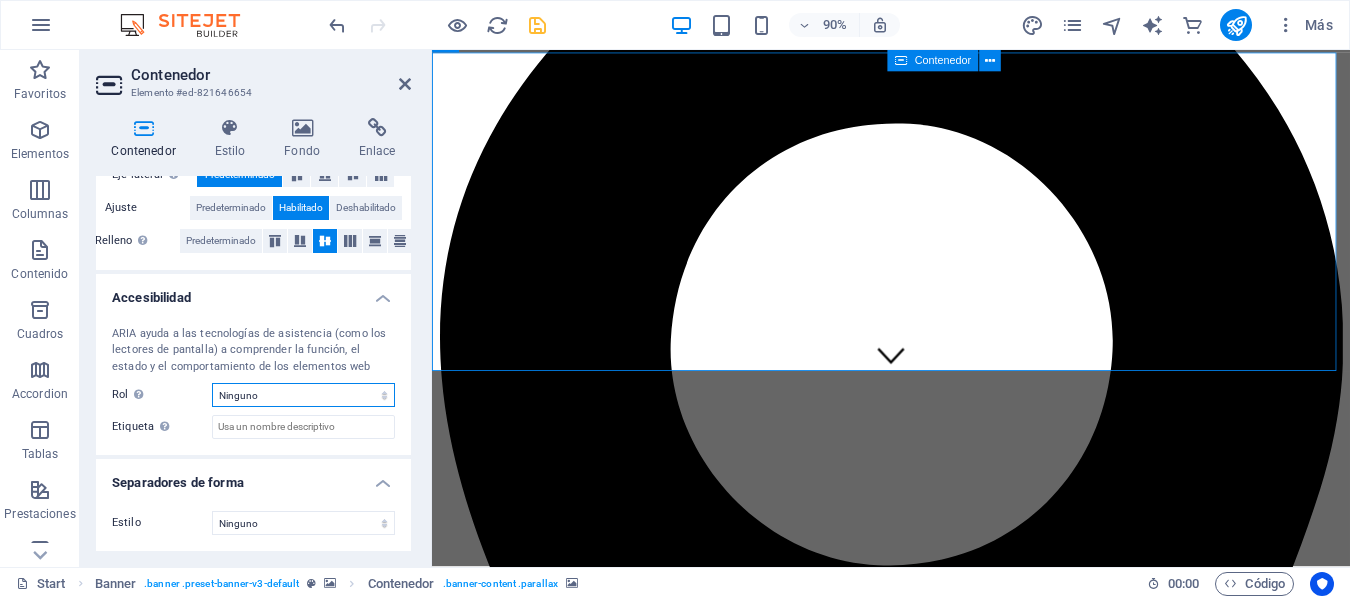 click on "Ninguno Alert Article Banner Comment Complementary Dialog Encabezado Marquee Pie de página Presentation Region Section Separator Status Timer" at bounding box center (303, 395) 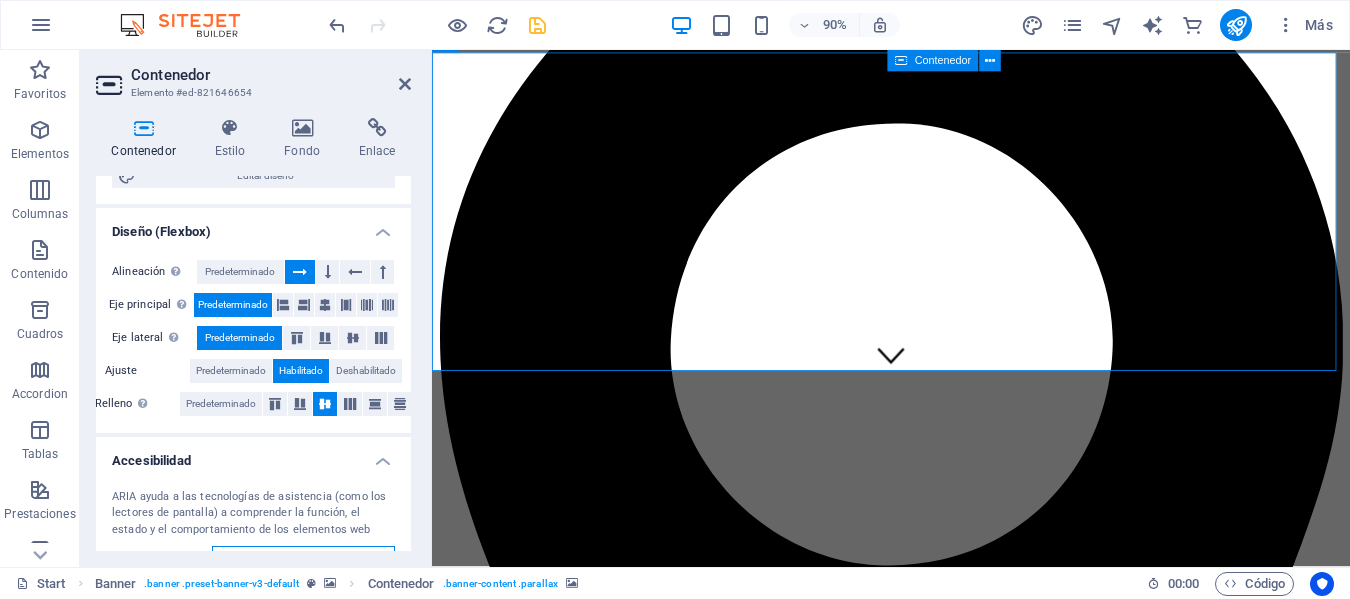 scroll, scrollTop: 258, scrollLeft: 0, axis: vertical 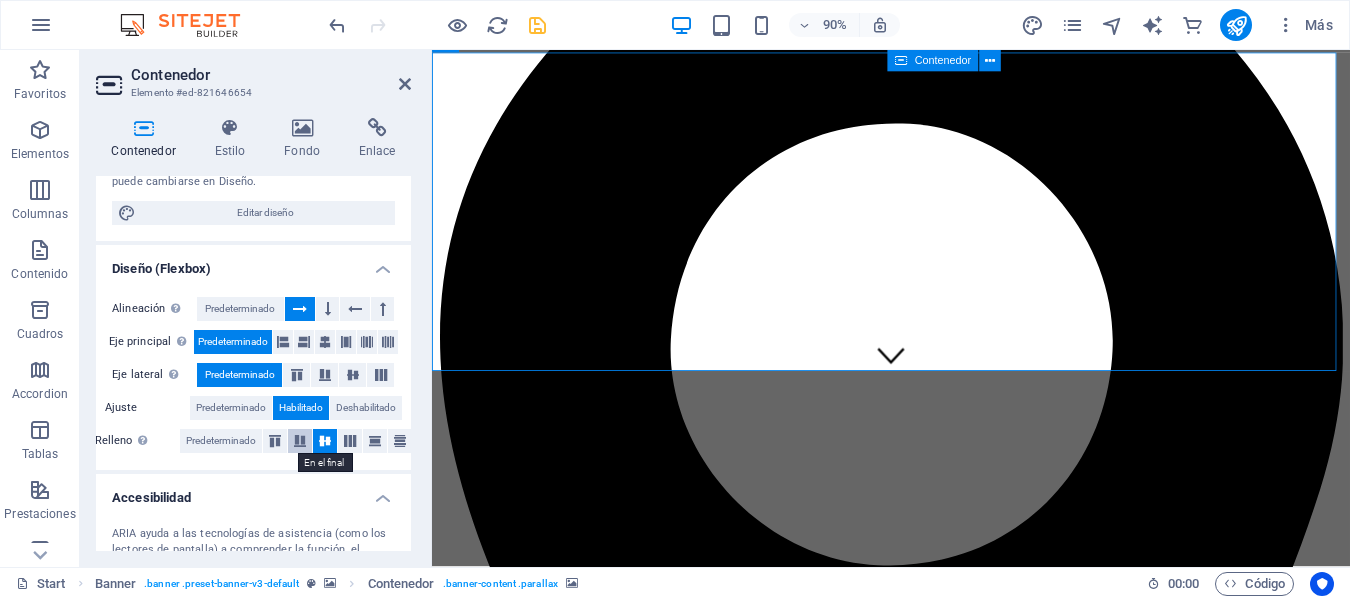 click at bounding box center (300, 441) 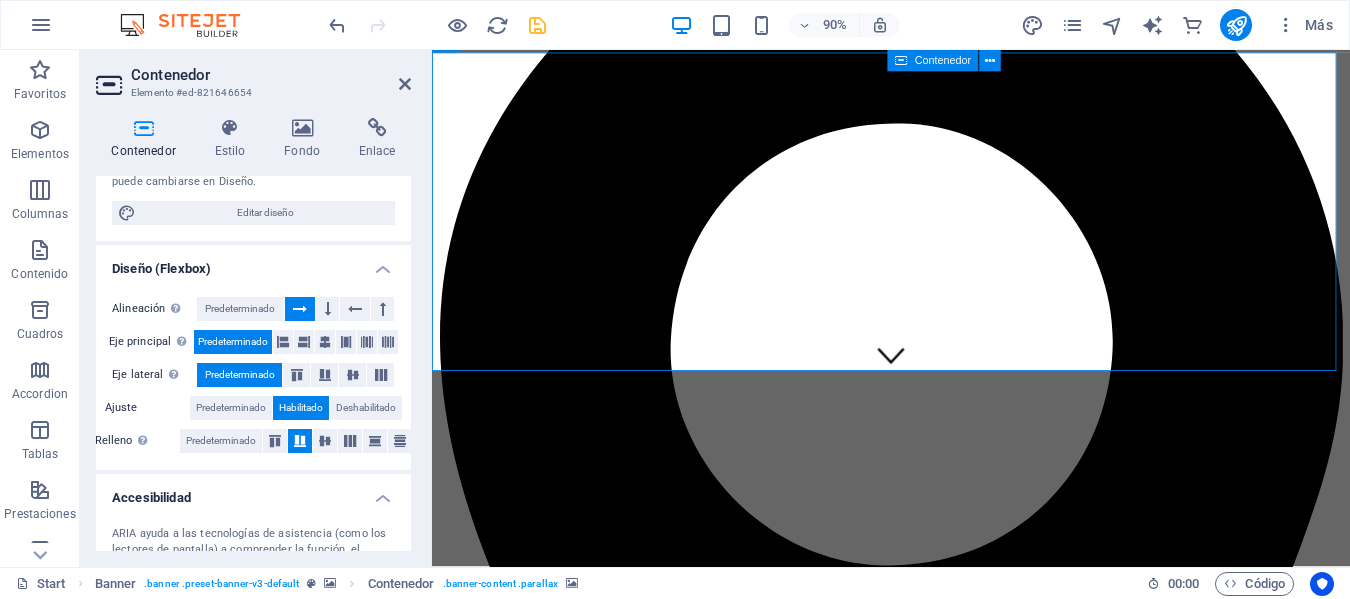 click at bounding box center [300, 441] 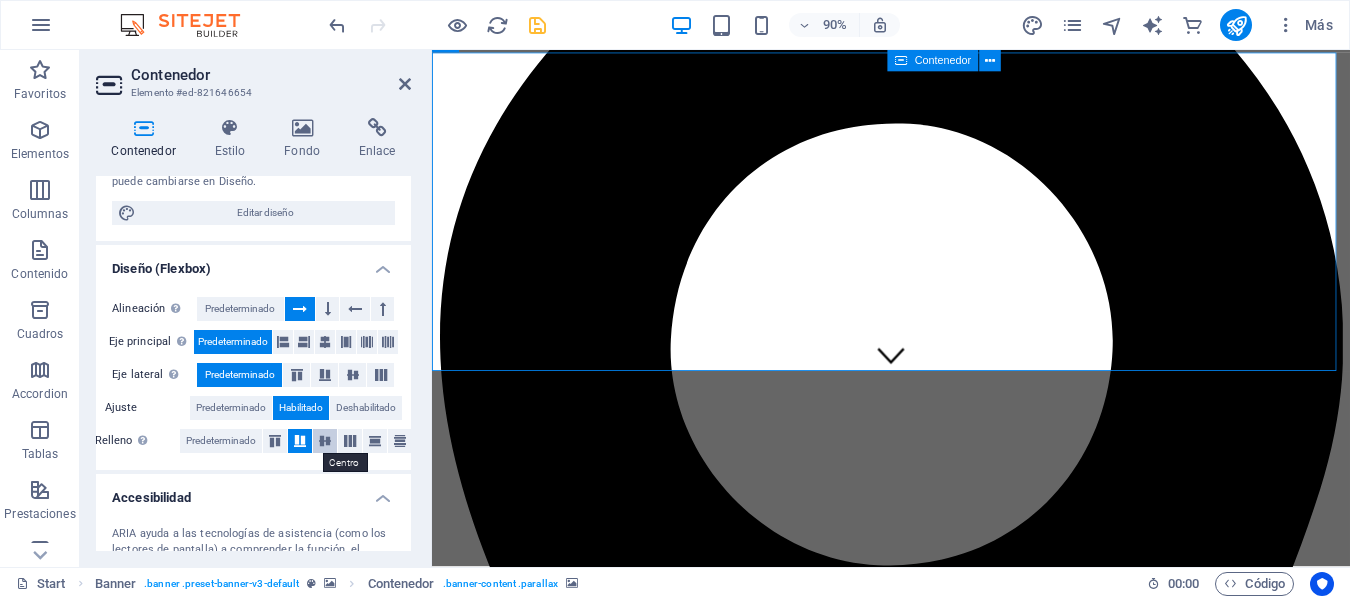 click at bounding box center [325, 441] 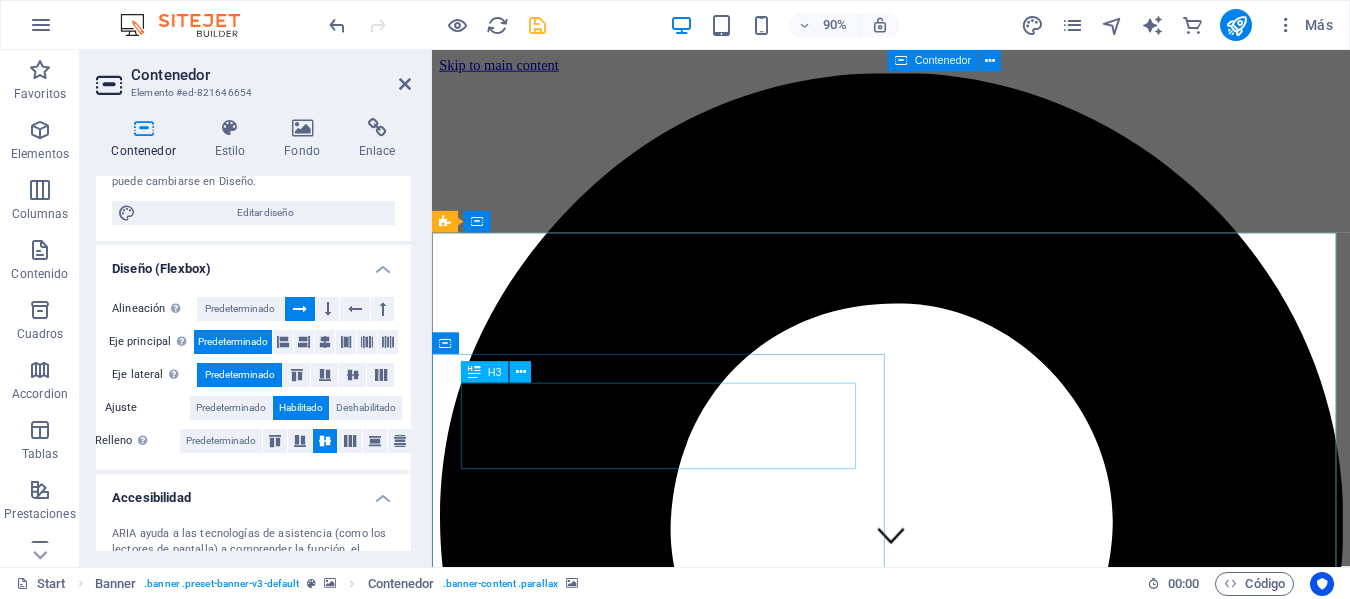 scroll, scrollTop: 100, scrollLeft: 0, axis: vertical 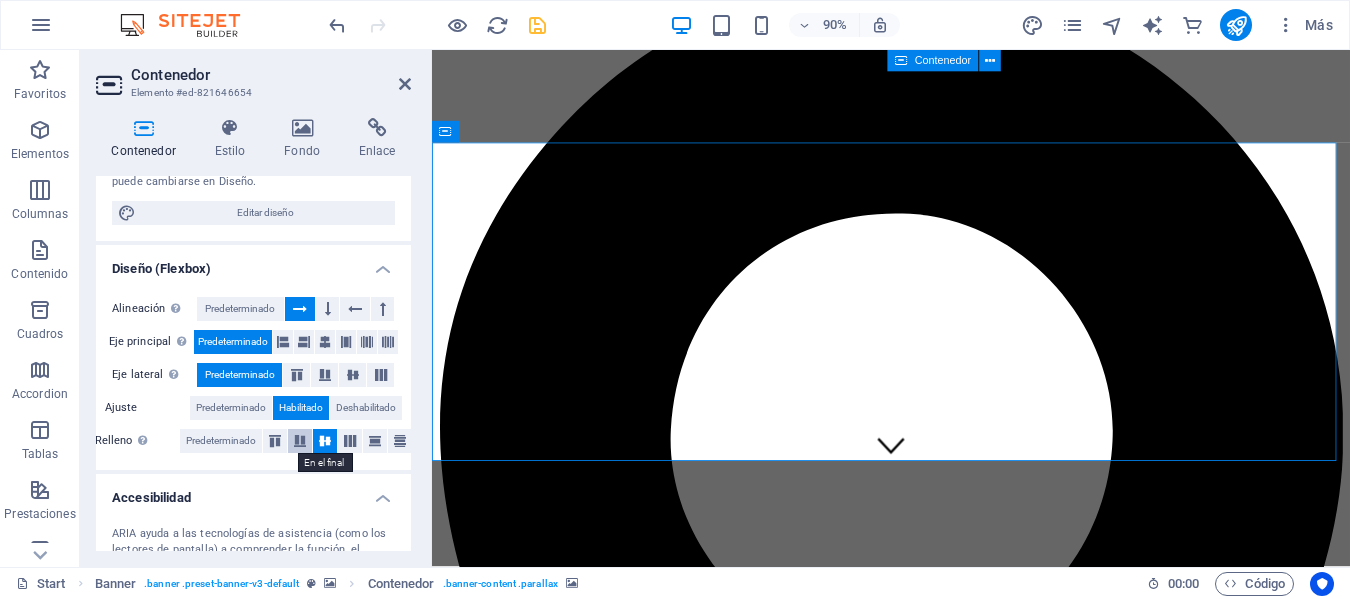 click at bounding box center [300, 441] 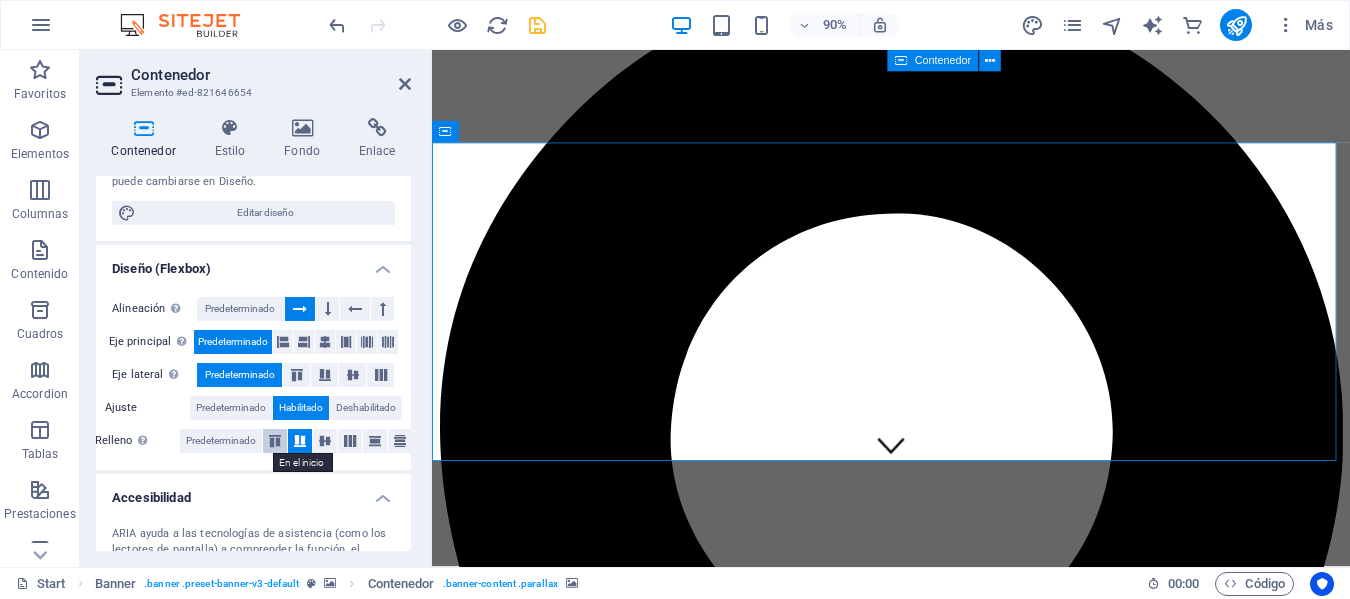 click at bounding box center [275, 441] 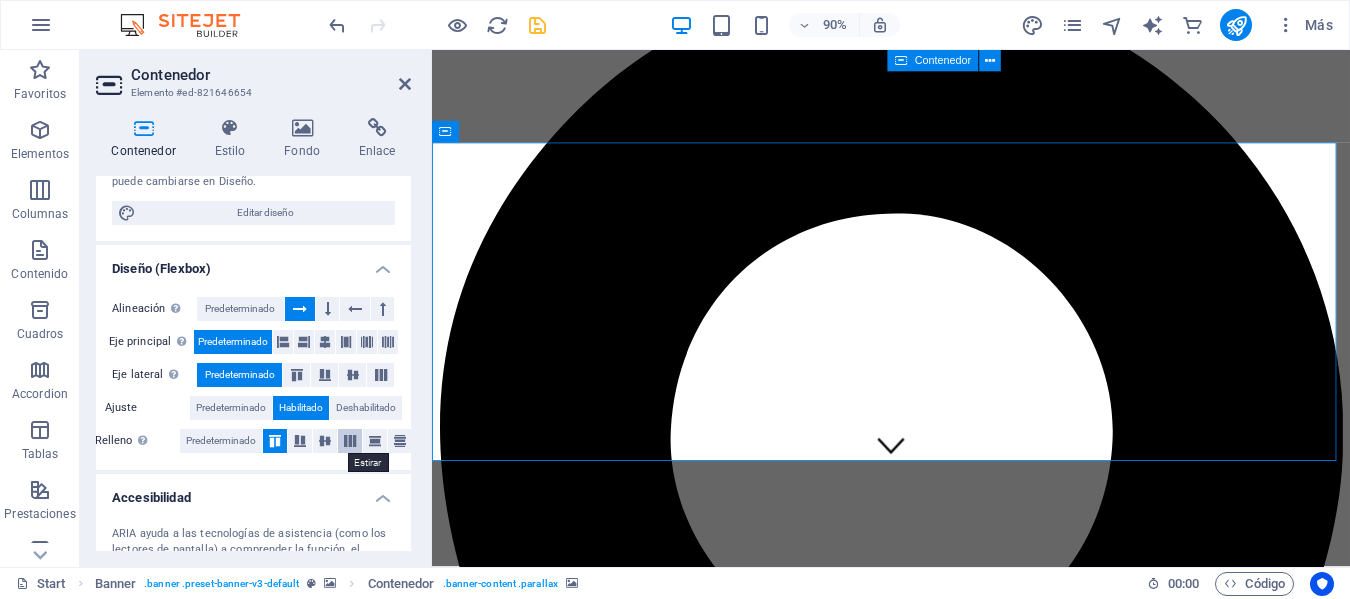 click at bounding box center [350, 441] 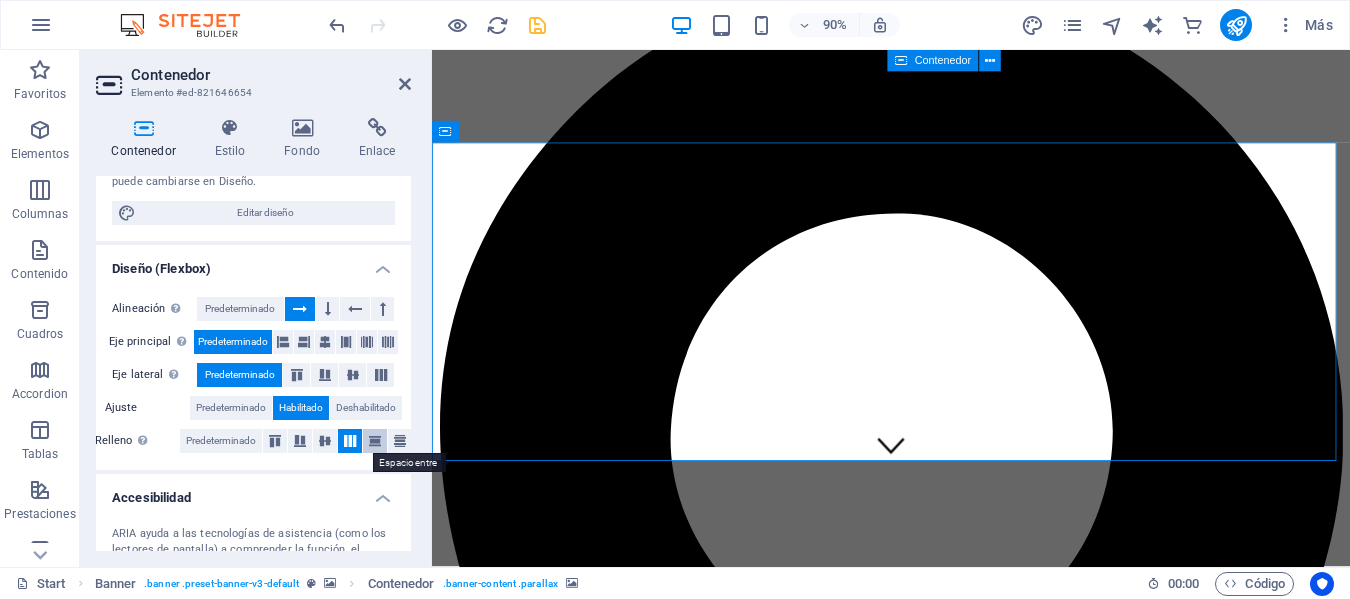 click at bounding box center [375, 441] 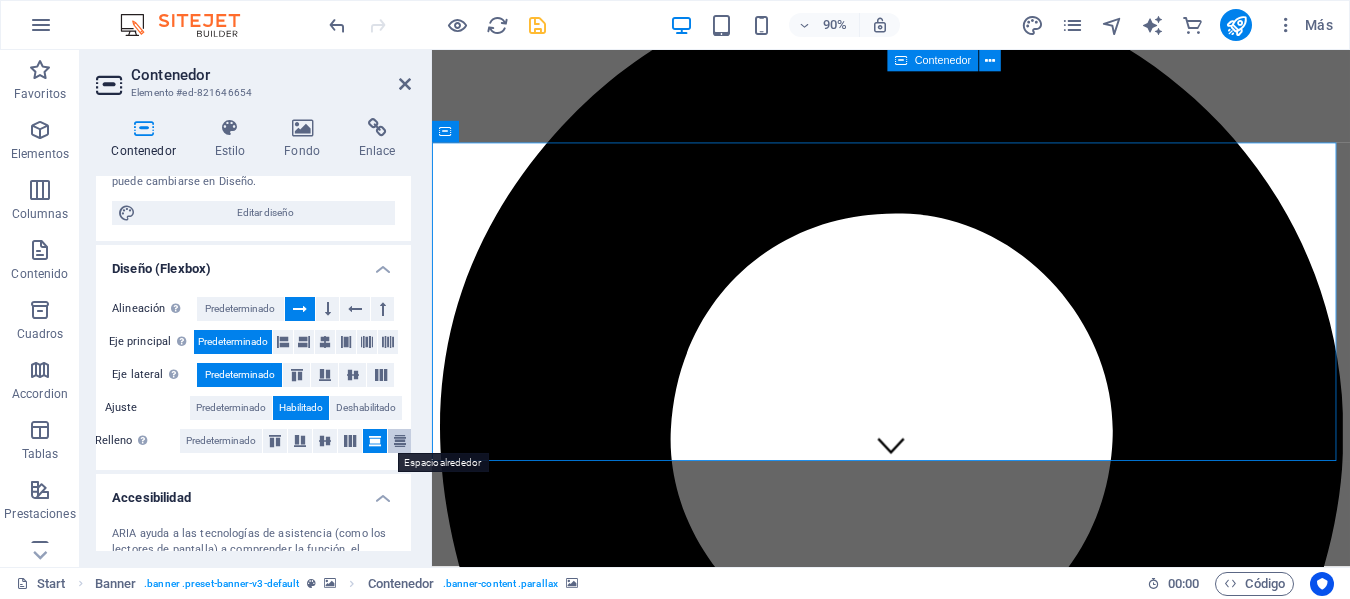 click at bounding box center [400, 441] 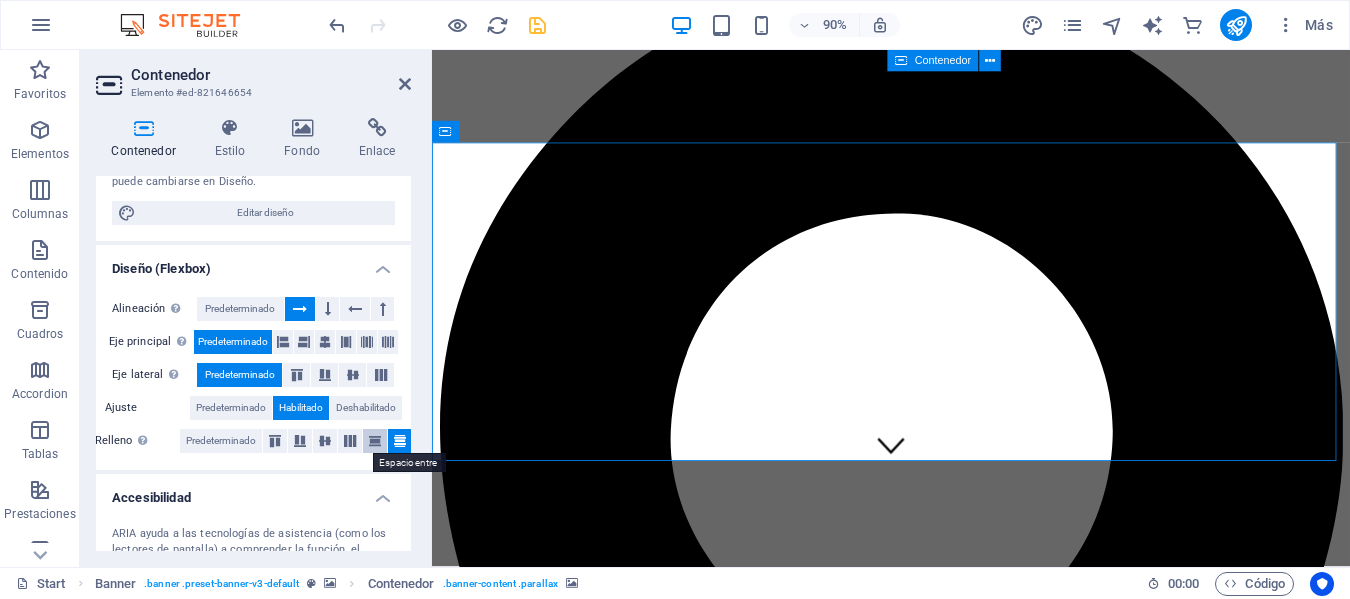 click at bounding box center (375, 441) 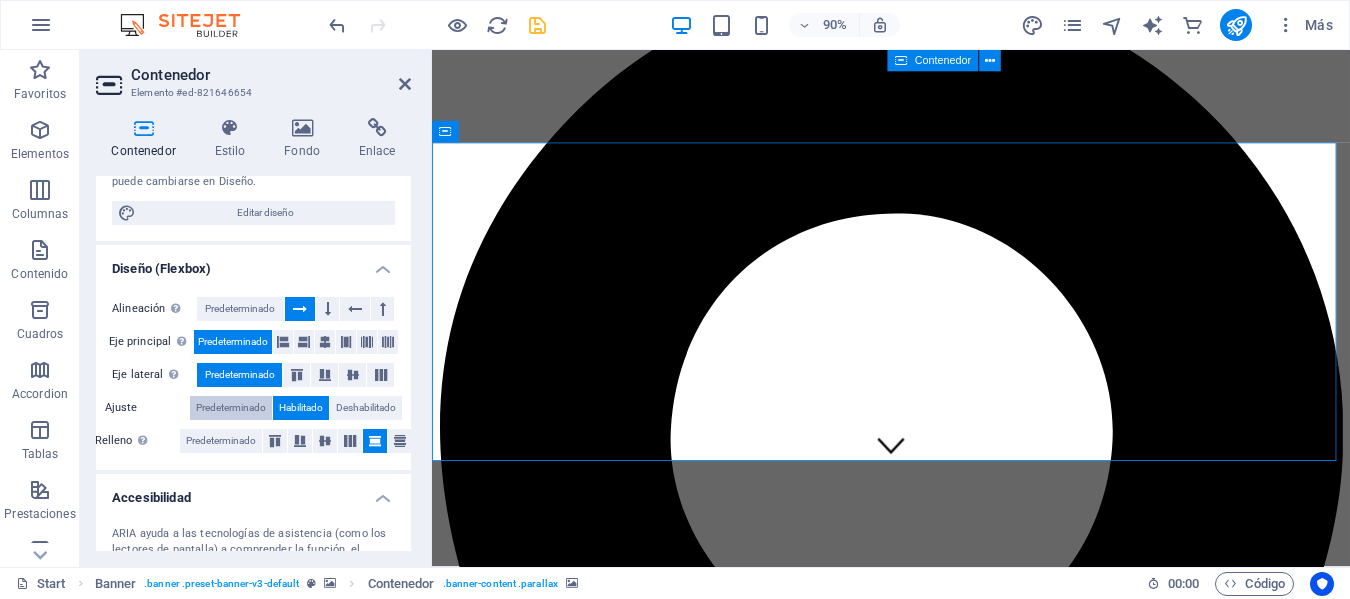 click on "Predeterminado" at bounding box center (231, 408) 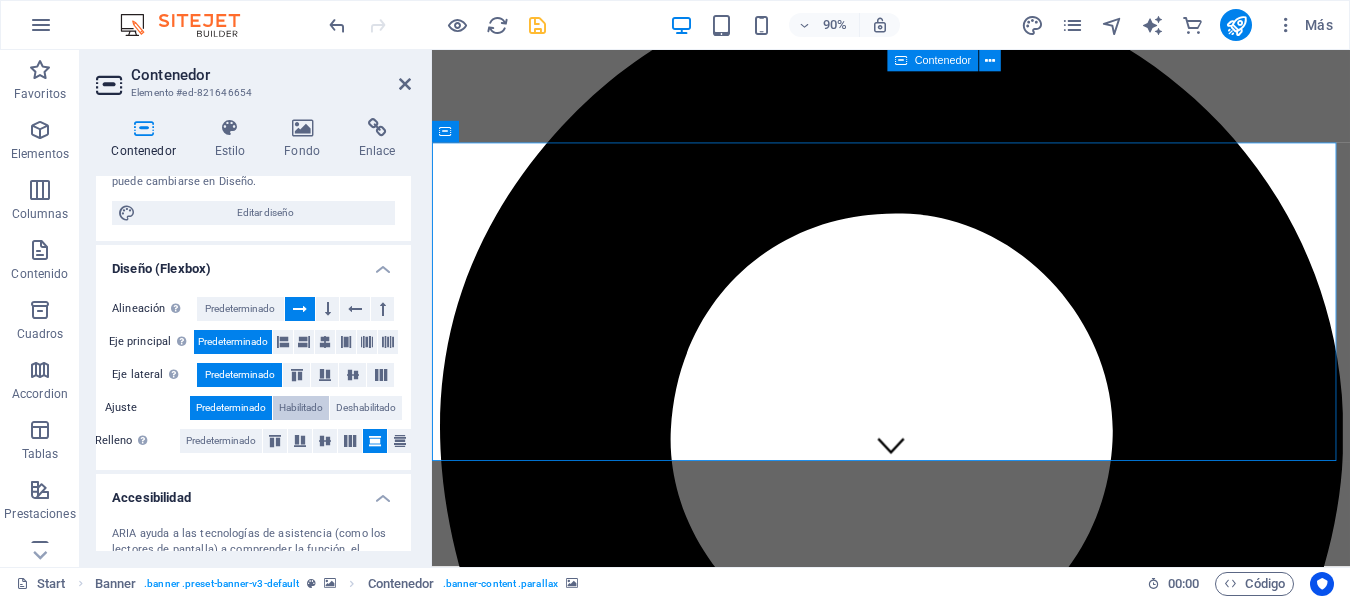click on "Habilitado" at bounding box center [301, 408] 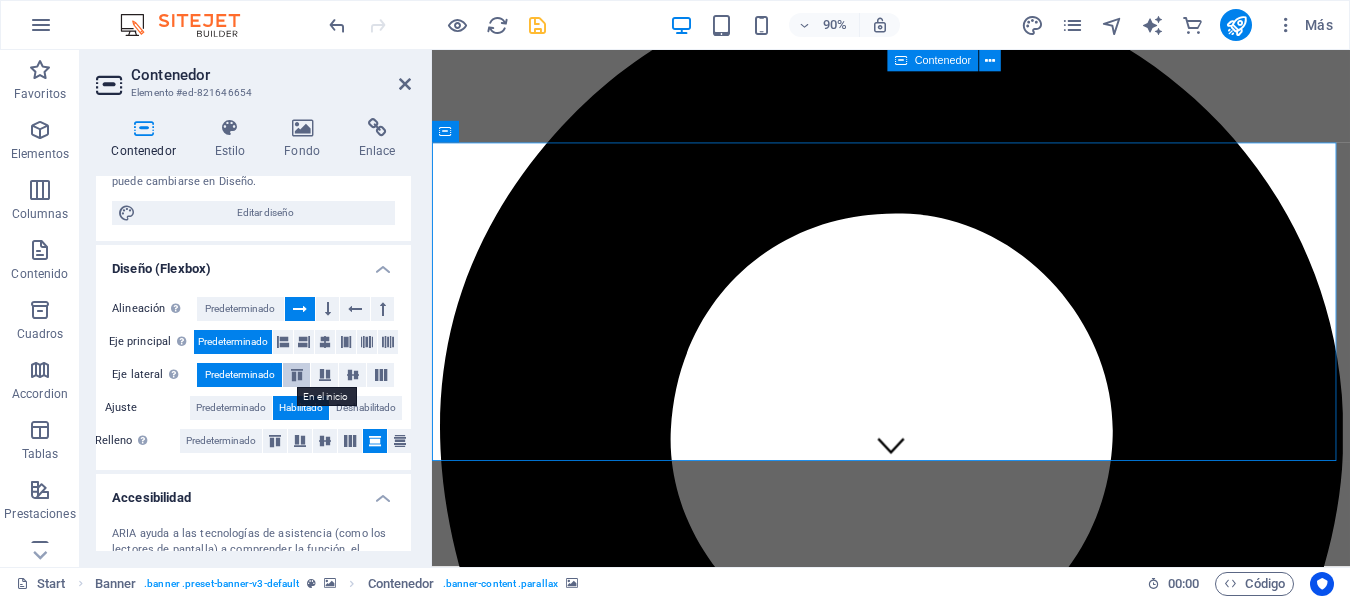 click at bounding box center [297, 375] 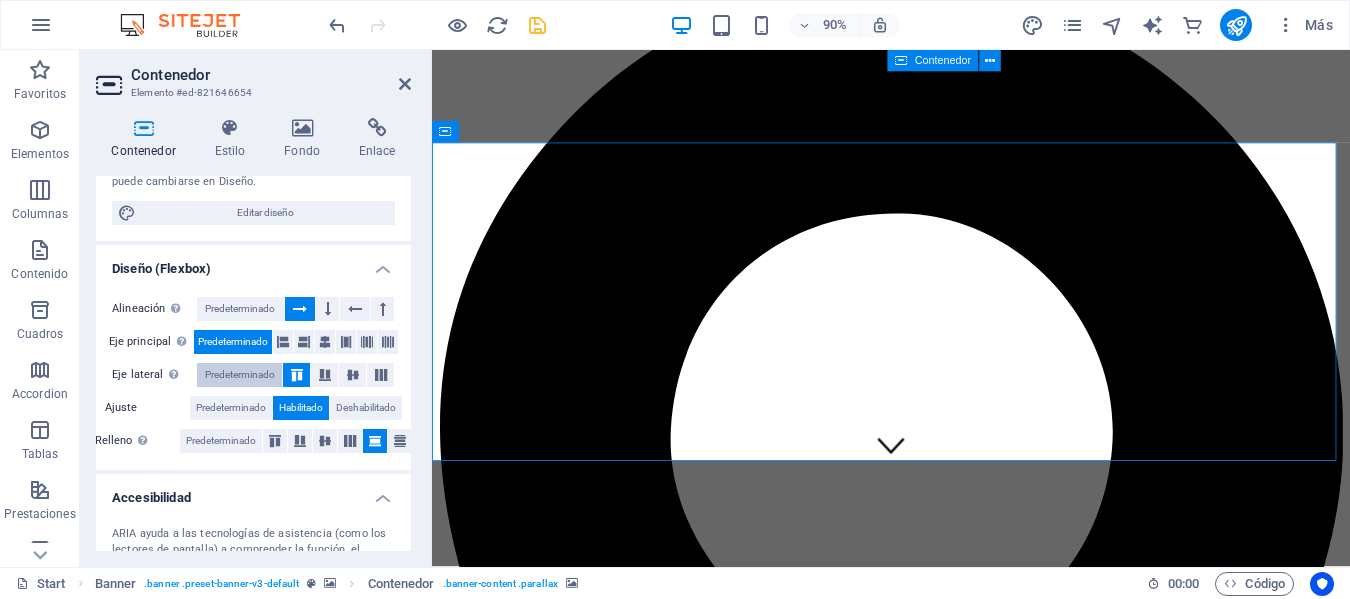 click on "Predeterminado" at bounding box center [240, 375] 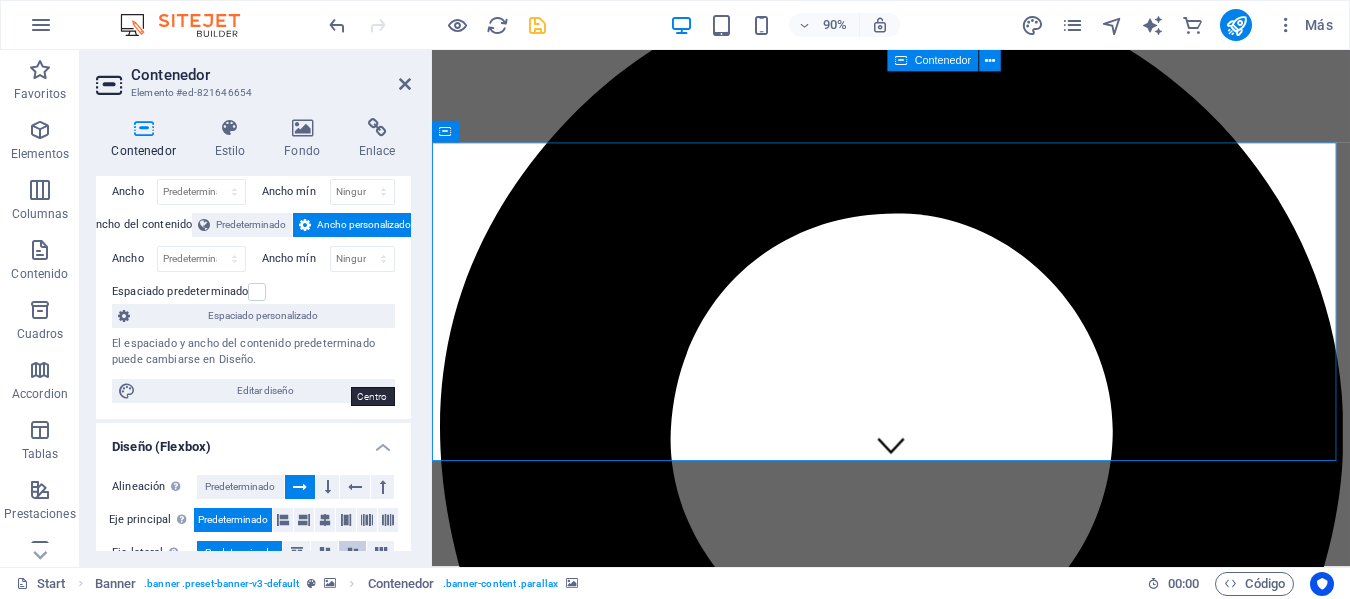 scroll, scrollTop: 58, scrollLeft: 0, axis: vertical 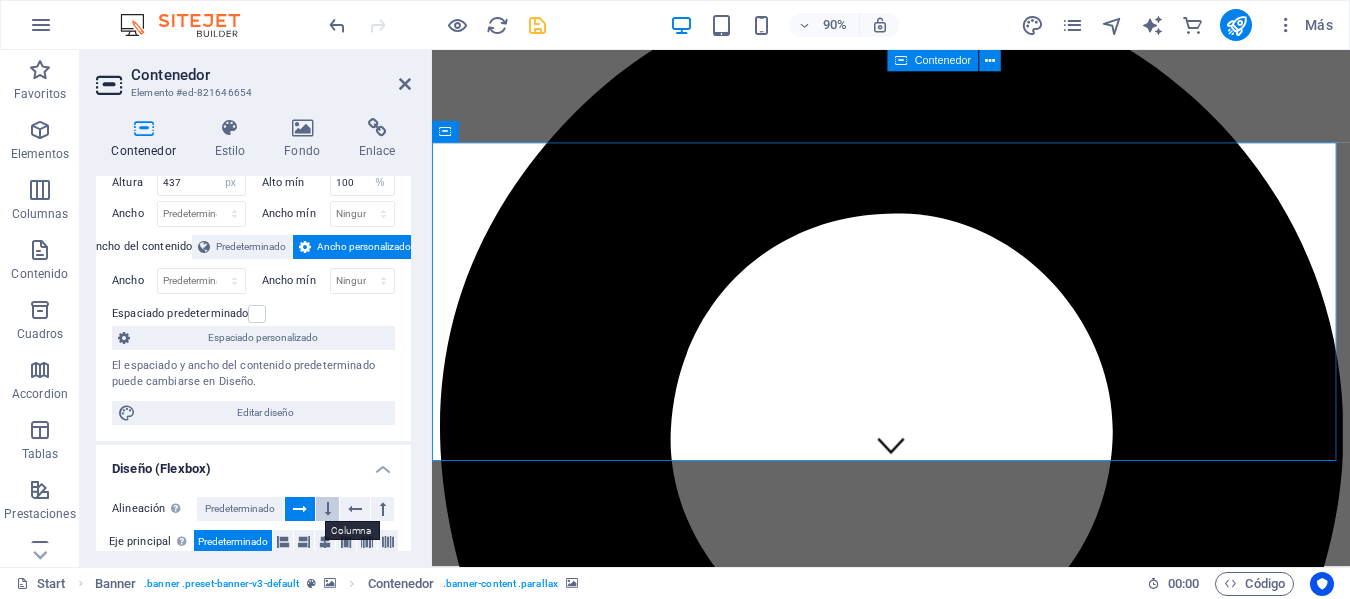 click at bounding box center (327, 509) 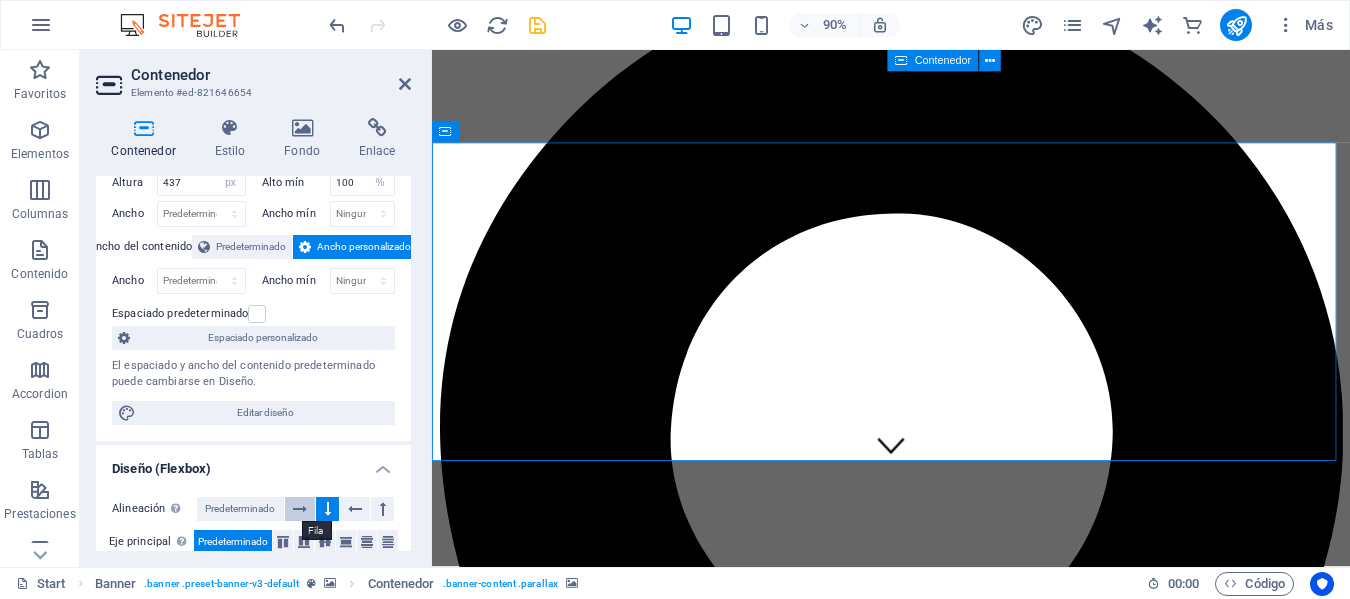 click at bounding box center (300, 509) 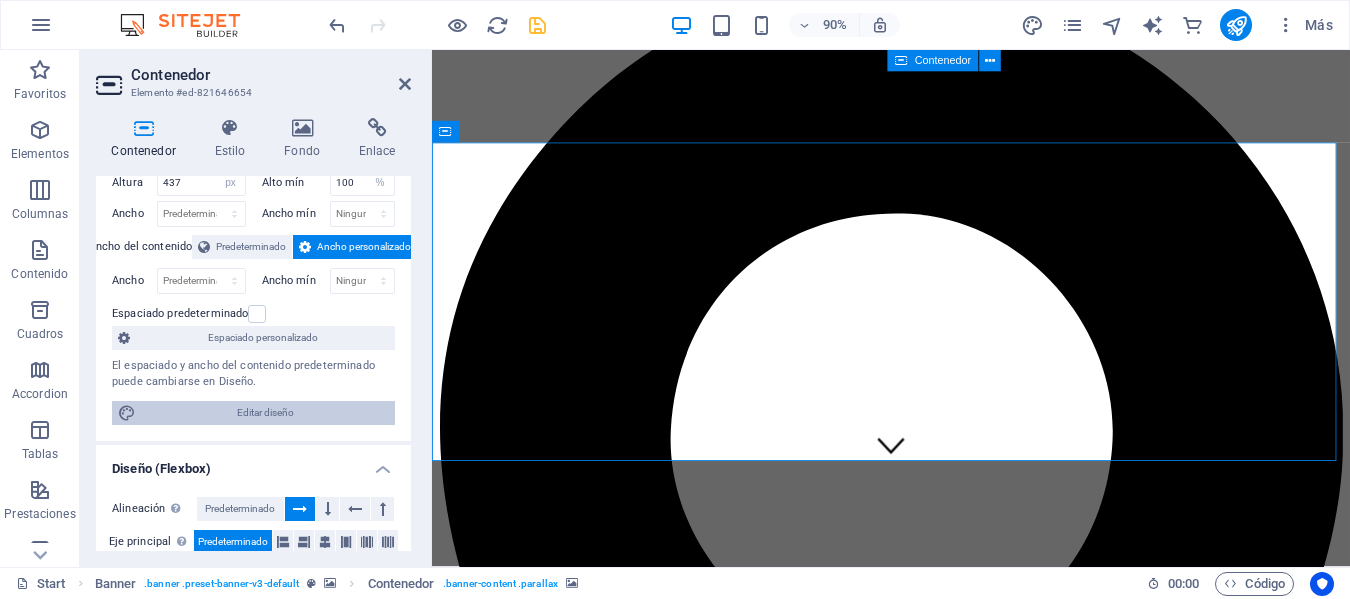 click on "Editar diseño" at bounding box center [265, 413] 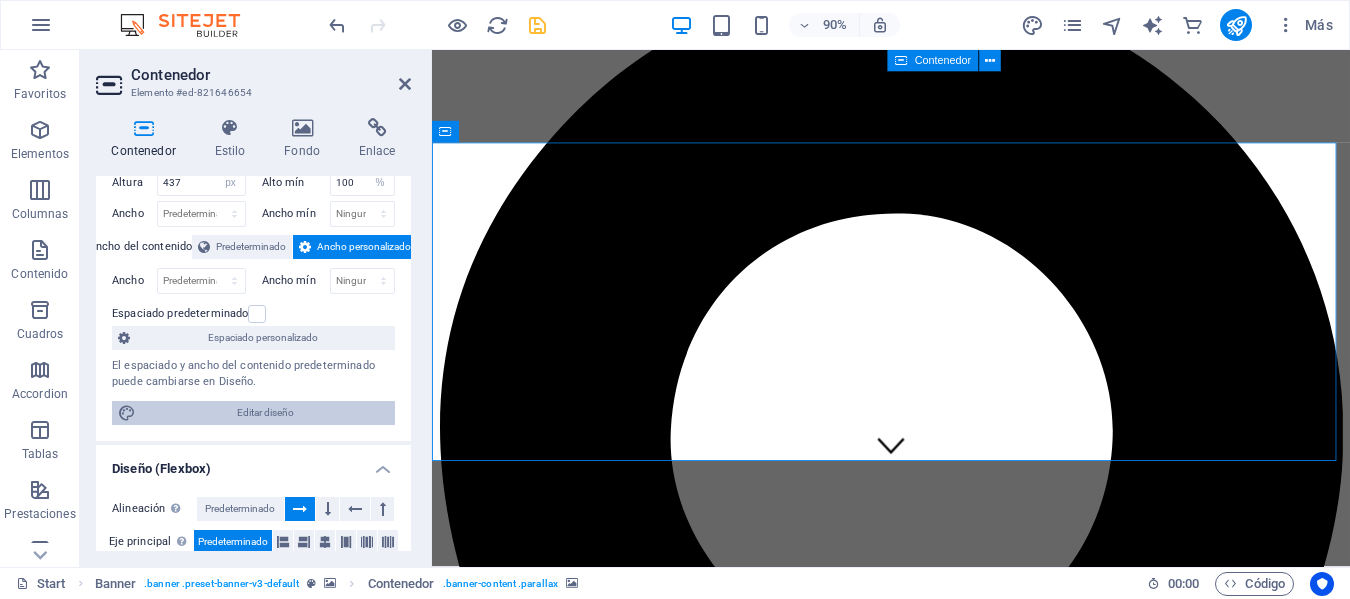 click on "Editar diseño" at bounding box center [265, 413] 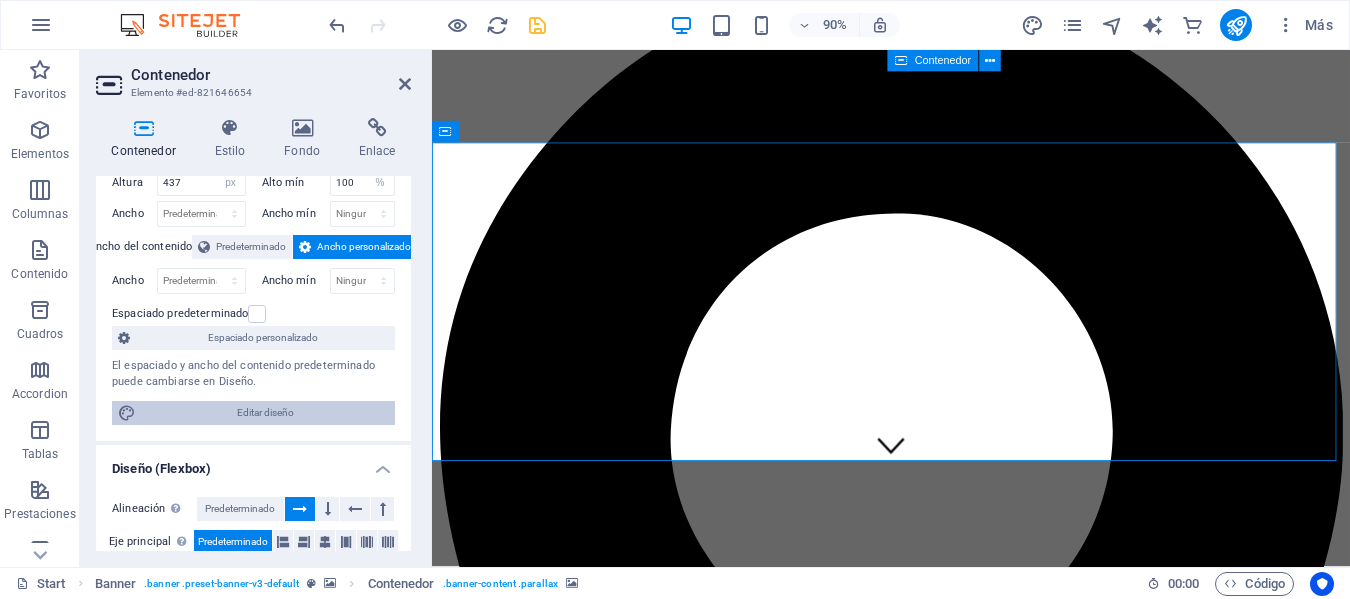 select on "rem" 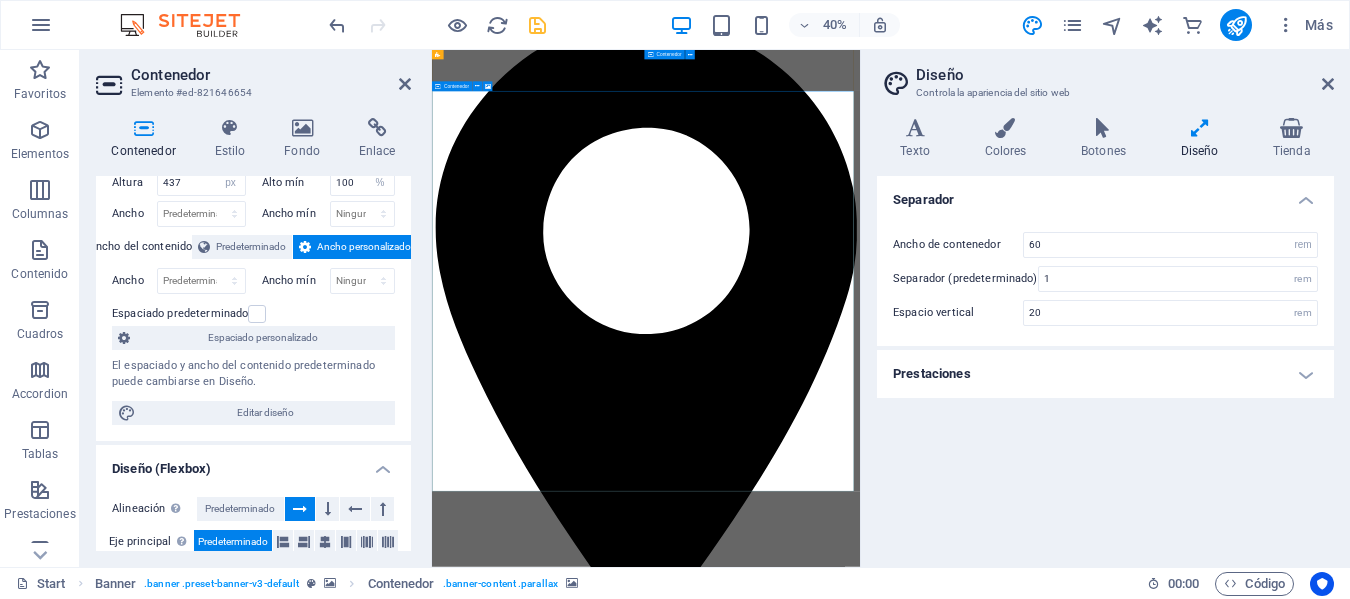 scroll, scrollTop: 0, scrollLeft: 0, axis: both 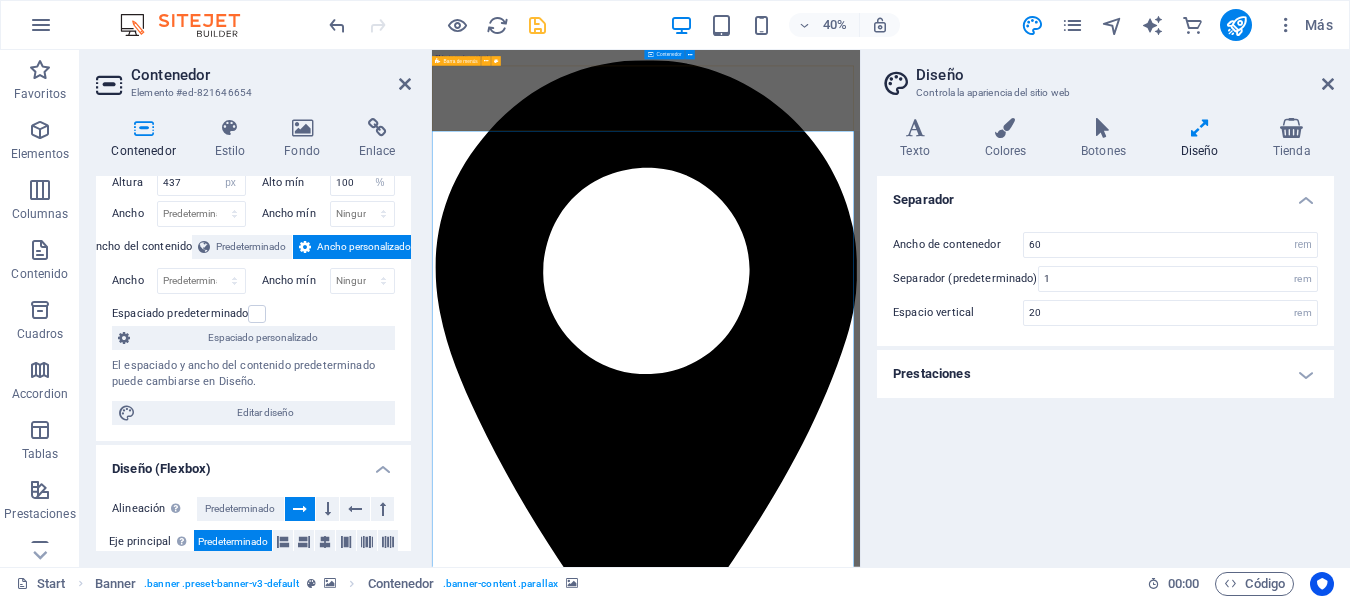 click on "Comenzar Sobre nosotros Galería Servicios Testimonios Contacto" at bounding box center (967, 4815) 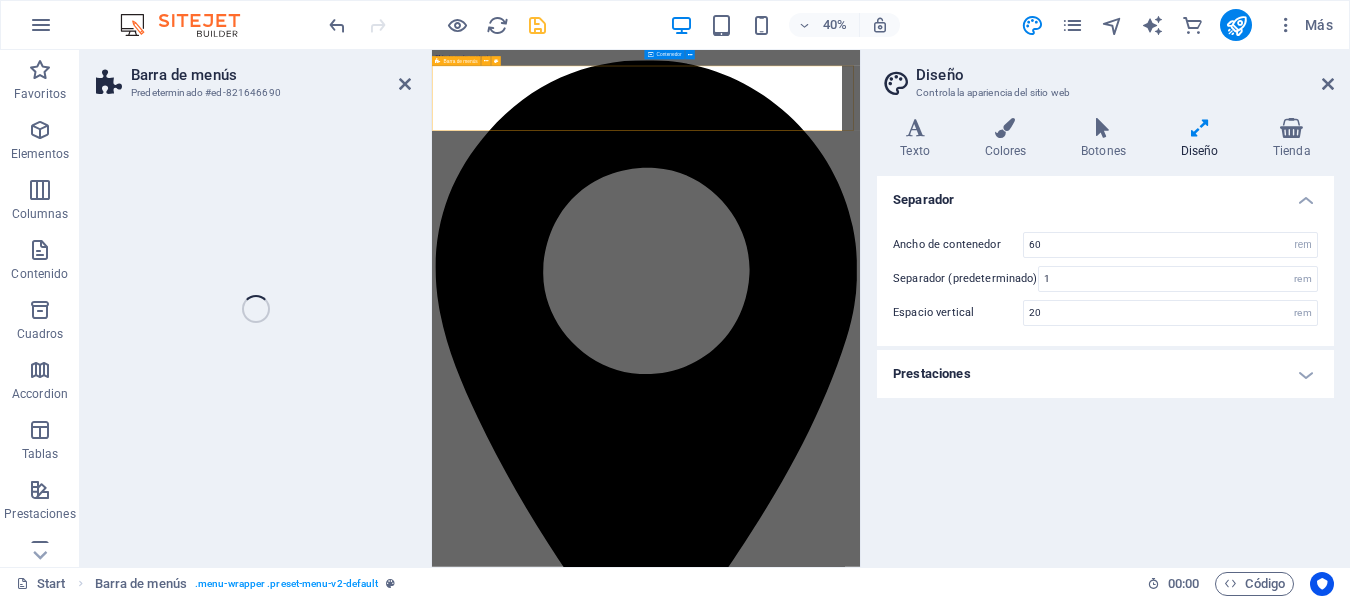 select on "header" 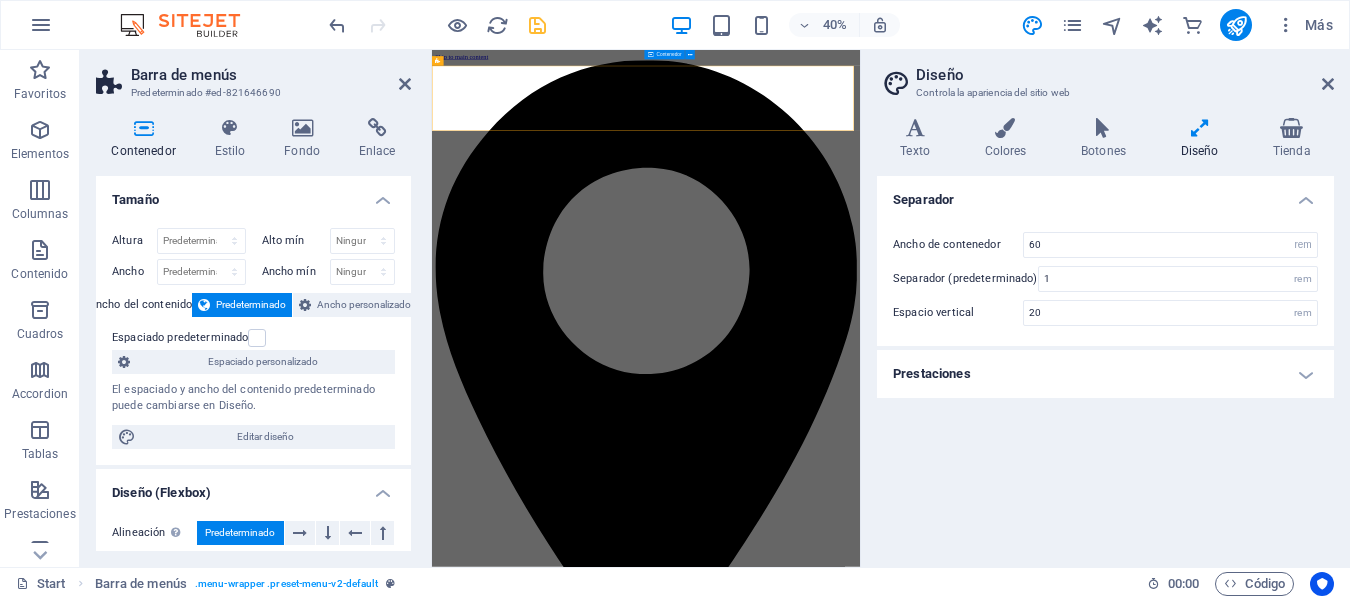 click at bounding box center (967, 6736) 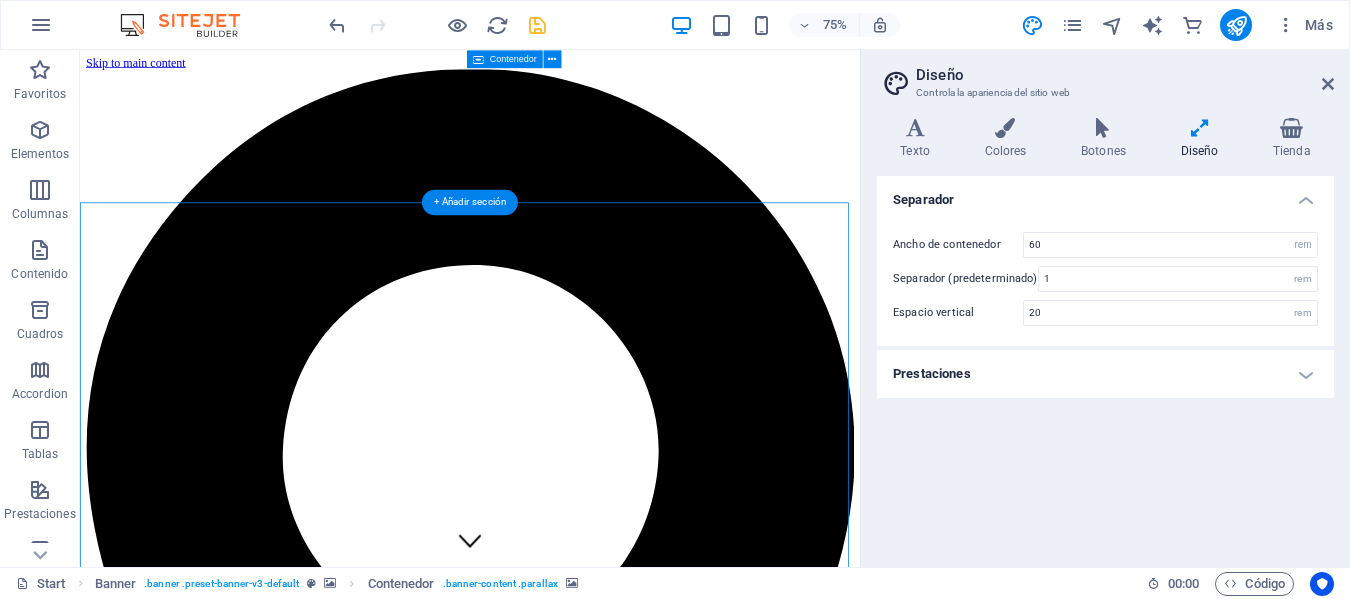 click at bounding box center (600, 6590) 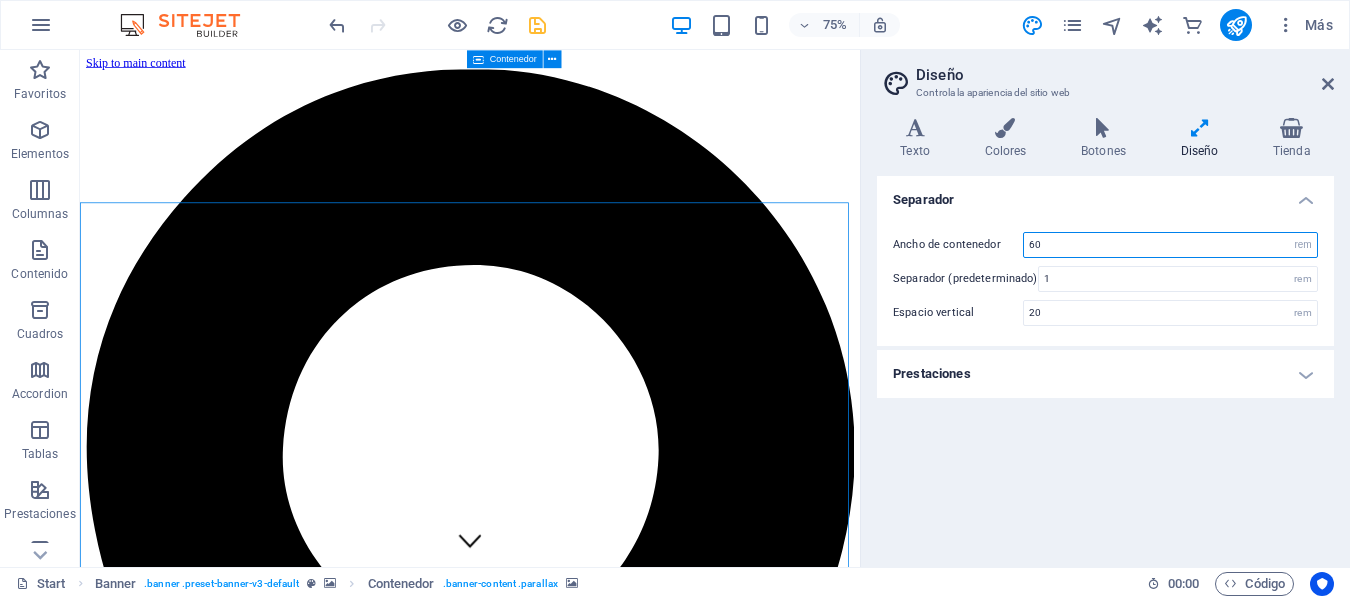 click on "60" at bounding box center (1170, 245) 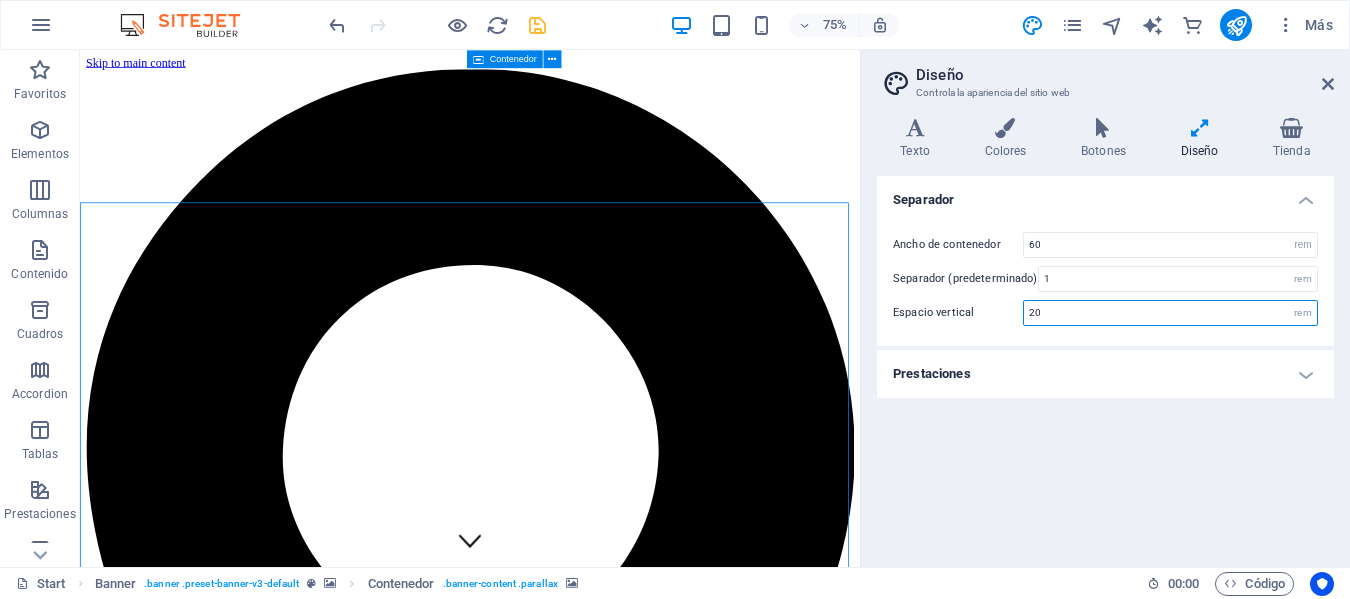 click on "20" at bounding box center [1170, 313] 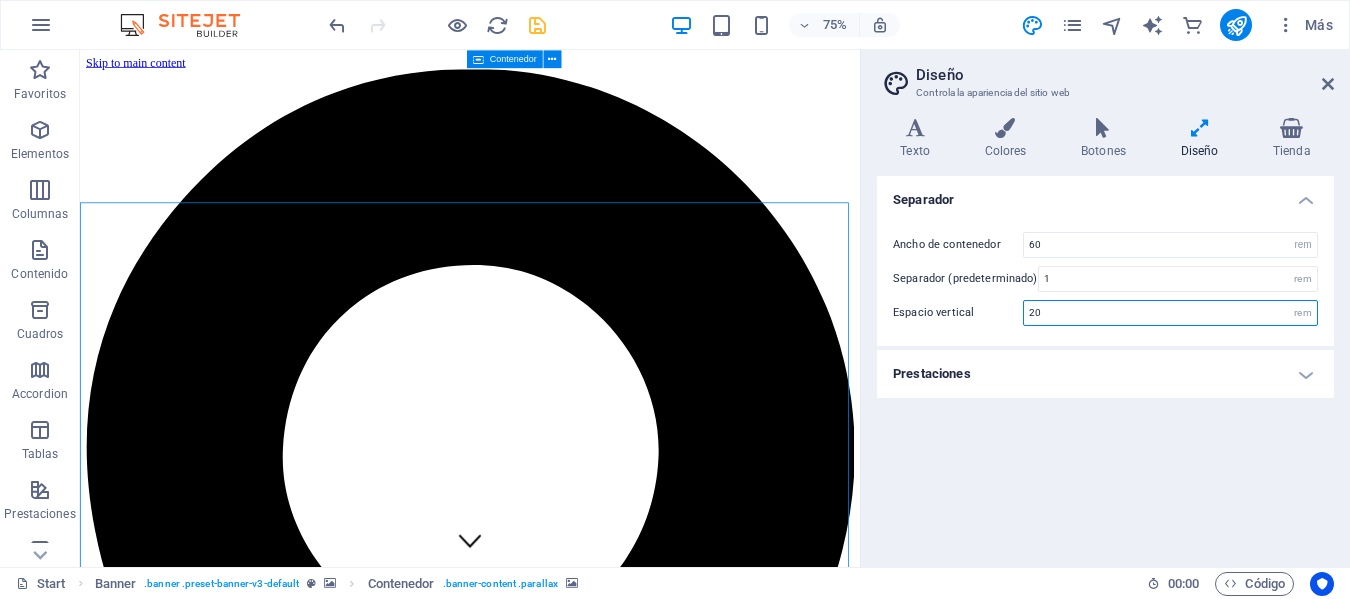 drag, startPoint x: 1072, startPoint y: 313, endPoint x: 1020, endPoint y: 318, distance: 52.23983 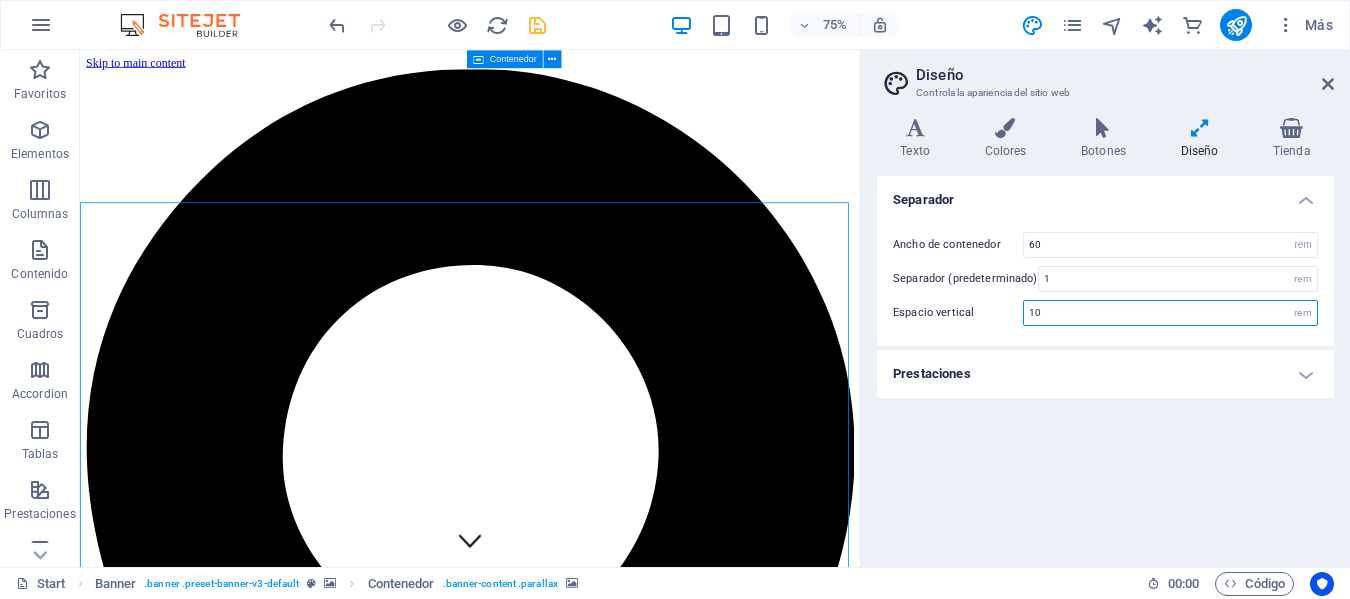 type on "1" 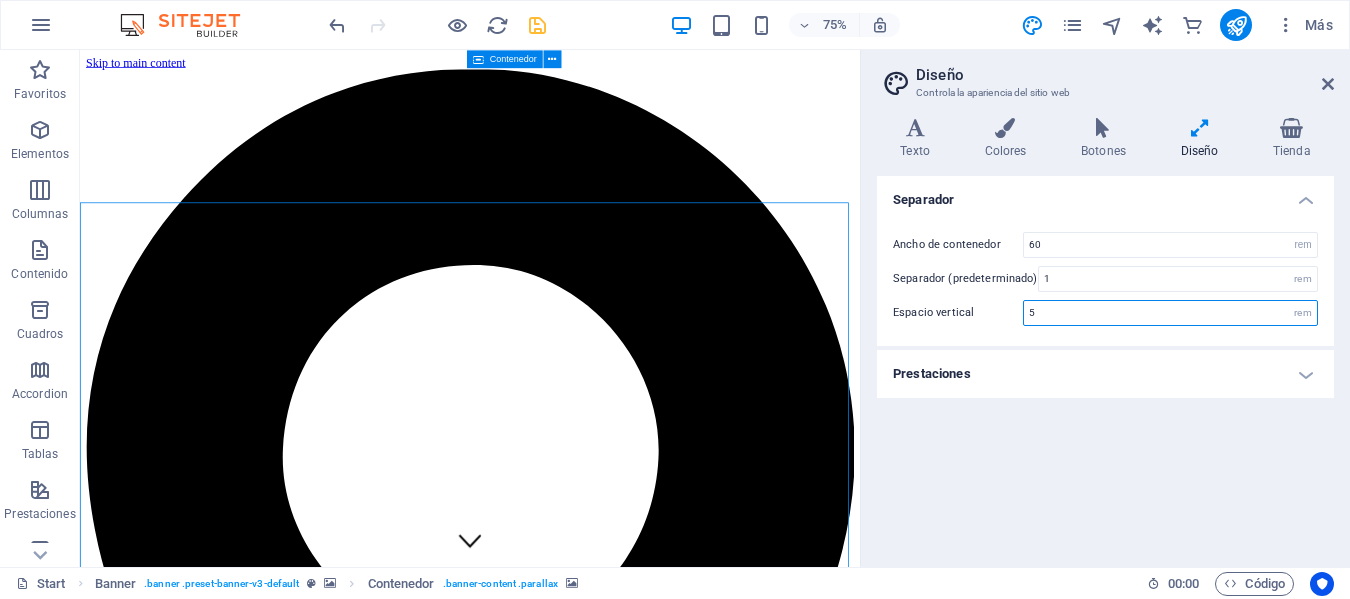 type on "5" 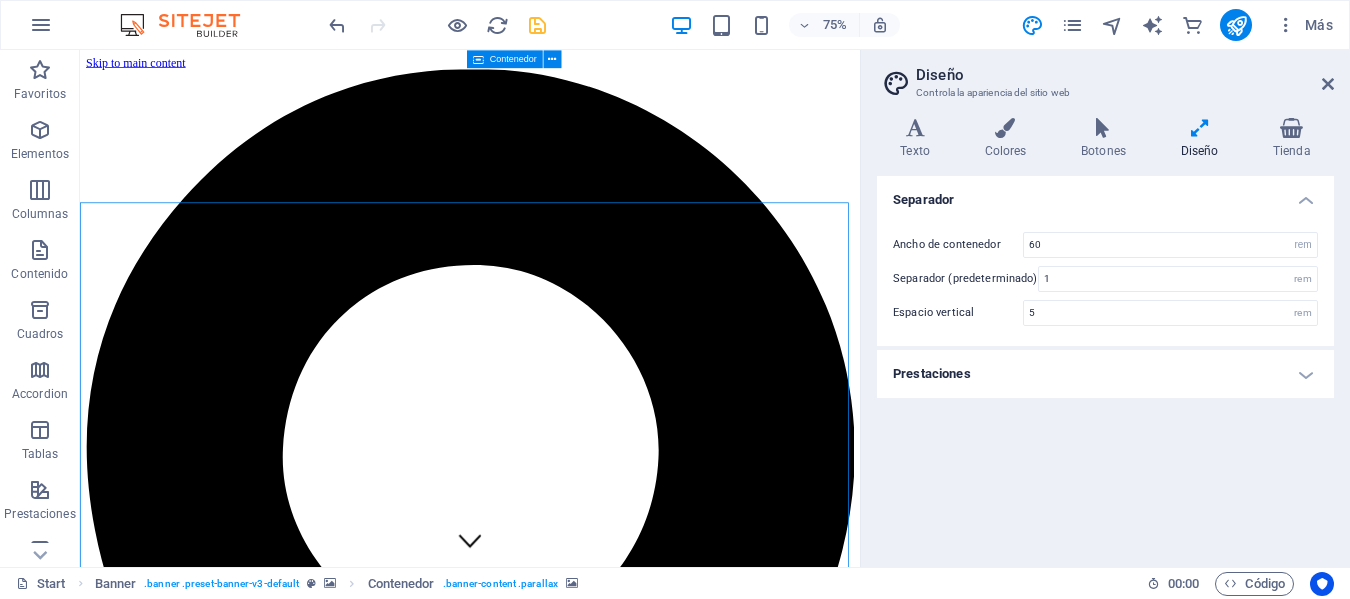 click on "Separador Ancho de contenedor 60 rem px Separador (predeterminado) 1 rem Espacio vertical 5 rem Prestaciones Duración de la transición 0.3 s Función de la transición Lentitud Entrada lenta Salida lenta Entrada/salida lenta Lineal" at bounding box center (1105, 363) 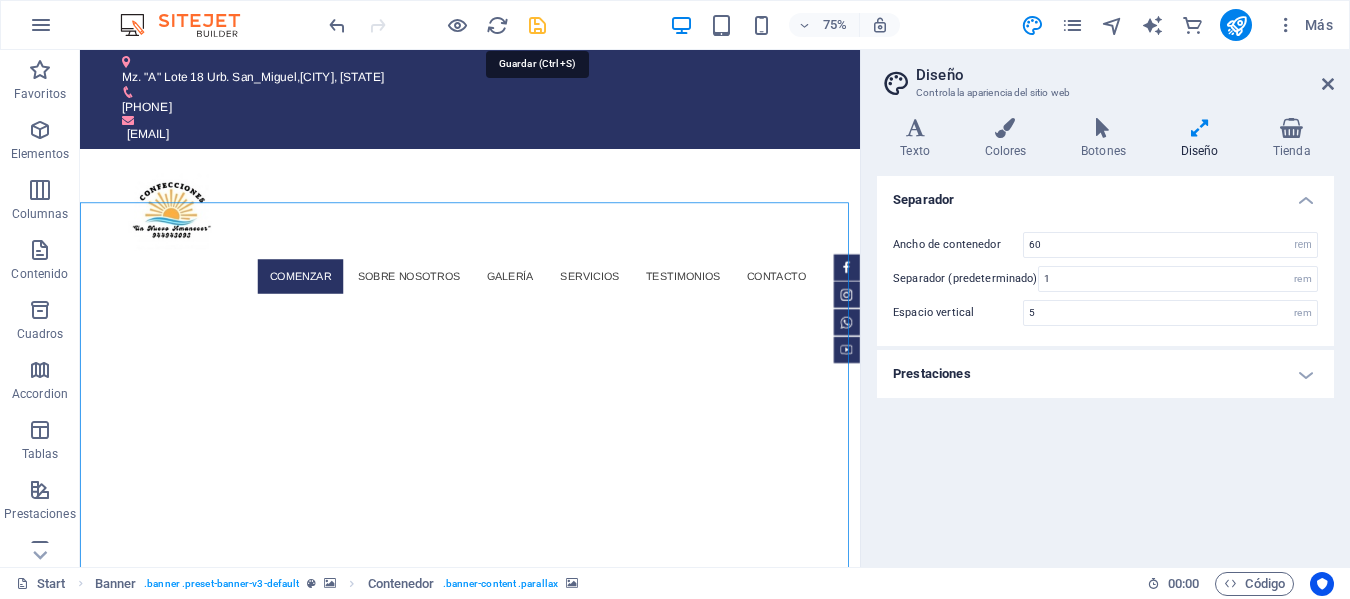click at bounding box center (537, 25) 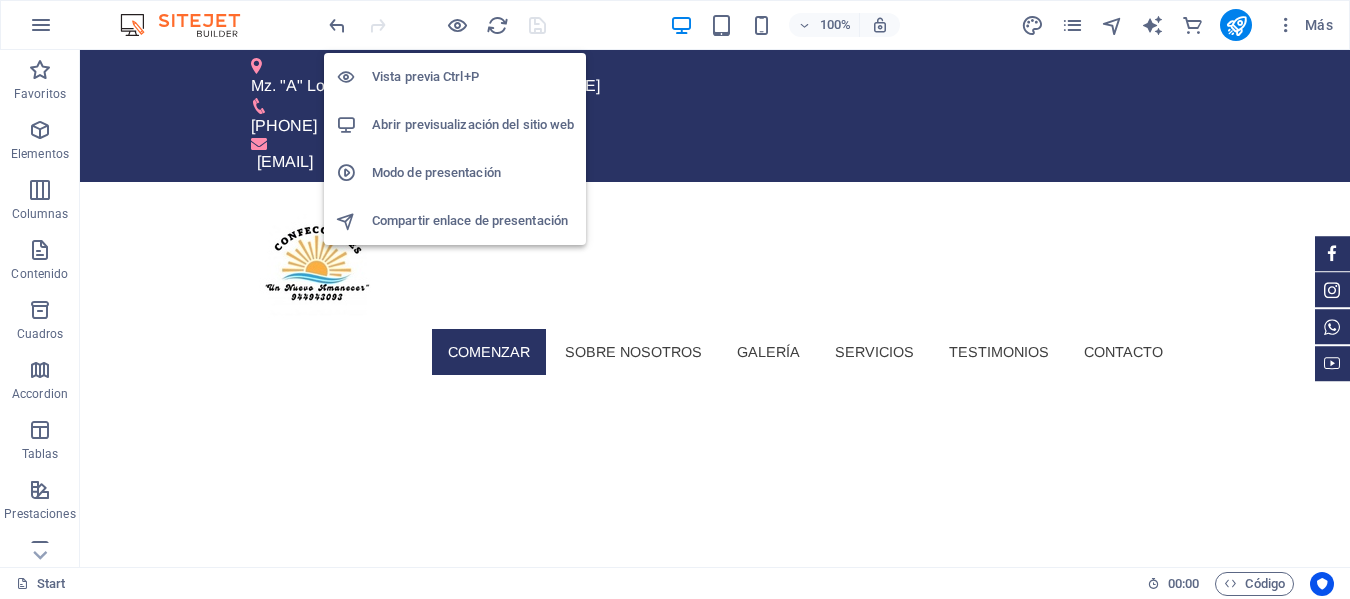 click on "Abrir previsualización del sitio web" at bounding box center (473, 125) 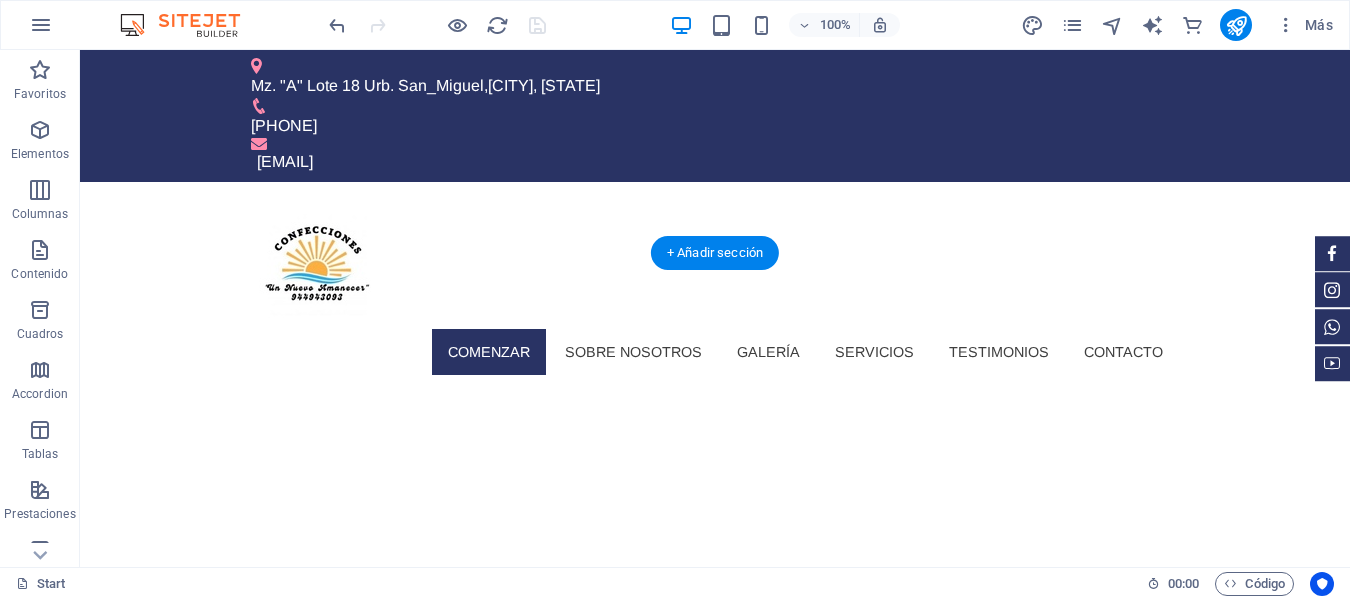 click at bounding box center [715, 1019] 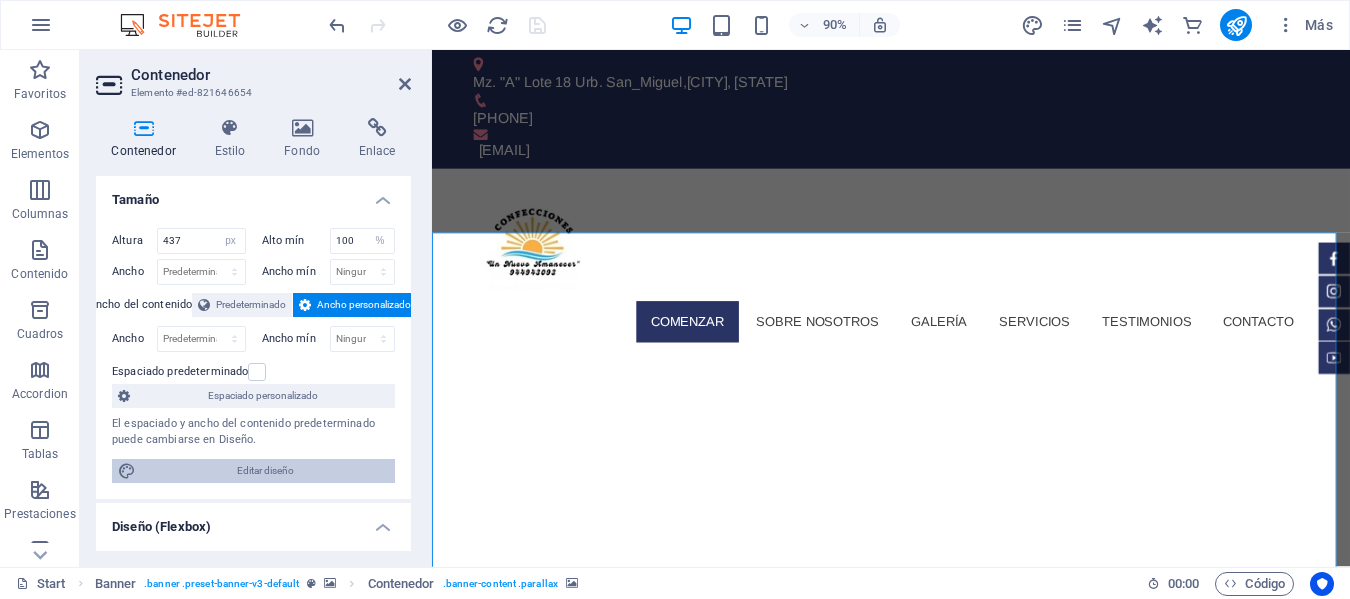 click on "Editar diseño" at bounding box center (265, 471) 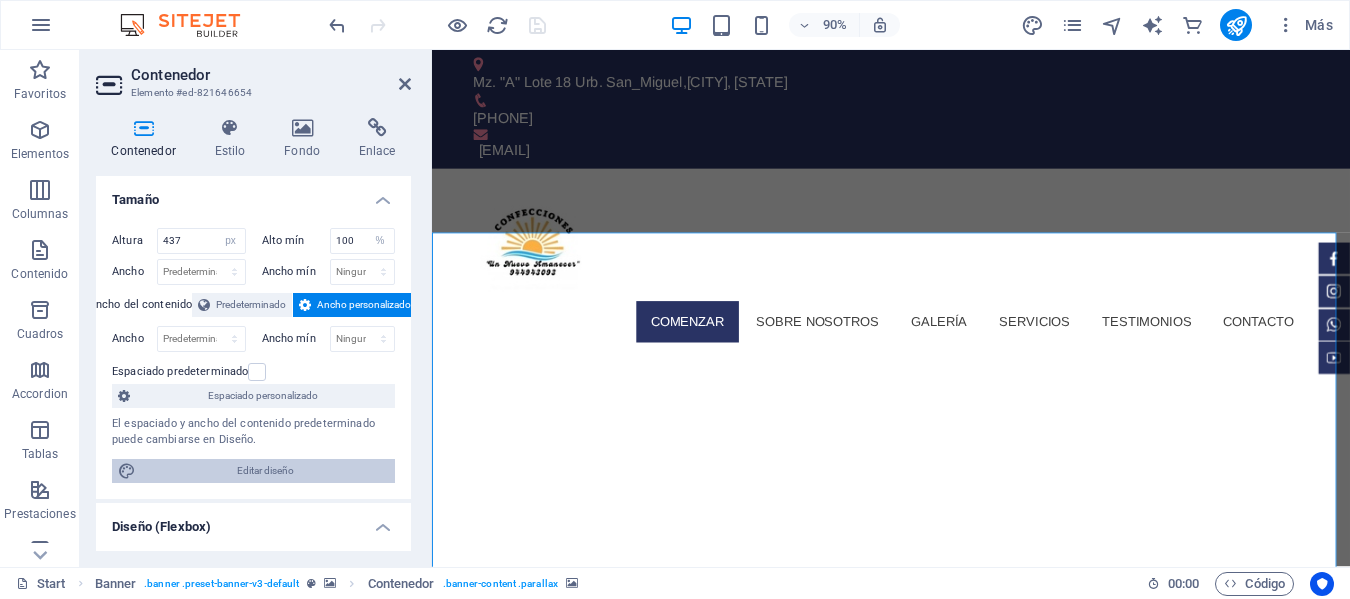 select on "rem" 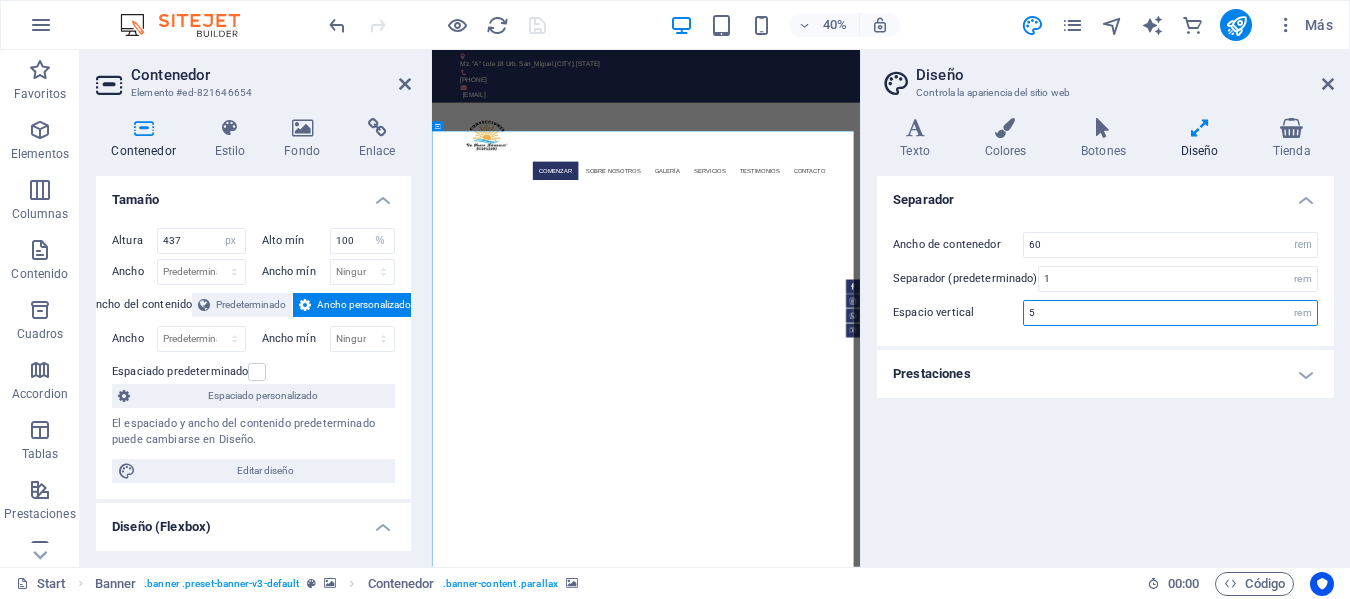 click on "5" at bounding box center [1170, 313] 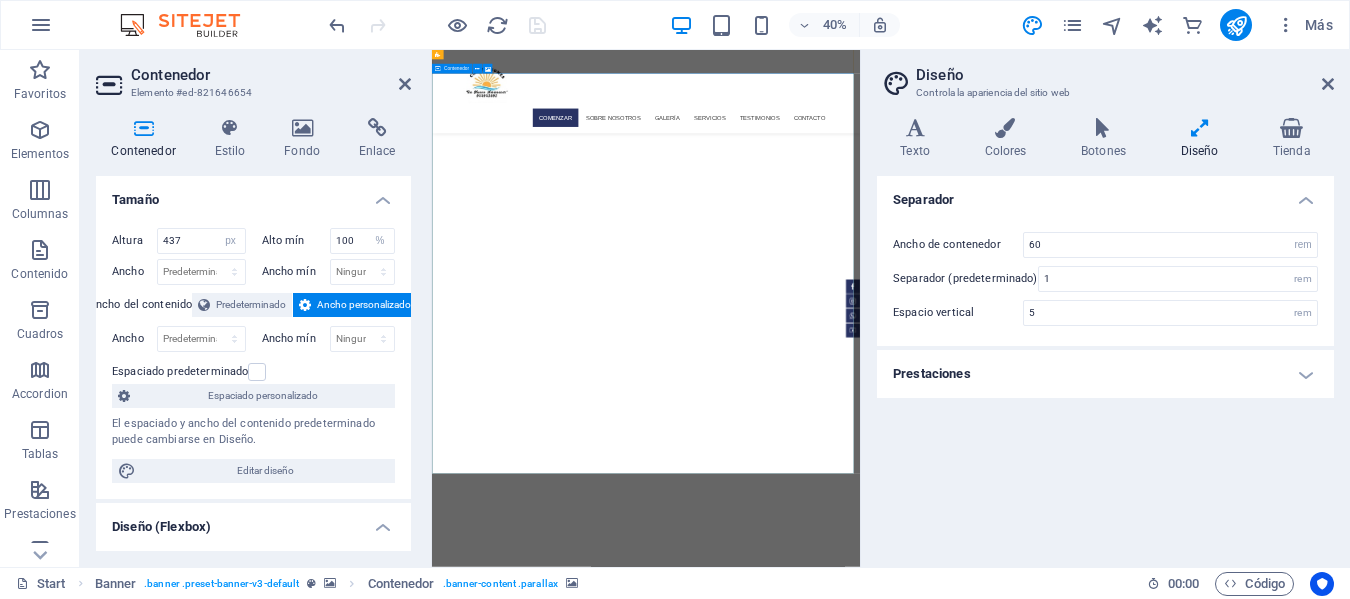 scroll, scrollTop: 100, scrollLeft: 0, axis: vertical 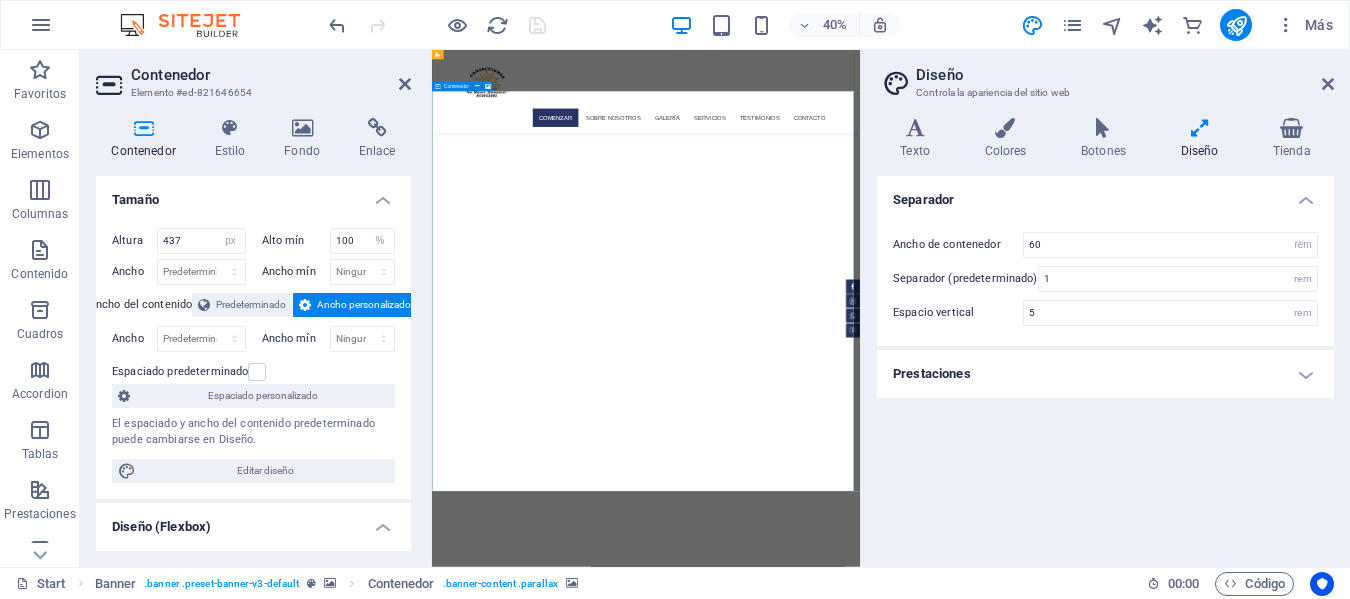 click at bounding box center (967, 1927) 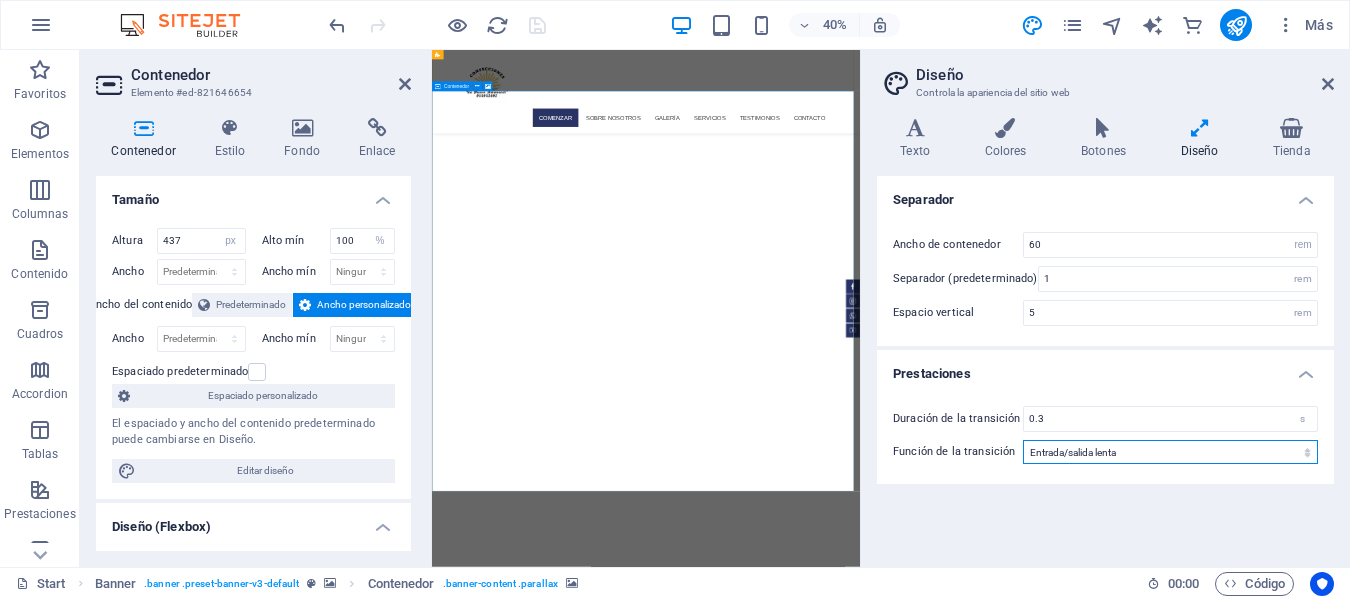 click on "Lentitud Entrada lenta Salida lenta Entrada/salida lenta Lineal" at bounding box center (1170, 452) 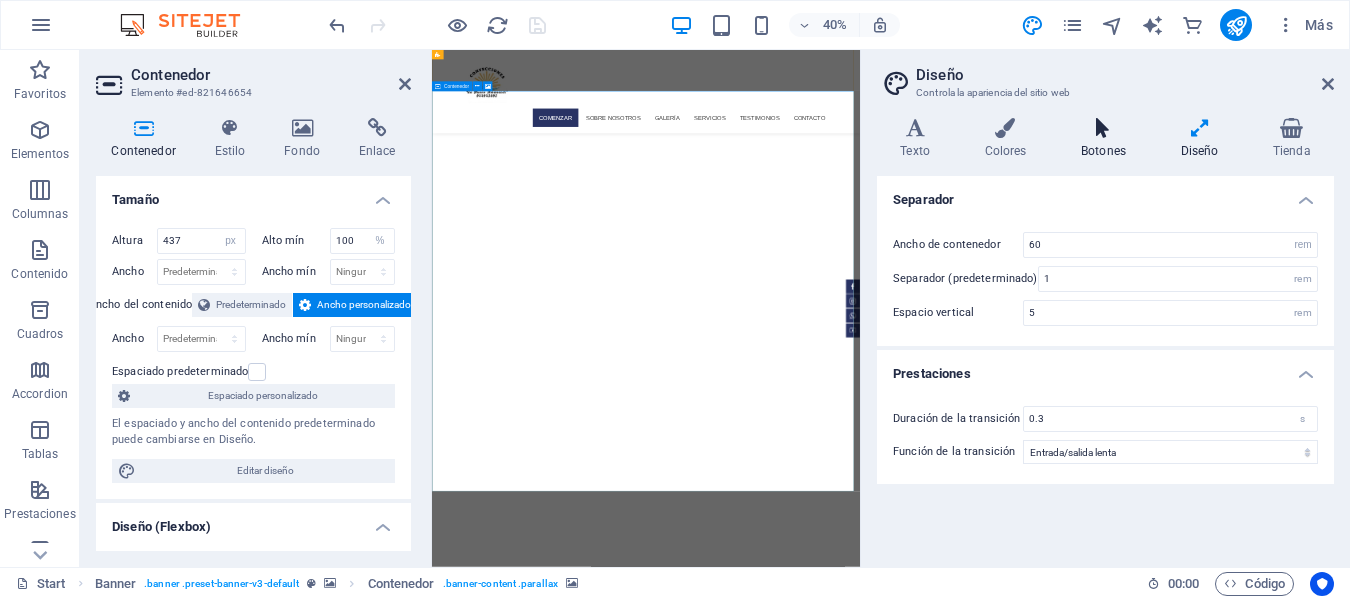 click at bounding box center (1104, 128) 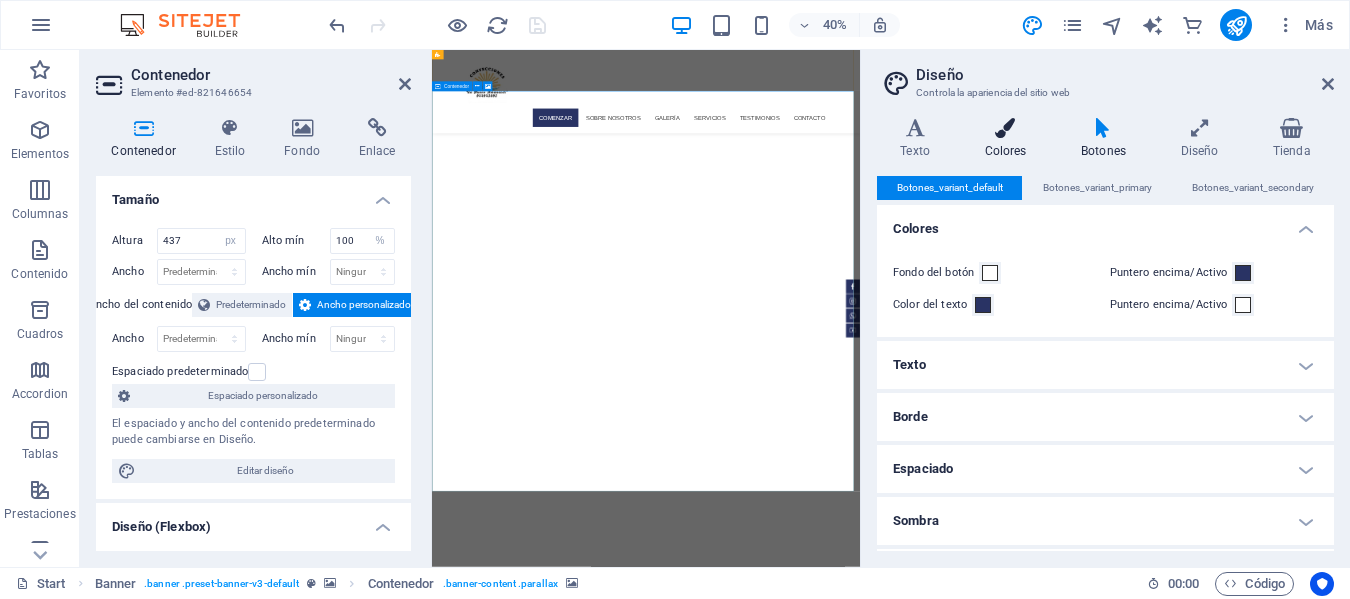 click on "Colores" at bounding box center (1009, 139) 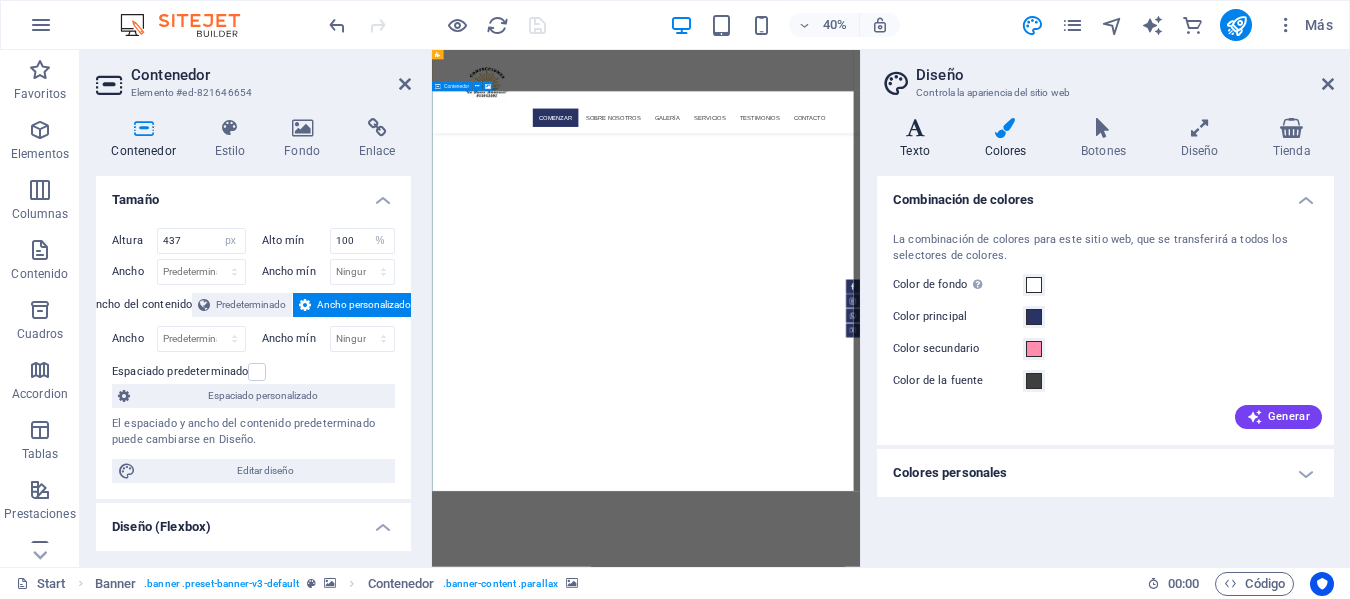 click on "Texto" at bounding box center [919, 139] 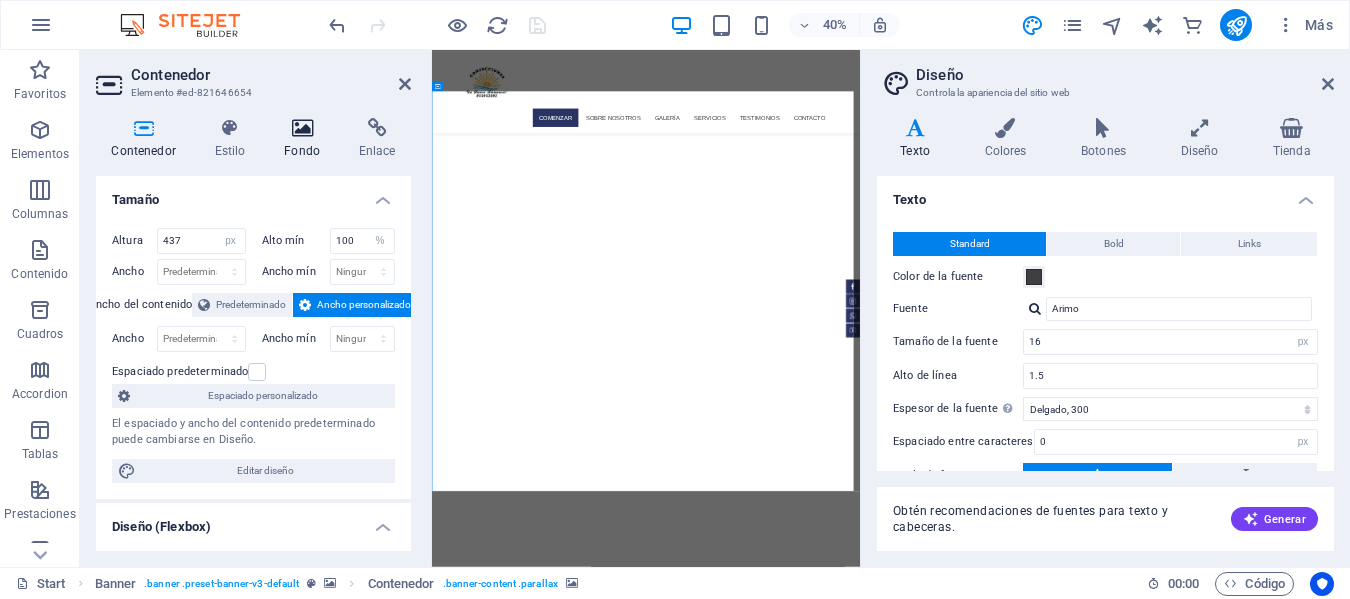 click on "Fondo" at bounding box center [306, 139] 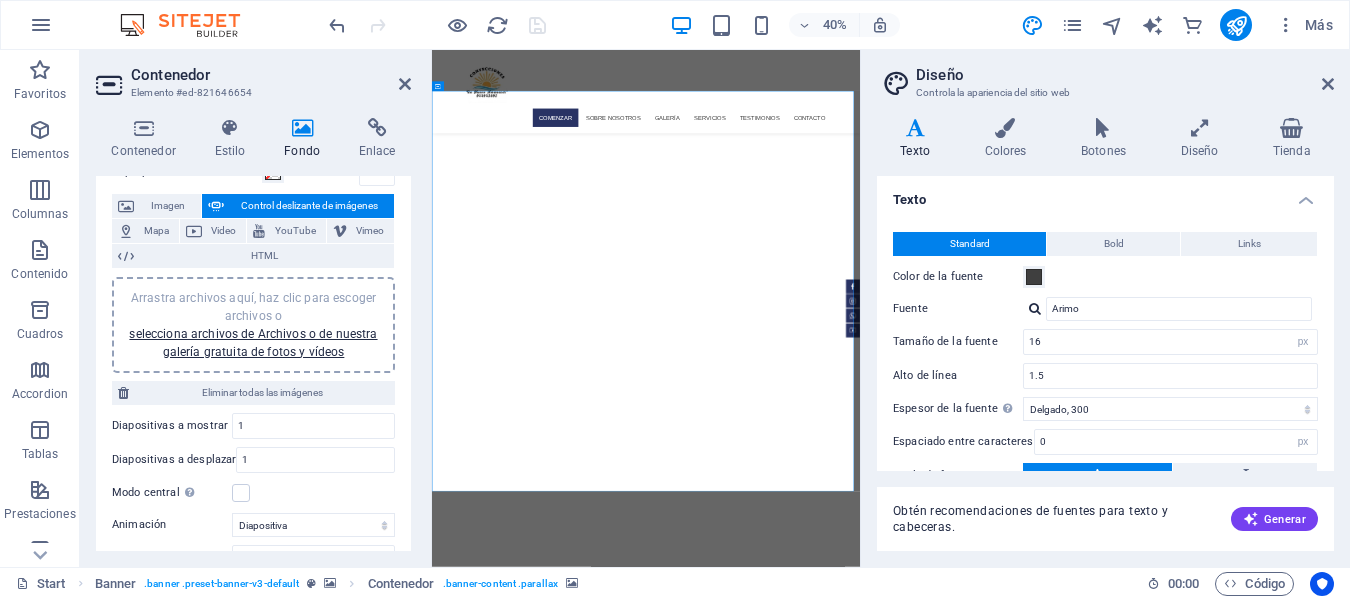 scroll, scrollTop: 100, scrollLeft: 0, axis: vertical 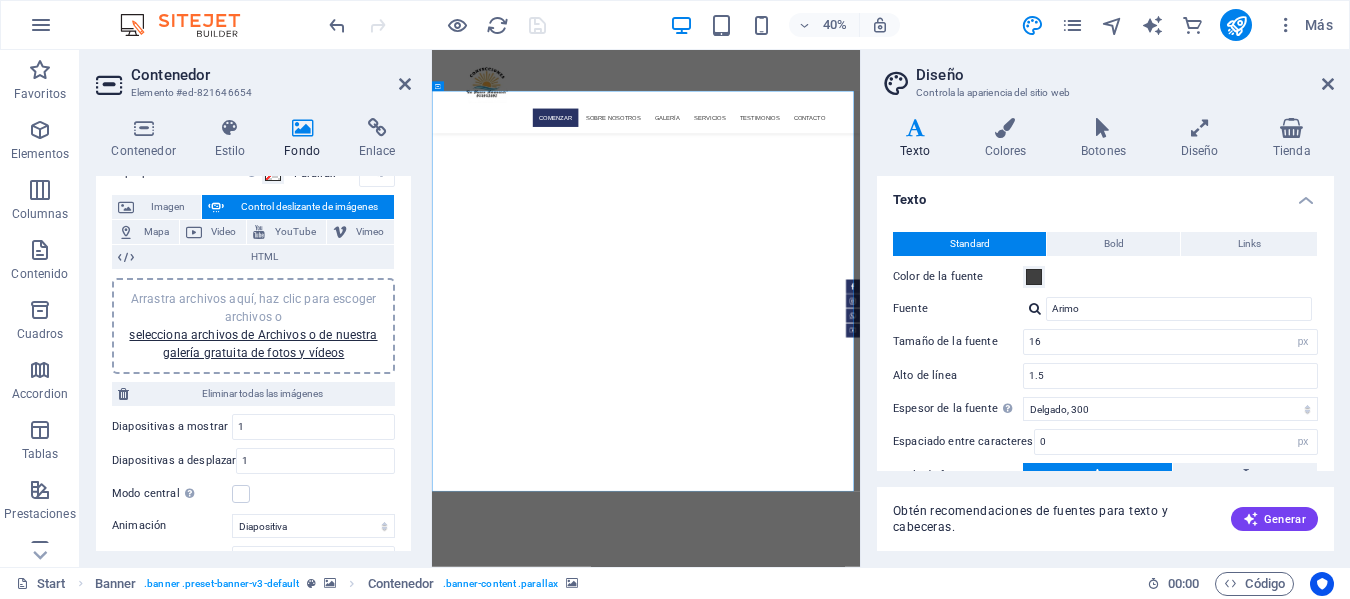 click at bounding box center (967, 1927) 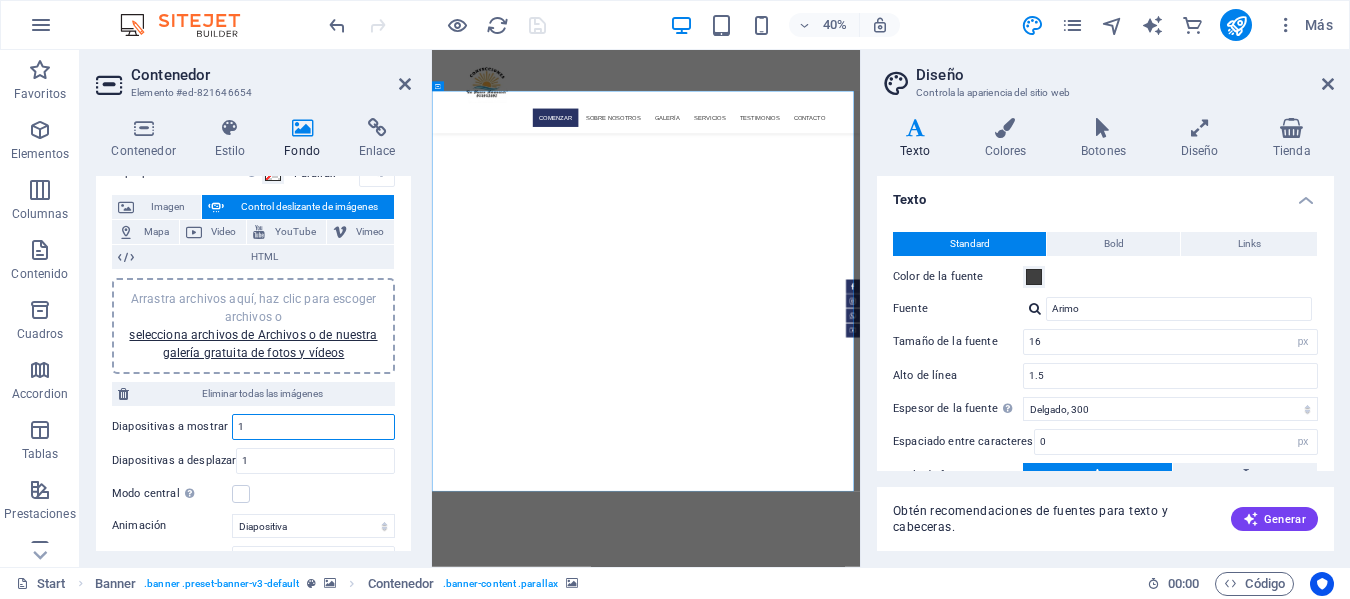 click on "1" at bounding box center (313, 427) 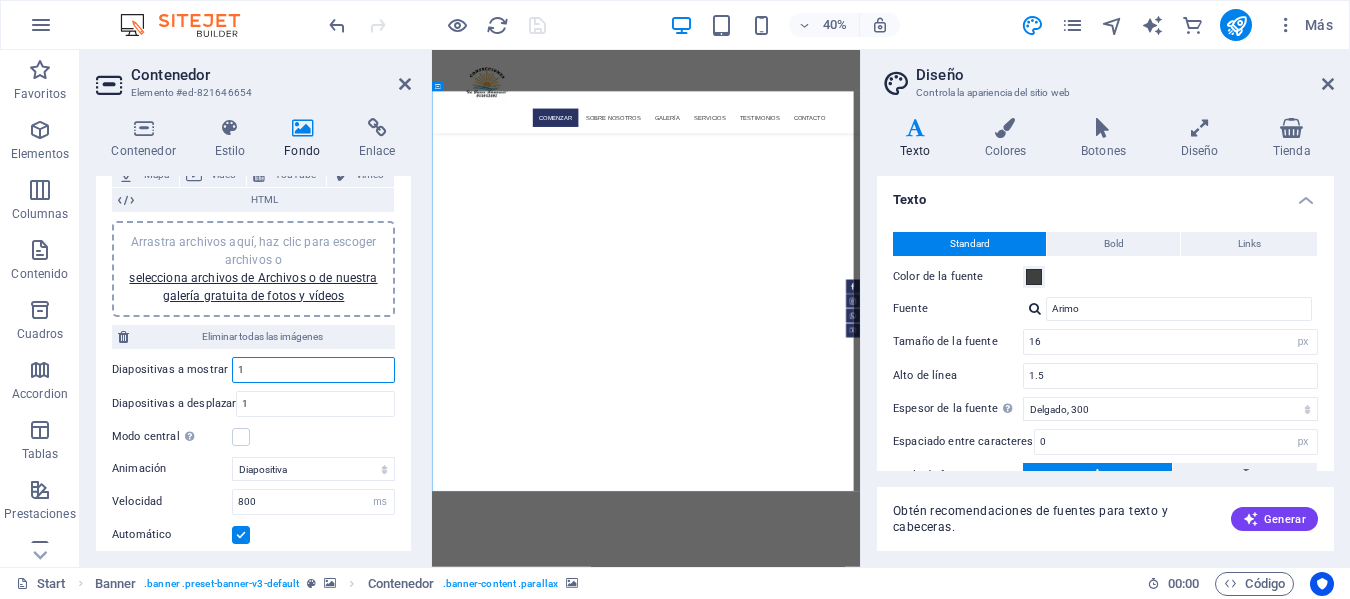 scroll, scrollTop: 200, scrollLeft: 0, axis: vertical 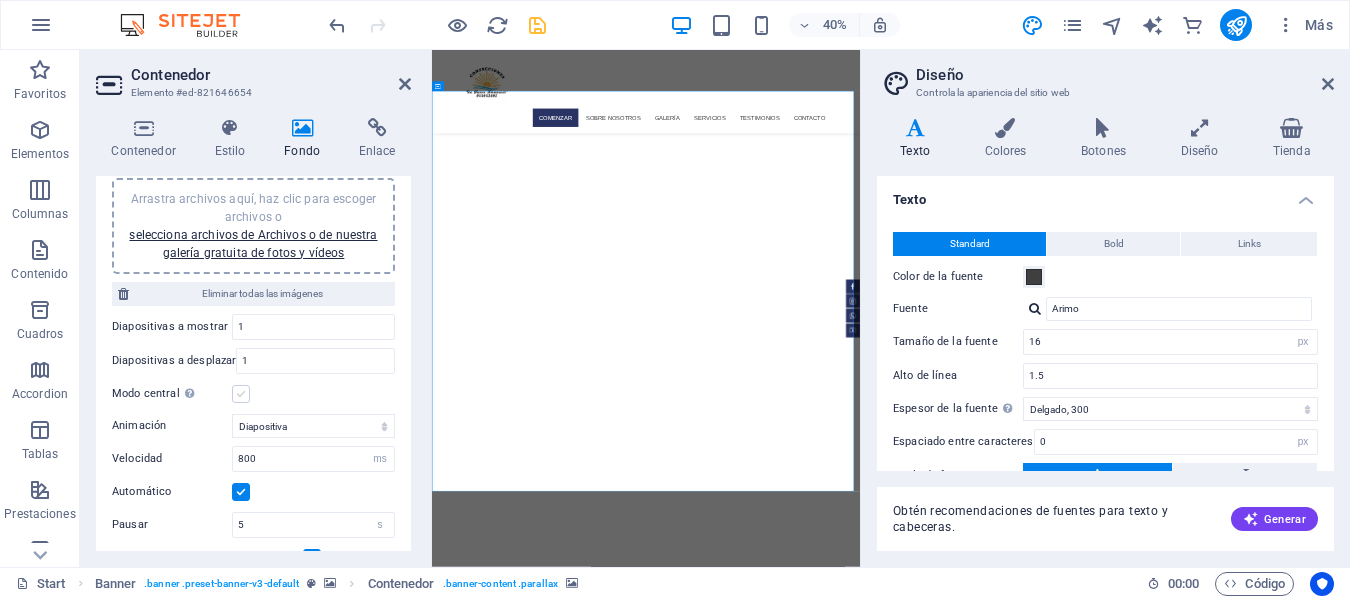 click at bounding box center (241, 394) 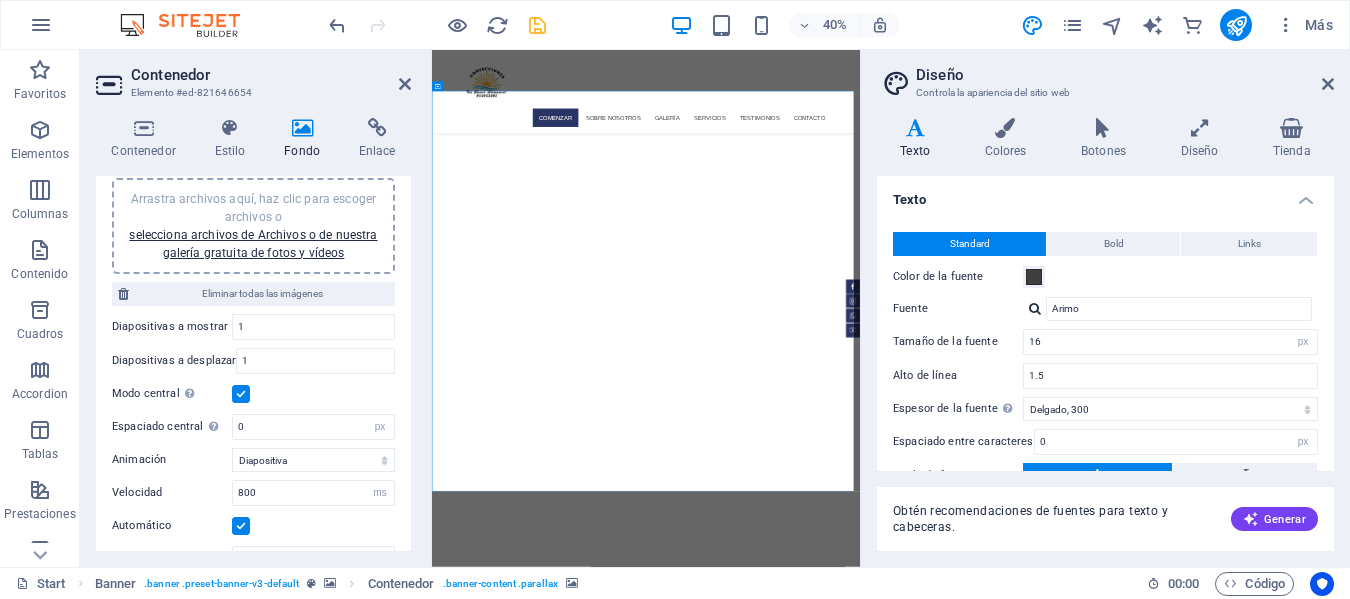 click at bounding box center [241, 394] 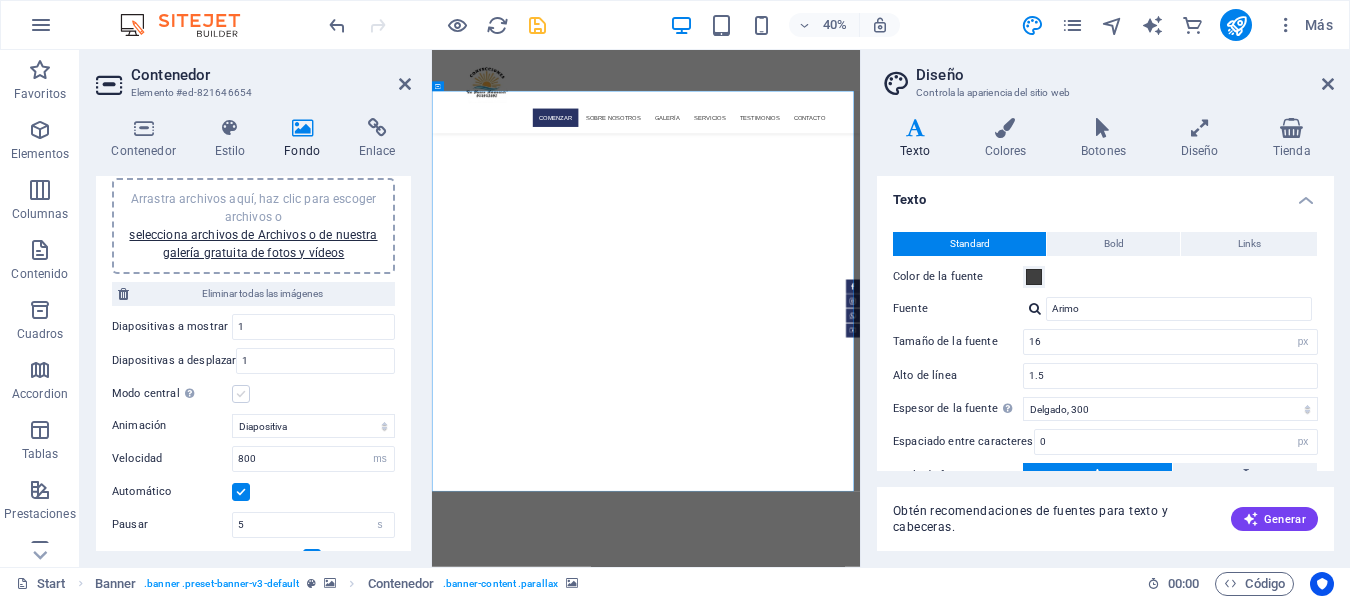 click at bounding box center (241, 394) 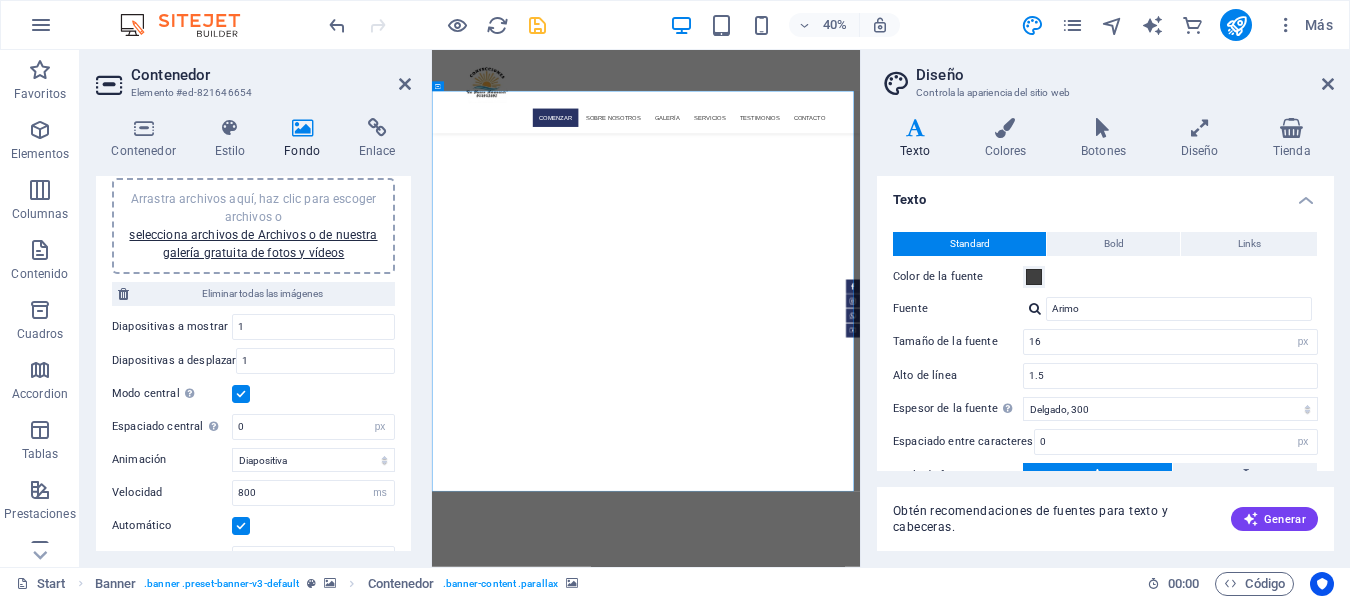 click at bounding box center (241, 394) 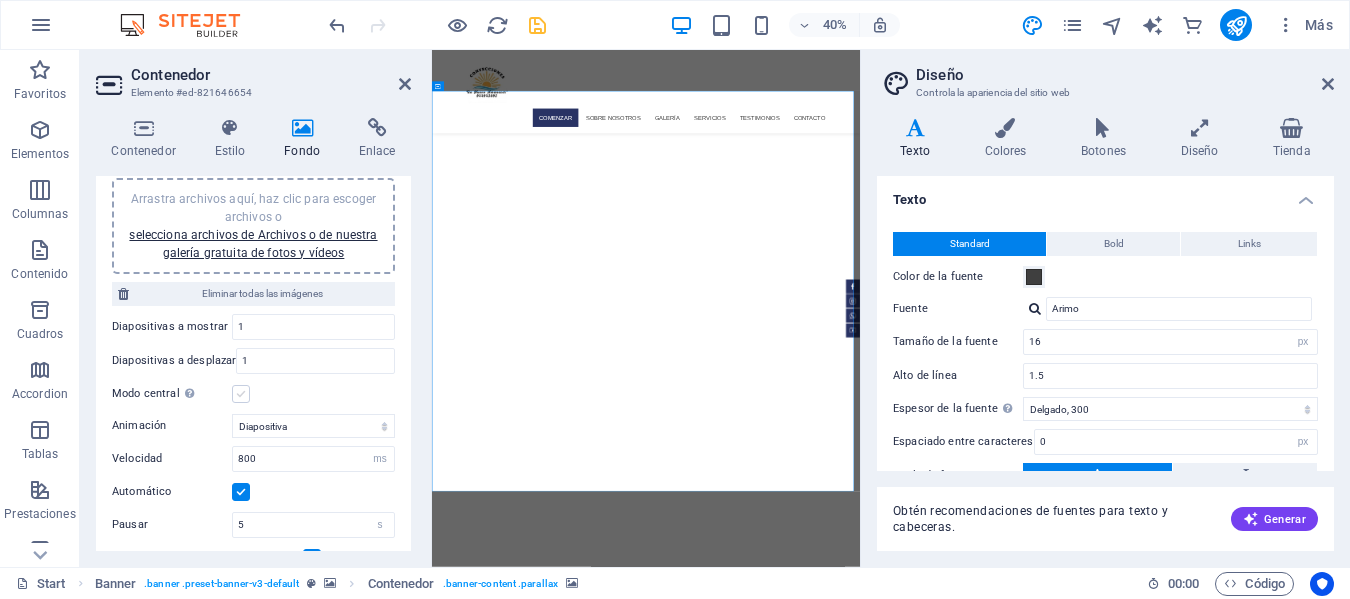 click at bounding box center (241, 394) 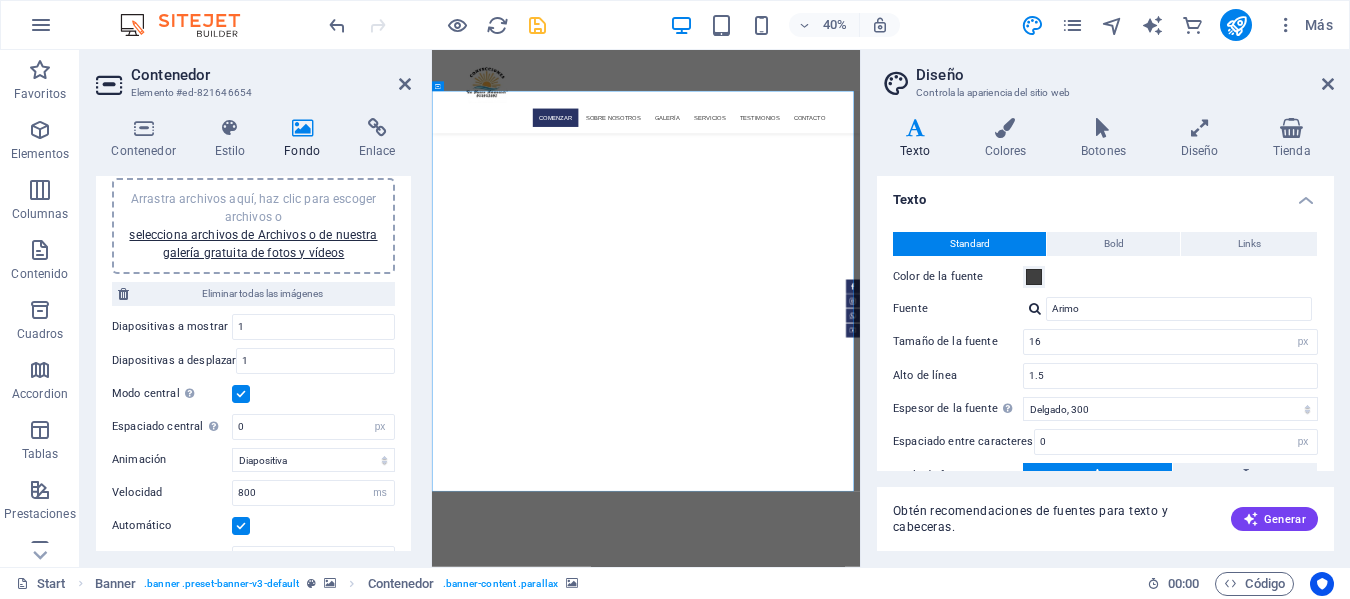 click at bounding box center (241, 394) 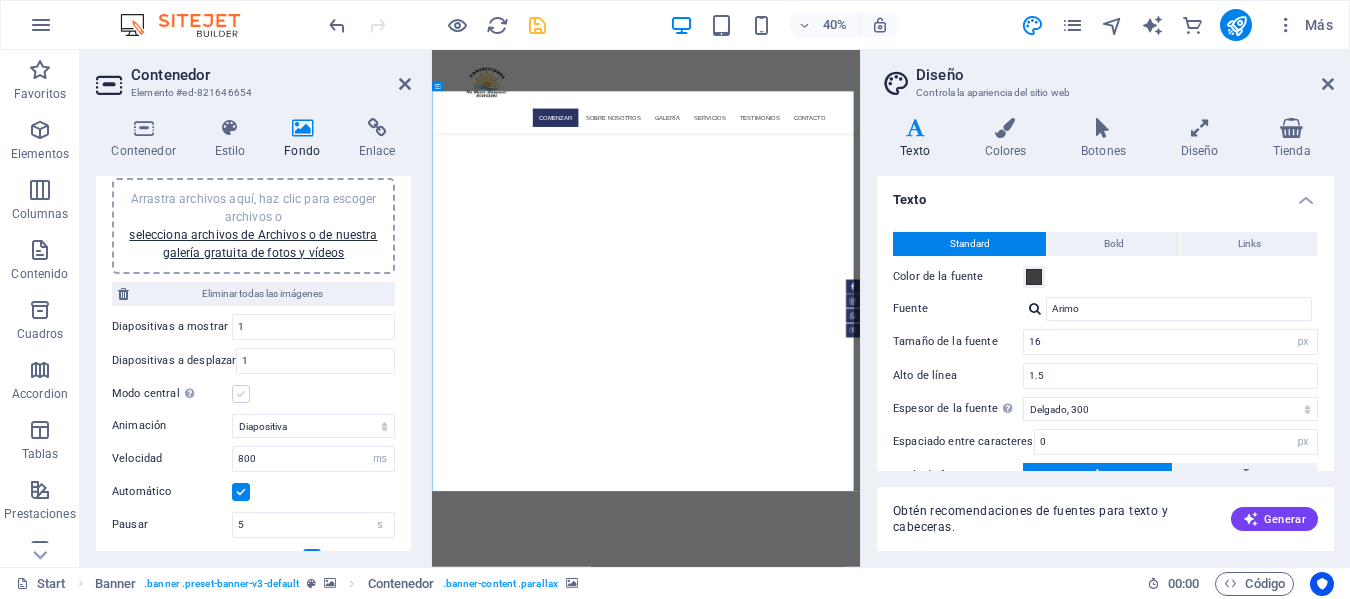 click at bounding box center (241, 394) 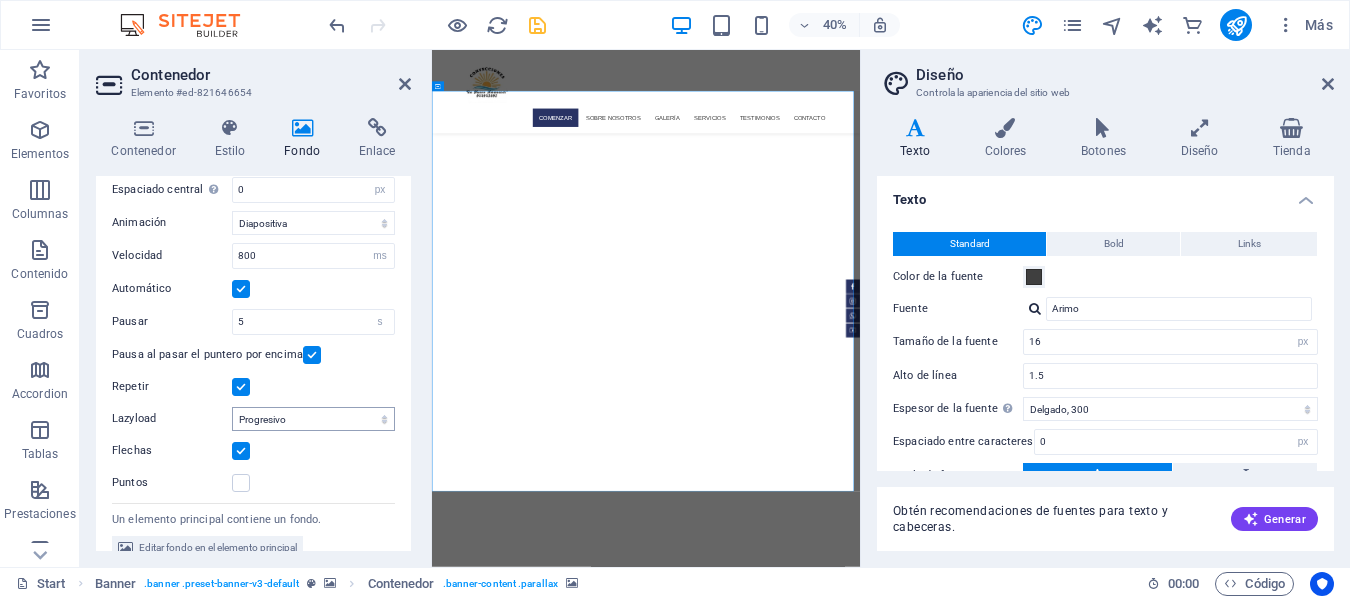 scroll, scrollTop: 462, scrollLeft: 0, axis: vertical 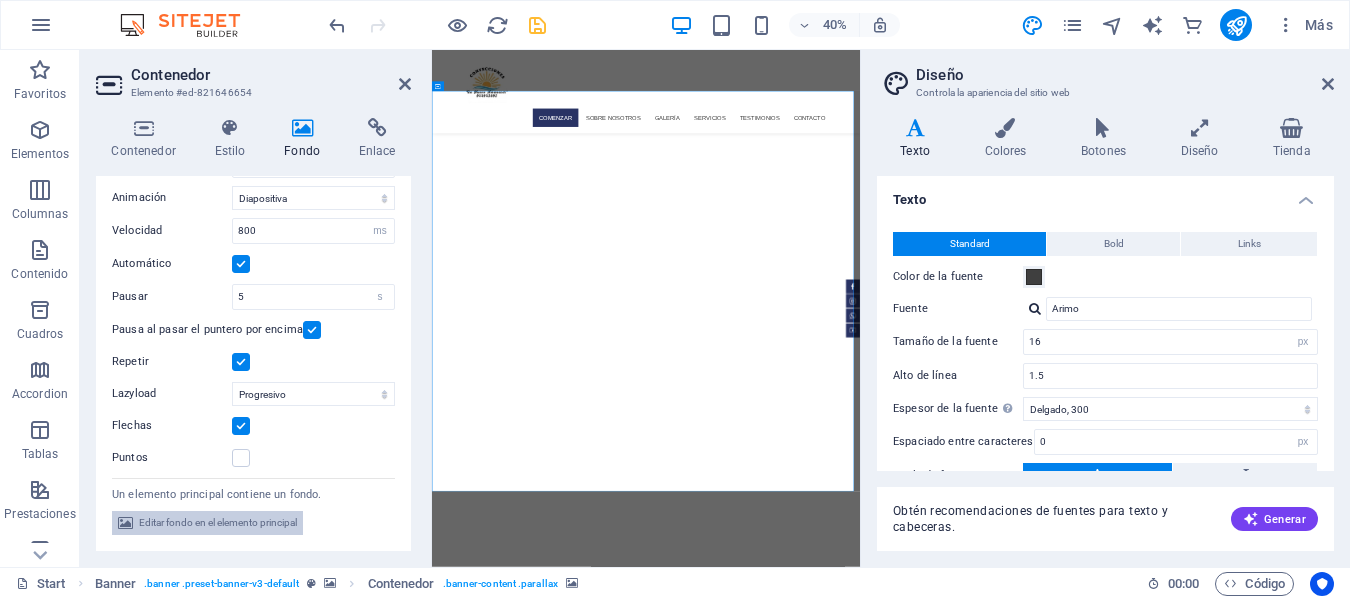 click on "Editar fondo en el elemento principal" at bounding box center [218, 523] 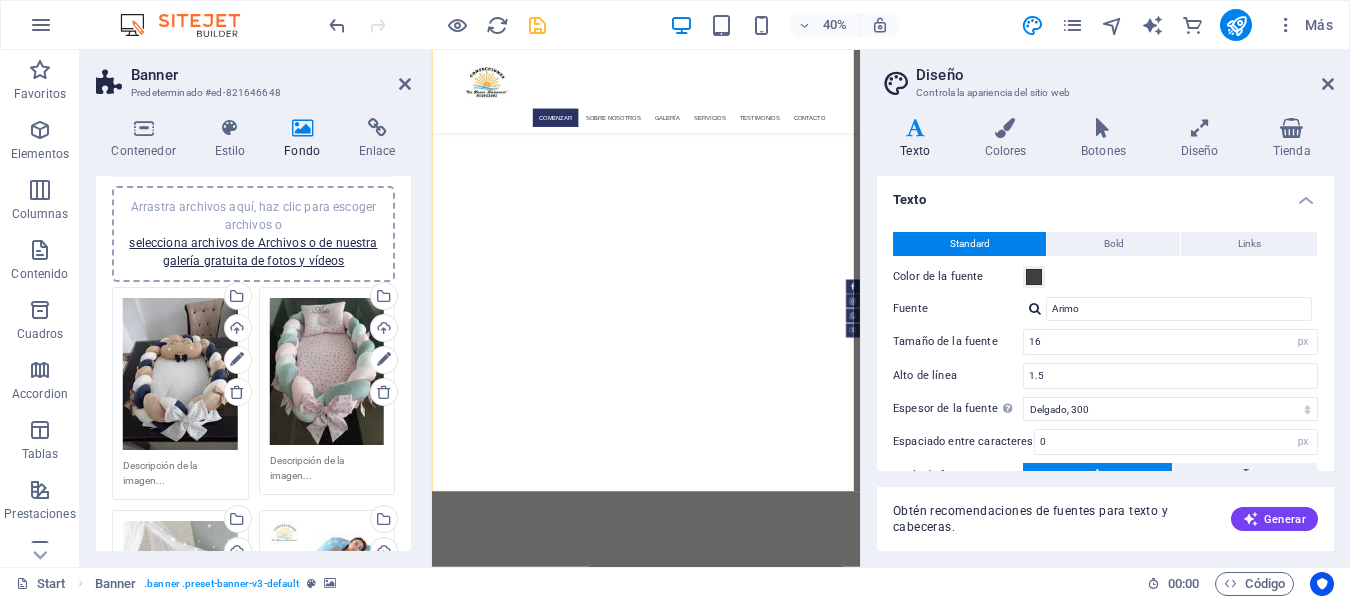 scroll, scrollTop: 200, scrollLeft: 0, axis: vertical 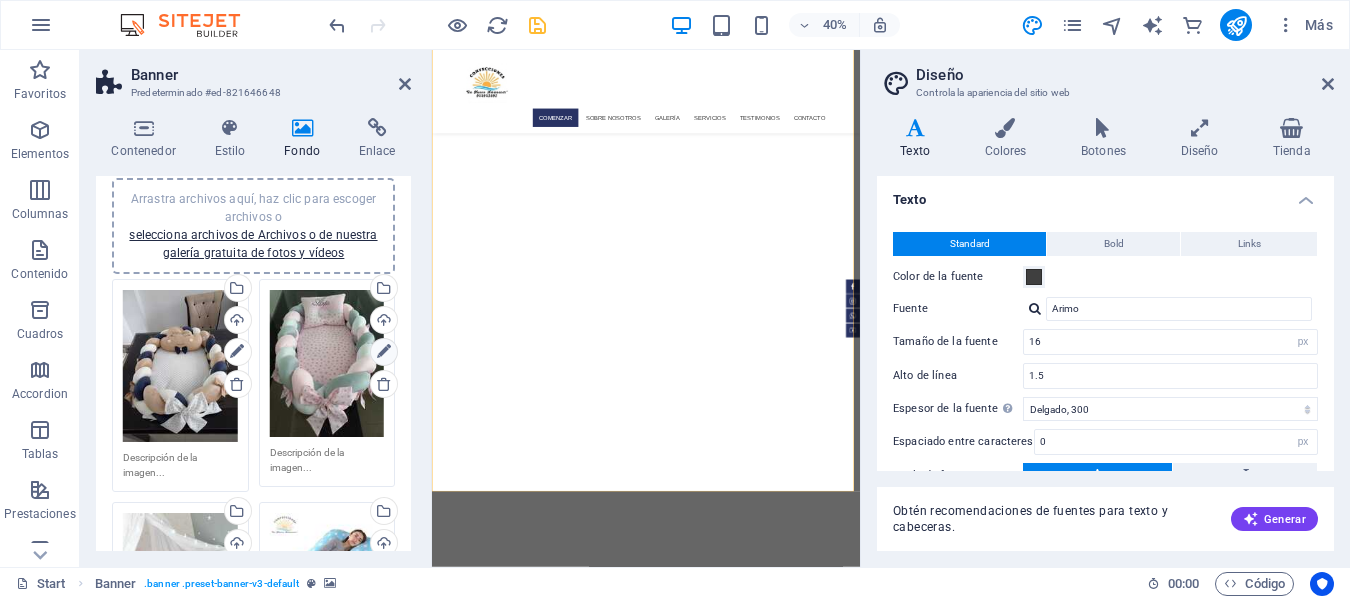 click at bounding box center [384, 352] 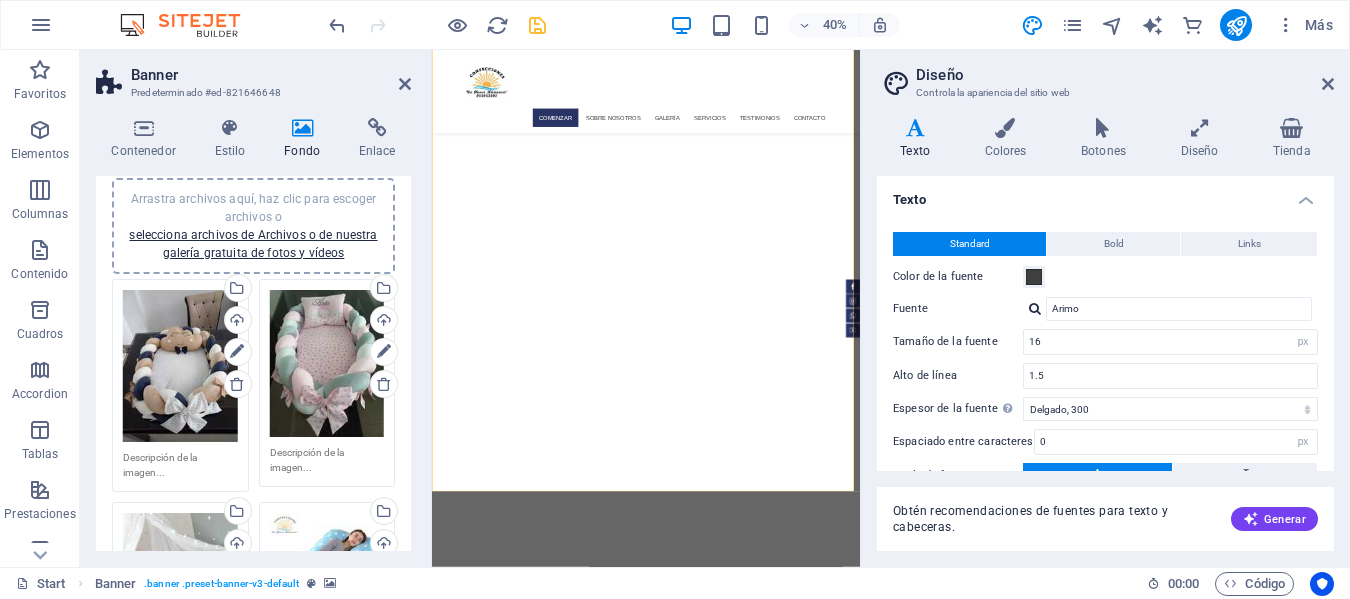 click on "Arrastra archivos aquí, haz clic para escoger archivos o  selecciona archivos de Archivos o de nuestra galería gratuita de fotos y vídeos" at bounding box center (327, 363) 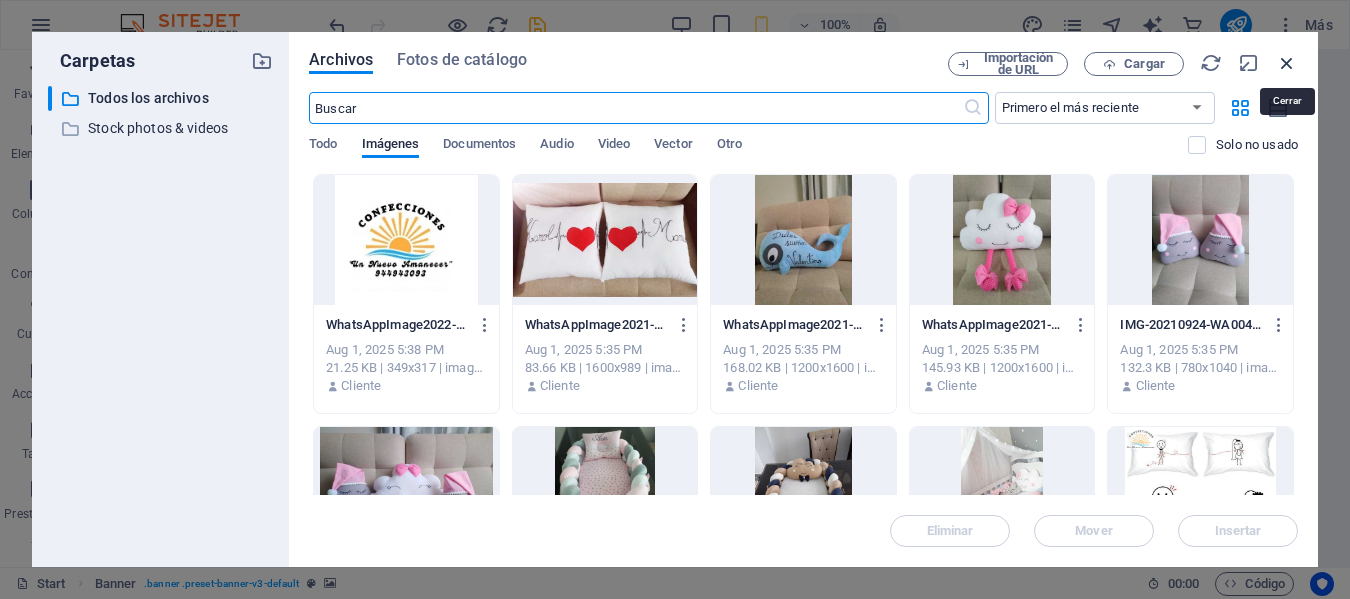 click at bounding box center [1287, 63] 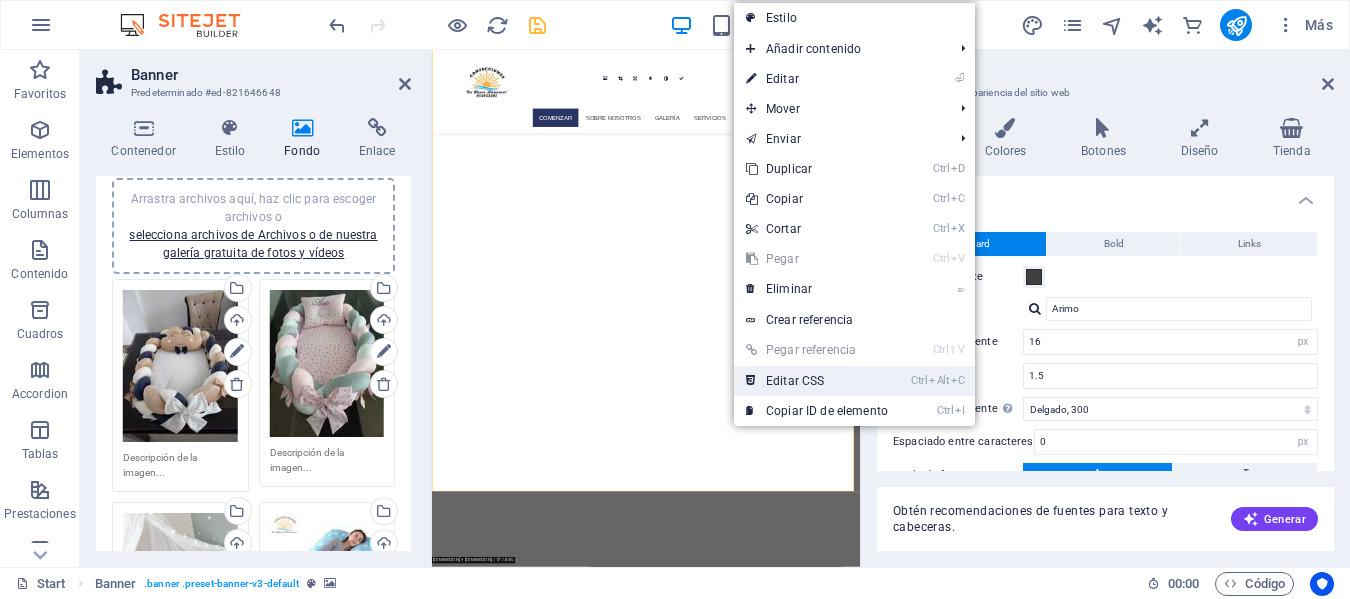 click on "Ctrl Alt C  Editar CSS" at bounding box center (817, 381) 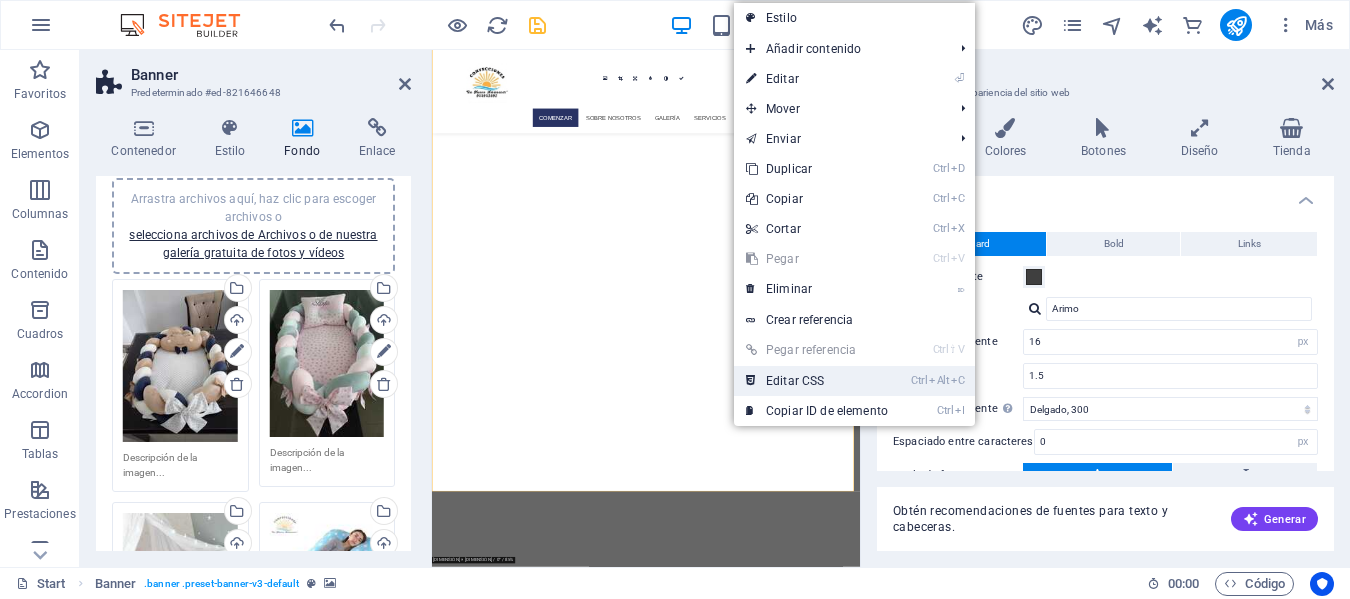 click at bounding box center [967, 1927] 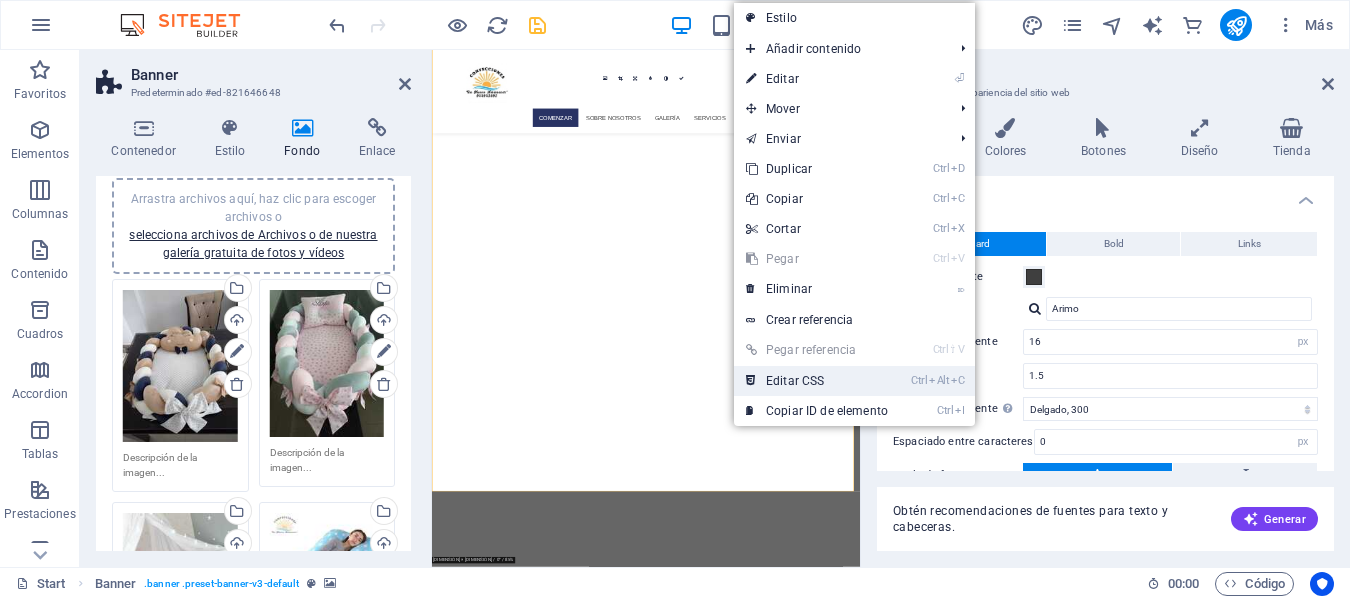 select on "px" 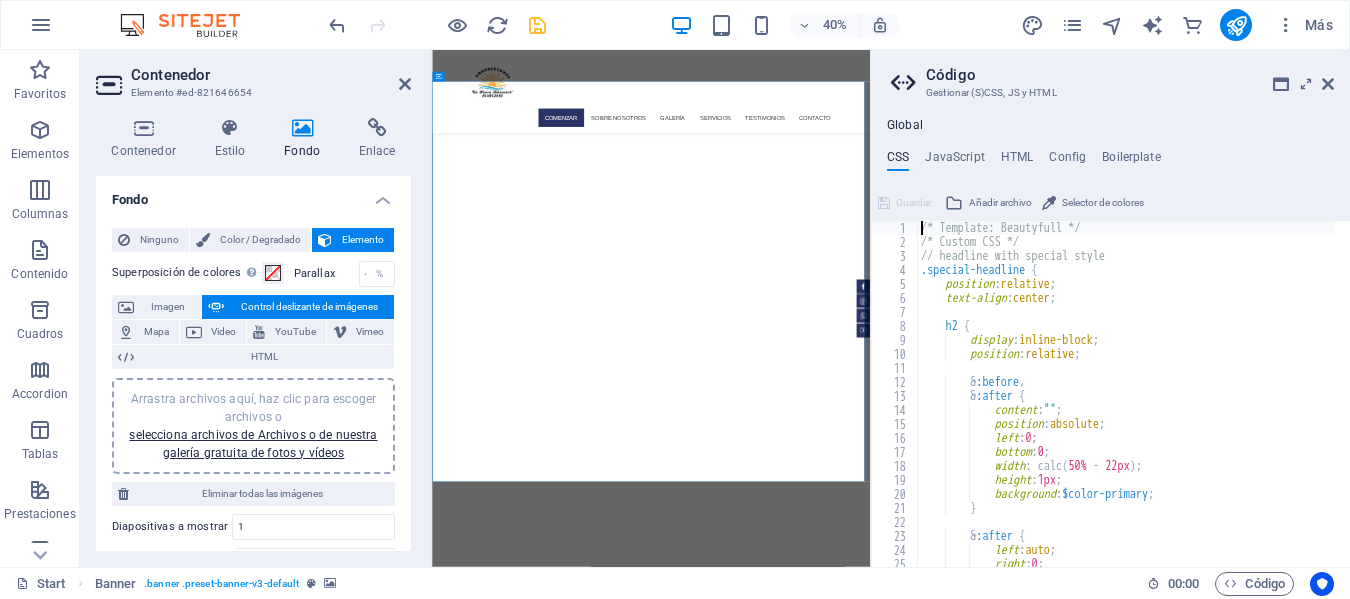 scroll, scrollTop: 124, scrollLeft: 0, axis: vertical 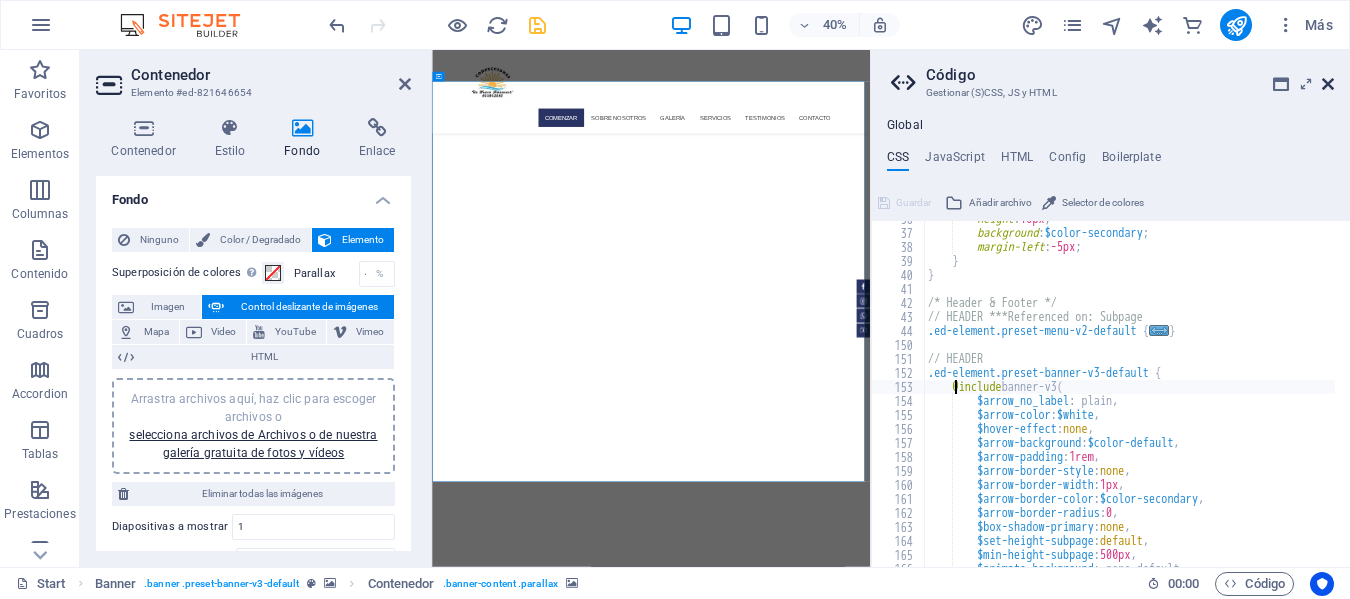 click at bounding box center [1328, 84] 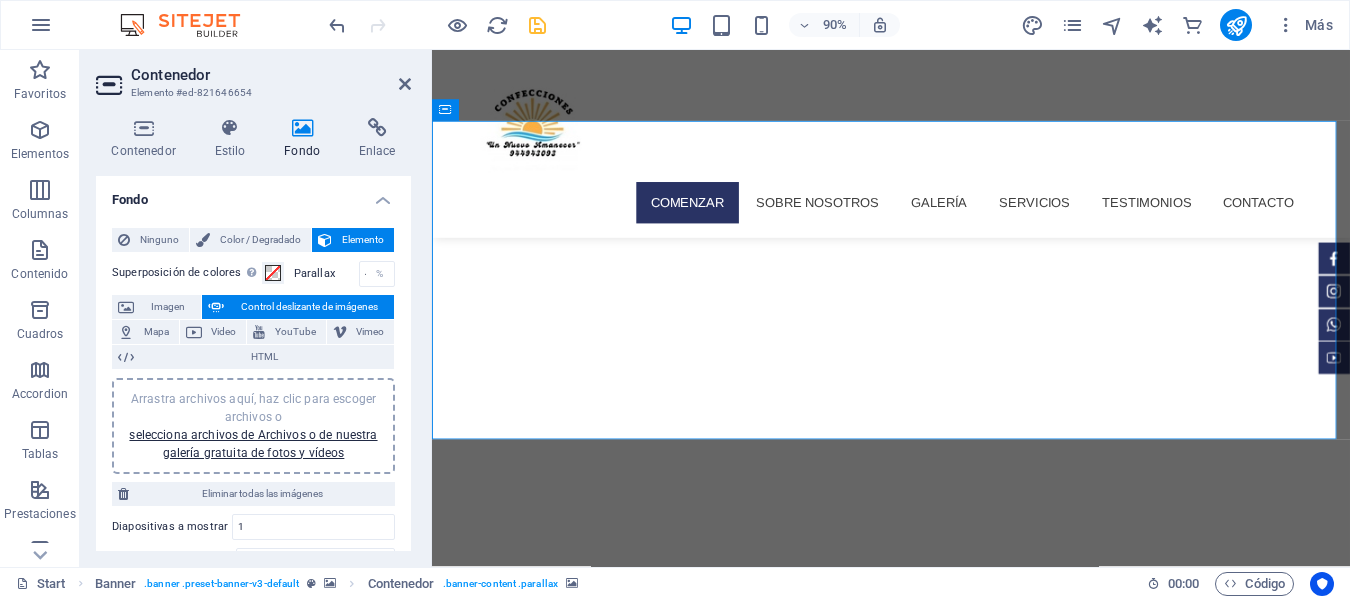 drag, startPoint x: 1078, startPoint y: 236, endPoint x: 1005, endPoint y: 289, distance: 90.21086 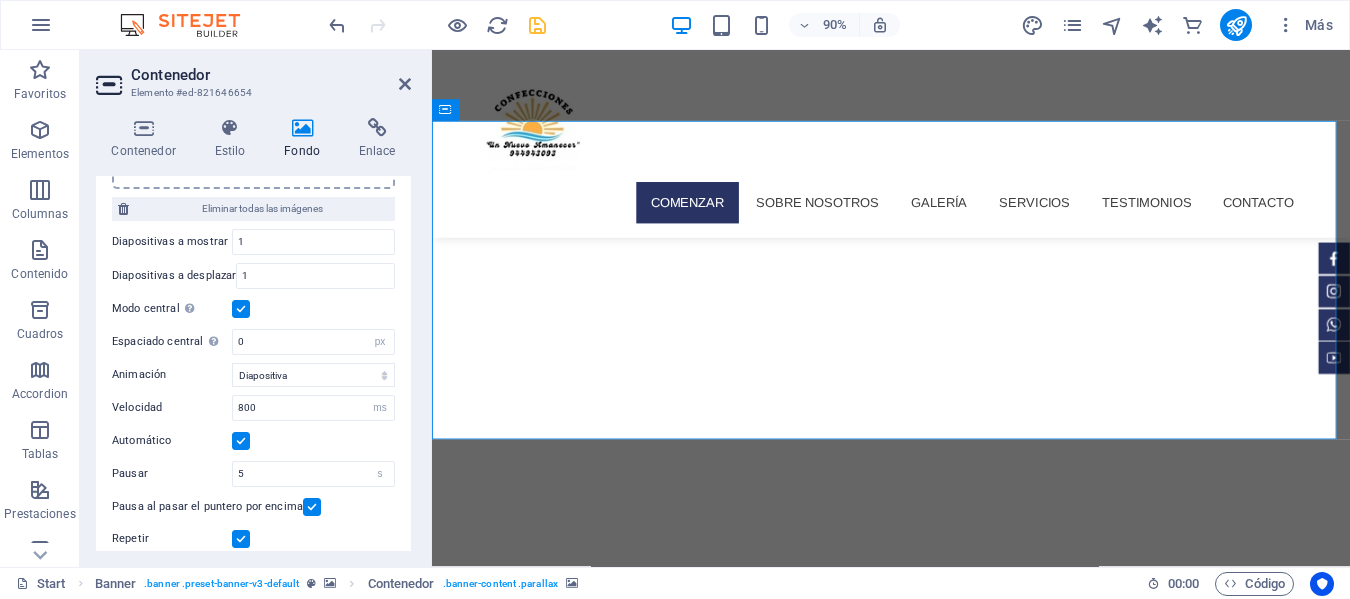 scroll, scrollTop: 300, scrollLeft: 0, axis: vertical 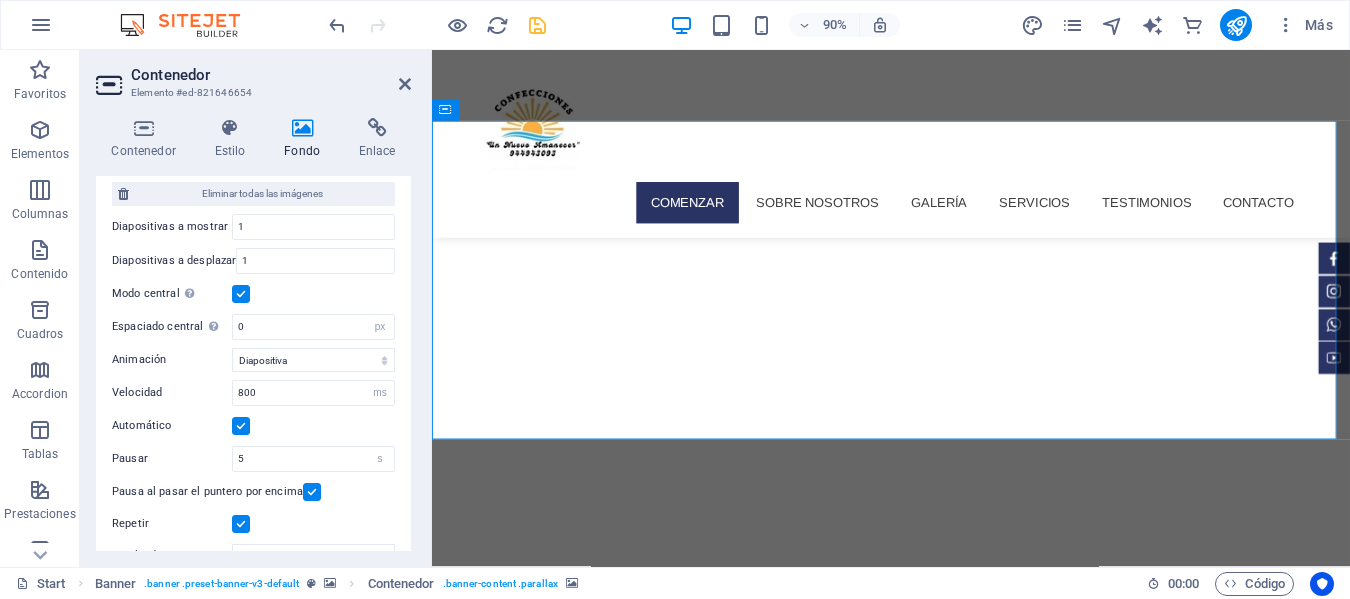 click at bounding box center [241, 294] 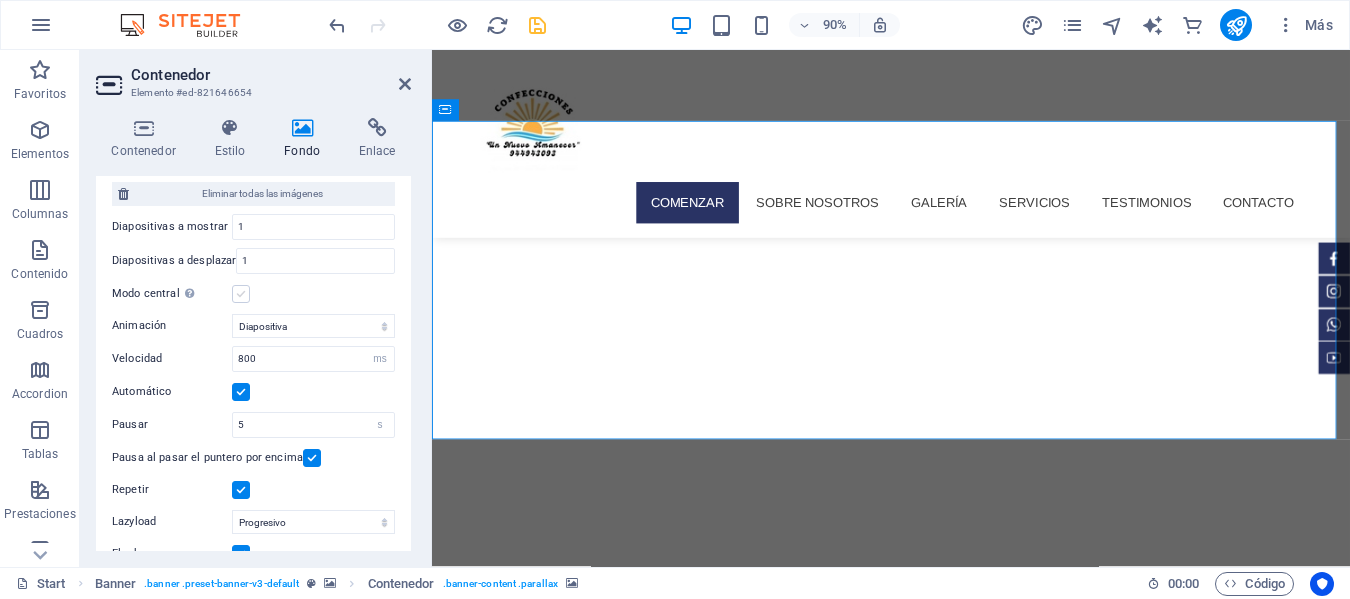 click at bounding box center [241, 294] 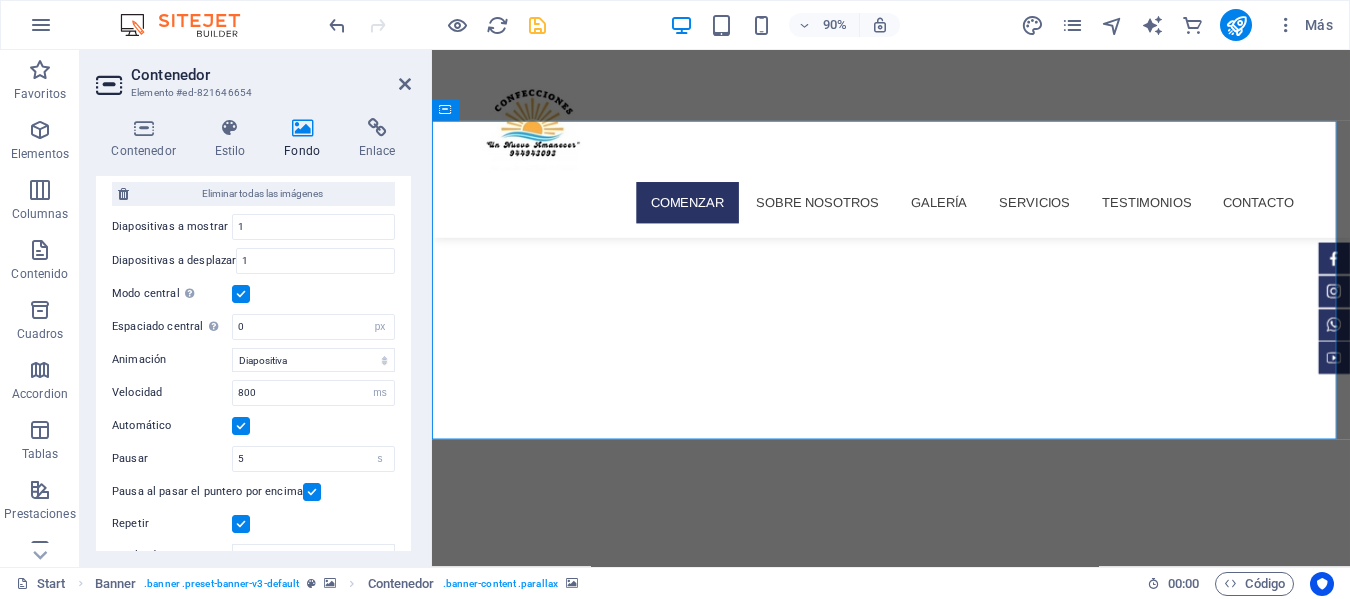 click at bounding box center (241, 294) 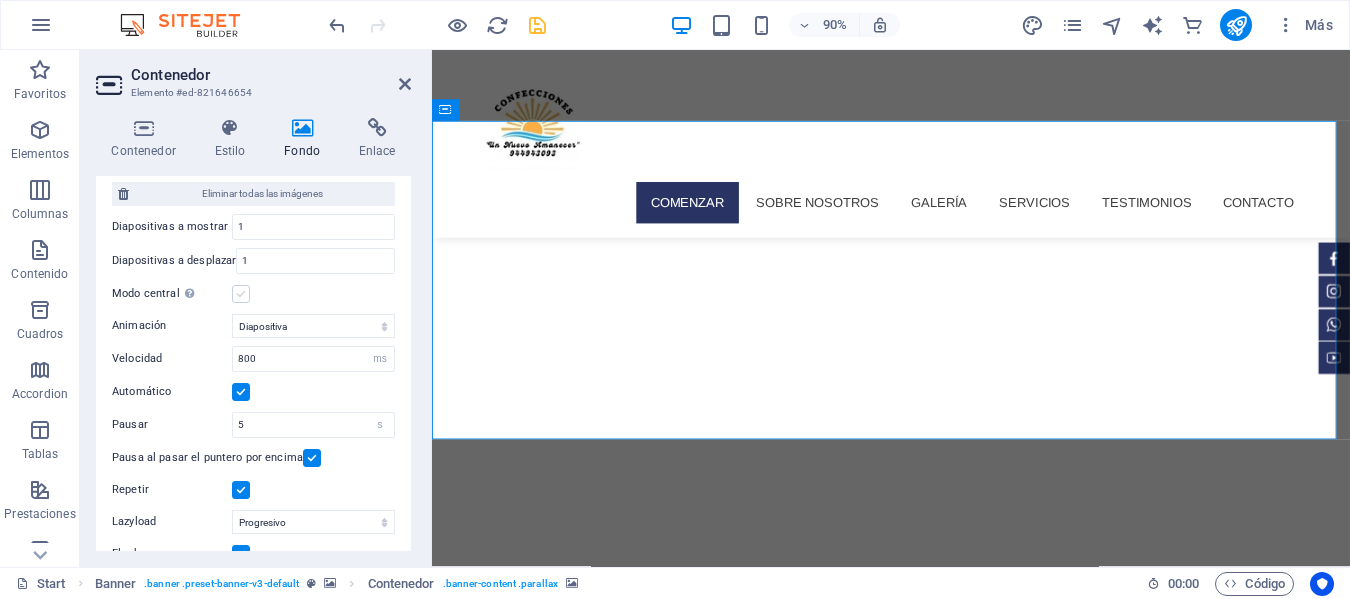 click at bounding box center [241, 294] 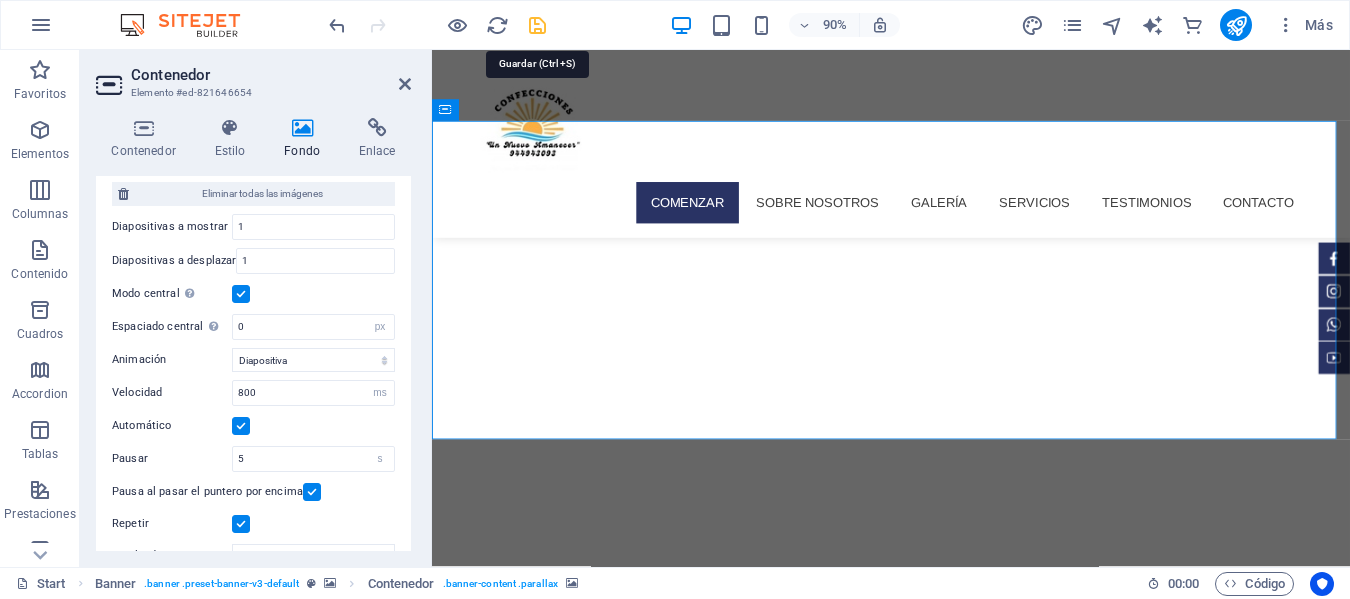 click at bounding box center (537, 25) 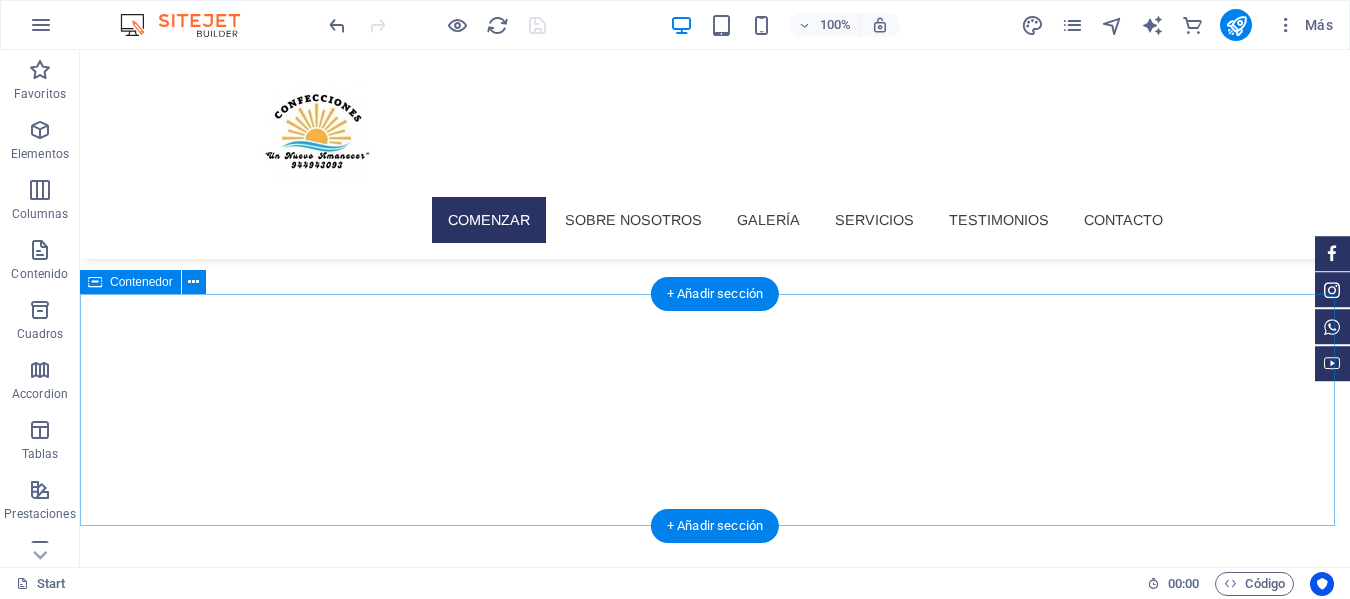 scroll, scrollTop: 300, scrollLeft: 0, axis: vertical 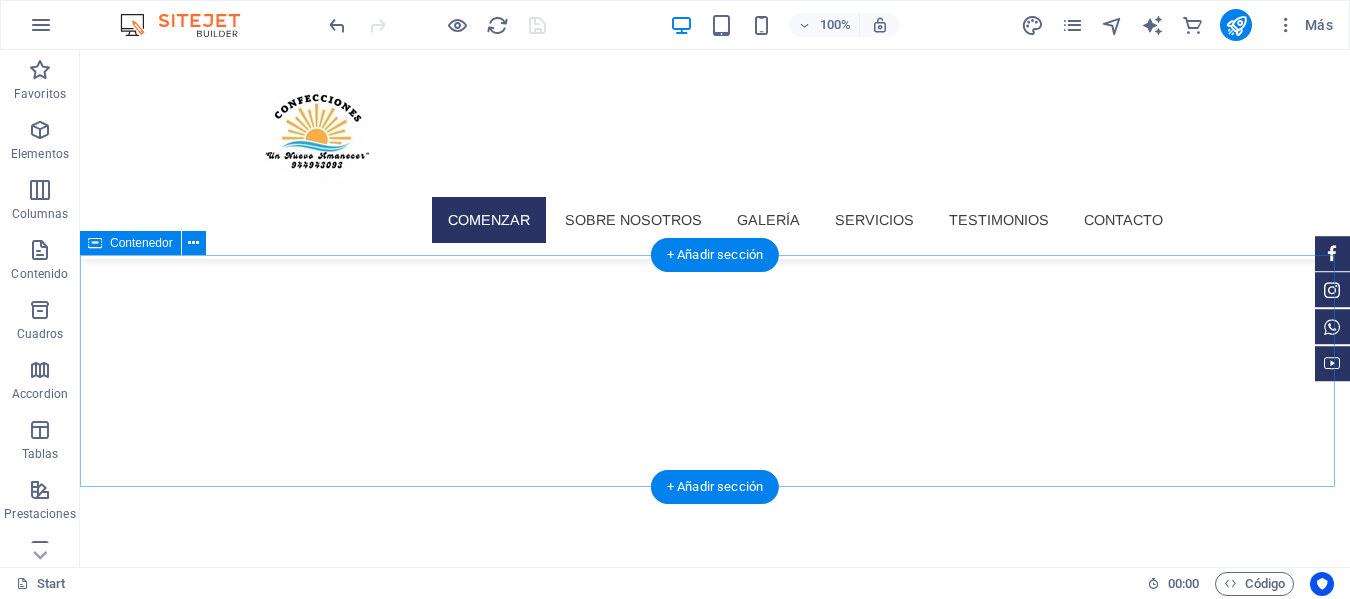 click on "nuestra  galería "Almohadas"" at bounding box center [715, 1064] 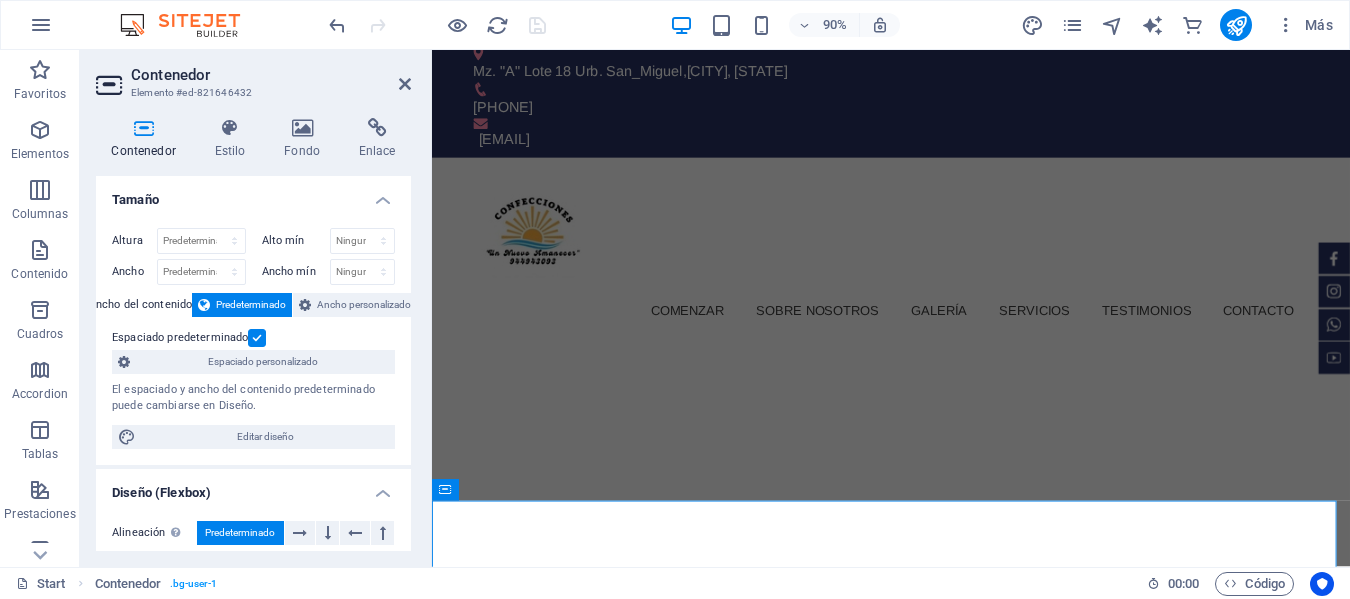 scroll, scrollTop: 0, scrollLeft: 0, axis: both 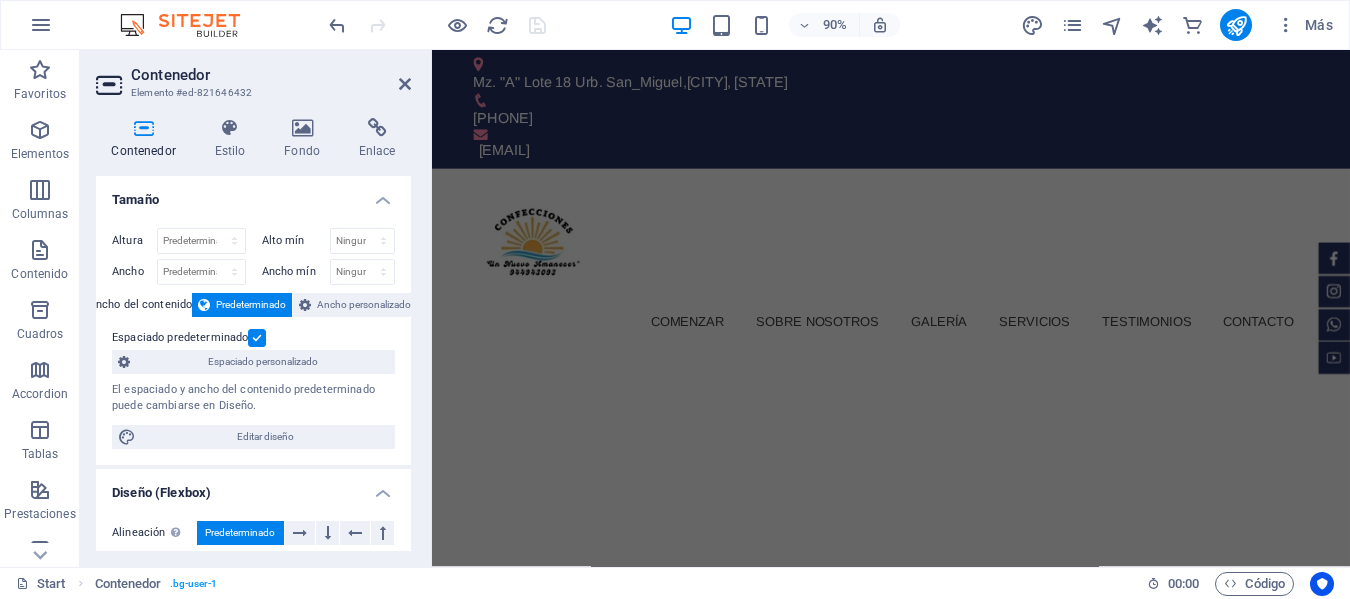 click at bounding box center (942, 1048) 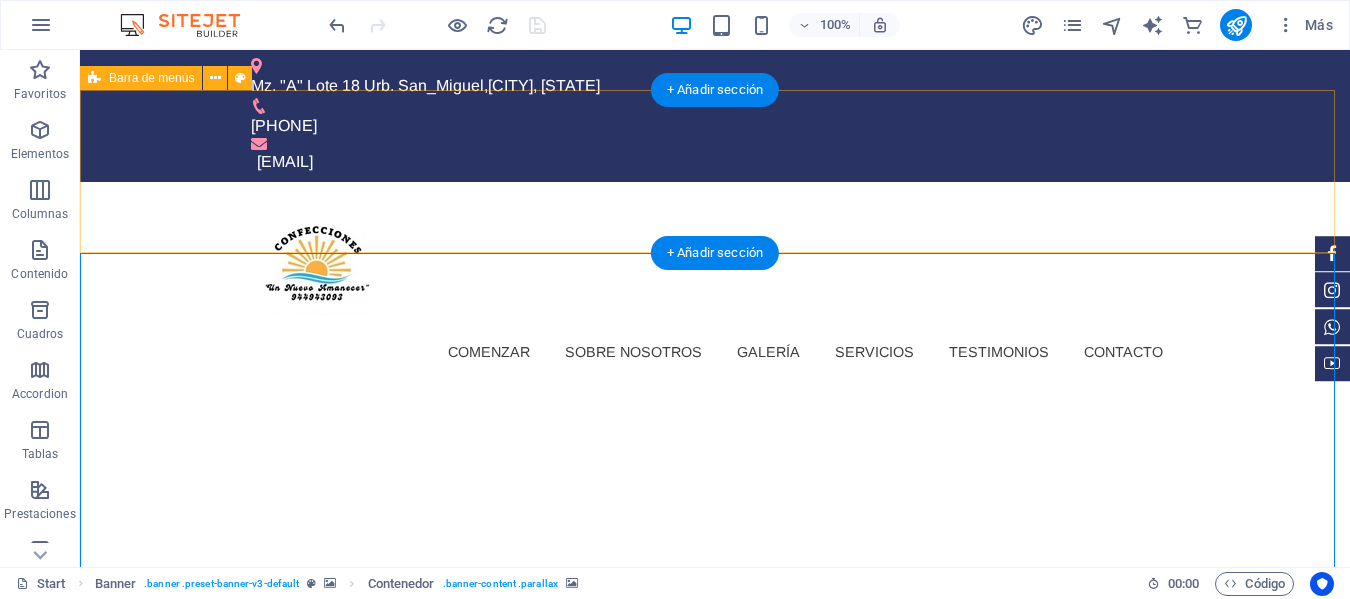 click on "Comenzar Sobre nosotros Galería Servicios Testimonios Contacto" at bounding box center [715, 286] 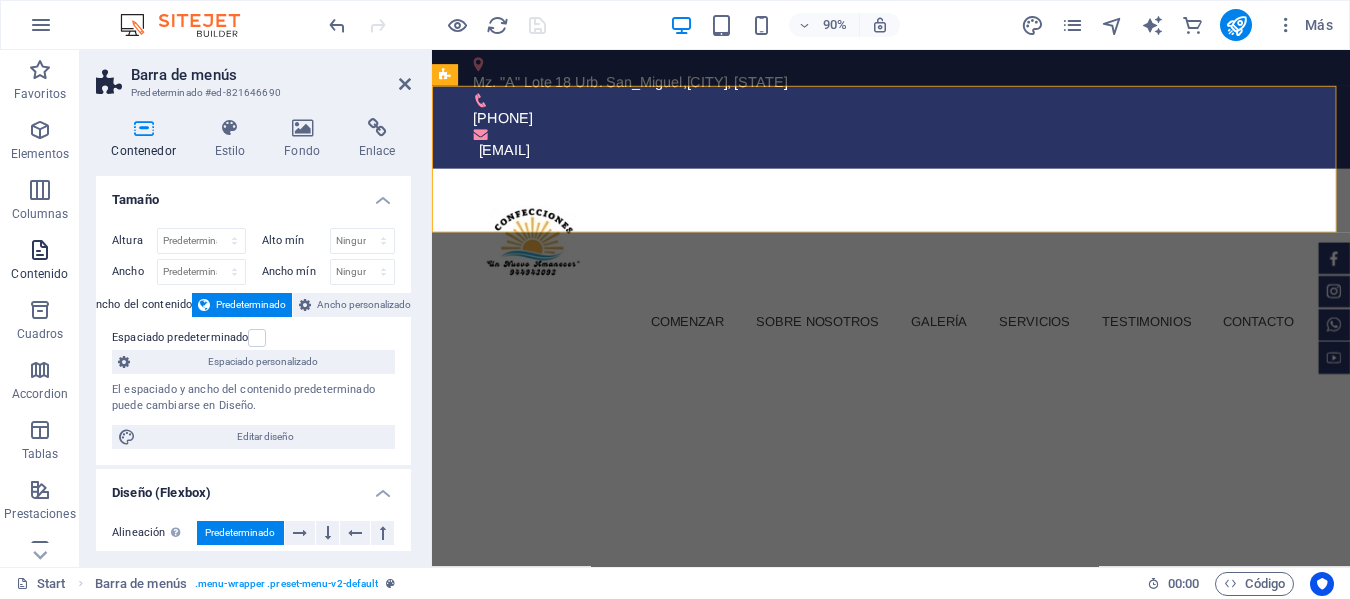 click at bounding box center (40, 250) 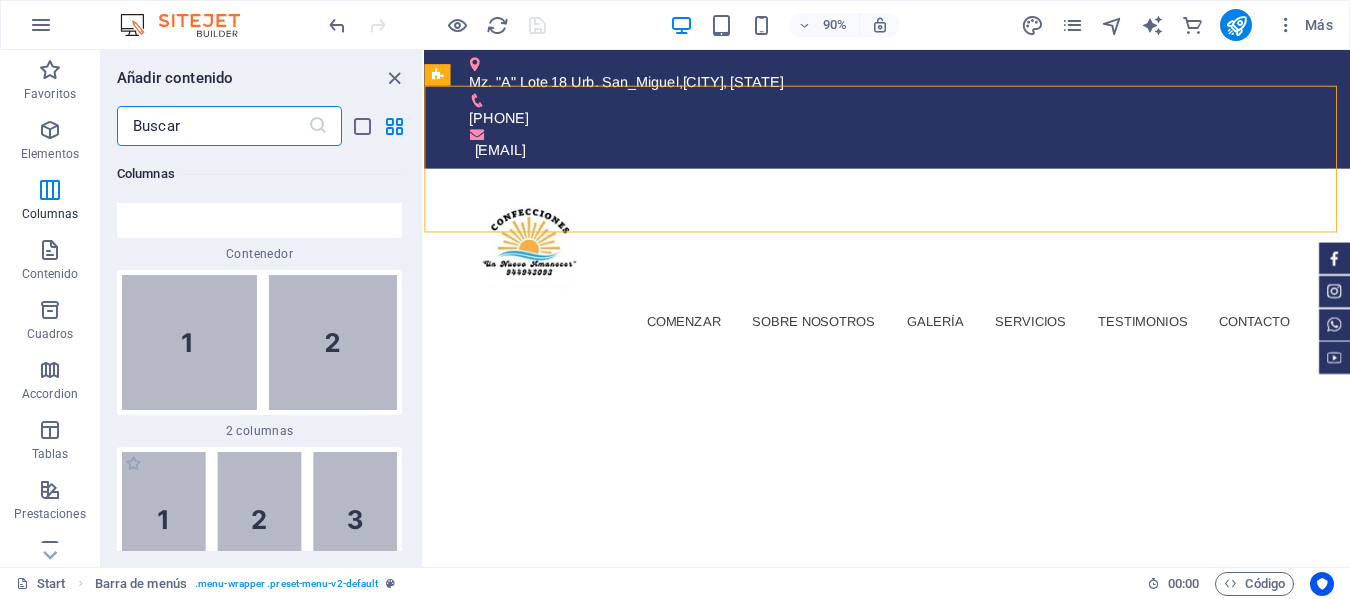 scroll, scrollTop: 1308, scrollLeft: 0, axis: vertical 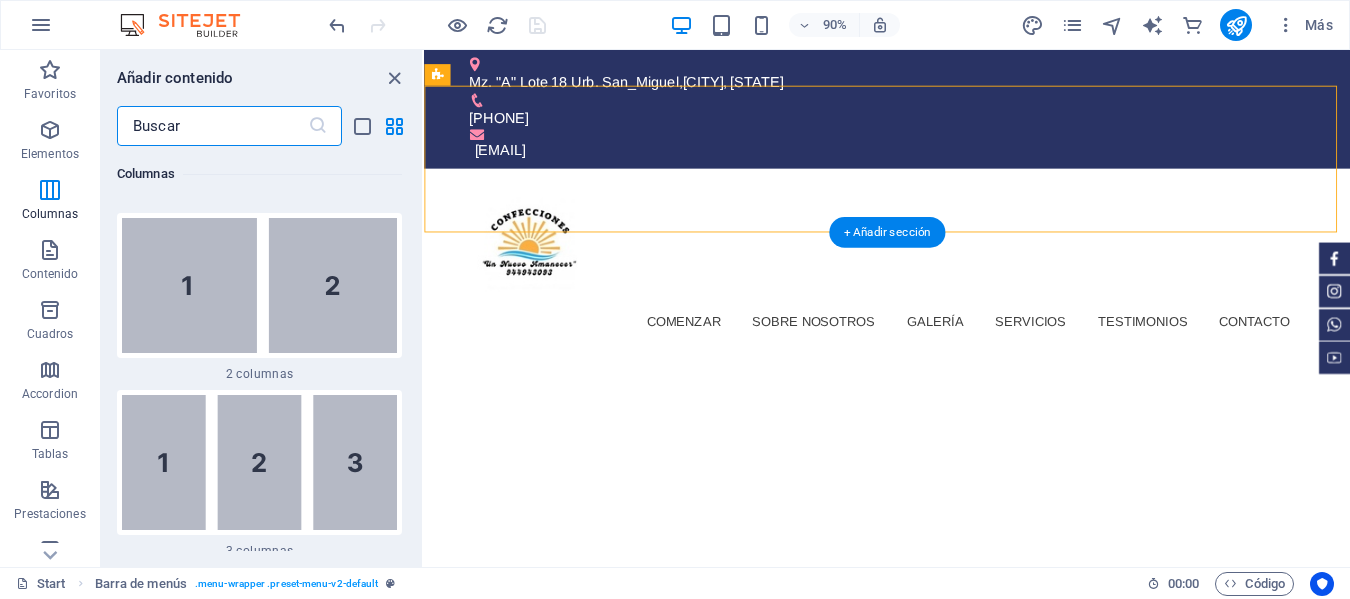 click at bounding box center [938, 1048] 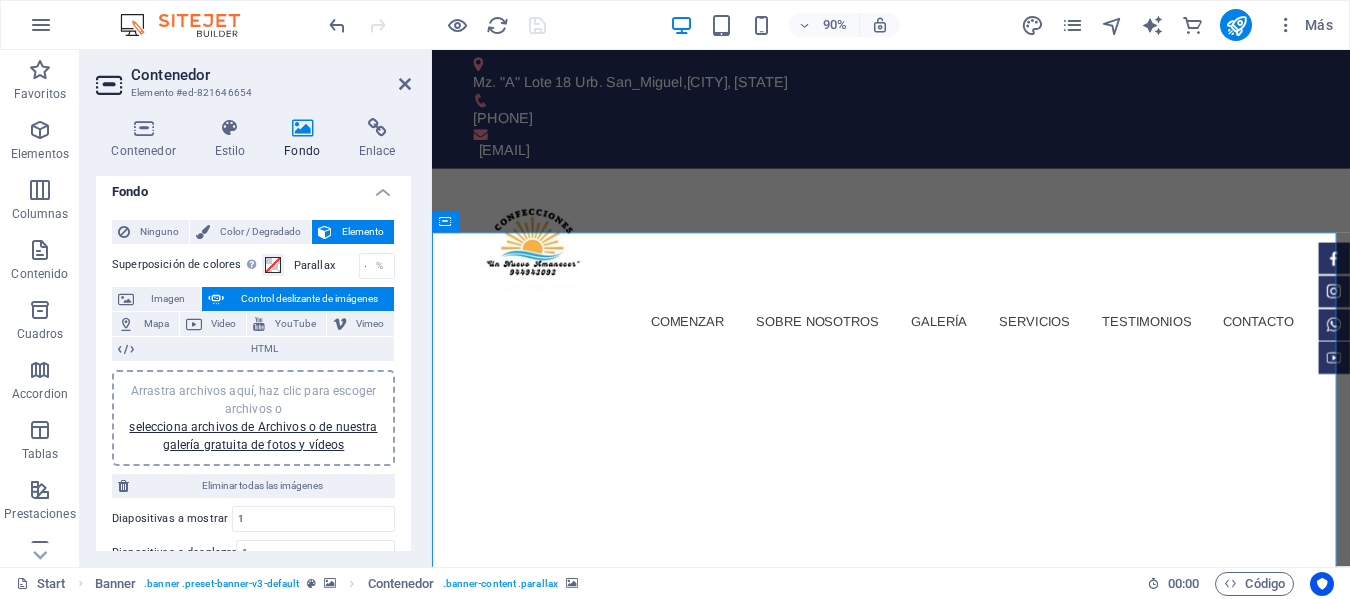 scroll, scrollTop: 0, scrollLeft: 0, axis: both 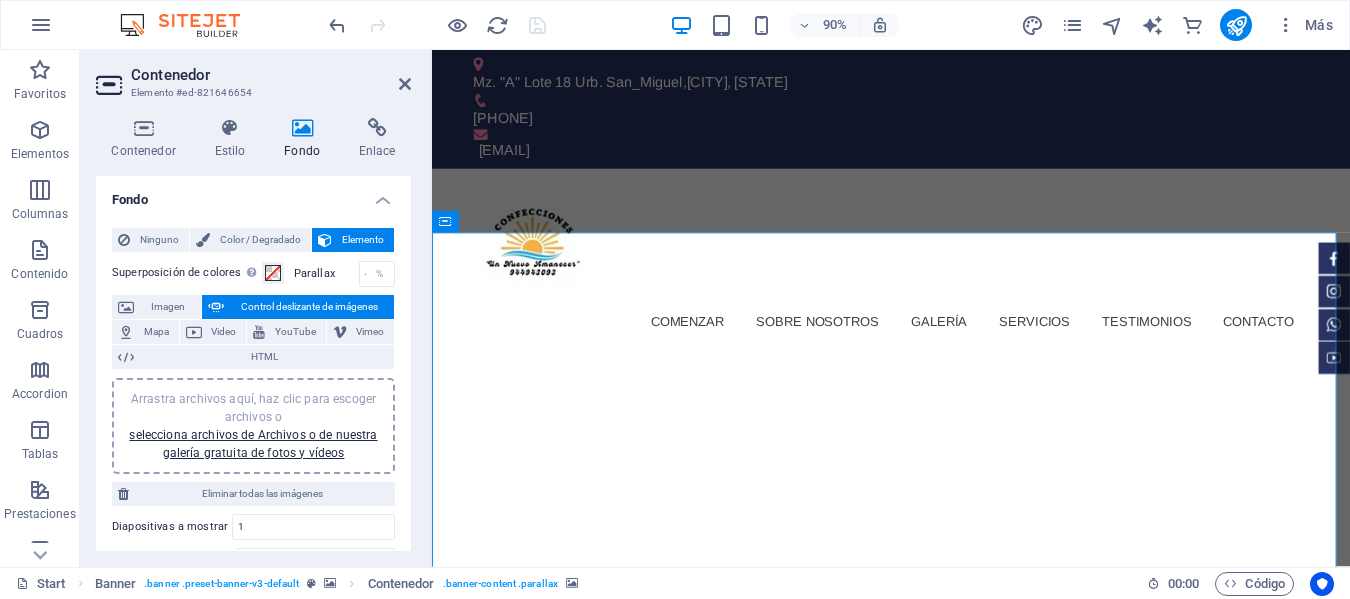 click at bounding box center (942, 1097) 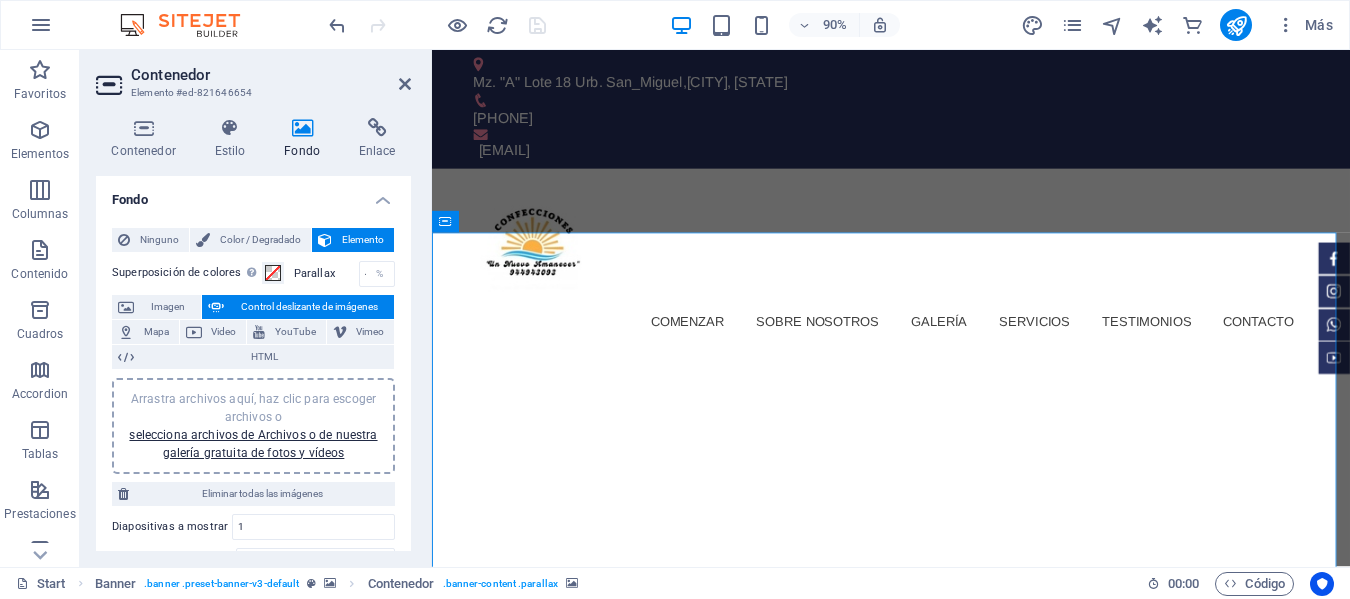 click at bounding box center (942, 1097) 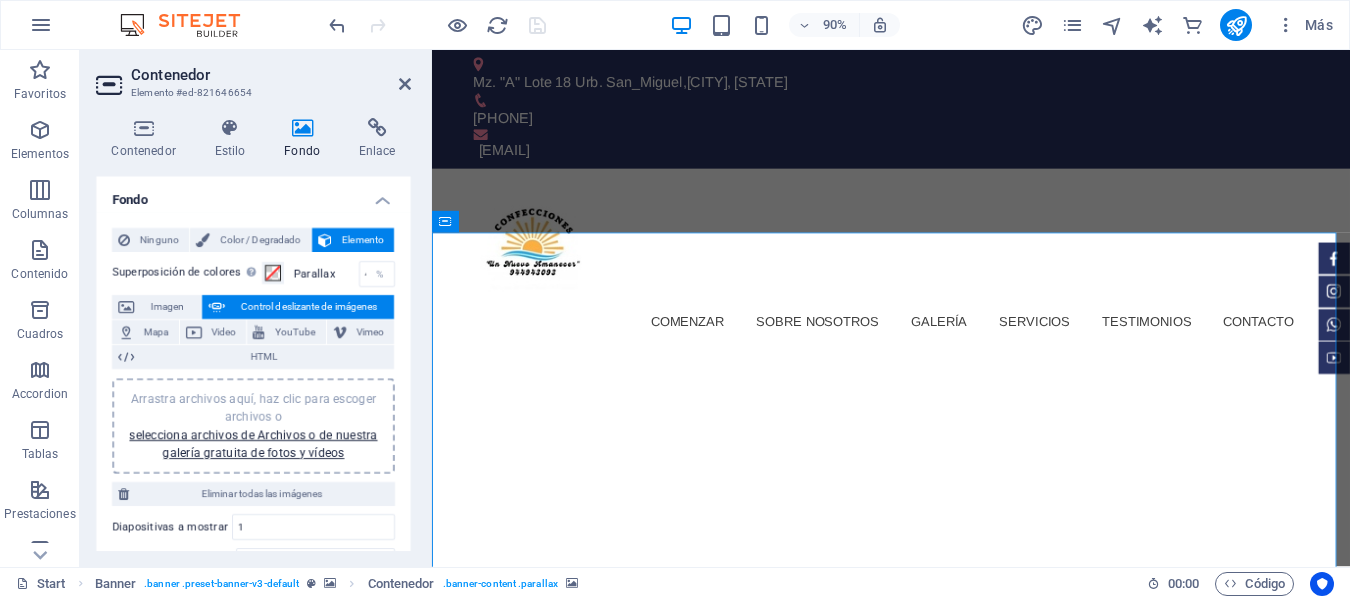 click at bounding box center (942, 1097) 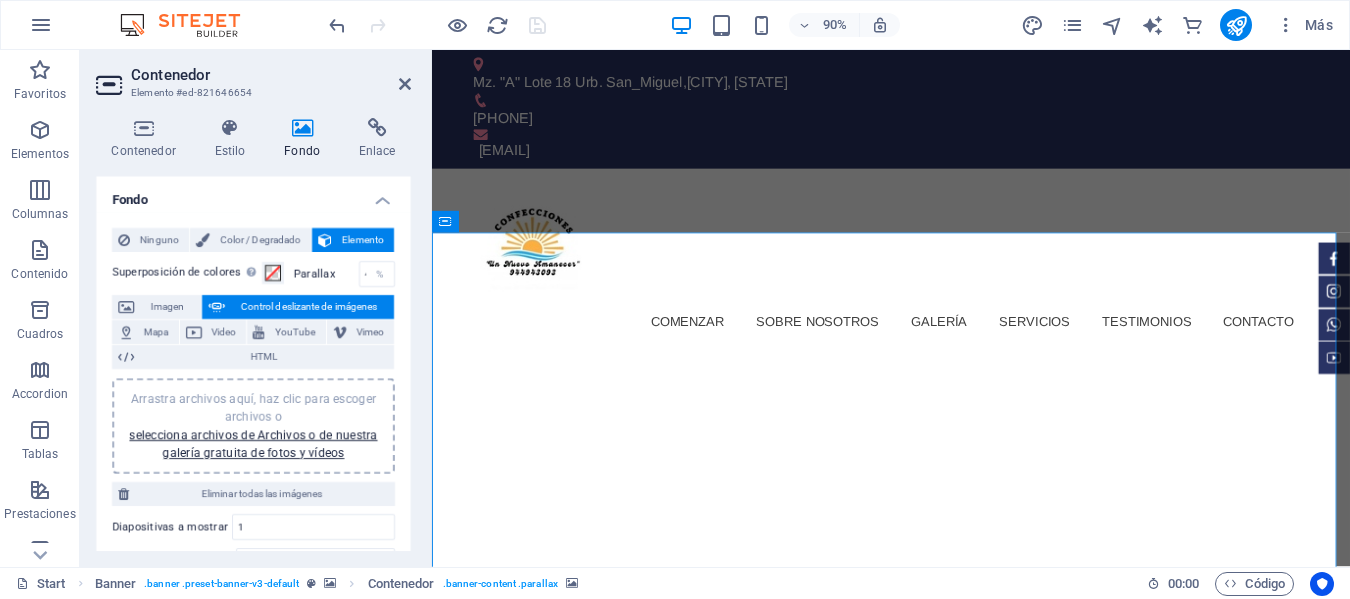 click at bounding box center [942, 1097] 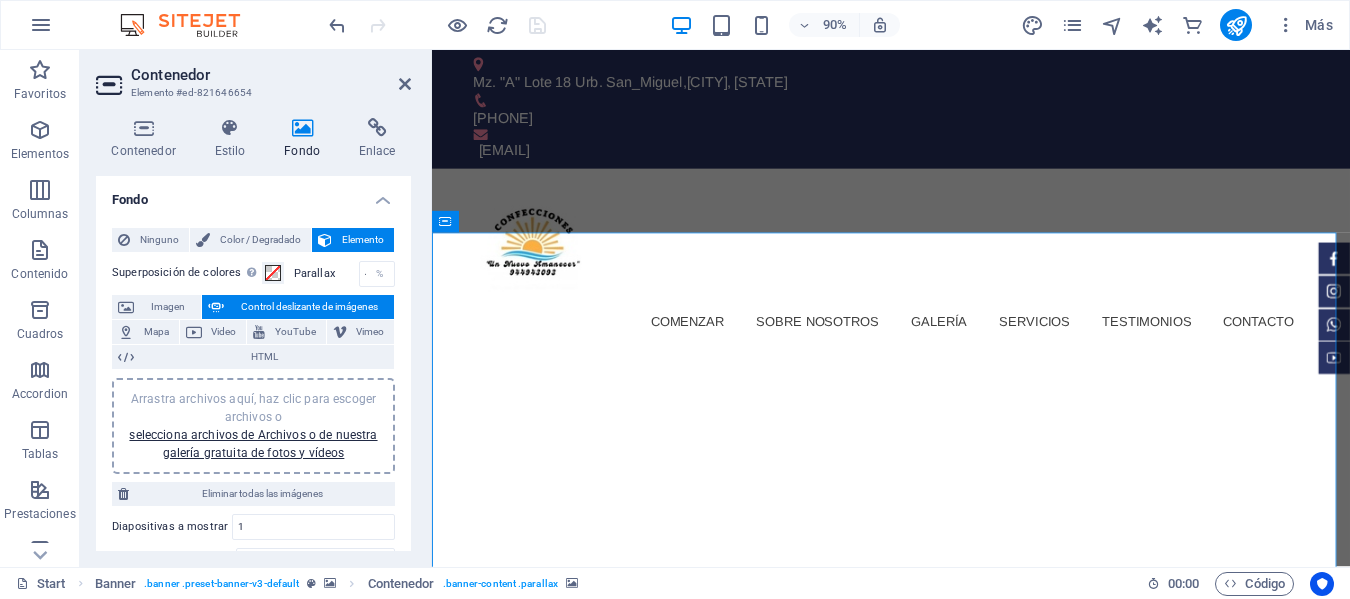 click at bounding box center [942, 1097] 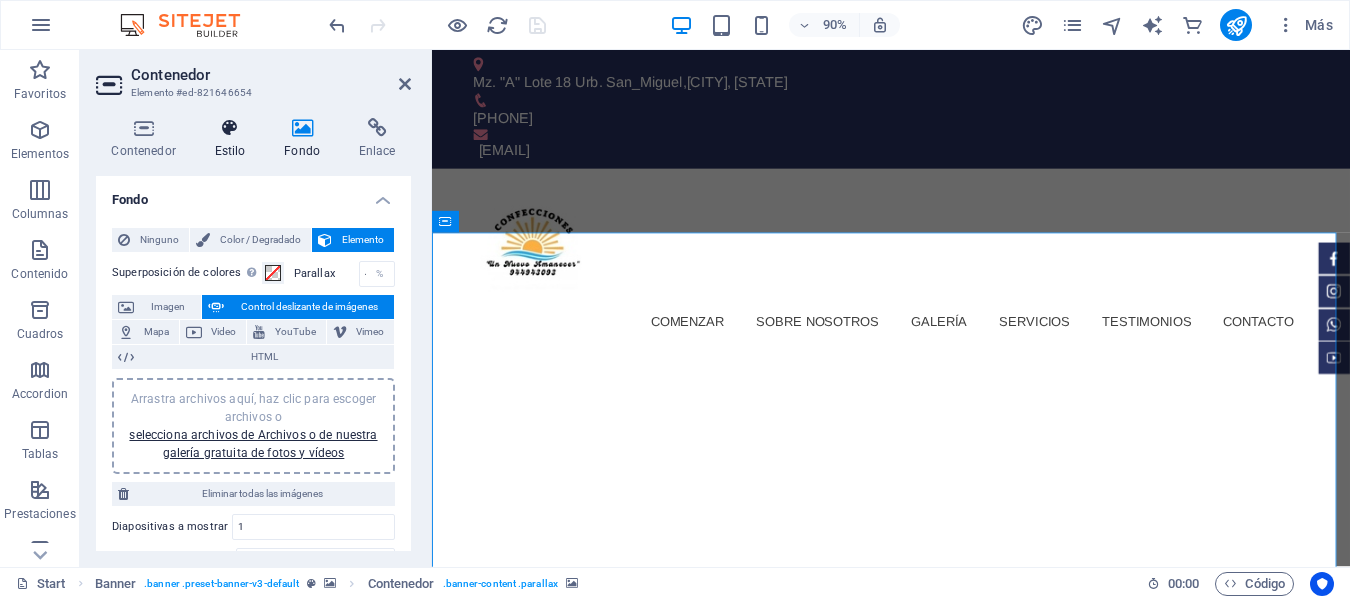 click on "Estilo" at bounding box center [234, 139] 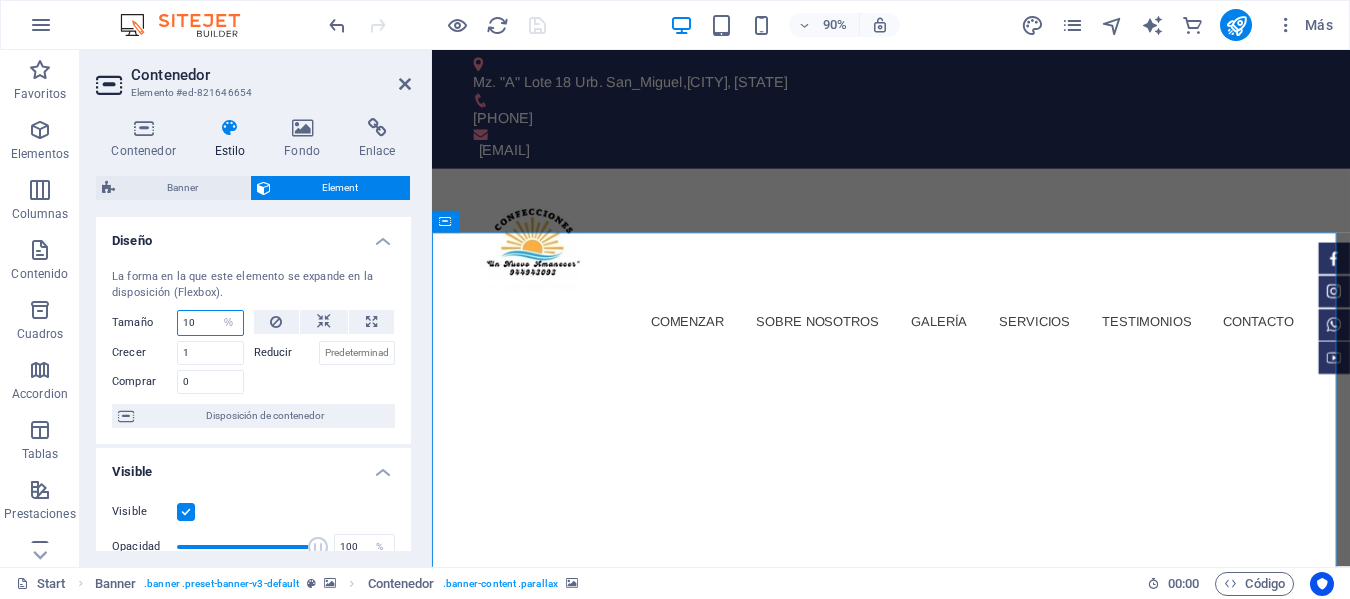 click on "10" at bounding box center (210, 323) 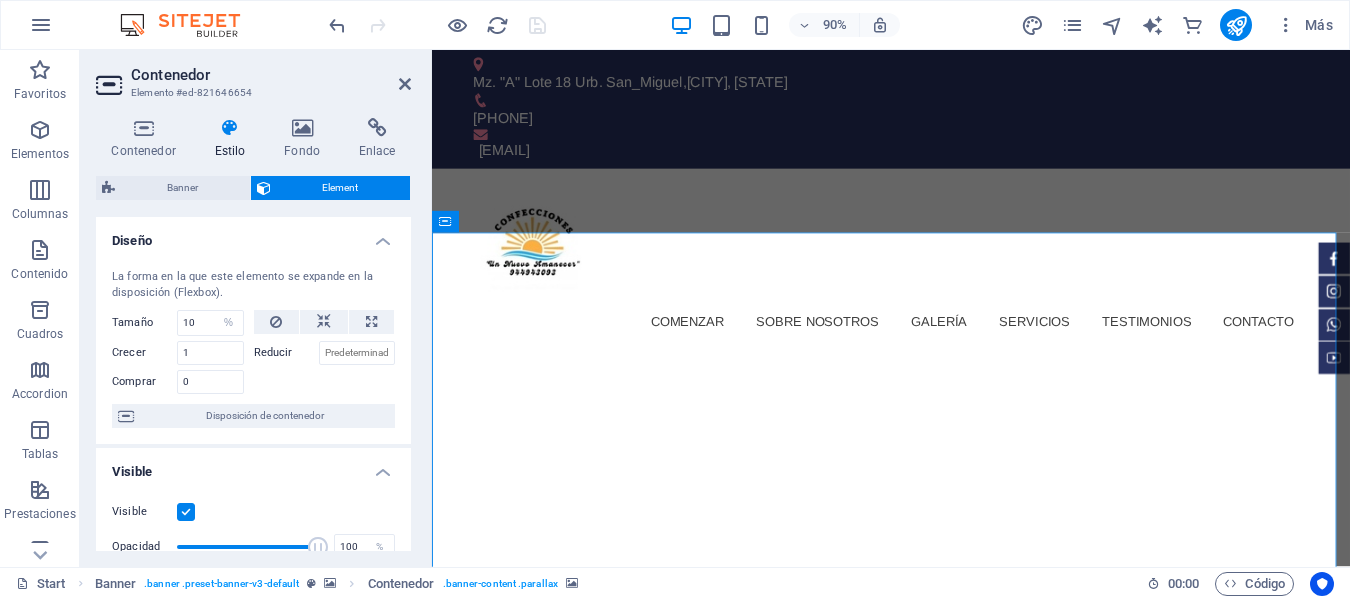 click on "Comprar 0" at bounding box center (183, 379) 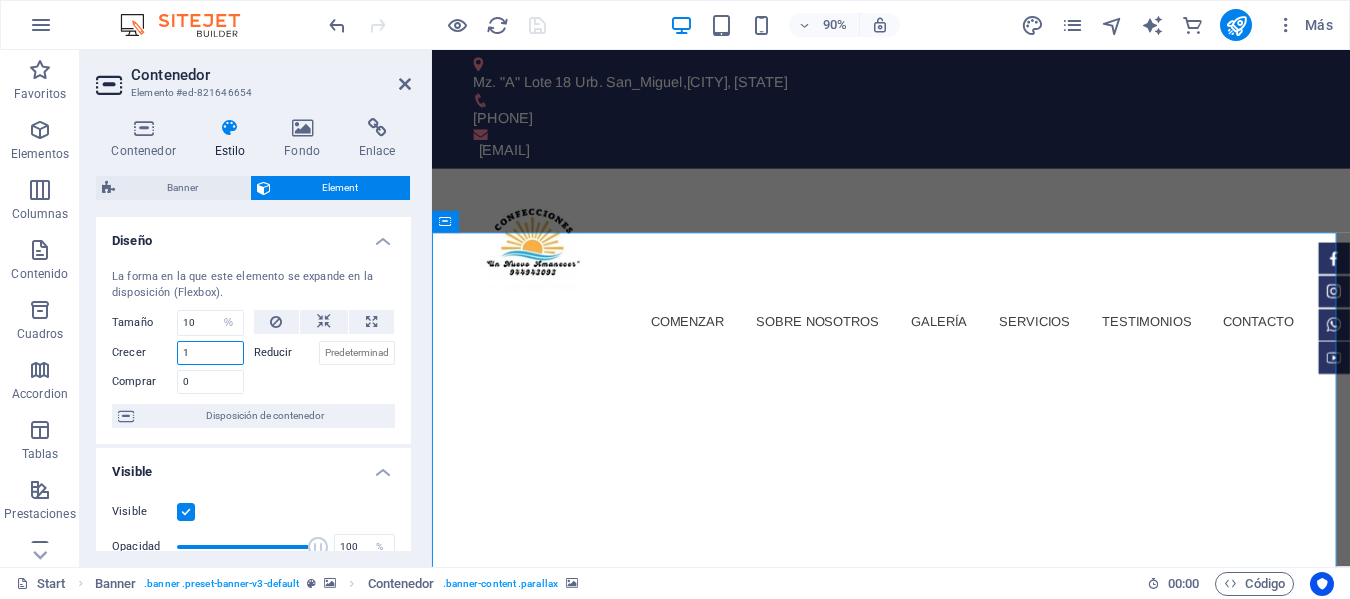 click on "1" at bounding box center (210, 353) 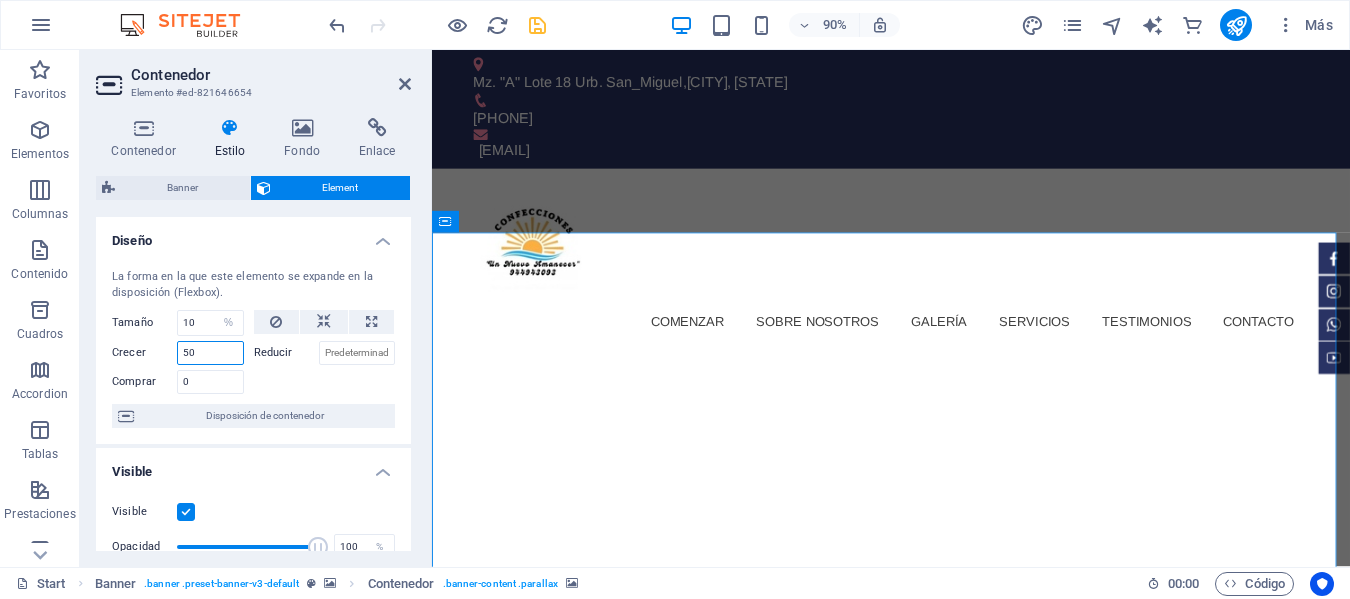 type on "50" 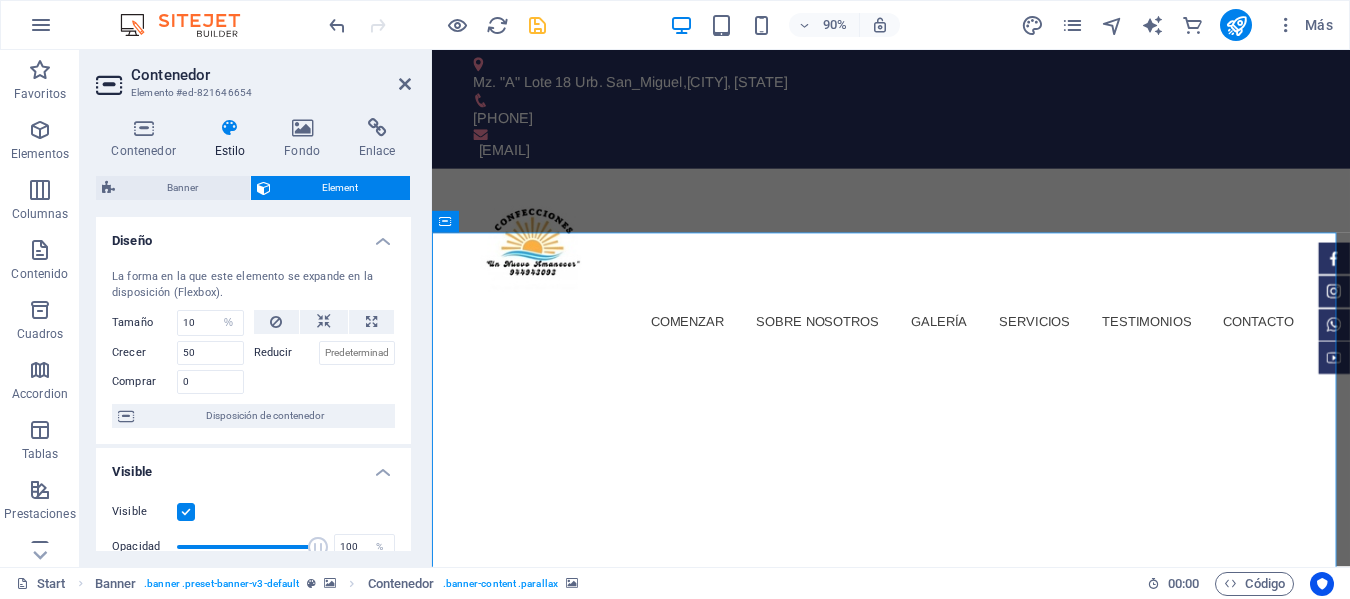 click at bounding box center [325, 379] 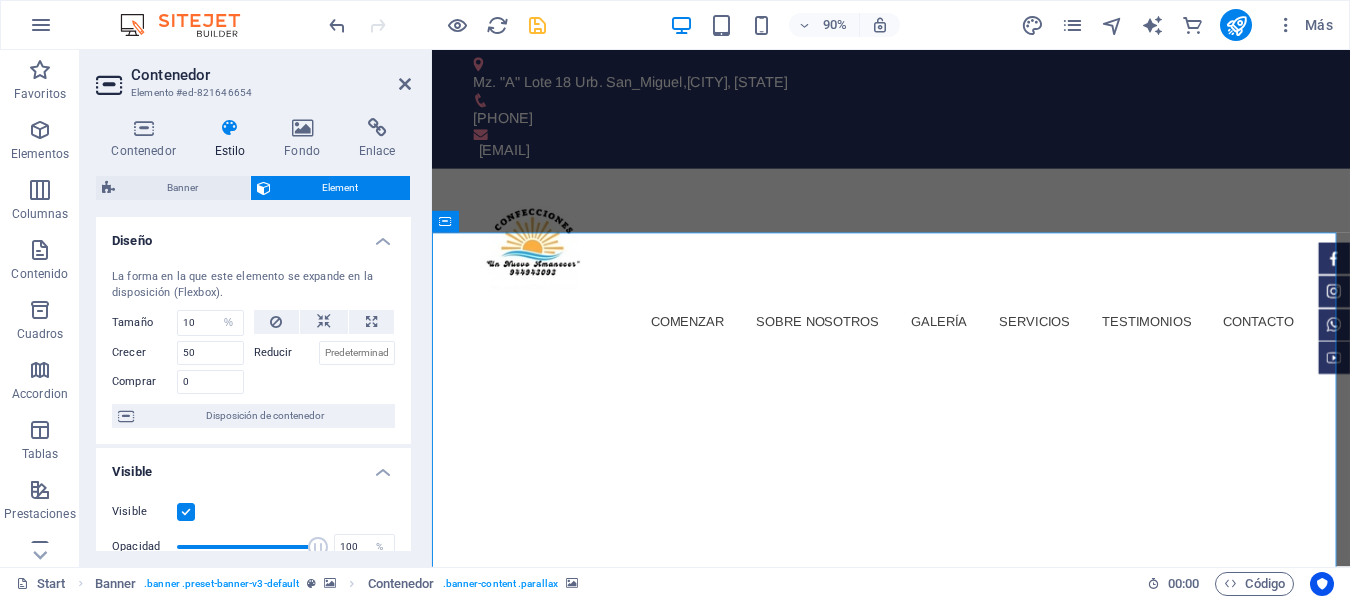 click on "Visible" at bounding box center (253, 466) 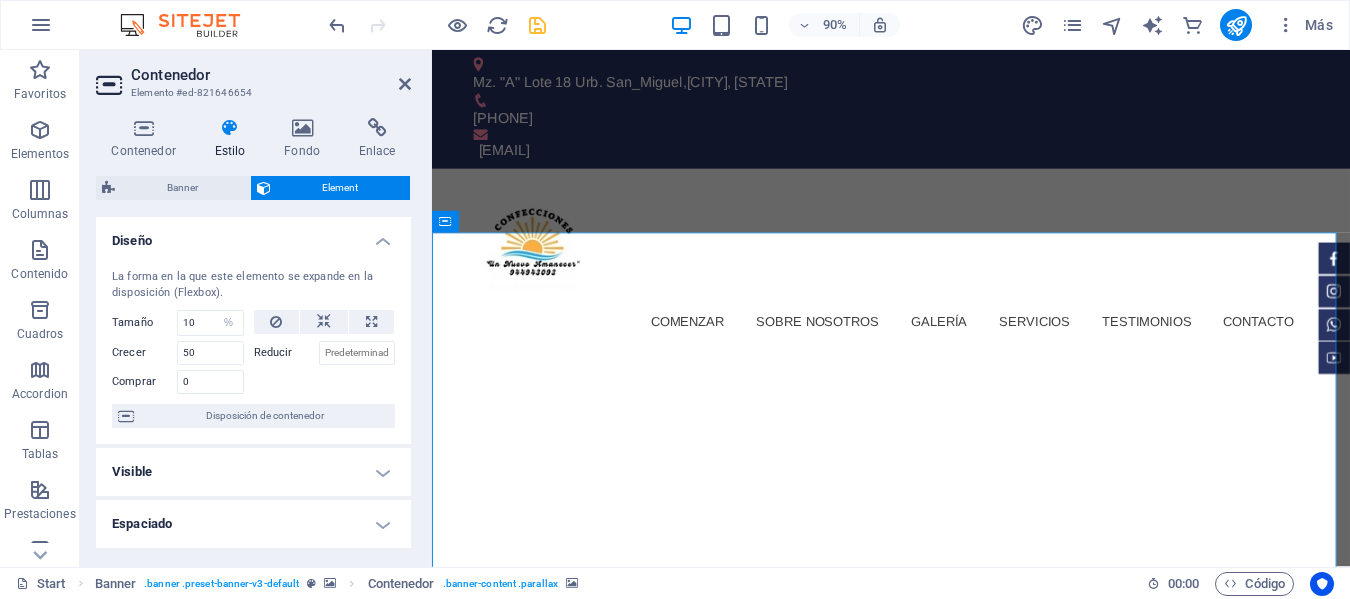 click on "Visible" at bounding box center (253, 472) 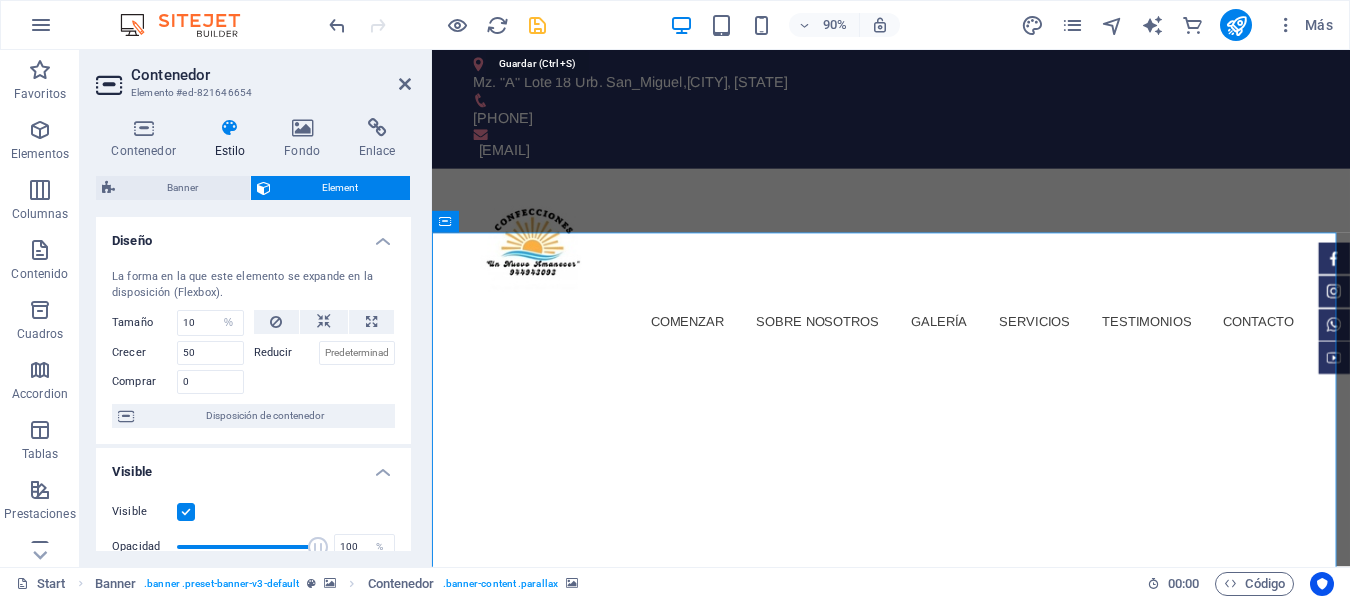 click at bounding box center [537, 25] 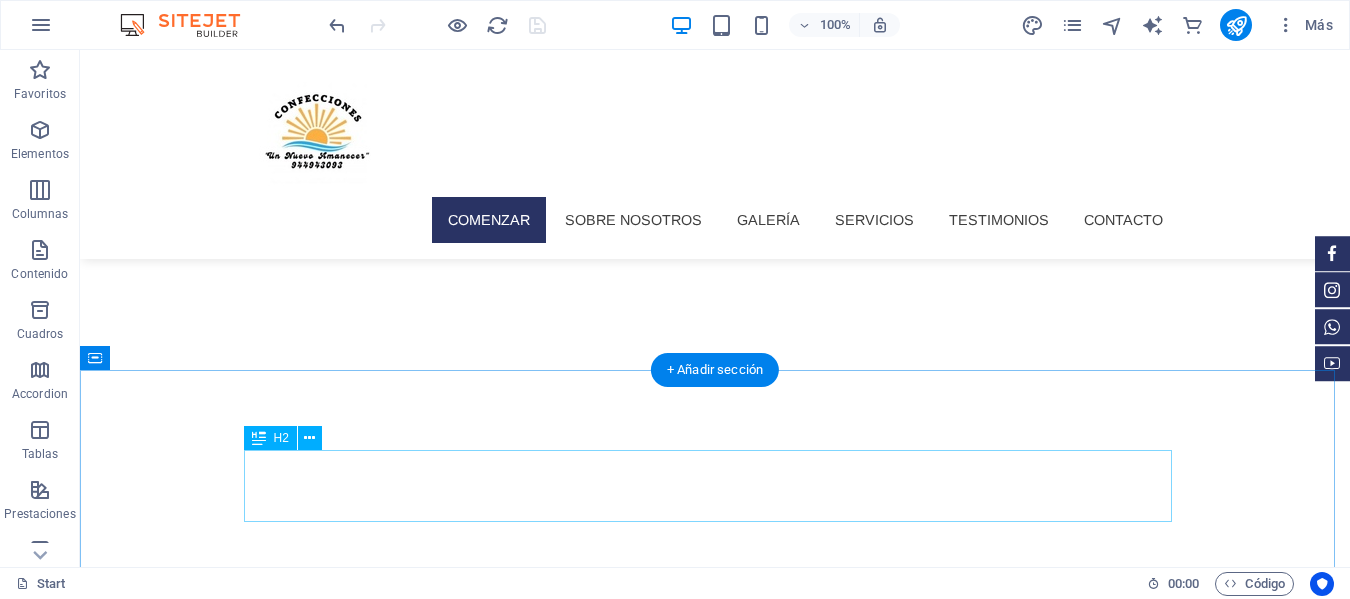 scroll, scrollTop: 100, scrollLeft: 0, axis: vertical 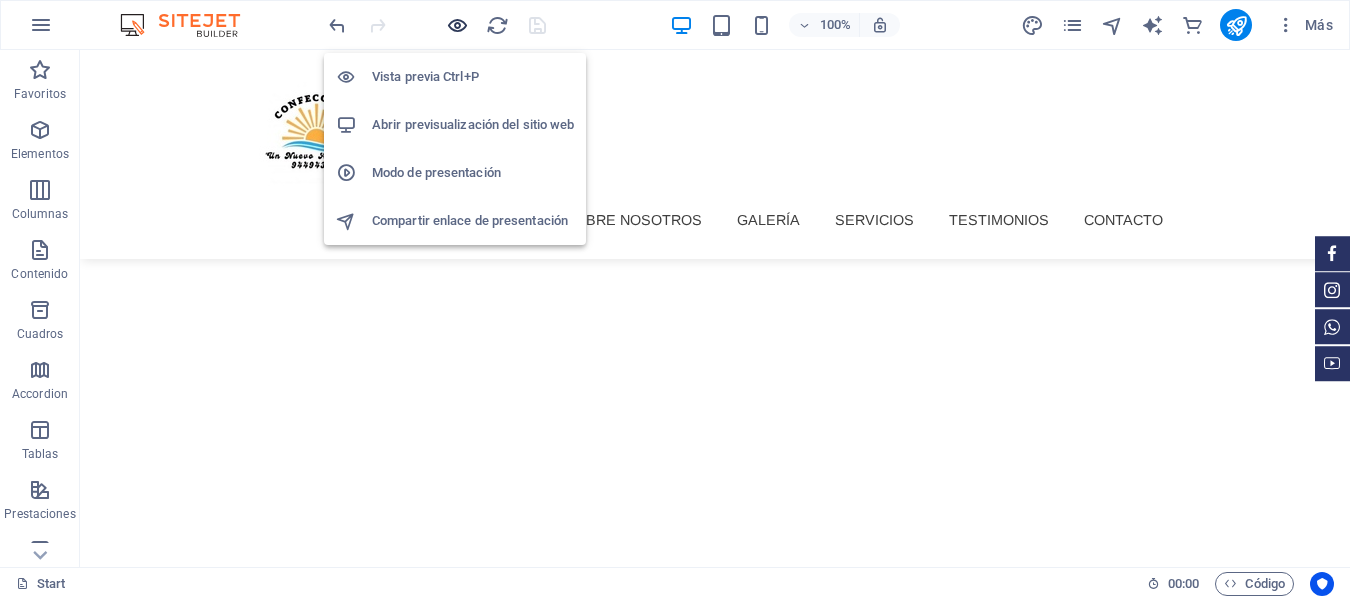 click at bounding box center [457, 25] 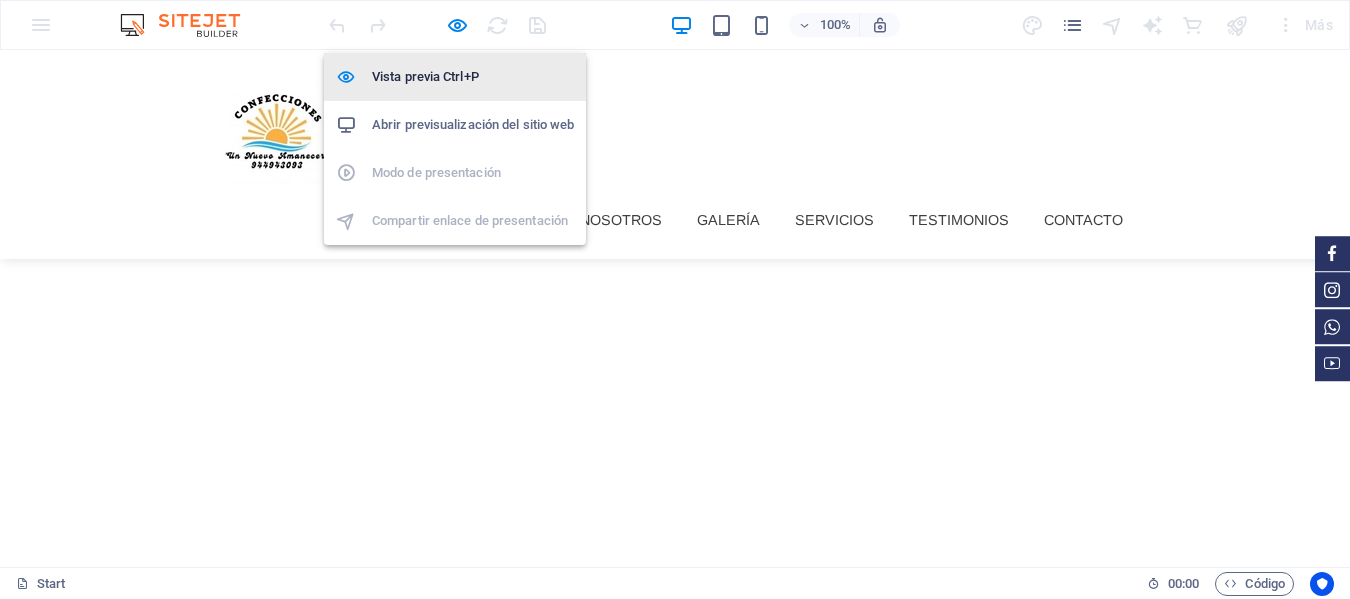 click on "Vista previa Ctrl+P" at bounding box center (473, 77) 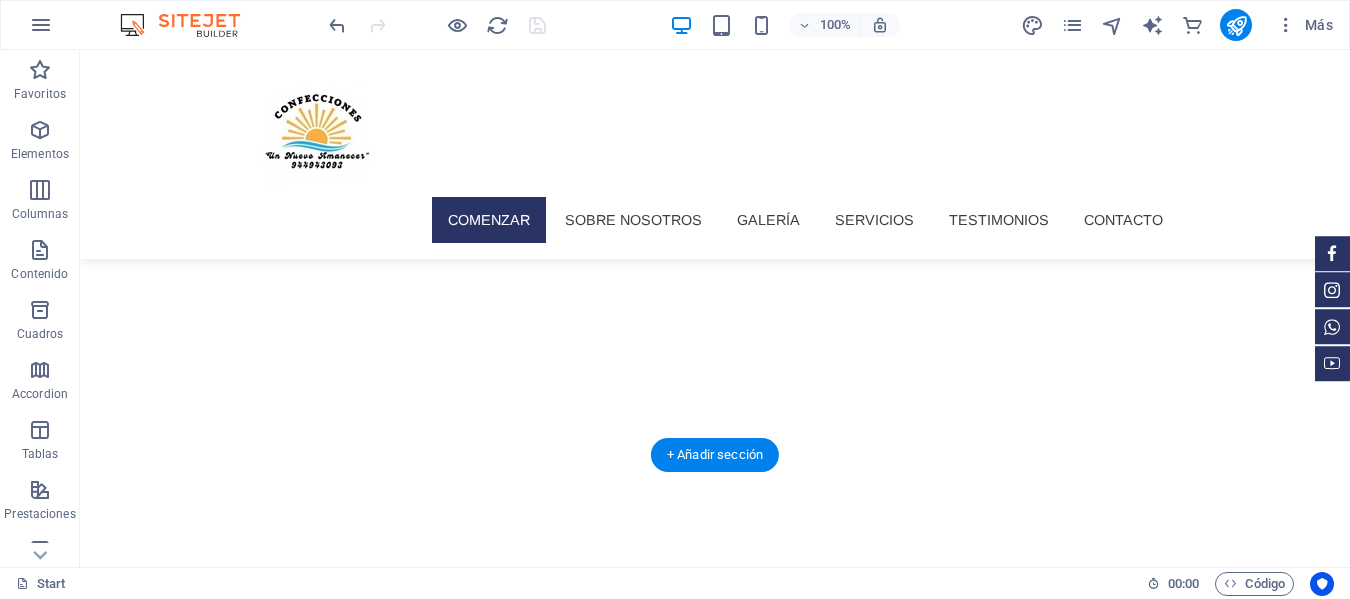 scroll, scrollTop: 0, scrollLeft: 0, axis: both 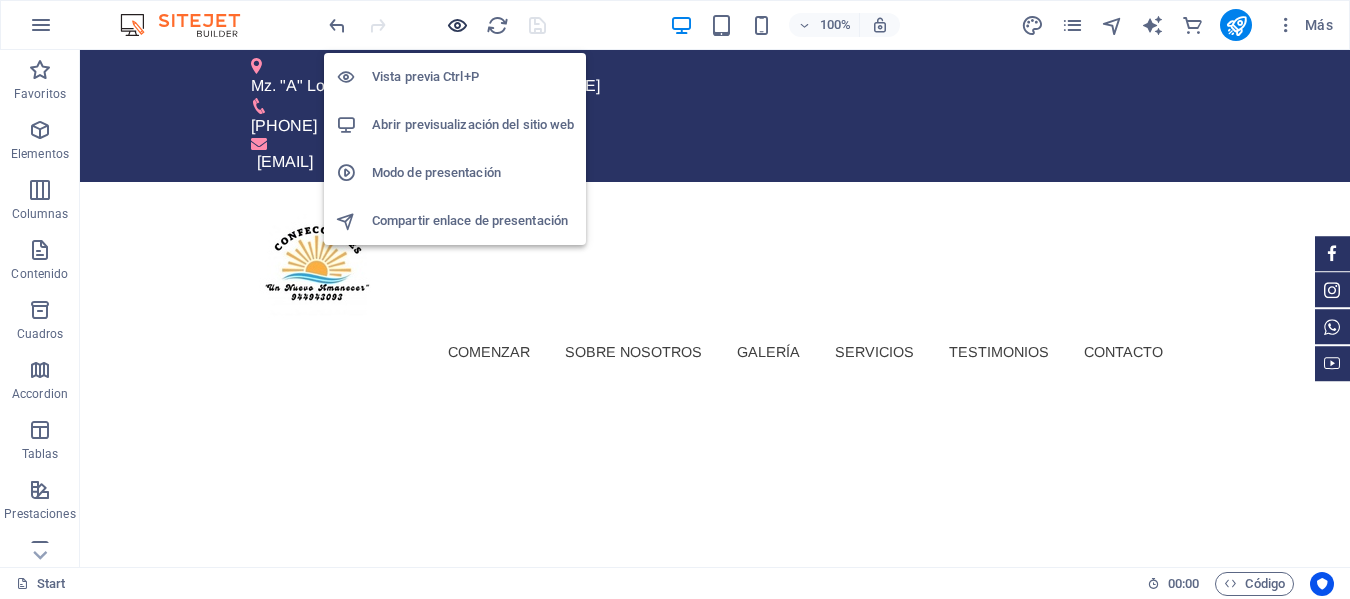 click at bounding box center [457, 25] 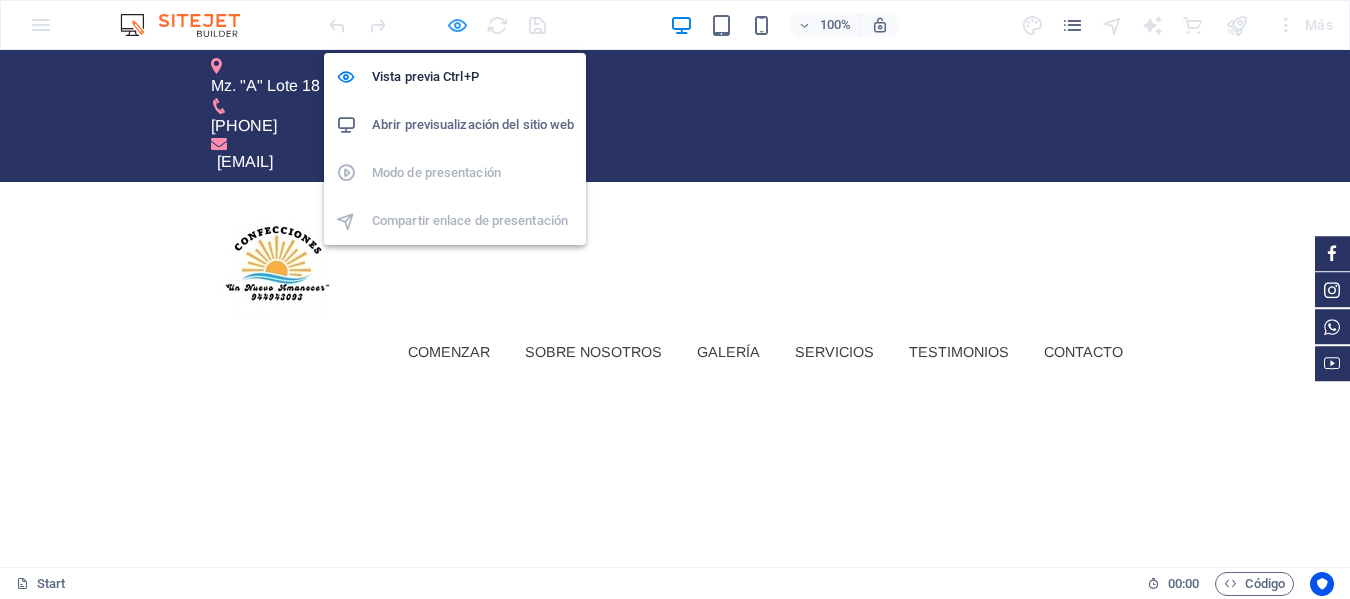 click at bounding box center [457, 25] 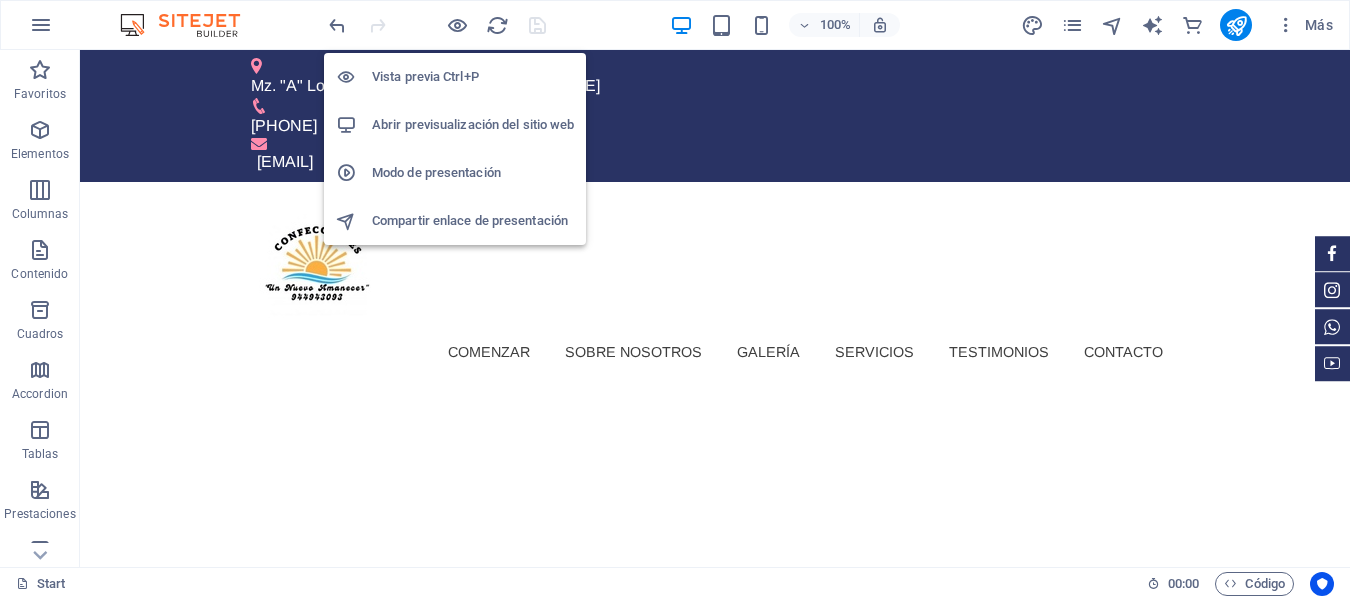click on "Modo de presentación" at bounding box center (473, 173) 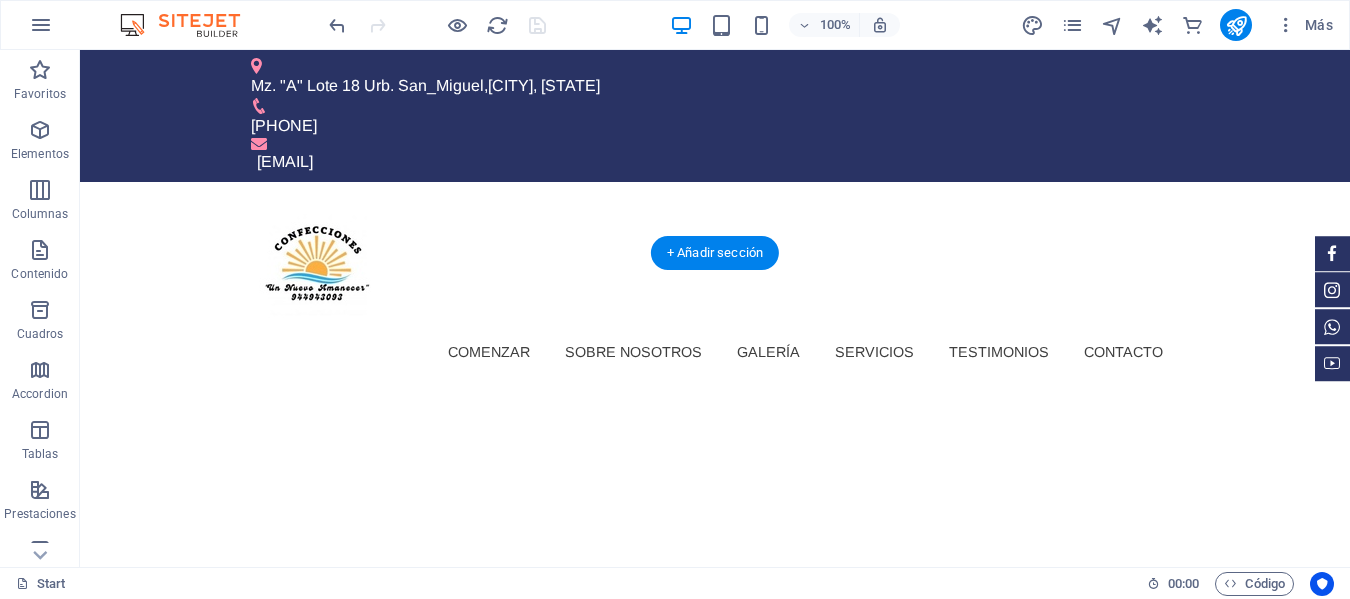 click at bounding box center [715, 1019] 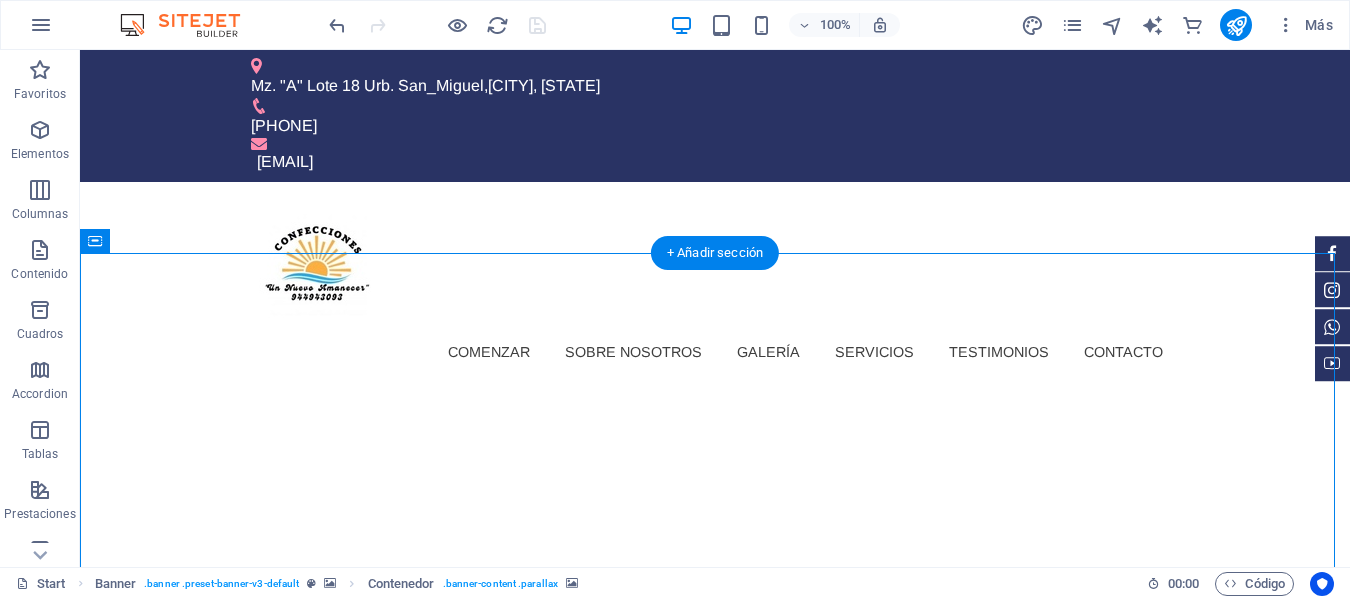 click at bounding box center (715, 1019) 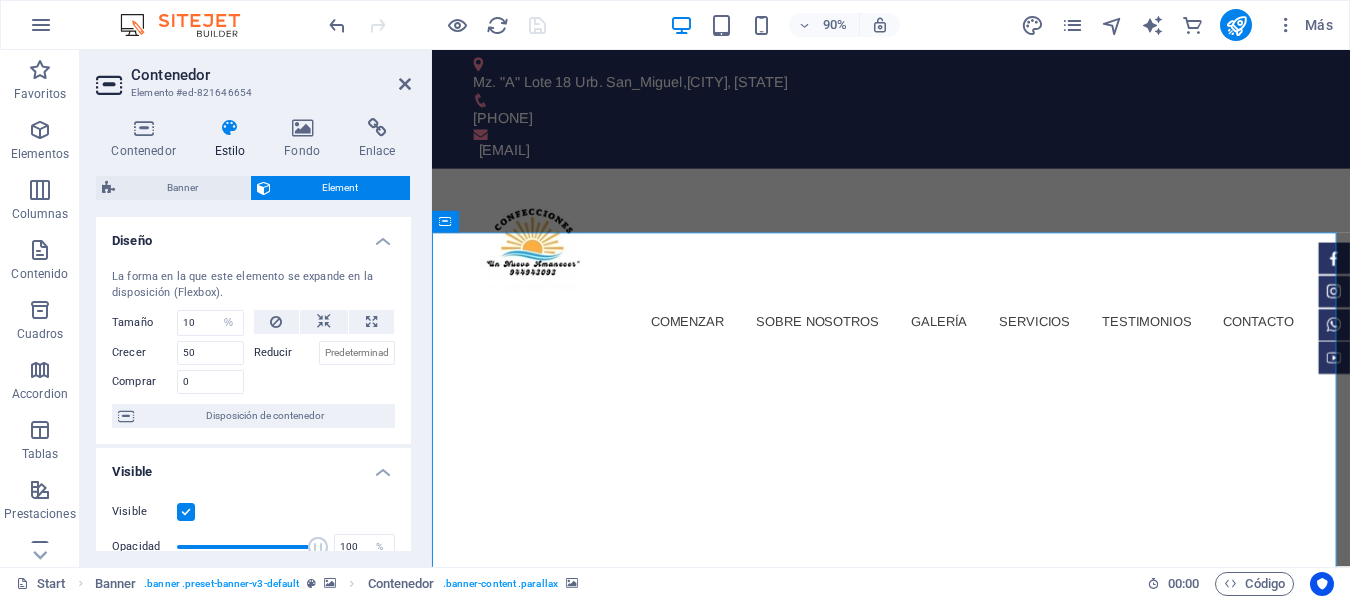 click on "Reducir" at bounding box center (286, 353) 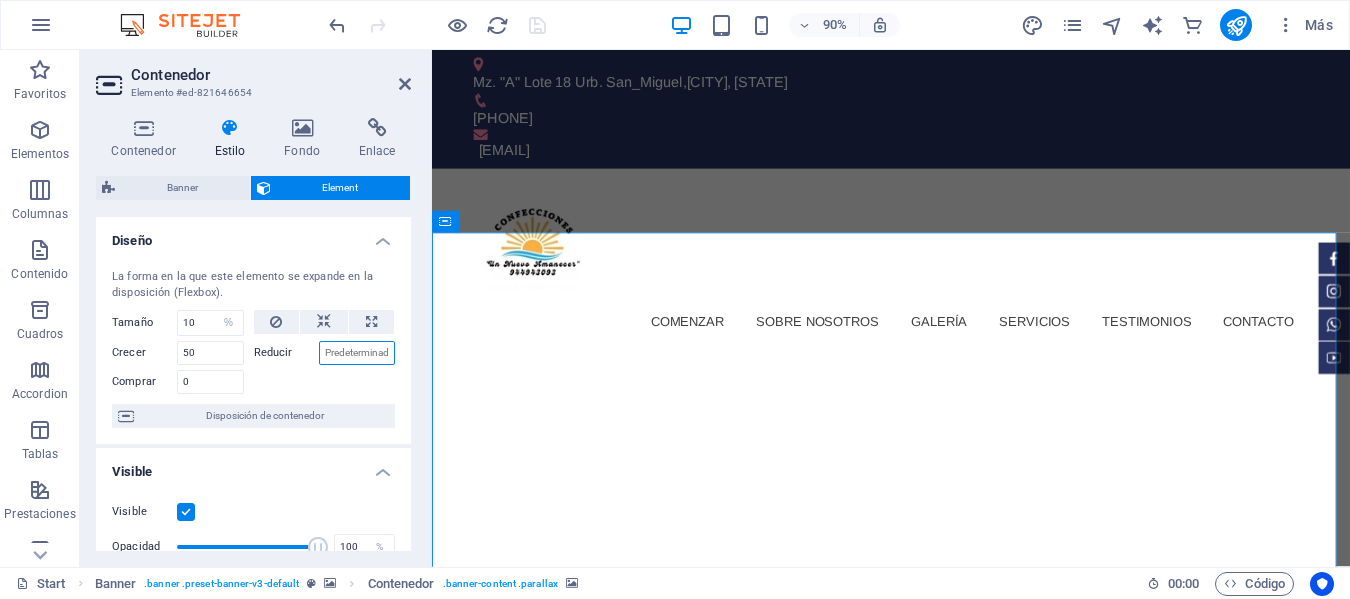 click on "Reducir" at bounding box center [357, 353] 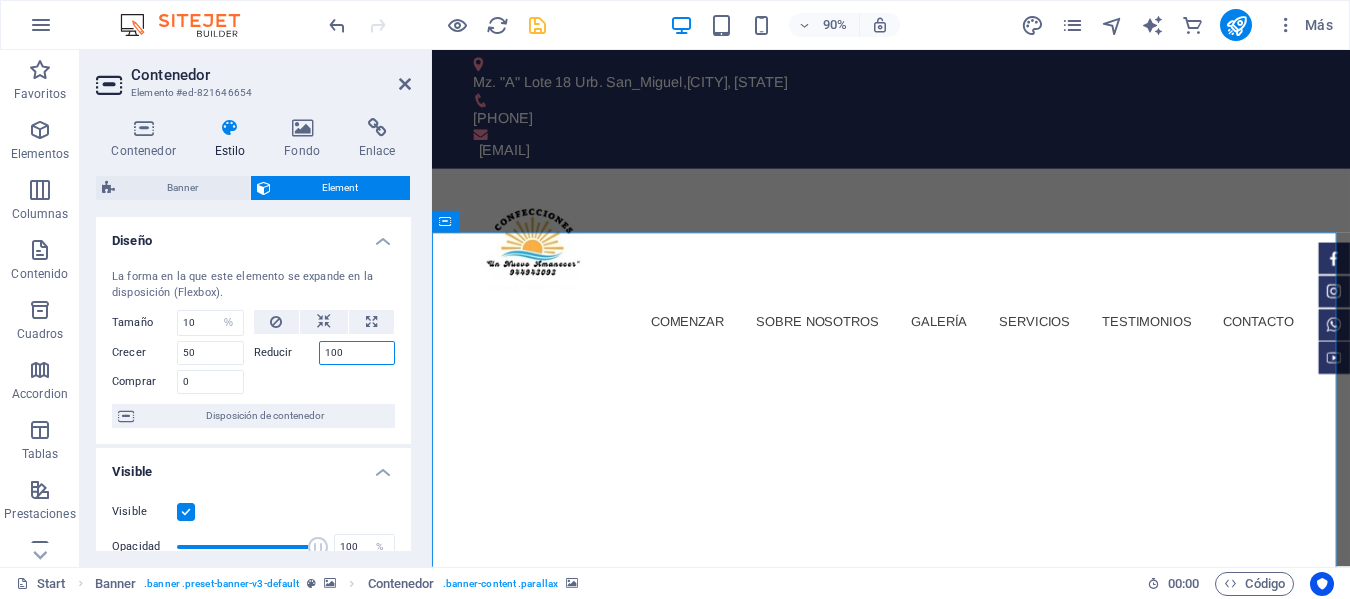 type on "100" 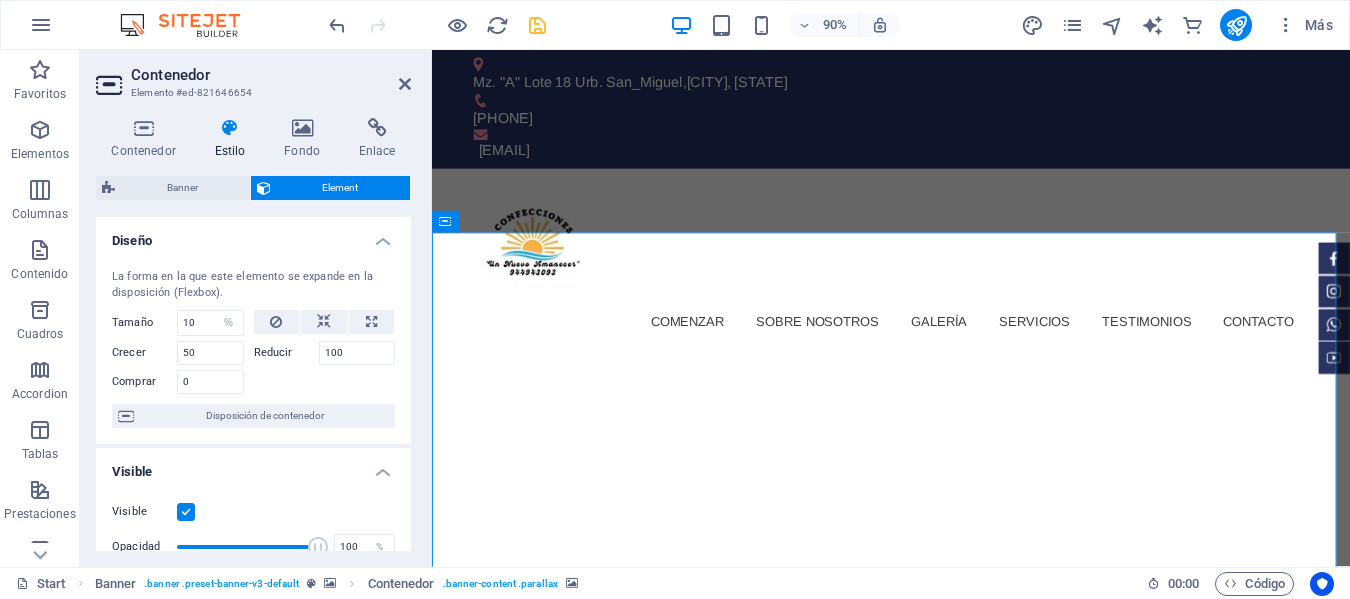 click at bounding box center (325, 379) 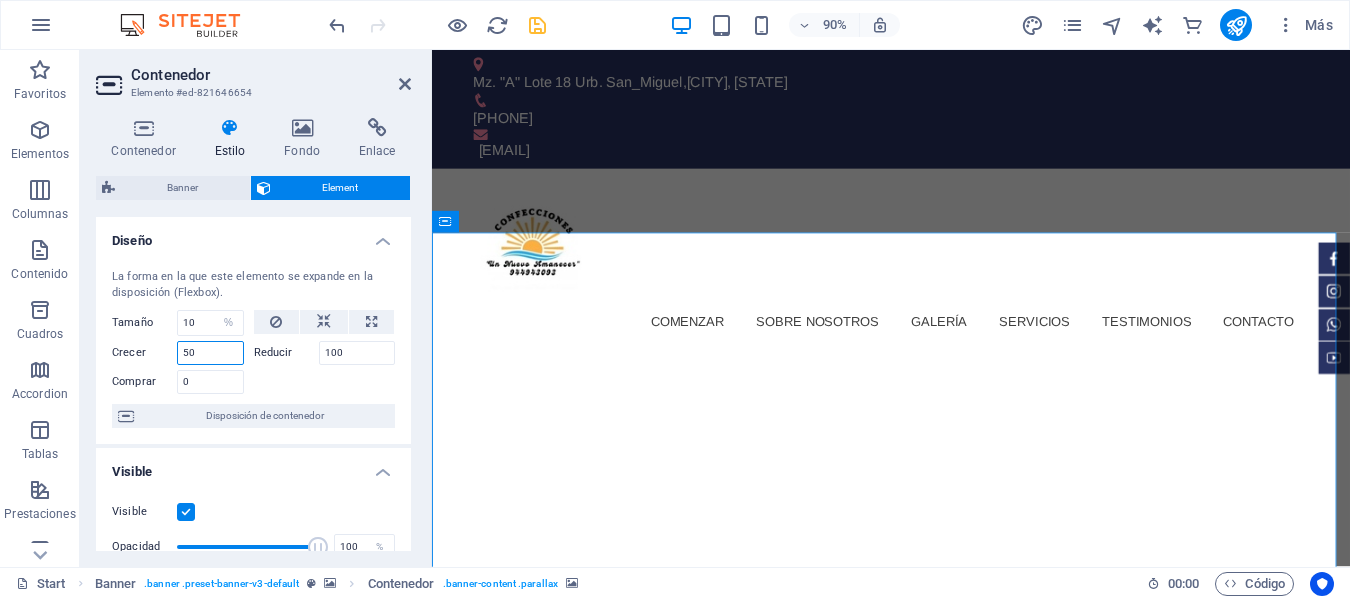 click on "50" at bounding box center [210, 353] 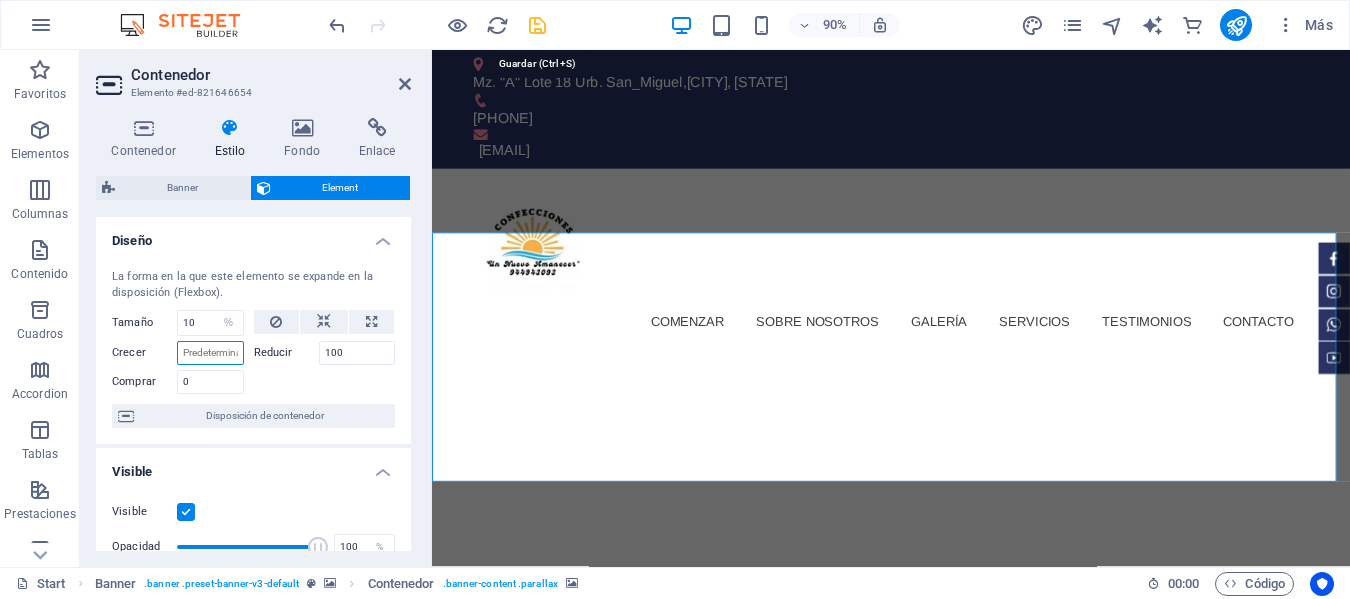 type 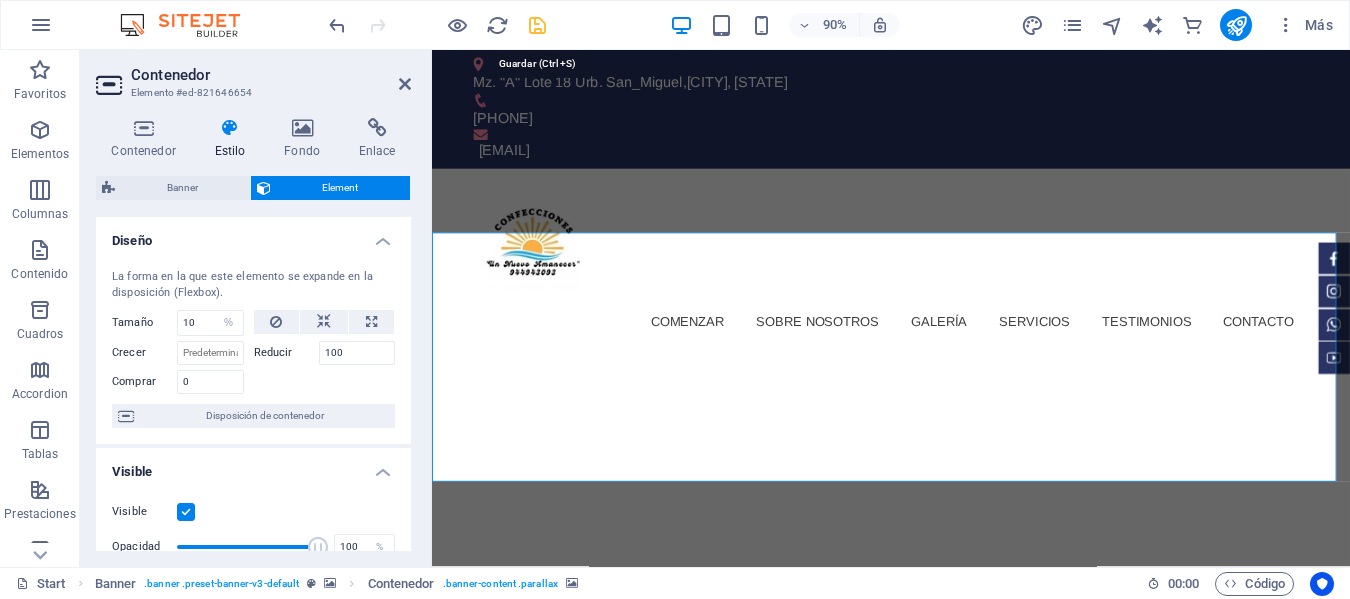 click at bounding box center (537, 25) 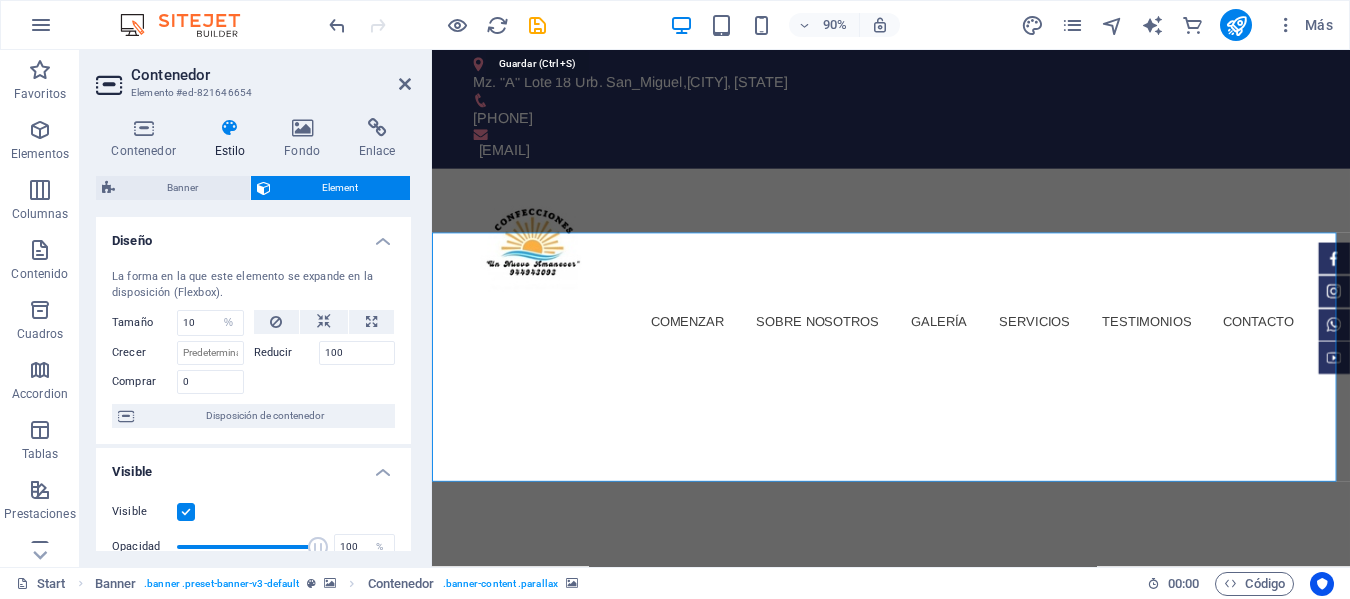 click at bounding box center (437, 25) 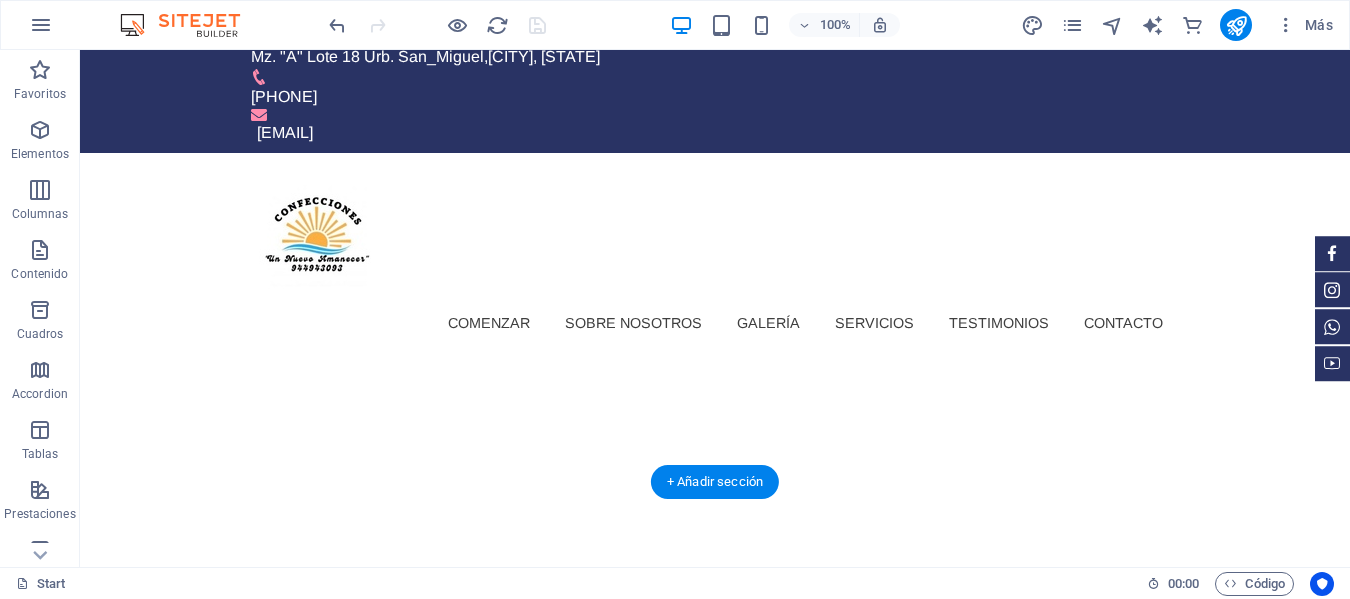 scroll, scrollTop: 0, scrollLeft: 0, axis: both 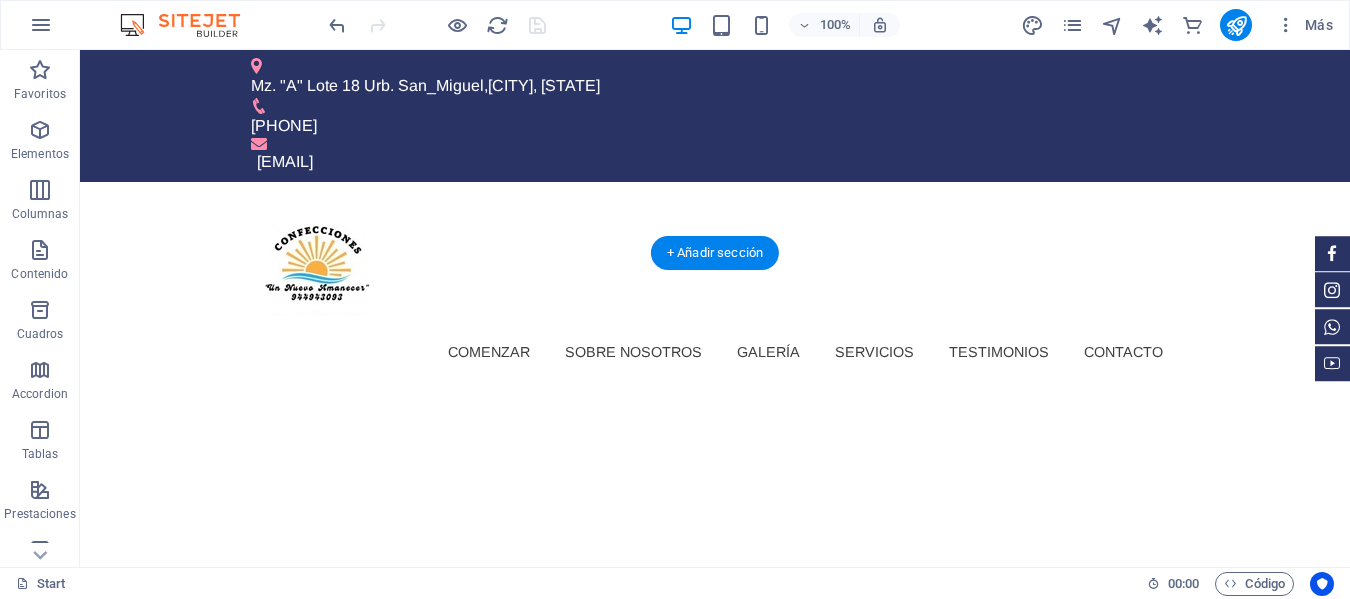 click at bounding box center [715, 941] 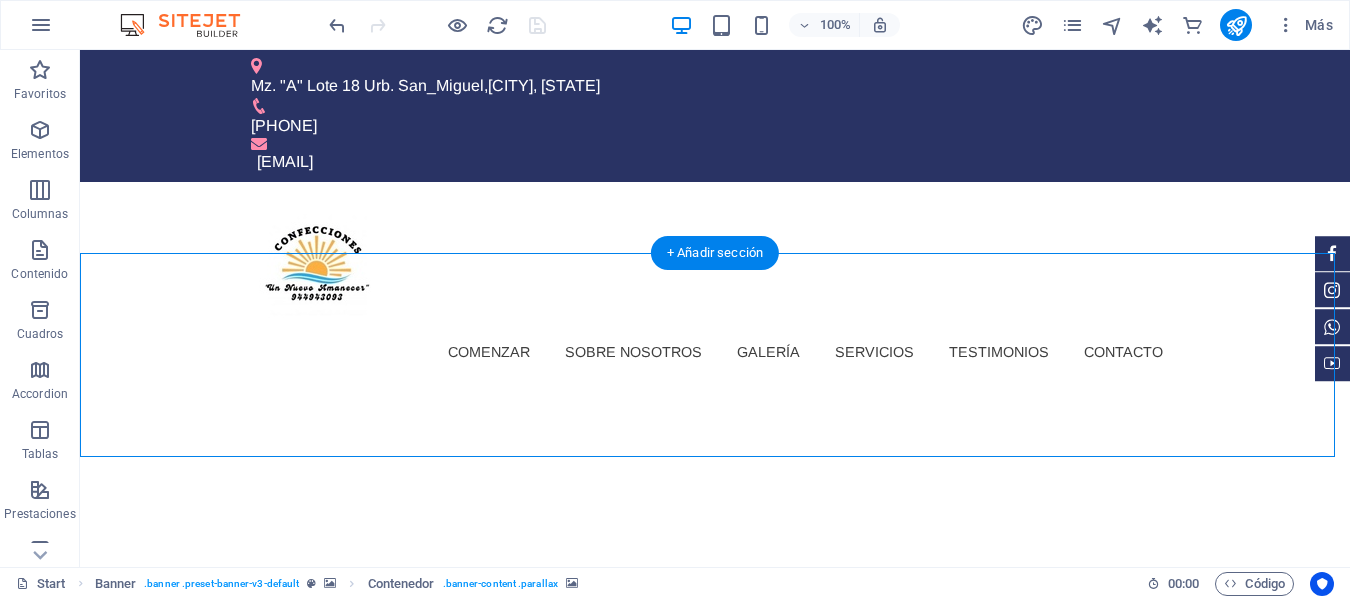 click at bounding box center (715, 941) 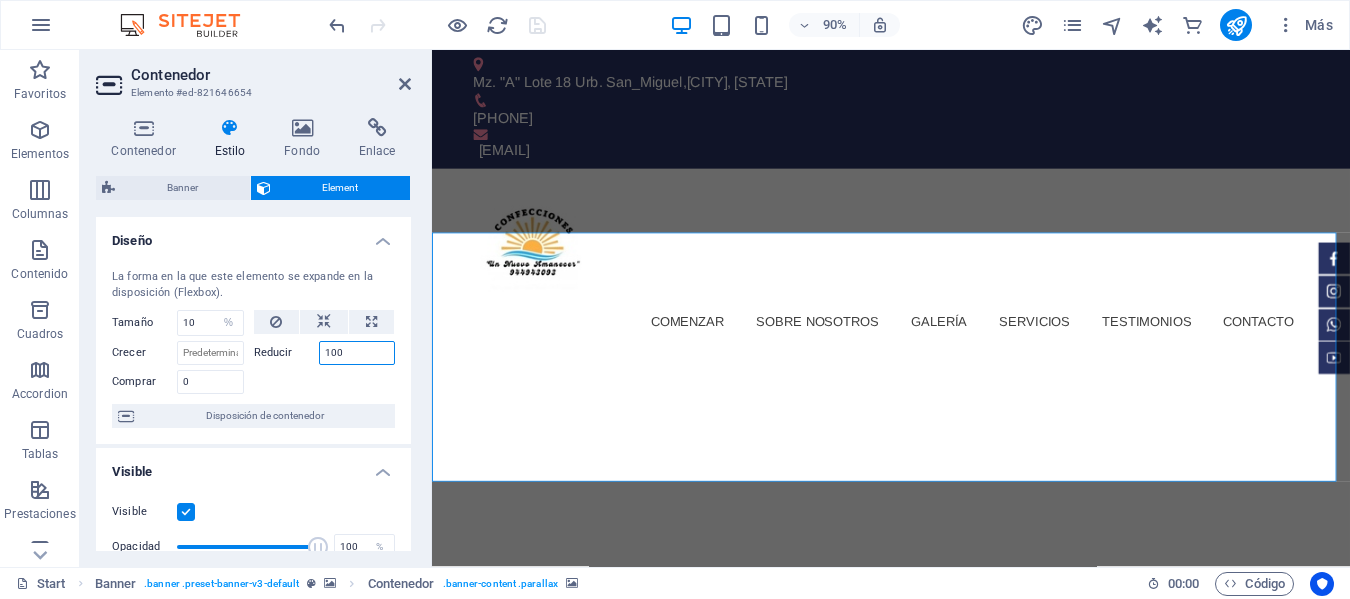 drag, startPoint x: 348, startPoint y: 359, endPoint x: 302, endPoint y: 357, distance: 46.043457 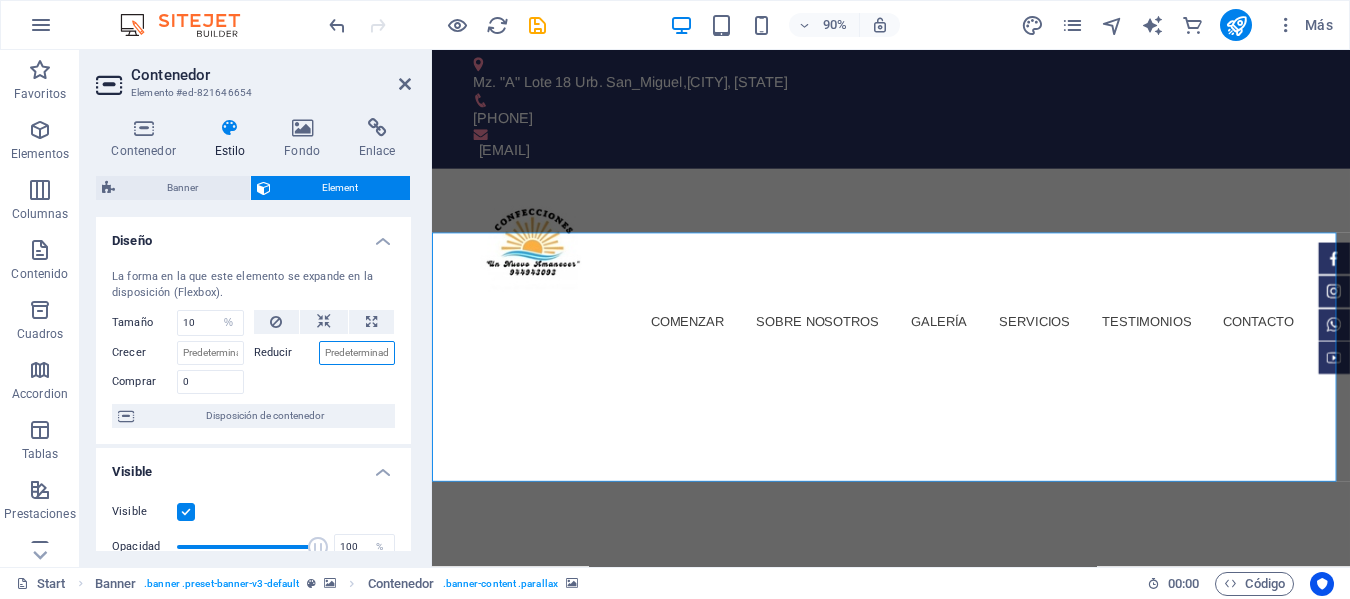 type 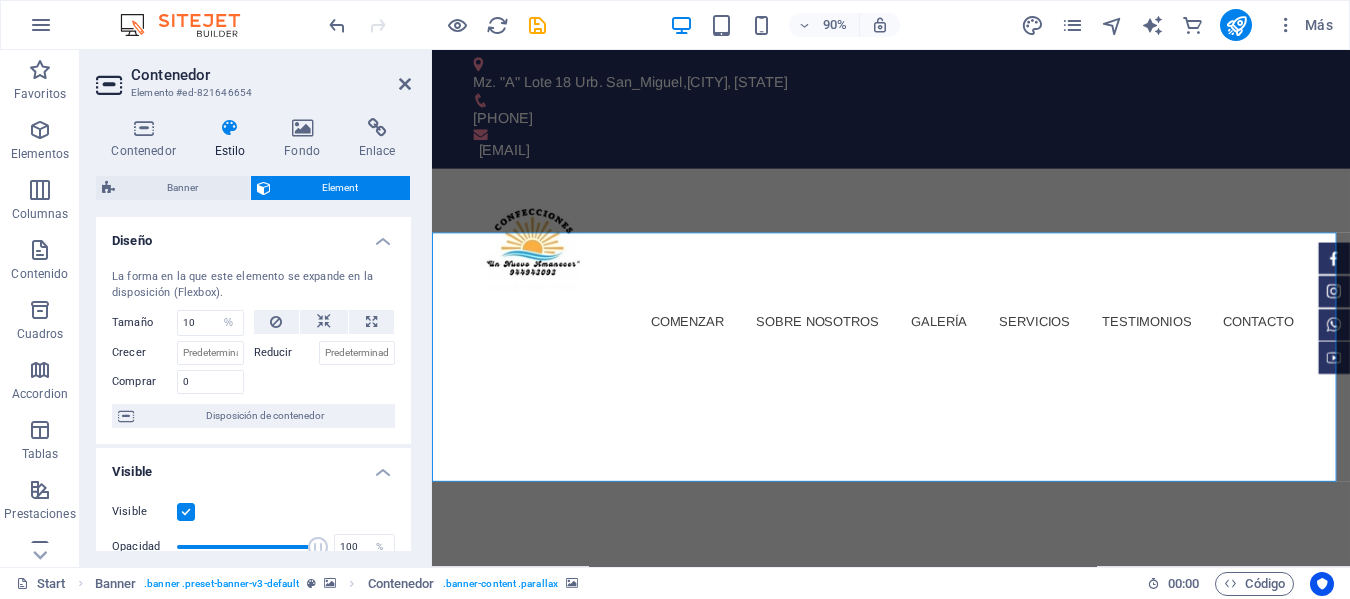 click at bounding box center [325, 379] 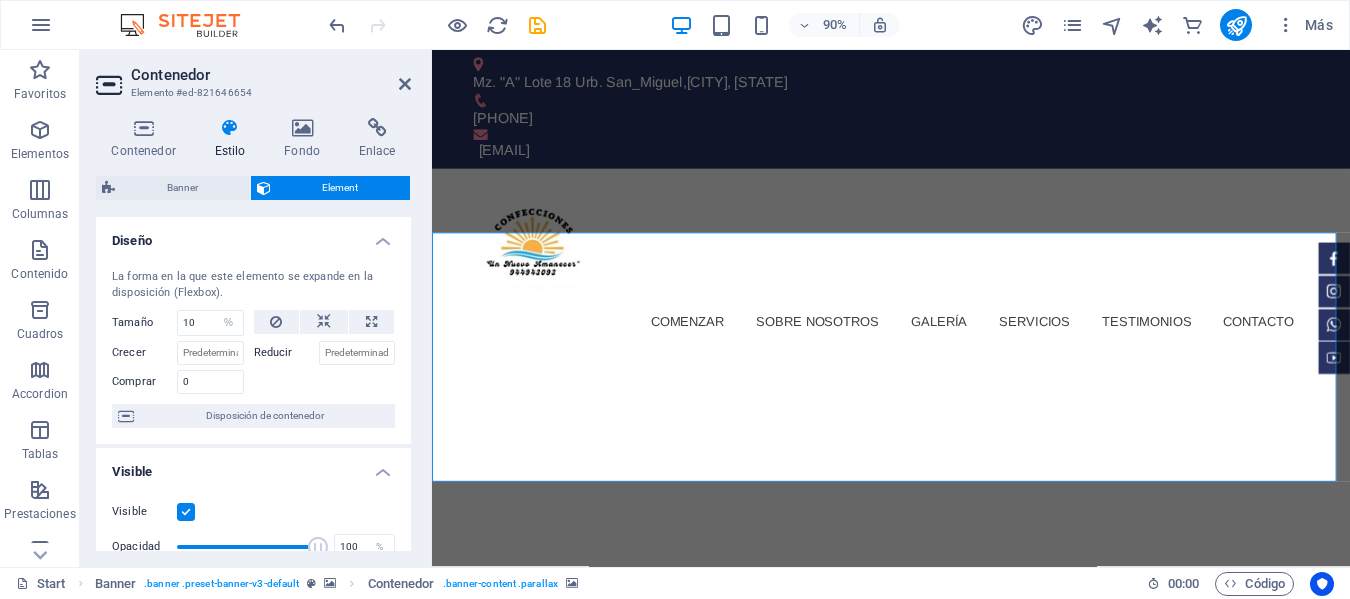 click at bounding box center (325, 379) 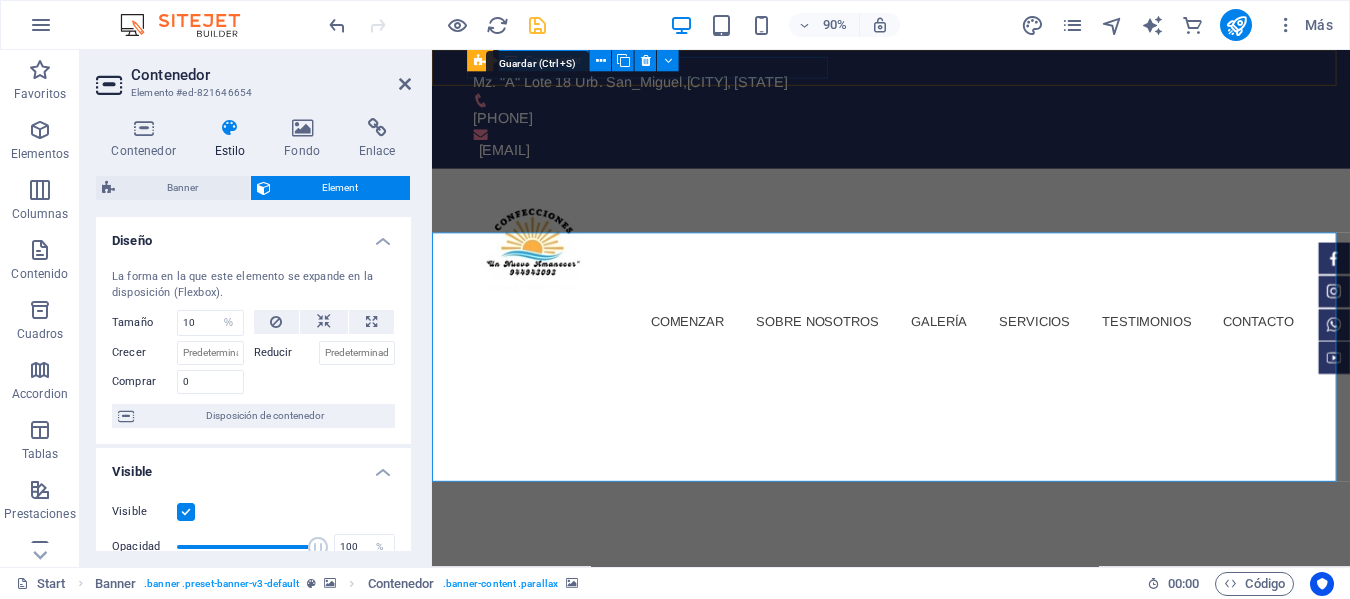 click at bounding box center (537, 25) 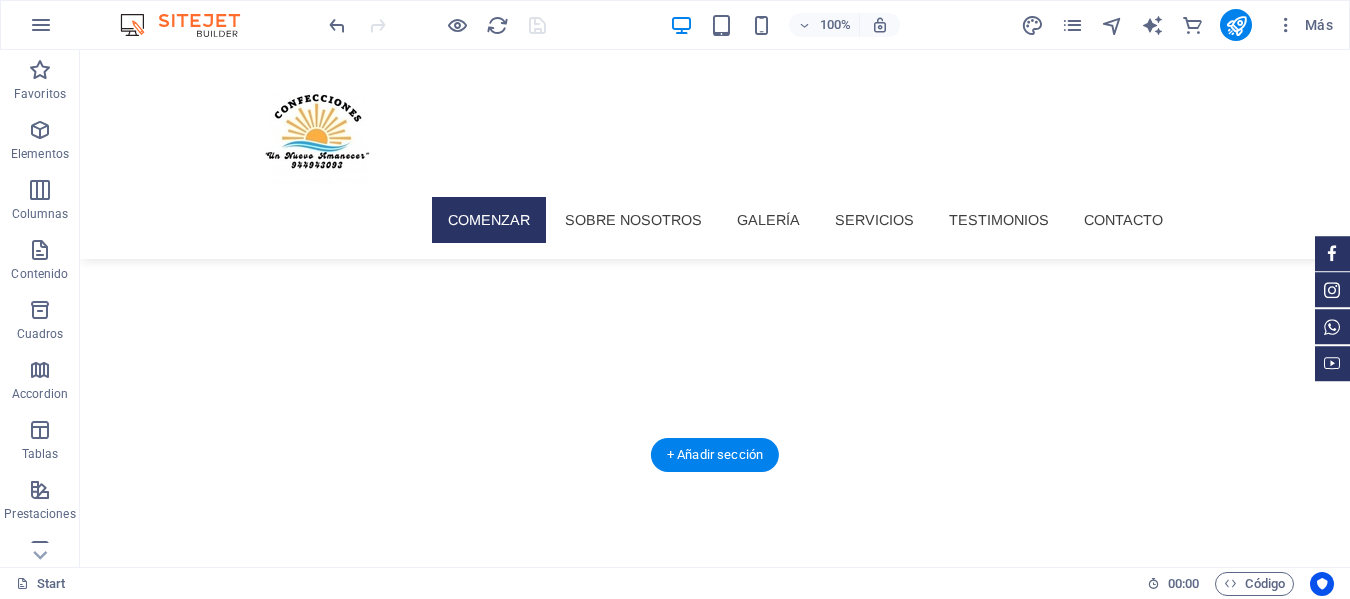 scroll, scrollTop: 0, scrollLeft: 0, axis: both 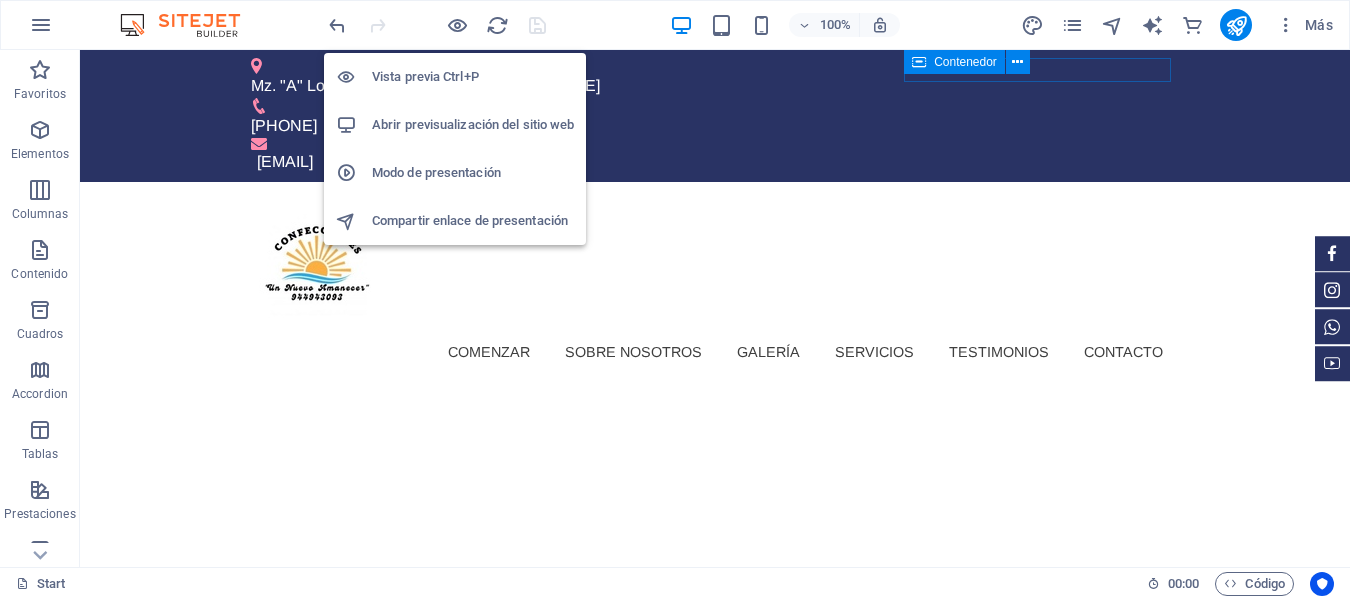 click on "Abrir previsualización del sitio web" at bounding box center [473, 125] 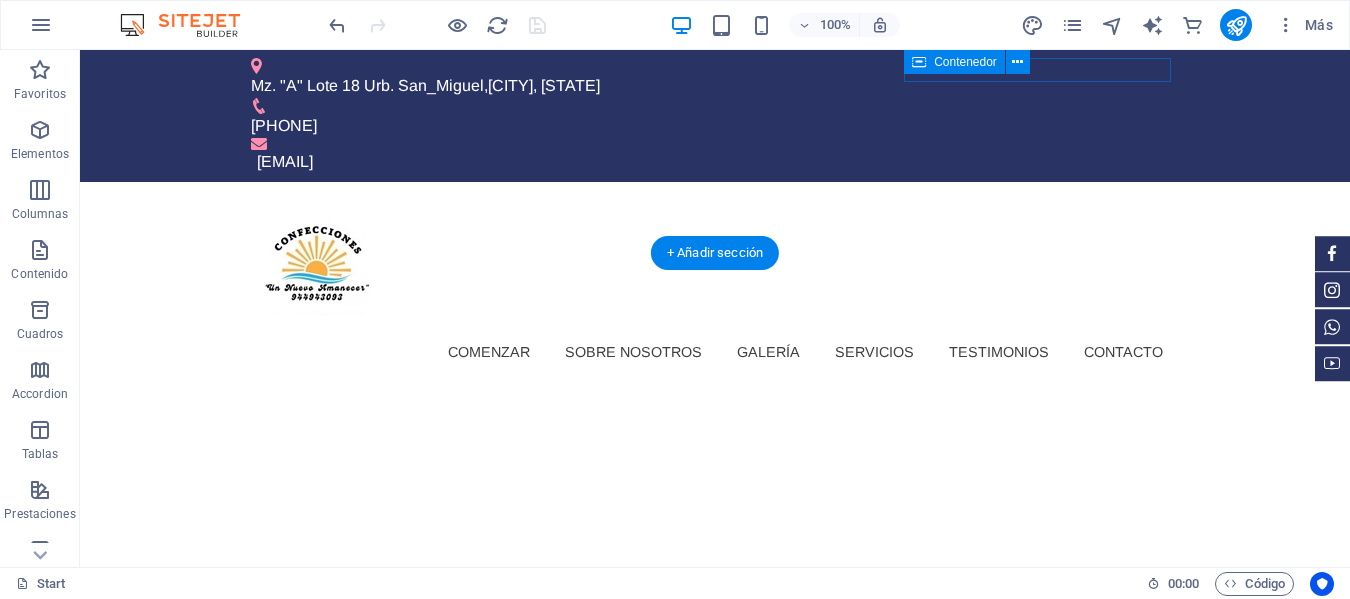click at bounding box center (715, 941) 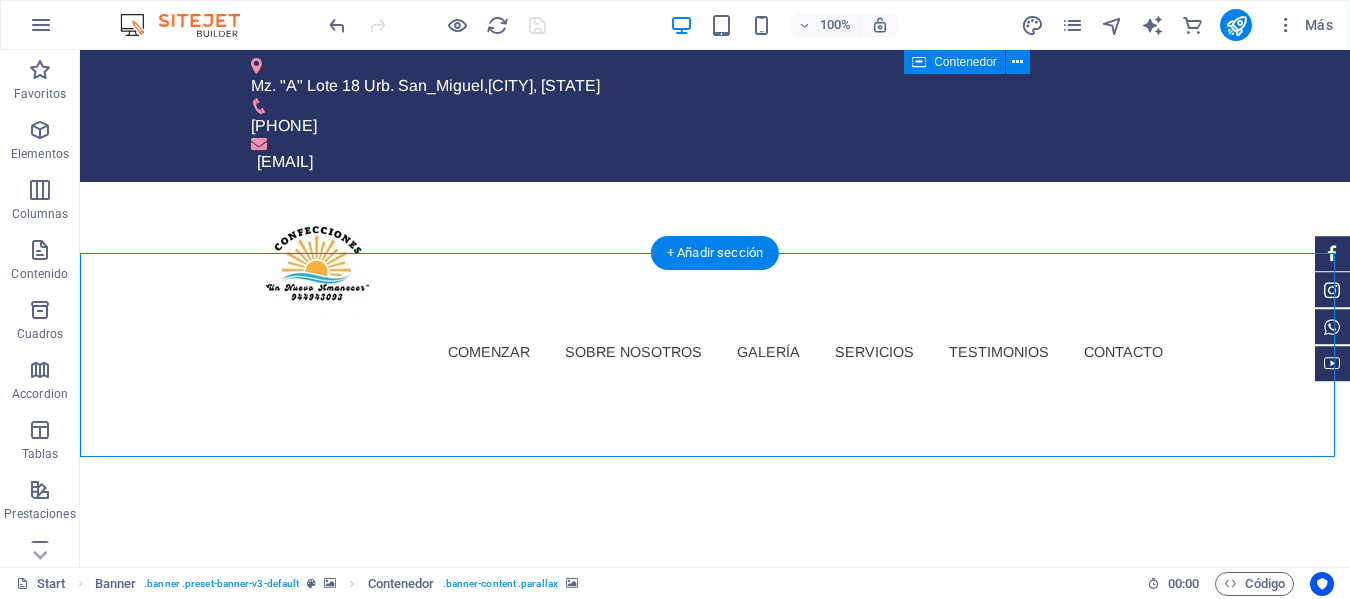 click at bounding box center [715, 941] 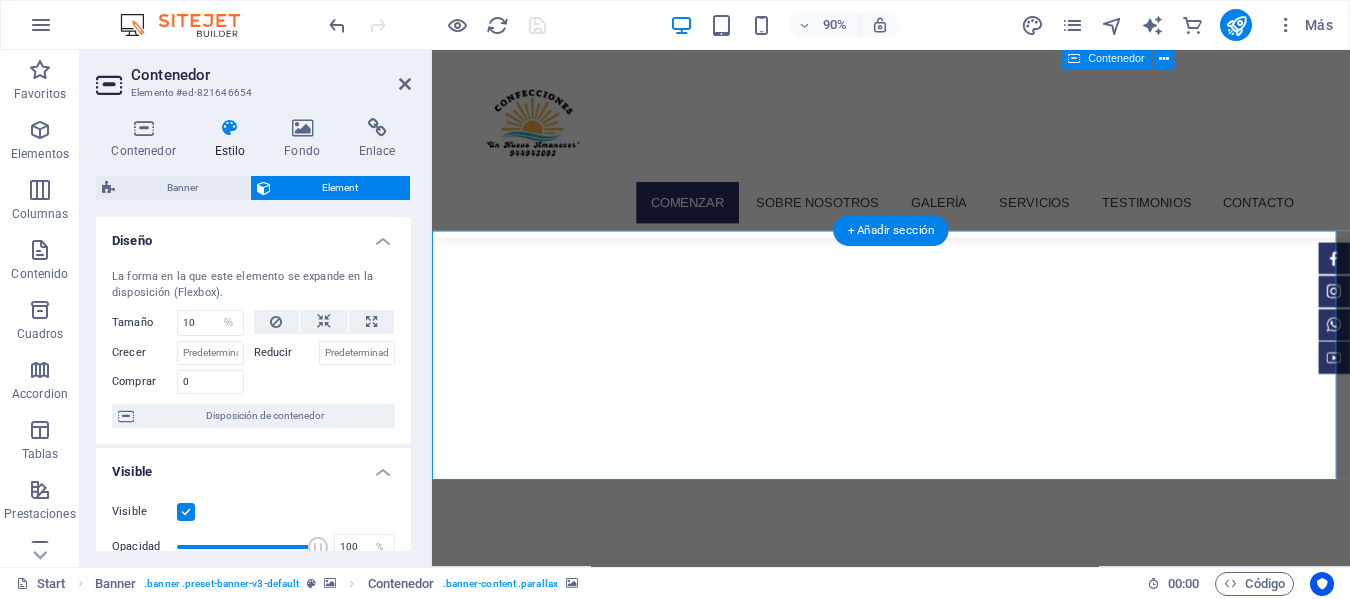 scroll, scrollTop: 100, scrollLeft: 0, axis: vertical 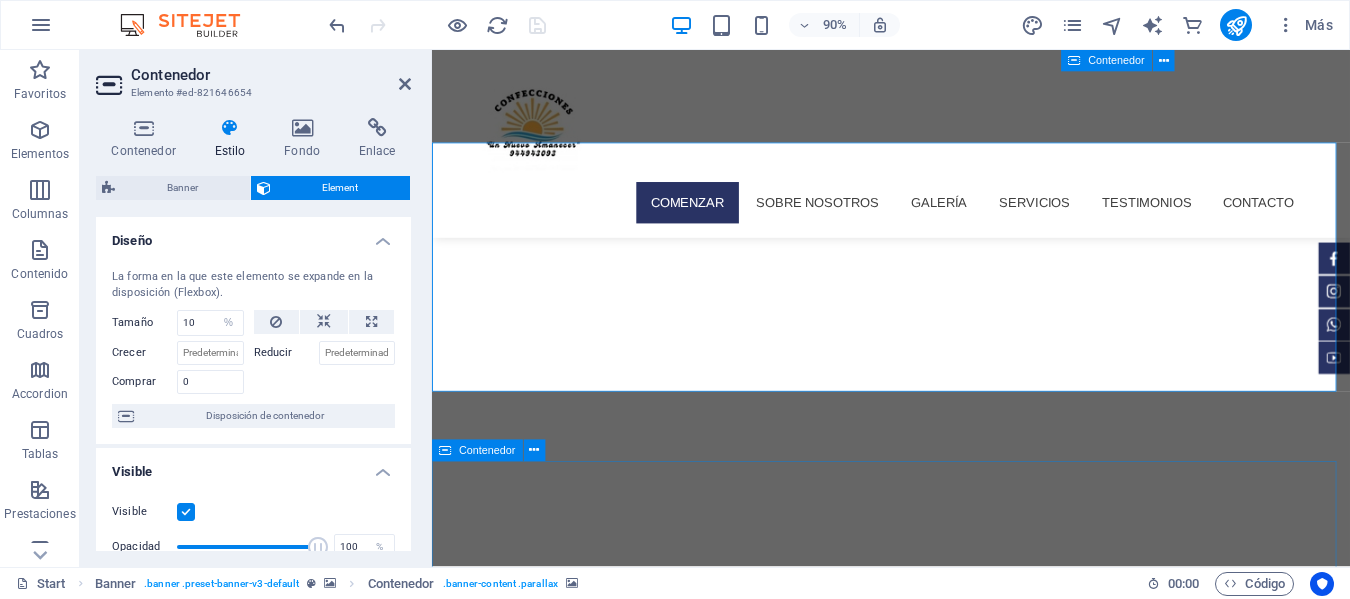 click on "nuestra  galería "Almohadas"" at bounding box center [942, 1315] 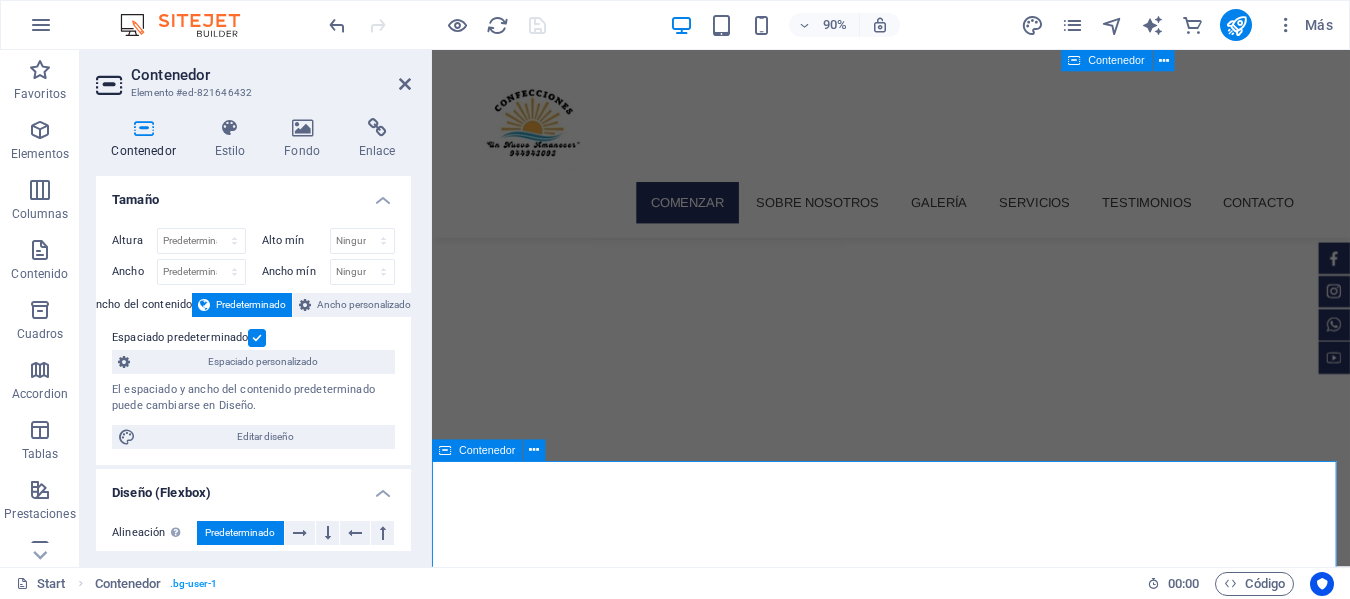 scroll, scrollTop: 0, scrollLeft: 0, axis: both 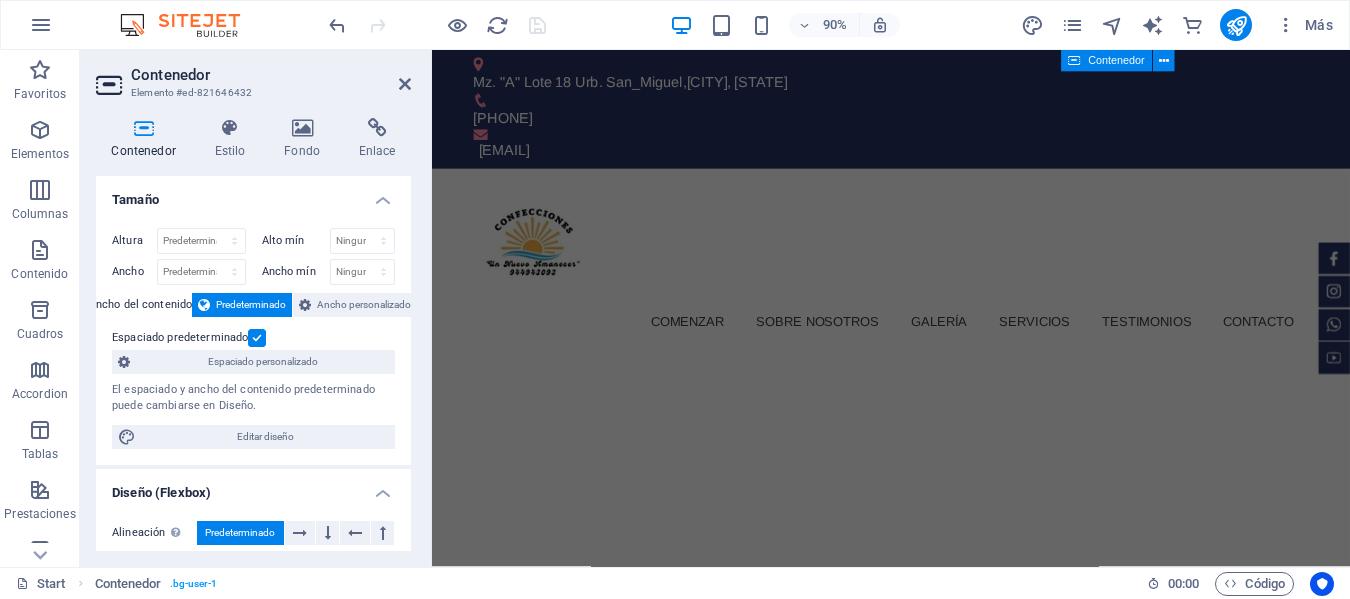 click at bounding box center [942, 1025] 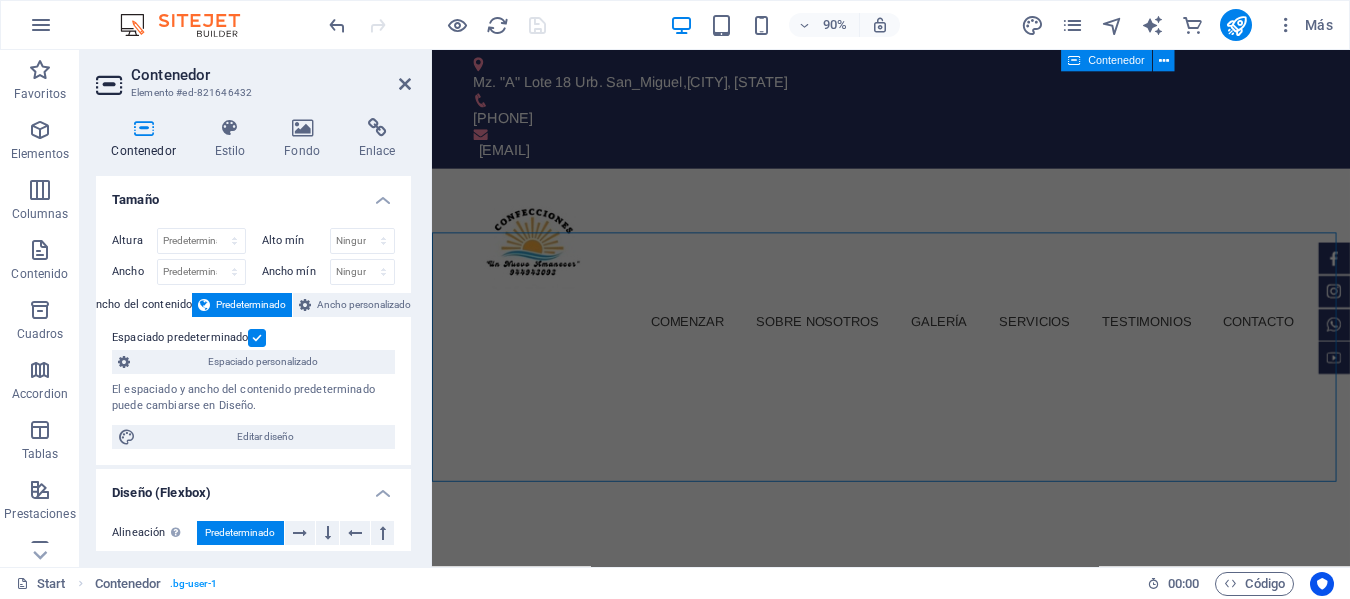 click at bounding box center [942, 1025] 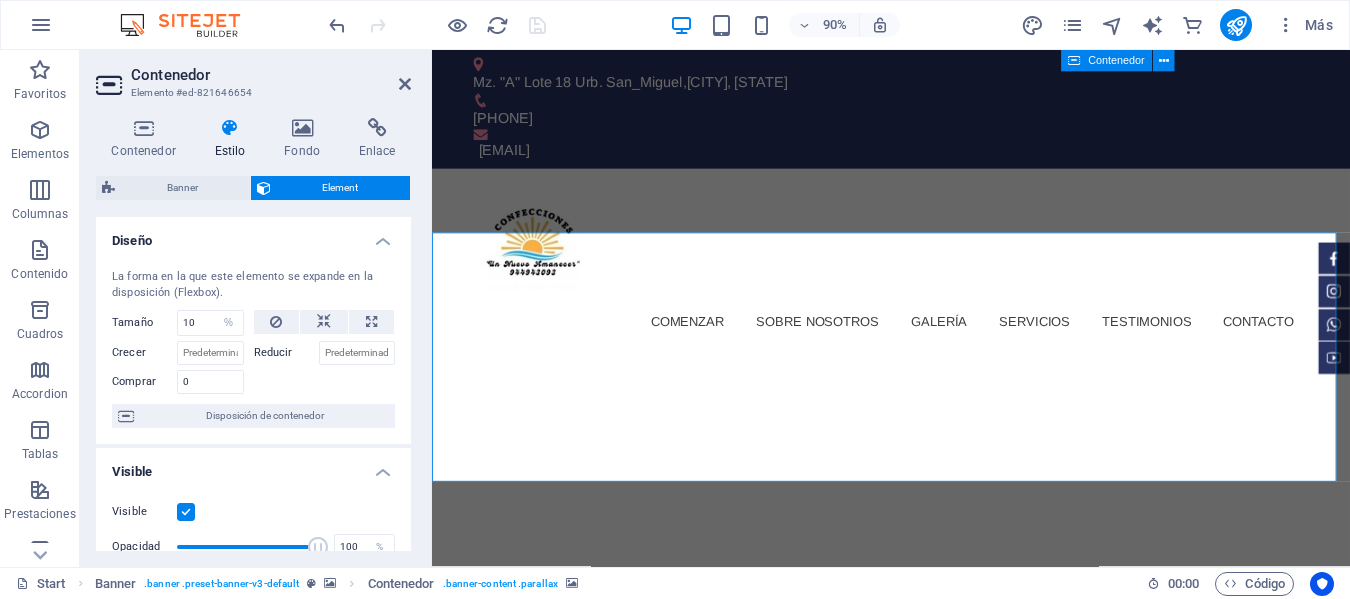 click at bounding box center [942, 1025] 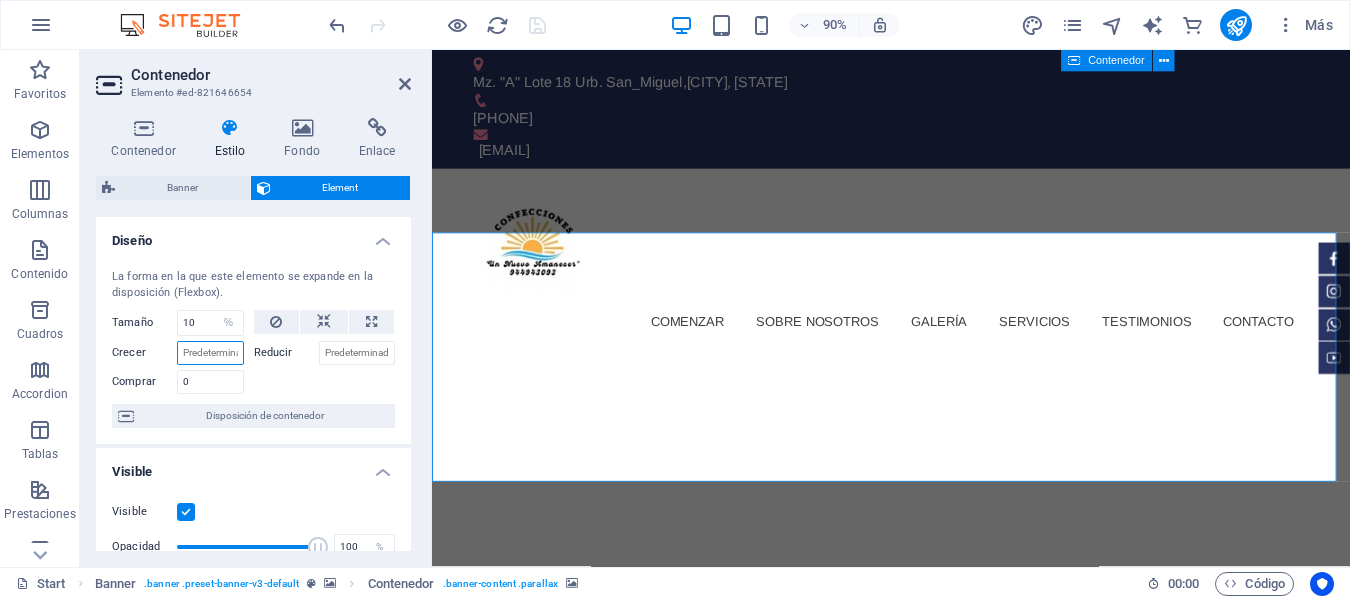 click on "Crecer" at bounding box center [210, 353] 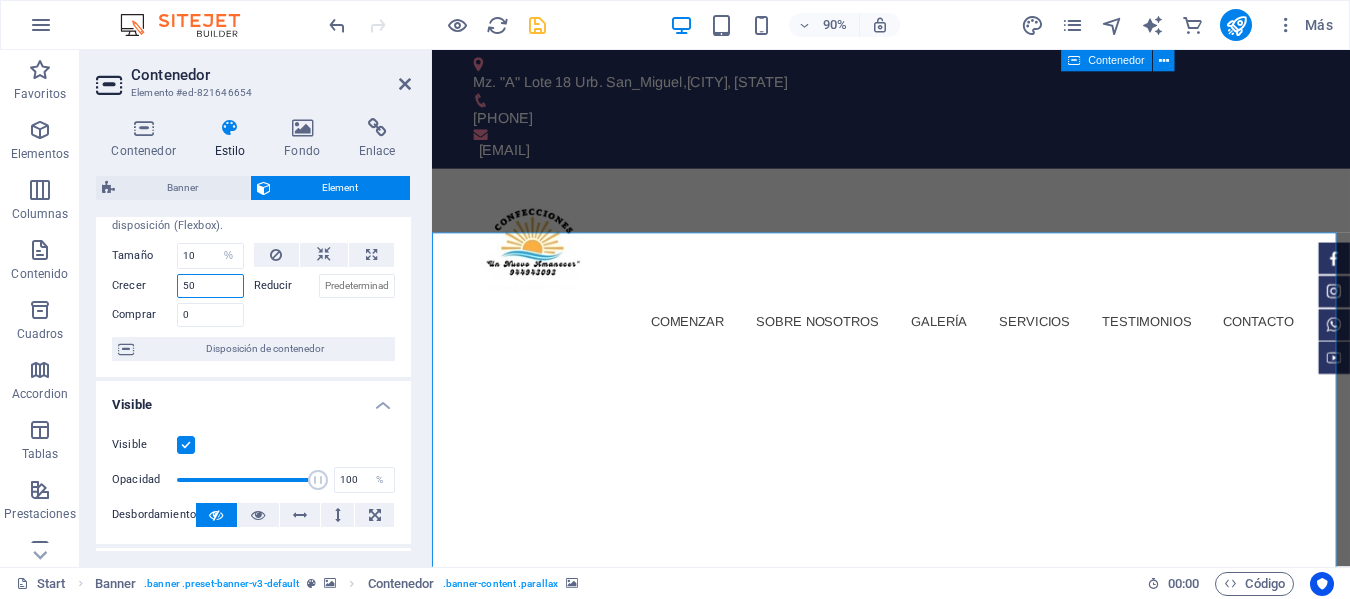 scroll, scrollTop: 100, scrollLeft: 0, axis: vertical 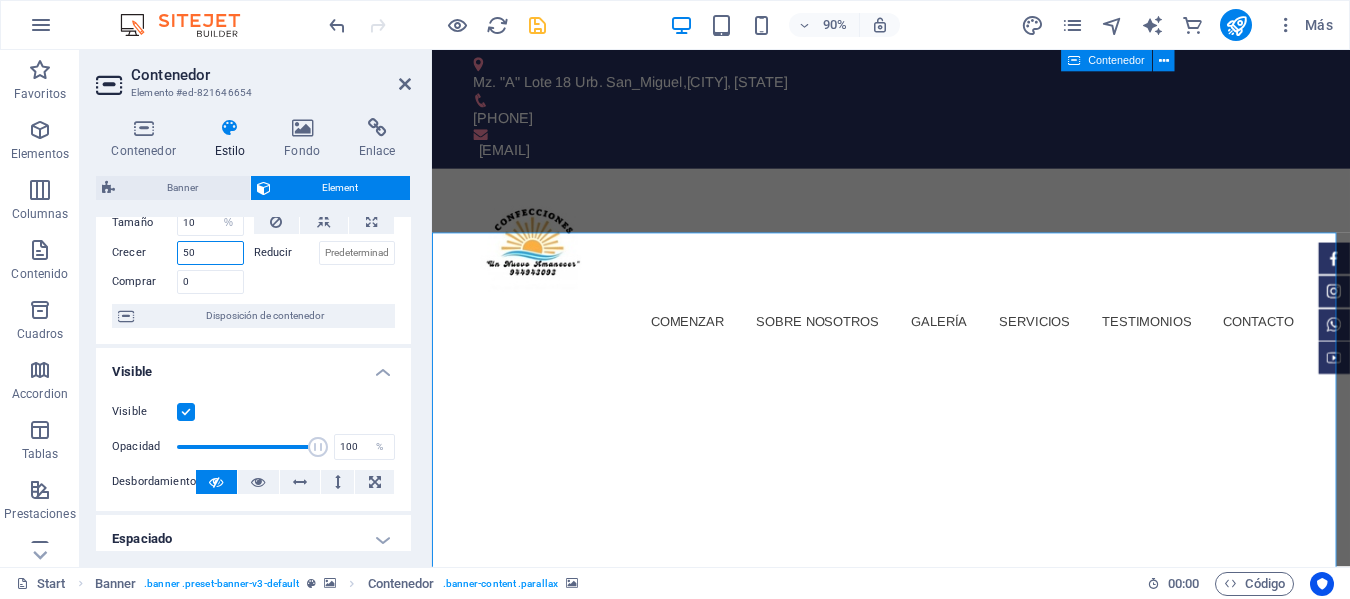 type on "50" 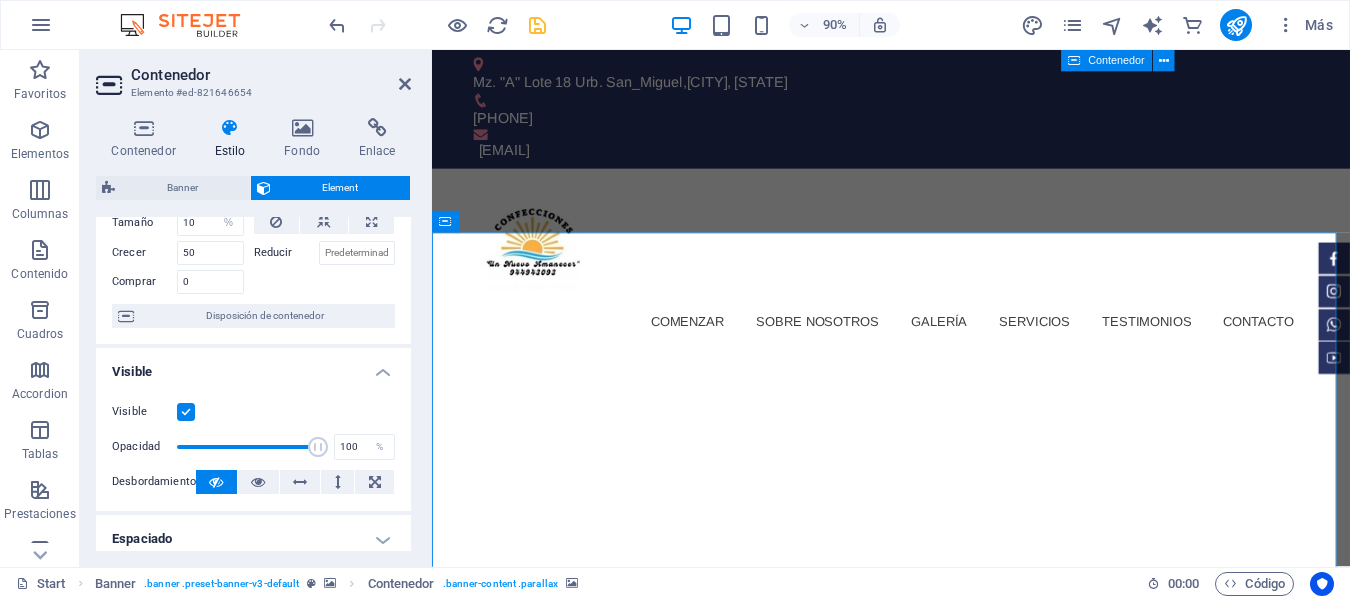 scroll, scrollTop: 100, scrollLeft: 0, axis: vertical 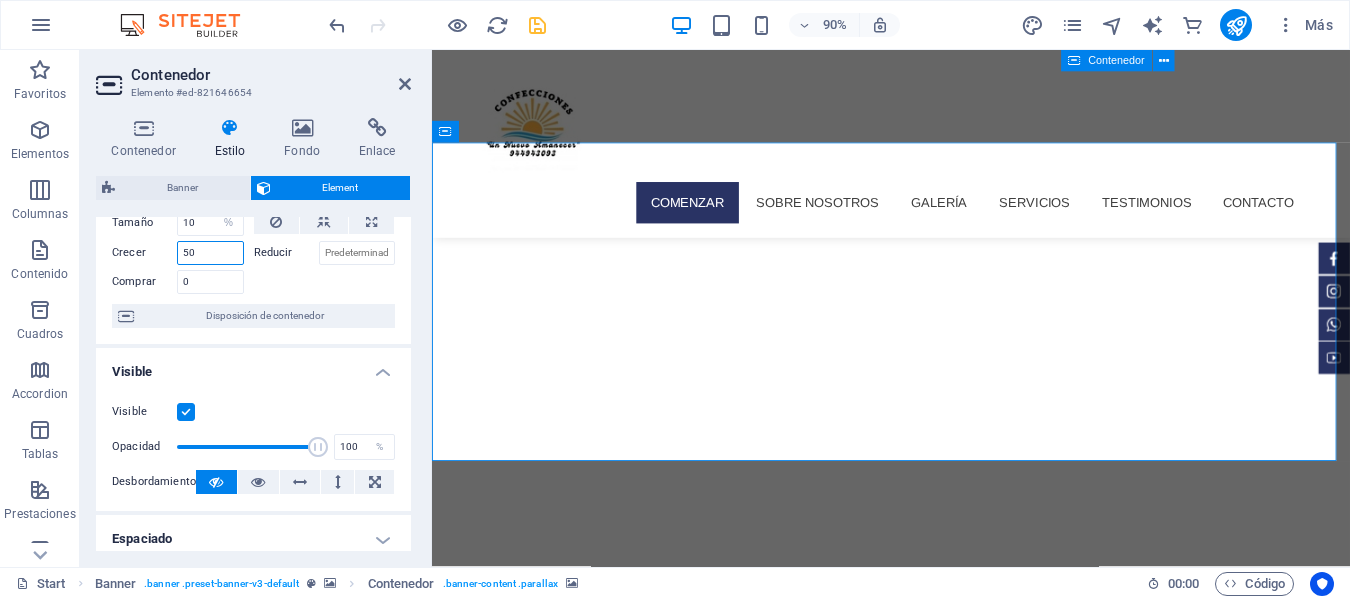 drag, startPoint x: 209, startPoint y: 254, endPoint x: 162, endPoint y: 259, distance: 47.26521 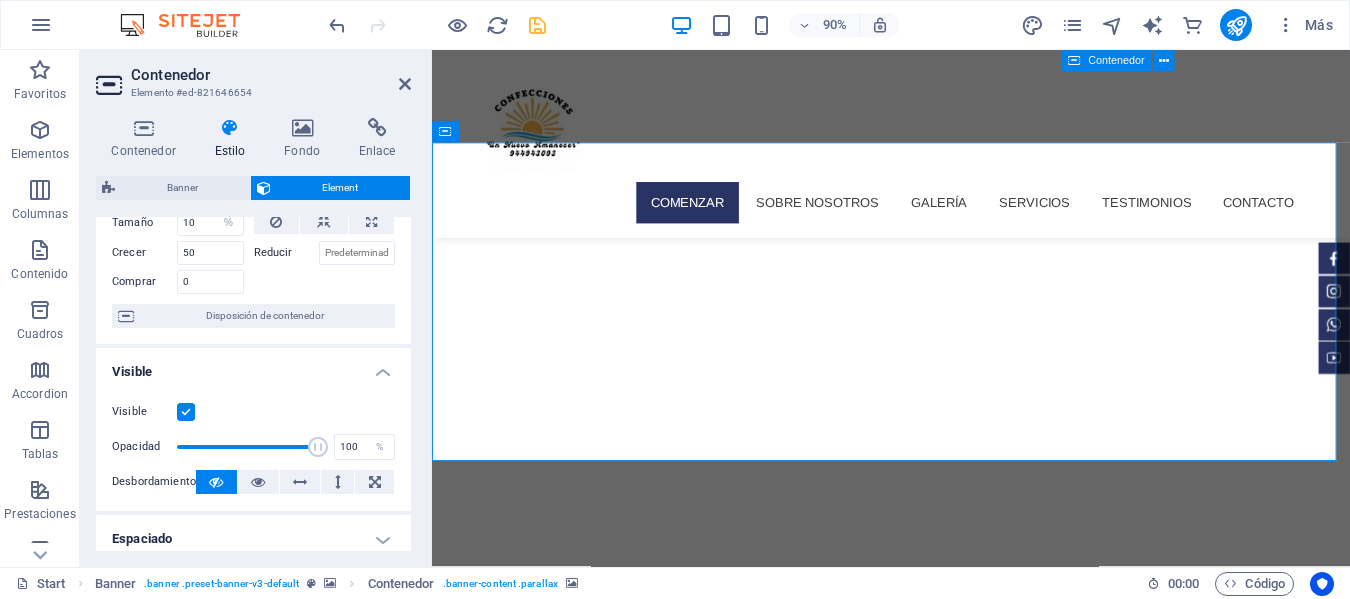 click on "Crecer" at bounding box center (144, 253) 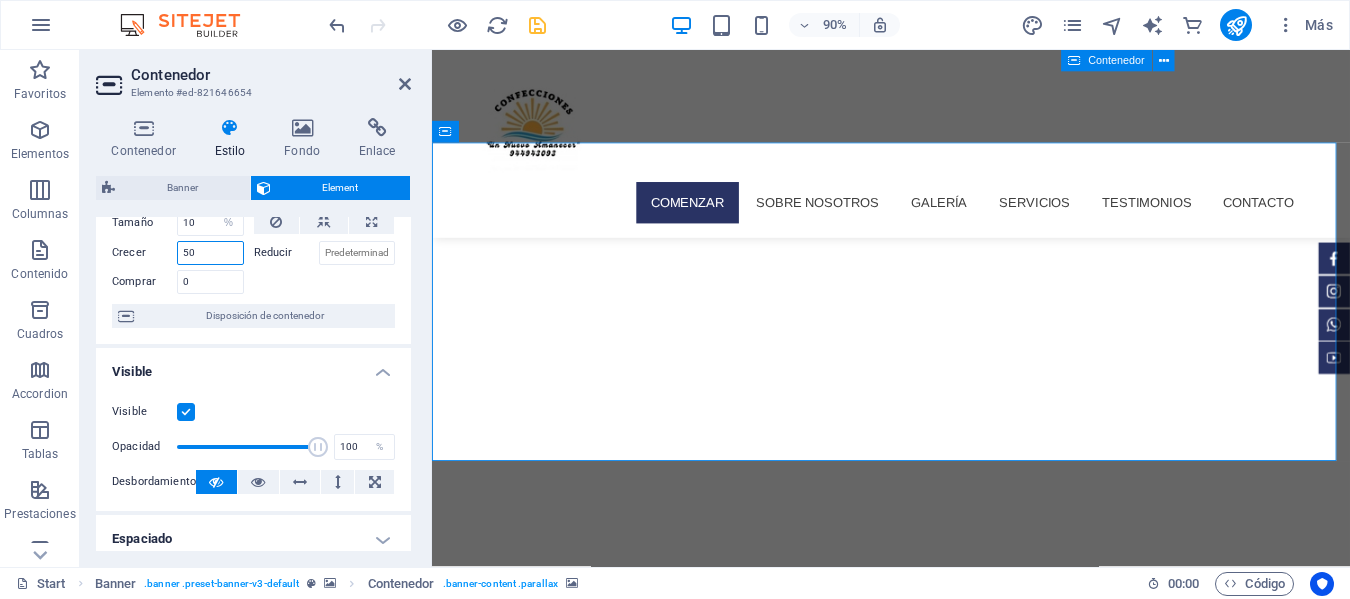 click on "50" at bounding box center [210, 253] 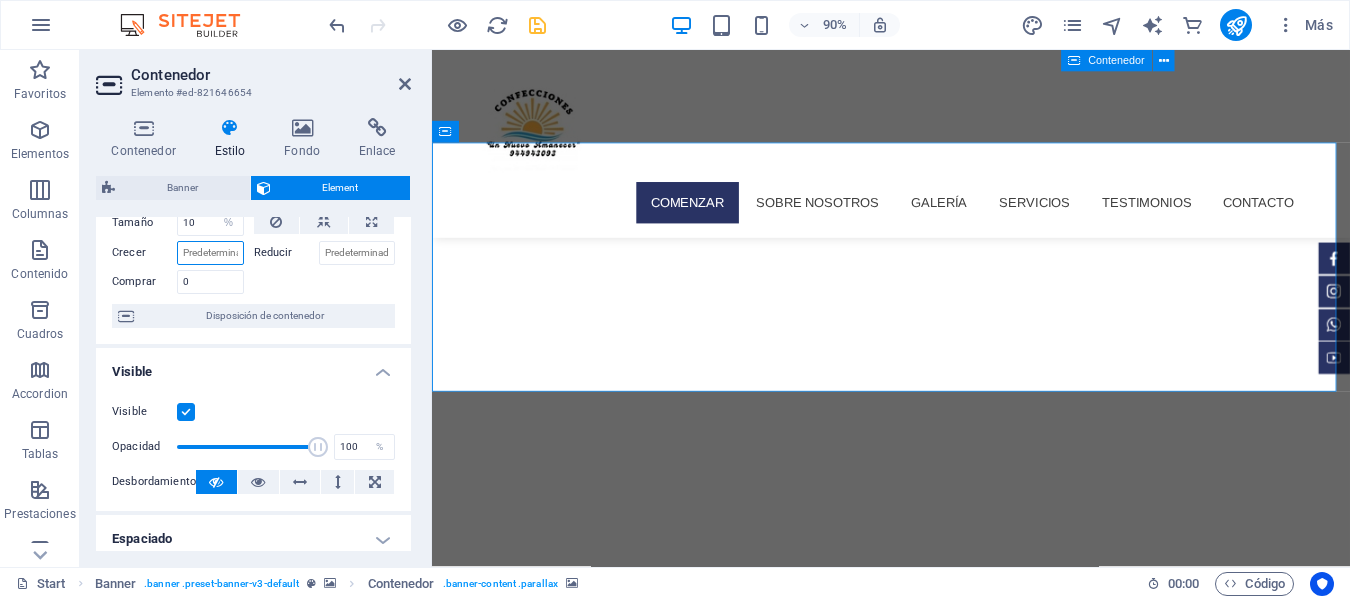type 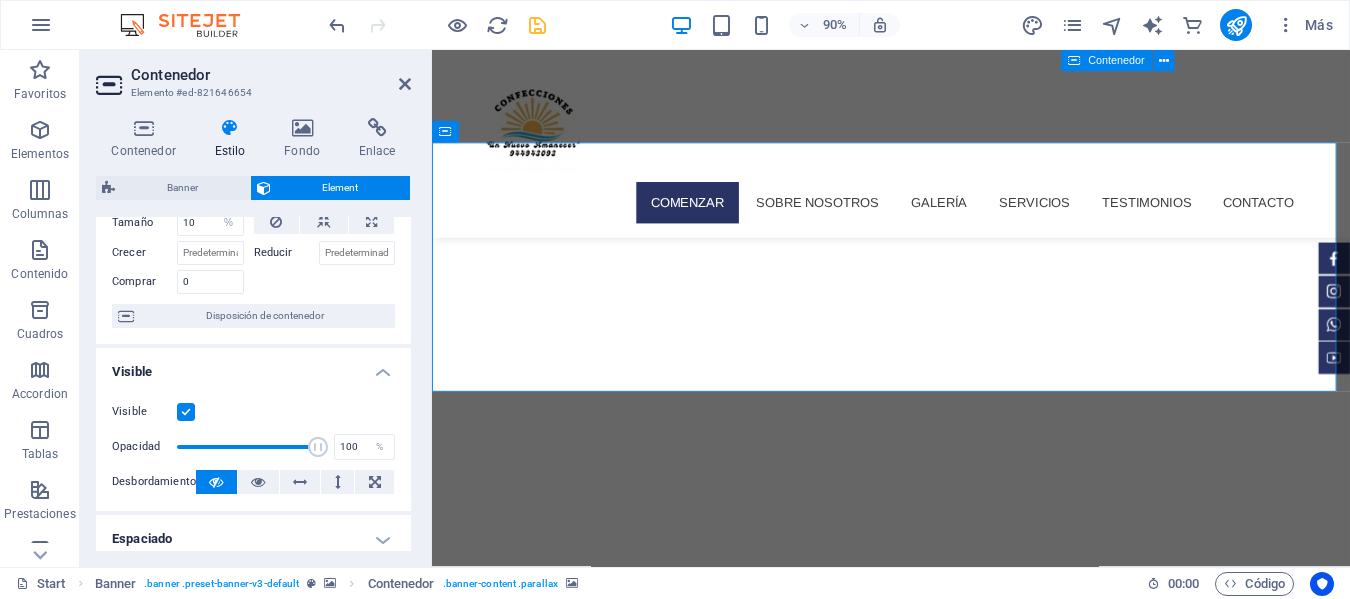 click at bounding box center (325, 279) 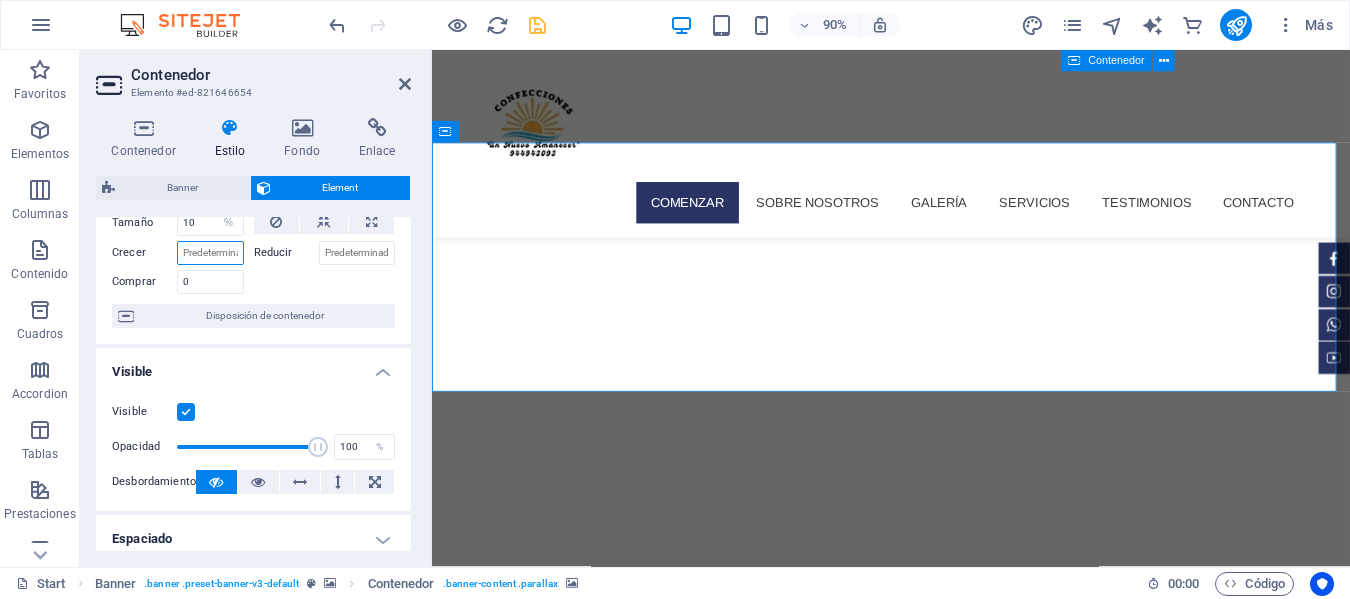 click on "Crecer" at bounding box center (210, 253) 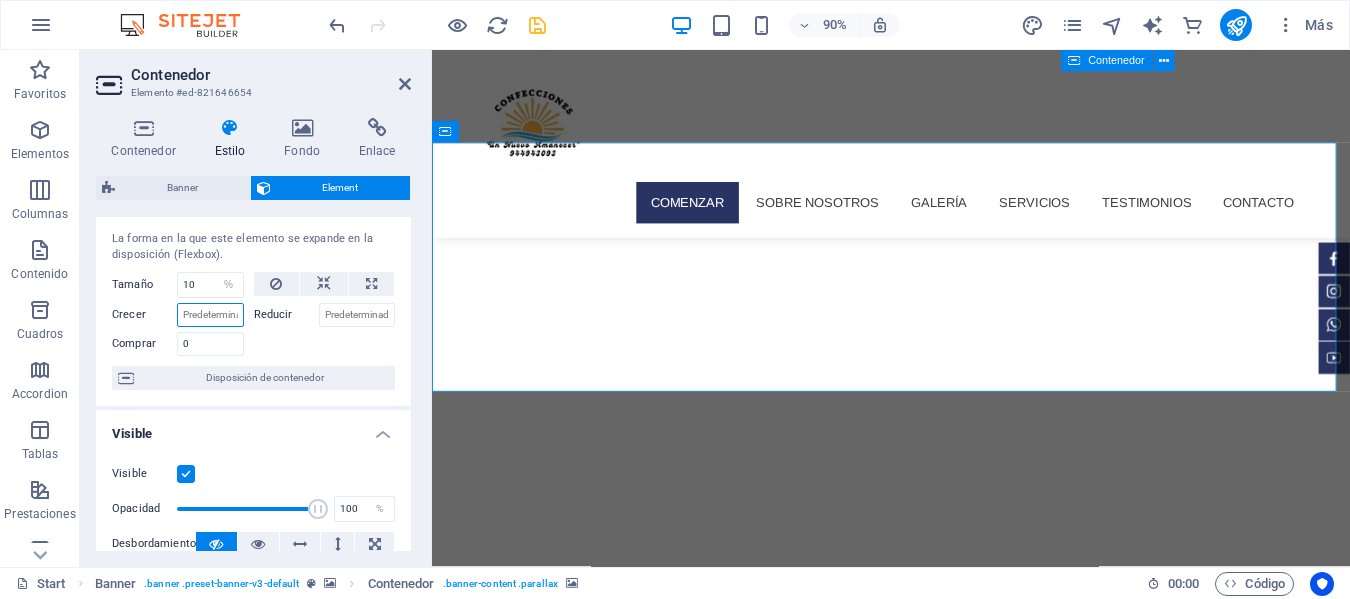 scroll, scrollTop: 0, scrollLeft: 0, axis: both 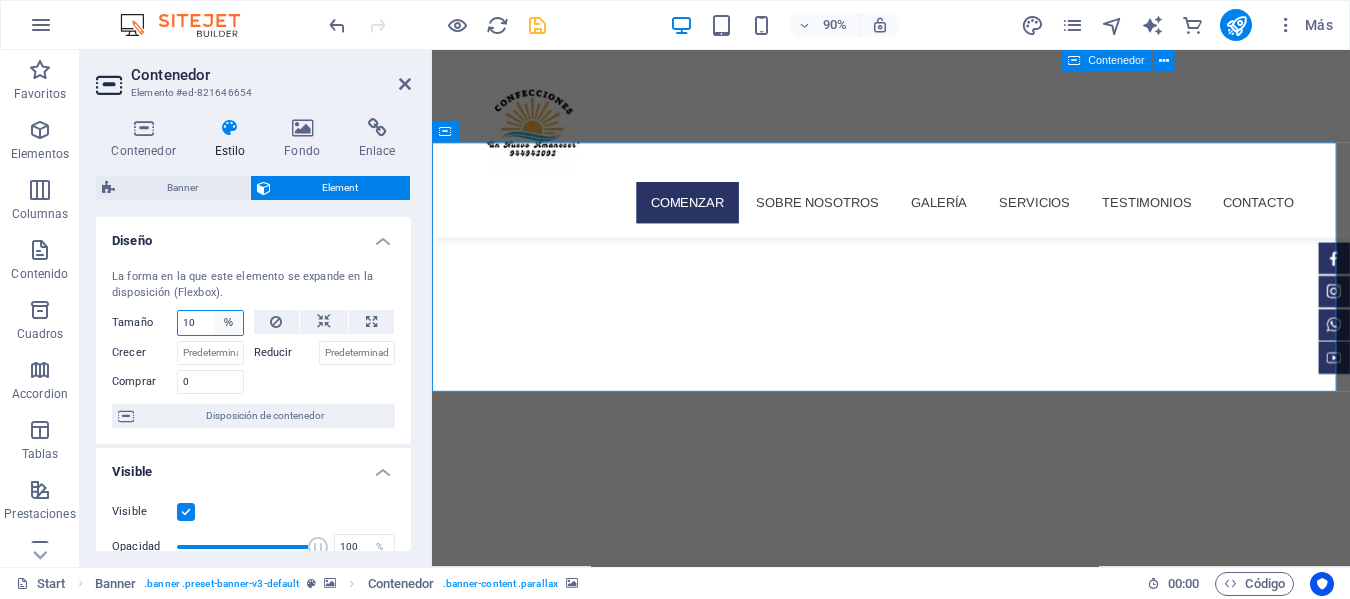 click on "Predeterminado automático px % 1/1 1/2 1/3 1/4 1/5 1/6 1/7 1/8 1/9 1/10" at bounding box center [229, 323] 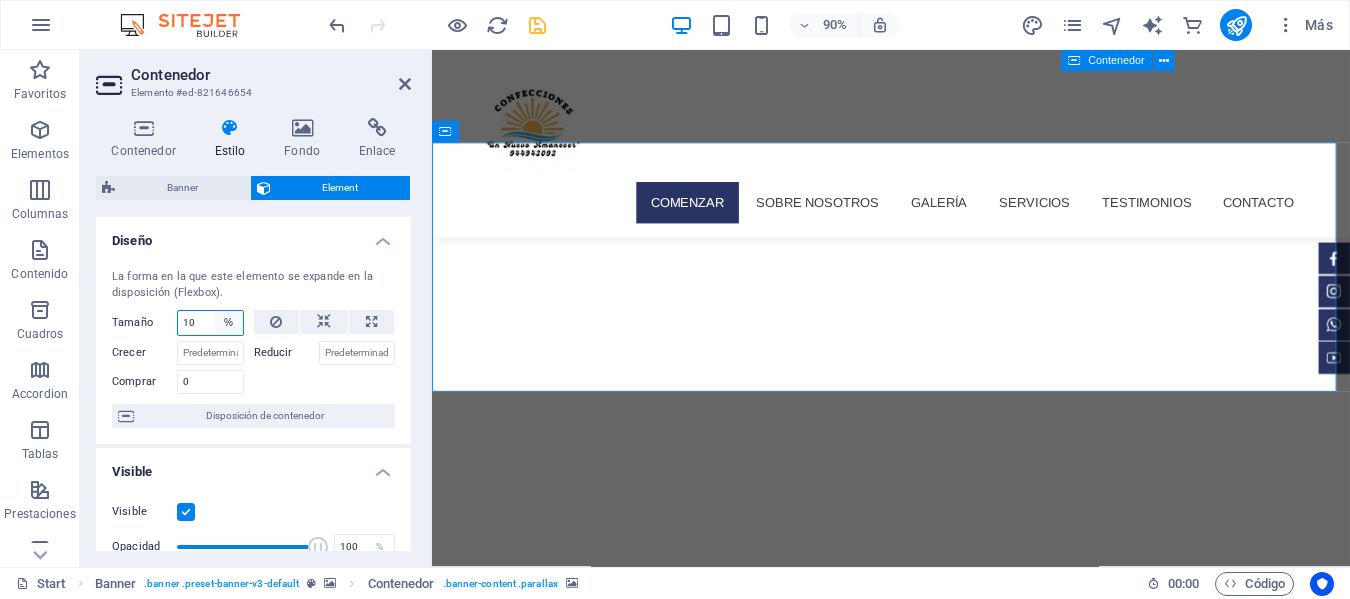 click on "Predeterminado automático px % 1/1 1/2 1/3 1/4 1/5 1/6 1/7 1/8 1/9 1/10" at bounding box center (229, 323) 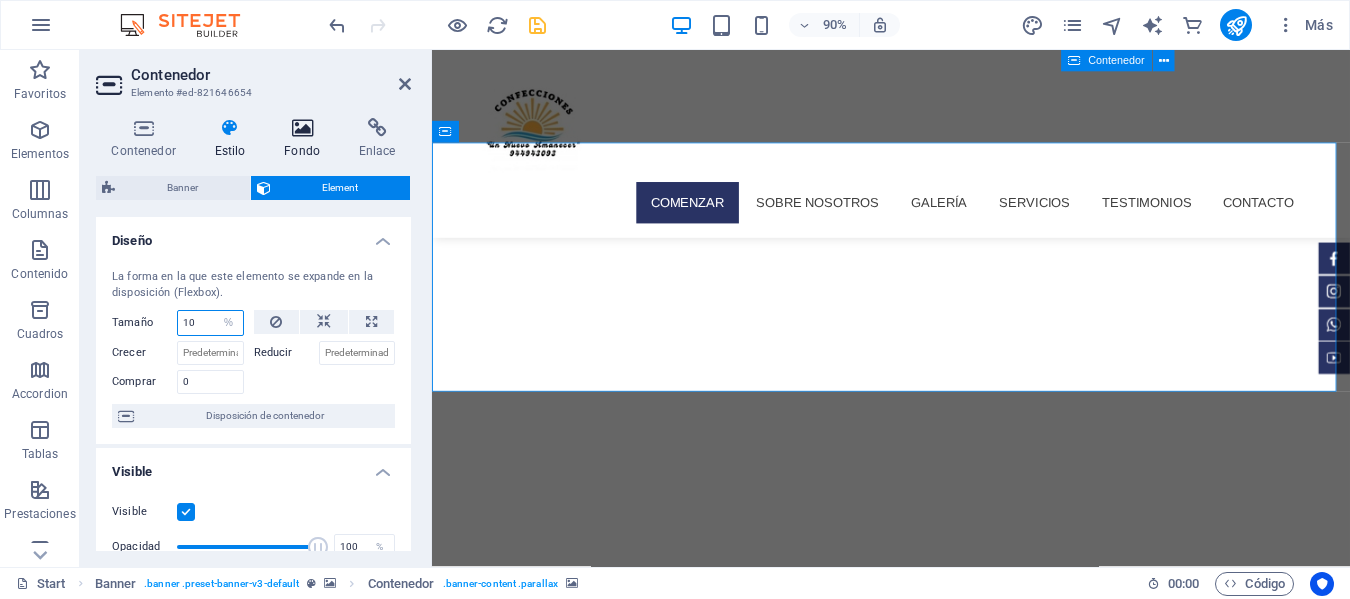 select on "auto" 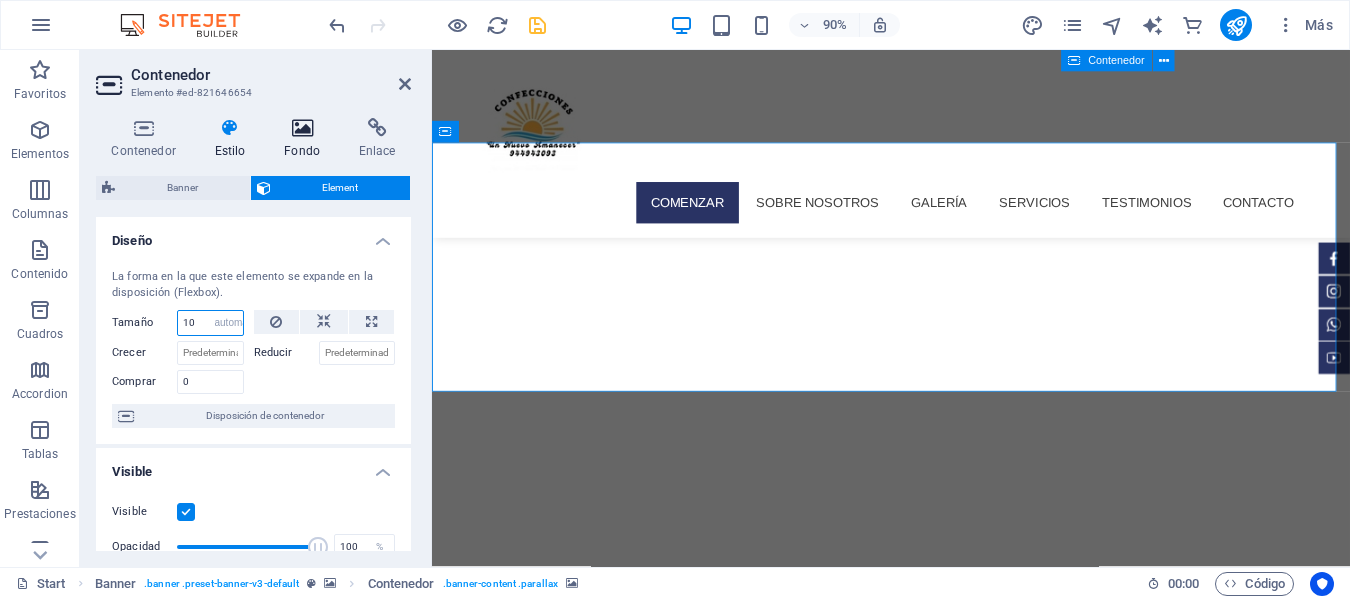 click on "Predeterminado automático px % 1/1 1/2 1/3 1/4 1/5 1/6 1/7 1/8 1/9 1/10" at bounding box center (229, 323) 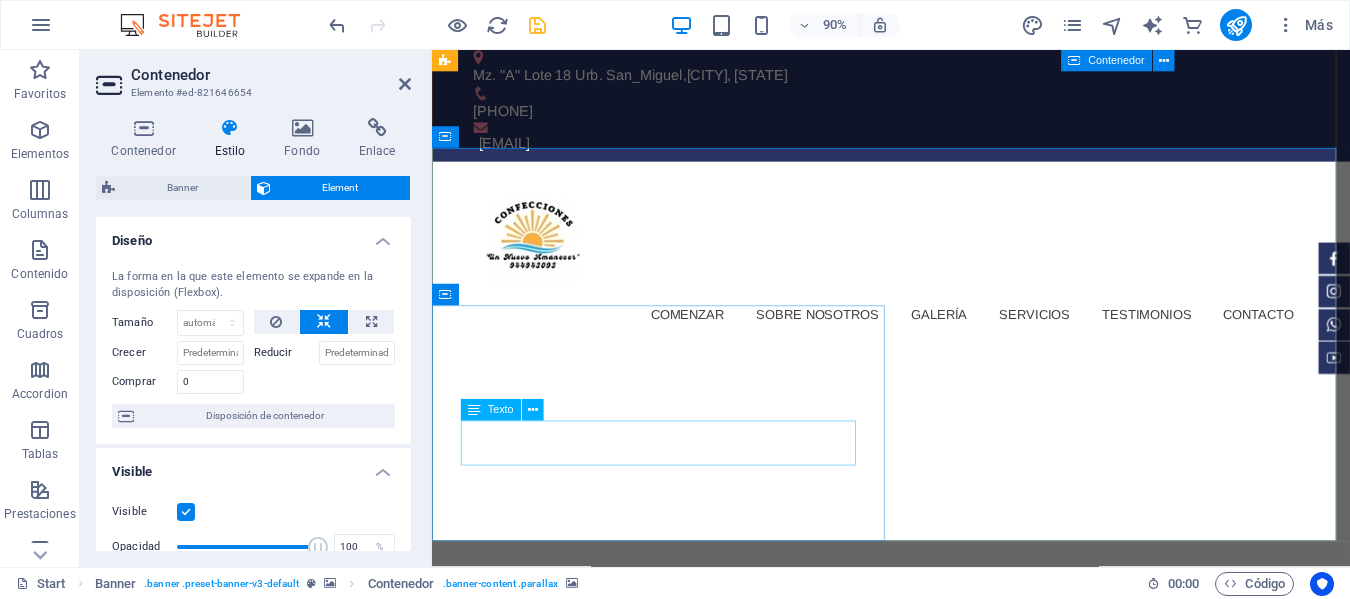 scroll, scrollTop: 0, scrollLeft: 0, axis: both 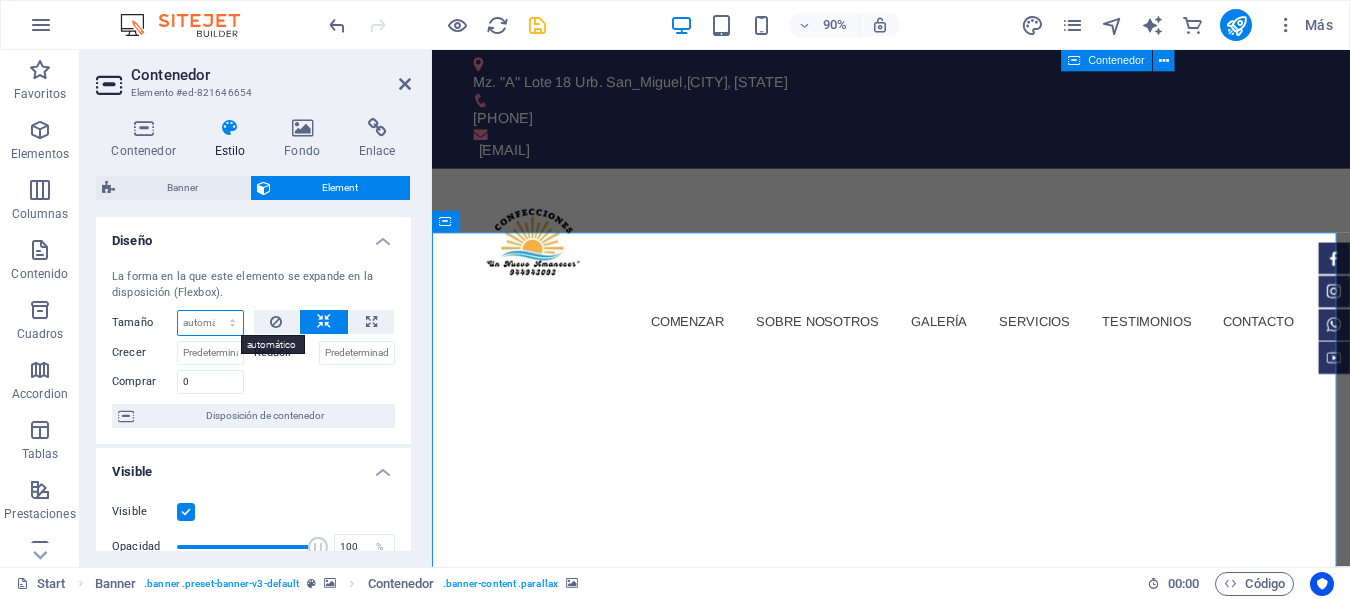 click on "Predeterminado automático px % 1/1 1/2 1/3 1/4 1/5 1/6 1/7 1/8 1/9 1/10" at bounding box center (210, 323) 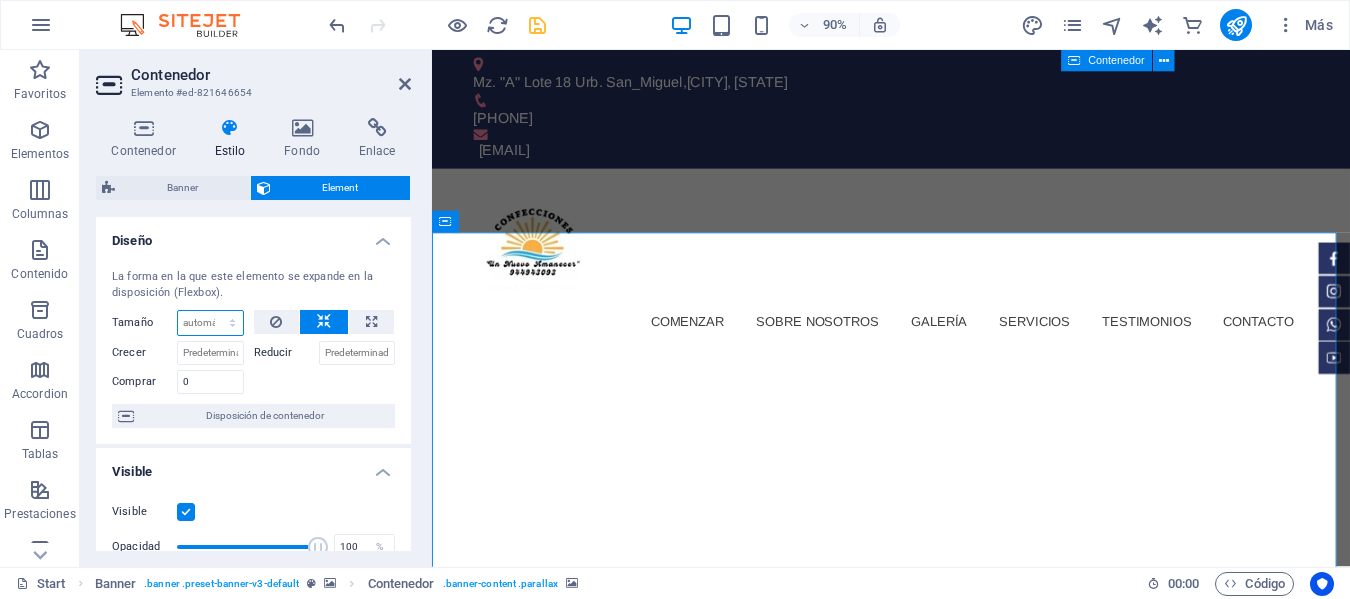 click on "Predeterminado automático px % 1/1 1/2 1/3 1/4 1/5 1/6 1/7 1/8 1/9 1/10" at bounding box center [210, 323] 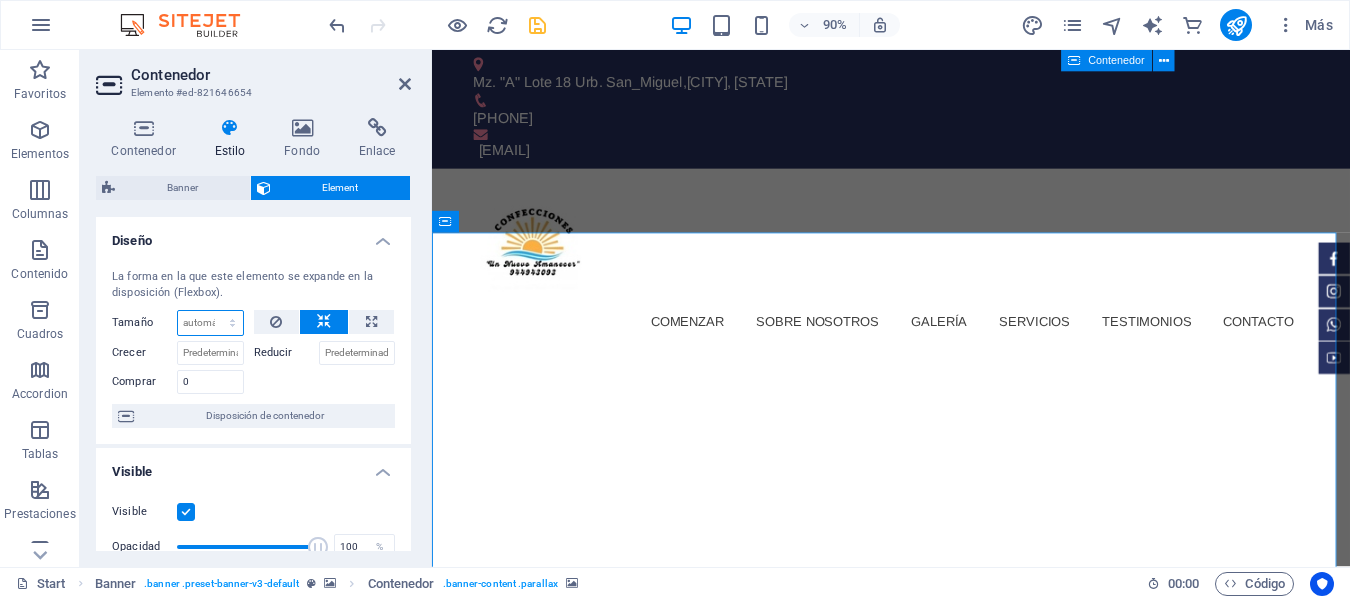 select on "DISABLED_OPTION_VALUE" 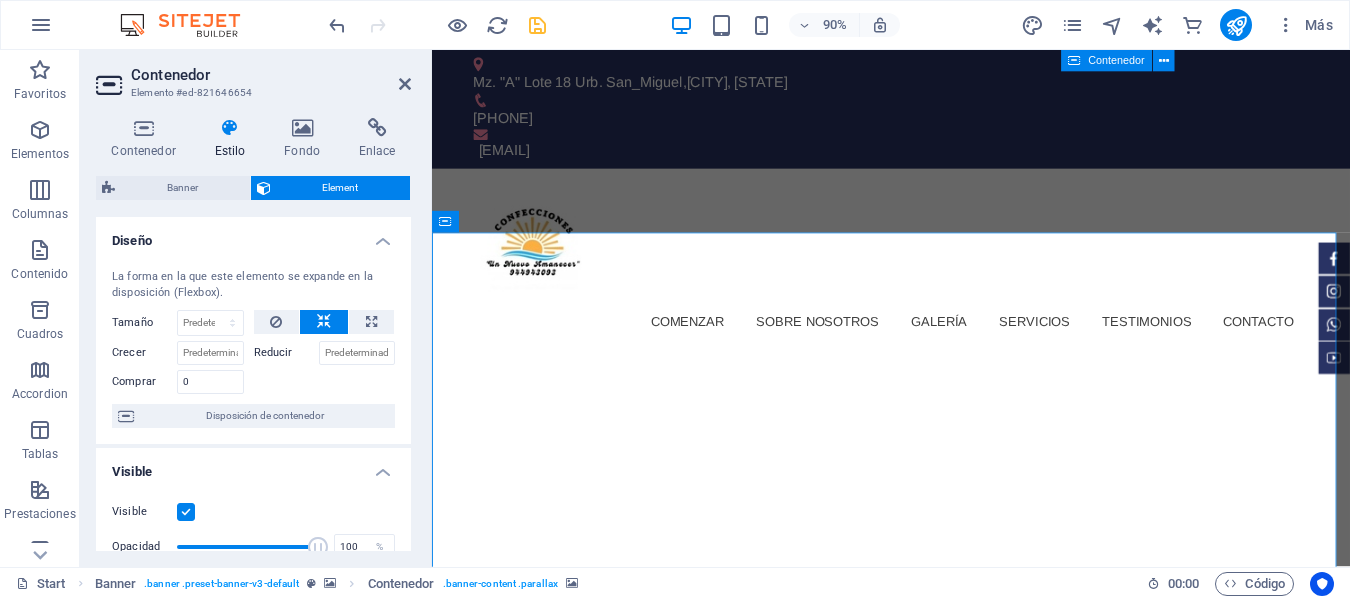 click at bounding box center (325, 379) 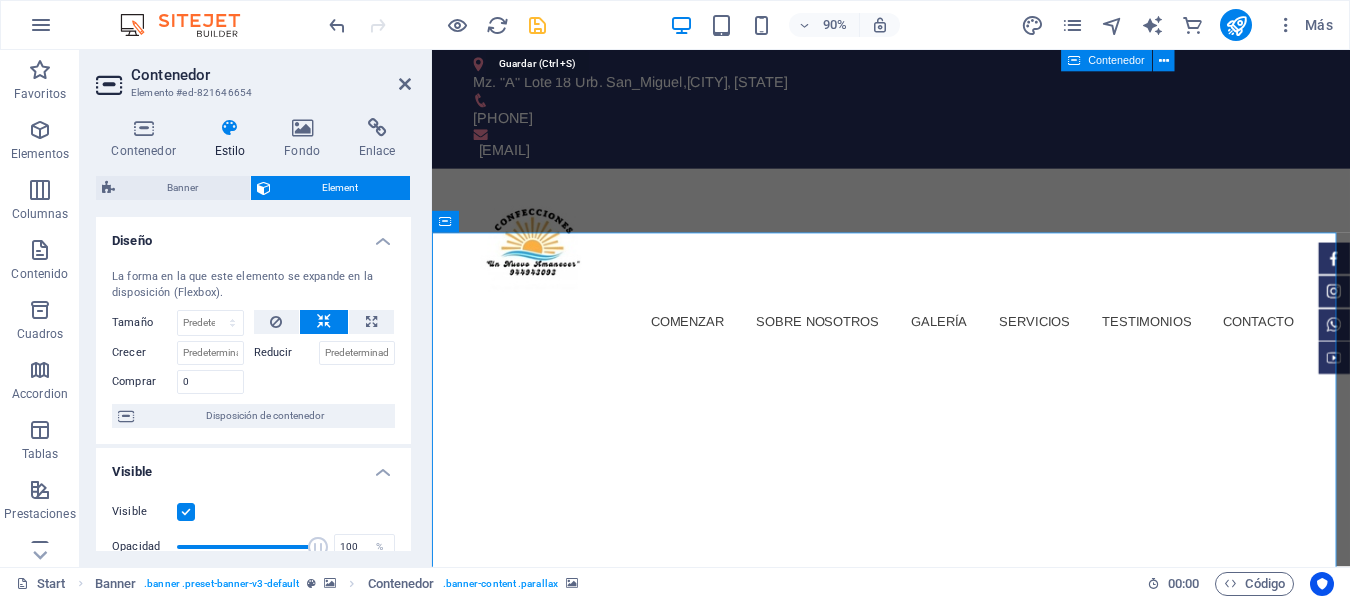 click at bounding box center [537, 25] 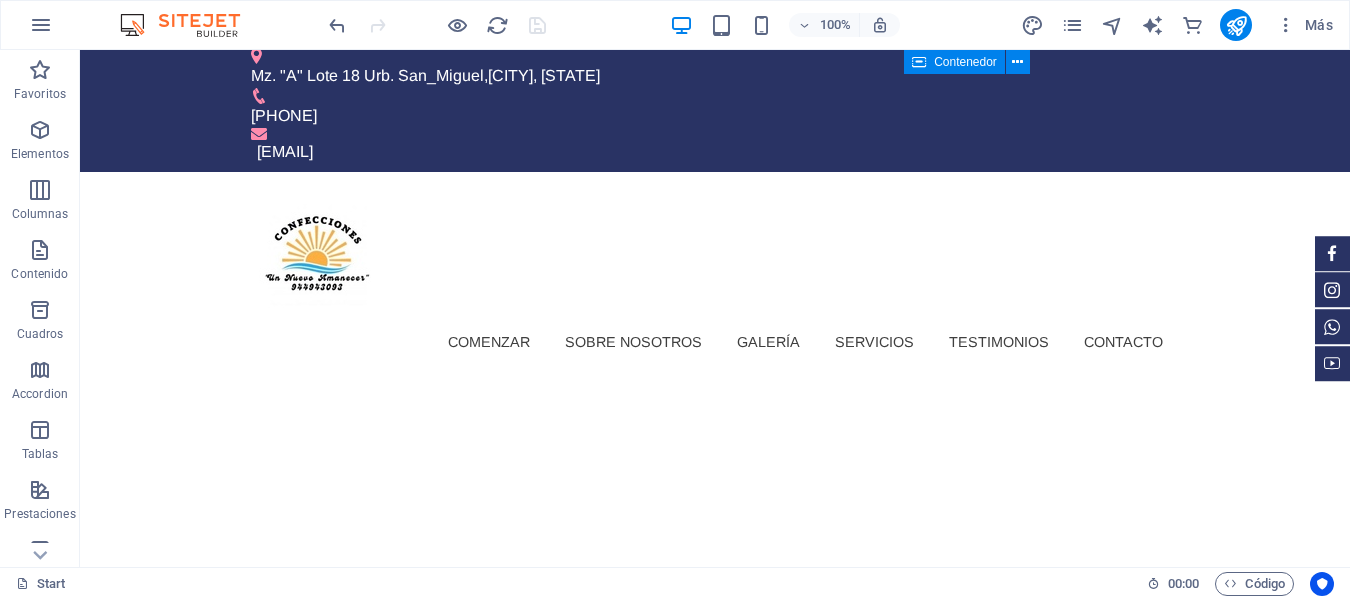 scroll, scrollTop: 0, scrollLeft: 0, axis: both 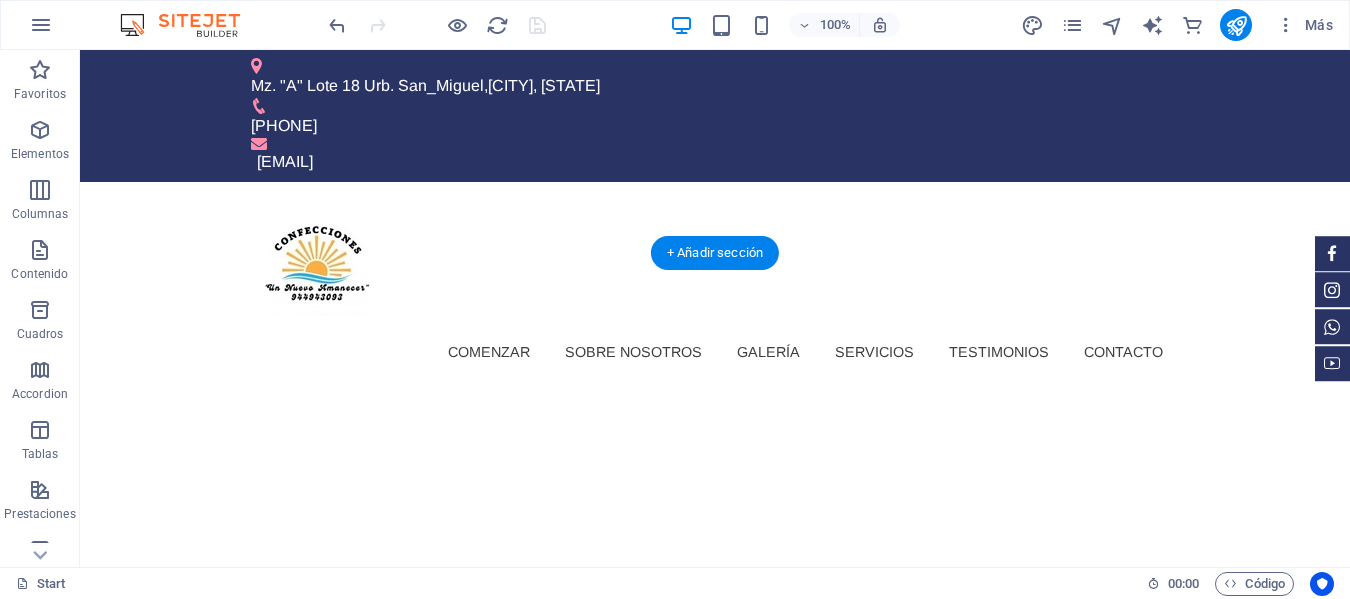 click at bounding box center [715, 1010] 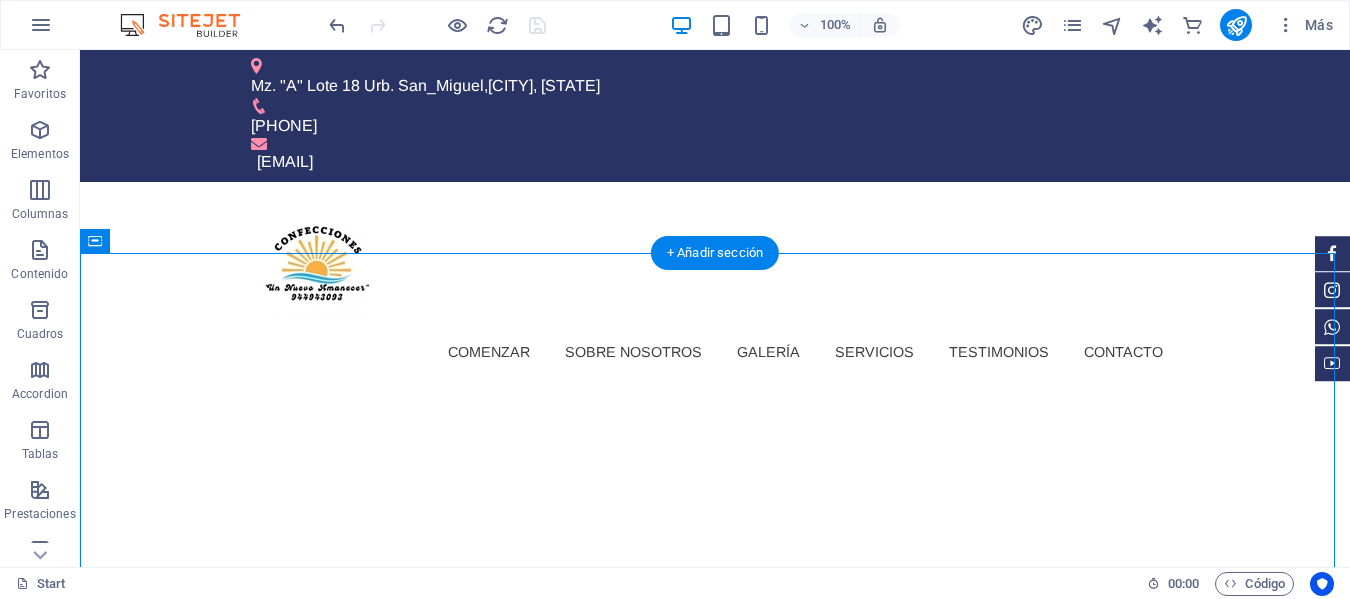 click at bounding box center [715, 1010] 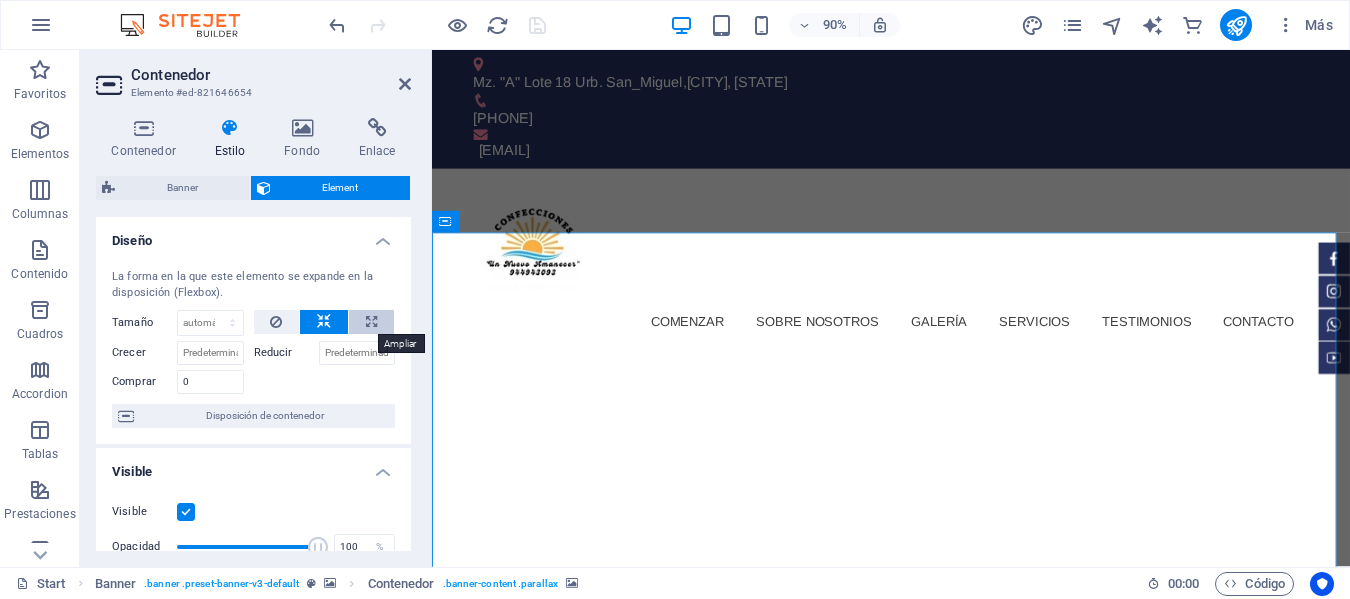 click at bounding box center (371, 322) 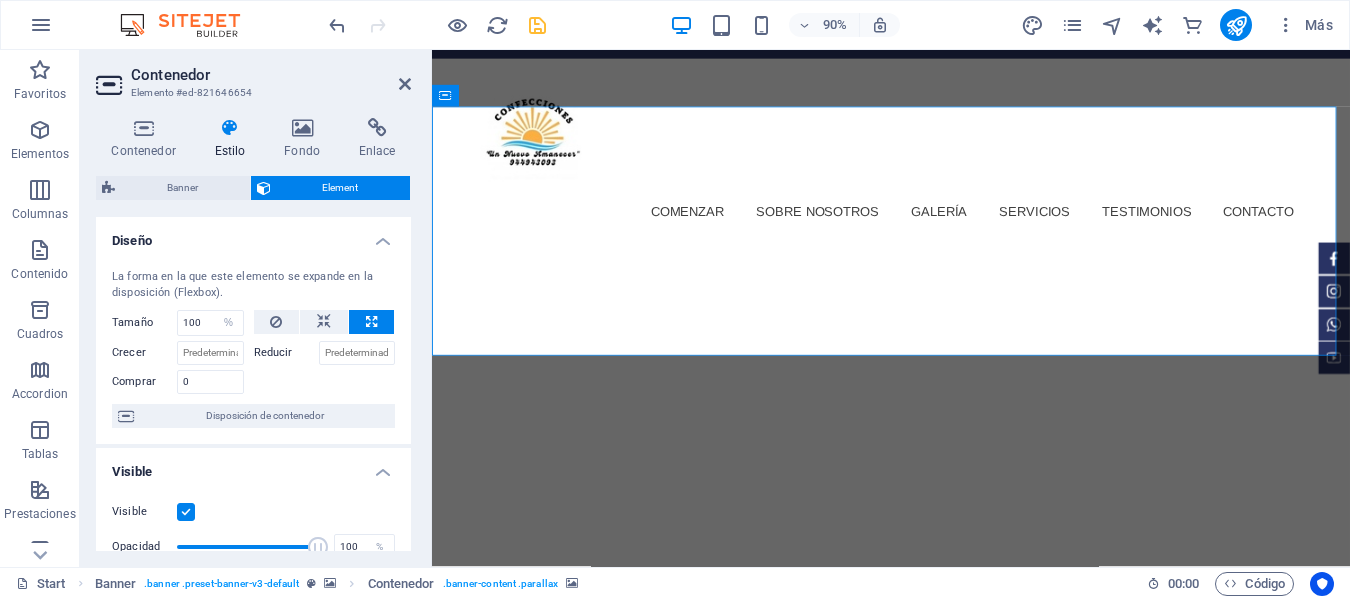 scroll, scrollTop: 0, scrollLeft: 0, axis: both 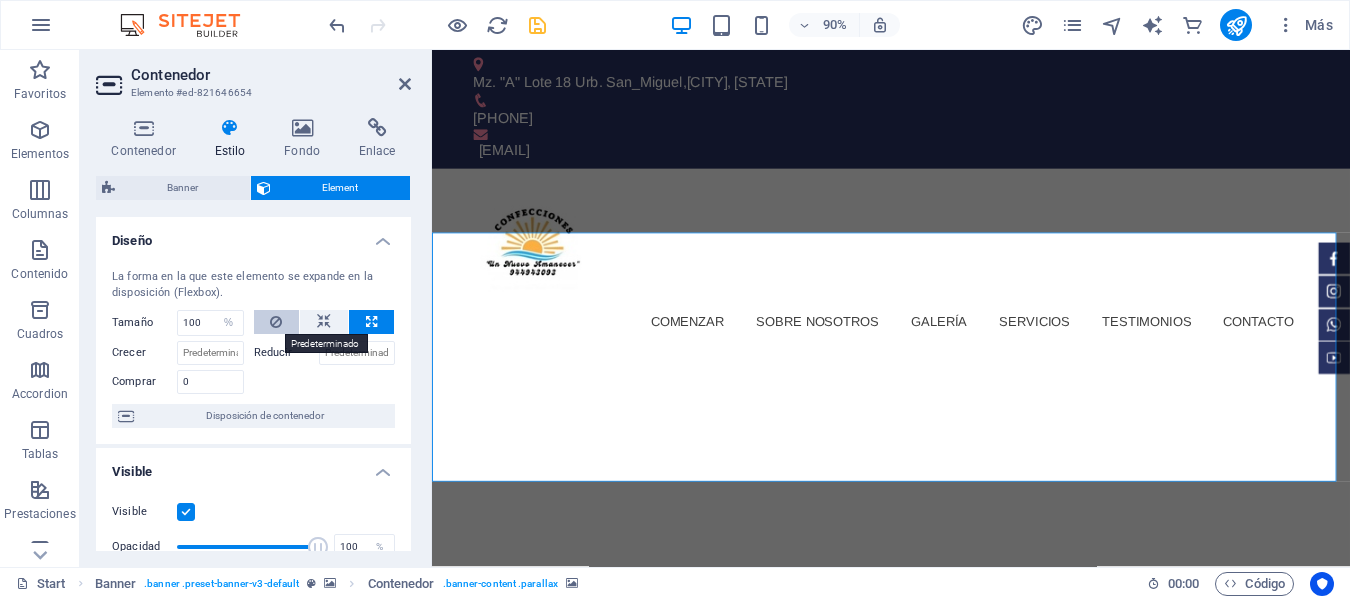 click at bounding box center (276, 322) 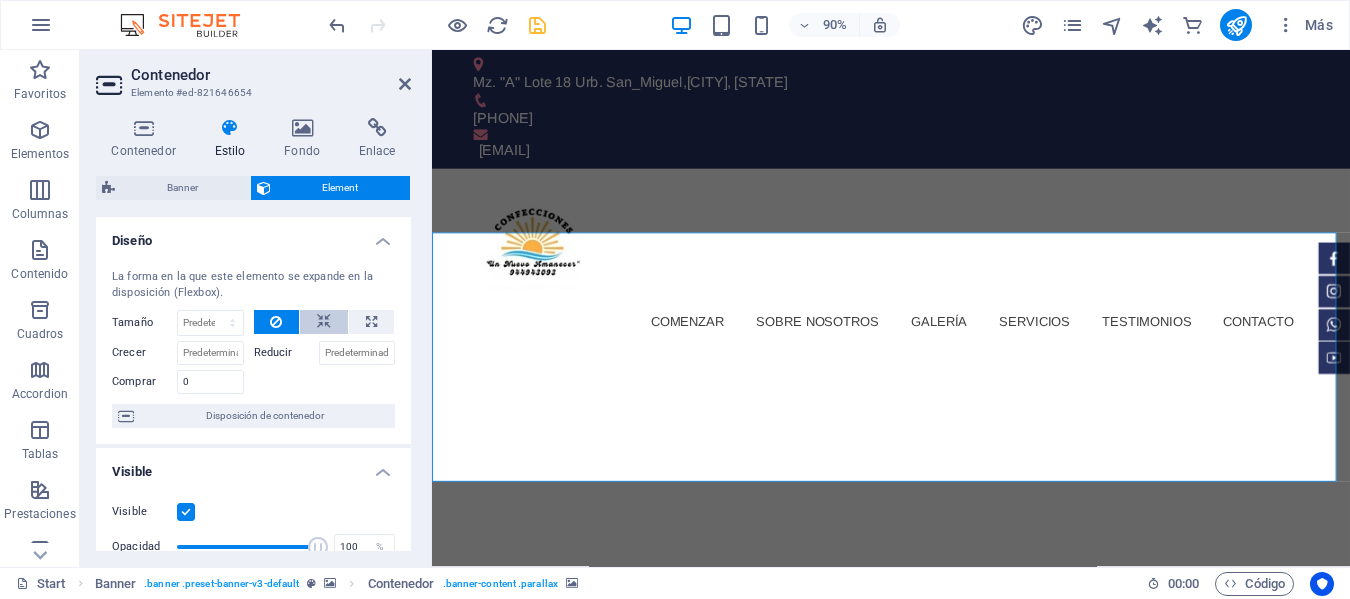 click at bounding box center (324, 322) 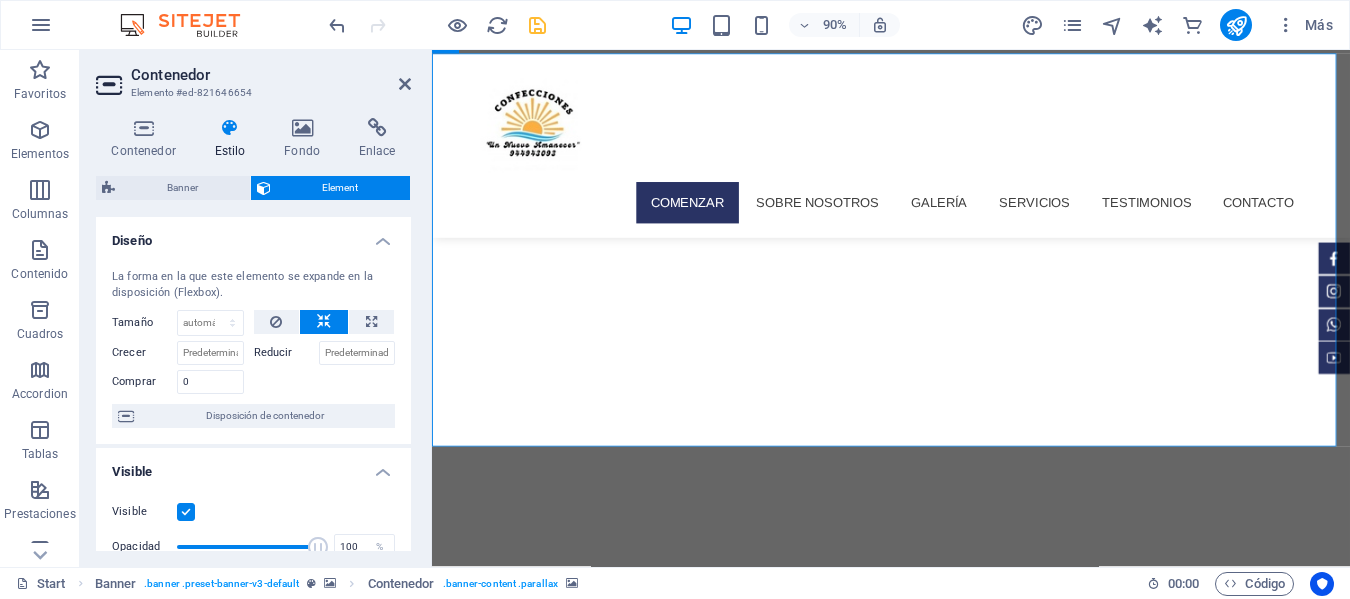 scroll, scrollTop: 0, scrollLeft: 0, axis: both 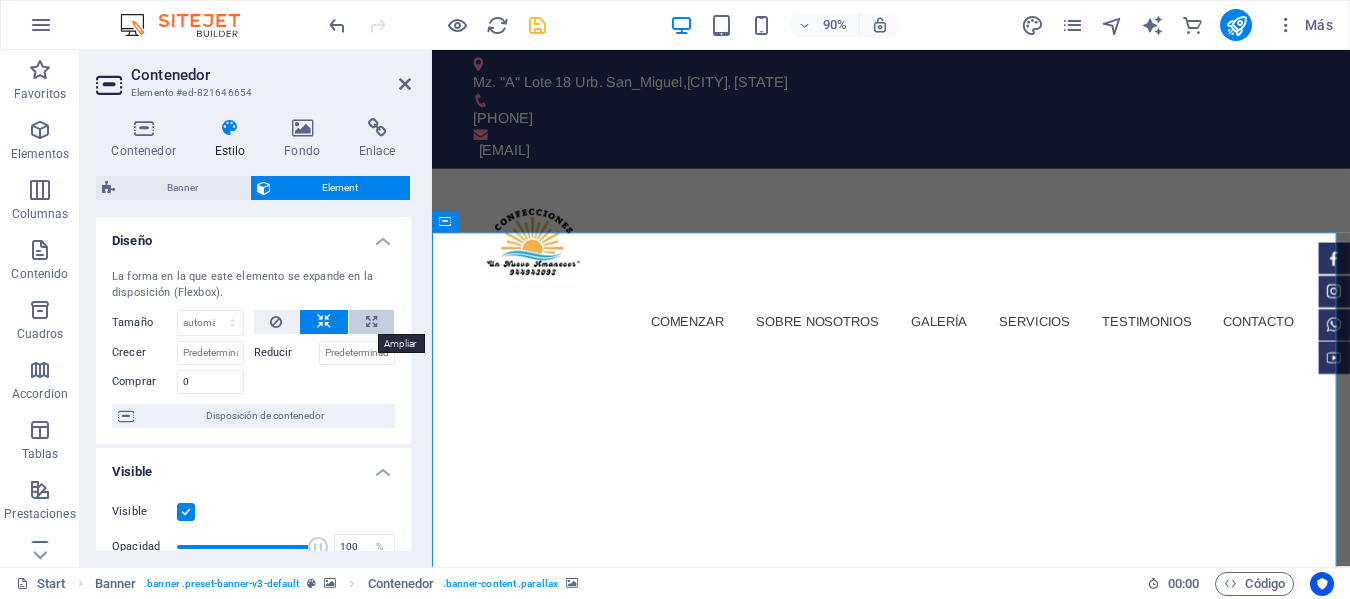click at bounding box center [371, 322] 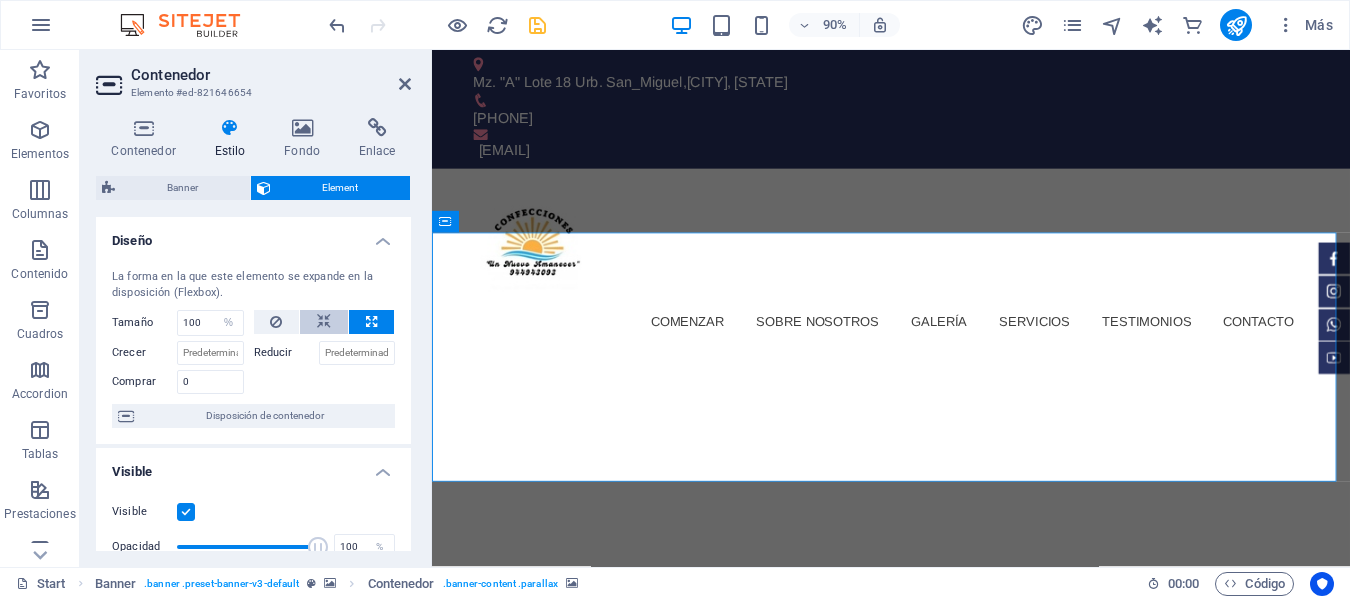 click at bounding box center [324, 322] 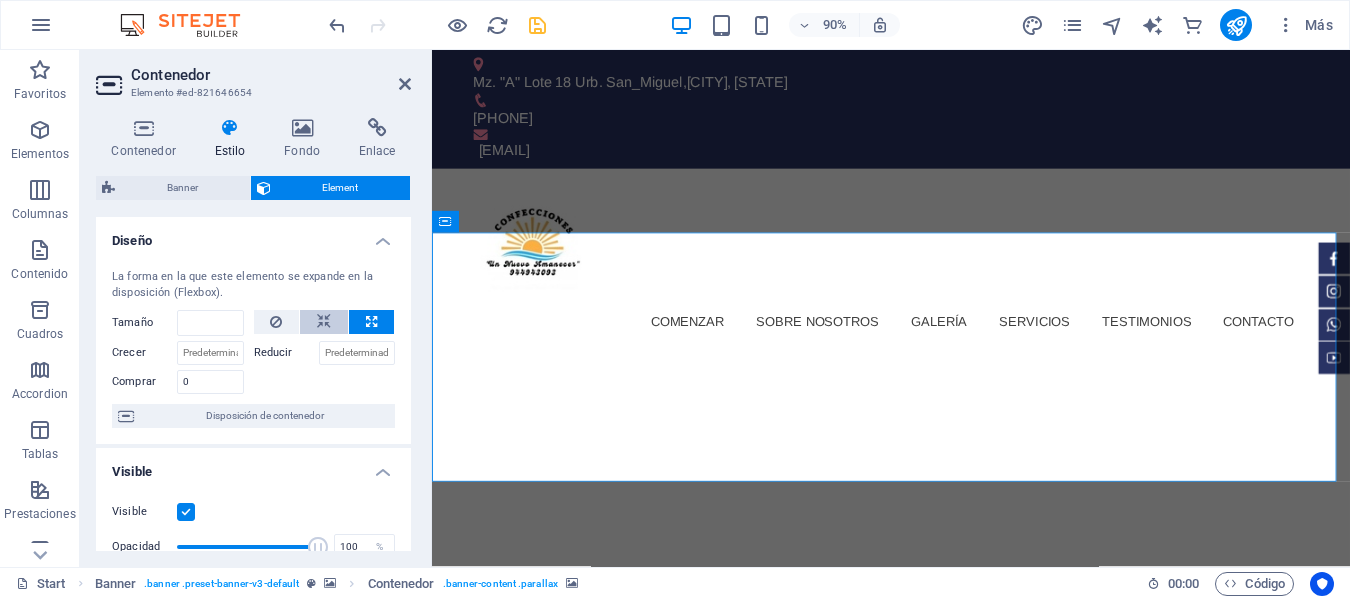 click at bounding box center (324, 322) 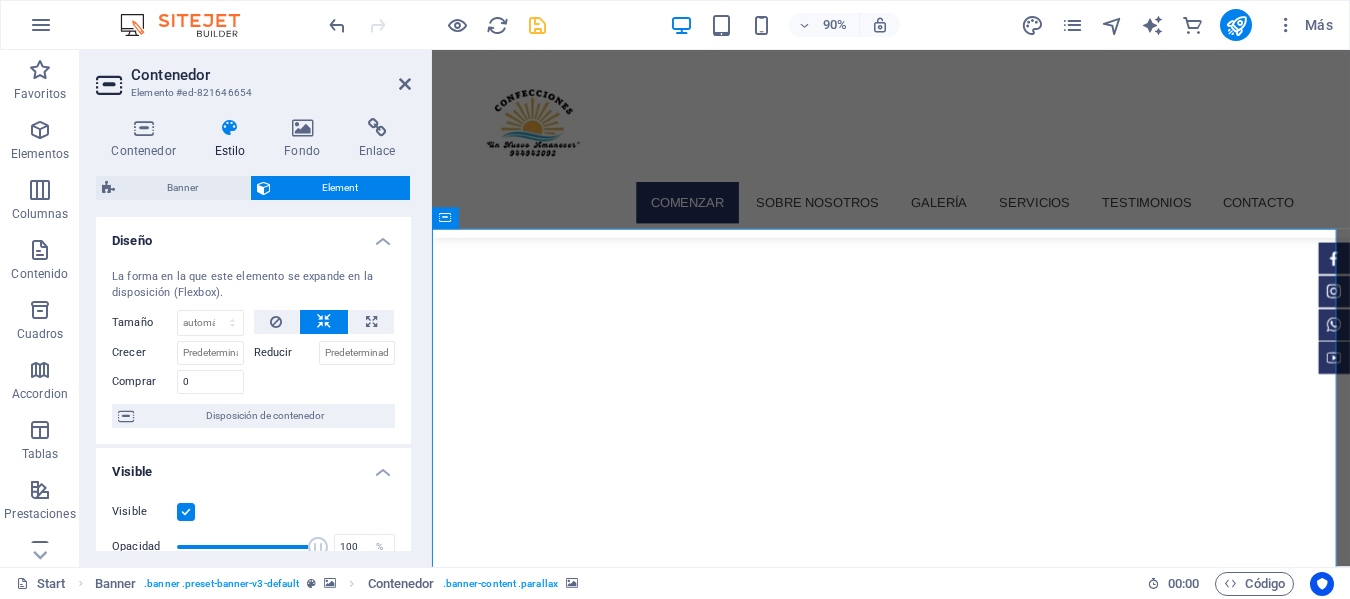 scroll, scrollTop: 0, scrollLeft: 0, axis: both 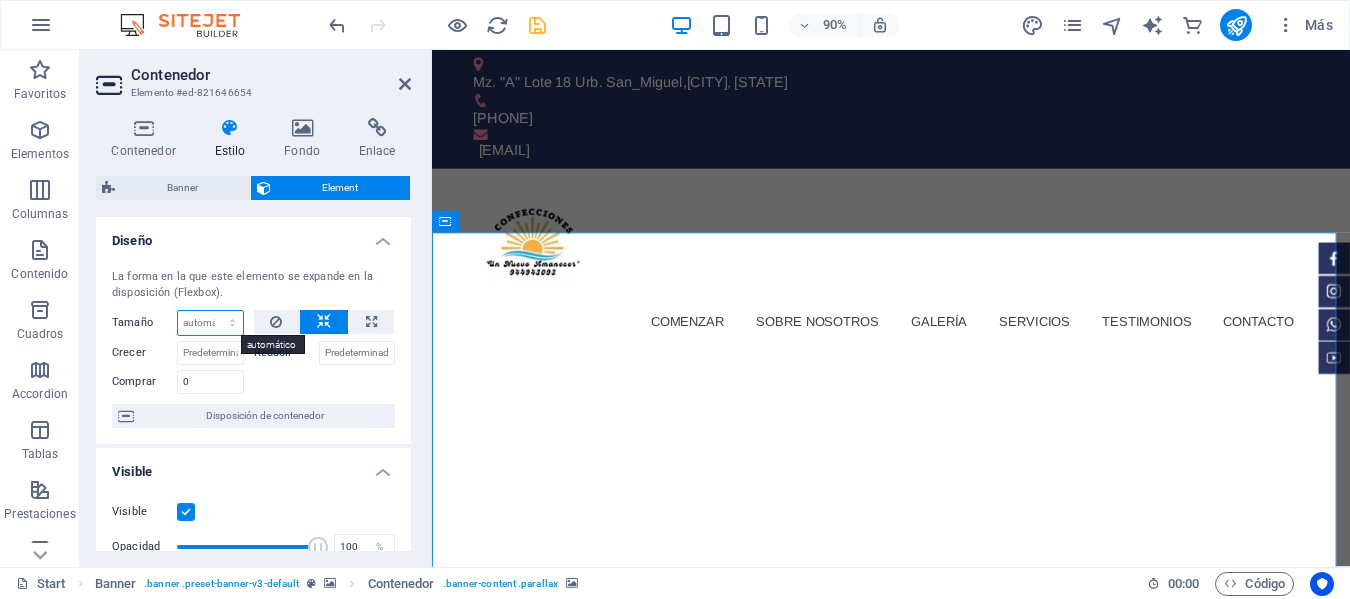 click on "Predeterminado automático px % 1/1 1/2 1/3 1/4 1/5 1/6 1/7 1/8 1/9 1/10" at bounding box center [210, 323] 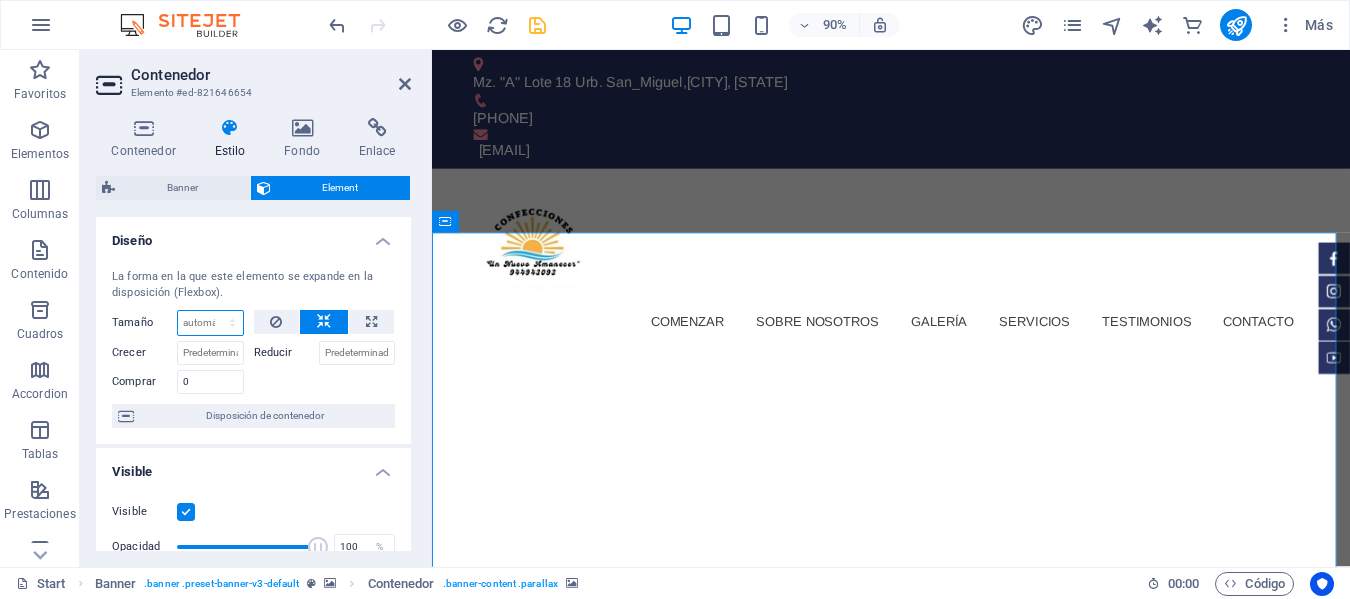 select on "1/5" 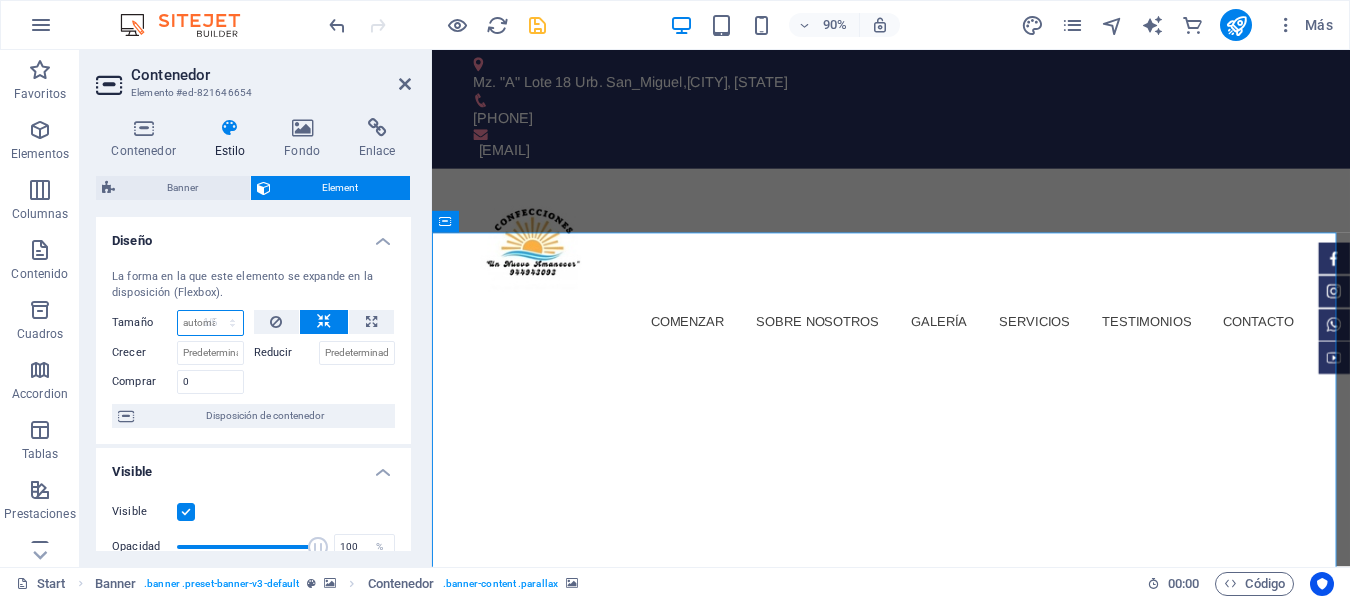 click on "Predeterminado automático px % 1/1 1/2 1/3 1/4 1/5 1/6 1/7 1/8 1/9 1/10" at bounding box center [210, 323] 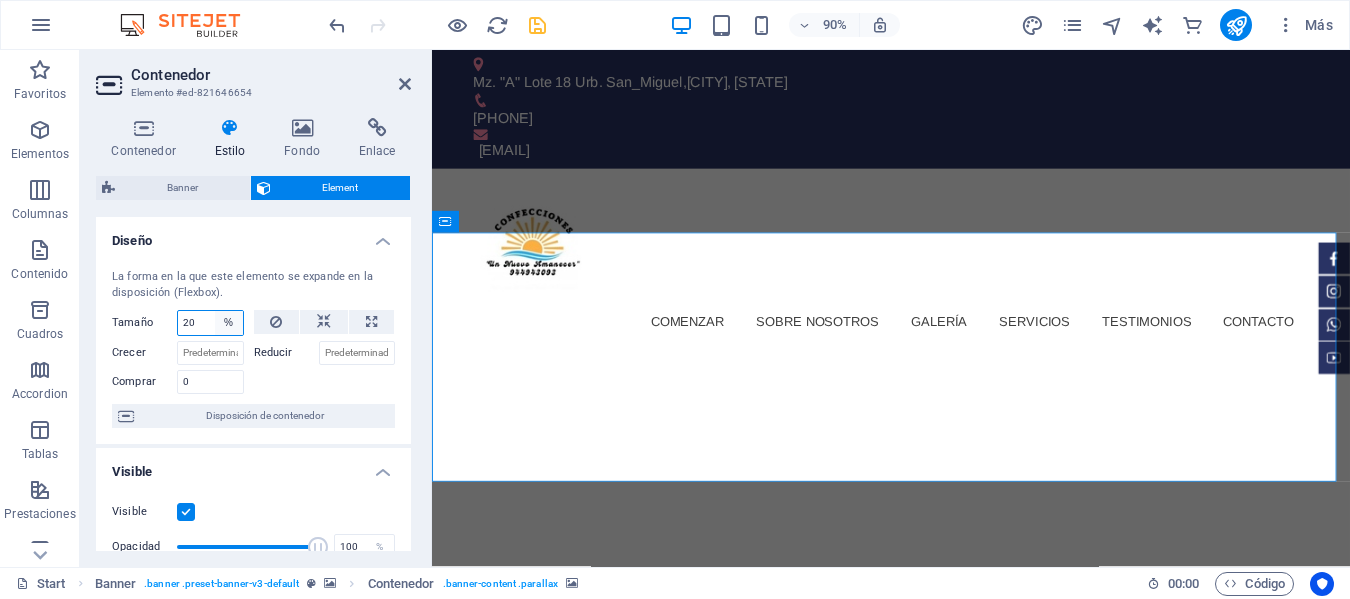 click on "Predeterminado automático px % 1/1 1/2 1/3 1/4 1/5 1/6 1/7 1/8 1/9 1/10" at bounding box center [229, 323] 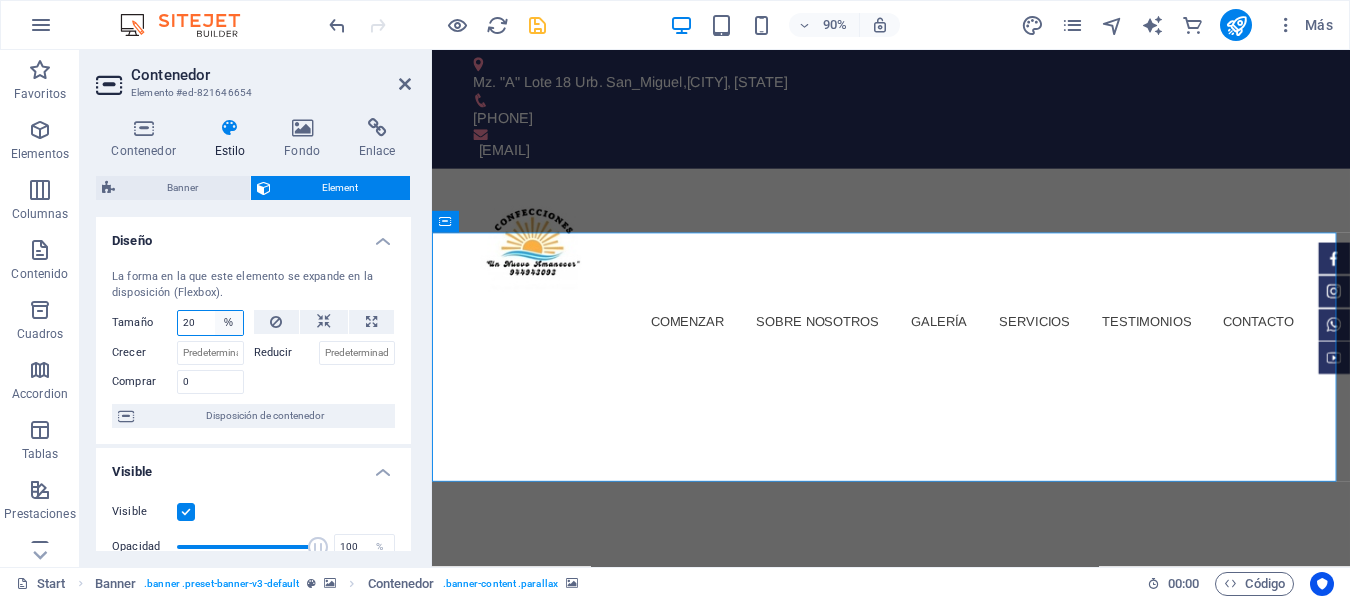 select on "1/8" 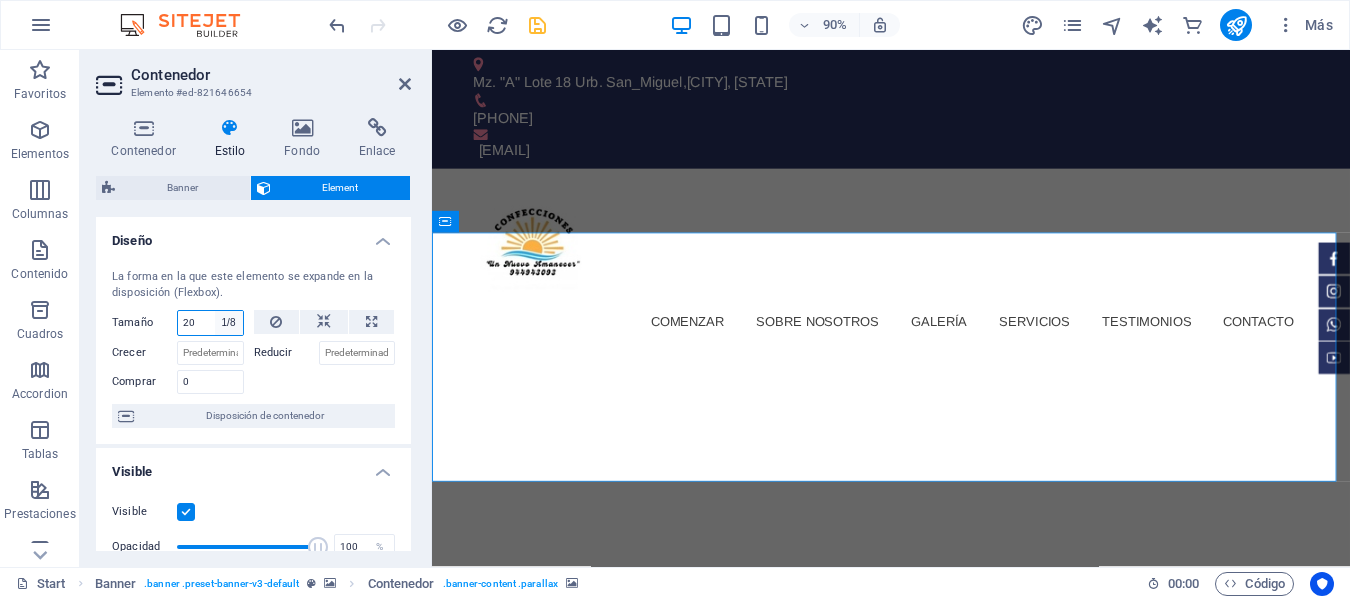 click on "Predeterminado automático px % 1/1 1/2 1/3 1/4 1/5 1/6 1/7 1/8 1/9 1/10" at bounding box center (229, 323) 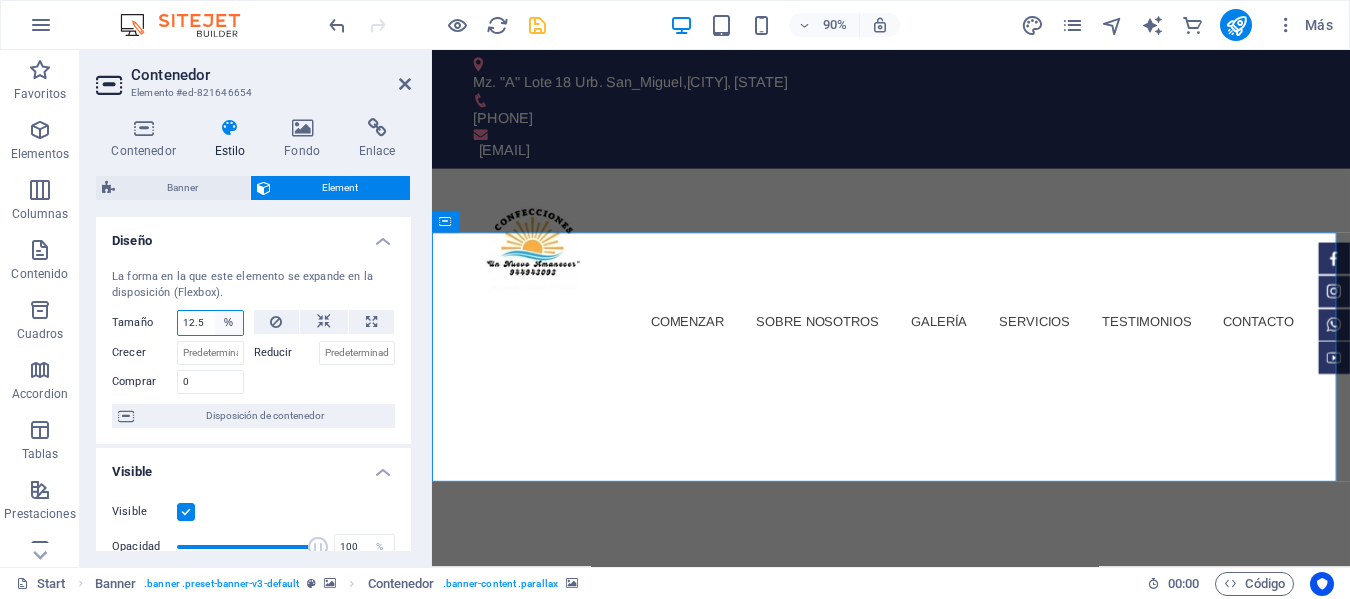 click on "Predeterminado automático px % 1/1 1/2 1/3 1/4 1/5 1/6 1/7 1/8 1/9 1/10" at bounding box center [229, 323] 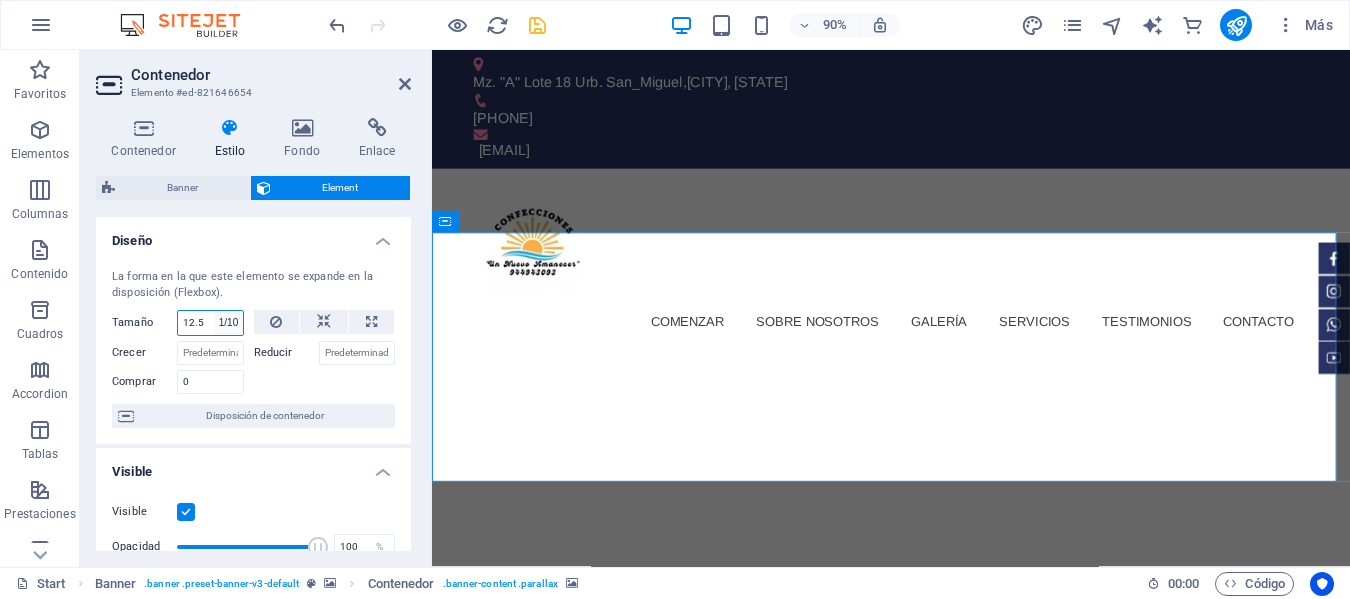 click on "Predeterminado automático px % 1/1 1/2 1/3 1/4 1/5 1/6 1/7 1/8 1/9 1/10" at bounding box center [229, 323] 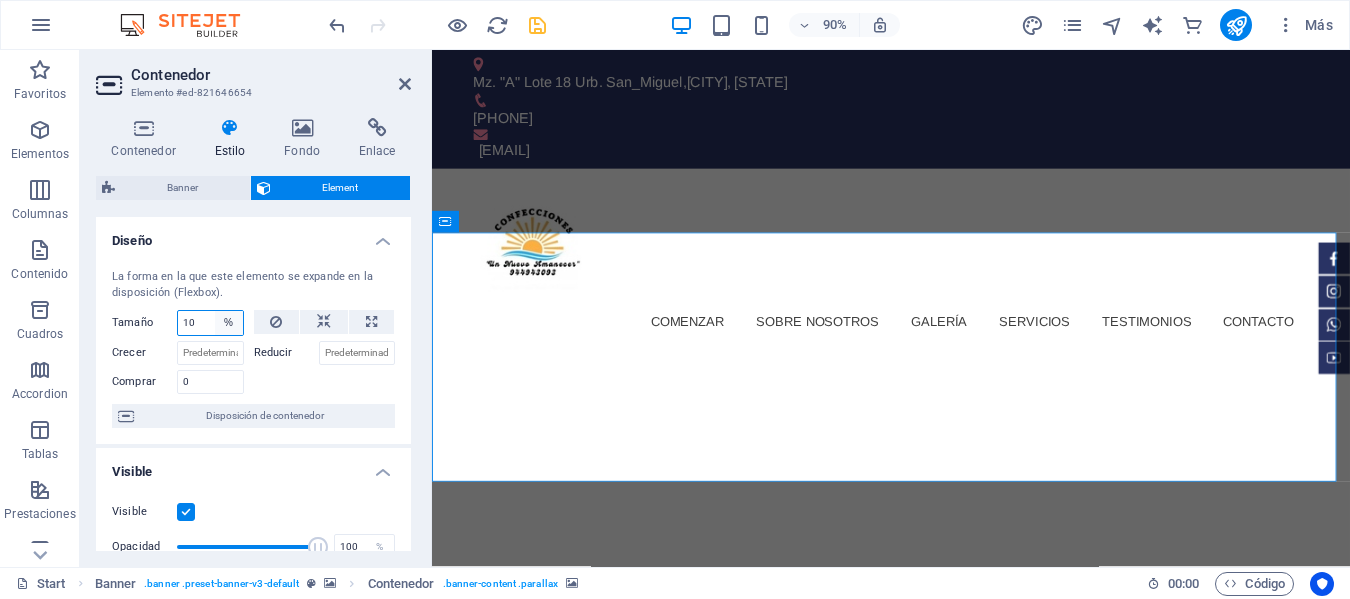 click on "Predeterminado automático px % 1/1 1/2 1/3 1/4 1/5 1/6 1/7 1/8 1/9 1/10" at bounding box center (229, 323) 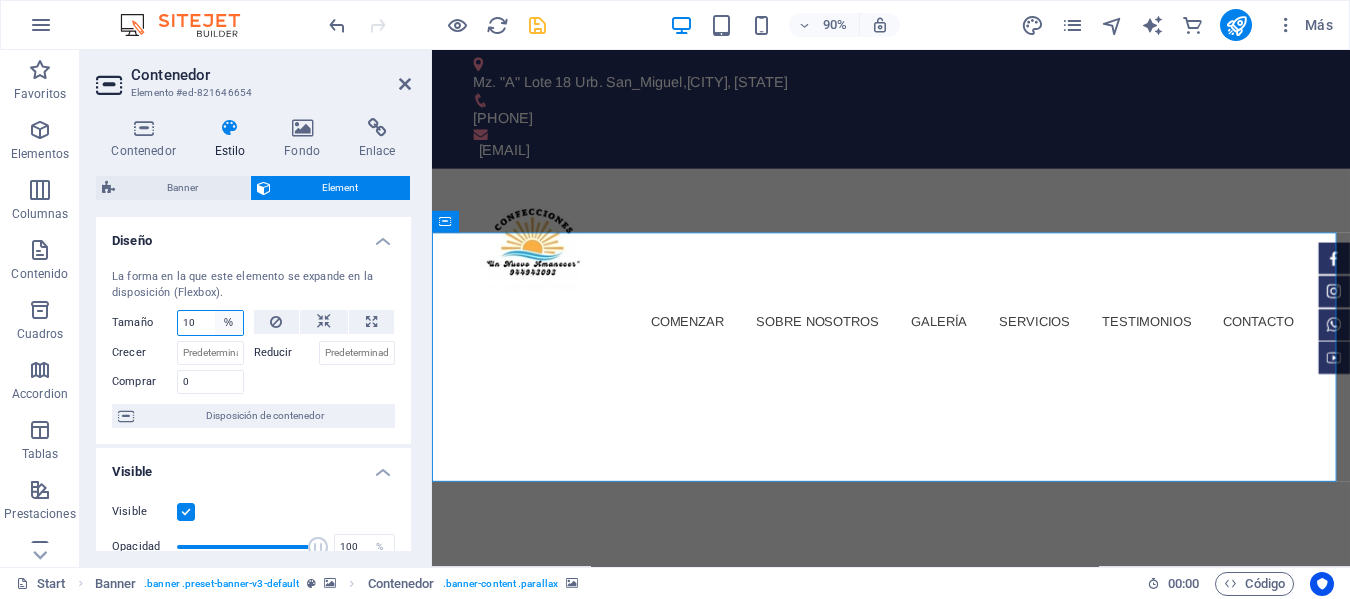 select on "auto" 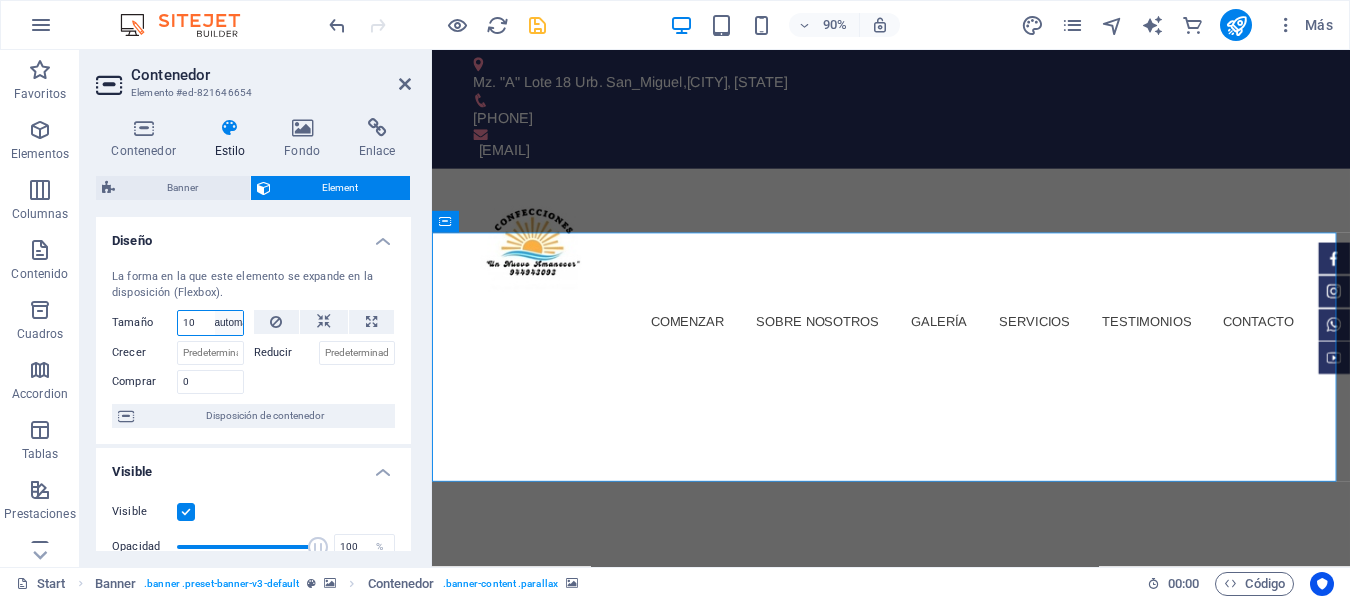 click on "Predeterminado automático px % 1/1 1/2 1/3 1/4 1/5 1/6 1/7 1/8 1/9 1/10" at bounding box center [229, 323] 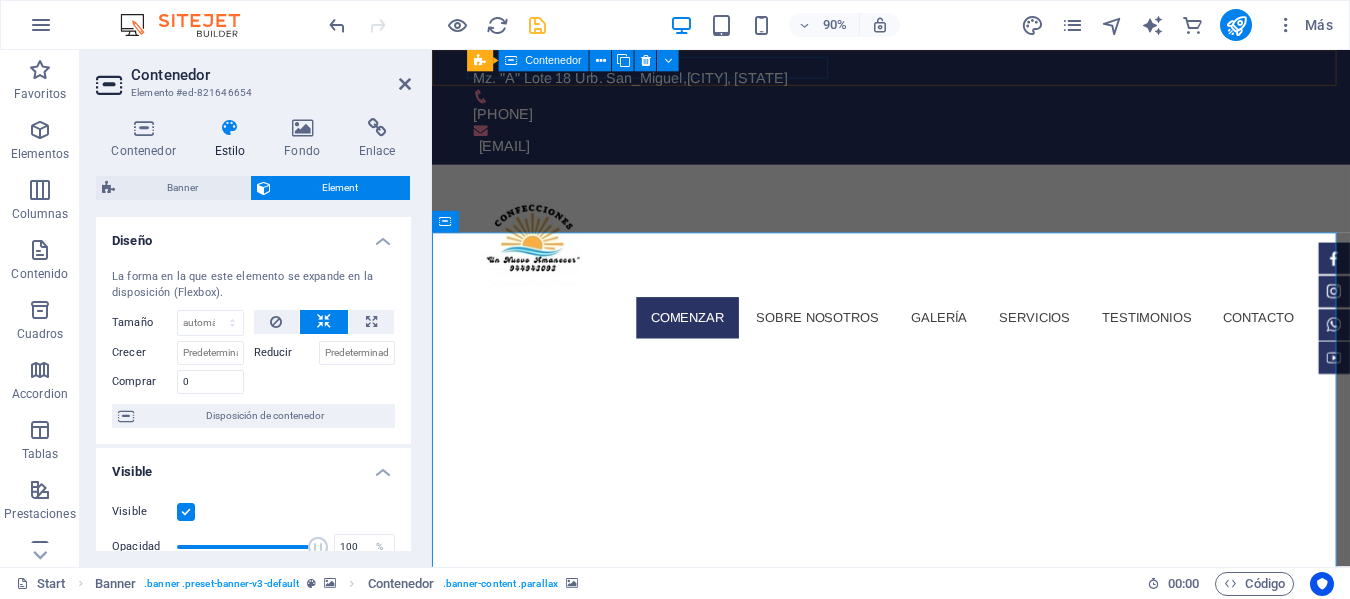 scroll, scrollTop: 0, scrollLeft: 0, axis: both 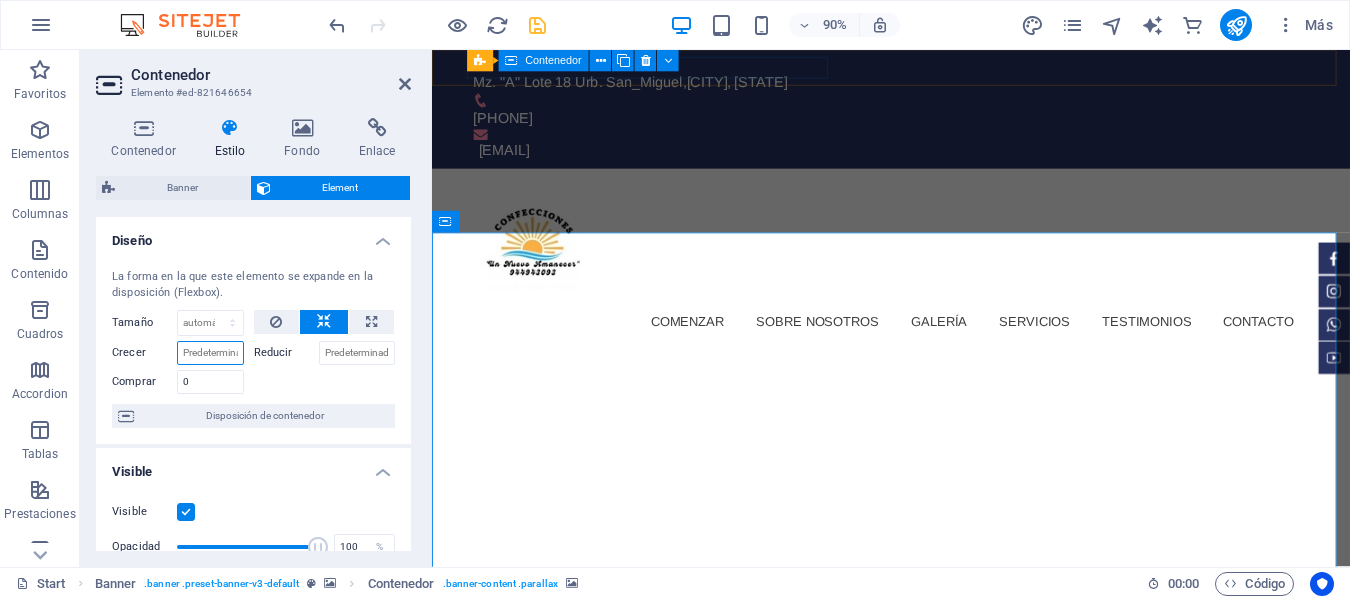 click on "Crecer" at bounding box center (210, 353) 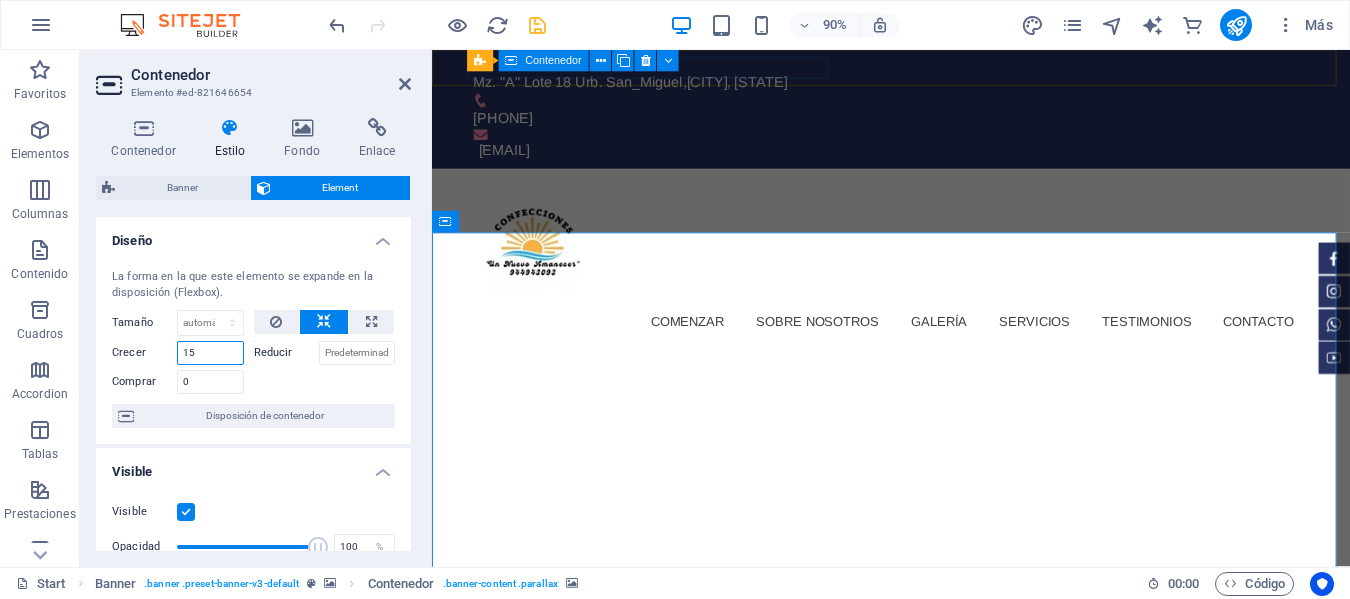 type on "1" 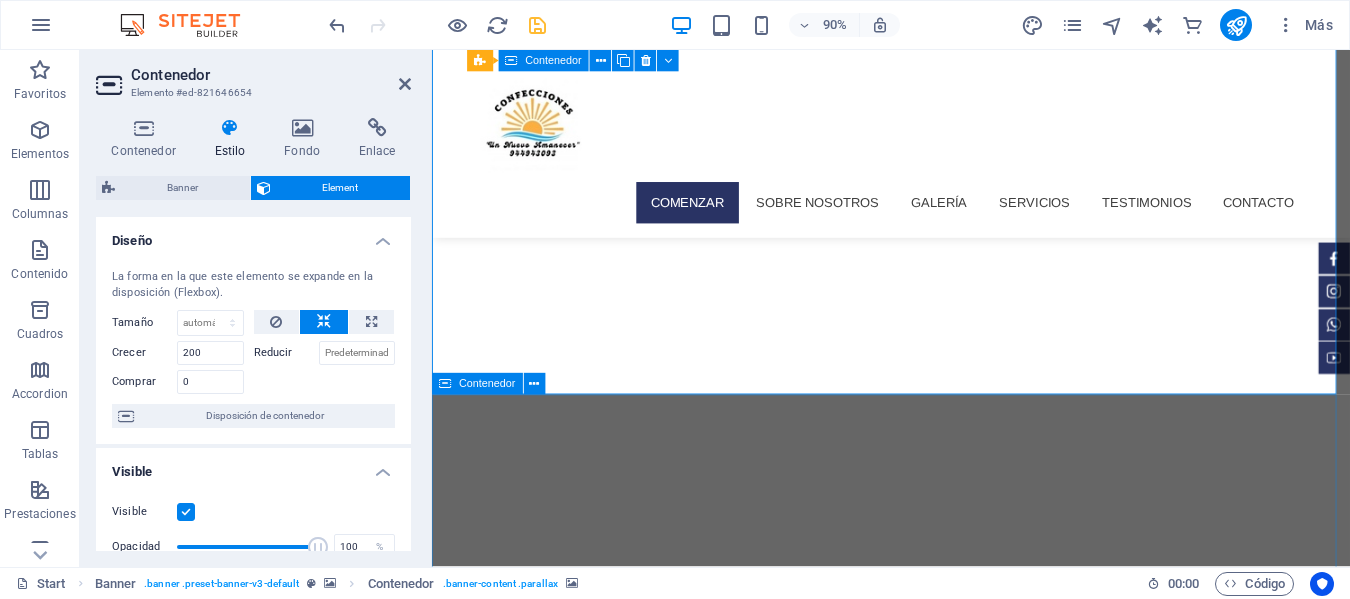 scroll, scrollTop: 0, scrollLeft: 0, axis: both 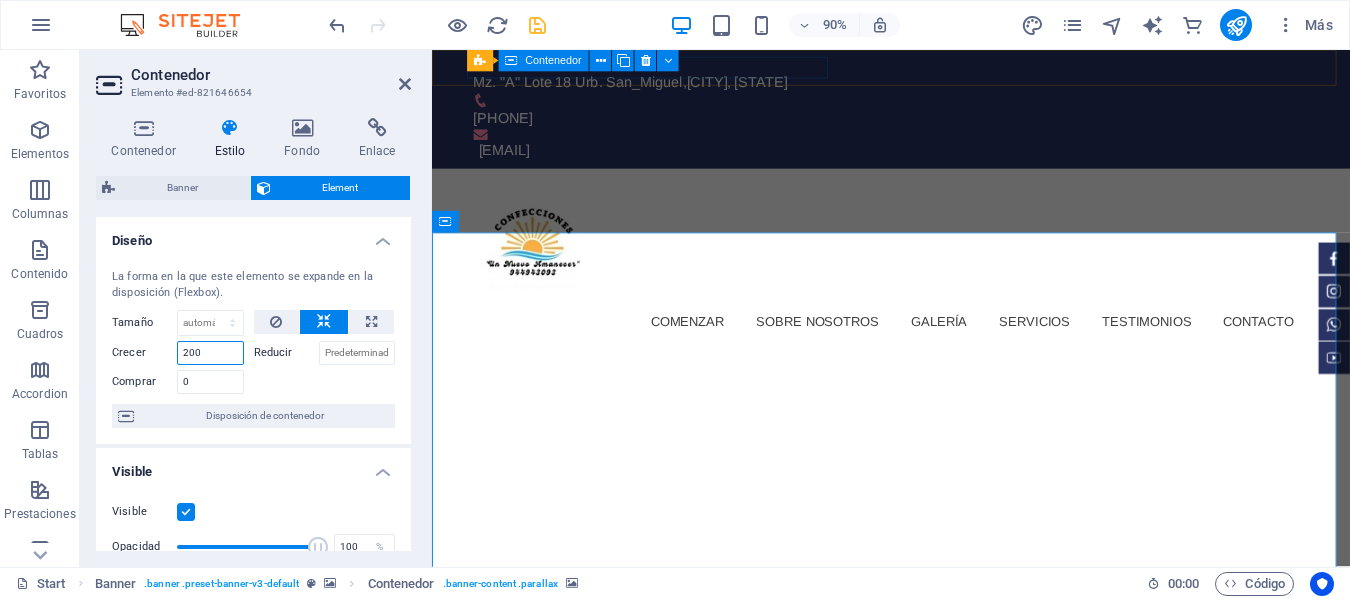 click on "200" at bounding box center [210, 353] 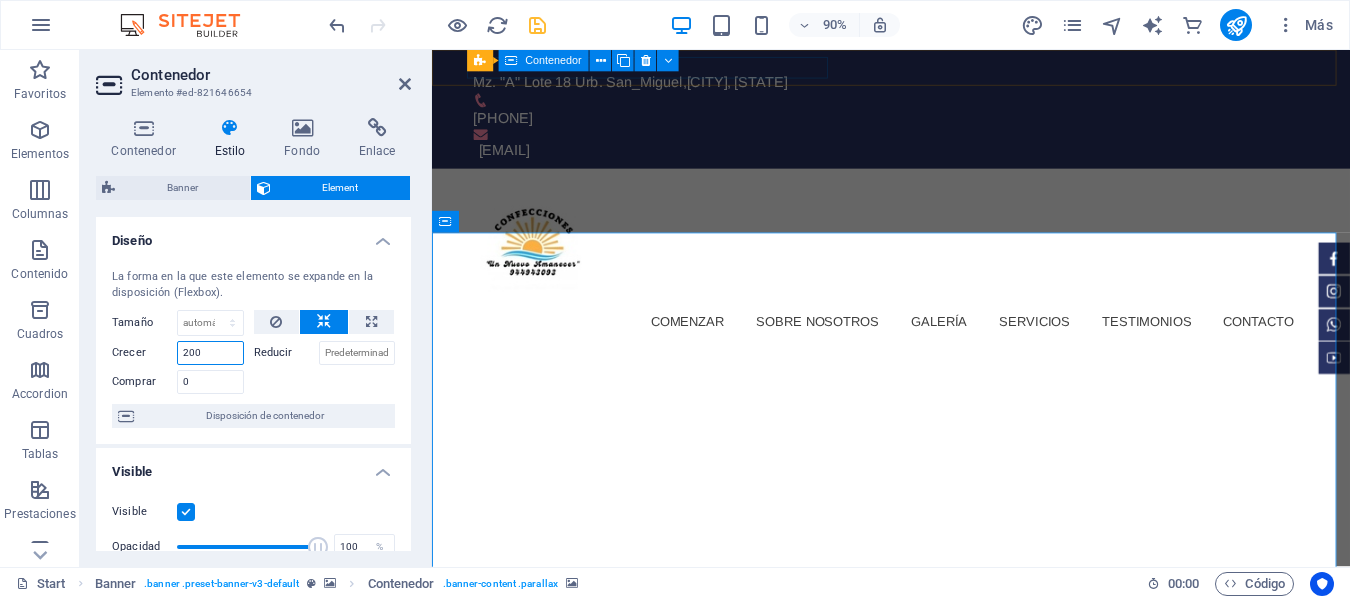 drag, startPoint x: 210, startPoint y: 355, endPoint x: 182, endPoint y: 355, distance: 28 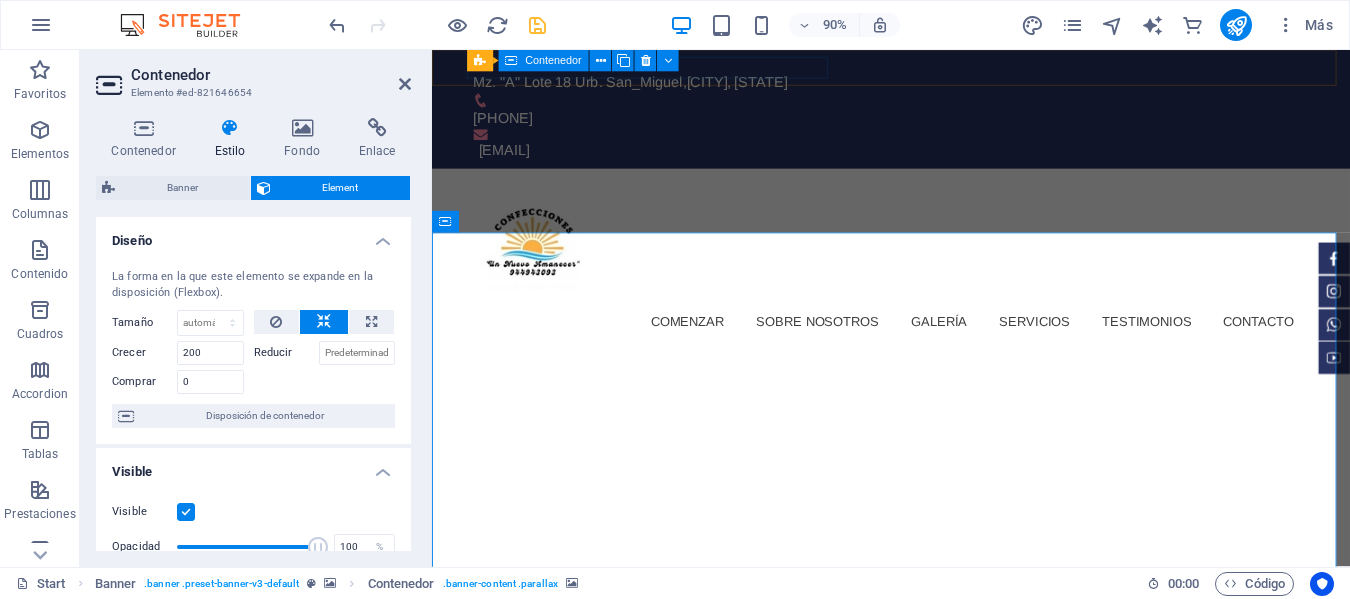 click on "Crecer" at bounding box center (144, 353) 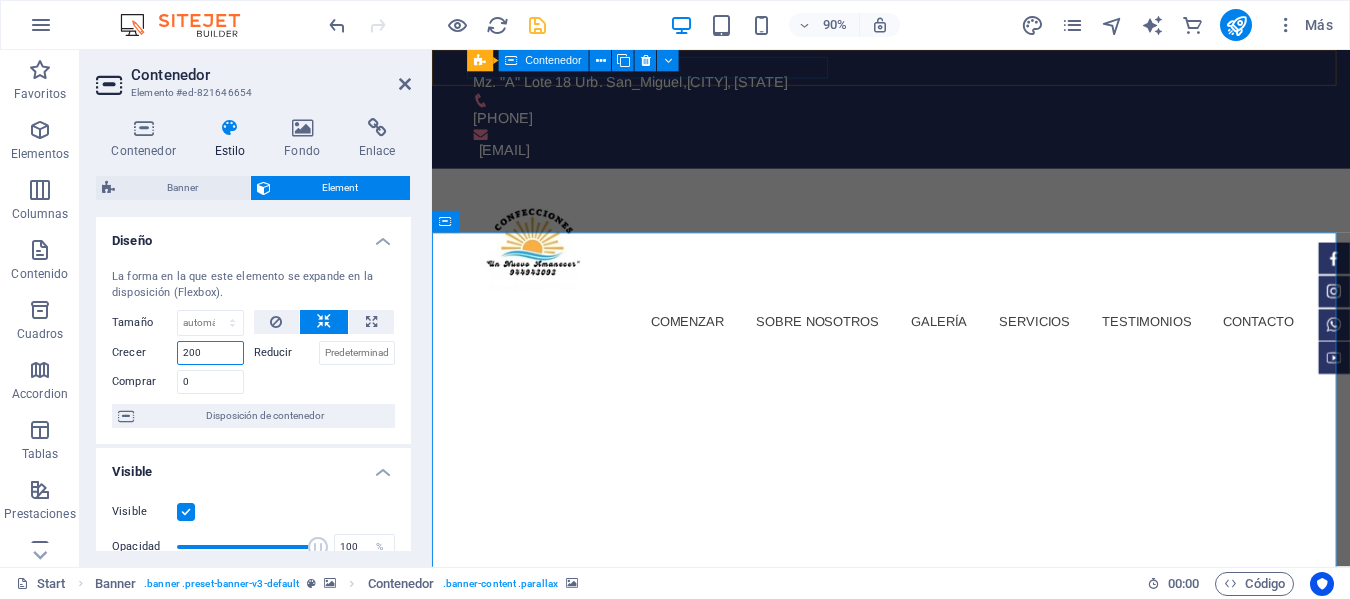 click on "200" at bounding box center (210, 353) 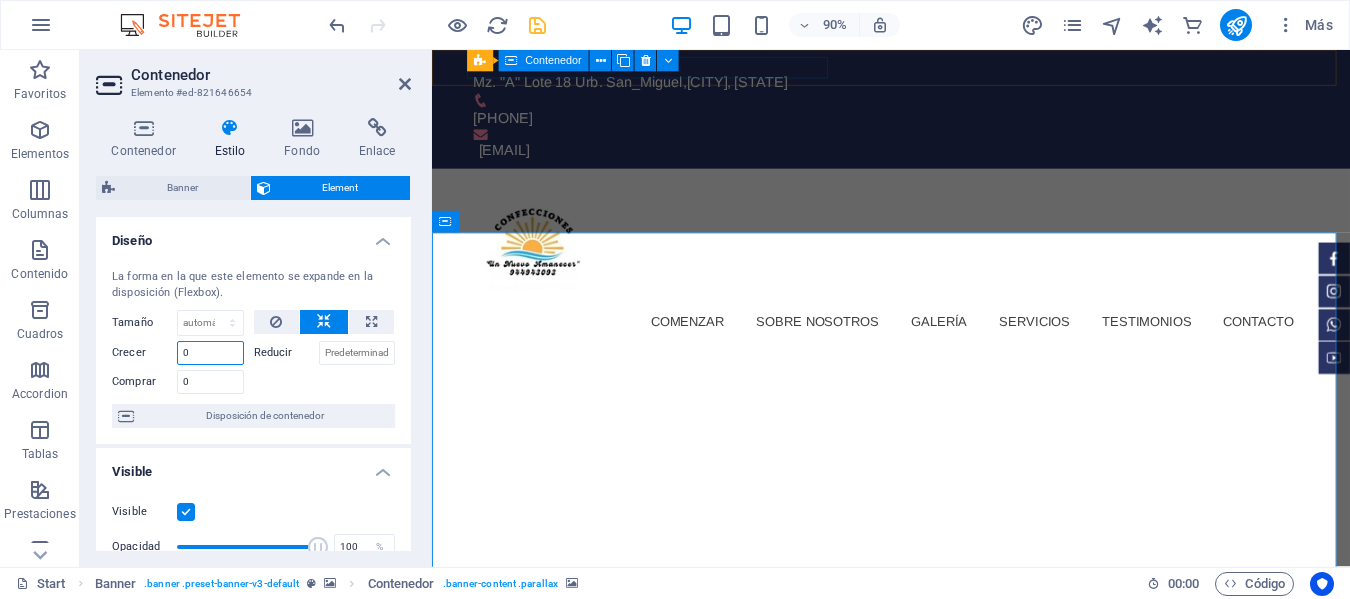 drag, startPoint x: 202, startPoint y: 354, endPoint x: 170, endPoint y: 354, distance: 32 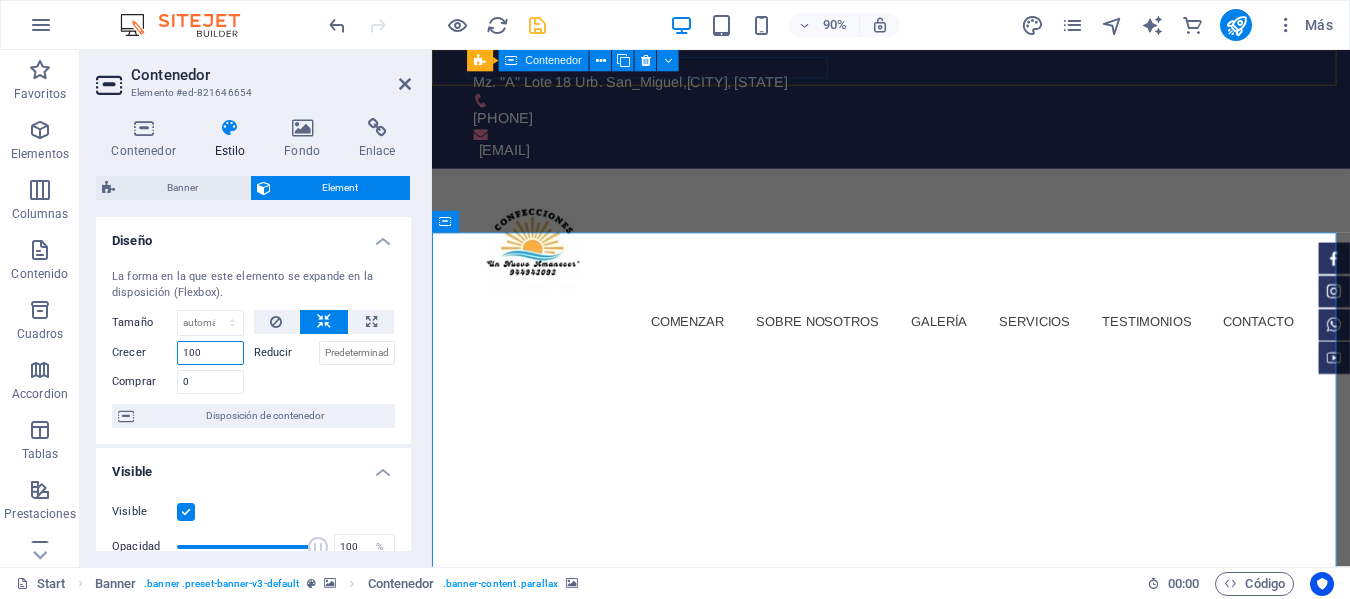 drag, startPoint x: 218, startPoint y: 356, endPoint x: 164, endPoint y: 356, distance: 54 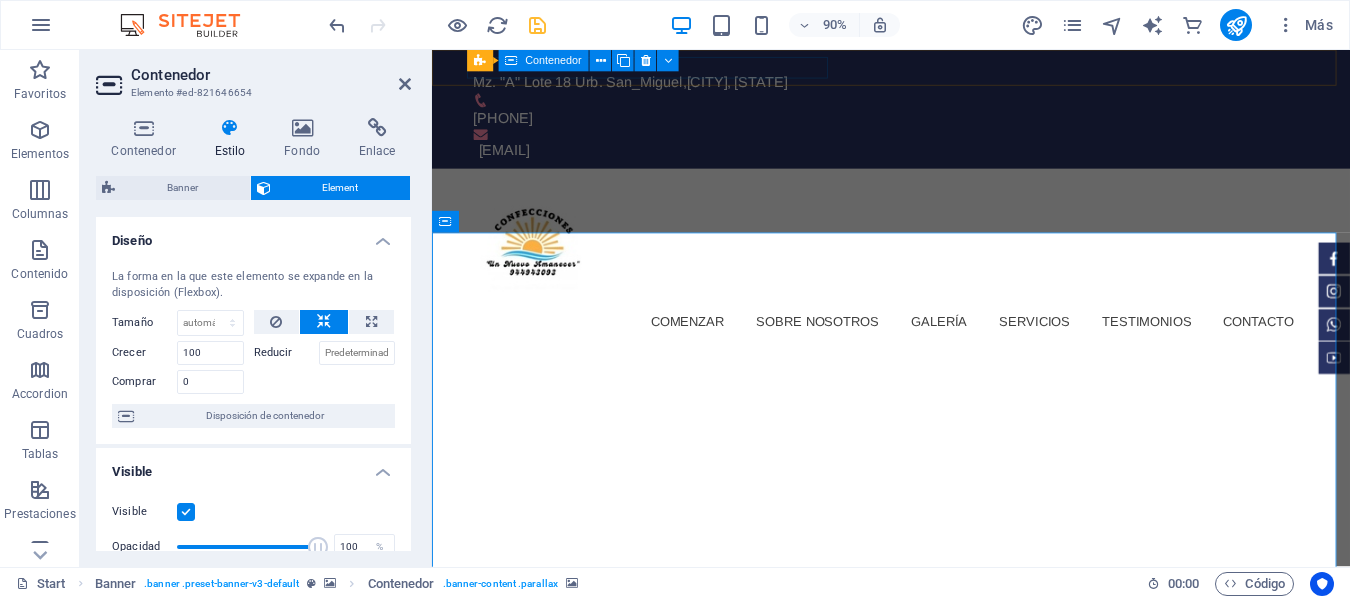 click on "Crecer" at bounding box center (144, 353) 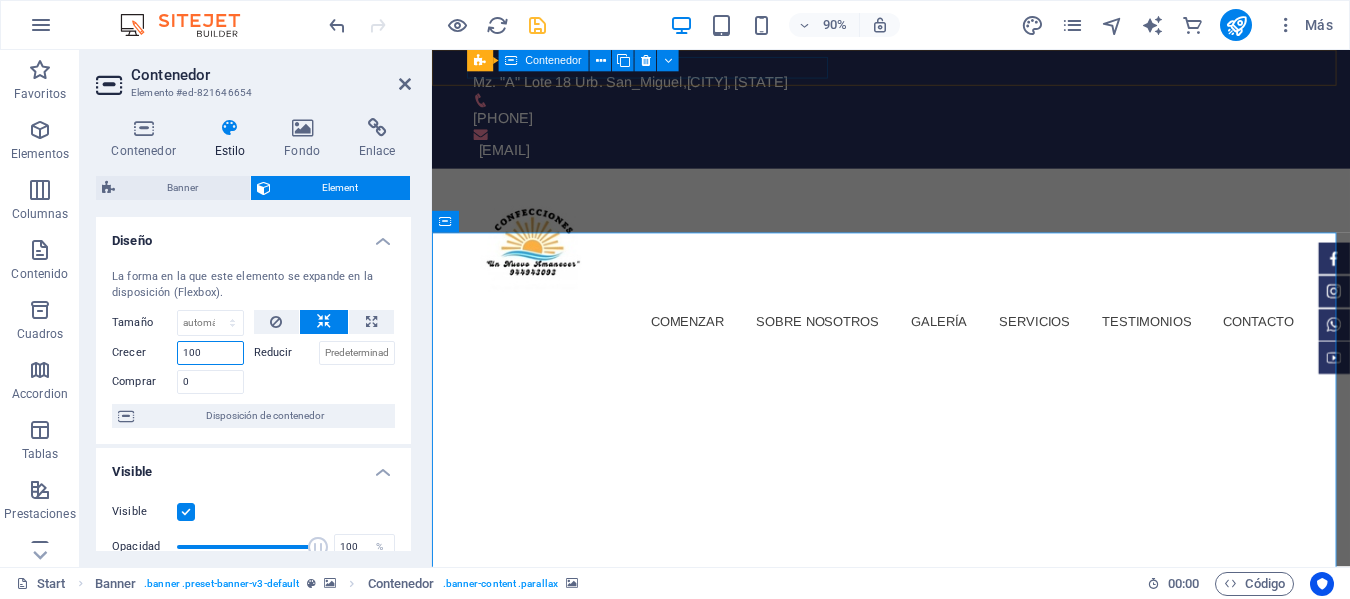 click on "100" at bounding box center (210, 353) 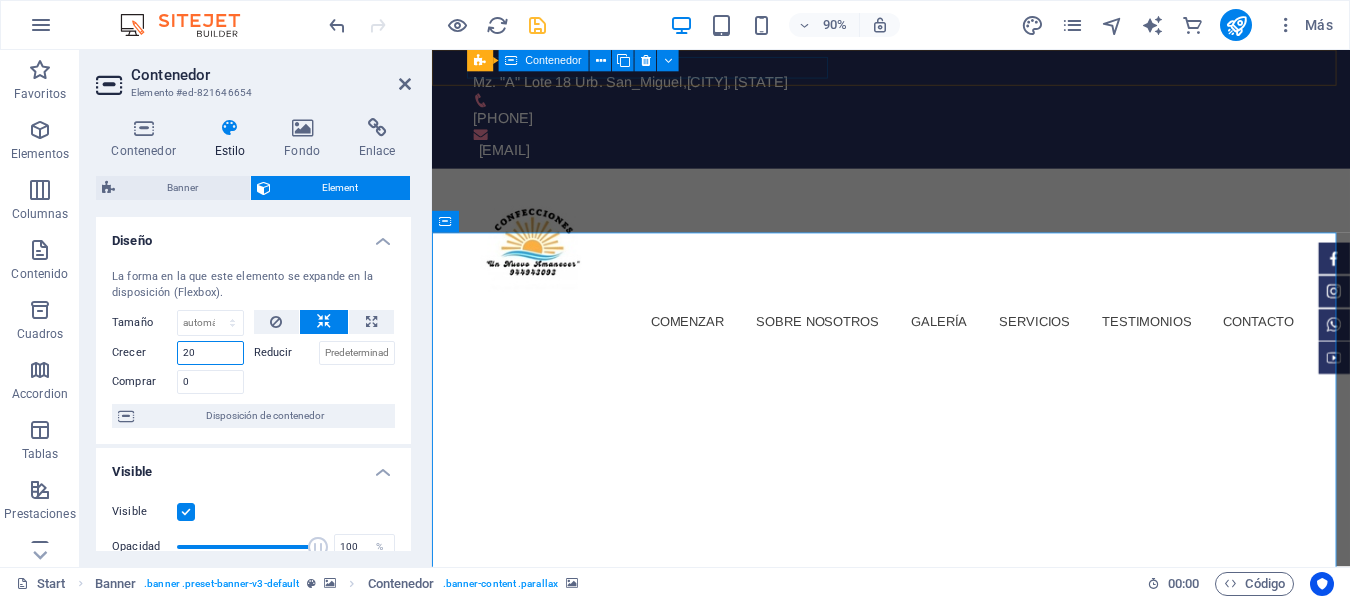 type on "20" 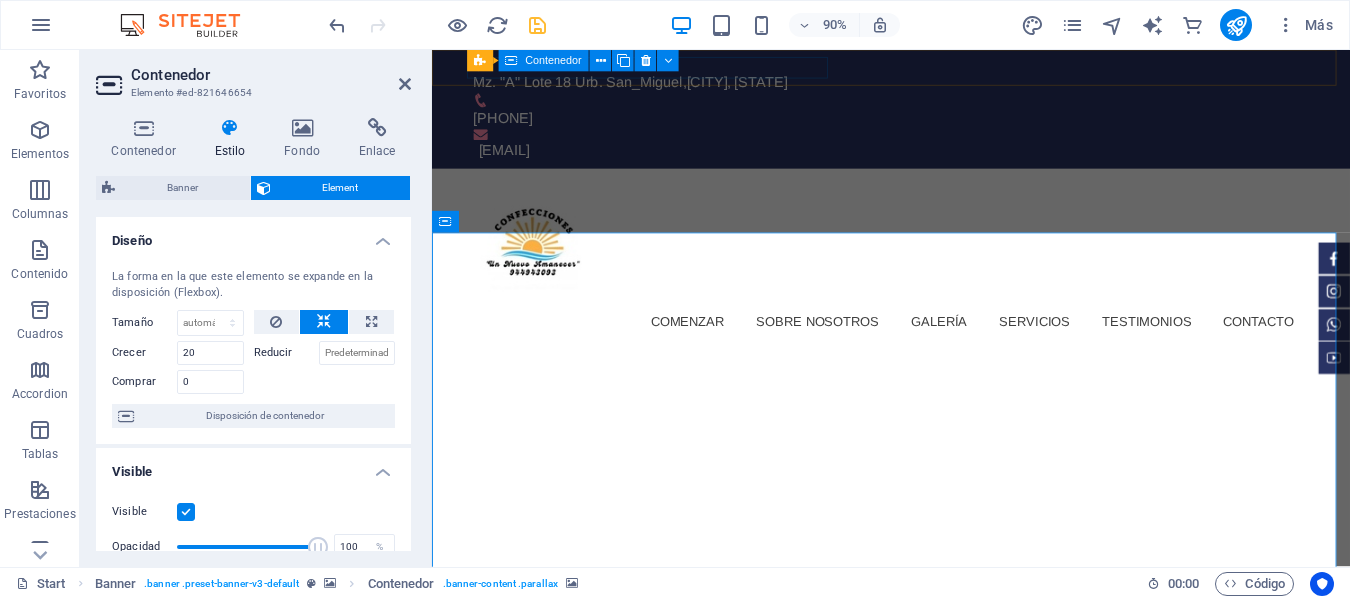 click at bounding box center [325, 379] 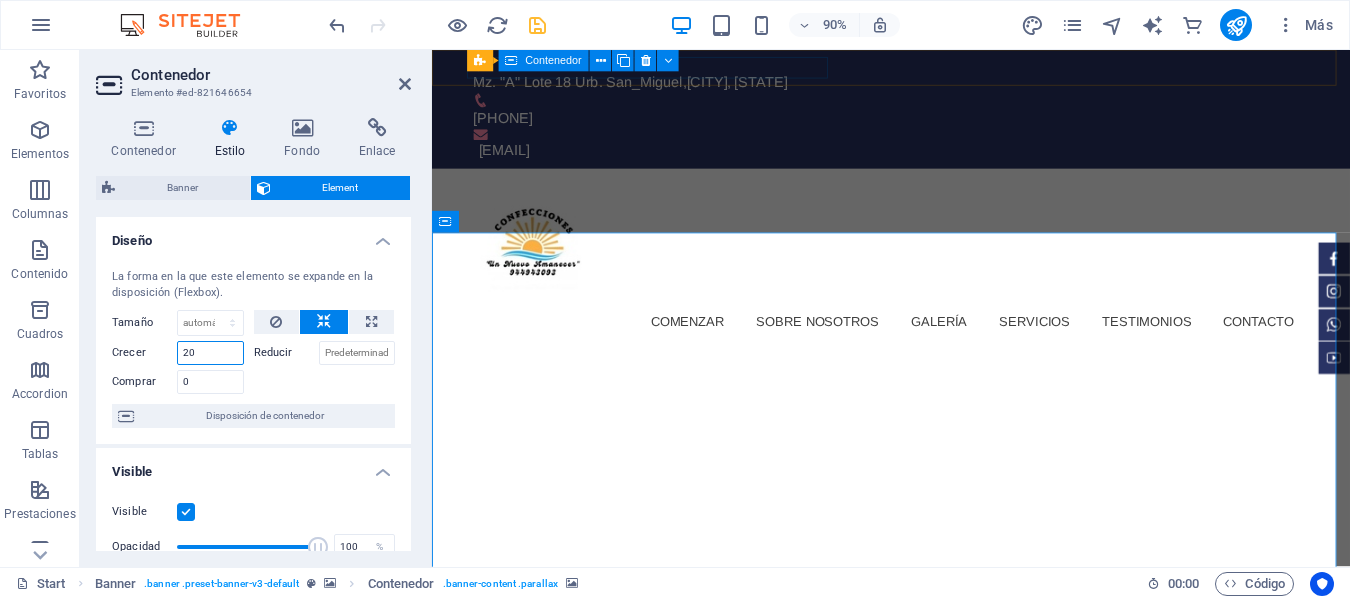 click on "20" at bounding box center [210, 353] 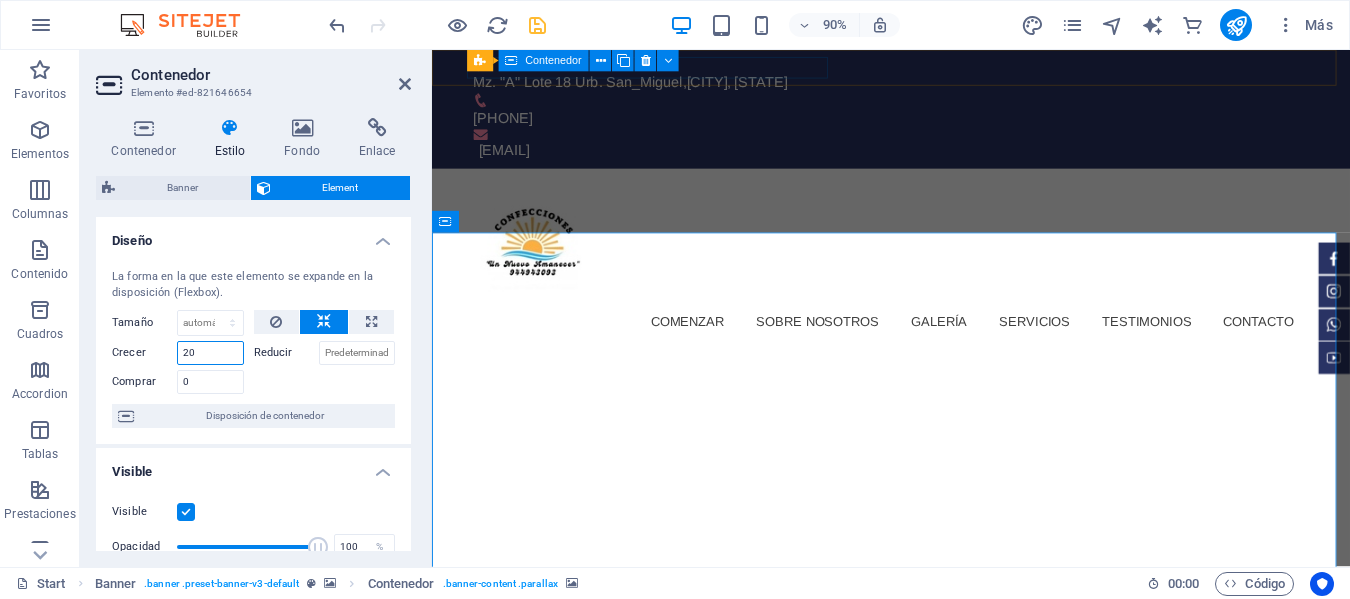 drag, startPoint x: 205, startPoint y: 356, endPoint x: 157, endPoint y: 358, distance: 48.04165 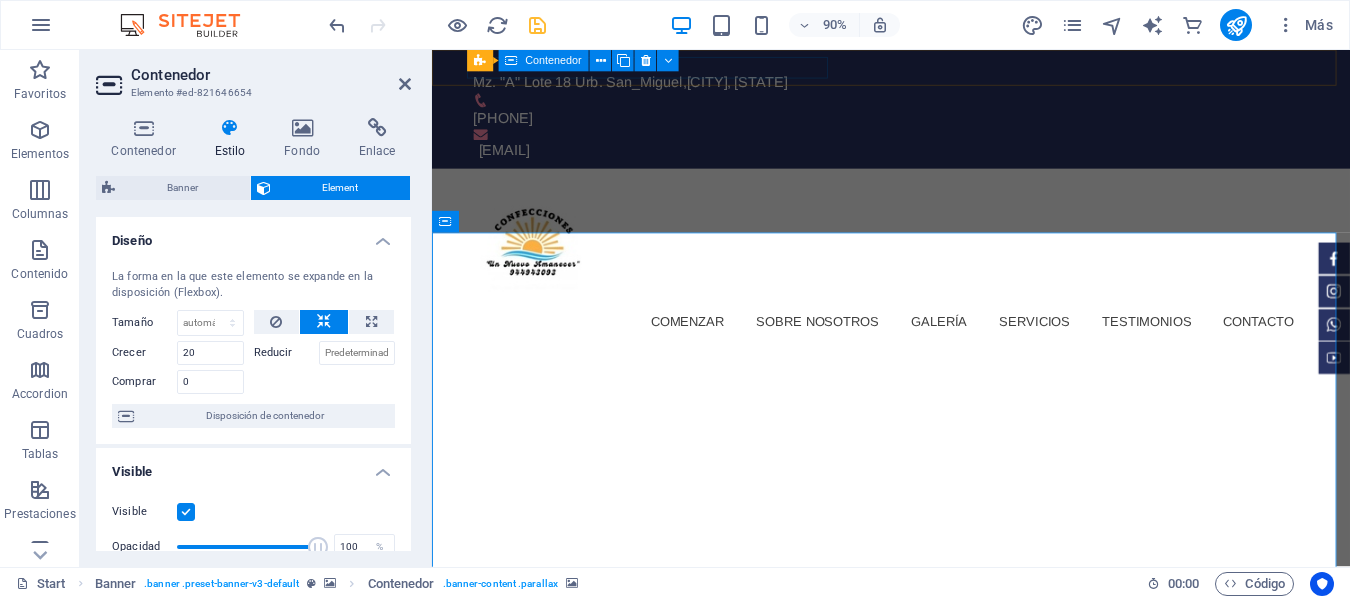 click on "Crecer" at bounding box center (144, 353) 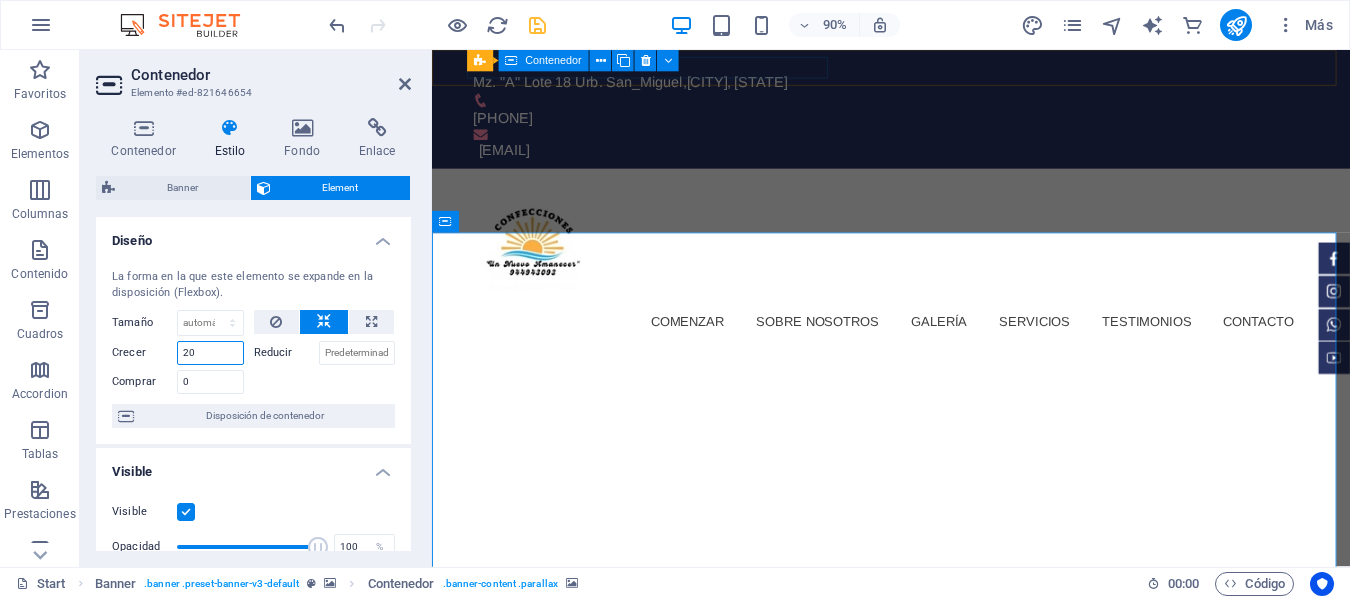 click on "20" at bounding box center [210, 353] 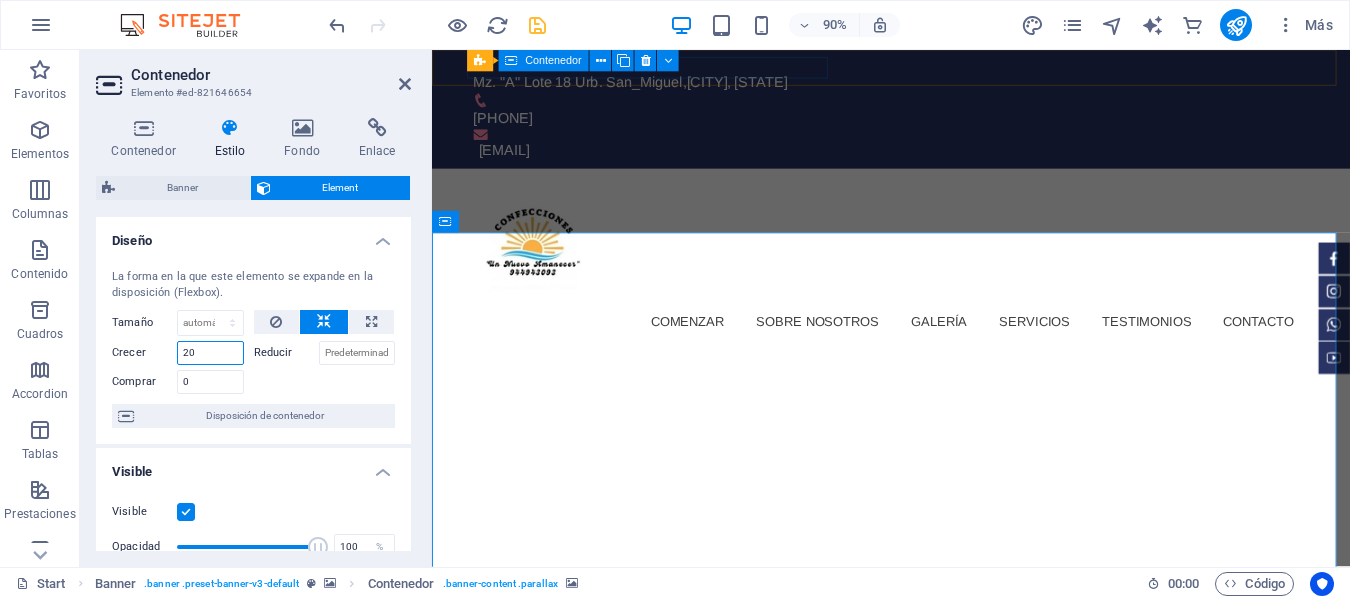 click on "20" at bounding box center (210, 353) 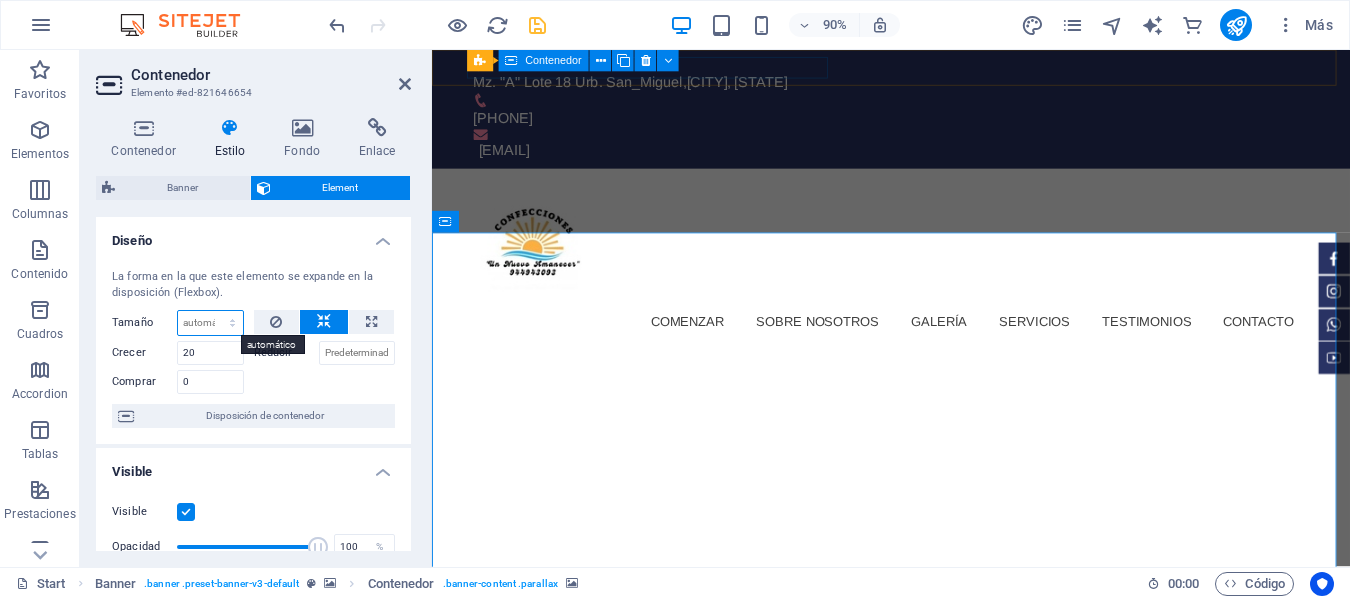 click on "Predeterminado automático px % 1/1 1/2 1/3 1/4 1/5 1/6 1/7 1/8 1/9 1/10" at bounding box center (210, 323) 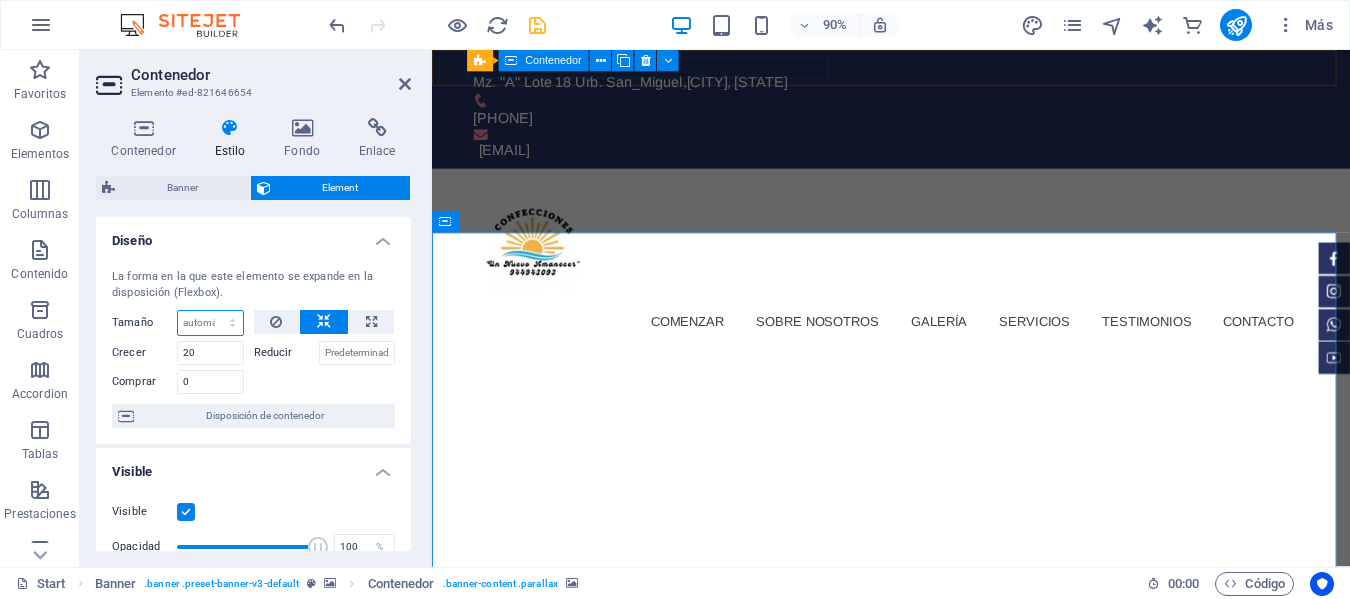 select on "1/10" 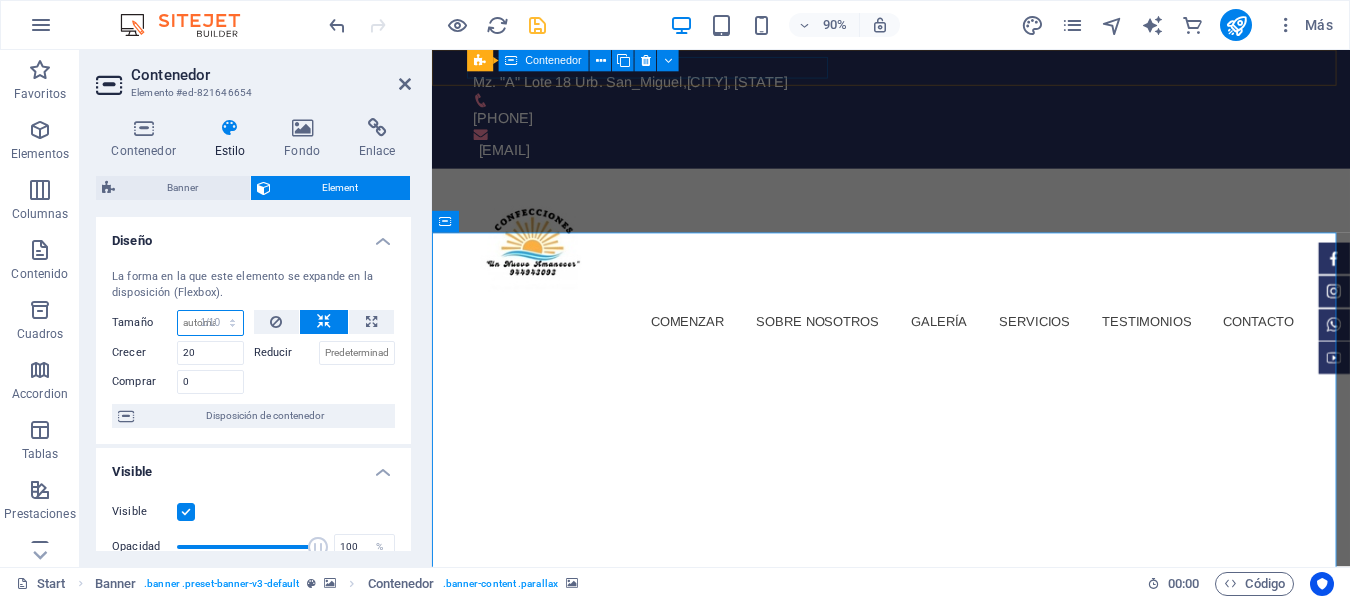 click on "Predeterminado automático px % 1/1 1/2 1/3 1/4 1/5 1/6 1/7 1/8 1/9 1/10" at bounding box center (210, 323) 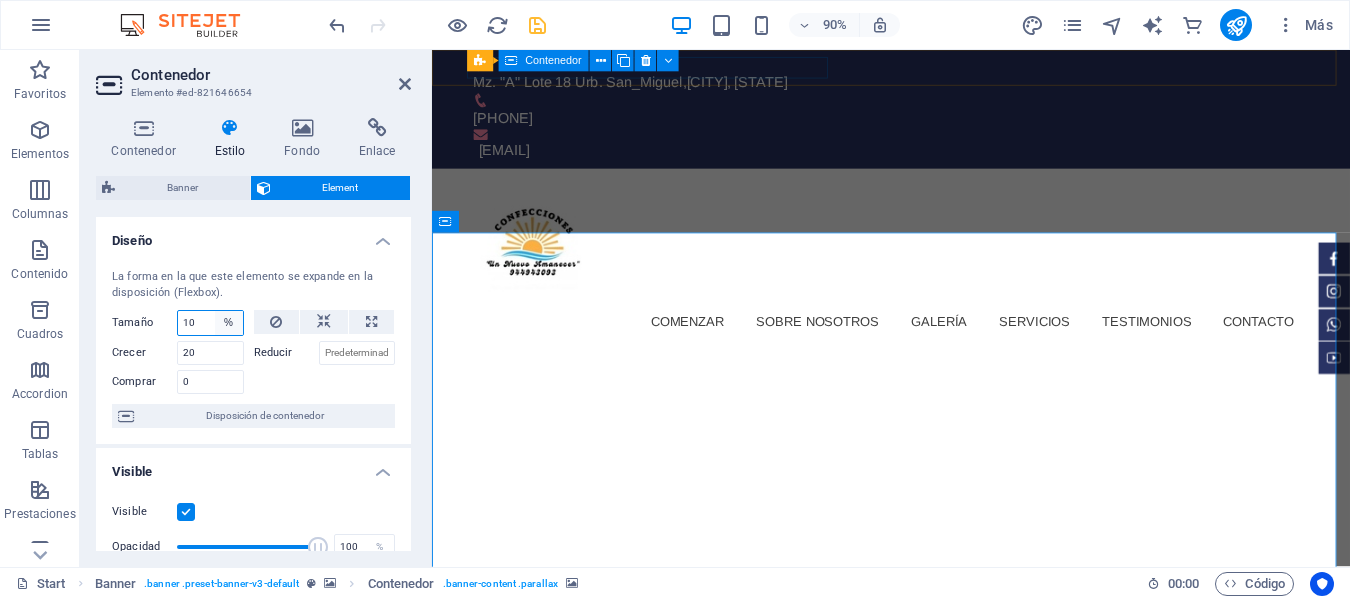 click on "Predeterminado automático px % 1/1 1/2 1/3 1/4 1/5 1/6 1/7 1/8 1/9 1/10" at bounding box center [229, 323] 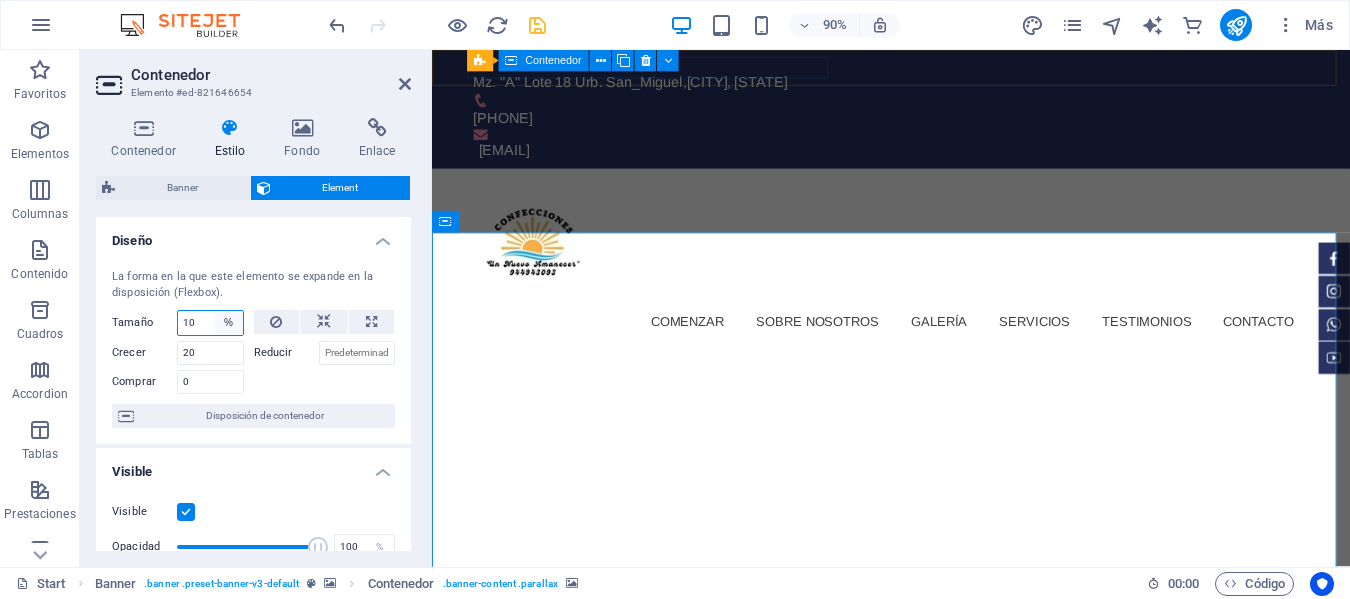 select on "1/6" 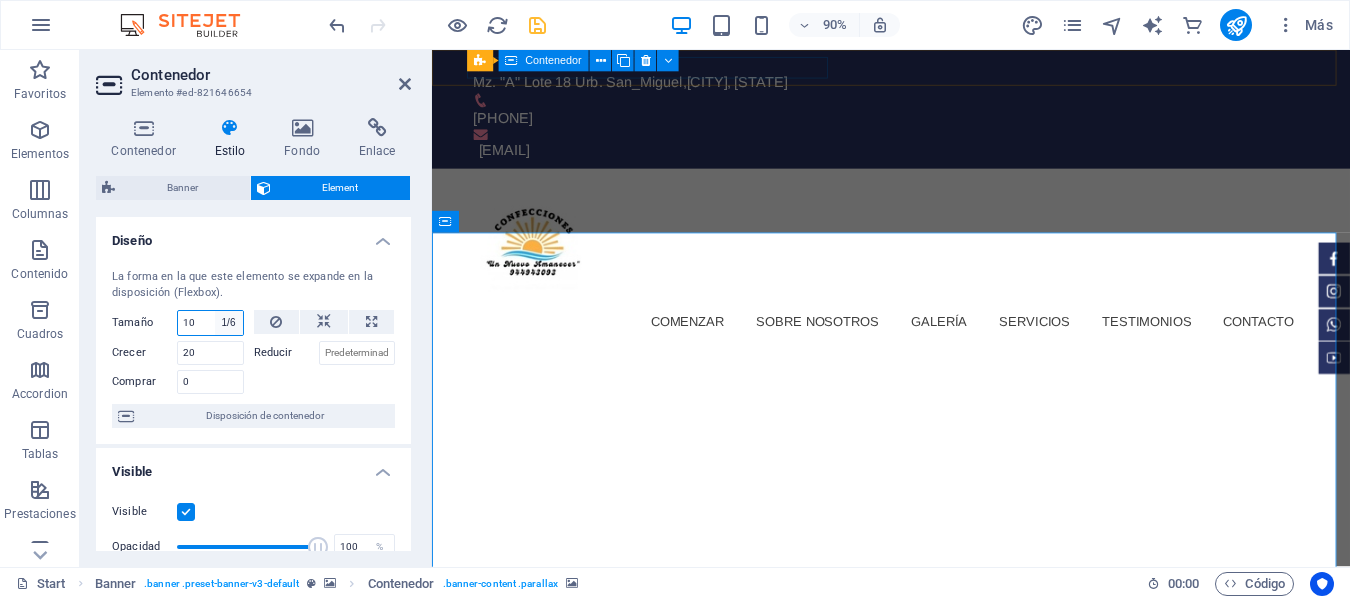 click on "Predeterminado automático px % 1/1 1/2 1/3 1/4 1/5 1/6 1/7 1/8 1/9 1/10" at bounding box center [229, 323] 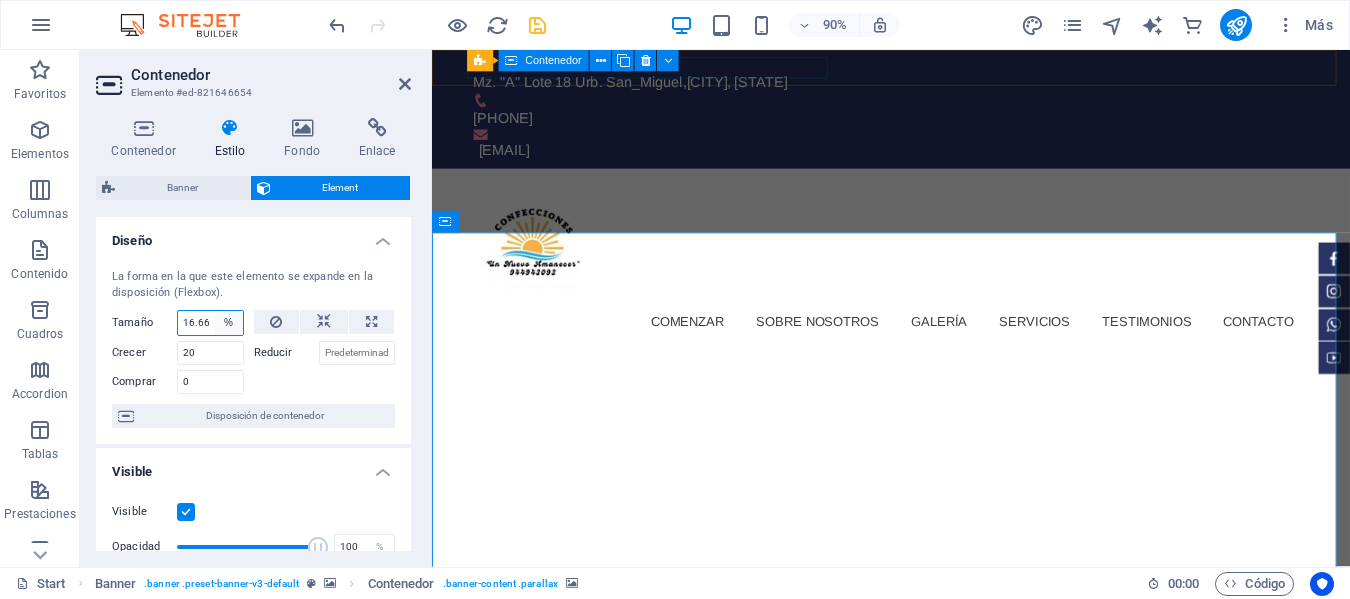 click on "Predeterminado automático px % 1/1 1/2 1/3 1/4 1/5 1/6 1/7 1/8 1/9 1/10" at bounding box center (229, 323) 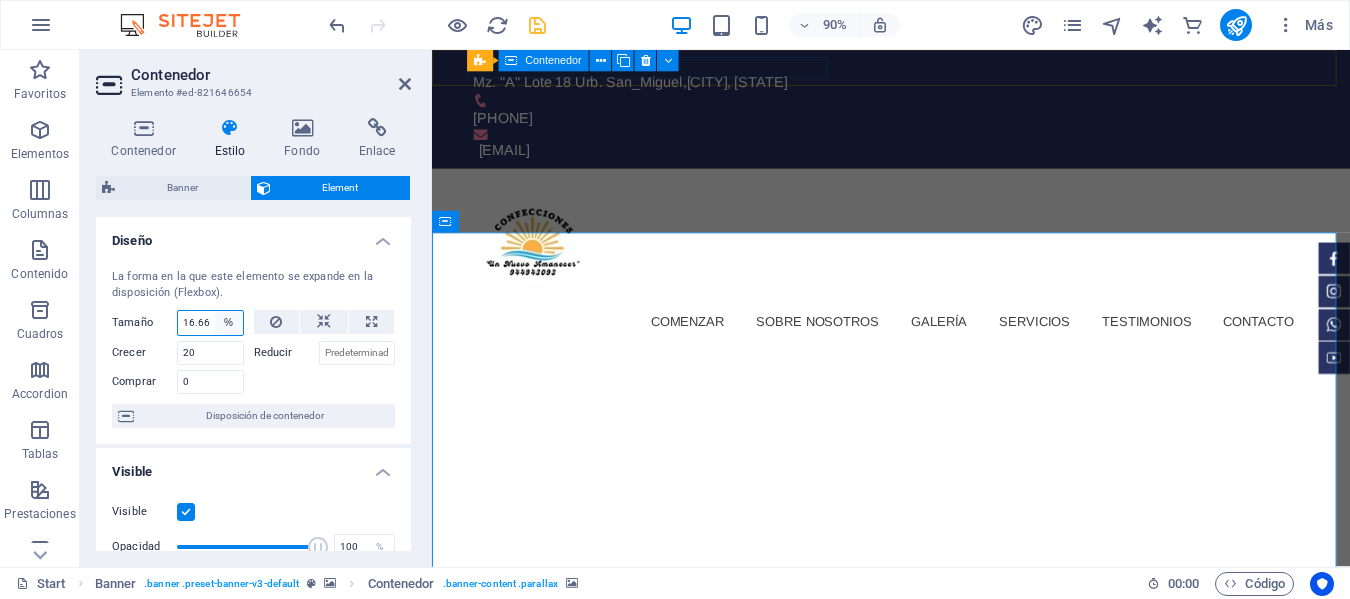 click on "Predeterminado automático px % 1/1 1/2 1/3 1/4 1/5 1/6 1/7 1/8 1/9 1/10" at bounding box center (229, 323) 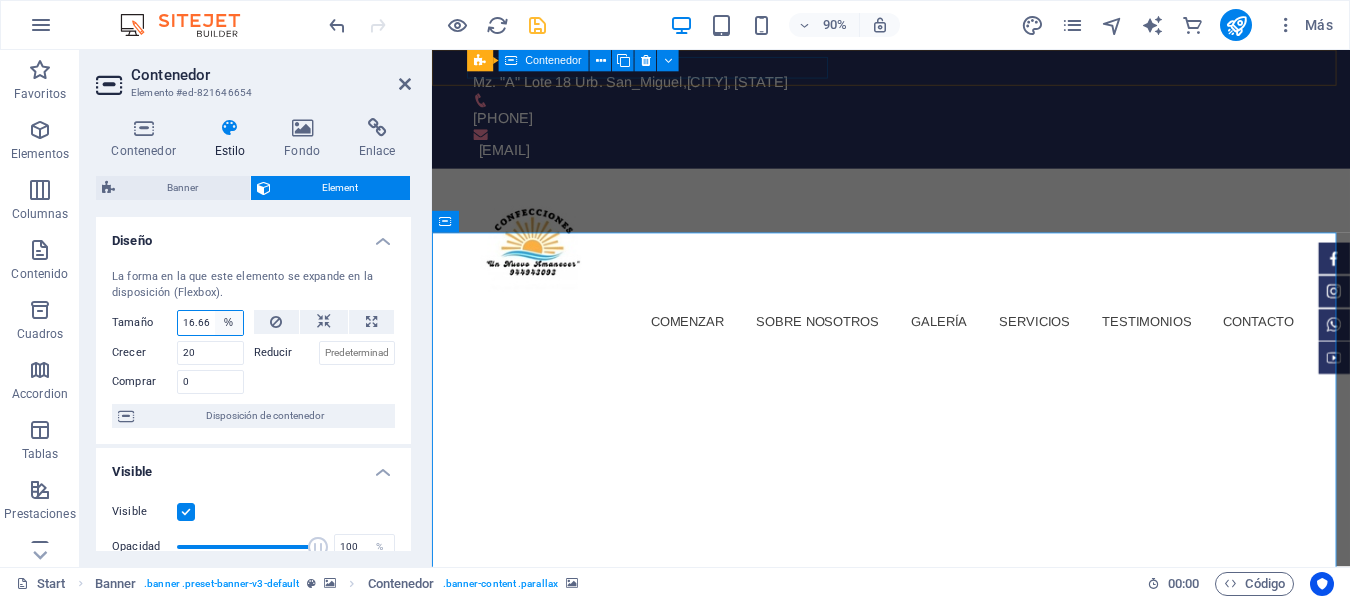 click on "Predeterminado automático px % 1/1 1/2 1/3 1/4 1/5 1/6 1/7 1/8 1/9 1/10" at bounding box center [229, 323] 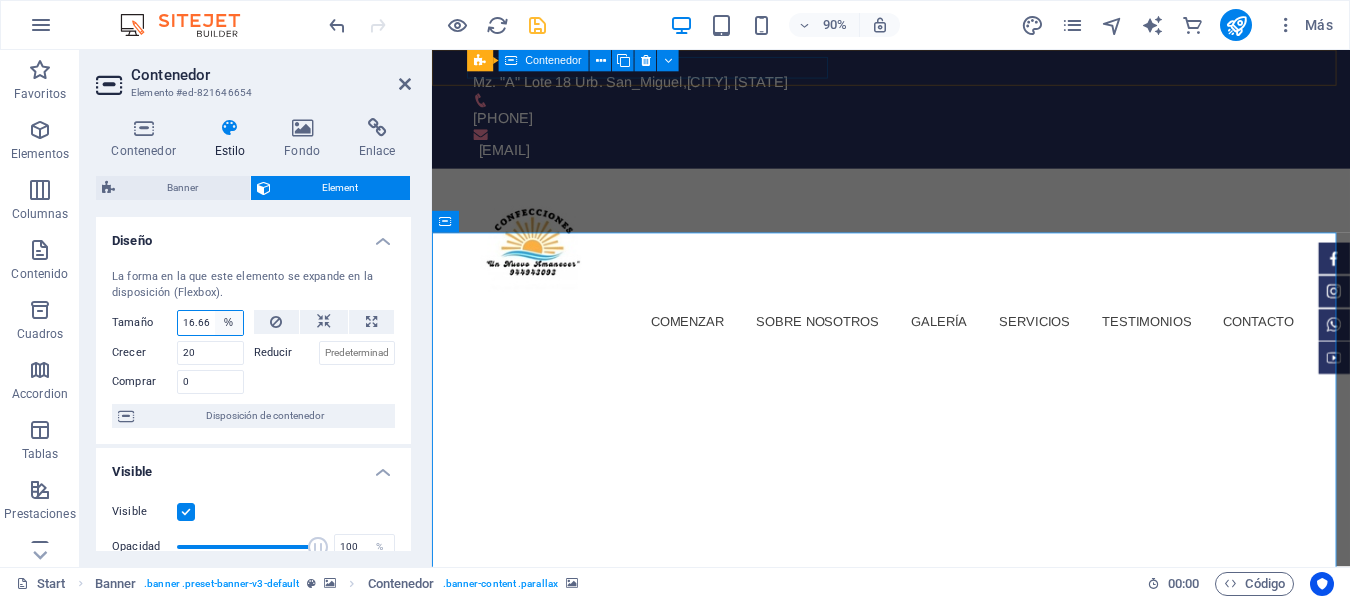 click on "Predeterminado automático px % 1/1 1/2 1/3 1/4 1/5 1/6 1/7 1/8 1/9 1/10" at bounding box center [229, 323] 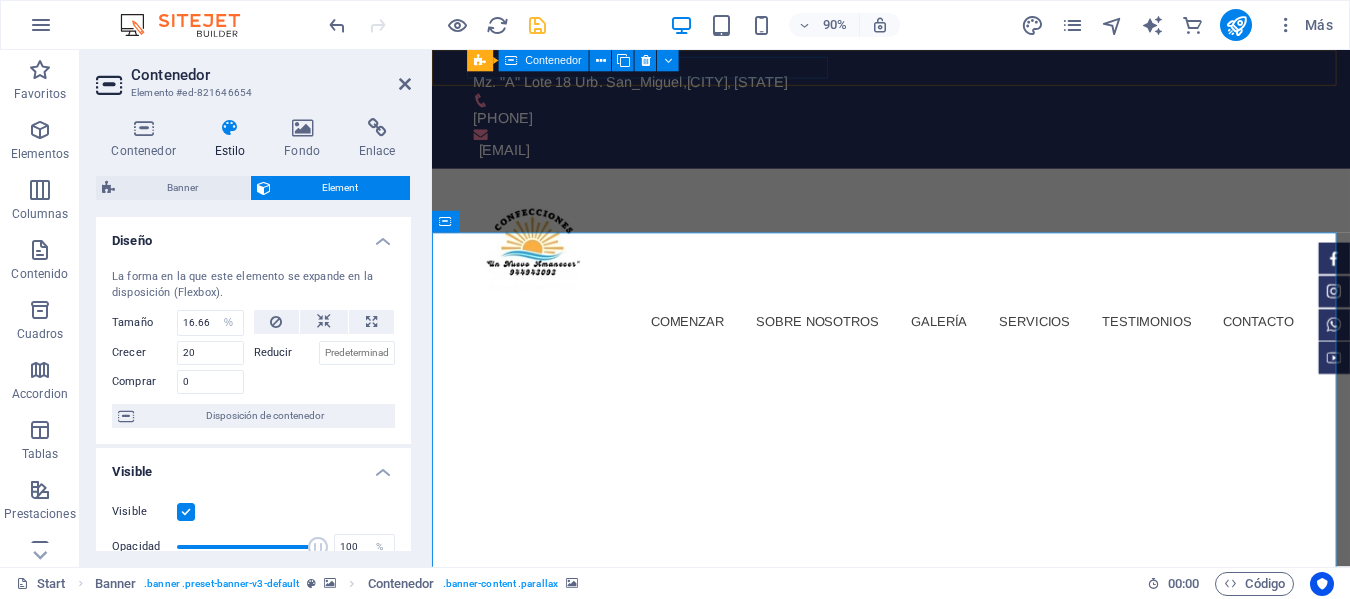 click on "Crecer 20" at bounding box center [183, 350] 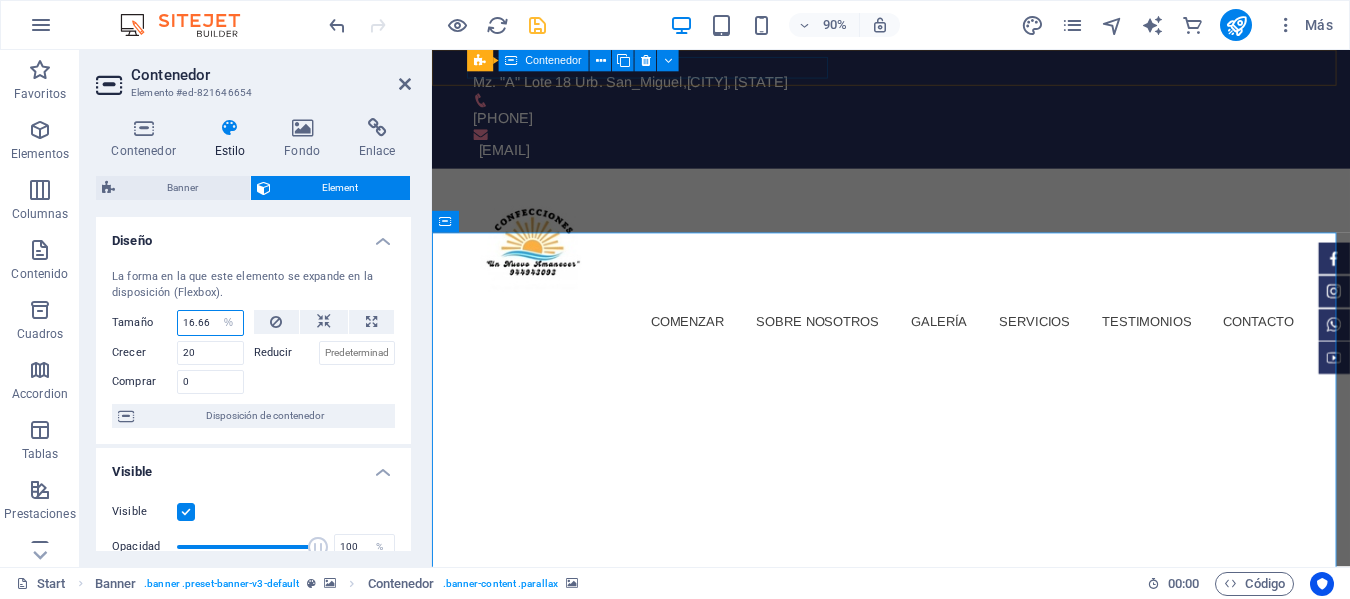 click on "16.66" at bounding box center [210, 323] 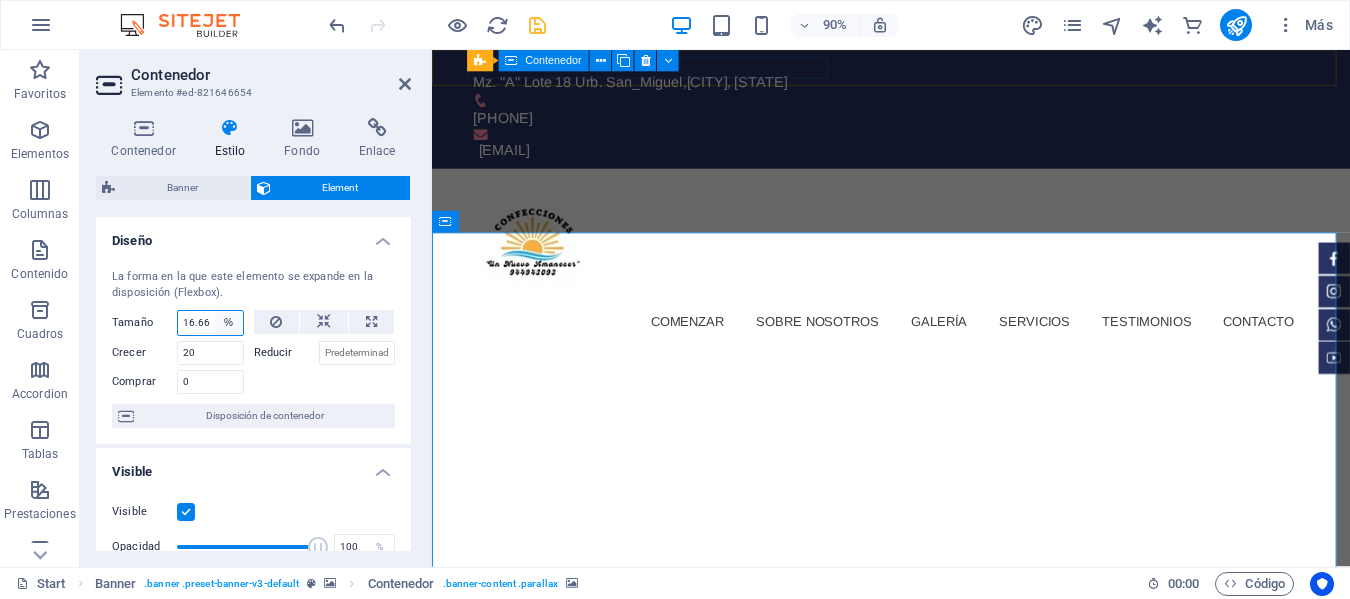 click on "Predeterminado automático px % 1/1 1/2 1/3 1/4 1/5 1/6 1/7 1/8 1/9 1/10" at bounding box center (229, 323) 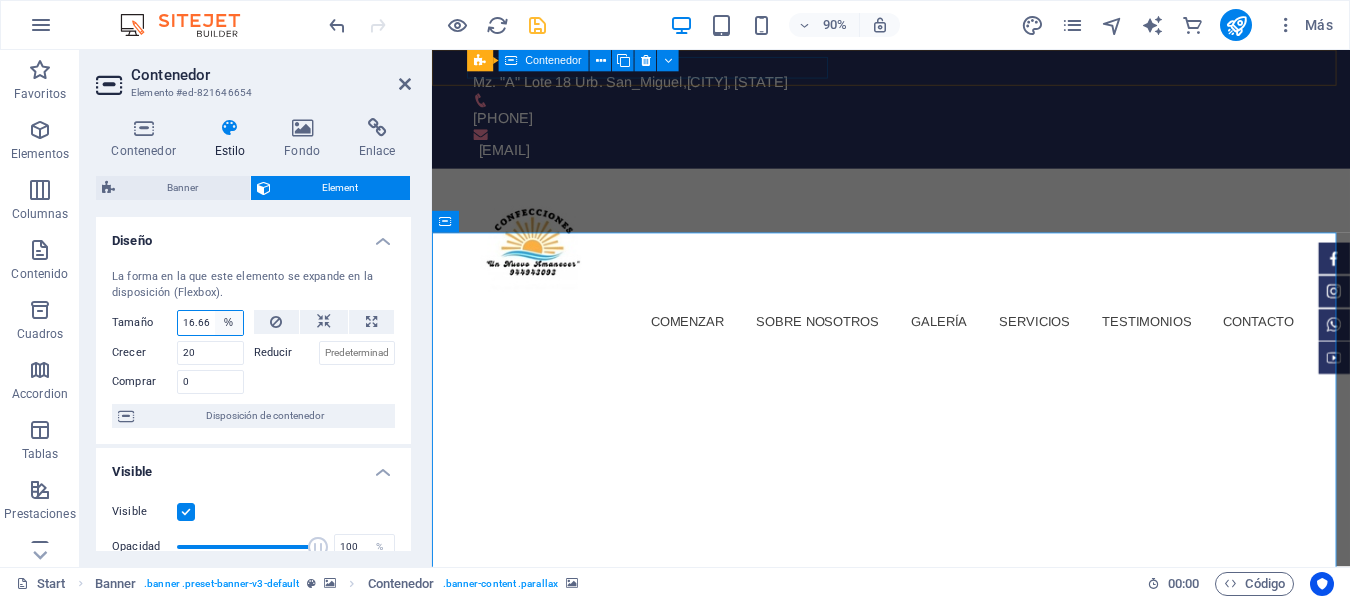 select on "1/10" 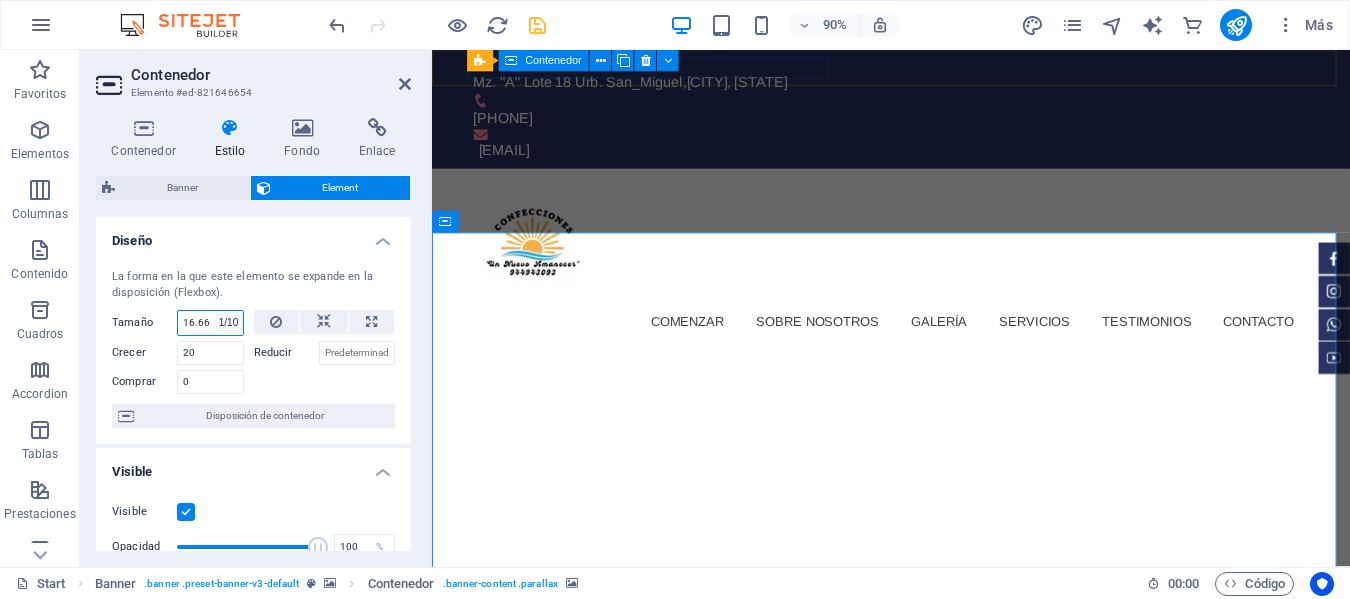 click on "Predeterminado automático px % 1/1 1/2 1/3 1/4 1/5 1/6 1/7 1/8 1/9 1/10" at bounding box center (229, 323) 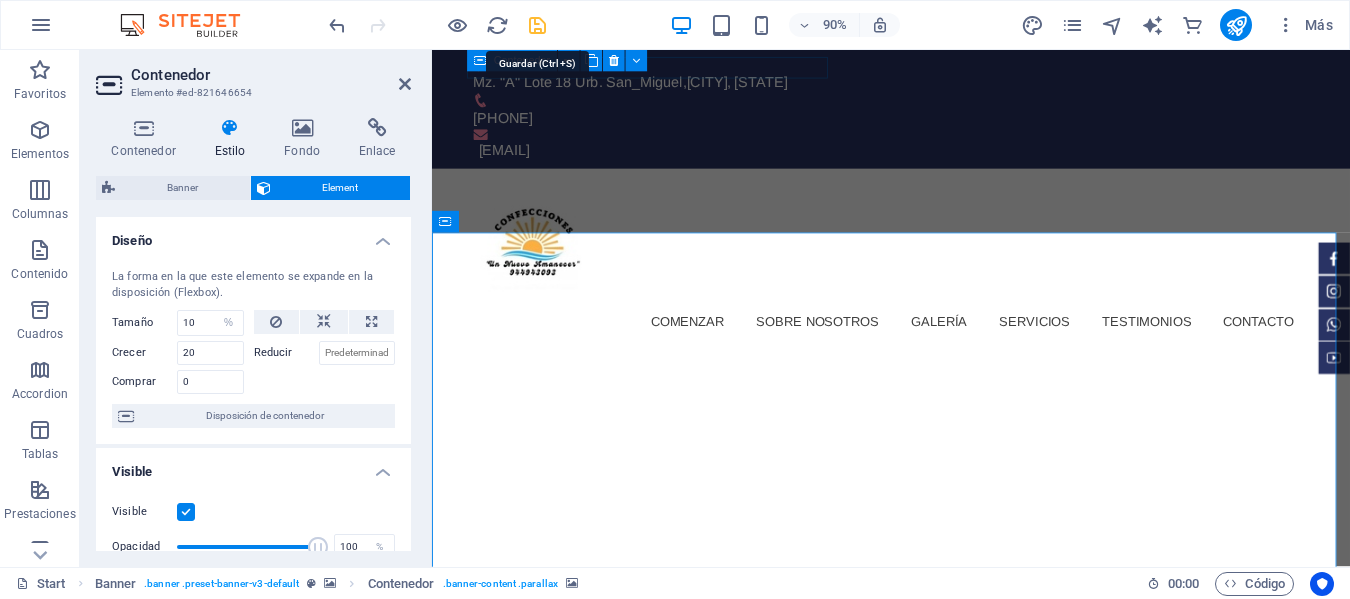 click at bounding box center [537, 25] 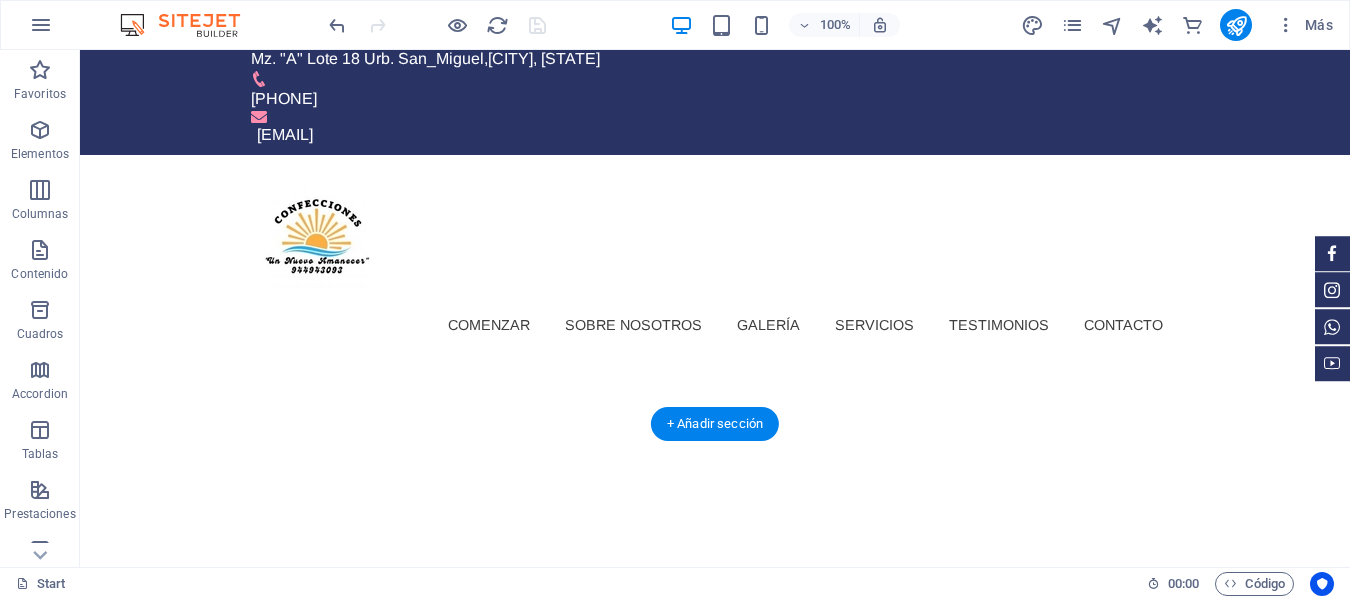 scroll, scrollTop: 0, scrollLeft: 0, axis: both 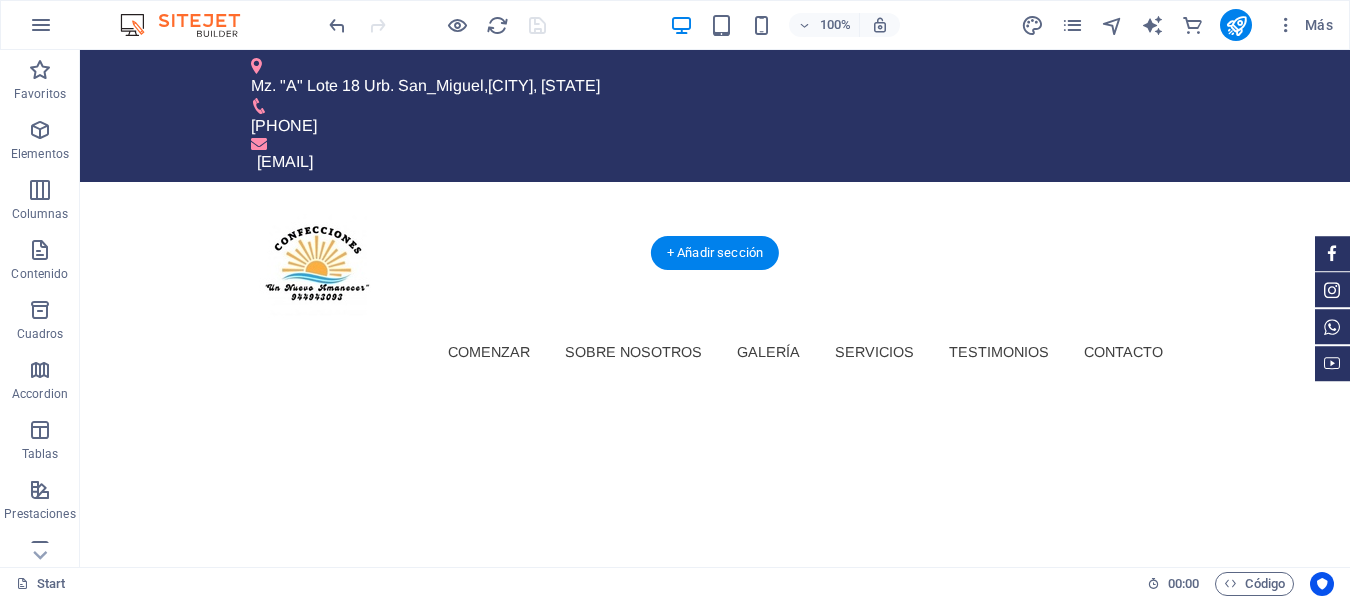 click at bounding box center (715, 970) 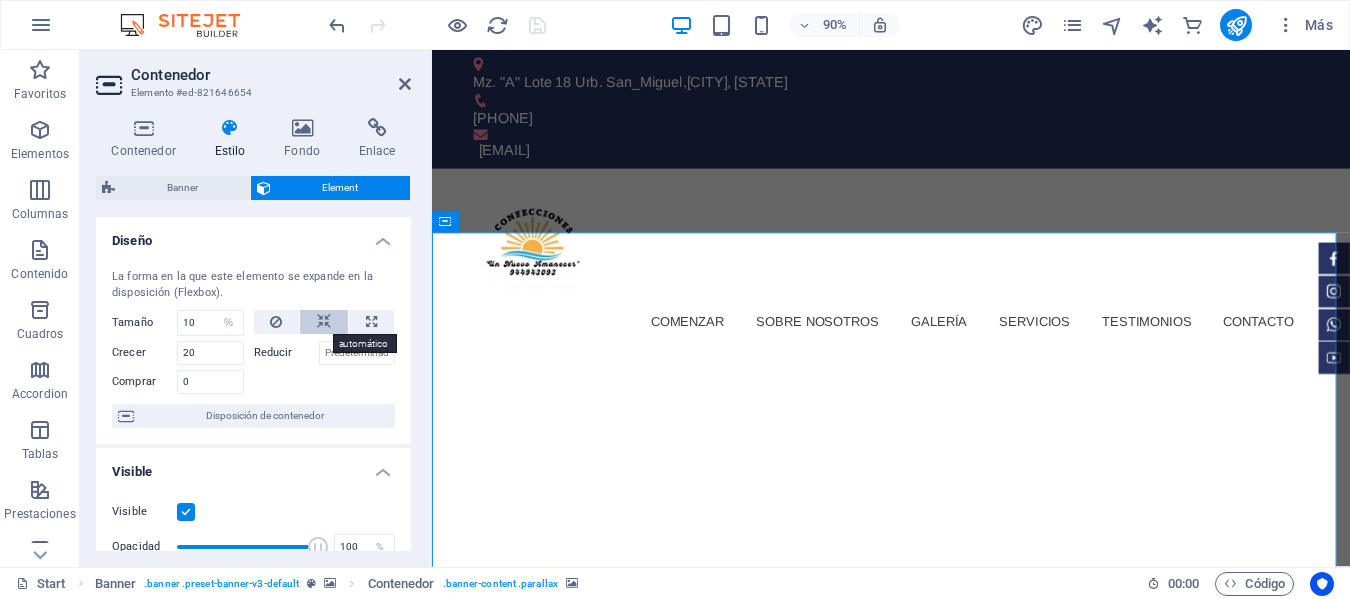 click at bounding box center (324, 322) 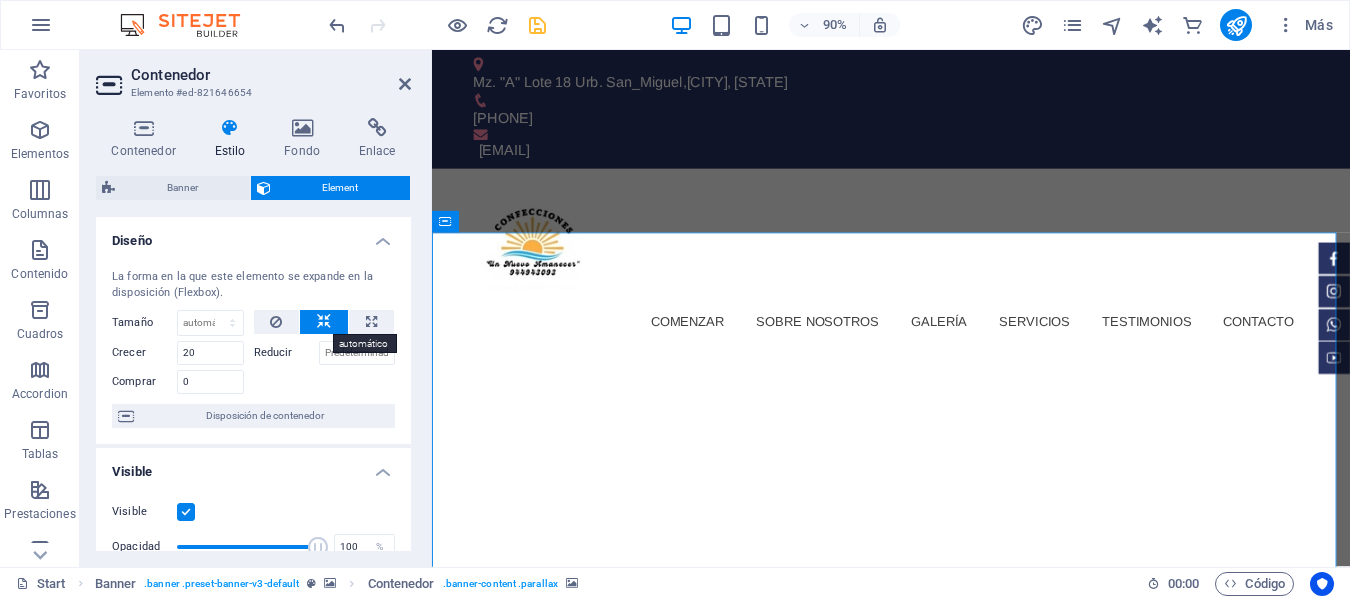 click at bounding box center (324, 322) 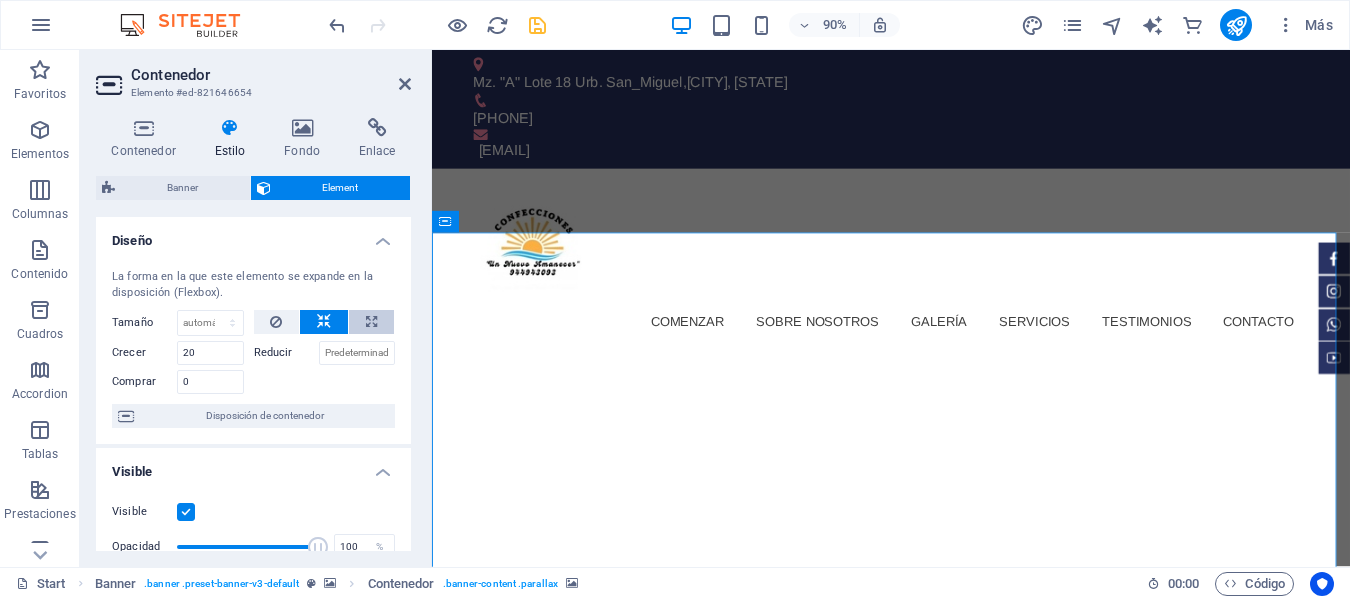 click at bounding box center [371, 322] 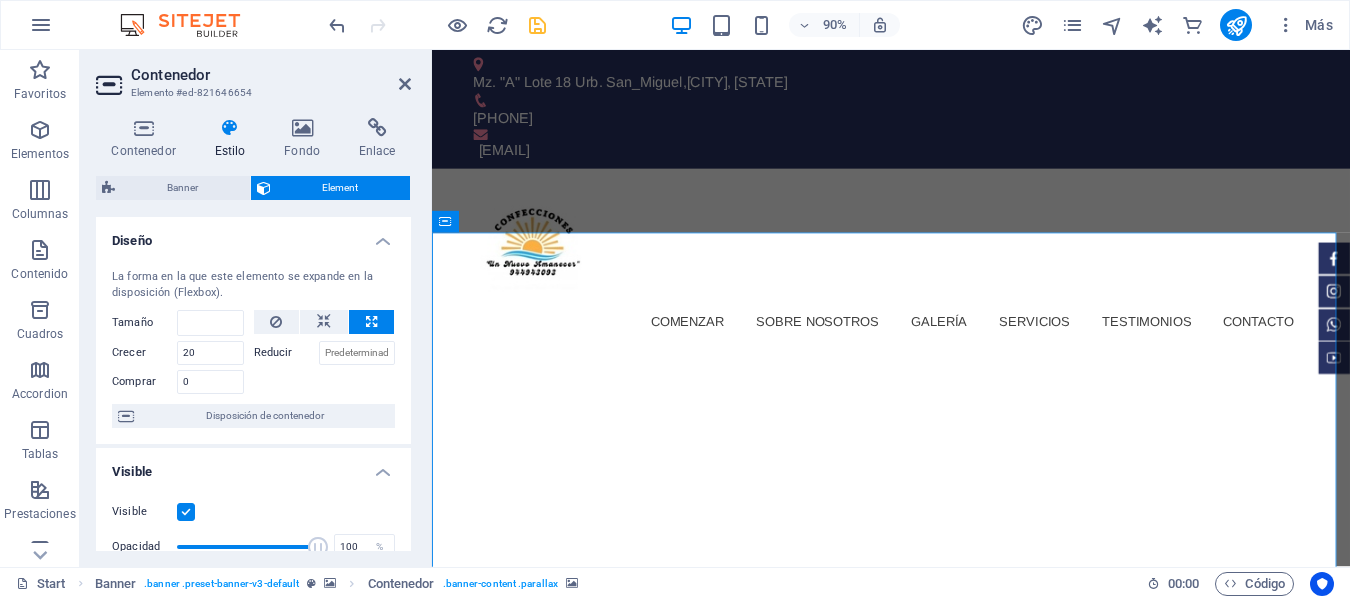type on "100" 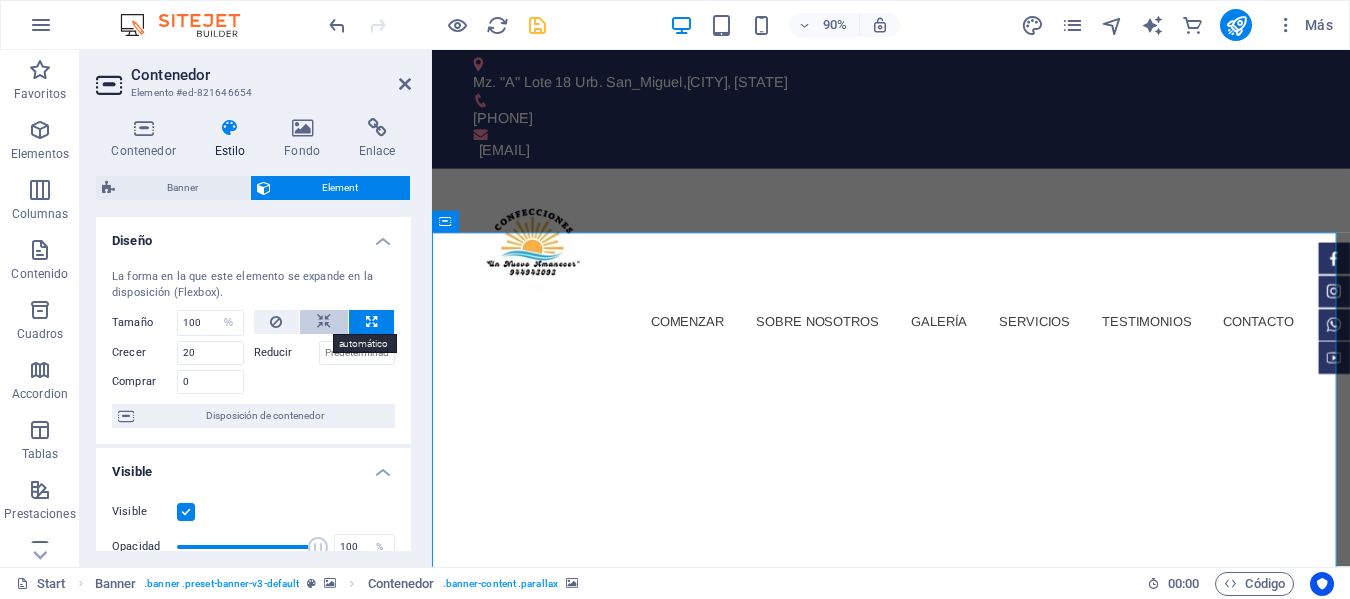 click at bounding box center [324, 322] 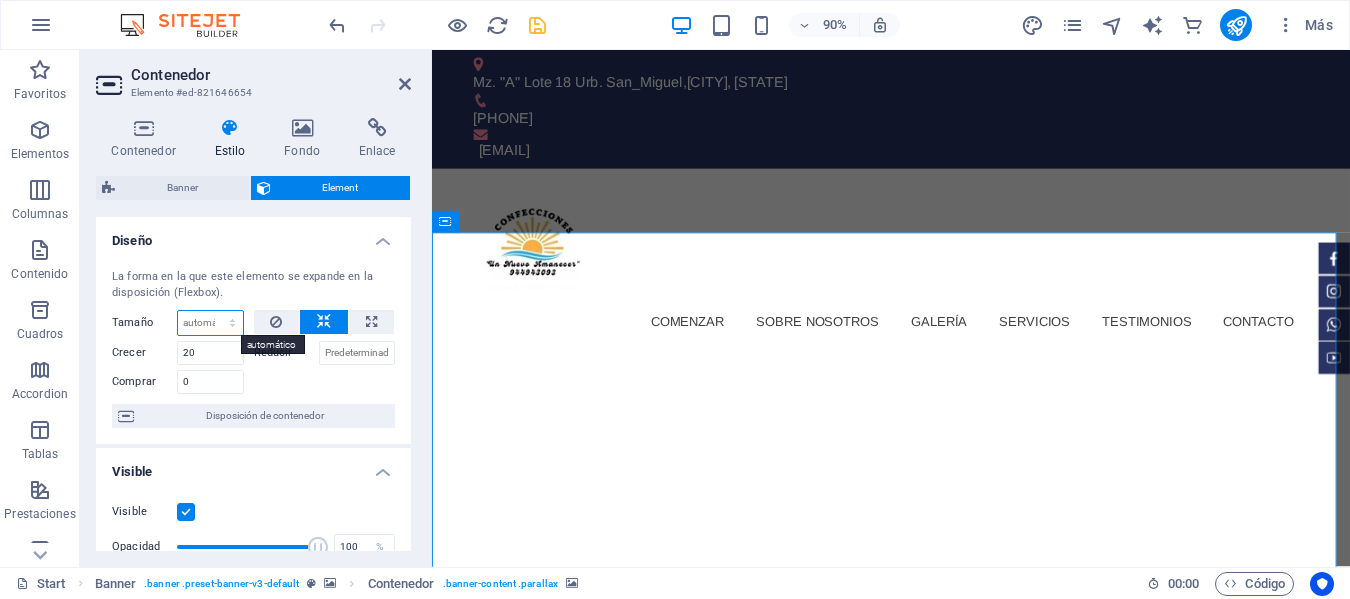 click on "Predeterminado automático px % 1/1 1/2 1/3 1/4 1/5 1/6 1/7 1/8 1/9 1/10" at bounding box center (210, 323) 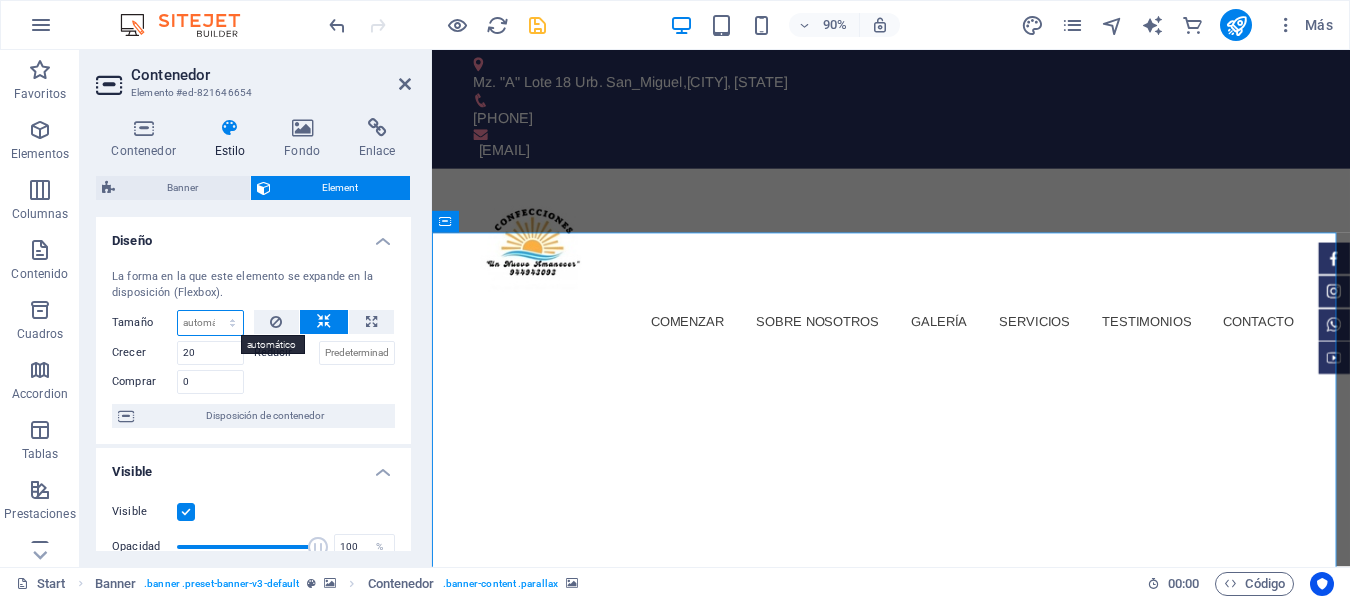 click on "Predeterminado automático px % 1/1 1/2 1/3 1/4 1/5 1/6 1/7 1/8 1/9 1/10" at bounding box center [210, 323] 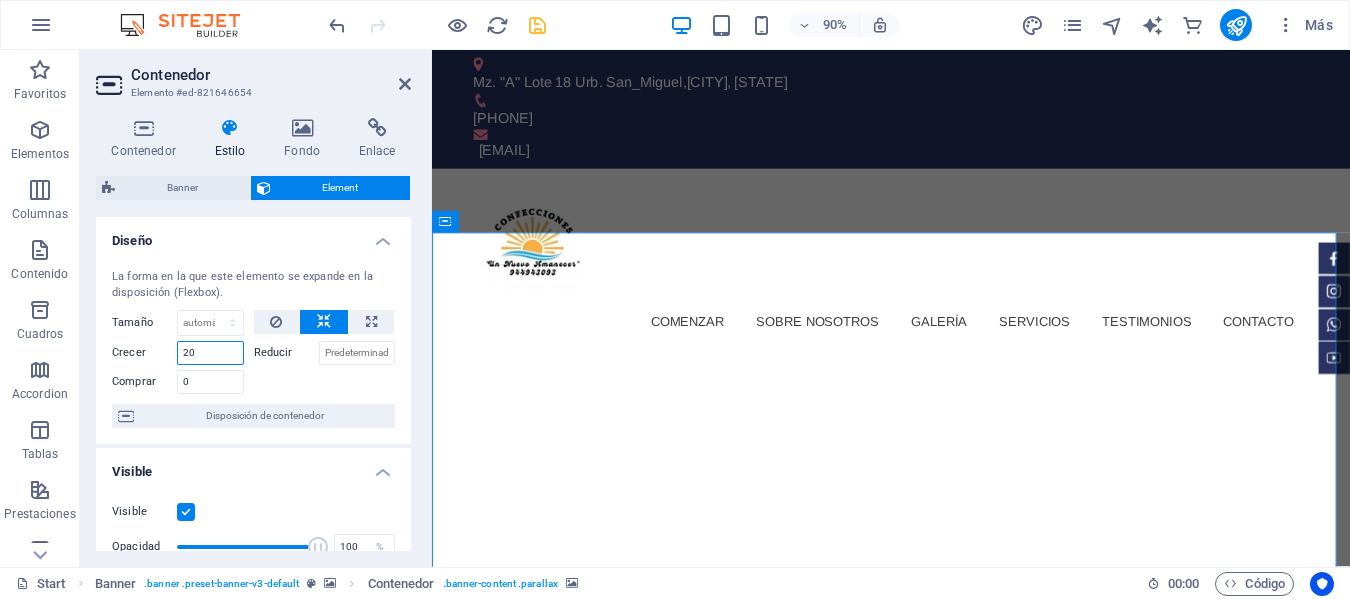 click on "20" at bounding box center (210, 353) 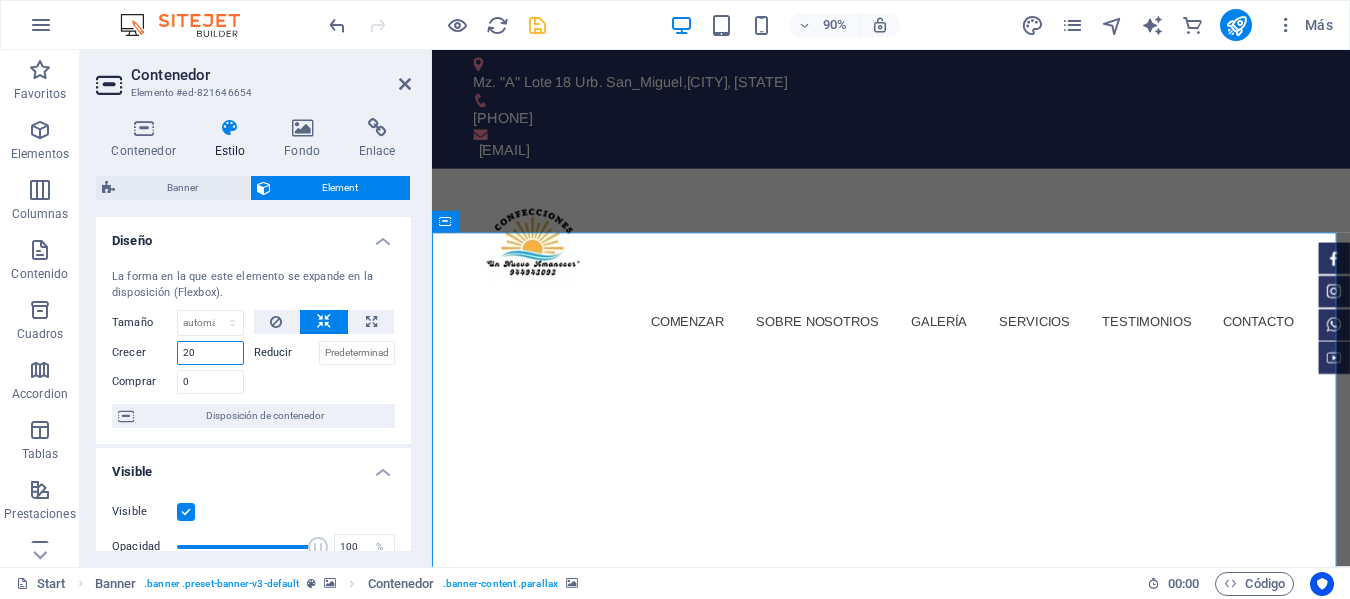 click on "20" at bounding box center (210, 353) 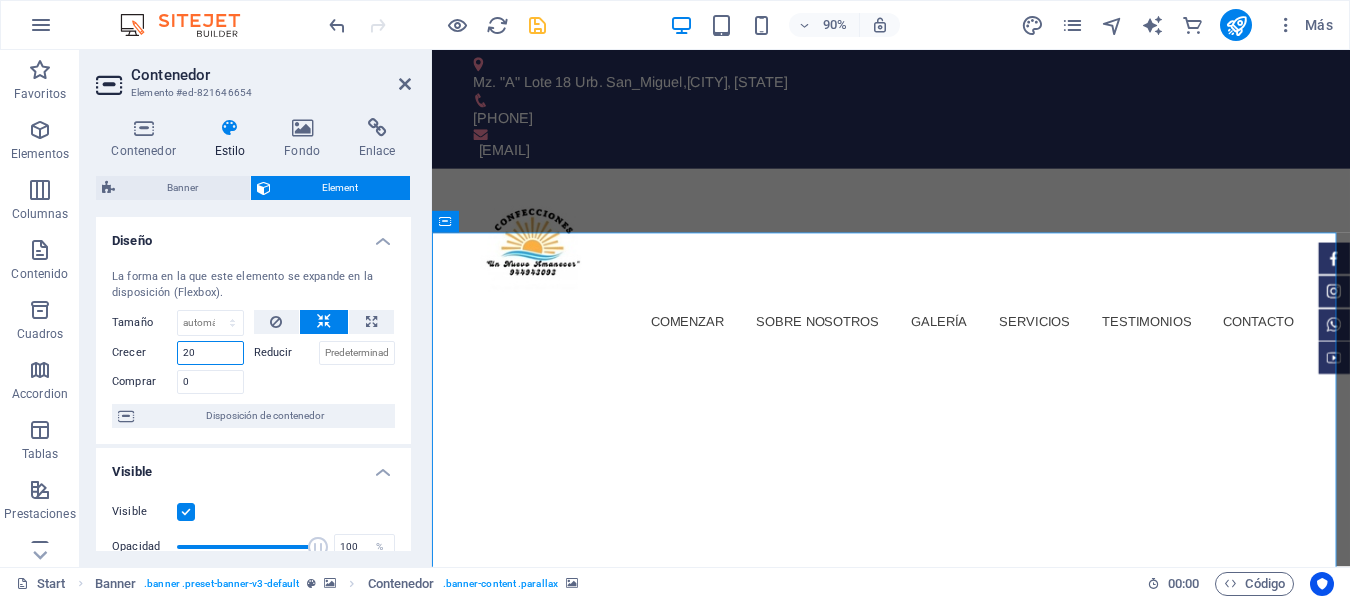 type on "0" 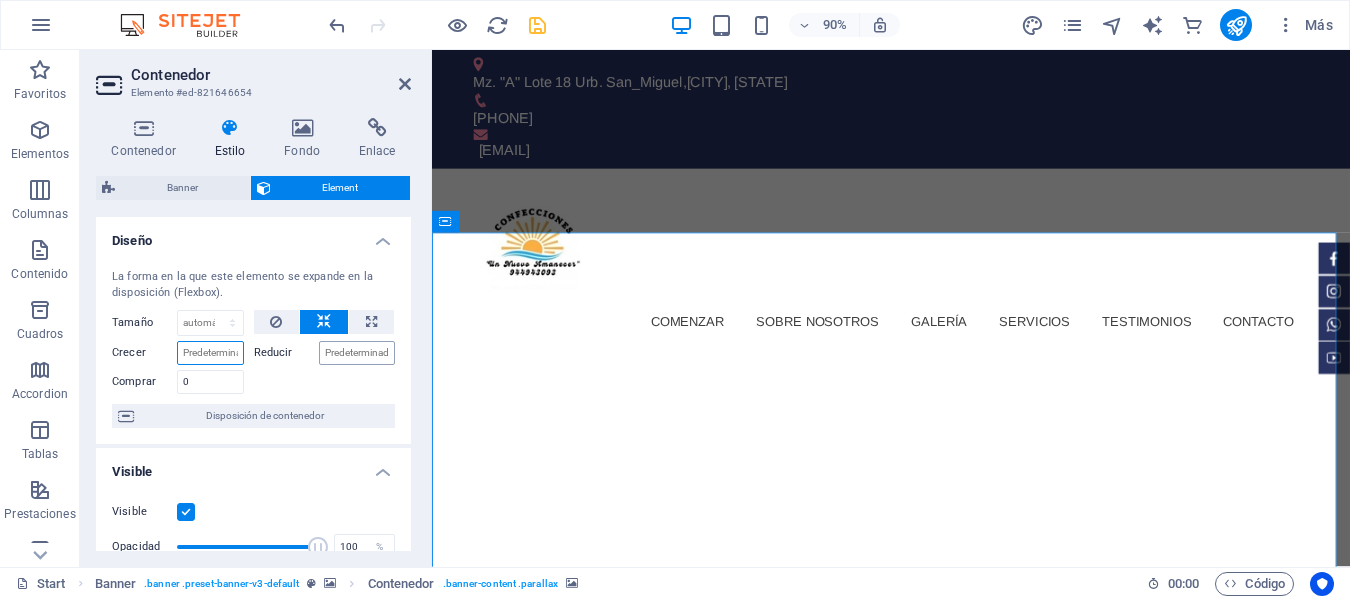 type 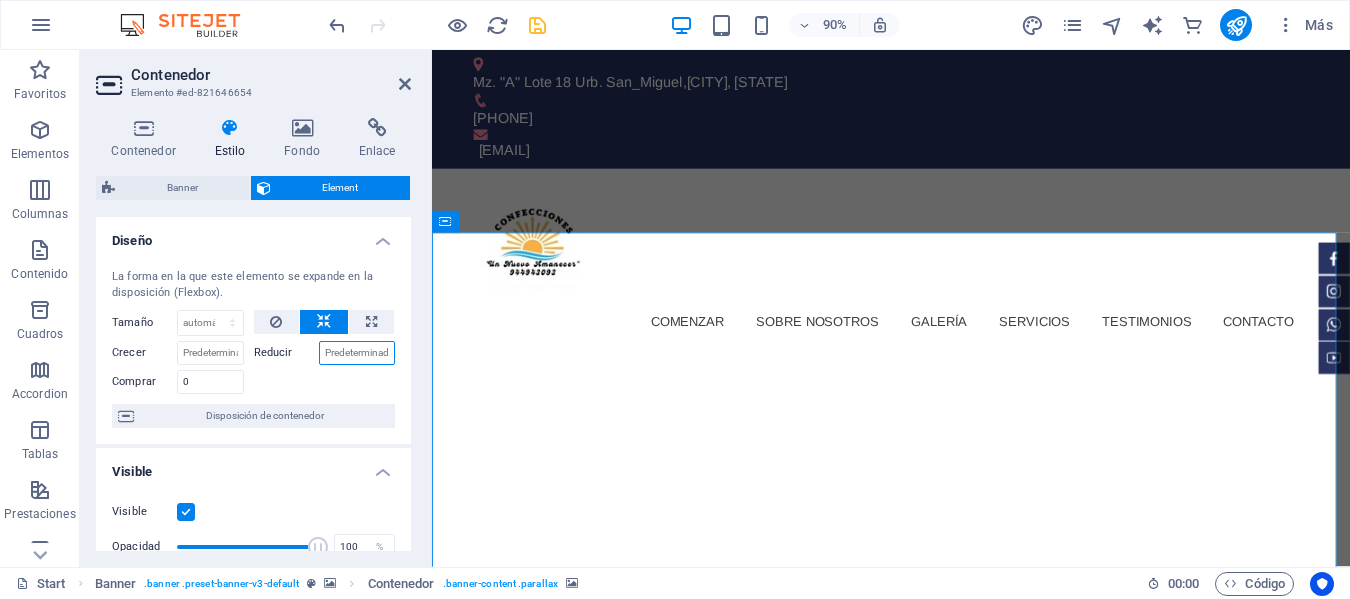 click on "Reducir" at bounding box center [357, 353] 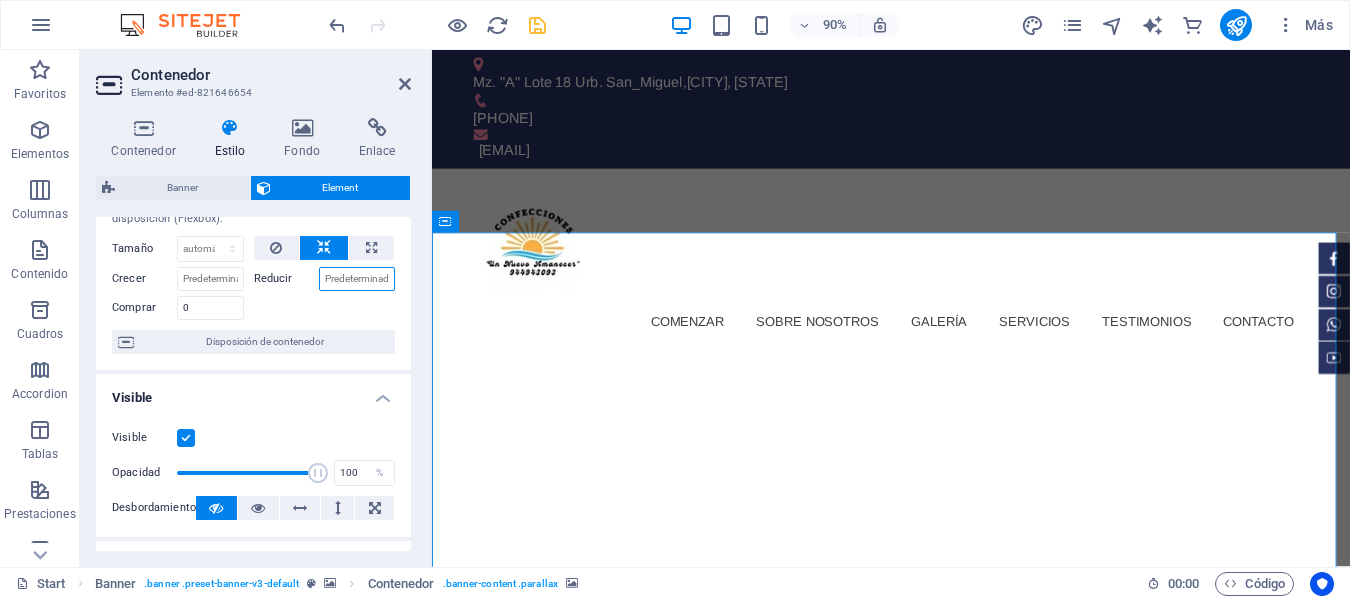 scroll, scrollTop: 100, scrollLeft: 0, axis: vertical 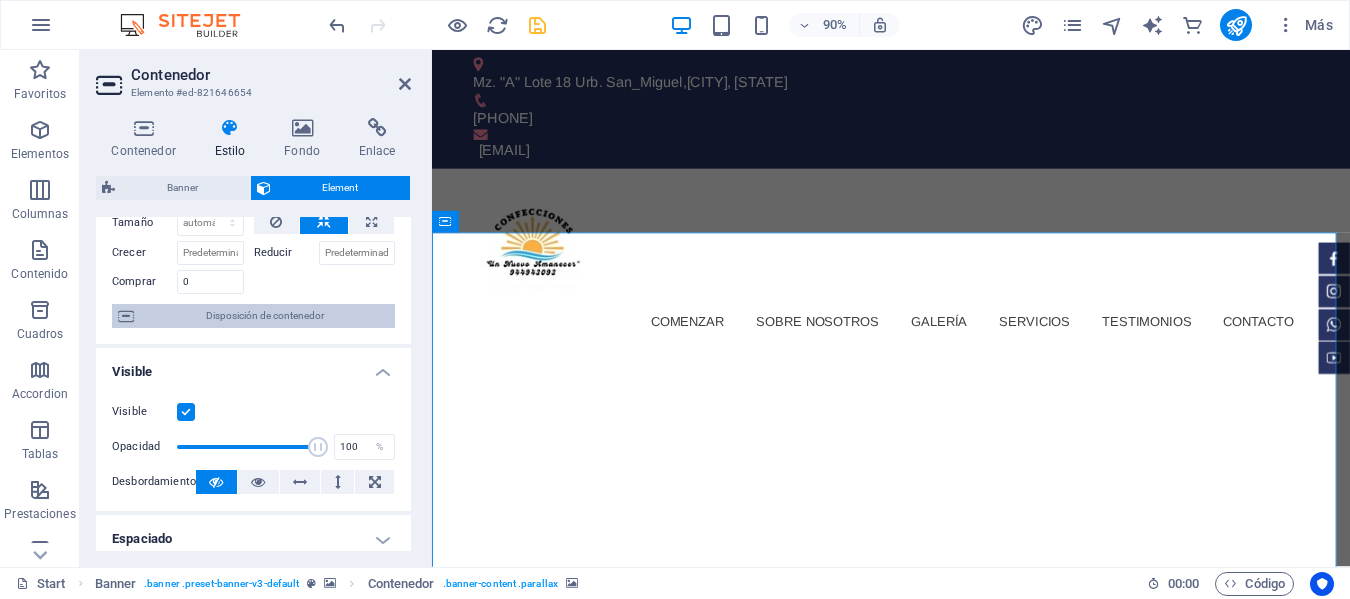click on "Disposición de contenedor" at bounding box center (264, 316) 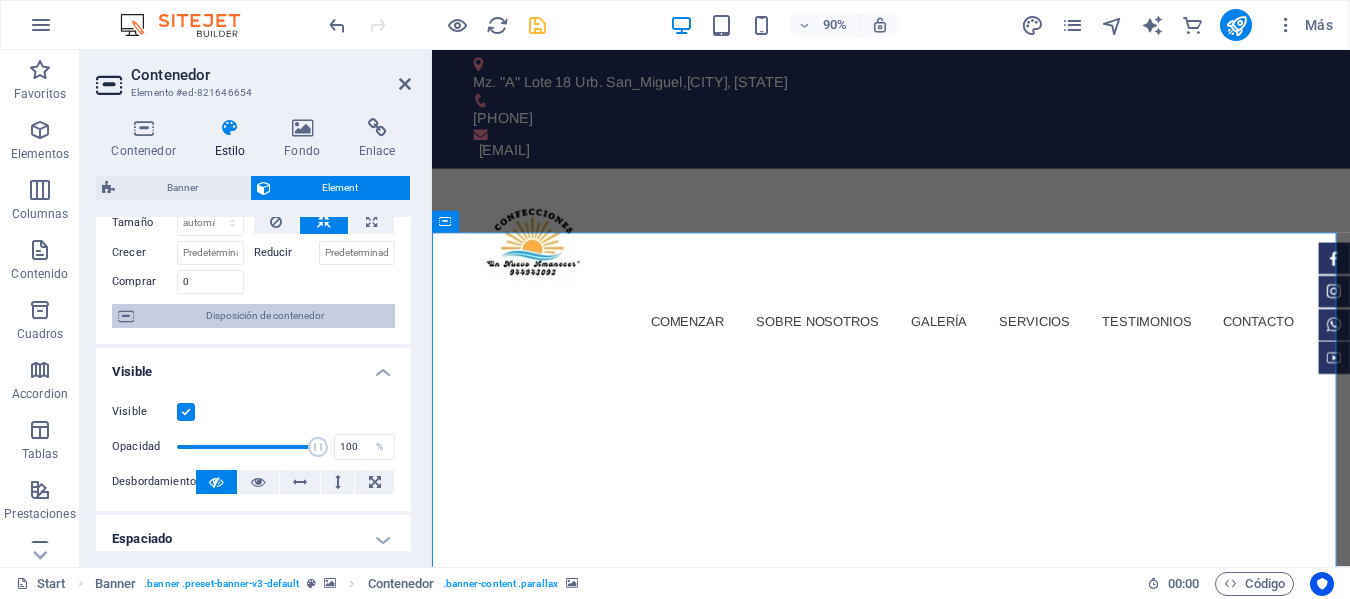 select on "%" 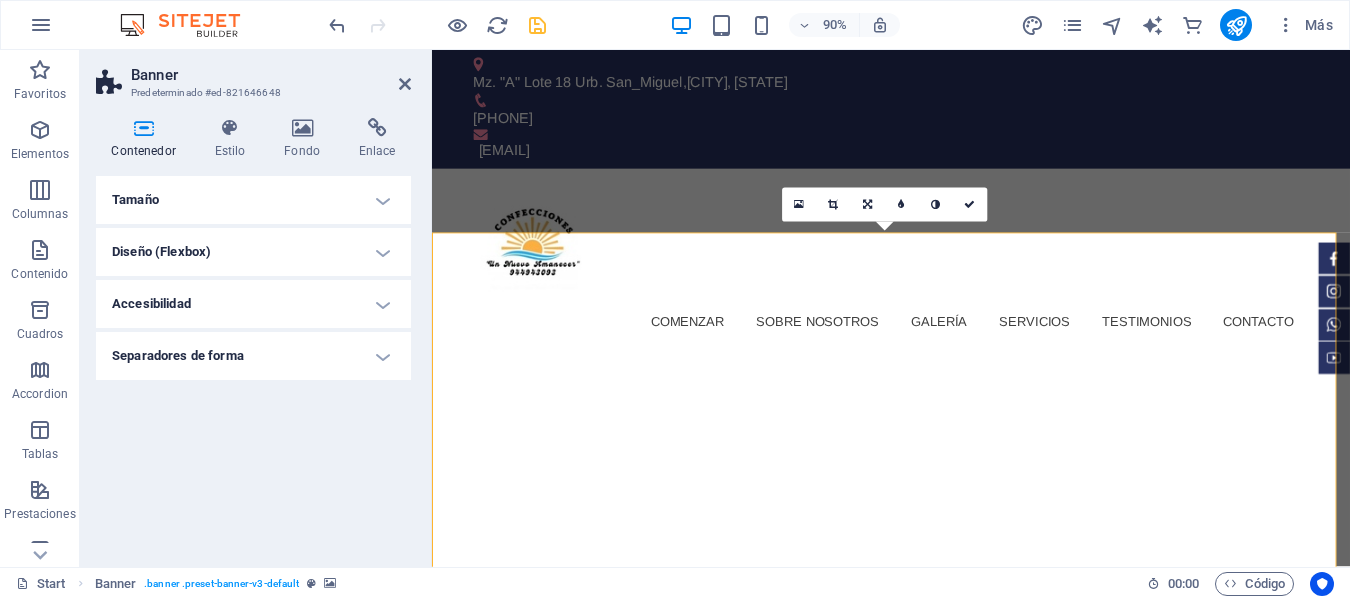 click on "Tamaño" at bounding box center (253, 200) 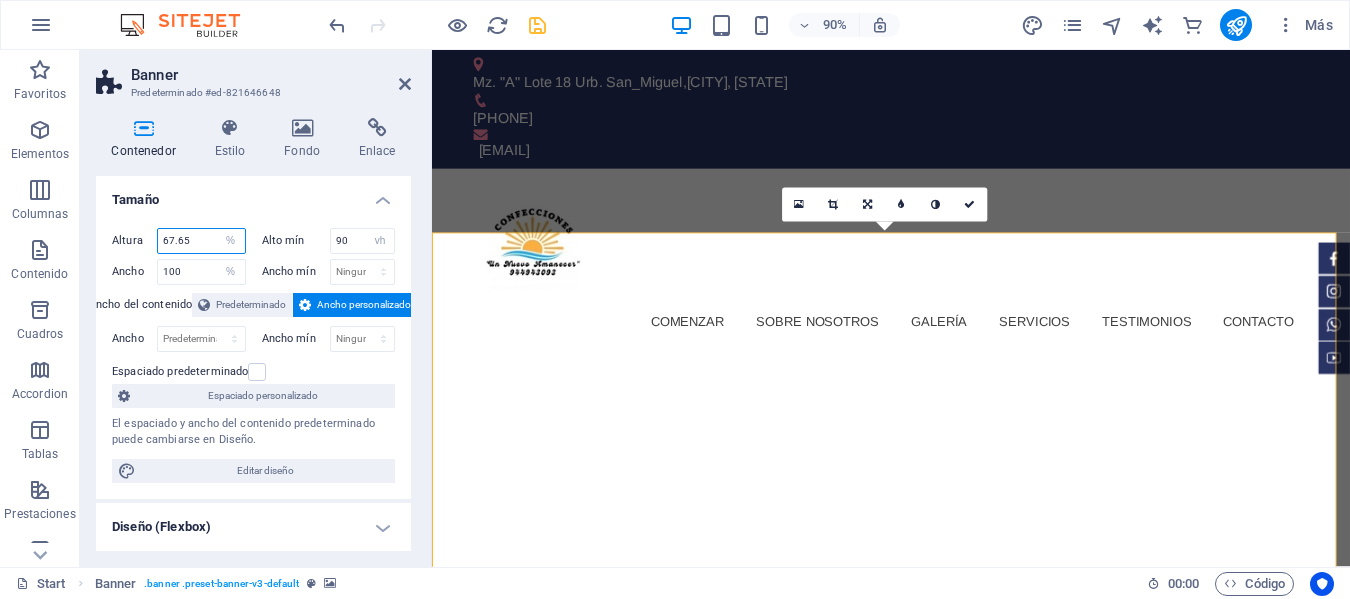 click on "67.65" at bounding box center [201, 241] 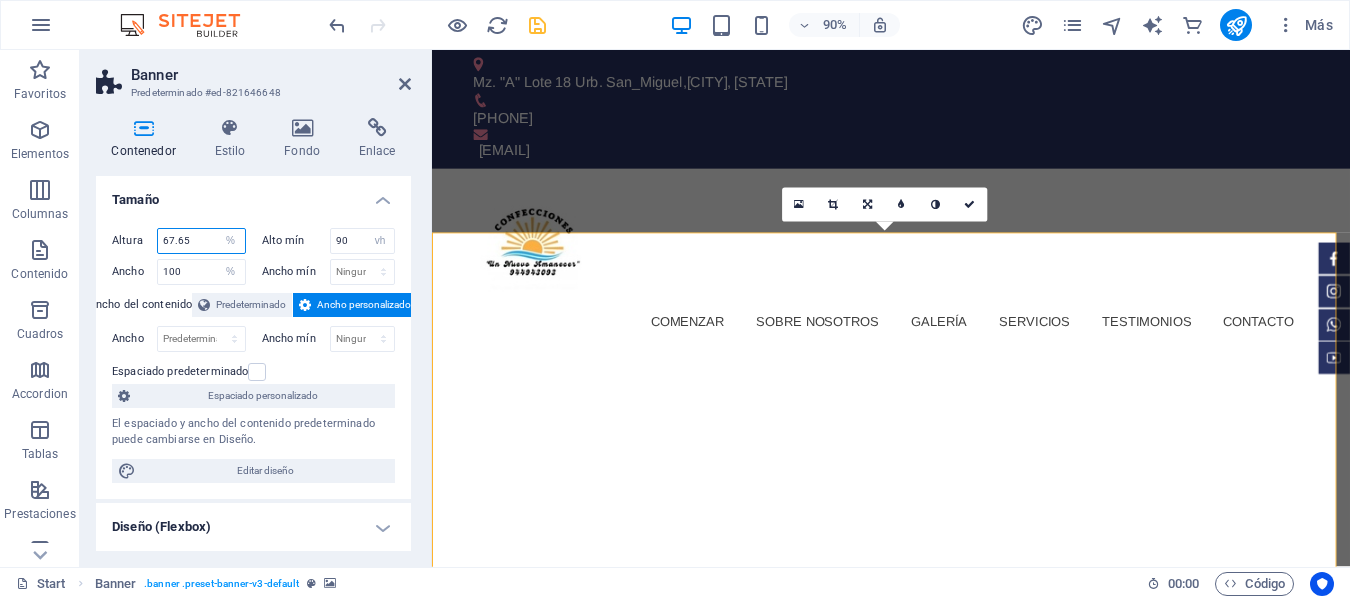click on "67.65" at bounding box center (201, 241) 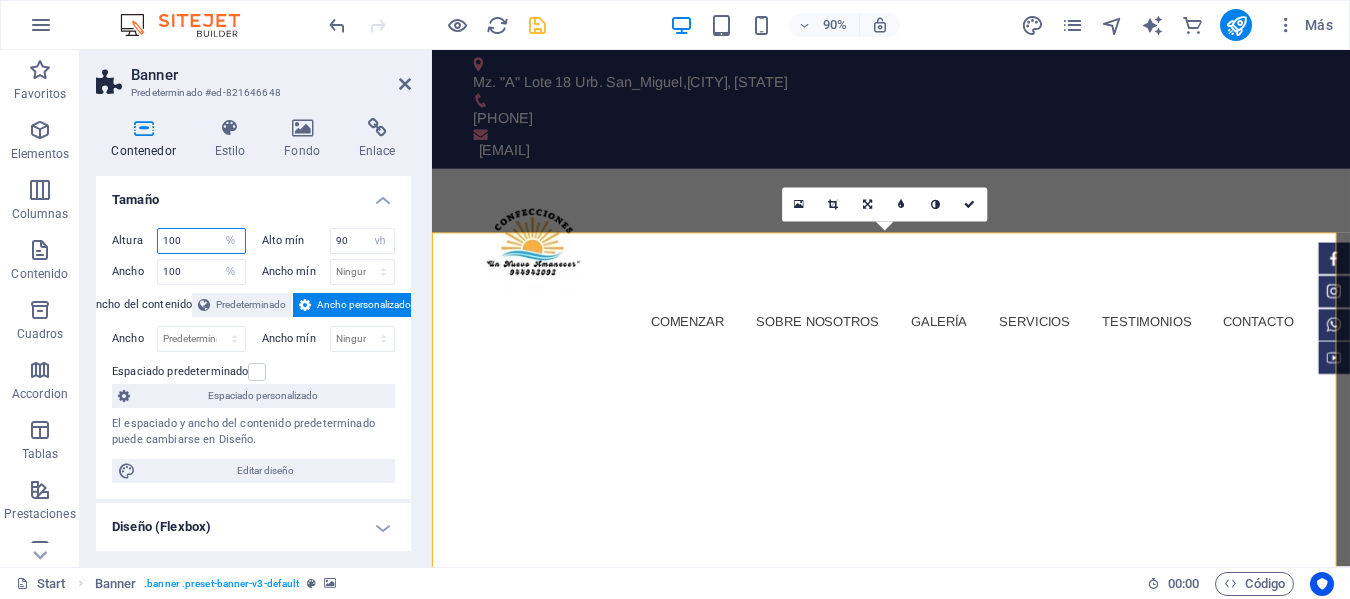 type on "100" 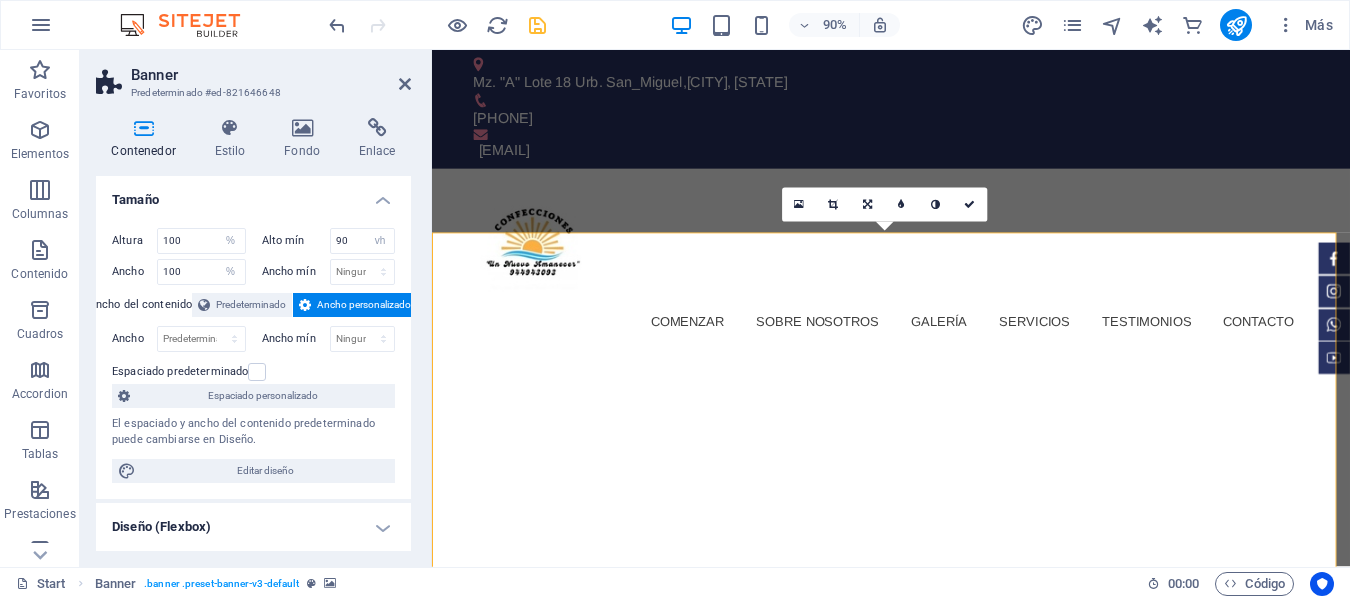 click on "Tamaño" at bounding box center [253, 194] 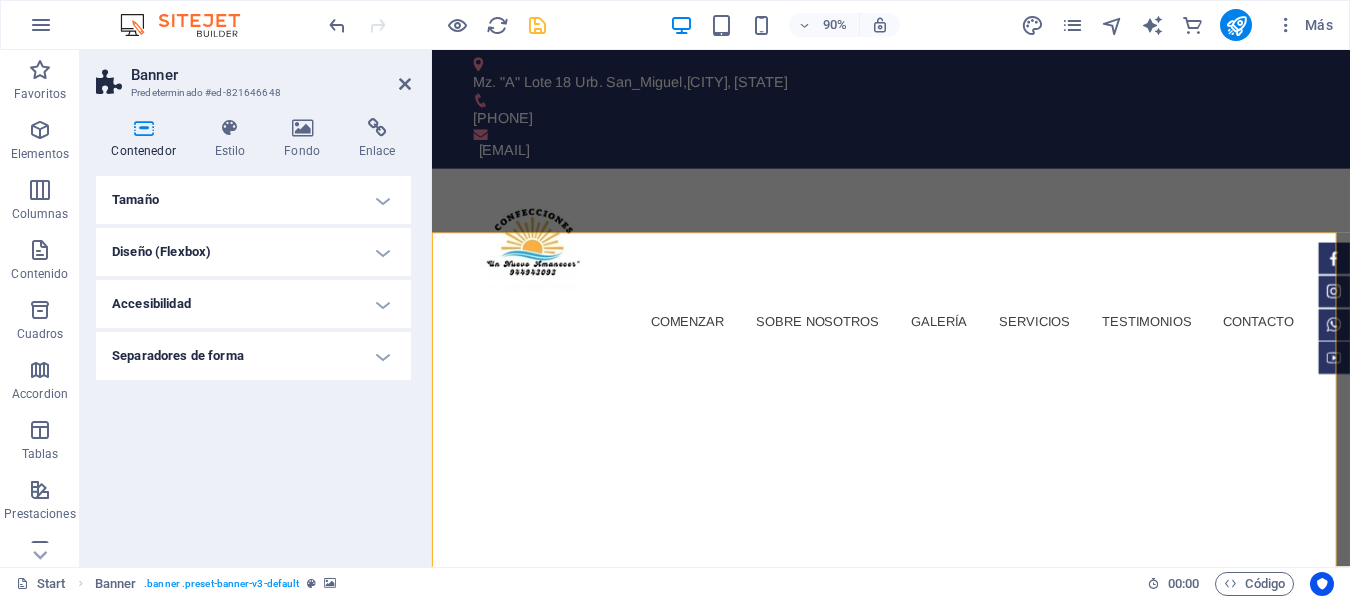 click on "Tamaño" at bounding box center (253, 200) 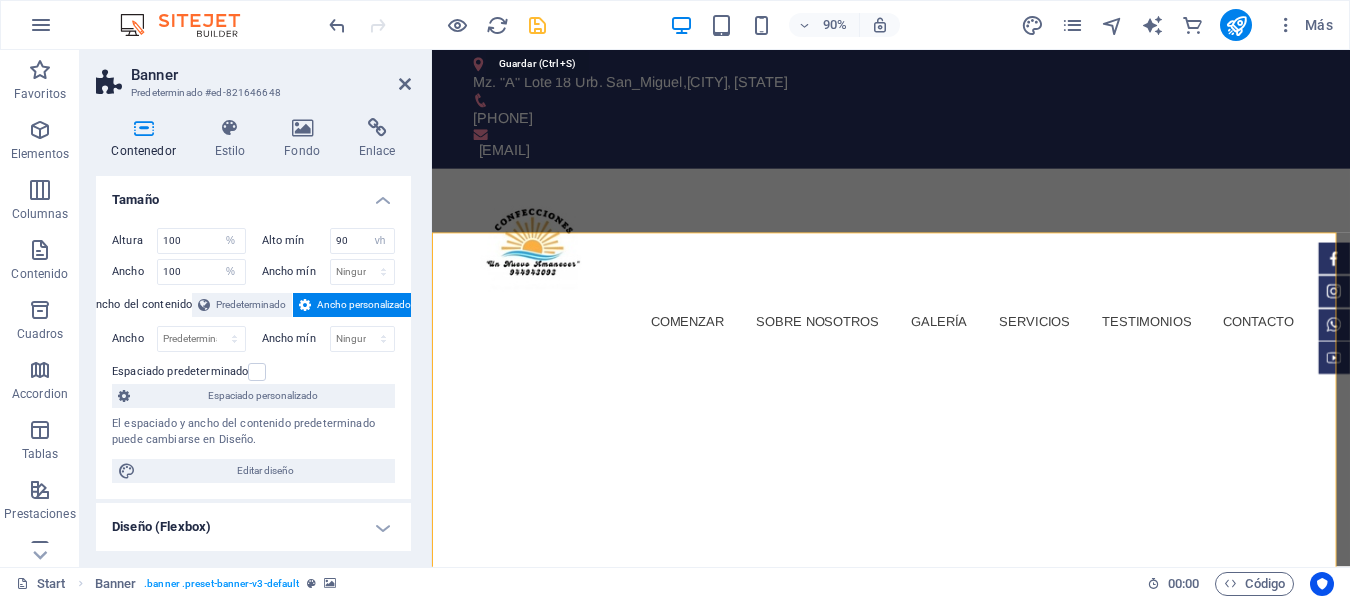 click at bounding box center [537, 25] 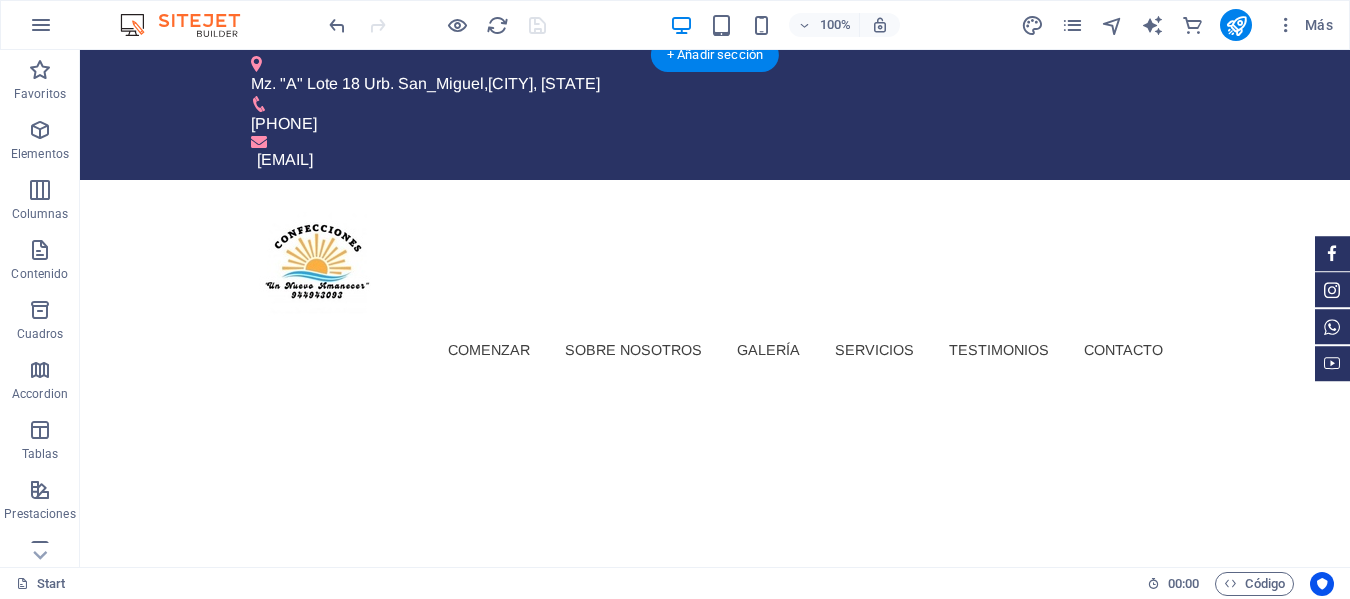 scroll, scrollTop: 0, scrollLeft: 0, axis: both 